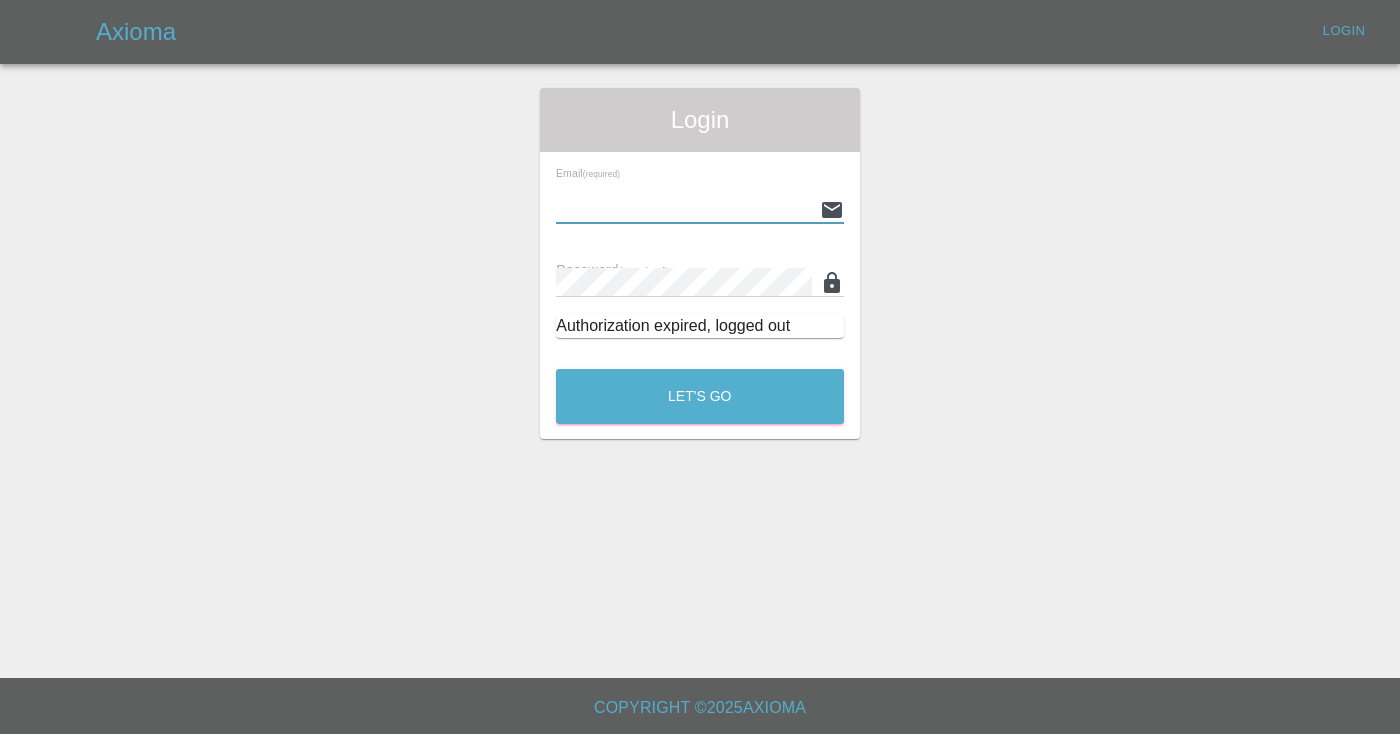 scroll, scrollTop: 0, scrollLeft: 0, axis: both 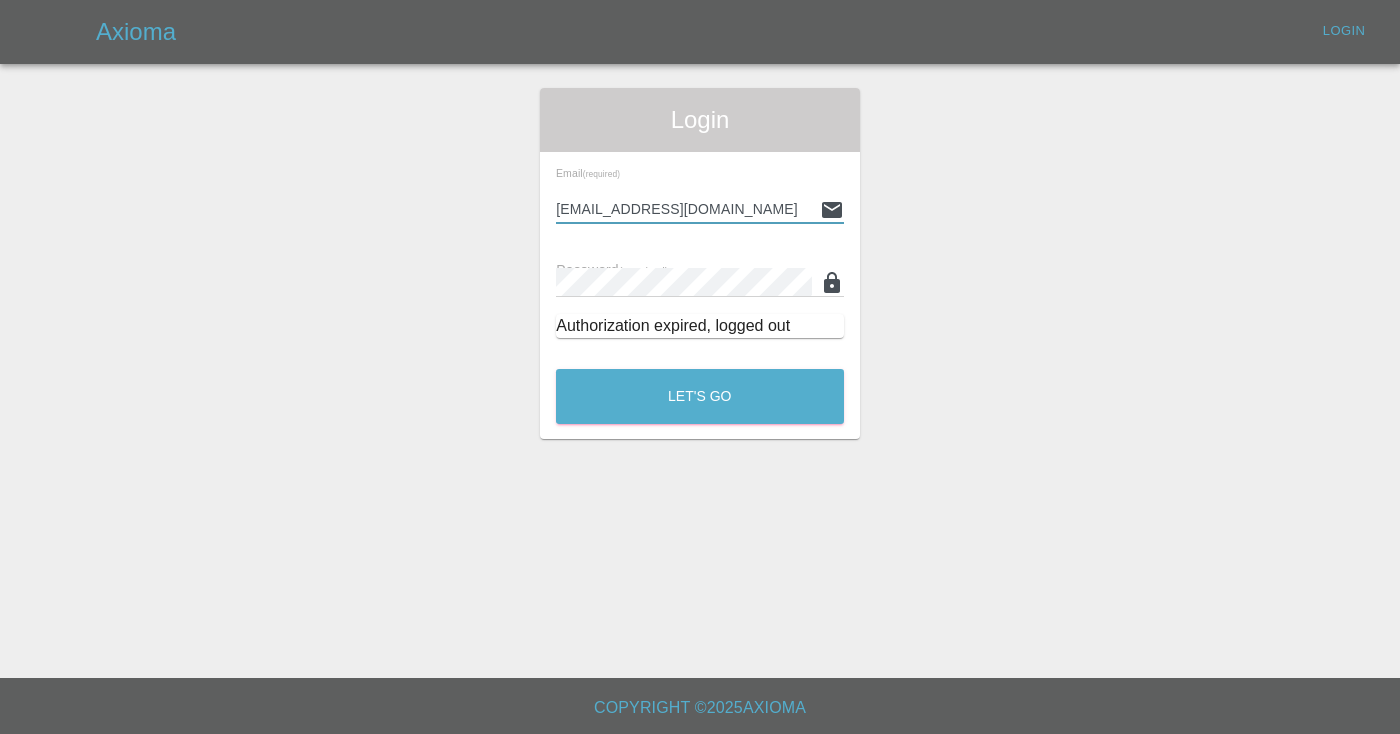 click on "Let's Go" at bounding box center (700, 396) 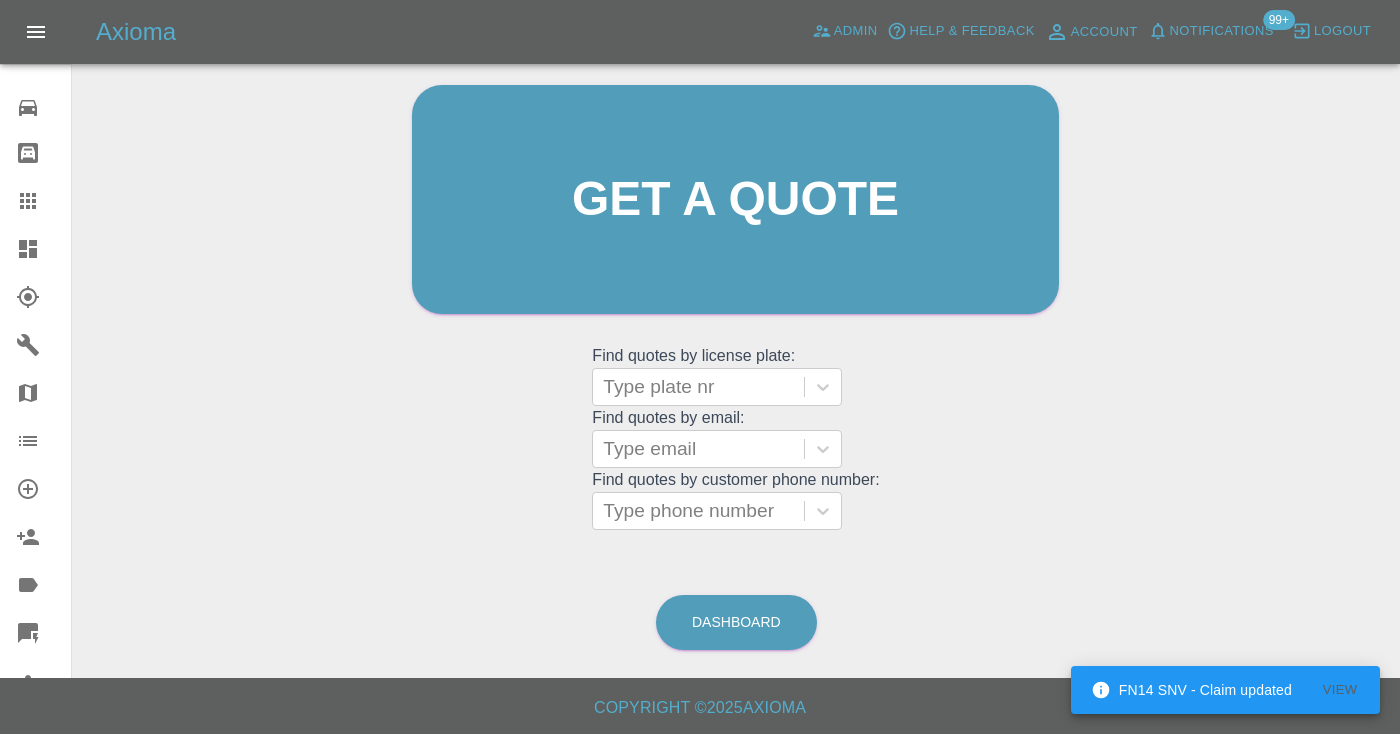 scroll, scrollTop: 201, scrollLeft: 0, axis: vertical 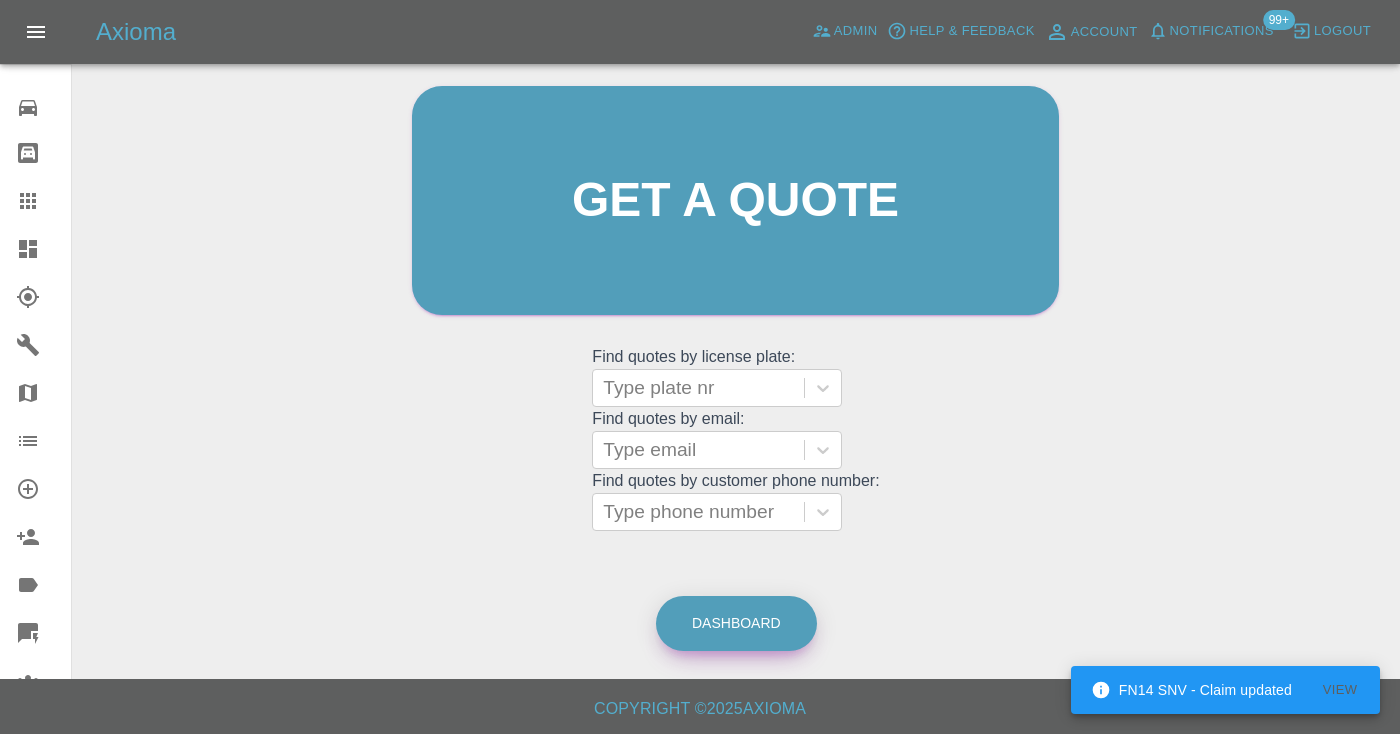 click on "Dashboard" at bounding box center (736, 623) 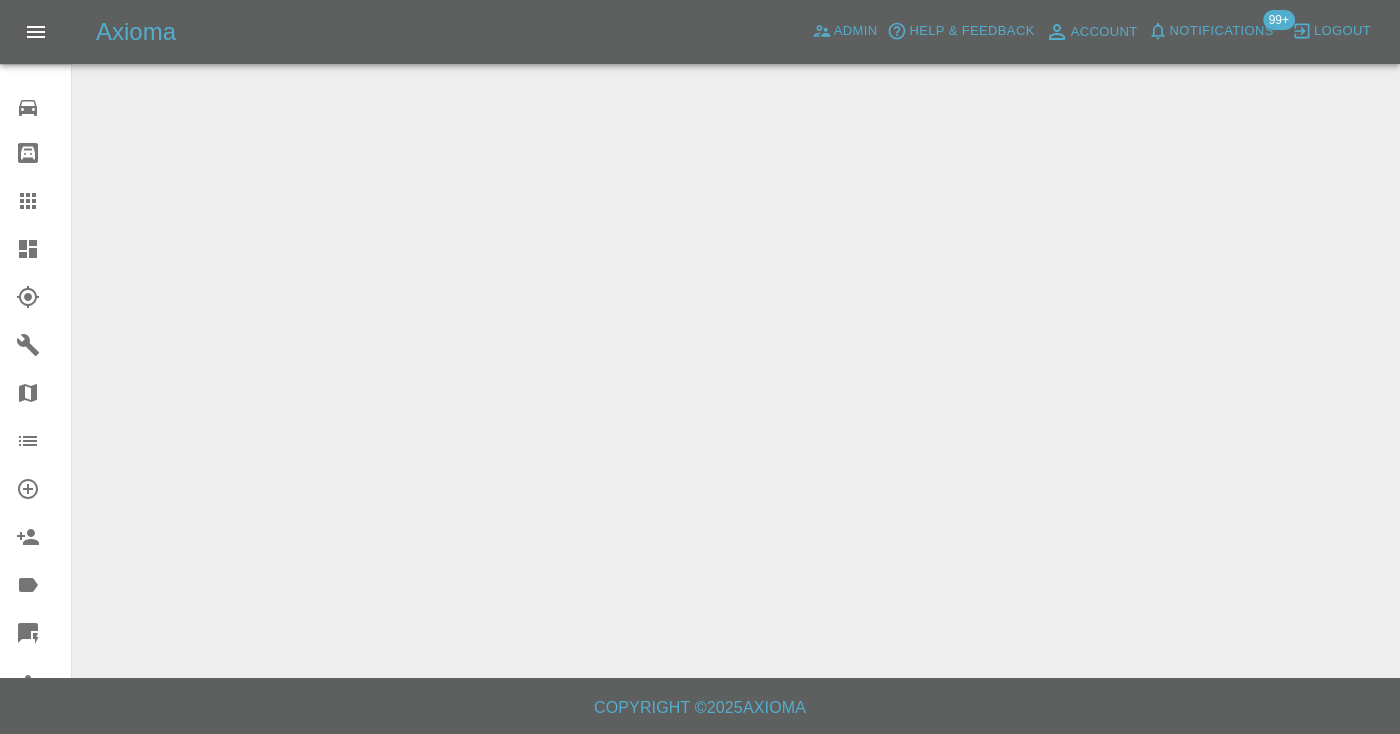scroll, scrollTop: 0, scrollLeft: 0, axis: both 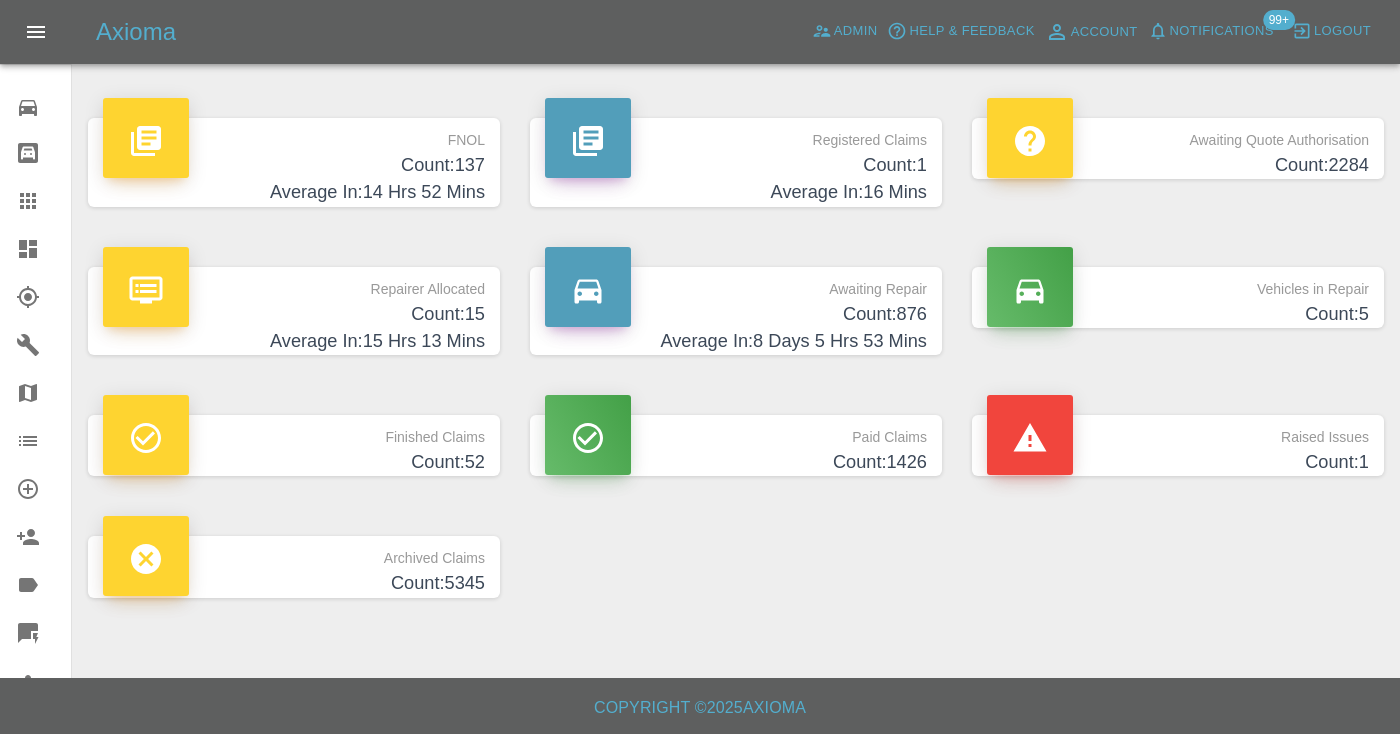 click on "Awaiting Repair" at bounding box center [736, 284] 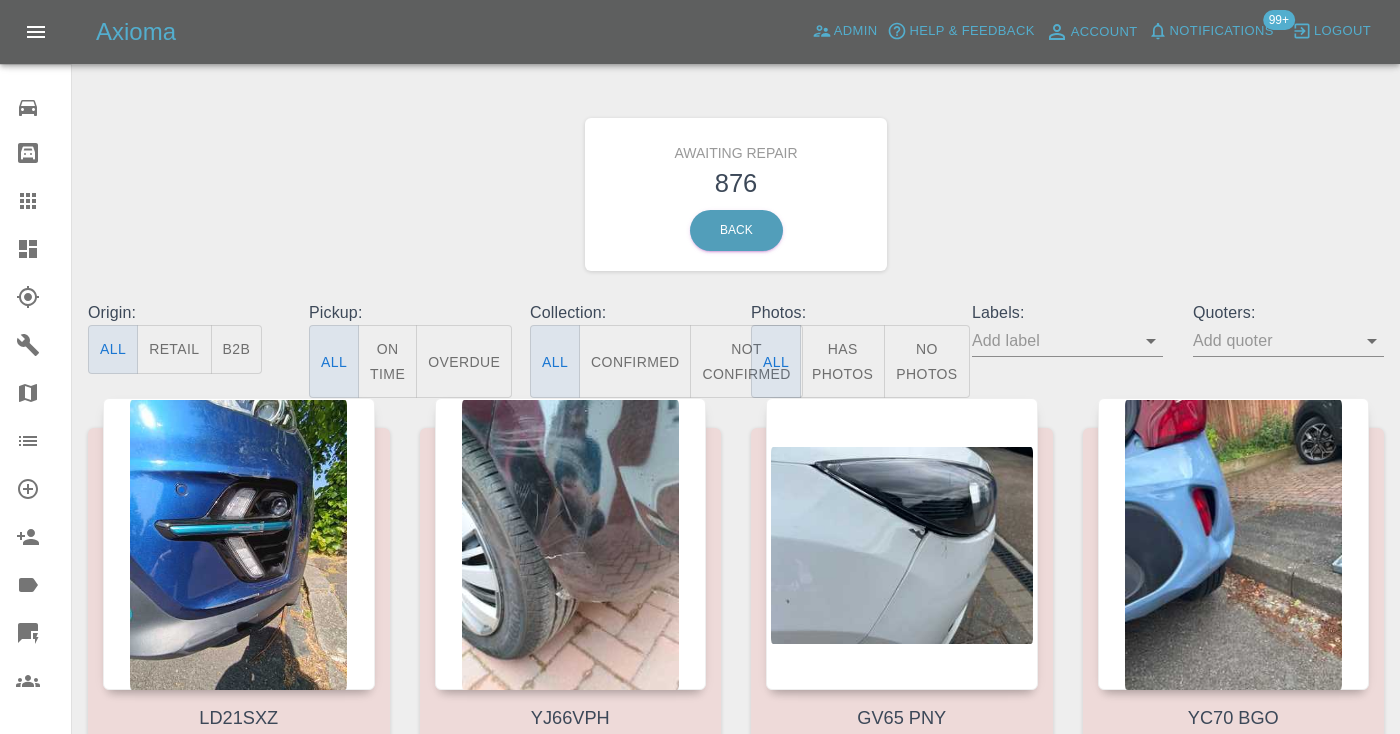 click on "Not Confirmed" at bounding box center [746, 361] 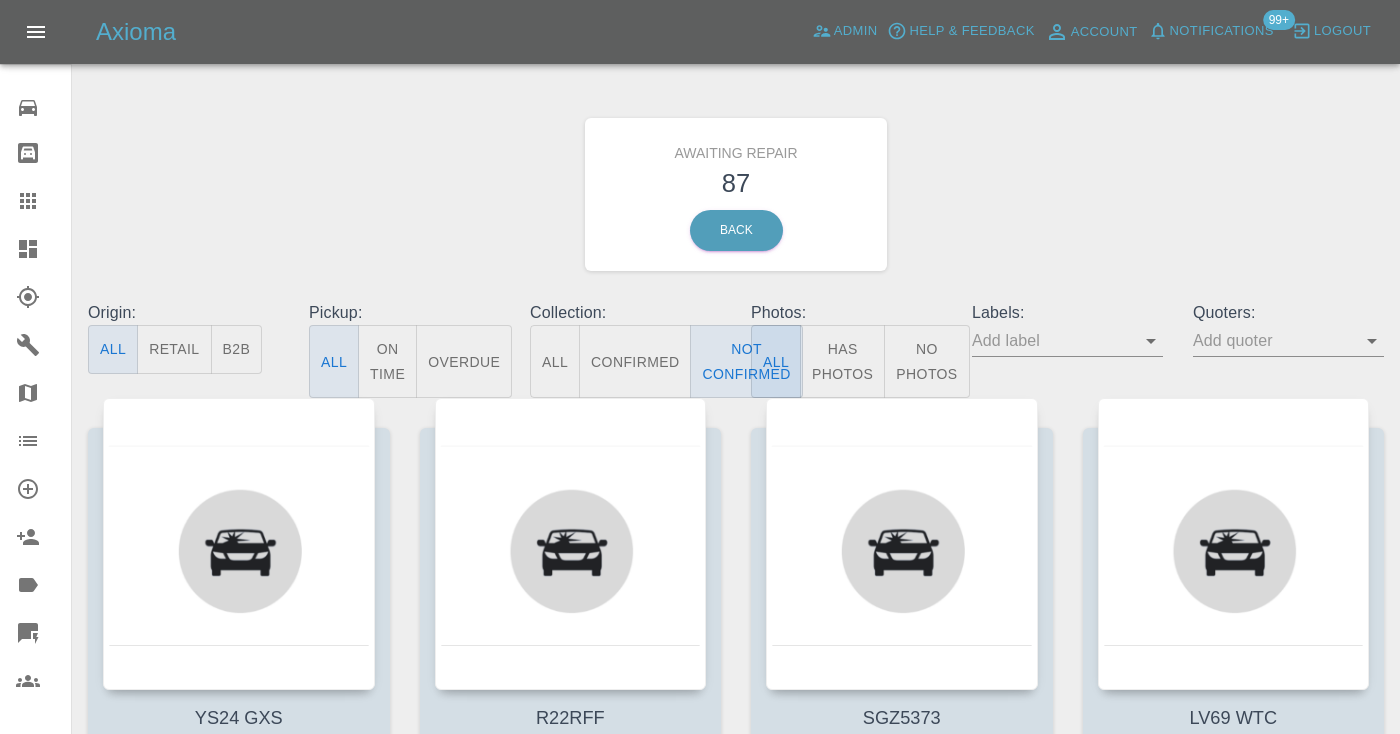 click on "Awaiting Repair 87 Back" at bounding box center (736, 194) 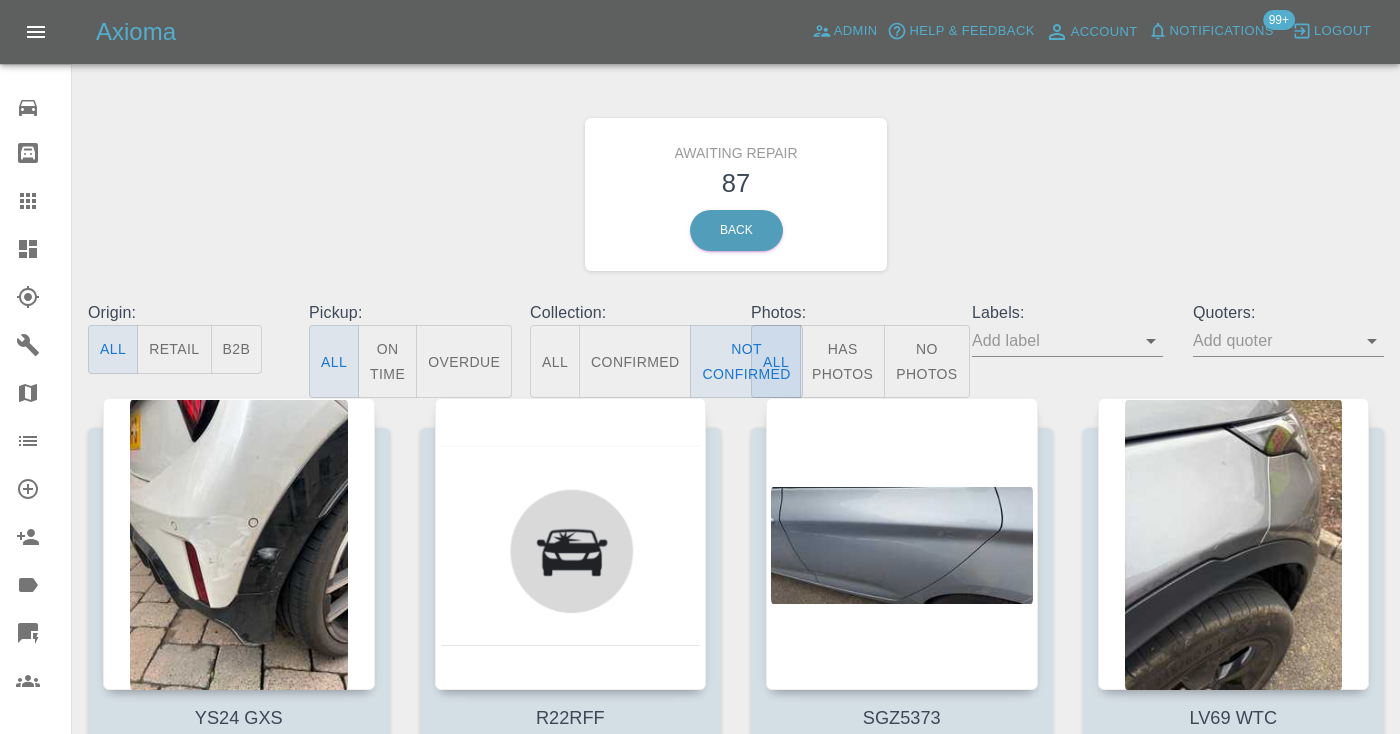 scroll, scrollTop: 0, scrollLeft: 0, axis: both 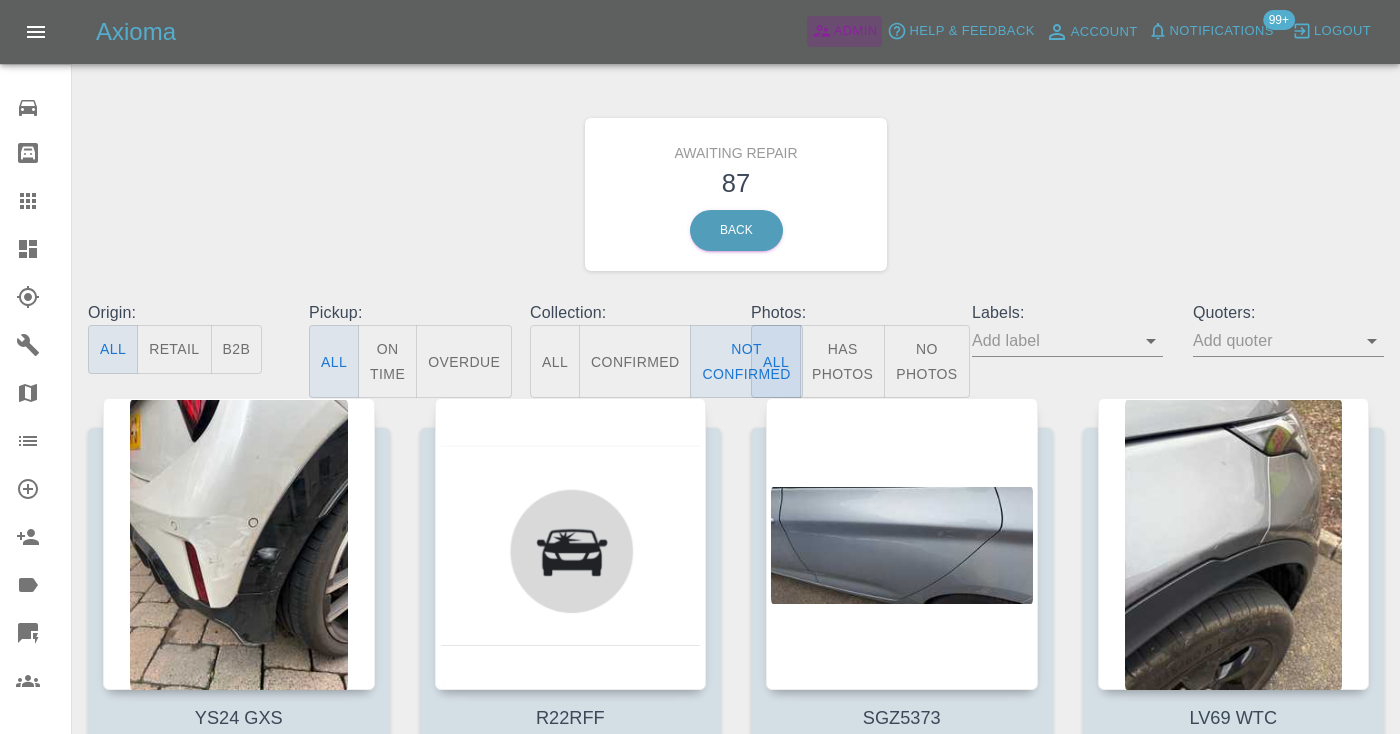 click on "Admin" at bounding box center (845, 31) 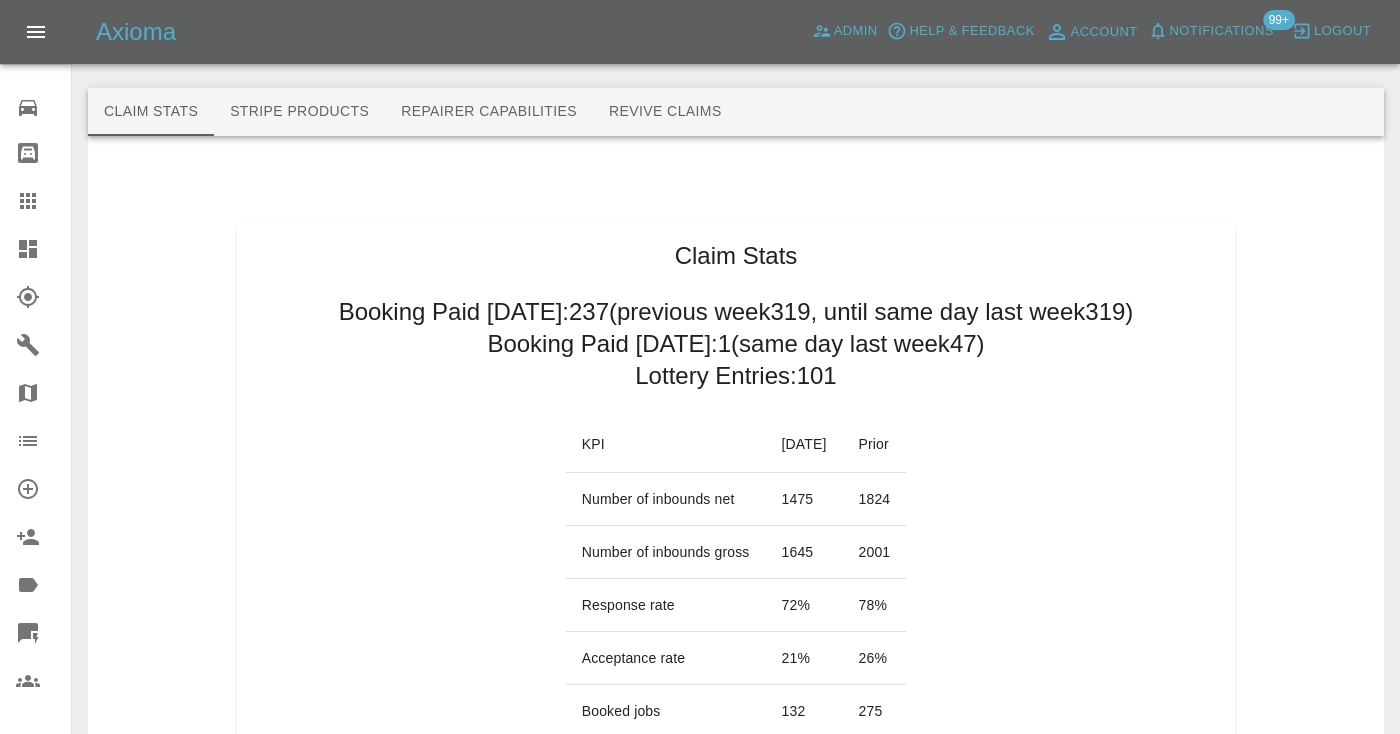 click 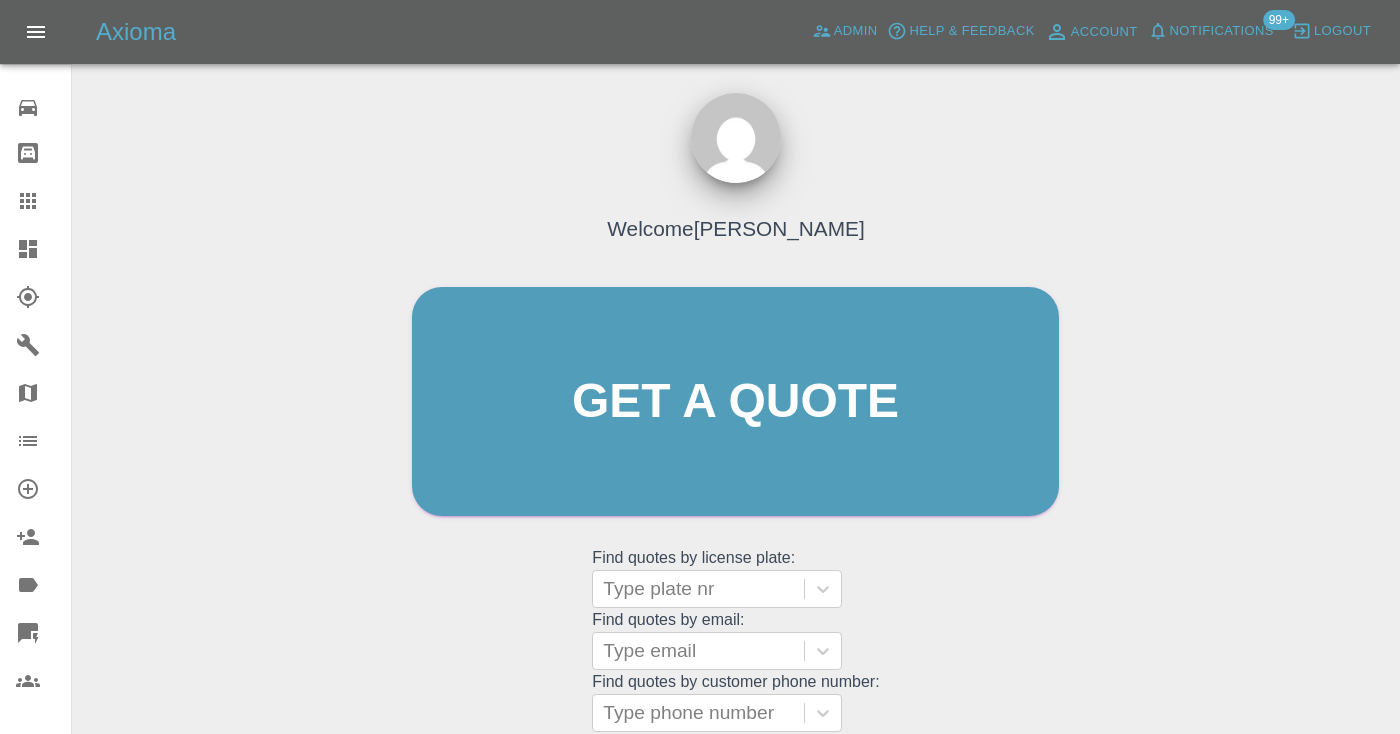 click on "Welcome  Castro Get a quote Get a quote Find quotes by license plate: Type plate nr Find quotes by email: Type email Find quotes by customer phone number: Type phone number" at bounding box center (735, 440) 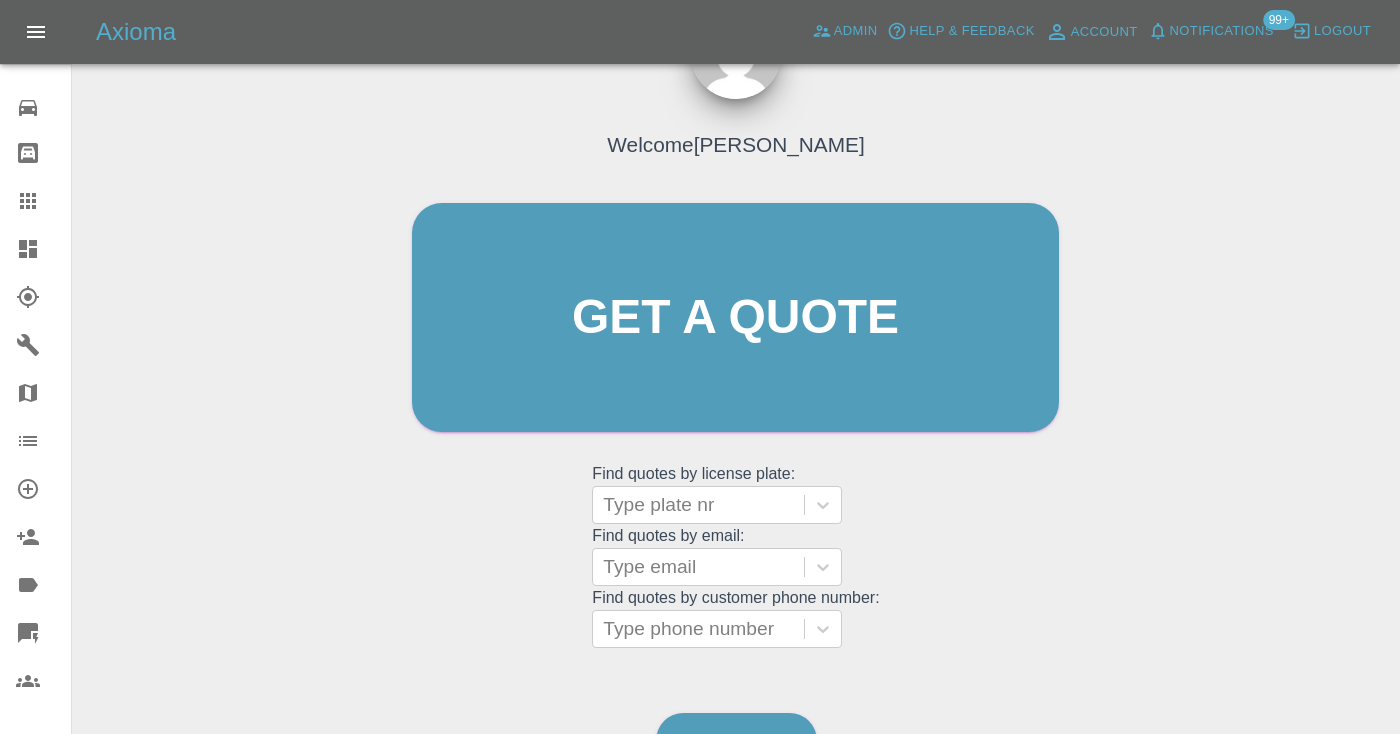 scroll, scrollTop: 208, scrollLeft: 0, axis: vertical 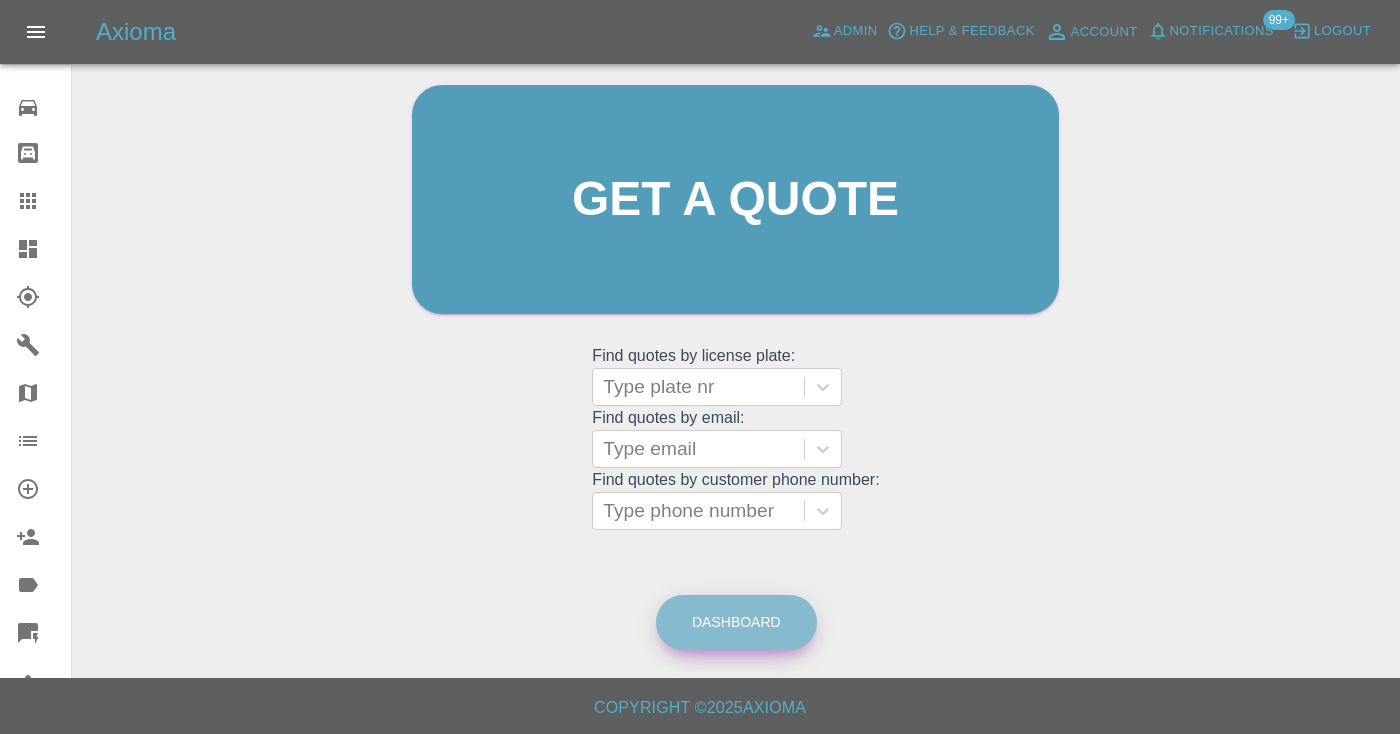 click on "Dashboard" at bounding box center [736, 622] 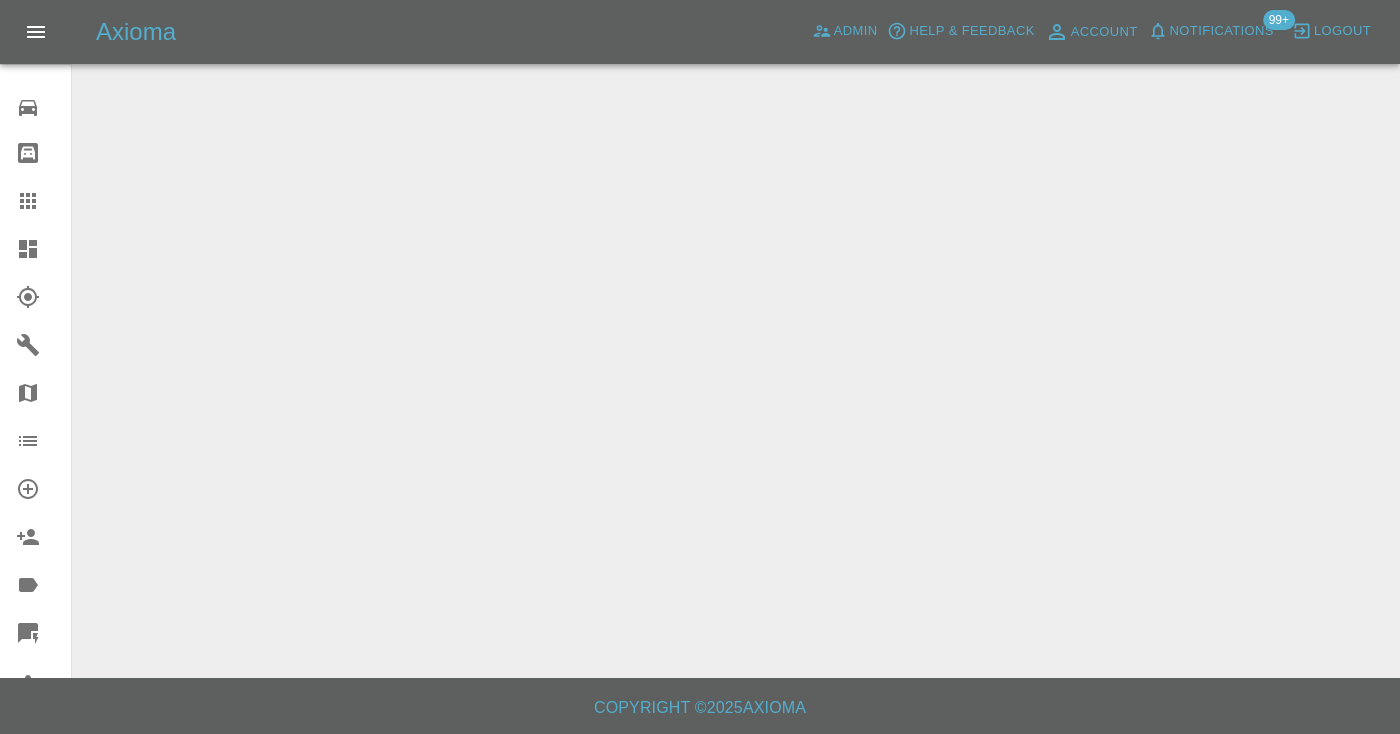 scroll, scrollTop: 0, scrollLeft: 0, axis: both 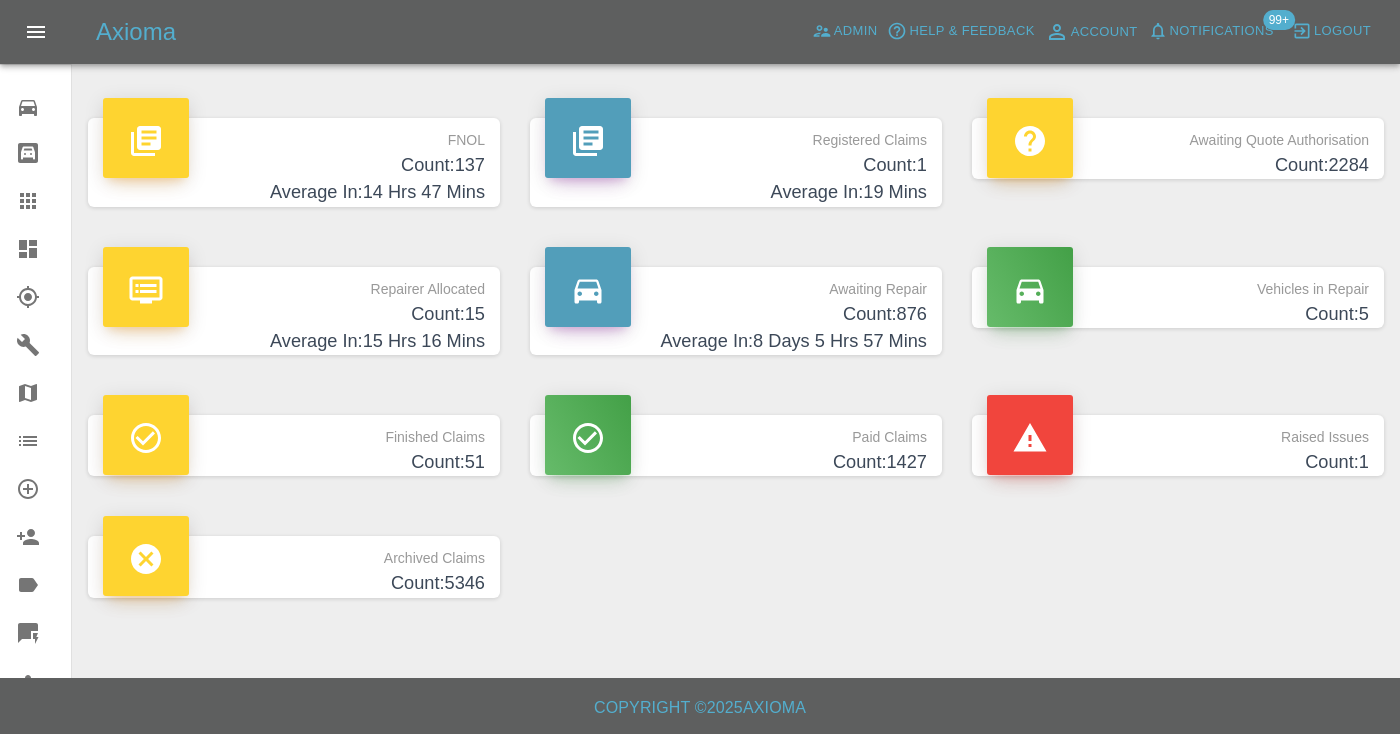 click on "Count:  876" at bounding box center [736, 314] 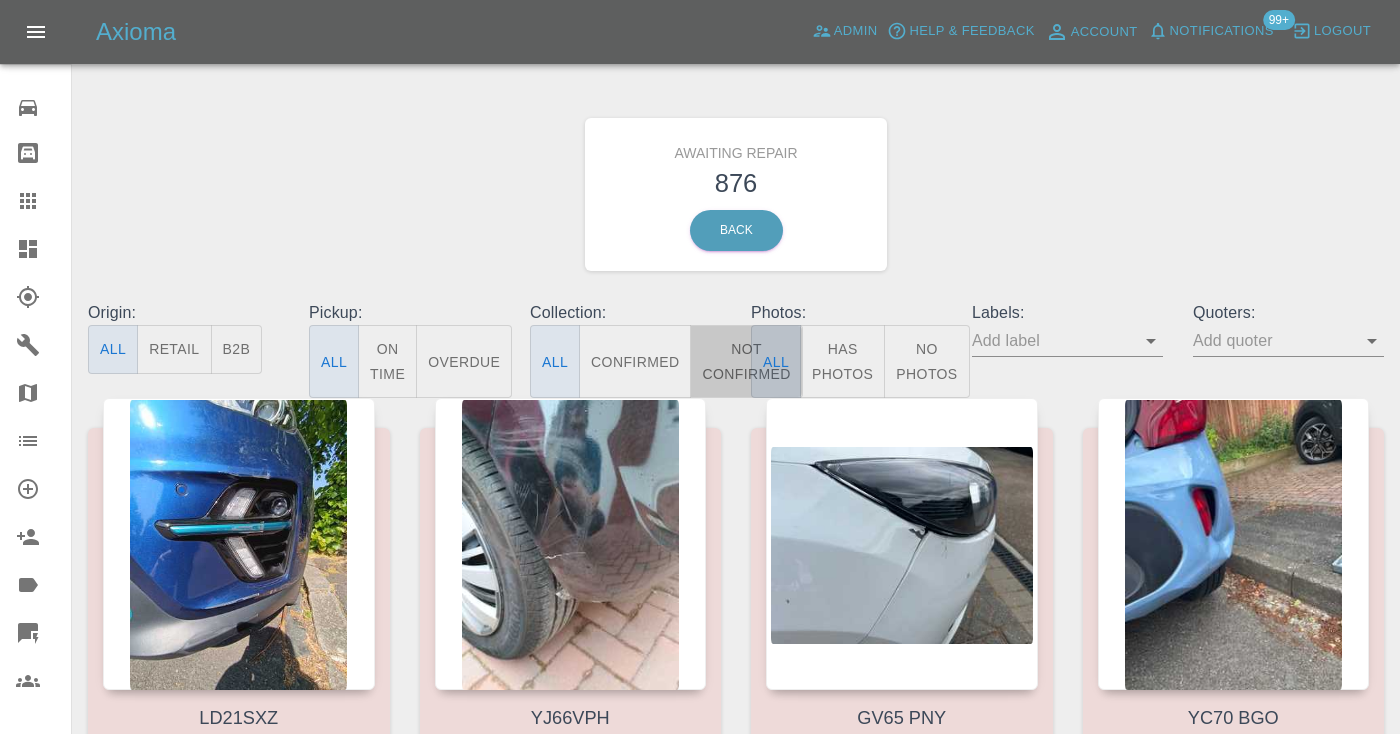 click on "Not Confirmed" at bounding box center [746, 361] 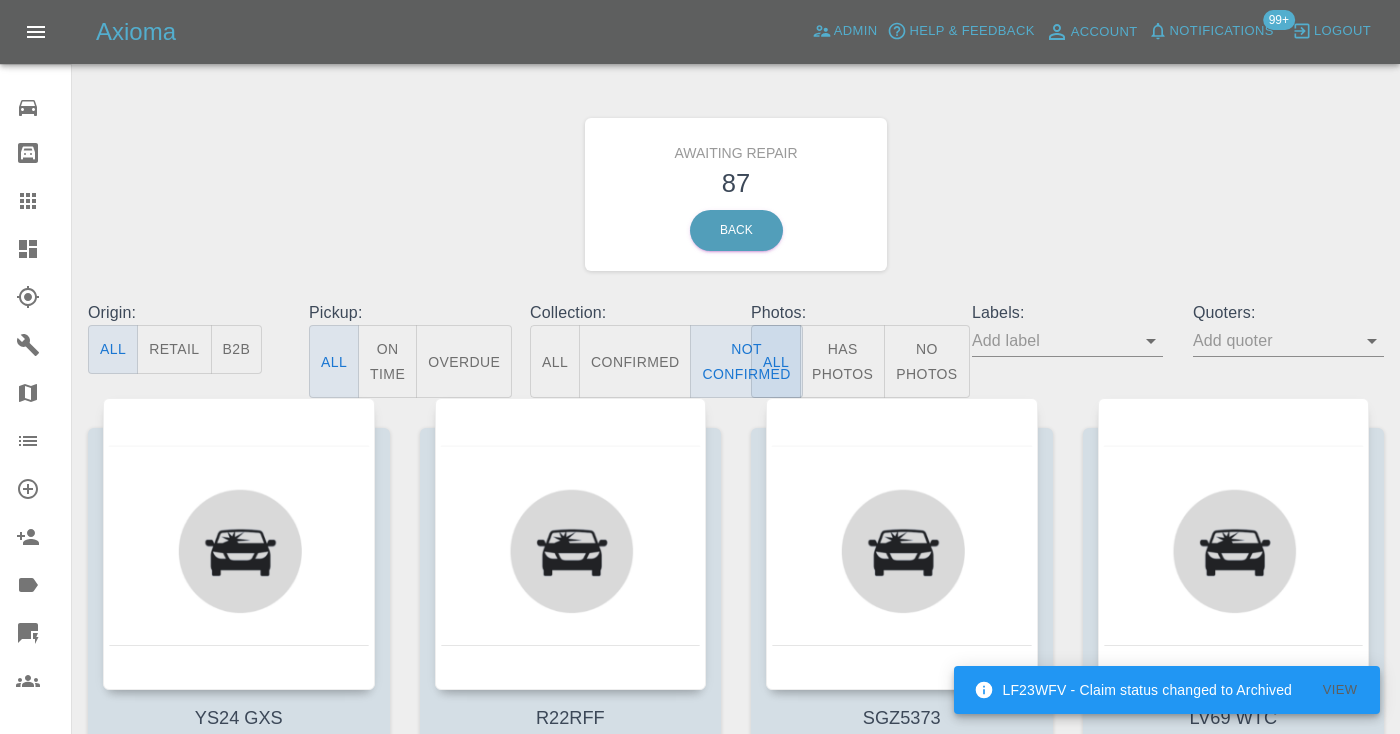 click on "Awaiting Repair 87 Back" at bounding box center (736, 194) 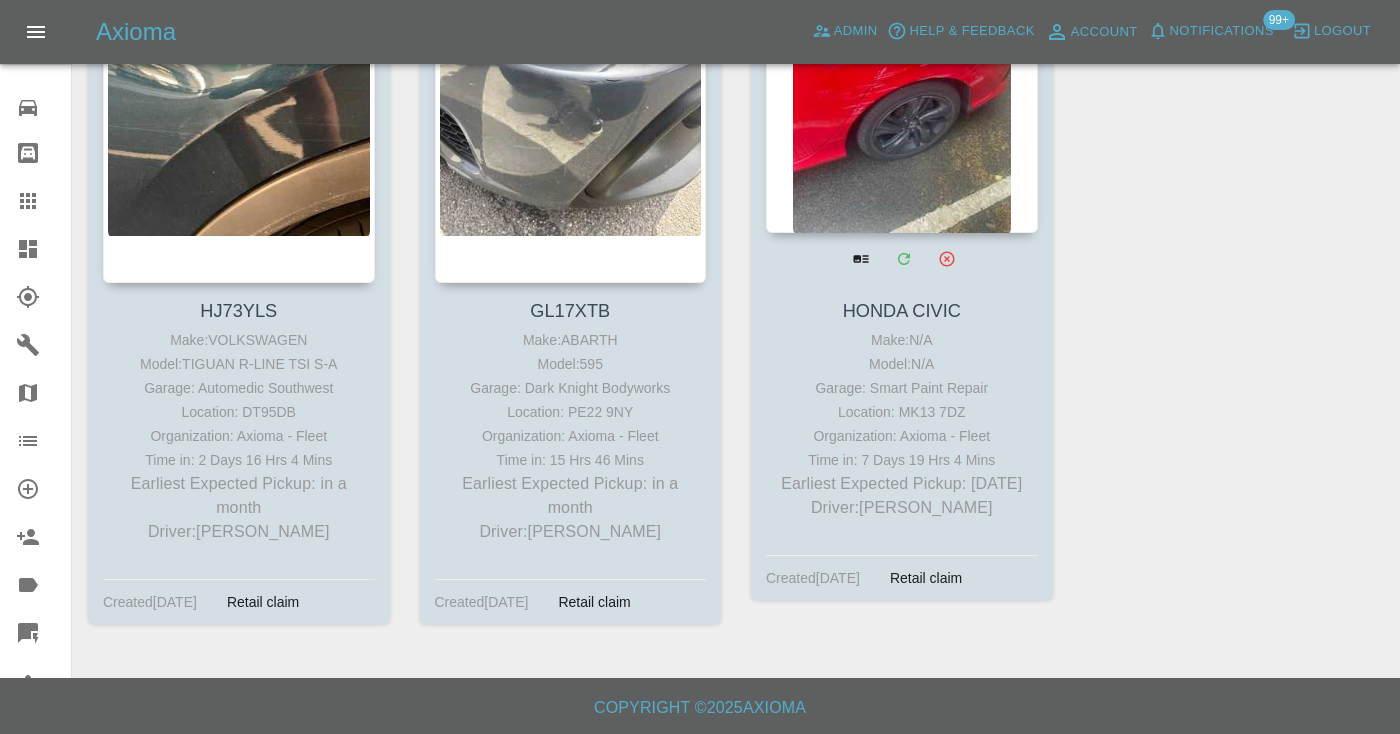 scroll, scrollTop: 14379, scrollLeft: 0, axis: vertical 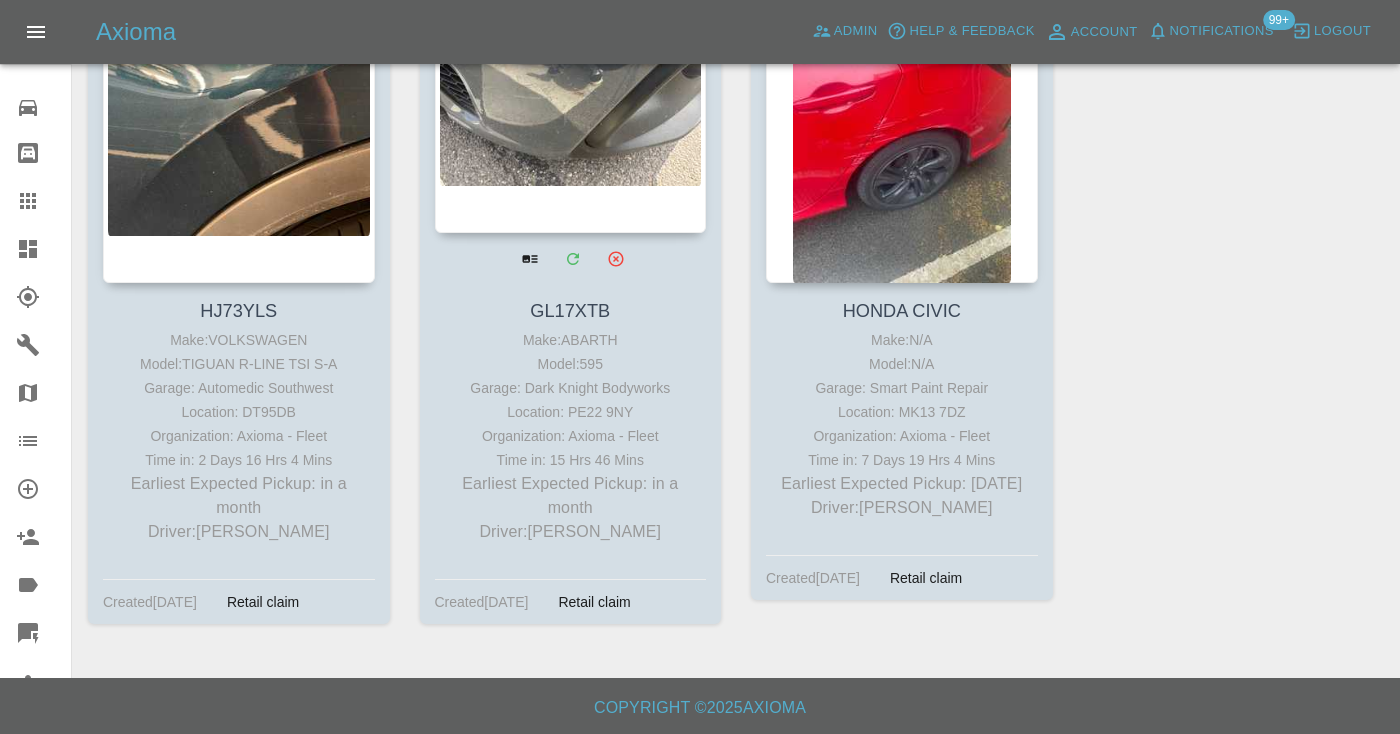 click at bounding box center [571, 87] 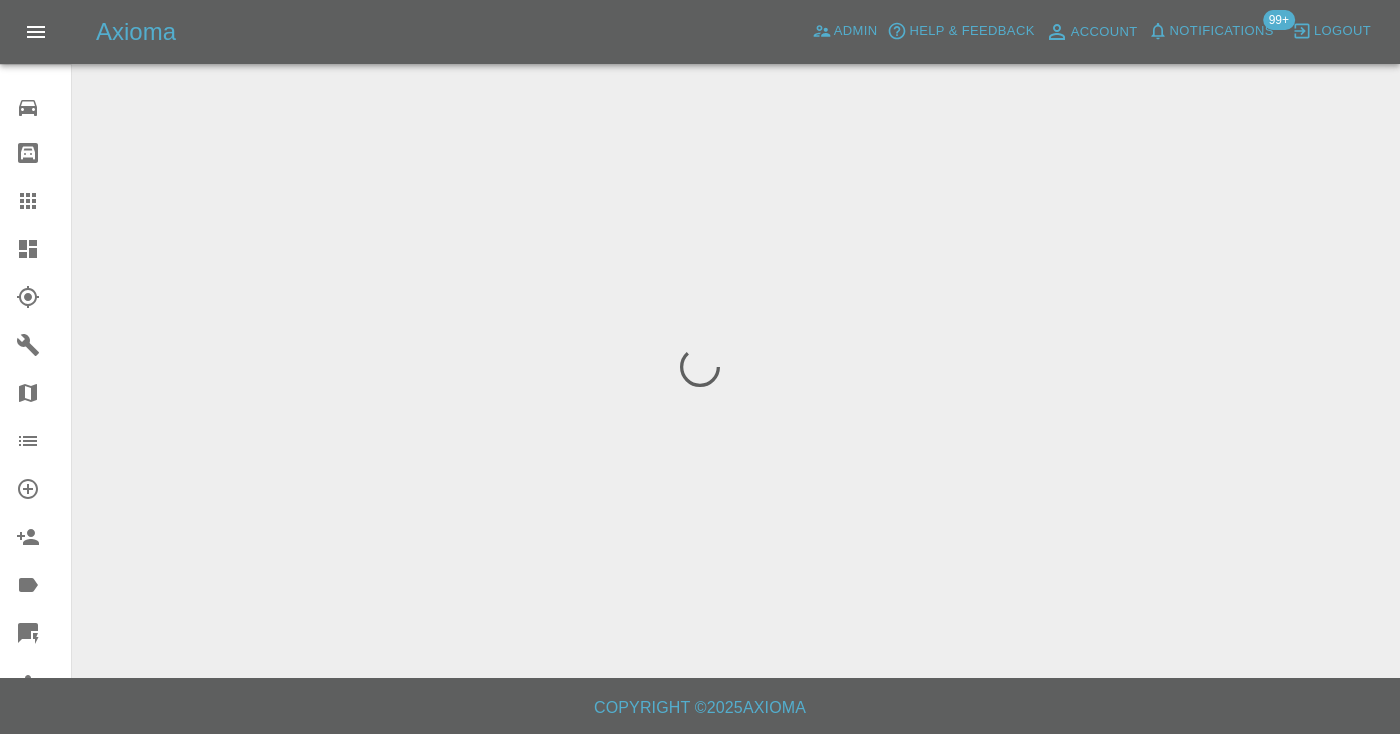 scroll, scrollTop: 0, scrollLeft: 0, axis: both 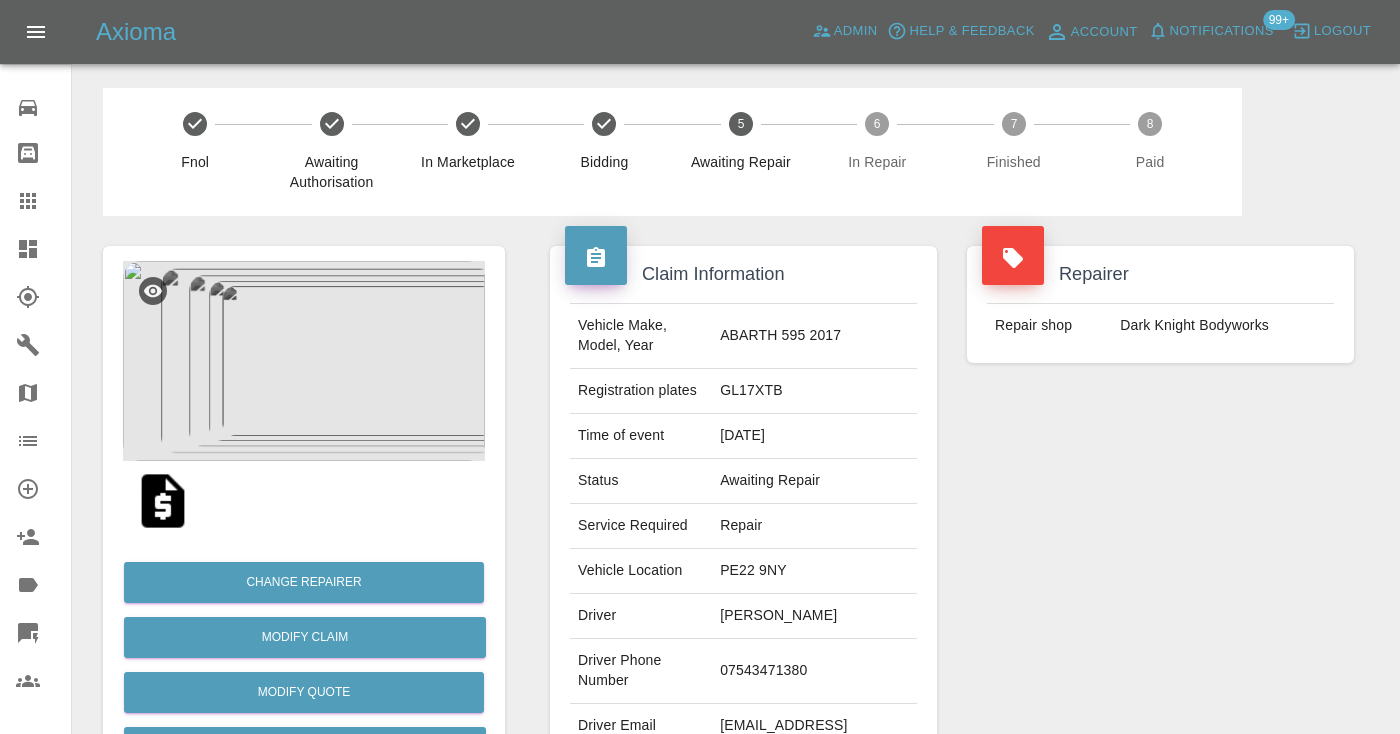 click on "Repairer Repair shop Dark Knight  Bodyworks" at bounding box center (1160, 514) 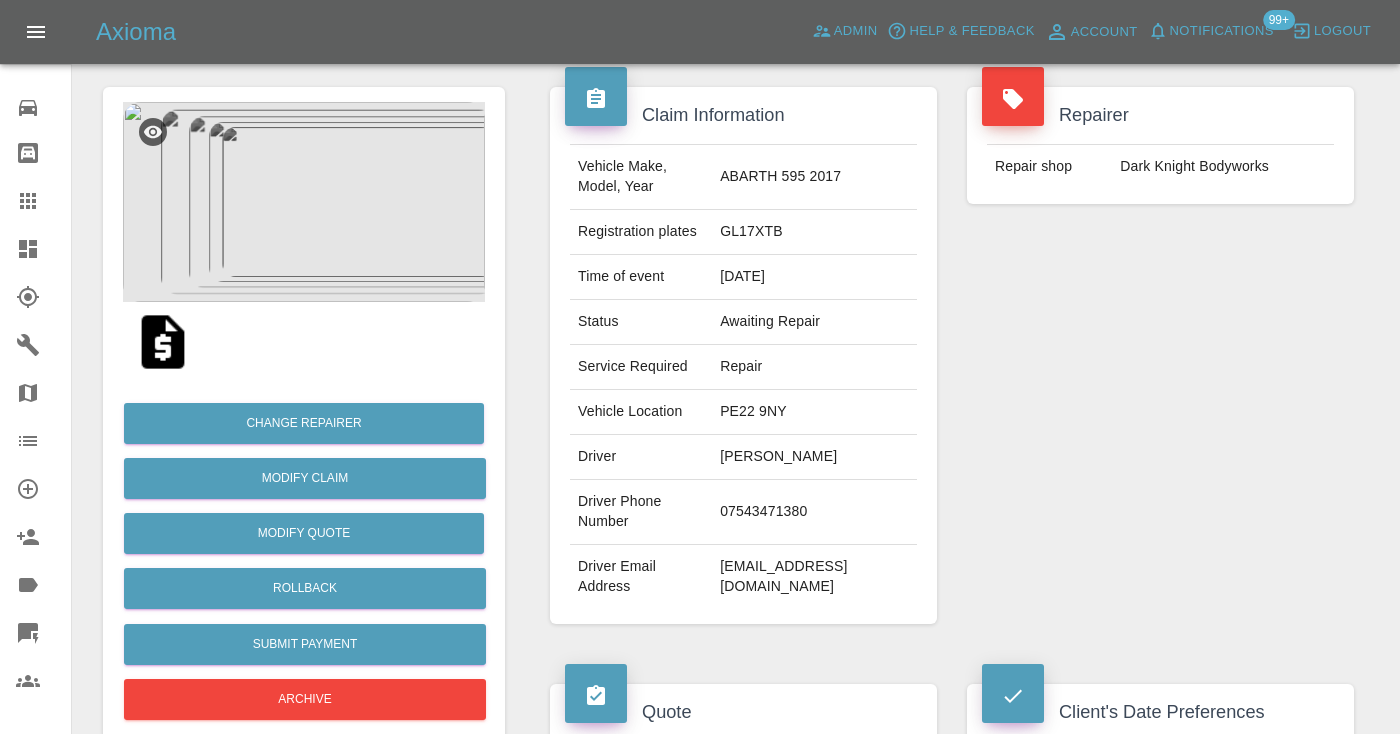 scroll, scrollTop: 173, scrollLeft: 0, axis: vertical 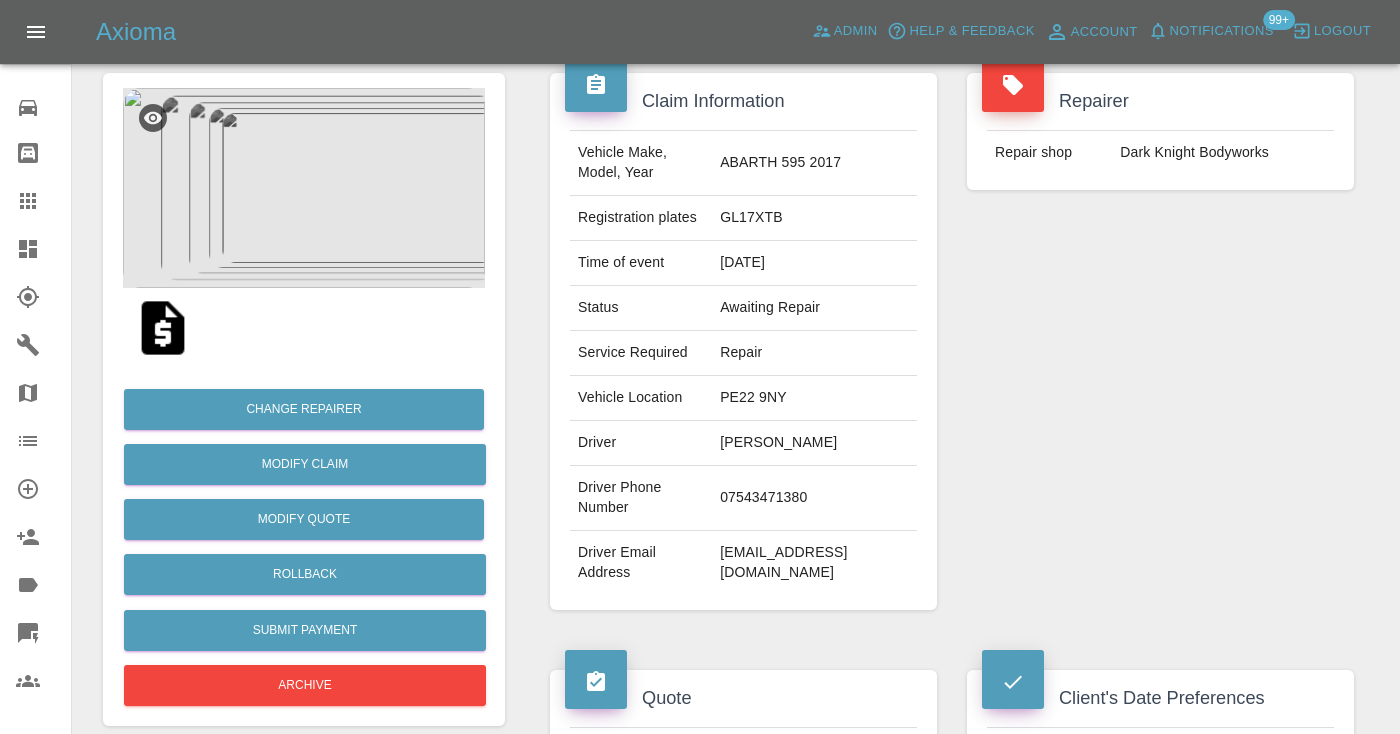 click on "07543471380" at bounding box center (814, 498) 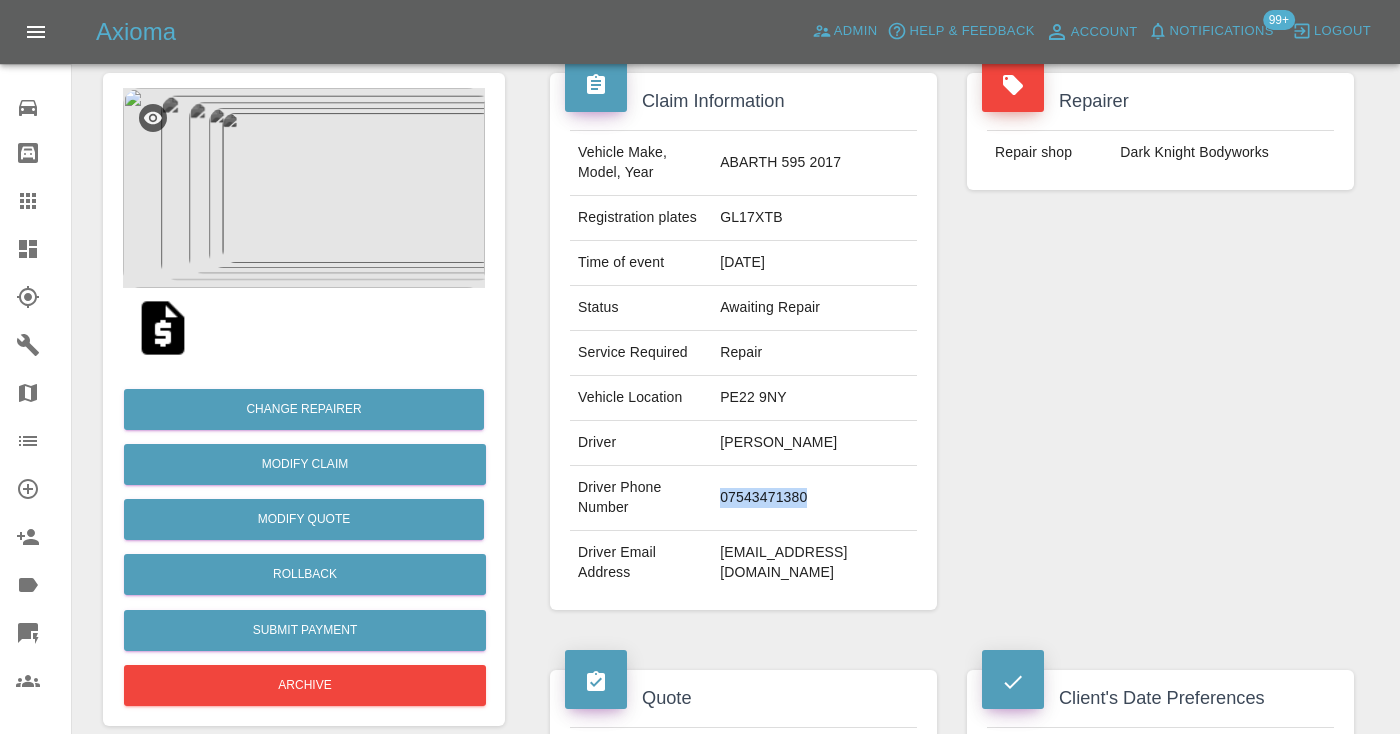 click on "07543471380" at bounding box center (814, 498) 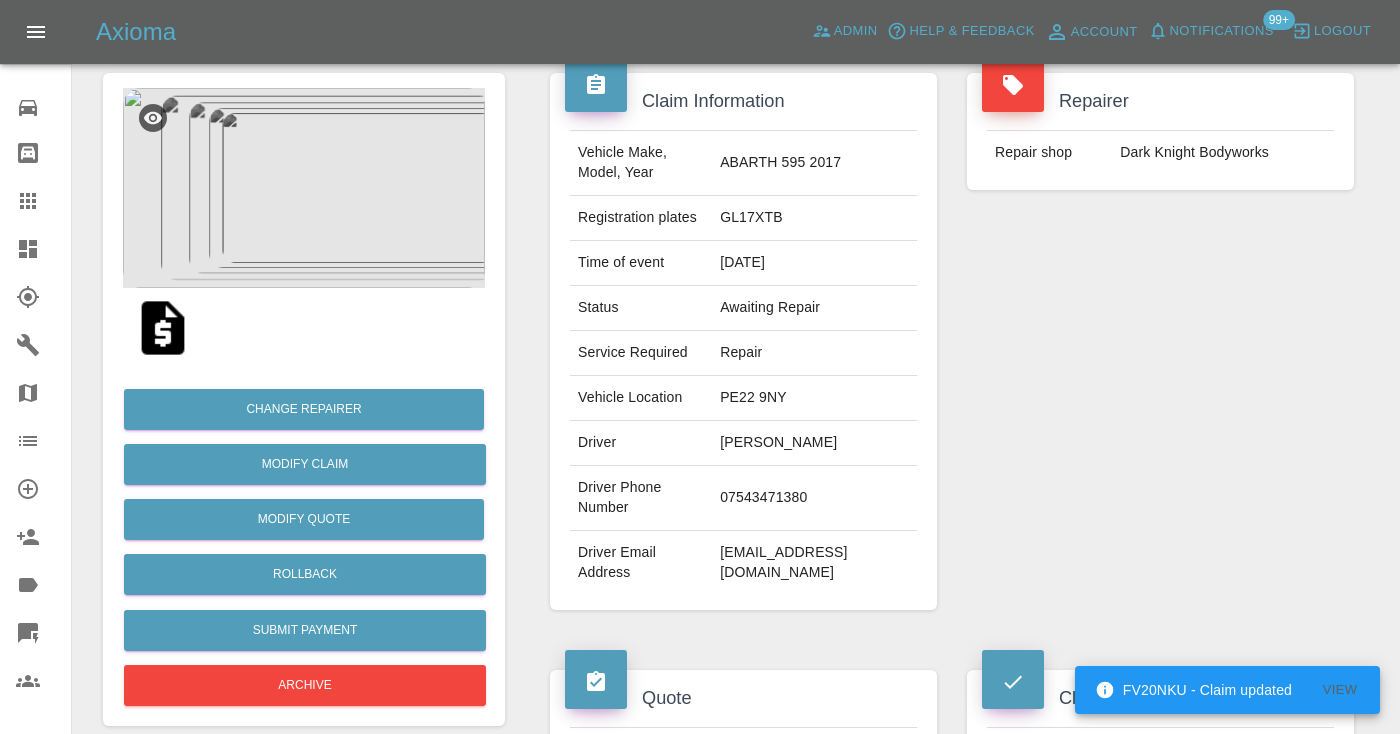 click on "Repairer Repair shop Dark Knight  Bodyworks" at bounding box center [1160, 341] 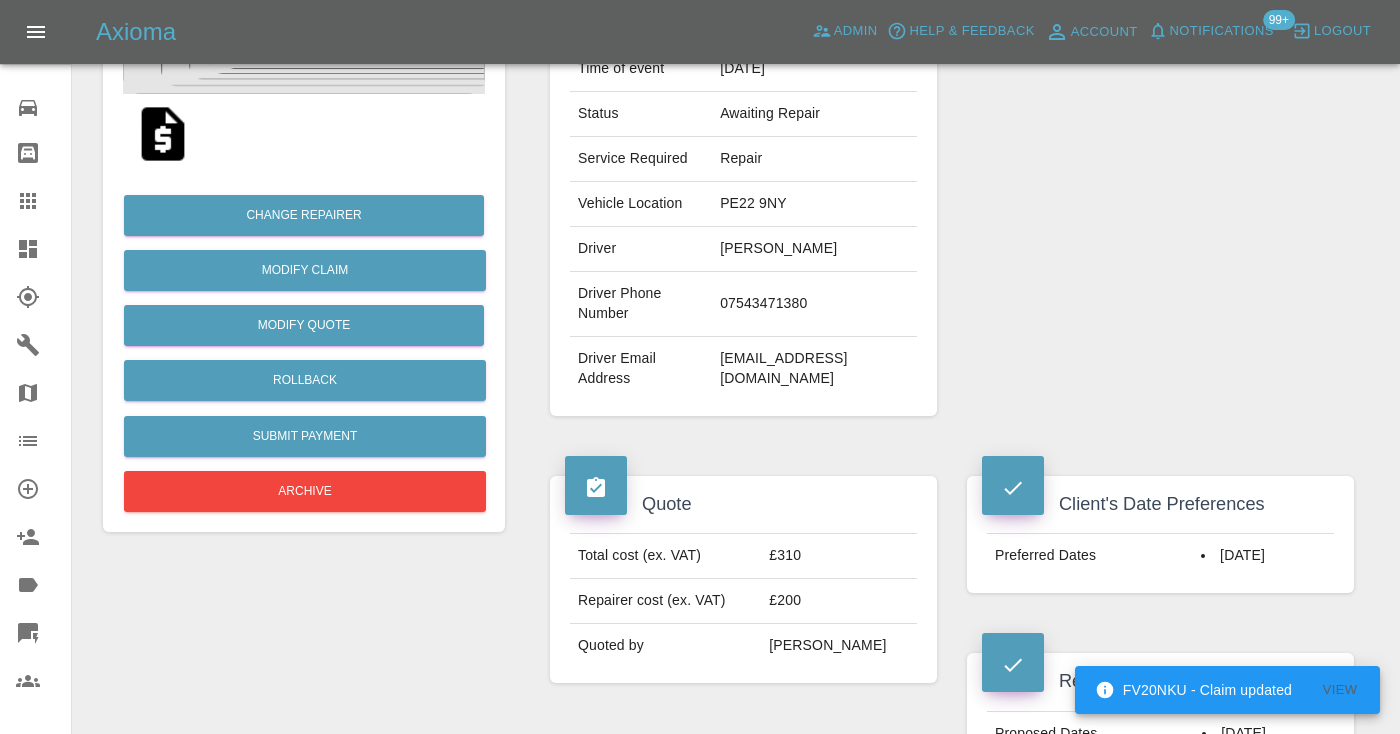 scroll, scrollTop: 359, scrollLeft: 0, axis: vertical 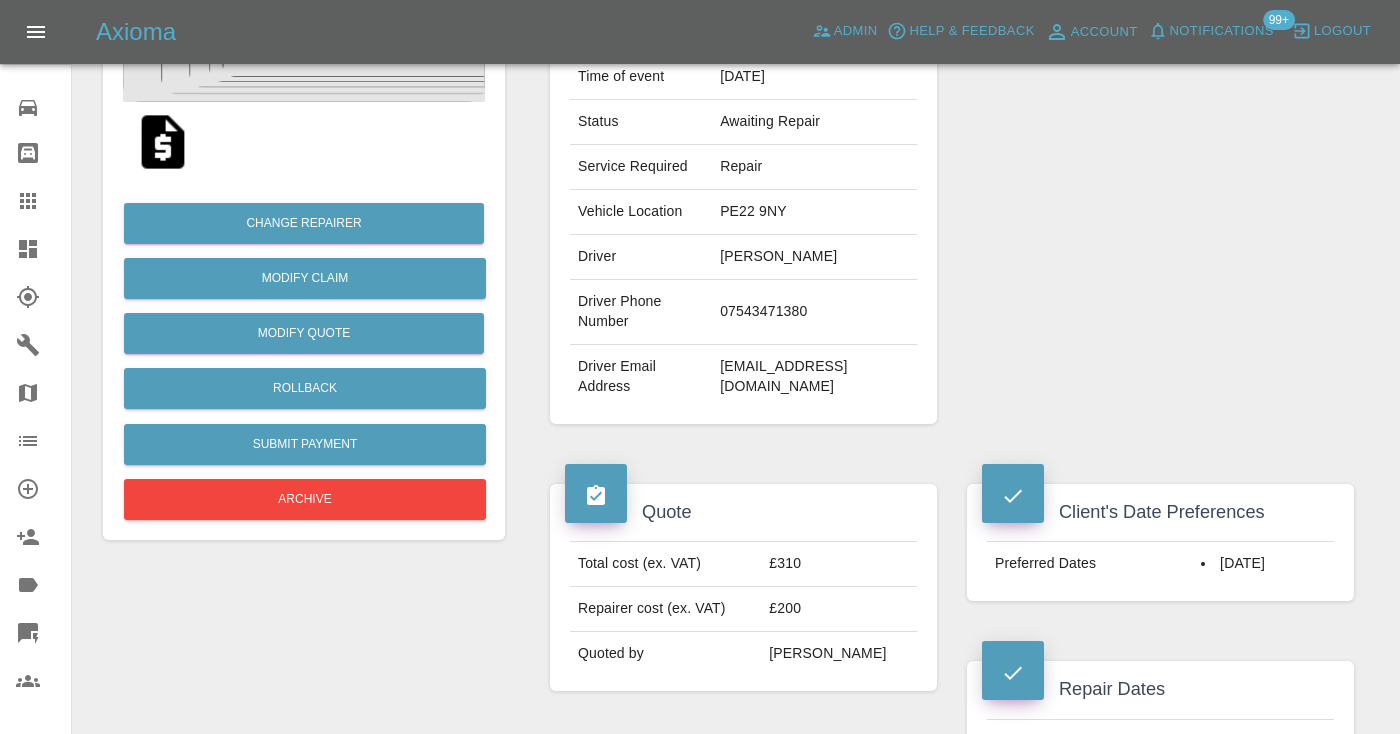 click on "Repairer Repair shop Dark Knight  Bodyworks" at bounding box center [1160, 155] 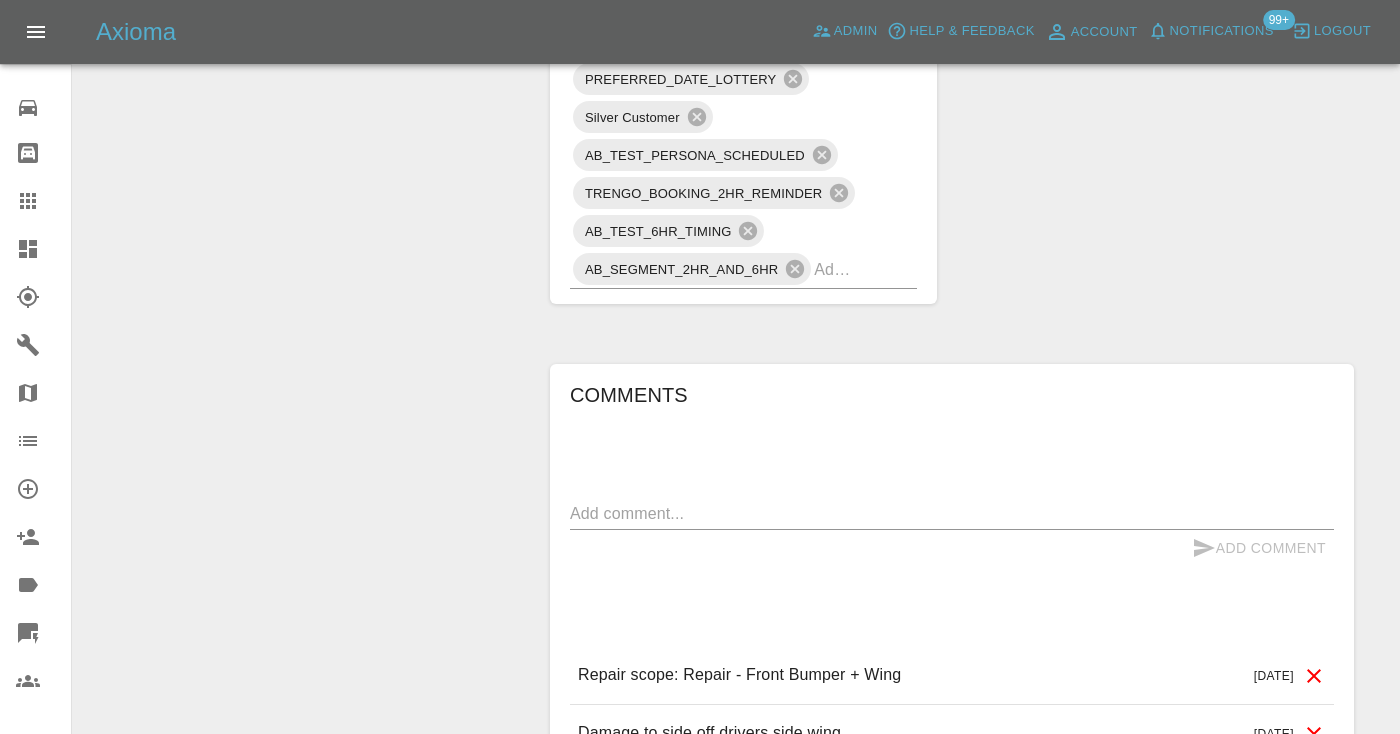 scroll, scrollTop: 1492, scrollLeft: 0, axis: vertical 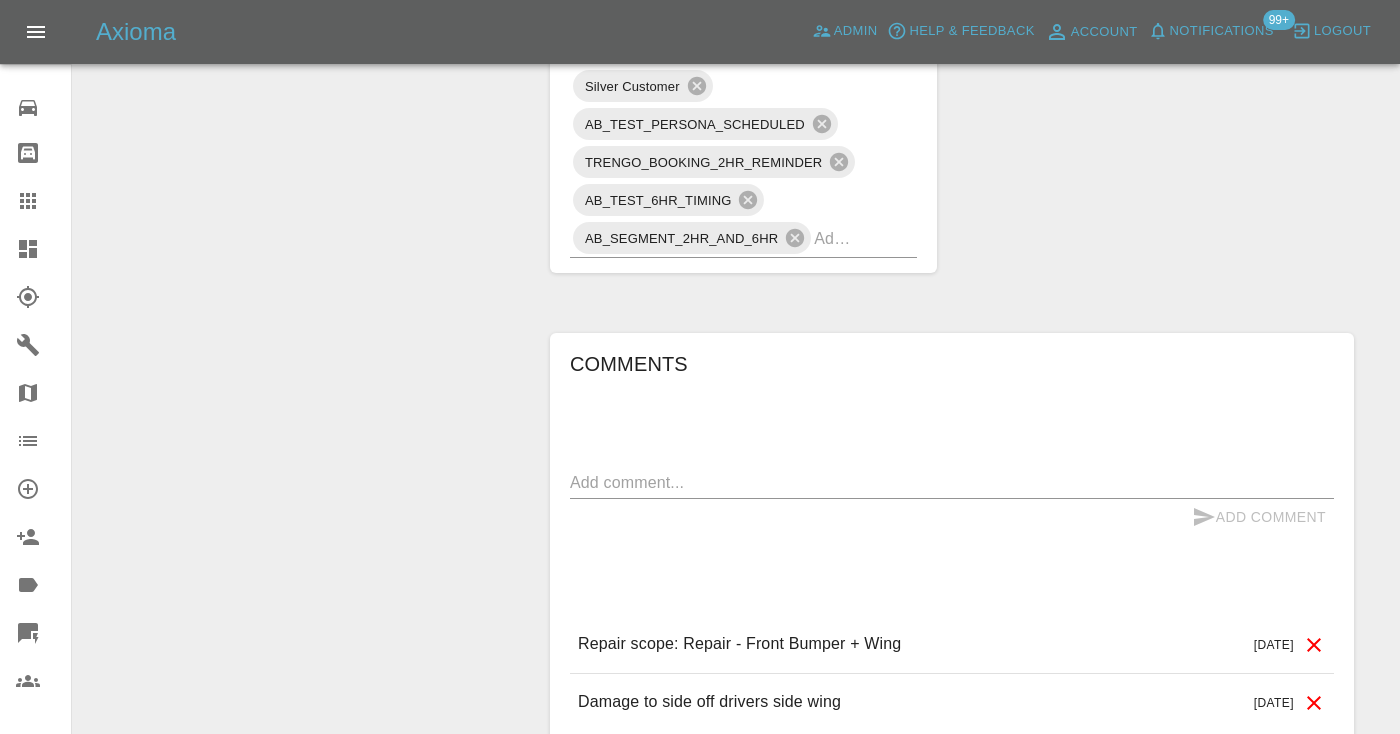 click at bounding box center [952, 482] 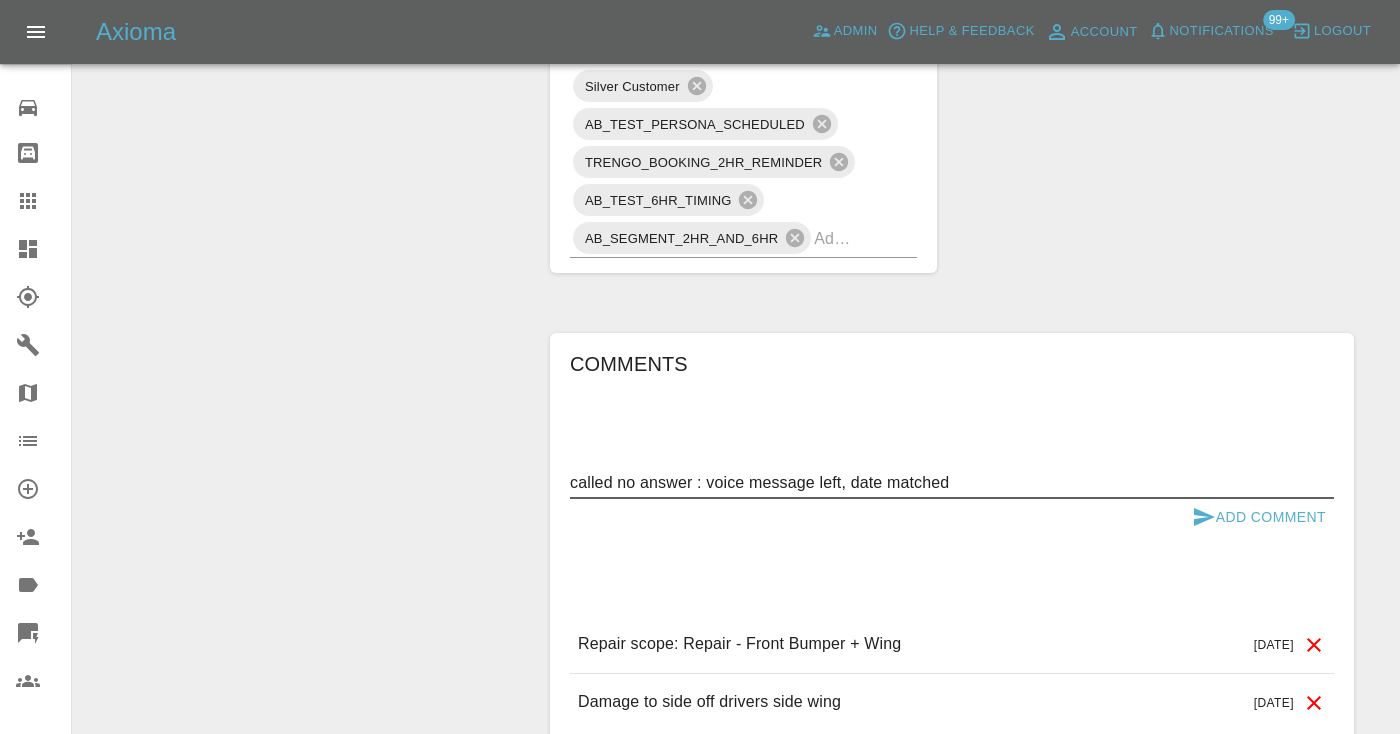 type on "called no answer : voice message left, date matched" 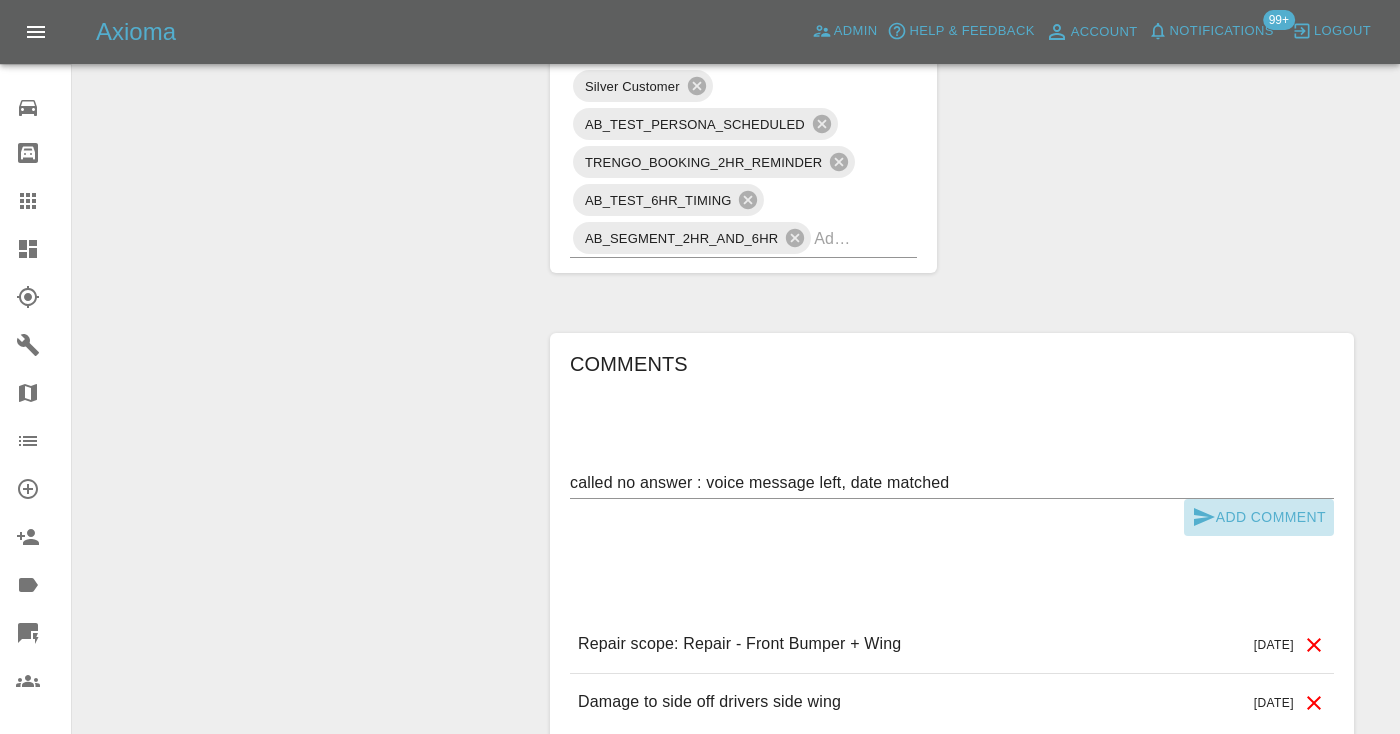 click 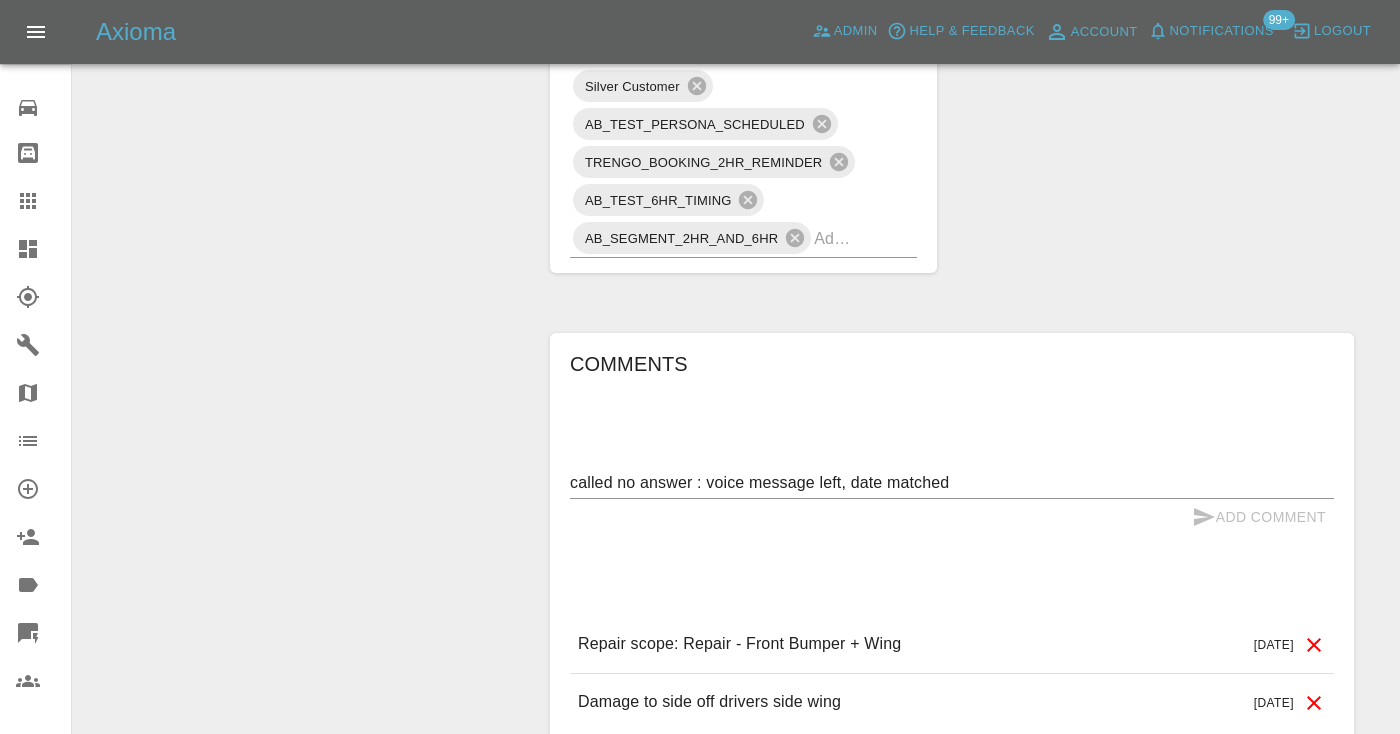 type 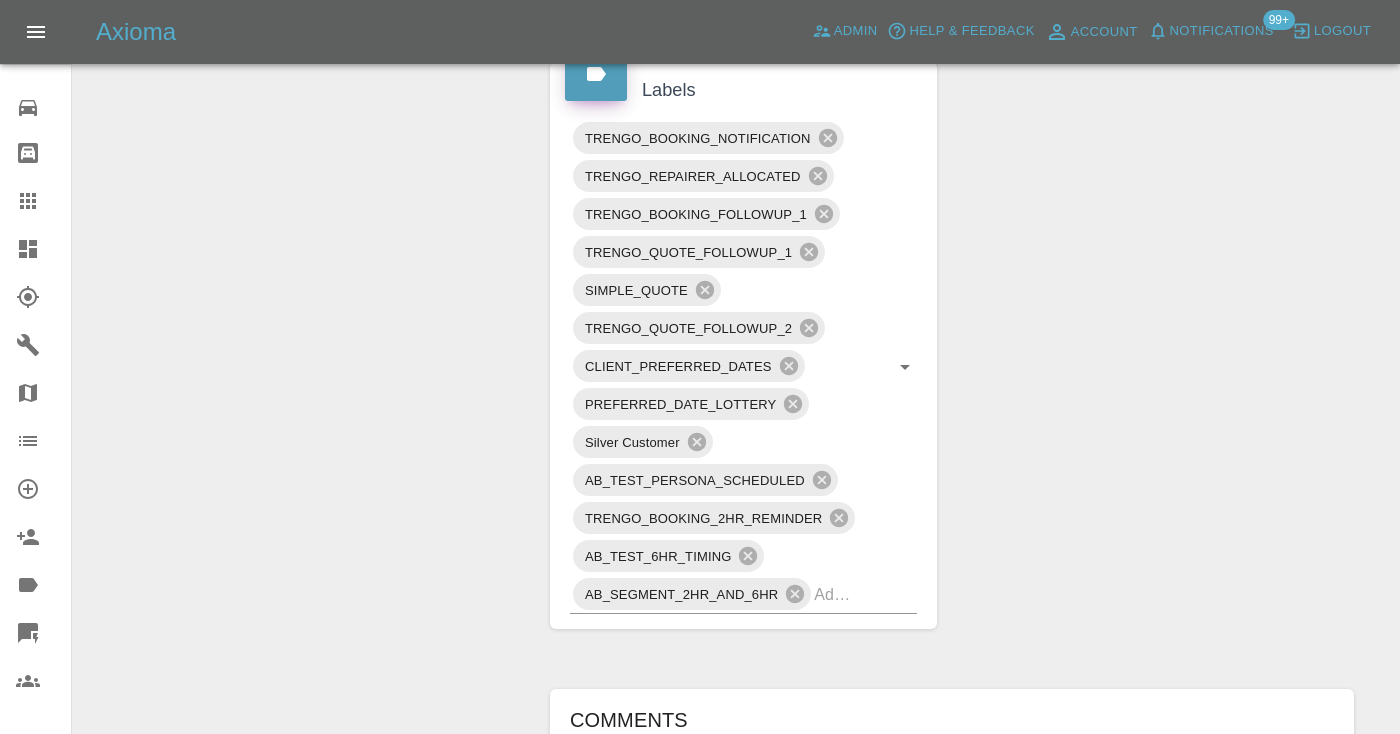 scroll, scrollTop: 1120, scrollLeft: 0, axis: vertical 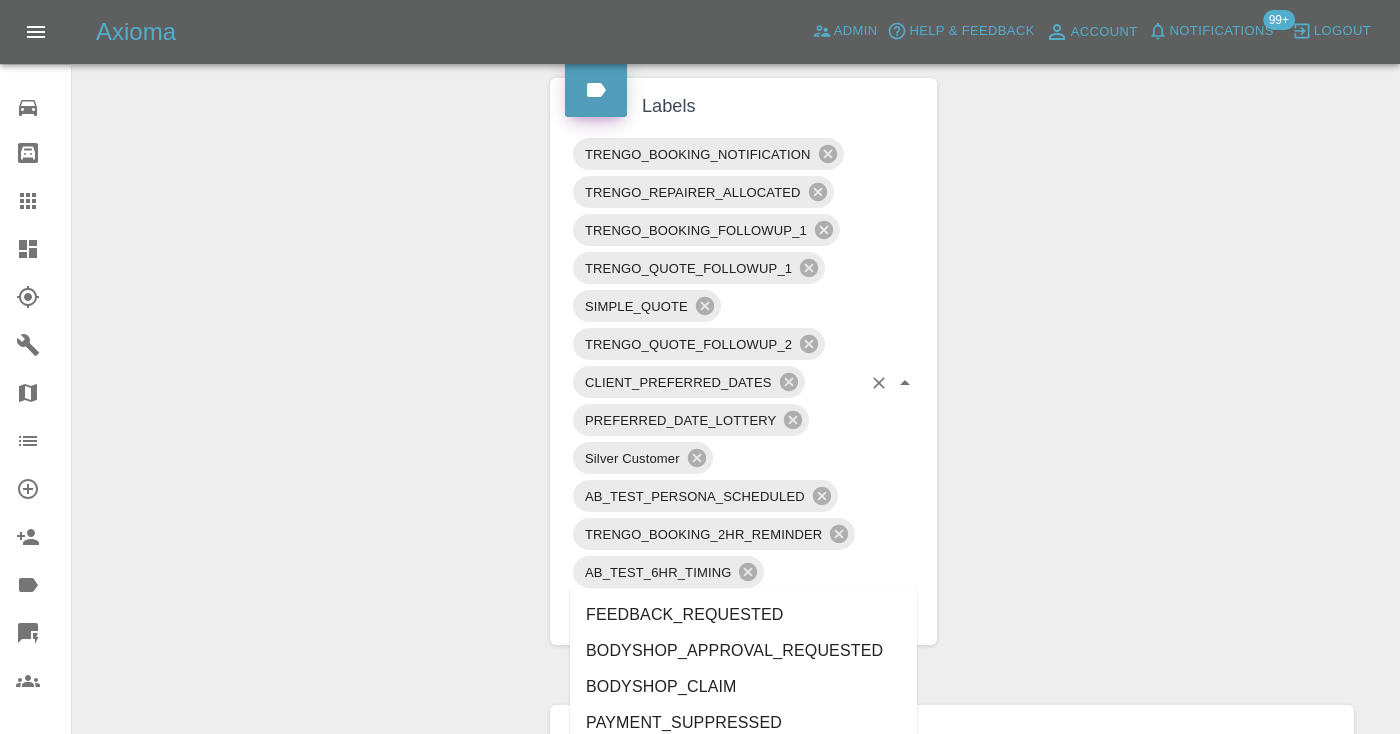 click at bounding box center (837, 610) 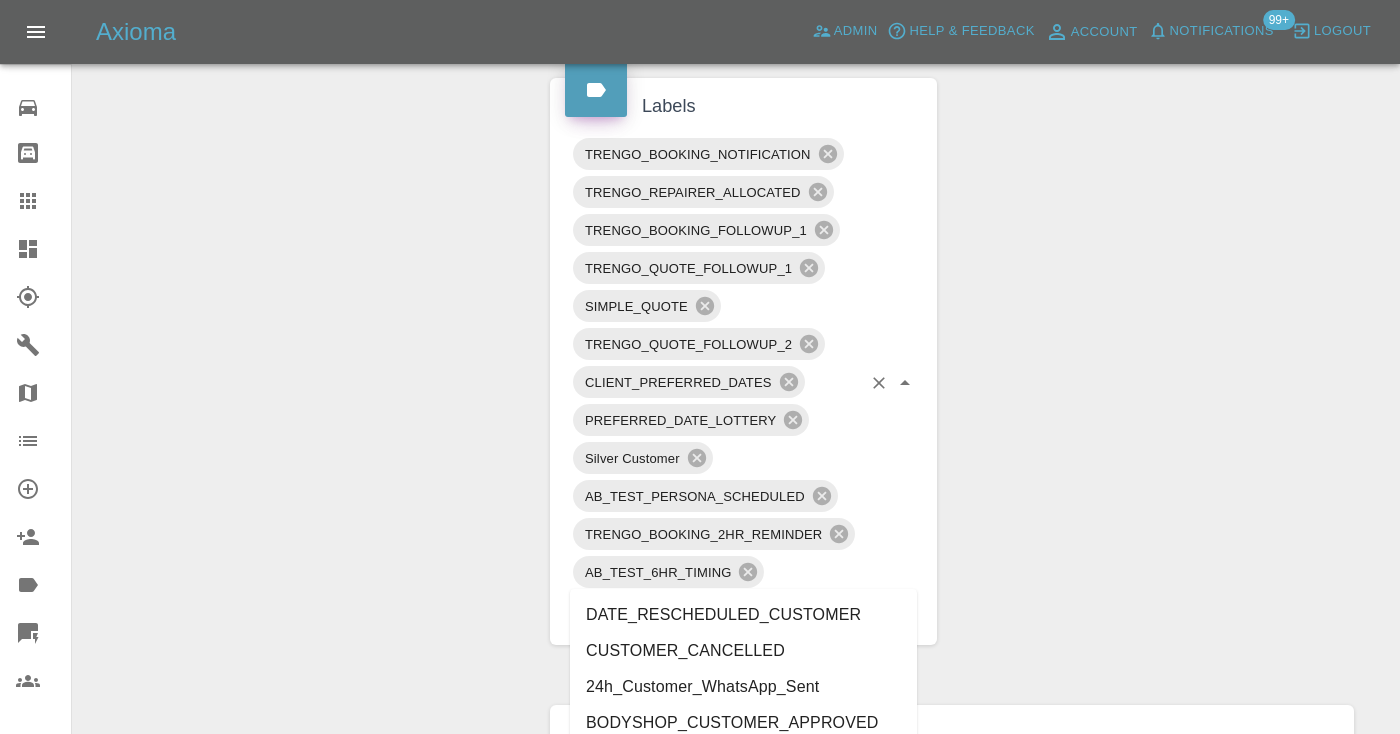 type on "cust" 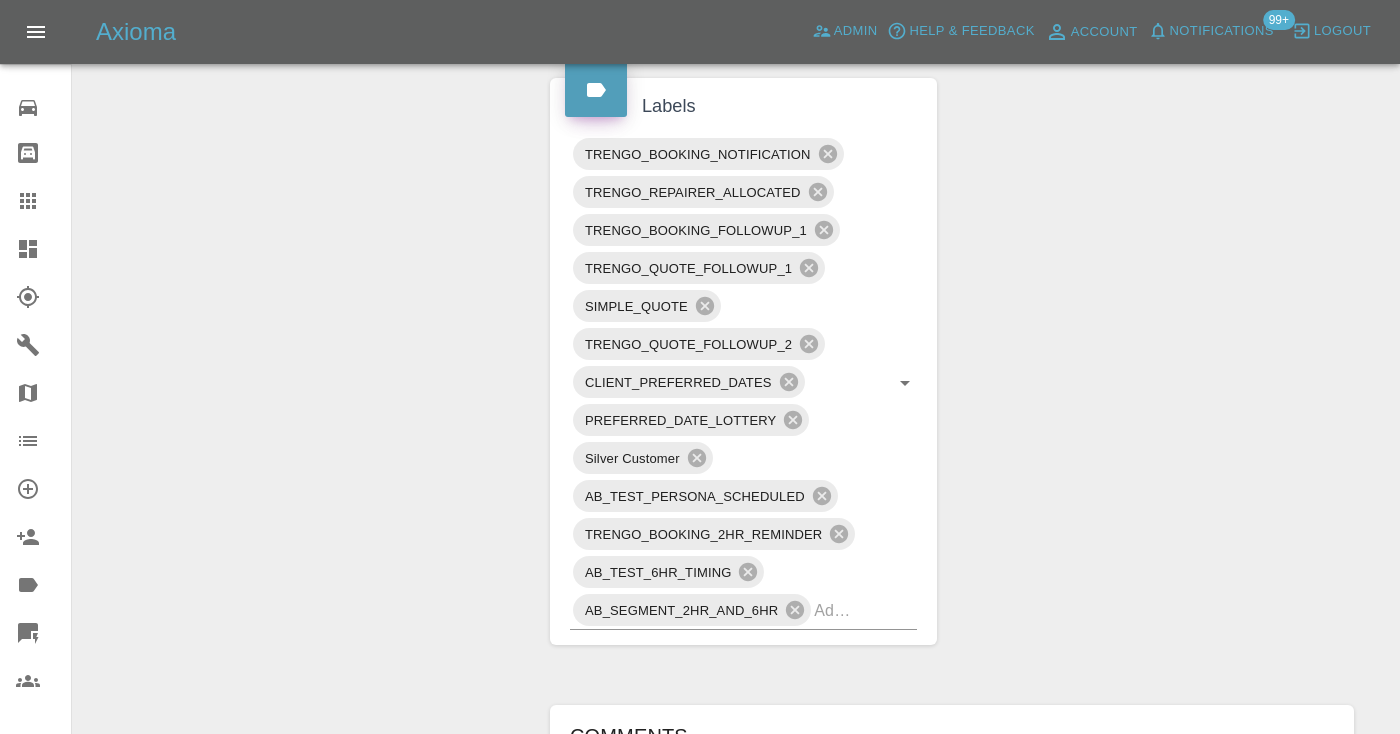 click on "Claim Information Vehicle Make, Model, Year ABARTH 595 2017 Registration plates GL17XTB Time of event 04/07/2025 Status Awaiting Repair Service Required Repair Vehicle Location PE22 9NY Driver Charlie Miller Driver Phone Number 07543471380 Driver Email Address chewymiller56@gmail.com Repairer Repair shop Dark Knight  Bodyworks Quote Total cost (ex. VAT) £310 Repairer cost (ex. VAT) £200 Quoted by Eric Ordano Client's Date Preferences Preferred Dates 22/08/2025 Repair Dates Proposed Dates 22/08/2025 Labels TRENGO_BOOKING_NOTIFICATION TRENGO_REPAIRER_ALLOCATED TRENGO_BOOKING_FOLLOWUP_1 TRENGO_QUOTE_FOLLOWUP_1 SIMPLE_QUOTE TRENGO_QUOTE_FOLLOWUP_2 CLIENT_PREFERRED_DATES PREFERRED_DATE_LOTTERY Silver Customer AB_TEST_PERSONA_SCHEDULED TRENGO_BOOKING_2HR_REMINDER AB_TEST_6HR_TIMING AB_SEGMENT_2HR_AND_6HR Comments x Add Comment called no answer : voice message left, date matched  in a few seconds Castro called no answer : voice message left, date matched  in a few seconds Castro 4 days ago 4 days ago 7 days ago" at bounding box center [952, 164] 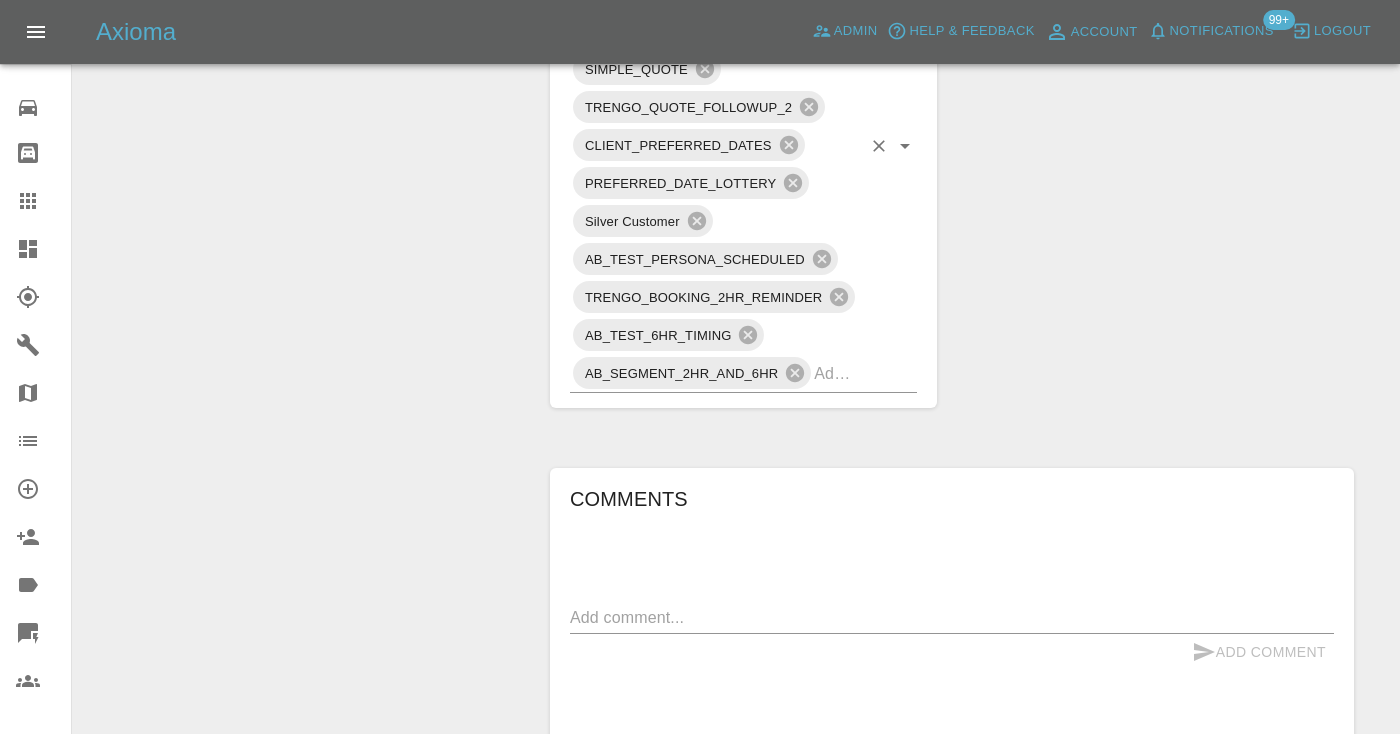 scroll, scrollTop: 1360, scrollLeft: 0, axis: vertical 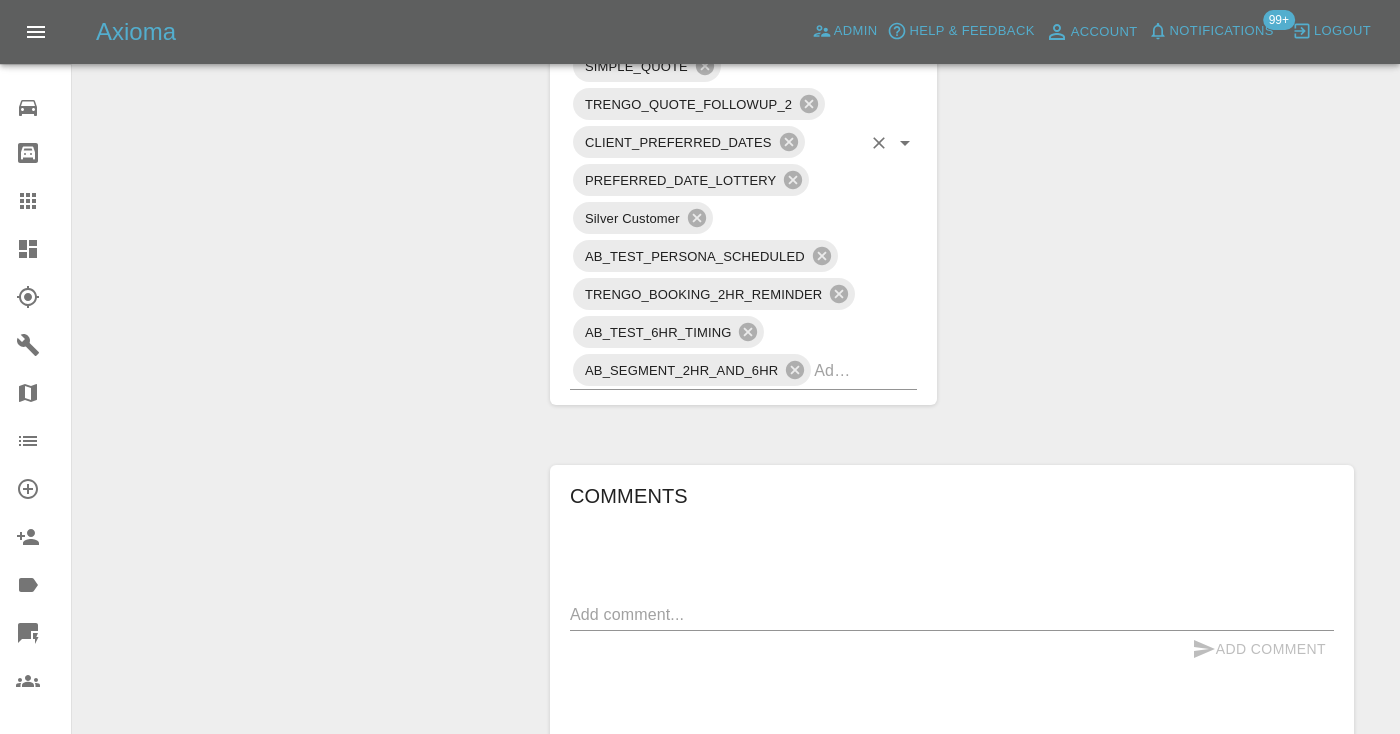 click at bounding box center [837, 370] 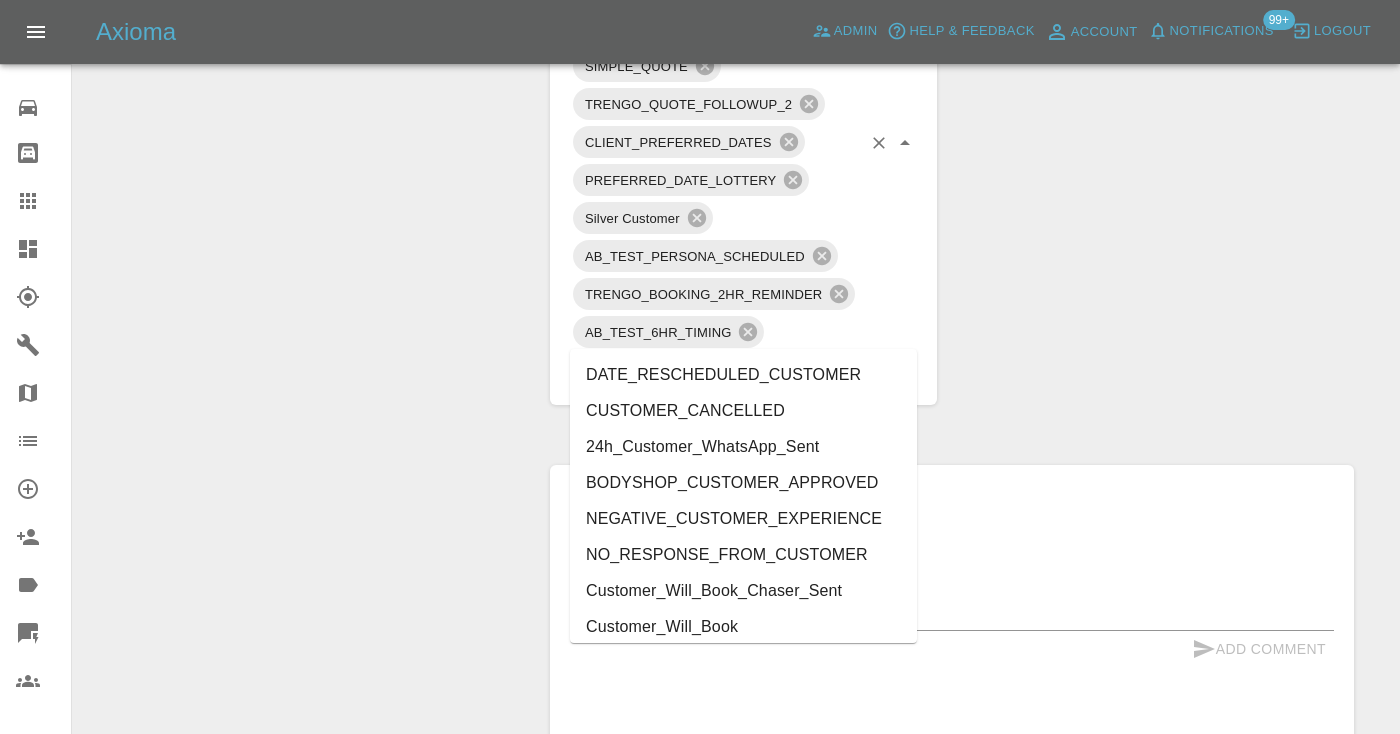 type on "cust" 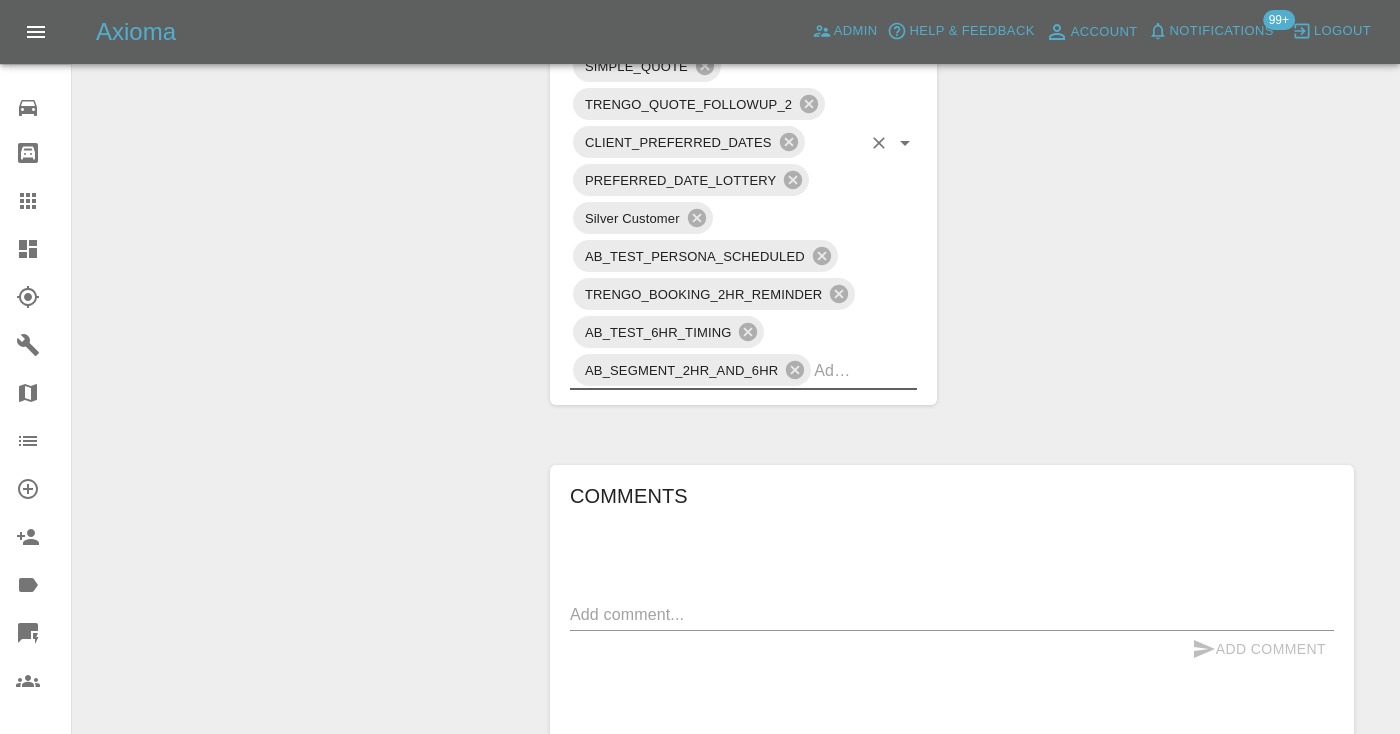 click on "Change Repairer Modify Claim Modify Quote Rollback Submit Payment Archive" at bounding box center (304, -76) 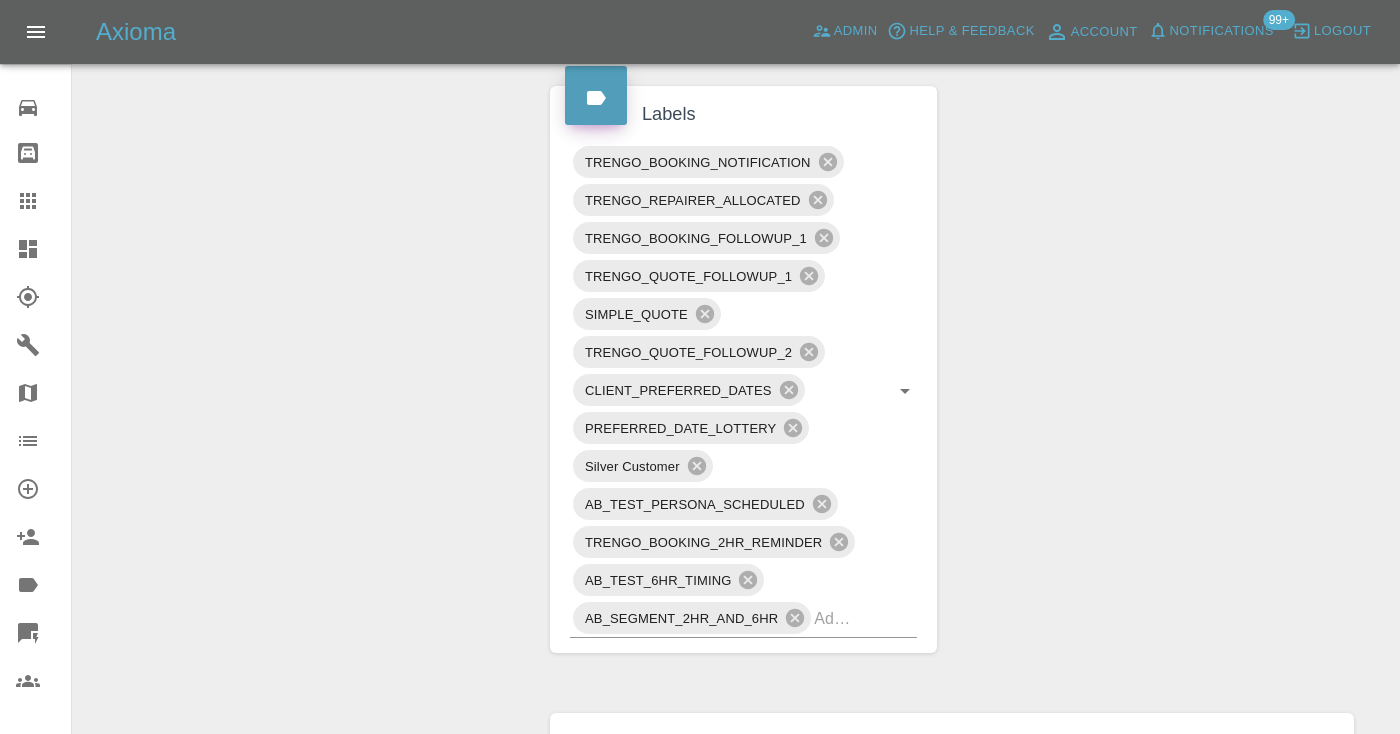 scroll, scrollTop: 1109, scrollLeft: 0, axis: vertical 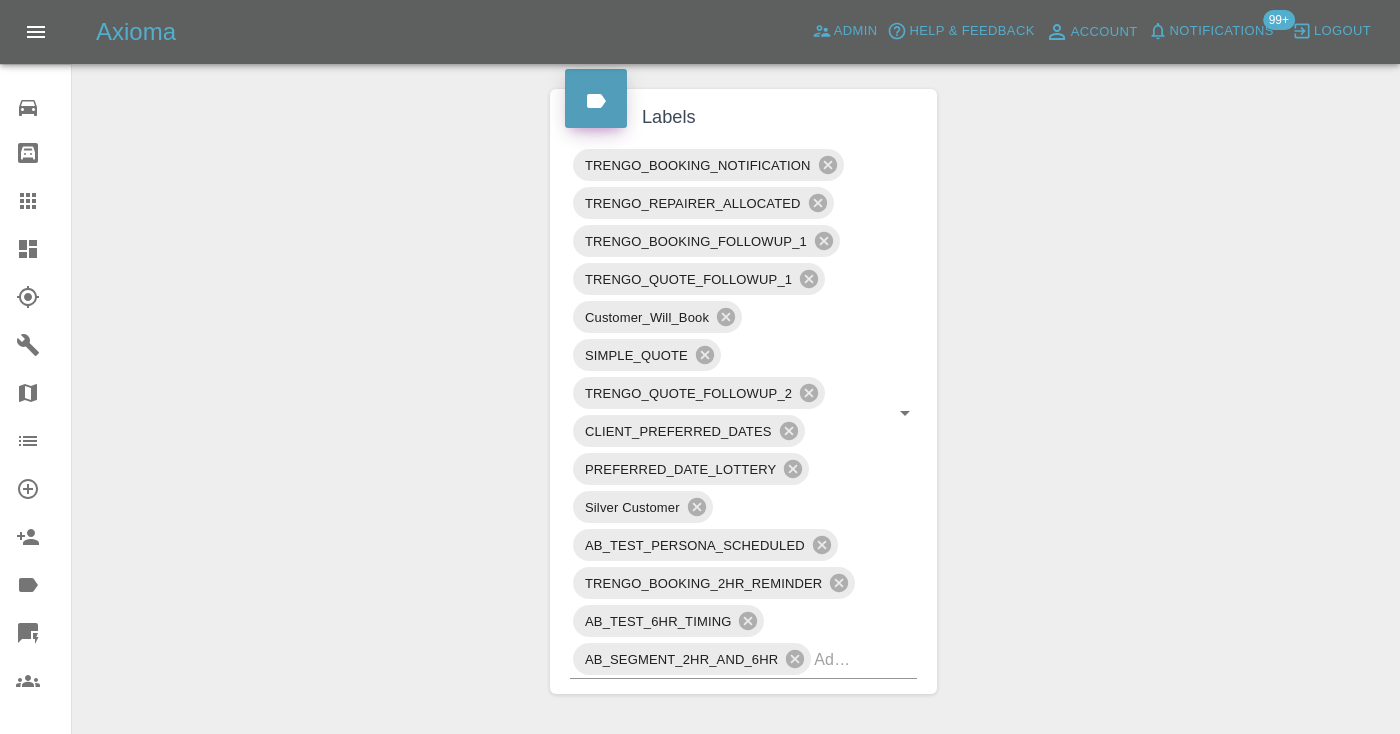 click 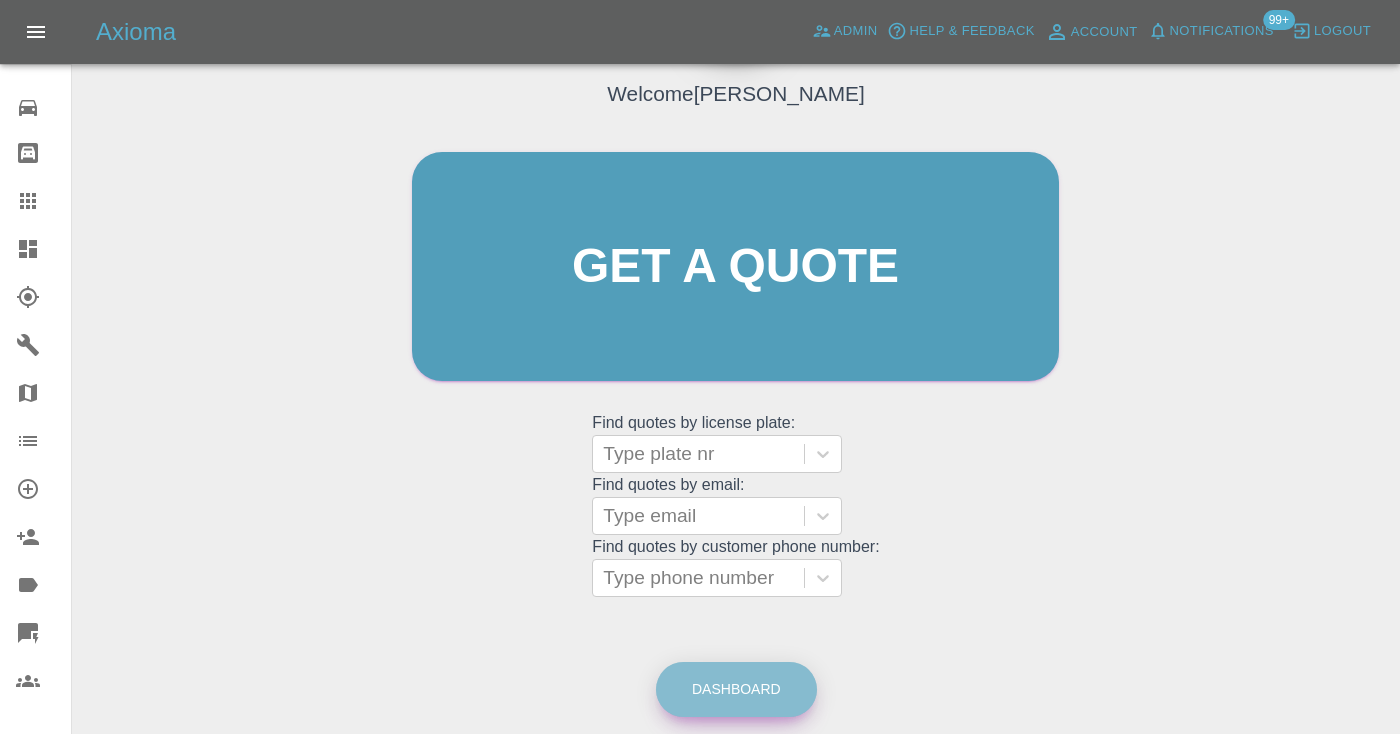 click on "Dashboard" at bounding box center (736, 689) 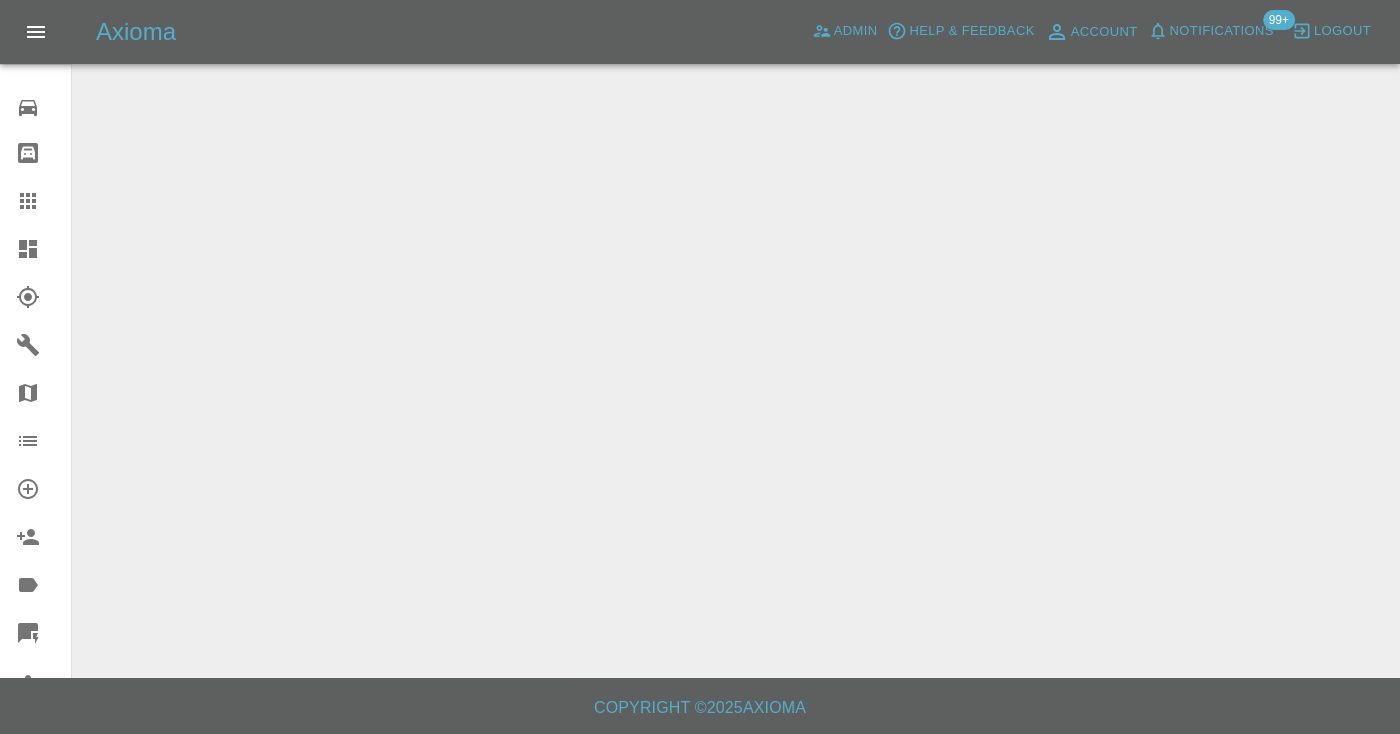 scroll, scrollTop: 0, scrollLeft: 0, axis: both 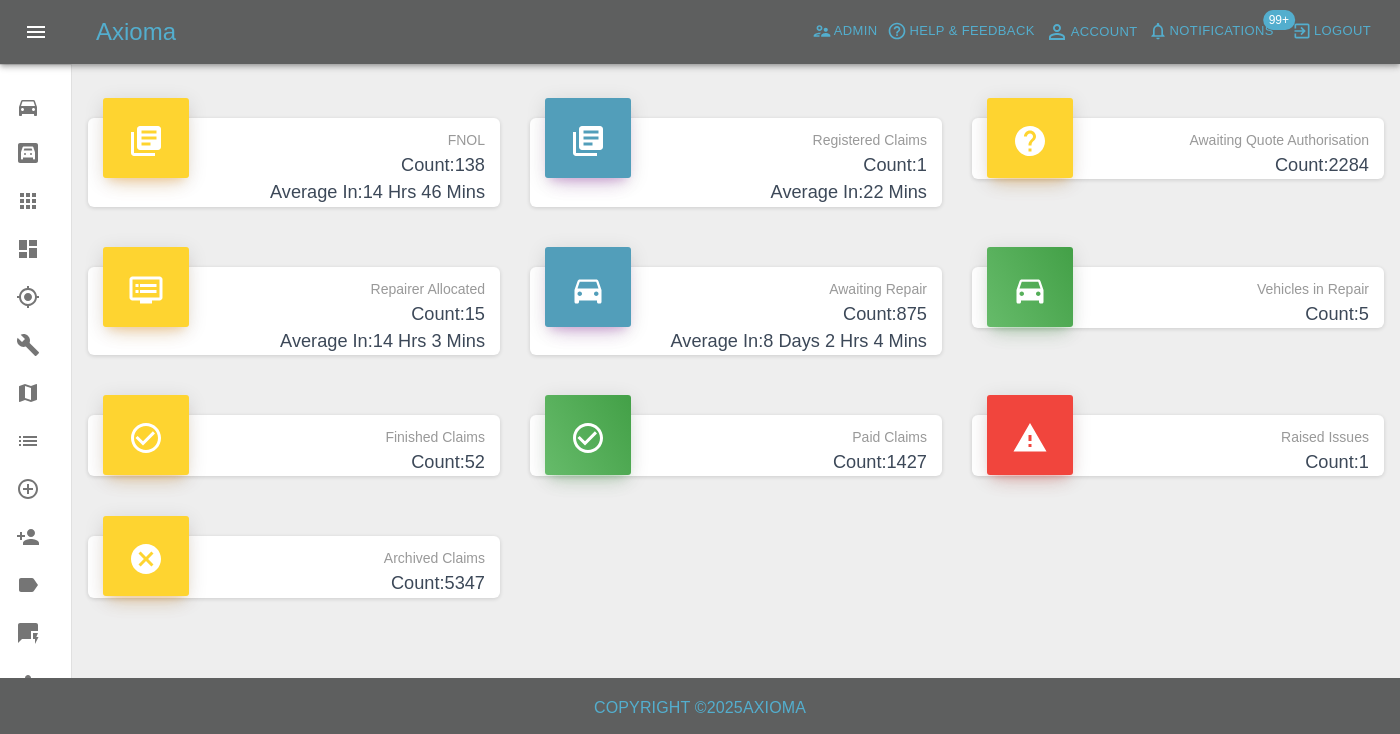 click on "Count:  875" at bounding box center [736, 314] 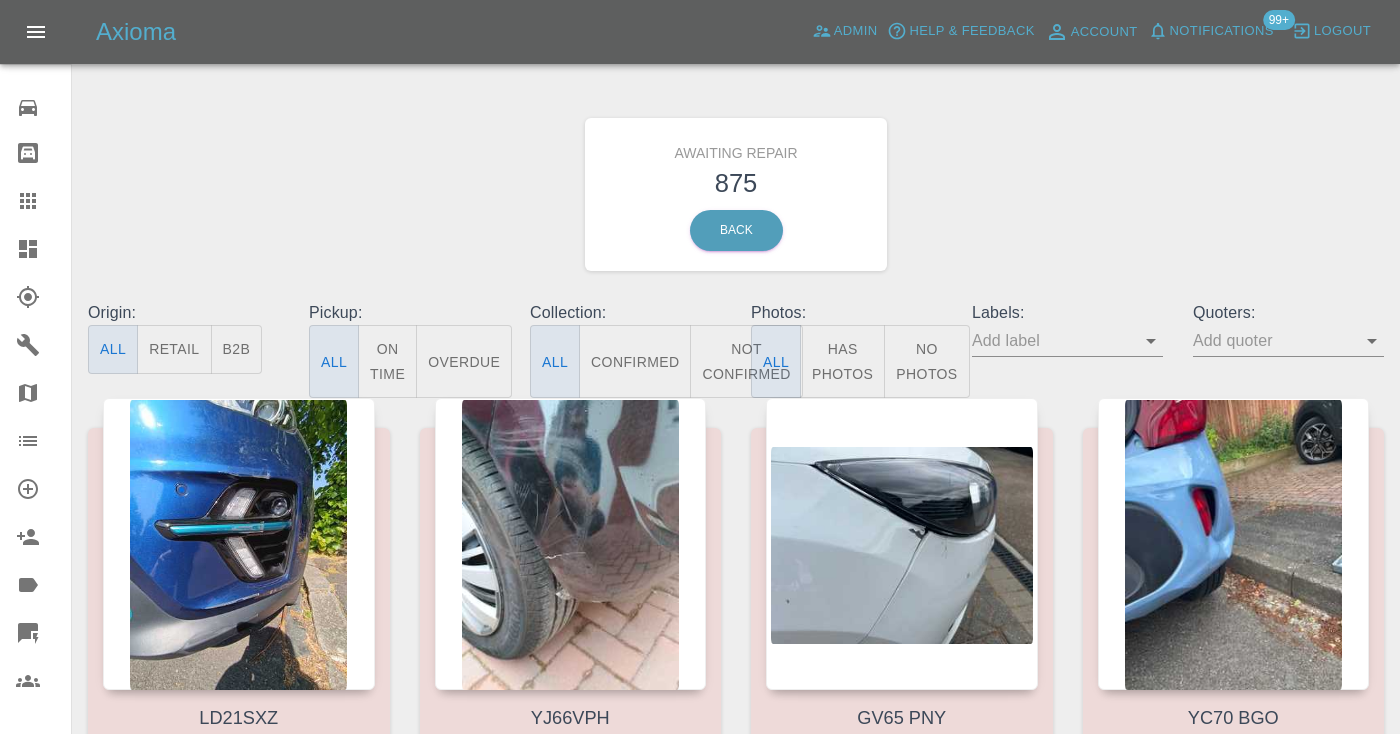 click on "Not Confirmed" at bounding box center (746, 361) 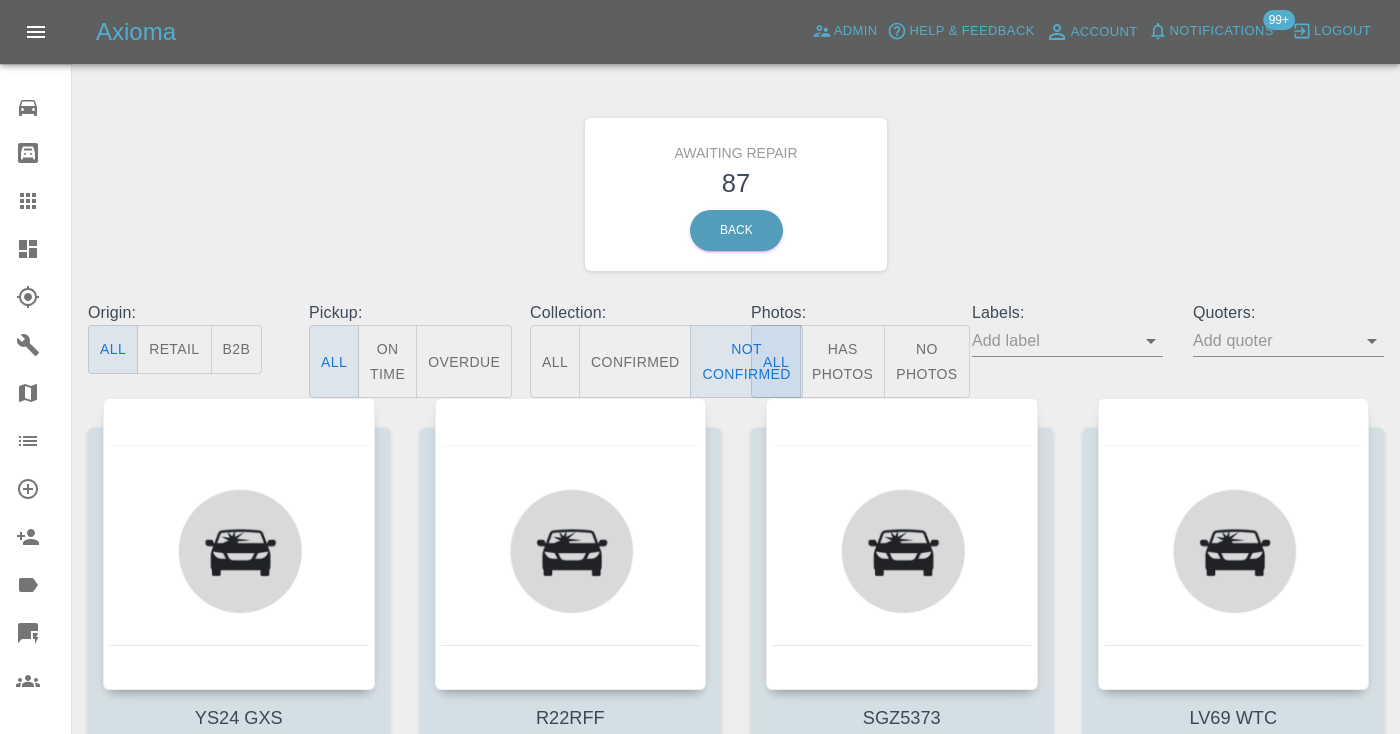 click on "Awaiting Repair 87 Back" at bounding box center (736, 194) 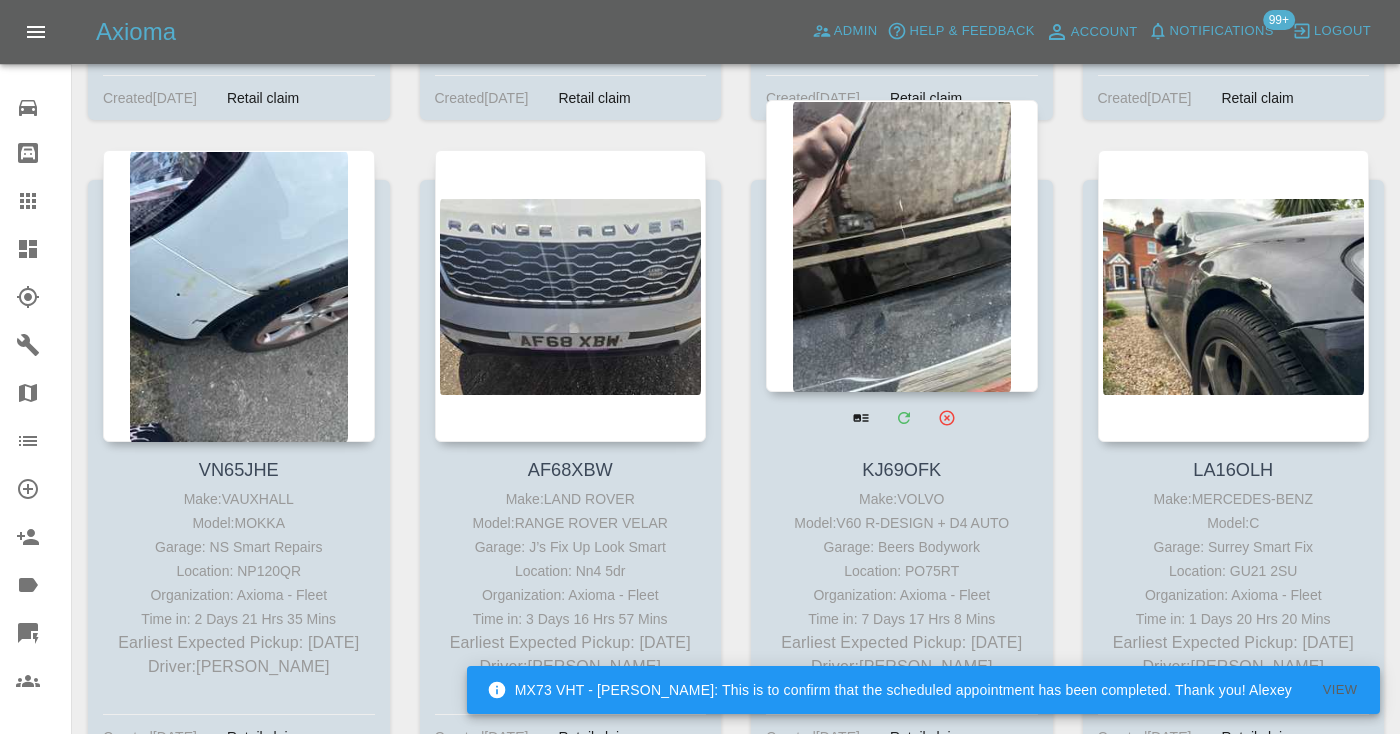 scroll, scrollTop: 1537, scrollLeft: 0, axis: vertical 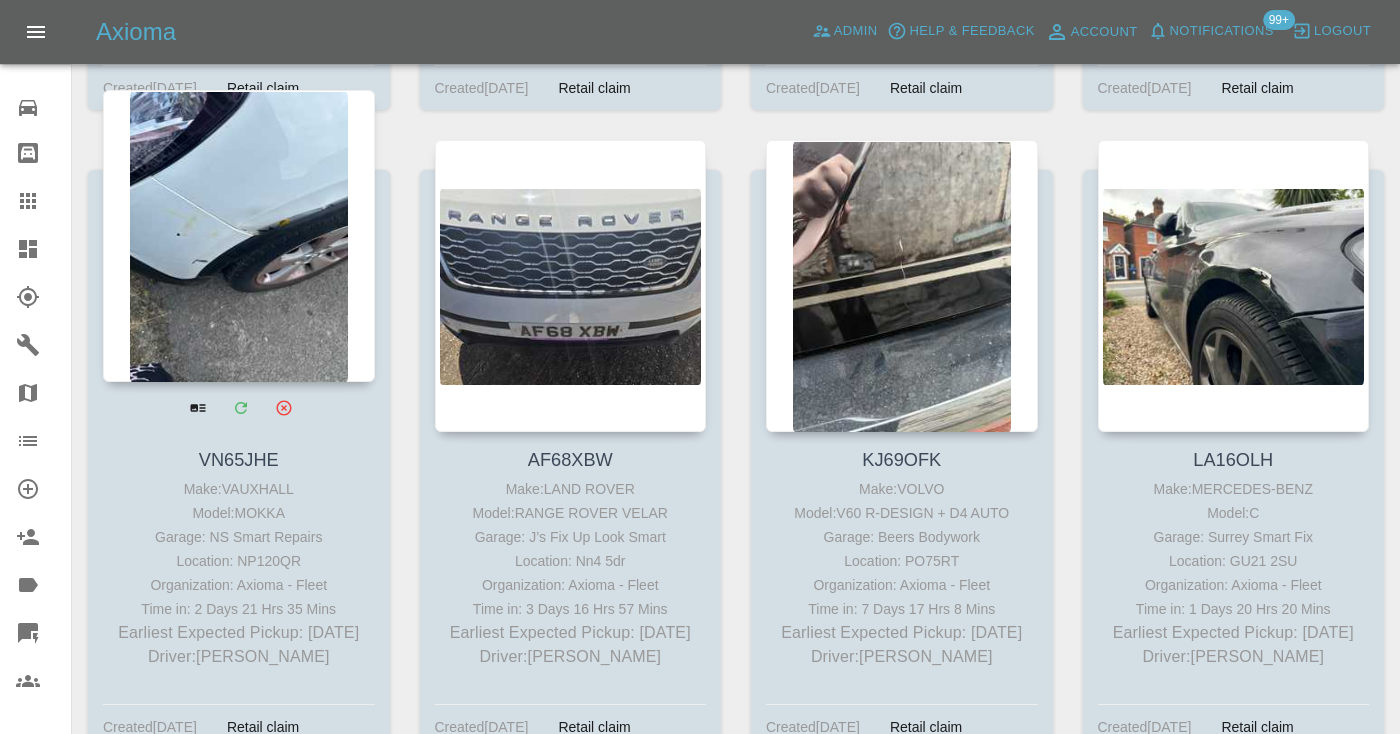 click at bounding box center [239, 236] 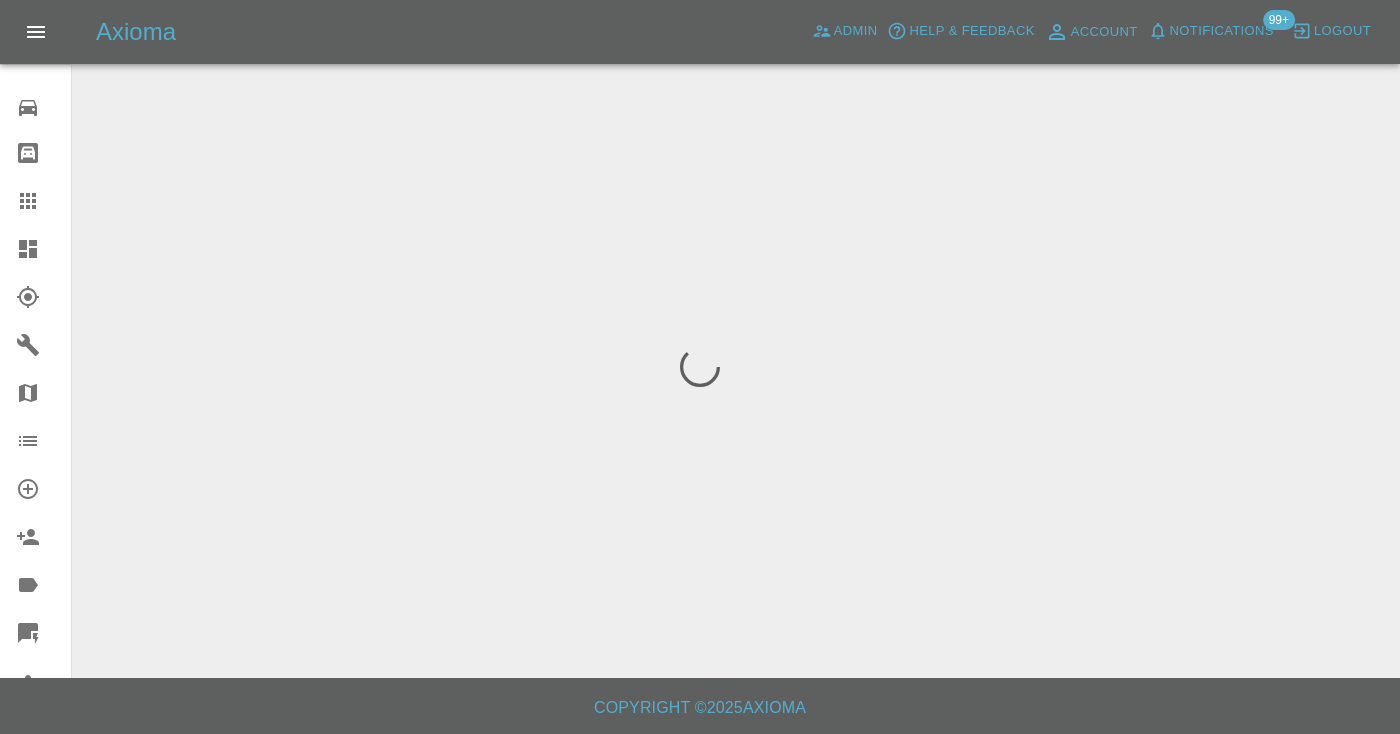 scroll, scrollTop: 0, scrollLeft: 0, axis: both 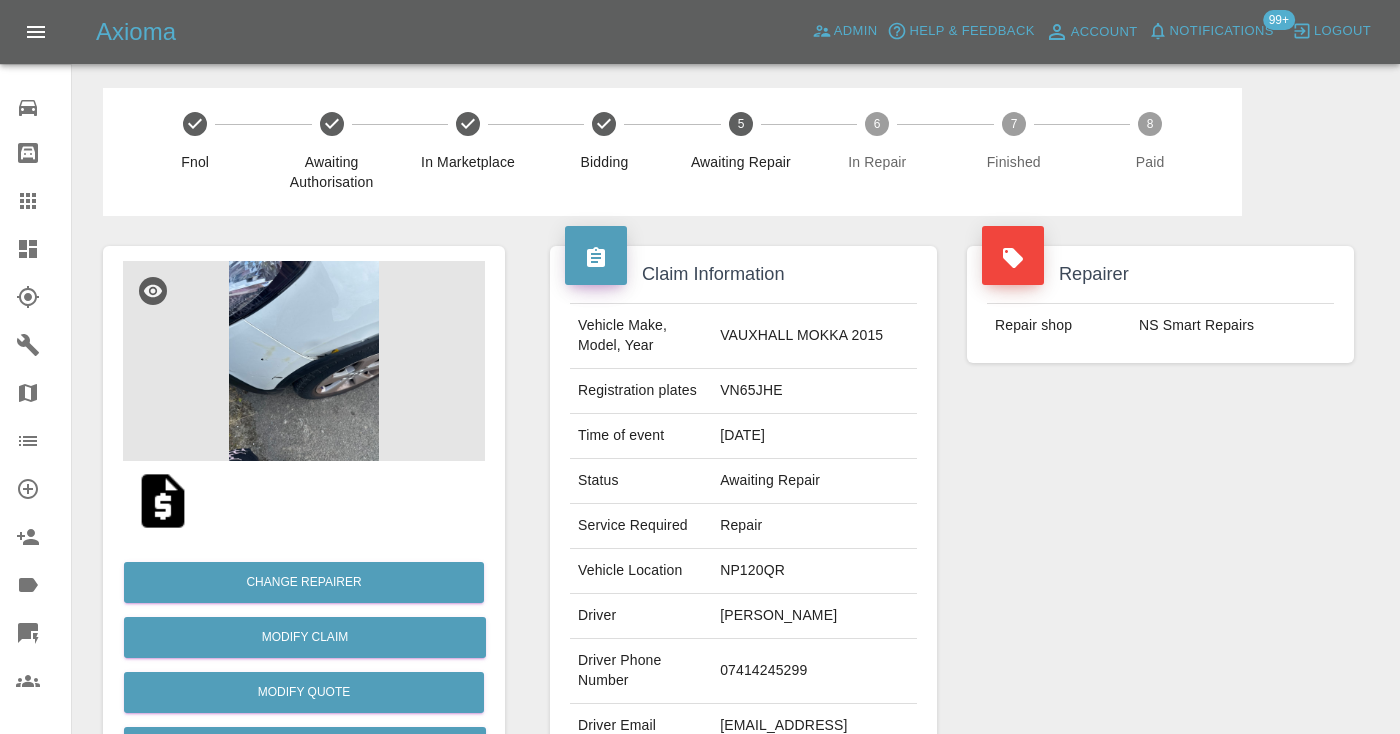 click on "07414245299" at bounding box center (814, 671) 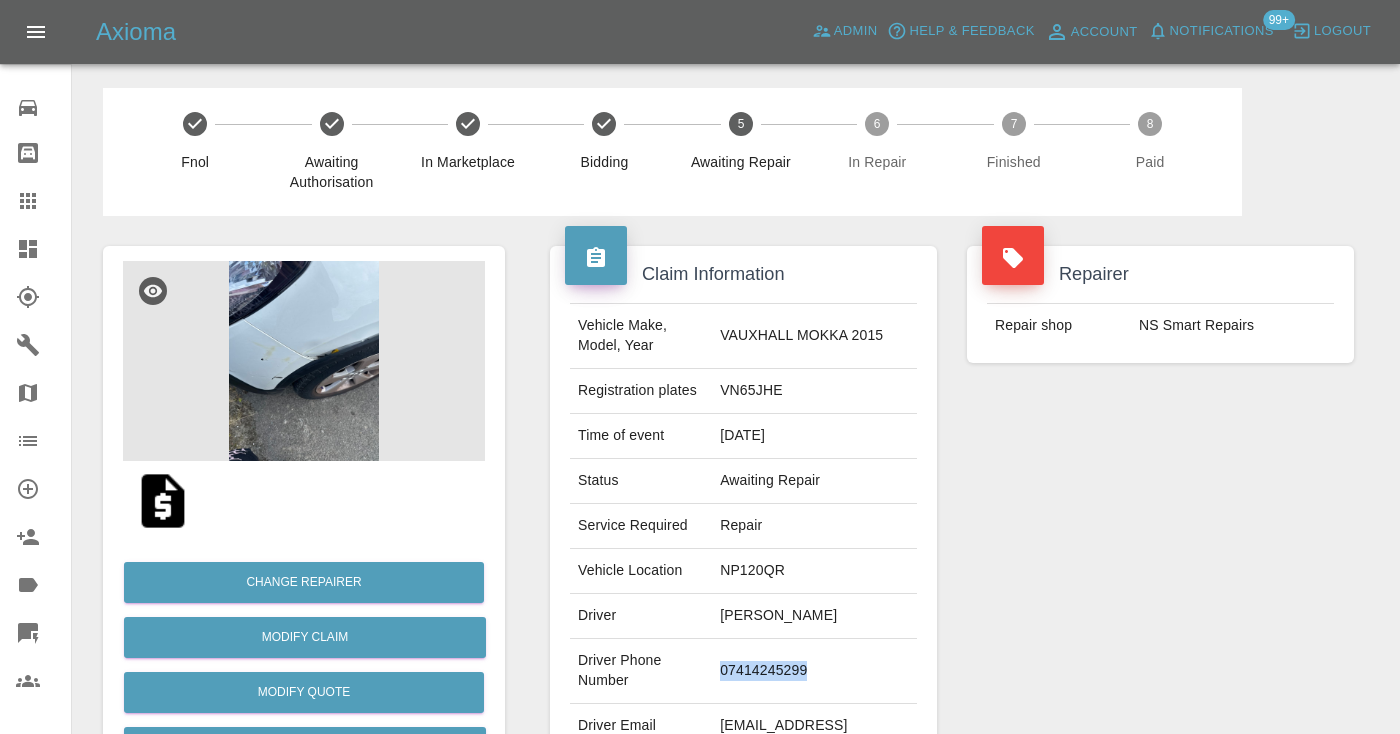click on "07414245299" at bounding box center (814, 671) 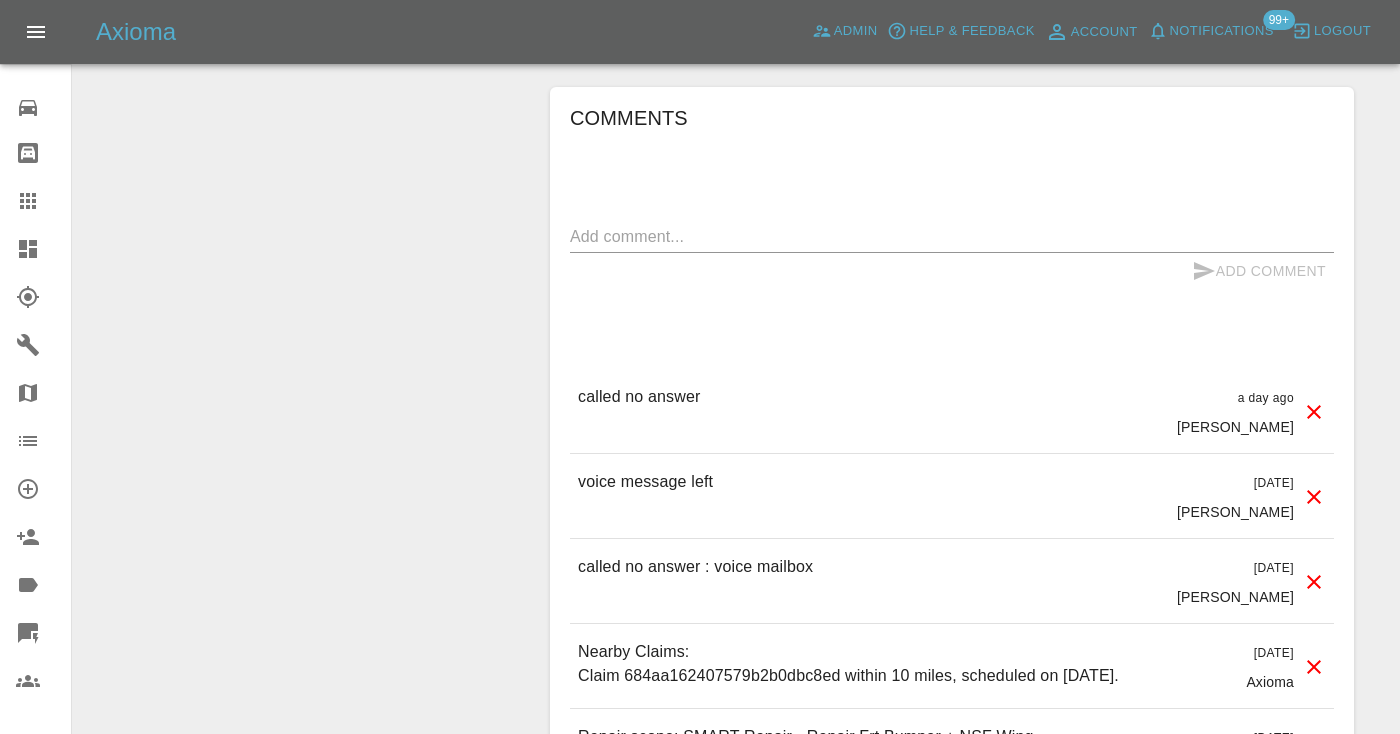 scroll, scrollTop: 1593, scrollLeft: 0, axis: vertical 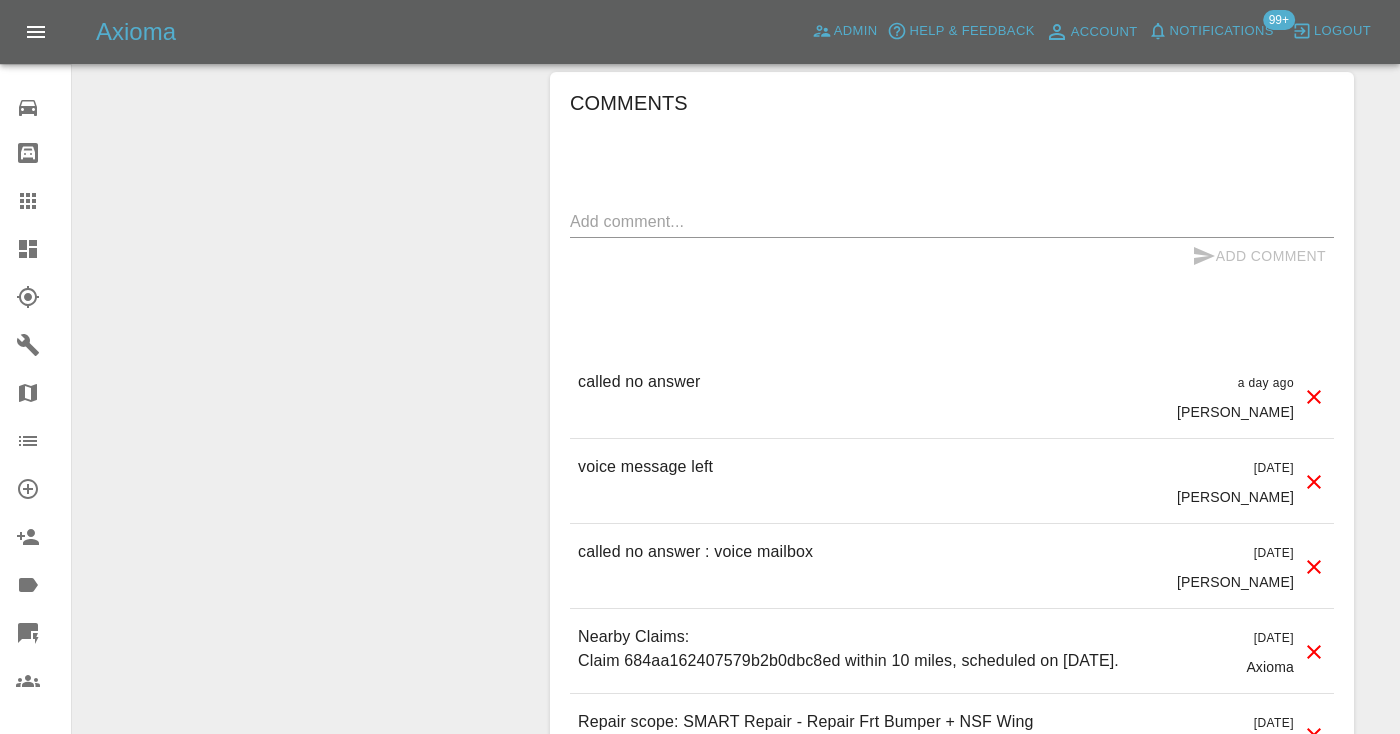 click at bounding box center (952, 221) 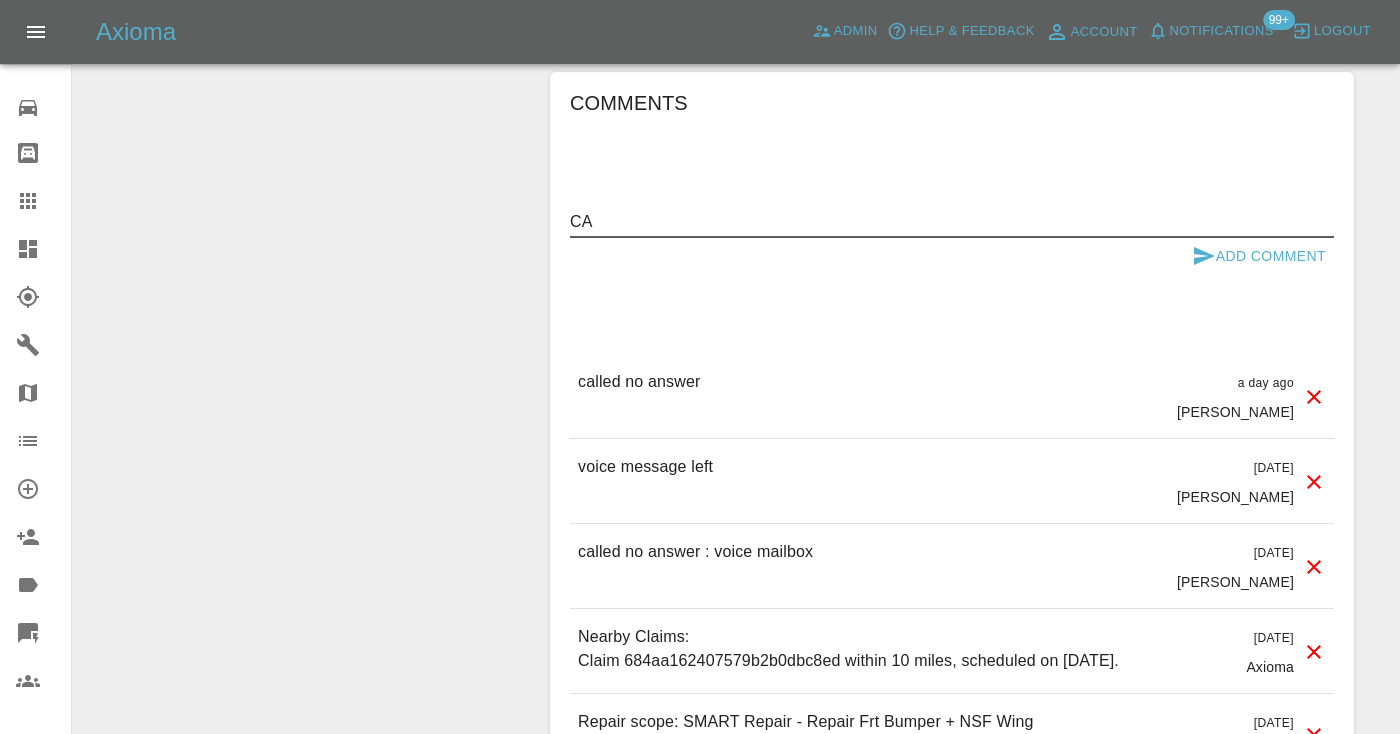 type on "C" 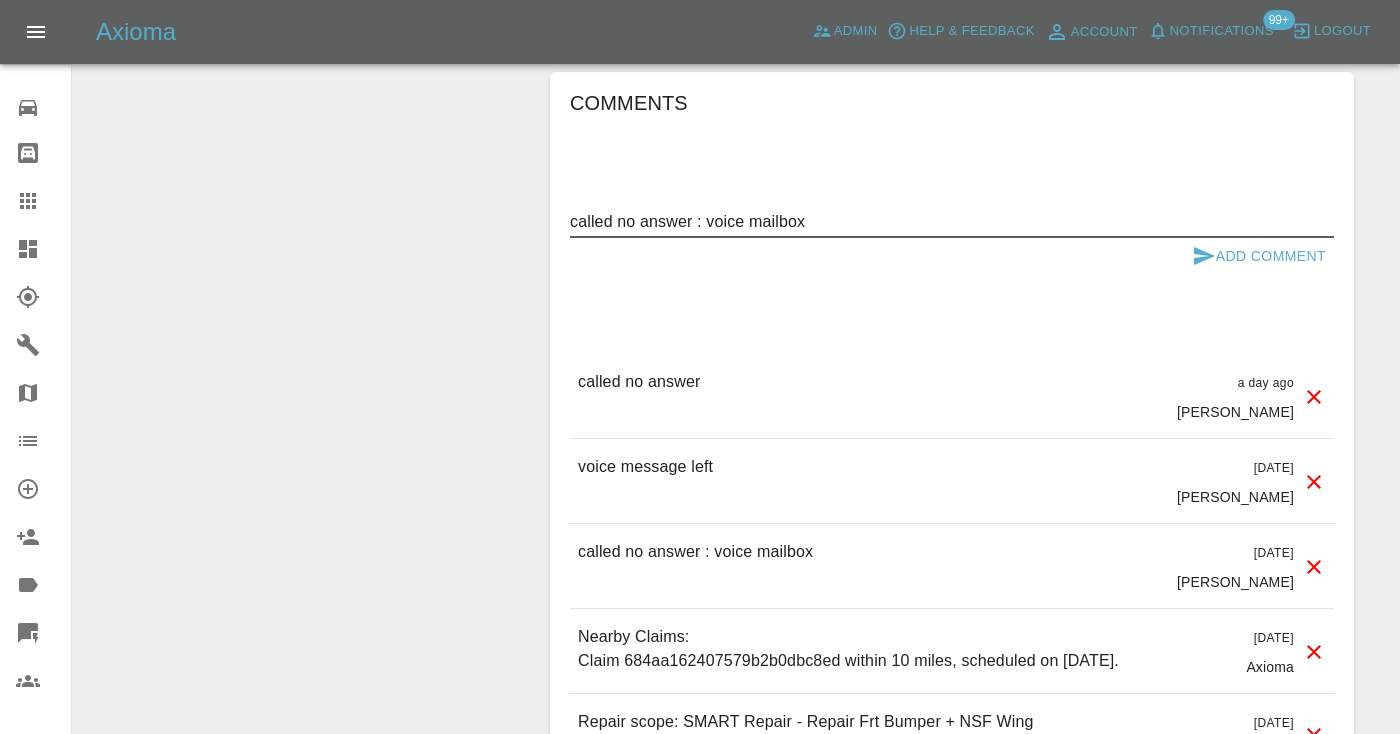 type on "called no answer : voice mailbox" 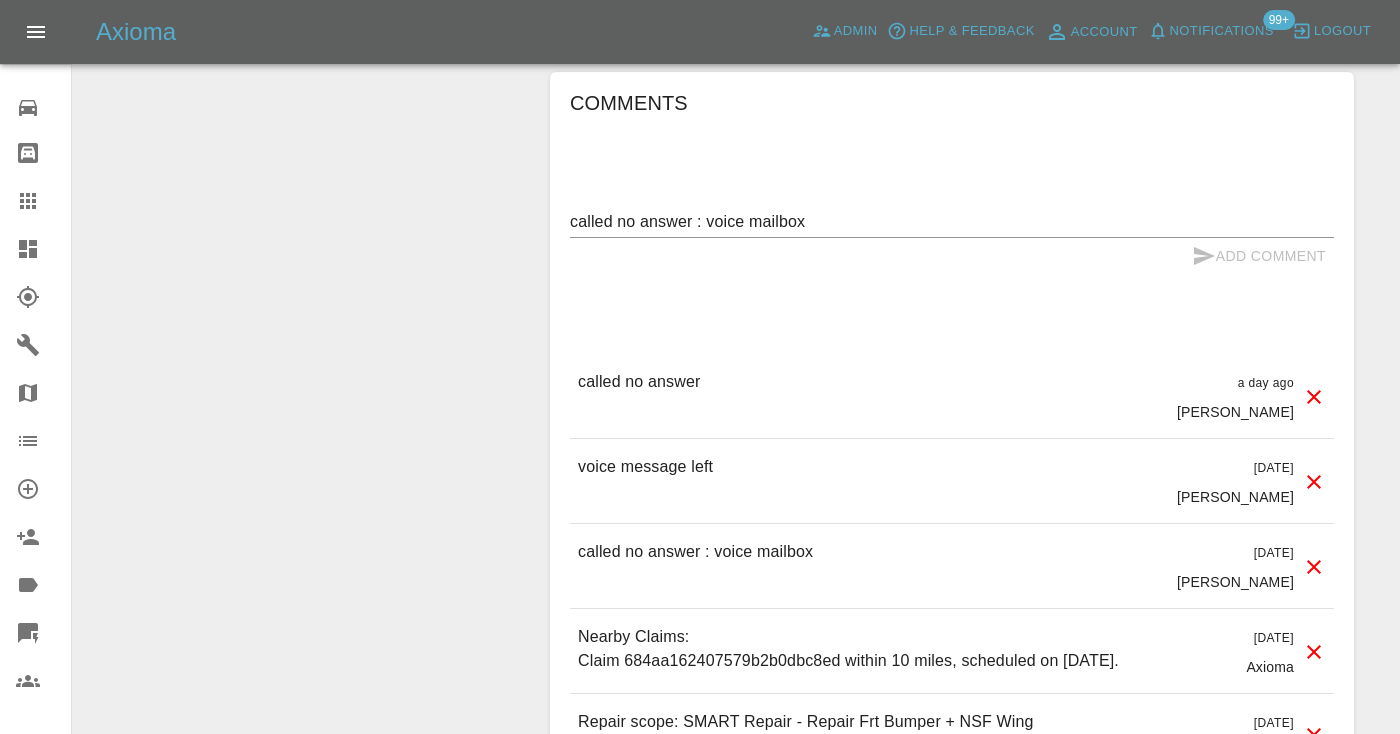 type 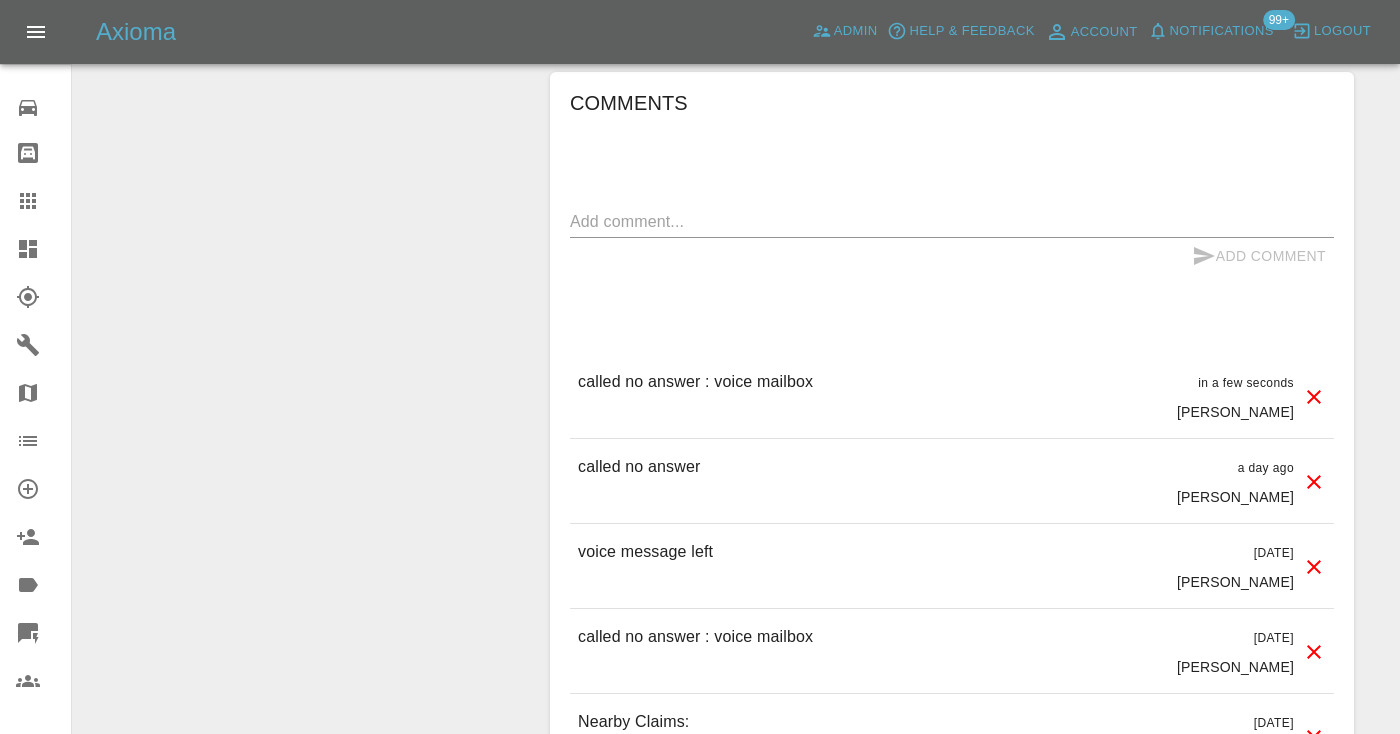 click on "Change Repairer Modify Claim Modify Quote Rollback Submit Payment Archive" at bounding box center (304, -208) 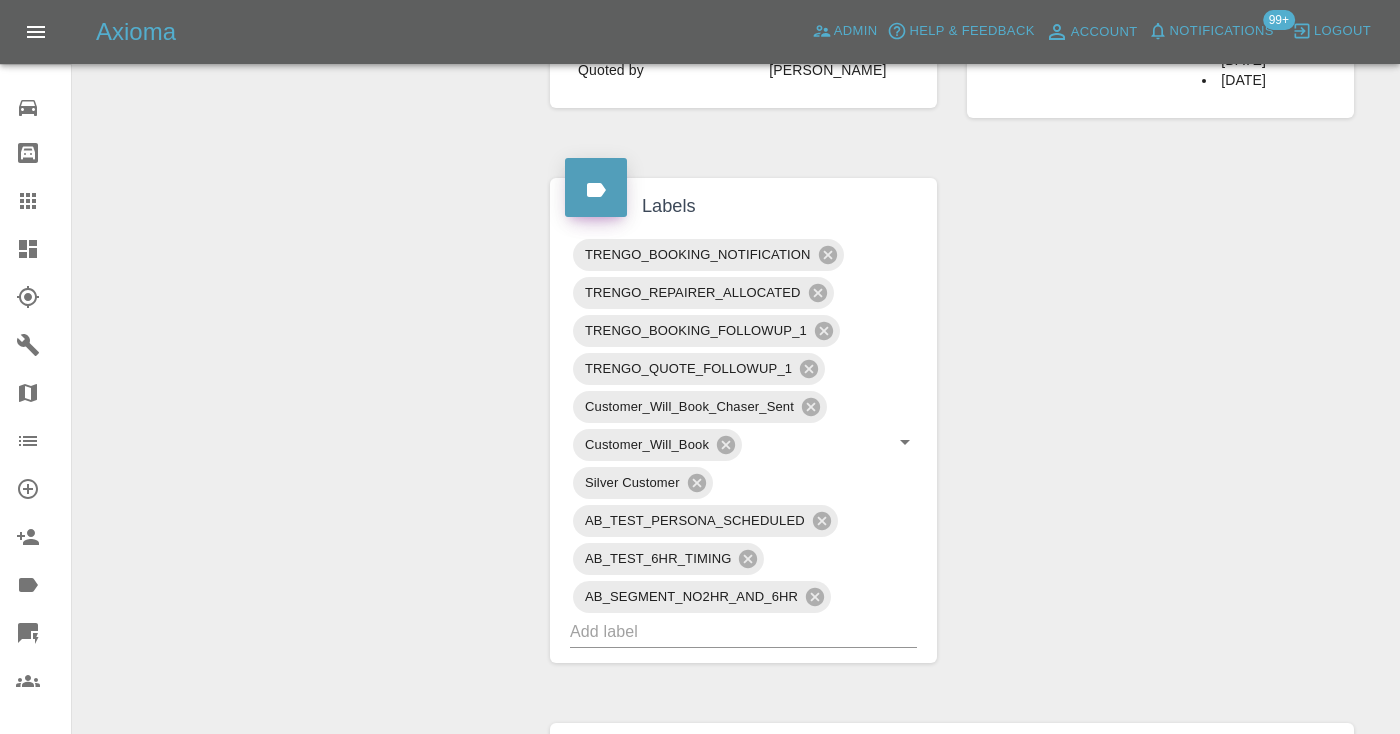 scroll, scrollTop: 941, scrollLeft: 0, axis: vertical 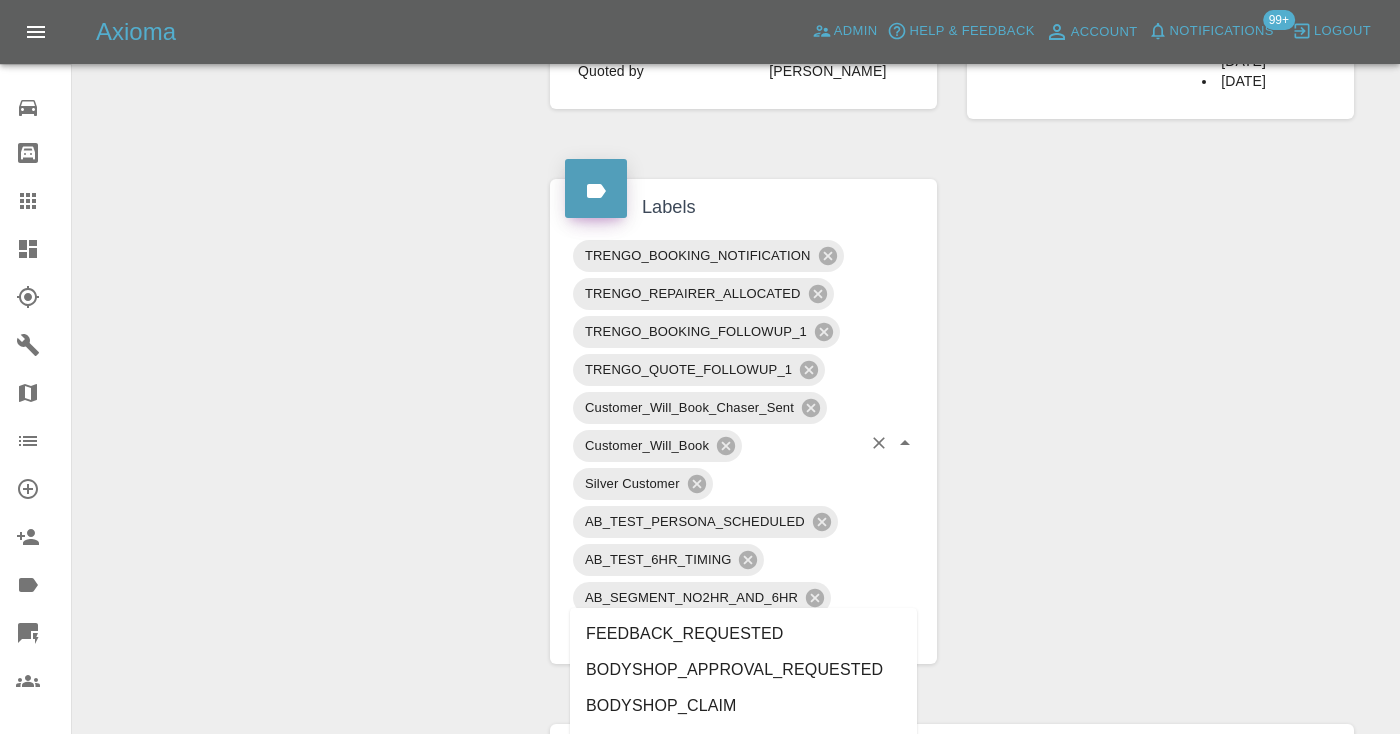click at bounding box center (715, 632) 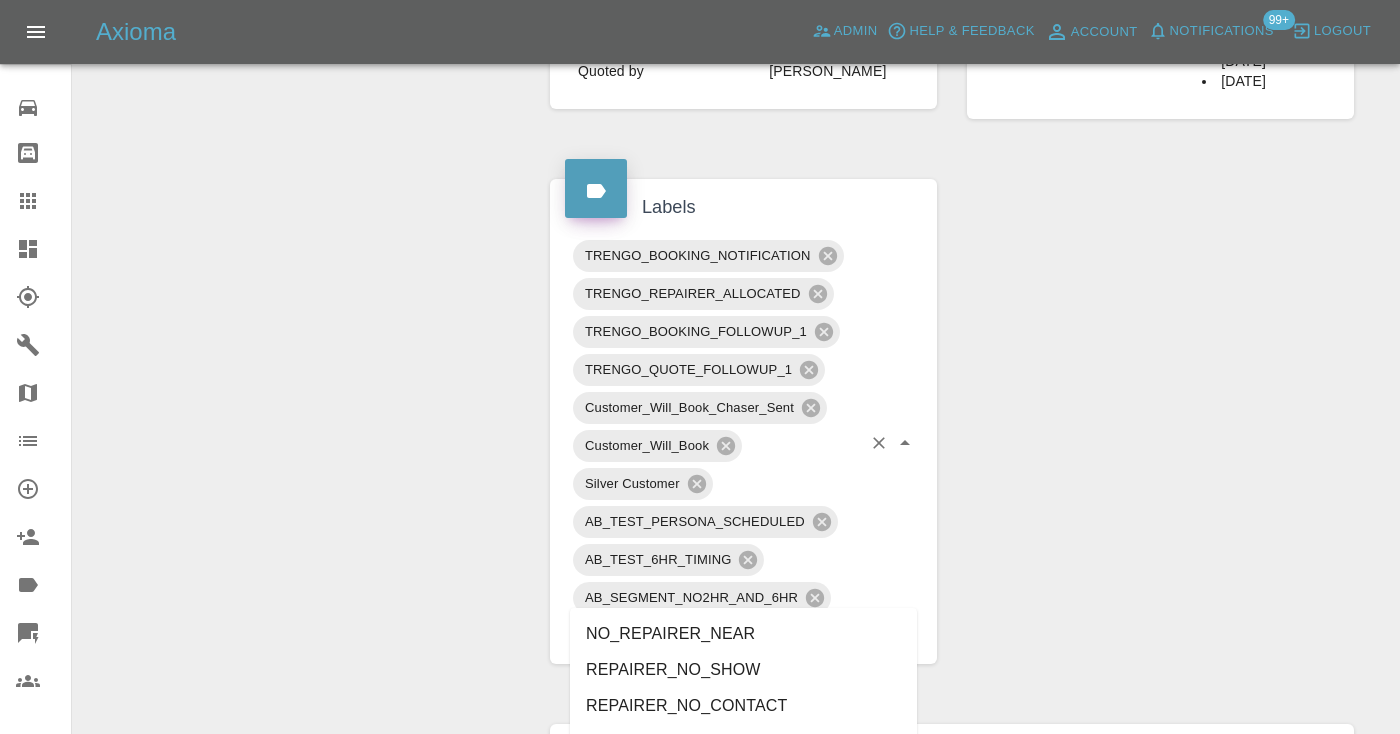 type on "no_" 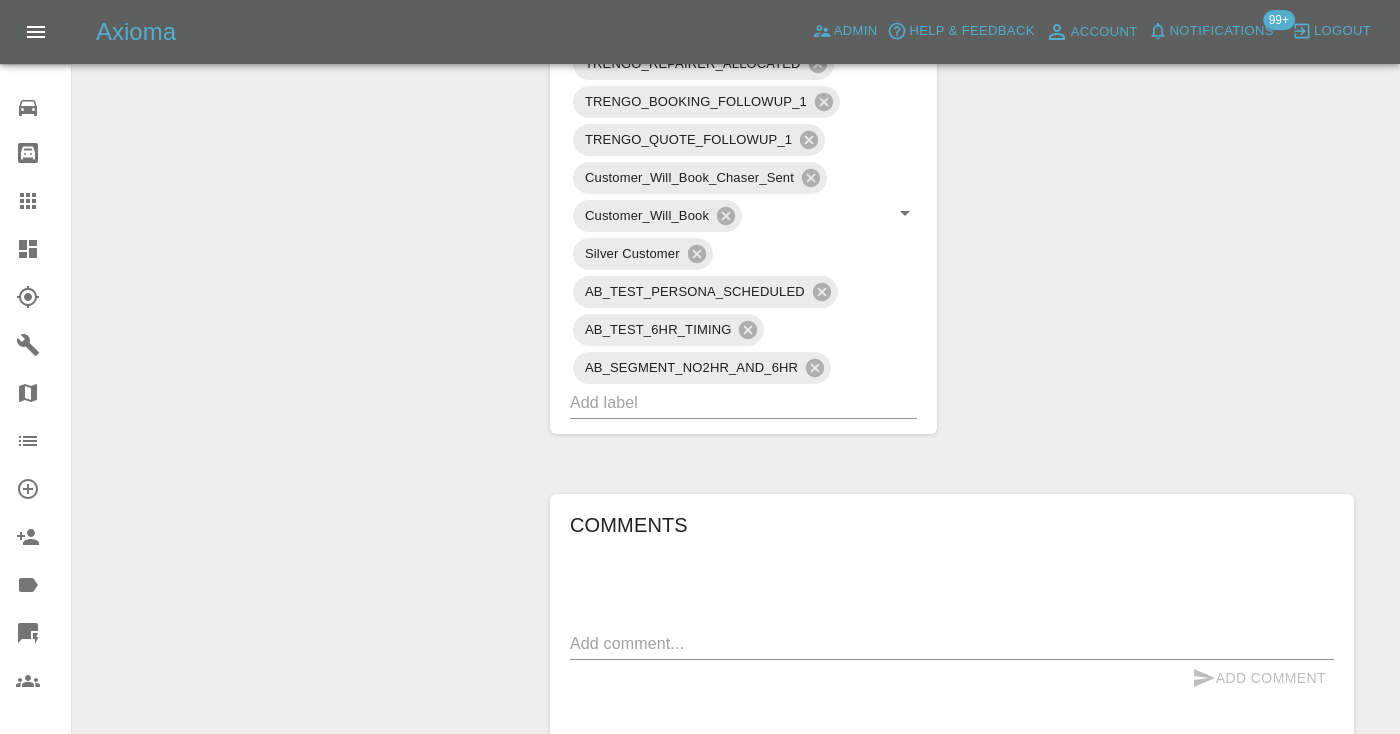 scroll, scrollTop: 1178, scrollLeft: 0, axis: vertical 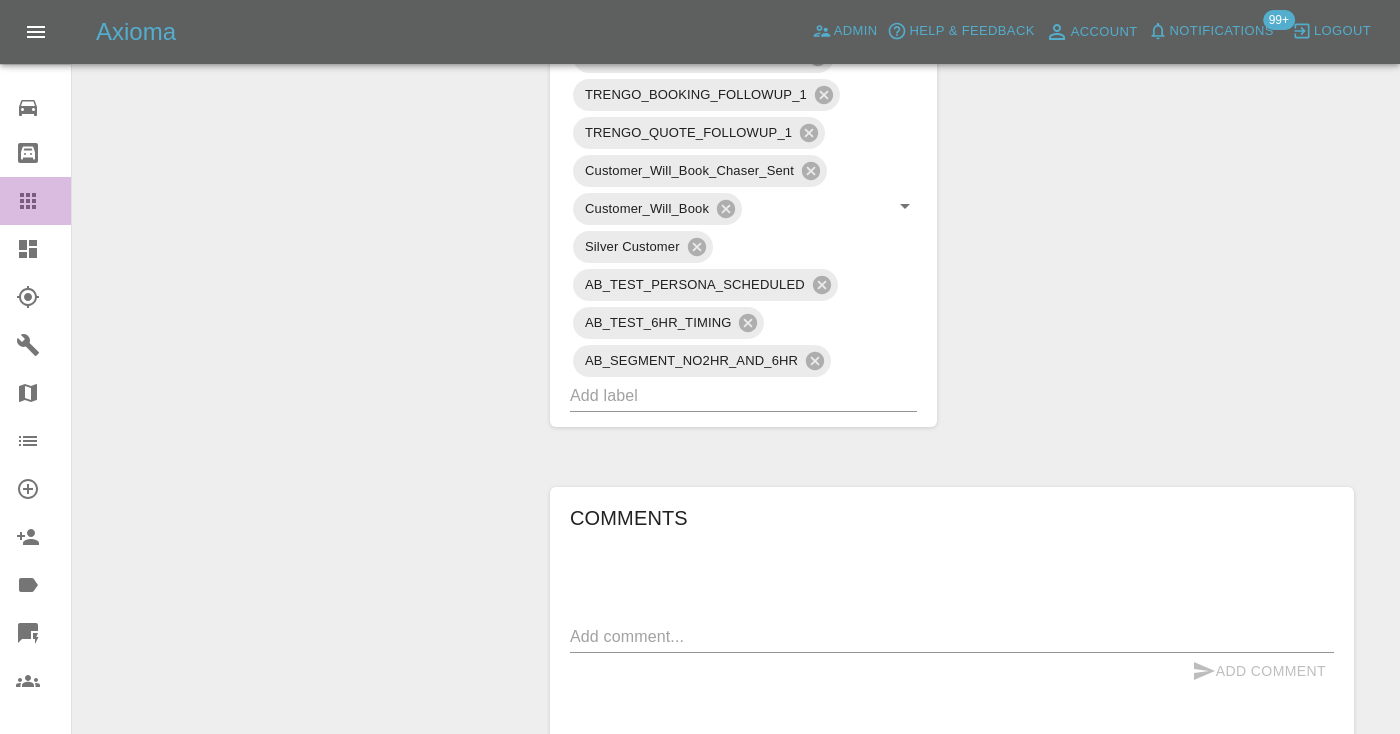 click 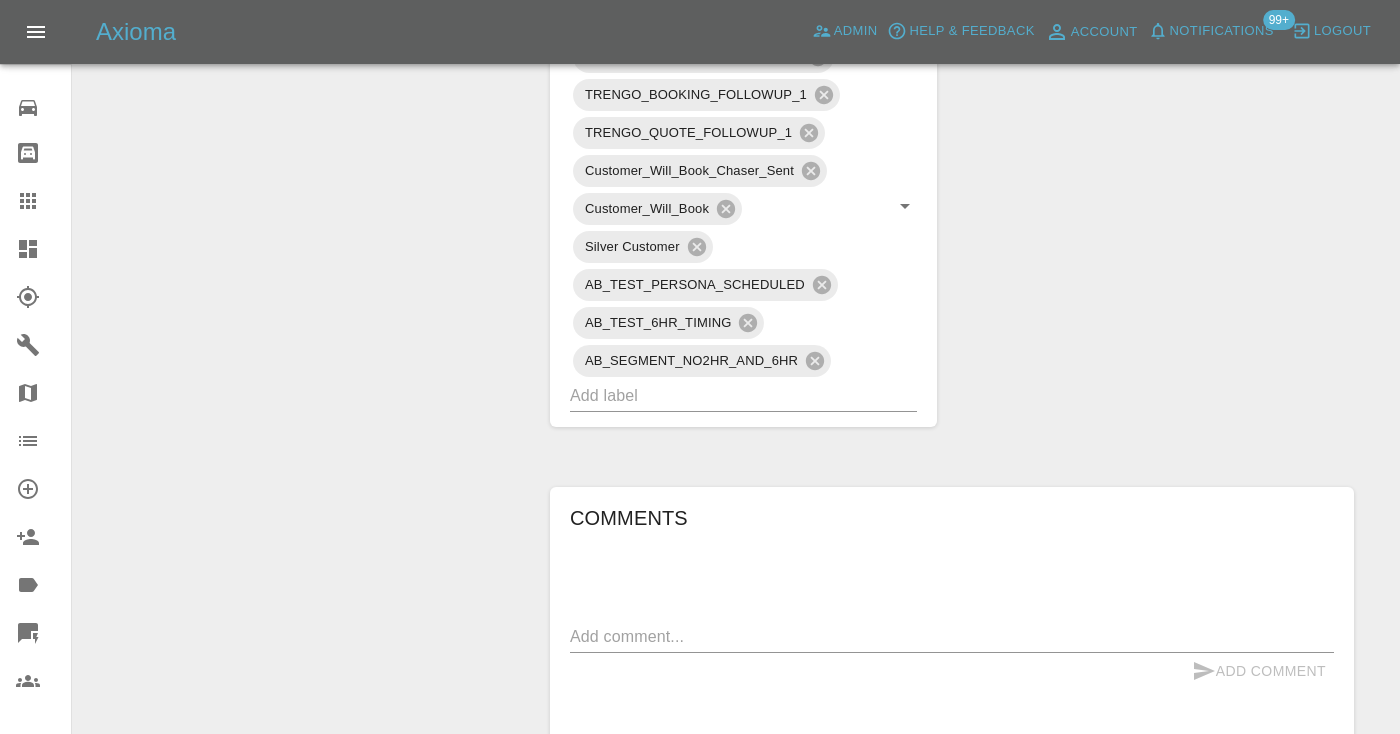 scroll, scrollTop: 135, scrollLeft: 0, axis: vertical 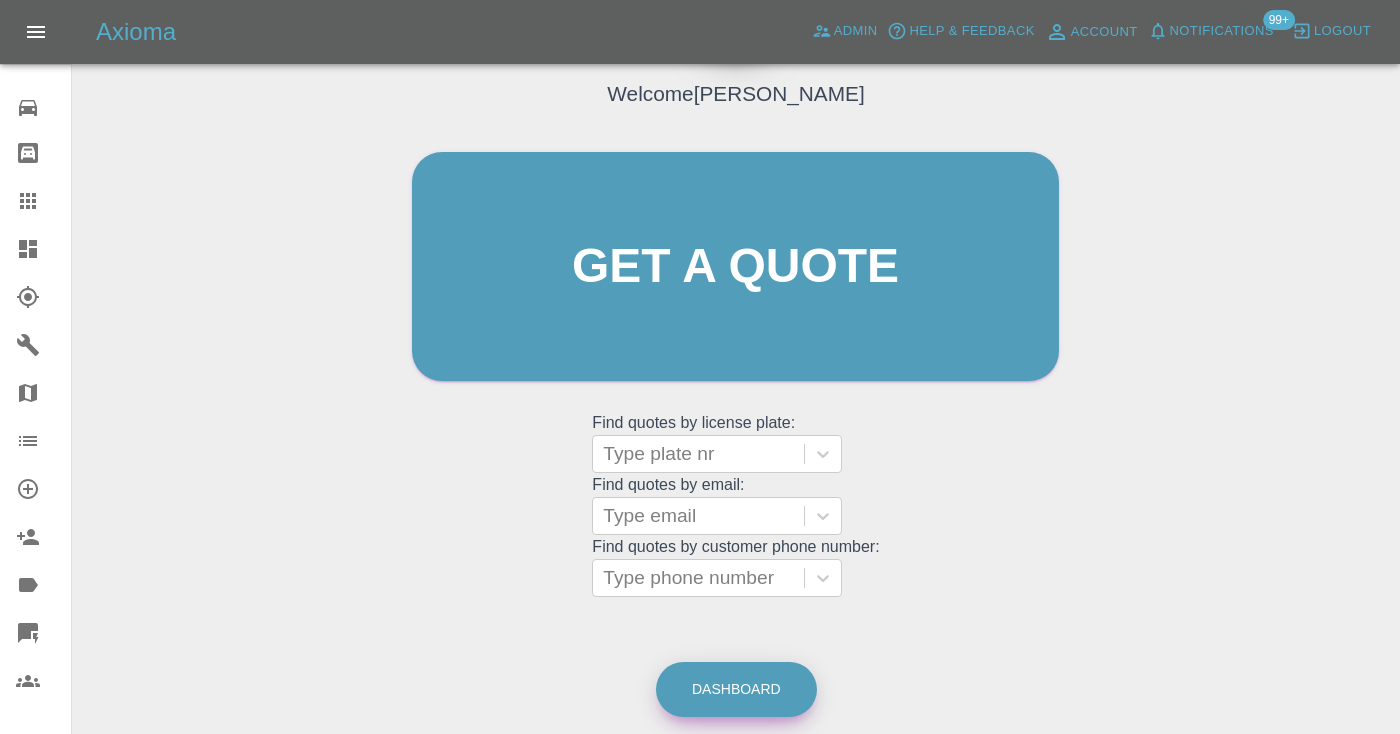 click on "Dashboard" at bounding box center [736, 689] 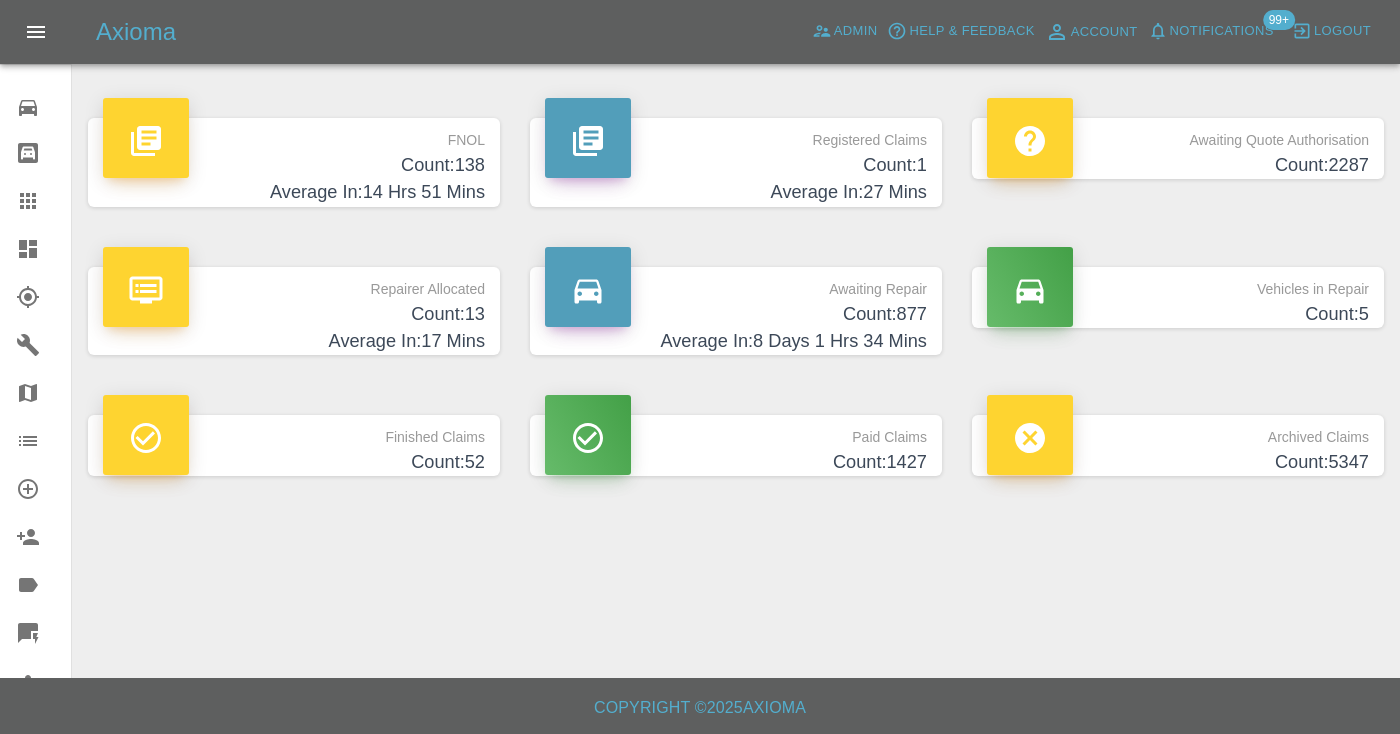 click on "Count:  877" at bounding box center [736, 314] 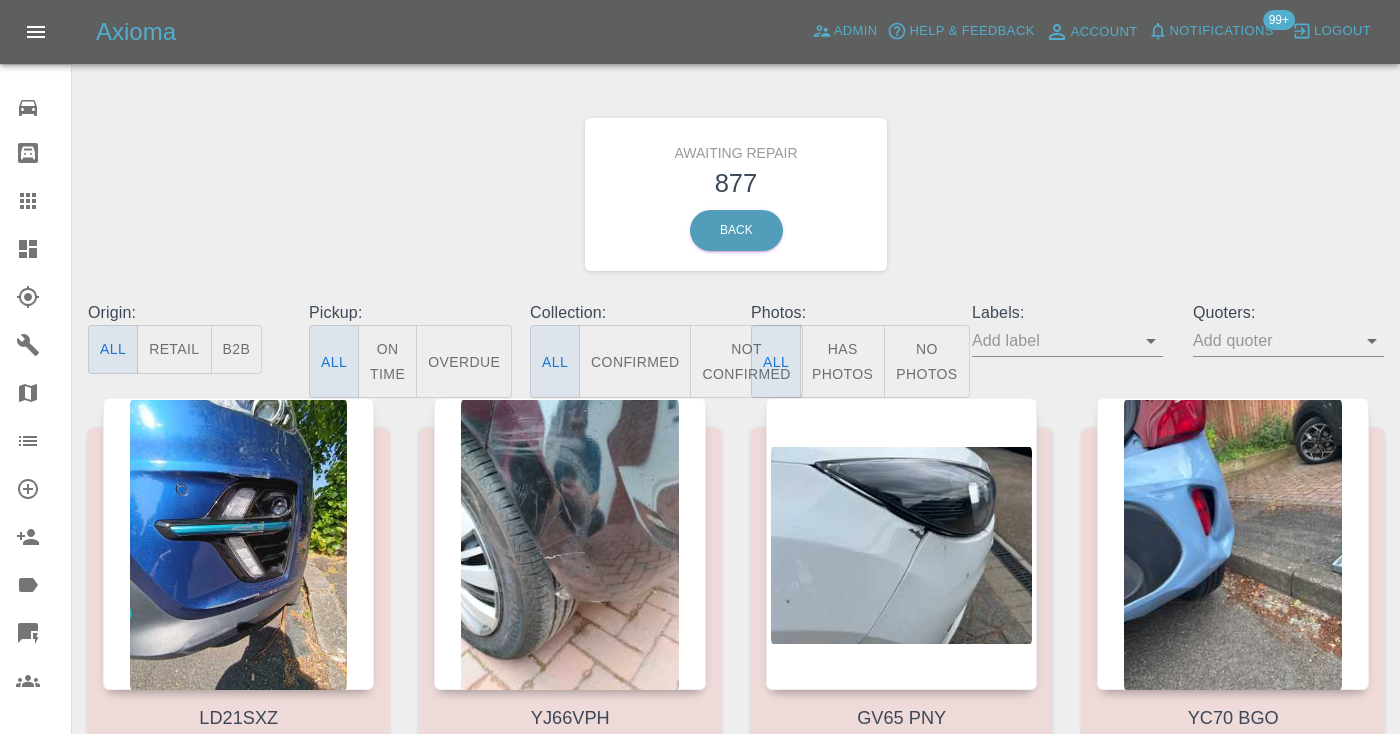 click on "Not Confirmed" at bounding box center [746, 361] 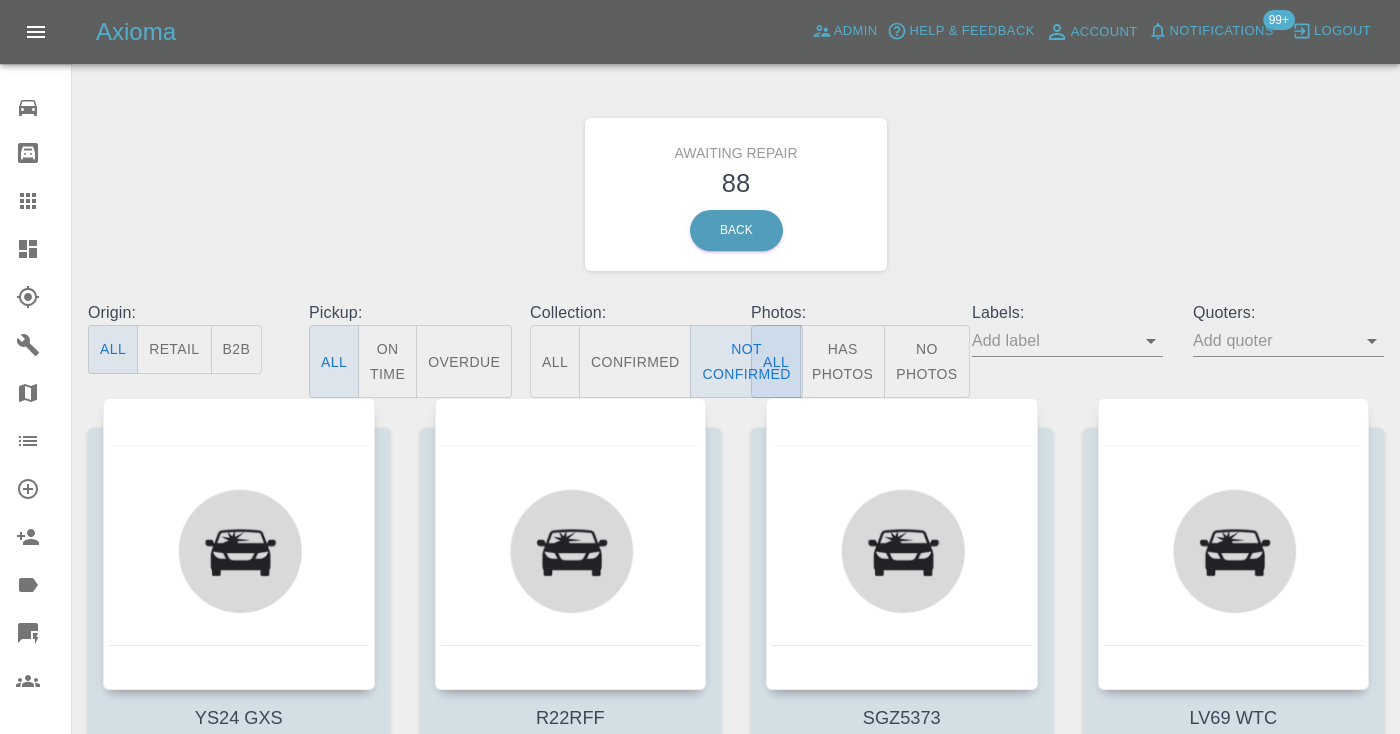 click on "Awaiting Repair 88 Back" at bounding box center (736, 194) 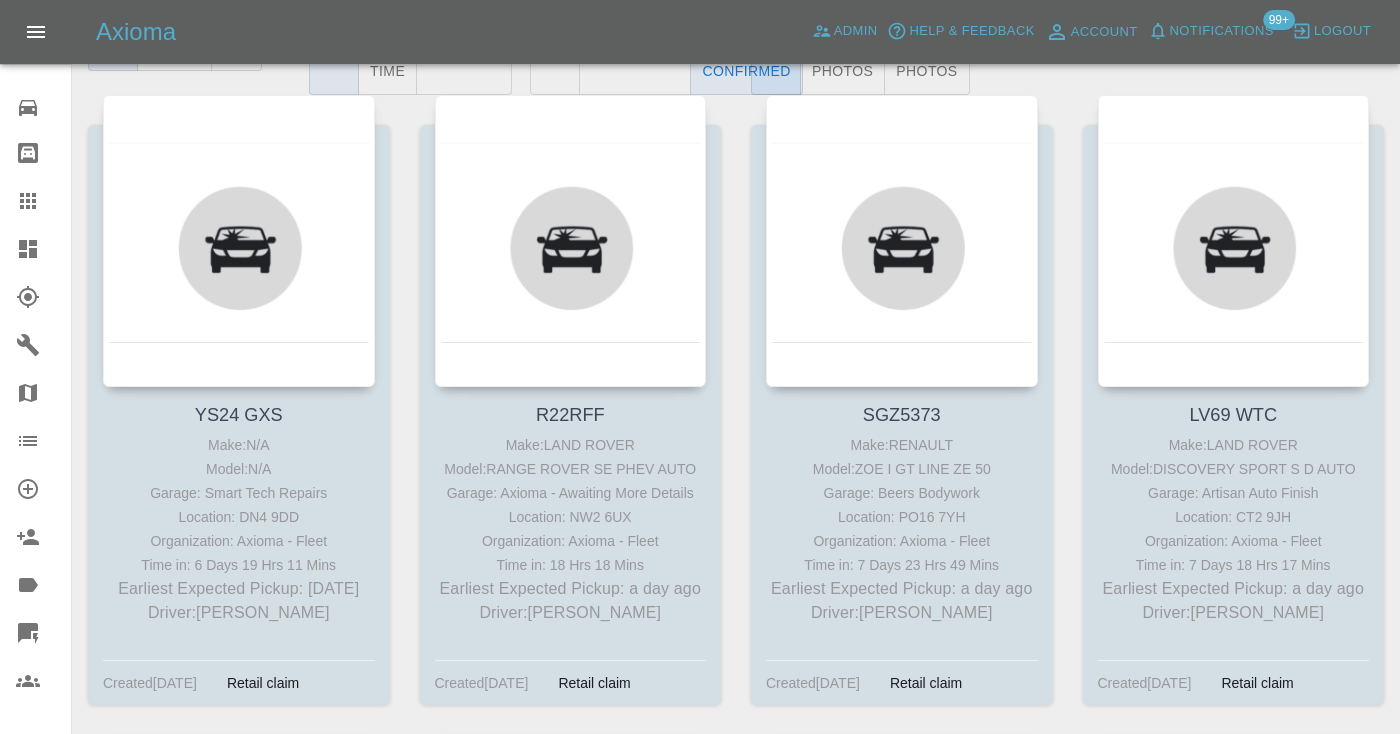 scroll, scrollTop: 334, scrollLeft: 0, axis: vertical 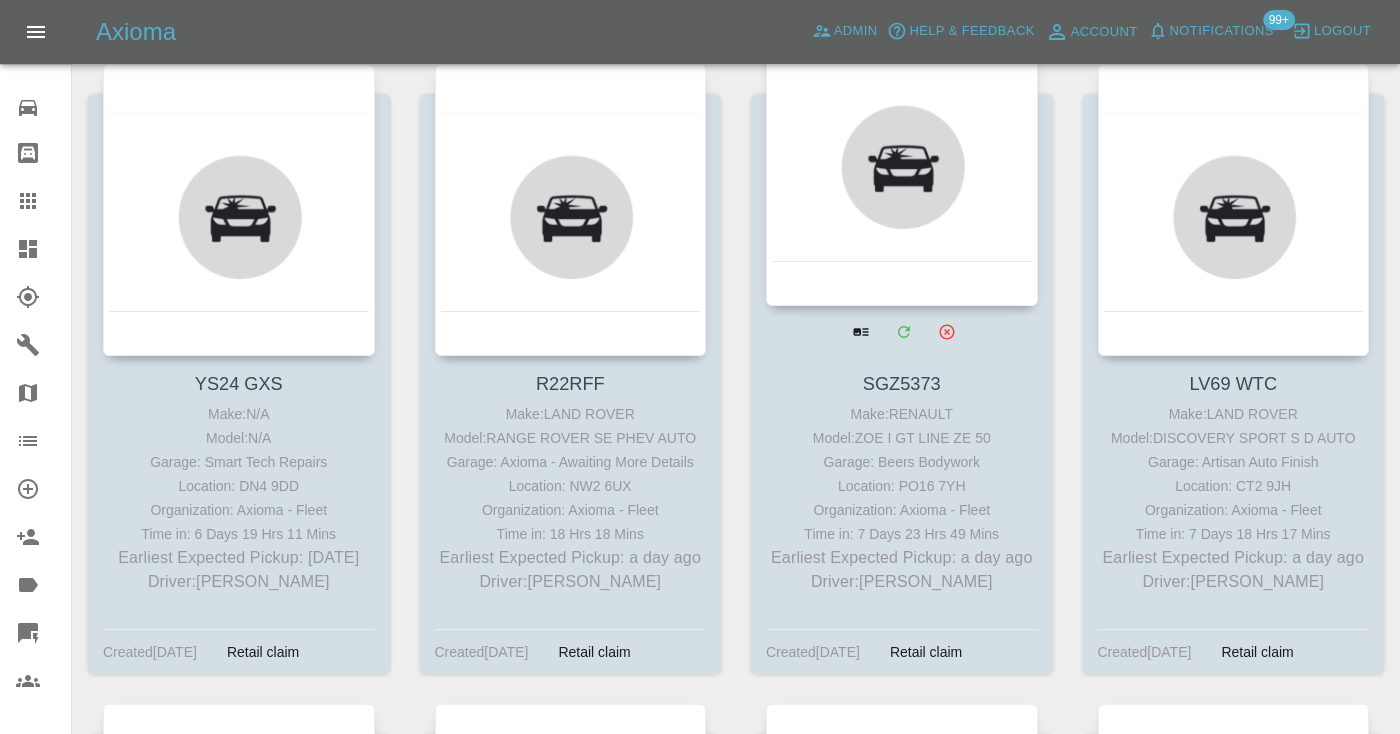 click at bounding box center (902, 160) 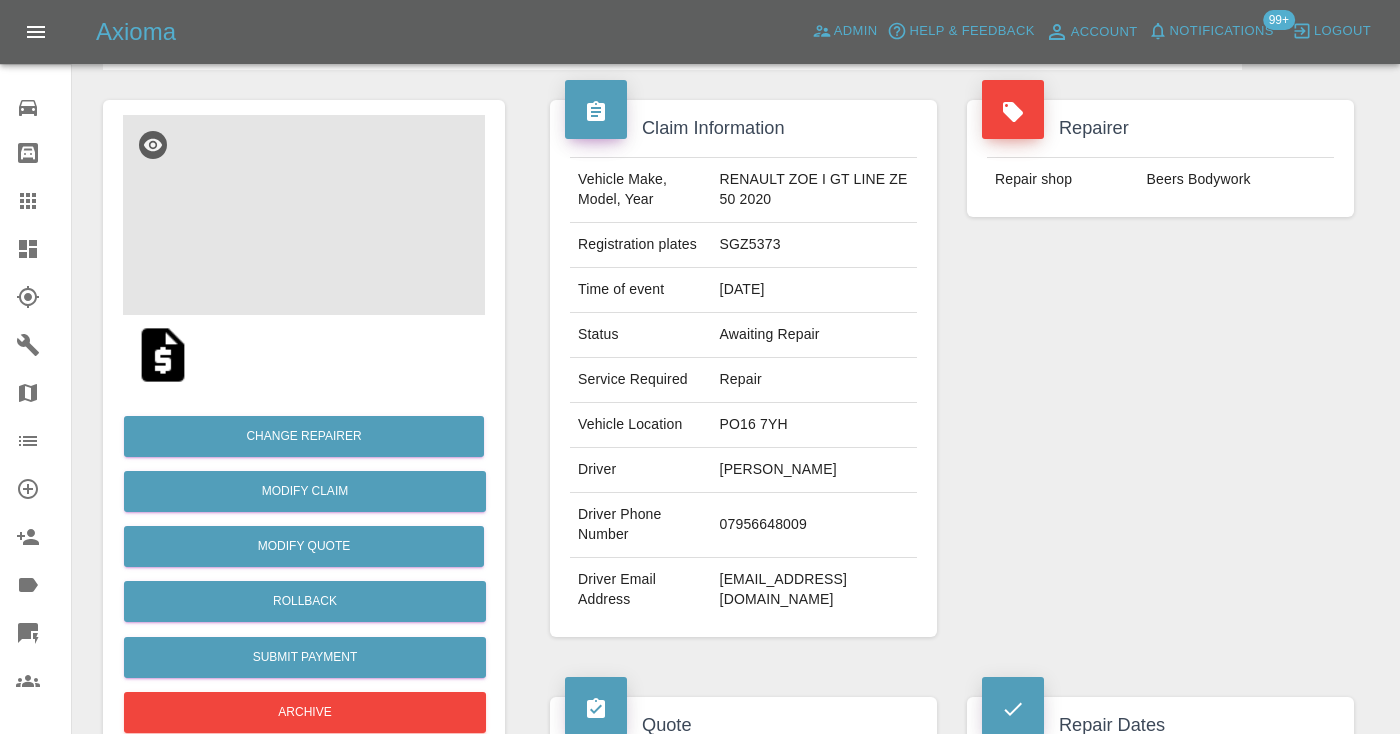 scroll, scrollTop: 174, scrollLeft: 0, axis: vertical 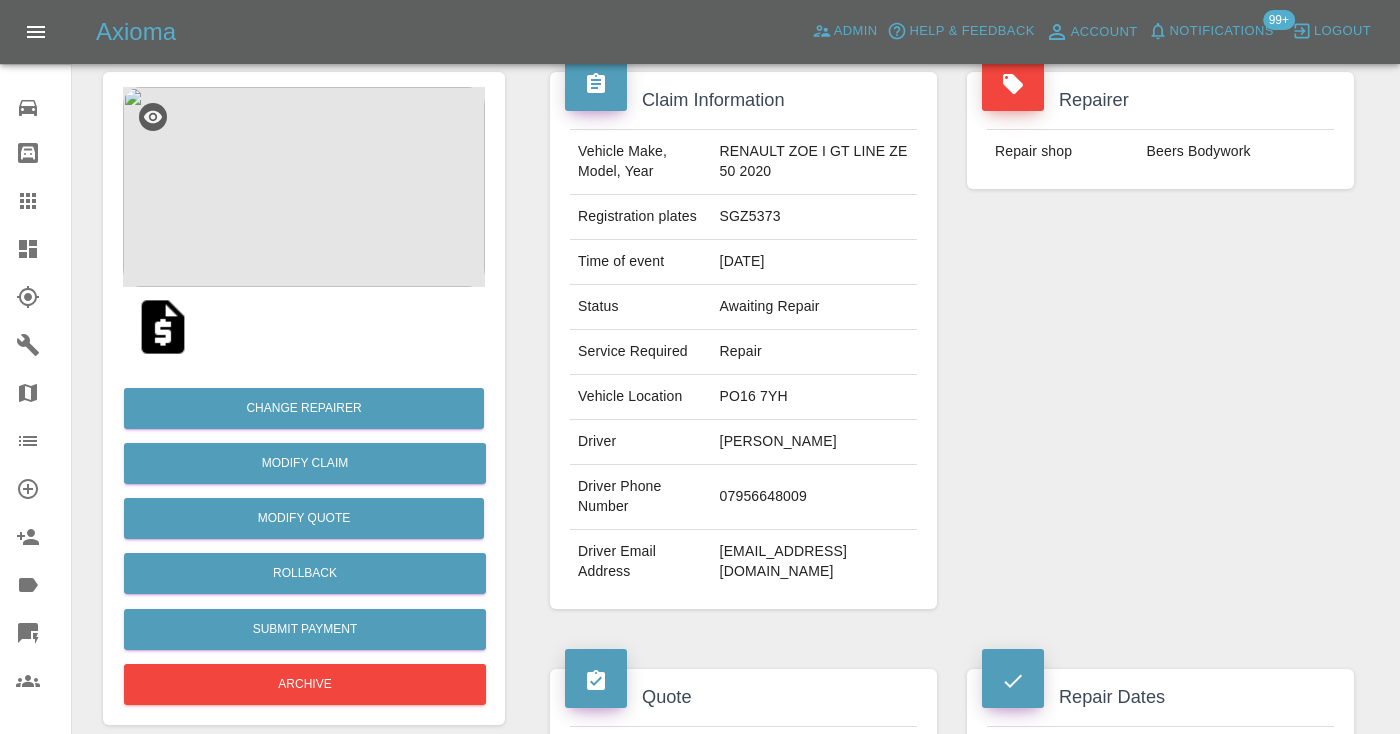 click on "07956648009" at bounding box center (814, 497) 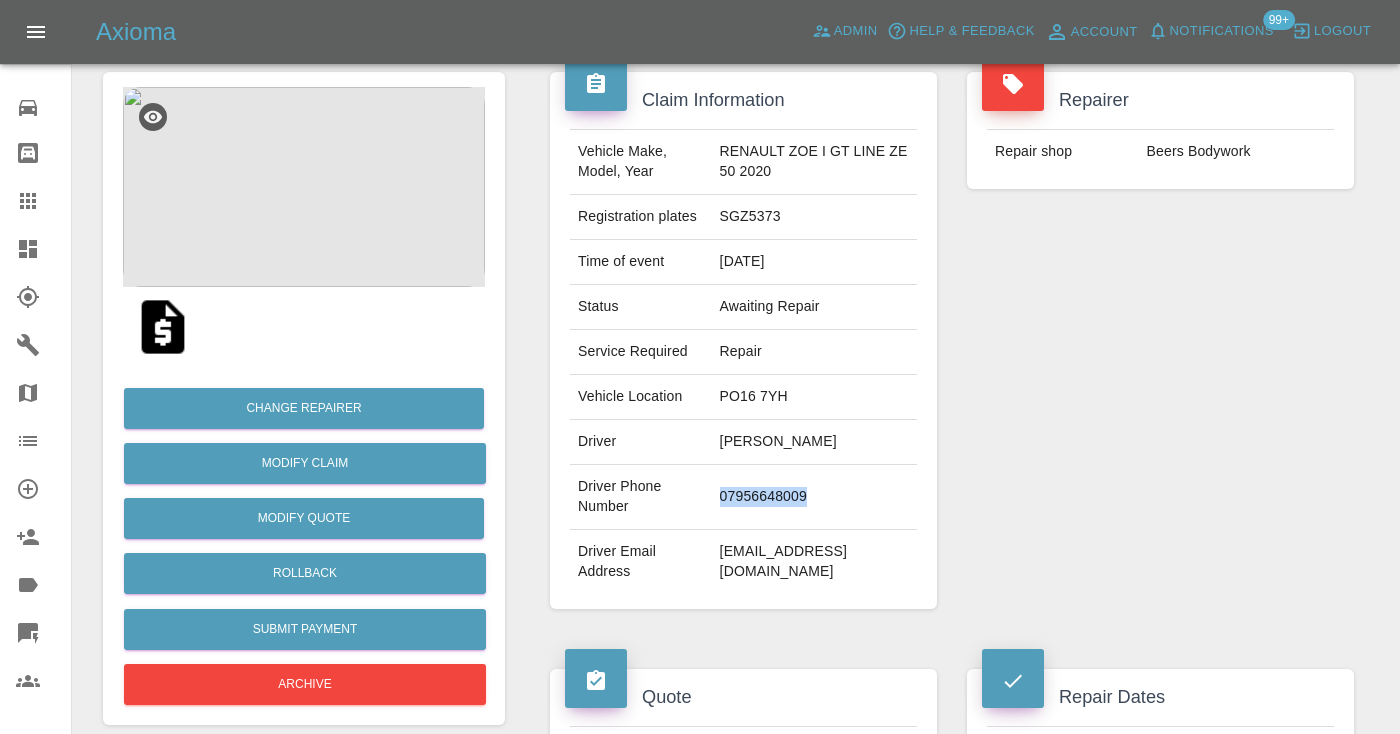 click on "07956648009" at bounding box center [814, 497] 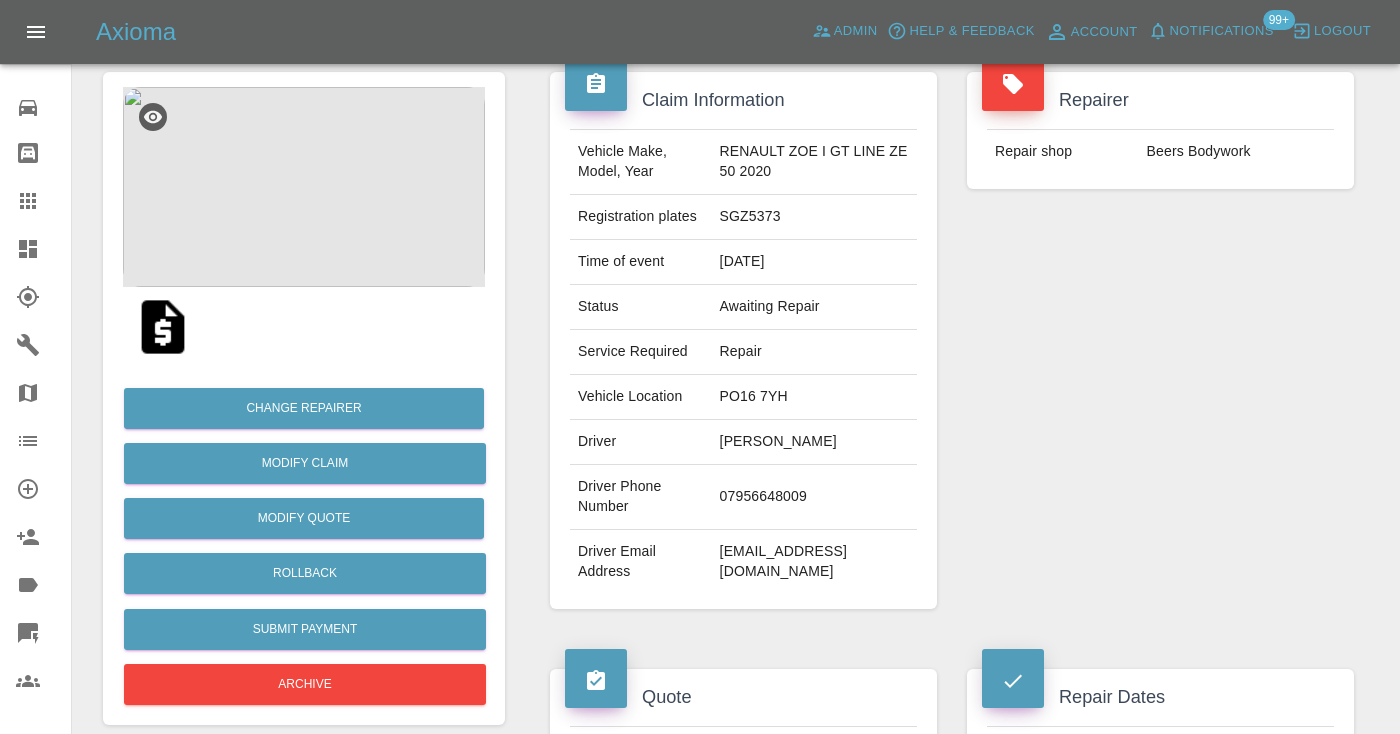 click on "Repairer Repair shop Beers Bodywork" at bounding box center [1160, 340] 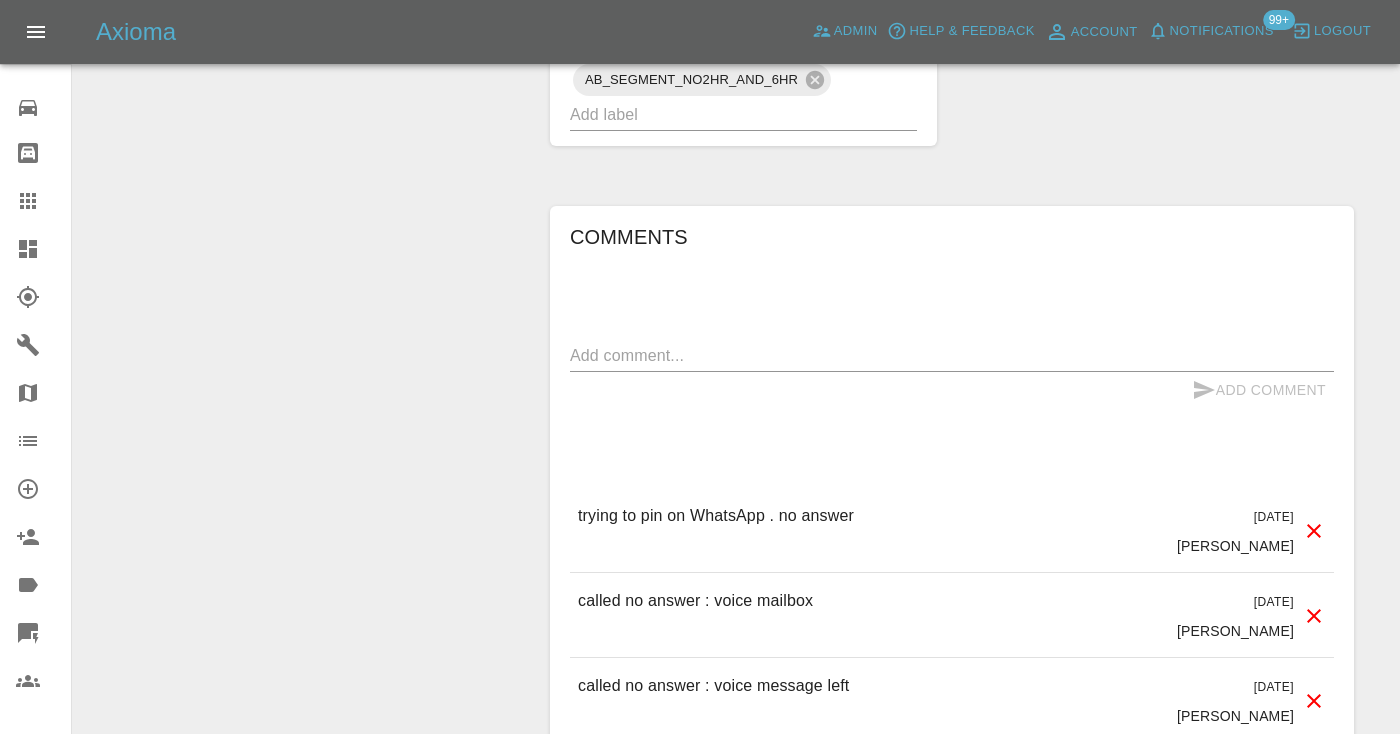 scroll, scrollTop: 1741, scrollLeft: 0, axis: vertical 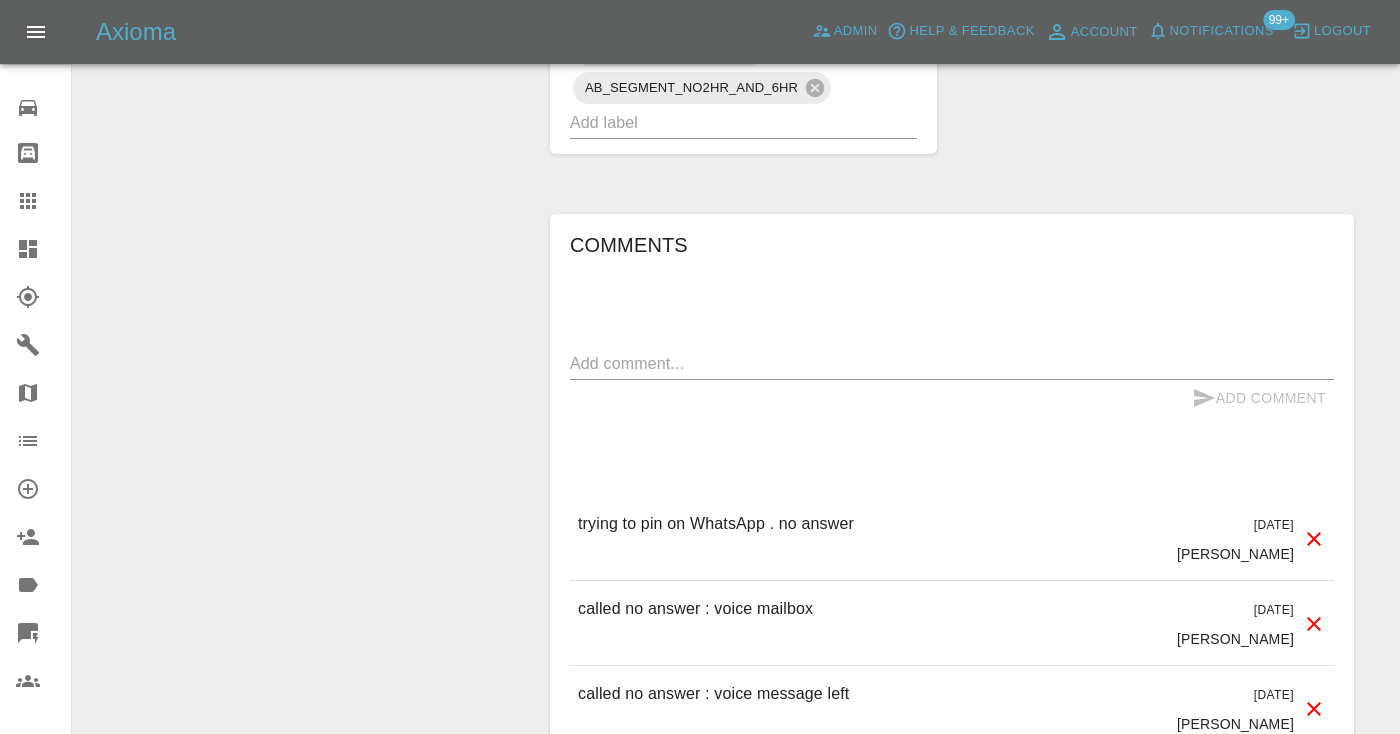 click 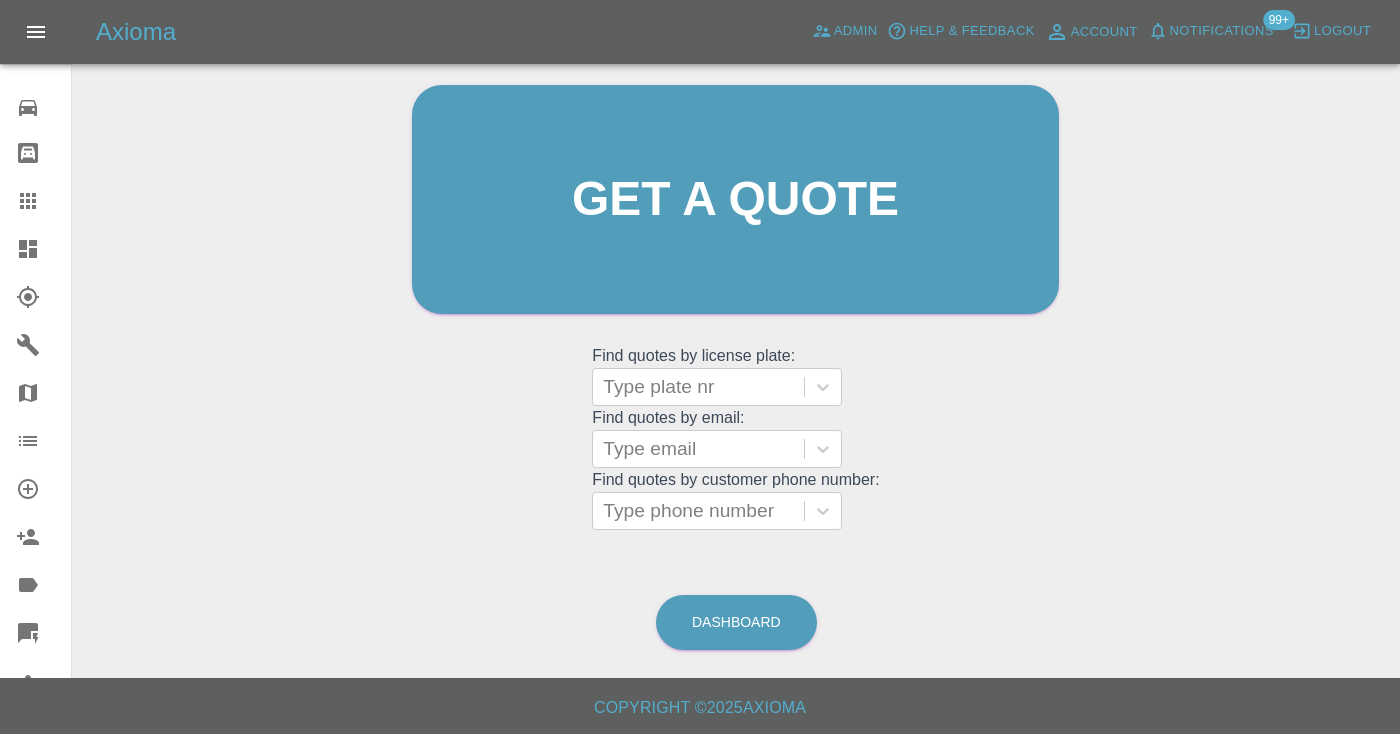 scroll, scrollTop: 135, scrollLeft: 0, axis: vertical 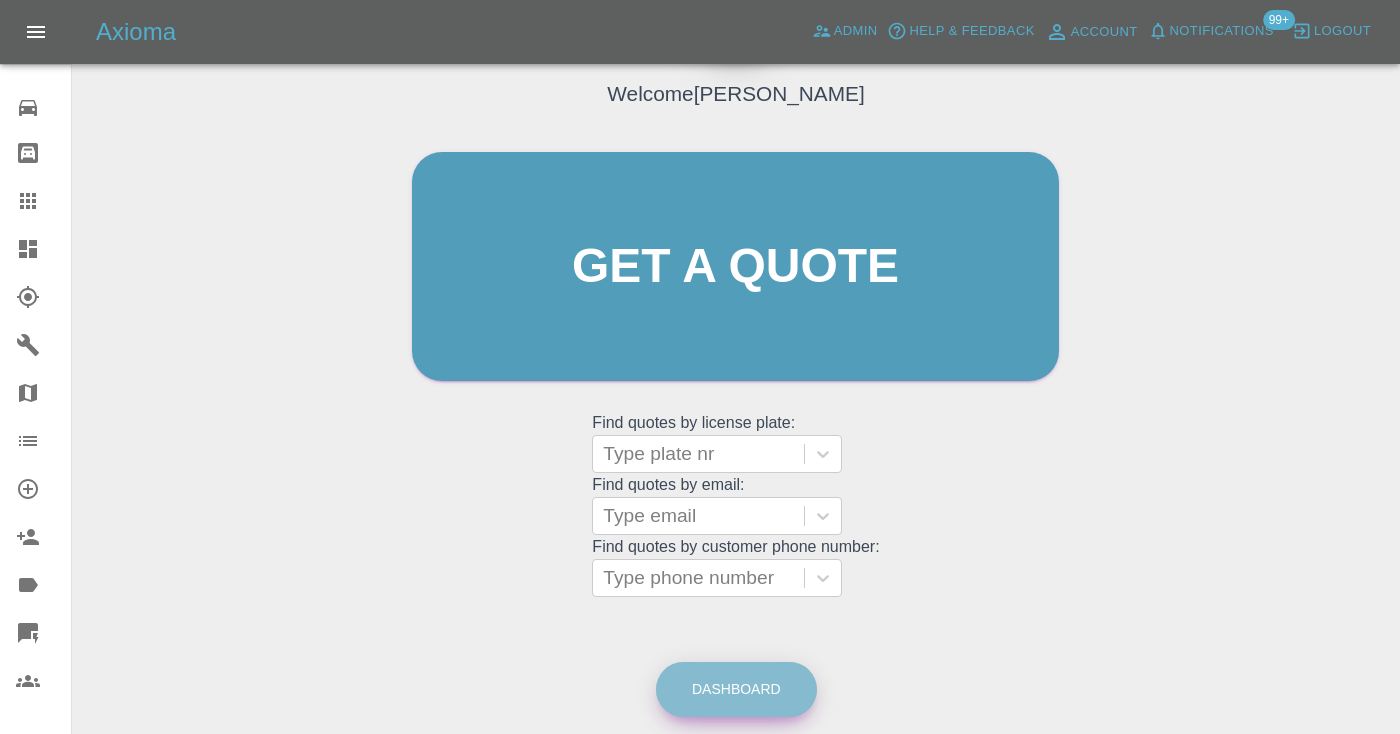 click on "Dashboard" at bounding box center [736, 689] 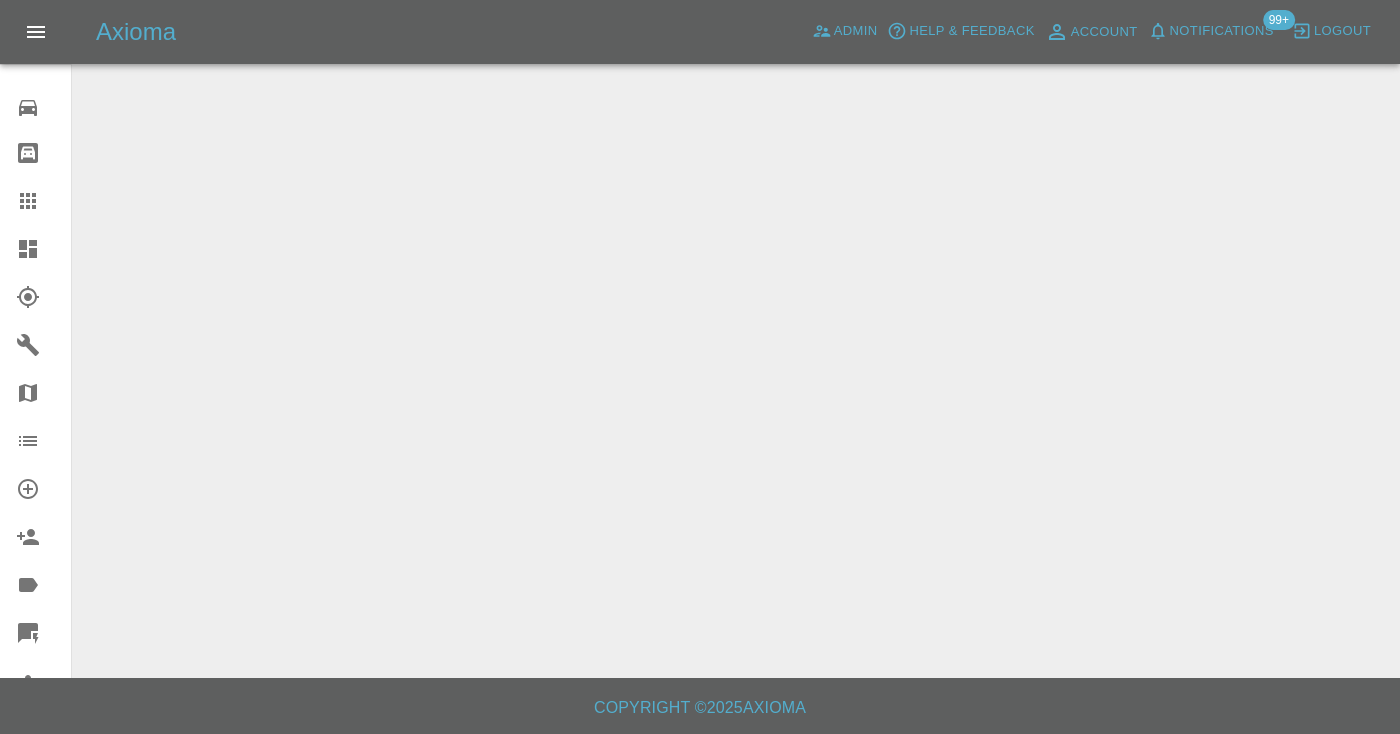 scroll, scrollTop: 0, scrollLeft: 0, axis: both 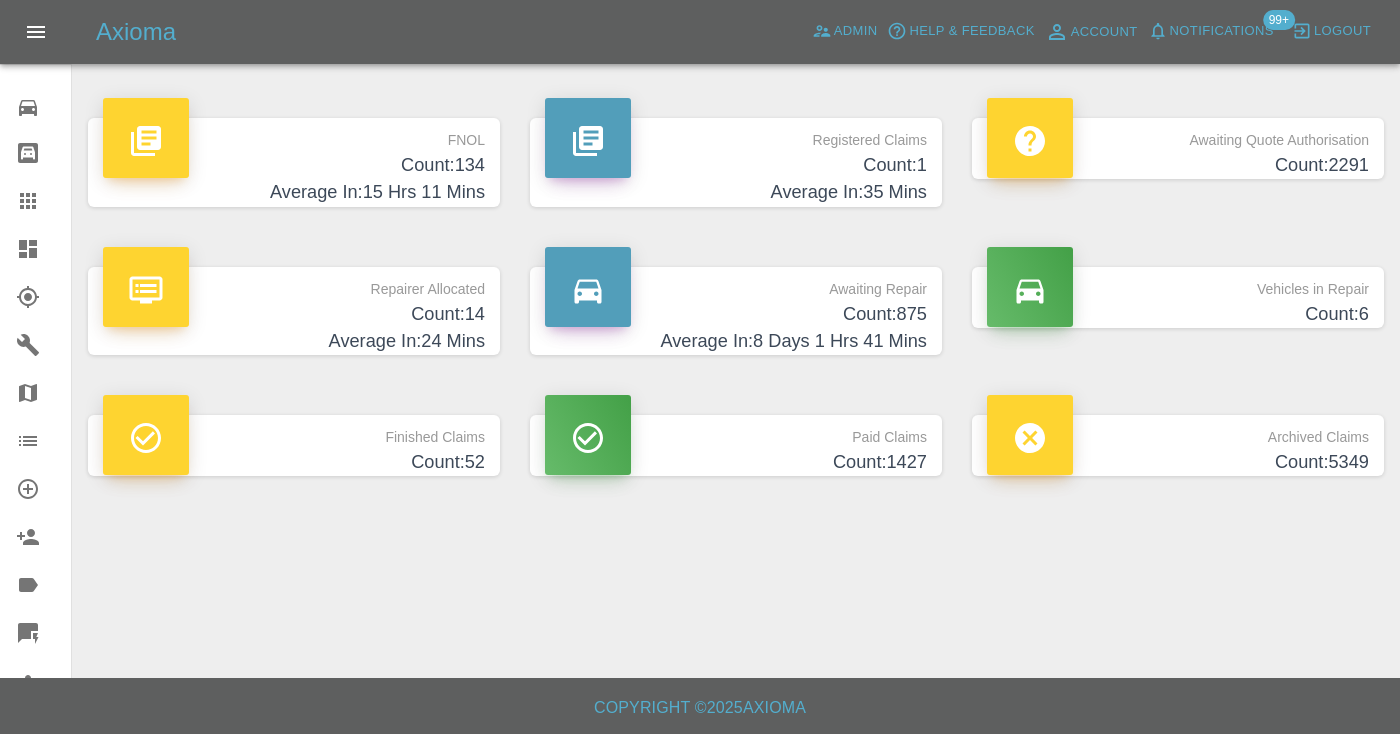 click on "Count:  875" at bounding box center [736, 314] 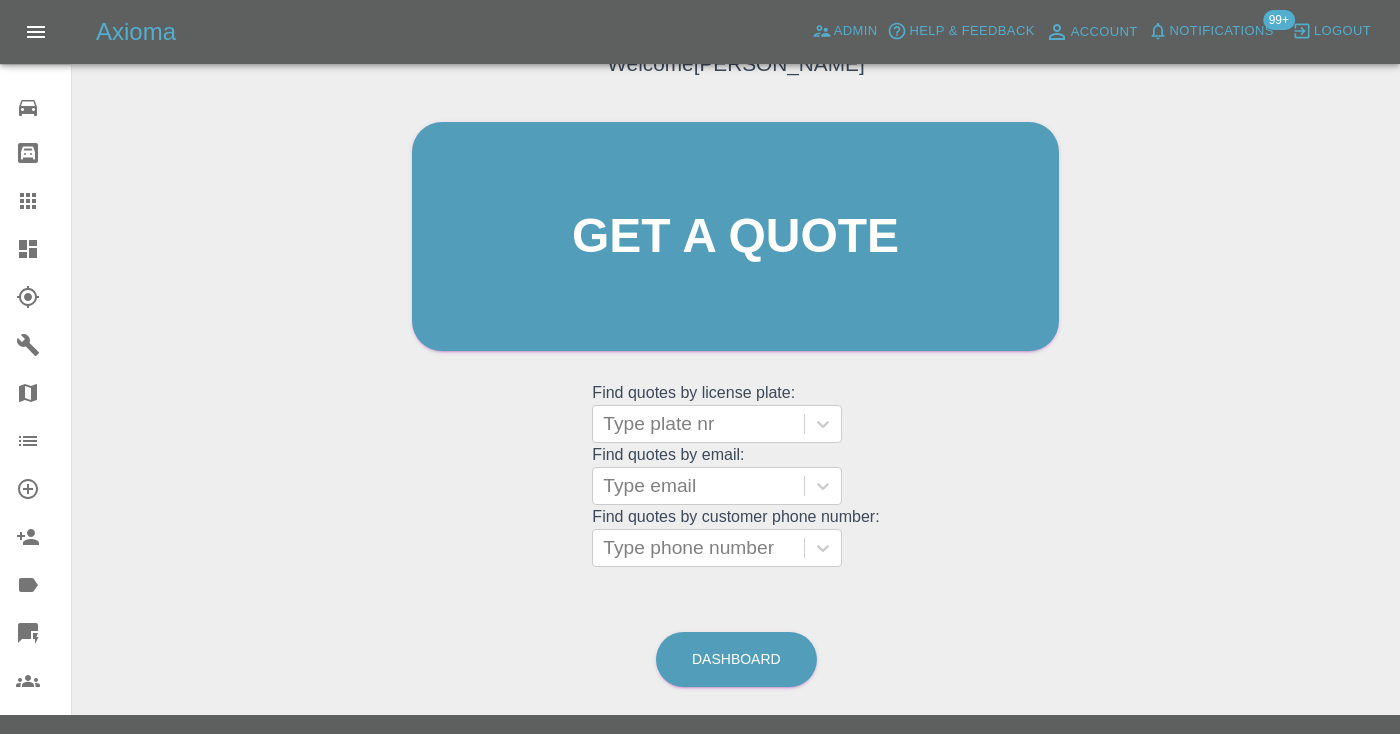 scroll, scrollTop: 211, scrollLeft: 0, axis: vertical 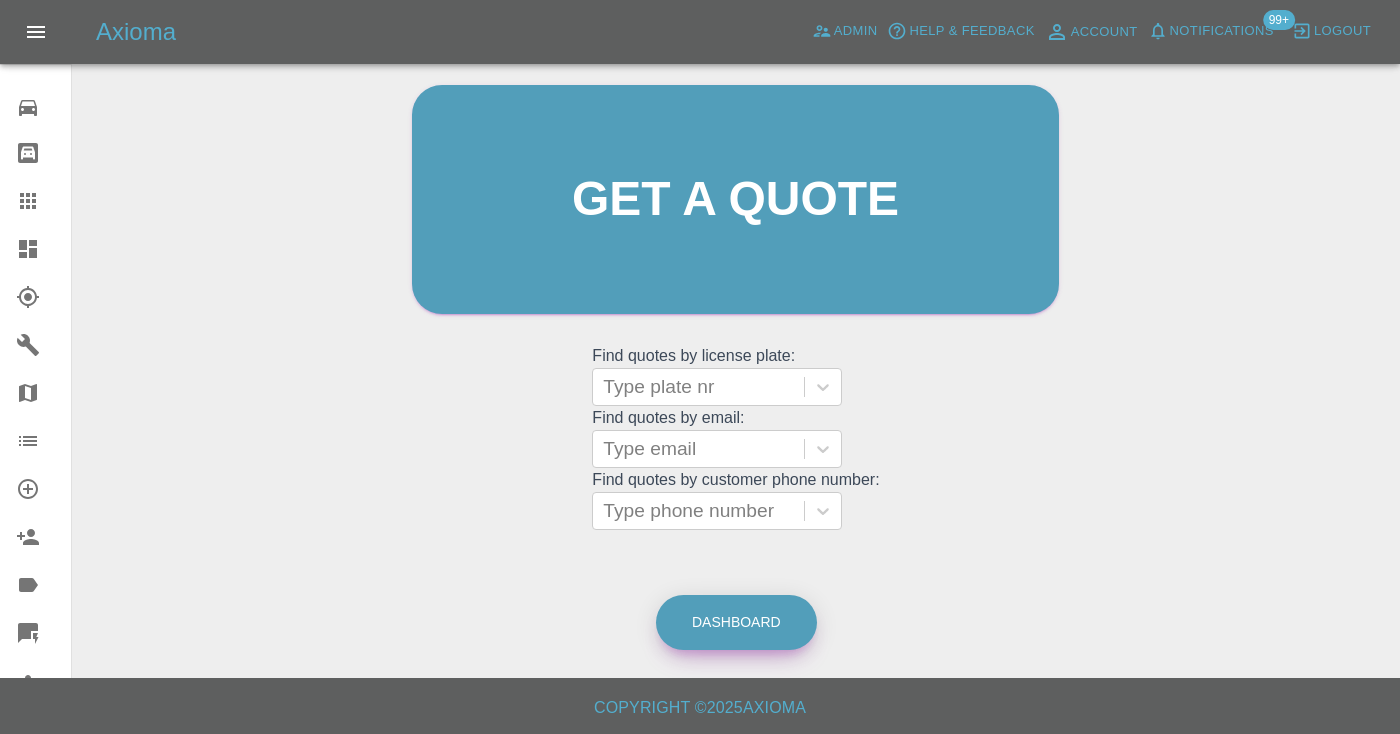 click on "Dashboard" at bounding box center [736, 622] 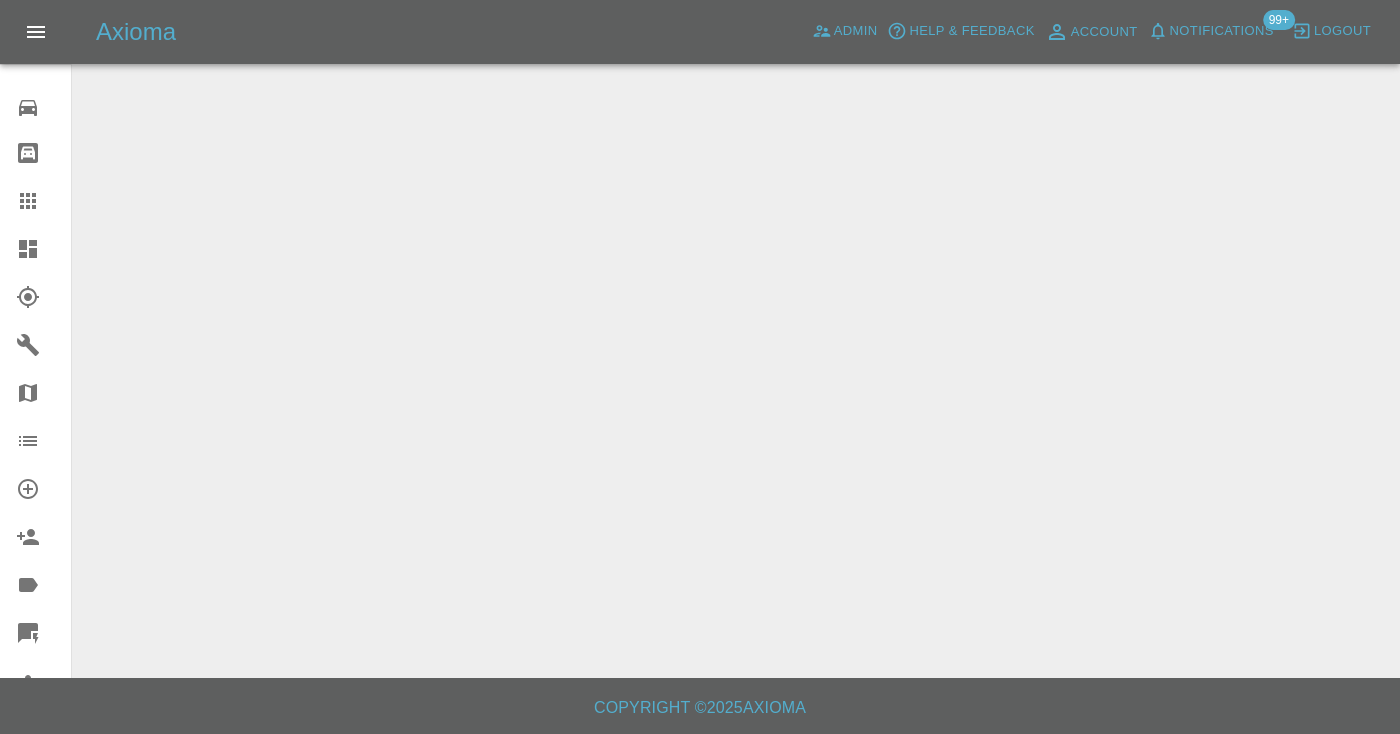 scroll, scrollTop: 0, scrollLeft: 0, axis: both 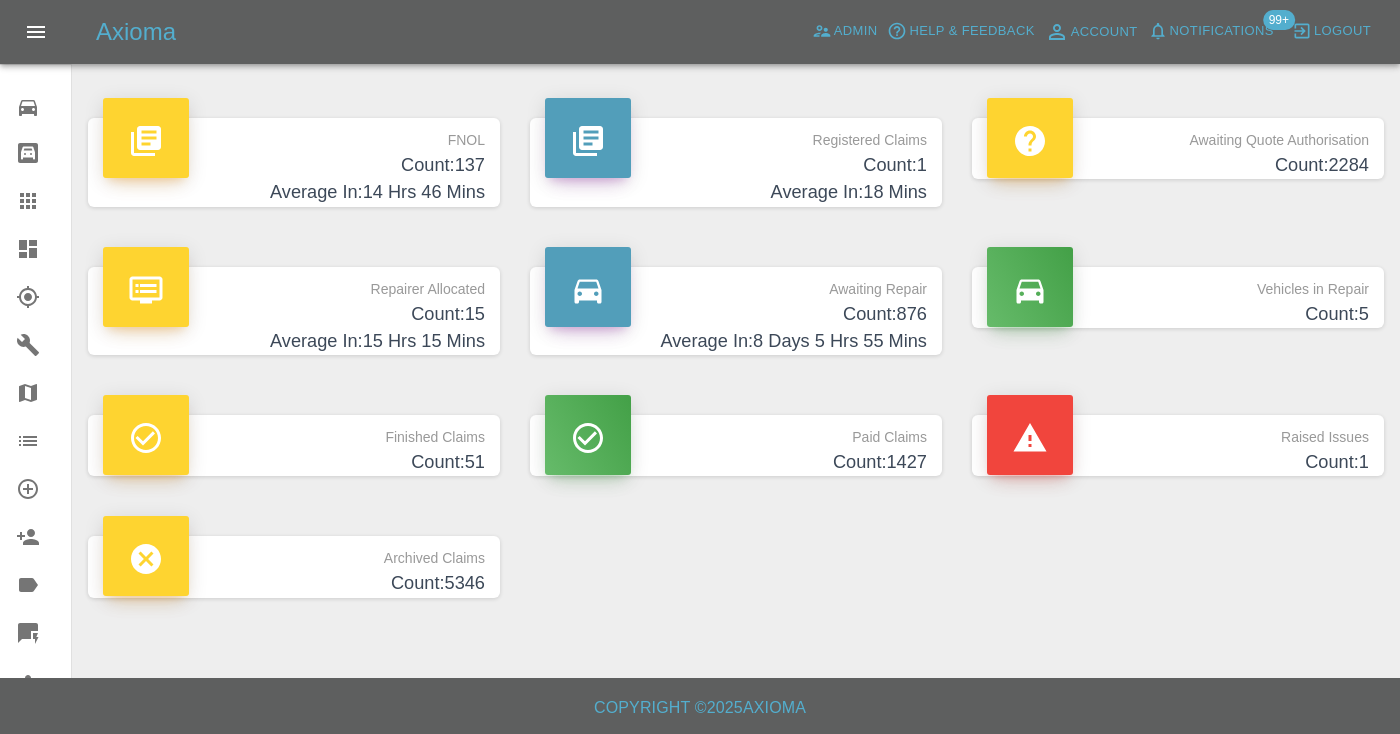 click on "Count:  876" at bounding box center [736, 314] 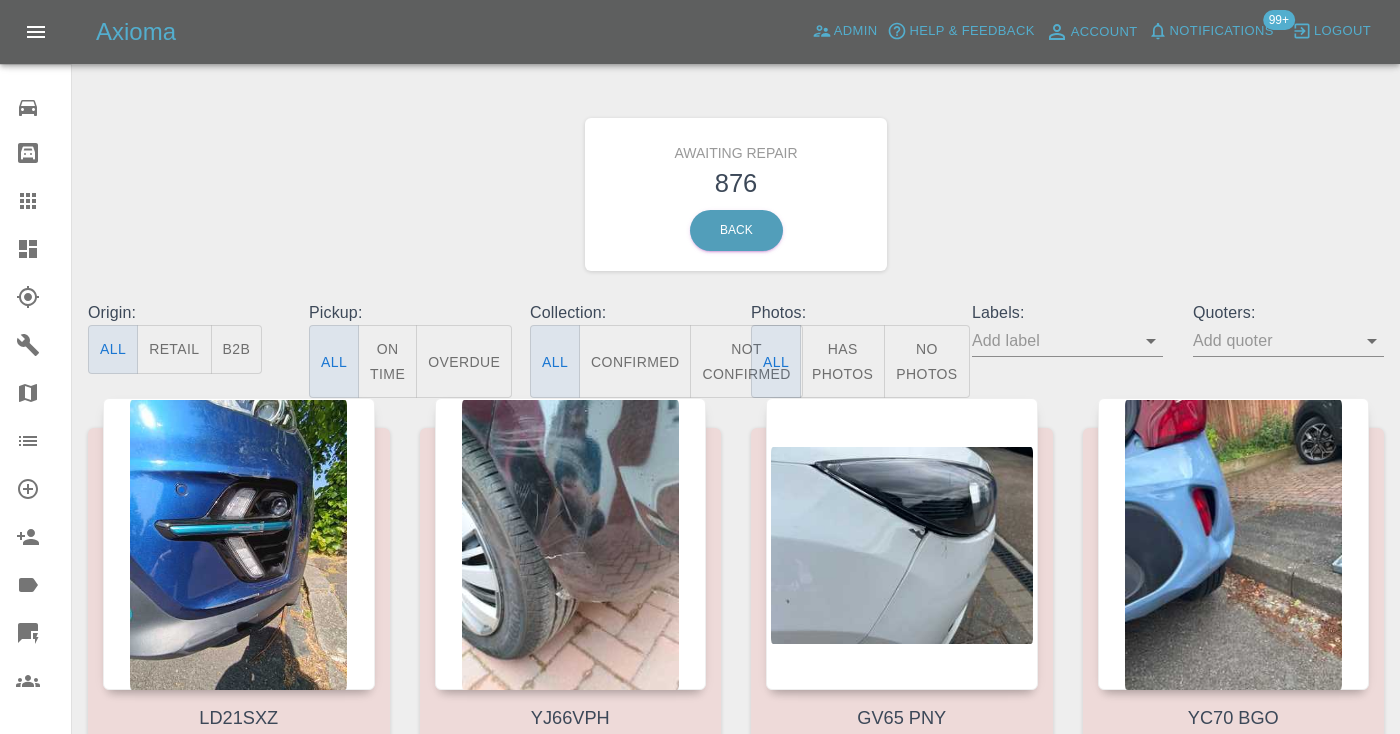 click on "Not Confirmed" at bounding box center (746, 361) 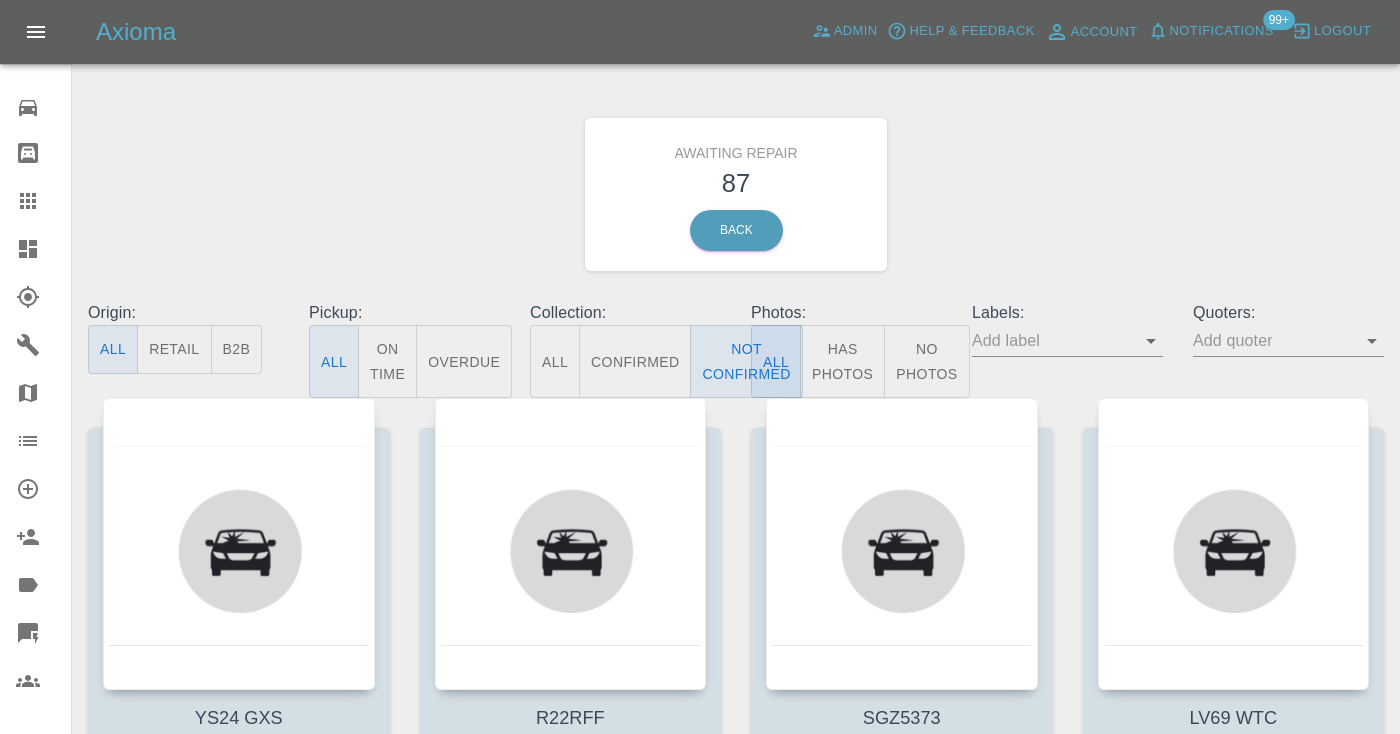 click on "Awaiting Repair 87 Back" at bounding box center [736, 194] 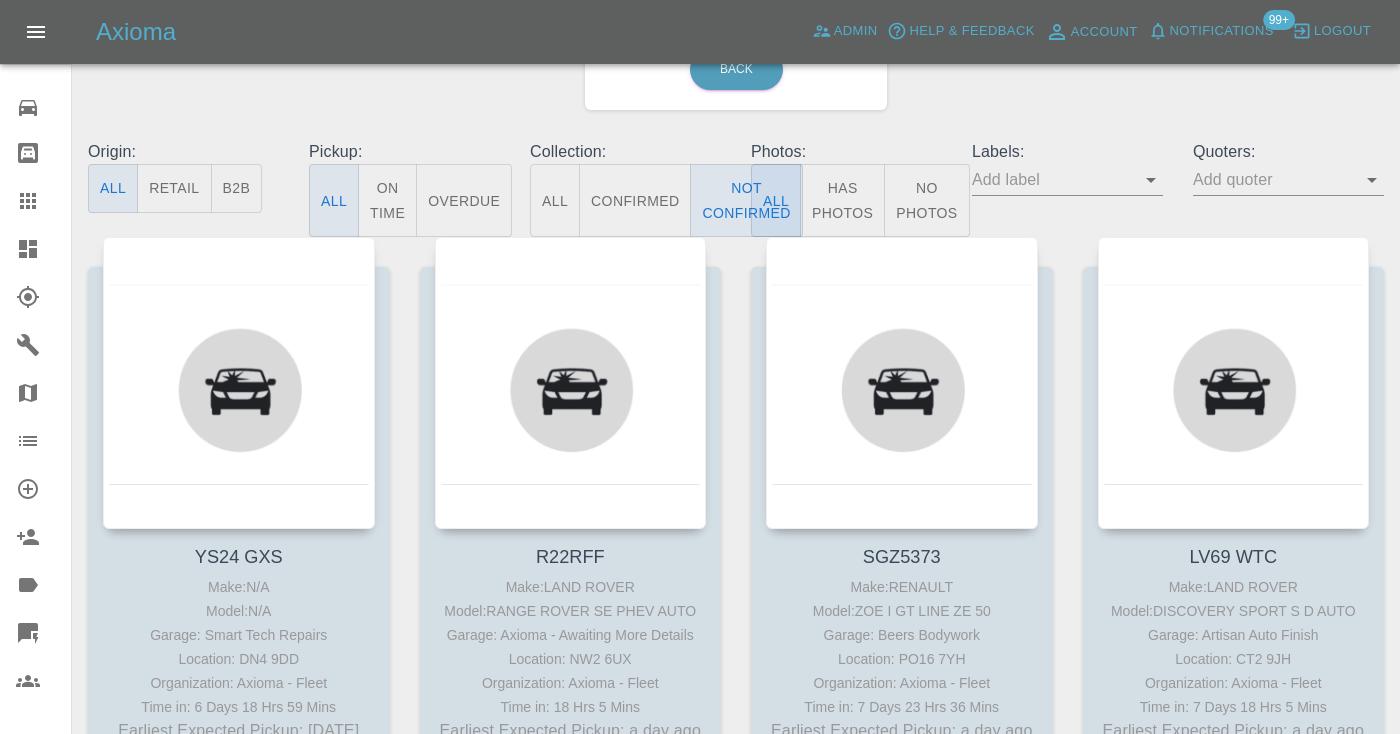 scroll, scrollTop: 168, scrollLeft: 0, axis: vertical 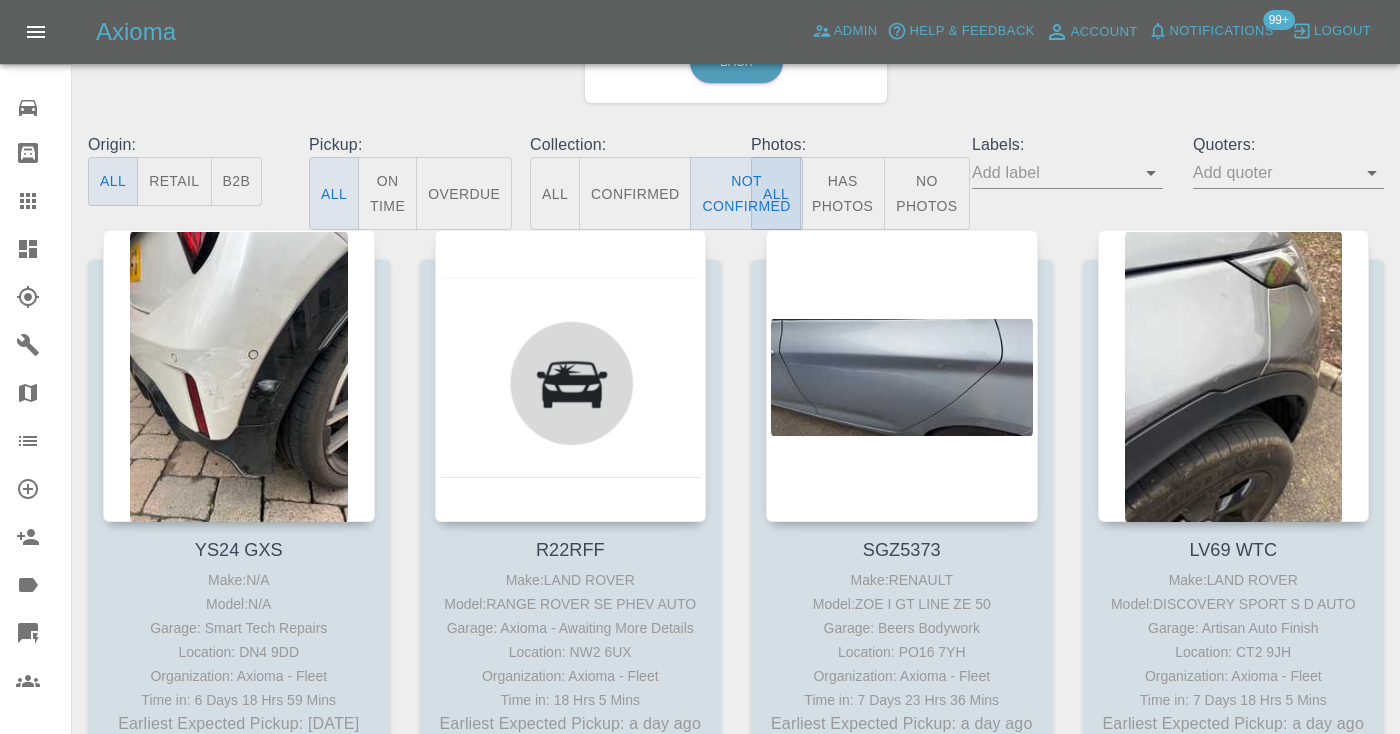 click on "Awaiting Repair 87 Back" at bounding box center [736, 26] 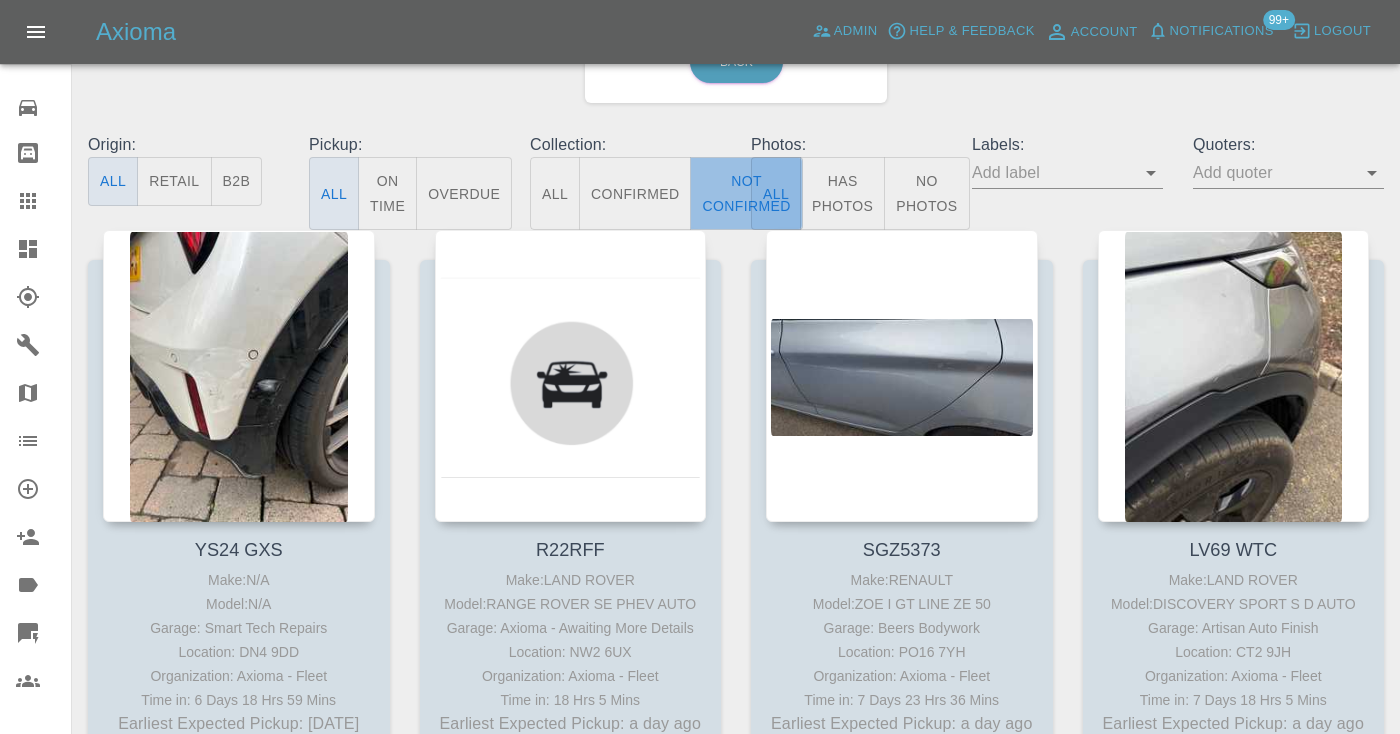 click on "Not Confirmed" at bounding box center (746, 193) 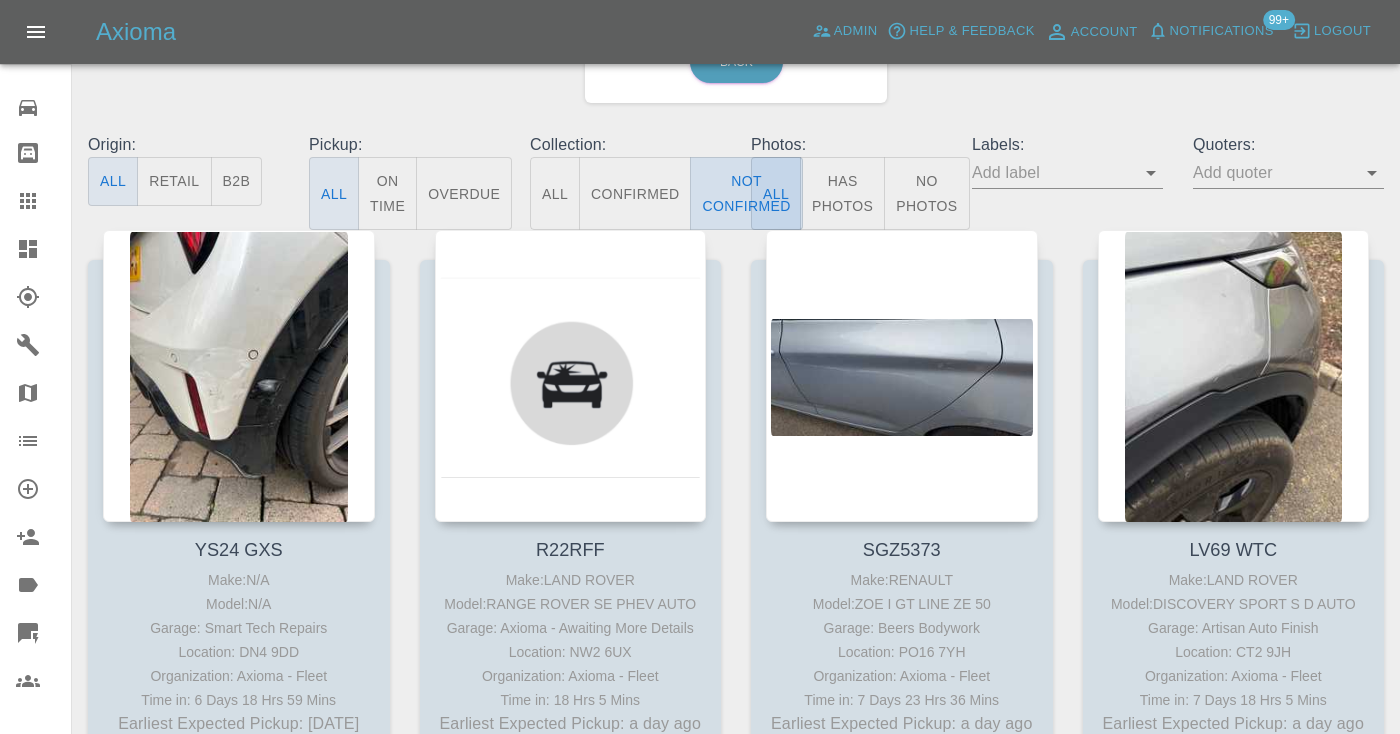 type on "false" 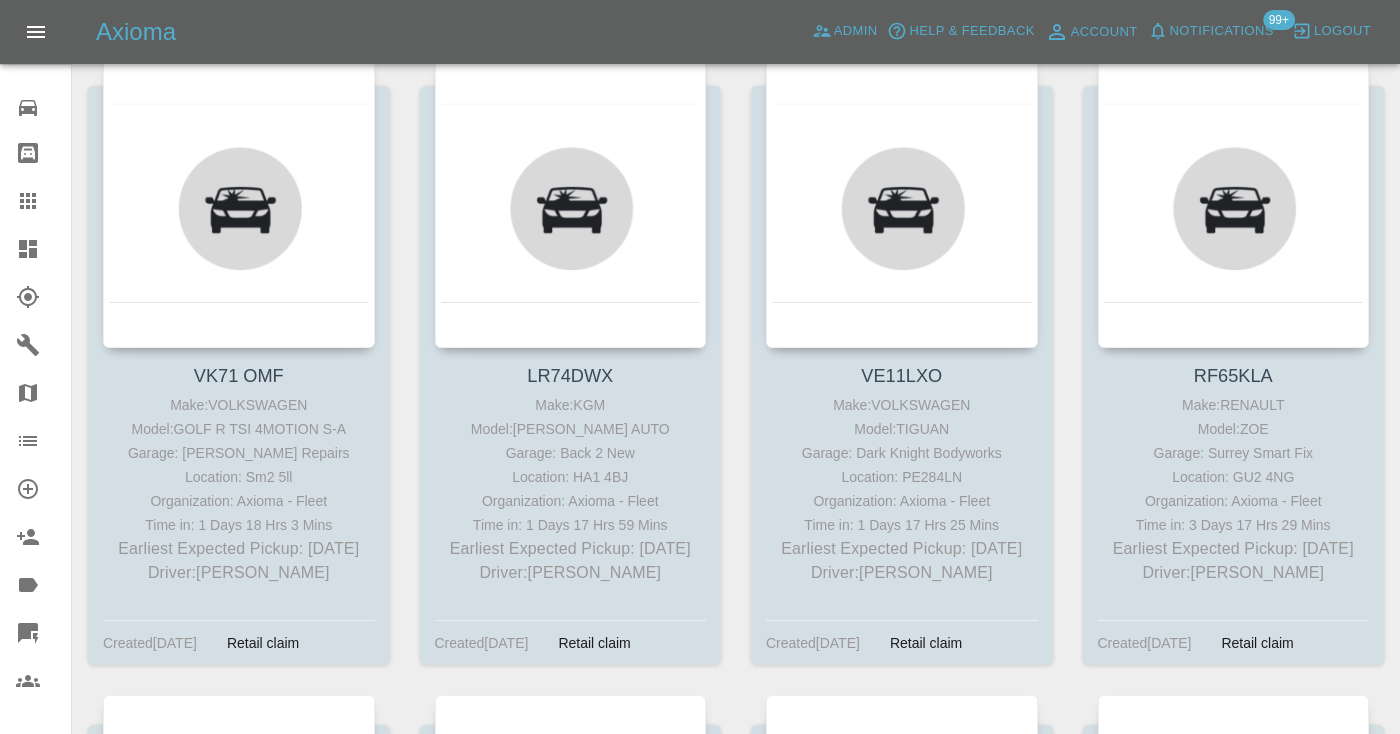 scroll, scrollTop: 998, scrollLeft: 0, axis: vertical 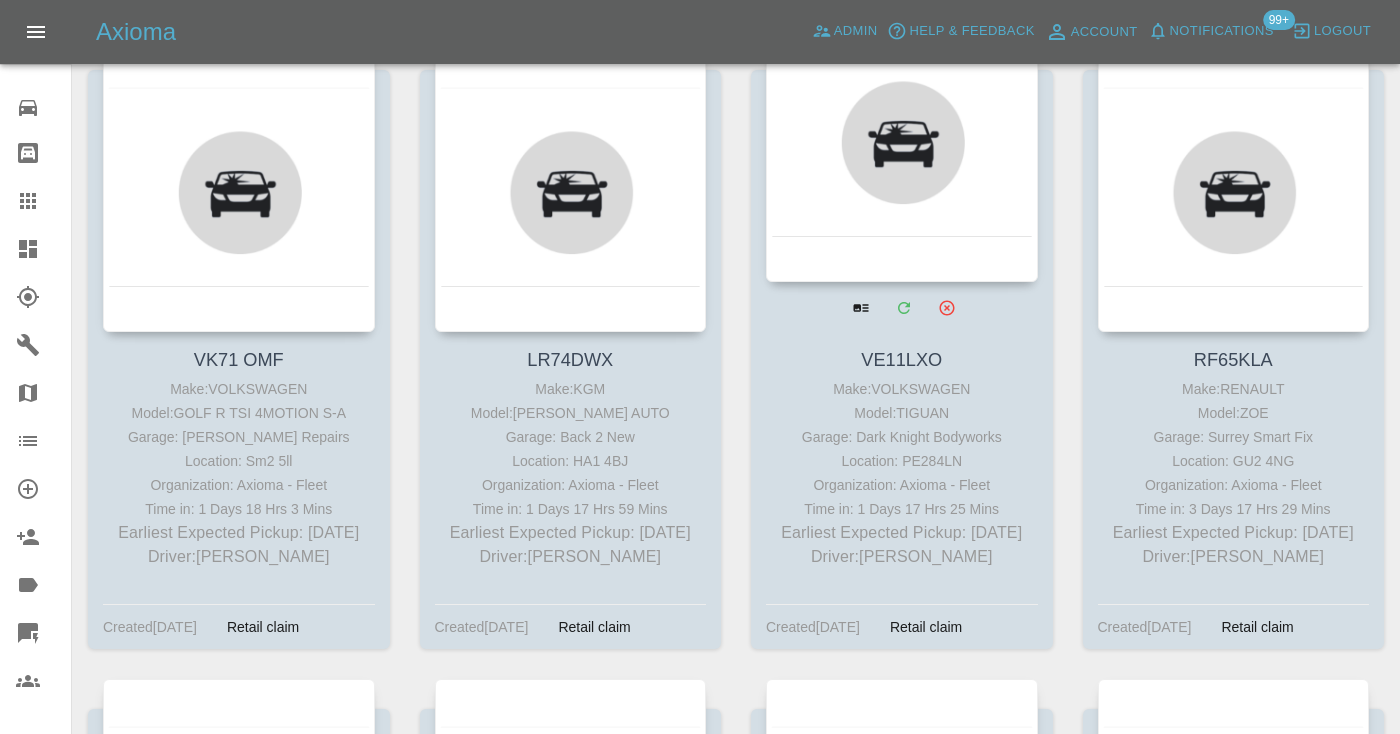click at bounding box center [902, 136] 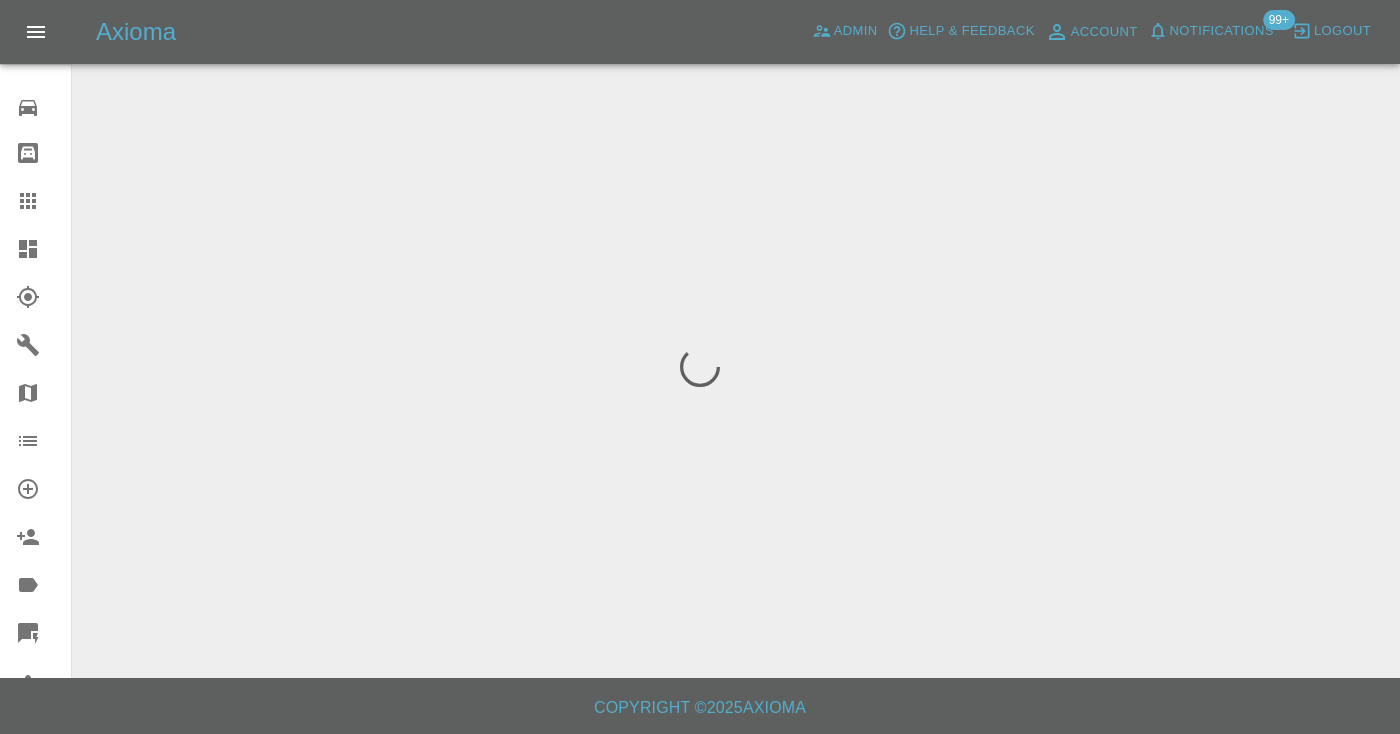 scroll, scrollTop: 0, scrollLeft: 0, axis: both 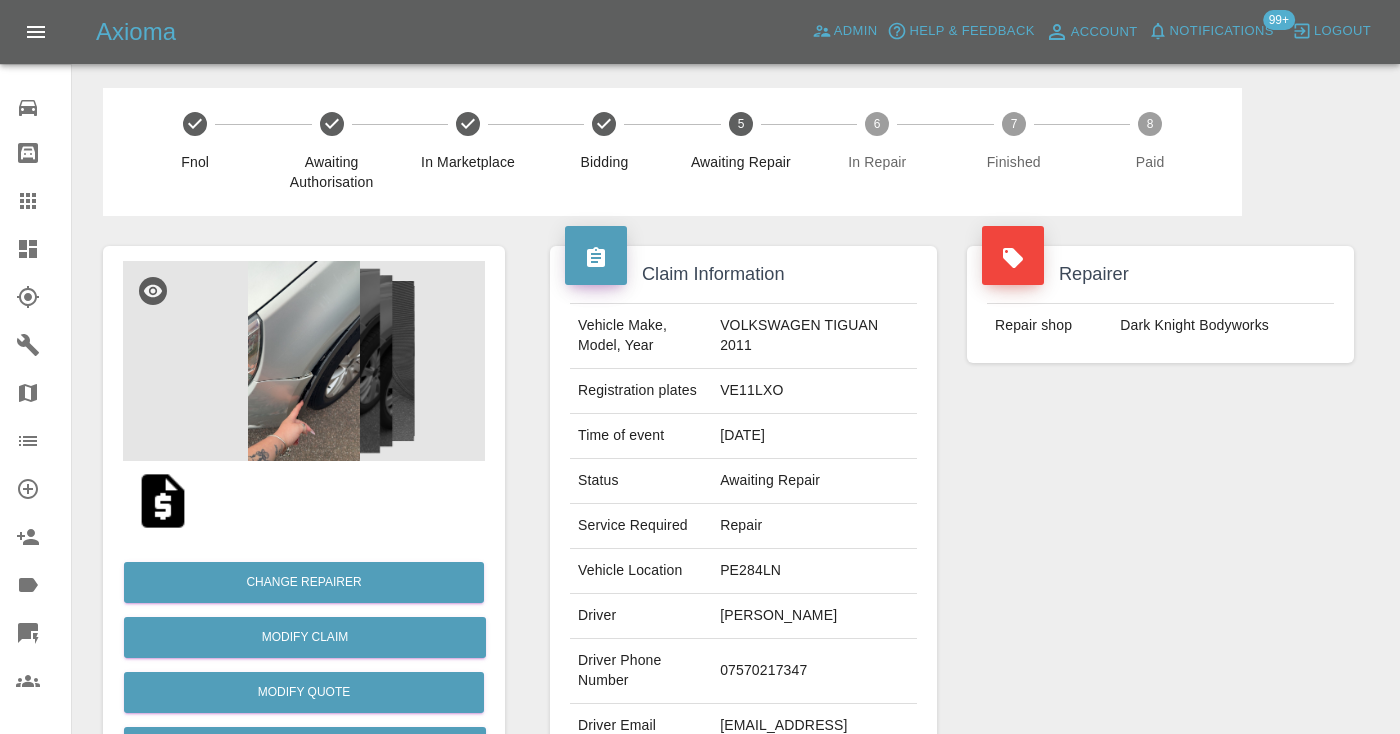 click on "07570217347" at bounding box center [814, 671] 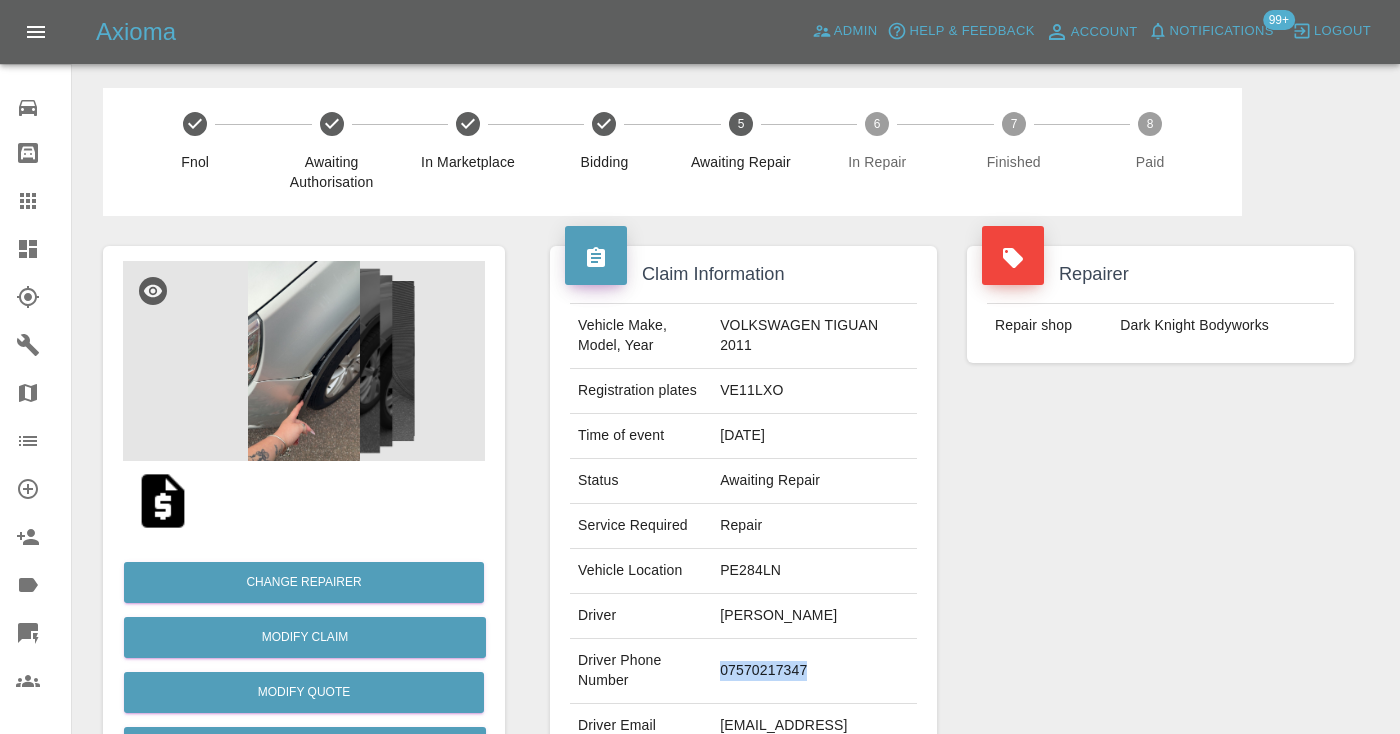 click on "07570217347" at bounding box center (814, 671) 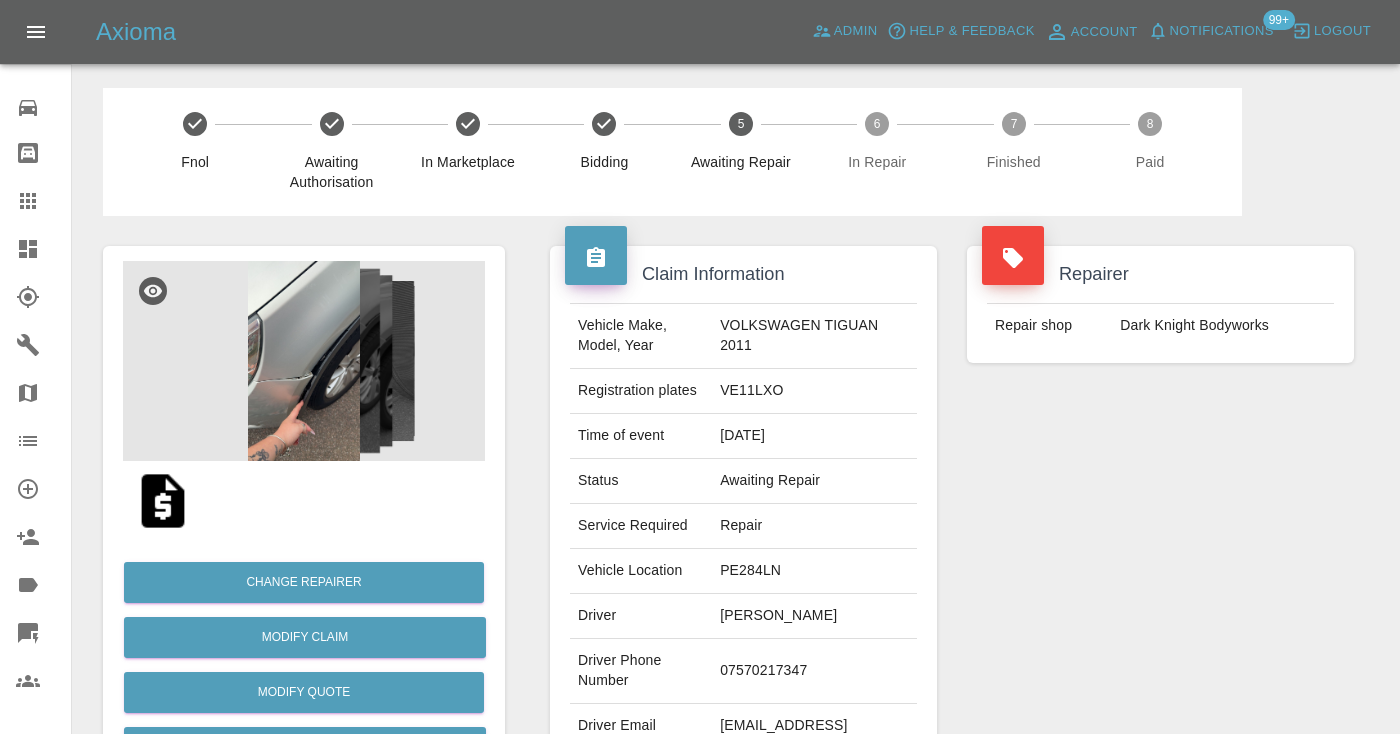 click on "Repairer Repair shop Dark Knight  Bodyworks" at bounding box center [1160, 514] 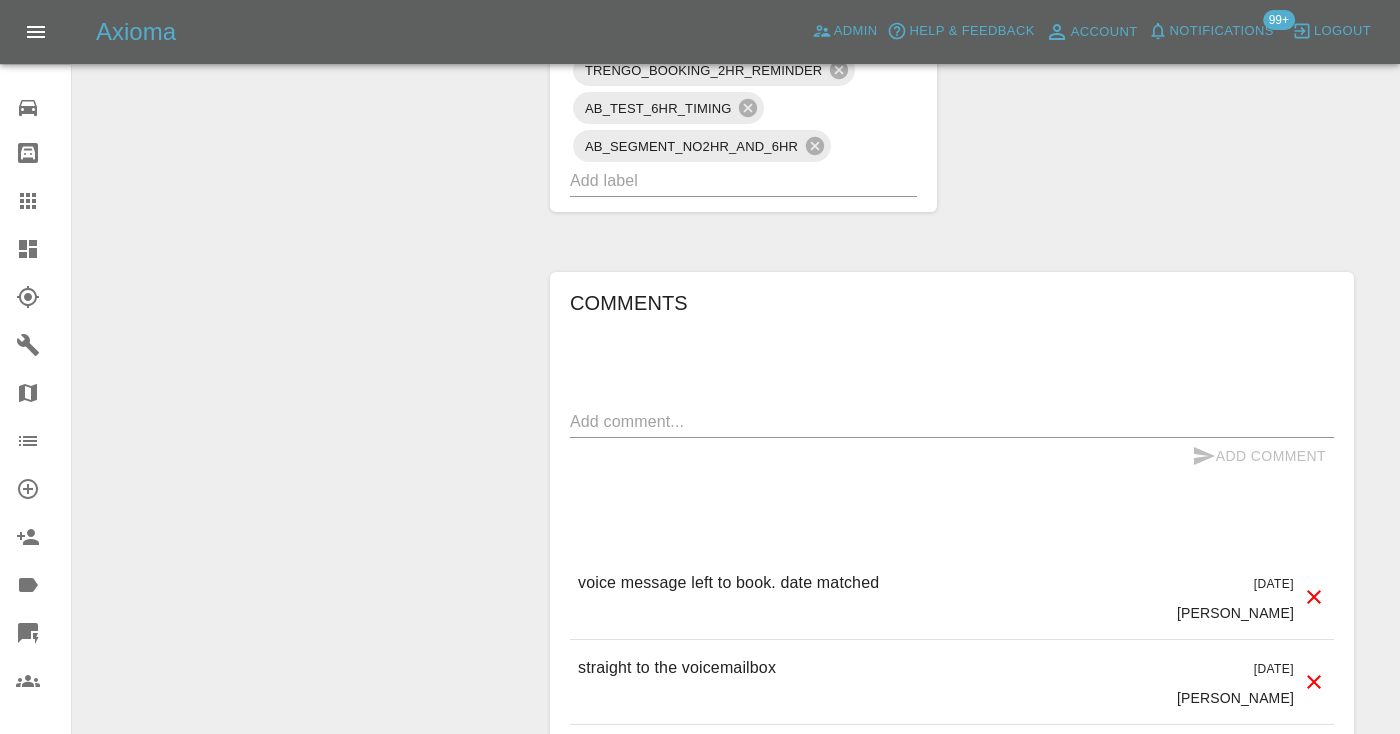 scroll, scrollTop: 1686, scrollLeft: 0, axis: vertical 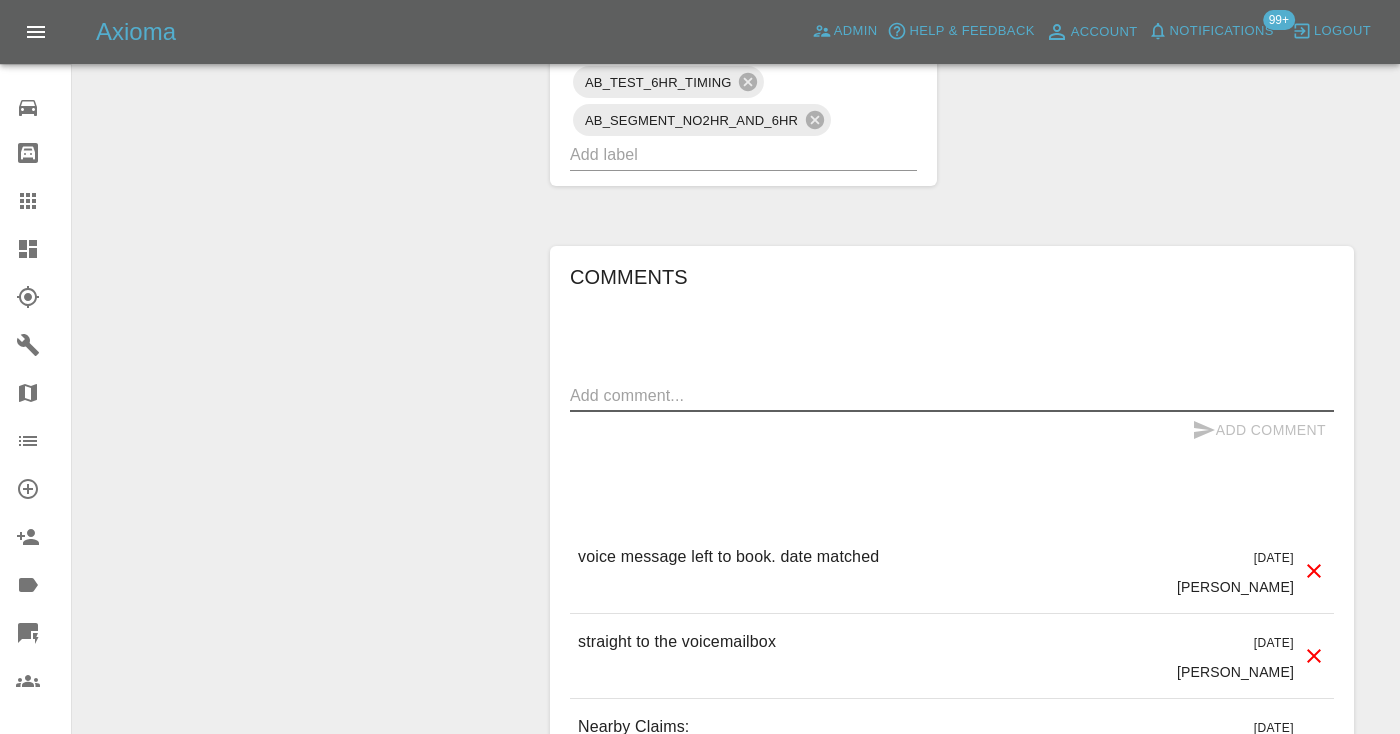 click at bounding box center [952, 395] 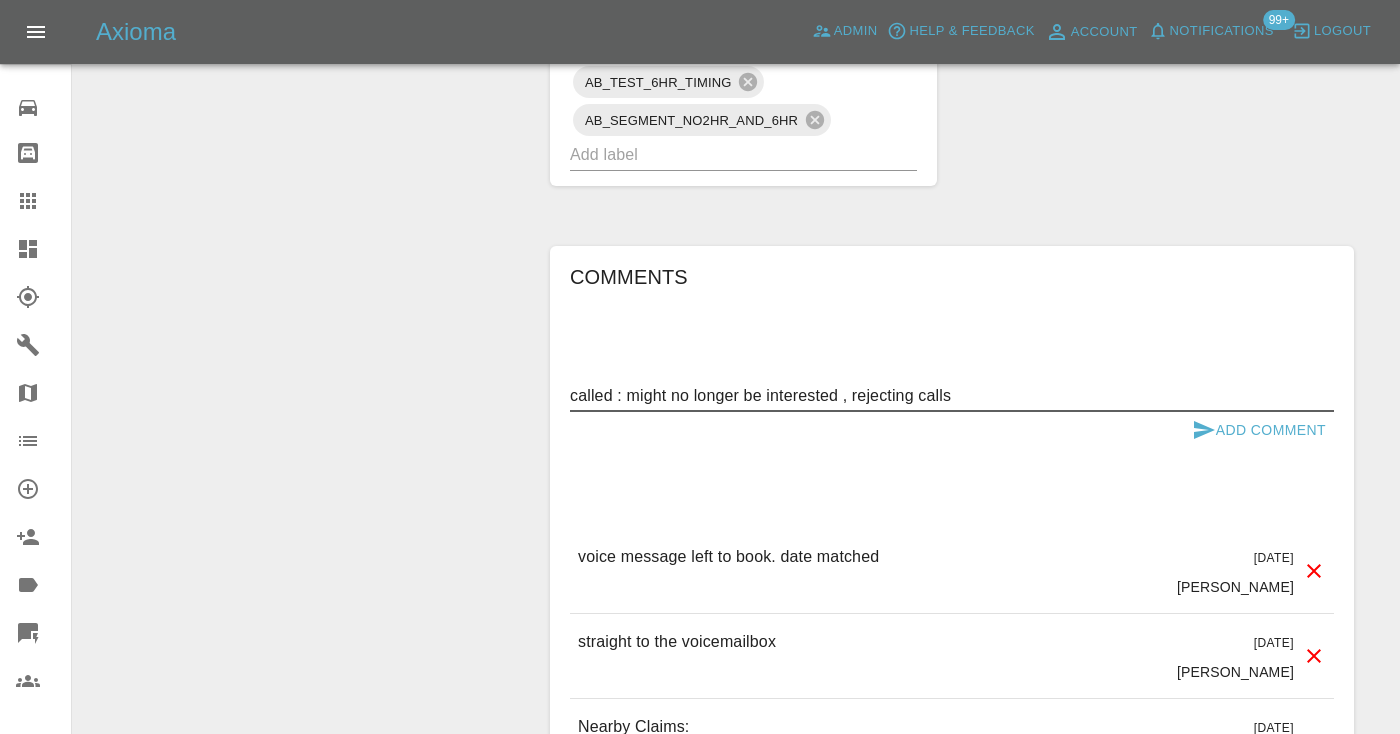 type on "called : might no longer be interested , rejecting calls" 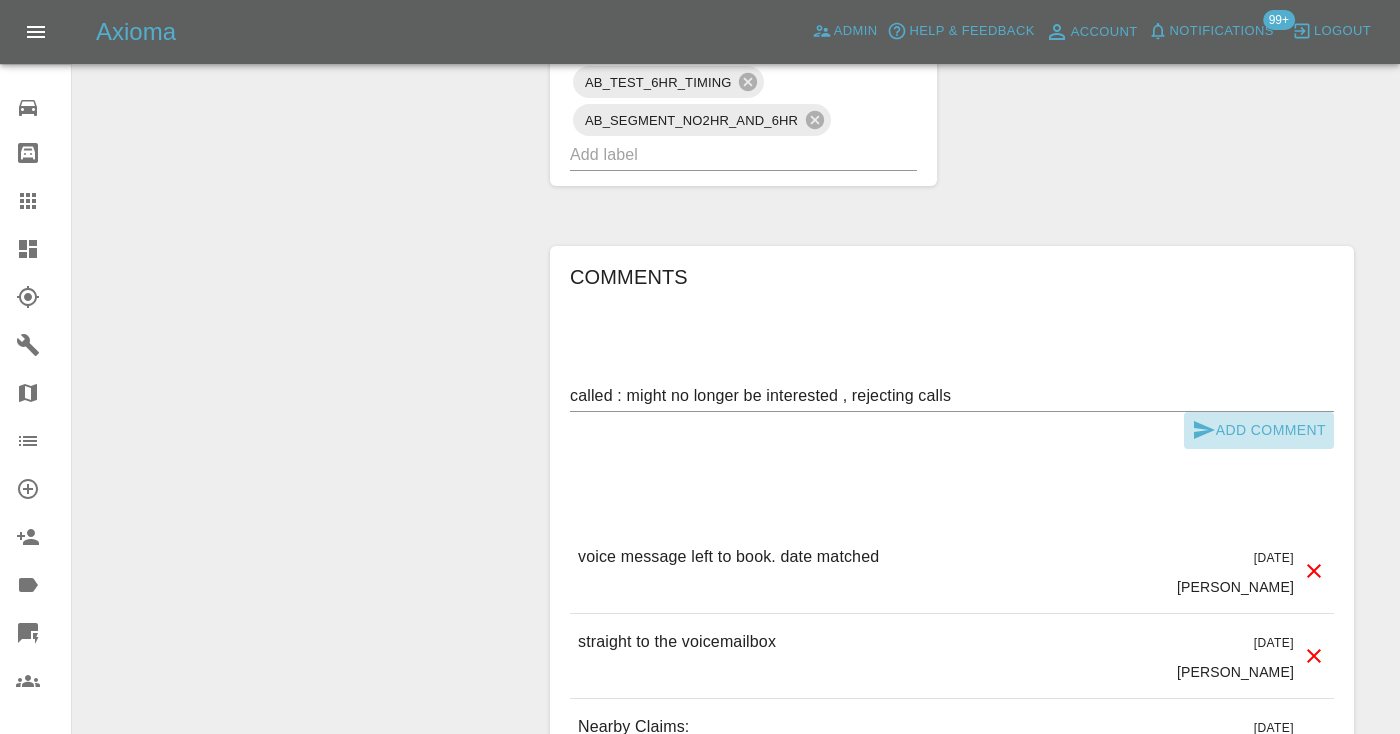 click 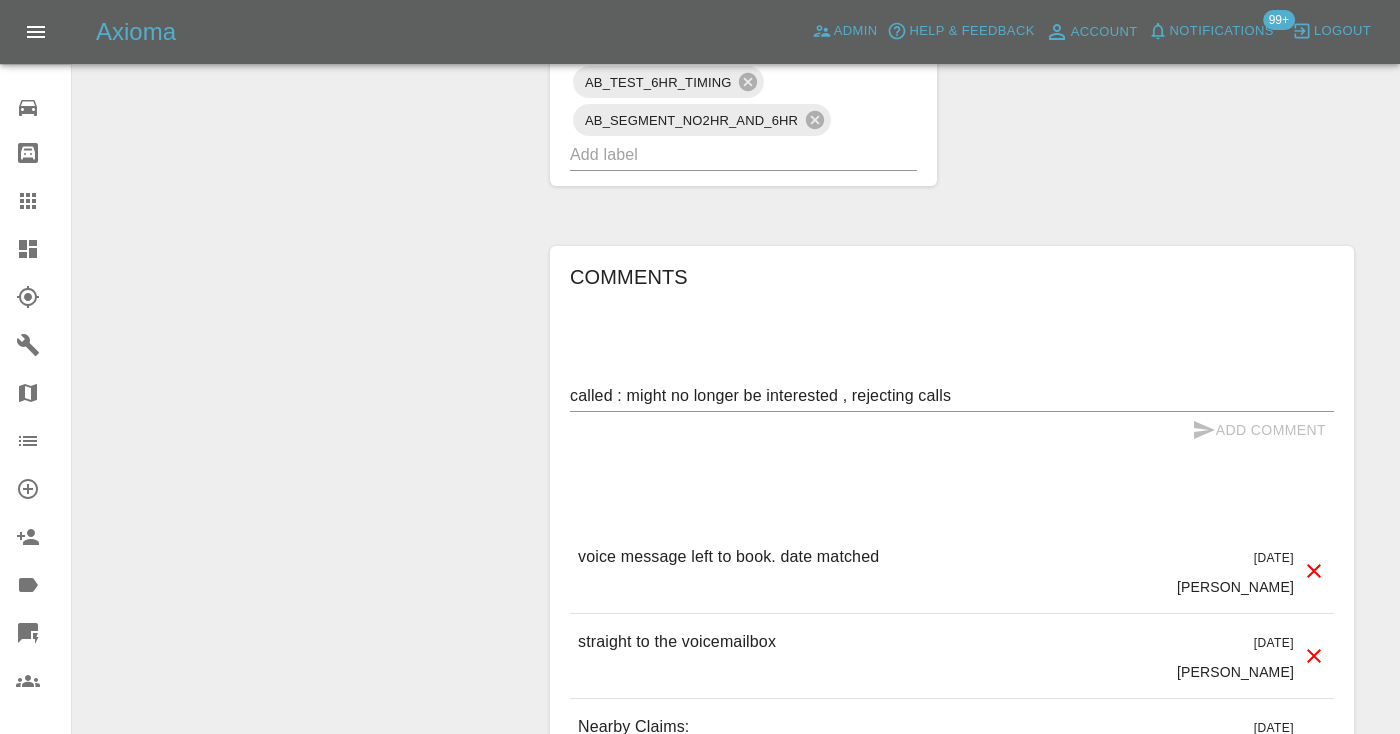 type 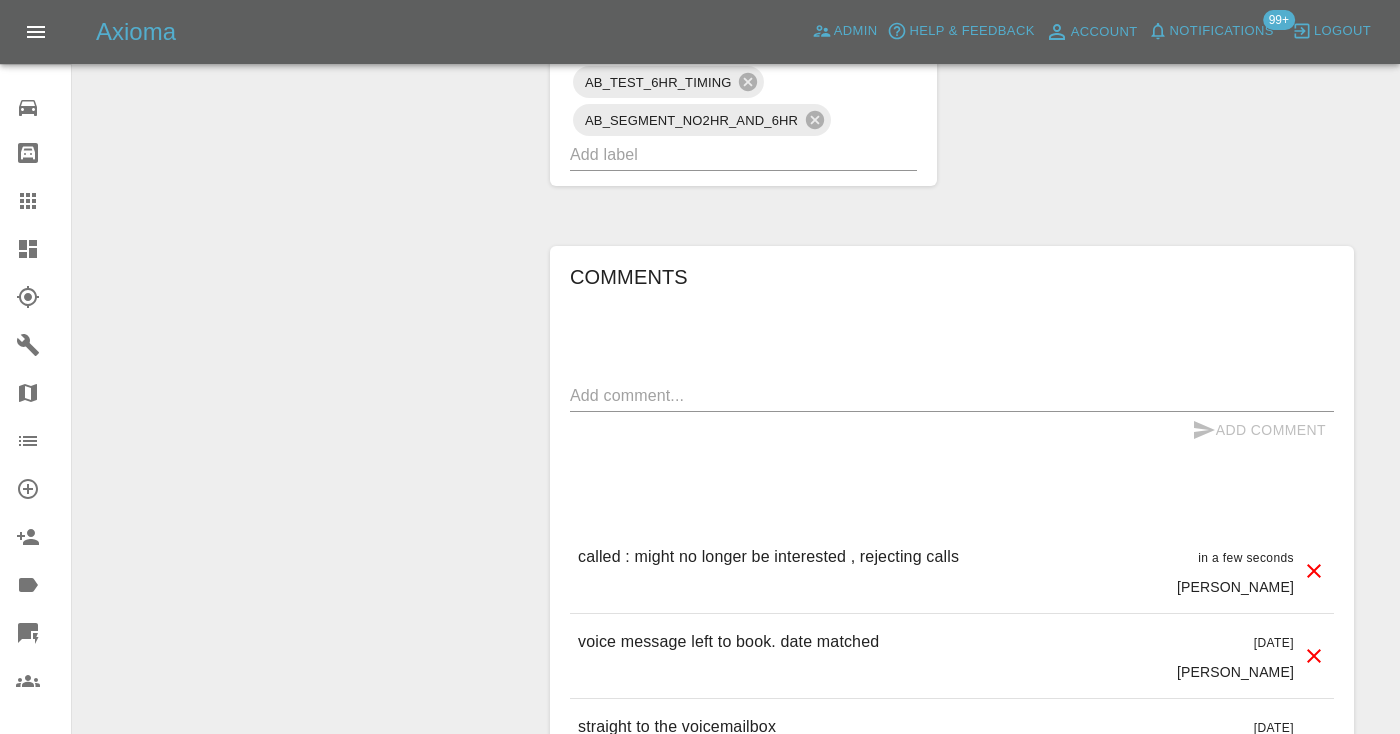 click on "Claim Information Vehicle Make, Model, Year VOLKSWAGEN TIGUAN 2011 Registration plates VE11LXO Time of event 04/07/2025 Status Awaiting Repair Service Required Repair Vehicle Location PE284LN Driver Jasmin Carter Driver Phone Number 07570217347 Driver Email Address jasmincarter014@icloud.com Repairer Repair shop Dark Knight  Bodyworks Quote Total cost (ex. VAT) £210 Repairer cost (ex. VAT) £140 Quoted by Ankur Mehta Client's Date Preferences Preferred Dates 15/07/2025 Repair Dates Proposed Dates 15/07/2025 Labels TRENGO_PHOTO_FOLLOWUP TRENGO_BOOKING_NOTIFICATION TRENGO_REPAIRER_ALLOCATED TRENGO_BOOKING_FOLLOWUP_1 TRENGO_BOOKING_FOLLOWUP_2 Customer_Will_Book_Chaser_Sent Customer_Will_Book CLIENT_PREFERRED_DATES REPAIR_AVAILABLE_DATE_ADDED PREFERRED_DATE_NOT_MATCHED PREFERRED_DATE_LOTTERY Bronze Customer TRENGO_BOOKING_2HR_REMINDER AB_TEST_6HR_TIMING AB_SEGMENT_NO2HR_AND_6HR Comments x Add Comment called : might no longer be interested , rejecting calls  in a few seconds Castro in a few seconds Castro Castro" at bounding box center [952, -151] 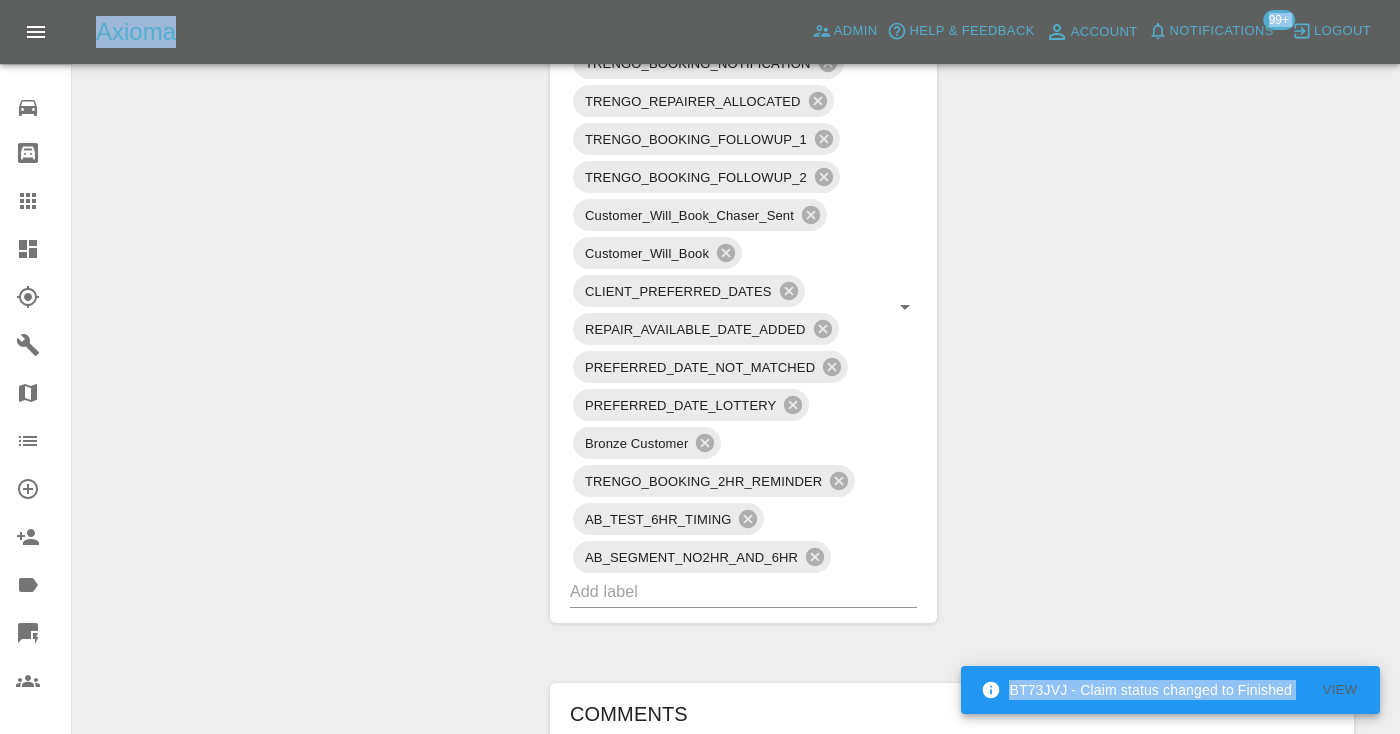 scroll, scrollTop: 1233, scrollLeft: 0, axis: vertical 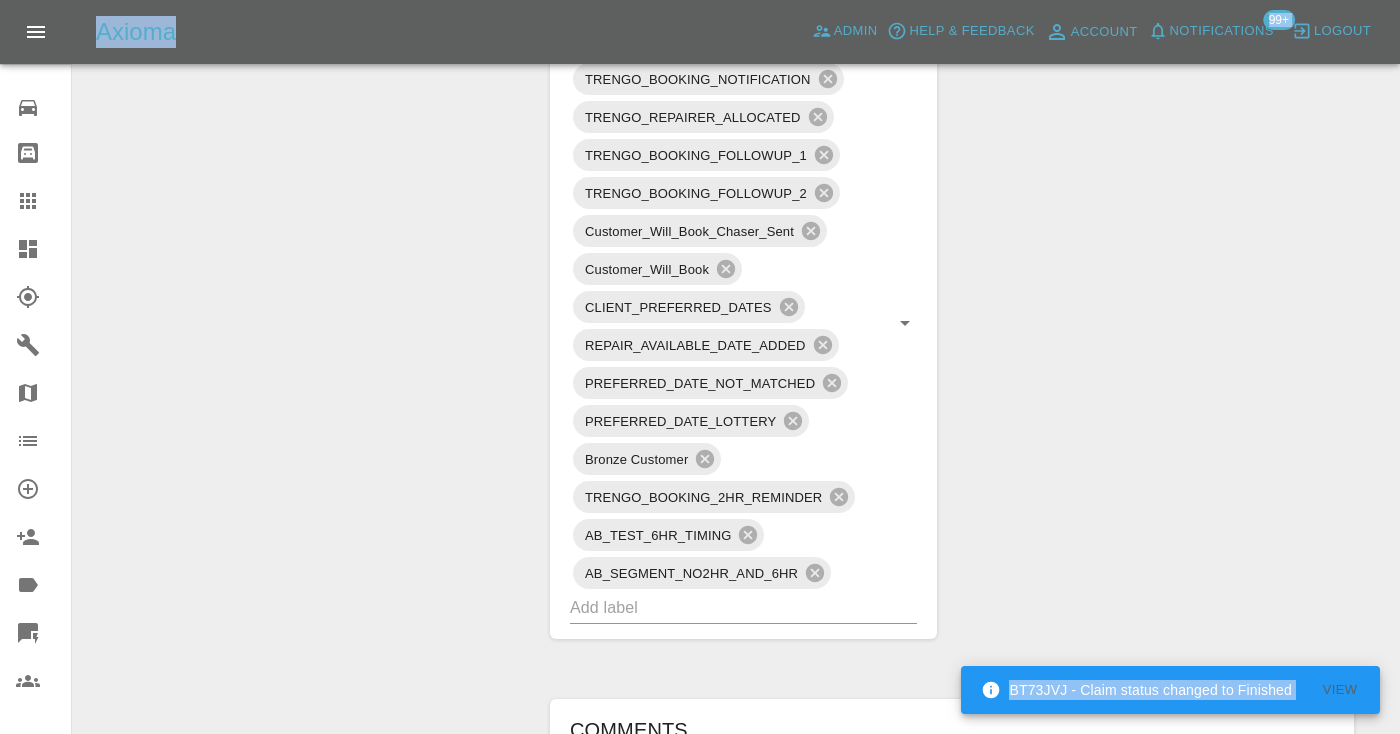 drag, startPoint x: 419, startPoint y: 181, endPoint x: 419, endPoint y: -4, distance: 185 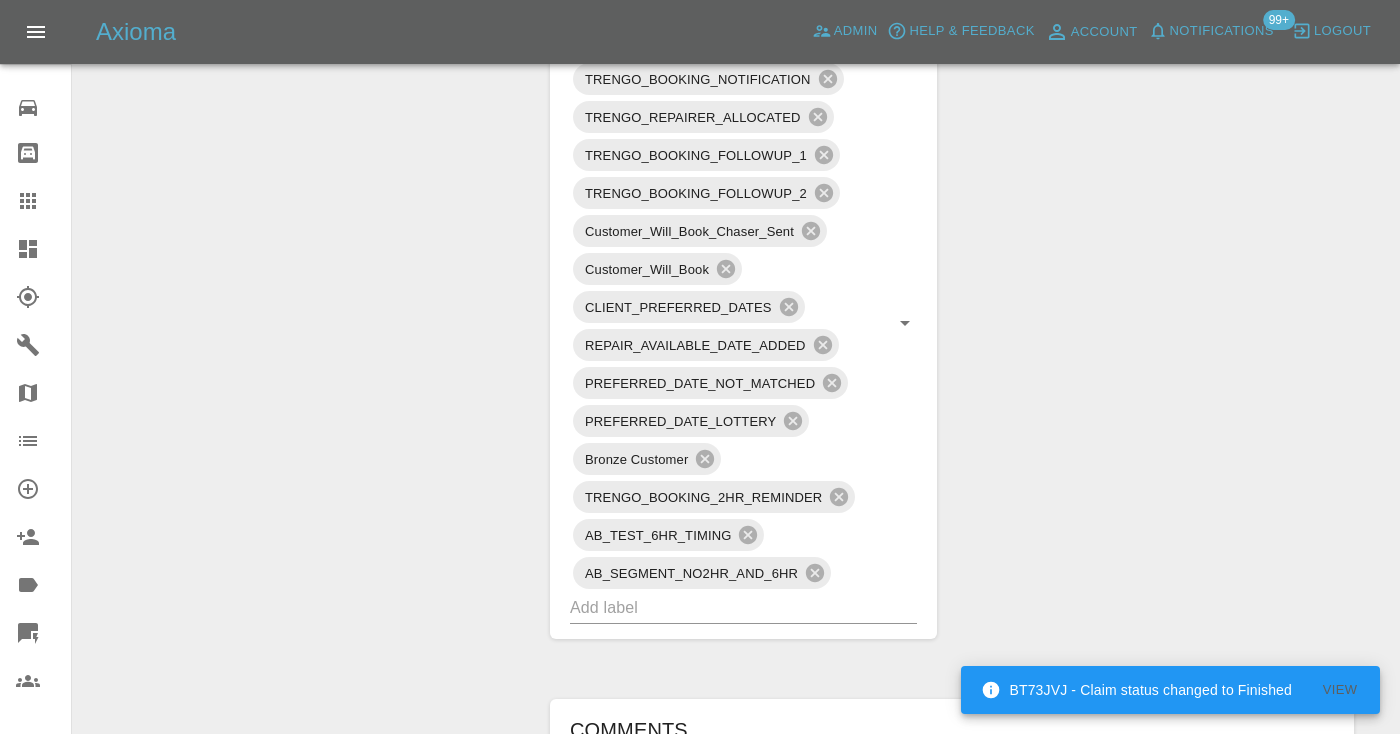 click on "Claim Information Vehicle Make, Model, Year VOLKSWAGEN TIGUAN 2011 Registration plates VE11LXO Time of event 04/07/2025 Status Awaiting Repair Service Required Repair Vehicle Location PE284LN Driver Jasmin Carter Driver Phone Number 07570217347 Driver Email Address jasmincarter014@icloud.com Repairer Repair shop Dark Knight  Bodyworks Quote Total cost (ex. VAT) £210 Repairer cost (ex. VAT) £140 Quoted by Ankur Mehta Client's Date Preferences Preferred Dates 15/07/2025 Repair Dates Proposed Dates 15/07/2025 Labels TRENGO_PHOTO_FOLLOWUP TRENGO_BOOKING_NOTIFICATION TRENGO_REPAIRER_ALLOCATED TRENGO_BOOKING_FOLLOWUP_1 TRENGO_BOOKING_FOLLOWUP_2 Customer_Will_Book_Chaser_Sent Customer_Will_Book CLIENT_PREFERRED_DATES REPAIR_AVAILABLE_DATE_ADDED PREFERRED_DATE_NOT_MATCHED PREFERRED_DATE_LOTTERY Bronze Customer TRENGO_BOOKING_2HR_REMINDER AB_TEST_6HR_TIMING AB_SEGMENT_NO2HR_AND_6HR Comments x Add Comment called : might no longer be interested , rejecting calls  in a few seconds Castro in a few seconds Castro Castro" at bounding box center [952, 302] 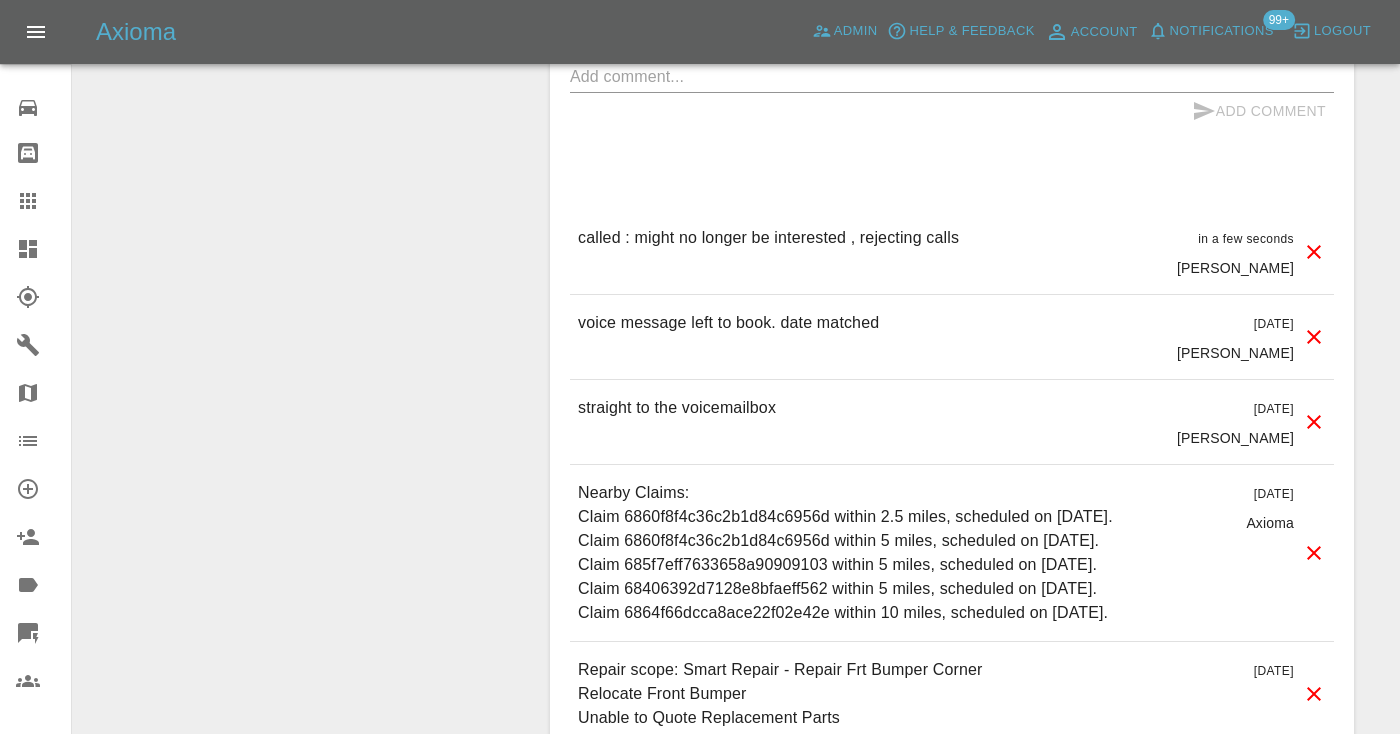 scroll, scrollTop: 1993, scrollLeft: 0, axis: vertical 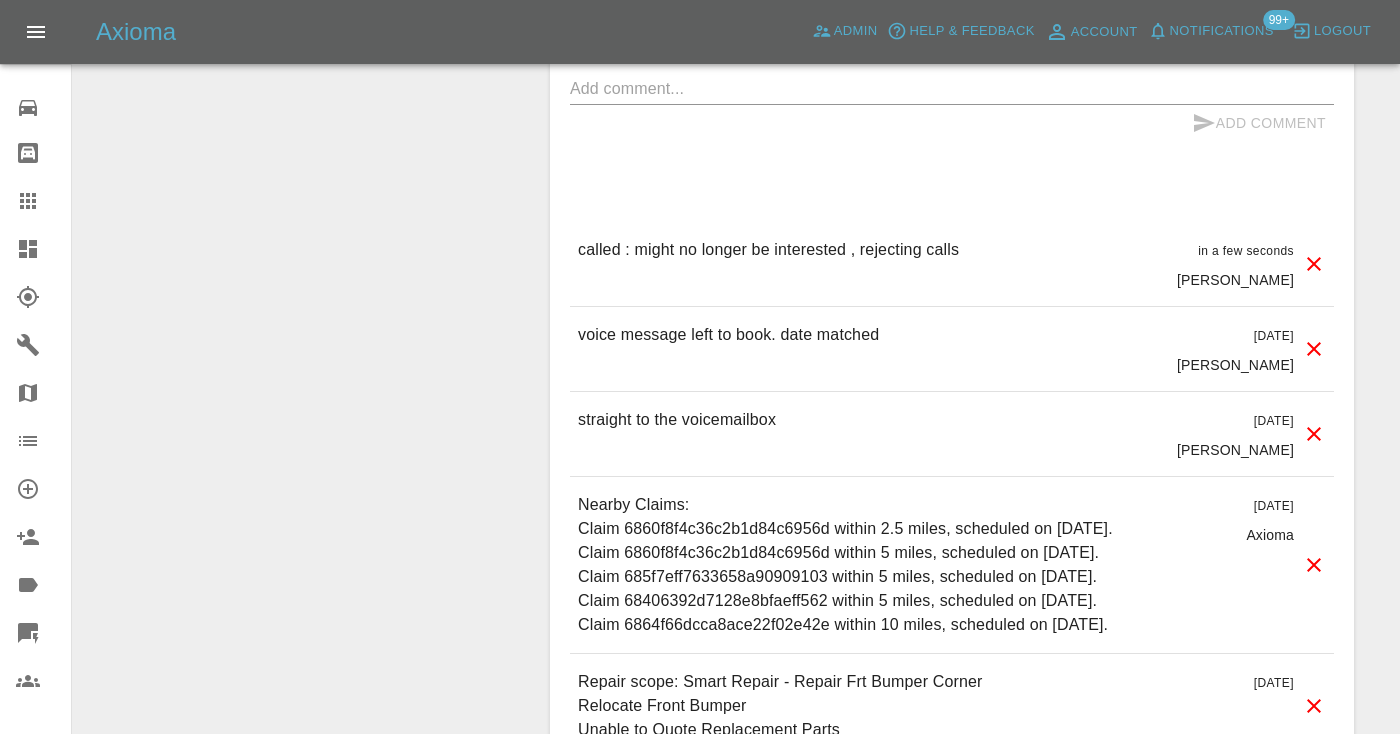 click on "Change Repairer Modify Claim Modify Quote Rollback Submit Payment Archive" at bounding box center [304, -458] 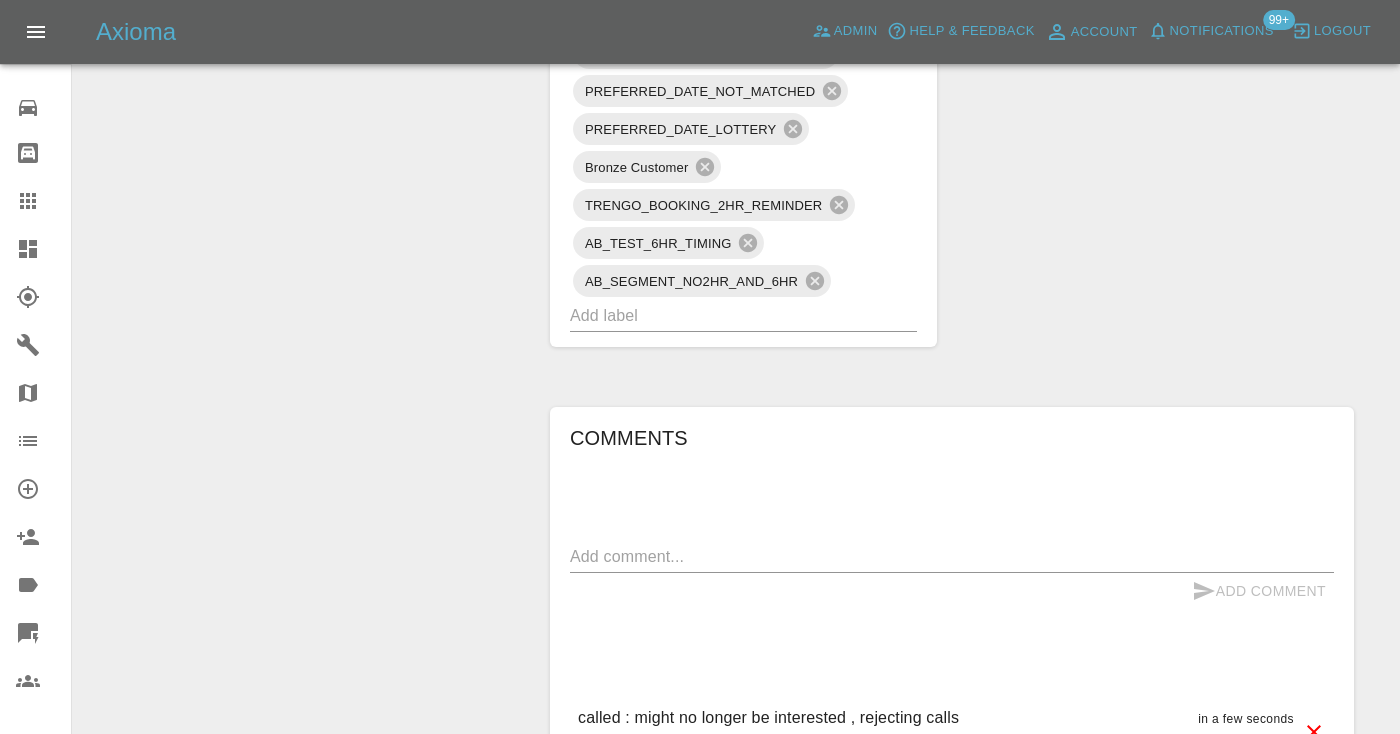 scroll, scrollTop: 1537, scrollLeft: 0, axis: vertical 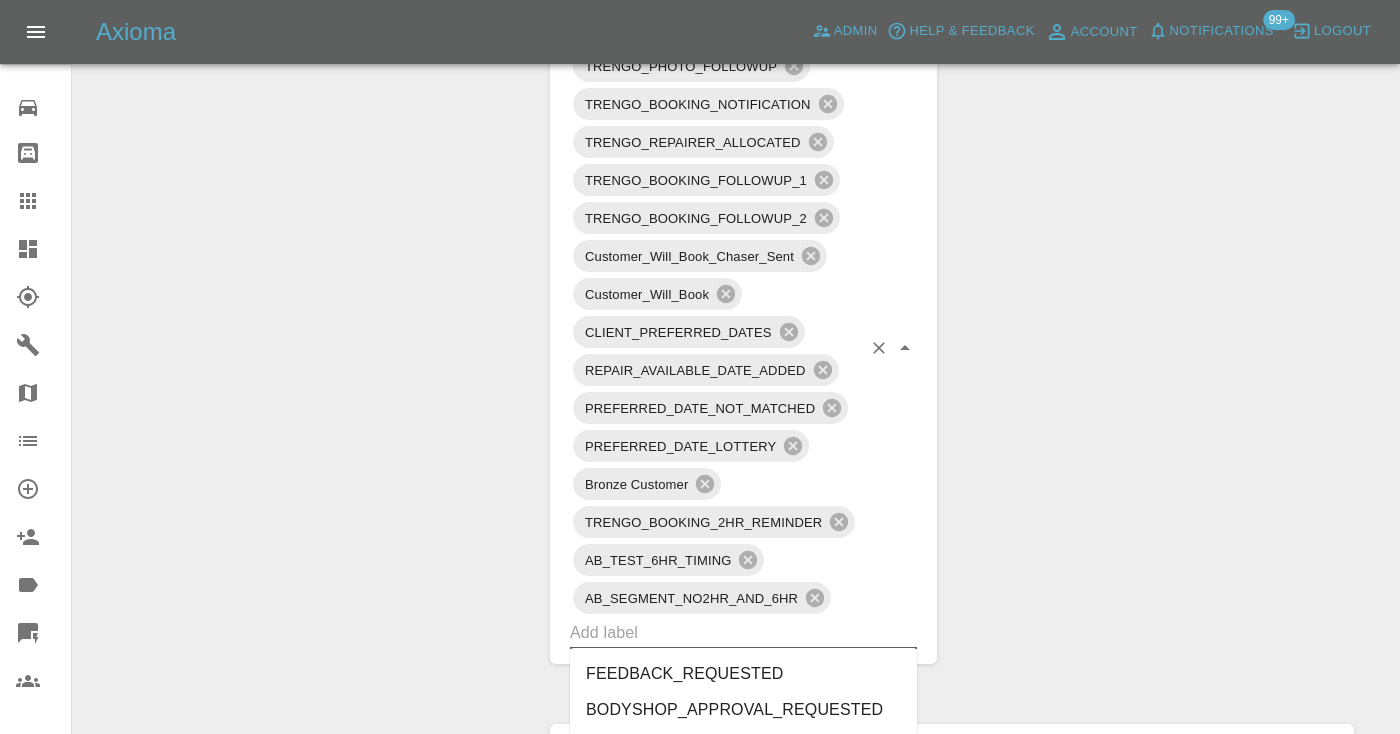 click at bounding box center [715, 632] 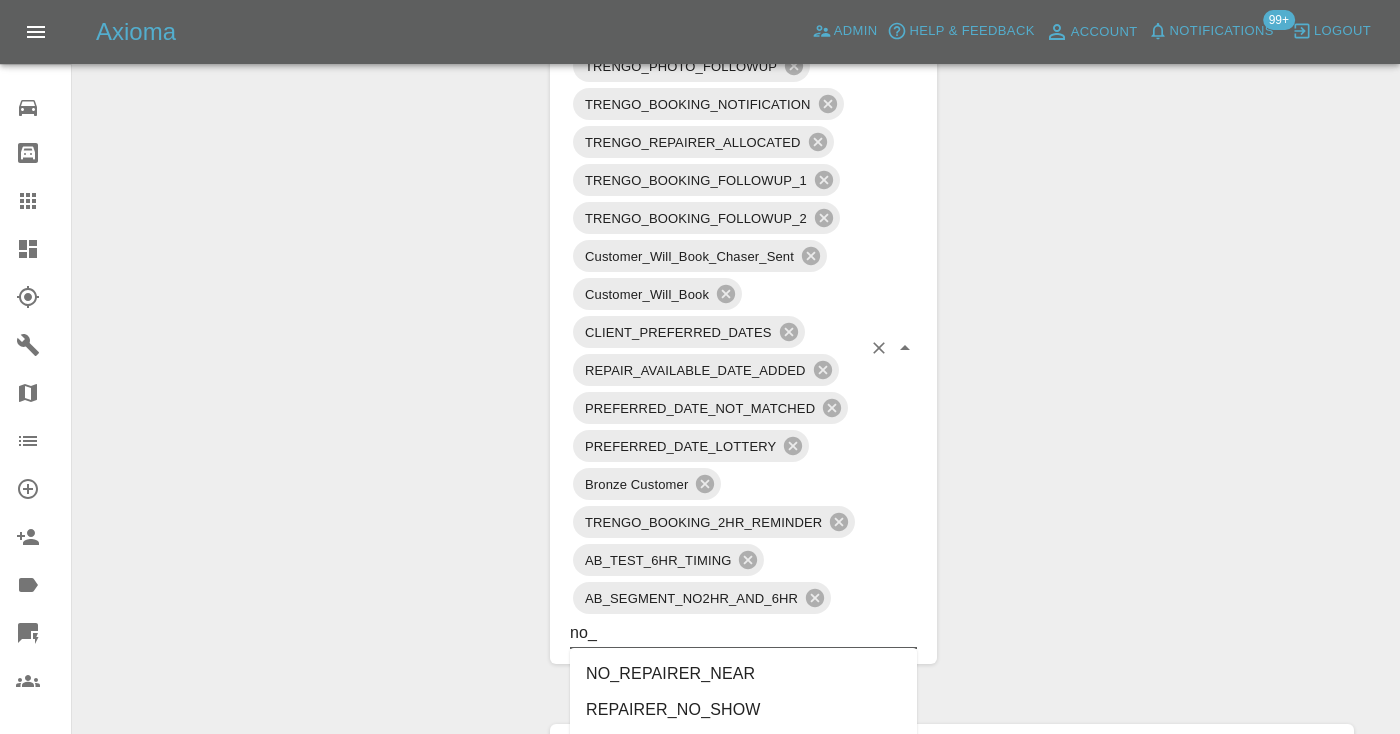 type on "no_" 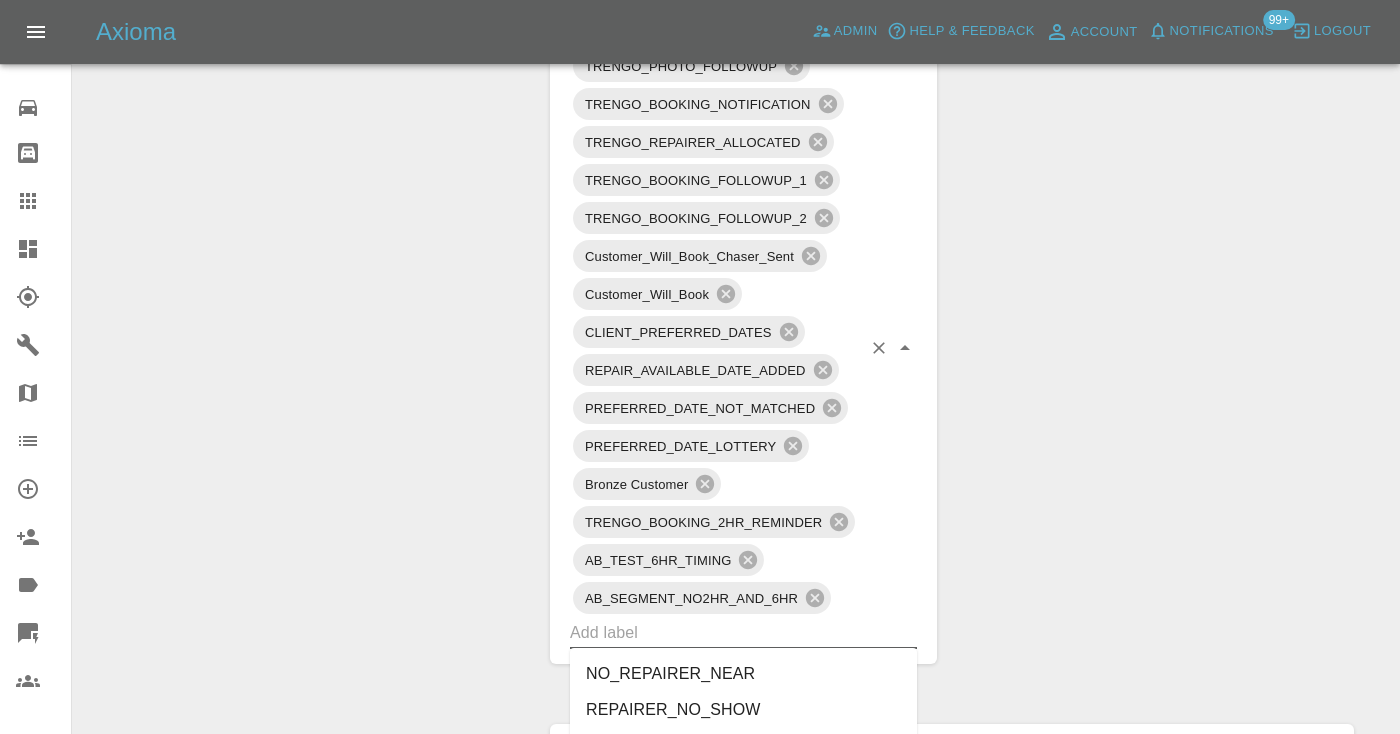 click on "Claim Information Vehicle Make, Model, Year VOLKSWAGEN TIGUAN 2011 Registration plates VE11LXO Time of event 04/07/2025 Status Awaiting Repair Service Required Repair Vehicle Location PE284LN Driver Jasmin Carter Driver Phone Number 07570217347 Driver Email Address jasmincarter014@icloud.com Repairer Repair shop Dark Knight  Bodyworks Quote Total cost (ex. VAT) £210 Repairer cost (ex. VAT) £140 Quoted by Ankur Mehta Client's Date Preferences Preferred Dates 15/07/2025 Repair Dates Proposed Dates 15/07/2025 Labels TRENGO_PHOTO_FOLLOWUP TRENGO_BOOKING_NOTIFICATION TRENGO_REPAIRER_ALLOCATED TRENGO_BOOKING_FOLLOWUP_1 TRENGO_BOOKING_FOLLOWUP_2 Customer_Will_Book_Chaser_Sent Customer_Will_Book CLIENT_PREFERRED_DATES REPAIR_AVAILABLE_DATE_ADDED PREFERRED_DATE_NOT_MATCHED PREFERRED_DATE_LOTTERY Bronze Customer TRENGO_BOOKING_2HR_REMINDER AB_TEST_6HR_TIMING AB_SEGMENT_NO2HR_AND_6HR Comments x Add Comment called : might no longer be interested , rejecting calls  in a few seconds Castro in a few seconds Castro Castro" at bounding box center [952, 327] 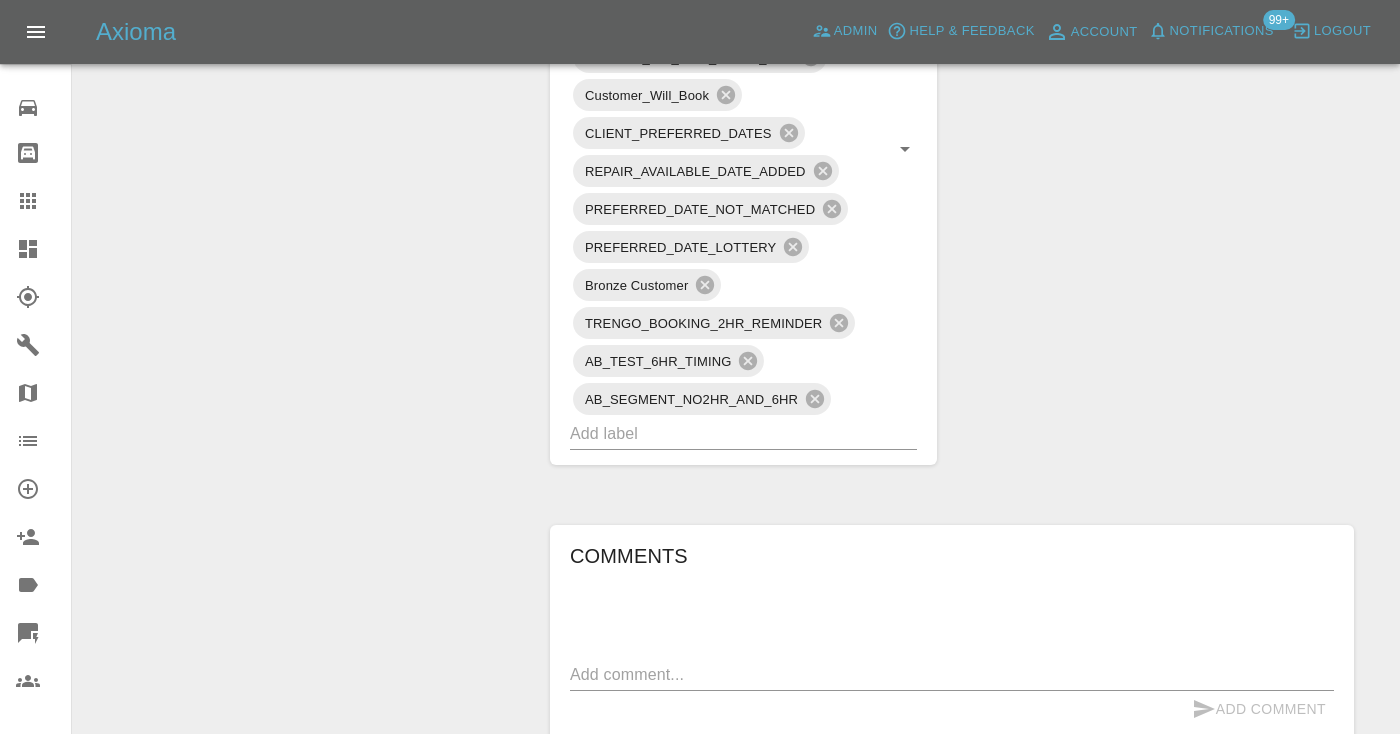 scroll, scrollTop: 1423, scrollLeft: 0, axis: vertical 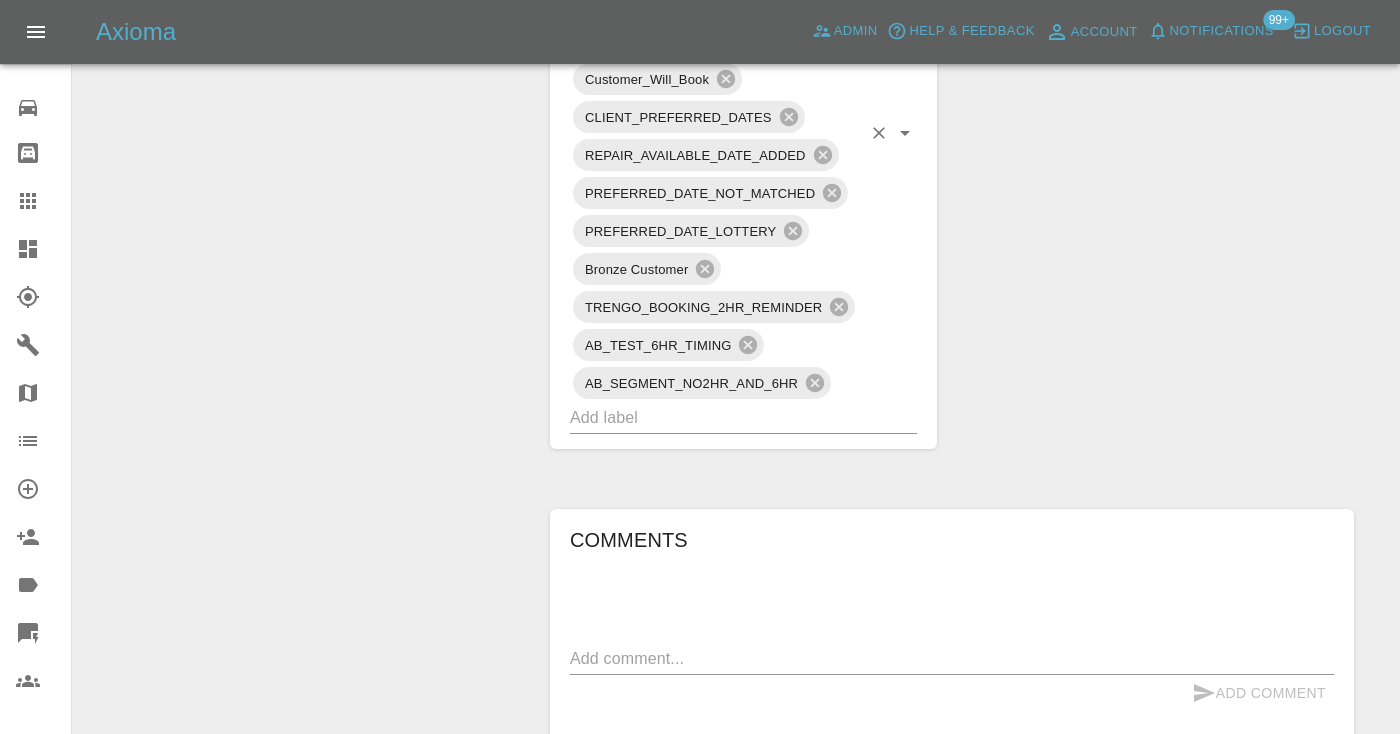 click at bounding box center (715, 417) 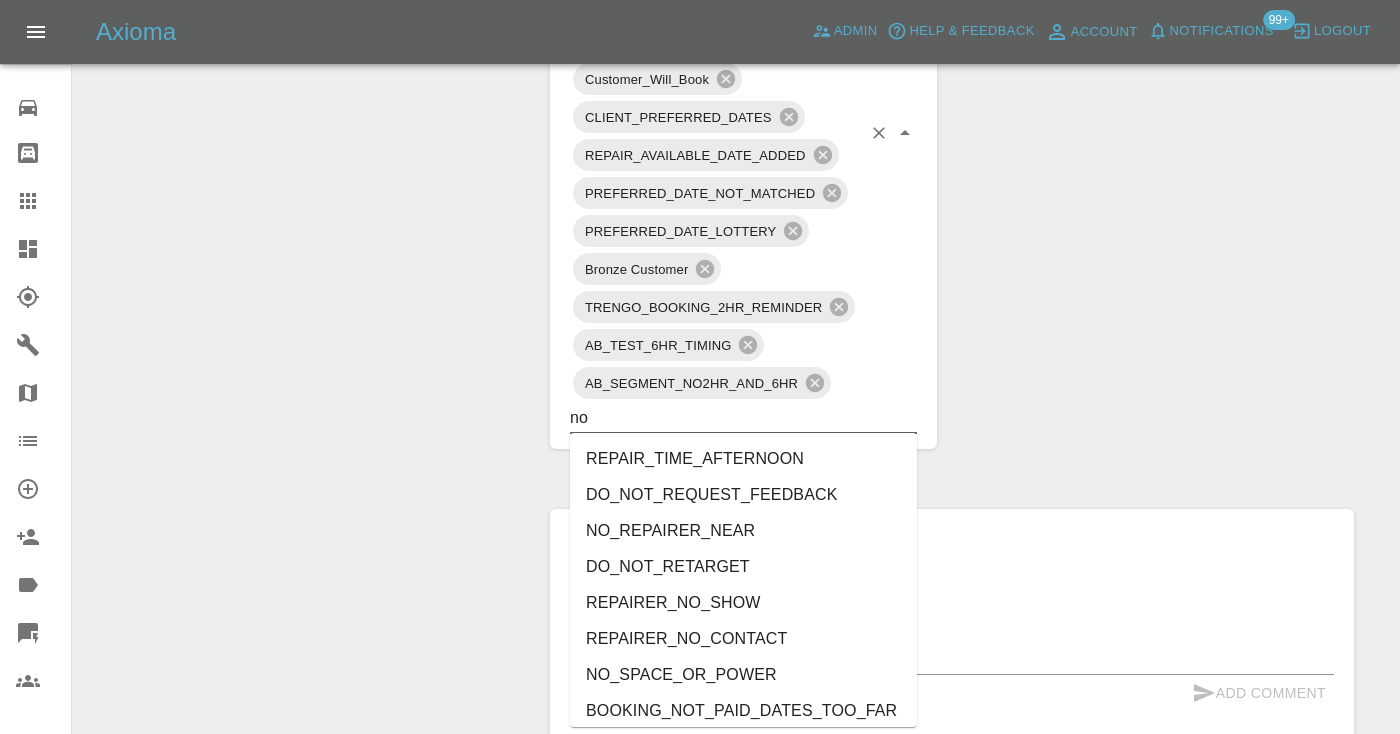 type on "no_" 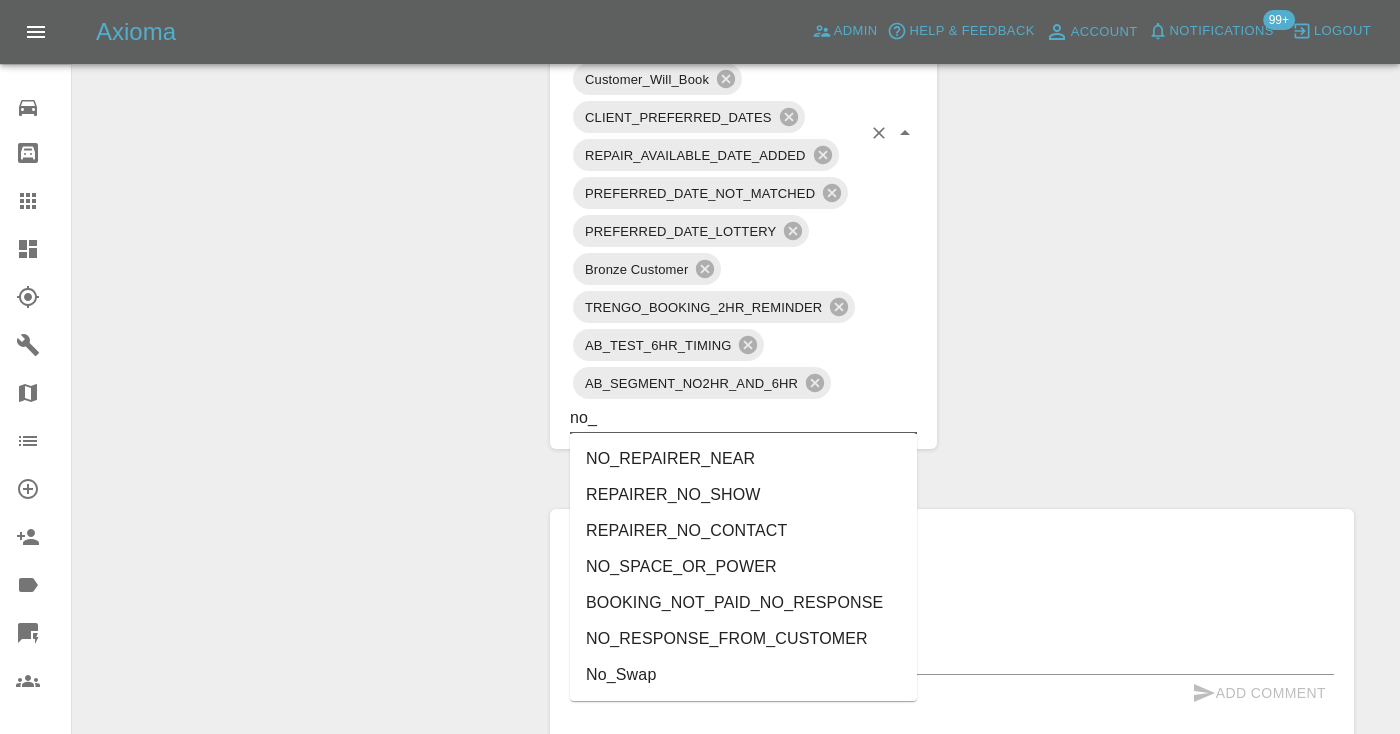 click on "NO_RESPONSE_FROM_CUSTOMER" at bounding box center (743, 639) 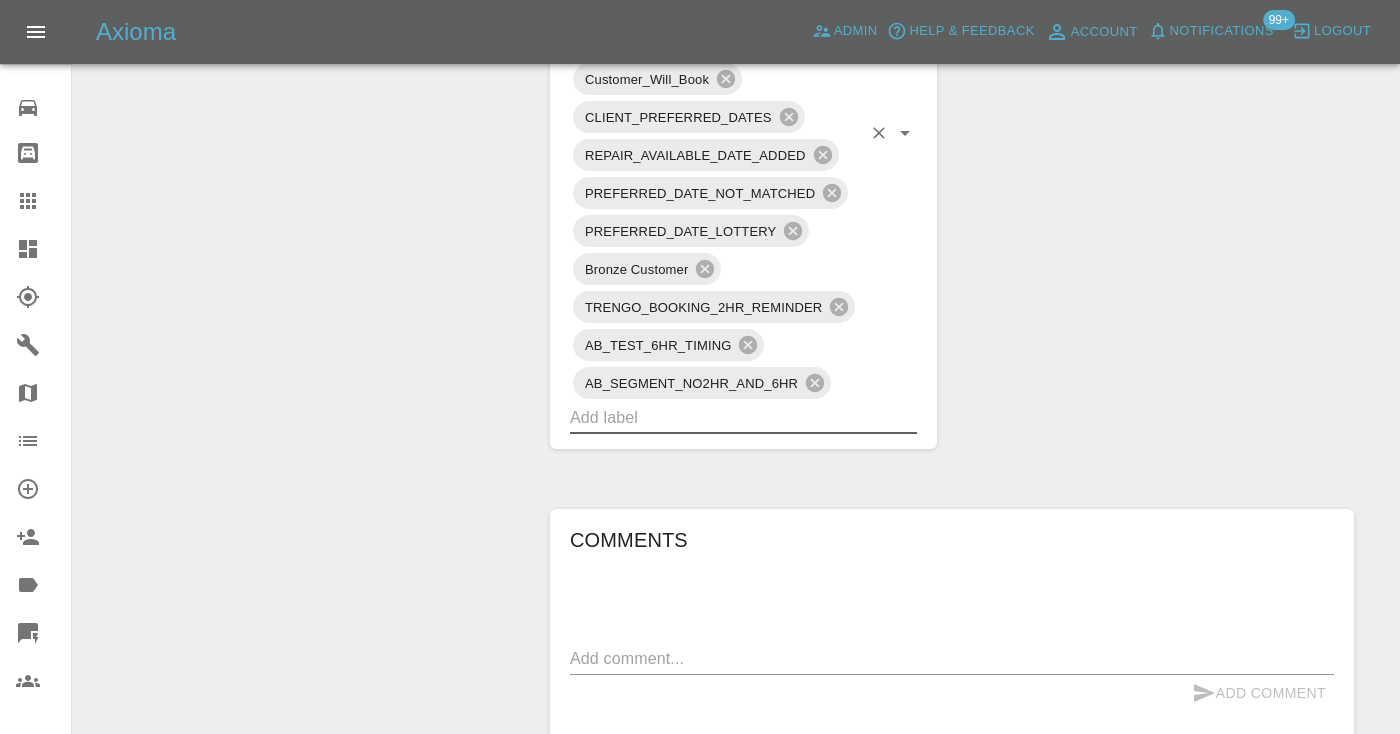 click on "Change Repairer Modify Claim Modify Quote Rollback Submit Payment Archive" at bounding box center (304, 112) 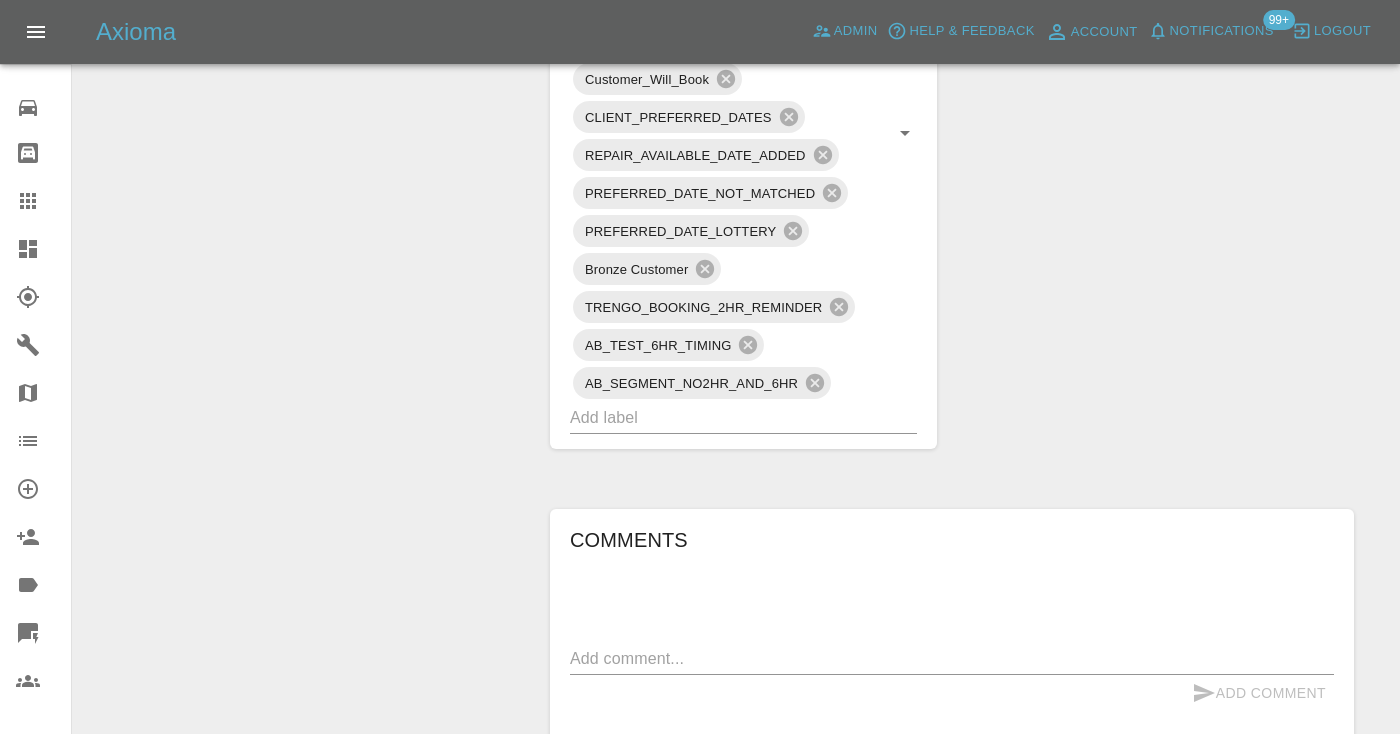 click 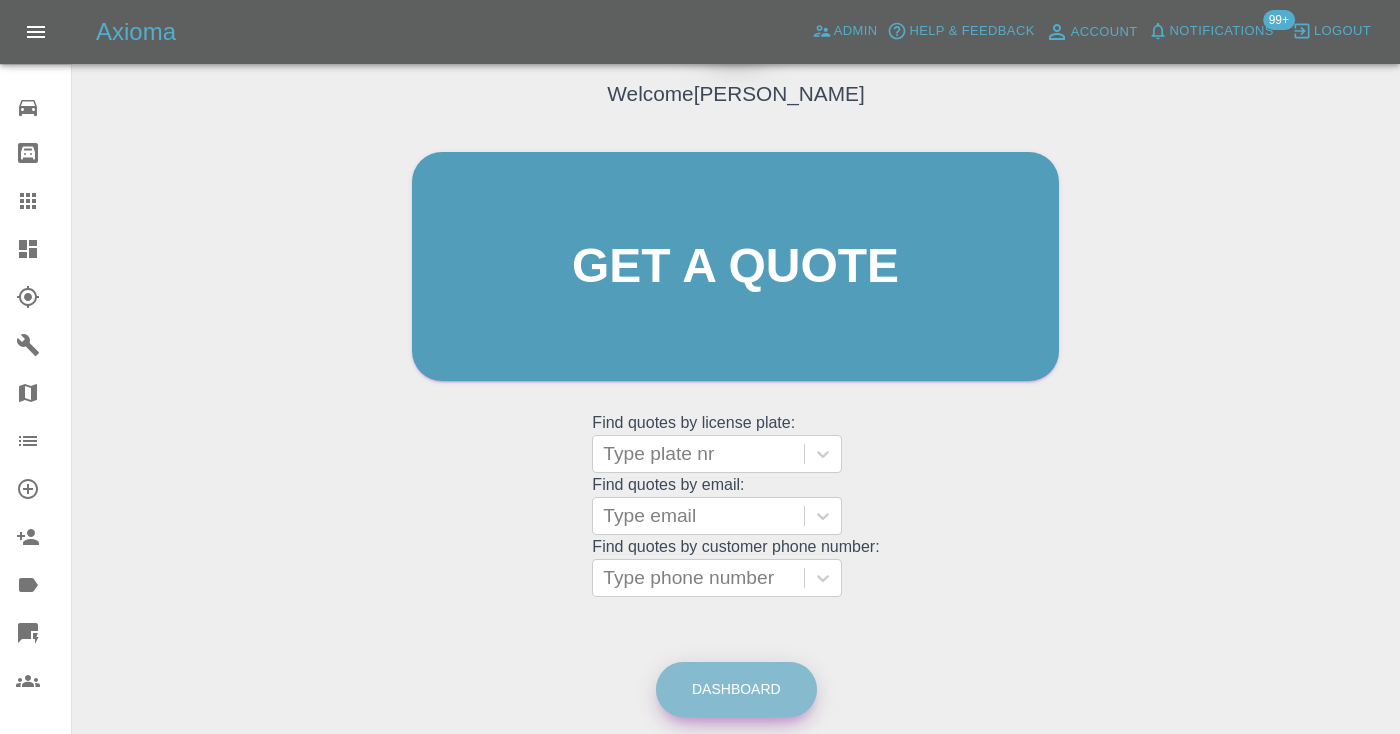 click on "Dashboard" at bounding box center [736, 689] 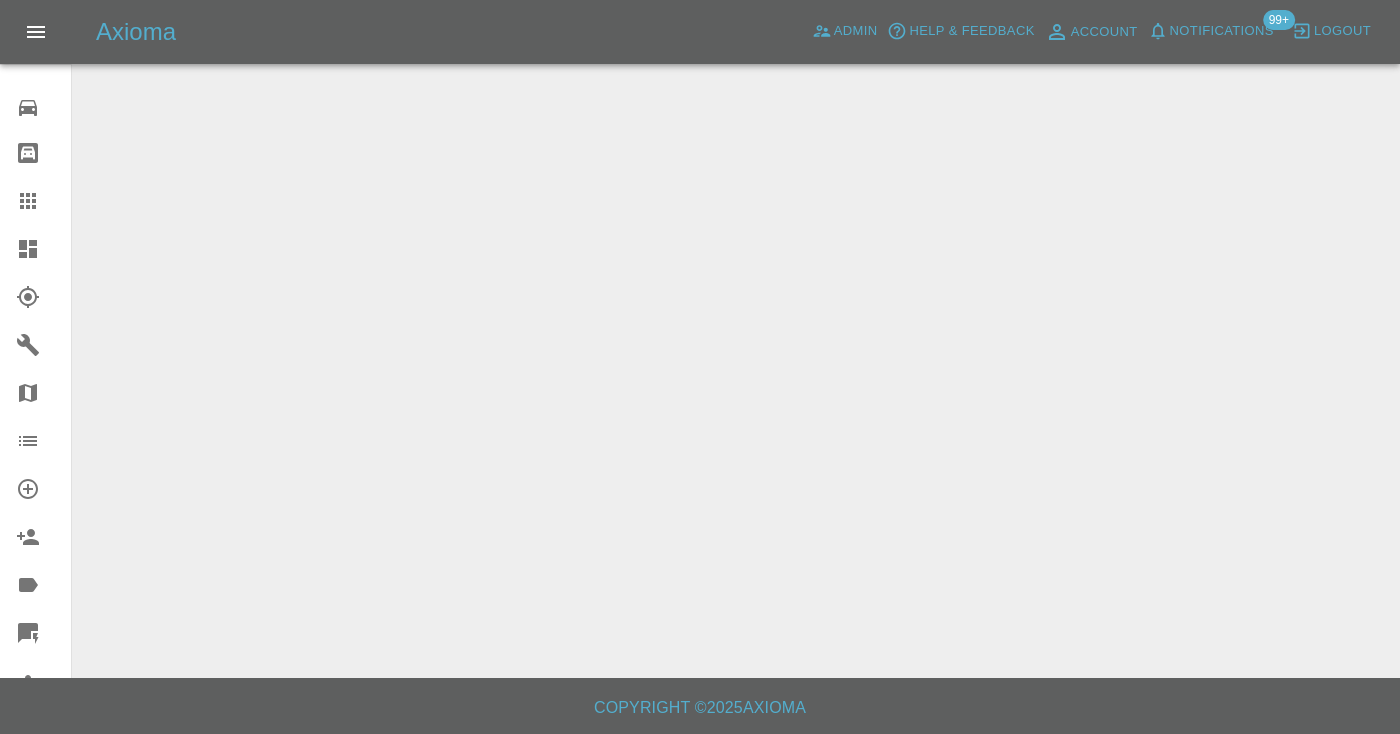 scroll, scrollTop: 0, scrollLeft: 0, axis: both 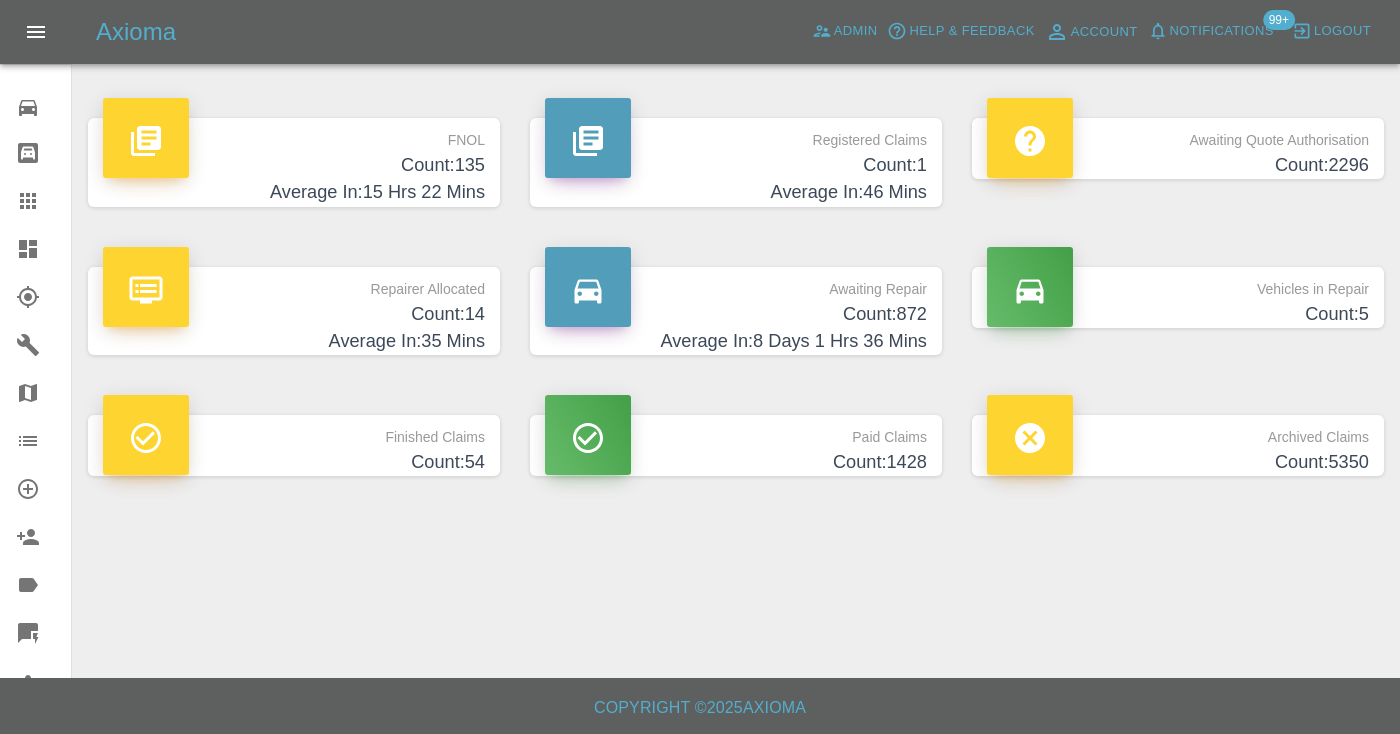 click on "Count:  872" at bounding box center [736, 314] 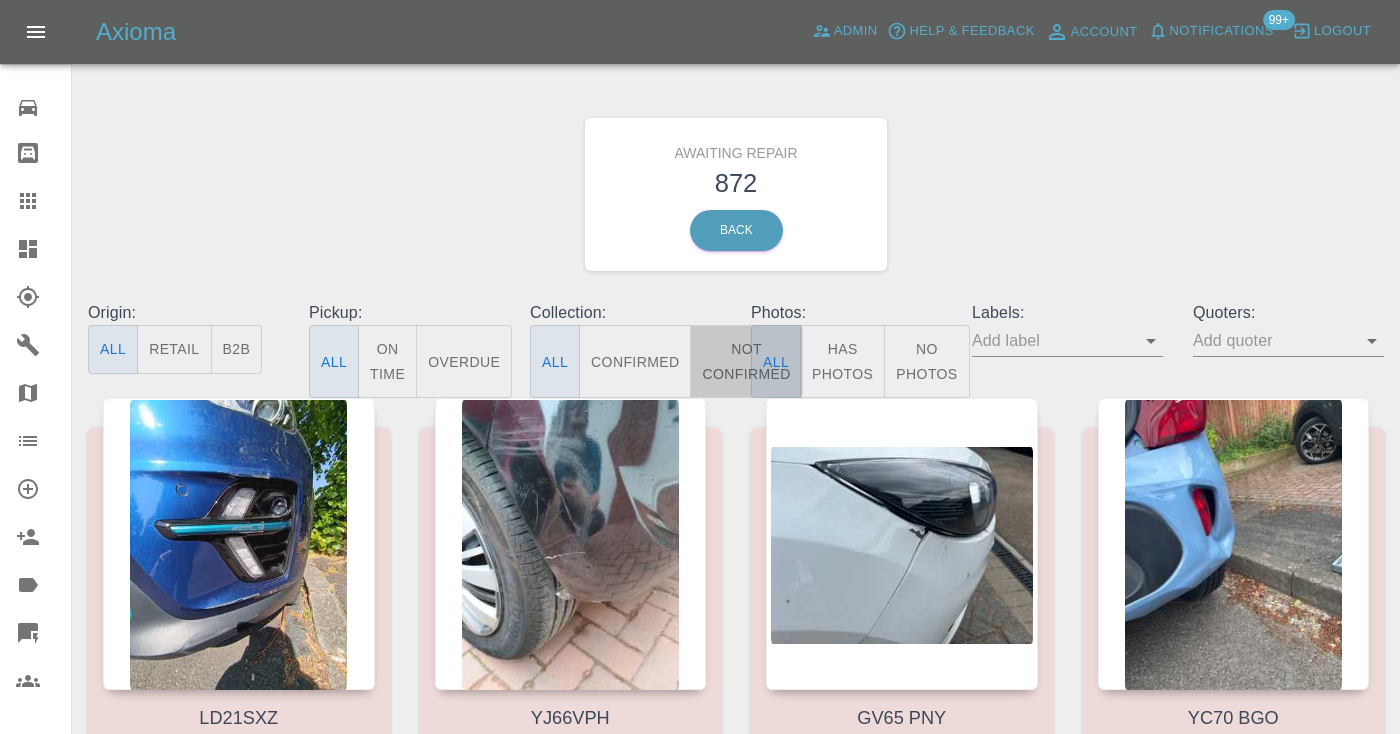 click on "Not Confirmed" at bounding box center [746, 361] 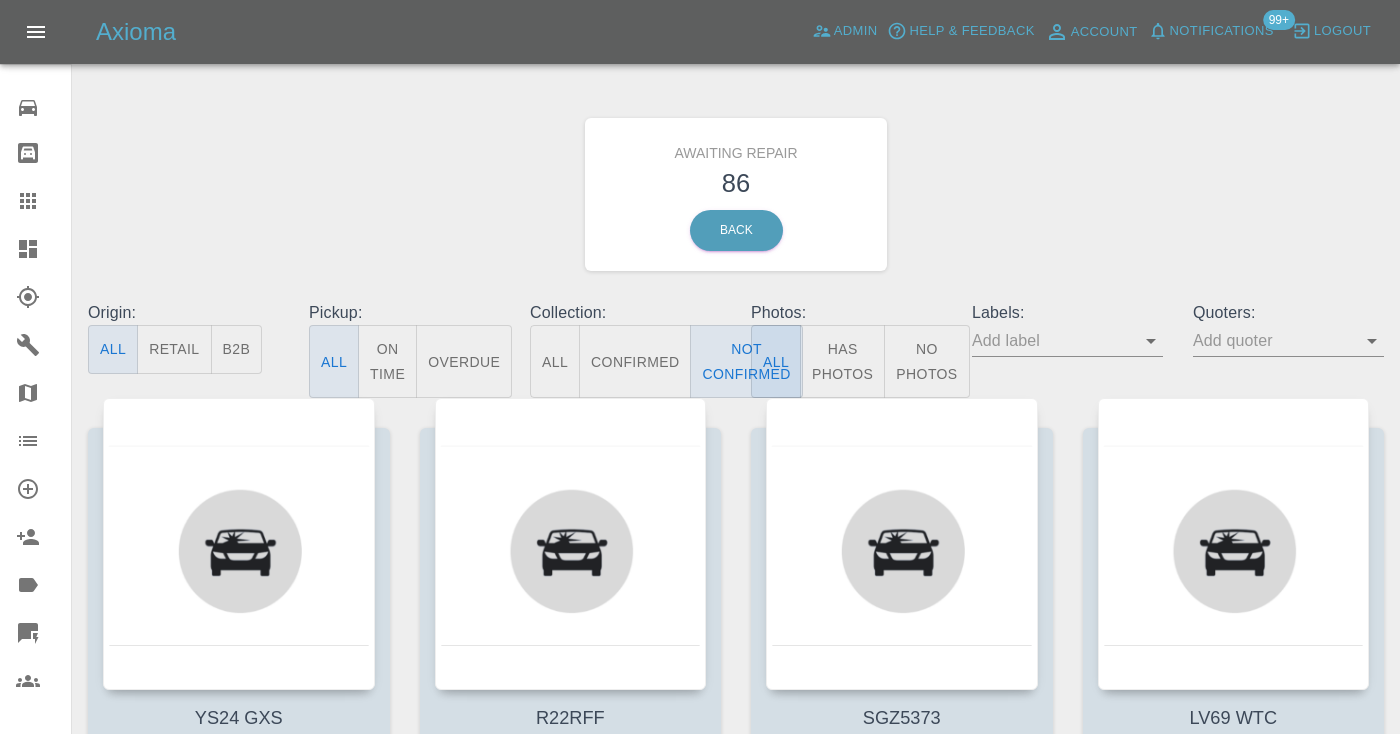 click on "Awaiting Repair 86 Back" at bounding box center [736, 194] 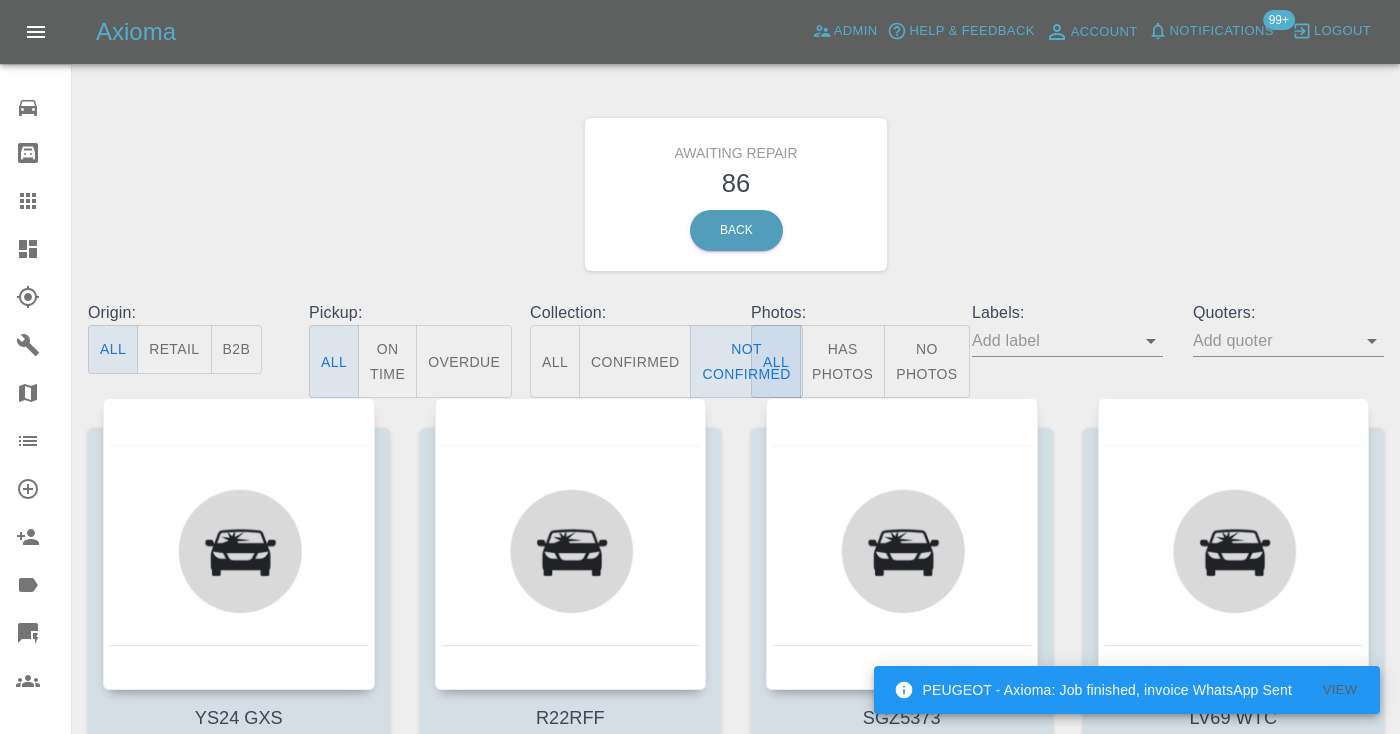 click on "Awaiting Repair 86 Back" at bounding box center [736, 194] 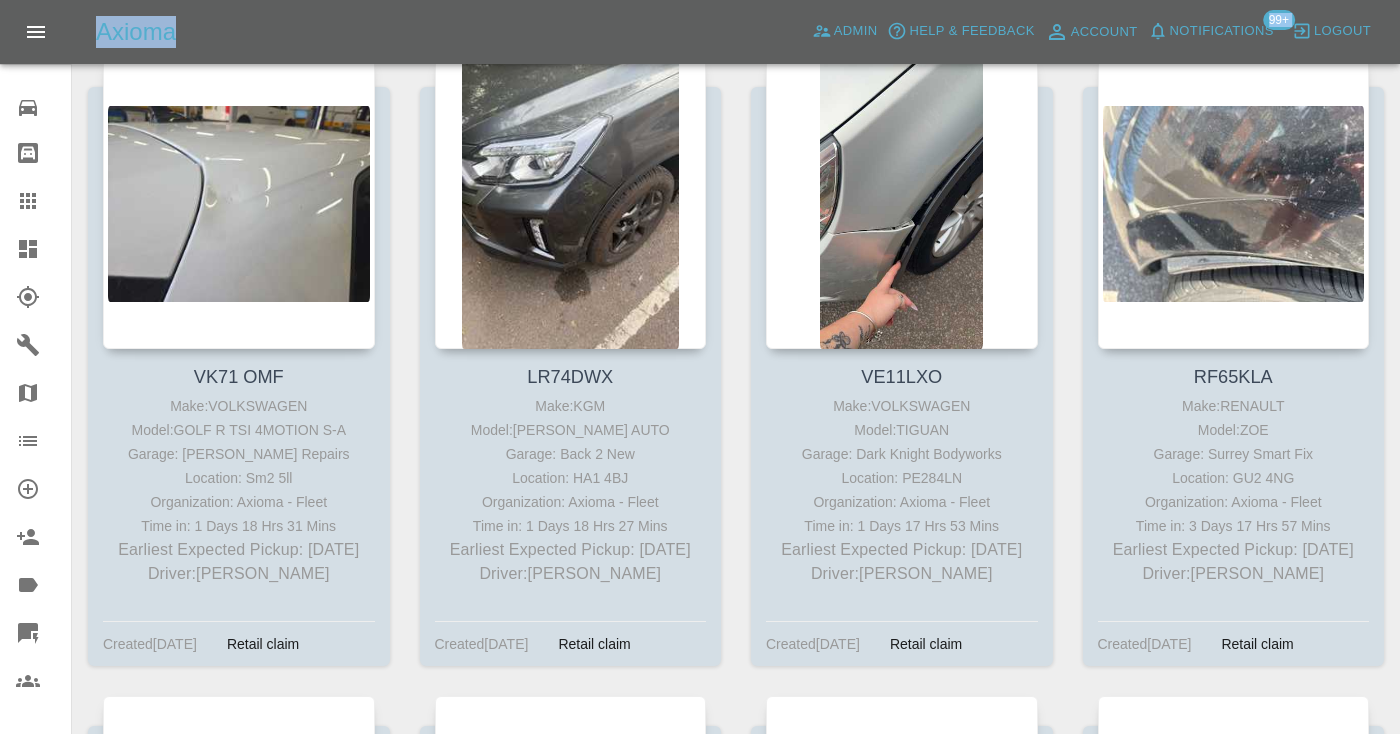 scroll, scrollTop: 1041, scrollLeft: 0, axis: vertical 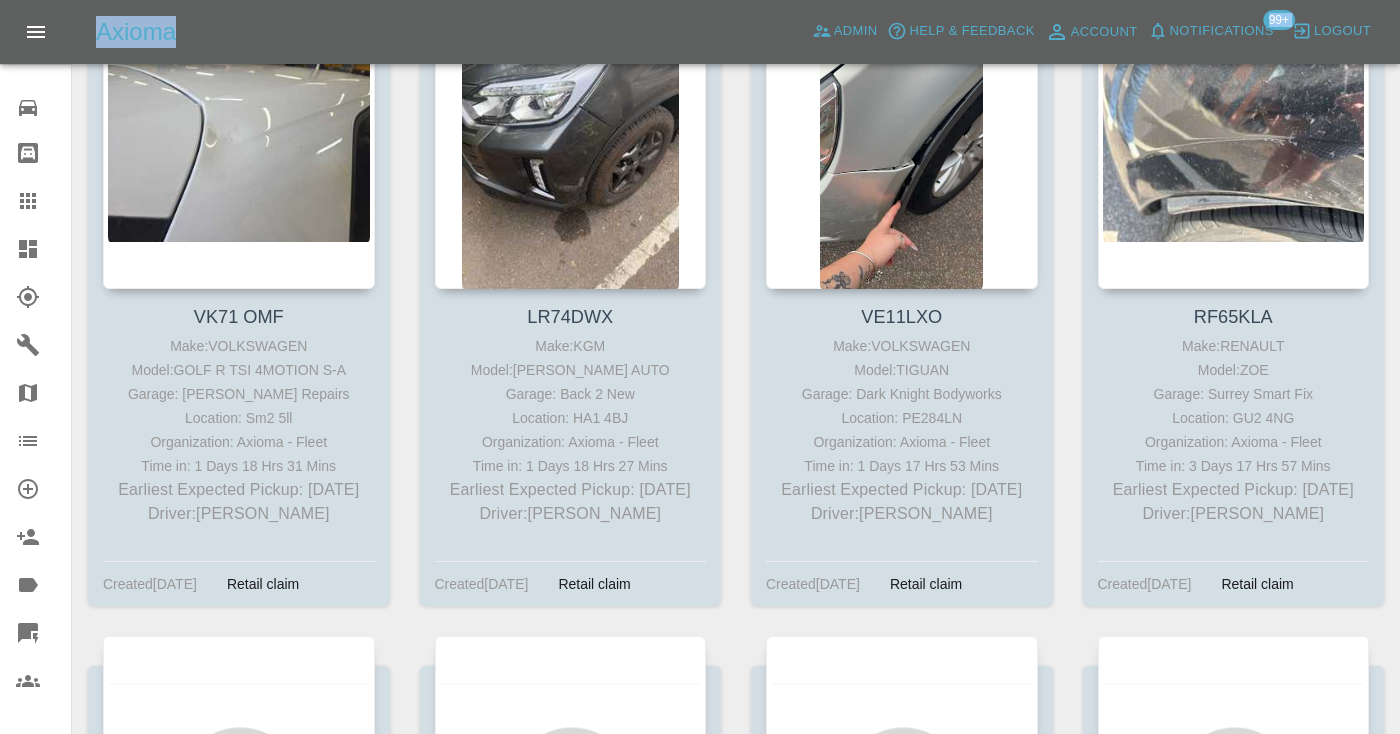 drag, startPoint x: 1061, startPoint y: 222, endPoint x: 1095, endPoint y: 751, distance: 530.0915 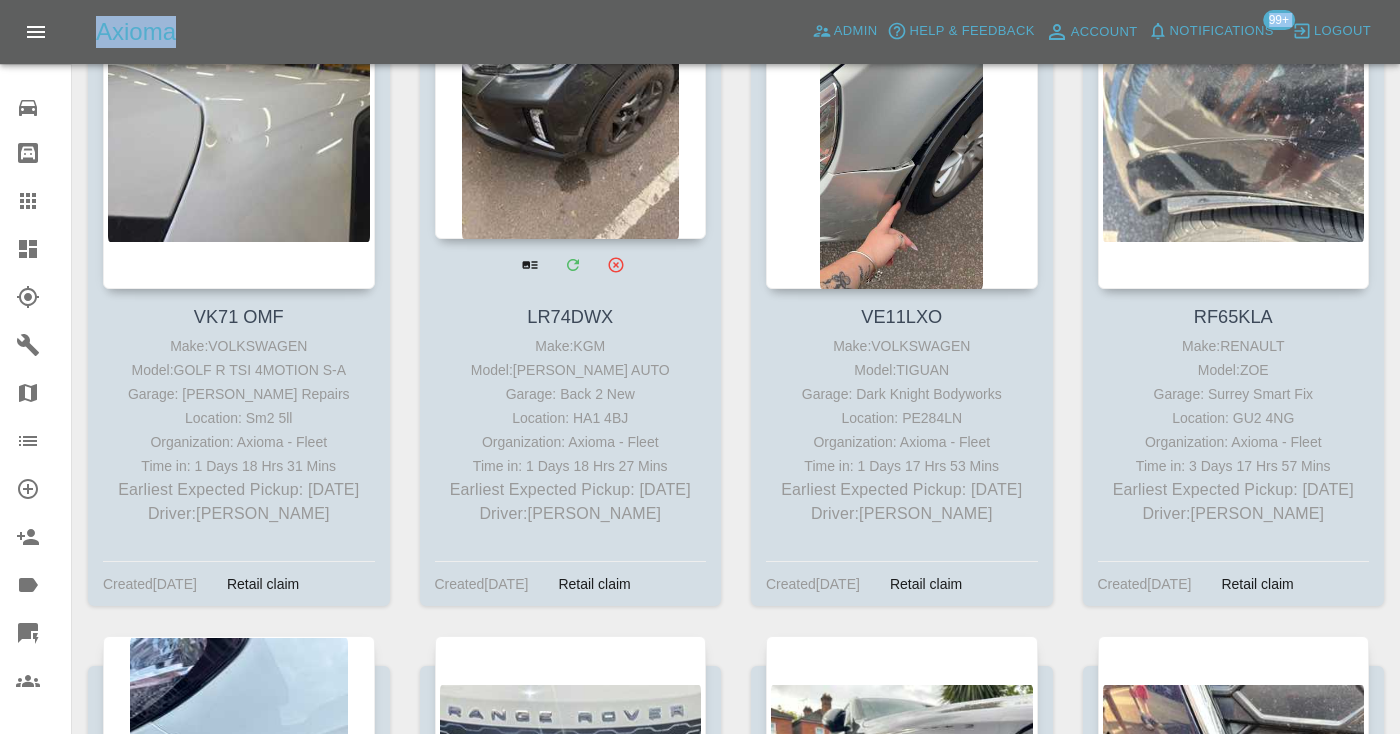 click at bounding box center [571, 93] 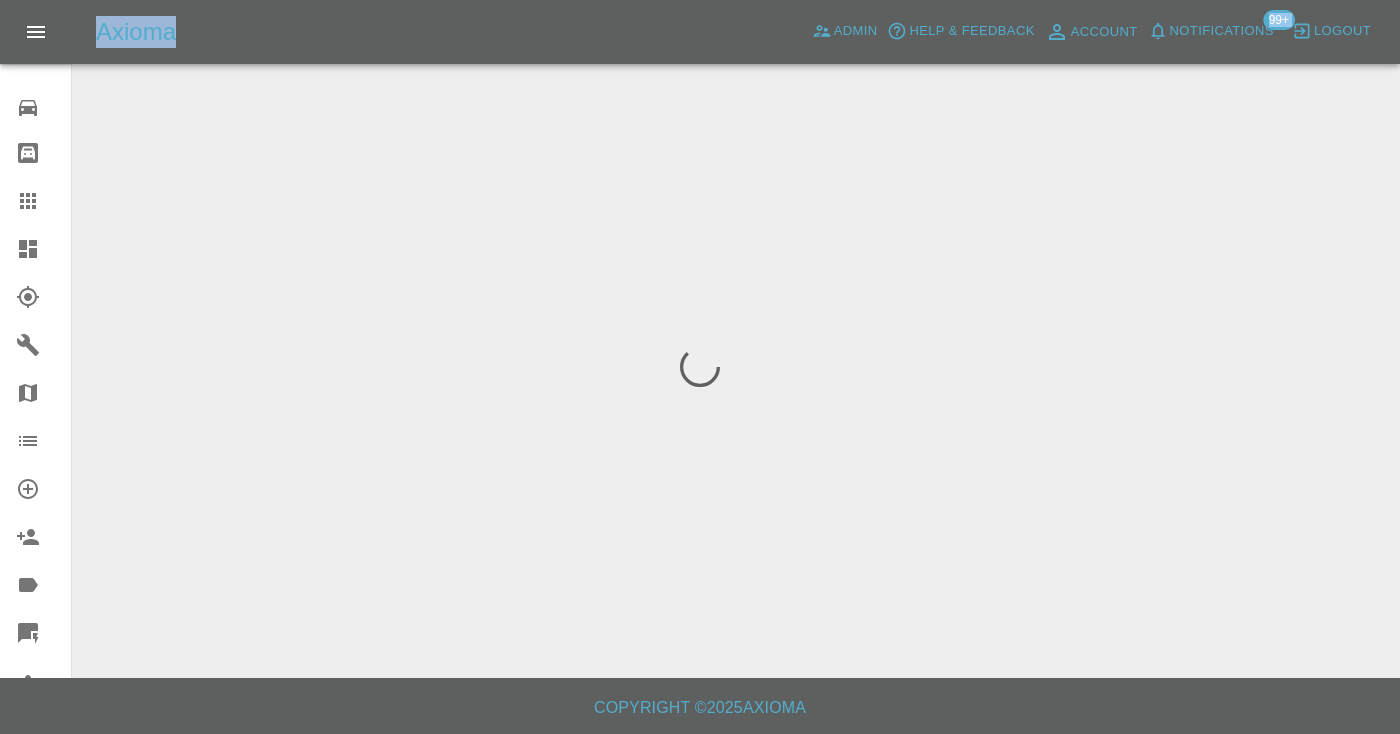 scroll, scrollTop: 0, scrollLeft: 0, axis: both 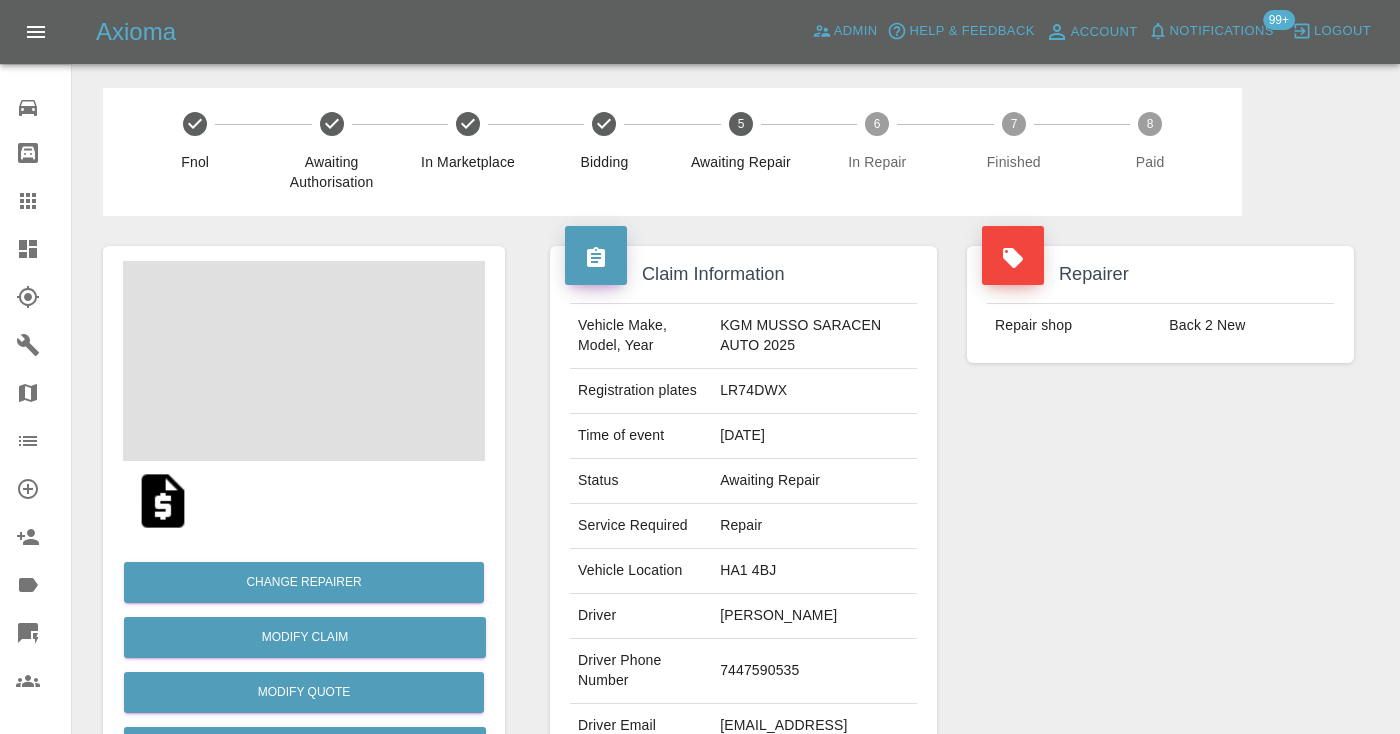 click on "7447590535" at bounding box center (814, 671) 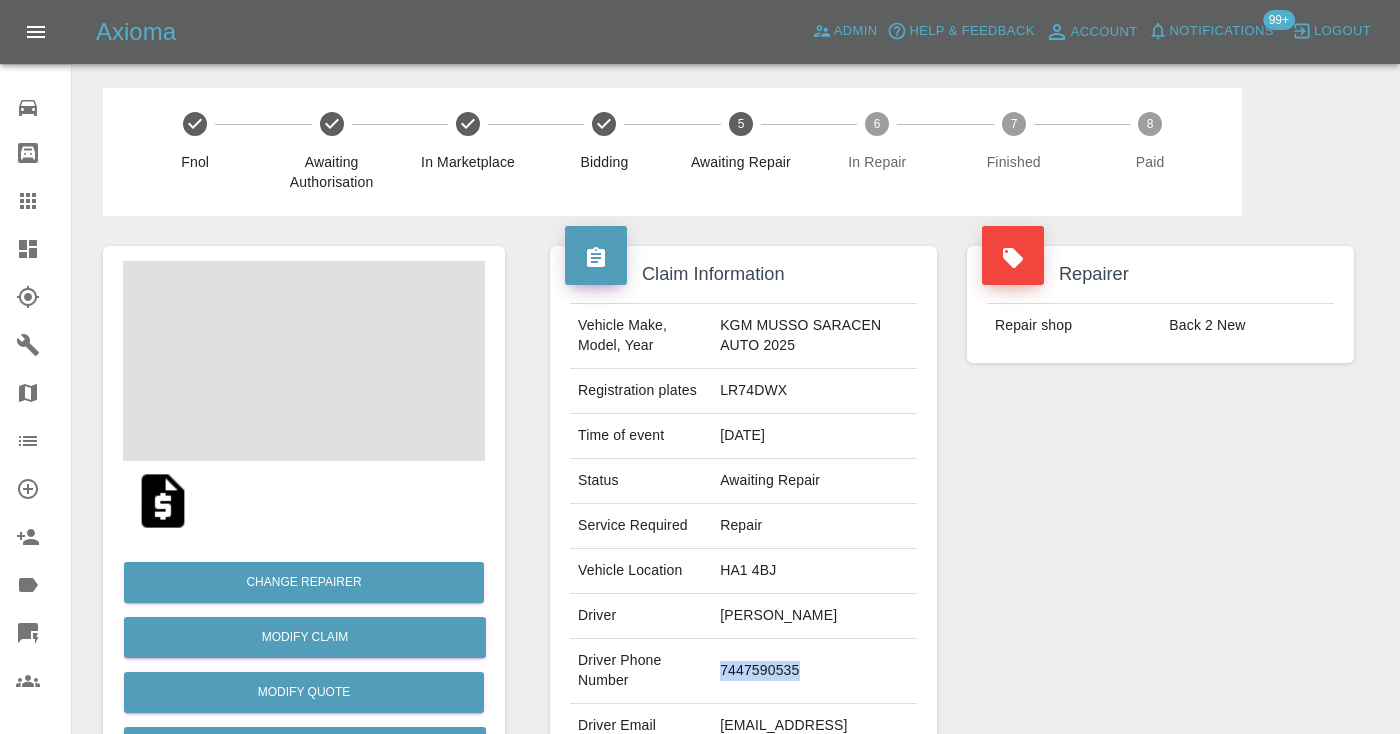 click on "7447590535" at bounding box center (814, 671) 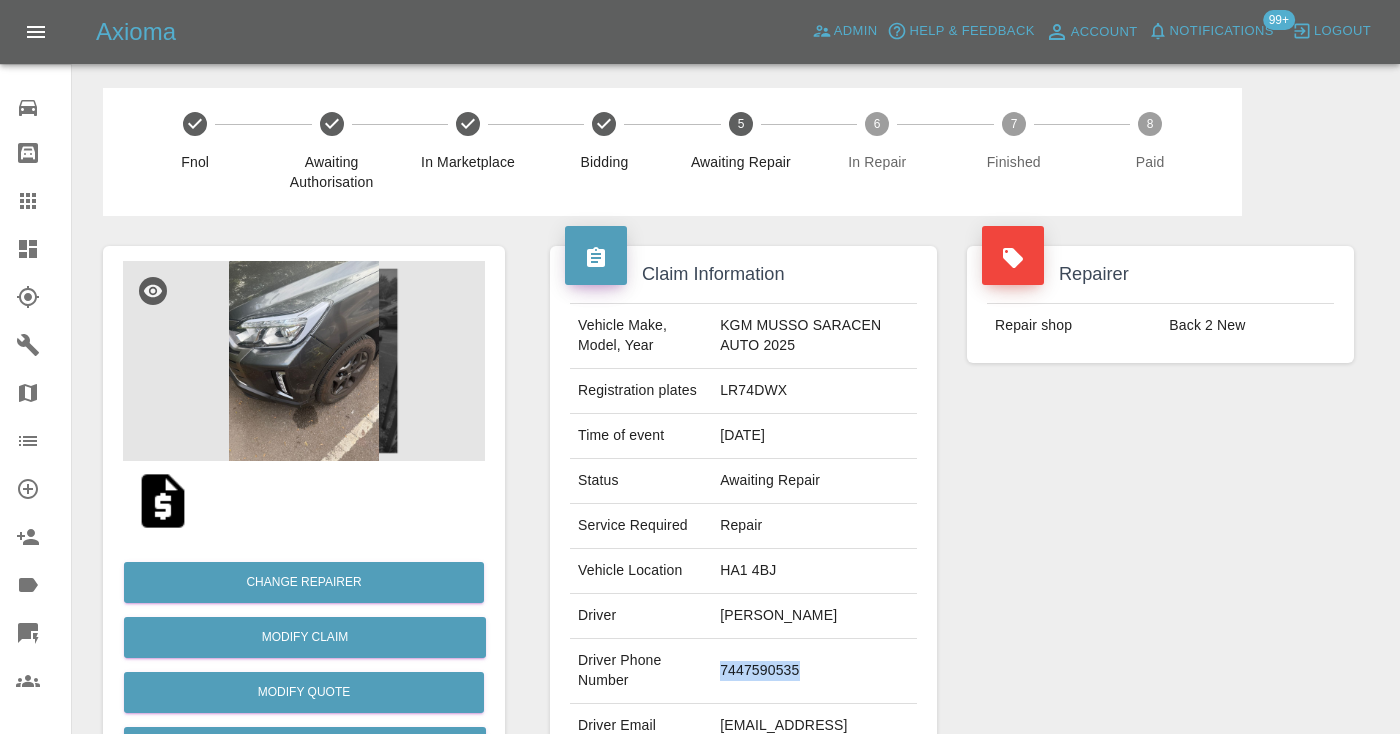copy on "7447590535" 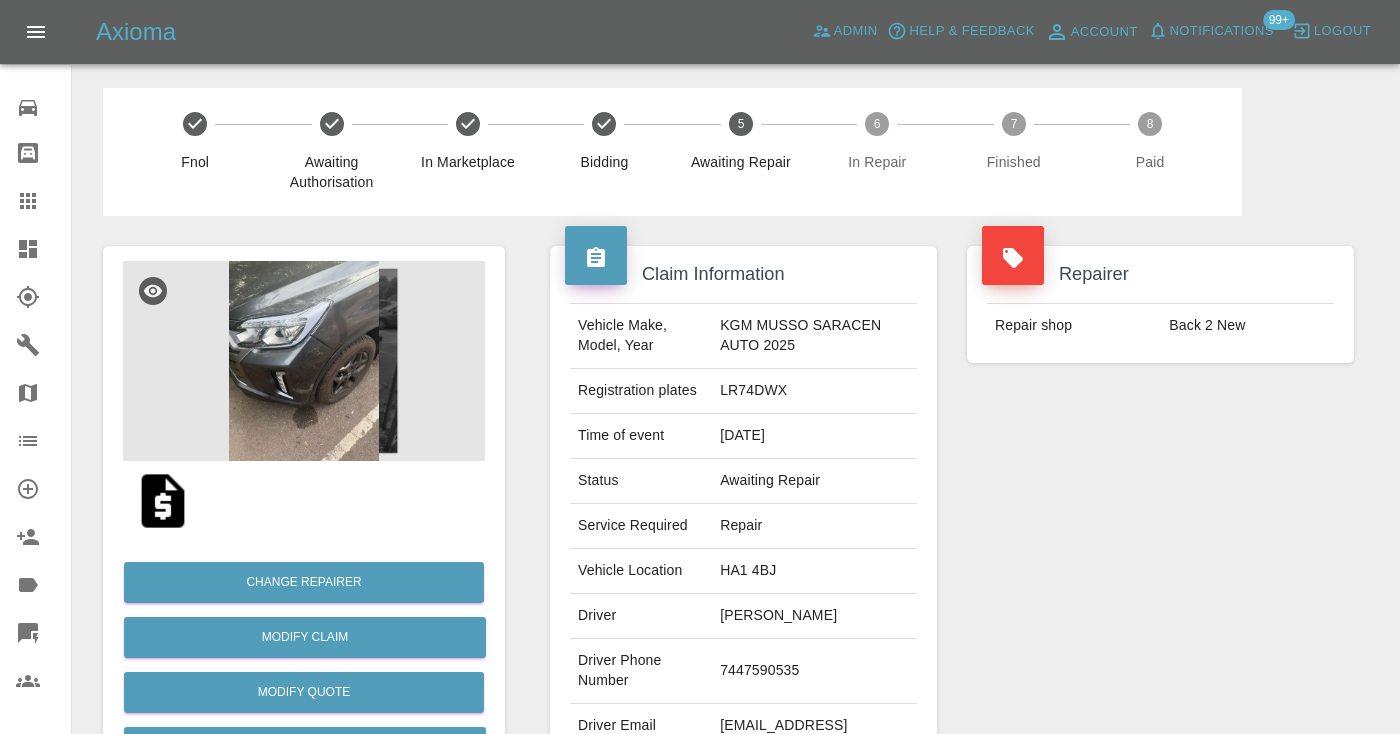 click on "Repairer Repair shop Back 2 New" at bounding box center (1160, 514) 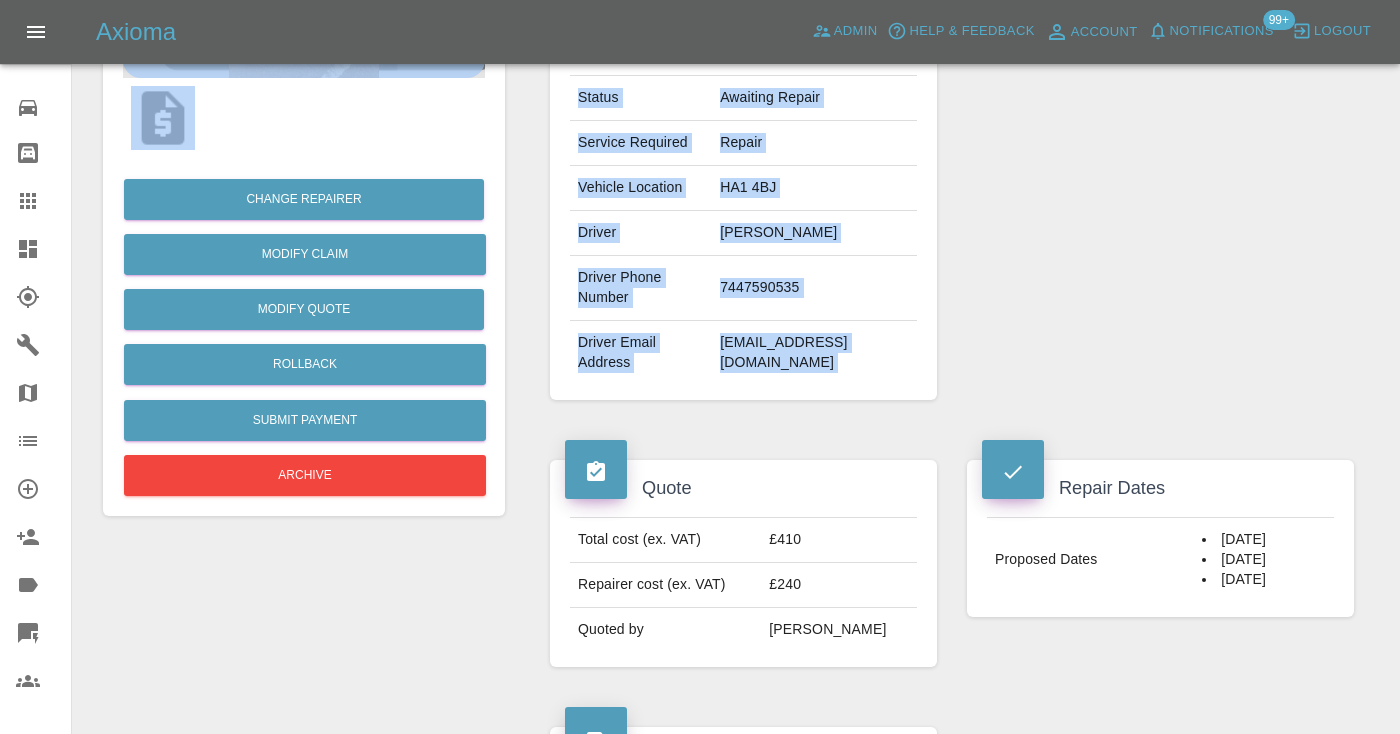 scroll, scrollTop: 501, scrollLeft: 0, axis: vertical 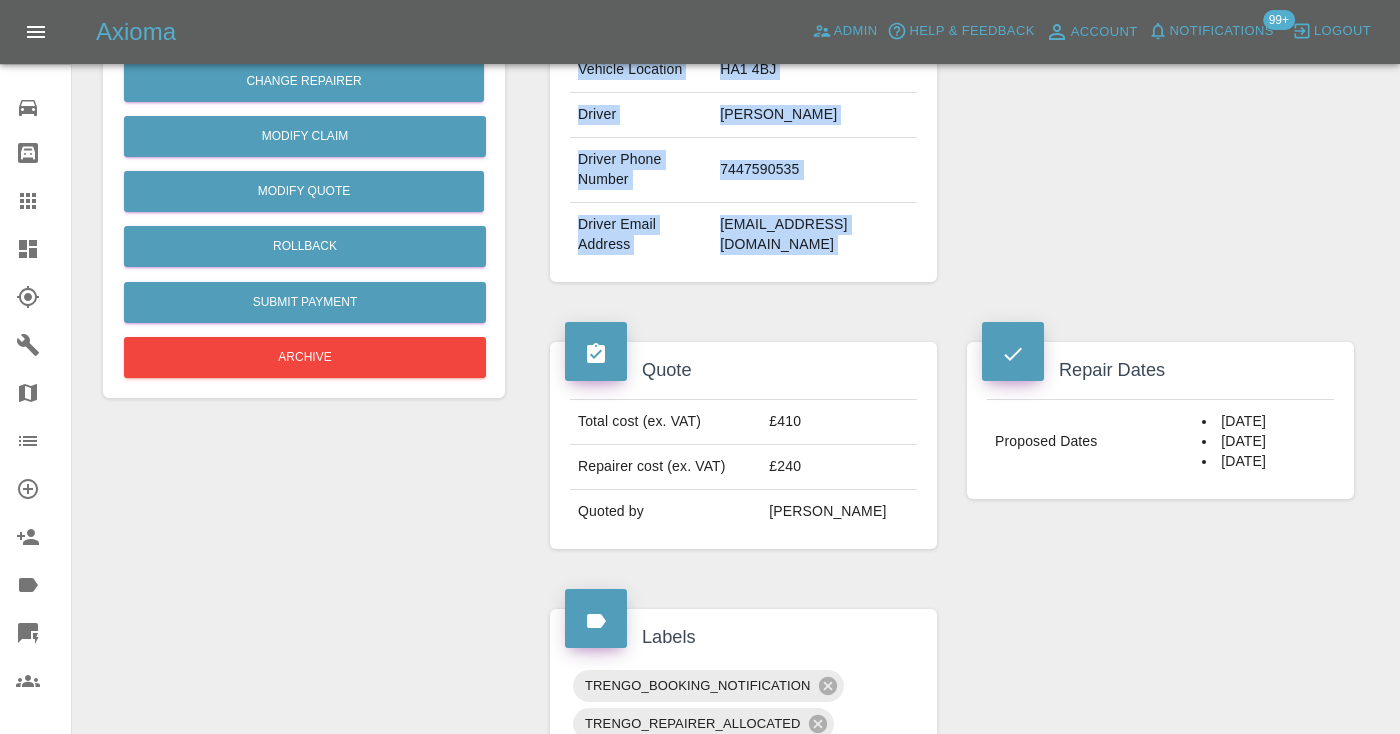 drag, startPoint x: 972, startPoint y: 553, endPoint x: 981, endPoint y: 758, distance: 205.19746 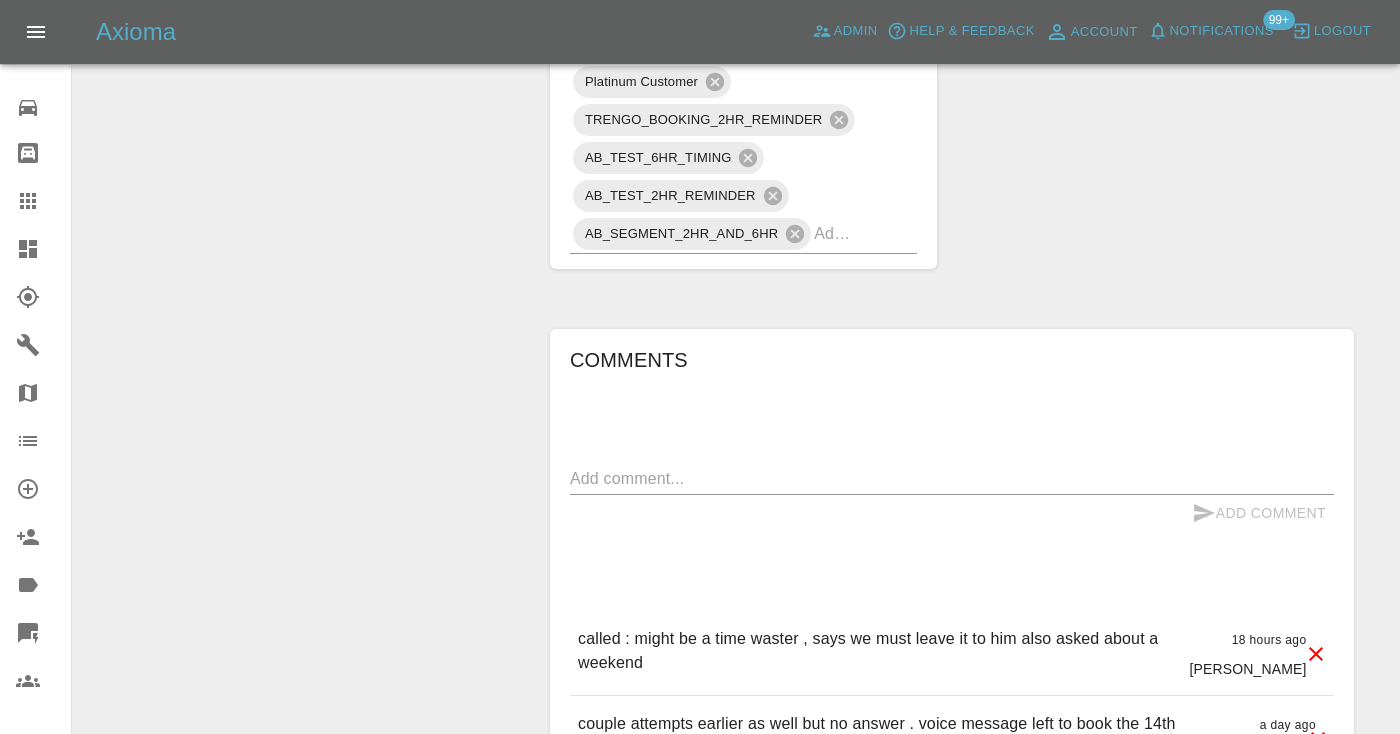 drag, startPoint x: 1192, startPoint y: 623, endPoint x: 1210, endPoint y: 751, distance: 129.25943 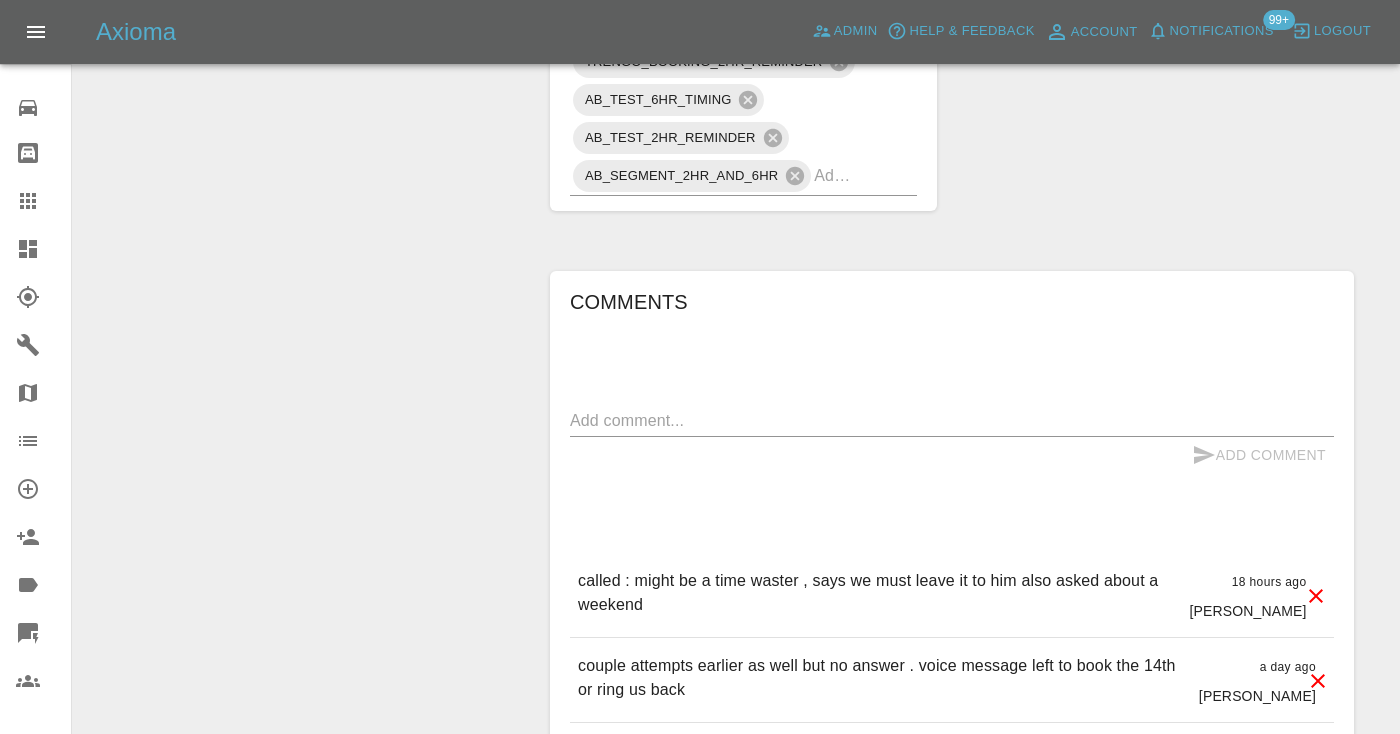 click on "Comments x Add Comment called : might be a time waster , says we must leave it to him also asked about a weekend  18 hours ago Castro called : might be a time waster , says we must leave it to him also asked about a weekend  18 hours ago Castro couple attempts earlier as well but no answer . voice message left to book the 14th or ring us back  a day ago Castro couple attempts earlier as well but no answer . voice message left to book the 14th or ring us back  a day ago Castro any sooner dates will be great  2 days ago Castro any sooner dates will be great  2 days ago Castro line just keeps ringing  3 days ago Castro line just keeps ringing  3 days ago Castro called no answer : voice mailbox  4 days ago Castro called no answer : voice mailbox  4 days ago Castro 7 days ago Axioma 7 days ago Axioma Repair scope: Smart Repair - Repair Frt Bumper + NSF Wing
Repair NSF Wheel Arch Trim 7 days ago Repair scope: Smart Repair - Repair Frt Bumper + NSF Wing
Repair NSF Wheel Arch Trim 7 days ago 8 days ago 8 days ago" at bounding box center [952, 790] 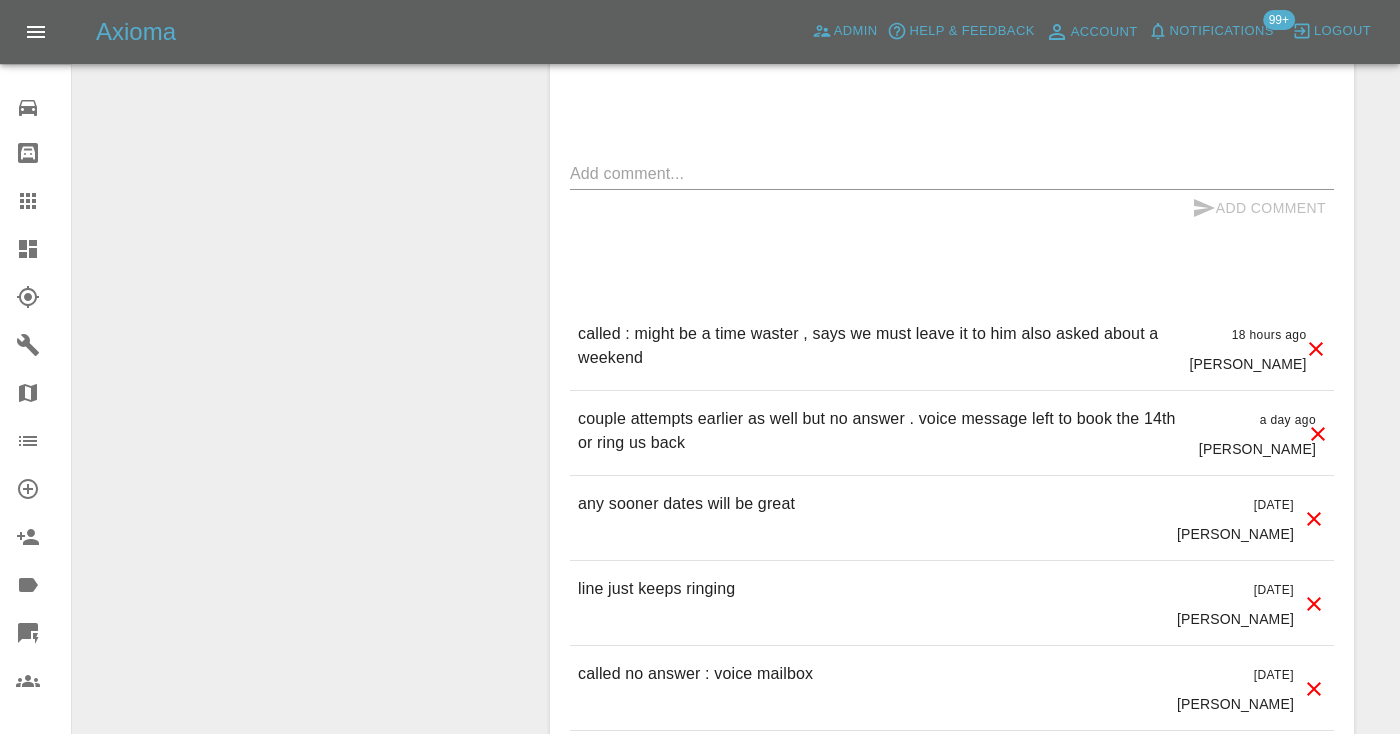 scroll, scrollTop: 1779, scrollLeft: 0, axis: vertical 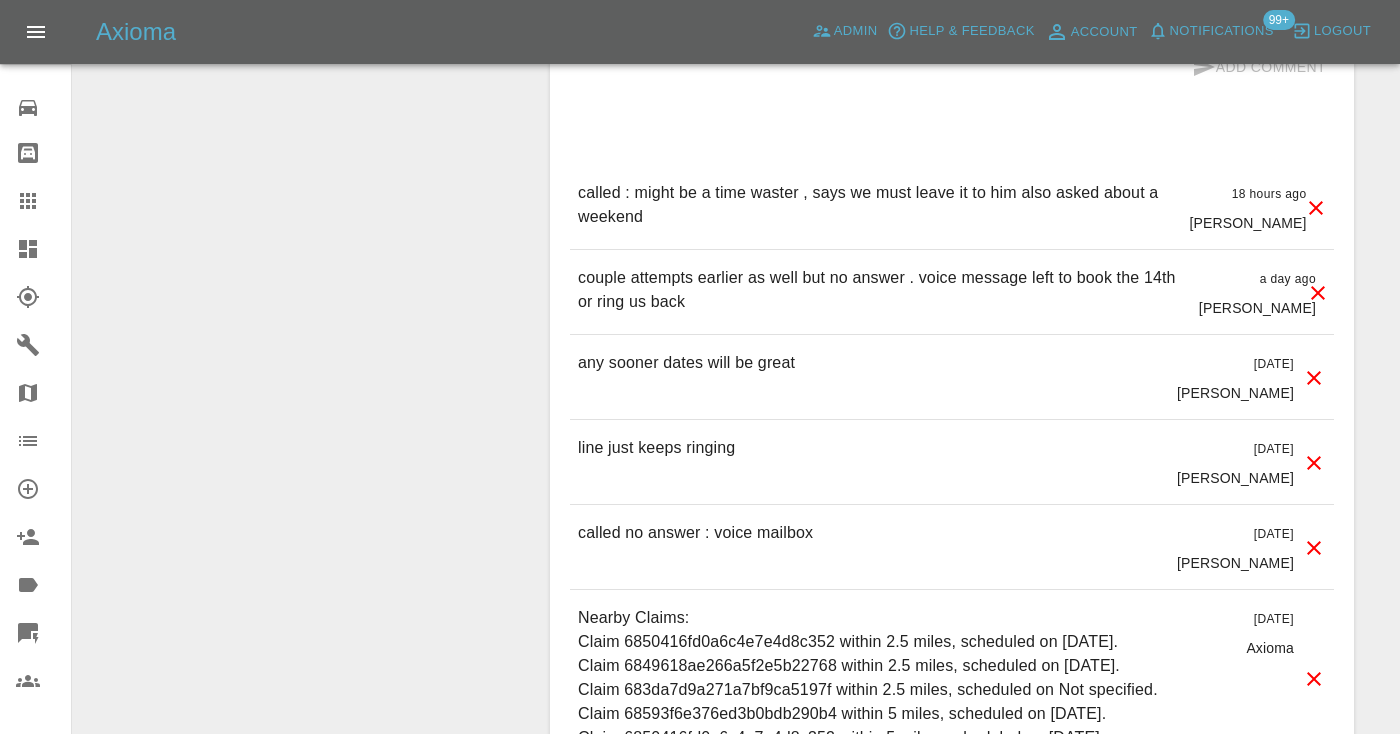 drag, startPoint x: 1101, startPoint y: 698, endPoint x: 1105, endPoint y: 770, distance: 72.11102 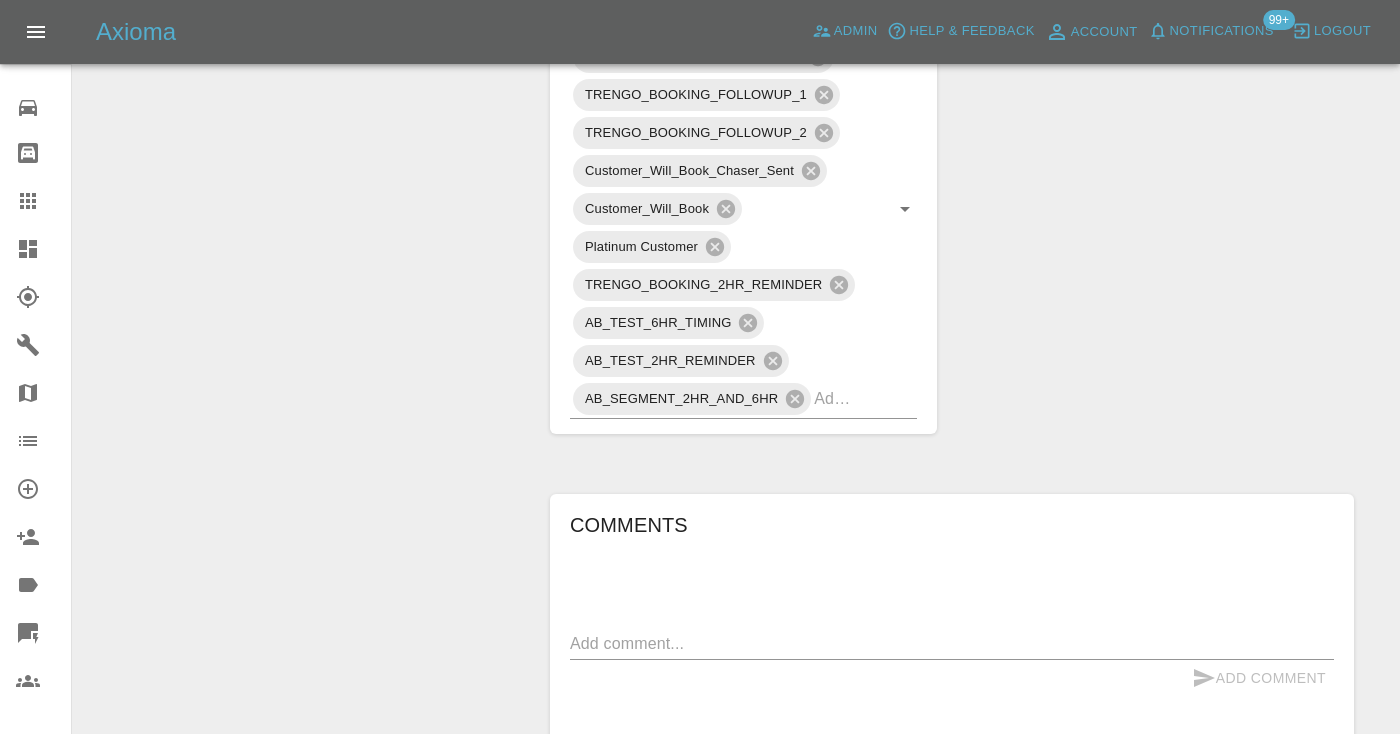 scroll, scrollTop: 1277, scrollLeft: 0, axis: vertical 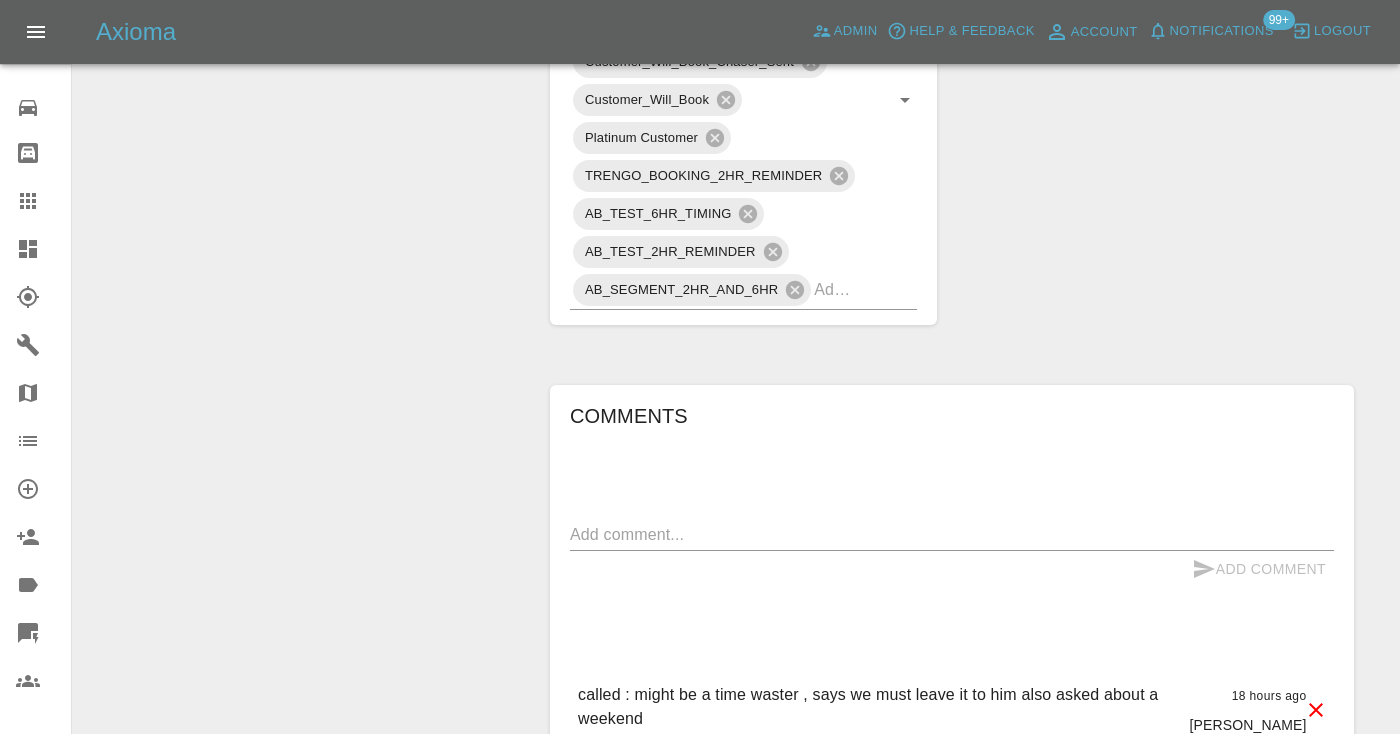 click at bounding box center [952, 534] 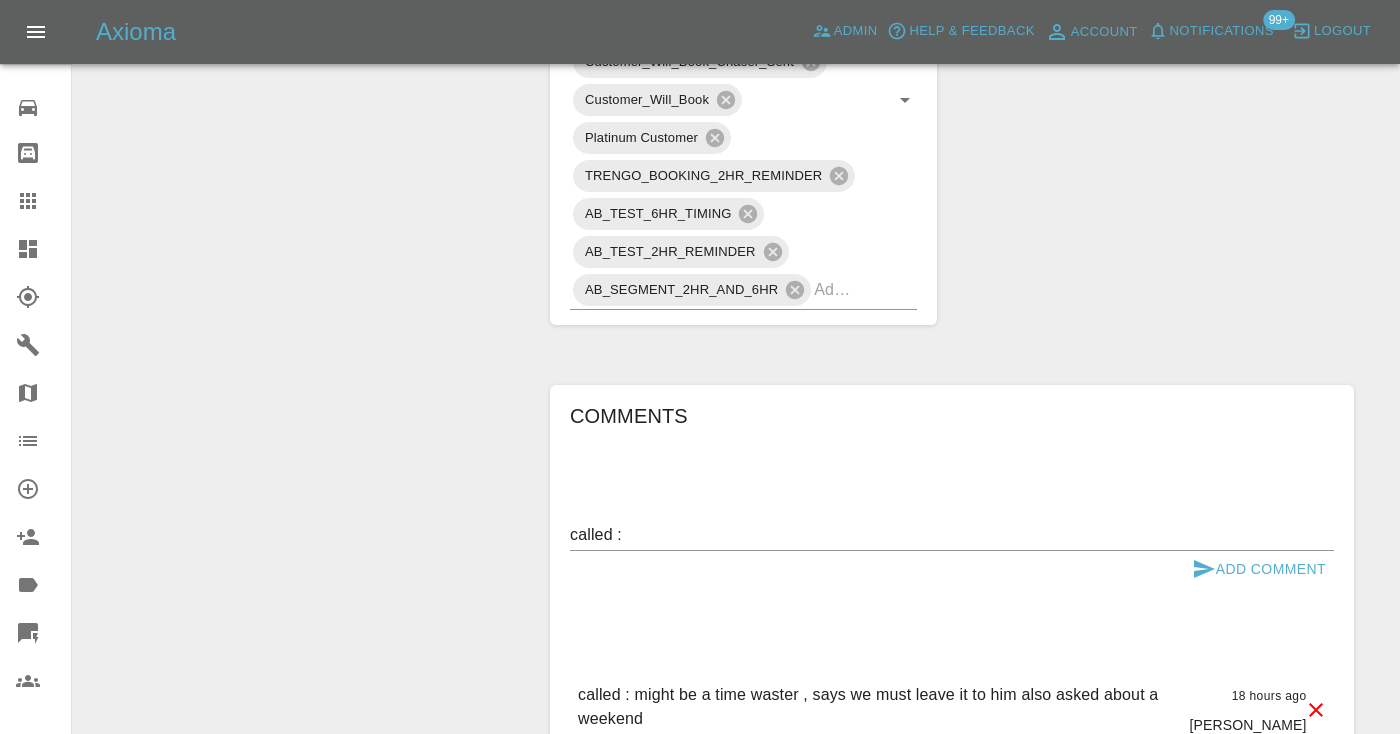 click on "Claim Information Vehicle Make, Model, Year KGM MUSSO SARACEN AUTO 2025 Registration plates LR74DWX Time of event 03/07/2025 Status Awaiting Repair Service Required Repair Vehicle Location HA1 4BJ Driver Padraig Philbin Driver Phone Number 7447590535 Driver Email Address padraigphilbin@gmail.com Repairer Repair shop Back 2 New Quote Total cost (ex. VAT) £410 Repairer cost (ex. VAT) £240 Quoted by Eric Ordano Repair Dates Proposed Dates 14/07/2025 15/07/2025 29/07/2025 Labels TRENGO_BOOKING_NOTIFICATION TRENGO_REPAIRER_ALLOCATED TRENGO_BOOKING_FOLLOWUP_1 TRENGO_BOOKING_FOLLOWUP_2 Customer_Will_Book_Chaser_Sent Customer_Will_Book Platinum Customer TRENGO_BOOKING_2HR_REMINDER AB_TEST_6HR_TIMING AB_TEST_2HR_REMINDER AB_SEGMENT_2HR_AND_6HR Comments called :  x Add Comment called : might be a time waster , says we must leave it to him also asked about a weekend  18 hours ago Castro called : might be a time waster , says we must leave it to him also asked about a weekend  18 hours ago Castro a day ago Castro" at bounding box center (952, 196) 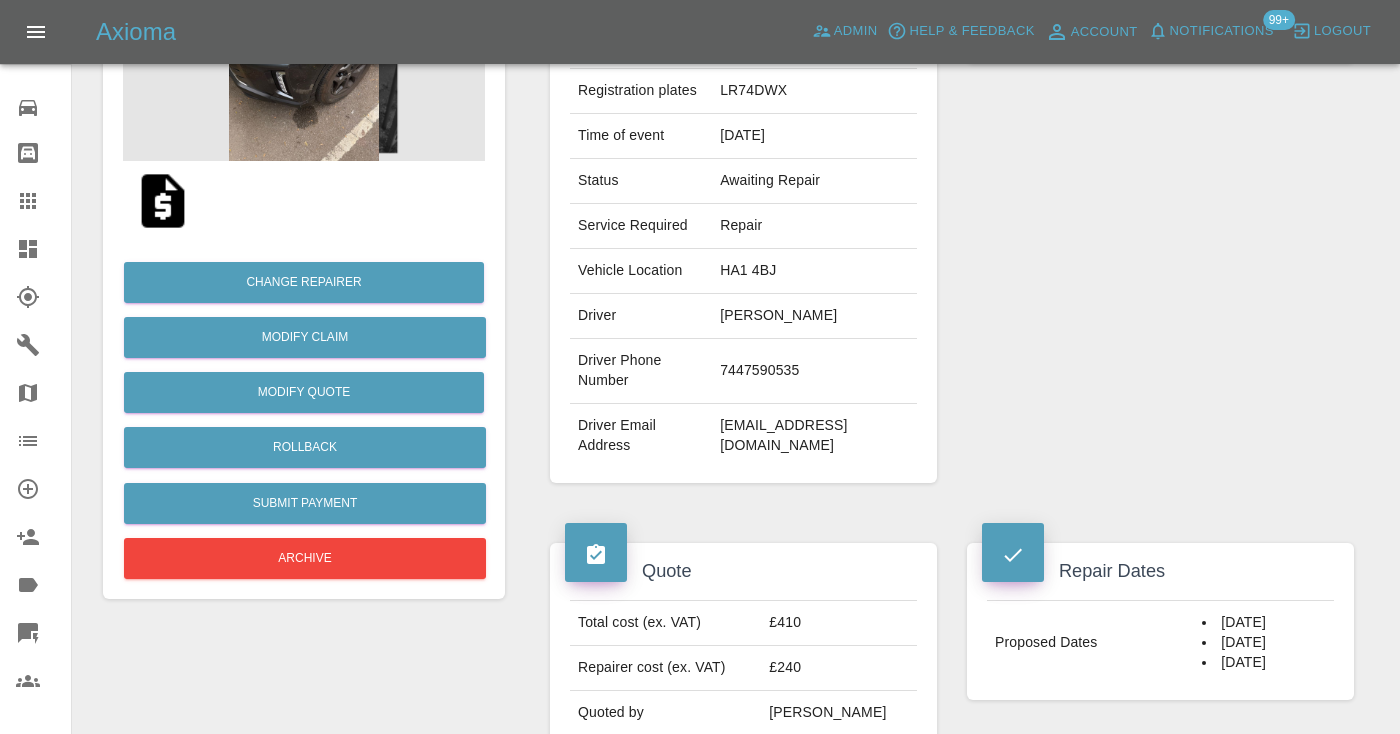 scroll, scrollTop: 304, scrollLeft: 0, axis: vertical 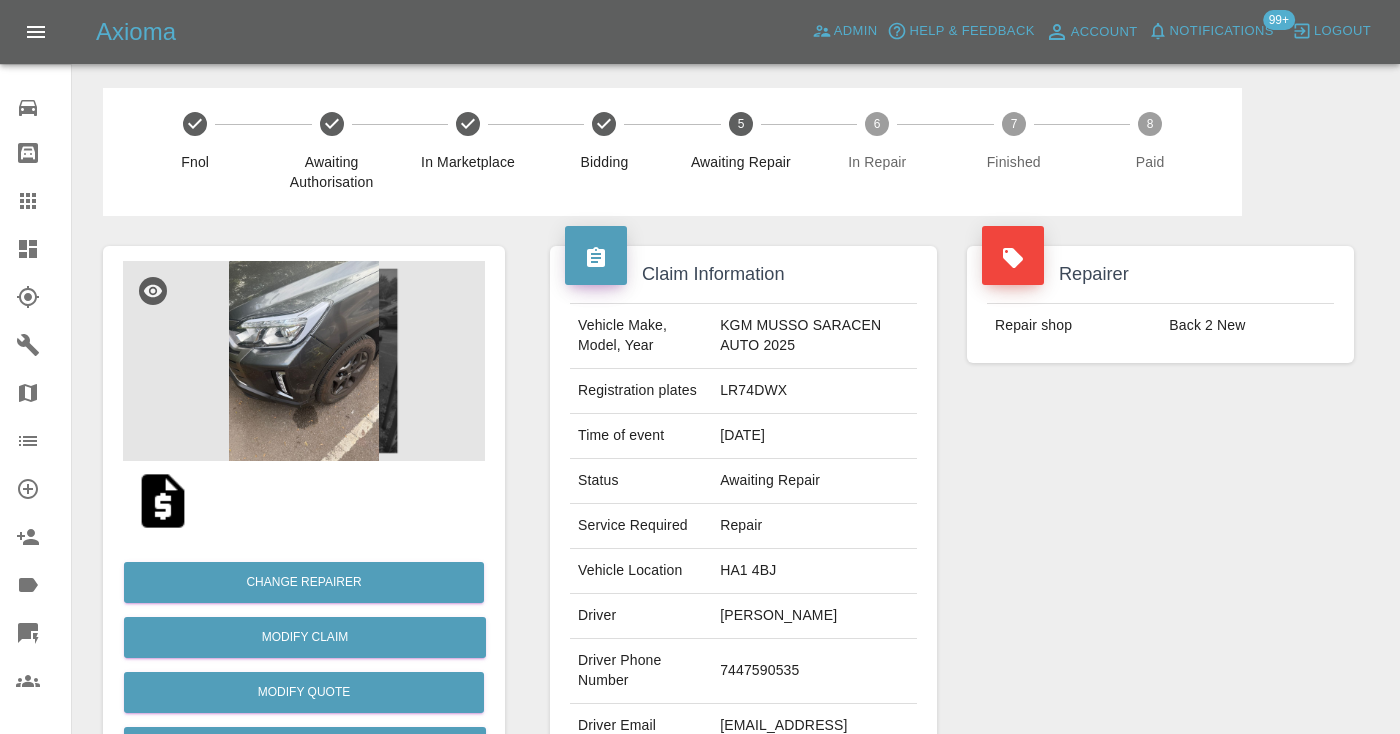 click on "Repairer Repair shop Back 2 New" at bounding box center [1160, 514] 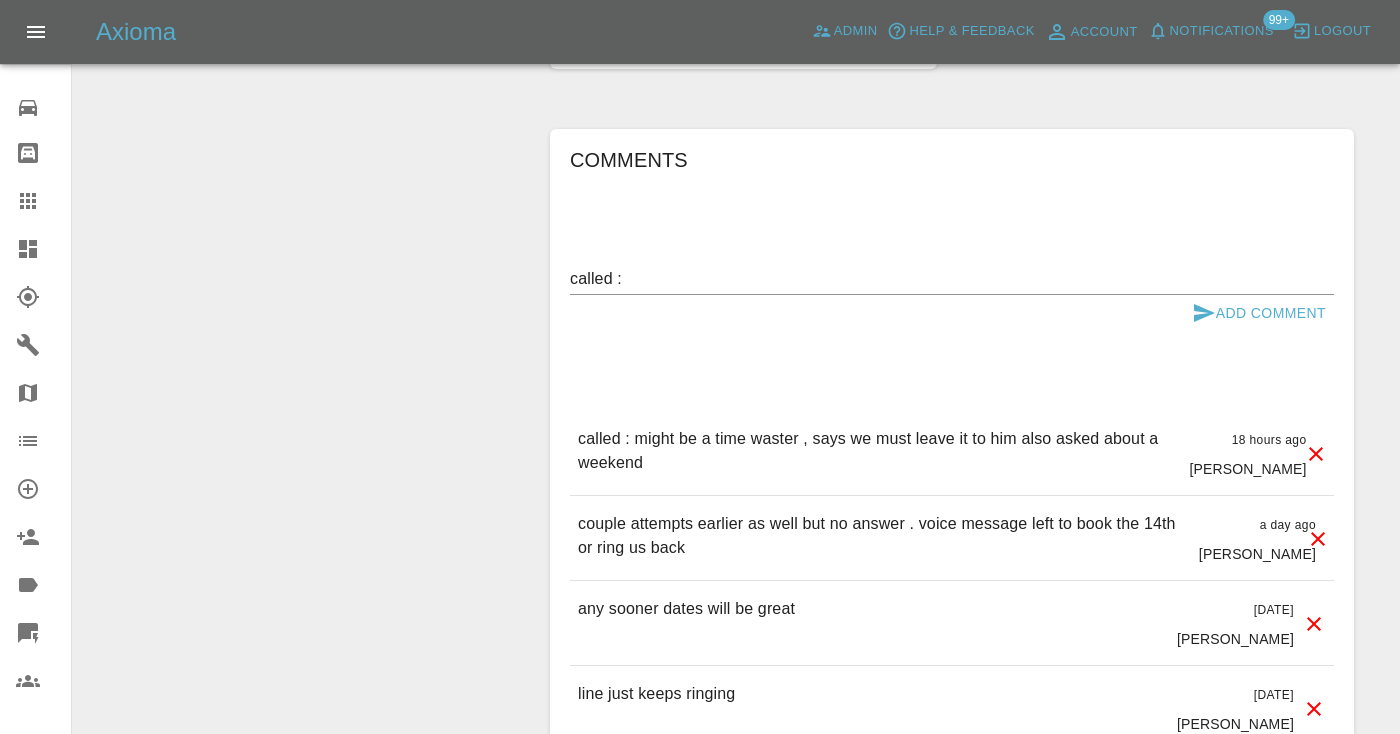 scroll, scrollTop: 1537, scrollLeft: 0, axis: vertical 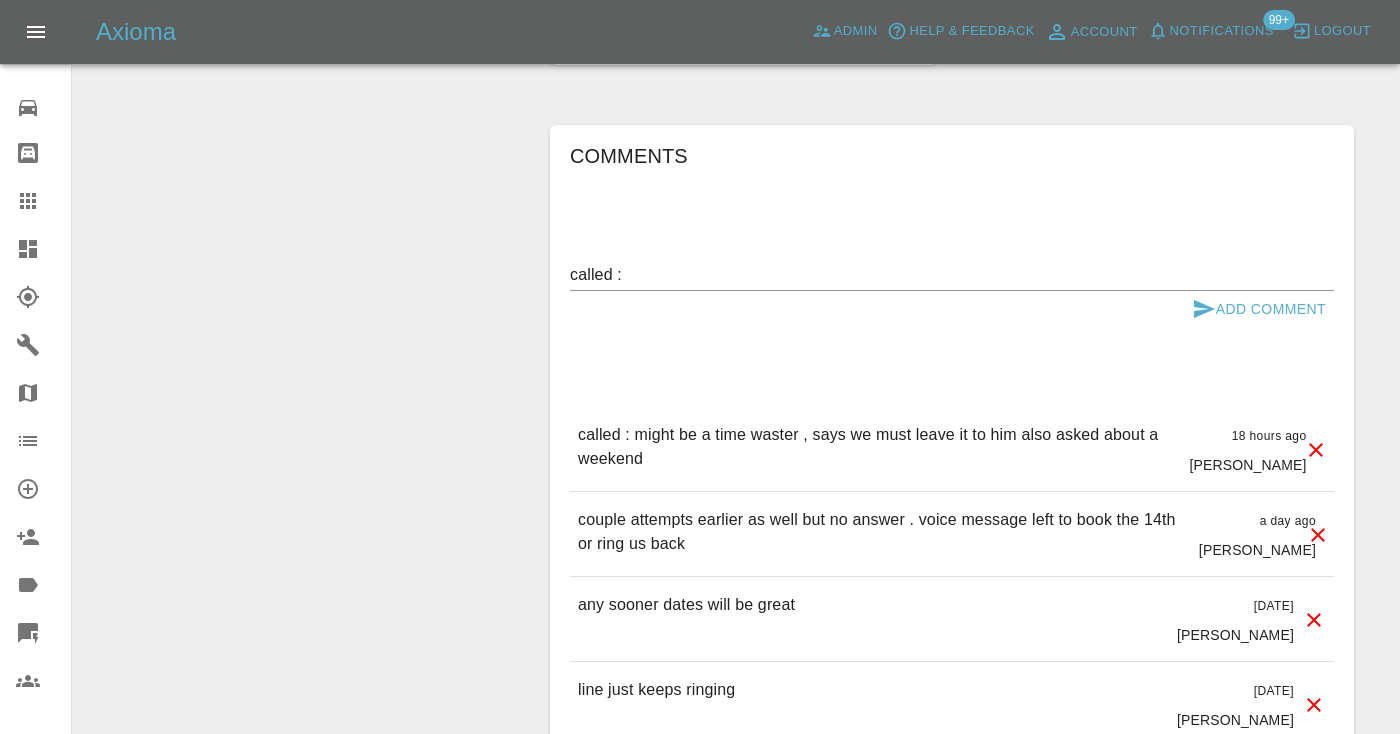 click on "called :  x" at bounding box center [952, 275] 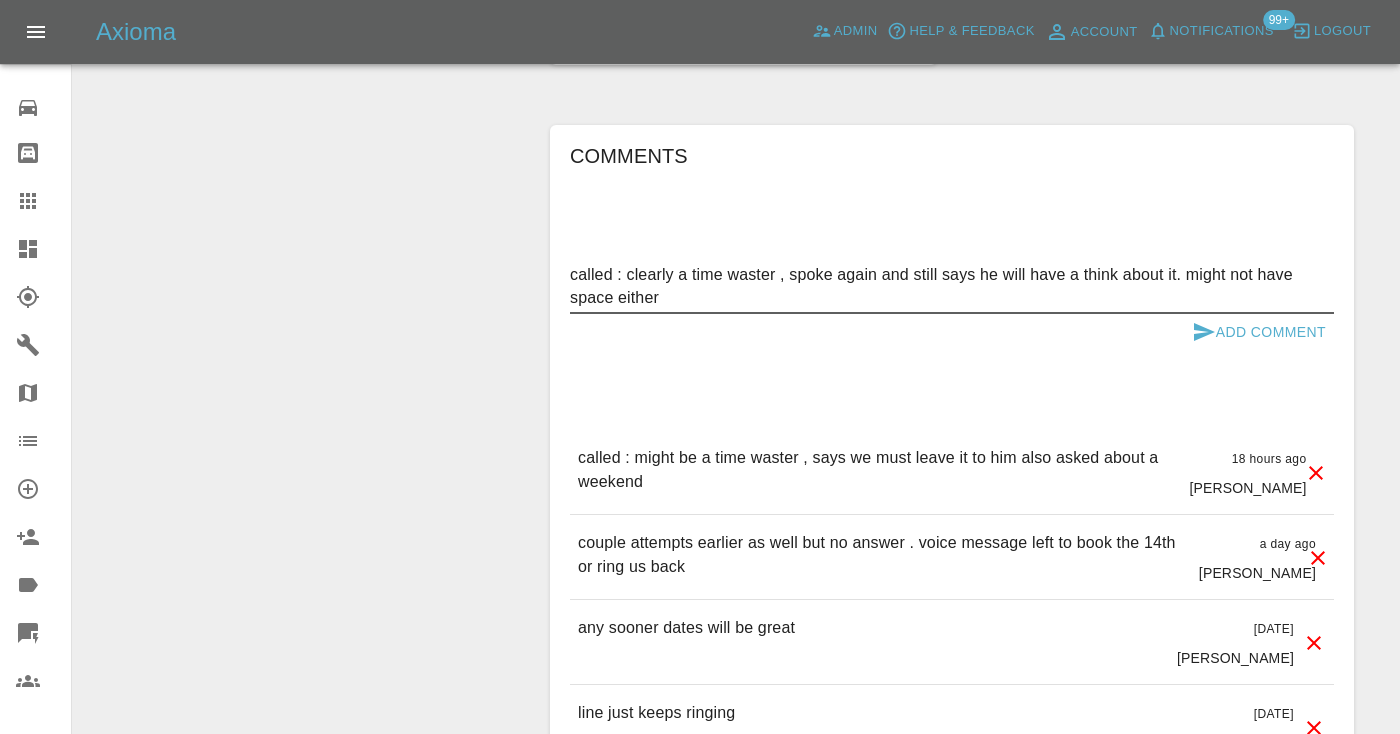 type on "called : clearly a time waster , spoke again and still says he will have a think about it. might not have space either" 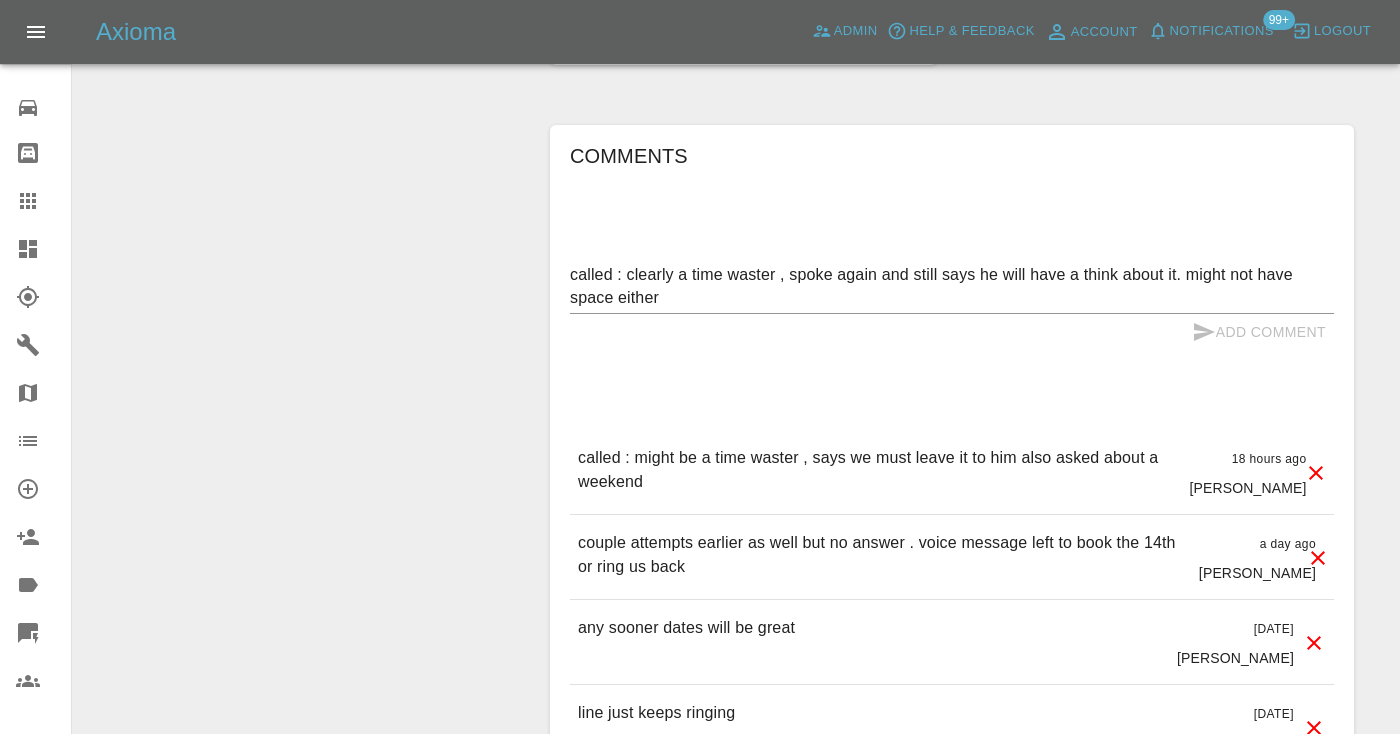 type 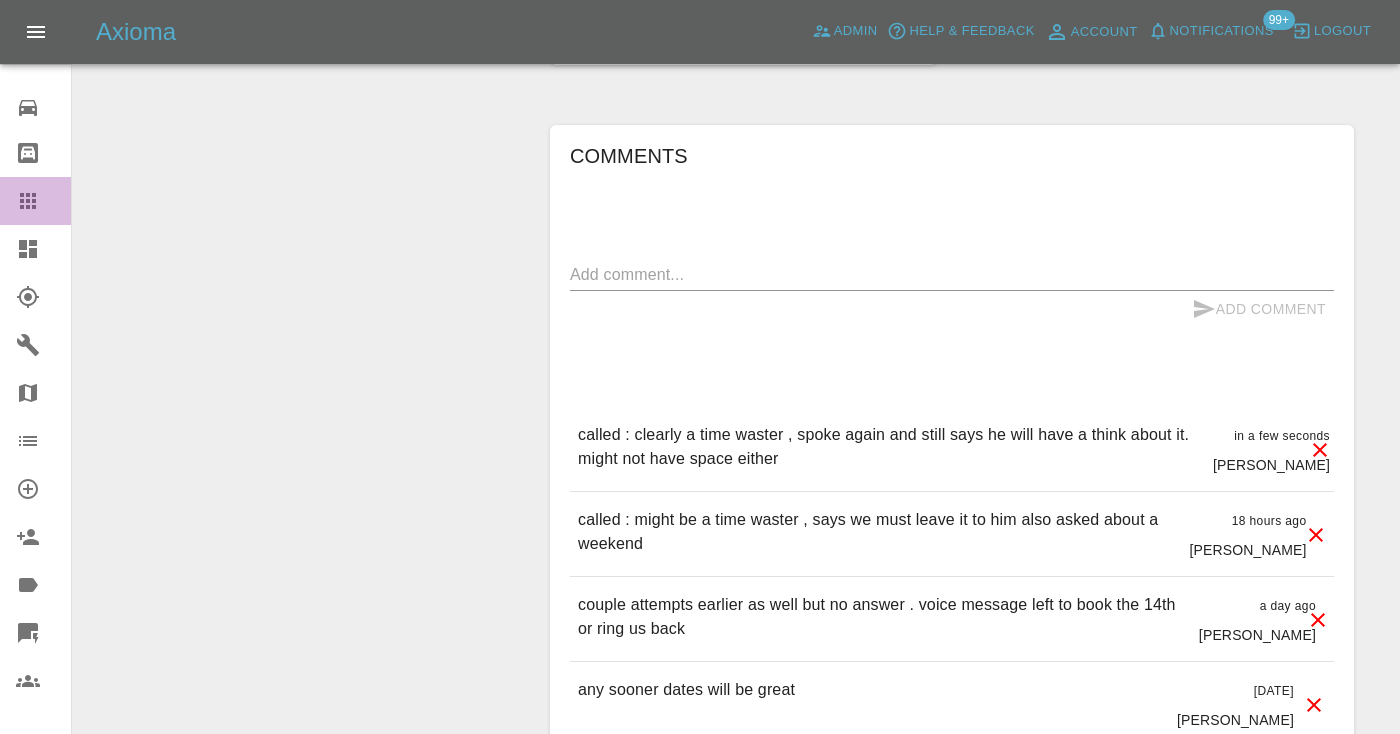 click 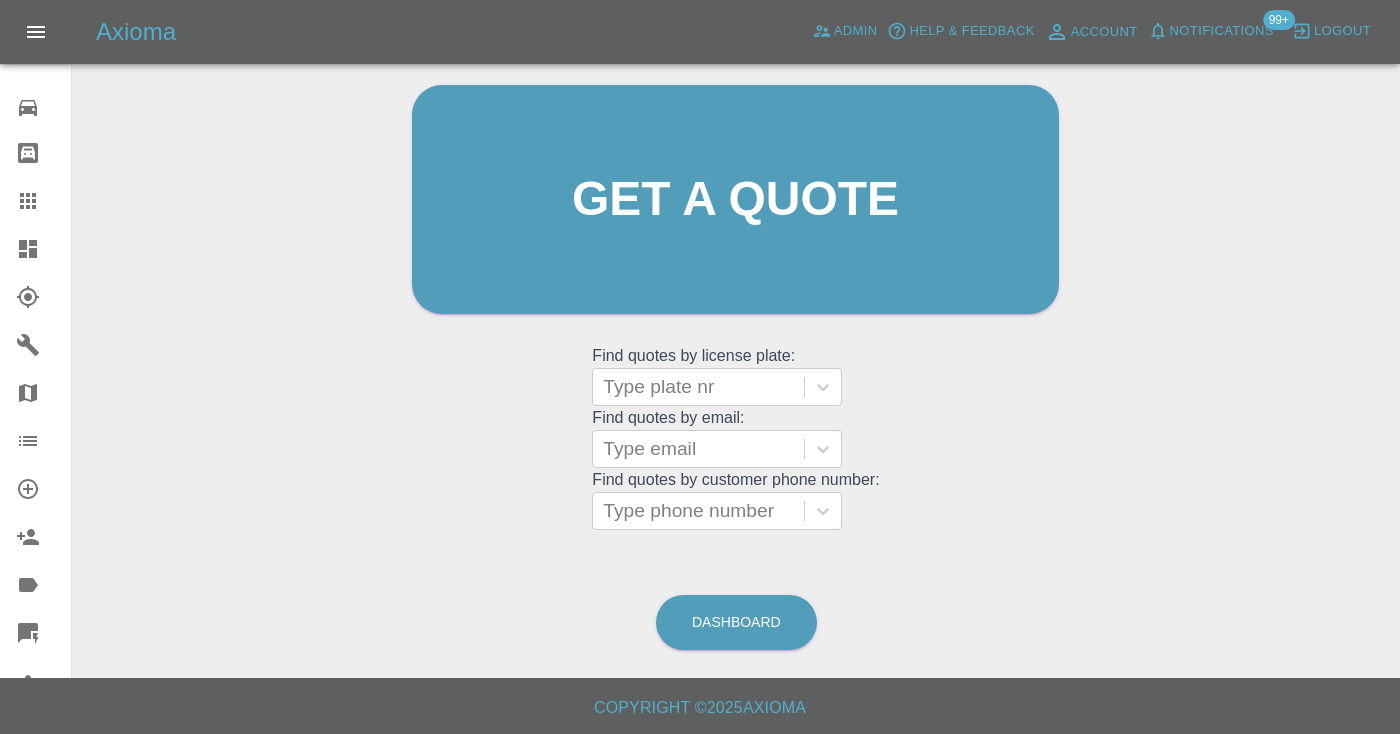 scroll, scrollTop: 201, scrollLeft: 0, axis: vertical 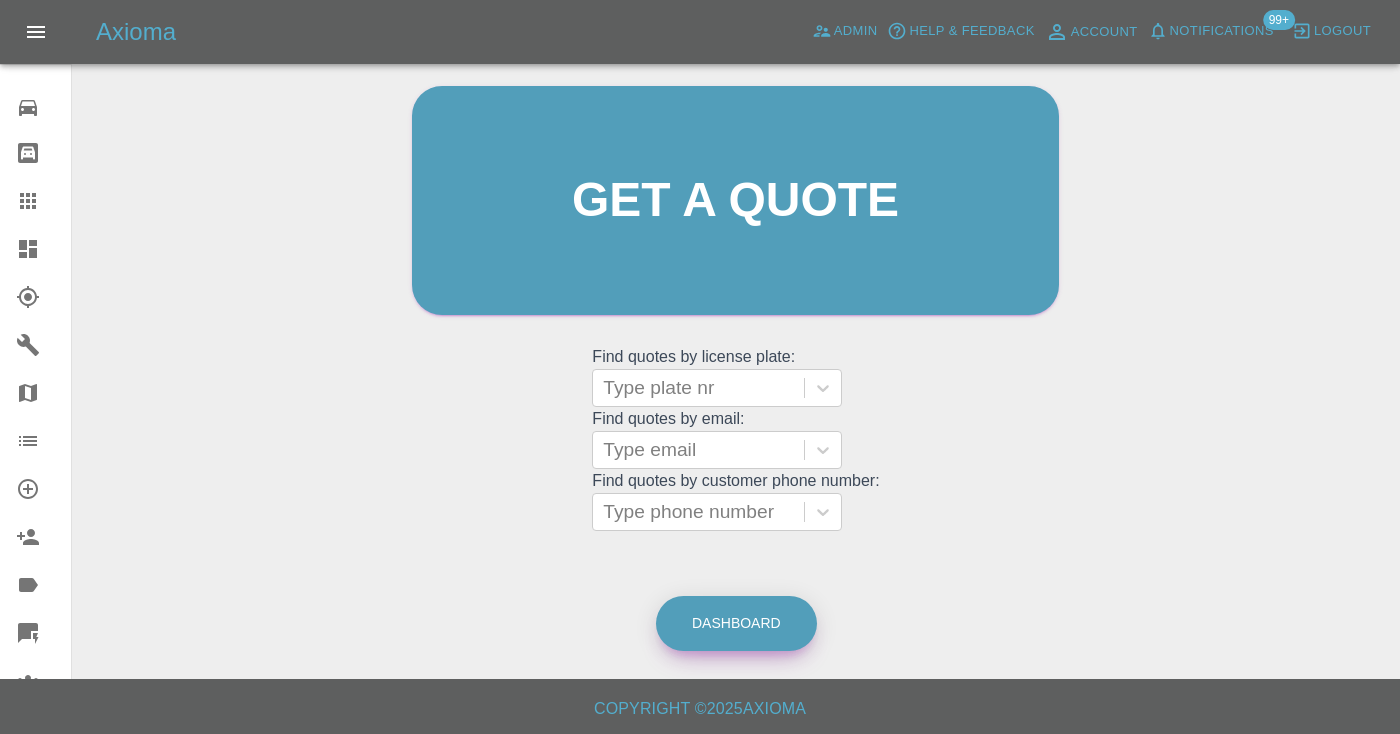 click on "Dashboard" at bounding box center (736, 623) 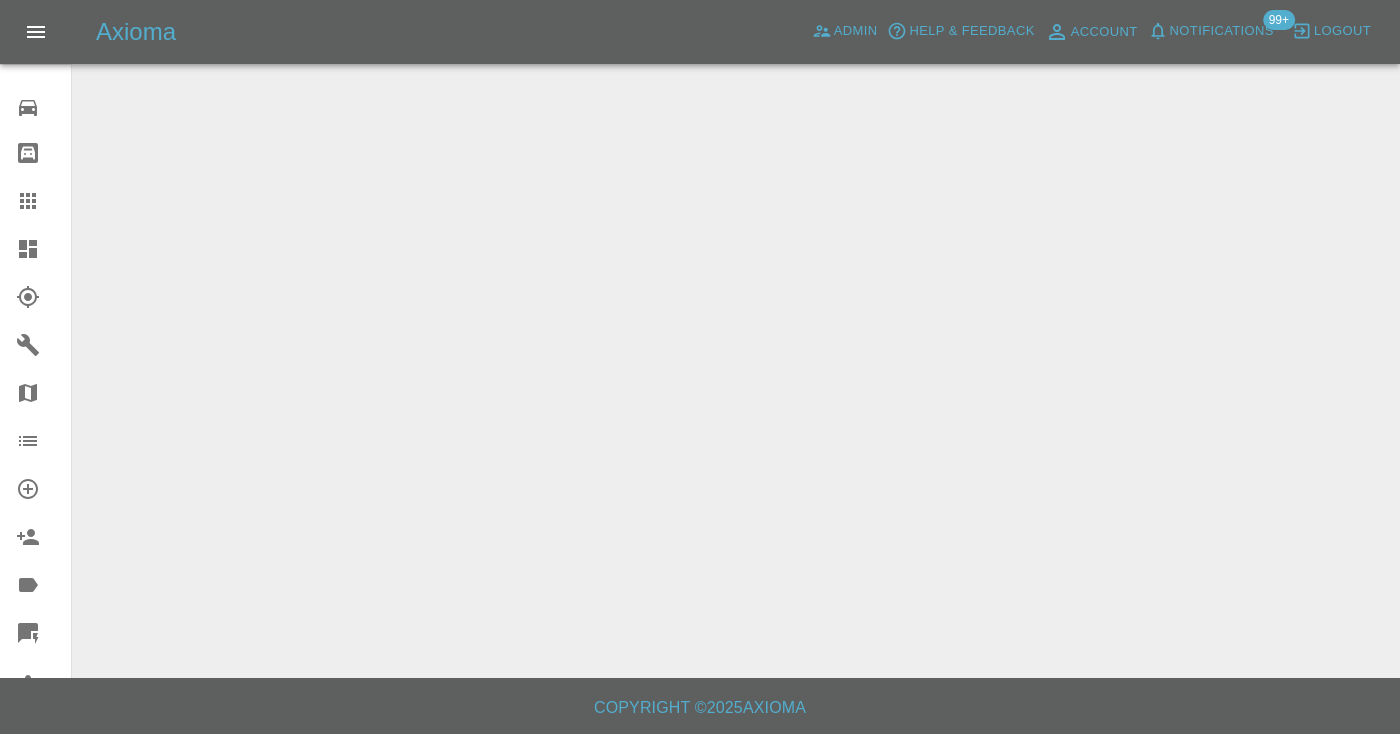 scroll, scrollTop: 0, scrollLeft: 0, axis: both 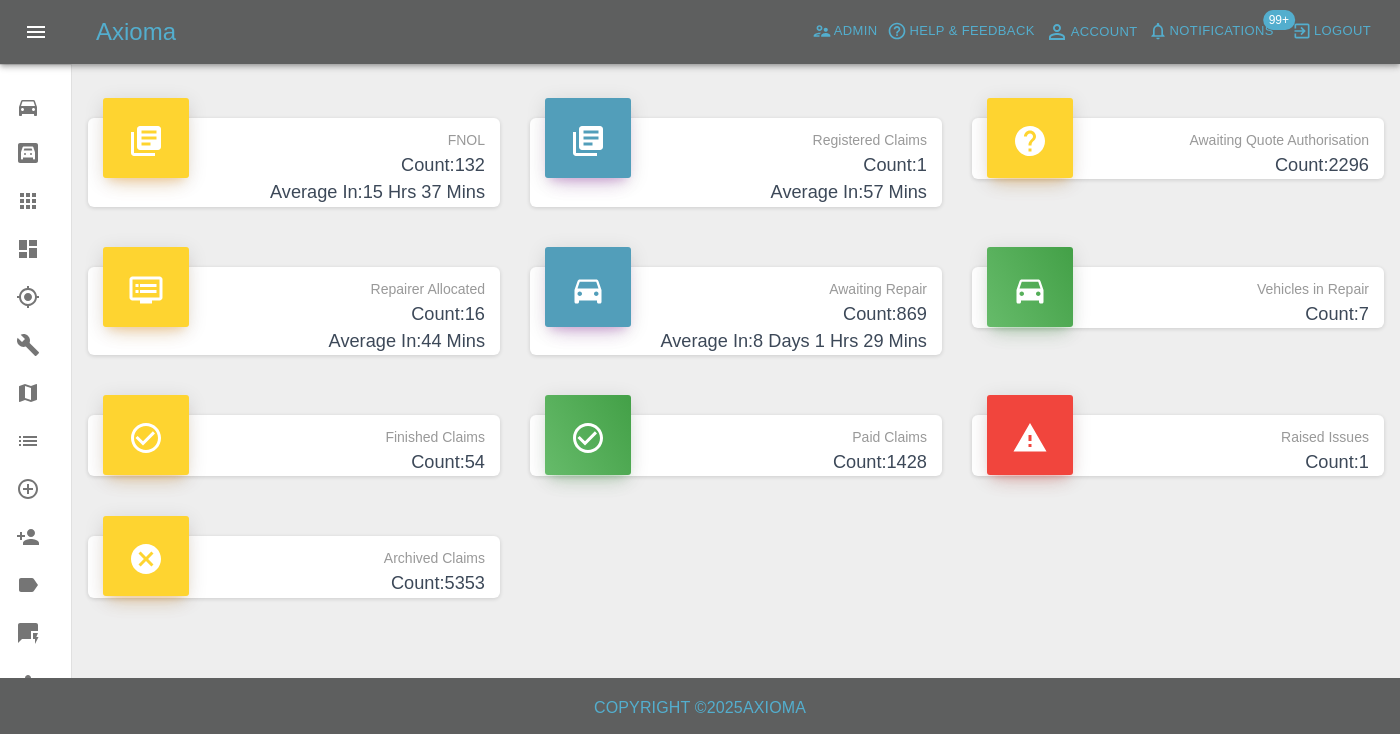 click on "Count:  869" at bounding box center [736, 314] 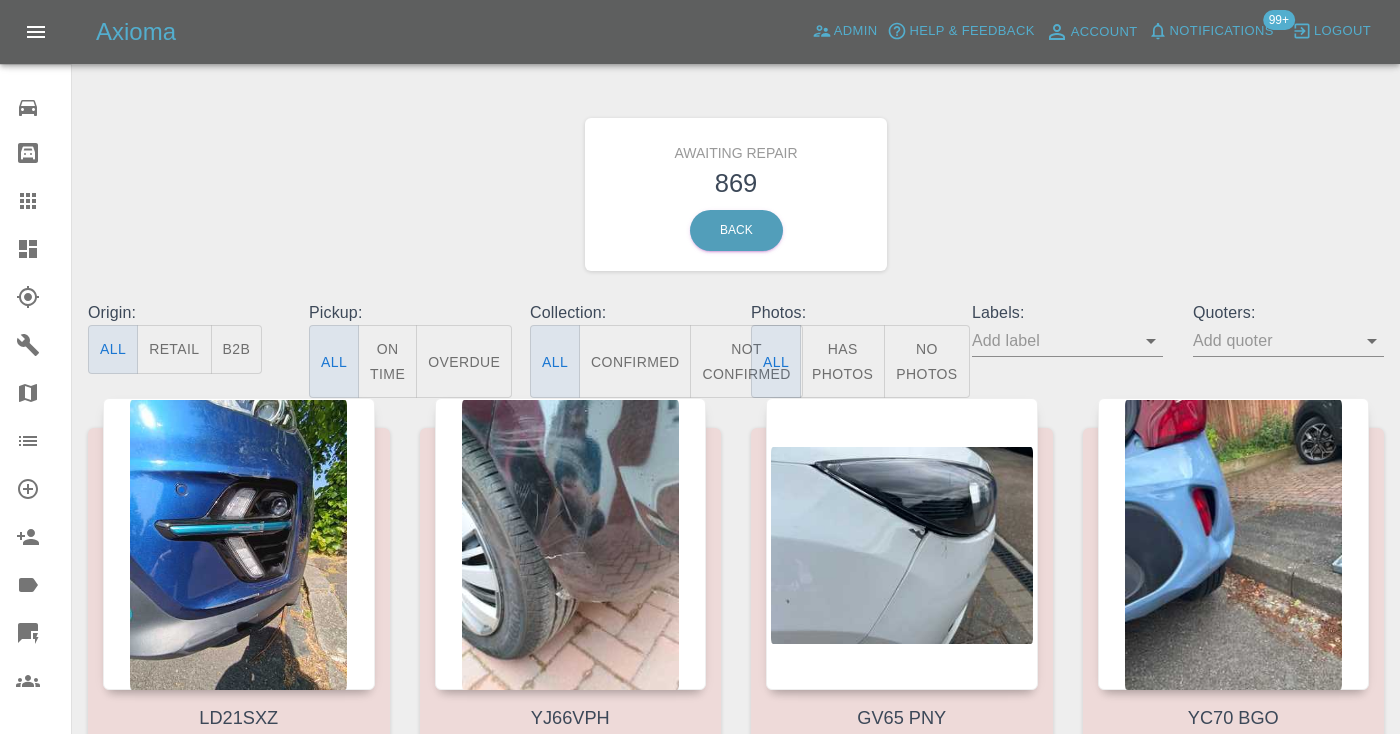 click on "Not Confirmed" at bounding box center [746, 361] 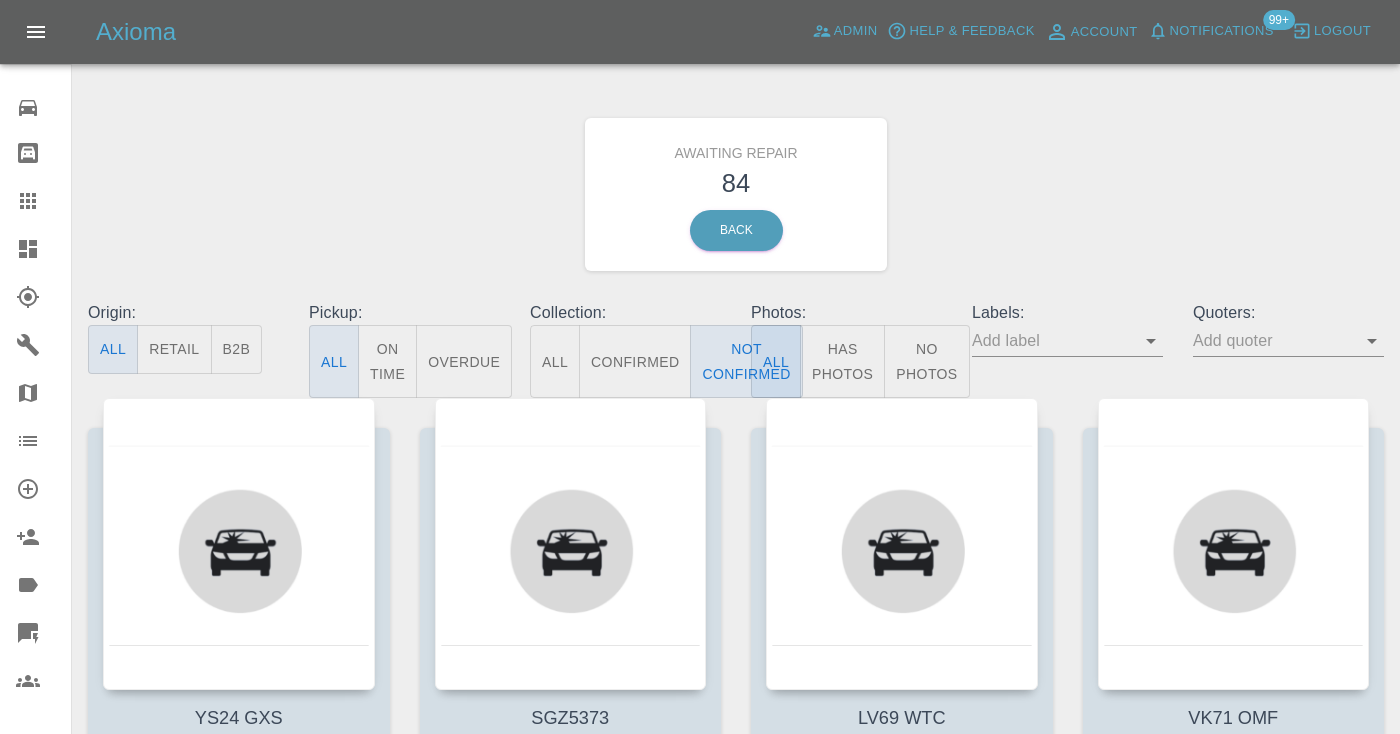 click on "Awaiting Repair 84 Back" at bounding box center [736, 194] 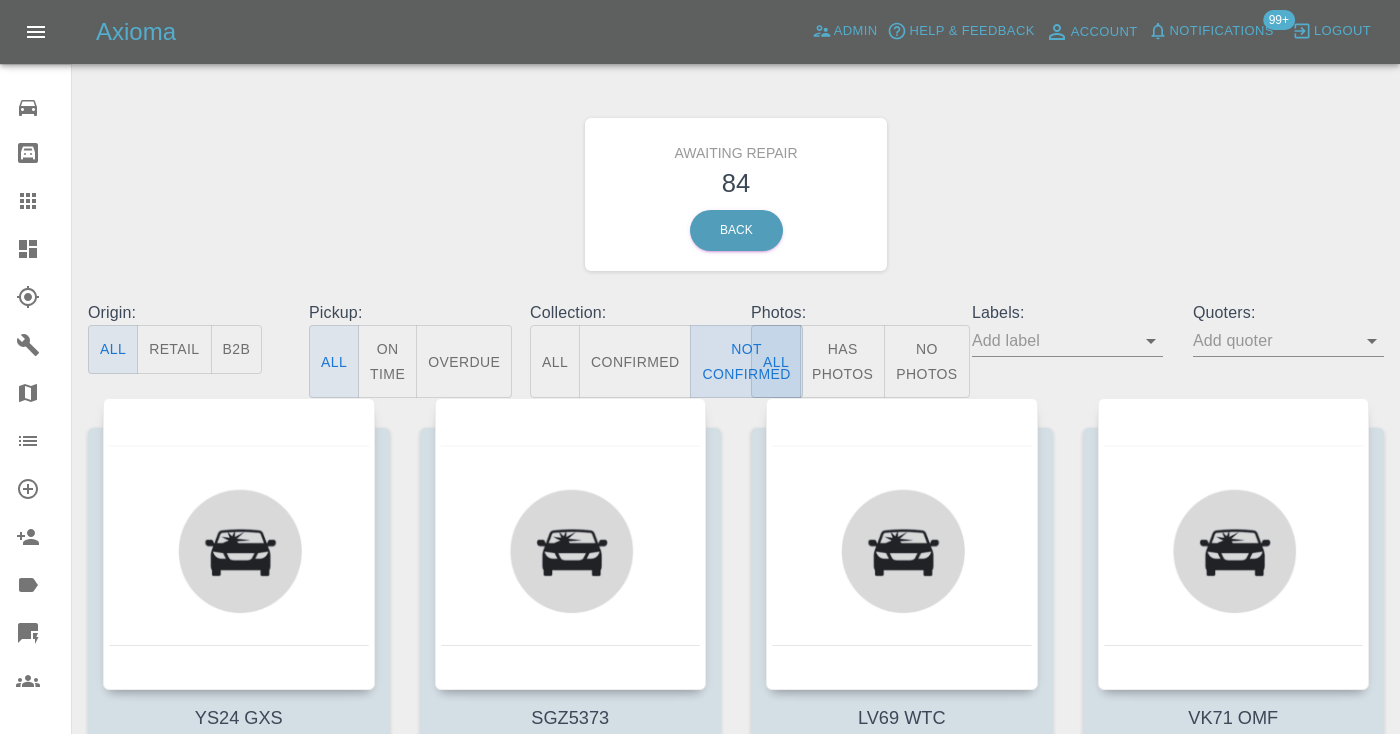 click on "Not Confirmed" at bounding box center [746, 361] 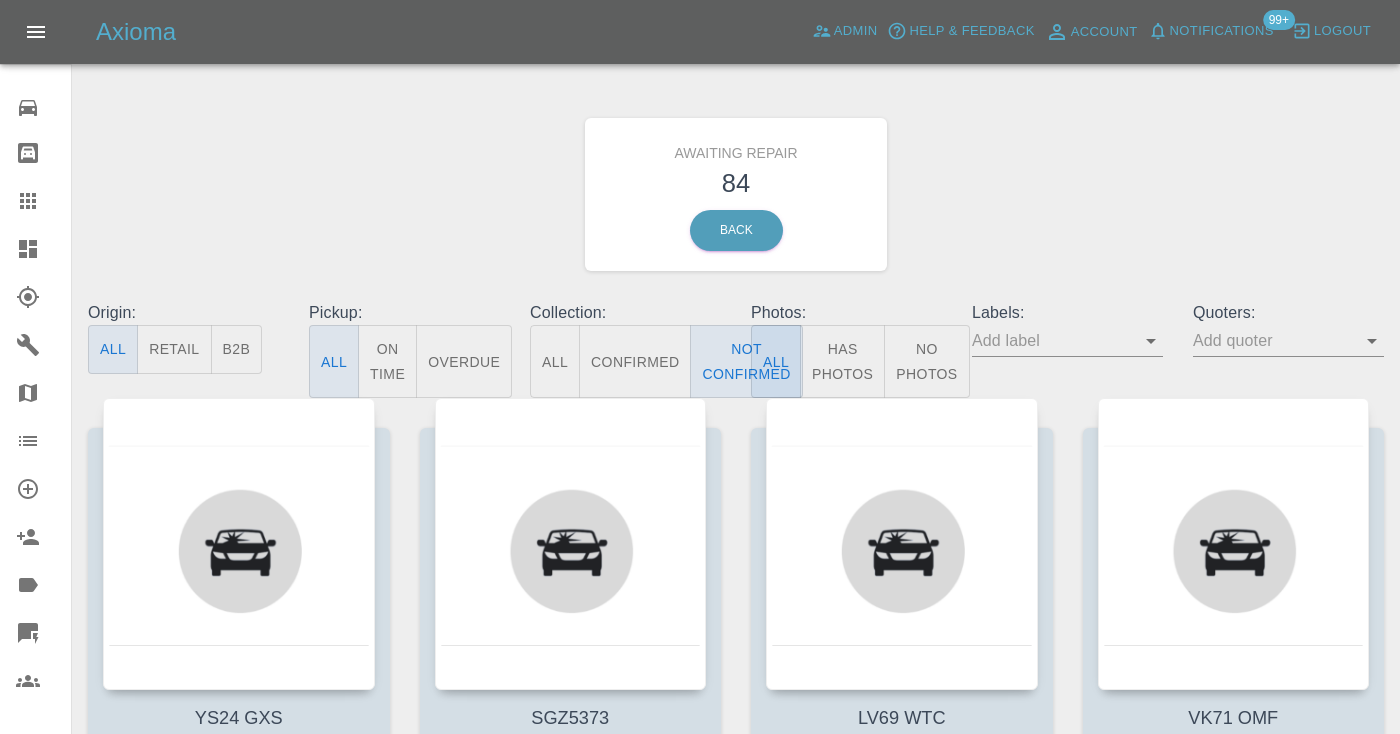 click on "Awaiting Repair 84 Back" at bounding box center [736, 194] 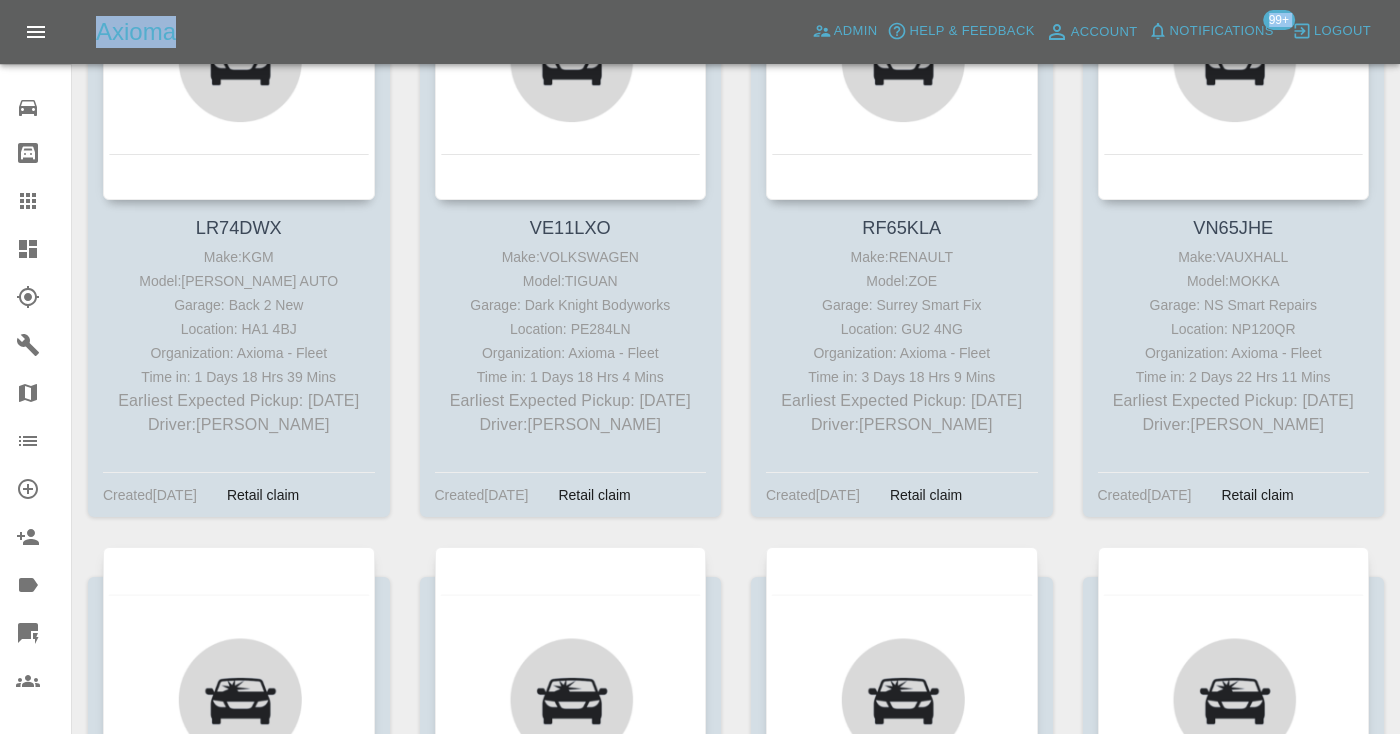 scroll, scrollTop: 1139, scrollLeft: 0, axis: vertical 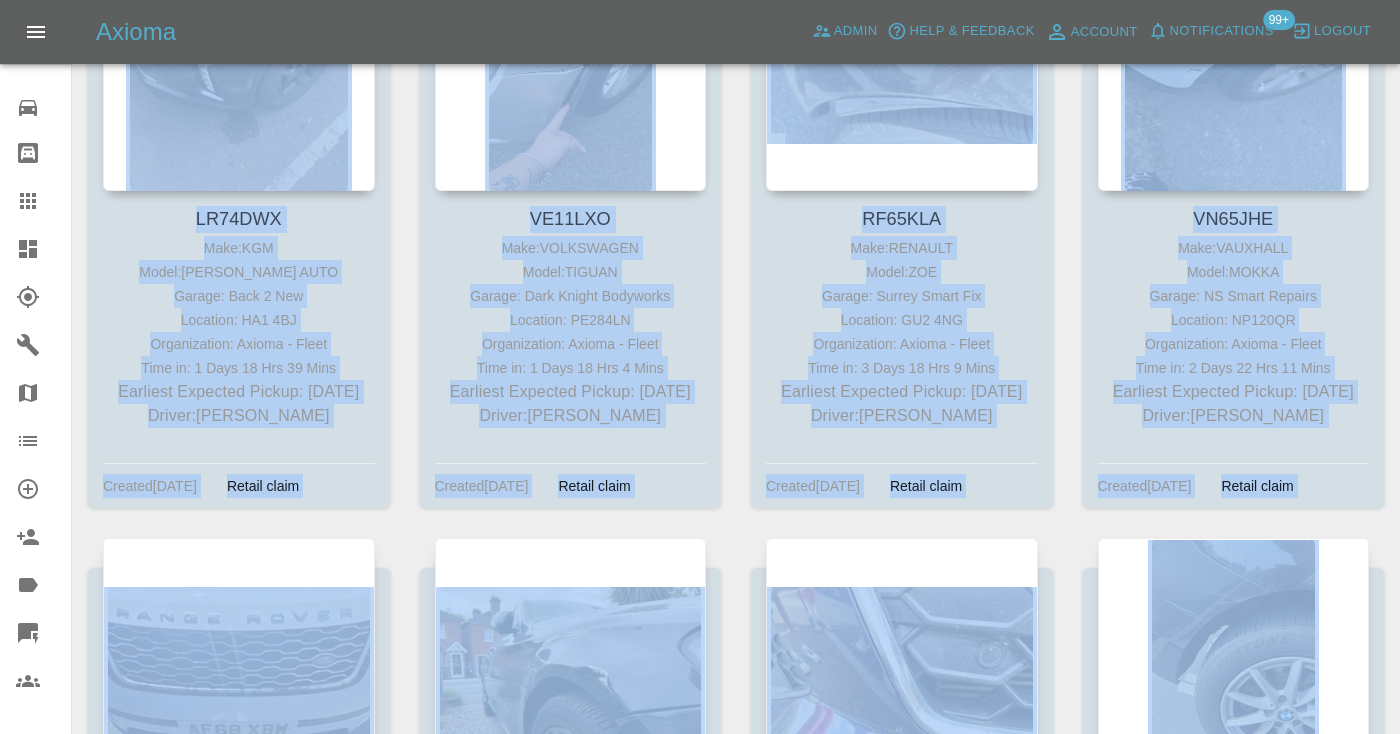 drag, startPoint x: 1071, startPoint y: 634, endPoint x: 1071, endPoint y: 715, distance: 81 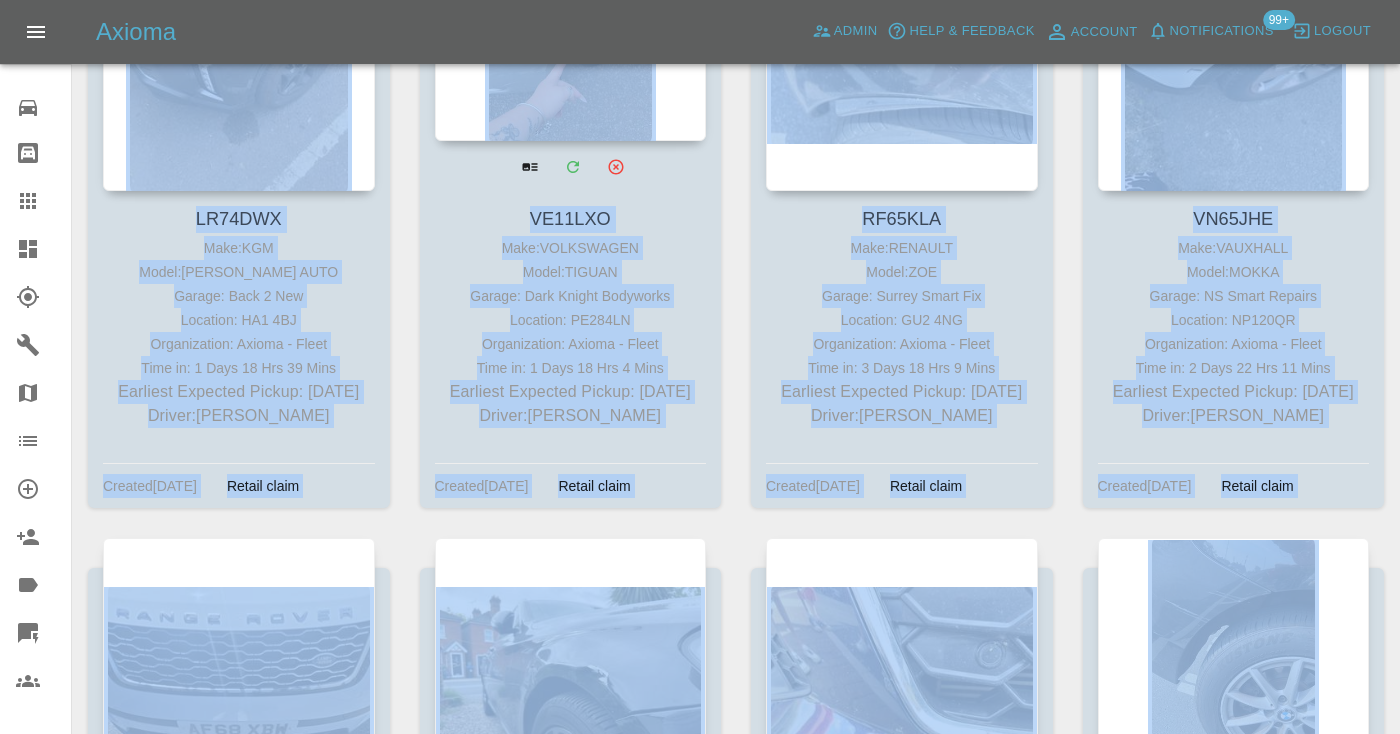 click at bounding box center (571, -5) 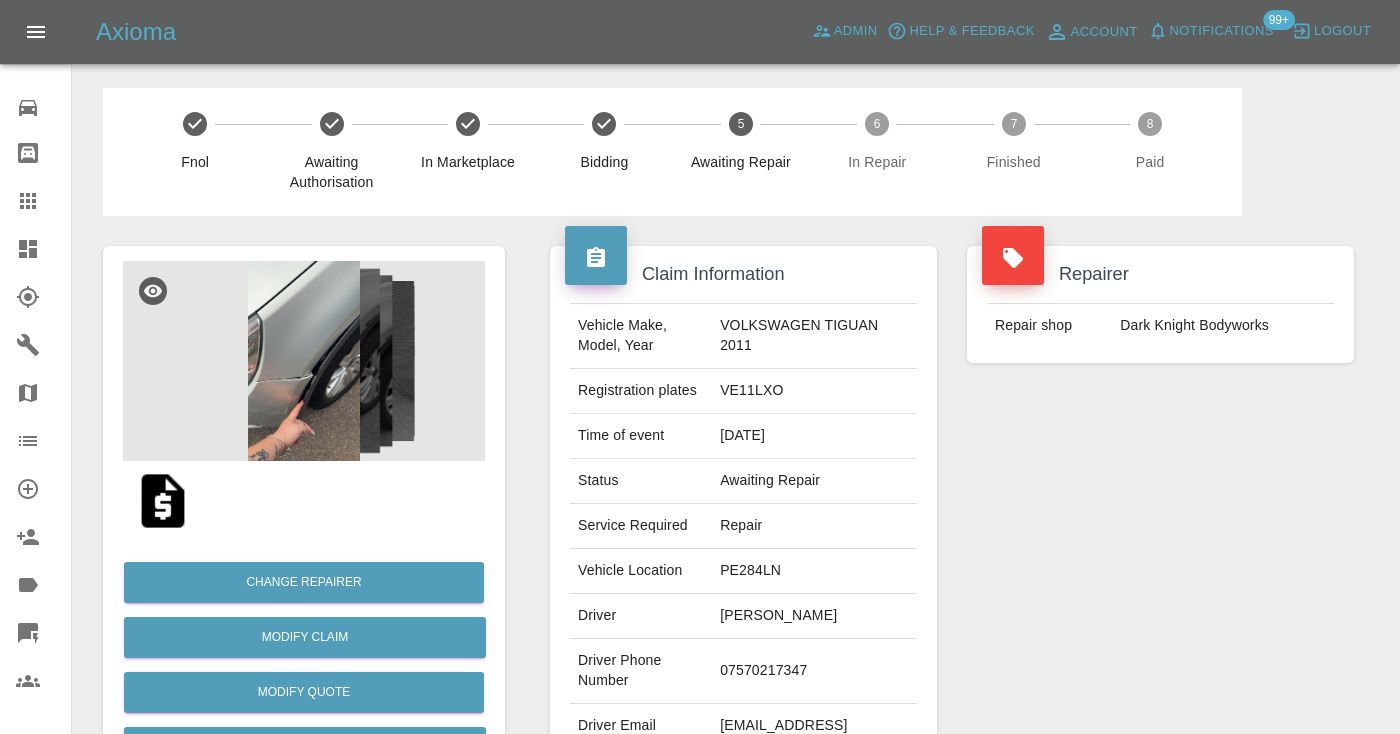 click on "07570217347" at bounding box center (814, 671) 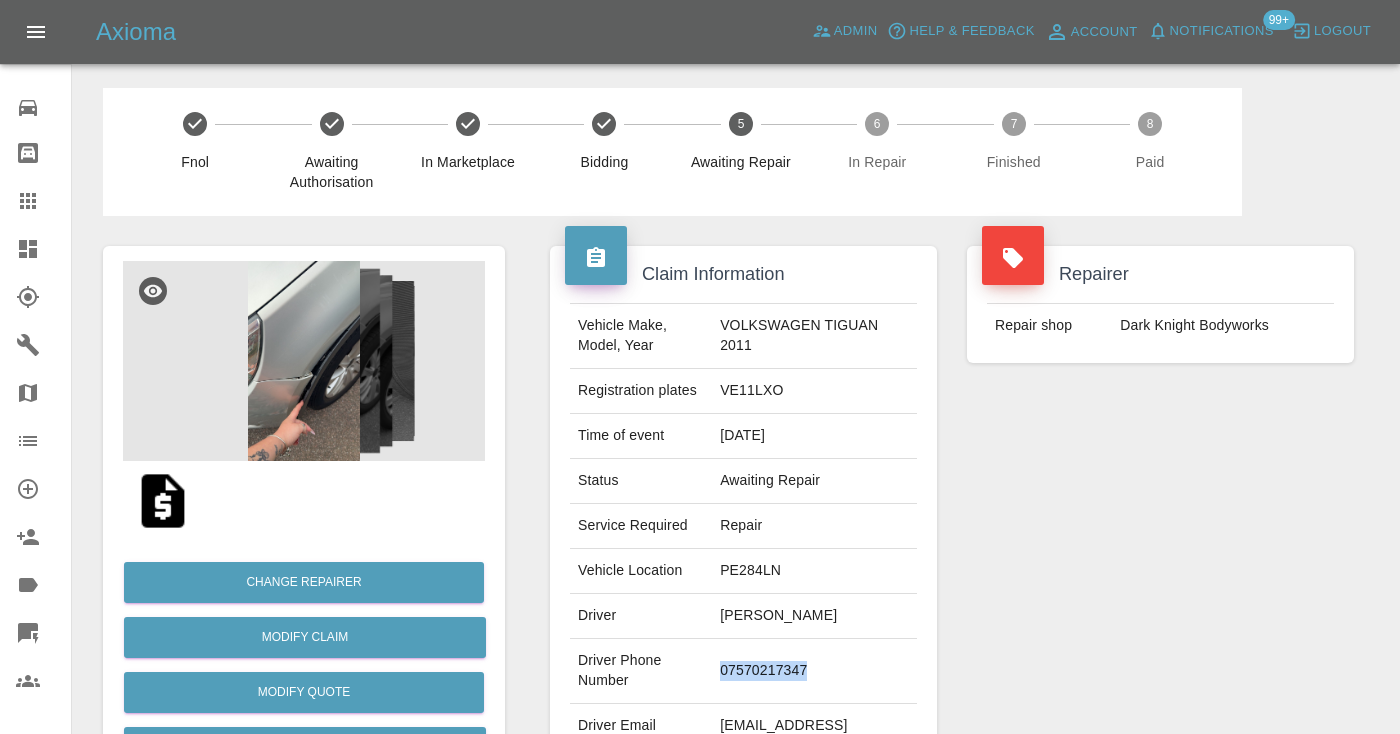 copy on "07570217347" 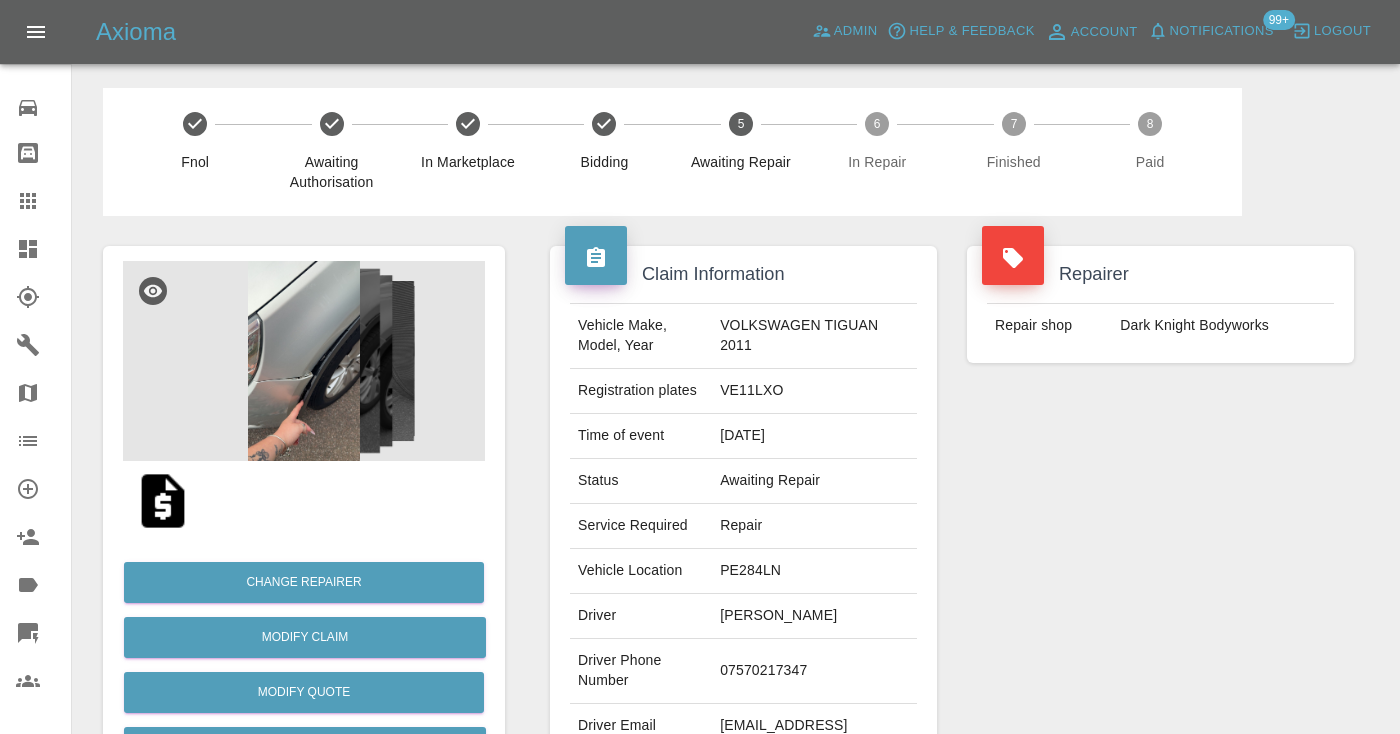 click on "Repairer Repair shop Dark Knight  Bodyworks" at bounding box center [1160, 514] 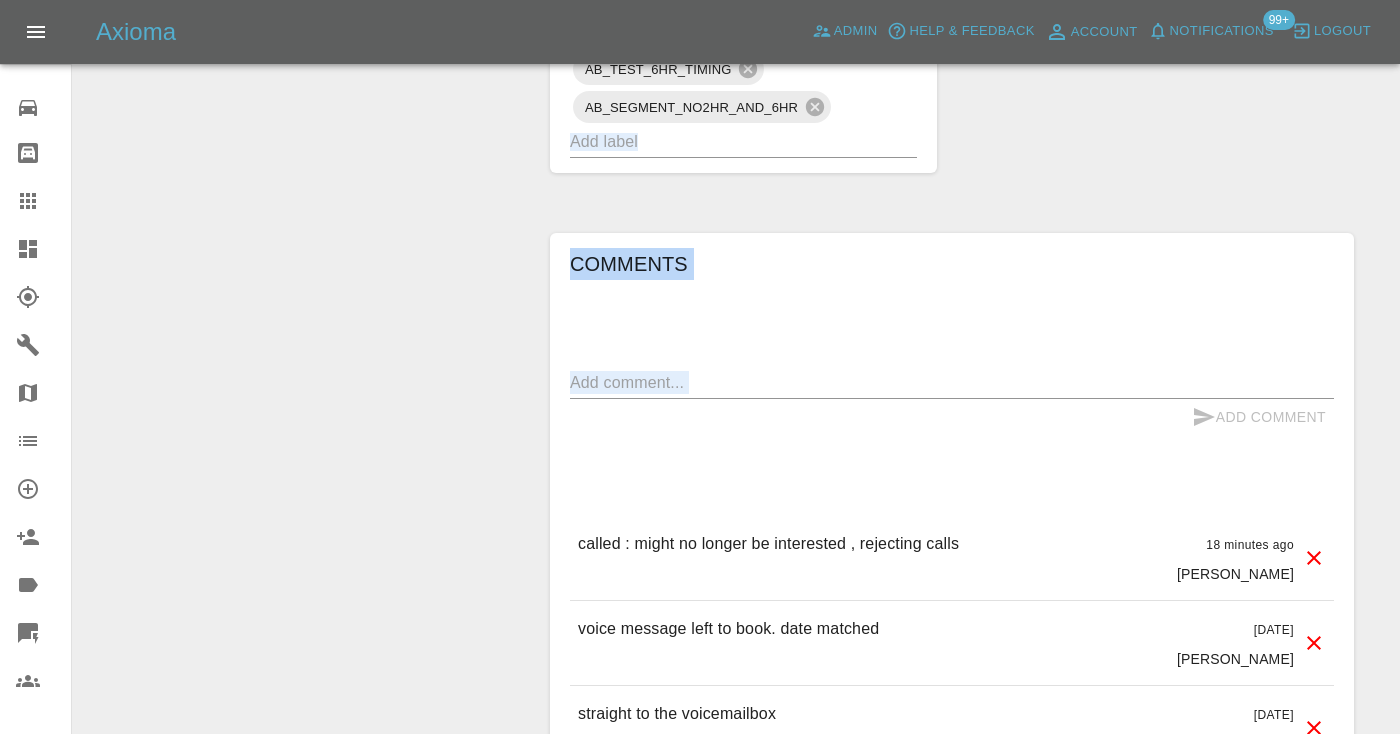 scroll, scrollTop: 1827, scrollLeft: 0, axis: vertical 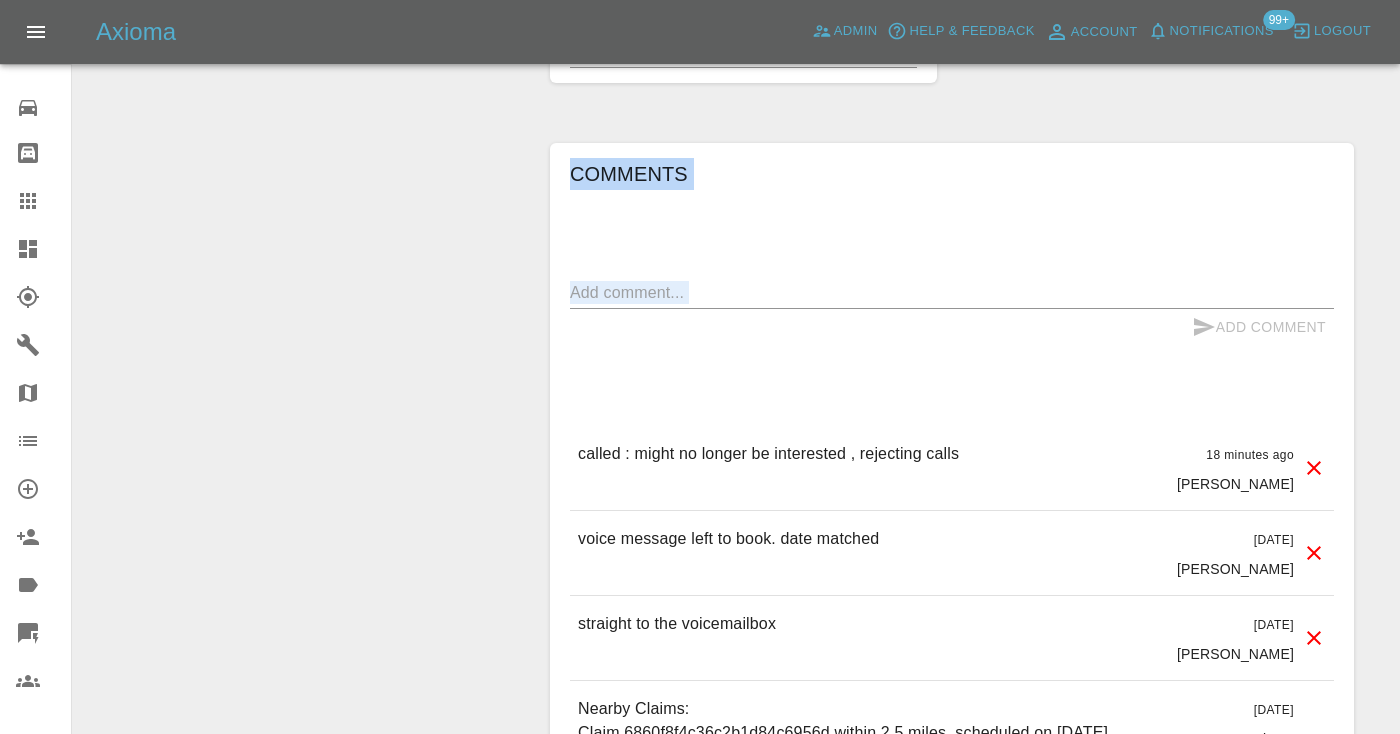 drag, startPoint x: 1012, startPoint y: 664, endPoint x: 1014, endPoint y: 758, distance: 94.02127 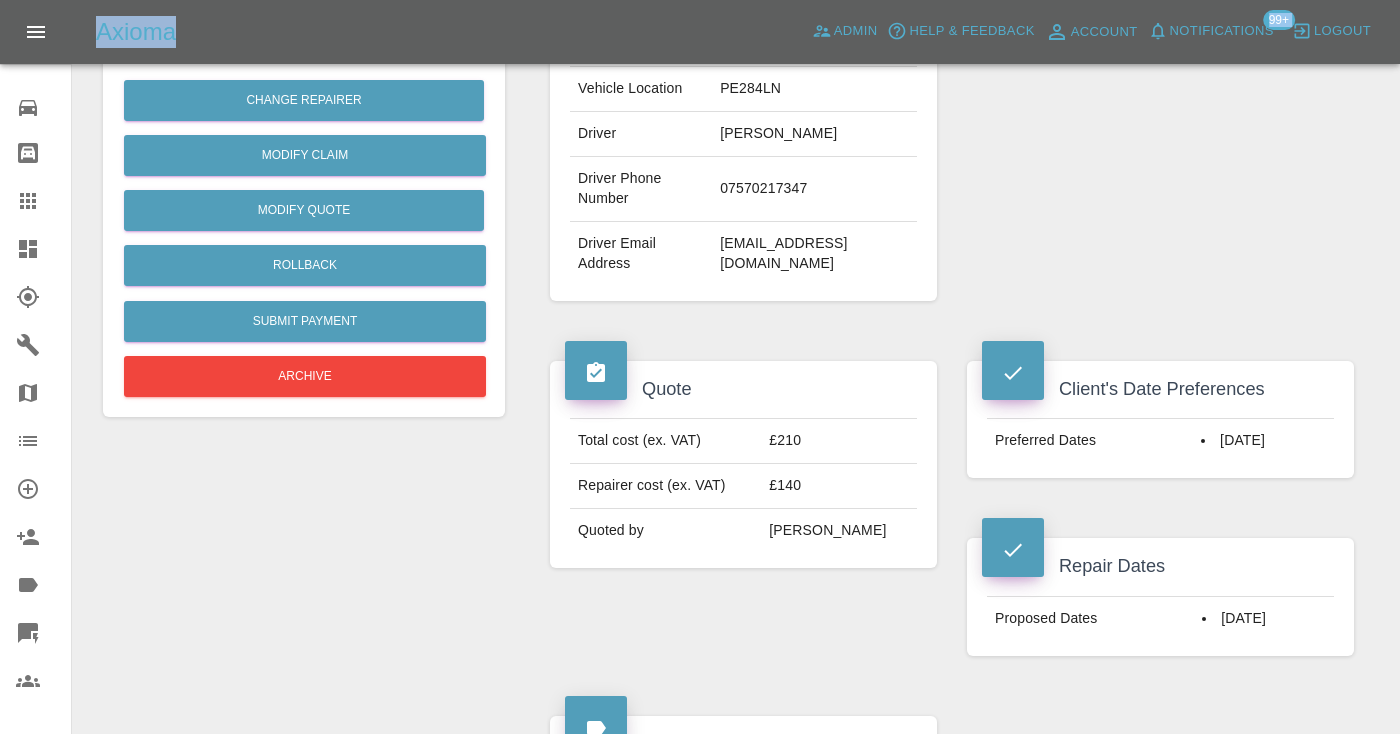drag, startPoint x: 451, startPoint y: 138, endPoint x: 451, endPoint y: -56, distance: 194 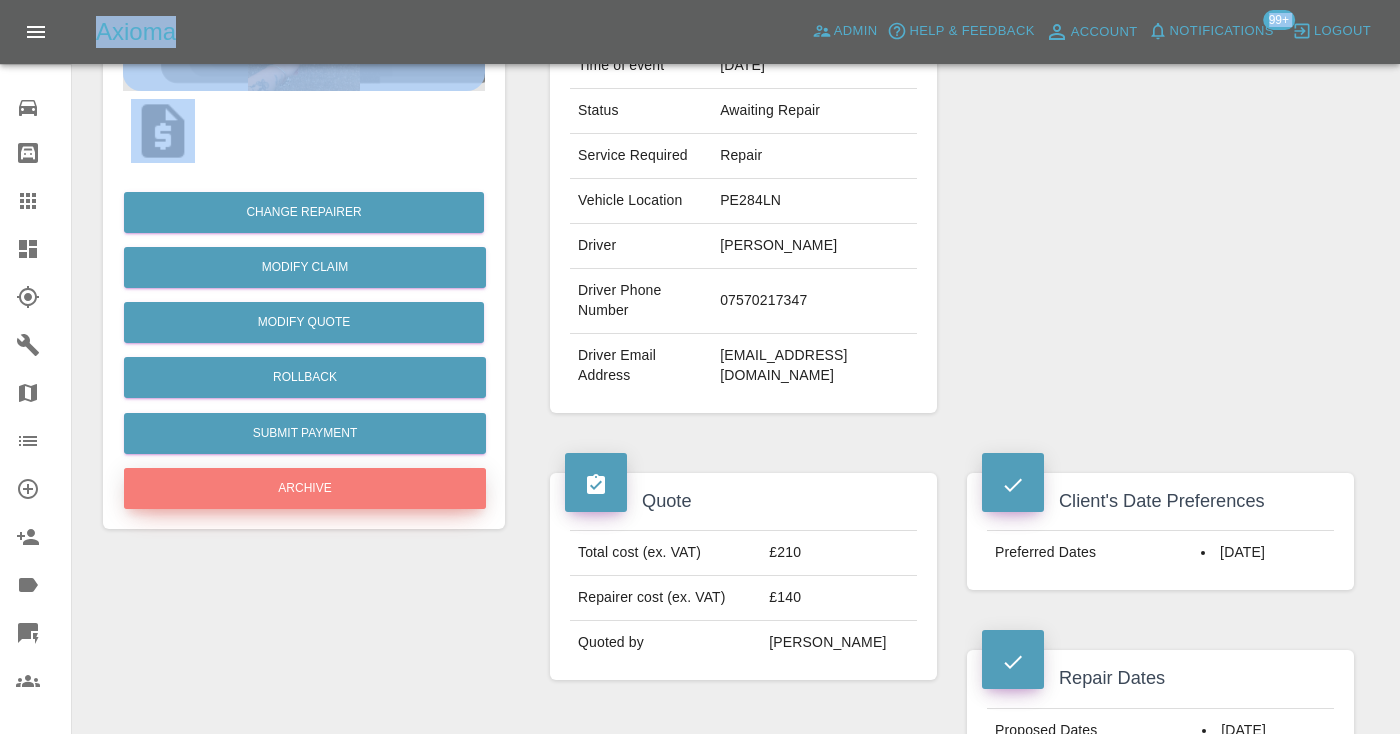 click on "Archive" at bounding box center (305, 488) 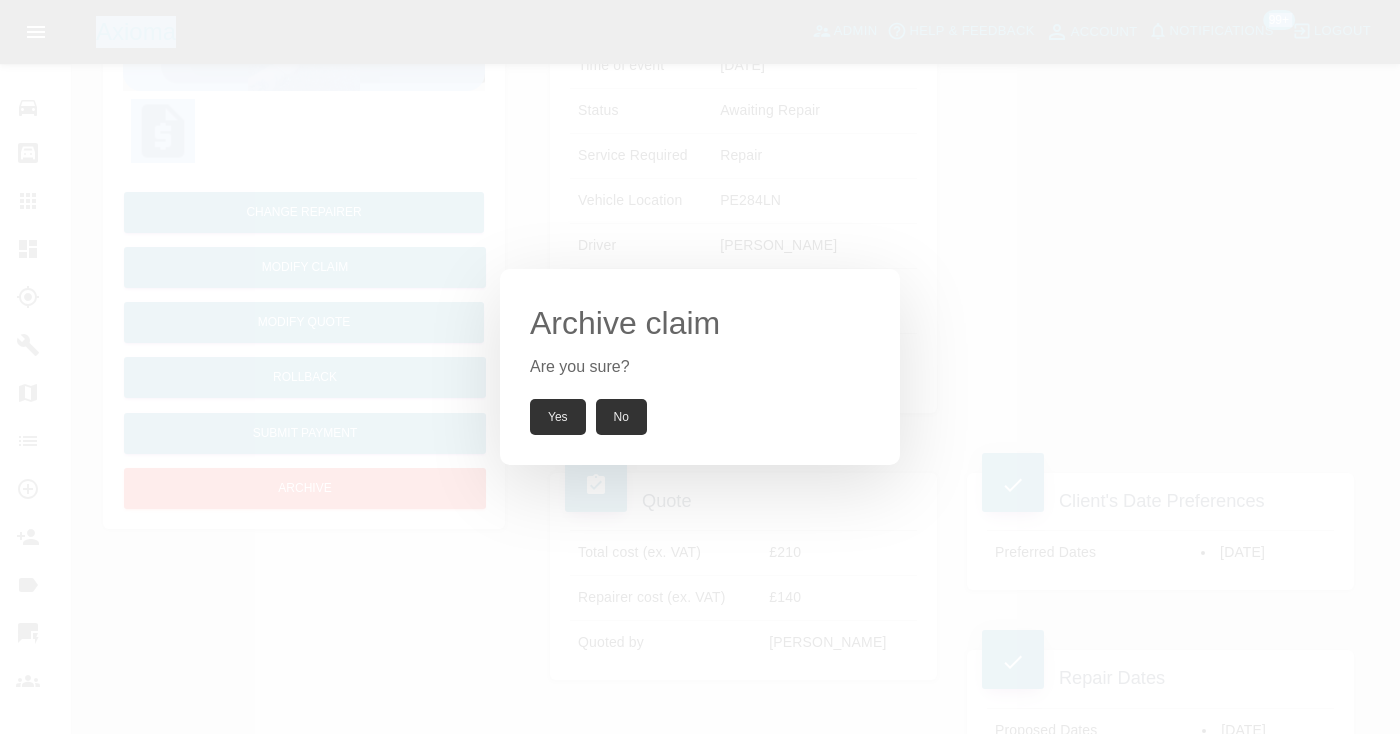 click on "Yes" at bounding box center [558, 417] 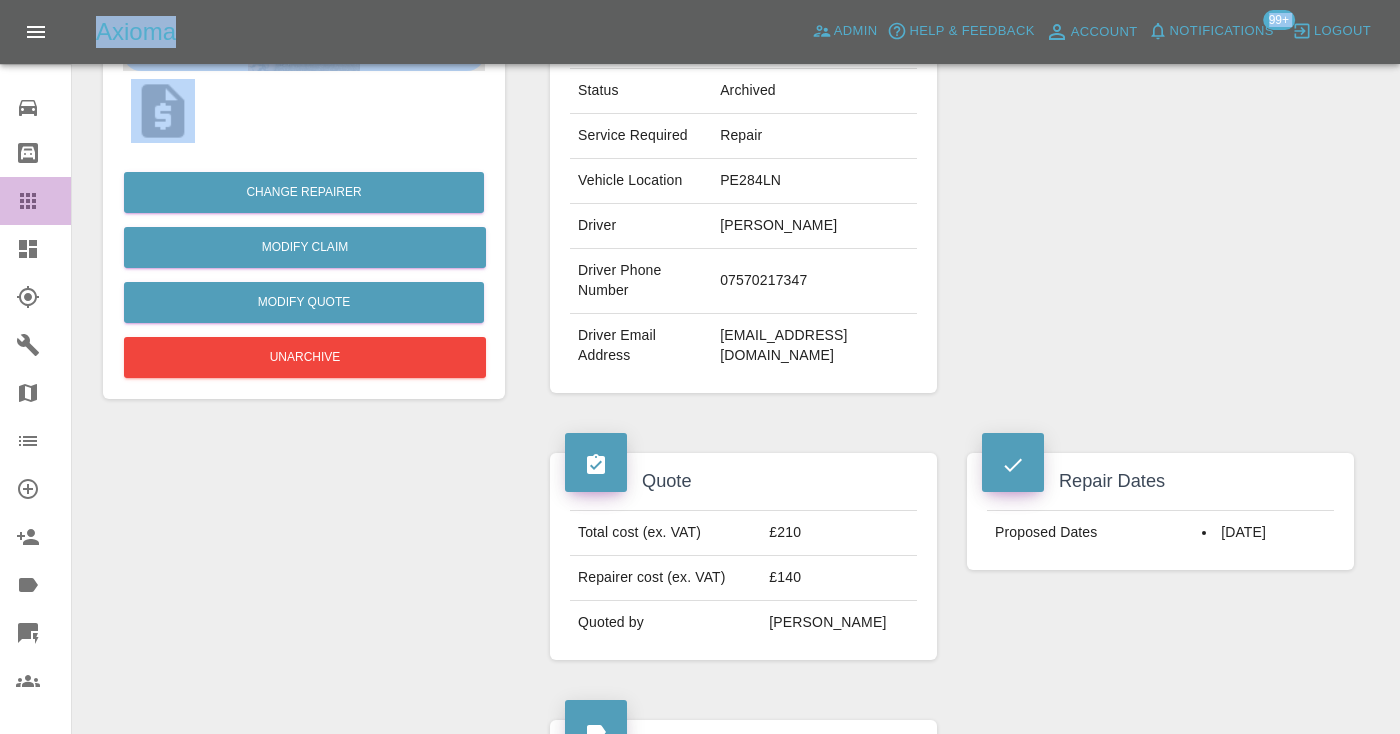 click 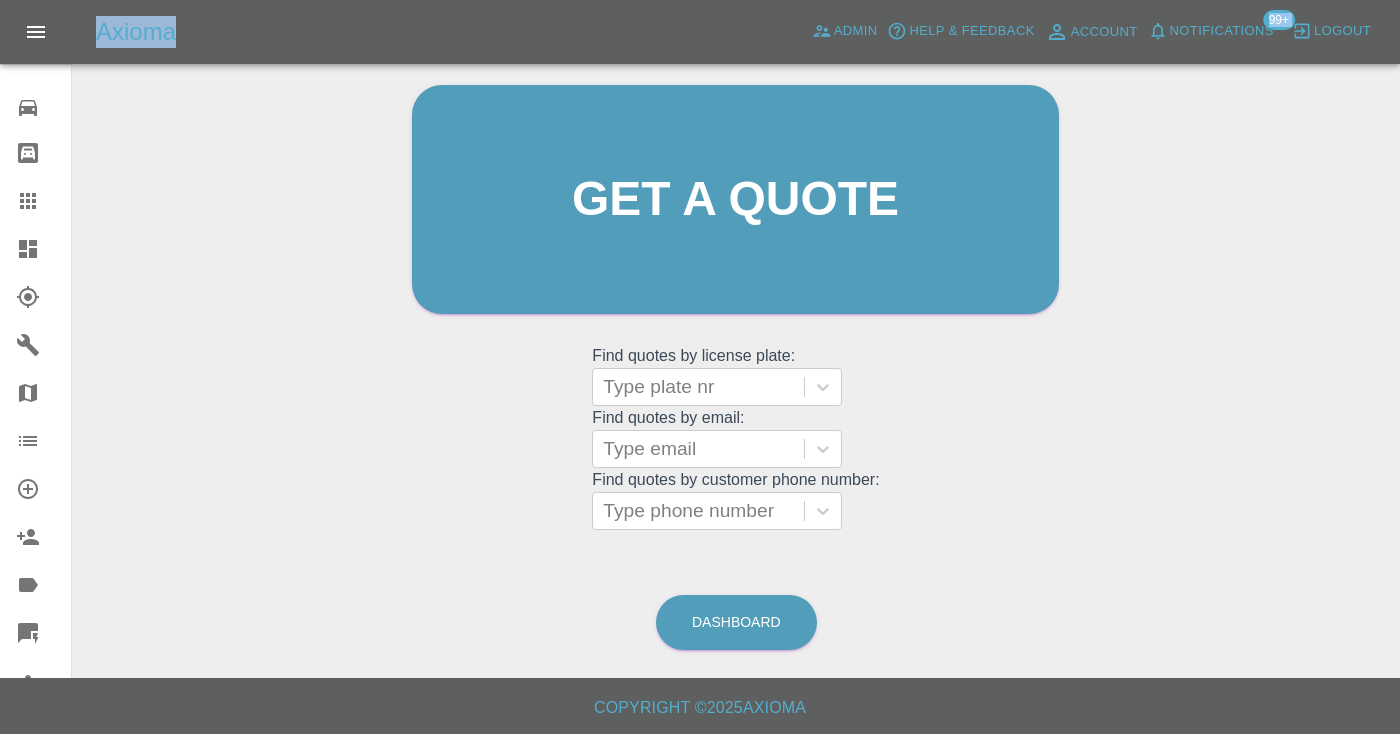 scroll, scrollTop: 201, scrollLeft: 0, axis: vertical 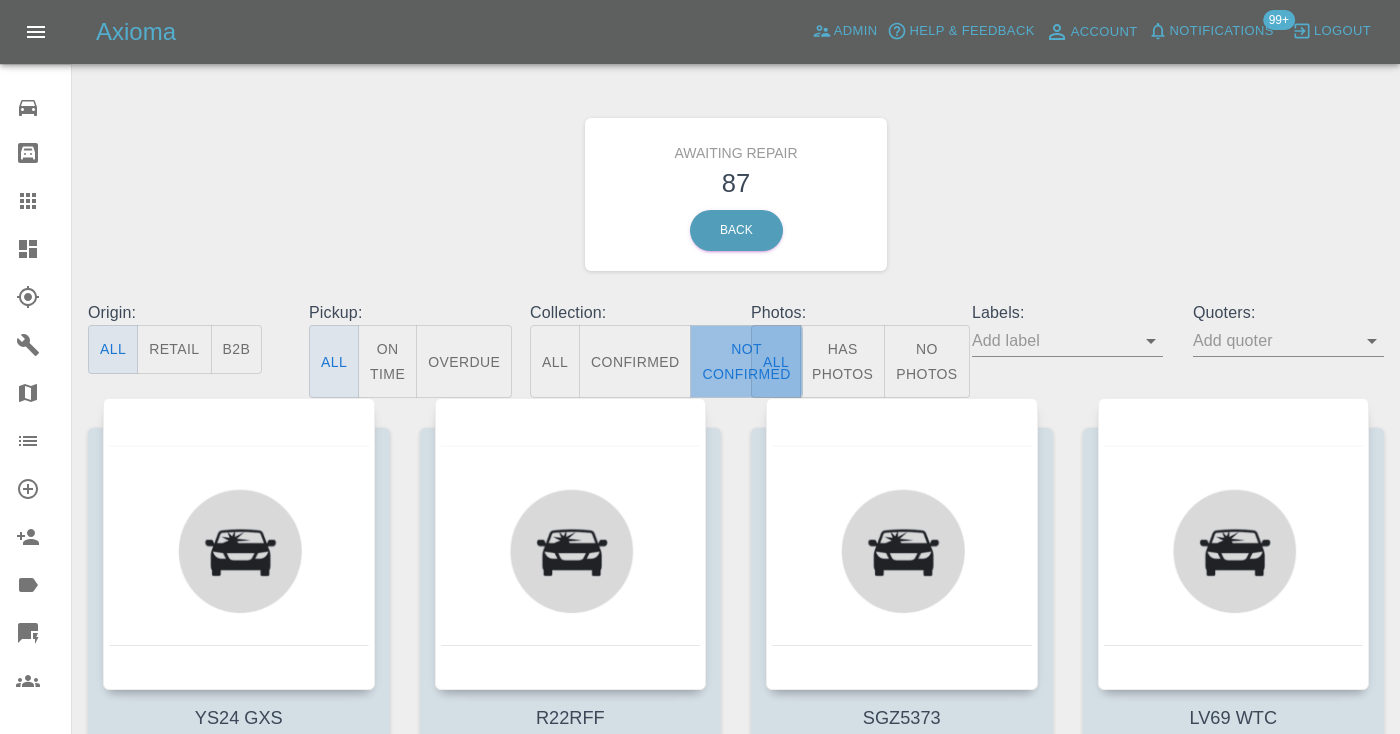 click on "Not Confirmed" at bounding box center [746, 361] 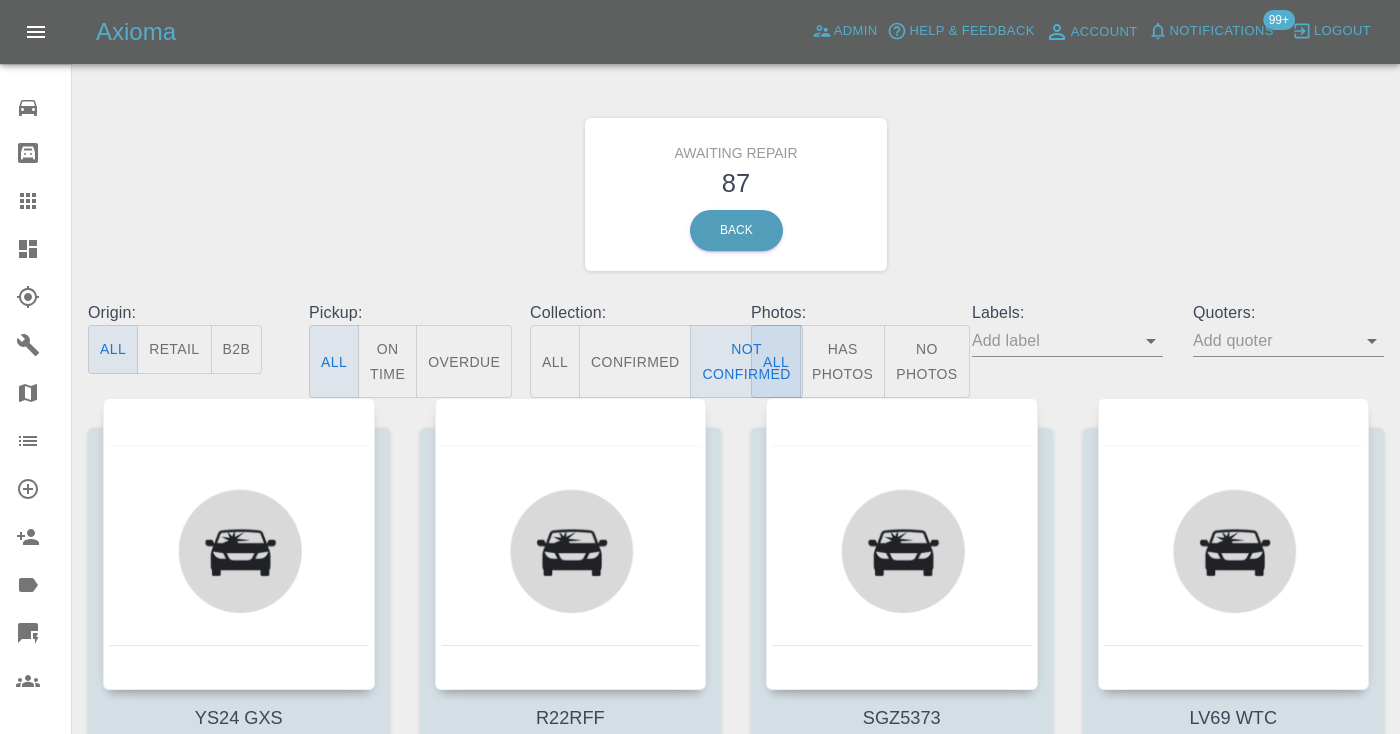 click on "Awaiting Repair 87 Back" at bounding box center [736, 194] 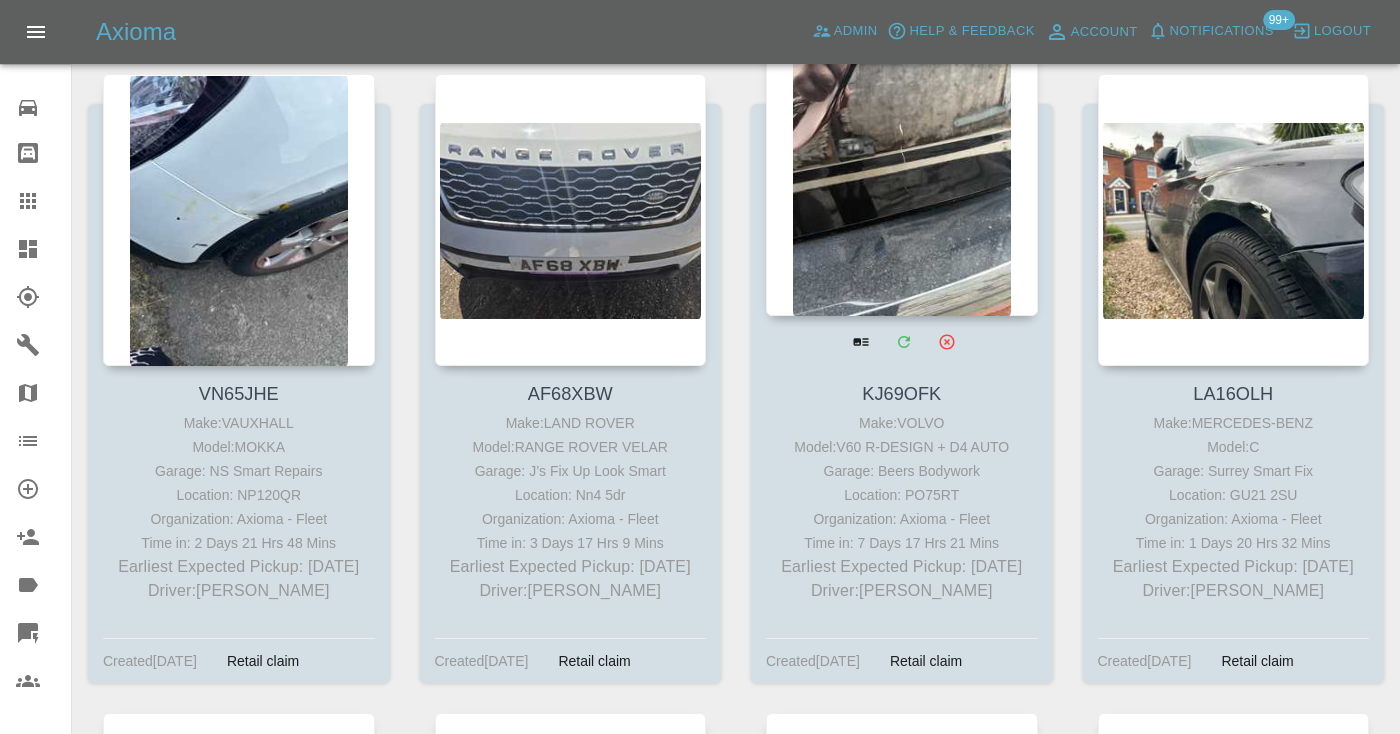 scroll, scrollTop: 1594, scrollLeft: 0, axis: vertical 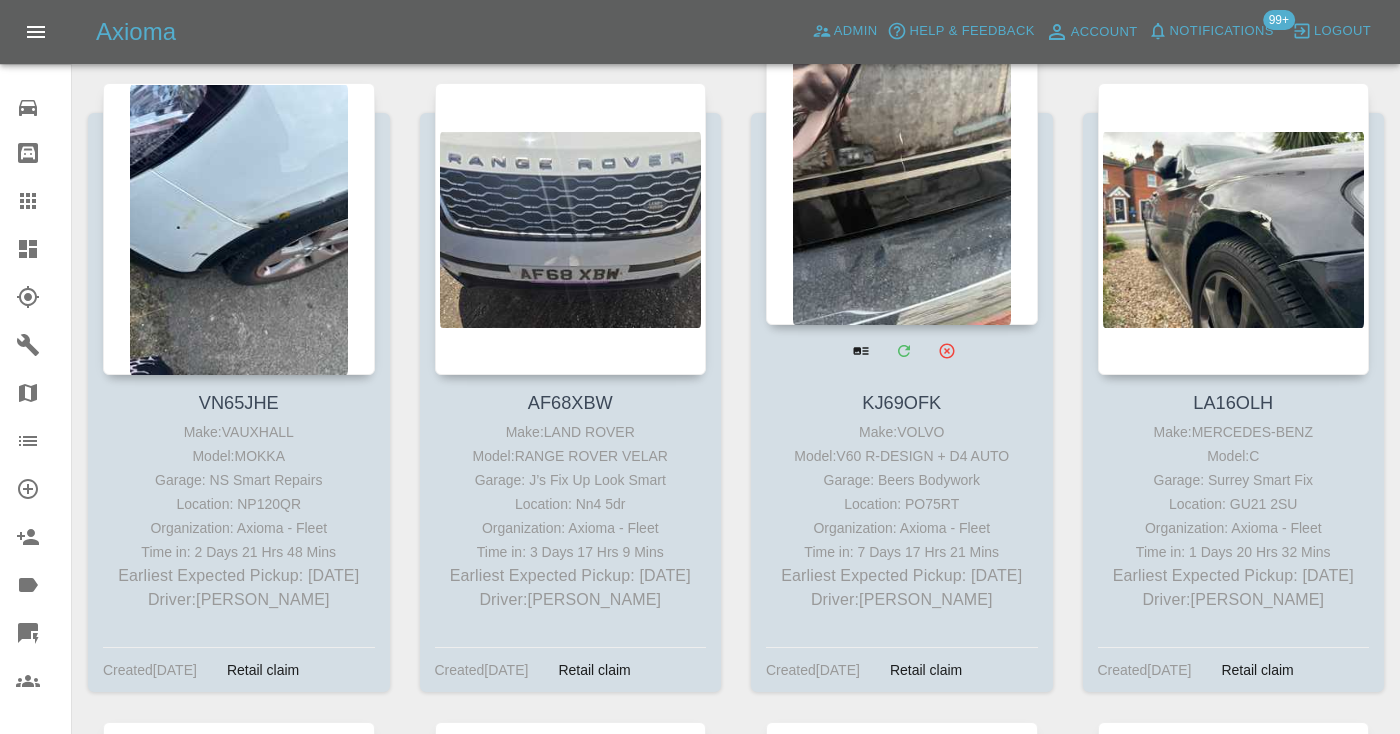 click at bounding box center (902, 179) 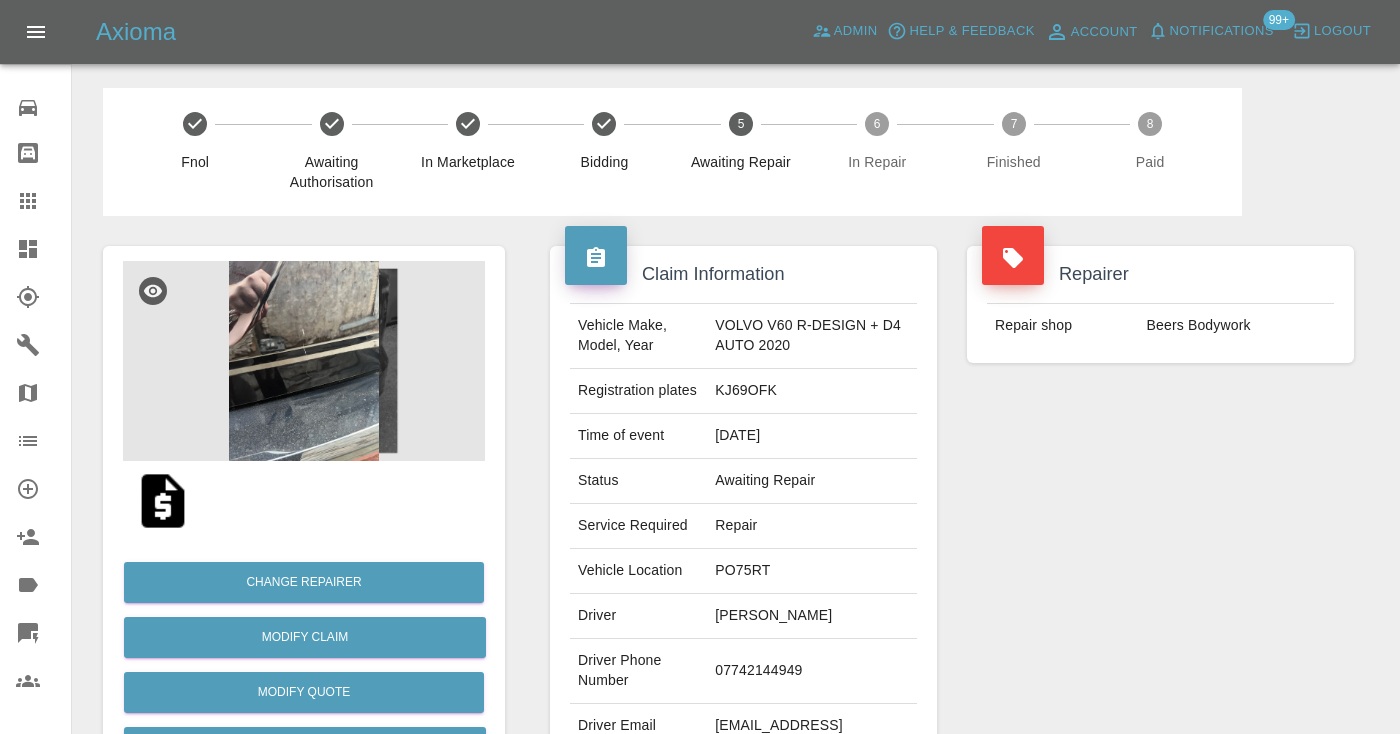 click on "07742144949" at bounding box center [812, 671] 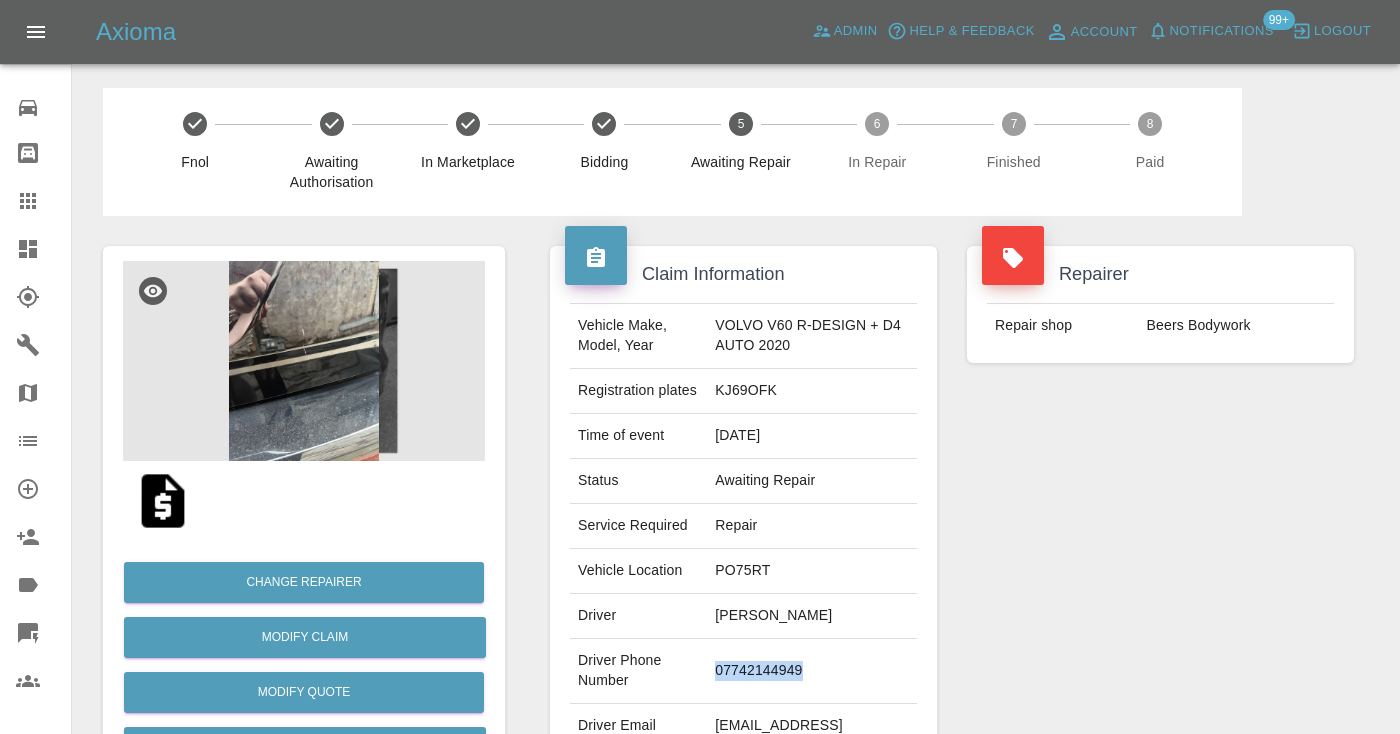click on "07742144949" at bounding box center (812, 671) 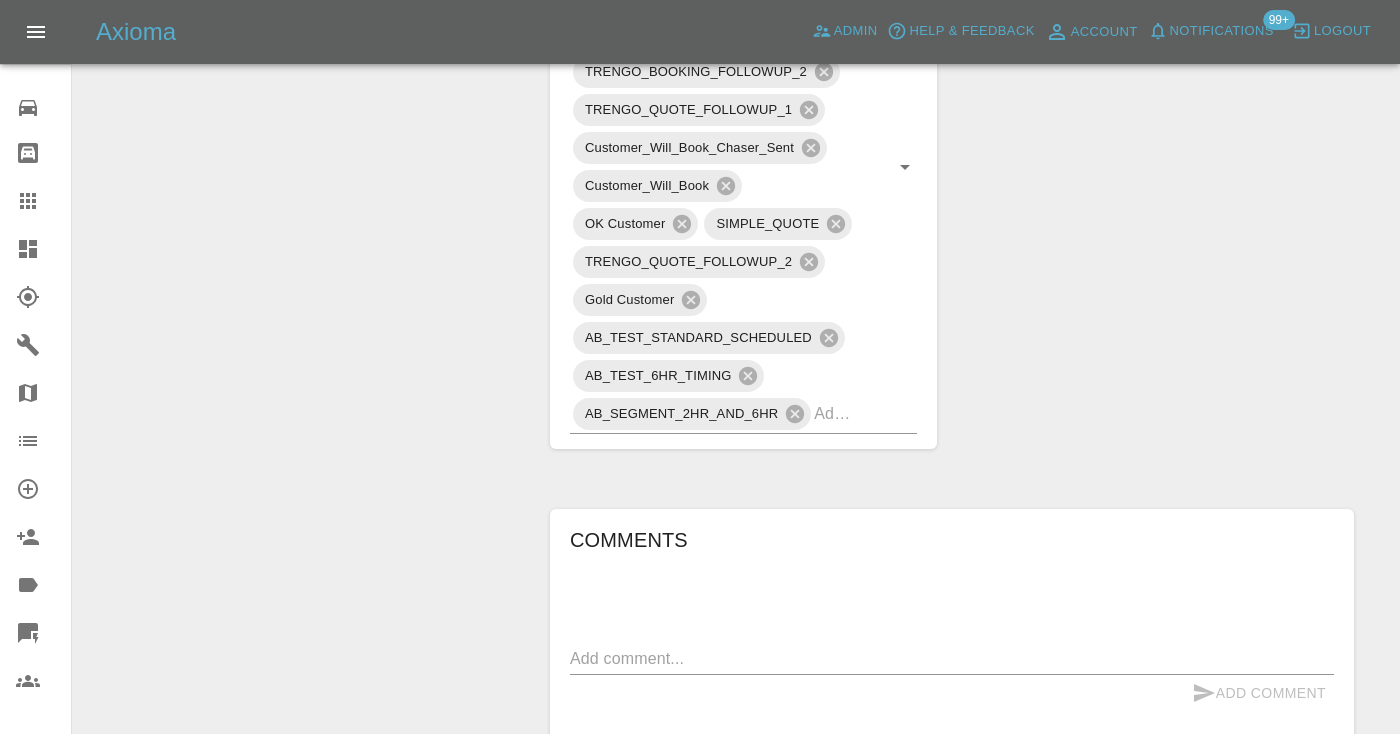 scroll, scrollTop: 1368, scrollLeft: 0, axis: vertical 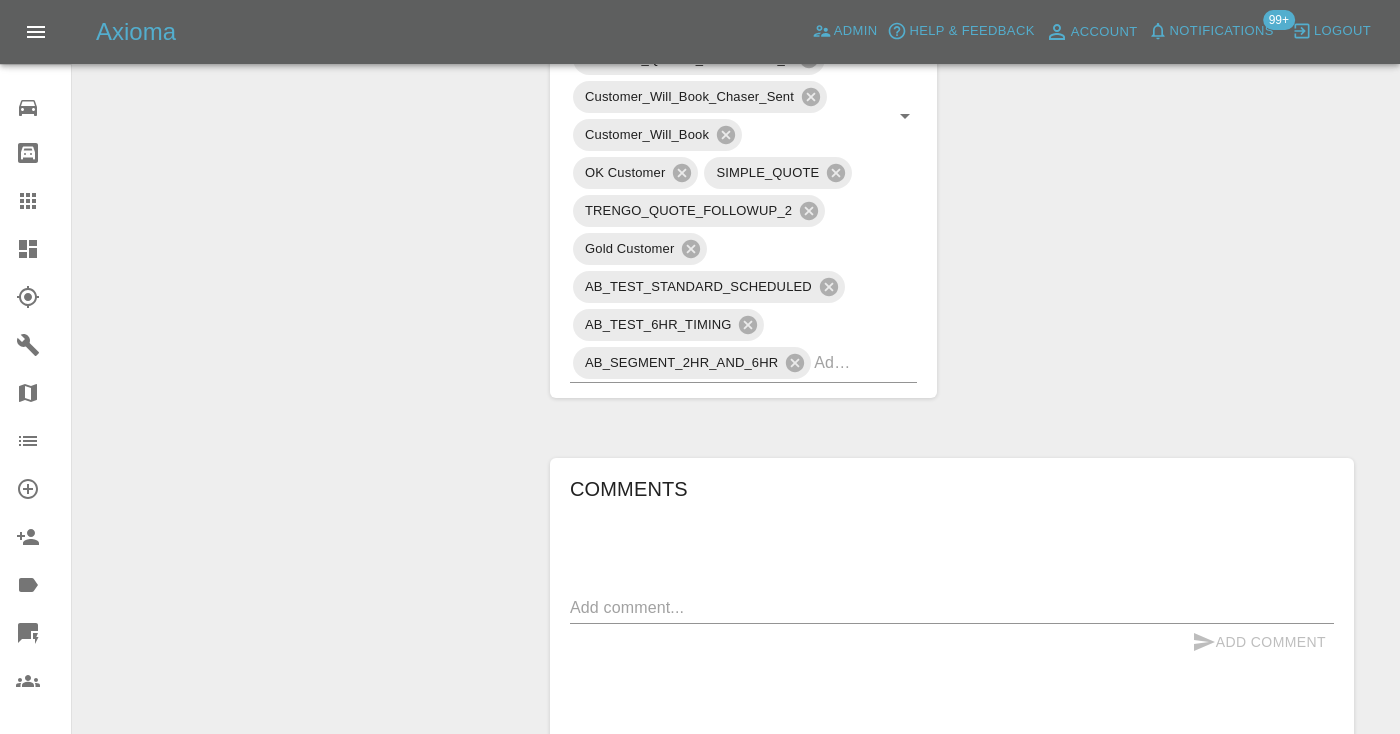 click at bounding box center (952, 607) 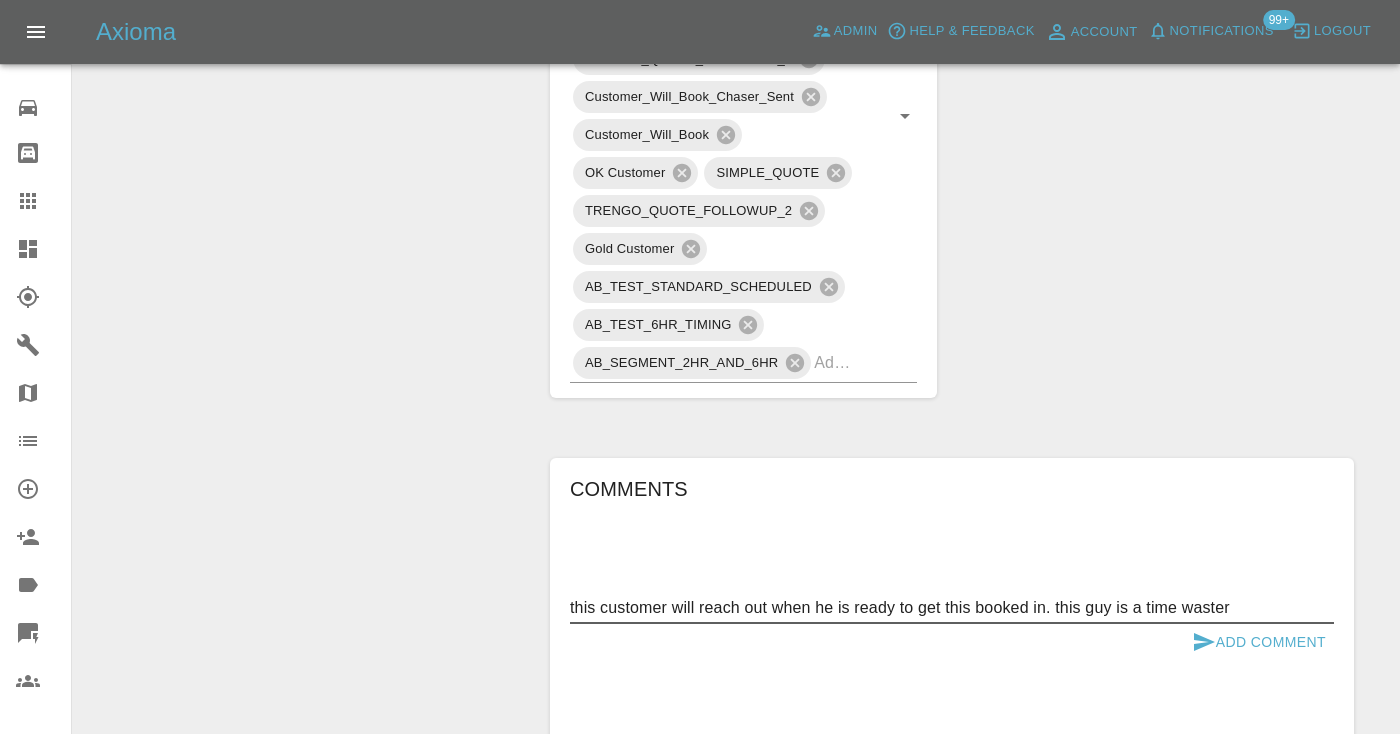 type on "this customer will reach out when he is ready to get this booked in. this guy is a time waster" 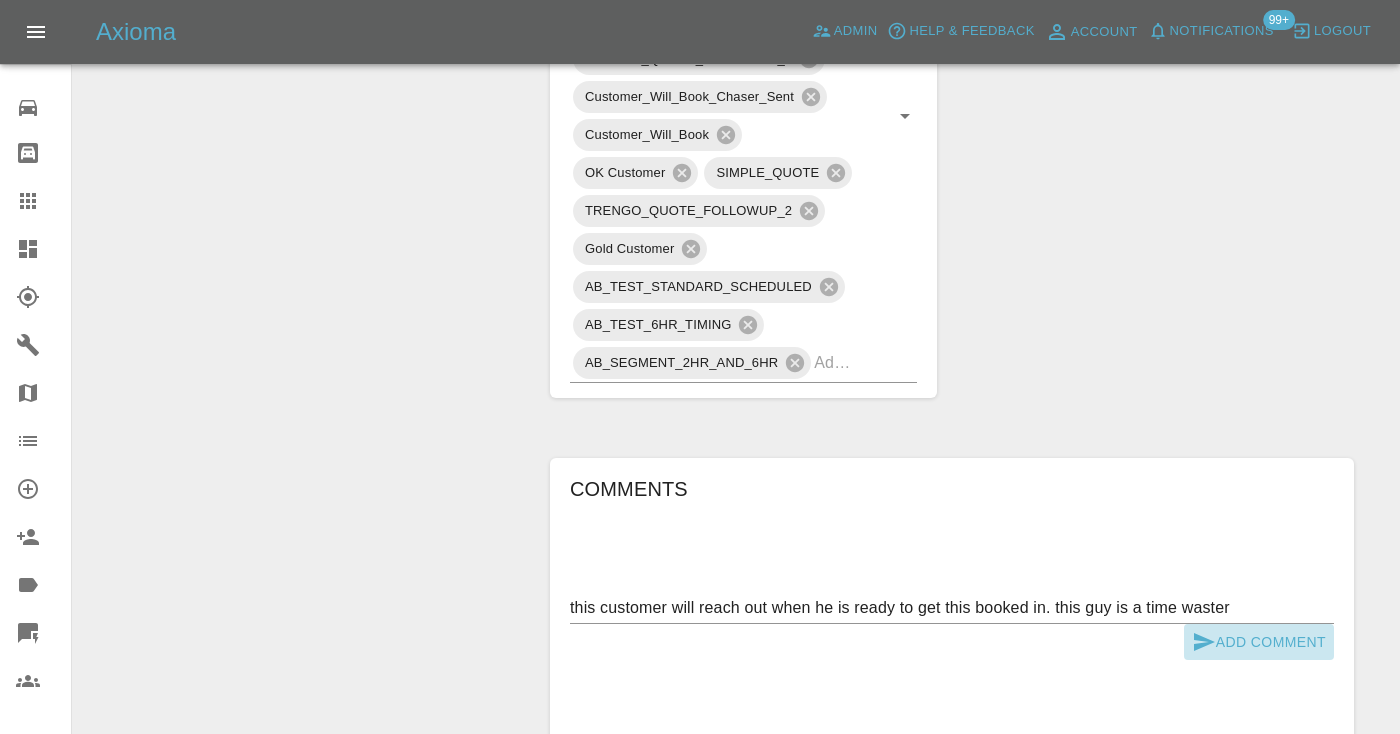 click 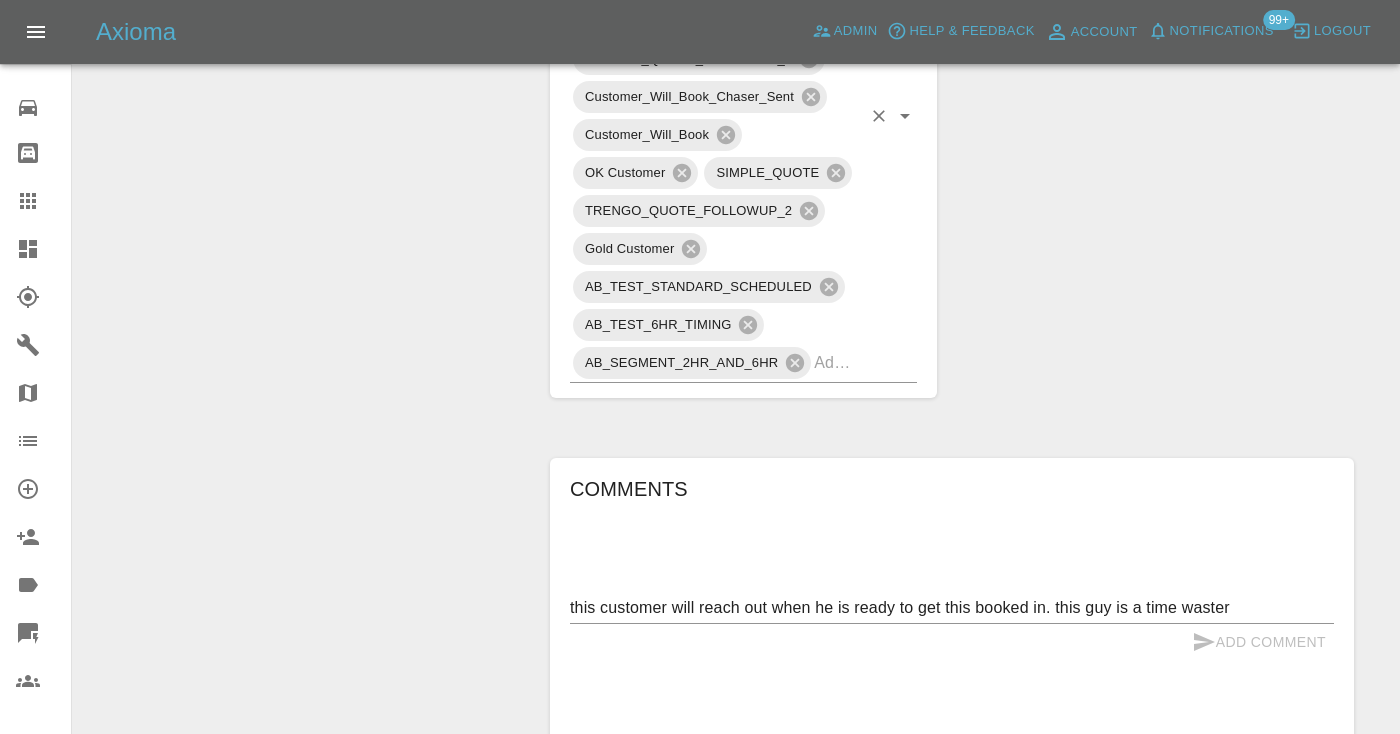 type 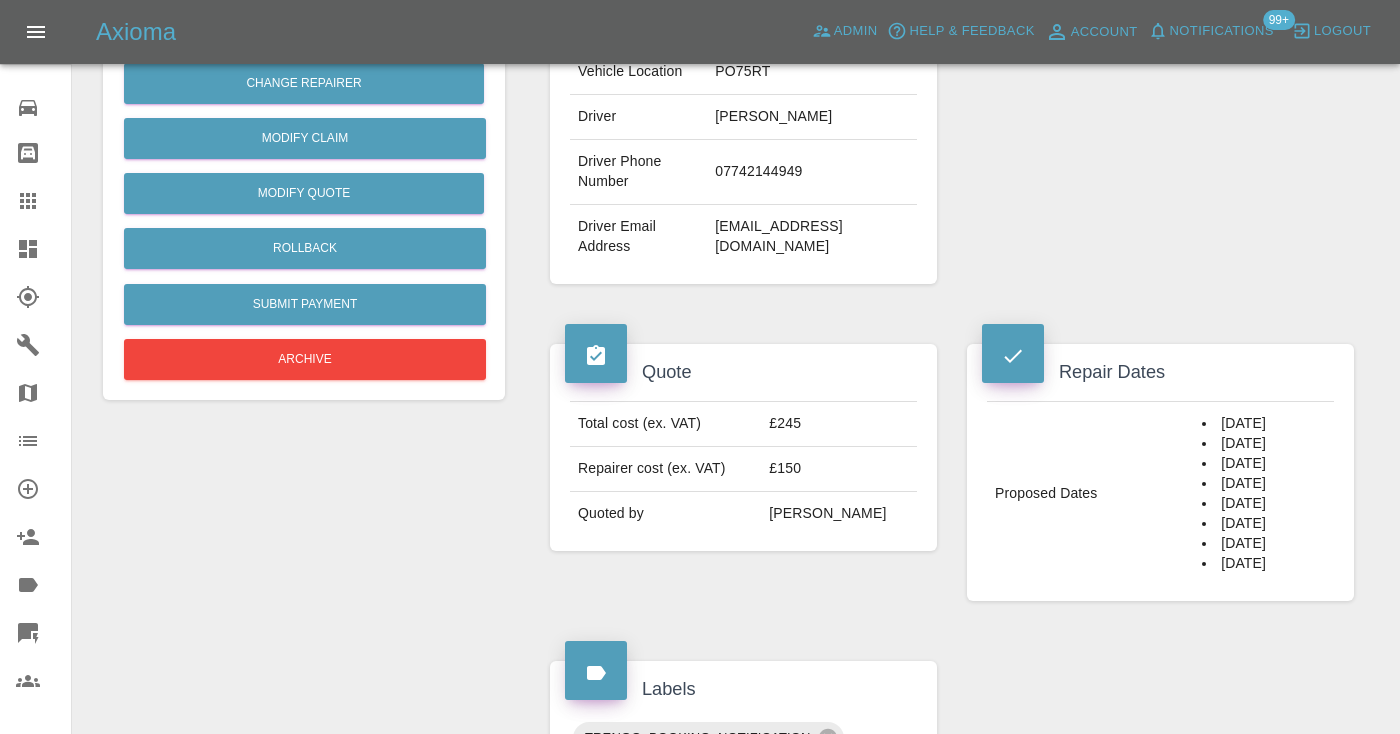 scroll, scrollTop: 492, scrollLeft: 0, axis: vertical 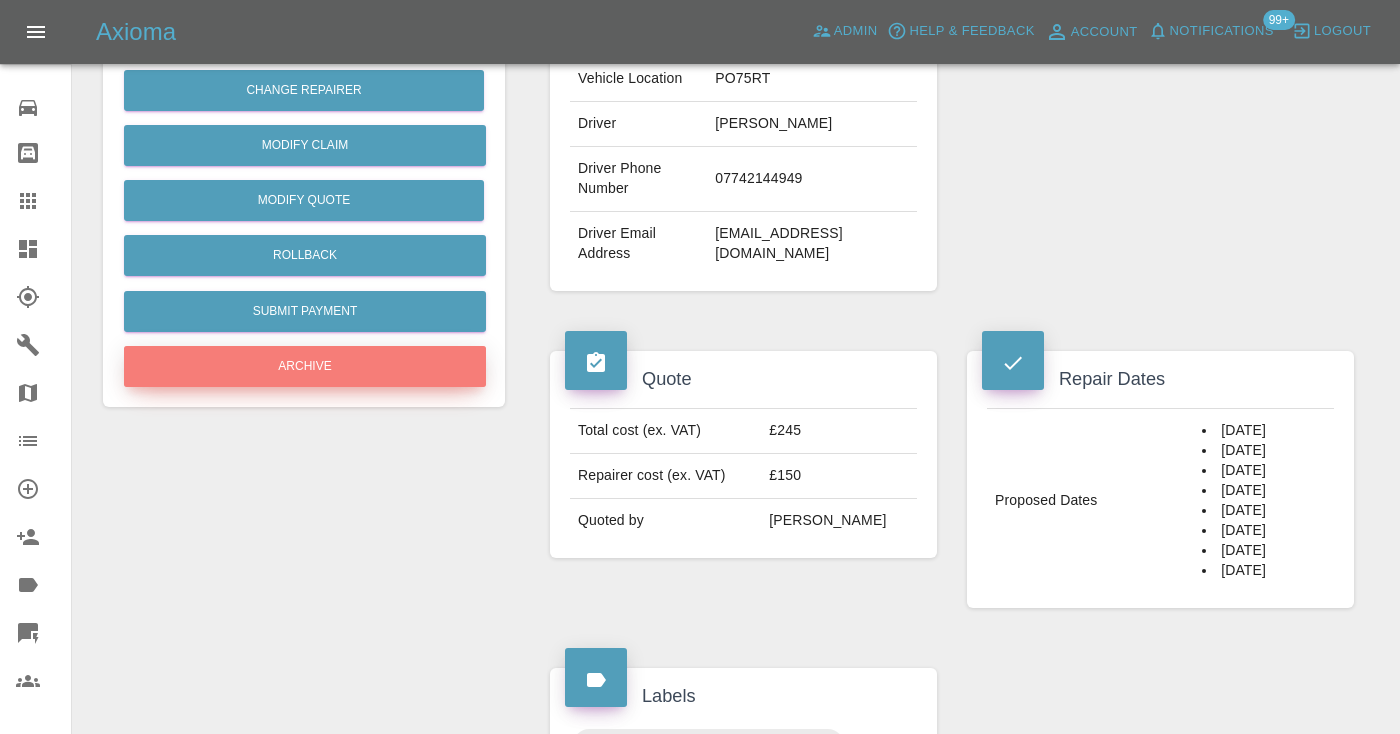click on "Archive" at bounding box center (305, 366) 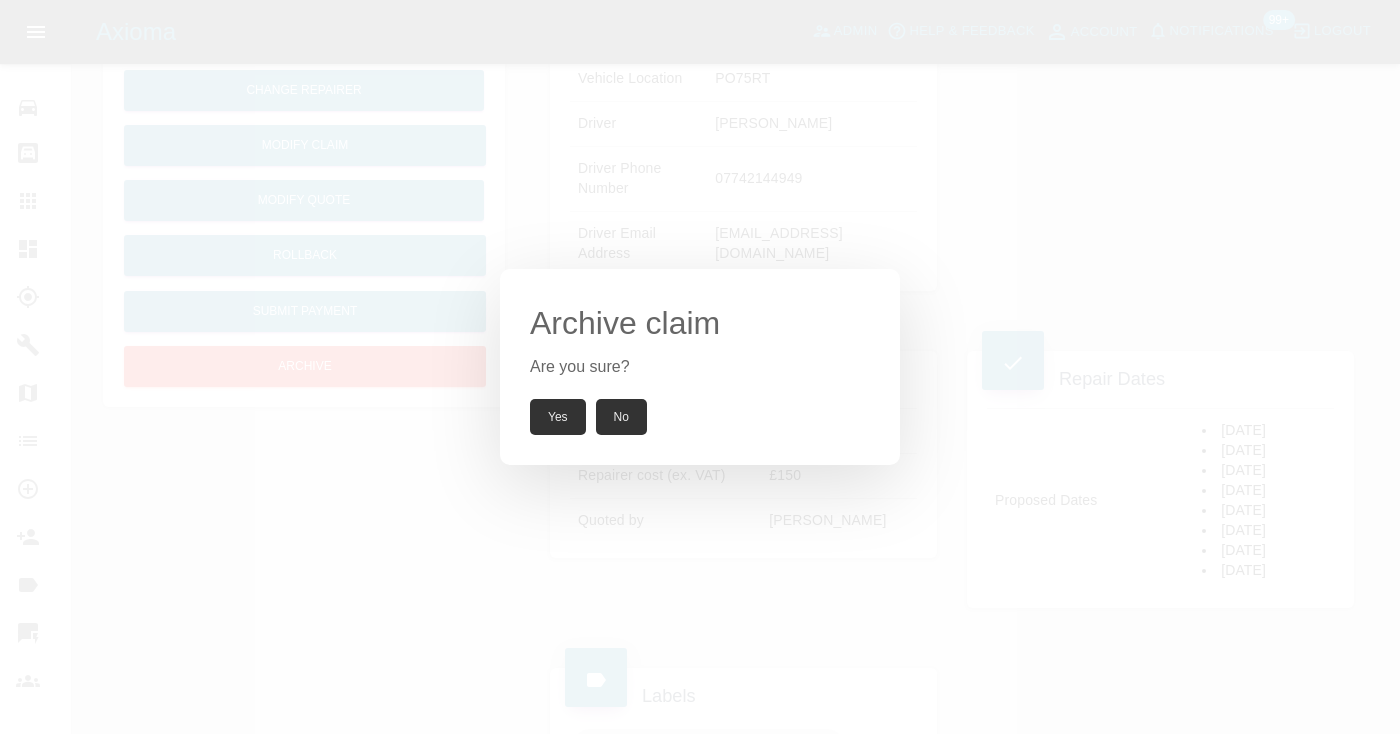 click on "Yes" at bounding box center (558, 417) 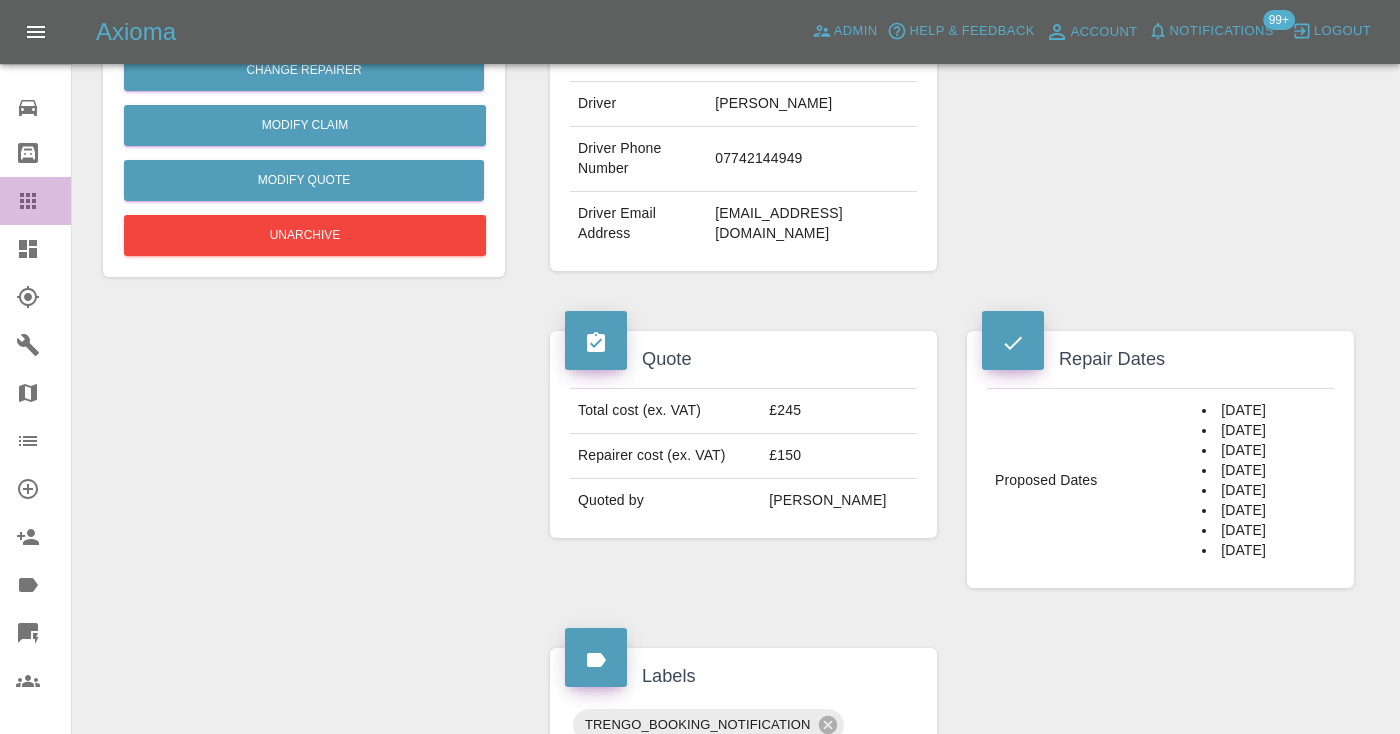 click at bounding box center (44, 201) 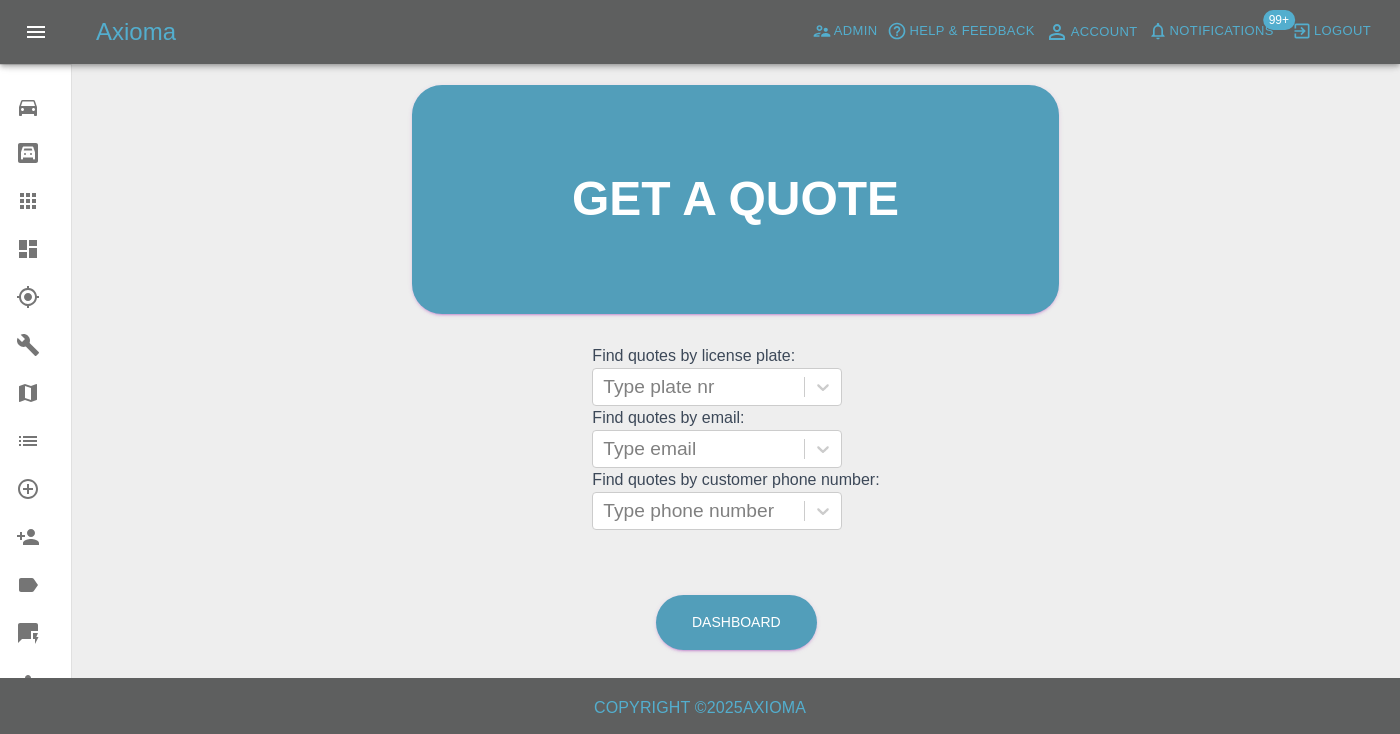 scroll, scrollTop: 201, scrollLeft: 0, axis: vertical 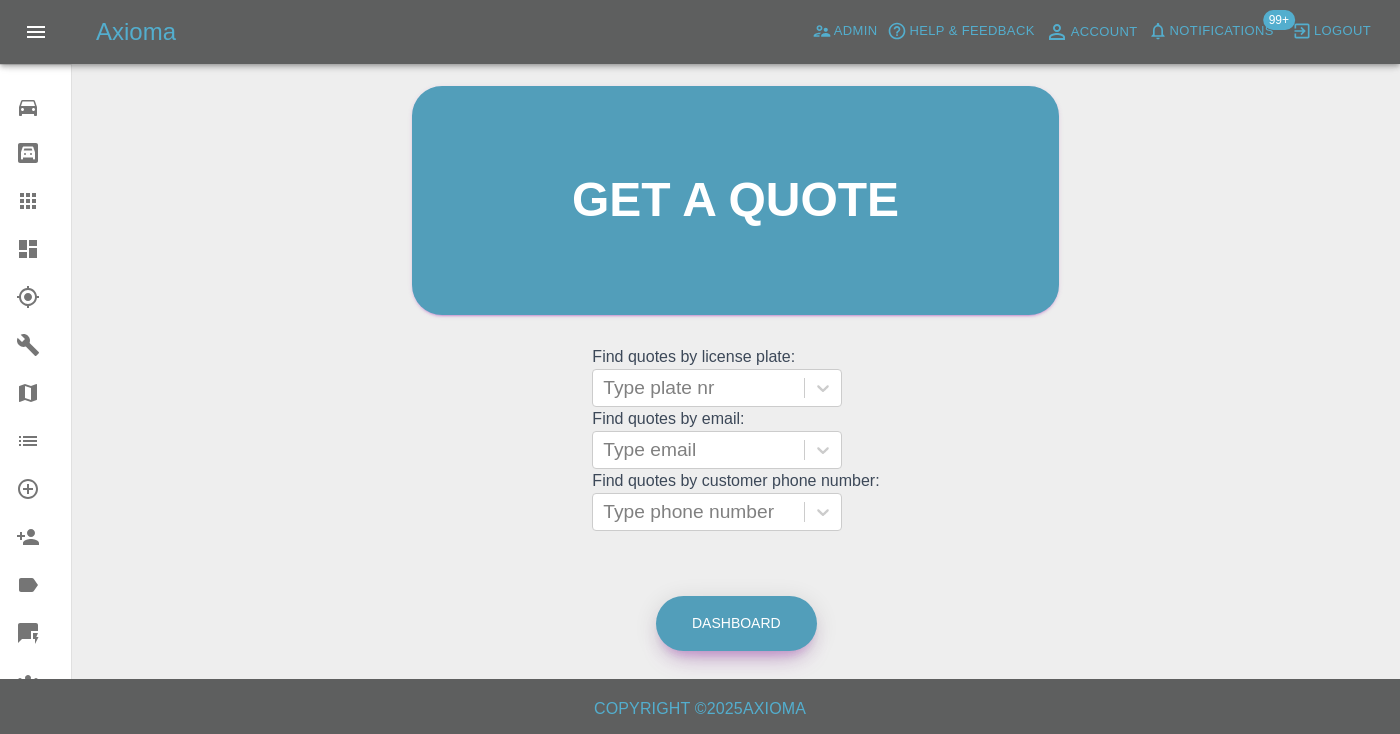 click on "Dashboard" at bounding box center (736, 623) 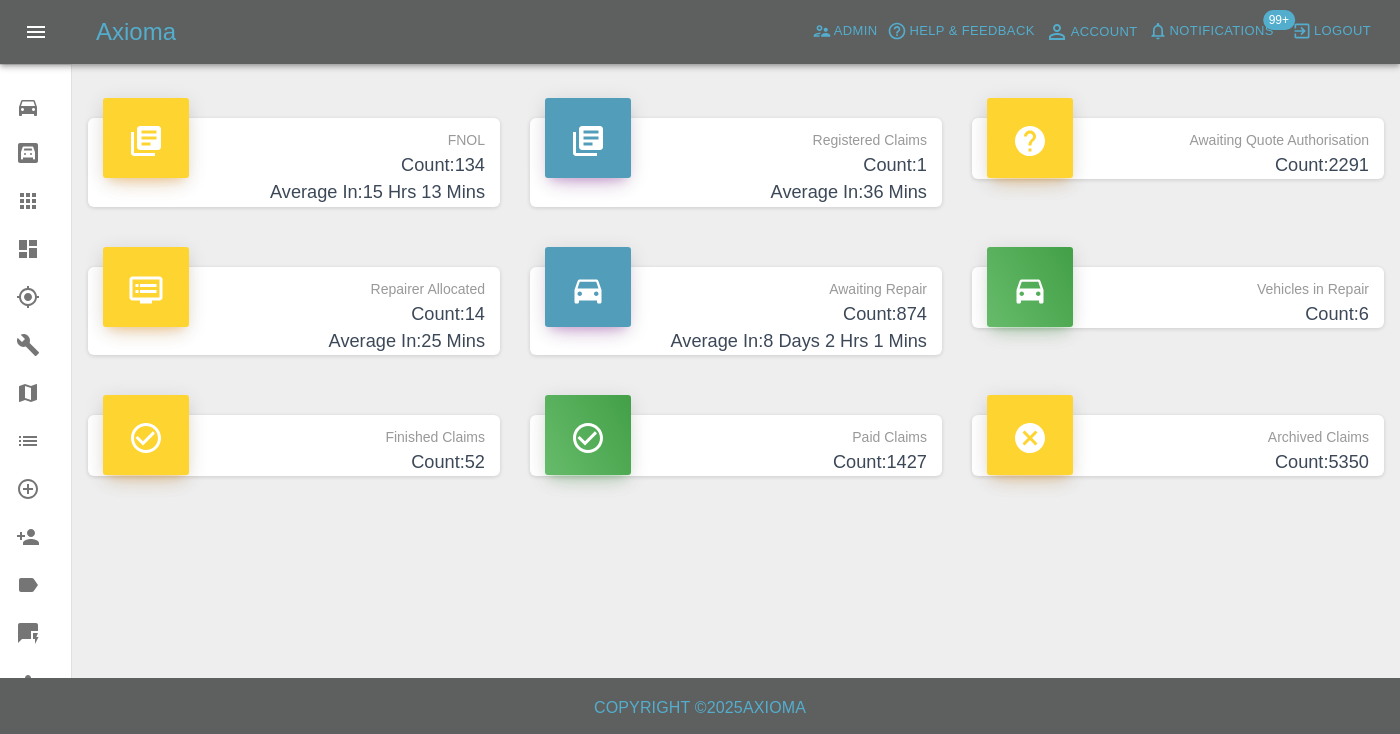 click on "Count:  874" at bounding box center (736, 314) 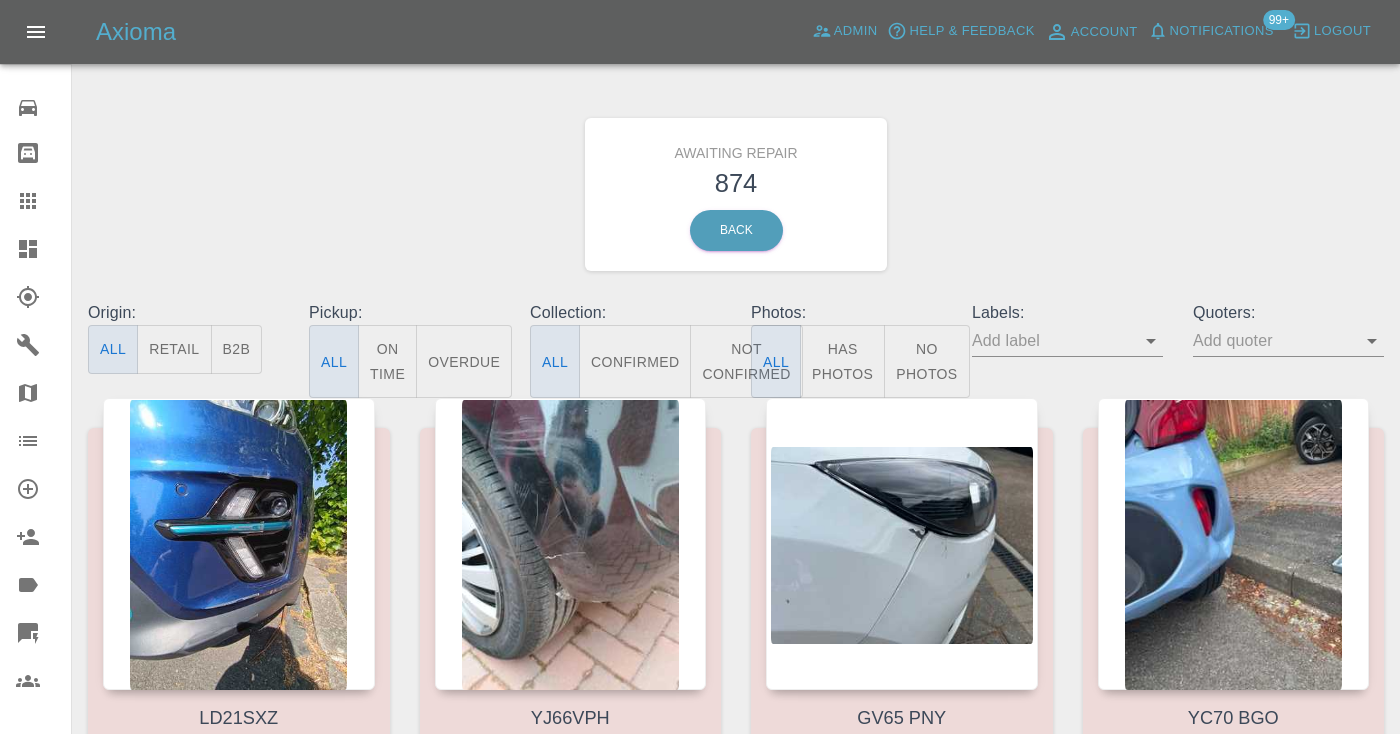 scroll, scrollTop: 0, scrollLeft: 0, axis: both 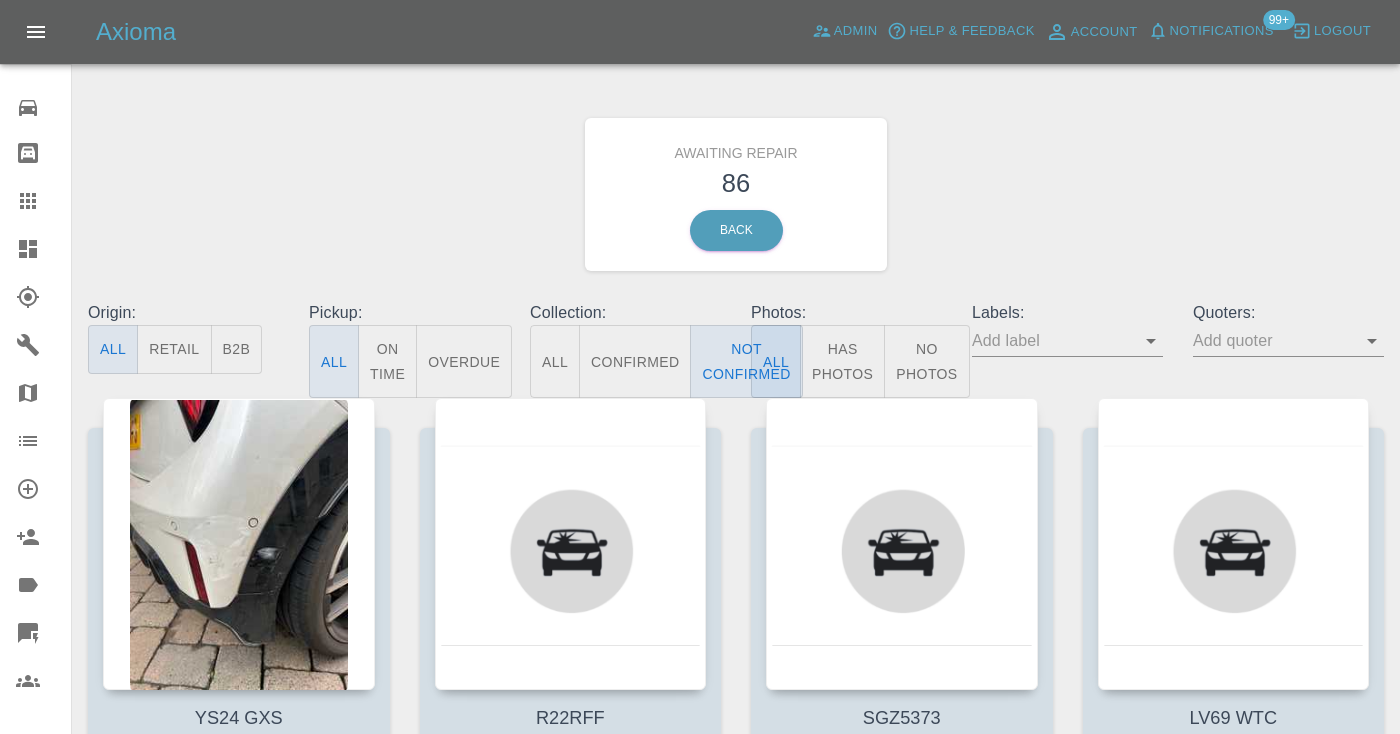 click on "Awaiting Repair 86 Back" at bounding box center [736, 194] 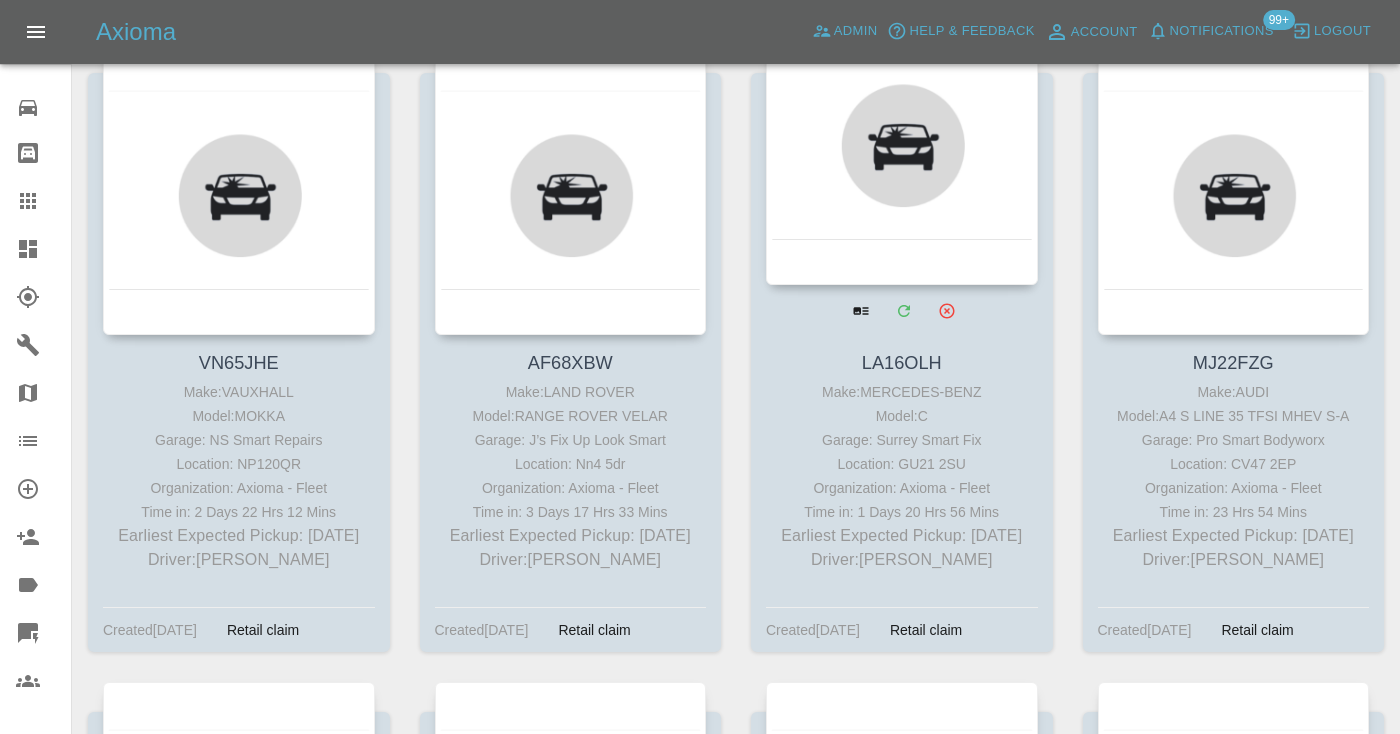 scroll, scrollTop: 1637, scrollLeft: 0, axis: vertical 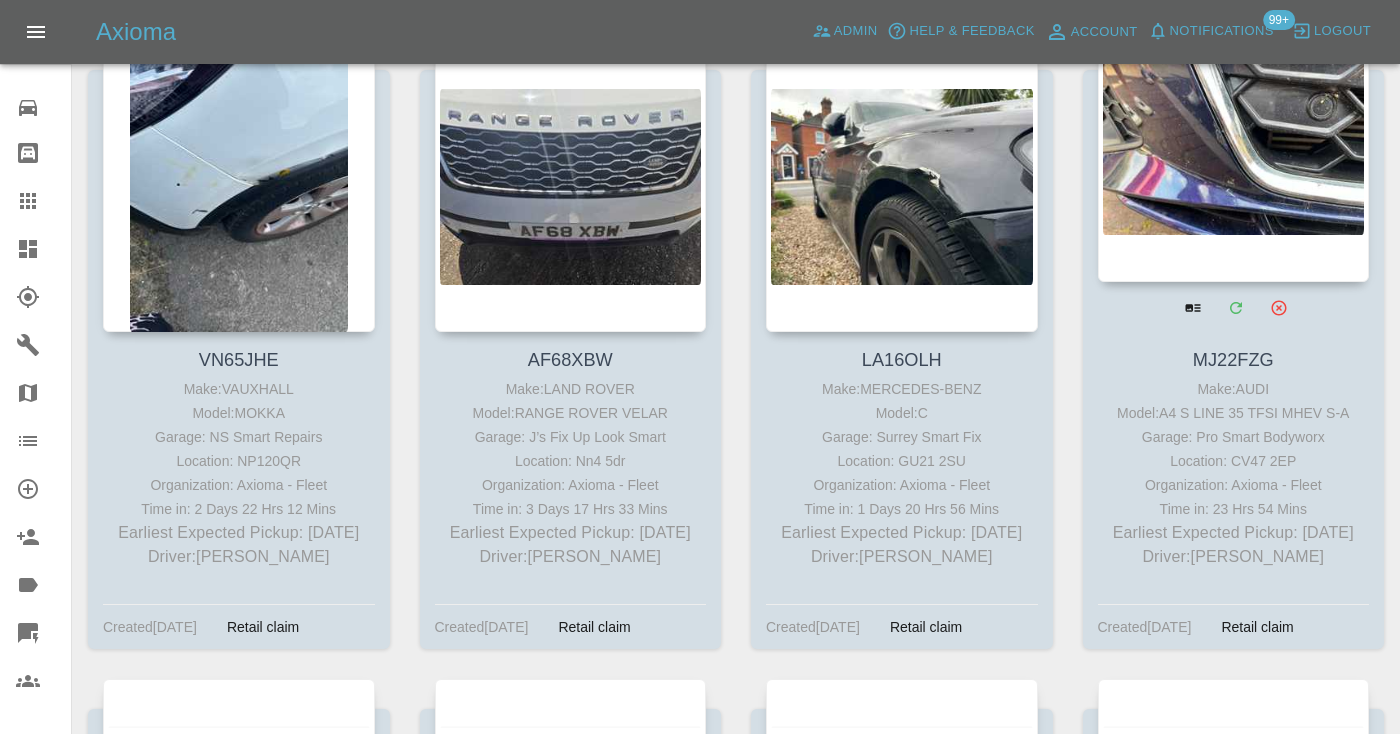 click at bounding box center (1234, 136) 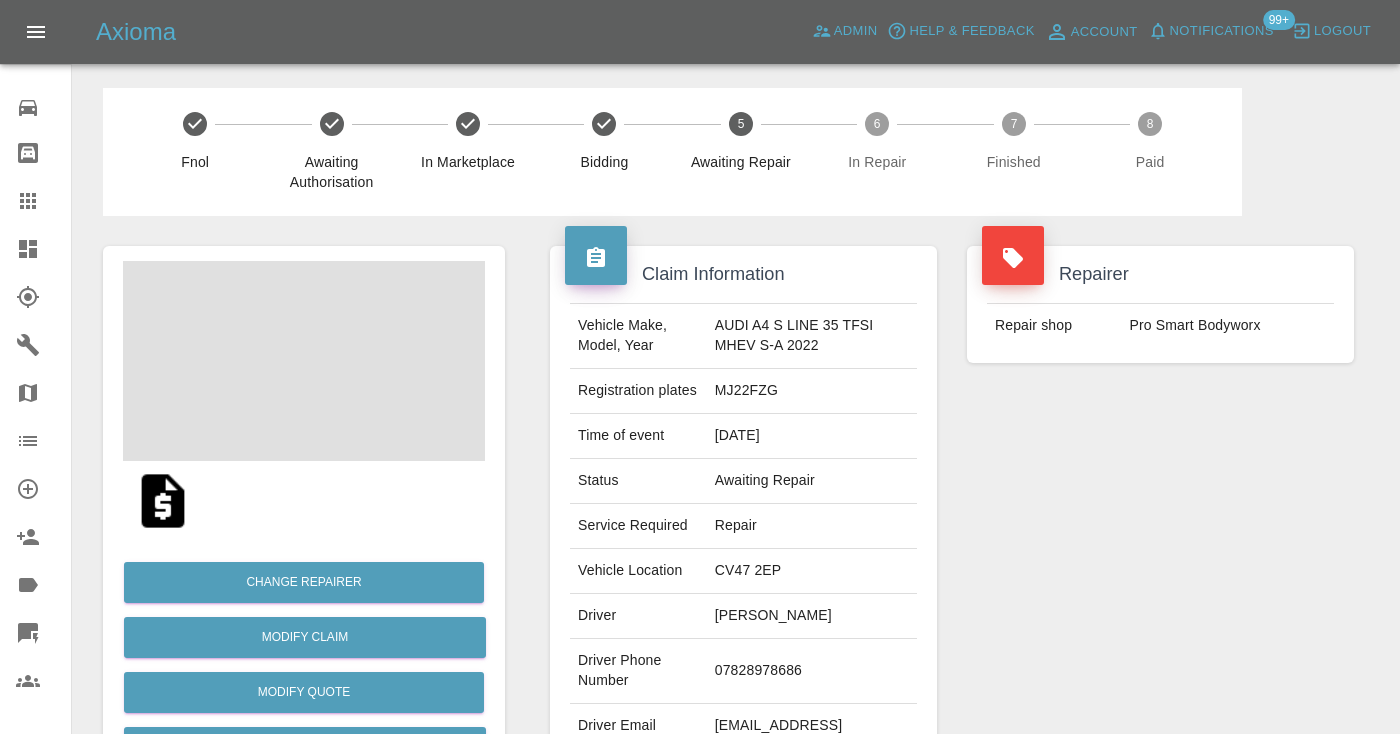 click on "07828978686" at bounding box center (812, 671) 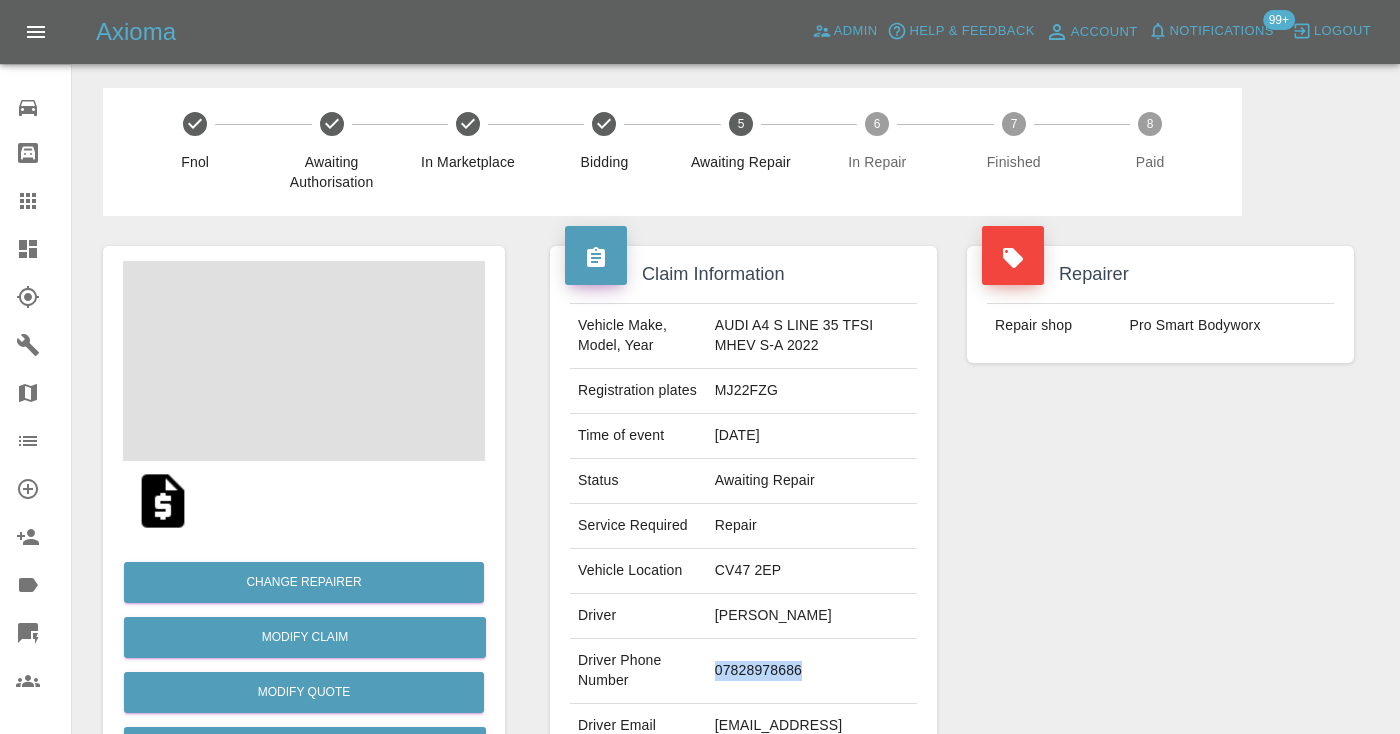 click on "07828978686" at bounding box center [812, 671] 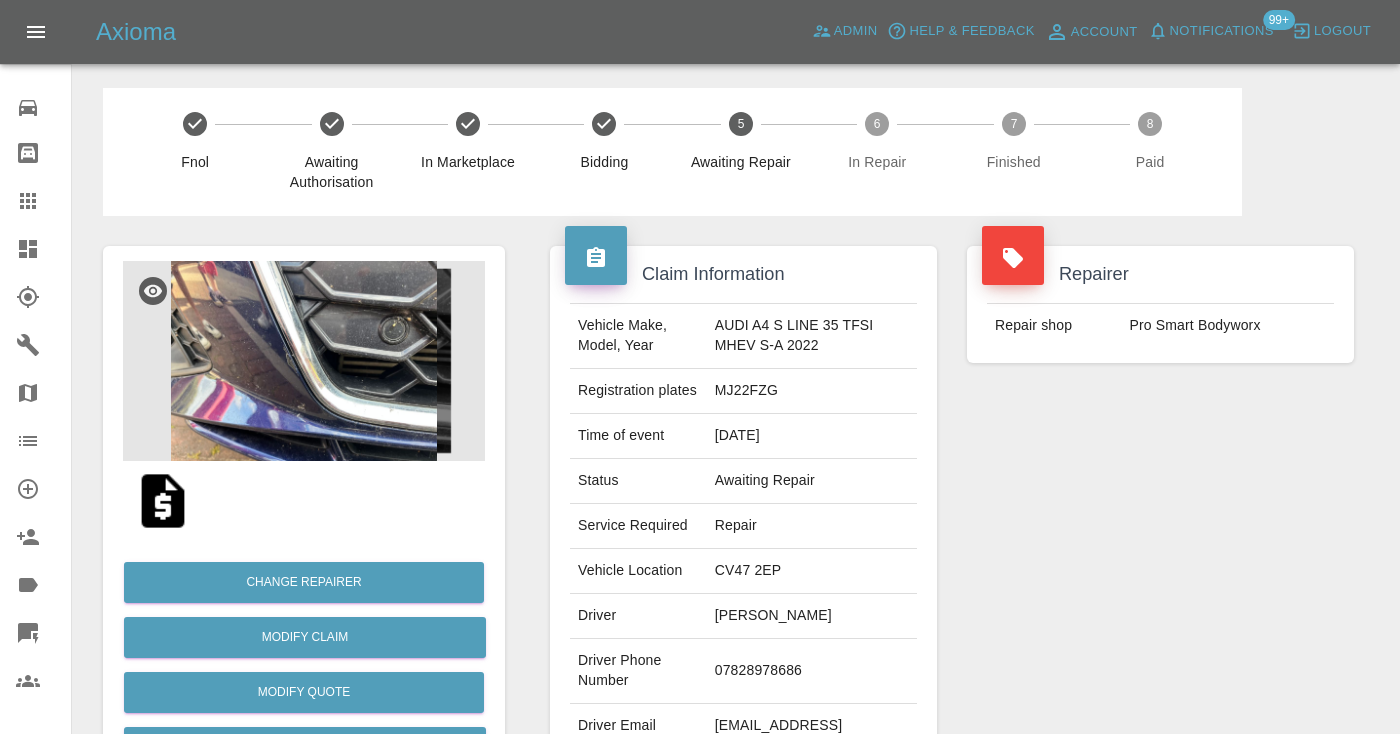 click on "Repairer Repair shop Pro Smart Bodyworx" at bounding box center [1160, 514] 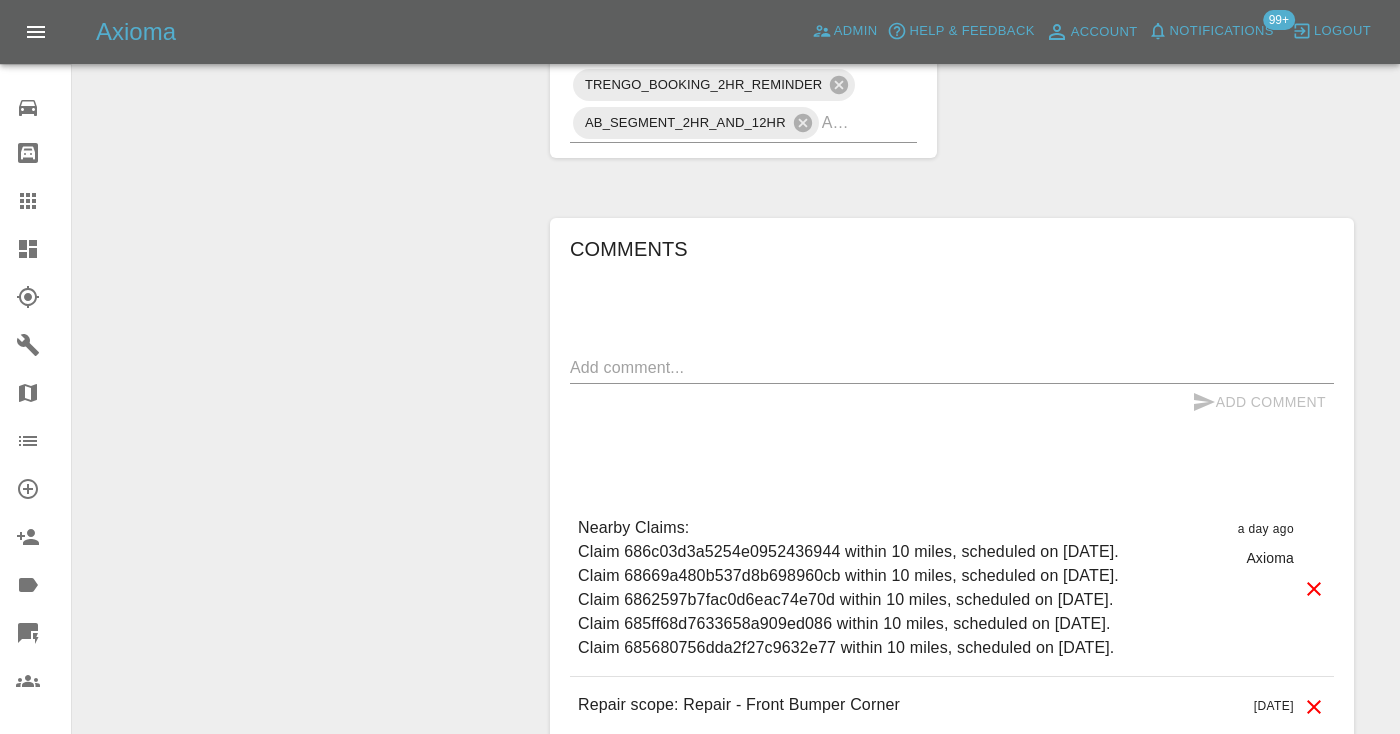 scroll, scrollTop: 1640, scrollLeft: 0, axis: vertical 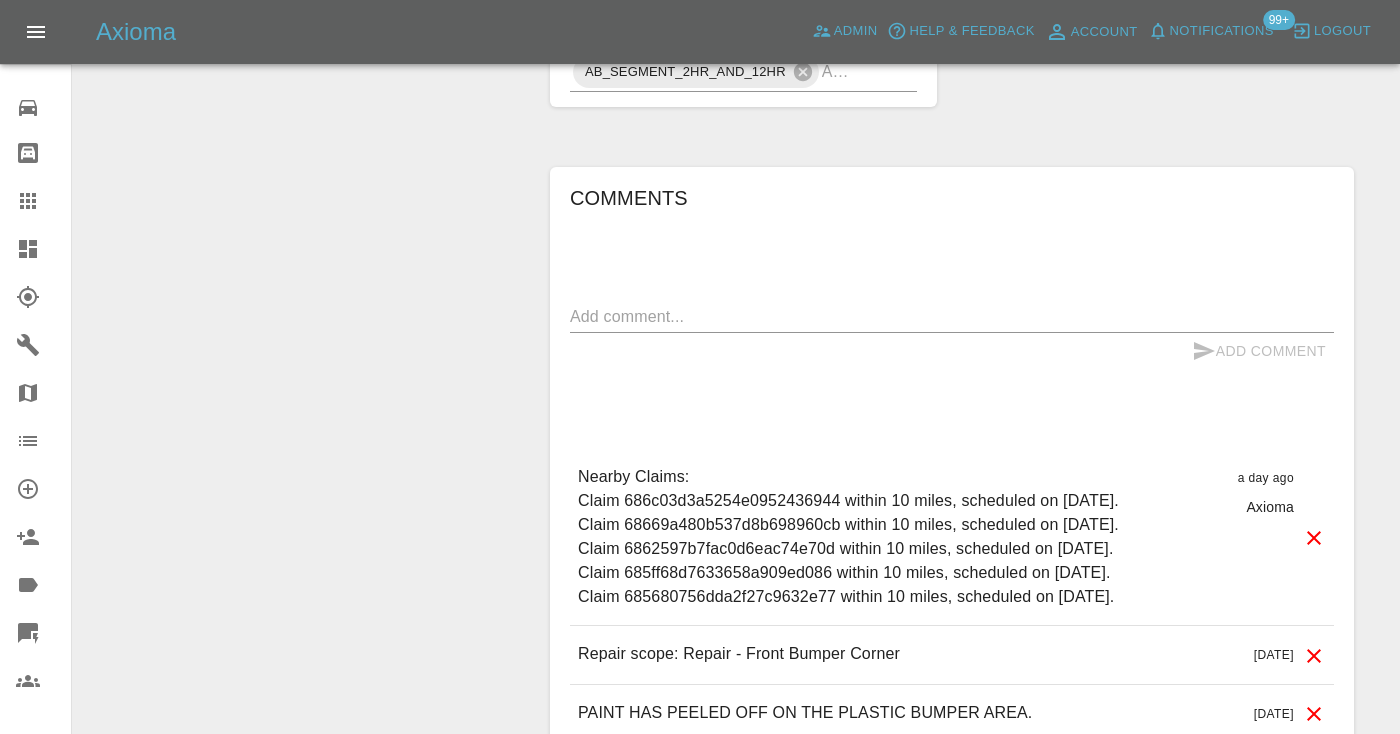 click on "Add Comment" at bounding box center [952, 351] 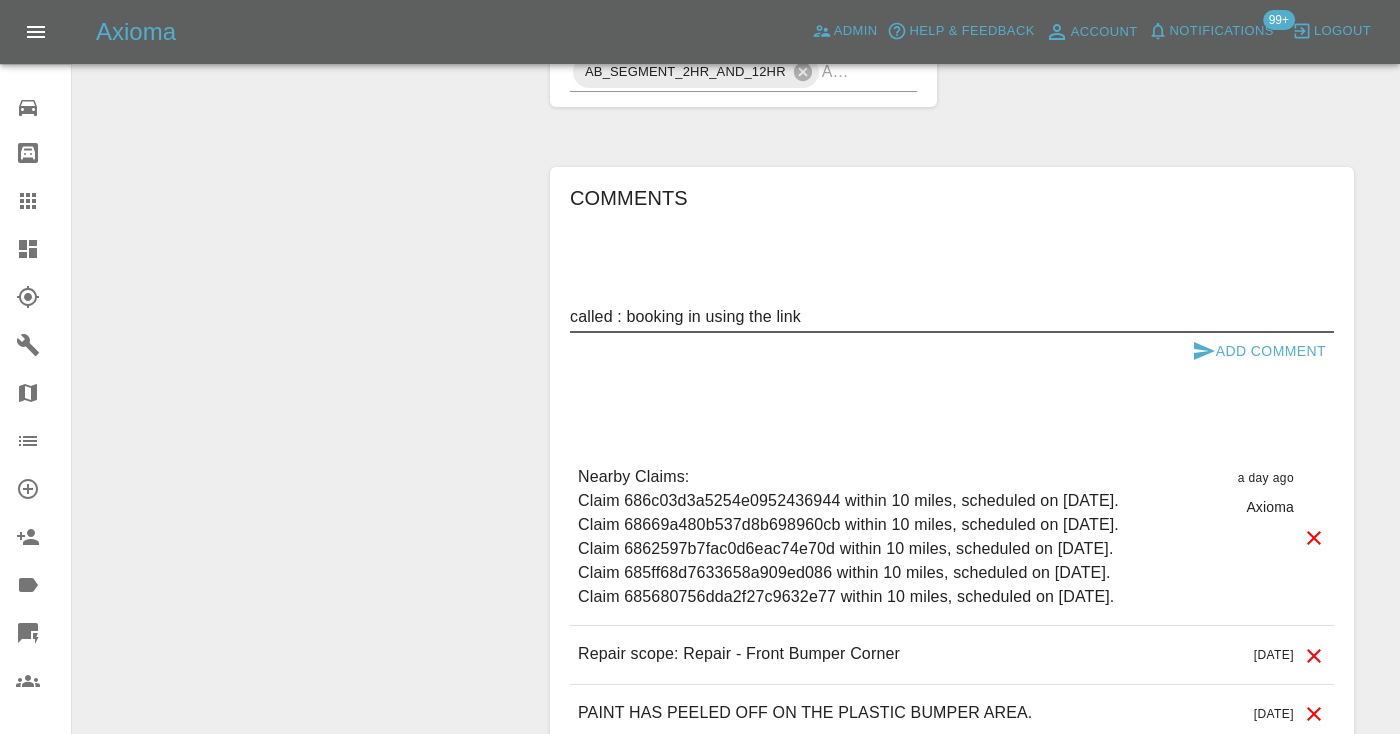 type on "called : booking in using the link" 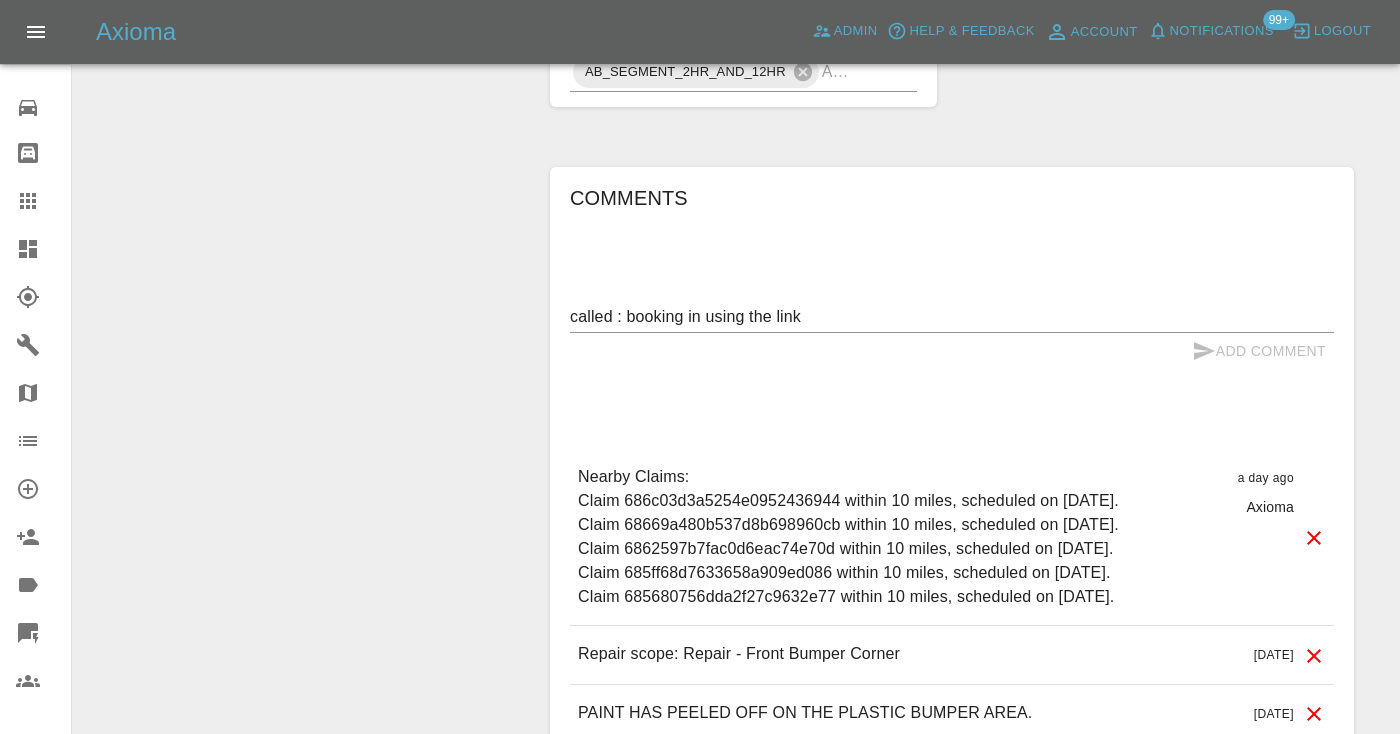 type 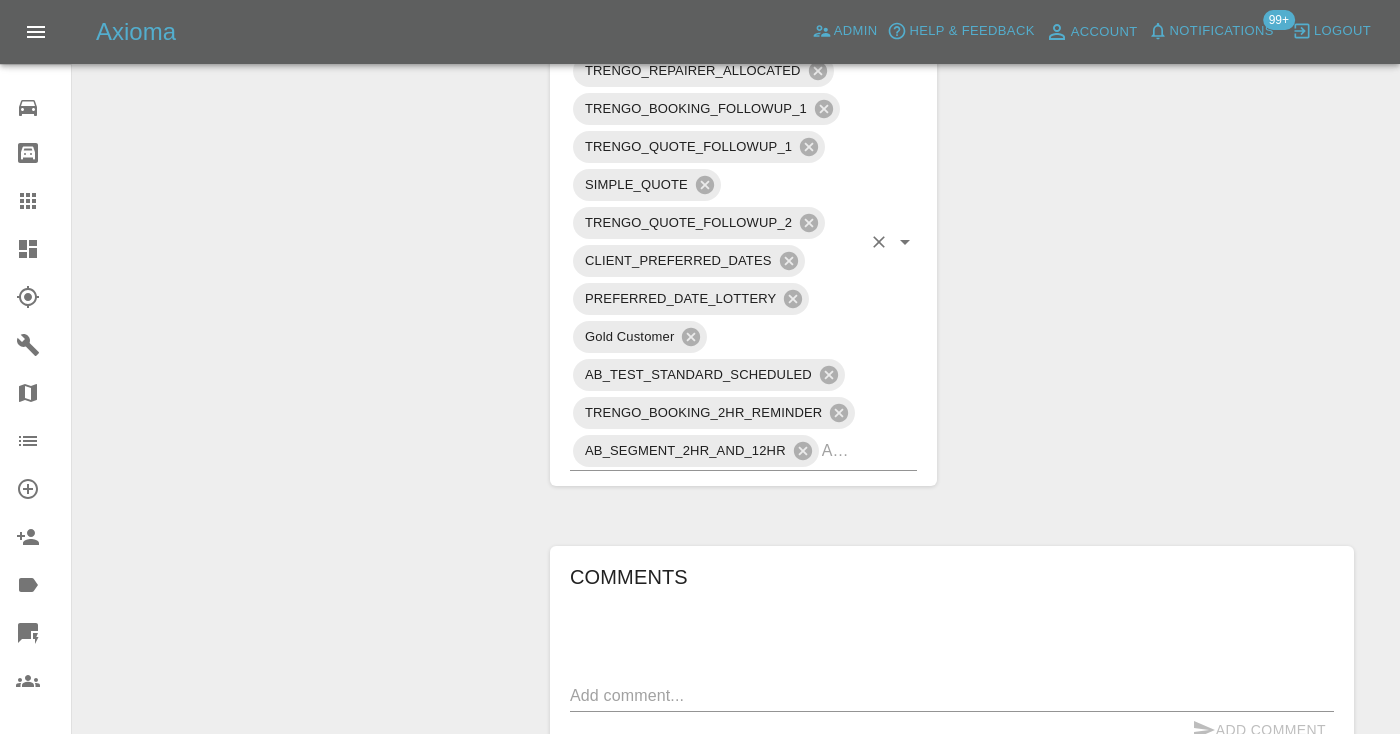 scroll, scrollTop: 1258, scrollLeft: 0, axis: vertical 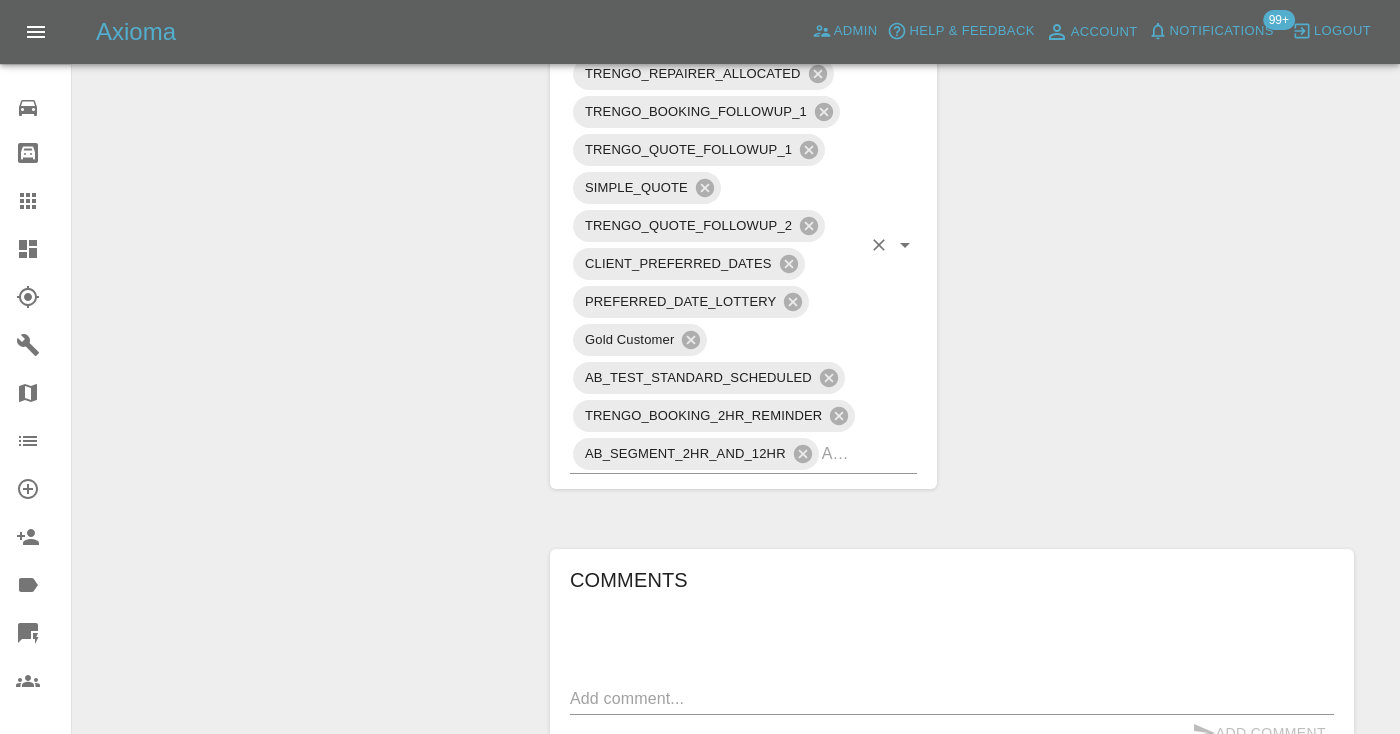click on "TRENGO_BOOKING_NOTIFICATION TRENGO_REPAIRER_ALLOCATED TRENGO_BOOKING_FOLLOWUP_1 TRENGO_QUOTE_FOLLOWUP_1 SIMPLE_QUOTE TRENGO_QUOTE_FOLLOWUP_2 CLIENT_PREFERRED_DATES PREFERRED_DATE_LOTTERY Gold Customer AB_TEST_STANDARD_SCHEDULED TRENGO_BOOKING_2HR_REMINDER AB_SEGMENT_2HR_AND_12HR" at bounding box center (743, 245) 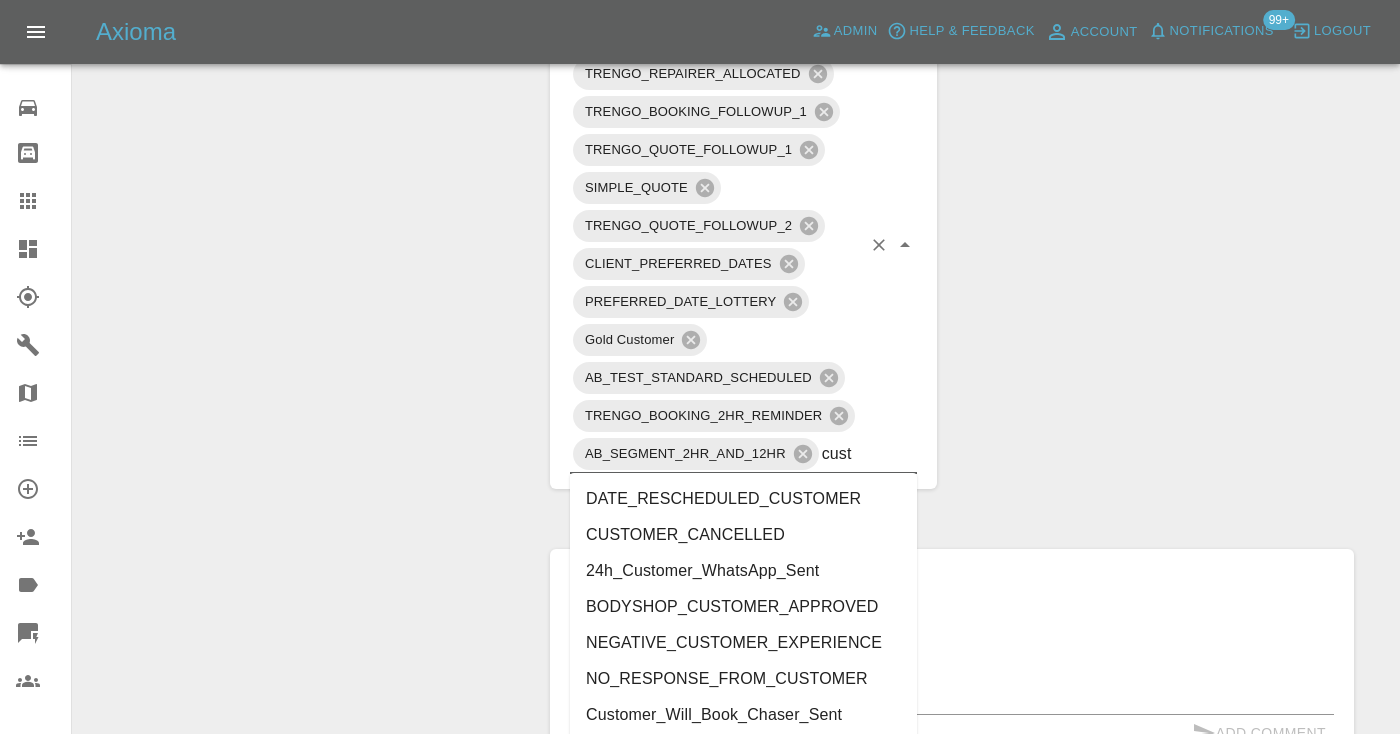 type on "cust" 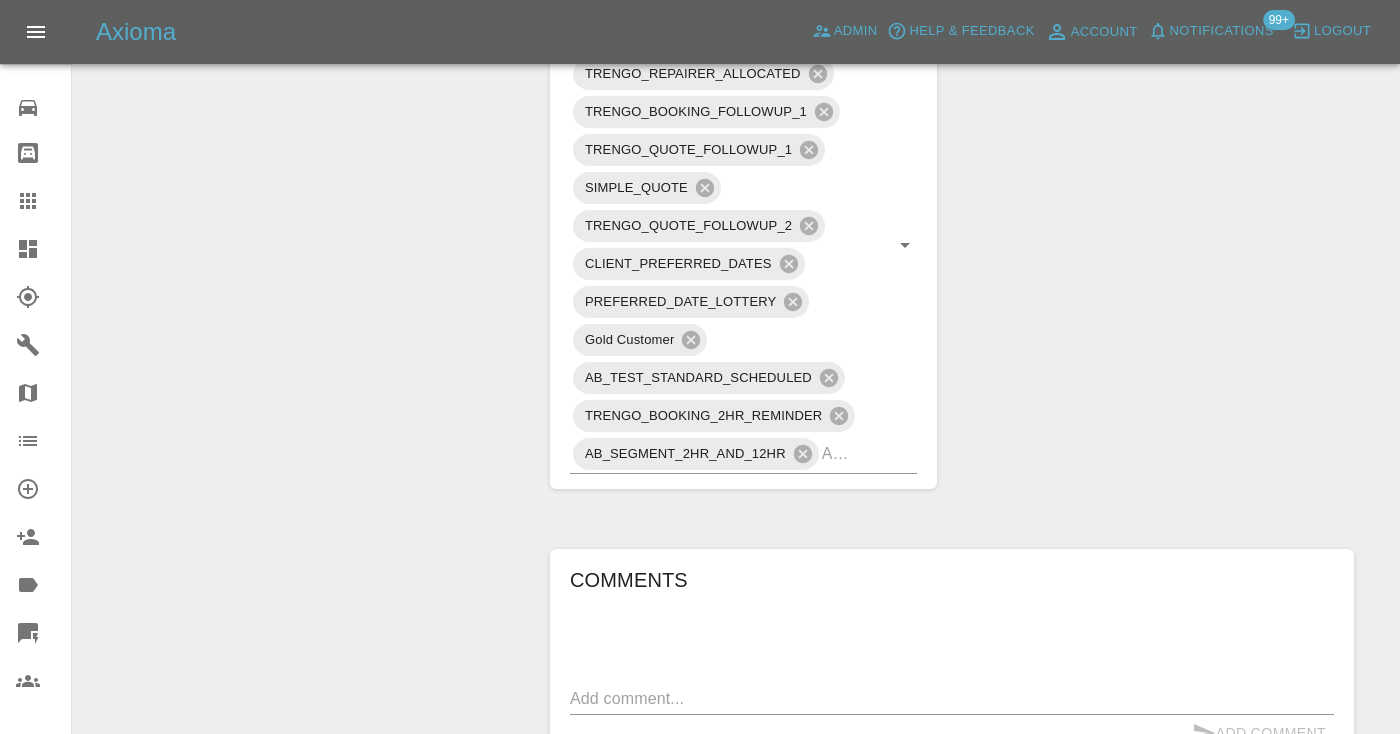 click on "Claim Information Vehicle Make, Model, Year AUDI A4 S LINE 35 TFSI MHEV S-A 2022 Registration plates MJ22FZG Time of event 04/07/2025 Status Awaiting Repair Service Required Repair Vehicle Location CV47 2EP Driver ARSALAN BOTT Driver Phone Number 07828978686 Driver Email Address imarsalanx@gmail.com Repairer Repair shop Pro Smart Bodyworx Quote Total cost (ex. VAT) £185 Repairer cost (ex. VAT) £120 Quoted by Eric Ordano Client's Date Preferences Preferred Dates 18/07/2025 Repair Dates Proposed Dates 17/07/2025 18/07/2025 Labels TRENGO_BOOKING_NOTIFICATION TRENGO_REPAIRER_ALLOCATED TRENGO_BOOKING_FOLLOWUP_1 TRENGO_QUOTE_FOLLOWUP_1 SIMPLE_QUOTE TRENGO_QUOTE_FOLLOWUP_2 CLIENT_PREFERRED_DATES PREFERRED_DATE_LOTTERY Gold Customer AB_TEST_STANDARD_SCHEDULED TRENGO_BOOKING_2HR_REMINDER AB_SEGMENT_2HR_AND_12HR Comments x Add Comment called : booking in using the link  in a few seconds Castro called : booking in using the link  in a few seconds Castro a day ago Axioma a day ago Axioma 7 days ago 7 days ago" at bounding box center (952, 106) 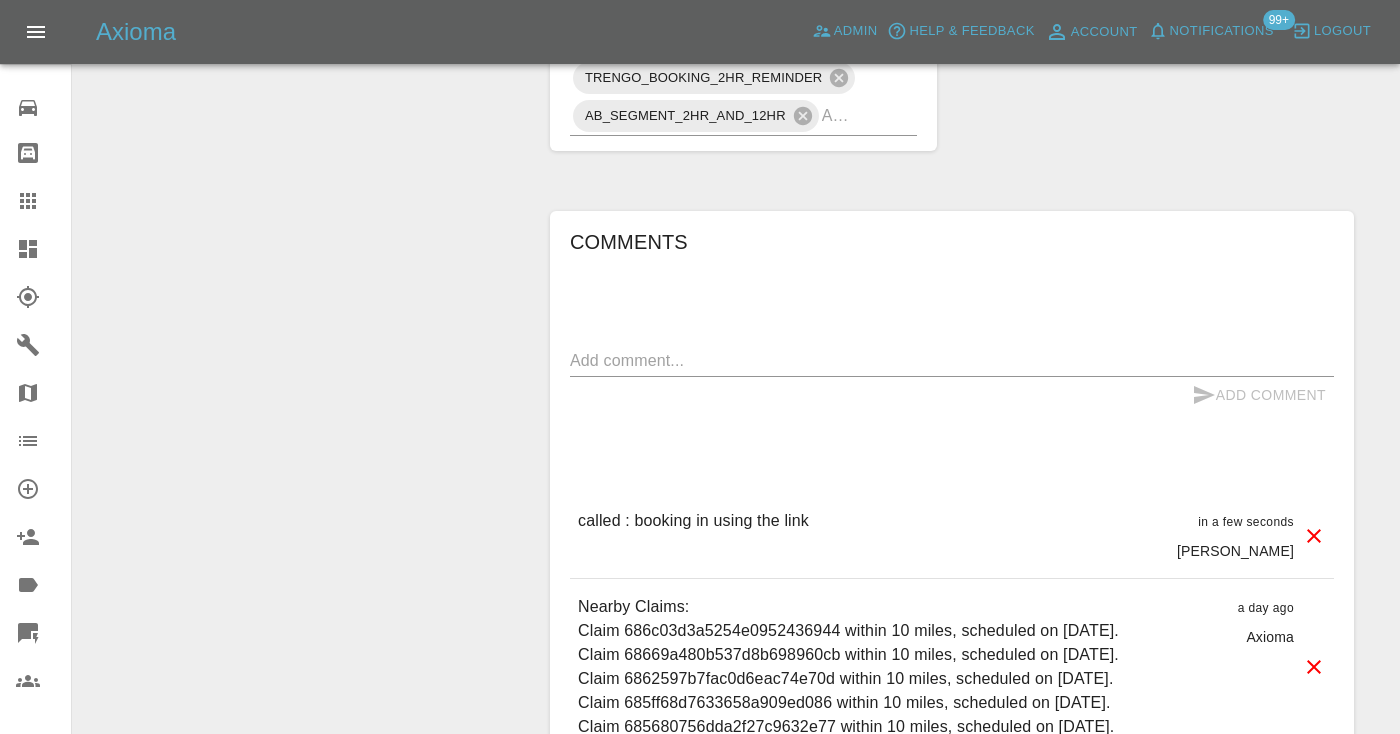scroll, scrollTop: 1626, scrollLeft: 0, axis: vertical 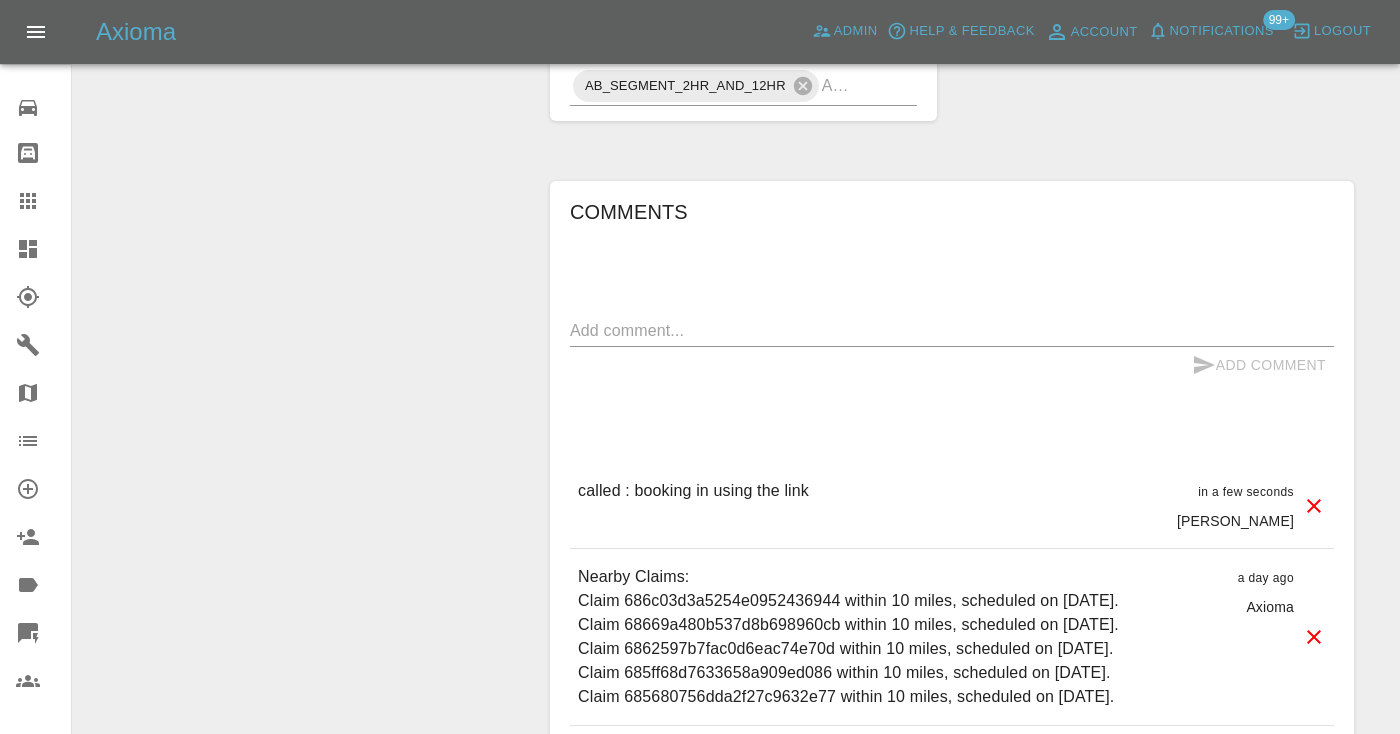 click at bounding box center [841, 85] 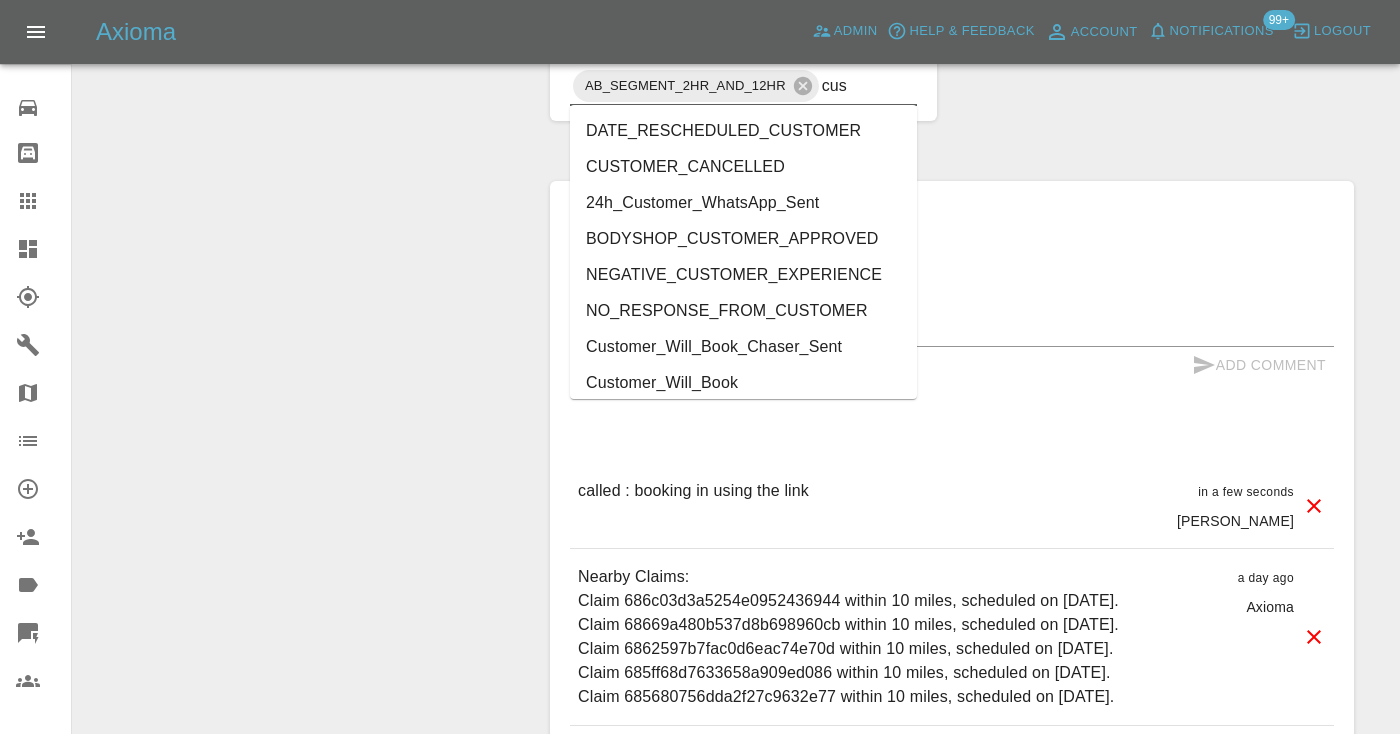 type on "cust" 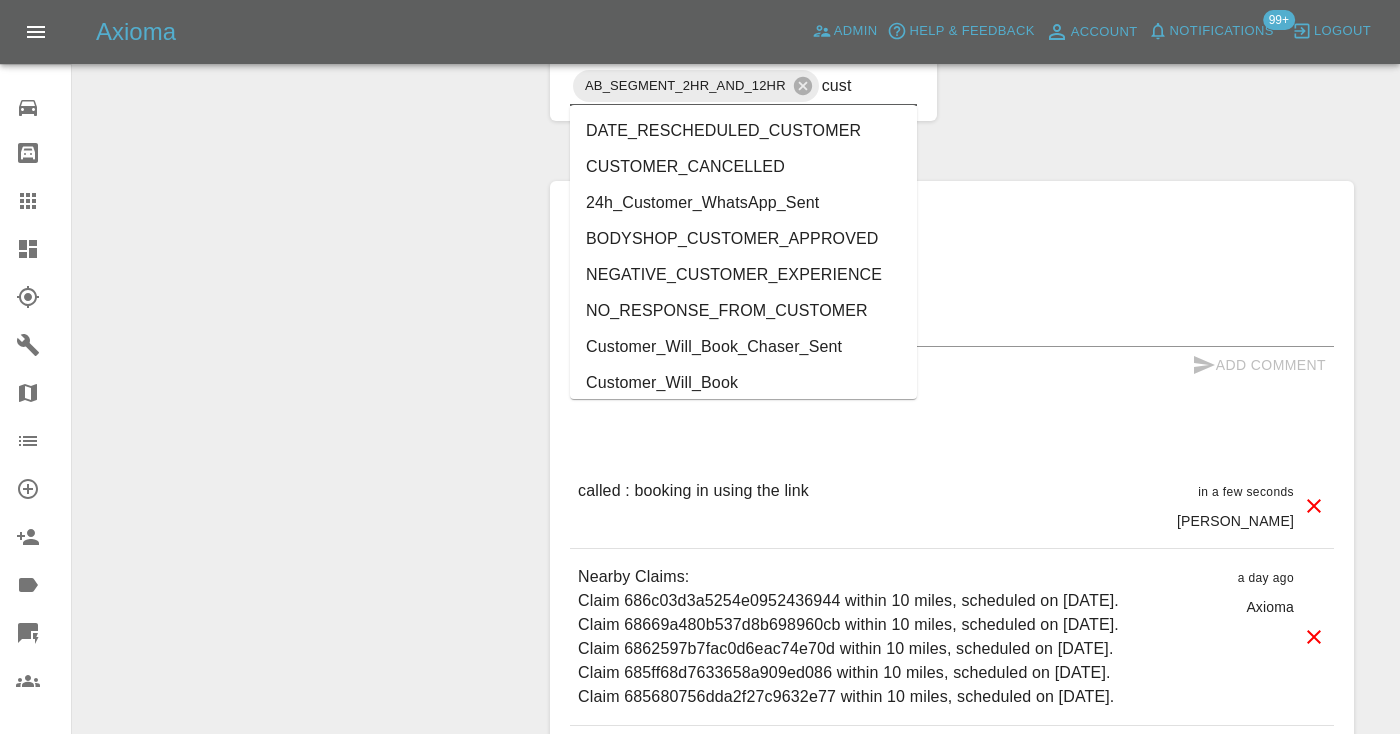 click on "Customer_Will_Book" at bounding box center [743, 383] 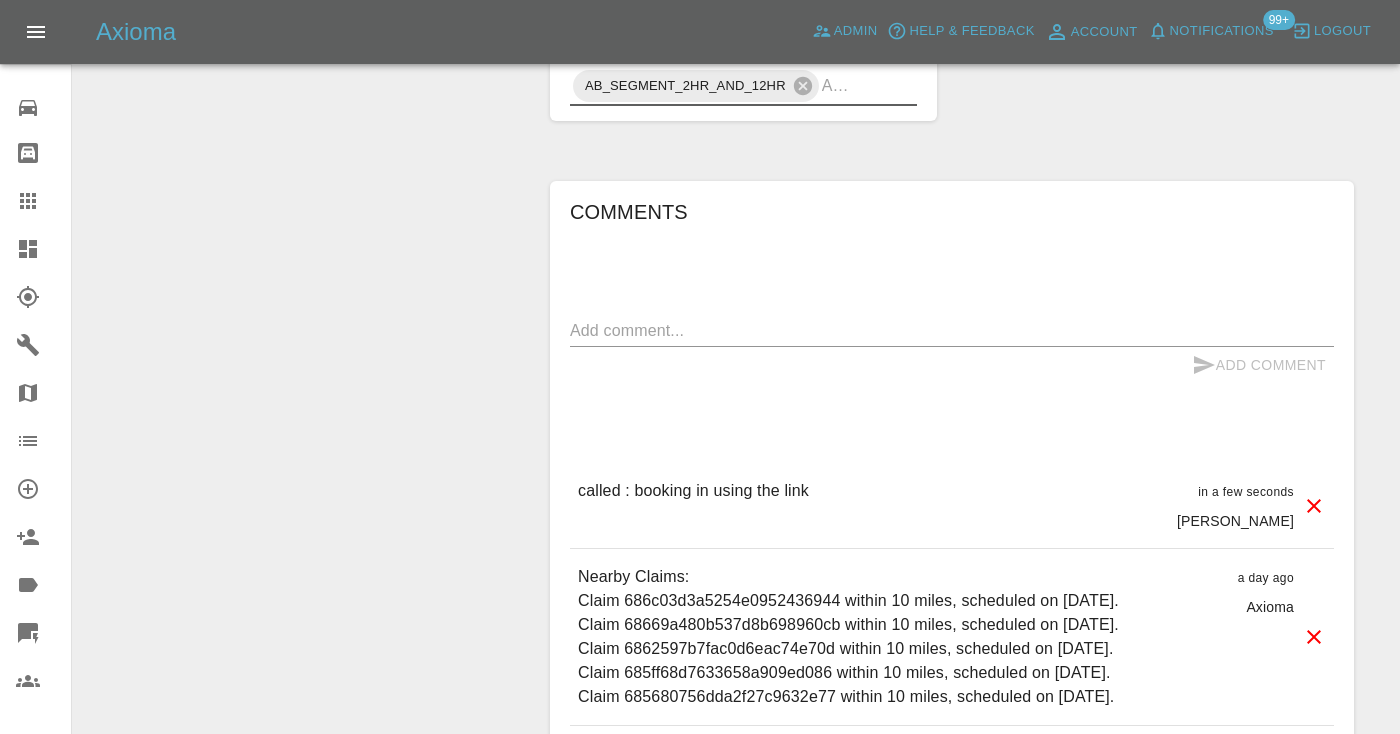 click on "Claim Information Vehicle Make, Model, Year AUDI A4 S LINE 35 TFSI MHEV S-A 2022 Registration plates MJ22FZG Time of event 04/07/2025 Status Awaiting Repair Service Required Repair Vehicle Location CV47 2EP Driver ARSALAN BOTT Driver Phone Number 07828978686 Driver Email Address imarsalanx@gmail.com Repairer Repair shop Pro Smart Bodyworx Quote Total cost (ex. VAT) £185 Repairer cost (ex. VAT) £120 Quoted by Eric Ordano Client's Date Preferences Preferred Dates 18/07/2025 Repair Dates Proposed Dates 17/07/2025 18/07/2025 Labels TRENGO_BOOKING_NOTIFICATION TRENGO_REPAIRER_ALLOCATED TRENGO_BOOKING_FOLLOWUP_1 TRENGO_QUOTE_FOLLOWUP_1 SIMPLE_QUOTE TRENGO_QUOTE_FOLLOWUP_2 CLIENT_PREFERRED_DATES PREFERRED_DATE_LOTTERY Gold Customer AB_TEST_STANDARD_SCHEDULED TRENGO_BOOKING_2HR_REMINDER AB_SEGMENT_2HR_AND_12HR Comments x Add Comment called : booking in using the link  in a few seconds Castro called : booking in using the link  in a few seconds Castro a day ago Axioma a day ago Axioma 7 days ago 7 days ago" at bounding box center (952, -262) 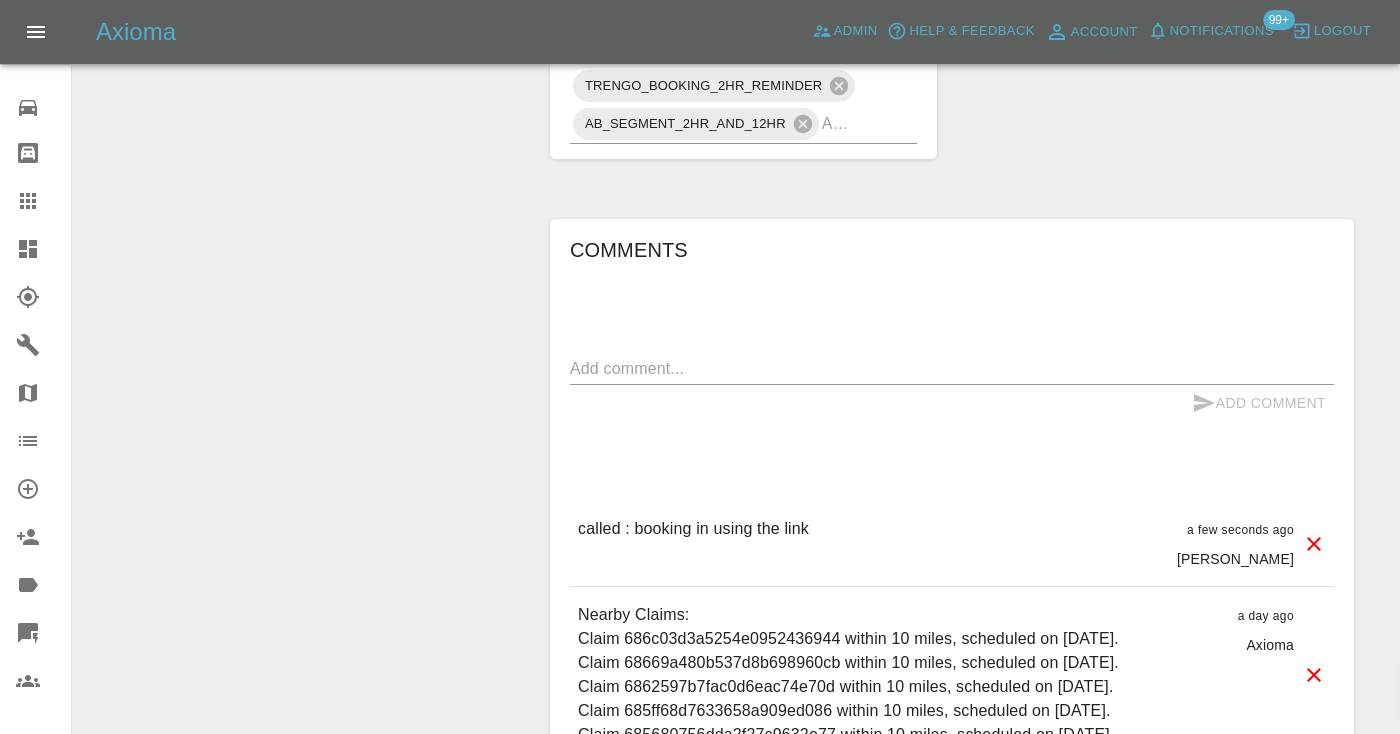 click 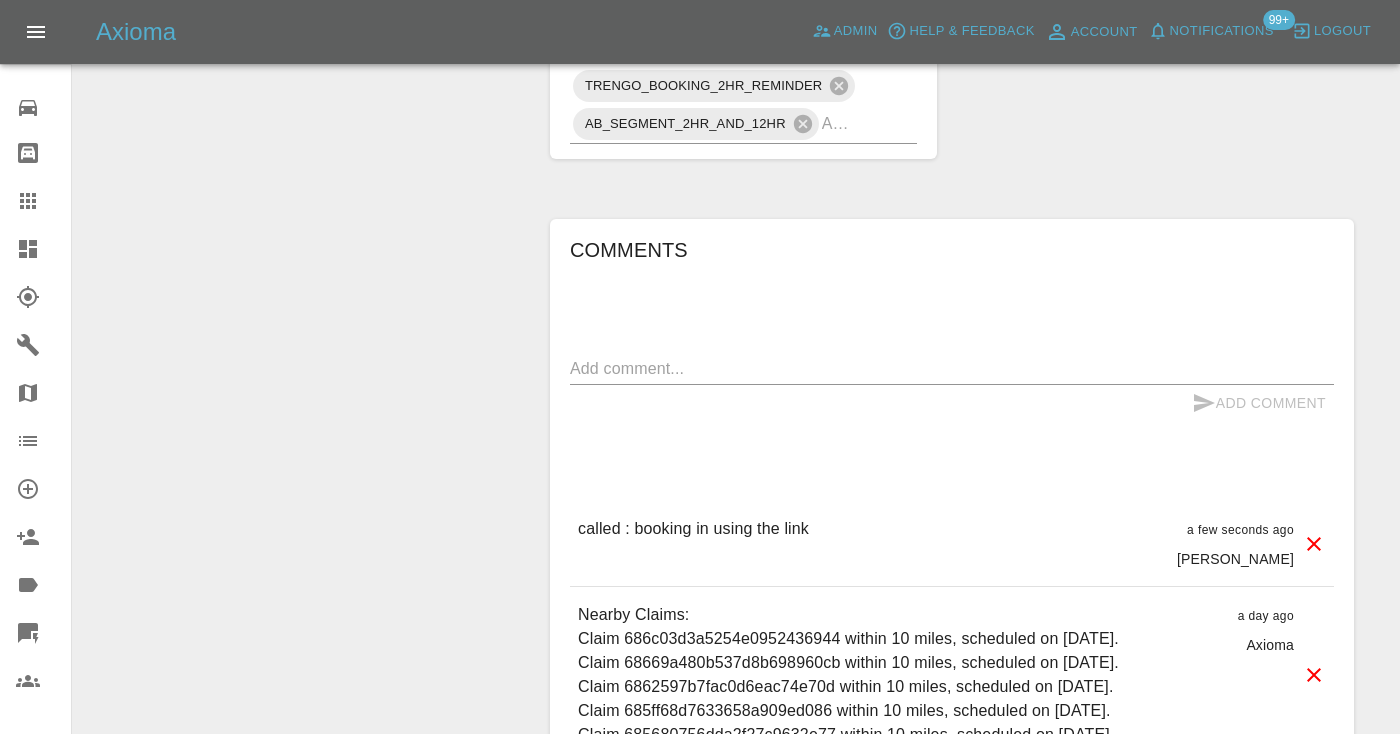 scroll, scrollTop: 201, scrollLeft: 0, axis: vertical 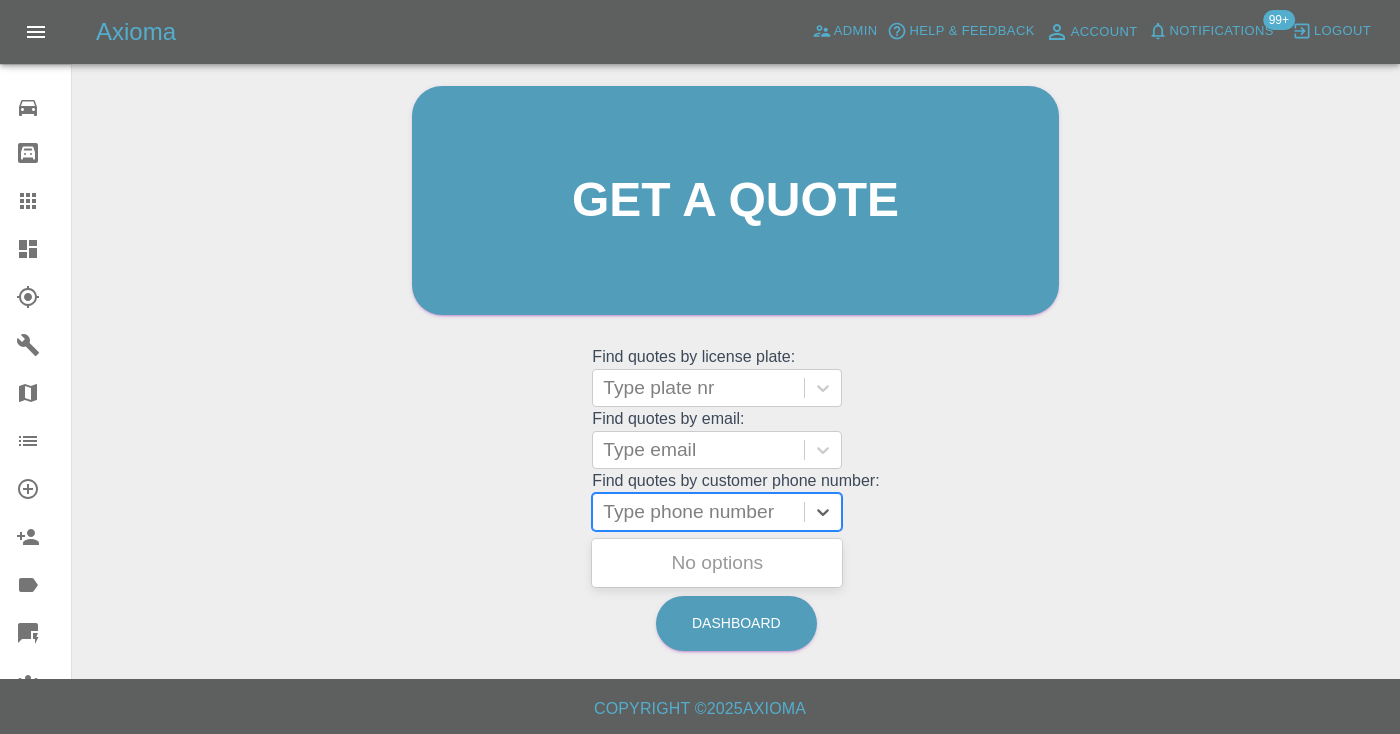 click on "Type phone number" at bounding box center (698, 512) 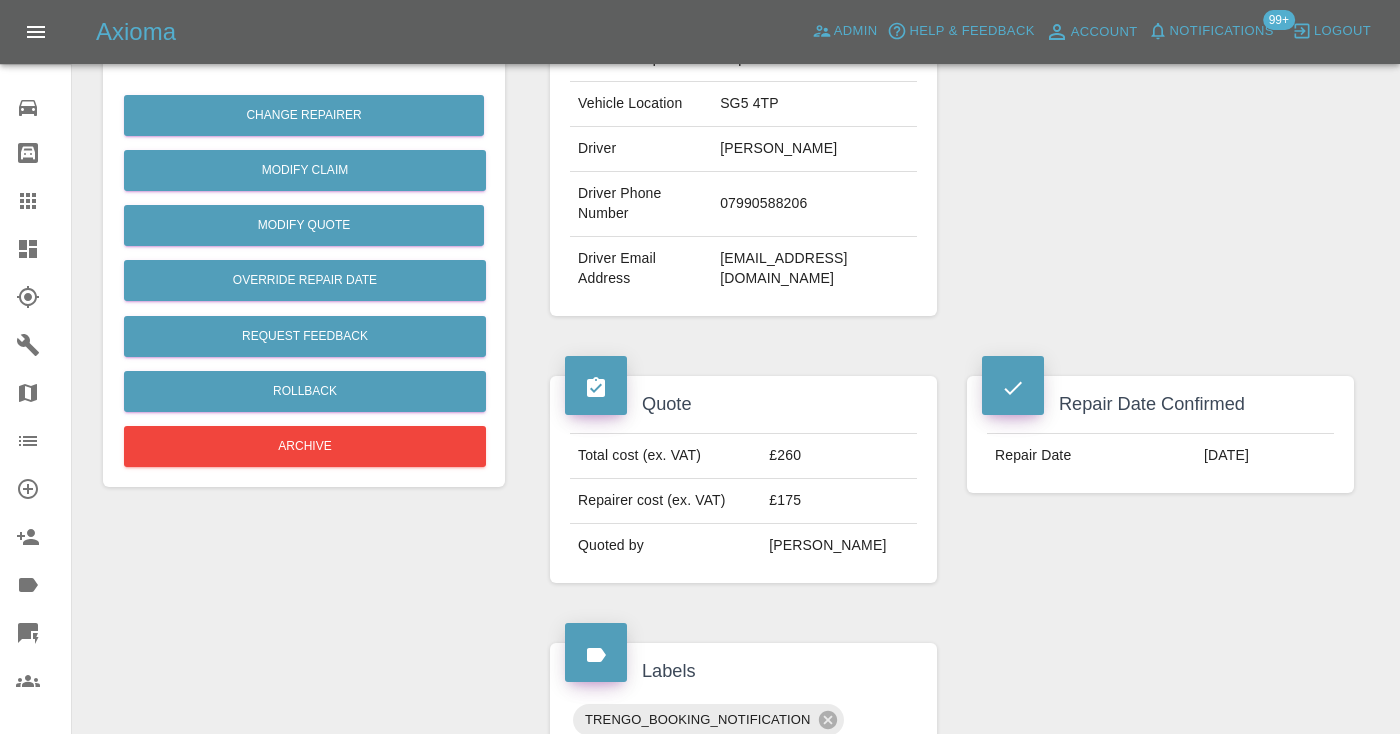 scroll, scrollTop: 0, scrollLeft: 0, axis: both 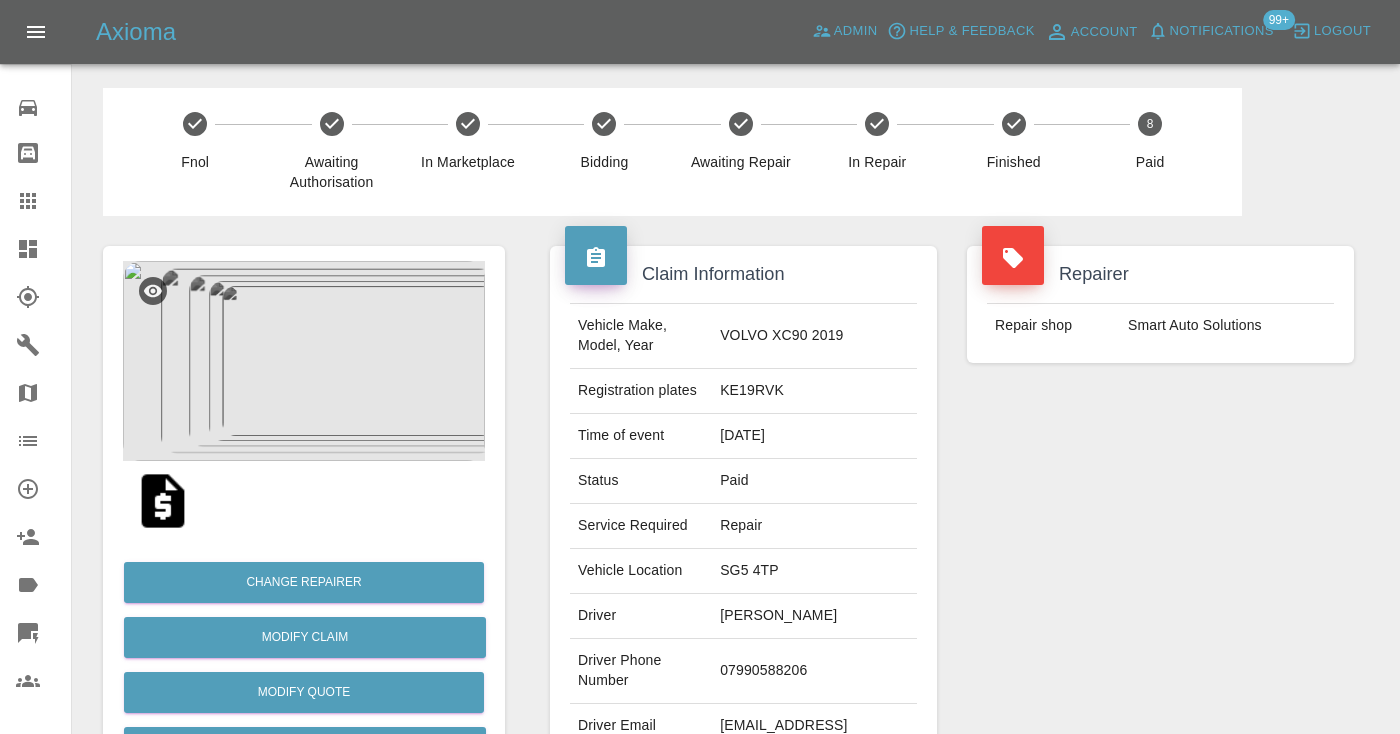 click on "Repairer Repair shop Smart Auto Solutions" at bounding box center [1160, 514] 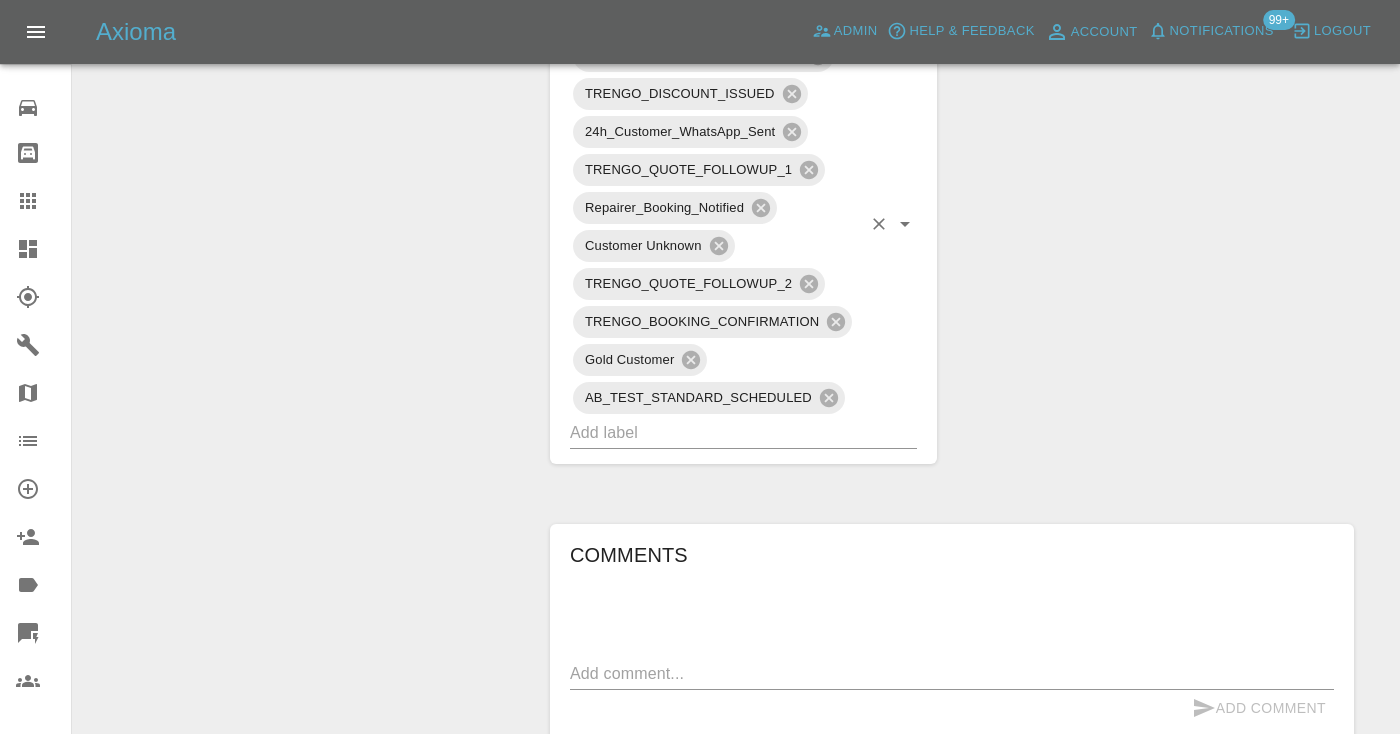 scroll, scrollTop: 1172, scrollLeft: 0, axis: vertical 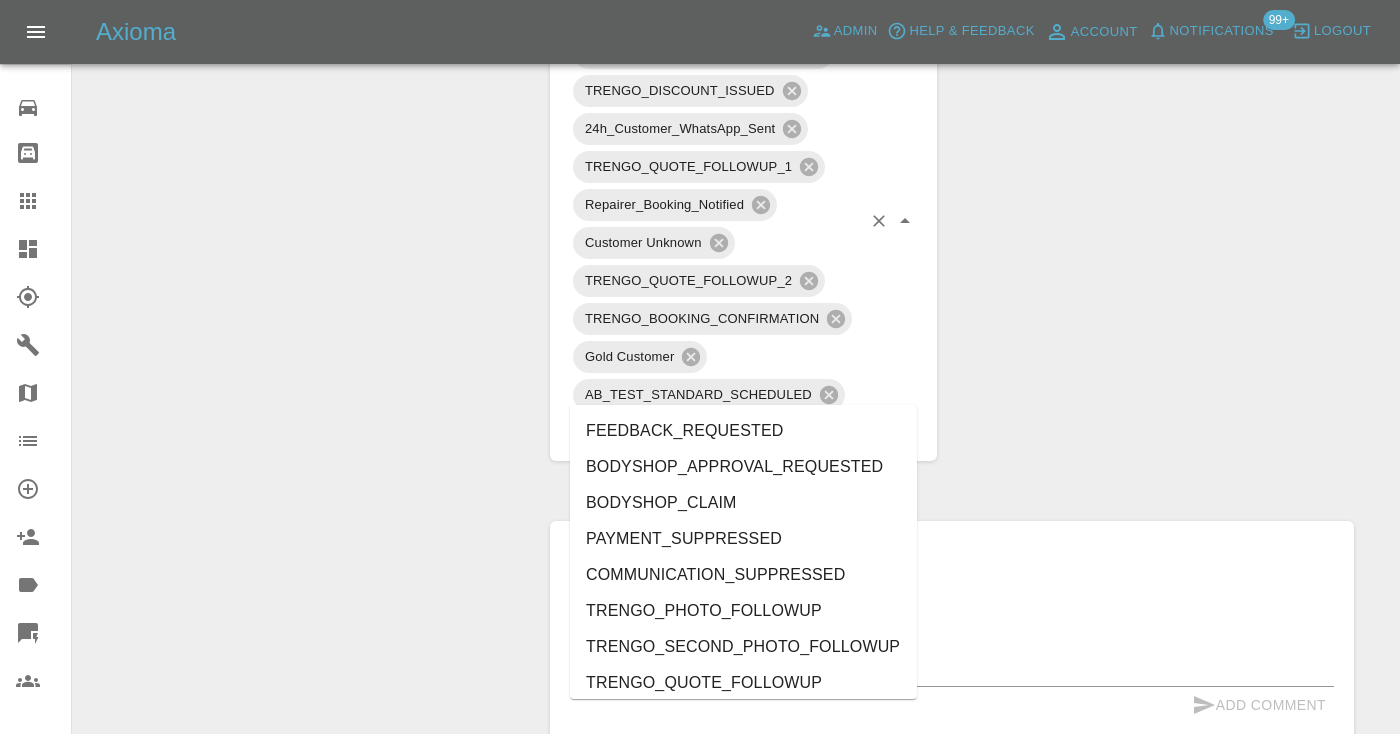 click at bounding box center [715, 429] 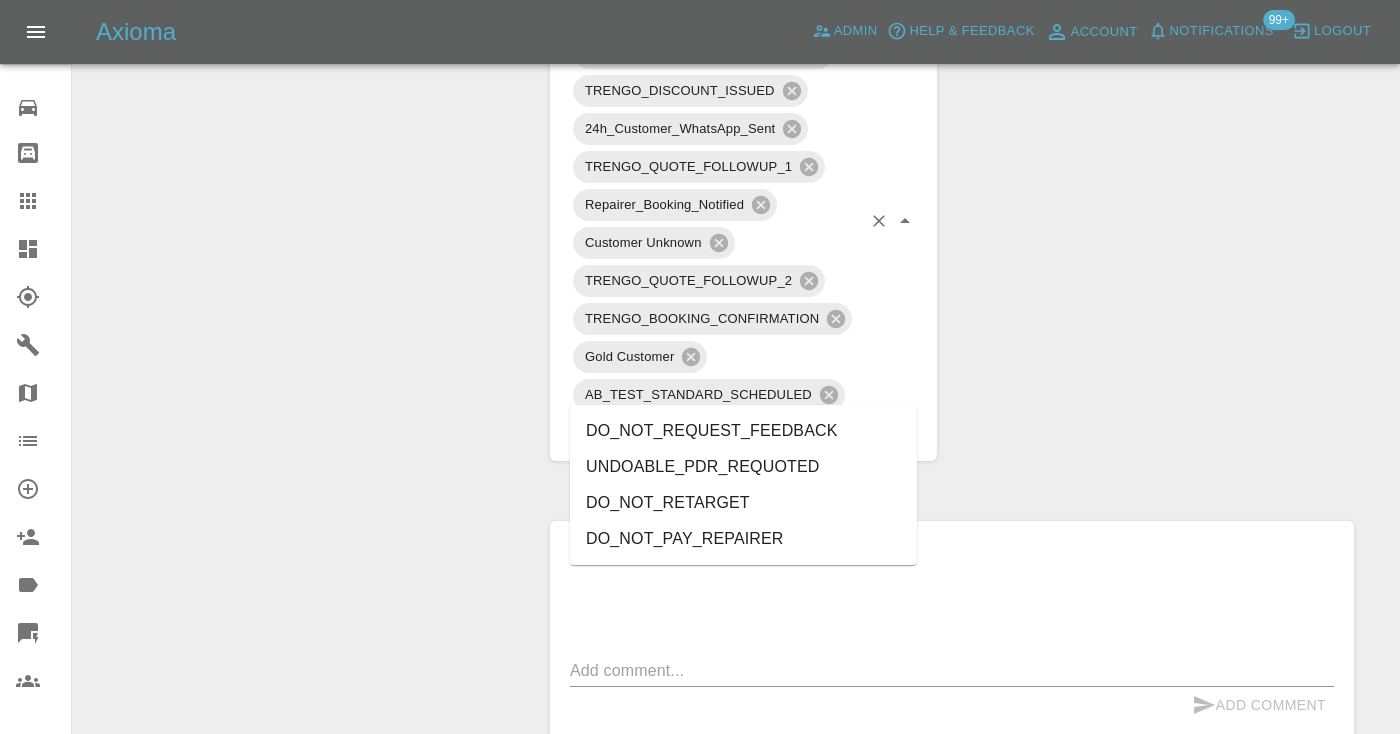click on "DO_NOT_REQUEST_FEEDBACK" at bounding box center [743, 431] 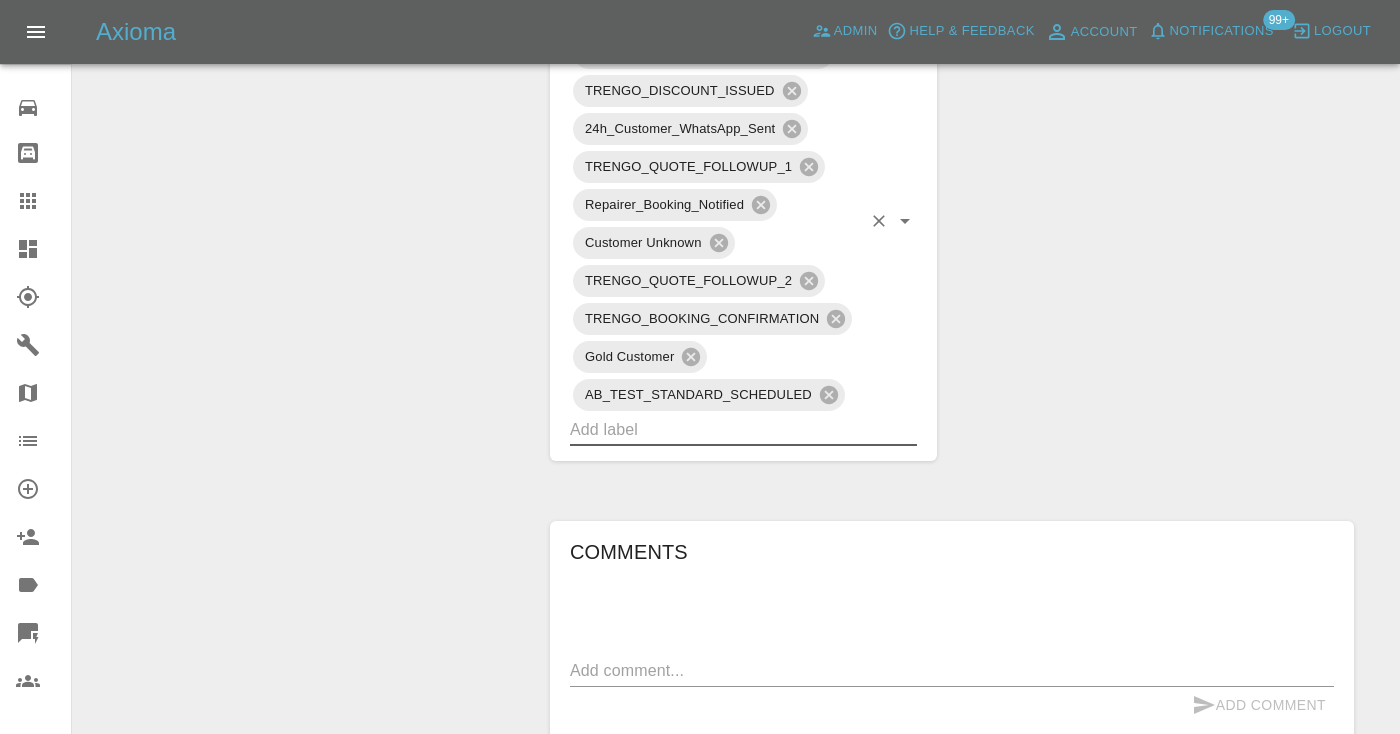 click at bounding box center (952, 670) 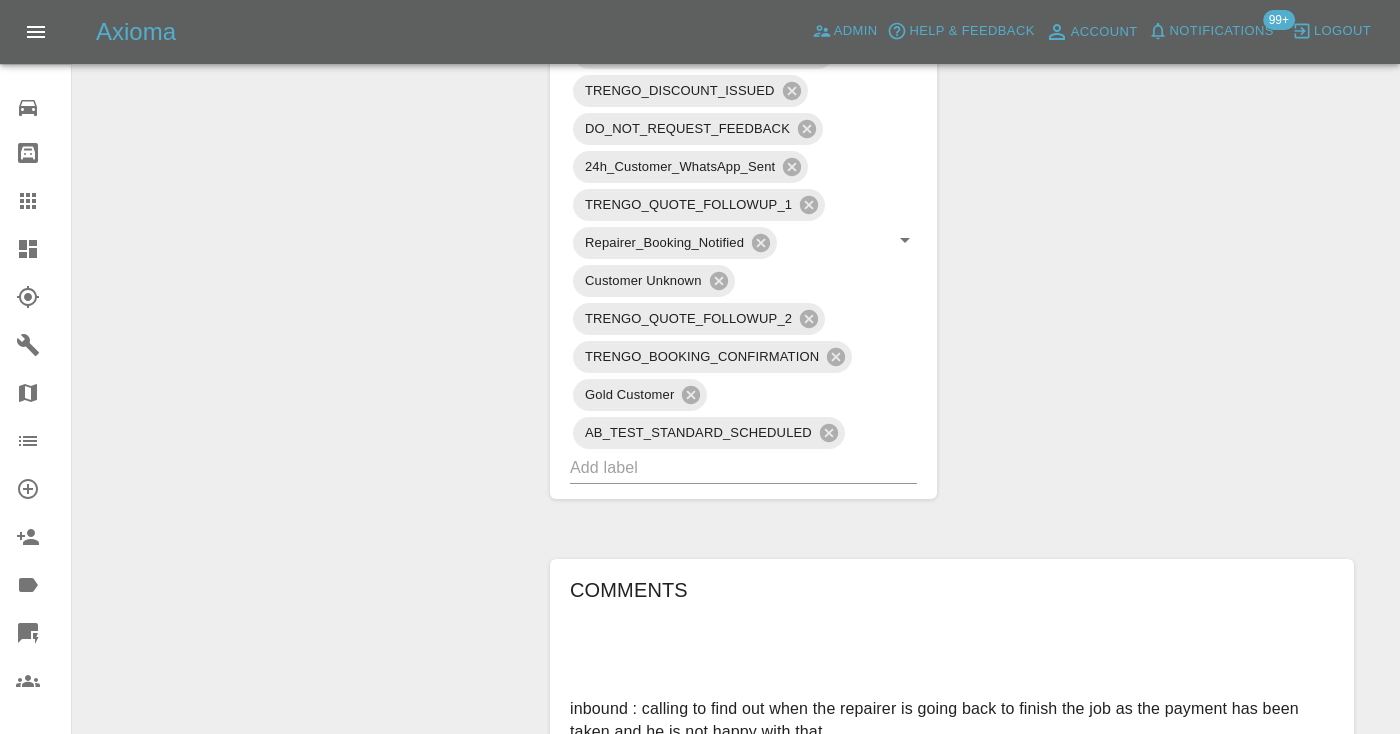 type on "inbound : calling to find out when the repairer is going back to finish the job as the payment has been taken and he is not happy with that." 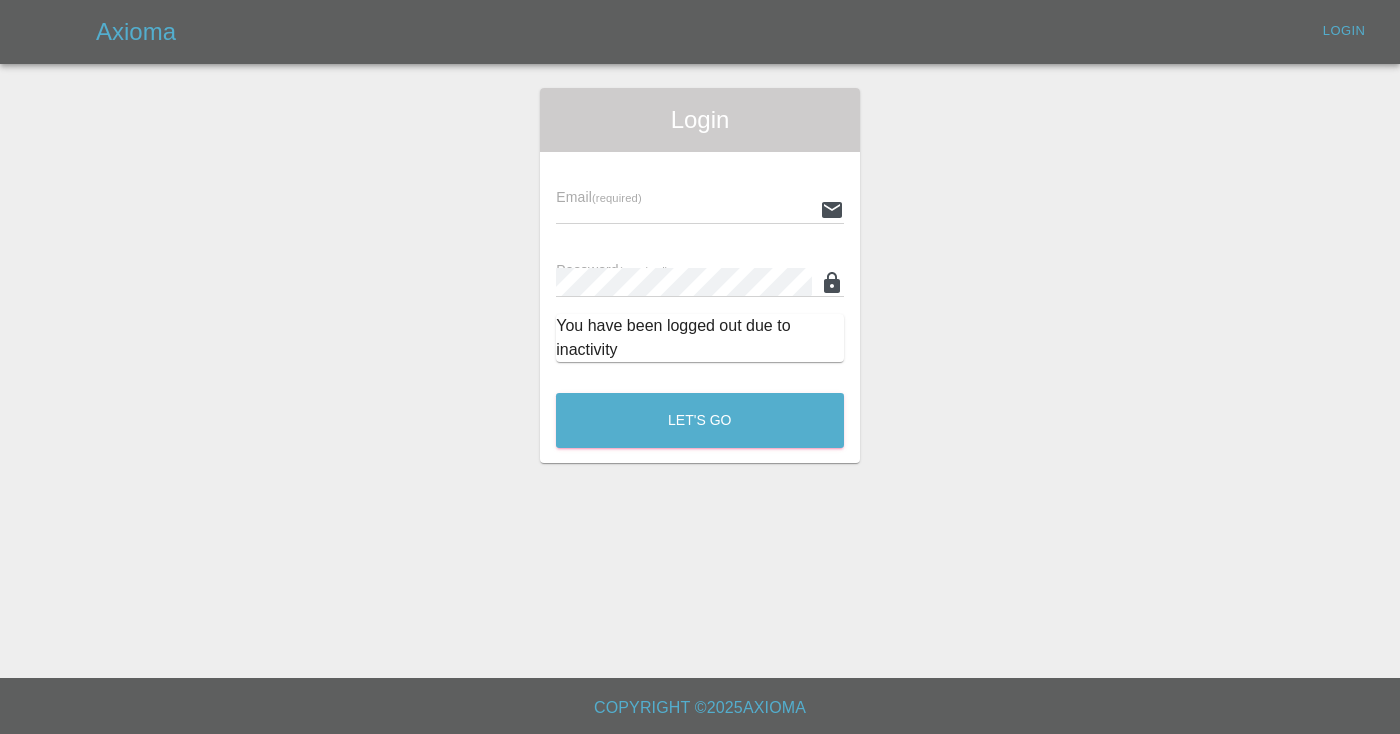 scroll, scrollTop: 0, scrollLeft: 0, axis: both 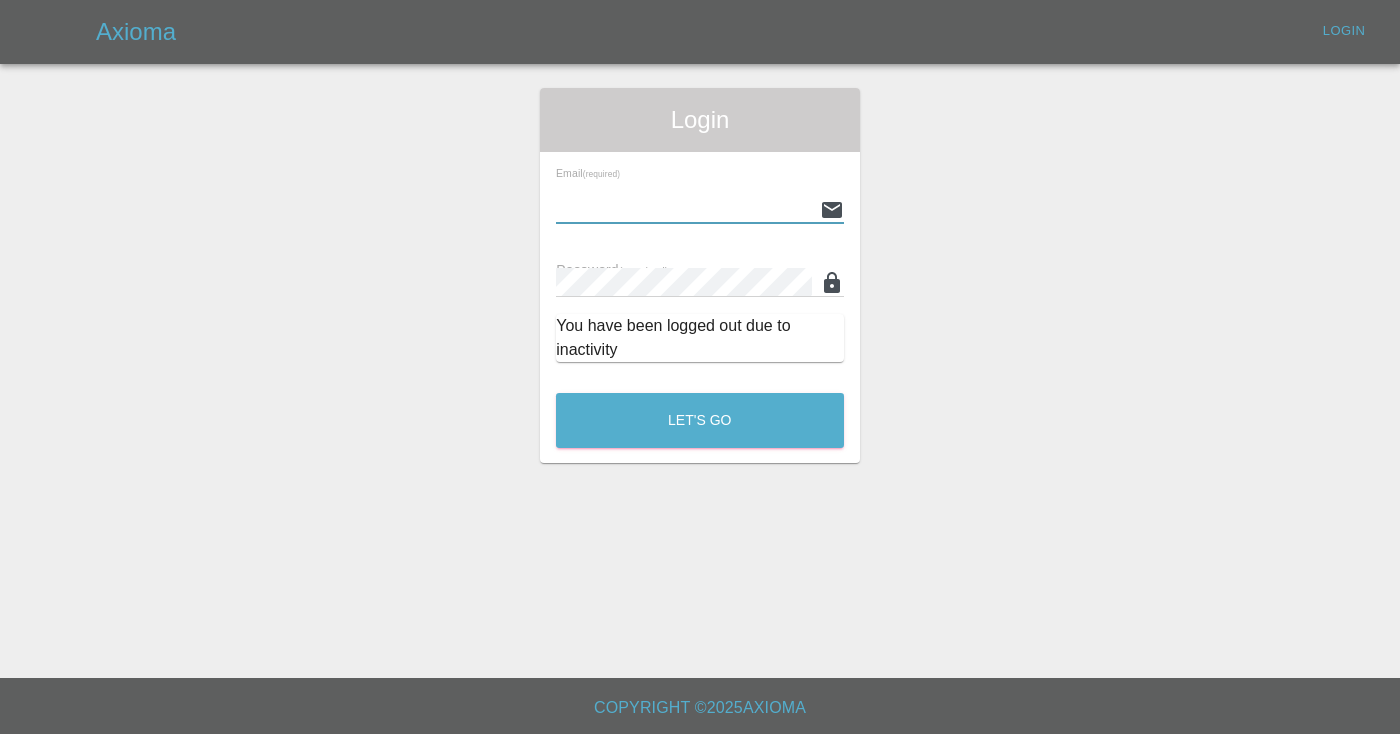 type on "Castrokhonqwana@gmail.com" 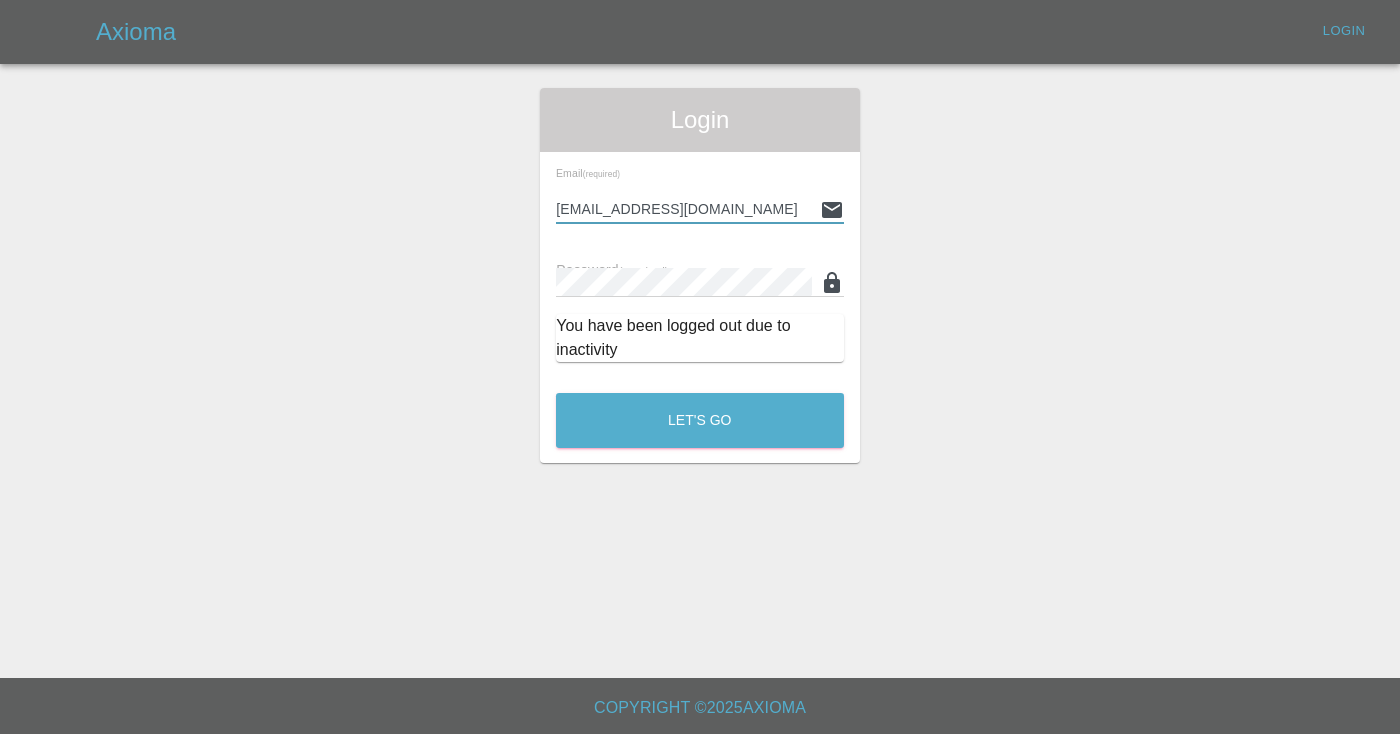 click on "Let's Go" at bounding box center [700, 420] 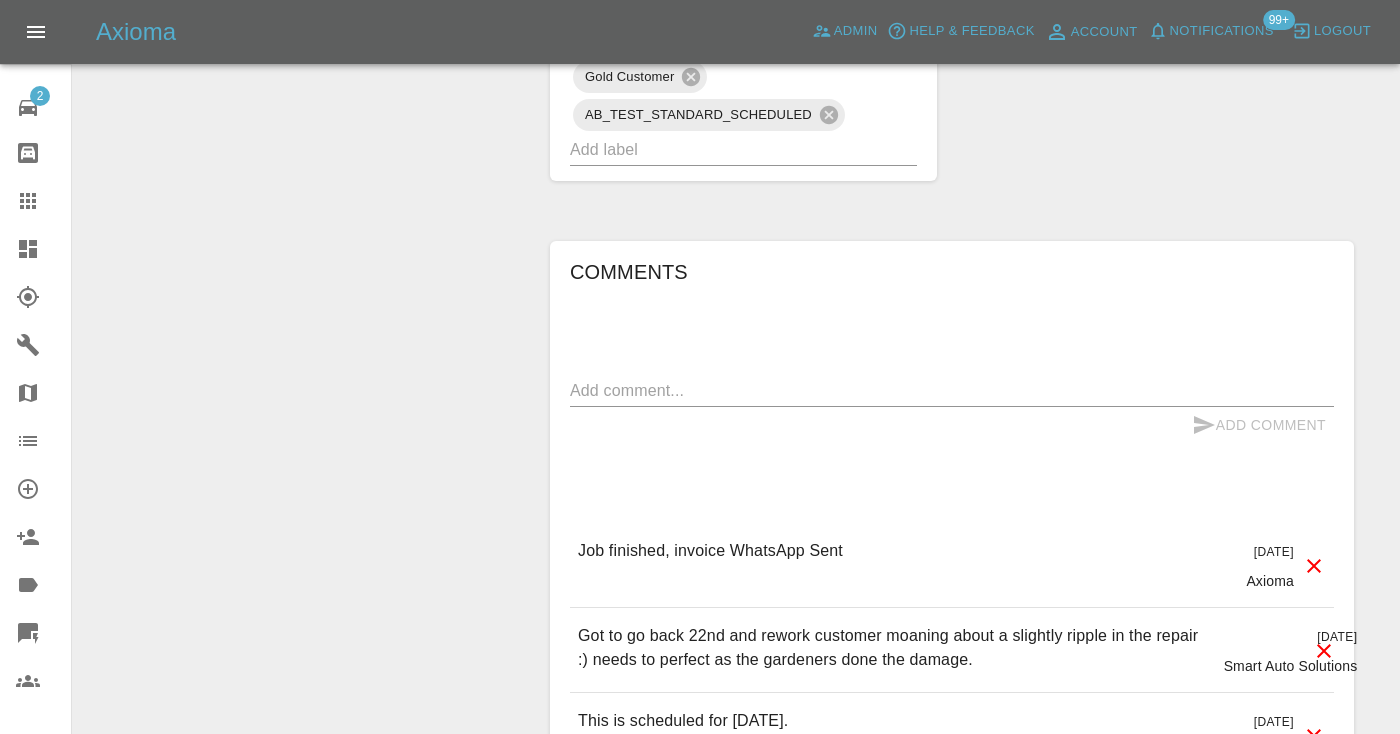scroll, scrollTop: 1497, scrollLeft: 0, axis: vertical 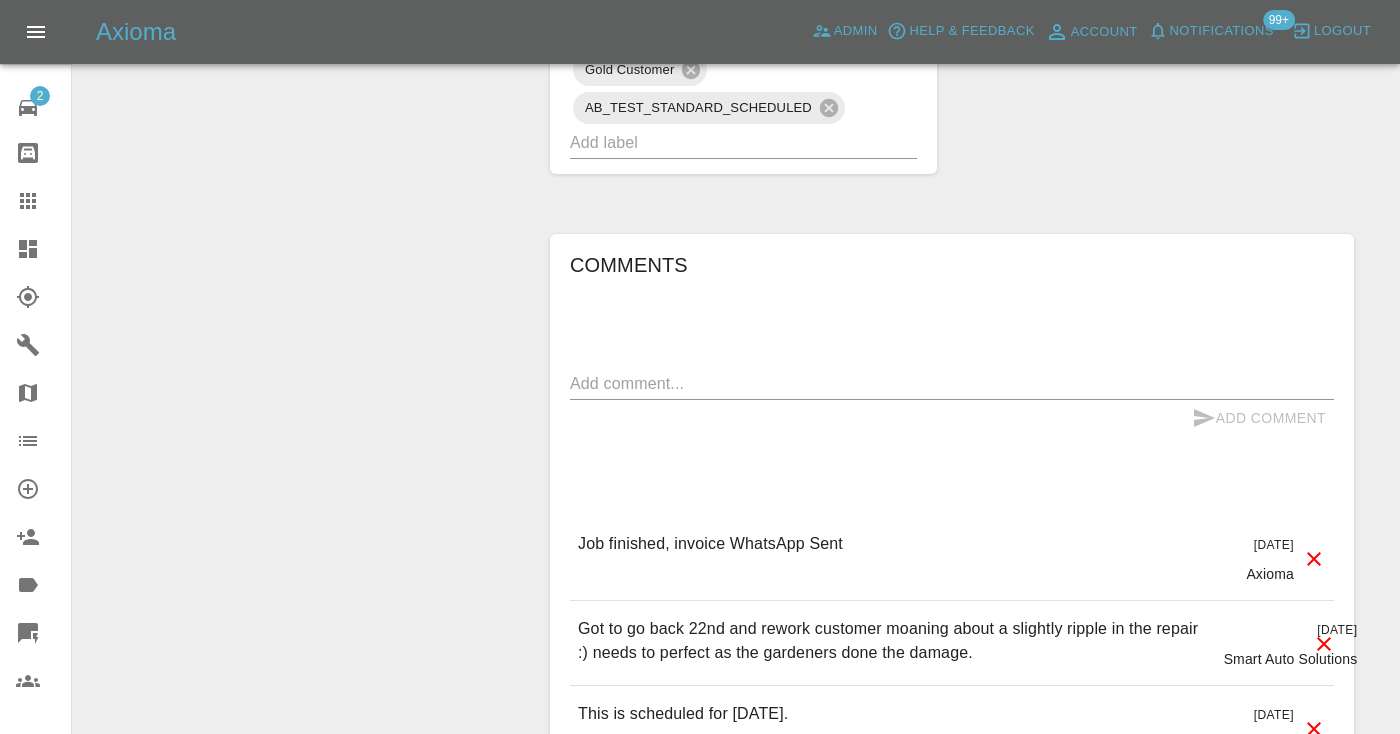 click at bounding box center (952, 383) 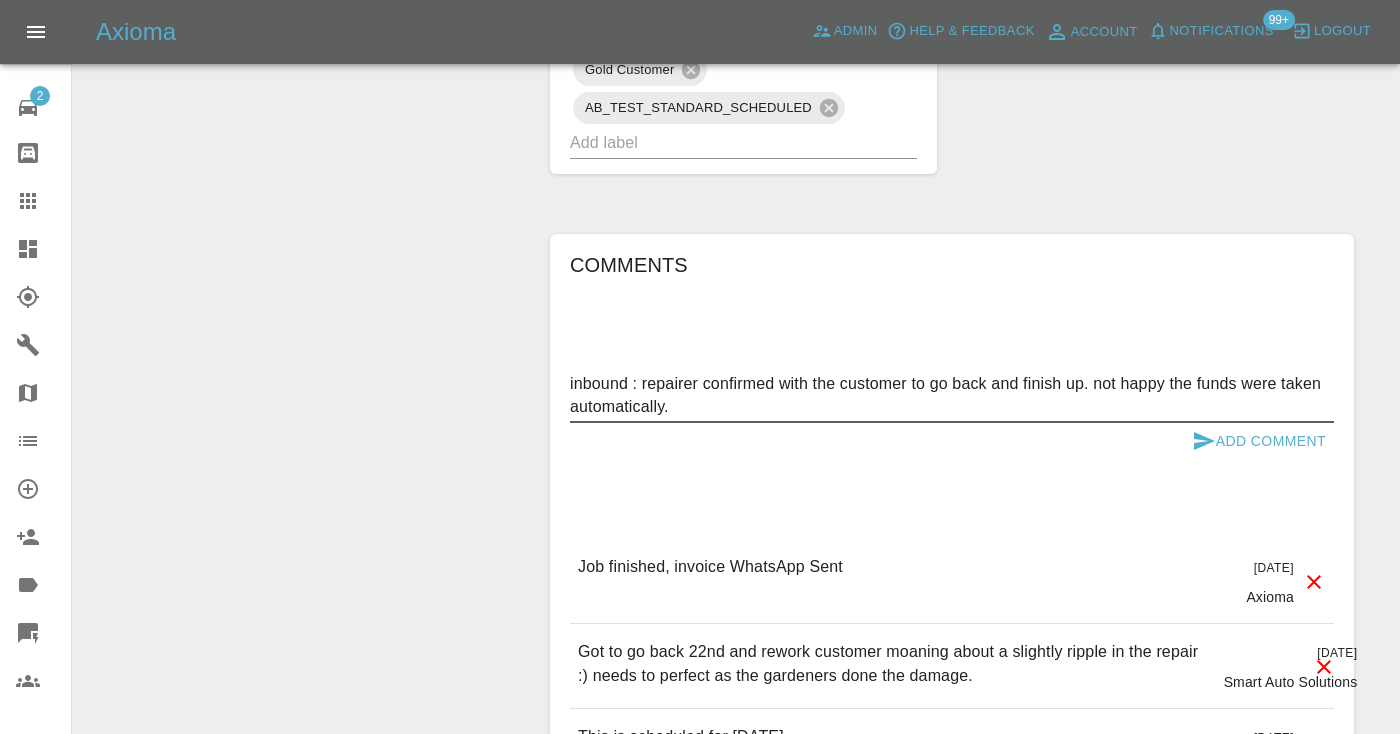 type on "inbound : repairer confirmed with the customer to go back and finish up. not happy the funds were taken automatically." 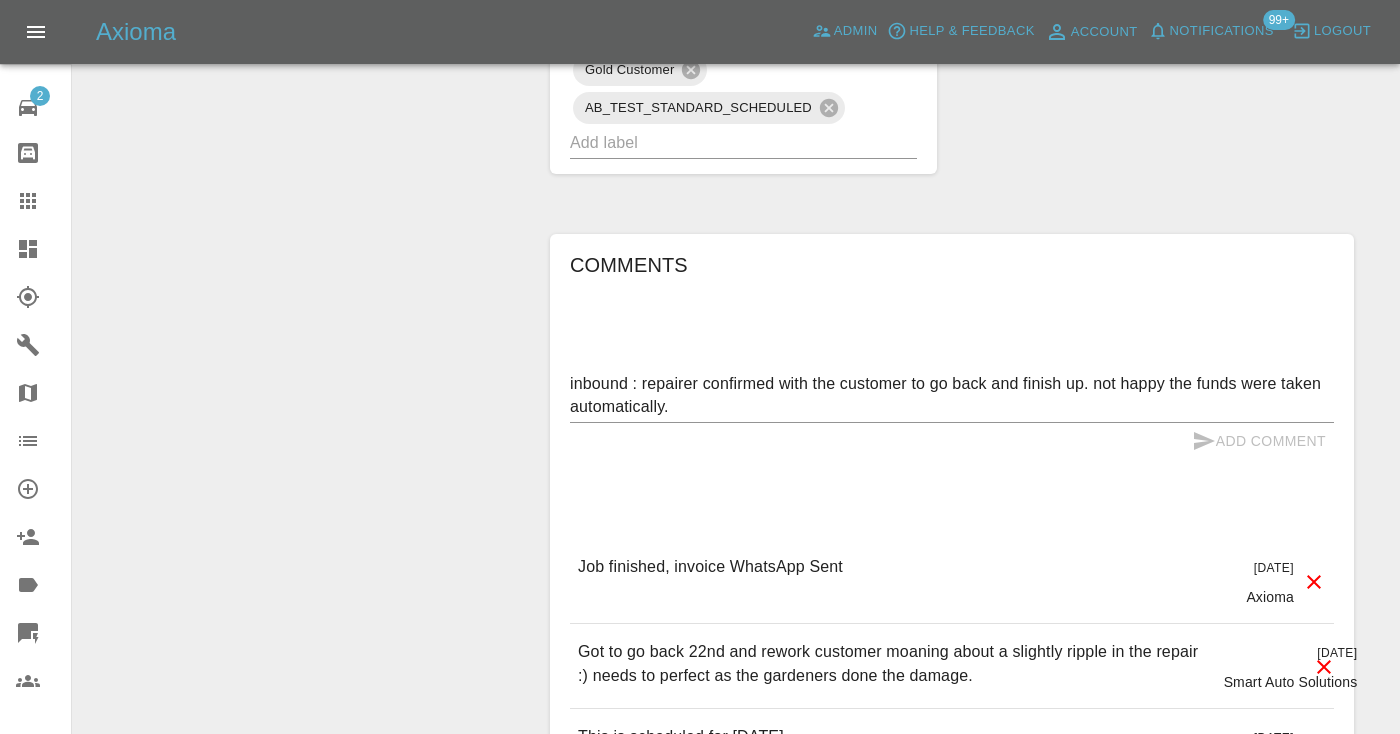 type 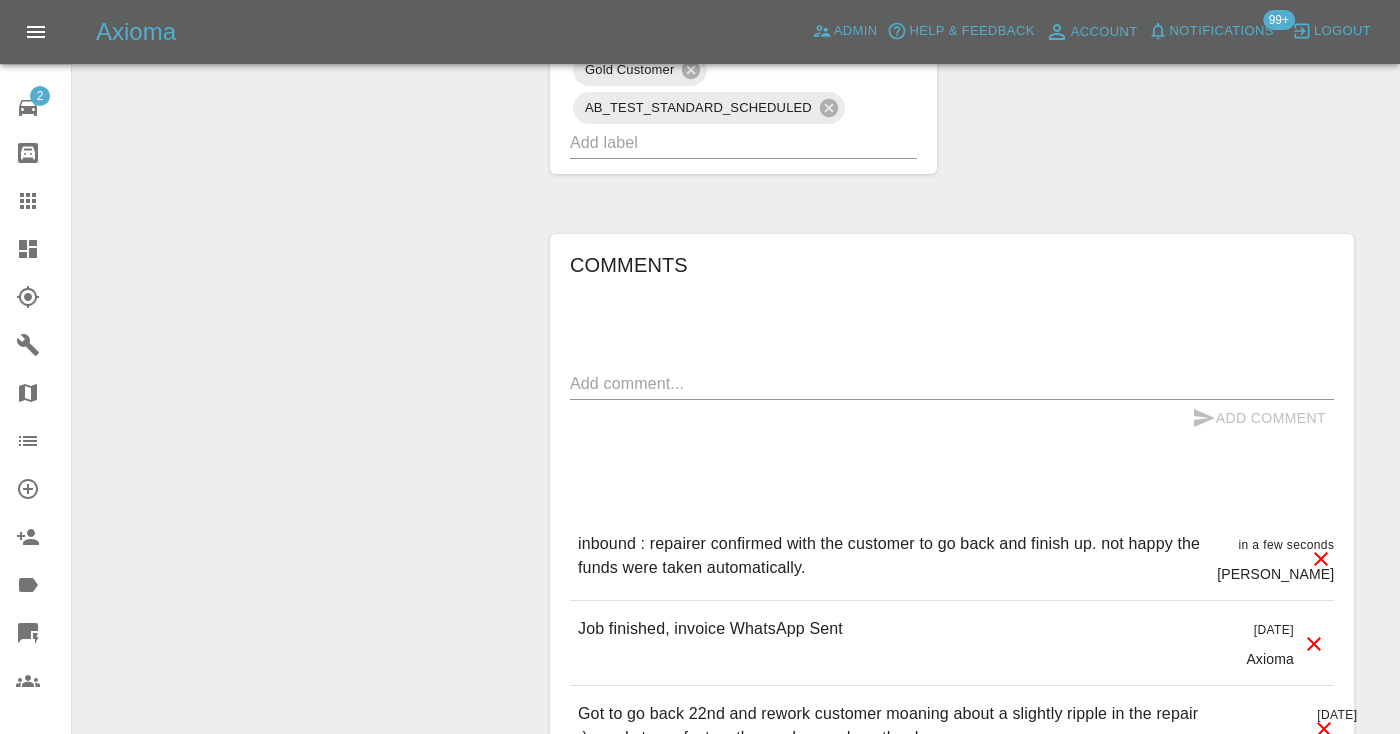 click 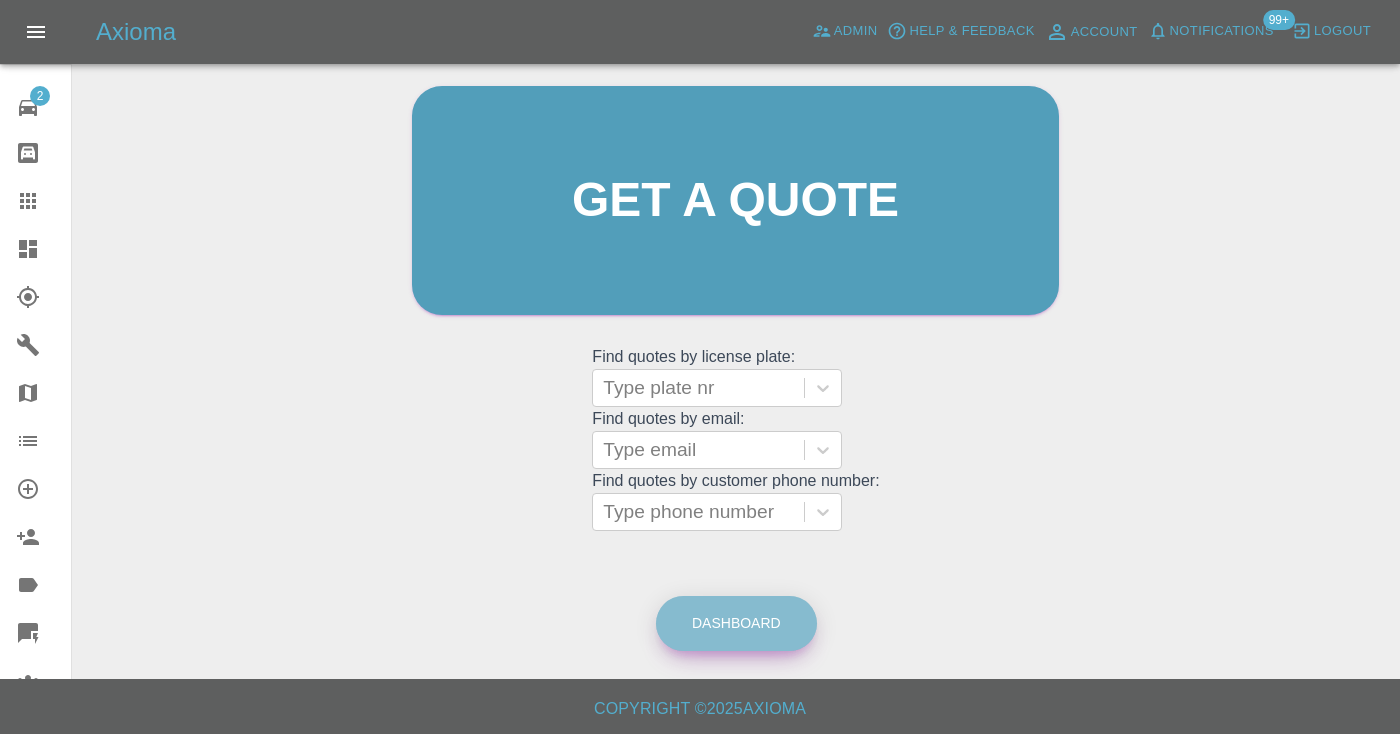 click on "Dashboard" at bounding box center (736, 623) 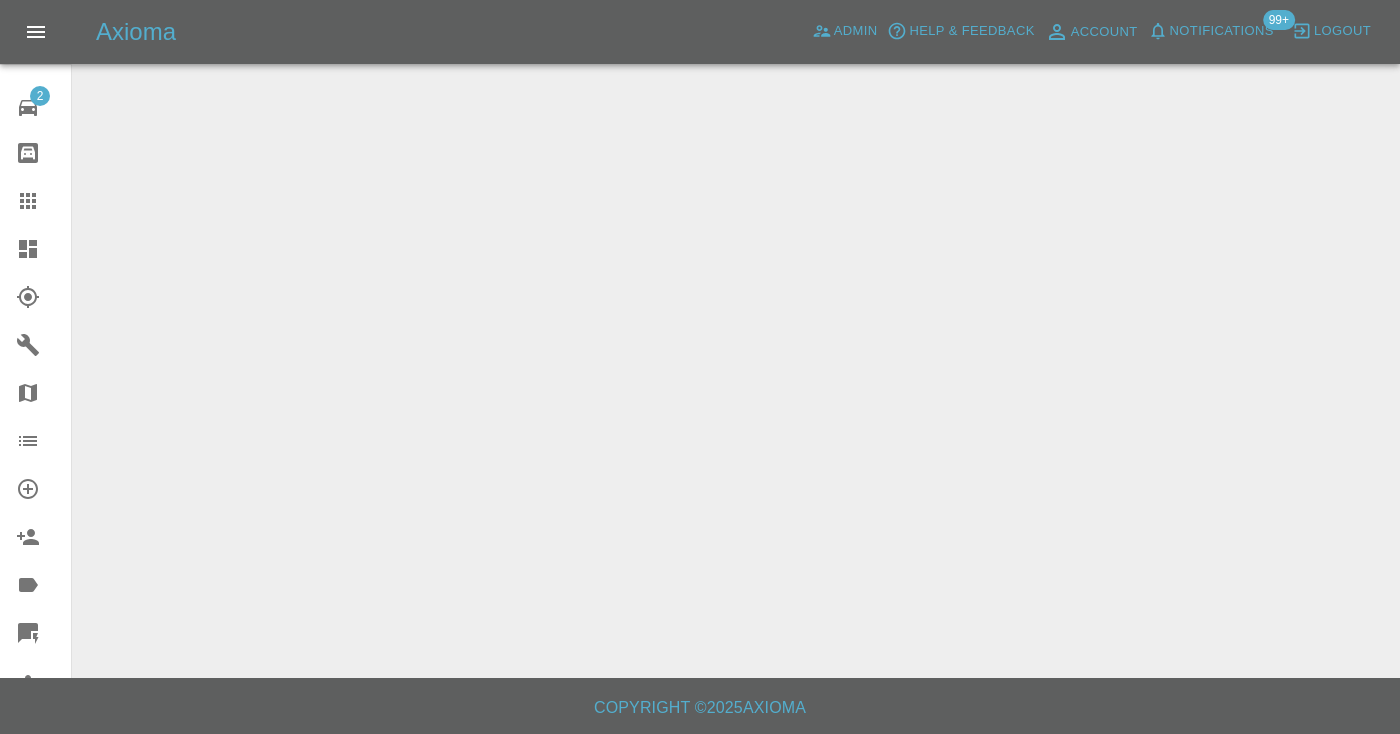 scroll, scrollTop: 0, scrollLeft: 0, axis: both 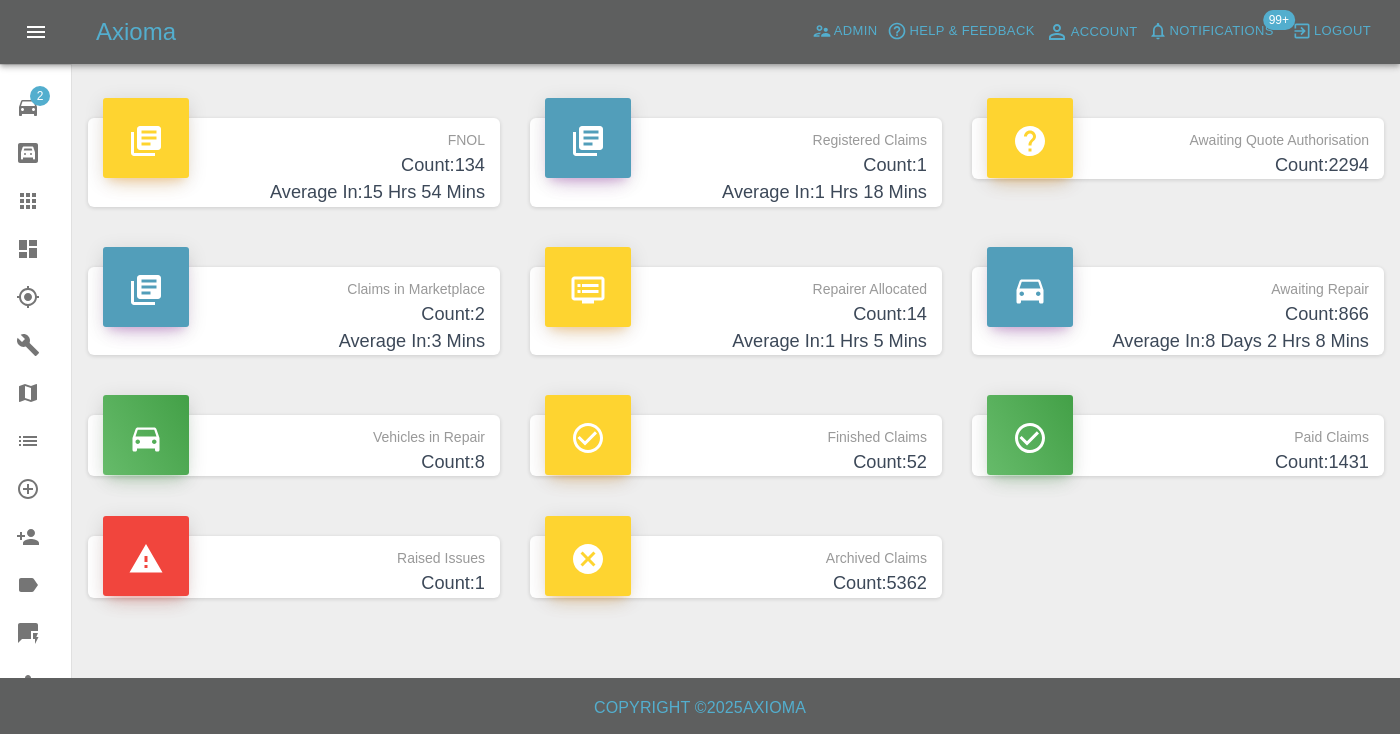 click on "Count:  866" at bounding box center [1178, 314] 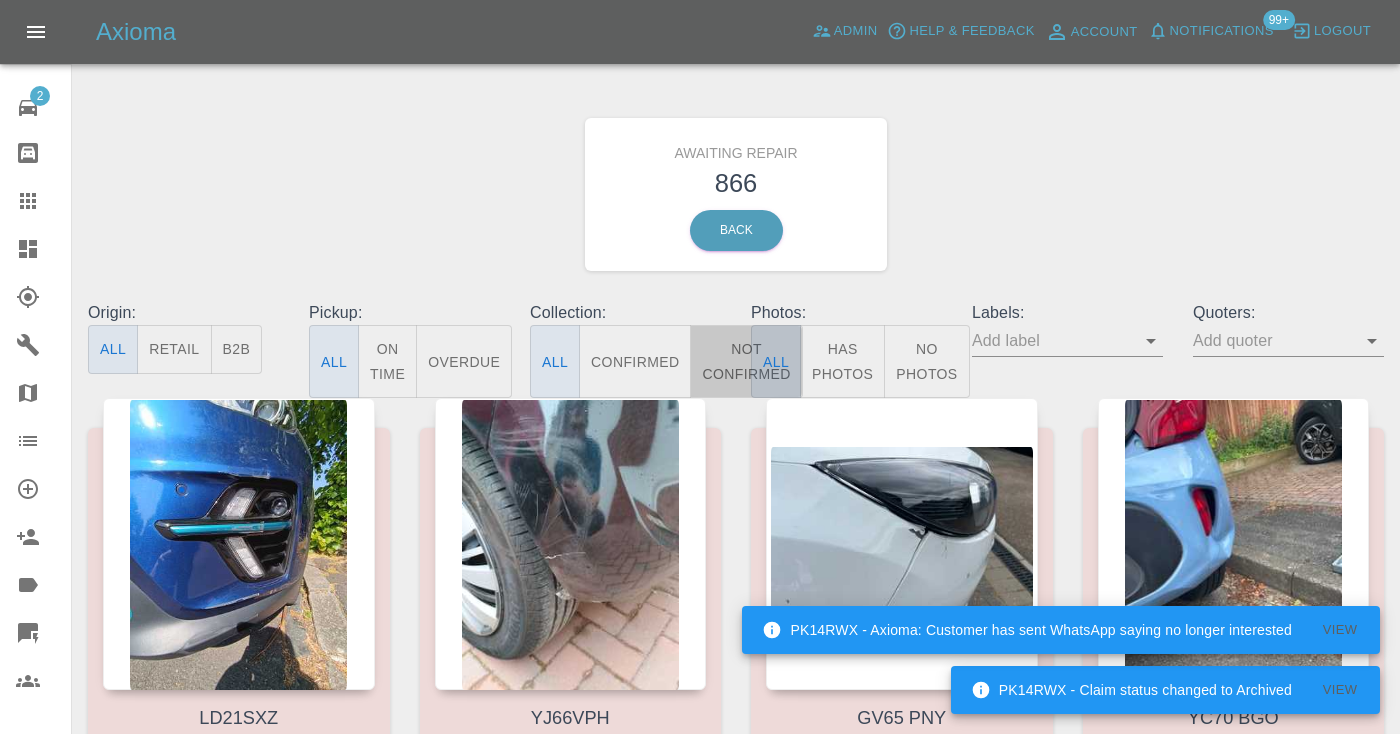 click on "Not Confirmed" at bounding box center (746, 361) 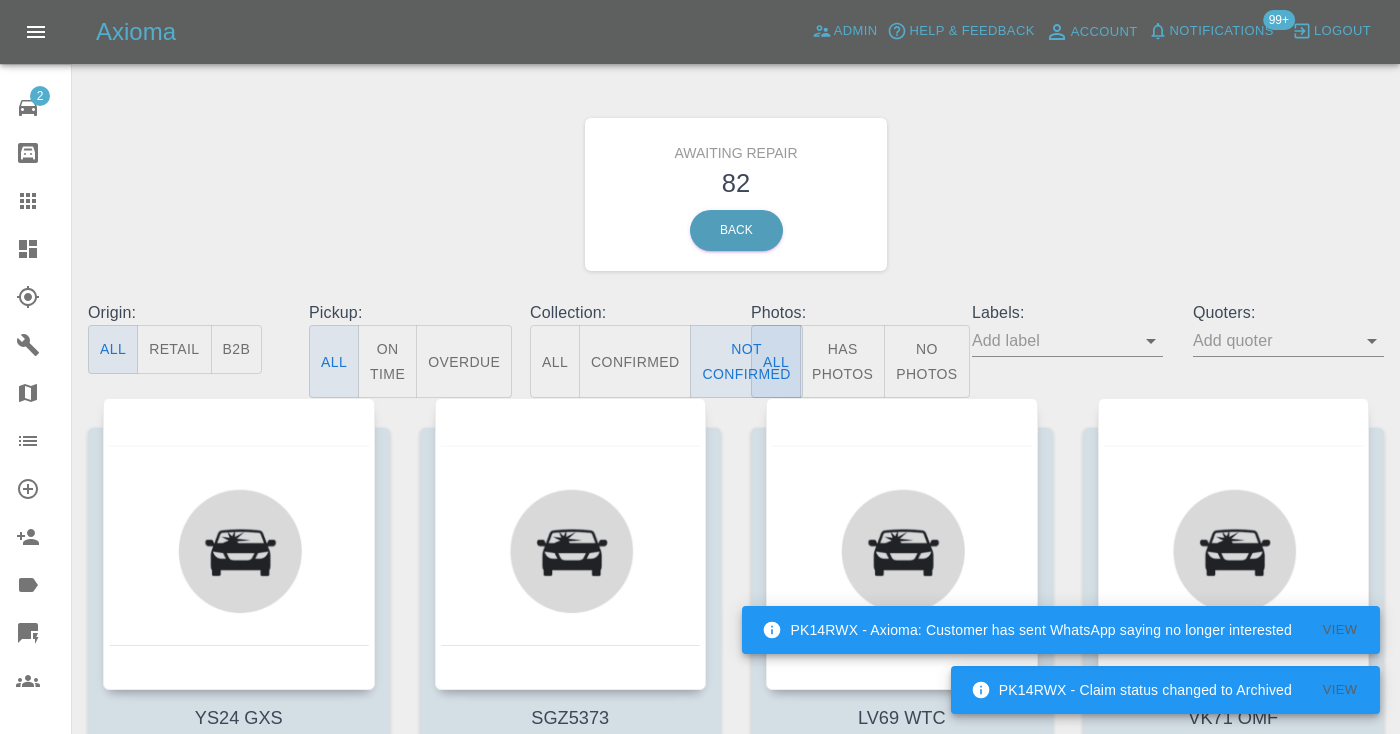 click on "Awaiting Repair 82 Back" at bounding box center [736, 194] 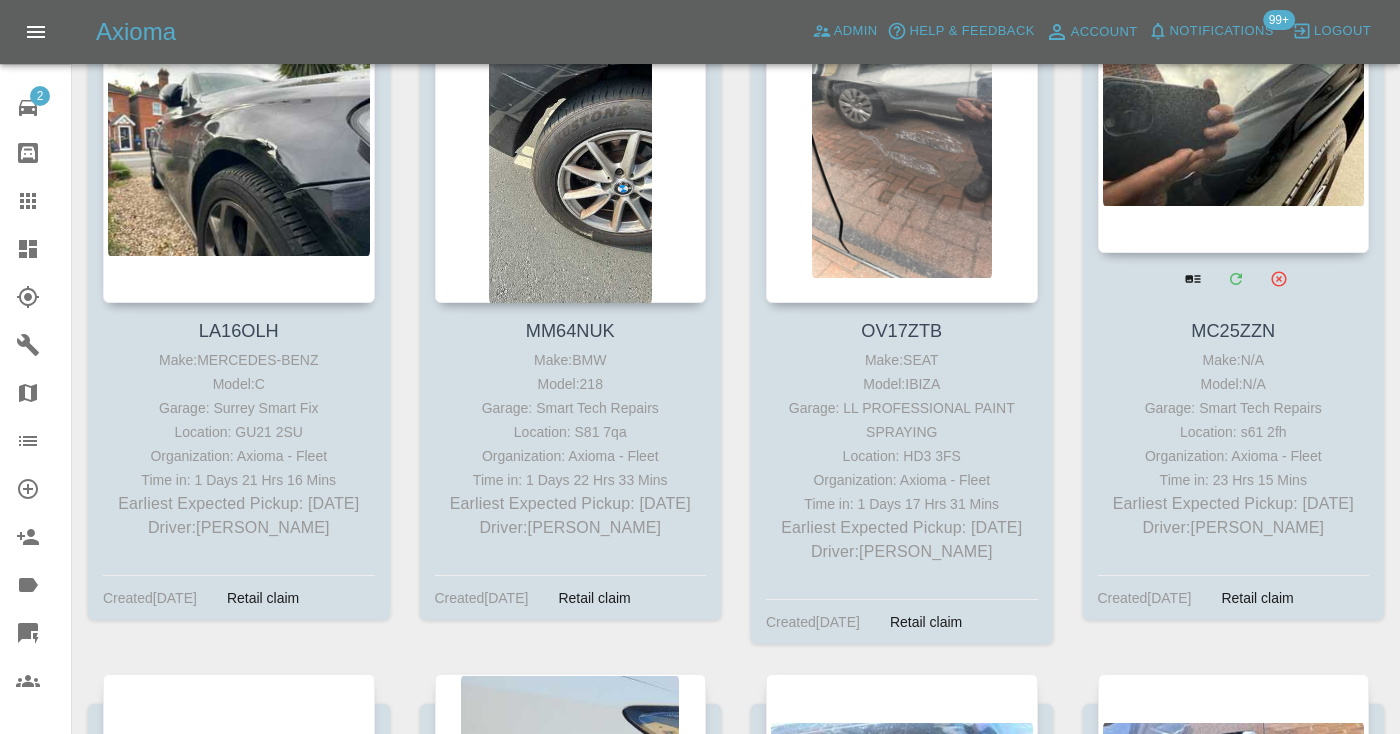 scroll, scrollTop: 1658, scrollLeft: 0, axis: vertical 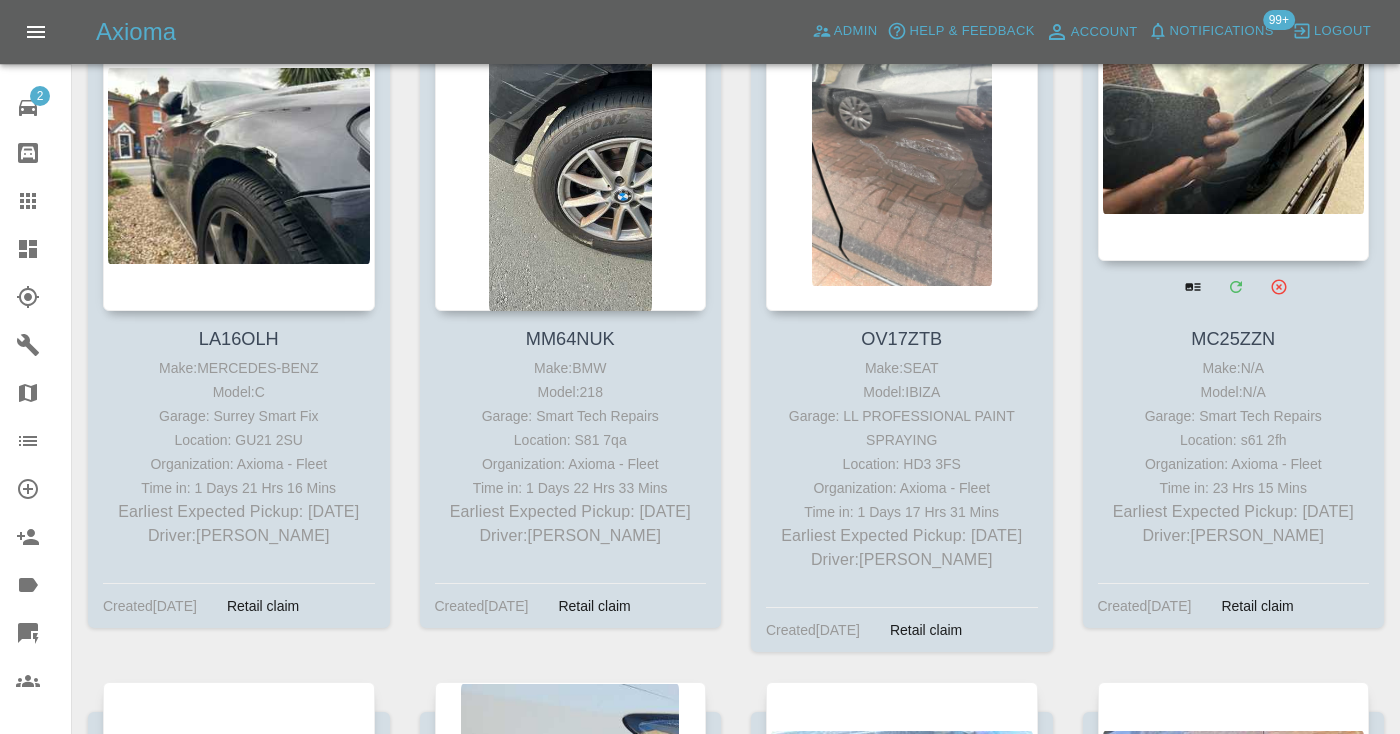 click at bounding box center (1234, 115) 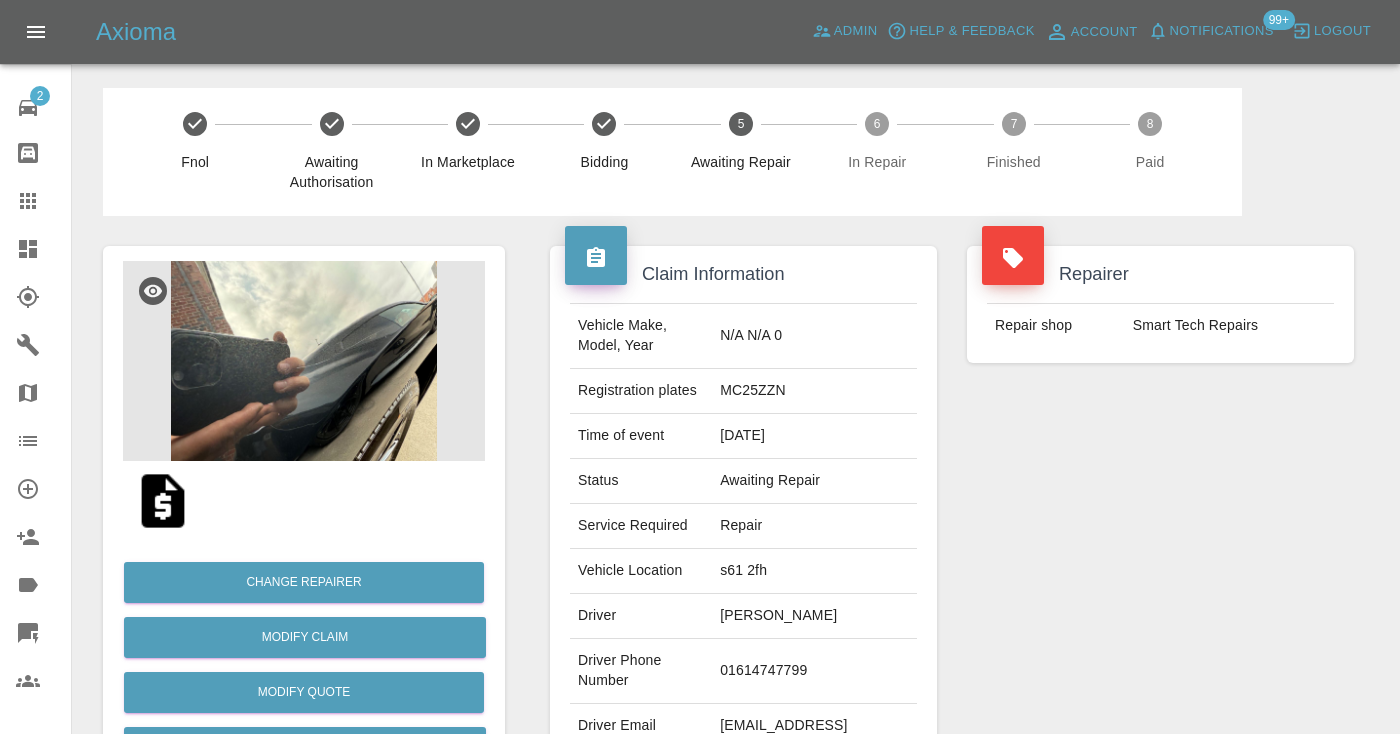 click on "01614747799" at bounding box center [814, 671] 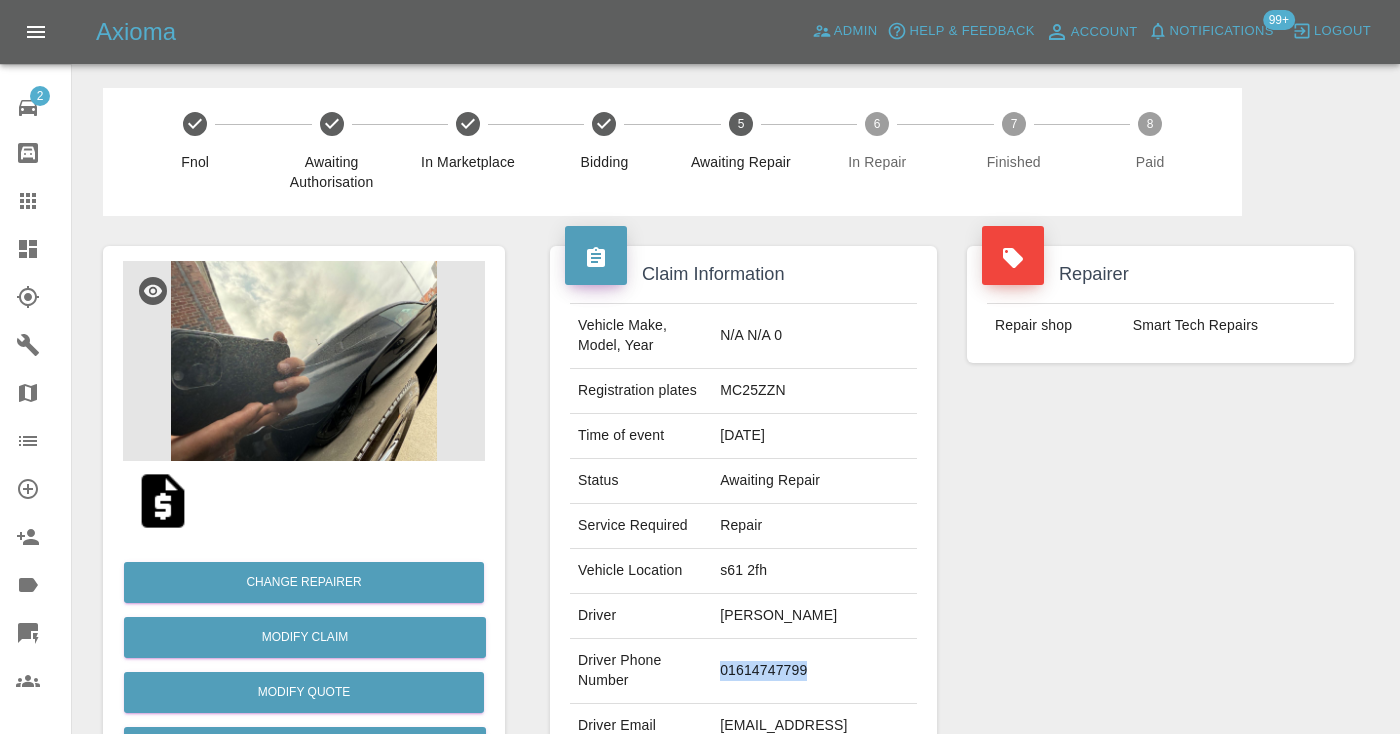 click on "01614747799" at bounding box center [814, 671] 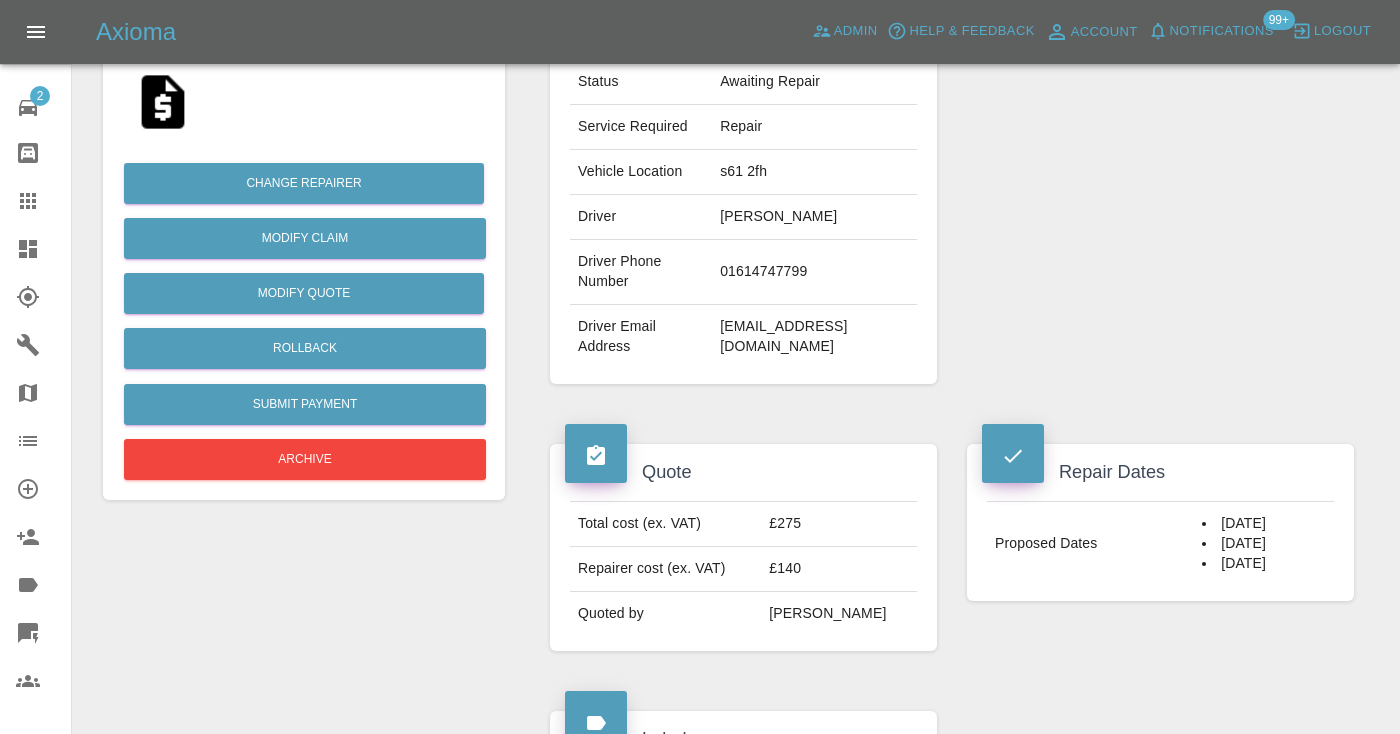 scroll, scrollTop: 369, scrollLeft: 0, axis: vertical 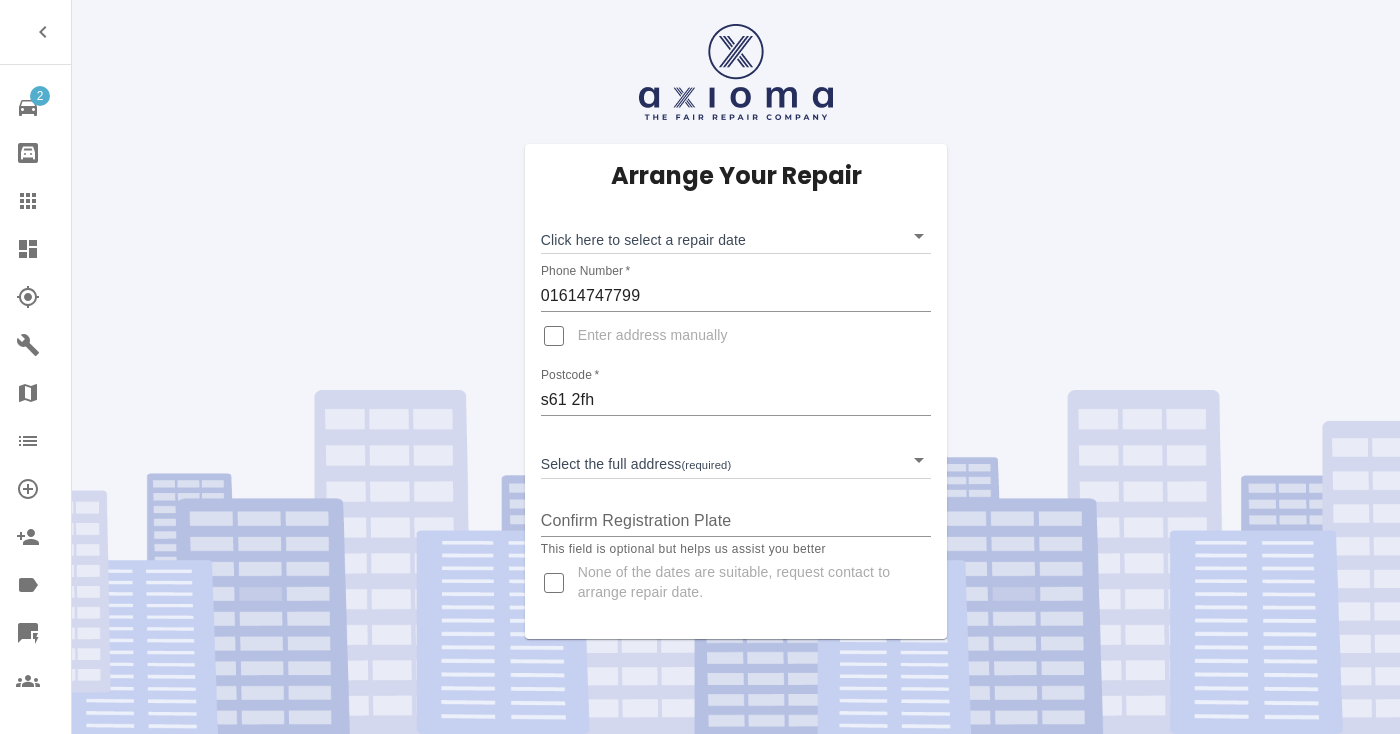 click on "2 Repair home Bodyshop home Claims Dashboard Explorer Garages Map Organization Create Organization Invite Admin Labels Quick Quote Users Arrange Your Repair Click here to select a repair date ​ Phone Number   * 01614747799 Enter address manually Postcode   * s61 2fh Select the full address  (required) ​ Confirm Registration Plate This field is optional but helps us assist you better None of the dates are suitable, request contact to arrange repair date." at bounding box center (700, 367) 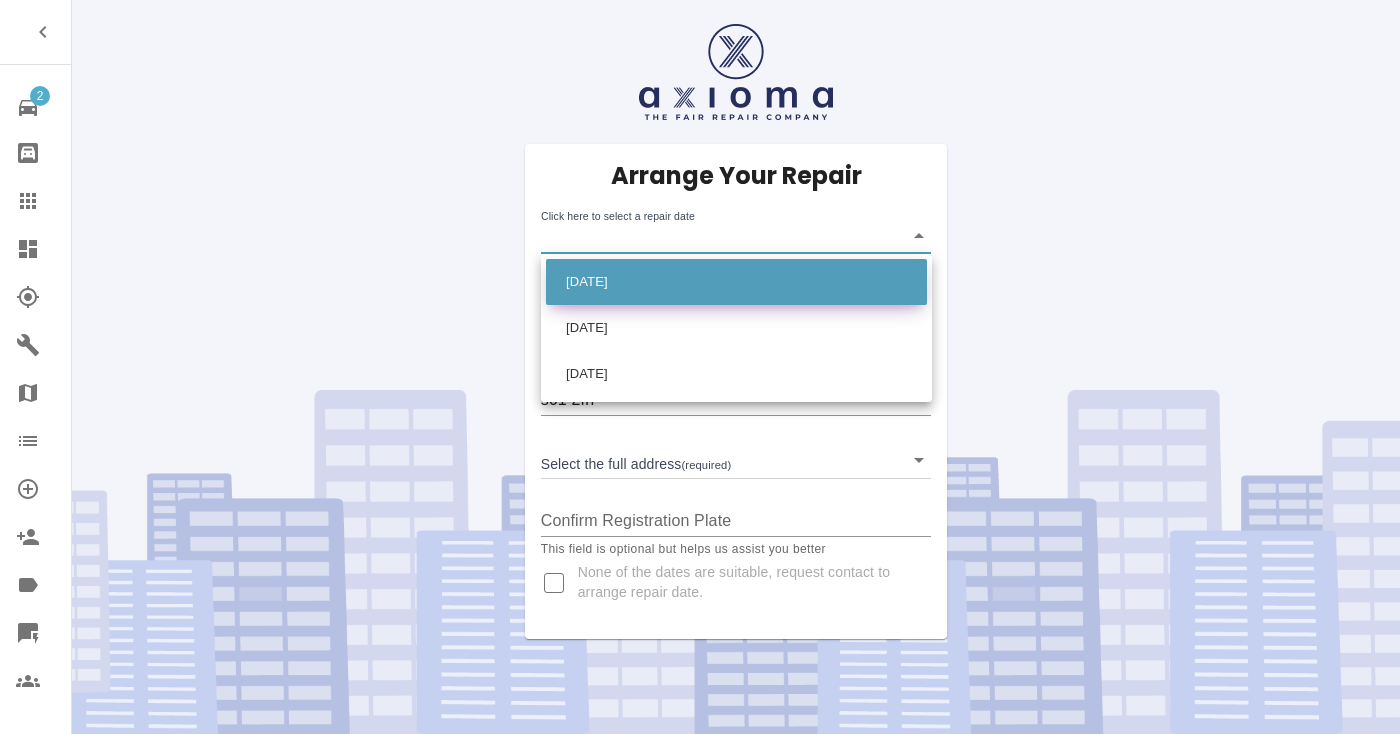 click on "[DATE]" at bounding box center (736, 282) 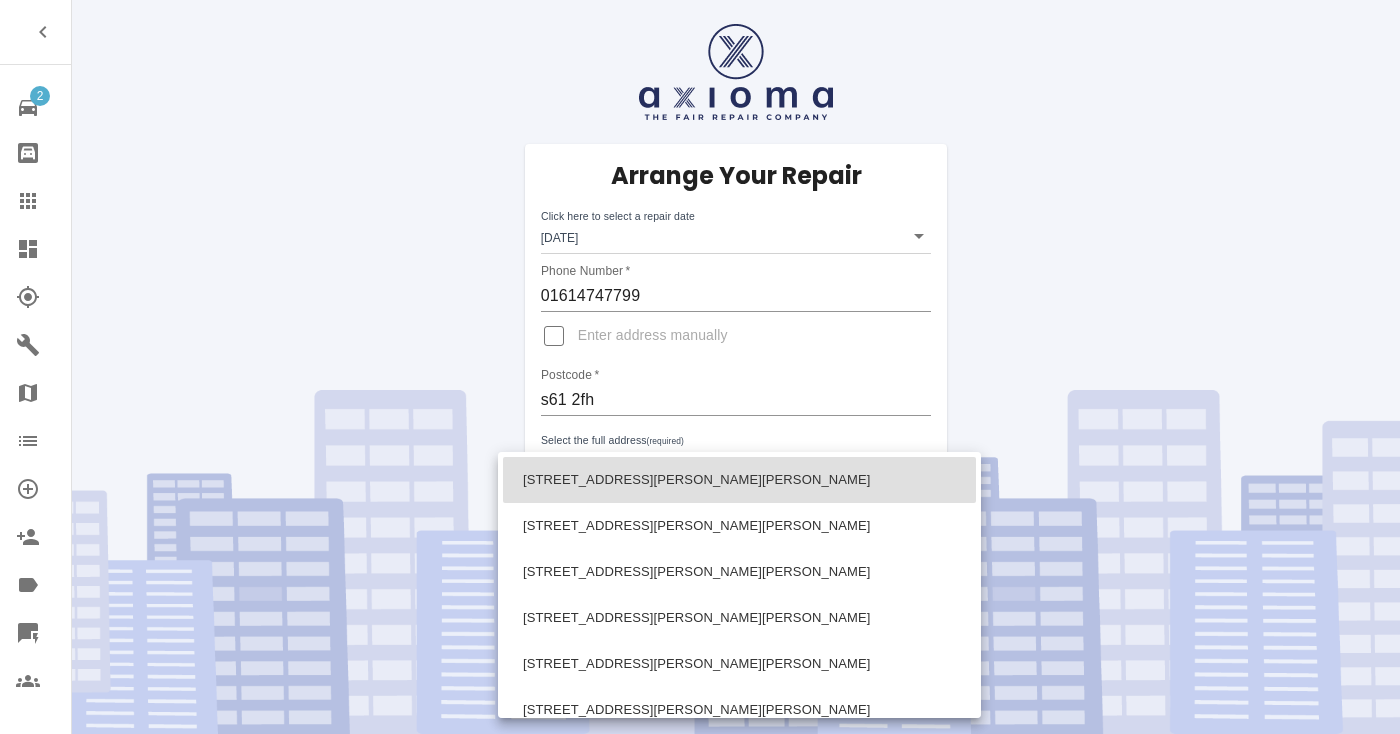 click on "2 Repair home Bodyshop home Claims Dashboard Explorer Garages Map Organization Create Organization Invite Admin Labels Quick Quote Users Arrange Your Repair Click here to select a repair date [DATE] [DATE]T00:00:00.000Z Phone Number   * 01614747799 Enter address manually Postcode   * s61 2fh Select the full address  (required) ​ Confirm Registration Plate This field is optional but helps us assist you better None of the dates are suitable, request contact to arrange repair date.
[GEOGRAPHIC_DATA][PERSON_NAME][PERSON_NAME] [GEOGRAPHIC_DATA][PERSON_NAME][PERSON_NAME] [GEOGRAPHIC_DATA][PERSON_NAME][PERSON_NAME] [GEOGRAPHIC_DATA][PERSON_NAME][PERSON_NAME] [GEOGRAPHIC_DATA][PERSON_NAME][PERSON_NAME] [GEOGRAPHIC_DATA] [GEOGRAPHIC_DATA][PERSON_NAME][PERSON_NAME] [GEOGRAPHIC_DATA] [GEOGRAPHIC_DATA][PERSON_NAME][PERSON_NAME] [GEOGRAPHIC_DATA] [GEOGRAPHIC_DATA][PERSON_NAME][PERSON_NAME], [GEOGRAPHIC_DATA]" at bounding box center (700, 367) 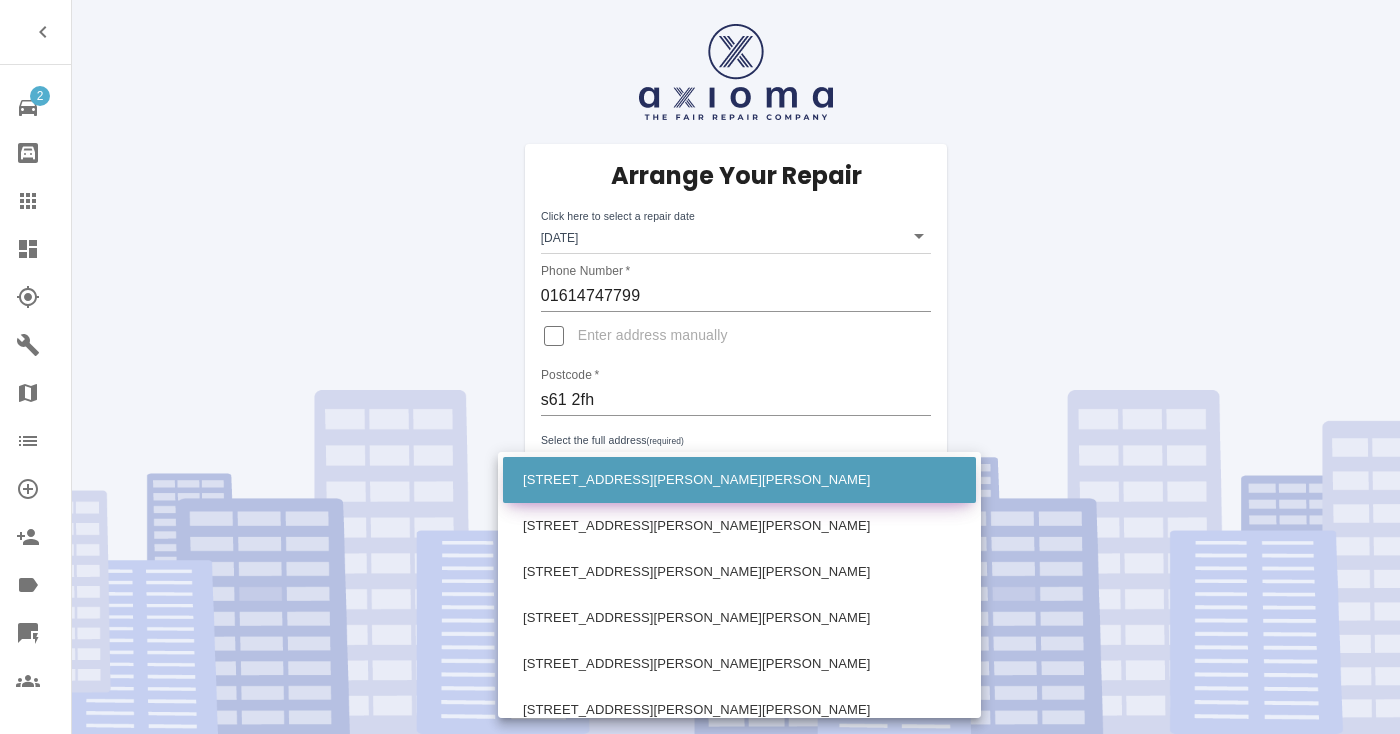 click on "[STREET_ADDRESS][PERSON_NAME][PERSON_NAME]" at bounding box center [739, 480] 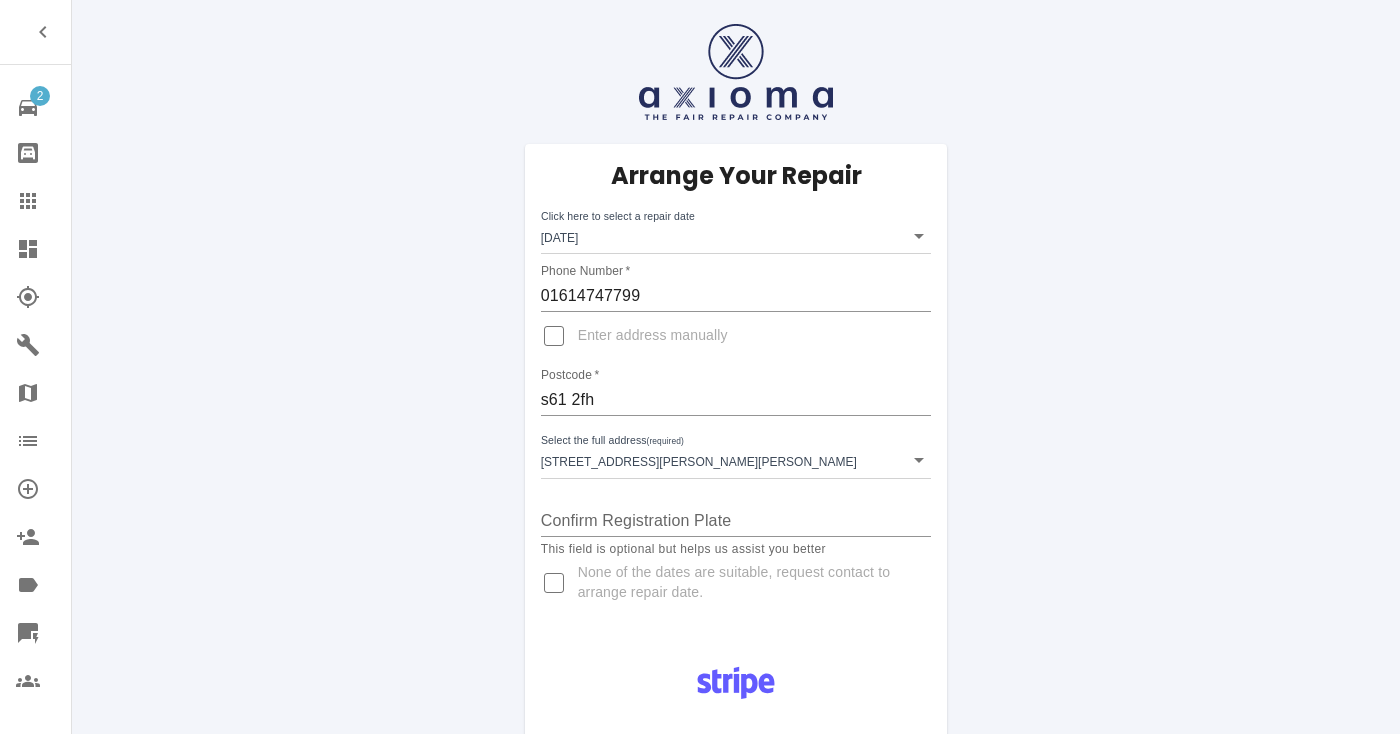 click on "Pay £38 Booking Fee" at bounding box center (736, 951) 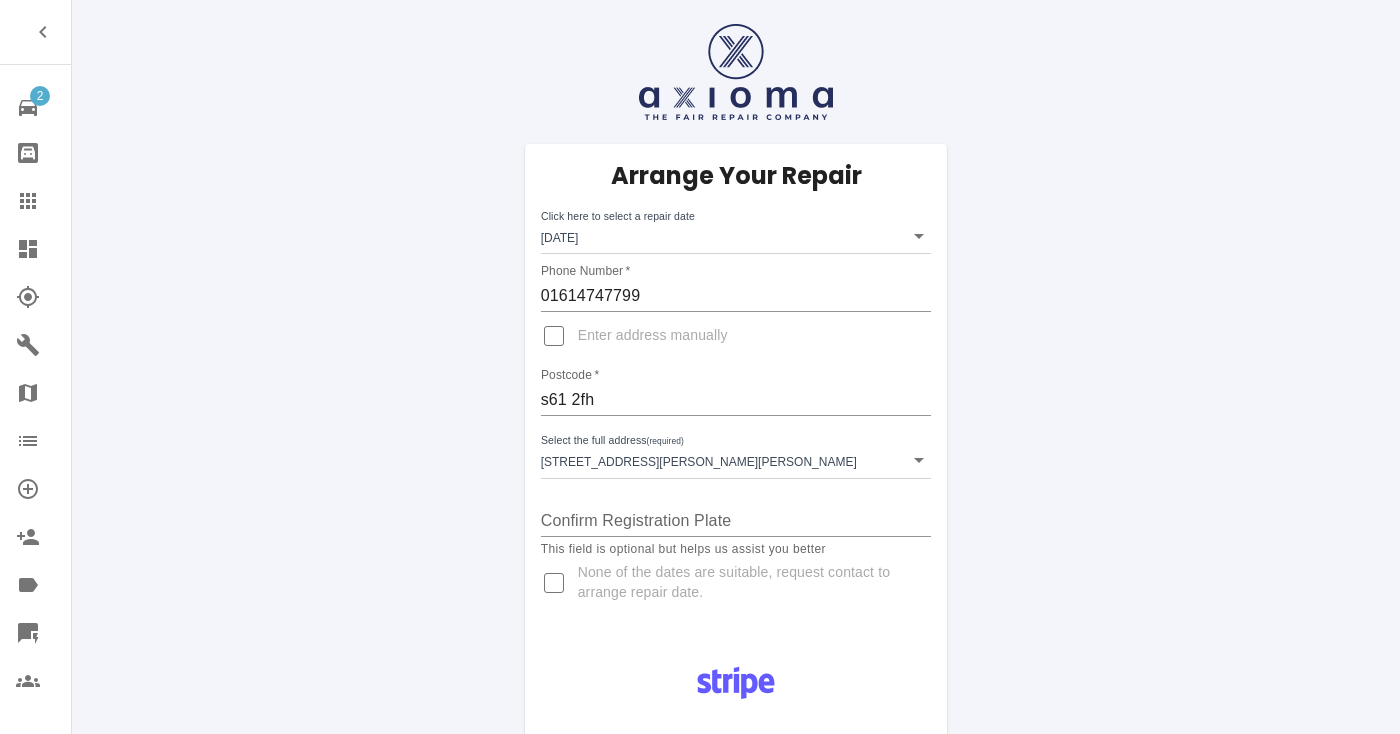 scroll, scrollTop: 0, scrollLeft: 0, axis: both 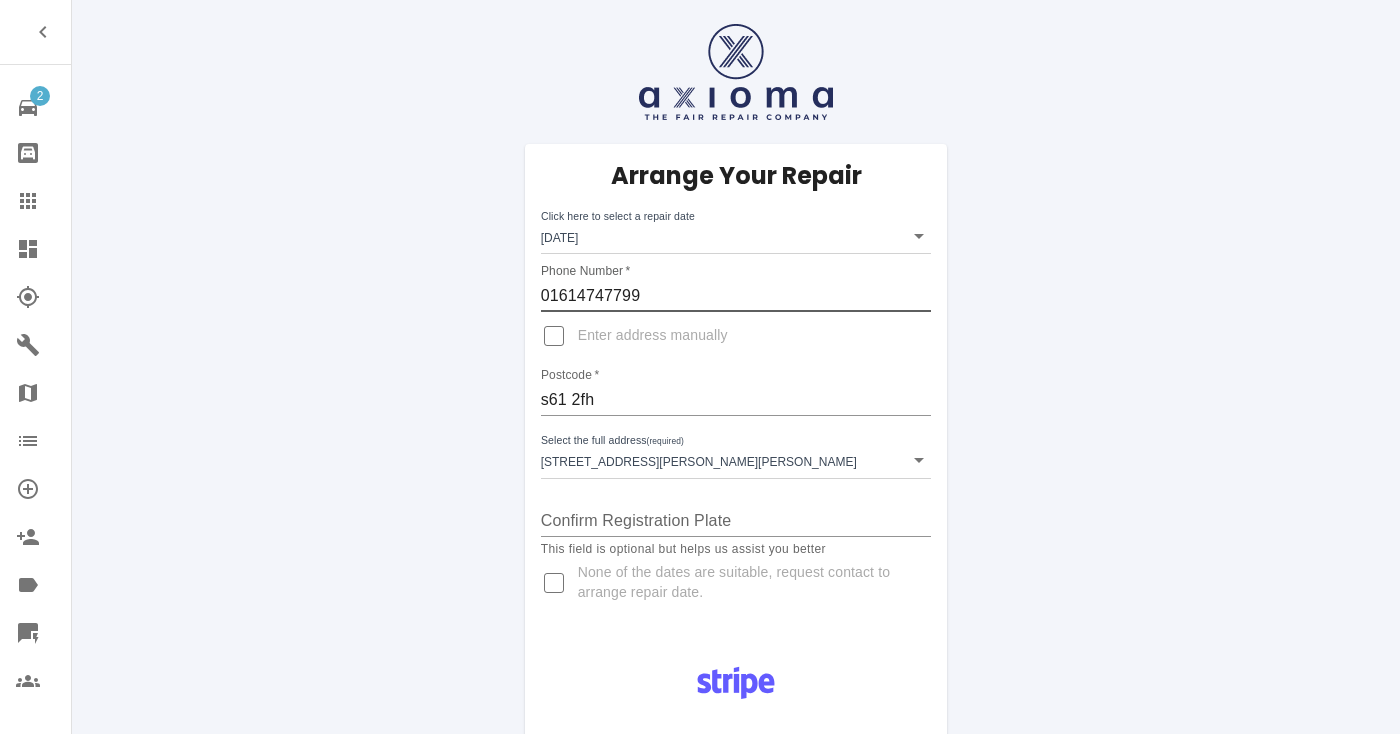 click on "01614747799" at bounding box center [736, 296] 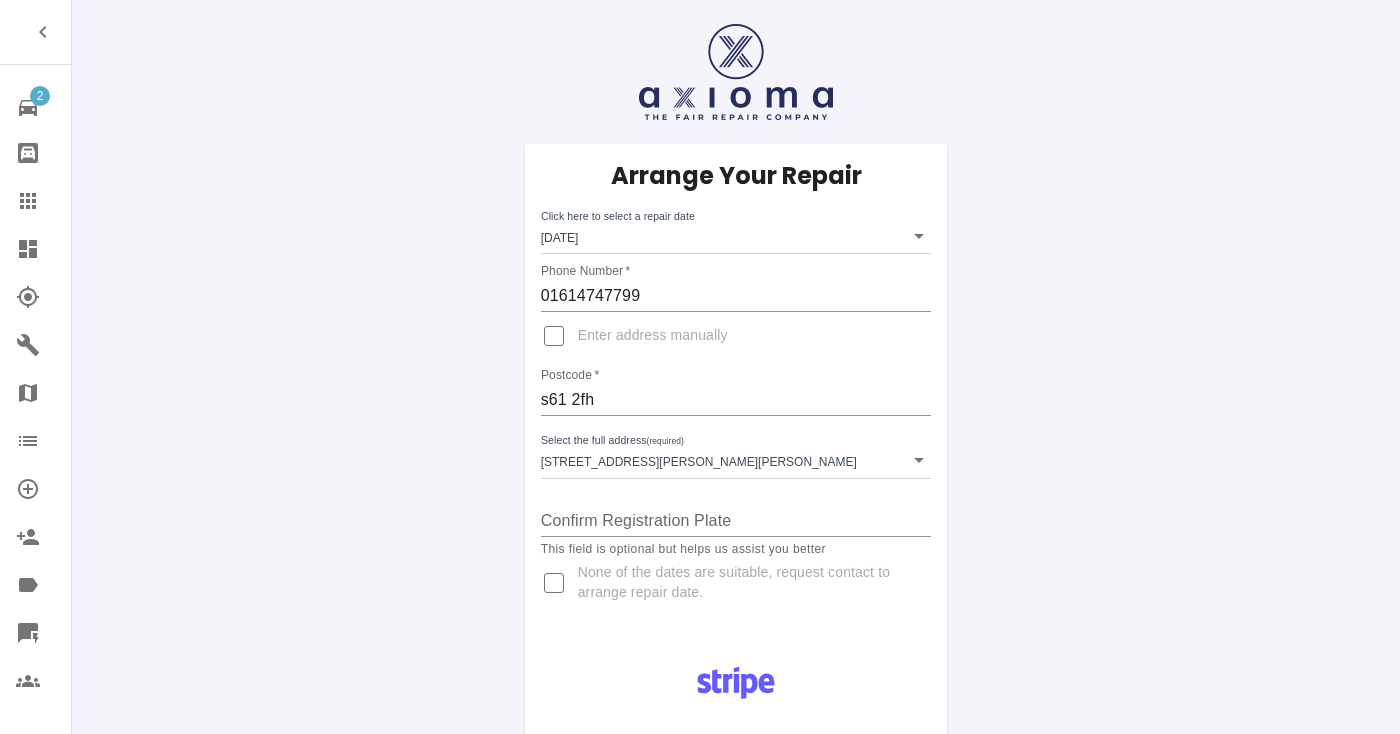 click on "Arrange Your Repair Click here to select a repair date Fri Jul 18 2025 2025-07-18T00:00:00.000Z Phone Number   * 01614747799 Enter address manually Postcode   * s61 2fh Select the full address  (required) 18 Milton Drive   Thorpe Hesley, Rotherham South Yorkshire 18 Milton Drive   Thorpe Hesley, Rotherham South Yorkshire Confirm Registration Plate This field is optional but helps us assist you better None of the dates are suitable, request contact to arrange repair date. Pay £38 Booking Fee Why we ask for a booking fee: Your body repair specialist will have booked out time for you and your vehicle in their working day and they need to make a living. If you decide to cancel your booking we will use this booking fee to reimburse the repairer for the time they lost making themselves available for you. This £38 fee will be deducted from your final bill upon completion of the works." at bounding box center (736, 756) 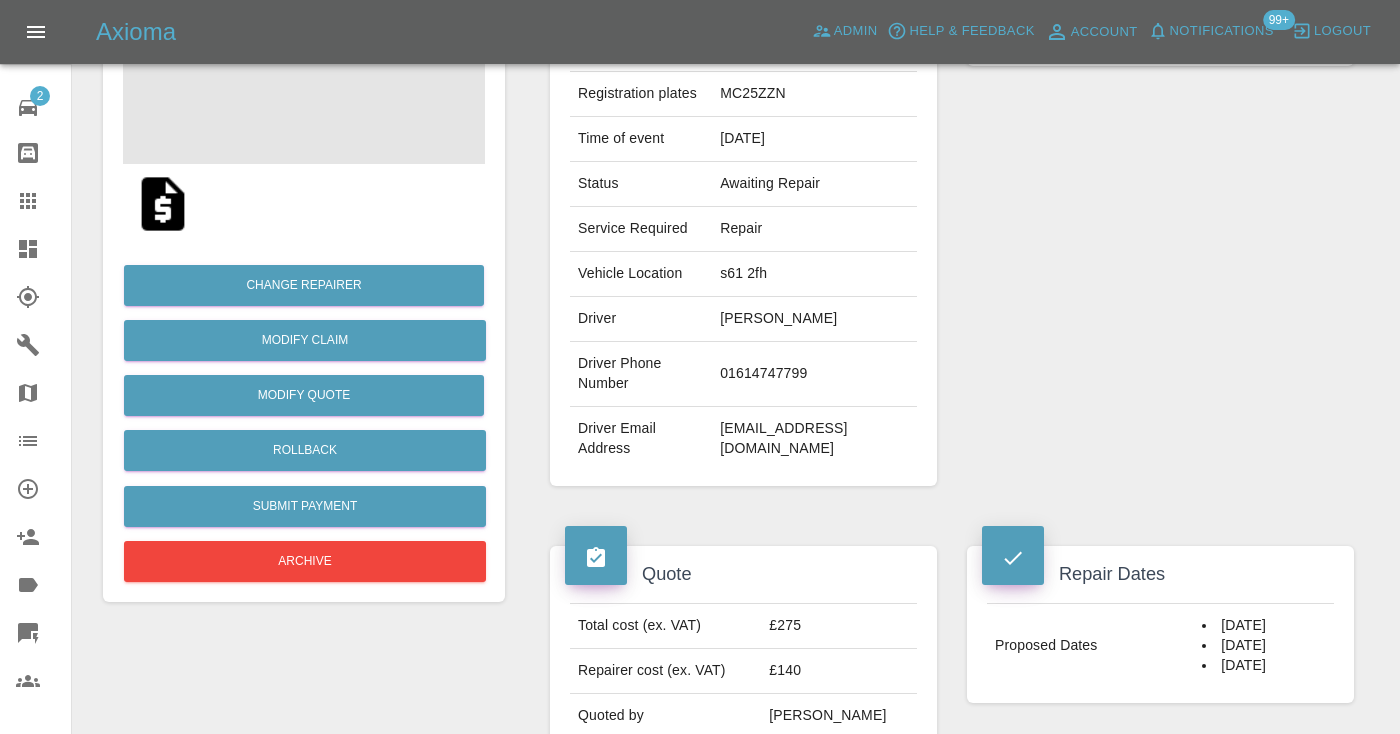 scroll, scrollTop: 292, scrollLeft: 0, axis: vertical 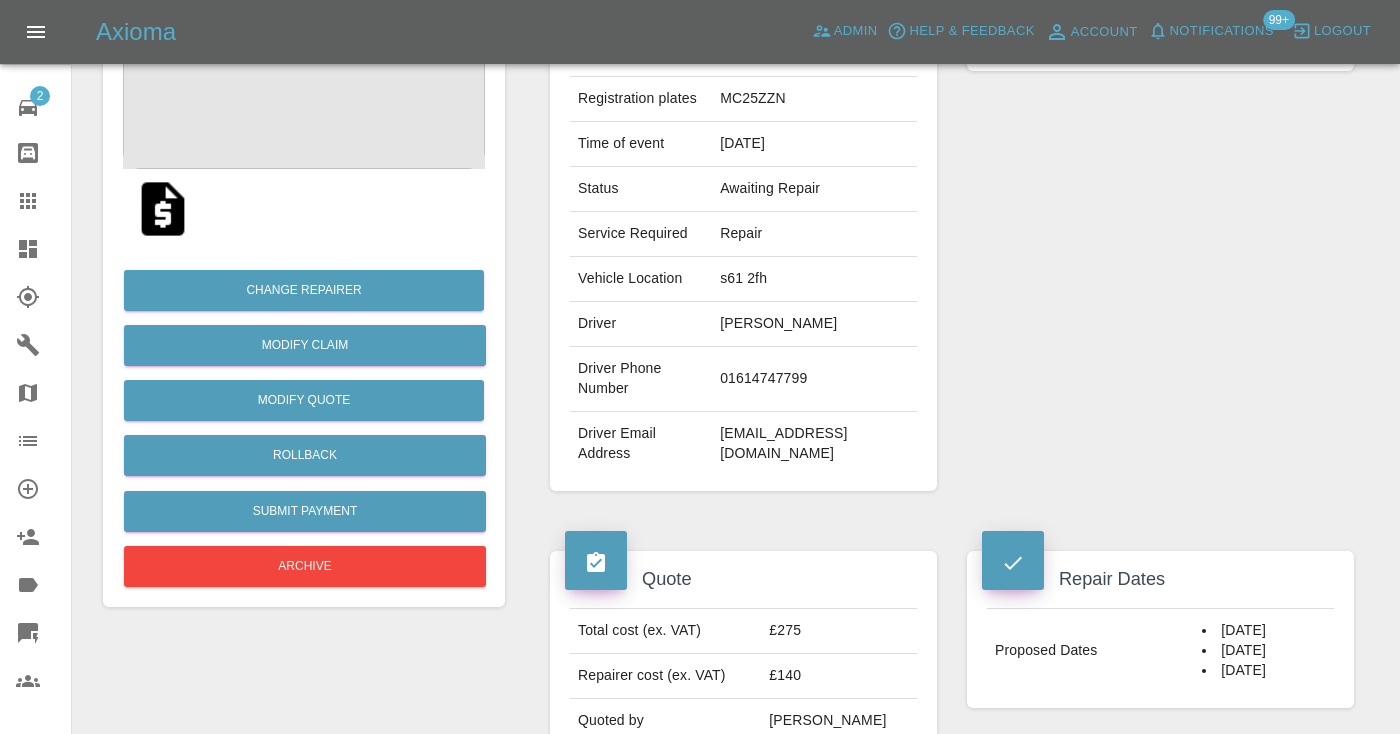 click on "Repairer Repair shop Smart Tech Repairs" at bounding box center (1160, 222) 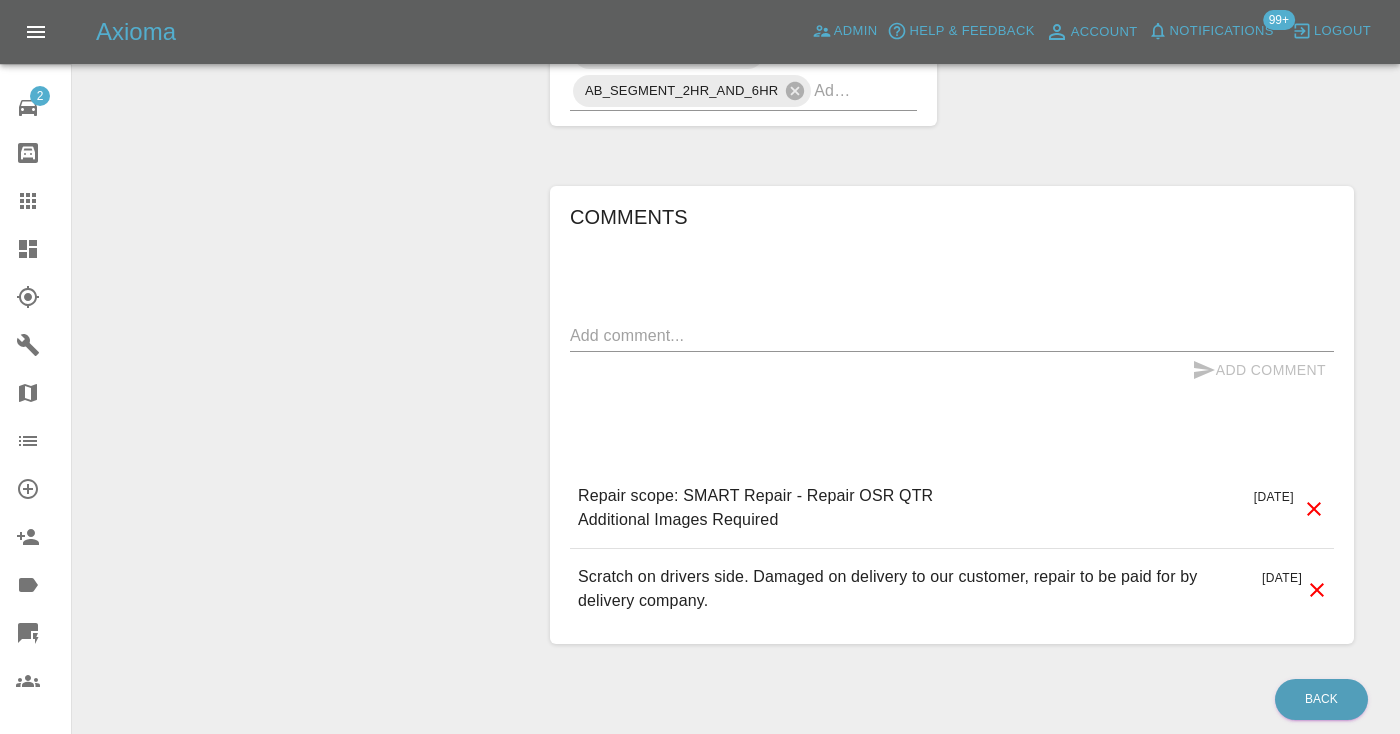 scroll, scrollTop: 1469, scrollLeft: 0, axis: vertical 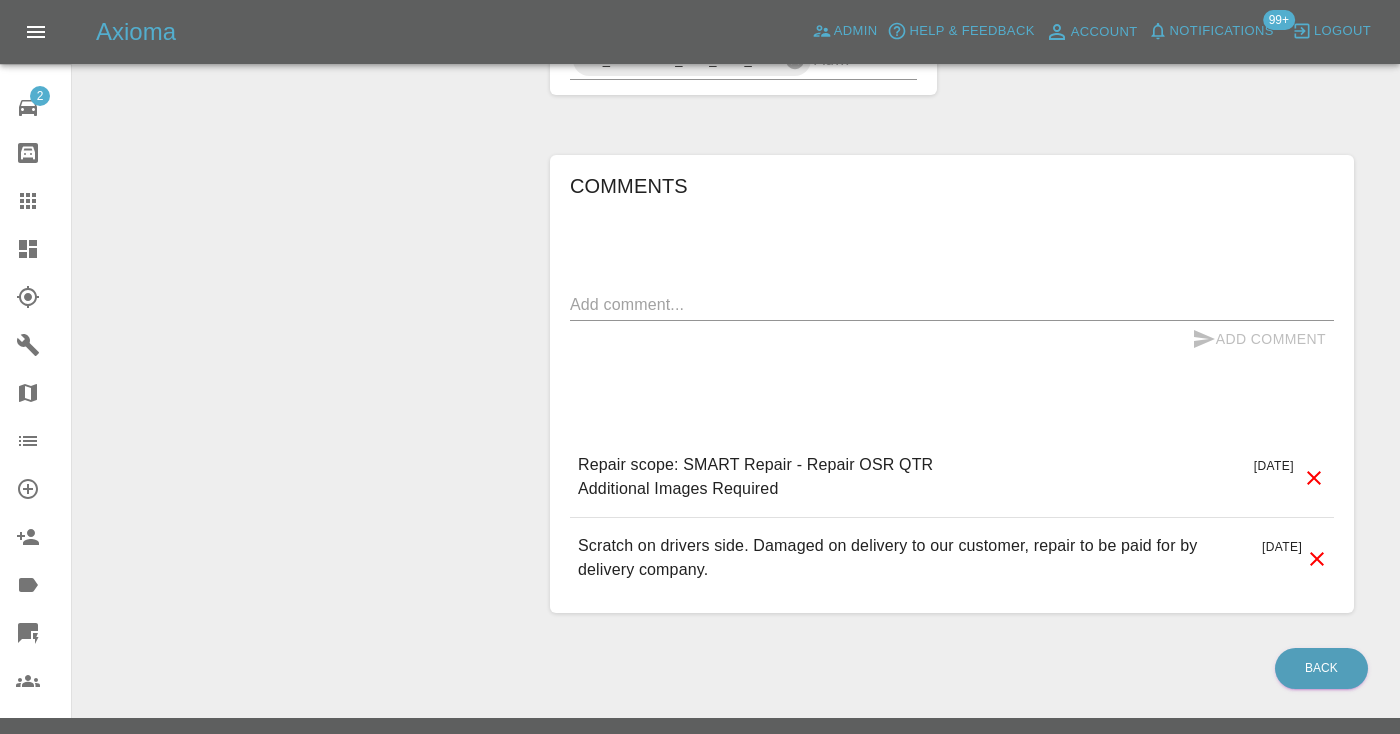 click on "x" at bounding box center (952, 305) 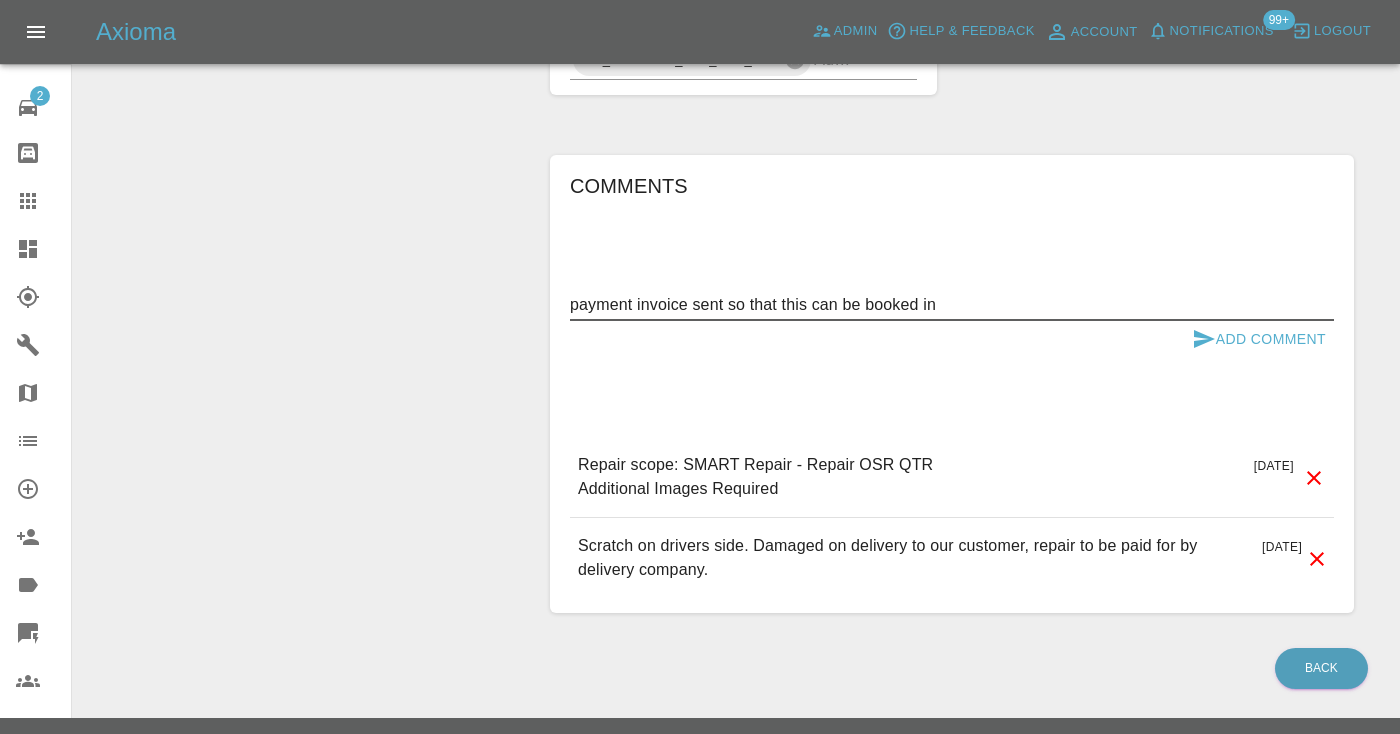 type on "payment invoice sent so that this can be booked in" 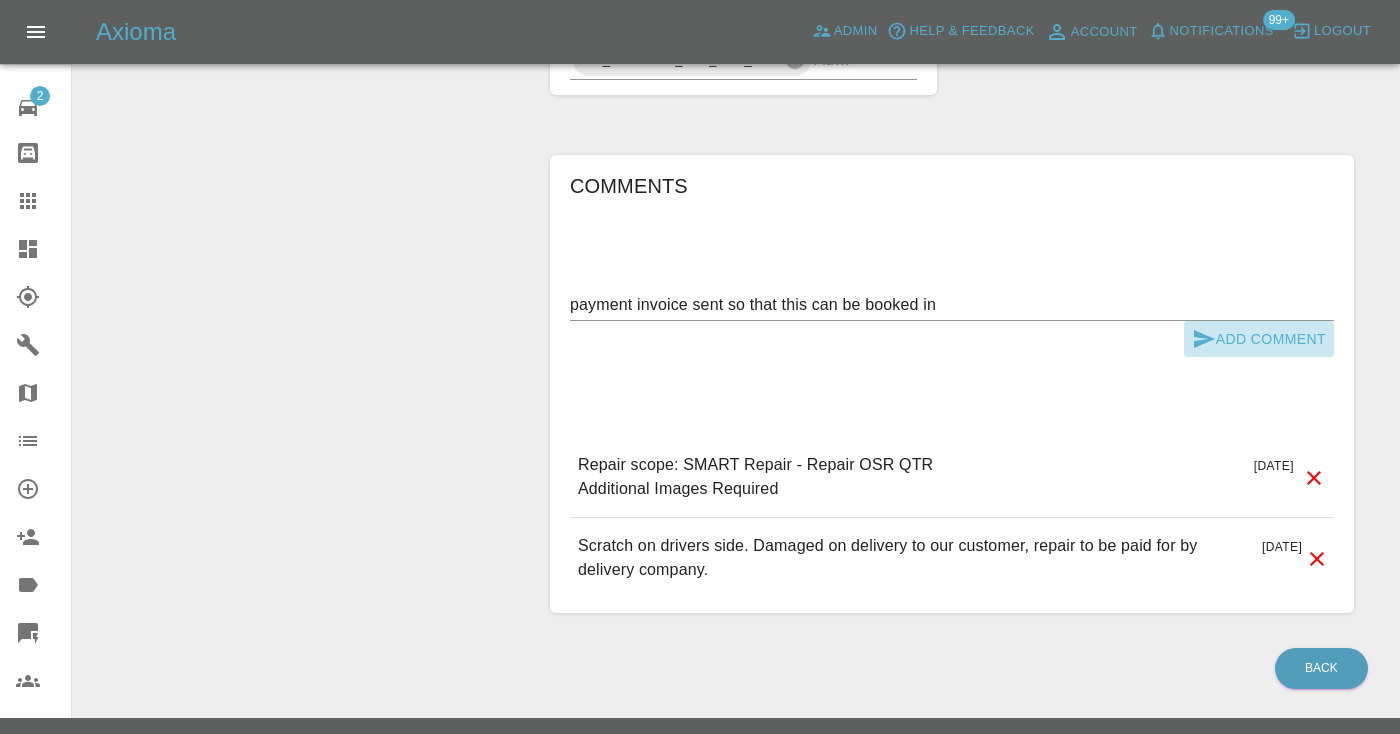 click 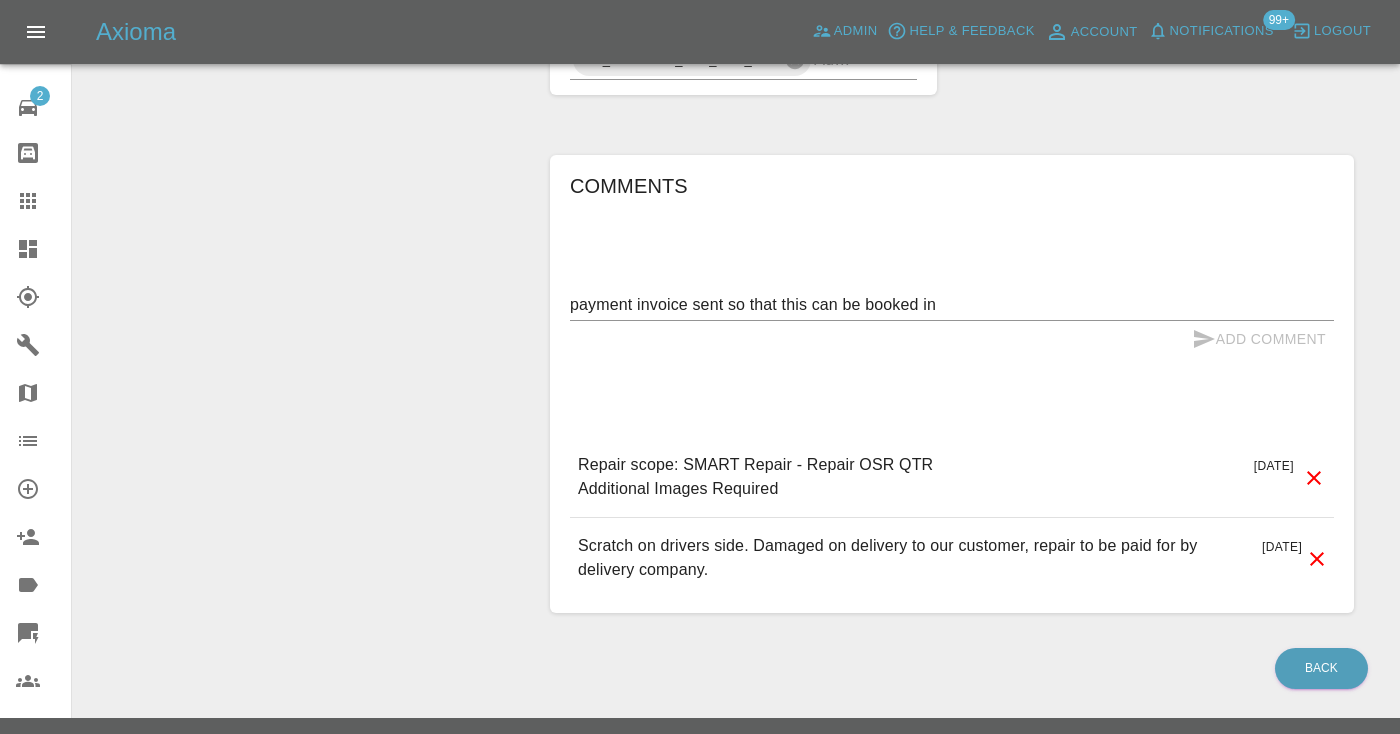 type 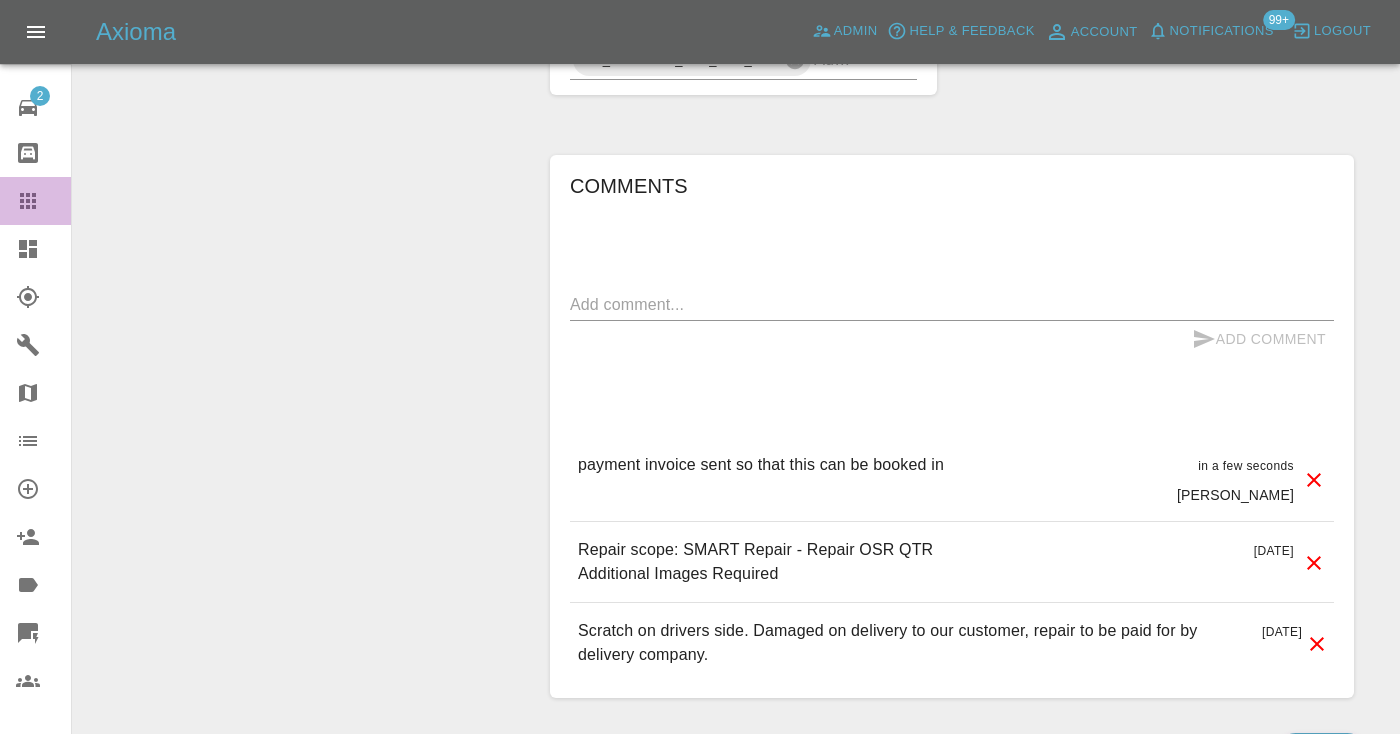 click on "Claims" at bounding box center (35, 201) 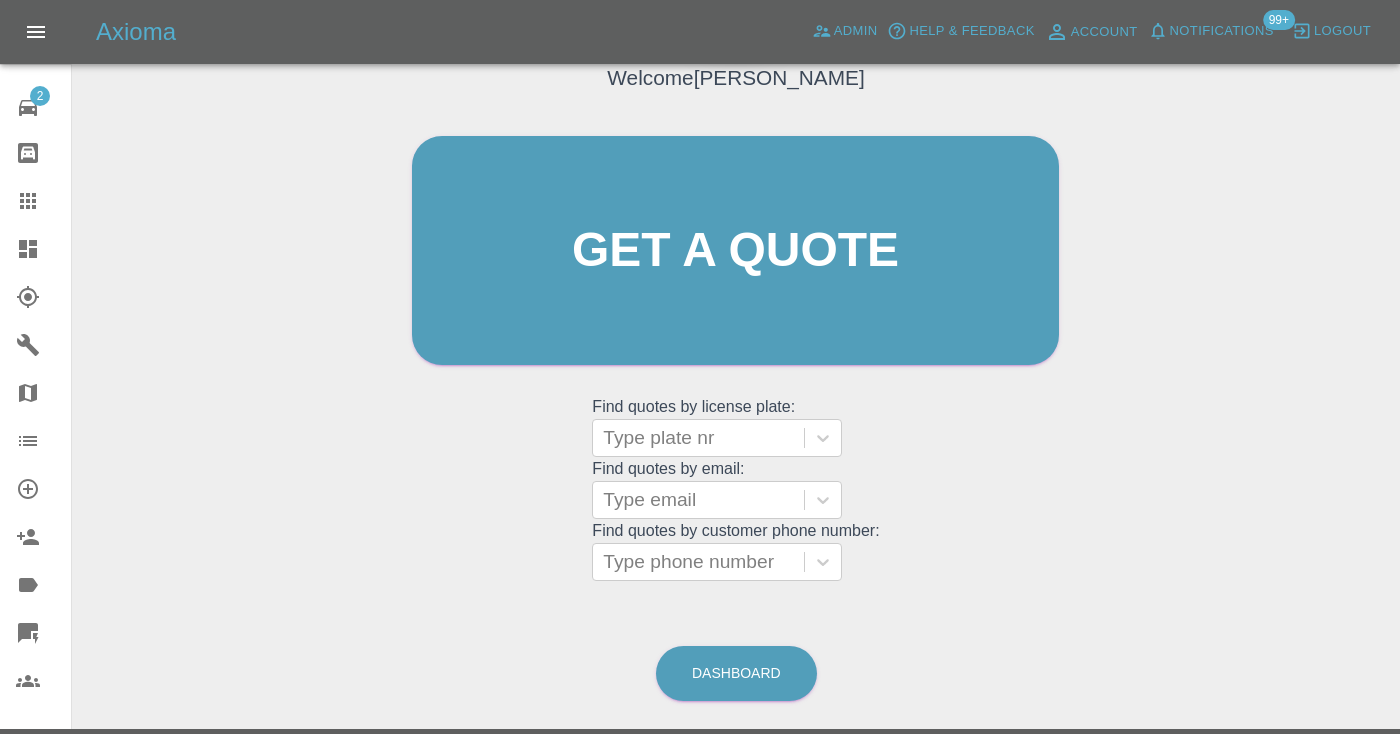 scroll, scrollTop: 135, scrollLeft: 0, axis: vertical 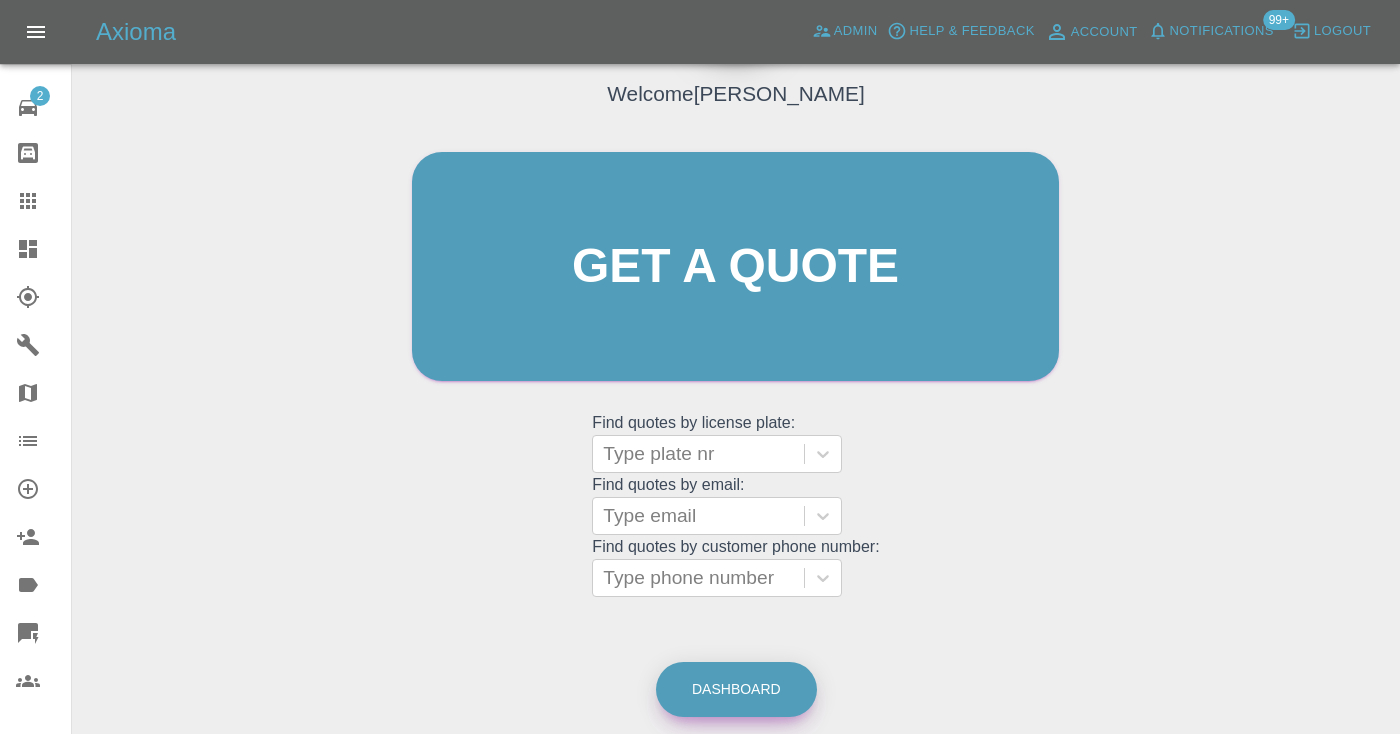 click on "Dashboard" at bounding box center (736, 689) 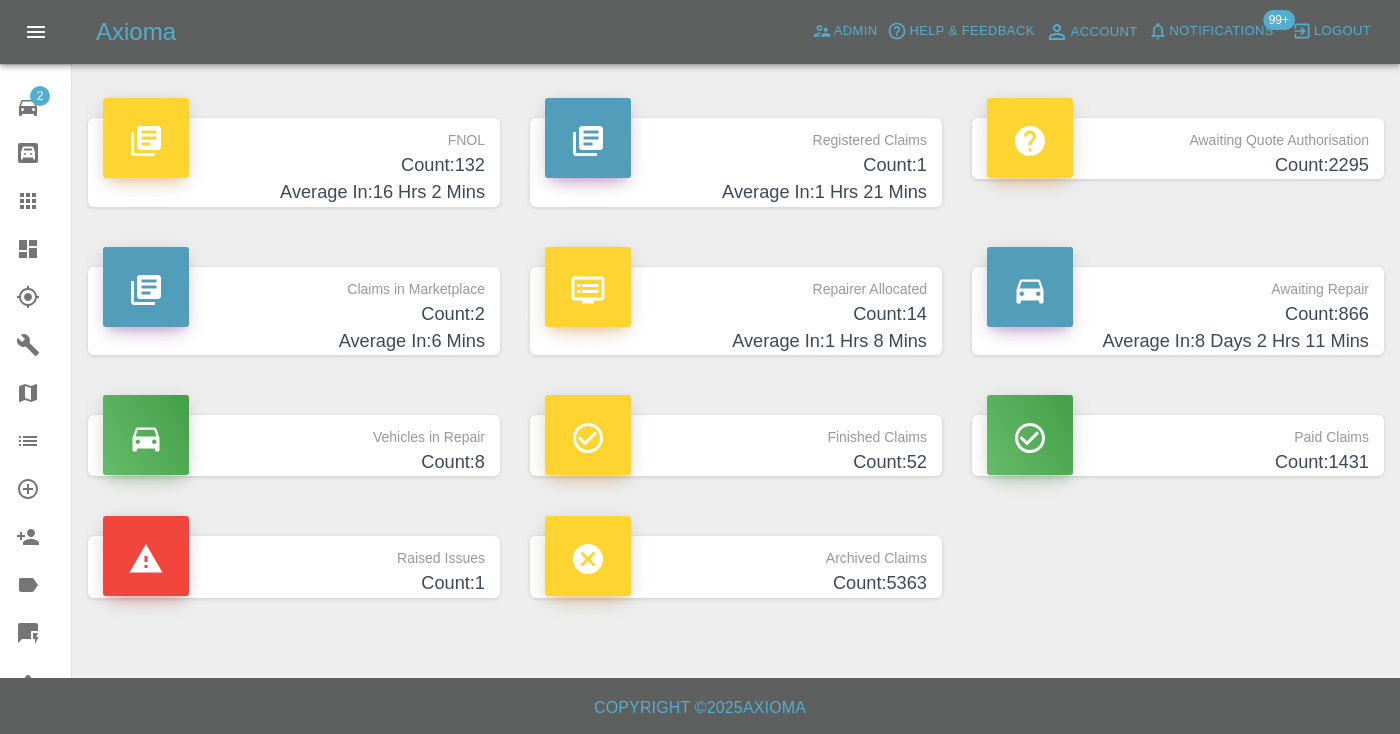 click on "Count:  866" at bounding box center (1178, 314) 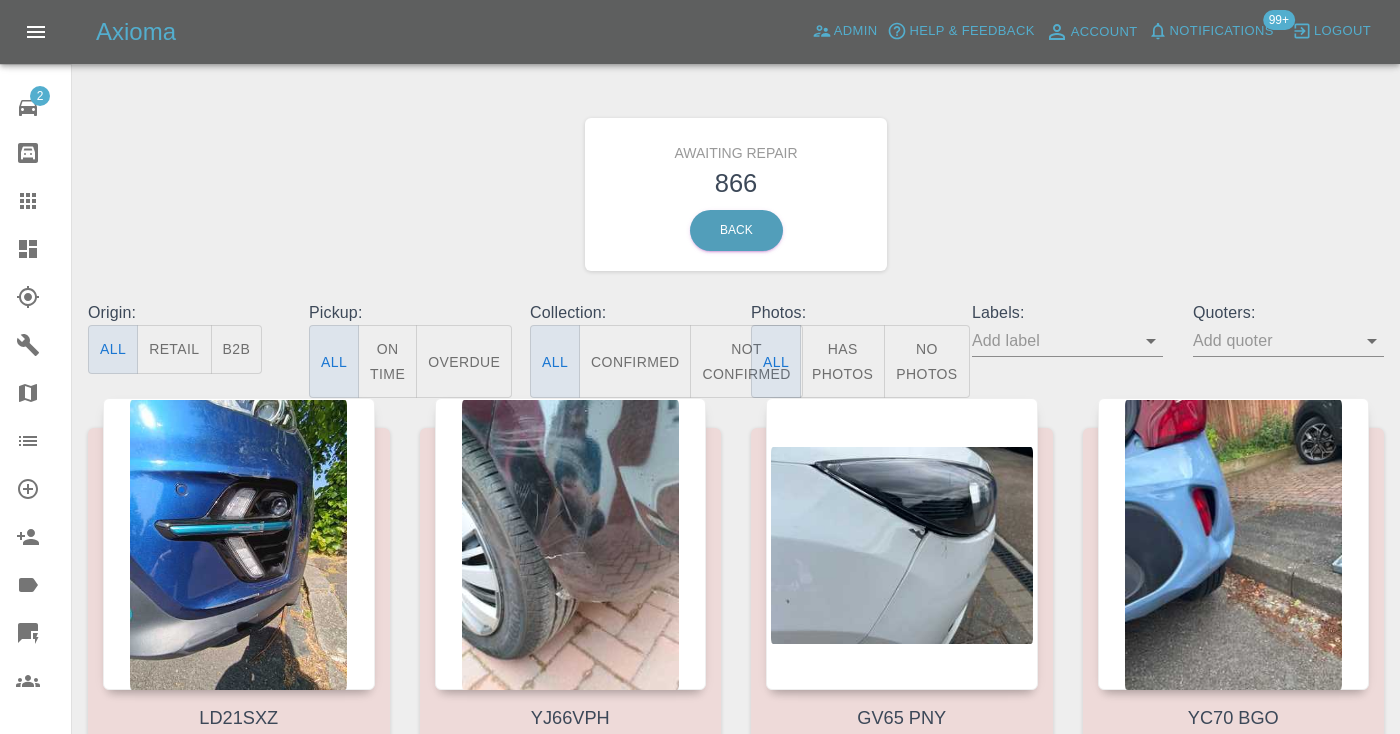 click on "Not Confirmed" at bounding box center [746, 361] 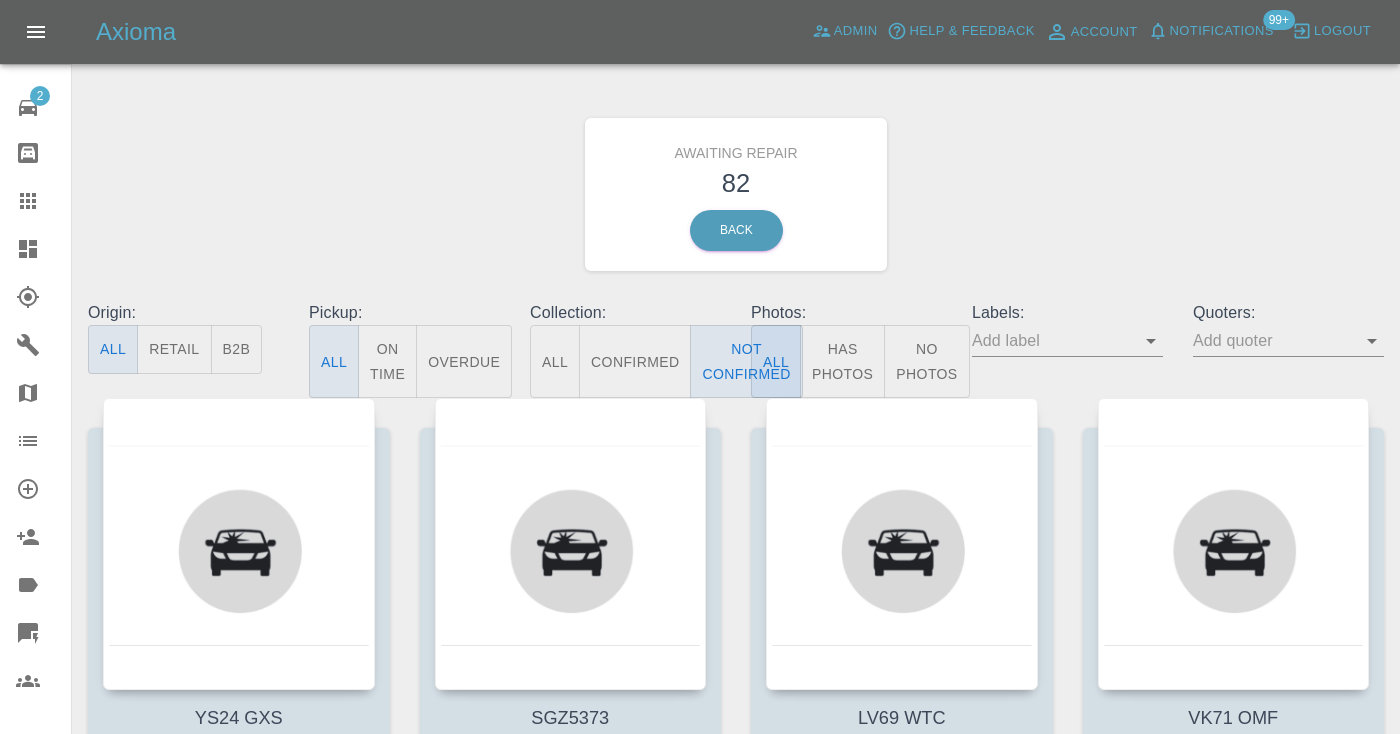 click on "Awaiting Repair 82 Back" at bounding box center [736, 194] 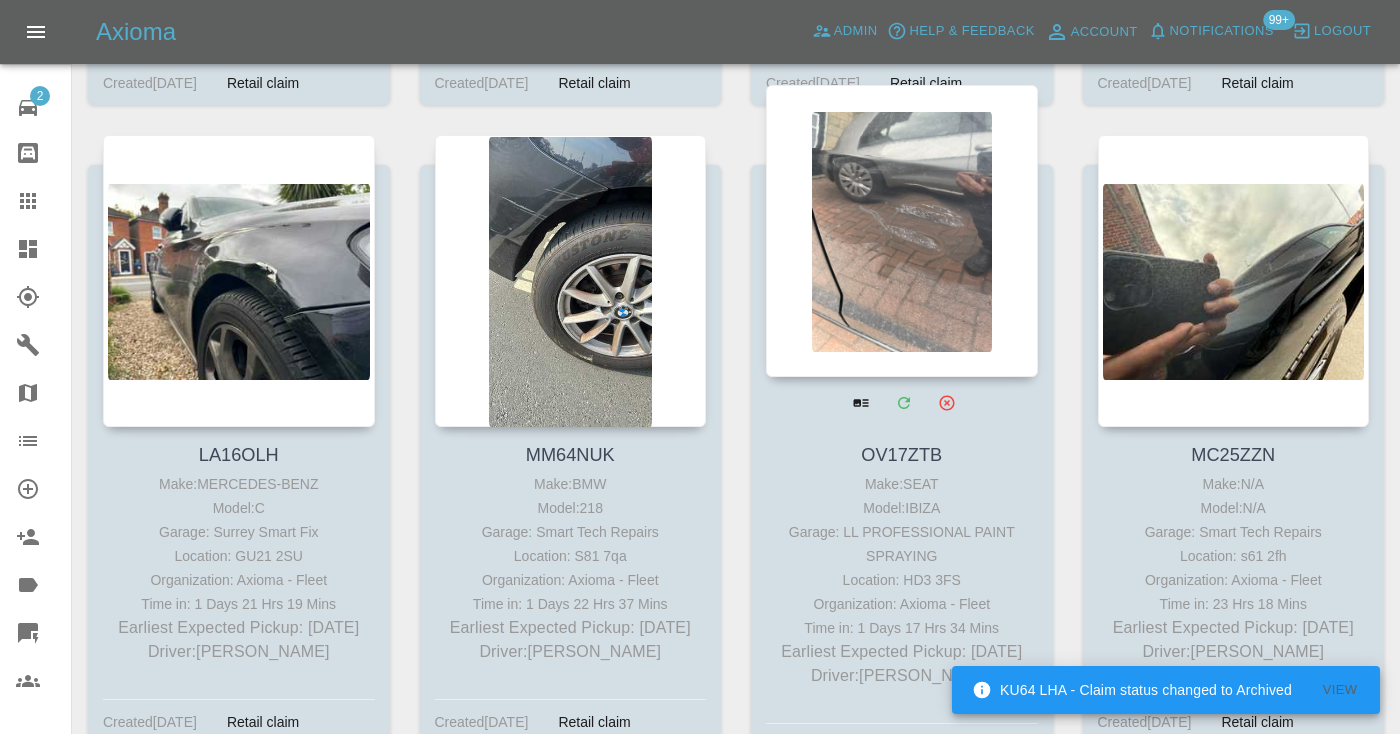 scroll, scrollTop: 1571, scrollLeft: 0, axis: vertical 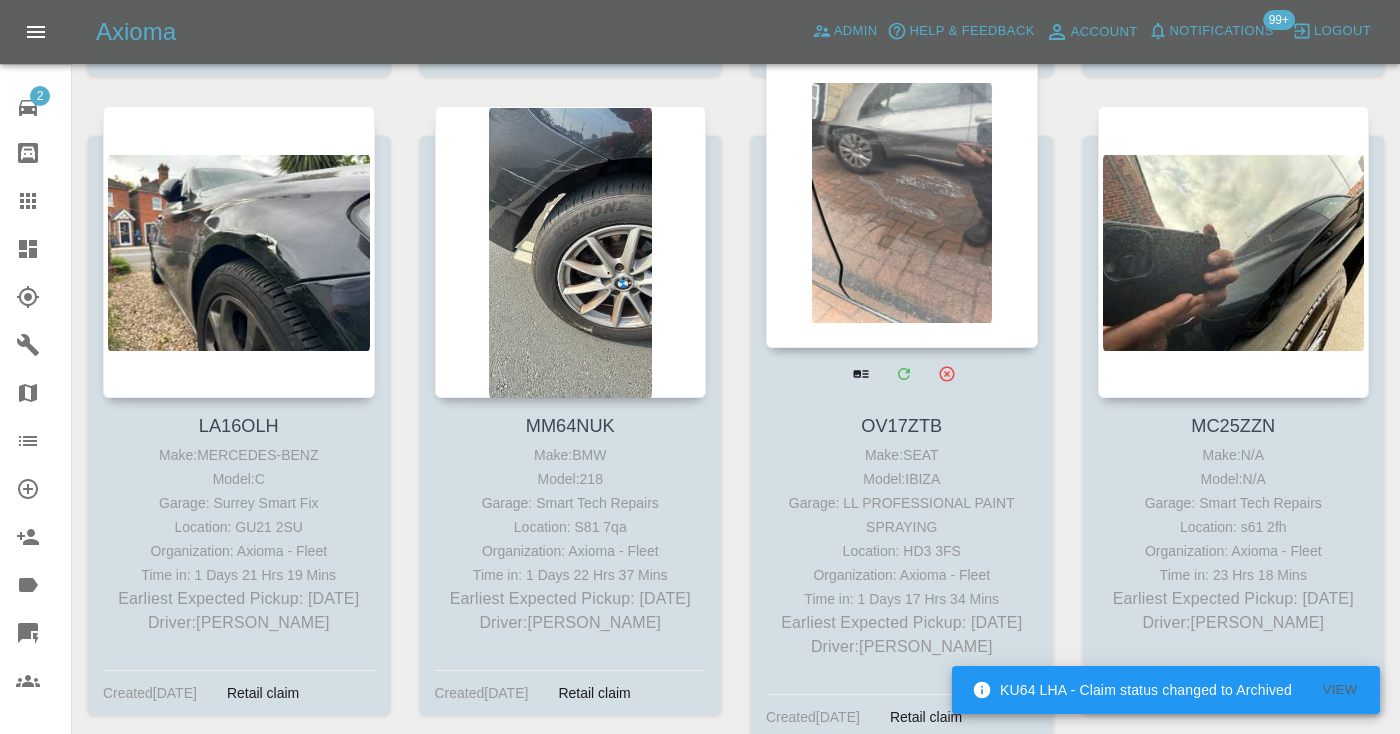 click at bounding box center [902, 202] 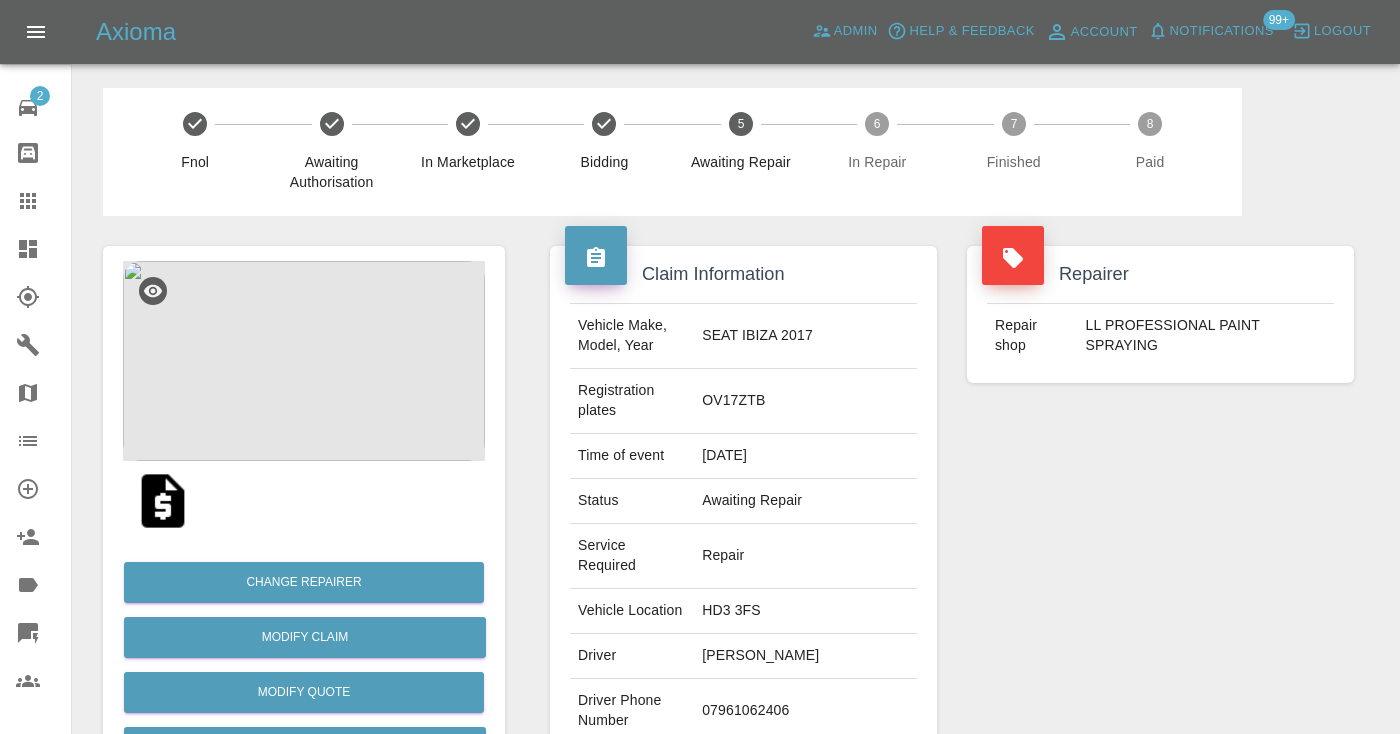 click on "07961062406" at bounding box center (805, 711) 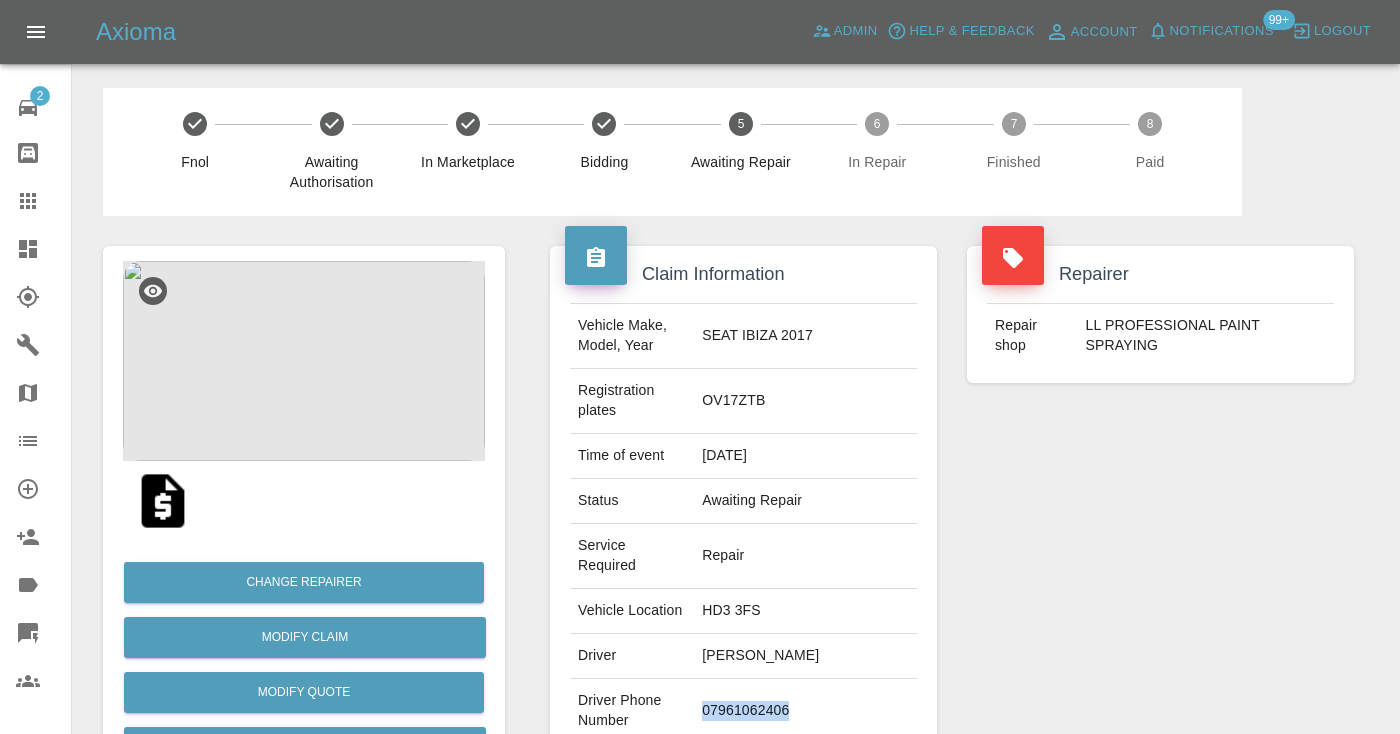 click on "07961062406" at bounding box center [805, 711] 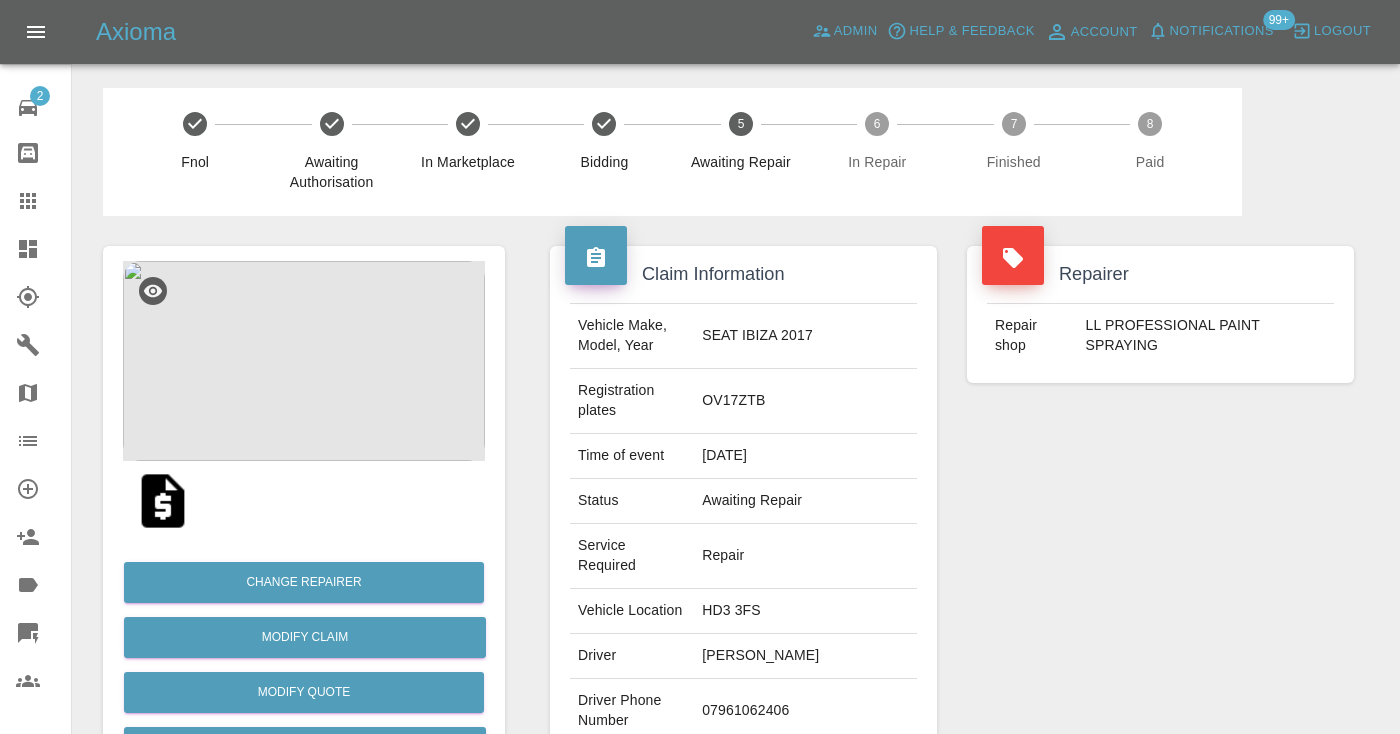 click on "Repairer Repair shop LL PROFESSIONAL PAINT SPRAYING" at bounding box center (1160, 544) 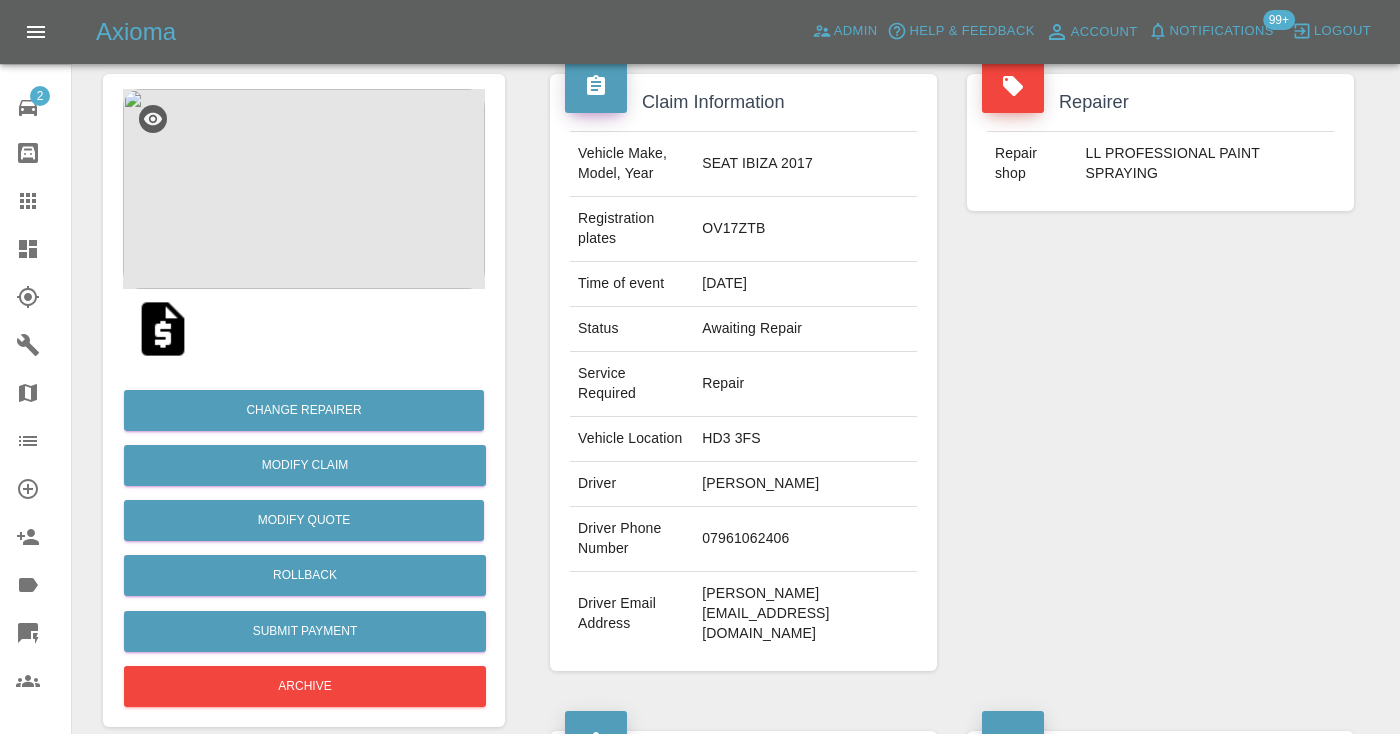 scroll, scrollTop: 169, scrollLeft: 0, axis: vertical 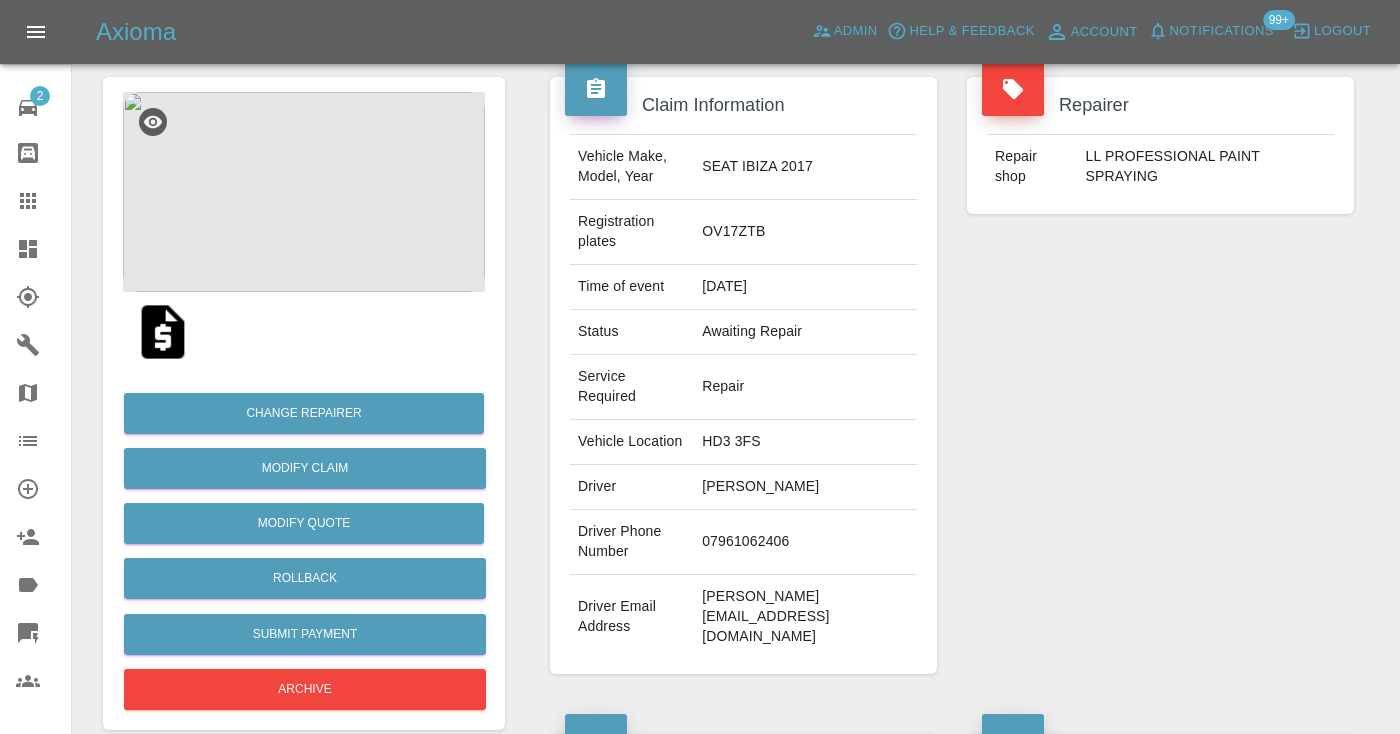 click on "Repairer Repair shop LL PROFESSIONAL PAINT SPRAYING" at bounding box center (1160, 375) 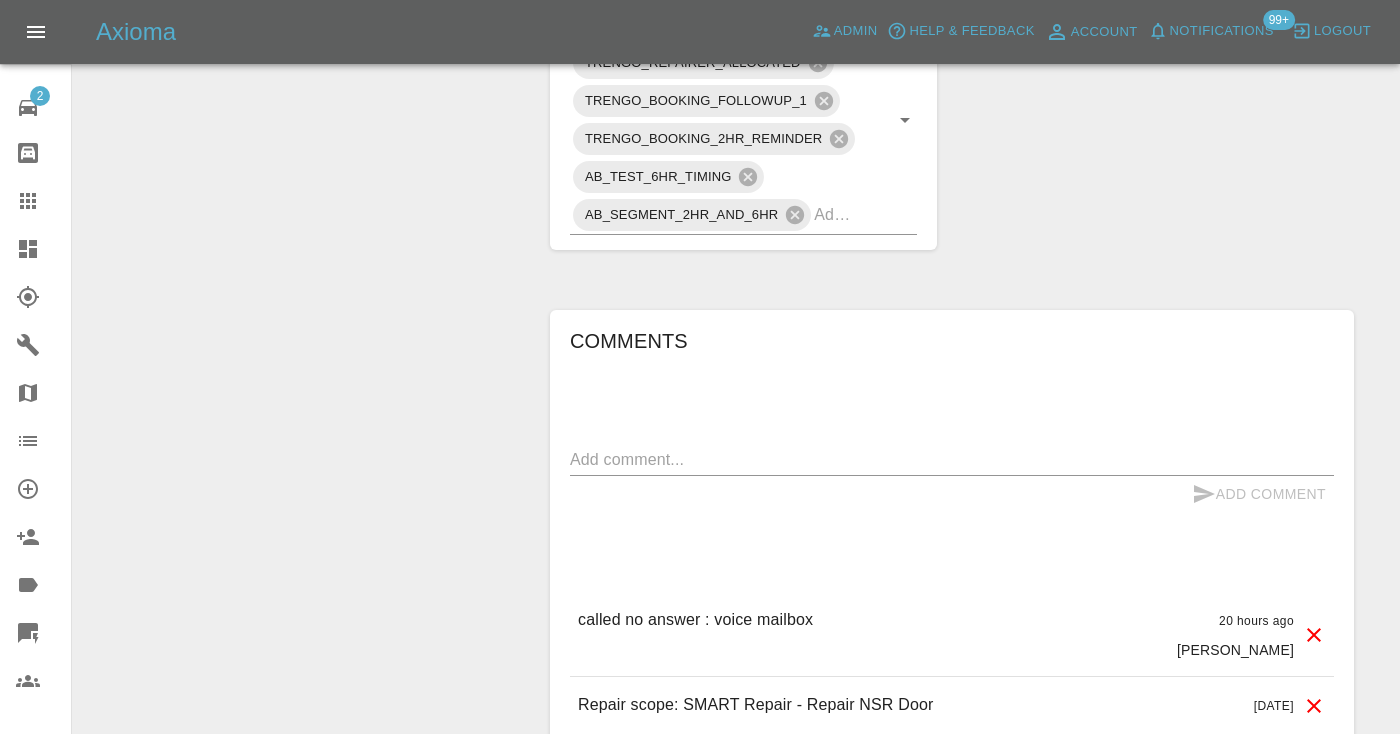 scroll, scrollTop: 1271, scrollLeft: 0, axis: vertical 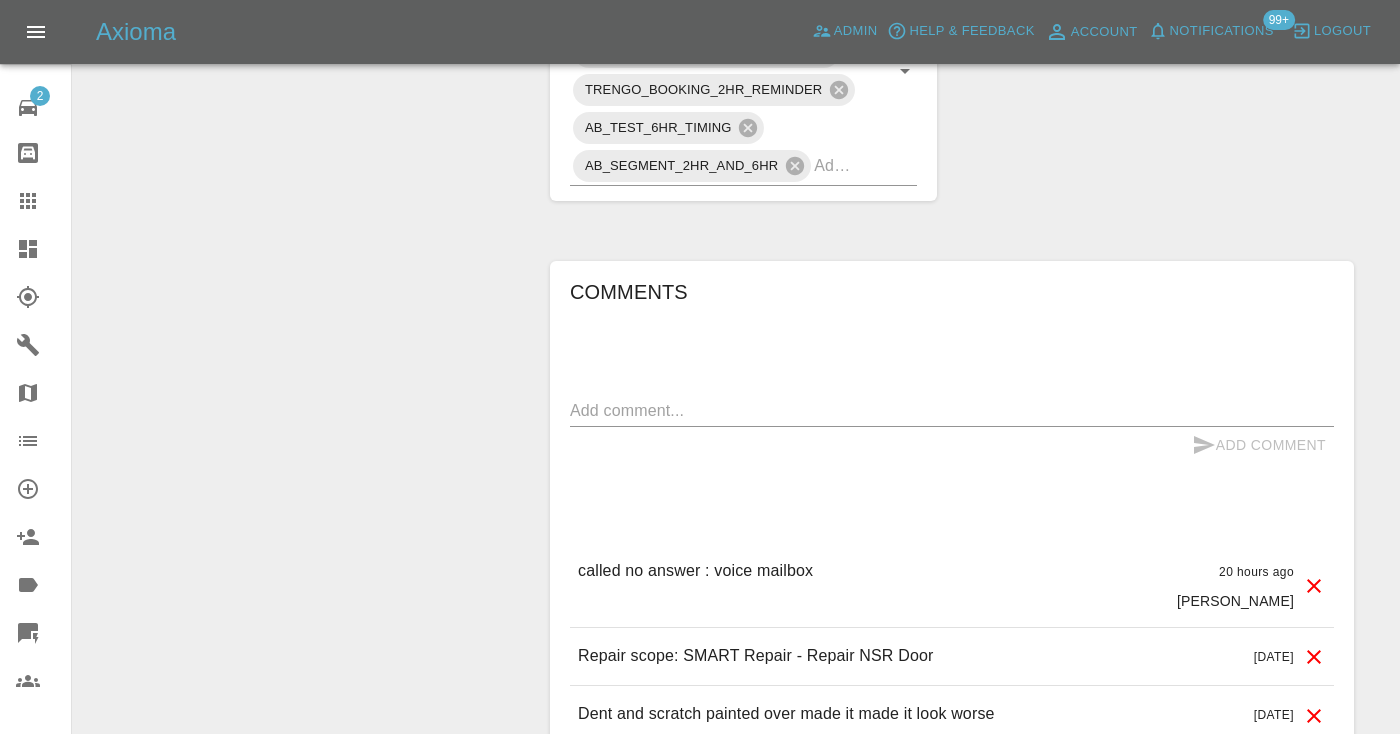 click at bounding box center [952, 410] 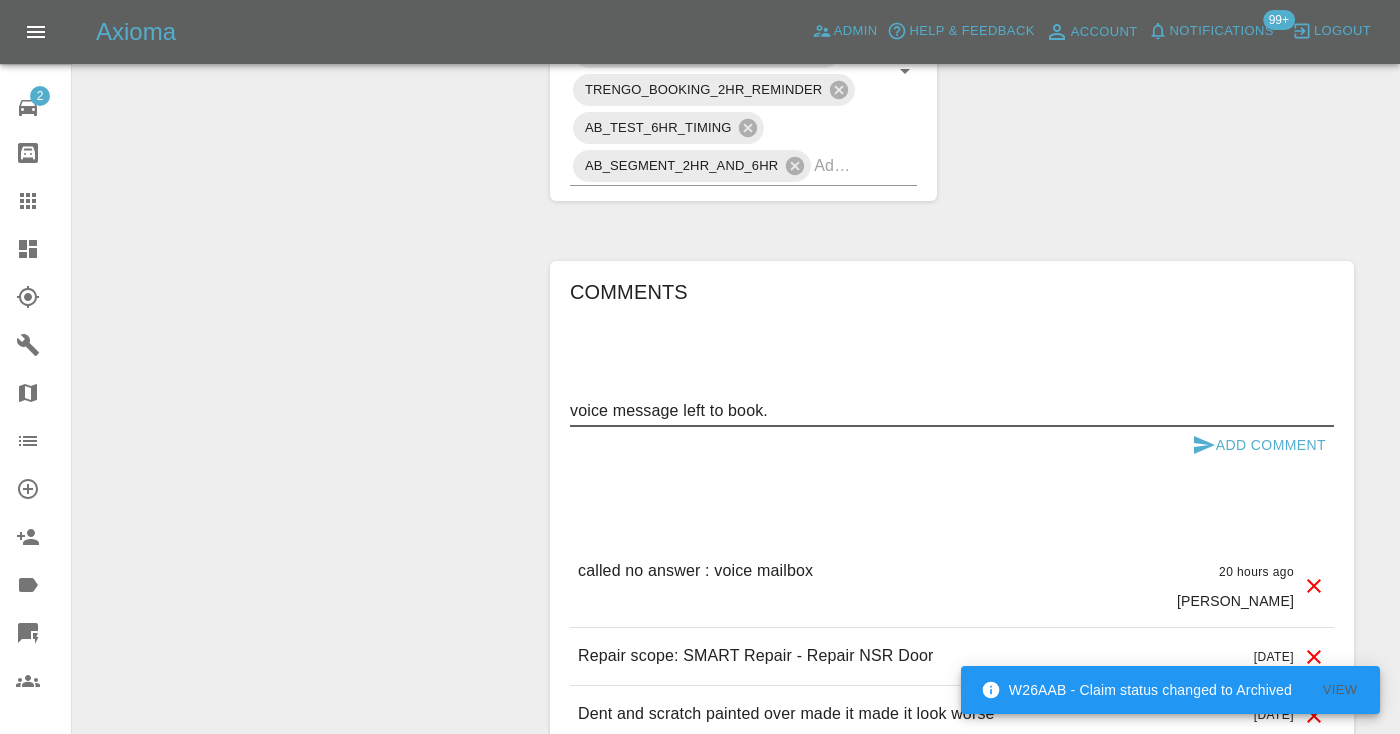 type on "voice message left to book." 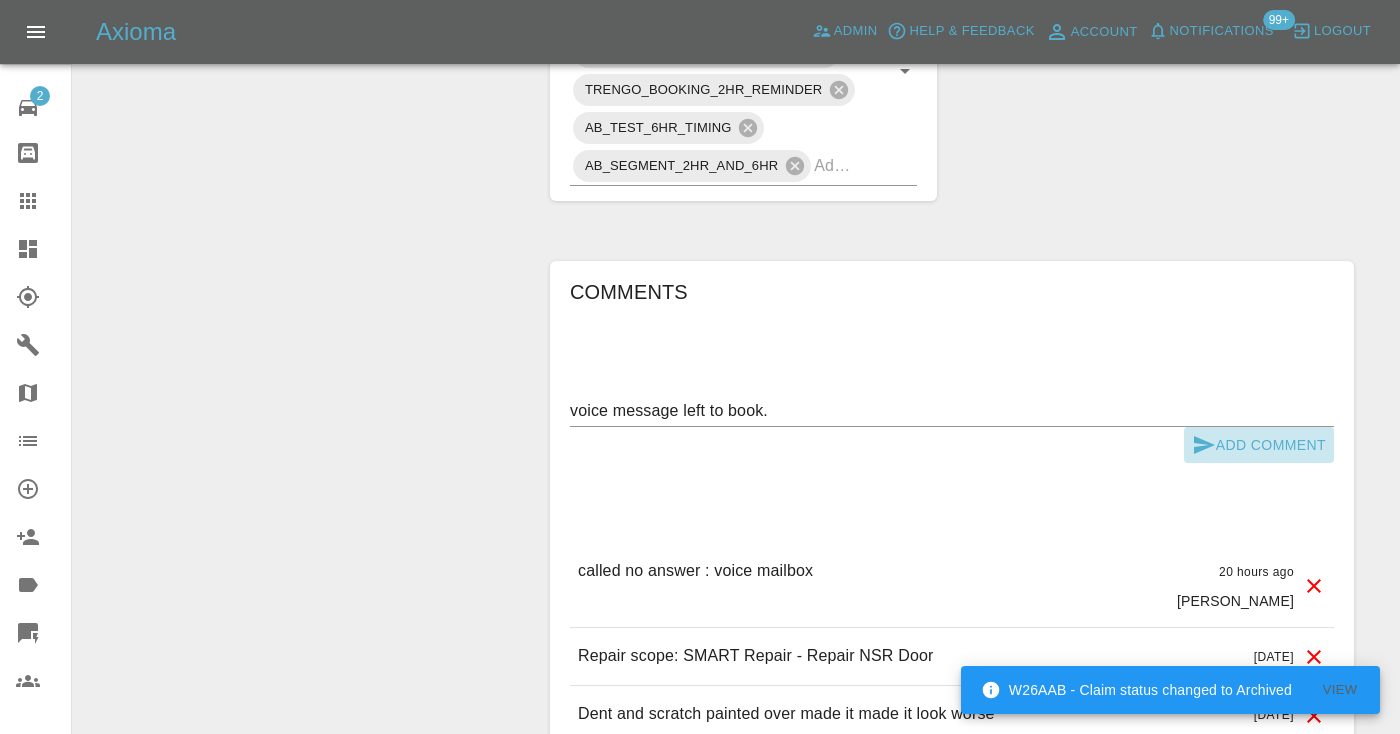 click 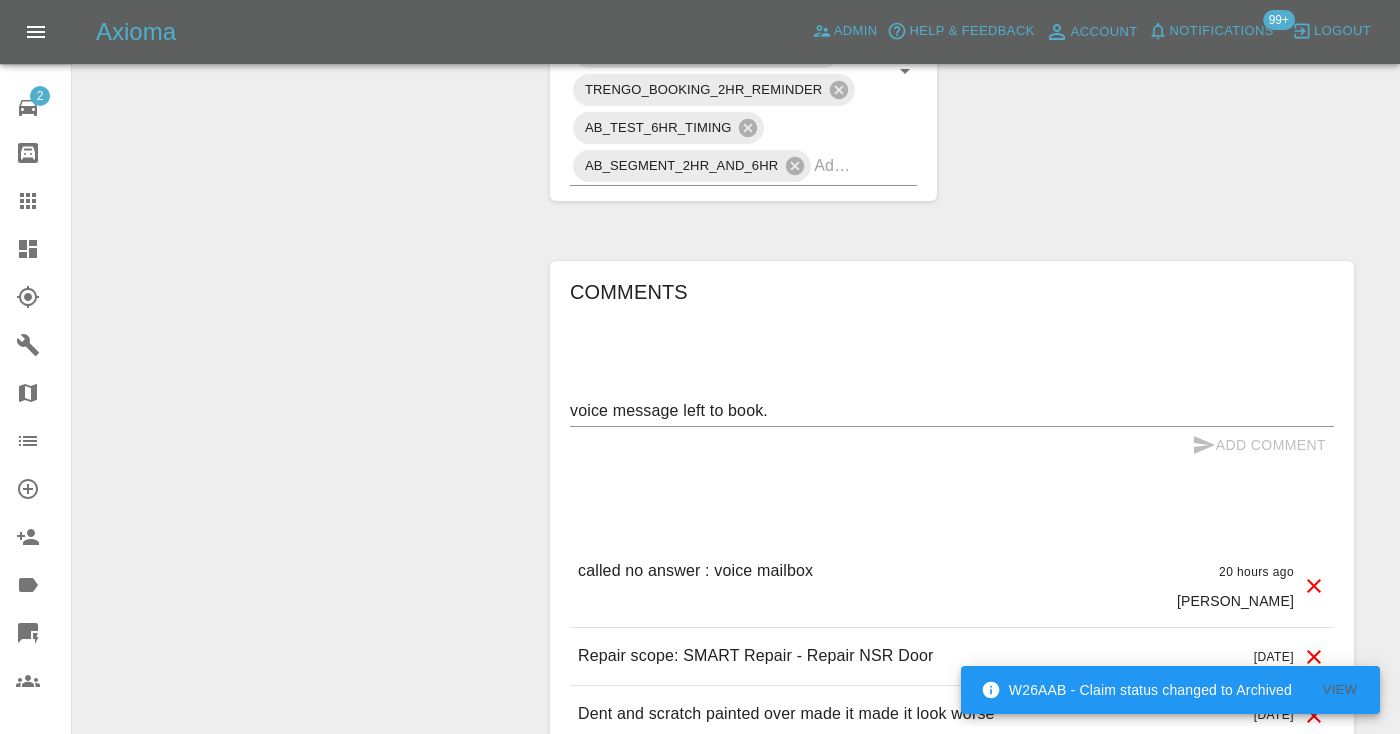 type 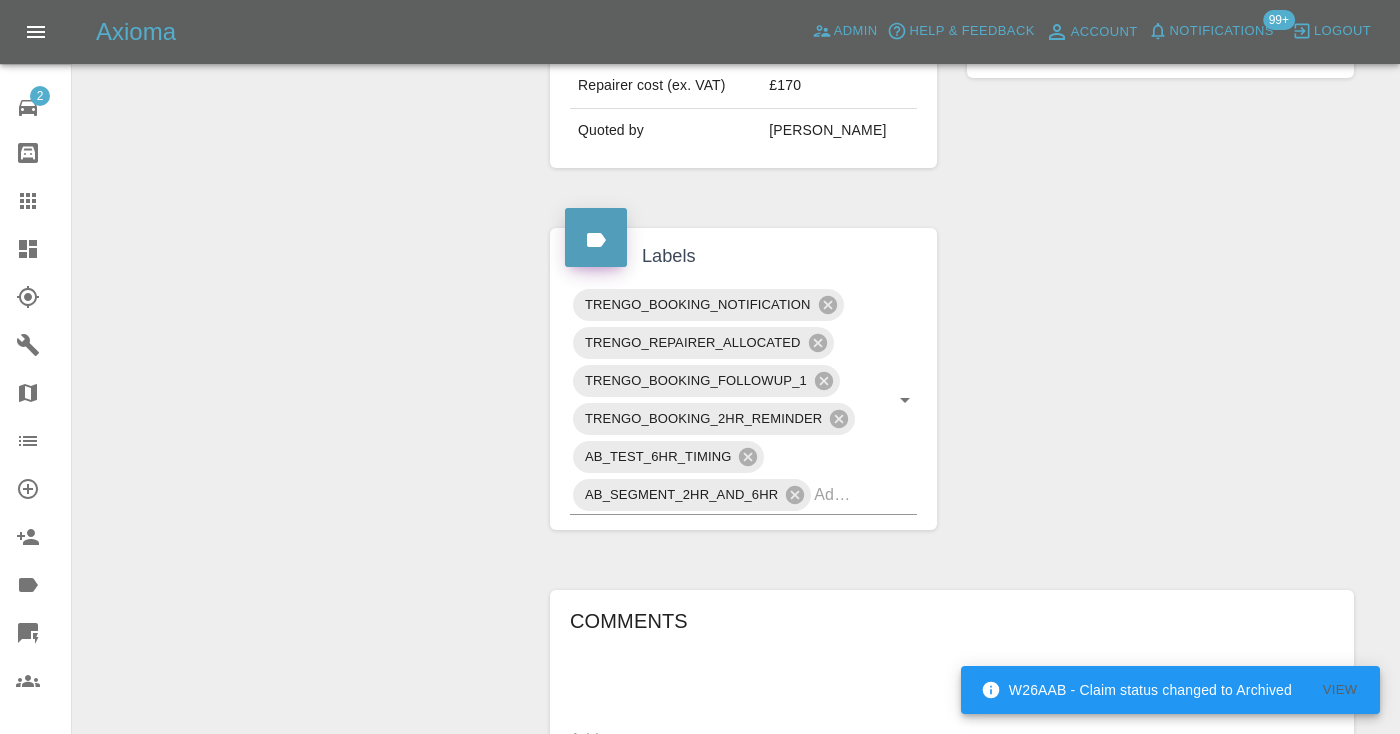 scroll, scrollTop: 926, scrollLeft: 0, axis: vertical 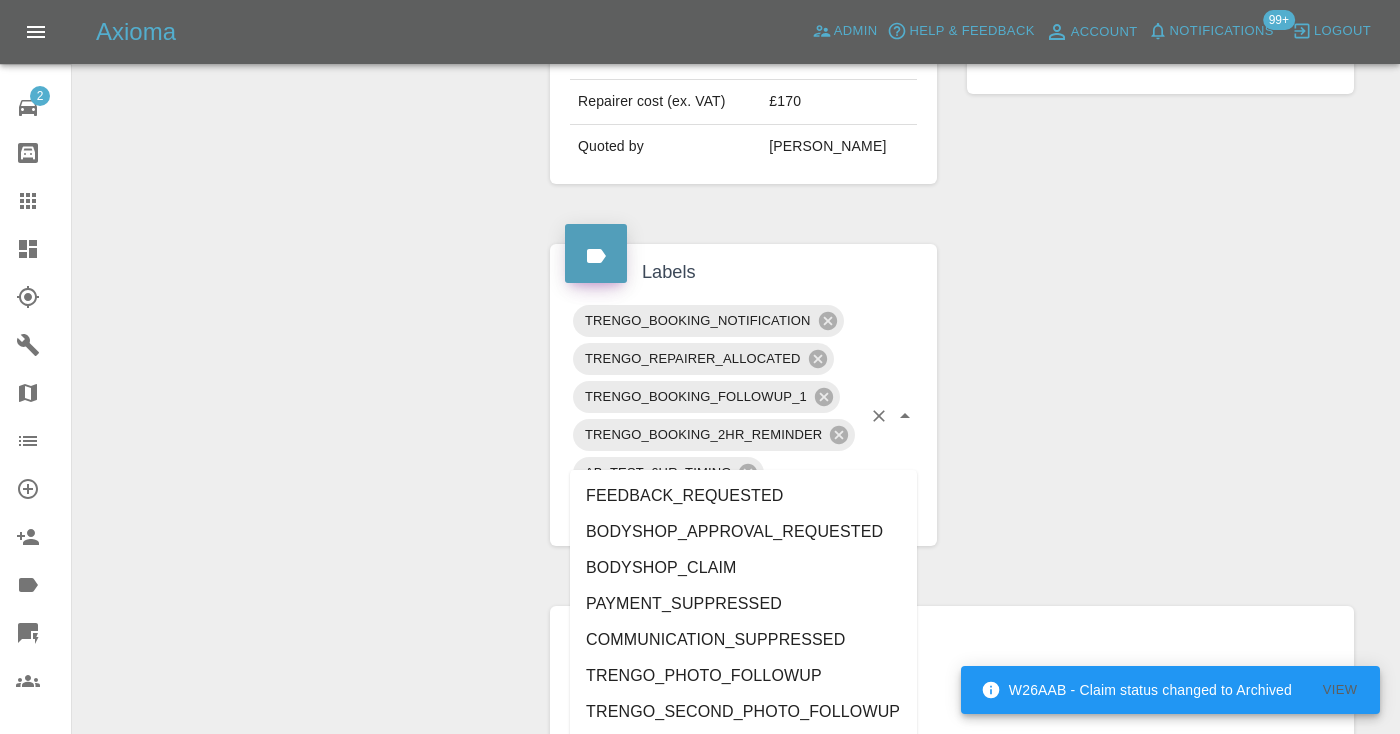 click at bounding box center [837, 510] 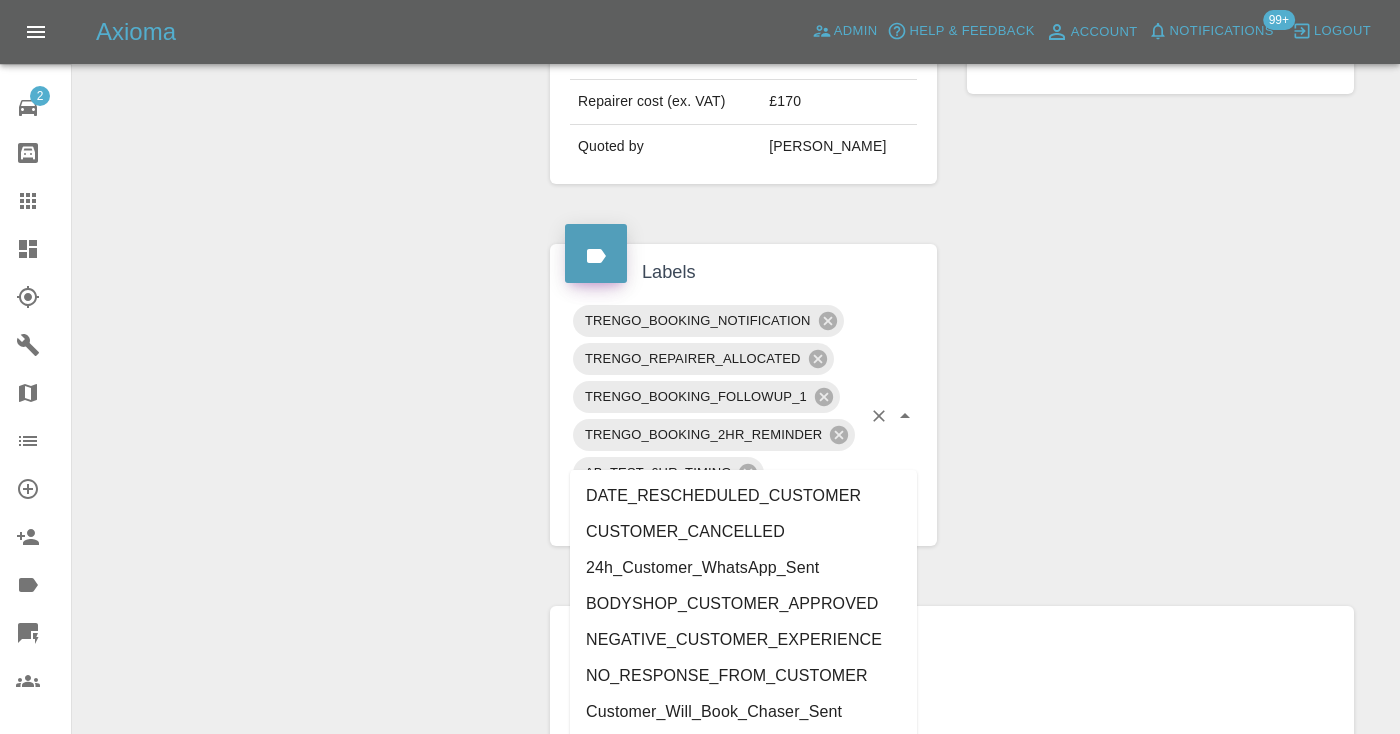 type on "cust" 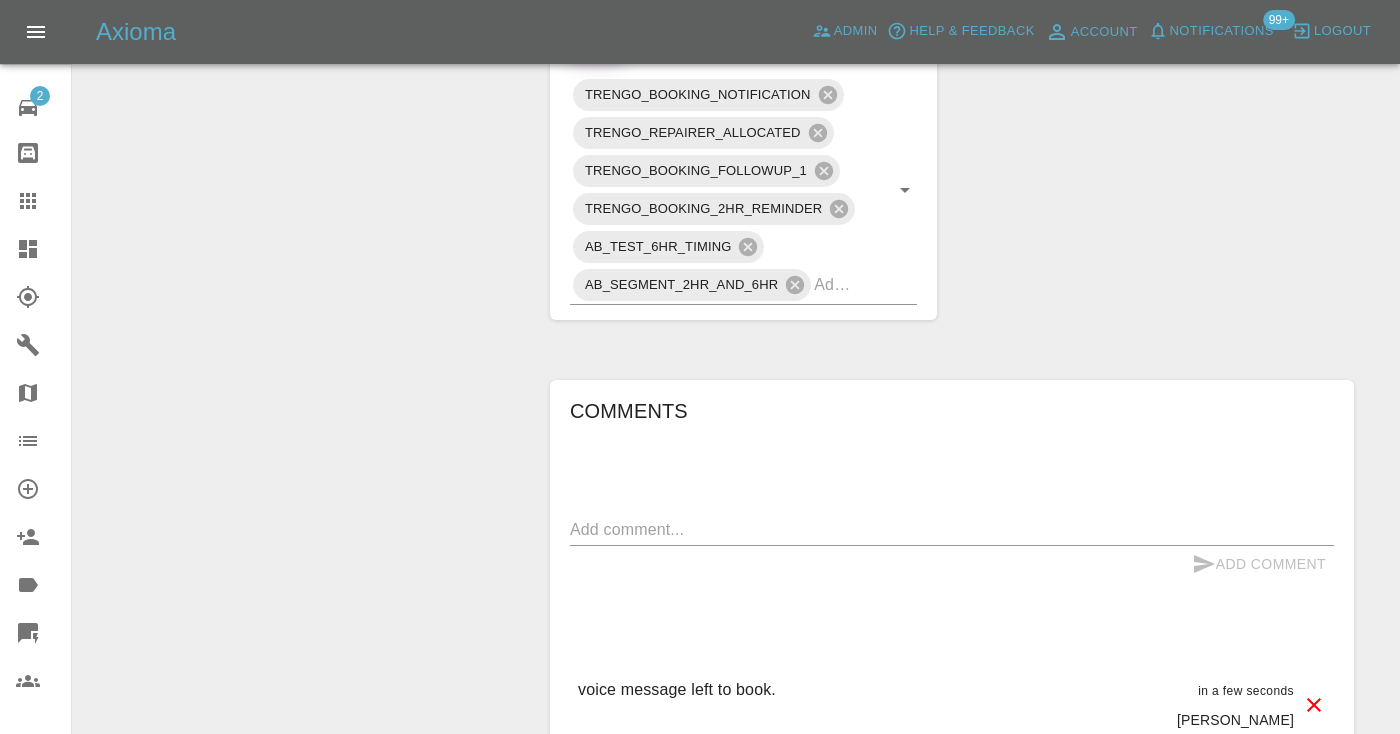 scroll, scrollTop: 1202, scrollLeft: 0, axis: vertical 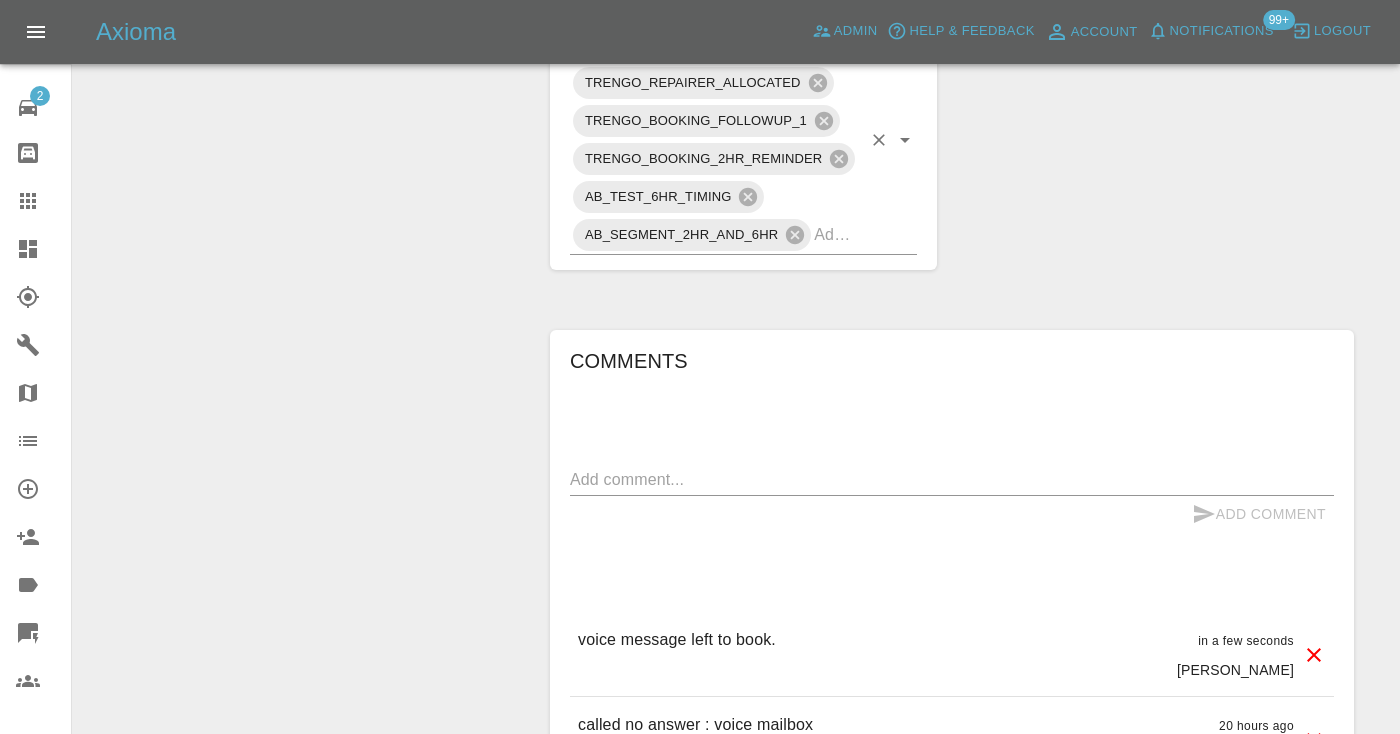 click at bounding box center [837, 234] 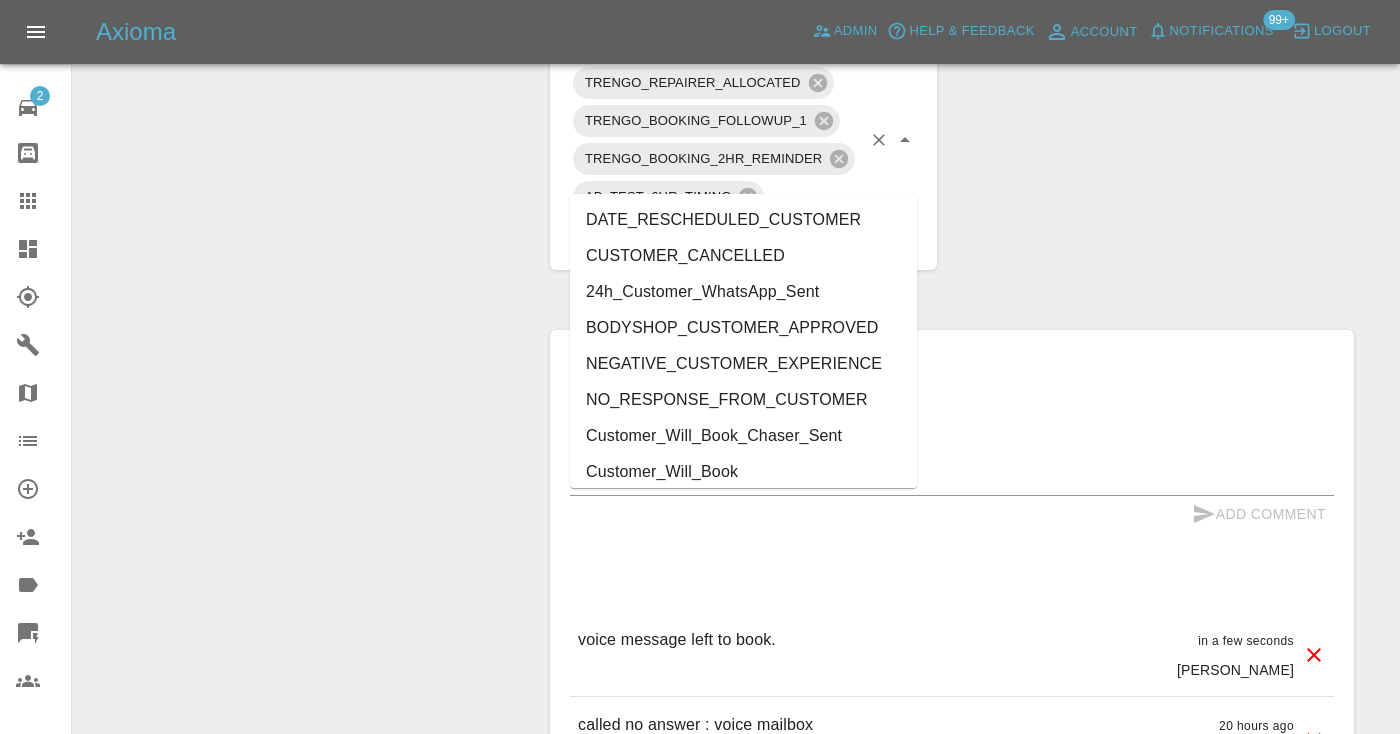 type on "cust" 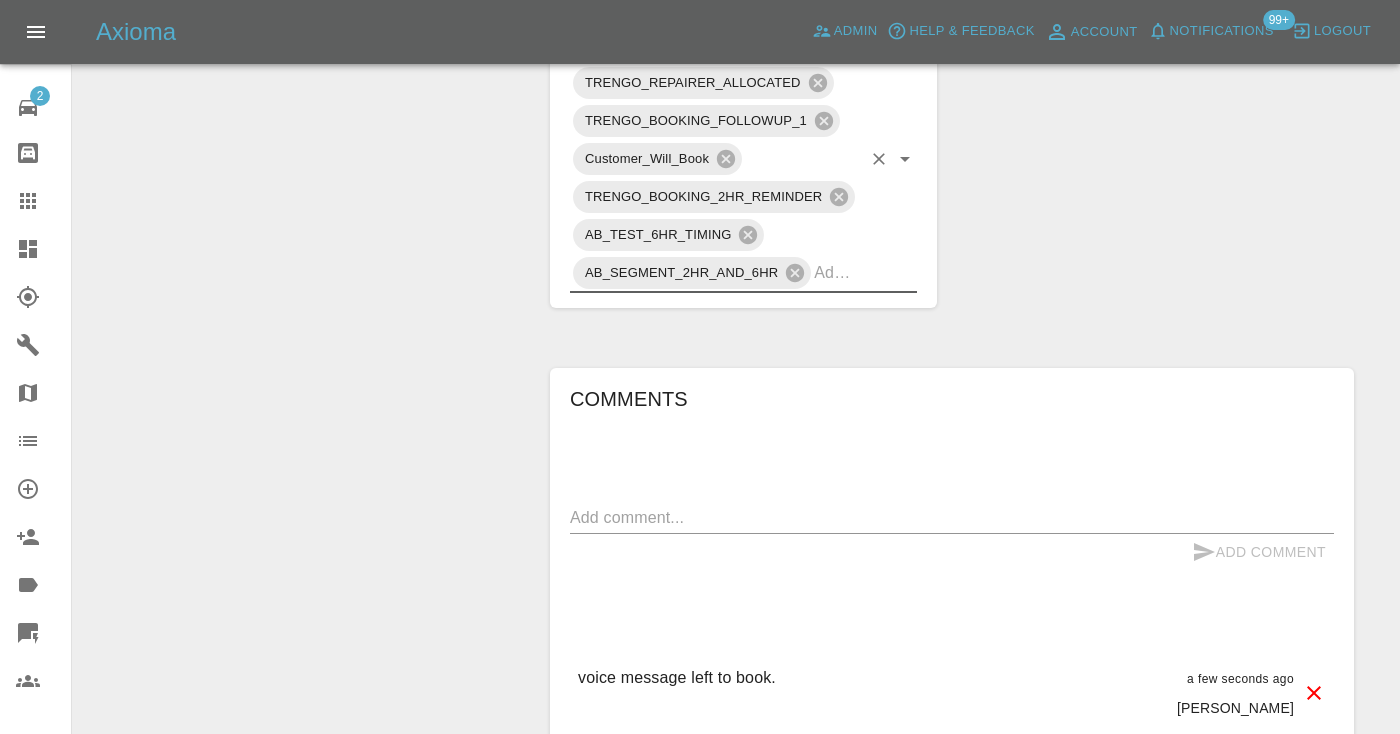 click at bounding box center [44, 201] 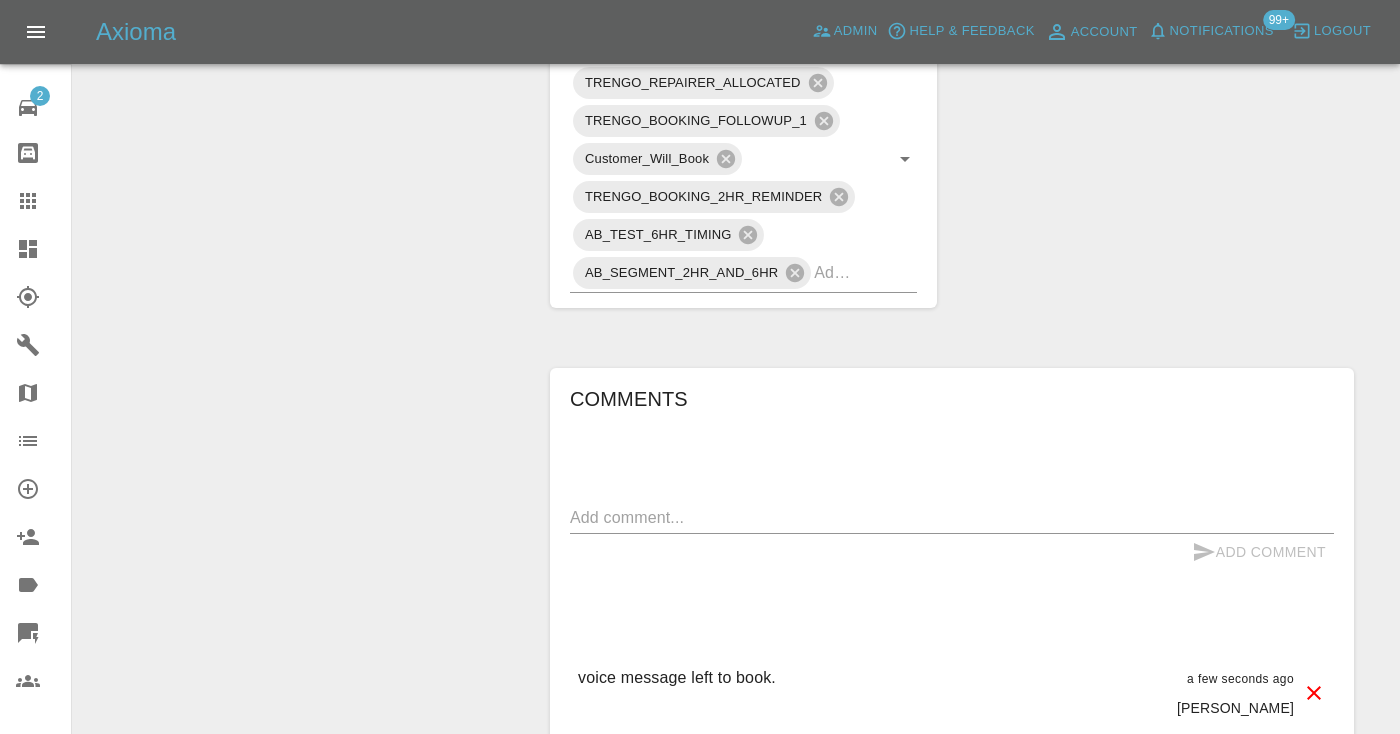 scroll, scrollTop: 201, scrollLeft: 0, axis: vertical 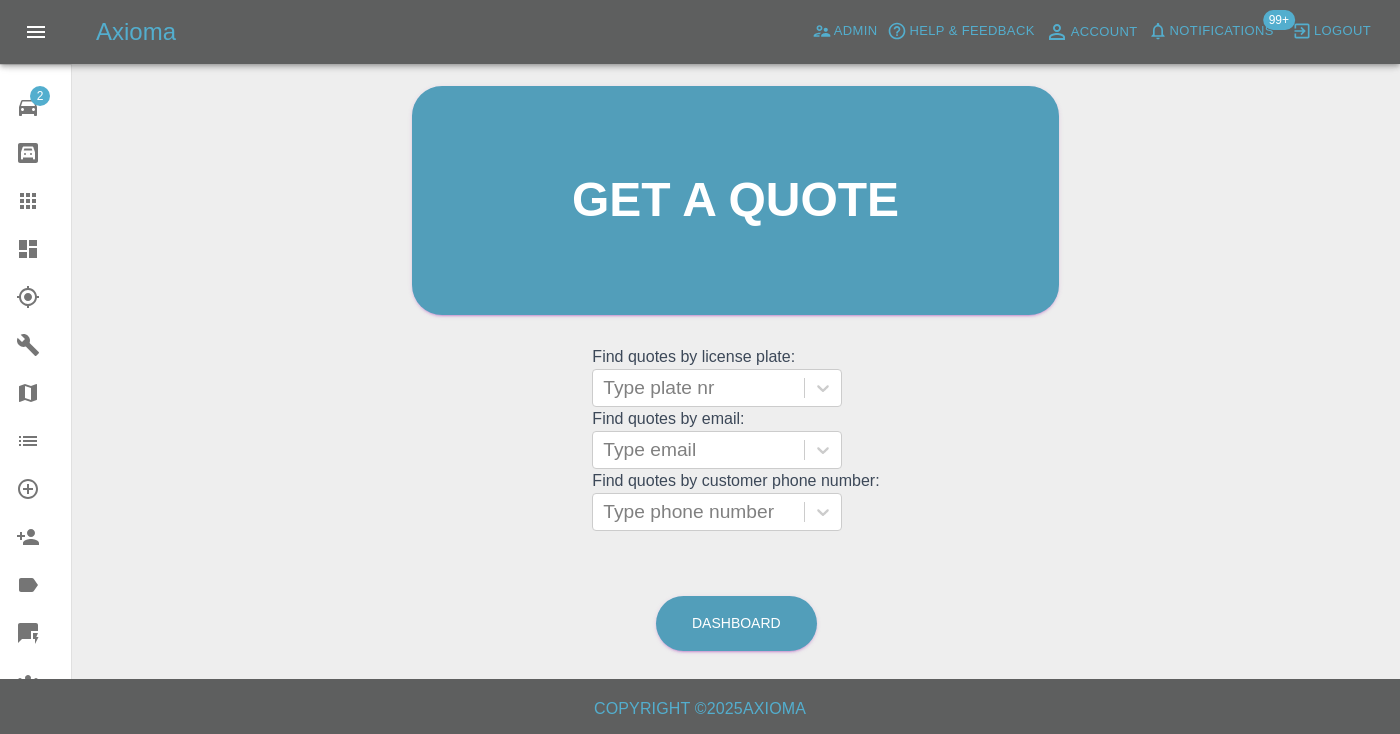 click on "Dashboard" at bounding box center [736, 623] 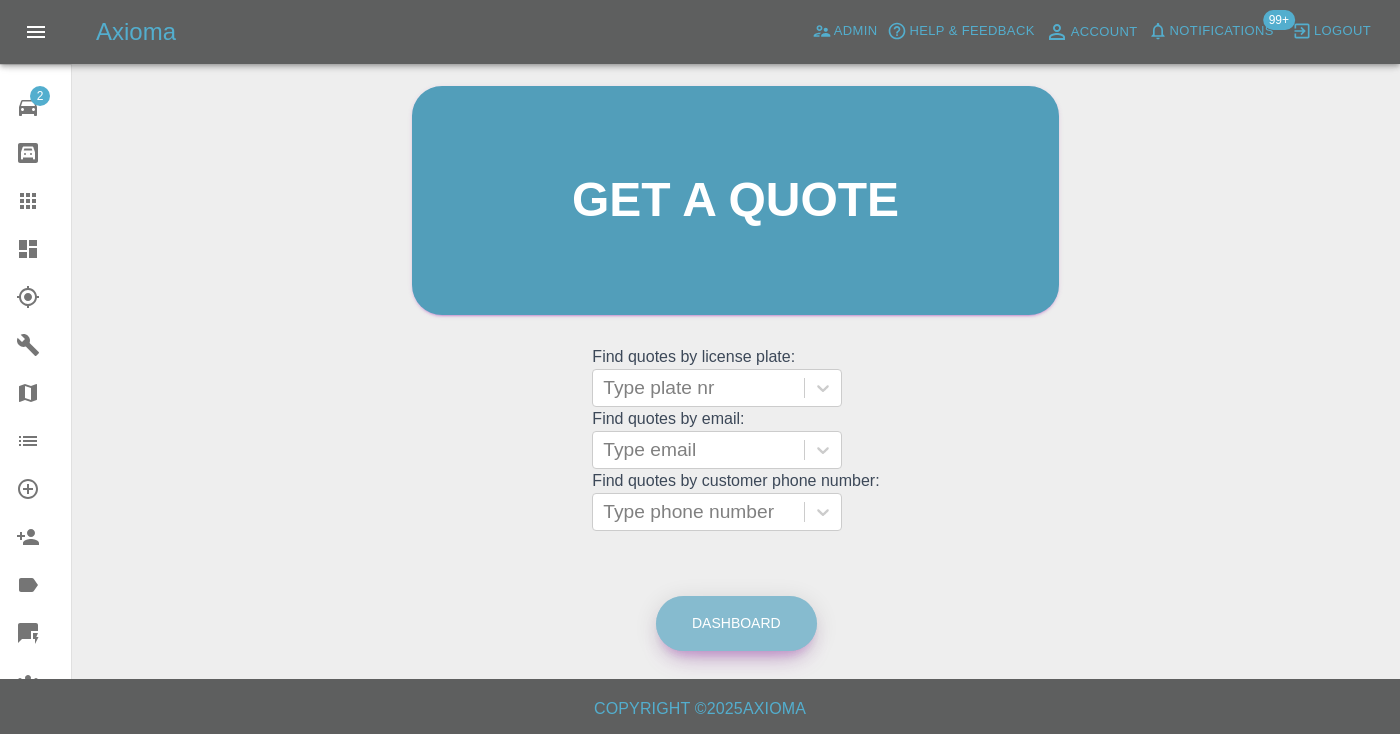 click on "Dashboard" at bounding box center (736, 623) 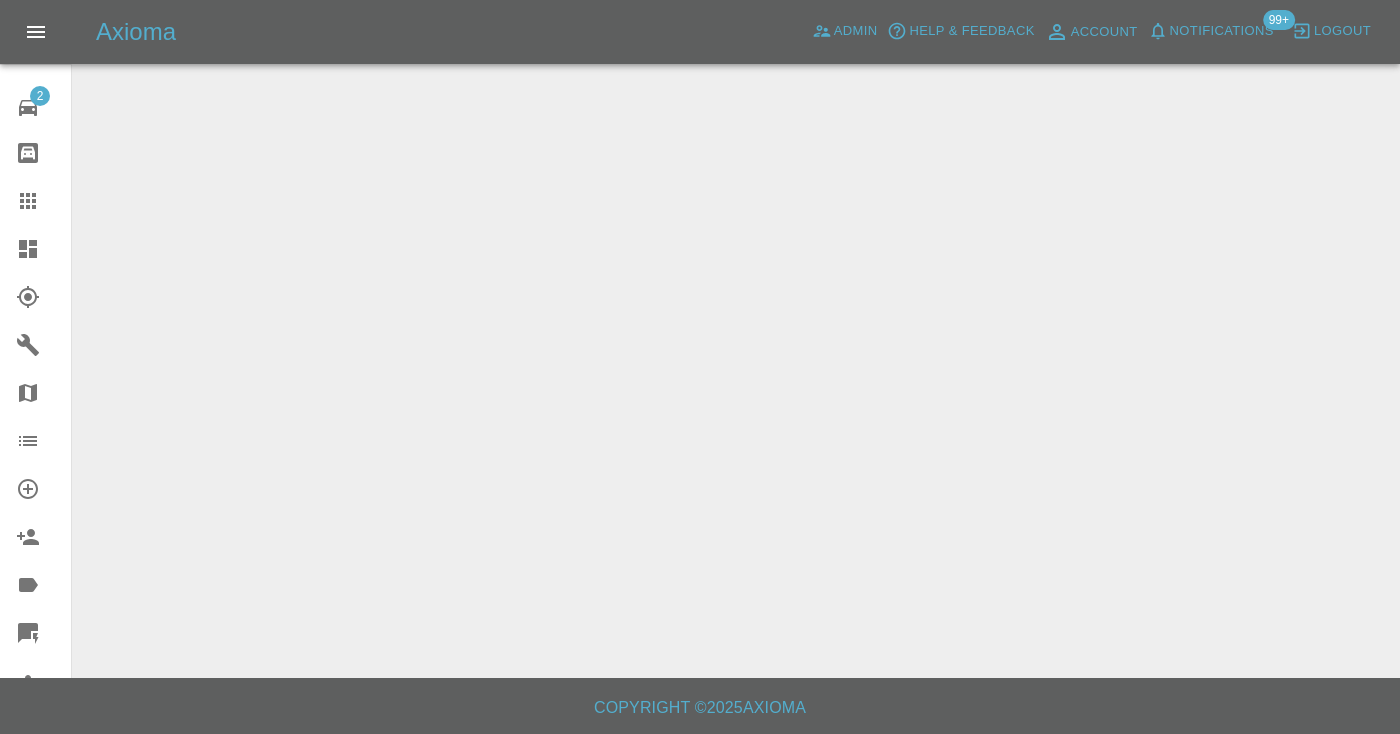 scroll, scrollTop: 0, scrollLeft: 0, axis: both 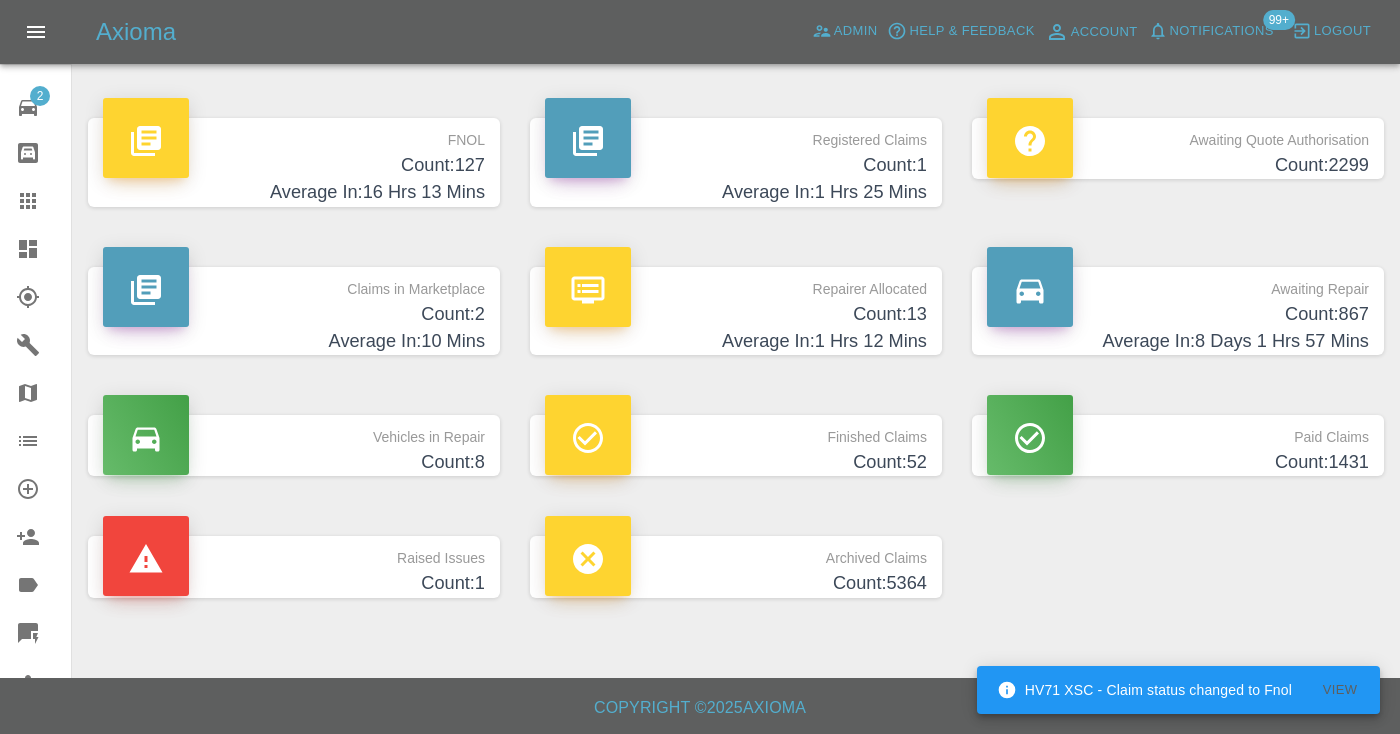 click on "Average In:  8 Days 1 Hrs 57 Mins" at bounding box center [1178, 341] 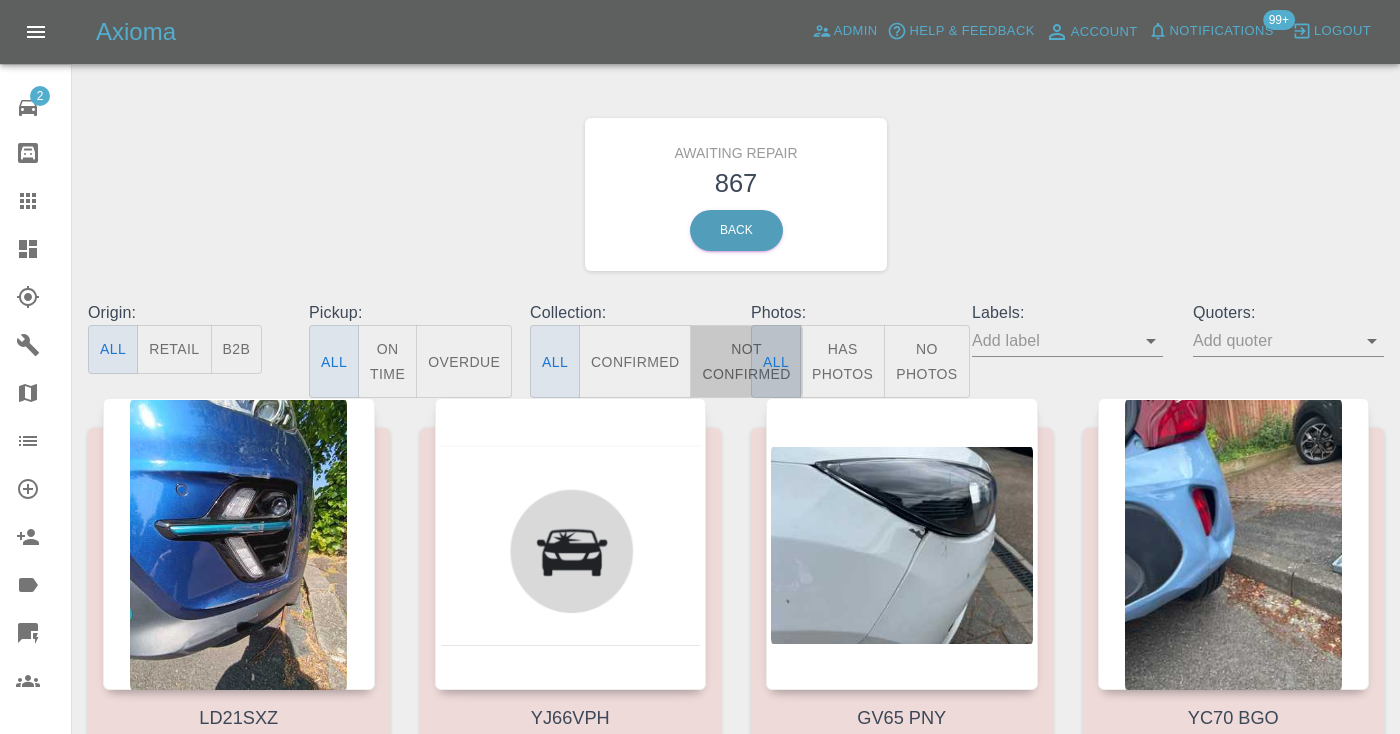 click on "Not Confirmed" at bounding box center (746, 361) 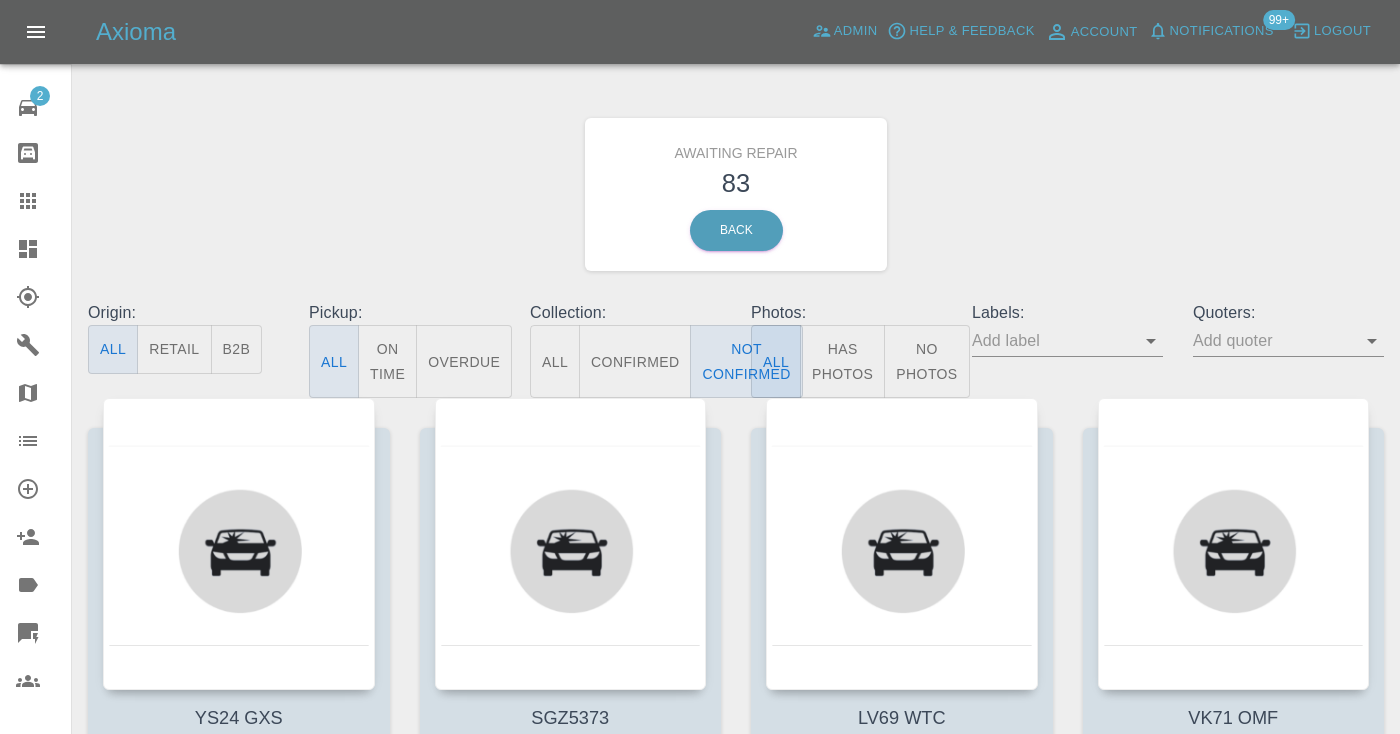 click on "Awaiting Repair 83 Back" at bounding box center [736, 194] 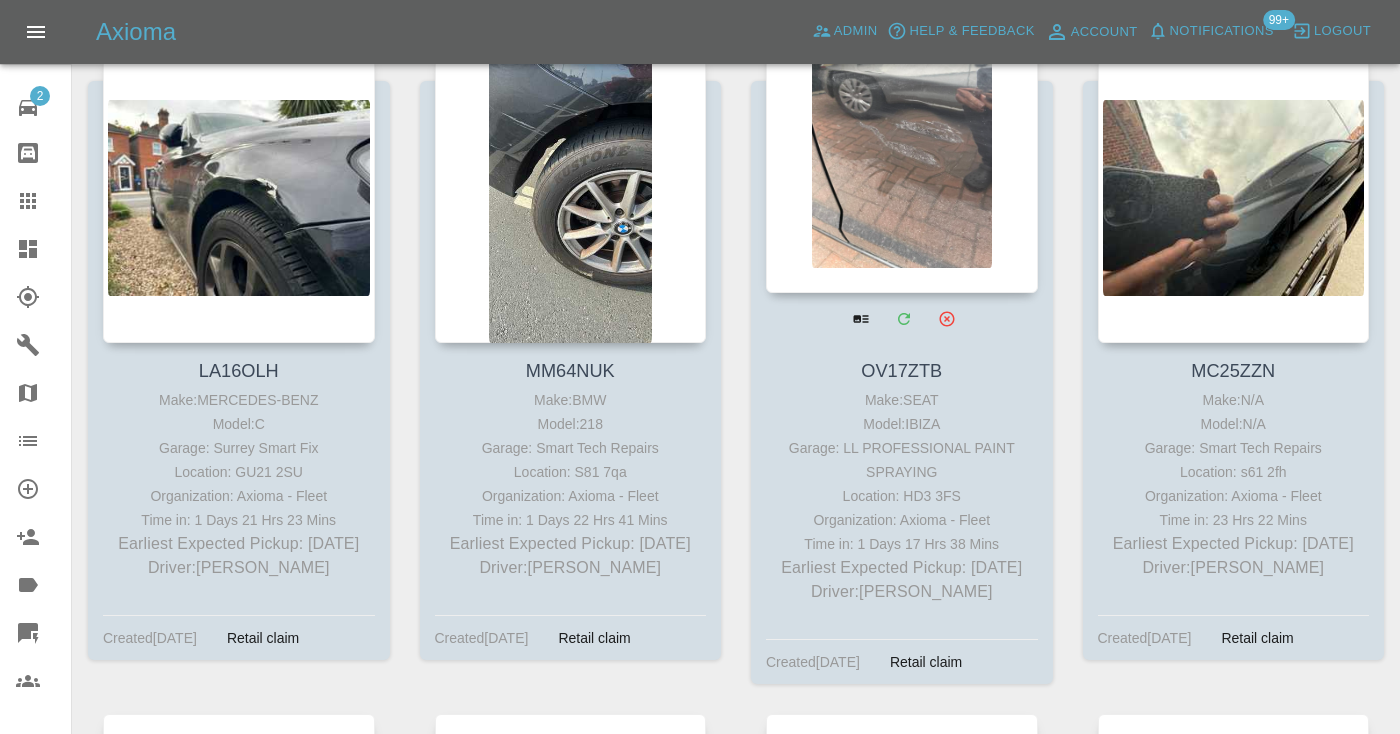 scroll, scrollTop: 1623, scrollLeft: 0, axis: vertical 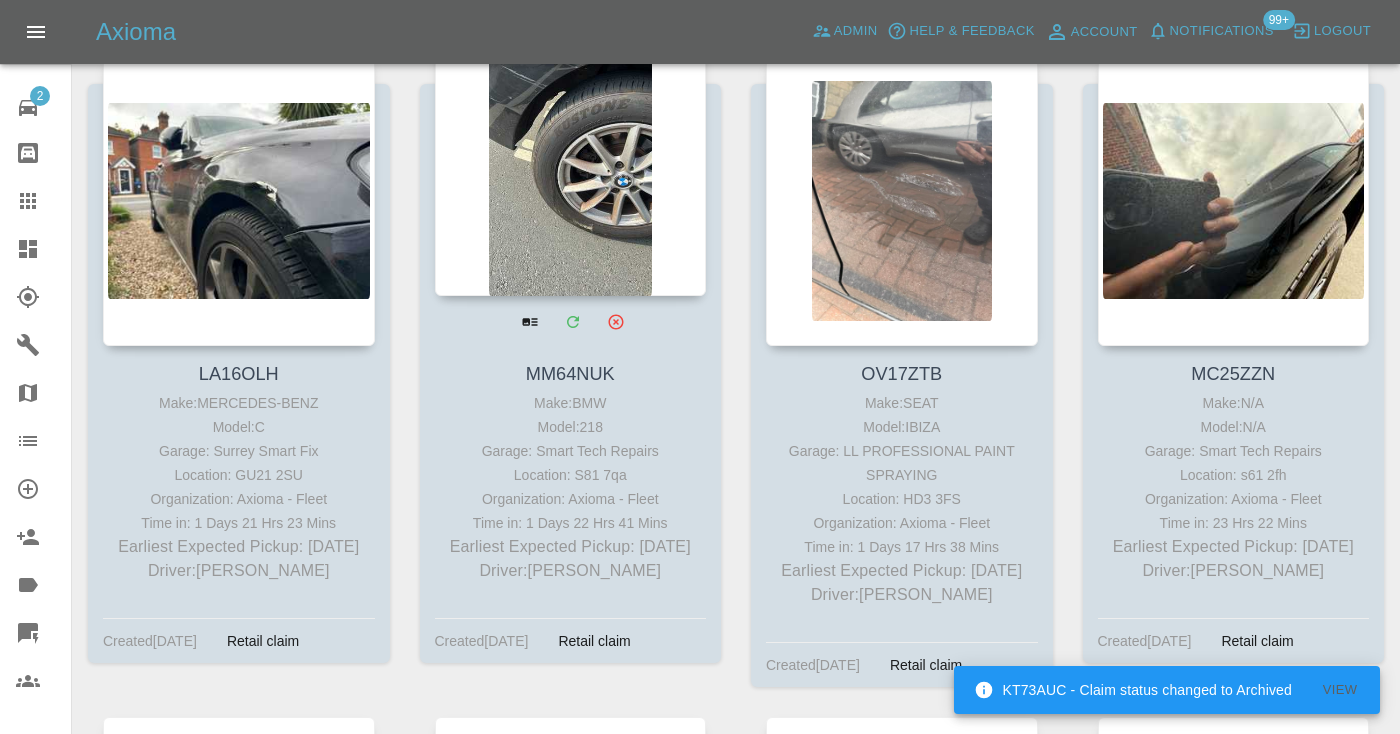click at bounding box center [571, 150] 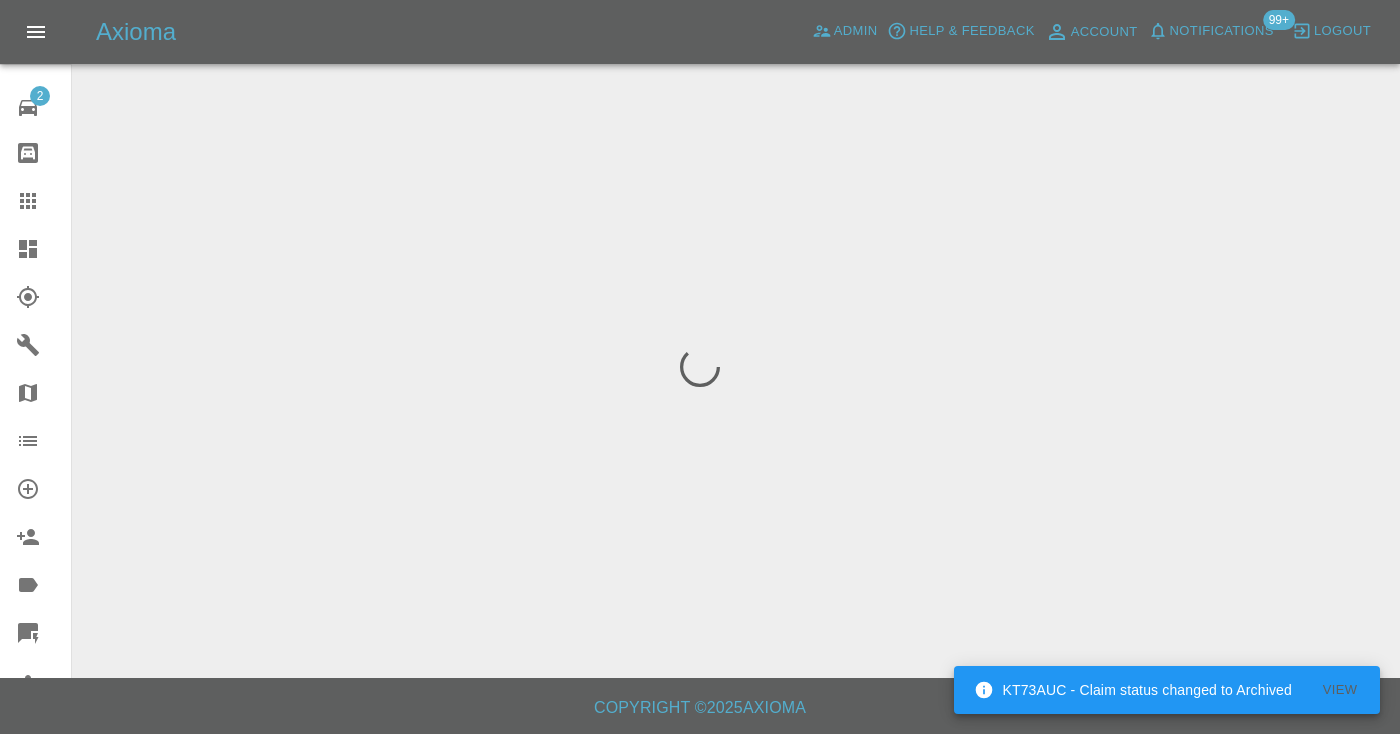 scroll, scrollTop: 0, scrollLeft: 0, axis: both 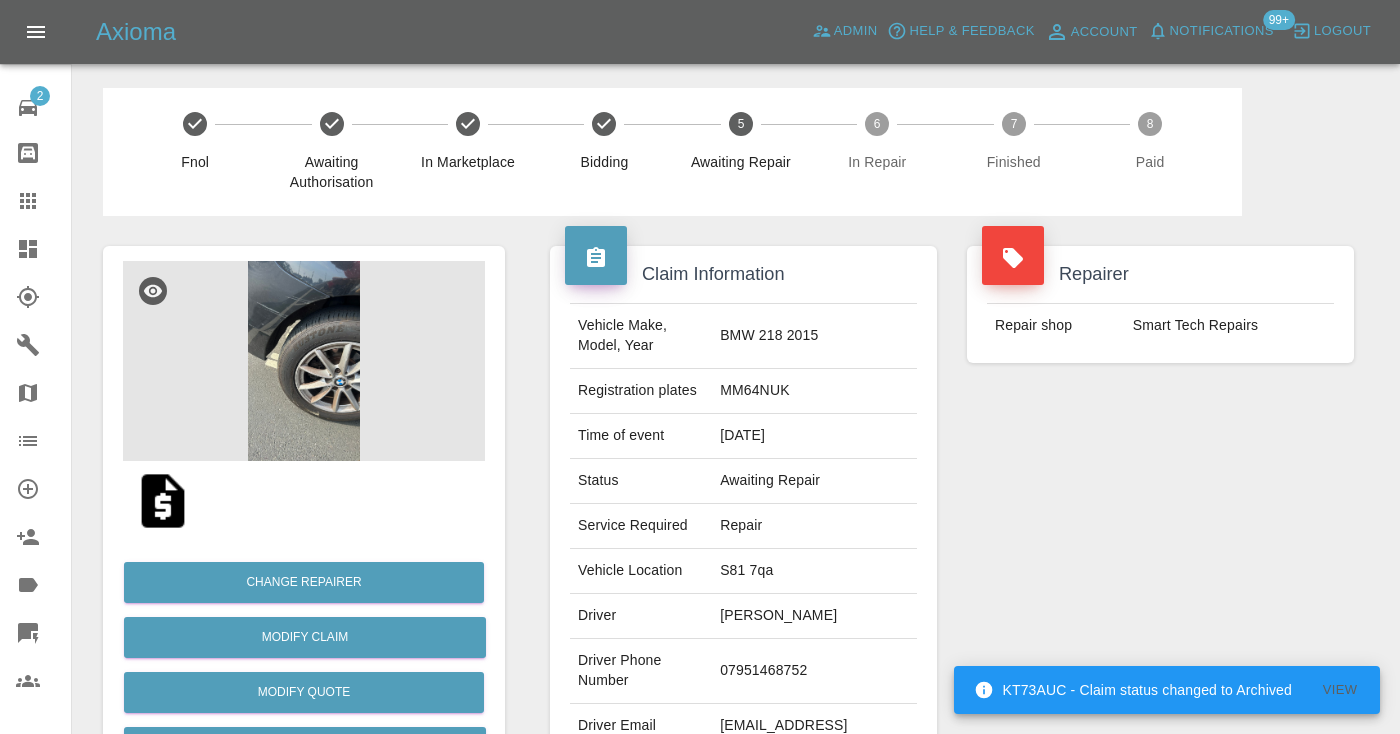 click on "07951468752" at bounding box center [814, 671] 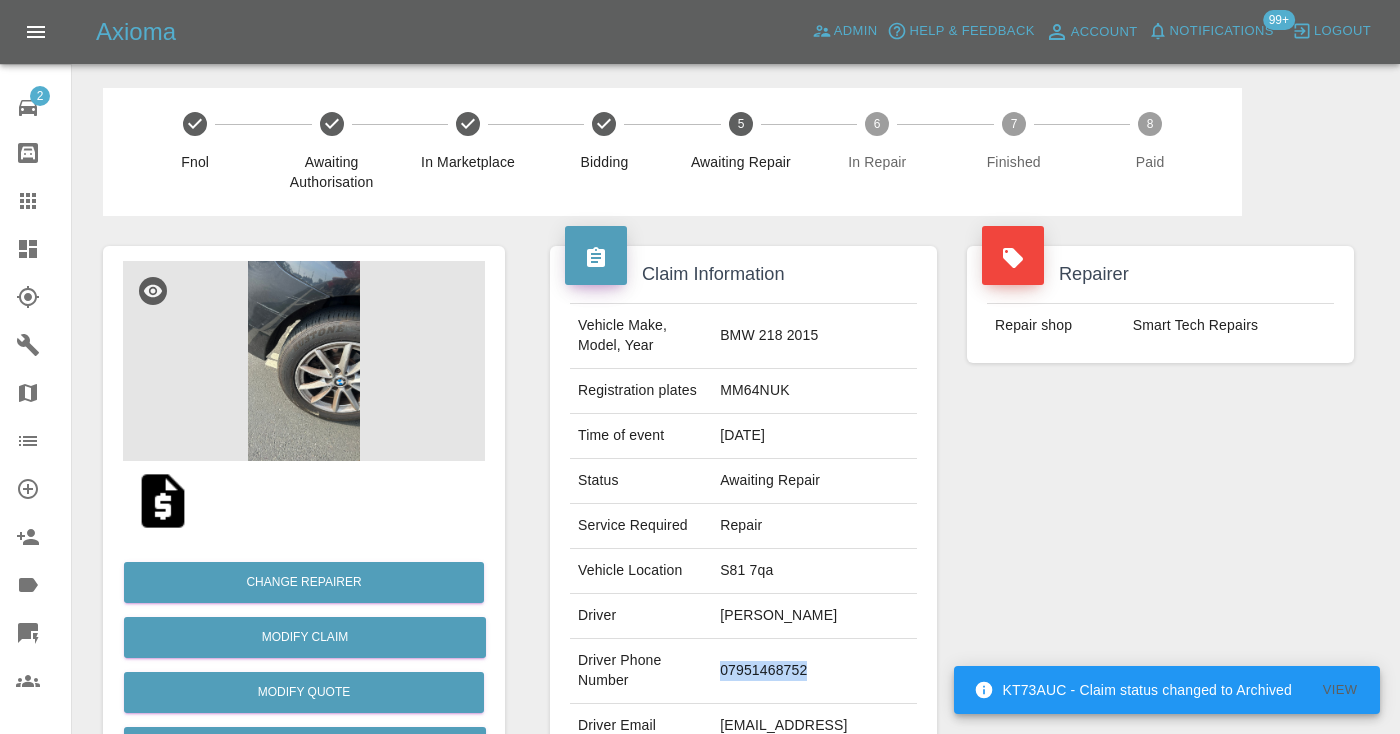 click on "07951468752" at bounding box center (814, 671) 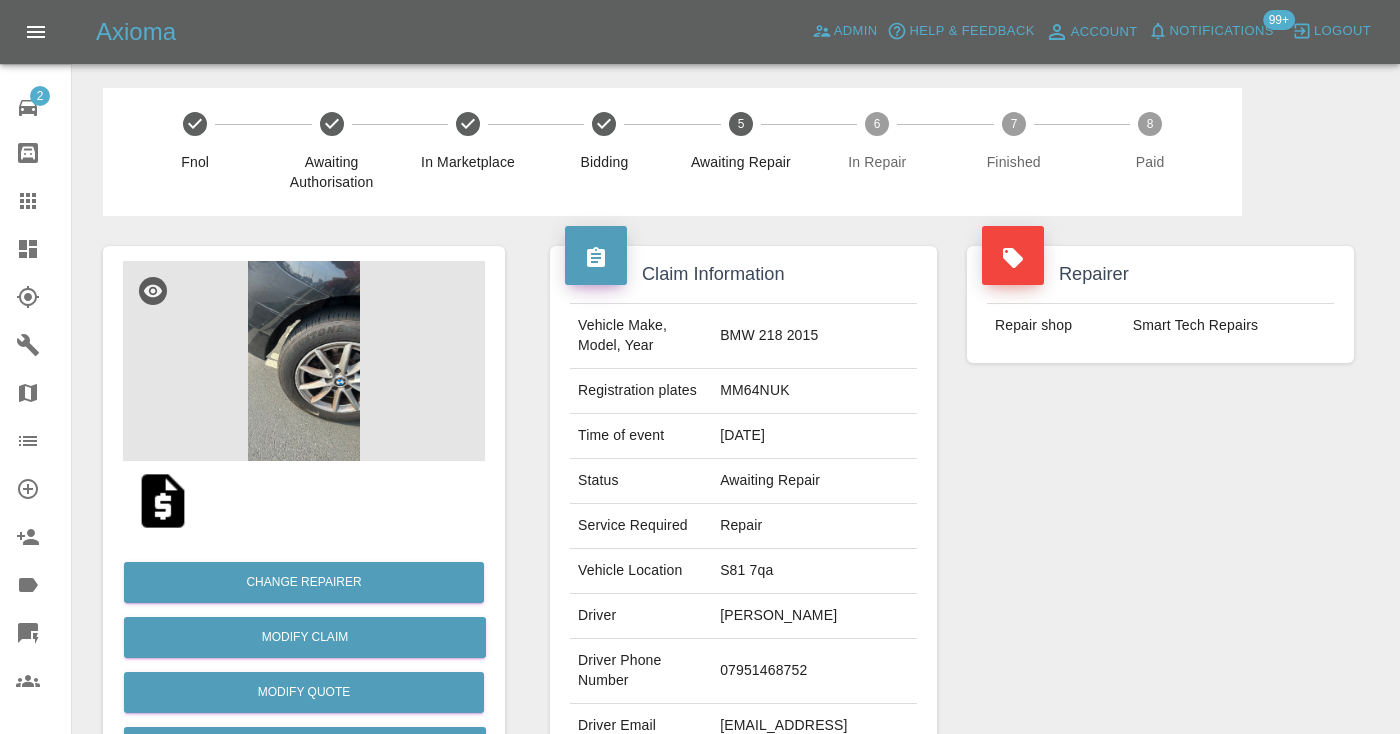 click on "Repairer Repair shop Smart Tech Repairs" at bounding box center [1160, 514] 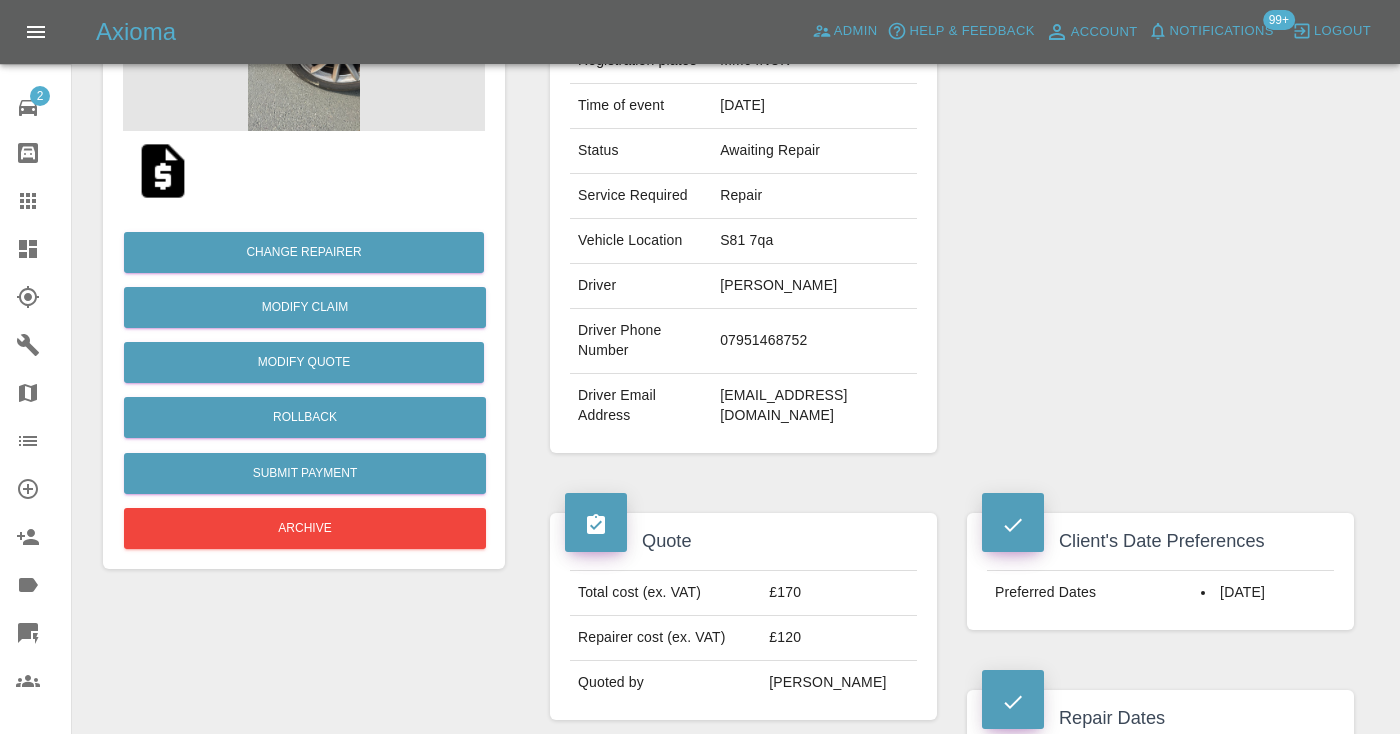 scroll, scrollTop: 327, scrollLeft: 0, axis: vertical 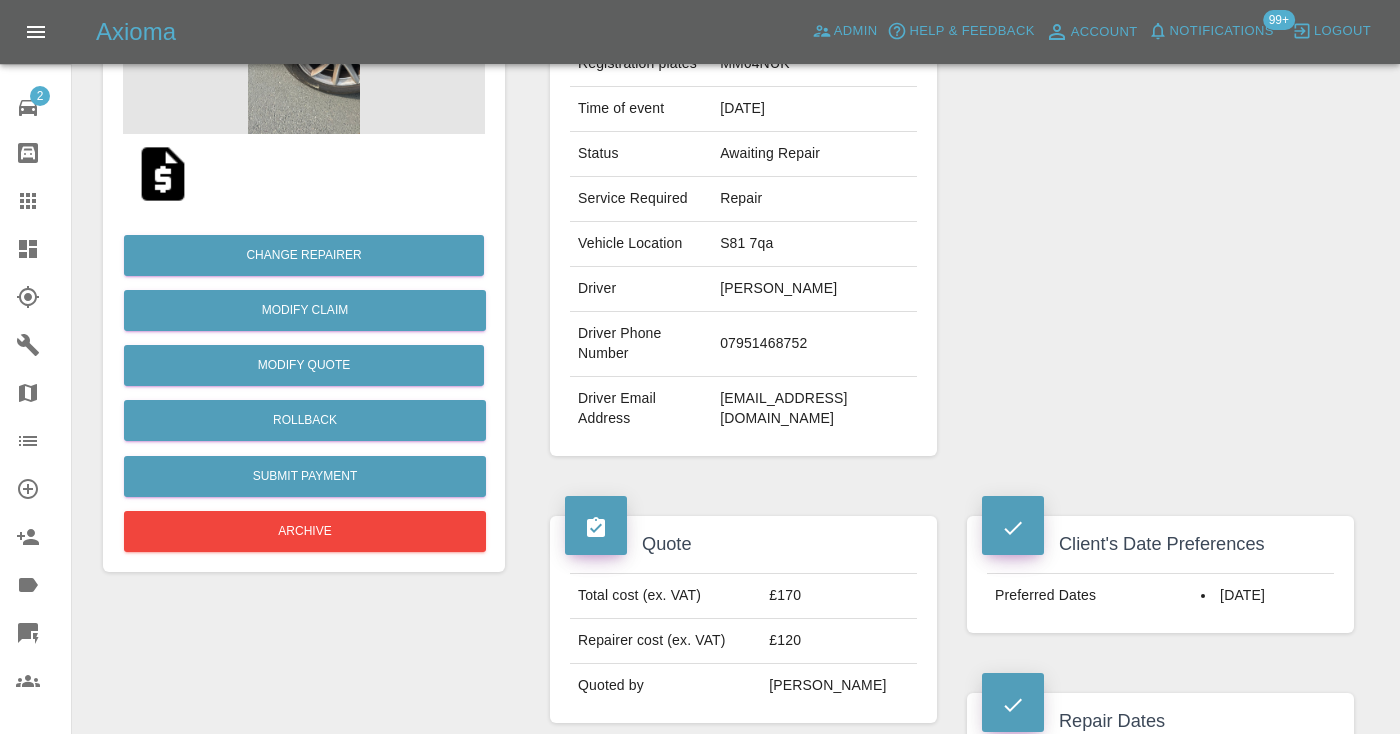 click on "07951468752" at bounding box center [814, 344] 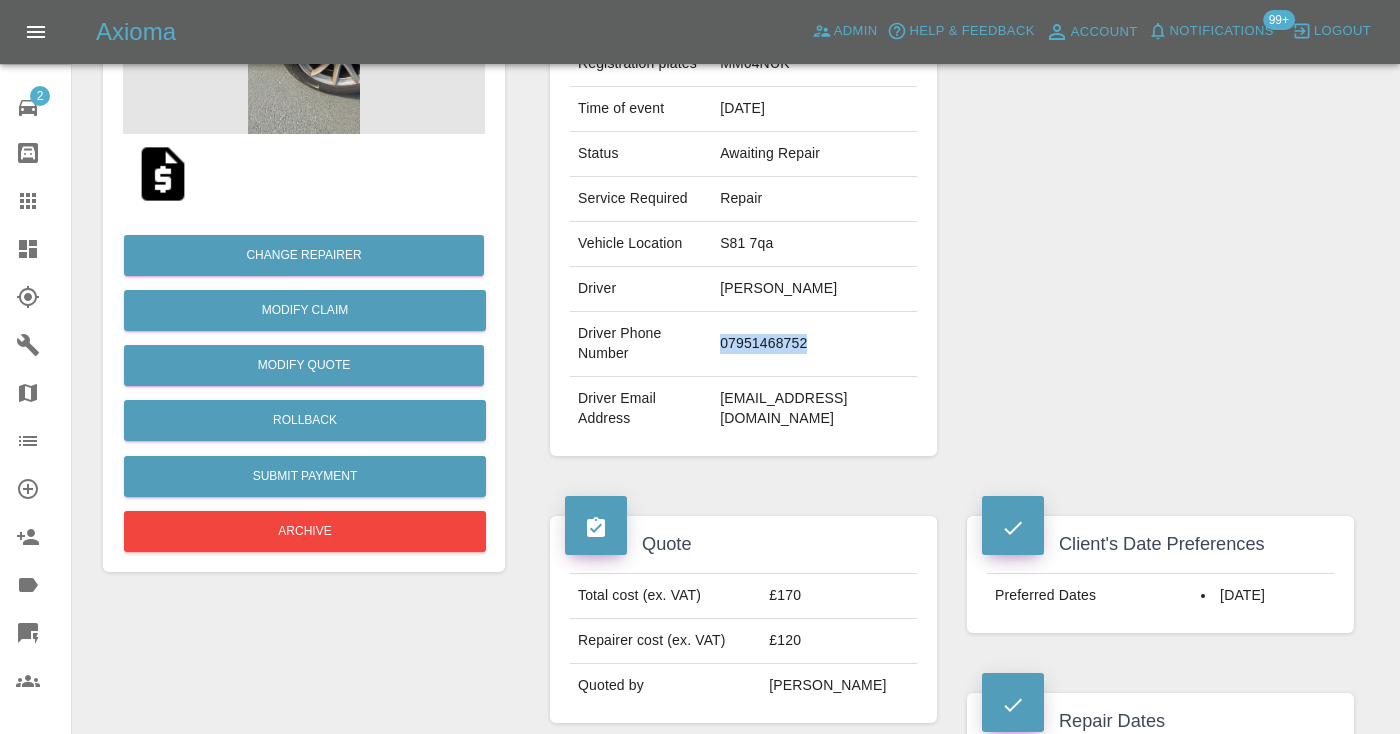 click on "07951468752" at bounding box center (814, 344) 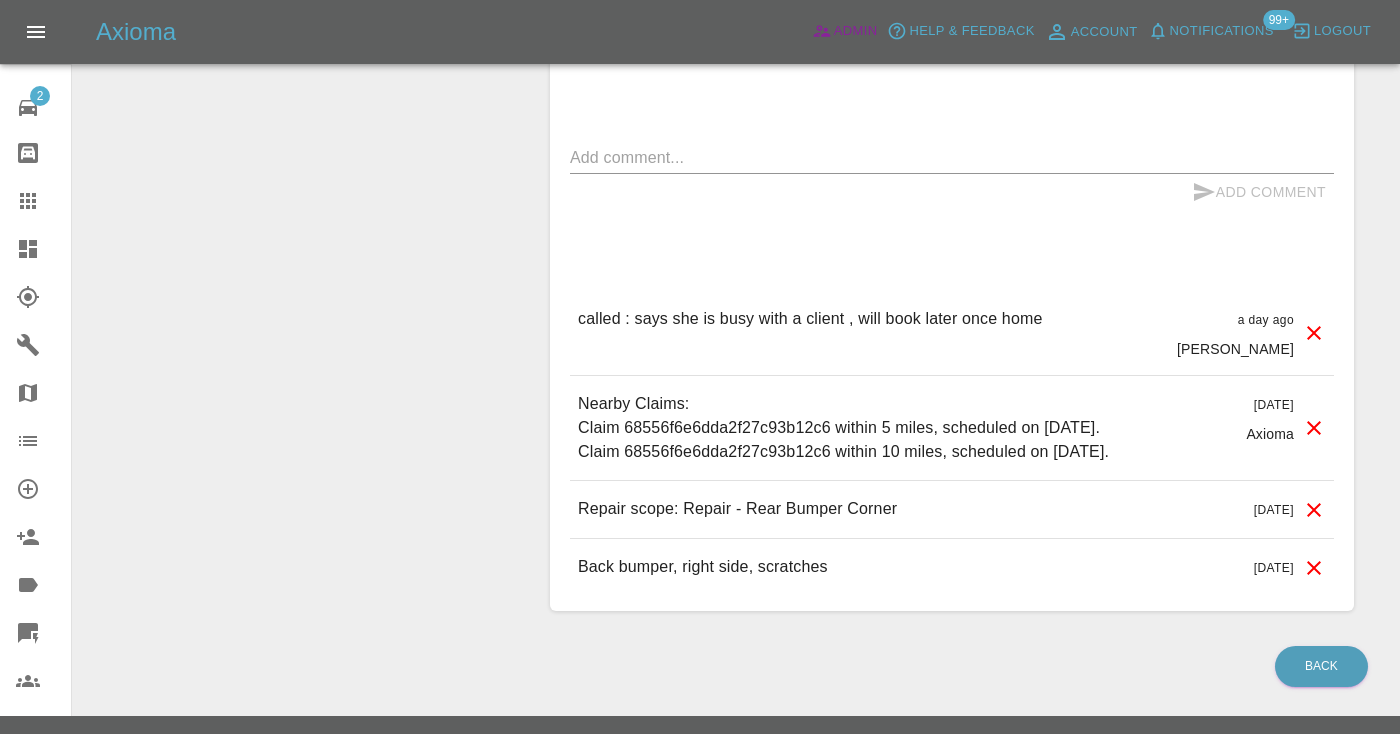 scroll, scrollTop: 1890, scrollLeft: 0, axis: vertical 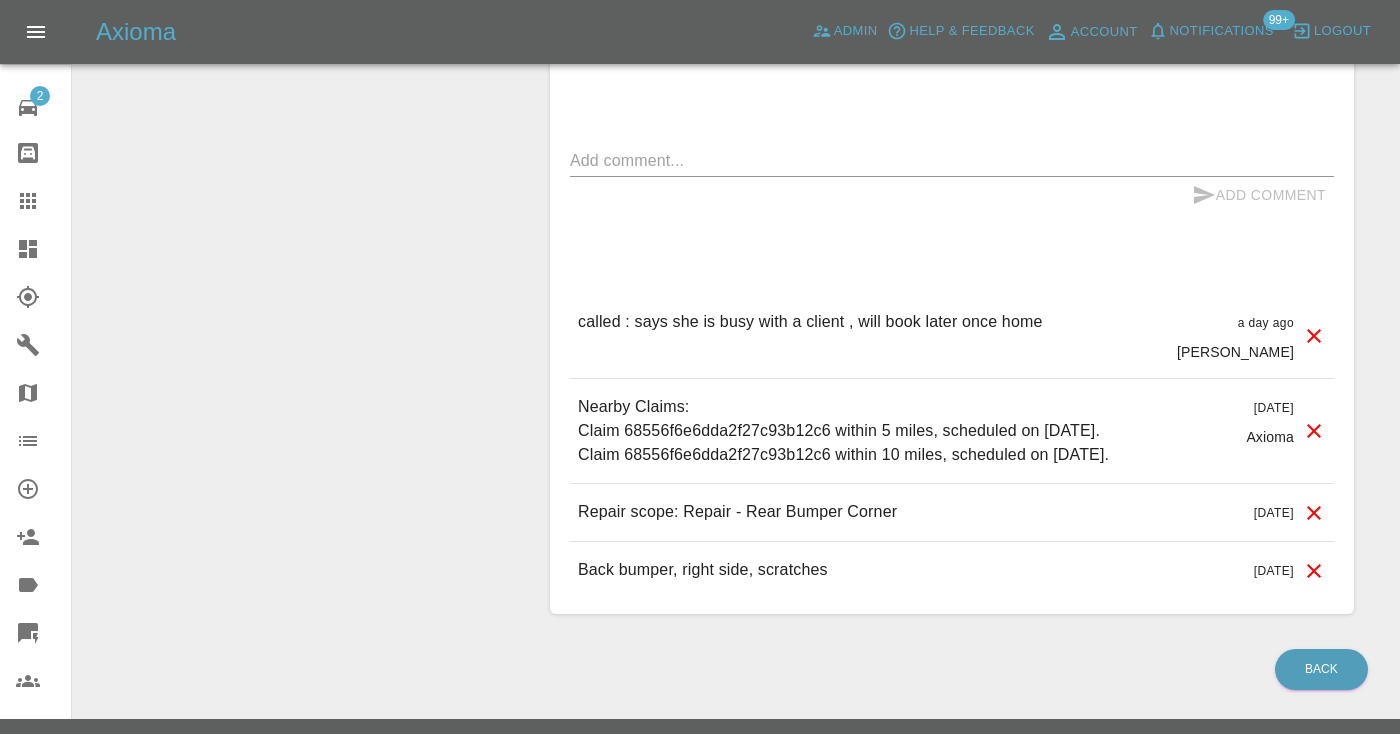 click on "Add Comment" at bounding box center (952, 195) 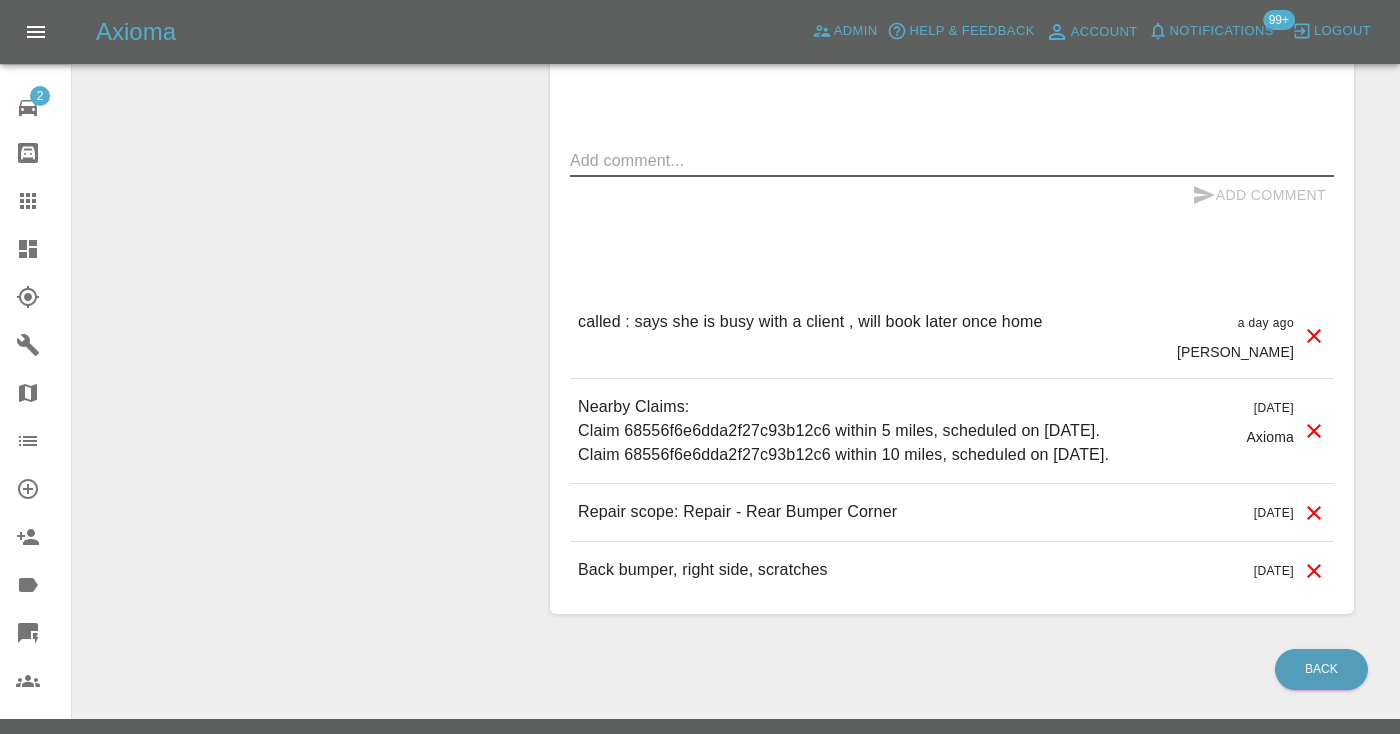 click at bounding box center [952, 160] 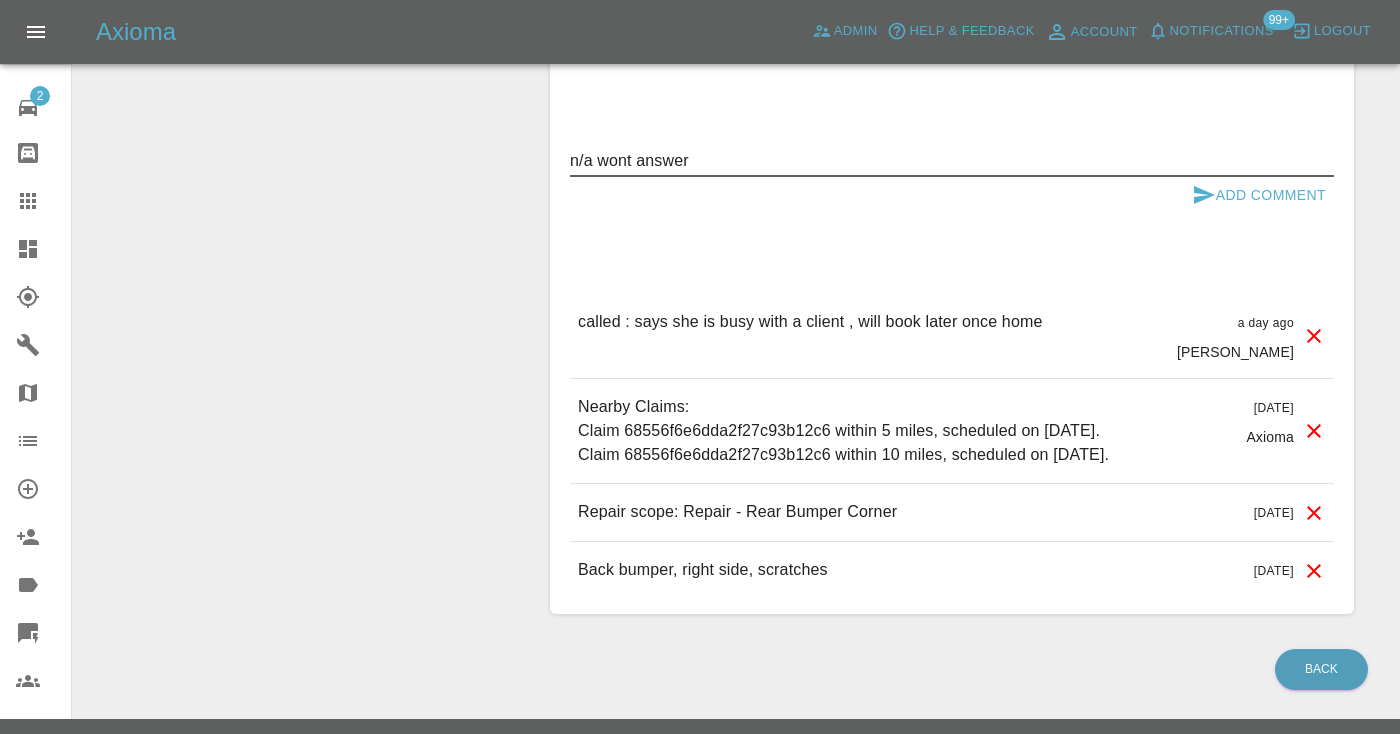 type on "n/a wont answer" 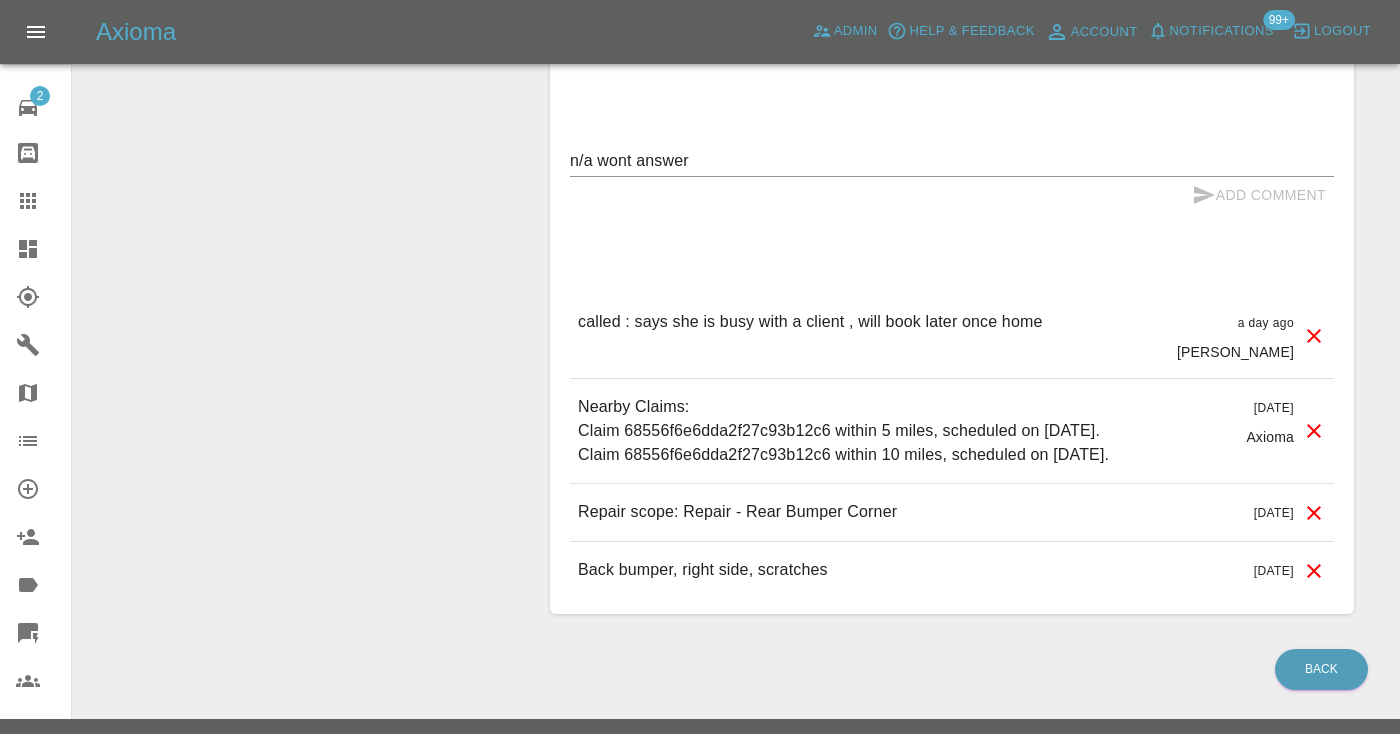 type 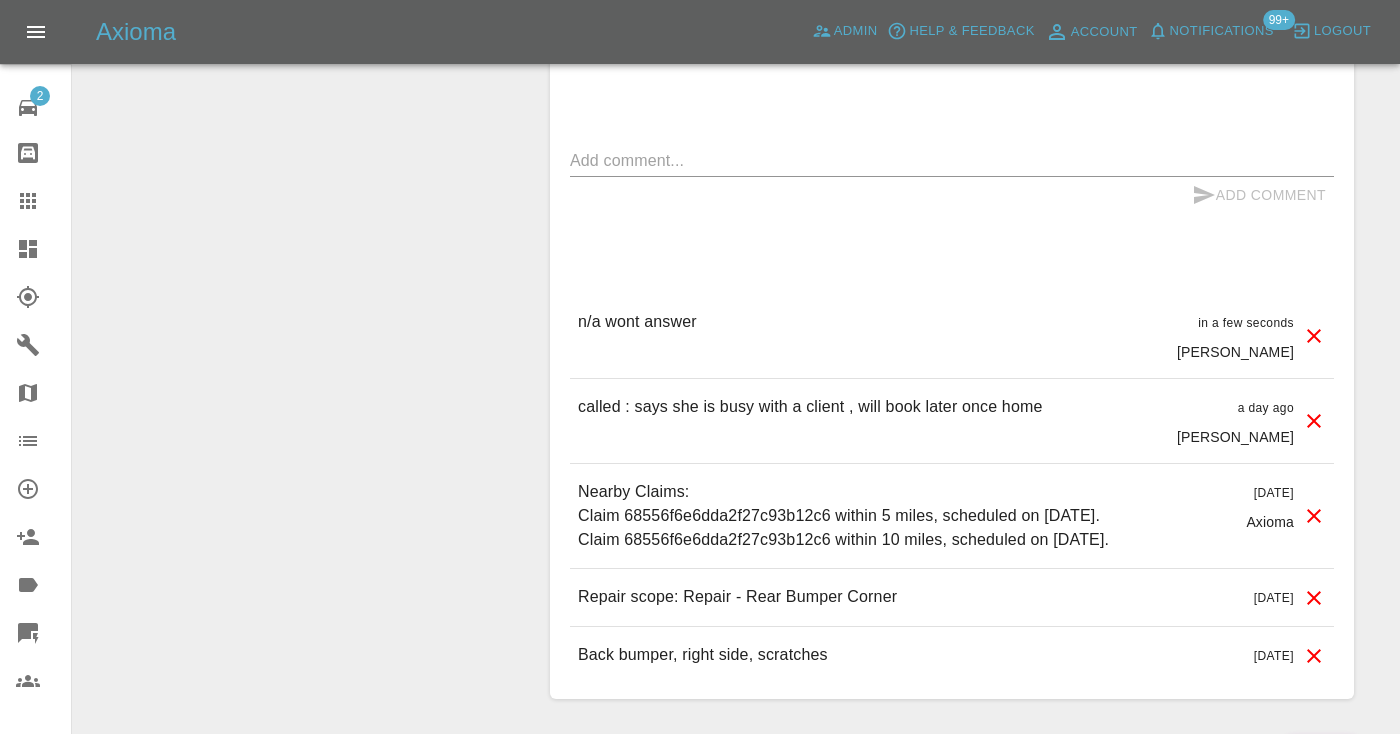 click 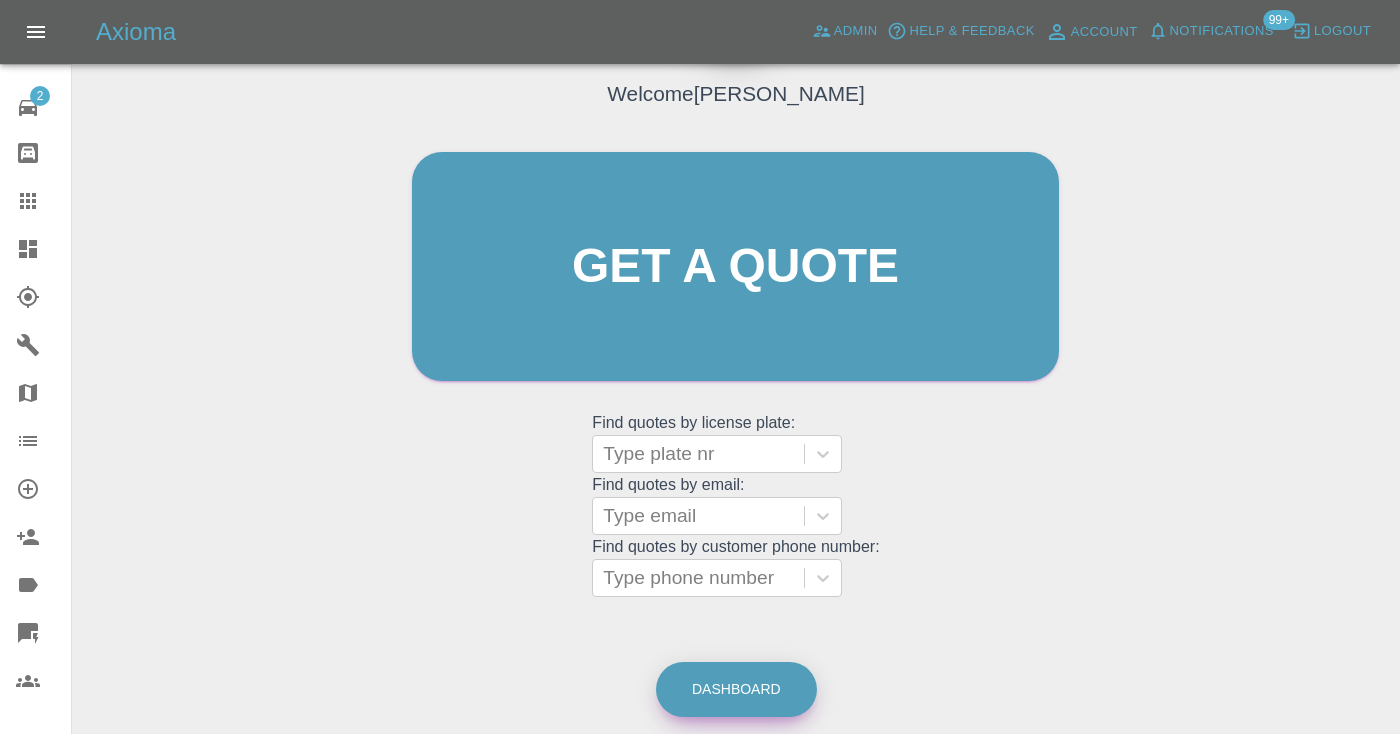 click on "Dashboard" at bounding box center (736, 689) 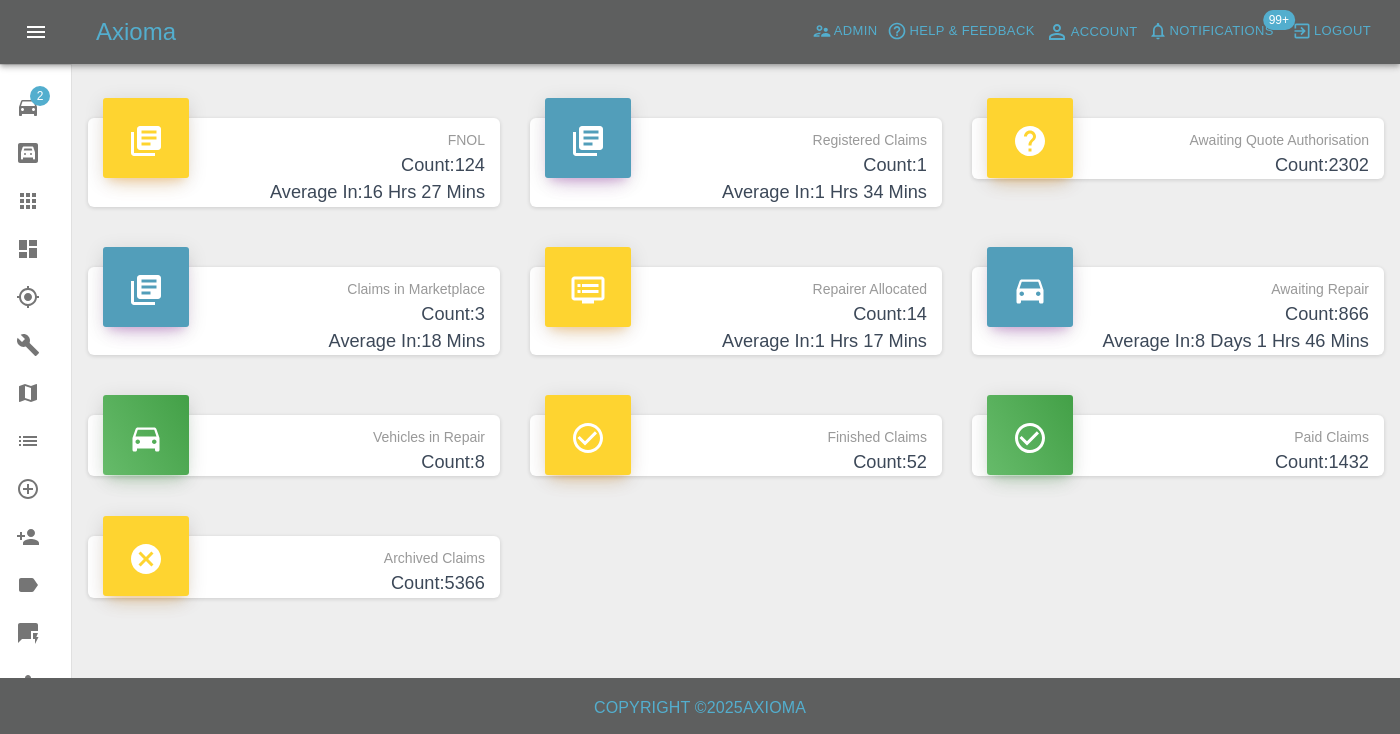 click on "Count:  866" at bounding box center [1178, 314] 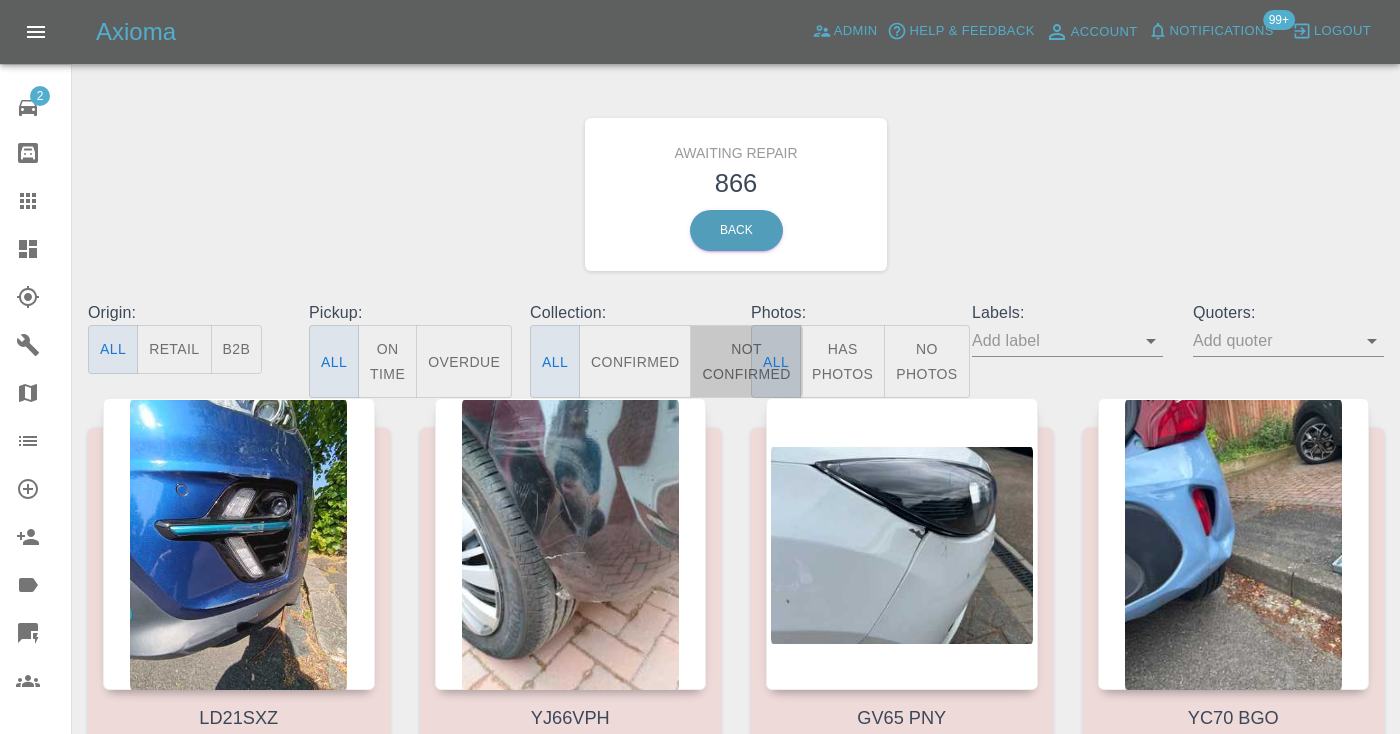 click on "Not Confirmed" at bounding box center (746, 361) 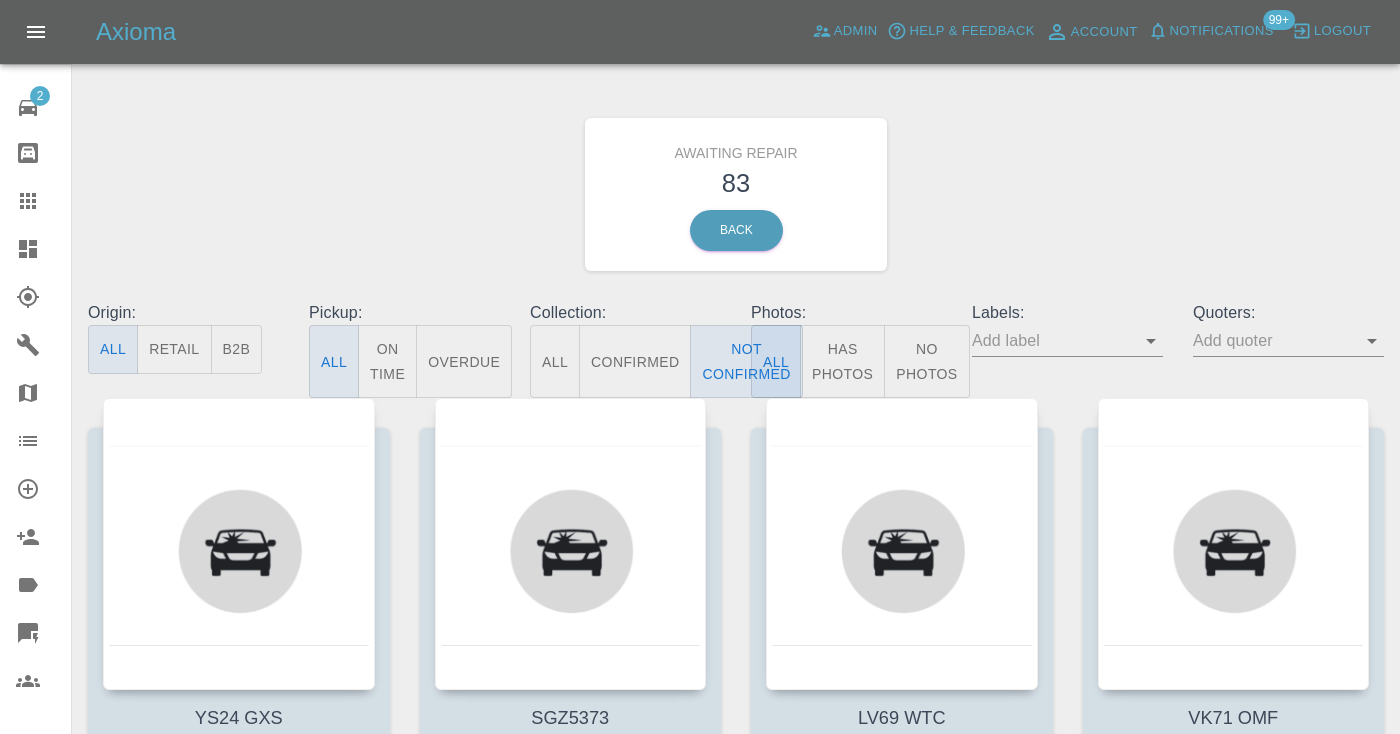 click on "Awaiting Repair 83 Back" at bounding box center (736, 194) 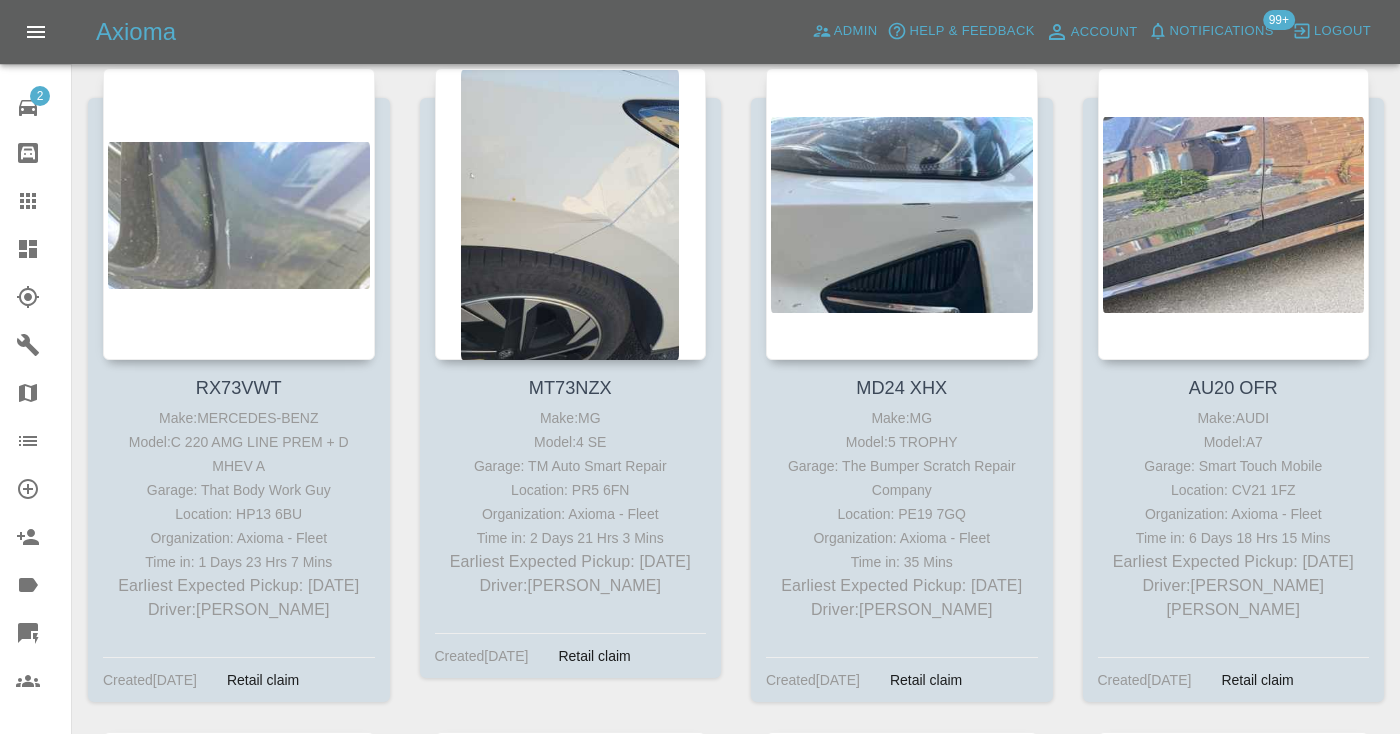 scroll, scrollTop: 2288, scrollLeft: 0, axis: vertical 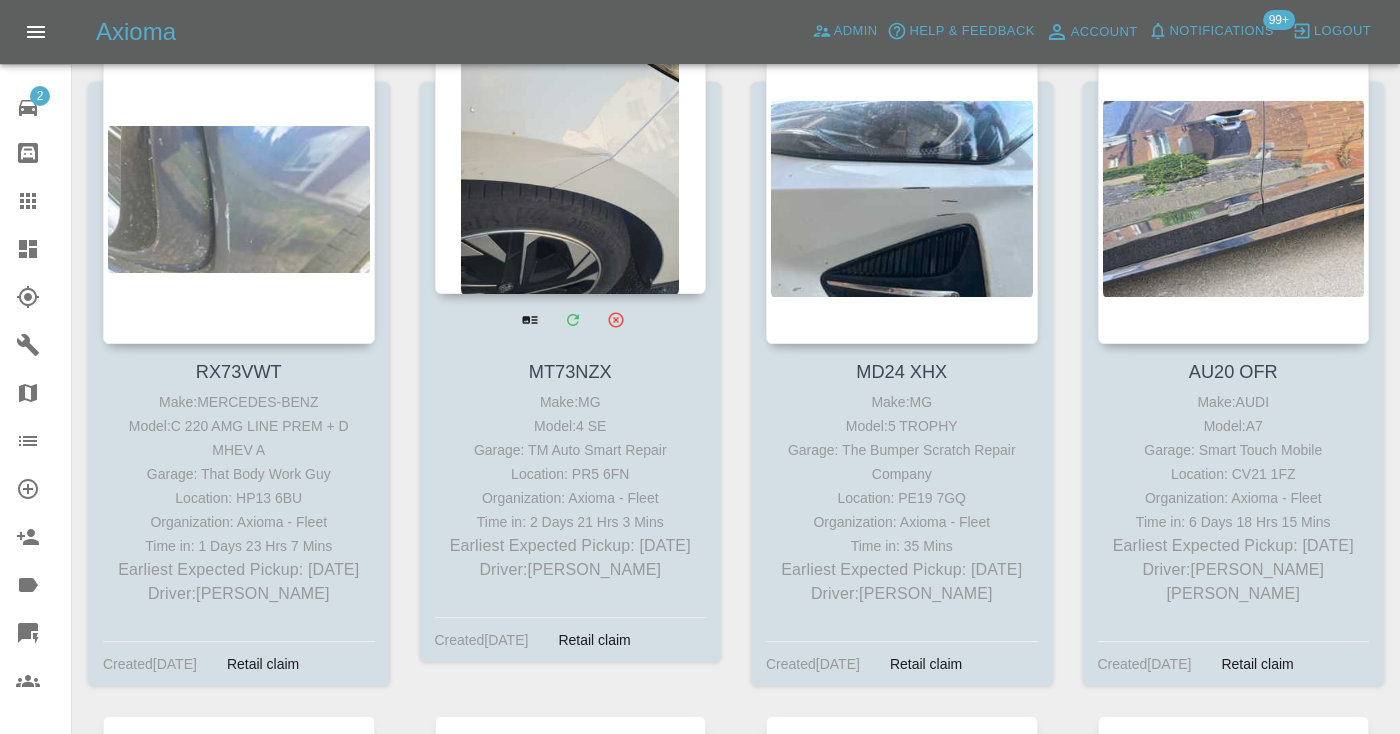 click at bounding box center [571, 148] 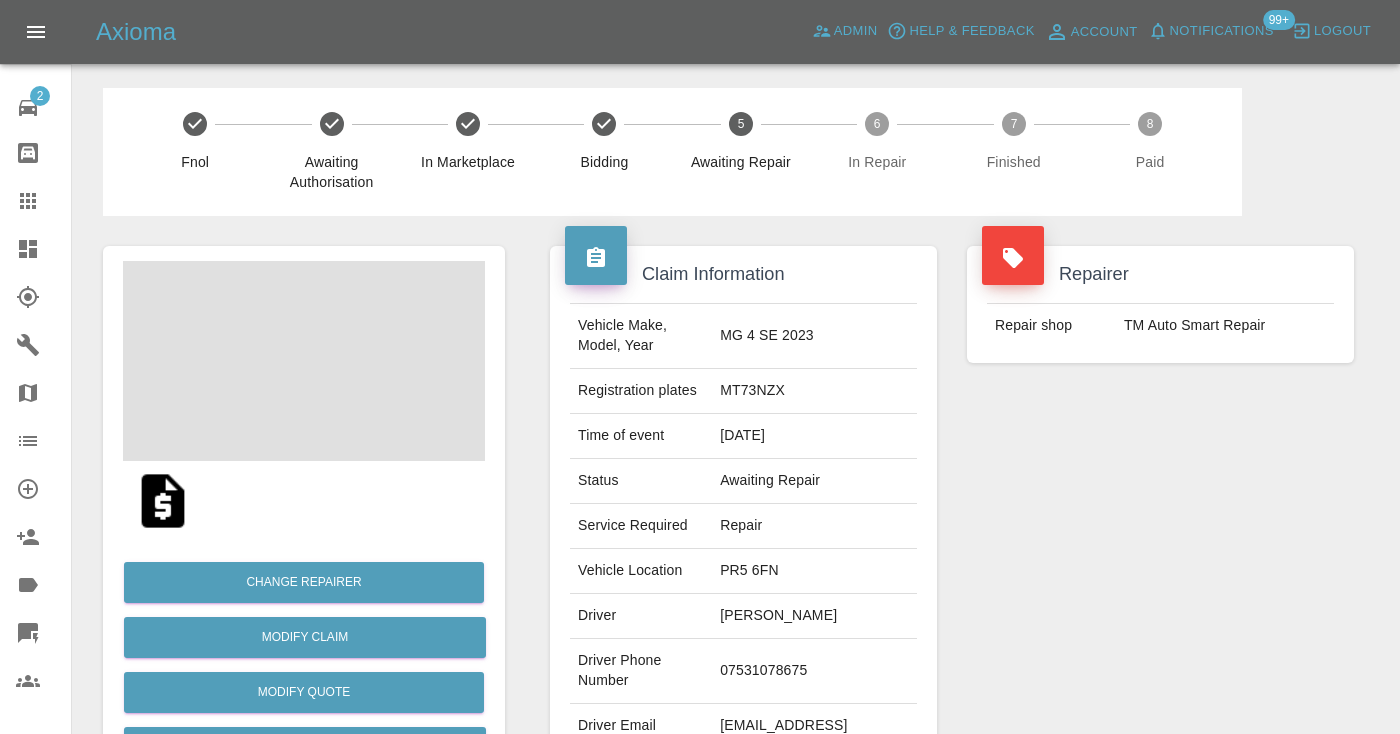click on "07531078675" at bounding box center [814, 671] 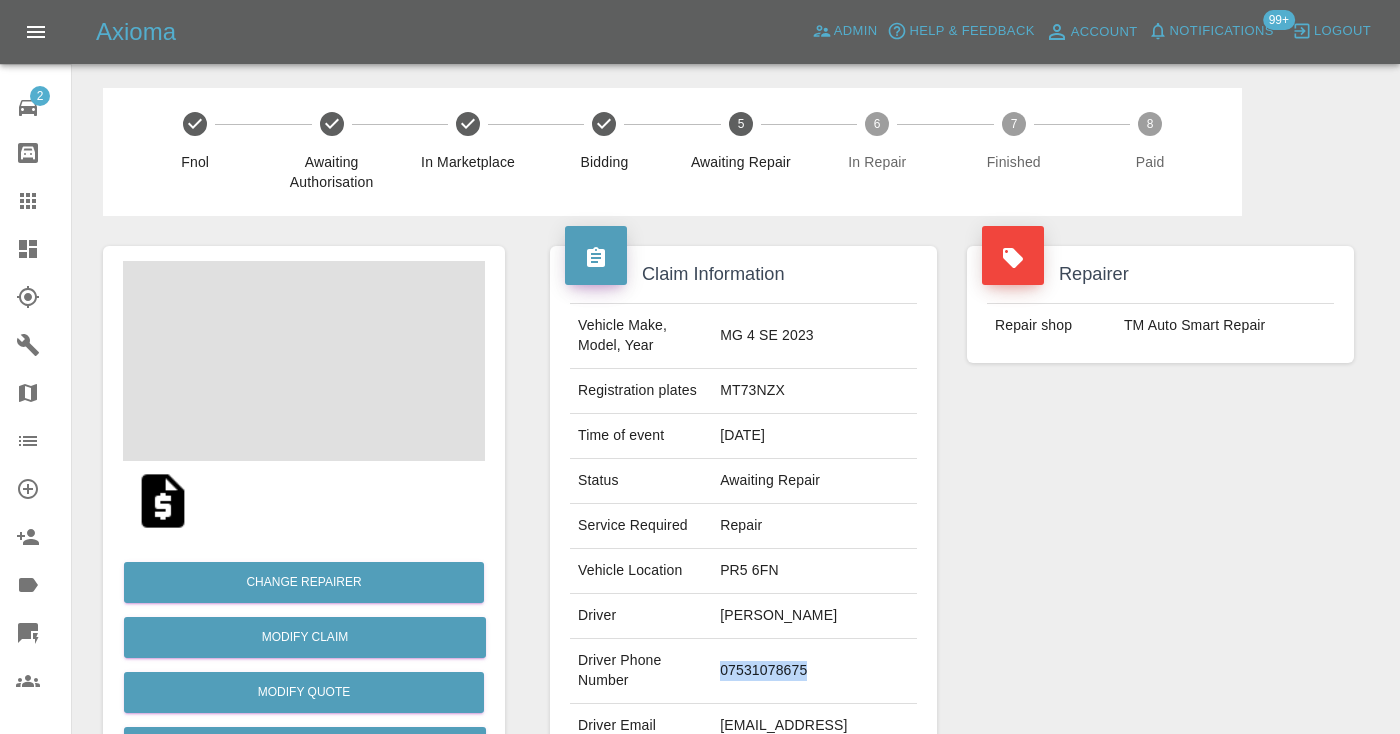 click on "07531078675" at bounding box center [814, 671] 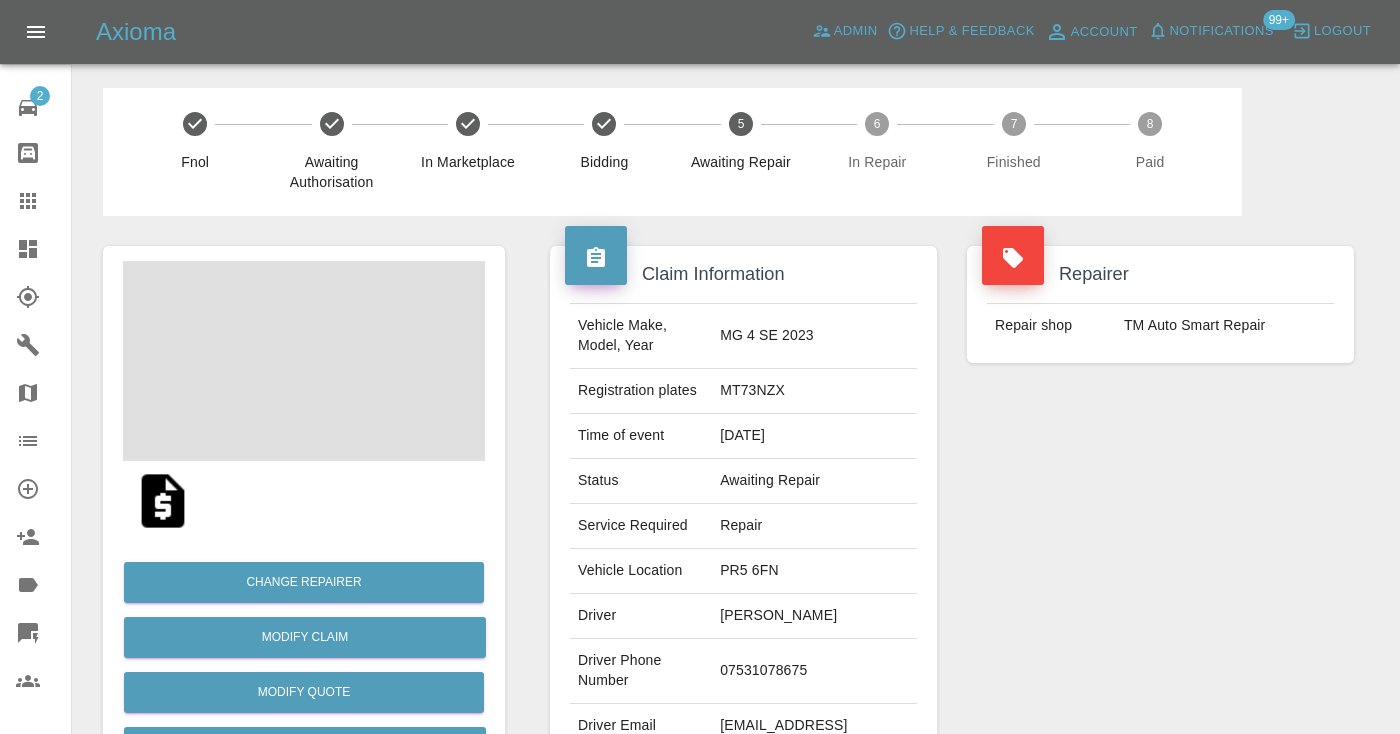 click on "Repairer Repair shop TM Auto Smart Repair" at bounding box center (1160, 514) 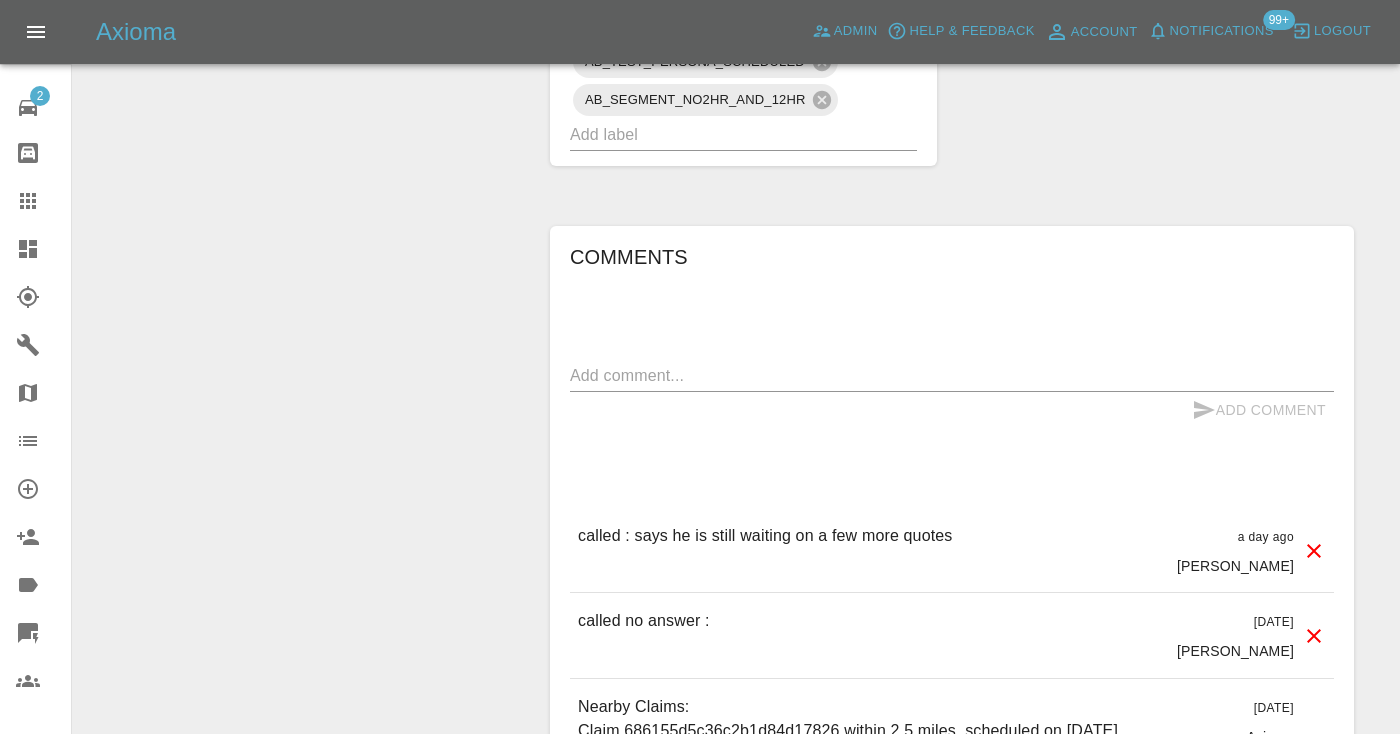 scroll, scrollTop: 1681, scrollLeft: 0, axis: vertical 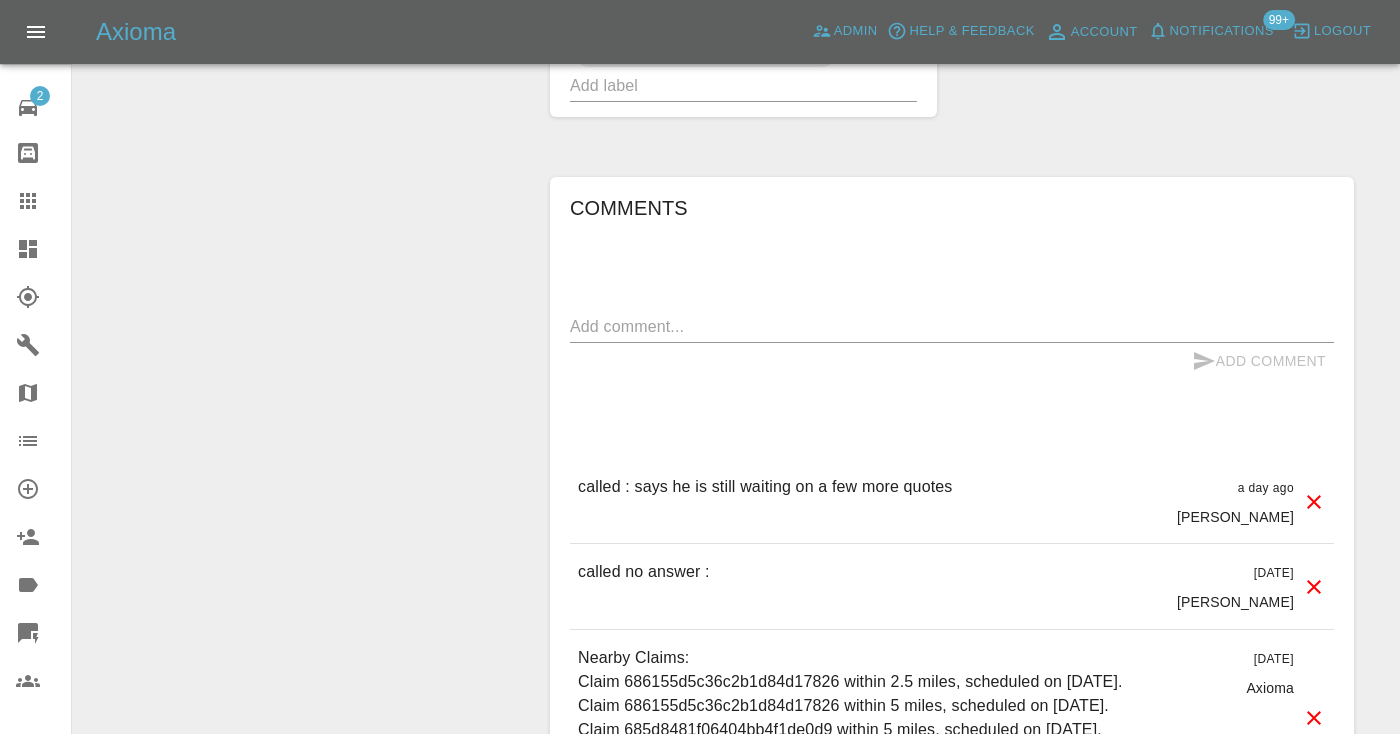 click at bounding box center (952, 326) 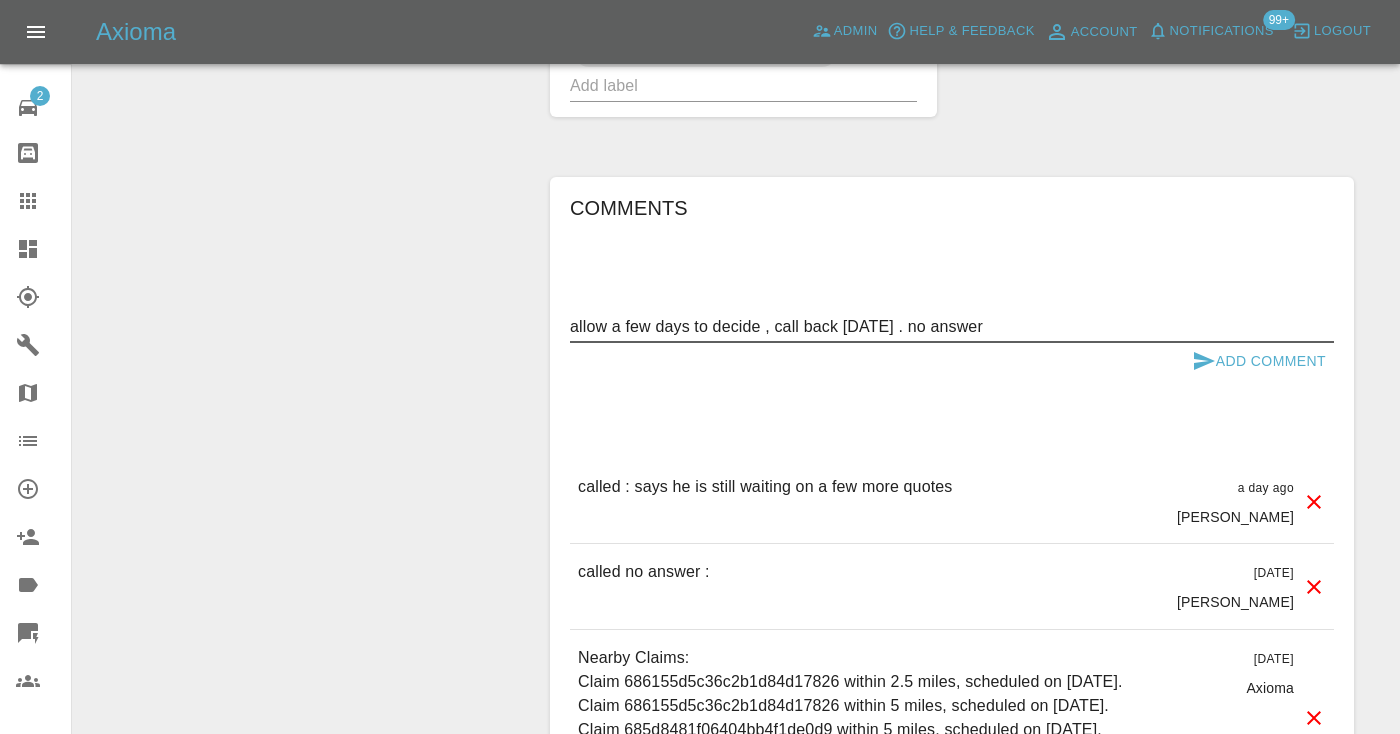 type on "allow a few days to decide , call back on Monday . no answer" 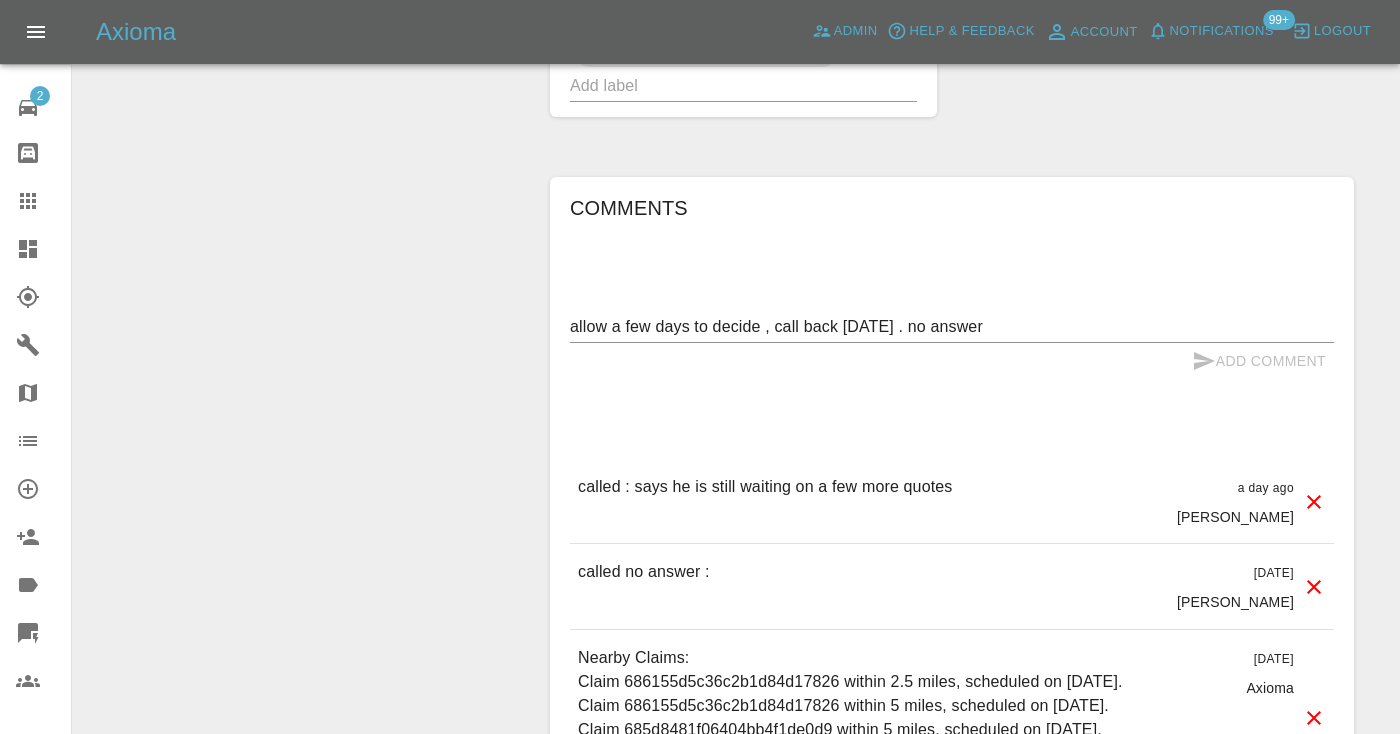 type 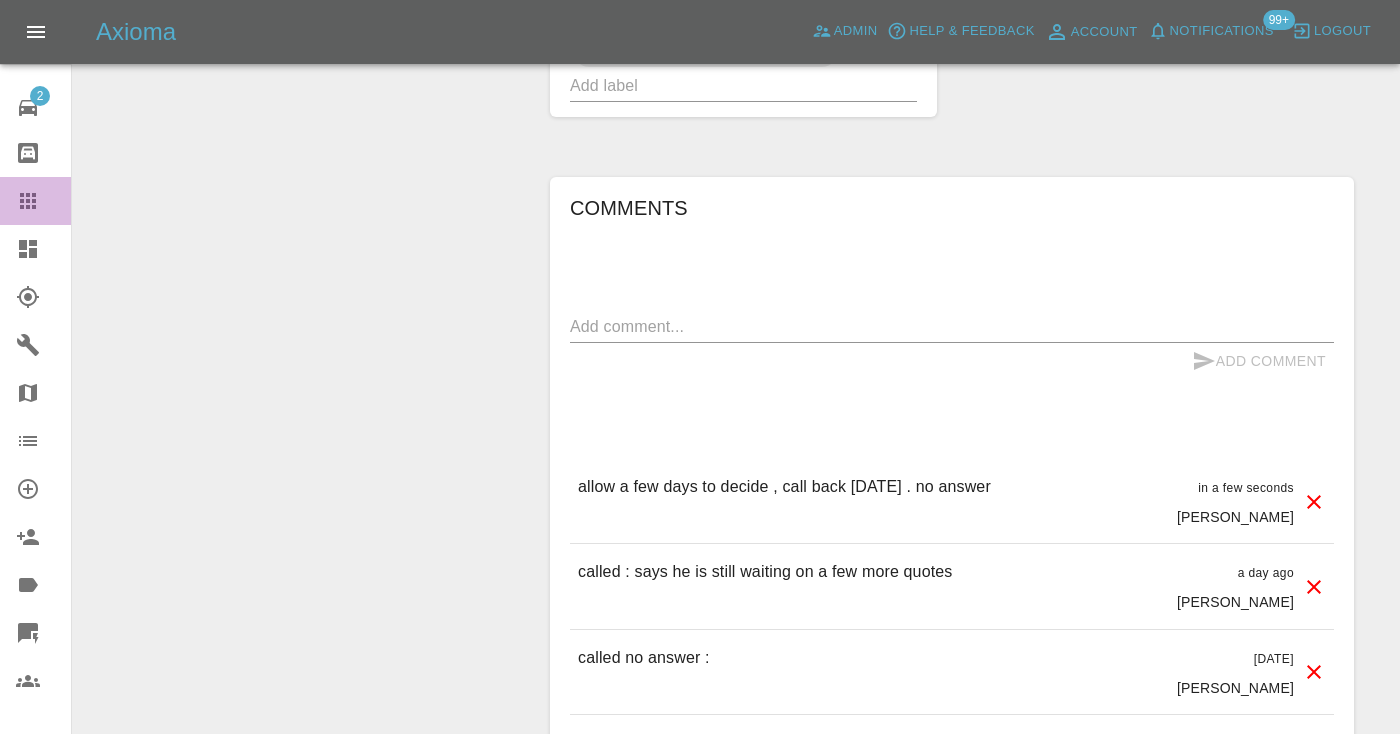 click 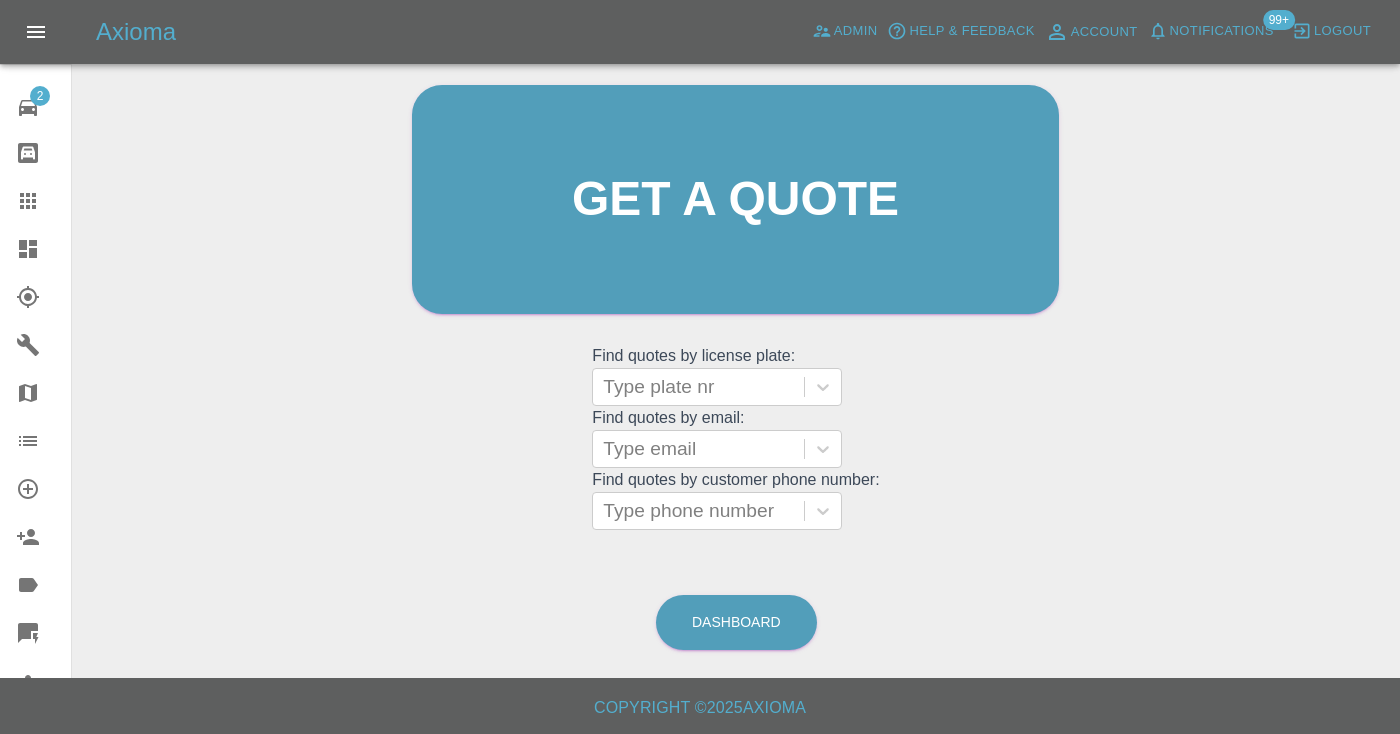 scroll, scrollTop: 201, scrollLeft: 0, axis: vertical 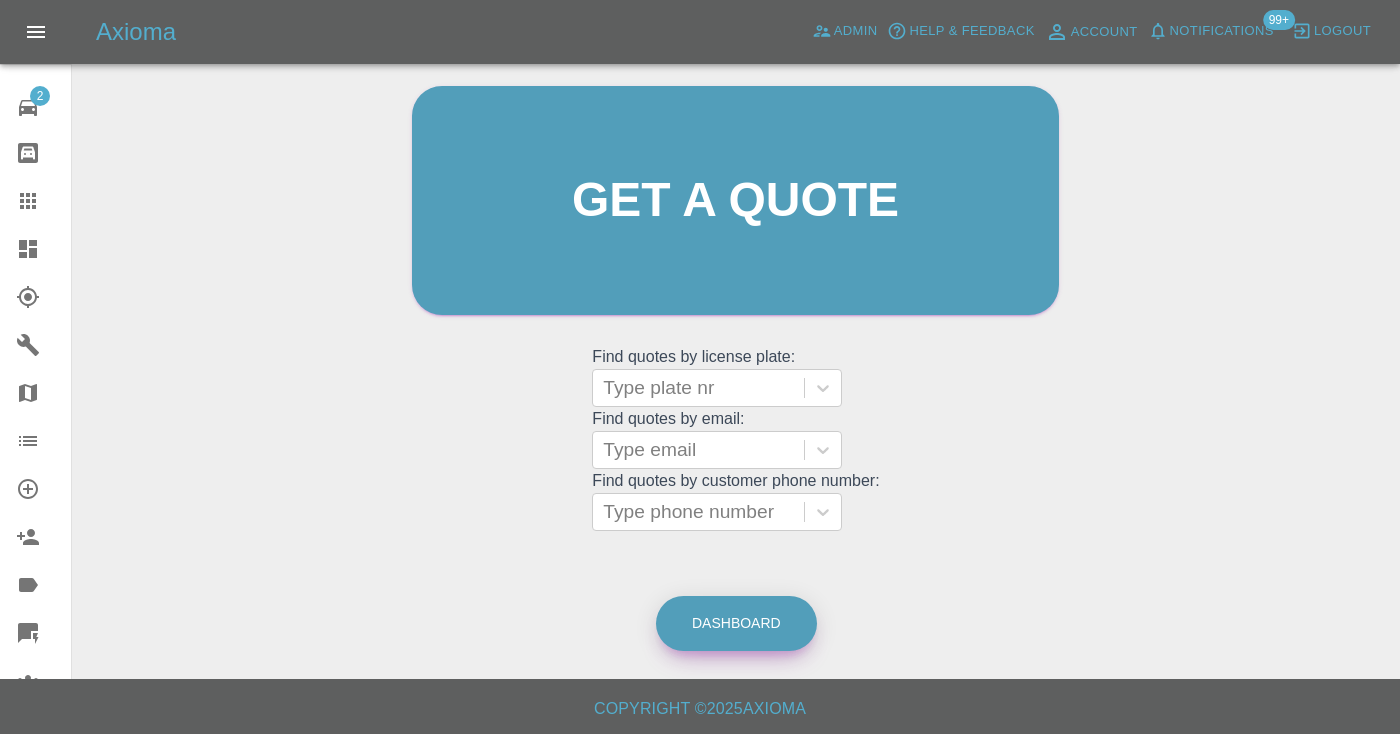 click on "Dashboard" at bounding box center [736, 623] 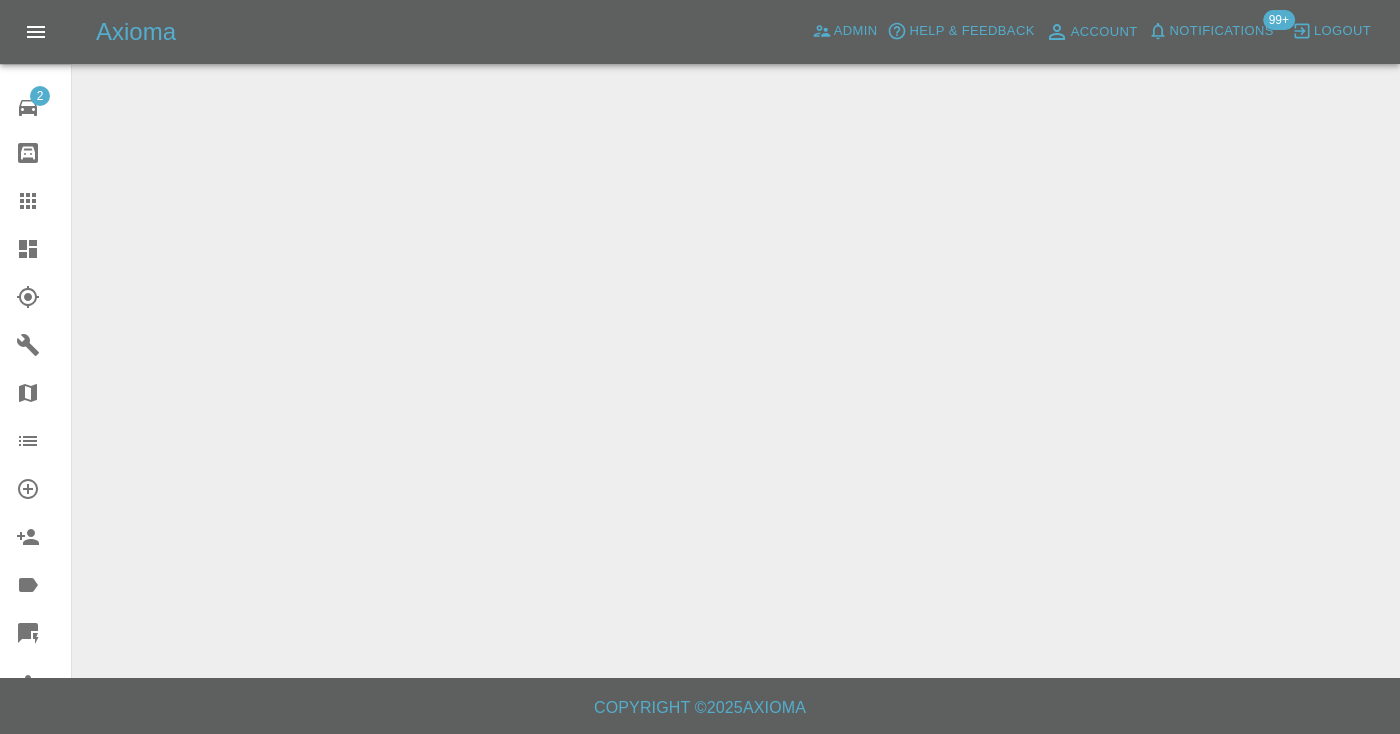 scroll, scrollTop: 0, scrollLeft: 0, axis: both 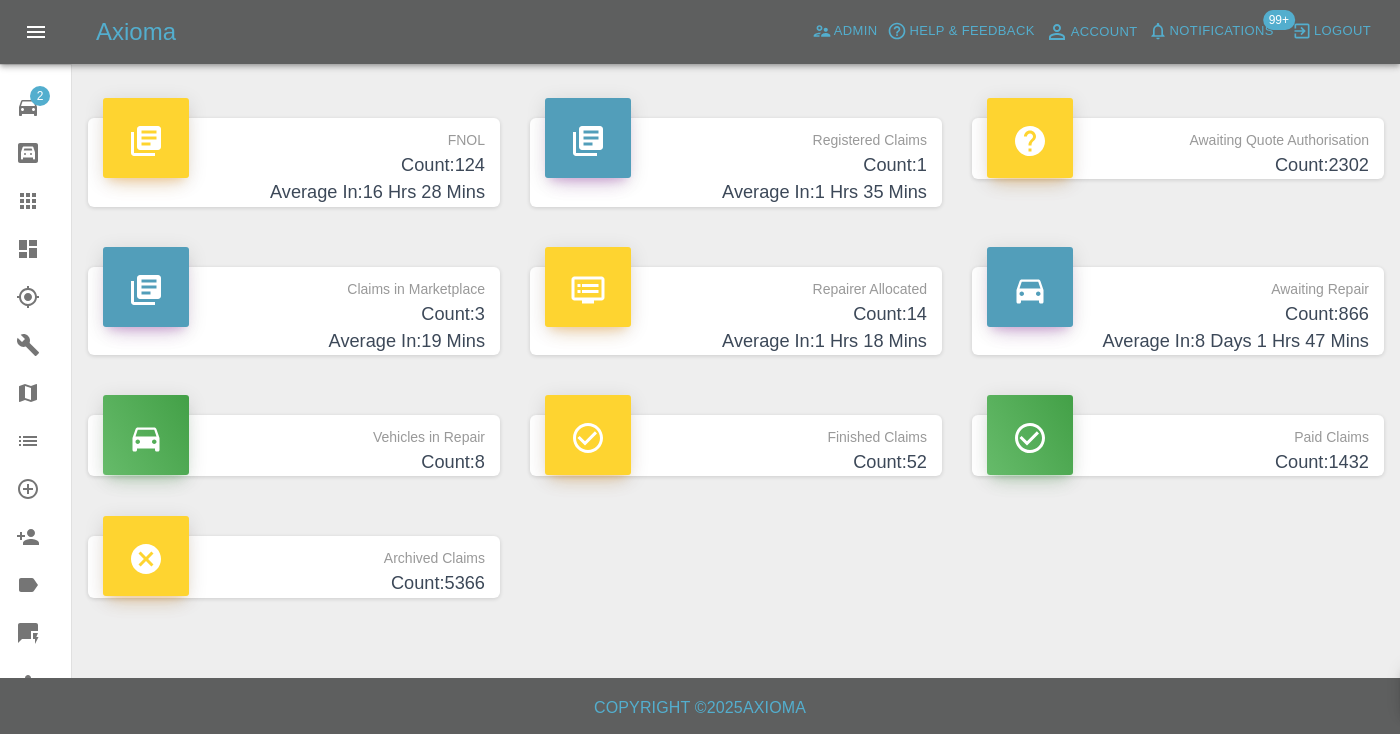 click on "Count:  866" at bounding box center [1178, 314] 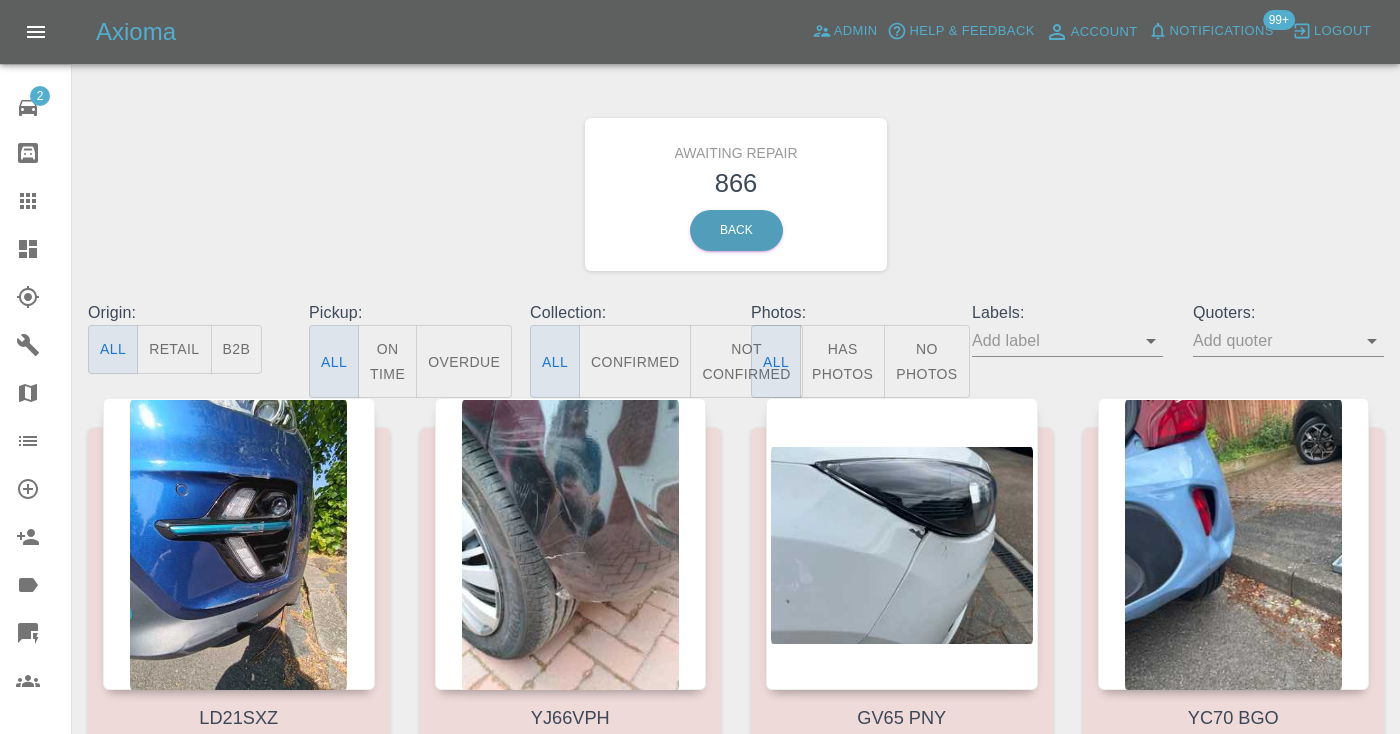 click on "Not Confirmed" at bounding box center [746, 361] 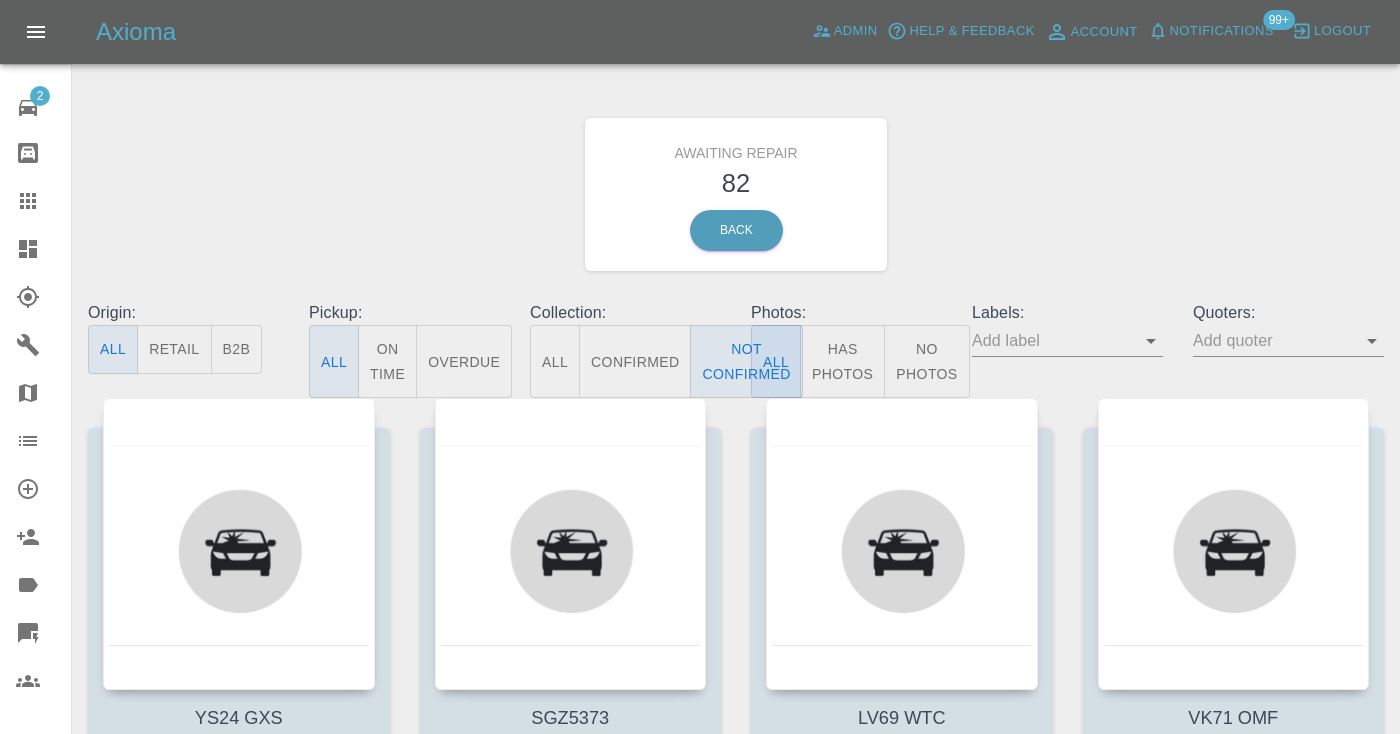 click on "Awaiting Repair 82 Back" at bounding box center [736, 194] 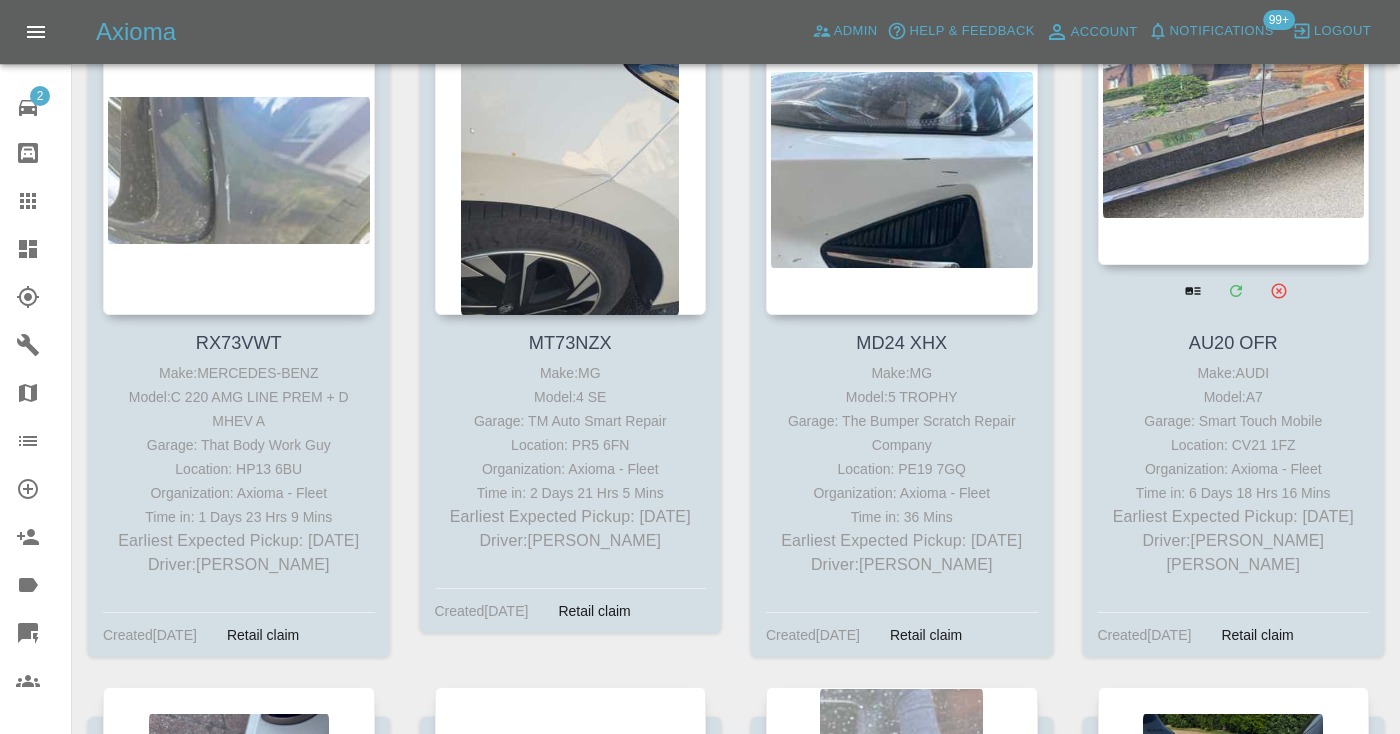 scroll, scrollTop: 2287, scrollLeft: 0, axis: vertical 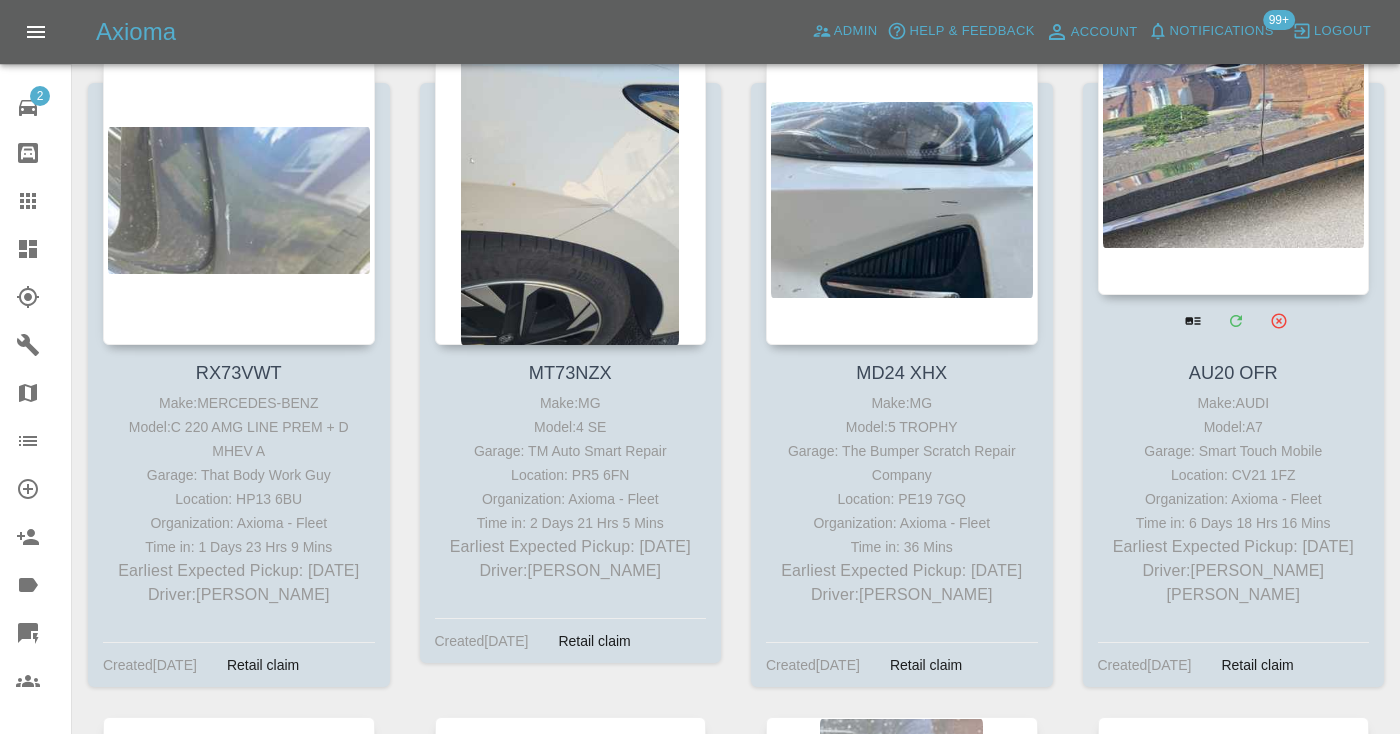 click at bounding box center (1234, 149) 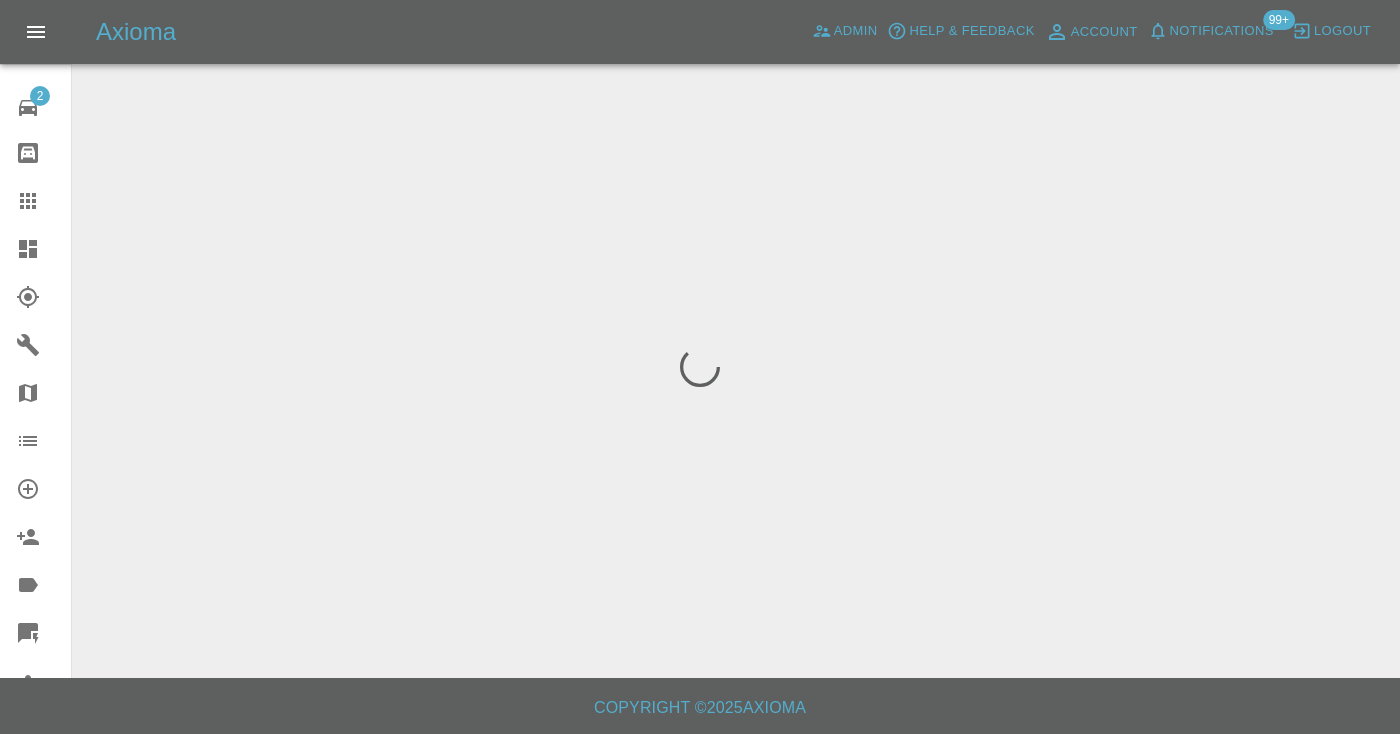 scroll, scrollTop: 0, scrollLeft: 0, axis: both 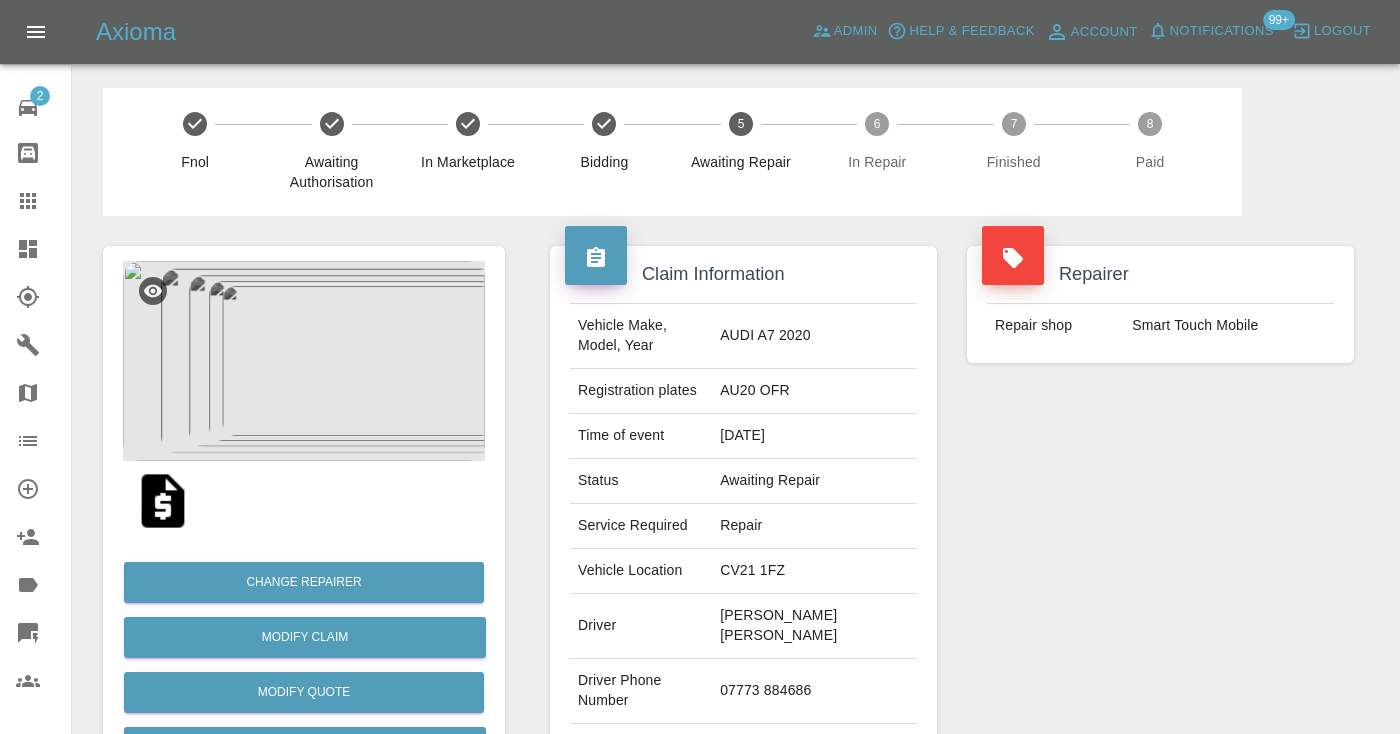 click on "07773 884686" at bounding box center [814, 691] 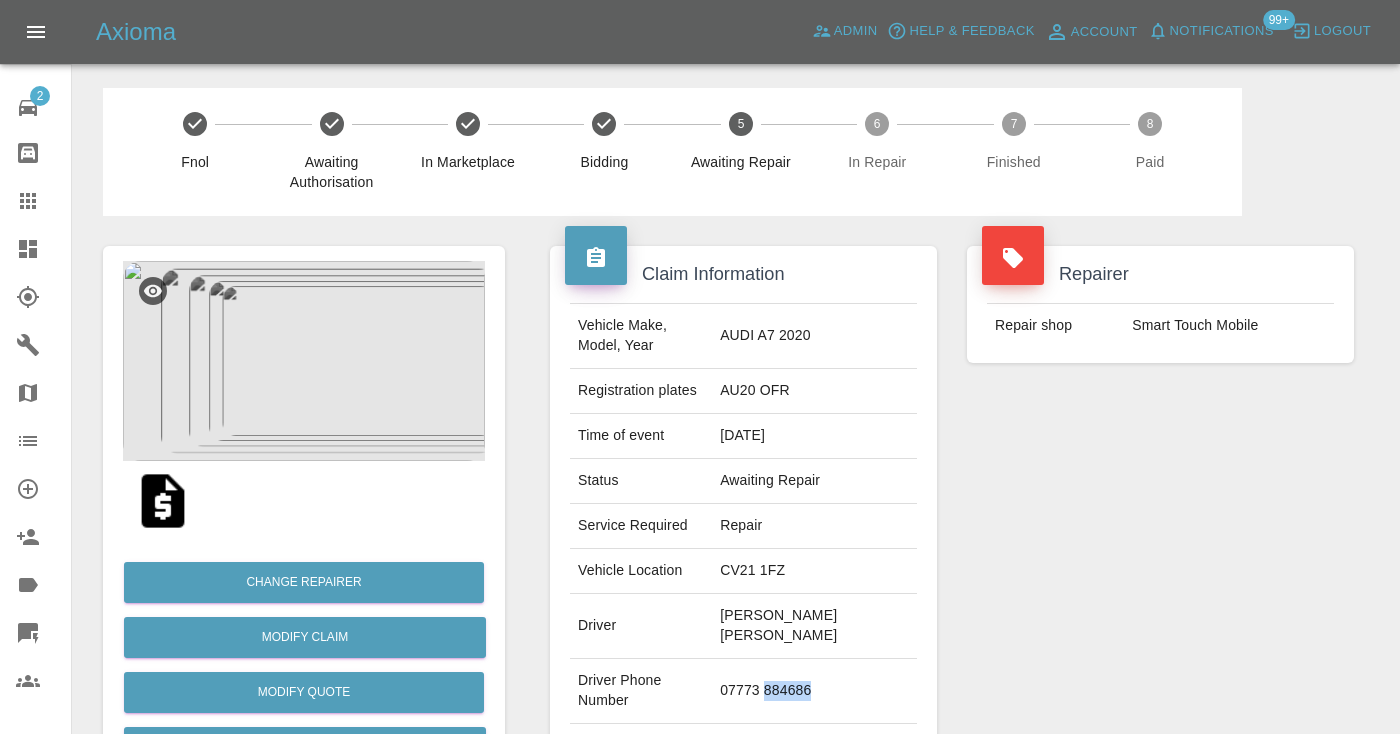 click on "07773 884686" at bounding box center (814, 691) 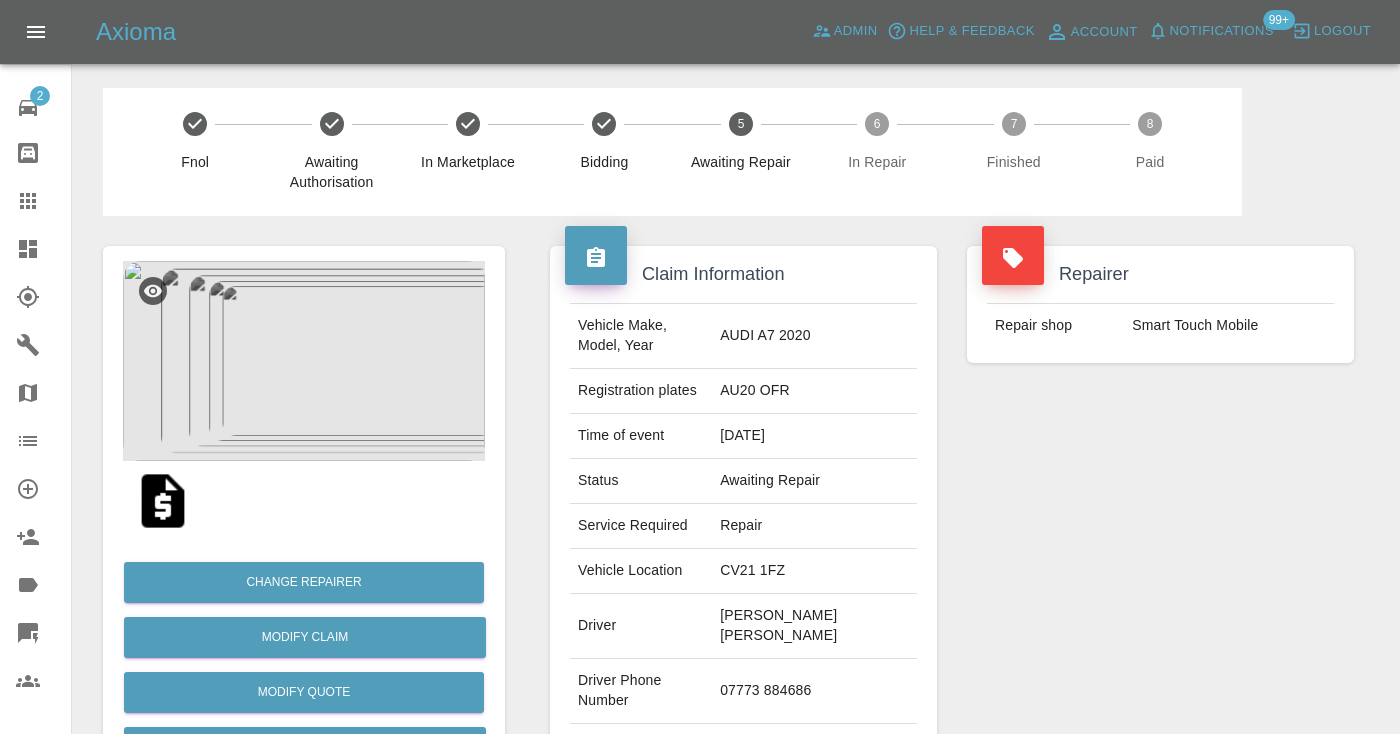 click on "[PERSON_NAME] [PERSON_NAME]" at bounding box center (814, 626) 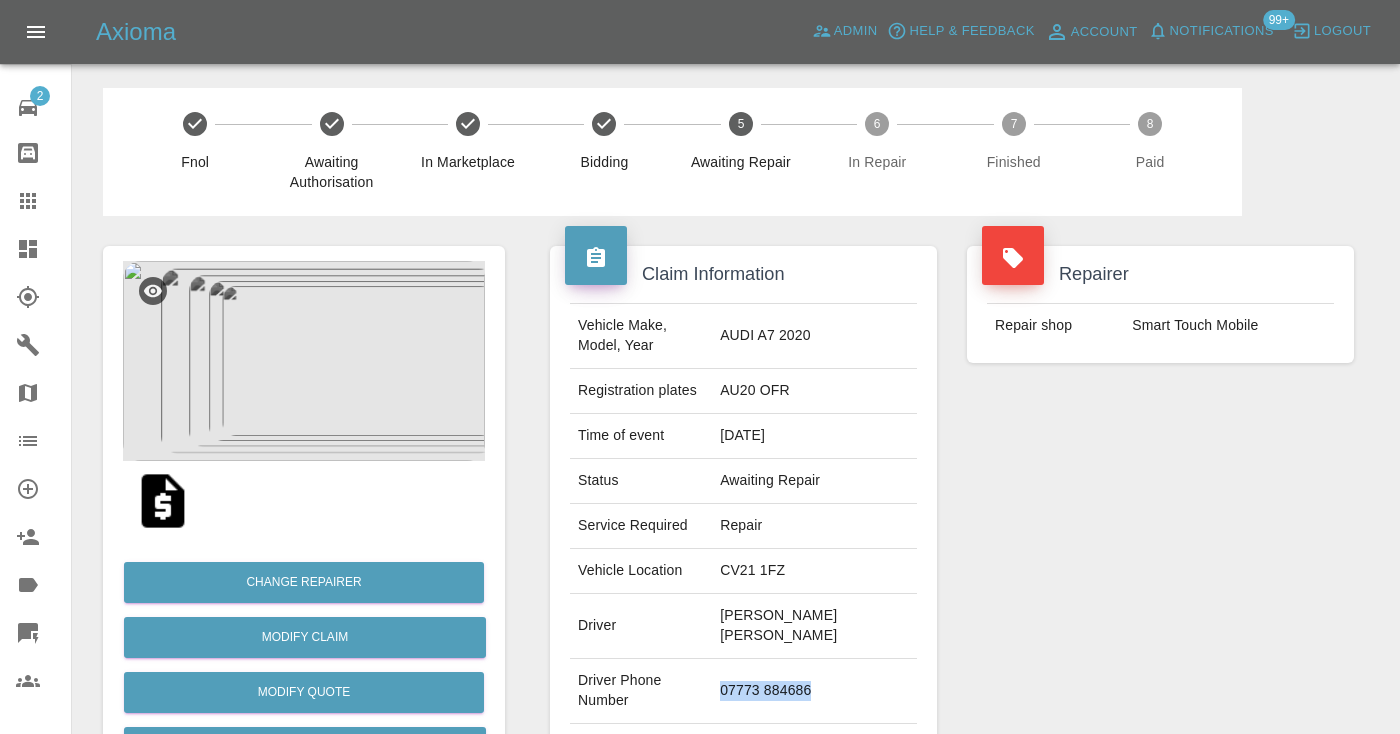 drag, startPoint x: 840, startPoint y: 661, endPoint x: 735, endPoint y: 660, distance: 105.00476 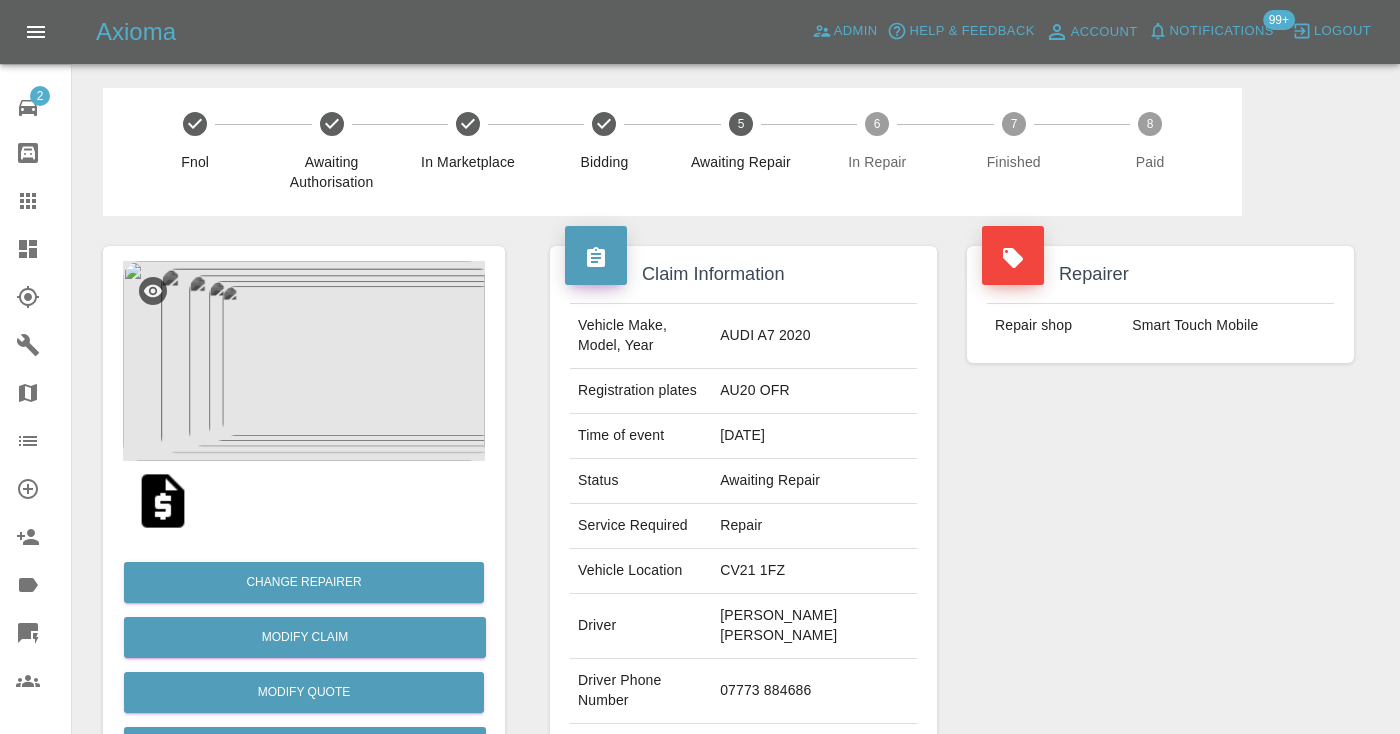 click on "Repairer Repair shop Smart Touch Mobile" at bounding box center [1160, 524] 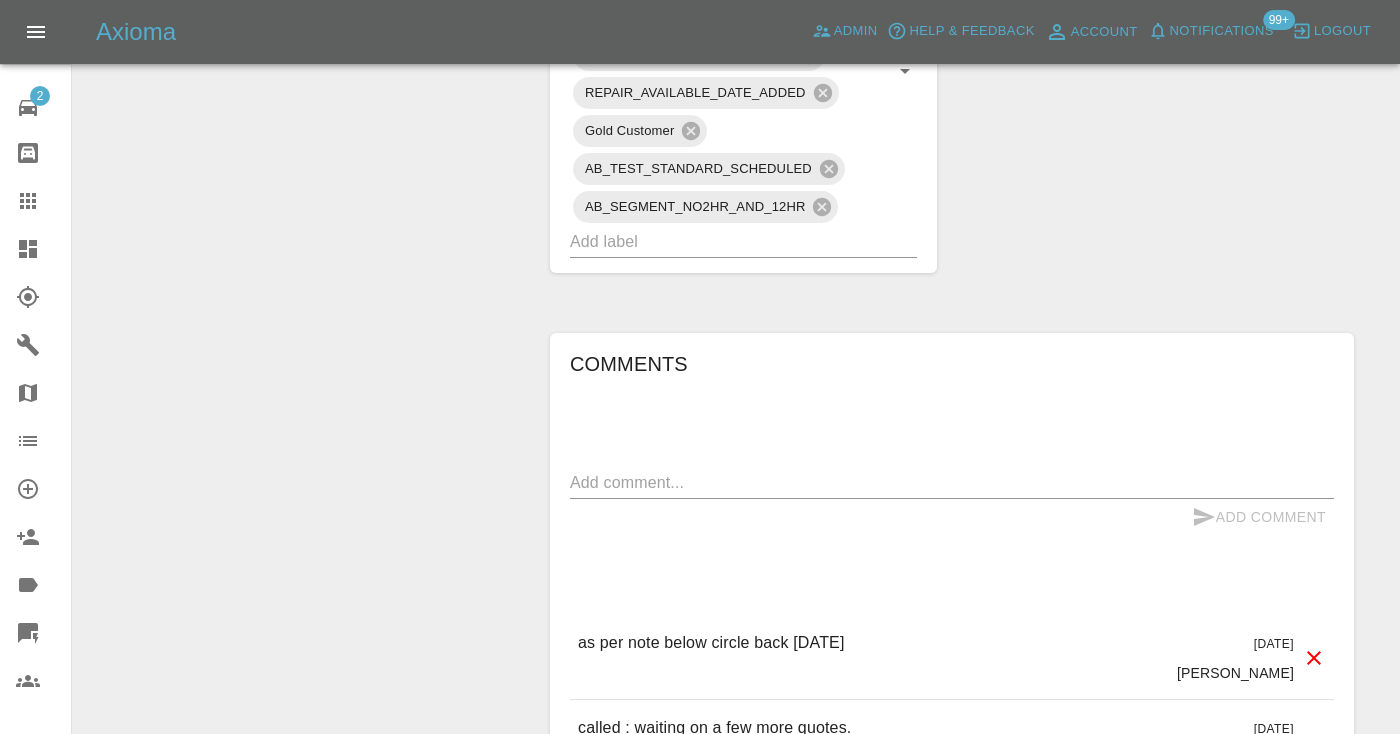 scroll, scrollTop: 1354, scrollLeft: 0, axis: vertical 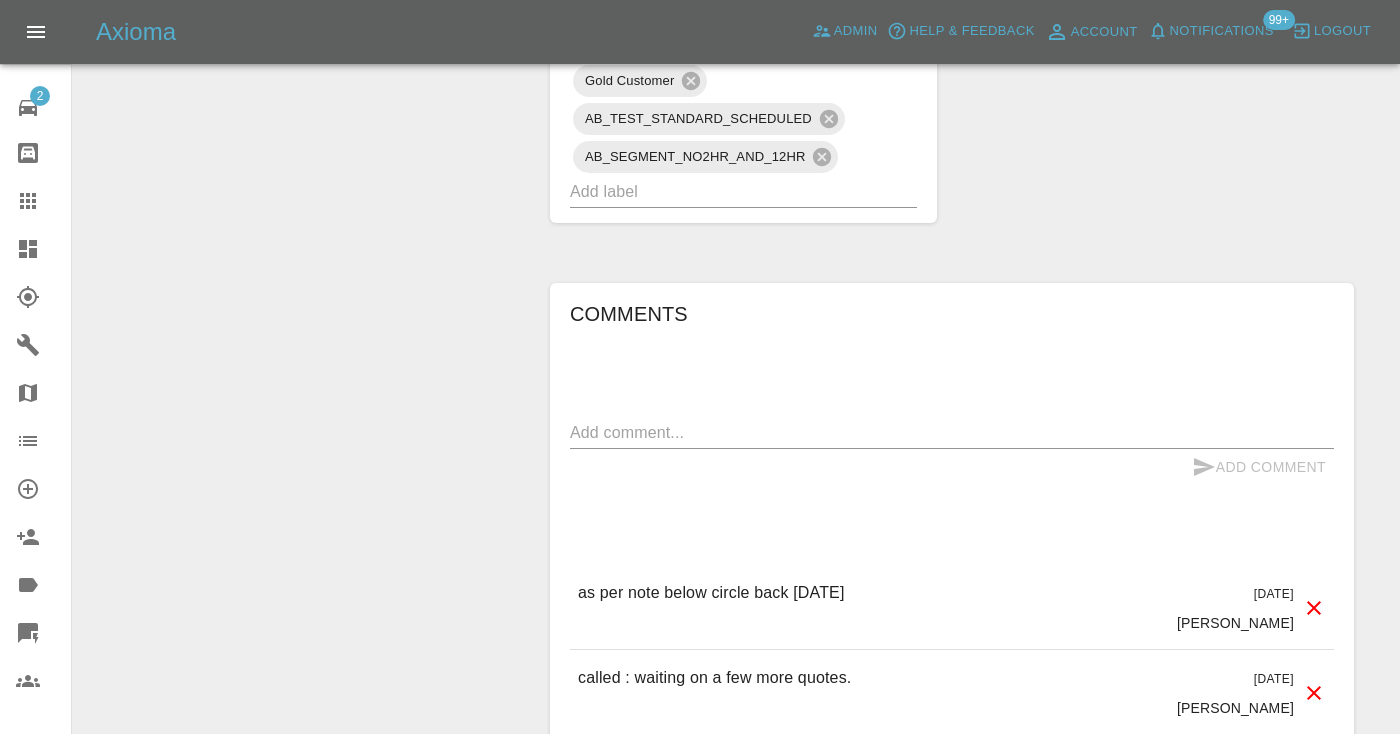 click on "x" at bounding box center (952, 433) 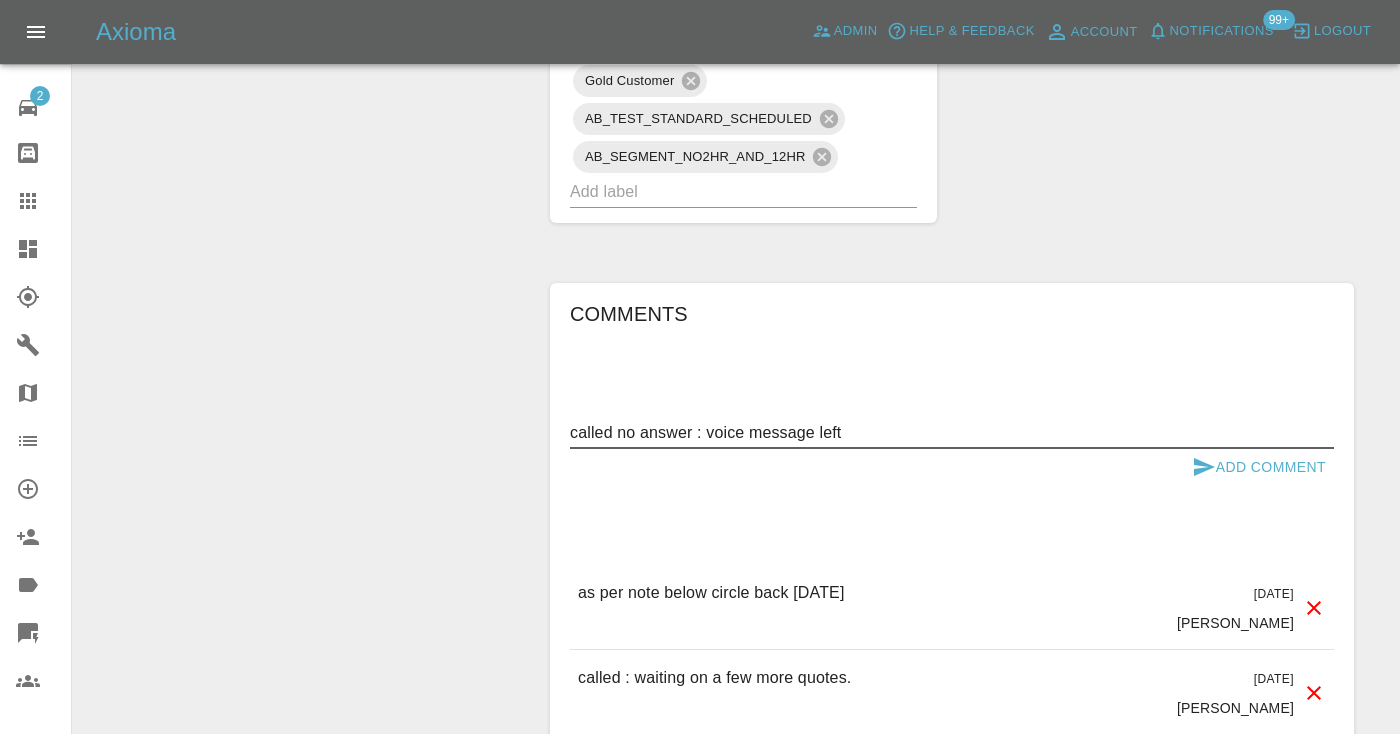 type on "called no answer : voice message left" 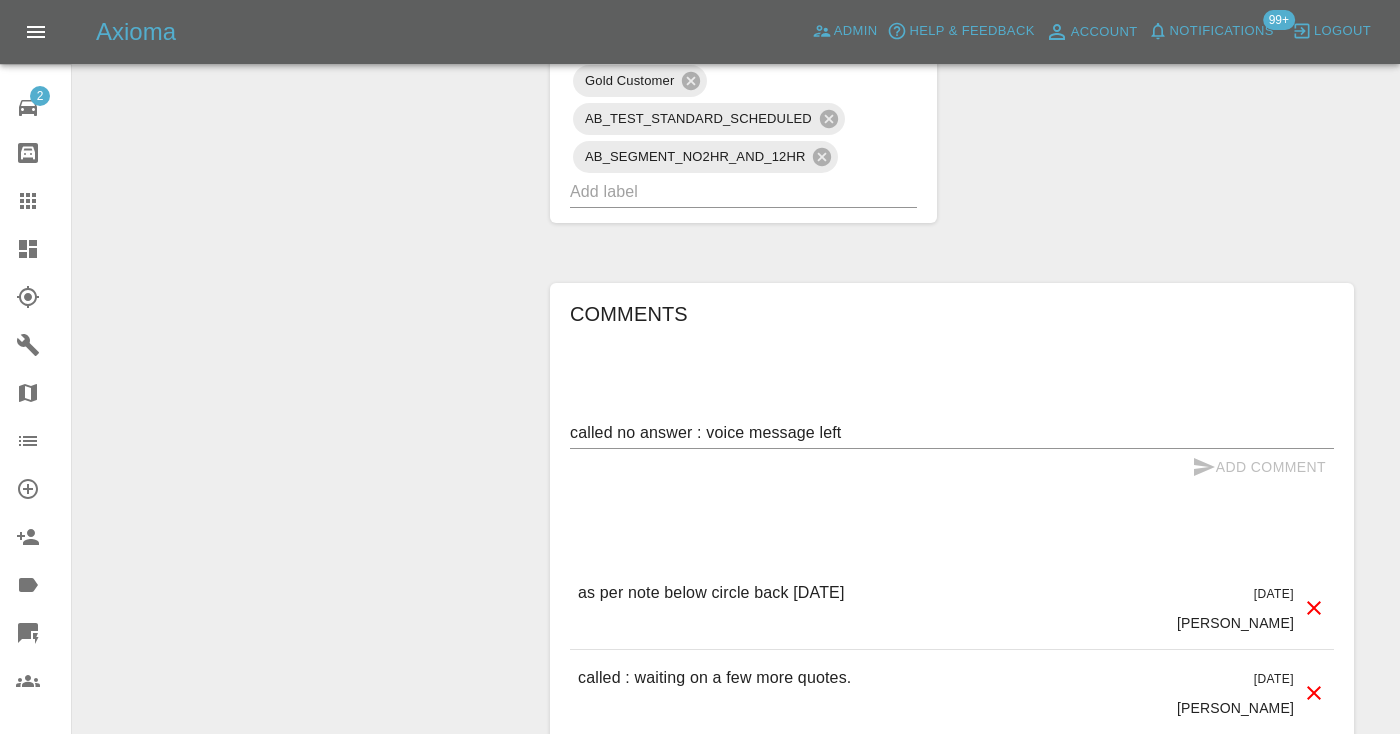type 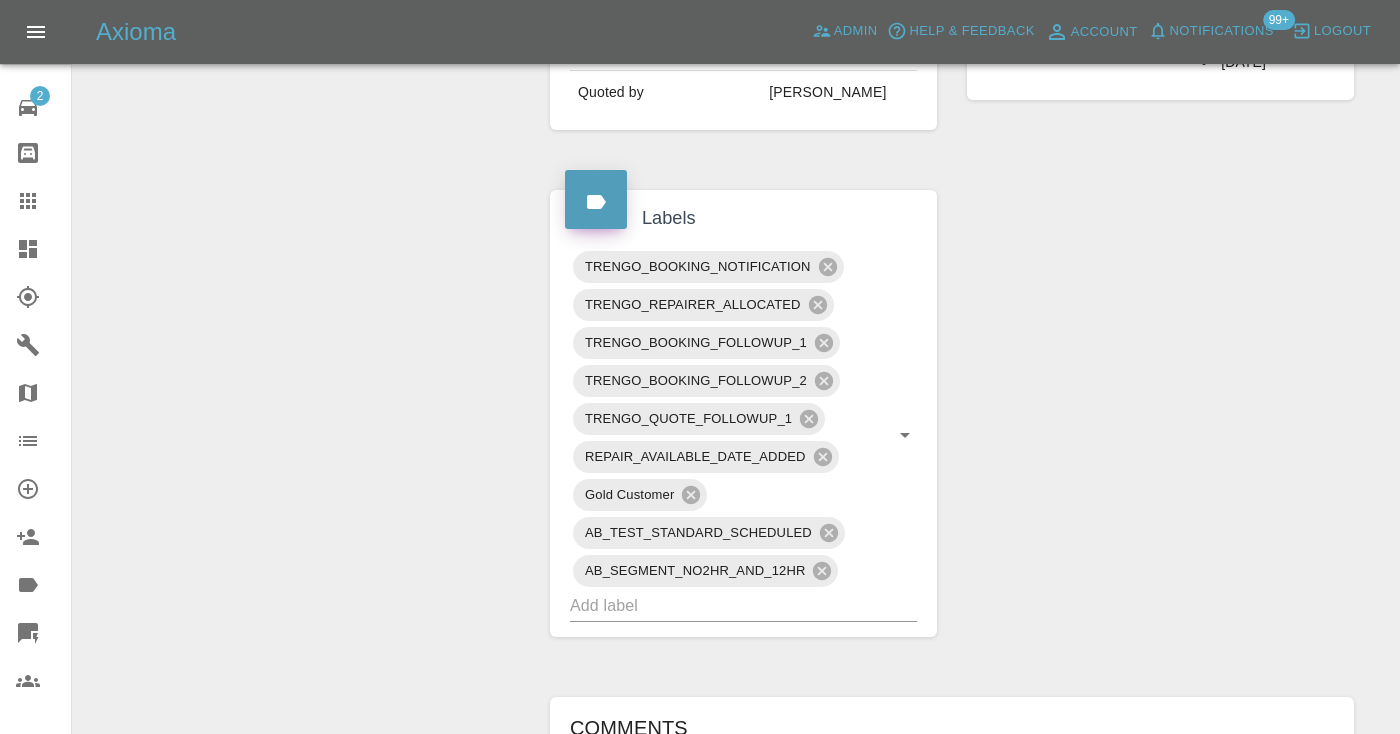 scroll, scrollTop: 926, scrollLeft: 0, axis: vertical 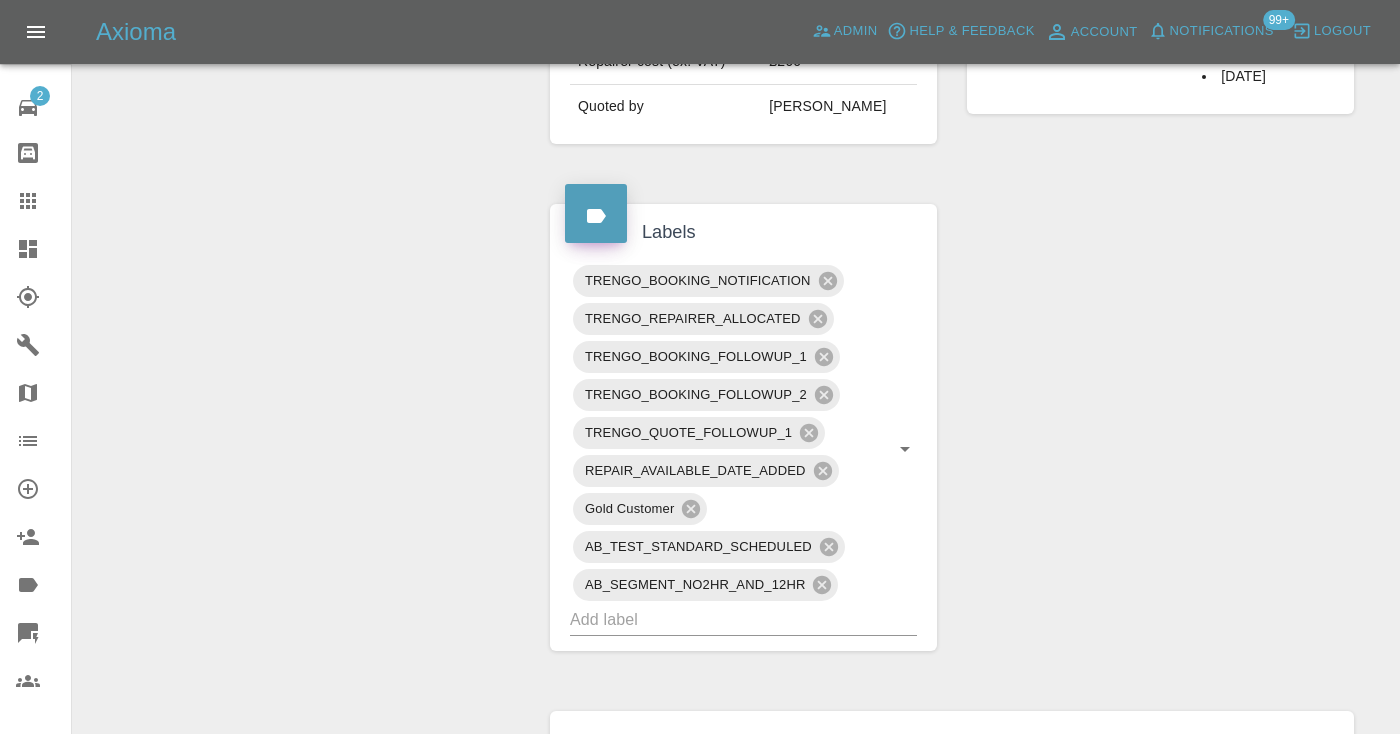 click 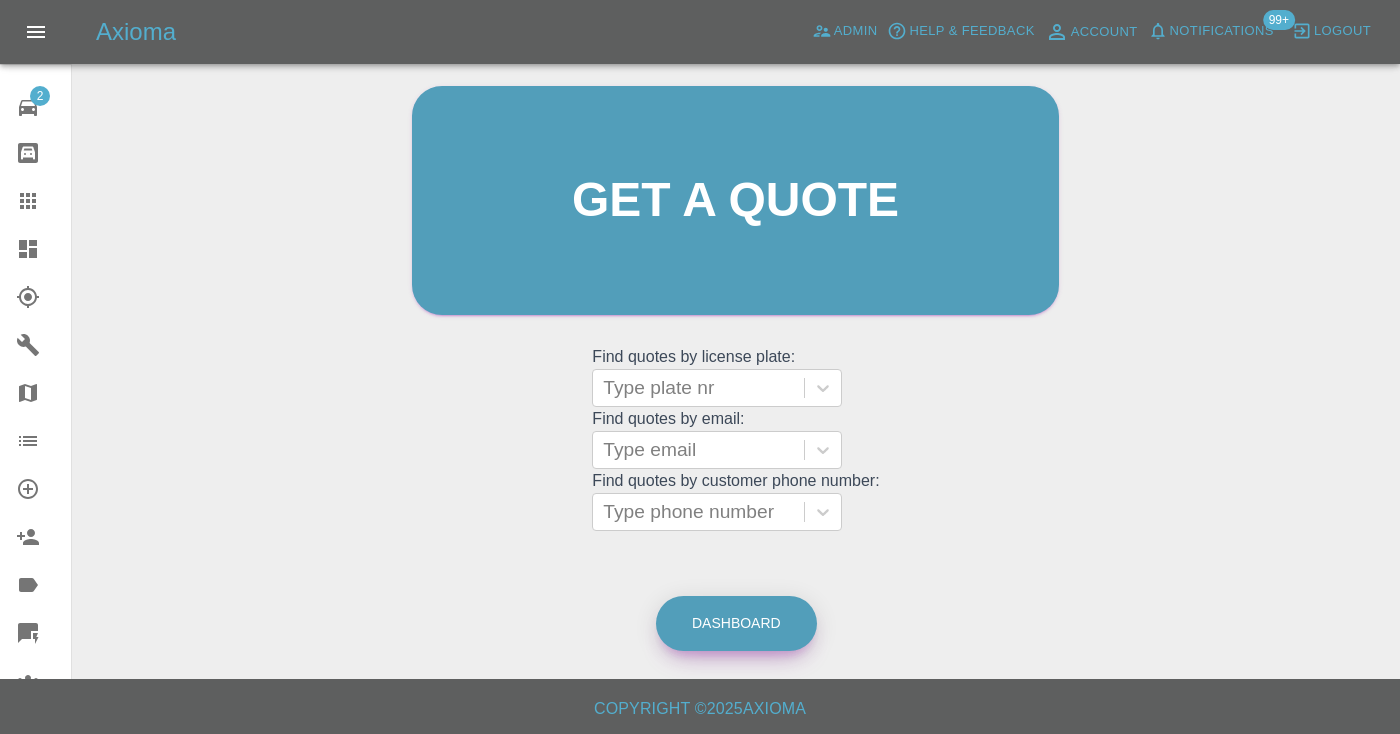 click on "Dashboard" at bounding box center [736, 623] 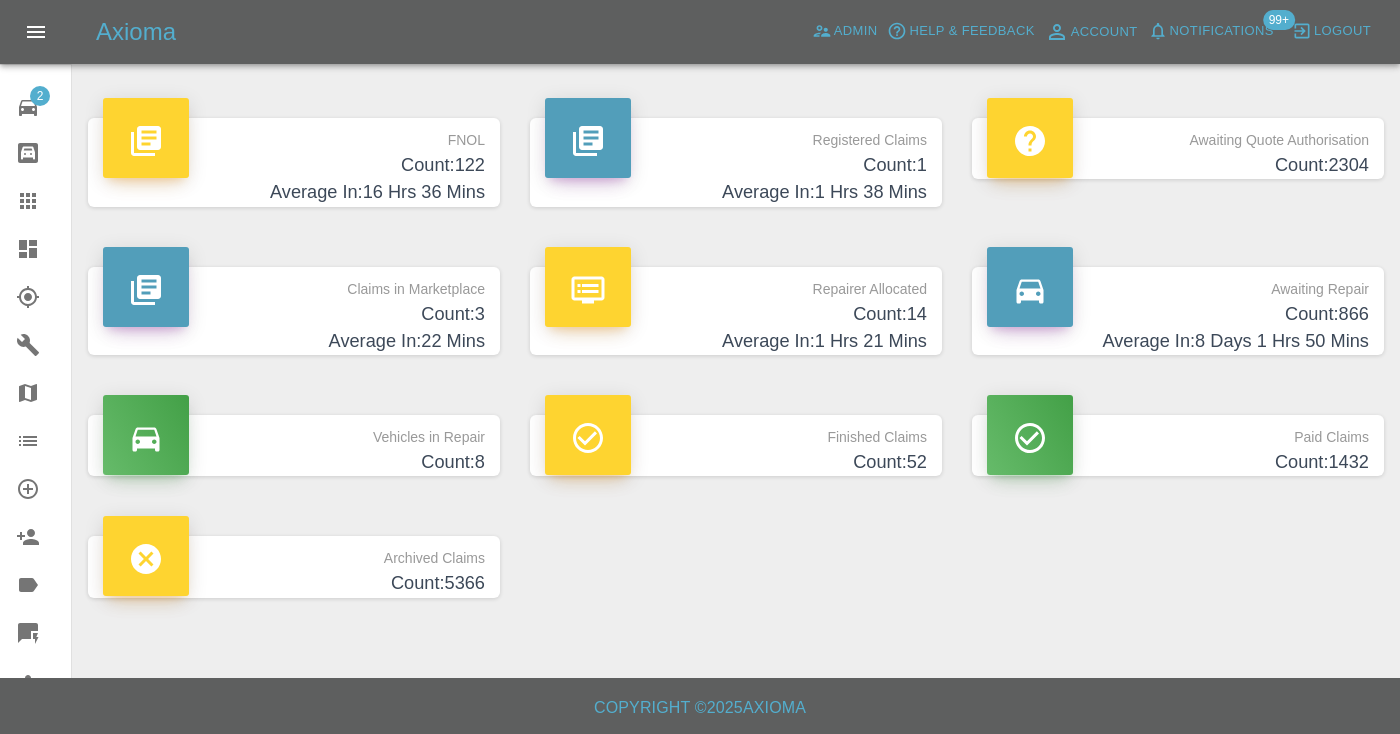 click on "Average In:  8 Days 1 Hrs 50 Mins" at bounding box center [1178, 341] 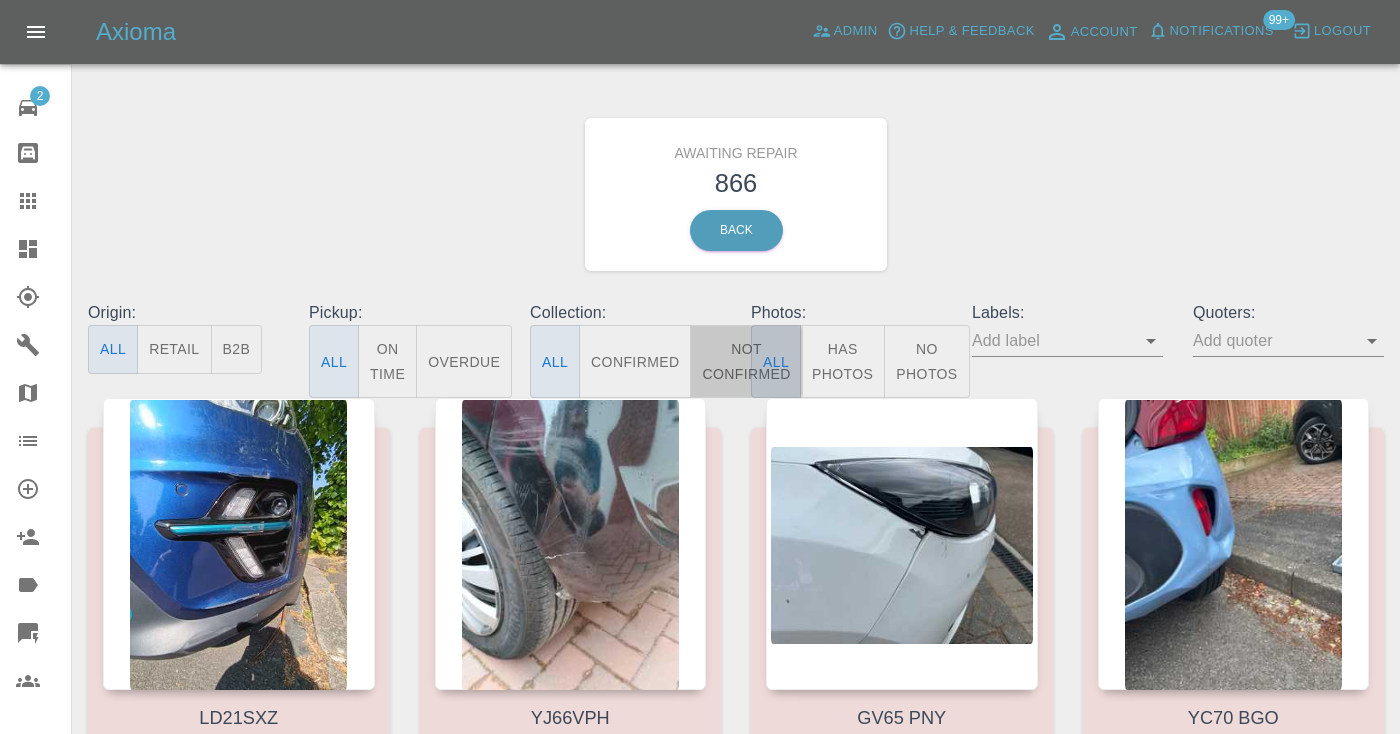 click on "Not Confirmed" at bounding box center (746, 361) 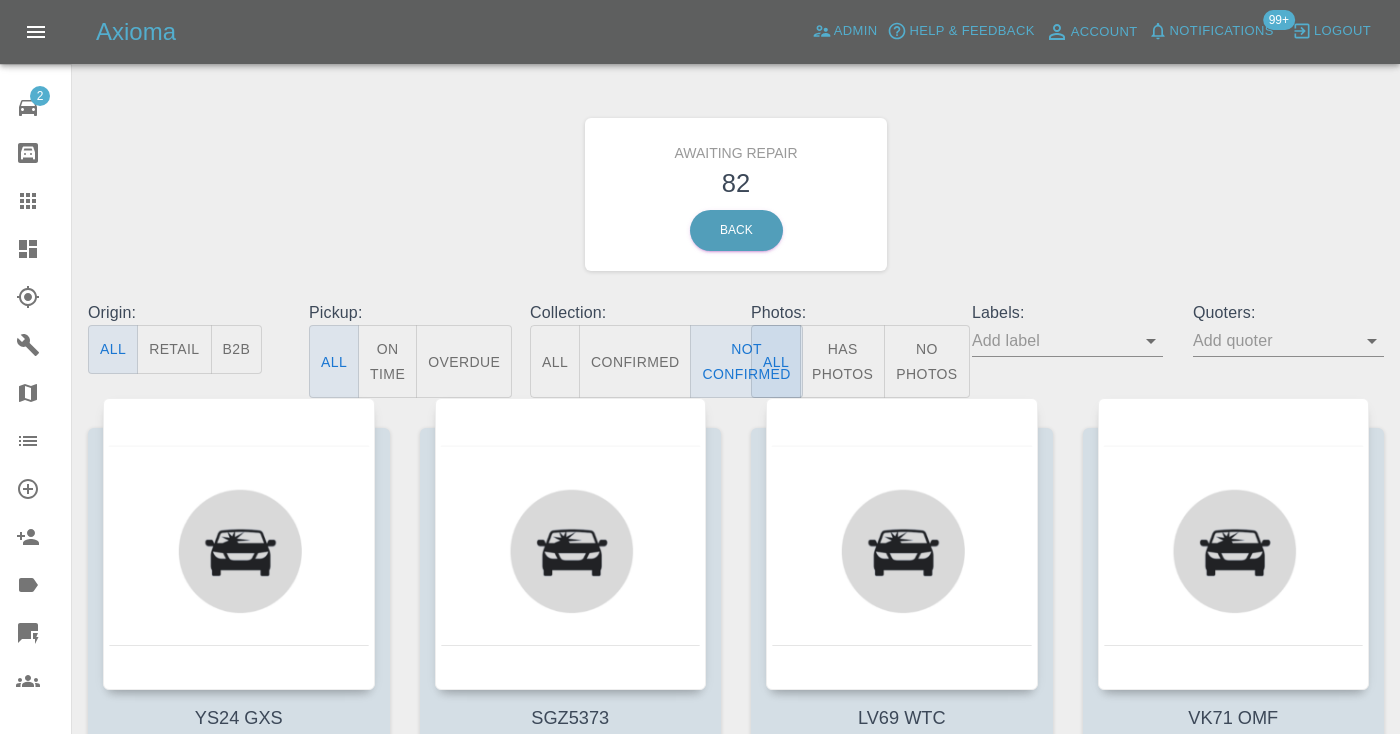 click on "Awaiting Repair 82 Back" at bounding box center [736, 194] 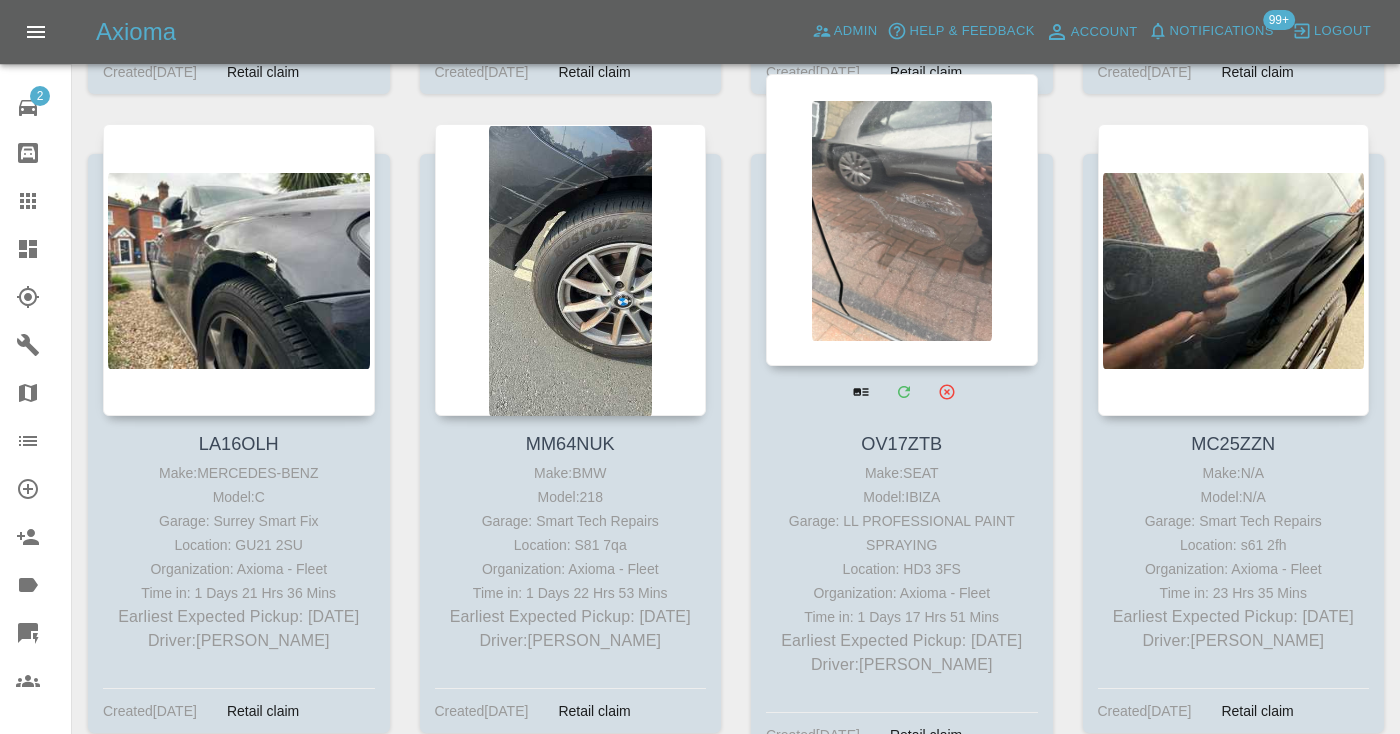 scroll, scrollTop: 1556, scrollLeft: 0, axis: vertical 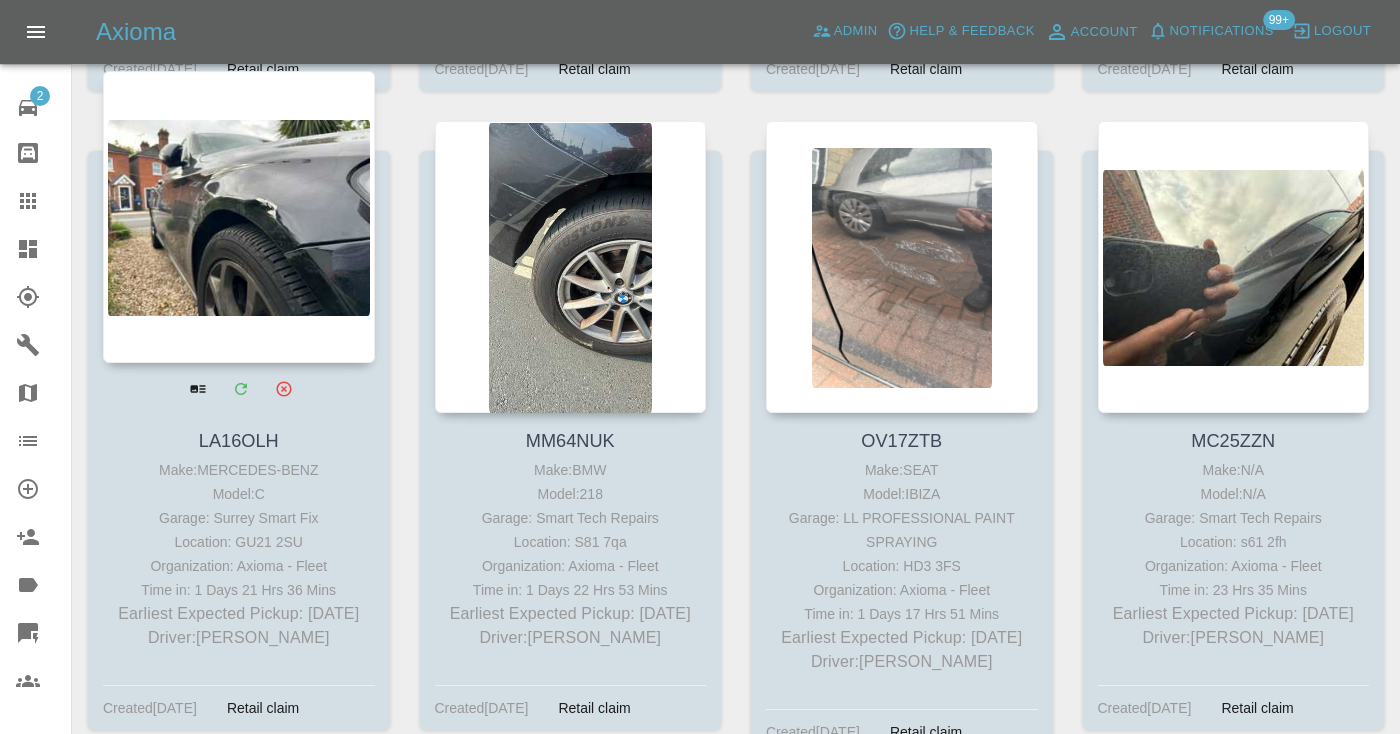 click at bounding box center [239, 217] 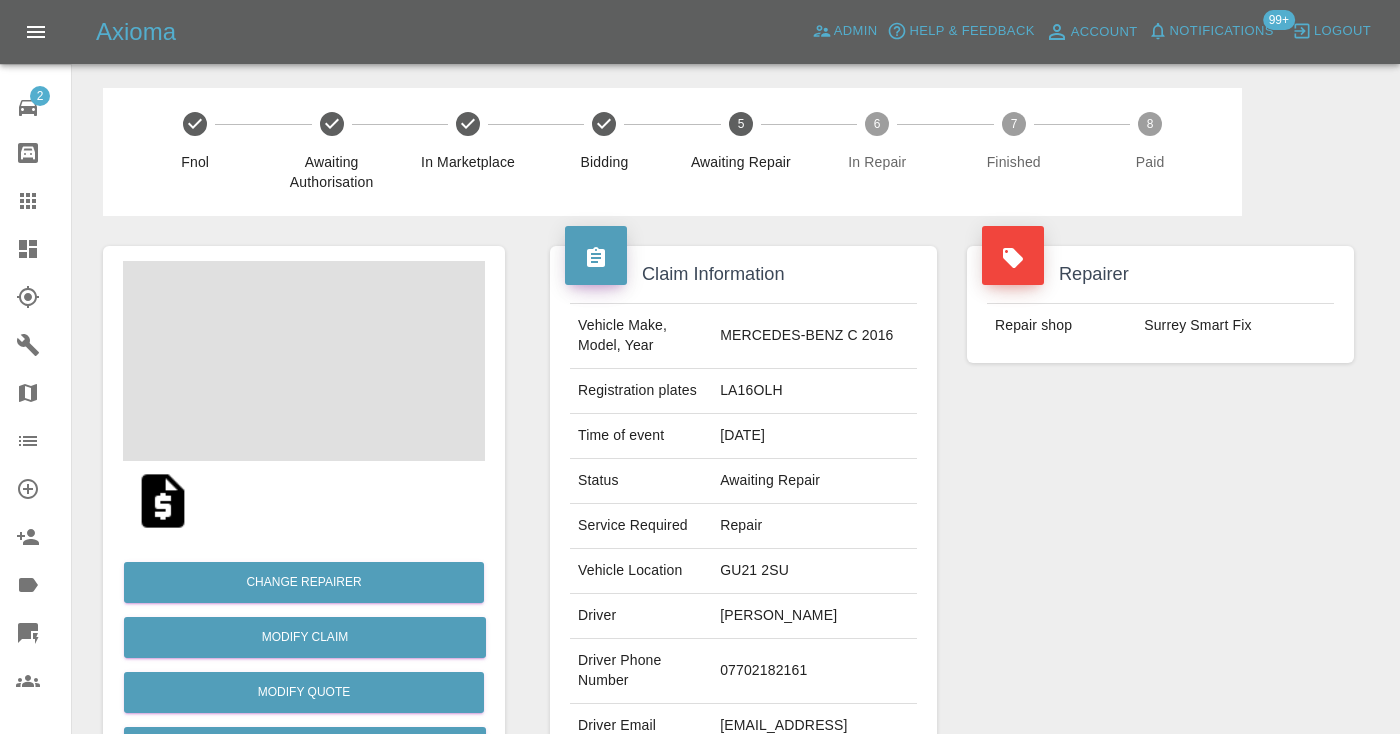 click on "07702182161" at bounding box center [814, 671] 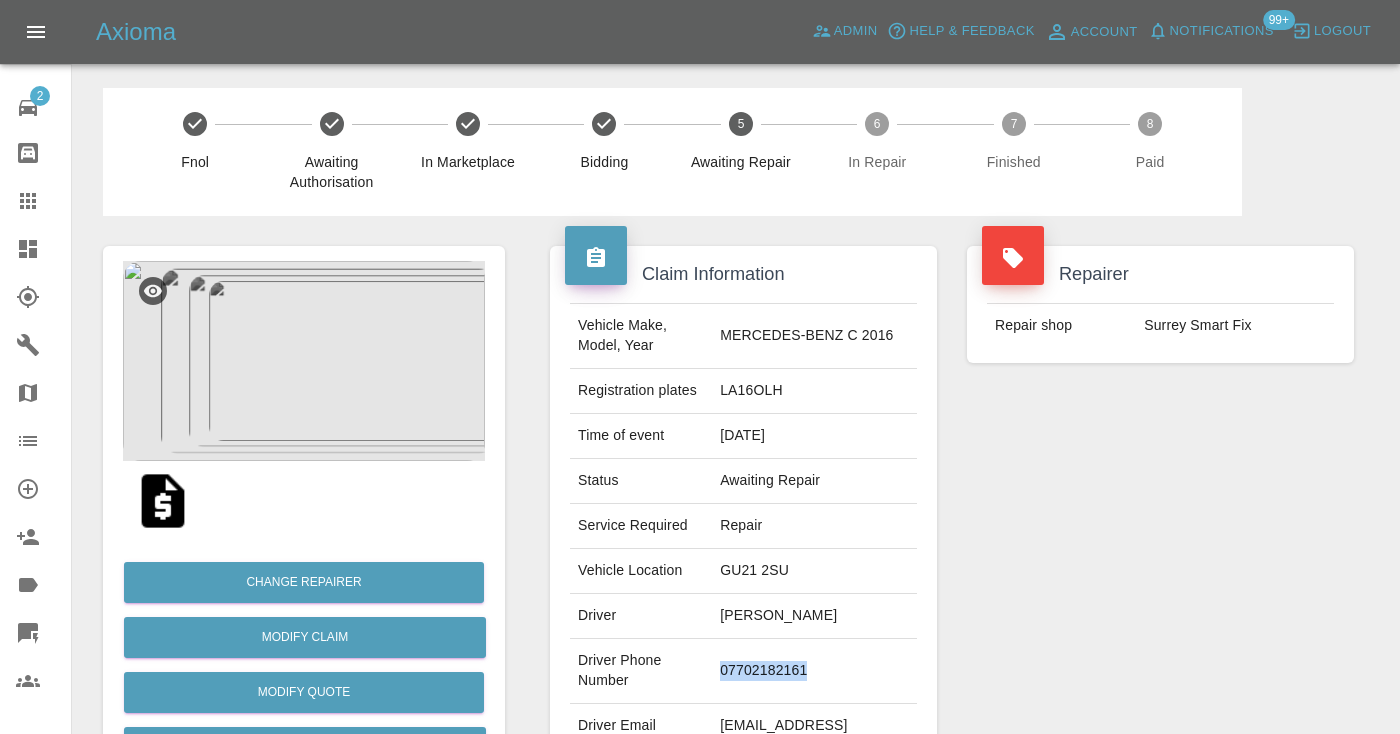 click on "07702182161" at bounding box center (814, 671) 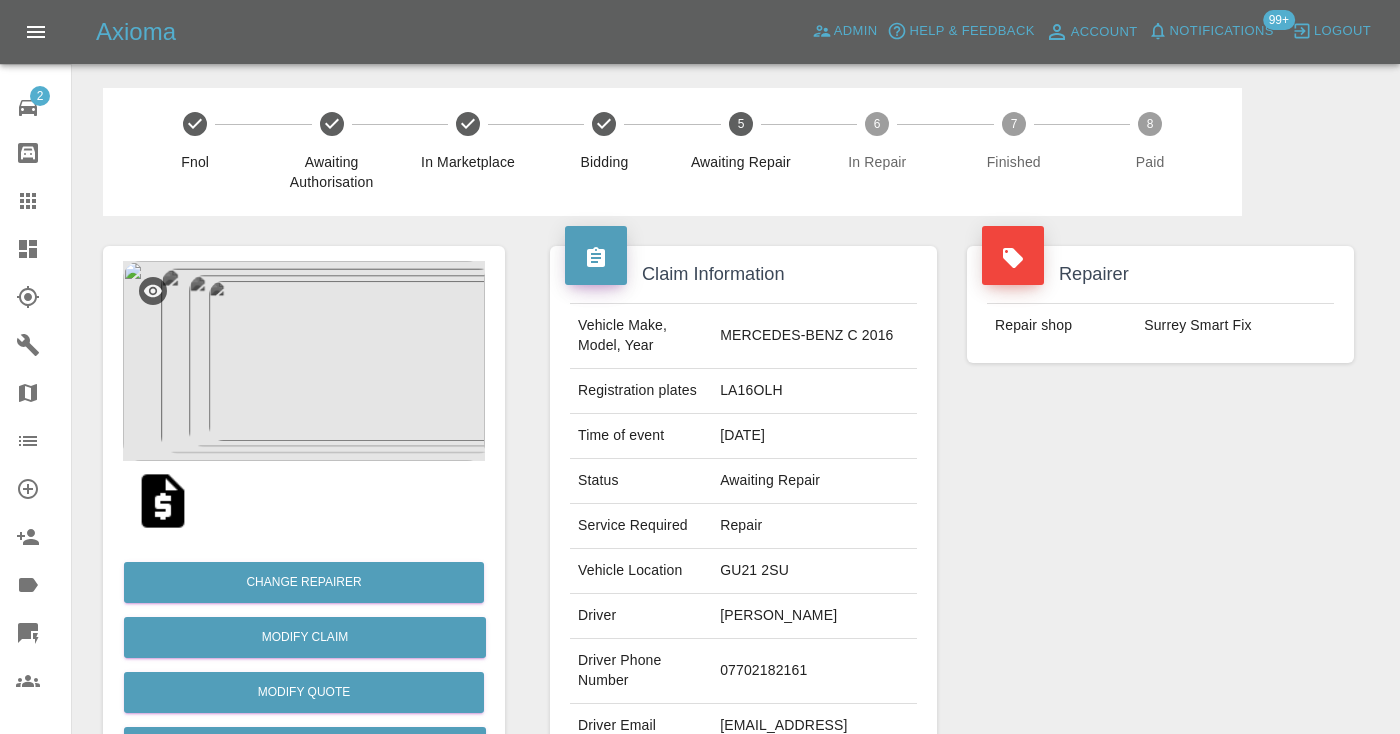 click on "Repairer Repair shop Surrey Smart Fix" at bounding box center [1160, 514] 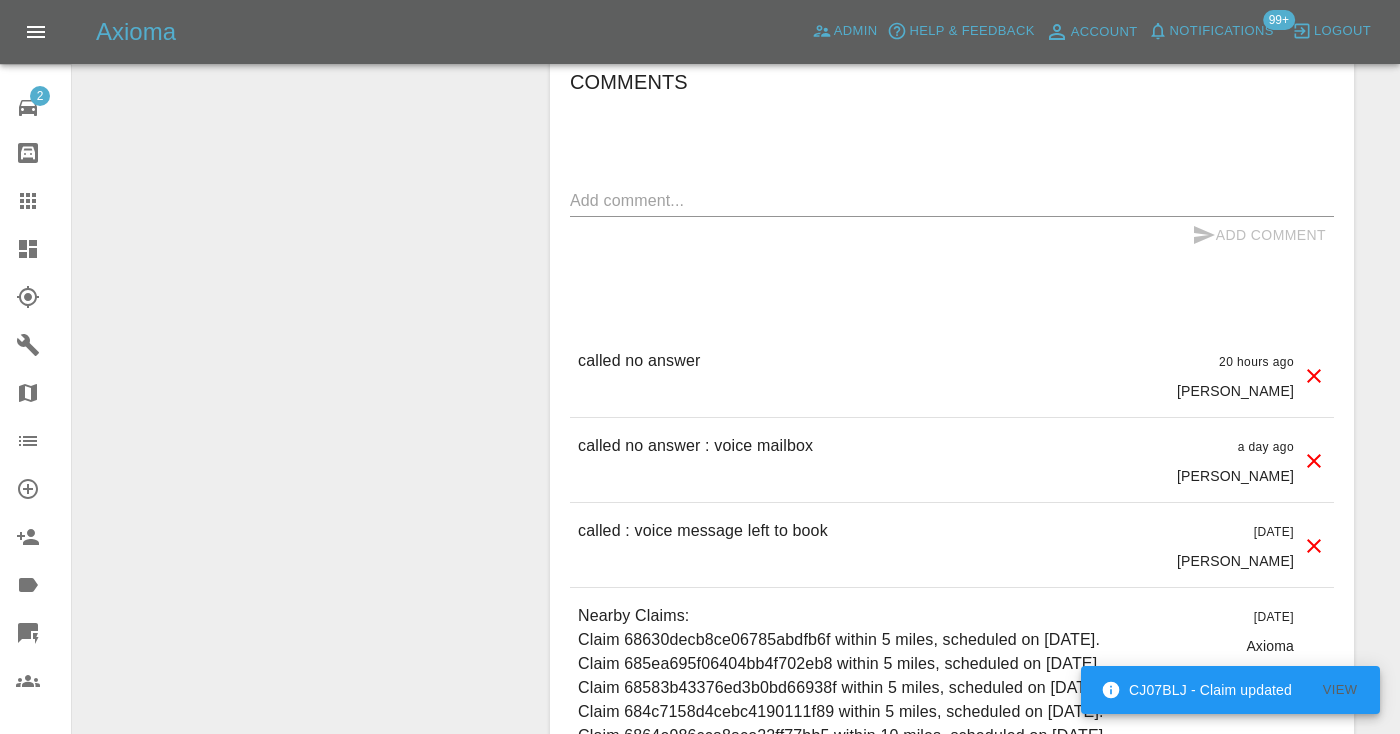 scroll, scrollTop: 1606, scrollLeft: 0, axis: vertical 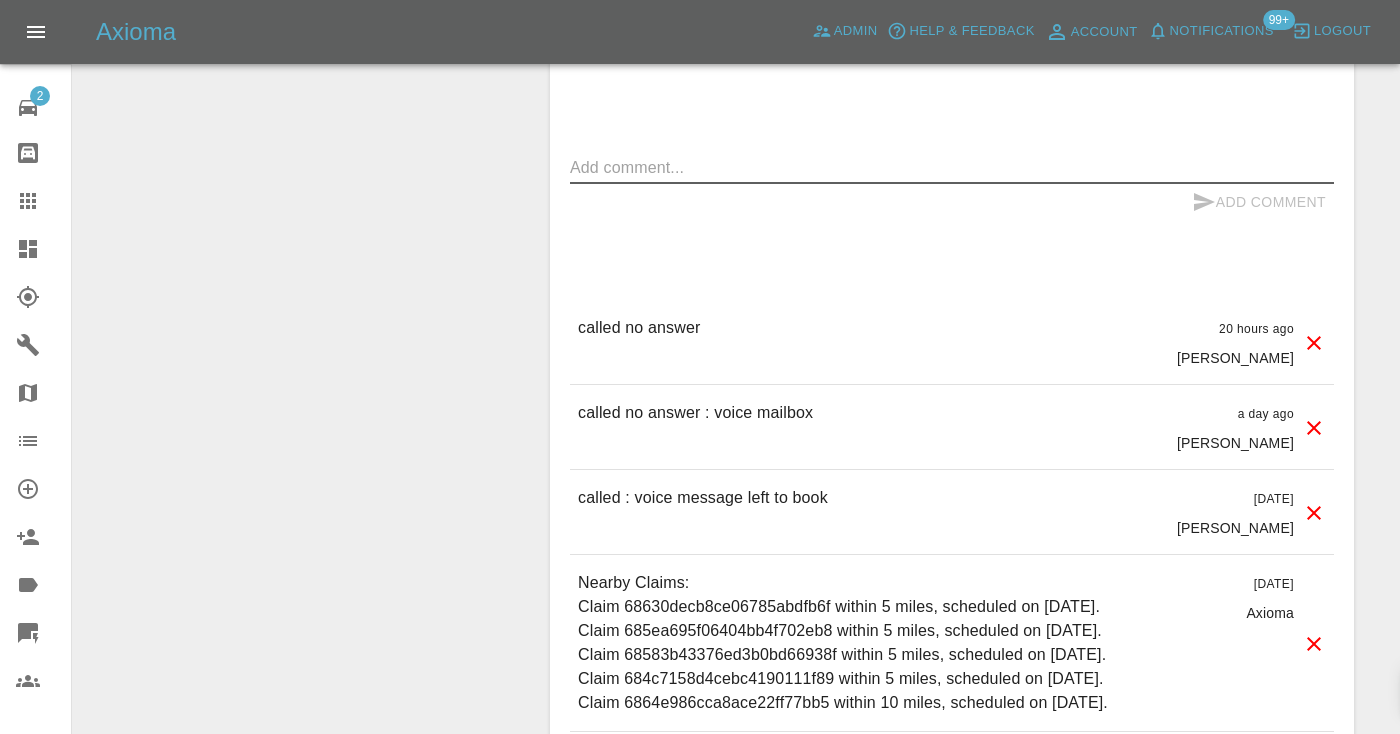 click at bounding box center [952, 167] 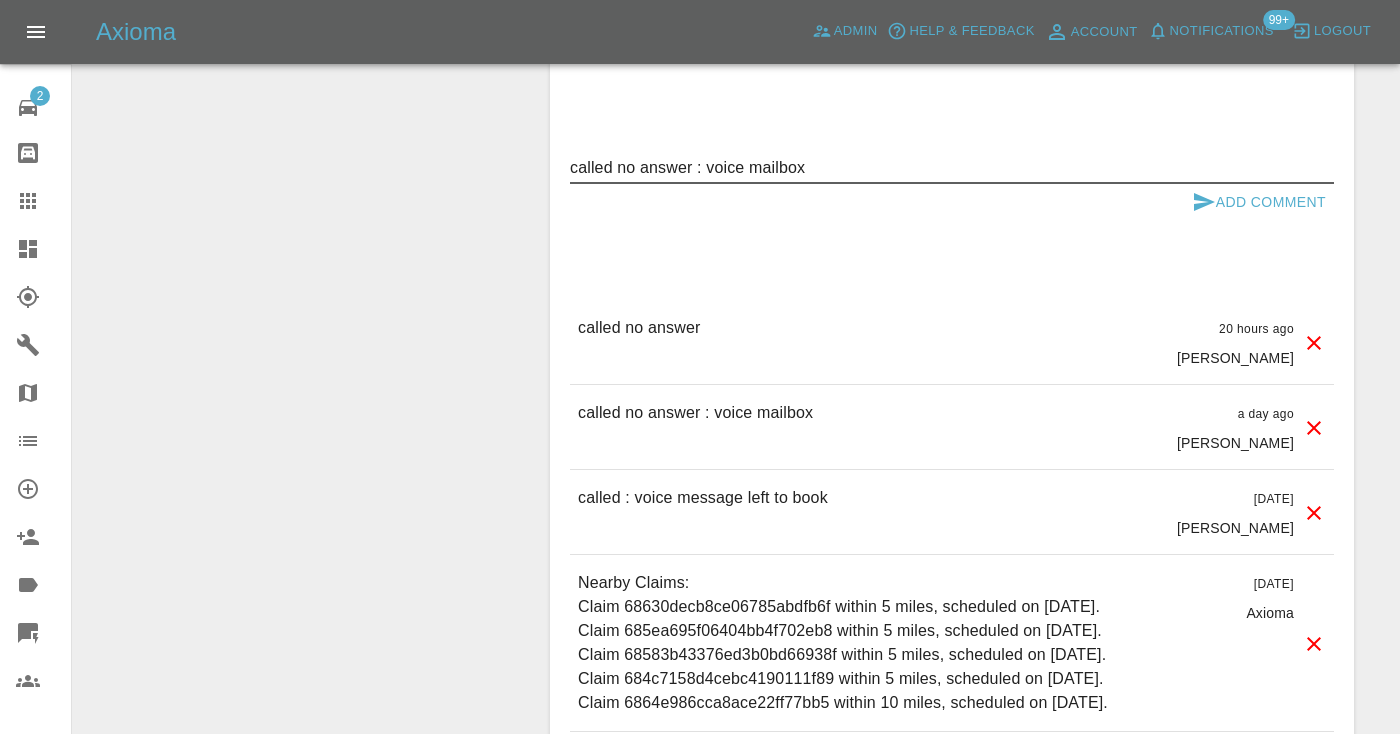 type on "called no answer : voice mailbox" 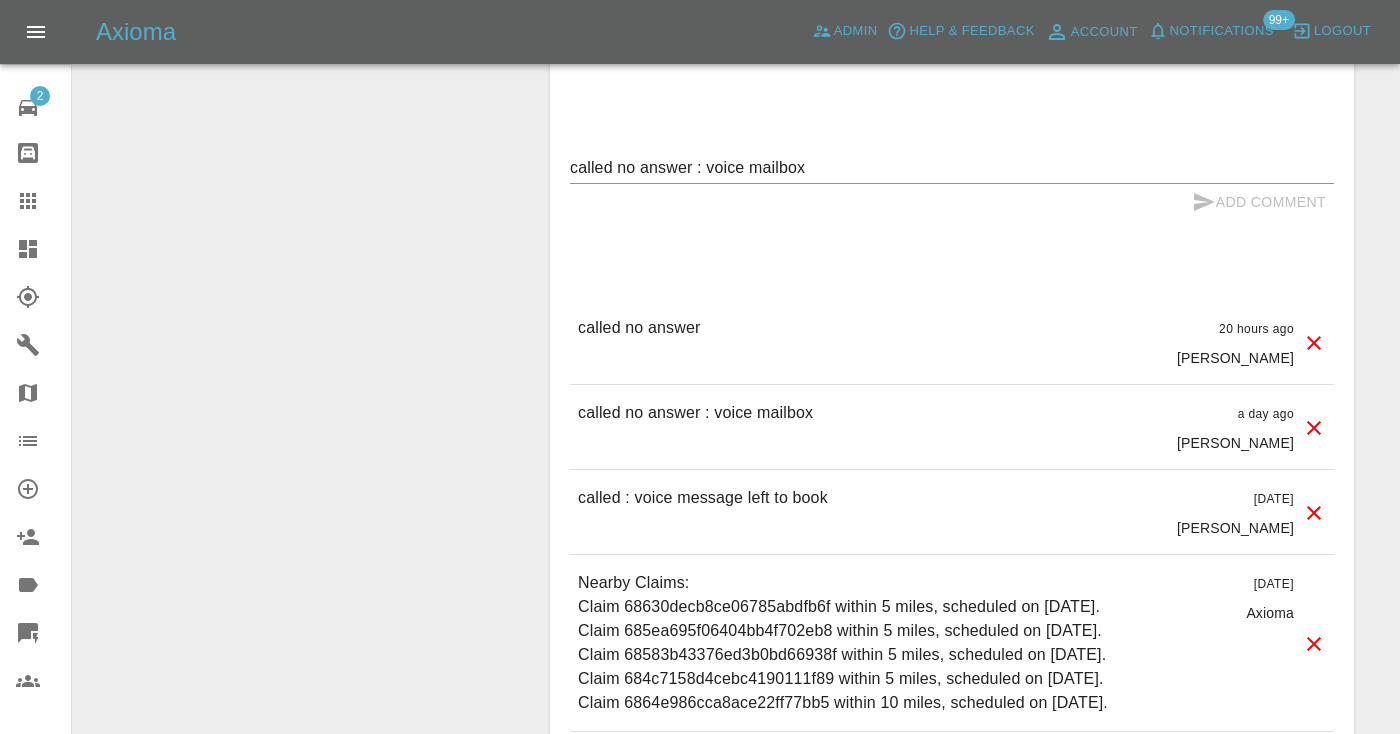type 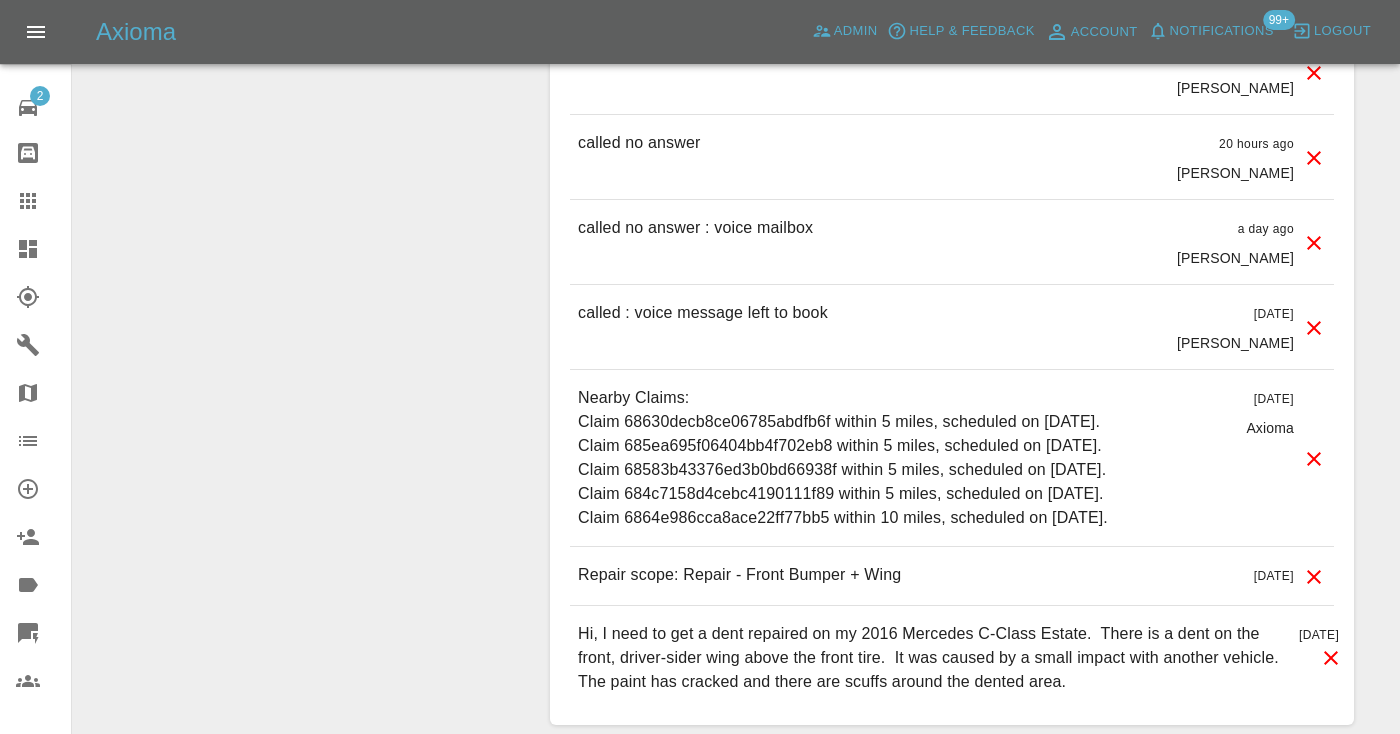scroll, scrollTop: 1849, scrollLeft: 0, axis: vertical 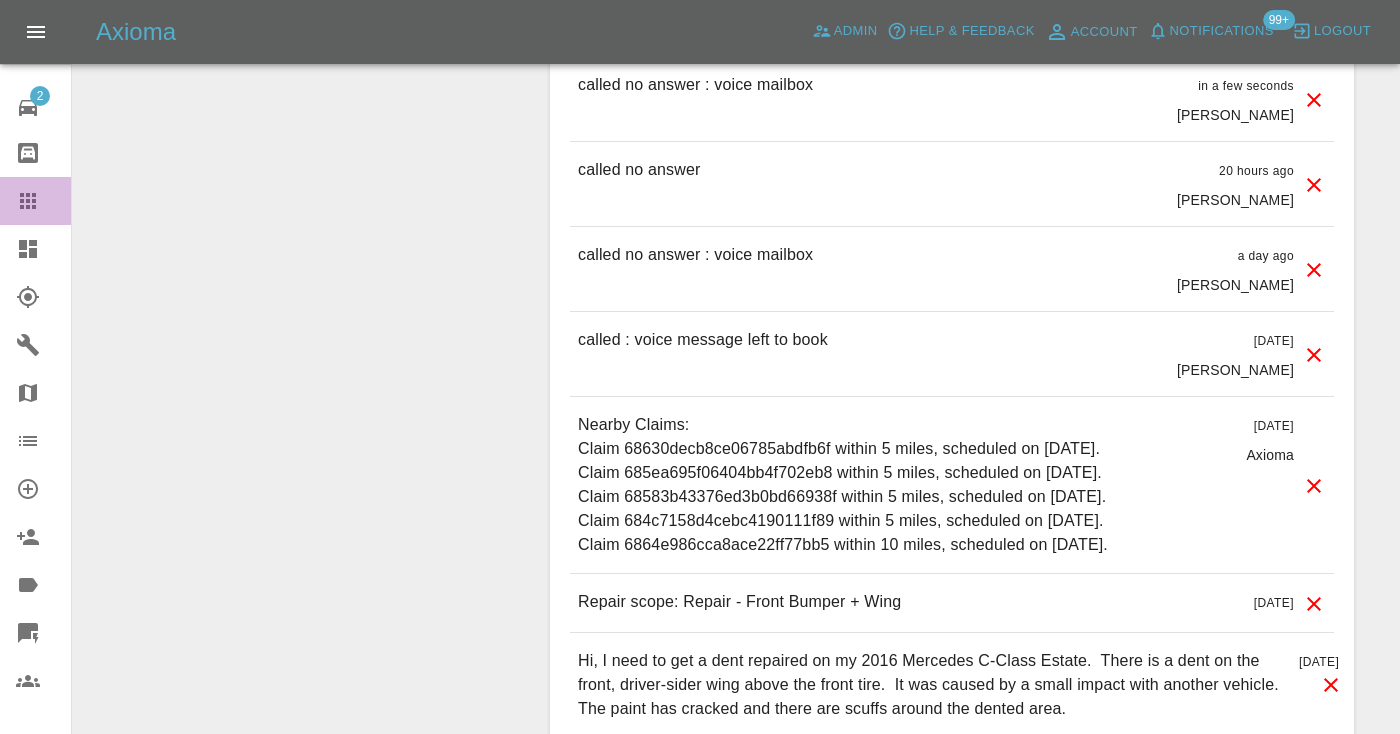 click at bounding box center (44, 201) 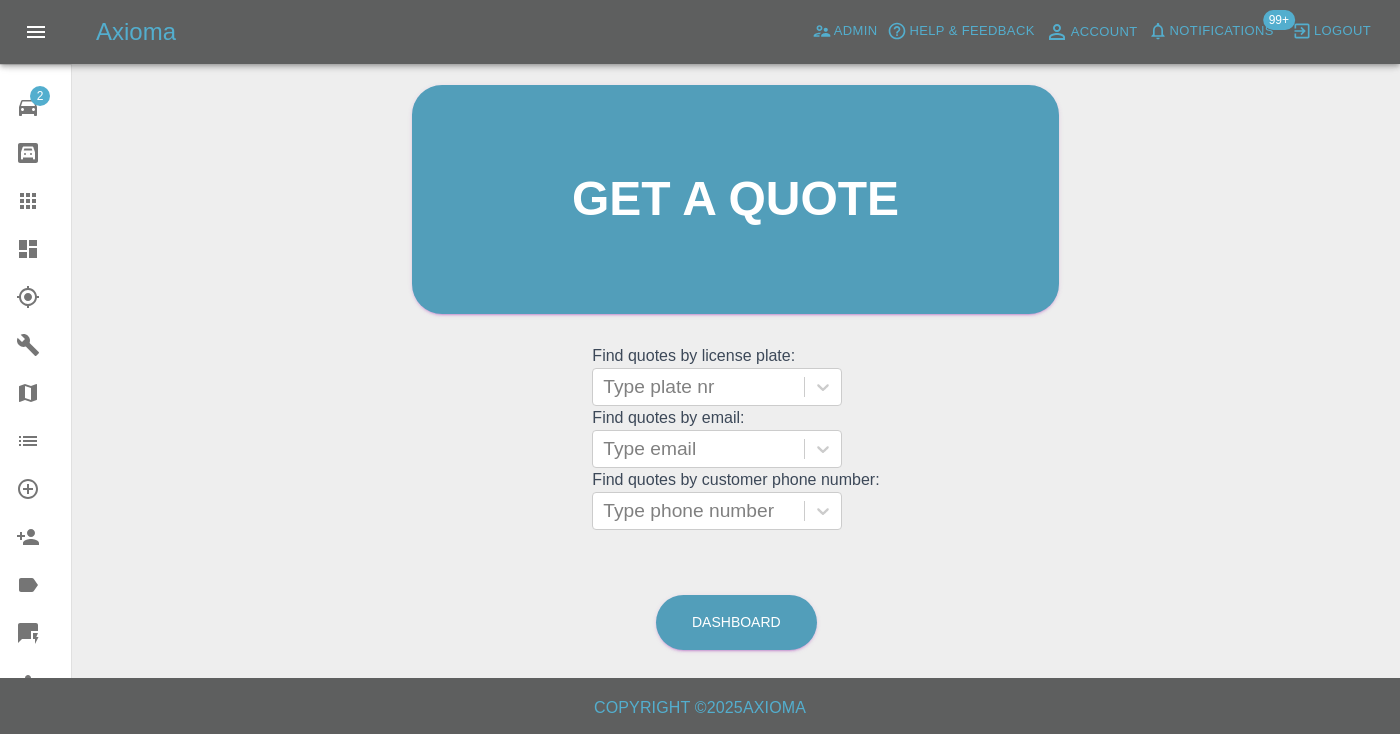 scroll, scrollTop: 135, scrollLeft: 0, axis: vertical 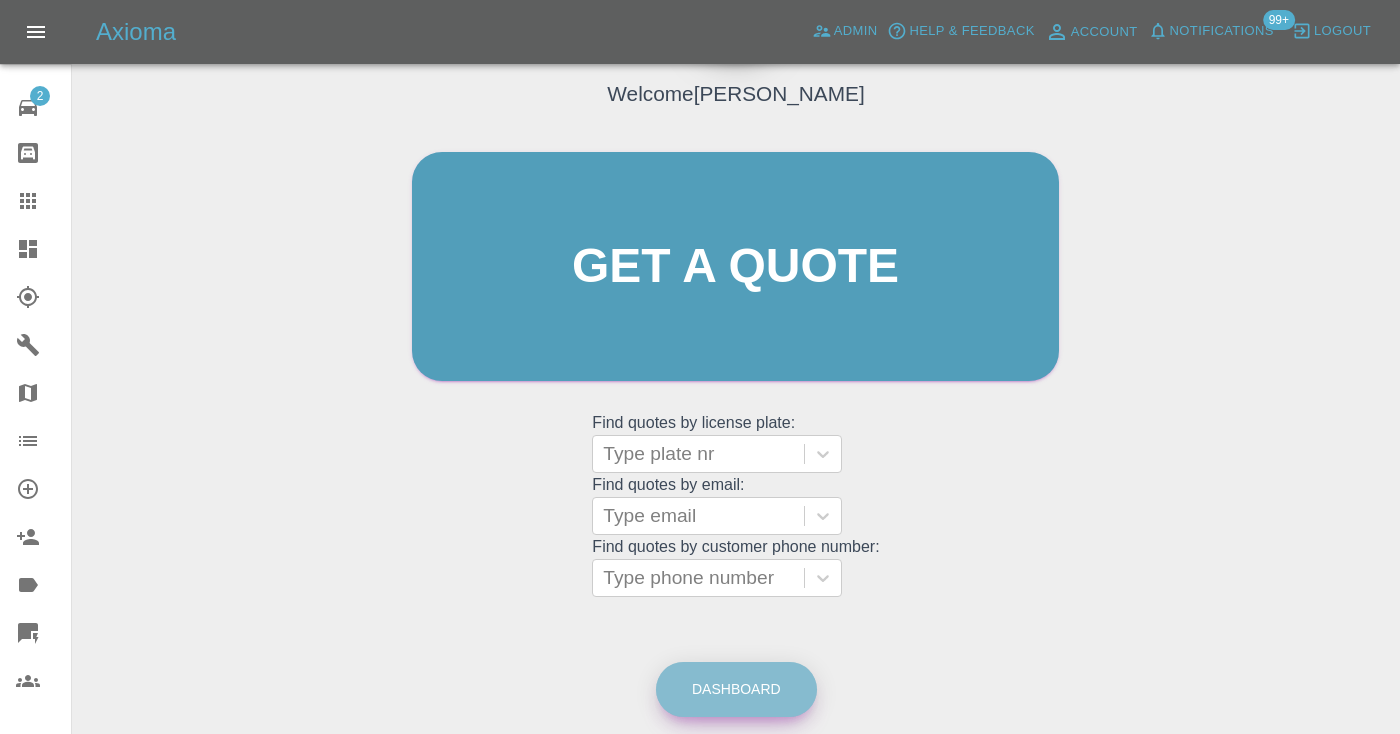 click on "Dashboard" at bounding box center (736, 689) 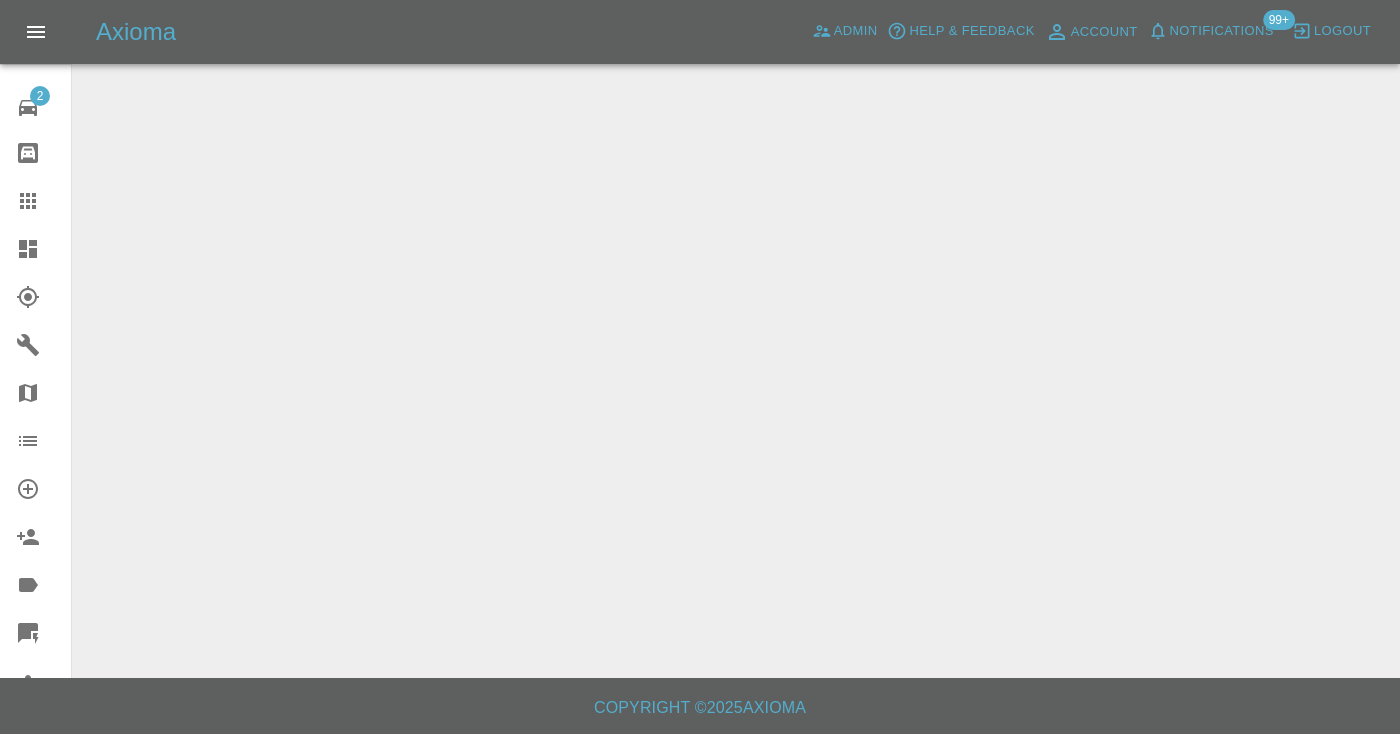 scroll, scrollTop: 0, scrollLeft: 0, axis: both 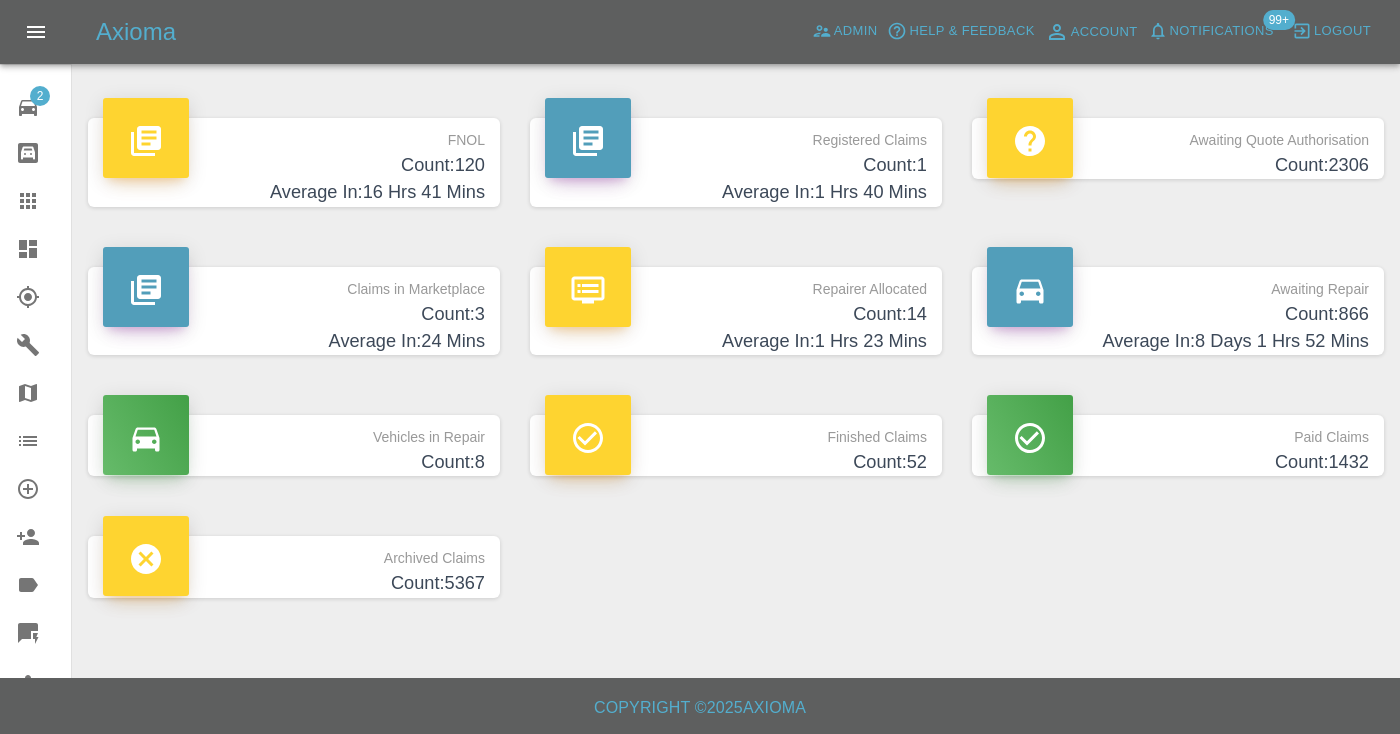 click on "Count:  866" at bounding box center [1178, 314] 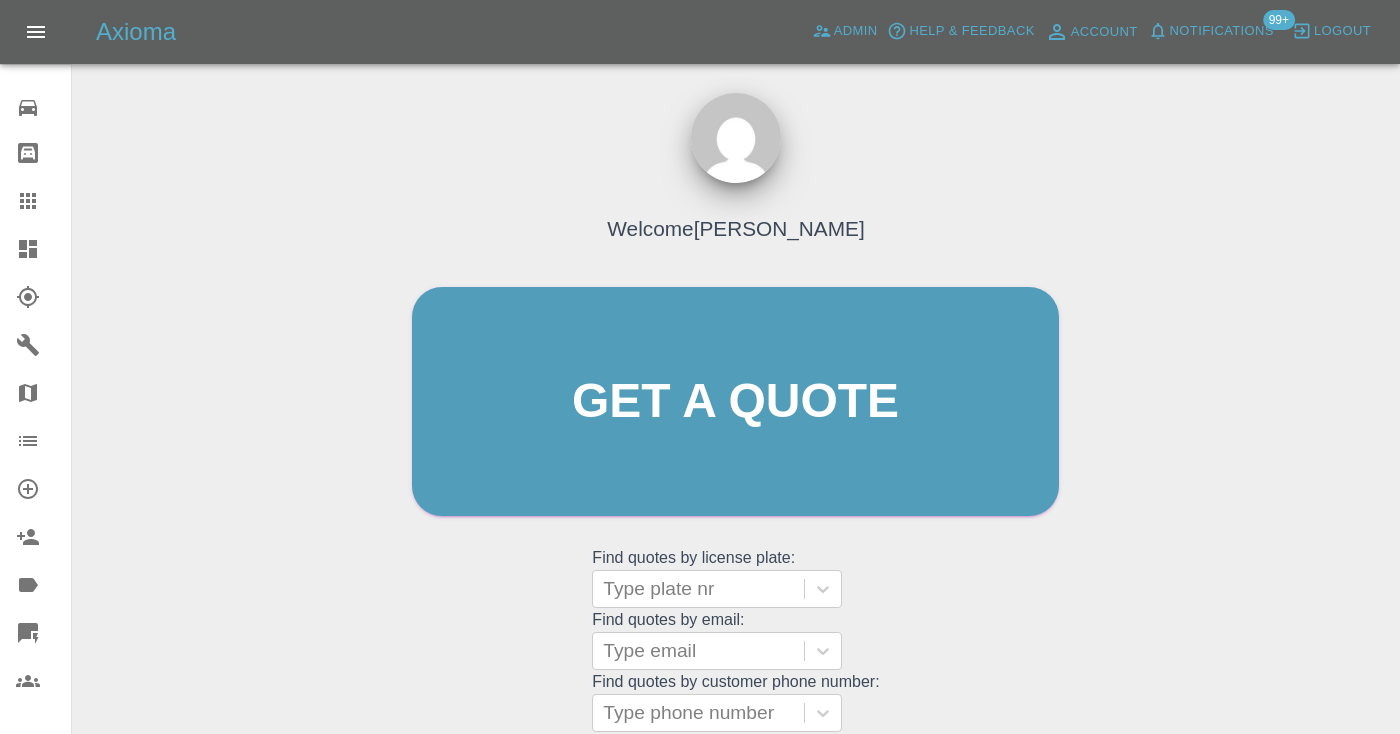 scroll, scrollTop: 201, scrollLeft: 0, axis: vertical 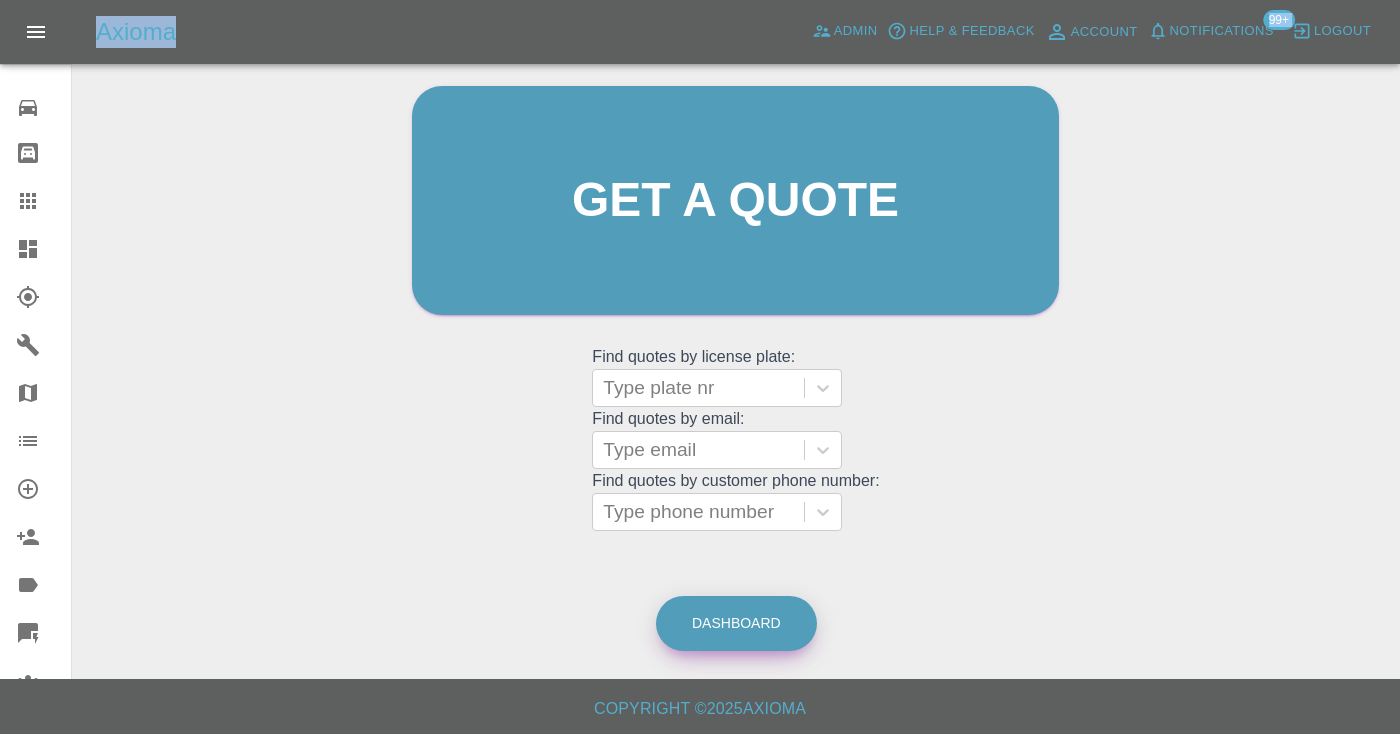 click on "Dashboard" at bounding box center [736, 623] 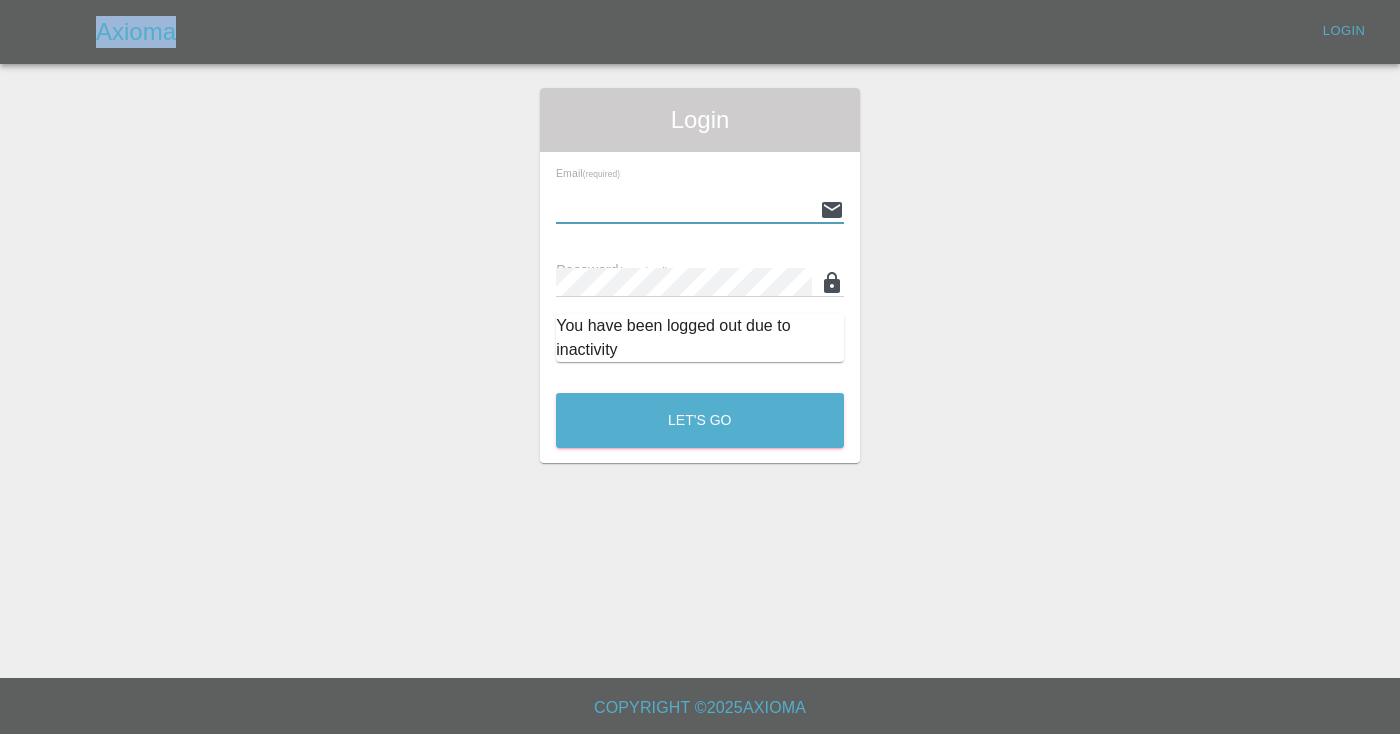 type on "[EMAIL_ADDRESS][DOMAIN_NAME]" 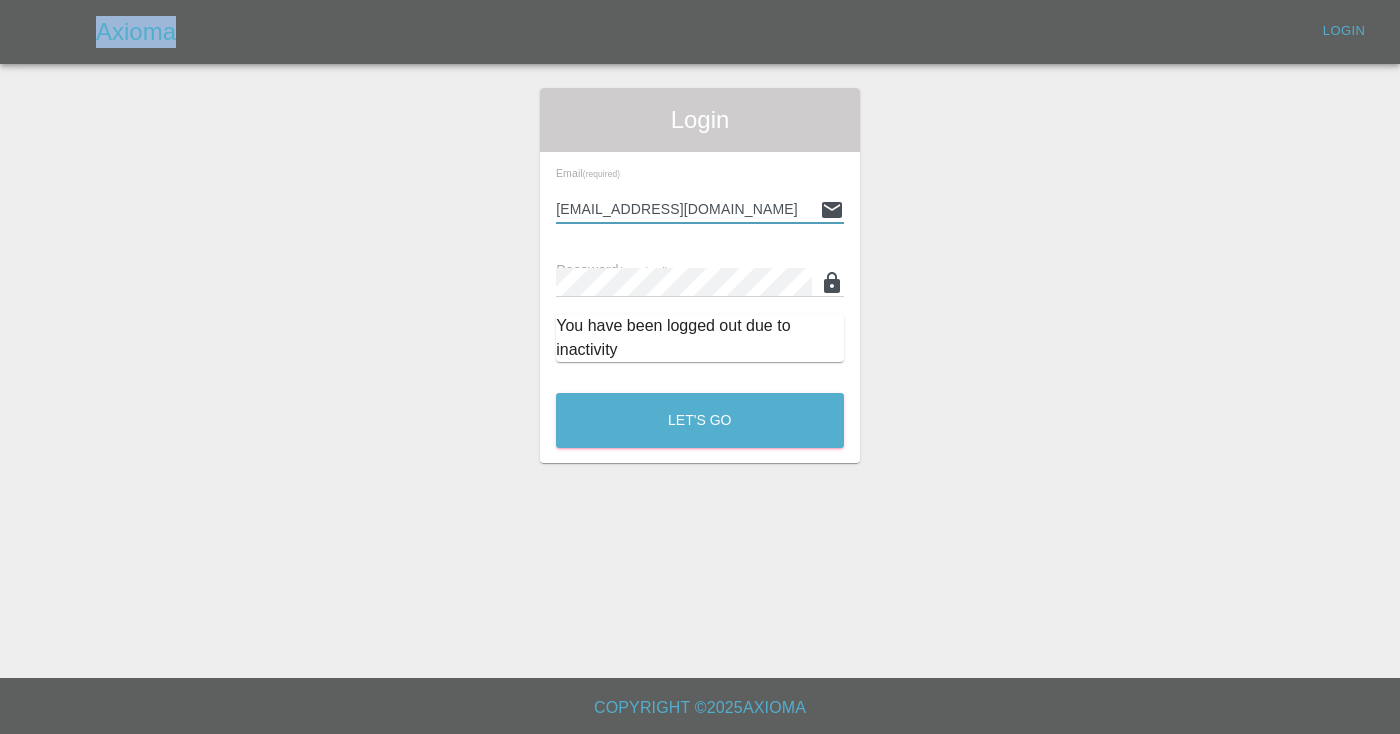 click on "Let's Go" at bounding box center (700, 420) 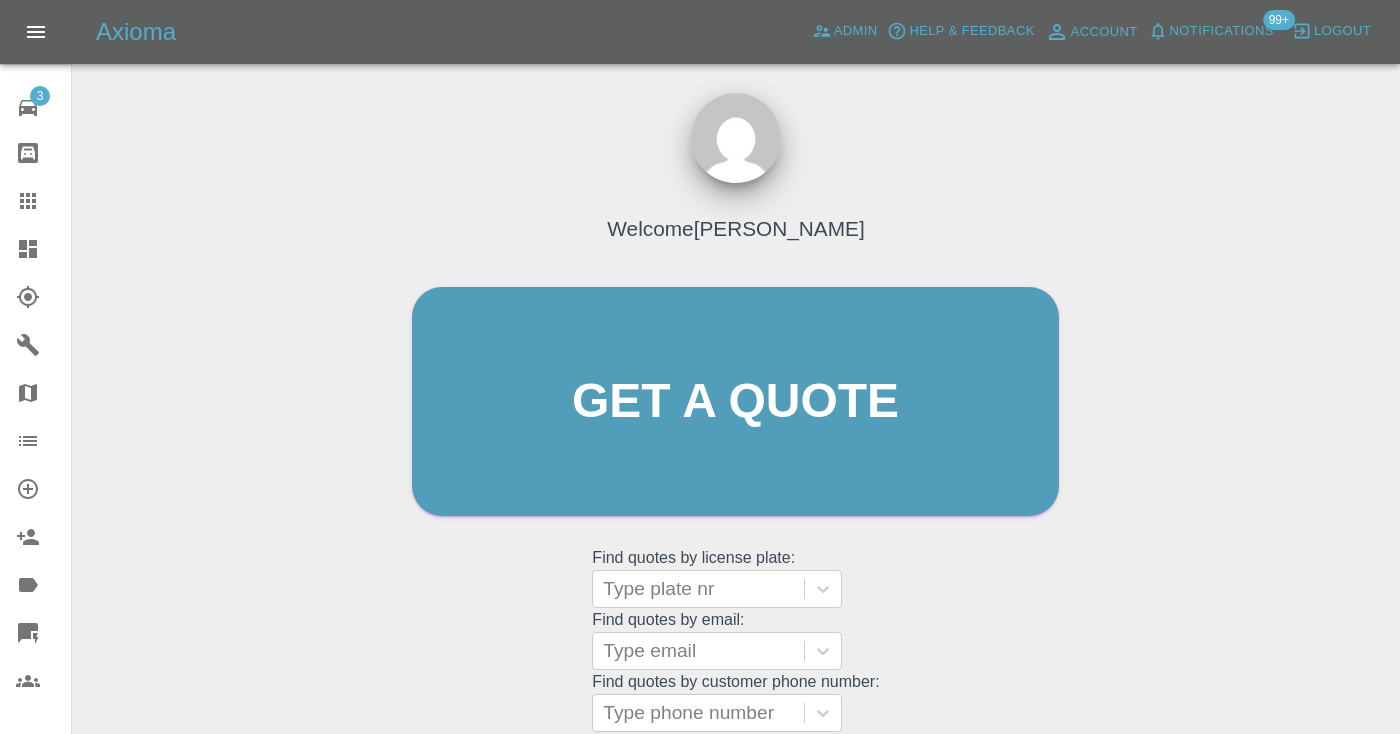 click on "Welcome  [PERSON_NAME] Get a quote Get a quote Find quotes by license plate: Type plate nr Find quotes by email: Type email Find quotes by customer phone number: Type phone number" at bounding box center (735, 440) 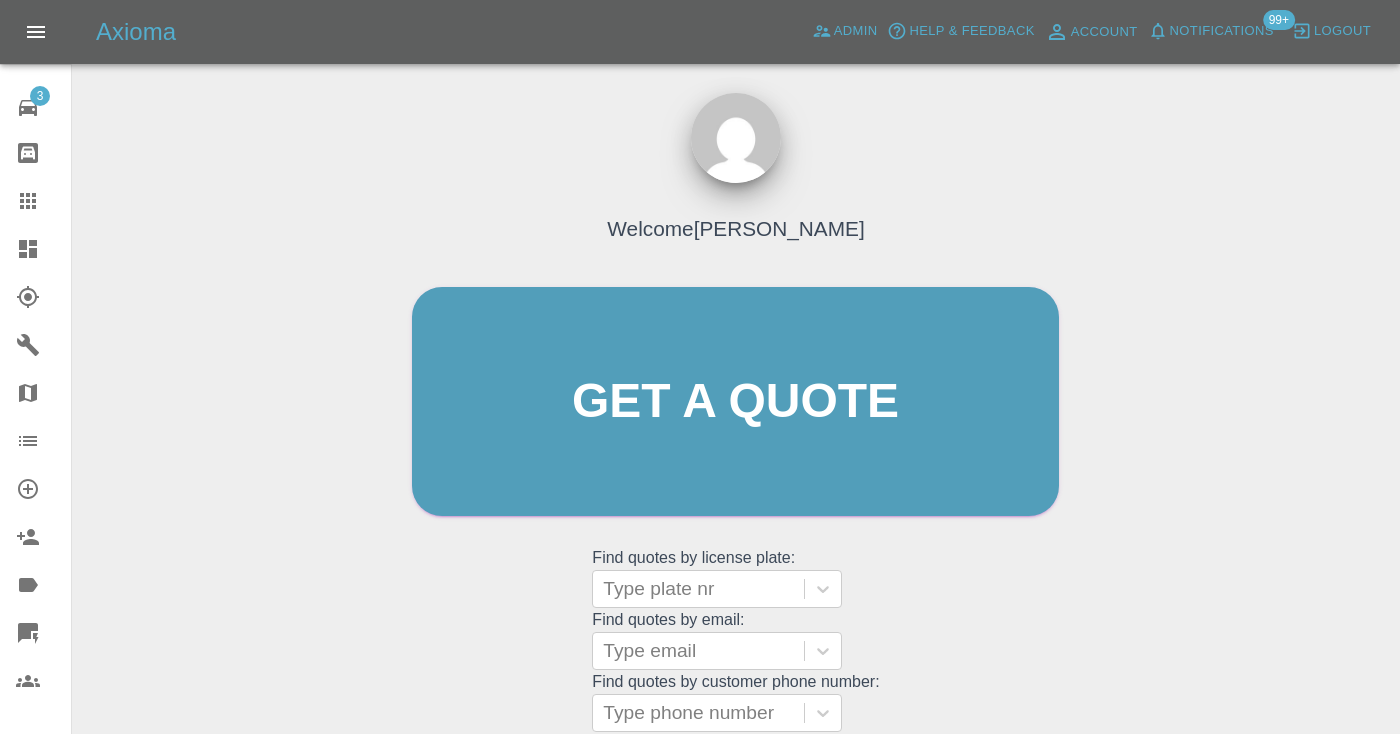 click on "Welcome  [PERSON_NAME] Get a quote Get a quote Find quotes by license plate: Type plate nr Find quotes by email: Type email Find quotes by customer phone number: Type phone number" at bounding box center [735, 440] 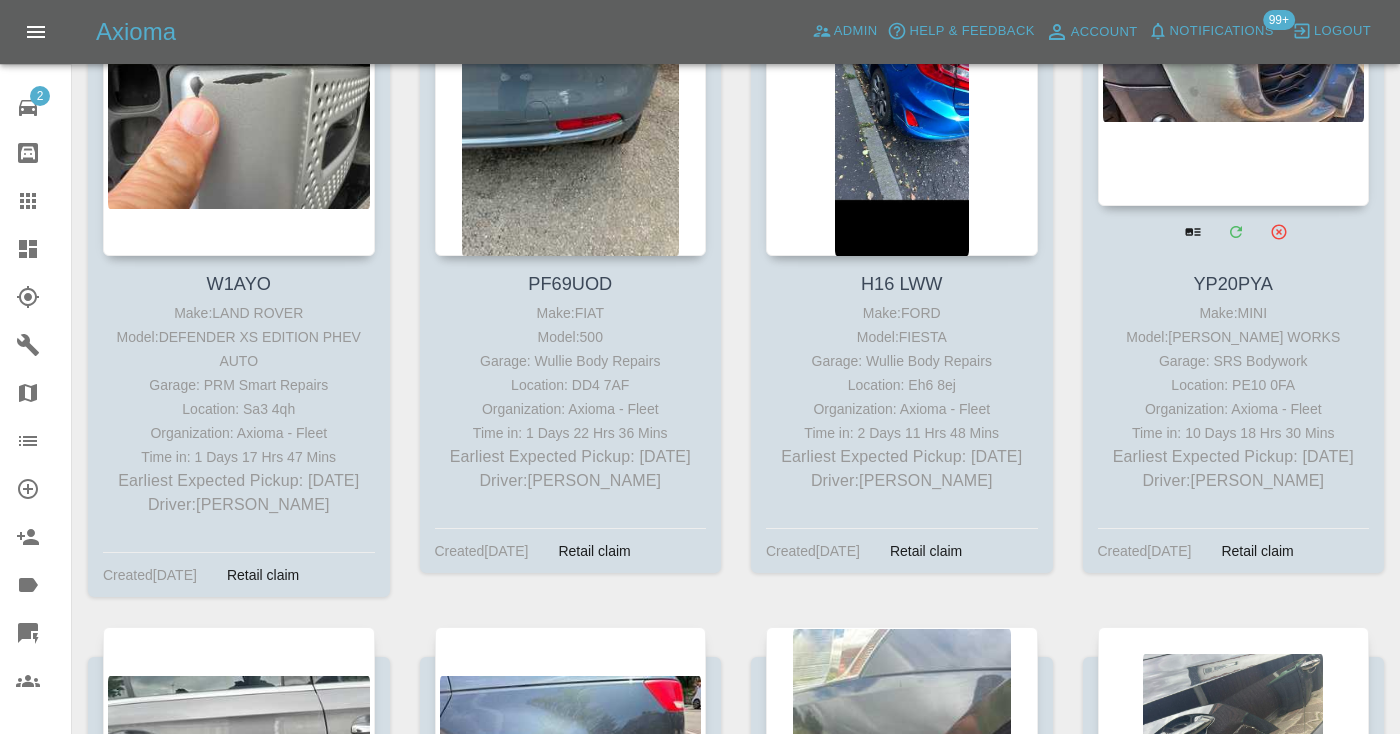 scroll, scrollTop: 5664, scrollLeft: 0, axis: vertical 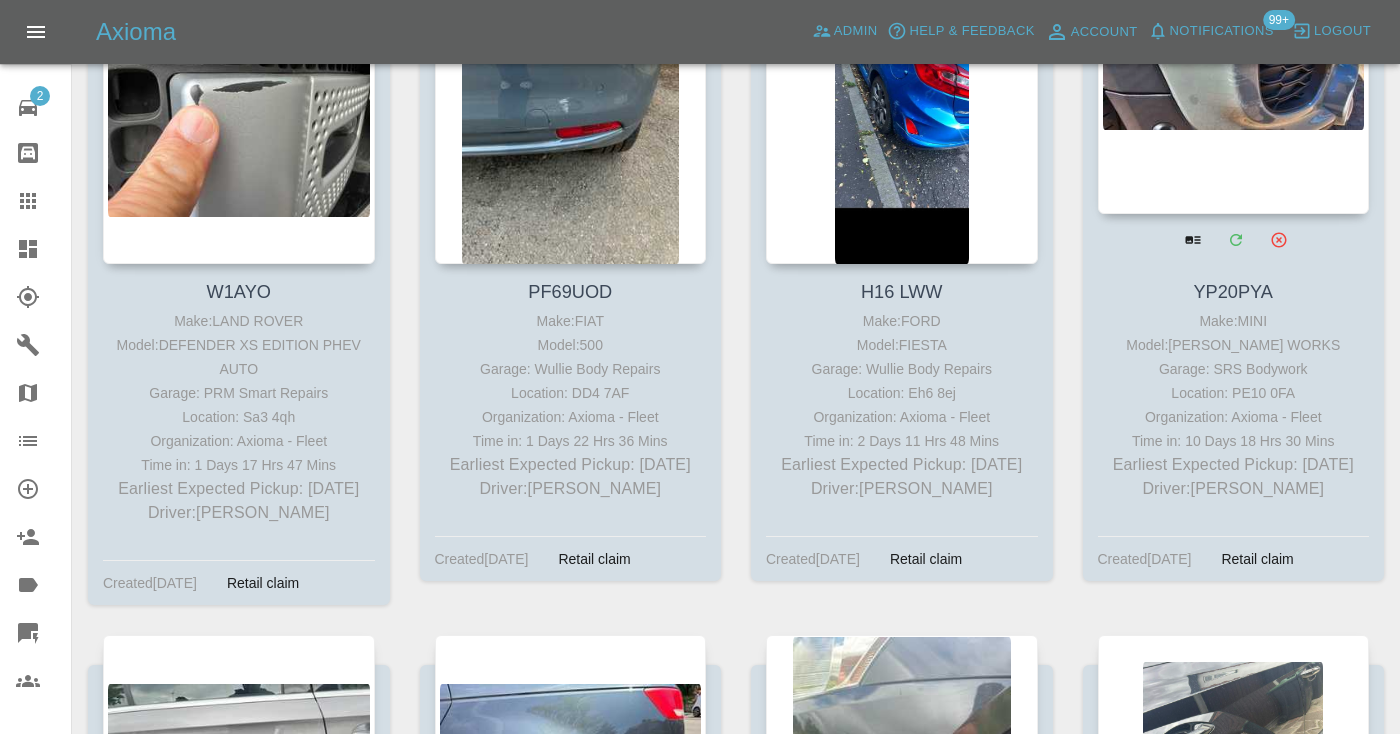 click at bounding box center (1234, 68) 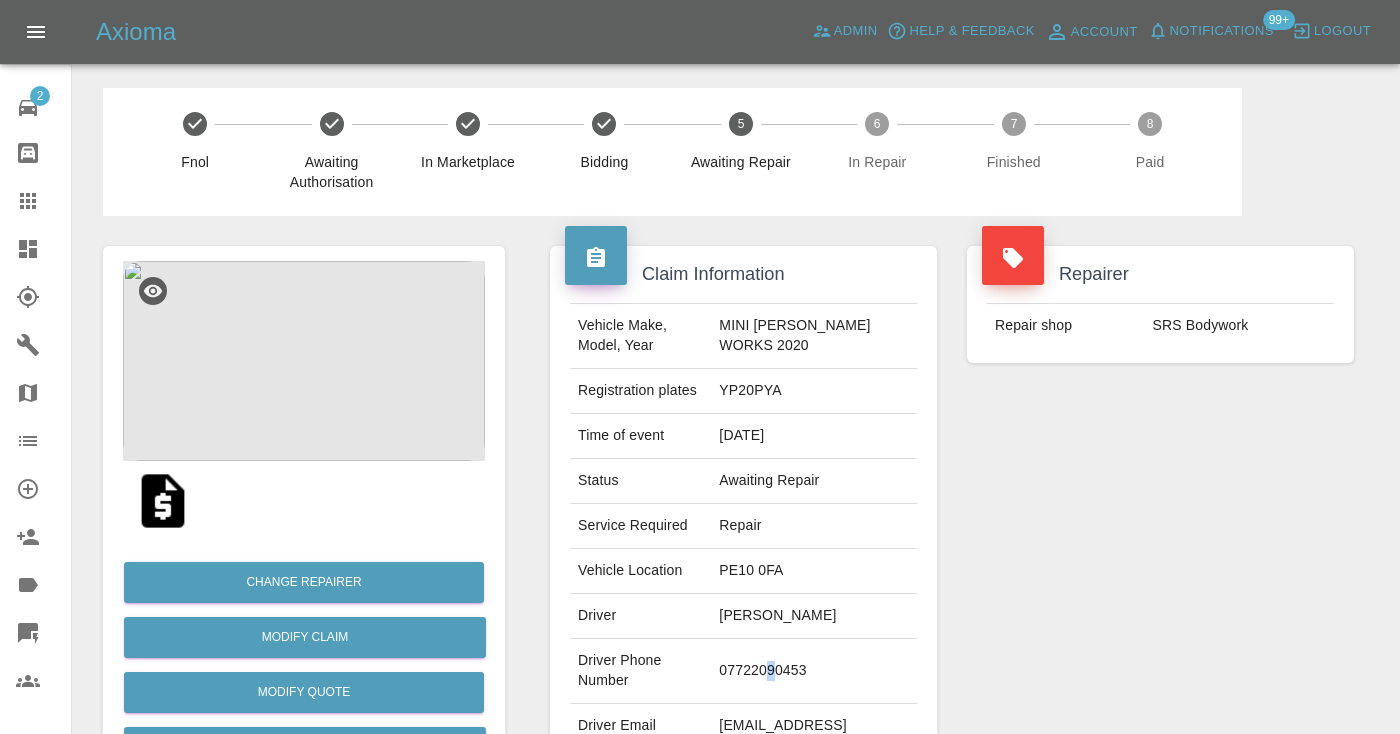click on "07722090453" at bounding box center (814, 671) 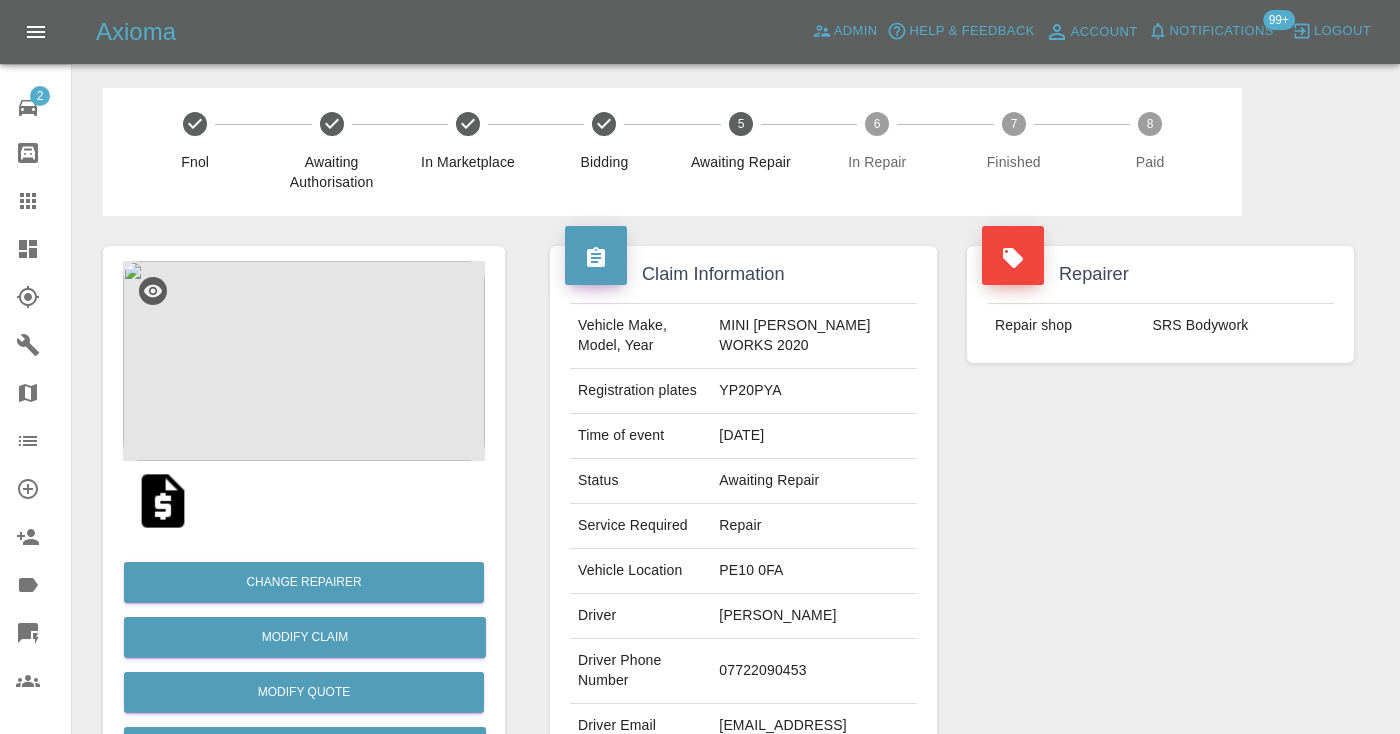 click on "[PERSON_NAME]" at bounding box center [814, 616] 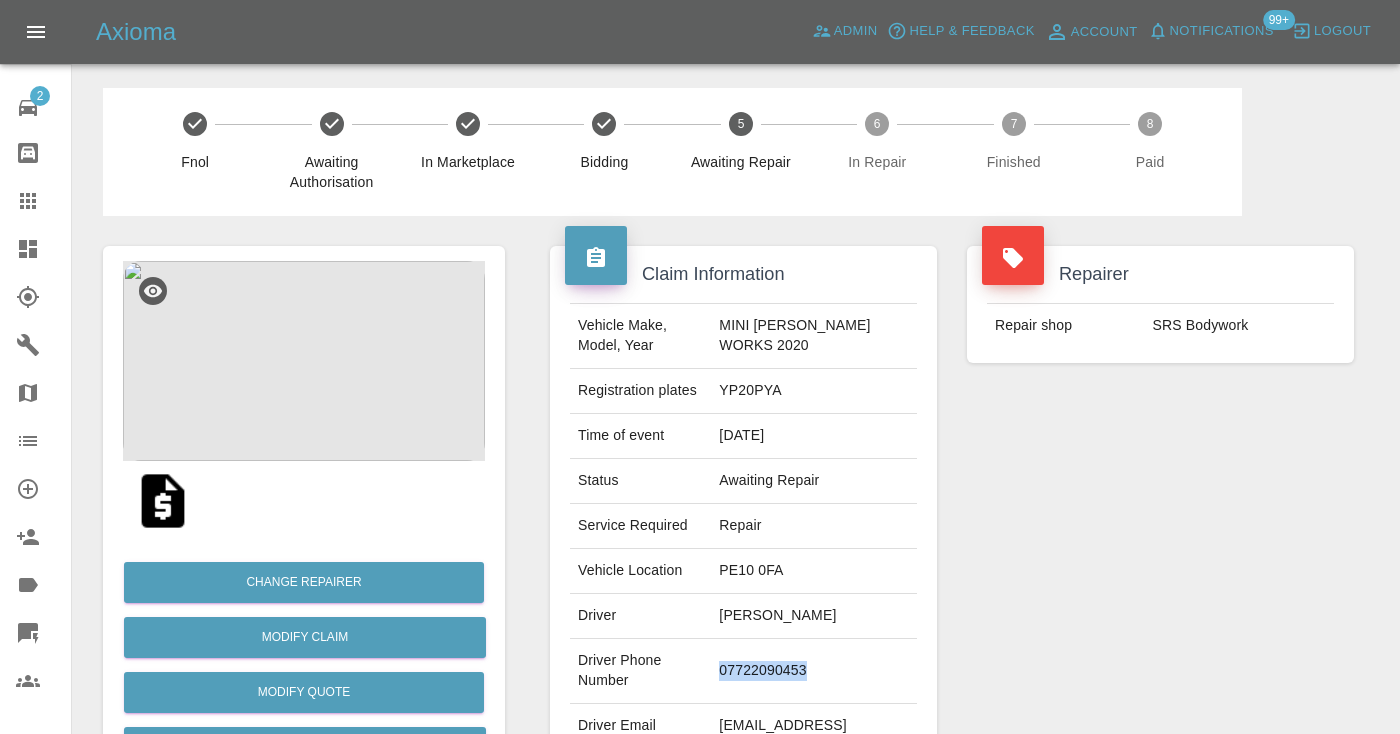 drag, startPoint x: 827, startPoint y: 666, endPoint x: 727, endPoint y: 666, distance: 100 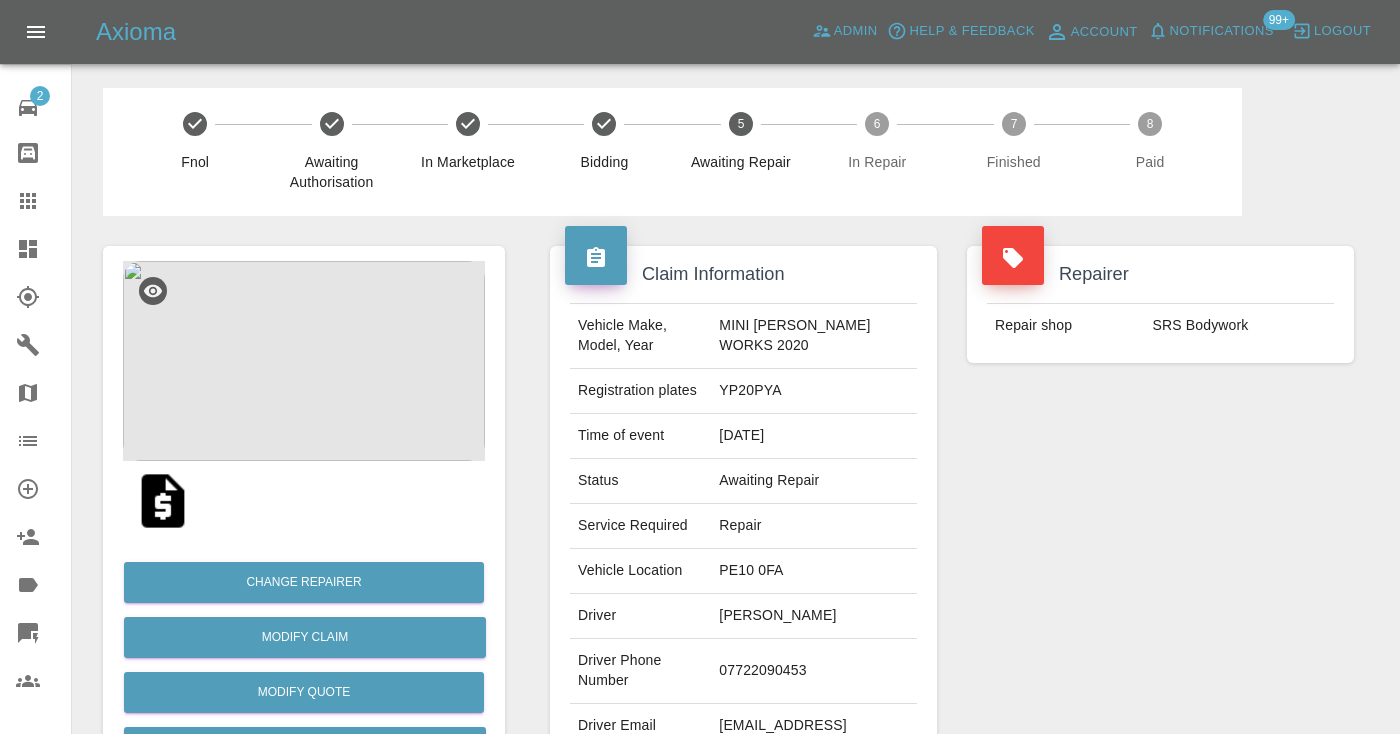 click on "Repairer Repair shop SRS Bodywork" at bounding box center (1160, 514) 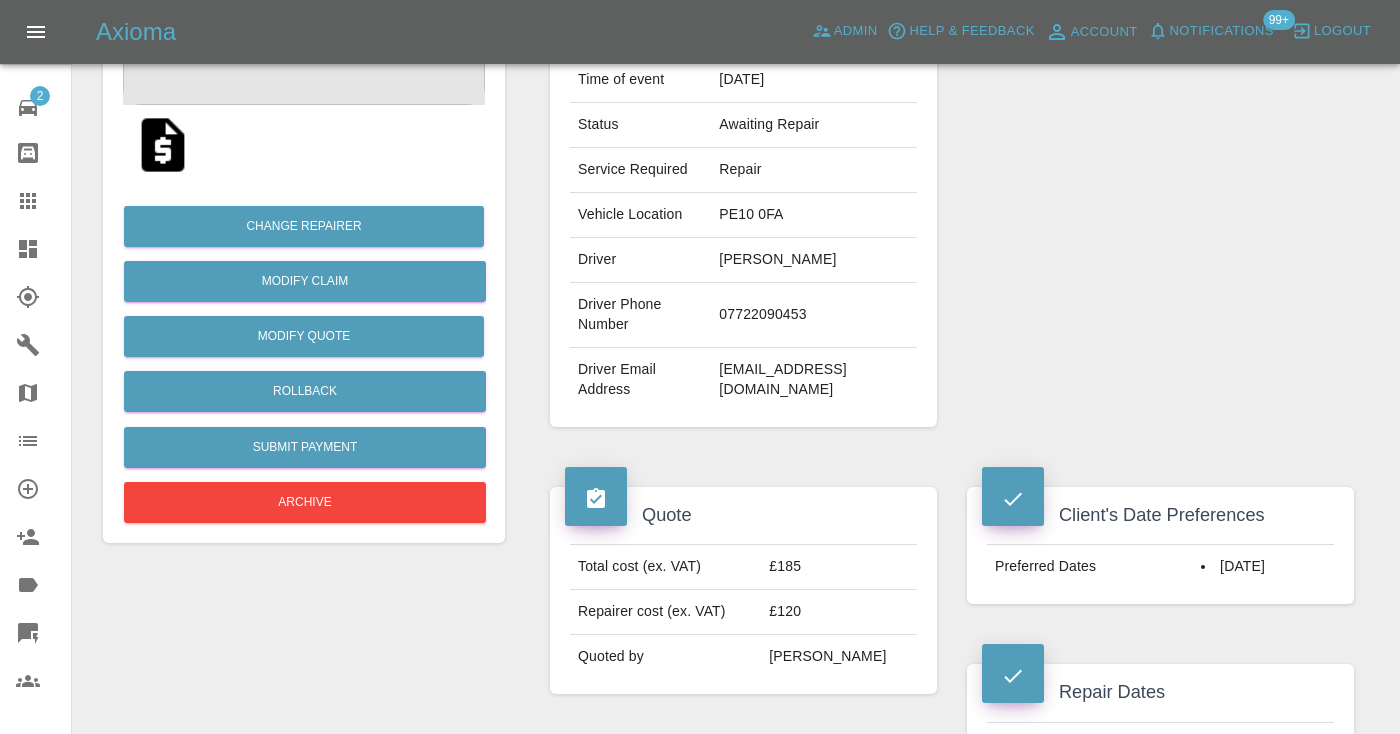 scroll, scrollTop: 340, scrollLeft: 0, axis: vertical 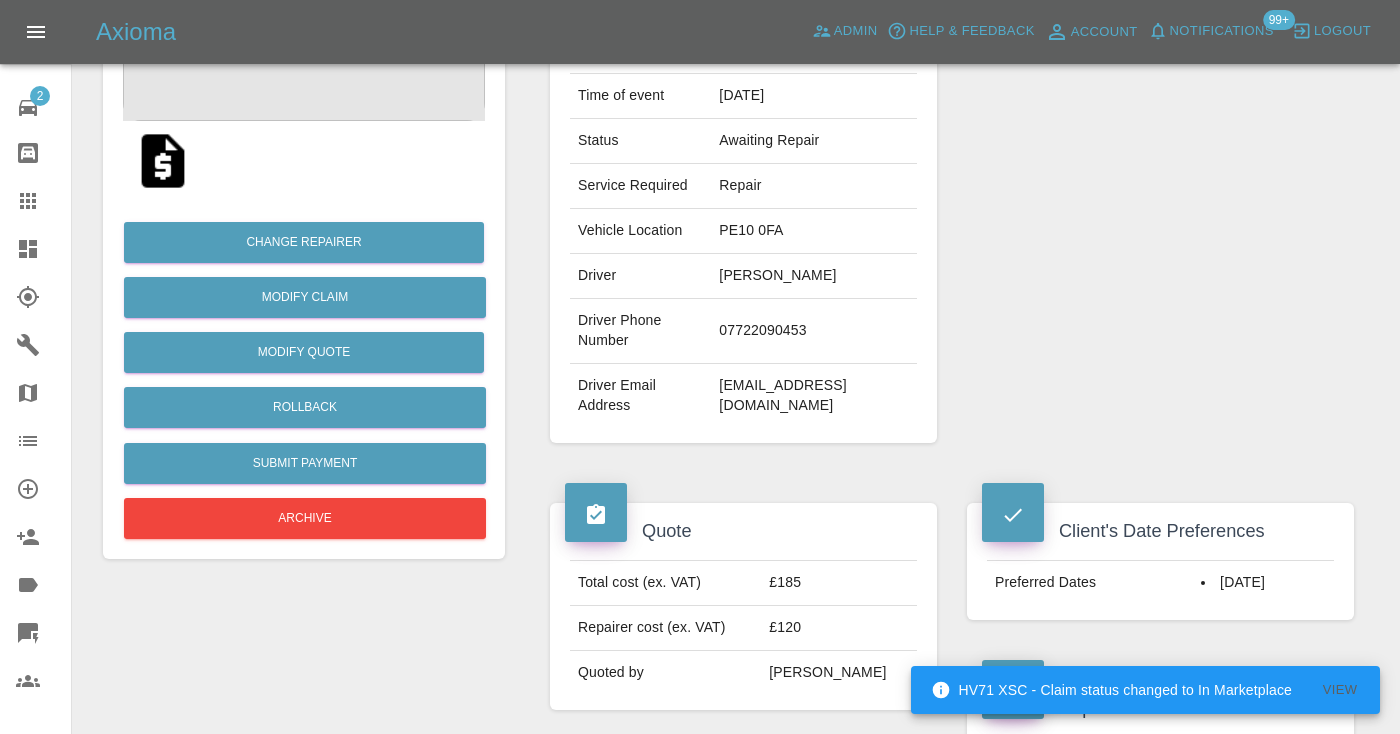click on "Repairer Repair shop SRS Bodywork" at bounding box center [1160, 174] 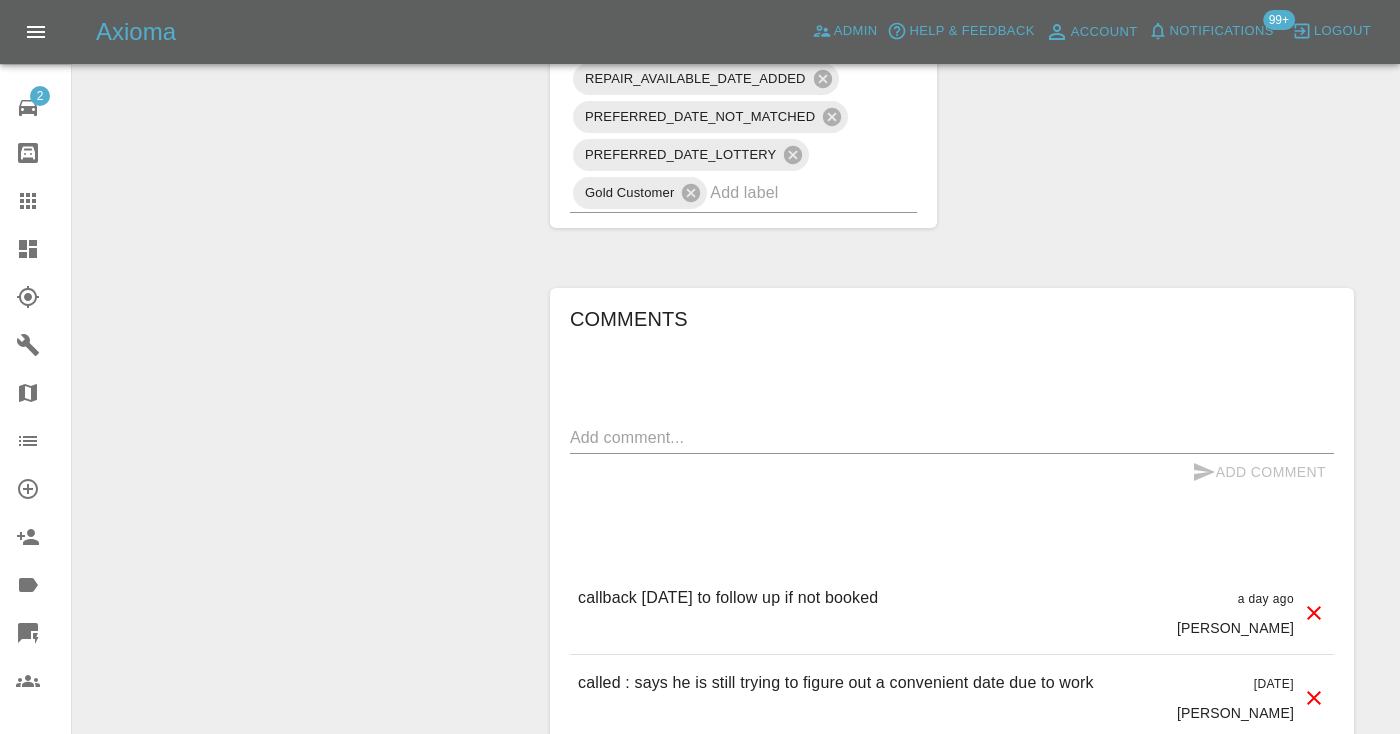 scroll, scrollTop: 1634, scrollLeft: 0, axis: vertical 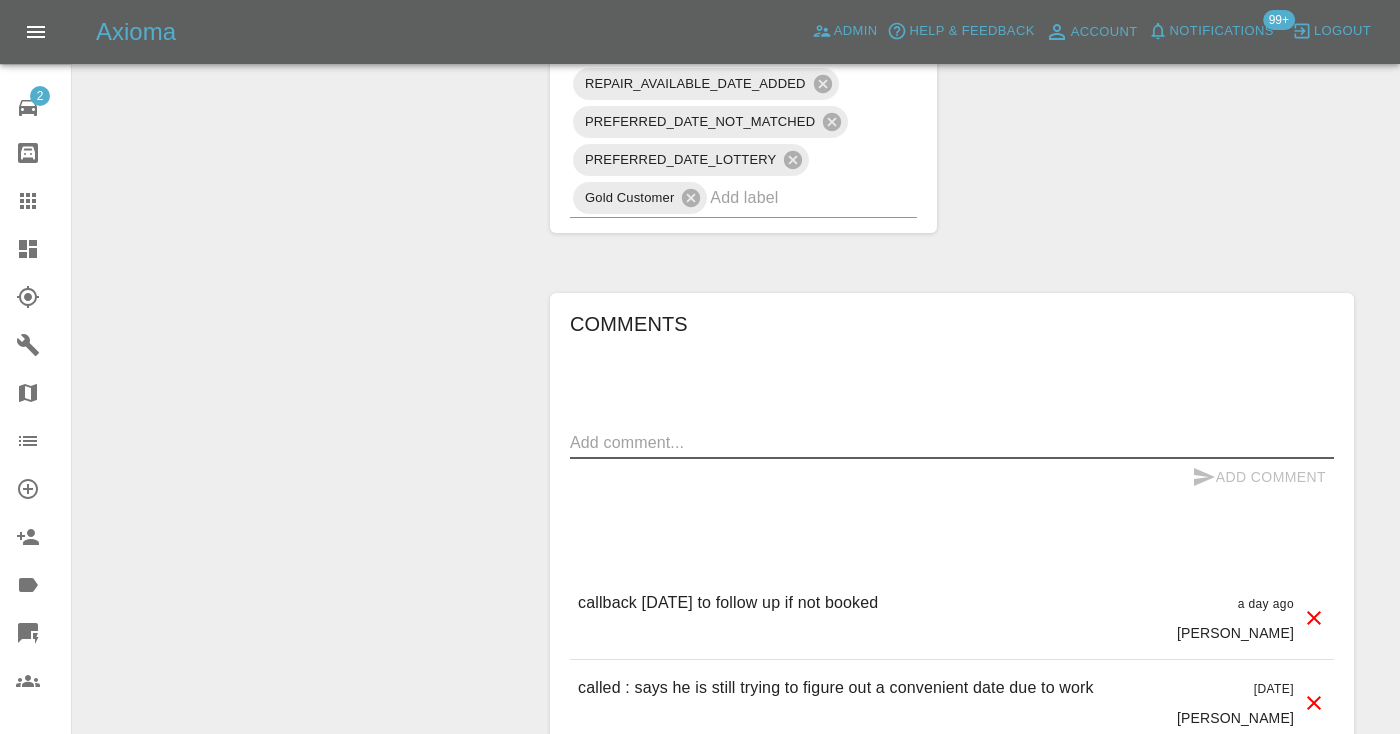 click at bounding box center (952, 442) 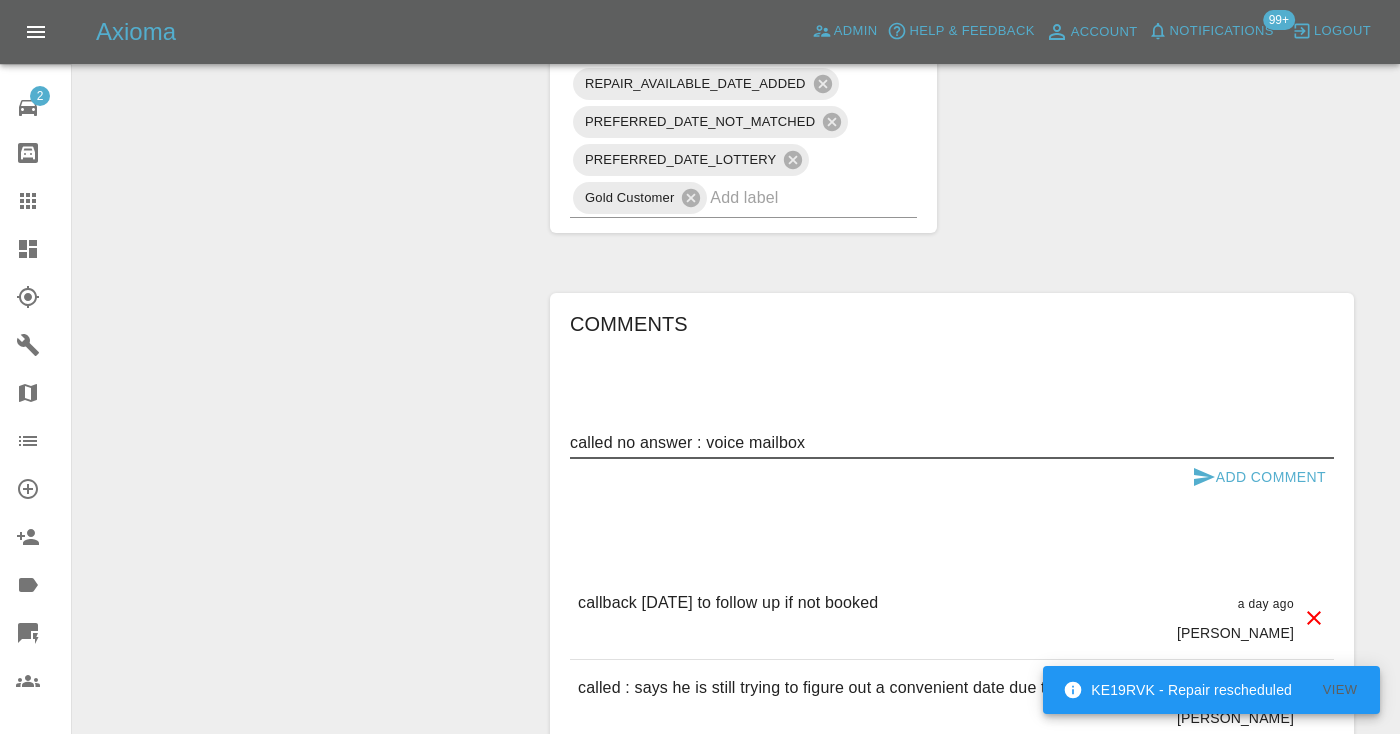 type on "called no answer : voice mailbox" 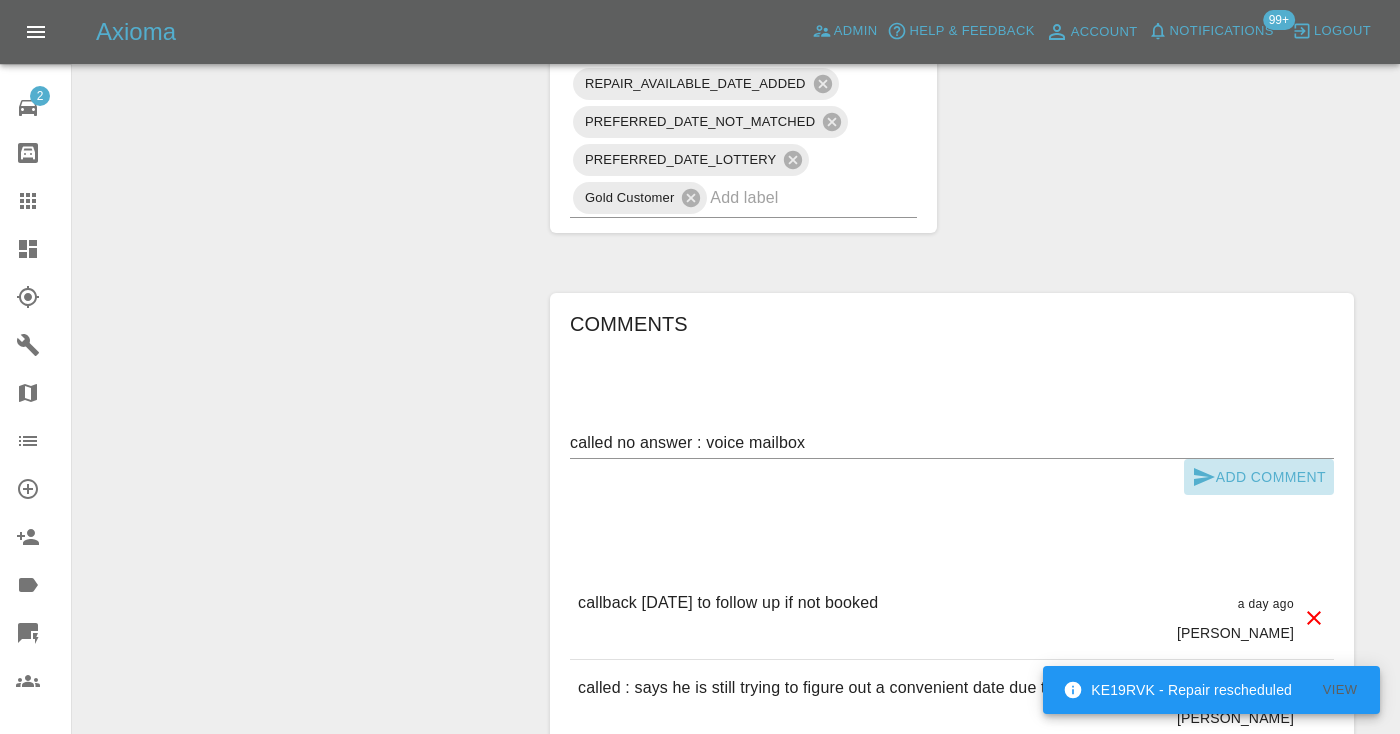 click 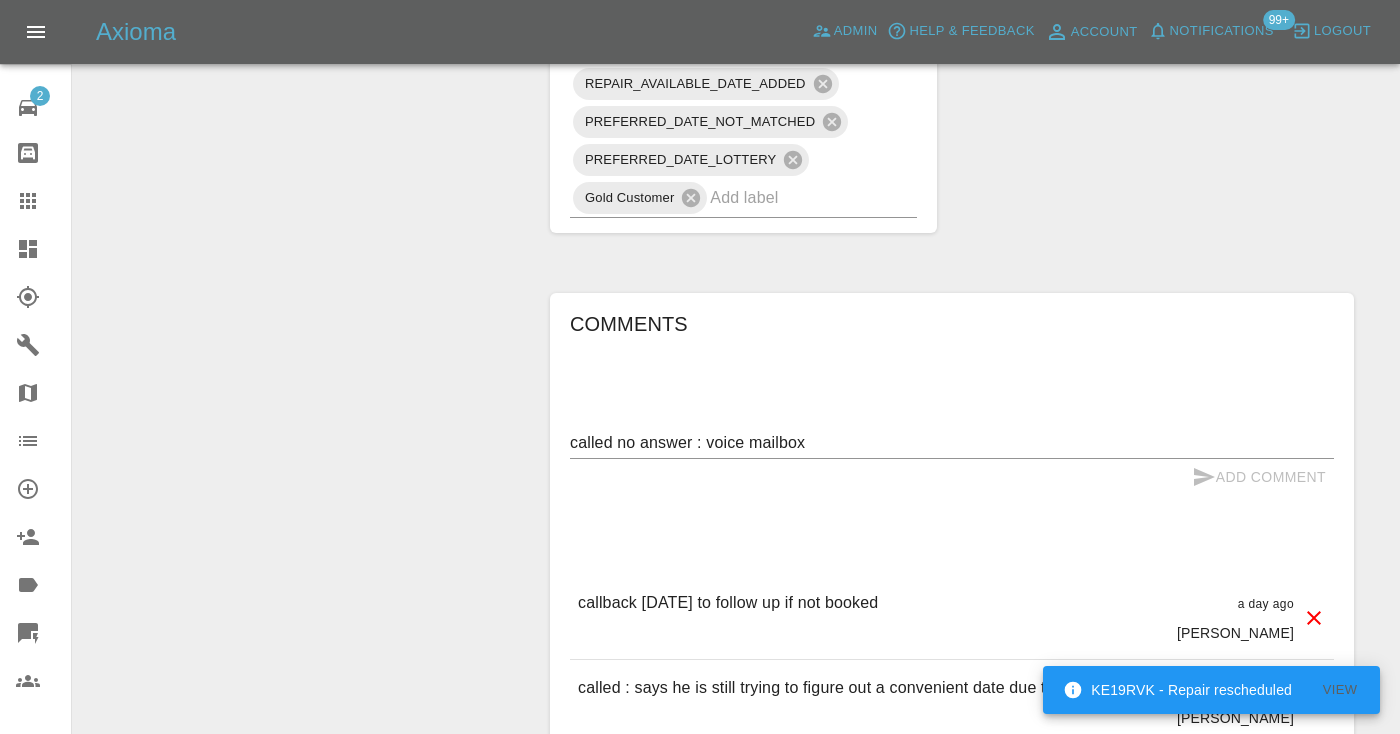 type 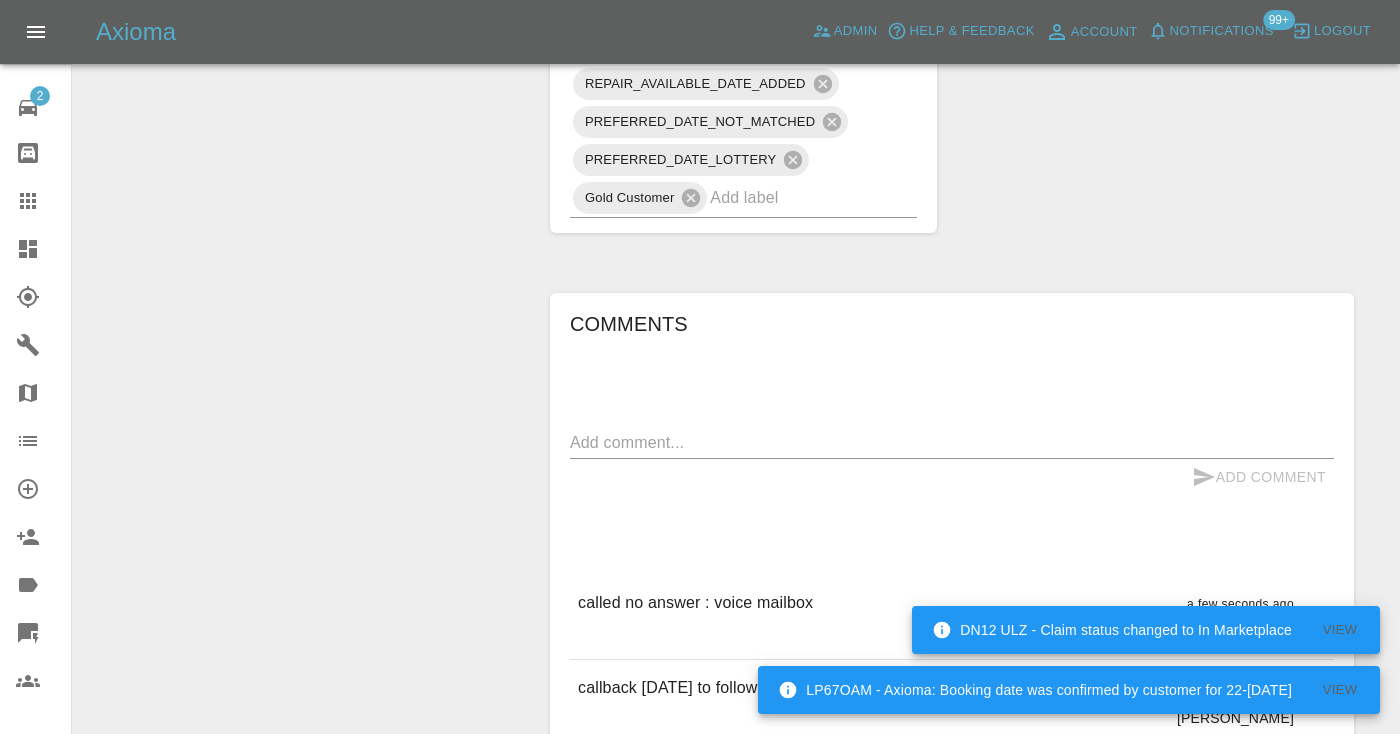 click on "Change Repairer Modify Claim Modify Quote Rollback Submit Payment Archive" at bounding box center [304, -44] 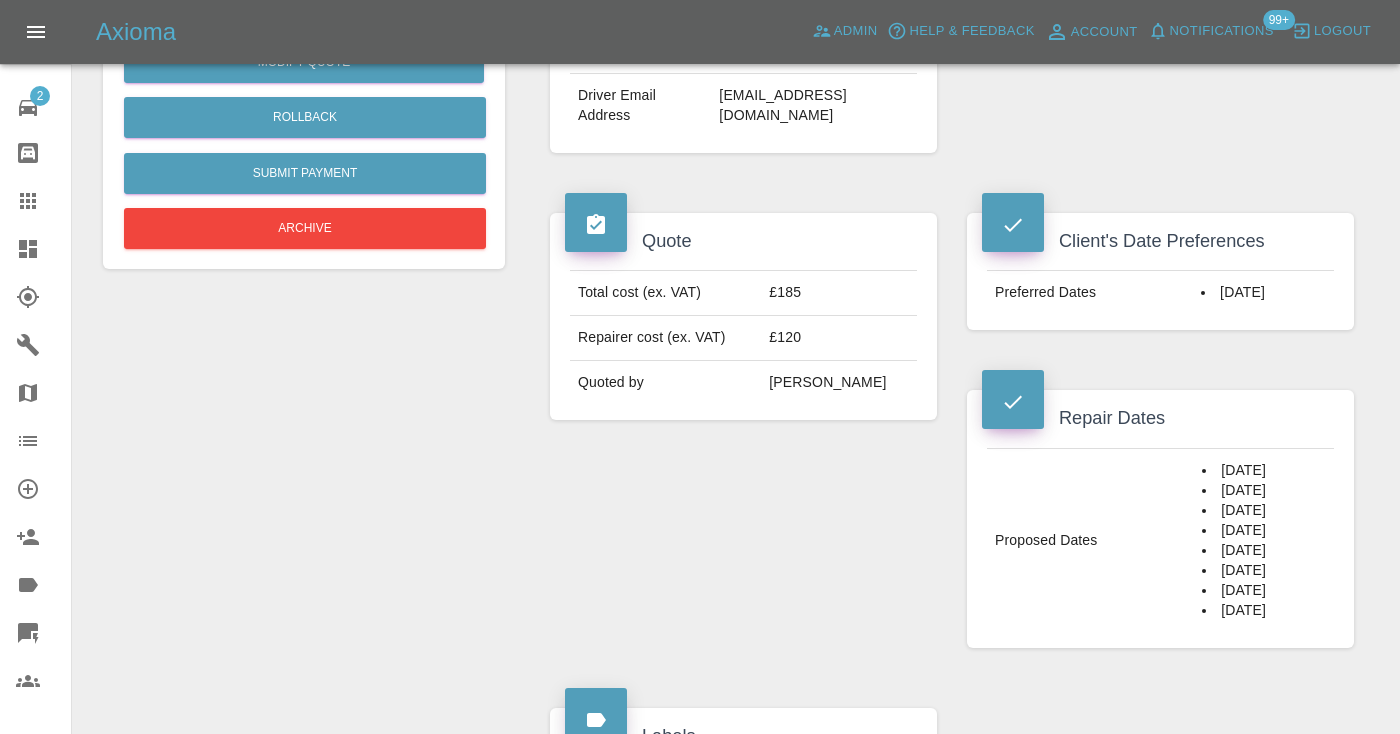 scroll, scrollTop: 627, scrollLeft: 0, axis: vertical 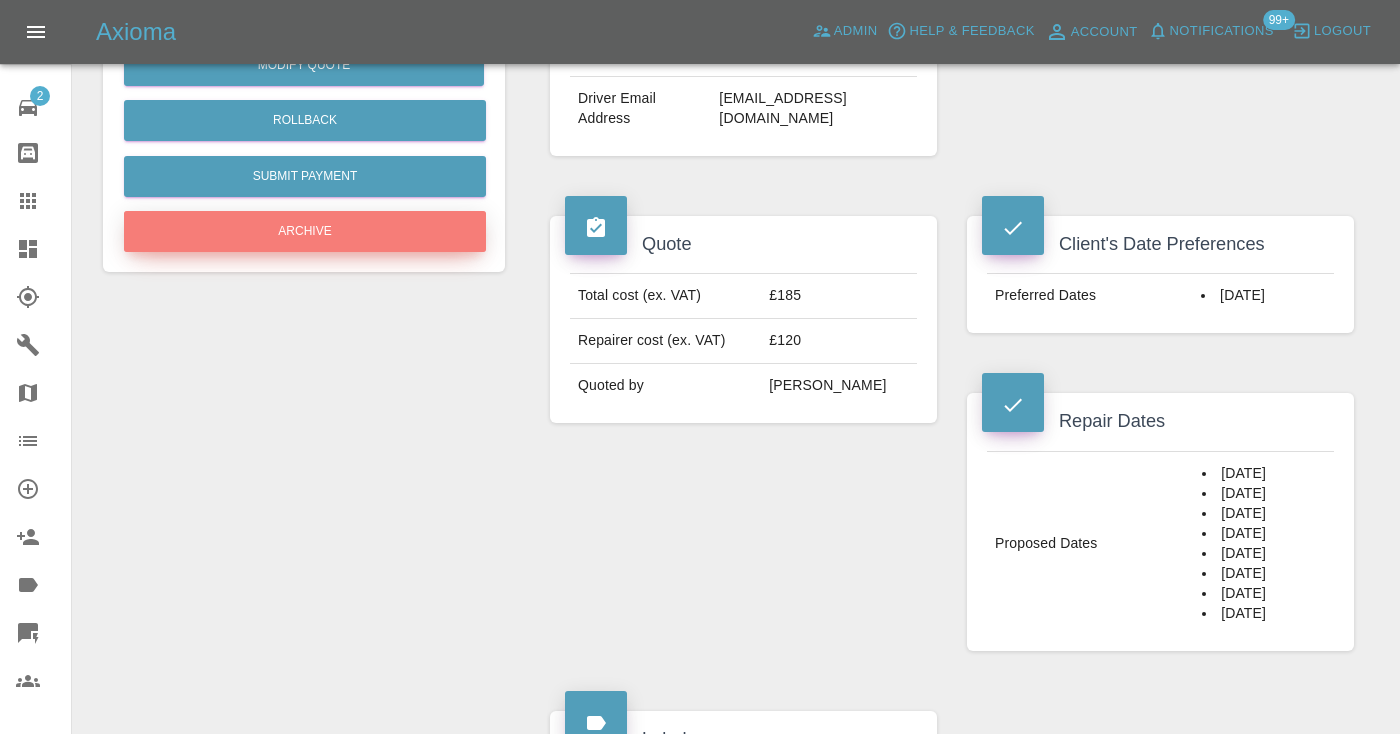 click on "Archive" at bounding box center [305, 231] 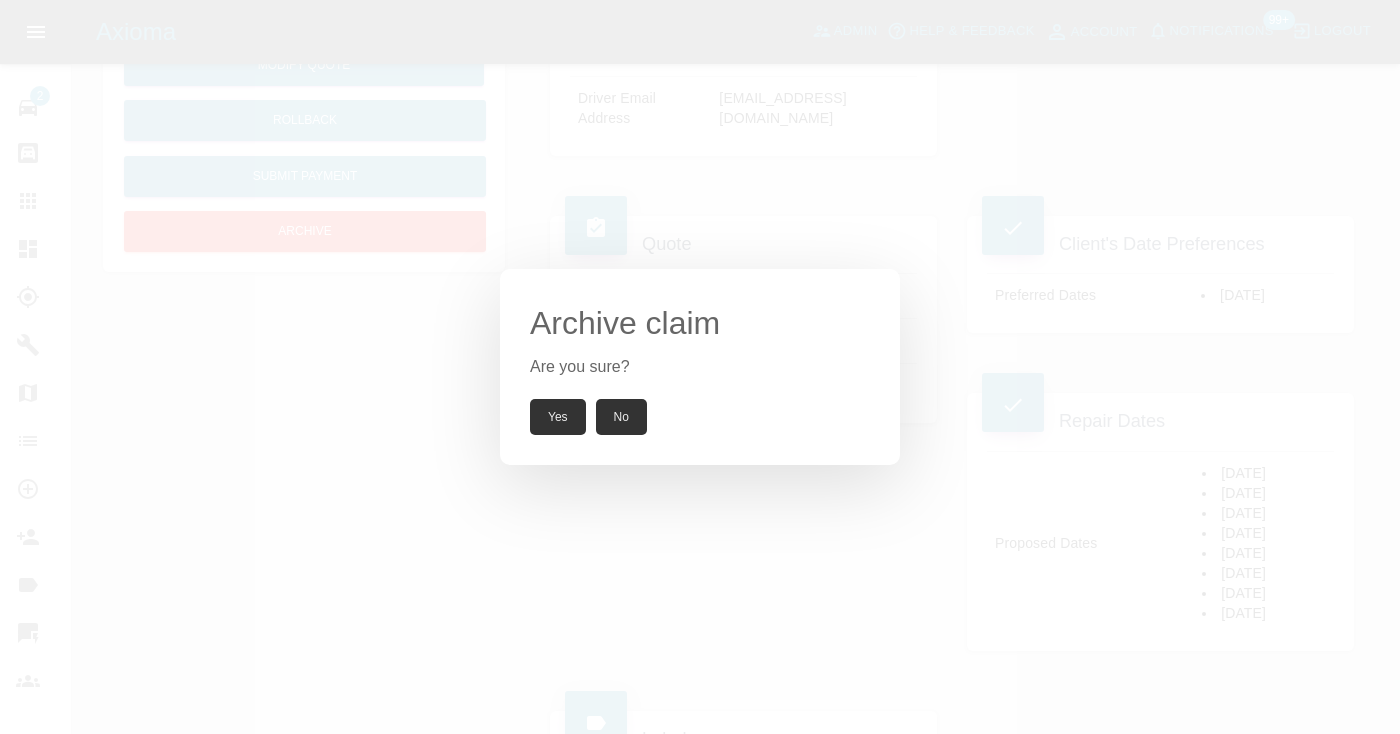 click on "Yes" at bounding box center (558, 417) 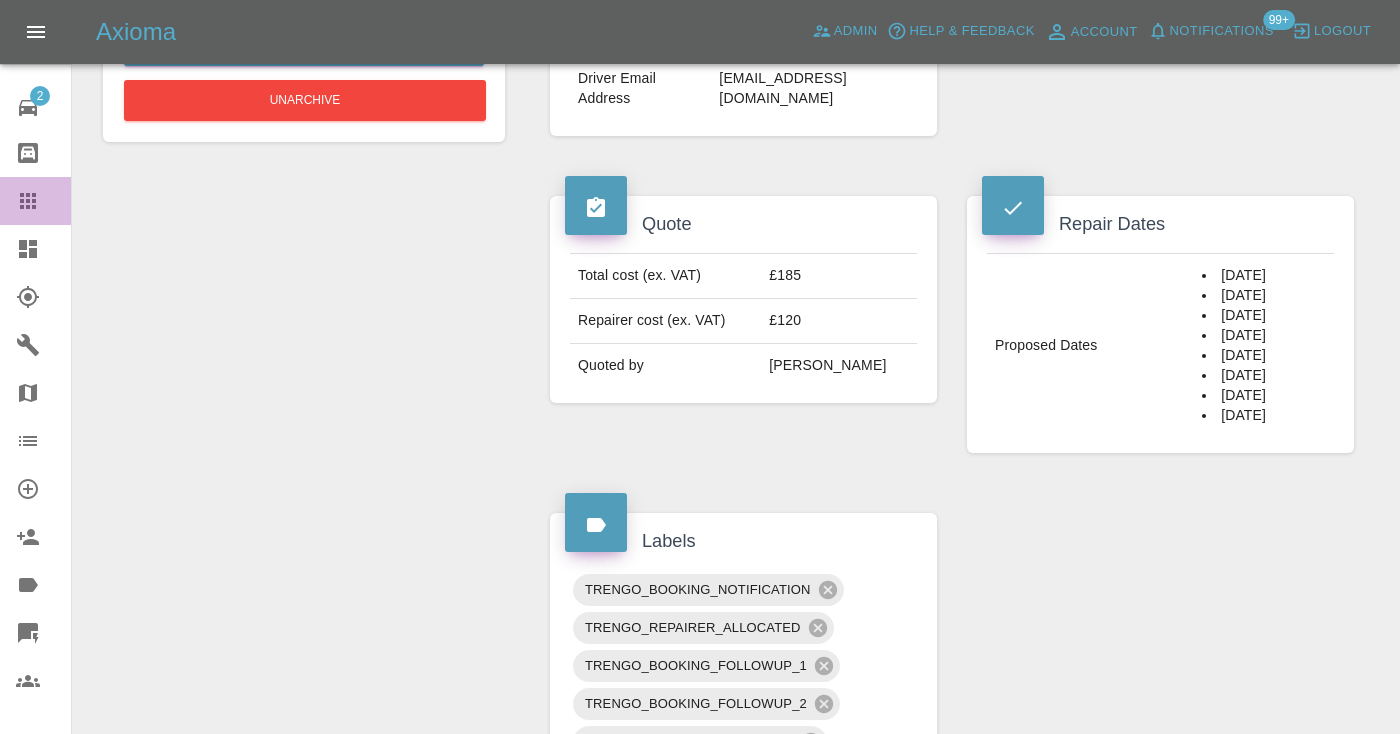 click 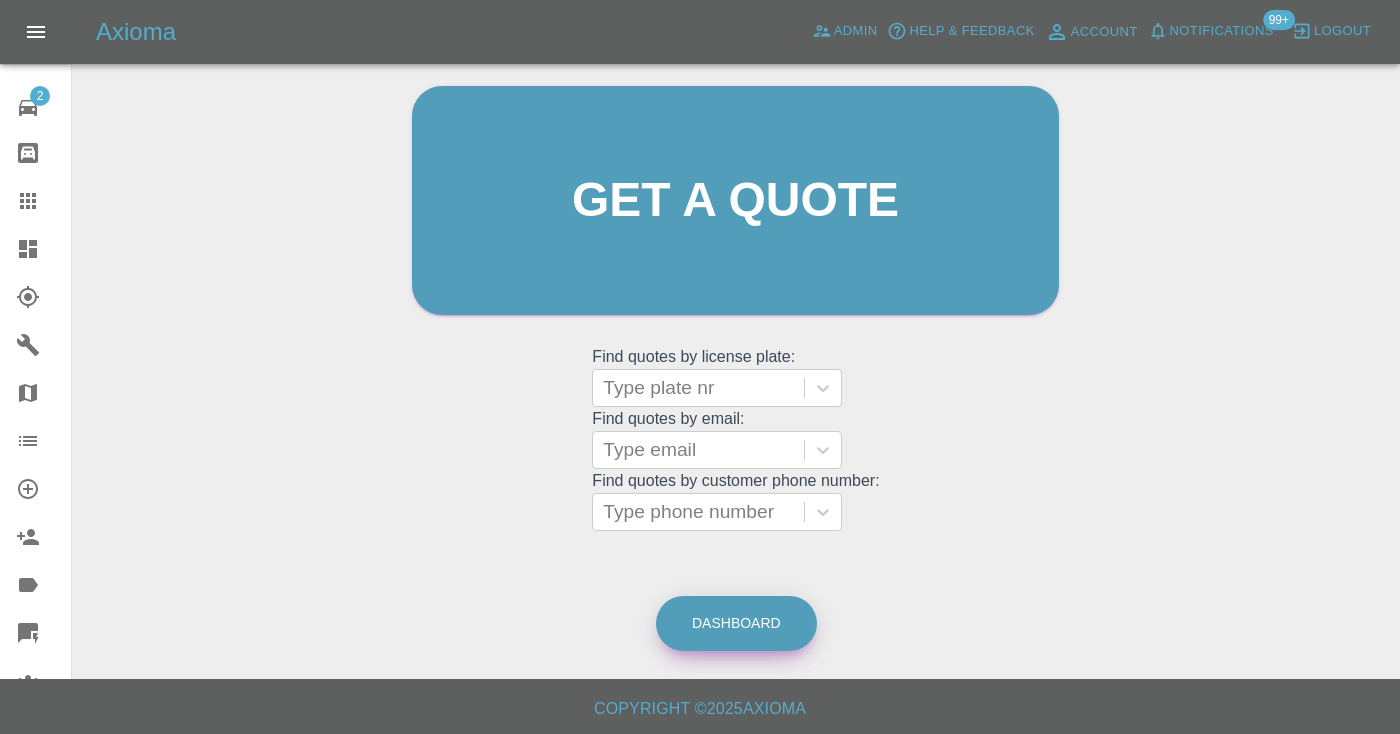 click on "Dashboard" at bounding box center (736, 623) 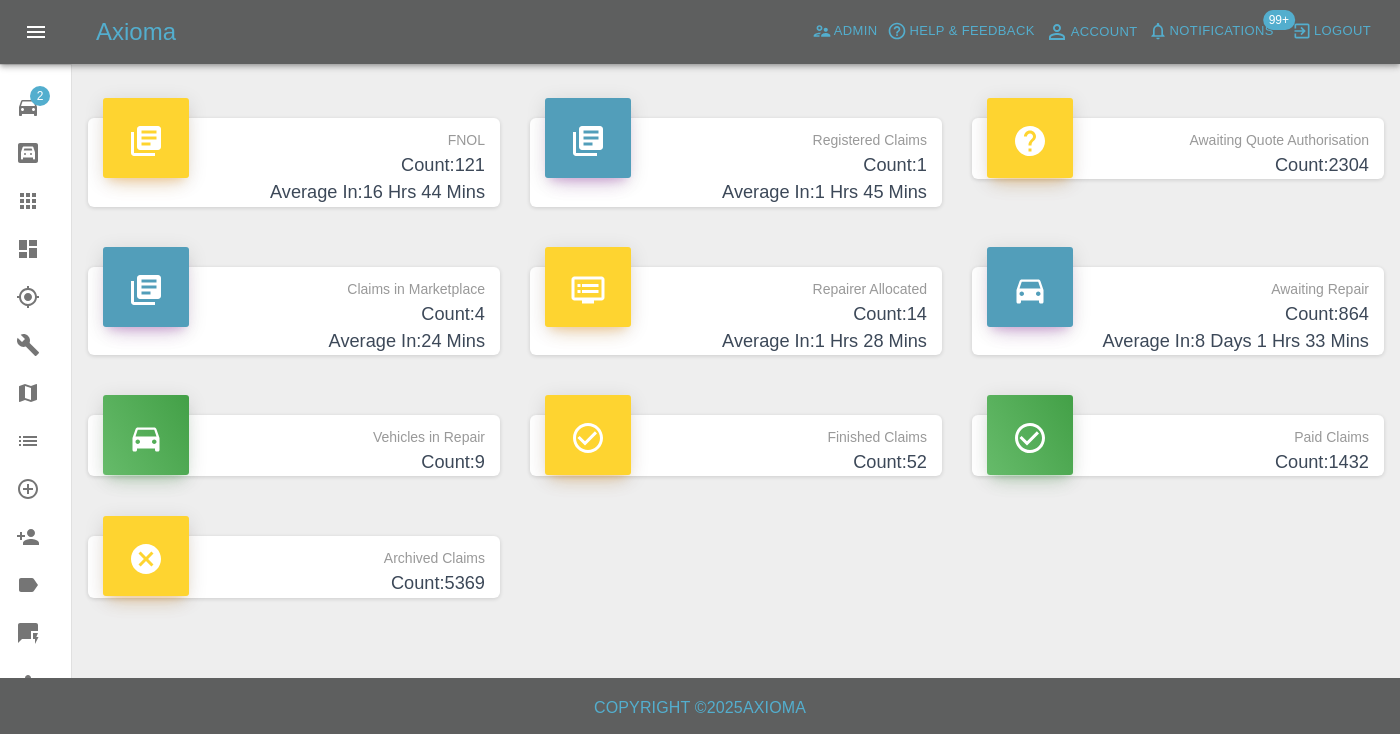 click on "Average In:  8 Days 1 Hrs 33 Mins" at bounding box center [1178, 341] 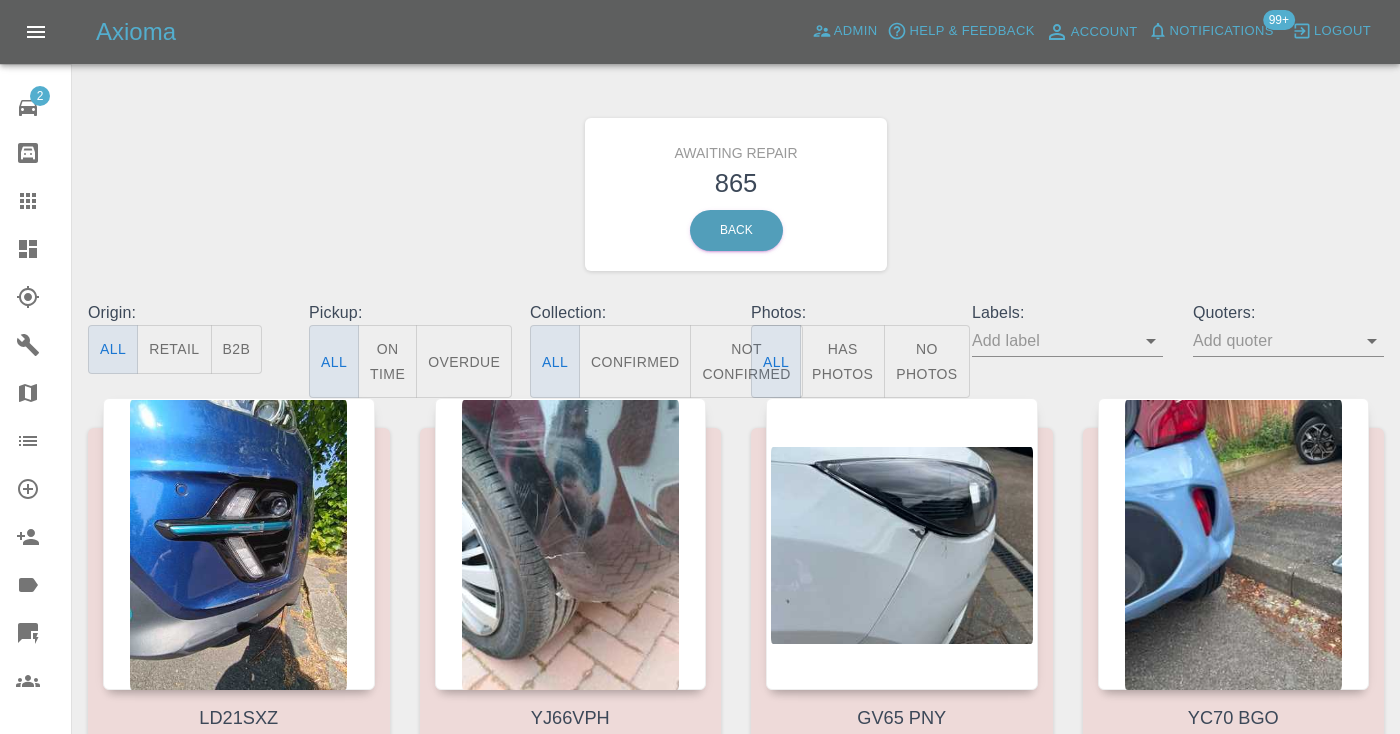 click on "Not Confirmed" at bounding box center (746, 361) 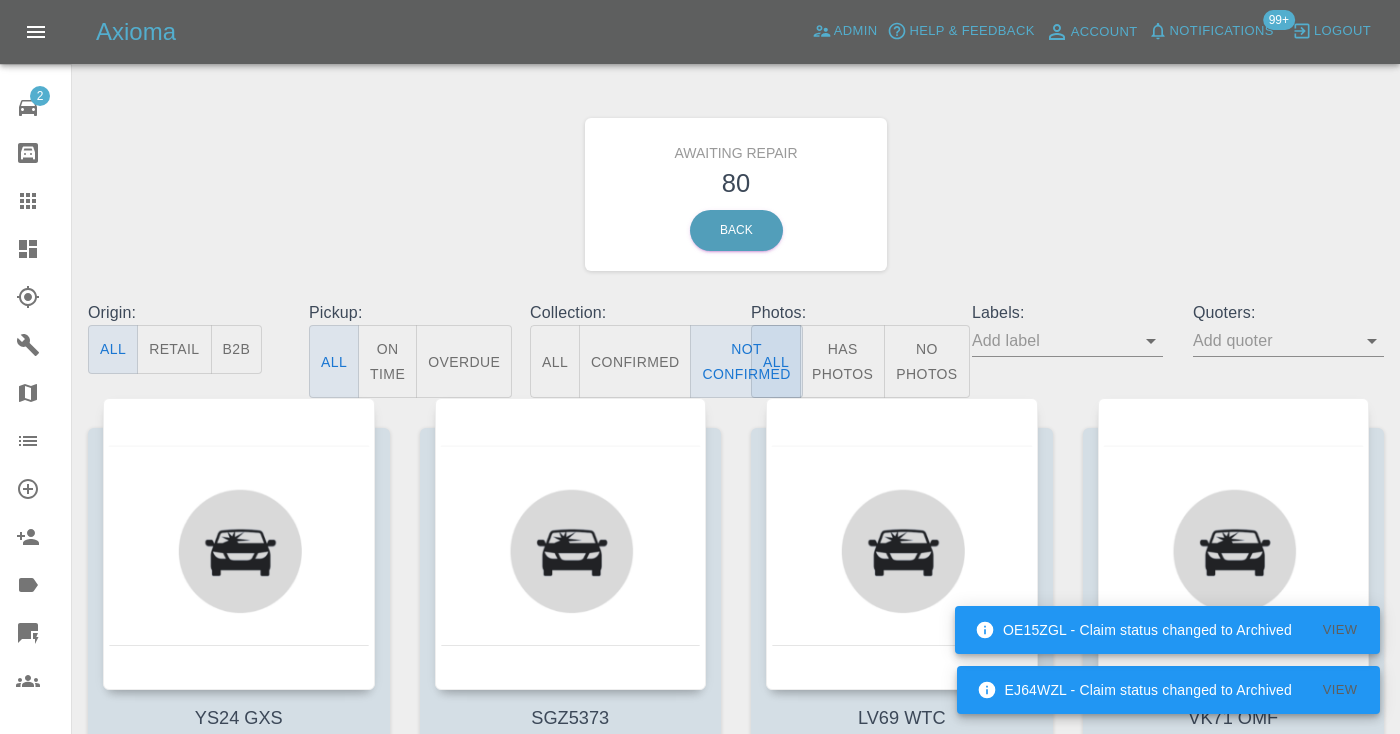 click on "Awaiting Repair 80 Back" at bounding box center [736, 194] 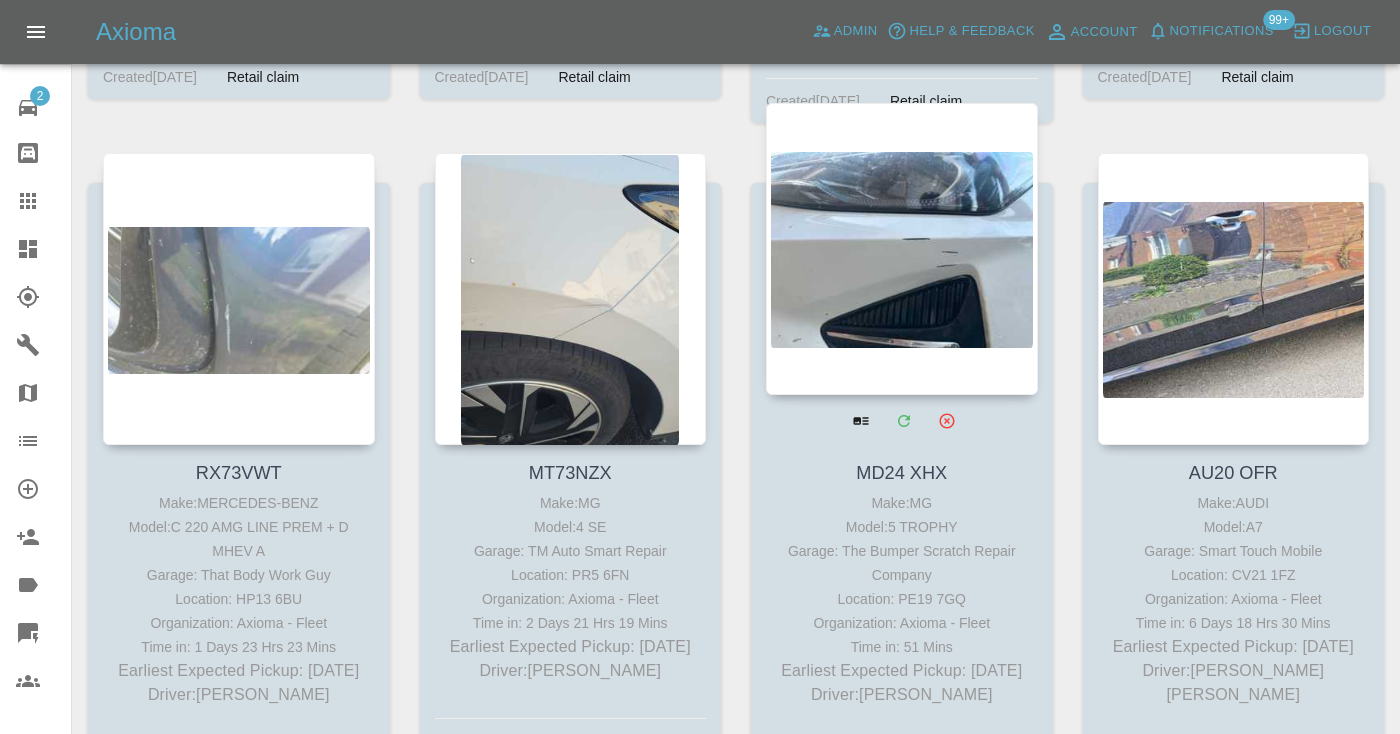 scroll, scrollTop: 2171, scrollLeft: 0, axis: vertical 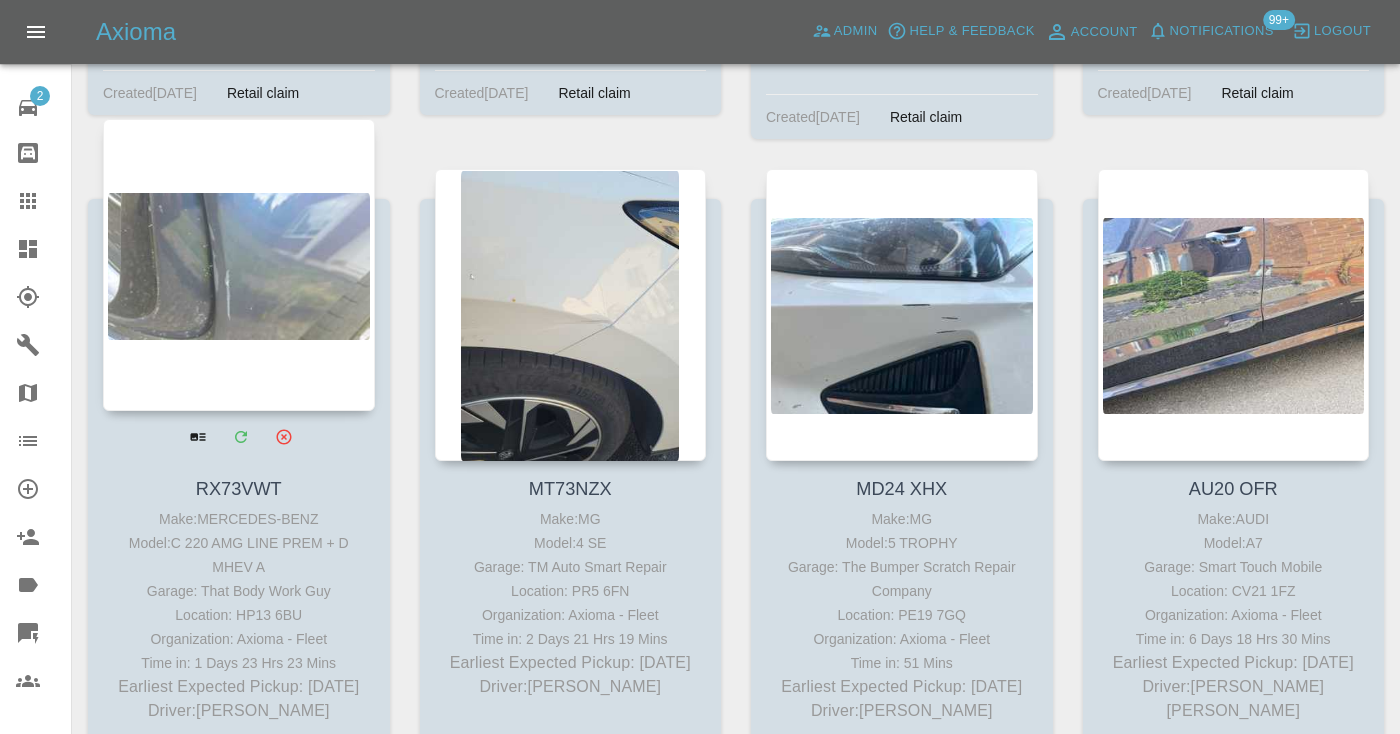 click at bounding box center (239, 265) 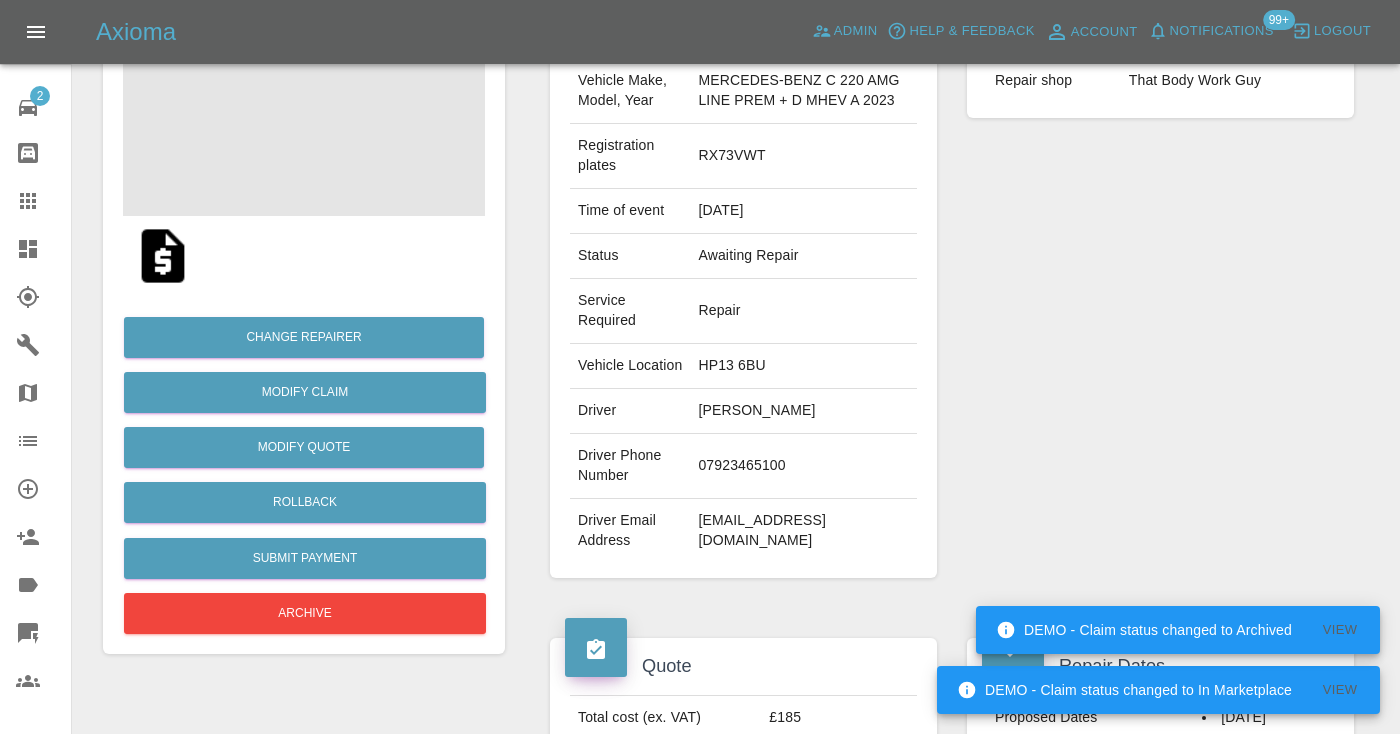 scroll, scrollTop: 261, scrollLeft: 0, axis: vertical 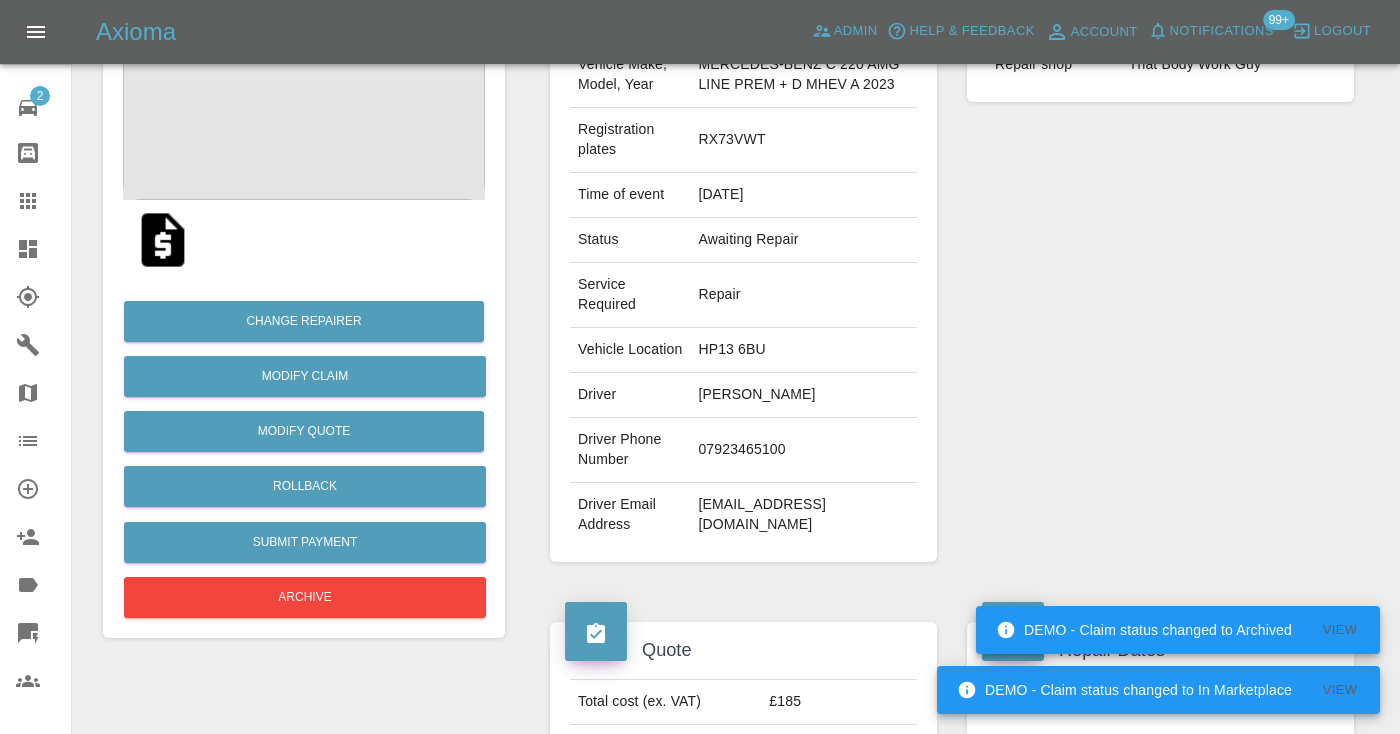 click on "07923465100" at bounding box center (803, 450) 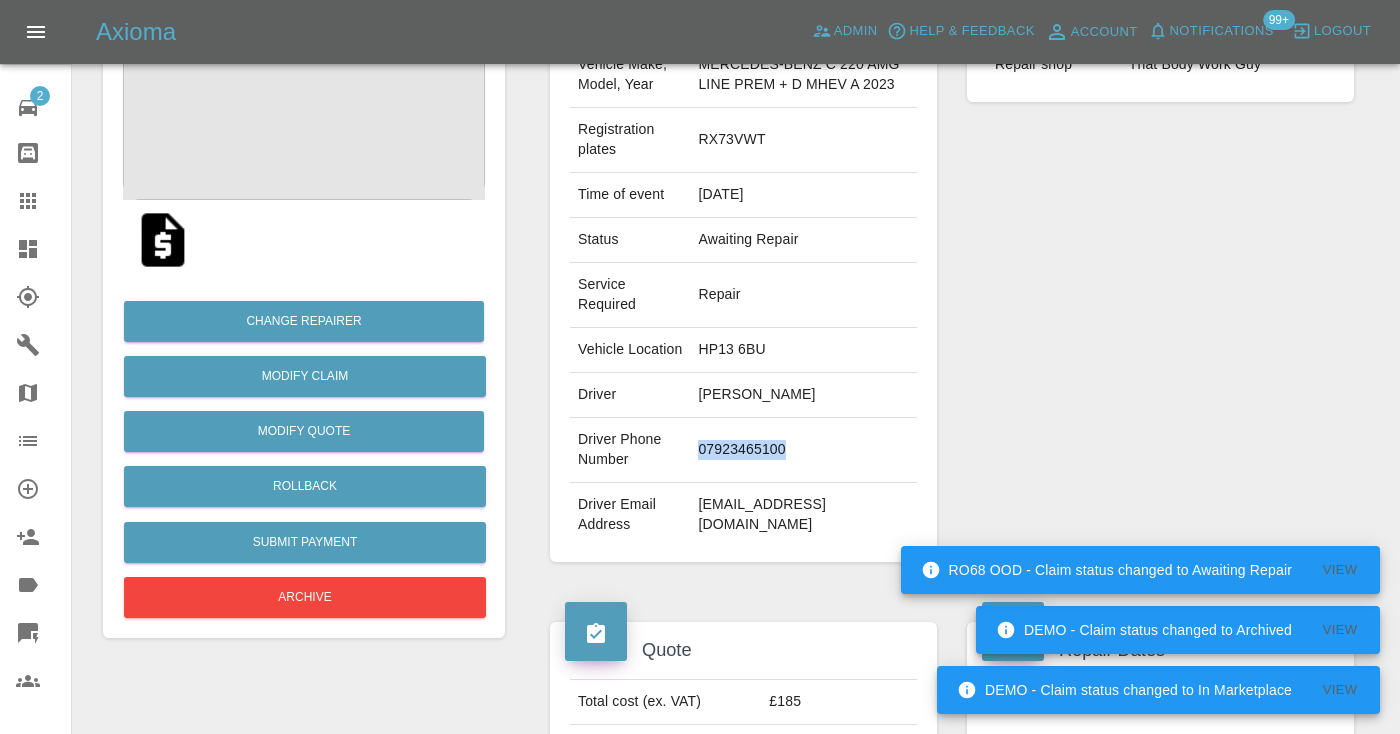 click on "07923465100" at bounding box center [803, 450] 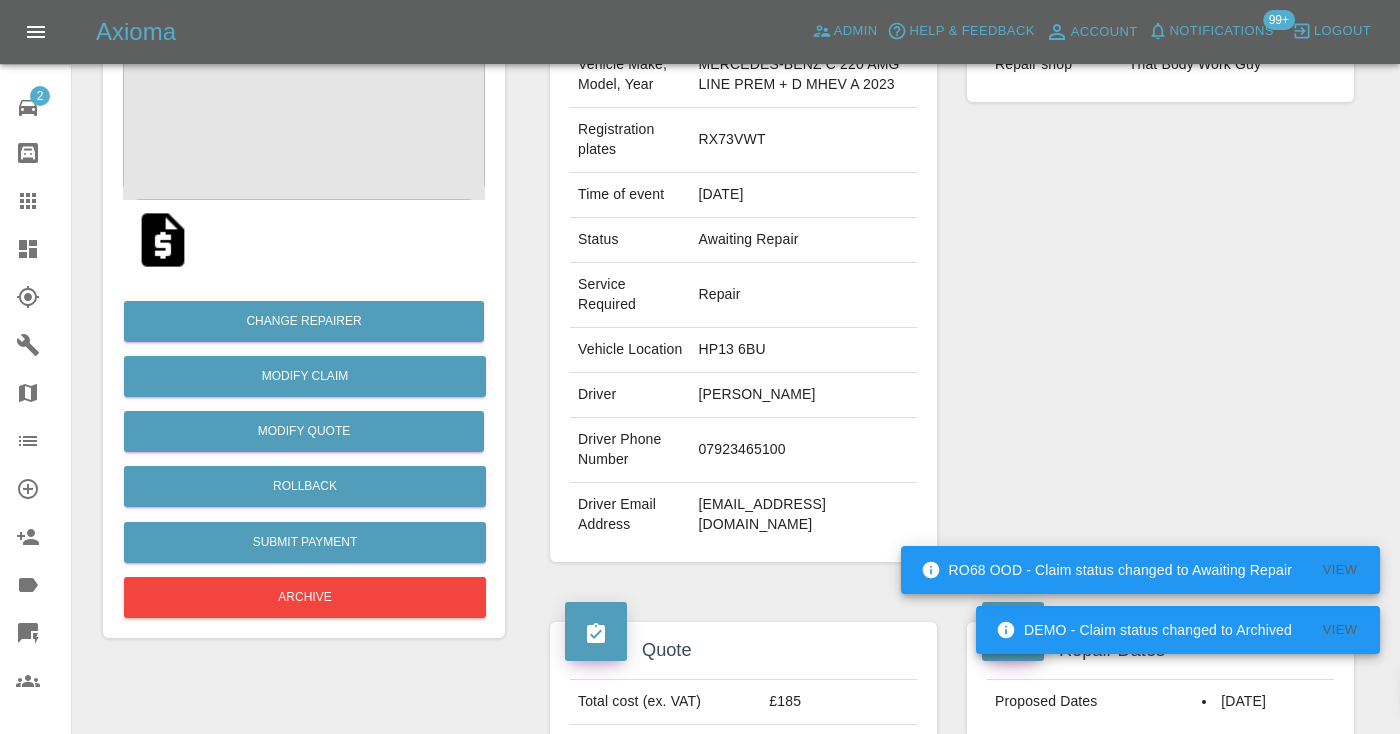 click on "Repairer Repair shop That Body Work Guy" at bounding box center [1160, 273] 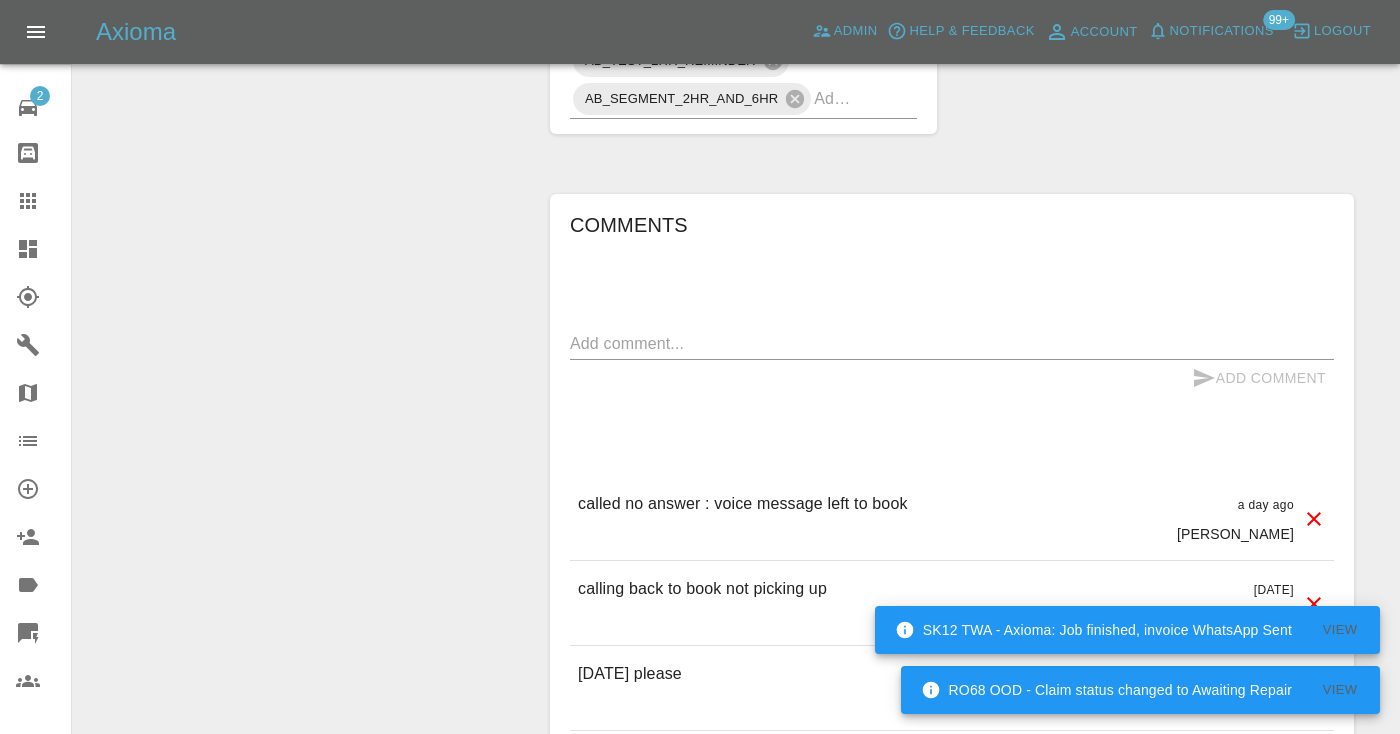scroll, scrollTop: 1583, scrollLeft: 0, axis: vertical 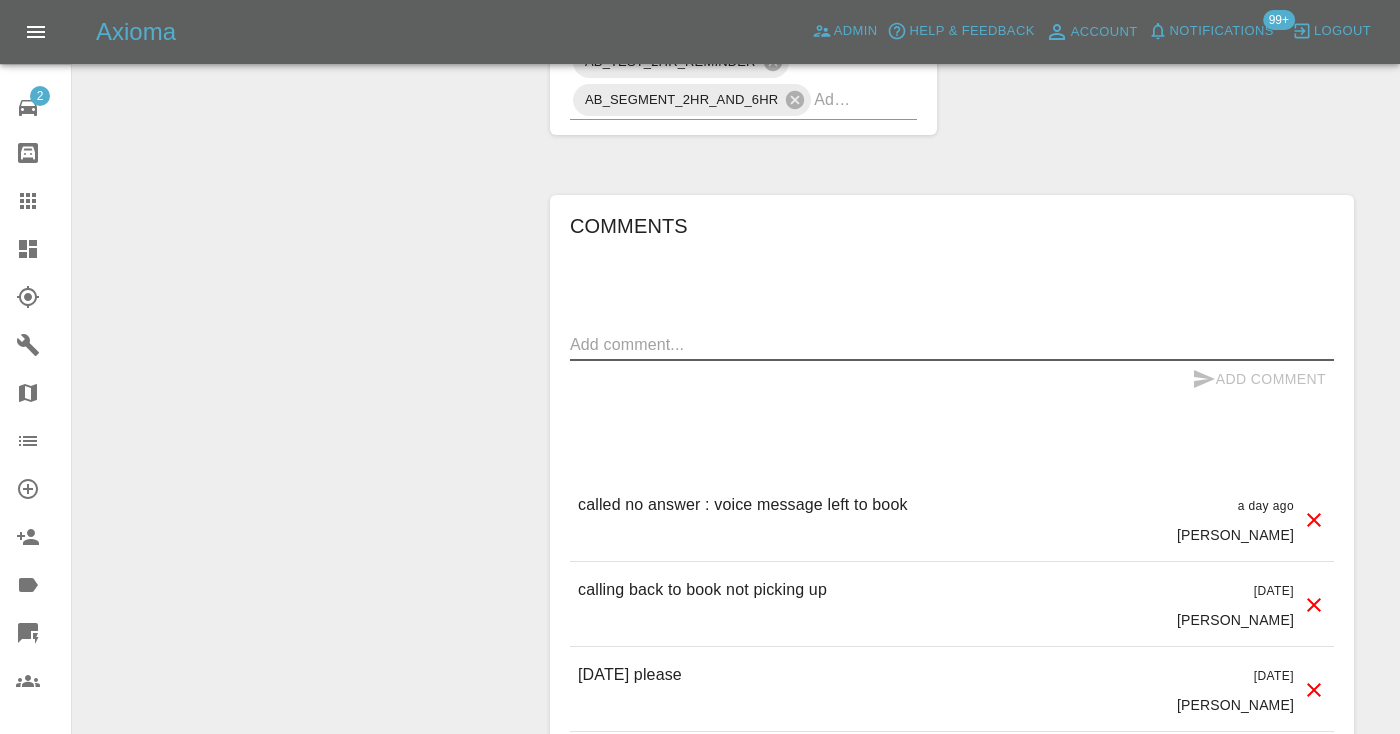 click at bounding box center [952, 344] 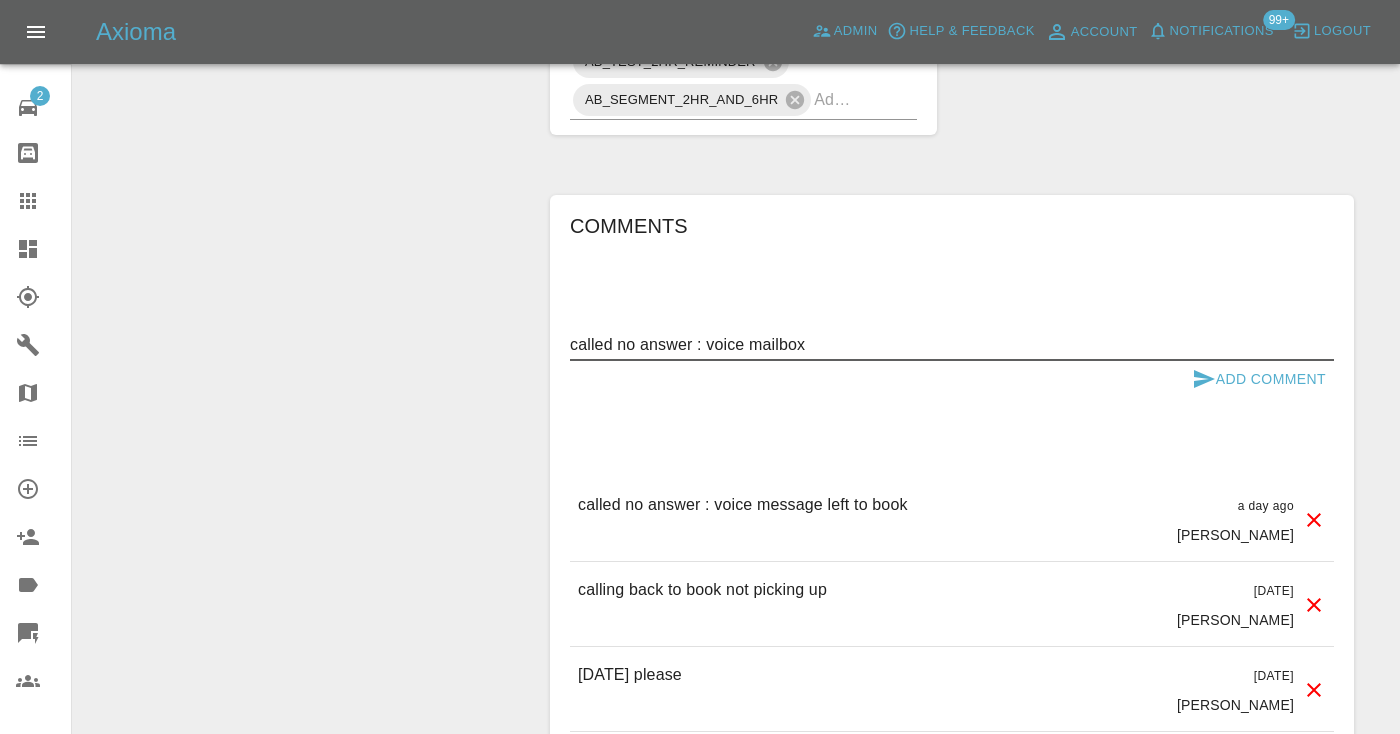 type on "called no answer : voice mailbox" 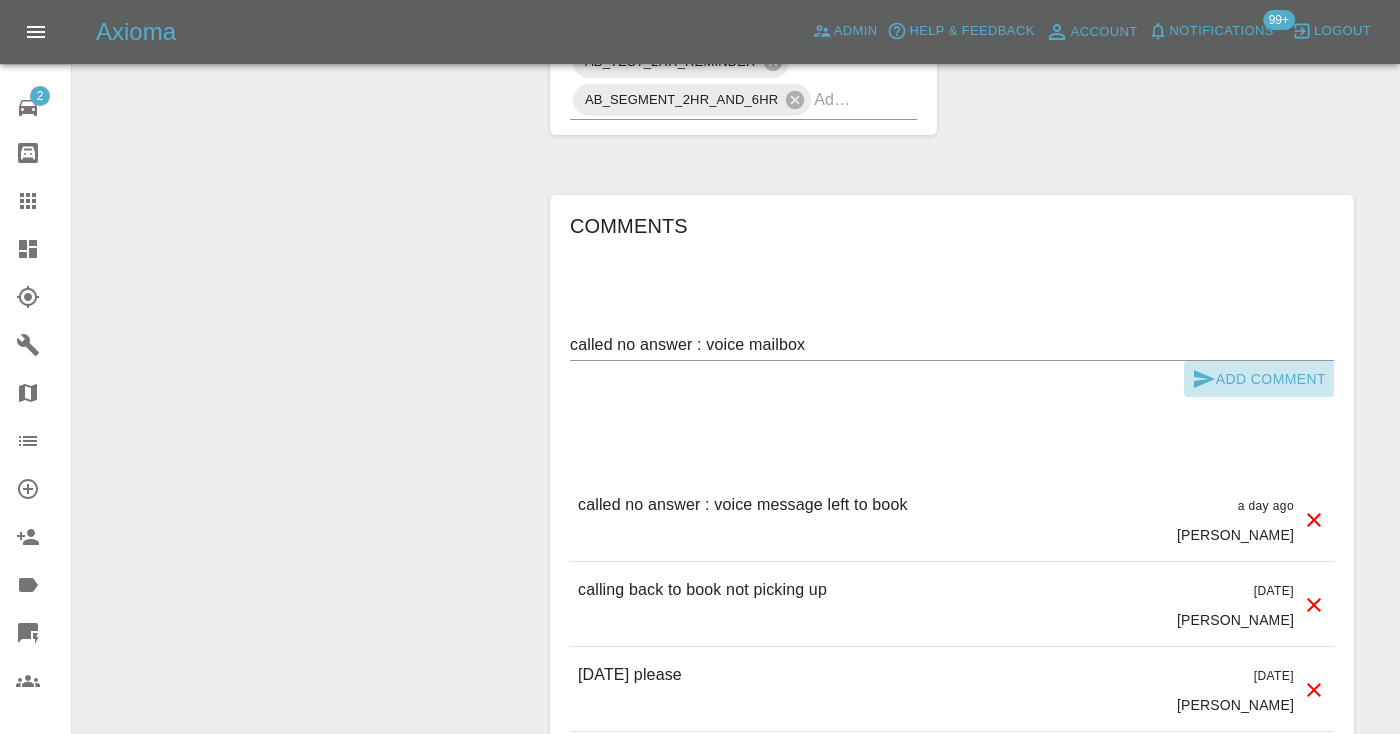 click 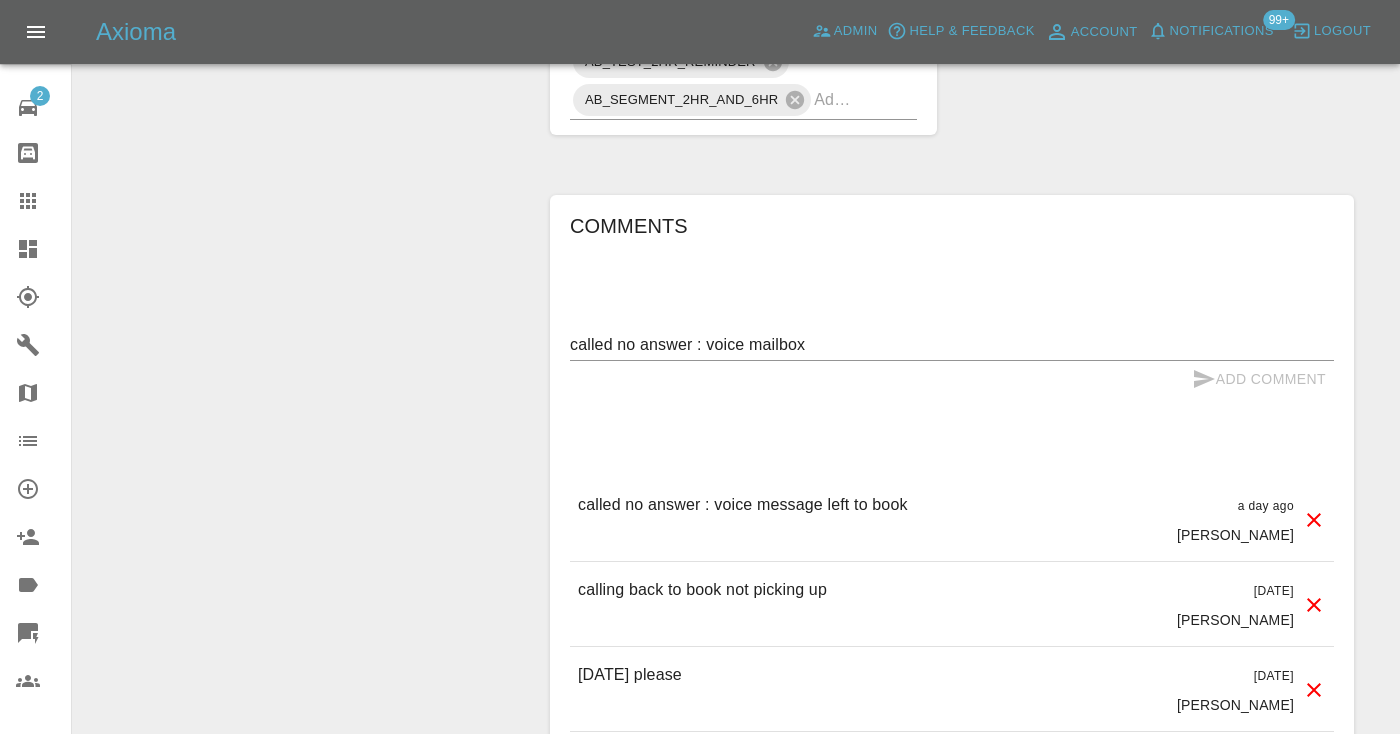 type 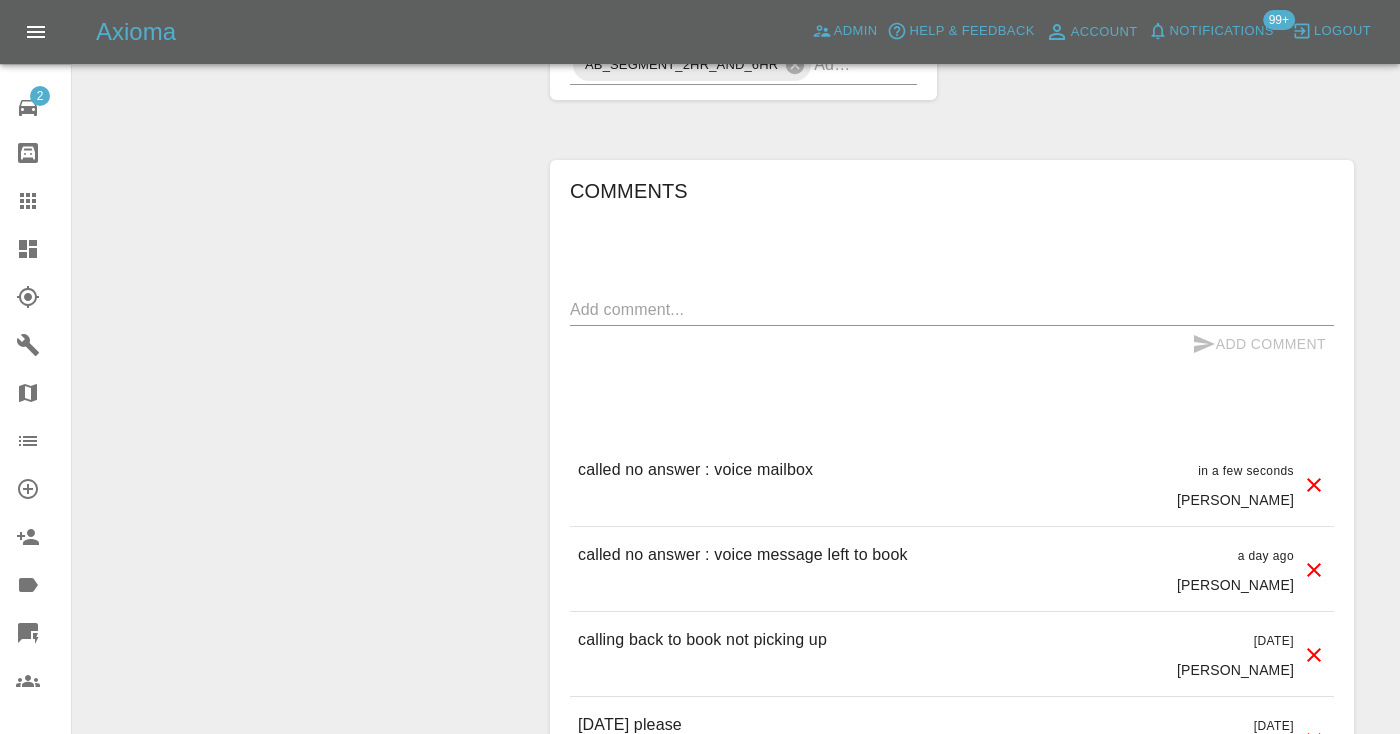 scroll, scrollTop: 1621, scrollLeft: 0, axis: vertical 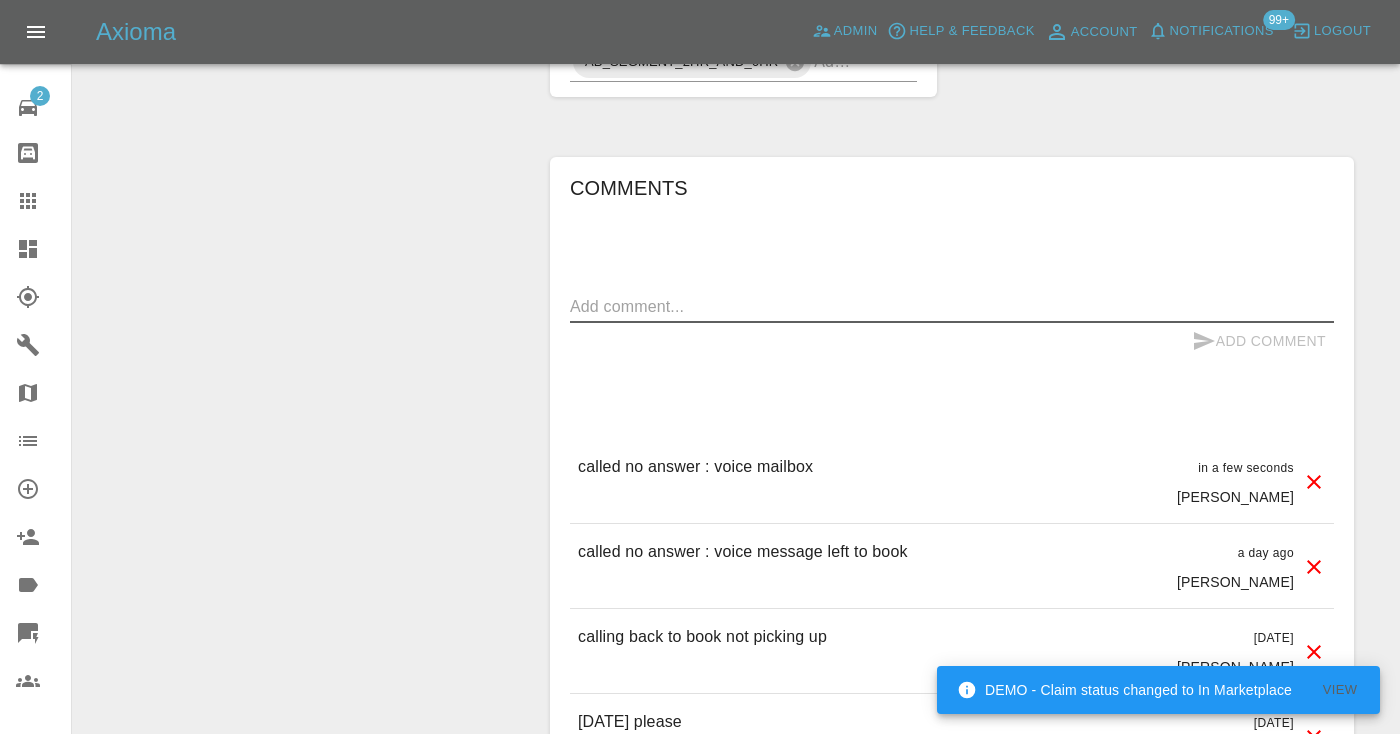 click at bounding box center [952, 306] 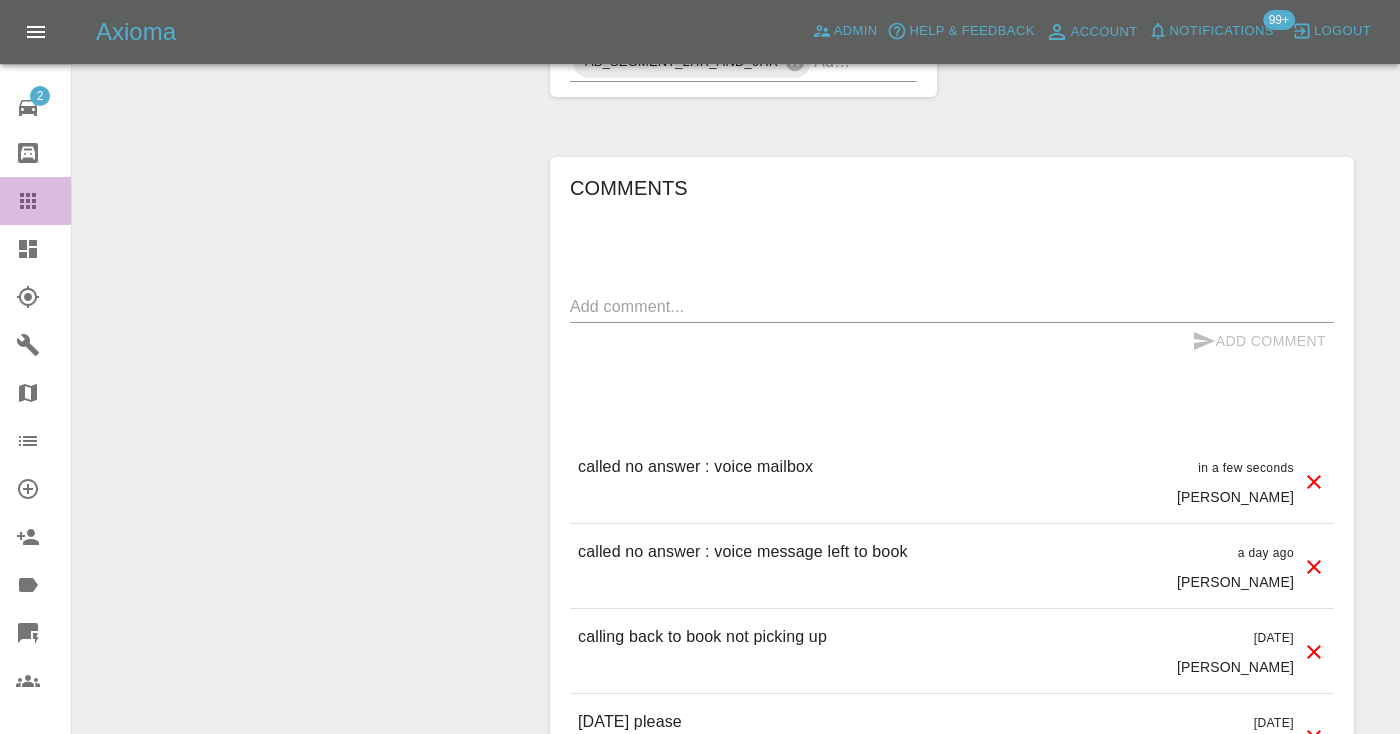 click 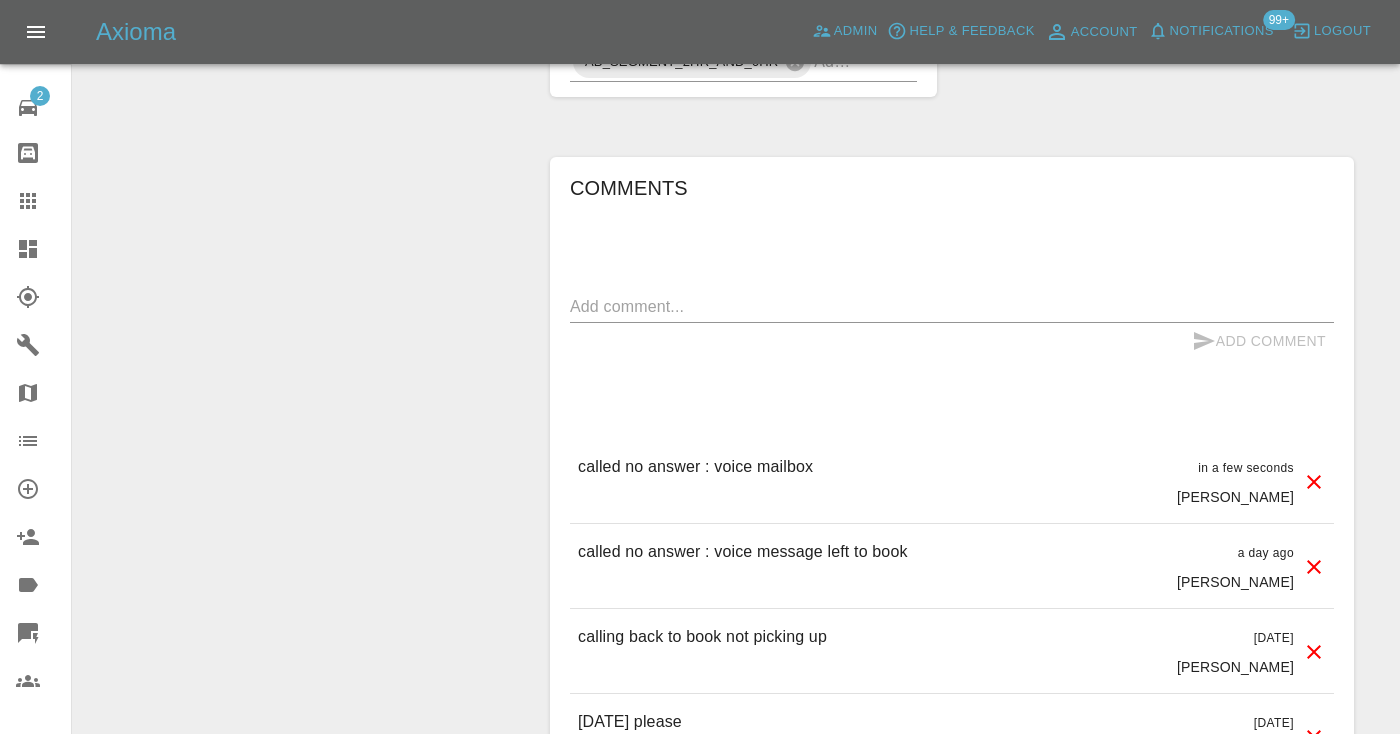 scroll, scrollTop: 135, scrollLeft: 0, axis: vertical 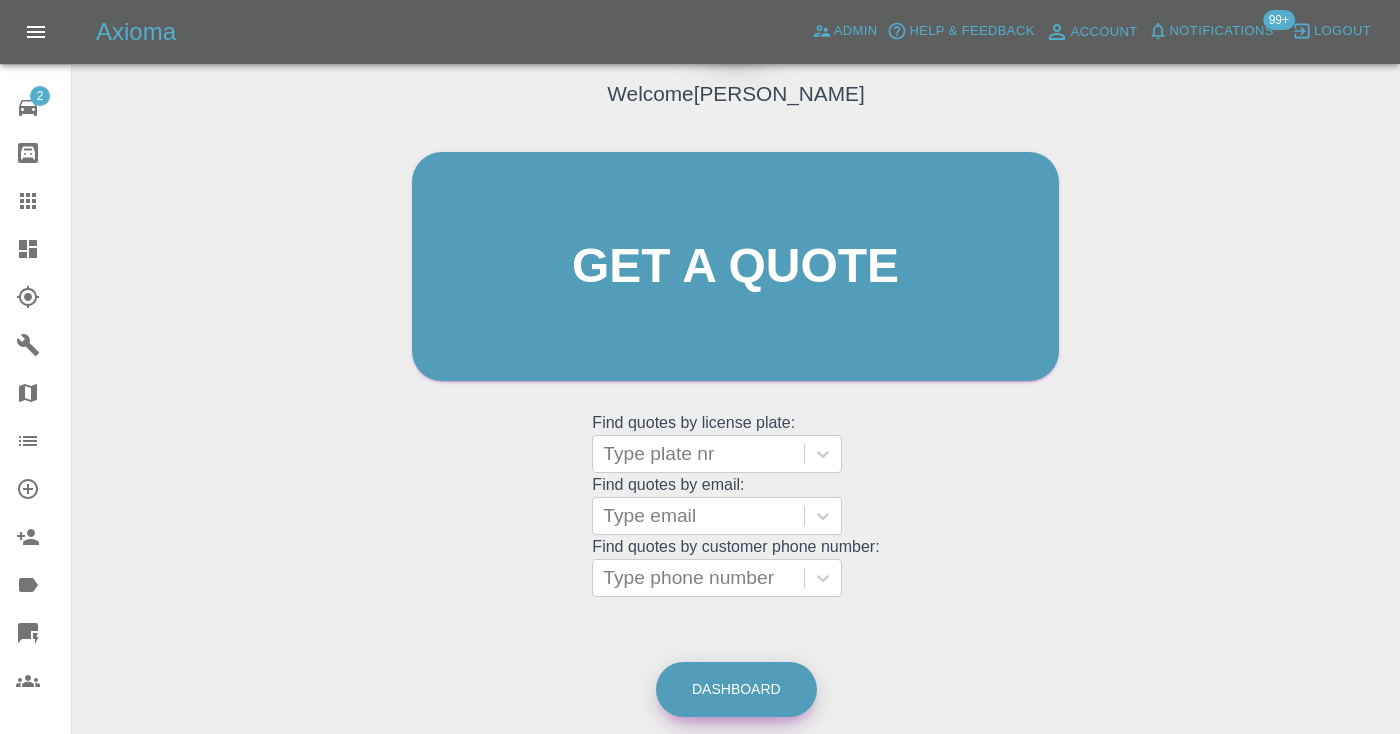 click on "Dashboard" at bounding box center [736, 689] 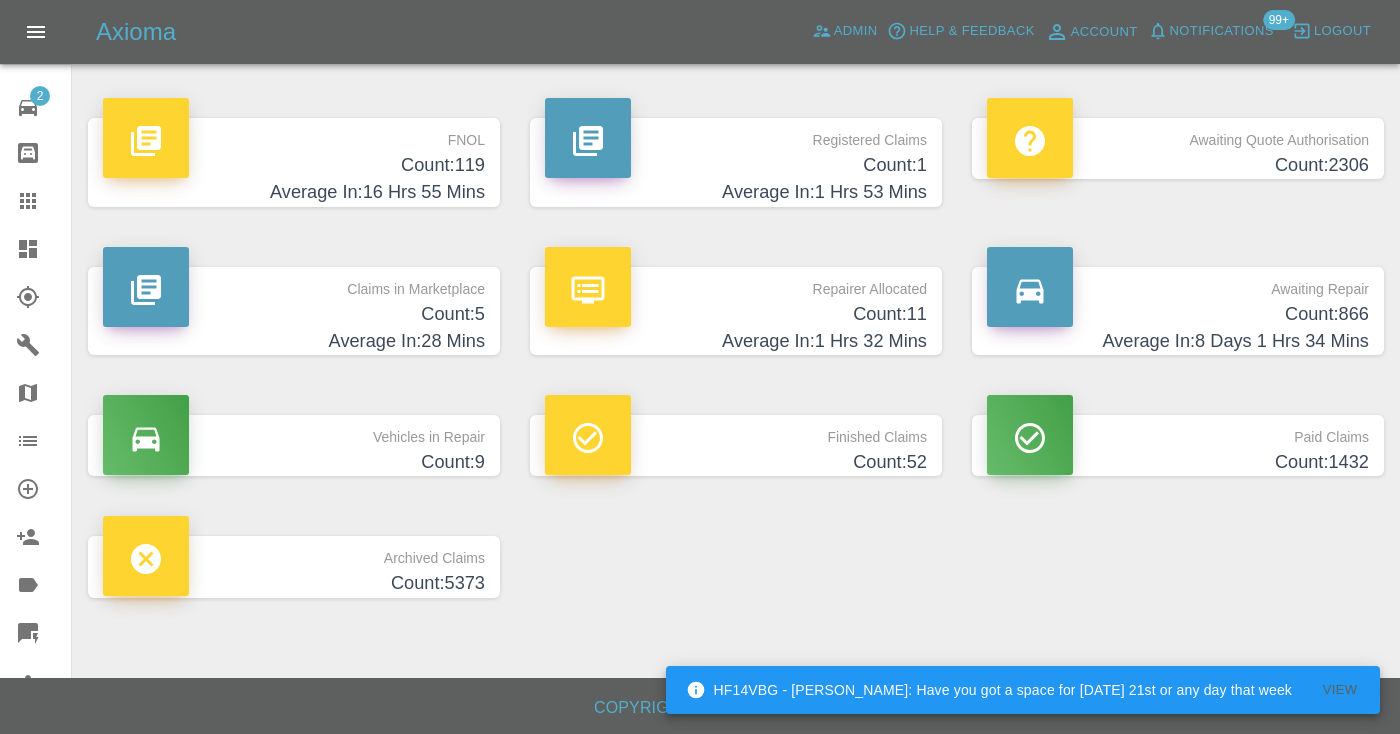 click on "Average In:  8 Days 1 Hrs 34 Mins" at bounding box center (1178, 341) 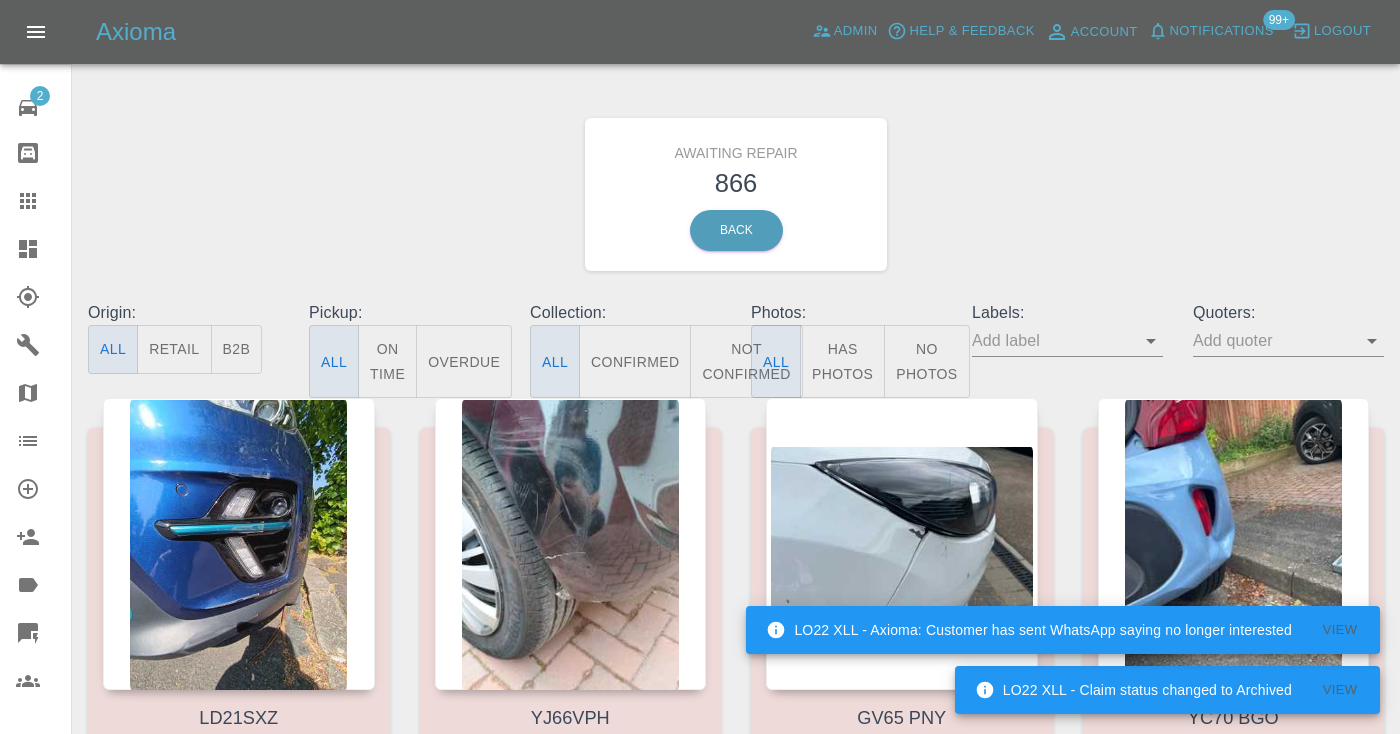 click on "Not Confirmed" at bounding box center [746, 361] 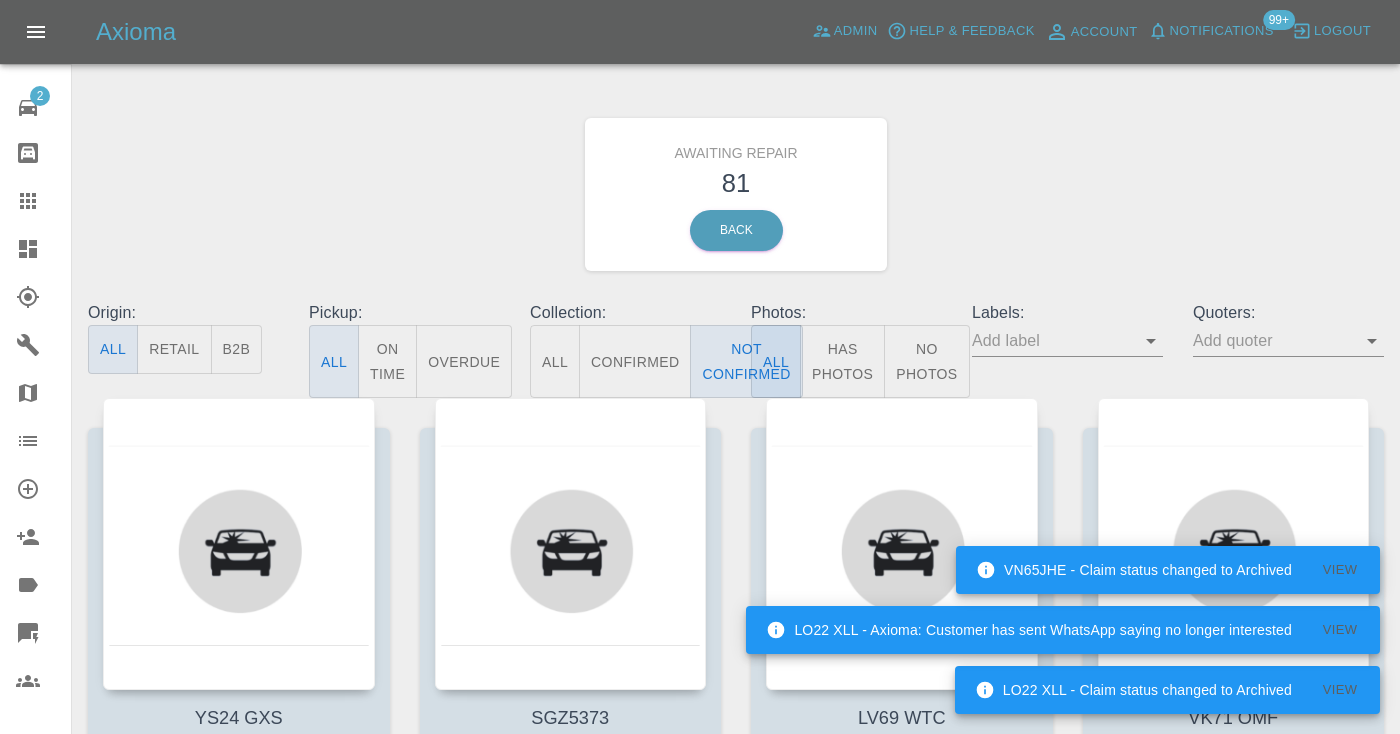 click on "Awaiting Repair 81 Back" at bounding box center (736, 194) 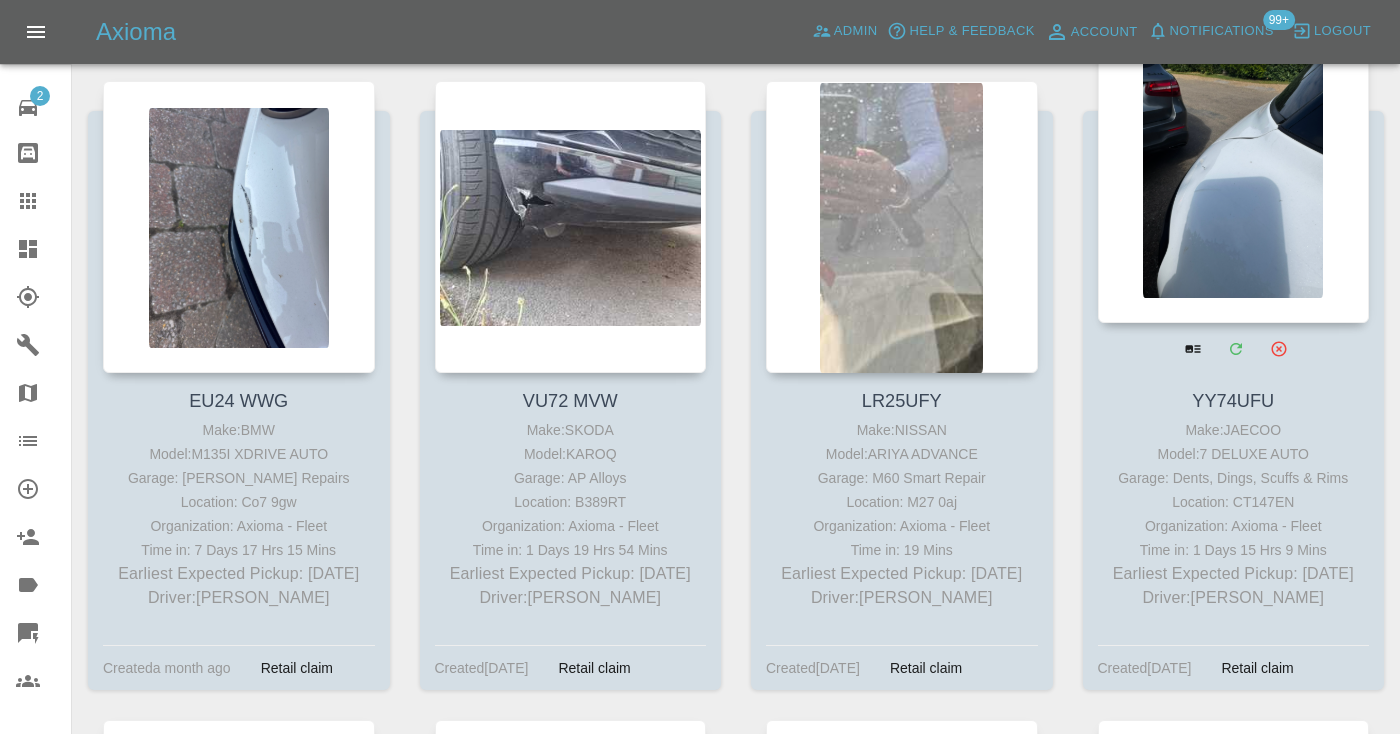 scroll, scrollTop: 2955, scrollLeft: 0, axis: vertical 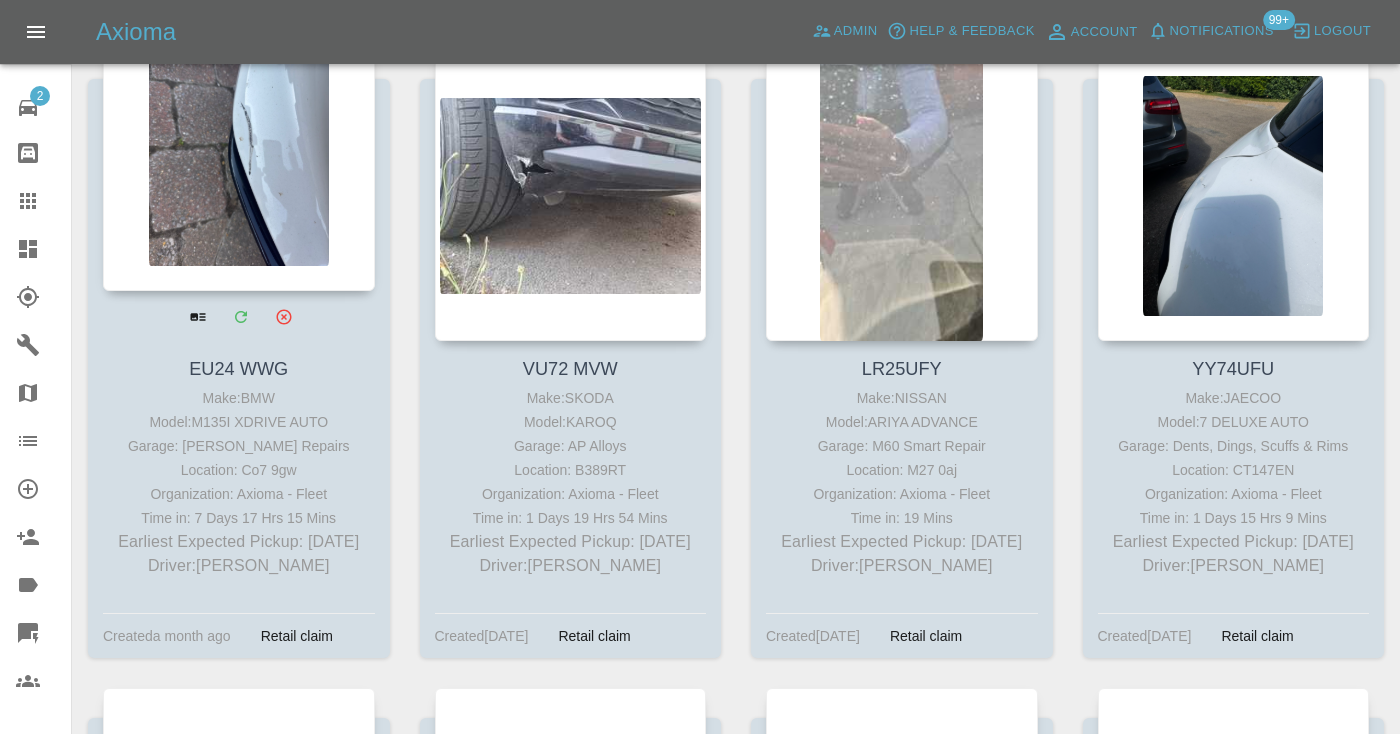 click at bounding box center [239, 145] 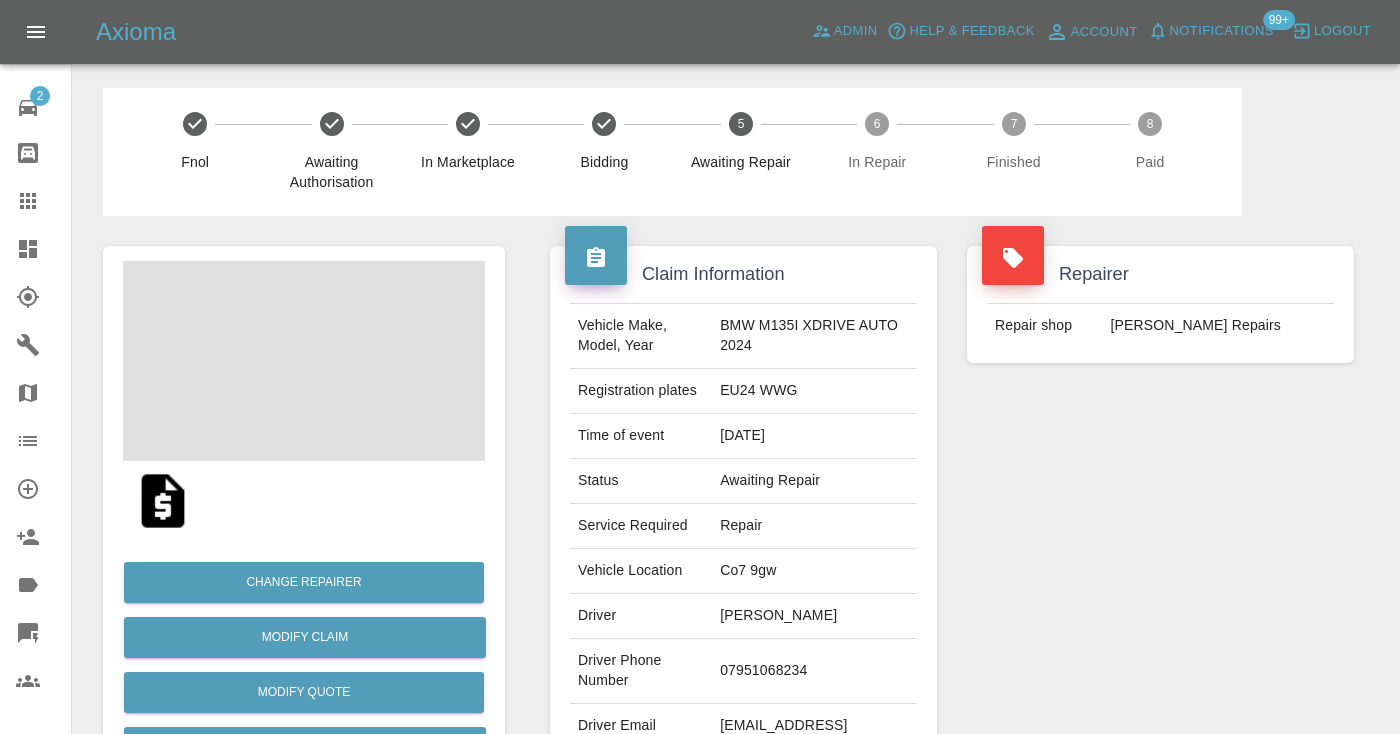 click on "07951068234" at bounding box center [814, 671] 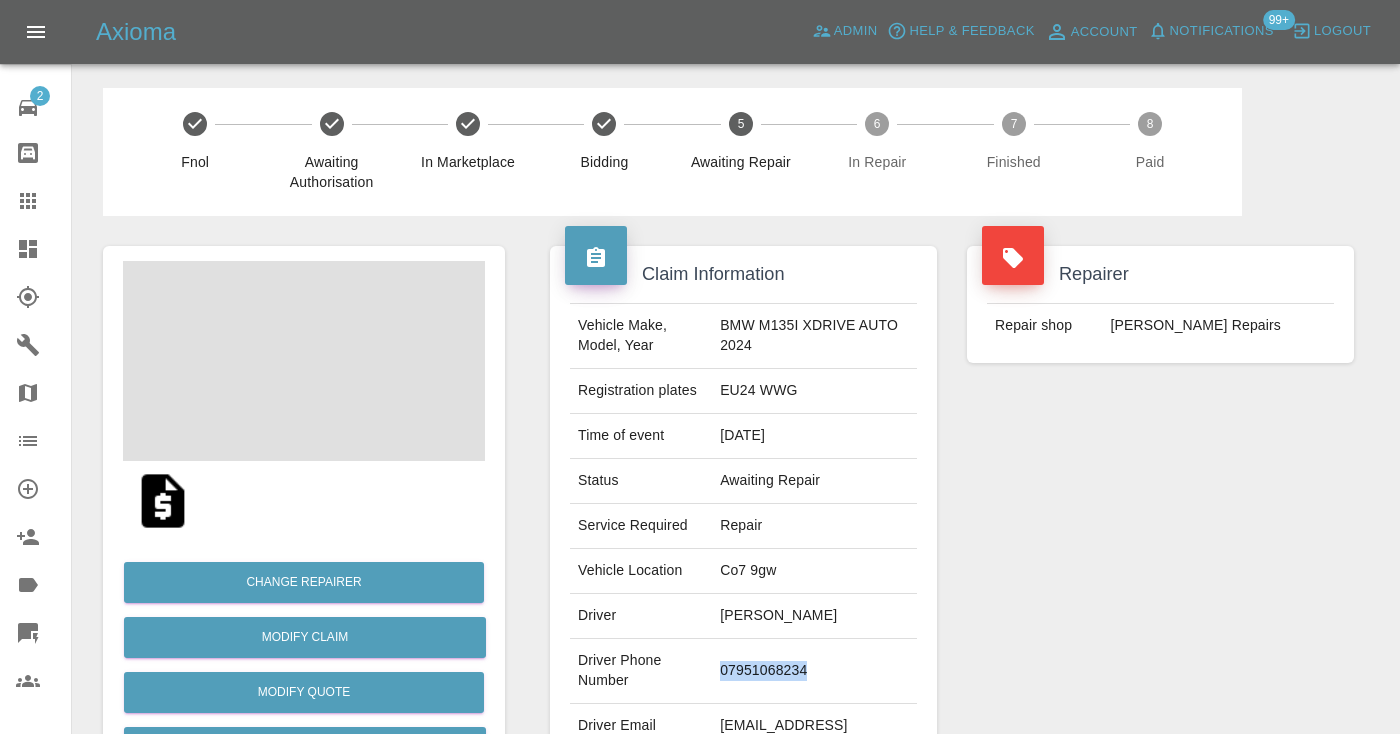 click on "07951068234" at bounding box center [814, 671] 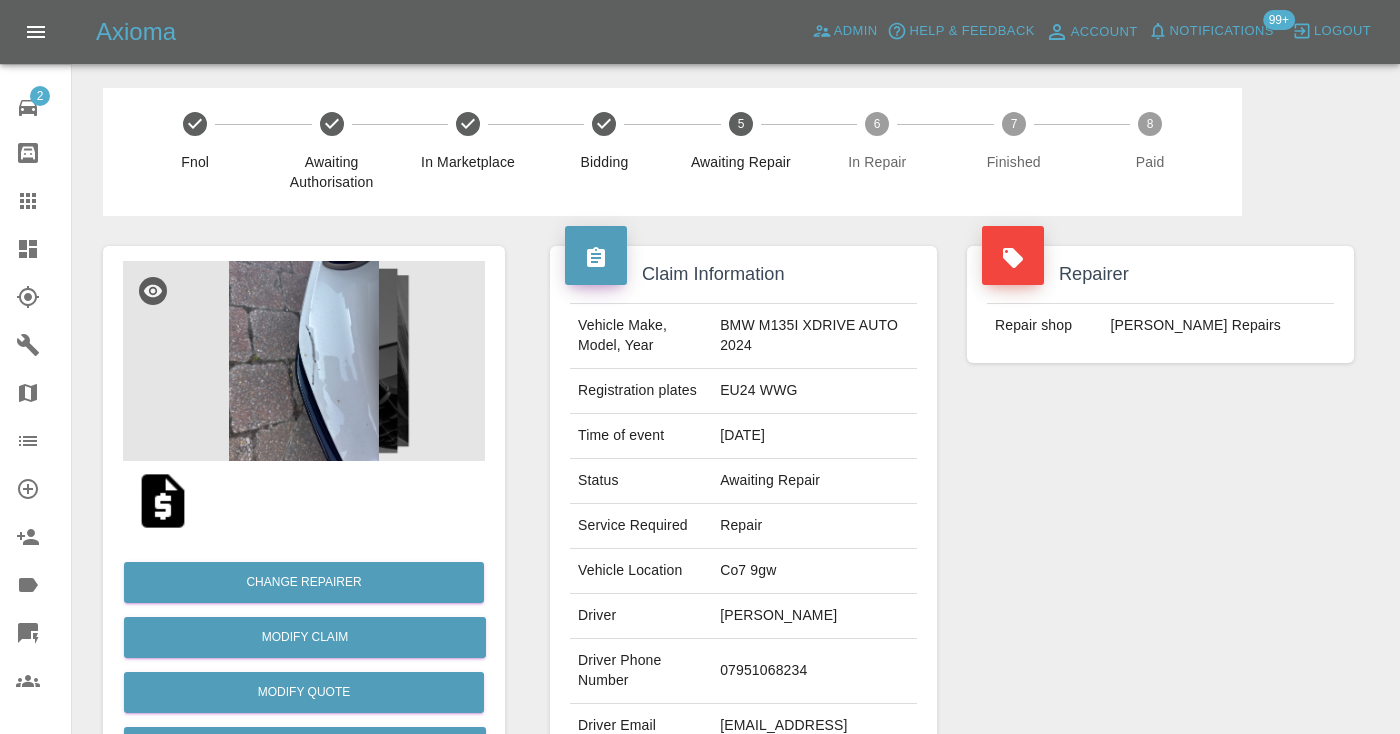 click on "Repairer Repair shop Jays Smart Repairs" at bounding box center (1160, 514) 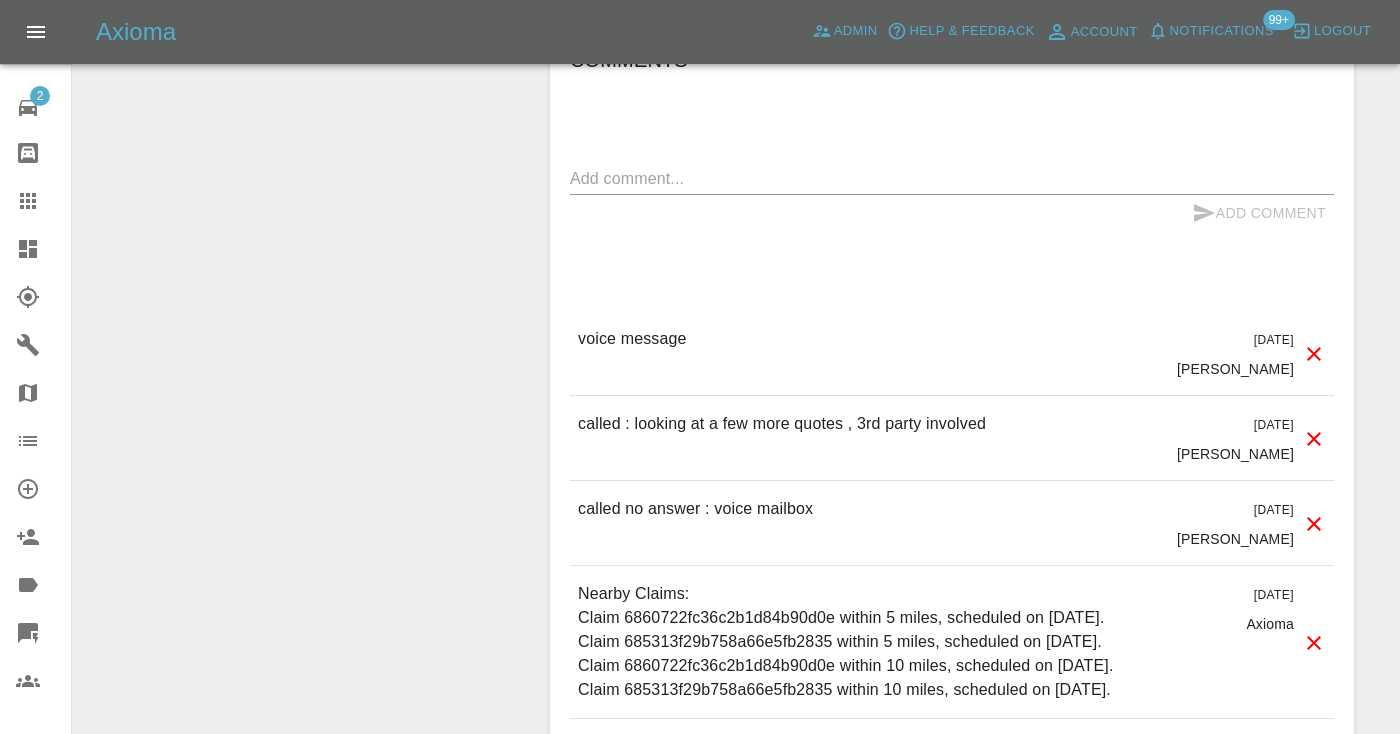 scroll, scrollTop: 1983, scrollLeft: 0, axis: vertical 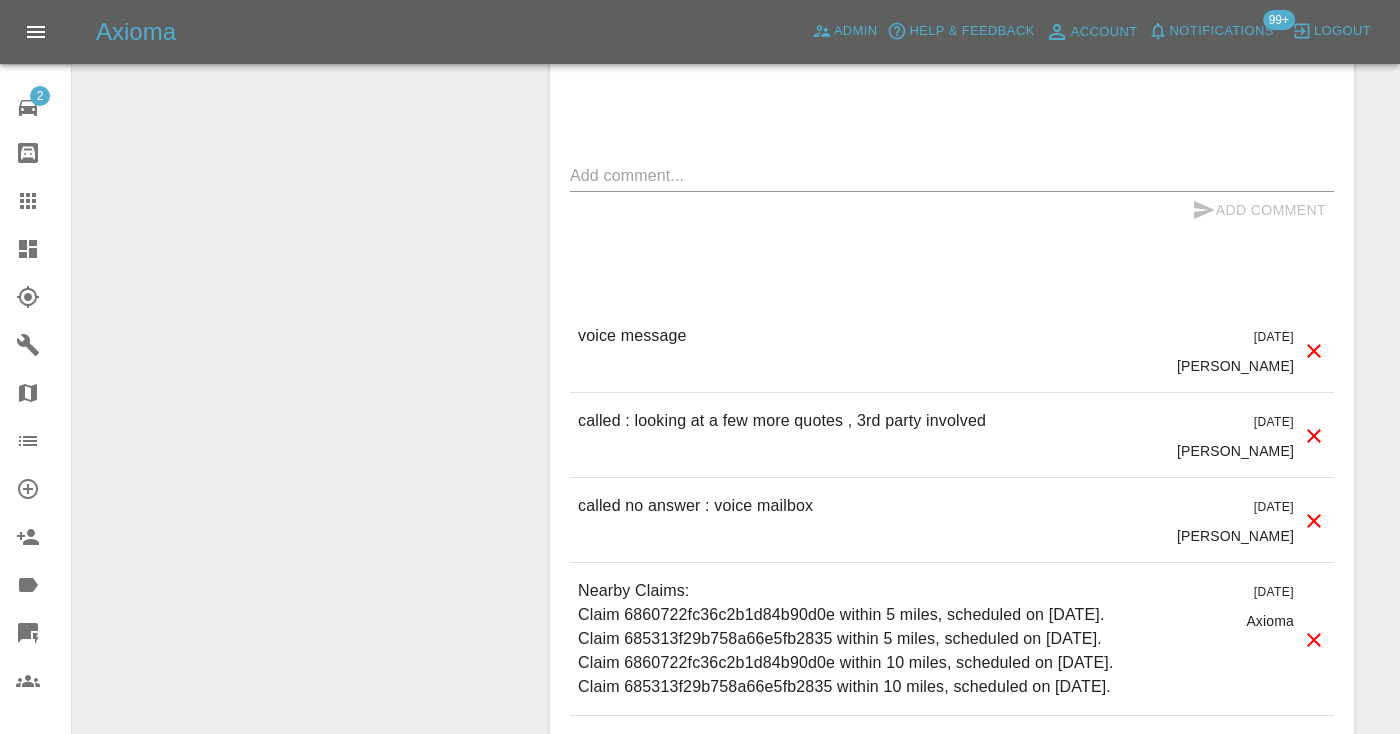 click on "x" at bounding box center [952, 176] 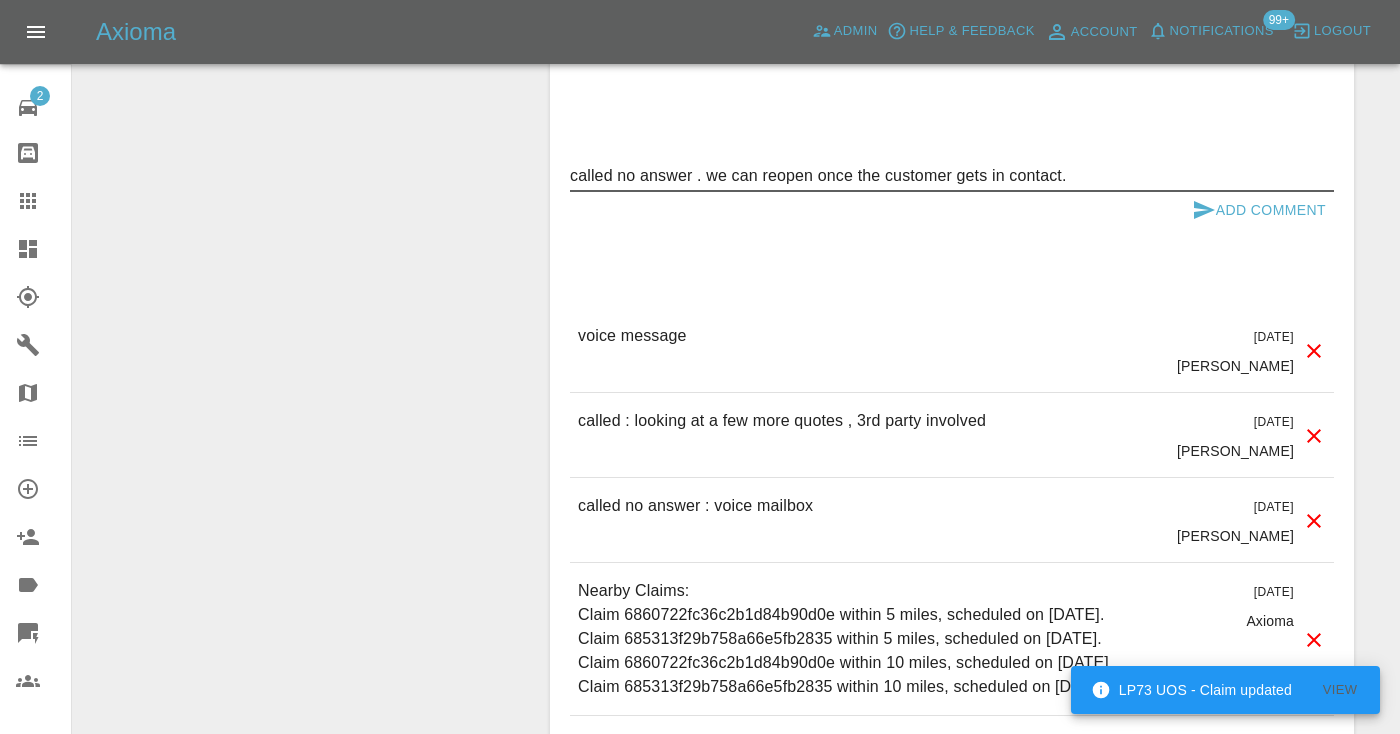 type on "called no answer . we can reopen once the customer gets in contact." 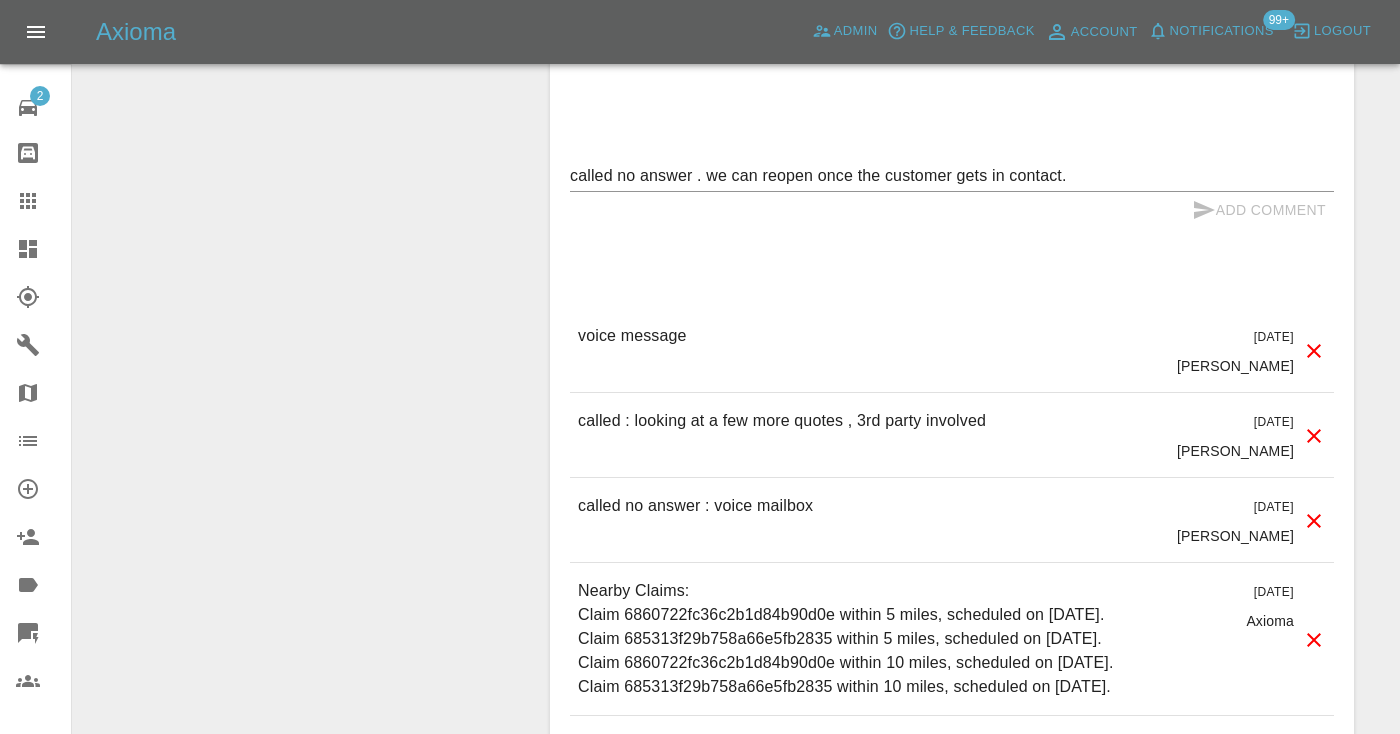 type 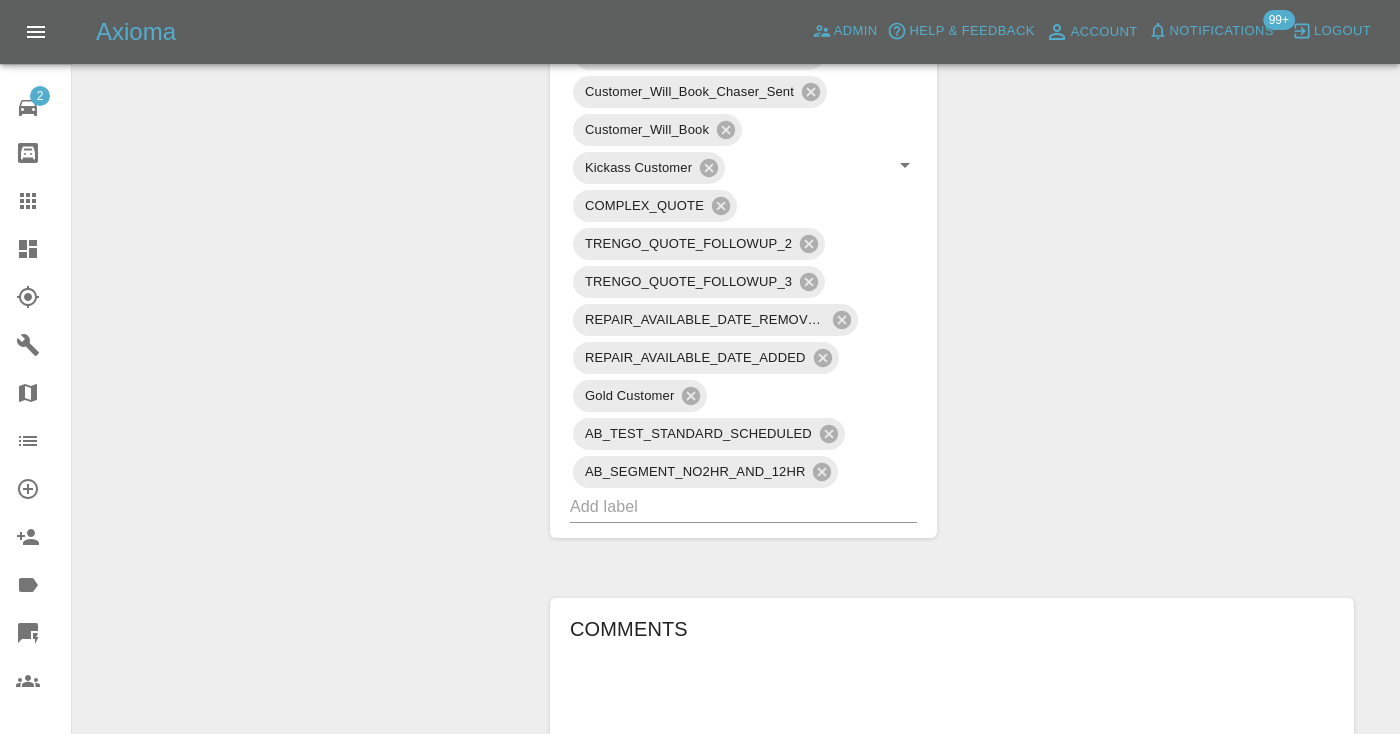 scroll, scrollTop: 1427, scrollLeft: 0, axis: vertical 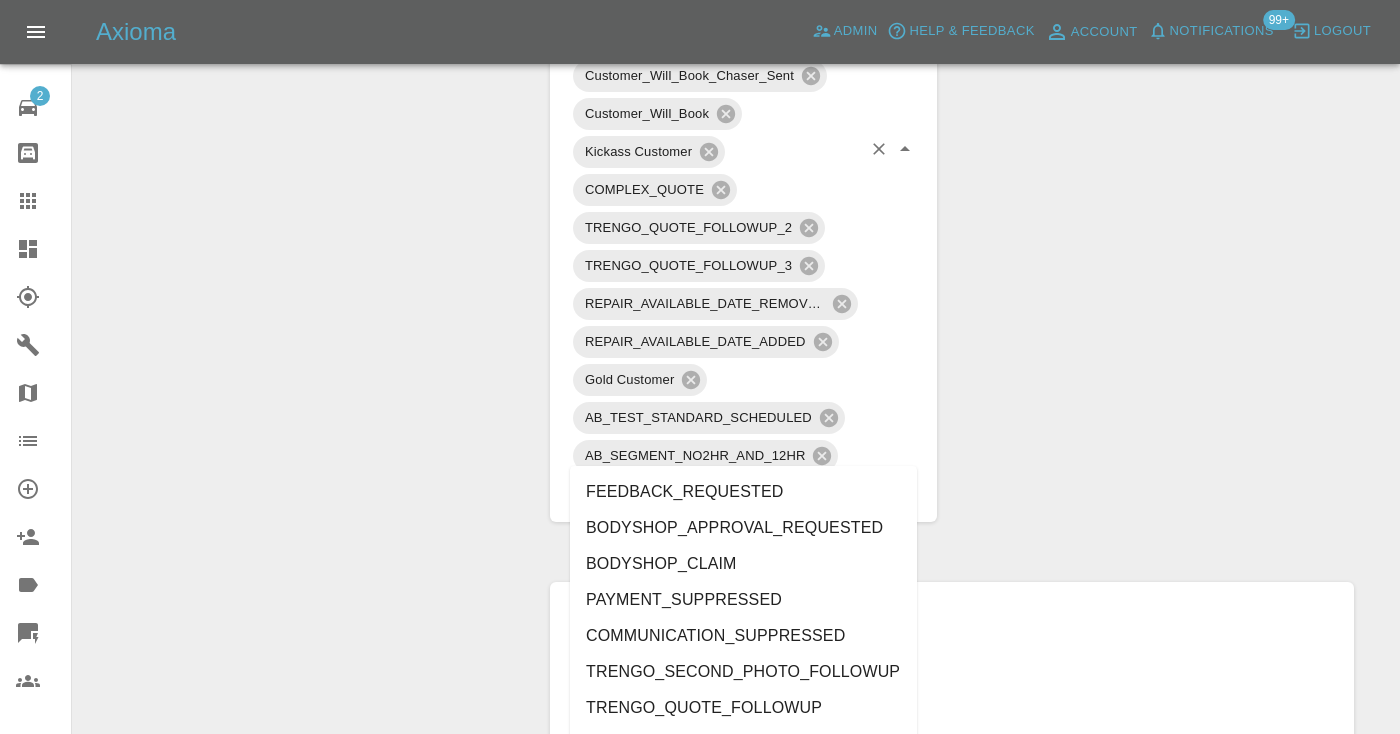click at bounding box center (715, 490) 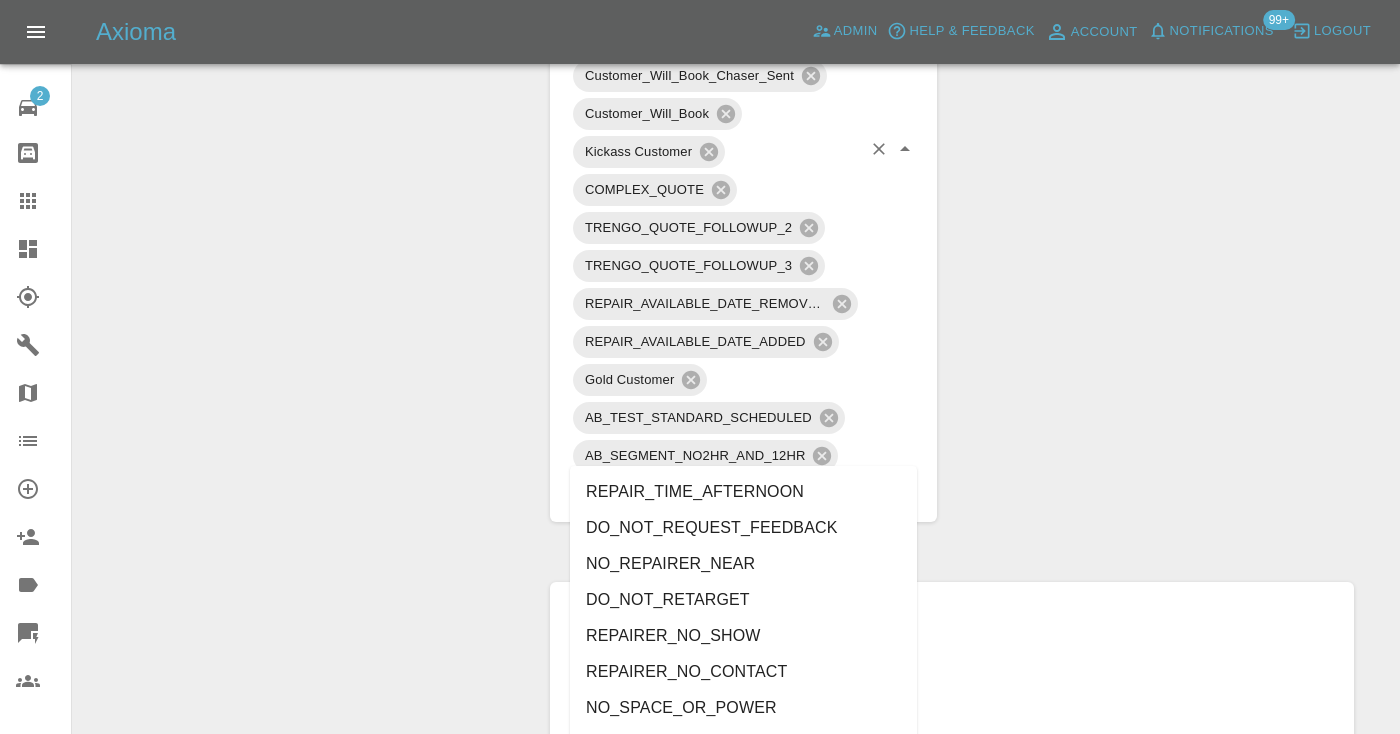 type on "no_" 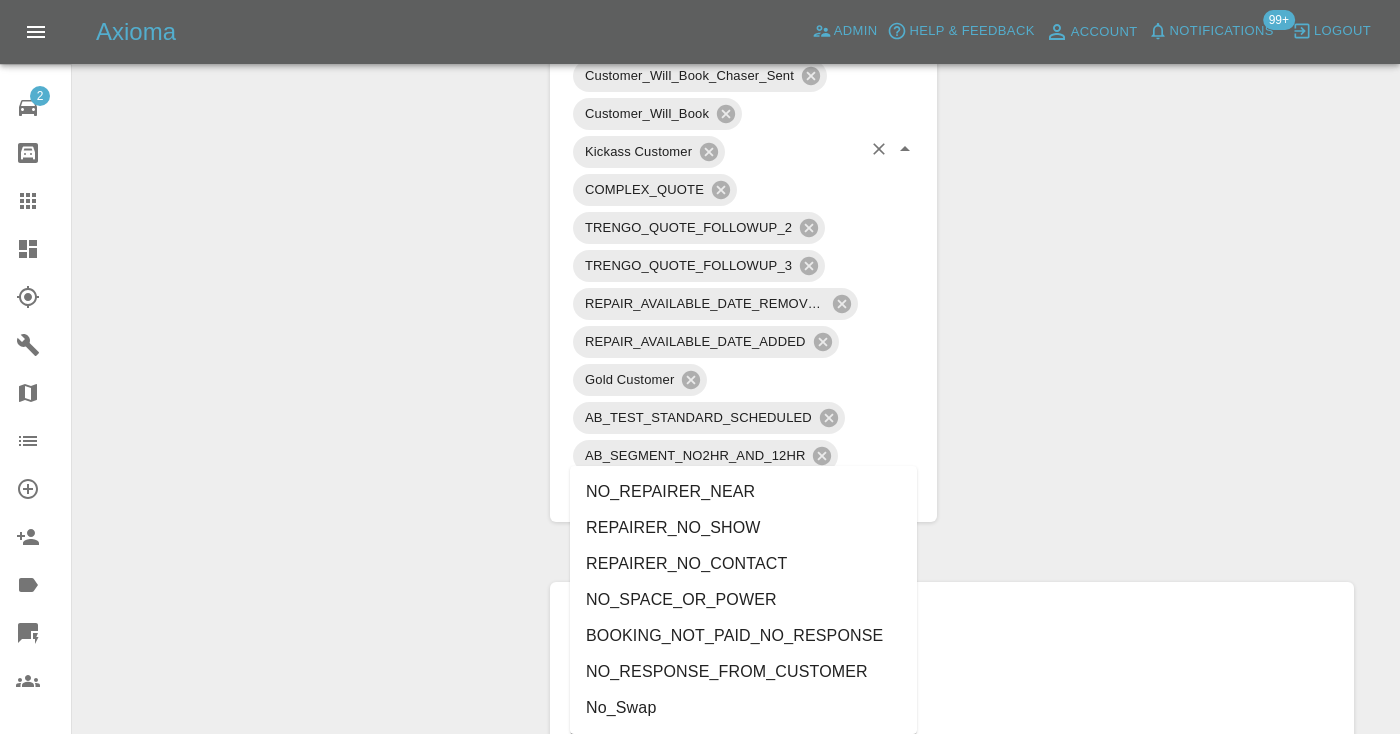 click on "NO_RESPONSE_FROM_CUSTOMER" at bounding box center [743, 672] 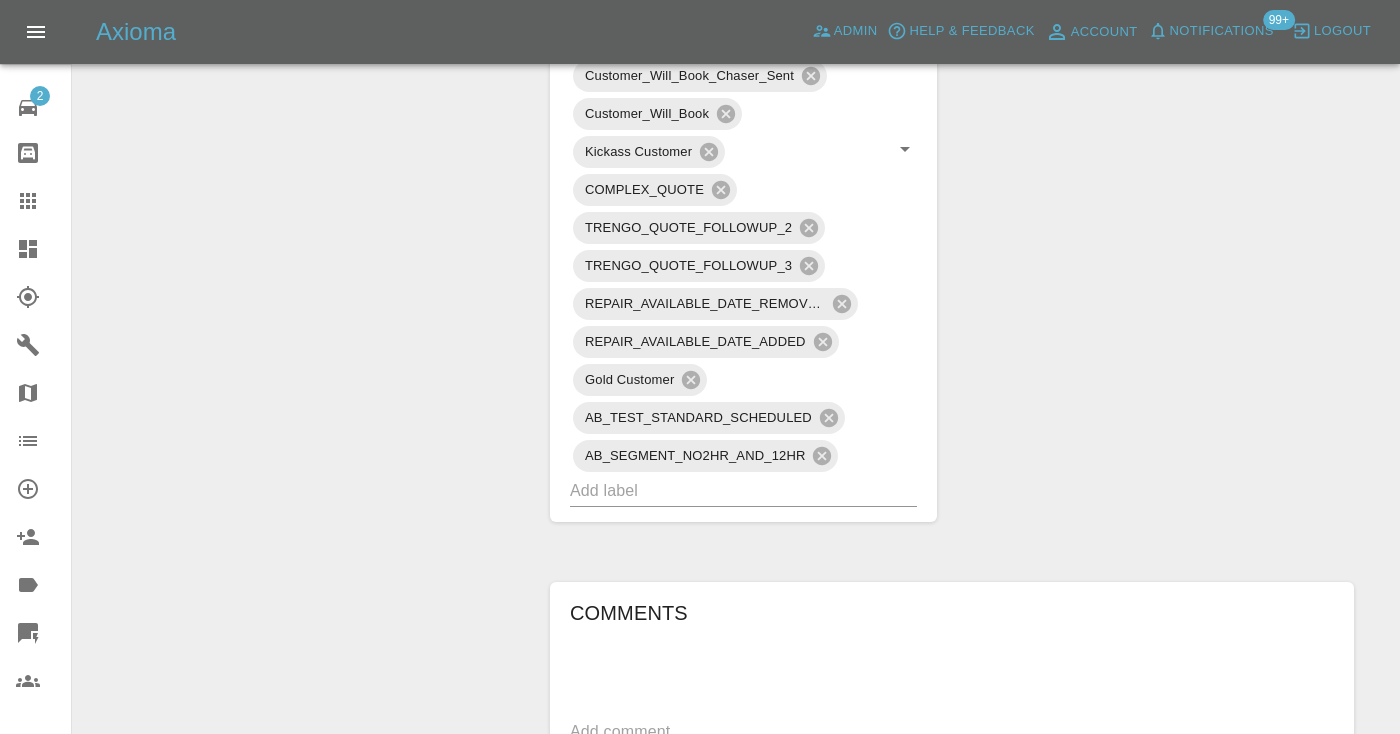 click on "Change Repairer Modify Claim Modify Quote Rollback Submit Payment Archive" at bounding box center (304, 176) 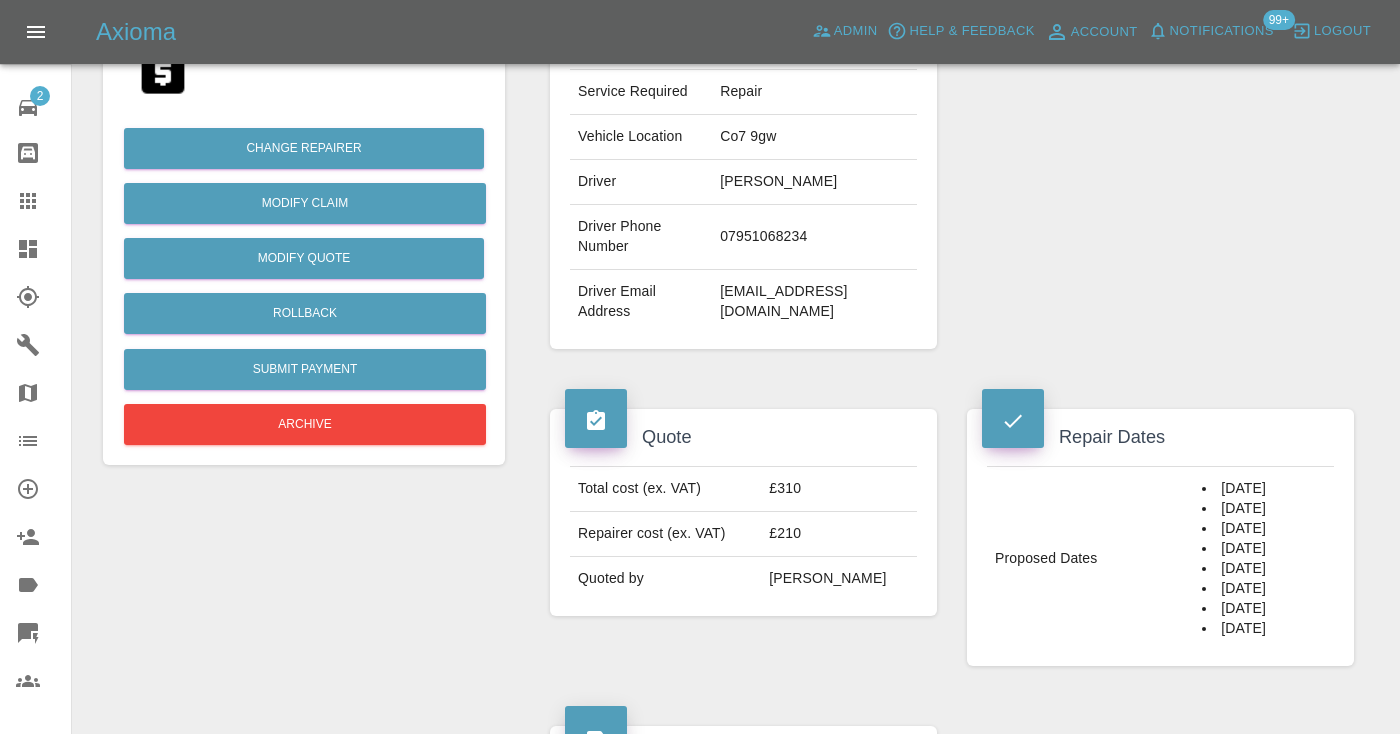 scroll, scrollTop: 426, scrollLeft: 0, axis: vertical 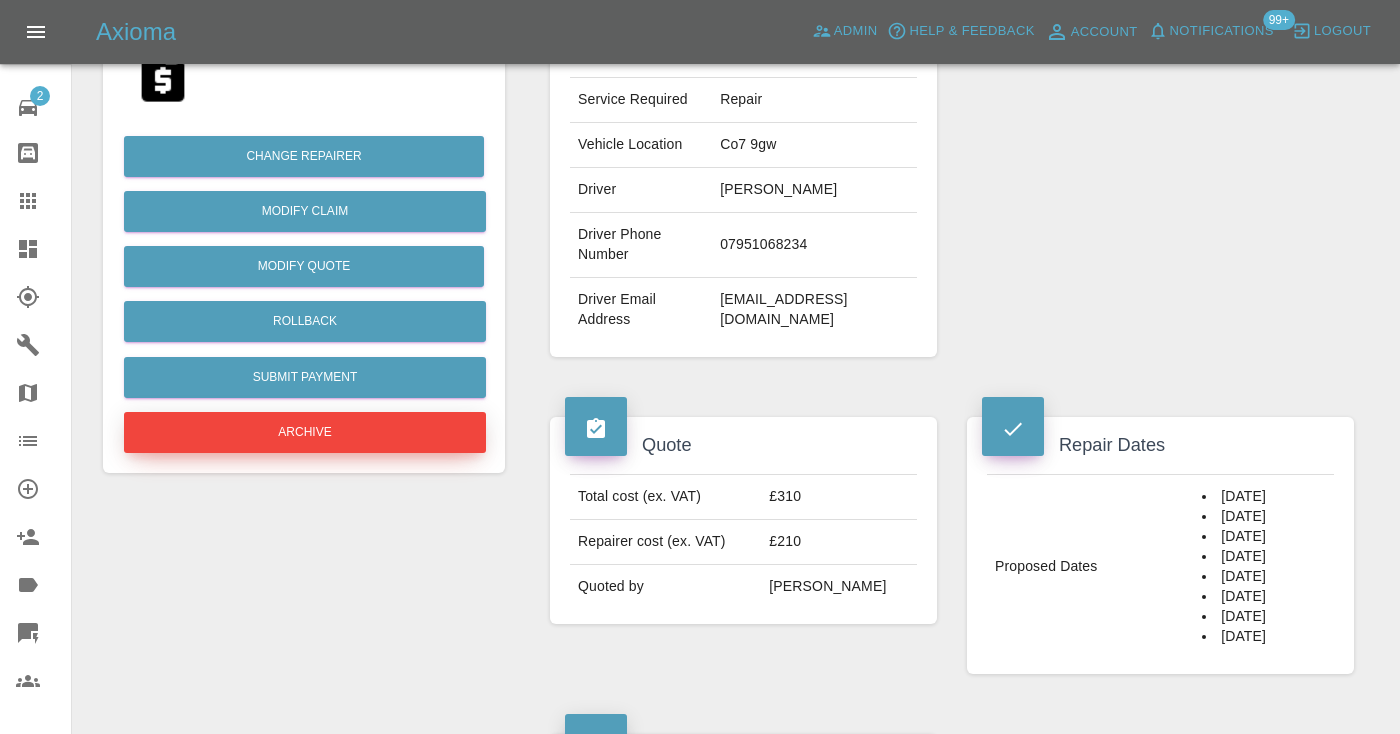 click on "Archive" at bounding box center [305, 432] 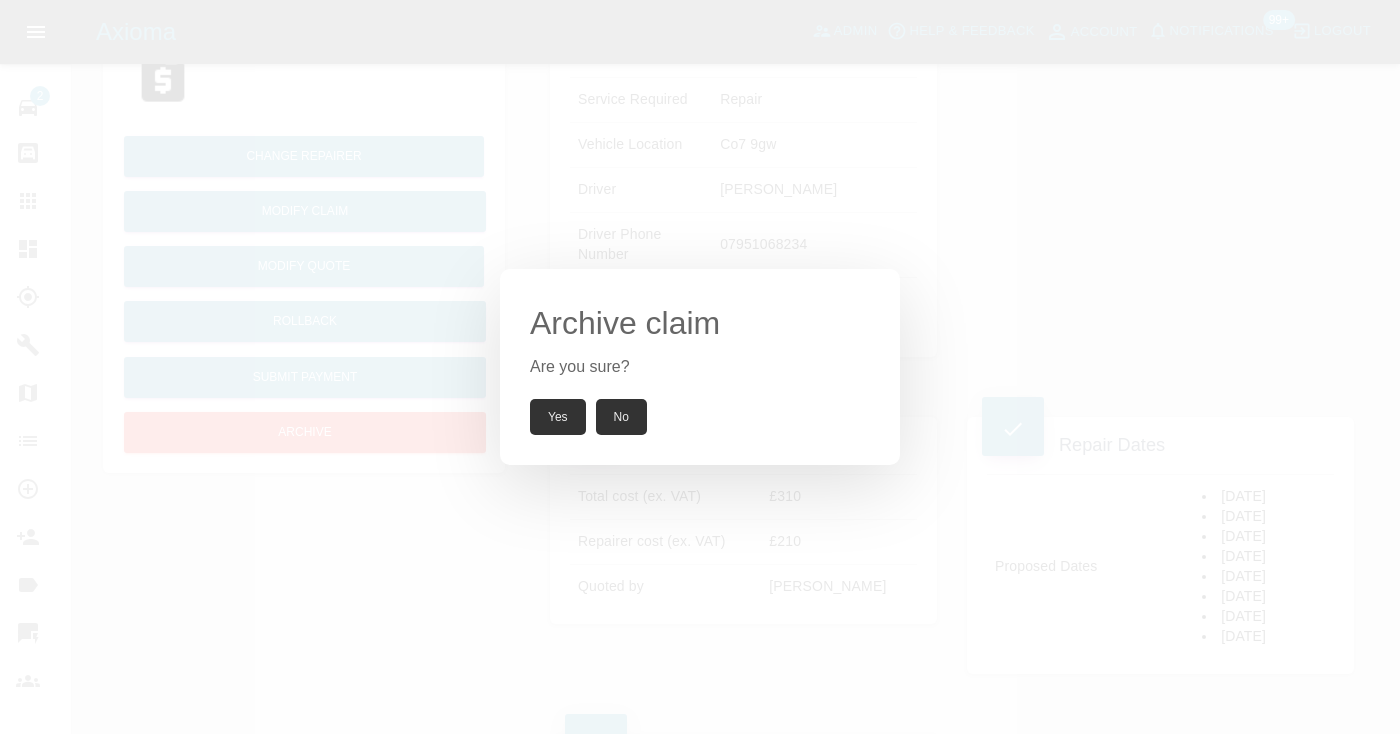 click on "Yes" at bounding box center [558, 417] 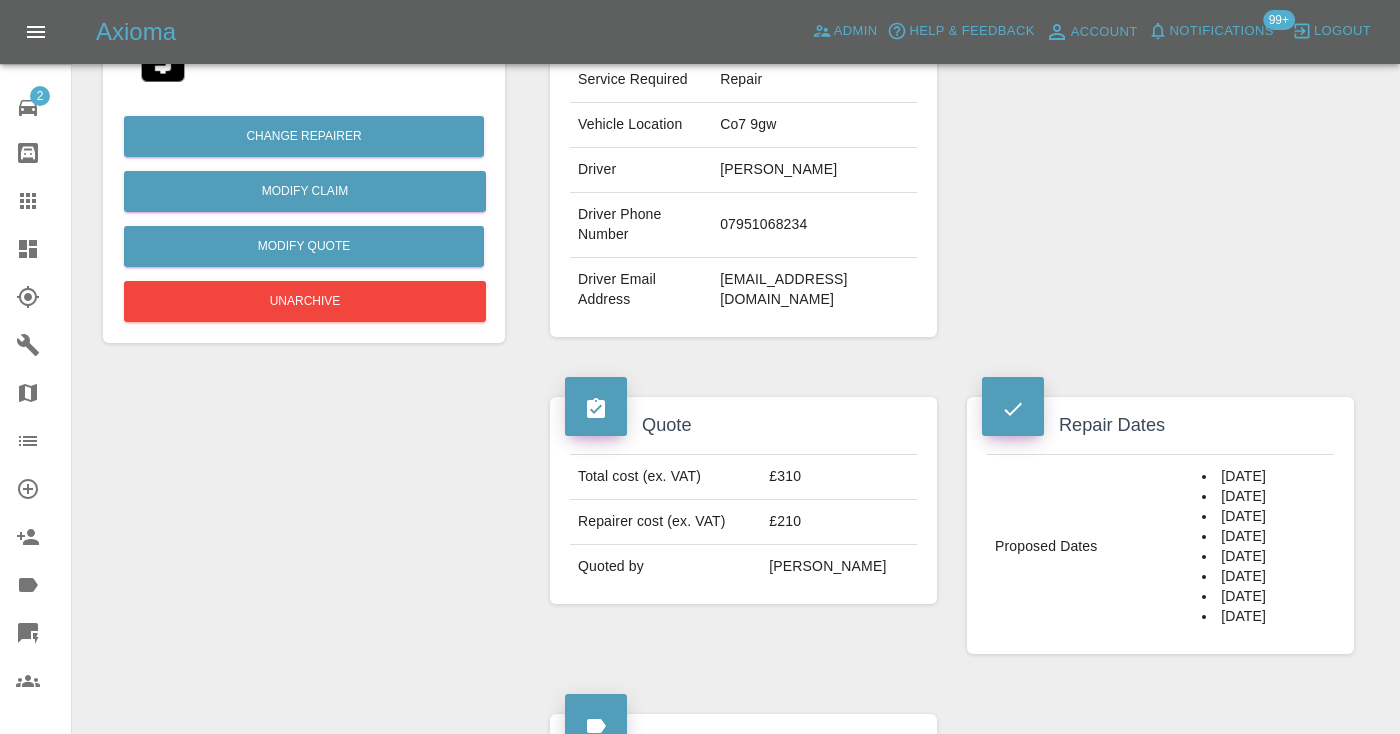 click 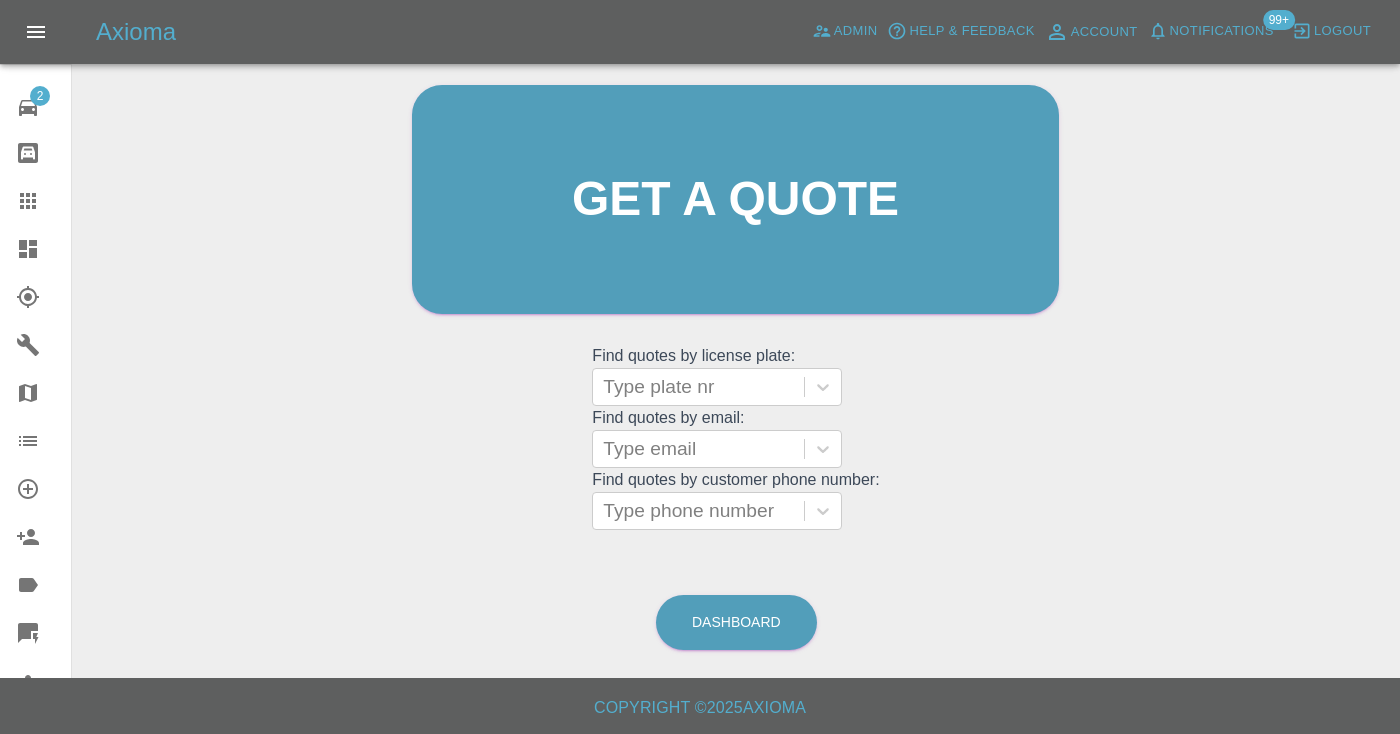scroll, scrollTop: 201, scrollLeft: 0, axis: vertical 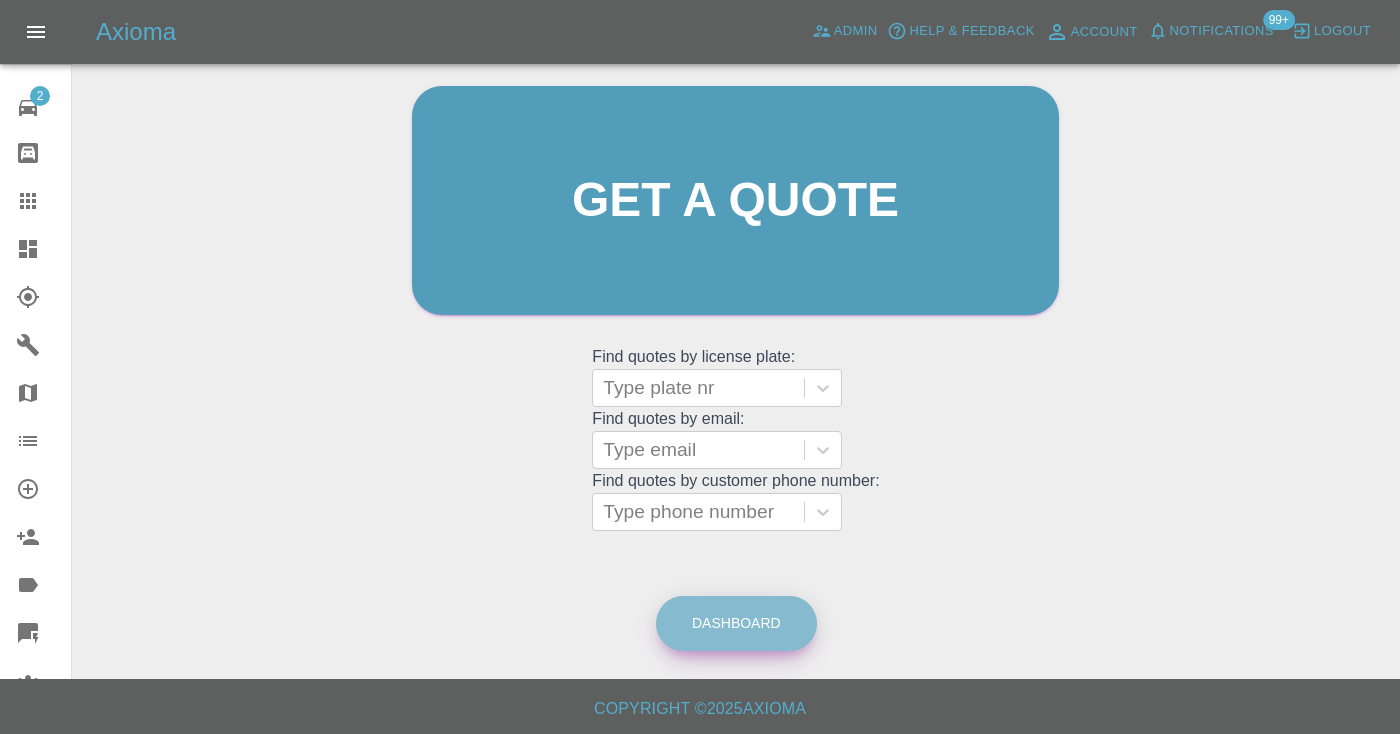 click on "Dashboard" at bounding box center (736, 623) 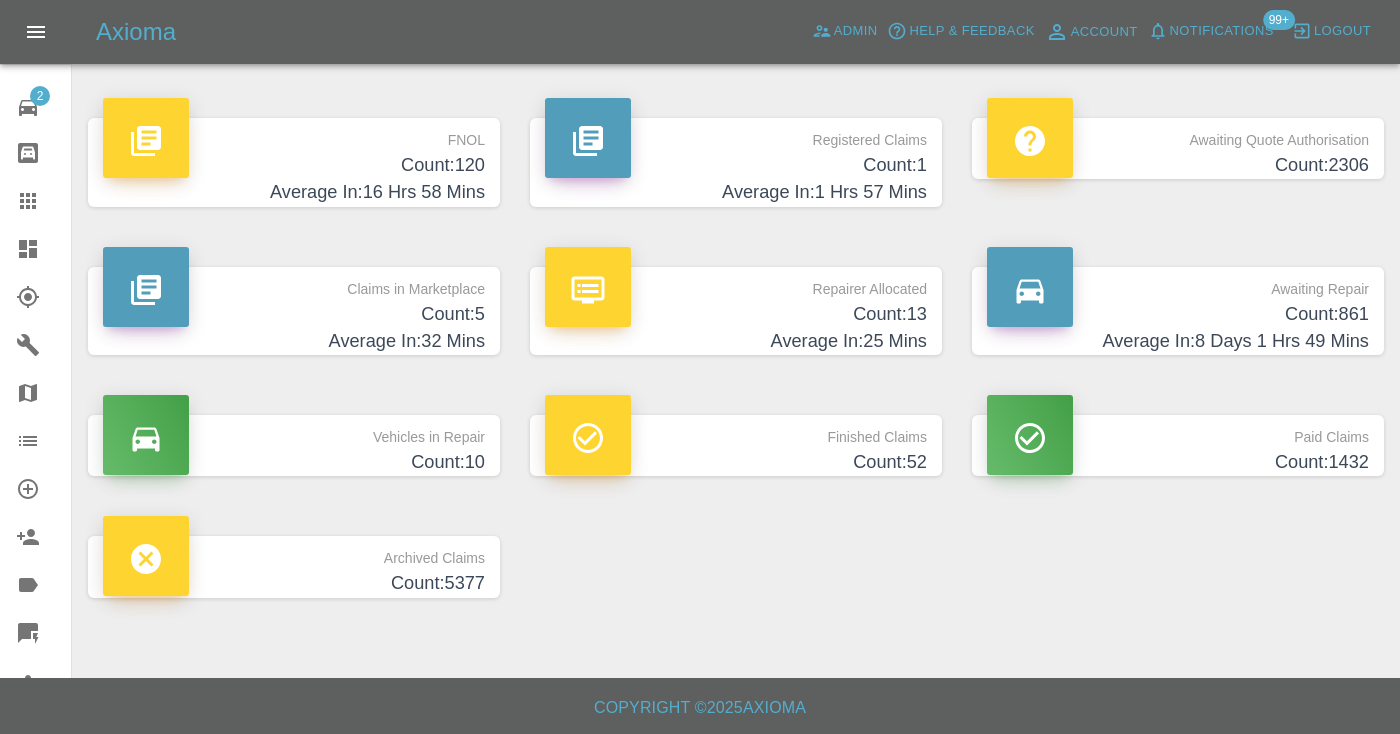 click on "Average In:  8 Days 1 Hrs 49 Mins" at bounding box center [1178, 341] 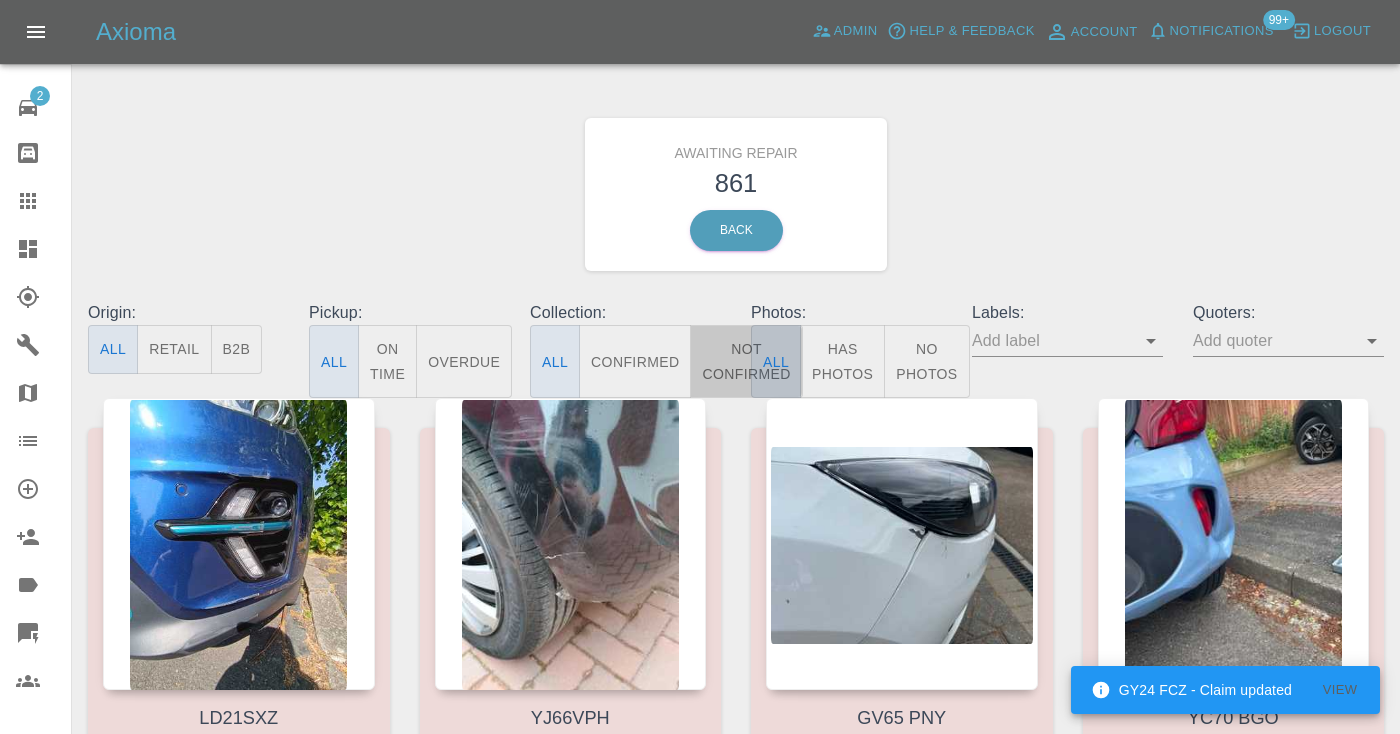 click on "Not Confirmed" at bounding box center [746, 361] 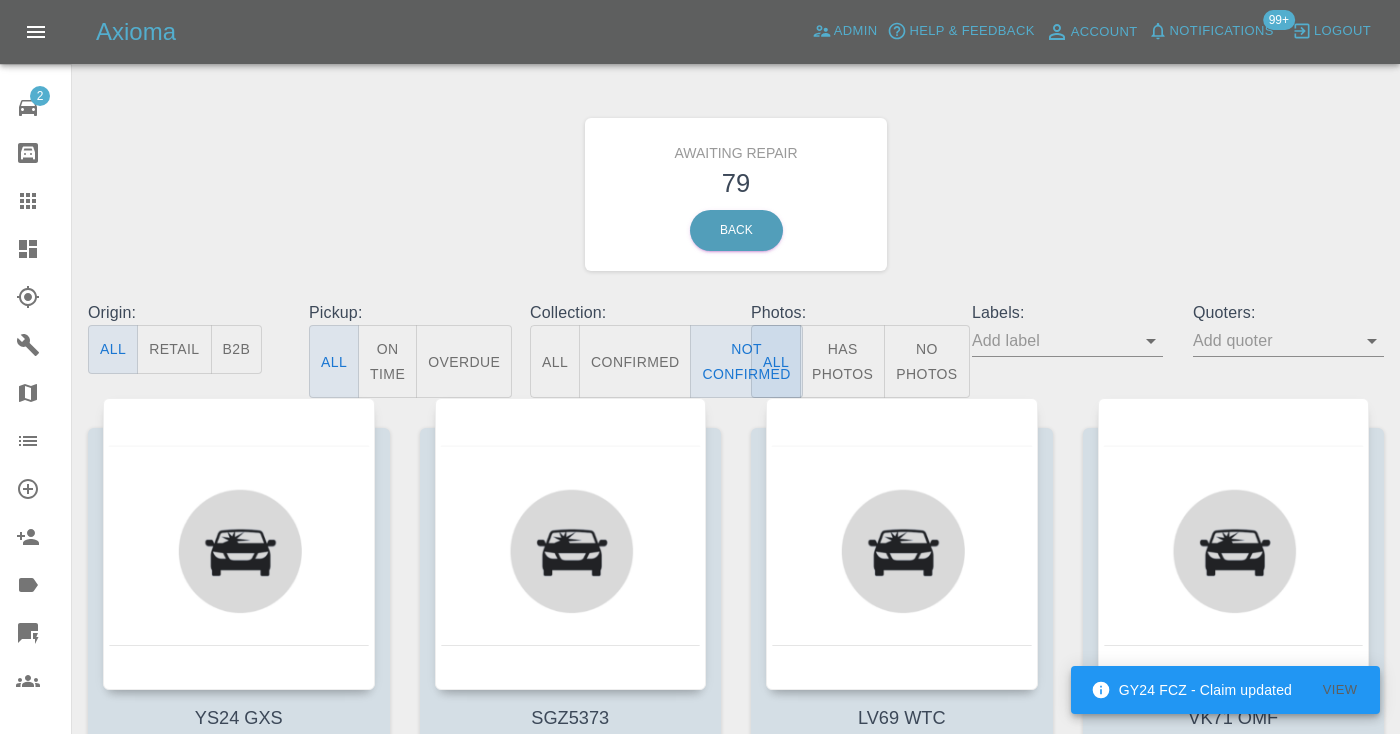 click on "Awaiting Repair 79 Back" at bounding box center [736, 194] 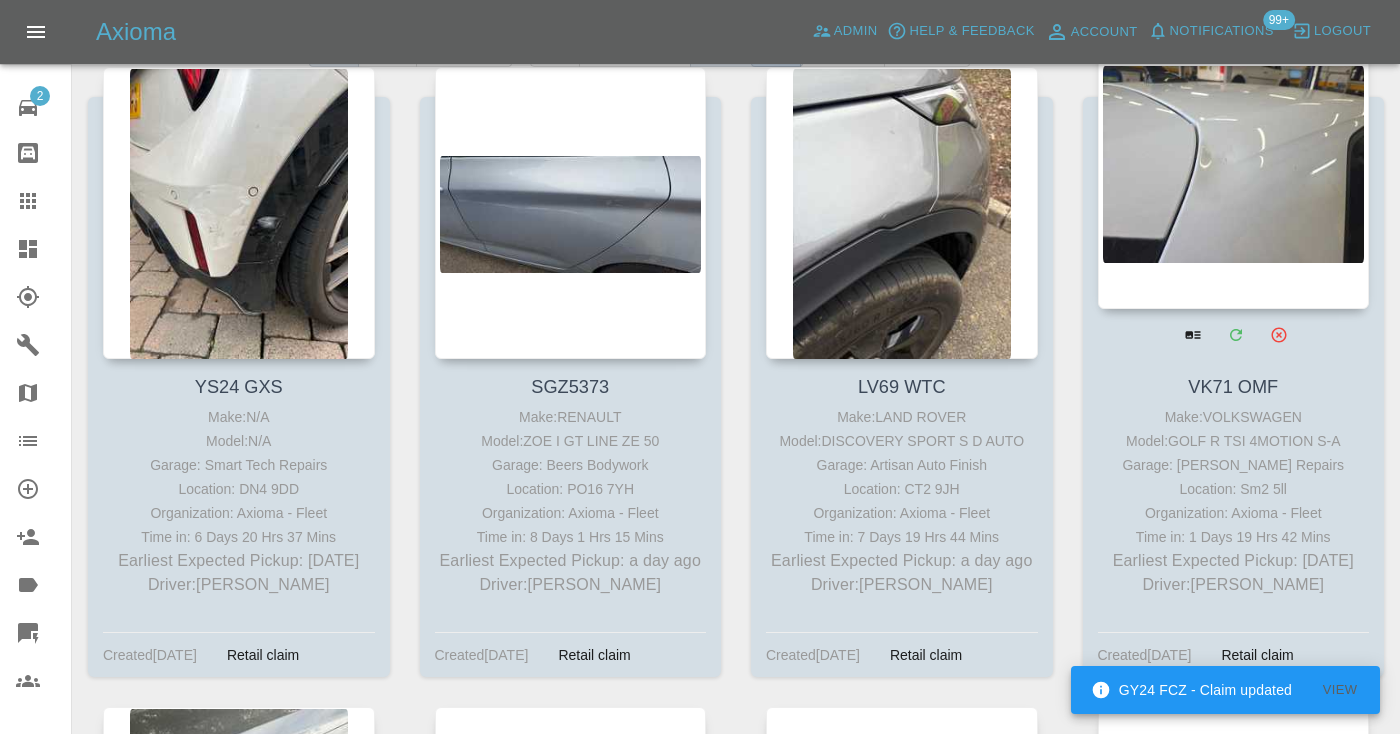 scroll, scrollTop: 315, scrollLeft: 0, axis: vertical 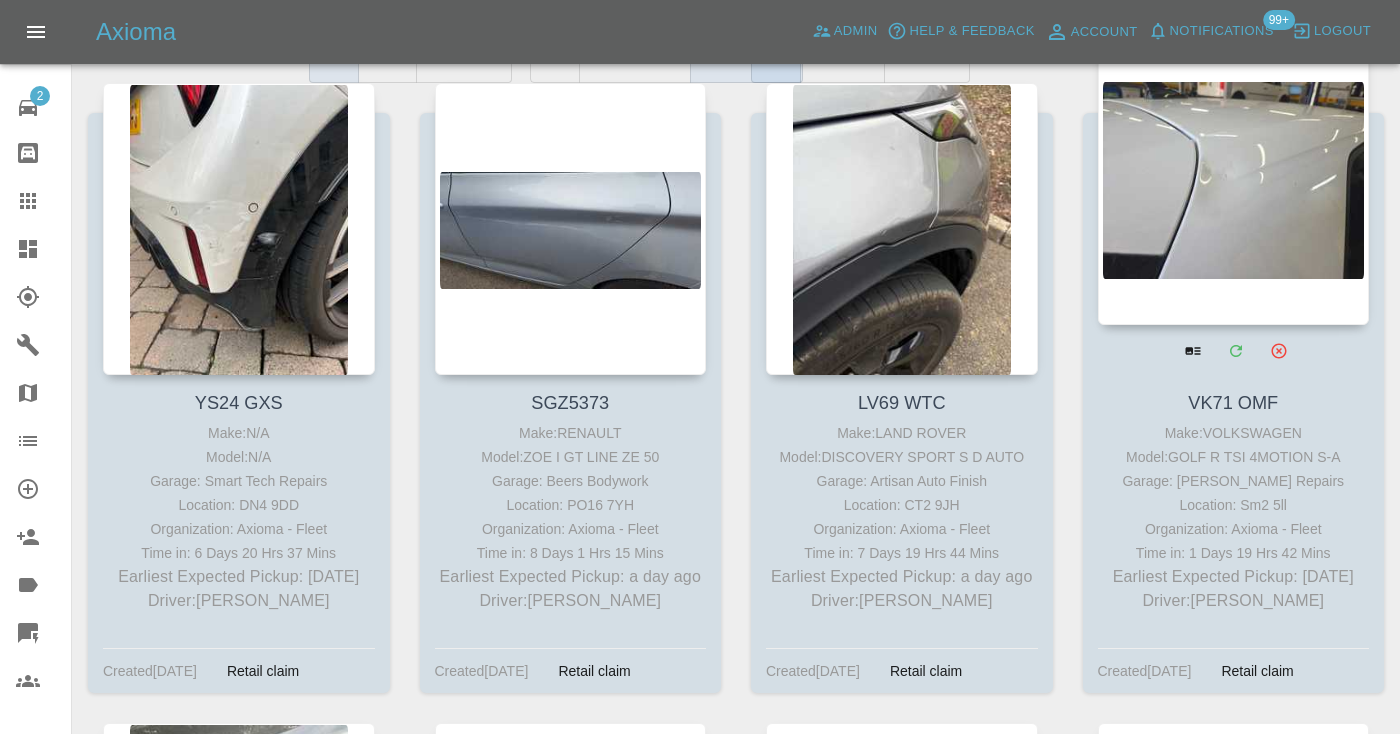 click at bounding box center (1234, 179) 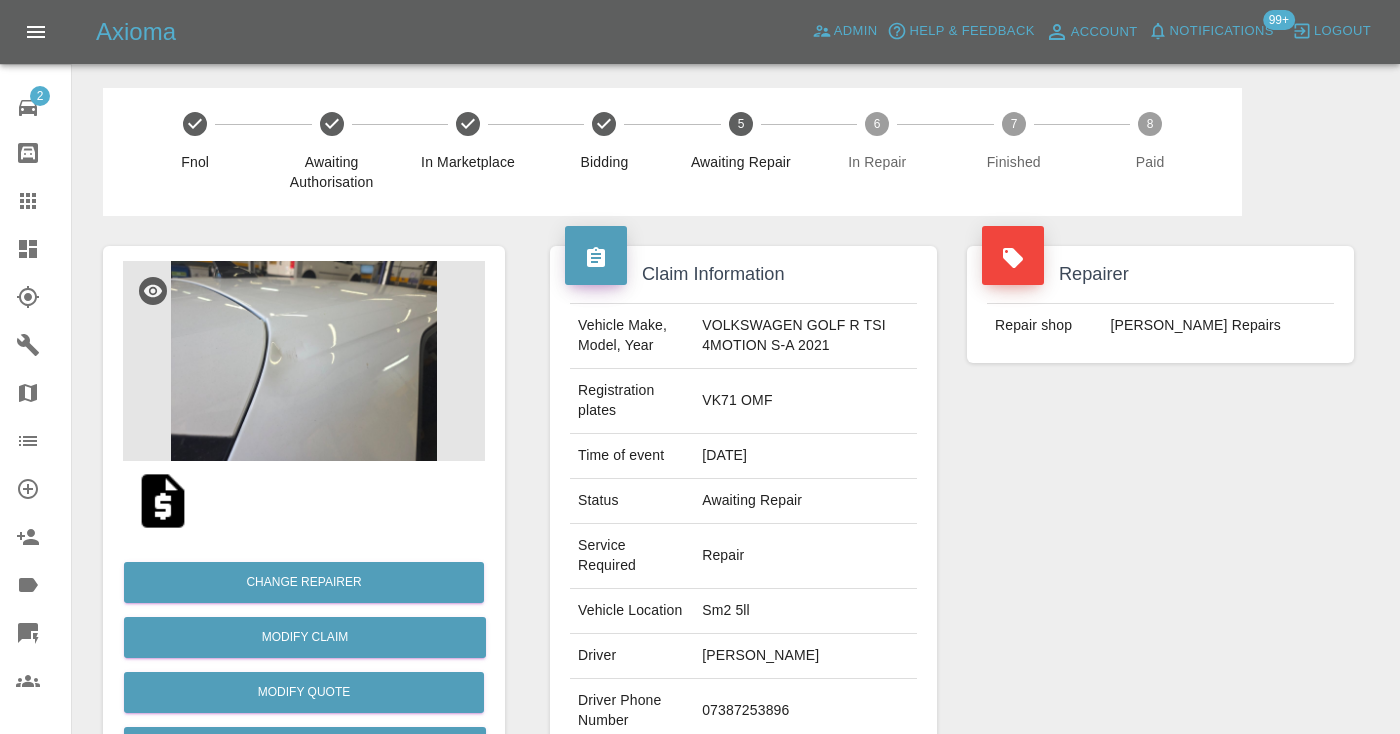 click on "07387253896" at bounding box center [805, 711] 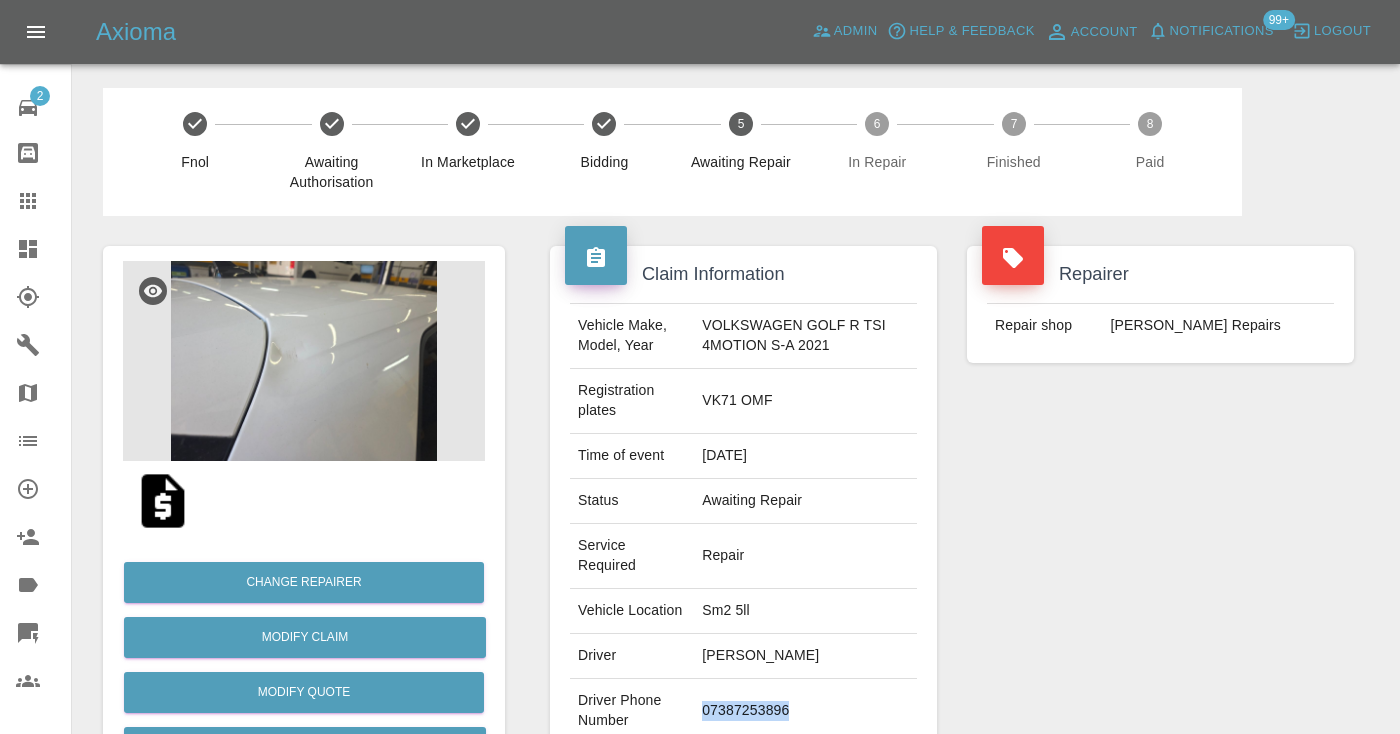 click on "07387253896" at bounding box center (805, 711) 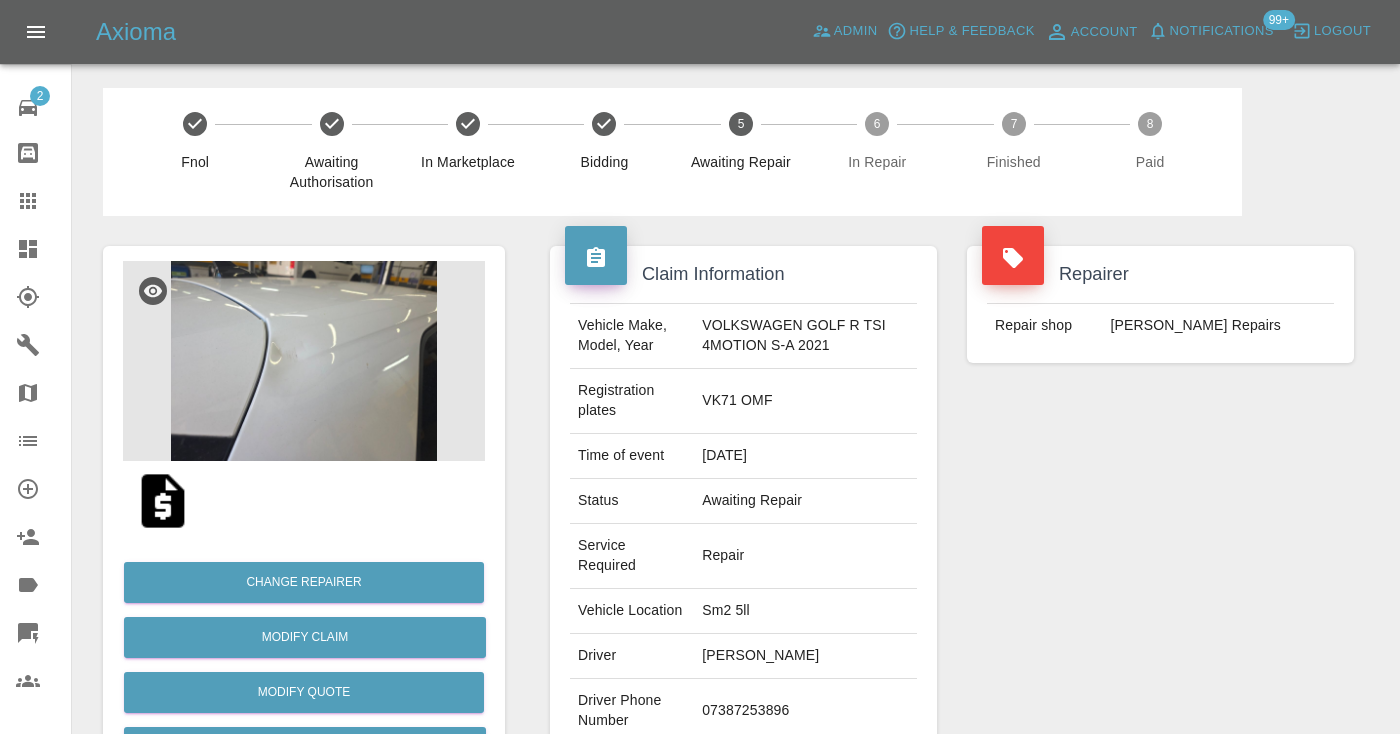 click on "Repairer Repair shop J E Smart Repairs" at bounding box center (1160, 544) 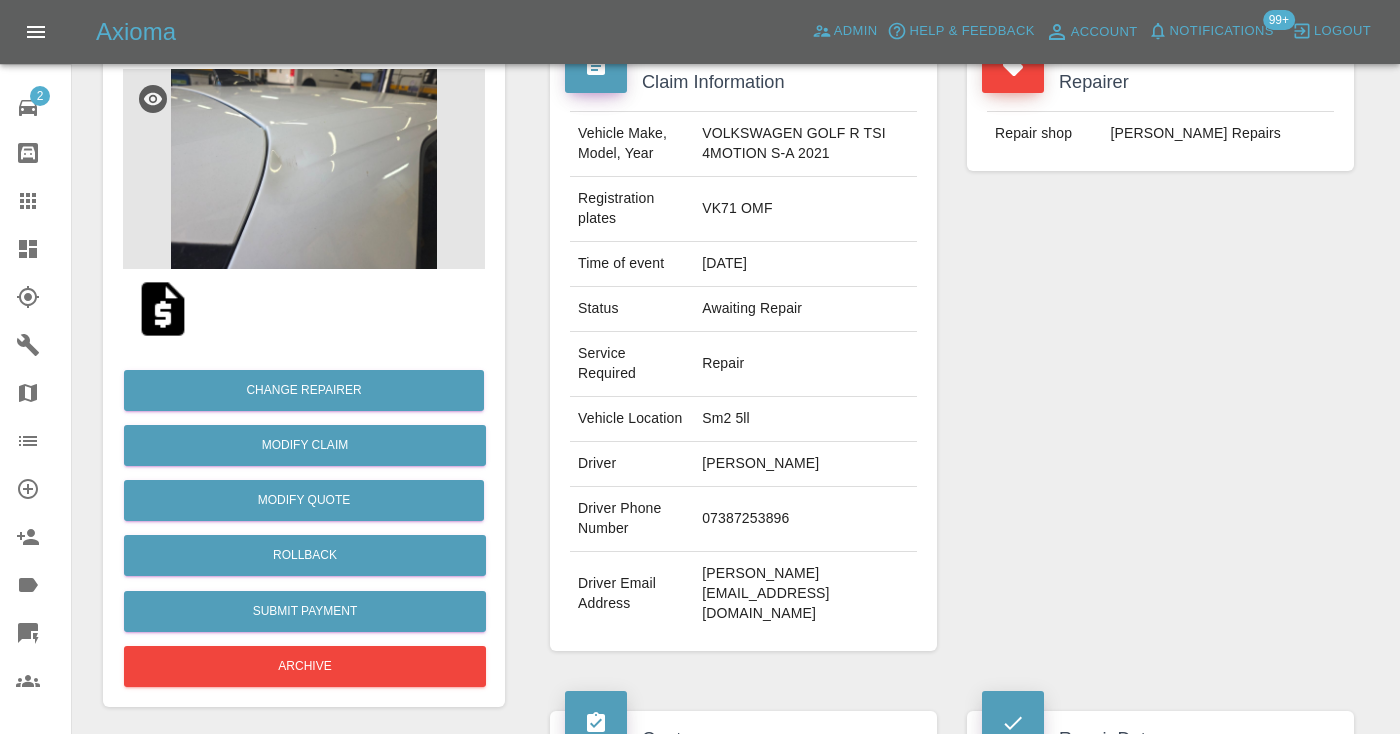 scroll, scrollTop: 184, scrollLeft: 0, axis: vertical 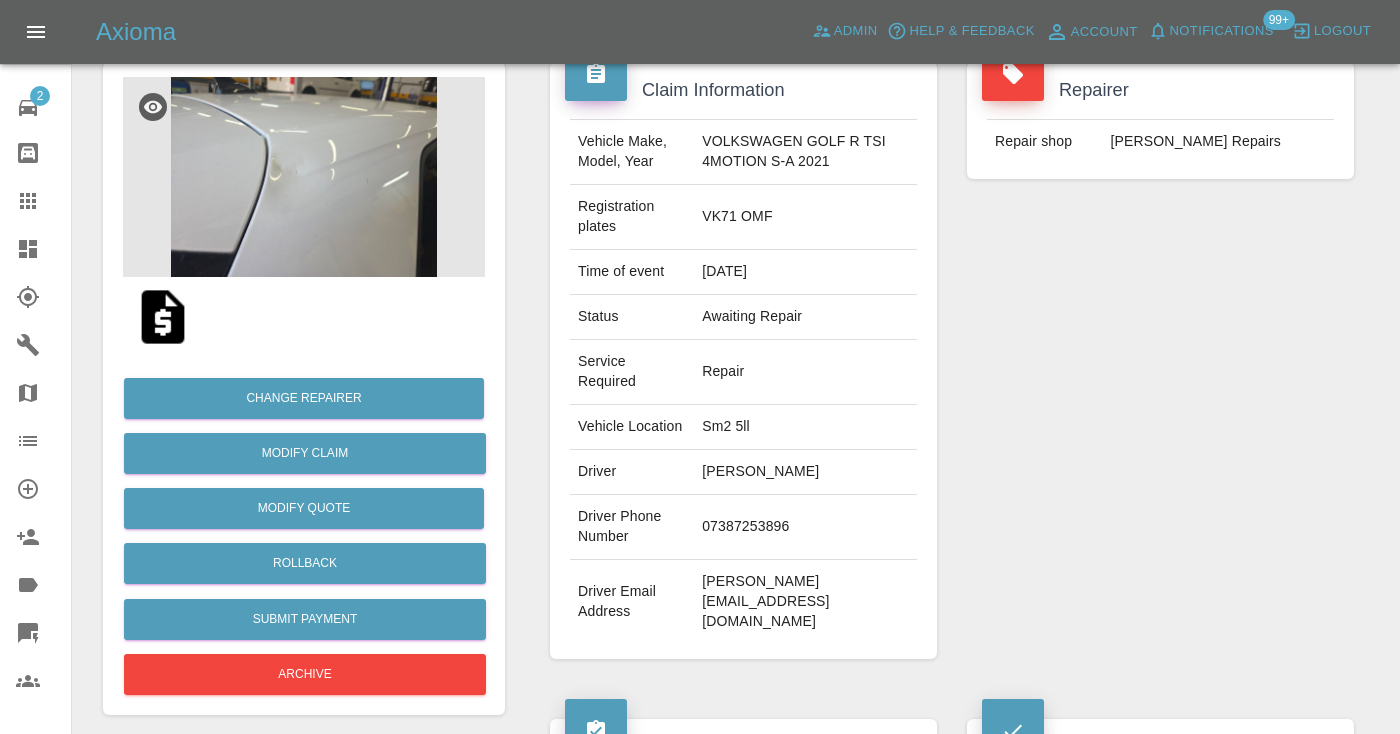 click on "Repairer Repair shop J E Smart Repairs" at bounding box center [1160, 360] 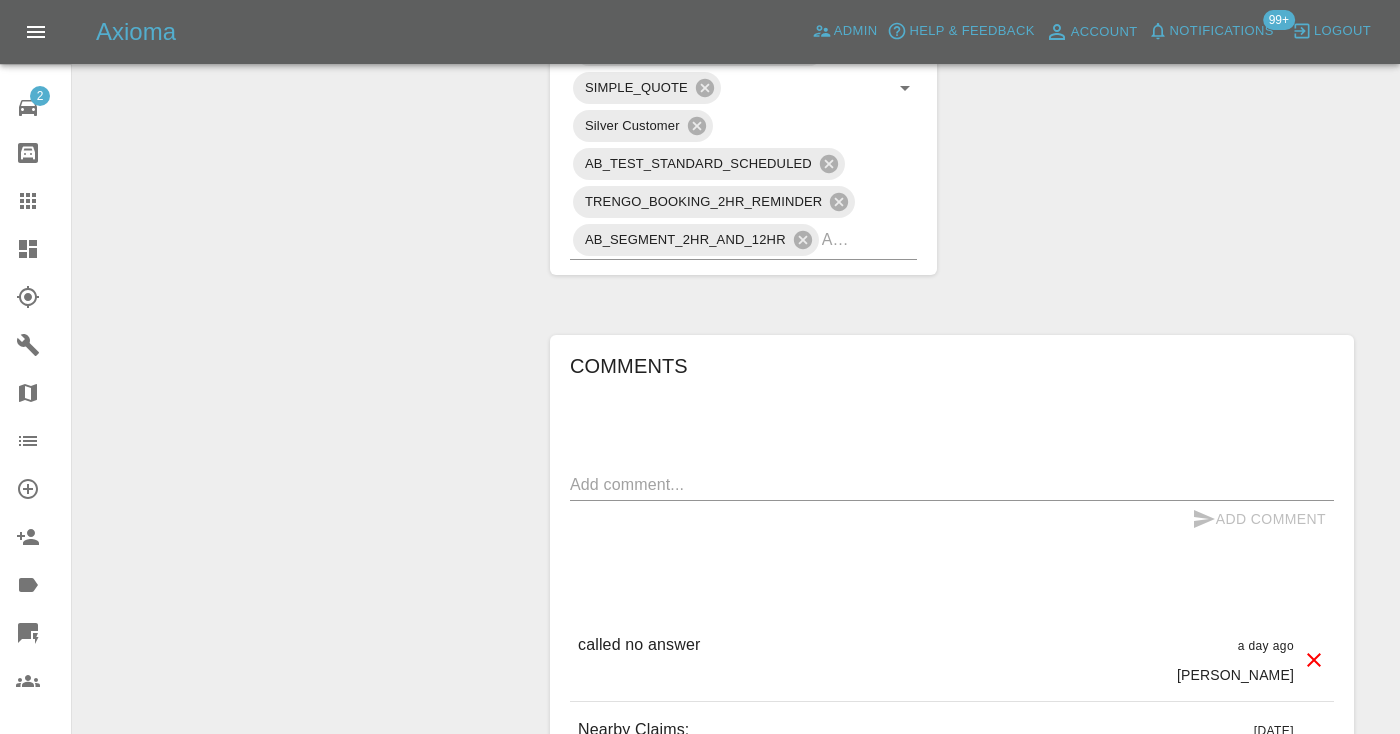 scroll, scrollTop: 1363, scrollLeft: 0, axis: vertical 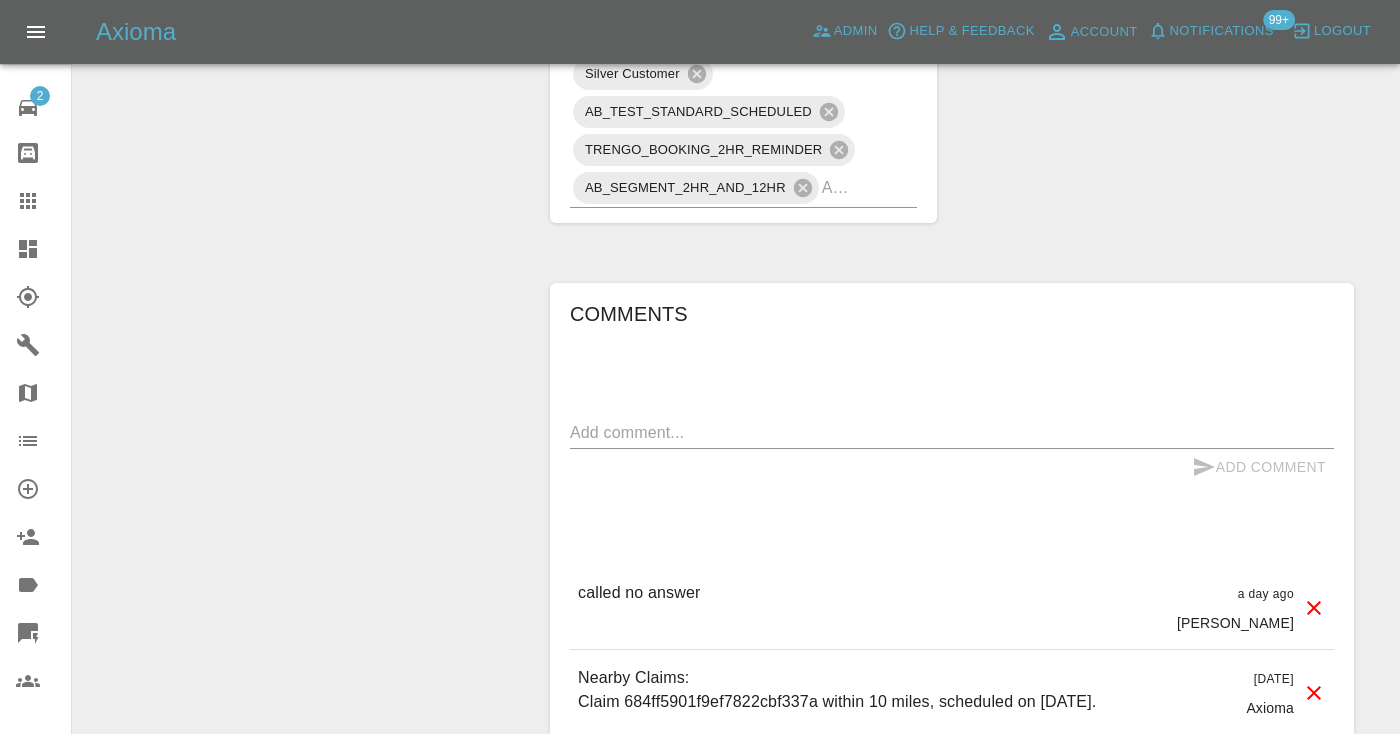 click at bounding box center (952, 432) 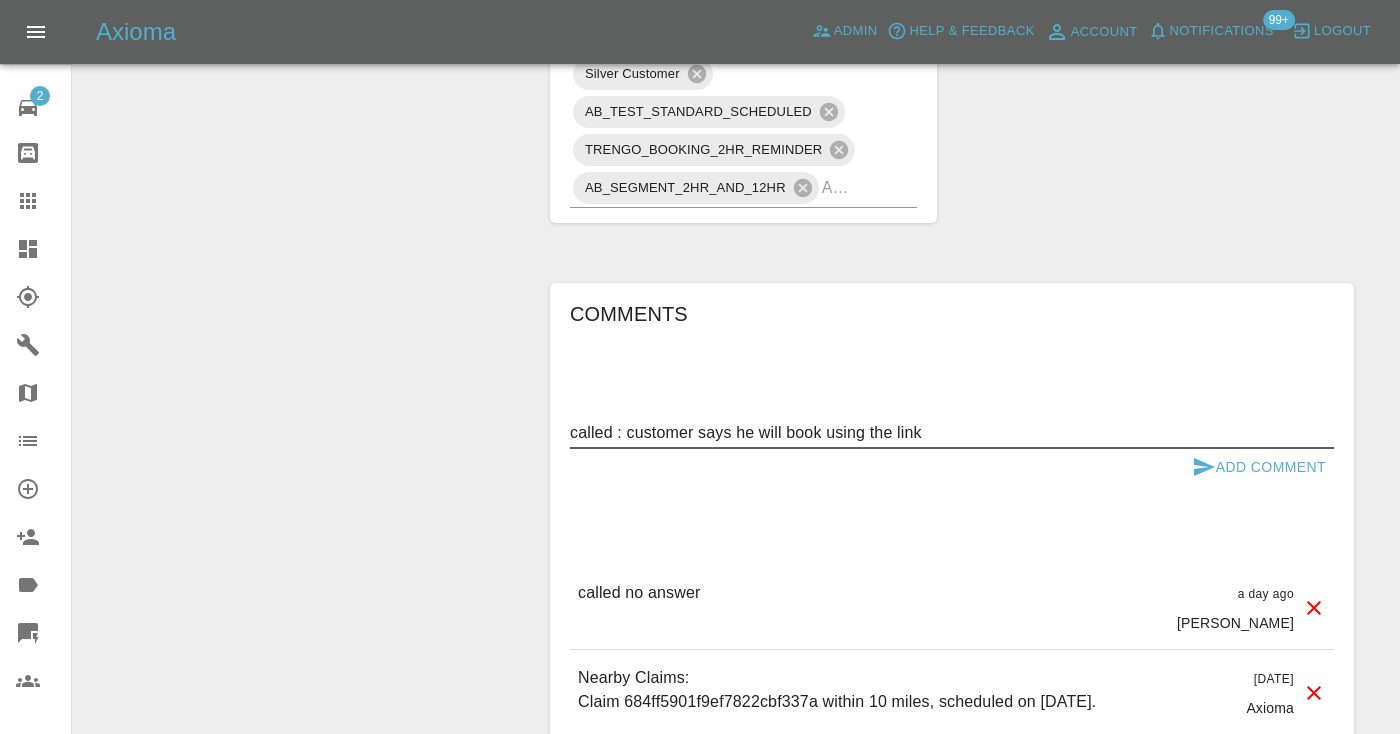 type on "called : customer says he will book using the link" 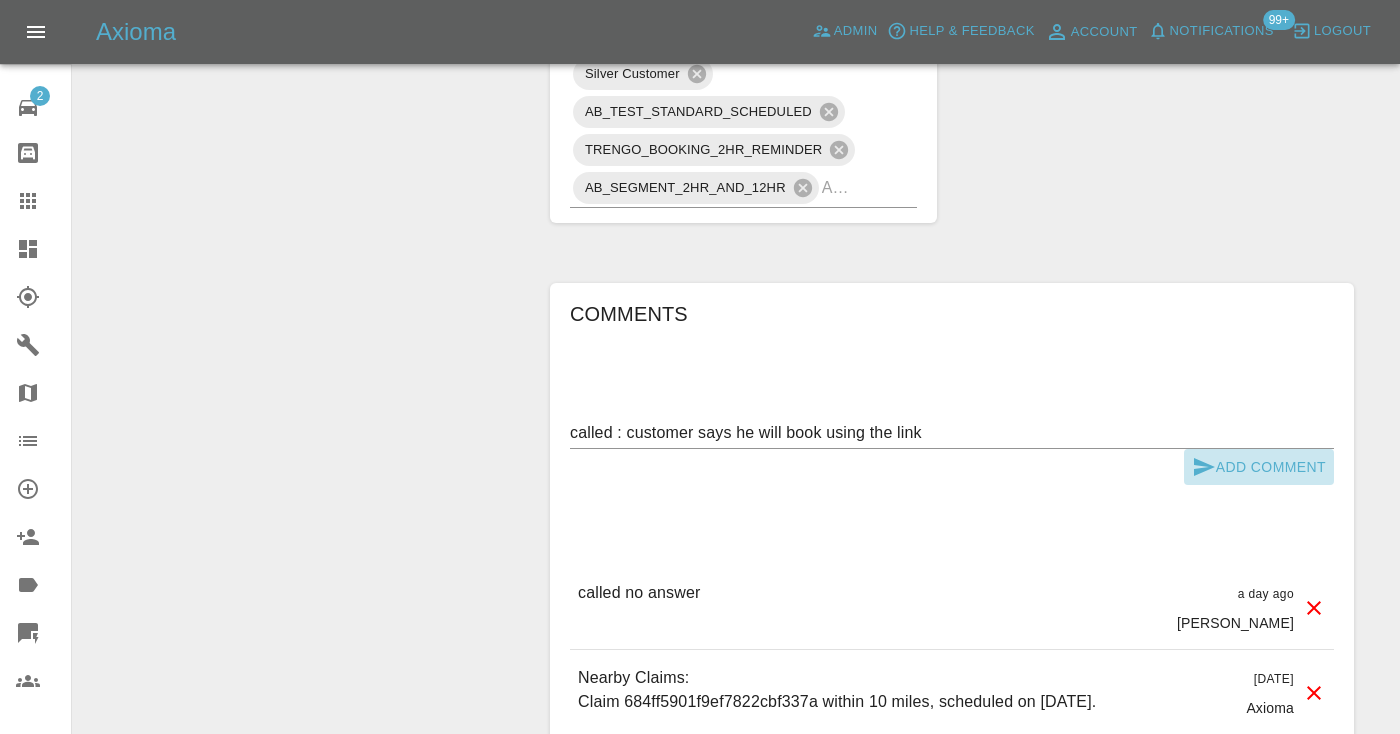 click 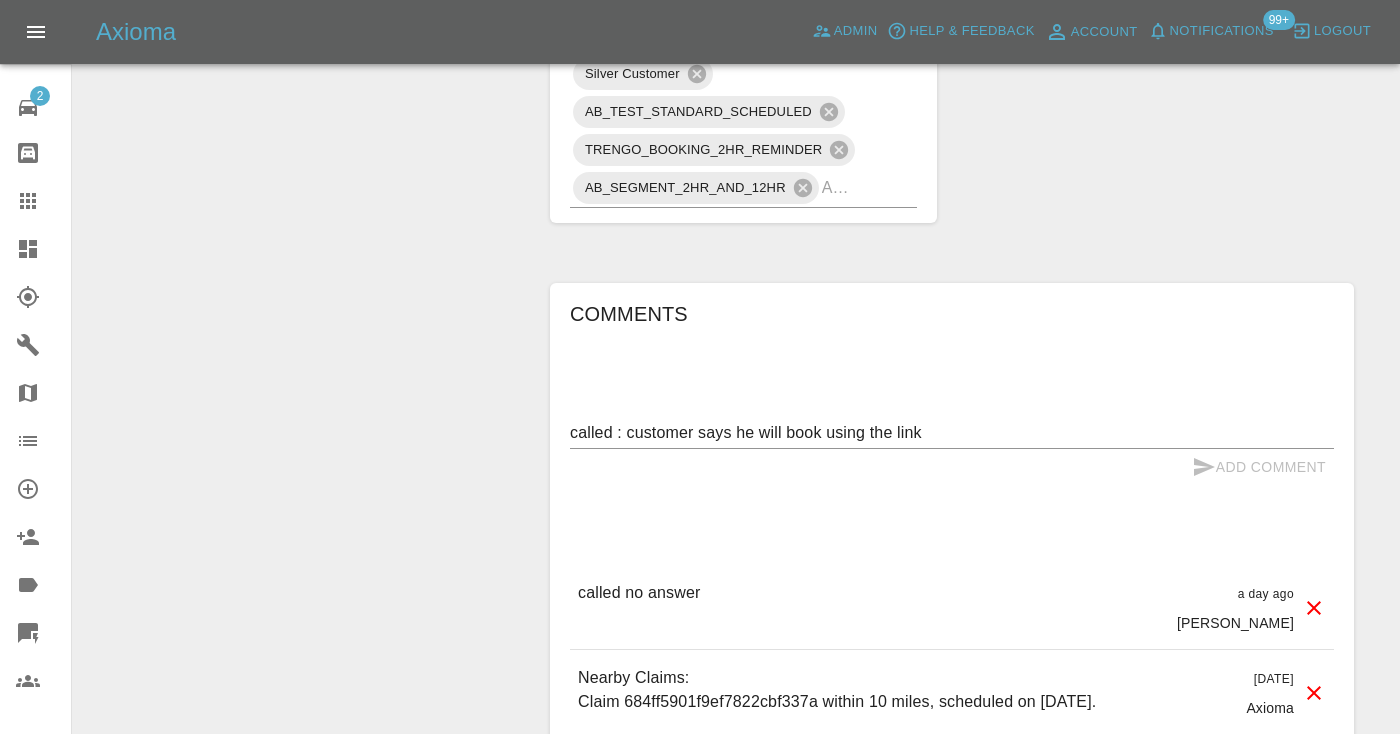 click at bounding box center (841, 187) 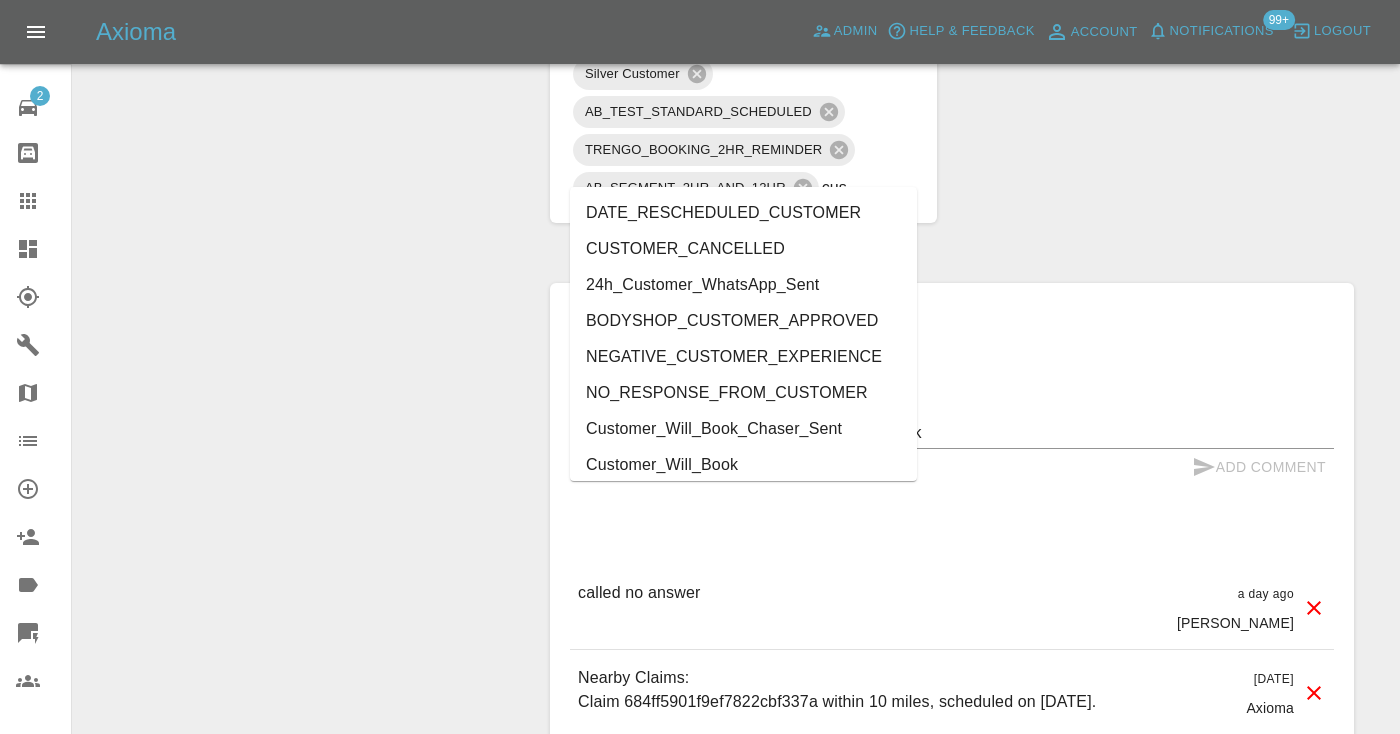 type on "cust" 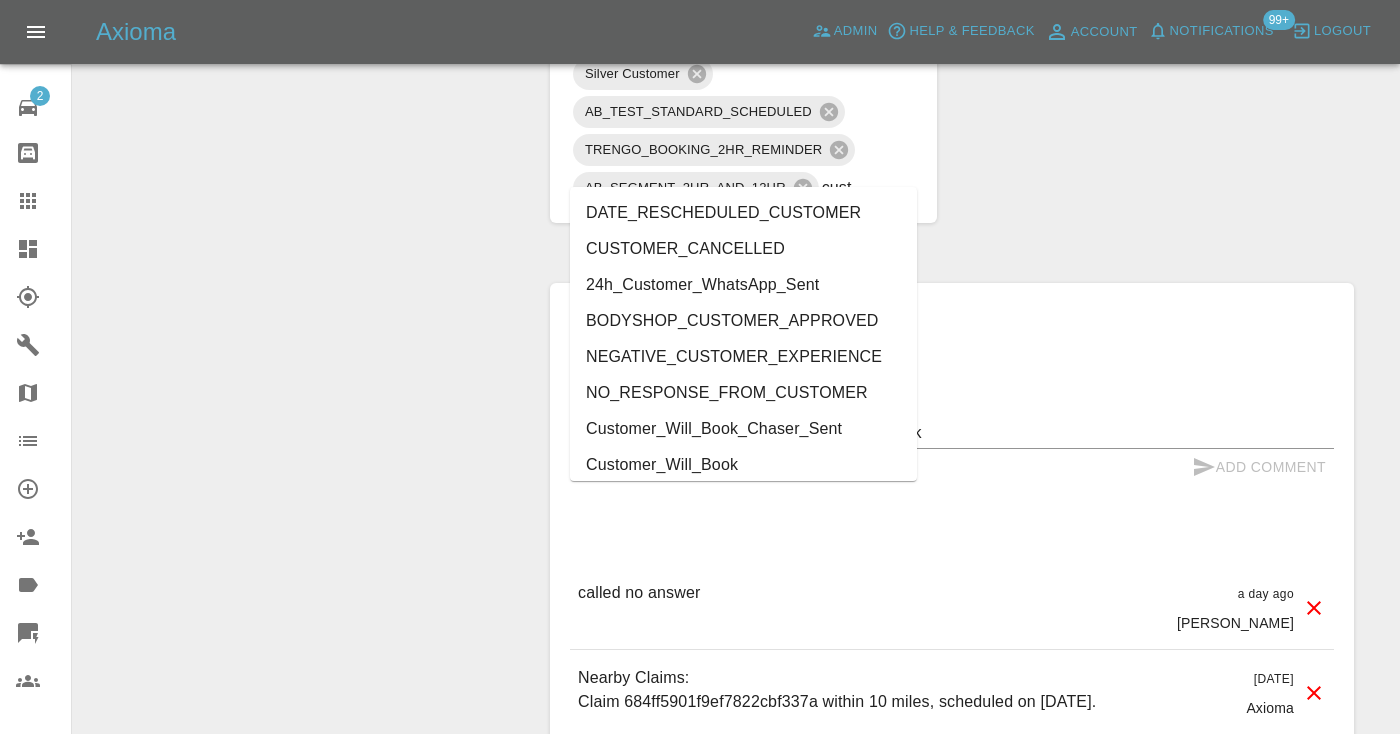 type 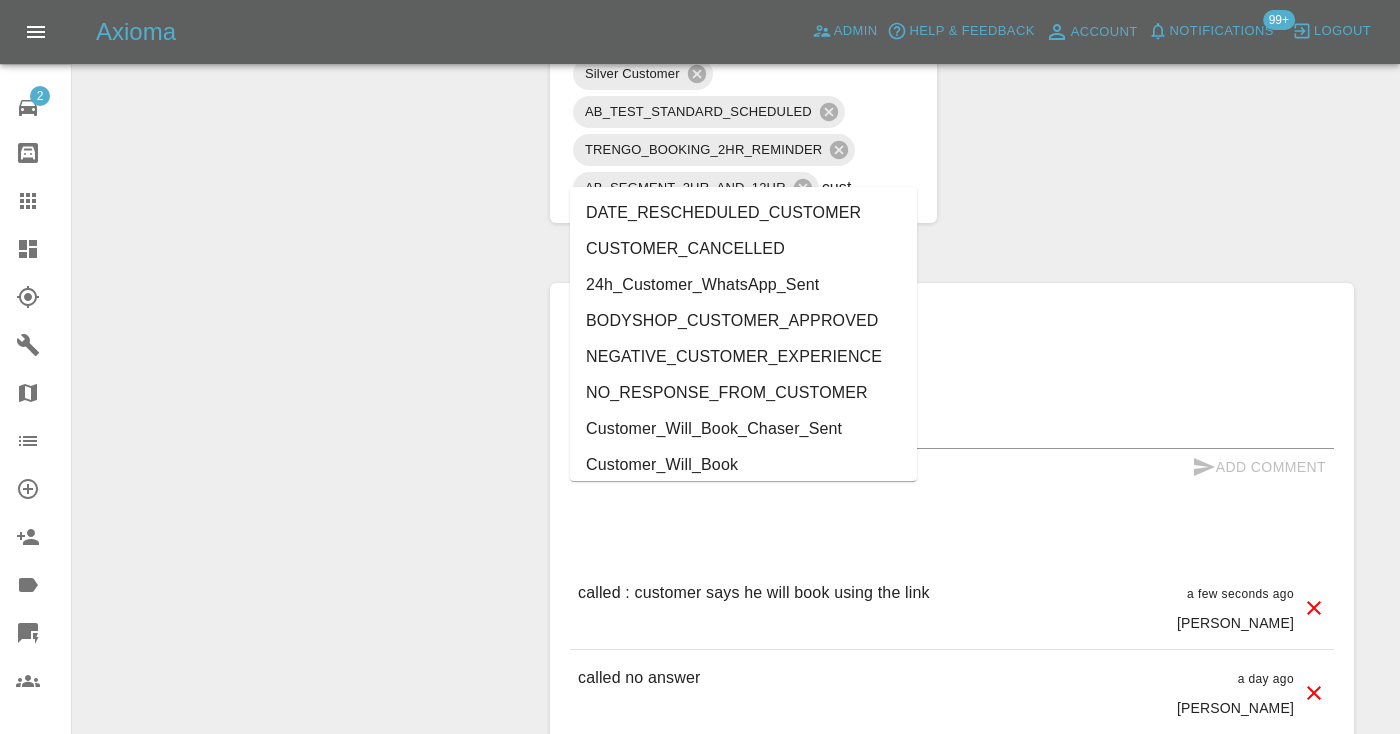 click on "Customer_Will_Book" at bounding box center [743, 465] 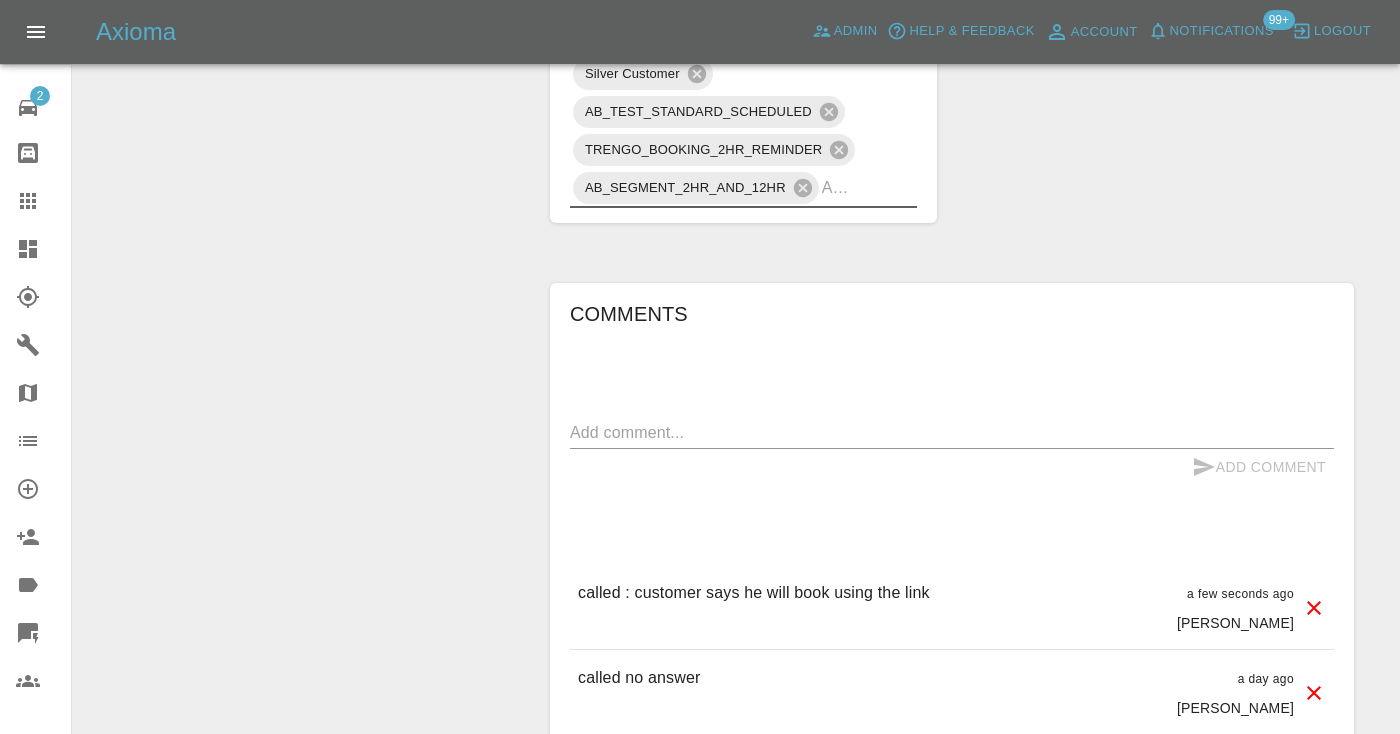 click on "Change Repairer Modify Claim Modify Quote Rollback Submit Payment Archive" at bounding box center (304, -83) 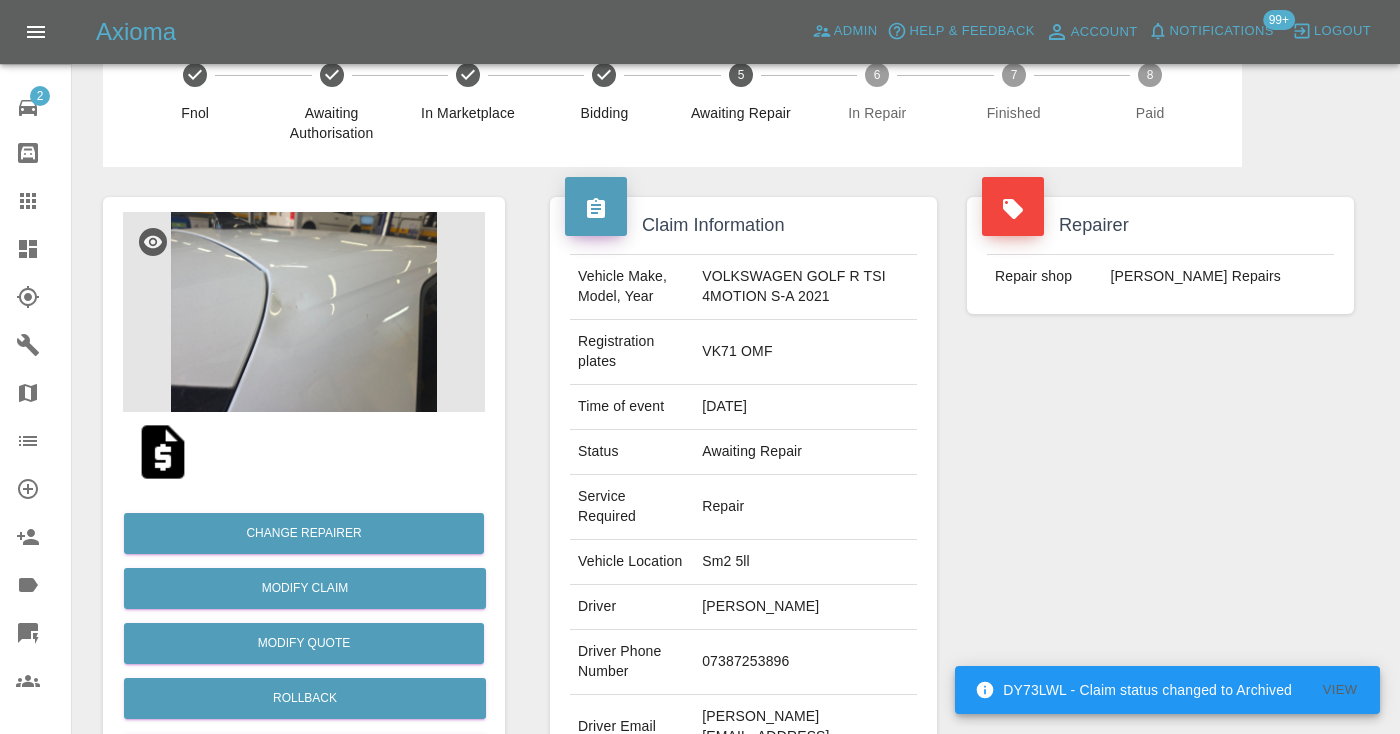 scroll, scrollTop: -1, scrollLeft: 0, axis: vertical 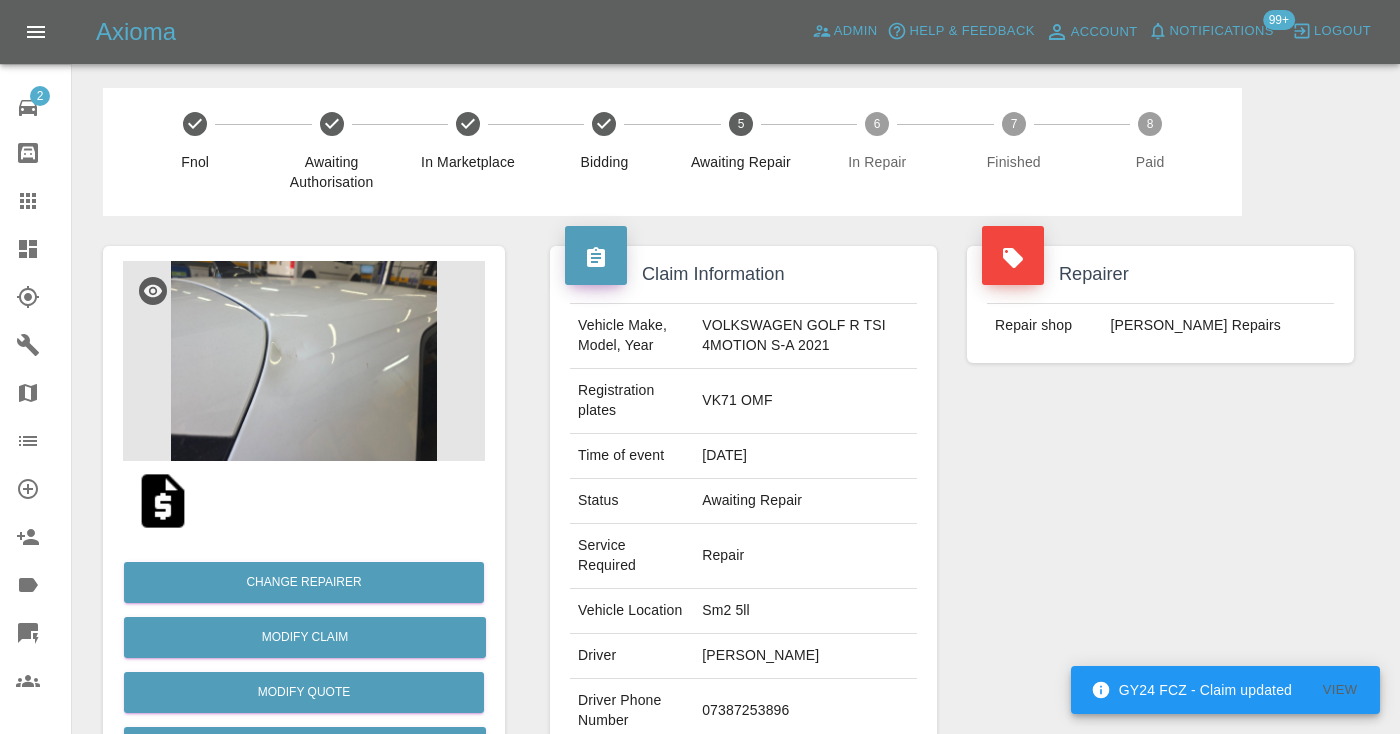 click 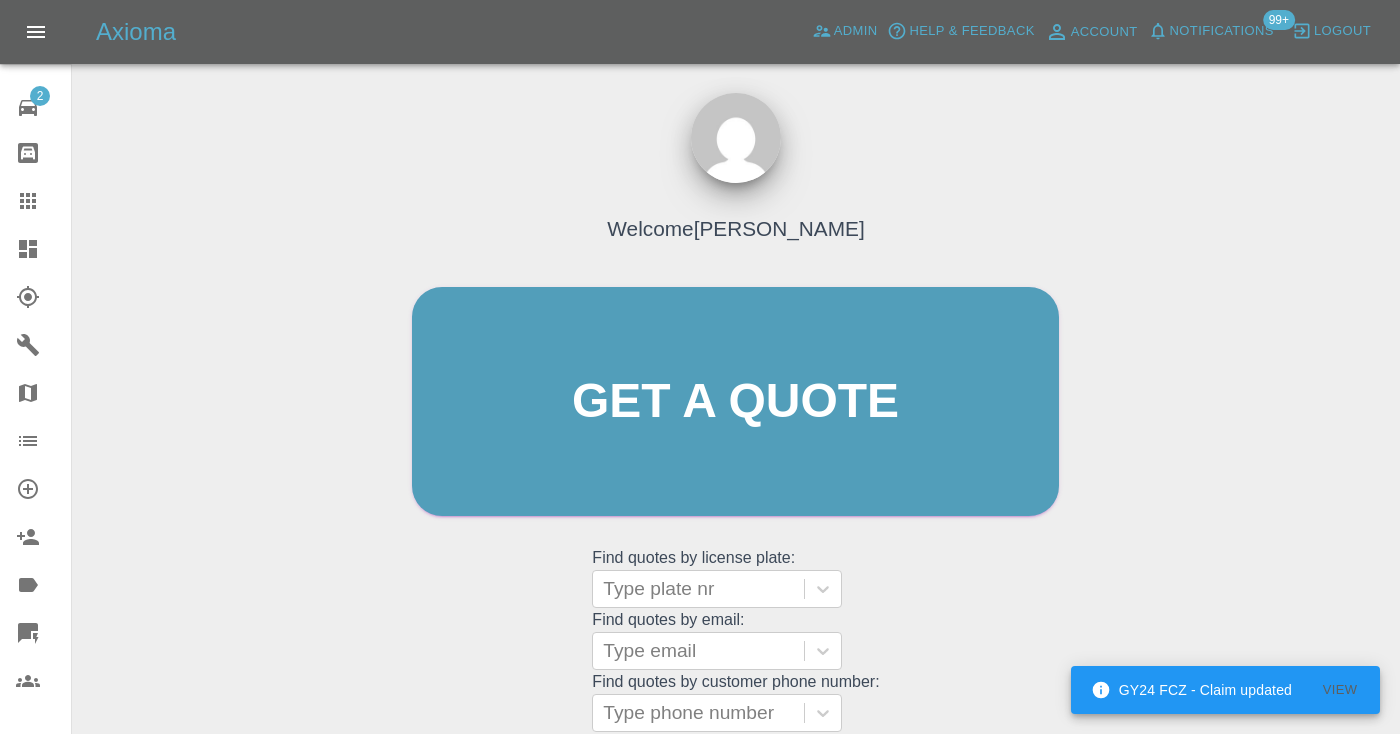 click on "Welcome  Castro Get a quote Get a quote Find quotes by license plate: Type plate nr Find quotes by email: Type email Find quotes by customer phone number: Type phone number" at bounding box center [735, 440] 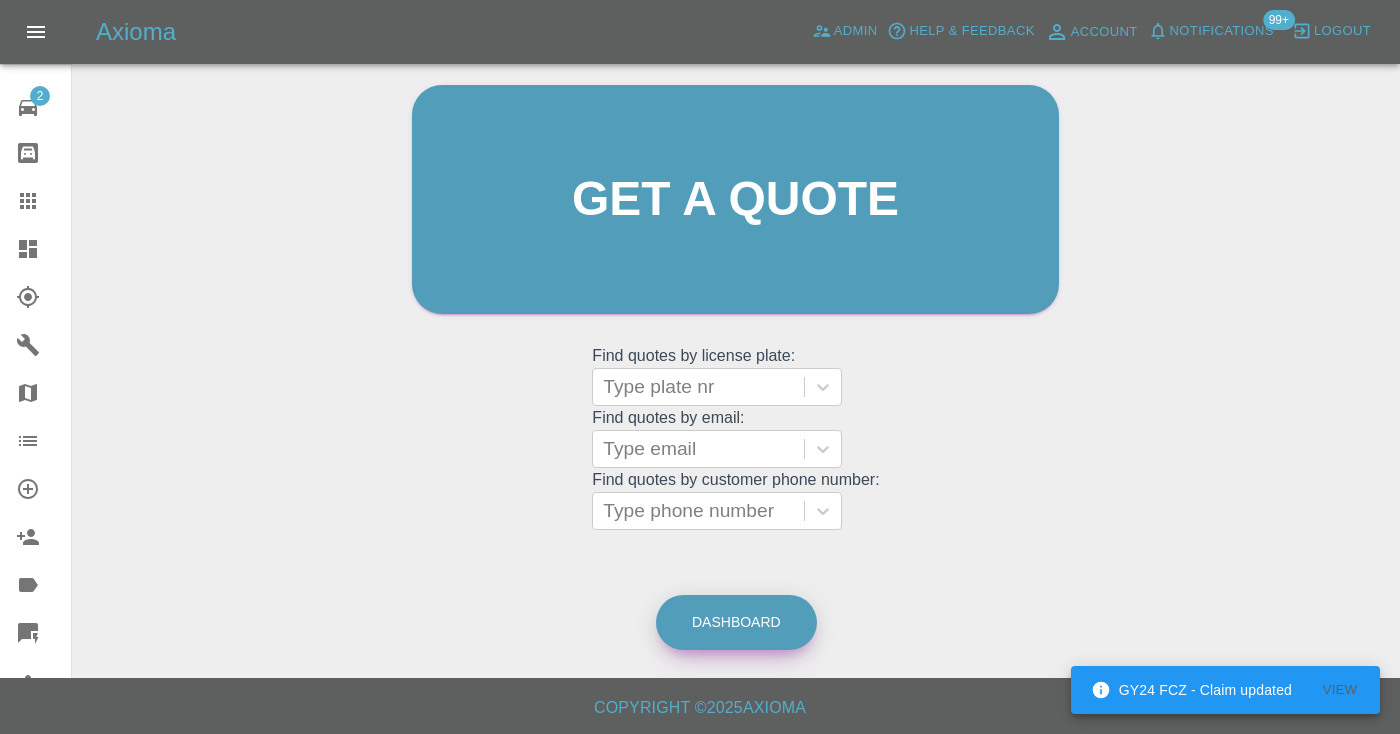 scroll, scrollTop: 201, scrollLeft: 0, axis: vertical 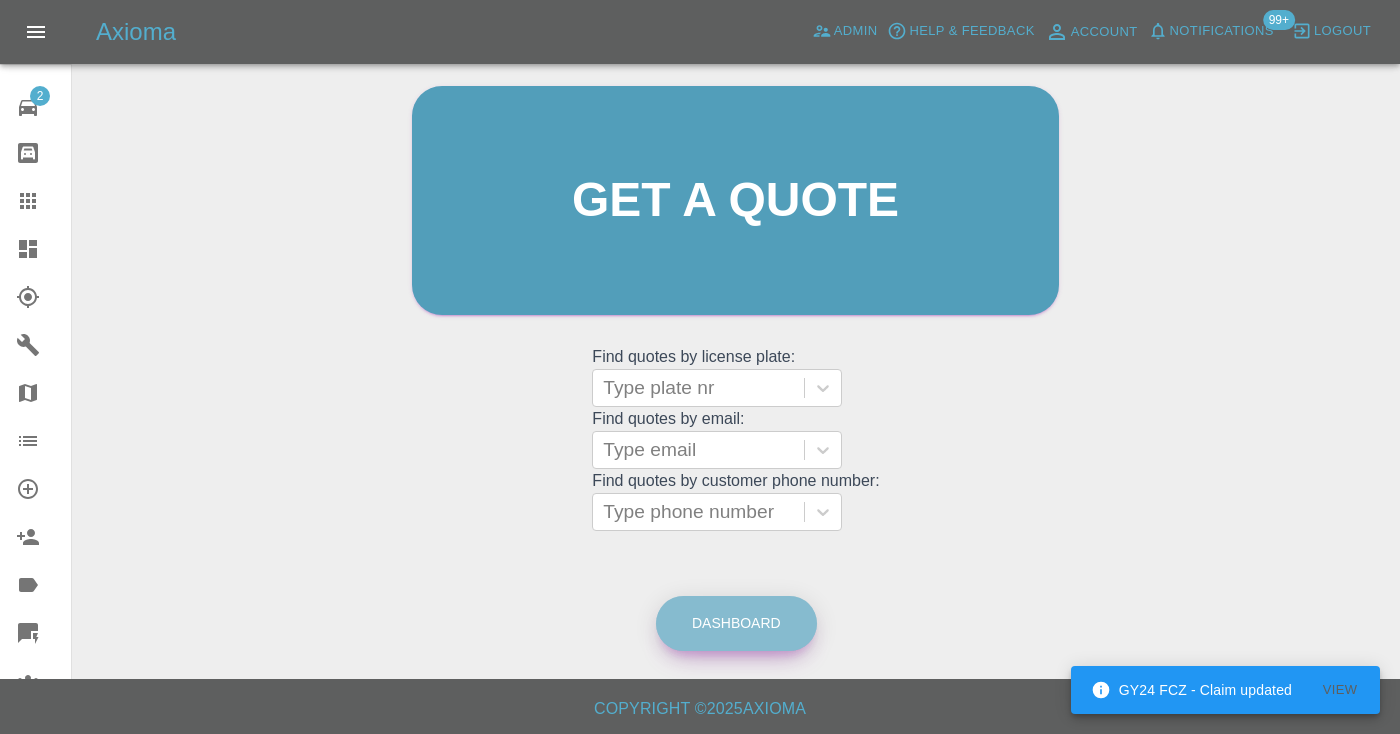 click on "Dashboard" at bounding box center [736, 623] 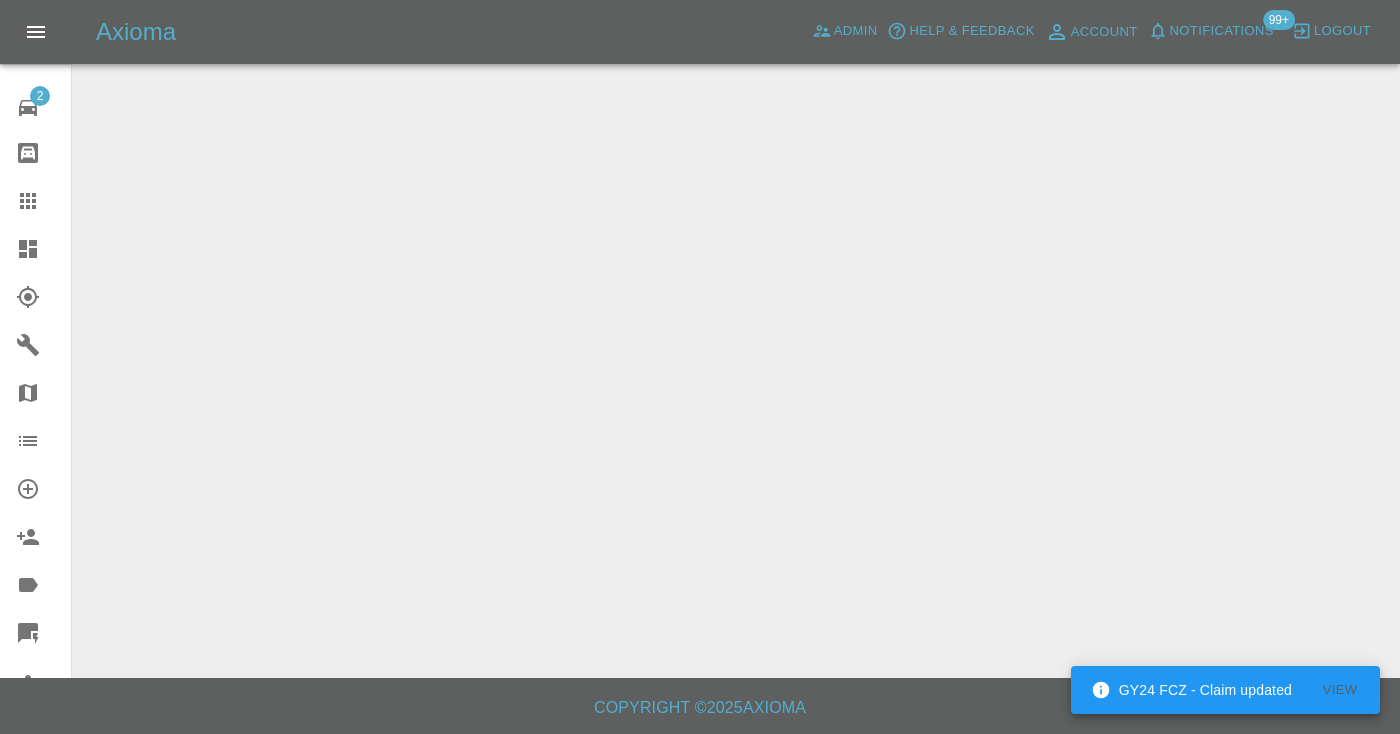 scroll, scrollTop: 0, scrollLeft: 0, axis: both 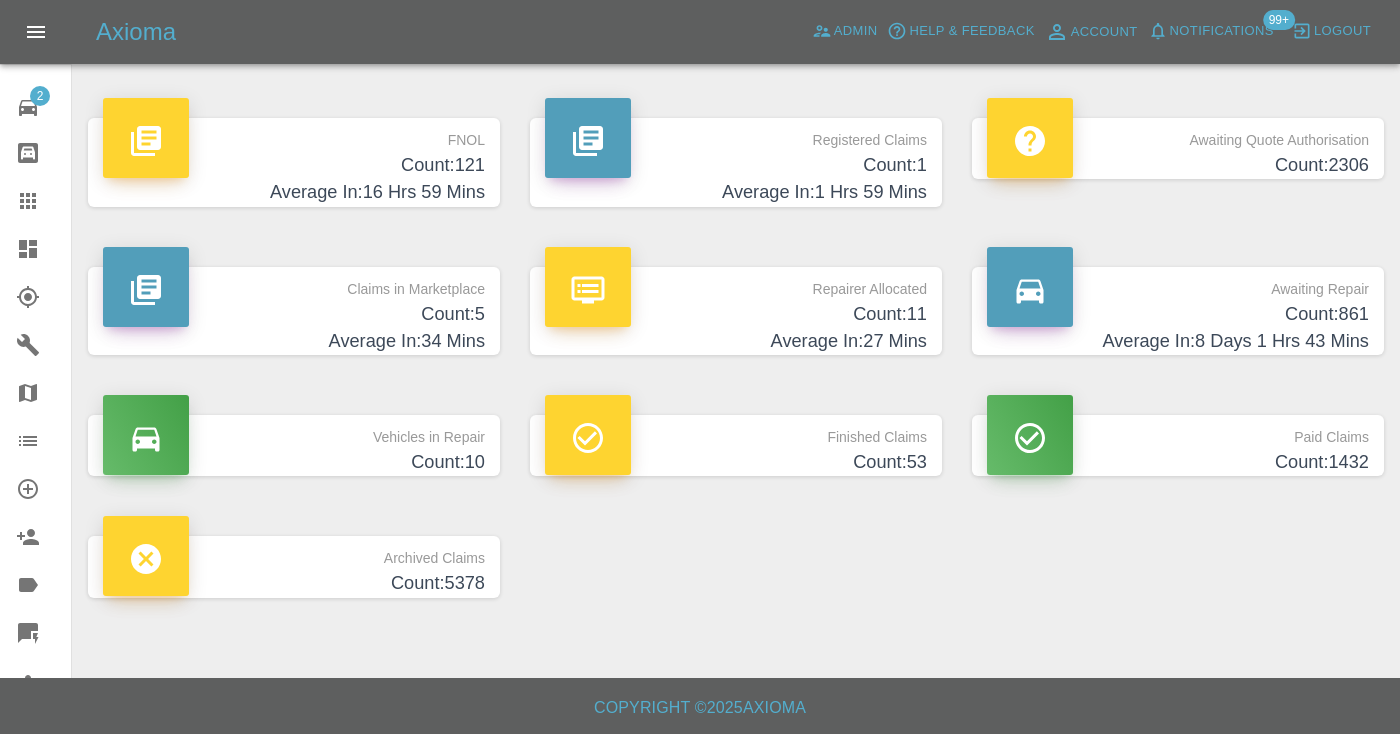 click on "Average In:  8 Days 1 Hrs 43 Mins" at bounding box center [1178, 341] 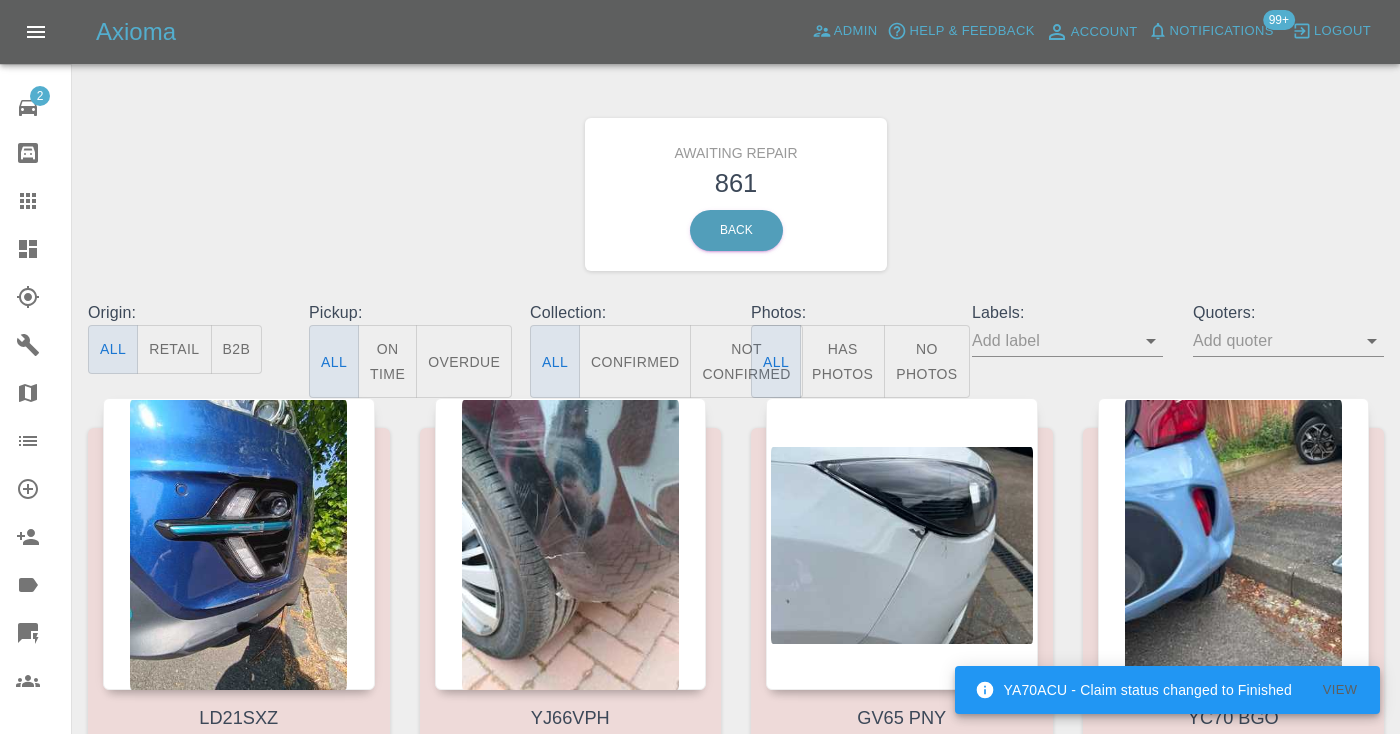 click on "Not Confirmed" at bounding box center (746, 361) 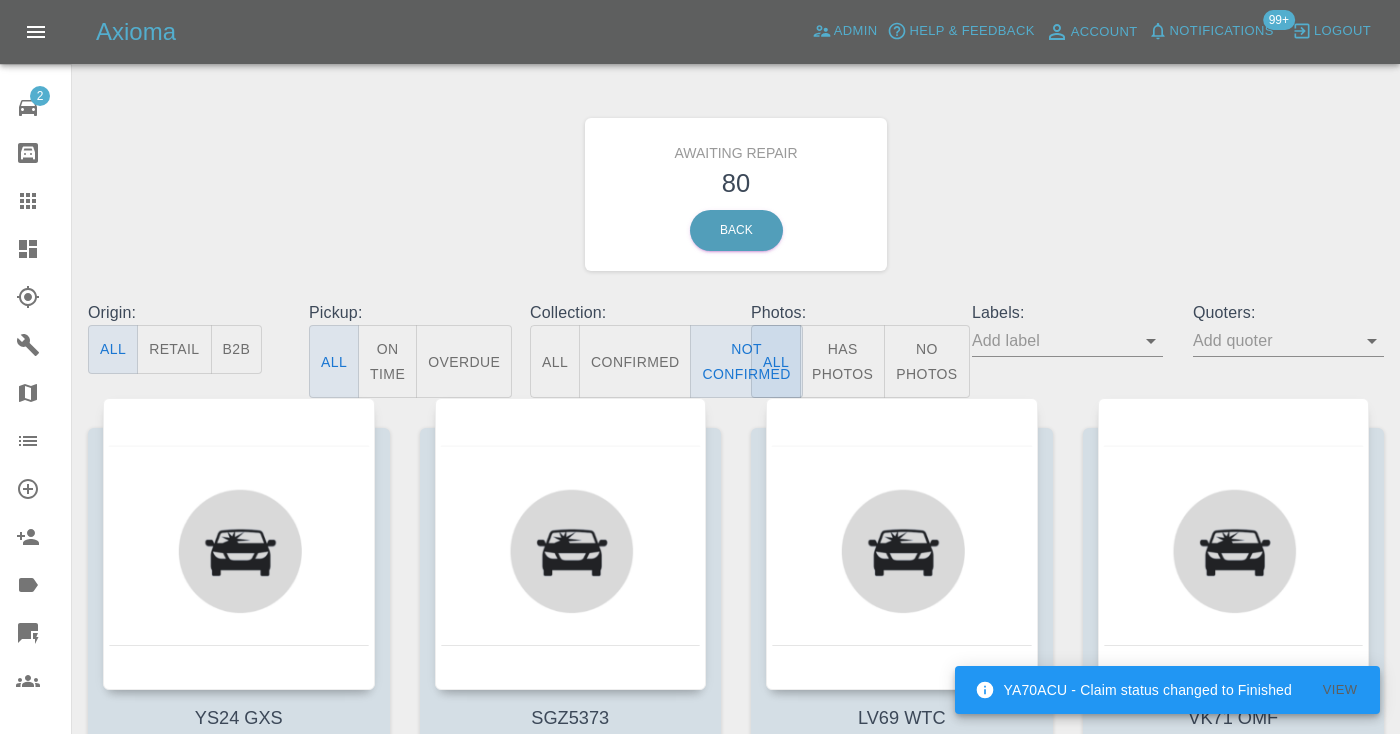 click on "Awaiting Repair 80 Back" at bounding box center [736, 194] 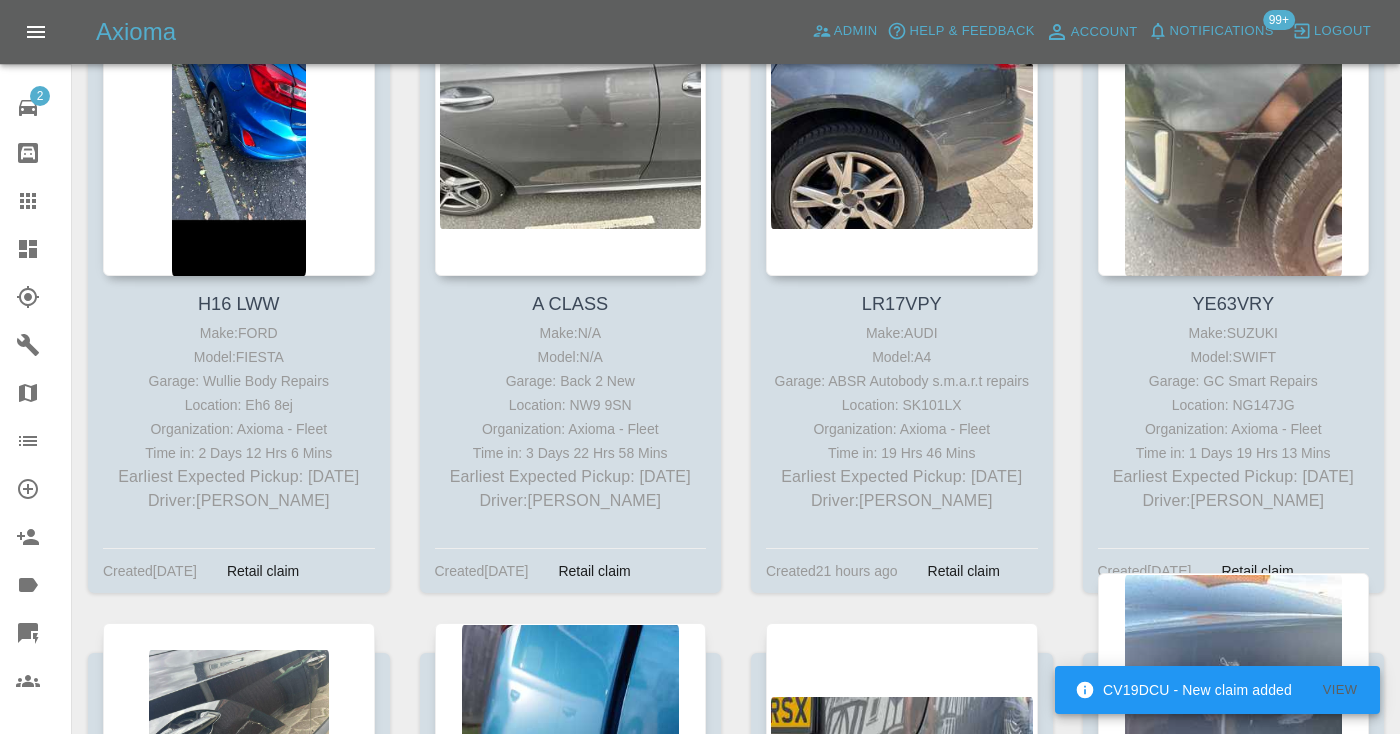 scroll, scrollTop: 5692, scrollLeft: 0, axis: vertical 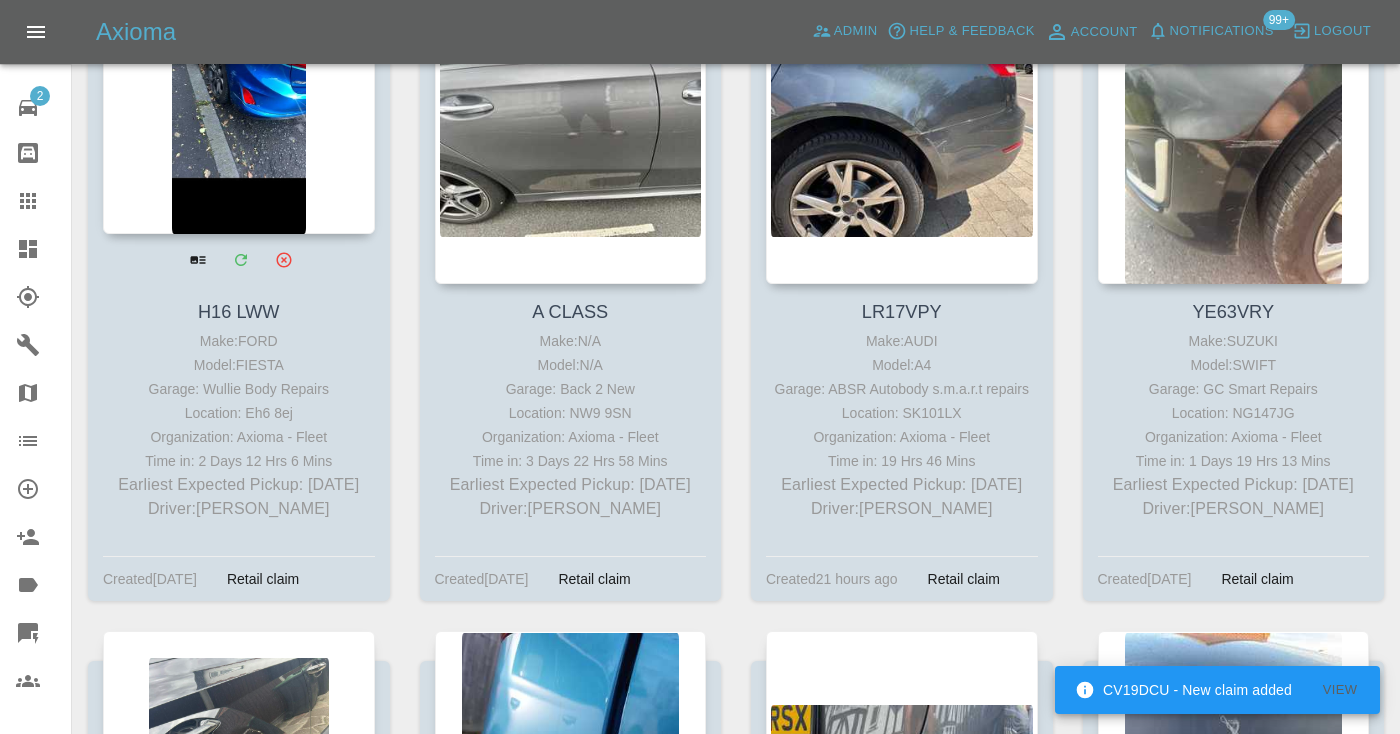 click at bounding box center (239, 88) 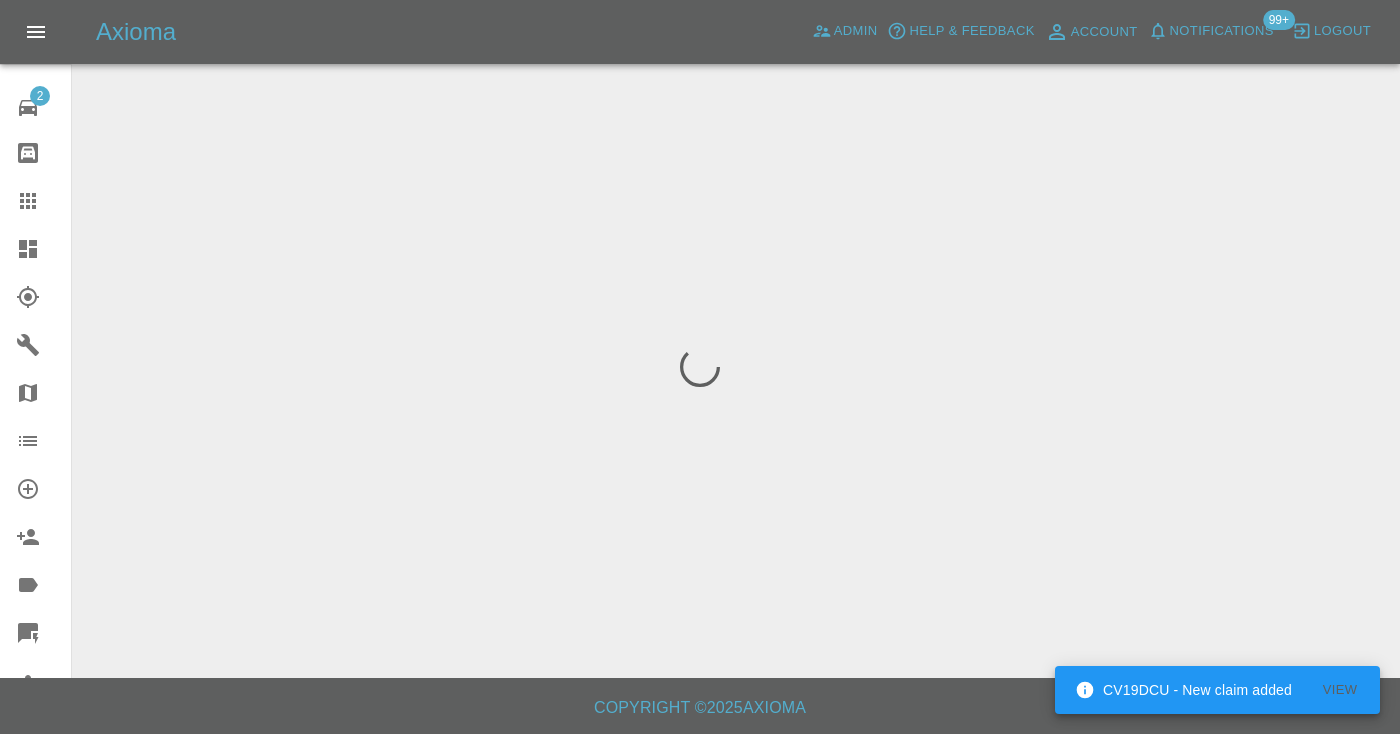 scroll, scrollTop: 0, scrollLeft: 0, axis: both 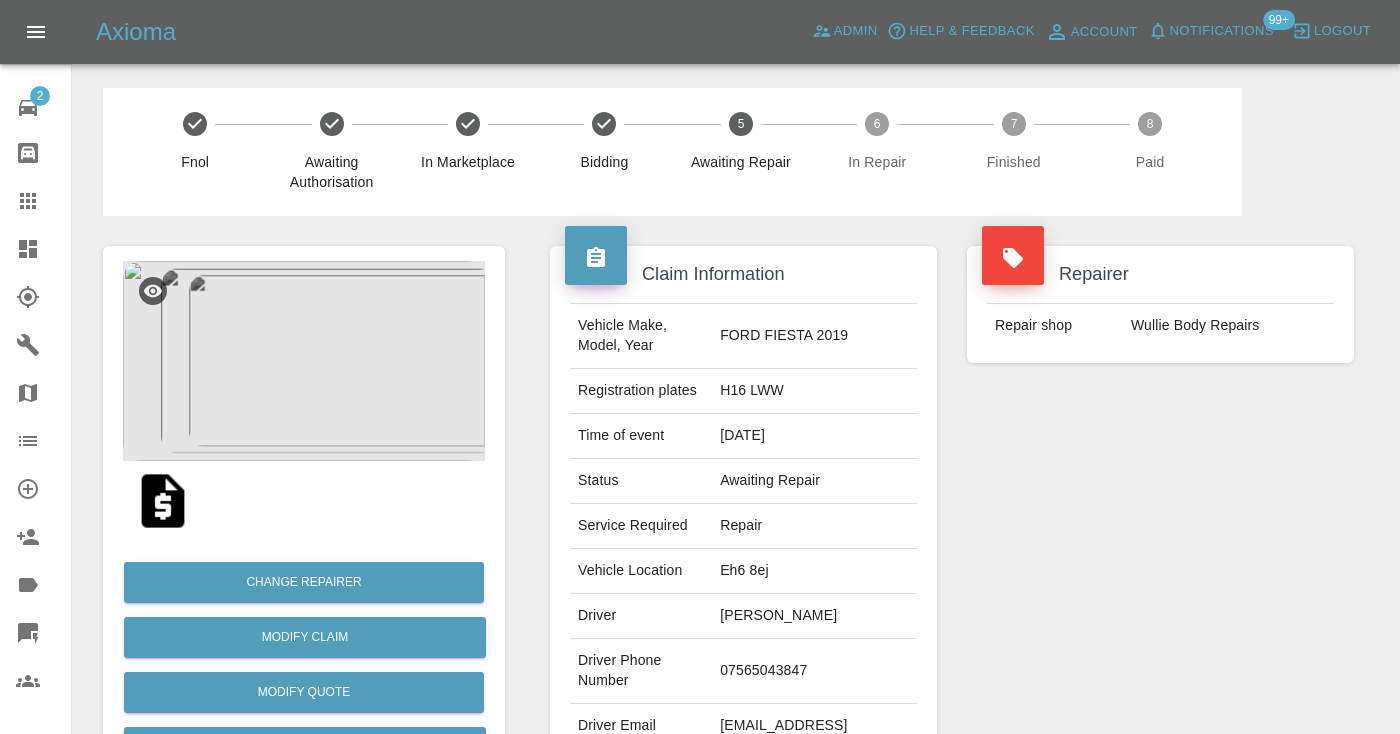 click on "Repairer Repair shop Wullie Body Repairs" at bounding box center (1160, 514) 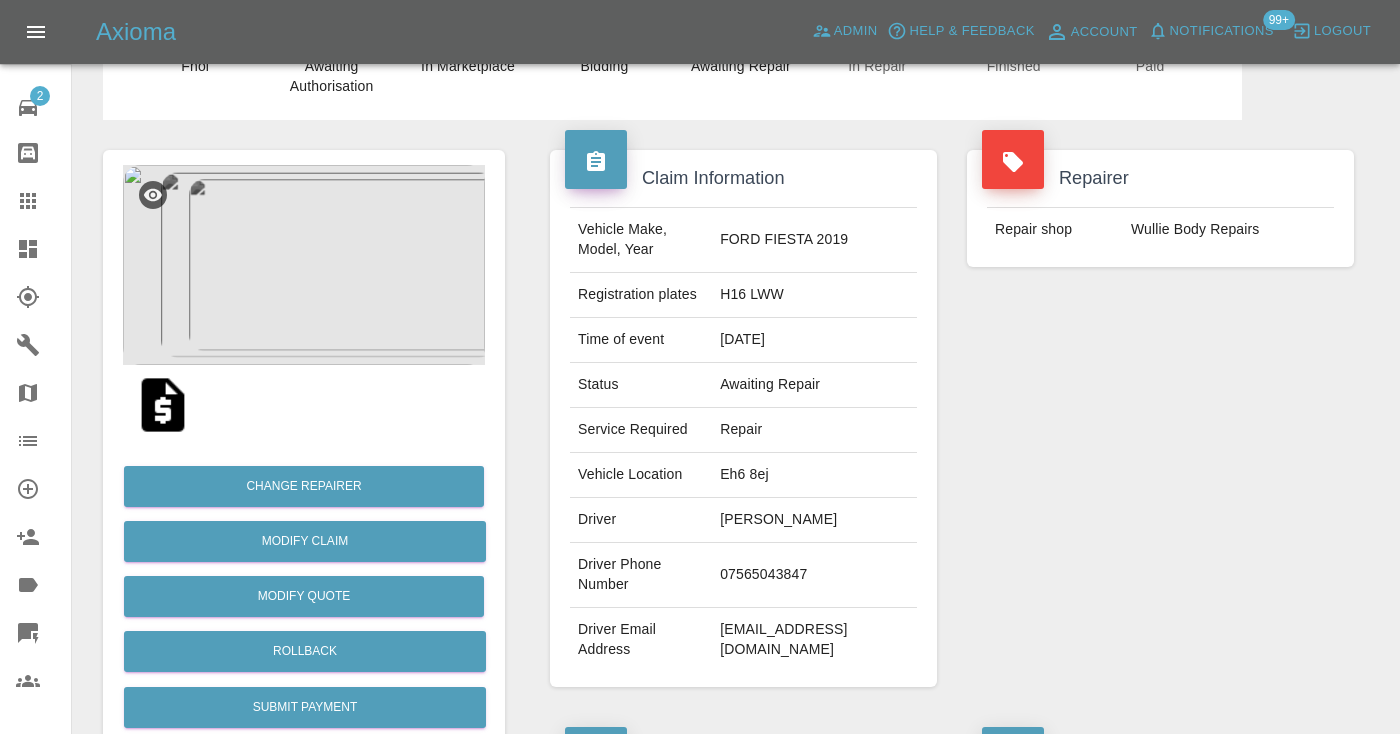scroll, scrollTop: 97, scrollLeft: 0, axis: vertical 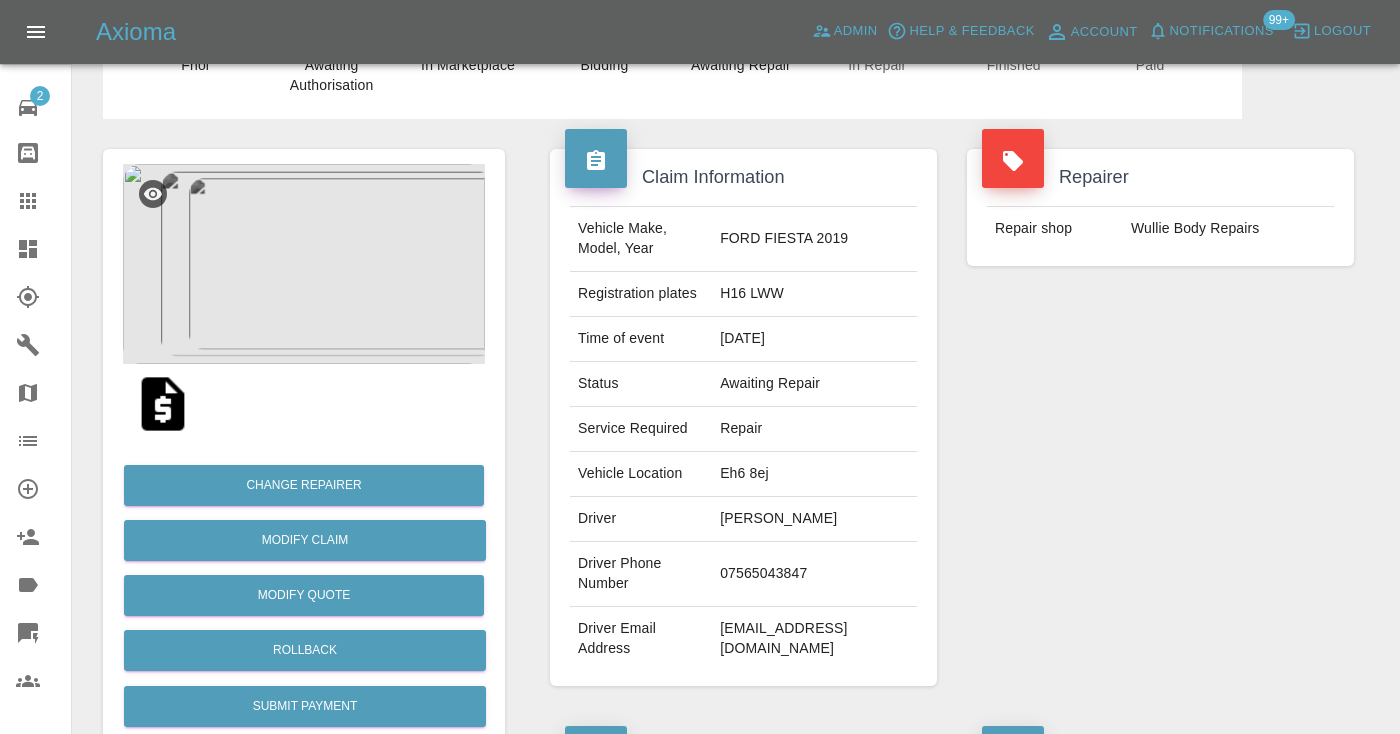 click on "07565043847" at bounding box center [814, 574] 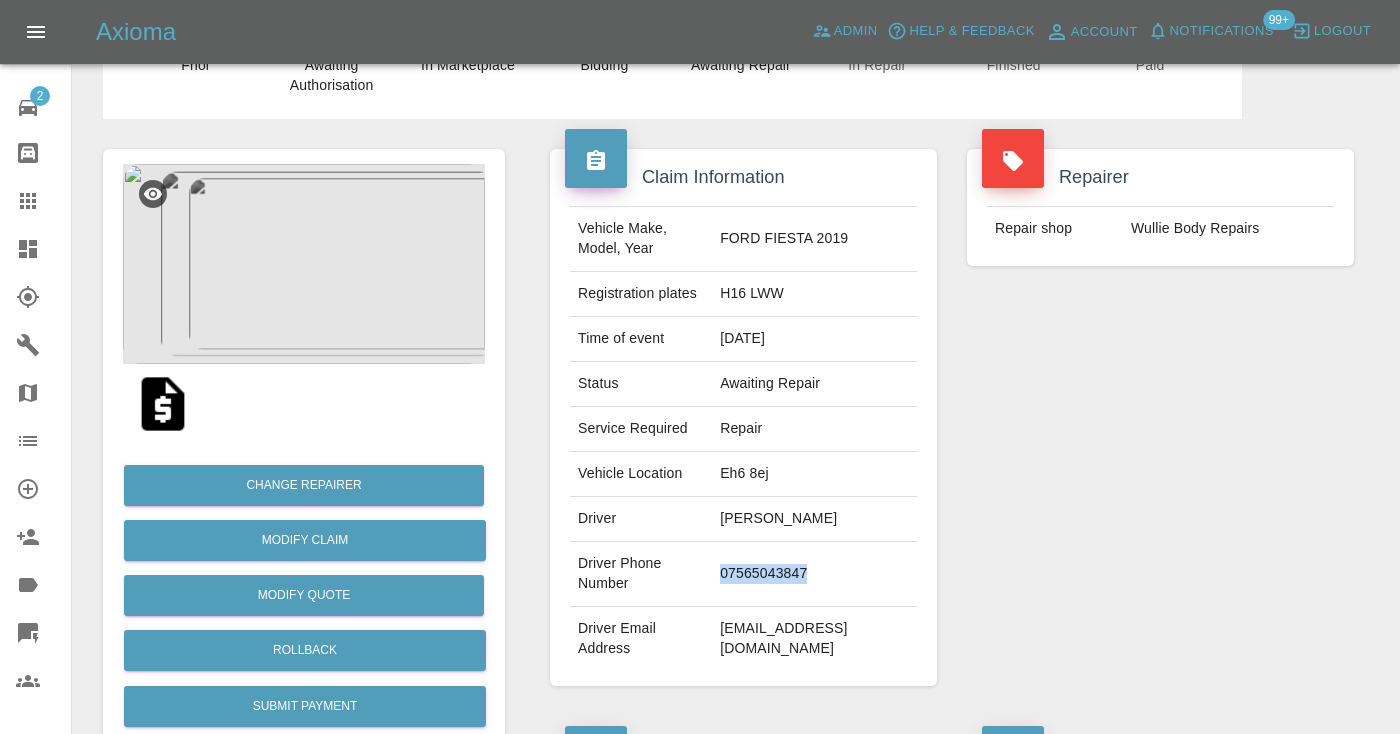 click on "07565043847" at bounding box center (814, 574) 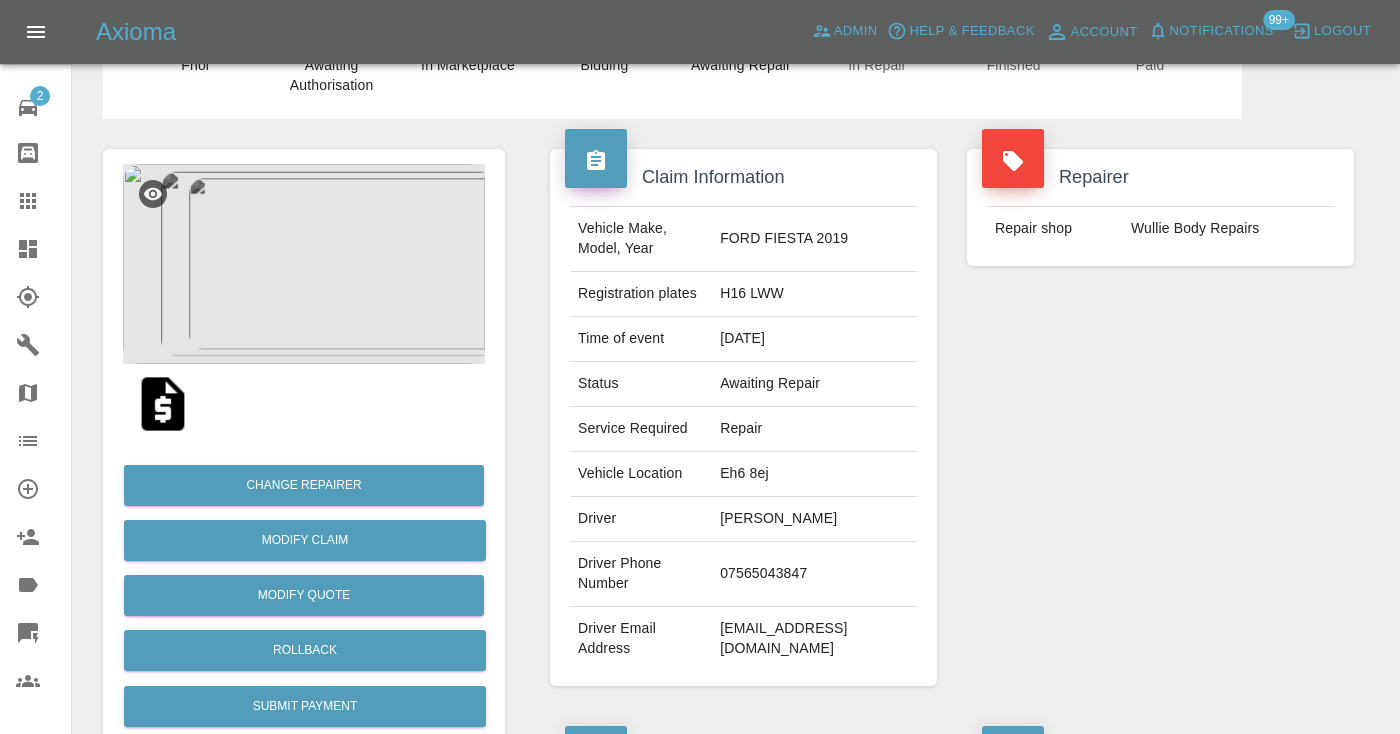 click on "Repairer Repair shop Wullie Body Repairs" at bounding box center [1160, 417] 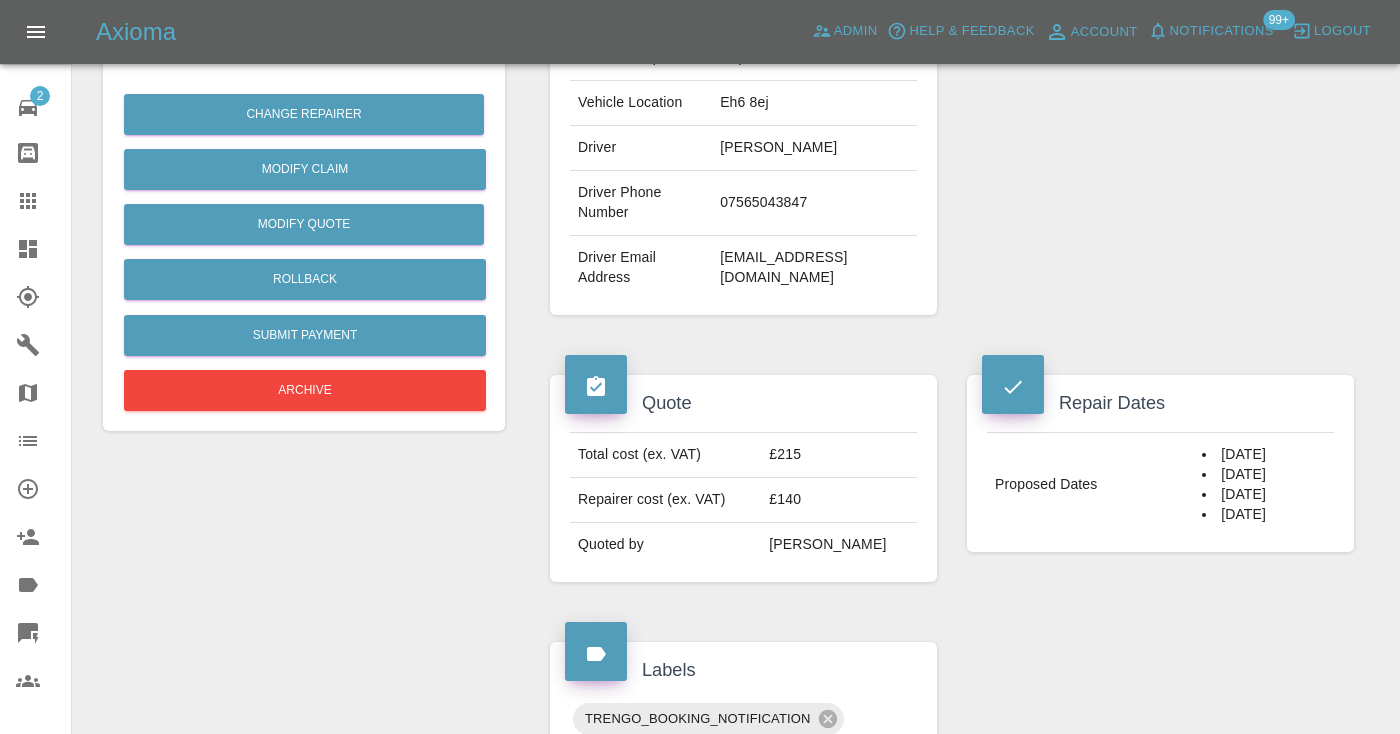 scroll, scrollTop: 460, scrollLeft: 0, axis: vertical 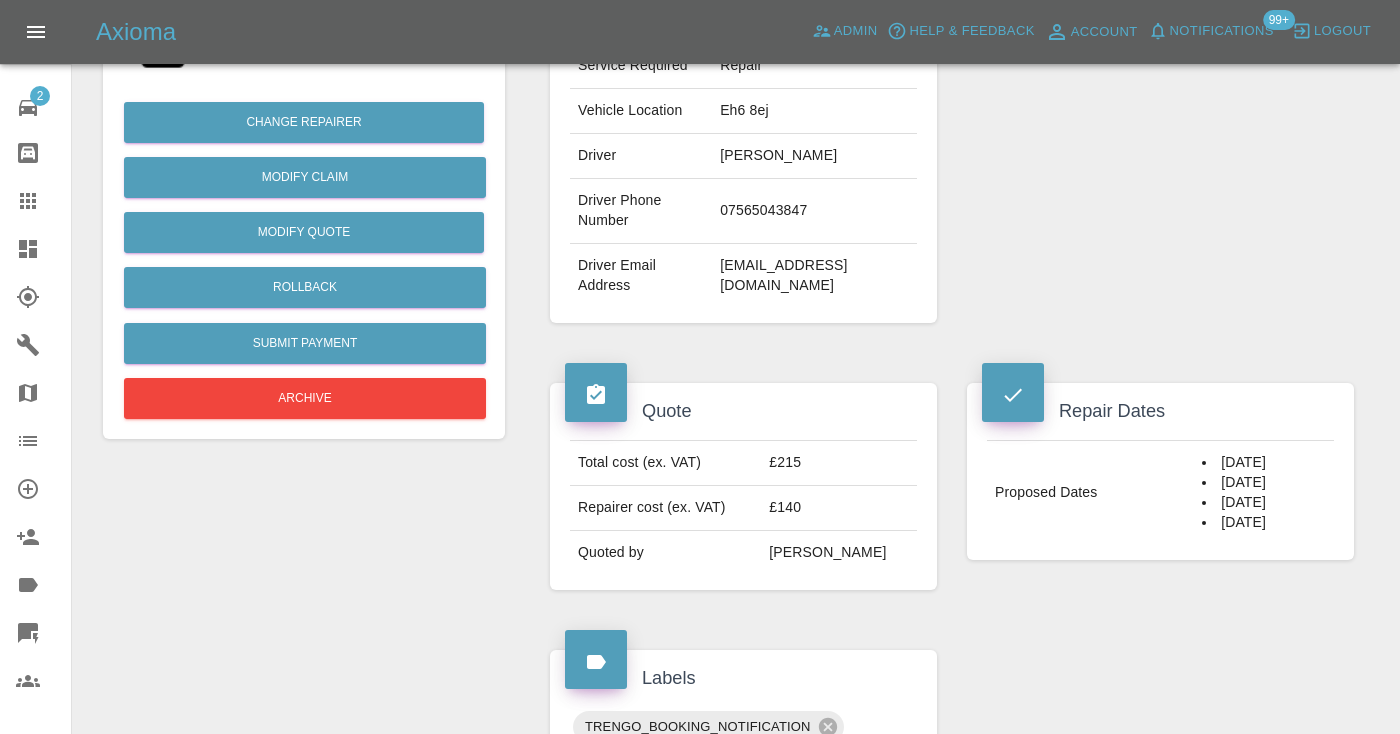 click on "07565043847" at bounding box center (814, 211) 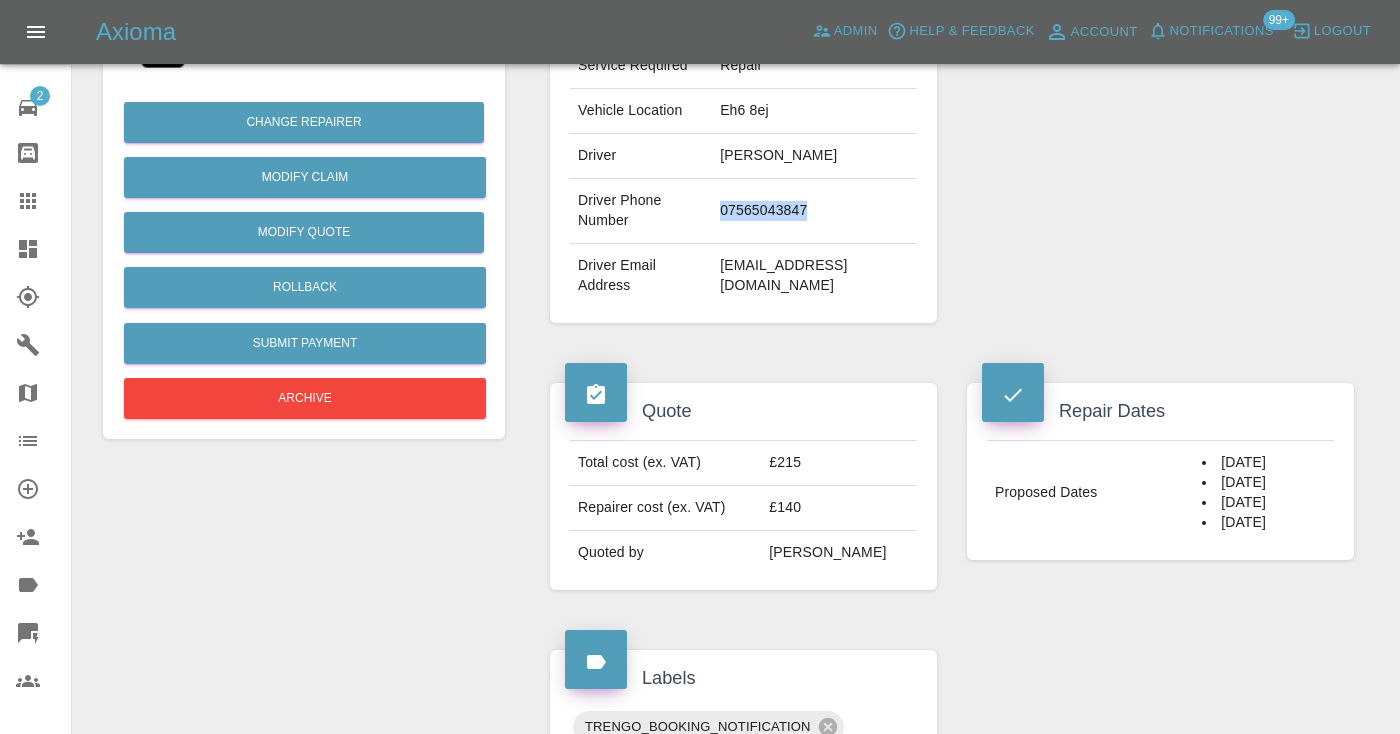 click on "07565043847" at bounding box center [814, 211] 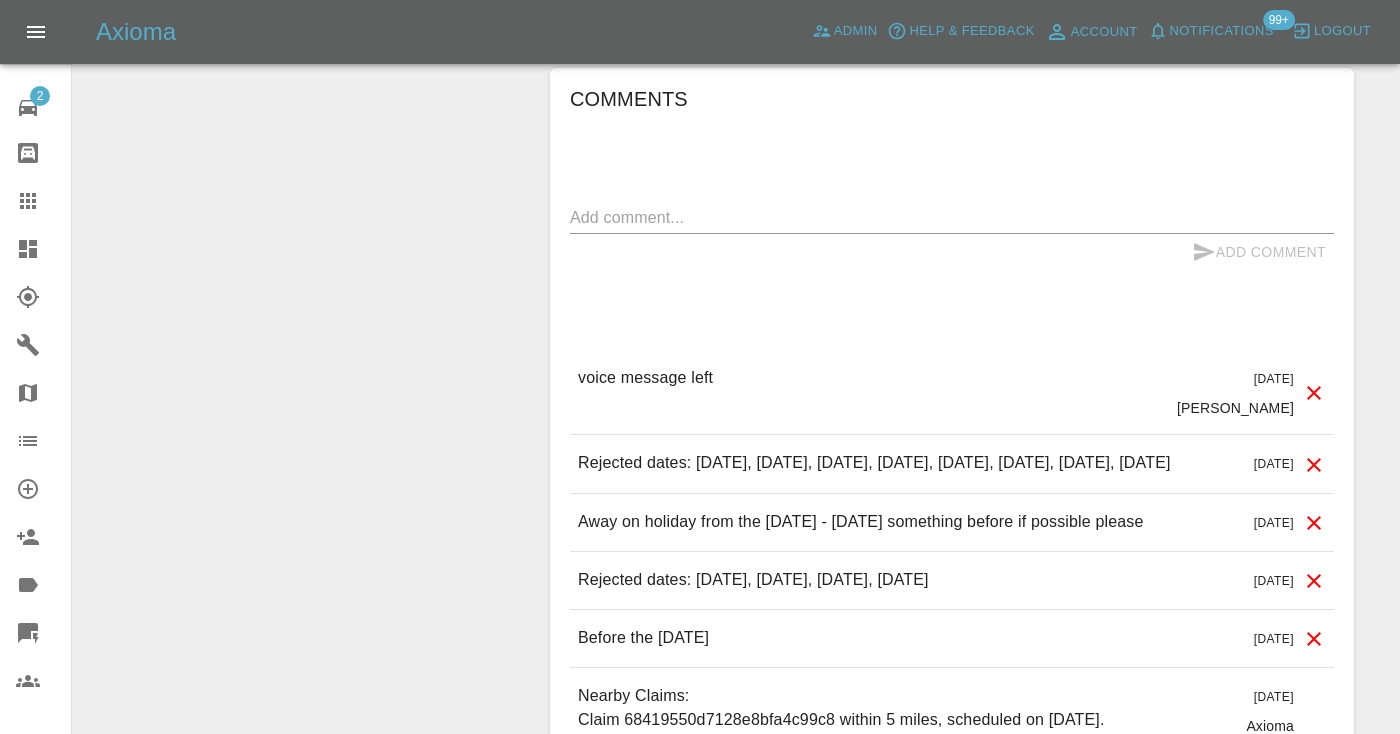 scroll, scrollTop: 1598, scrollLeft: 0, axis: vertical 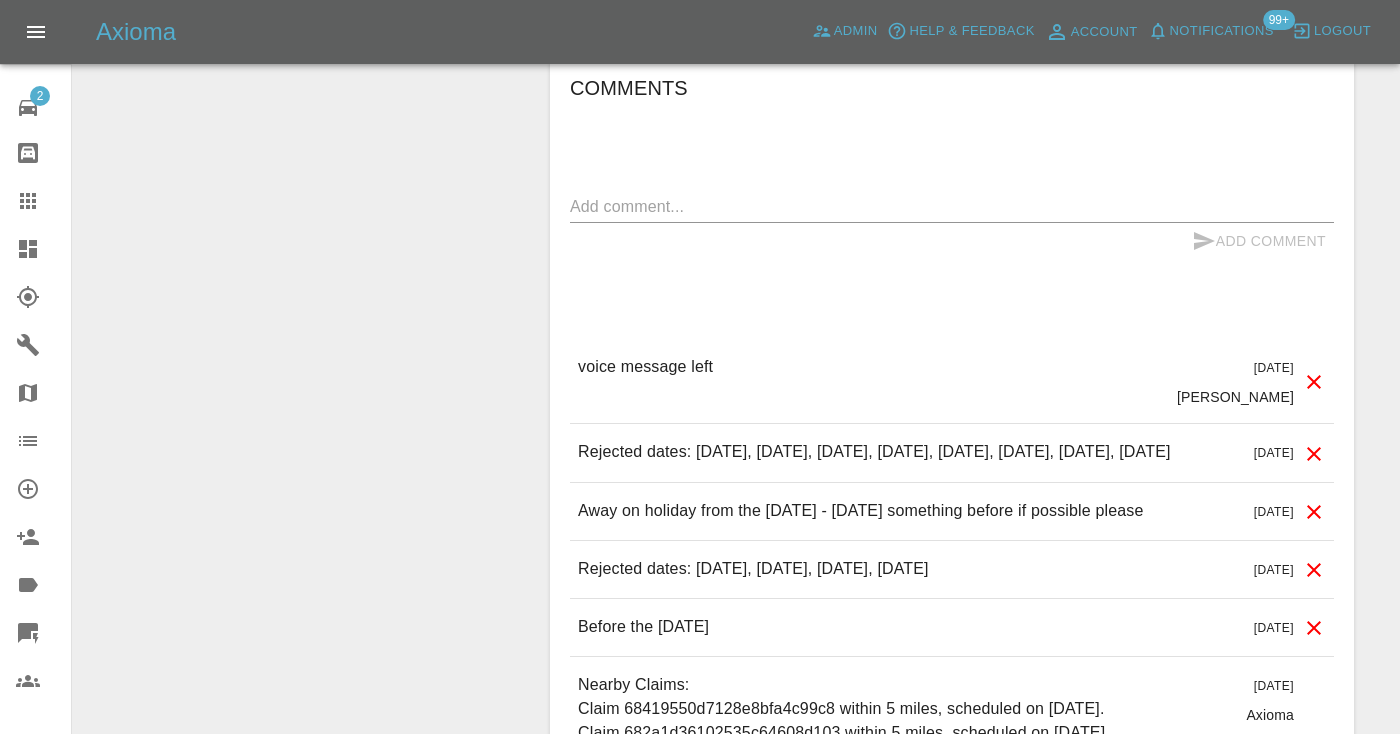 click at bounding box center [952, 206] 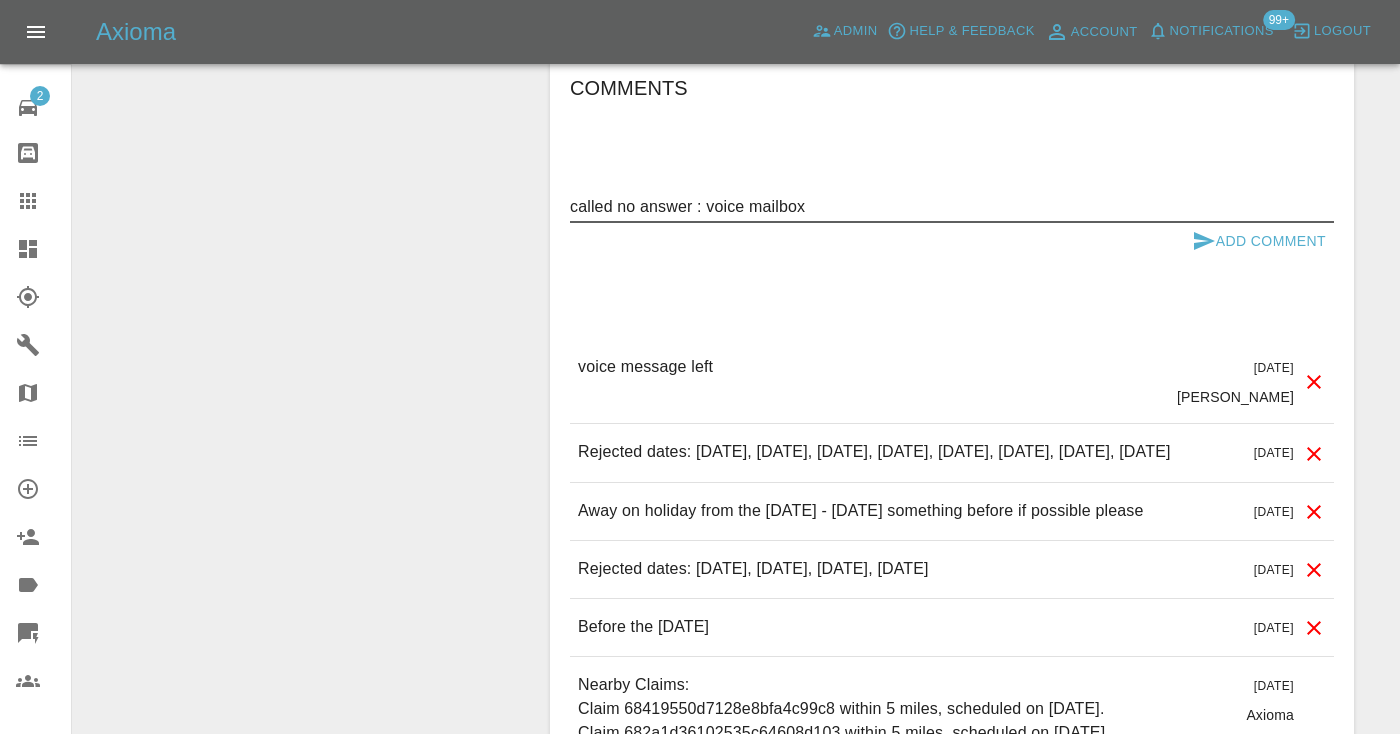 type on "called no answer : voice mailbox" 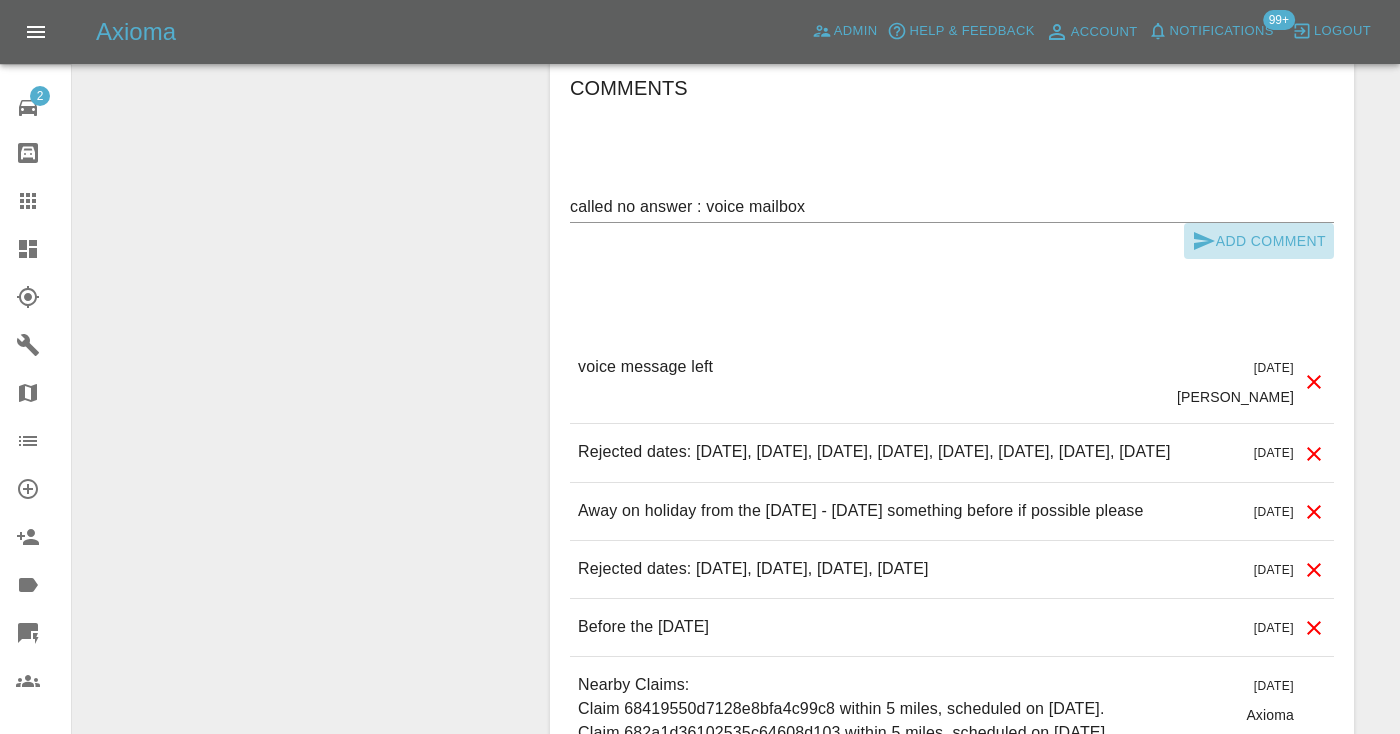 click 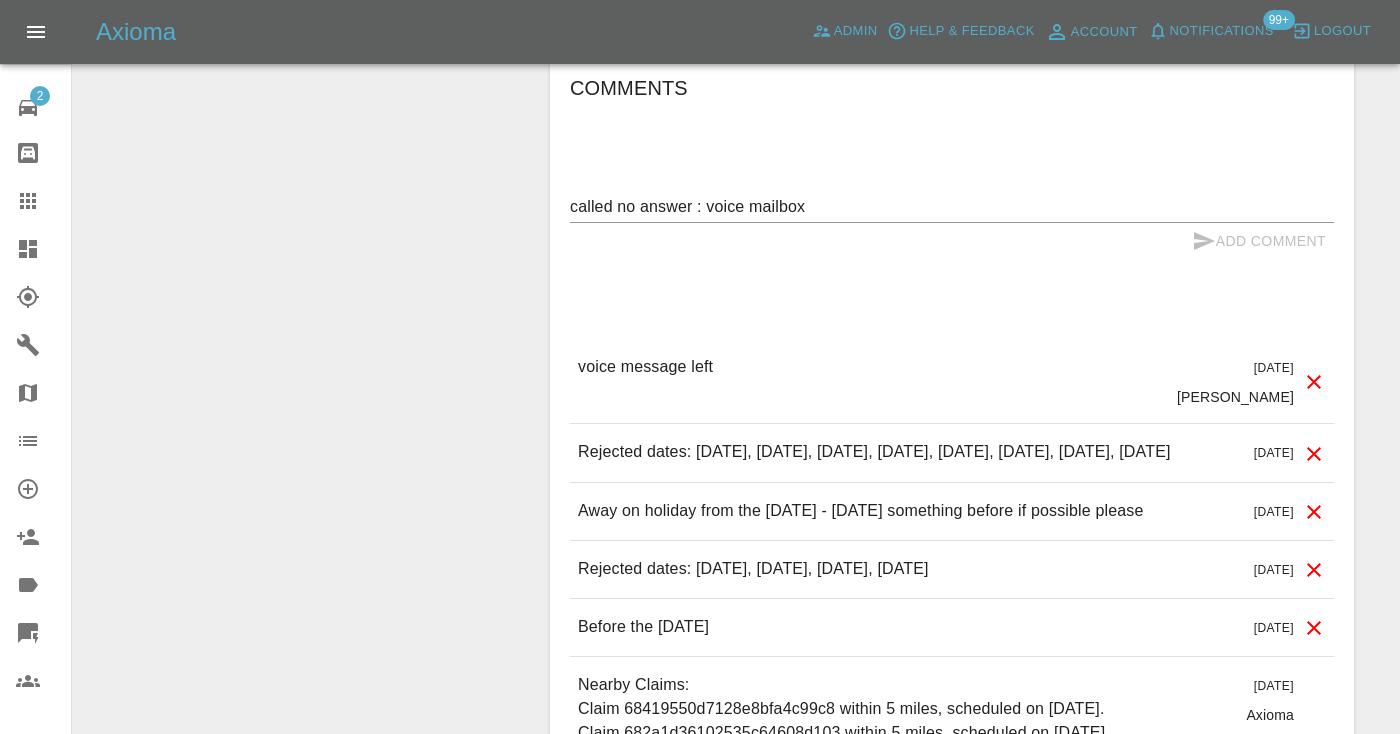 type 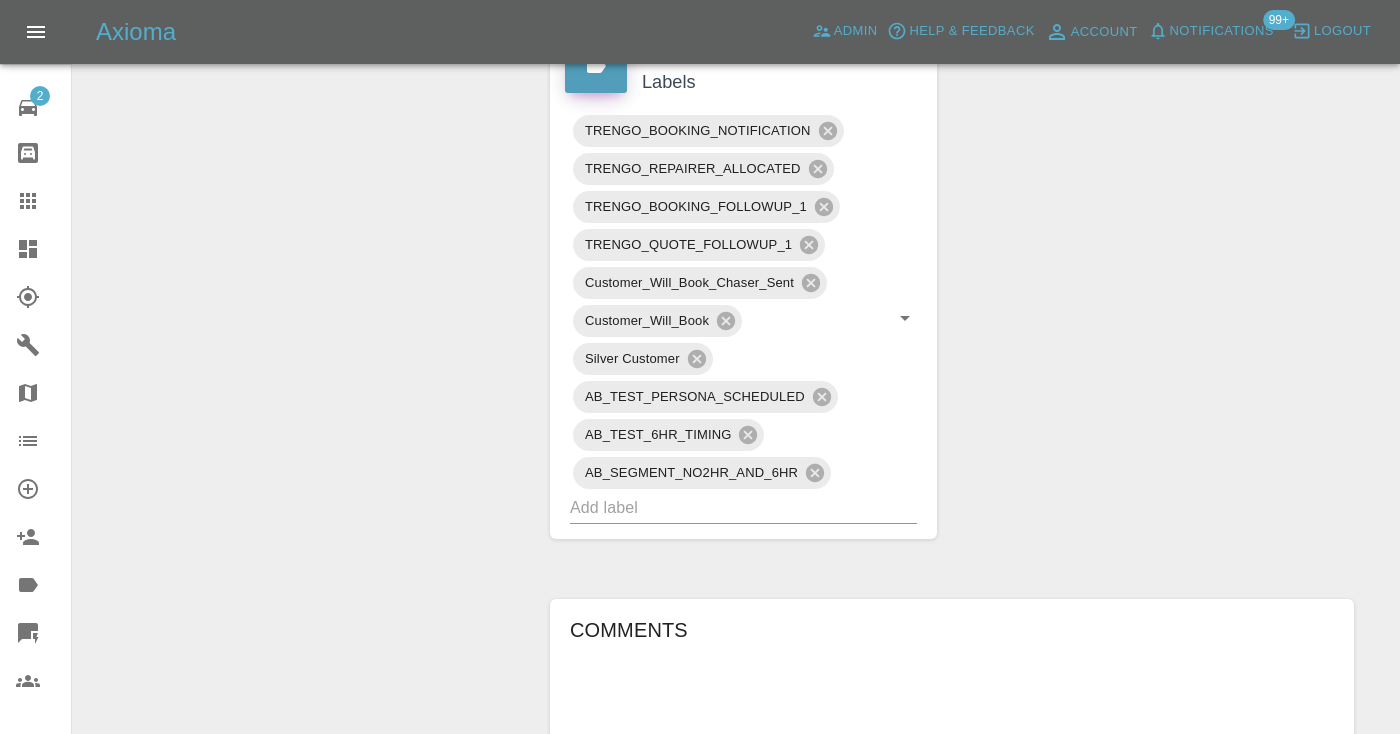 click on "Claims" at bounding box center (35, 201) 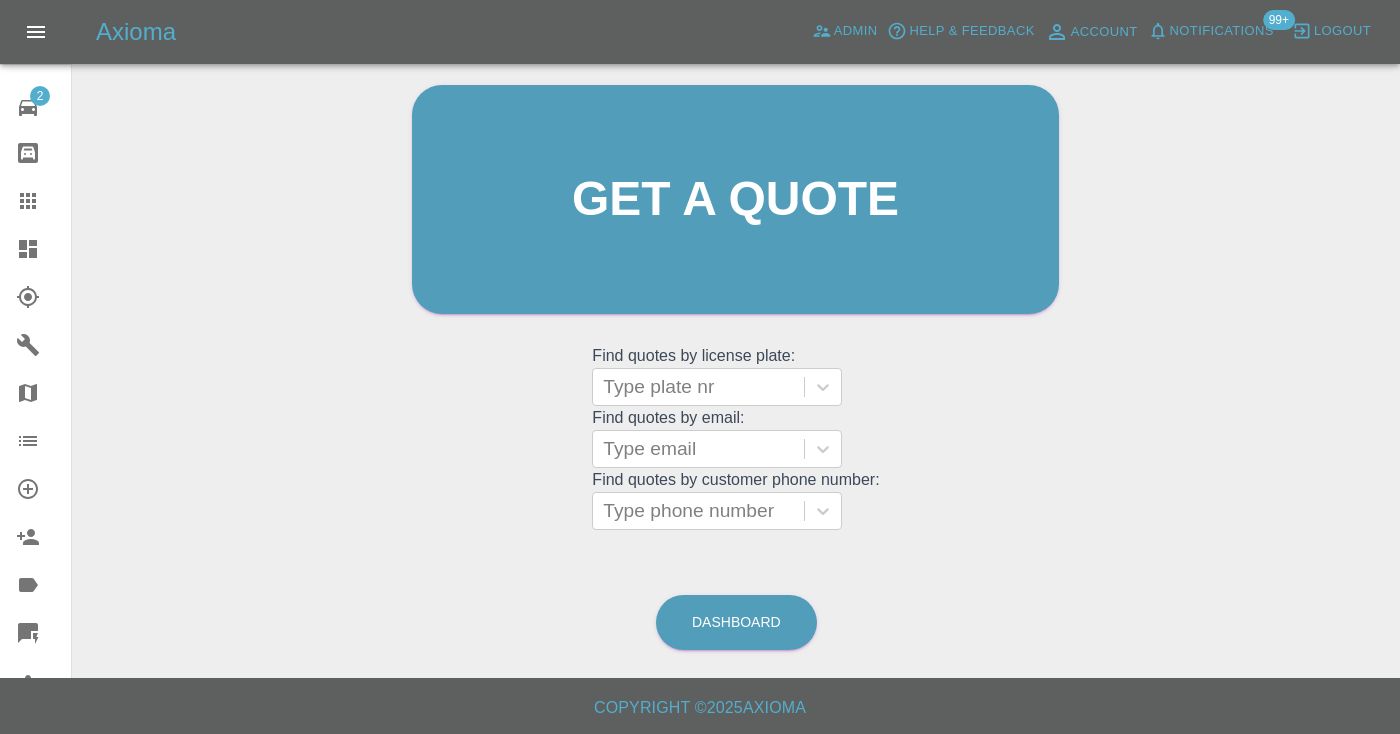 scroll, scrollTop: 201, scrollLeft: 0, axis: vertical 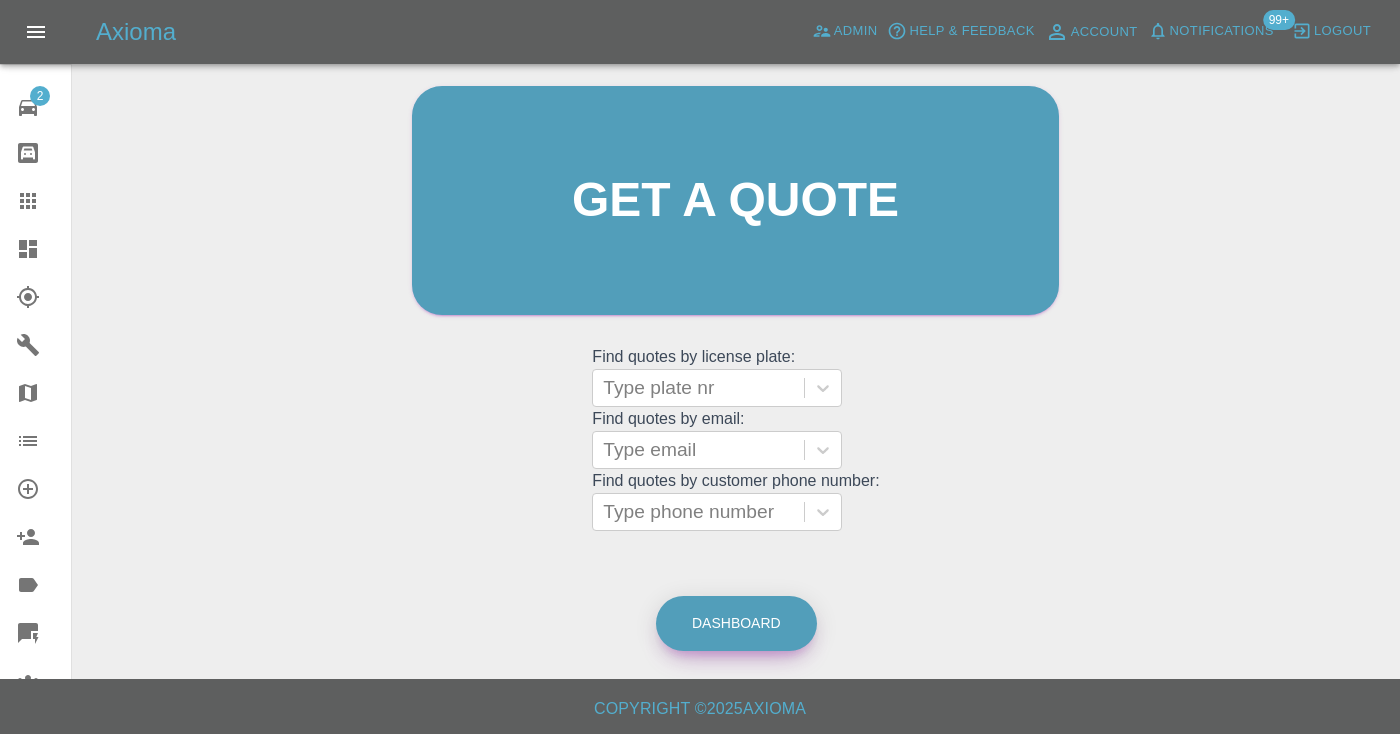 click on "Dashboard" at bounding box center (736, 623) 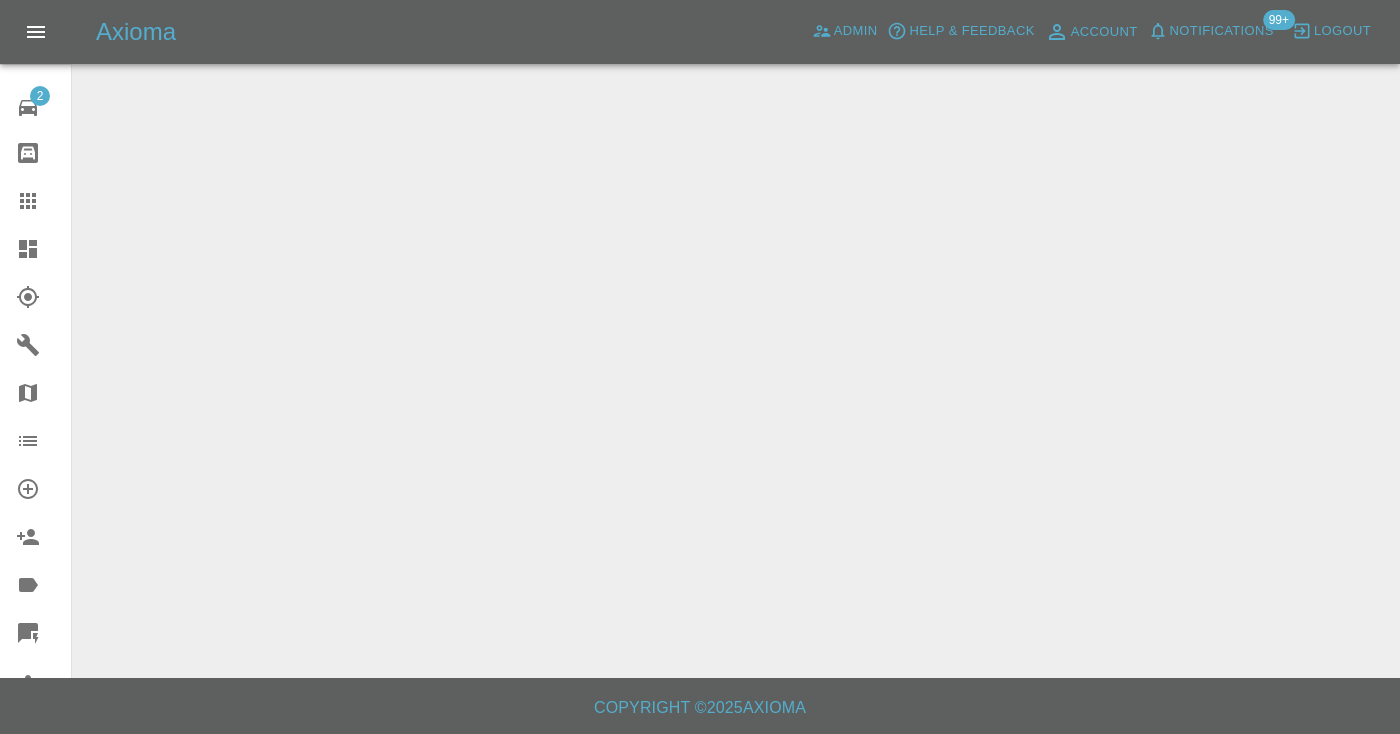 scroll, scrollTop: 0, scrollLeft: 0, axis: both 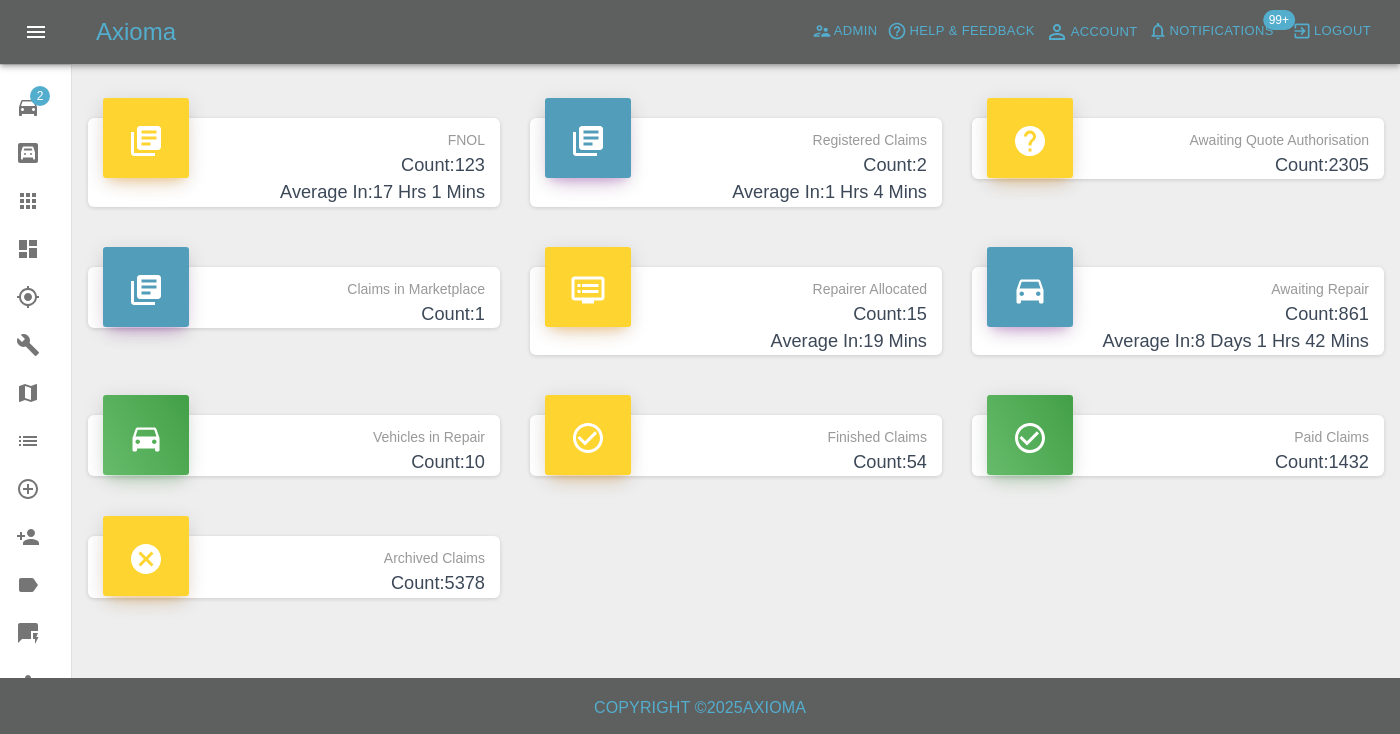 click on "Awaiting Repair" at bounding box center (1178, 284) 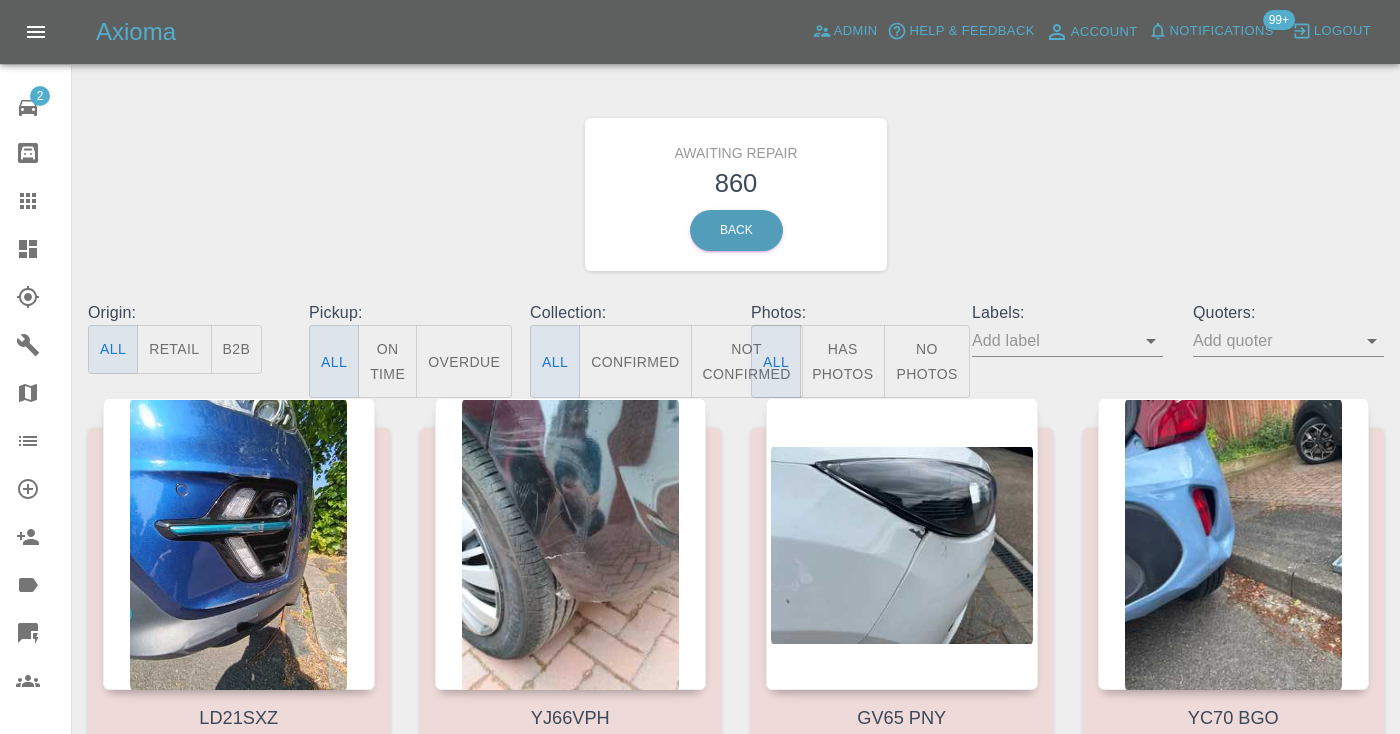 click on "Not Confirmed" at bounding box center [747, 361] 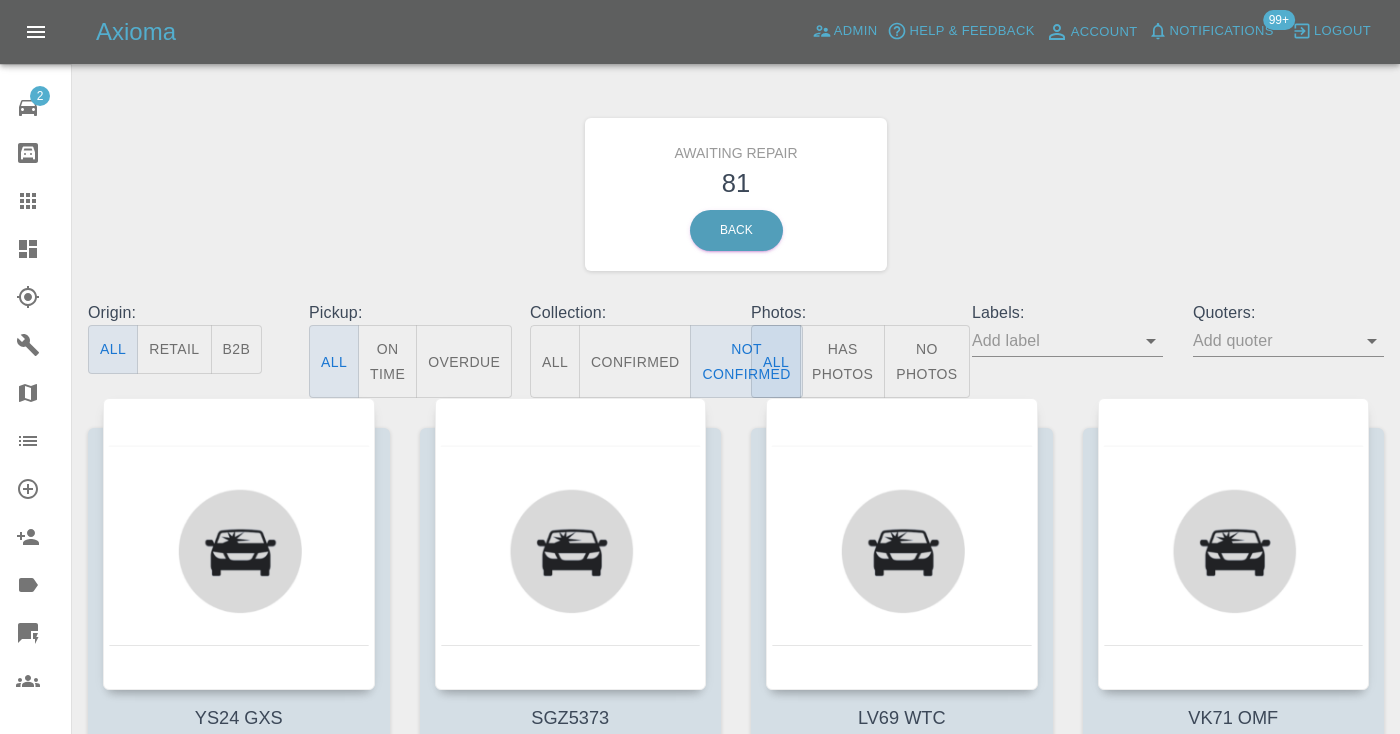 click on "Awaiting Repair 81 Back" at bounding box center [736, 194] 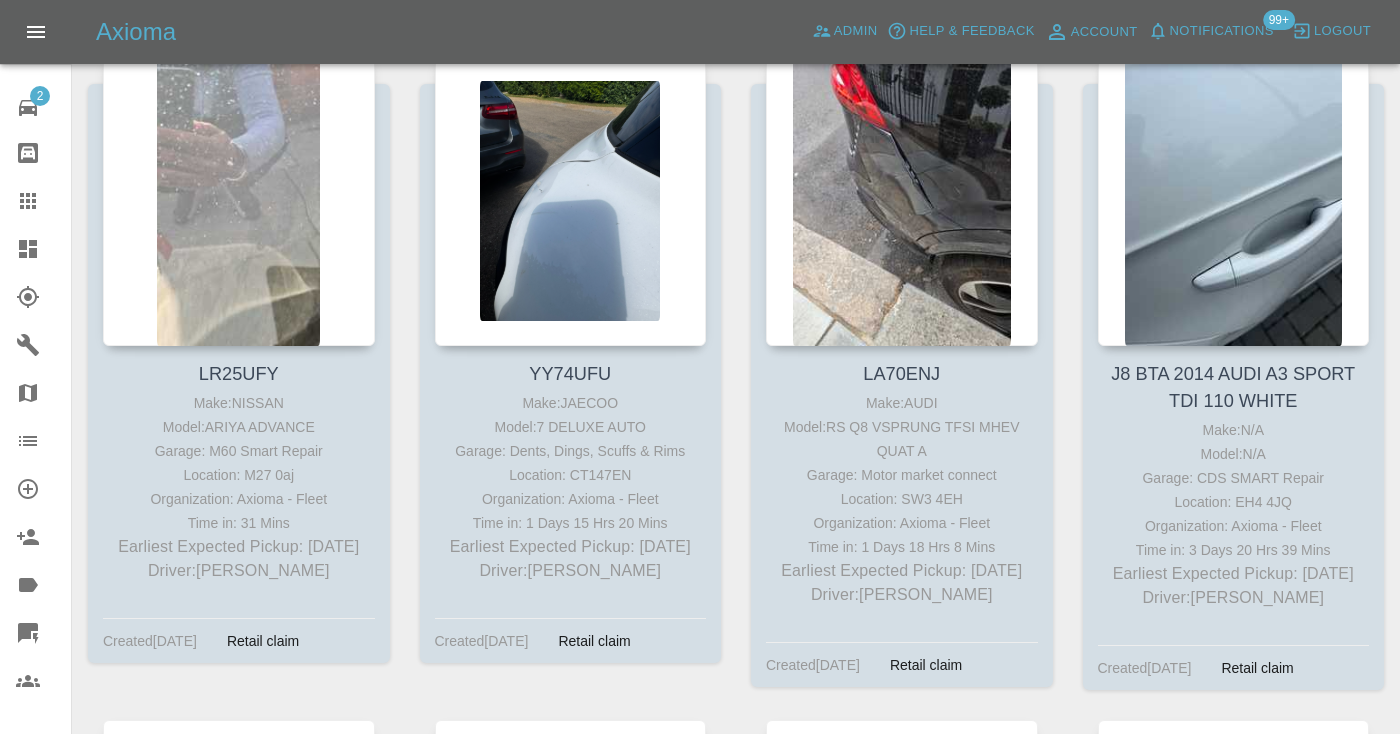scroll, scrollTop: 2958, scrollLeft: 0, axis: vertical 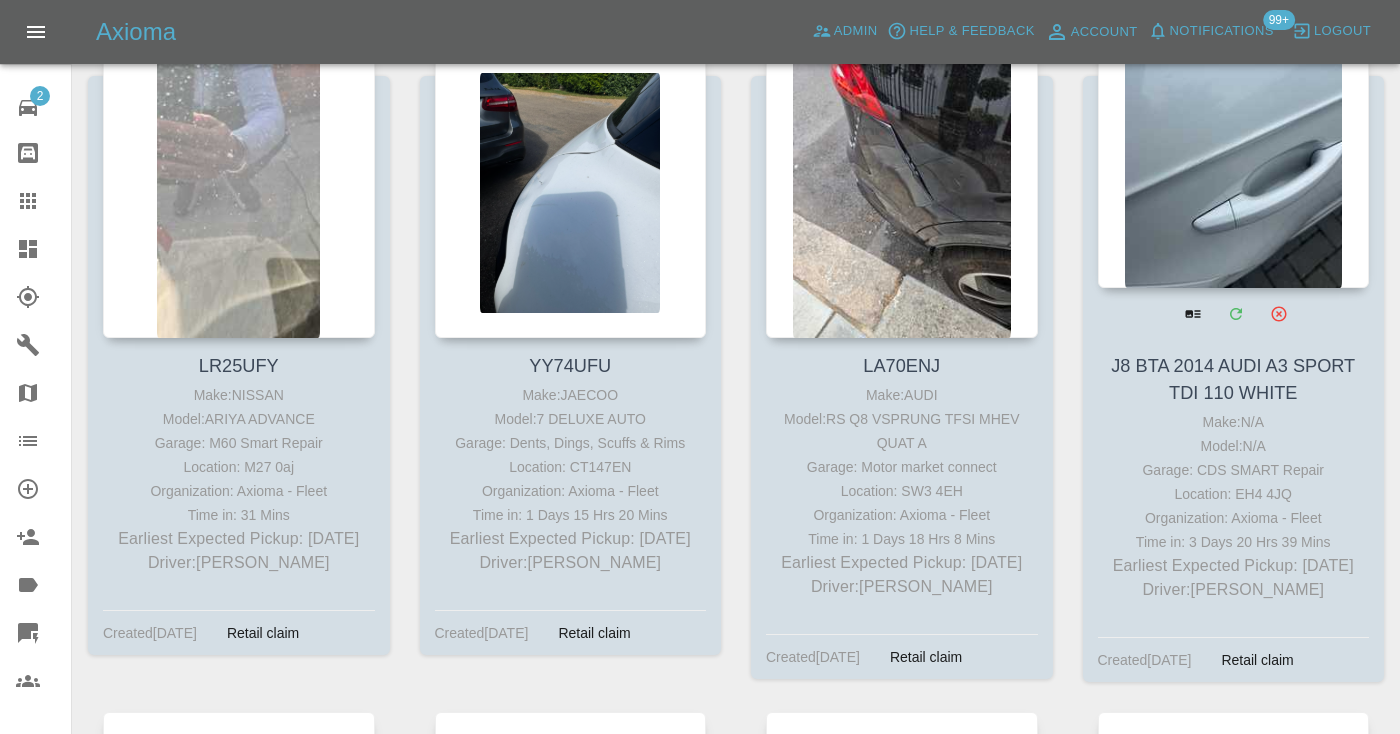 click at bounding box center (1234, 142) 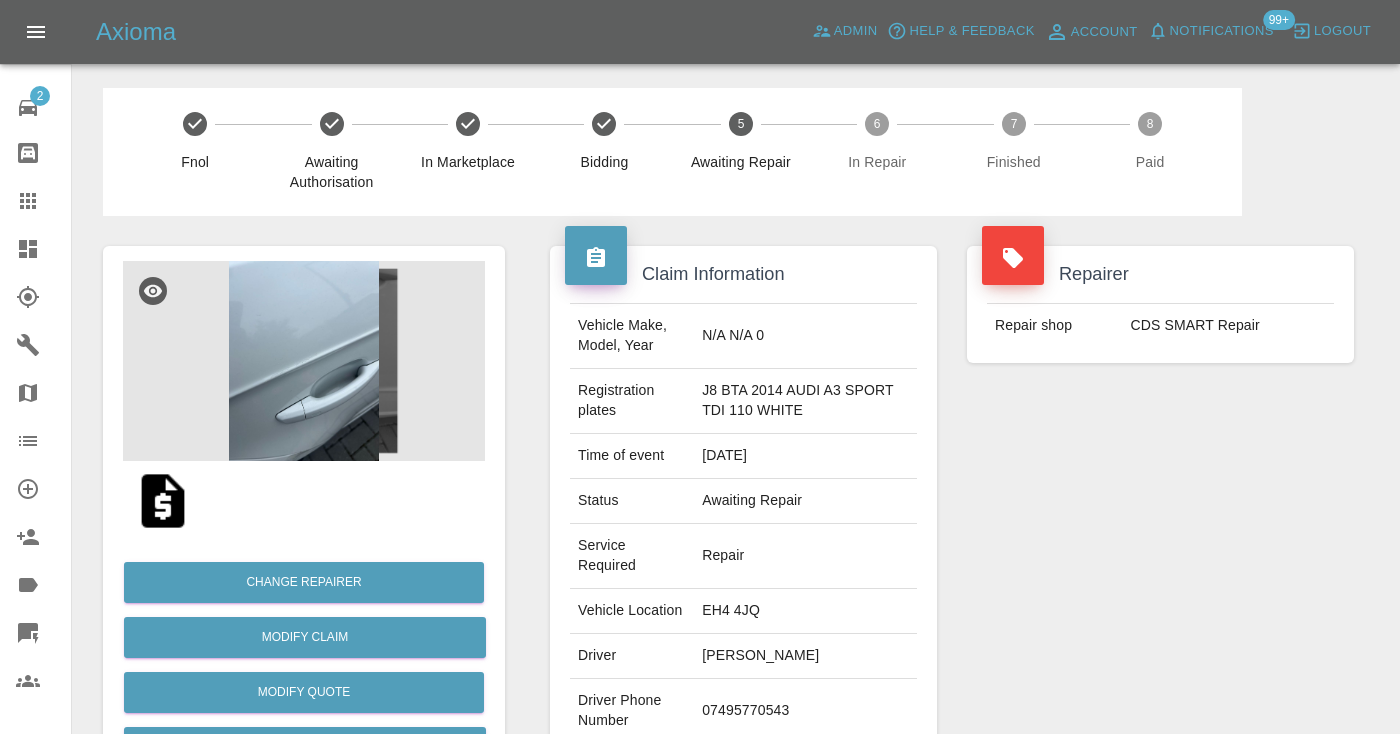 click on "07495770543" at bounding box center [805, 711] 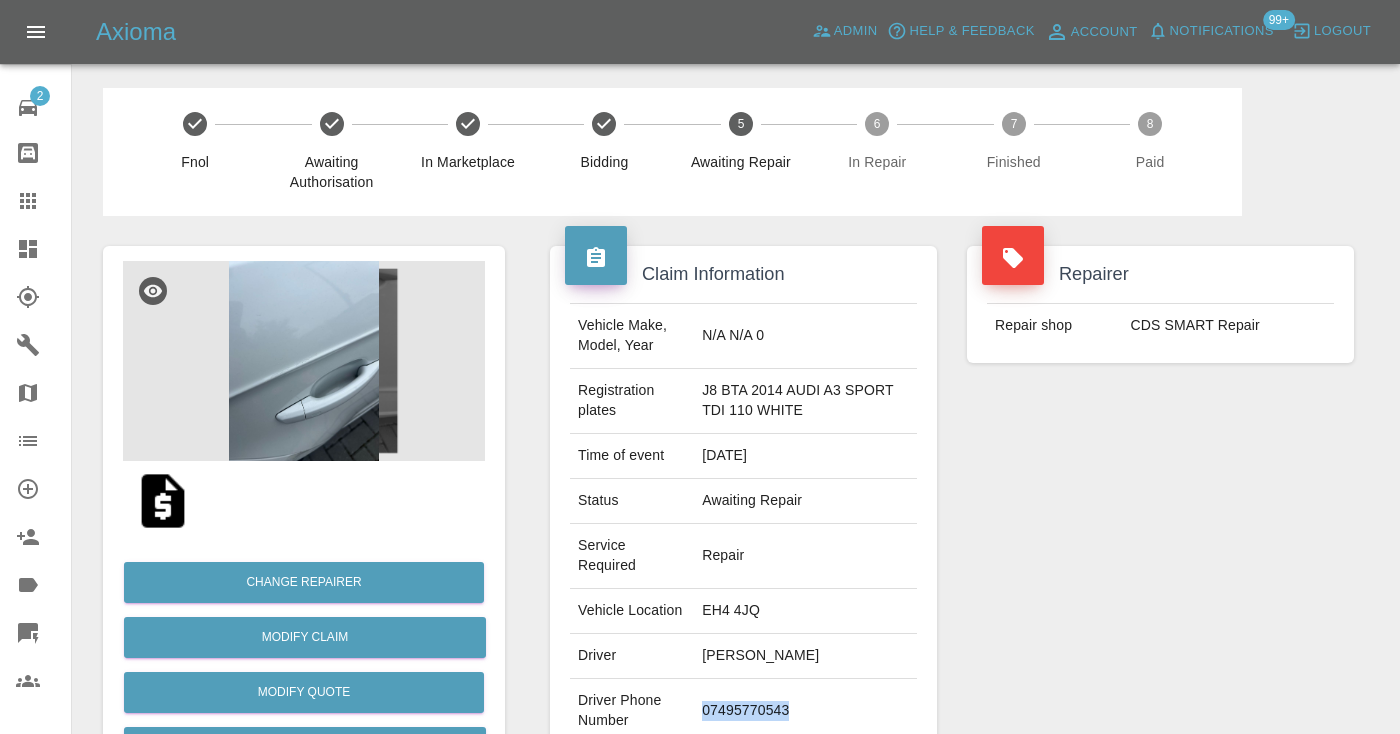 click on "07495770543" at bounding box center (805, 711) 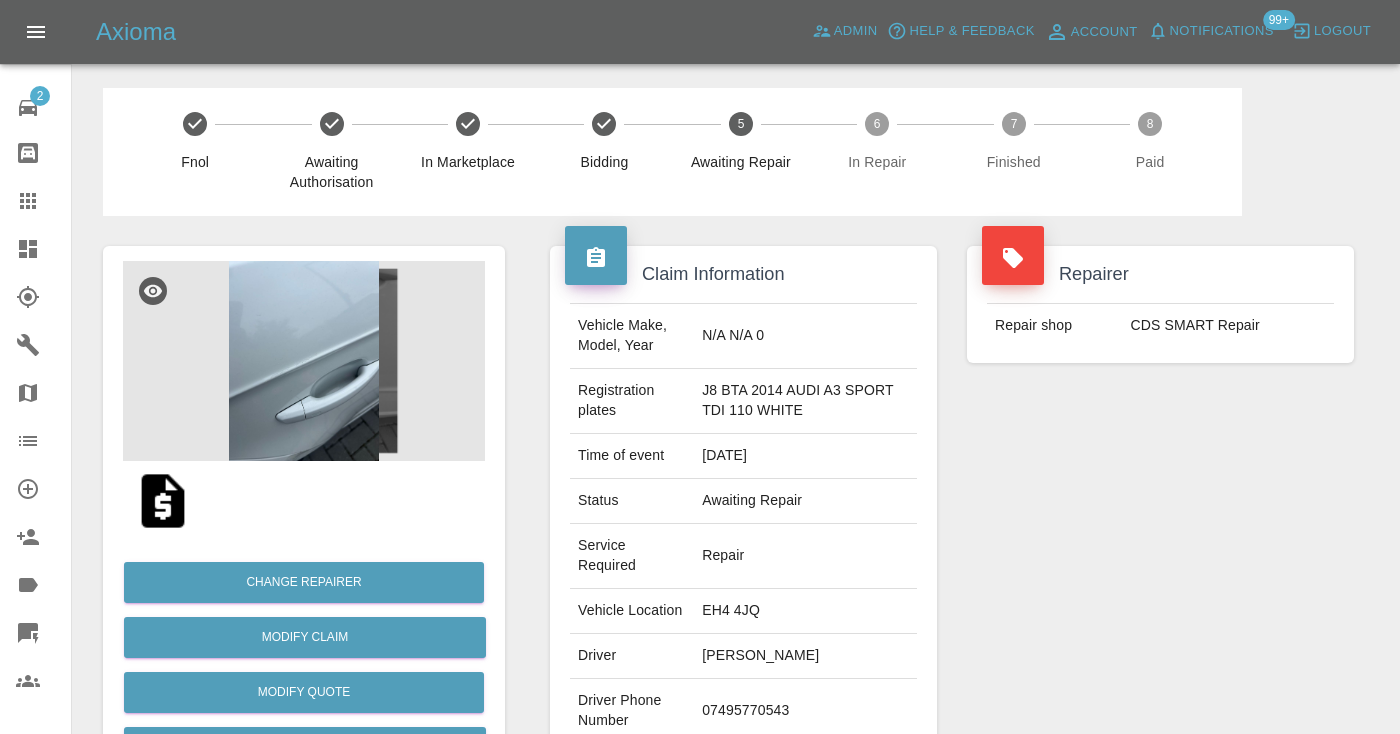 click on "Repairer Repair shop CDS SMART Repair" at bounding box center [1160, 544] 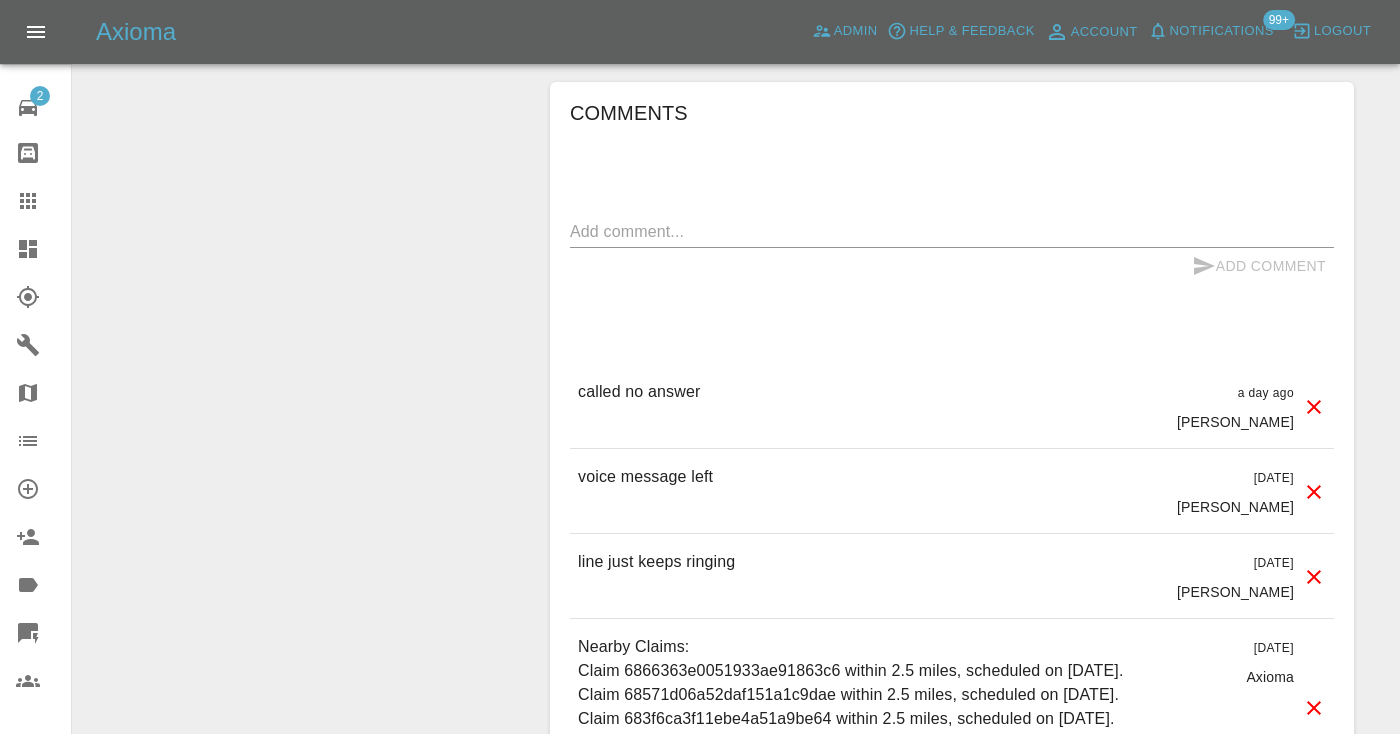 scroll, scrollTop: 1916, scrollLeft: 0, axis: vertical 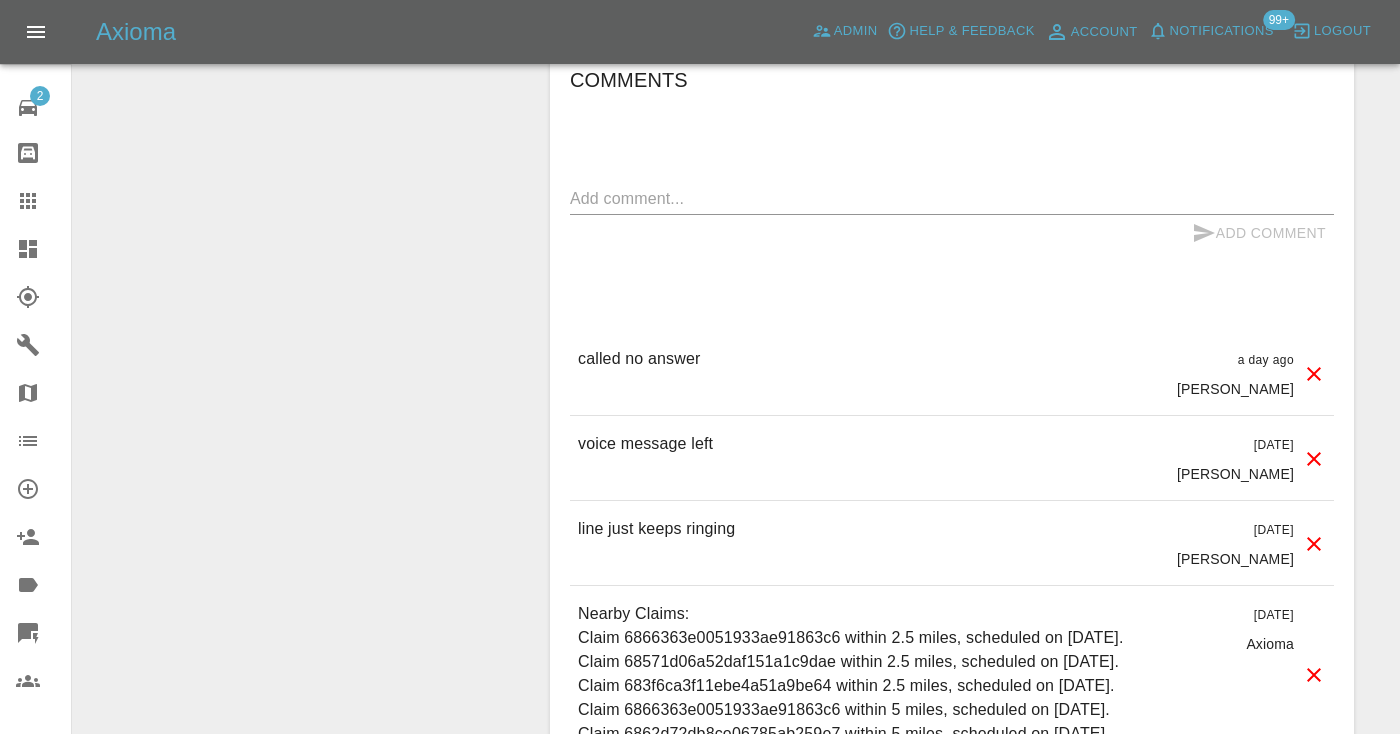 click at bounding box center (952, 198) 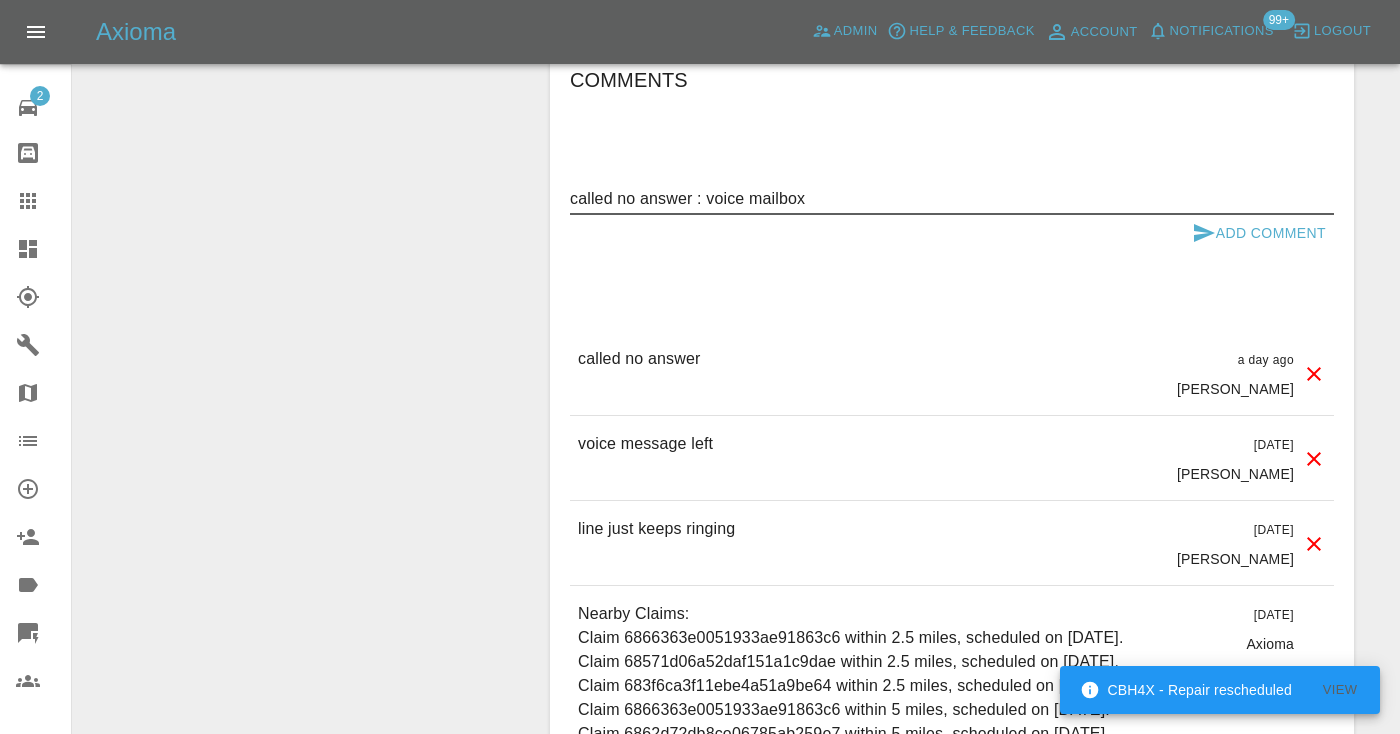 type on "called no answer : voice mailbox" 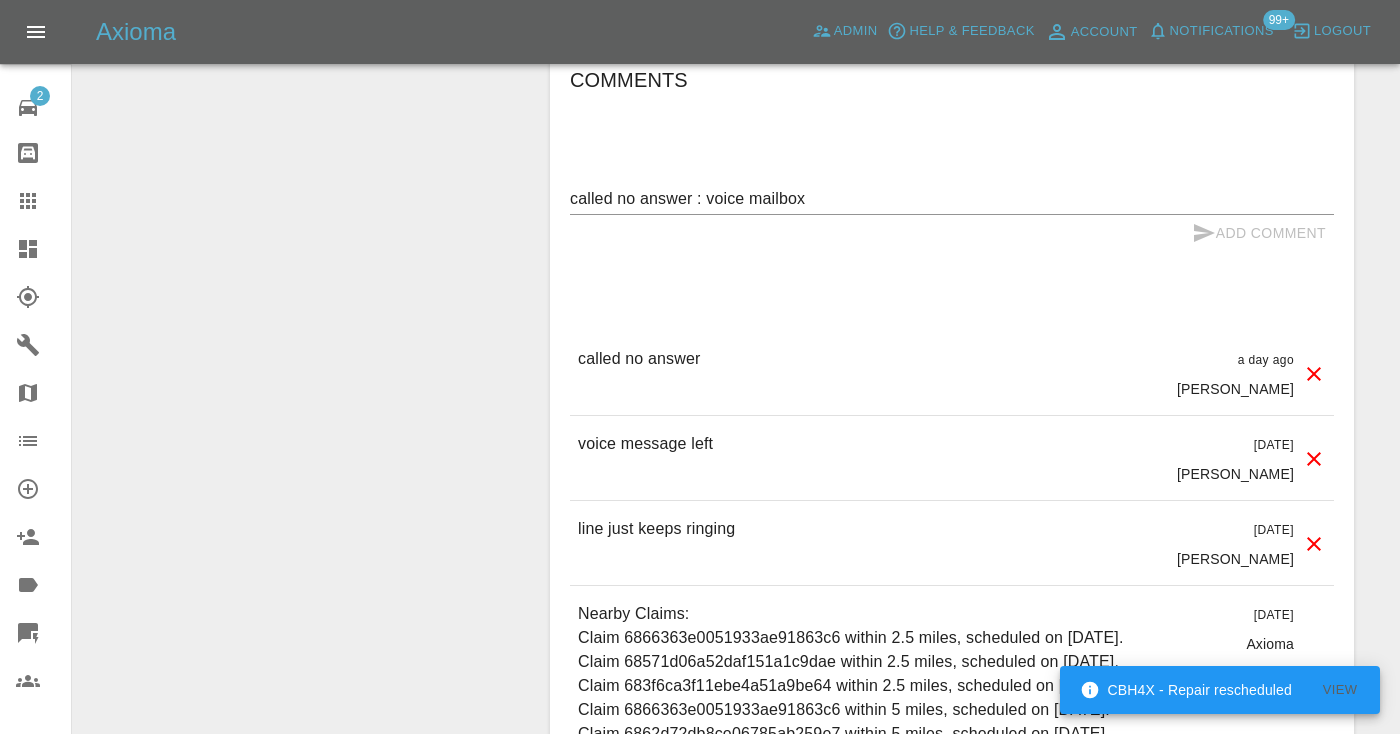 type 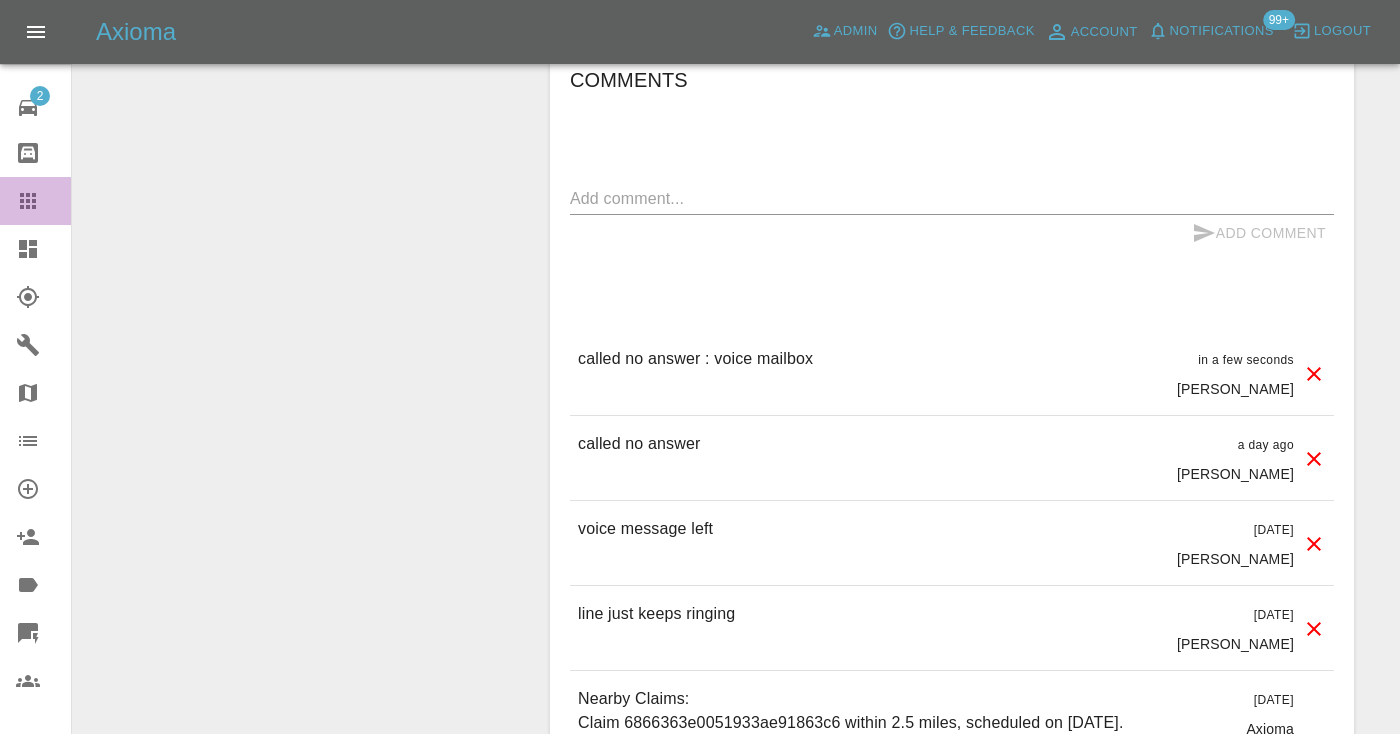 click 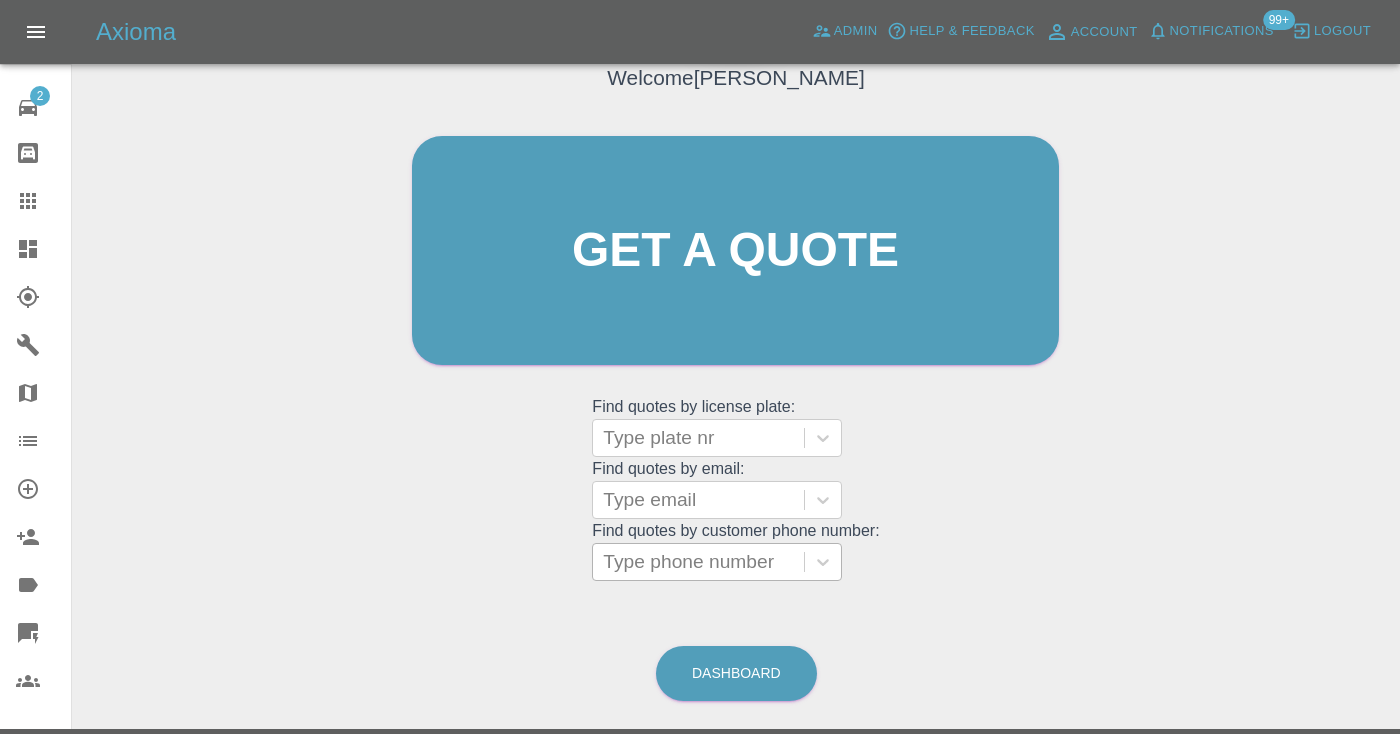 click on "Type phone number" at bounding box center (698, 562) 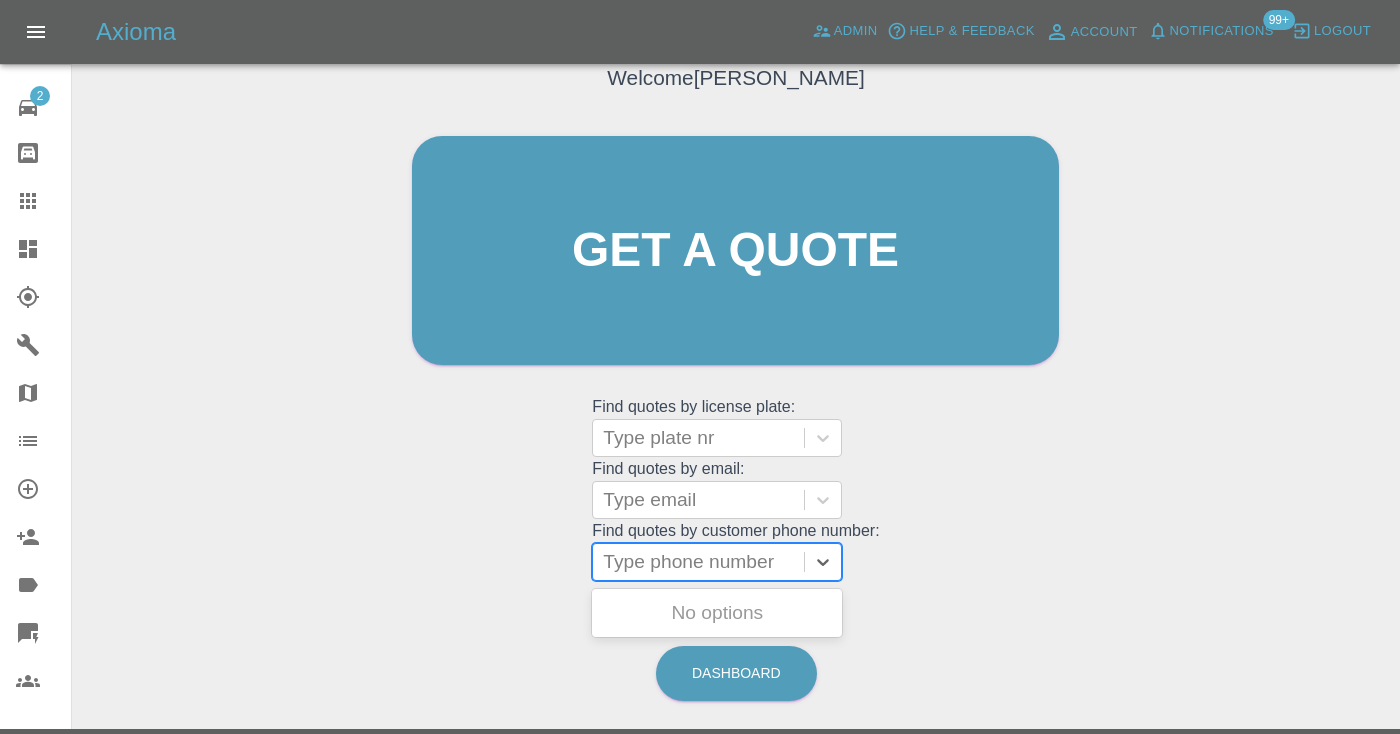 paste on "07850101036" 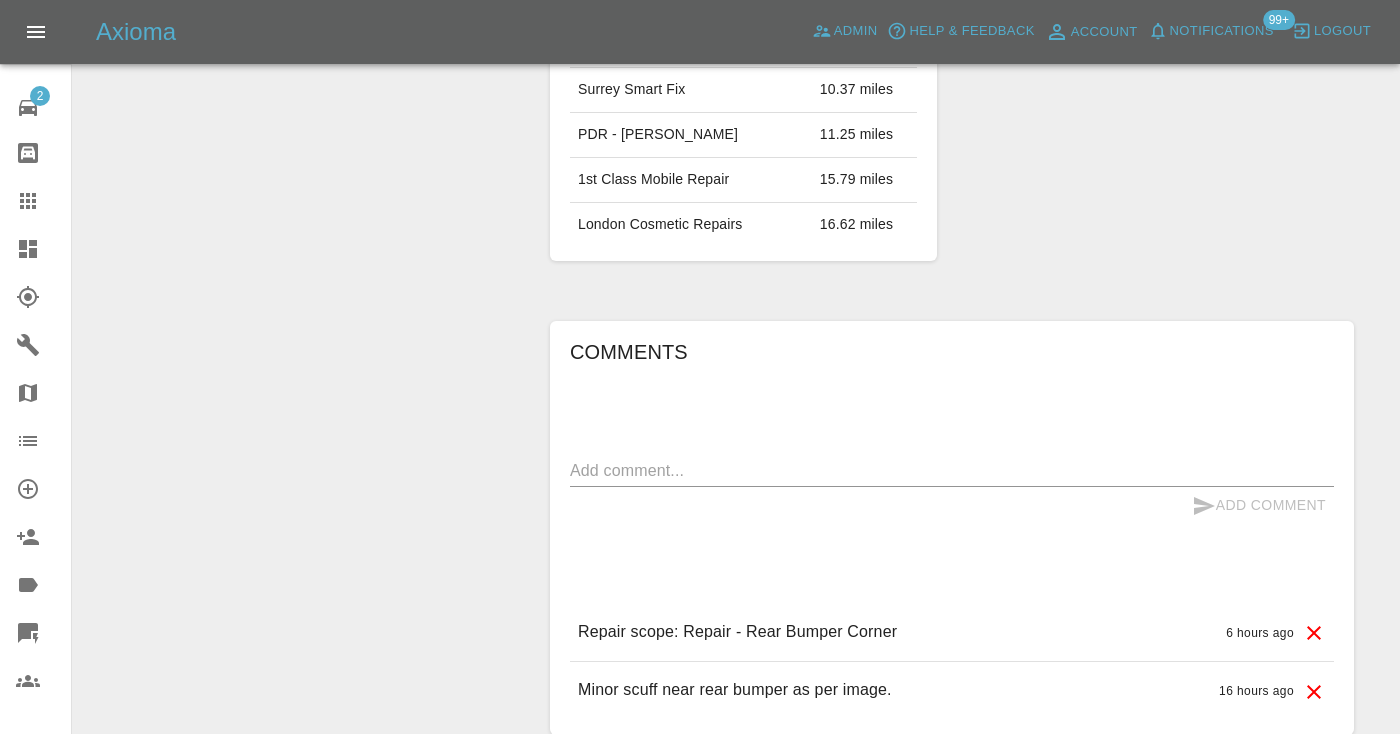 scroll, scrollTop: 1438, scrollLeft: 0, axis: vertical 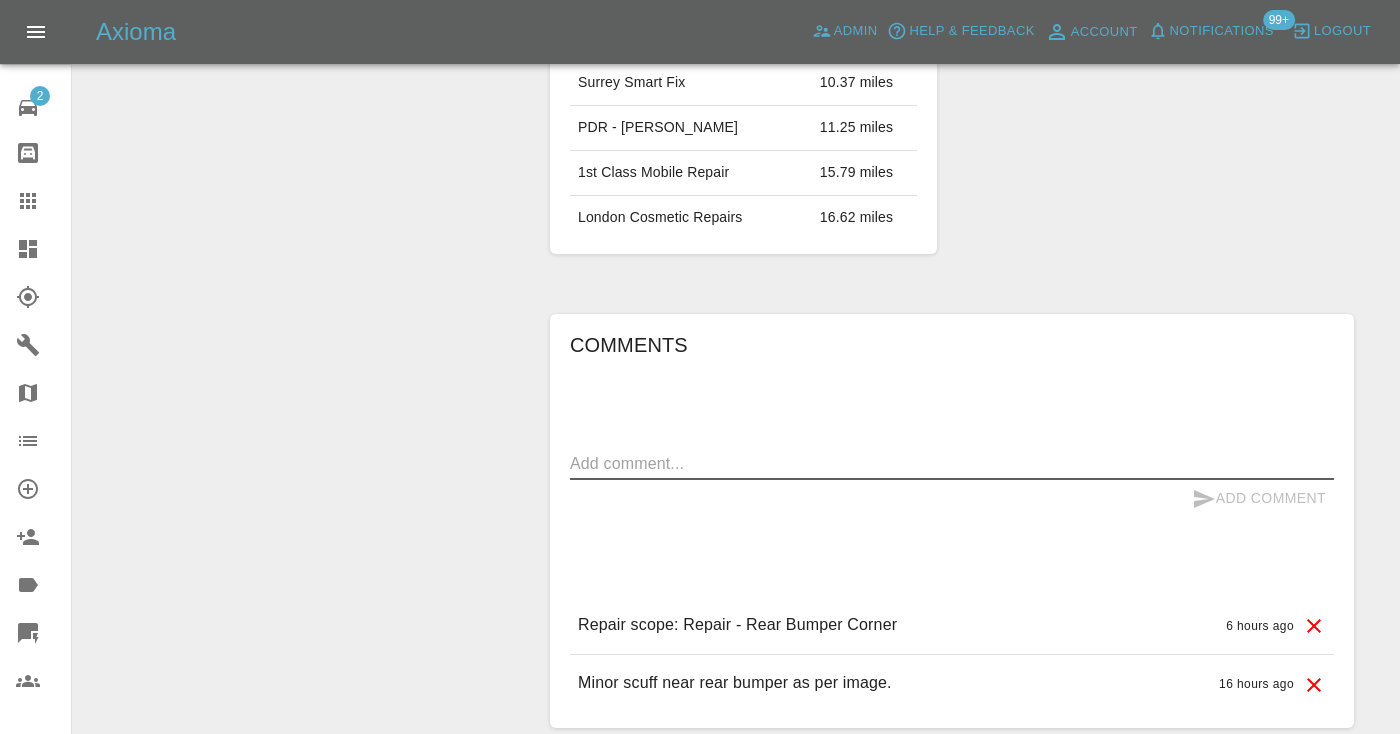 click at bounding box center [952, 463] 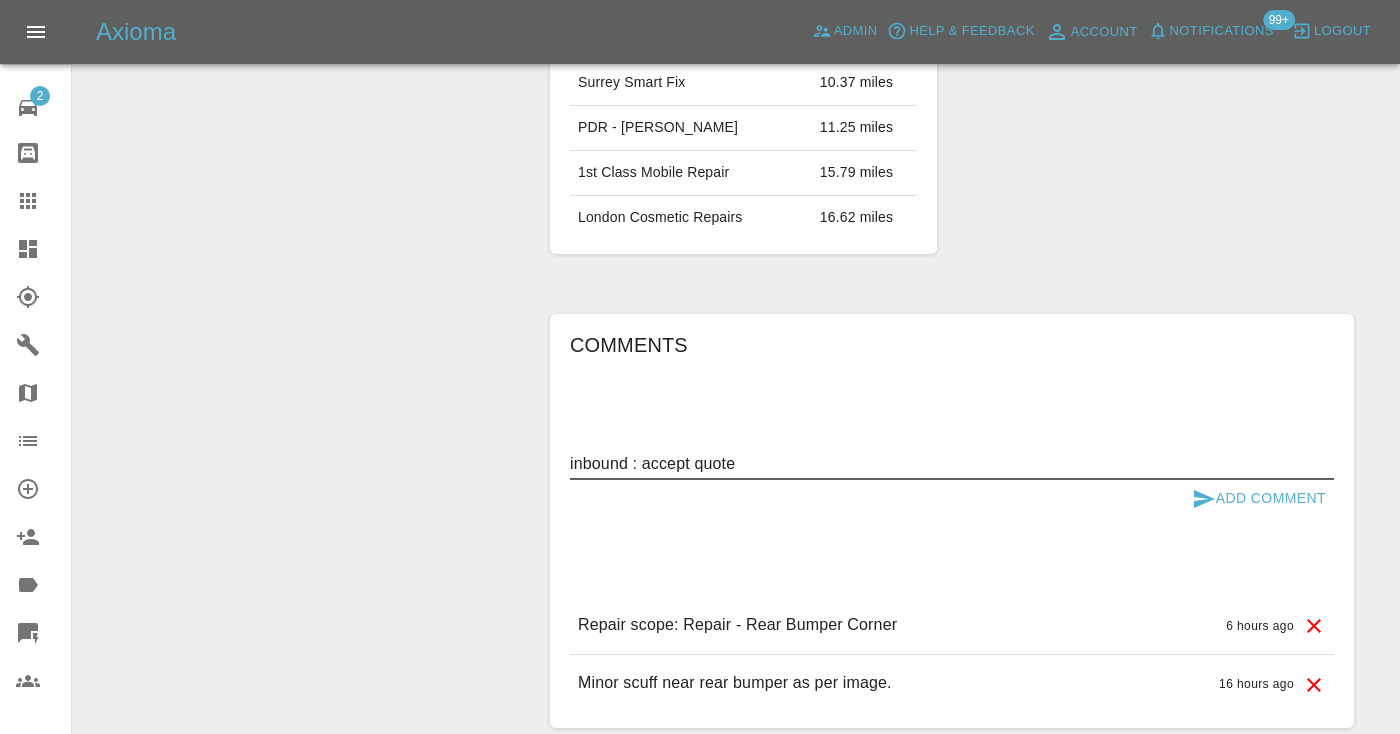 type on "inbound : accept quote" 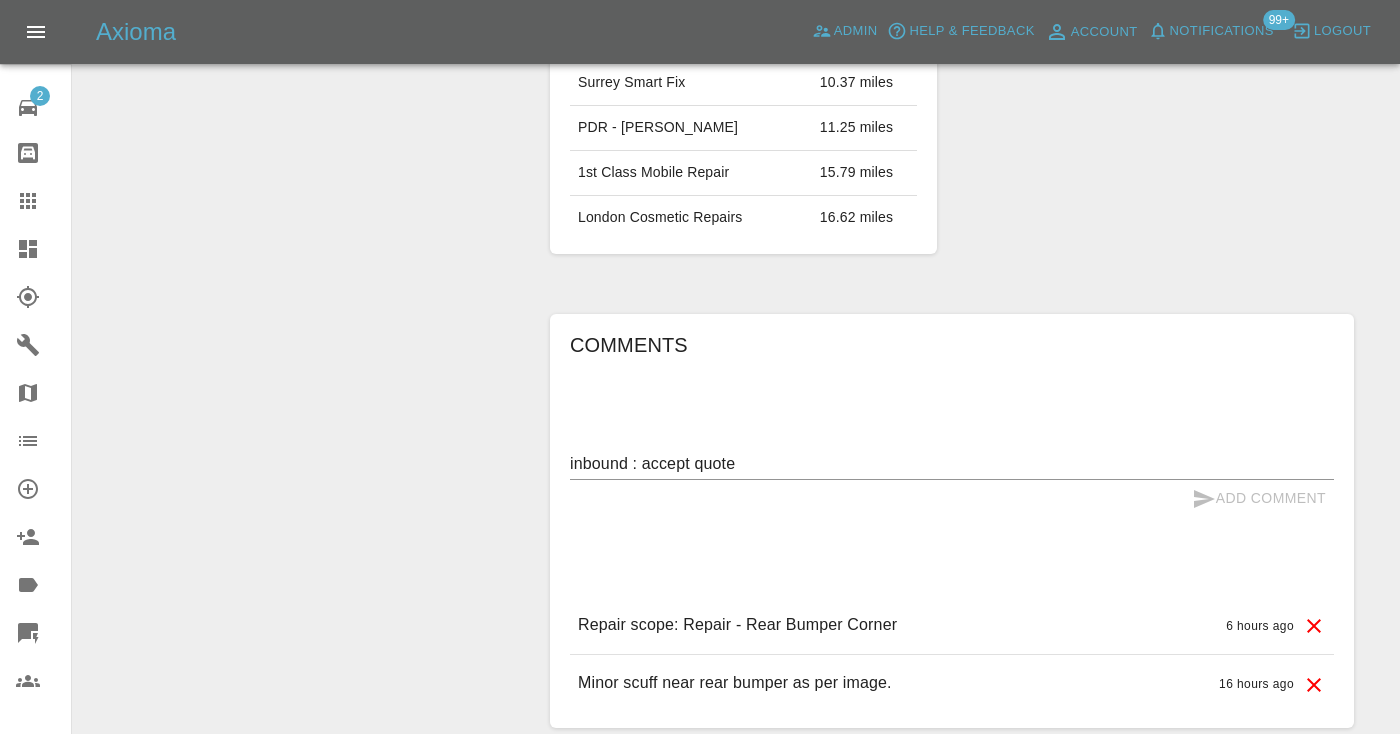 type 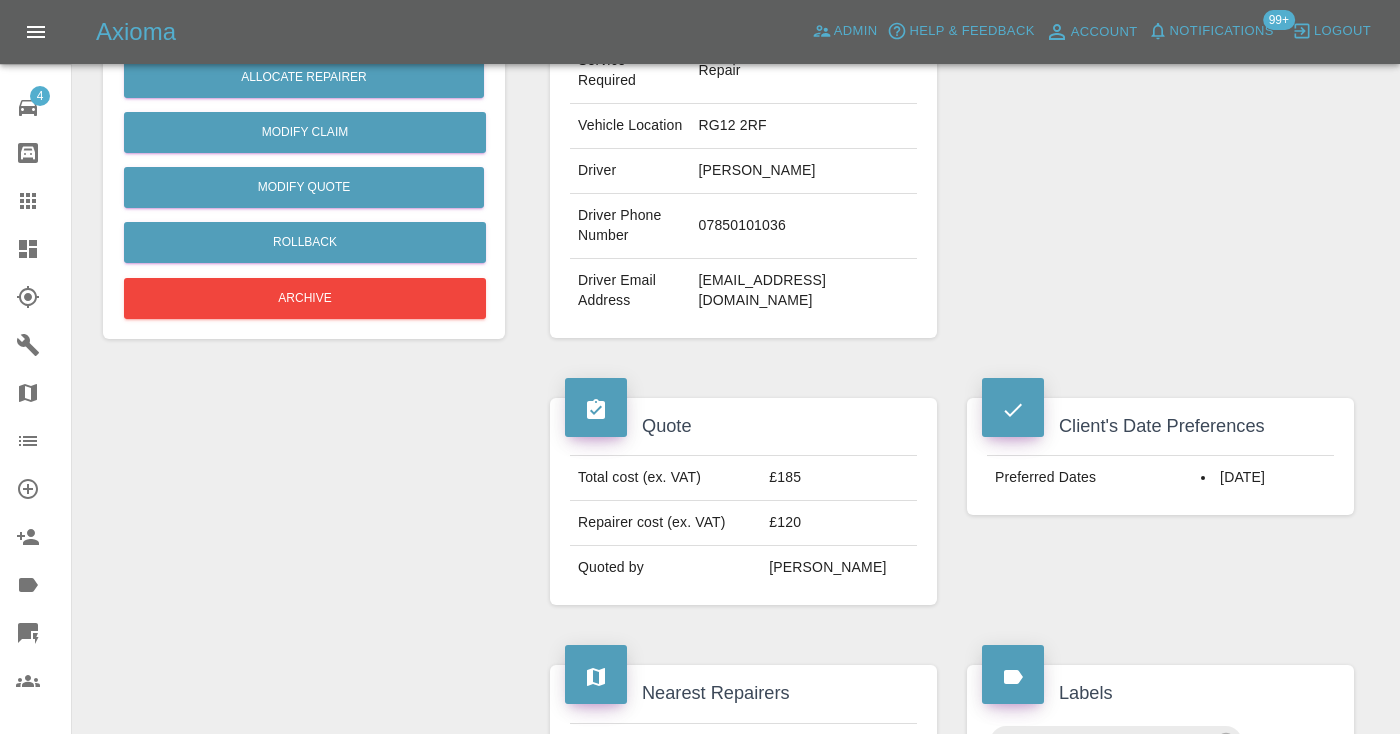 scroll, scrollTop: 497, scrollLeft: 0, axis: vertical 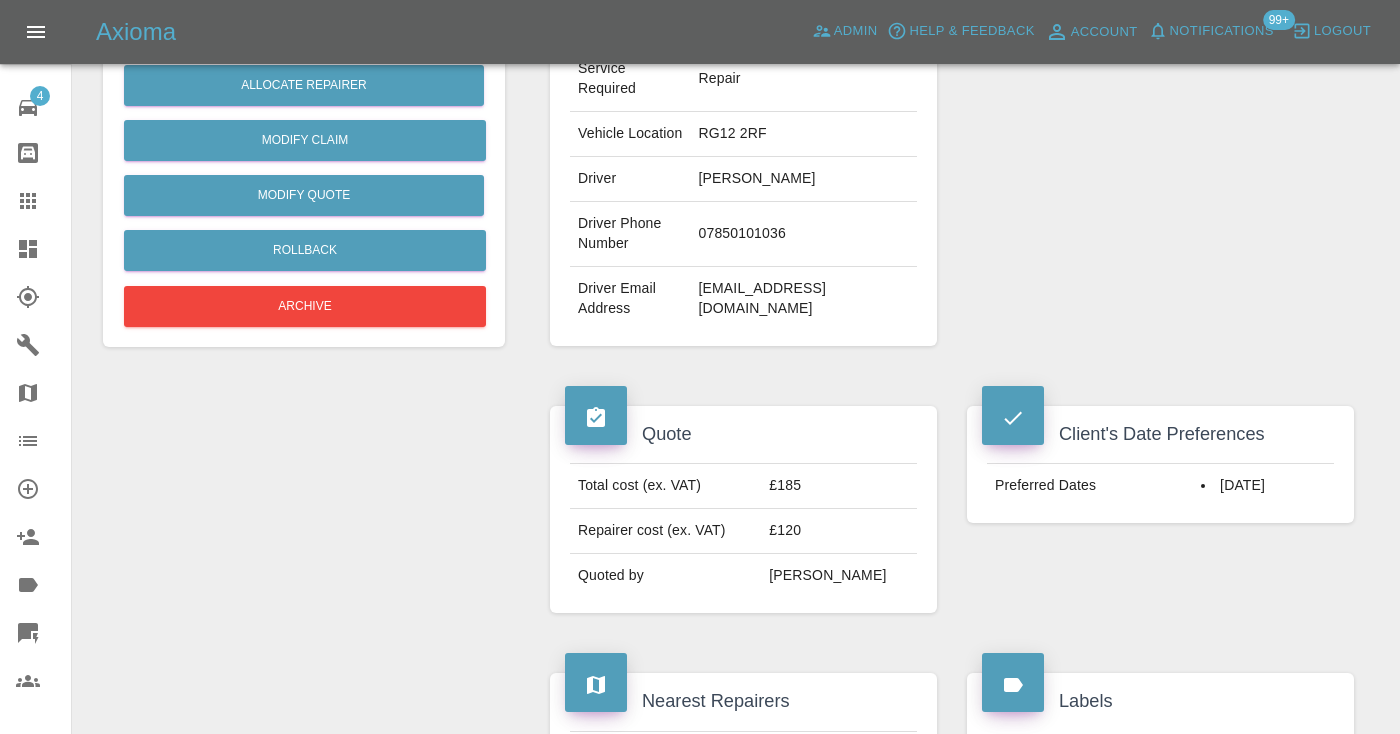 click 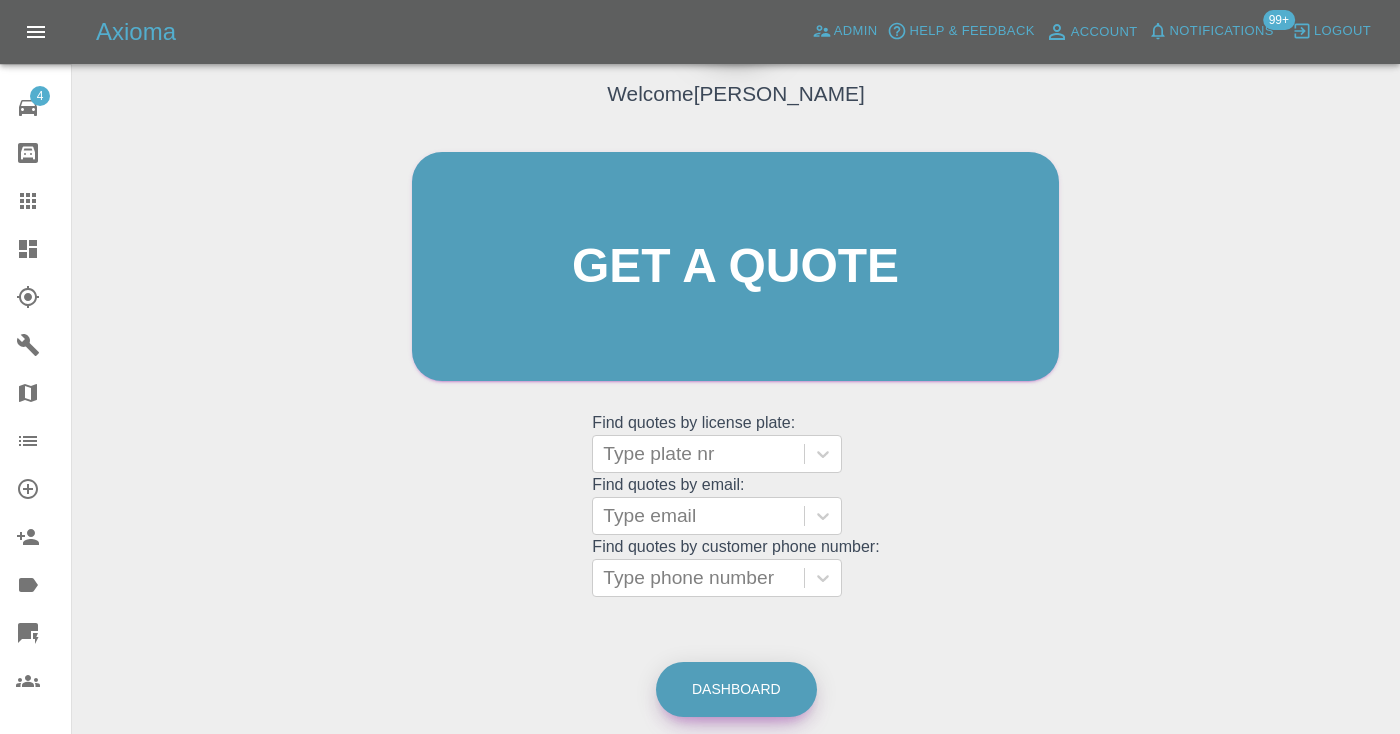 click on "Dashboard" at bounding box center [736, 689] 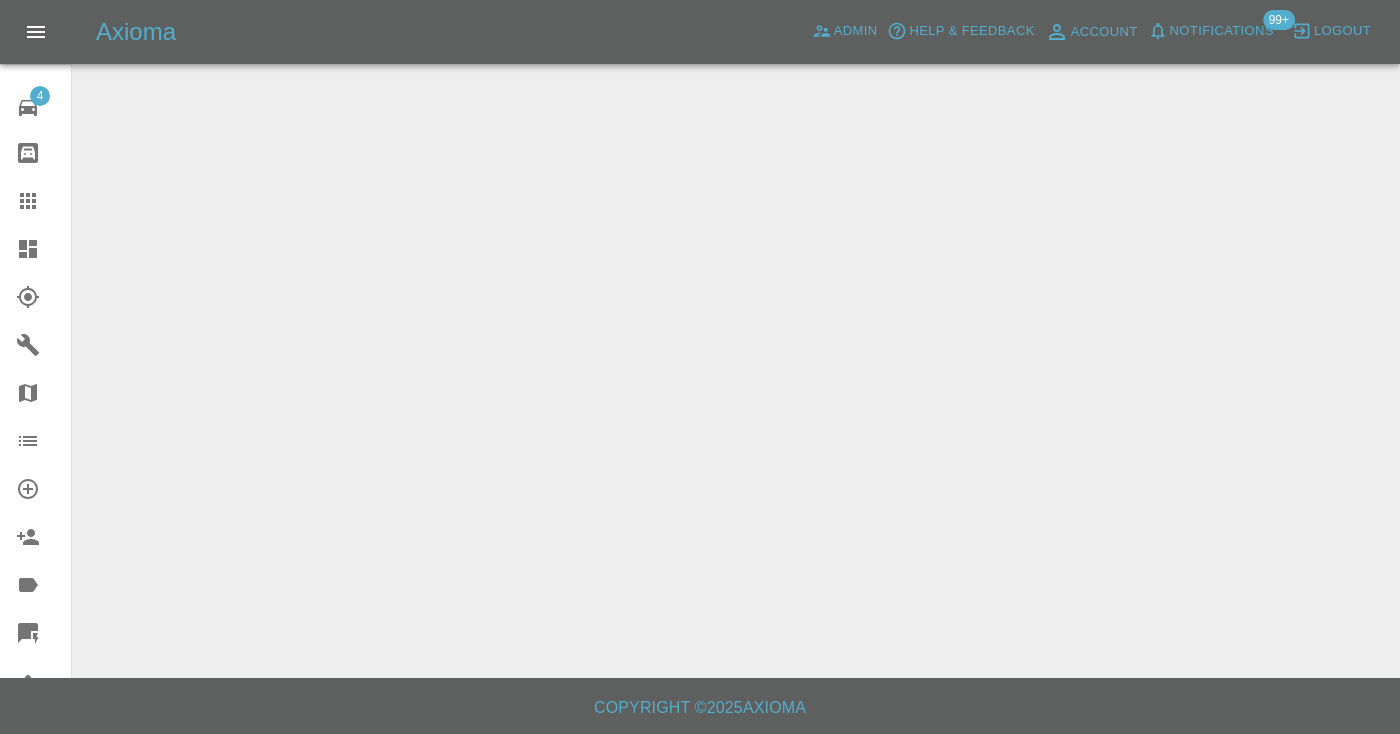 scroll, scrollTop: 0, scrollLeft: 0, axis: both 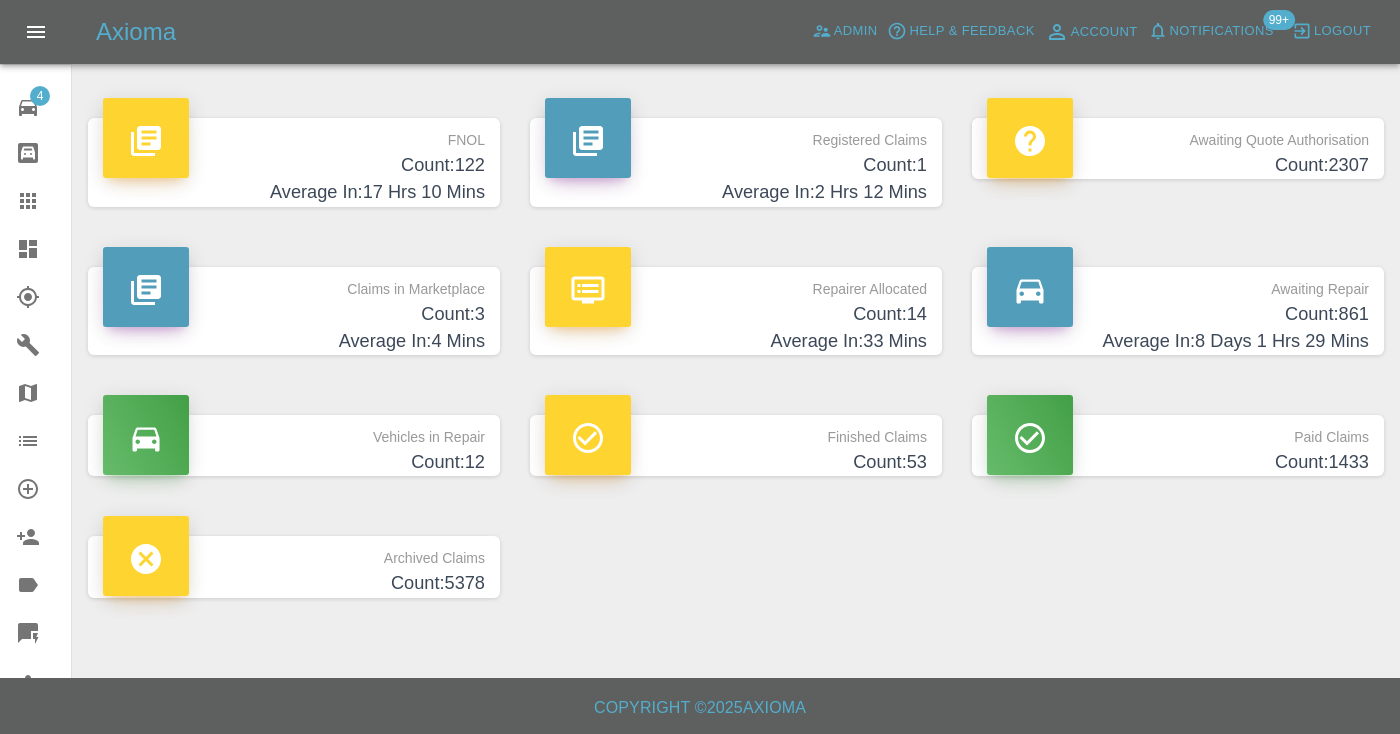 click on "Count:  861" at bounding box center [1178, 314] 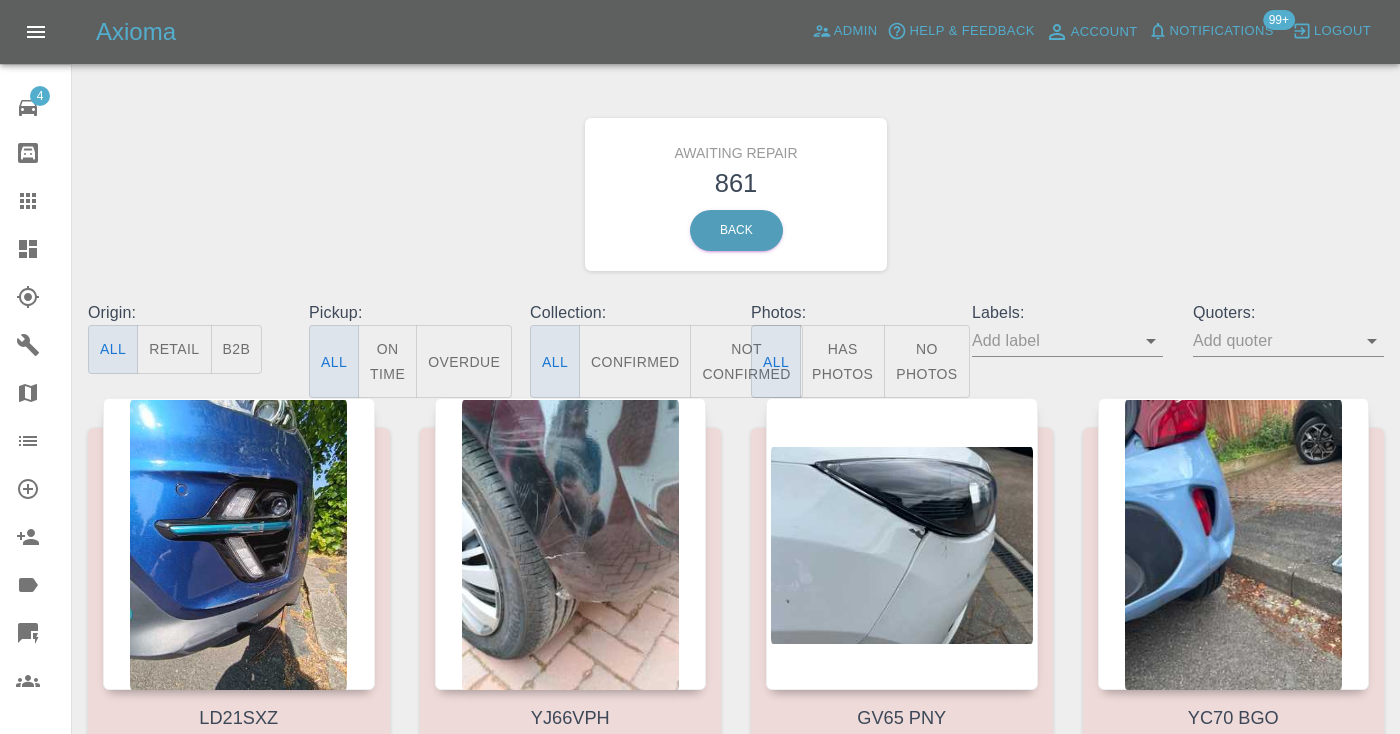 click on "Not Confirmed" at bounding box center [746, 361] 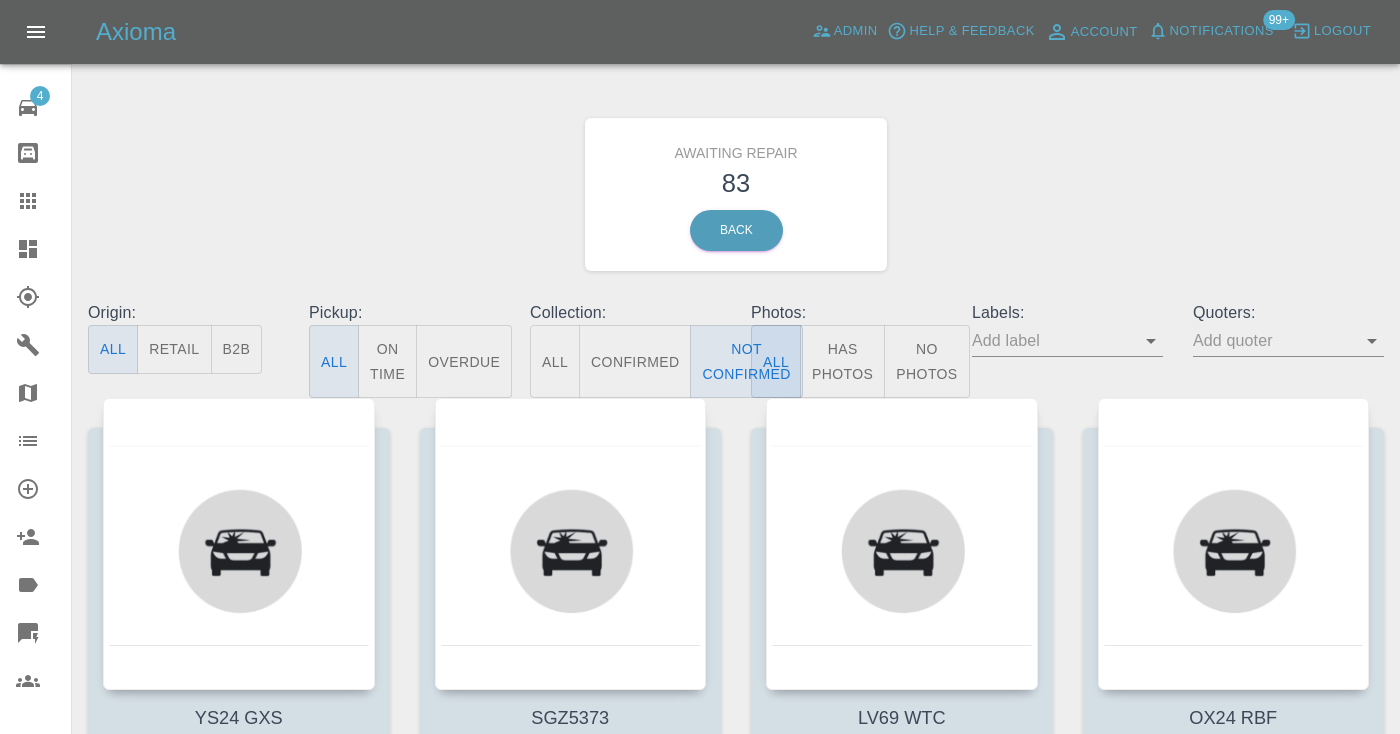 click on "Awaiting Repair 83 Back" at bounding box center (736, 194) 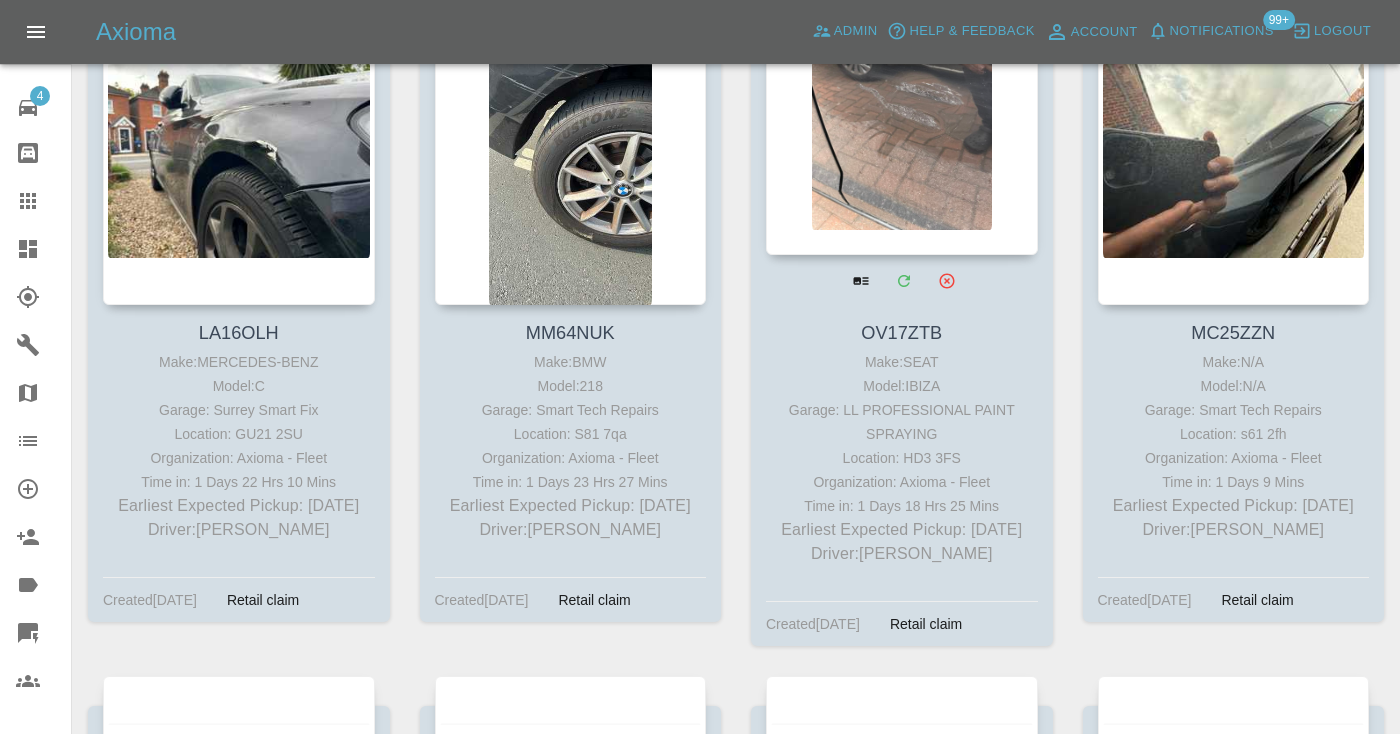 scroll, scrollTop: 1702, scrollLeft: 0, axis: vertical 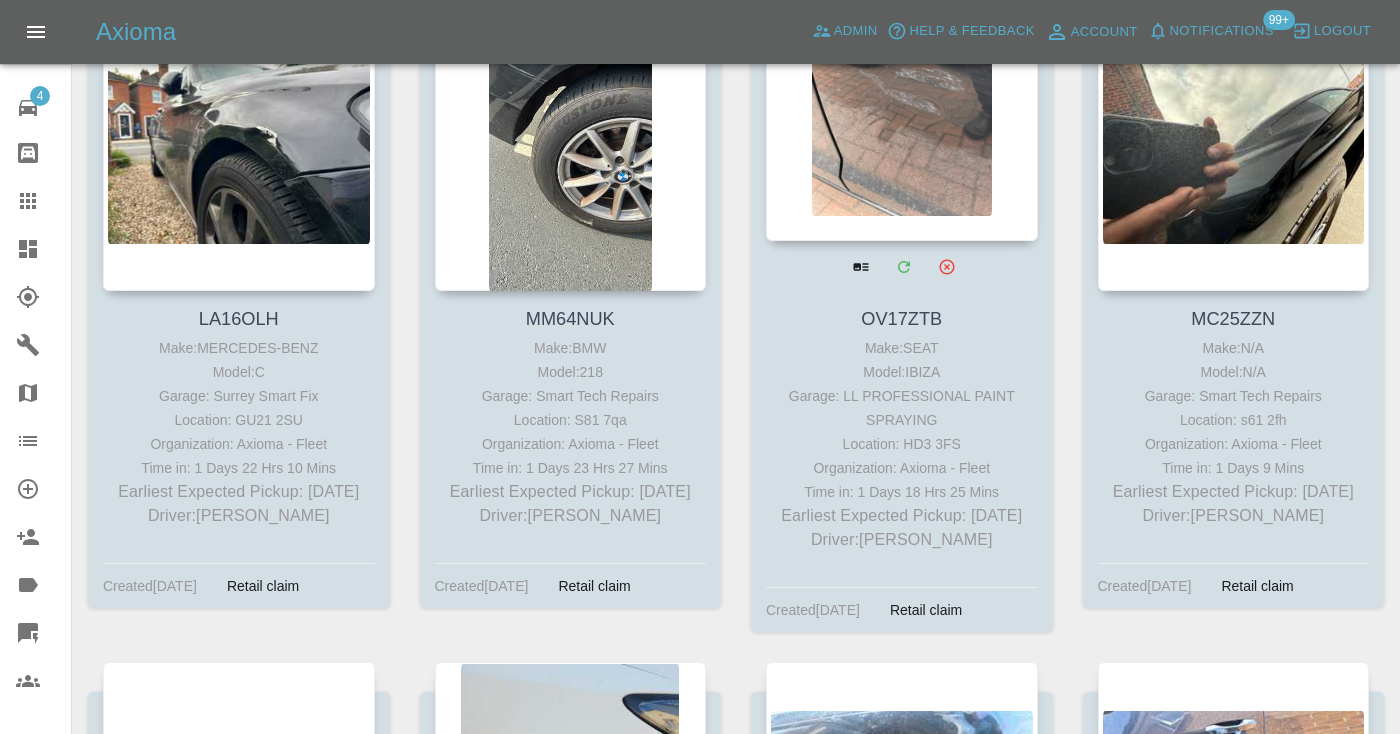 click at bounding box center [902, 95] 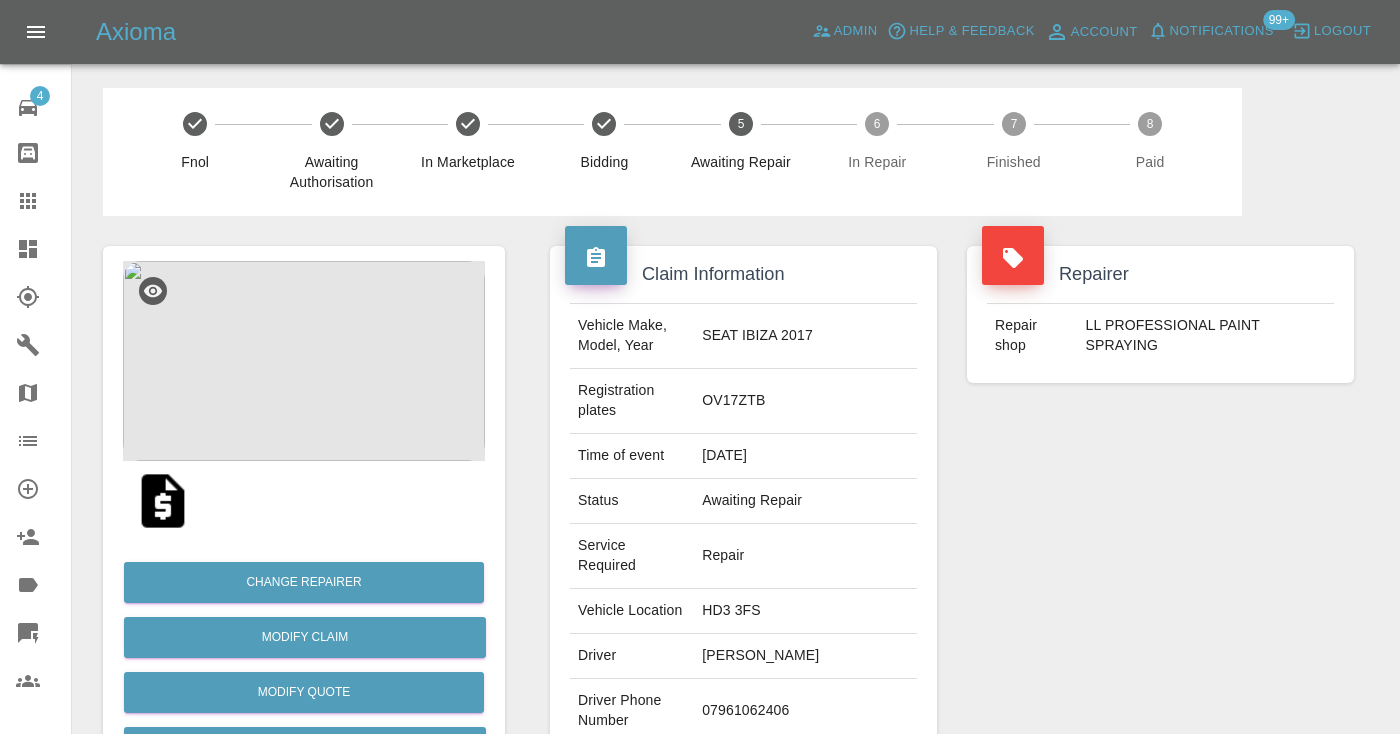 click on "07961062406" at bounding box center [805, 711] 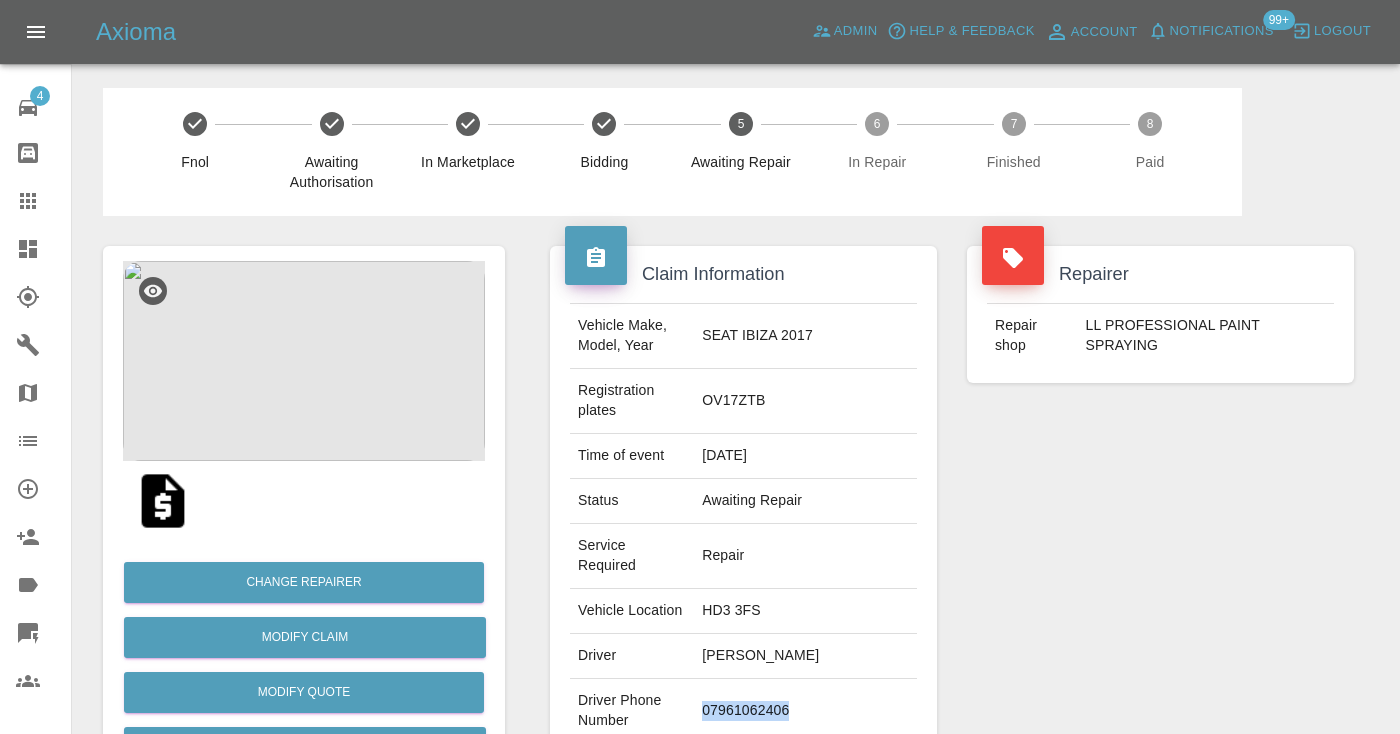 click on "07961062406" at bounding box center [805, 711] 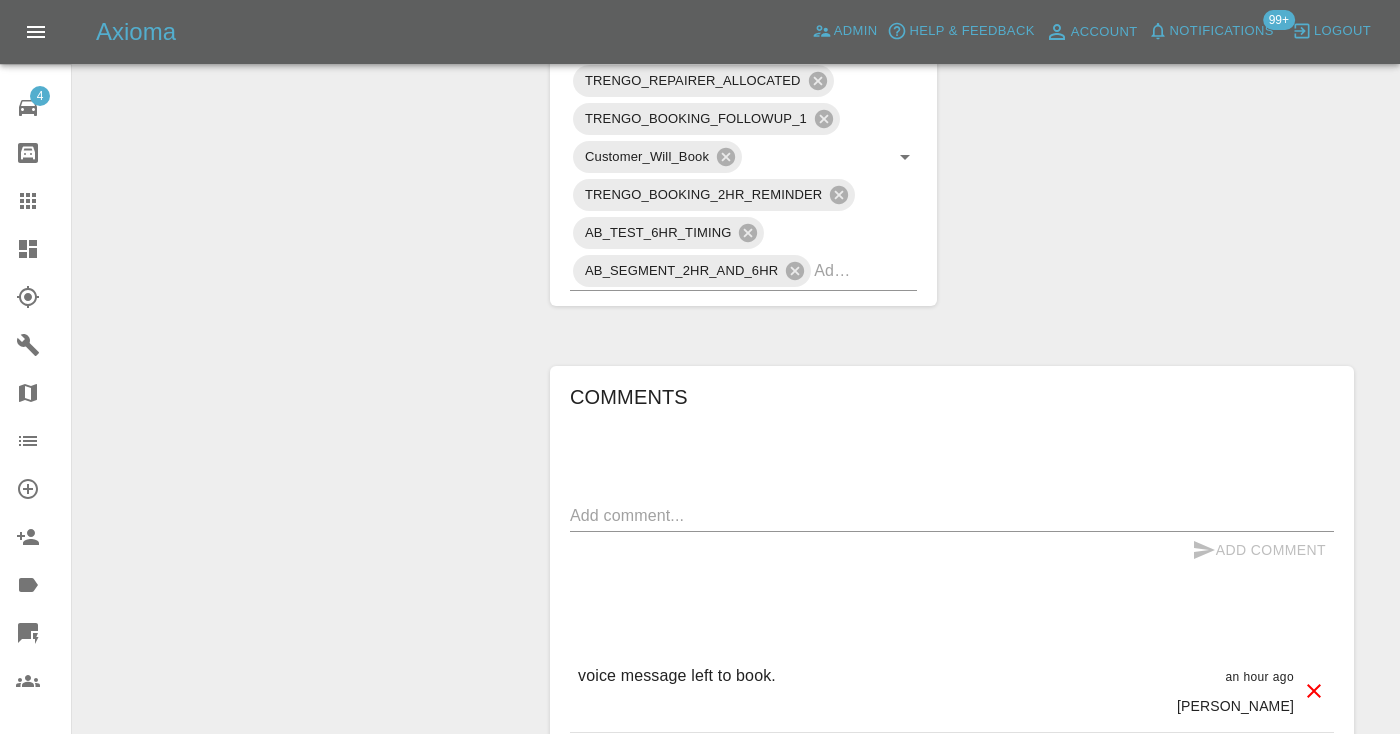 scroll, scrollTop: 1194, scrollLeft: 0, axis: vertical 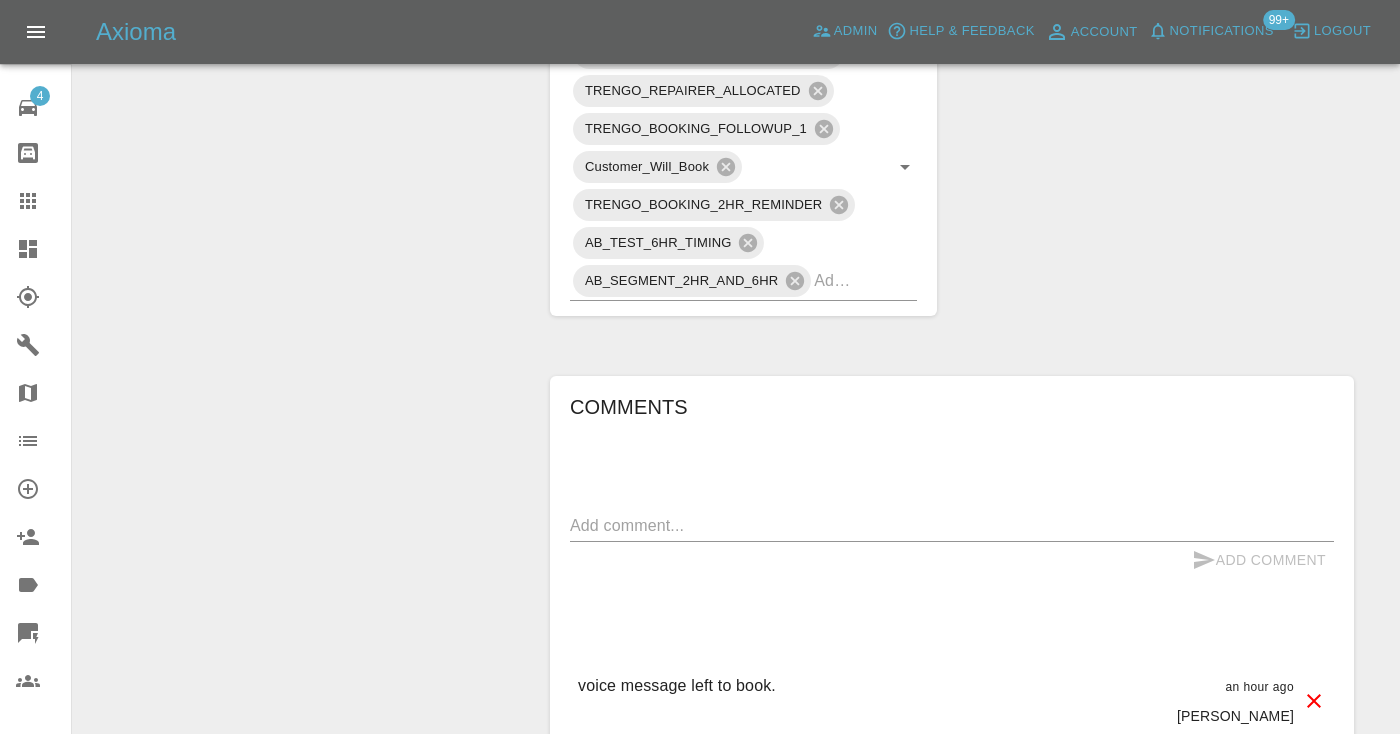 click 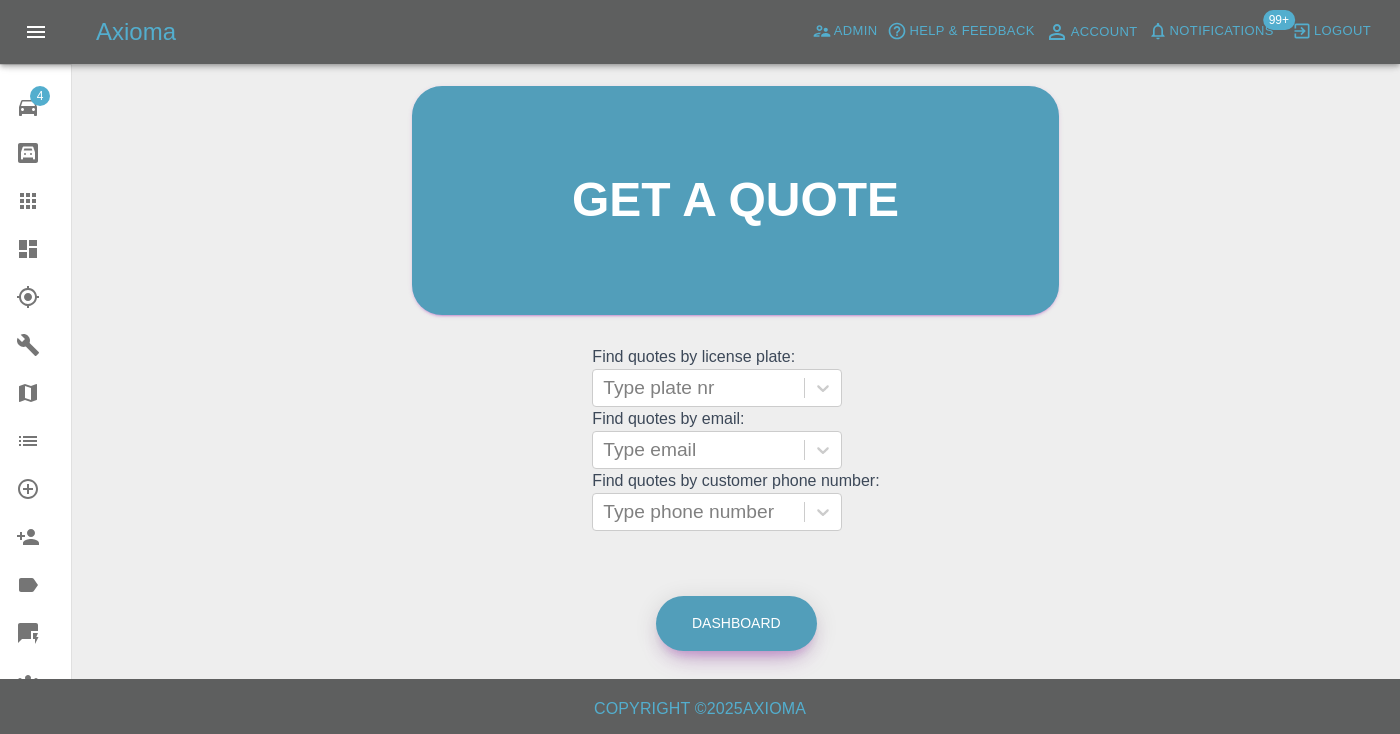 click on "Dashboard" at bounding box center [736, 623] 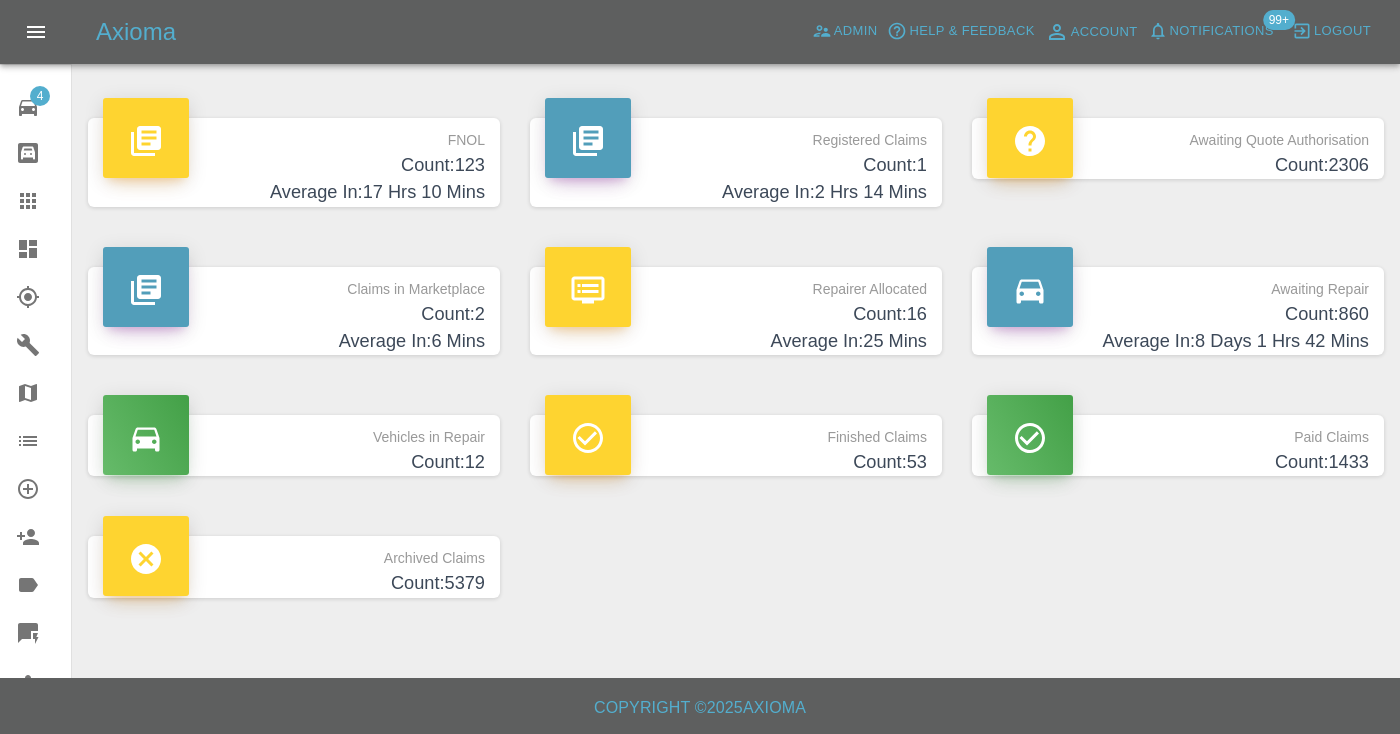 click on "Average In:  8 Days 1 Hrs 42 Mins" at bounding box center [1178, 341] 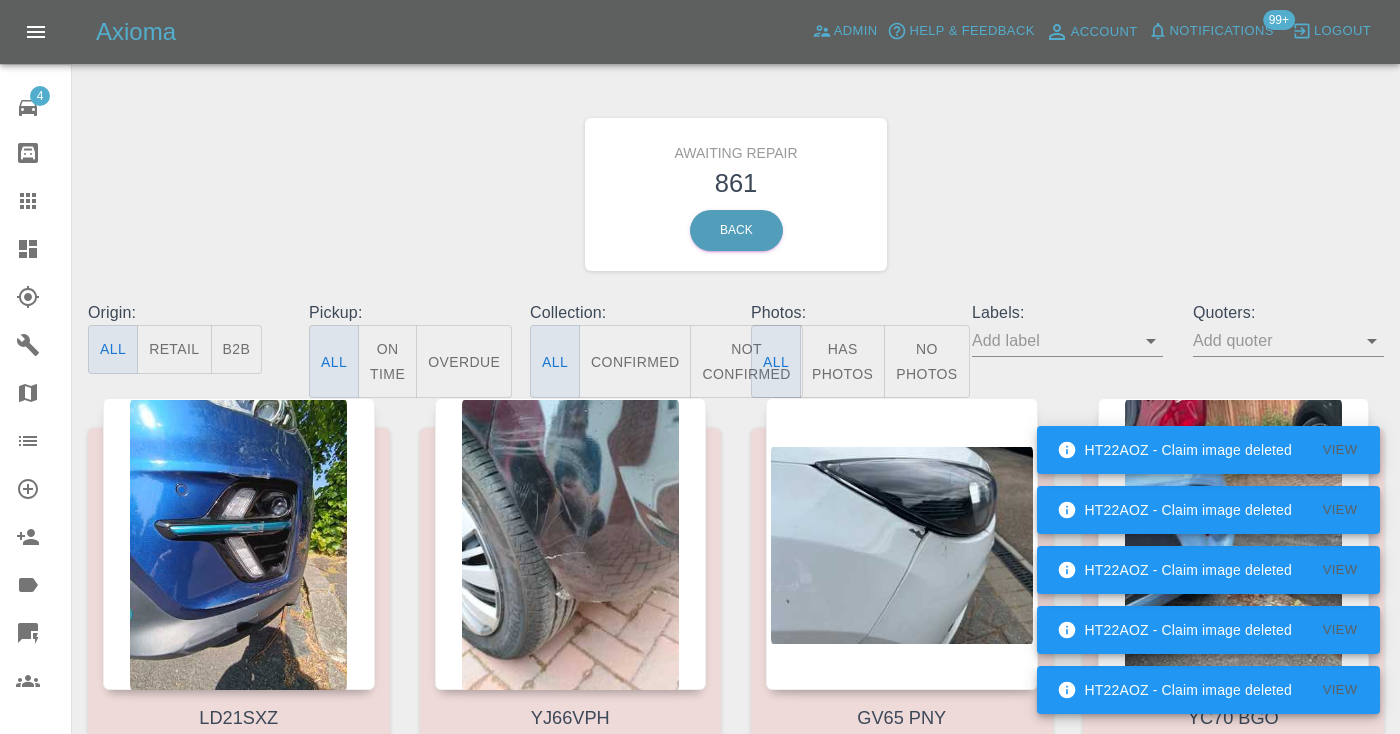 click on "Not Confirmed" at bounding box center [746, 361] 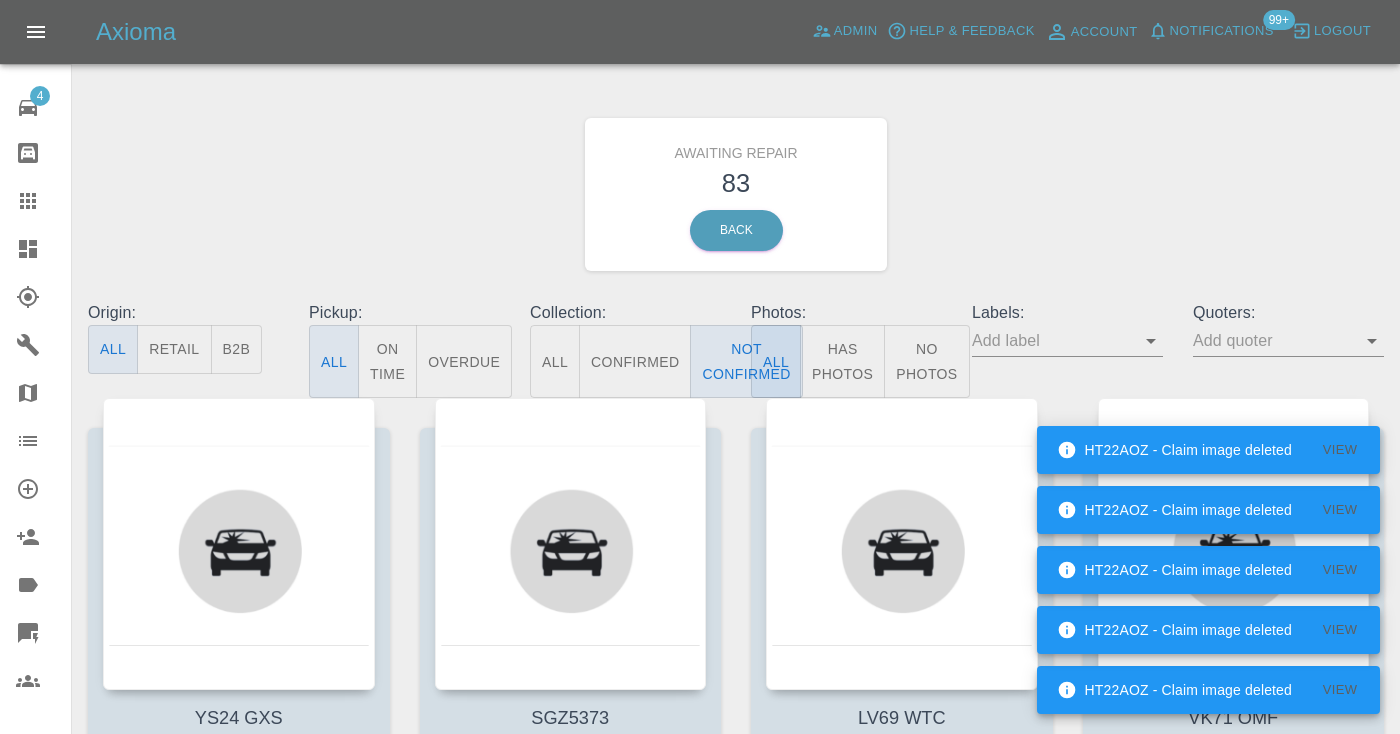 click on "Awaiting Repair 83 Back" at bounding box center (736, 194) 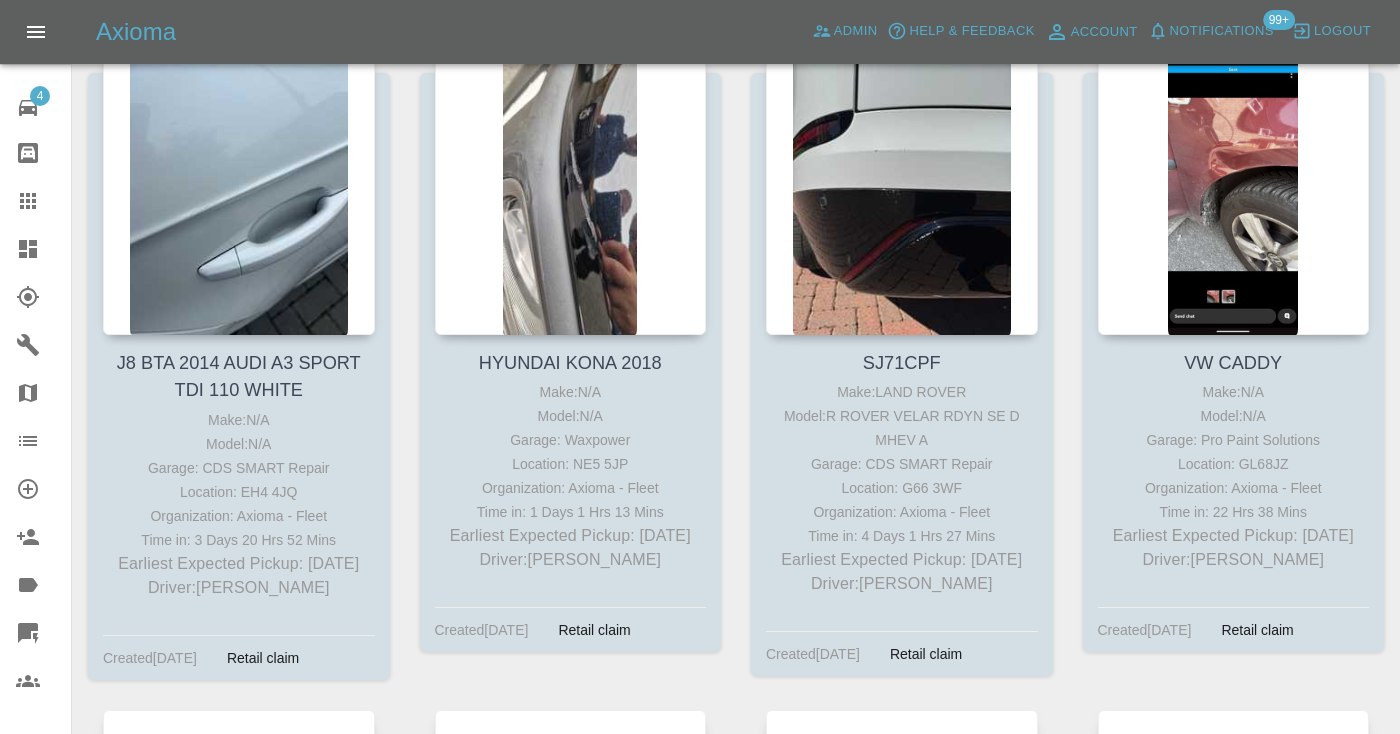 scroll, scrollTop: 3649, scrollLeft: 0, axis: vertical 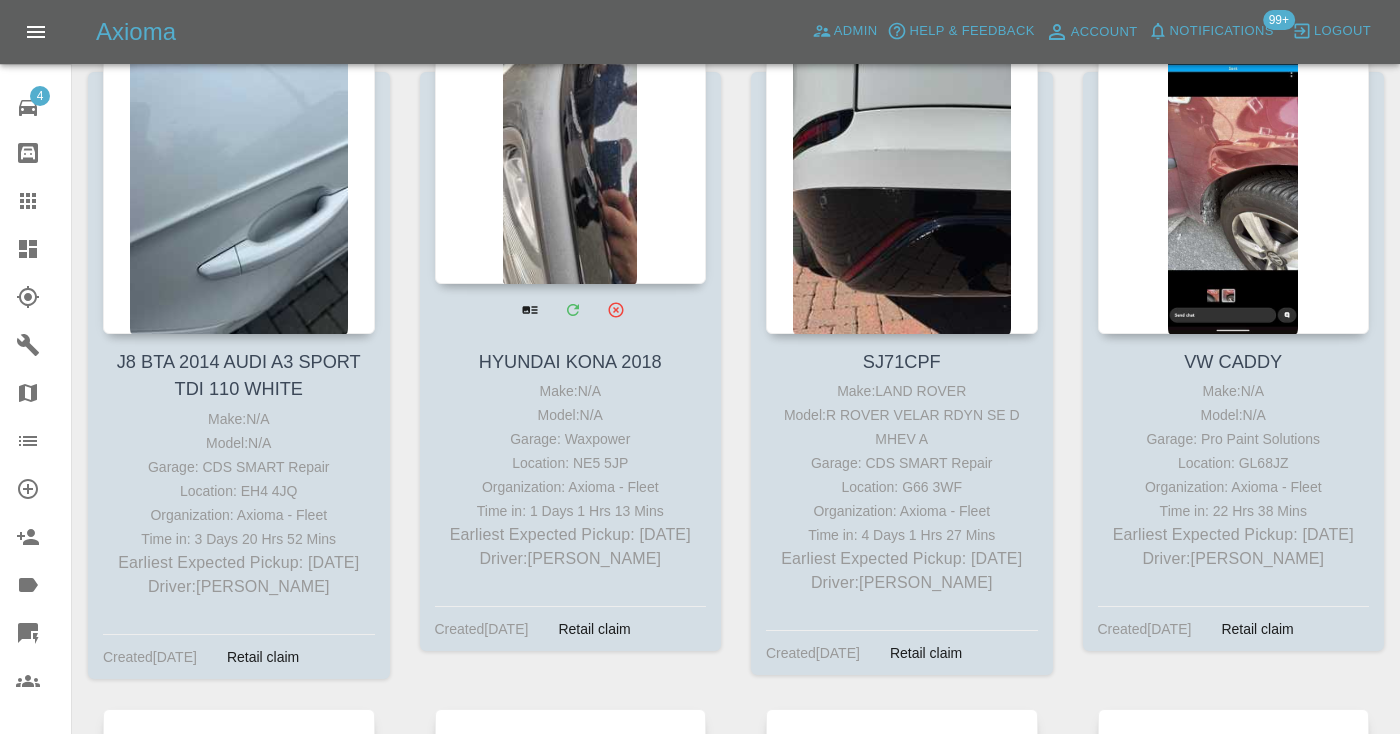 click at bounding box center [571, 138] 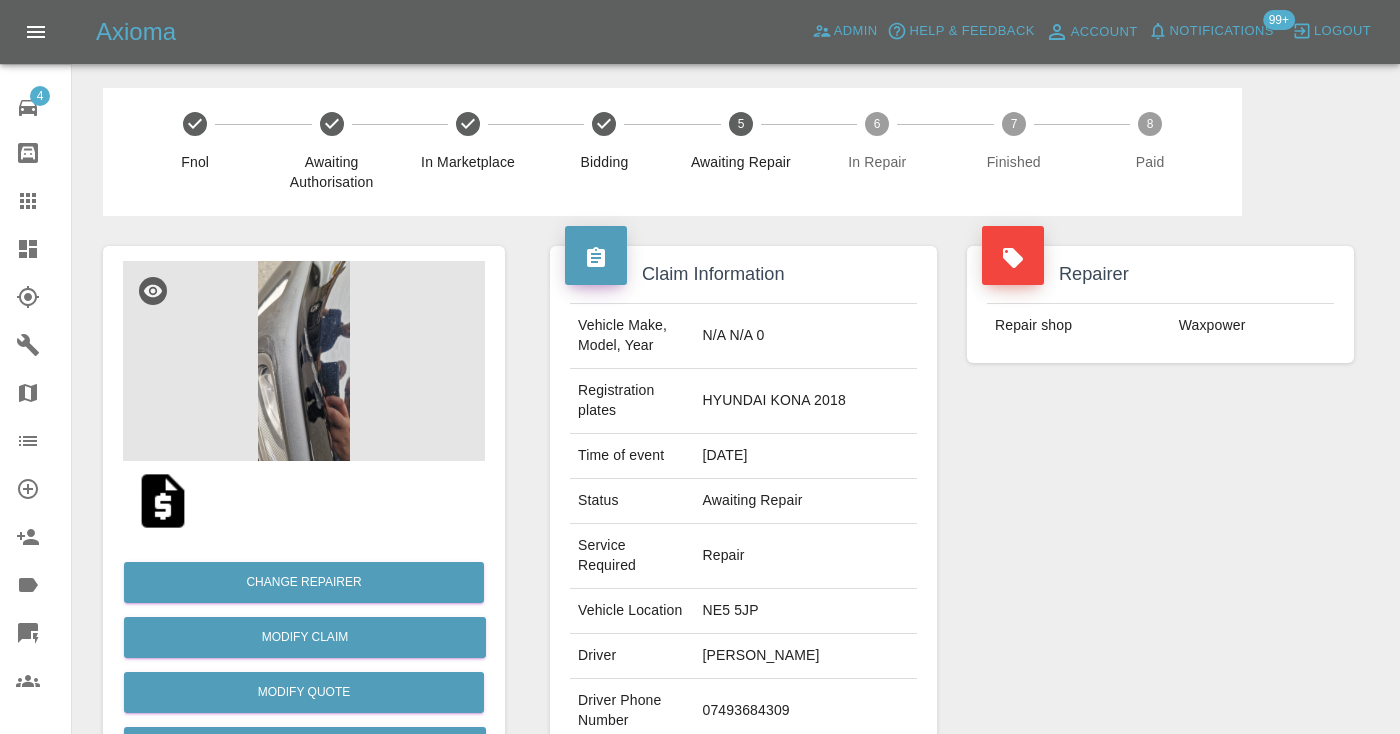 click on "07493684309" at bounding box center [805, 711] 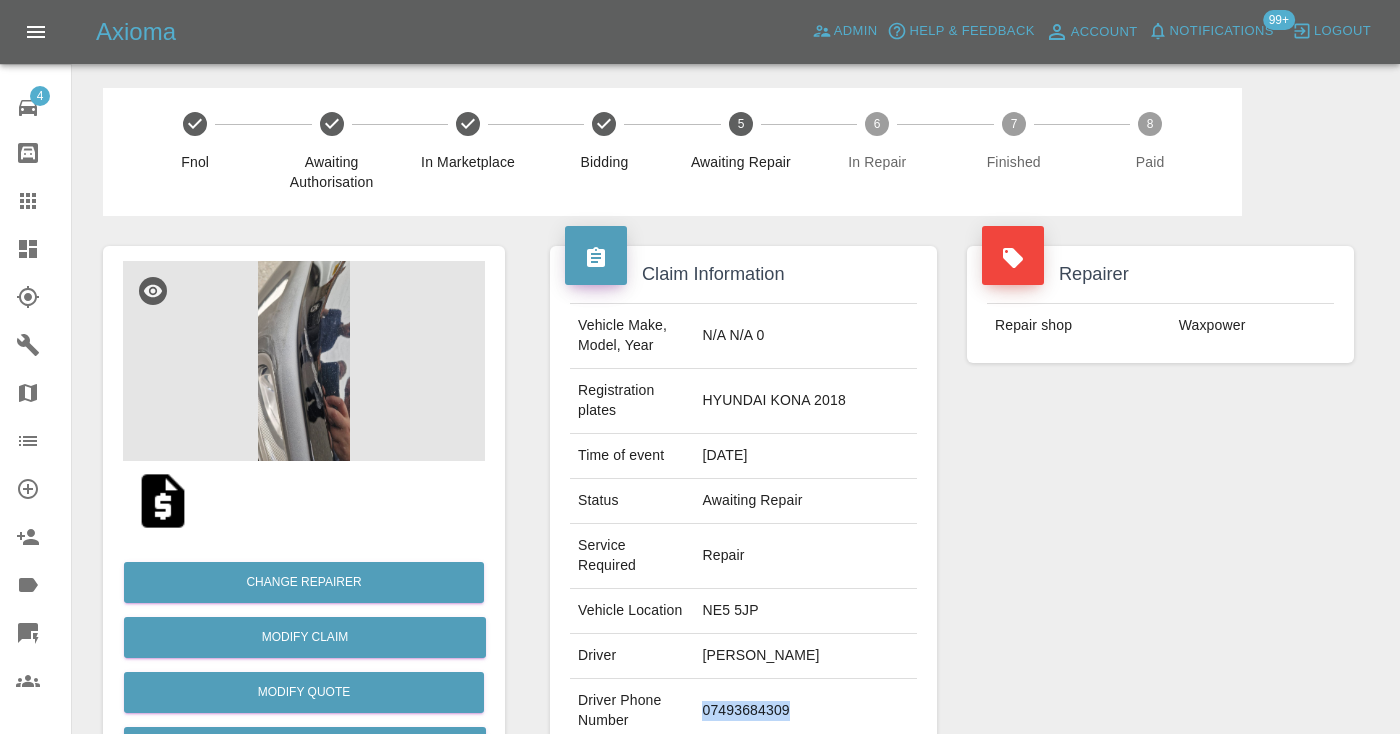 click on "07493684309" at bounding box center (805, 711) 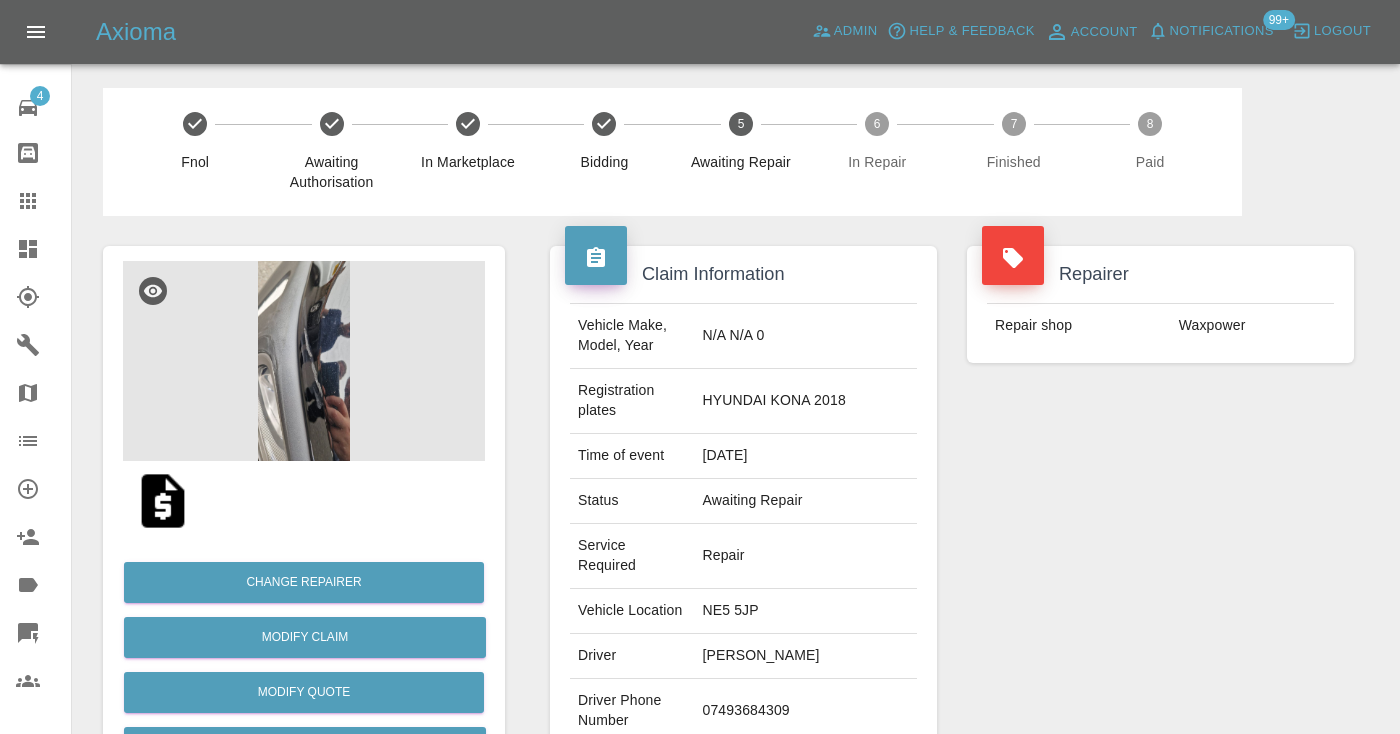 click on "Repairer Repair shop Waxpower" at bounding box center [1160, 544] 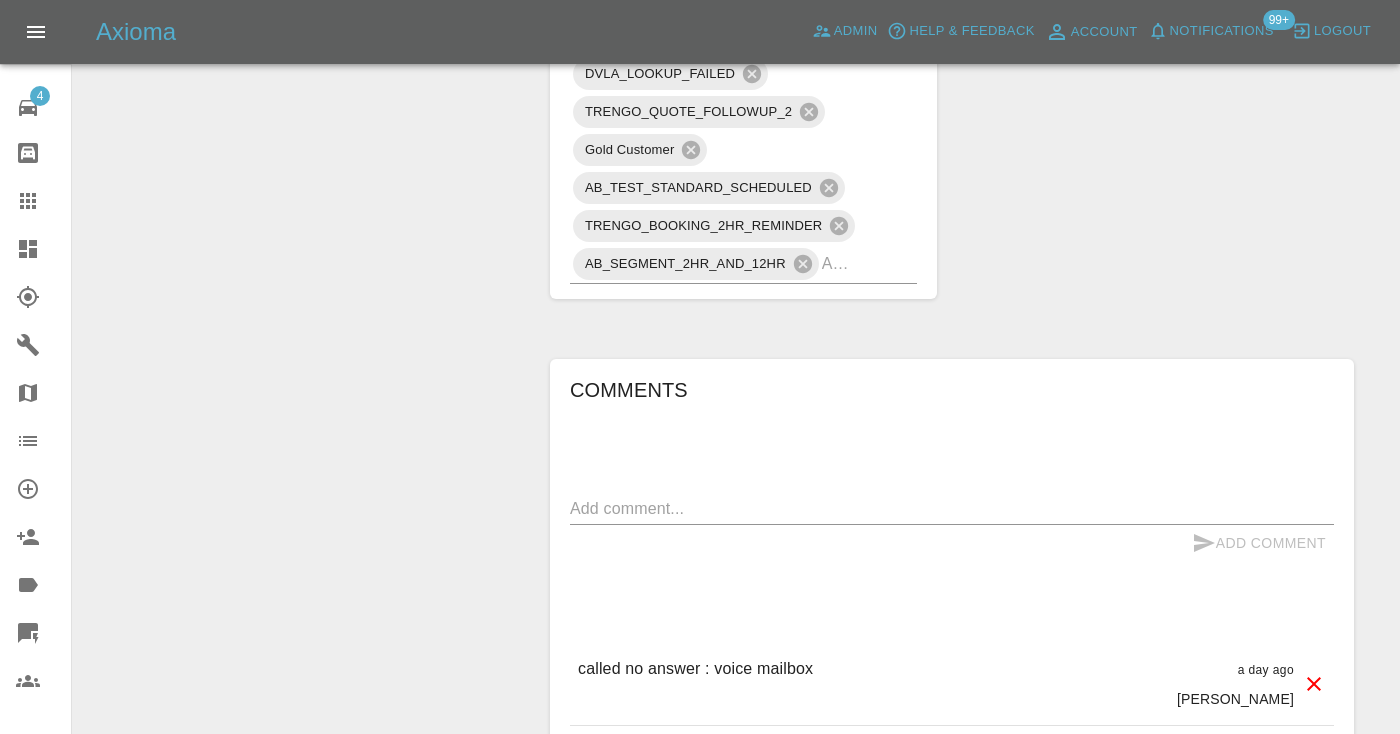 scroll, scrollTop: 1453, scrollLeft: 0, axis: vertical 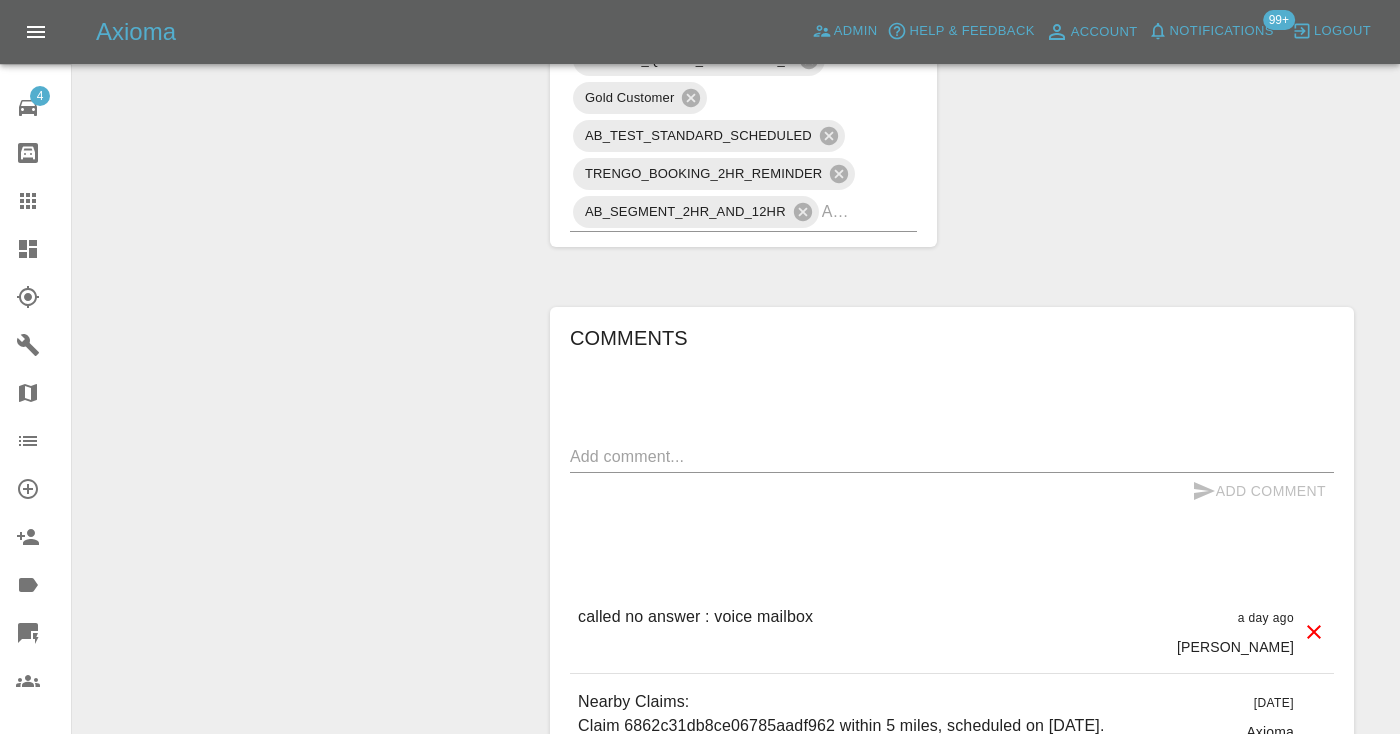 click at bounding box center [952, 456] 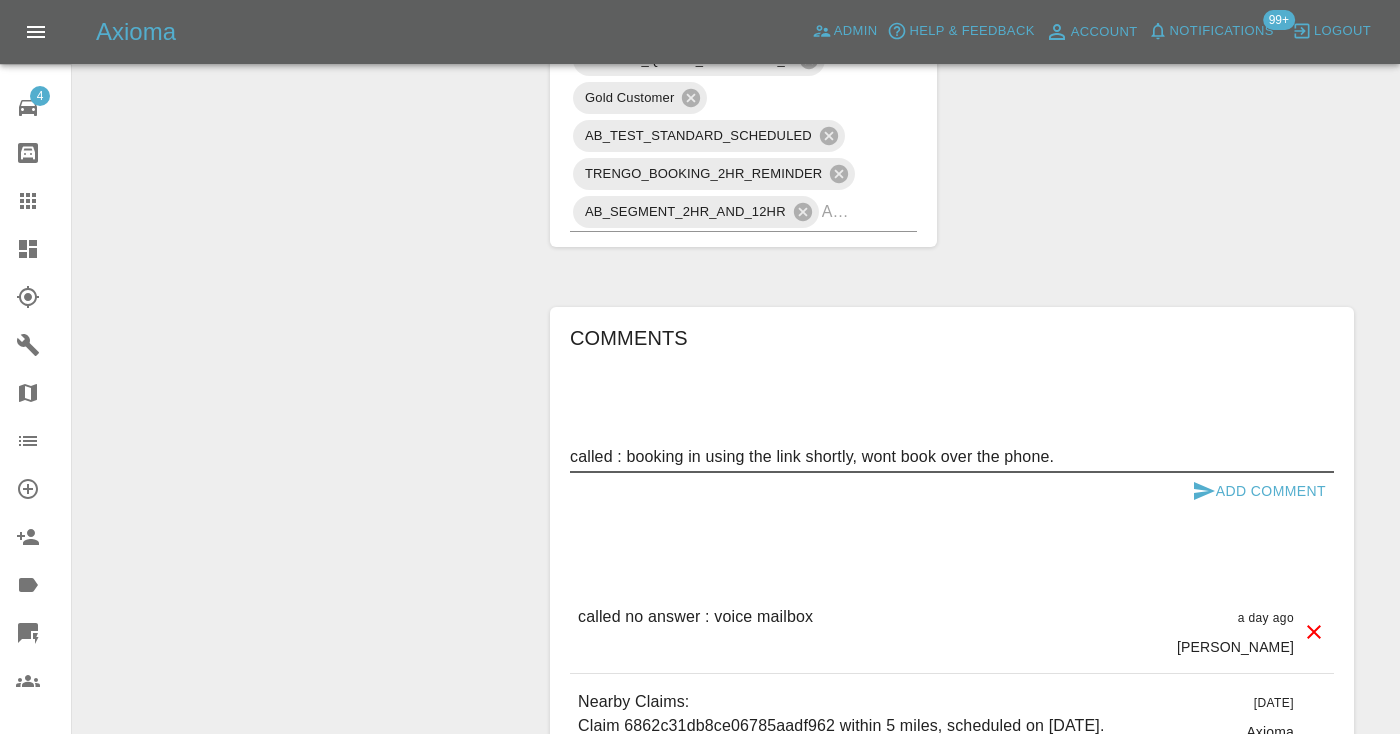 type on "called : booking in using the link shortly, wont book over the phone." 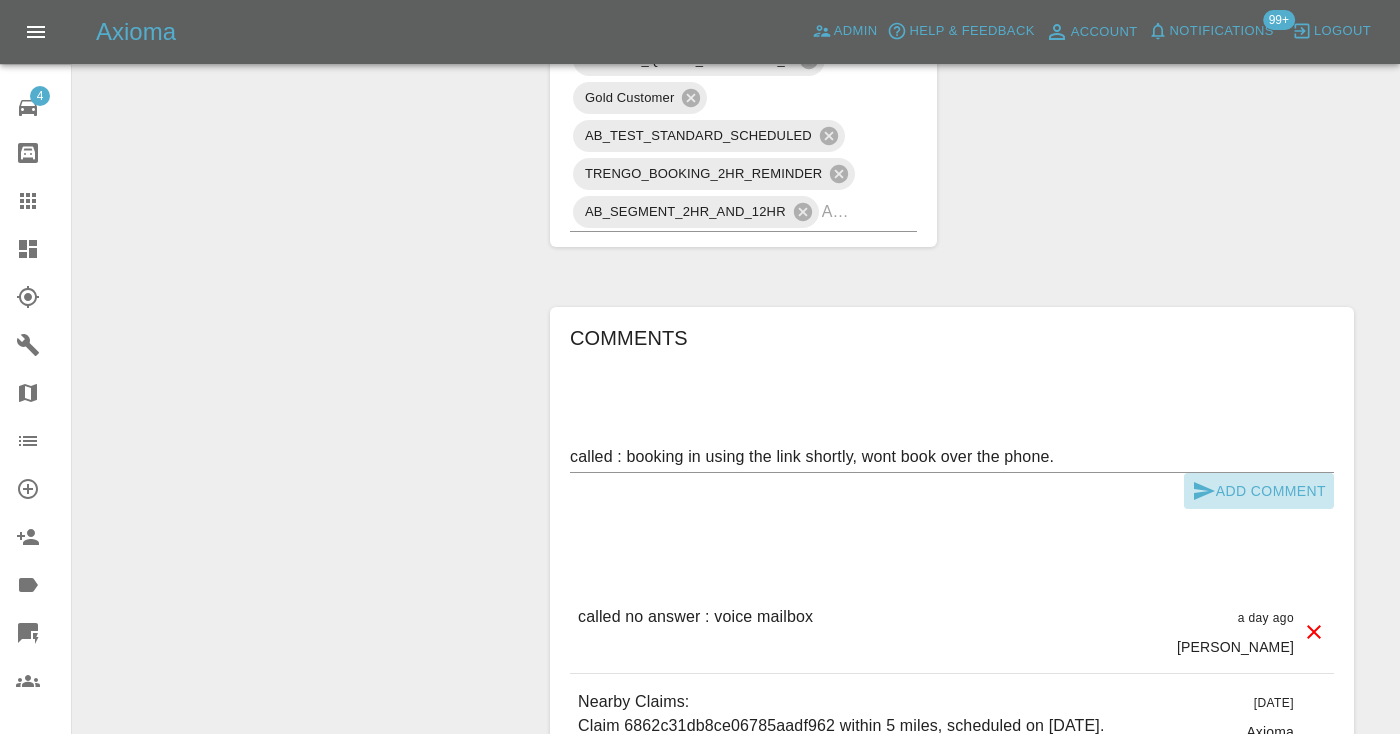 click 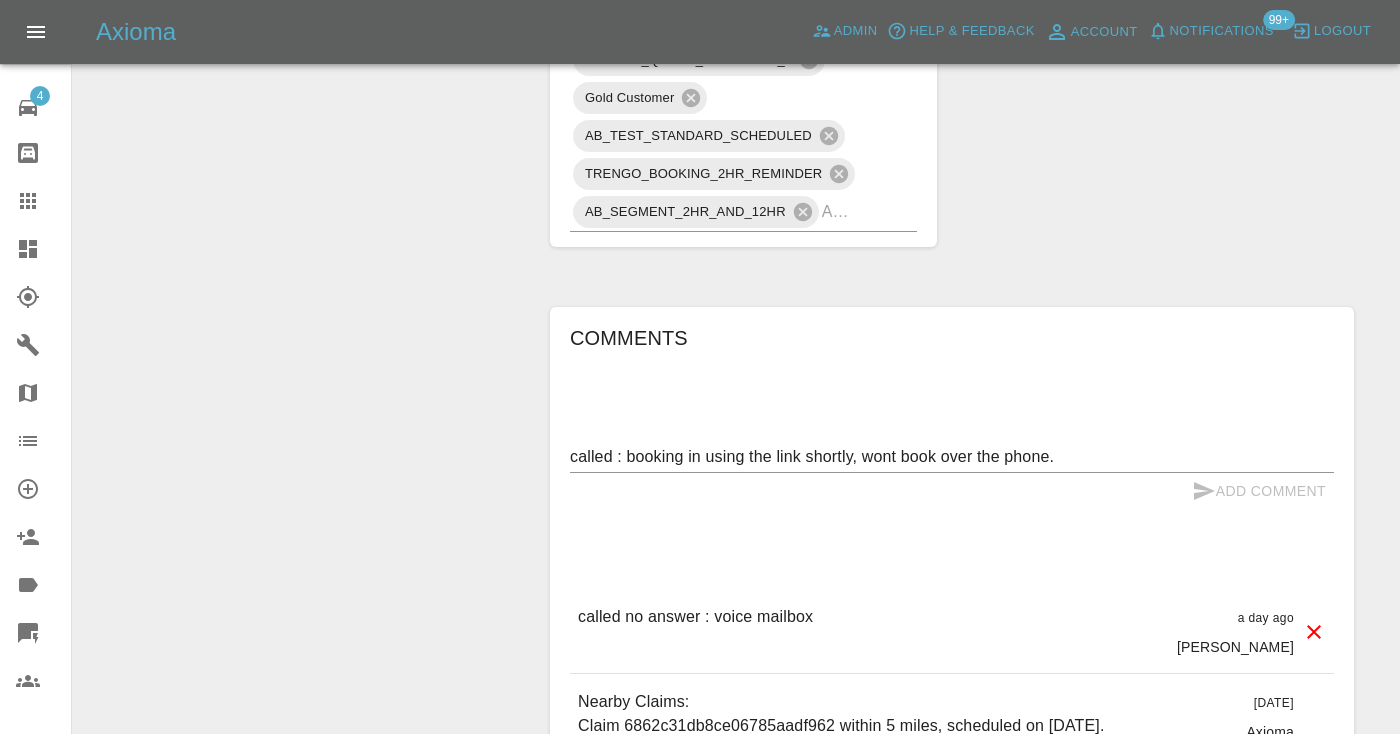 type 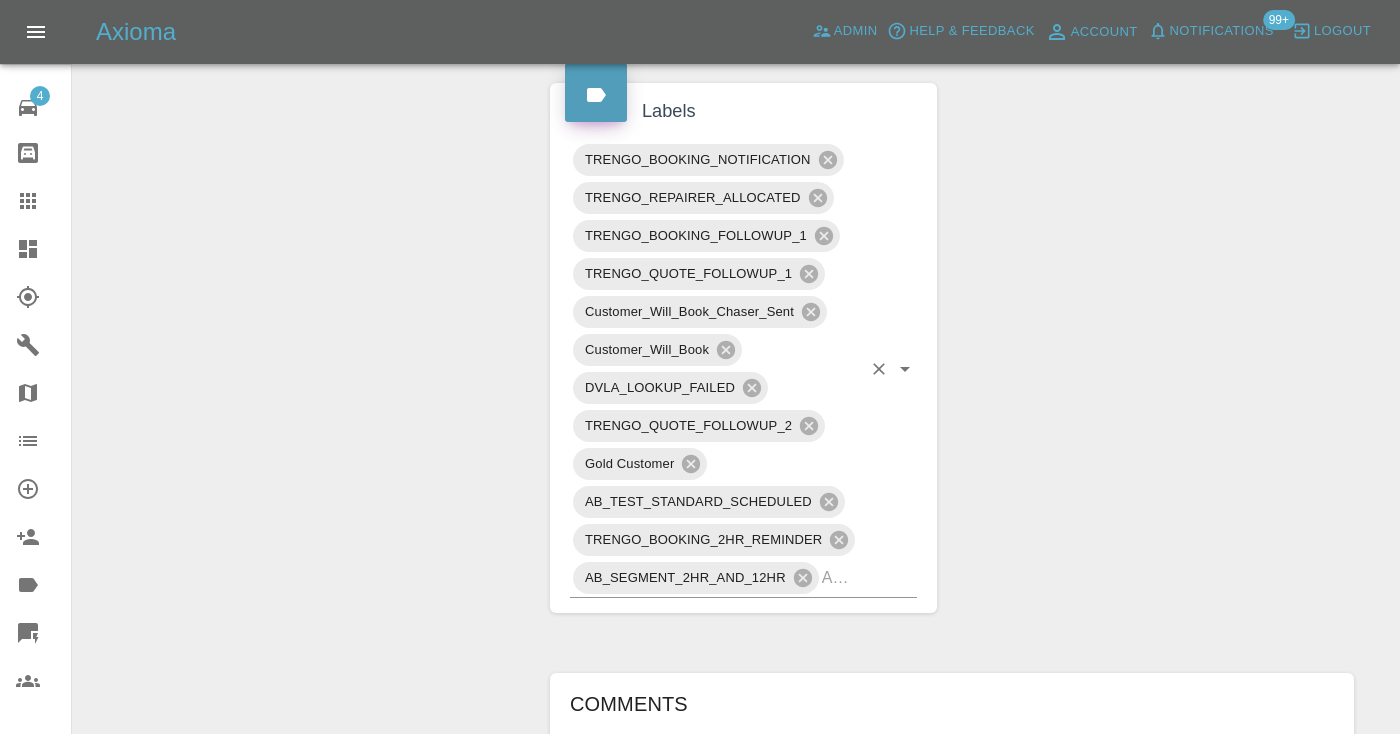 scroll, scrollTop: 1036, scrollLeft: 0, axis: vertical 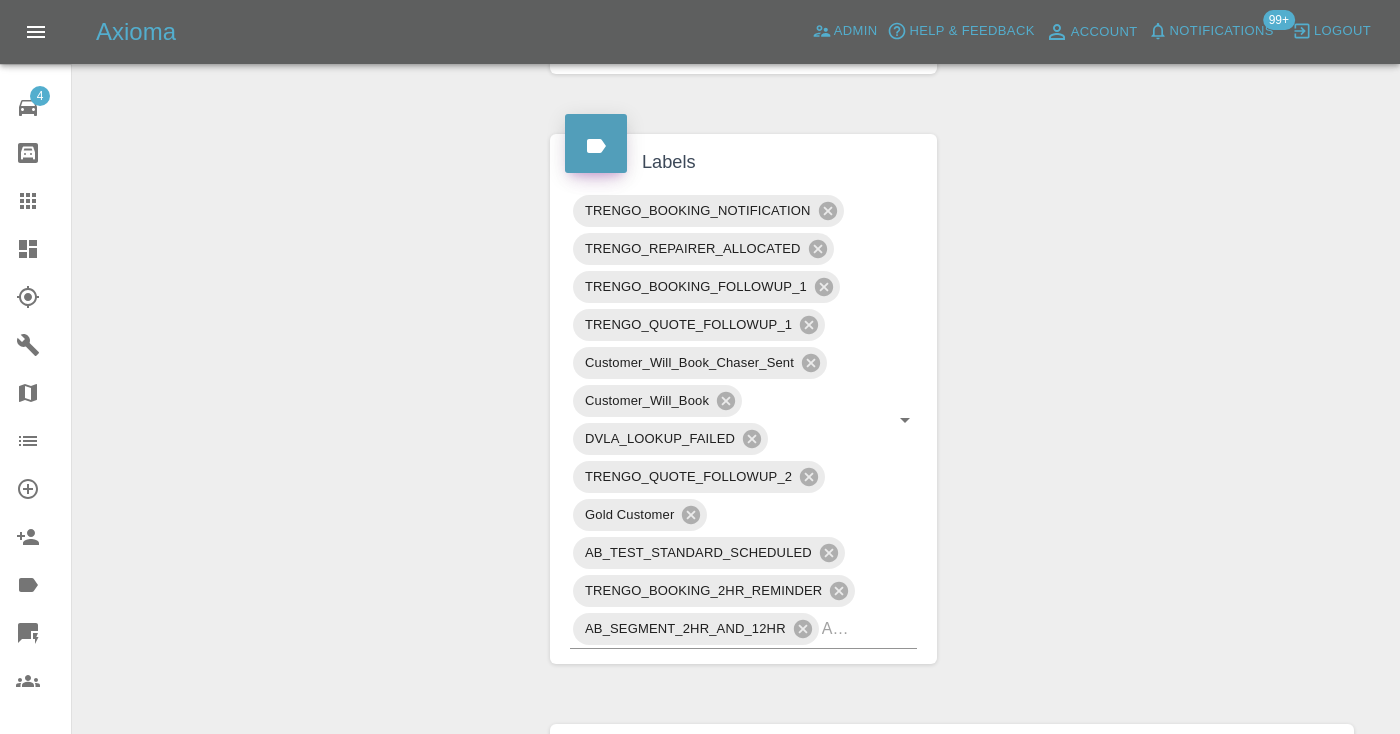 click 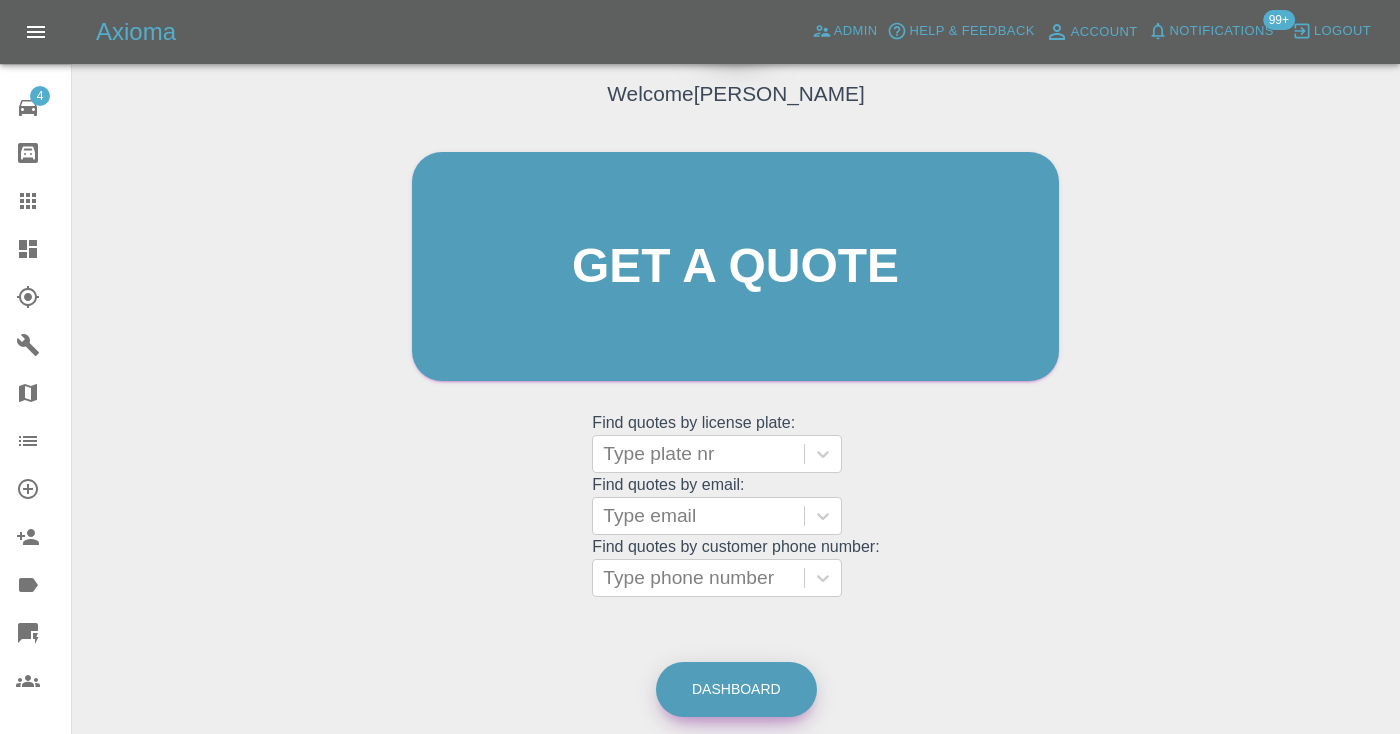 click on "Dashboard" at bounding box center [736, 689] 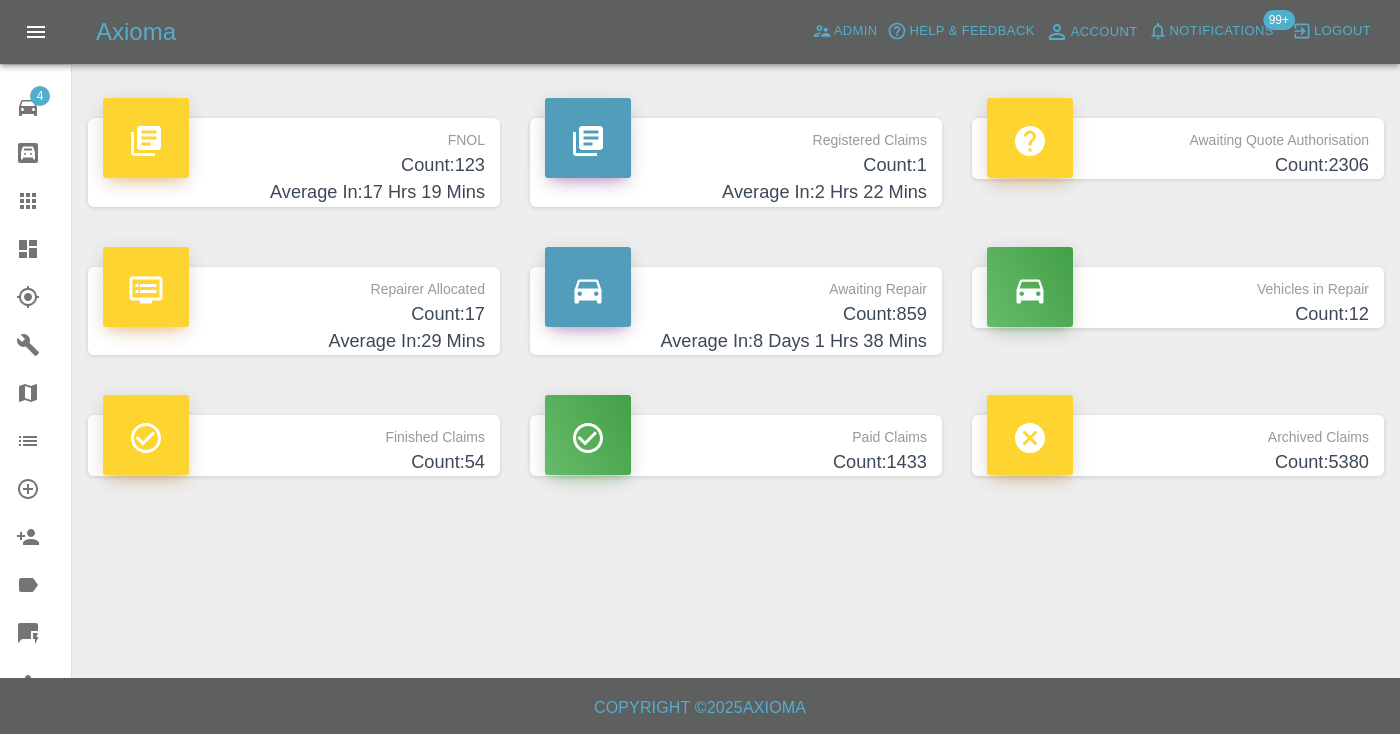 click on "Awaiting Repair Count:  859 Average In:  8 Days 1 Hrs 38 Mins" at bounding box center [736, 311] 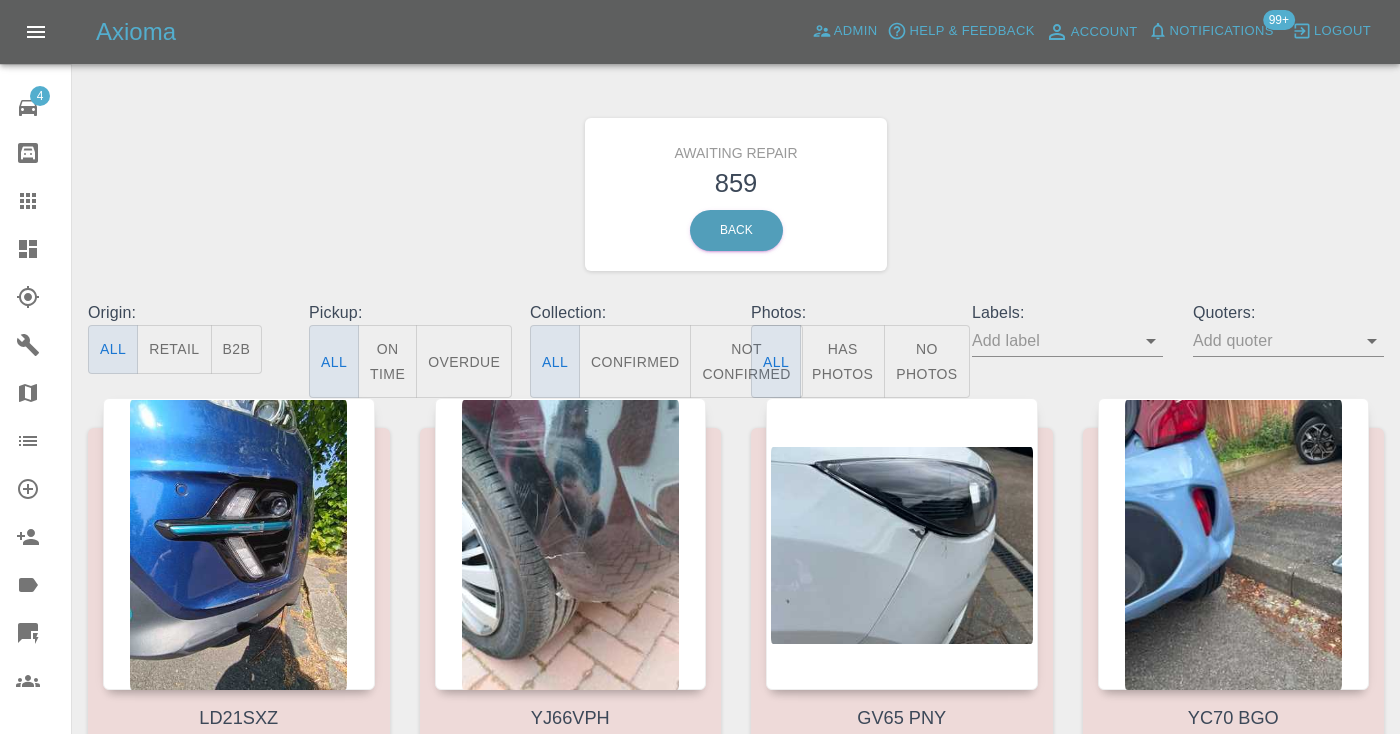 click on "Not Confirmed" at bounding box center [746, 361] 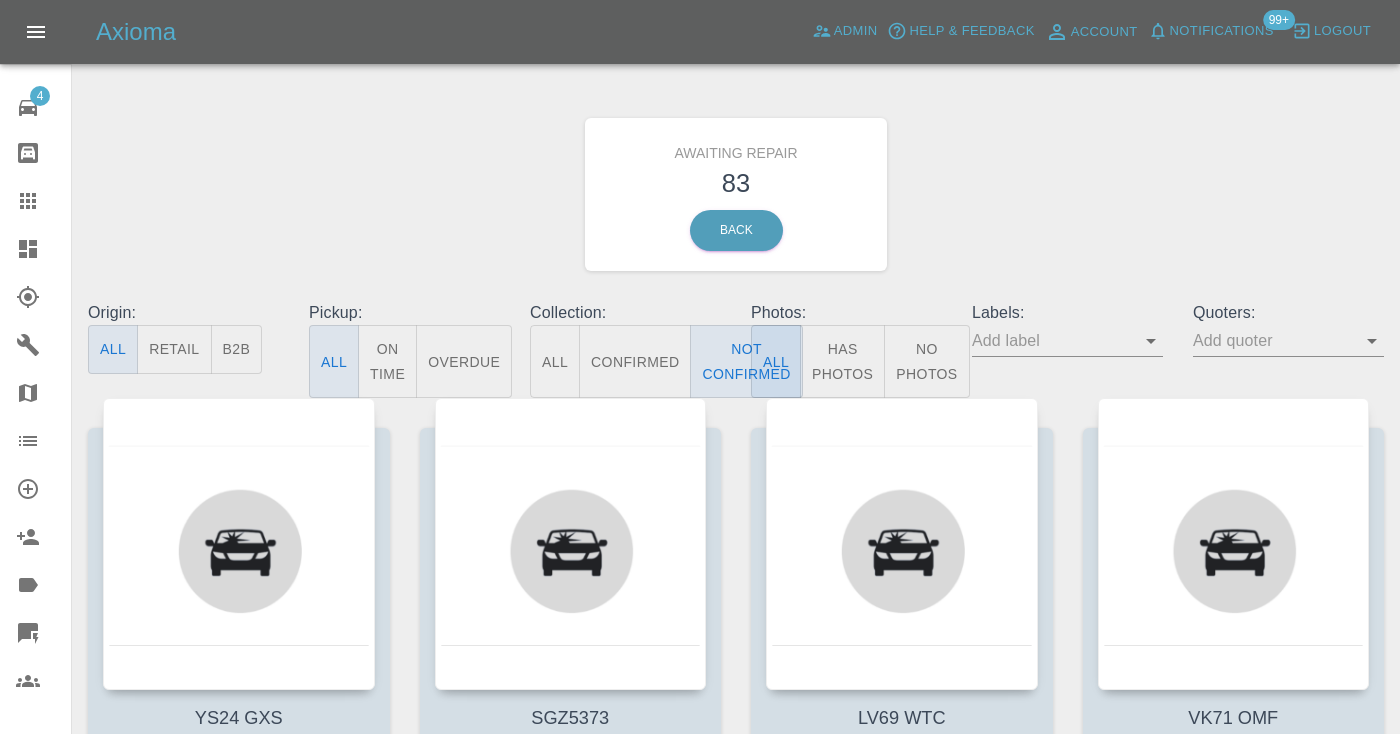 click on "Awaiting Repair 83 Back" at bounding box center [736, 194] 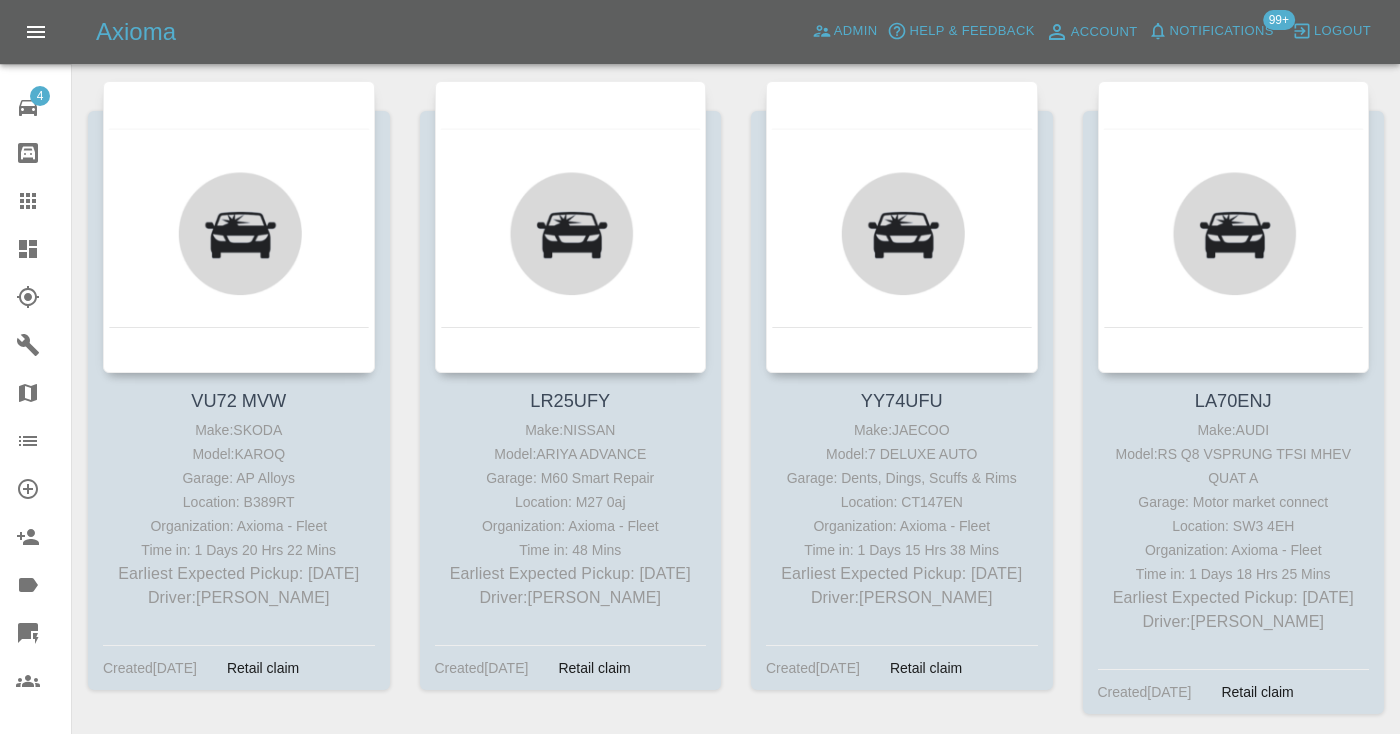 scroll, scrollTop: 2950, scrollLeft: 0, axis: vertical 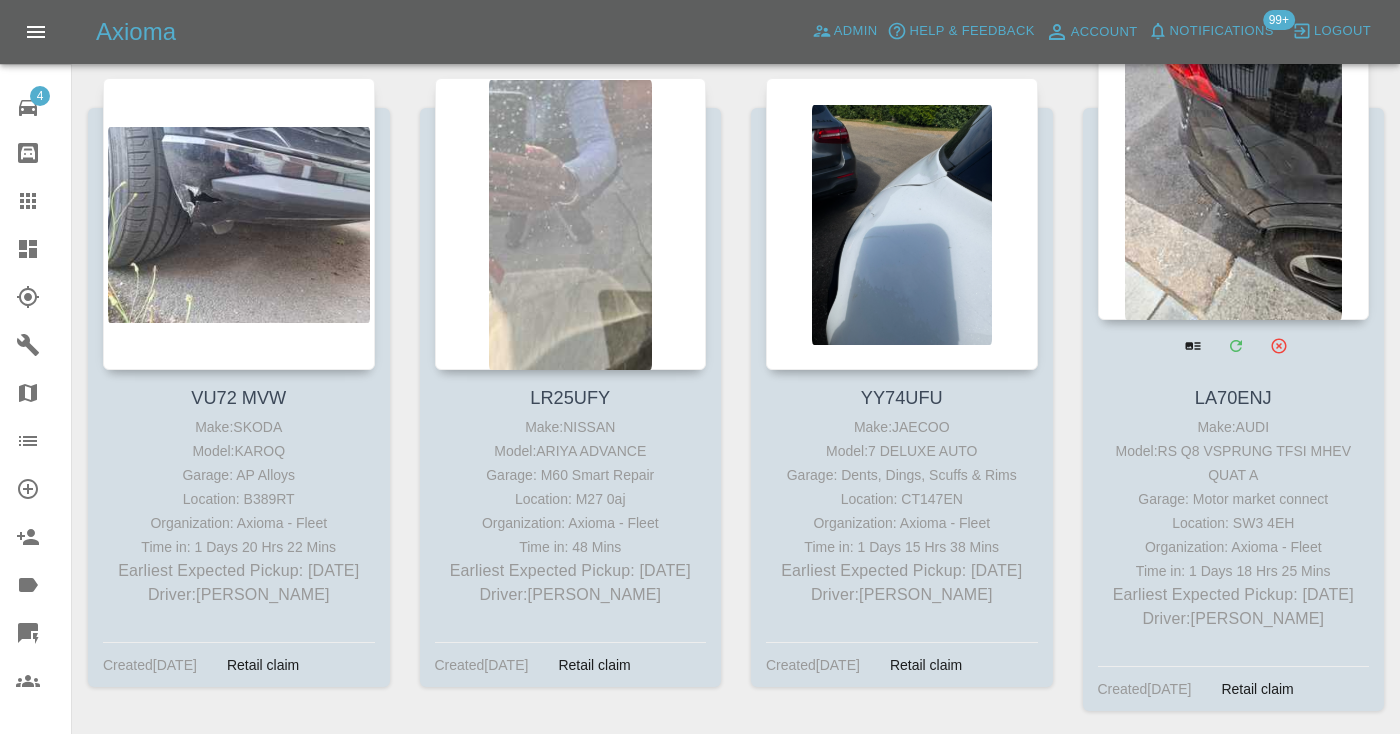 click at bounding box center [1234, 174] 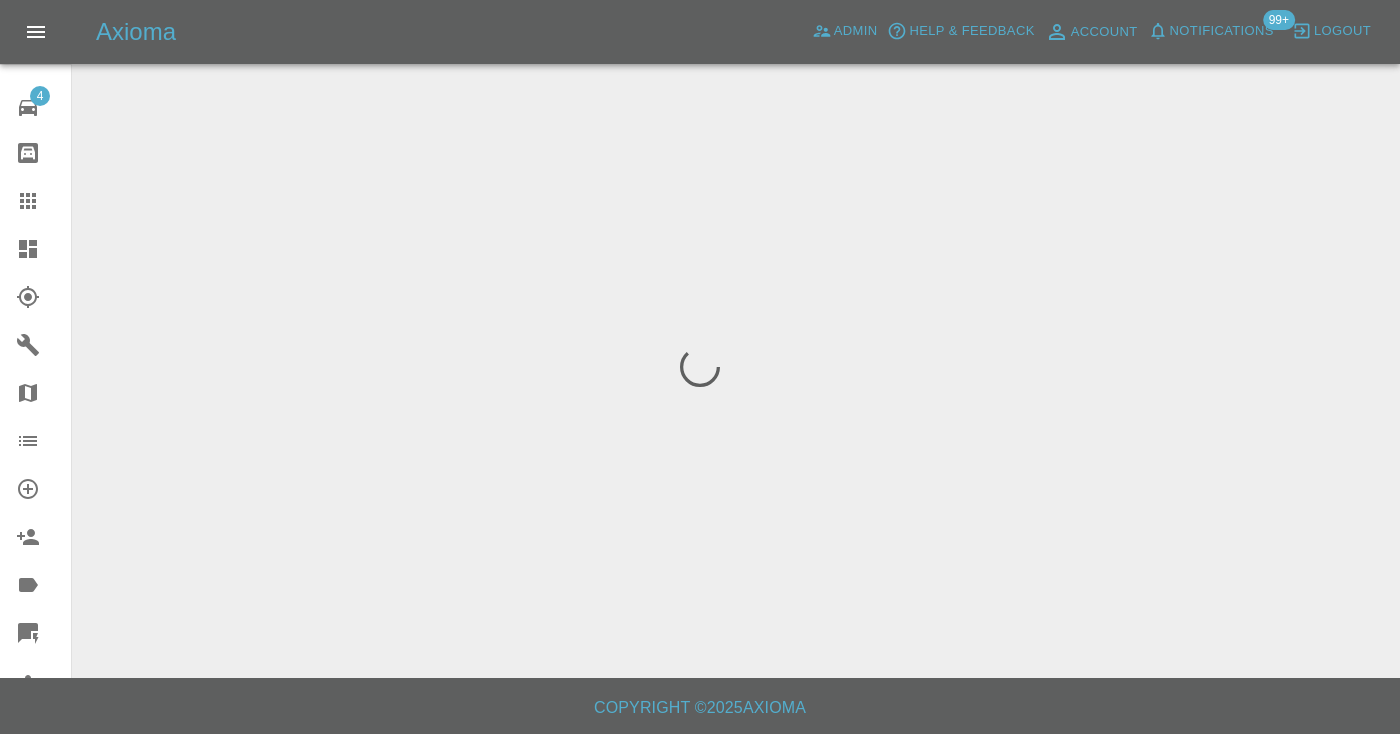 scroll, scrollTop: 0, scrollLeft: 0, axis: both 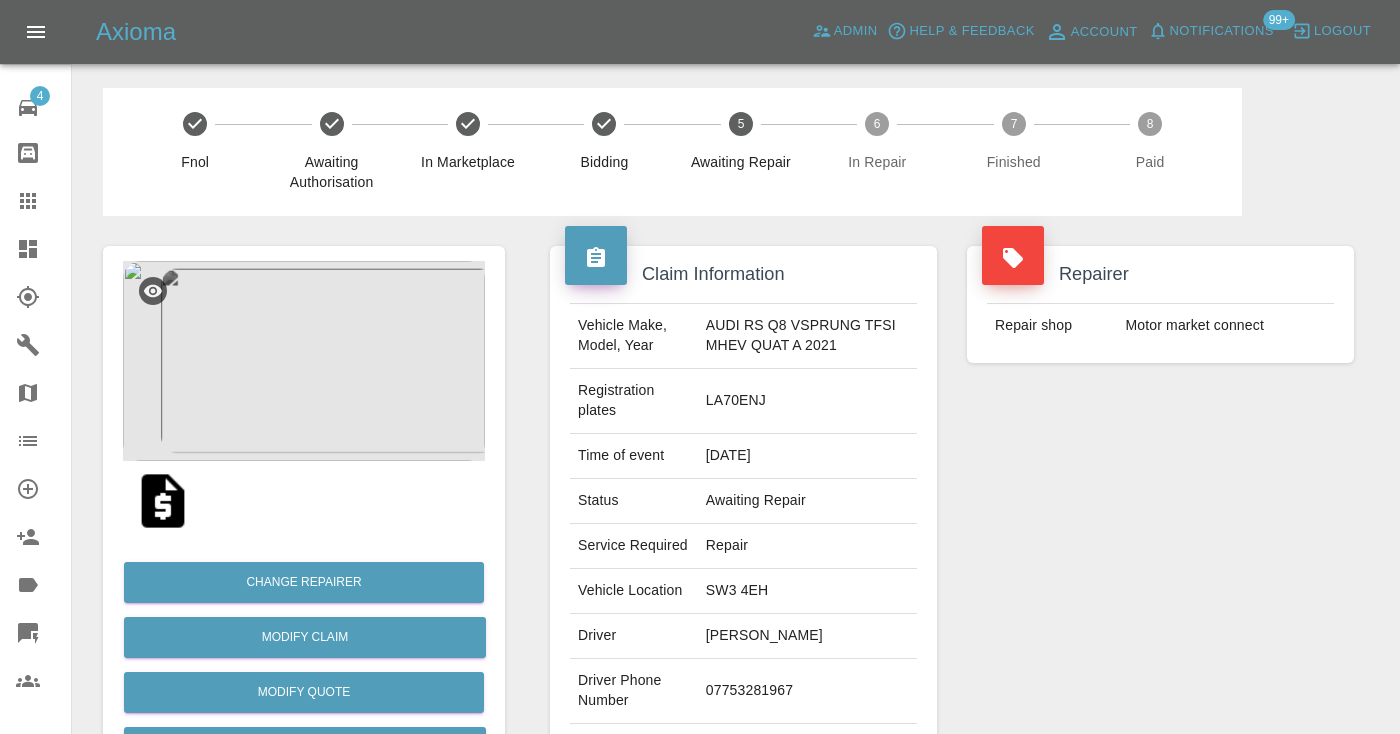 click on "07753281967" at bounding box center [807, 691] 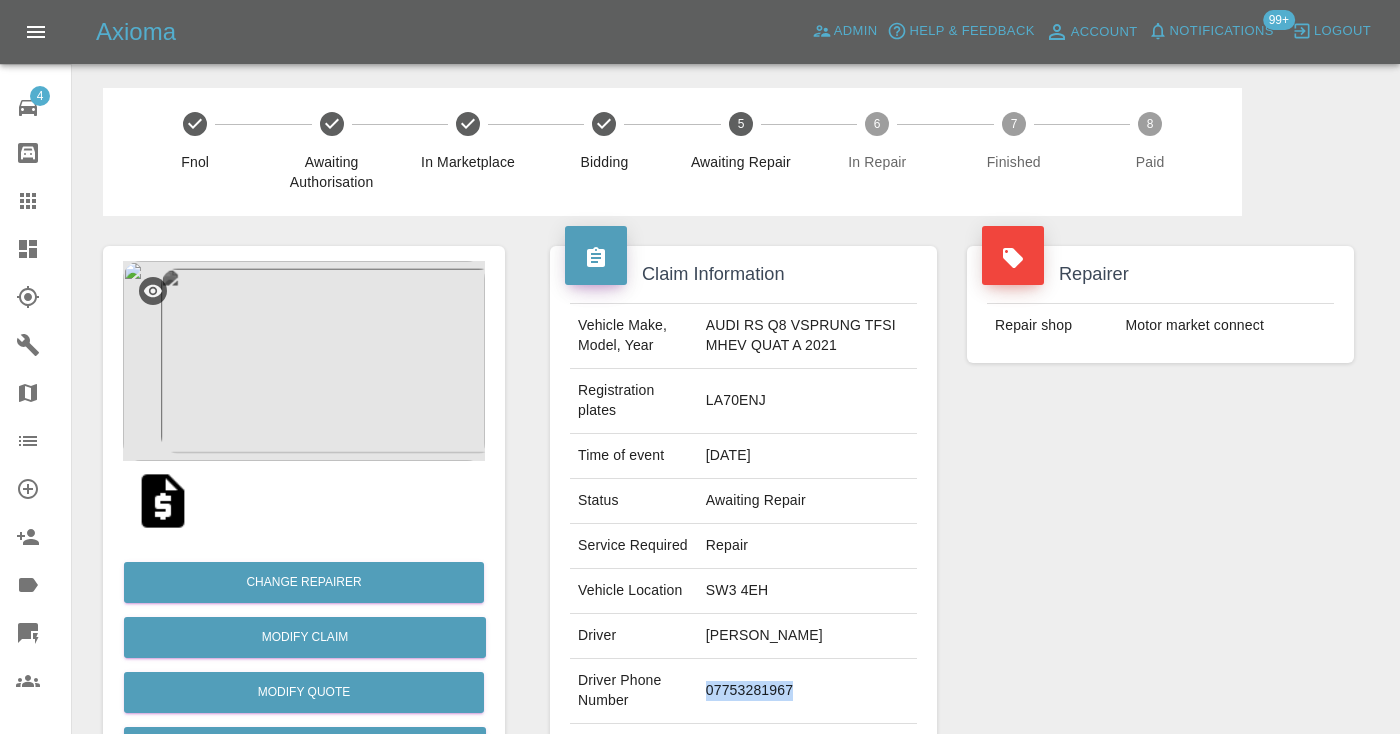 click on "07753281967" at bounding box center (807, 691) 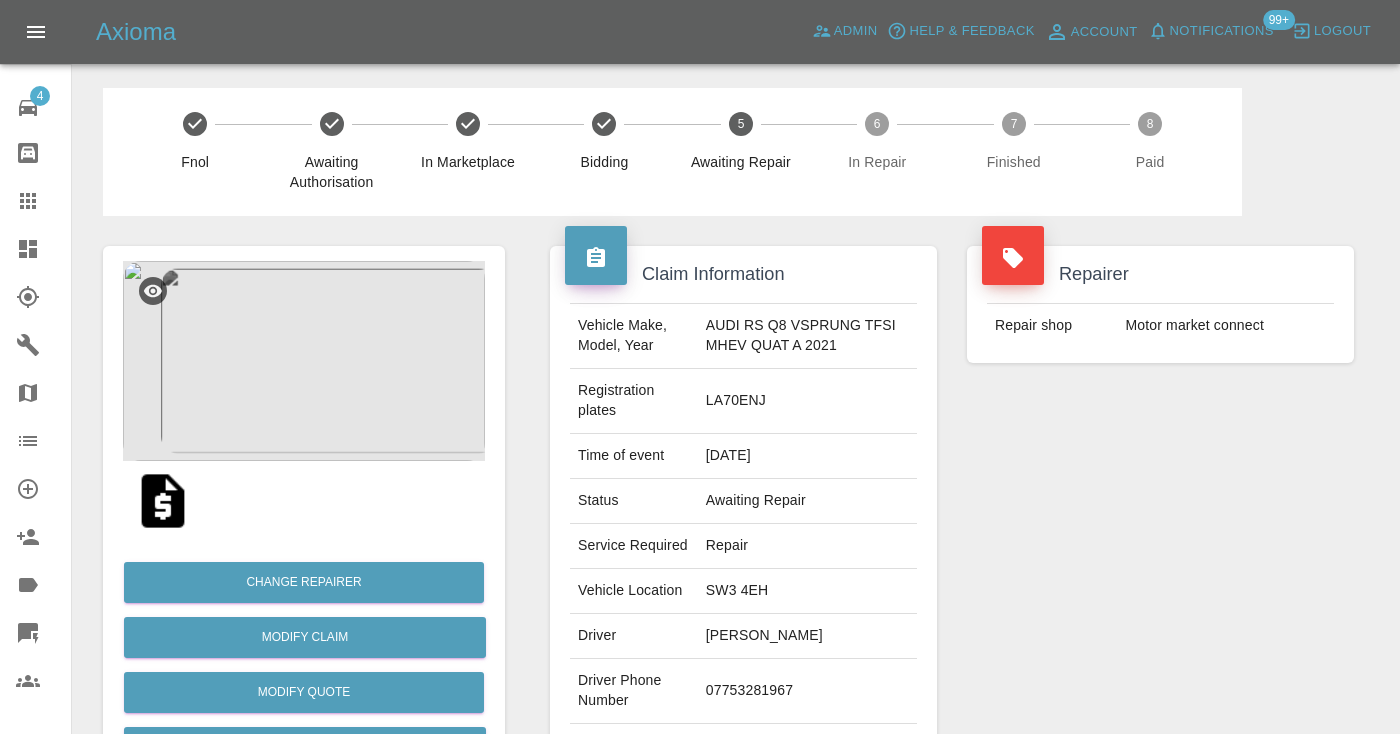 drag, startPoint x: 1032, startPoint y: 606, endPoint x: 1039, endPoint y: 591, distance: 16.552946 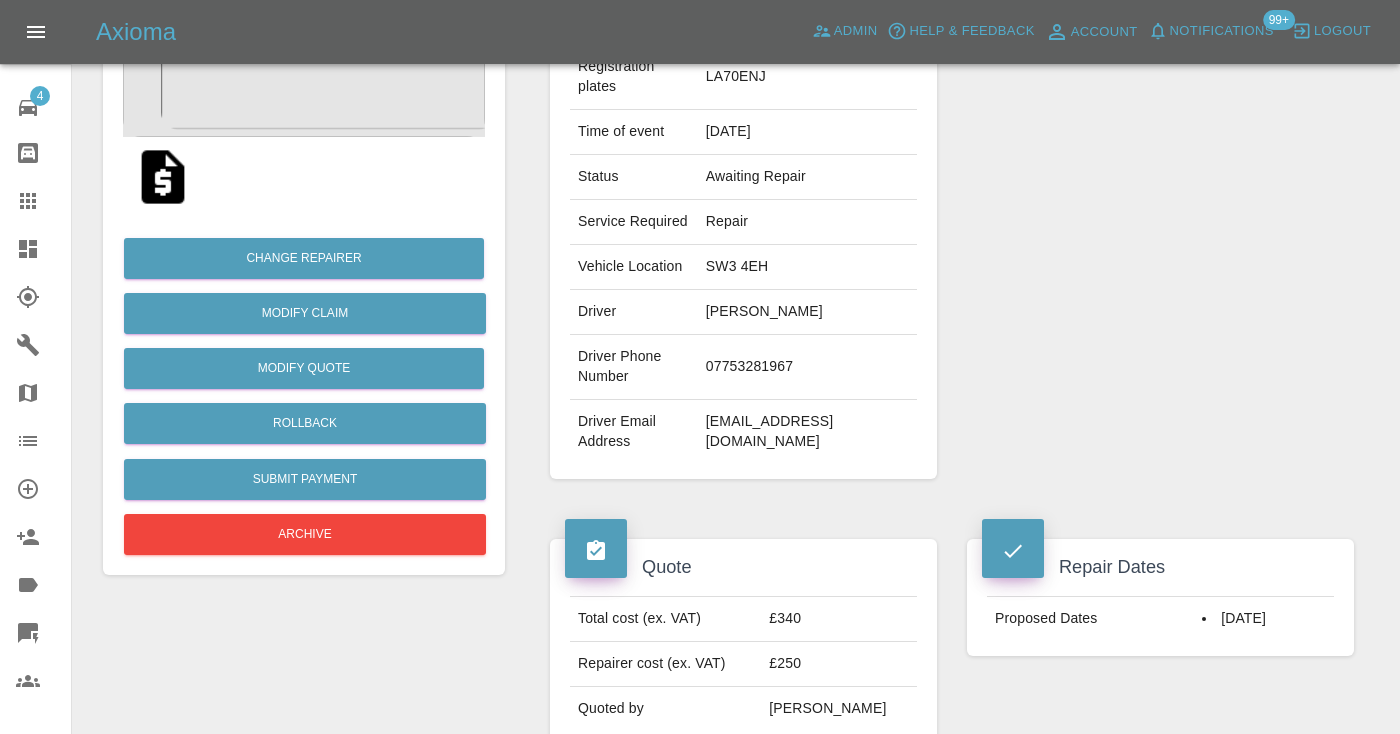 scroll, scrollTop: 326, scrollLeft: 0, axis: vertical 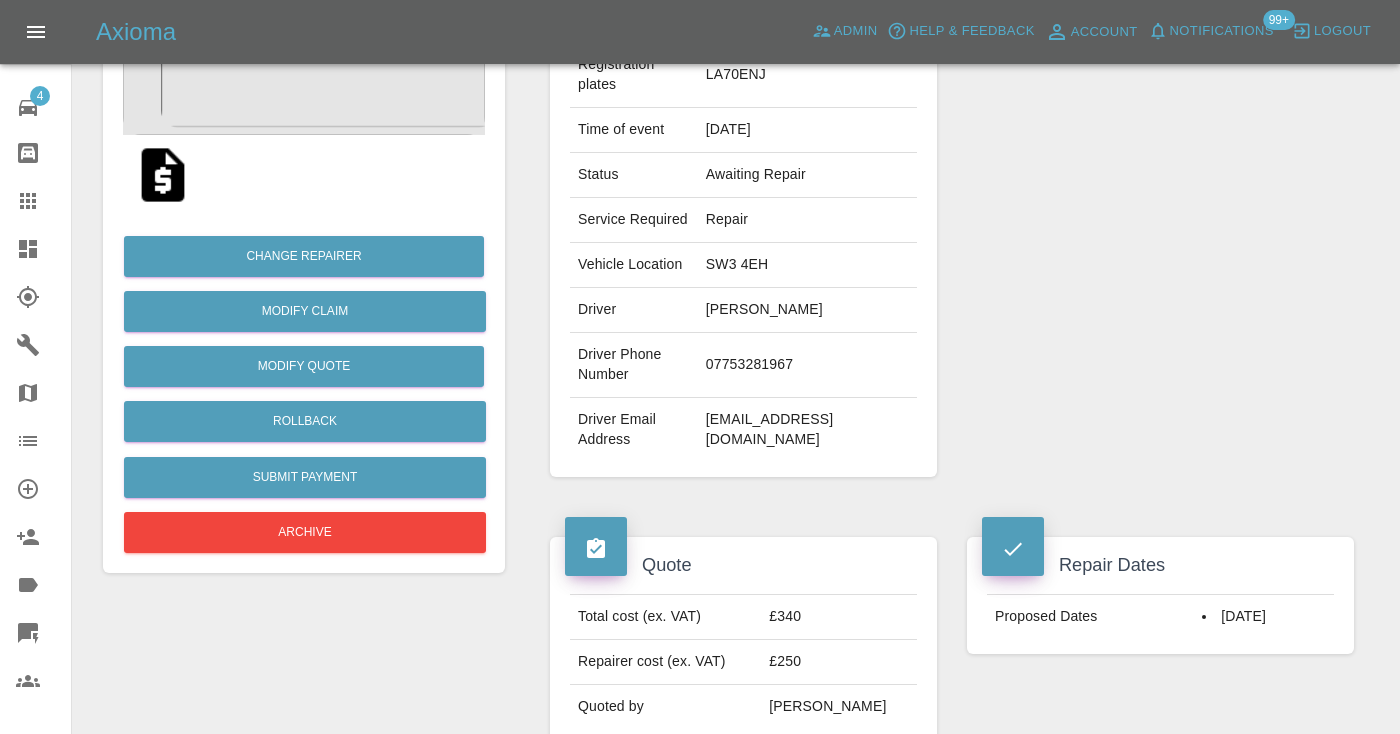 click on "07753281967" at bounding box center (807, 365) 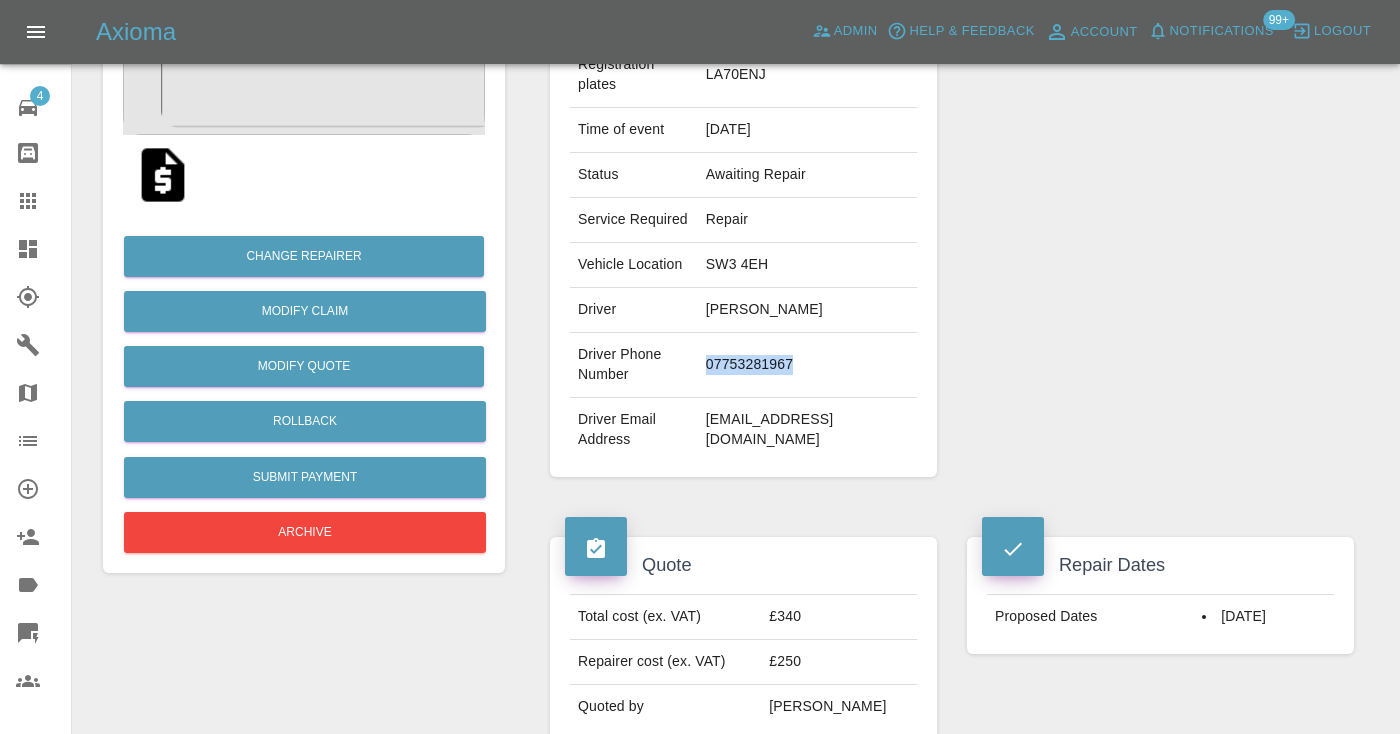 click on "07753281967" at bounding box center (807, 365) 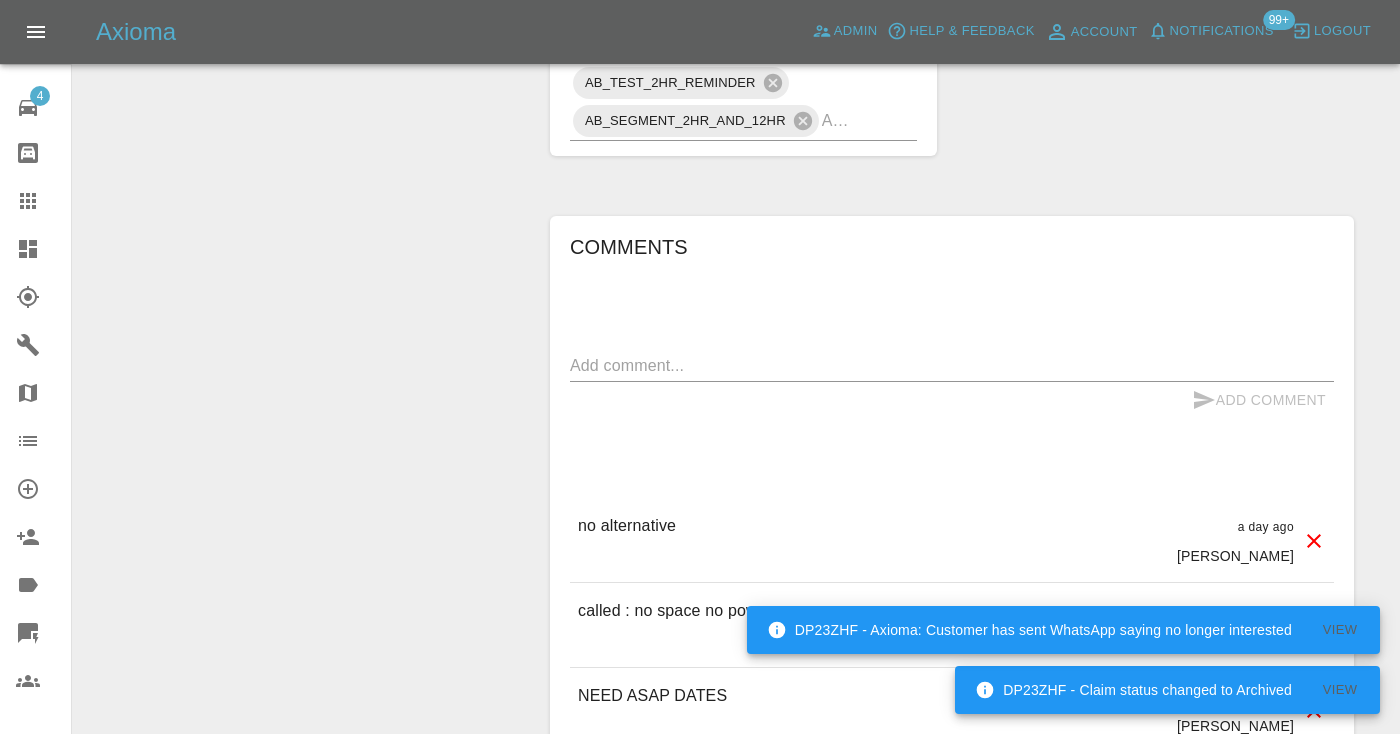 scroll, scrollTop: 1520, scrollLeft: 0, axis: vertical 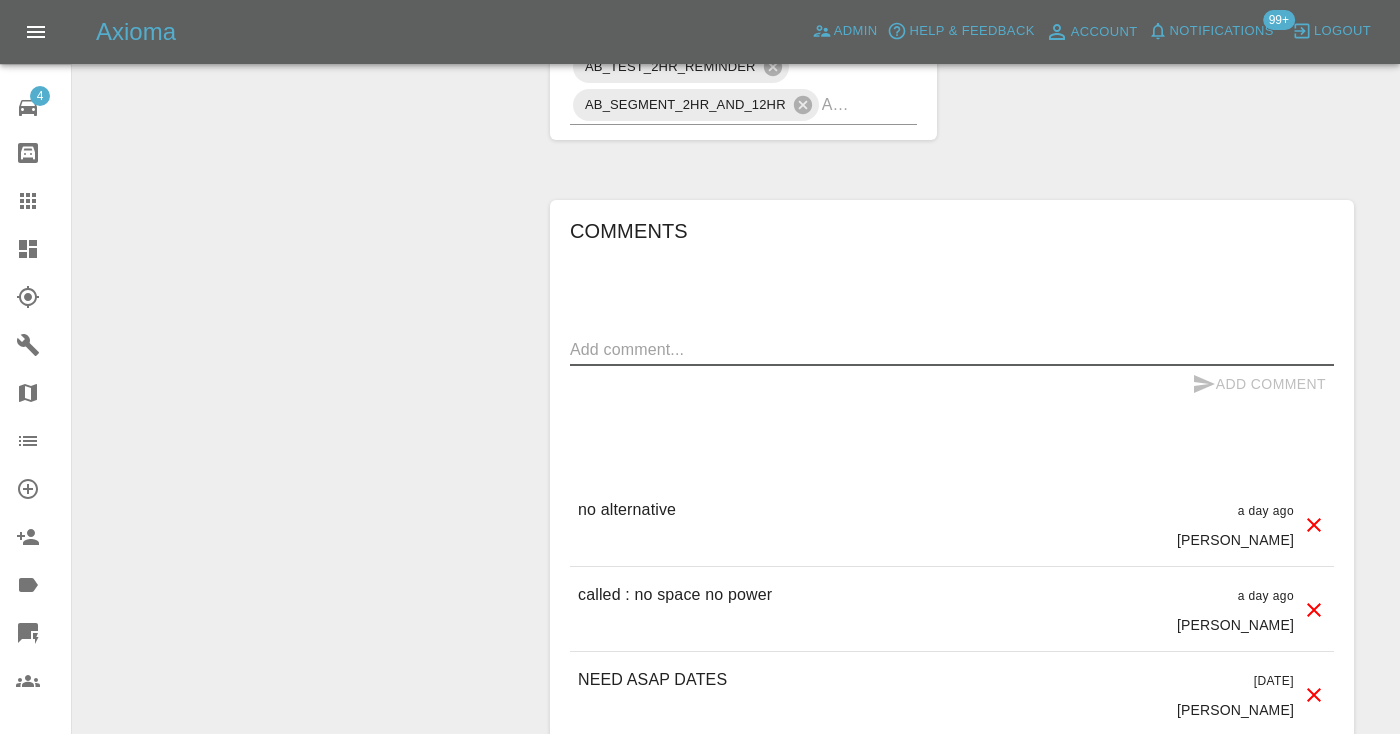 click at bounding box center (952, 349) 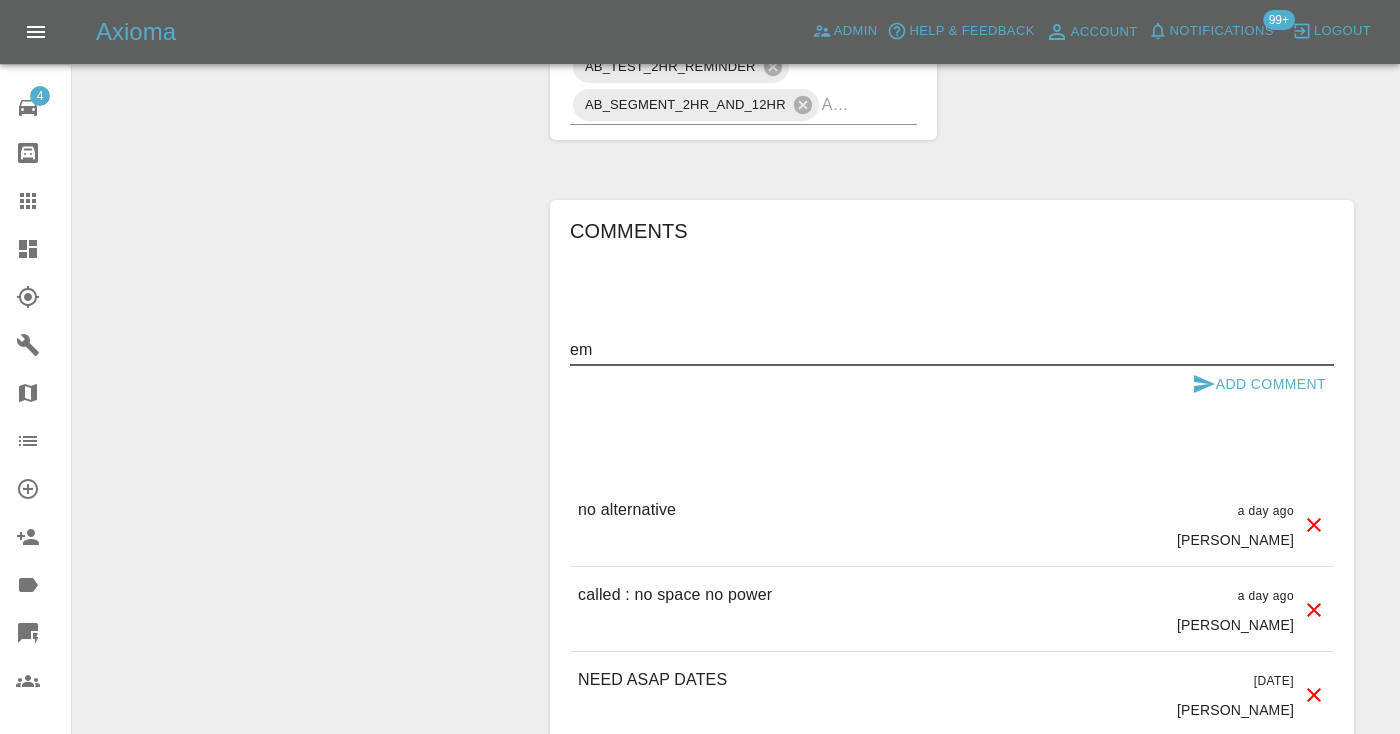 type on "e" 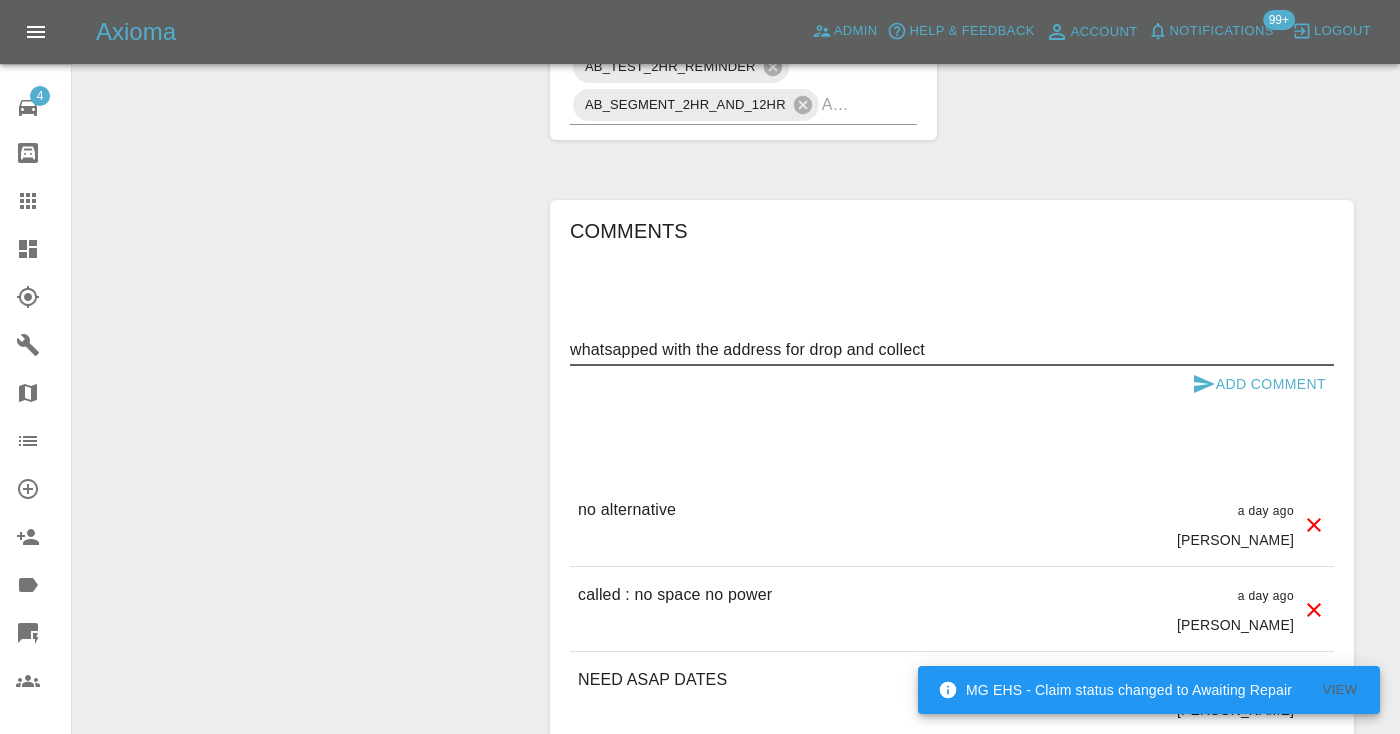type on "whatsapped with the address for drop and collect" 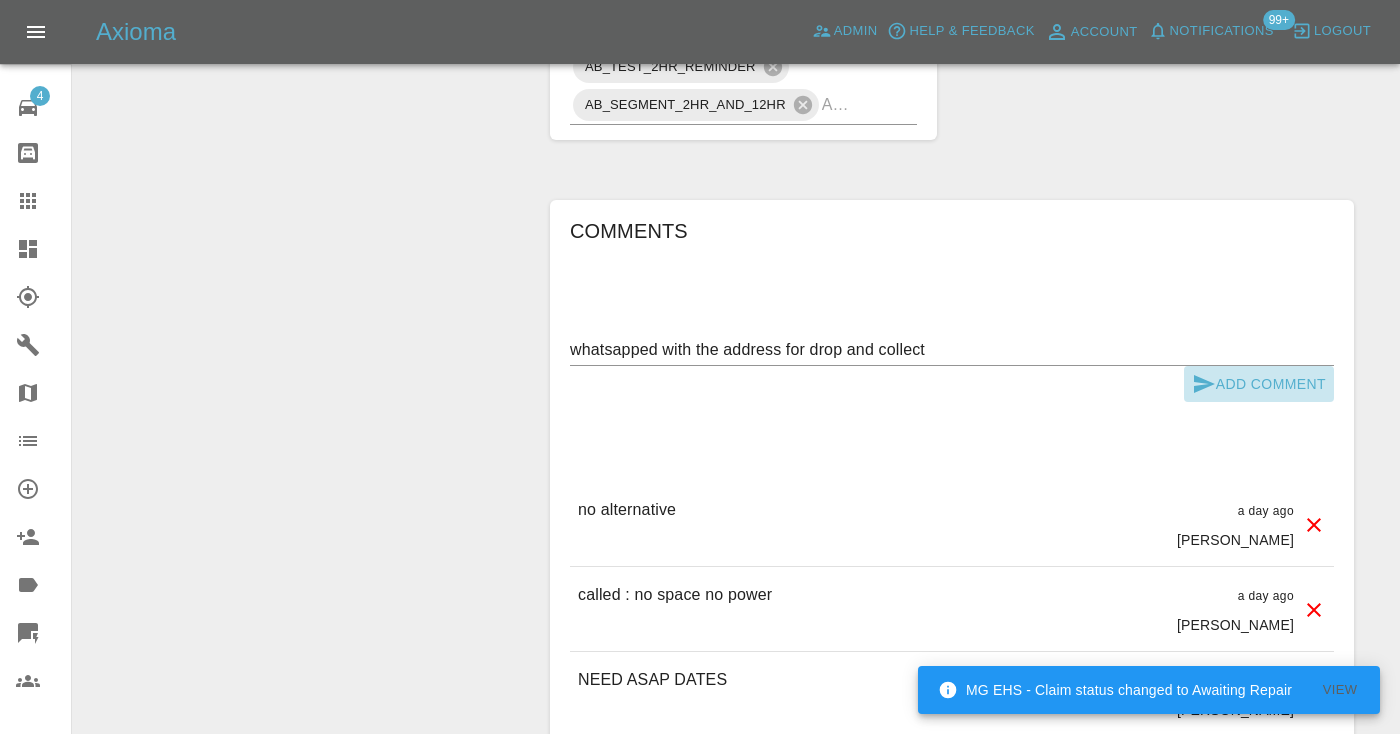 click 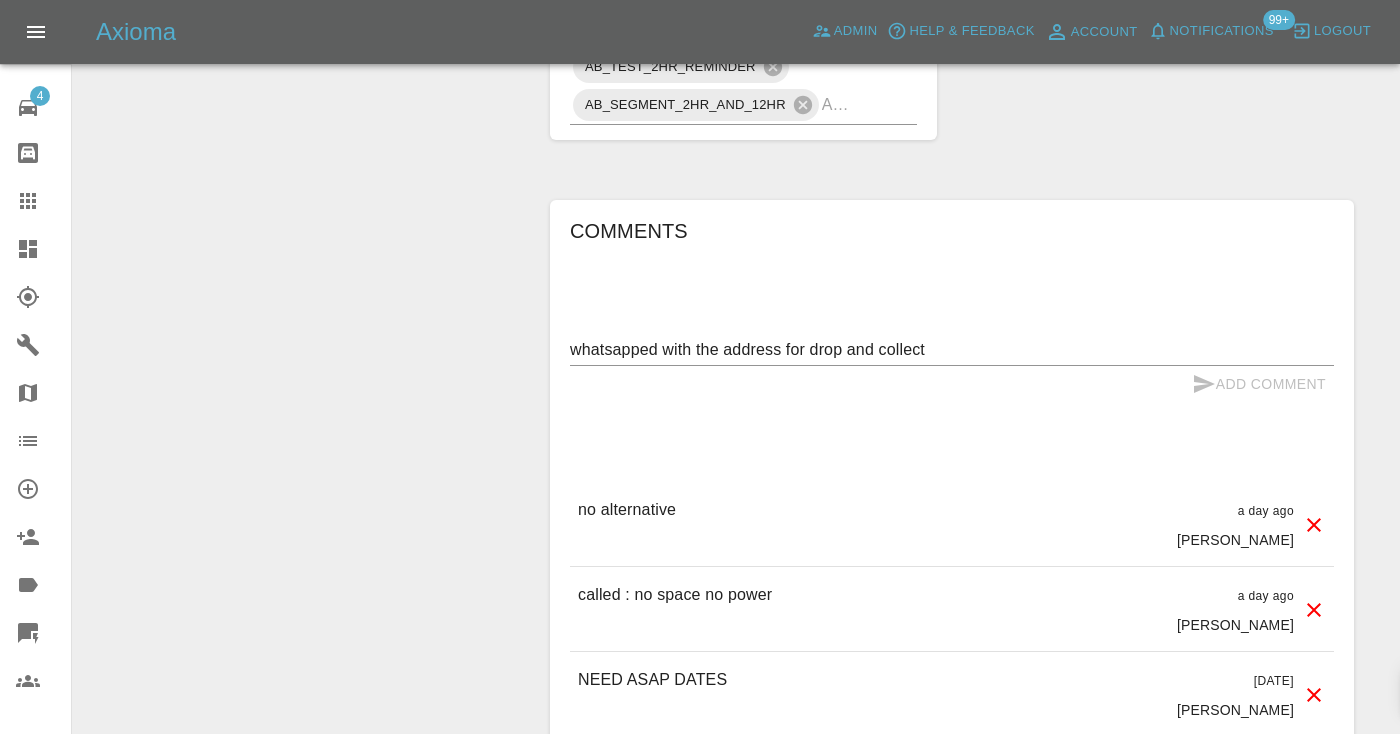 type 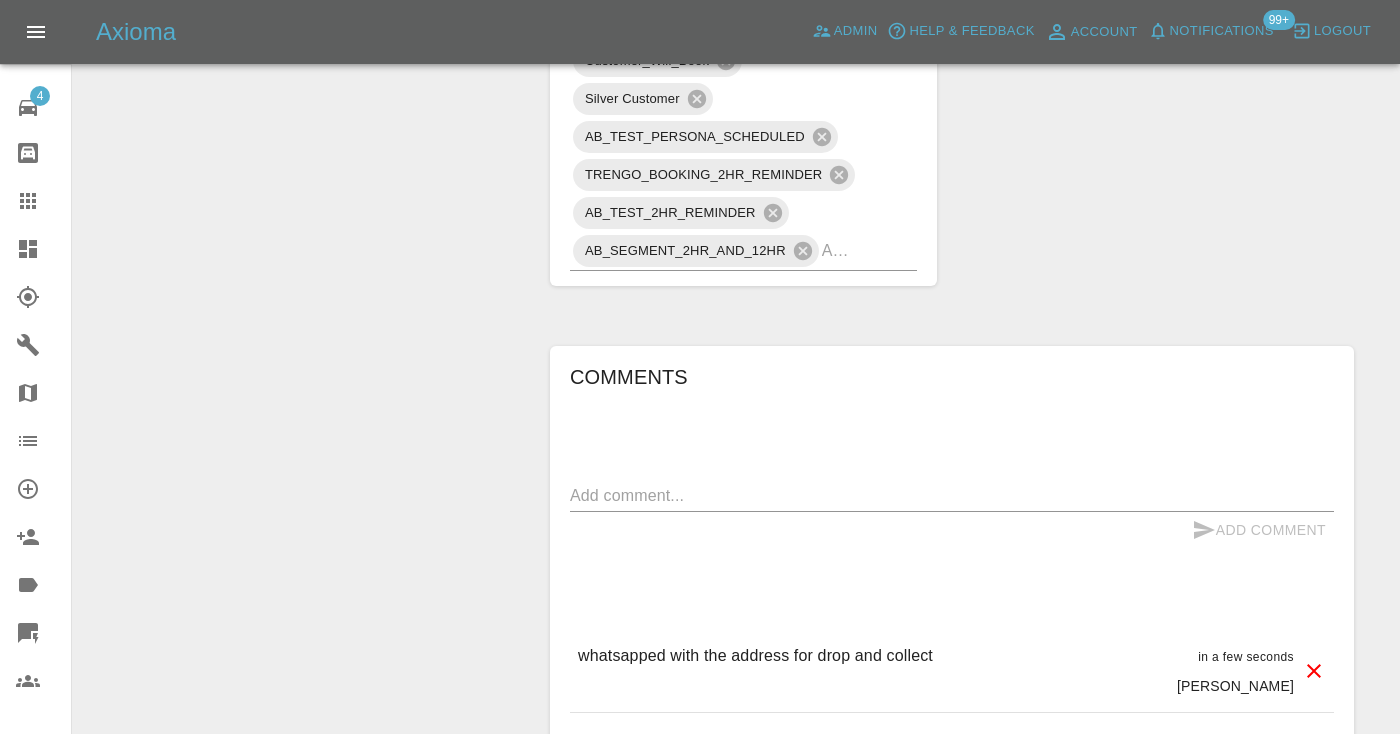 scroll, scrollTop: 1385, scrollLeft: 0, axis: vertical 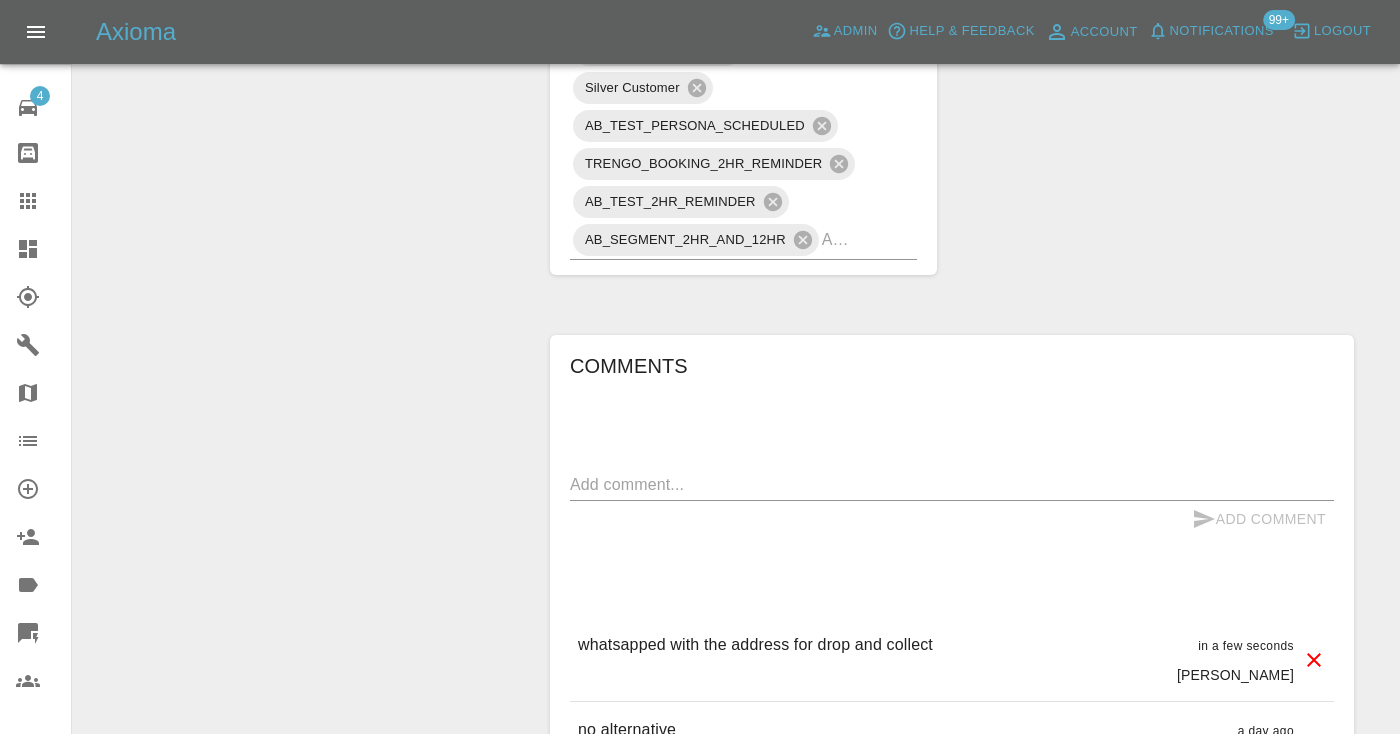 click 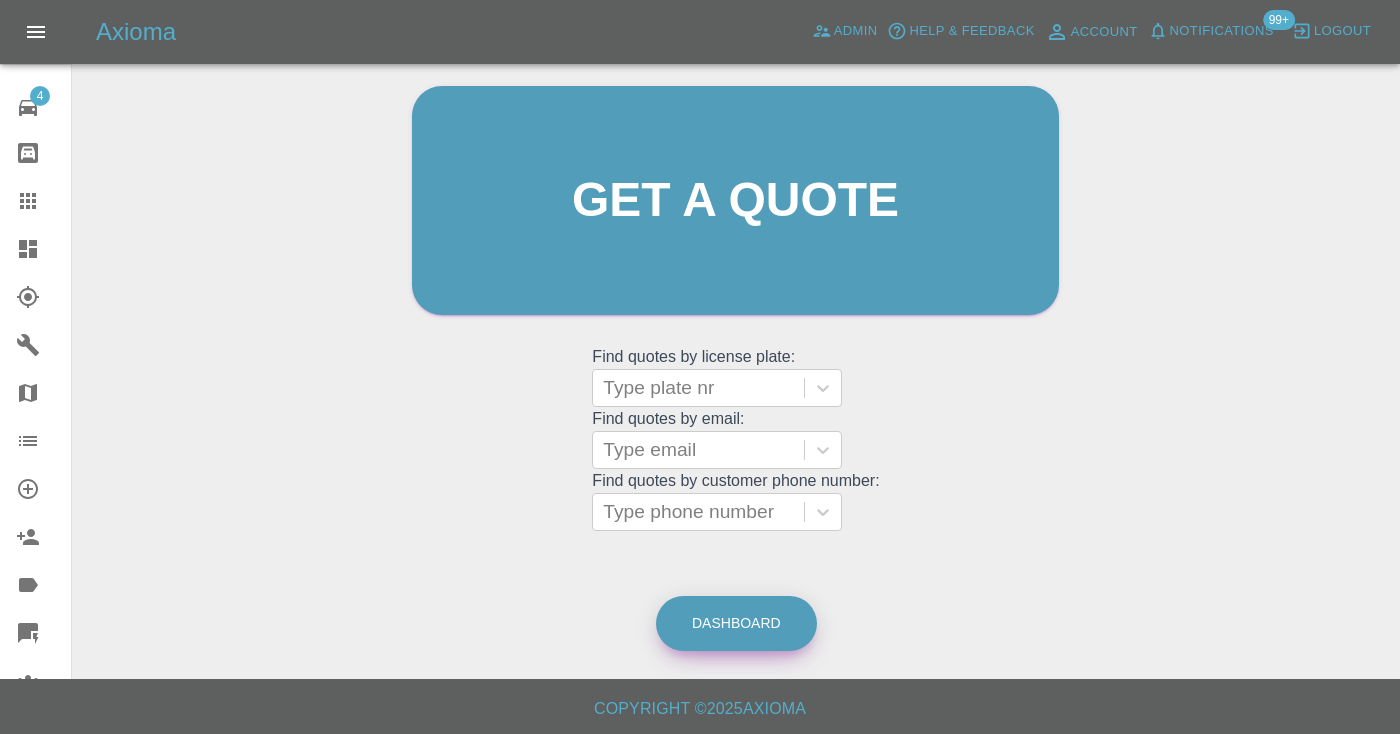 click on "Dashboard" at bounding box center (736, 623) 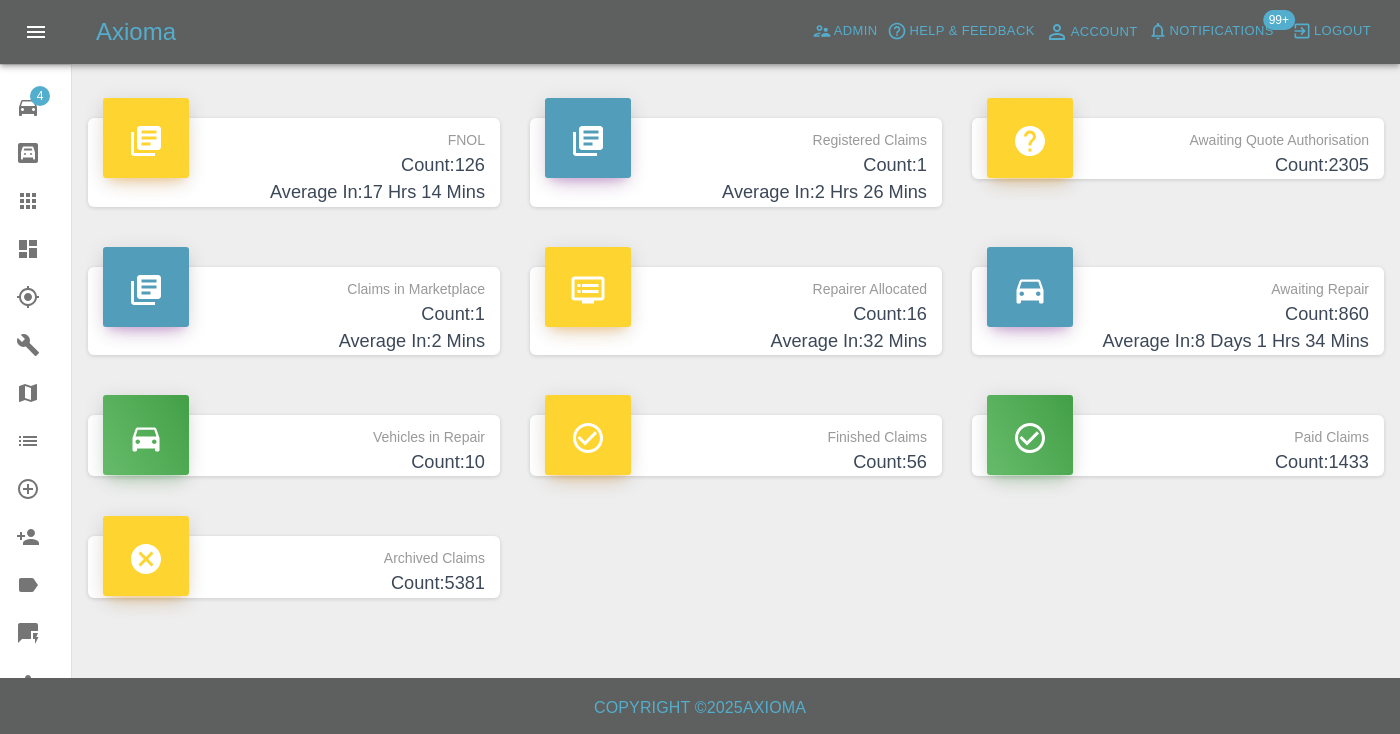 click on "Count:  860" at bounding box center [1178, 314] 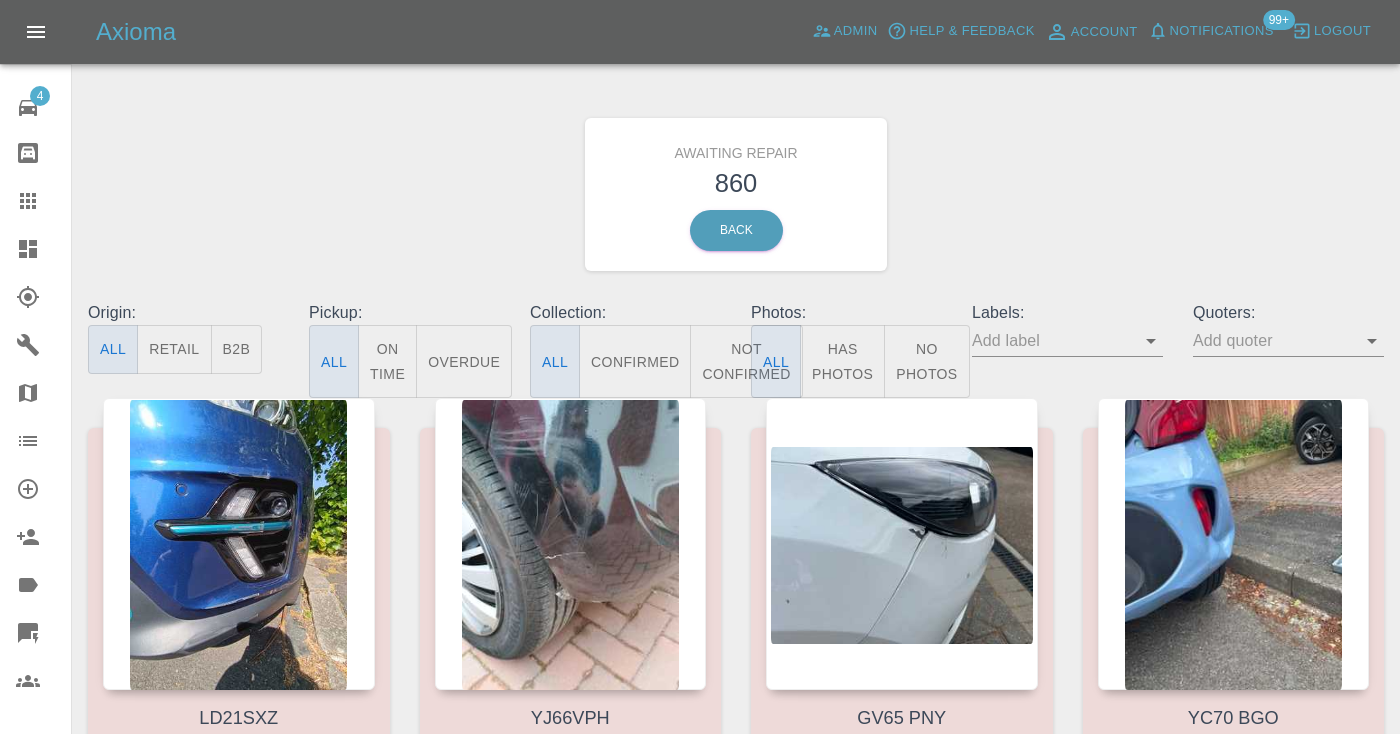 click on "Not Confirmed" at bounding box center (746, 361) 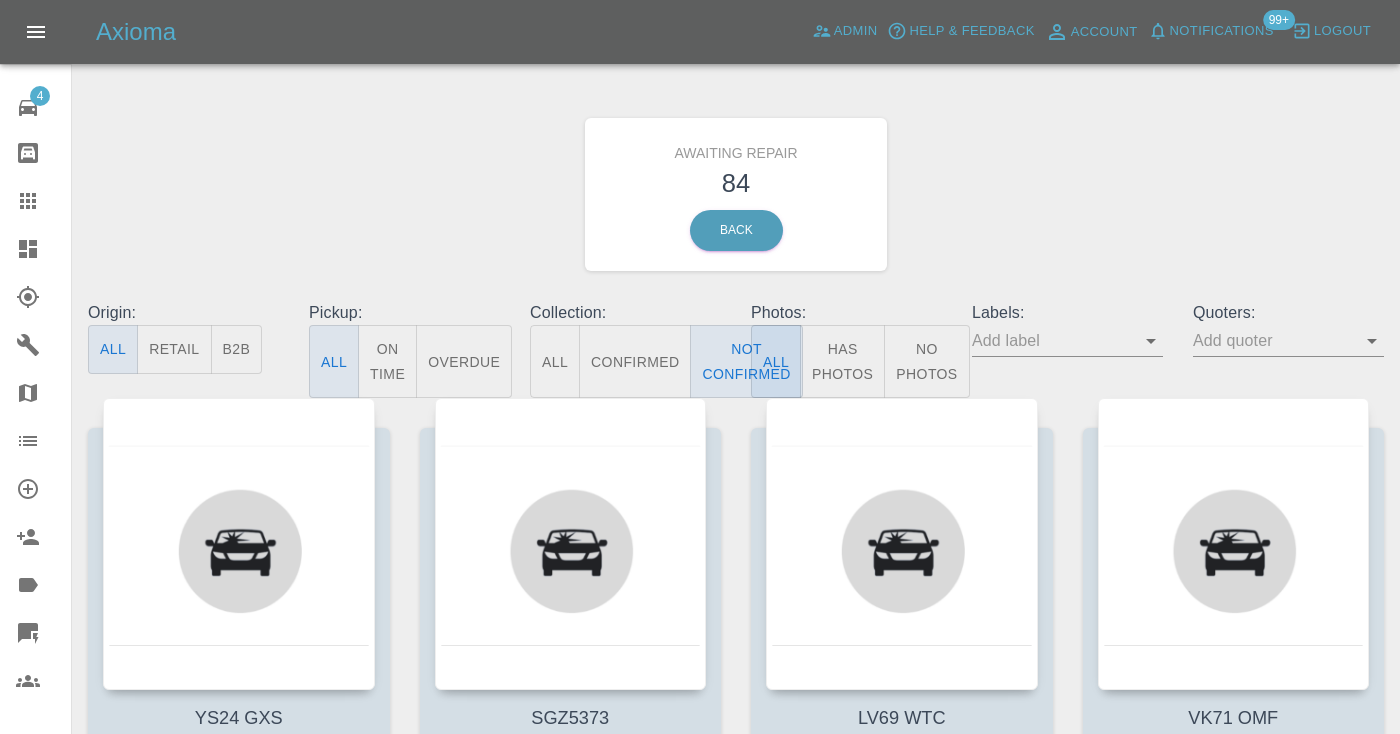 click on "Awaiting Repair 84 Back" at bounding box center (736, 194) 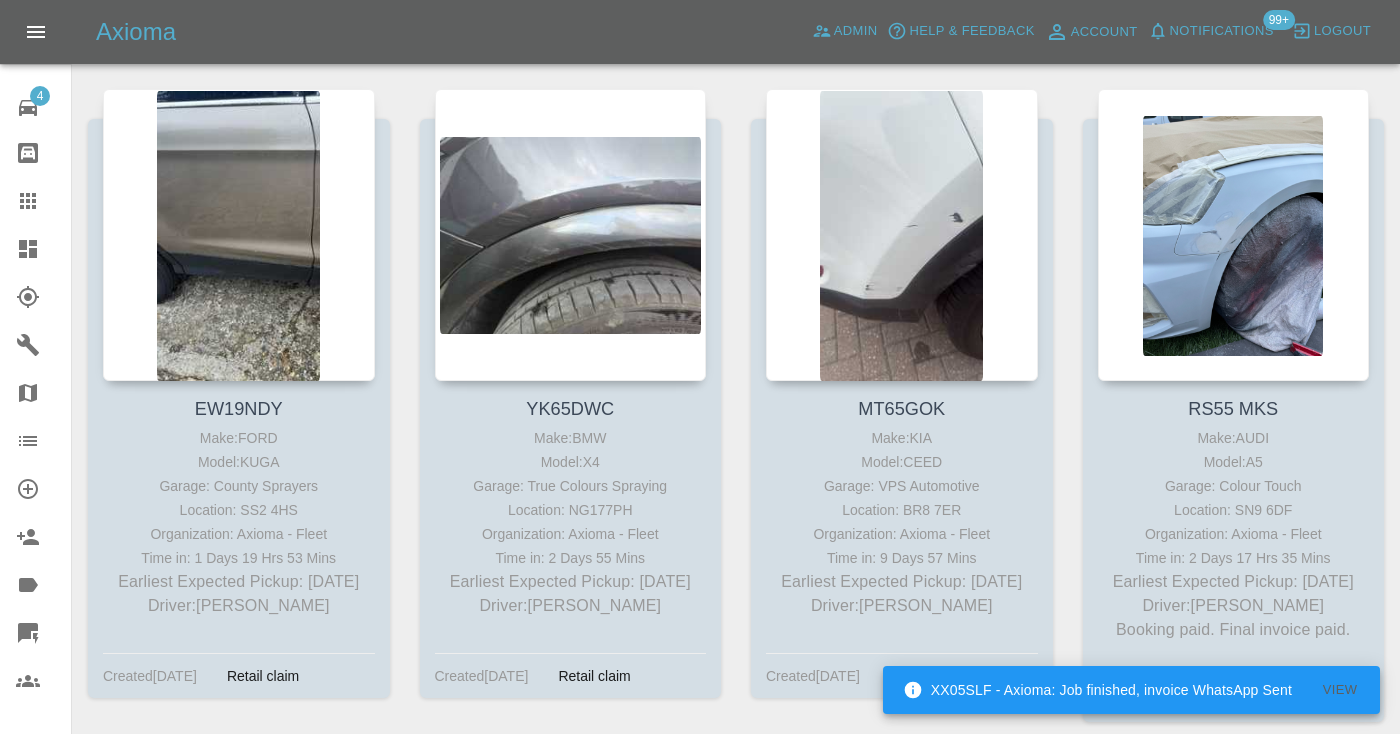 scroll, scrollTop: 4284, scrollLeft: 0, axis: vertical 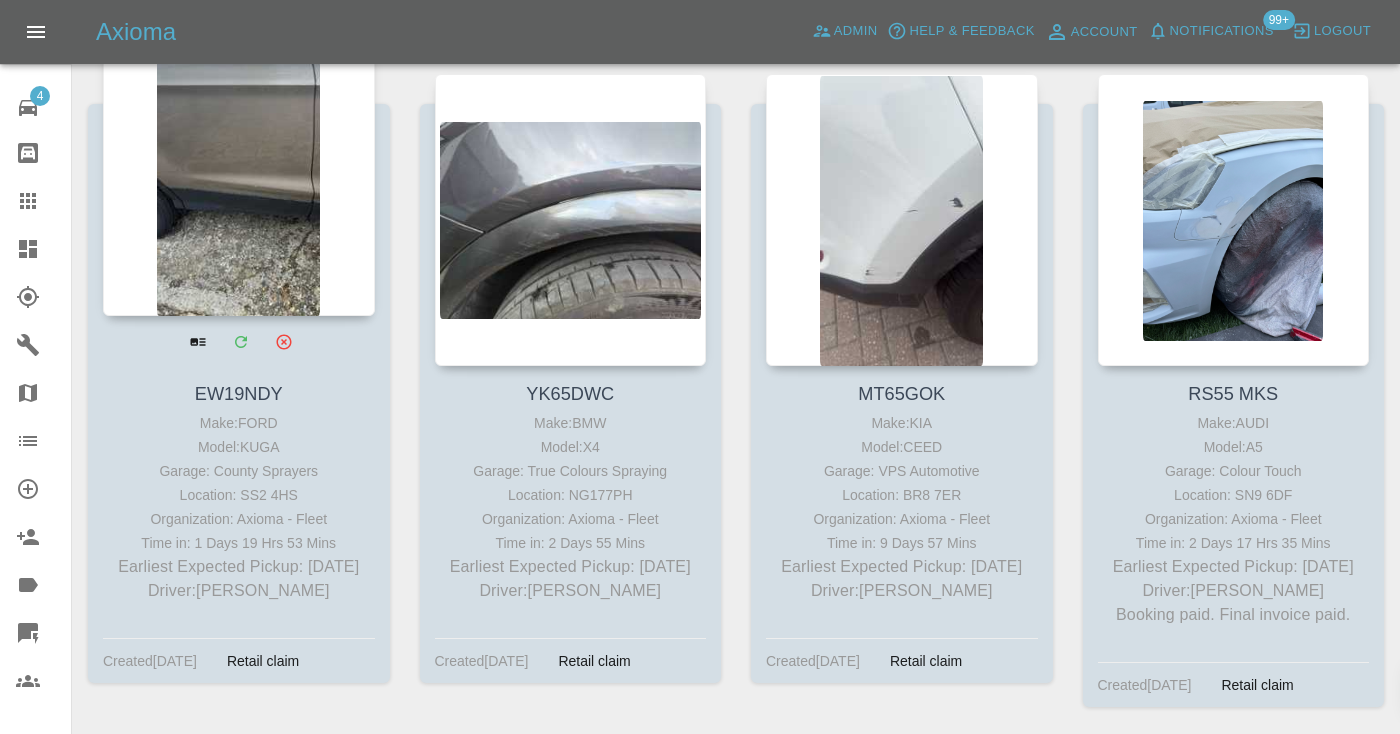click at bounding box center [239, 170] 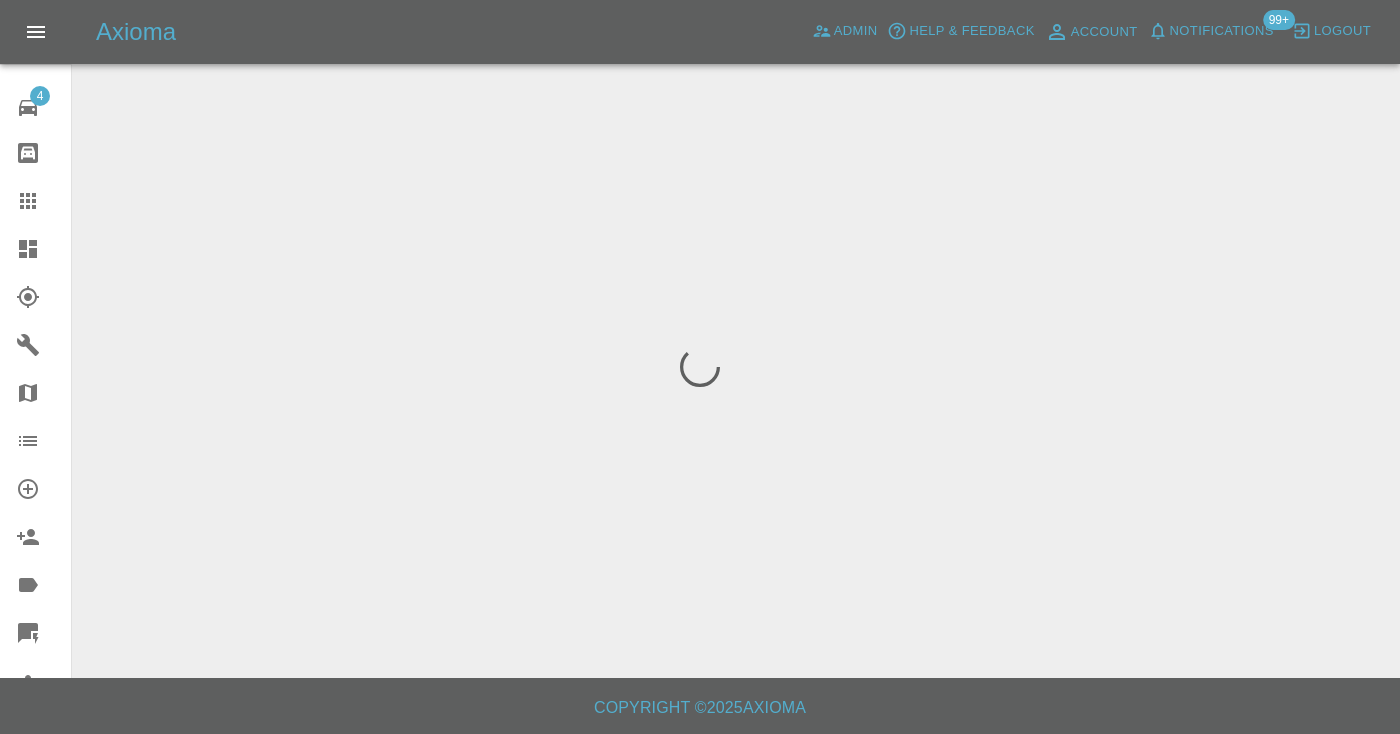scroll, scrollTop: 0, scrollLeft: 0, axis: both 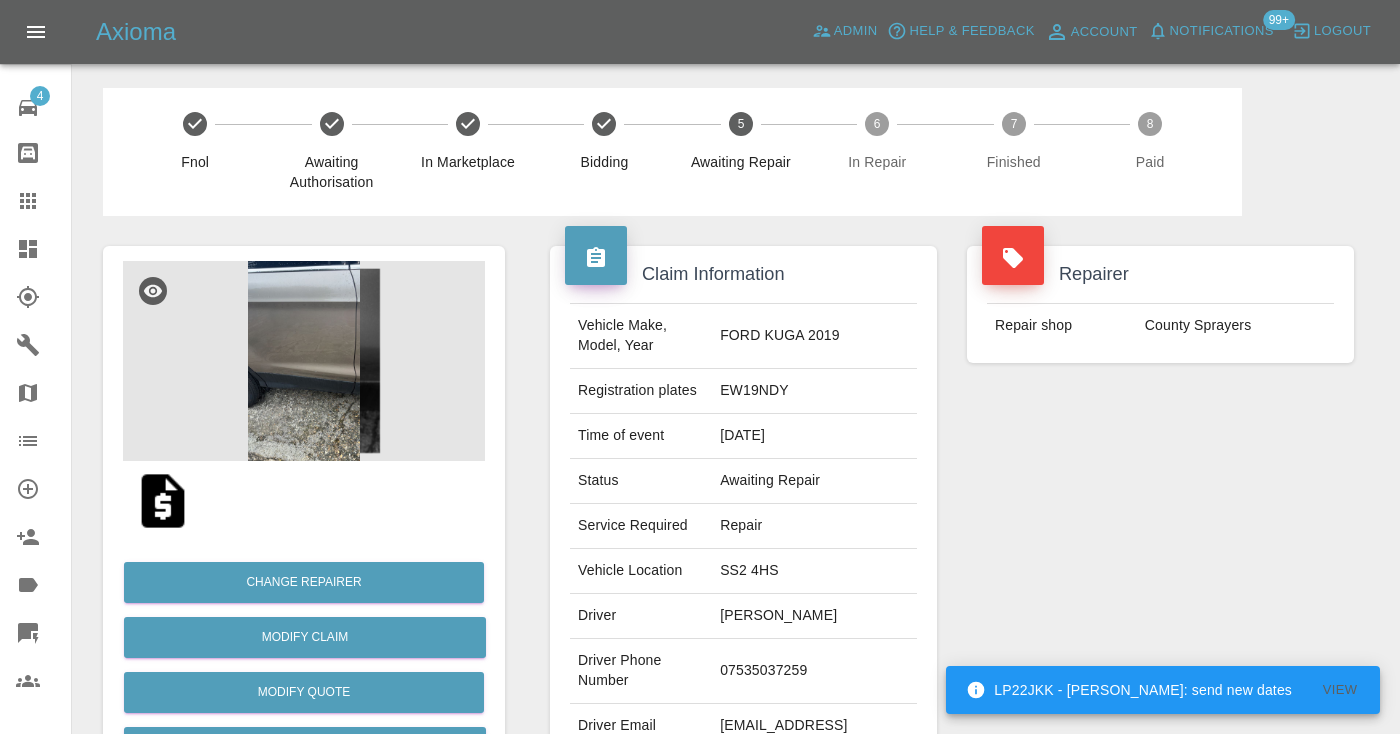 click on "07535037259" at bounding box center (814, 671) 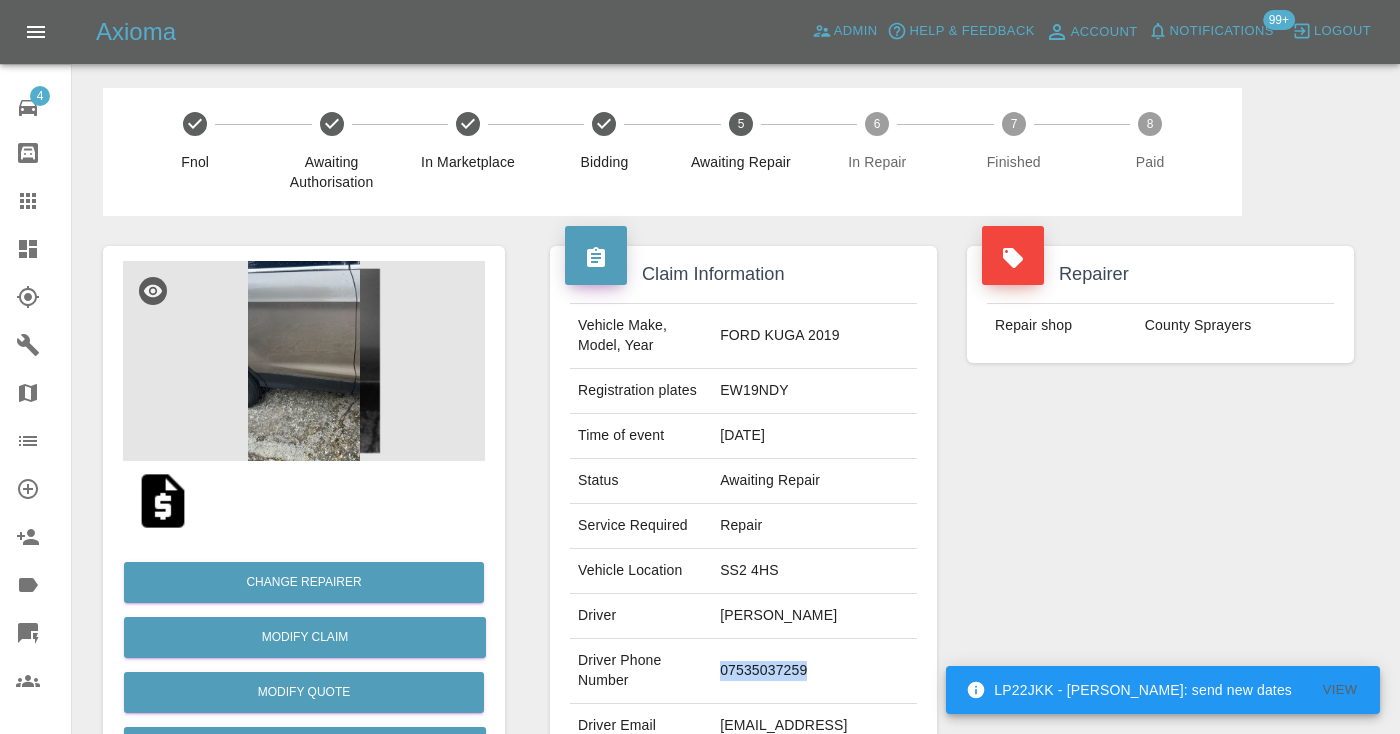 click on "07535037259" at bounding box center [814, 671] 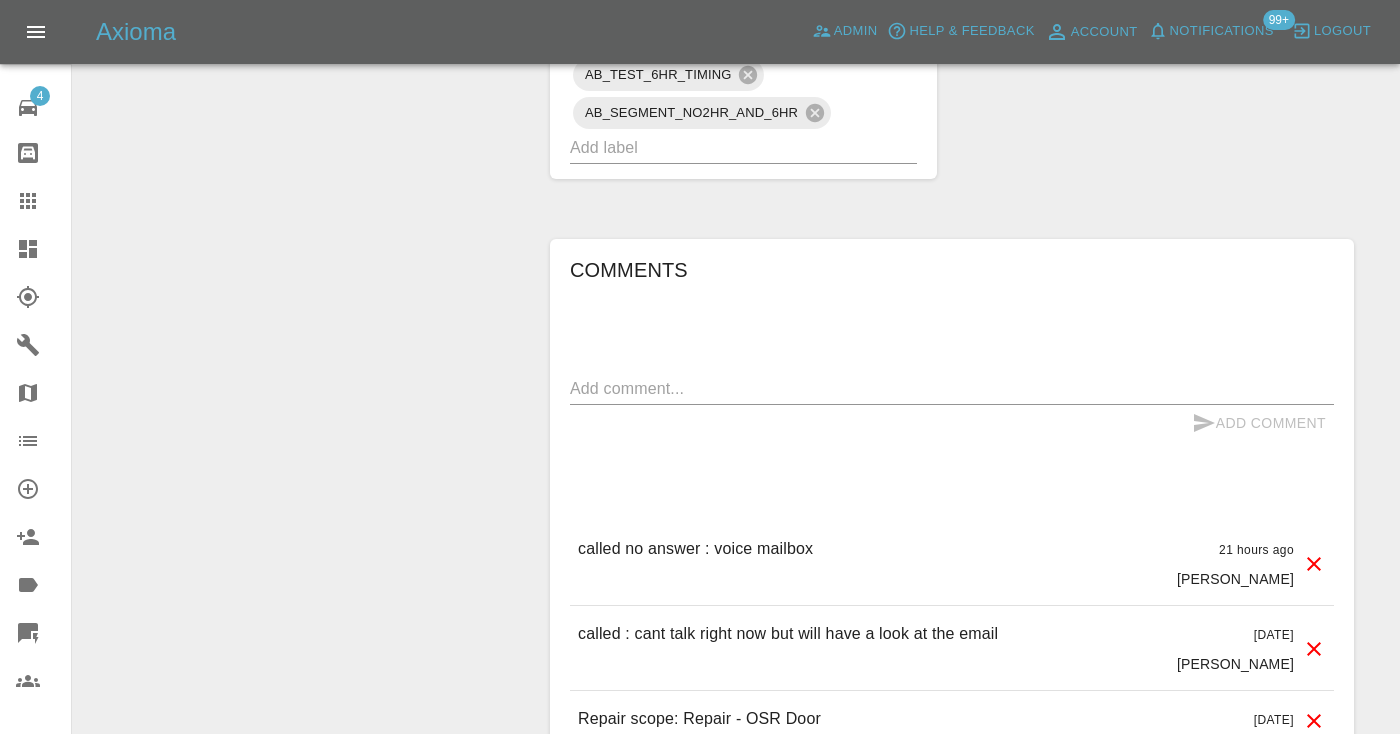 scroll, scrollTop: 1732, scrollLeft: 0, axis: vertical 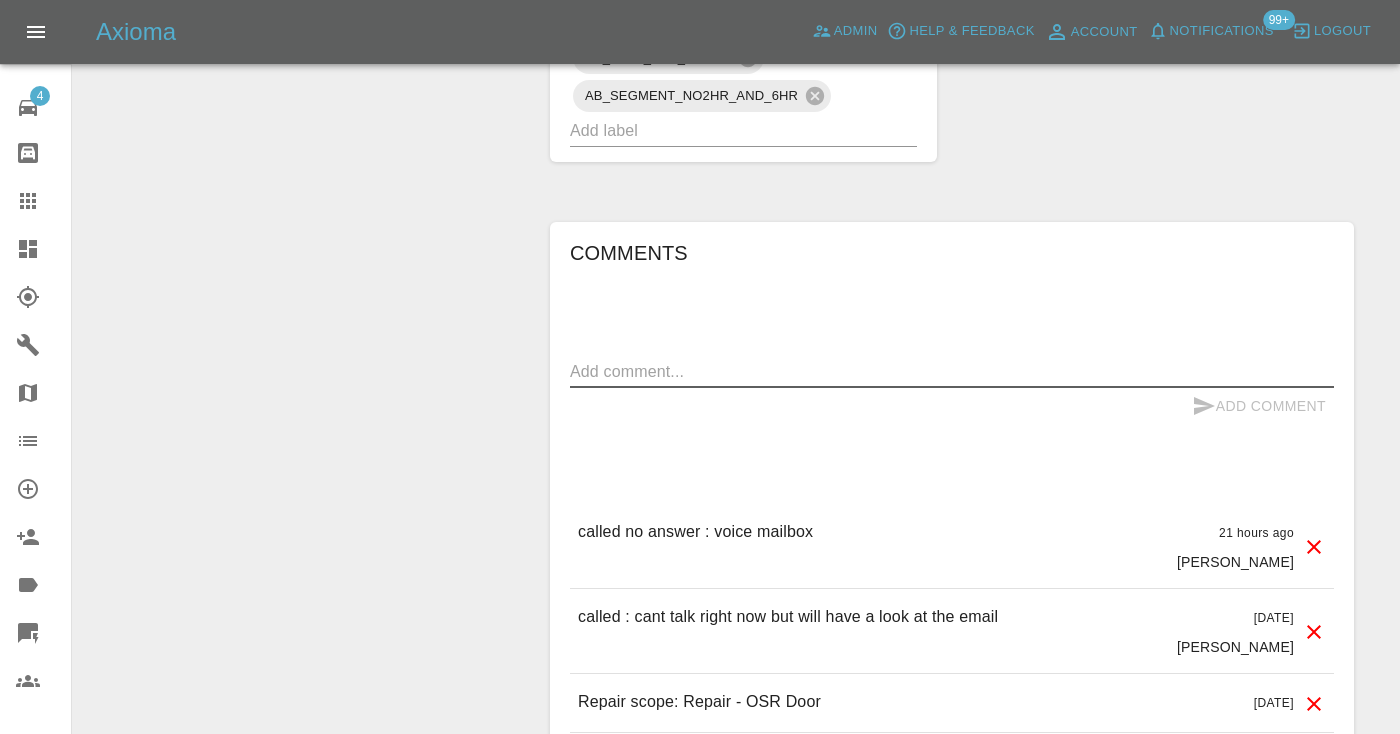 click at bounding box center [952, 371] 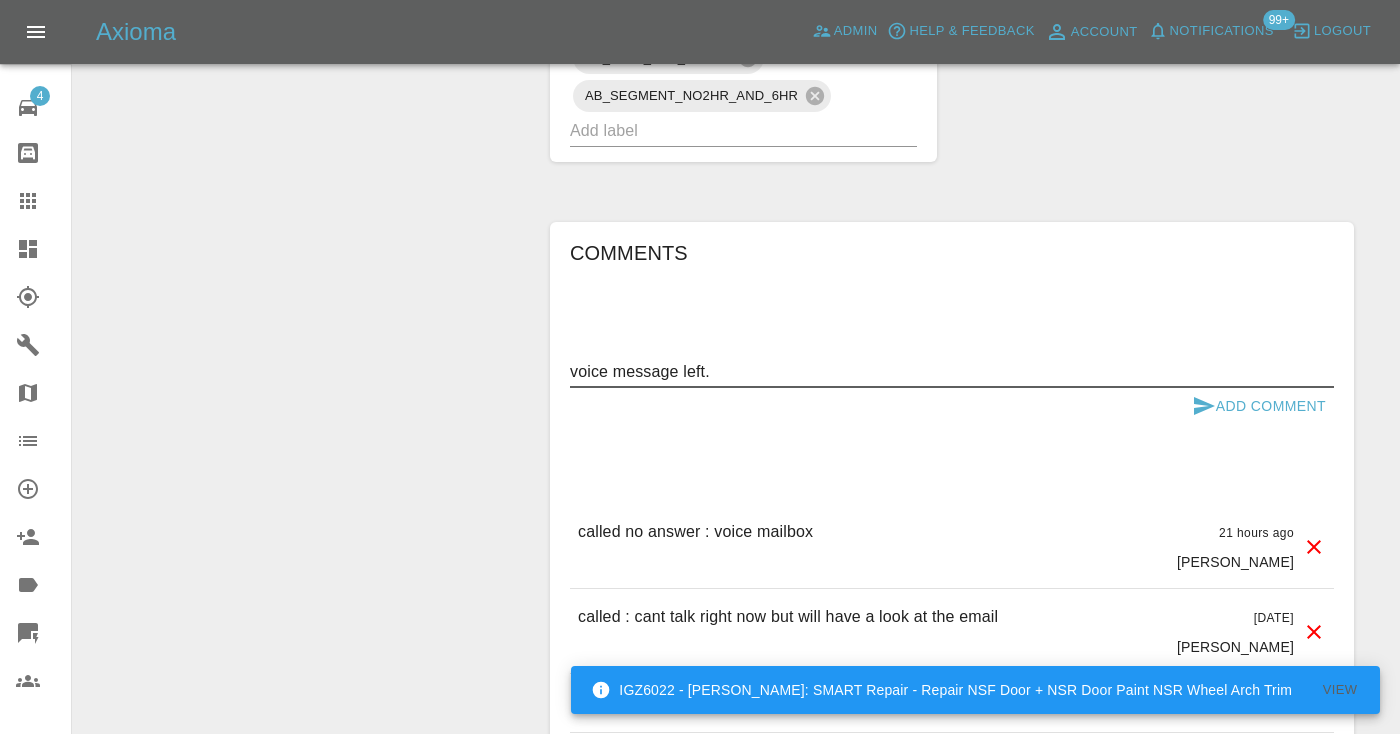 type on "voice message left." 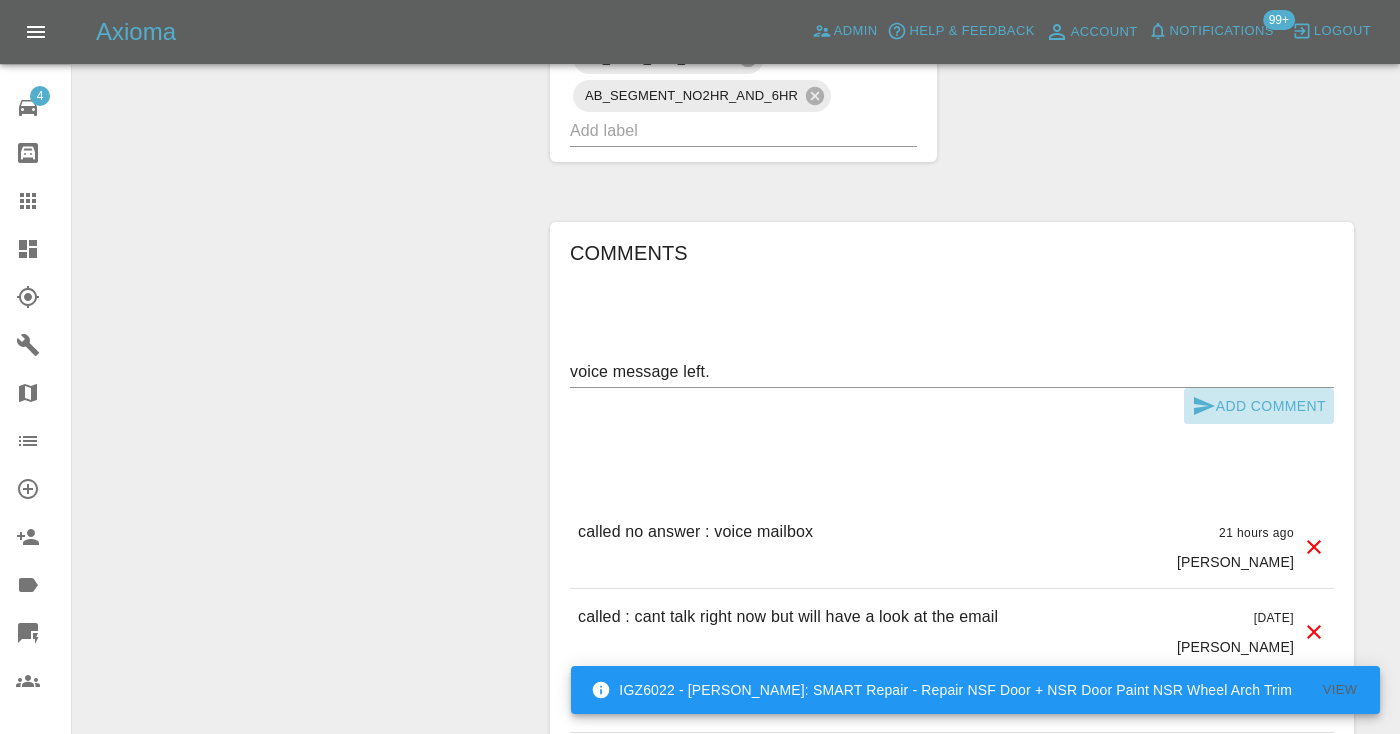 click 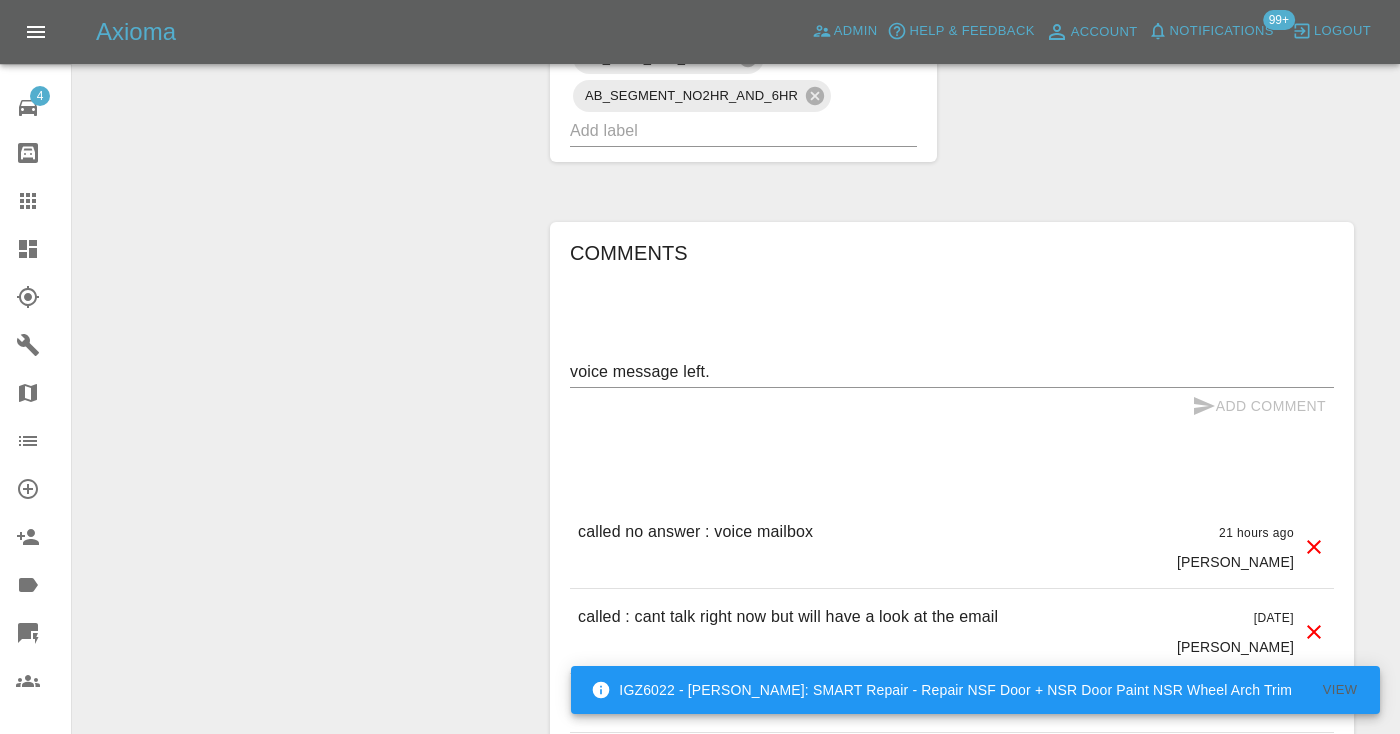 type 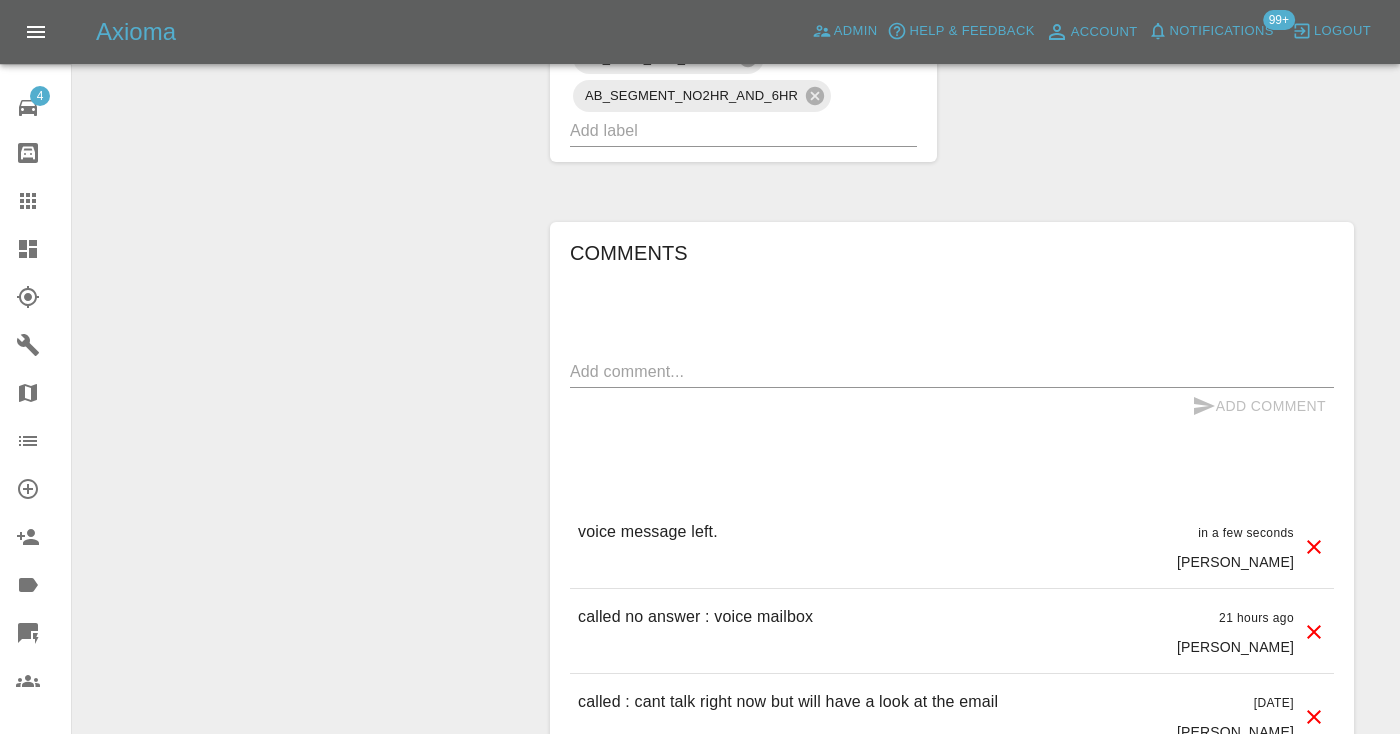 click at bounding box center [44, 201] 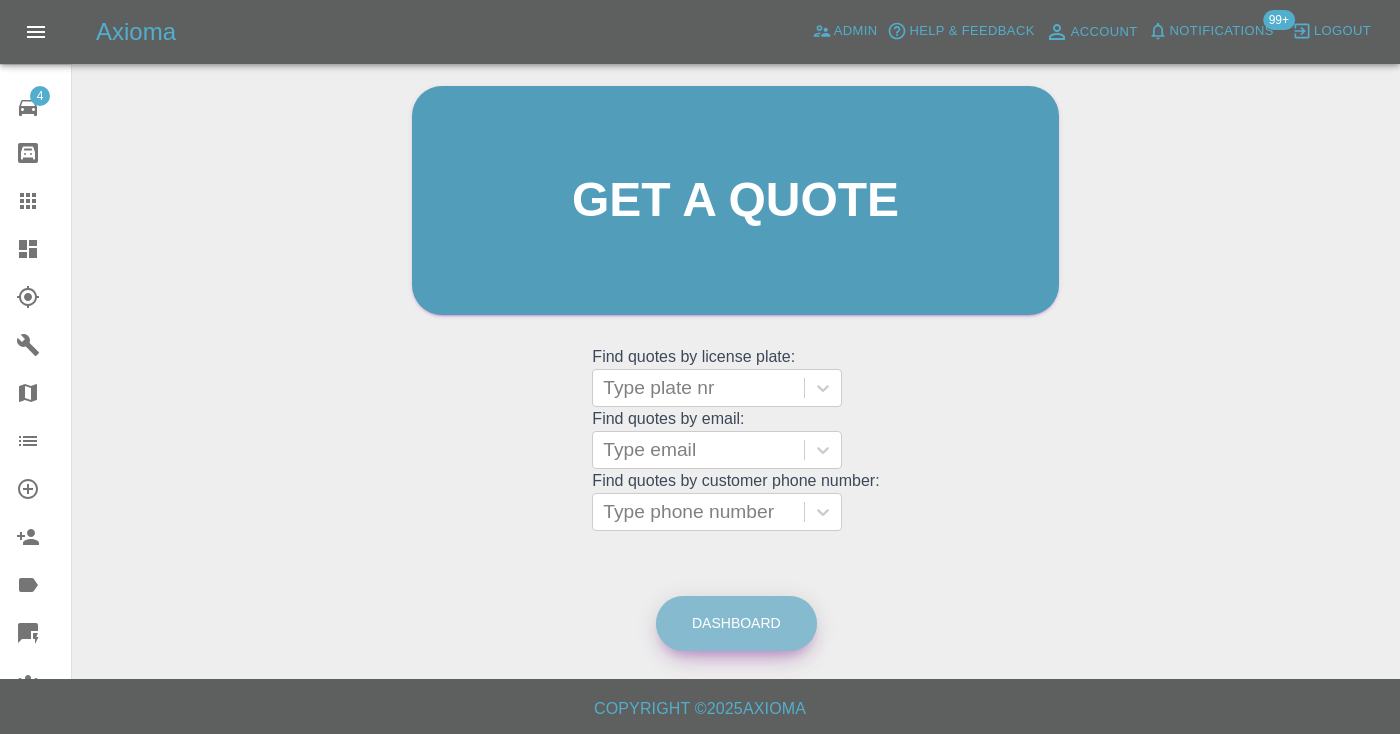 click on "Dashboard" at bounding box center [736, 623] 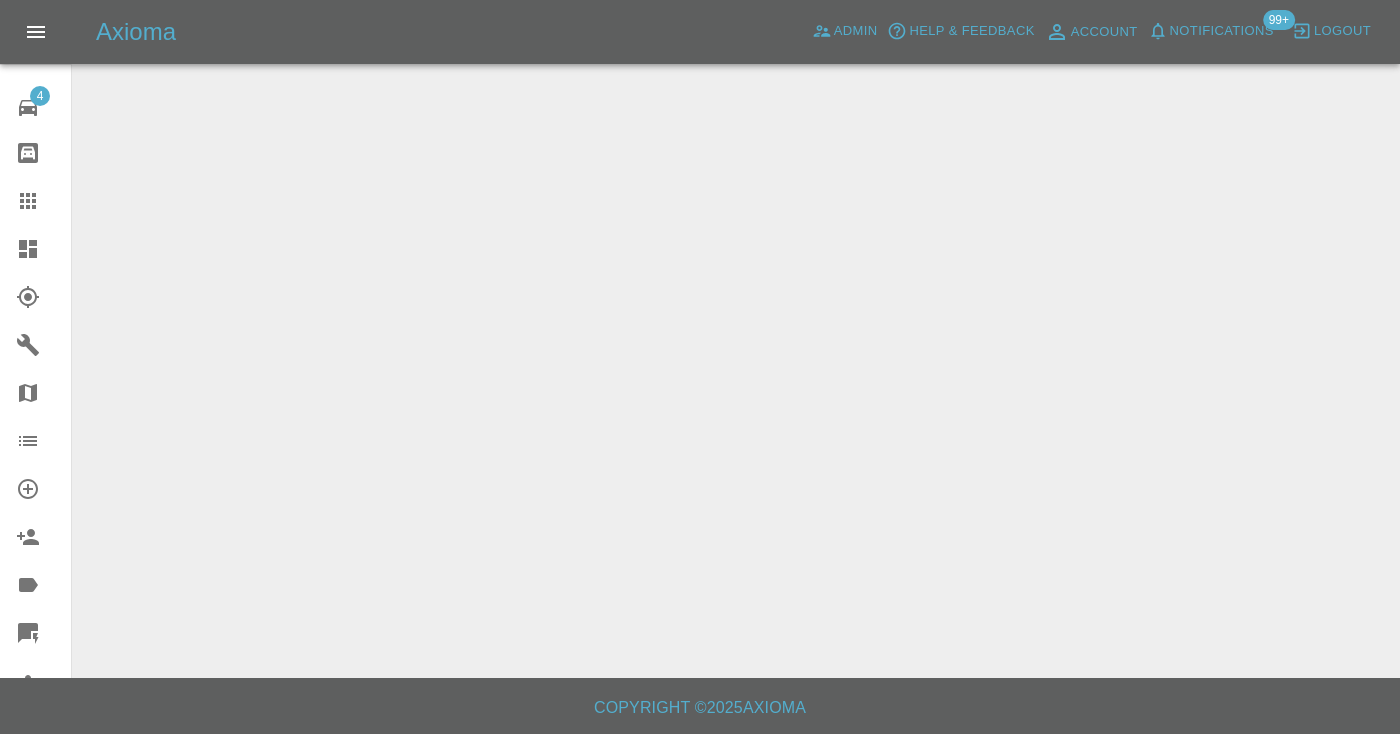 scroll, scrollTop: 0, scrollLeft: 0, axis: both 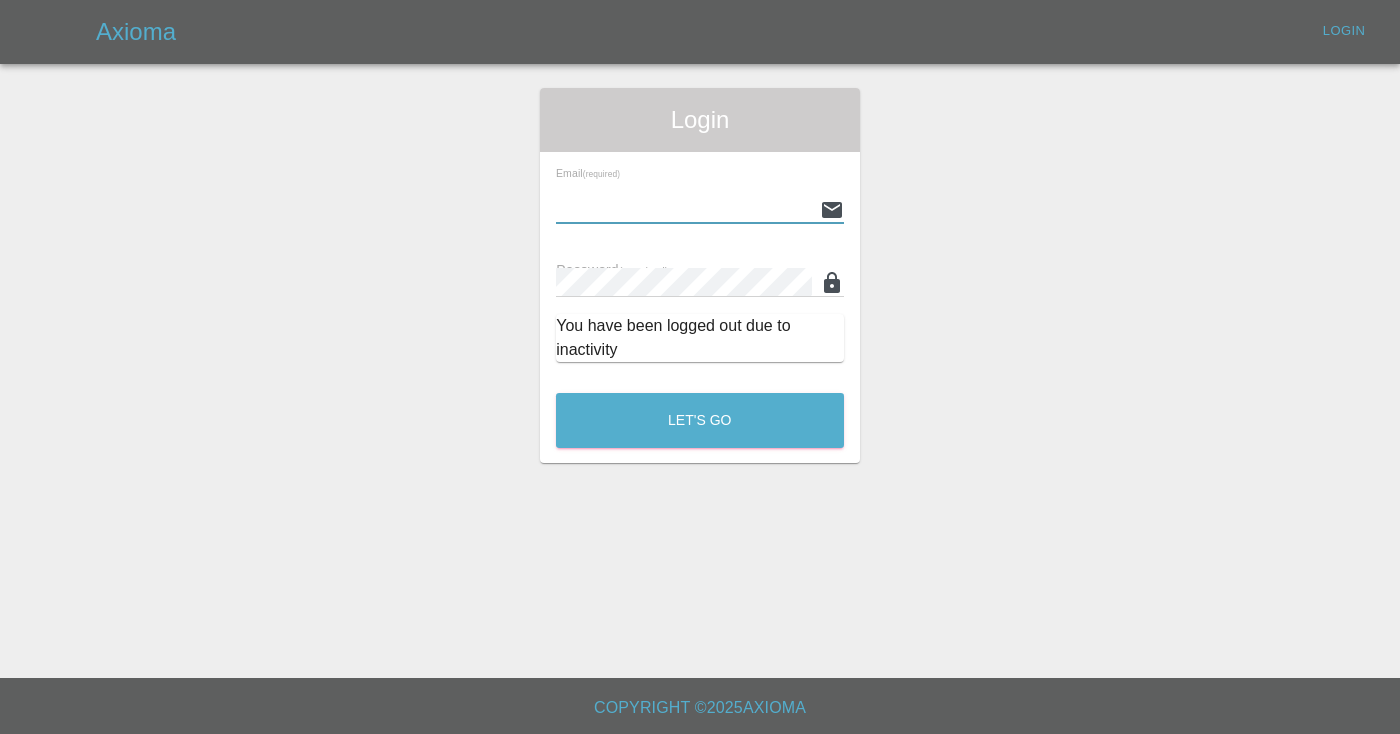 type on "Castrokhonqwana@gmail.com" 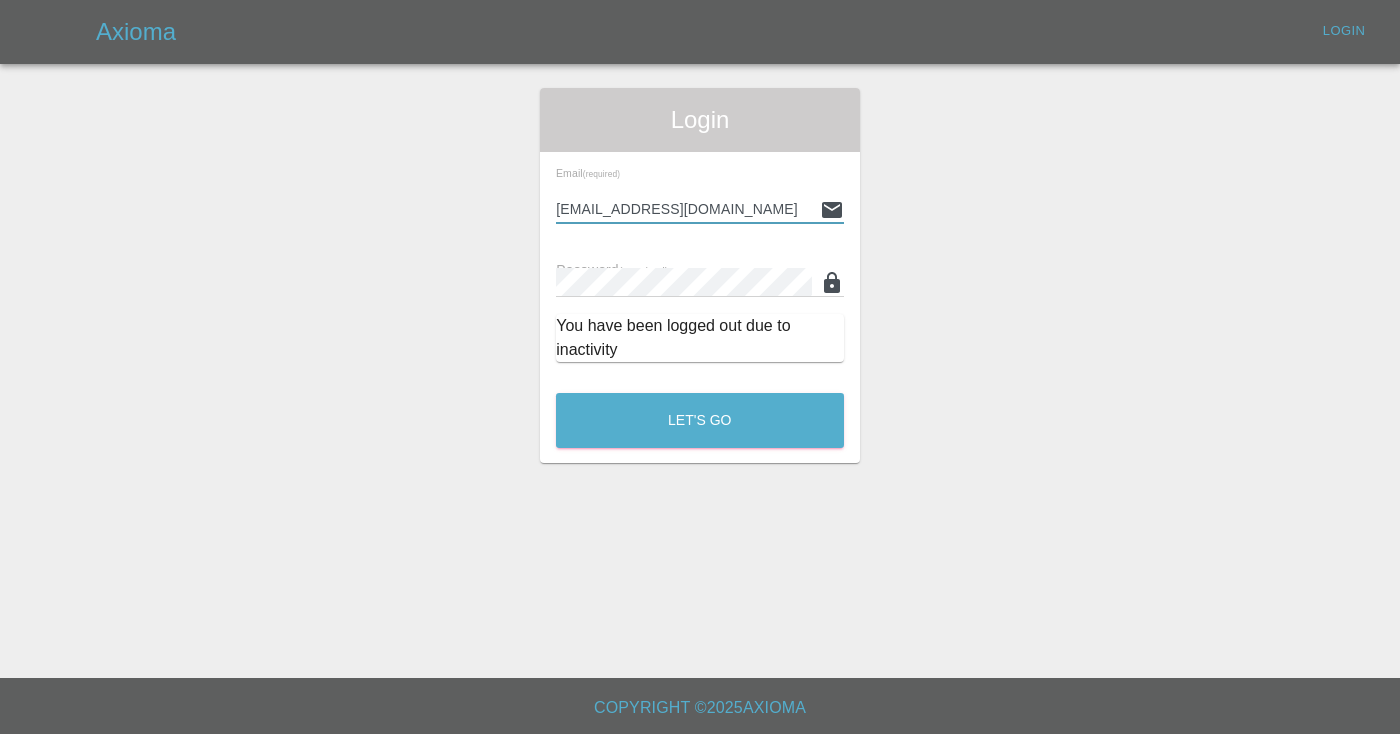 click on "Let's Go" at bounding box center [700, 420] 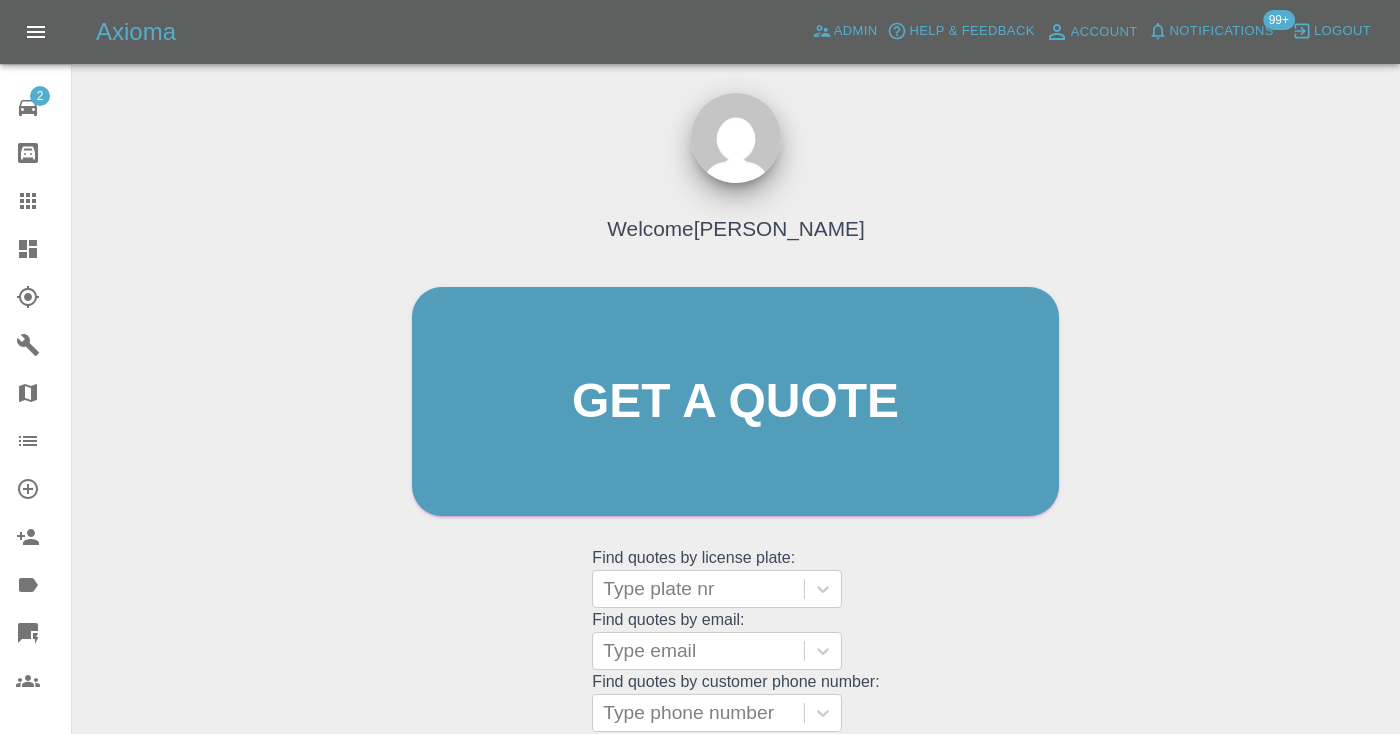click on "Welcome  Castro Get a quote Get a quote Find quotes by license plate: Type plate nr Find quotes by email: Type email Find quotes by customer phone number: Type phone number" at bounding box center (735, 440) 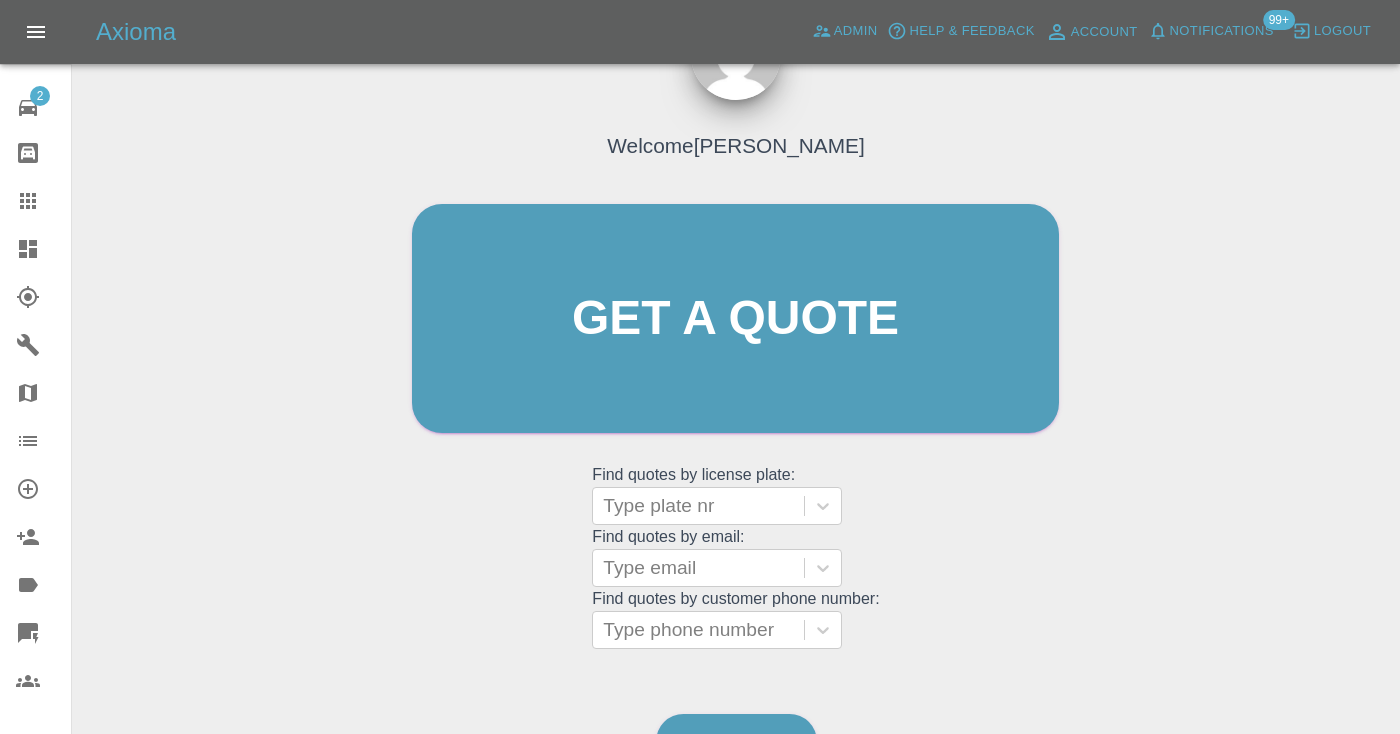 scroll, scrollTop: 113, scrollLeft: 0, axis: vertical 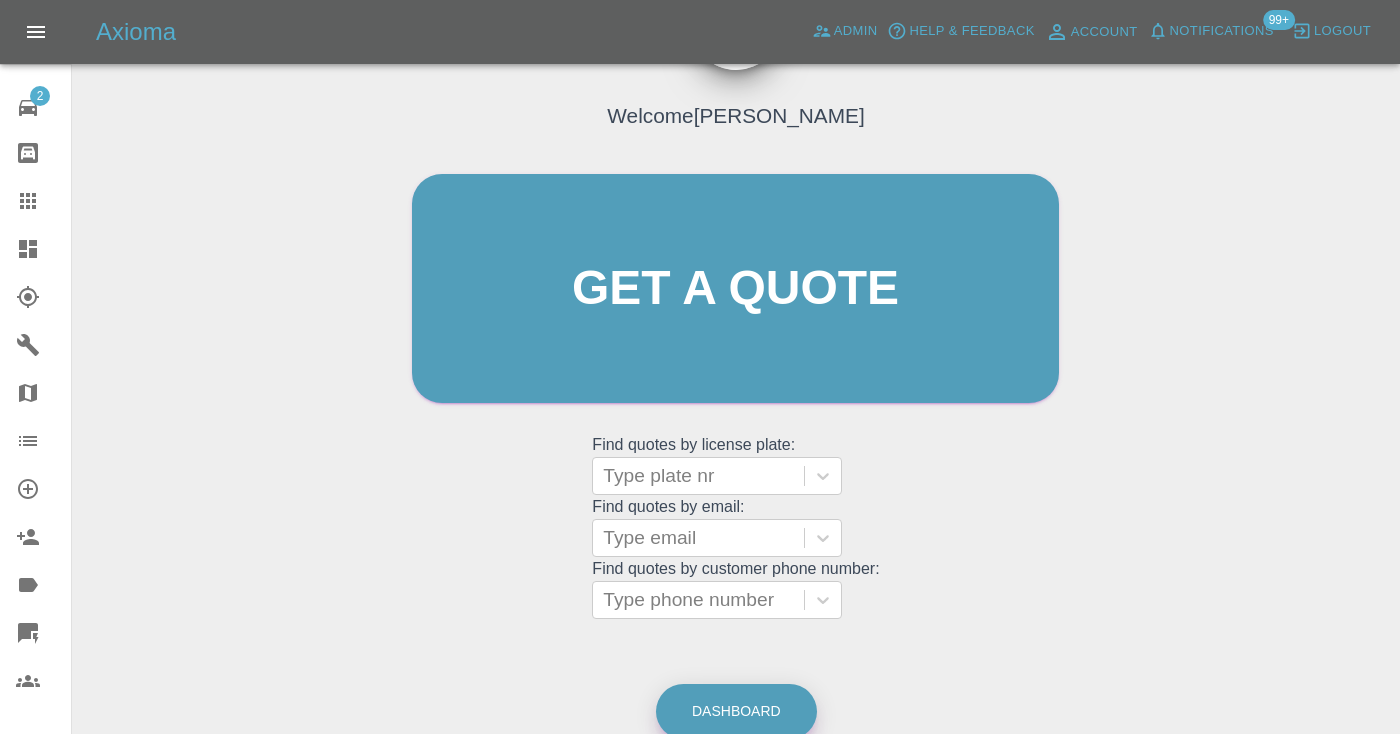 click on "Dashboard" at bounding box center [736, 711] 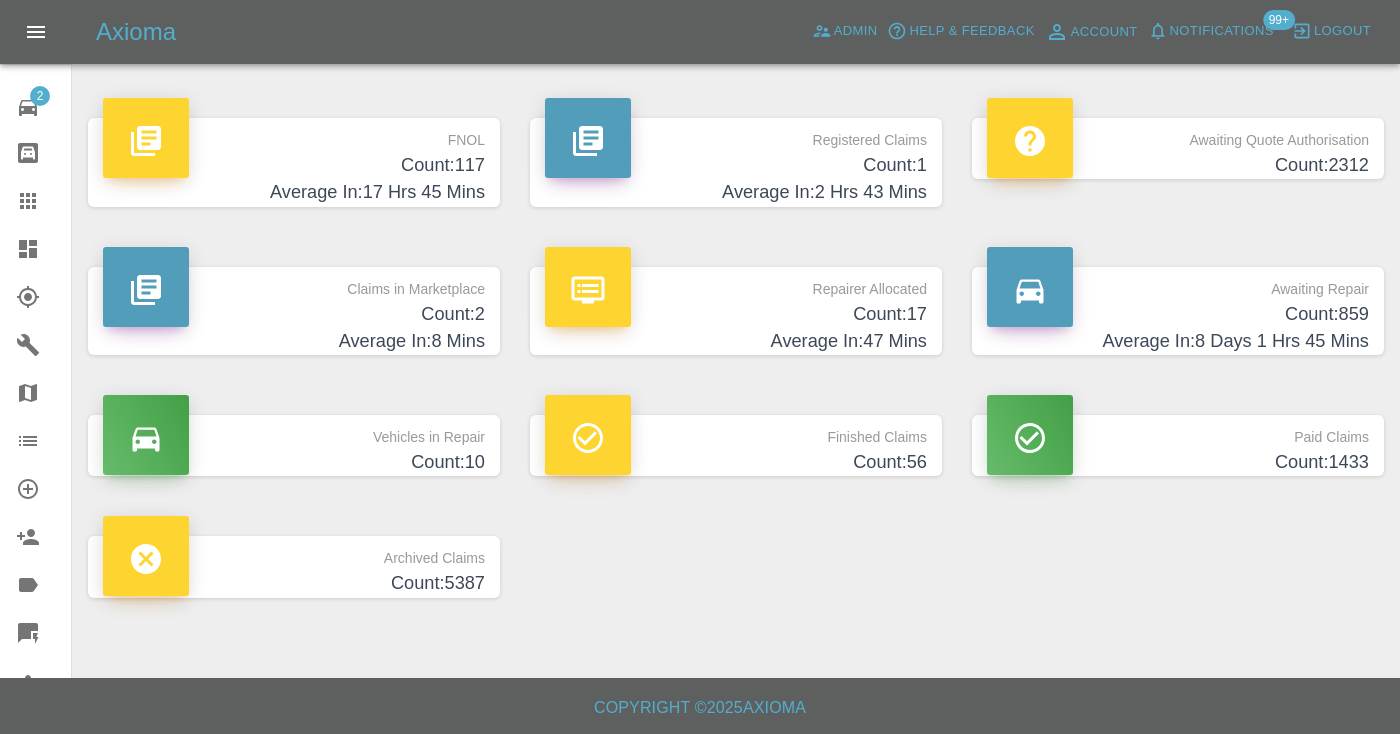 click on "Count:  859" at bounding box center (1178, 314) 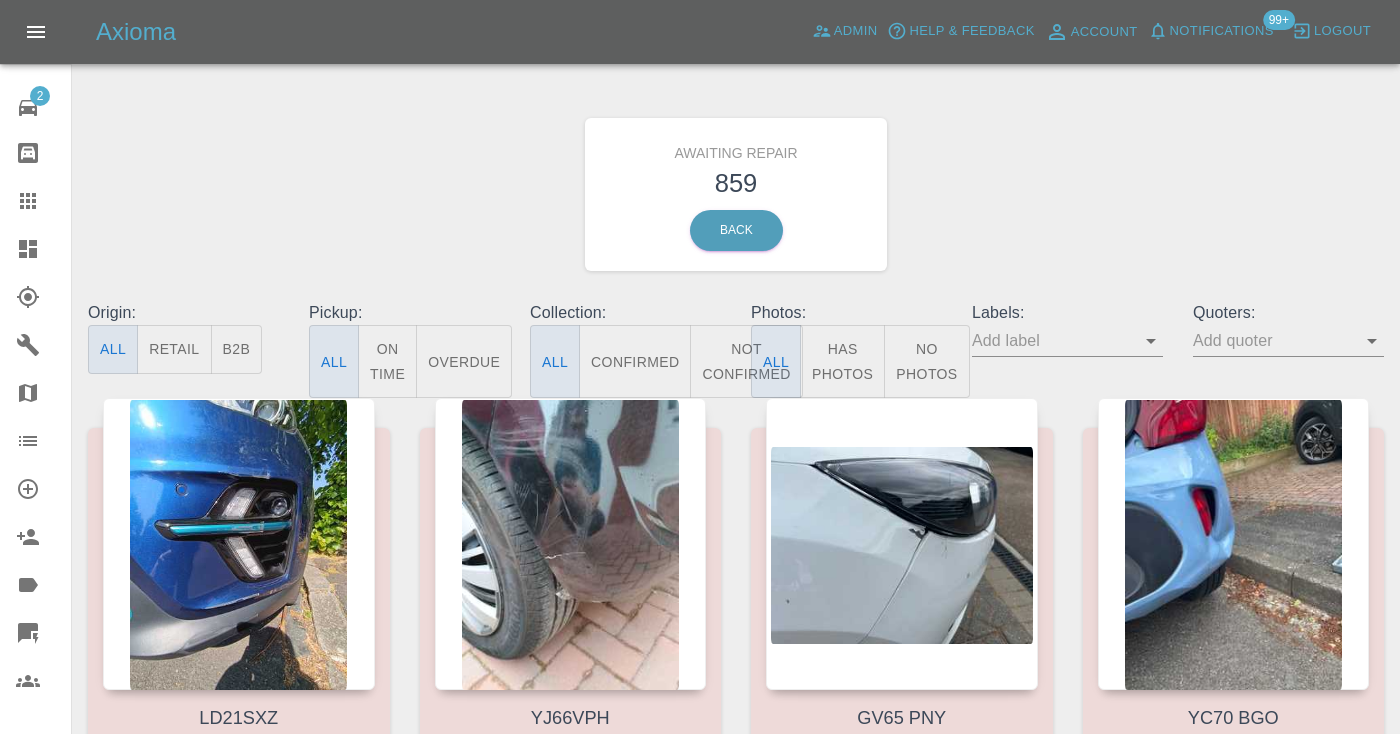 click on "Not Confirmed" at bounding box center (746, 361) 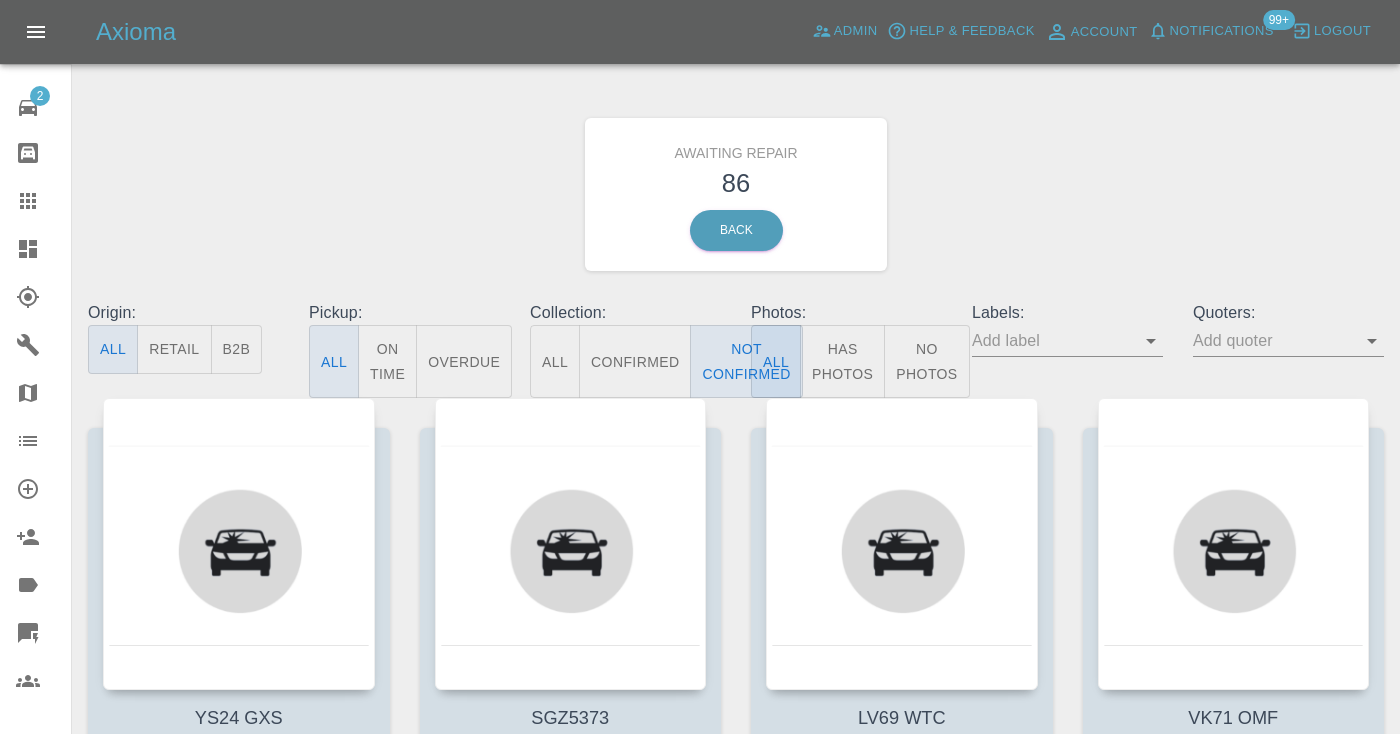 click on "Awaiting Repair 86 Back" at bounding box center (736, 194) 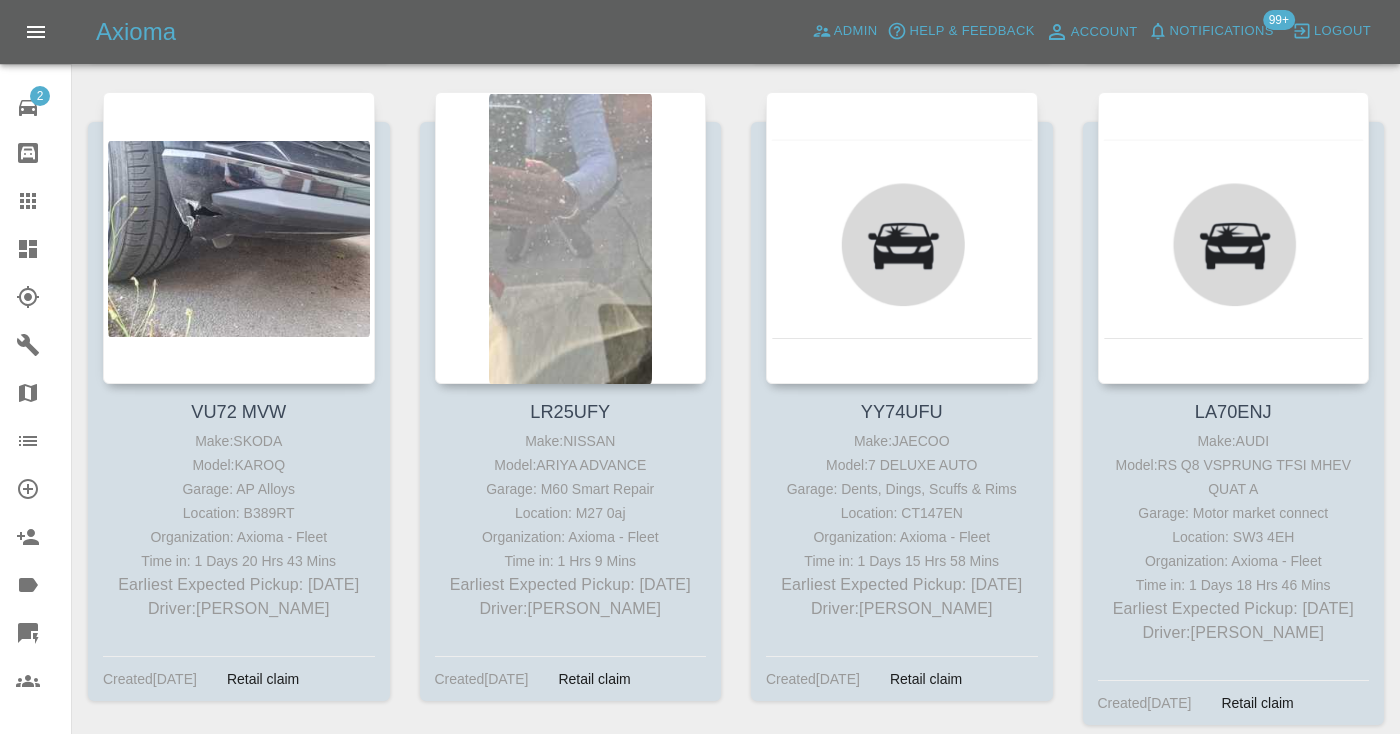 scroll, scrollTop: 2943, scrollLeft: 0, axis: vertical 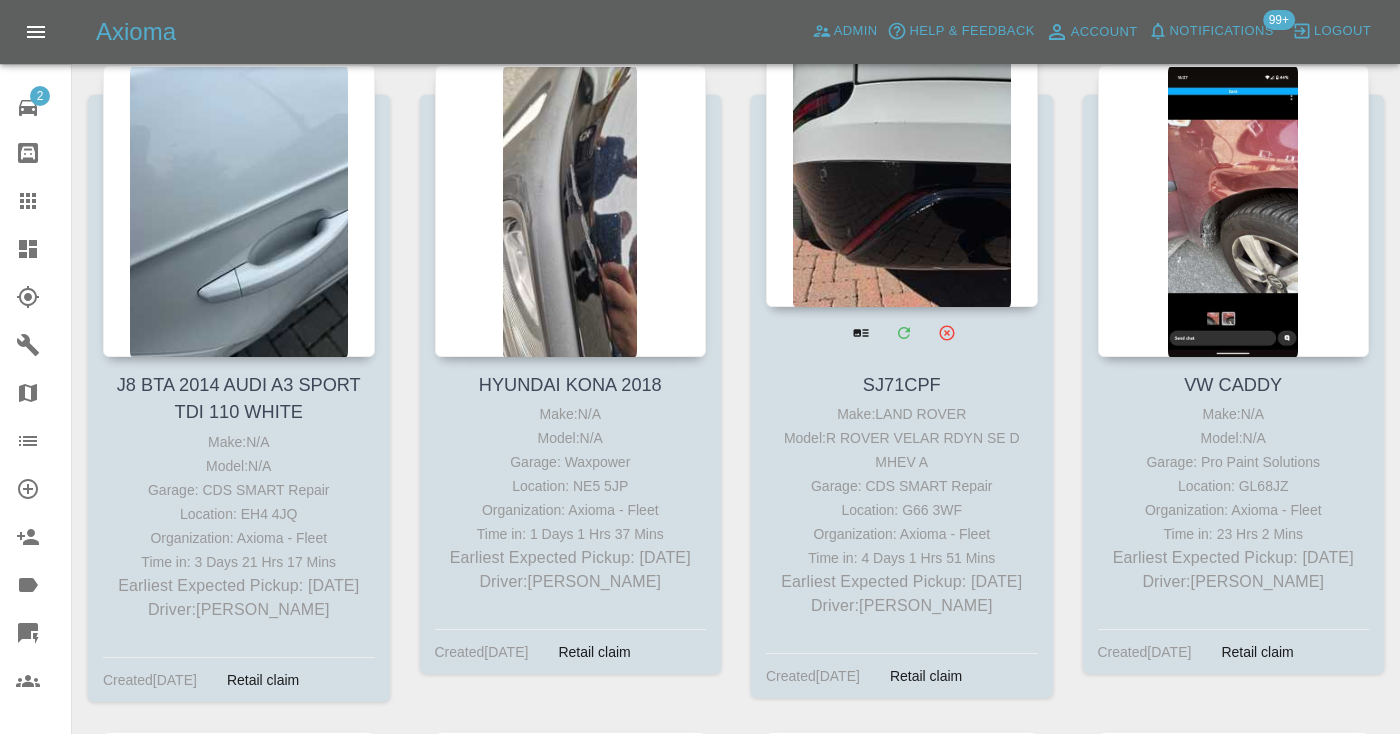 click at bounding box center [902, 161] 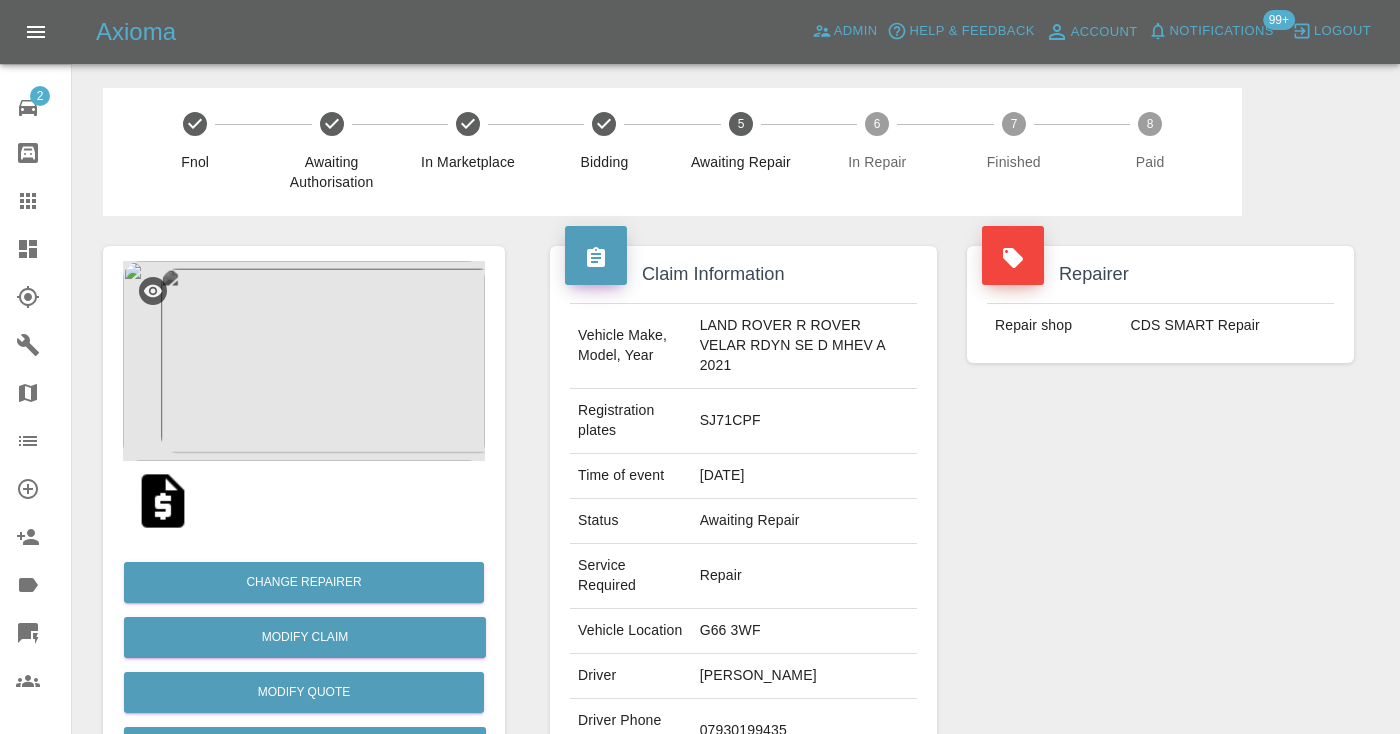 click on "07930199435" at bounding box center (804, 731) 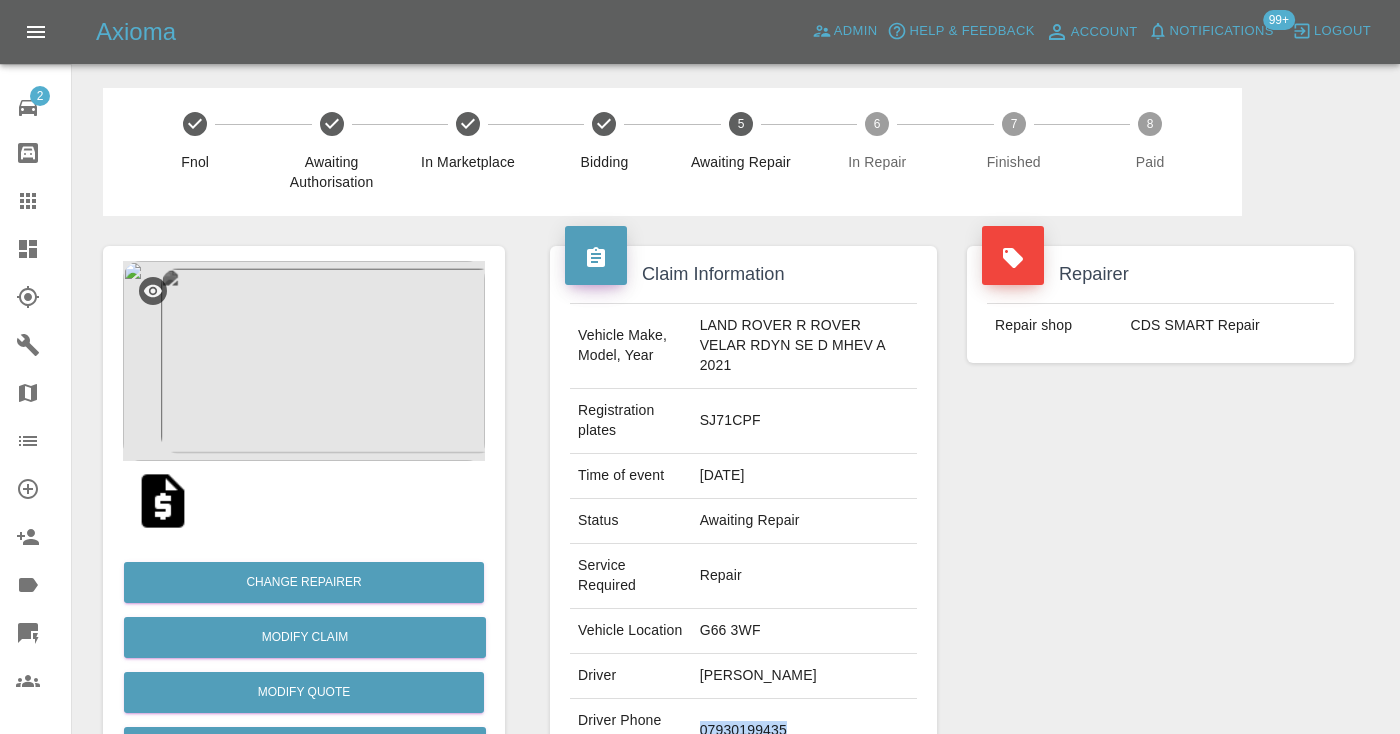 click on "07930199435" at bounding box center (804, 731) 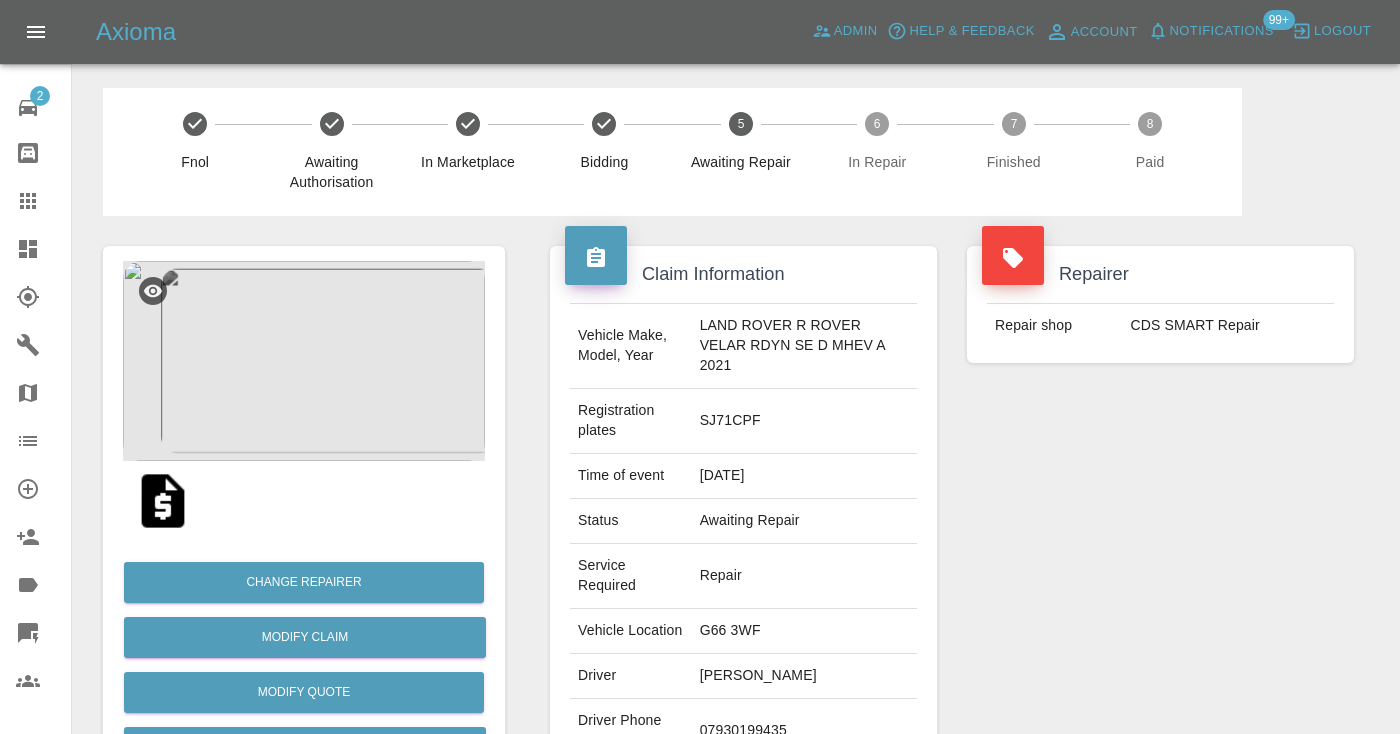 click on "Repairer Repair shop CDS SMART Repair" at bounding box center (1160, 544) 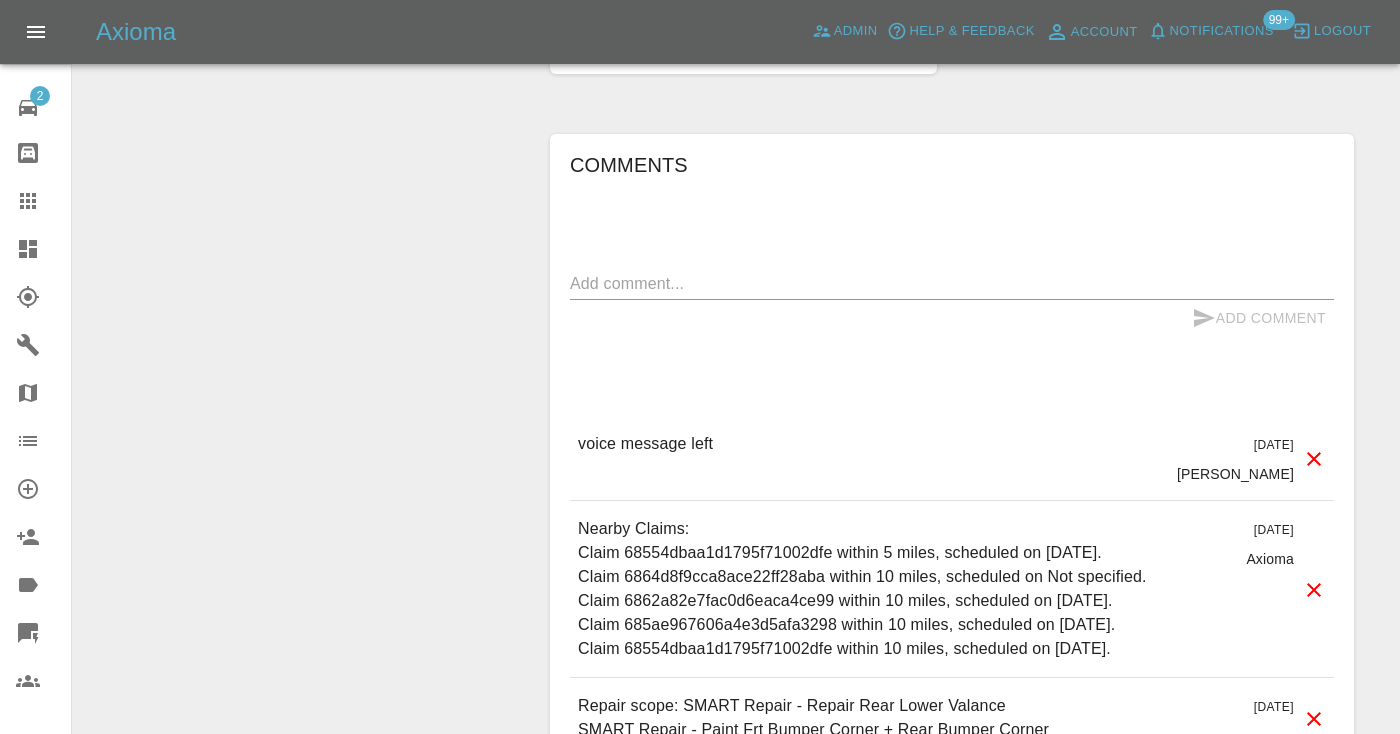 scroll, scrollTop: 1601, scrollLeft: 0, axis: vertical 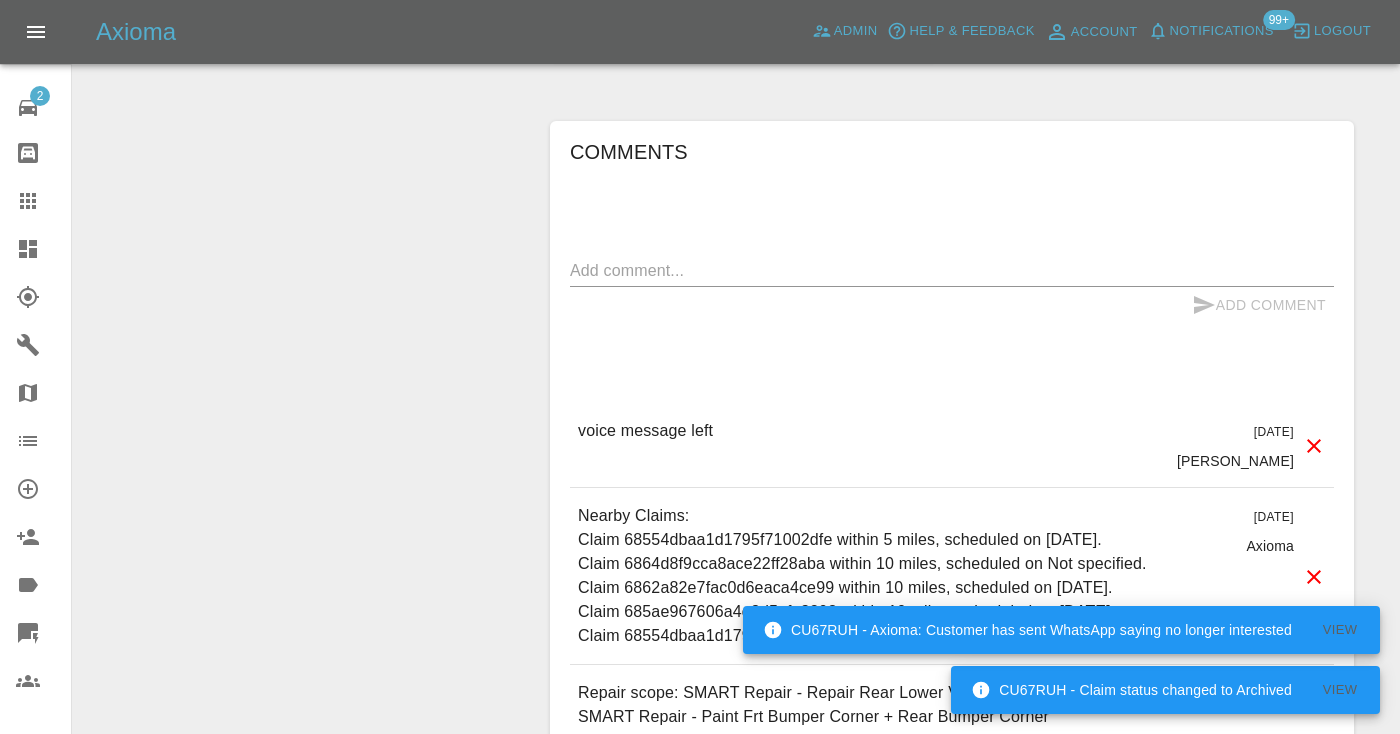 click at bounding box center [952, 270] 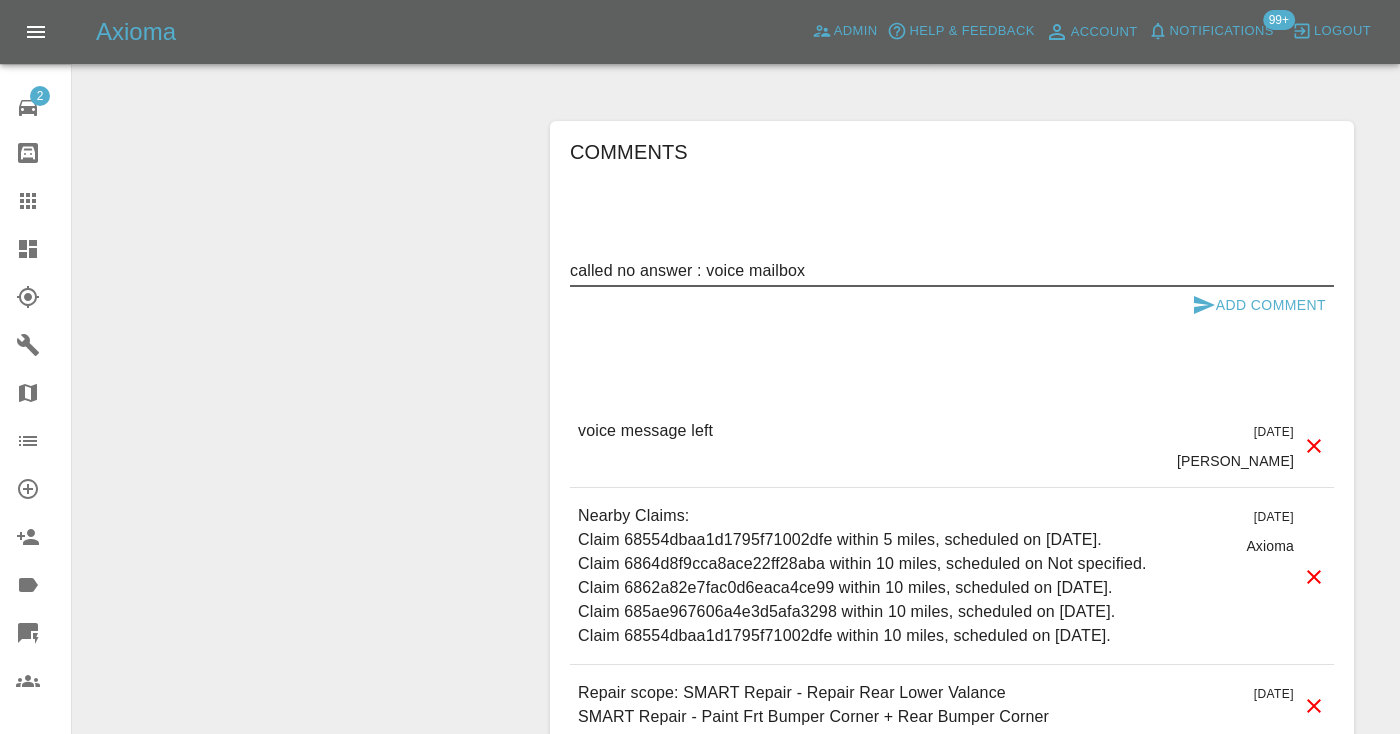 type on "called no answer : voice mailbox" 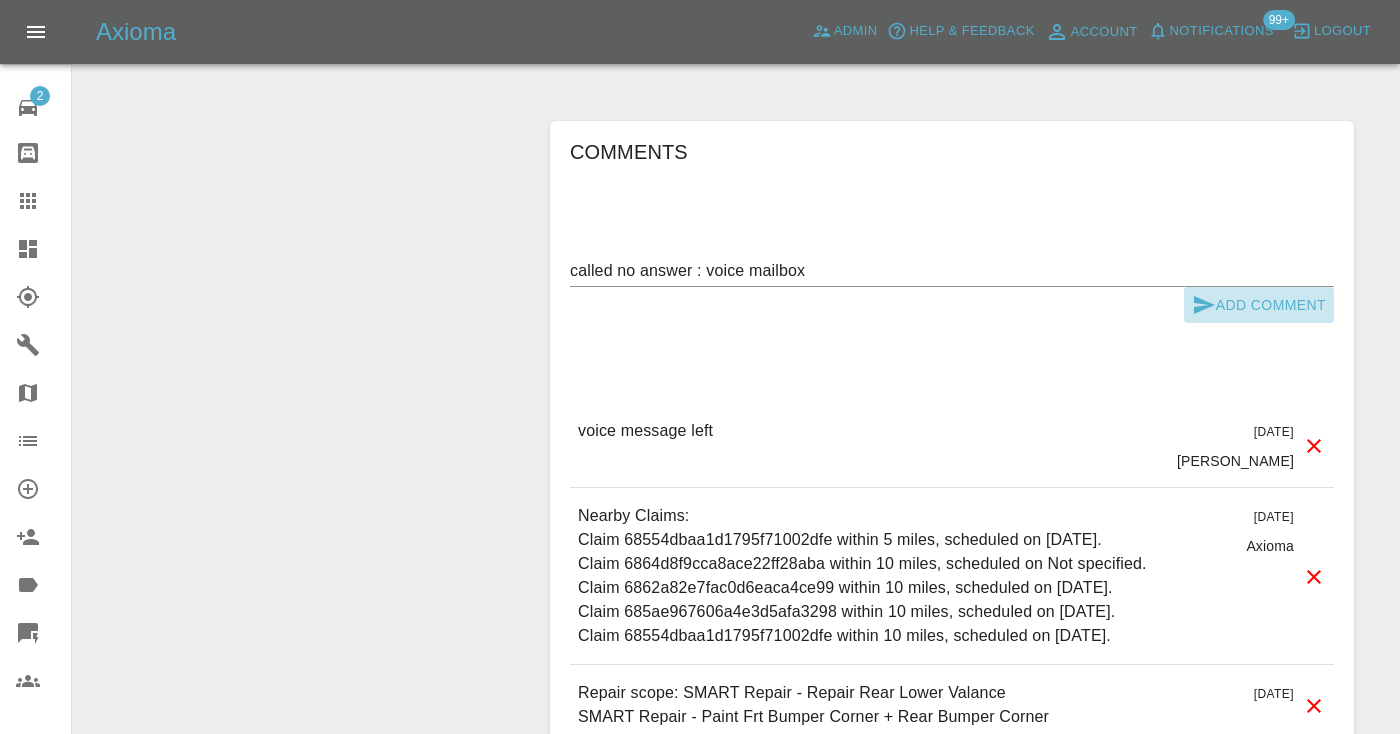 click on "Add Comment" at bounding box center [1259, 305] 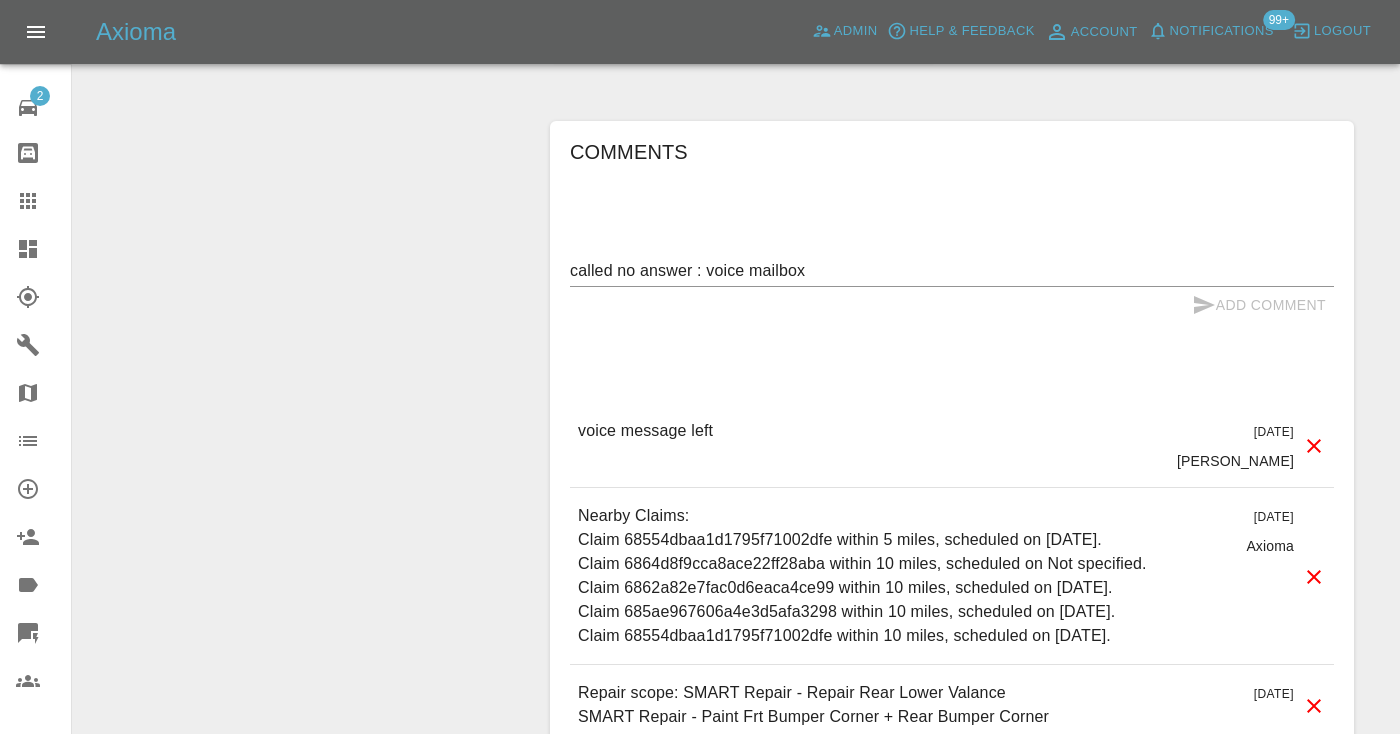 type 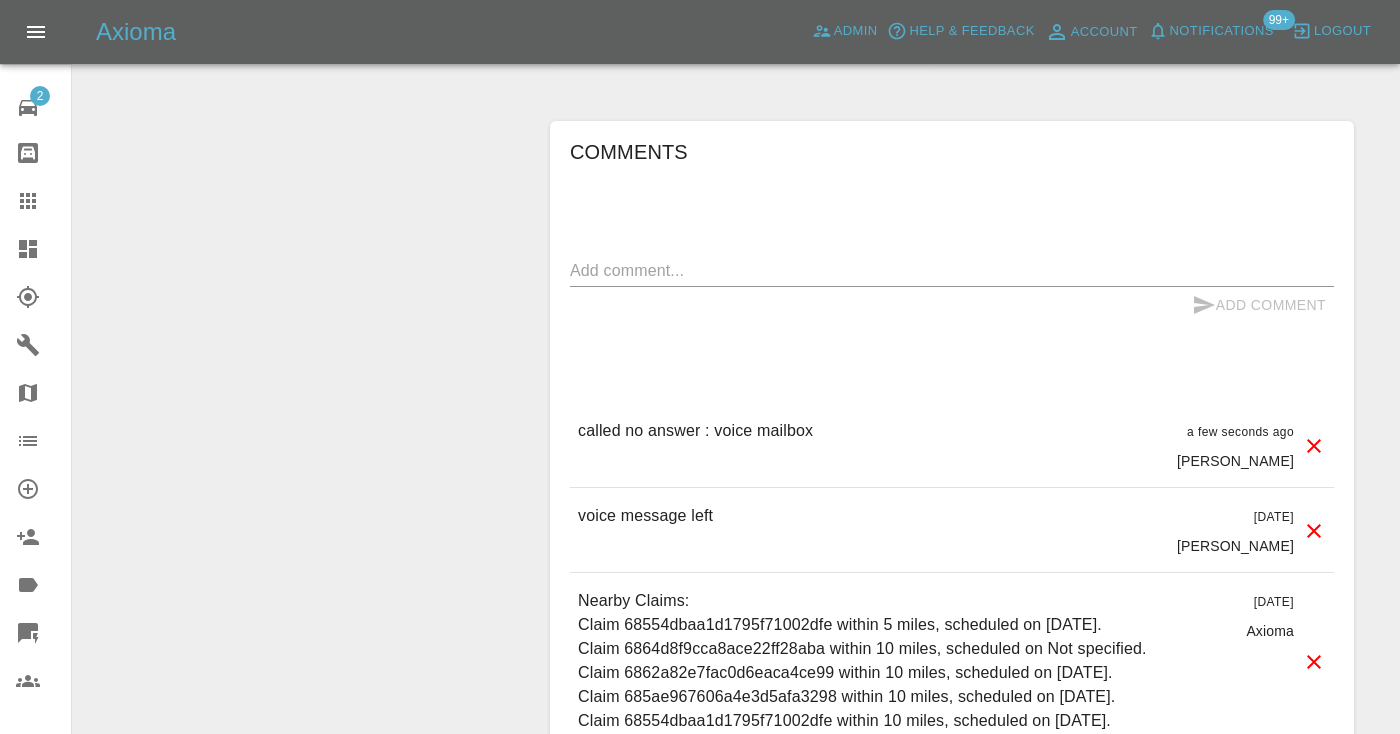 click 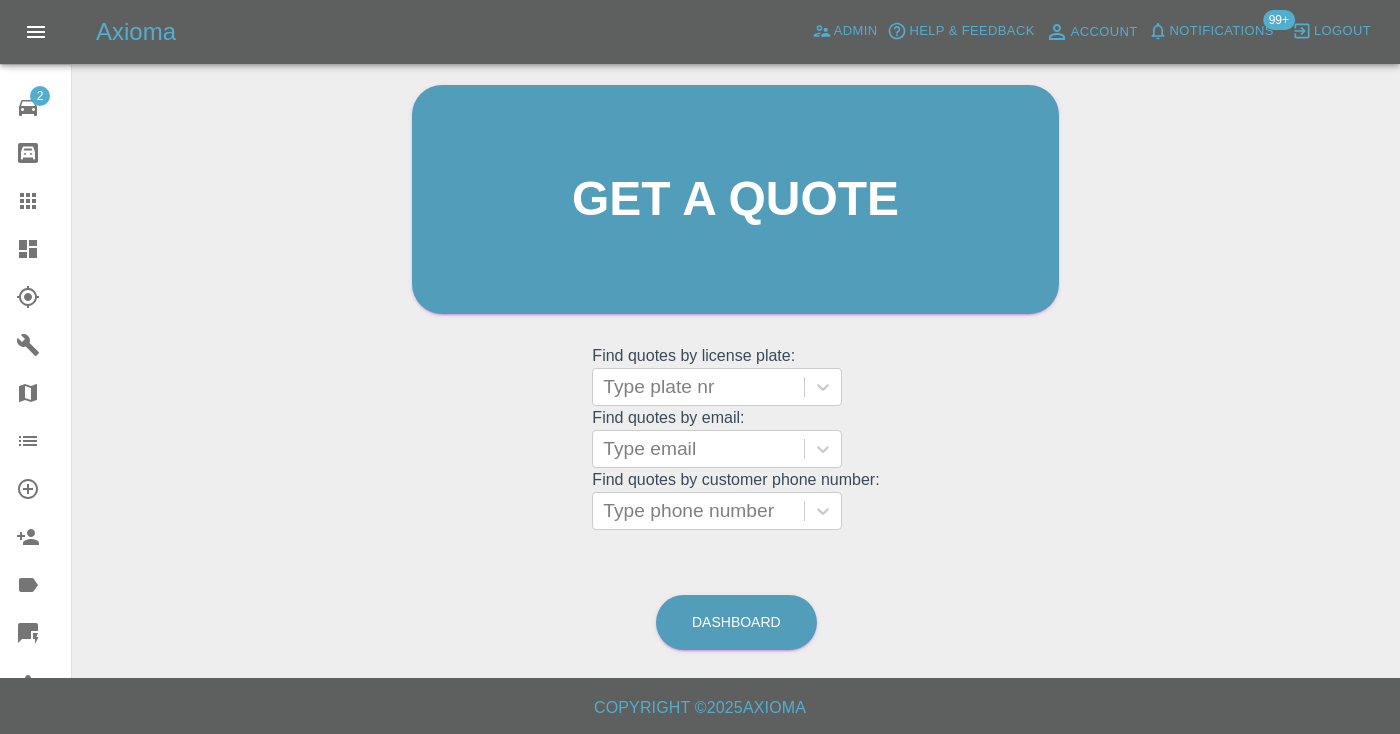 scroll, scrollTop: 151, scrollLeft: 0, axis: vertical 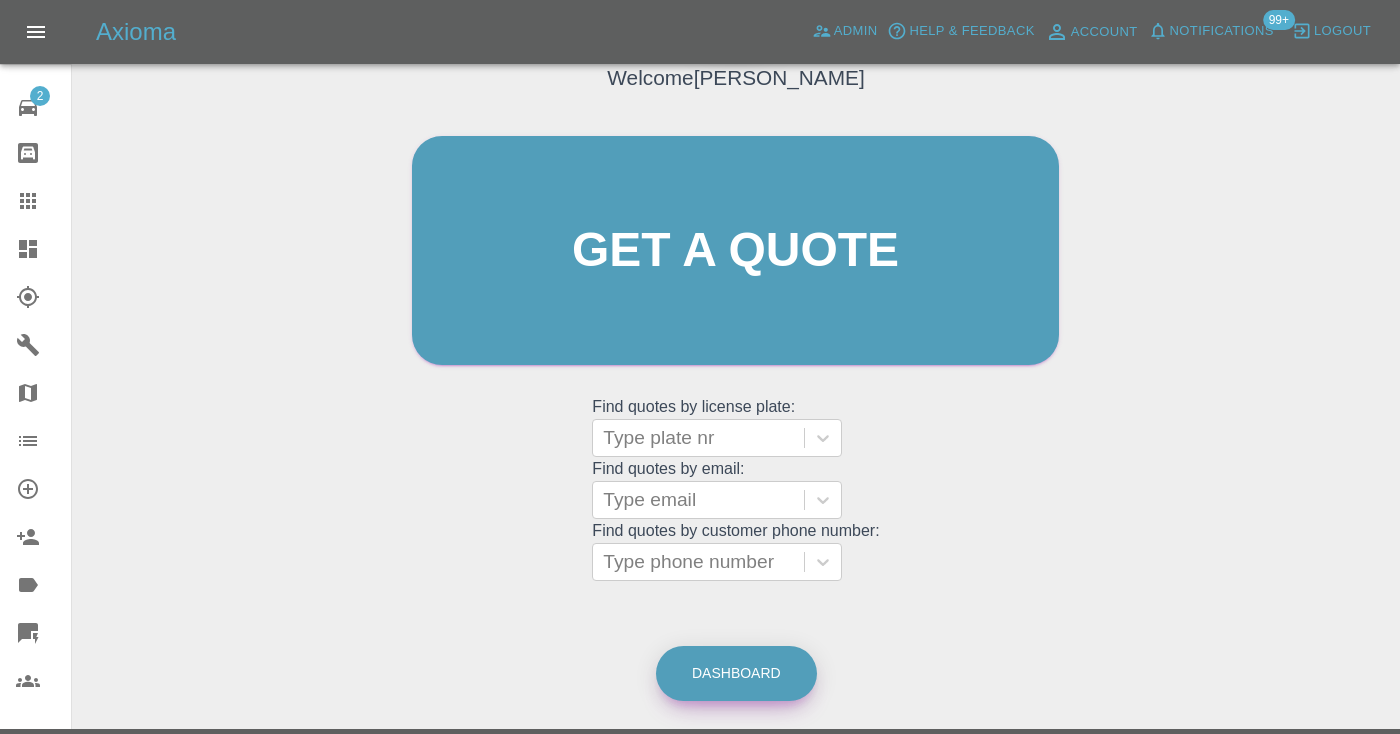 click on "Dashboard" at bounding box center (736, 673) 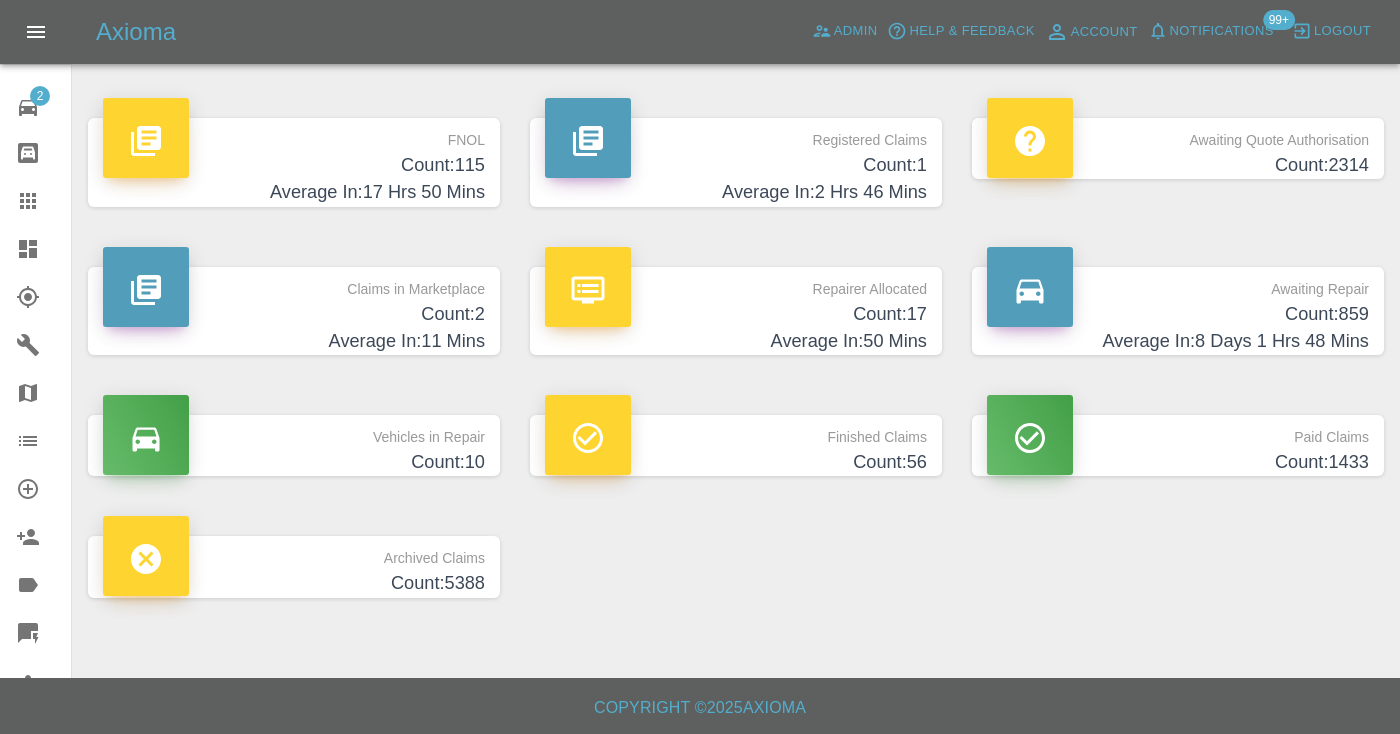 click on "Count:  859" at bounding box center [1178, 314] 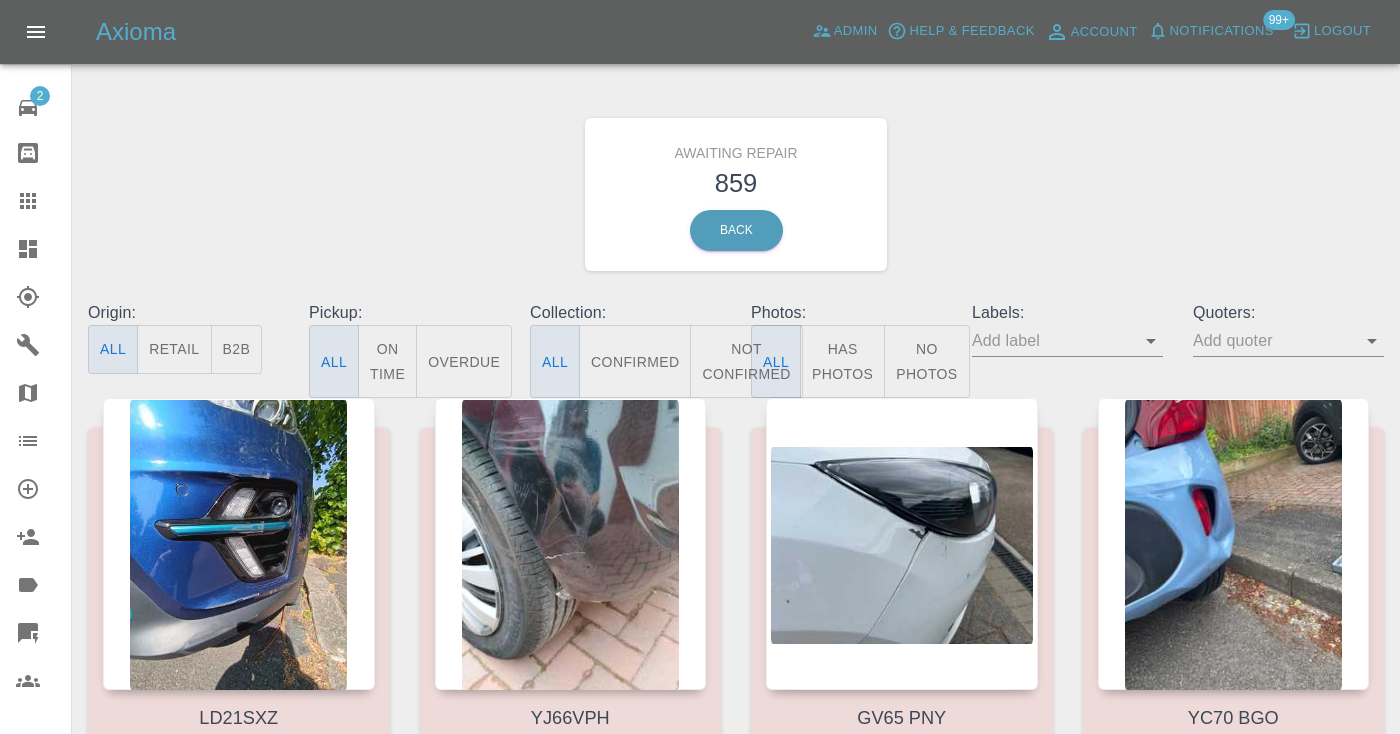 click on "Not Confirmed" at bounding box center [746, 361] 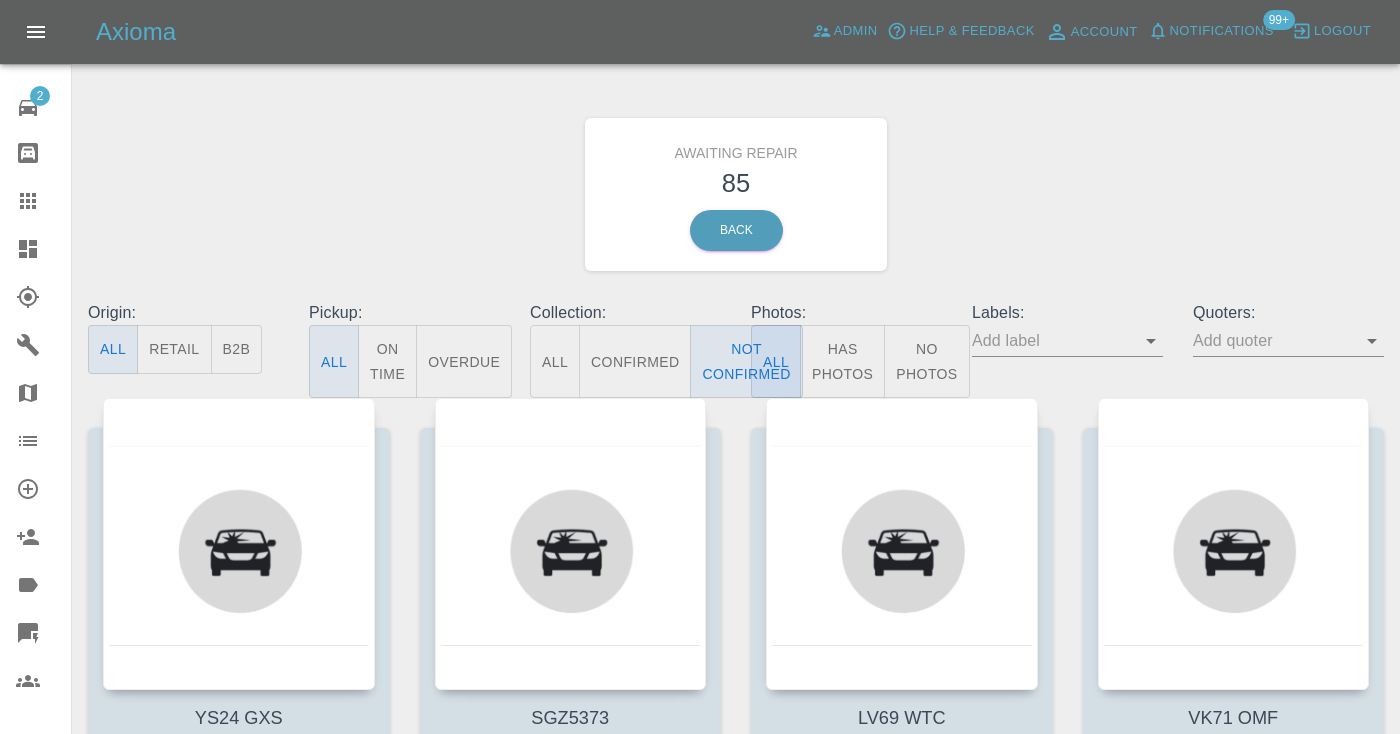 click on "Awaiting Repair 85 Back" at bounding box center [736, 194] 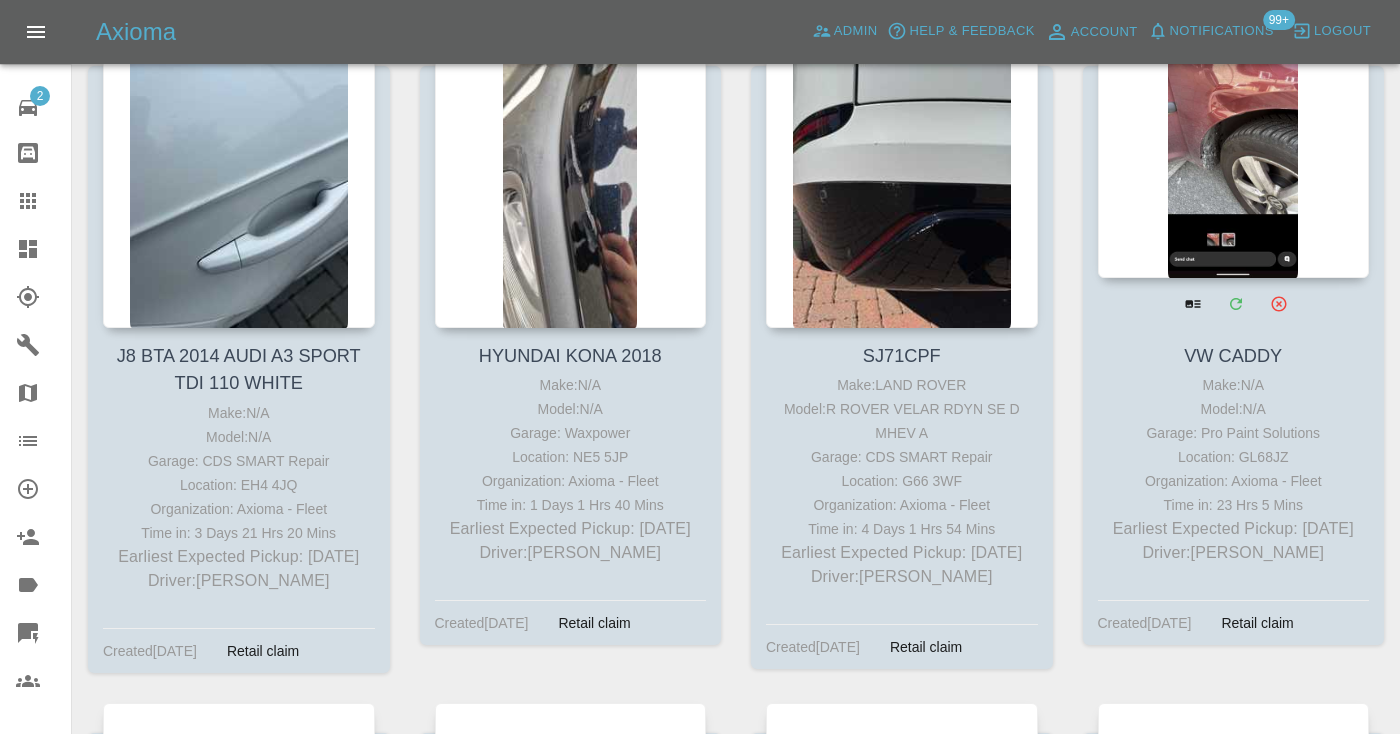 scroll, scrollTop: 3650, scrollLeft: 0, axis: vertical 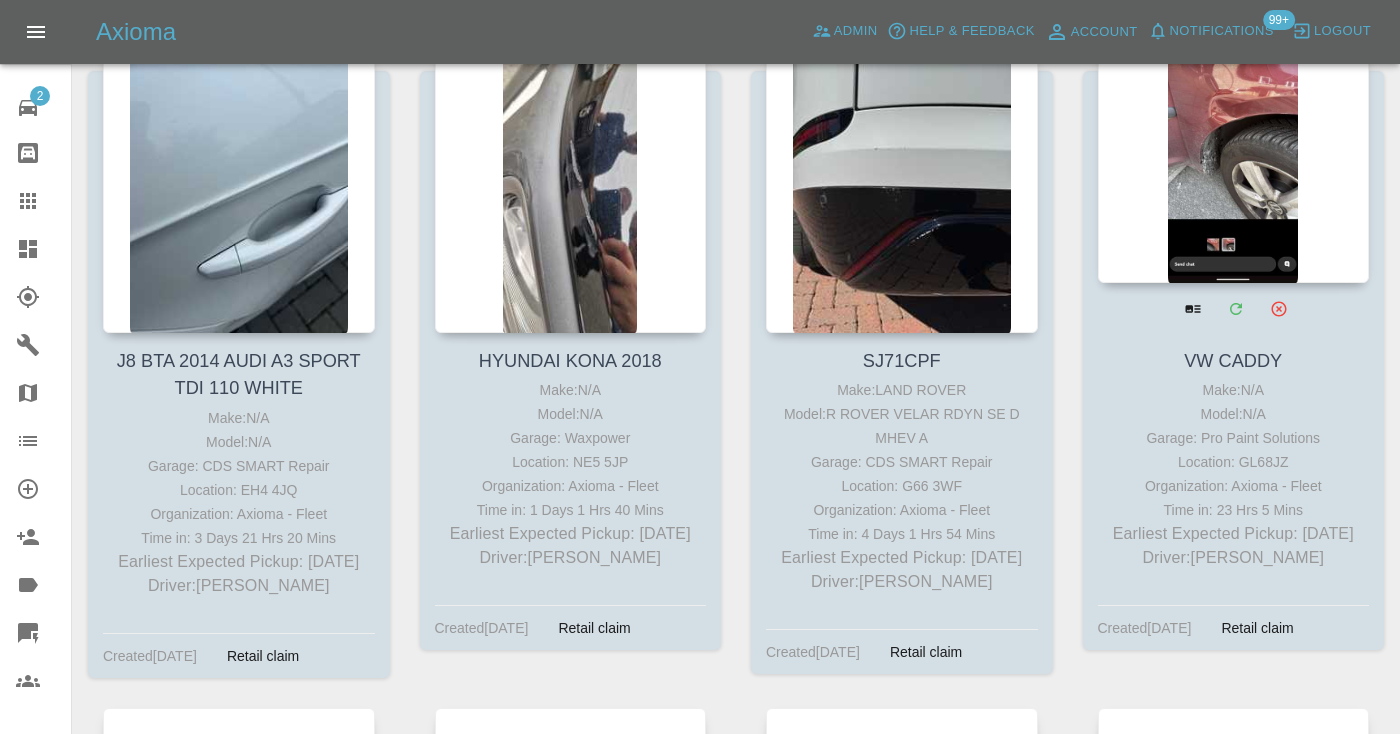 click at bounding box center (1234, 137) 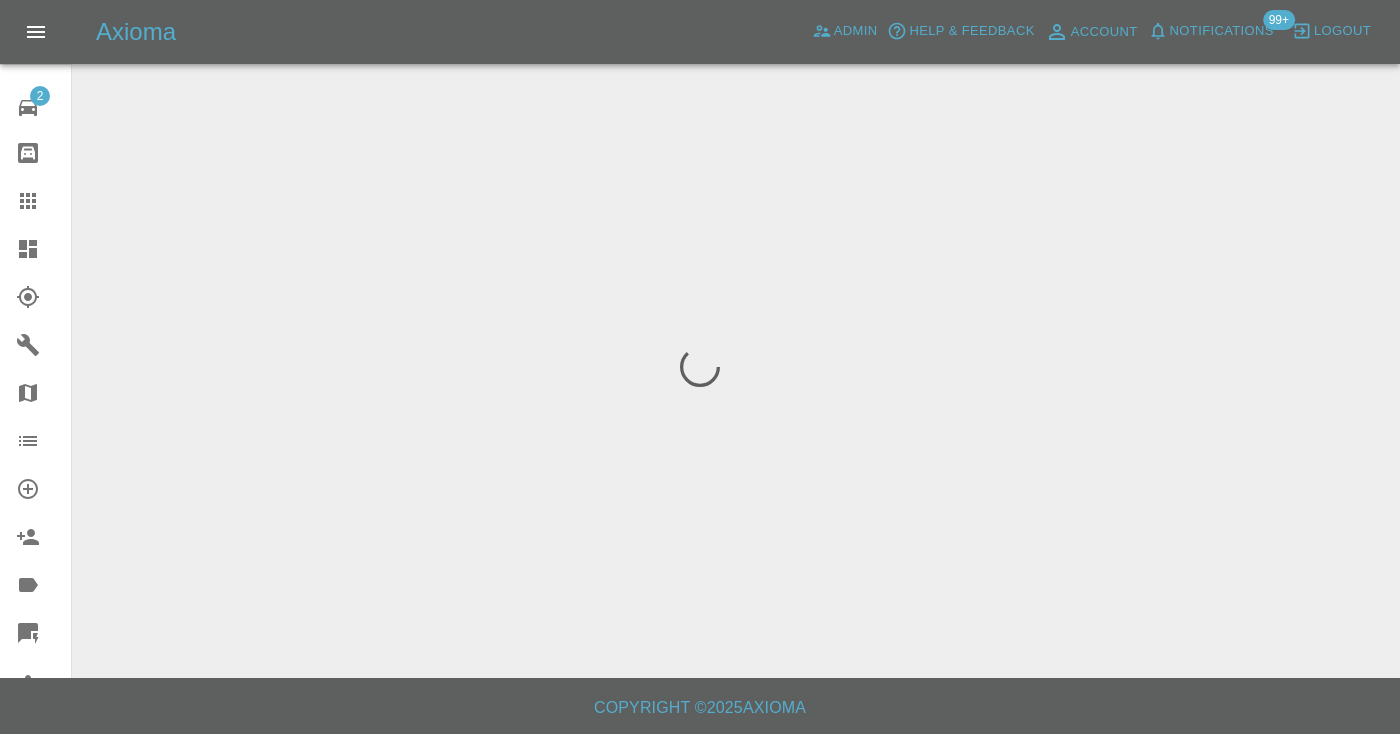 scroll, scrollTop: 0, scrollLeft: 0, axis: both 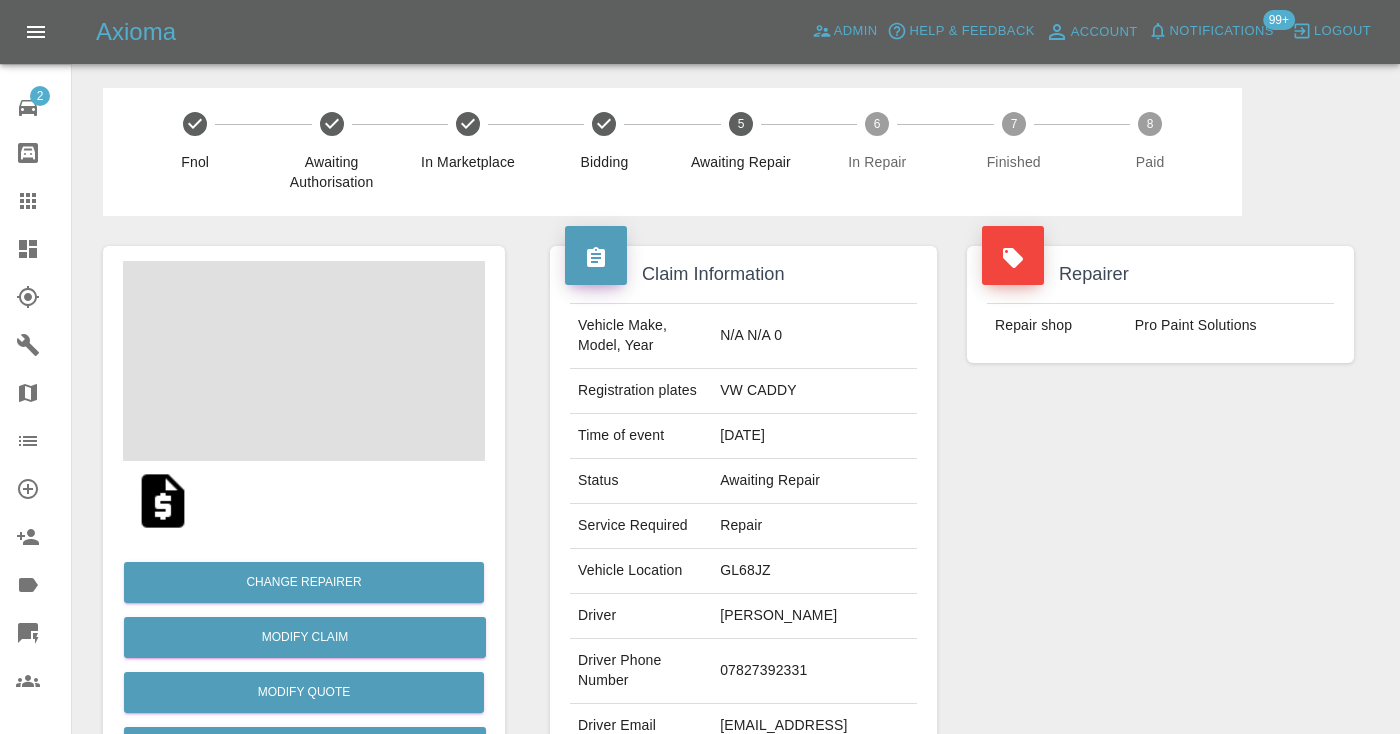 click on "07827392331" at bounding box center [814, 671] 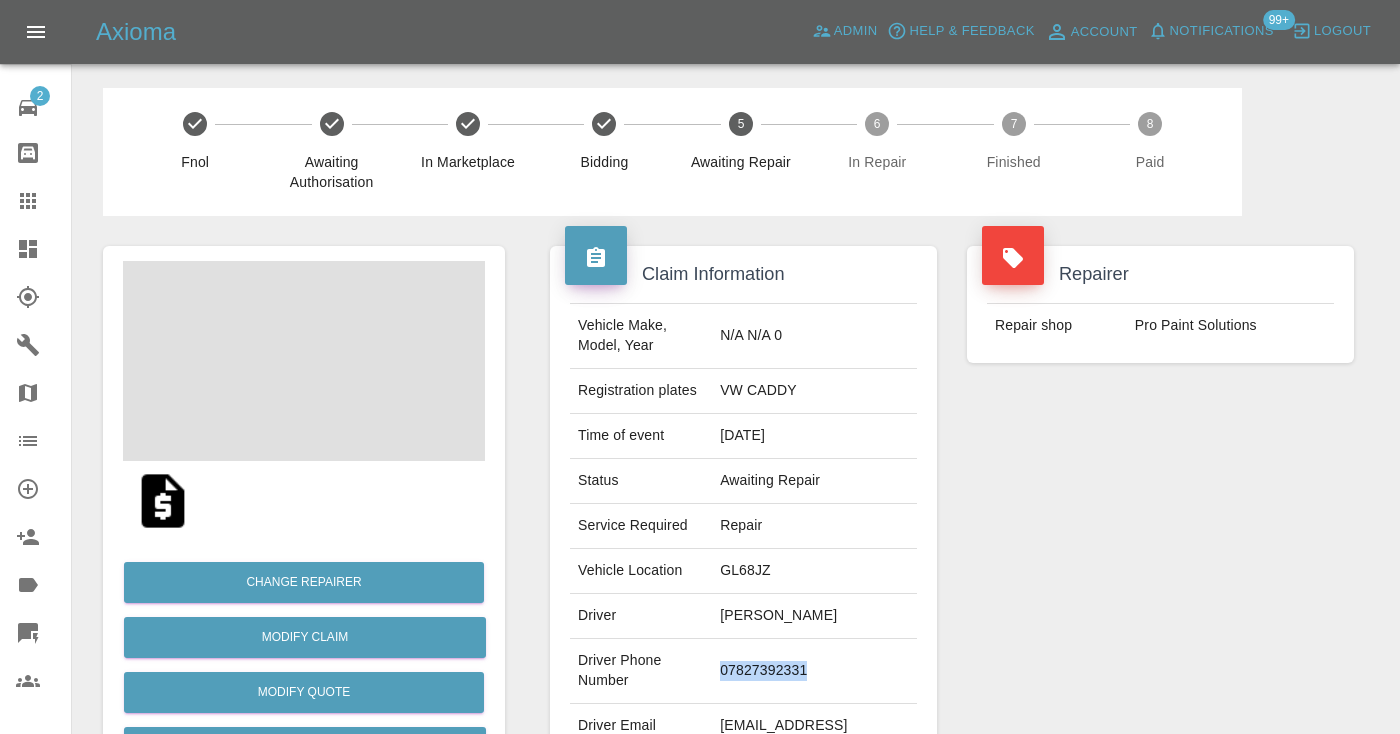 click on "07827392331" at bounding box center (814, 671) 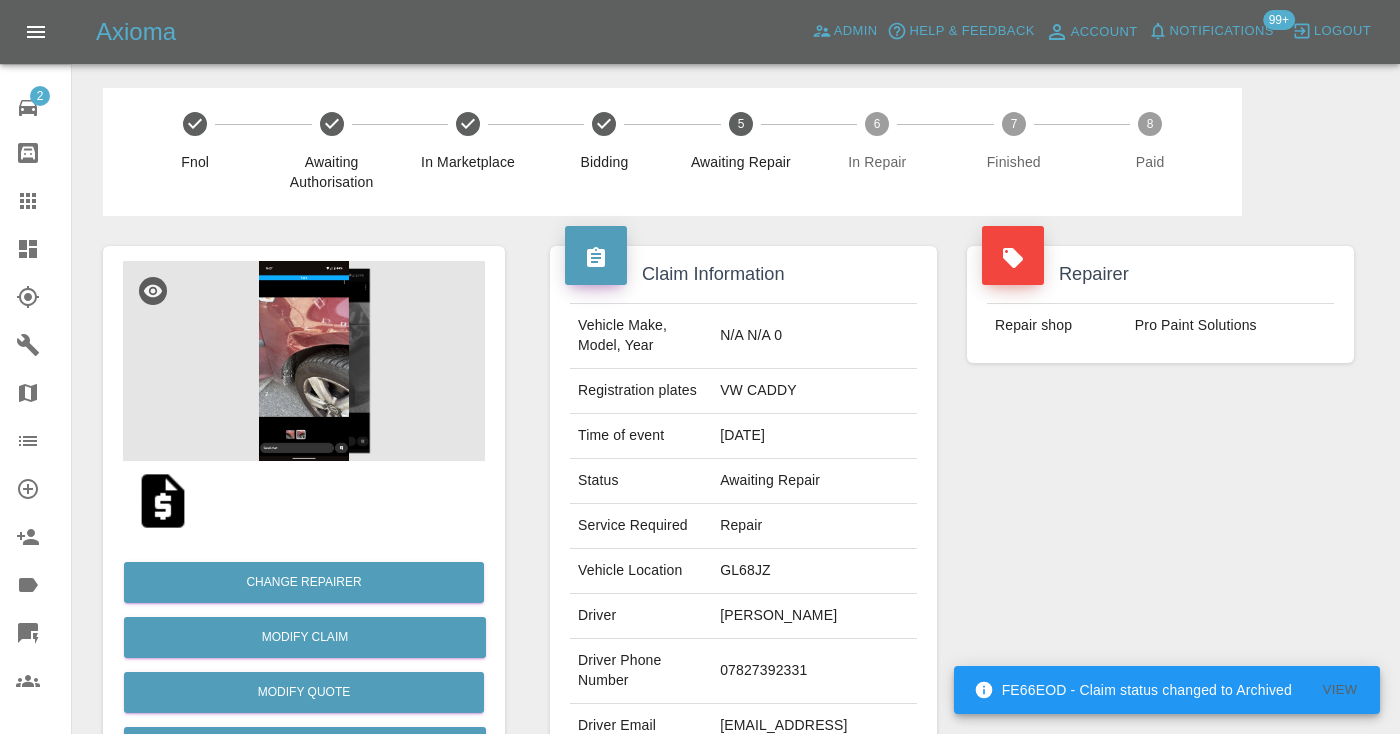 click on "Repairer Repair shop Pro Paint Solutions" at bounding box center [1160, 514] 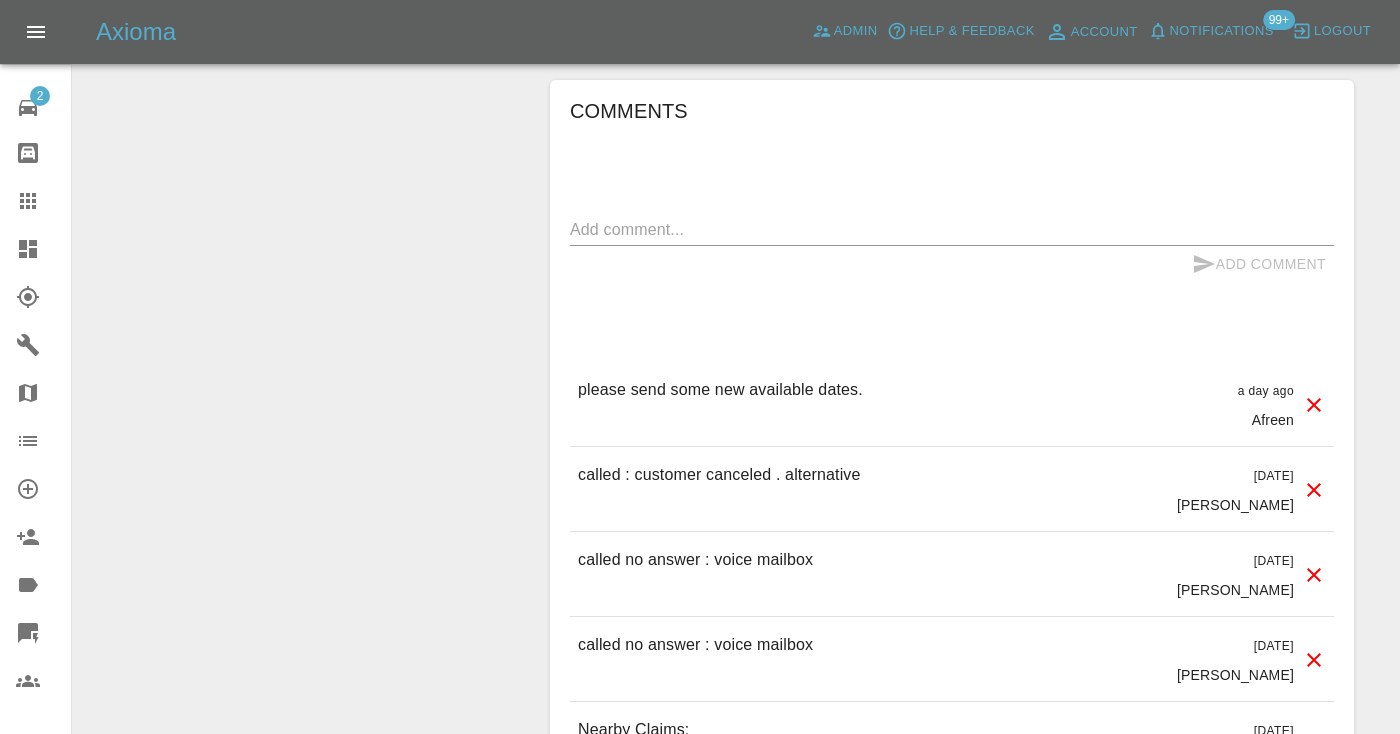 scroll, scrollTop: 2078, scrollLeft: 0, axis: vertical 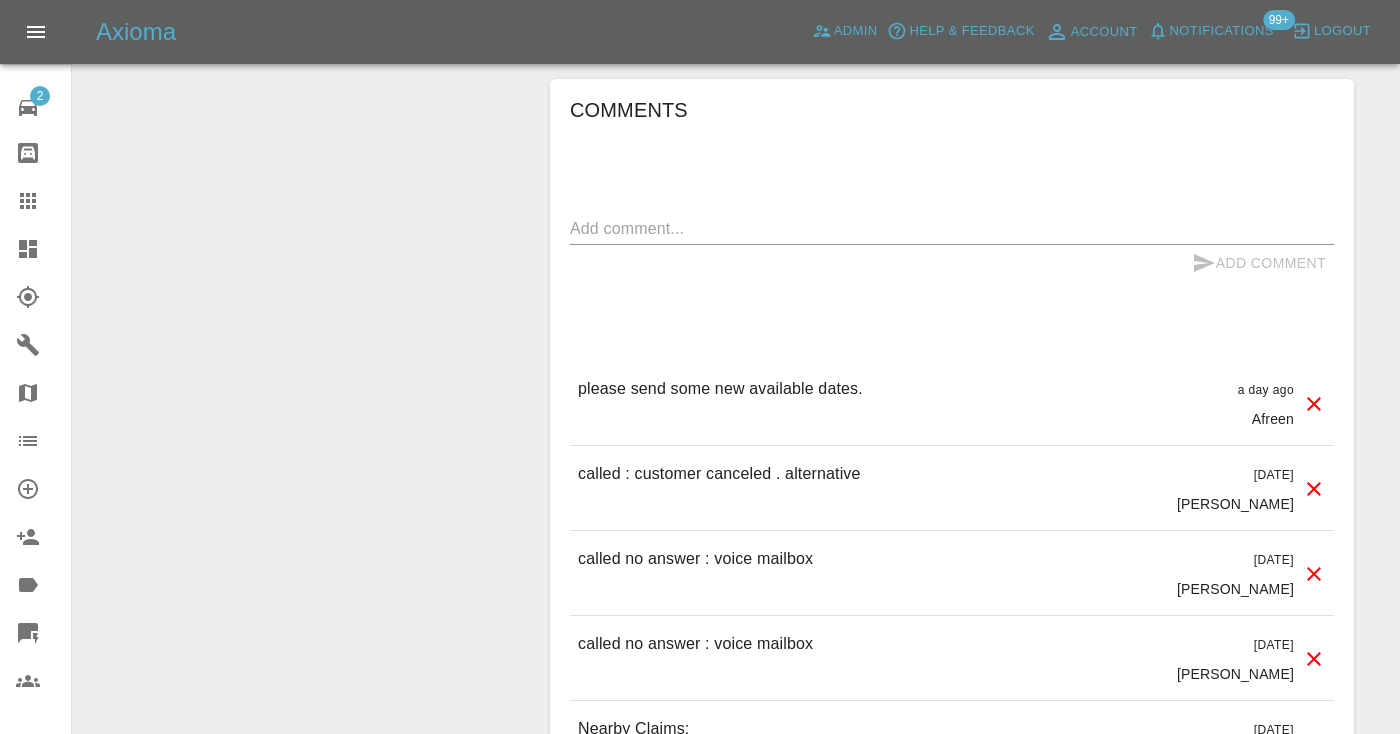 click at bounding box center [952, 228] 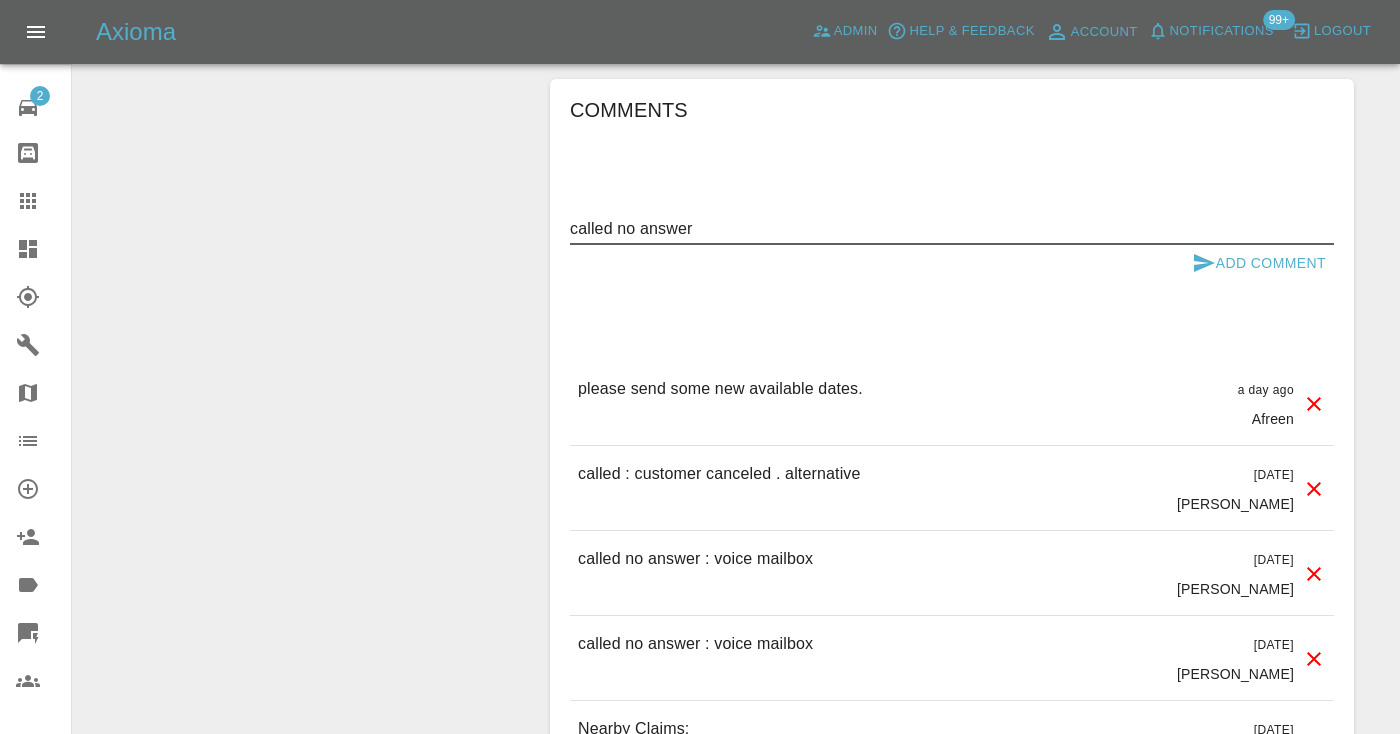 type on "called no answer" 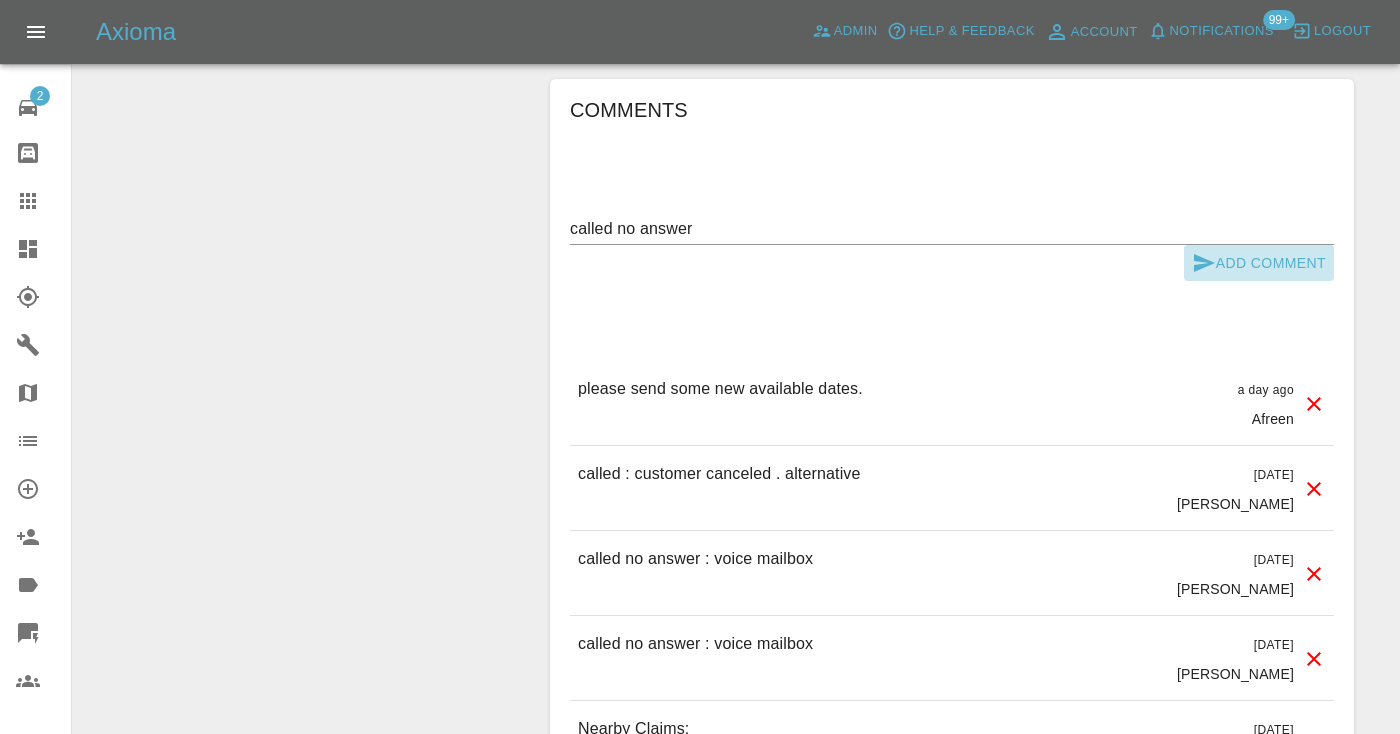 click 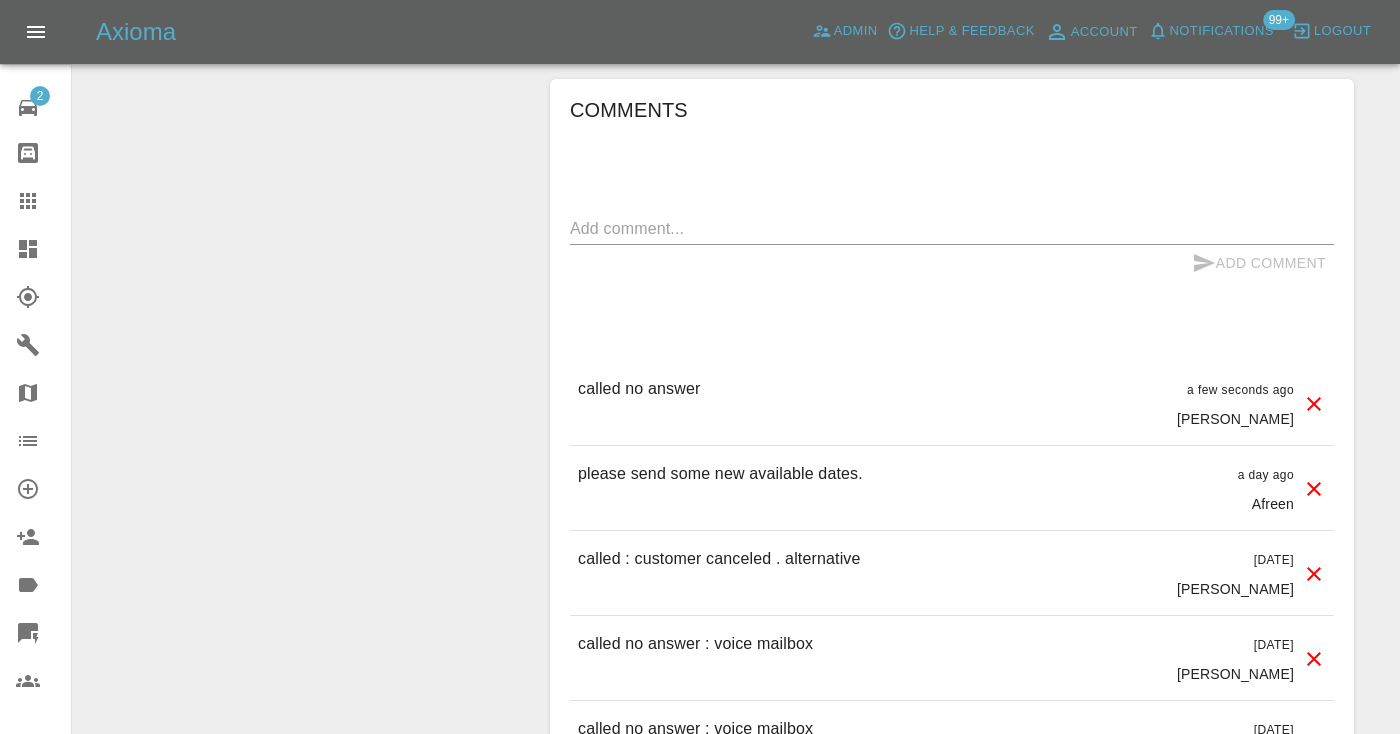 drag, startPoint x: 672, startPoint y: 233, endPoint x: 675, endPoint y: 216, distance: 17.262676 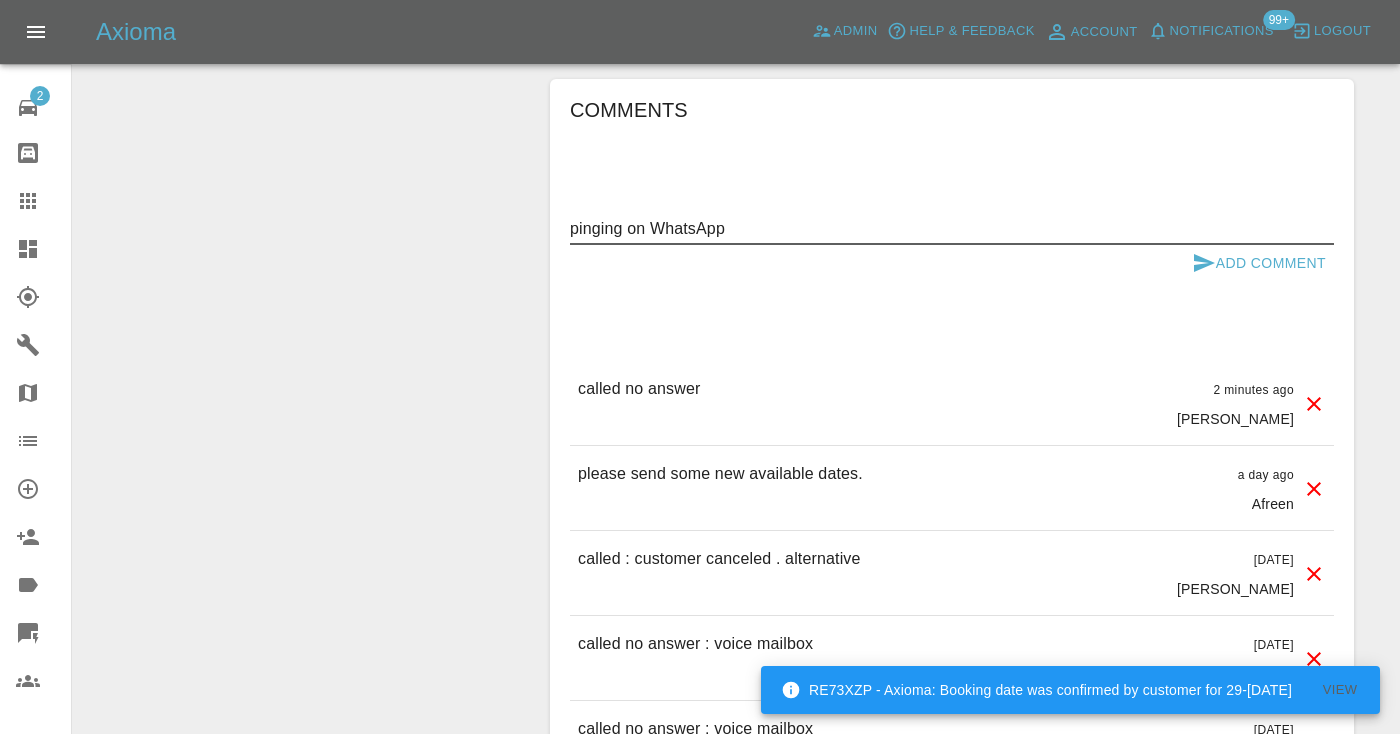 type on "pinging on WhatsApp" 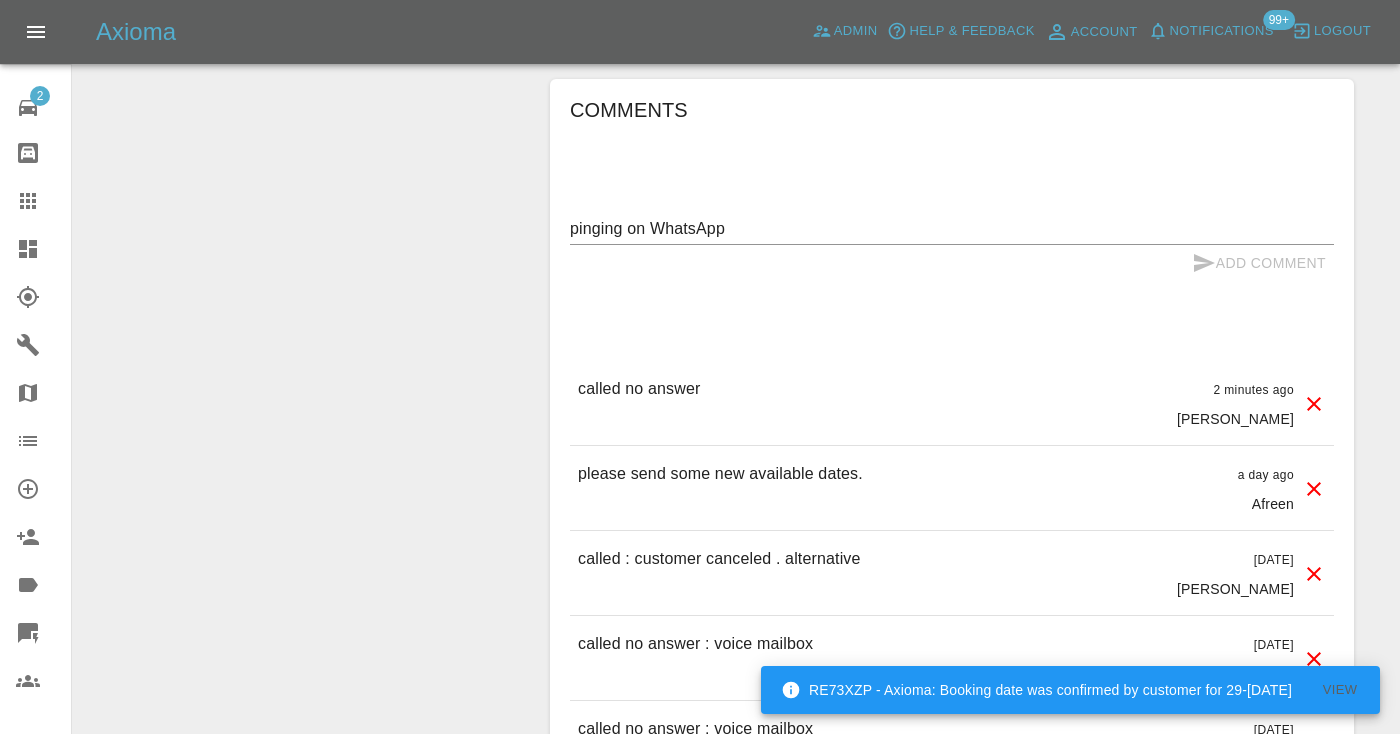 type 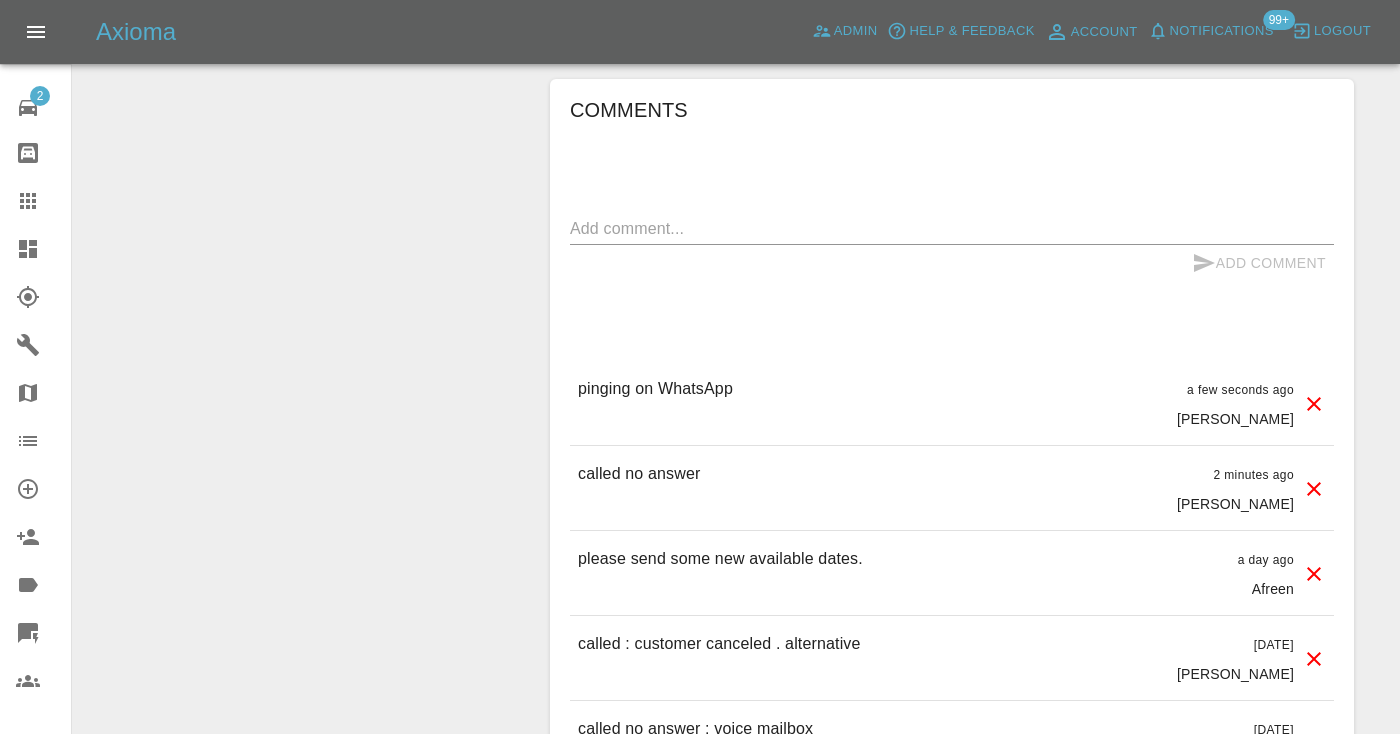 click 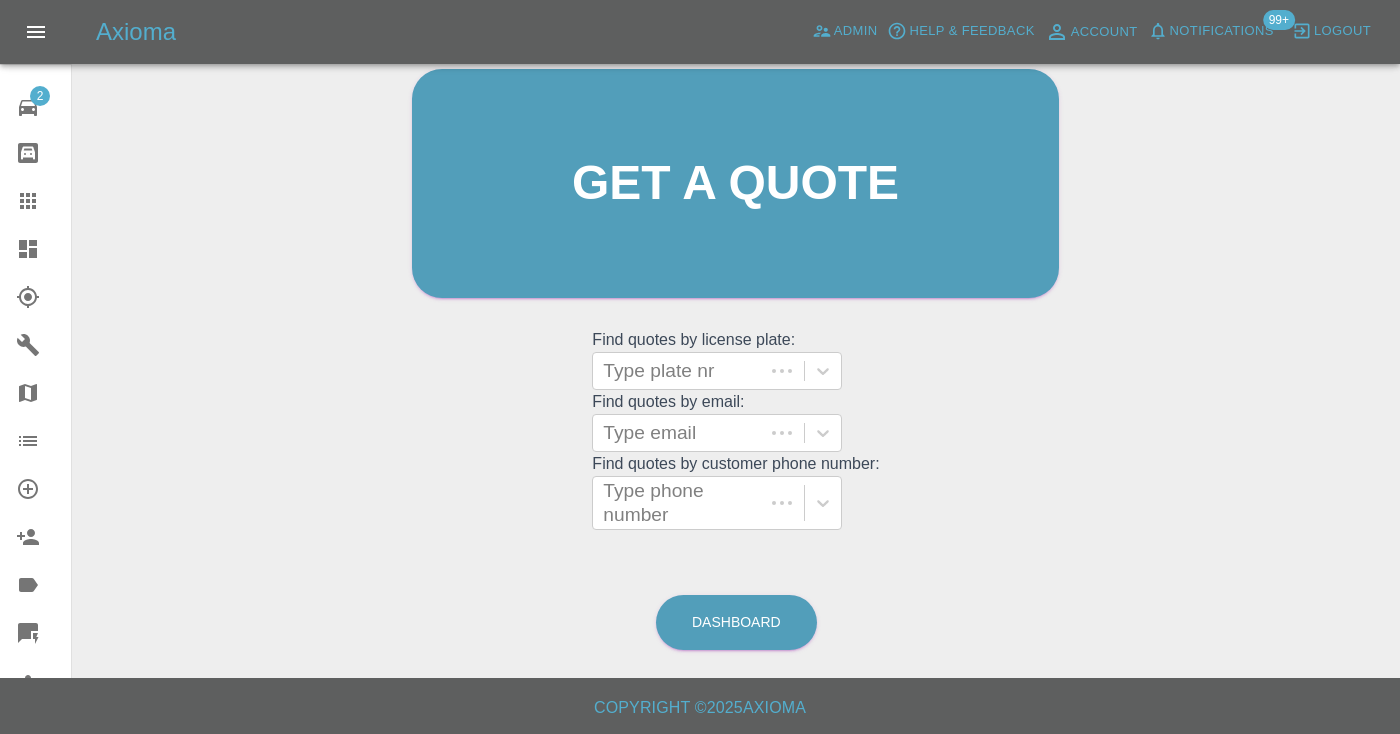 scroll, scrollTop: 201, scrollLeft: 0, axis: vertical 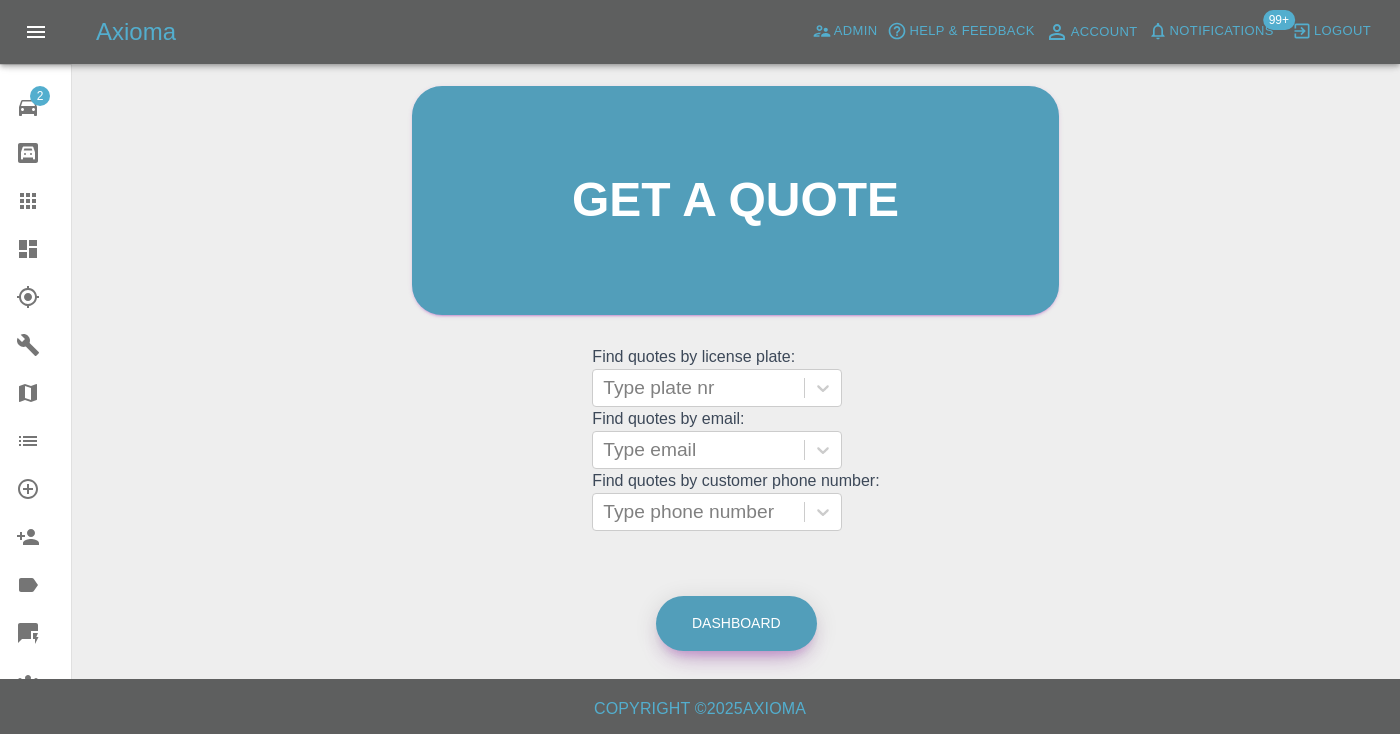 click on "Dashboard" at bounding box center (736, 623) 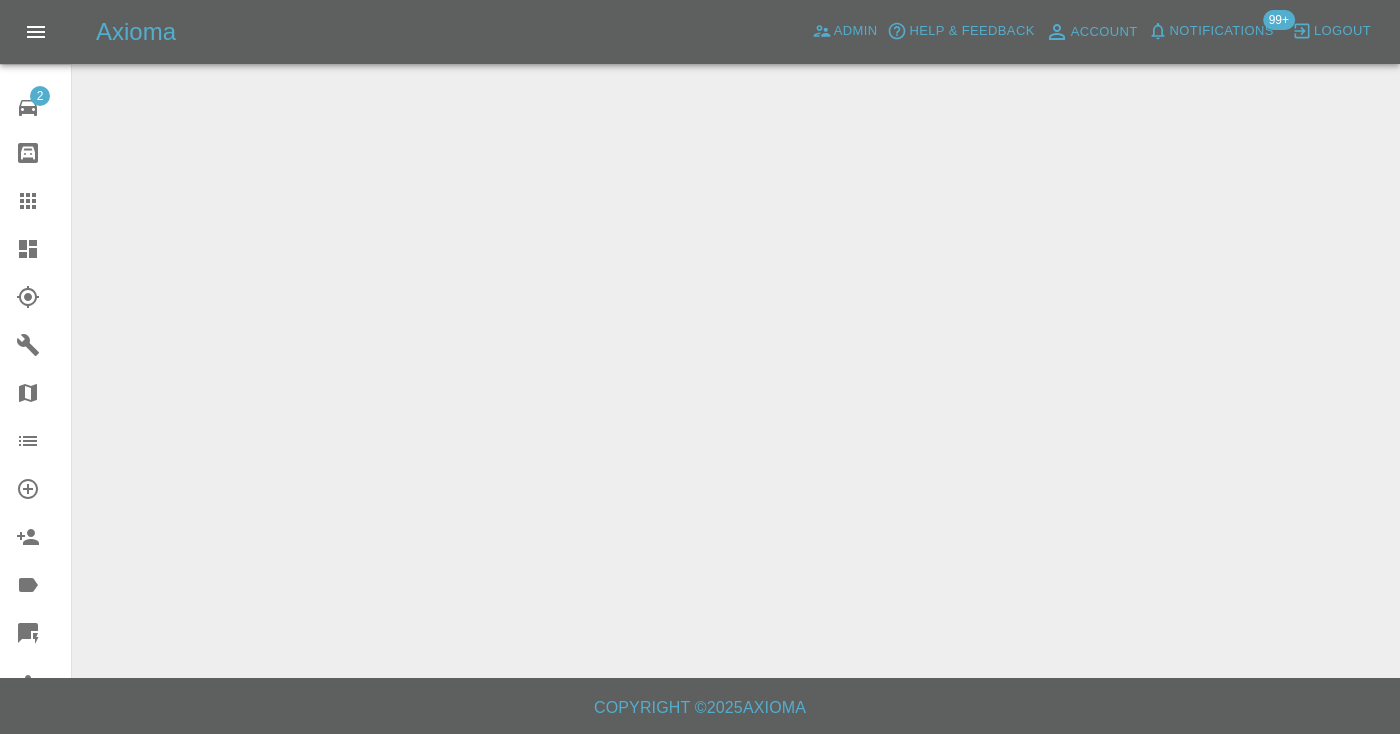 scroll, scrollTop: 0, scrollLeft: 0, axis: both 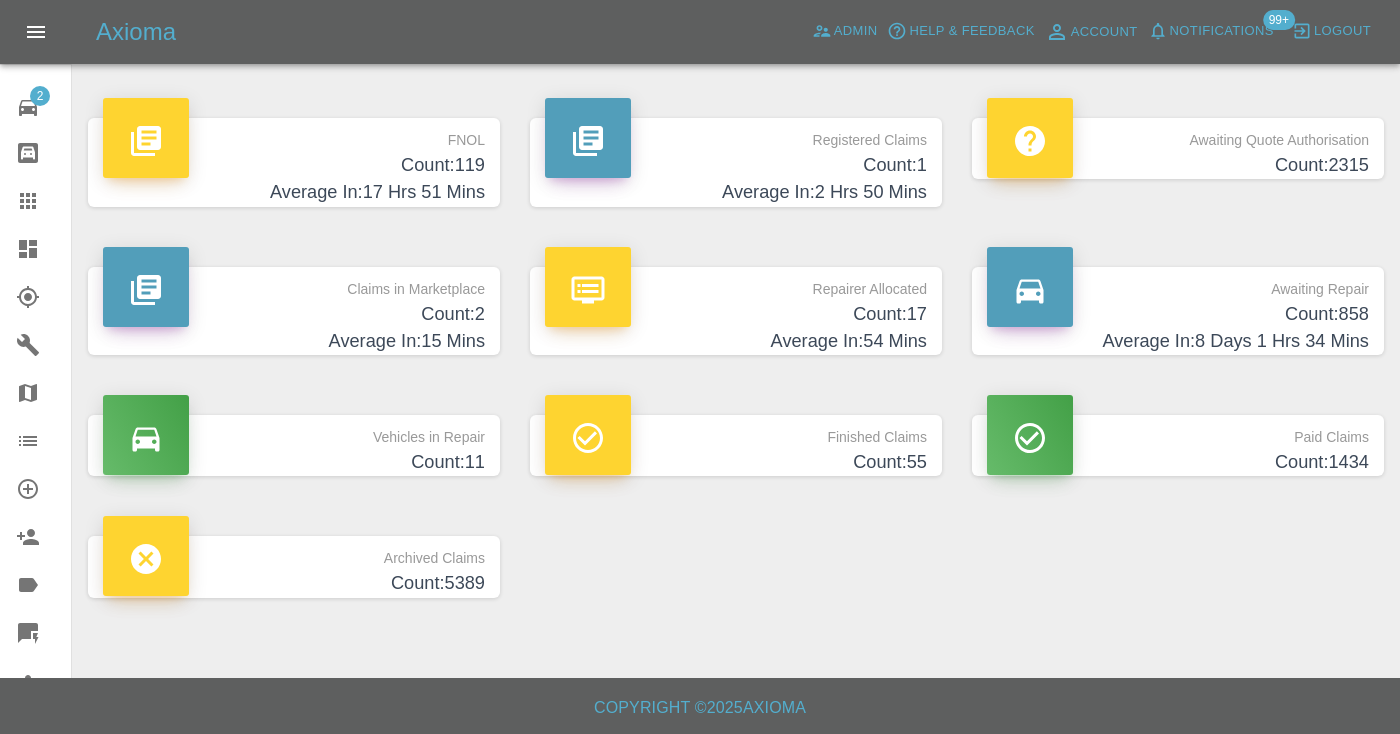 click on "Count:  858" at bounding box center [1178, 314] 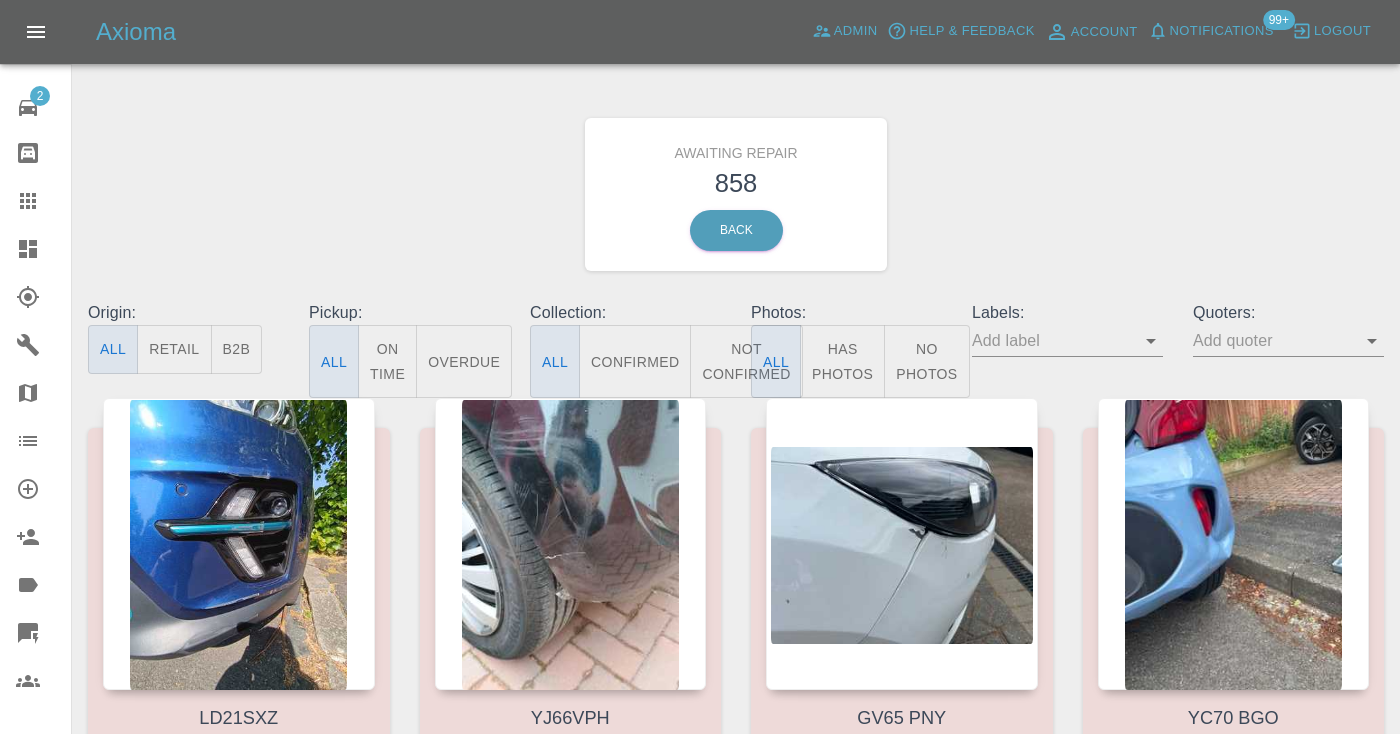 click on "Claims" at bounding box center [35, 201] 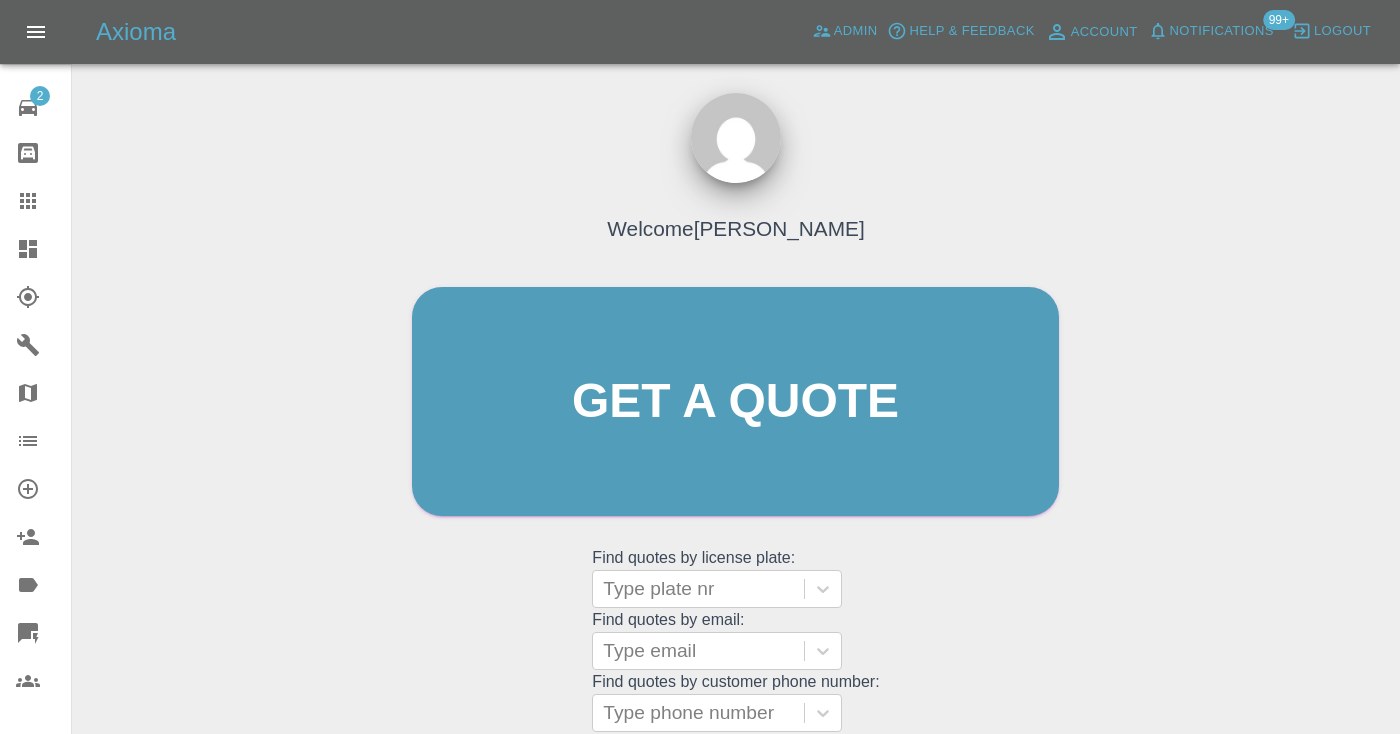 click on "Welcome  Castro Get a quote Get a quote Find quotes by license plate: Type plate nr Find quotes by email: Type email Find quotes by customer phone number: Type phone number" at bounding box center (735, 440) 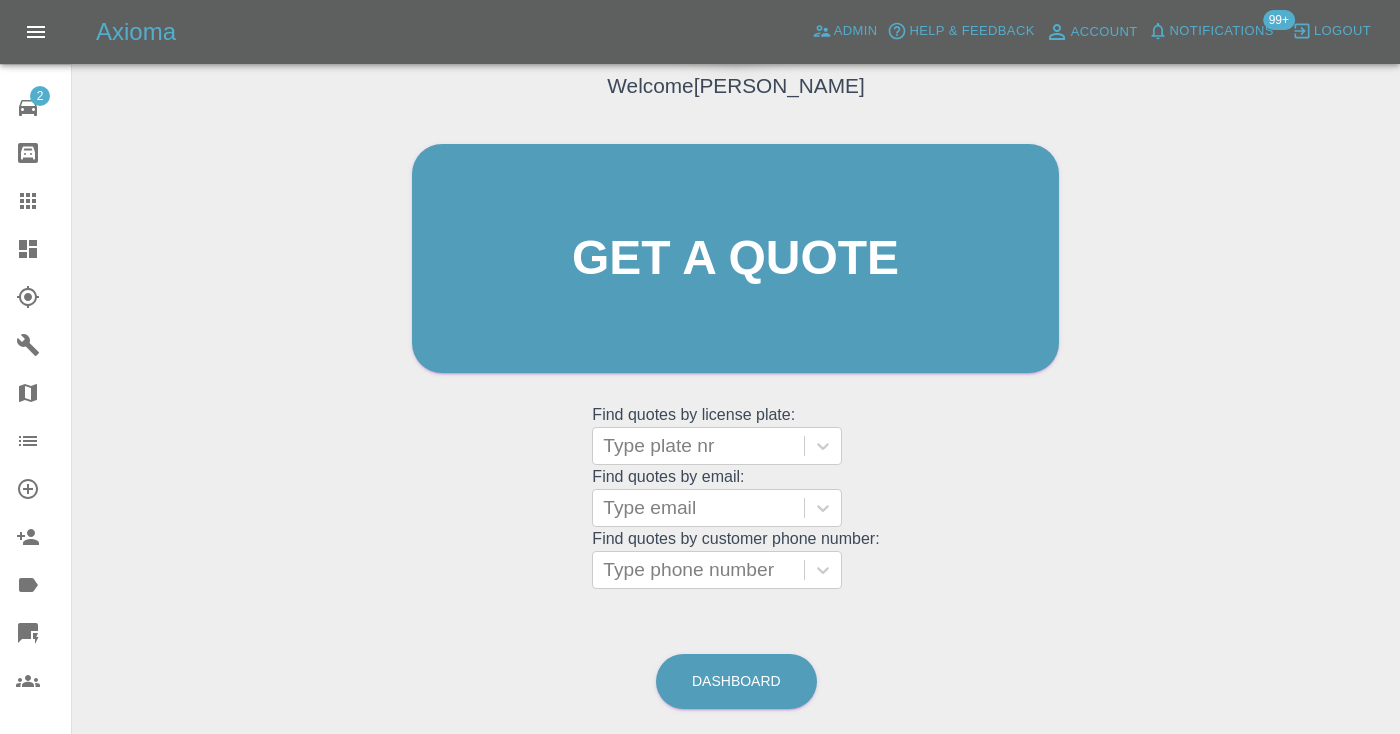 scroll, scrollTop: 202, scrollLeft: 0, axis: vertical 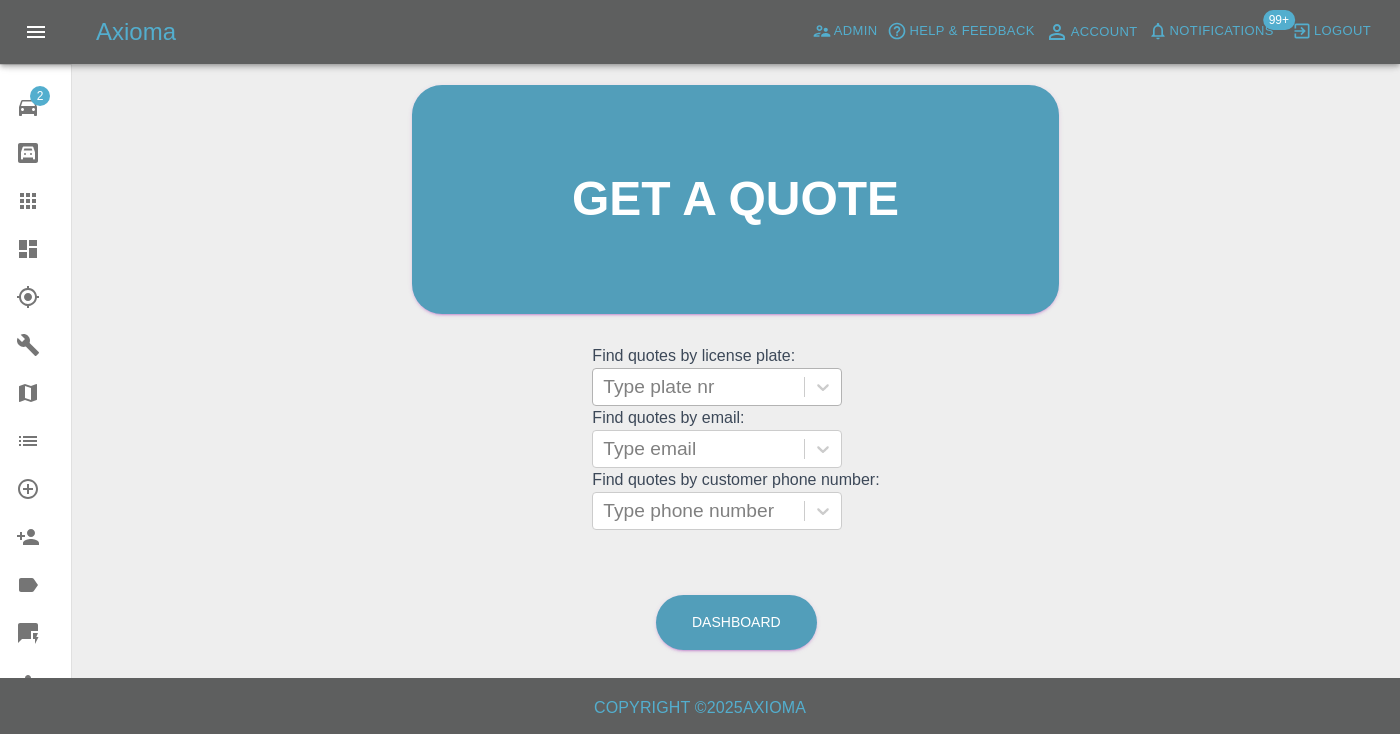 click at bounding box center (698, 387) 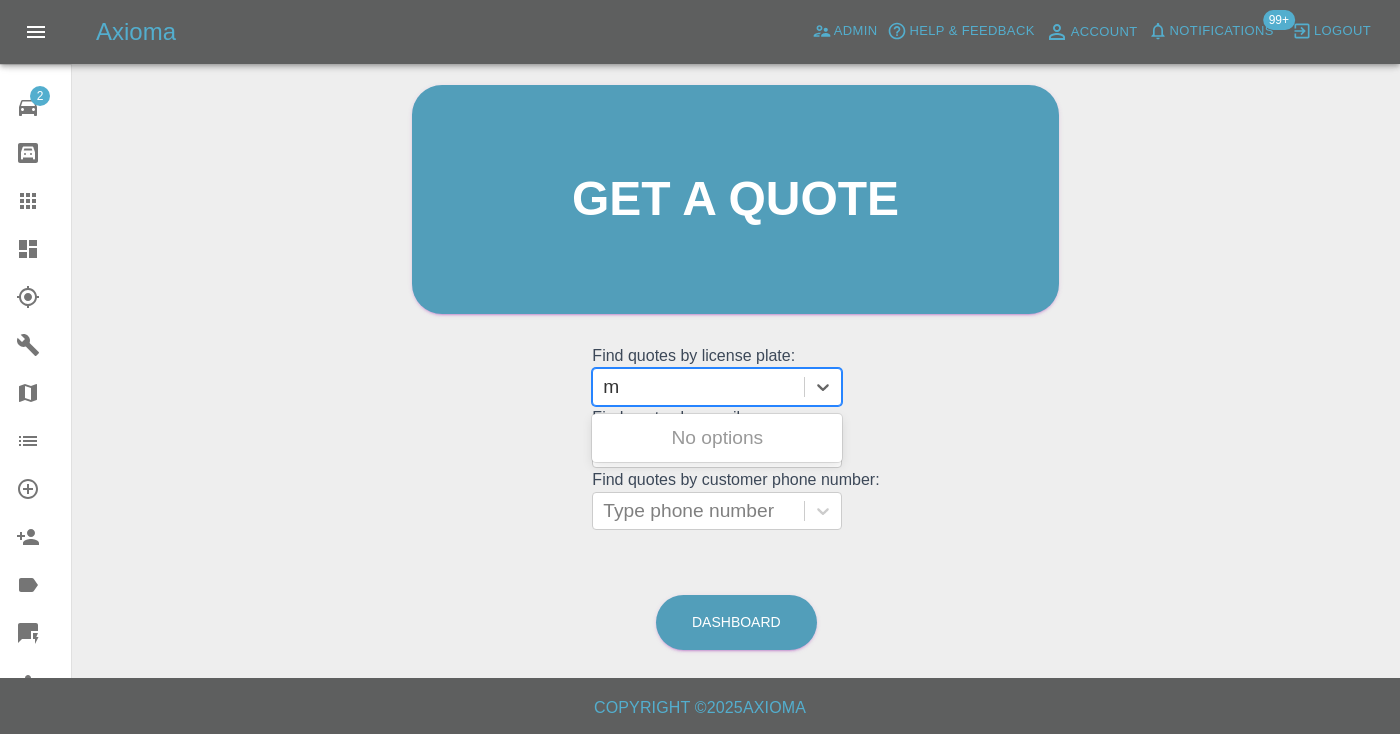 scroll, scrollTop: 201, scrollLeft: 0, axis: vertical 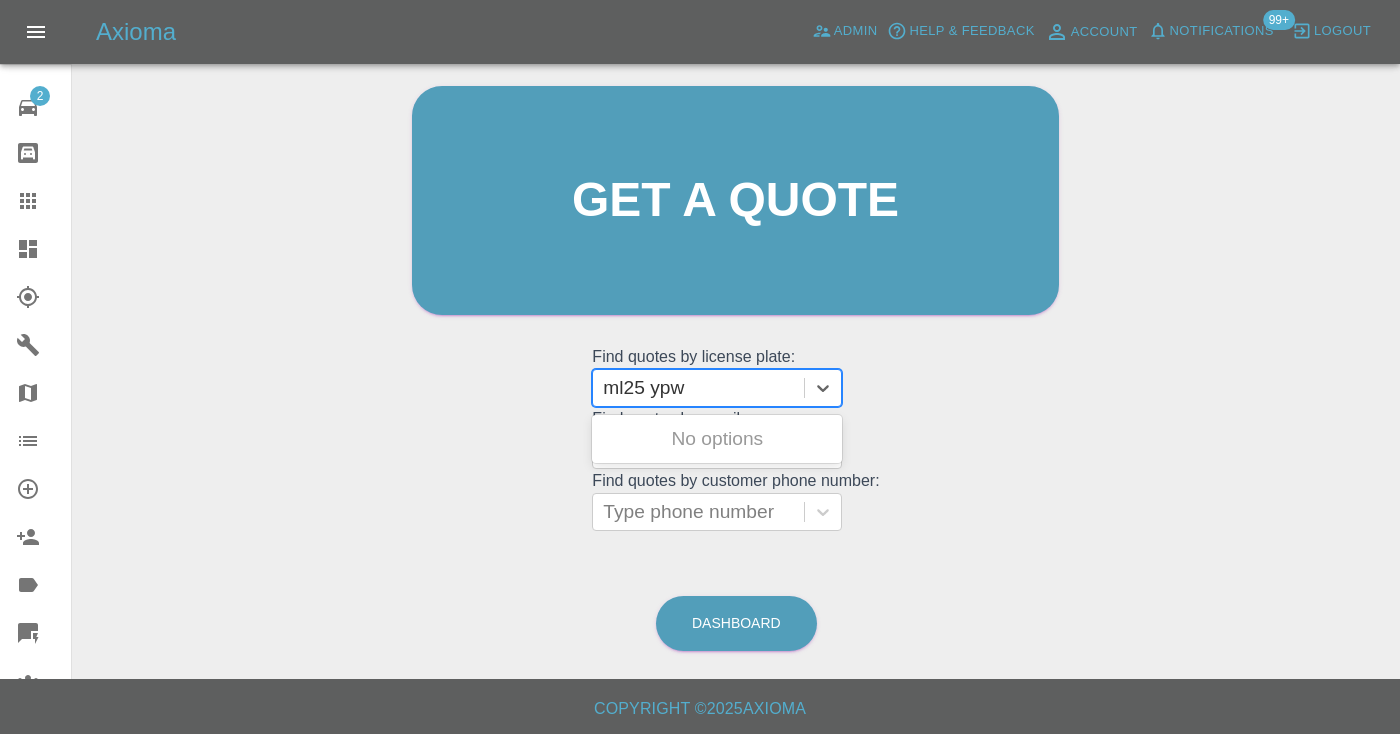 click on "ml25 ypw" at bounding box center (646, 388) 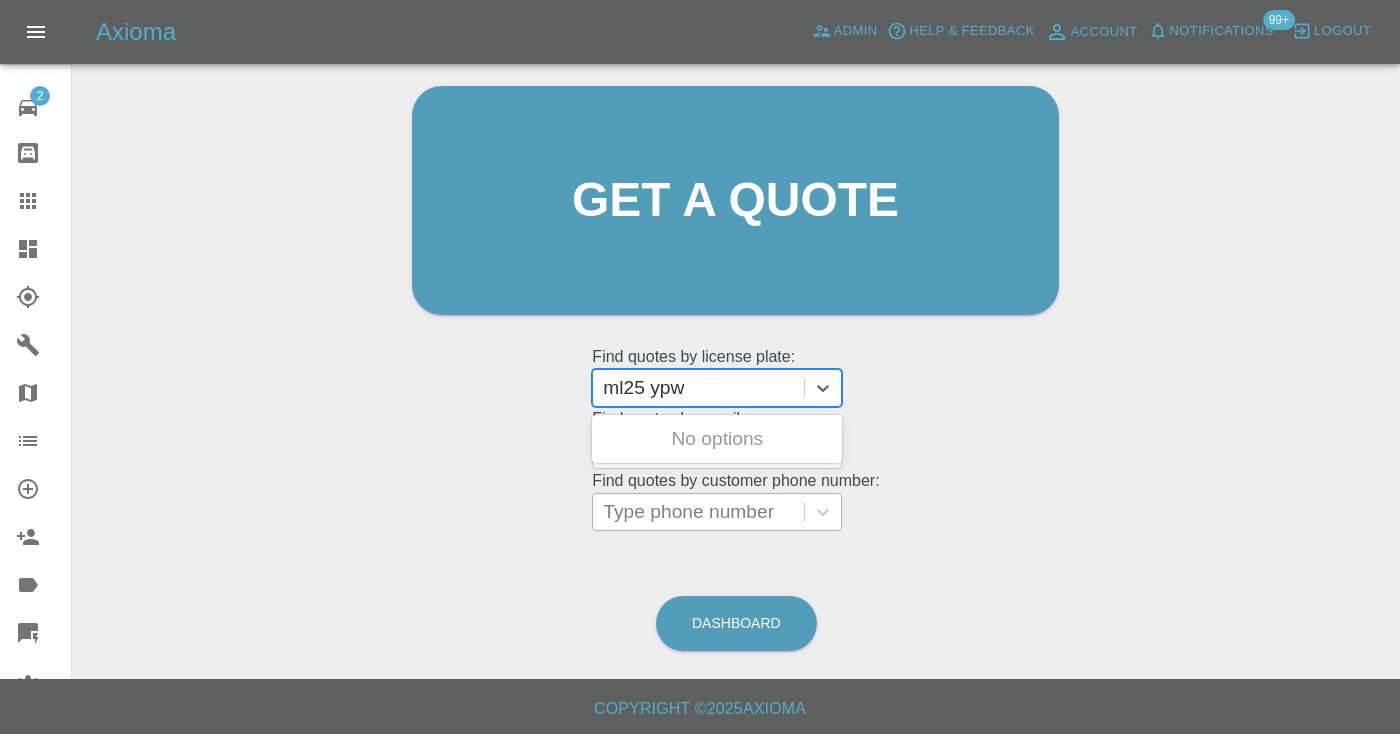 type on "ml25 ypw" 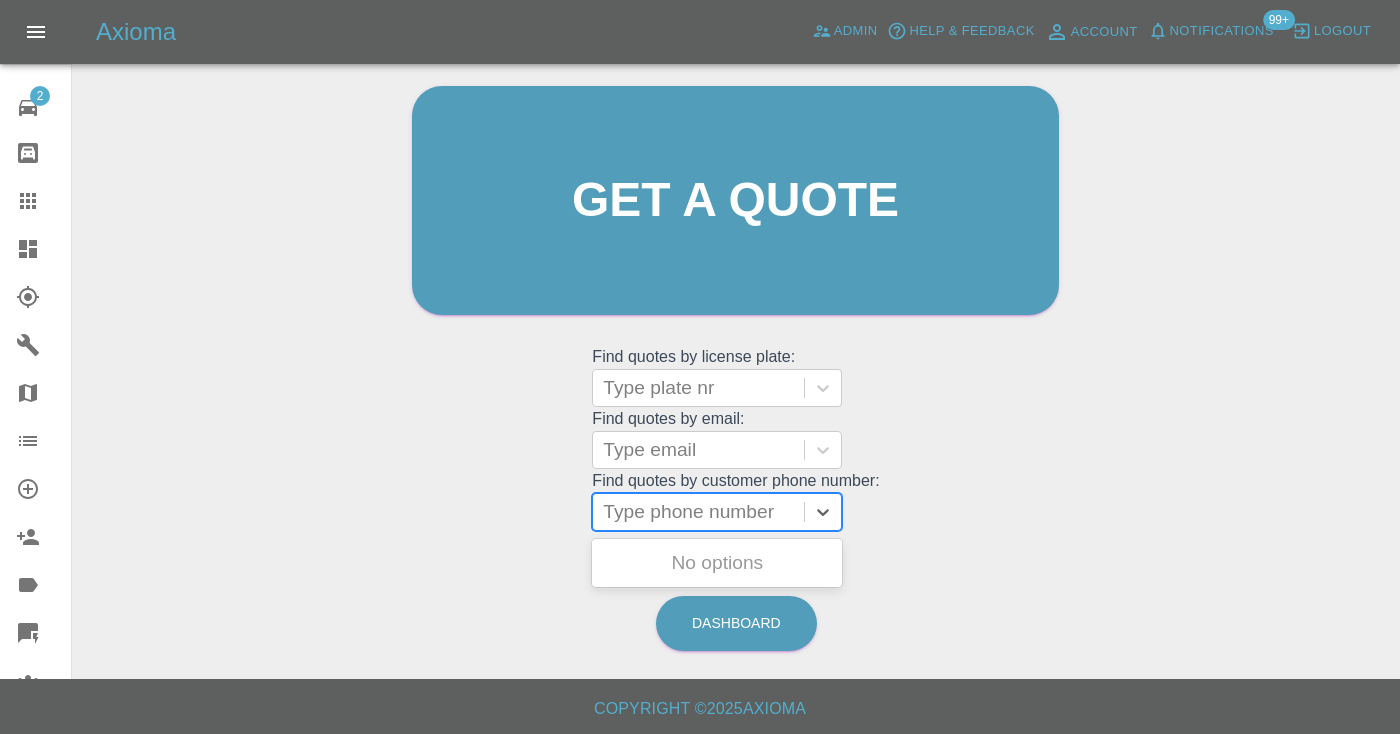 click on "Type phone number" at bounding box center [698, 512] 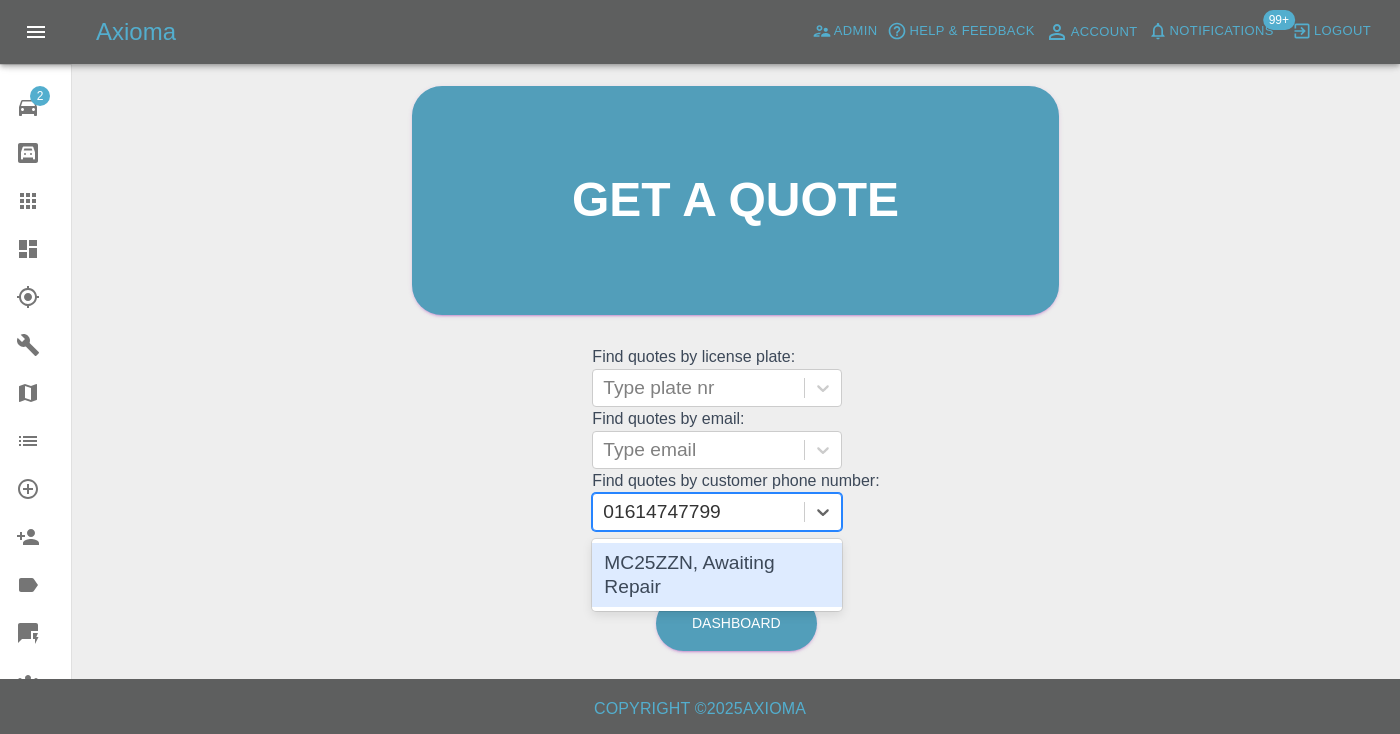 type 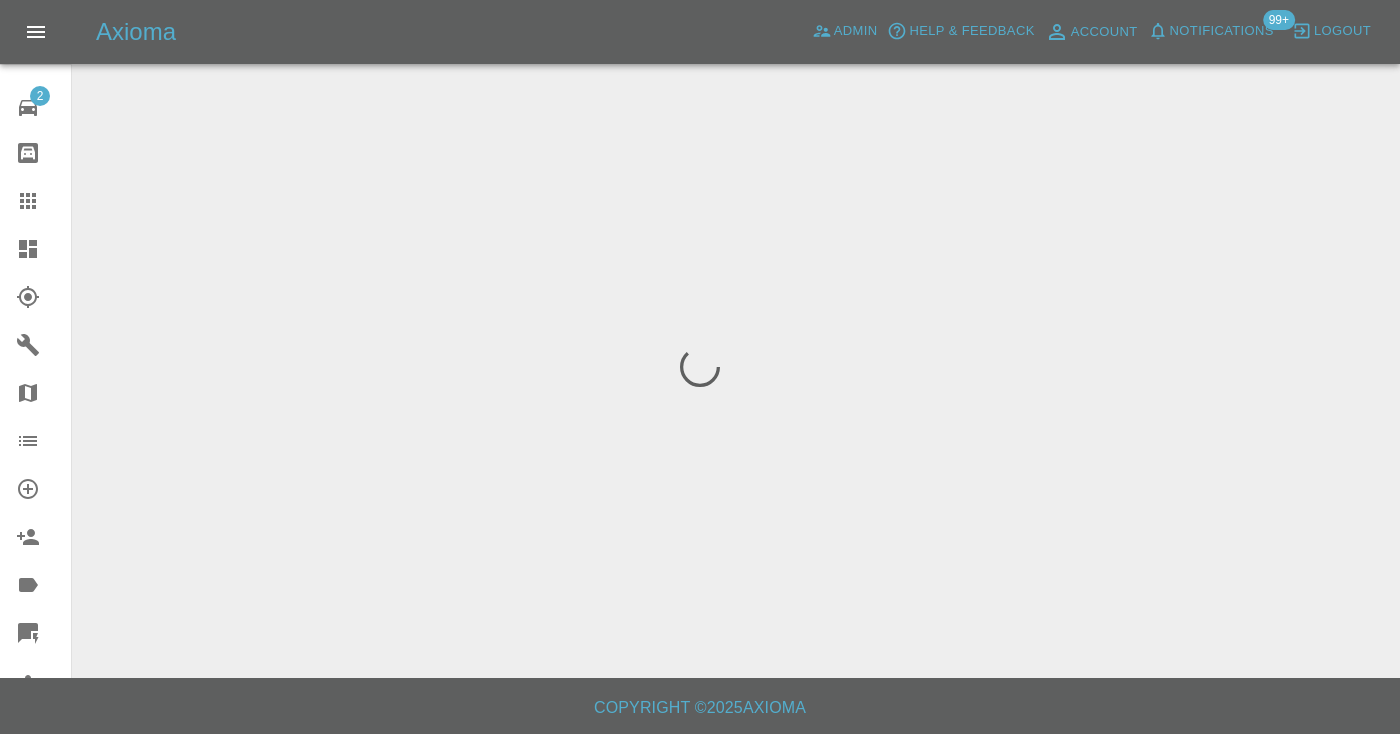 scroll, scrollTop: 0, scrollLeft: 0, axis: both 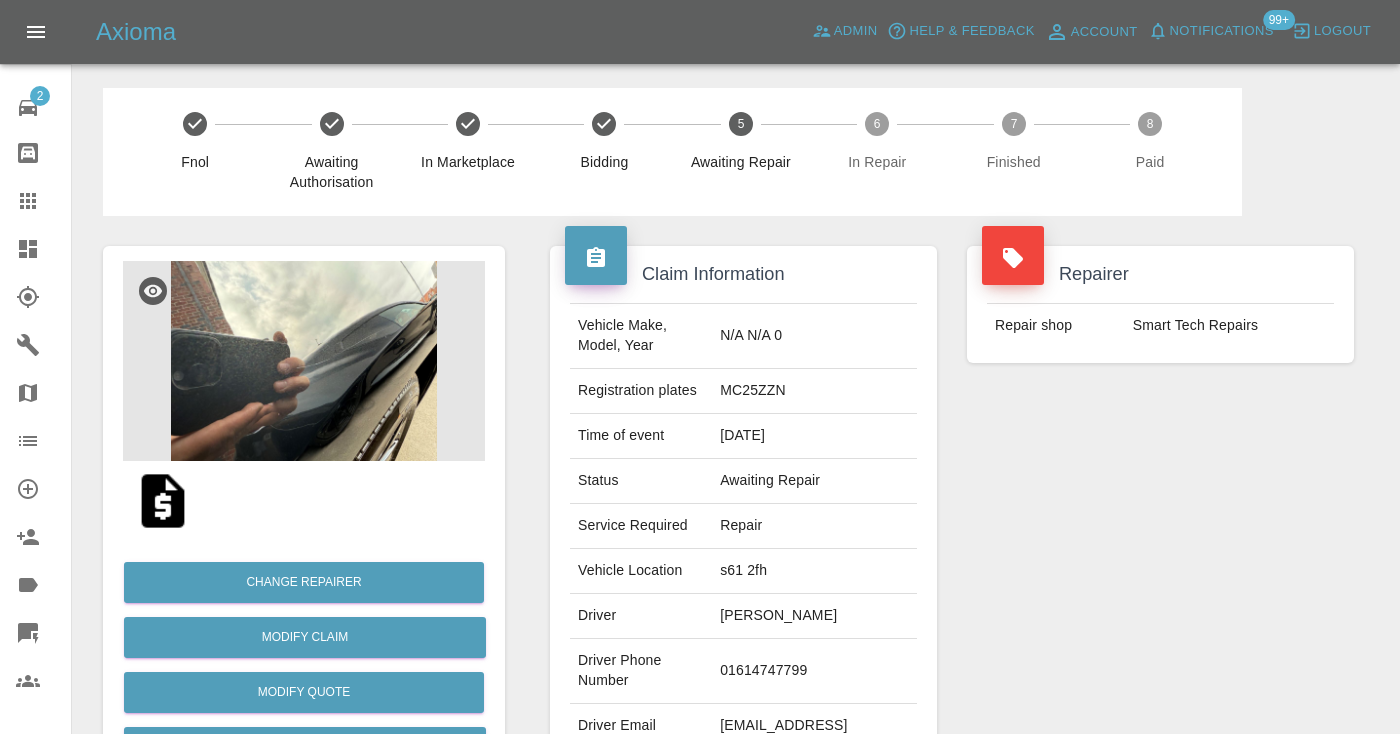 click on "Repairer Repair shop Smart Tech Repairs" at bounding box center [1160, 514] 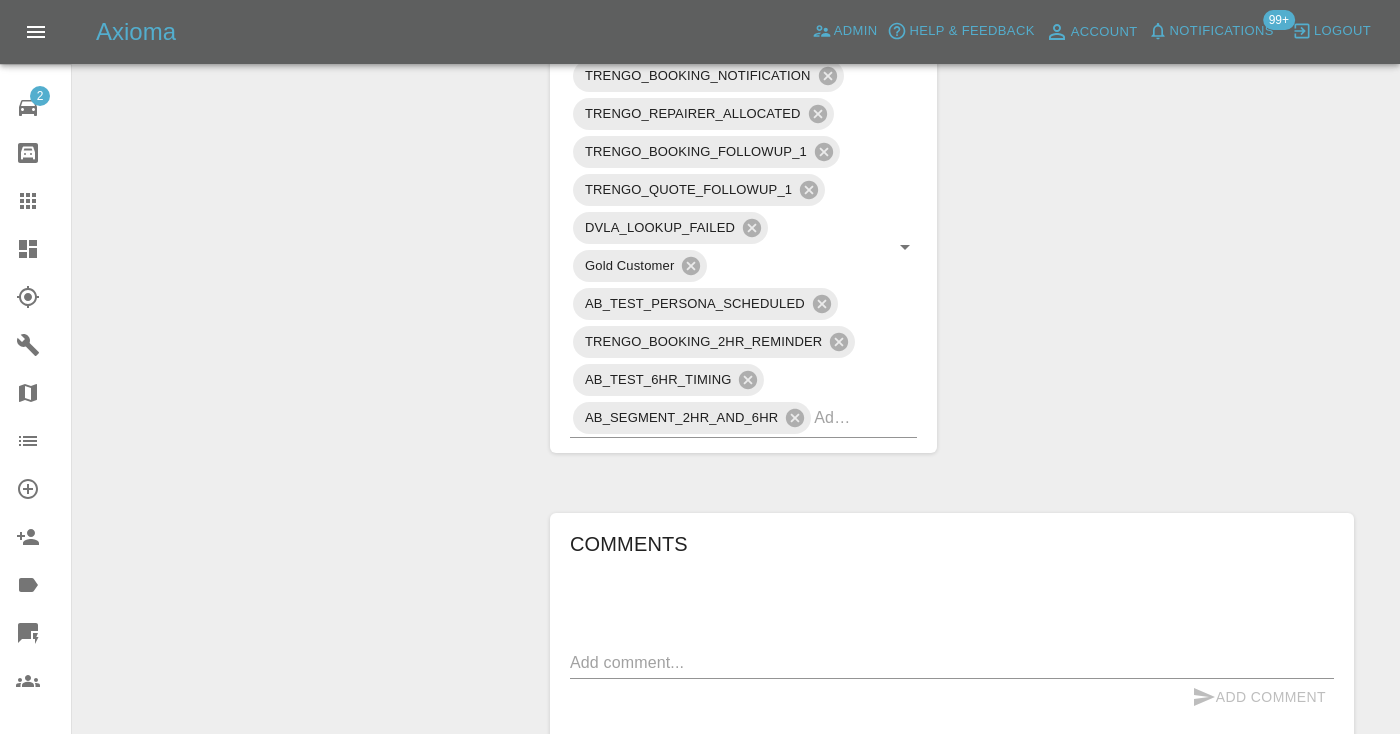 scroll, scrollTop: 1099, scrollLeft: 0, axis: vertical 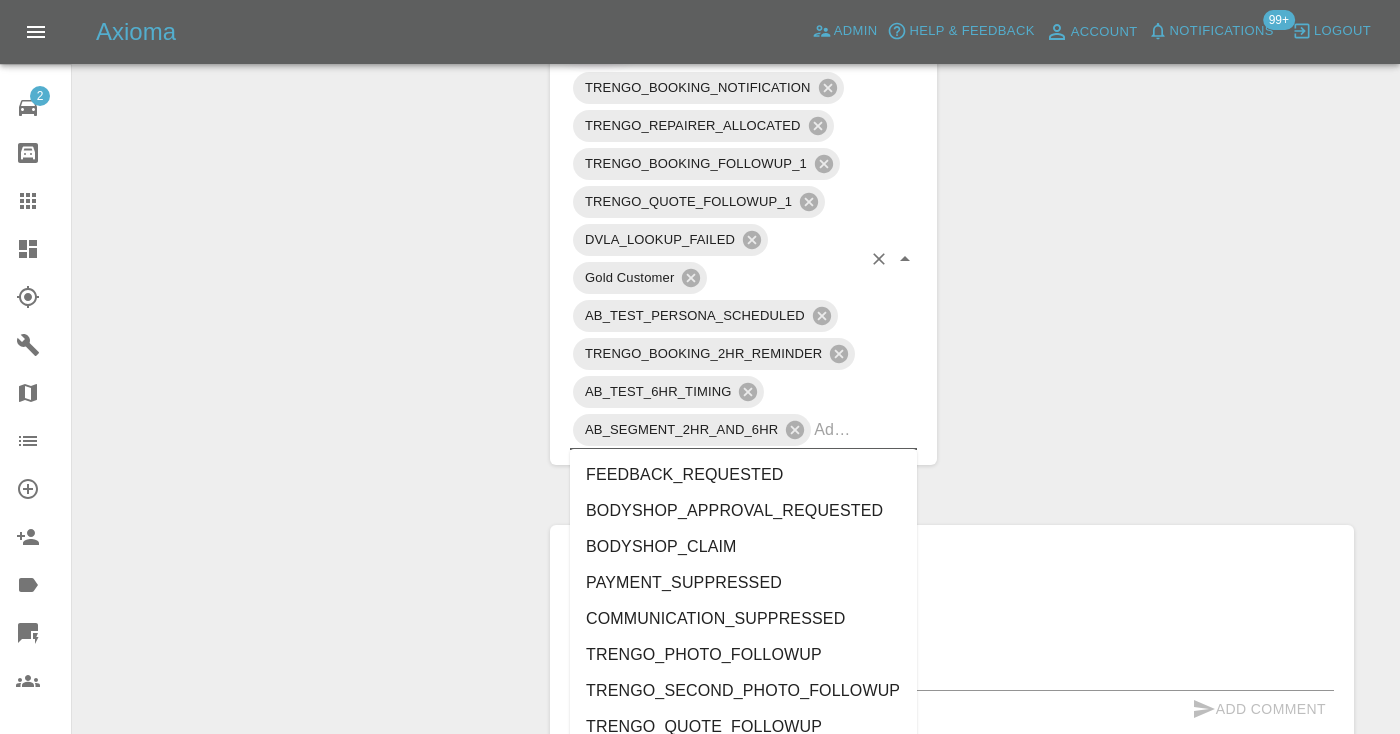 click at bounding box center (837, 429) 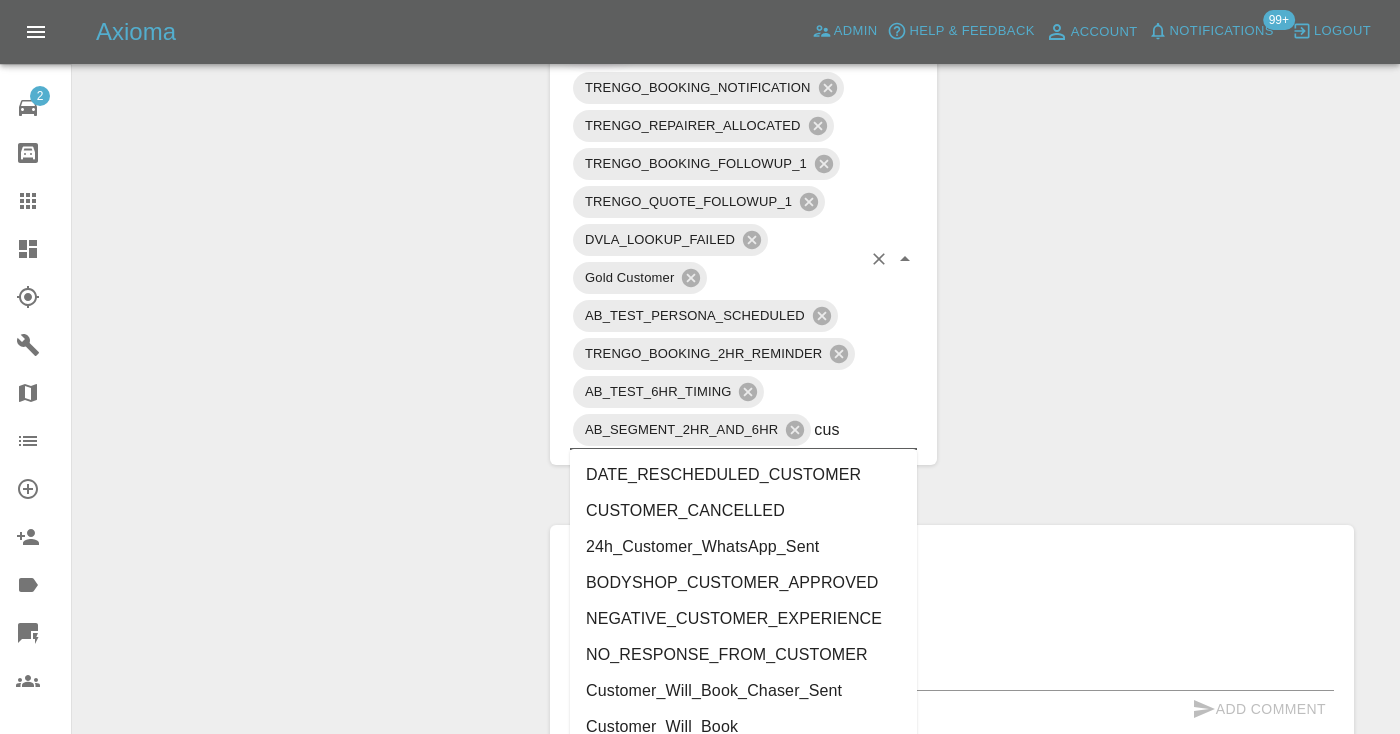 type on "cust" 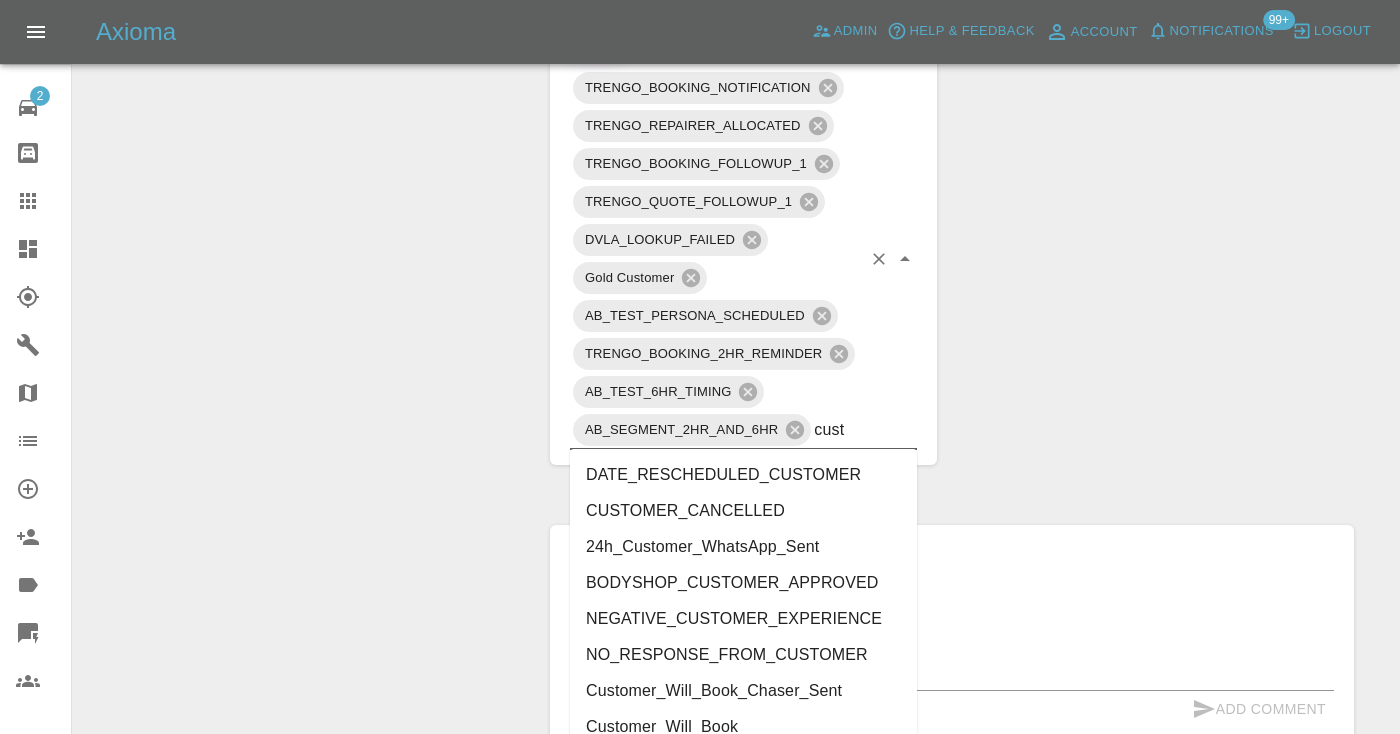 click on "Customer_Will_Book" at bounding box center (743, 727) 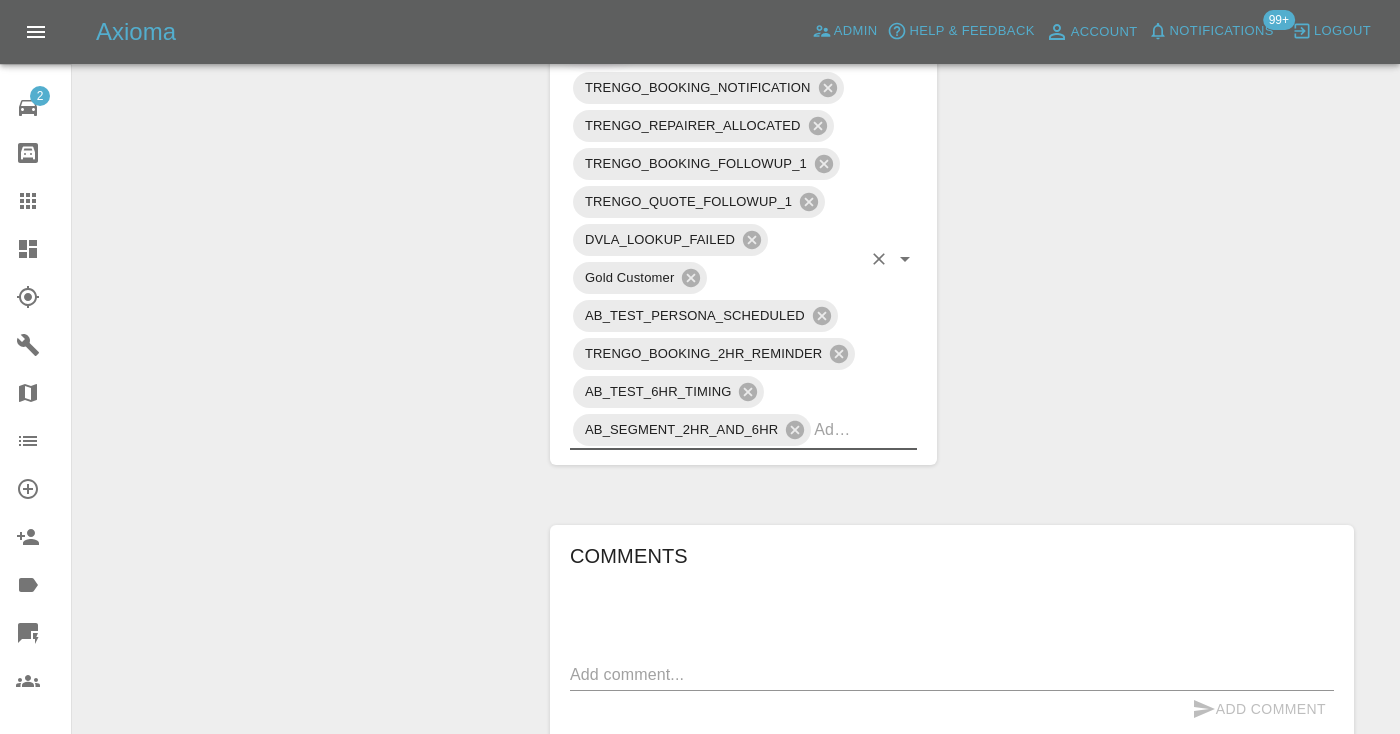 click on "Claim Information Vehicle Make, Model, Year N/A N/A 0 Registration plates MC25ZZN Time of event 09/07/2025 Status Awaiting Repair Service Required Repair Vehicle Location s61 2fh Driver Lyndsey Brindley Driver Phone Number 01614747799 Driver Email Address lyndseybrindley@sytner.co.uk Repairer Repair shop Smart Tech Repairs Quote Total cost (ex. VAT) £275 Repairer cost (ex. VAT) £140 Quoted by Eric Ordano Repair Dates Proposed Dates 18/07/2025 22/07/2025 23/07/2025 Labels TRENGO_BOOKING_NOTIFICATION TRENGO_REPAIRER_ALLOCATED TRENGO_BOOKING_FOLLOWUP_1 TRENGO_QUOTE_FOLLOWUP_1 DVLA_LOOKUP_FAILED Gold Customer AB_TEST_PERSONA_SCHEDULED TRENGO_BOOKING_2HR_REMINDER AB_TEST_6HR_TIMING AB_SEGMENT_2HR_AND_6HR Comments x Add Comment payment invoice sent so that this can be booked in 2 hours ago Castro payment invoice sent so that this can be booked in 2 hours ago Castro Repair scope: SMART Repair - Repair OSR QTR
Additional Images Required 2 days ago 2 days ago 2 days ago 2 days ago" at bounding box center (952, 107) 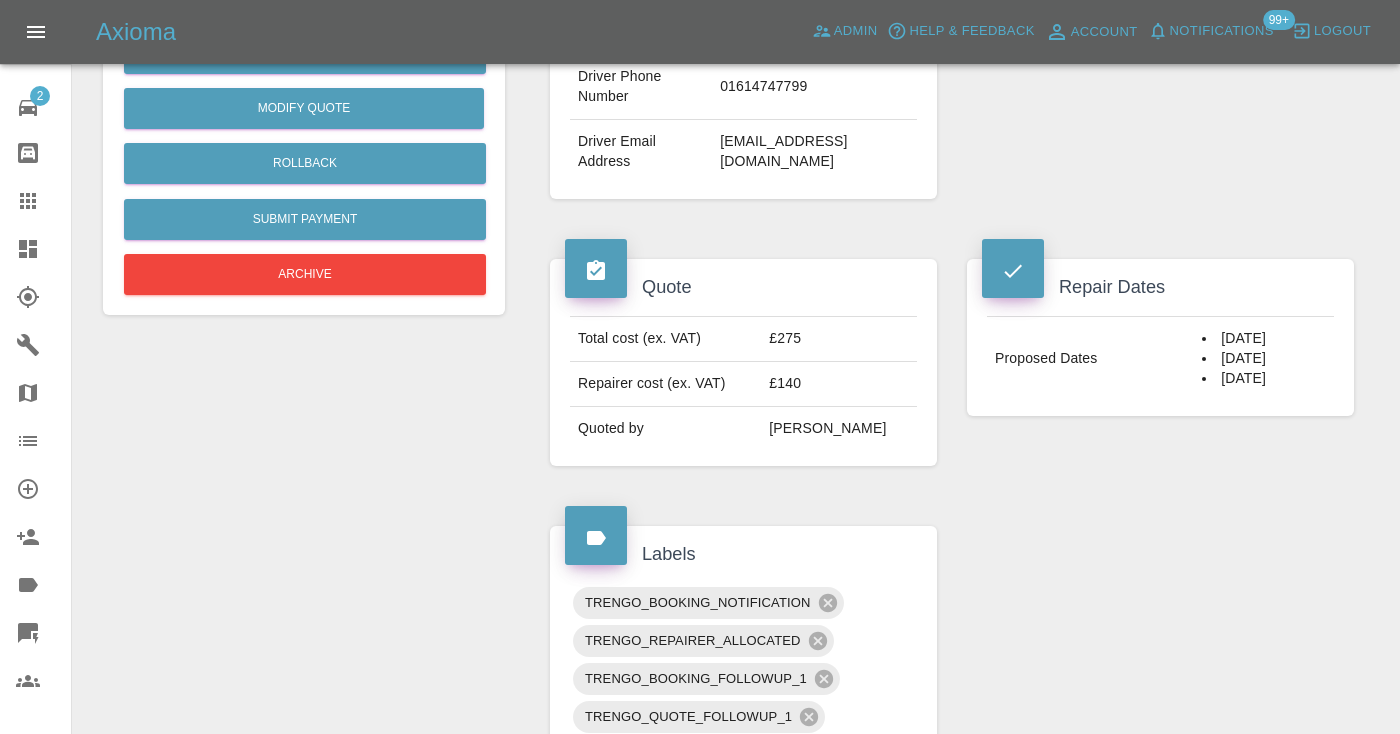 scroll, scrollTop: 520, scrollLeft: 0, axis: vertical 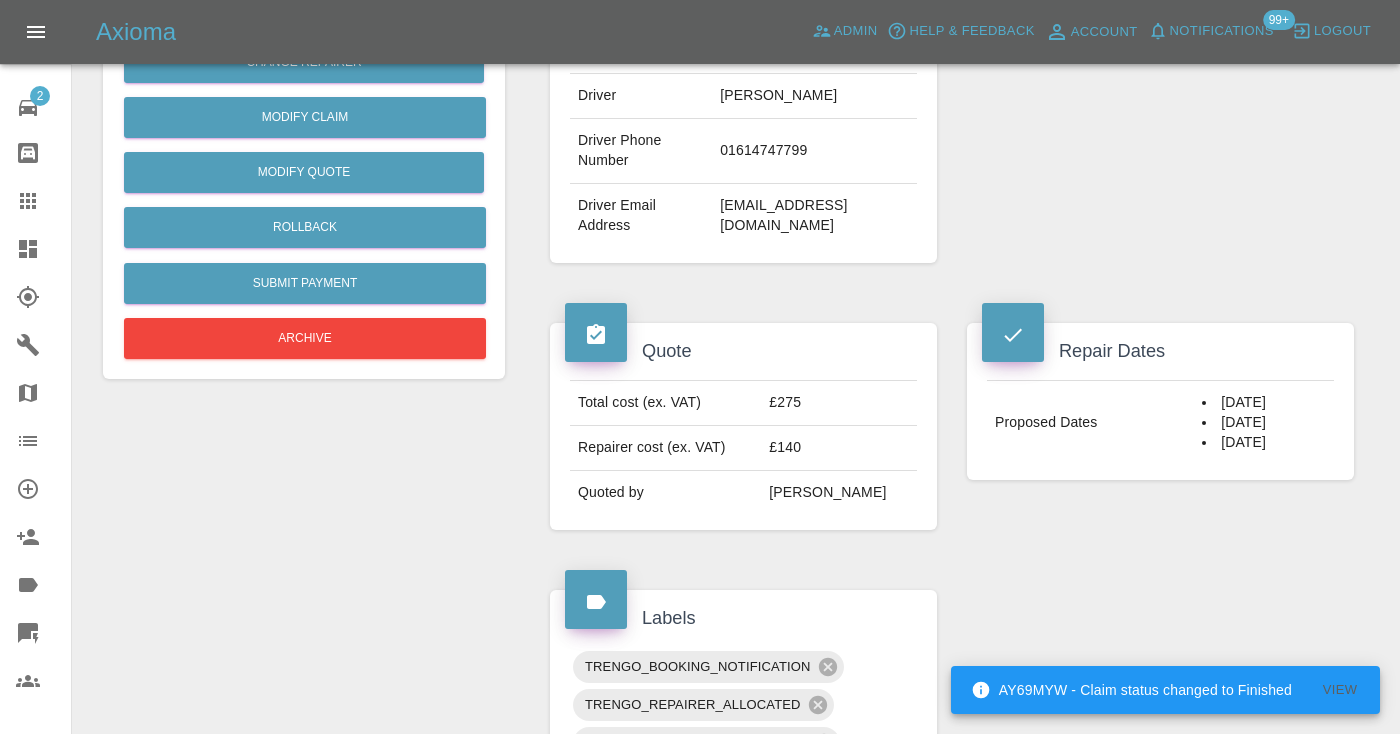 click 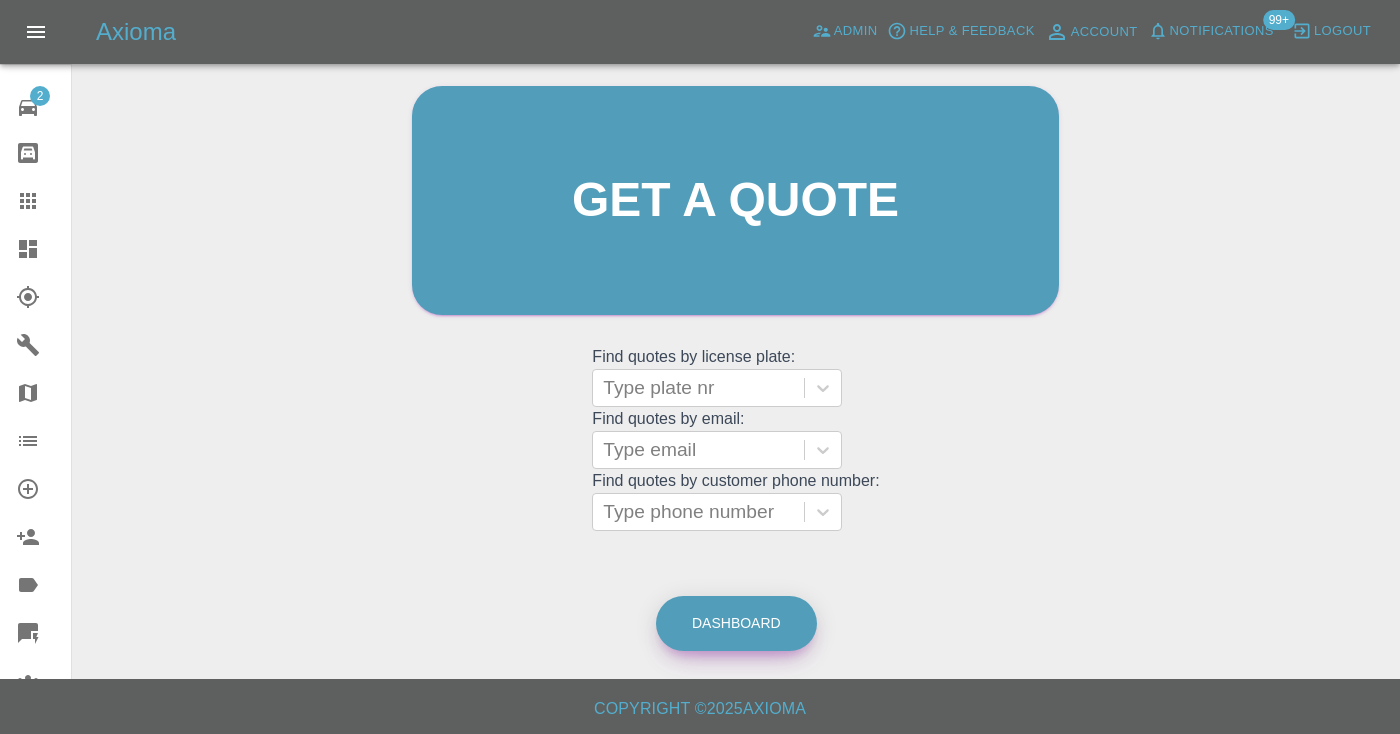click on "Dashboard" at bounding box center [736, 623] 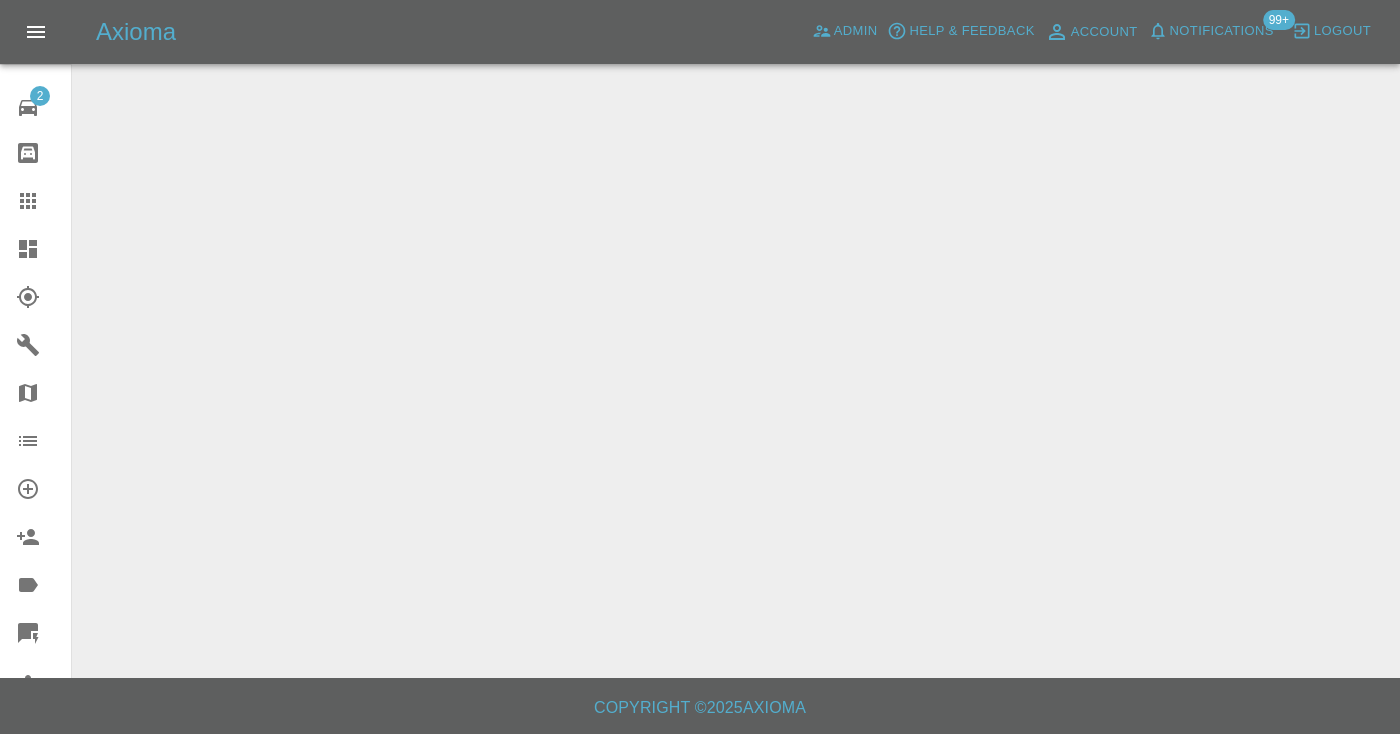 scroll, scrollTop: 0, scrollLeft: 0, axis: both 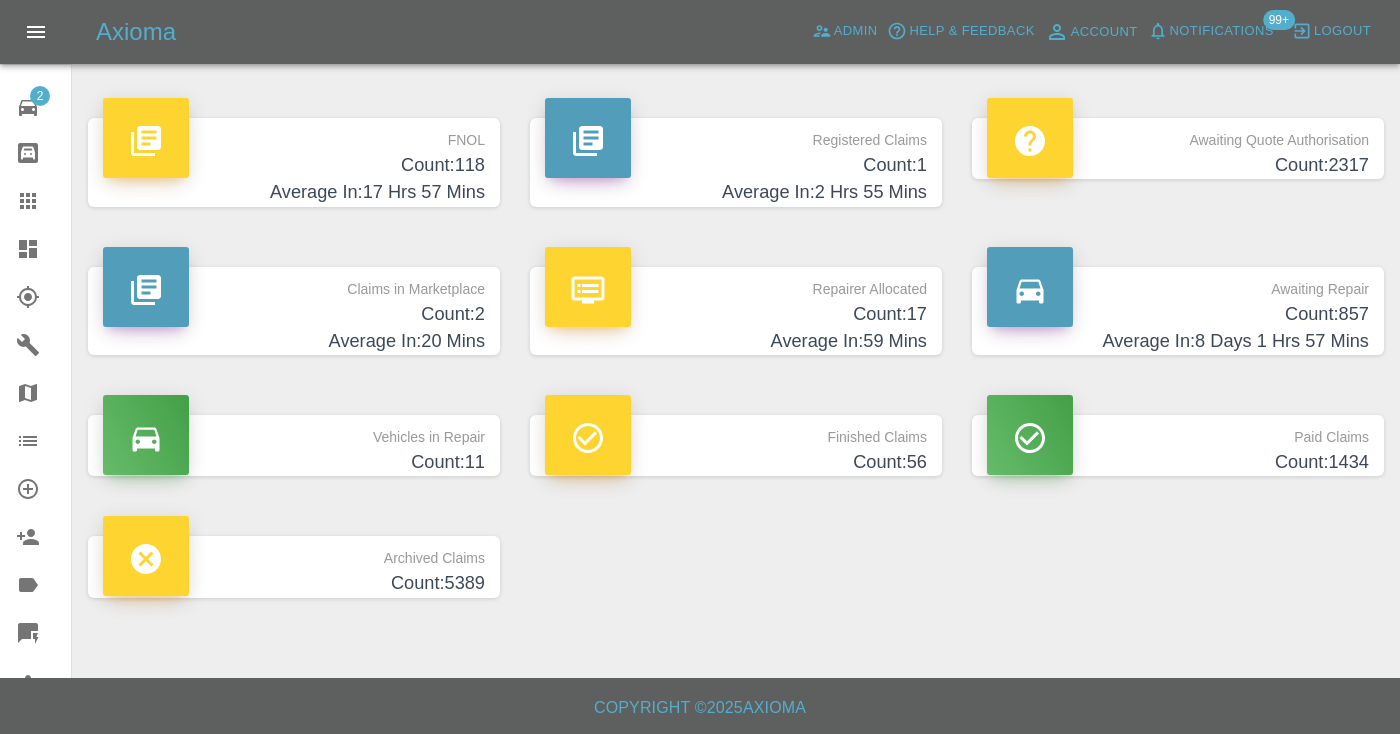 click on "Count:  857" at bounding box center [1178, 314] 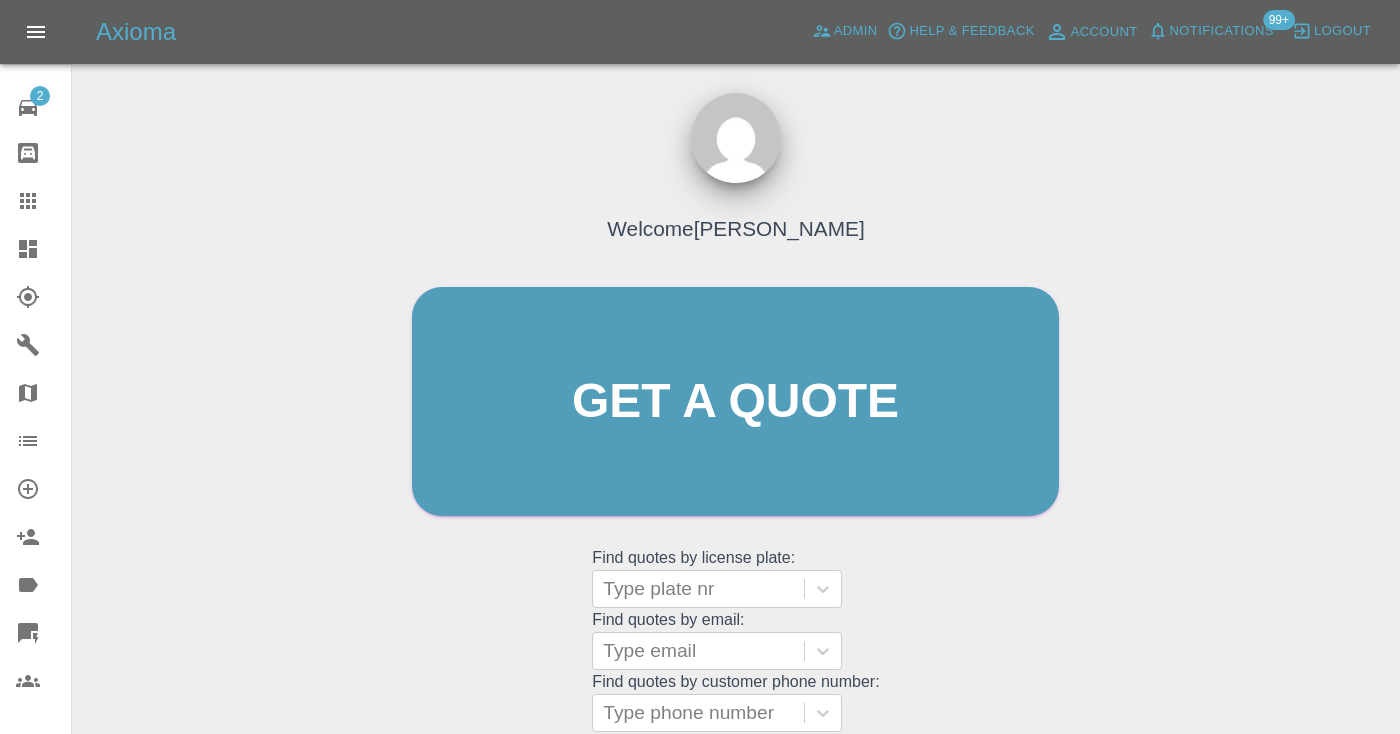 scroll, scrollTop: 201, scrollLeft: 0, axis: vertical 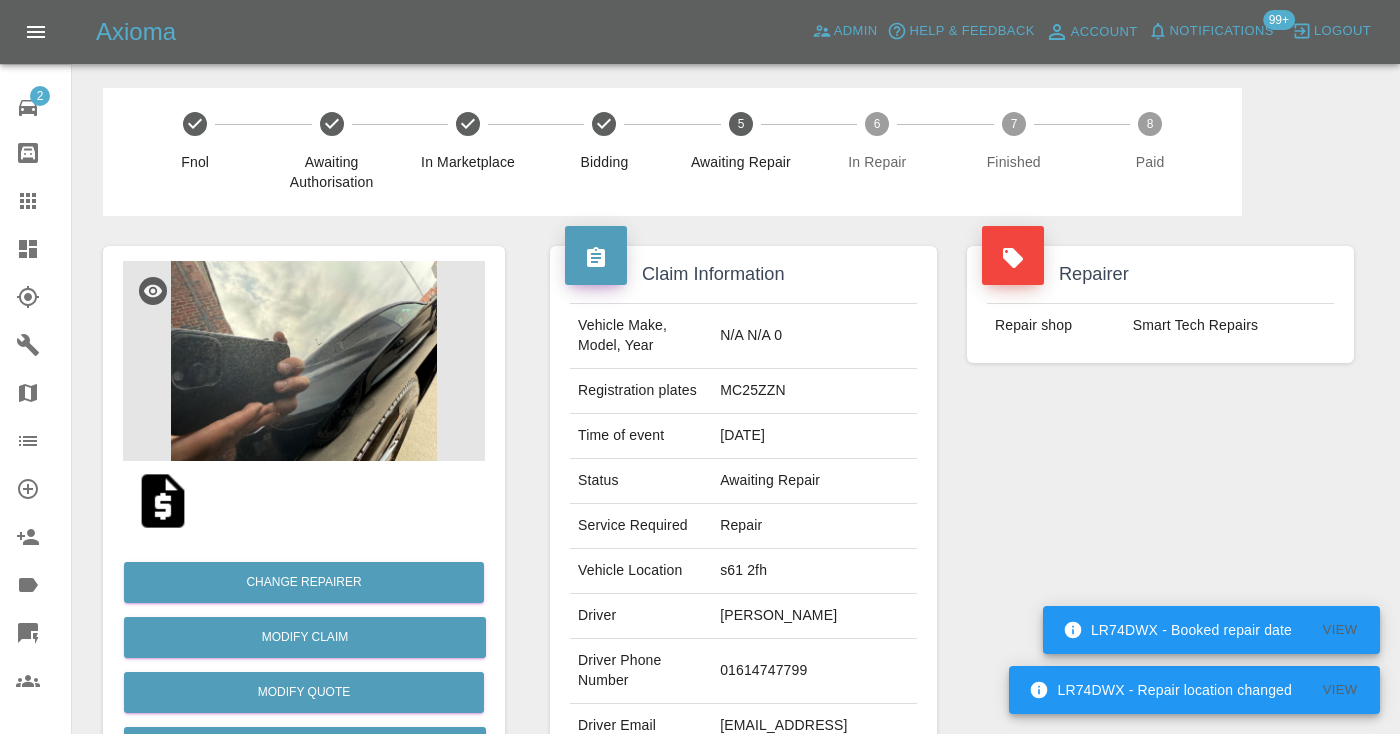 click 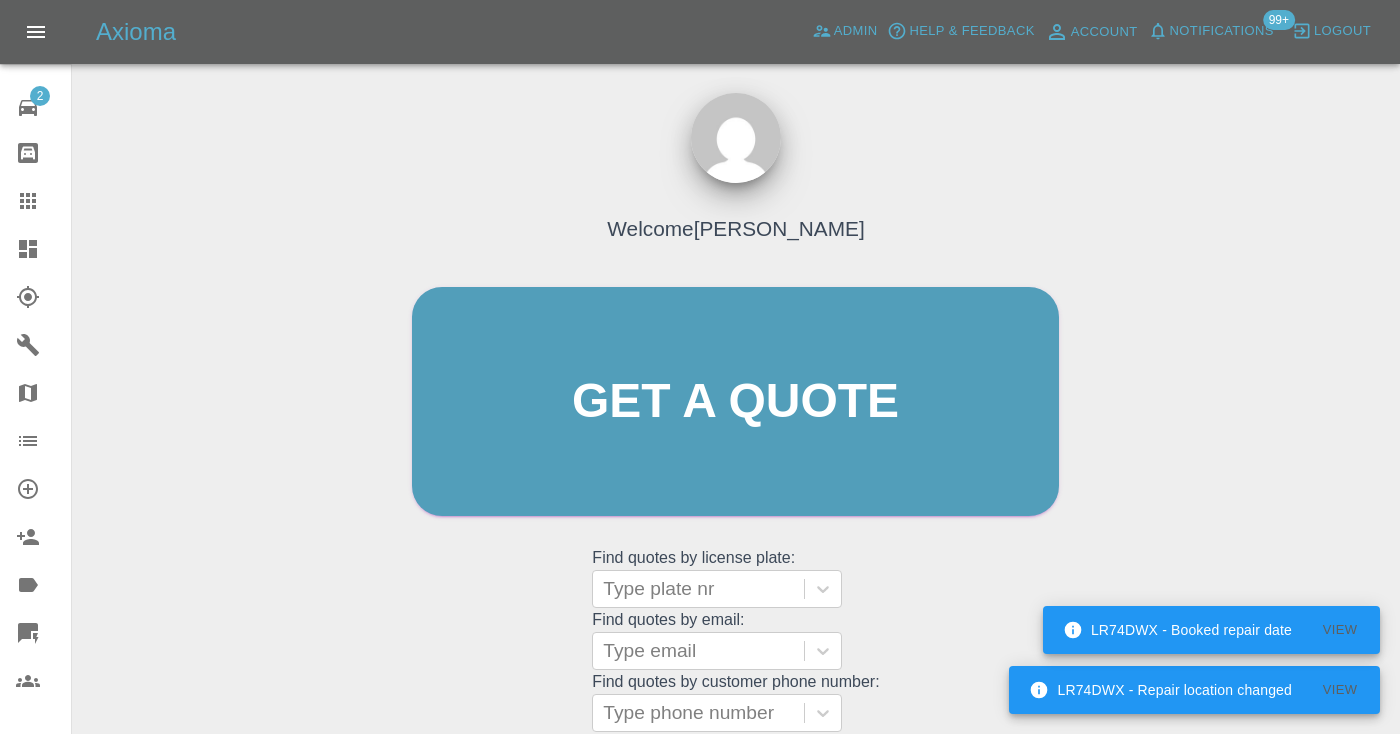 click on "Welcome  Castro Get a quote Get a quote Find quotes by license plate: Type plate nr Find quotes by email: Type email Find quotes by customer phone number: Type phone number" at bounding box center (735, 440) 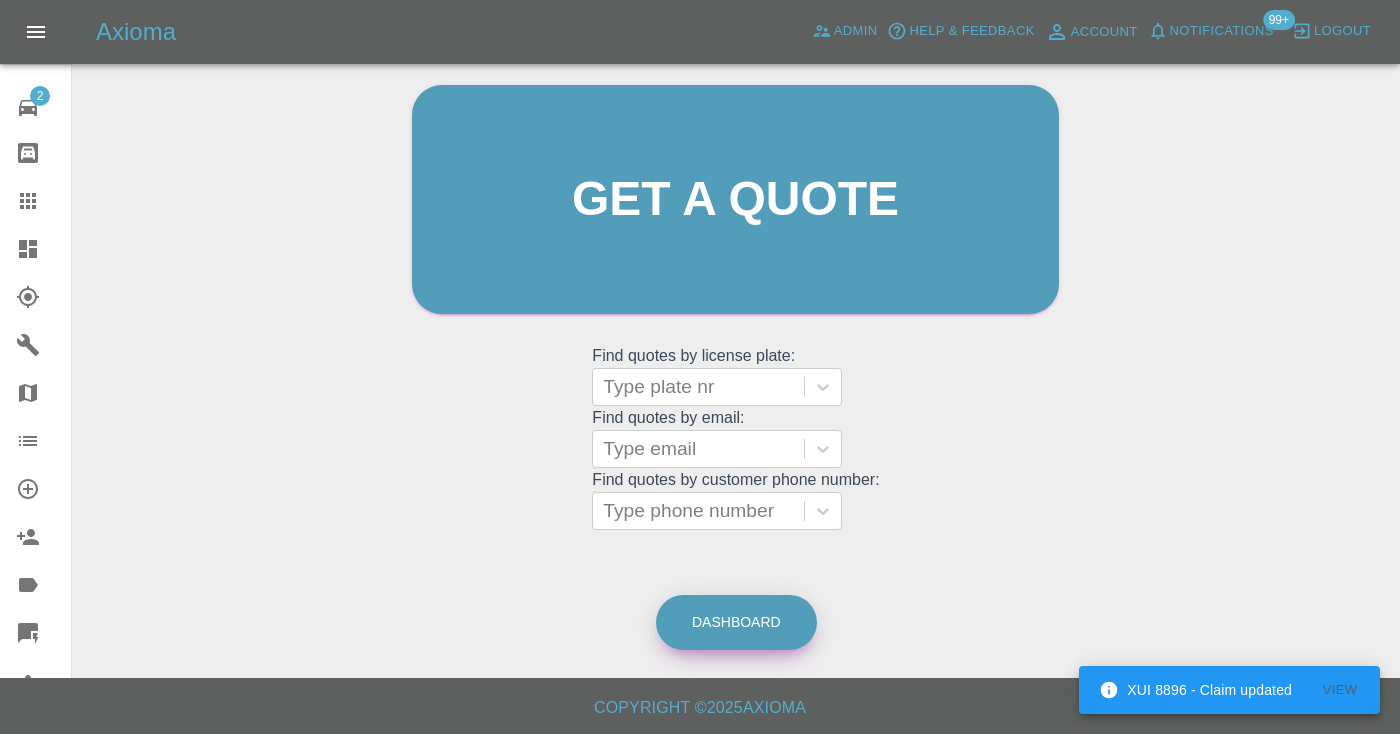 scroll, scrollTop: 201, scrollLeft: 0, axis: vertical 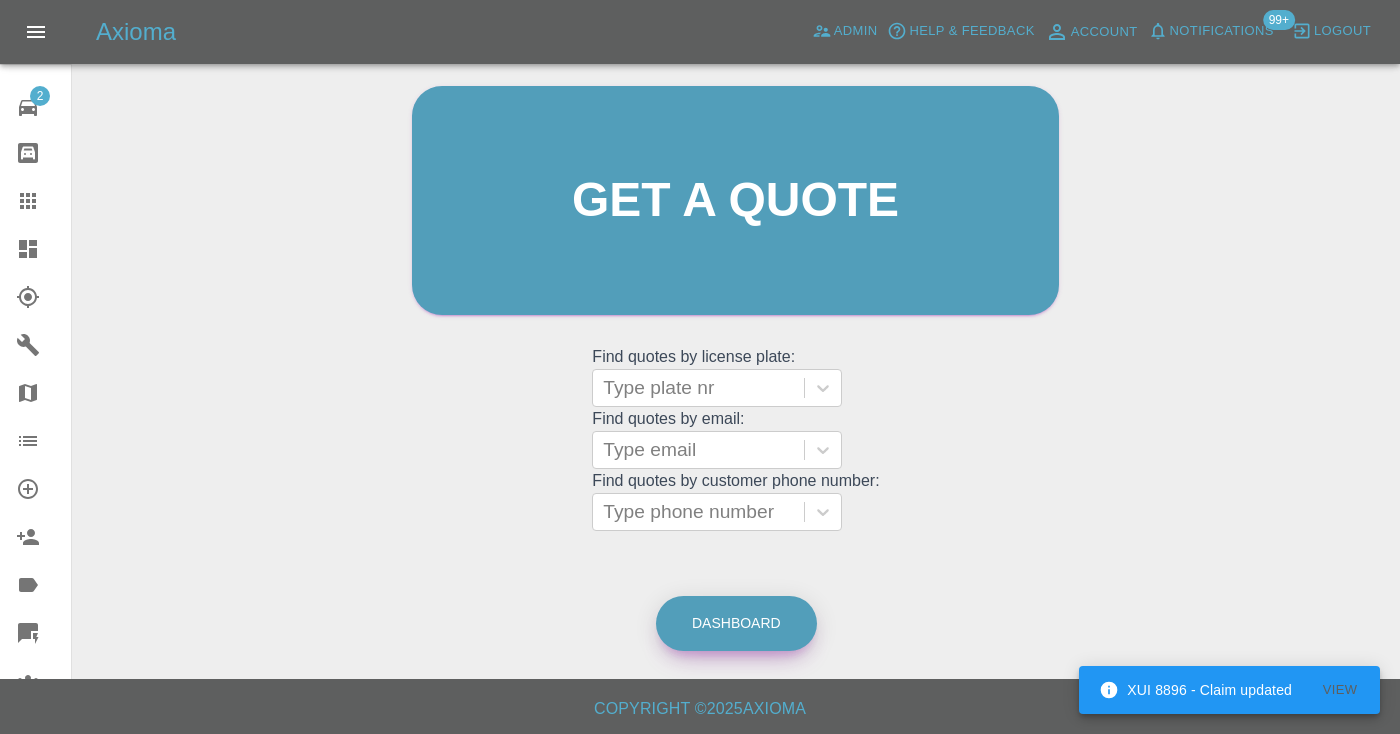 click on "Dashboard" at bounding box center [736, 623] 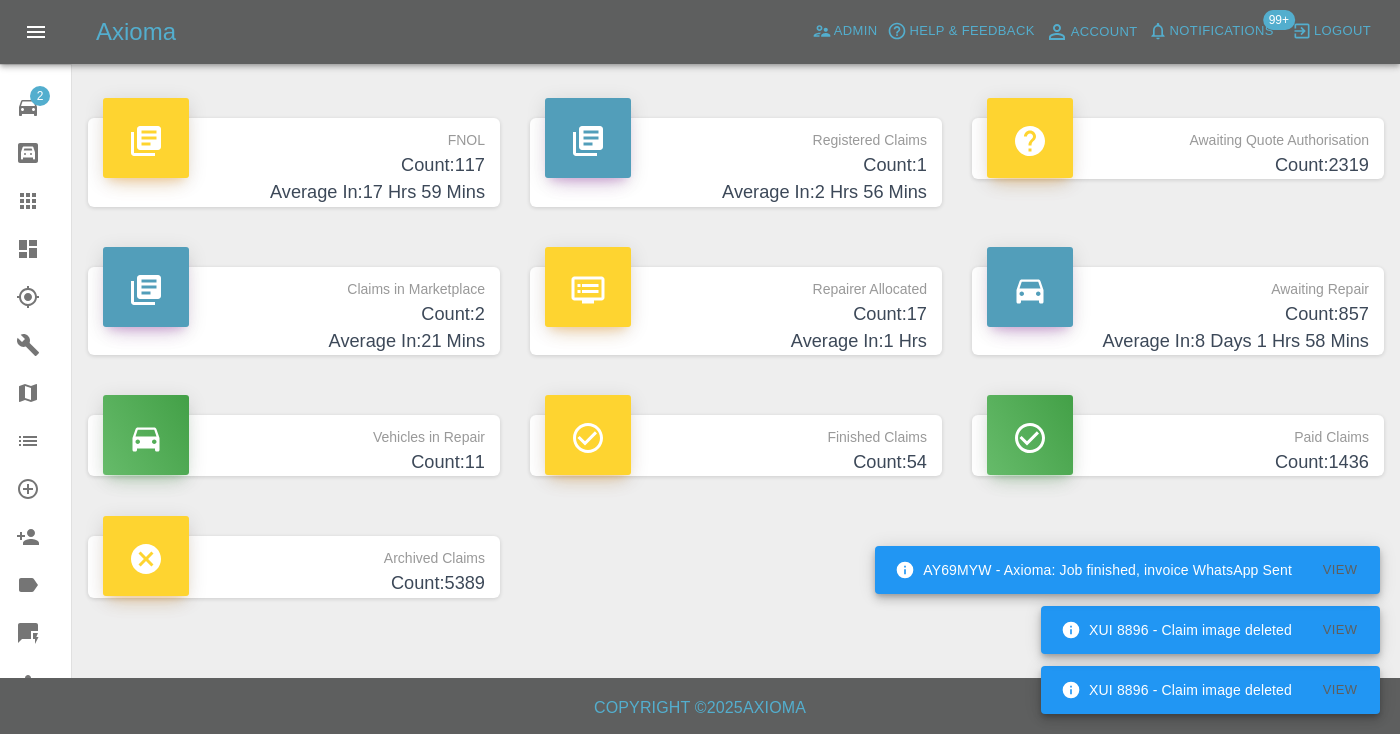 click on "Average In:  8 Days 1 Hrs 58 Mins" at bounding box center [1178, 341] 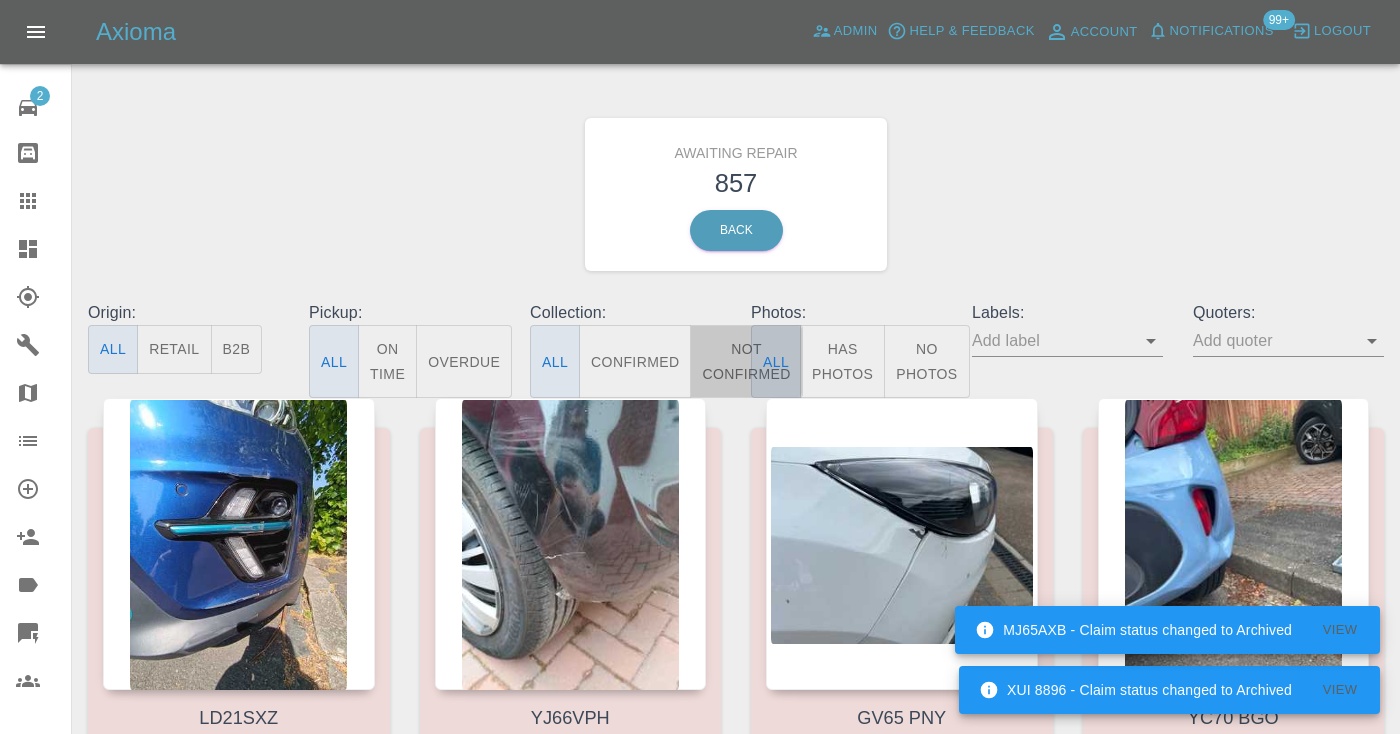 click on "Not Confirmed" at bounding box center (746, 361) 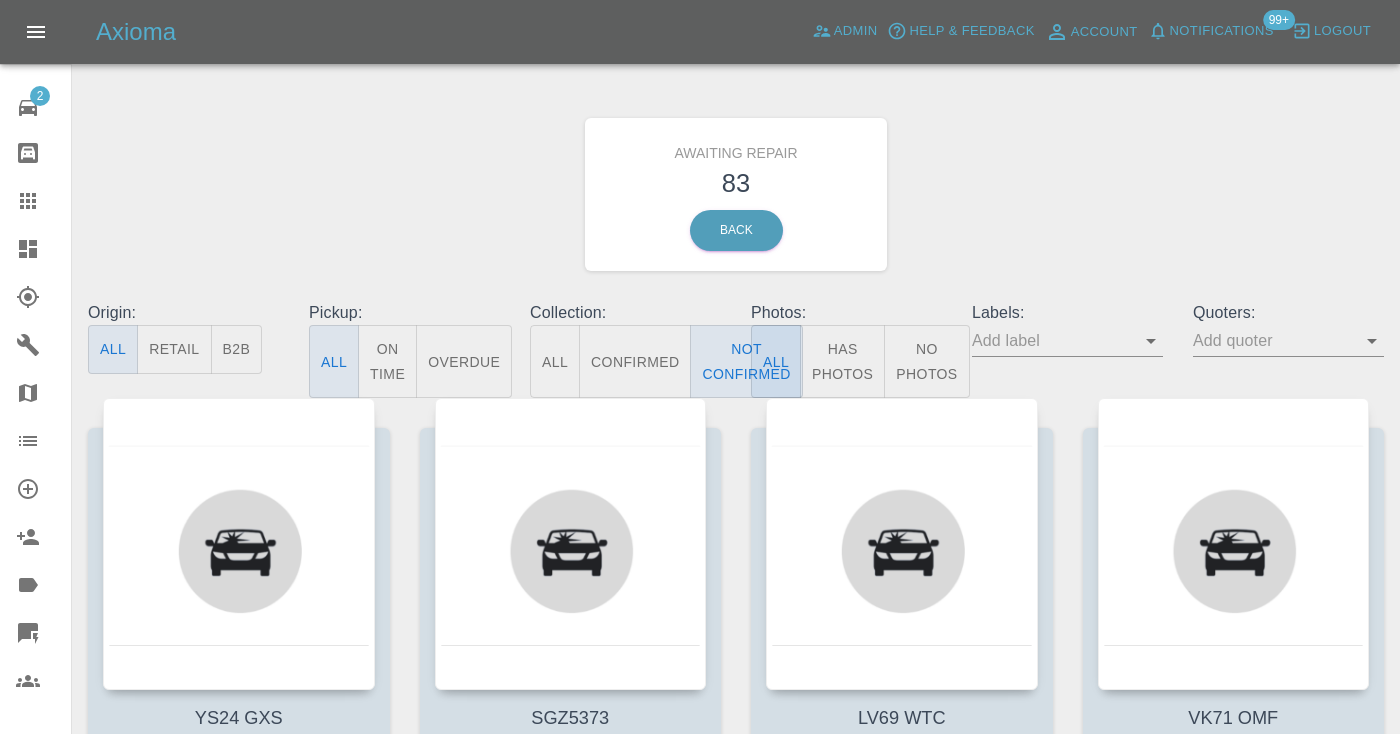 click at bounding box center (44, 201) 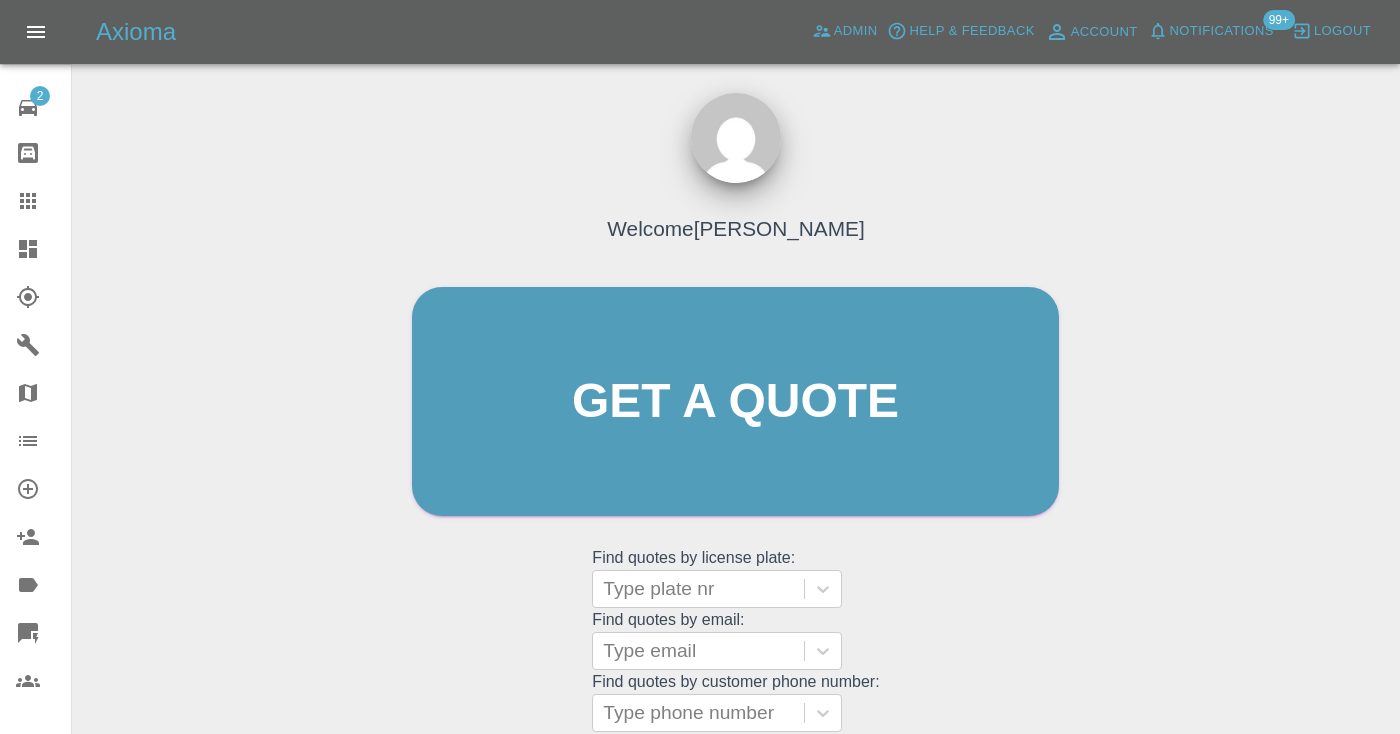 click on "Welcome  [PERSON_NAME] Get a quote Get a quote Find quotes by license plate: Type plate nr Find quotes by email: Type email Find quotes by customer phone number: Type phone number" at bounding box center (735, 440) 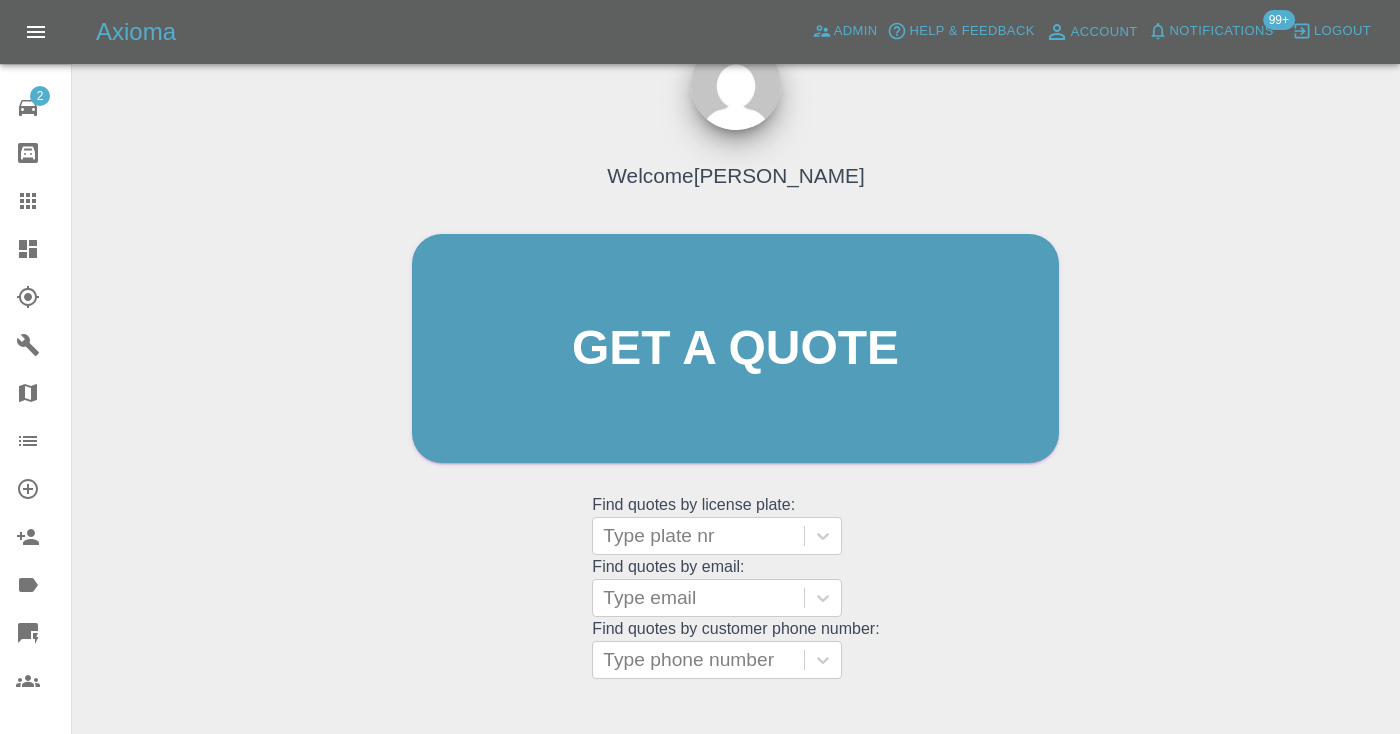 scroll, scrollTop: 63, scrollLeft: 0, axis: vertical 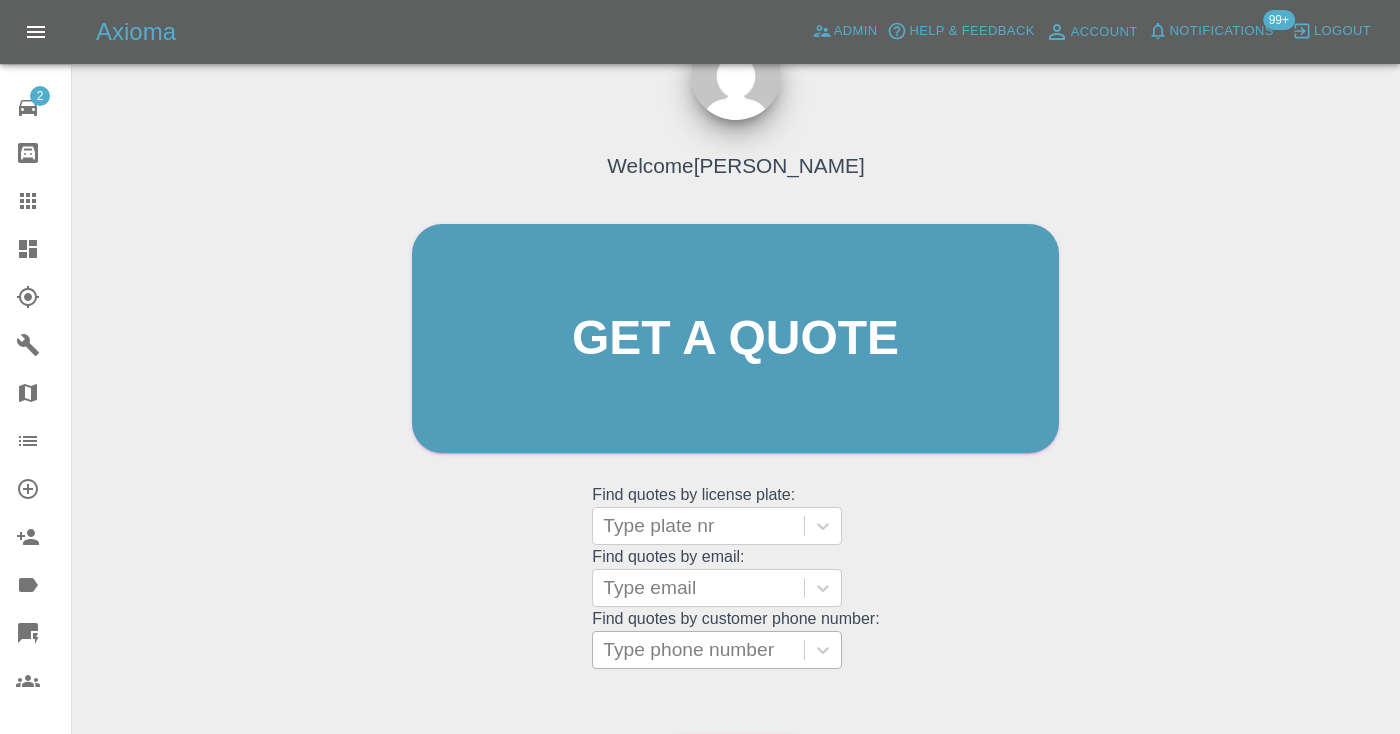 click on "Type phone number" at bounding box center (698, 650) 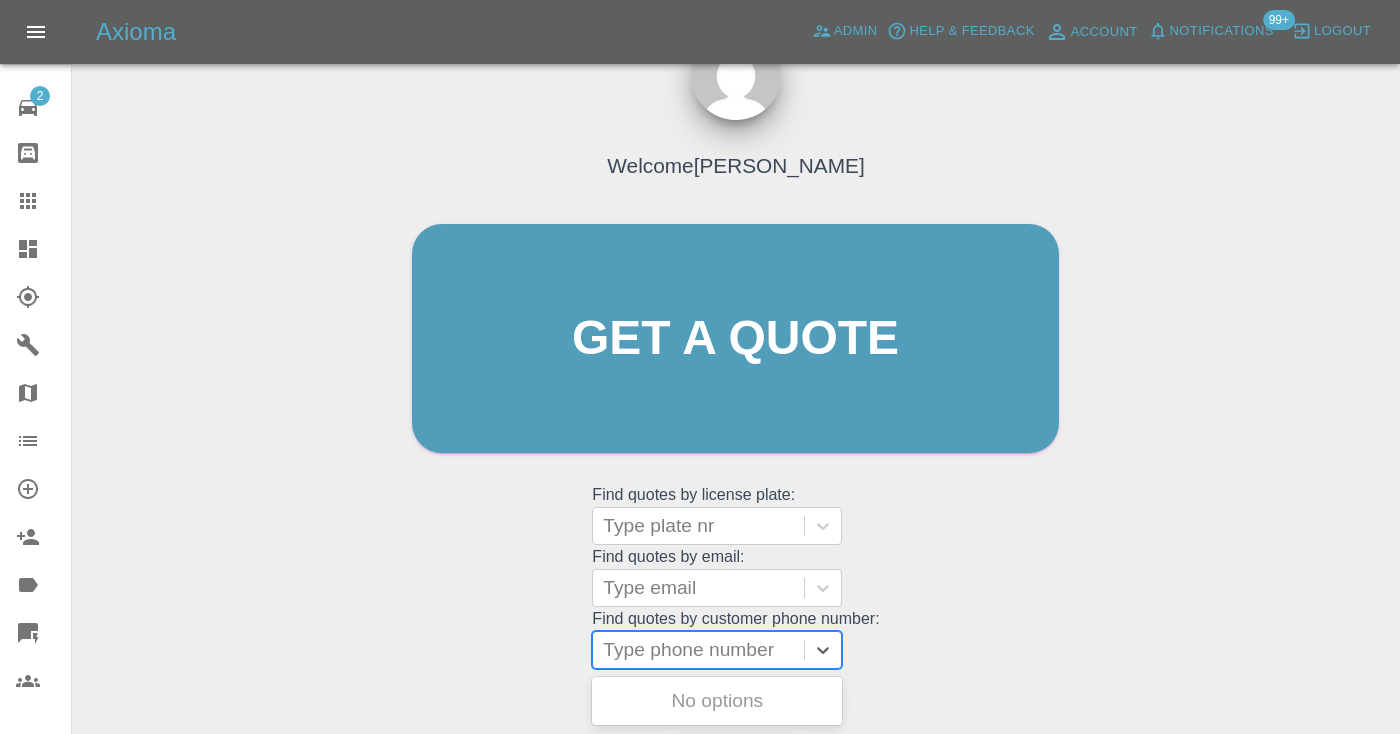 paste on "07876889013" 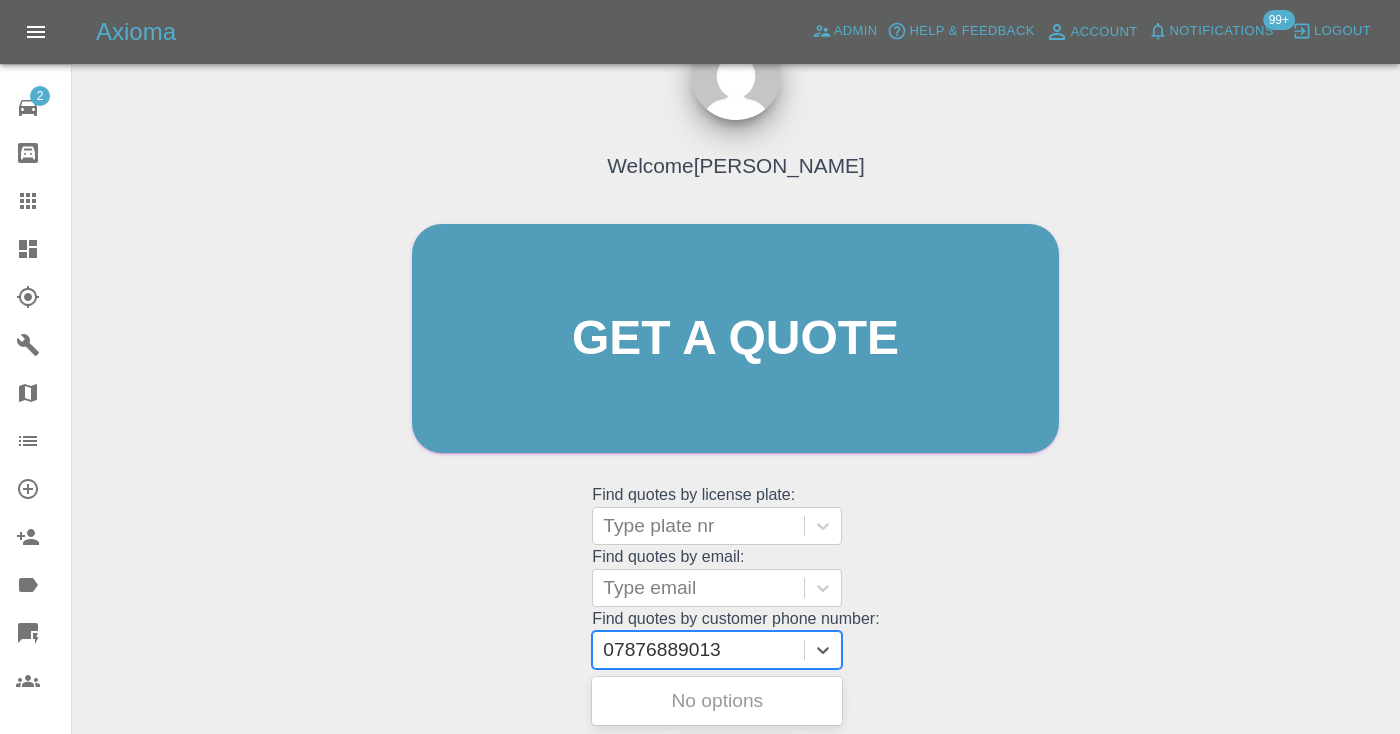 type on "07876889013" 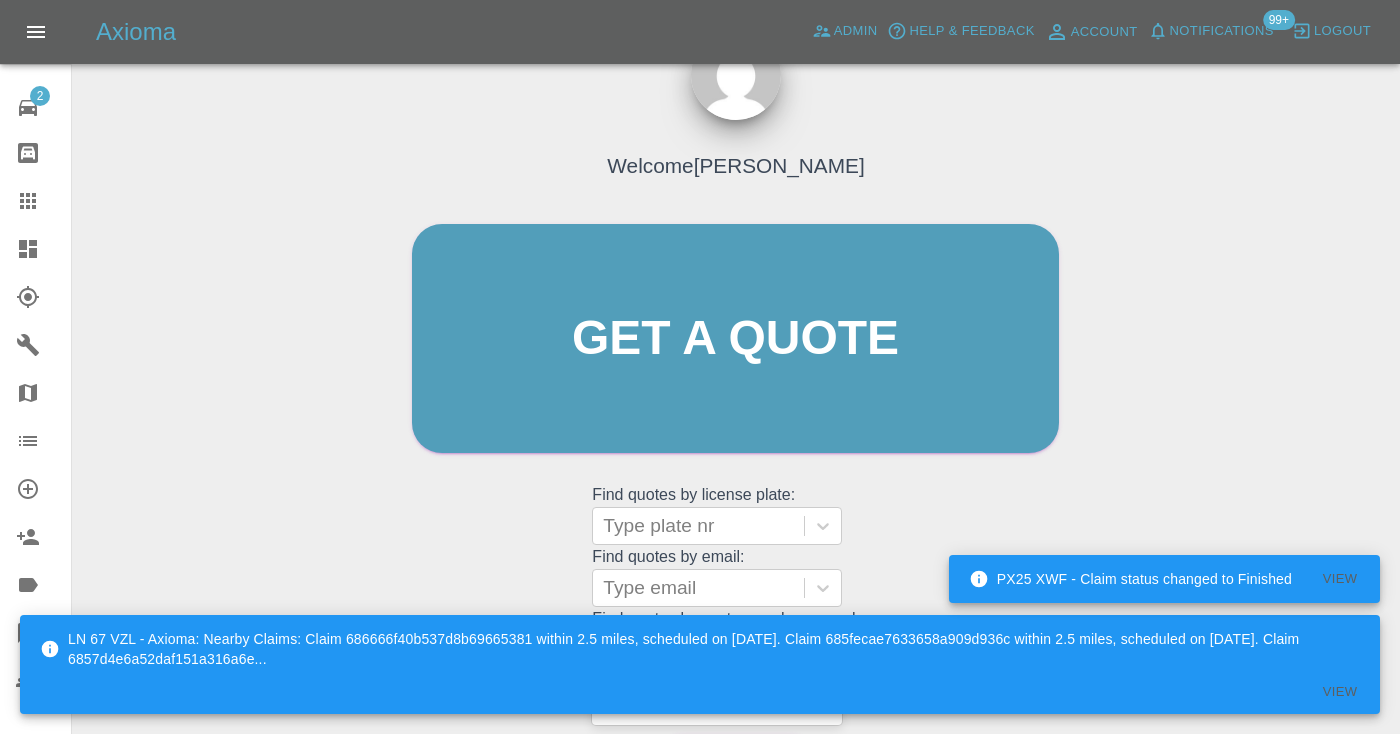 type 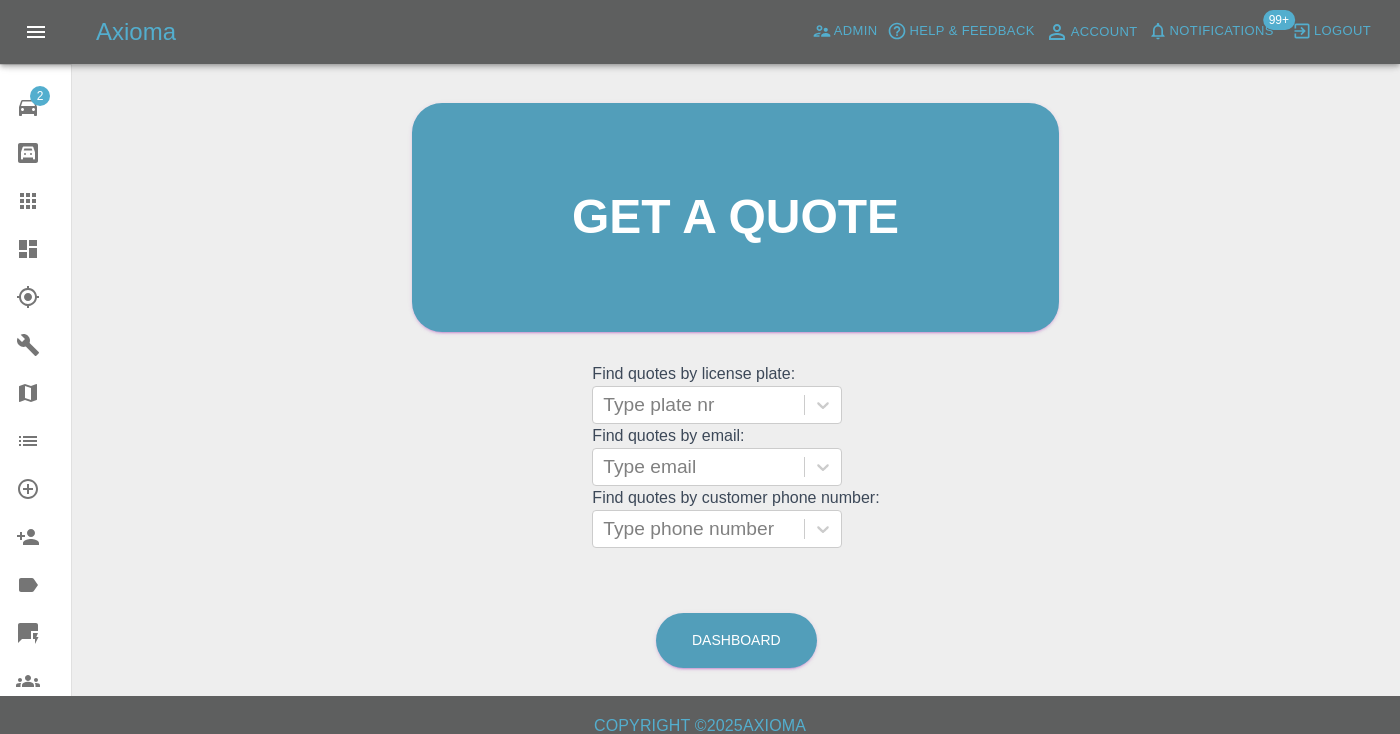 scroll, scrollTop: 205, scrollLeft: 0, axis: vertical 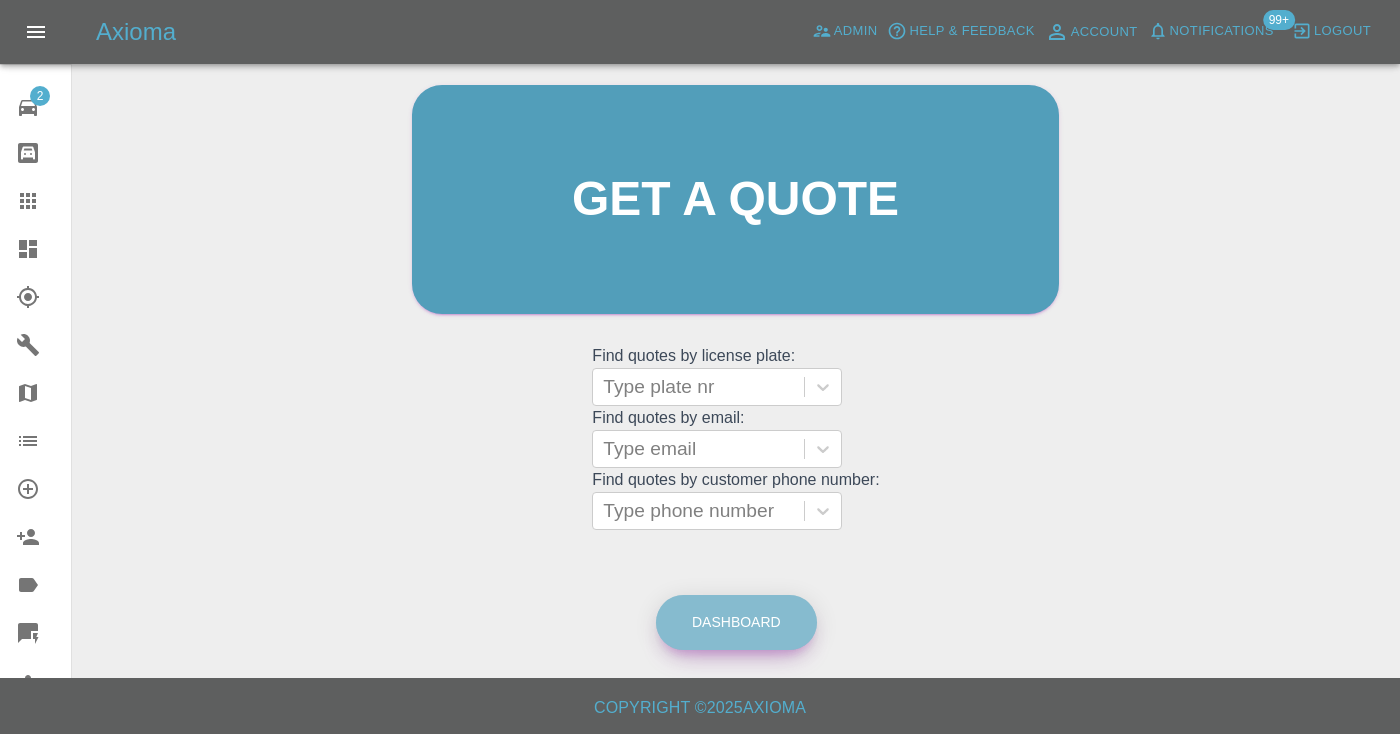 click on "Dashboard" at bounding box center [736, 622] 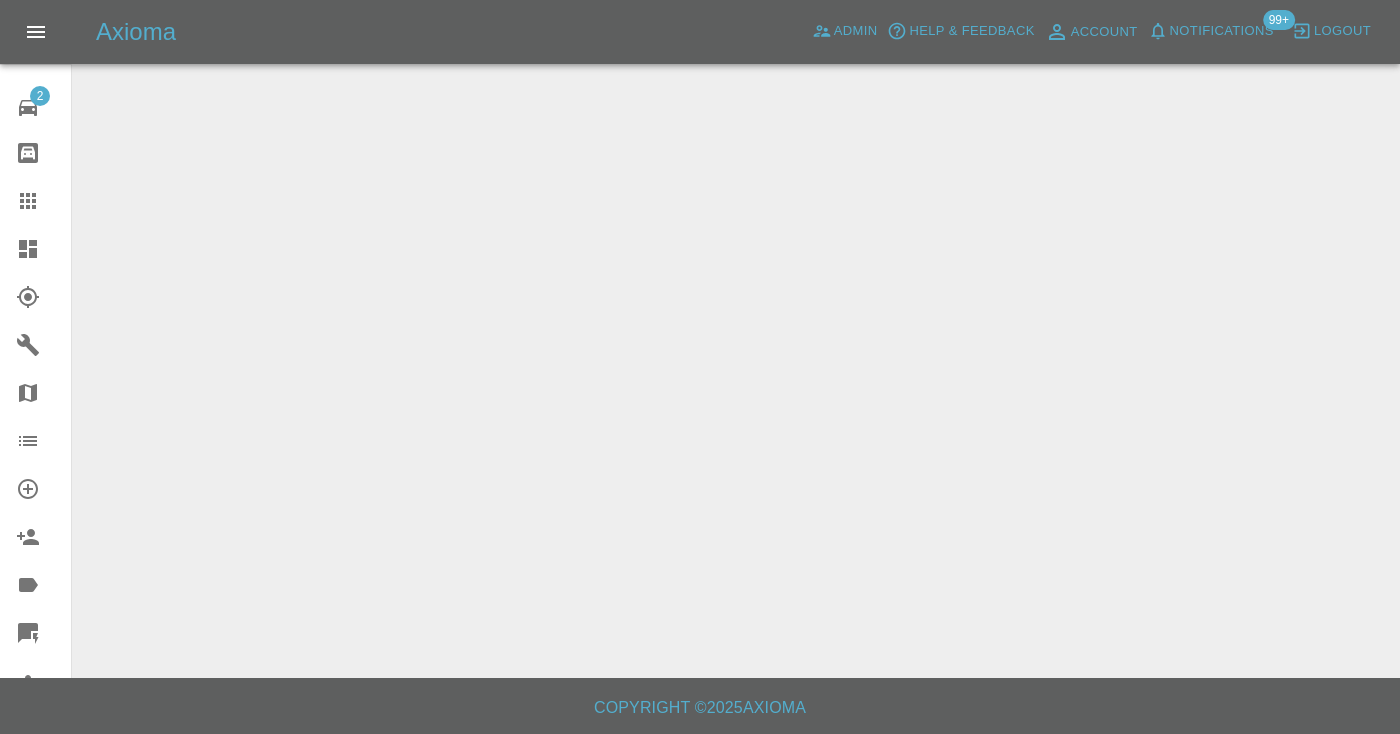 scroll, scrollTop: 0, scrollLeft: 0, axis: both 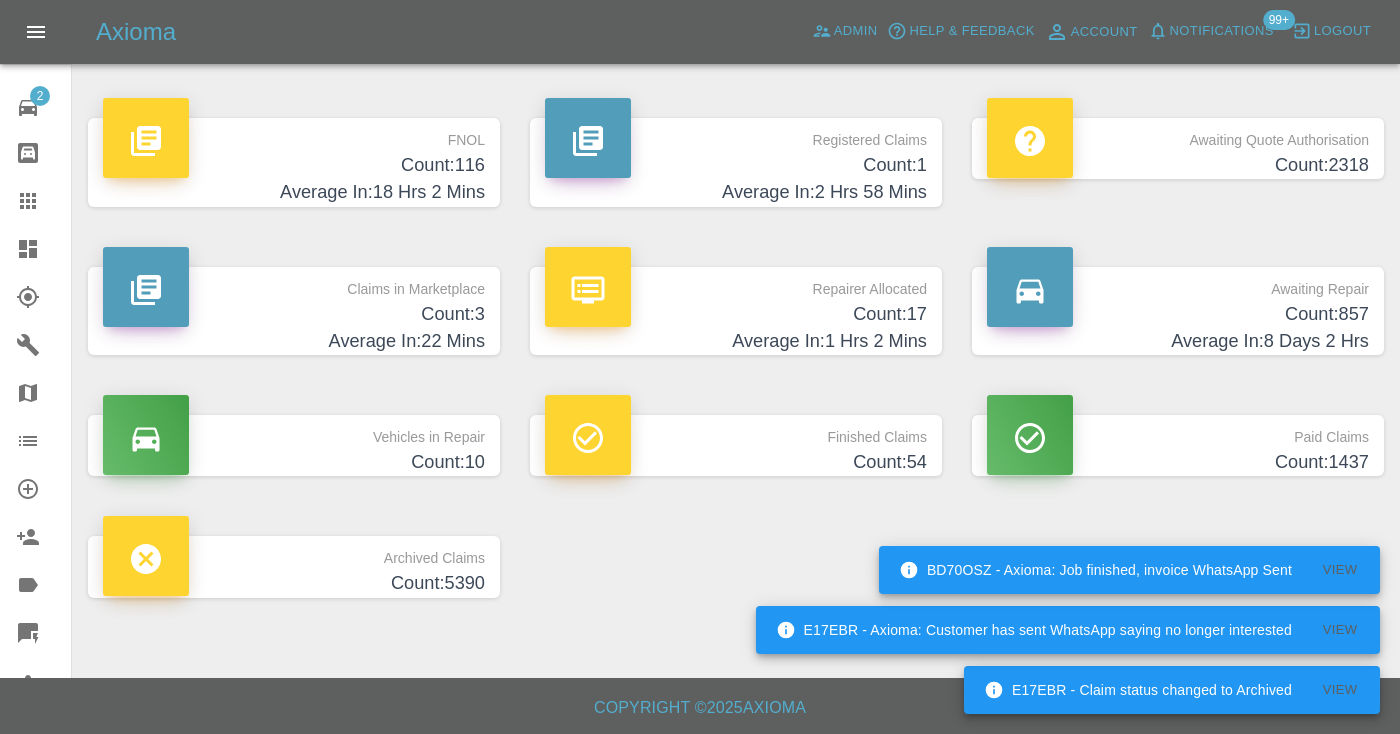 click on "Count:  857" at bounding box center [1178, 314] 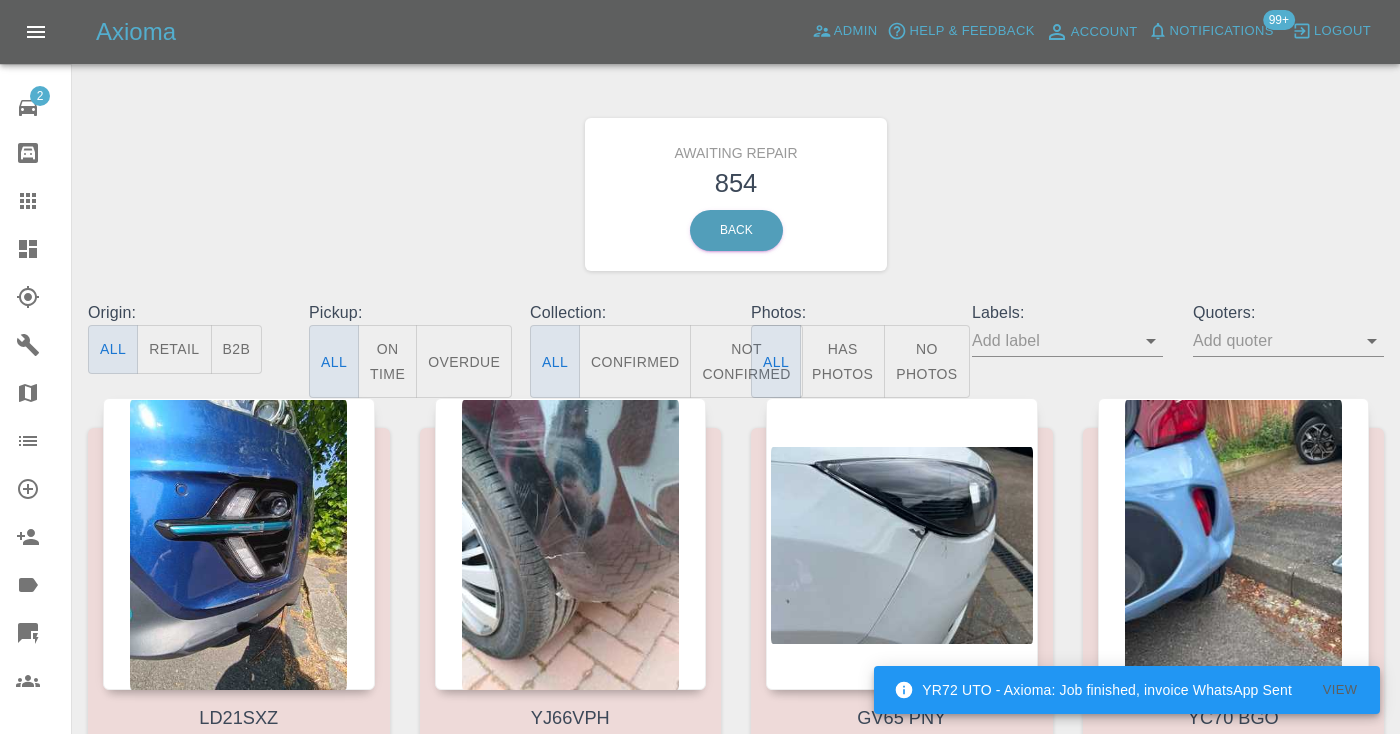 click on "Not Confirmed" at bounding box center [746, 361] 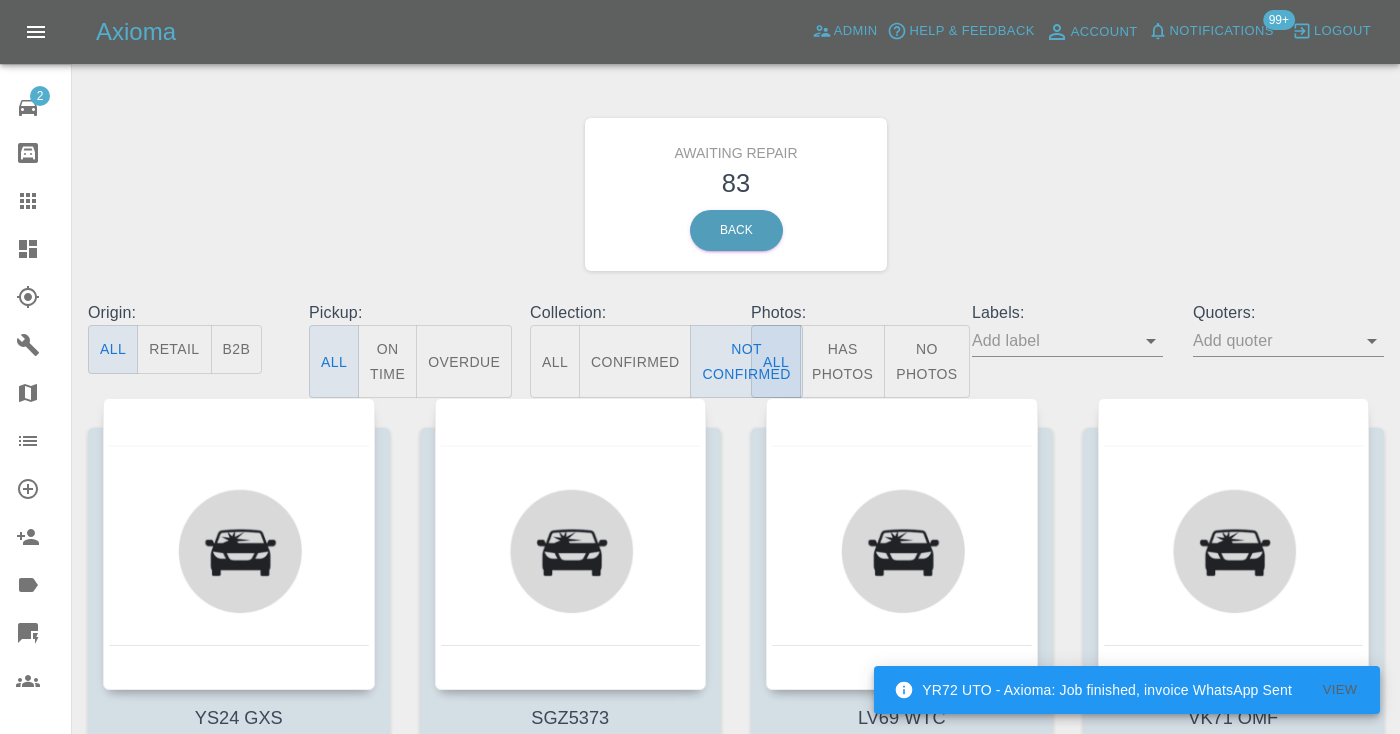 click on "Awaiting Repair 83 Back" at bounding box center (736, 194) 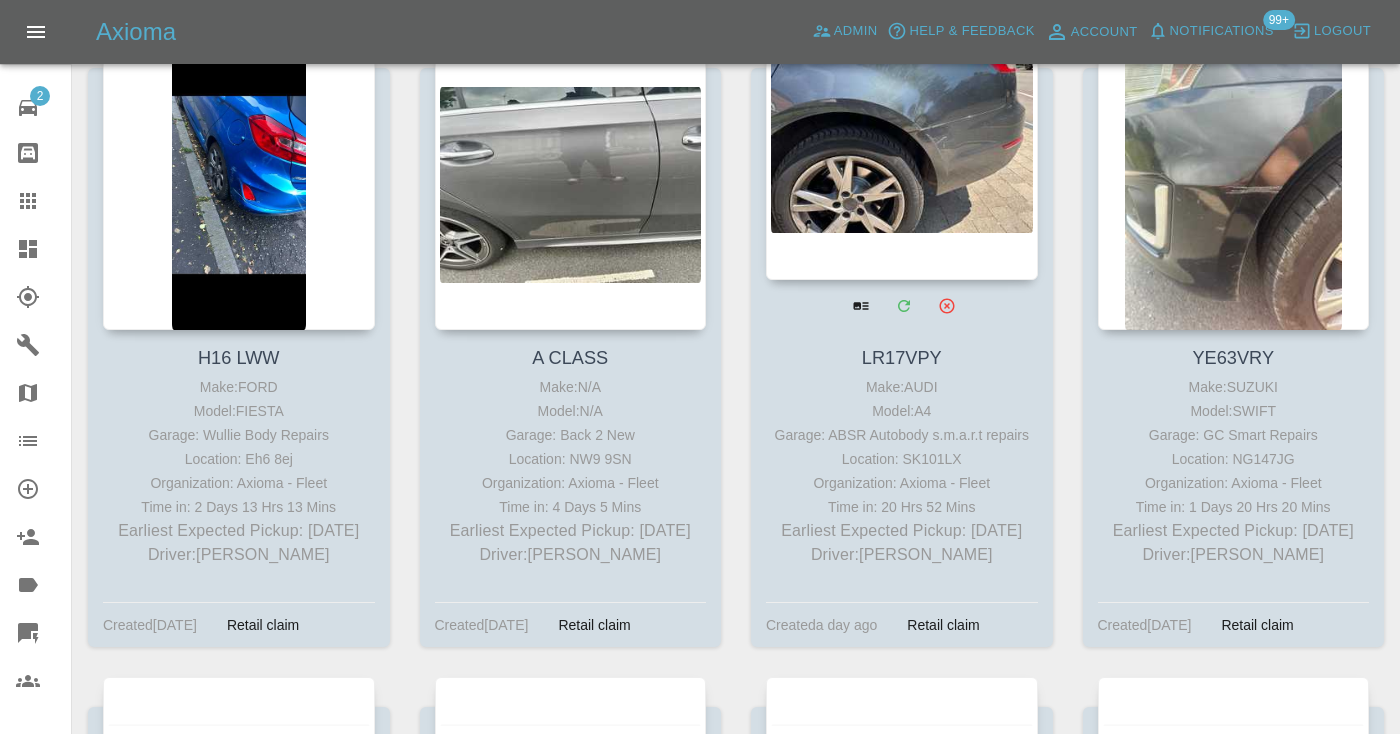 scroll, scrollTop: 5676, scrollLeft: 0, axis: vertical 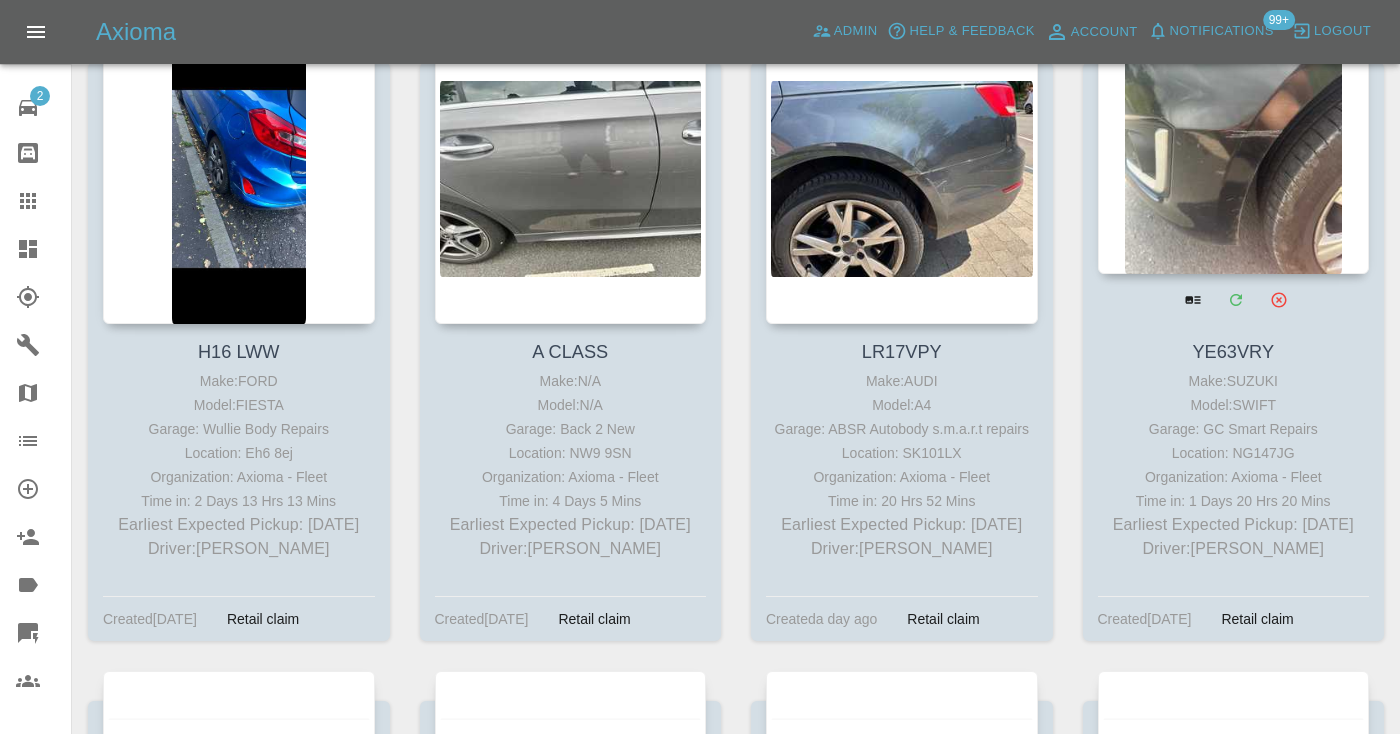 click at bounding box center [1234, 128] 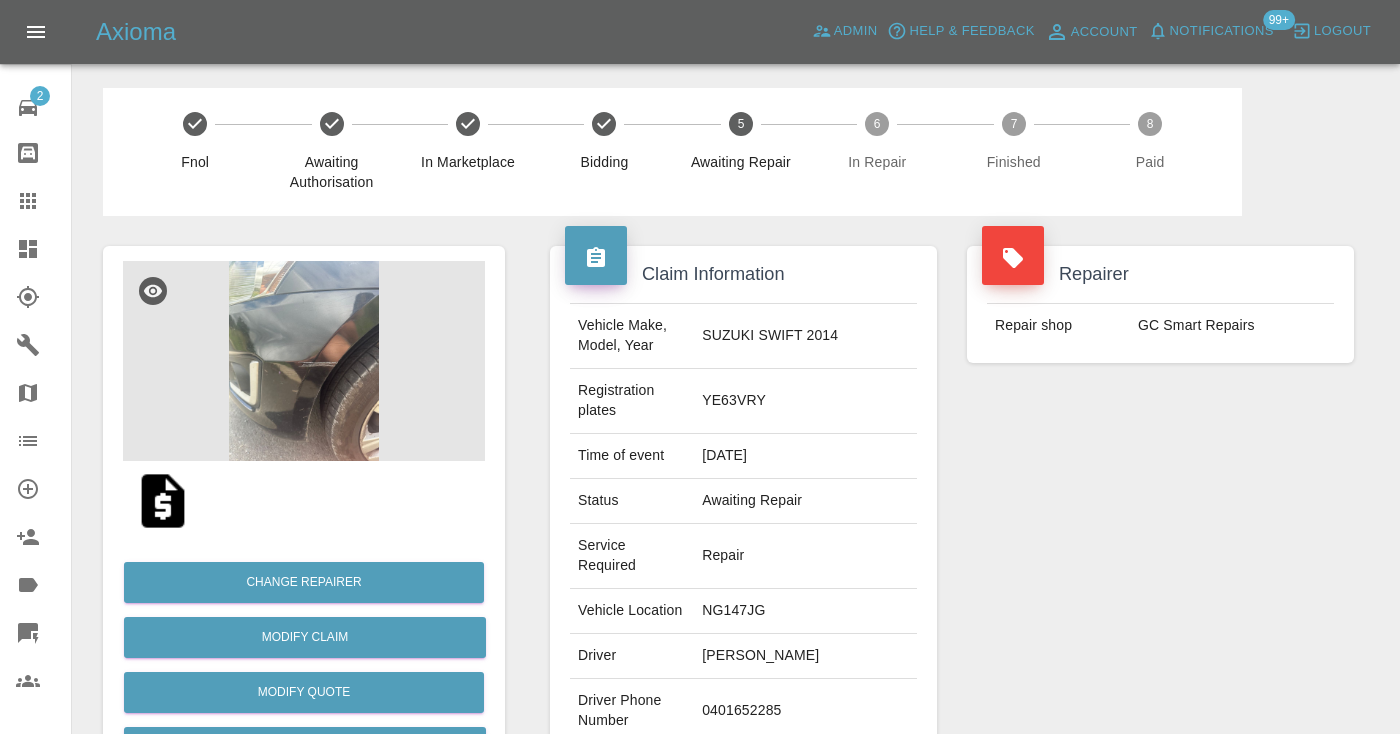 scroll, scrollTop: 0, scrollLeft: 0, axis: both 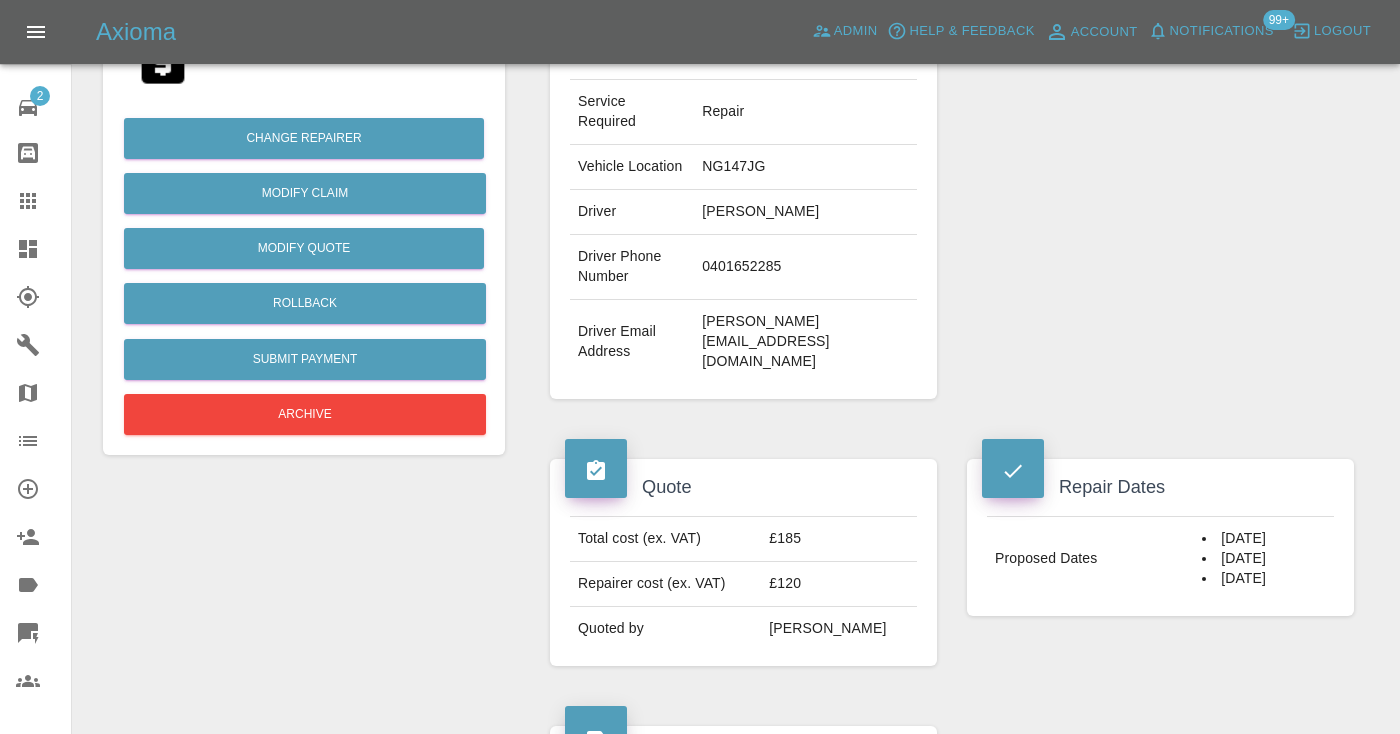 click on "0401652285" at bounding box center (805, 267) 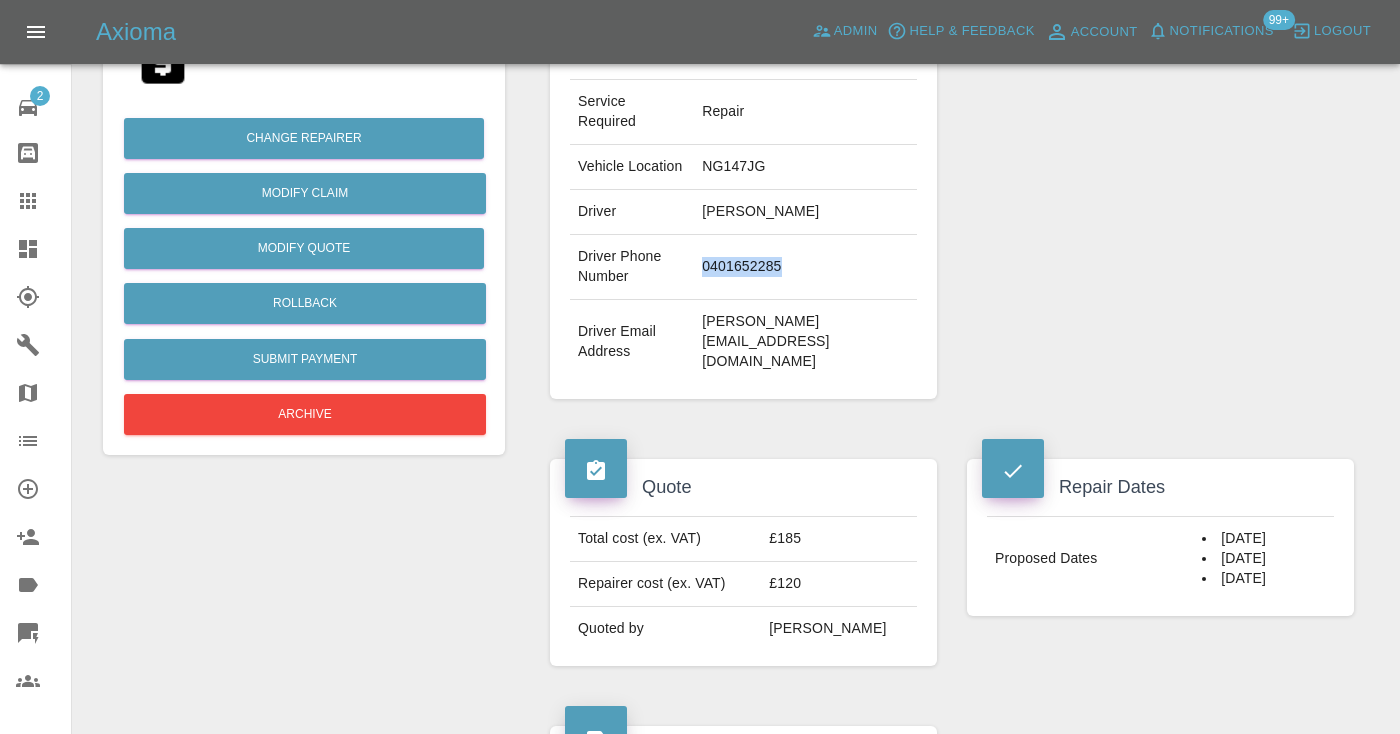 click on "0401652285" at bounding box center [805, 267] 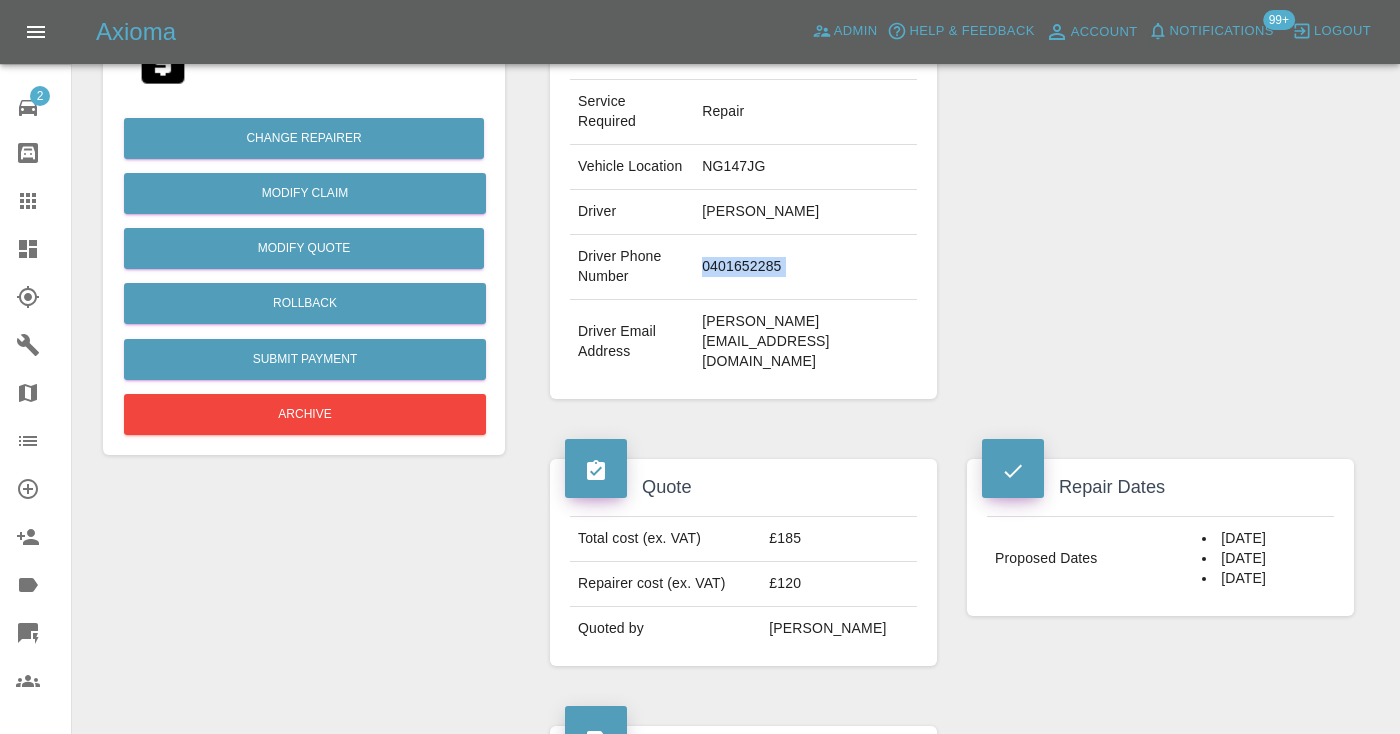 click on "0401652285" at bounding box center [805, 267] 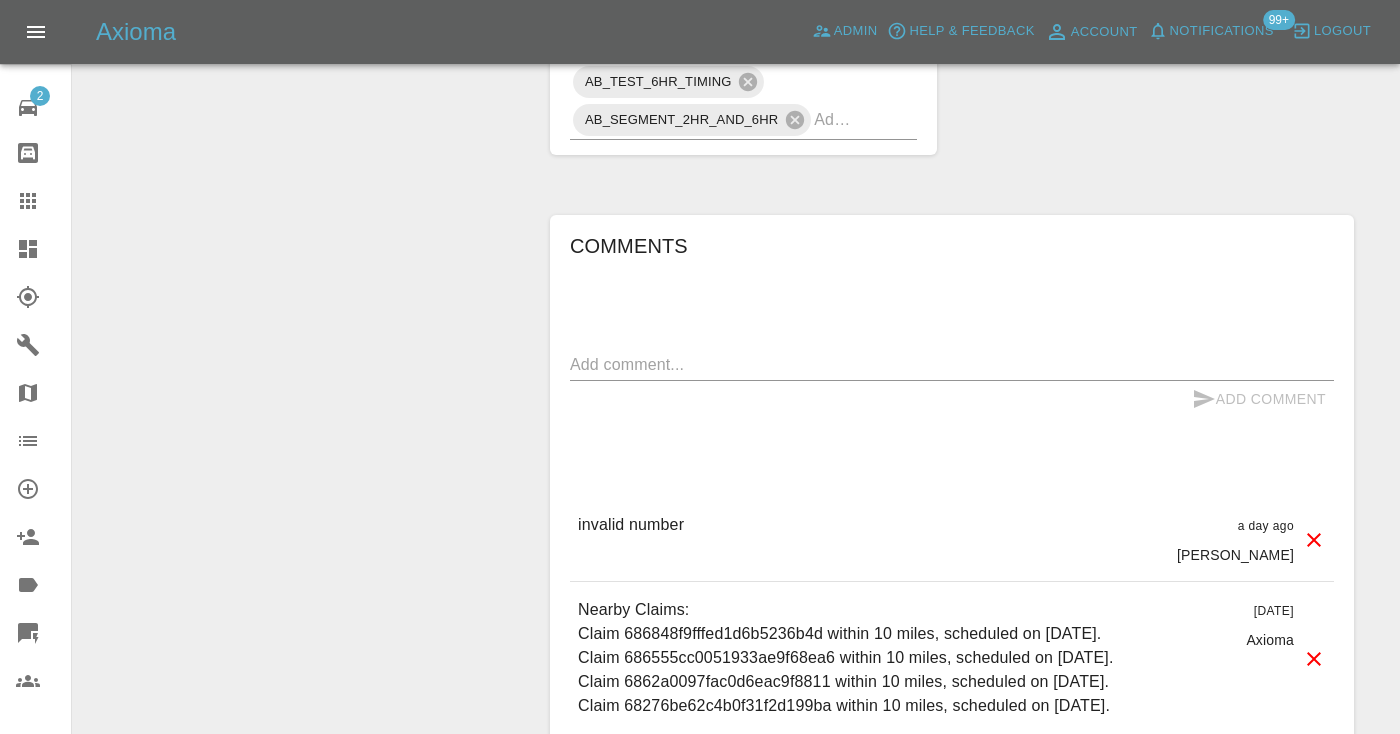 scroll, scrollTop: 1416, scrollLeft: 0, axis: vertical 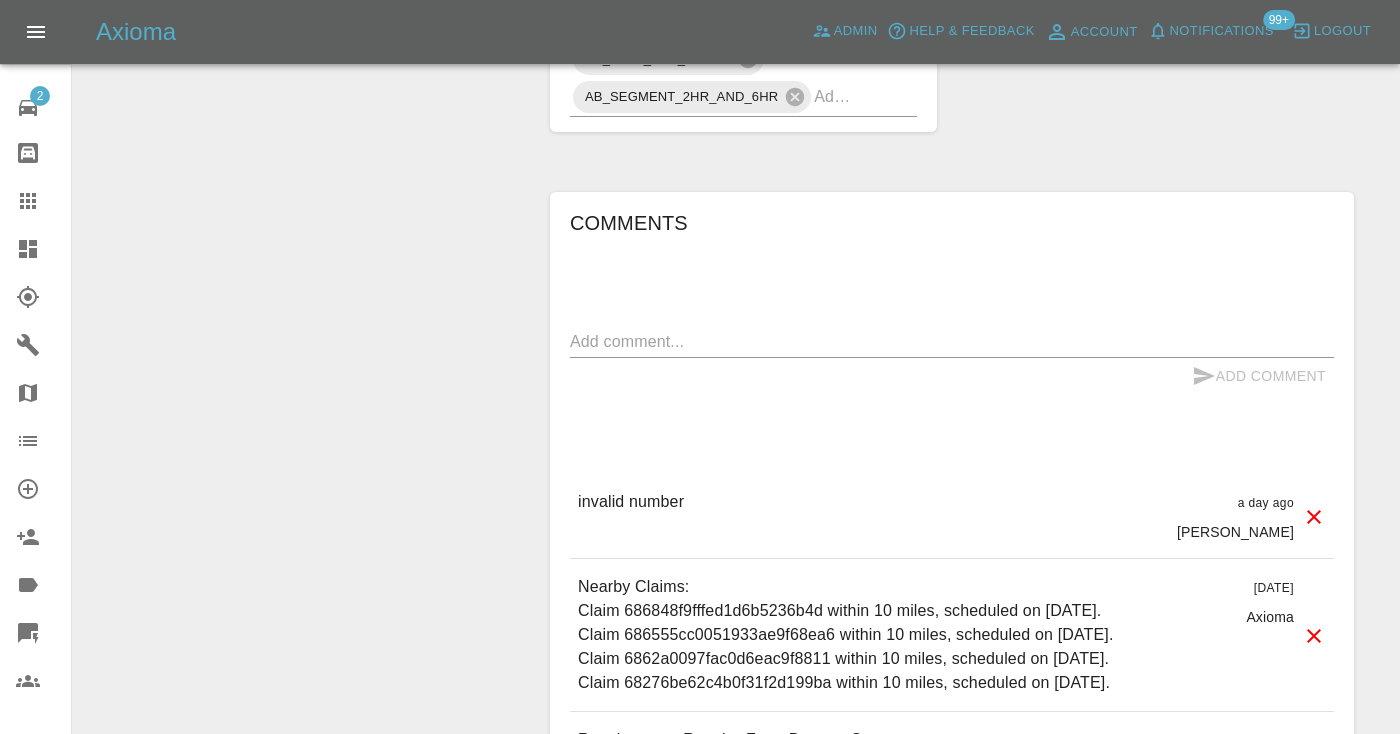 click at bounding box center [952, 341] 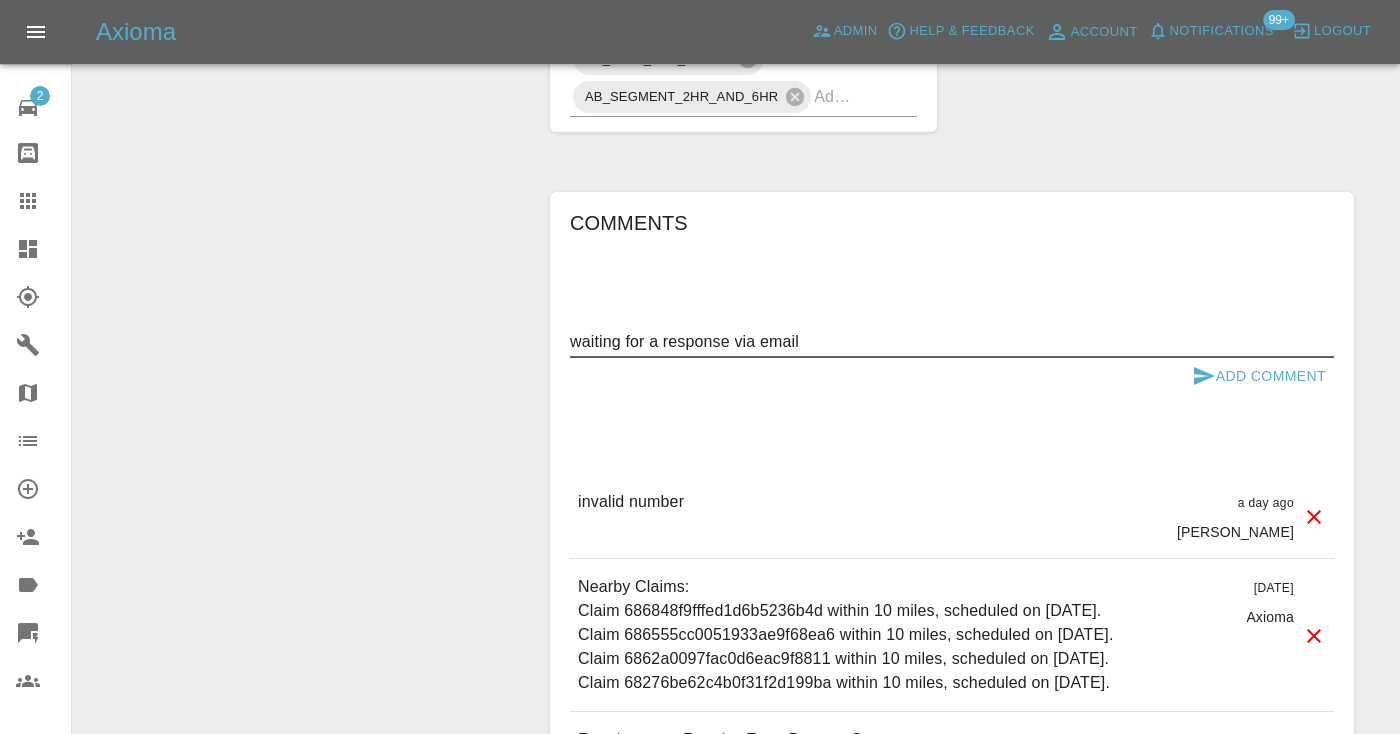 type on "waiting for a response via email" 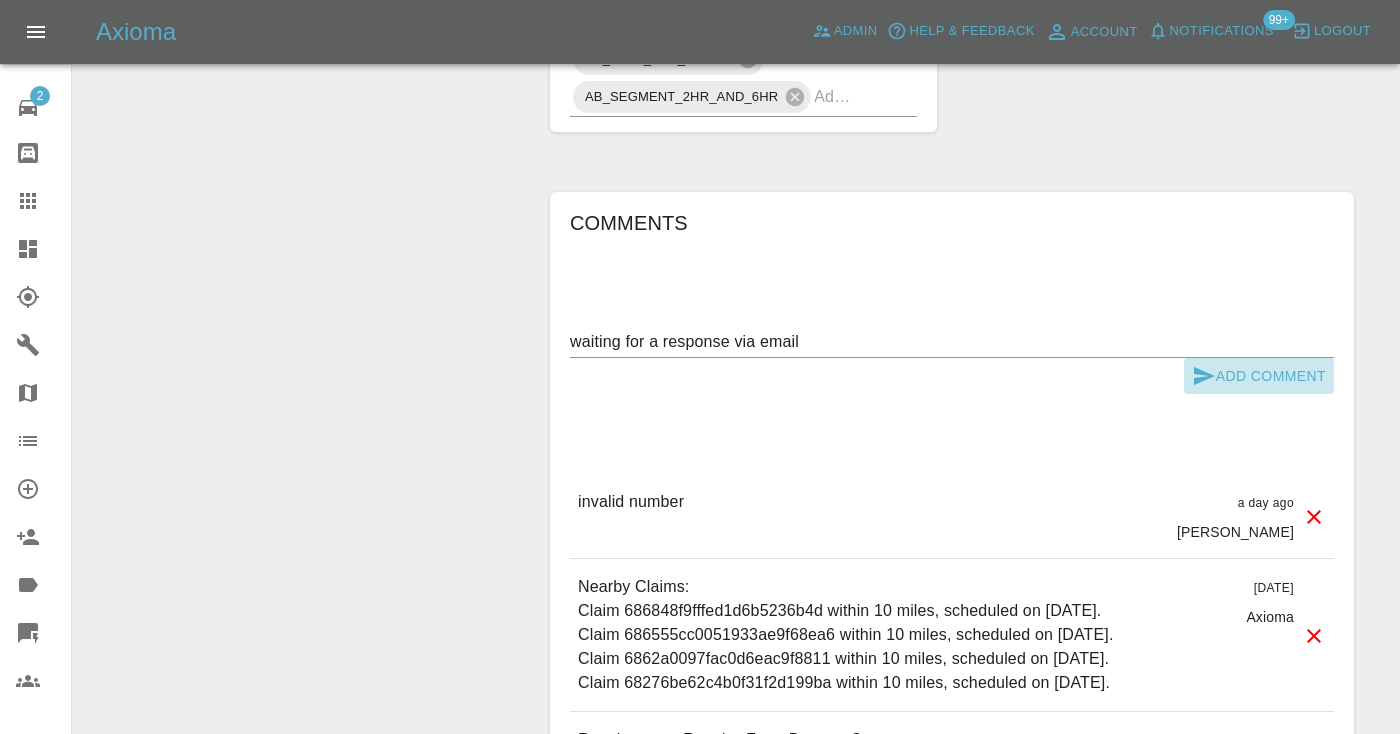 click 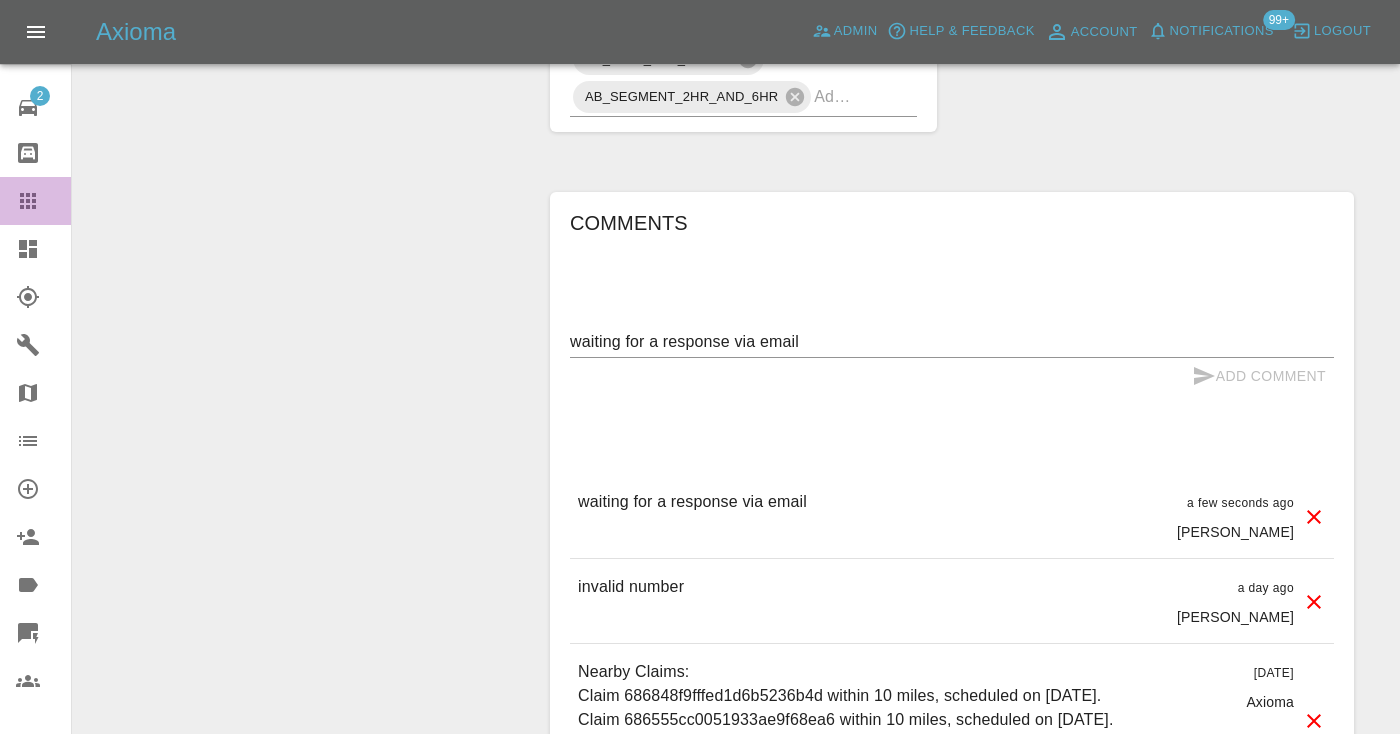 click at bounding box center (44, 201) 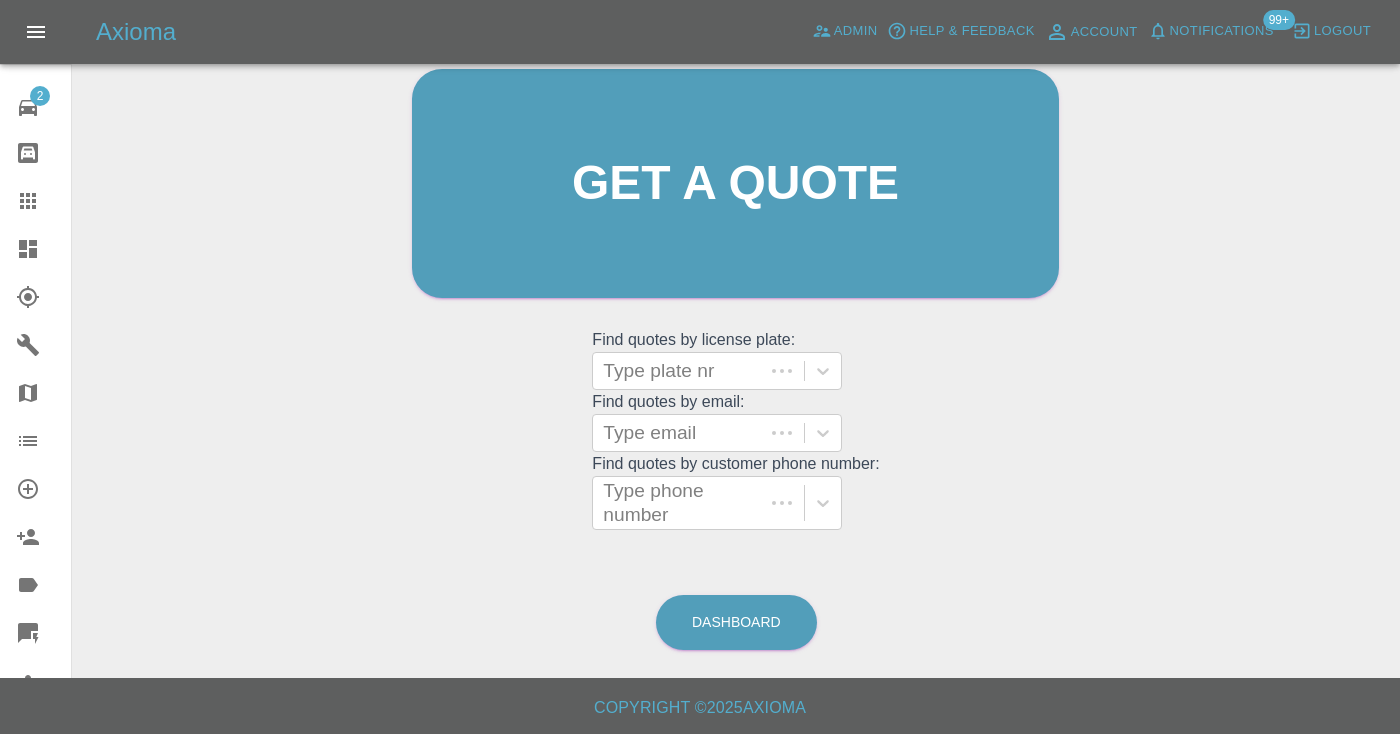 scroll, scrollTop: 151, scrollLeft: 0, axis: vertical 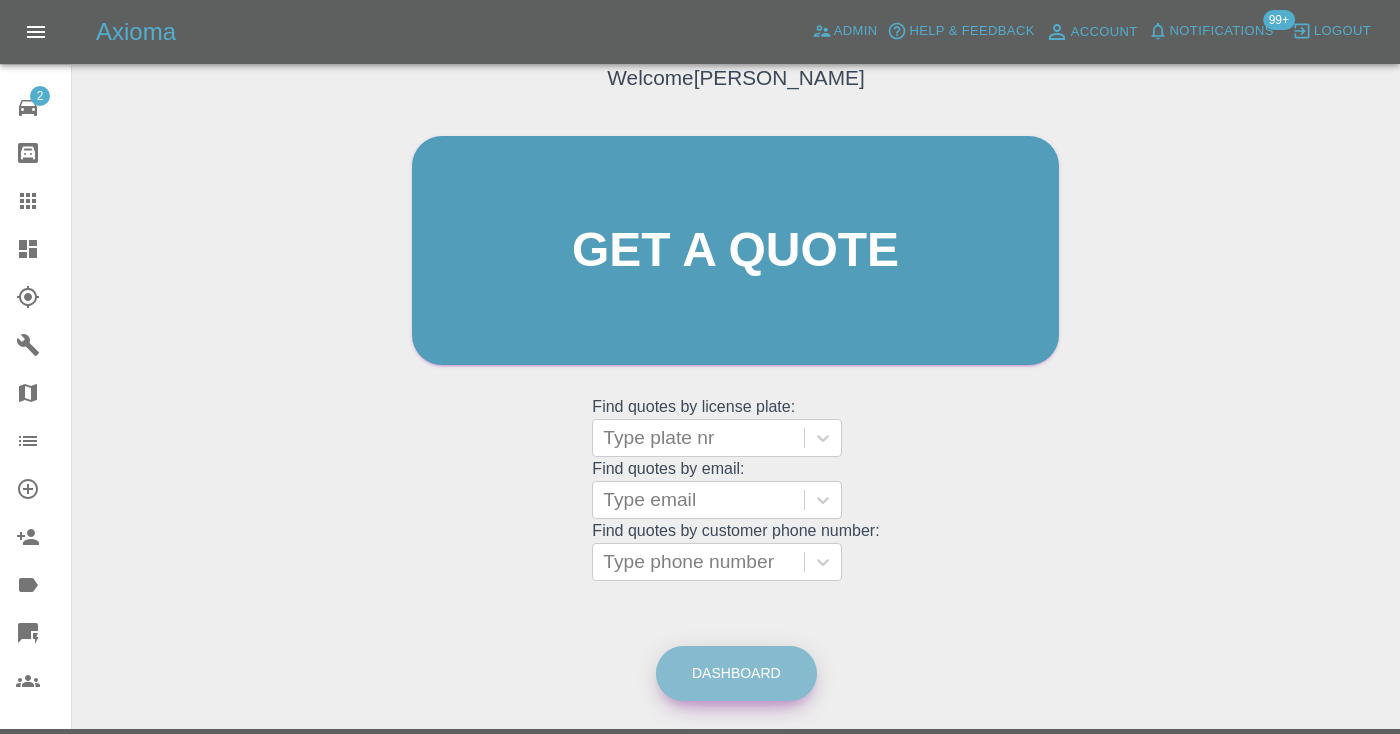 click on "Dashboard" at bounding box center (736, 673) 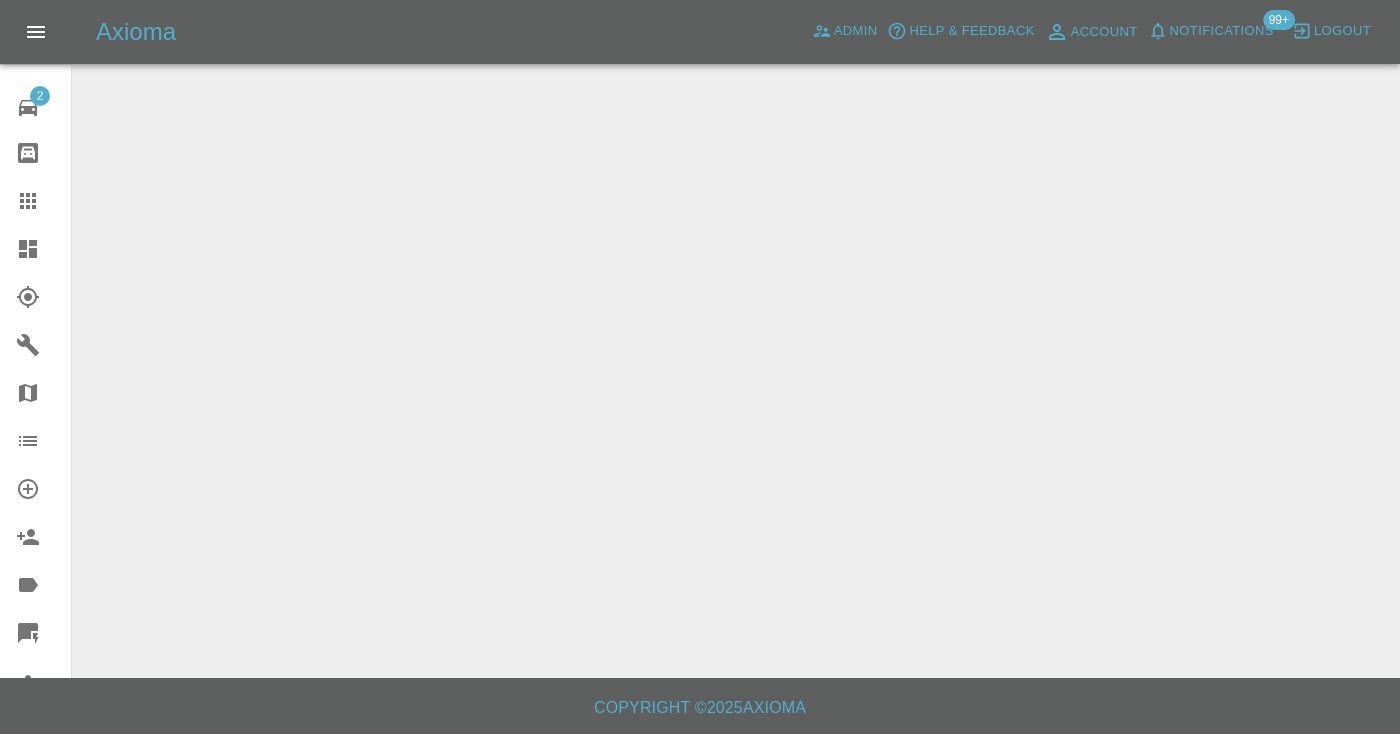 scroll, scrollTop: 0, scrollLeft: 0, axis: both 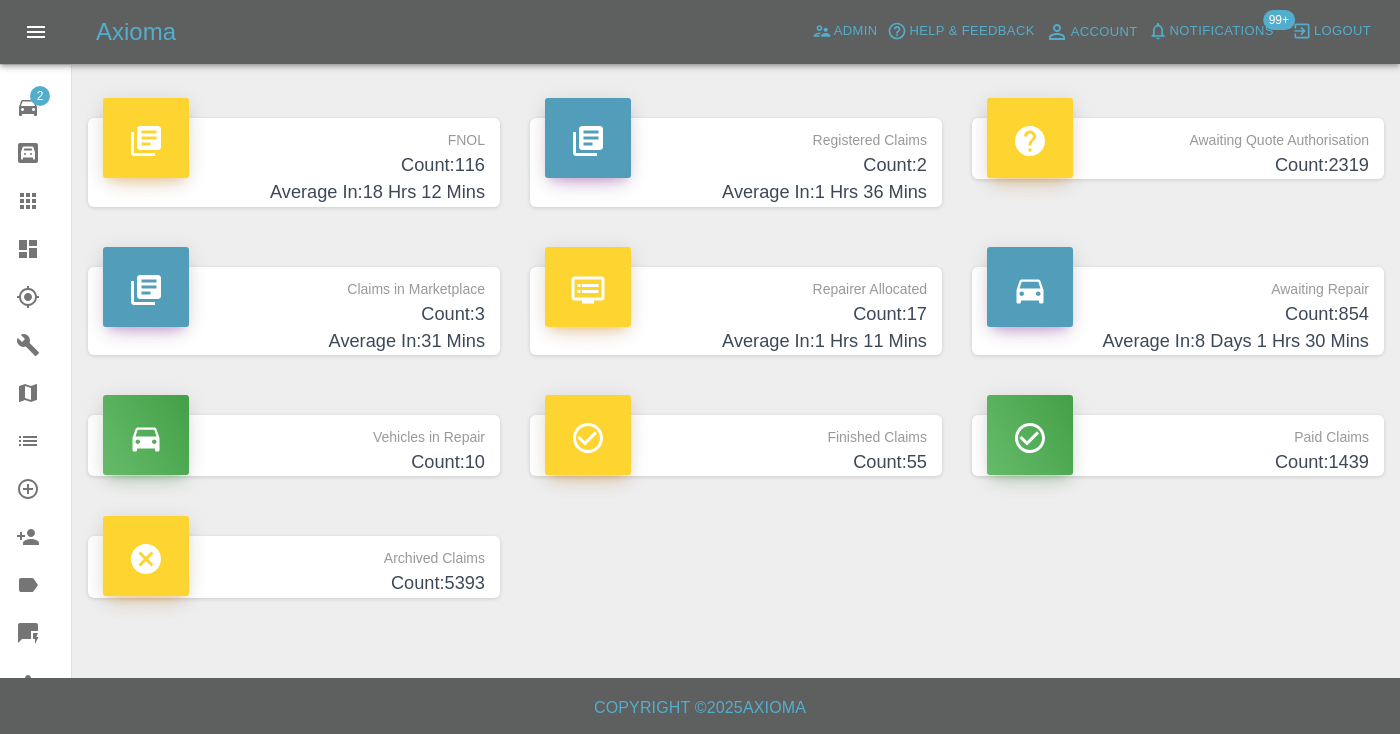 click on "Count:  854" at bounding box center (1178, 314) 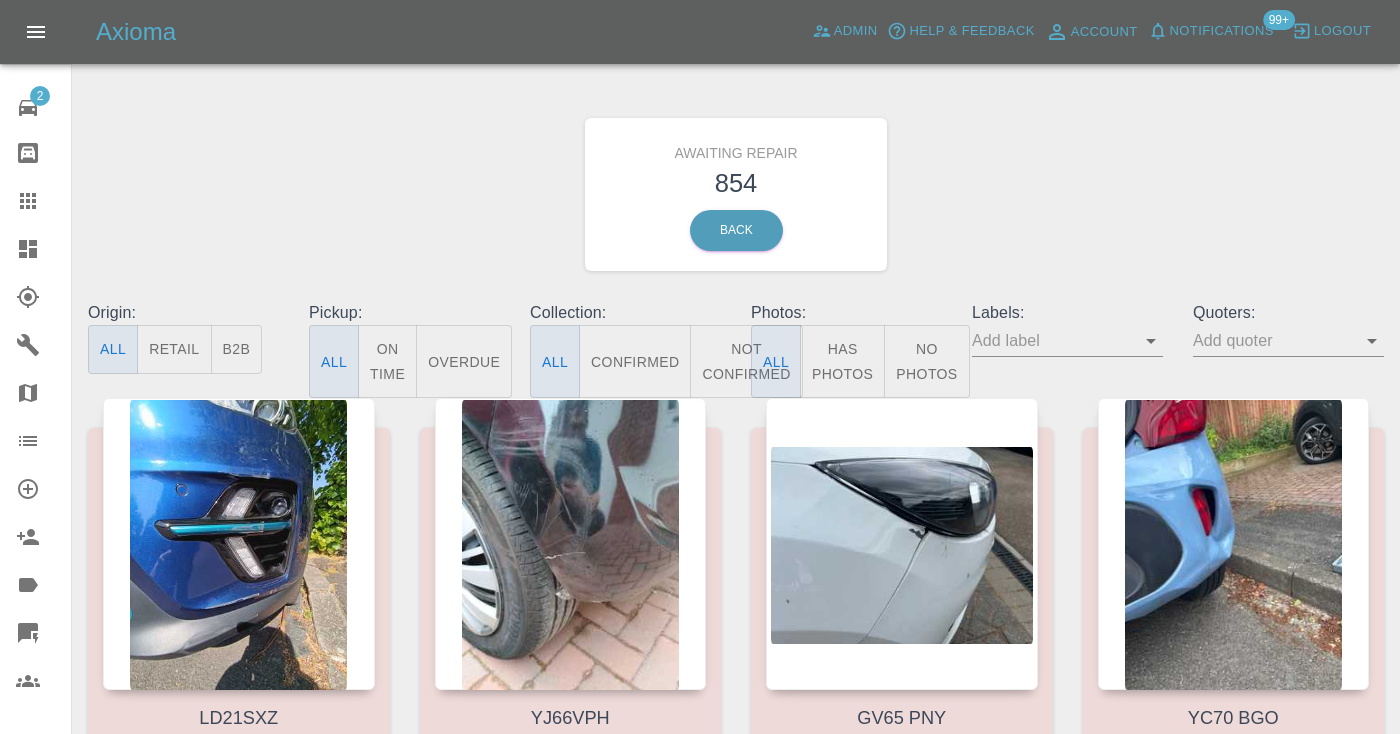 click on "Not Confirmed" at bounding box center [746, 361] 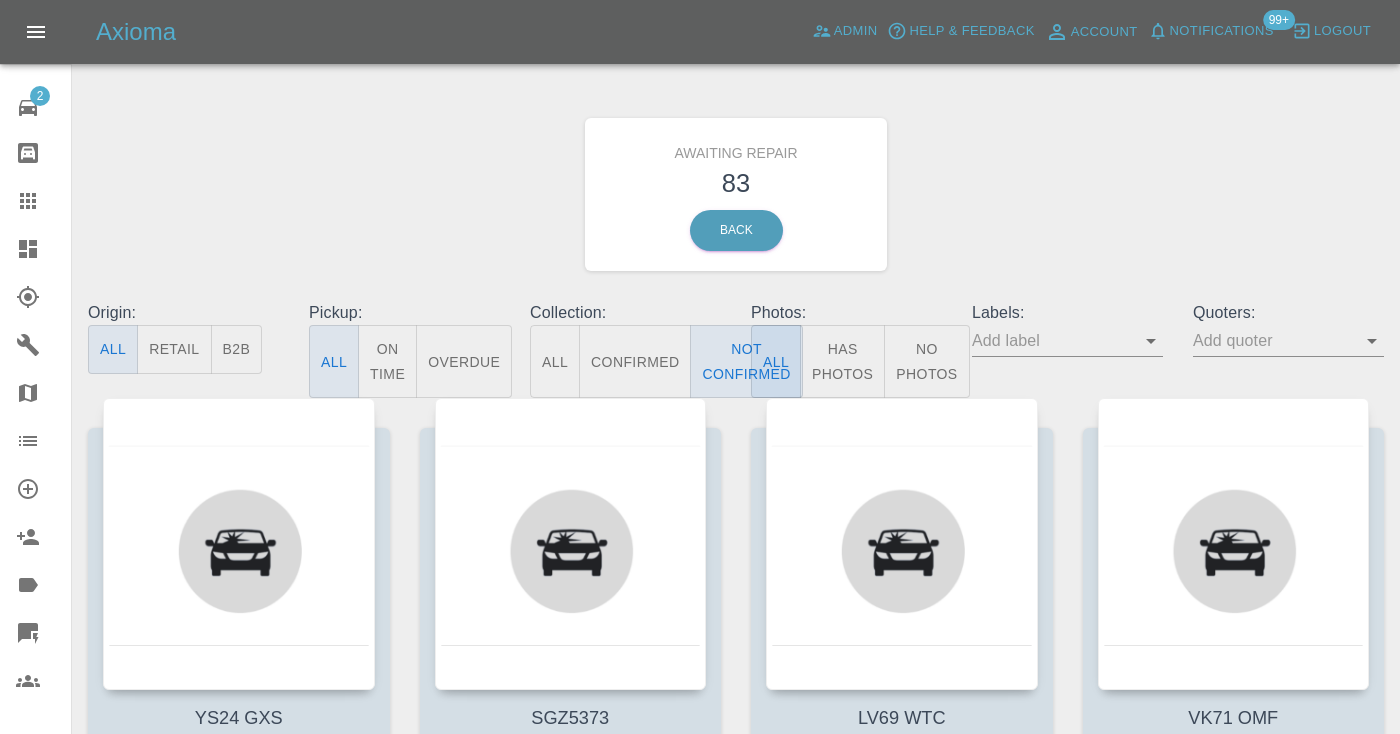 click on "Awaiting Repair 83 Back" at bounding box center (736, 194) 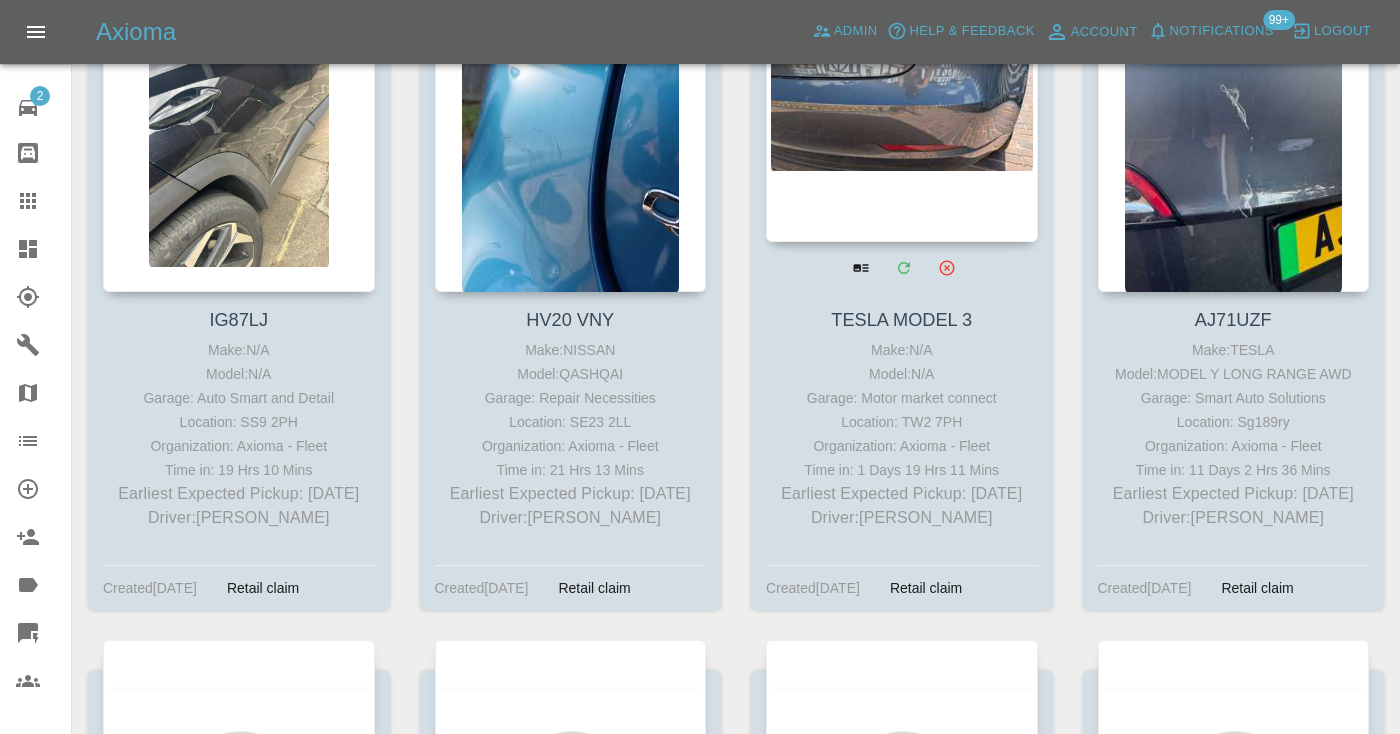 scroll, scrollTop: 6357, scrollLeft: 0, axis: vertical 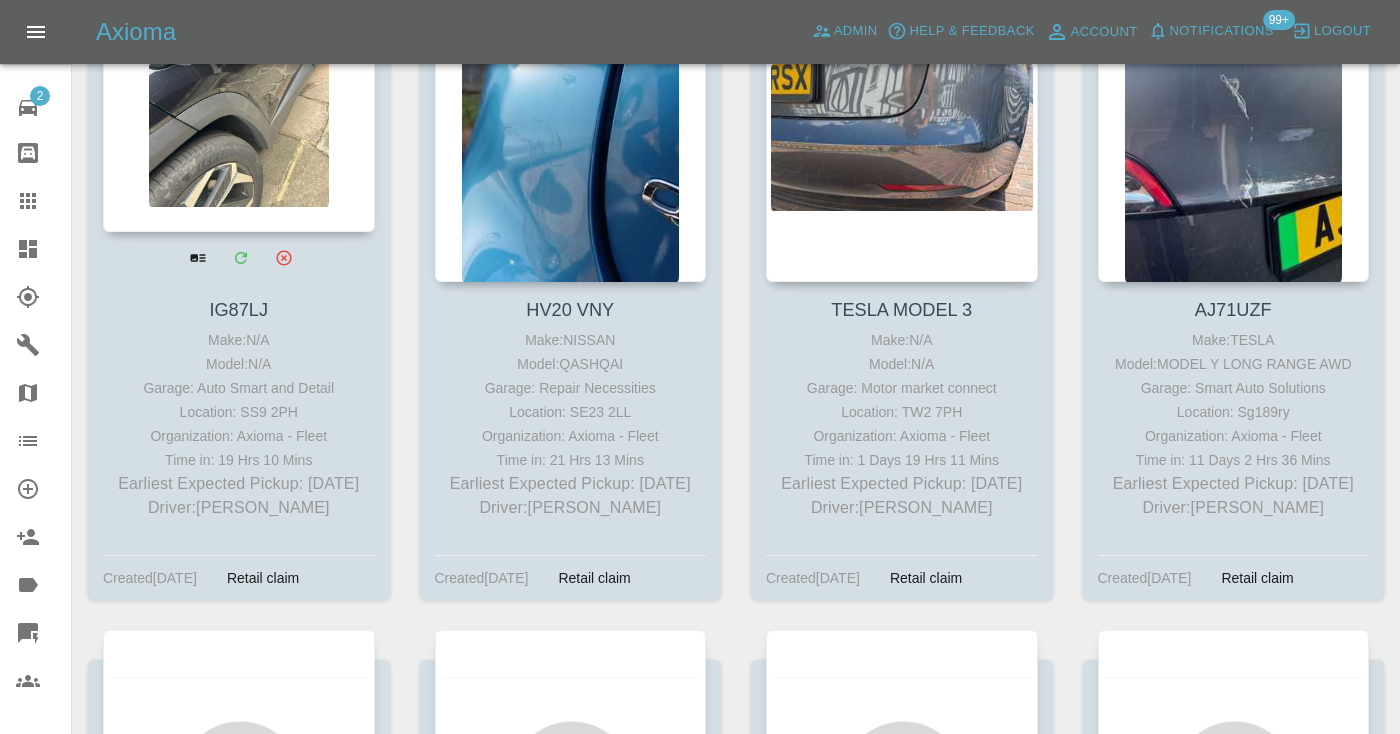 click at bounding box center [239, 86] 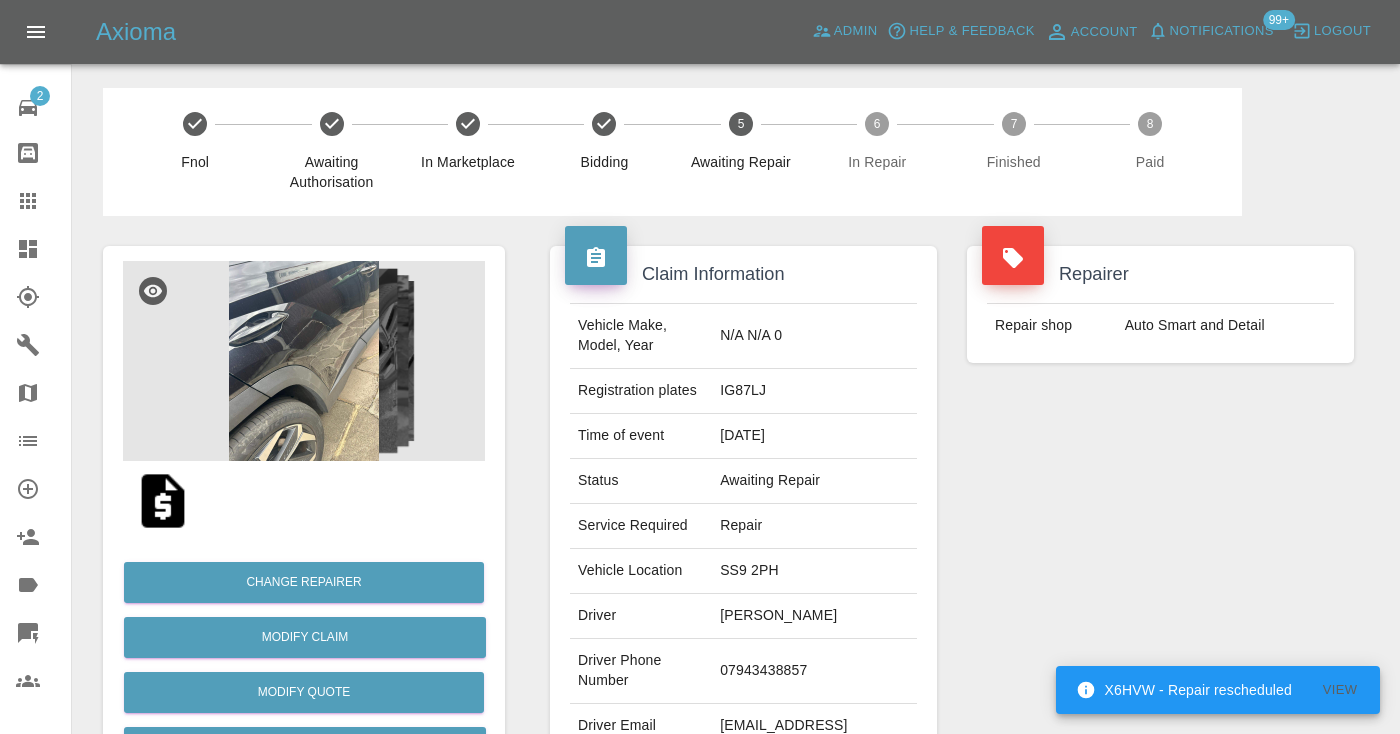 click on "07943438857" at bounding box center (814, 671) 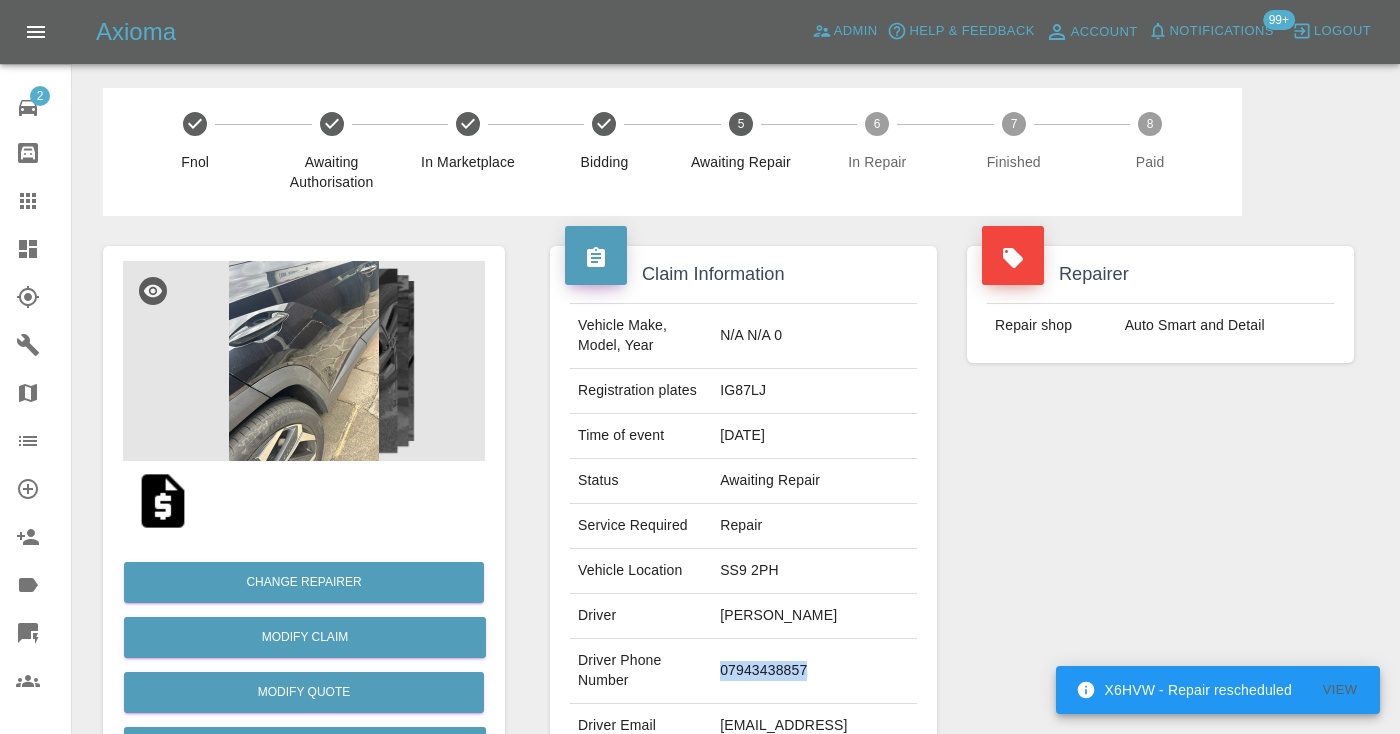 click on "07943438857" at bounding box center [814, 671] 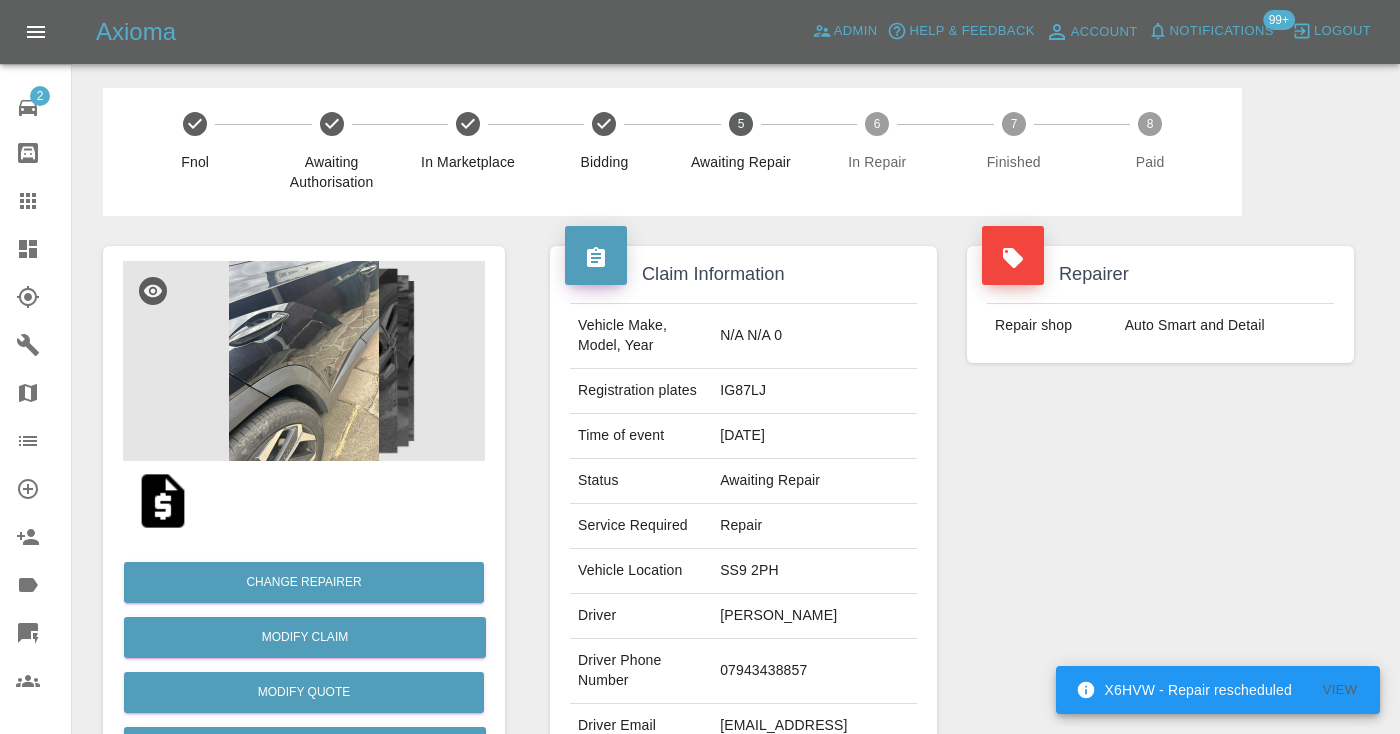 click on "Repairer Repair shop Auto Smart and Detail" at bounding box center [1160, 514] 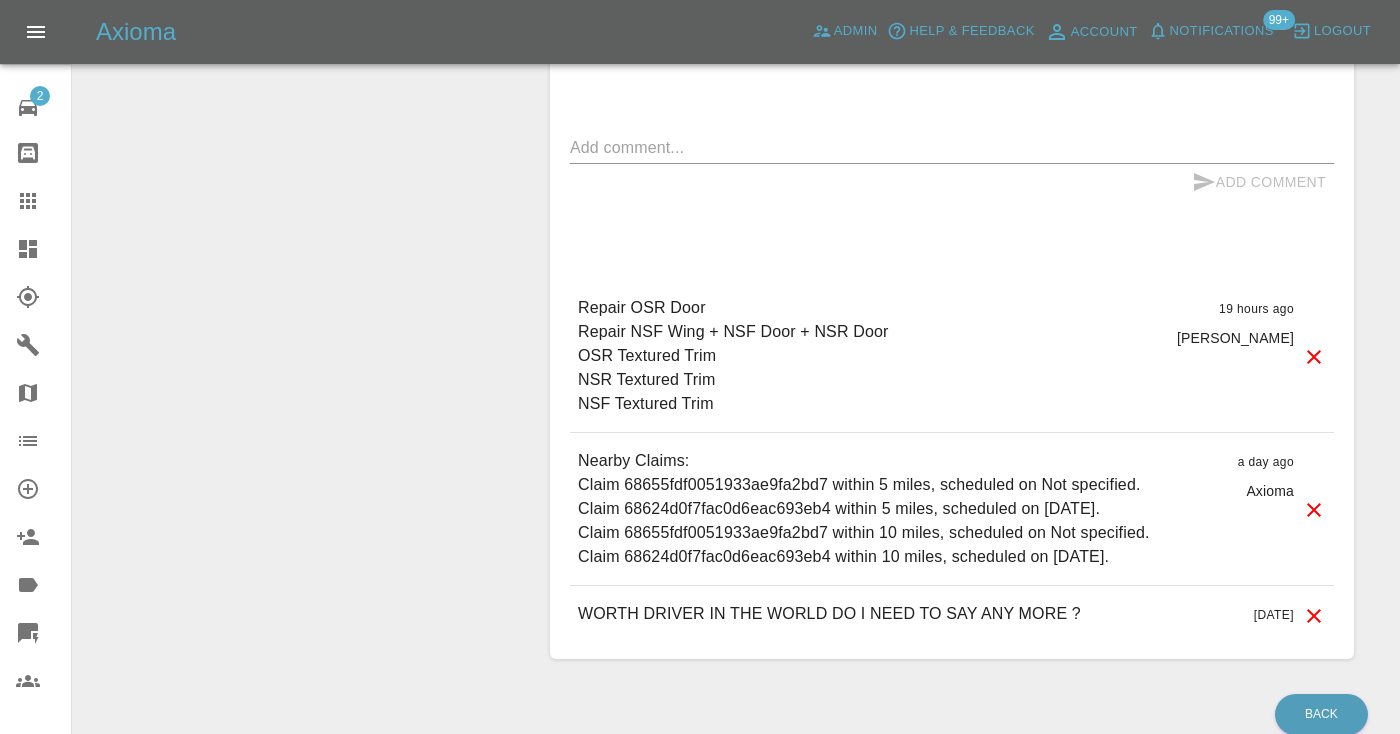 scroll, scrollTop: 1795, scrollLeft: 0, axis: vertical 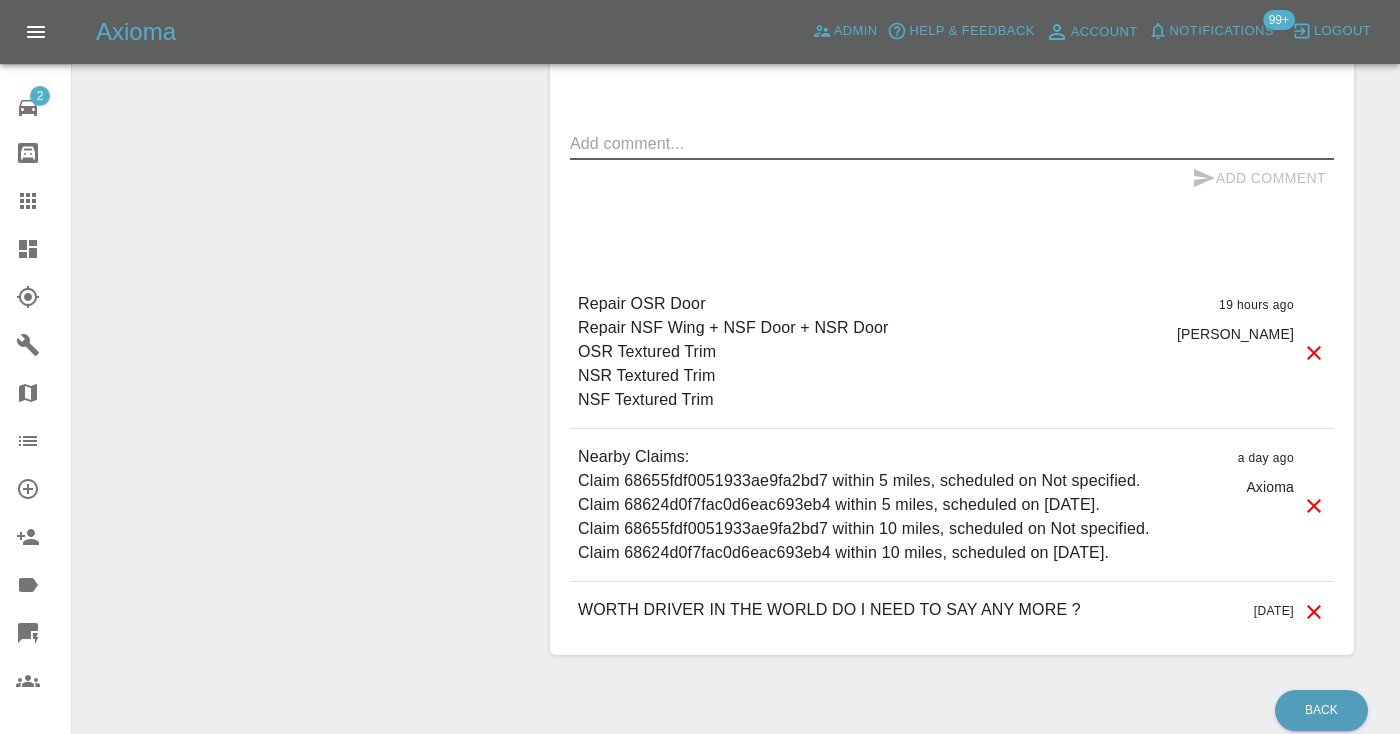 click at bounding box center [952, 143] 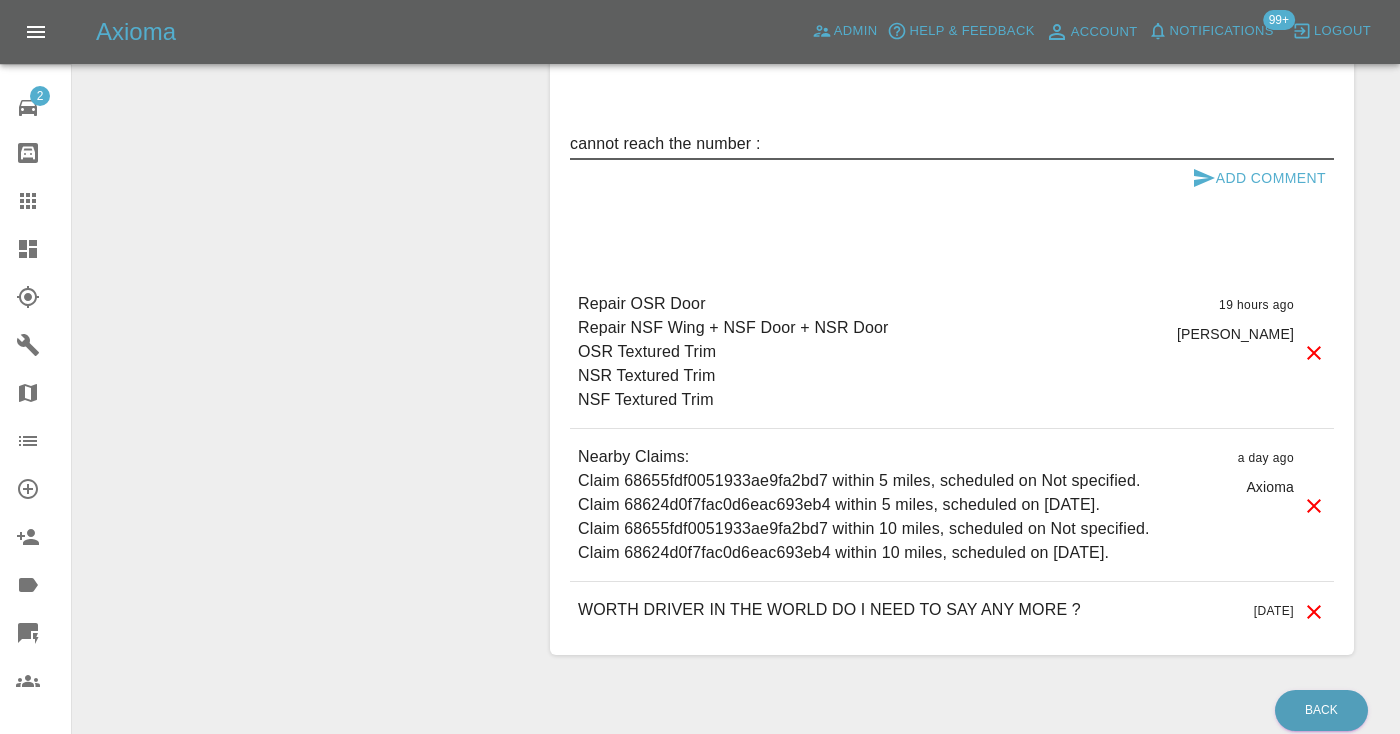 paste on "07943438857" 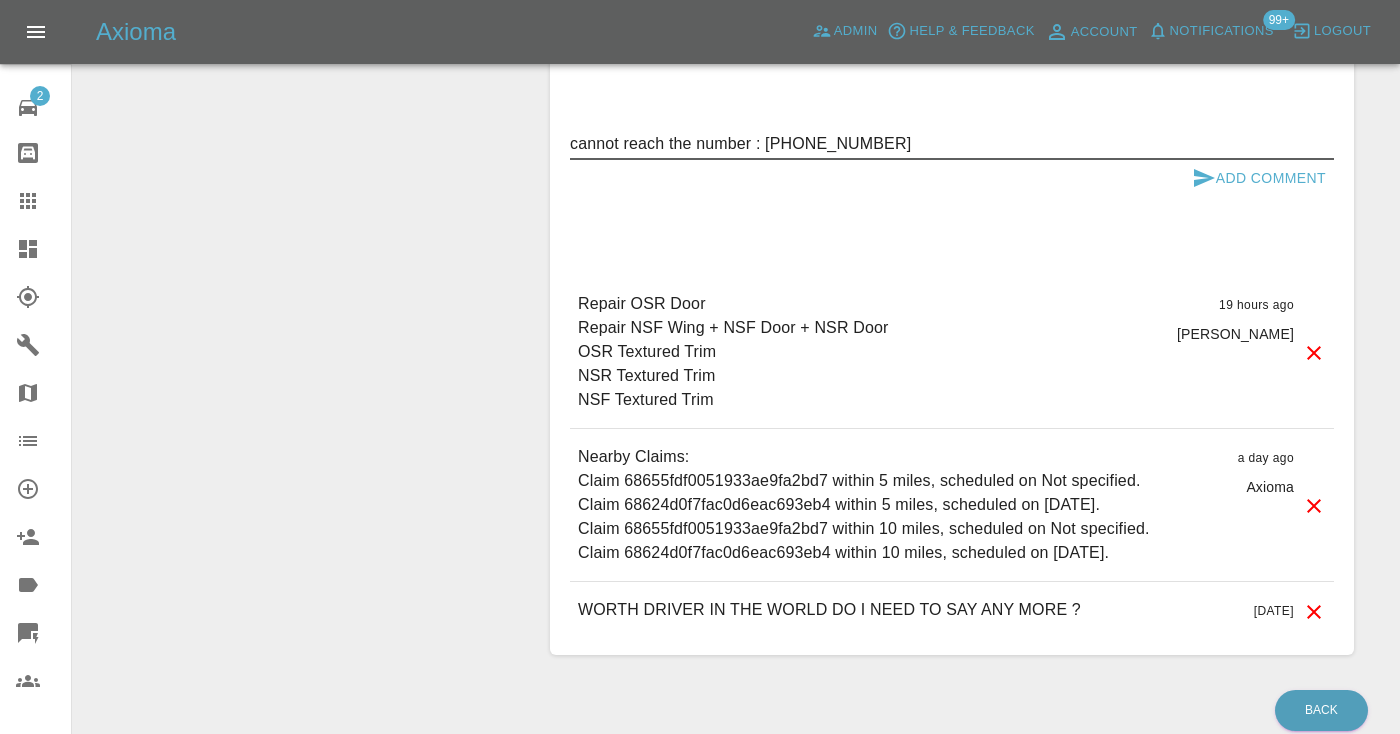 type on "cannot reach the number : [PHONE_NUMBER]" 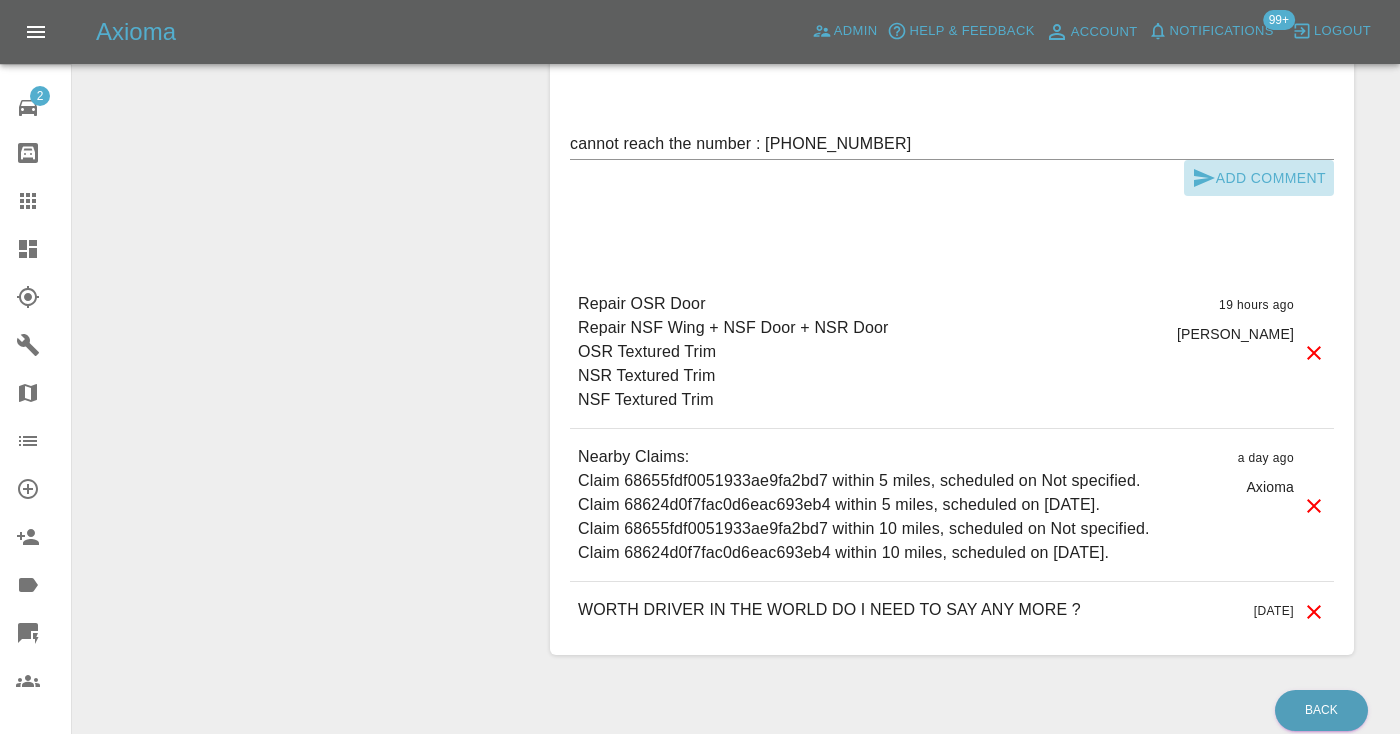 click 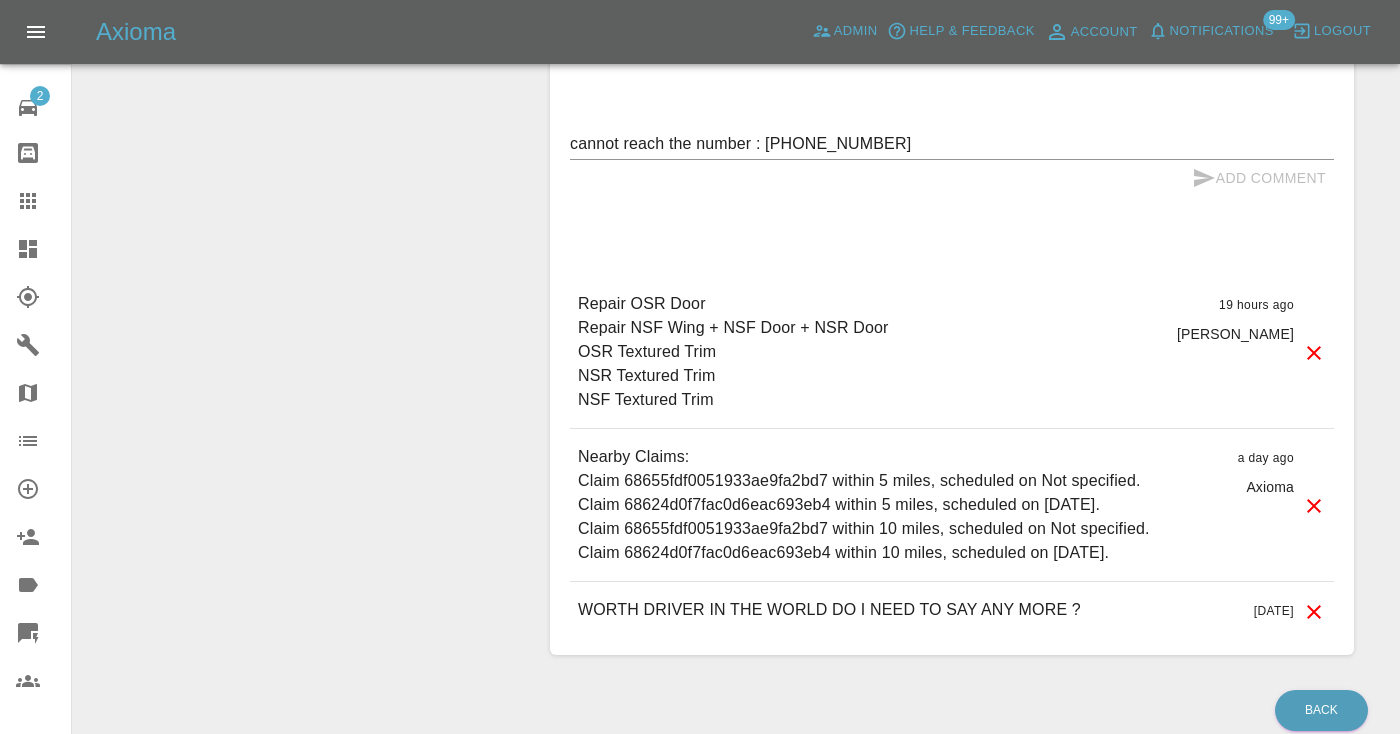 type 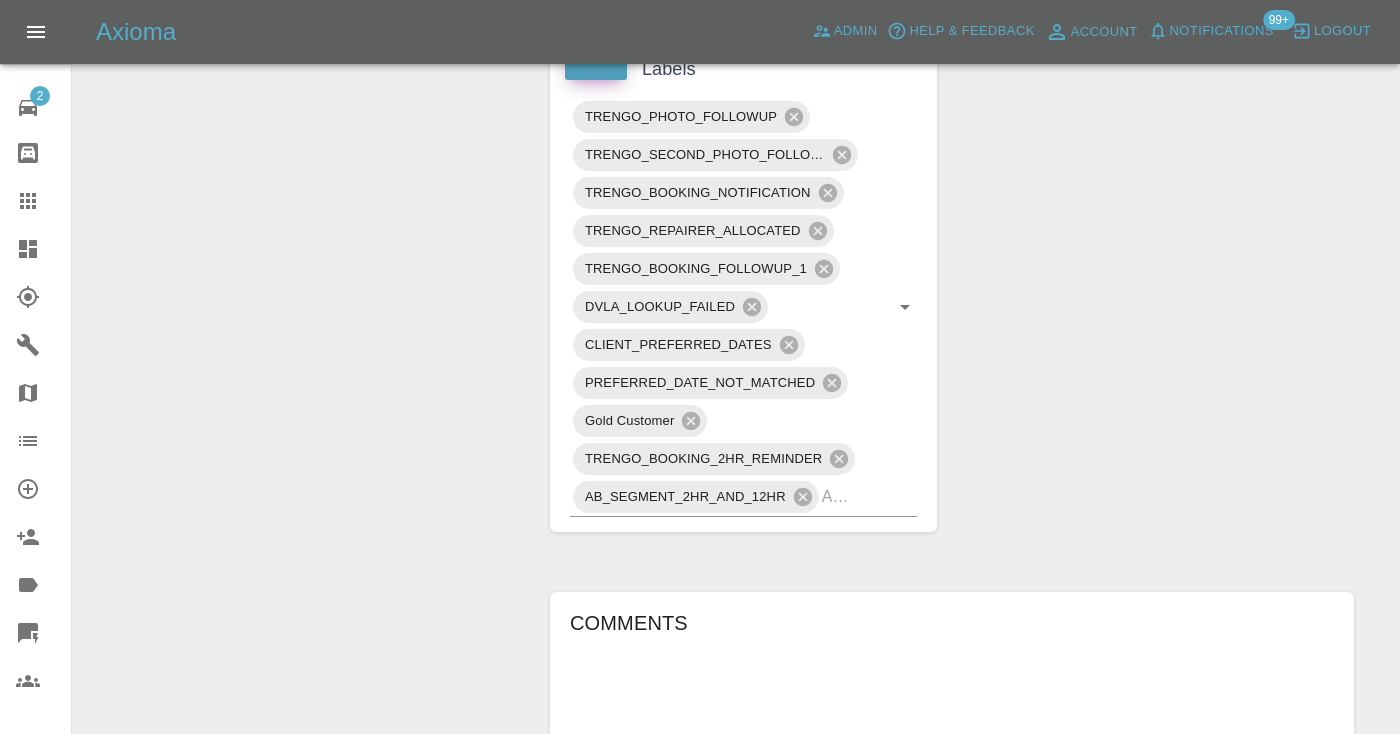 scroll, scrollTop: 1166, scrollLeft: 0, axis: vertical 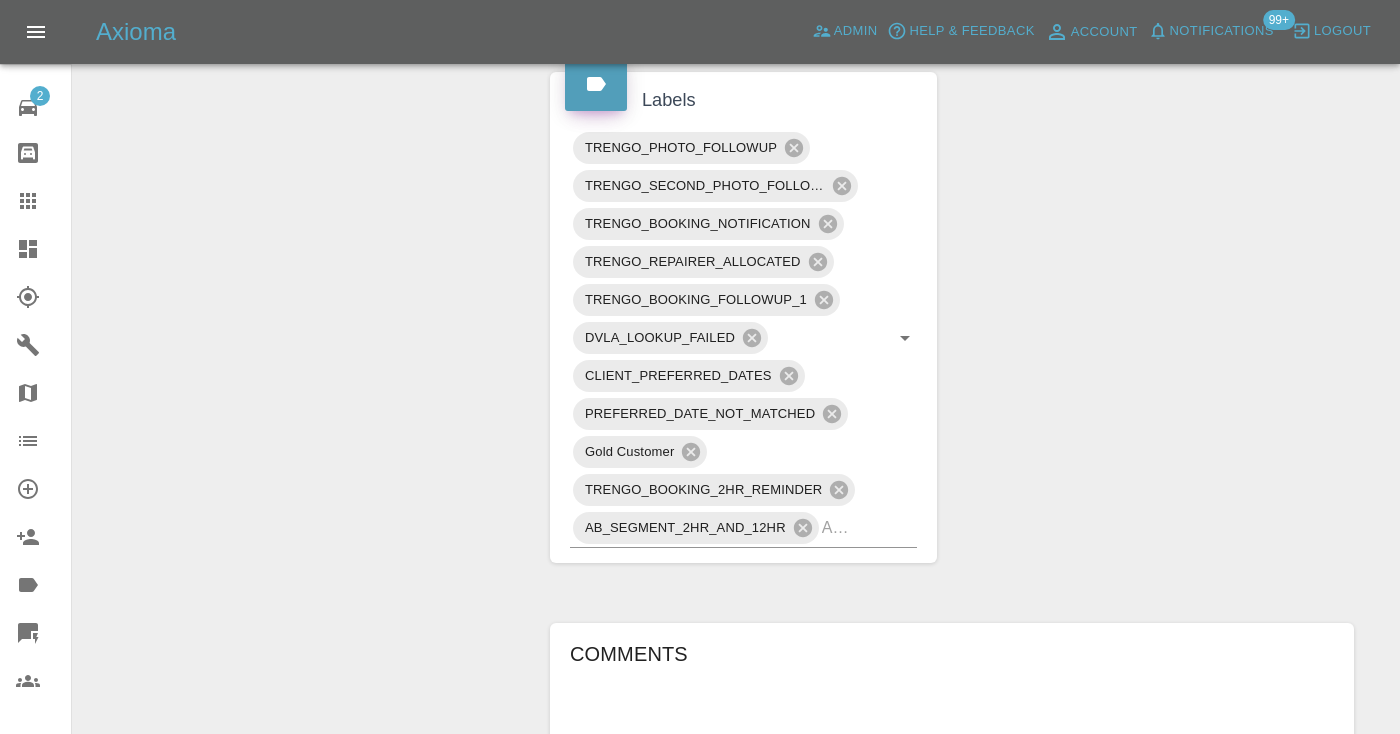 click 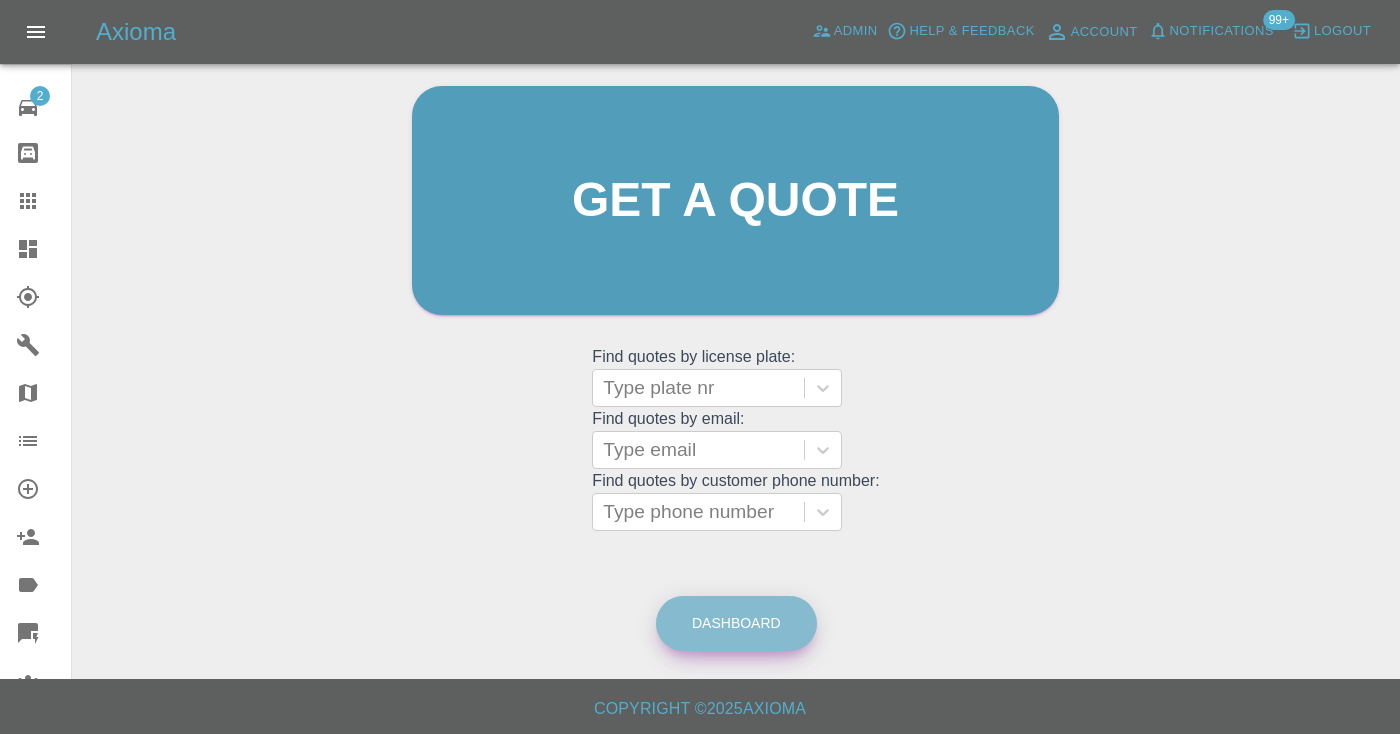 click on "Dashboard" at bounding box center (736, 623) 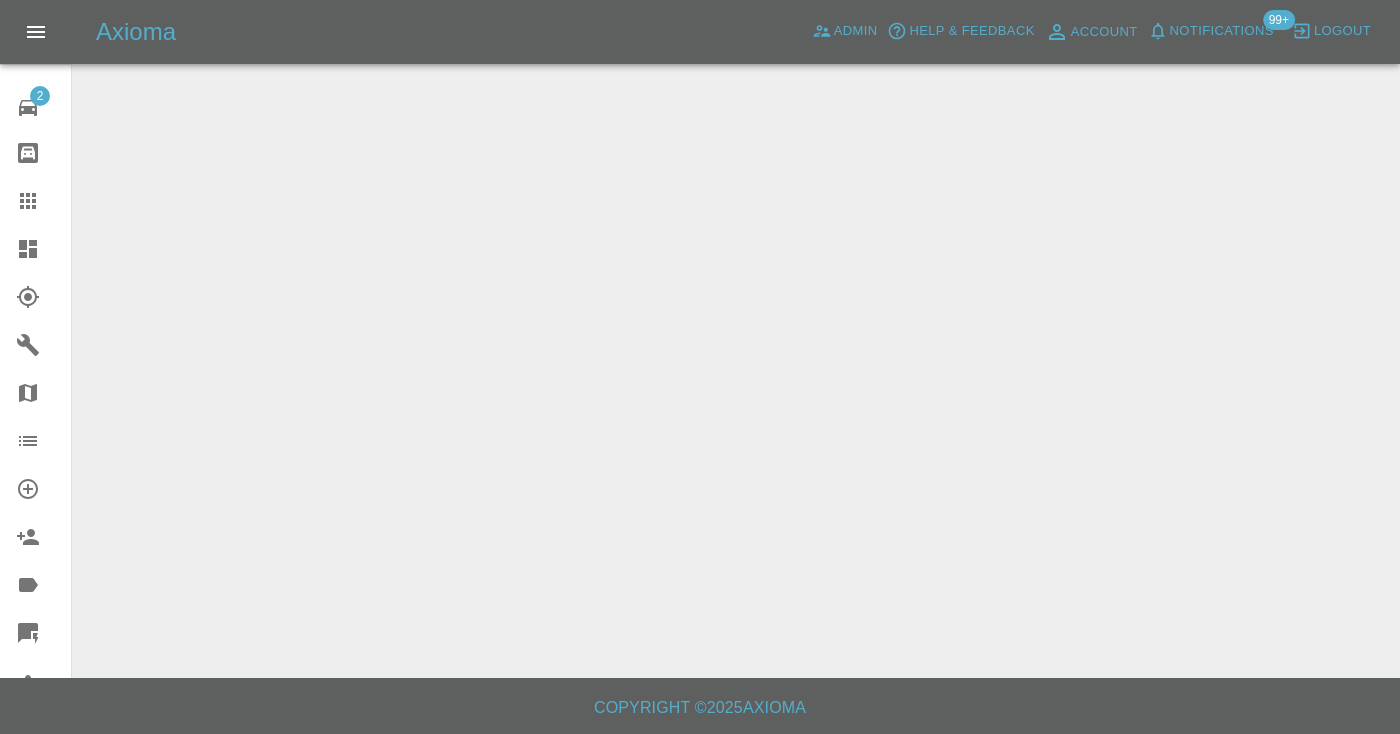 scroll, scrollTop: 0, scrollLeft: 0, axis: both 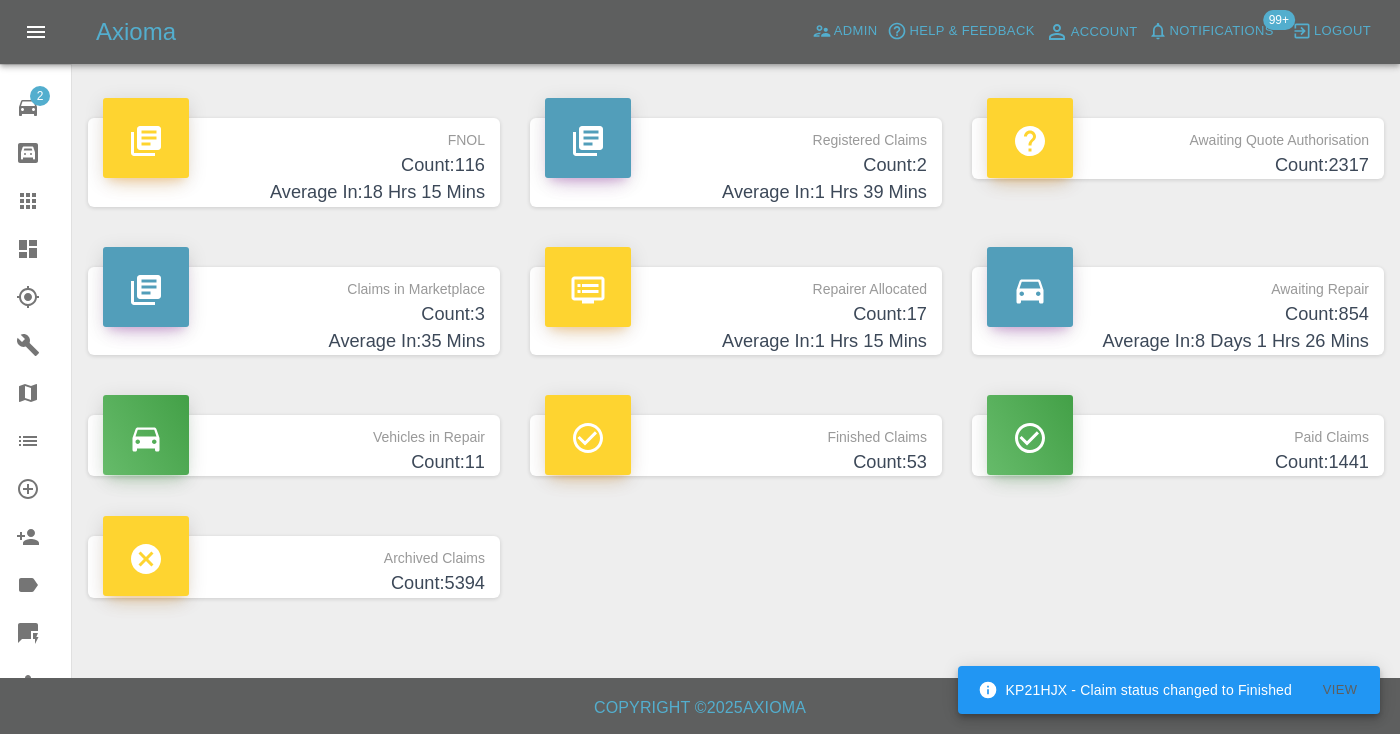 click on "Awaiting Repair" at bounding box center (1178, 284) 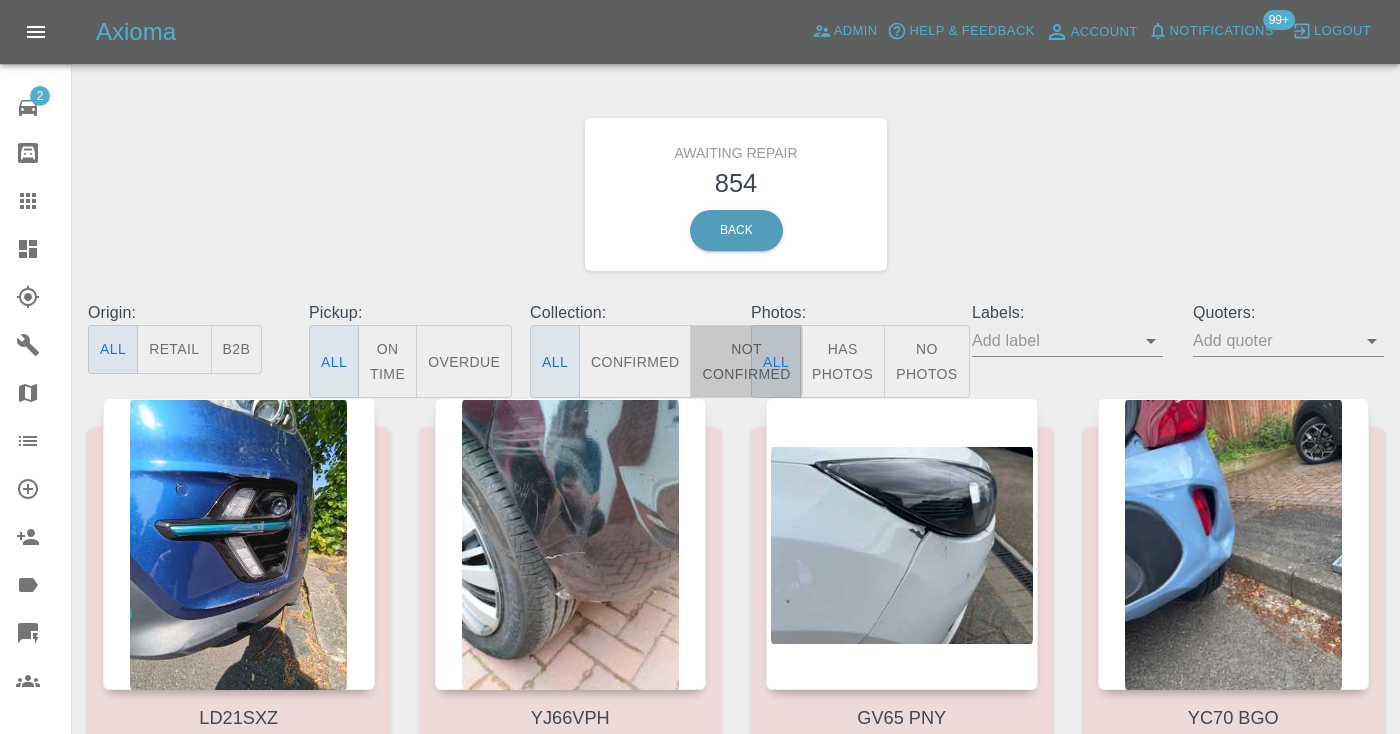 click on "Not Confirmed" at bounding box center (746, 361) 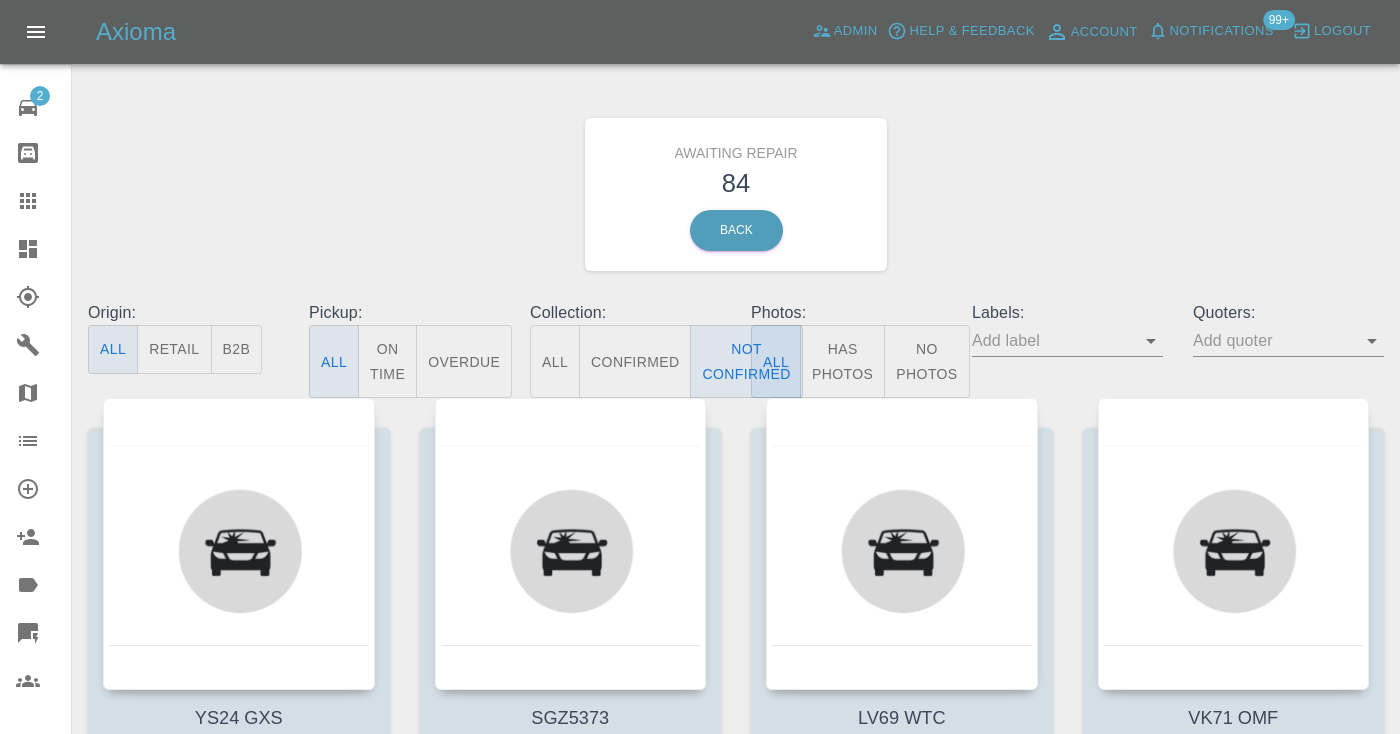 click on "Awaiting Repair 84 Back" at bounding box center (736, 194) 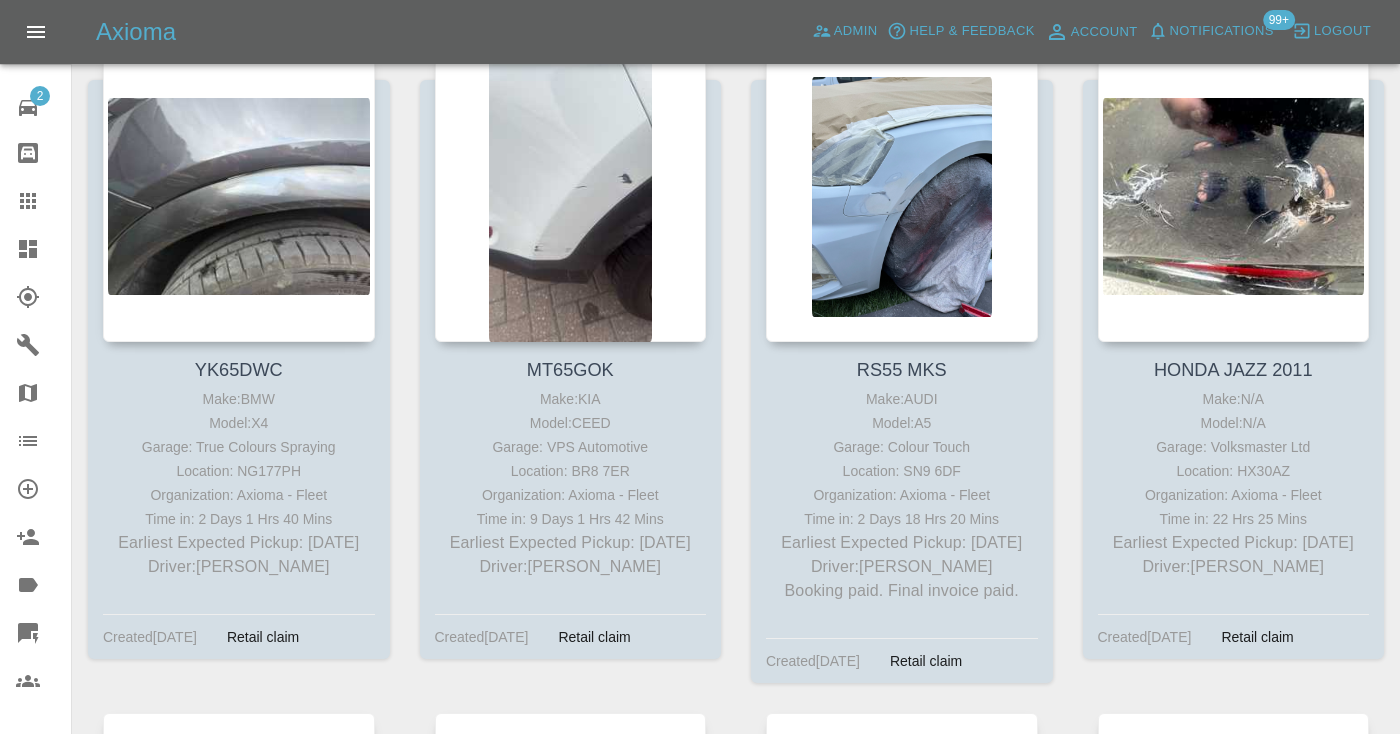 scroll, scrollTop: 4309, scrollLeft: 0, axis: vertical 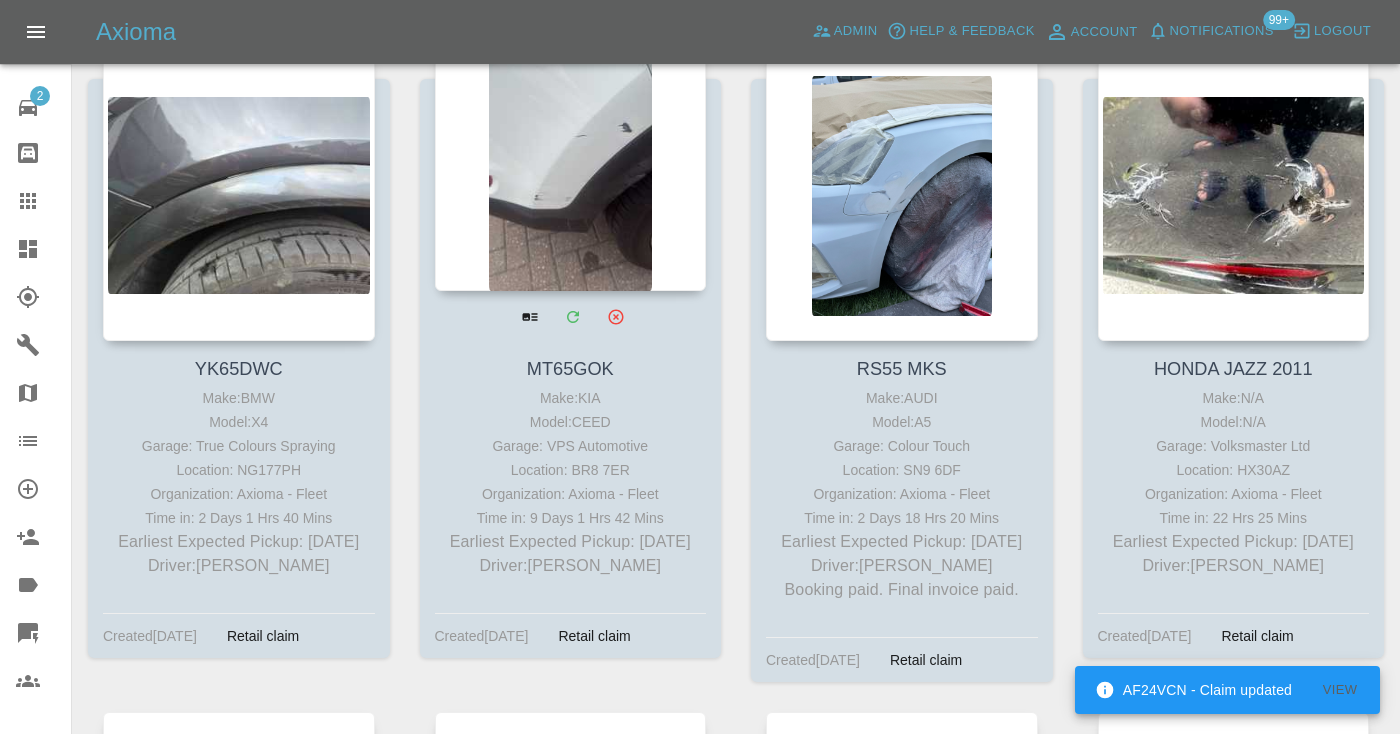 click at bounding box center (571, 145) 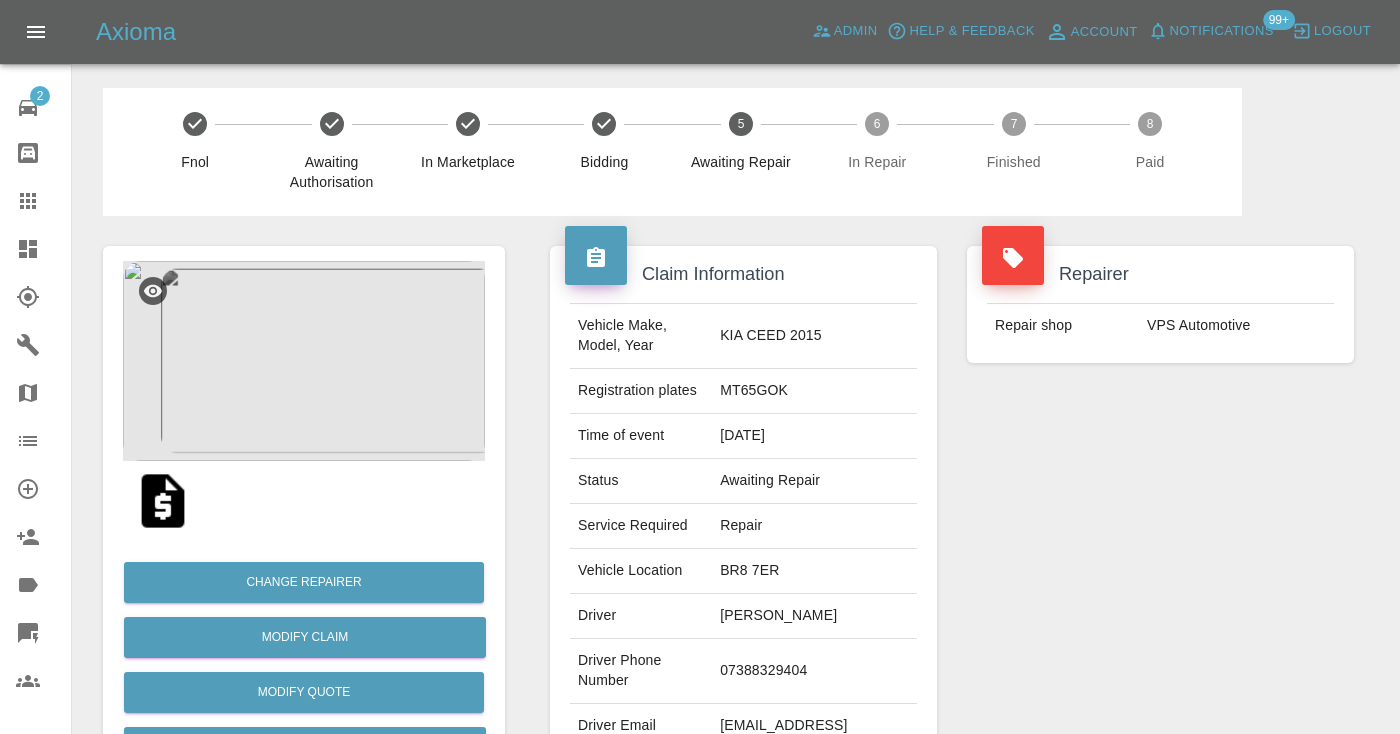 click on "07388329404" at bounding box center [814, 671] 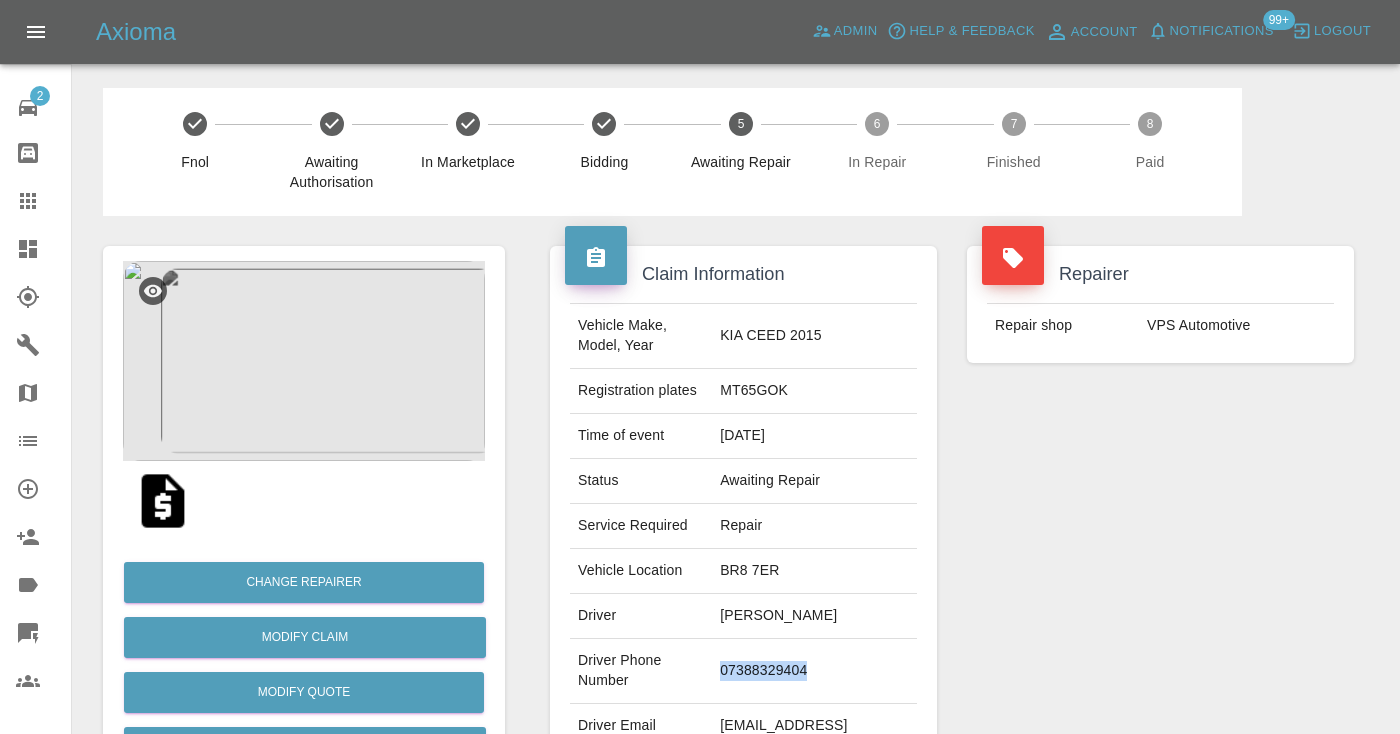 click on "07388329404" at bounding box center [814, 671] 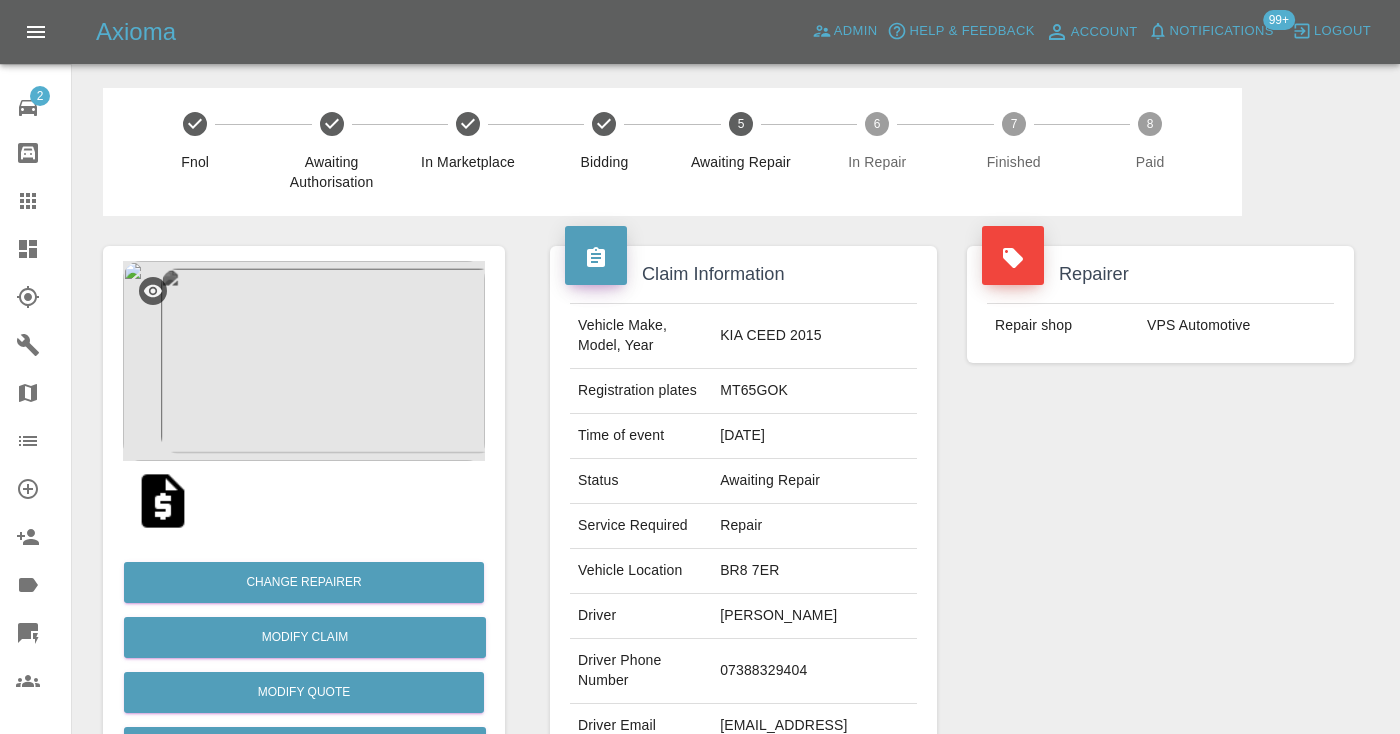 click on "Repairer Repair shop VPS Automotive" at bounding box center [1160, 514] 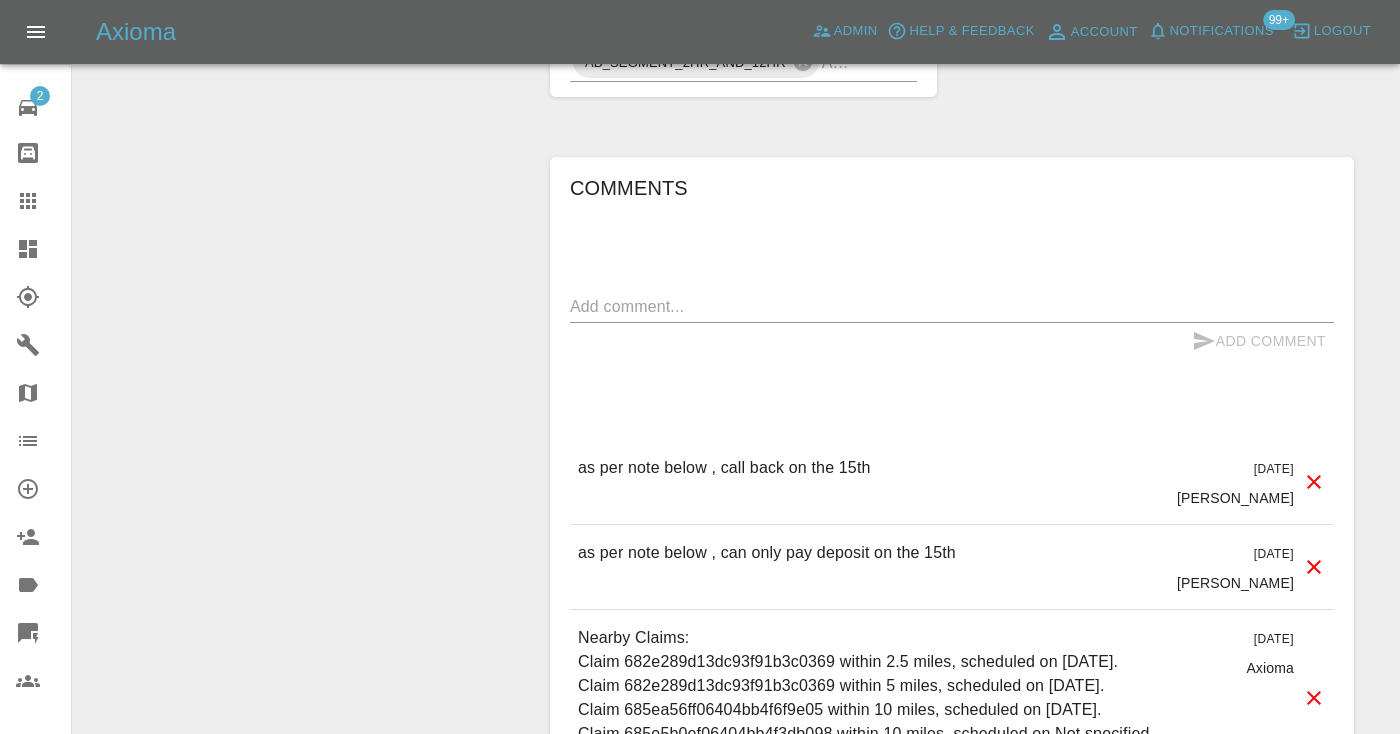 scroll, scrollTop: 1622, scrollLeft: 0, axis: vertical 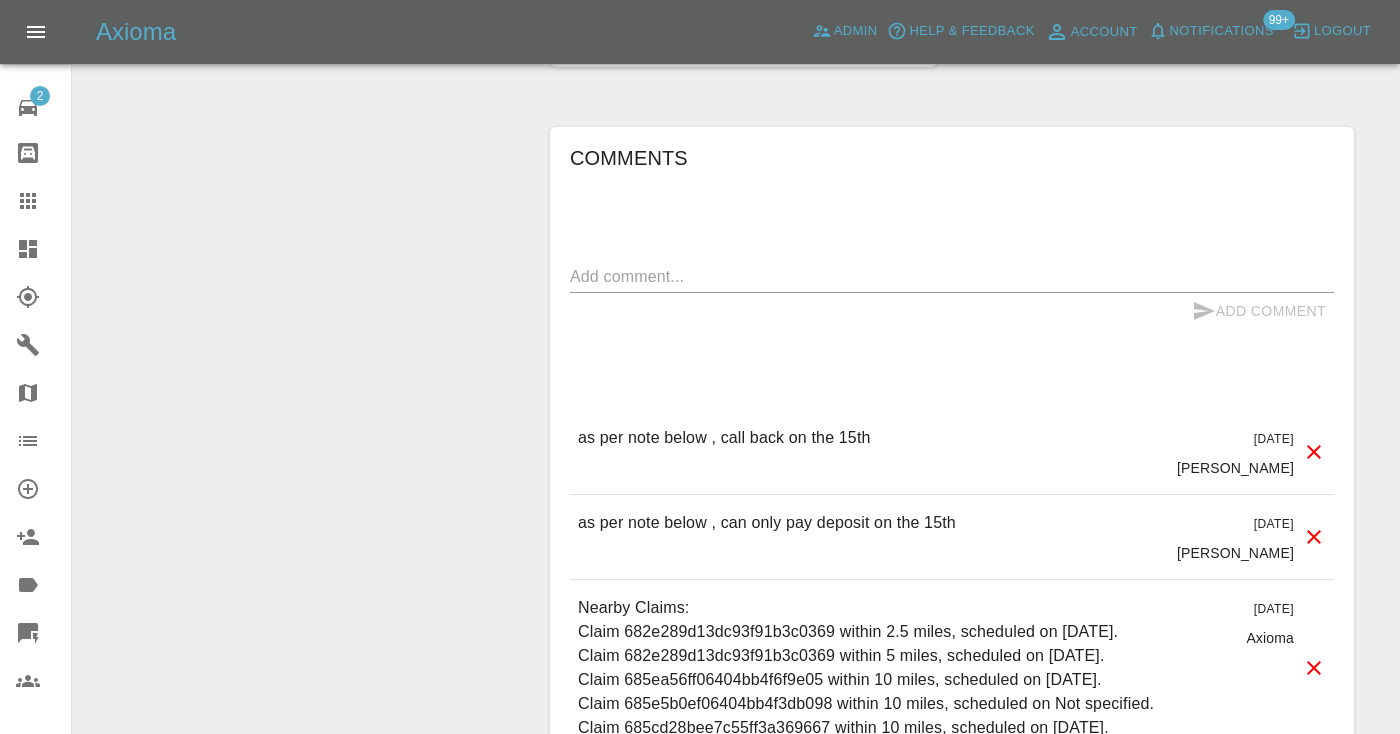 click 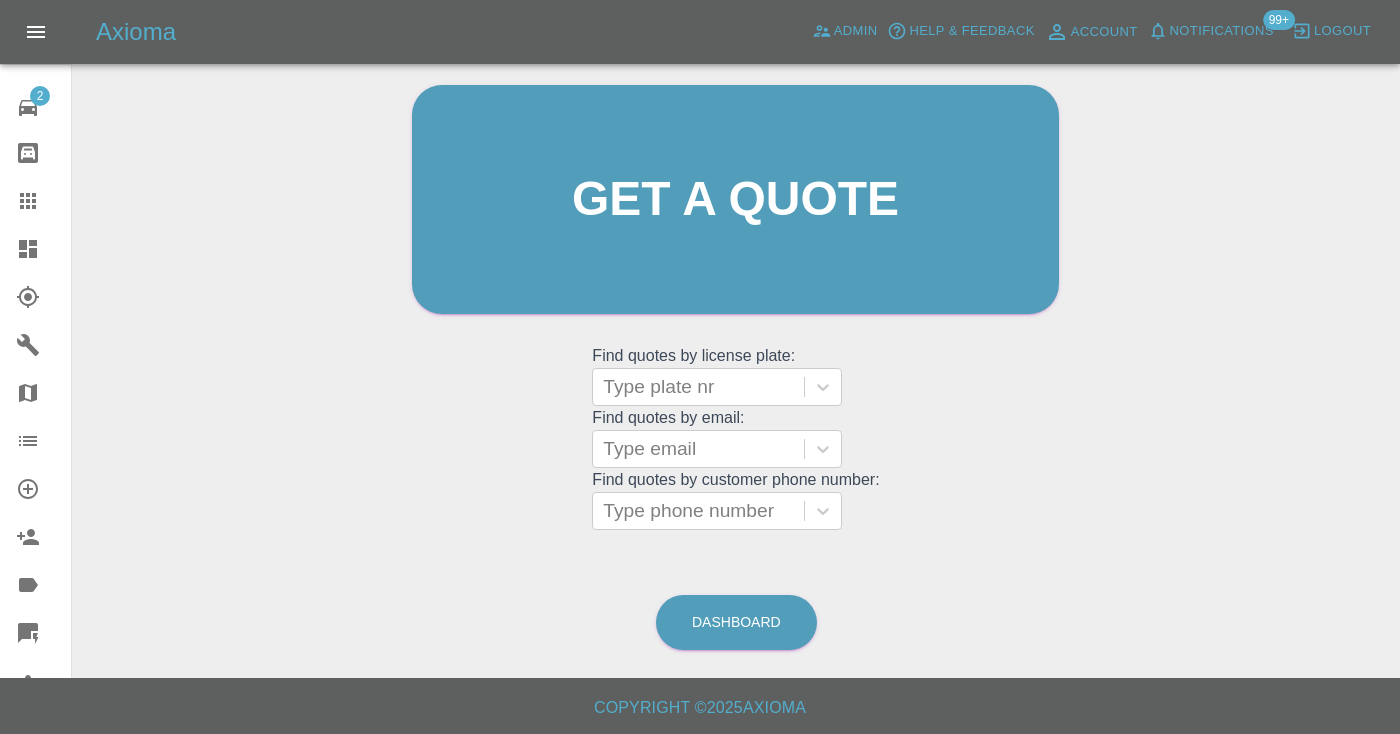scroll, scrollTop: 201, scrollLeft: 0, axis: vertical 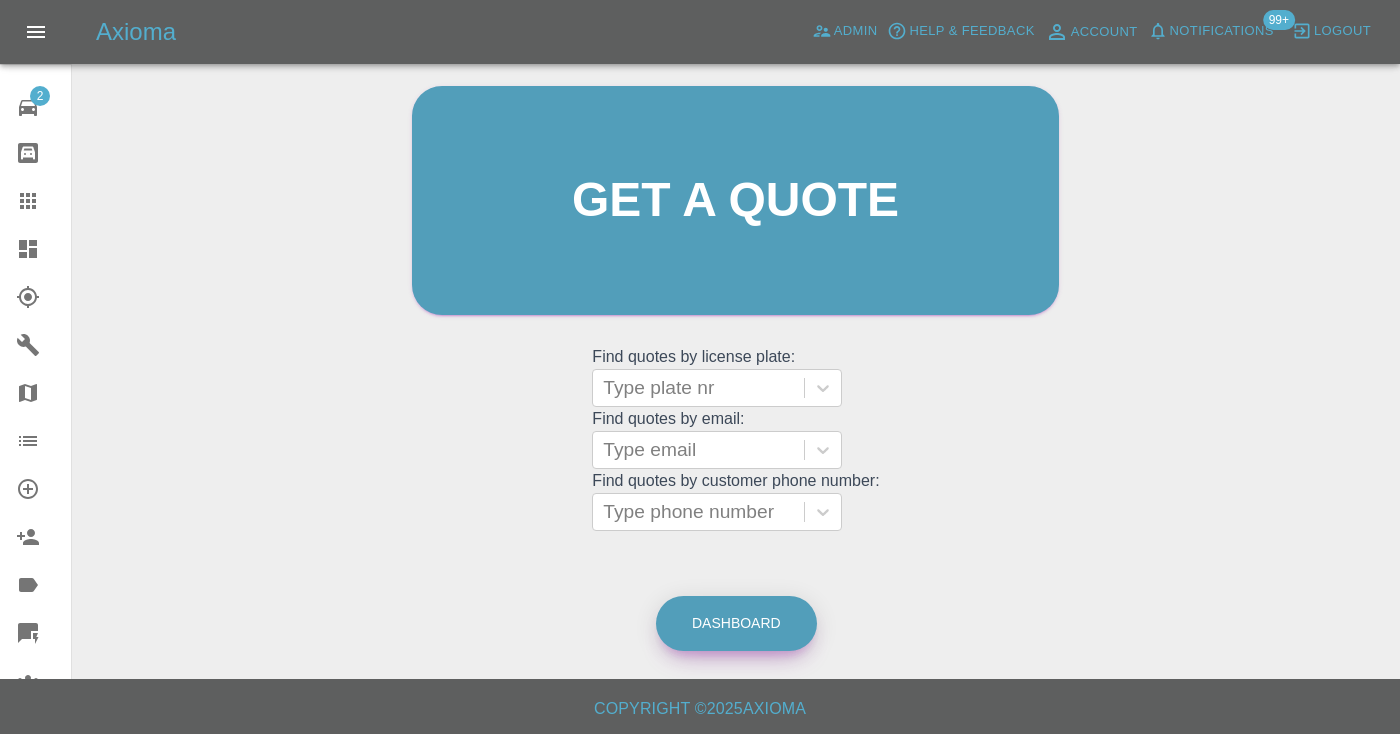 click on "Dashboard" at bounding box center (736, 623) 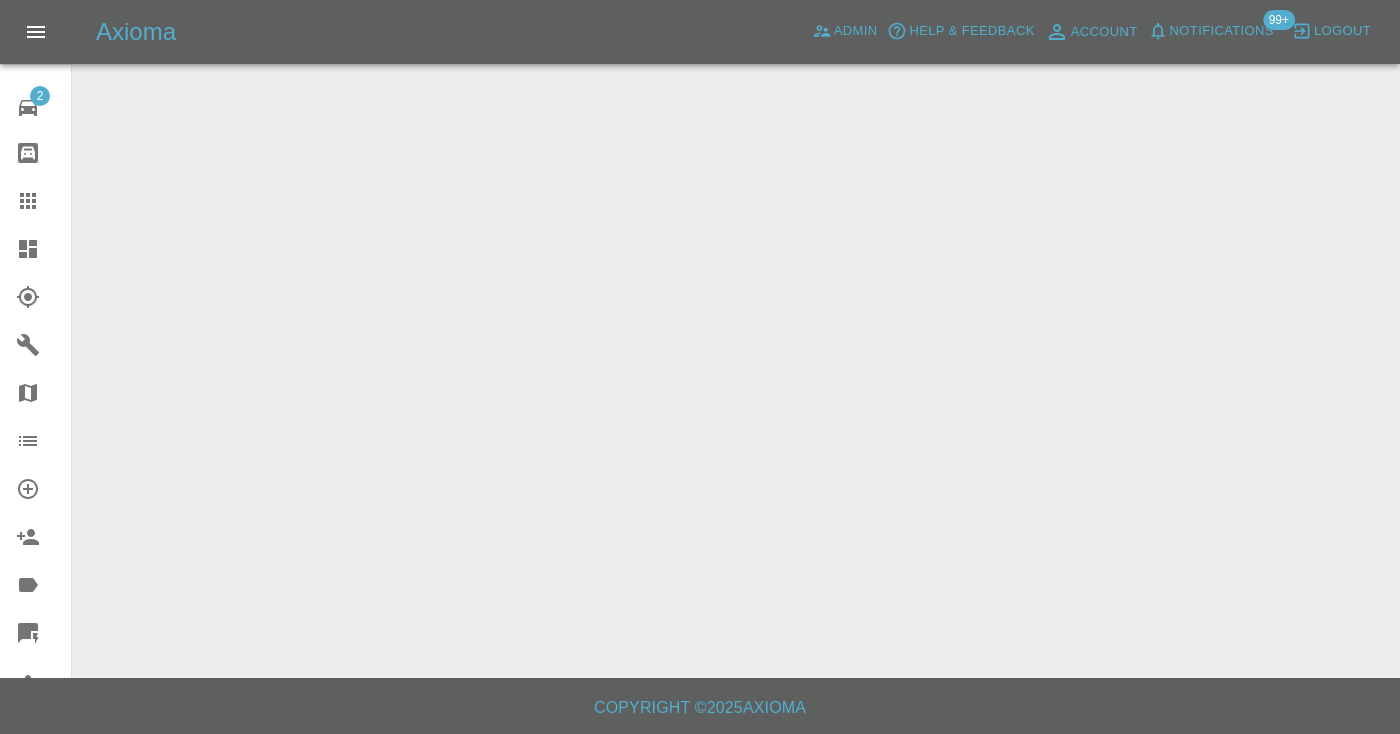 scroll, scrollTop: 0, scrollLeft: 0, axis: both 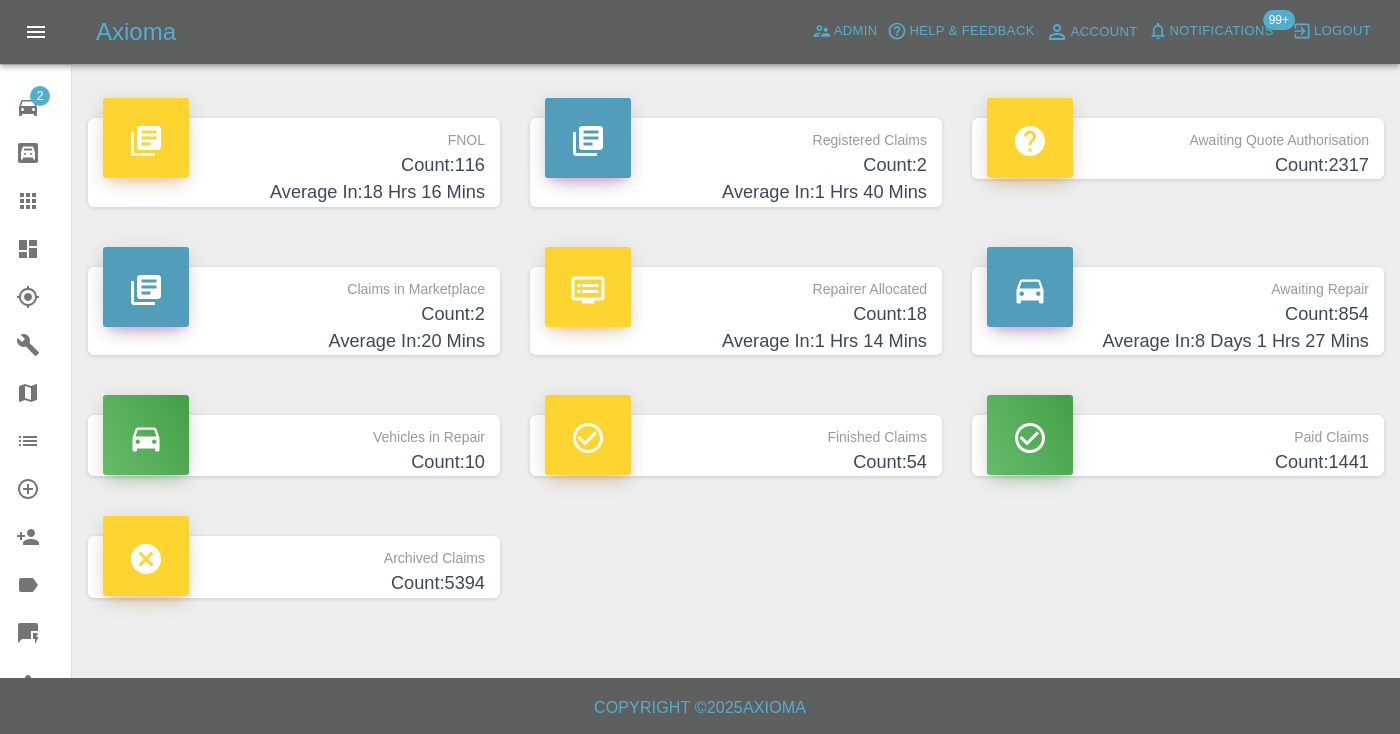 click on "Count:  854" at bounding box center (1178, 314) 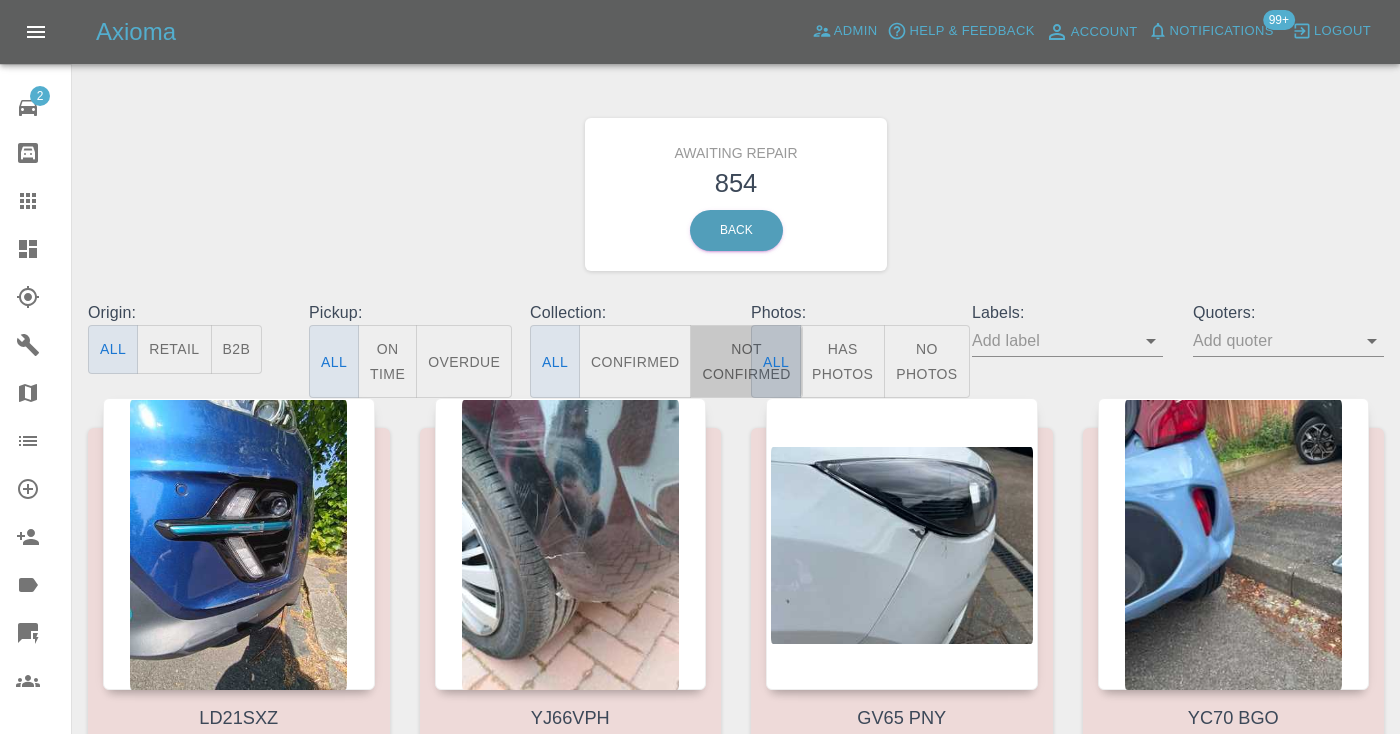 click on "Not Confirmed" at bounding box center [746, 361] 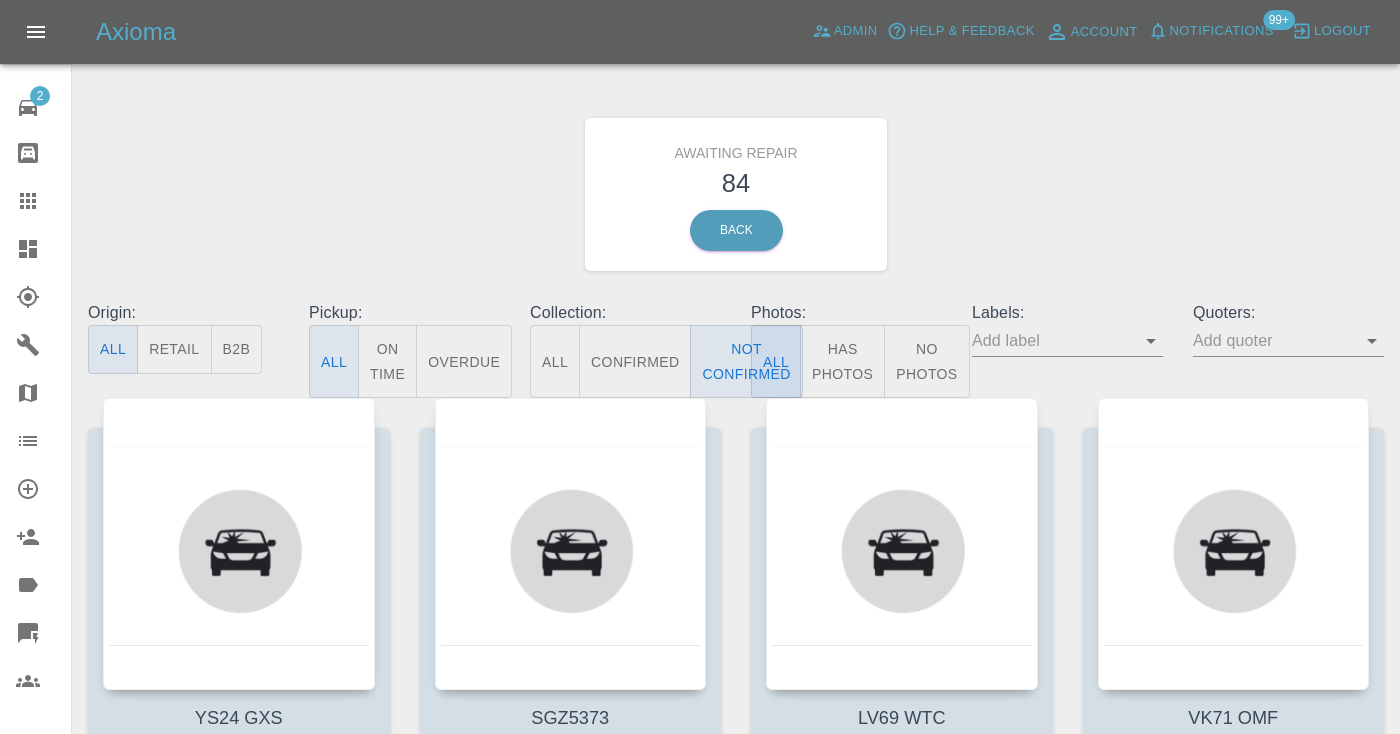 click on "Awaiting Repair 84 Back" at bounding box center (736, 194) 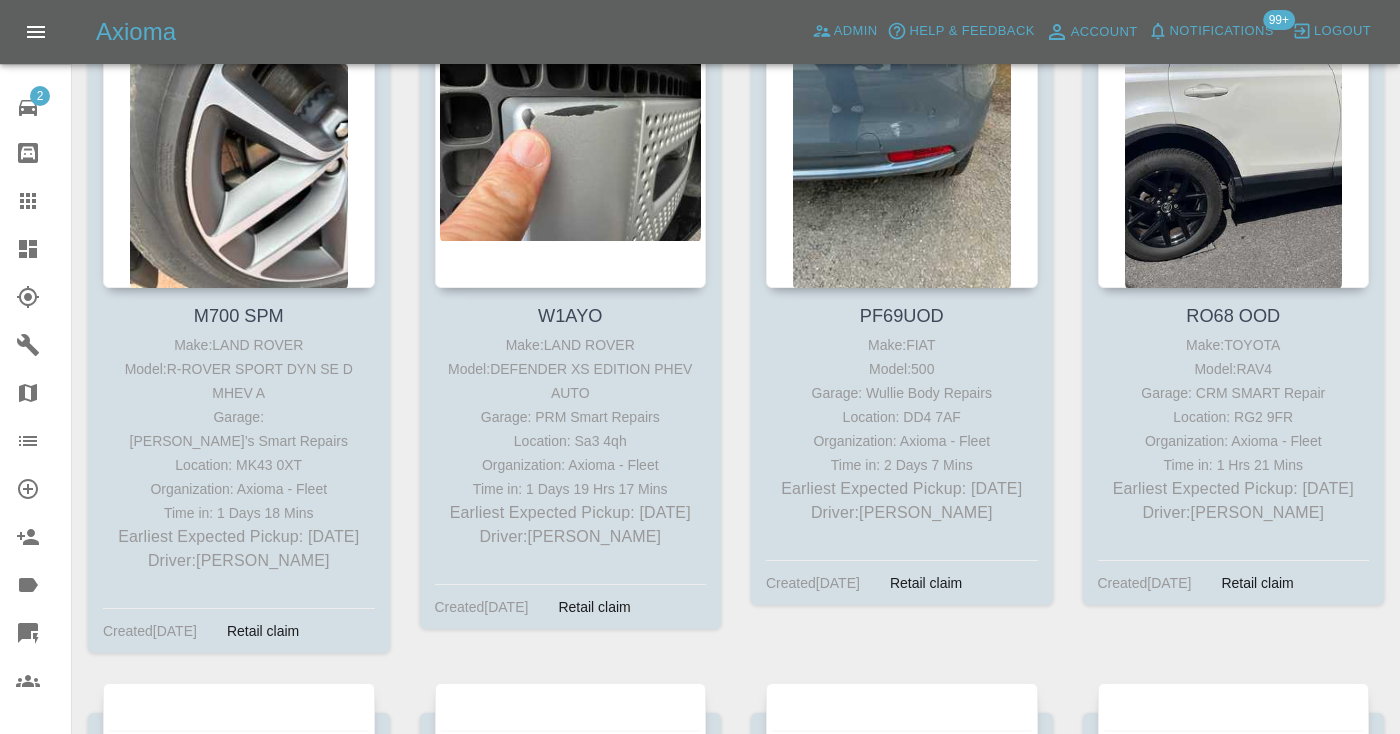 scroll, scrollTop: 5027, scrollLeft: 0, axis: vertical 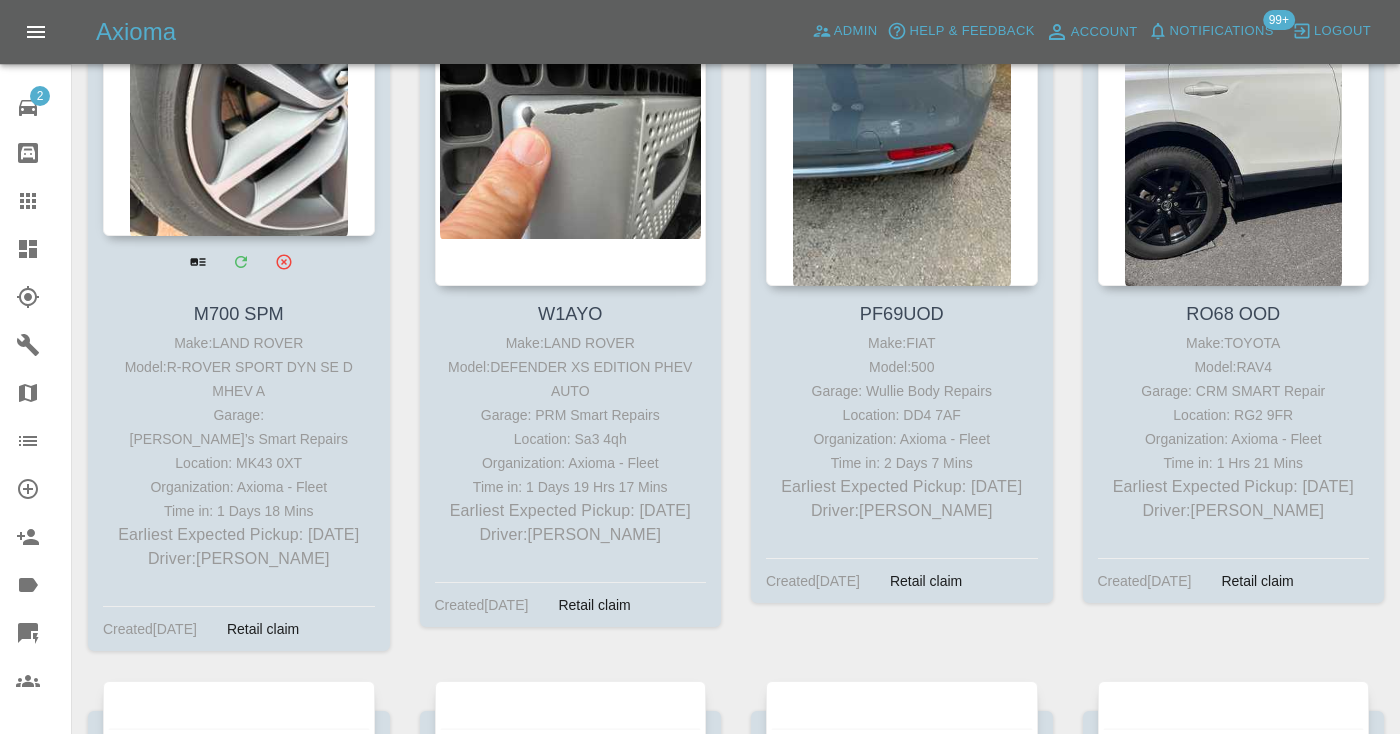 click at bounding box center [239, 90] 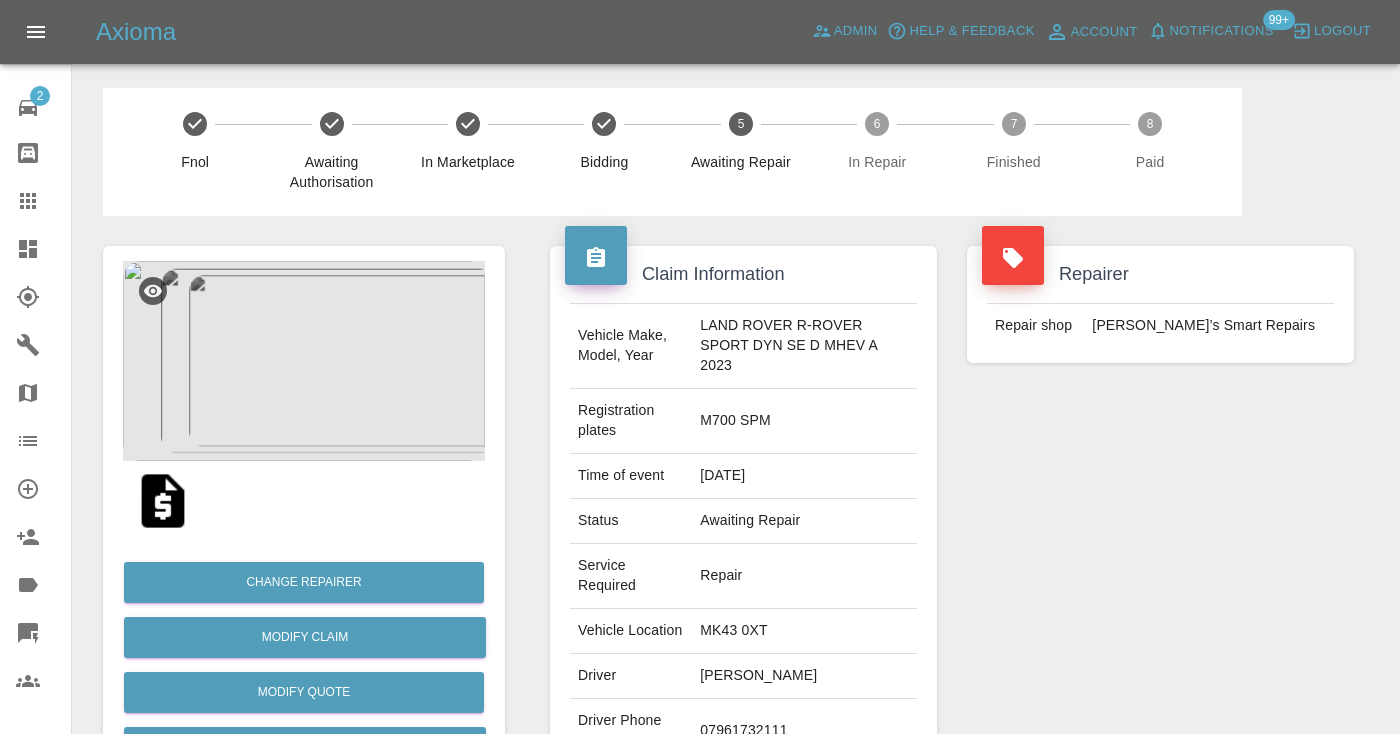 click on "07961732111" at bounding box center [804, 731] 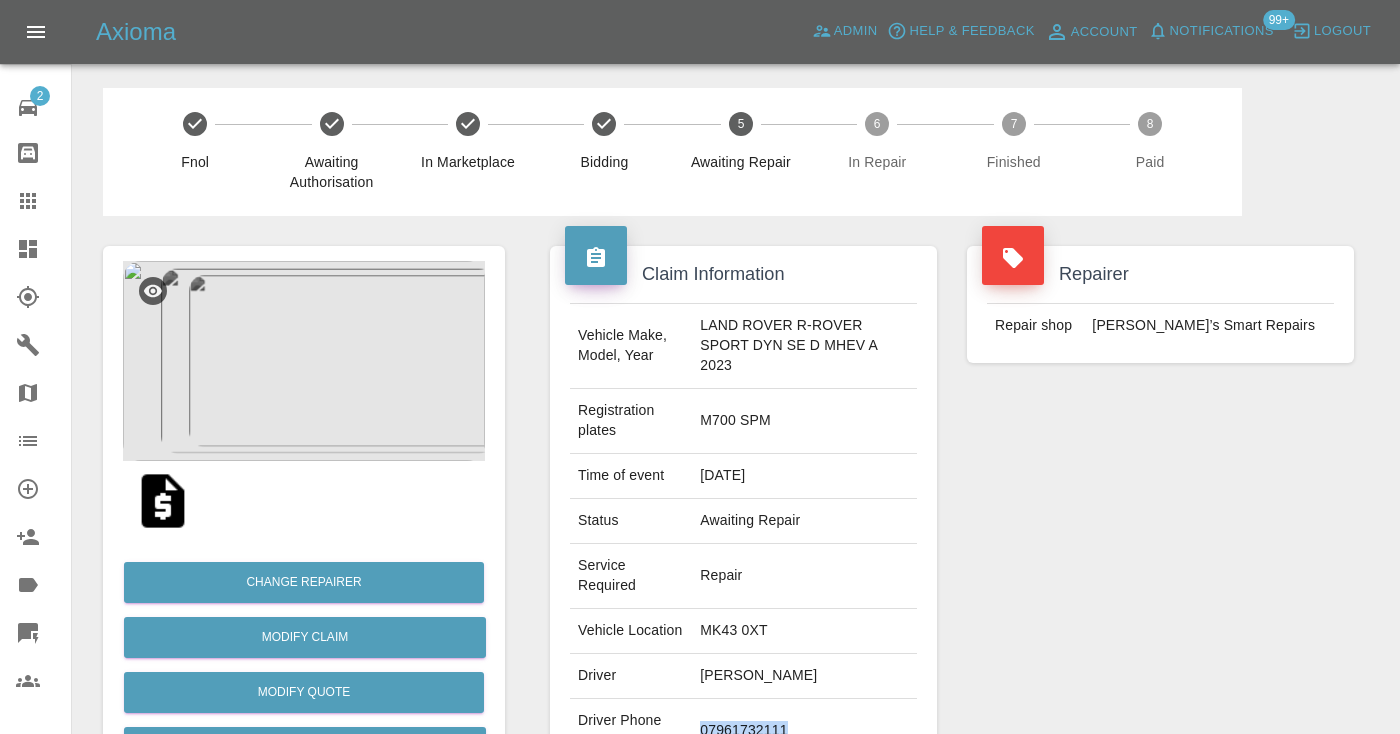 click on "07961732111" at bounding box center [804, 731] 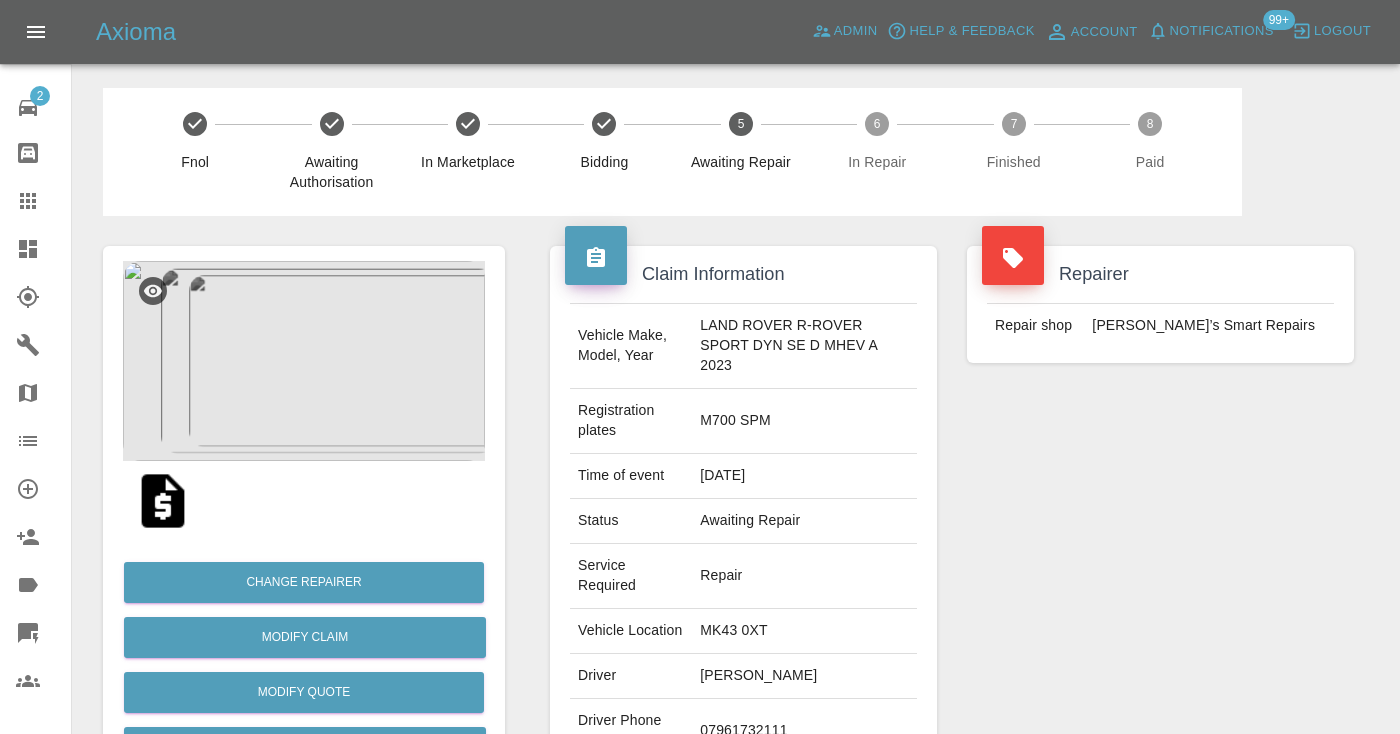 click on "Repairer Repair shop Freddie’s Smart Repairs" at bounding box center [1160, 554] 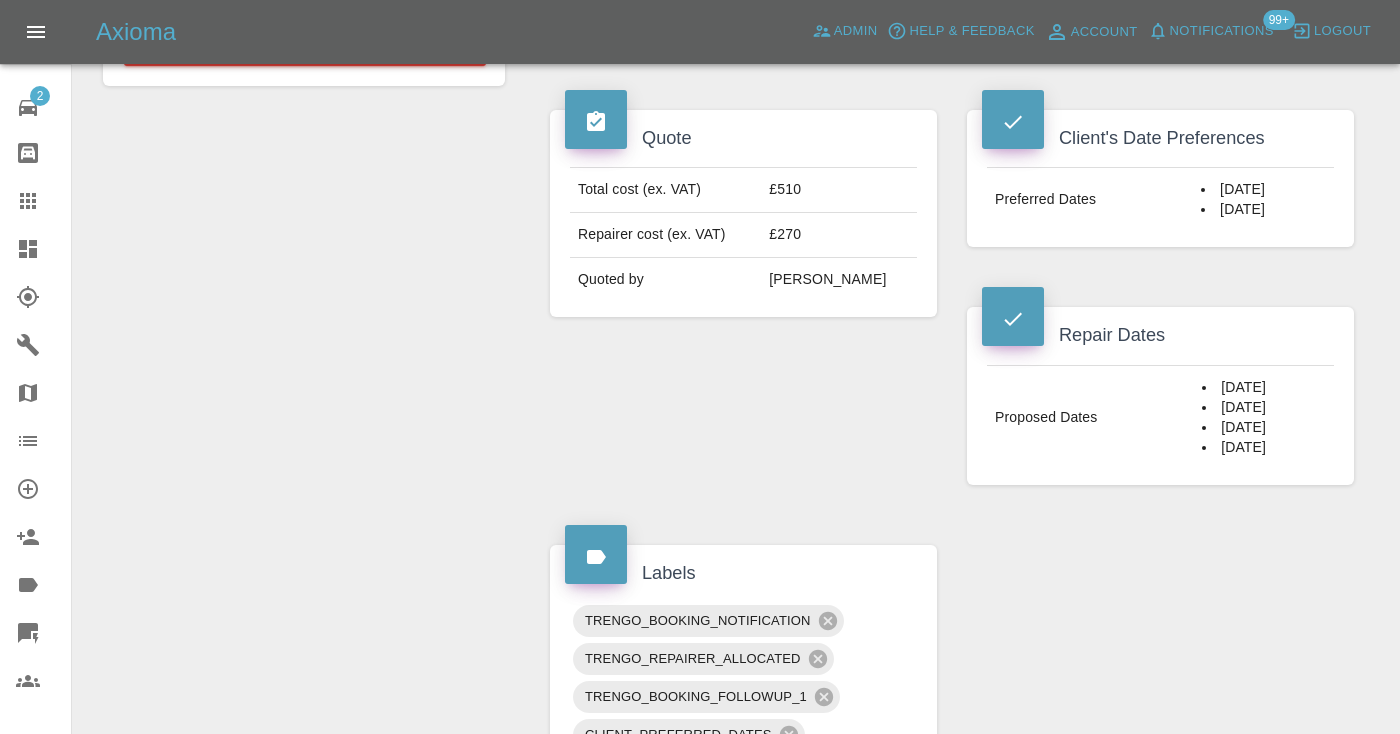 scroll, scrollTop: 746, scrollLeft: 0, axis: vertical 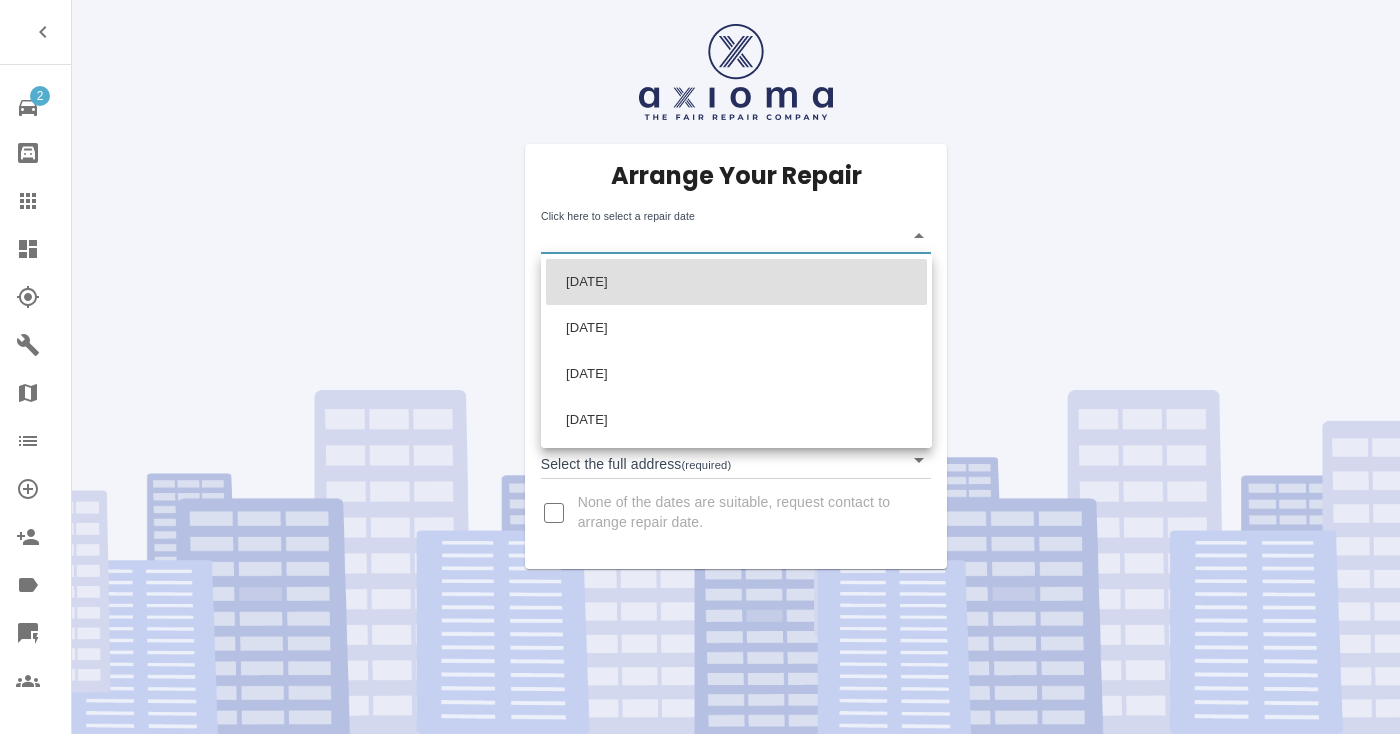 click on "2 Repair home Bodyshop home Claims Dashboard Explorer Garages Map Organization Create Organization Invite Admin Labels Quick Quote Users Arrange Your Repair Click here to select a repair date ​ Phone Number   * 07961732111 Enter address manually Postcode   * MK43 0XT Select the full address  (required) ​ None of the dates are suitable, request contact to arrange repair date.
[DATE] [DATE] [DATE] [DATE]" at bounding box center (700, 367) 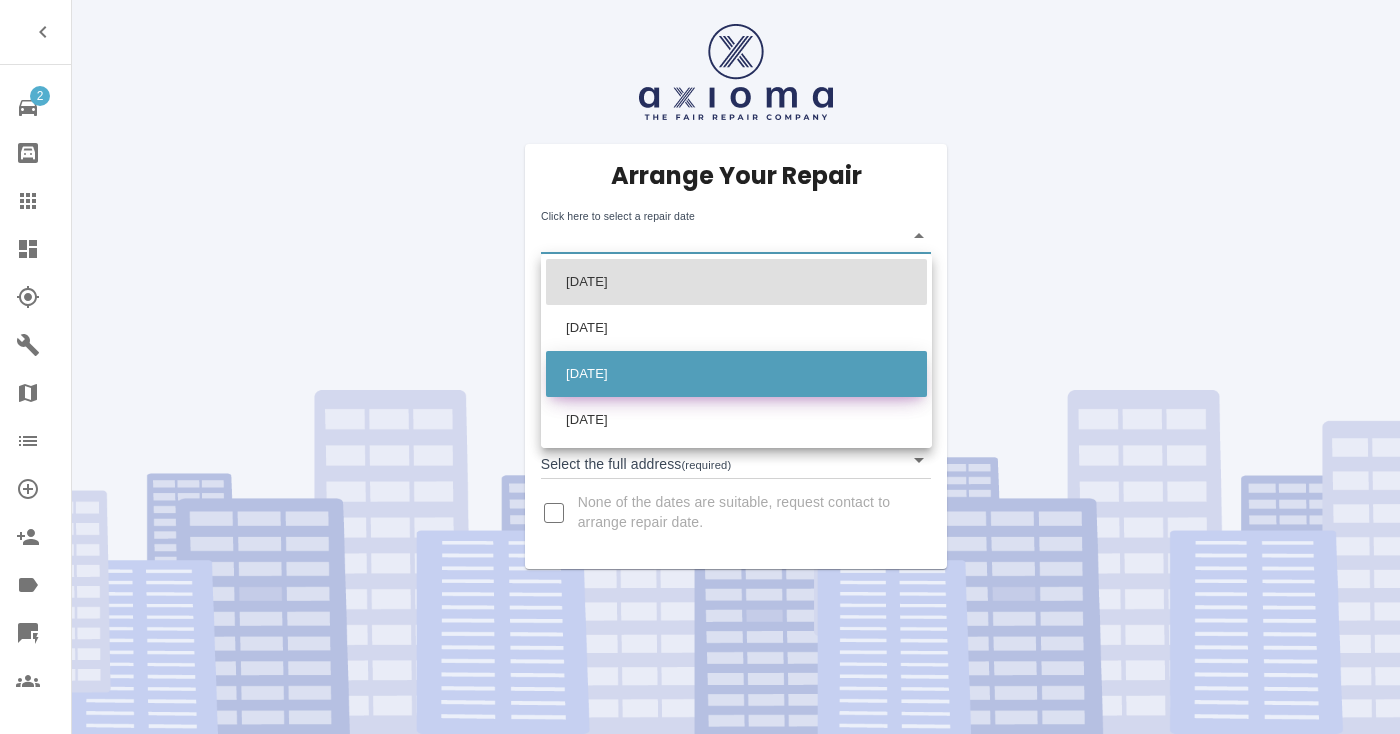 click on "[DATE]" at bounding box center (736, 374) 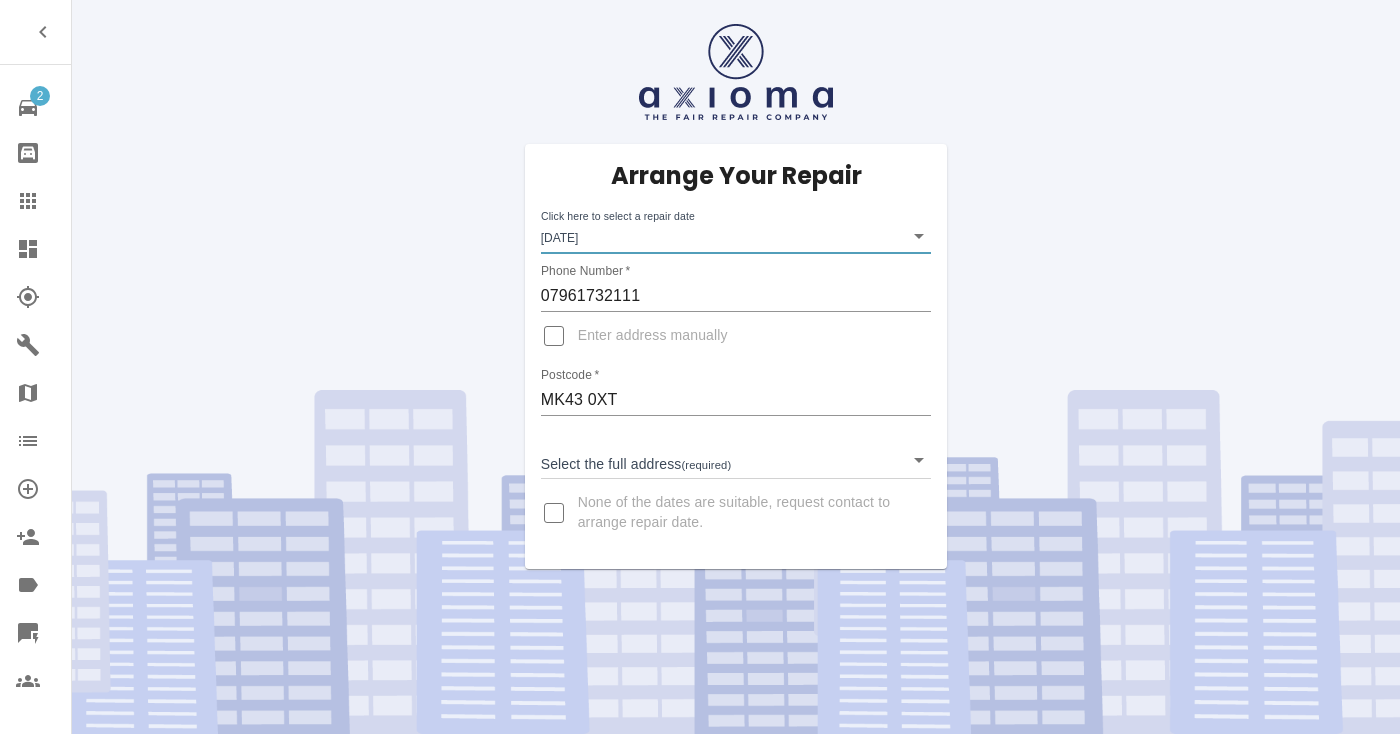click on "2 Repair home Bodyshop home Claims Dashboard Explorer Garages Map Organization Create Organization Invite Admin Labels Quick Quote Users Arrange Your Repair Click here to select a repair date [DATE] [DATE]T00:00:00.000Z Phone Number   * 07961732111 Enter address manually Postcode   * MK43 0XT Select the full address  (required) ​ None of the dates are suitable, request contact to arrange repair date." at bounding box center (700, 367) 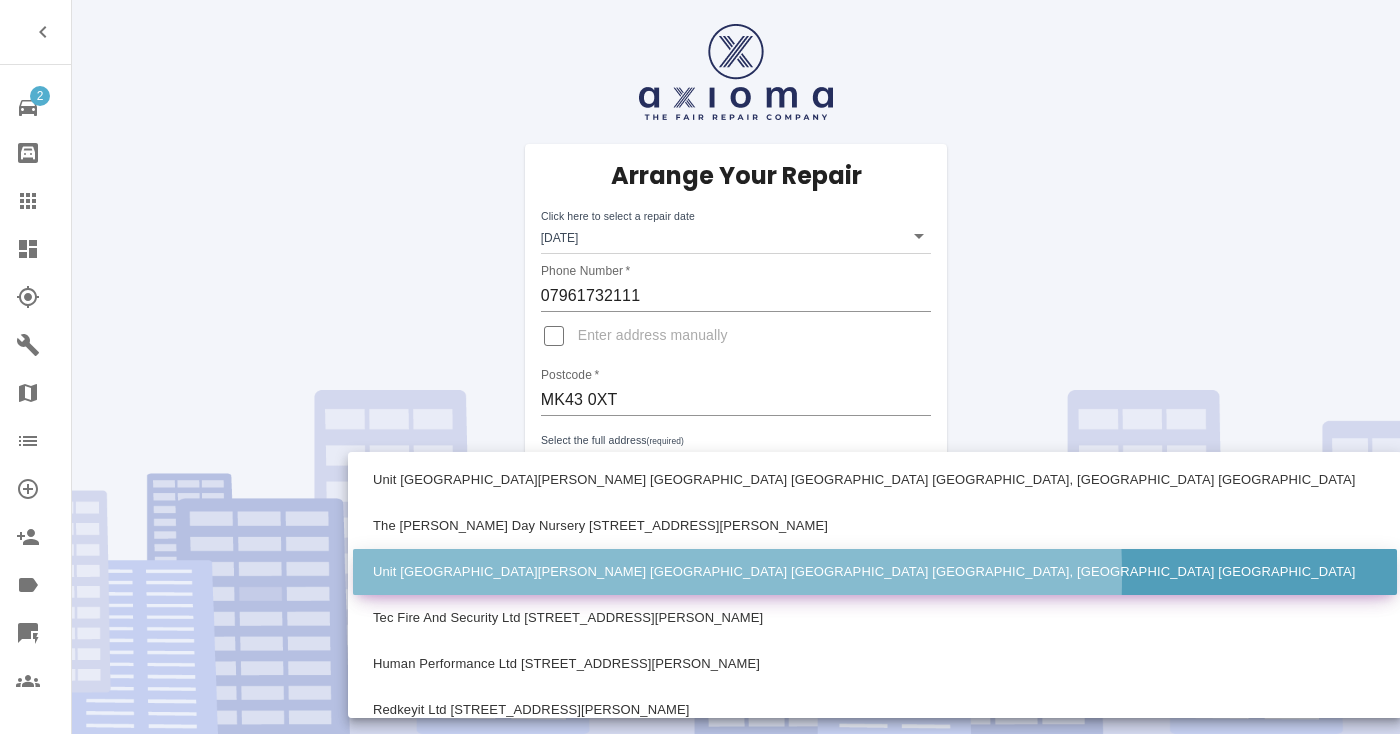 click on "Unit [GEOGRAPHIC_DATA][PERSON_NAME] [GEOGRAPHIC_DATA] [GEOGRAPHIC_DATA] [GEOGRAPHIC_DATA], [GEOGRAPHIC_DATA] [GEOGRAPHIC_DATA]" at bounding box center [875, 572] 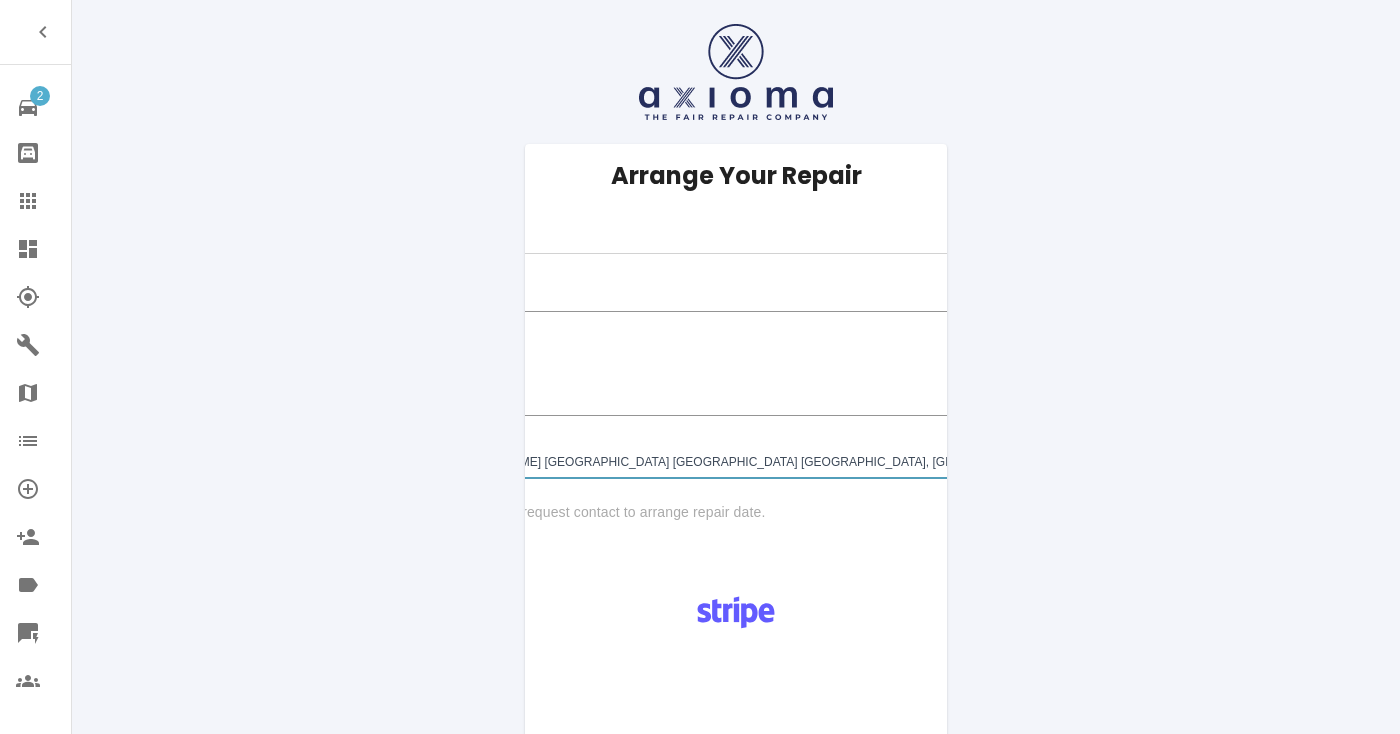 click on "Arrange Your Repair Click here to select a repair date [DATE] [DATE]T00:00:00.000Z Phone Number   * 07961732111 Enter address manually Postcode   * MK43 0XT Select the full address  (required) Unit [GEOGRAPHIC_DATA][PERSON_NAME][PERSON_NAME] [GEOGRAPHIC_DATA][PERSON_NAME] [GEOGRAPHIC_DATA] Moretaine, [GEOGRAPHIC_DATA] [GEOGRAPHIC_DATA] None of the dates are suitable, request contact to arrange repair date." at bounding box center [735, 356] 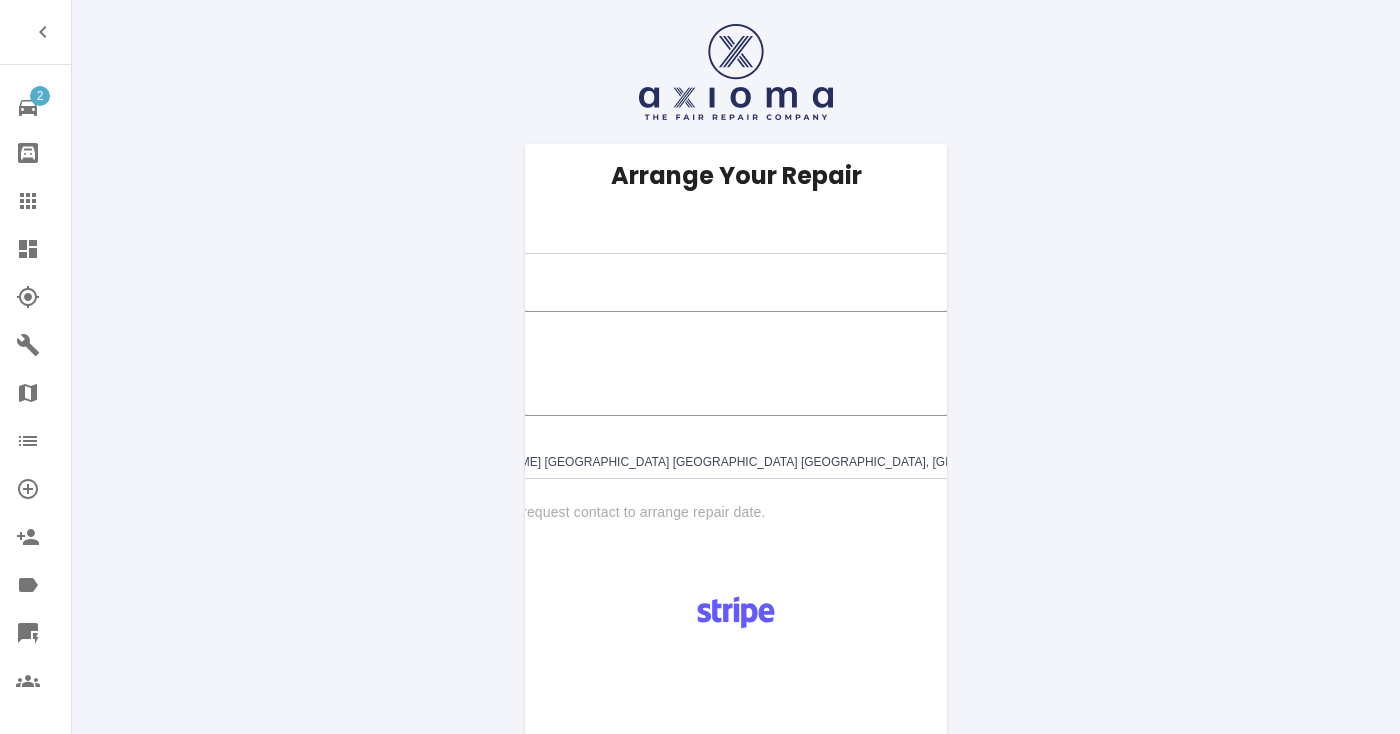 click on "Enter address manually" at bounding box center (398, 336) 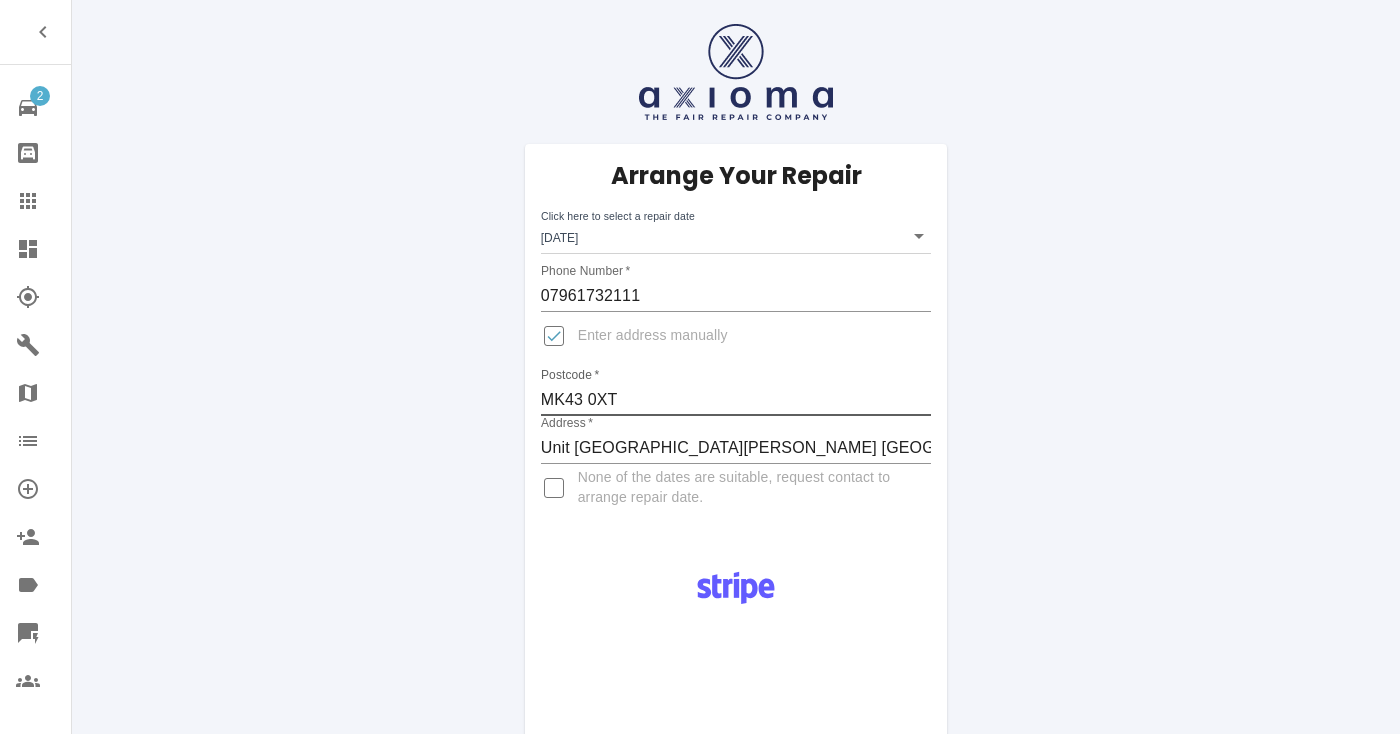 click on "MK43 0XT" at bounding box center [736, 400] 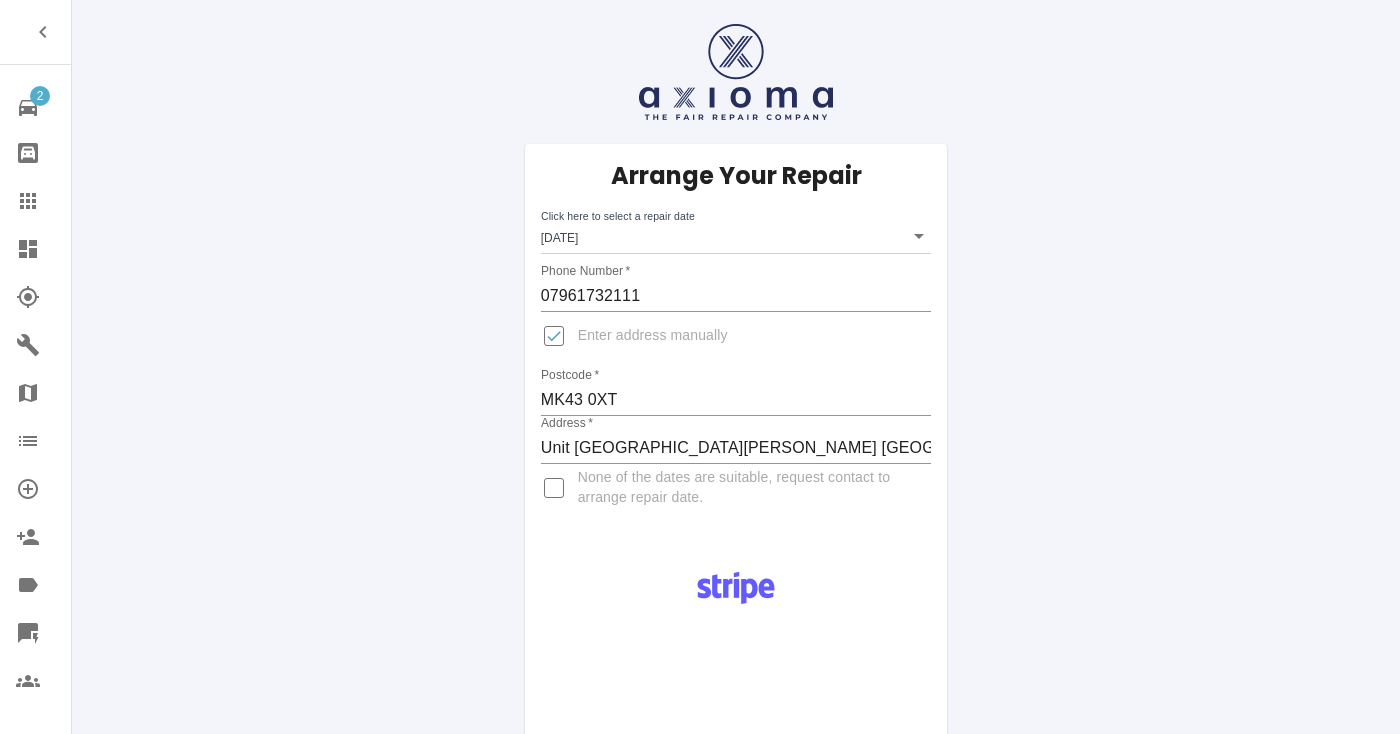 click on "Pay £38 Booking Fee" at bounding box center [736, 861] 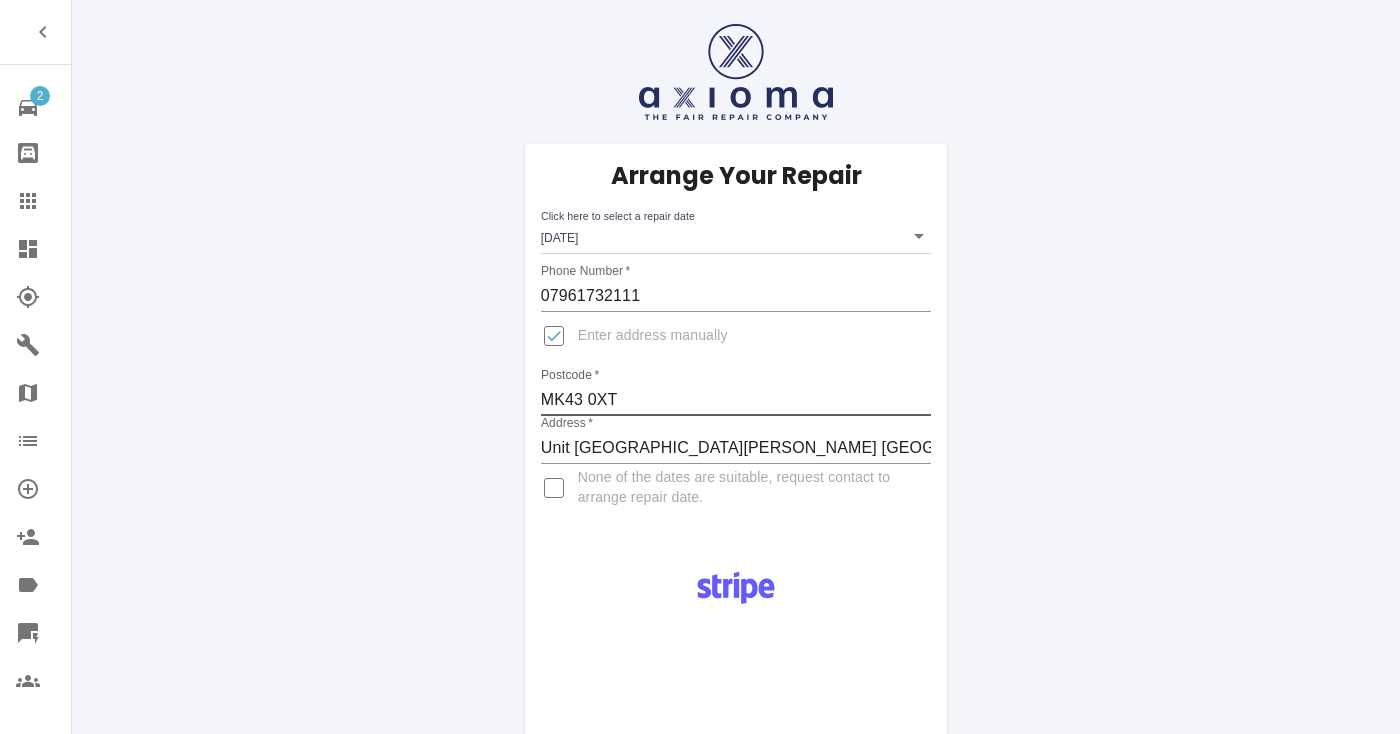 click on "MK43 0XT" at bounding box center [736, 400] 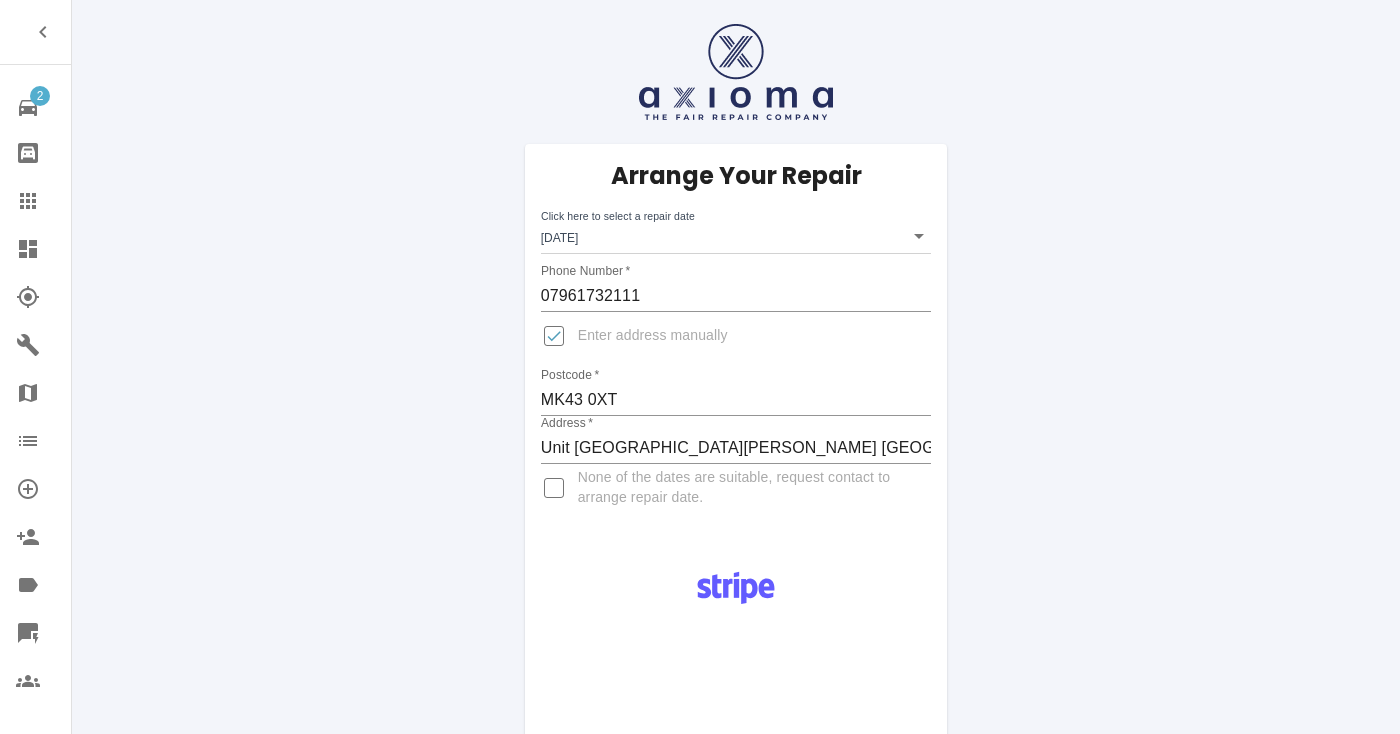 click on "Pay £38 Booking Fee" at bounding box center (736, 861) 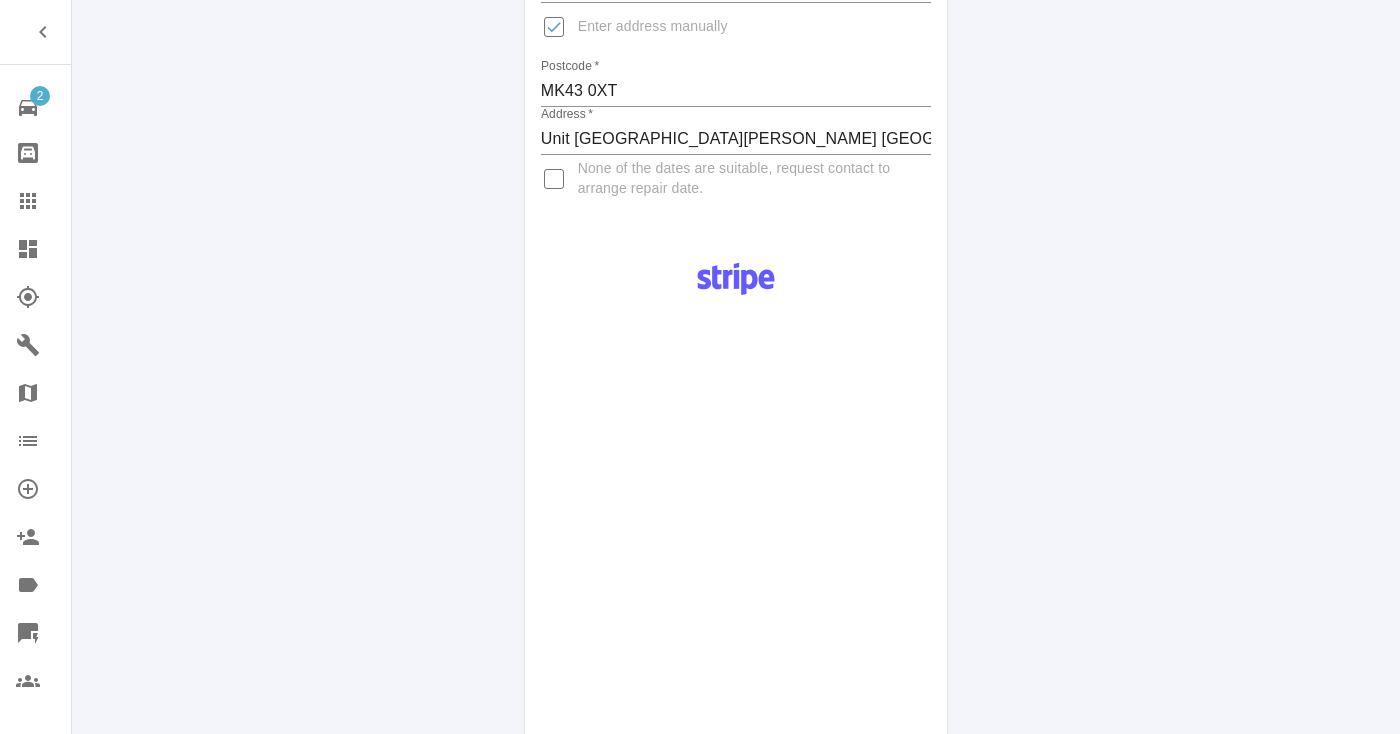 scroll, scrollTop: 325, scrollLeft: 0, axis: vertical 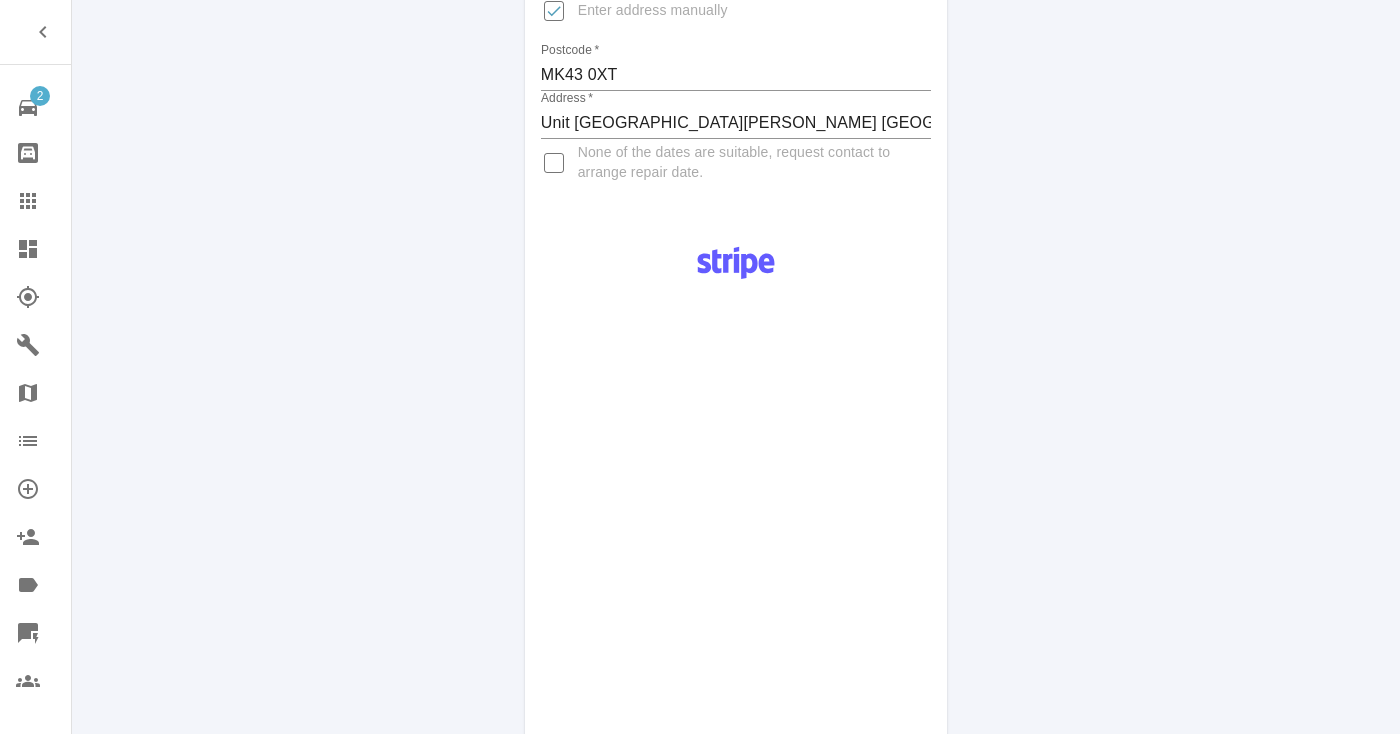 click on "Pay £38 Booking Fee" at bounding box center [736, 536] 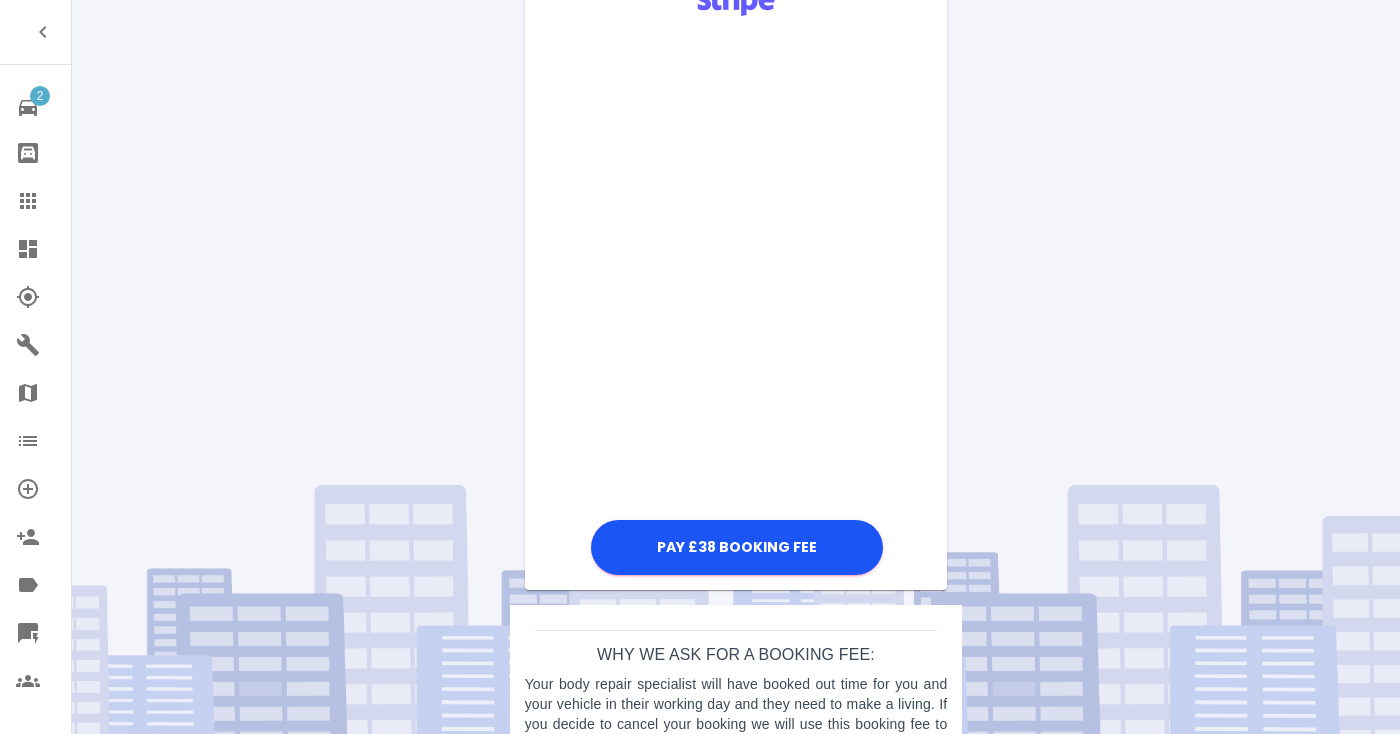 scroll, scrollTop: 604, scrollLeft: 0, axis: vertical 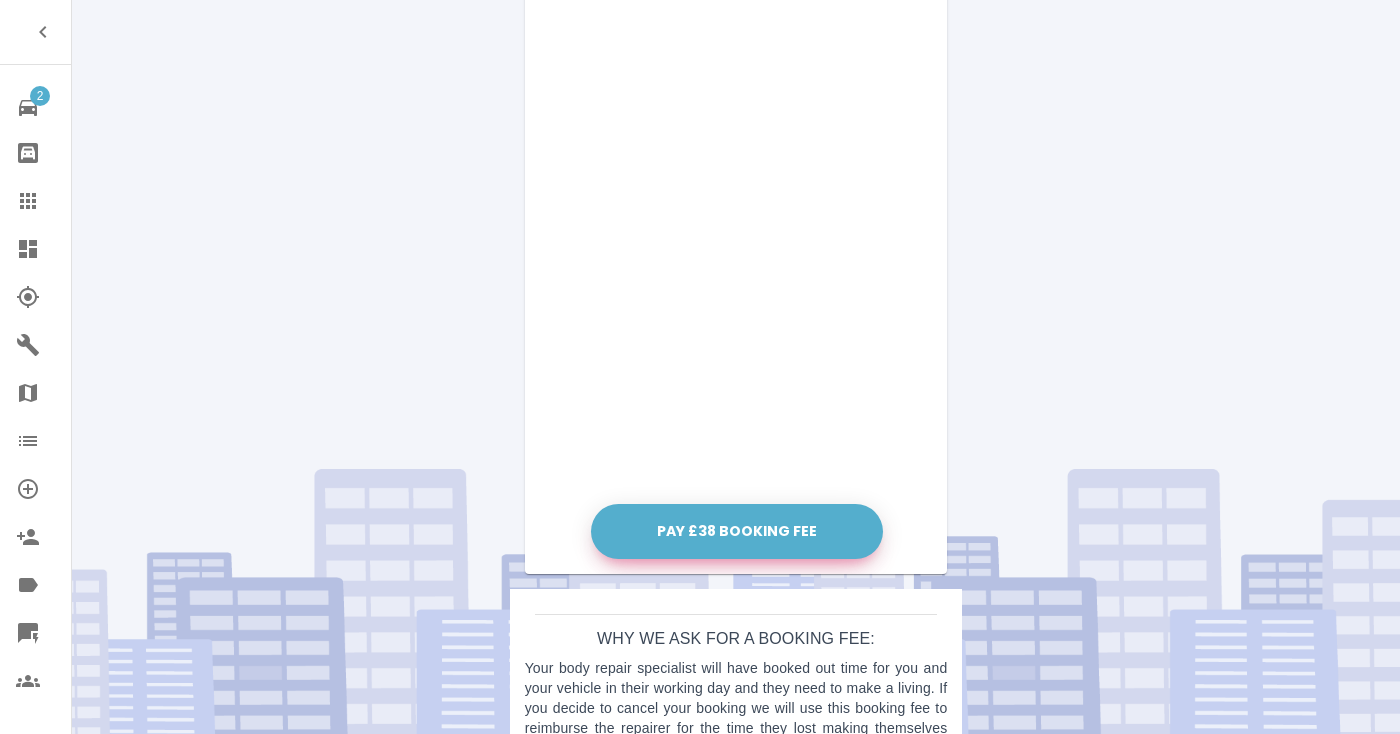 click on "Pay £38 Booking Fee" at bounding box center (737, 531) 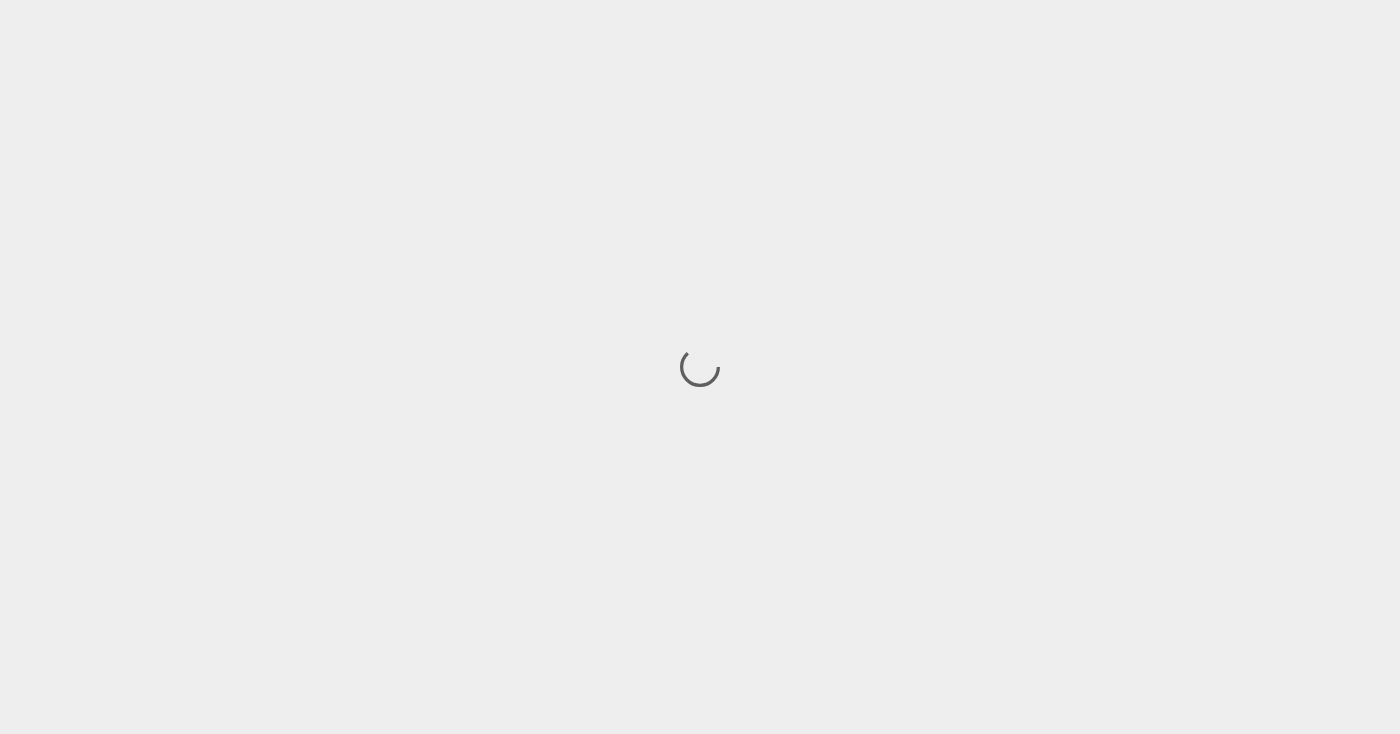 scroll, scrollTop: 0, scrollLeft: 0, axis: both 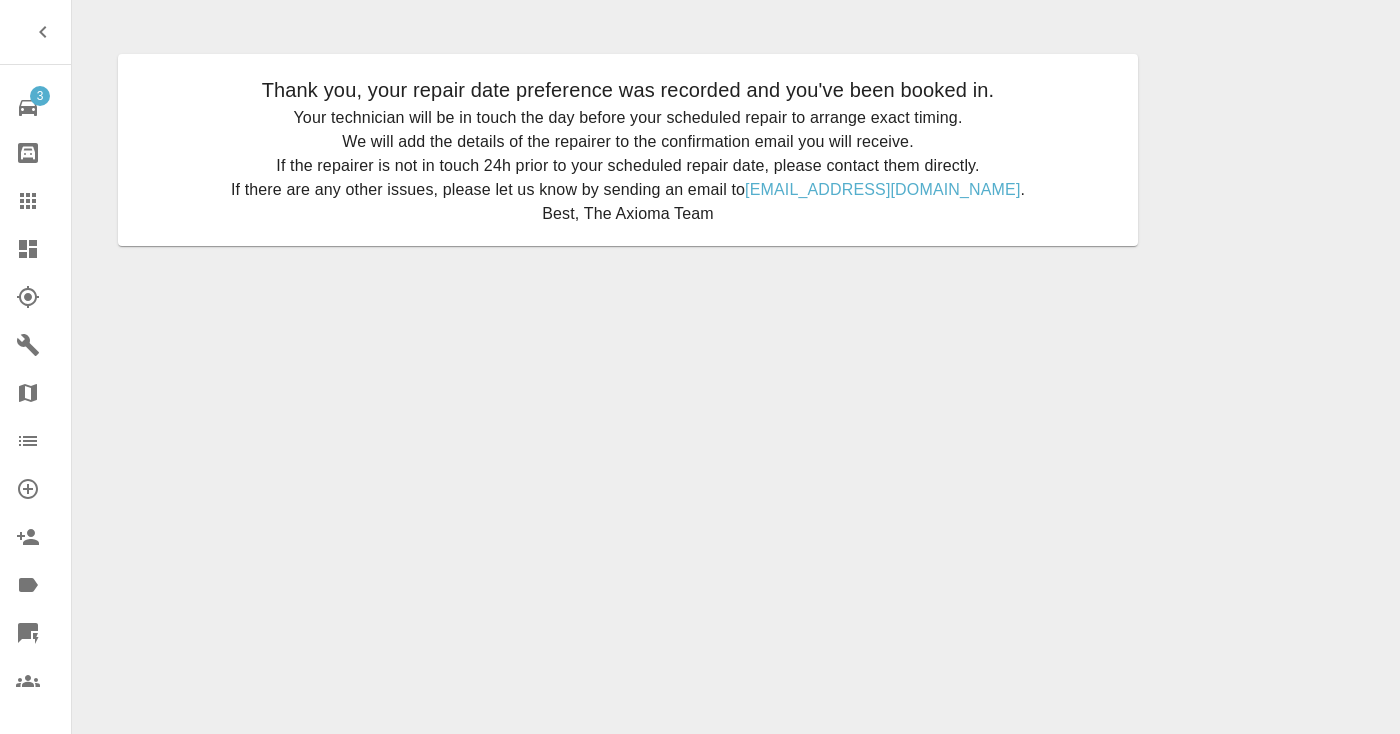 click 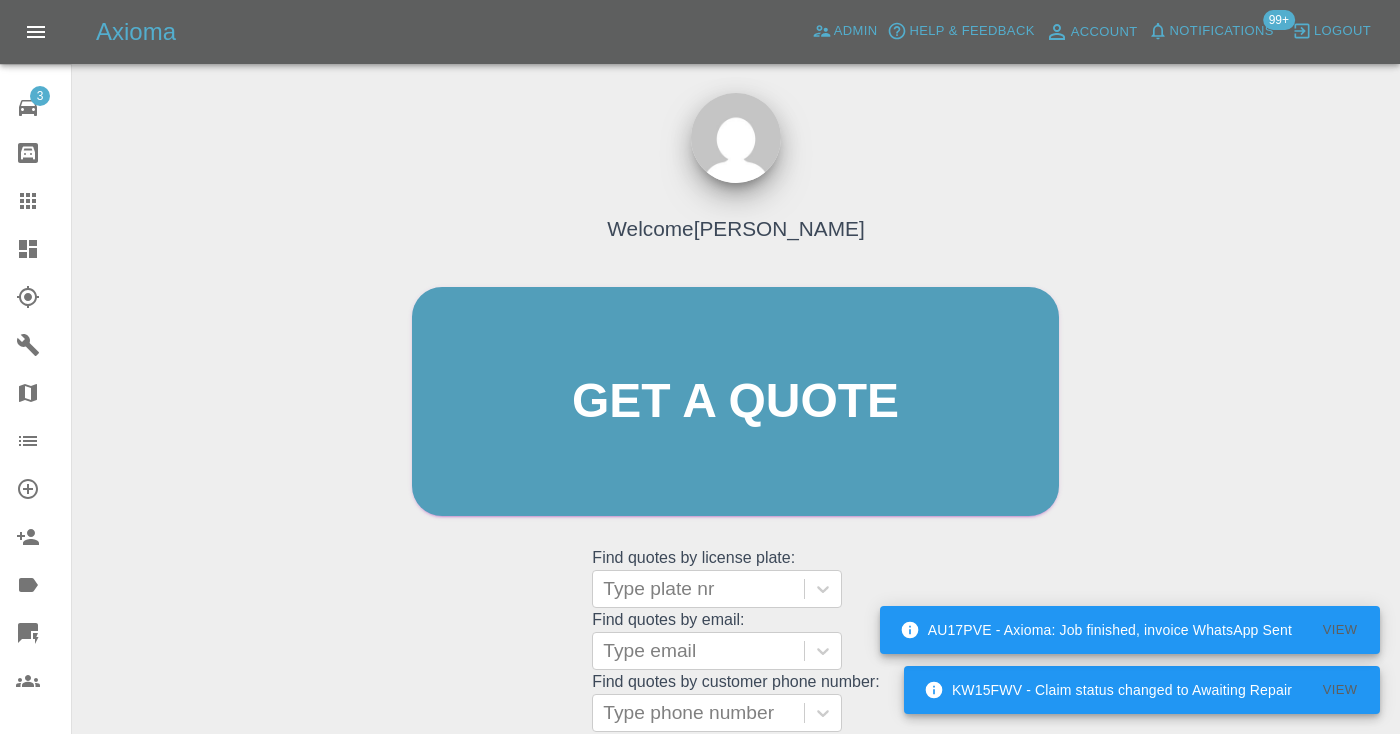 click on "Welcome  [PERSON_NAME] Get a quote Get a quote Find quotes by license plate: Type plate nr Find quotes by email: Type email Find quotes by customer phone number: Type phone number" at bounding box center (735, 440) 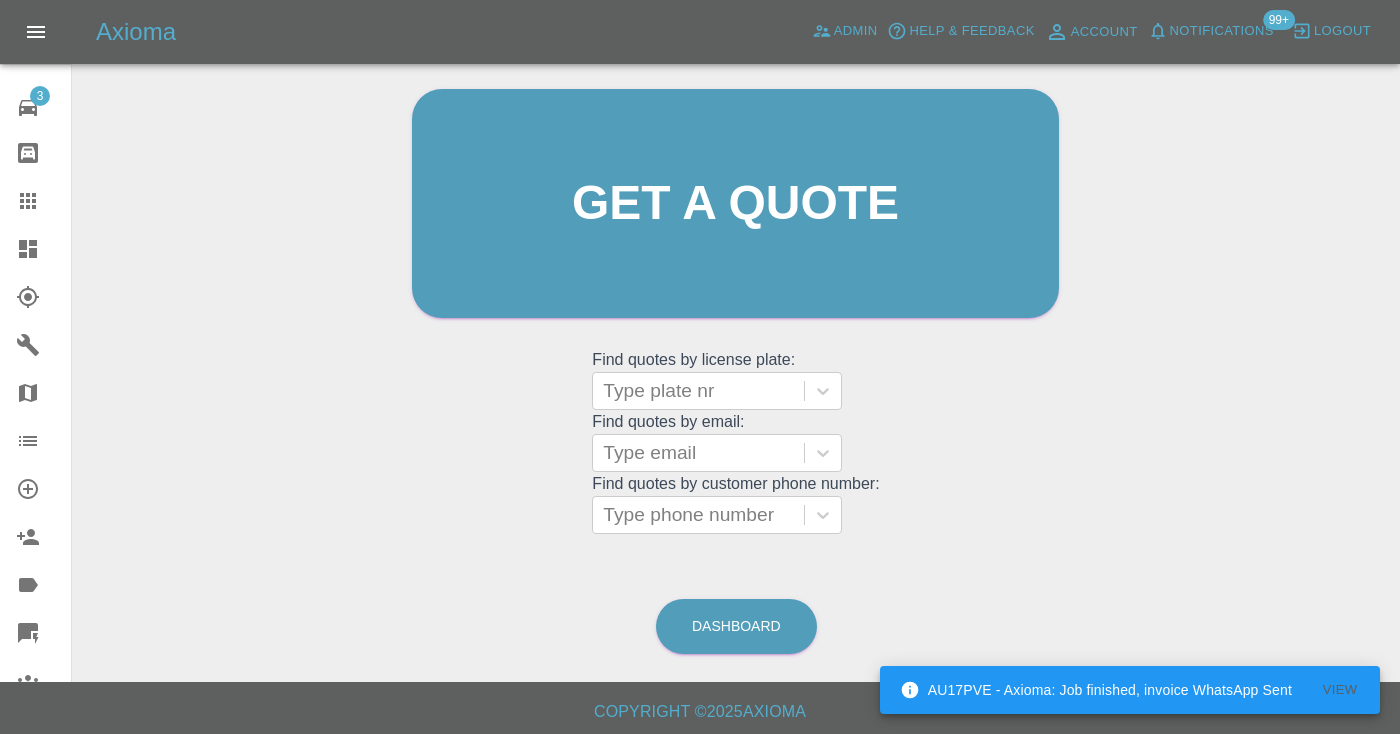 scroll, scrollTop: 201, scrollLeft: 0, axis: vertical 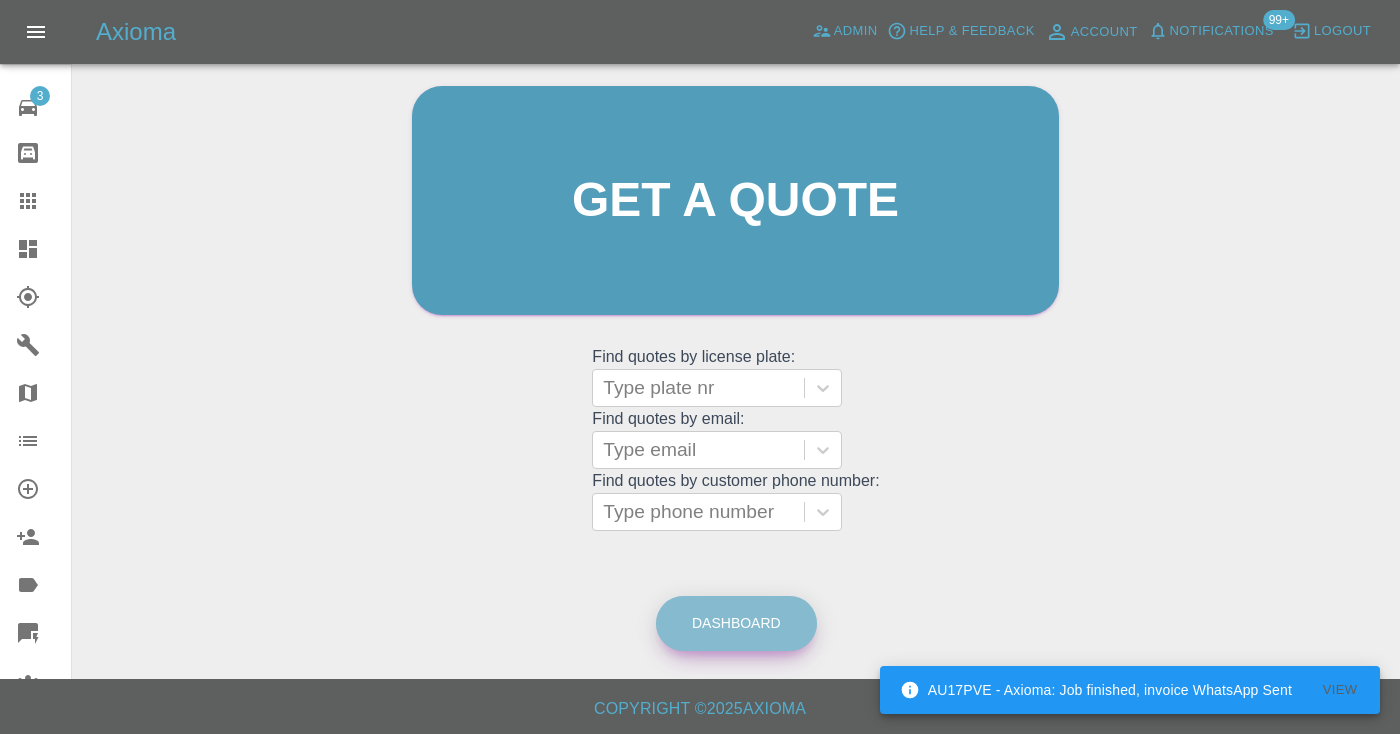 click on "Dashboard" at bounding box center [736, 623] 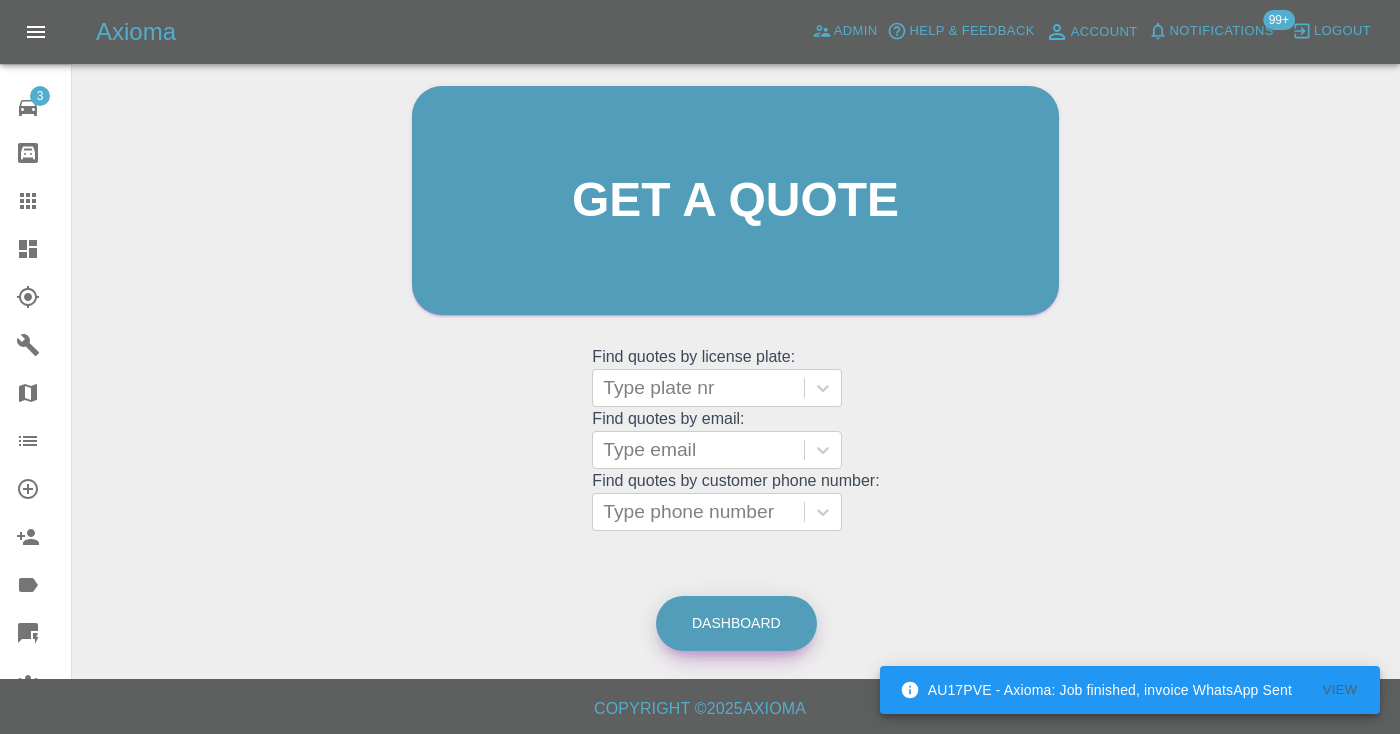 scroll, scrollTop: 0, scrollLeft: 0, axis: both 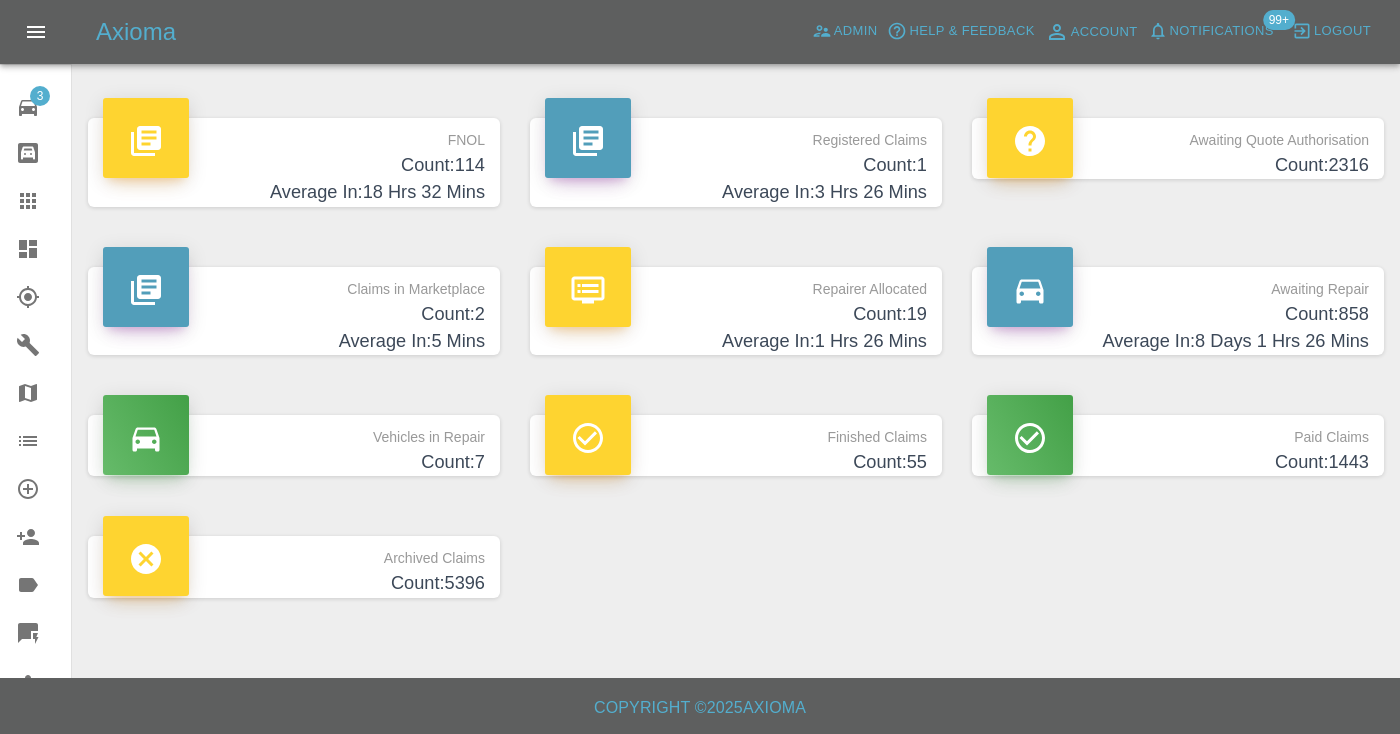 click on "Average In:  8 Days 1 Hrs 26 Mins" at bounding box center [1178, 341] 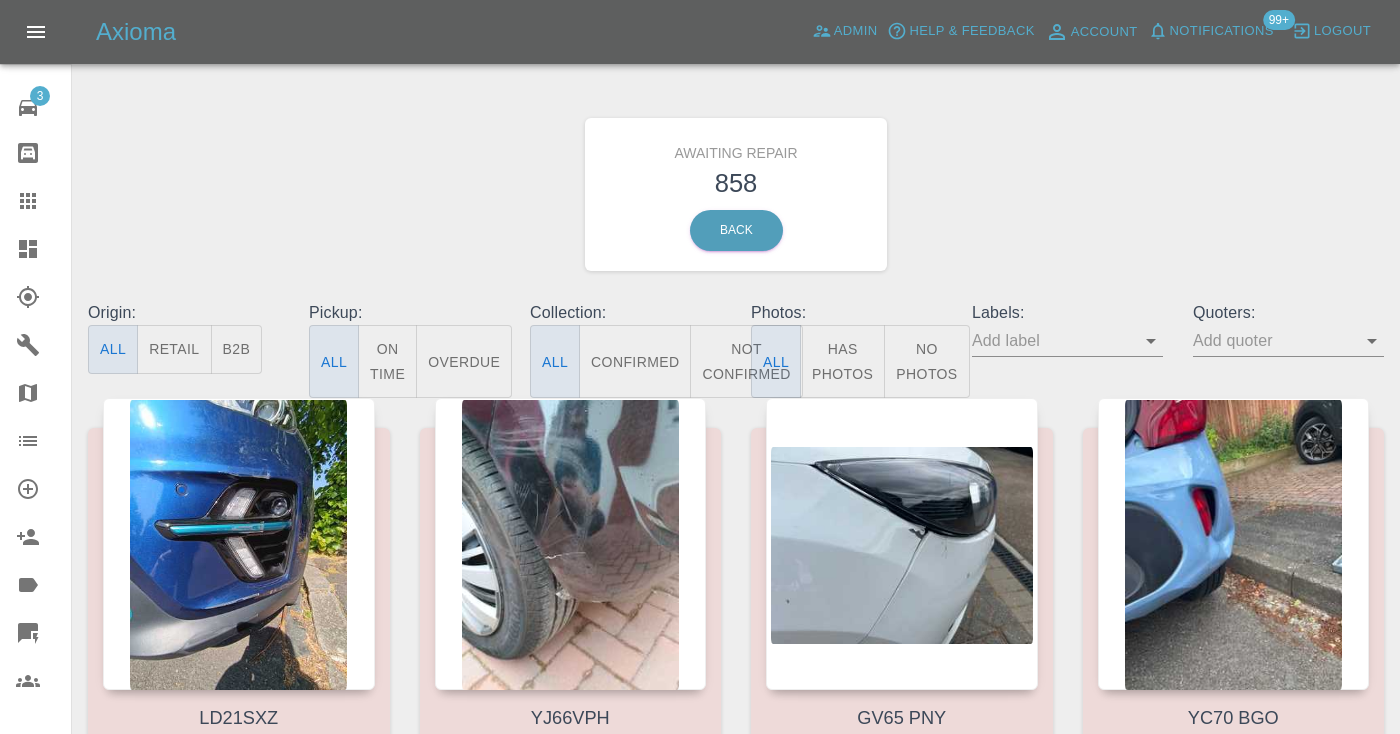 click on "Not Confirmed" at bounding box center (746, 361) 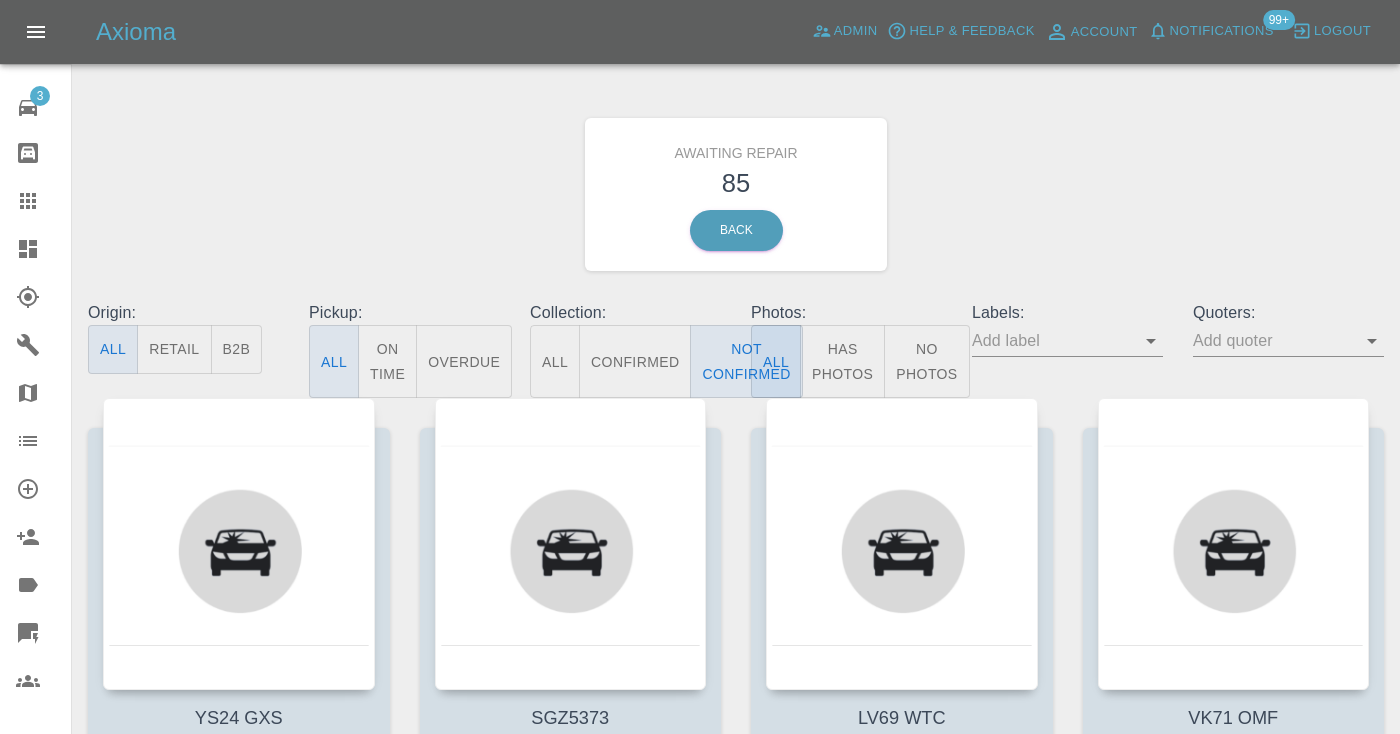 click on "Awaiting Repair 85 Back" at bounding box center [736, 194] 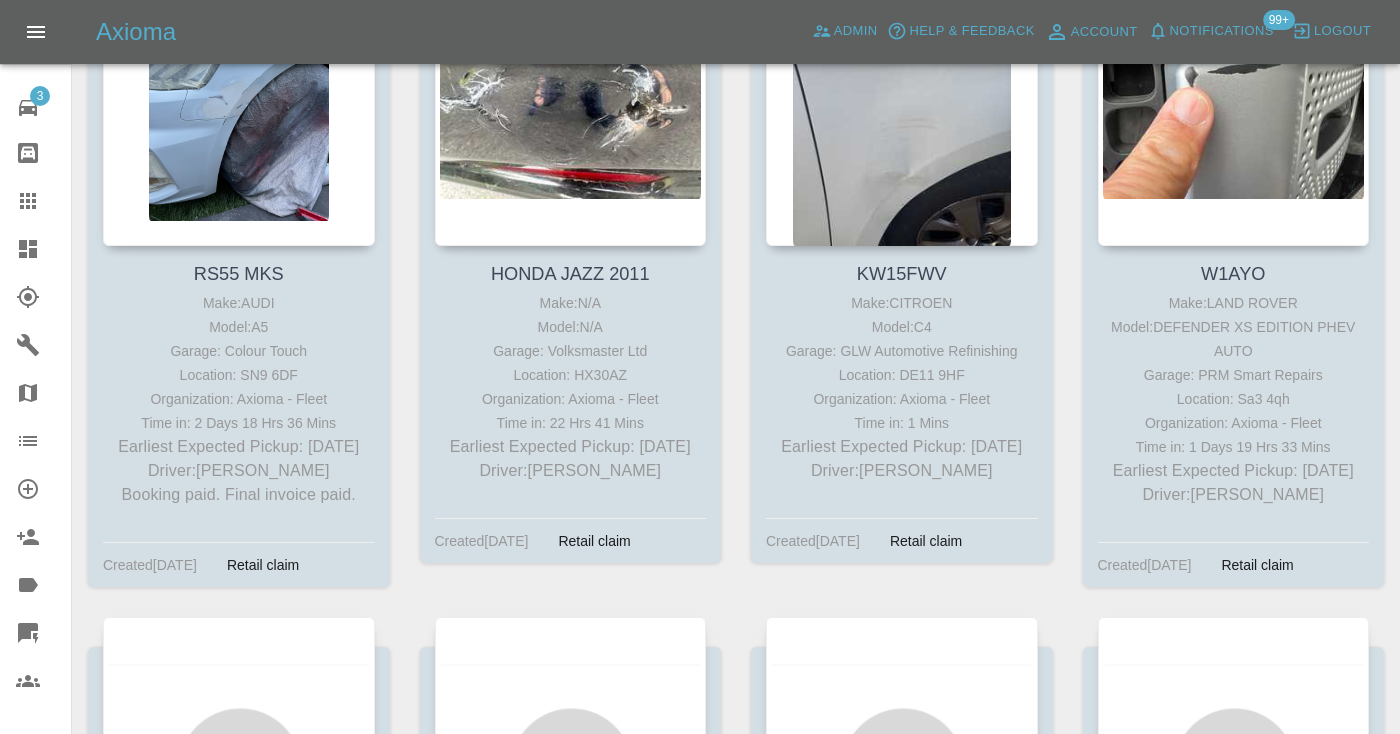 scroll, scrollTop: 5036, scrollLeft: 0, axis: vertical 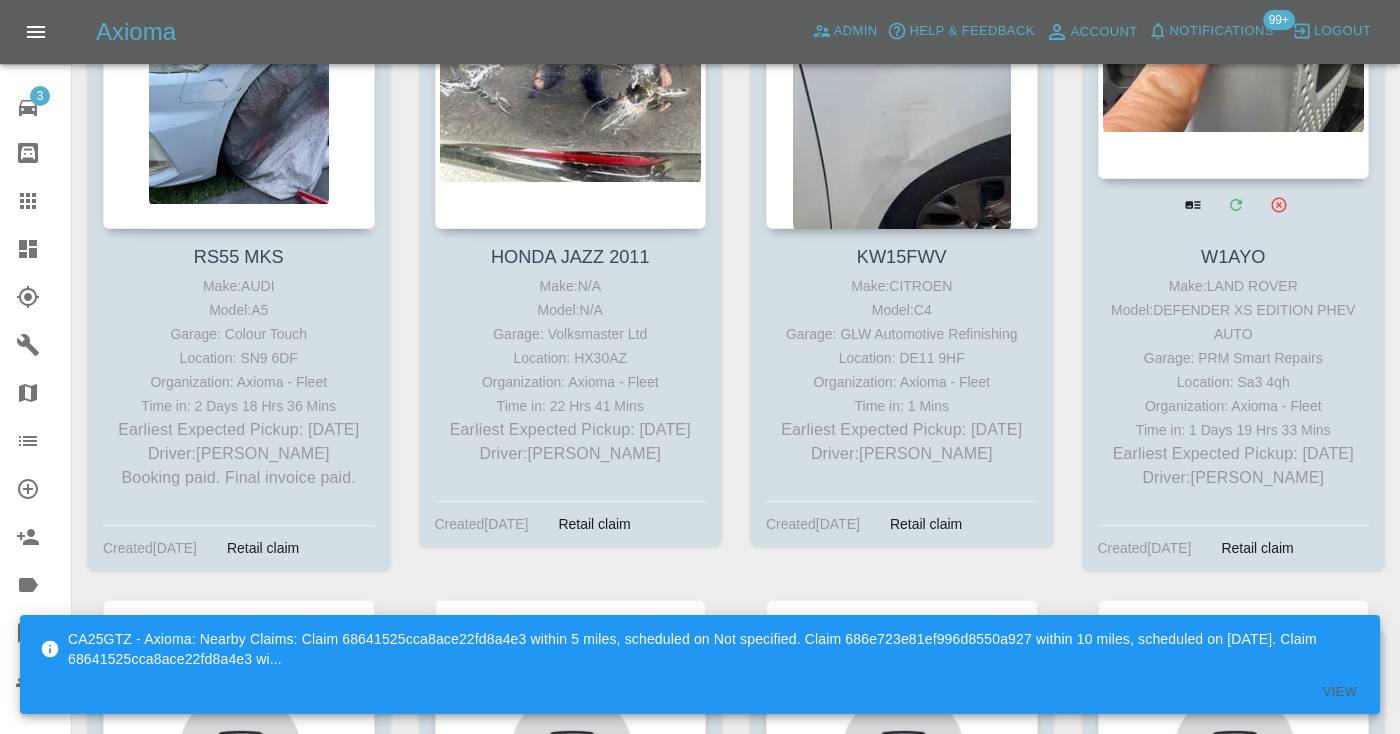 click at bounding box center (1234, 33) 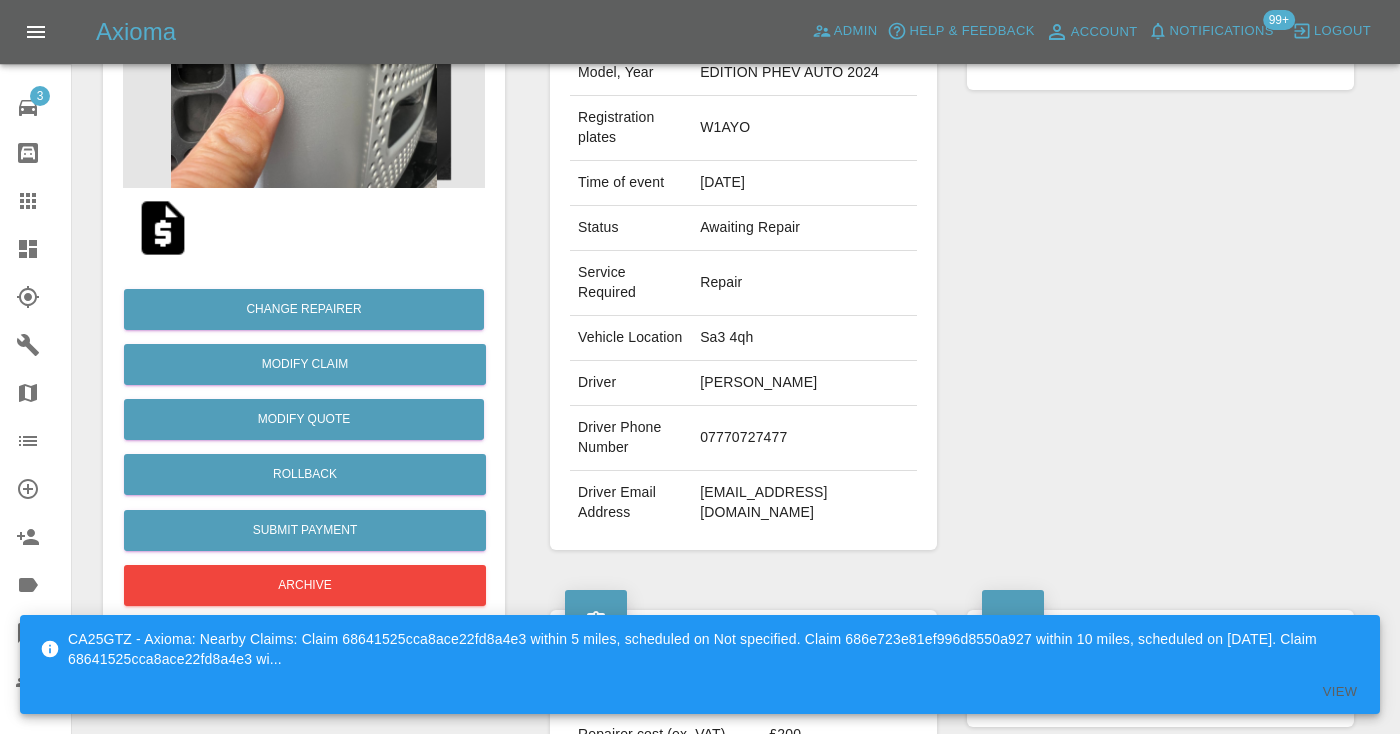scroll, scrollTop: 278, scrollLeft: 0, axis: vertical 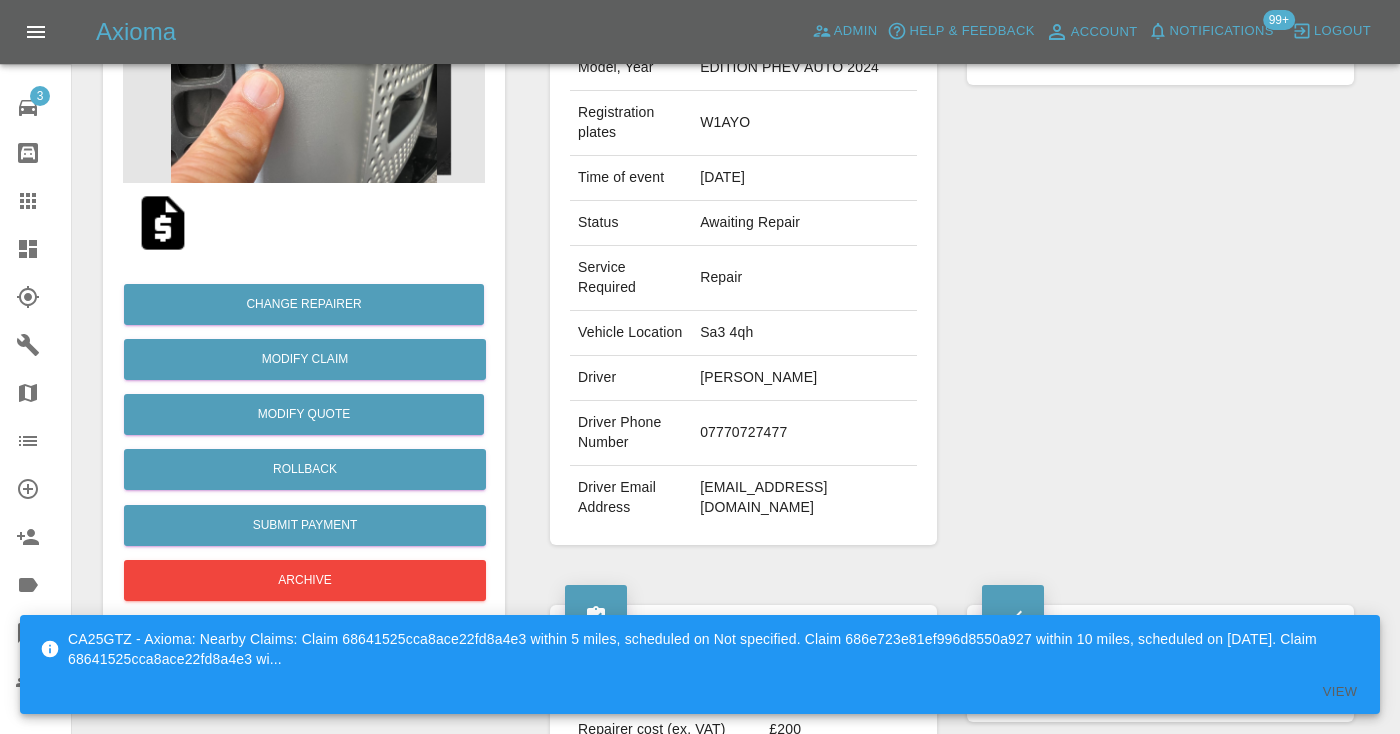 click on "07770727477" at bounding box center [804, 433] 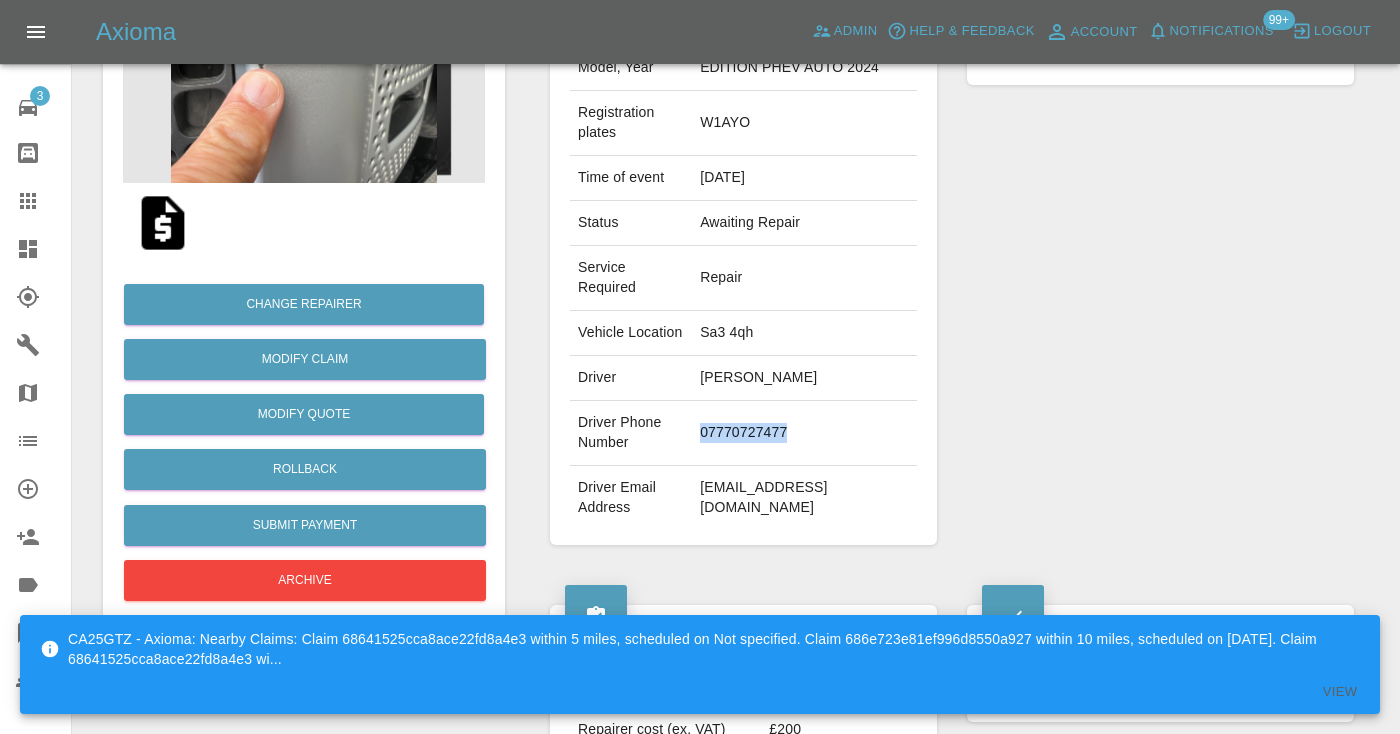 click on "07770727477" at bounding box center [804, 433] 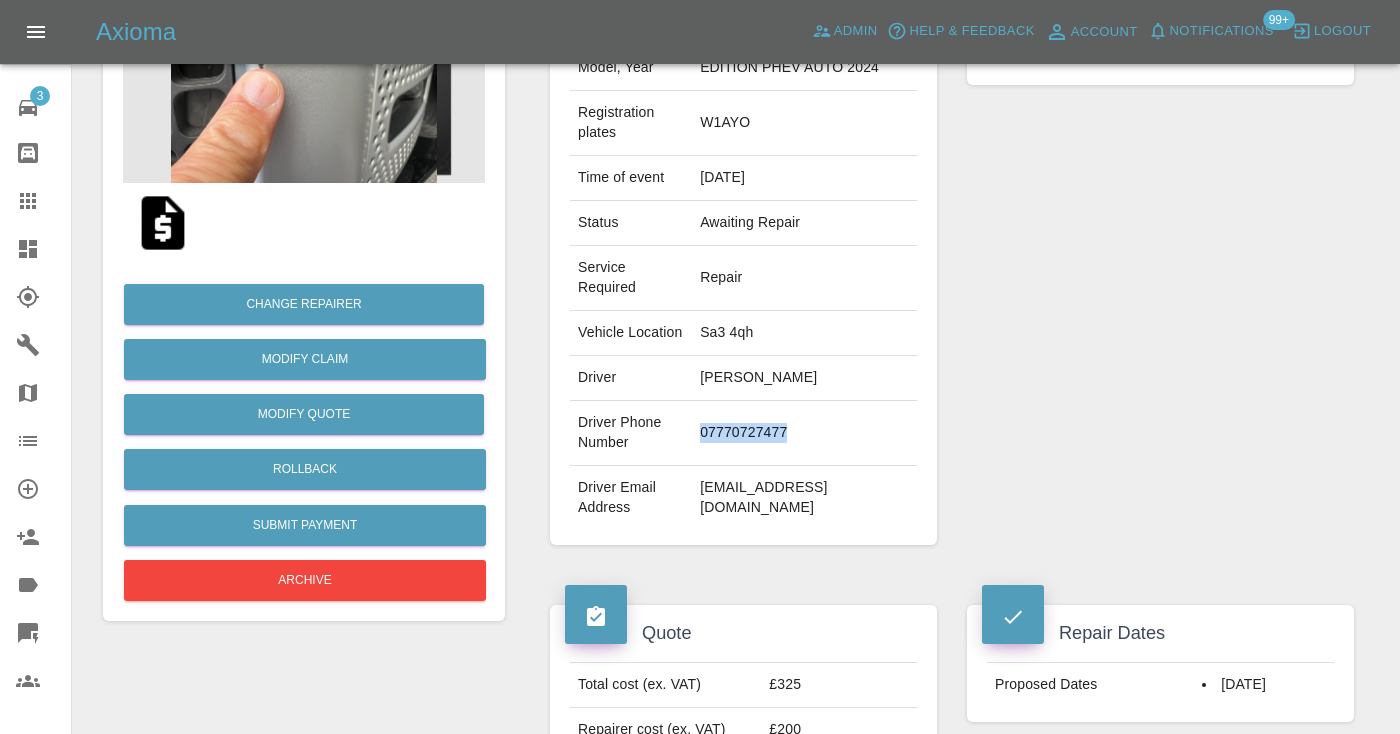 copy on "07770727477" 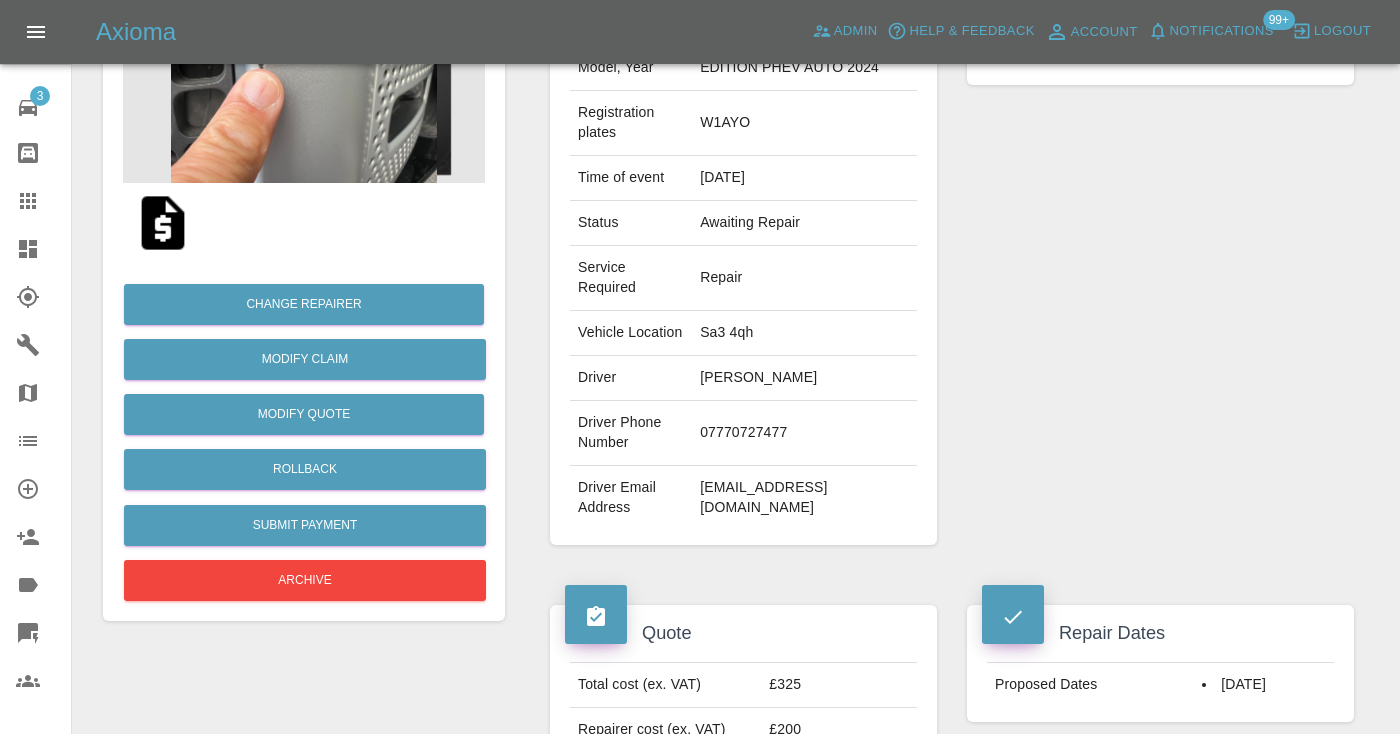 click on "Repairer Repair shop PRM Smart Repairs" at bounding box center [1160, 256] 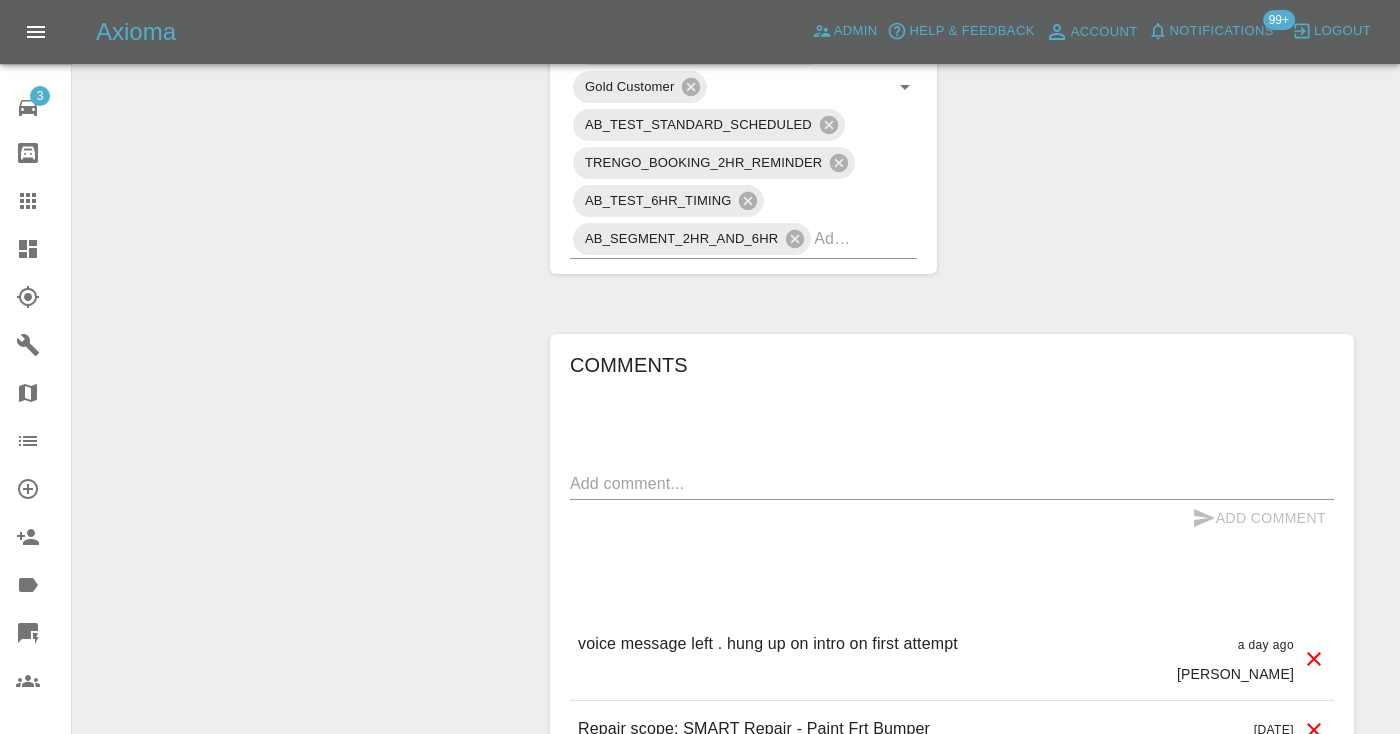 scroll, scrollTop: 1408, scrollLeft: 0, axis: vertical 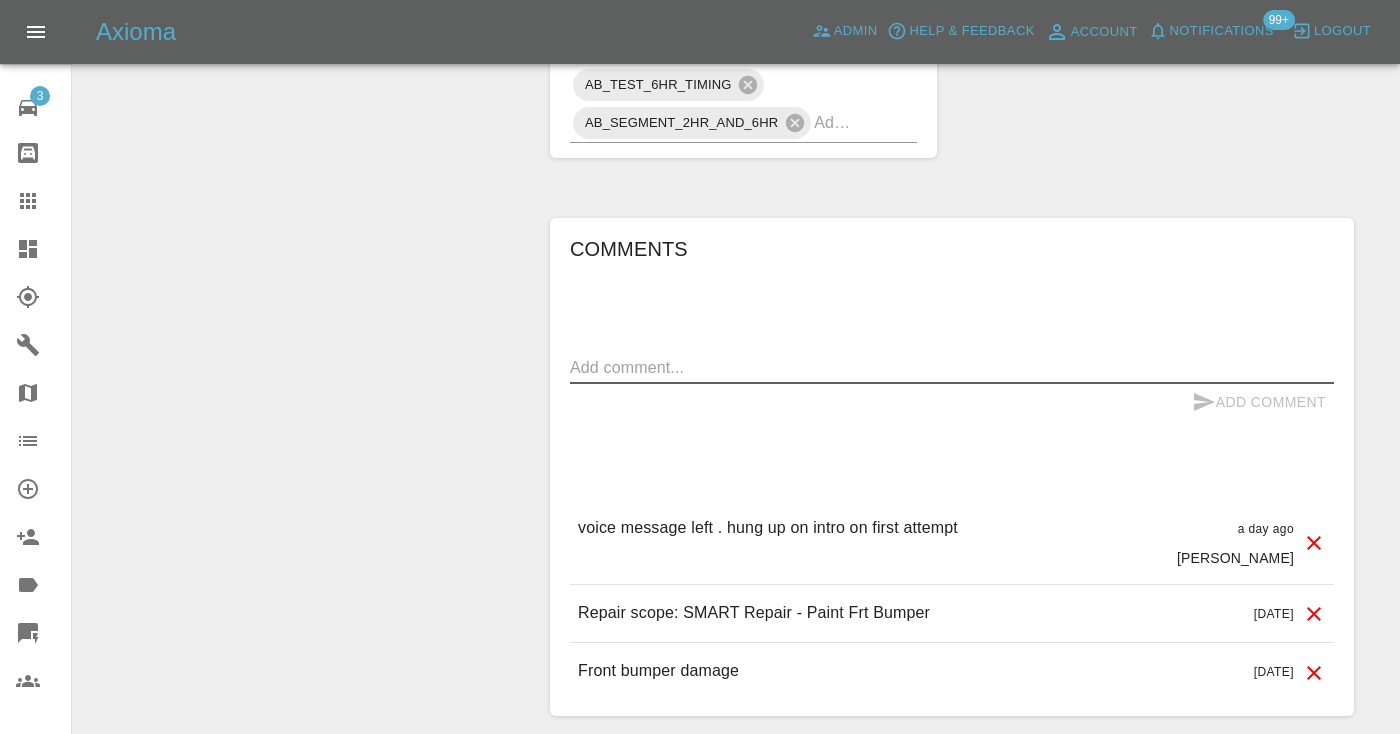 click at bounding box center (952, 367) 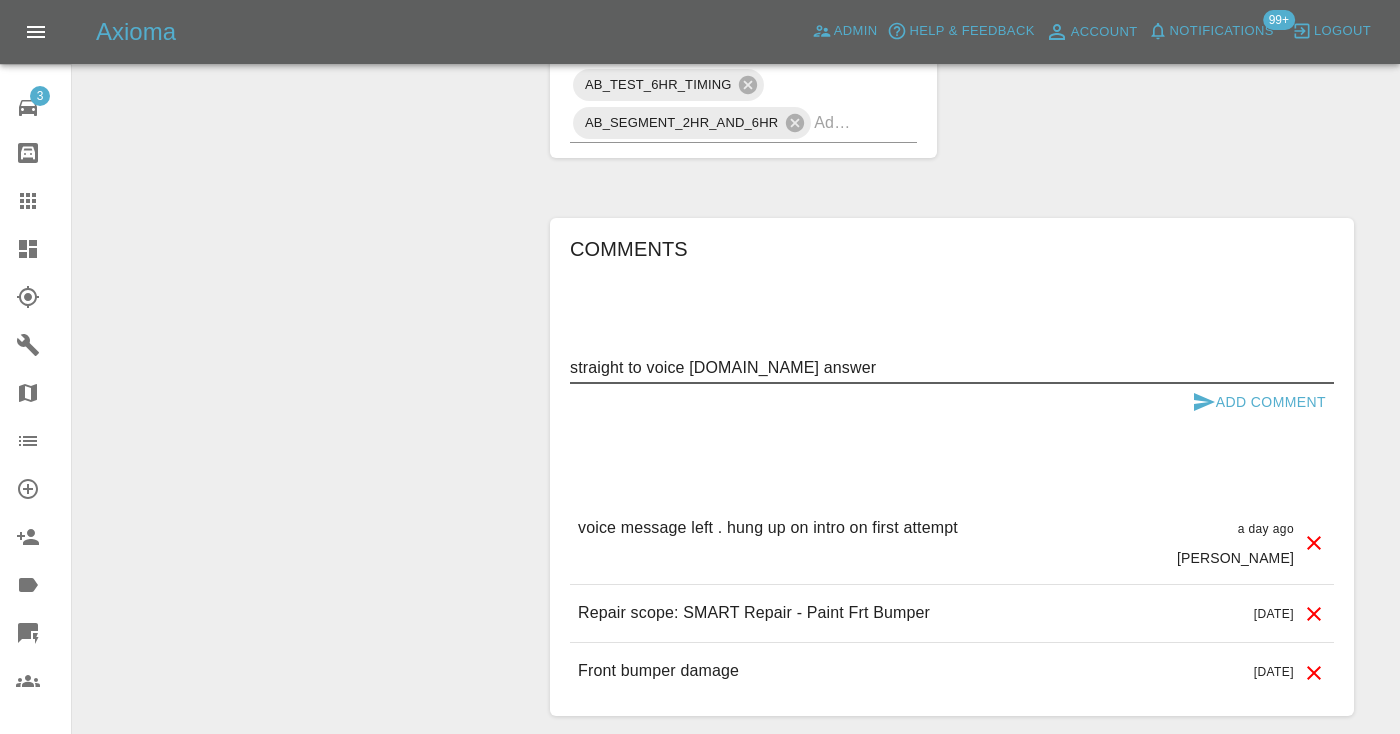 type on "straight to voice mail.no answer" 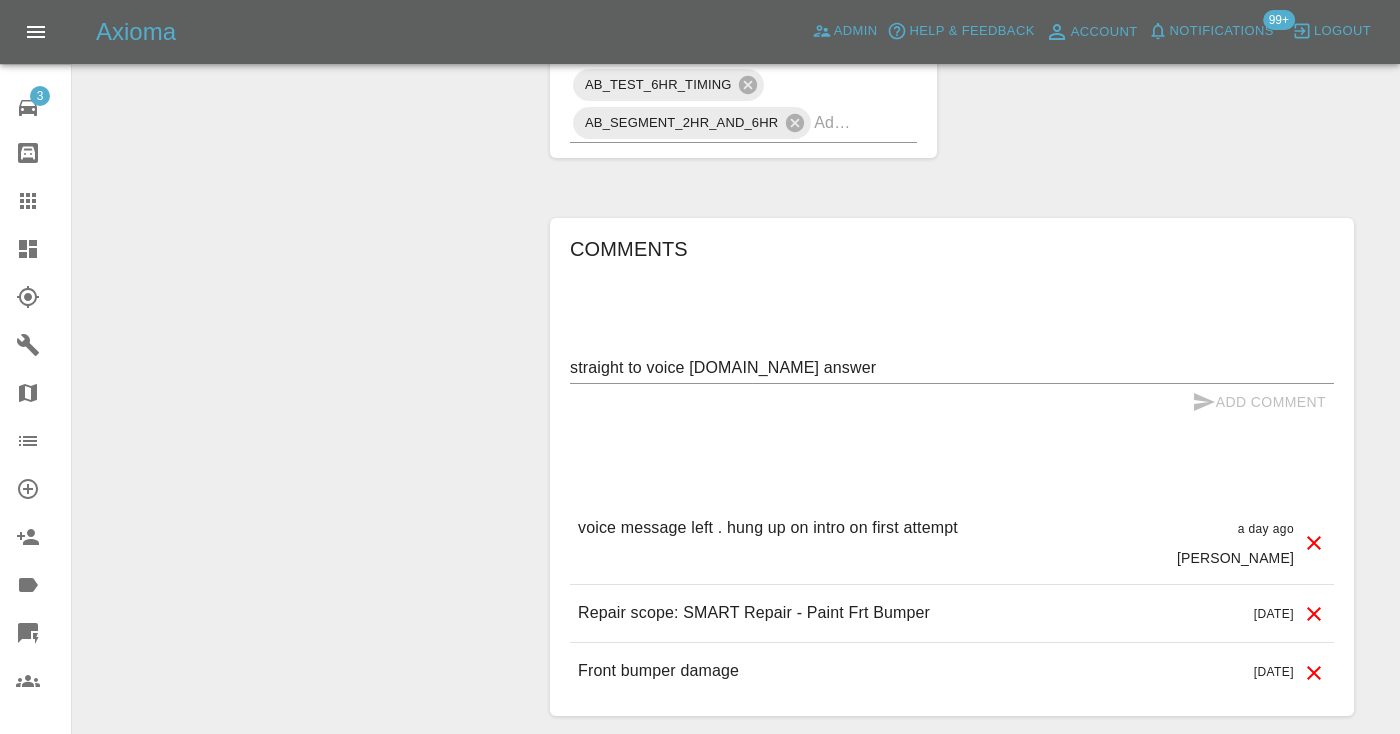 type 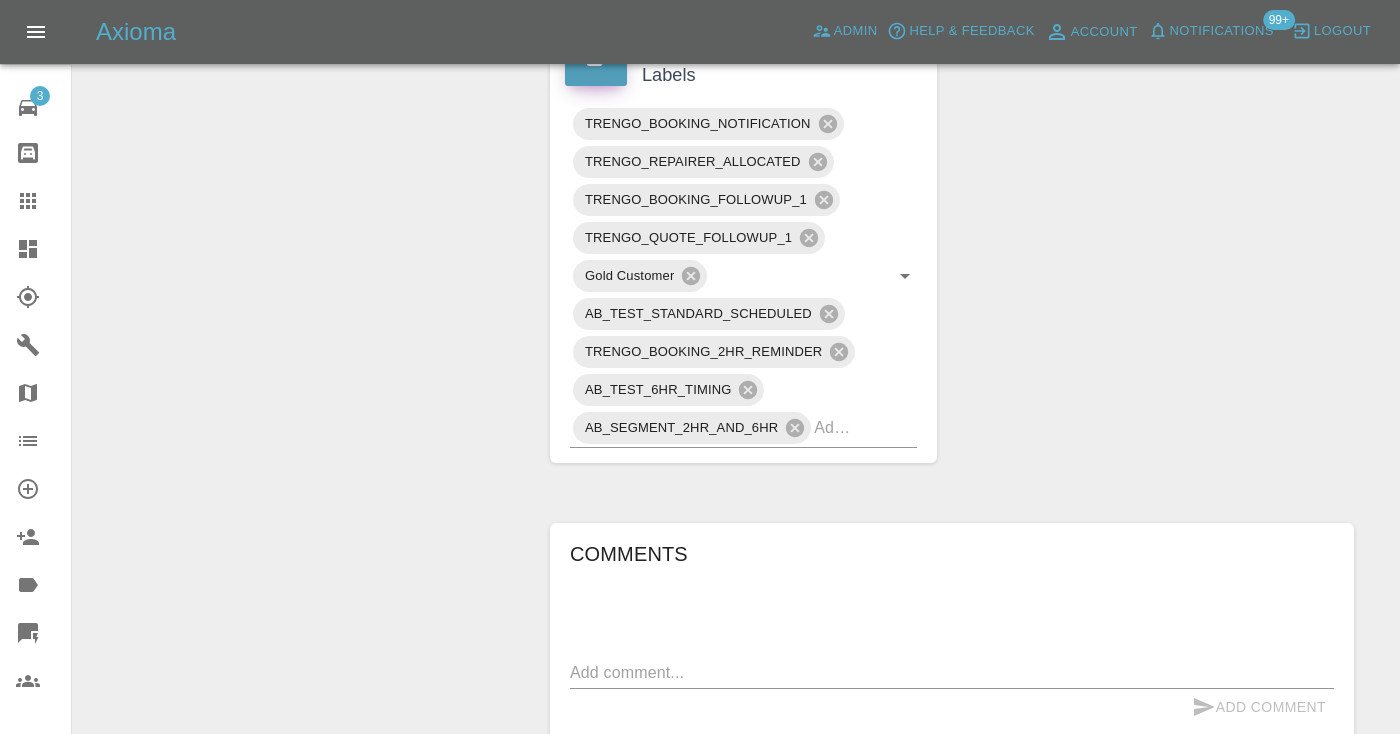 scroll, scrollTop: 1104, scrollLeft: 0, axis: vertical 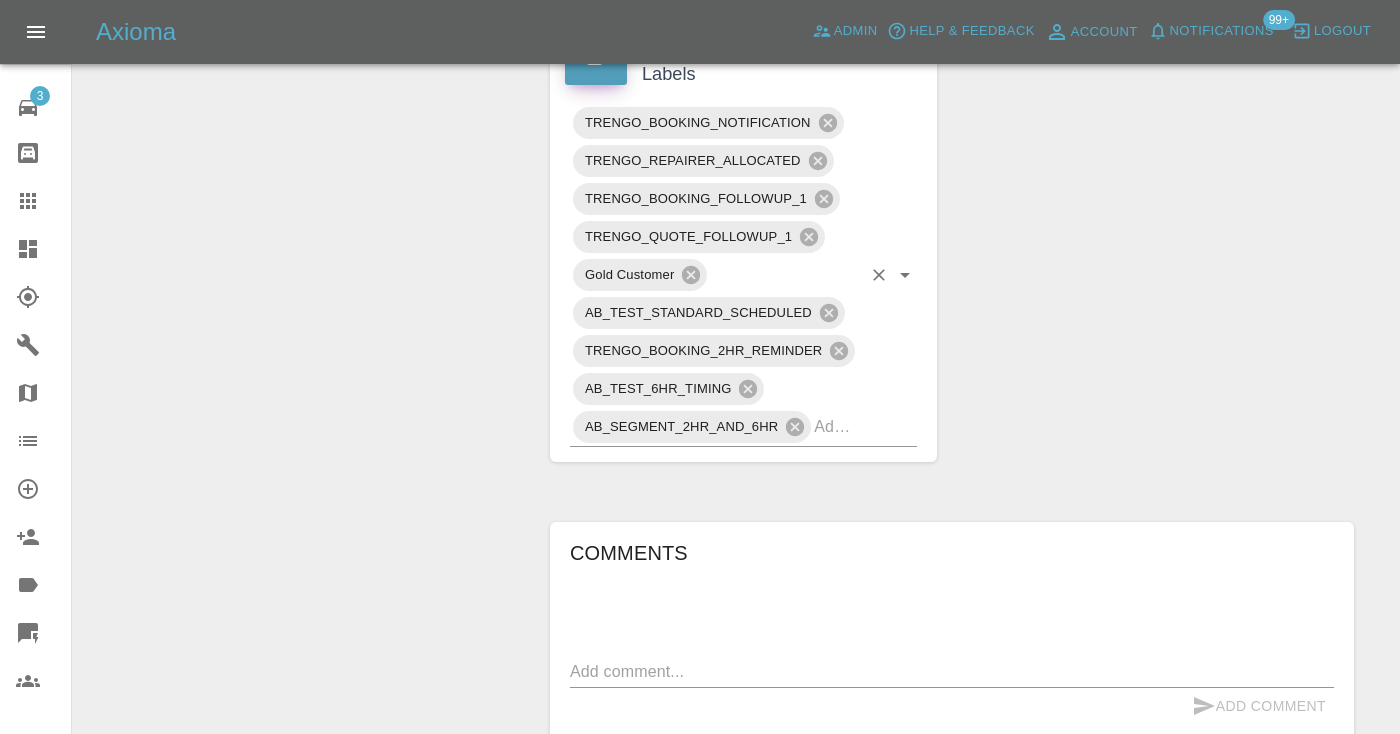 click at bounding box center [837, 426] 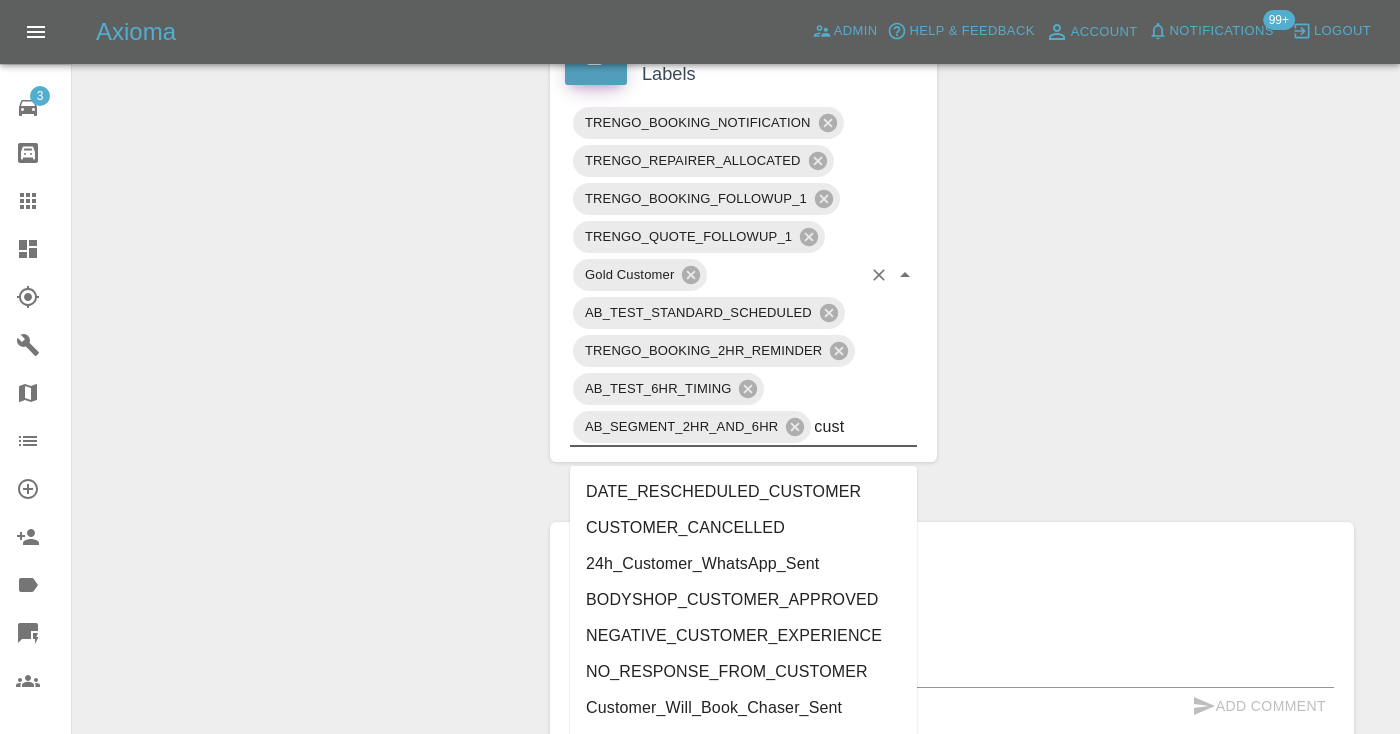 type on "cust" 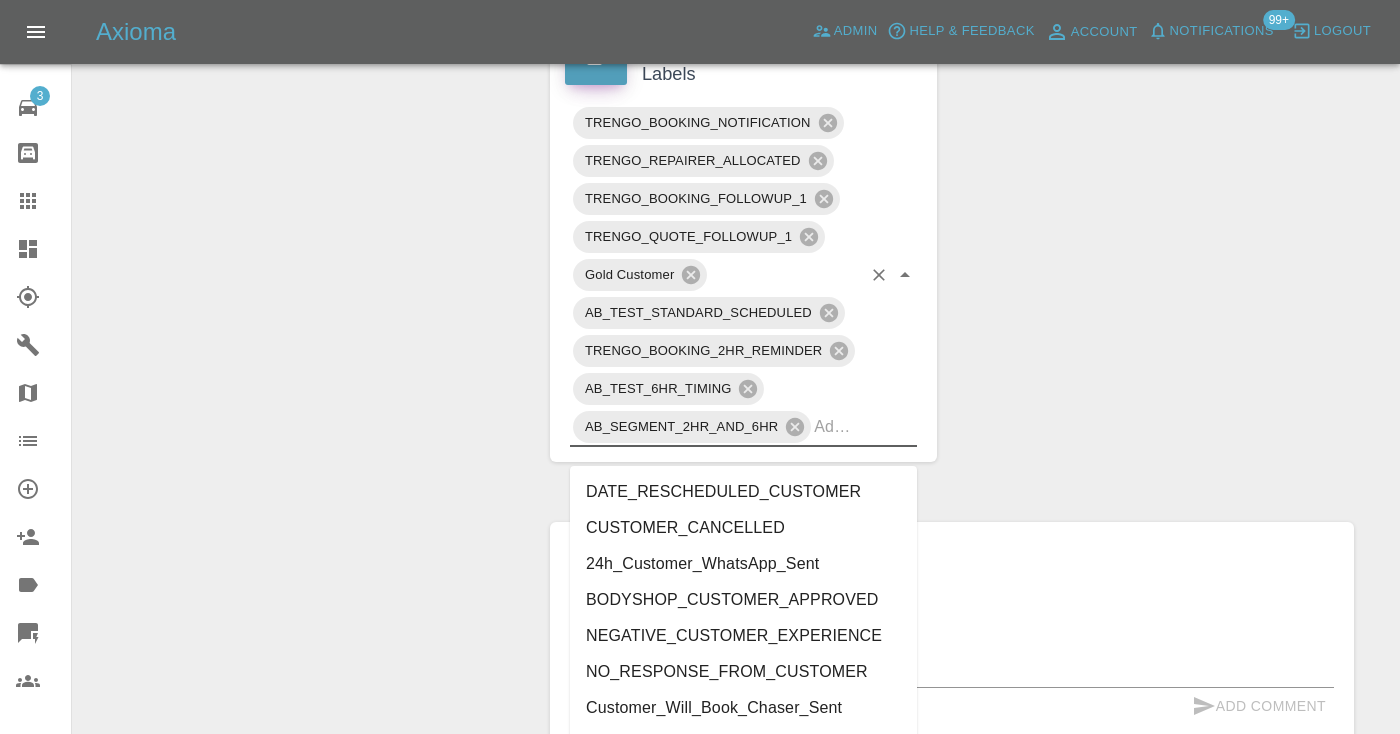 click on "Claim Information Vehicle Make, Model, Year LAND ROVER DEFENDER XS EDITION PHEV AUTO 2024 Registration plates W1AYO Time of event 09/07/2025 Status Awaiting Repair Service Required Repair Vehicle Location Sa3 4qh Driver Geoff Way Driver Phone Number 07770727477 Driver Email Address geoff-way@sky.com Repairer Repair shop PRM Smart Repairs  Quote Total cost (ex. VAT) £325 Repairer cost (ex. VAT) £200 Quoted by Eric Ordano Repair Dates Proposed Dates 22/07/2025 Labels TRENGO_BOOKING_NOTIFICATION TRENGO_REPAIRER_ALLOCATED TRENGO_BOOKING_FOLLOWUP_1 TRENGO_QUOTE_FOLLOWUP_1 Gold Customer AB_TEST_STANDARD_SCHEDULED TRENGO_BOOKING_2HR_REMINDER AB_TEST_6HR_TIMING AB_SEGMENT_2HR_AND_6HR Comments x Add Comment straight to voice mail.no answer  a few seconds ago Castro straight to voice mail.no answer  a few seconds ago Castro voice message left . hung up on intro on first attempt  a day ago Castro voice message left . hung up on intro on first attempt  a day ago Castro Repair scope: SMART Repair - Paint Frt Bumper" at bounding box center (952, 123) 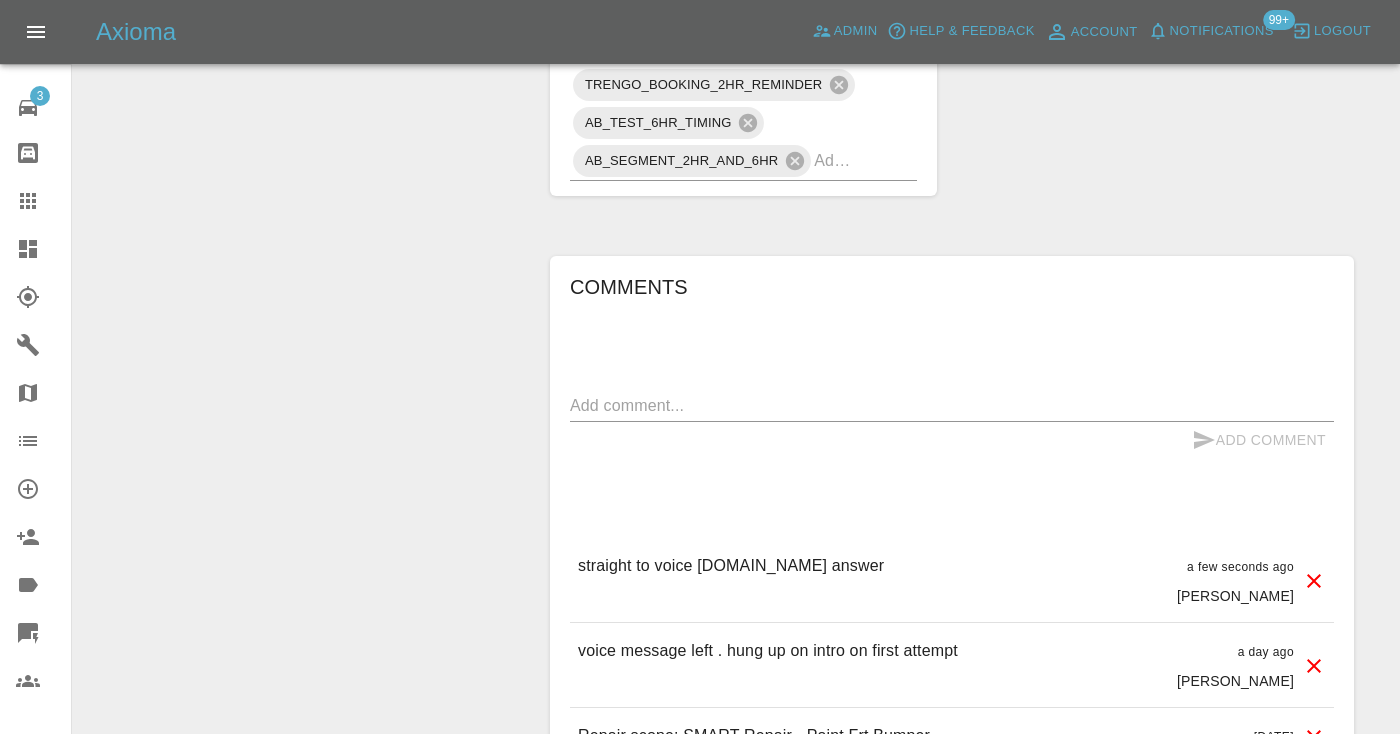 scroll, scrollTop: 1373, scrollLeft: 0, axis: vertical 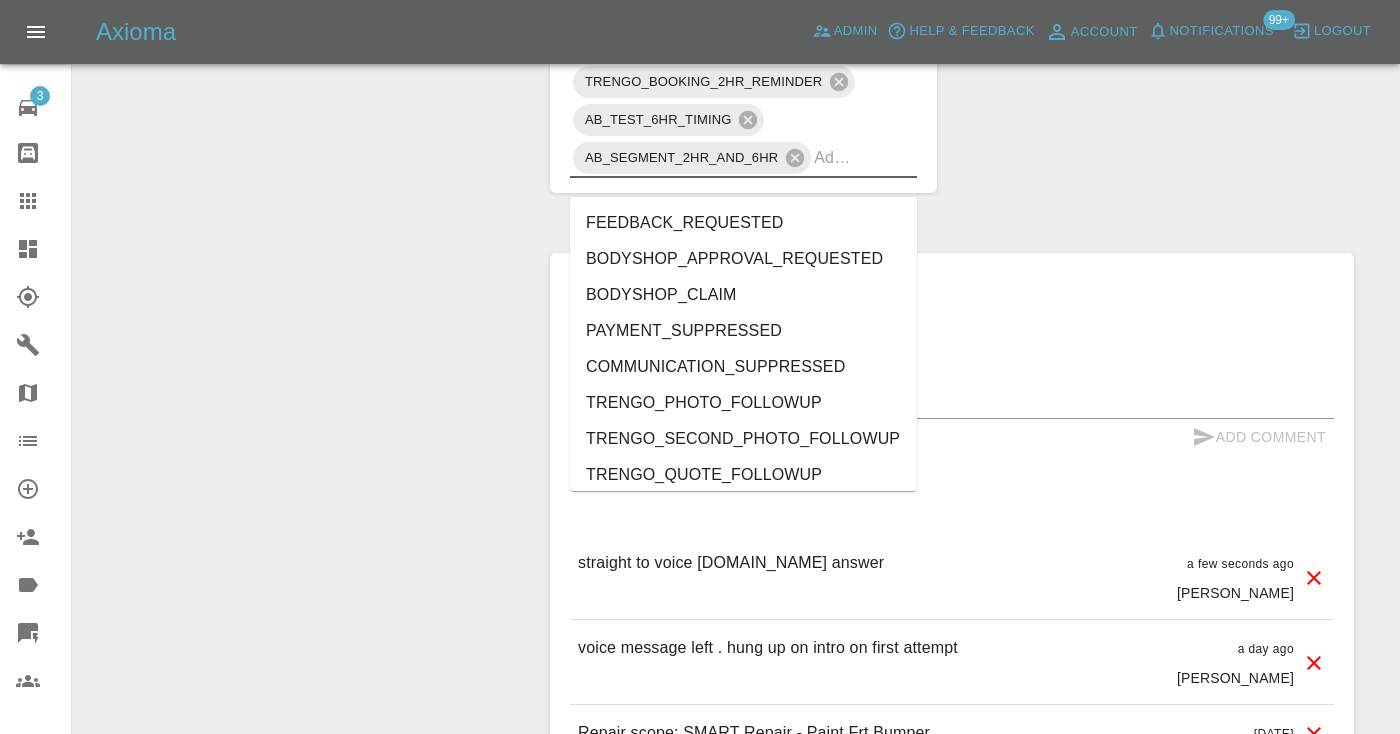 click at bounding box center (837, 157) 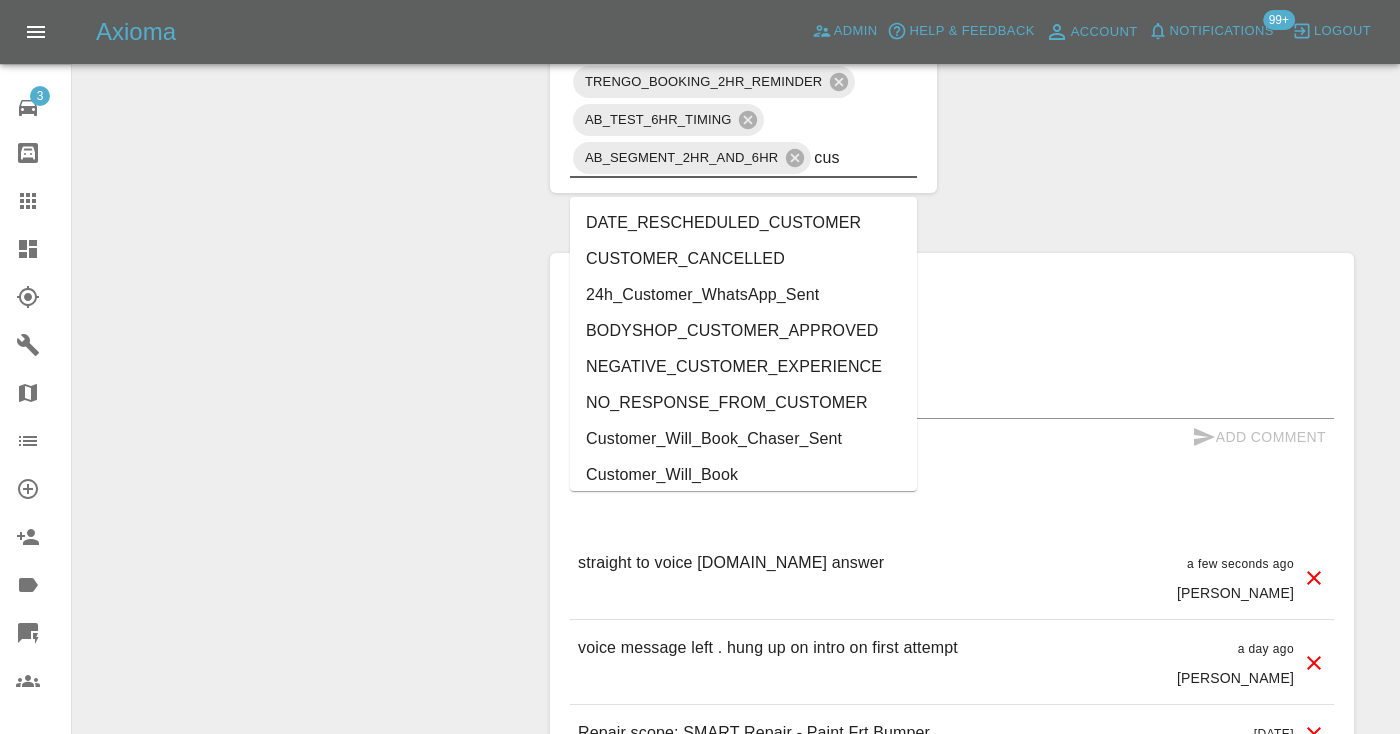 type on "cust" 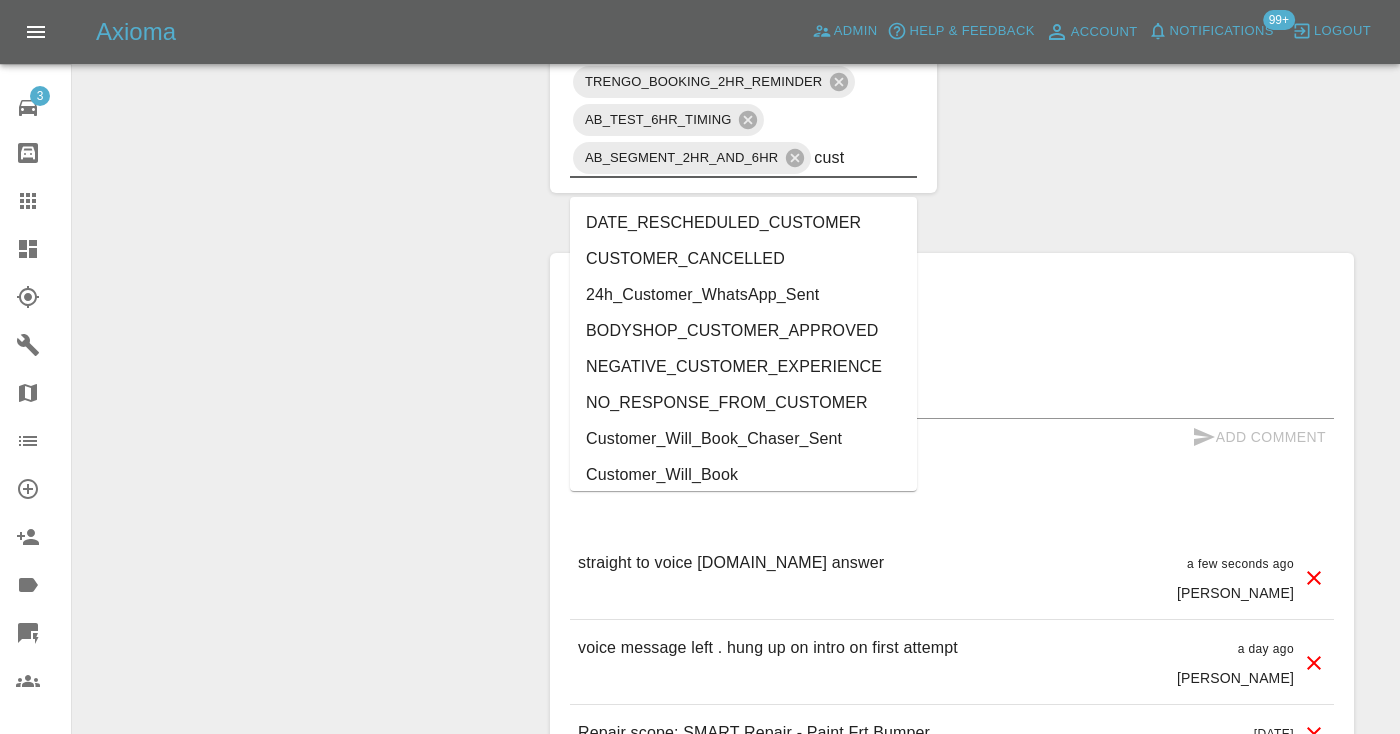 click on "Customer_Will_Book" at bounding box center (743, 475) 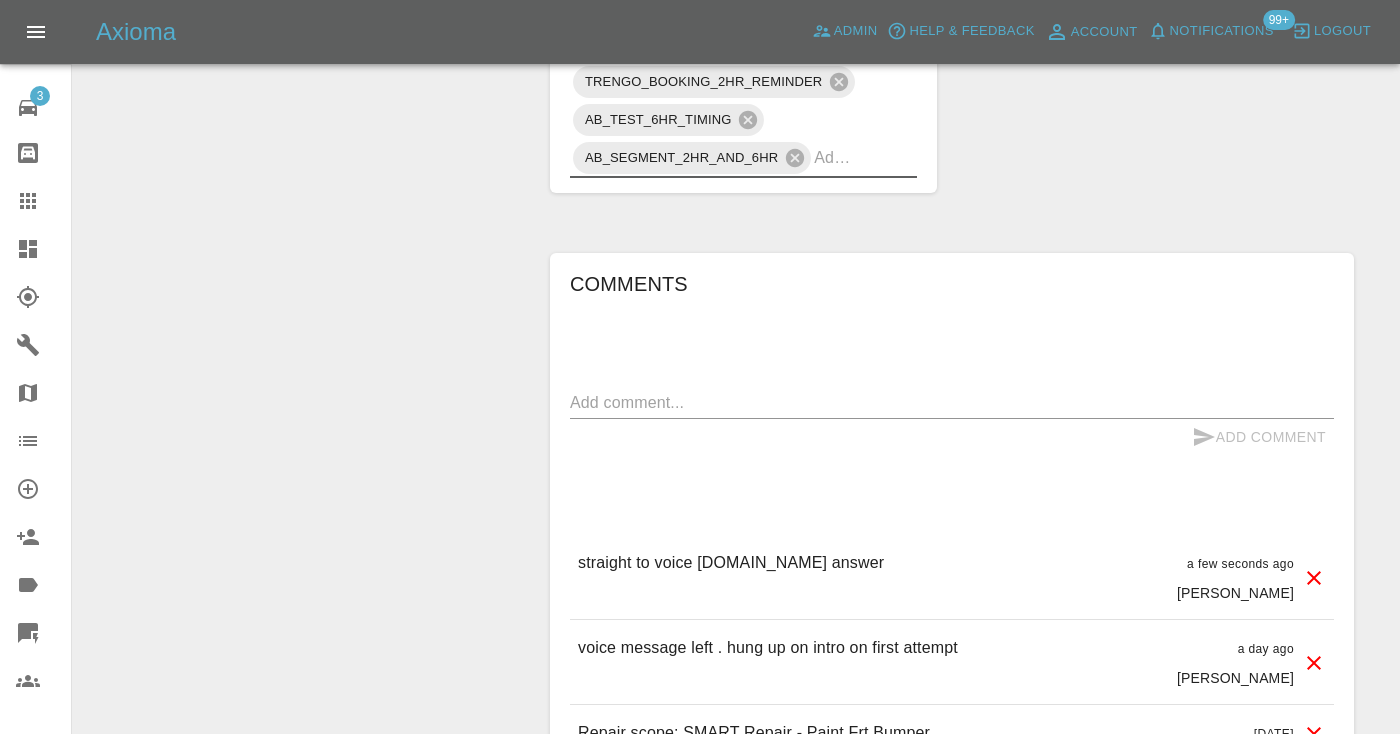 click on "Change Repairer Modify Claim Modify Quote Rollback Submit Payment Archive" at bounding box center [304, -146] 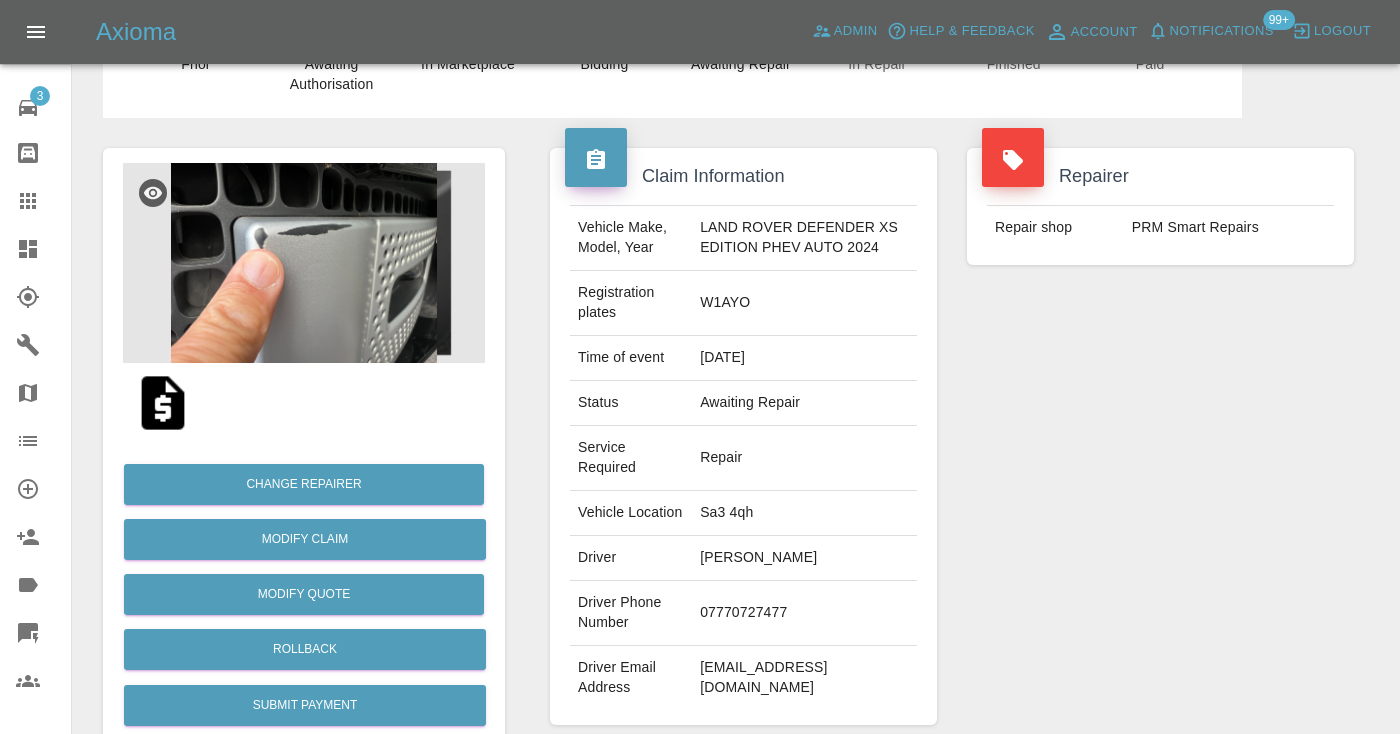 scroll, scrollTop: 80, scrollLeft: 0, axis: vertical 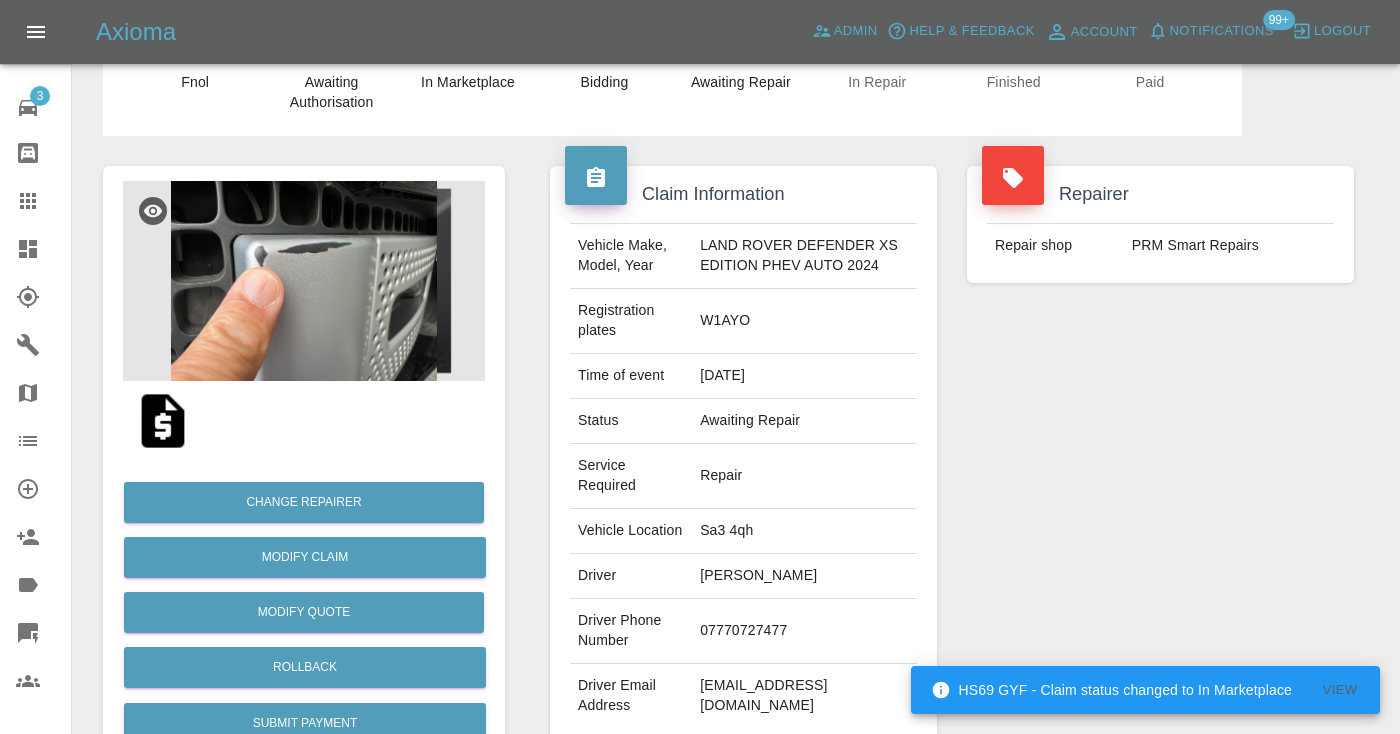 click 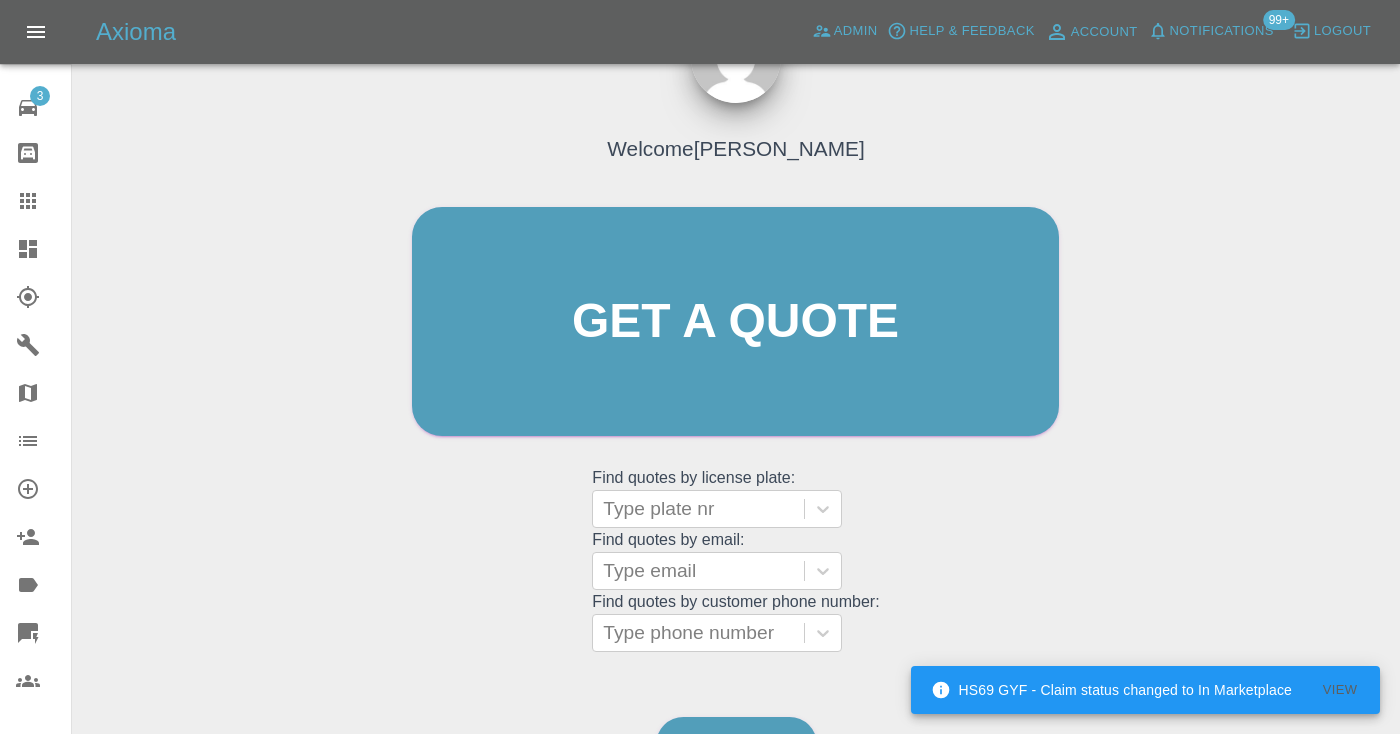 click on "Welcome  [PERSON_NAME] Get a quote Get a quote Find quotes by license plate: Type plate nr Find quotes by email: Type email Find quotes by customer phone number: Type phone number" at bounding box center (735, 360) 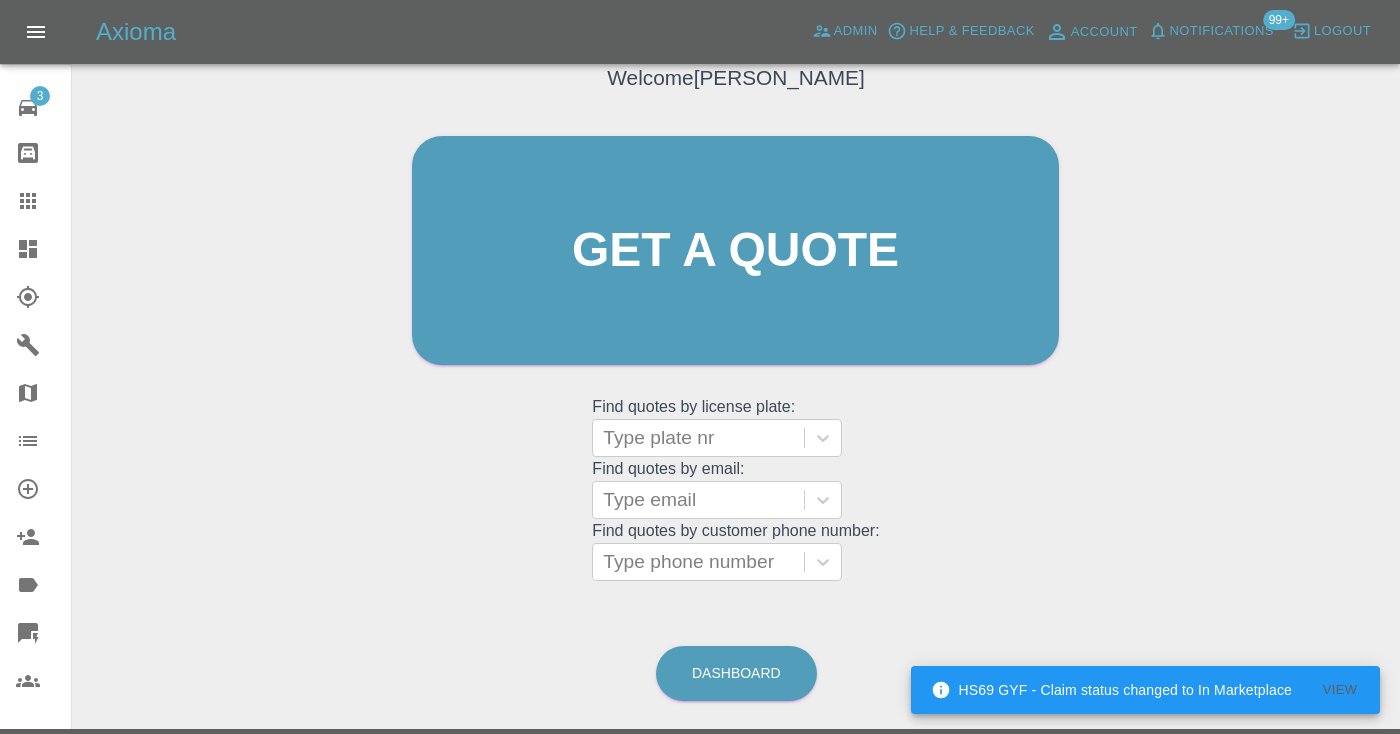 scroll, scrollTop: 212, scrollLeft: 0, axis: vertical 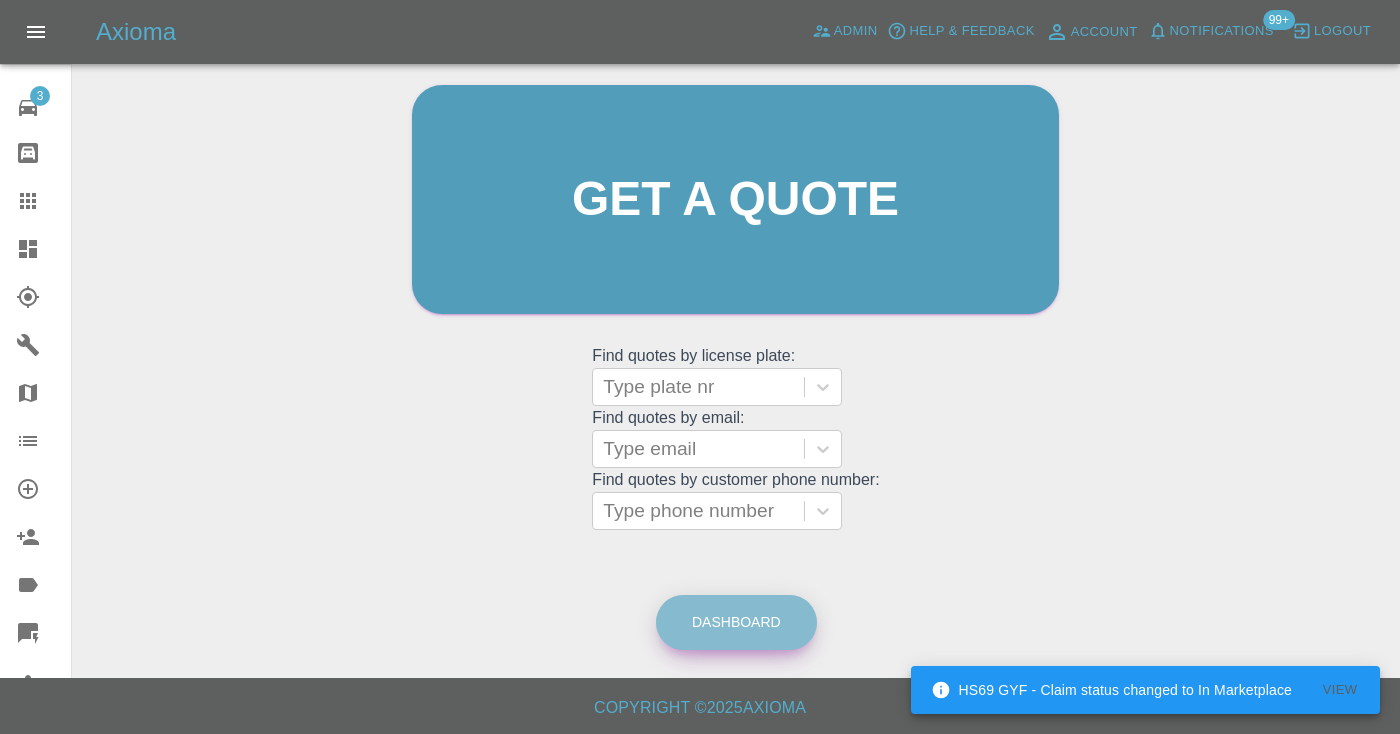 click on "Dashboard" at bounding box center (736, 622) 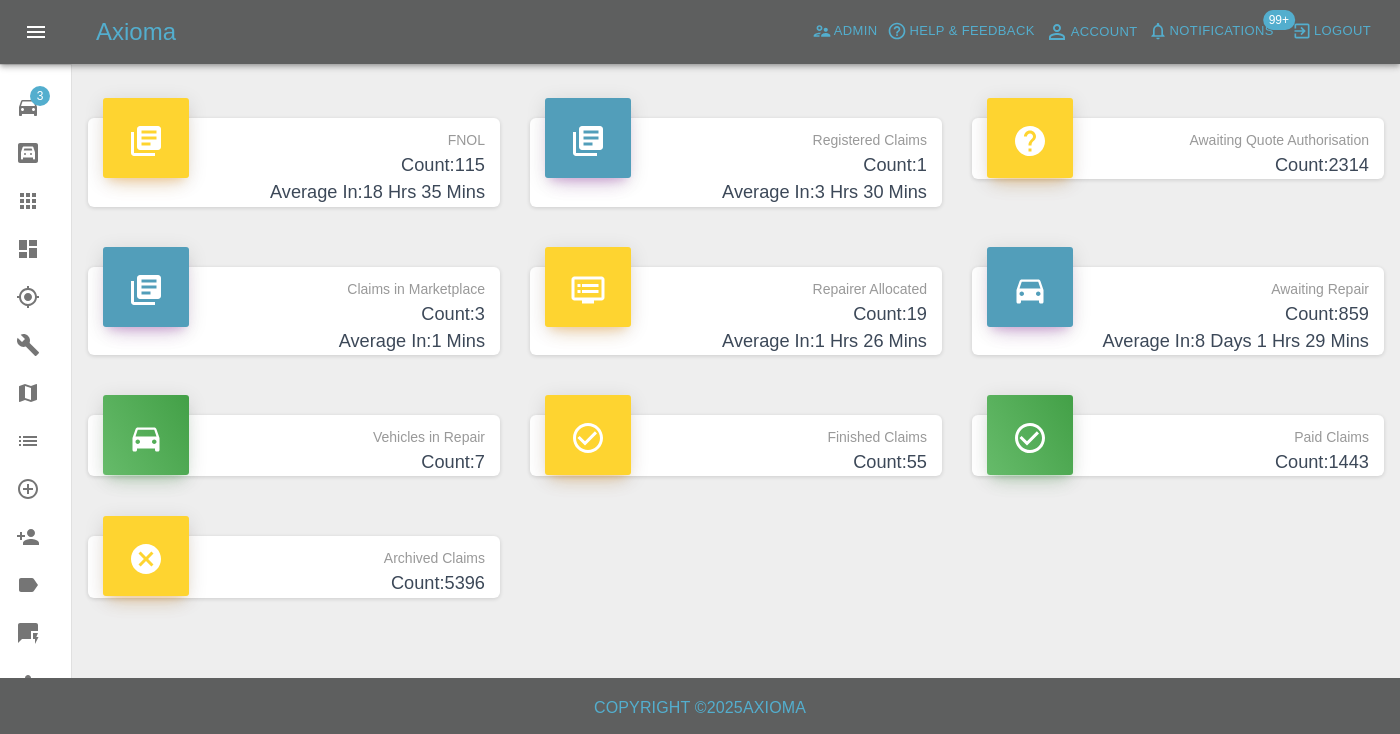 click on "Count:  859" at bounding box center [1178, 314] 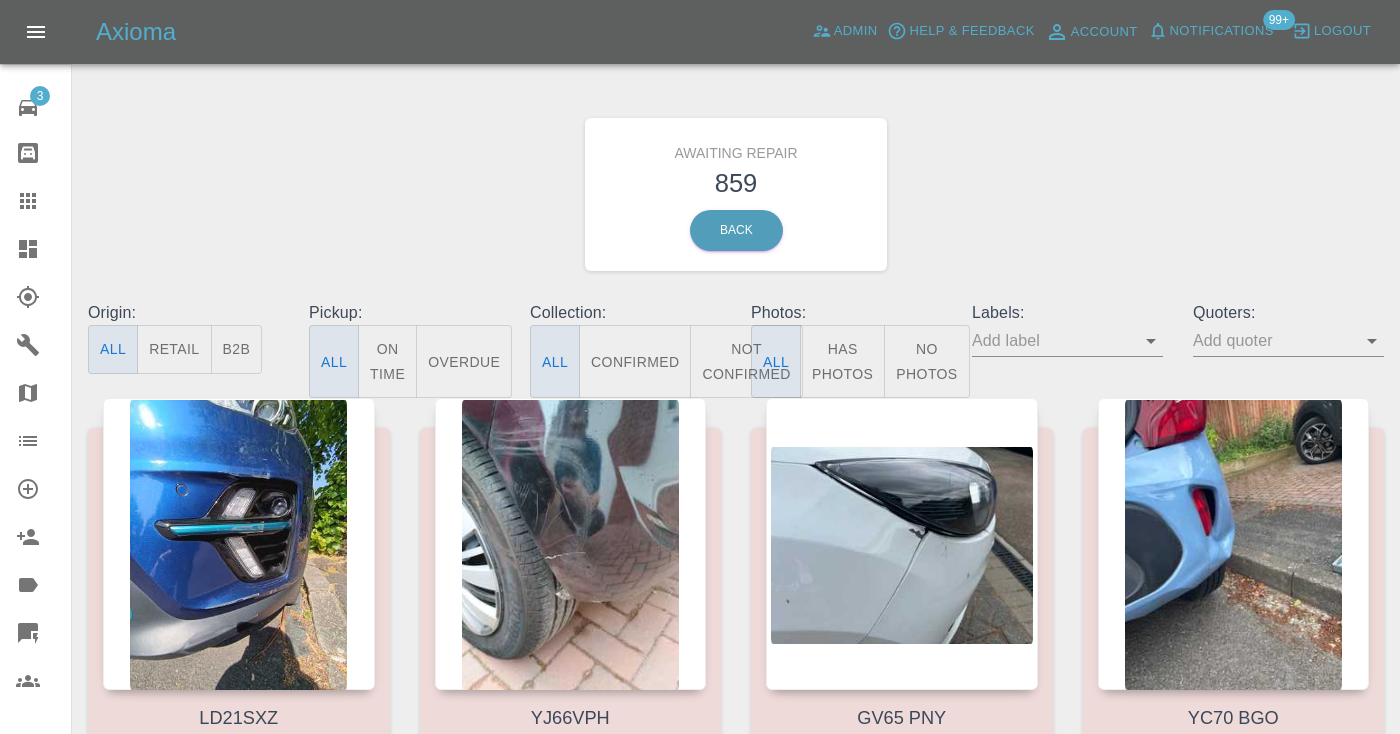 click on "Not Confirmed" at bounding box center [746, 361] 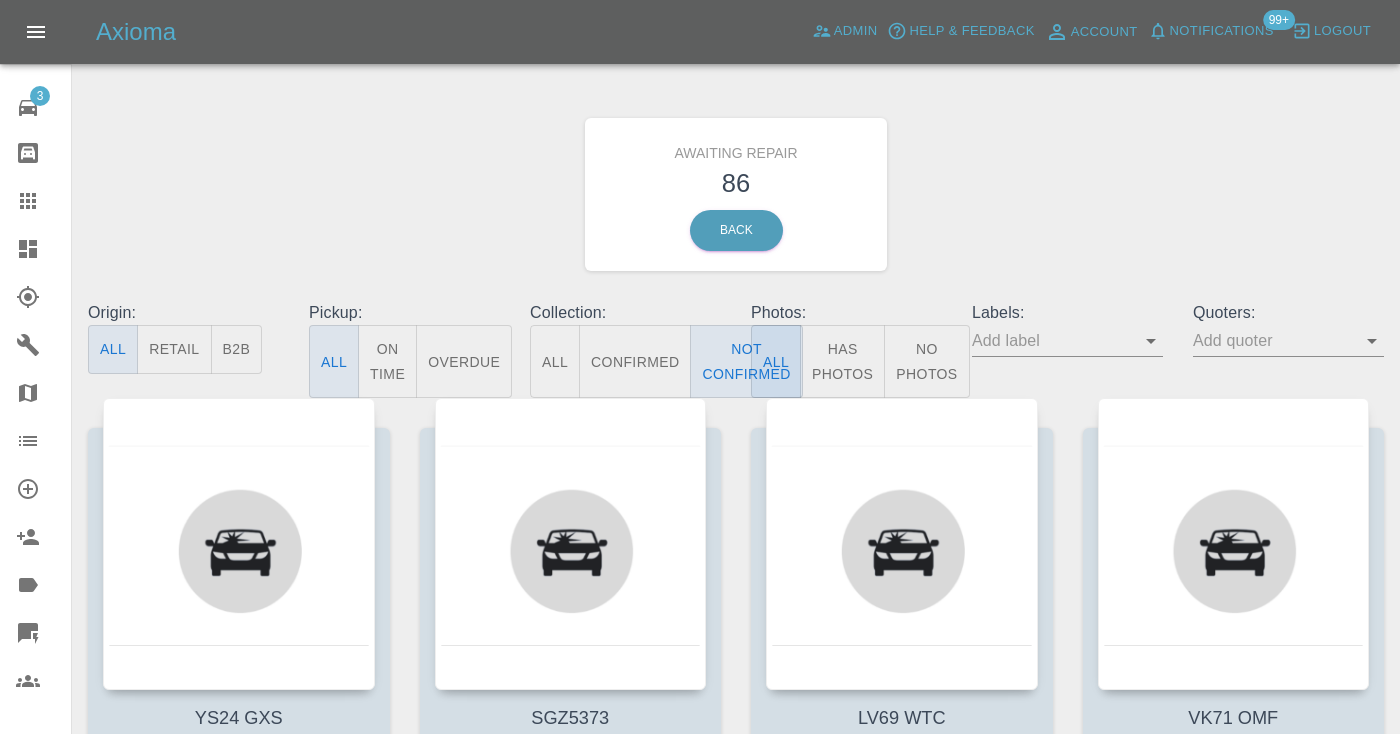 click on "Awaiting Repair 86 Back" at bounding box center [736, 194] 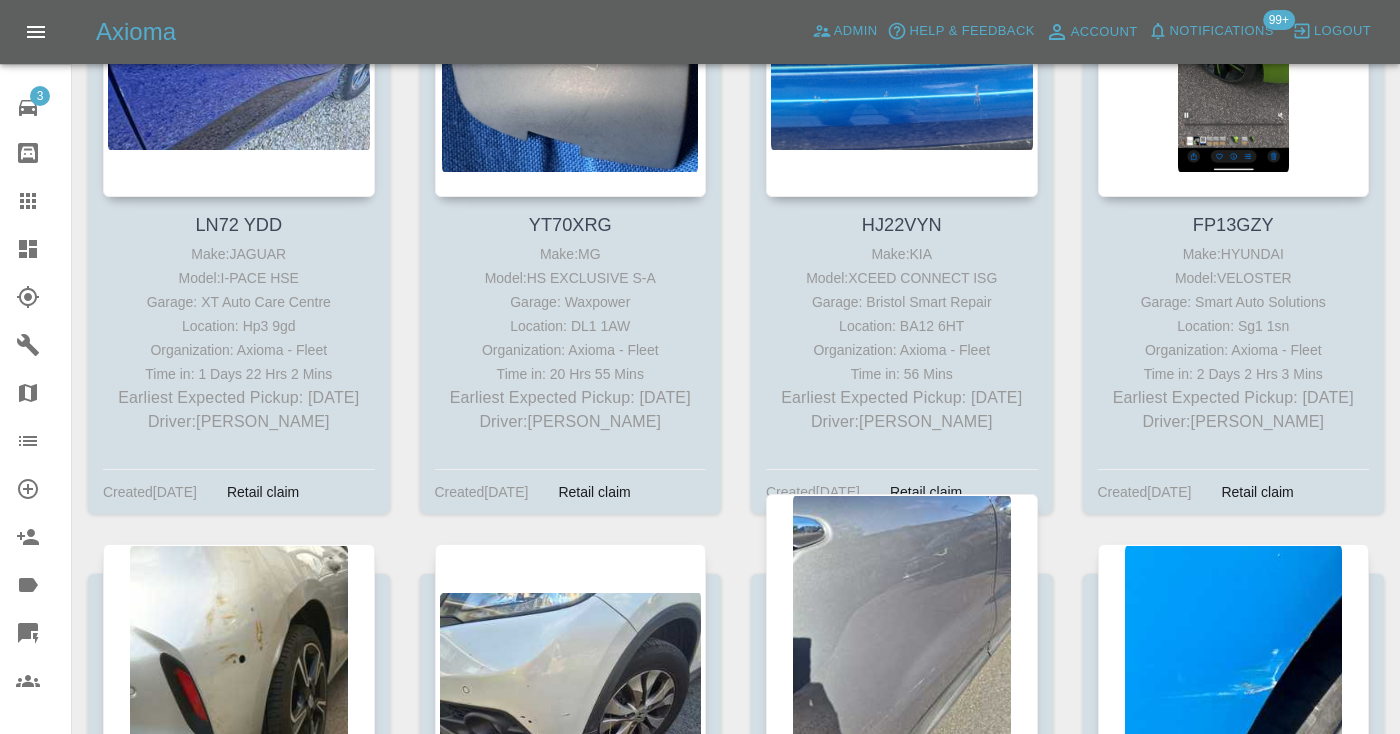 scroll, scrollTop: 9636, scrollLeft: 0, axis: vertical 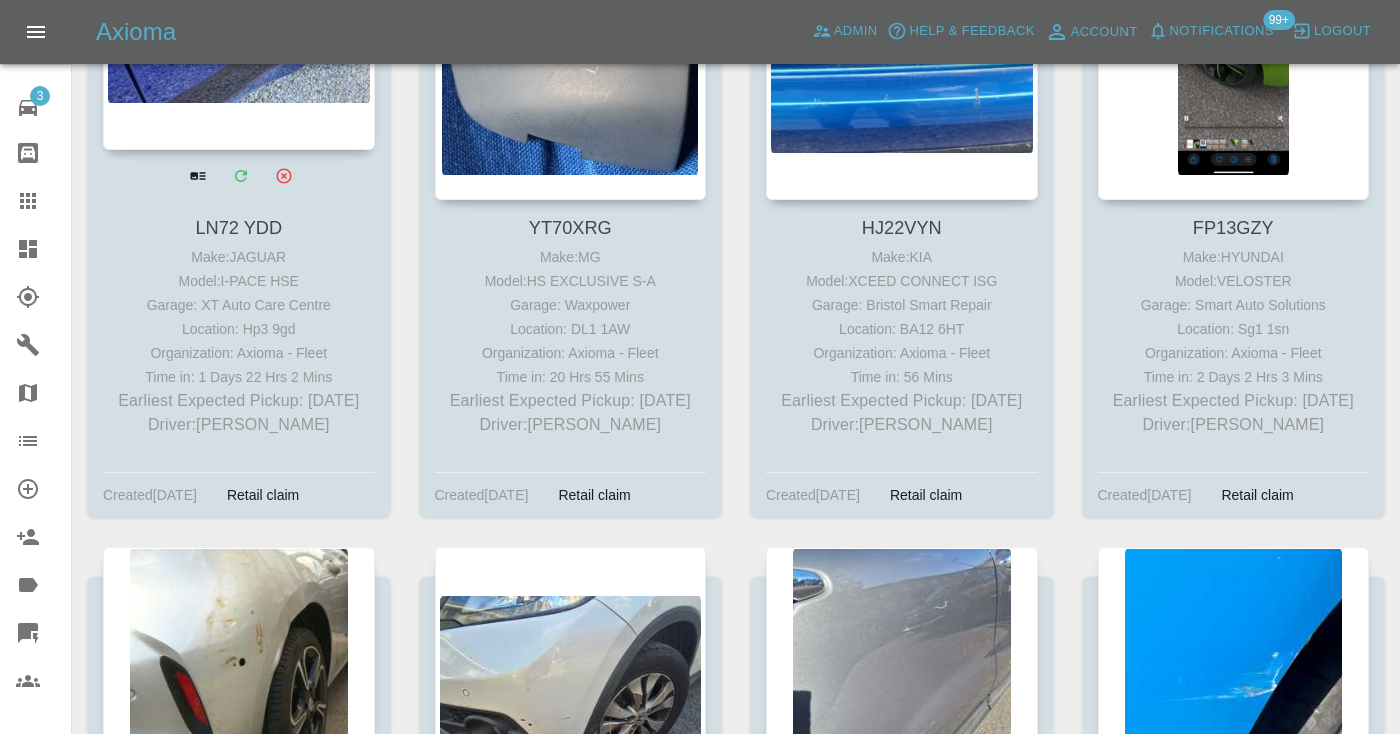 click at bounding box center [239, 4] 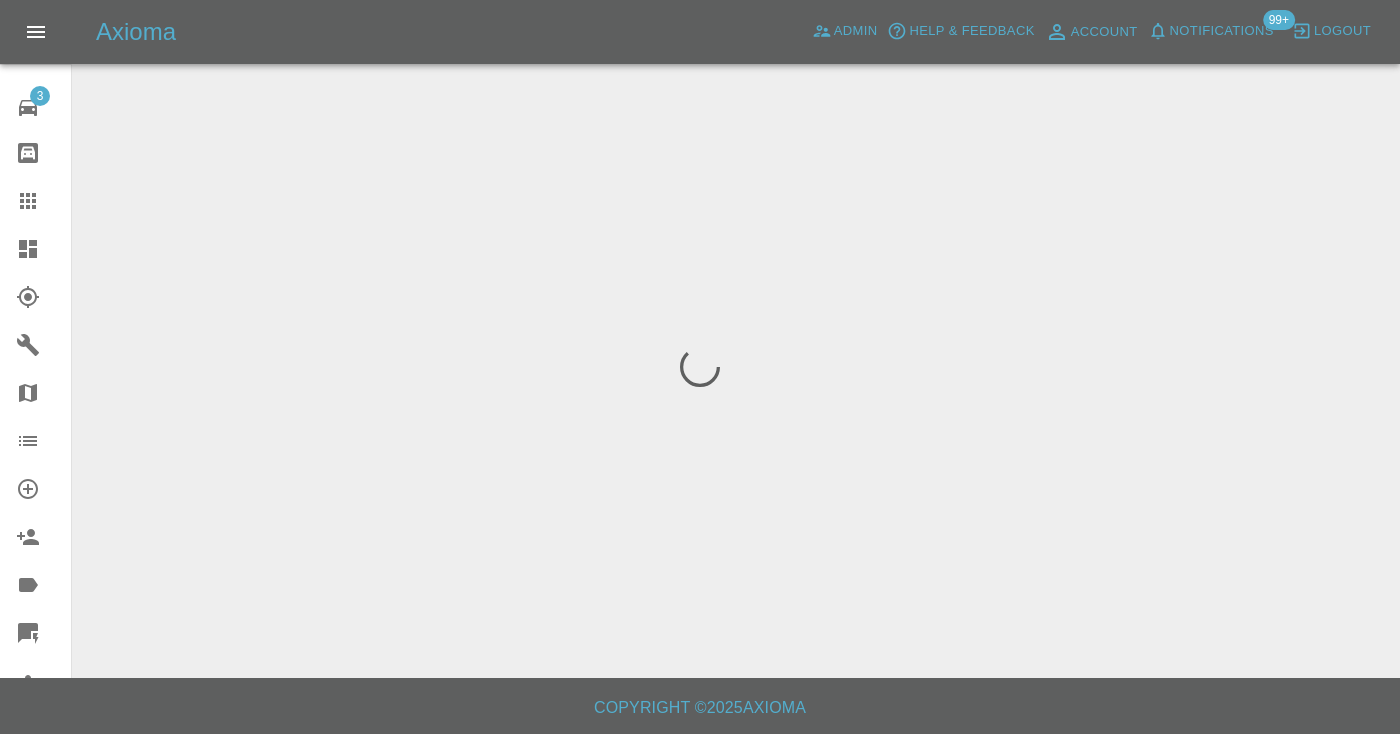 scroll, scrollTop: 0, scrollLeft: 0, axis: both 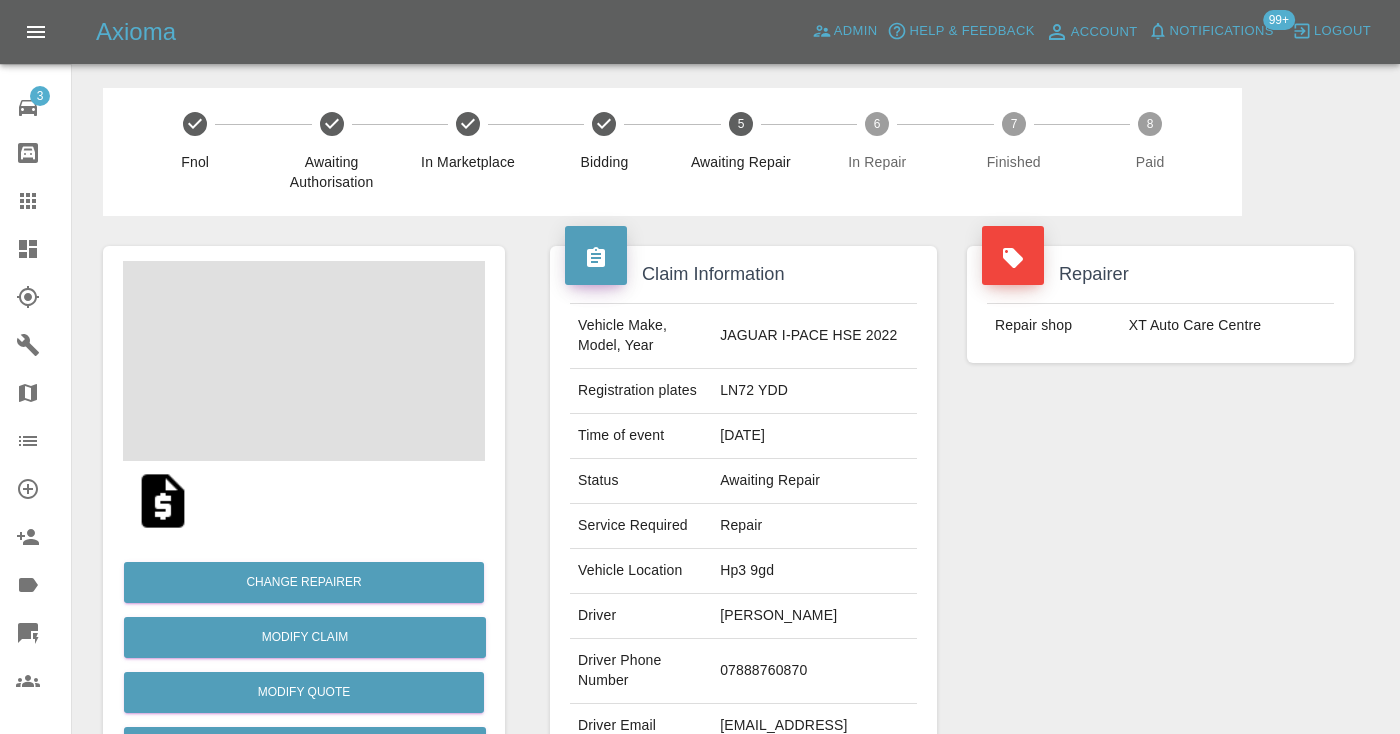 click on "07888760870" at bounding box center [814, 671] 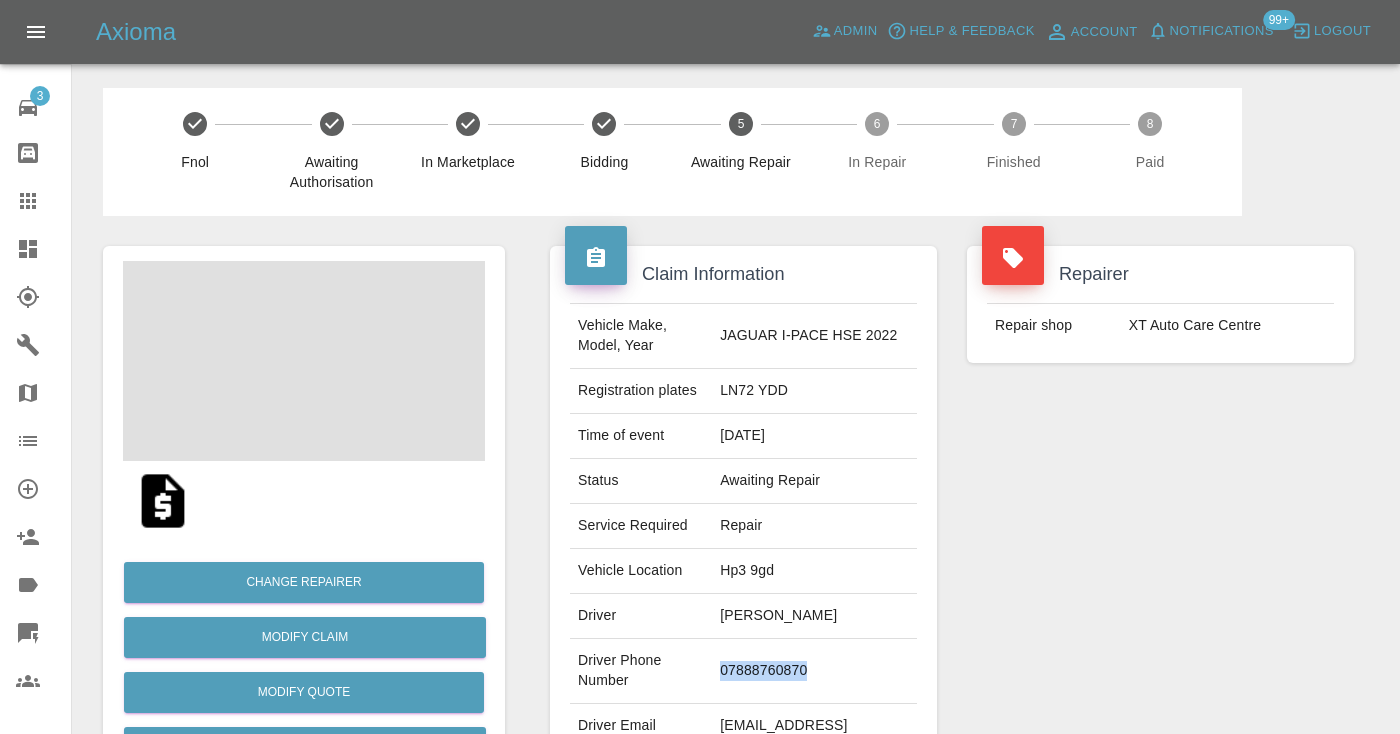 click on "07888760870" at bounding box center [814, 671] 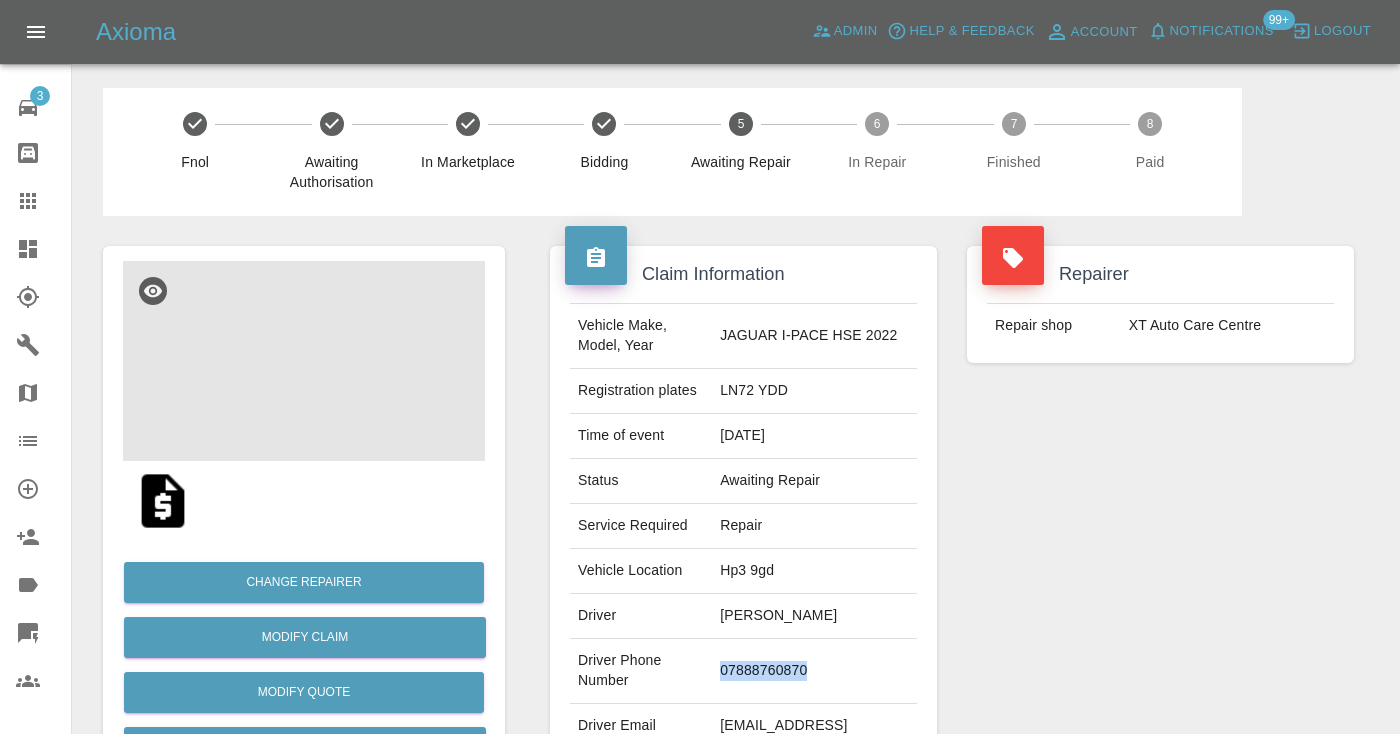 copy on "07888760870" 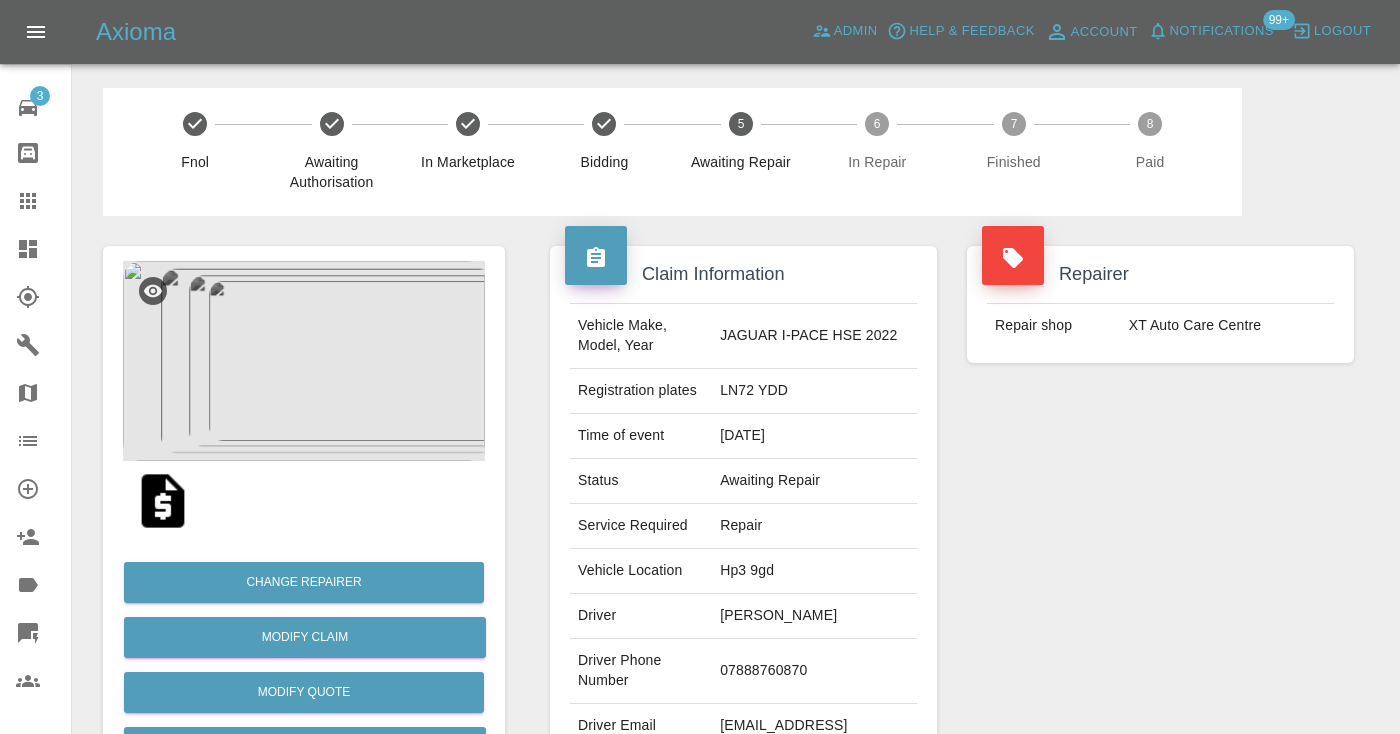 click on "Repairer Repair shop XT Auto Care Centre" at bounding box center (1160, 514) 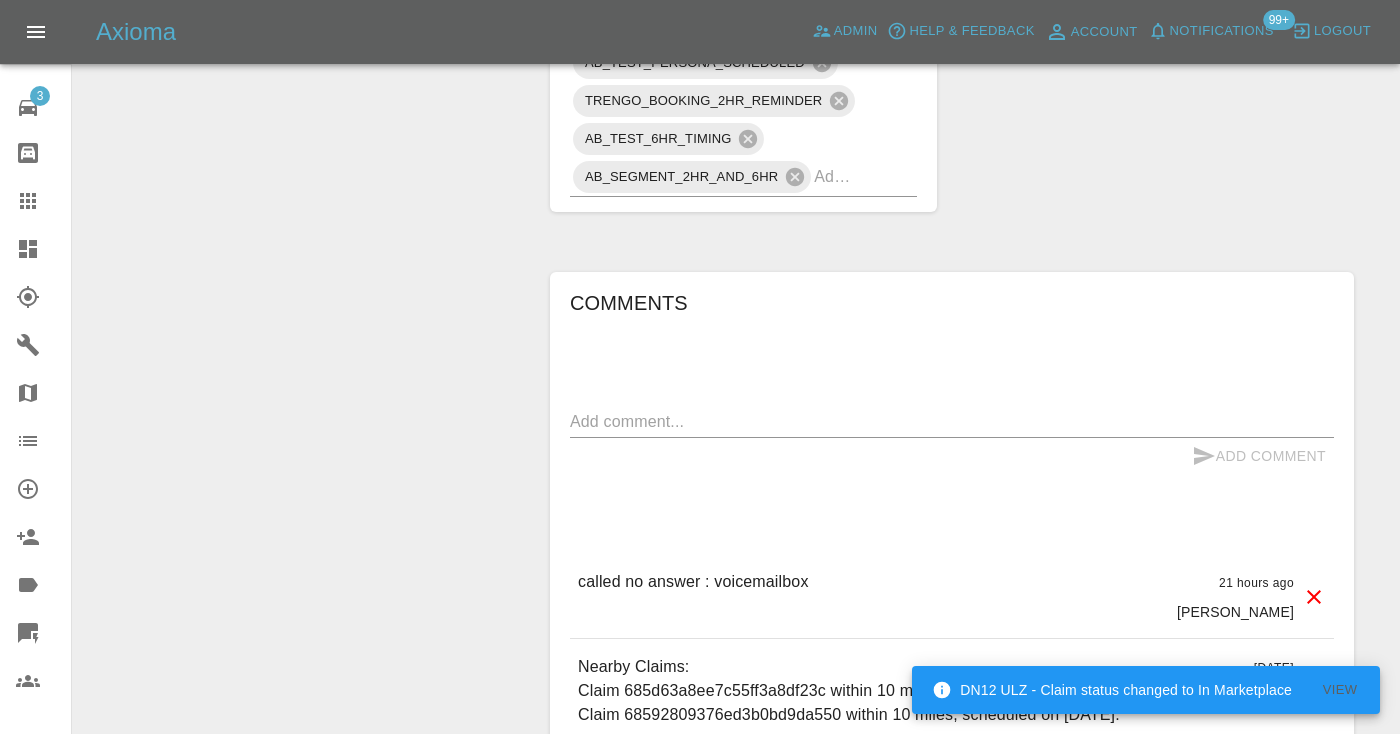 scroll, scrollTop: 1444, scrollLeft: 0, axis: vertical 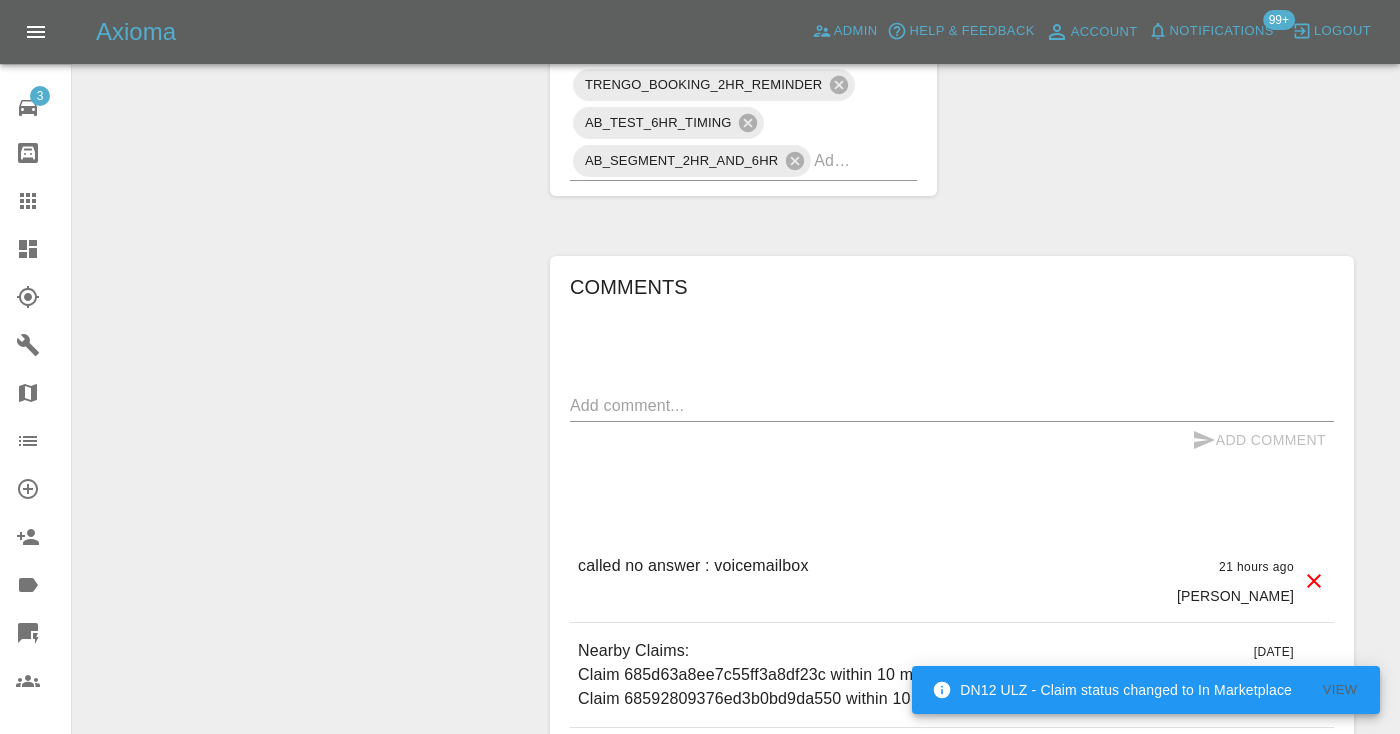 click at bounding box center (952, 405) 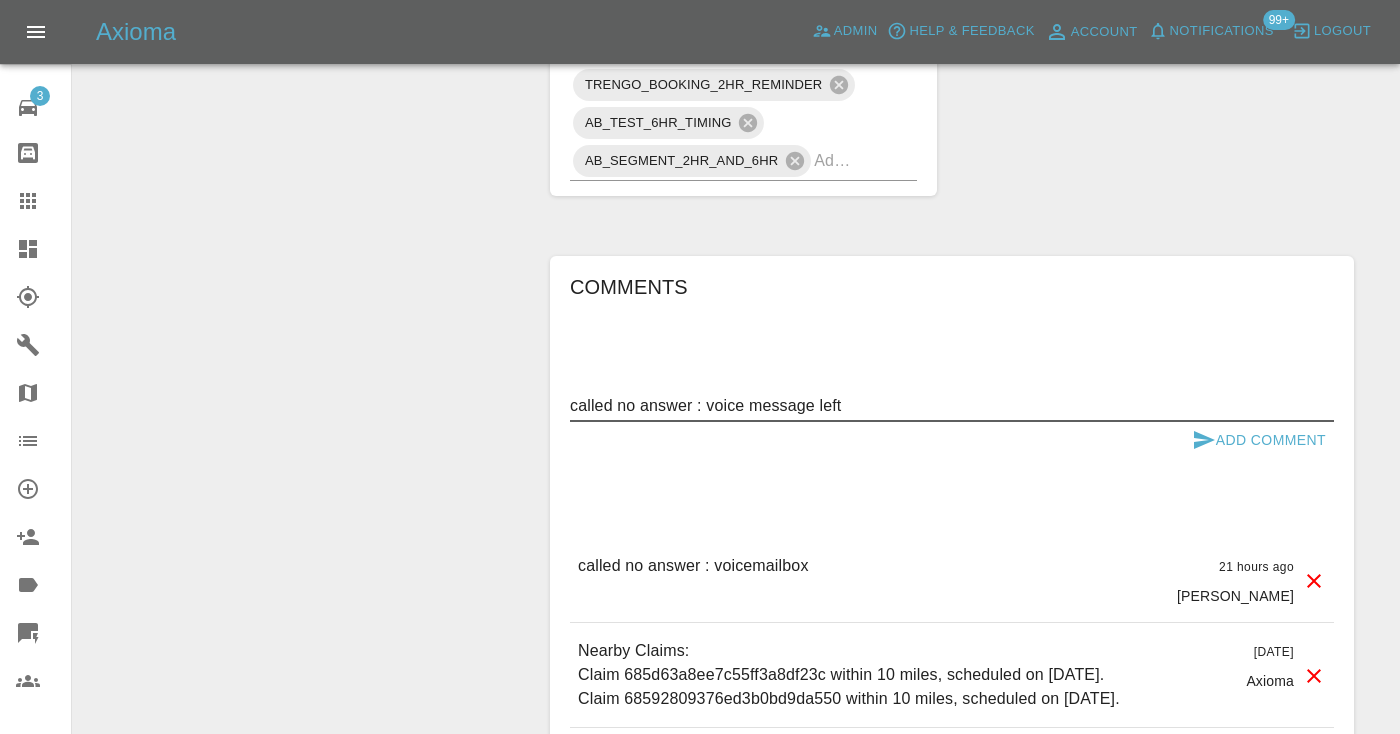 type on "called no answer : voice message left" 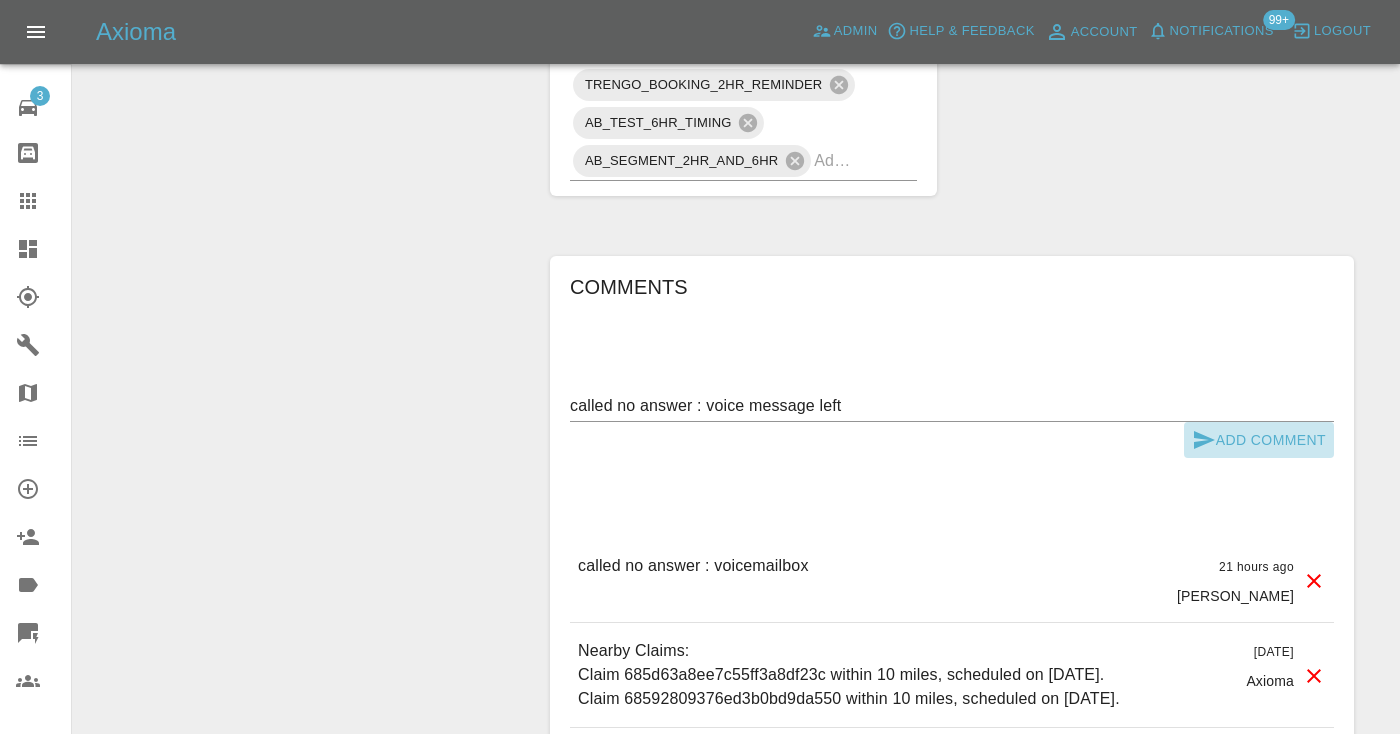 click 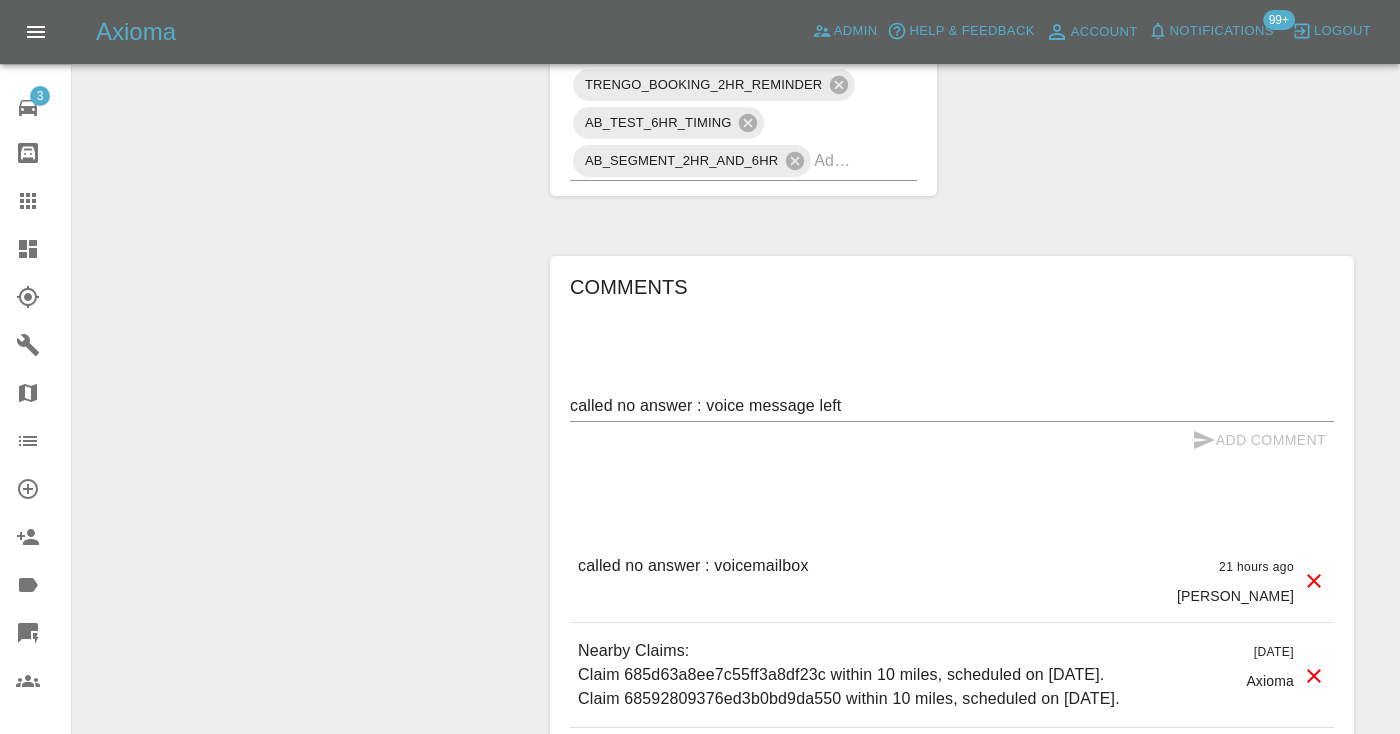type 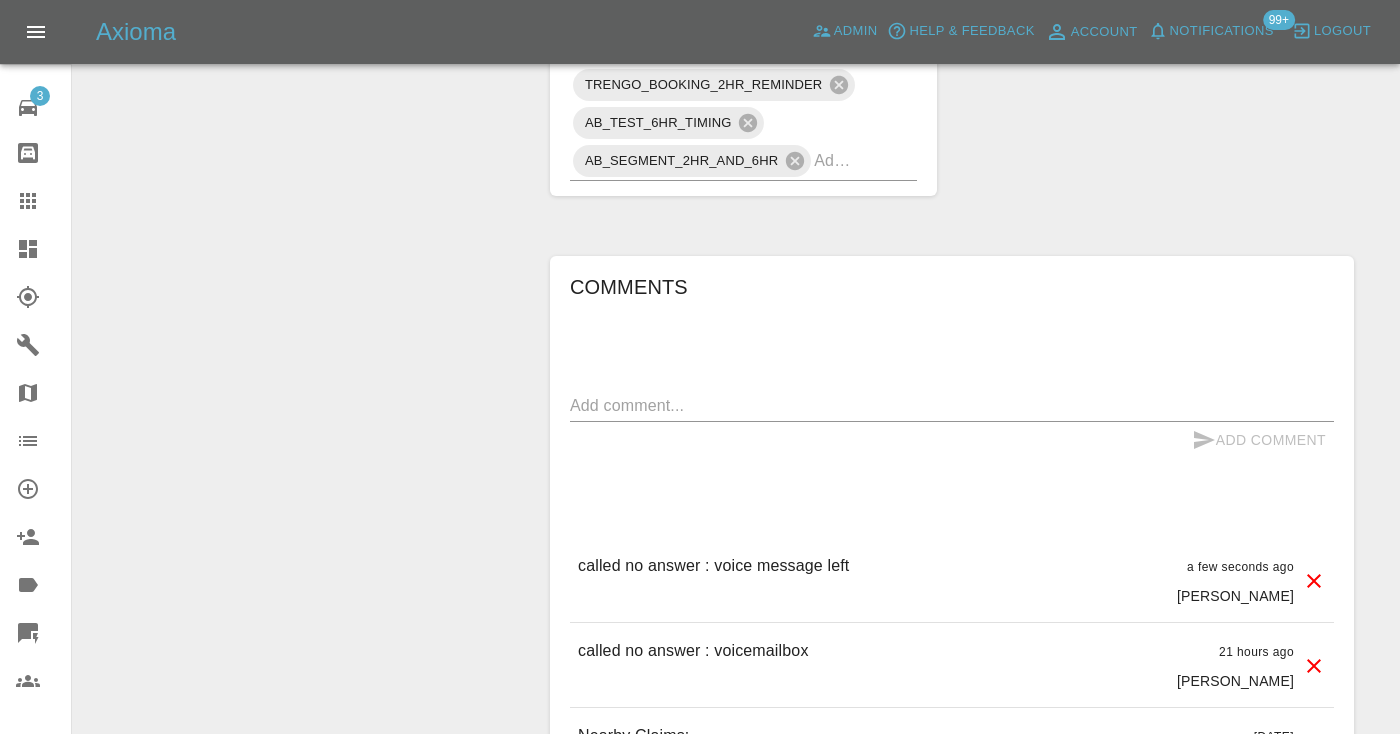 click 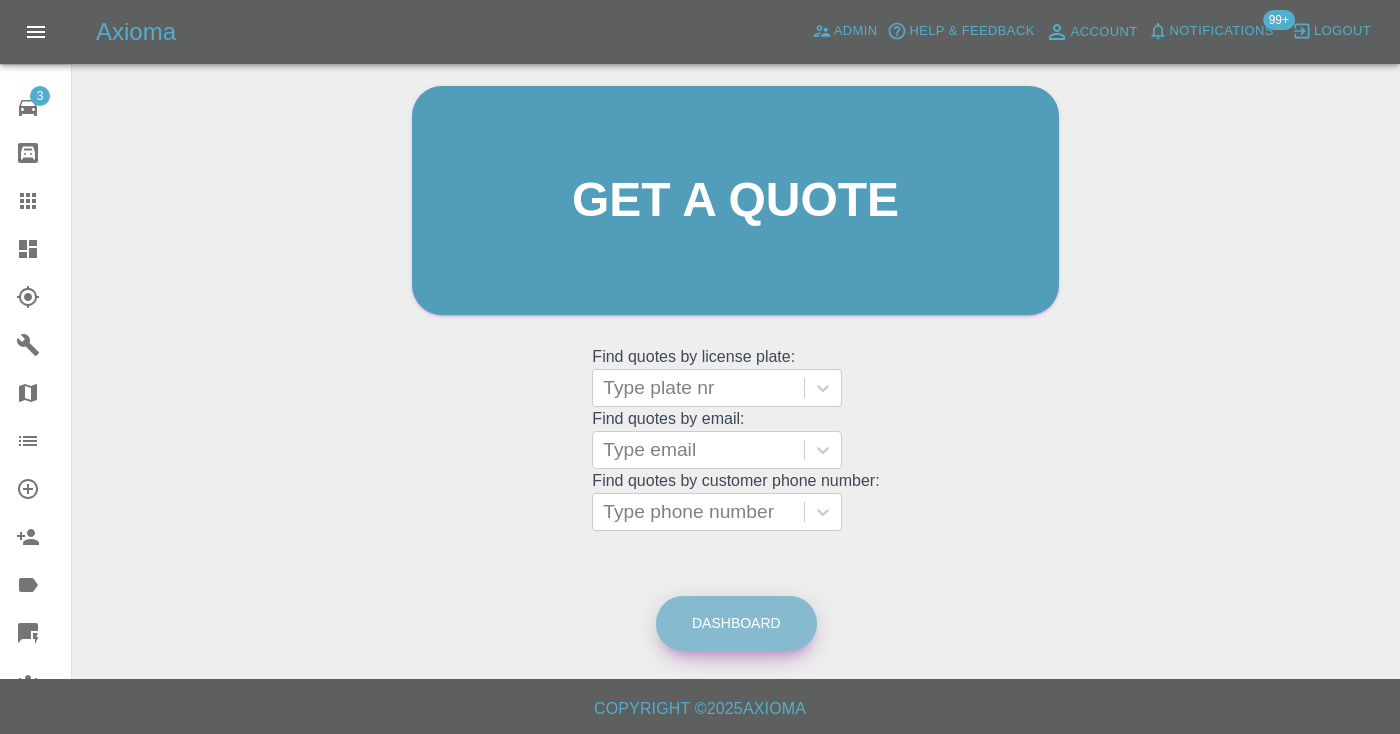 click on "Dashboard" at bounding box center [736, 623] 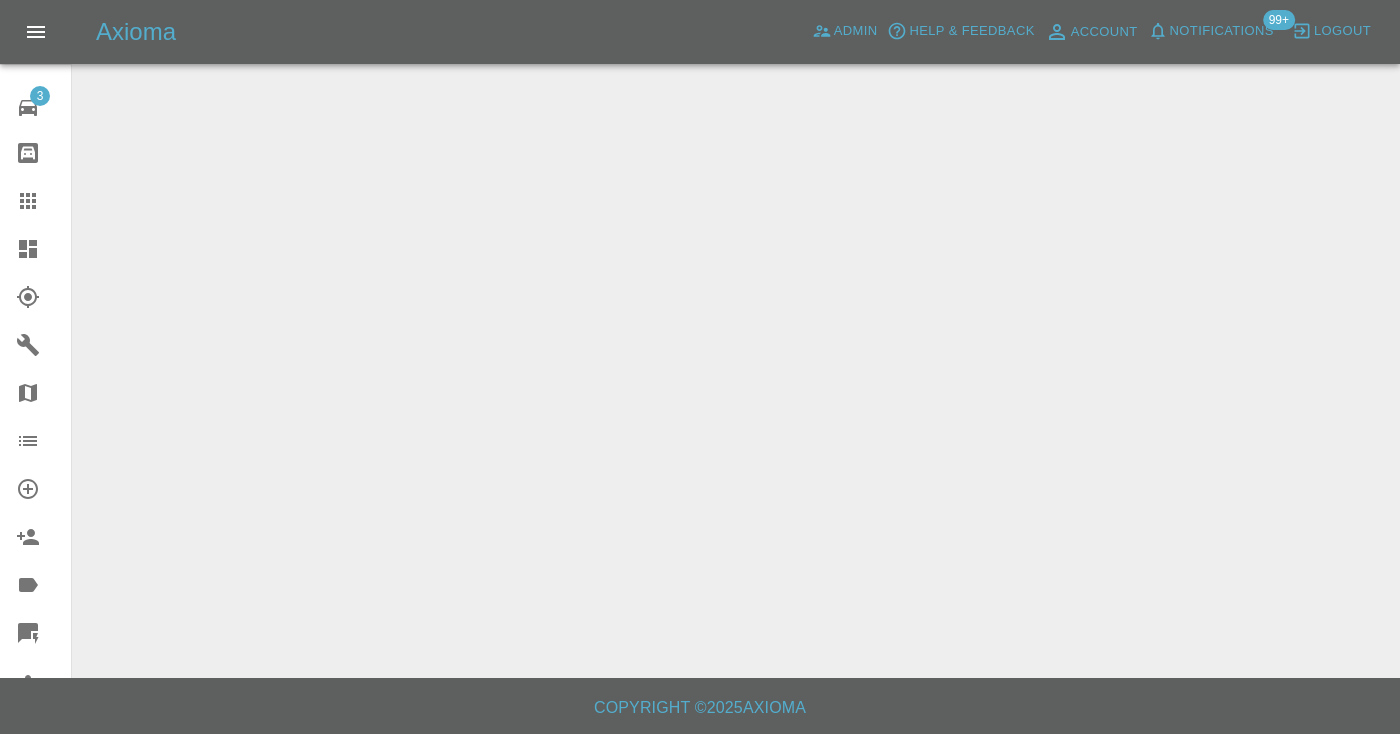 scroll, scrollTop: 0, scrollLeft: 0, axis: both 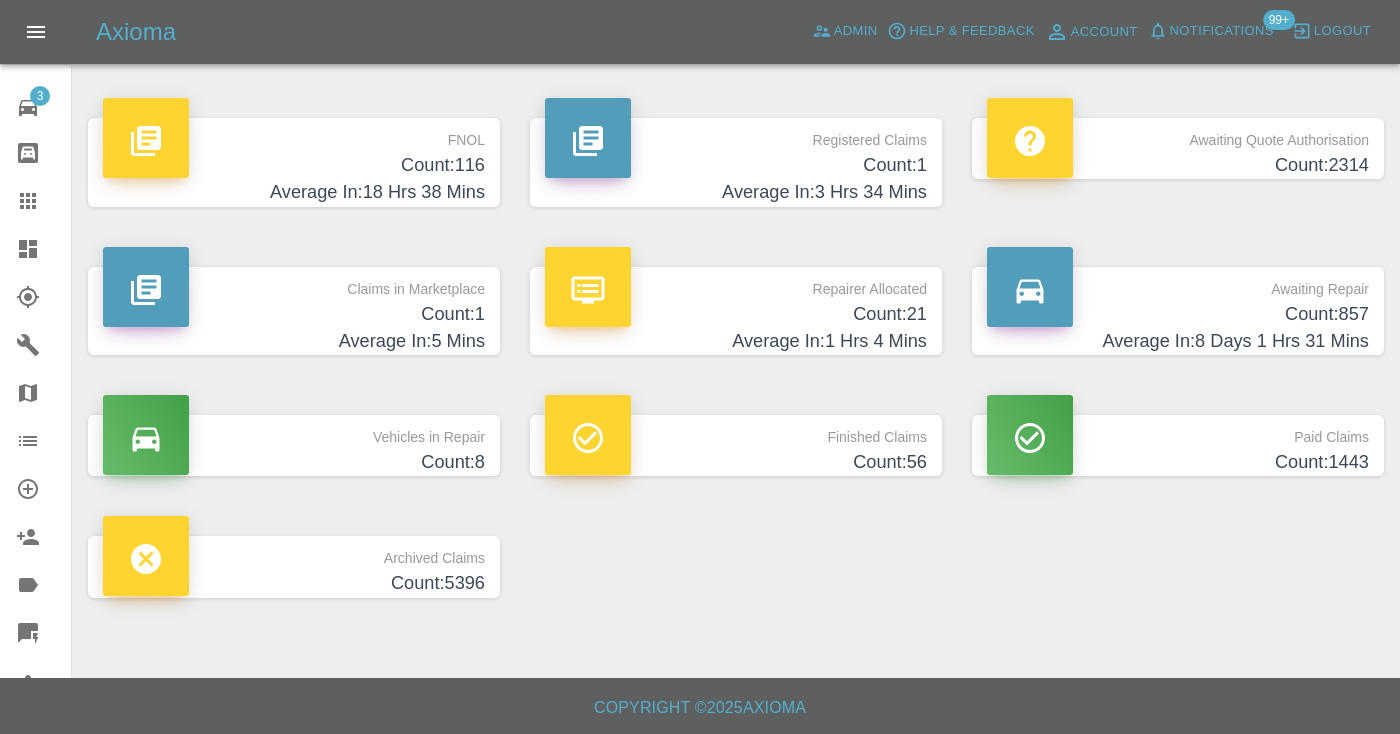 click on "Count:  857" at bounding box center [1178, 314] 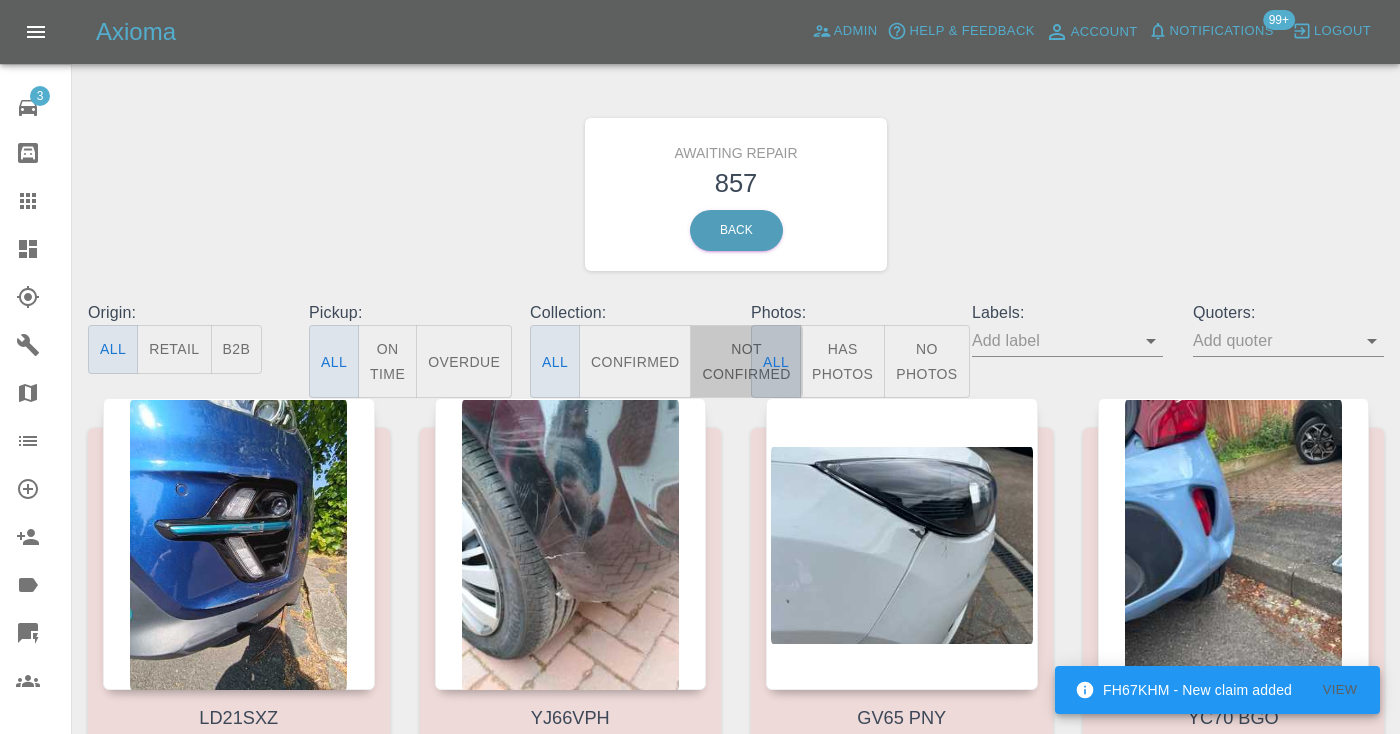 click on "Not Confirmed" at bounding box center (746, 361) 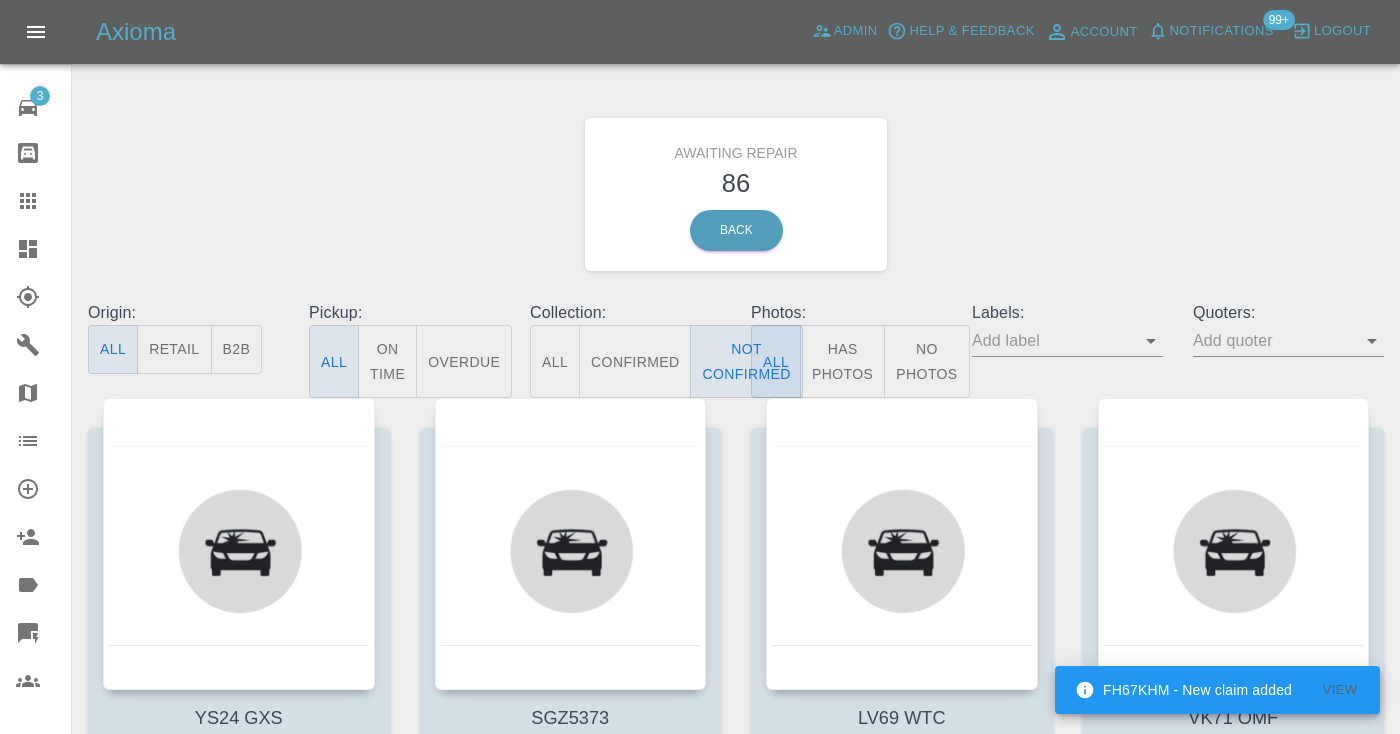 click on "Awaiting Repair 86 Back" at bounding box center [736, 194] 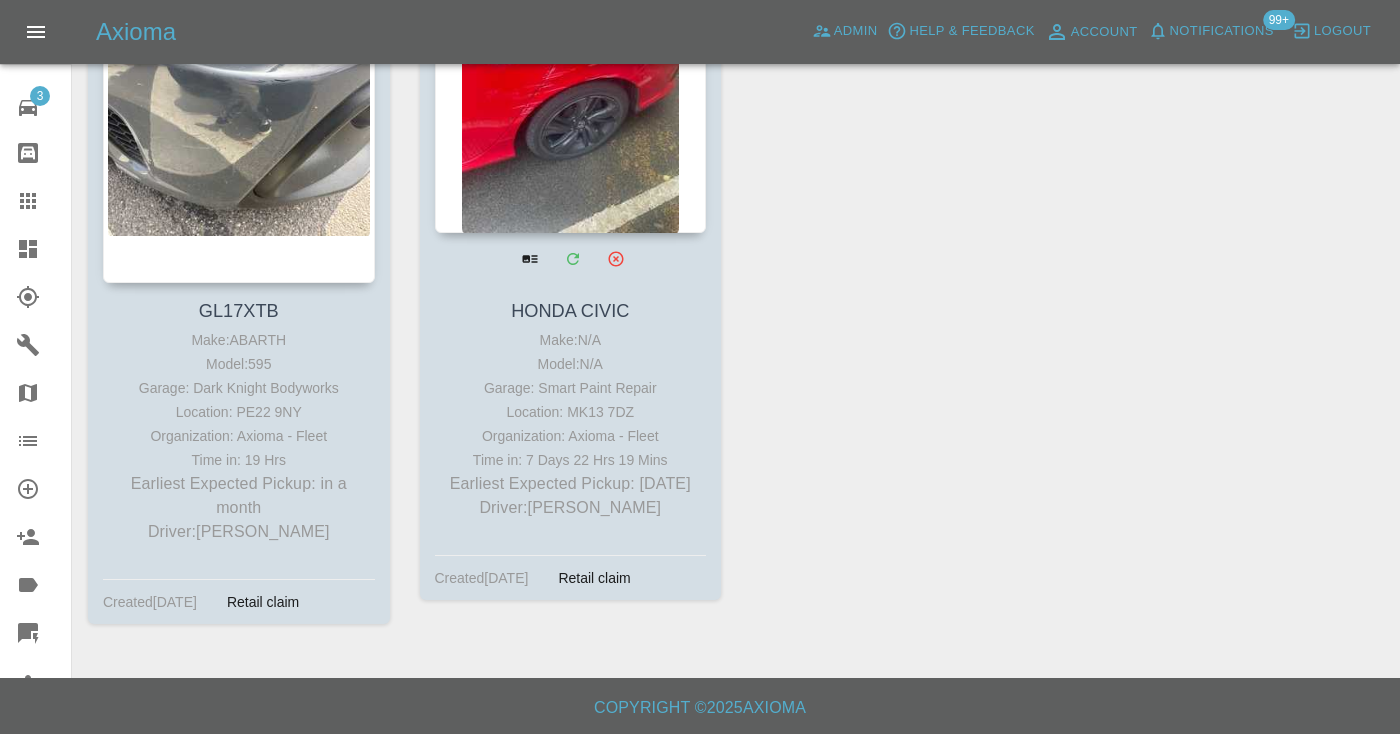 scroll, scrollTop: 14317, scrollLeft: 0, axis: vertical 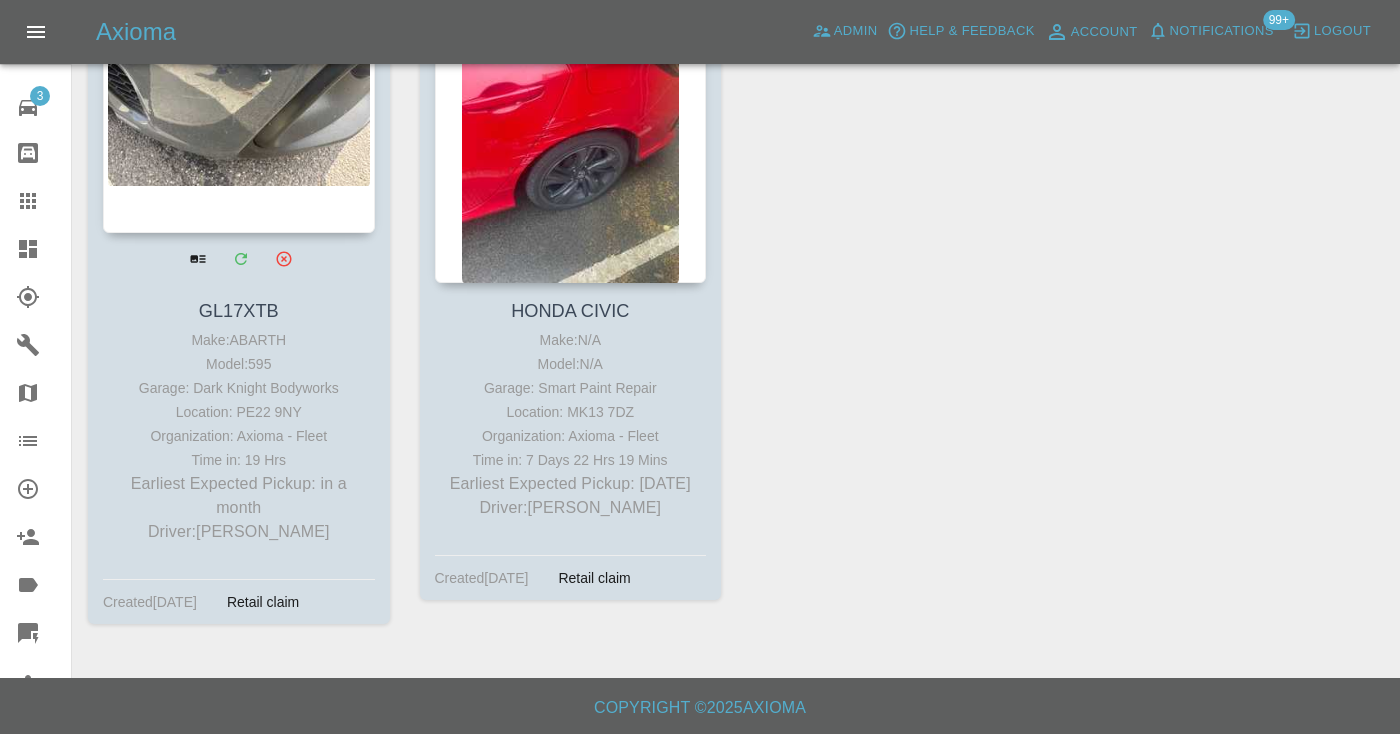 click at bounding box center (239, 87) 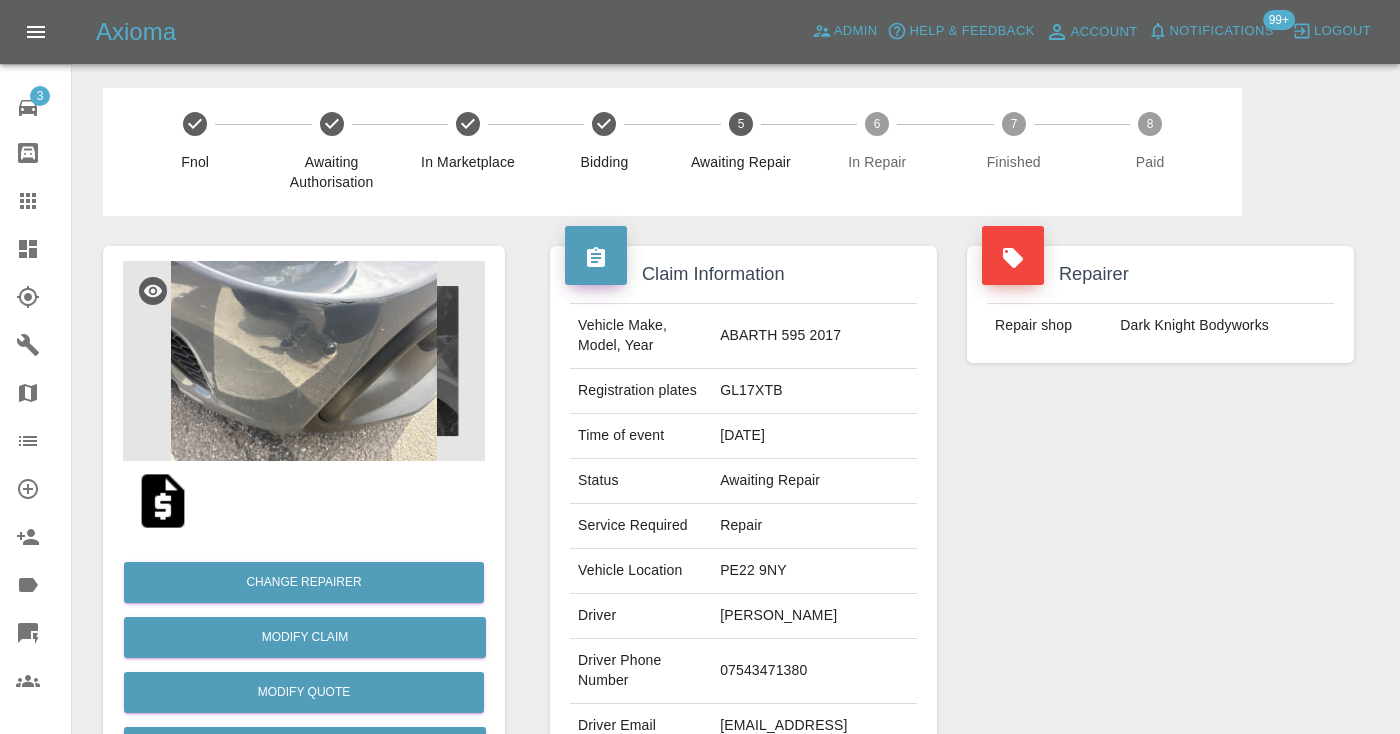 click on "07543471380" at bounding box center (814, 671) 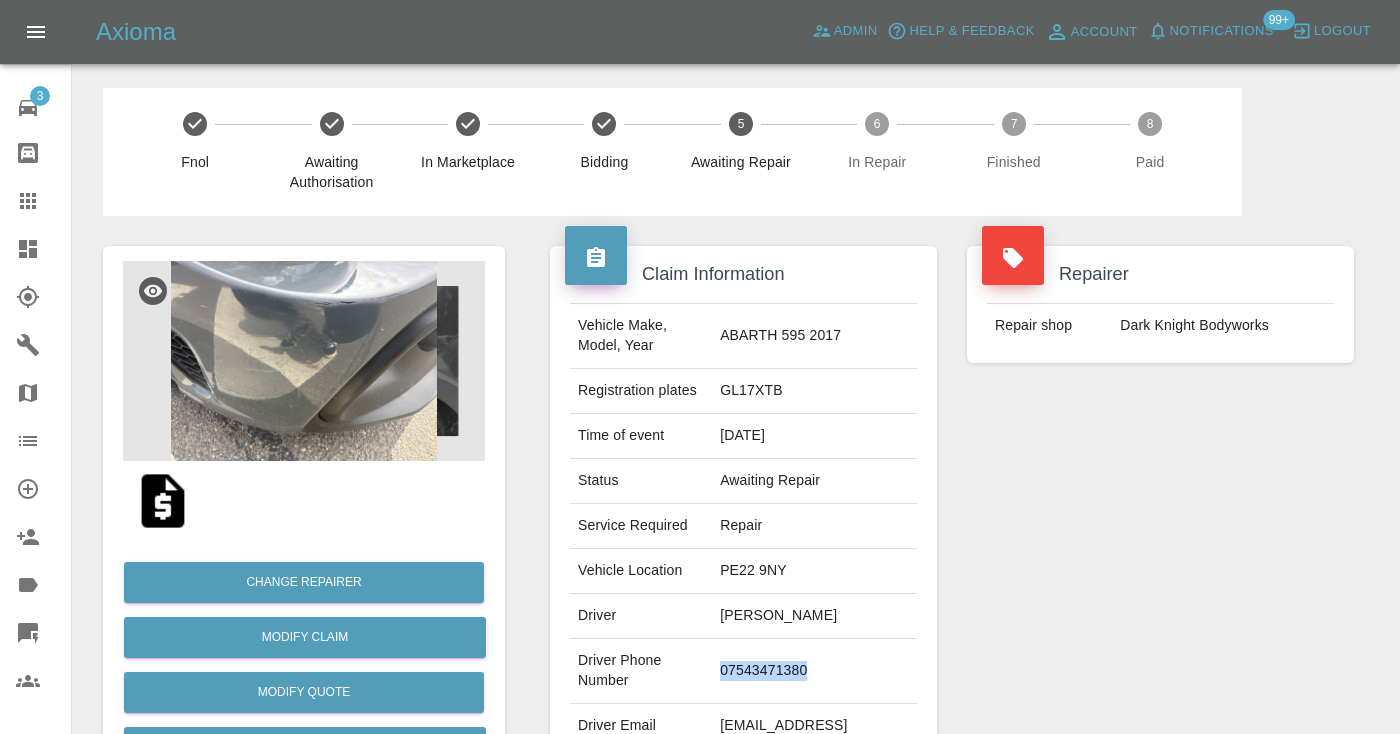 click on "07543471380" at bounding box center [814, 671] 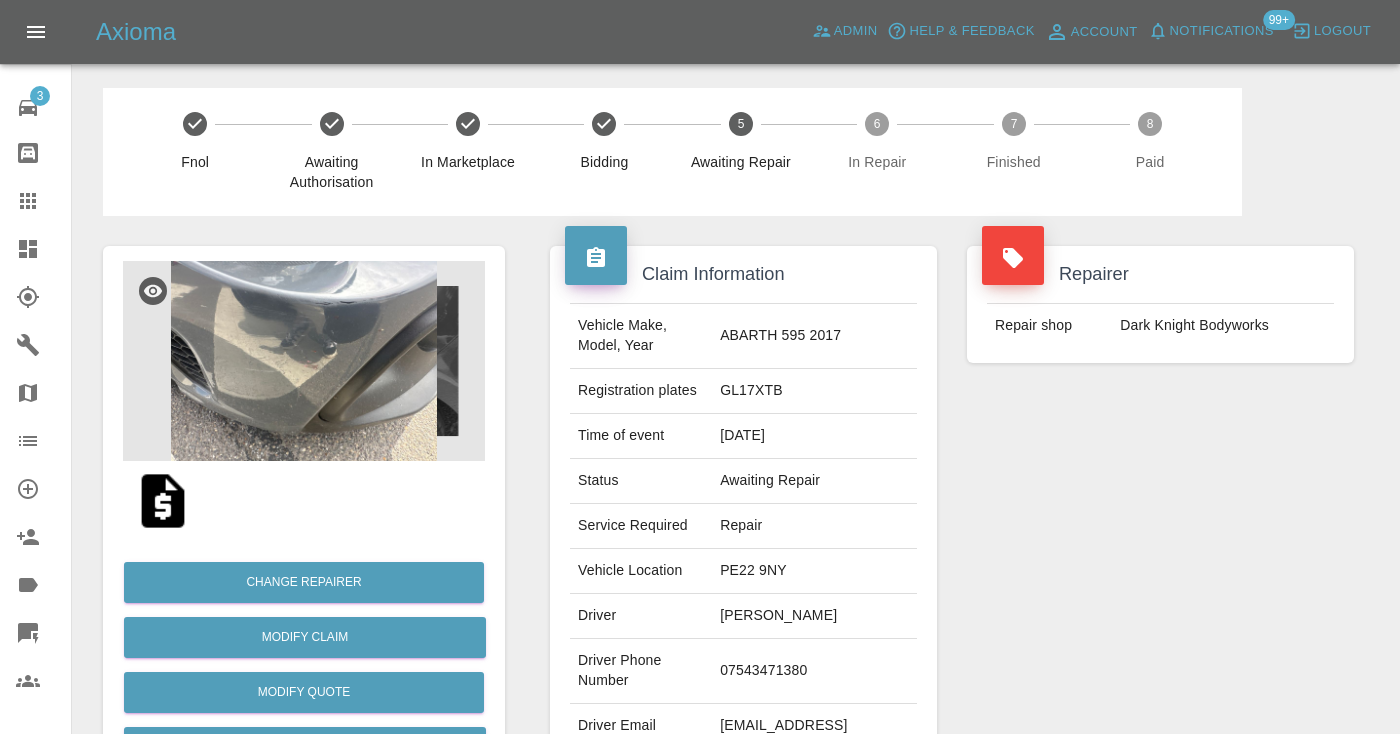 click on "Repairer Repair shop Dark Knight  Bodyworks" at bounding box center [1160, 514] 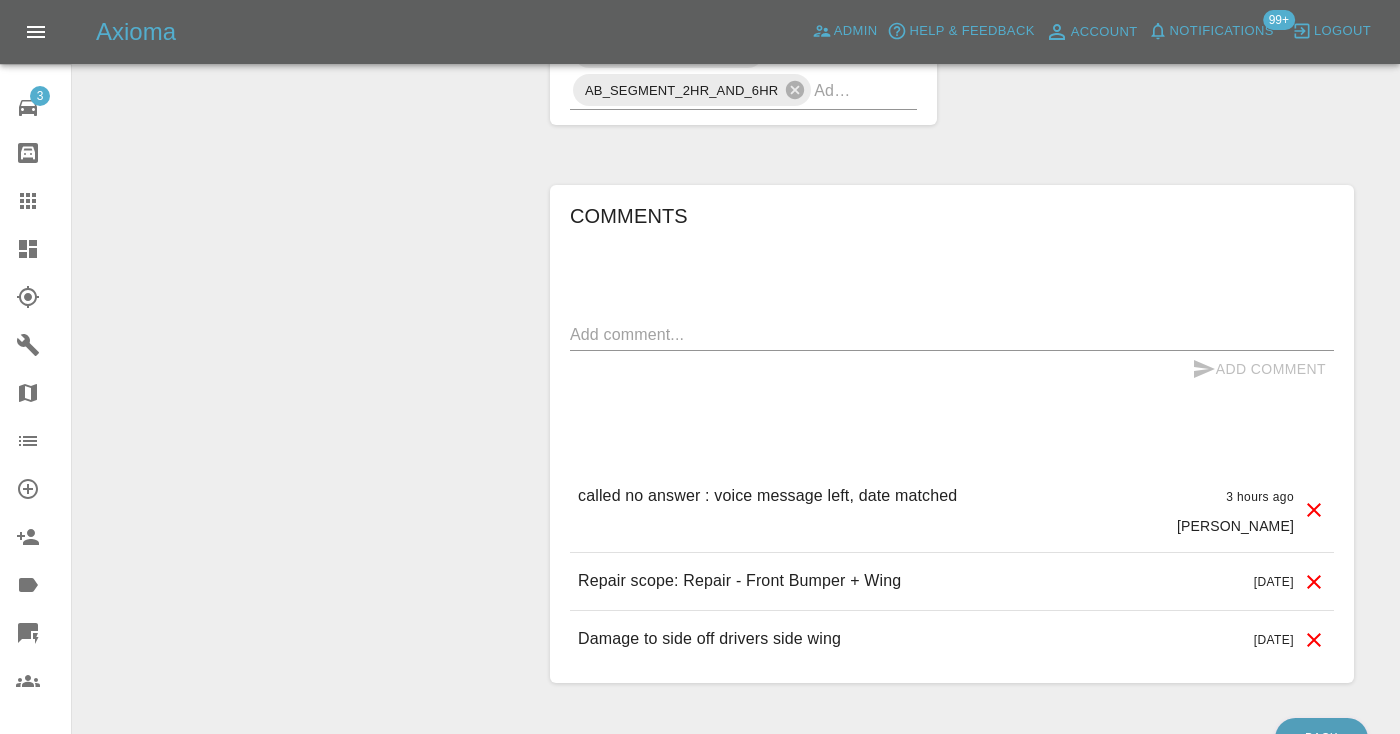 scroll, scrollTop: 1745, scrollLeft: 0, axis: vertical 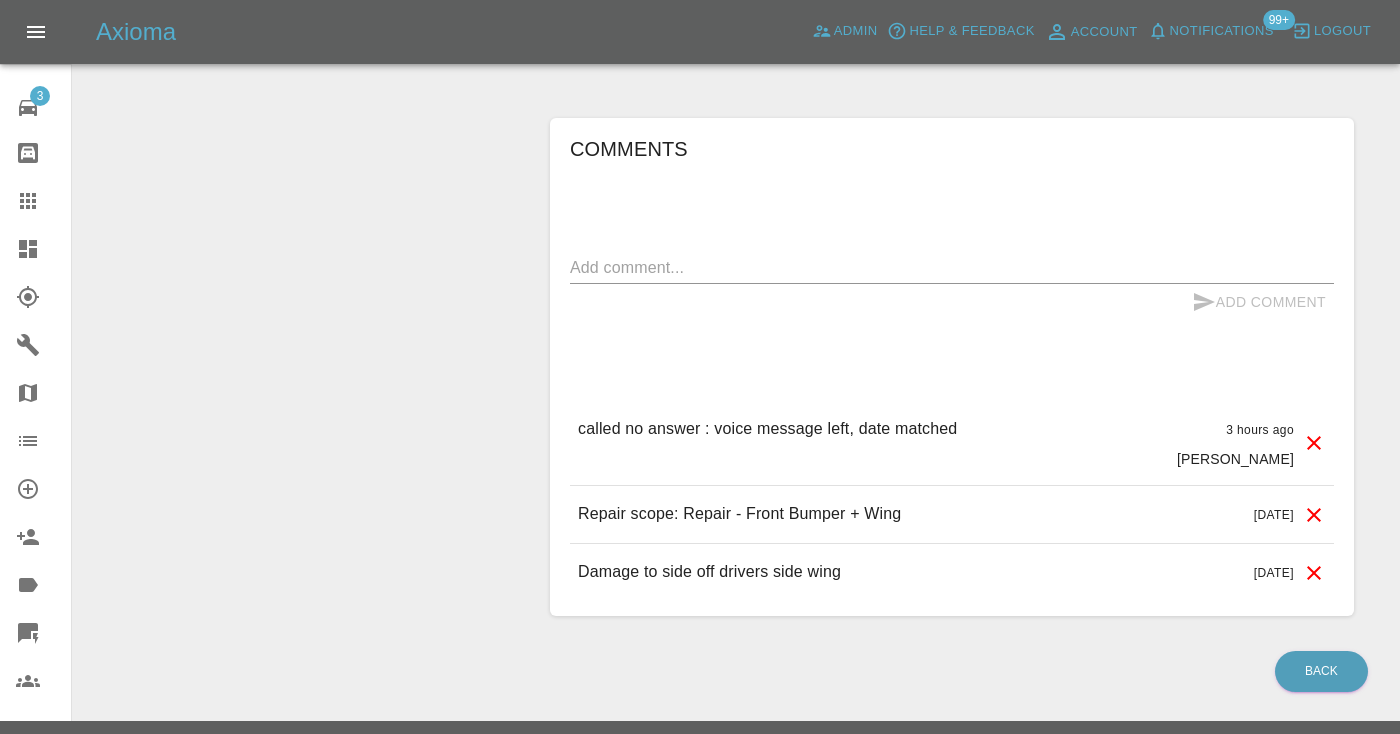click at bounding box center (952, 267) 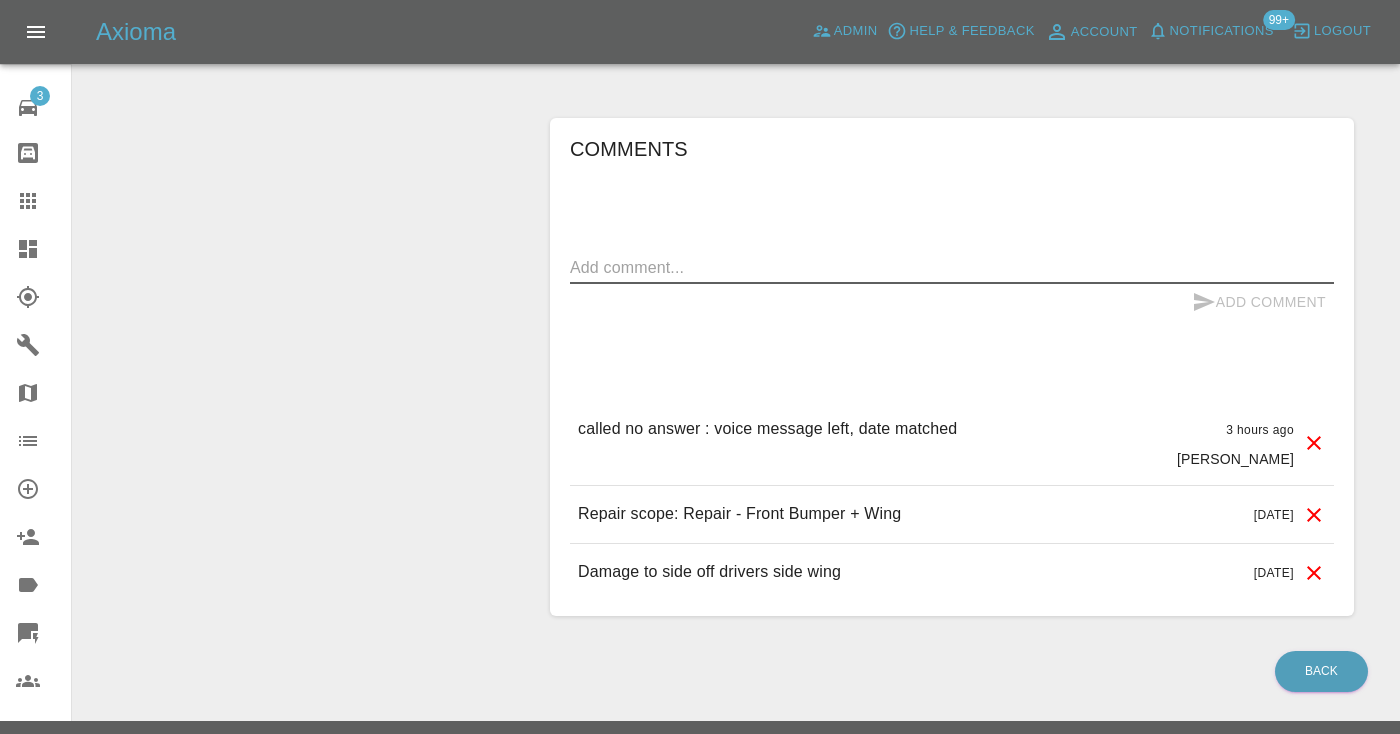 type on "n" 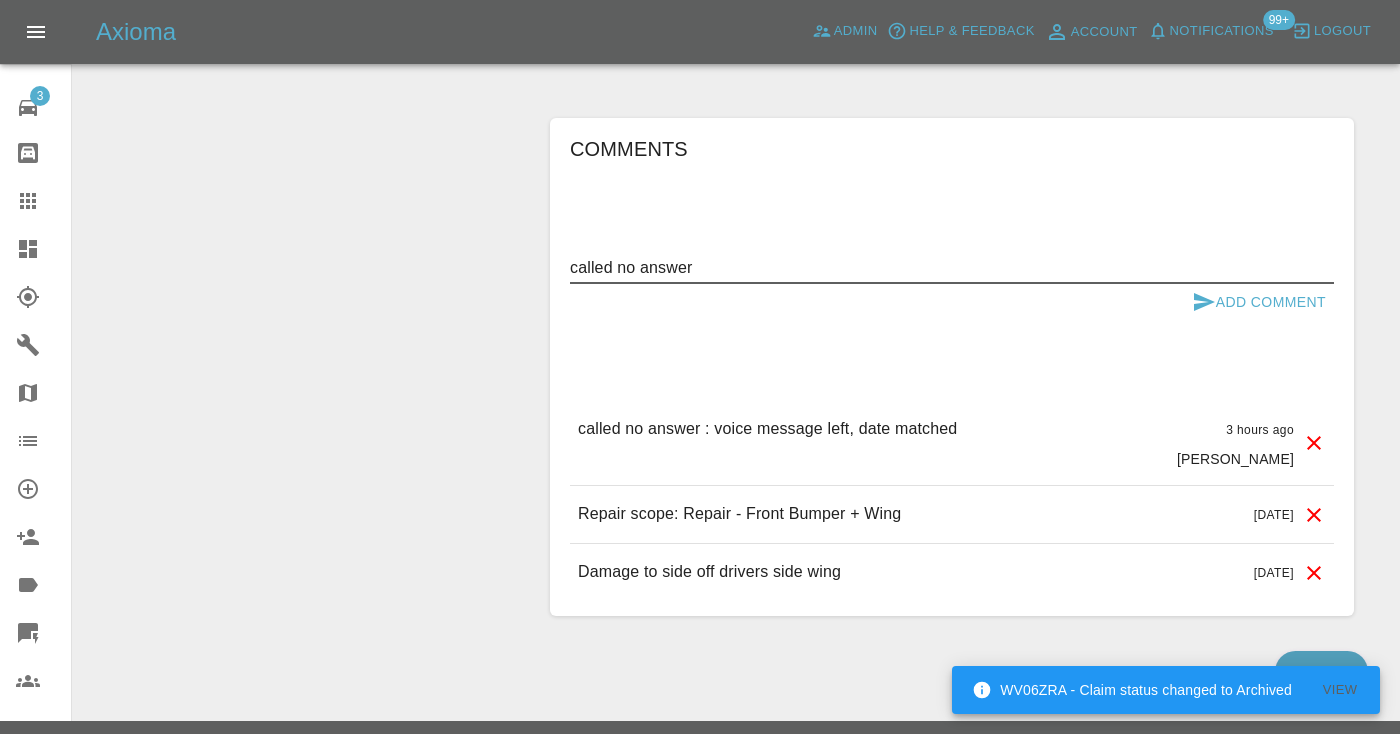 type on "called no answer" 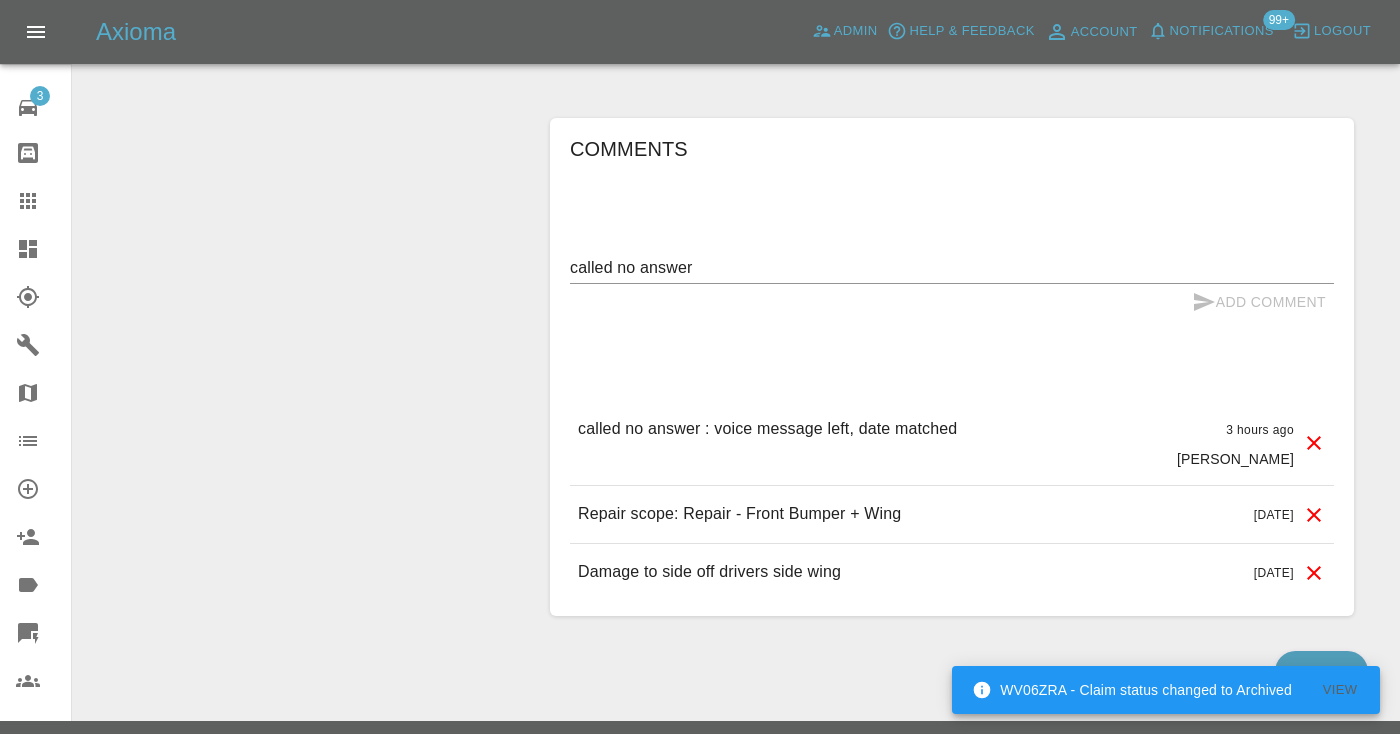 type 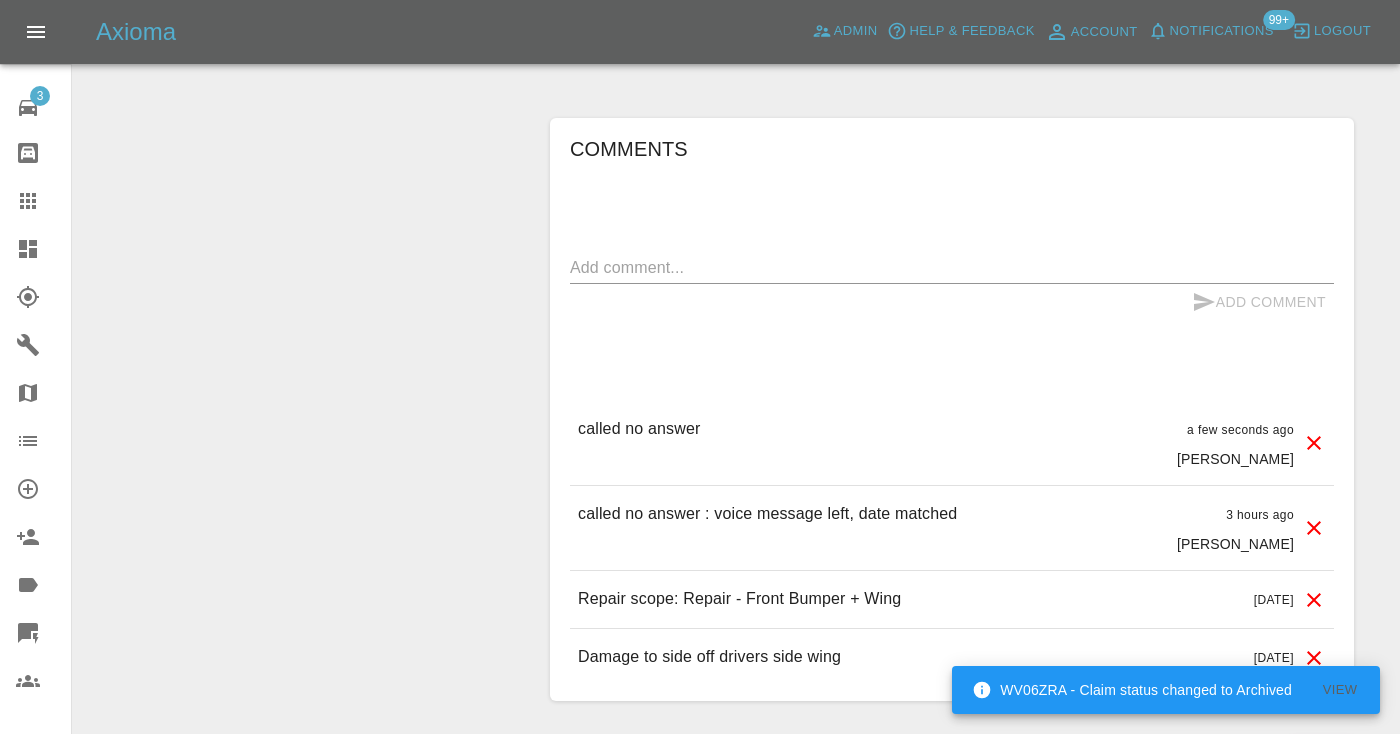 click 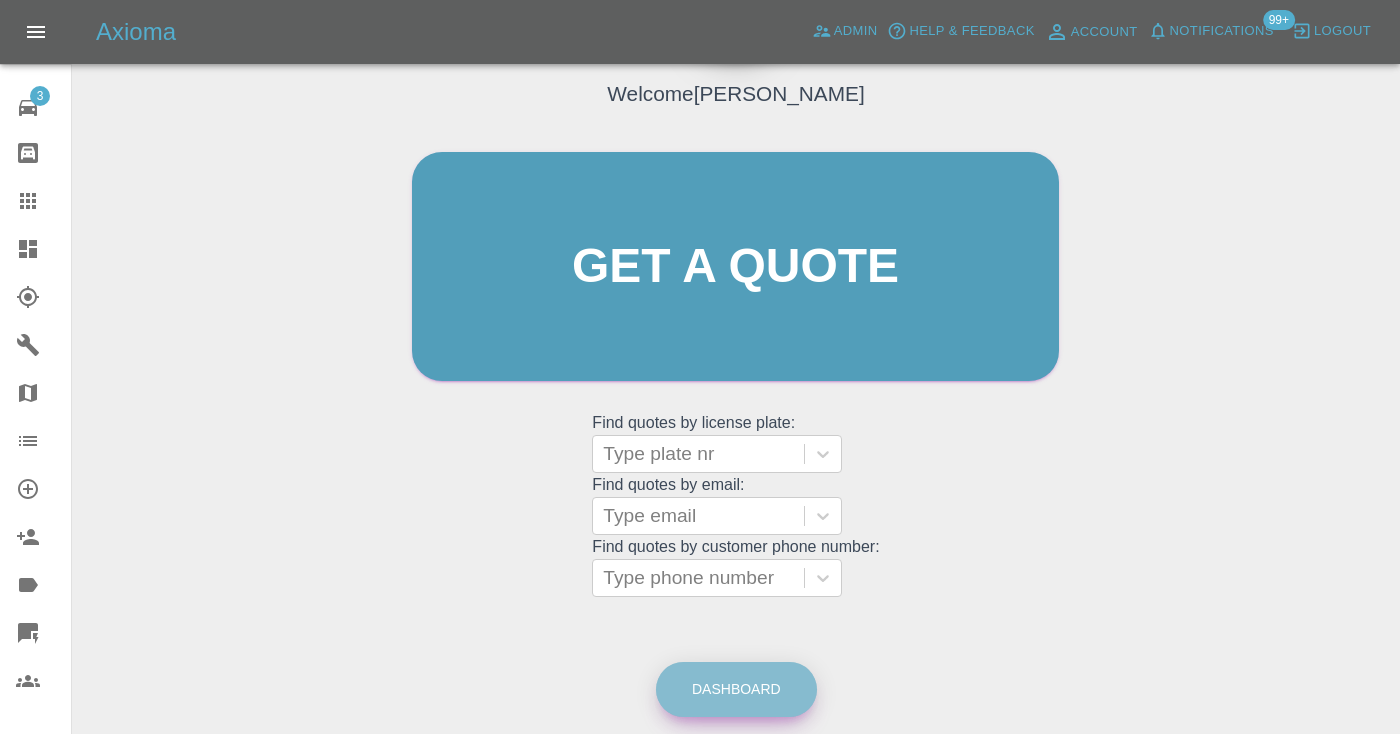 click on "Dashboard" at bounding box center (736, 689) 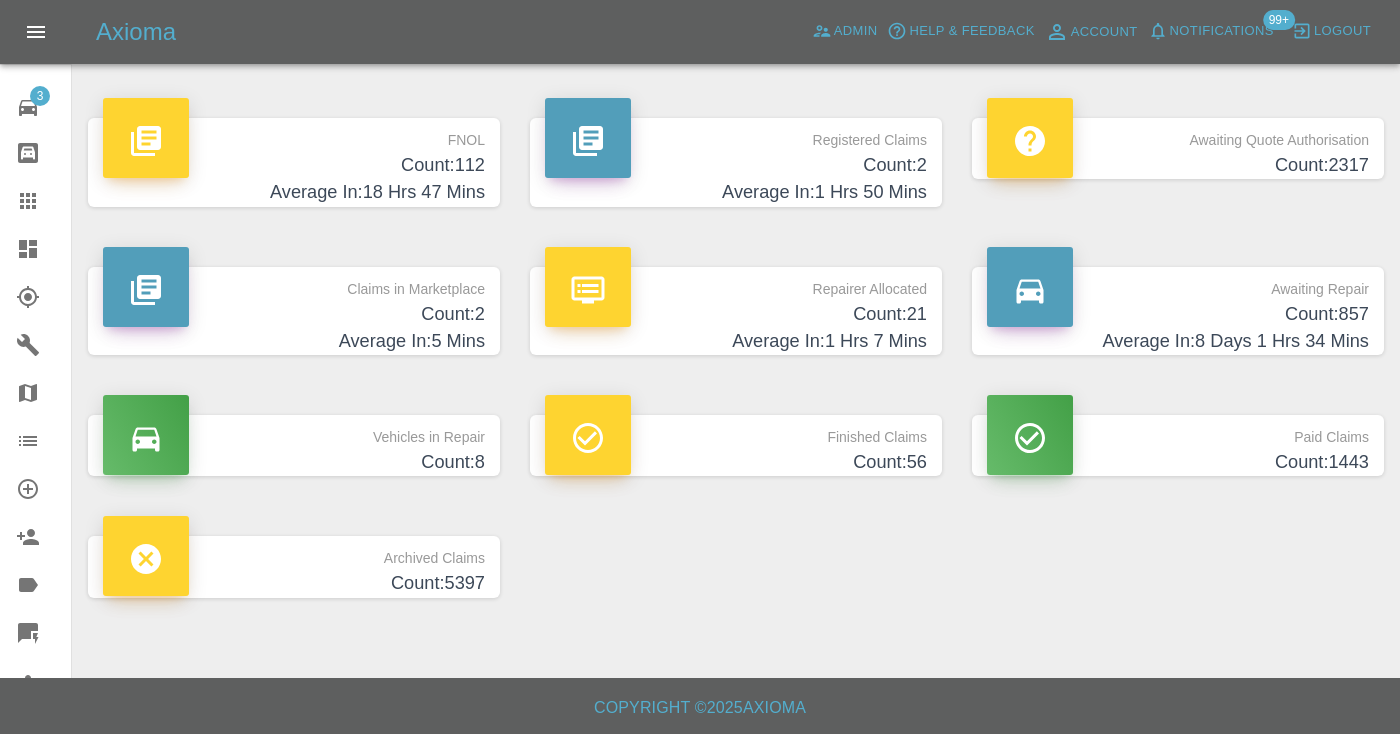 click on "Count:  857" at bounding box center [1178, 314] 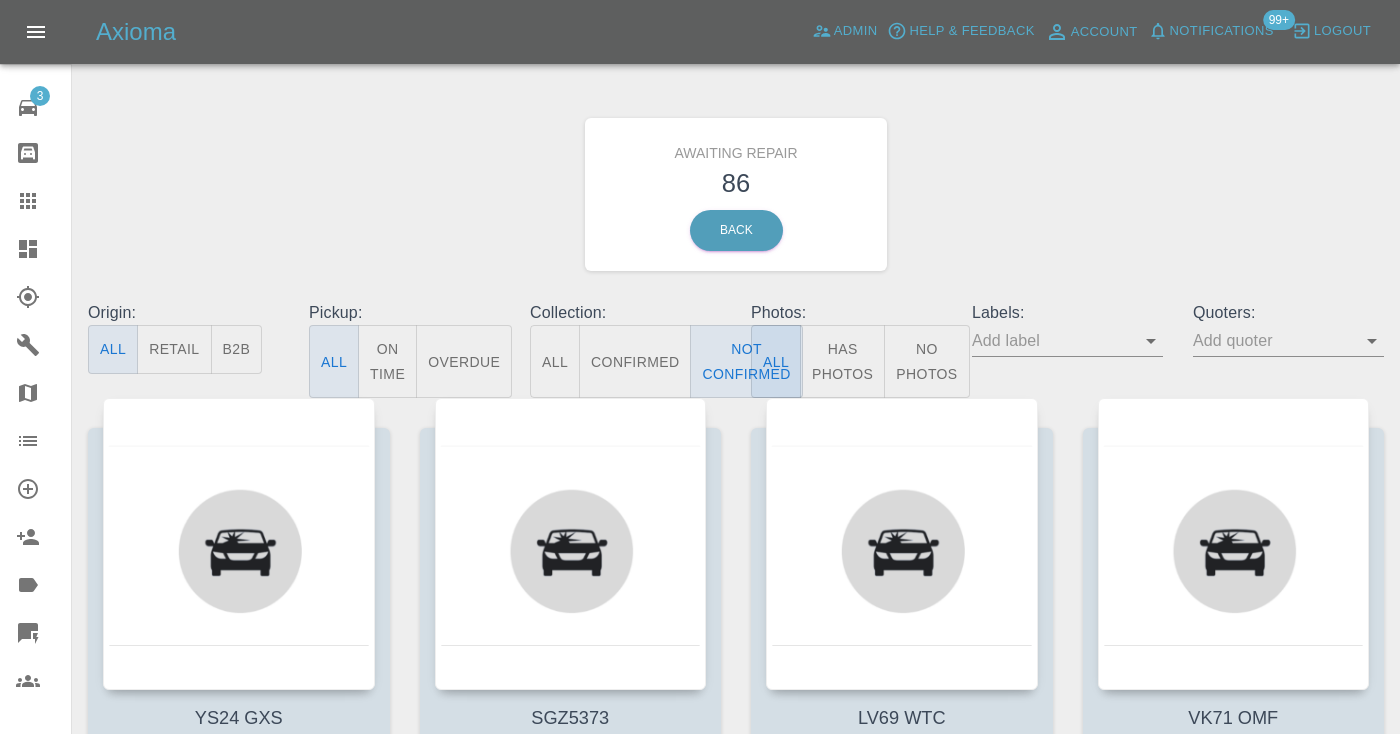 scroll, scrollTop: 0, scrollLeft: 0, axis: both 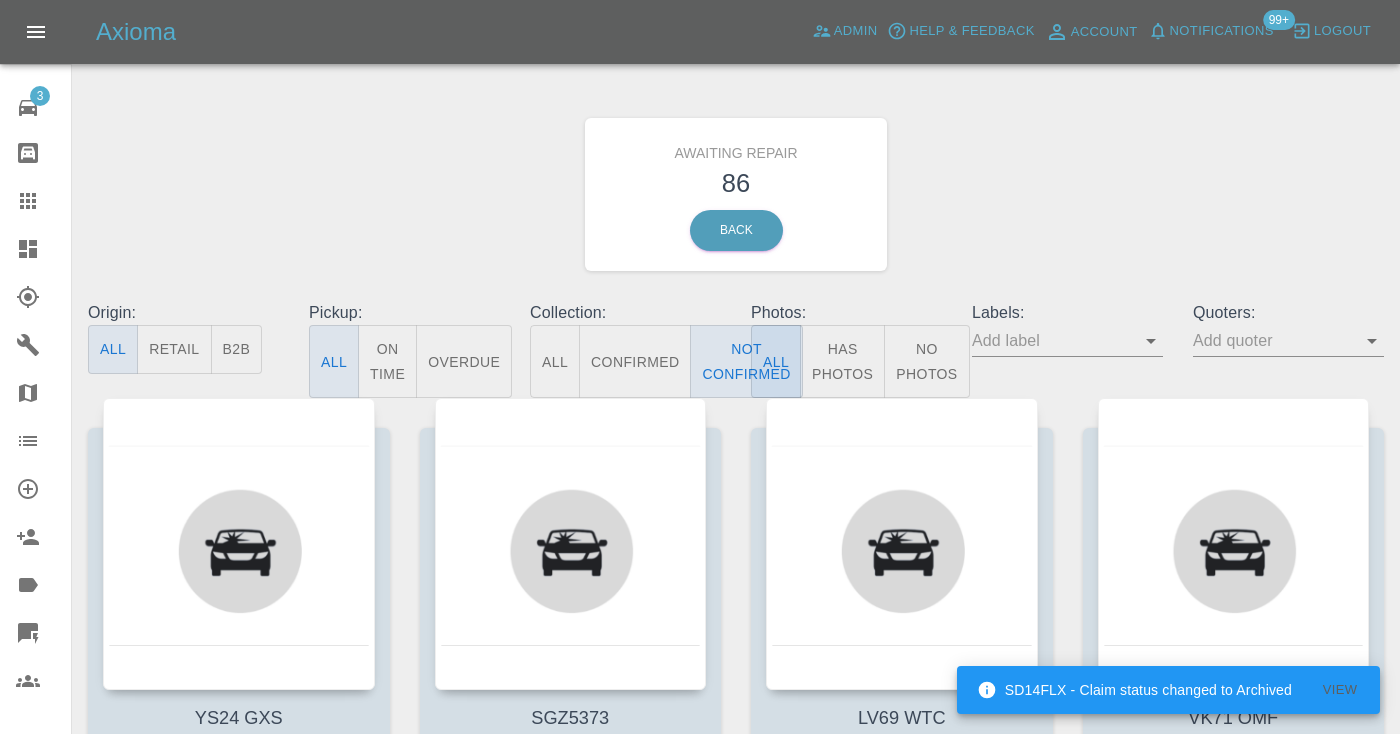 click on "Awaiting Repair 86 Back" at bounding box center [736, 194] 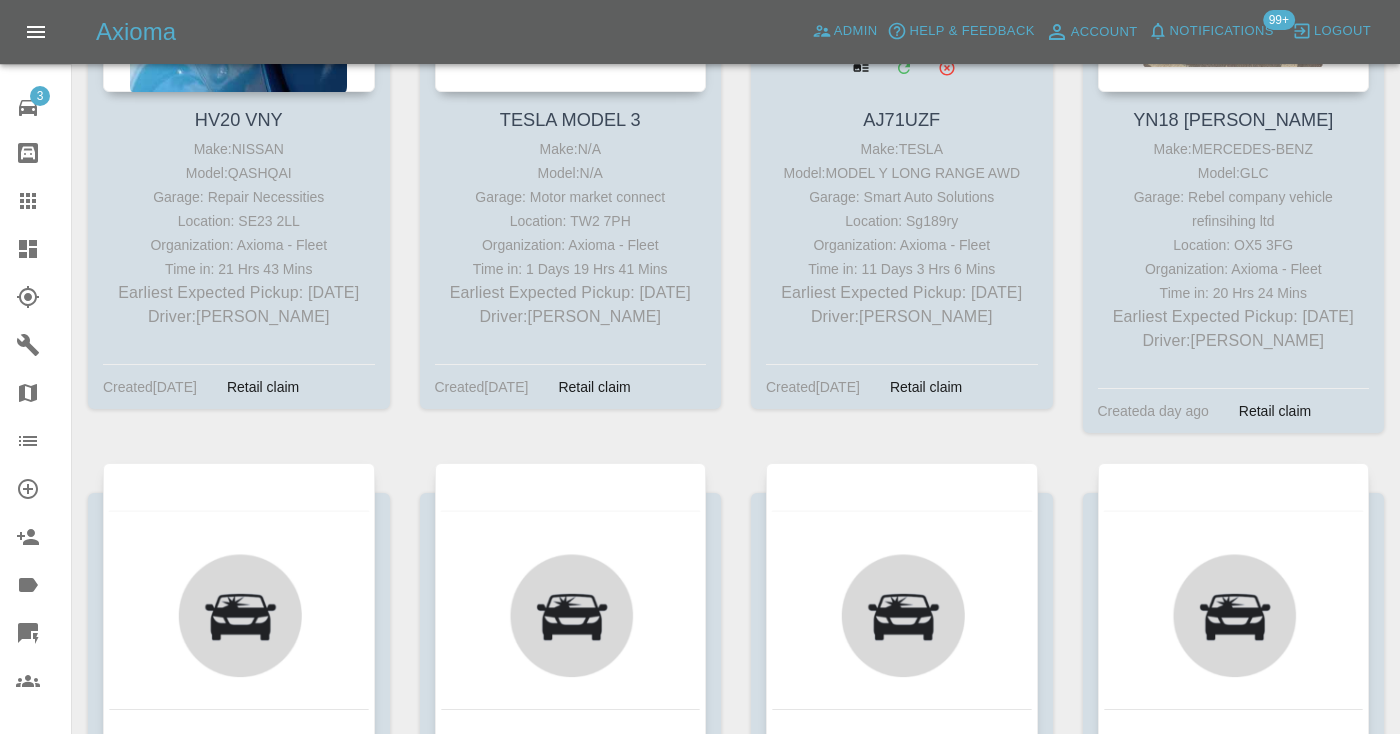 scroll, scrollTop: 7121, scrollLeft: 0, axis: vertical 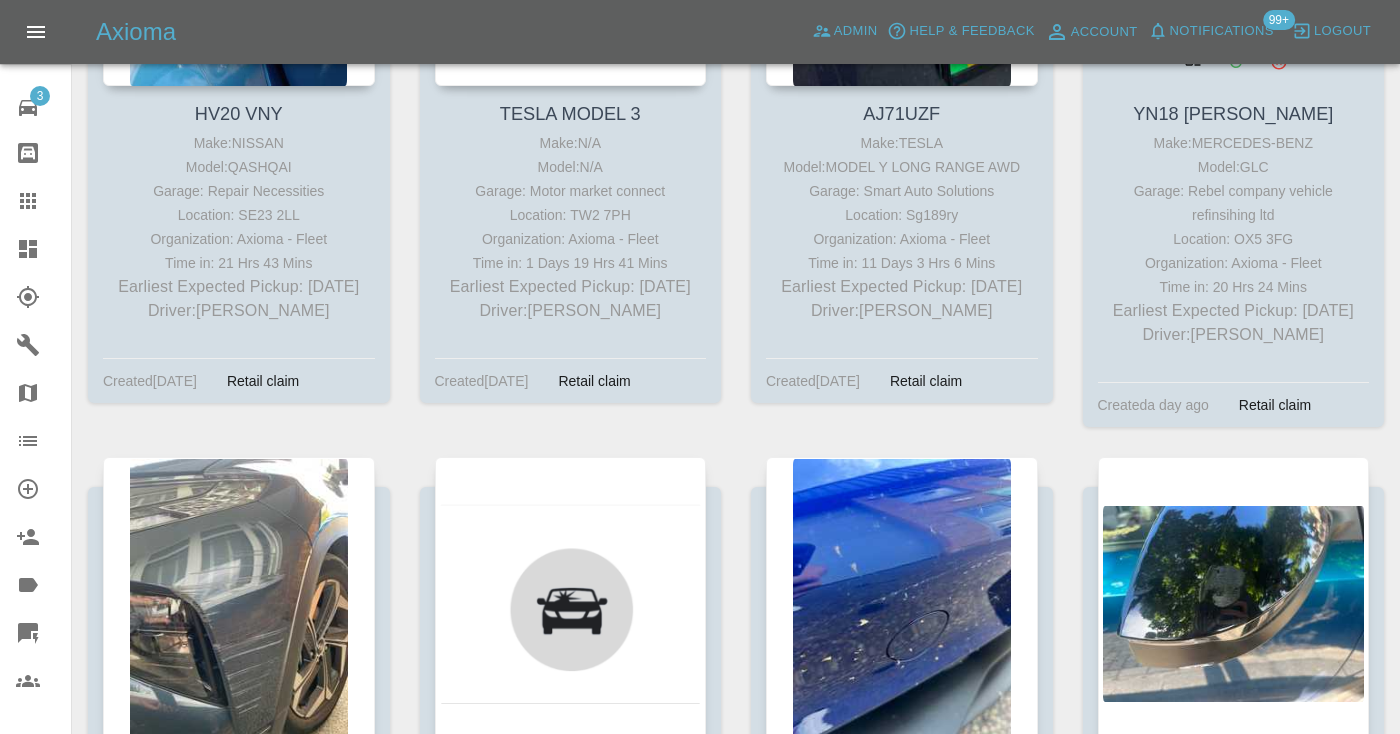 click at bounding box center [1234, -110] 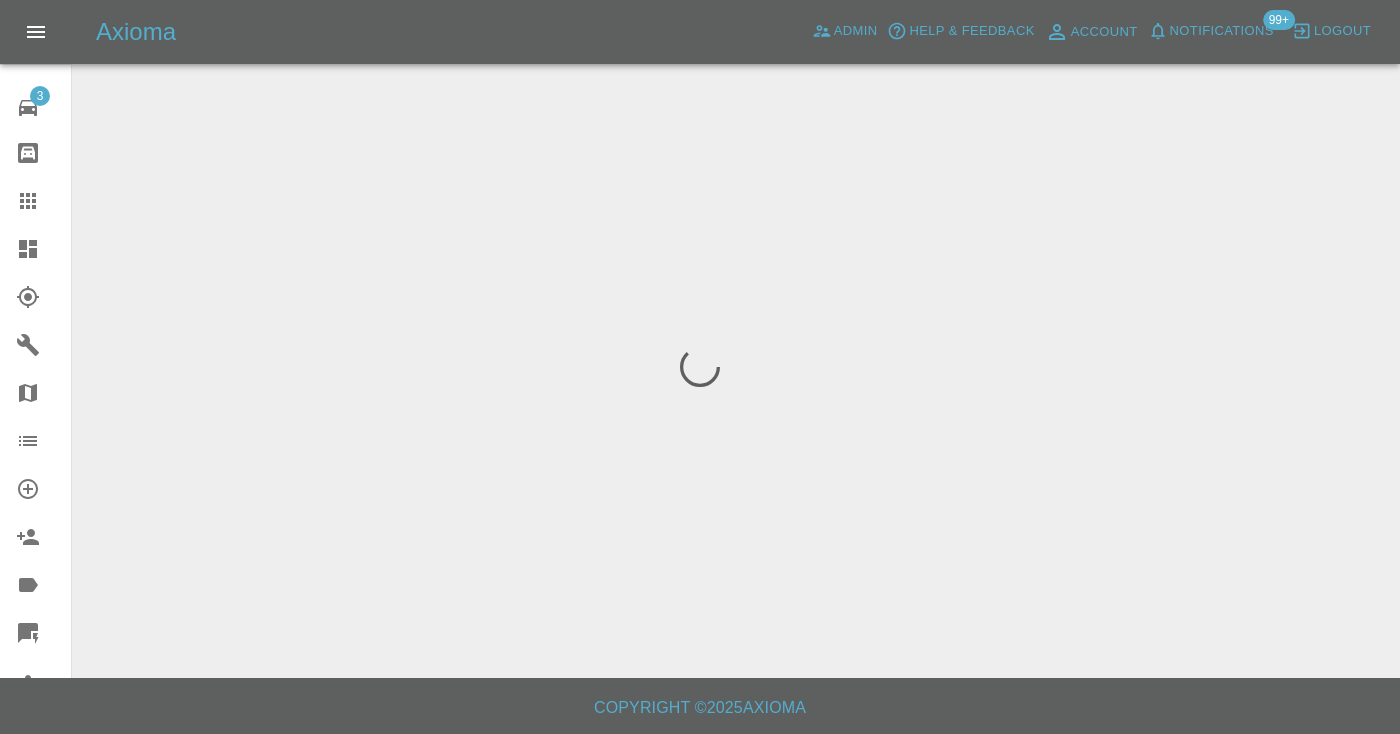 scroll, scrollTop: 0, scrollLeft: 0, axis: both 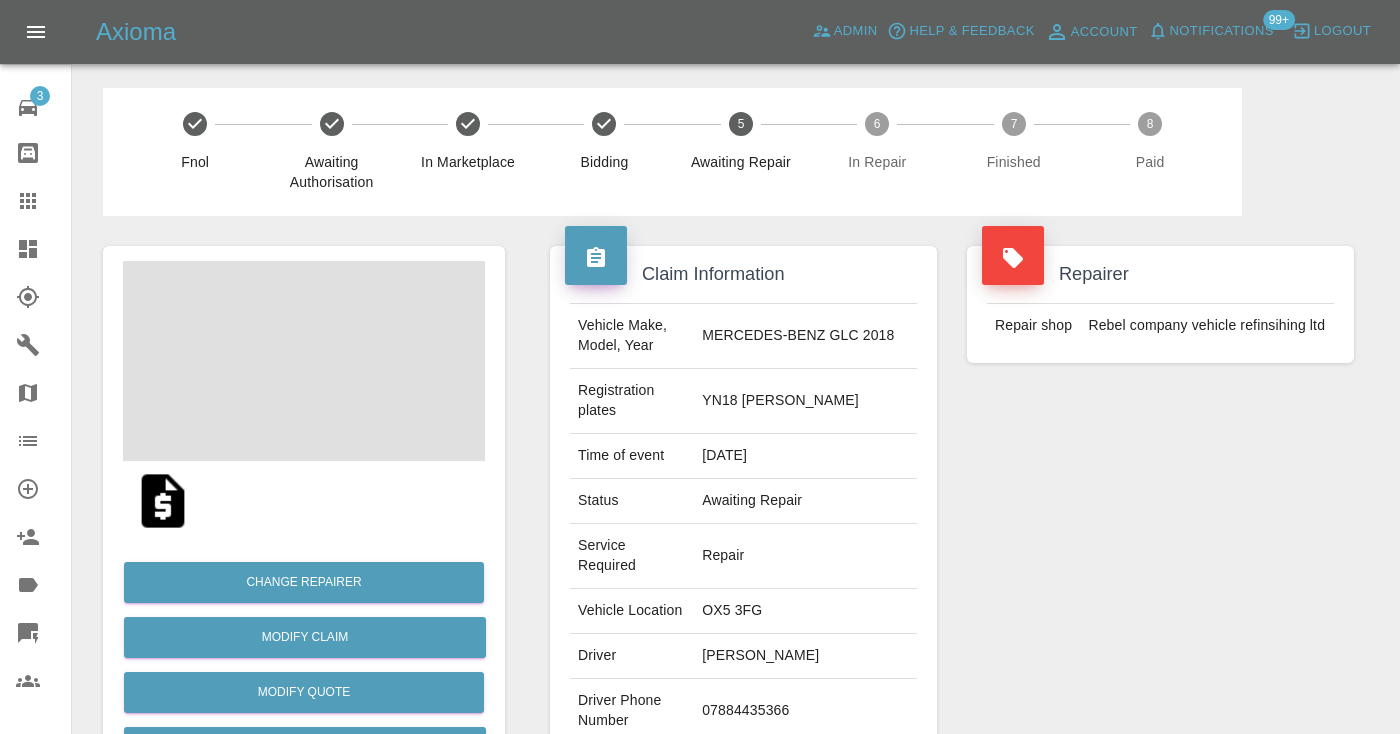click on "07884435366" at bounding box center [805, 711] 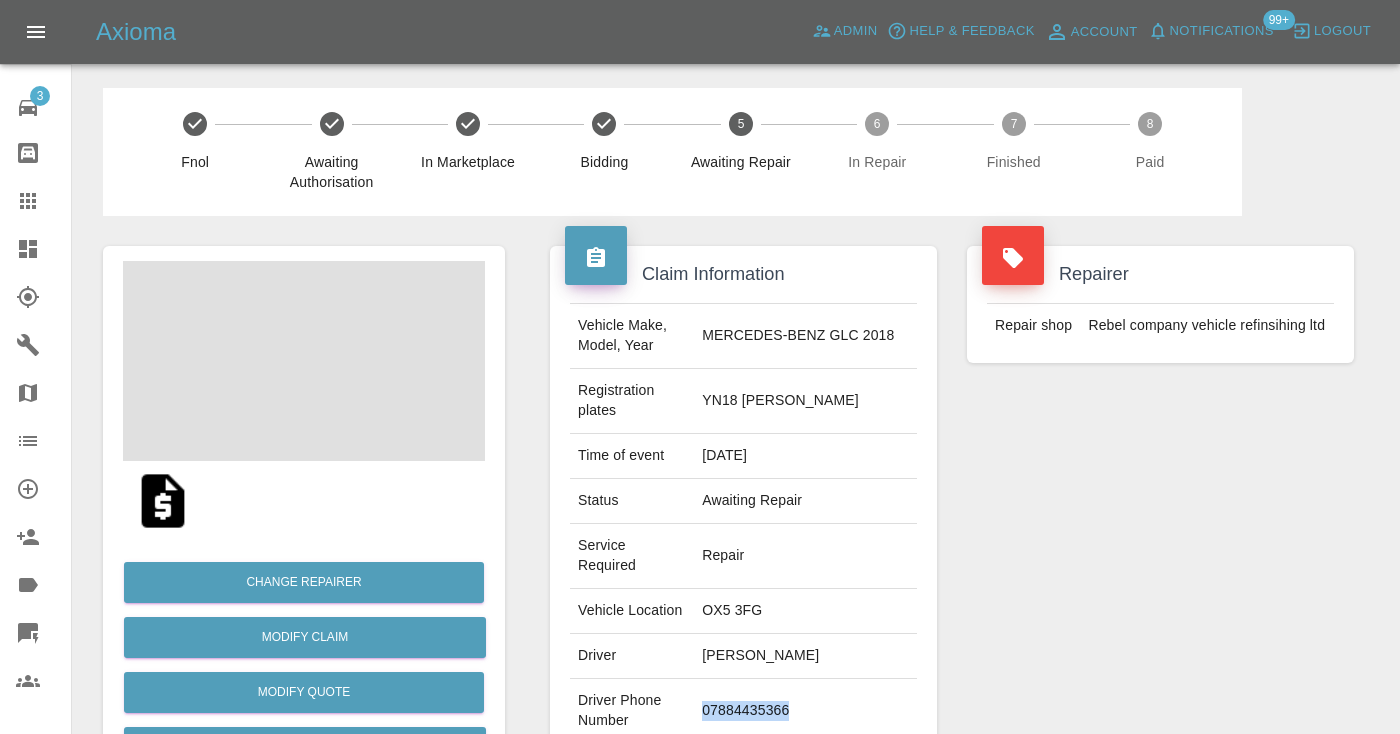 click on "07884435366" at bounding box center [805, 711] 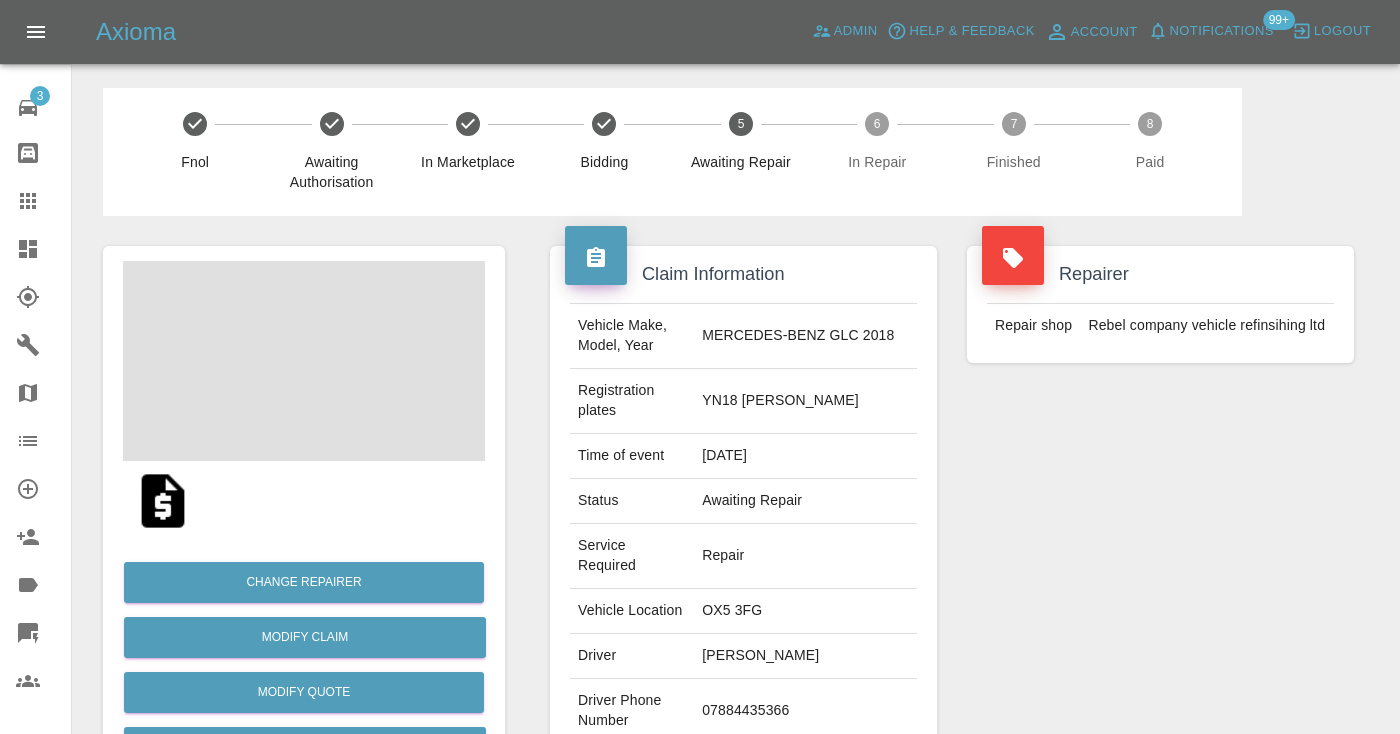 click on "Repairer Repair shop Rebel company vehicle refinsihing ltd" at bounding box center (1160, 544) 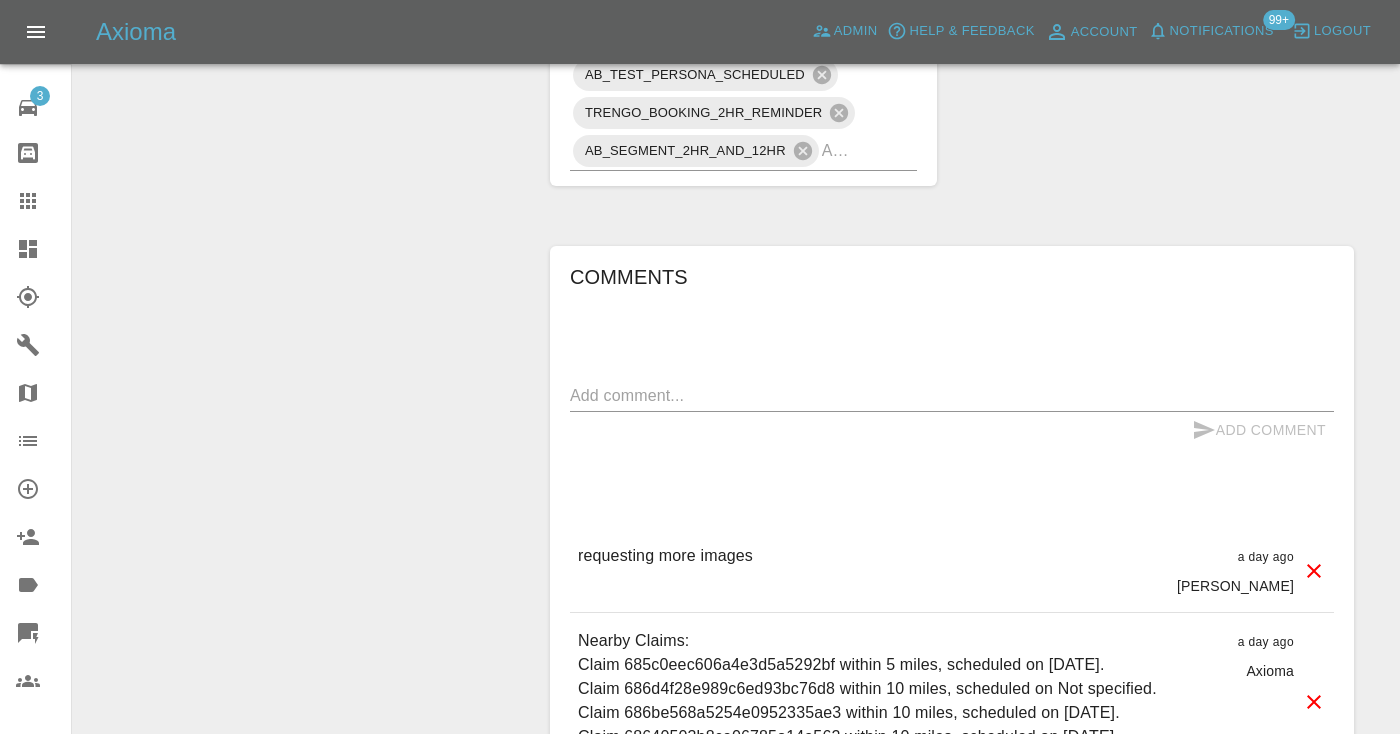 scroll, scrollTop: 1374, scrollLeft: 0, axis: vertical 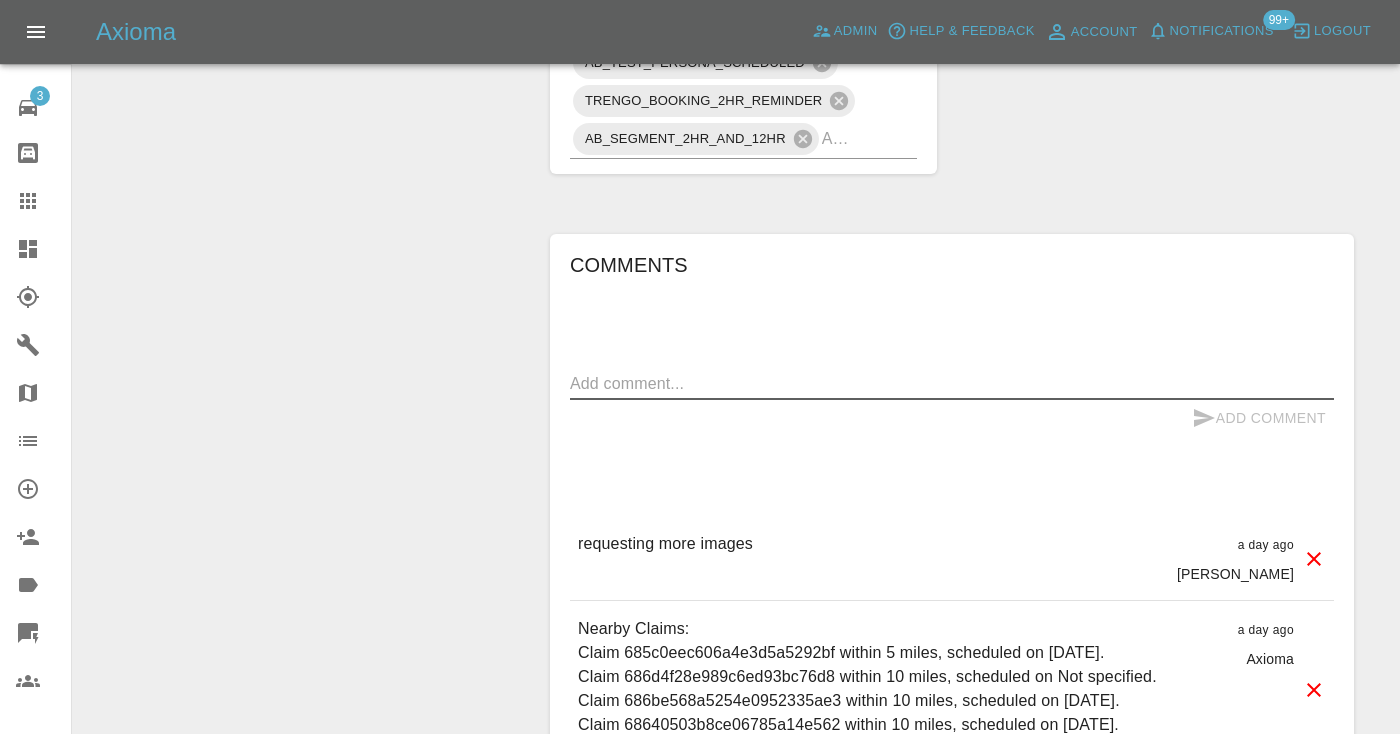 click at bounding box center (952, 383) 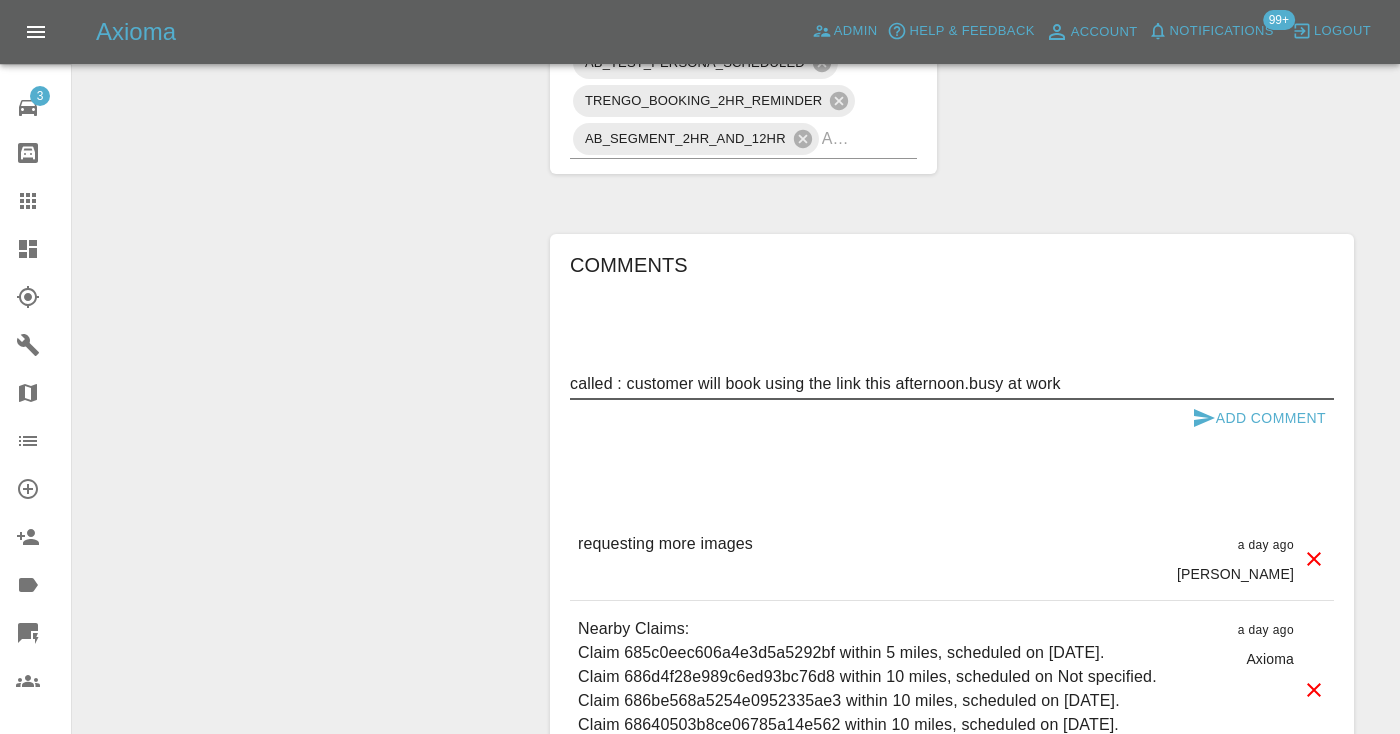 type on "called : customer will book using the link this afternoon.busy at work" 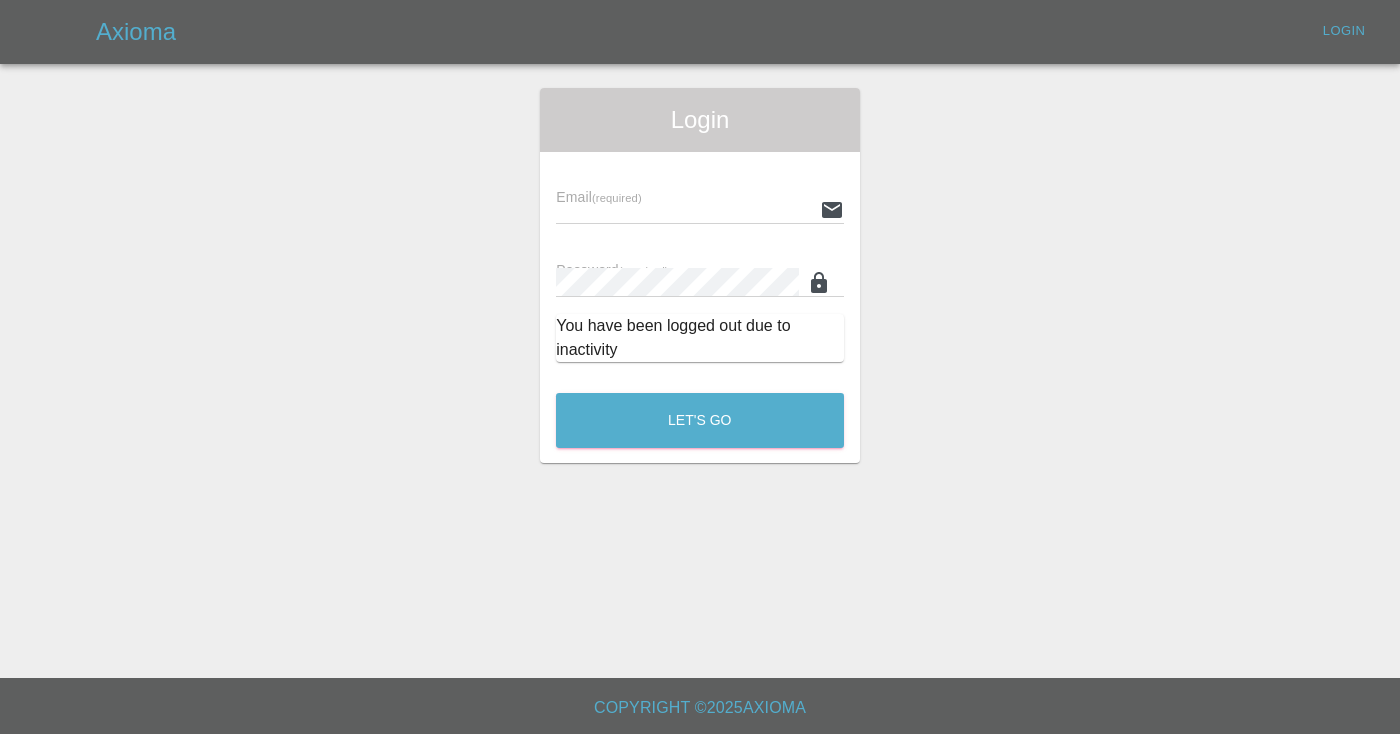 scroll, scrollTop: 965, scrollLeft: 0, axis: vertical 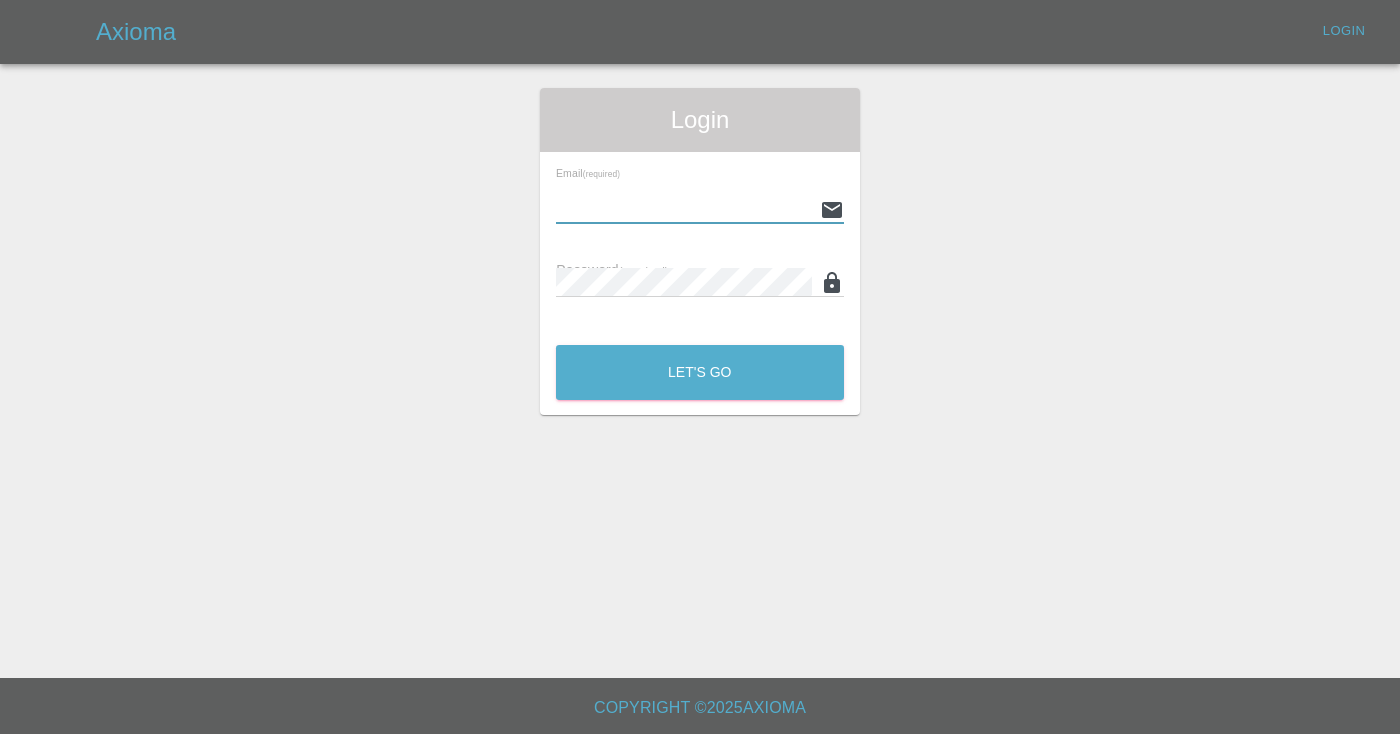 type on "[EMAIL_ADDRESS][DOMAIN_NAME]" 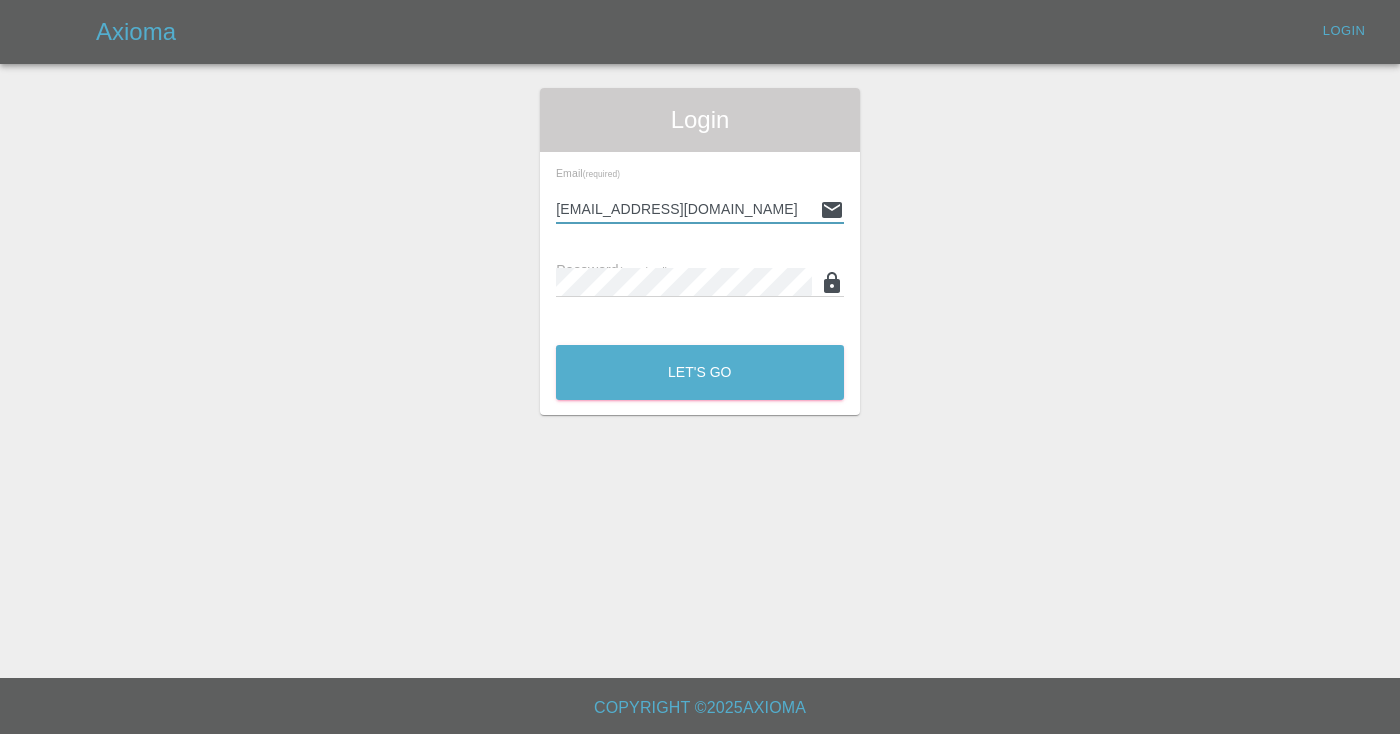 click on "Let's Go" at bounding box center [700, 372] 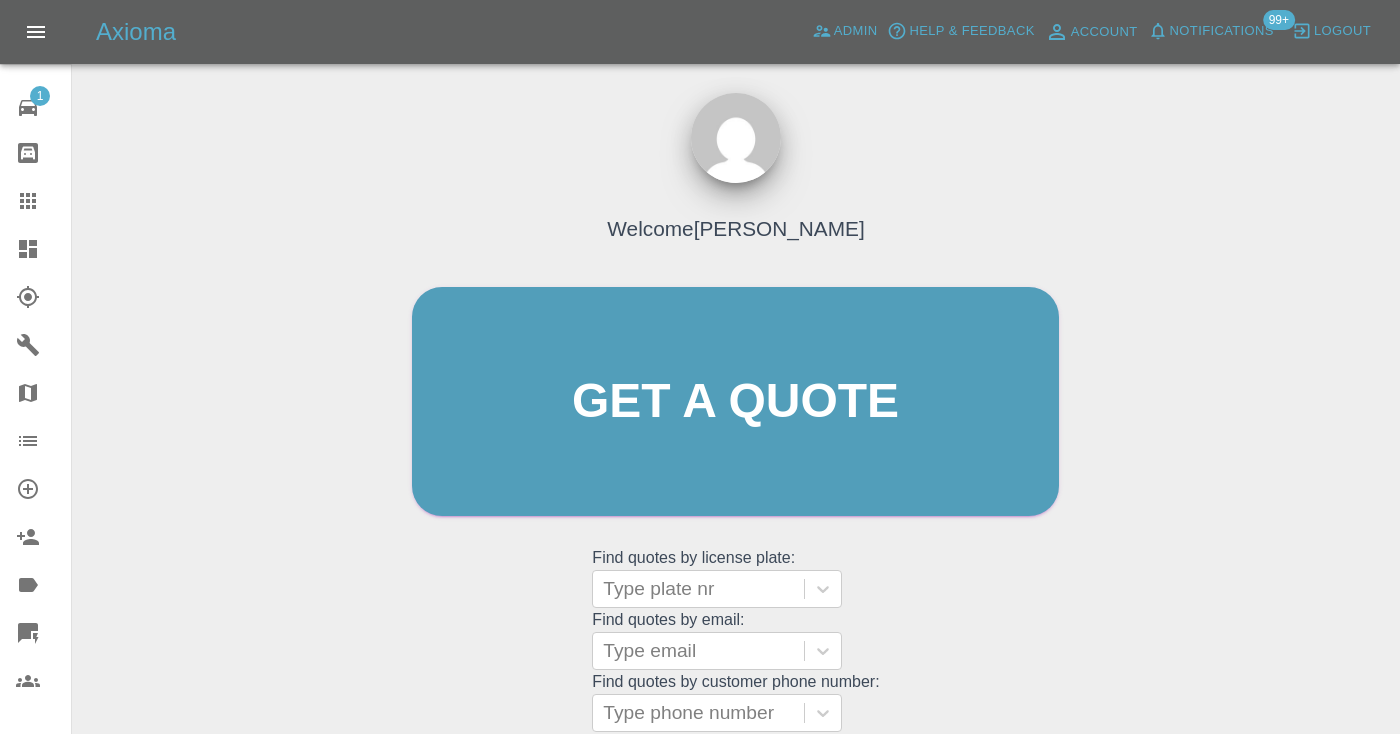 click on "Welcome  [PERSON_NAME] Get a quote Get a quote Find quotes by license plate: Type plate nr Find quotes by email: Type email Find quotes by customer phone number: Type phone number" at bounding box center (735, 440) 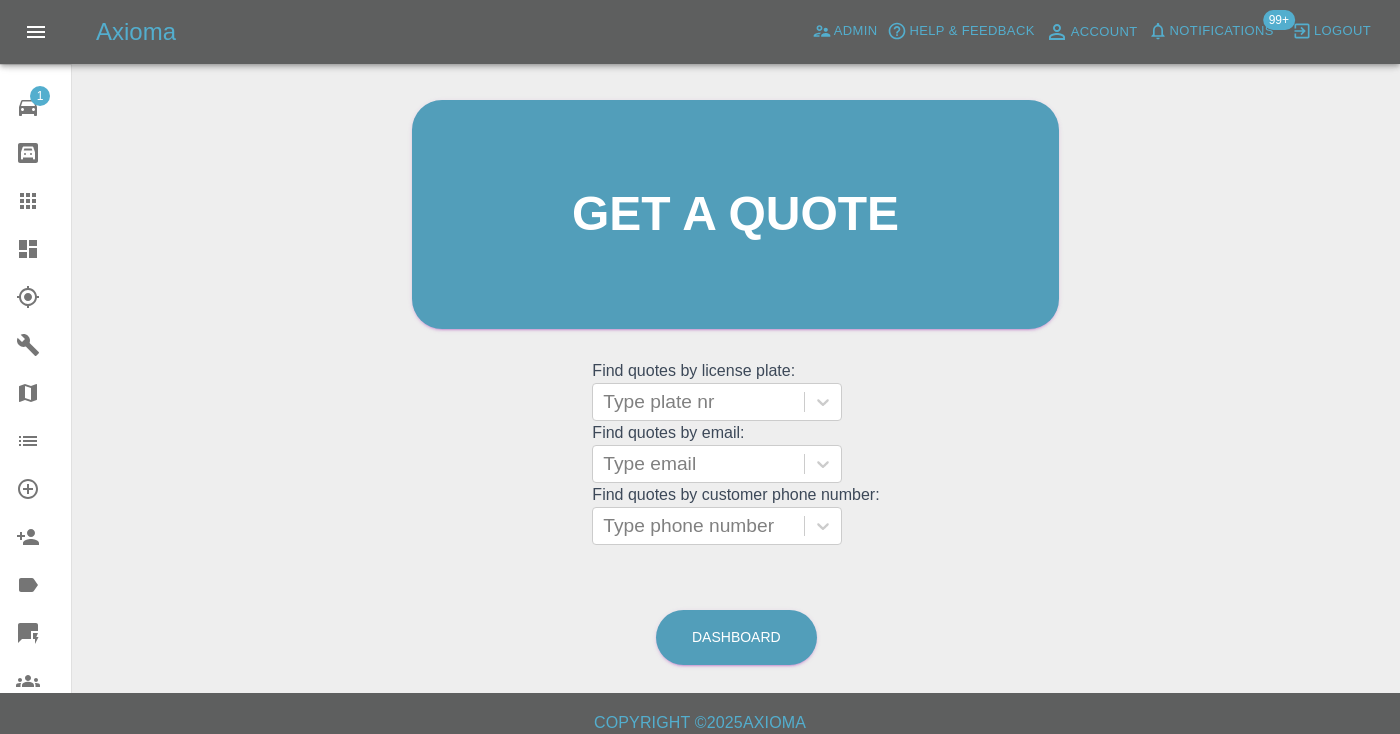 scroll, scrollTop: 192, scrollLeft: 0, axis: vertical 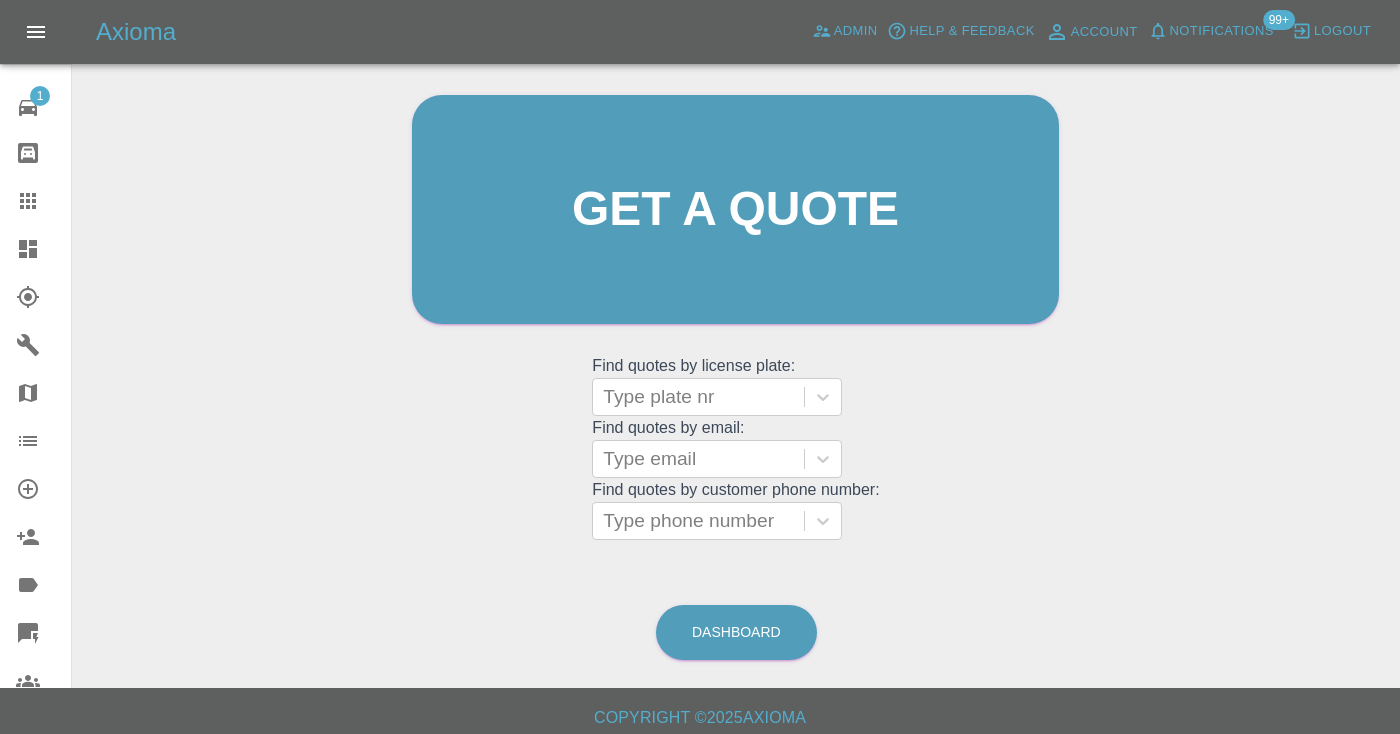 click on "Find quotes by license plate: Type plate nr Find quotes by email: Type email Find quotes by customer phone number: Type phone number" at bounding box center [735, 447] 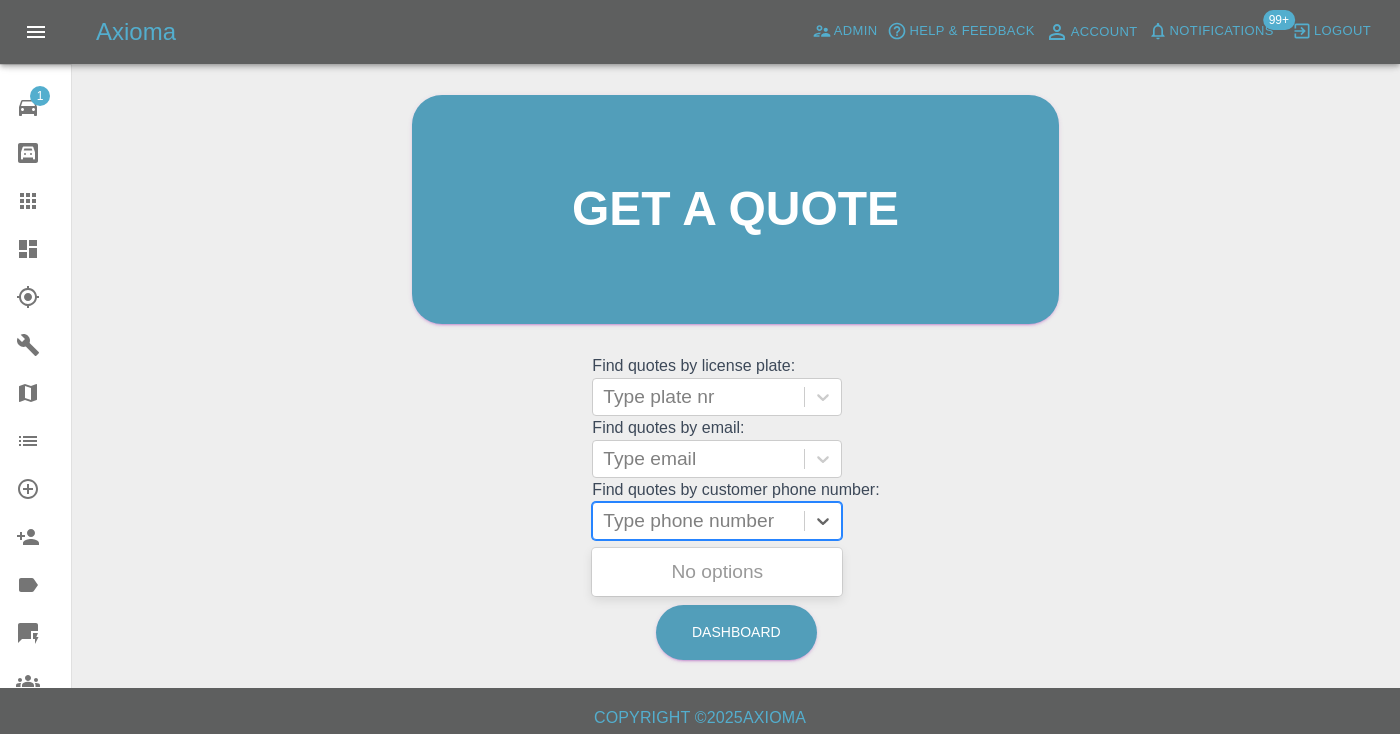 click on "Type phone number" at bounding box center (698, 521) 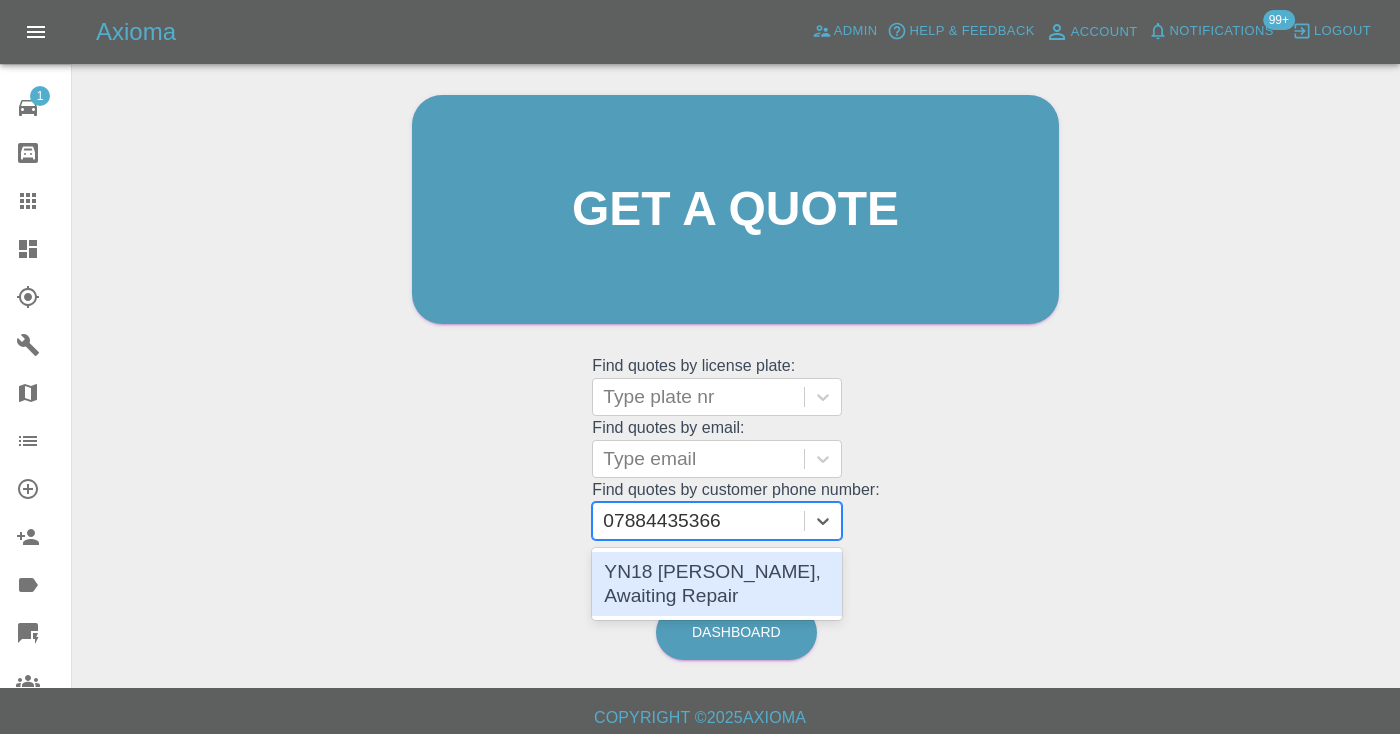 type 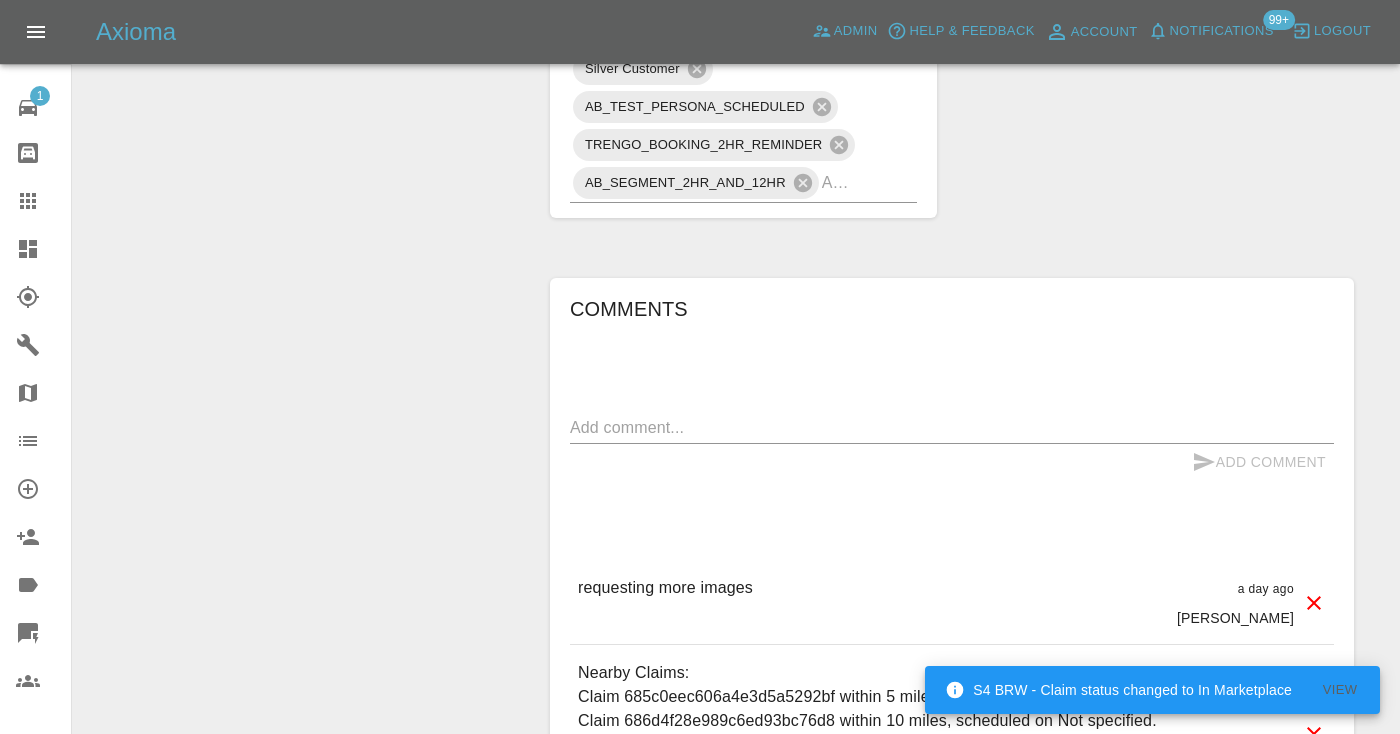 scroll, scrollTop: 1333, scrollLeft: 0, axis: vertical 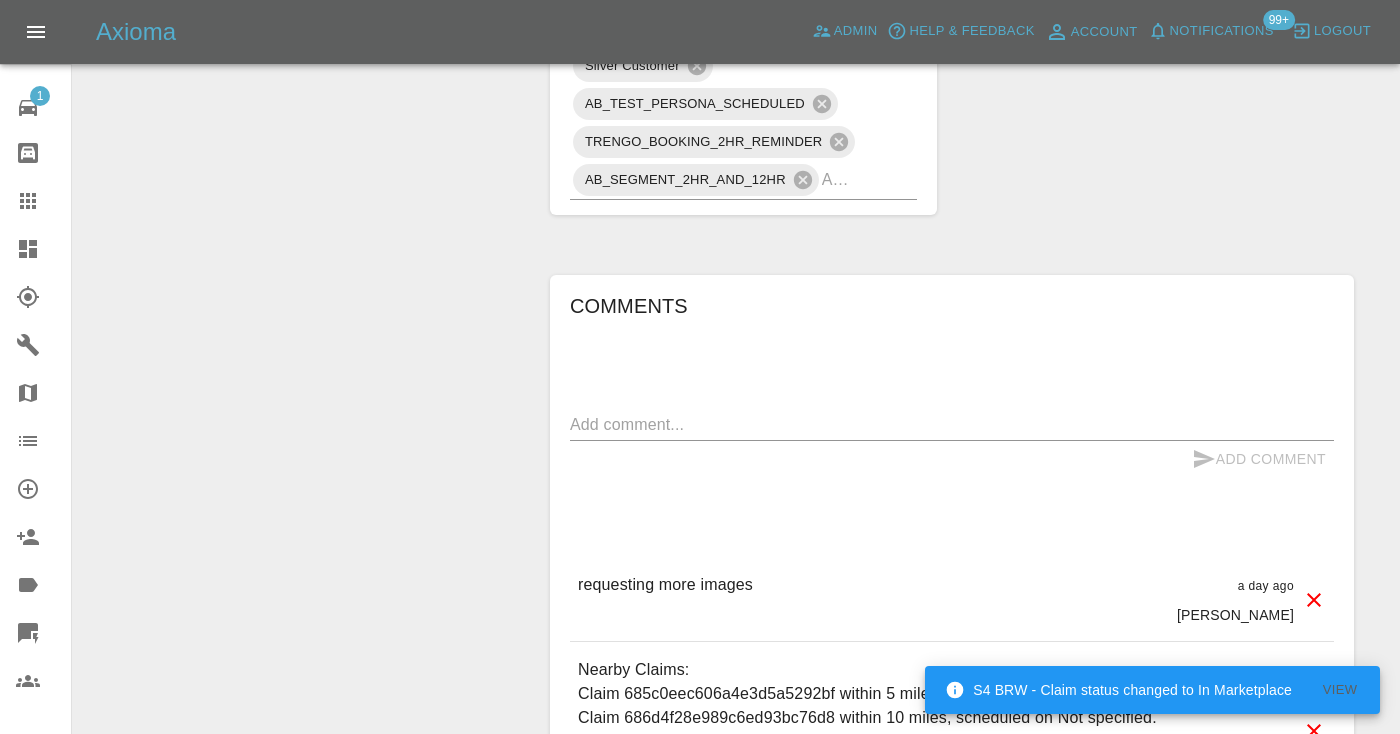 click at bounding box center [952, 424] 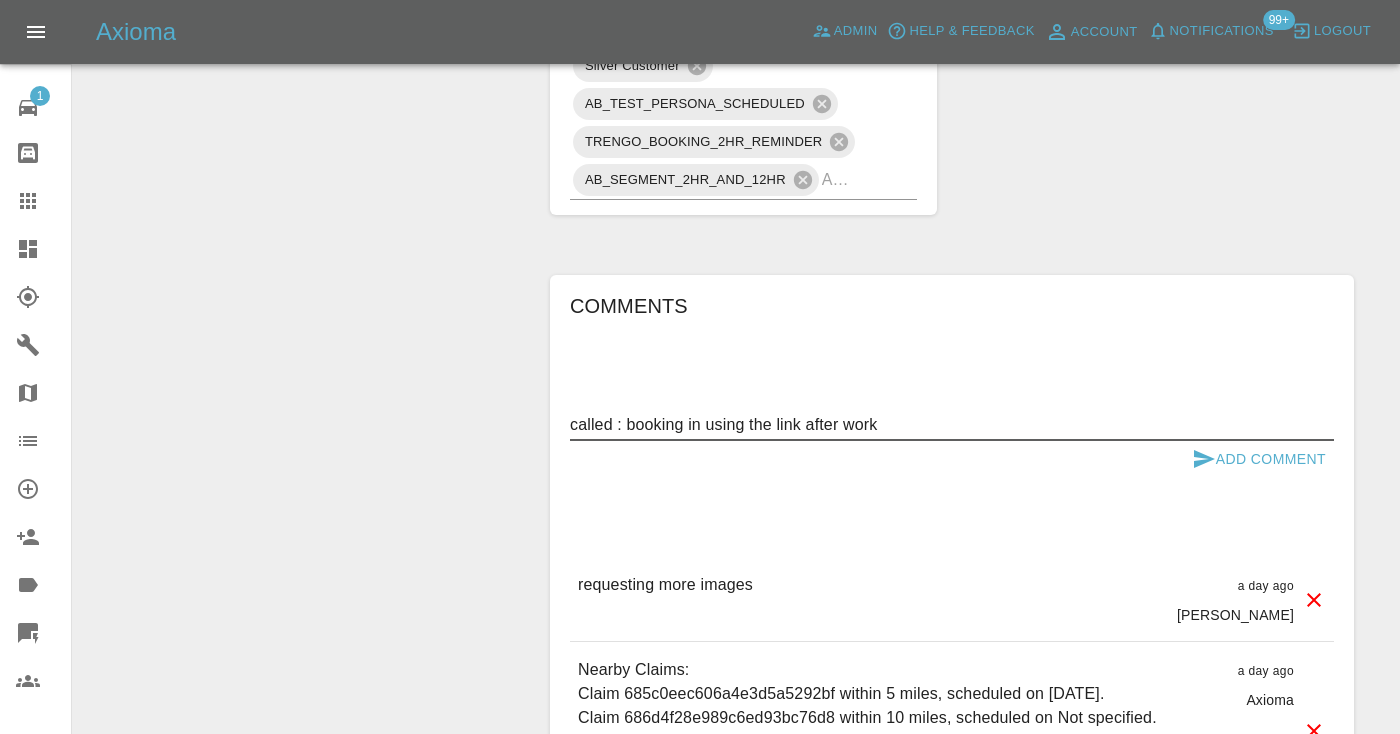 type on "called : booking in using the link after work" 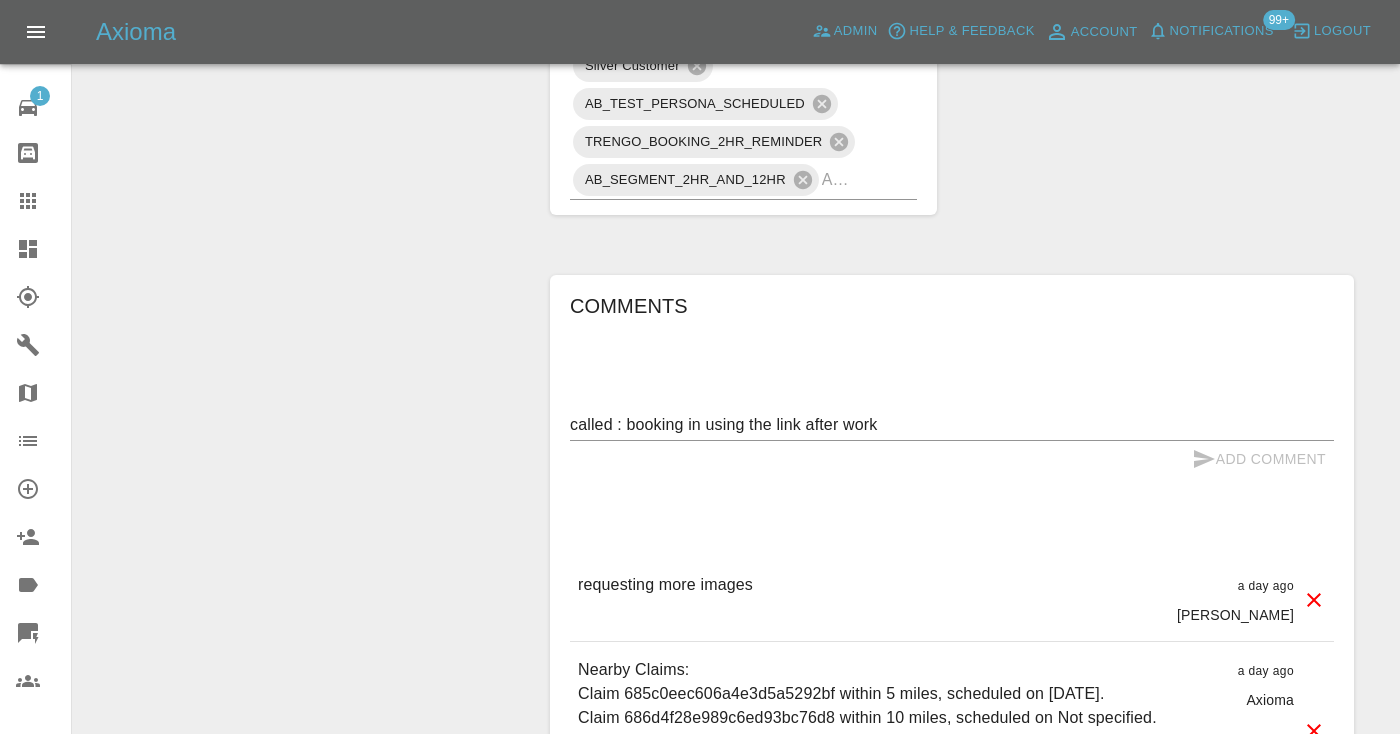 type 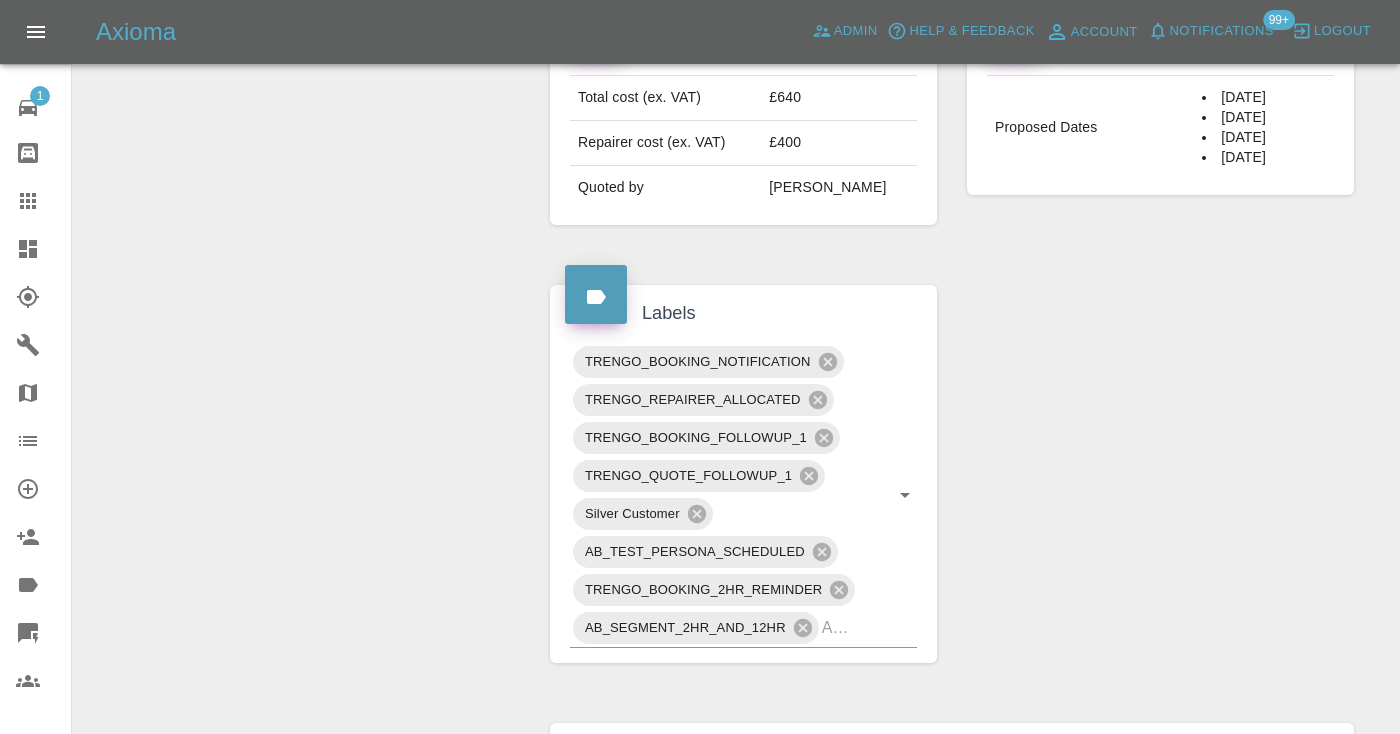 scroll, scrollTop: 888, scrollLeft: 0, axis: vertical 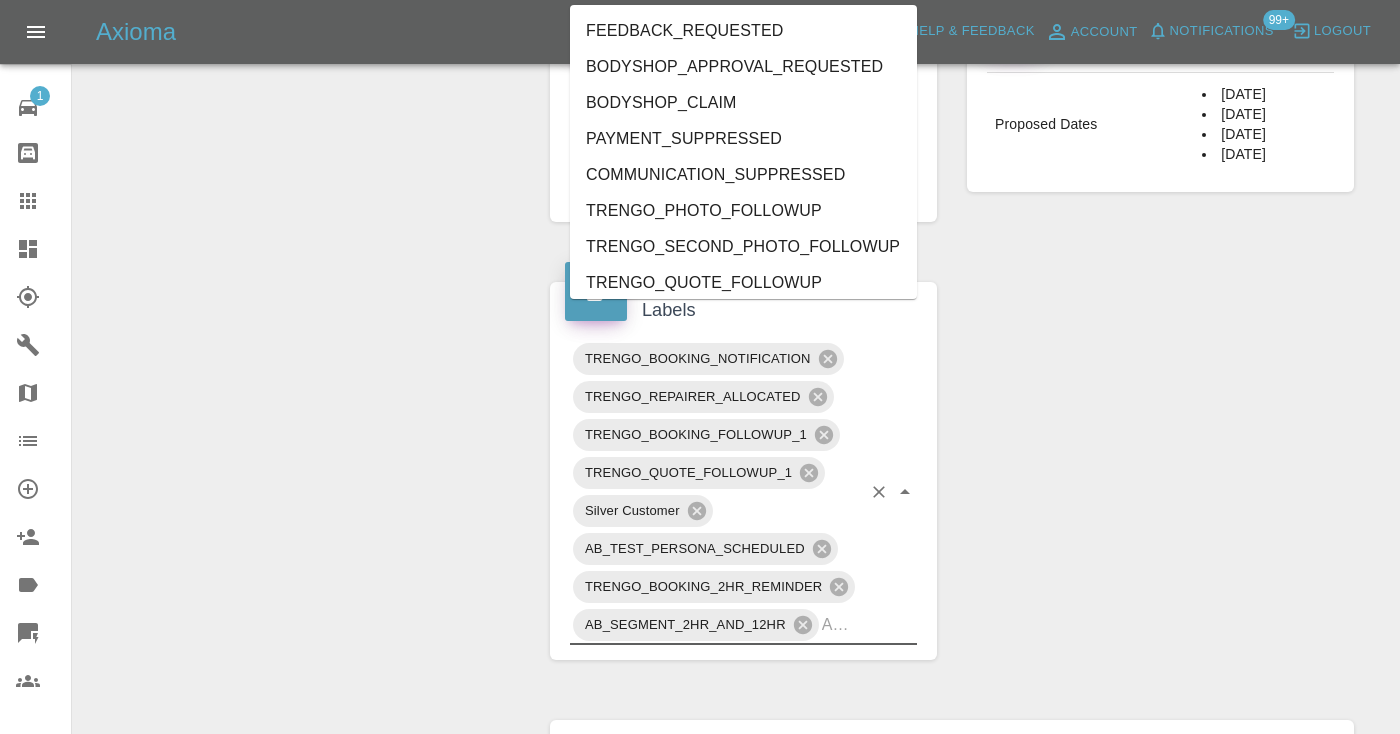 click at bounding box center [841, 624] 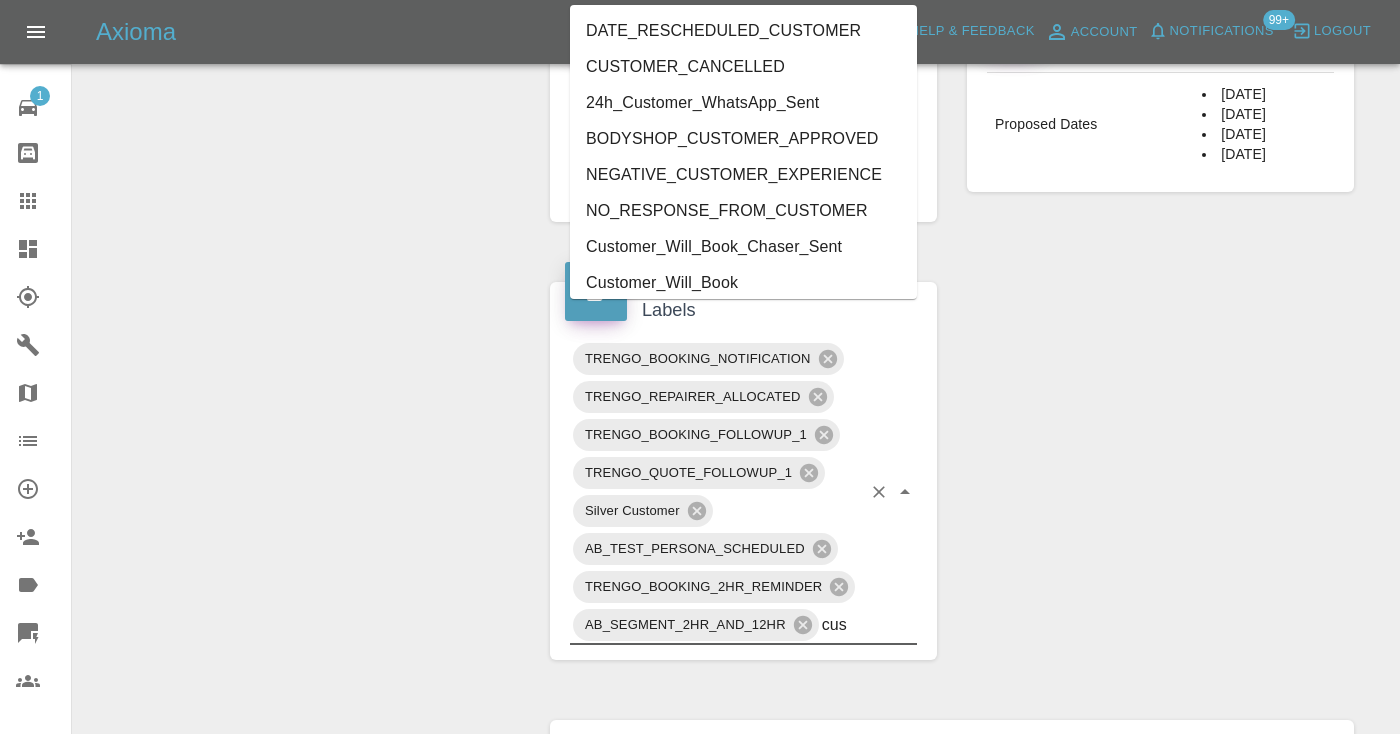 type on "cust" 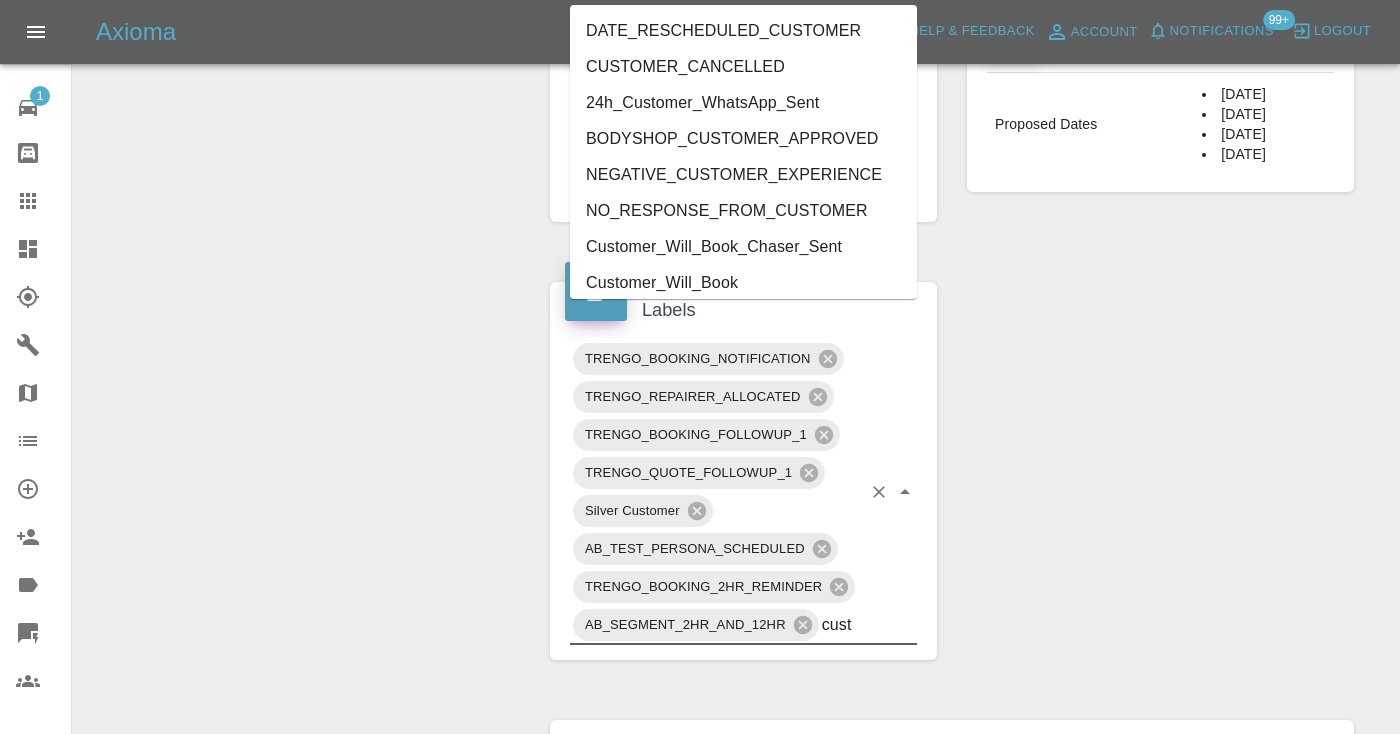 click on "Customer_Will_Book" at bounding box center [743, 283] 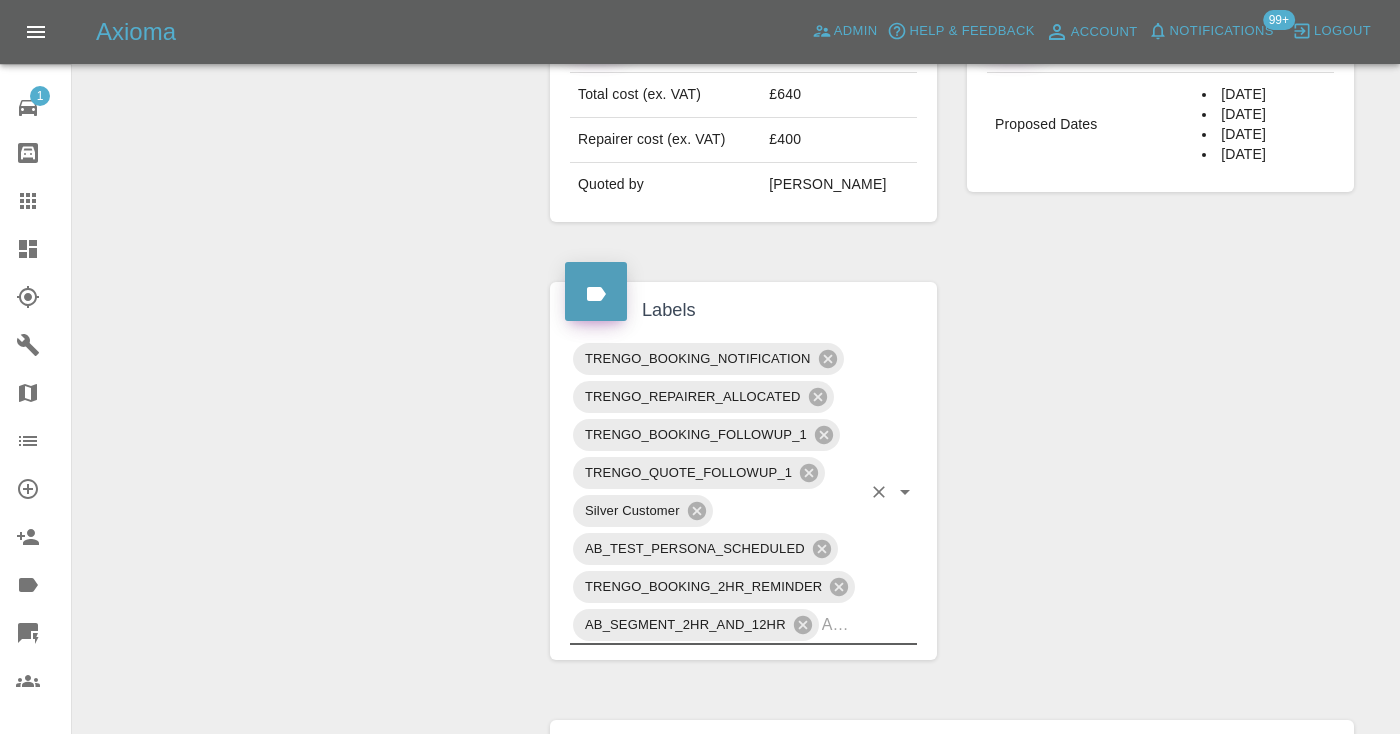 click on "Claim Information Vehicle Make, Model, Year MERCEDES-BENZ GLC 2018 Registration plates YN18 [PERSON_NAME] Time of event [DATE] Status Awaiting Repair Service Required Repair Vehicle Location OX5 3FG Driver [PERSON_NAME] Driver Phone Number 07884435366 Driver Email Address [PERSON_NAME][EMAIL_ADDRESS][DOMAIN_NAME] Repairer Repair shop Rebel company vehicle refinsihing ltd Quote Total cost (ex. VAT) £640 Repairer cost (ex. VAT) £400 Quoted by [PERSON_NAME] Repair Dates Proposed Dates [DATE] [DATE] [DATE] [DATE] Labels TRENGO_BOOKING_NOTIFICATION TRENGO_REPAIRER_ALLOCATED TRENGO_BOOKING_FOLLOWUP_1 TRENGO_QUOTE_FOLLOWUP_1 Silver Customer AB_TEST_PERSONA_SCHEDULED TRENGO_BOOKING_2HR_REMINDER AB_SEGMENT_2HR_AND_12HR Comments x Add Comment called : booking in using the link after work a few seconds ago [PERSON_NAME] called : booking in using the link after work a few seconds ago [PERSON_NAME] requesting more images  a day ago [PERSON_NAME] requesting more images  a day ago [PERSON_NAME] a day ago Axioma a day ago Axioma a day ago" at bounding box center (952, 525) 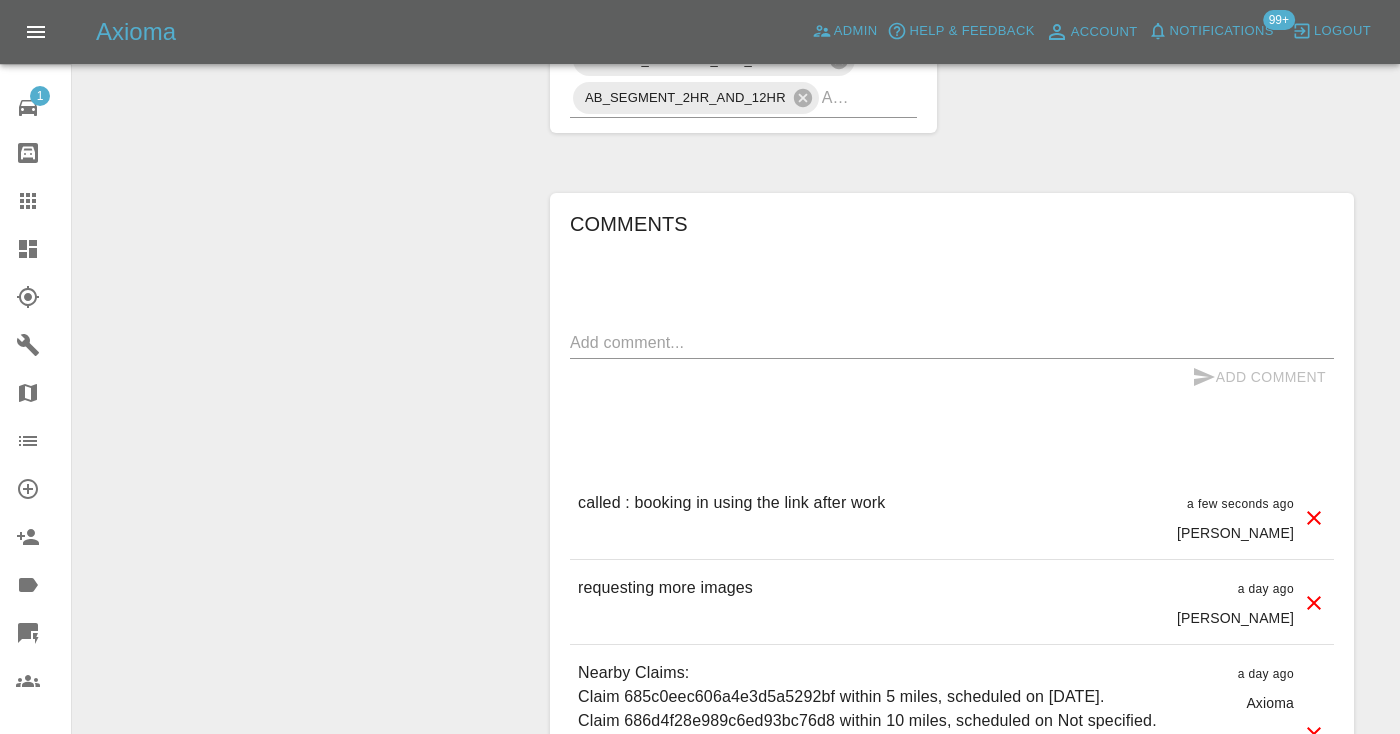 scroll, scrollTop: 1431, scrollLeft: 0, axis: vertical 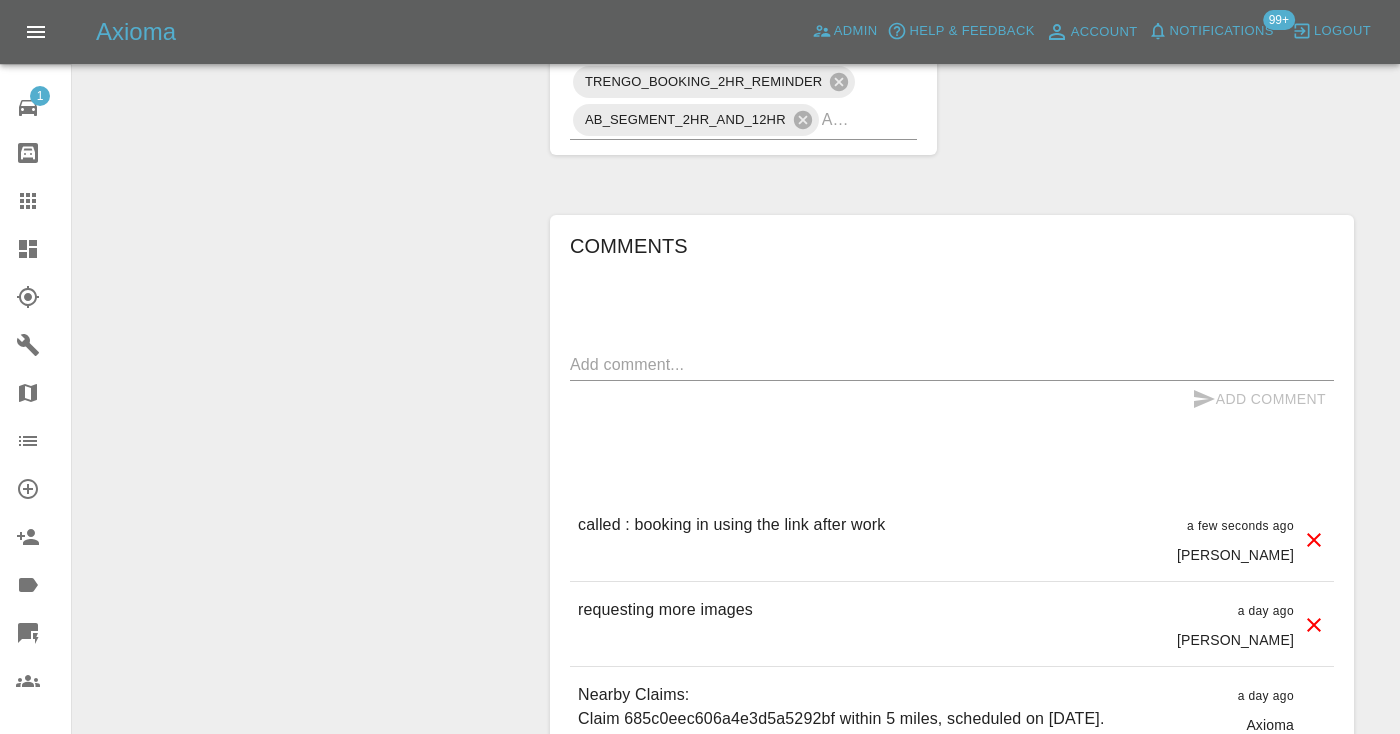 click 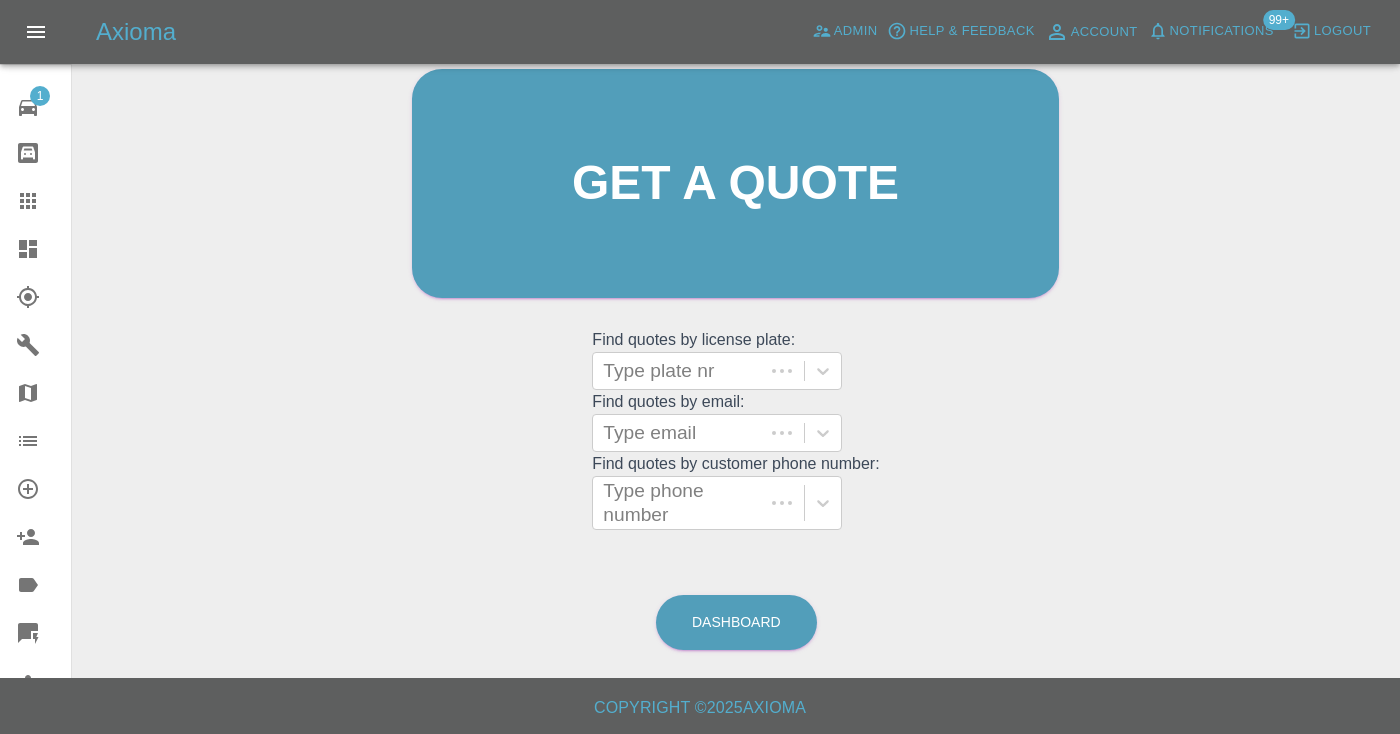 scroll, scrollTop: 201, scrollLeft: 0, axis: vertical 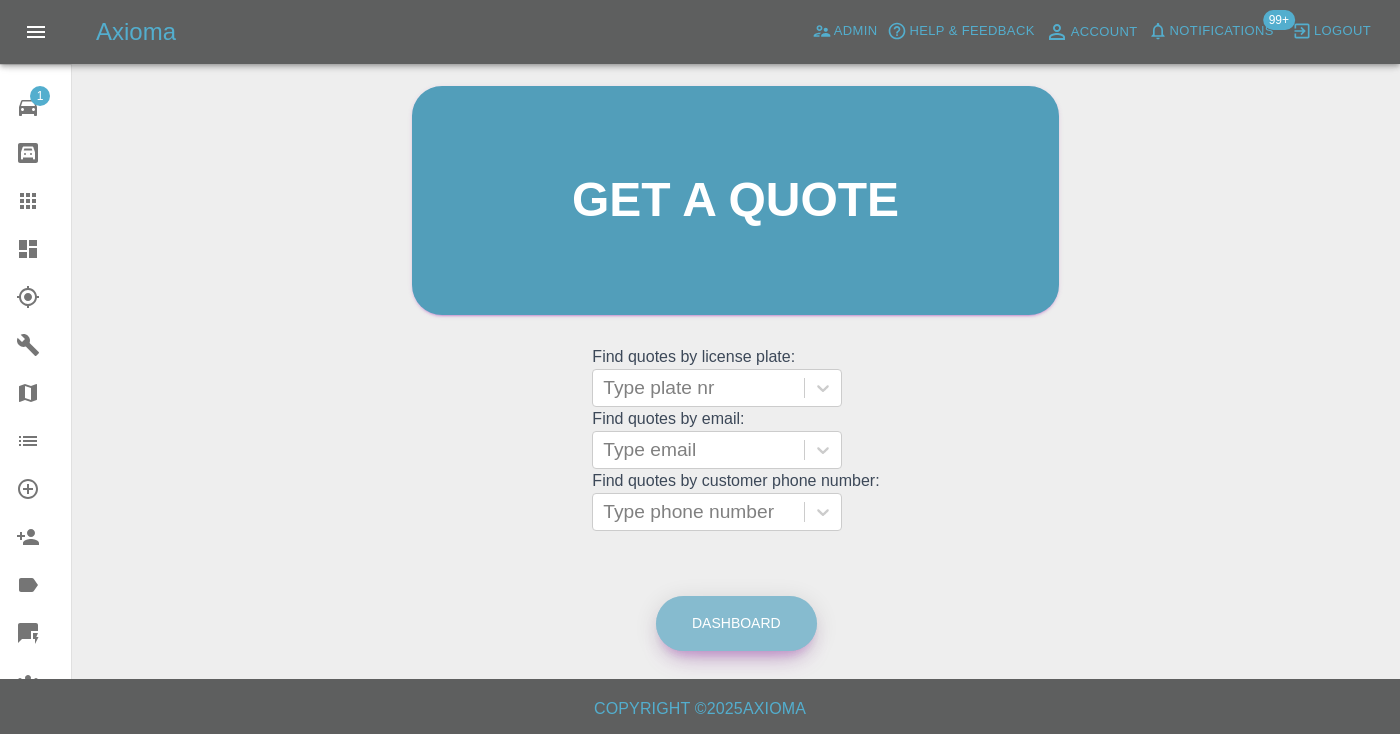 click on "Dashboard" at bounding box center (736, 623) 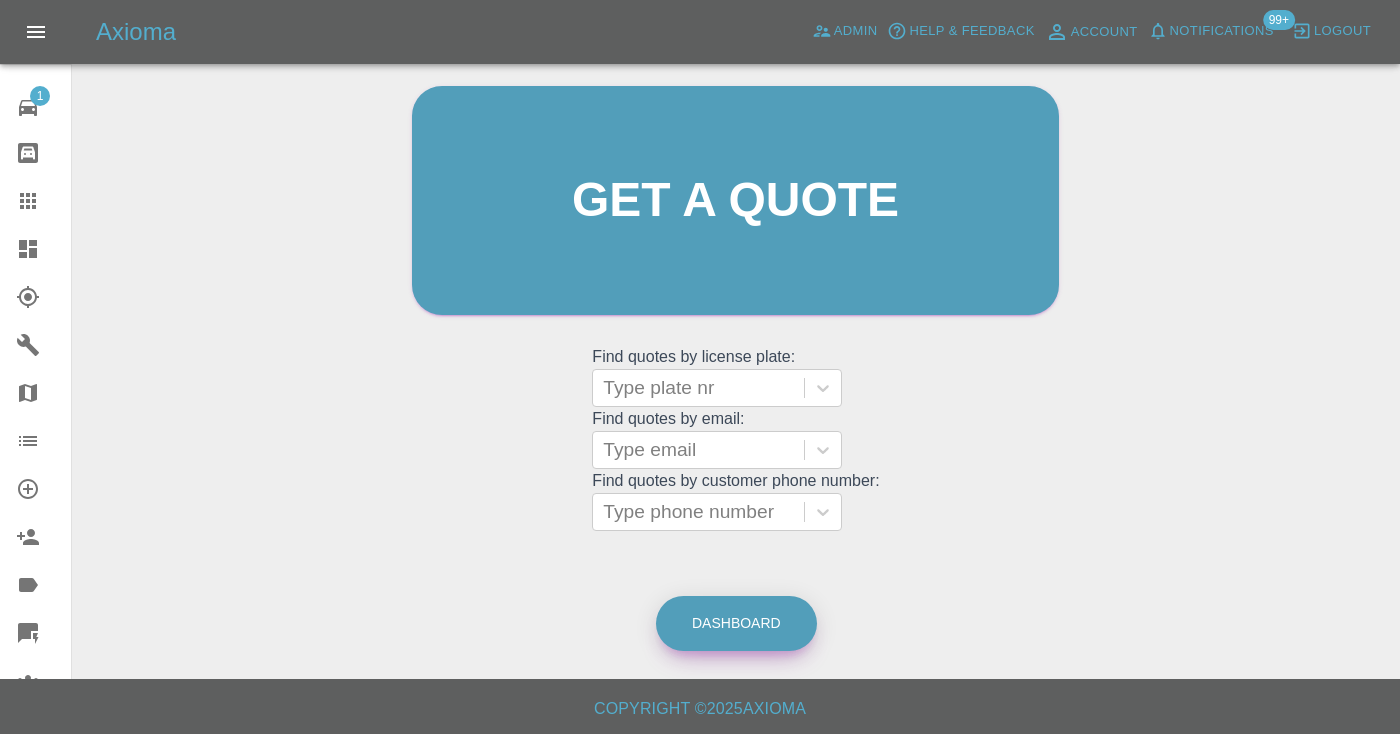 scroll, scrollTop: 0, scrollLeft: 0, axis: both 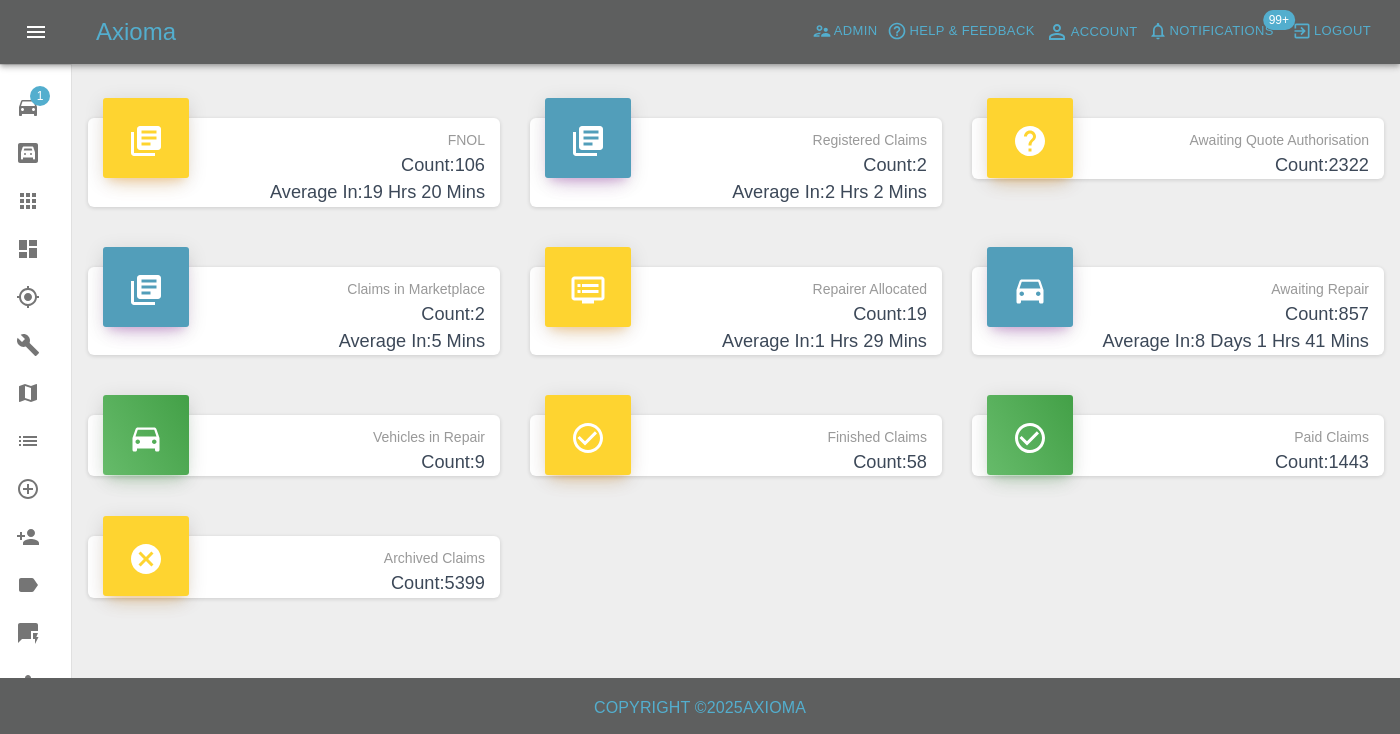 click on "Average In:  8 Days 1 Hrs 41 Mins" at bounding box center (1178, 341) 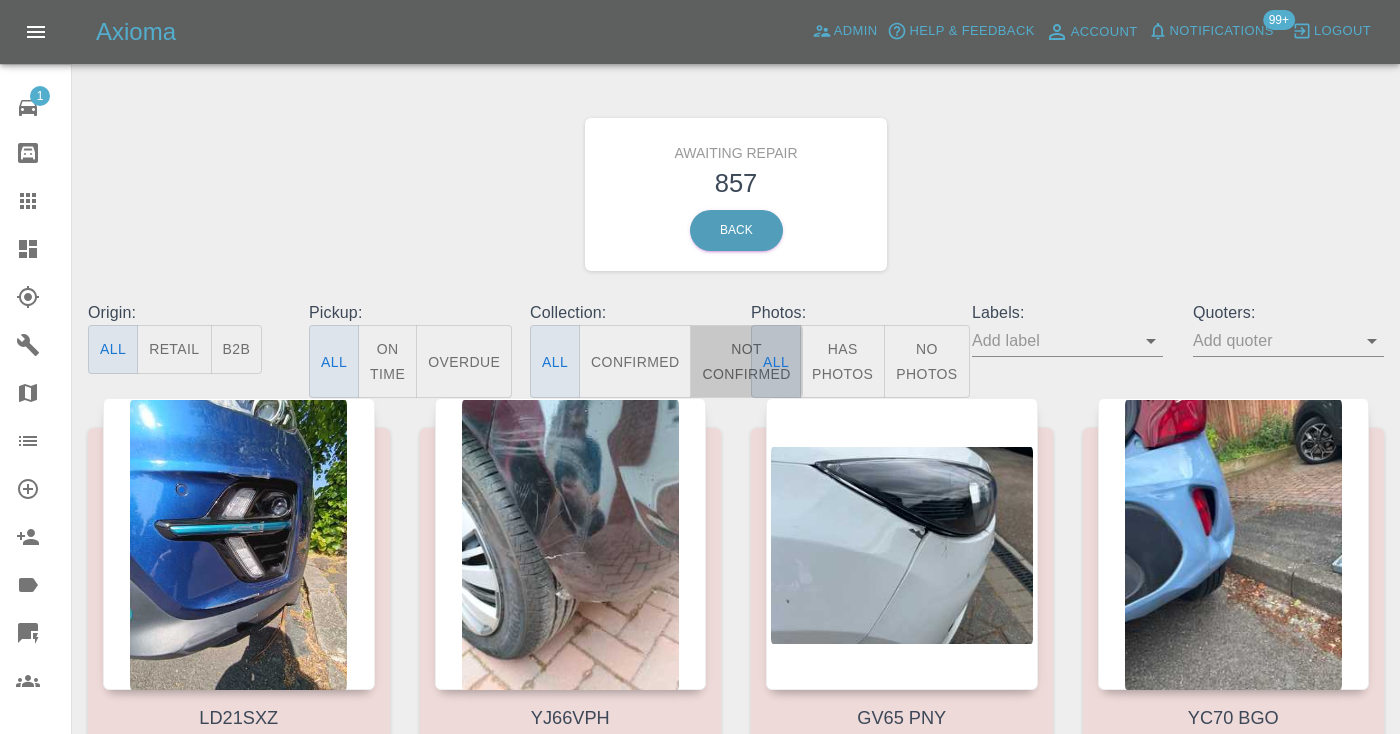 click on "Not Confirmed" at bounding box center [746, 361] 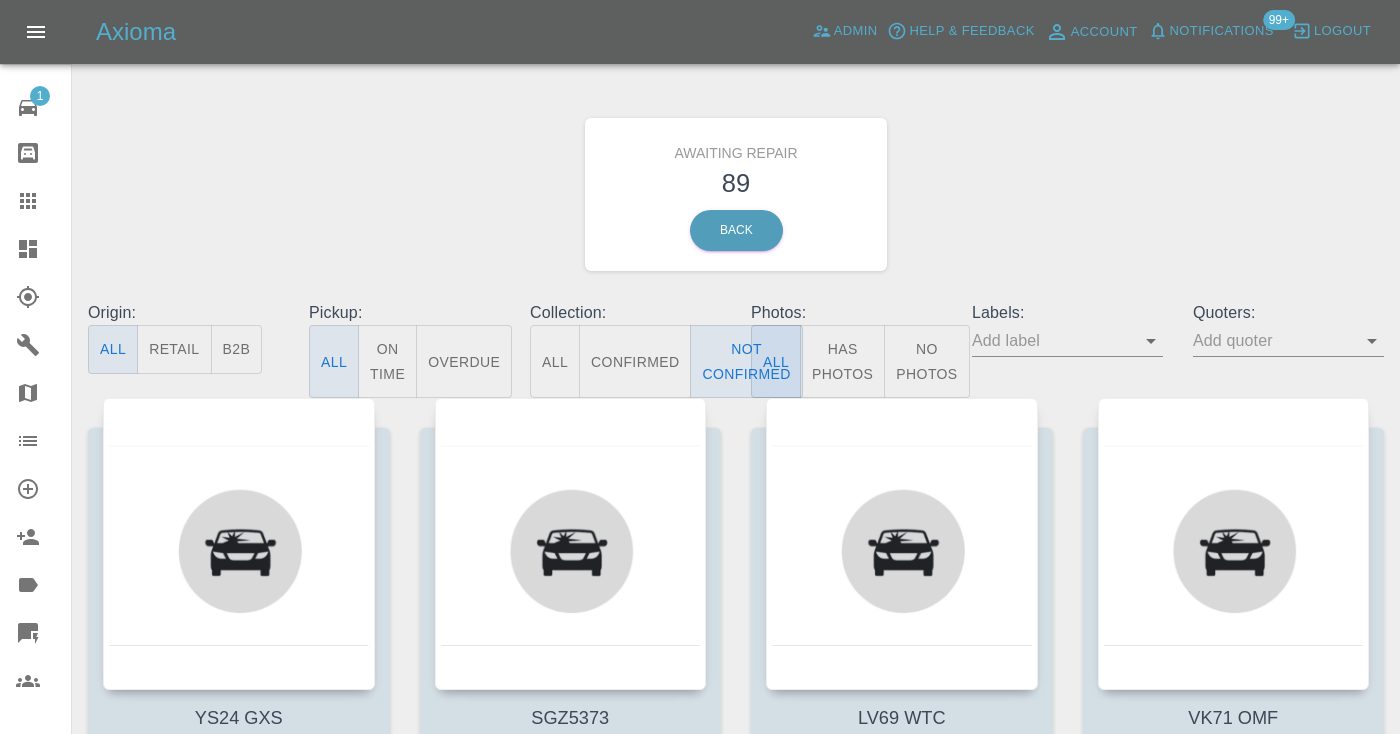 click on "Awaiting Repair 89 Back" at bounding box center (736, 194) 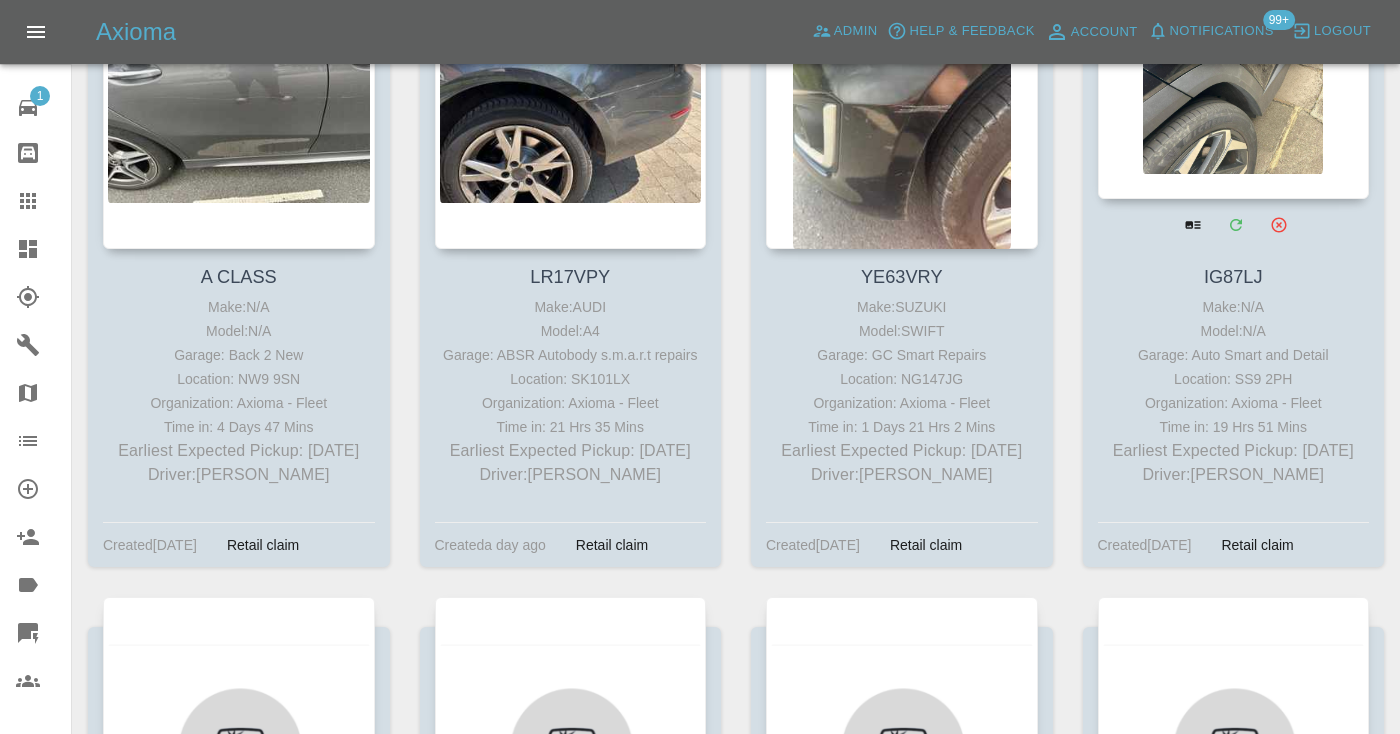 scroll, scrollTop: 6316, scrollLeft: 0, axis: vertical 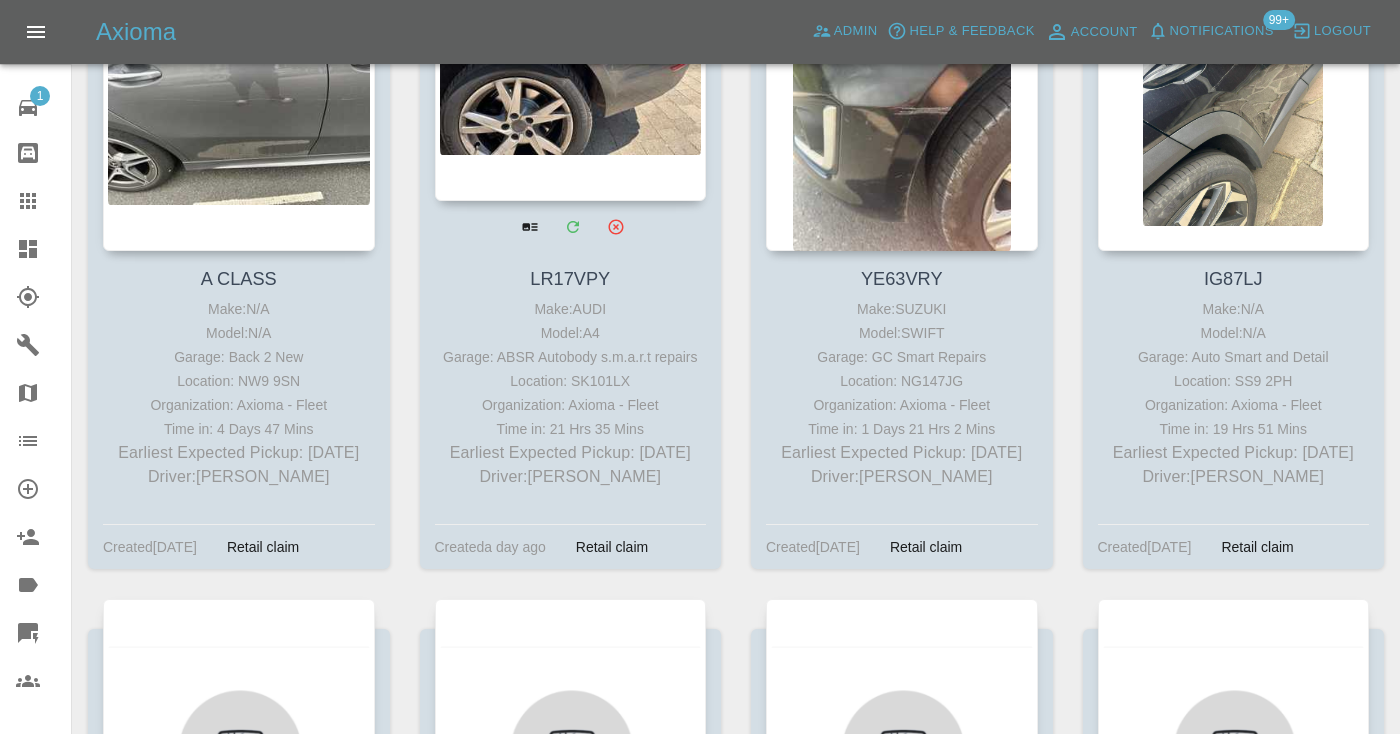 click at bounding box center (571, 55) 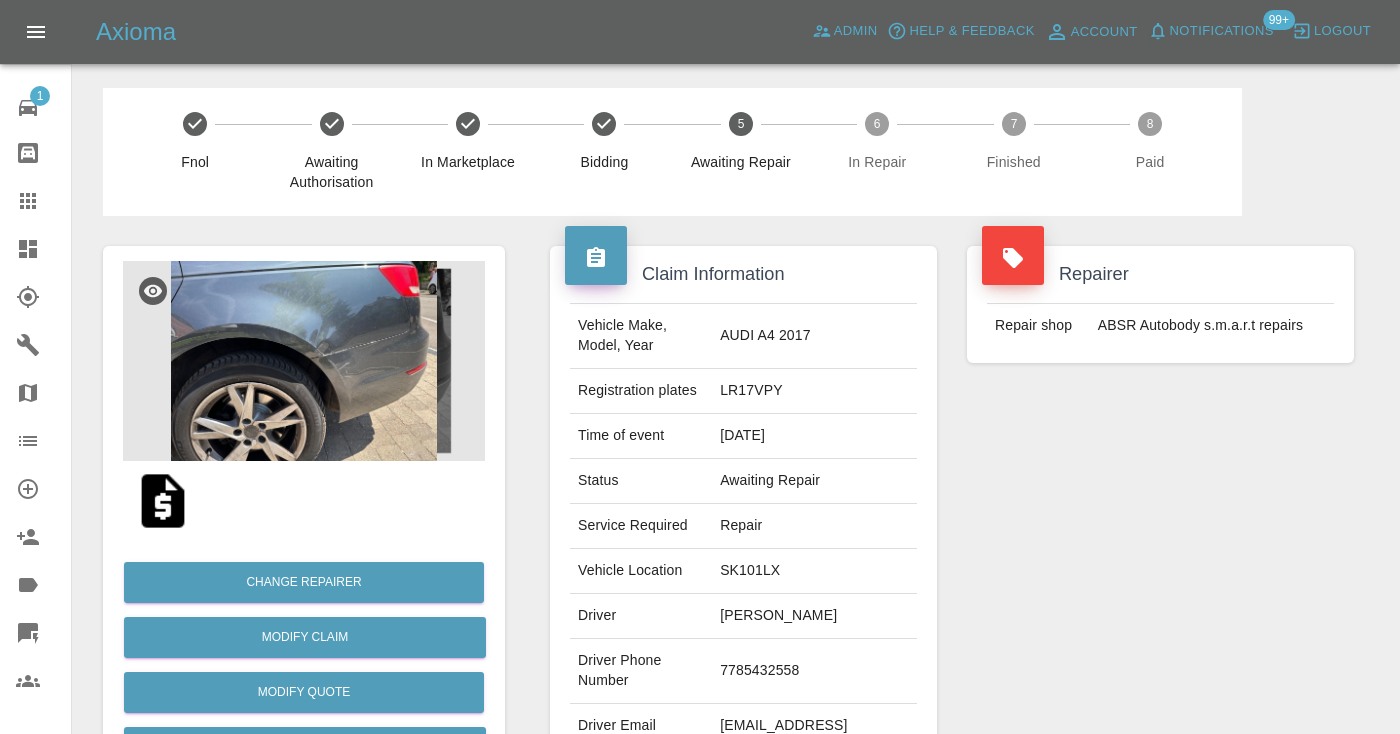 click on "7785432558" at bounding box center [814, 671] 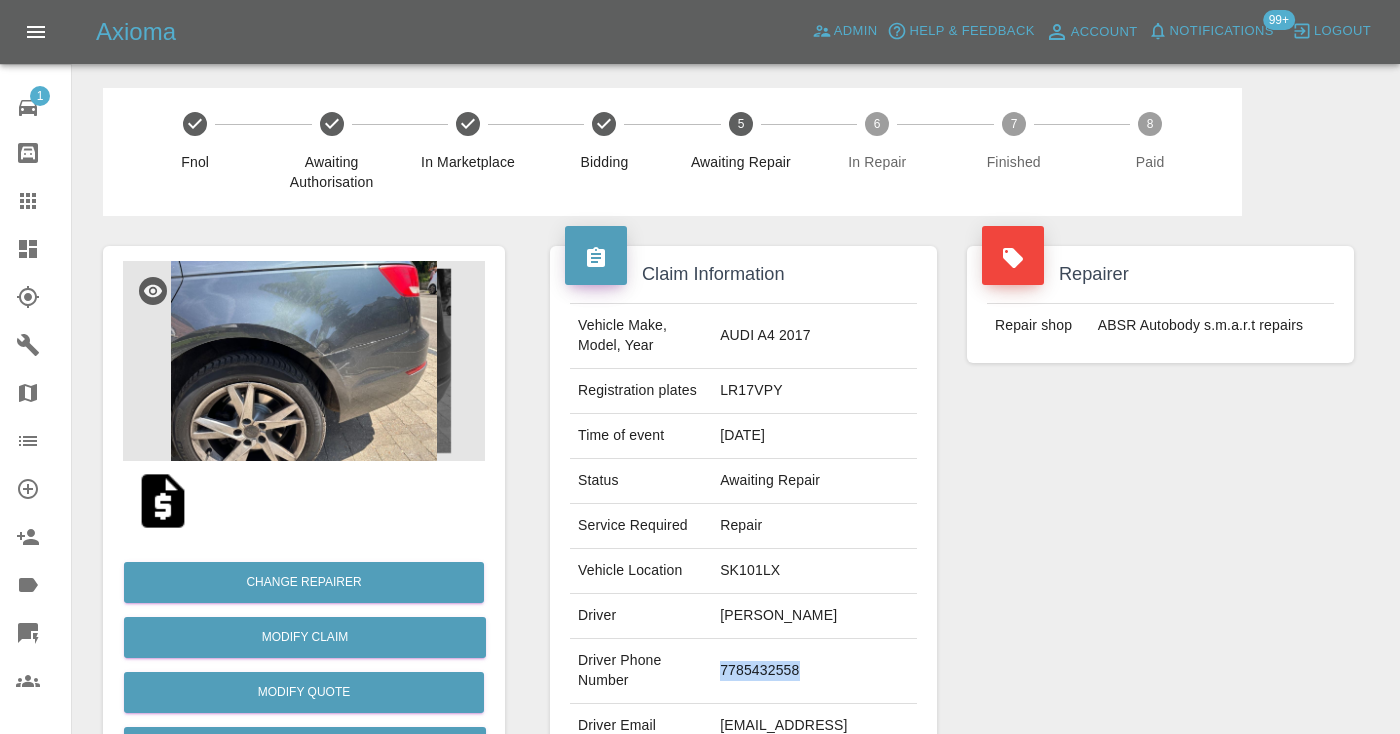 click on "7785432558" at bounding box center (814, 671) 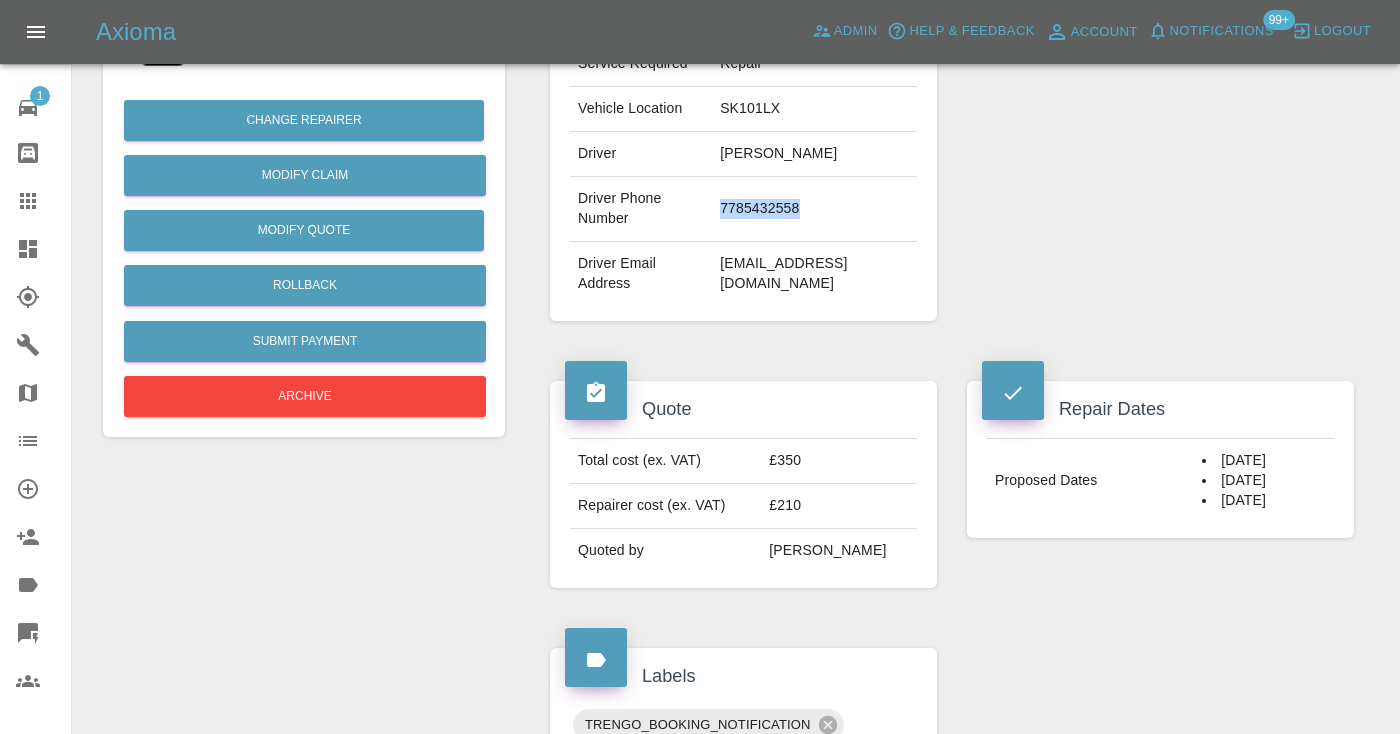 scroll, scrollTop: 444, scrollLeft: 0, axis: vertical 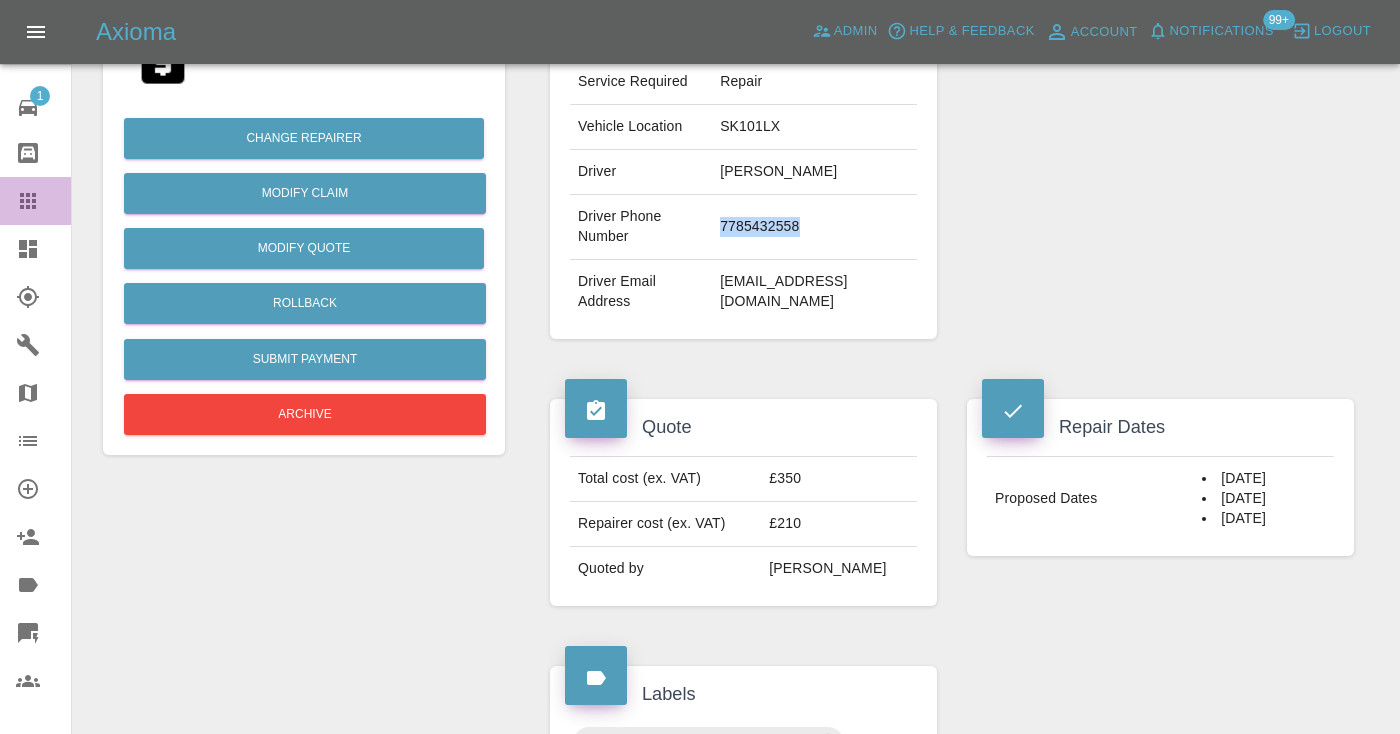 click 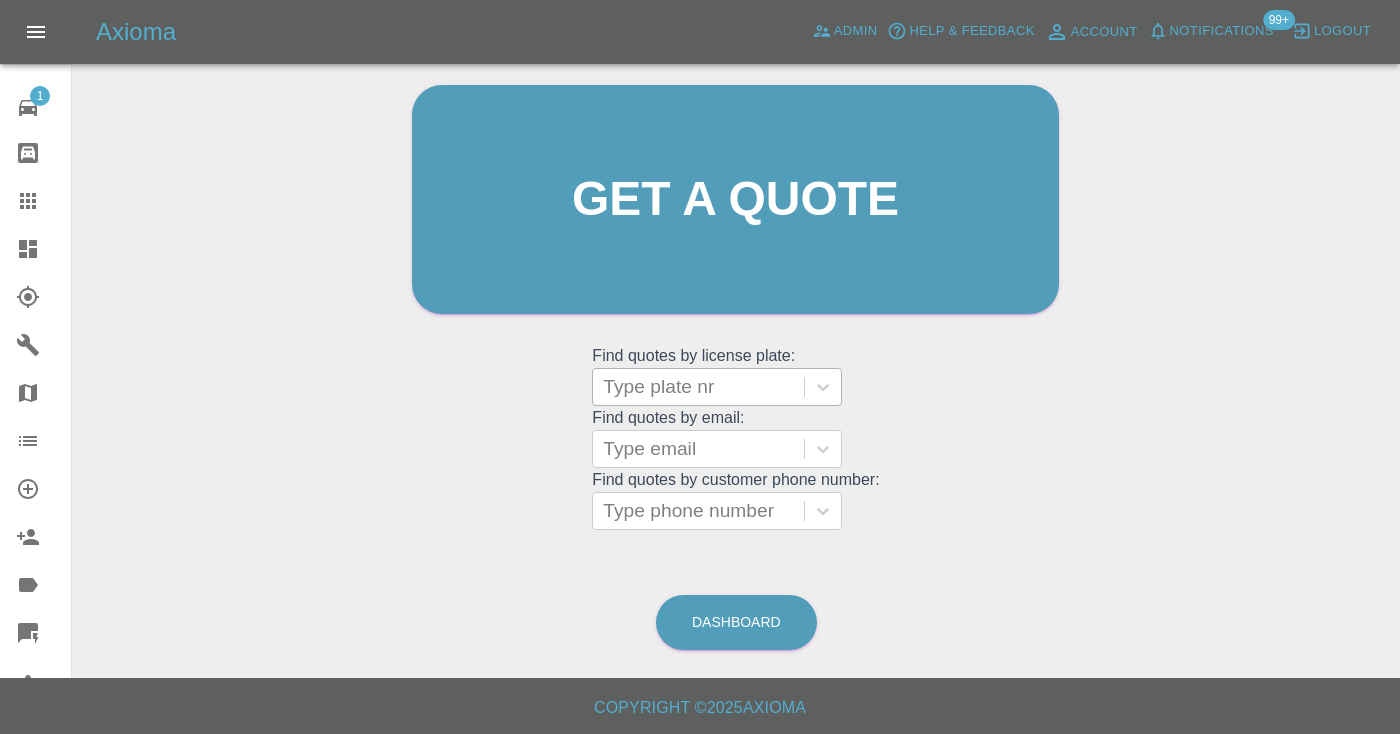 scroll, scrollTop: 135, scrollLeft: 0, axis: vertical 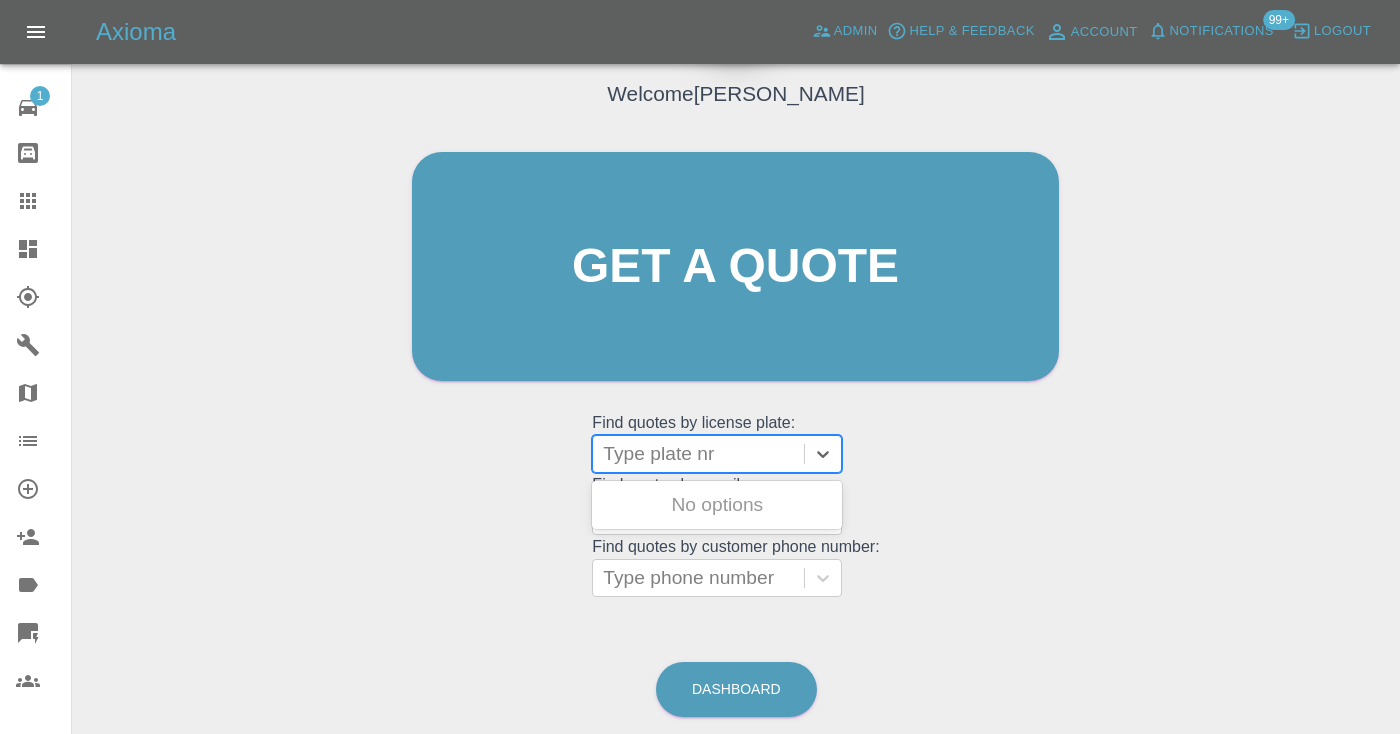 click on "Type plate nr" at bounding box center [698, 454] 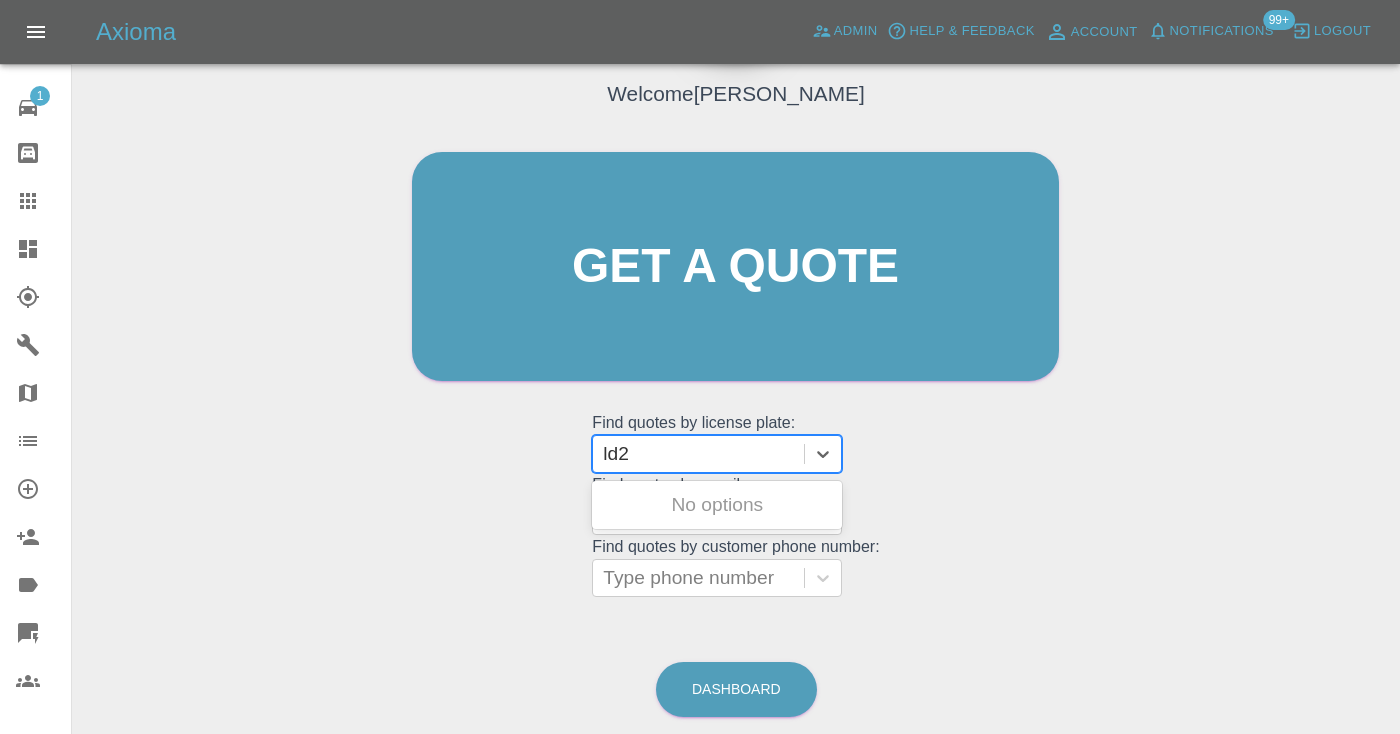 type on "ld21" 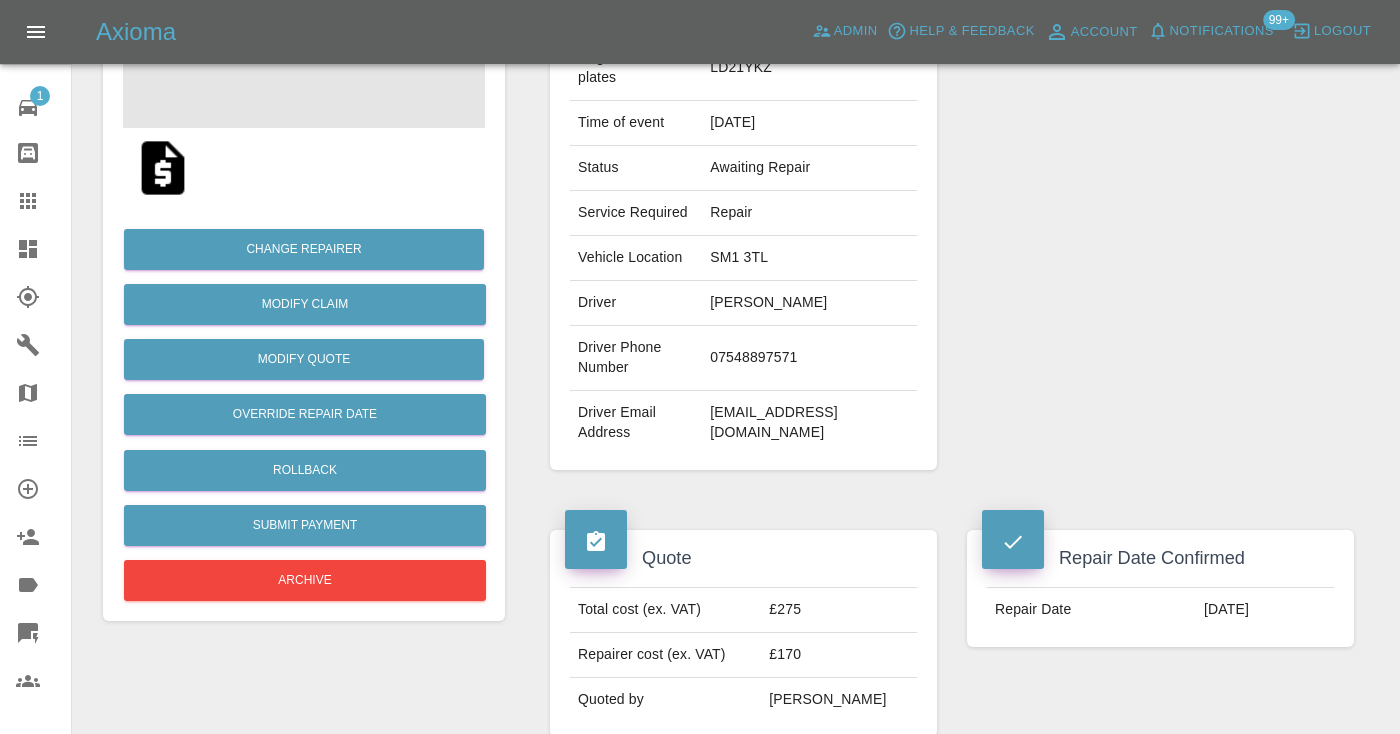 scroll, scrollTop: 334, scrollLeft: 0, axis: vertical 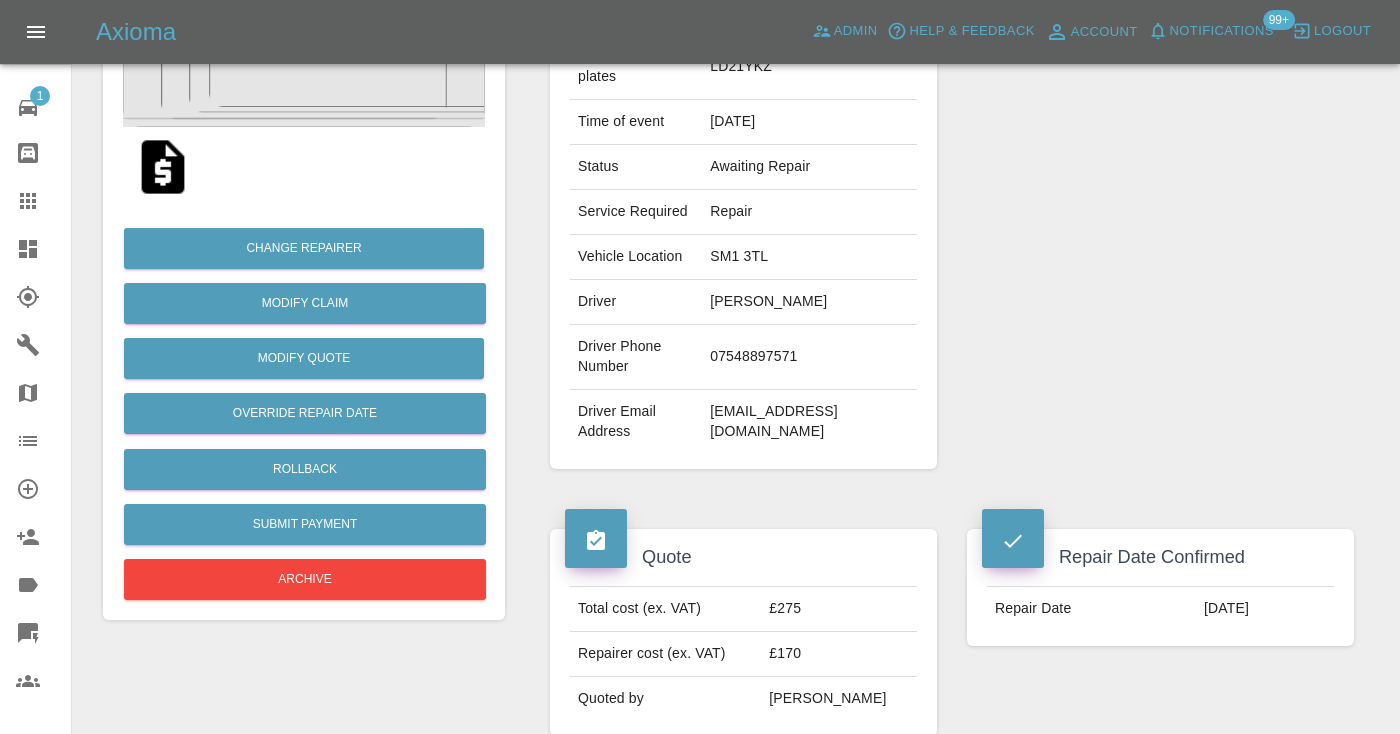 click on "Repairer Repair shop Perfection Bodyworks" at bounding box center (1160, 190) 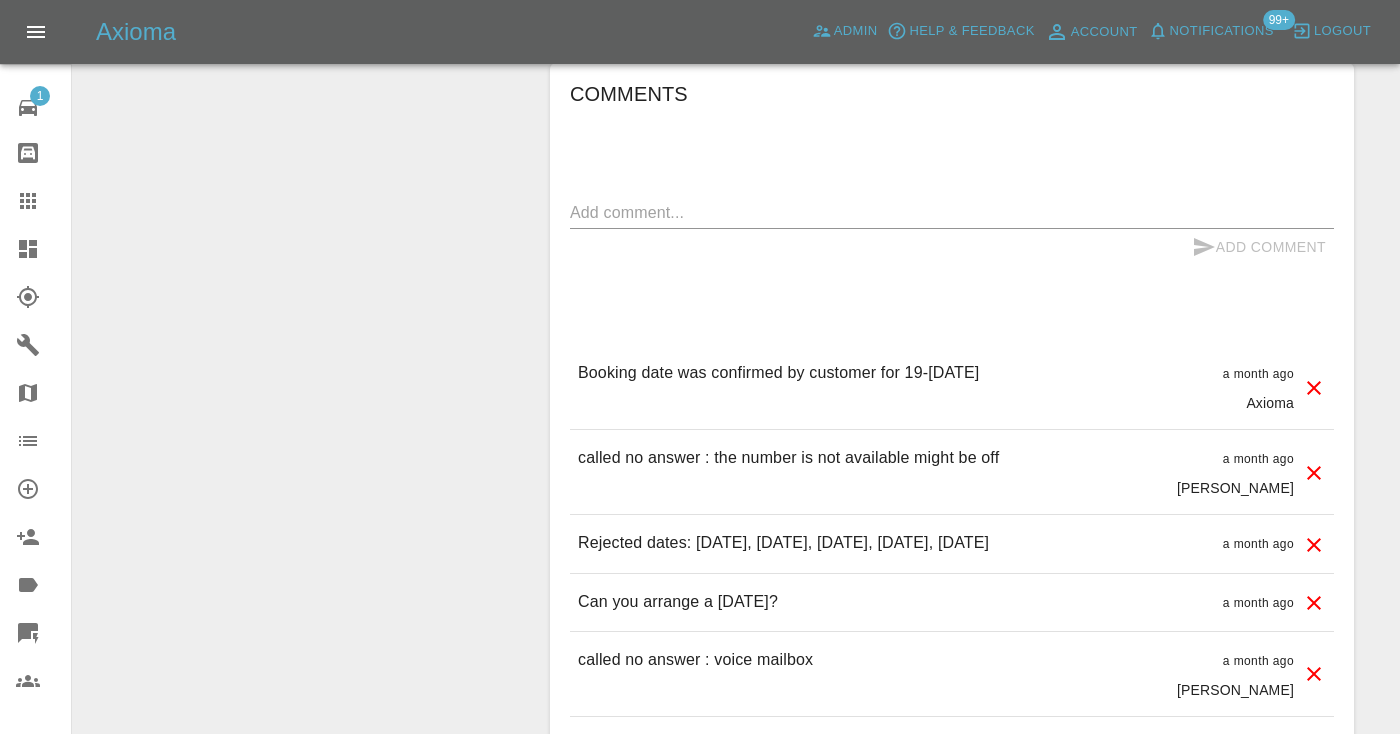 scroll, scrollTop: 1582, scrollLeft: 0, axis: vertical 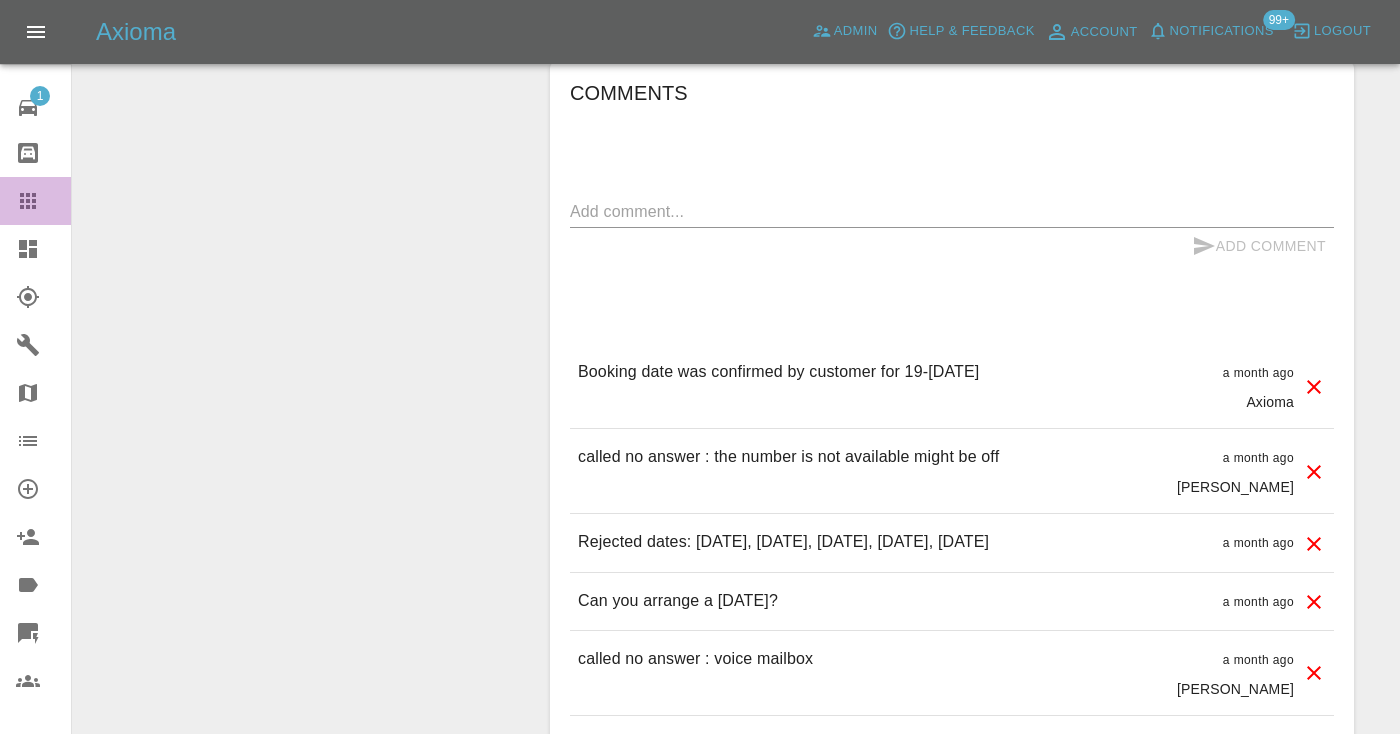 click 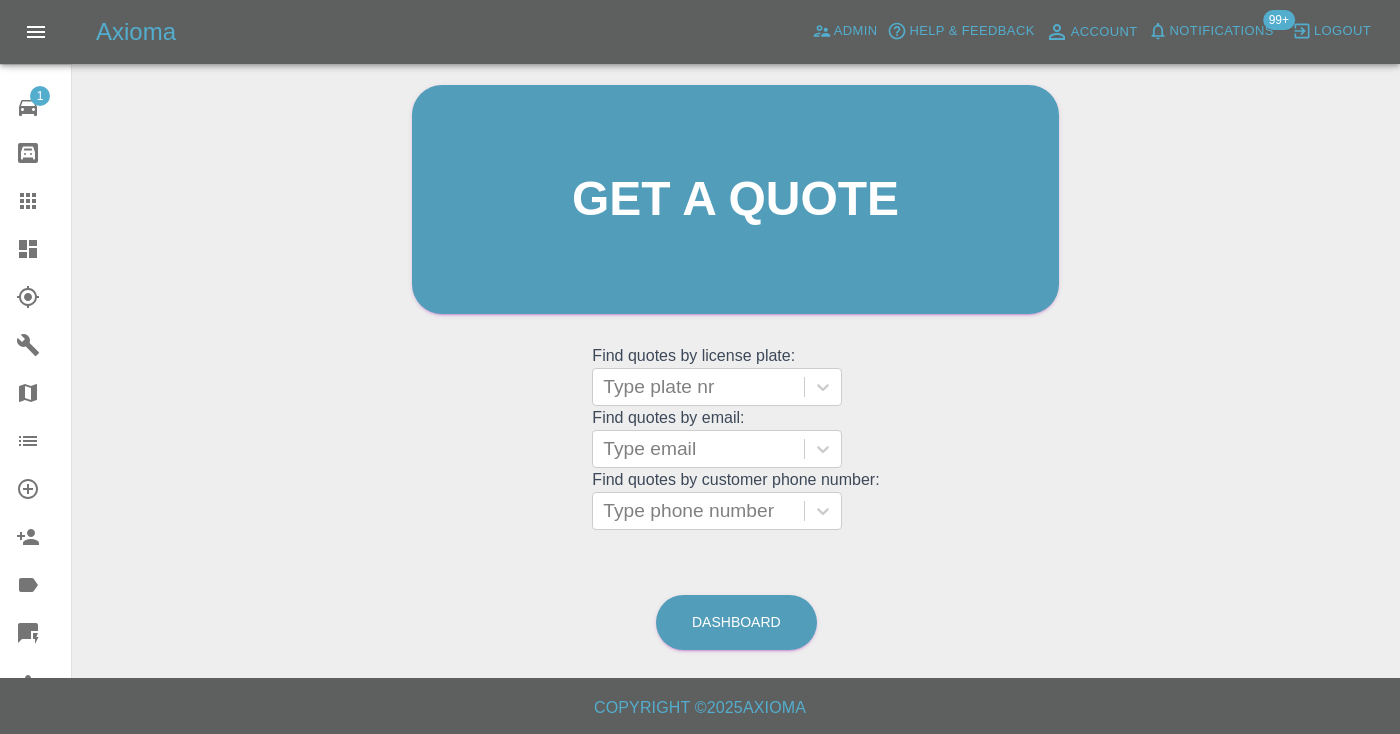 scroll, scrollTop: 201, scrollLeft: 0, axis: vertical 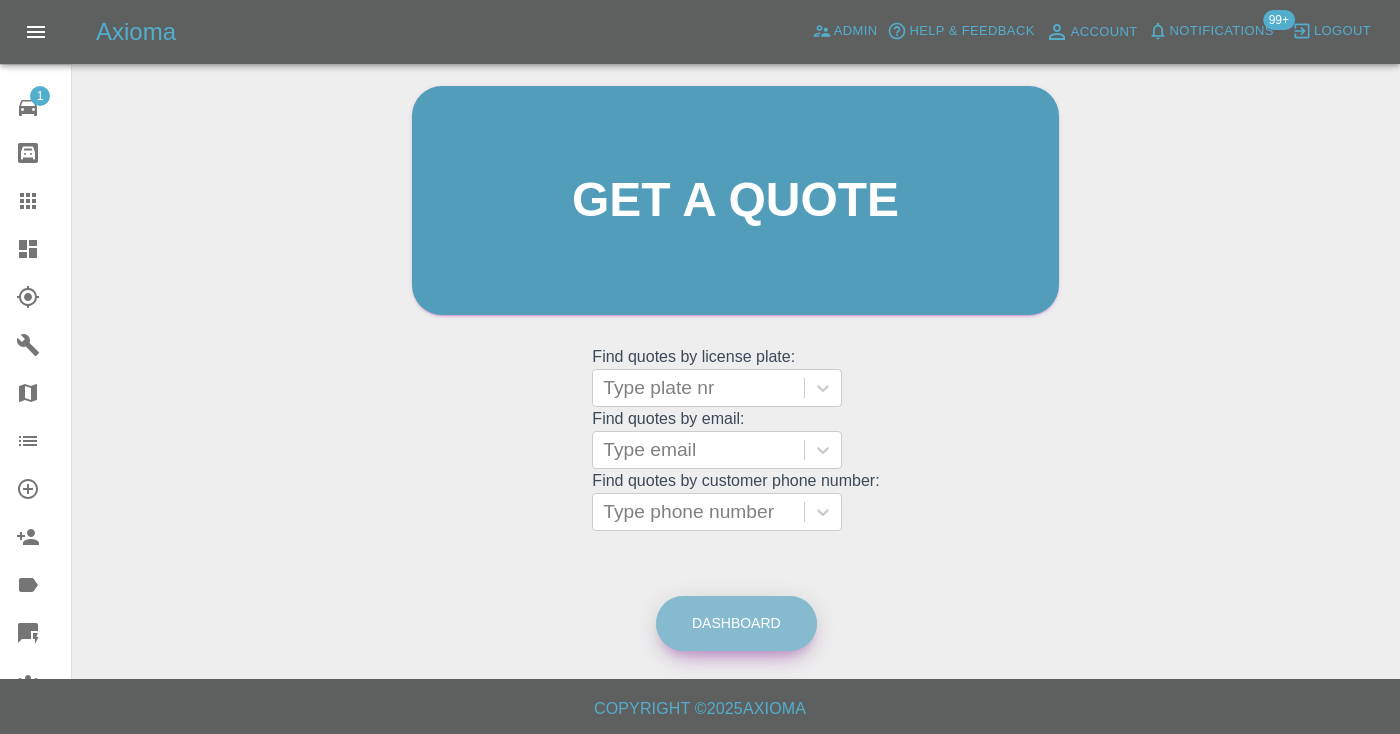 click on "Dashboard" at bounding box center [736, 623] 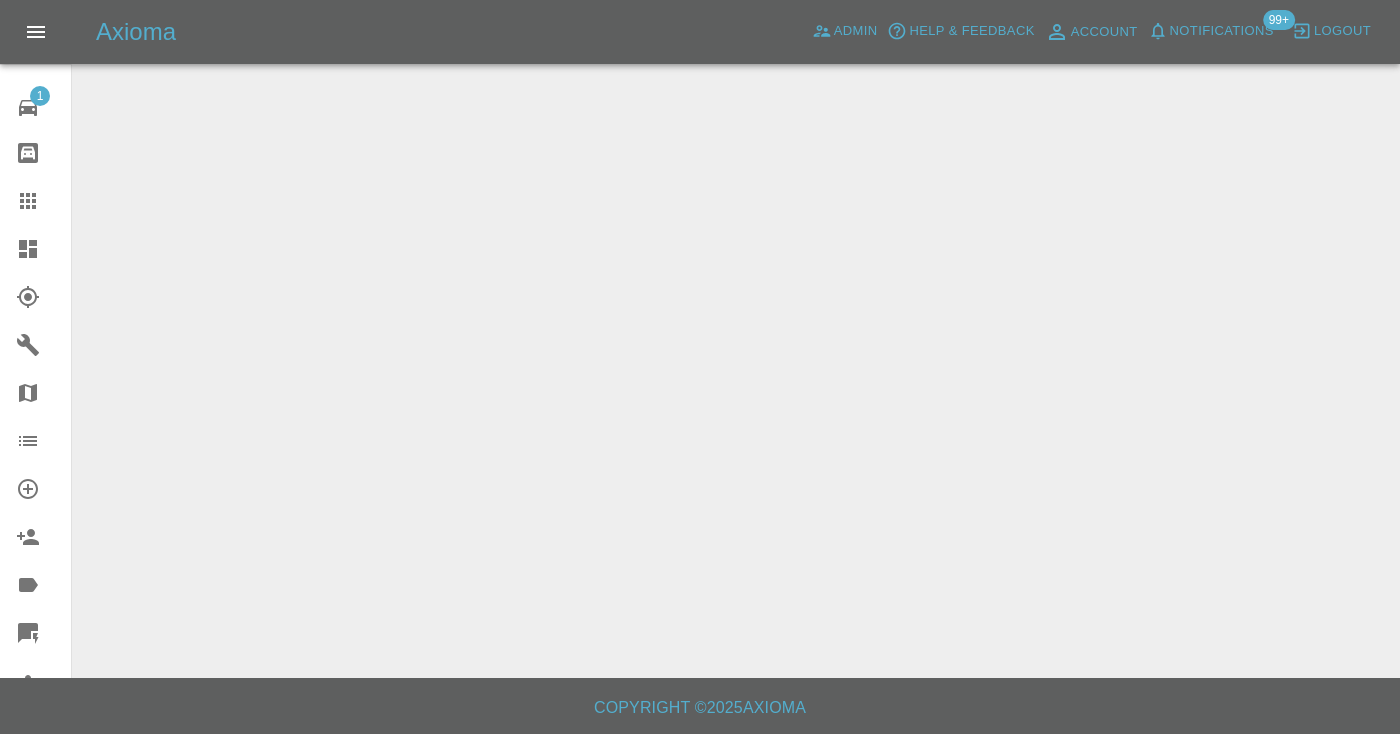 scroll, scrollTop: 0, scrollLeft: 0, axis: both 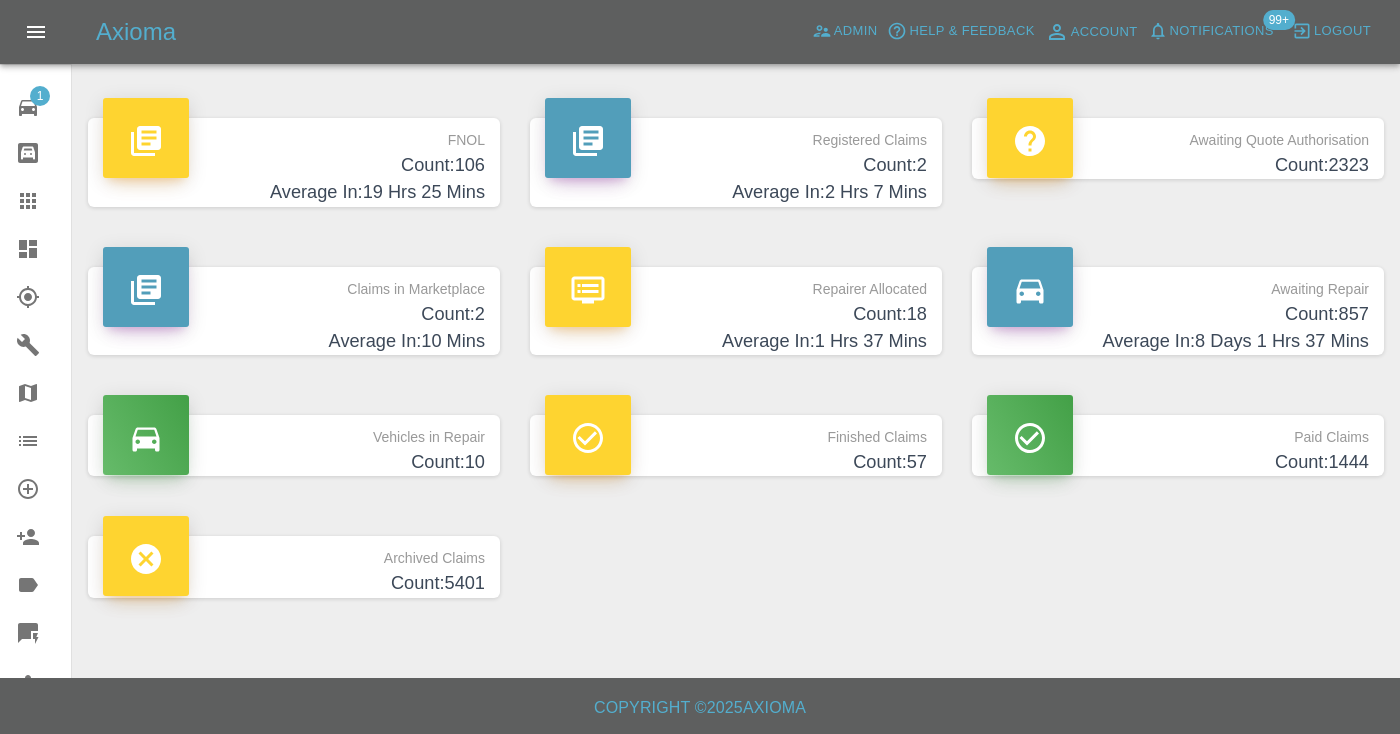 click on "Count:  857" at bounding box center [1178, 314] 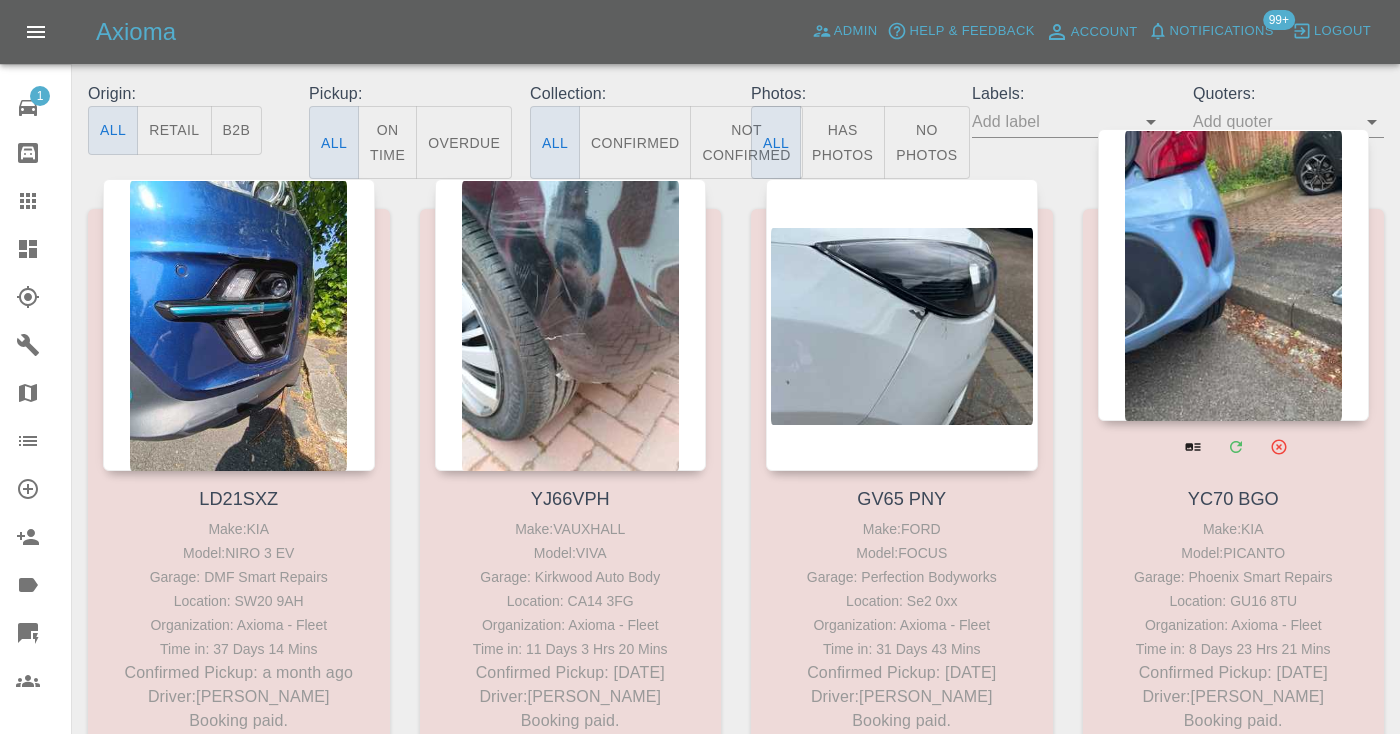 scroll, scrollTop: 240, scrollLeft: 0, axis: vertical 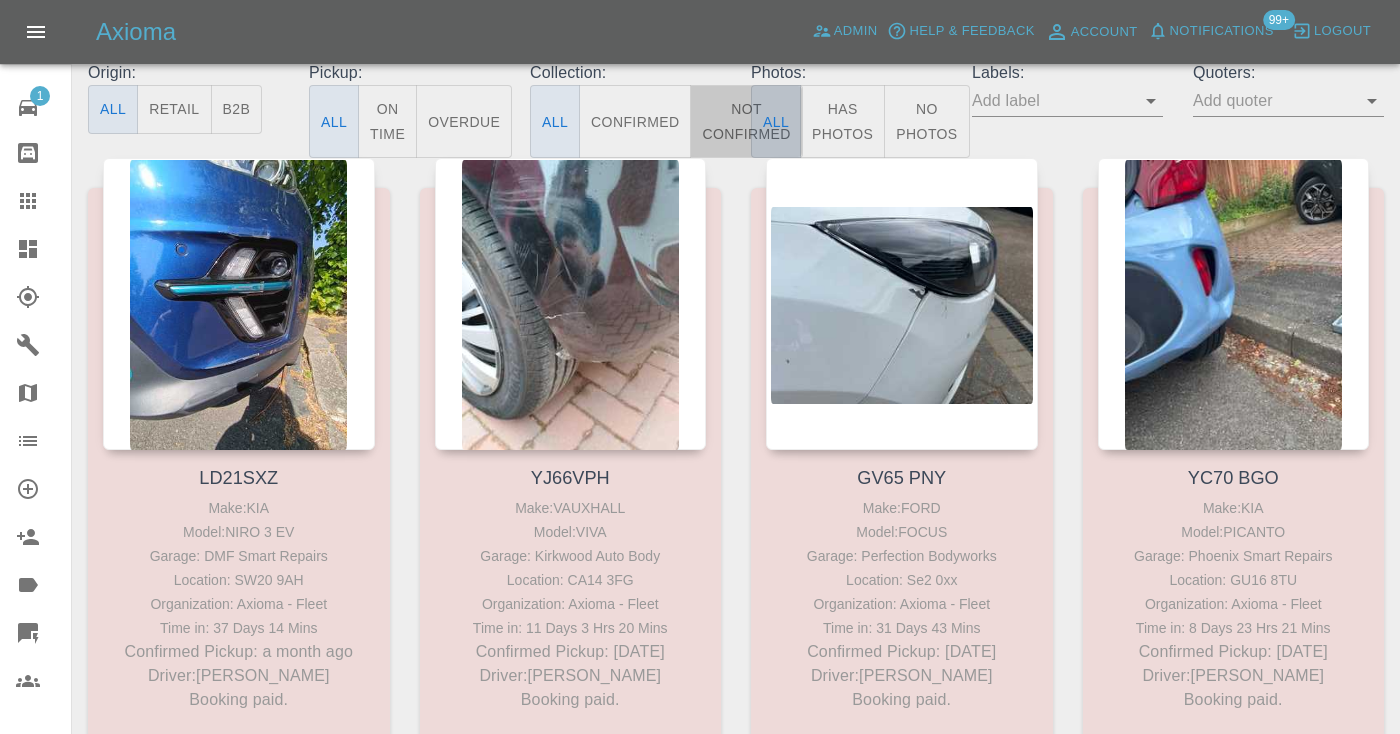 click on "Not Confirmed" at bounding box center [746, 121] 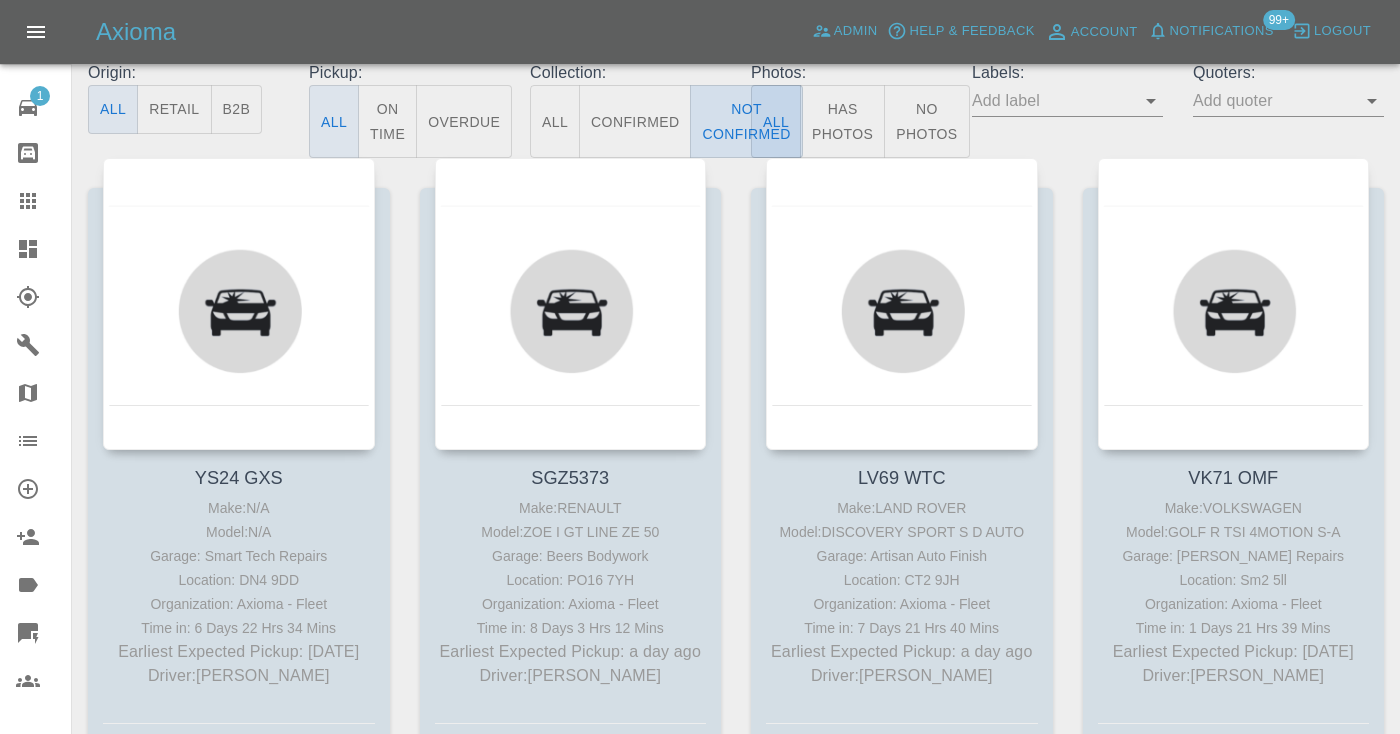 type on "false" 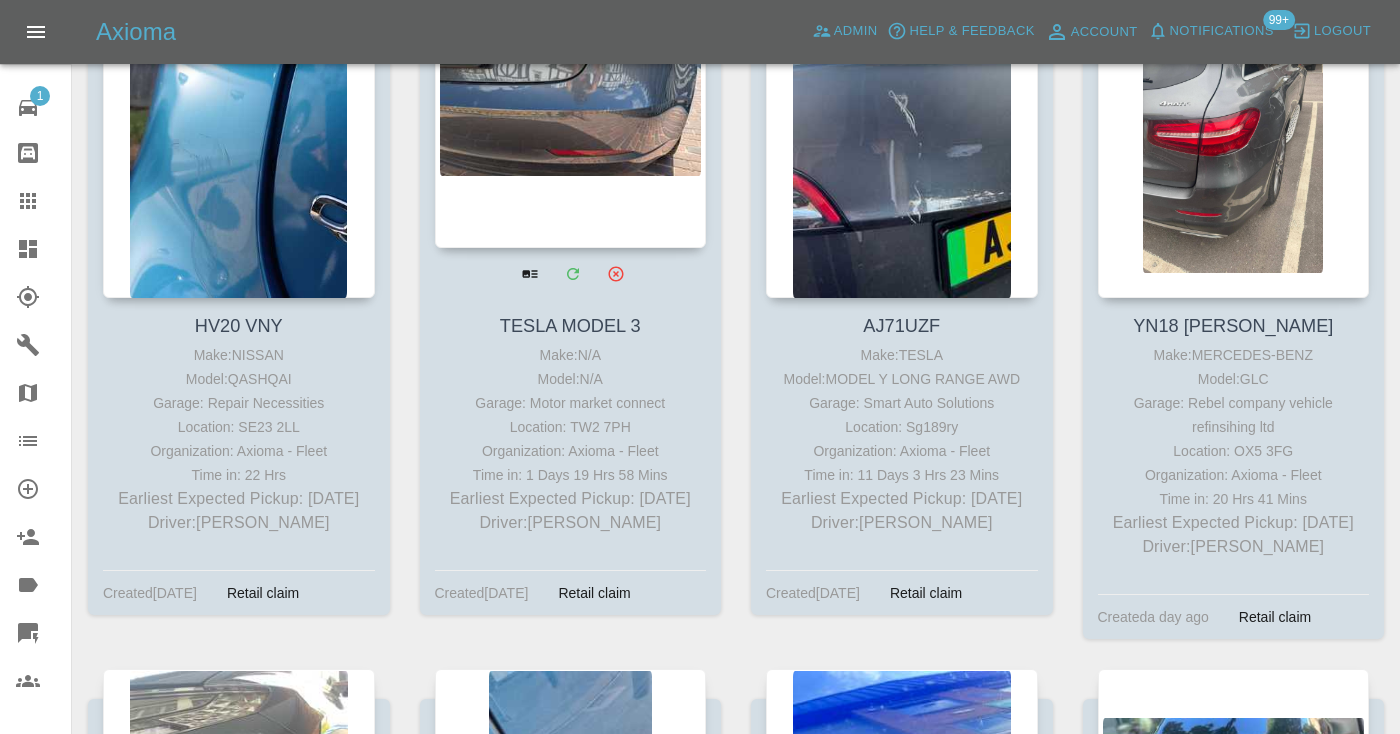 scroll, scrollTop: 6894, scrollLeft: 0, axis: vertical 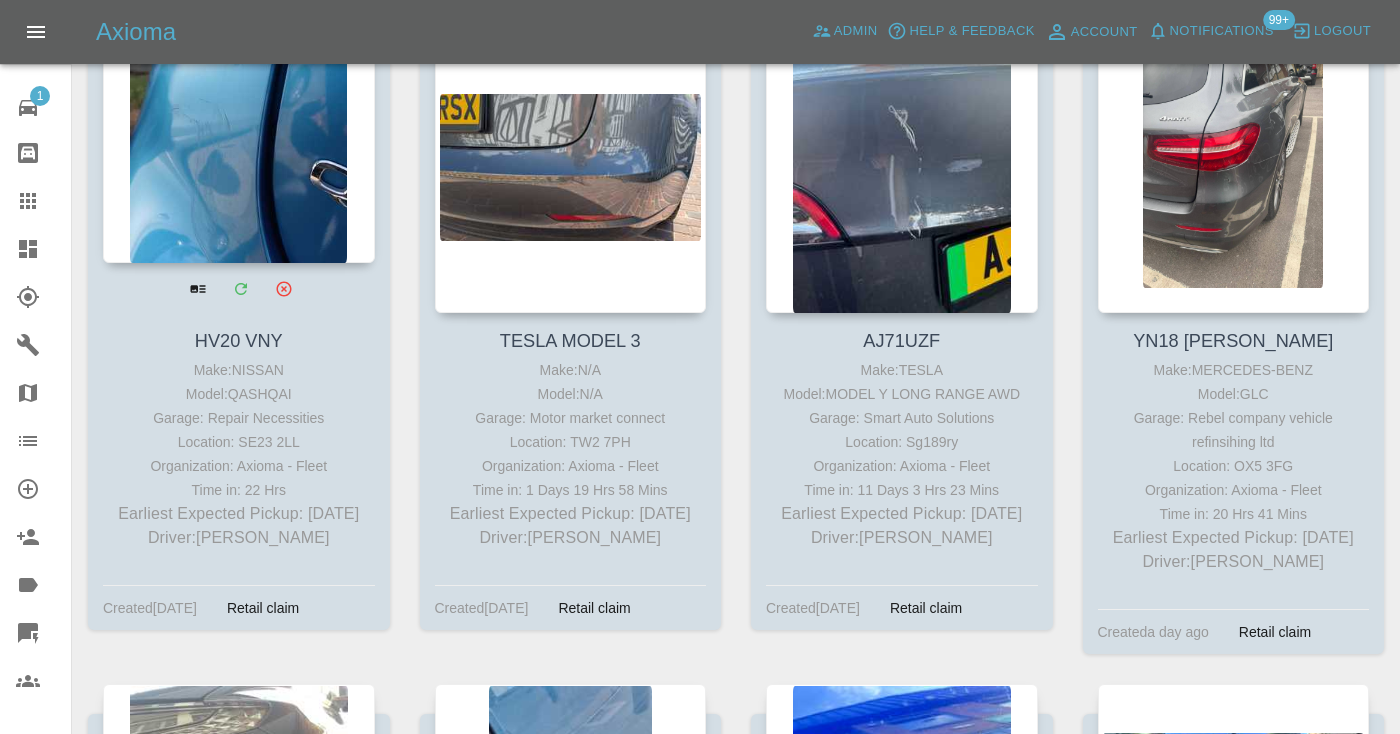 click at bounding box center [239, 117] 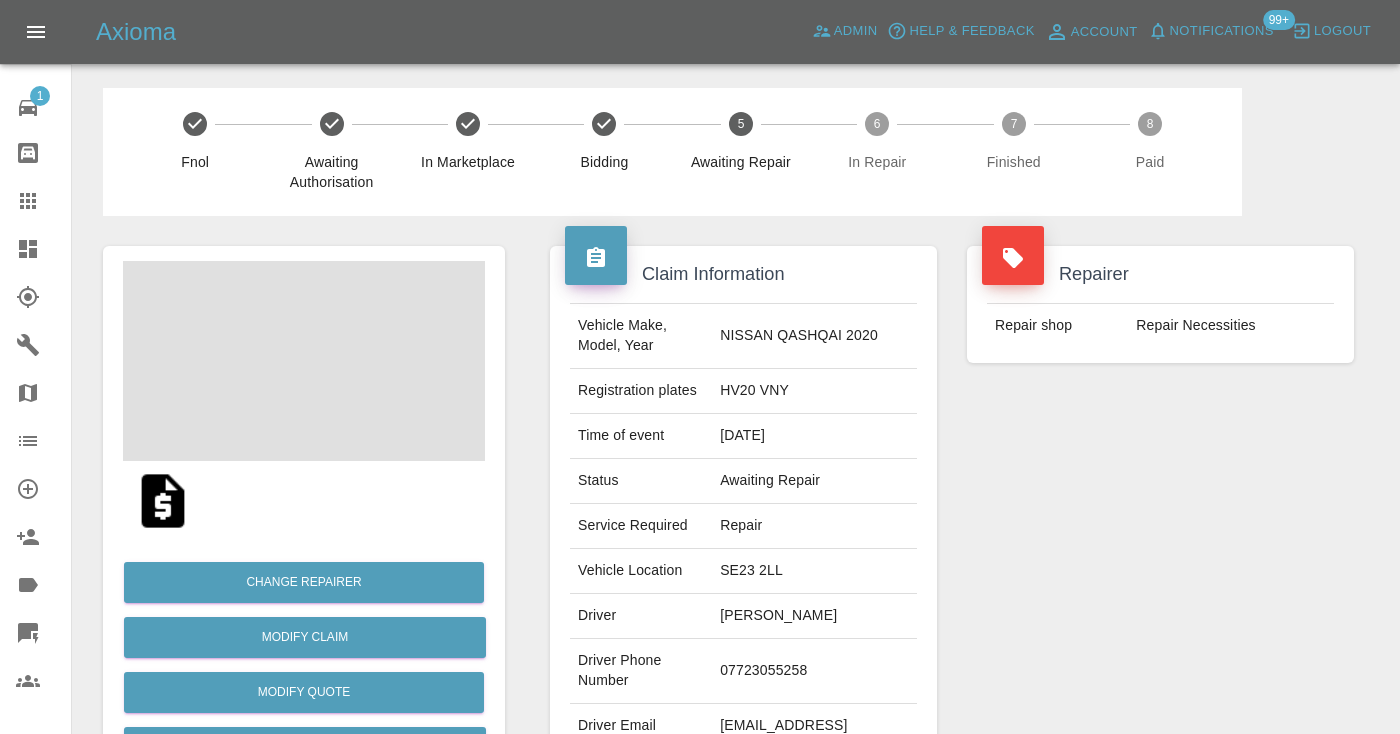 click on "07723055258" at bounding box center (814, 671) 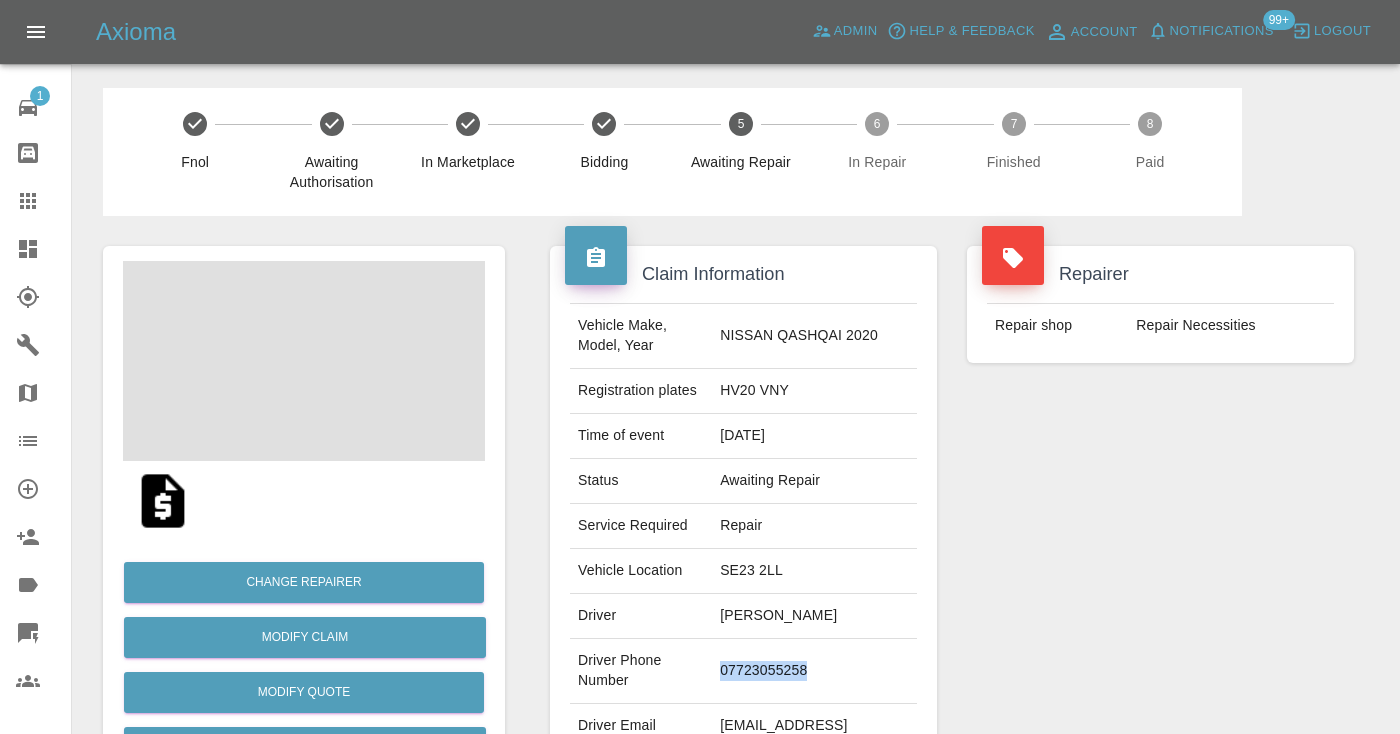 click on "07723055258" at bounding box center (814, 671) 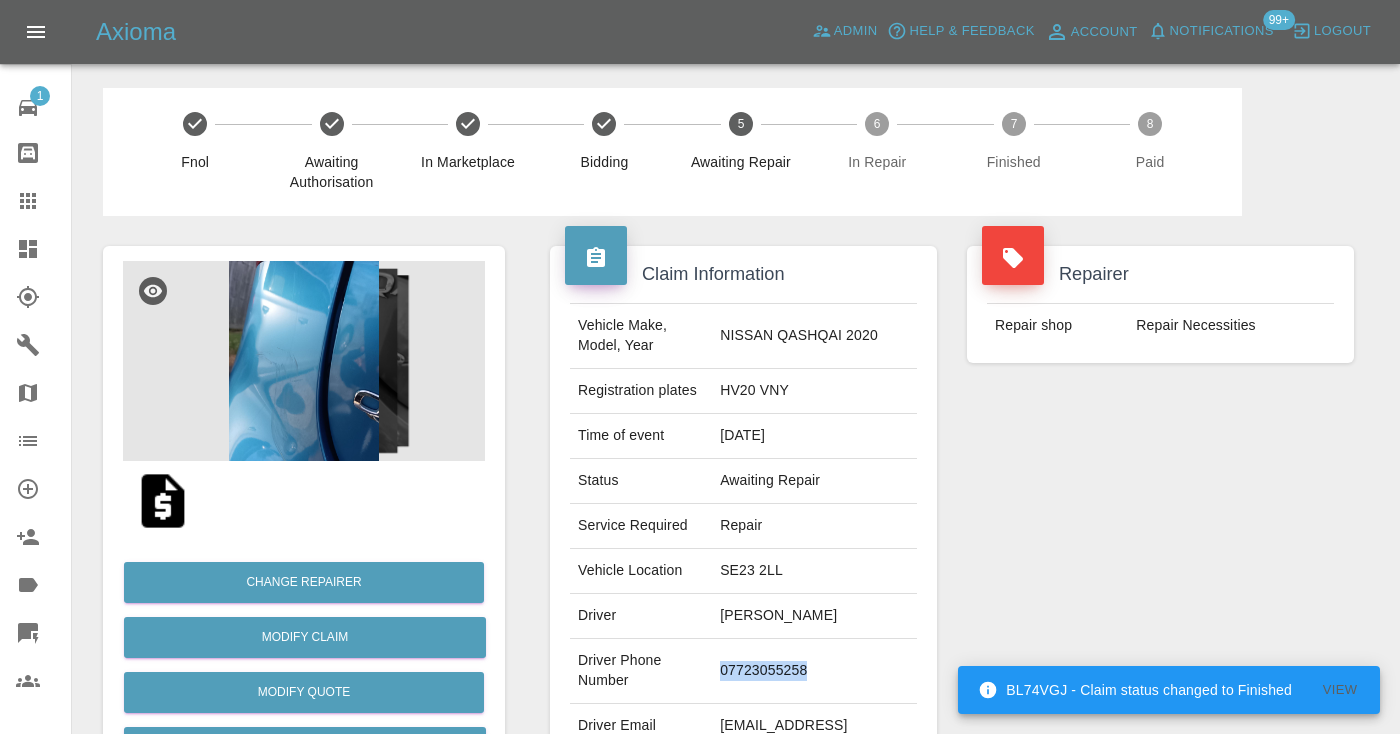 copy on "07723055258" 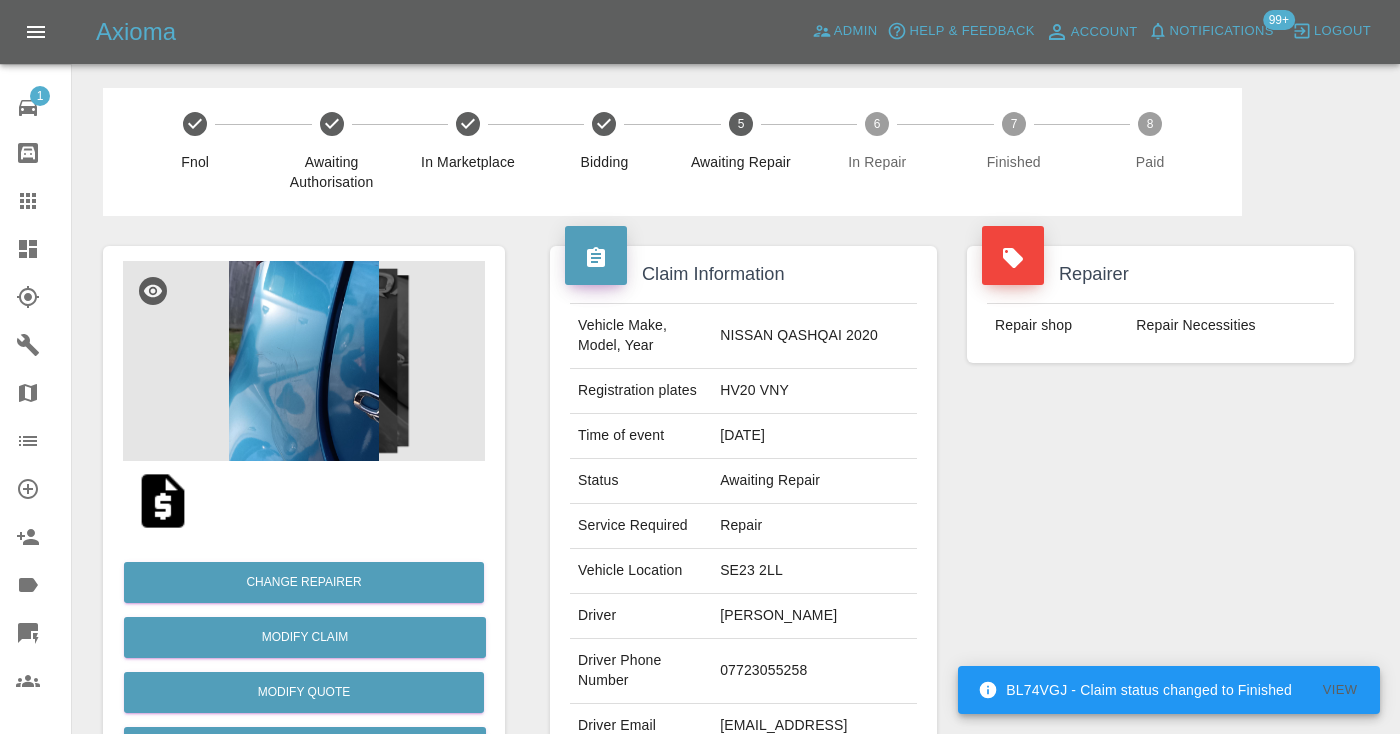 click on "Repairer Repair shop Repair Necessities" at bounding box center [1160, 514] 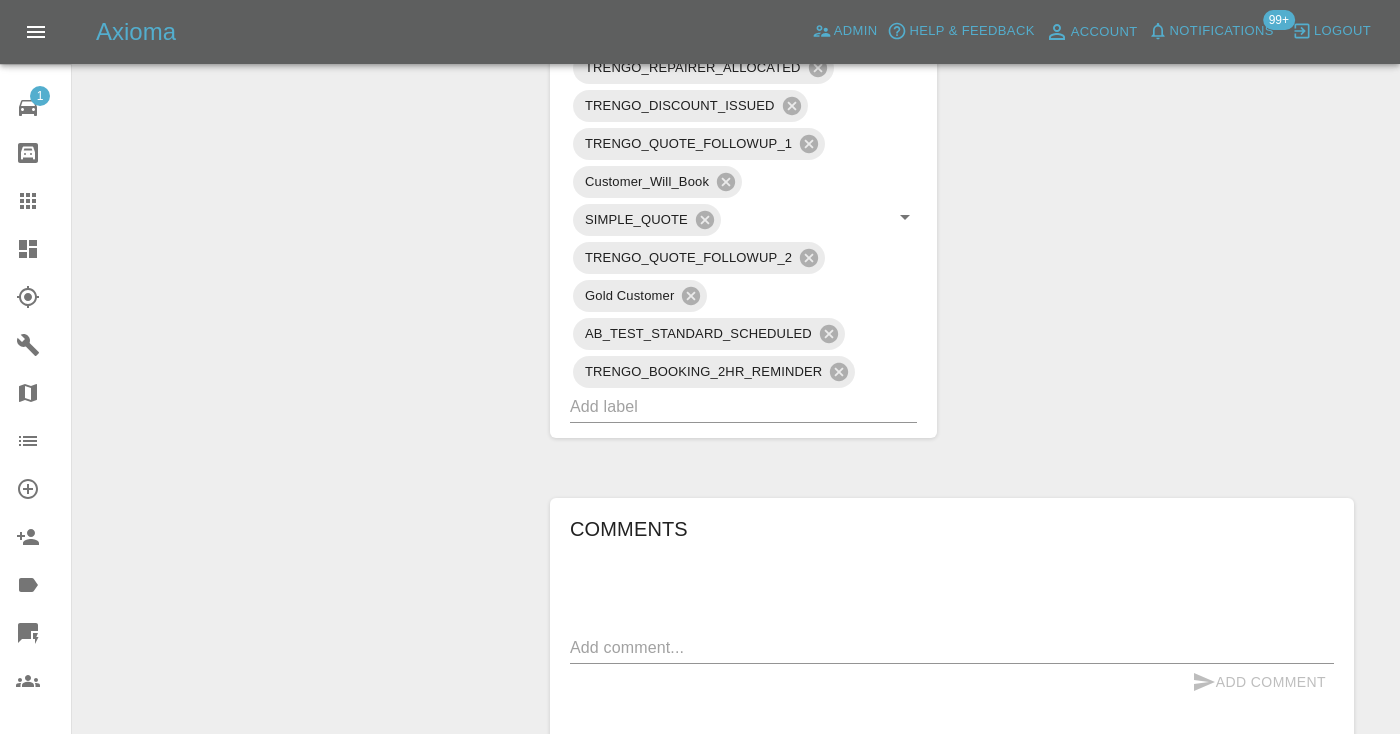 scroll, scrollTop: 1188, scrollLeft: 0, axis: vertical 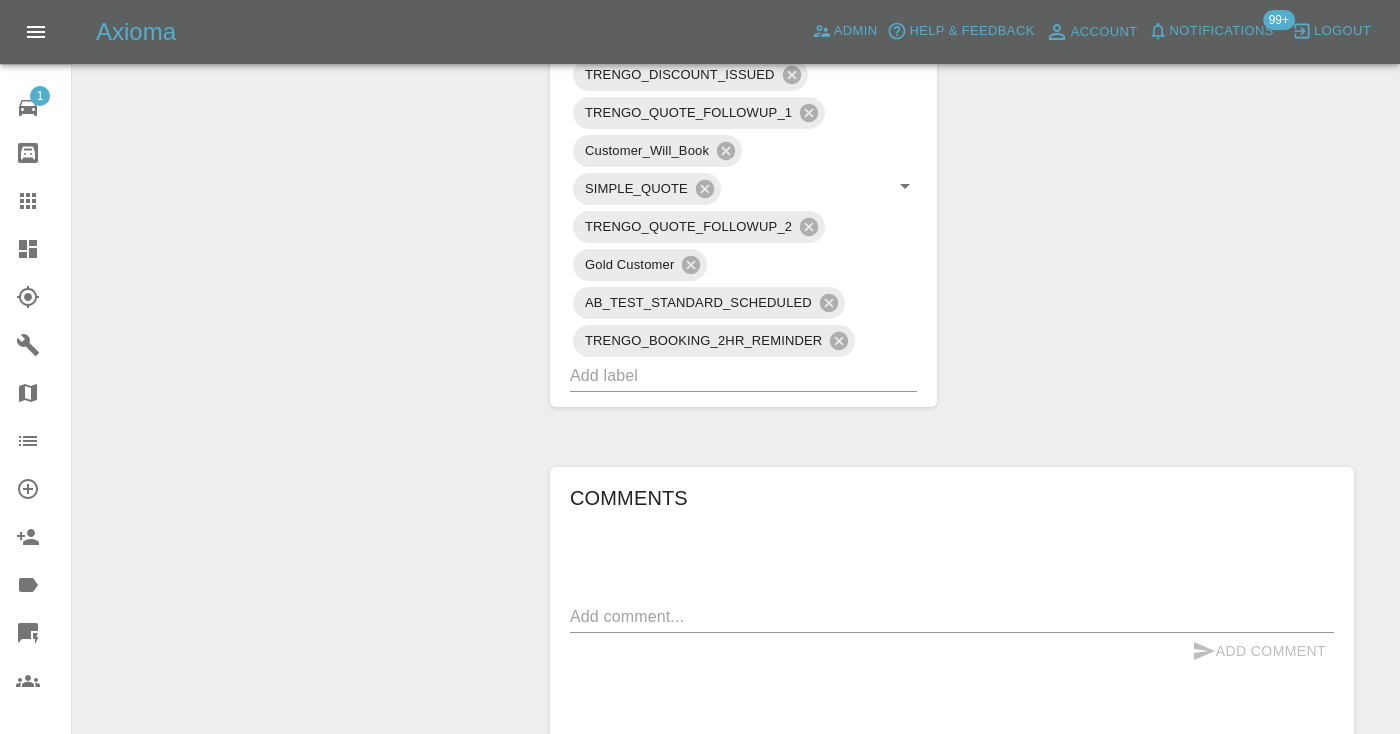 click on "x" at bounding box center (952, 617) 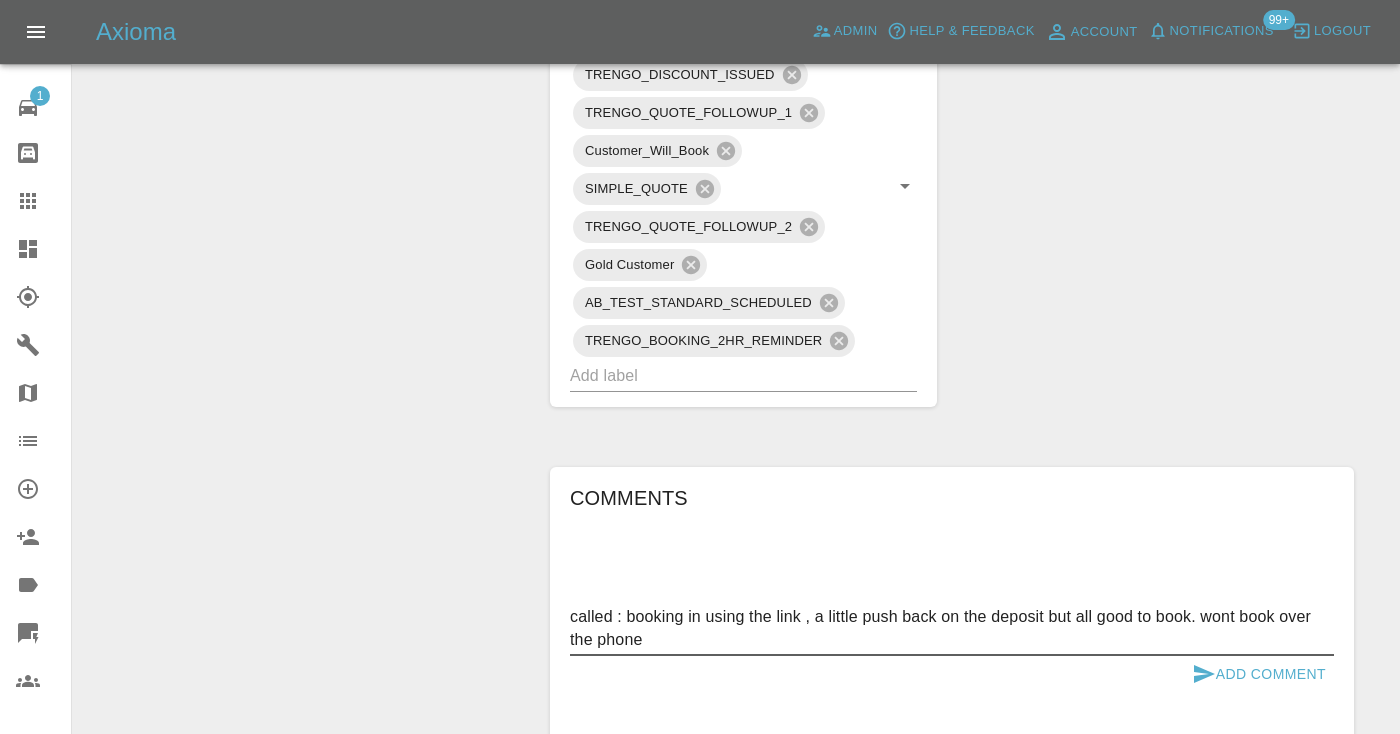 type on "called : booking in using the link , a little push back on the deposit but all good to book. wont book over the phone" 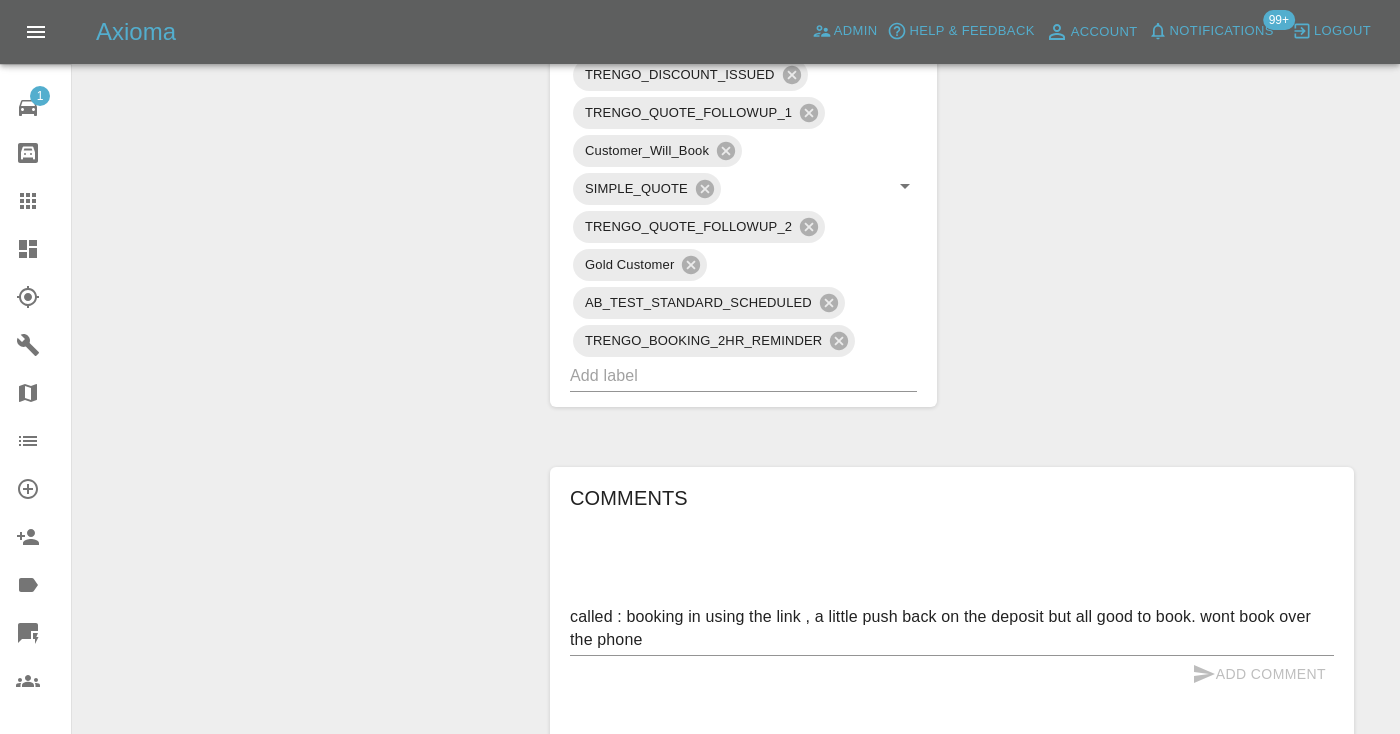 type 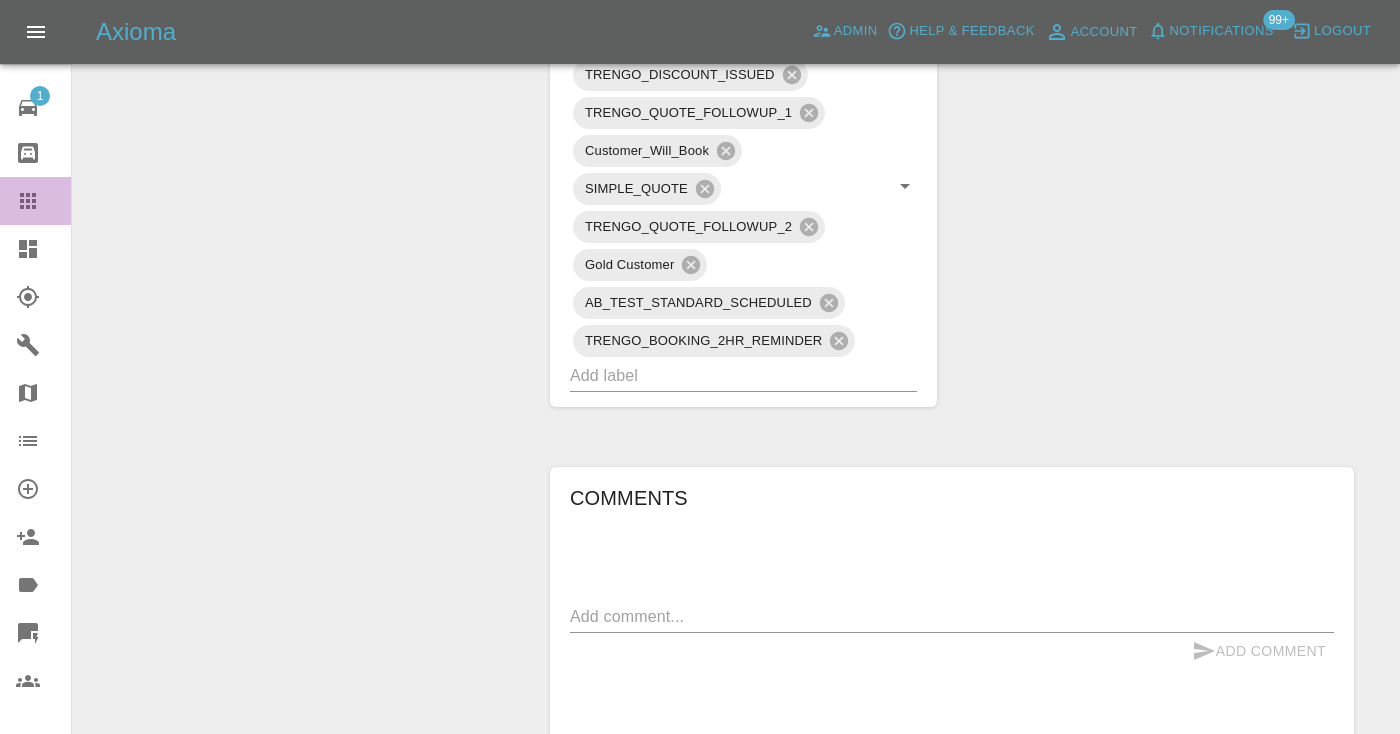 click 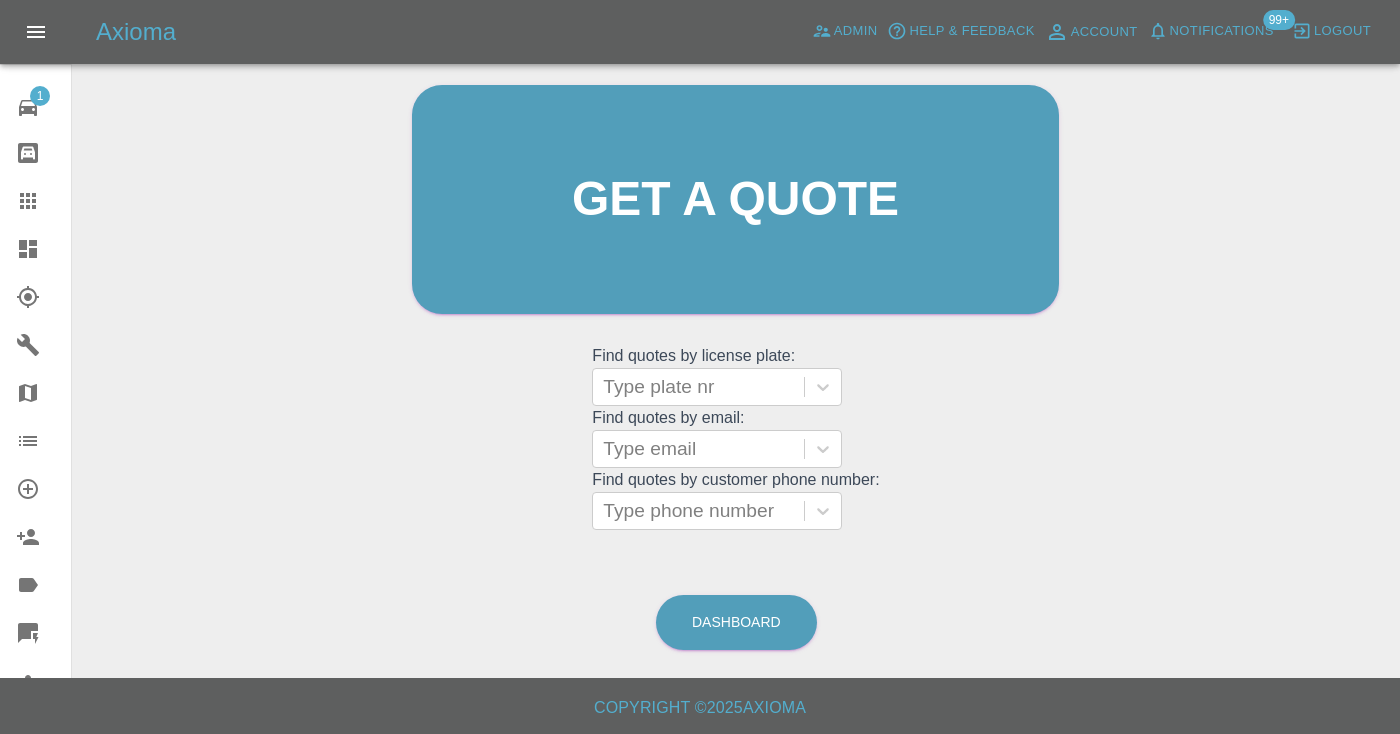 scroll, scrollTop: 135, scrollLeft: 0, axis: vertical 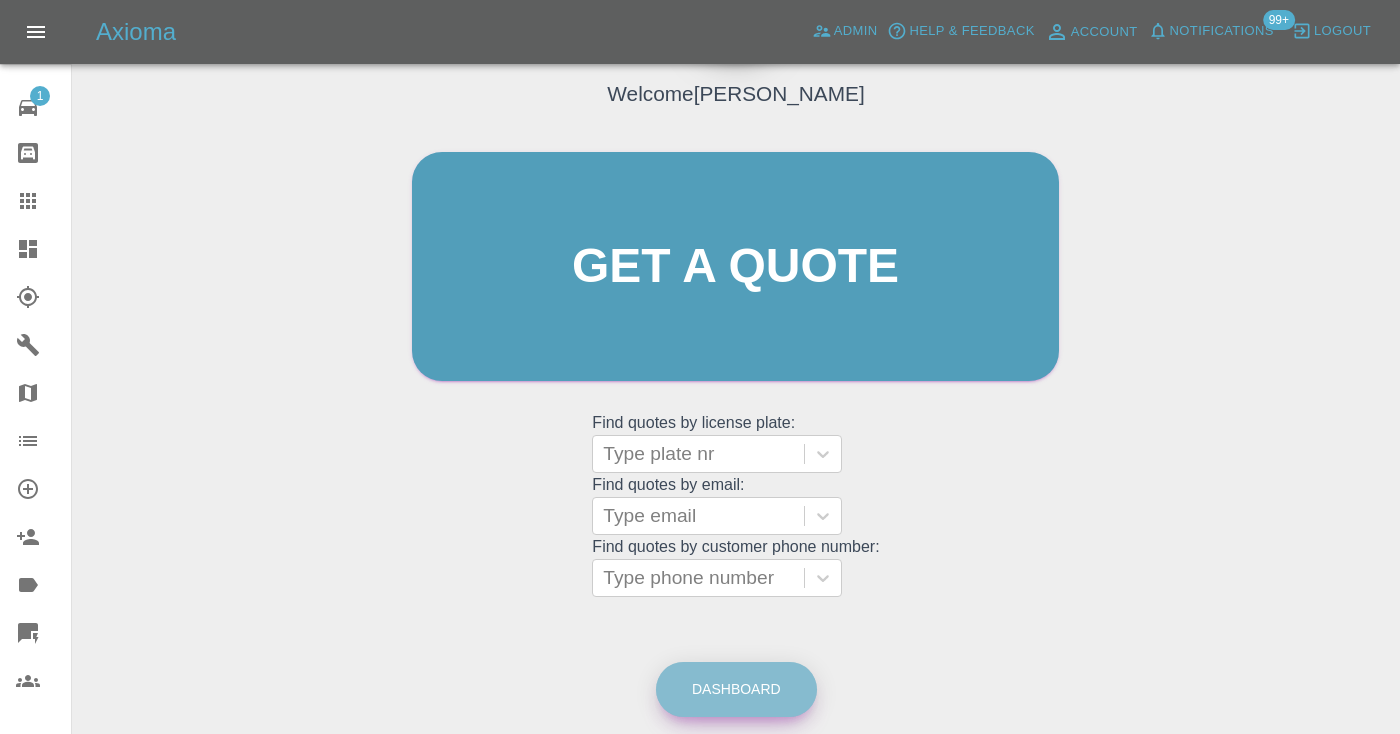 click on "Dashboard" at bounding box center [736, 689] 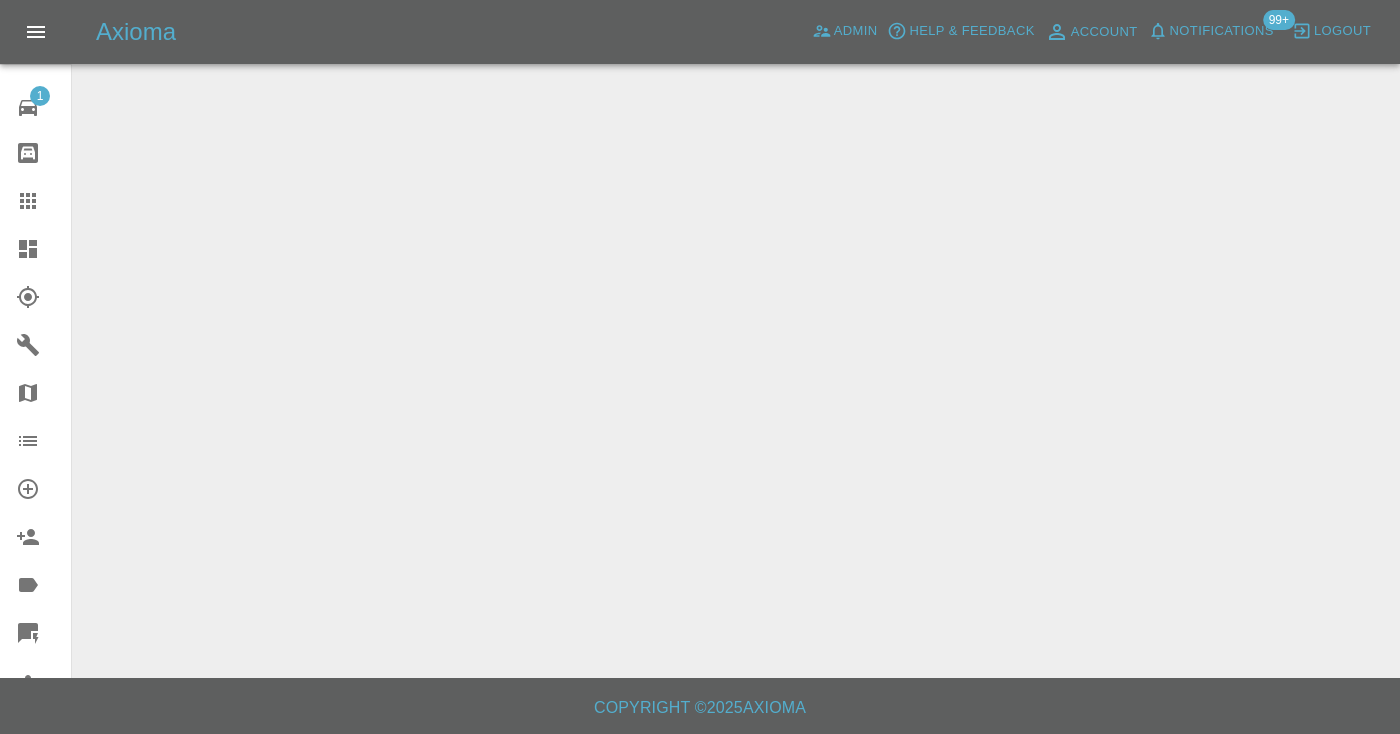 scroll, scrollTop: 0, scrollLeft: 0, axis: both 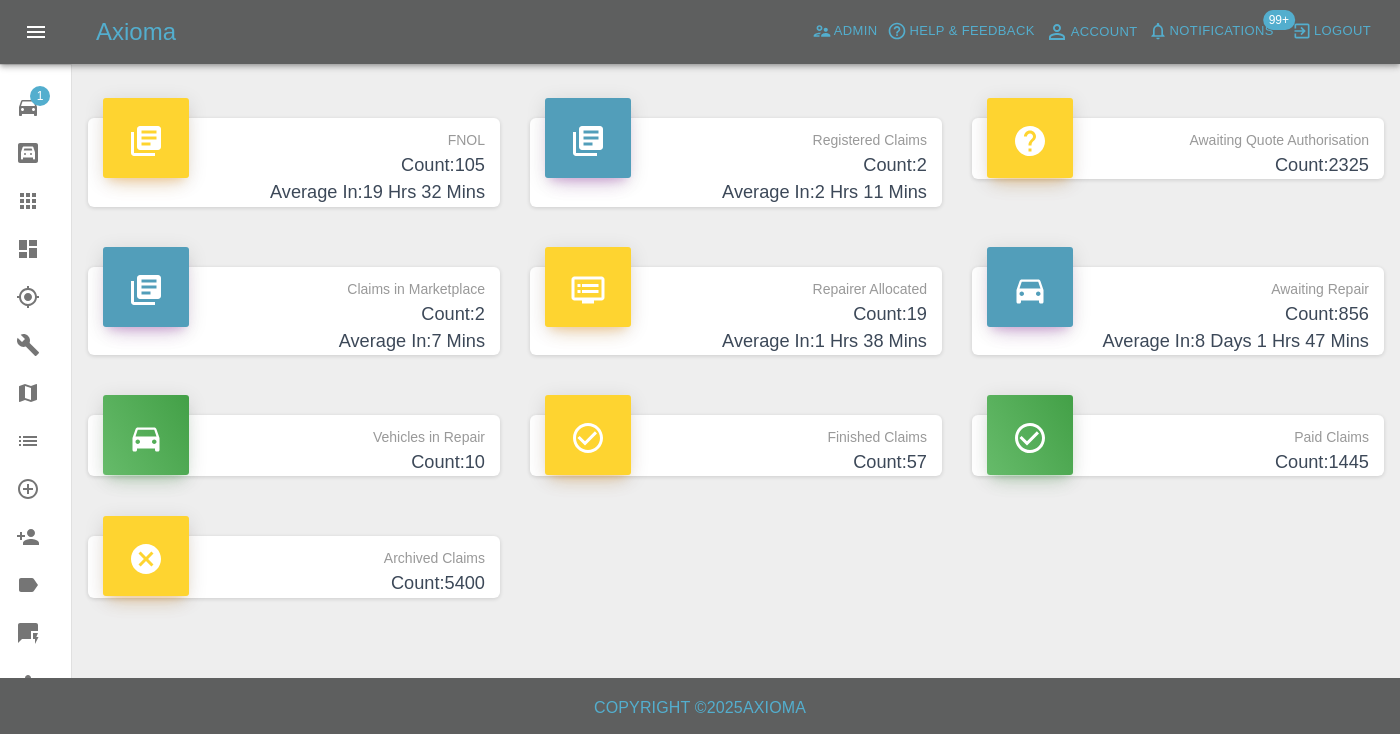 click on "Count:  856" at bounding box center (1178, 314) 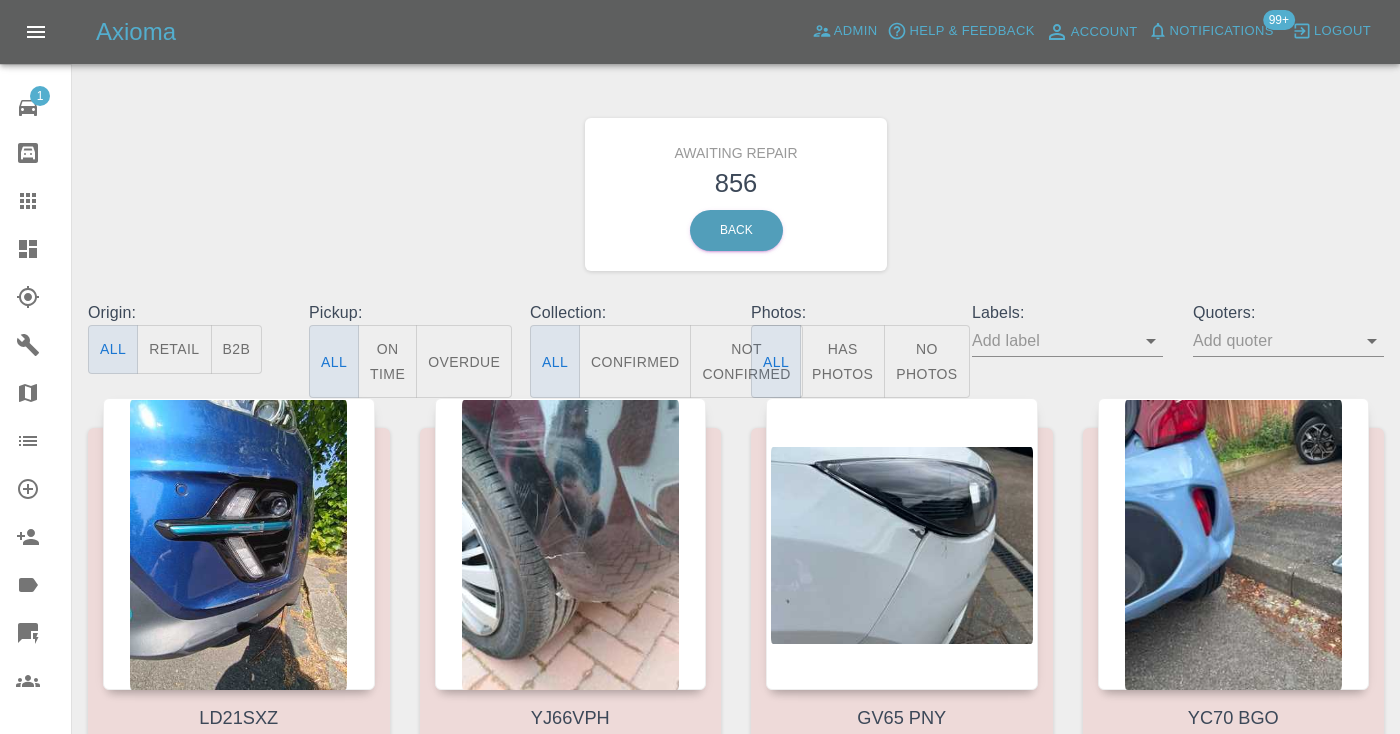 click on "Not Confirmed" at bounding box center [746, 361] 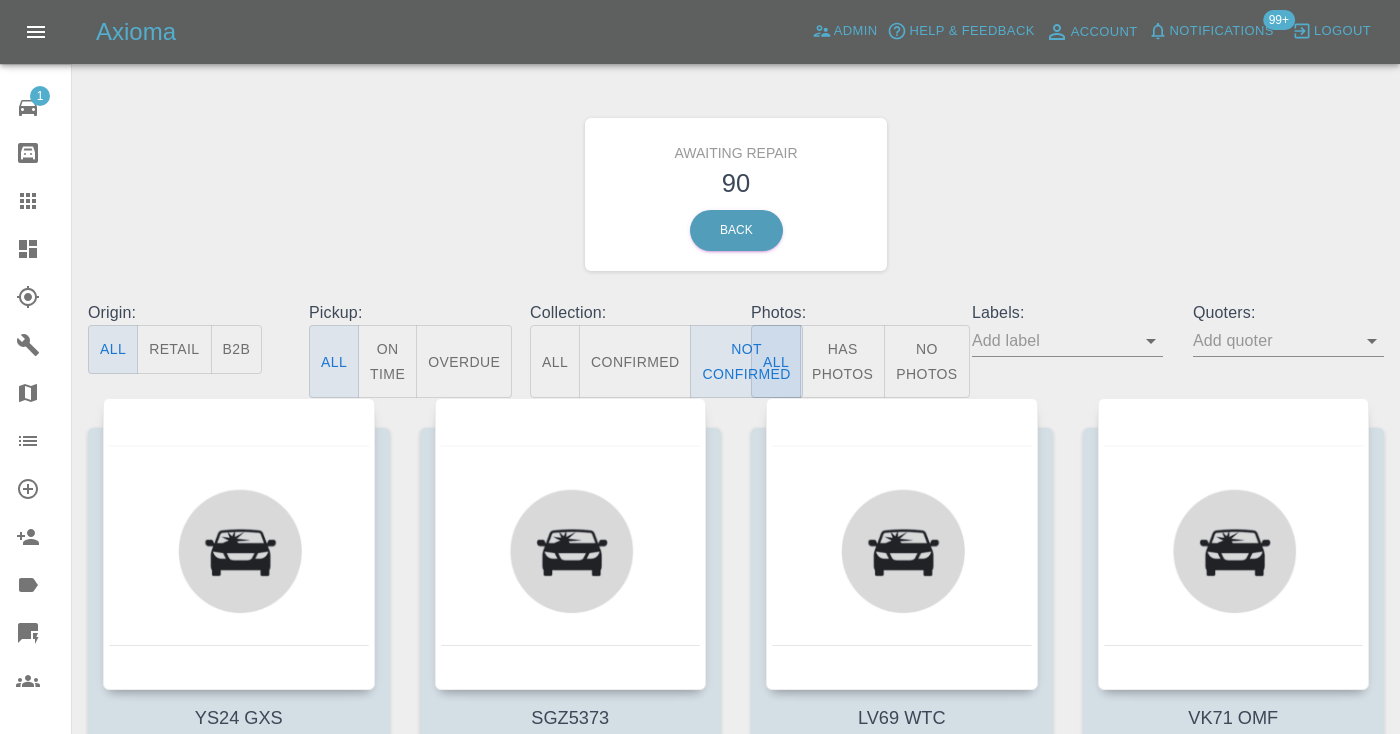 click on "Awaiting Repair 90 Back" at bounding box center (736, 194) 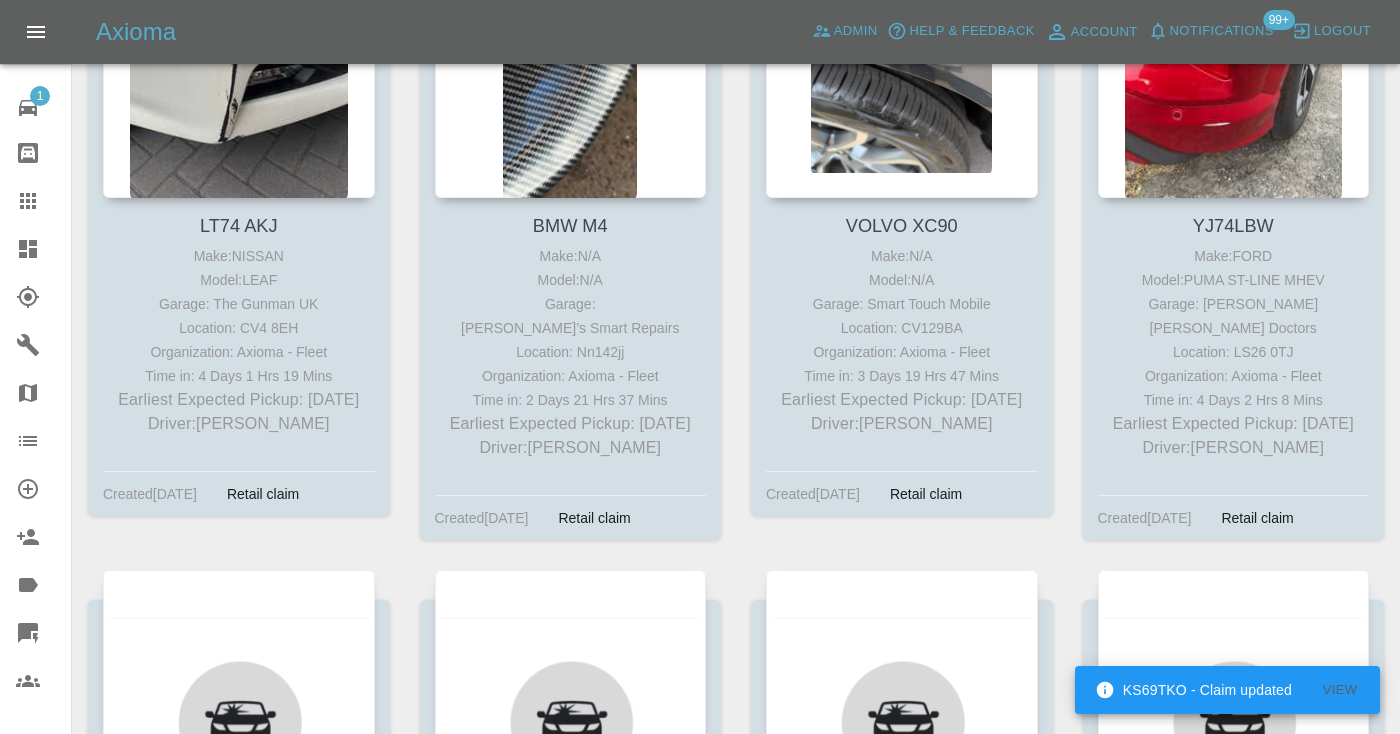 scroll, scrollTop: 8376, scrollLeft: 0, axis: vertical 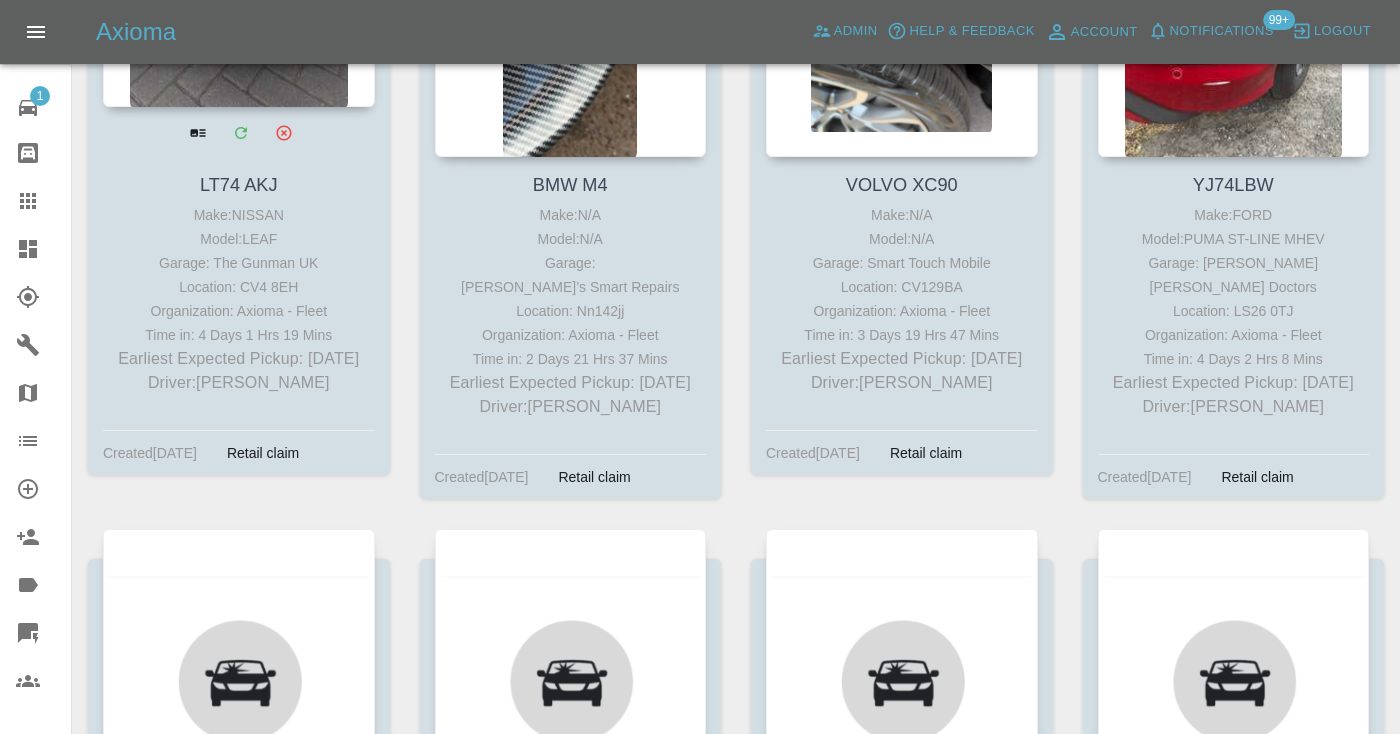click at bounding box center (239, -39) 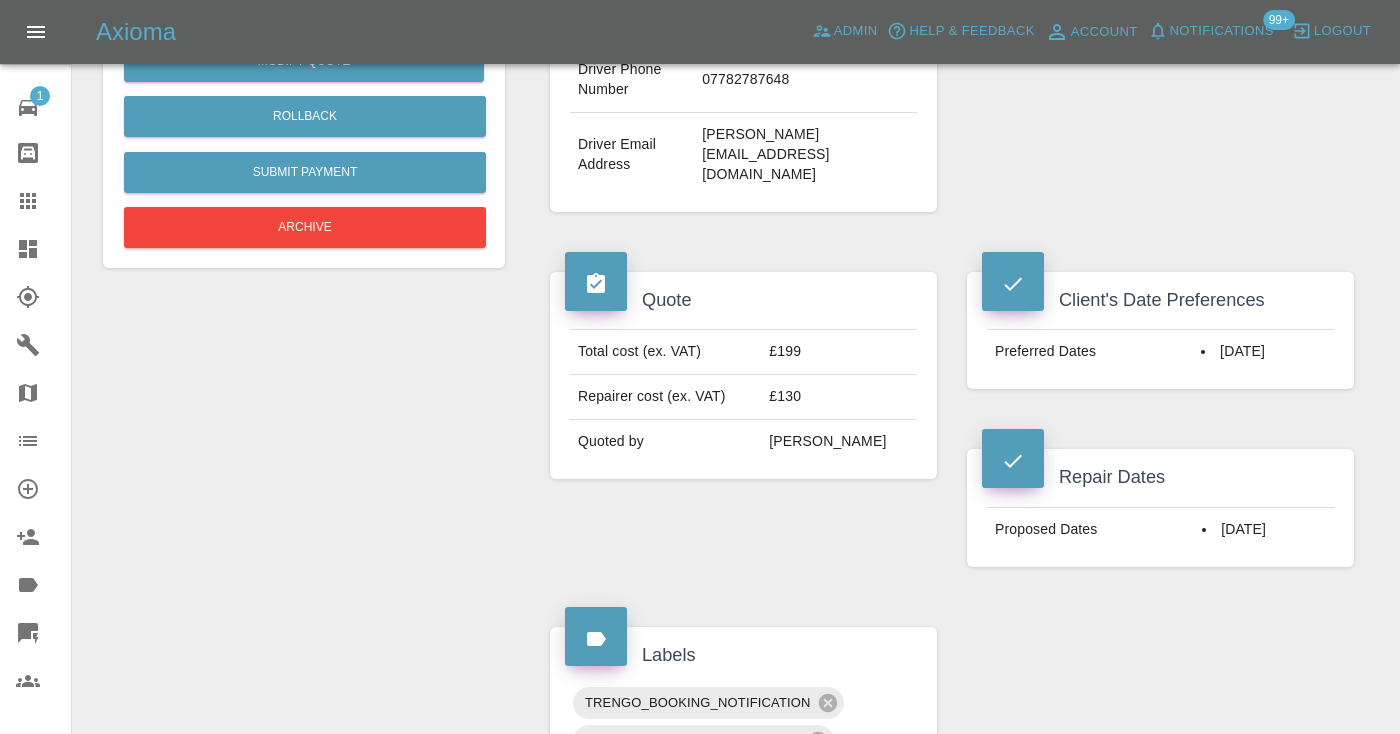 scroll, scrollTop: 615, scrollLeft: 0, axis: vertical 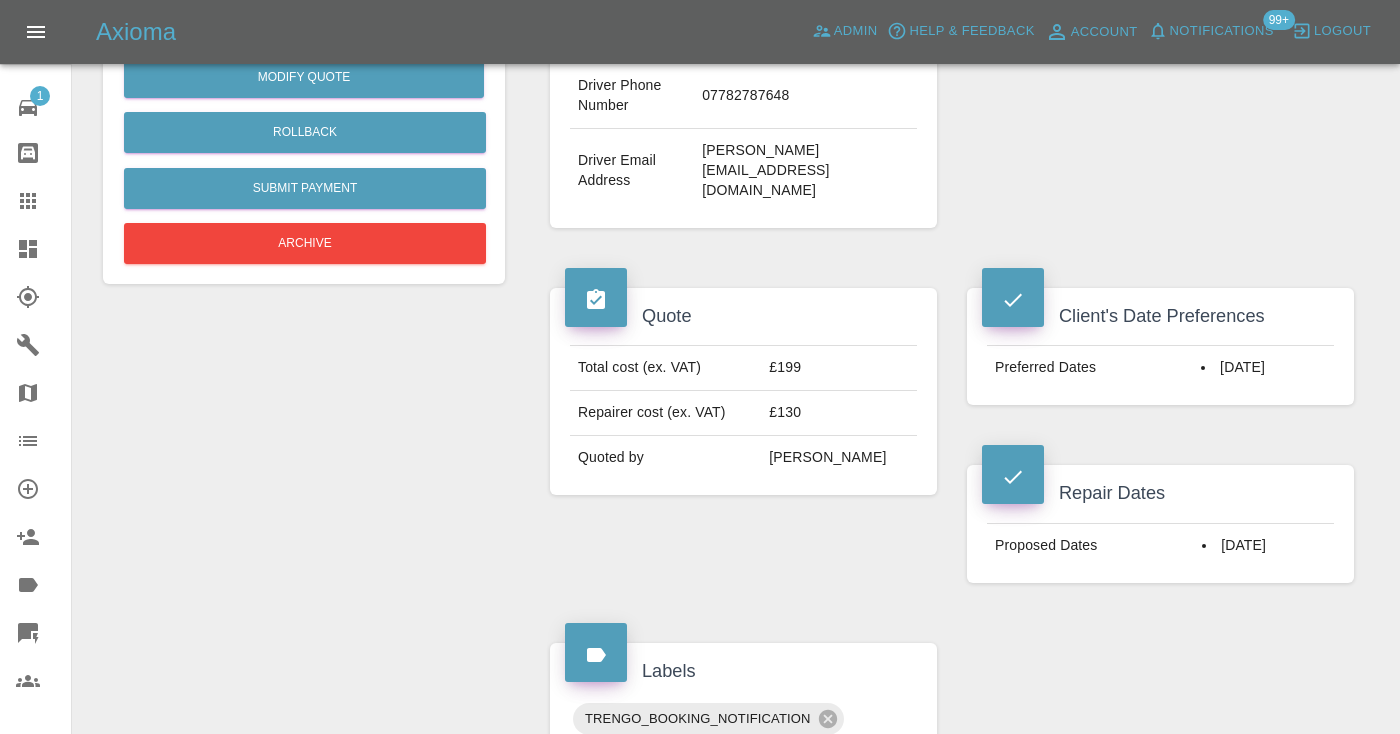 click on "07782787648" at bounding box center [805, 96] 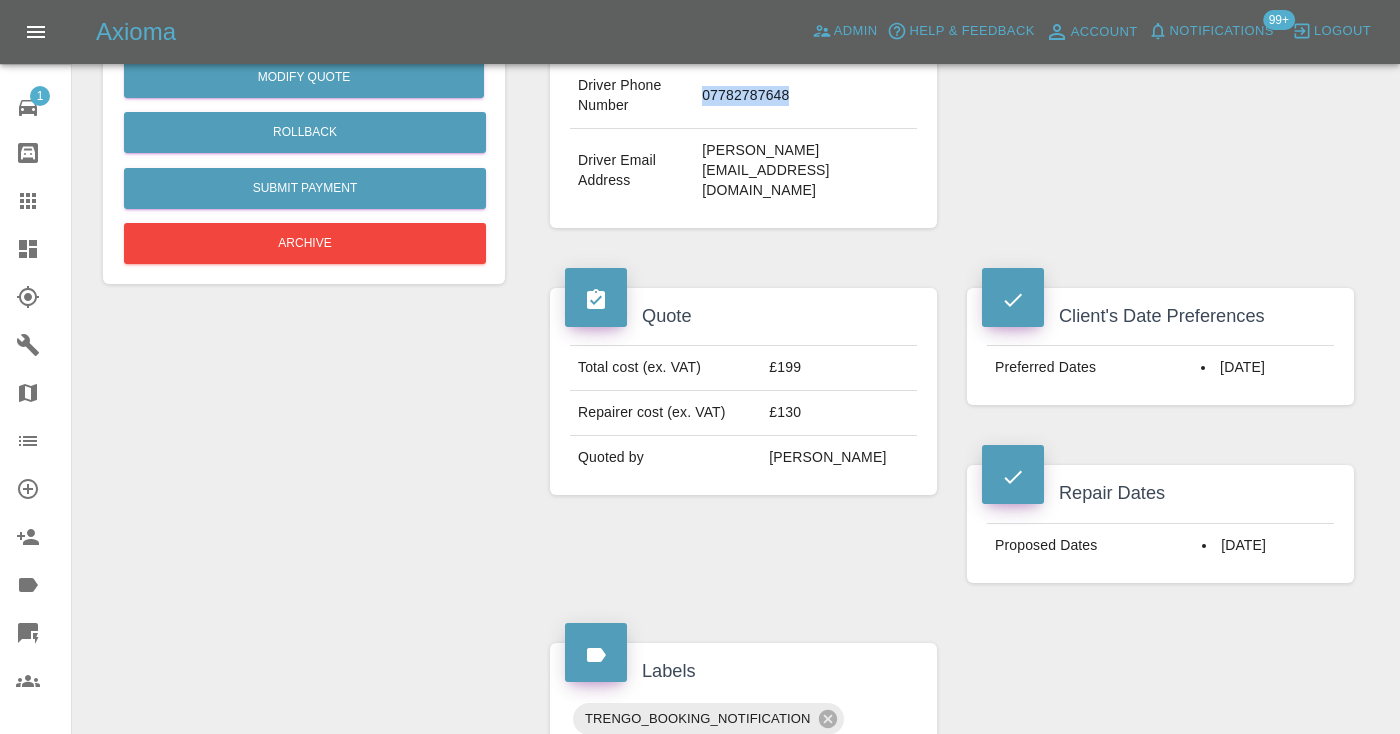 click on "07782787648" at bounding box center [805, 96] 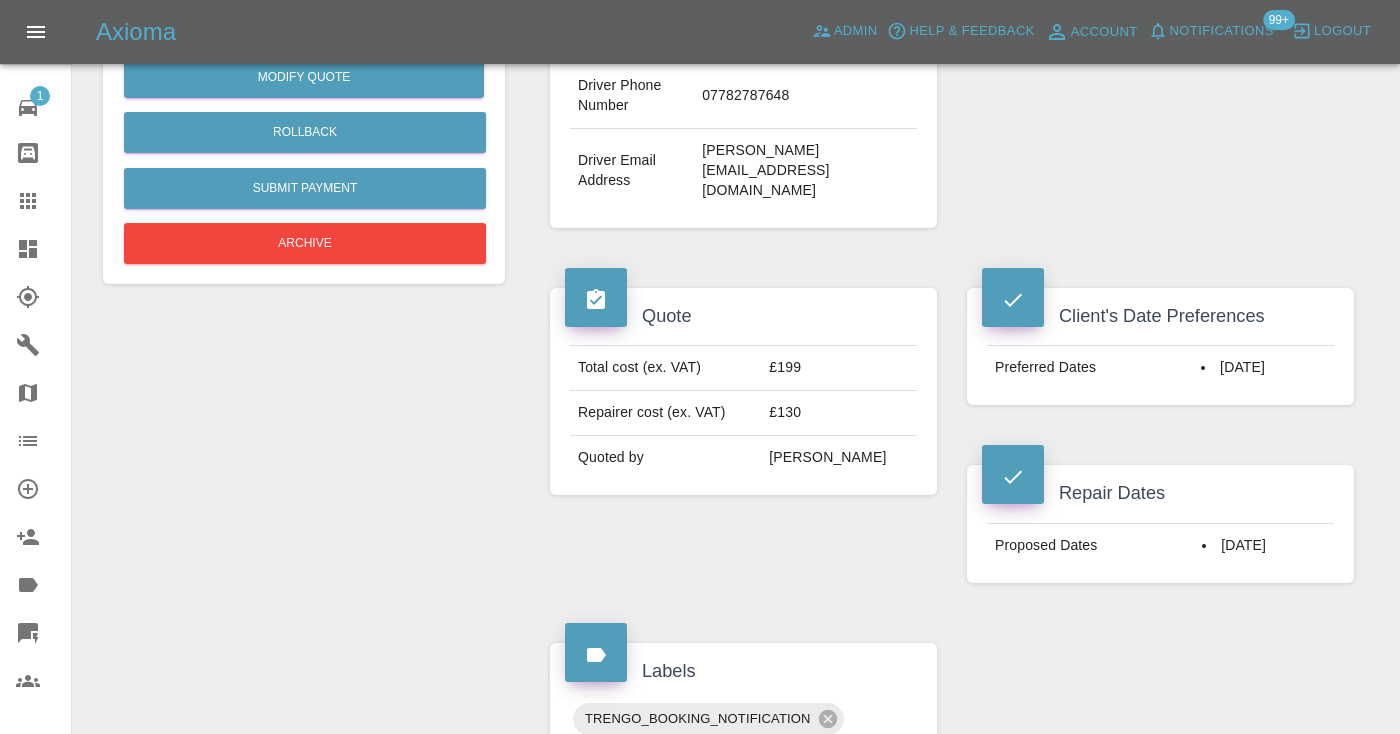 click on "Repairer Repair shop The Gunman UK" at bounding box center [1160, -71] 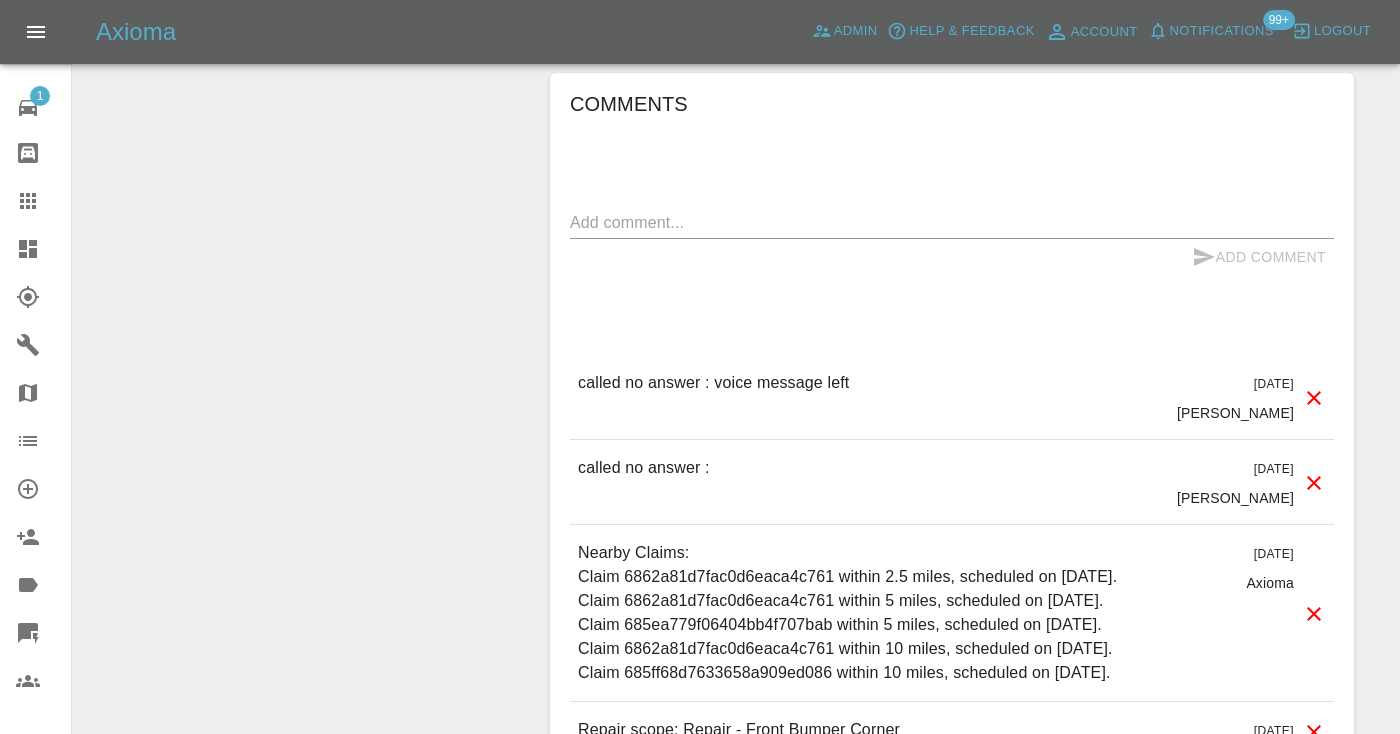 scroll, scrollTop: 1987, scrollLeft: 0, axis: vertical 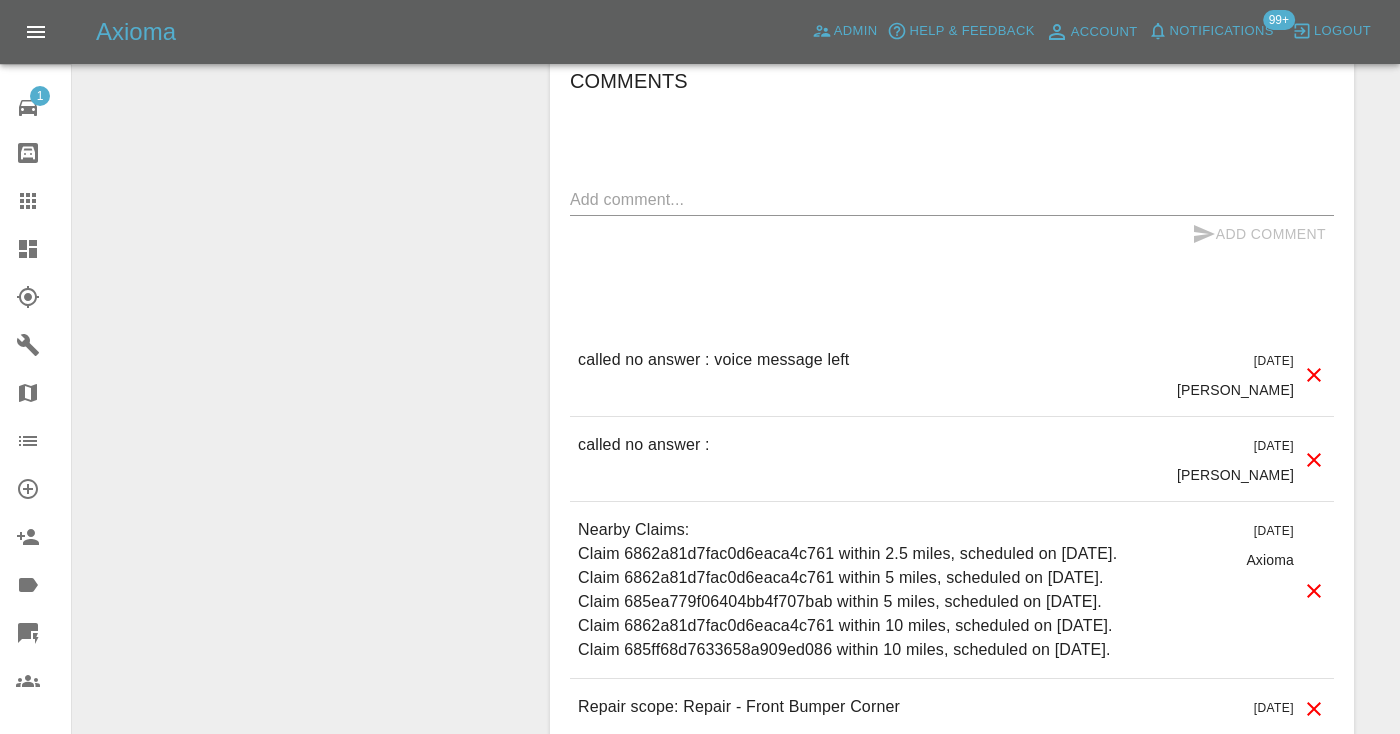 click at bounding box center (952, 199) 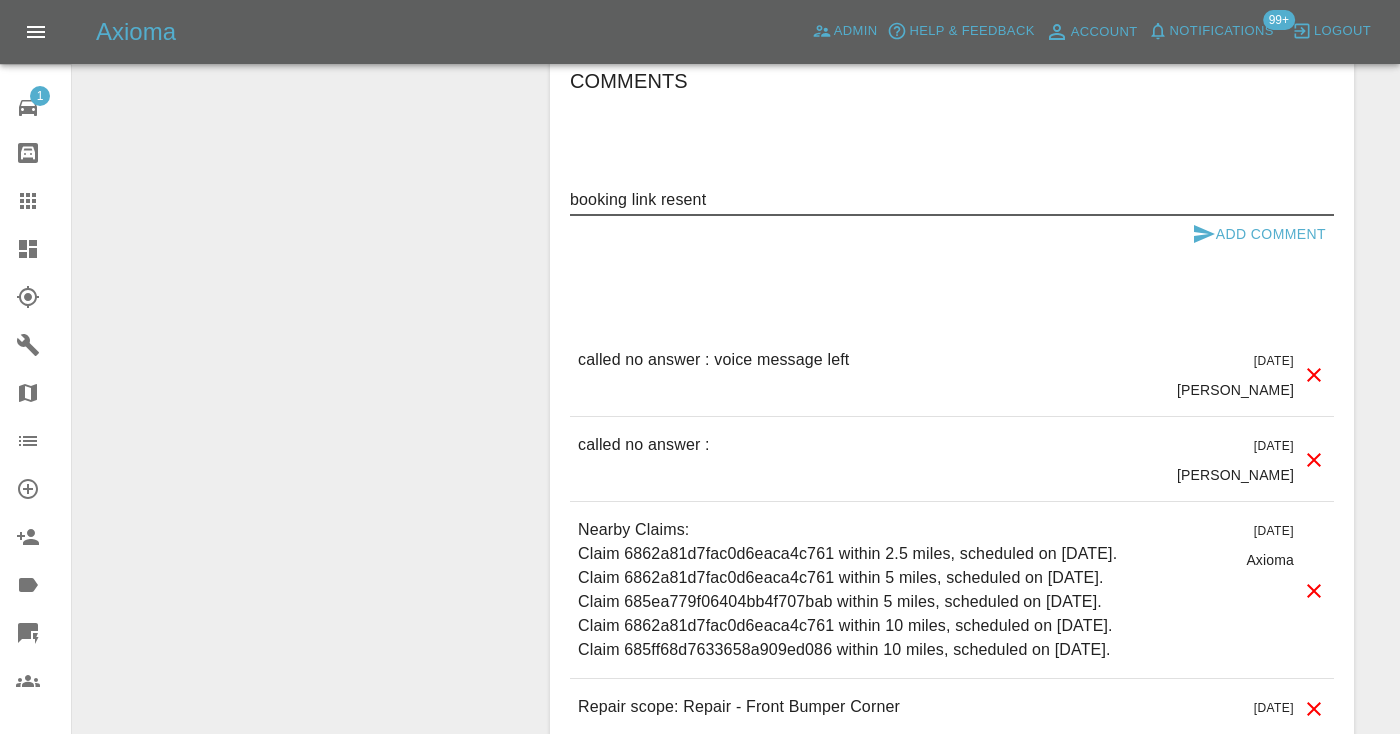 type on "booking link resent" 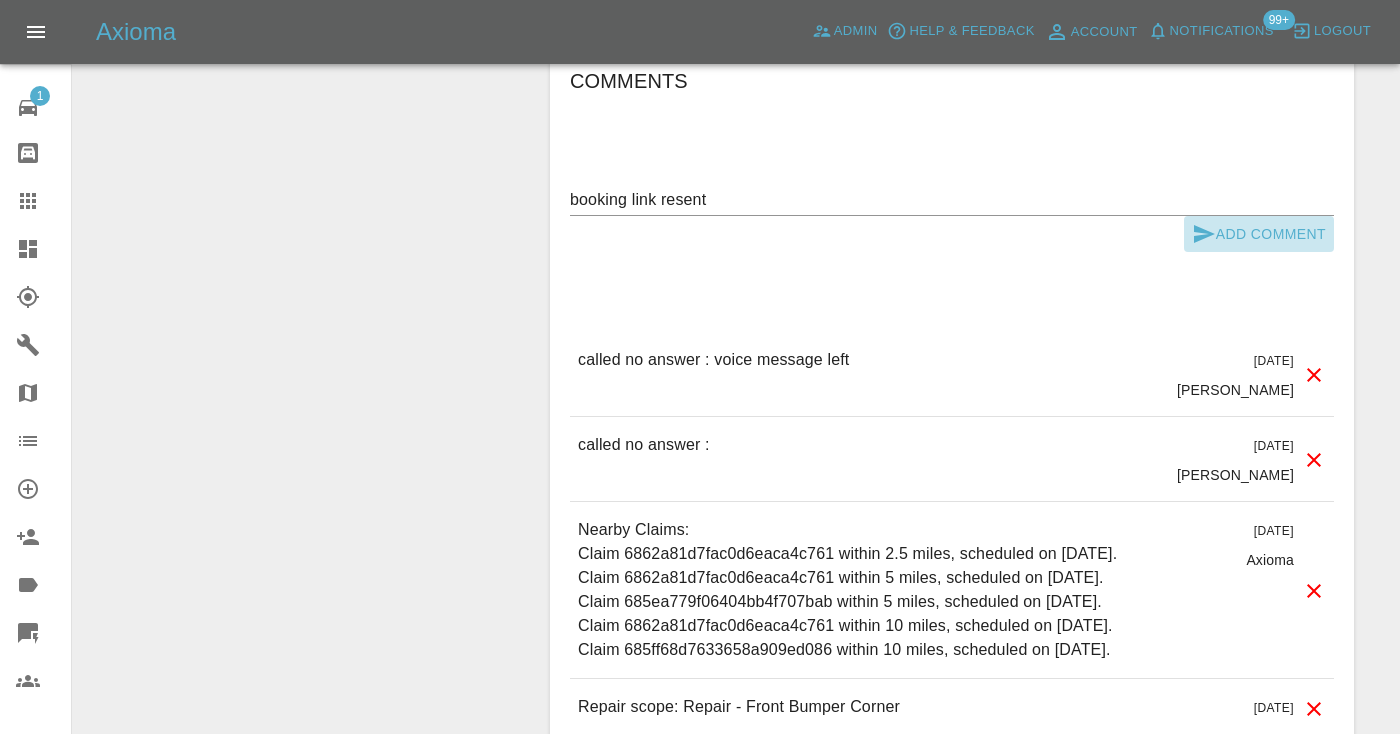 click on "Add Comment" at bounding box center [1259, 234] 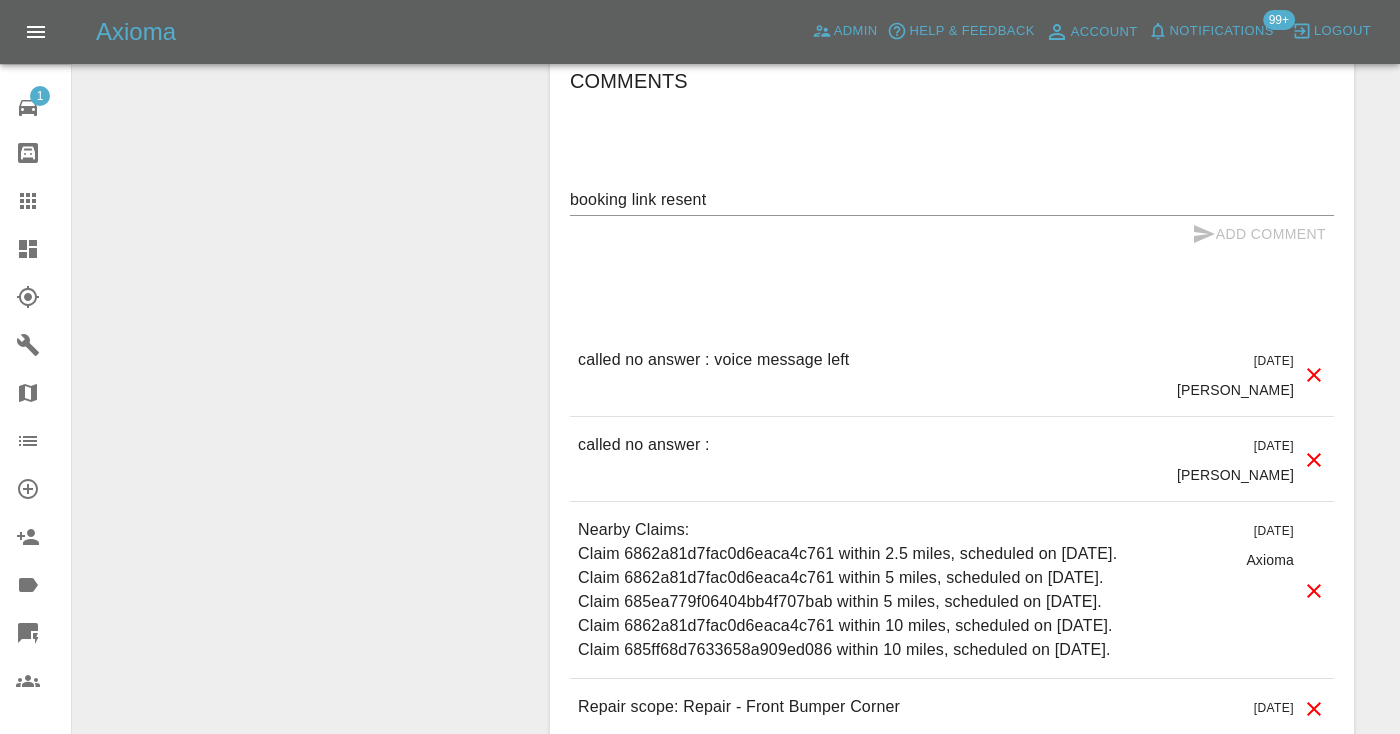 type 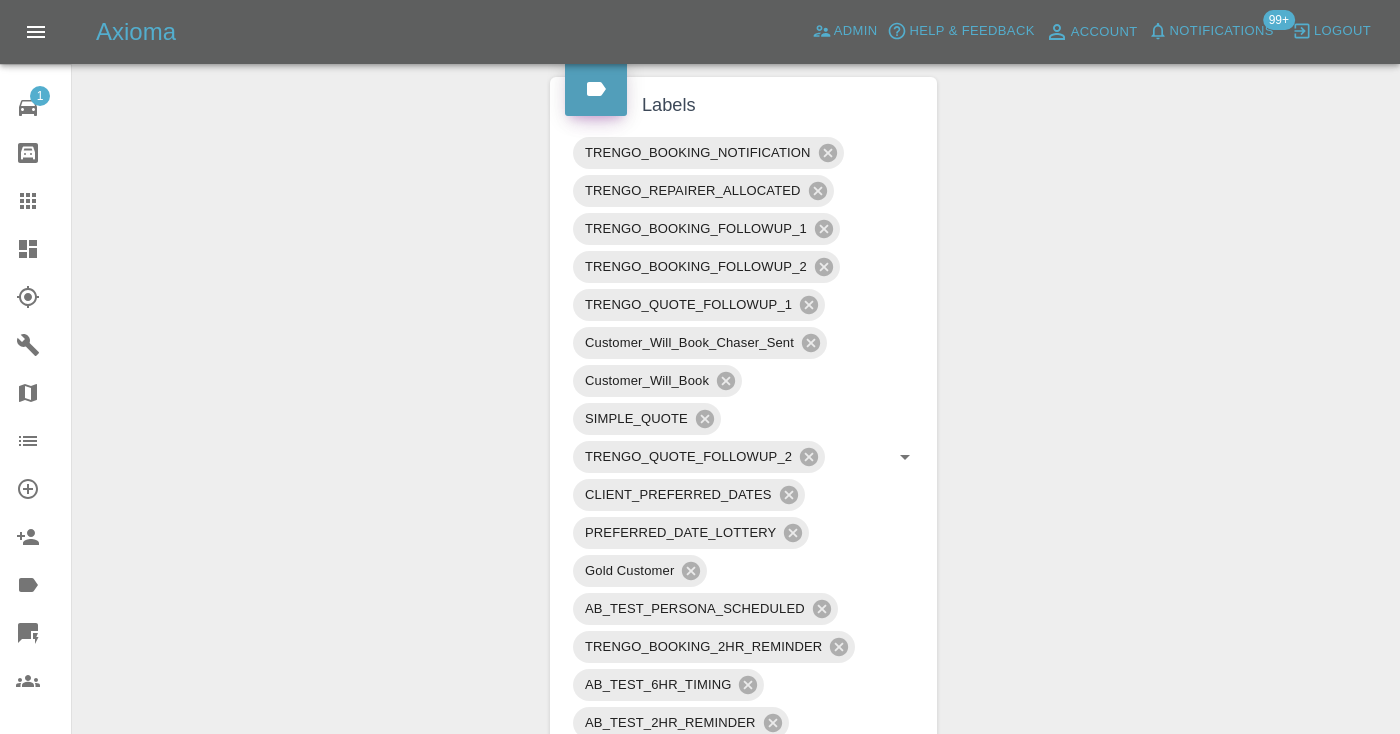 scroll, scrollTop: 1173, scrollLeft: 0, axis: vertical 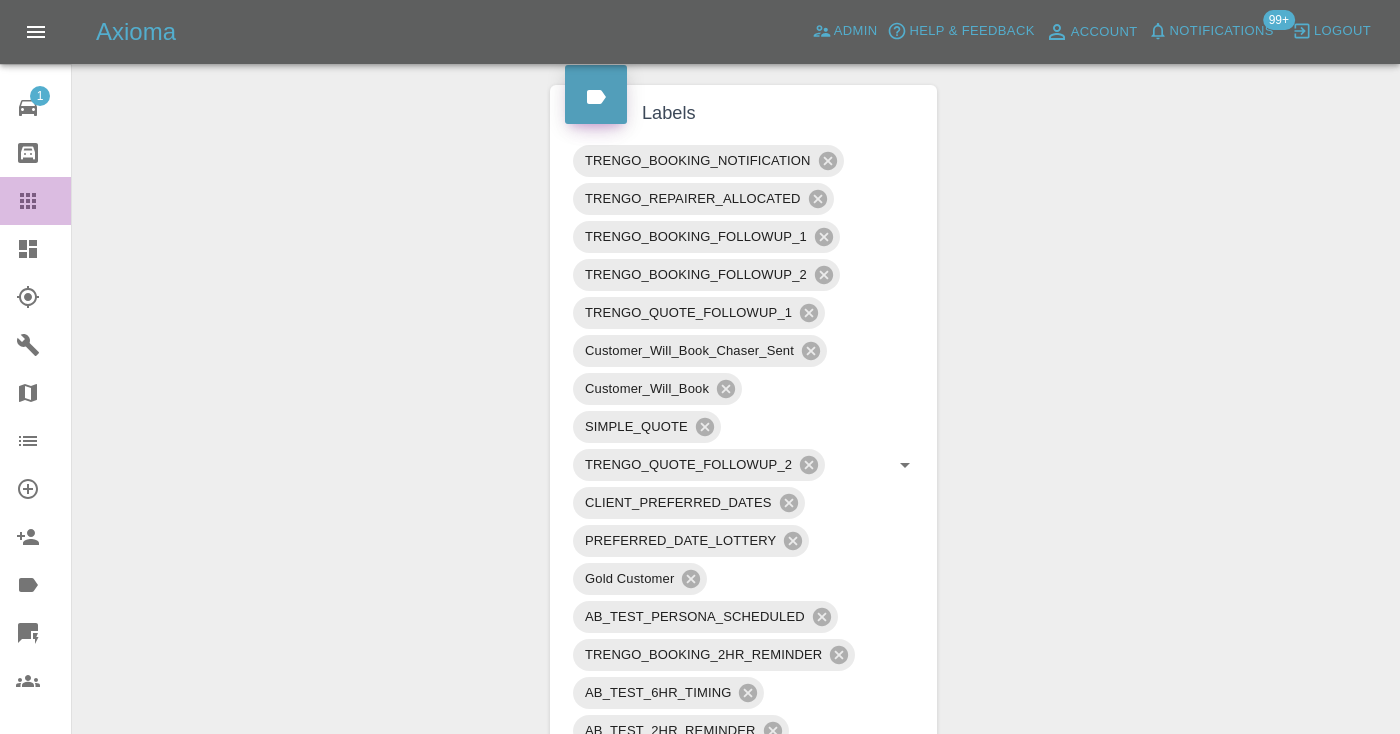 click 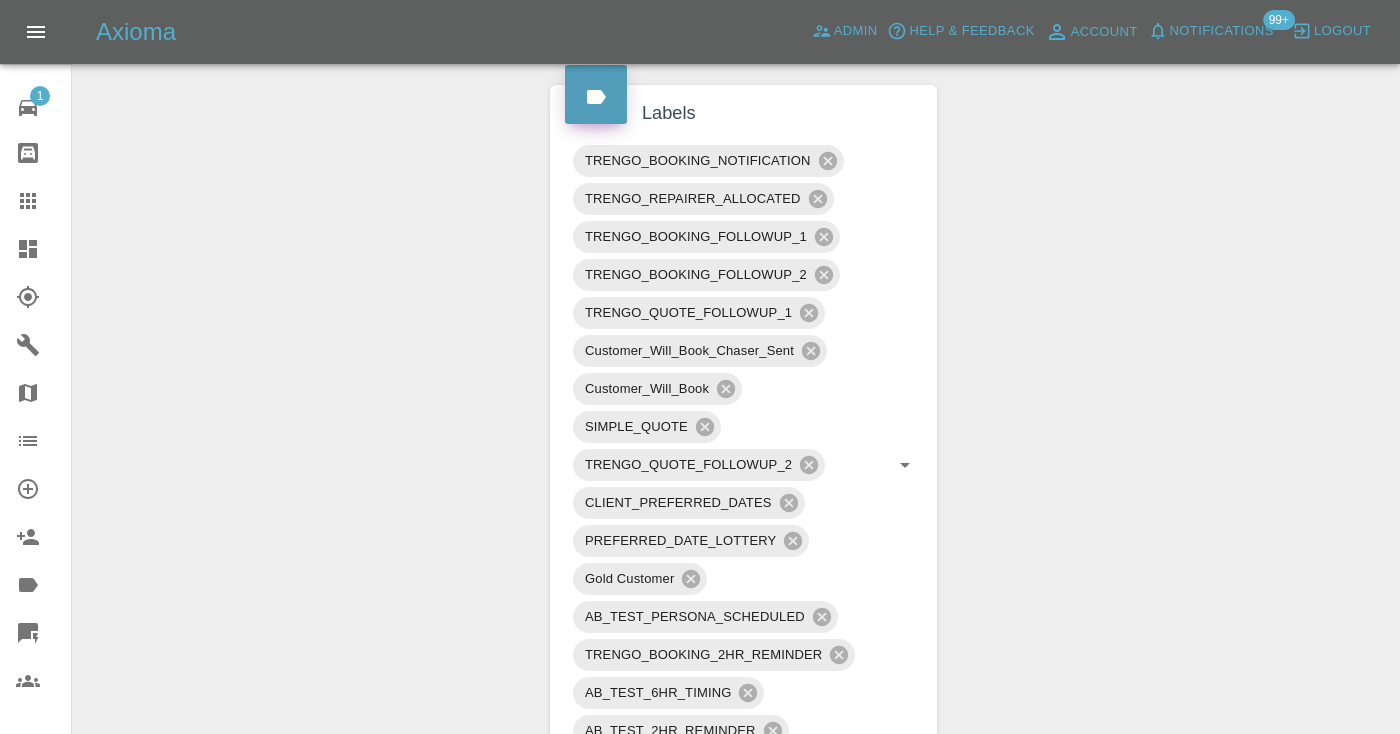 scroll, scrollTop: 201, scrollLeft: 0, axis: vertical 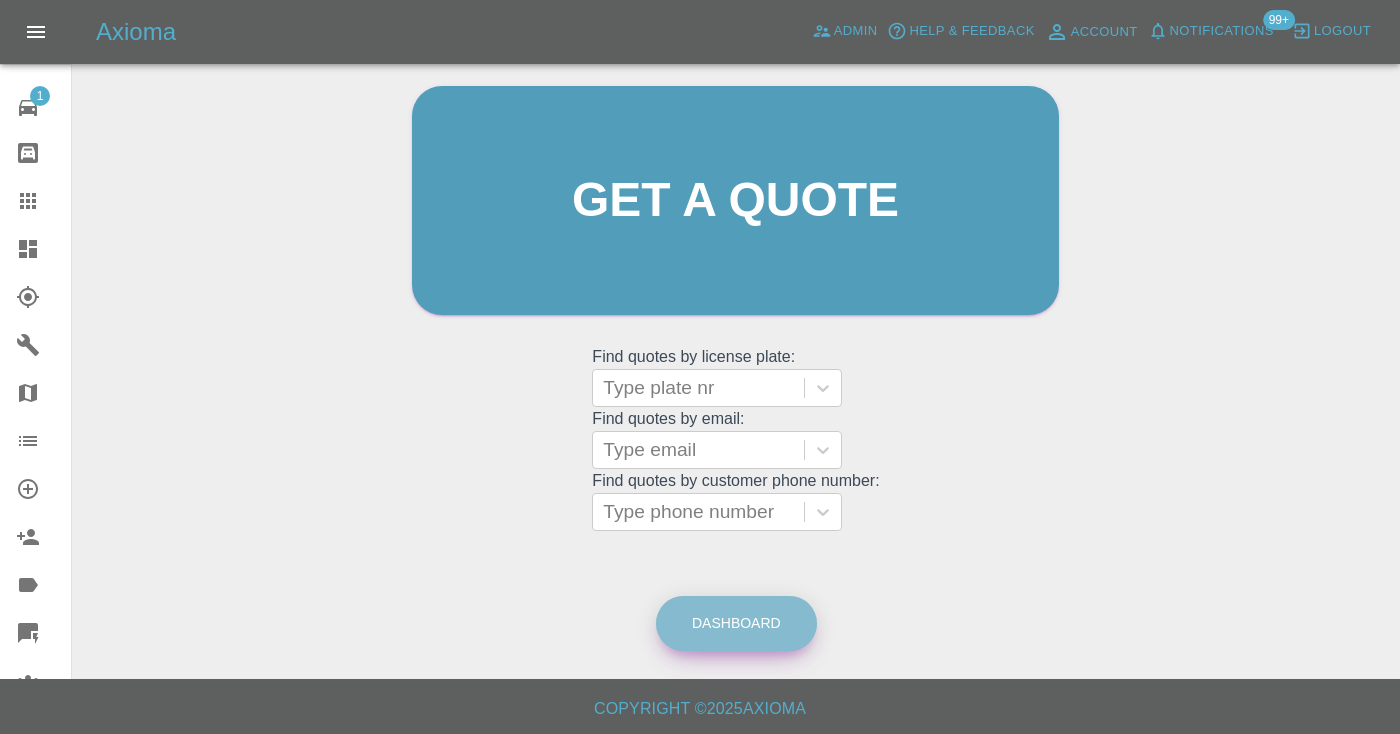 click on "Dashboard" at bounding box center [736, 623] 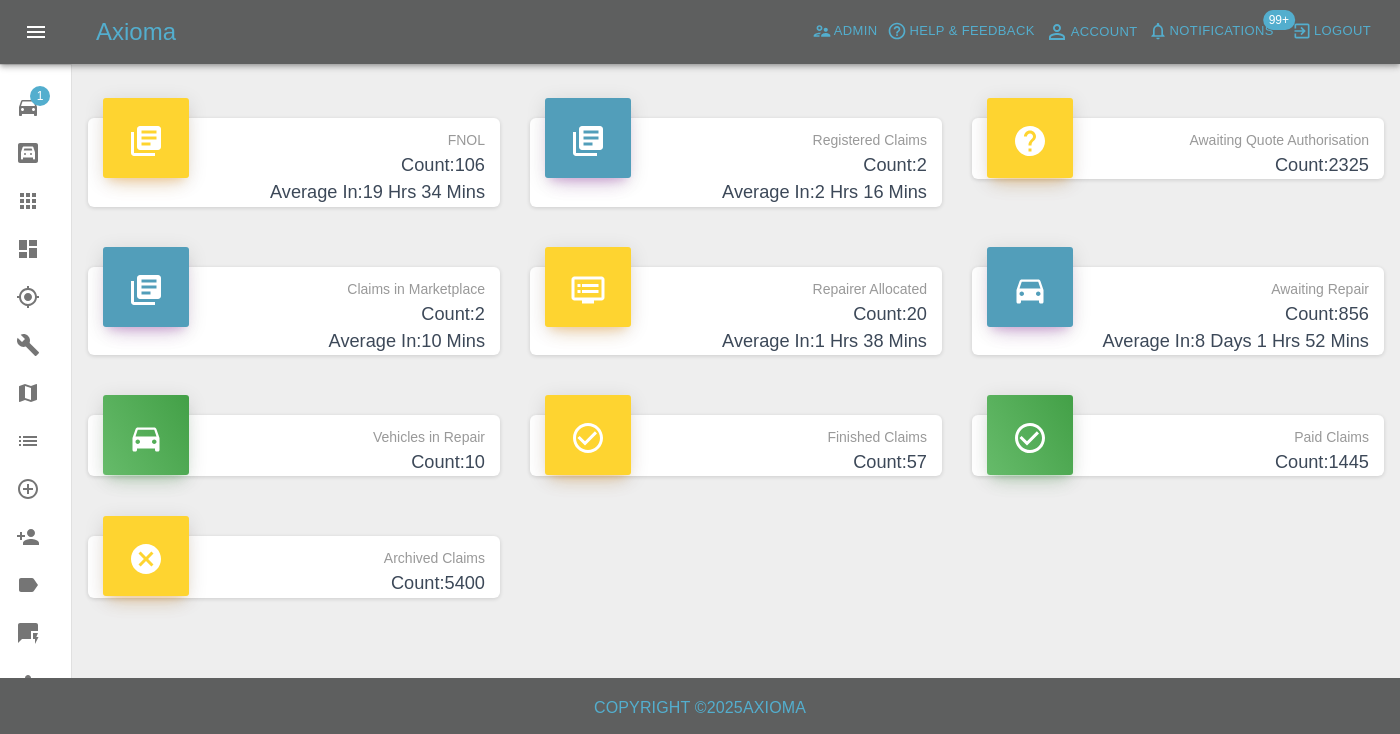 click on "Awaiting Repair" at bounding box center [1178, 284] 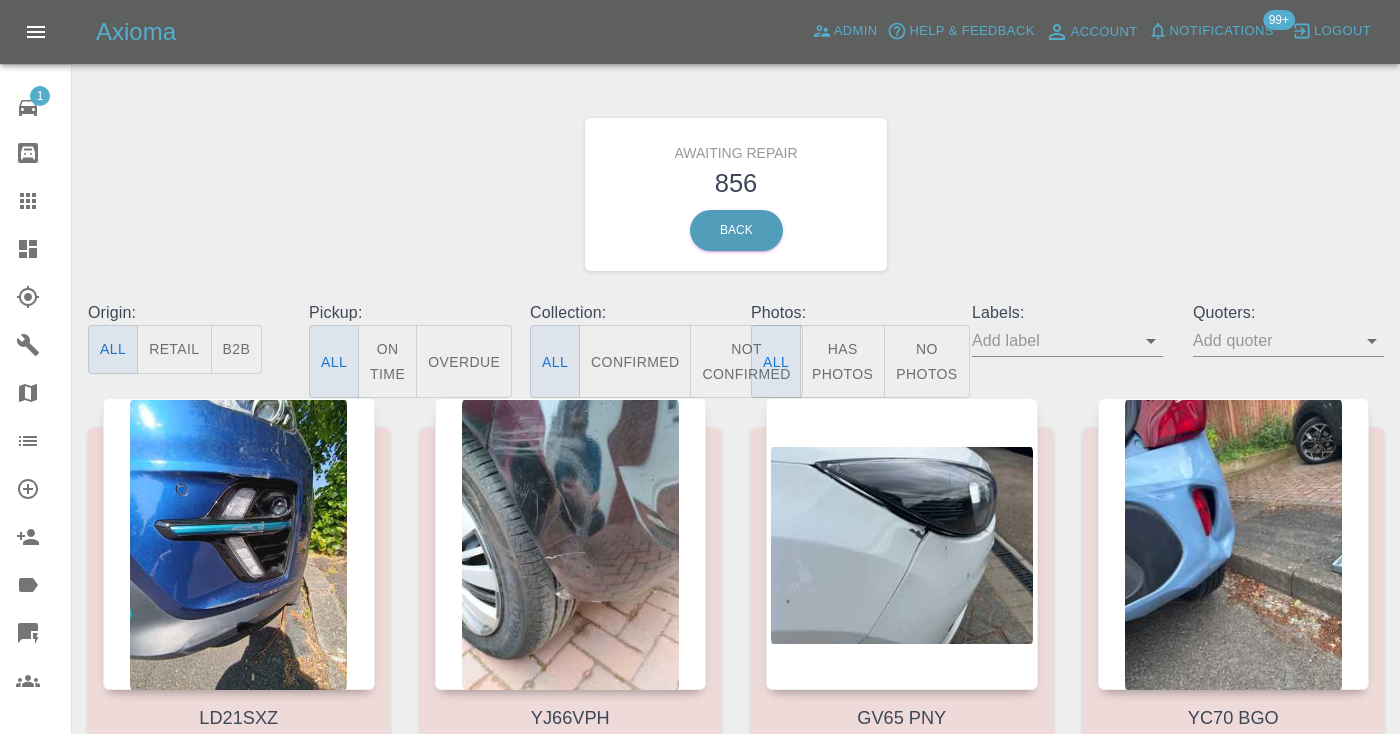 click on "Not Confirmed" at bounding box center (746, 361) 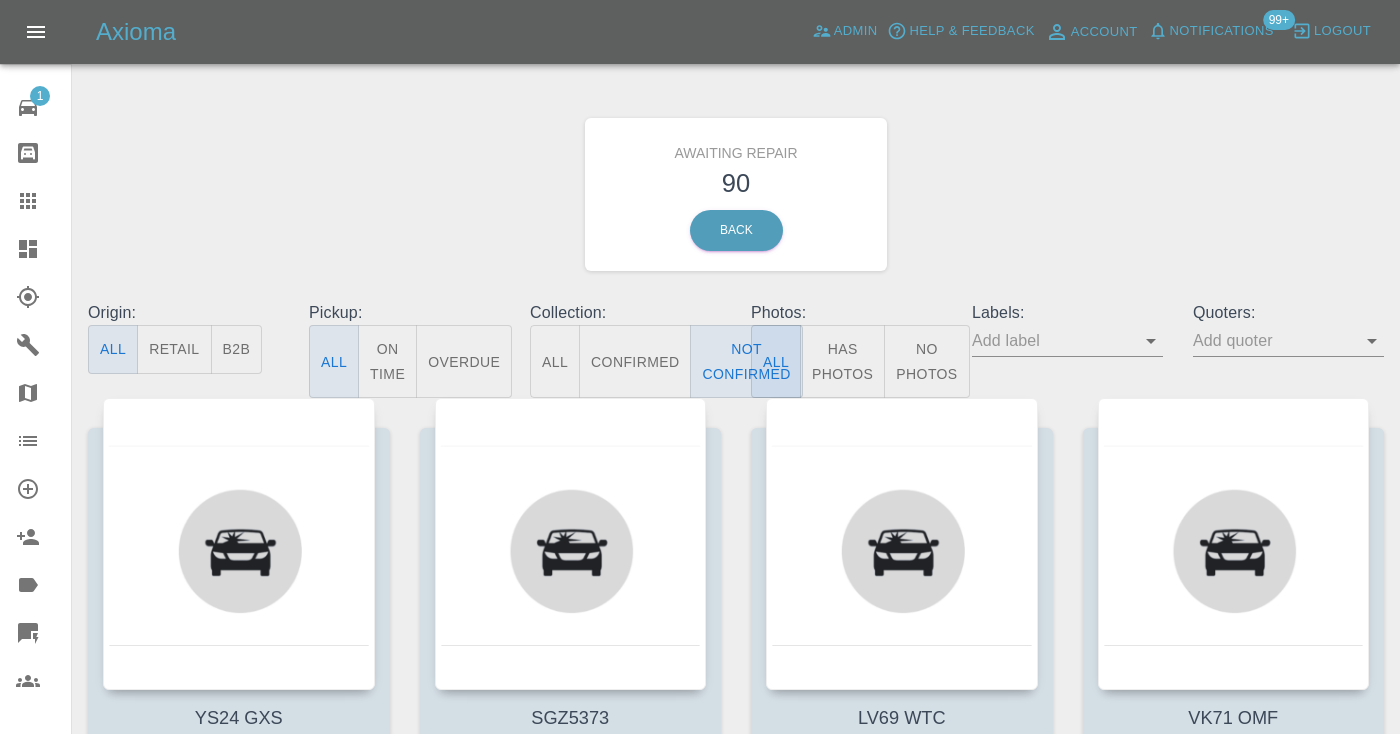 click on "Awaiting Repair 90 Back" at bounding box center [736, 194] 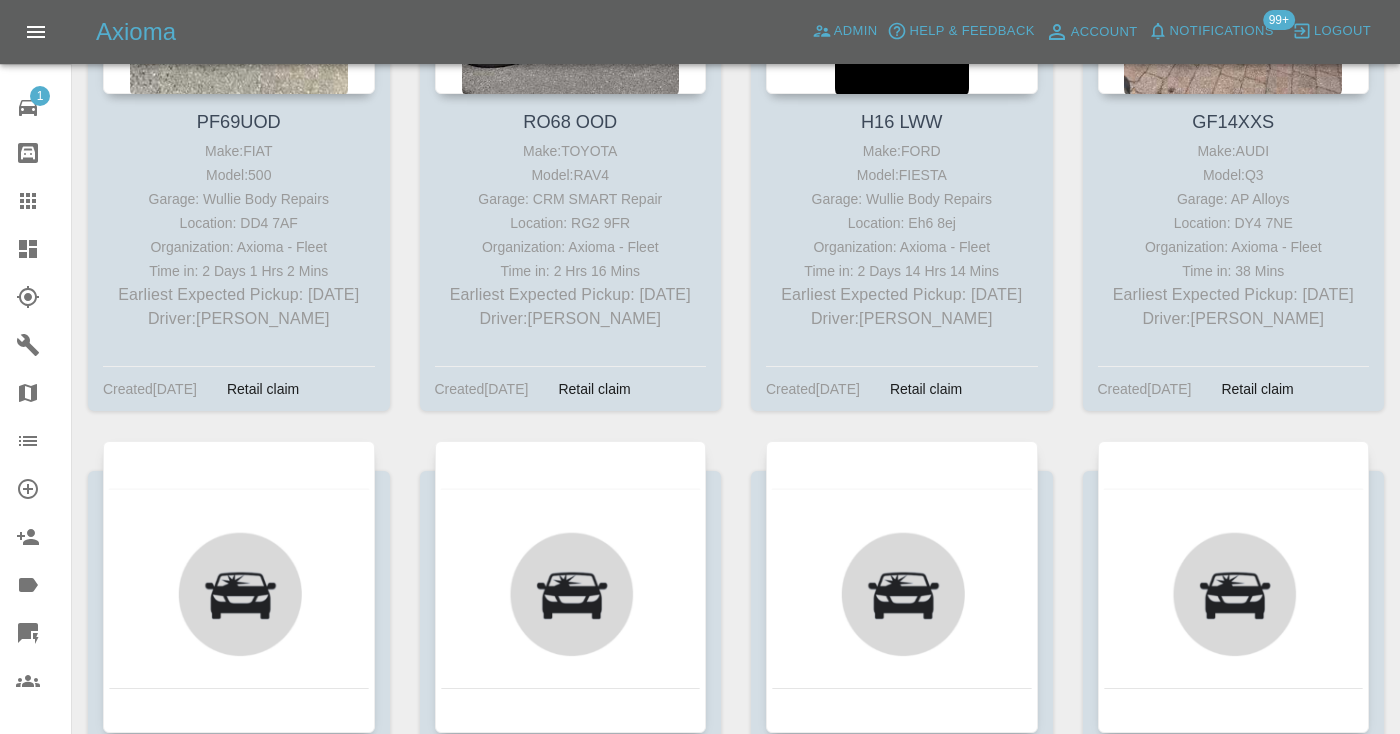 scroll, scrollTop: 5978, scrollLeft: 0, axis: vertical 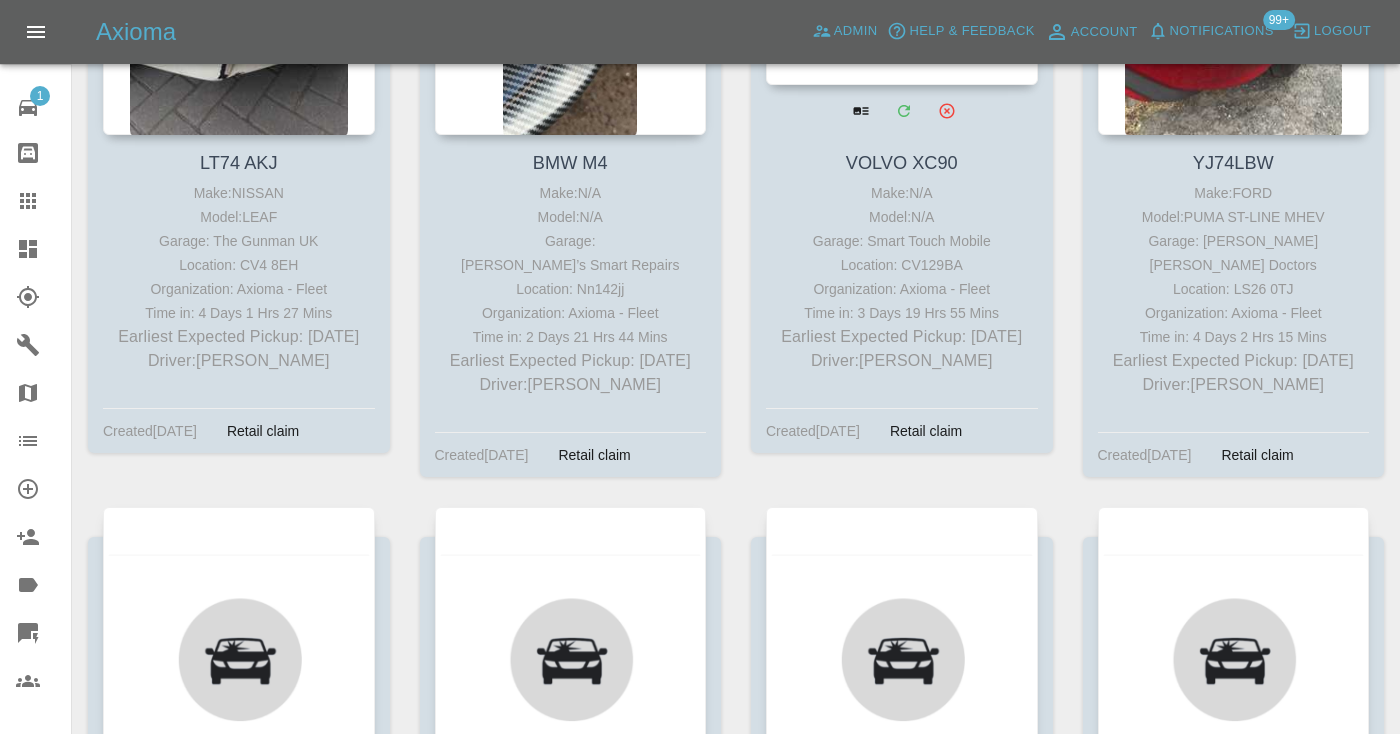 click at bounding box center [902, -61] 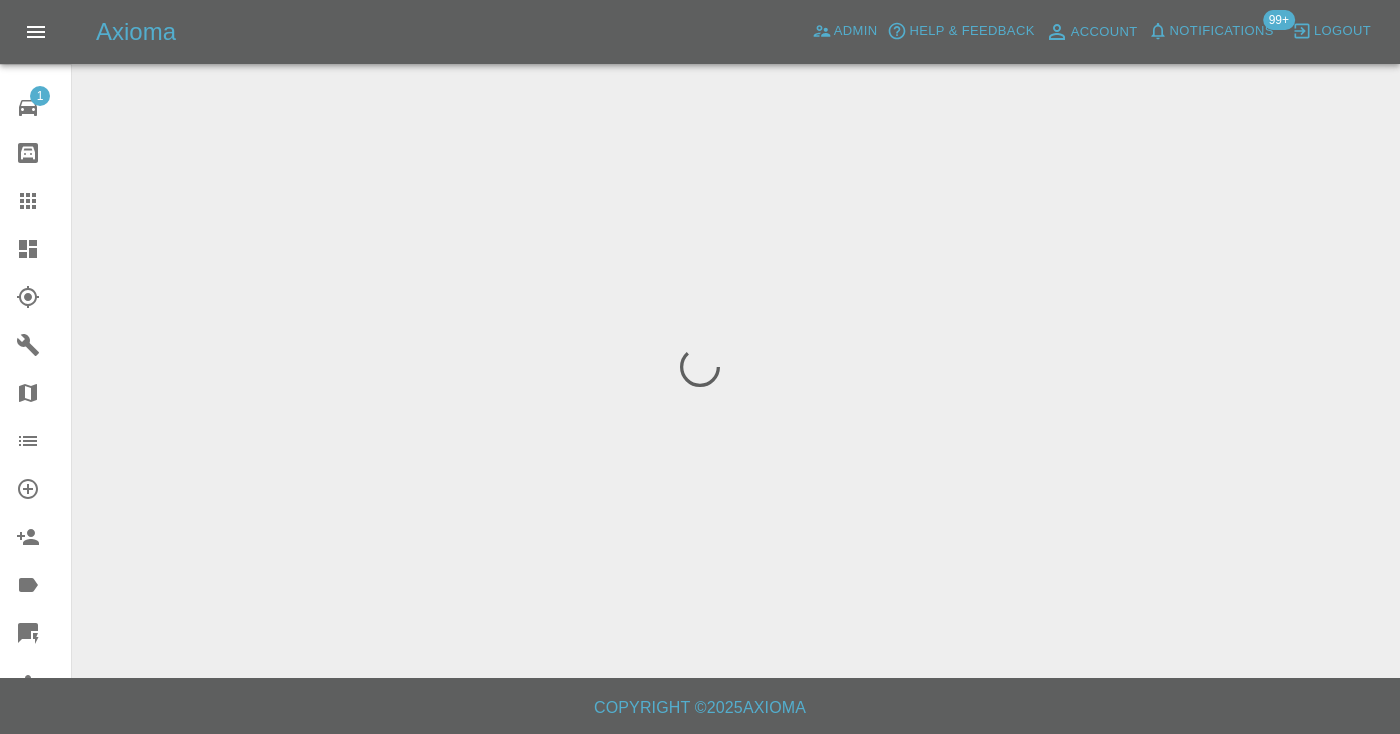 scroll, scrollTop: 0, scrollLeft: 0, axis: both 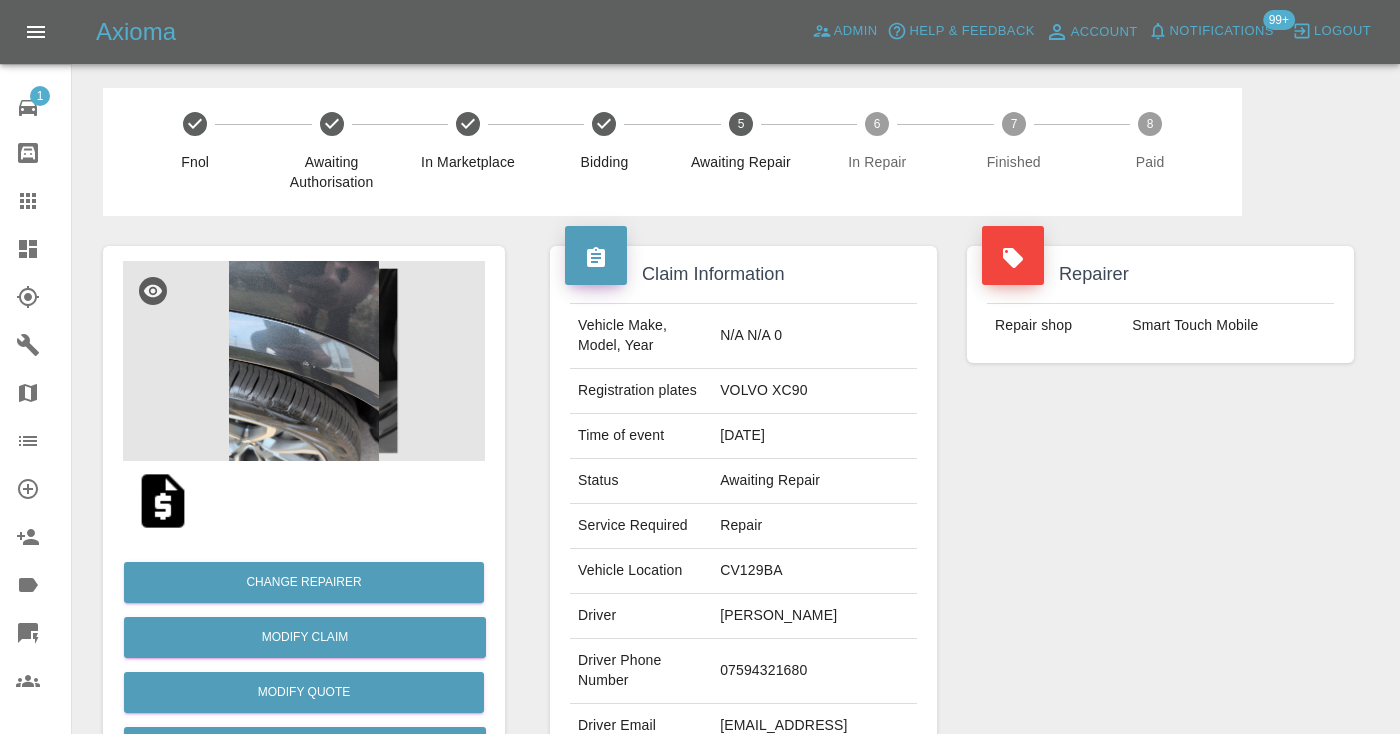 click on "07594321680" at bounding box center (814, 671) 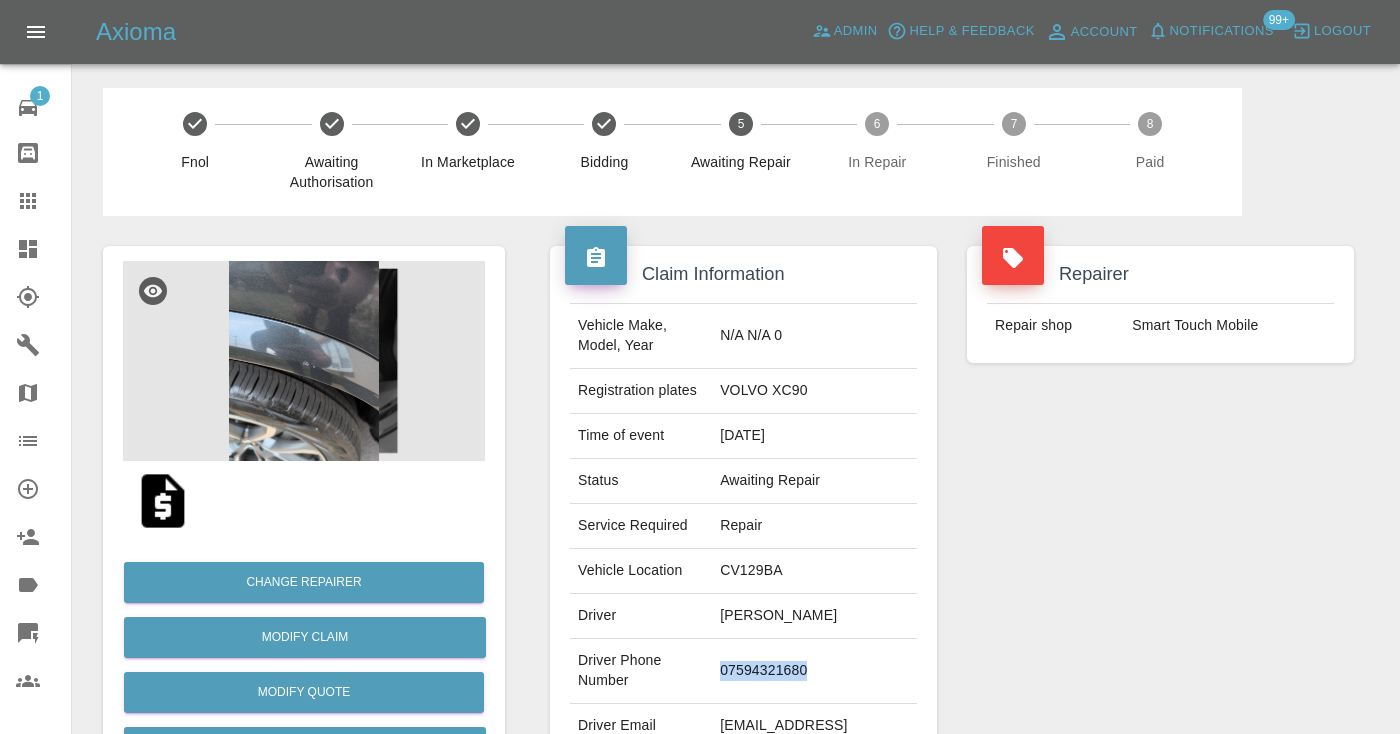 click on "07594321680" at bounding box center [814, 671] 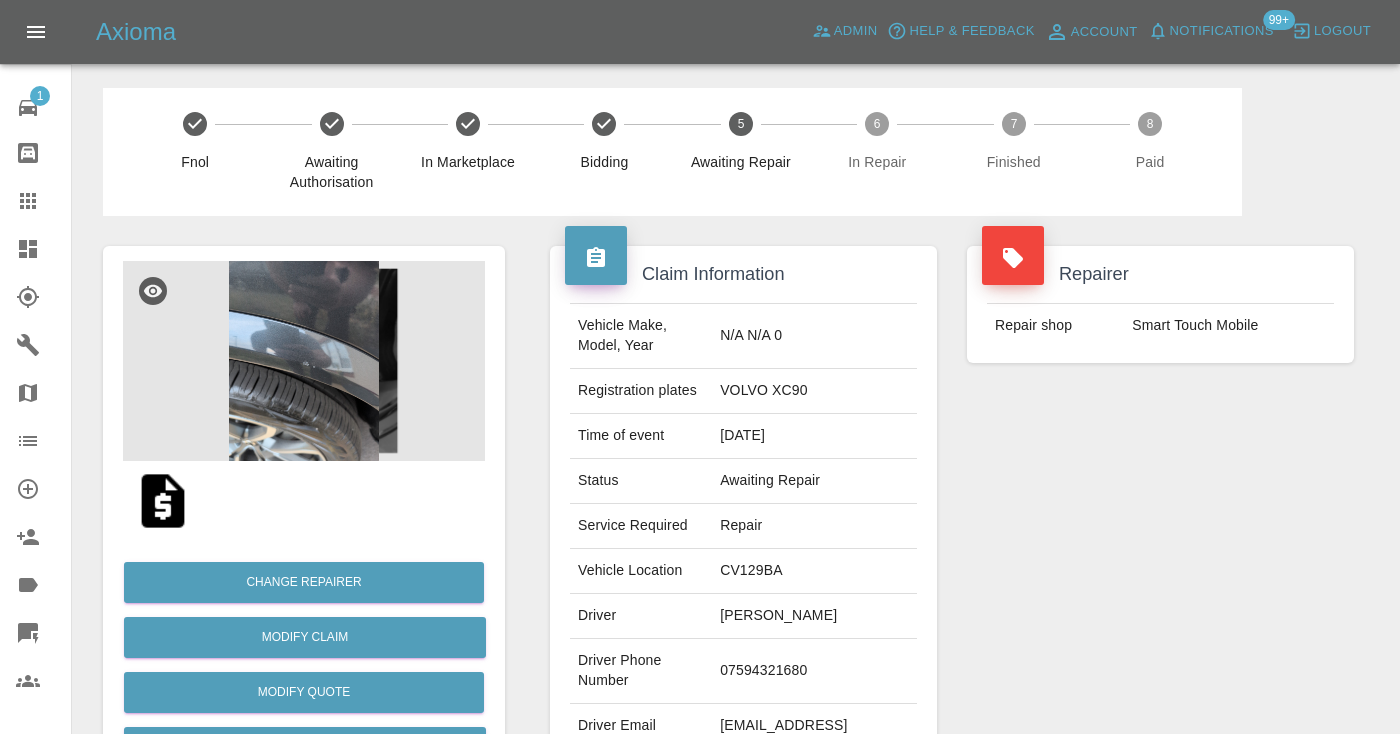 click on "Repairer Repair shop Smart Touch Mobile" at bounding box center [1160, 514] 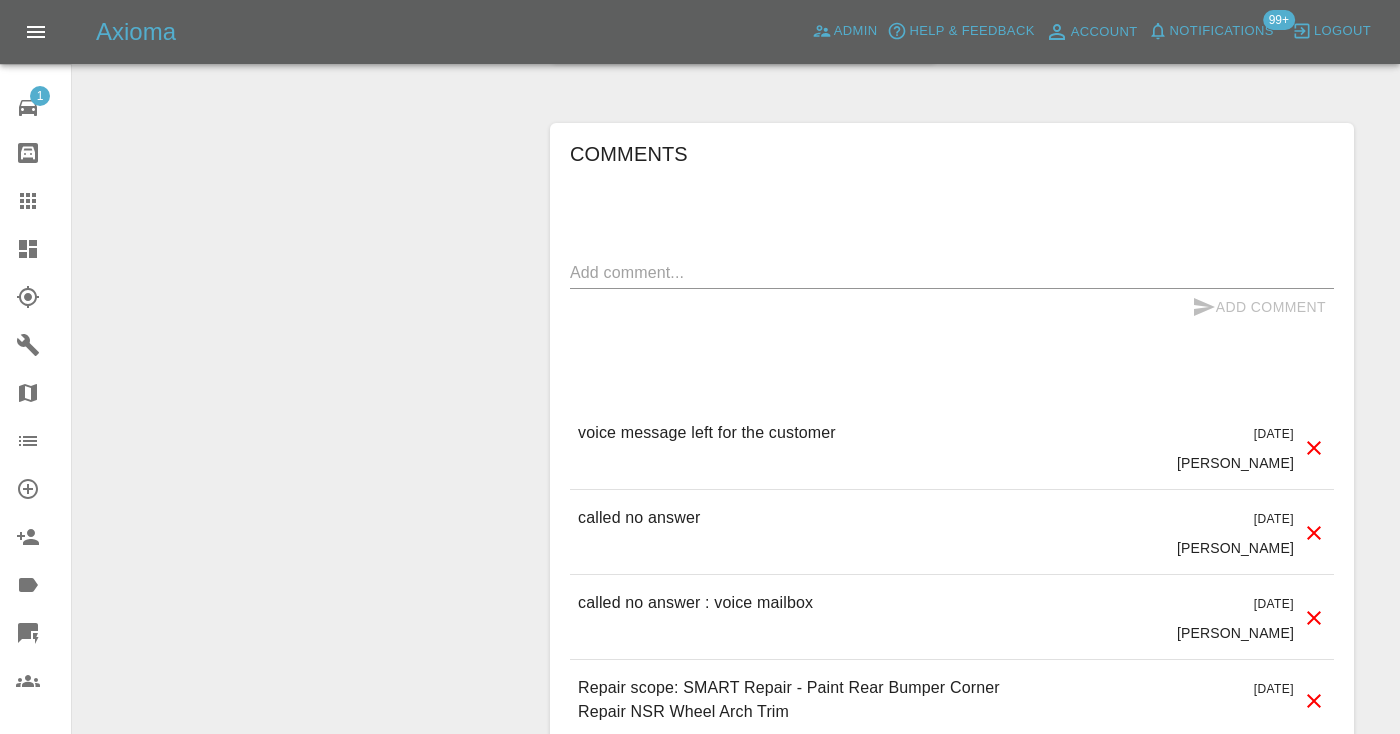 scroll, scrollTop: 1733, scrollLeft: 0, axis: vertical 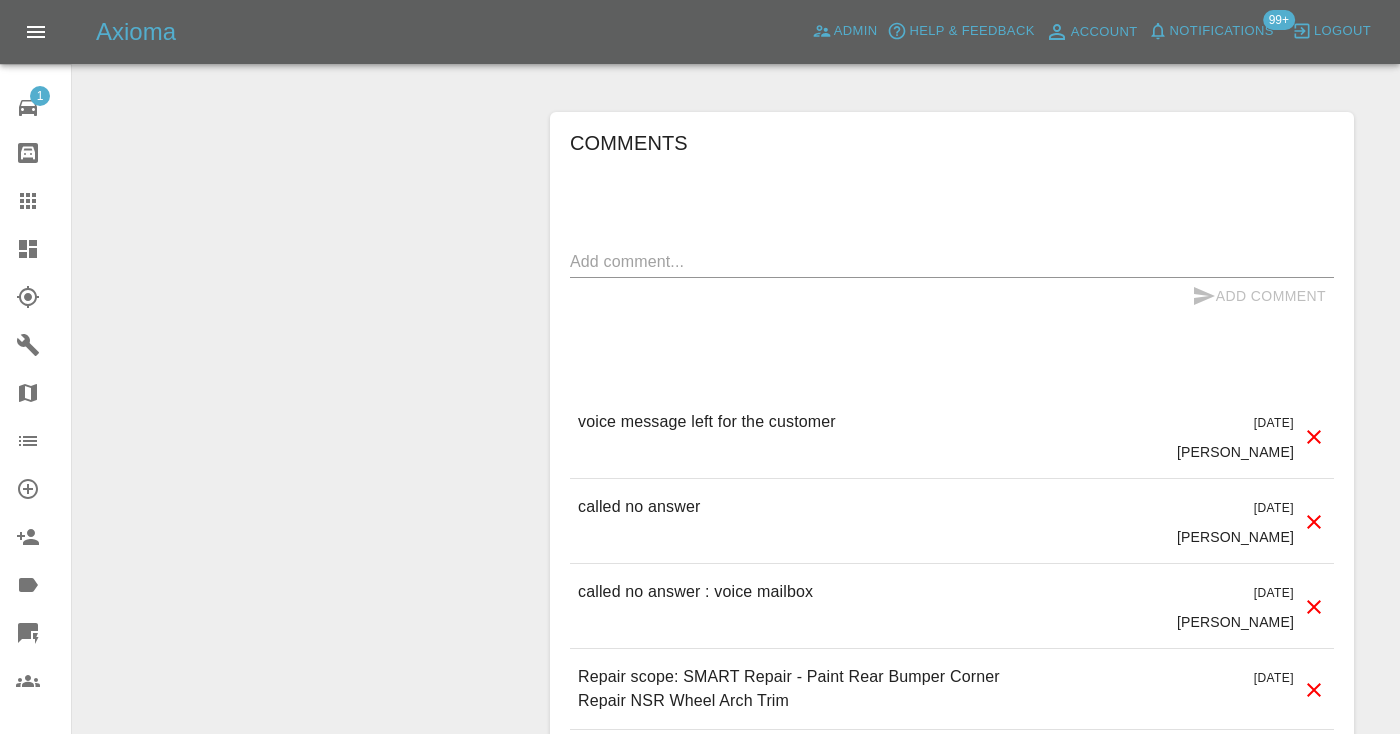 click on "Add Comment" at bounding box center [952, 296] 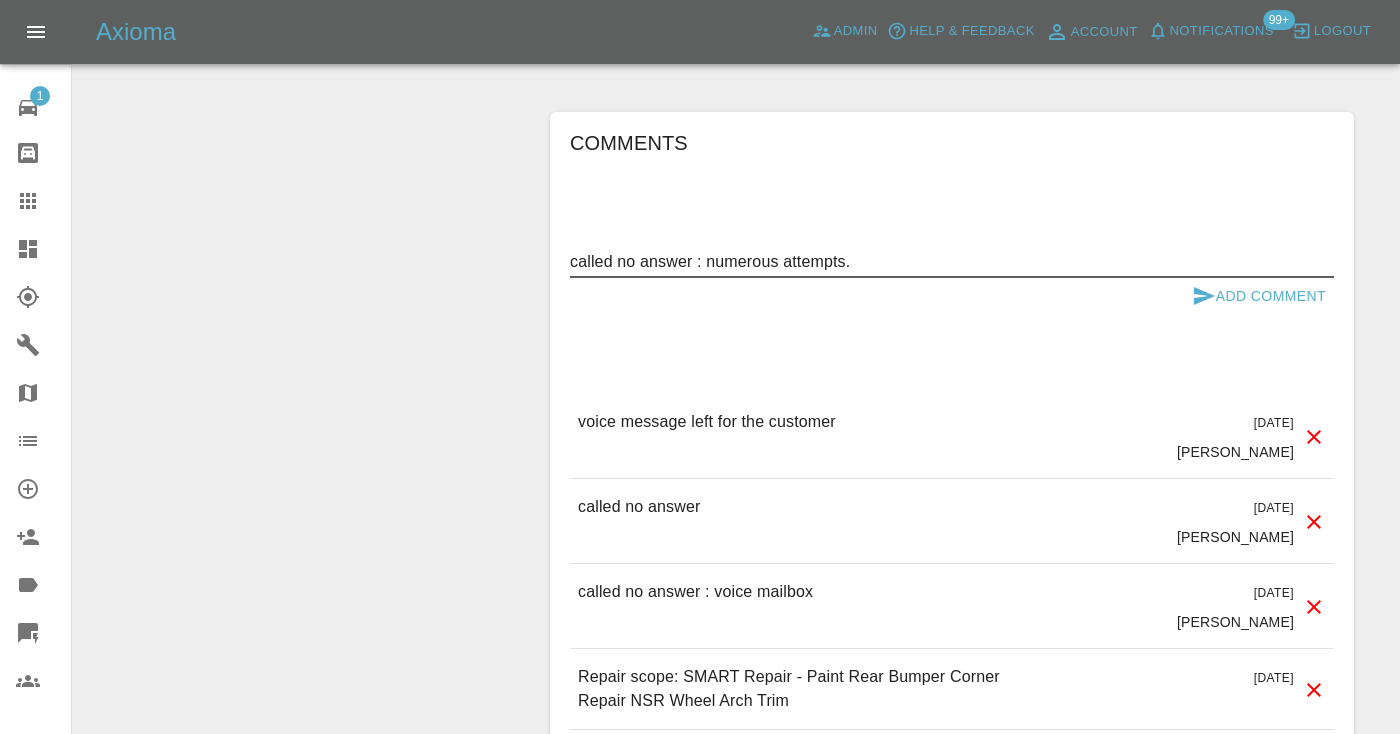 type on "called no answer : numerous attempts." 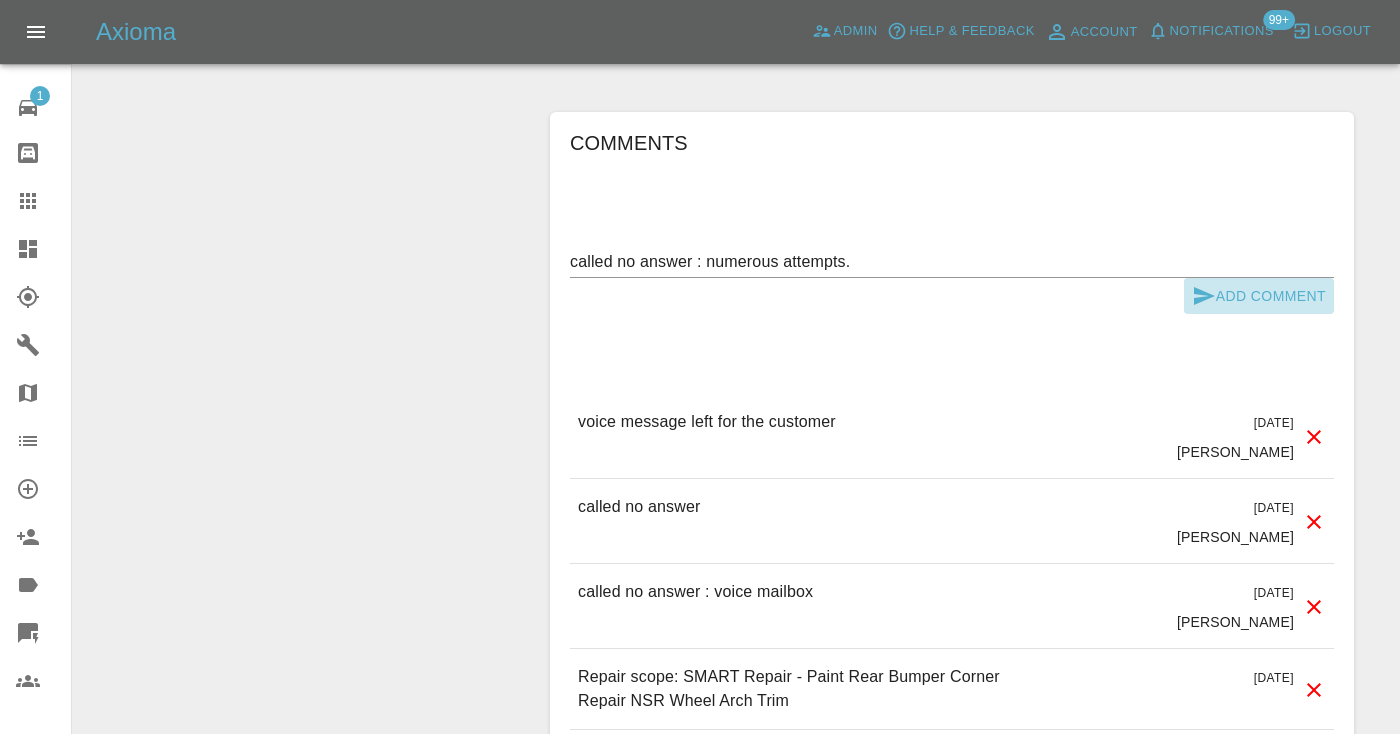 click 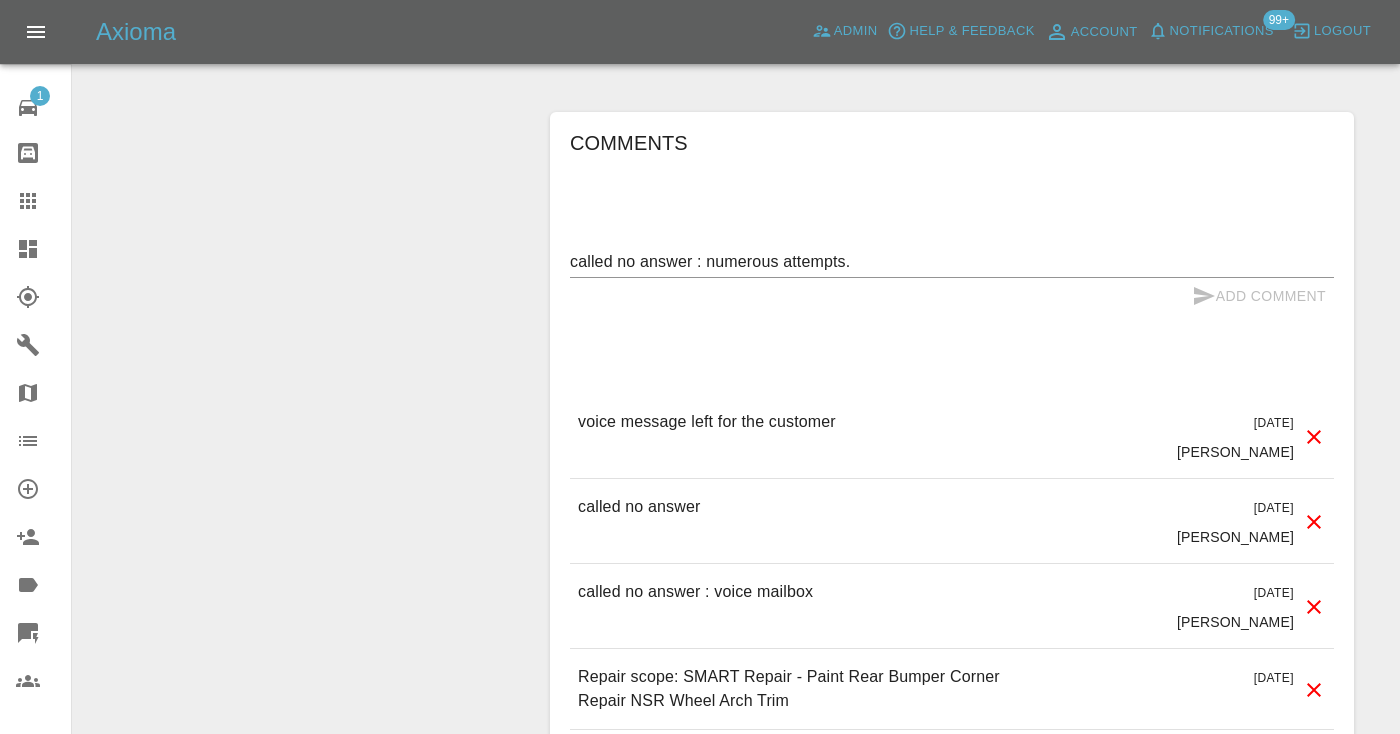 type 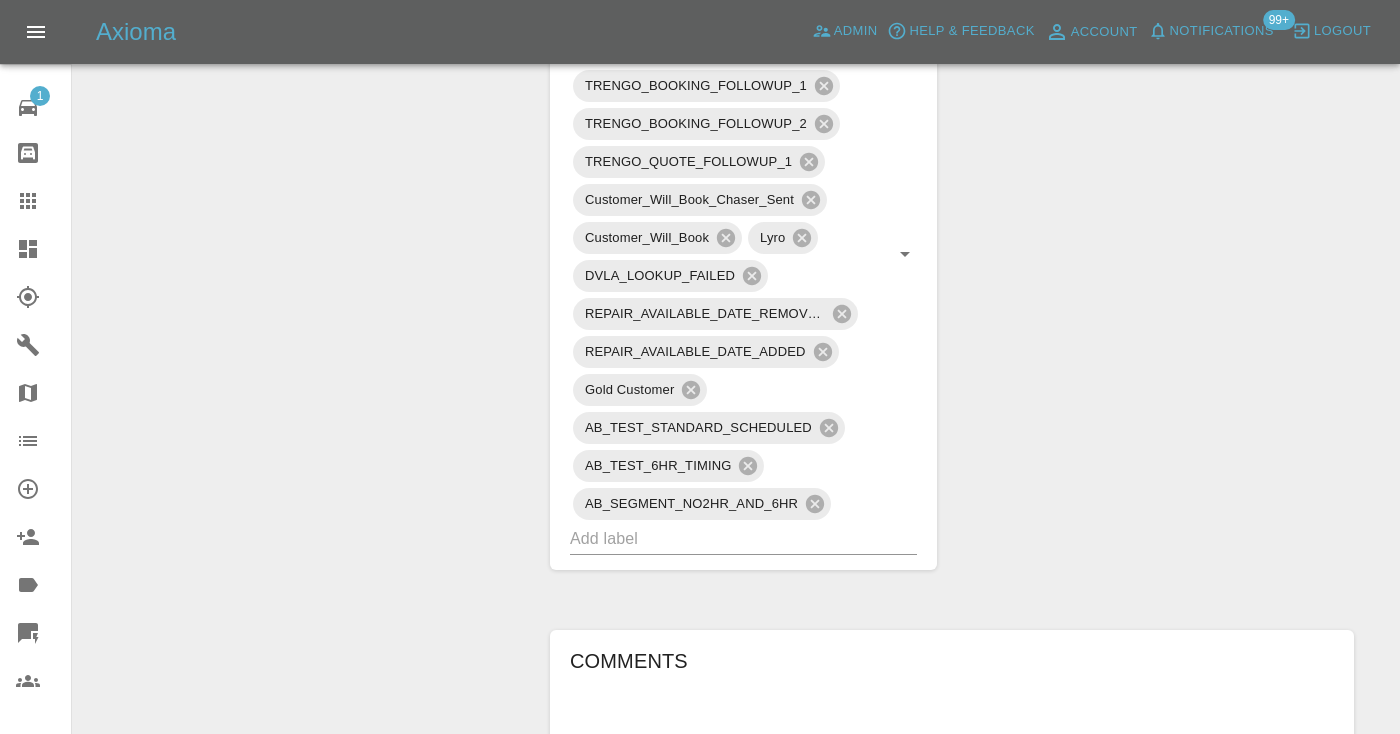 scroll, scrollTop: 1207, scrollLeft: 0, axis: vertical 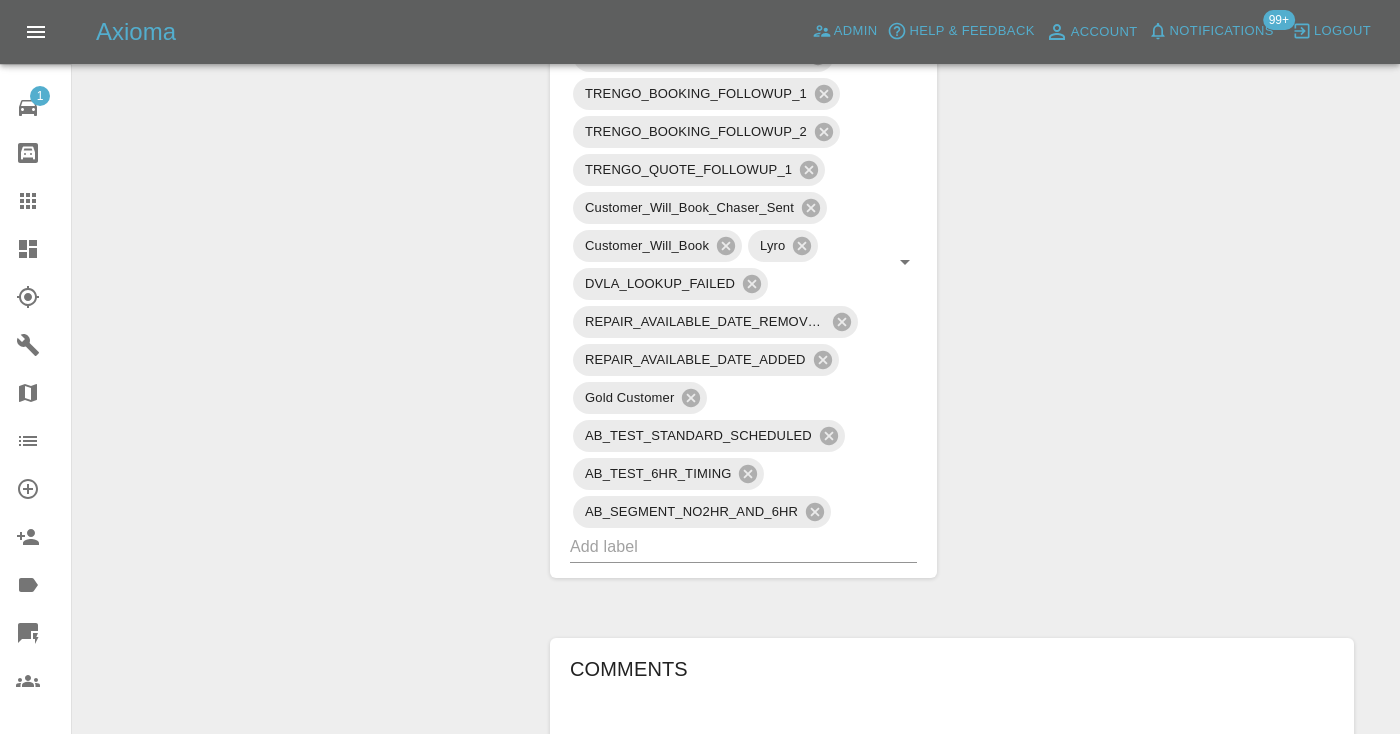 click 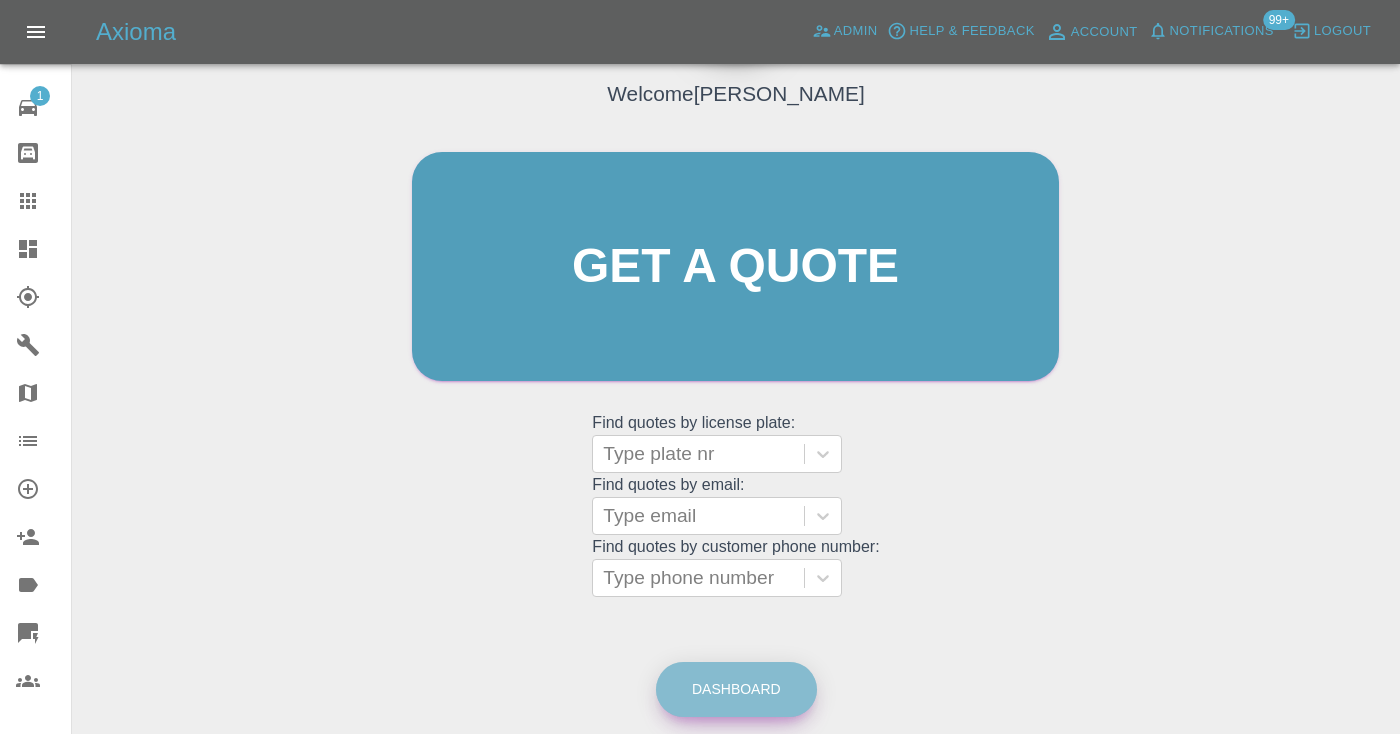 click on "Dashboard" at bounding box center [736, 689] 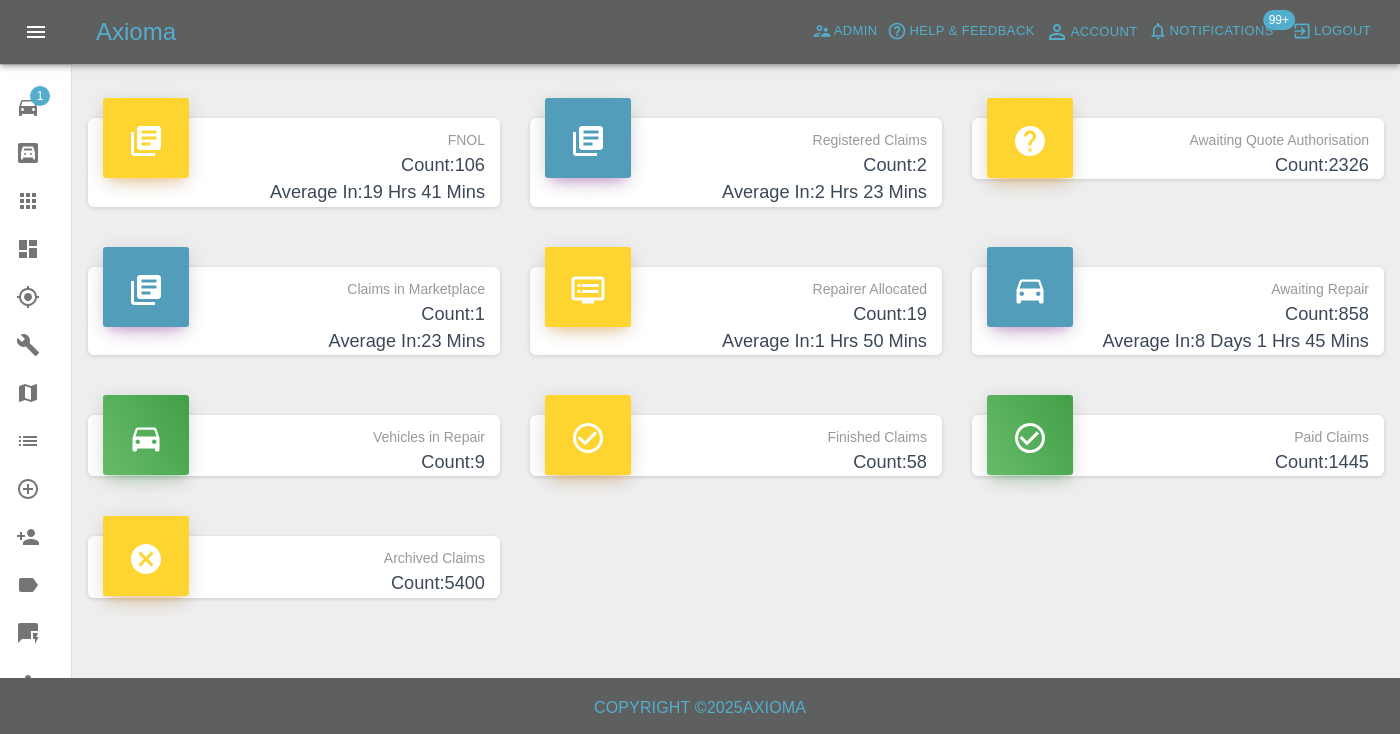 click on "Count:  858" at bounding box center [1178, 314] 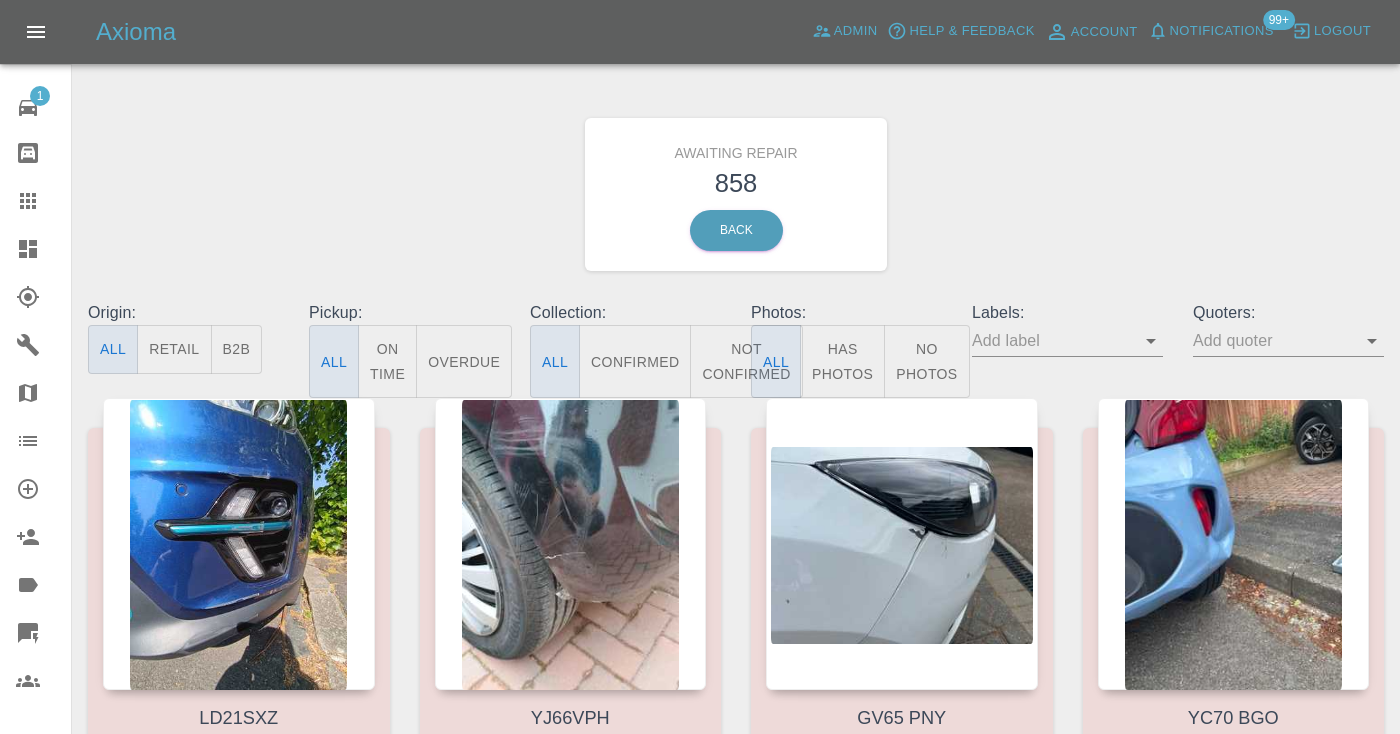 click on "Not Confirmed" at bounding box center [746, 361] 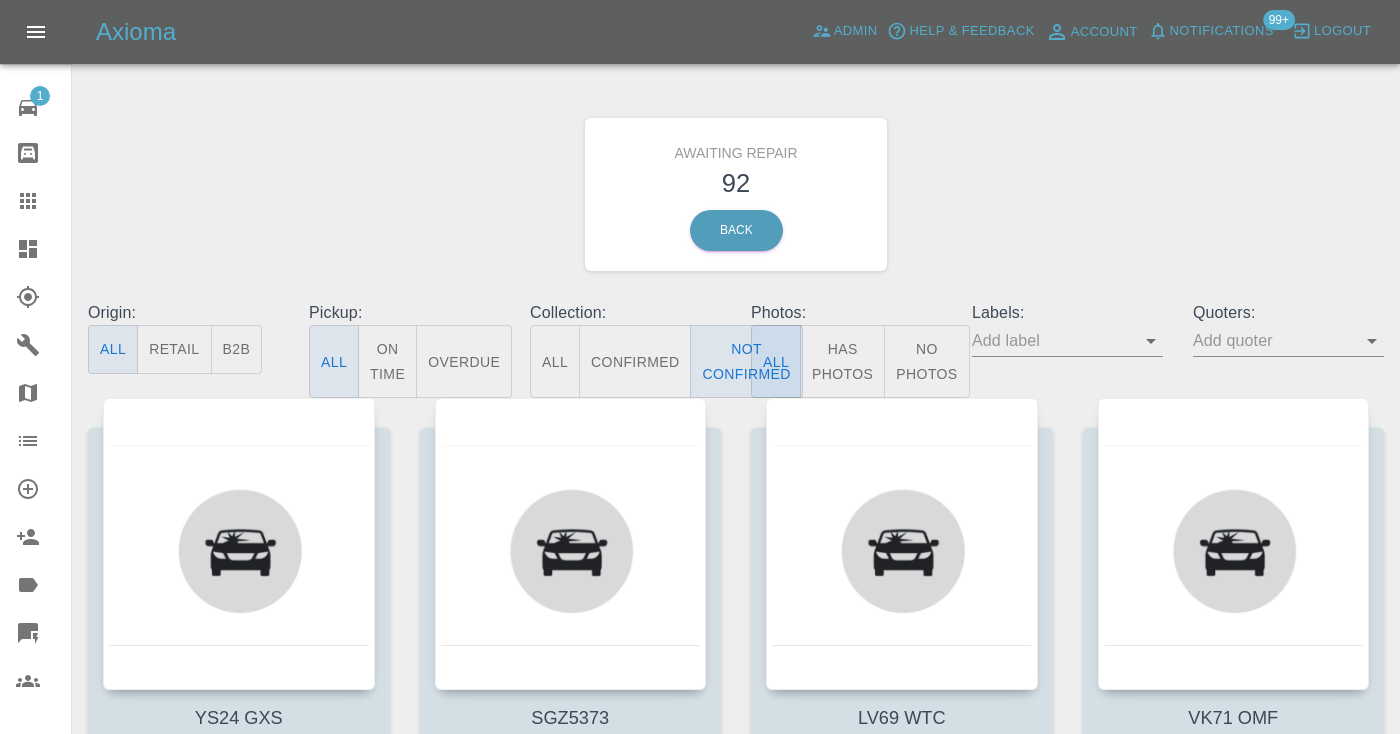 click on "Awaiting Repair 92 Back" at bounding box center [736, 194] 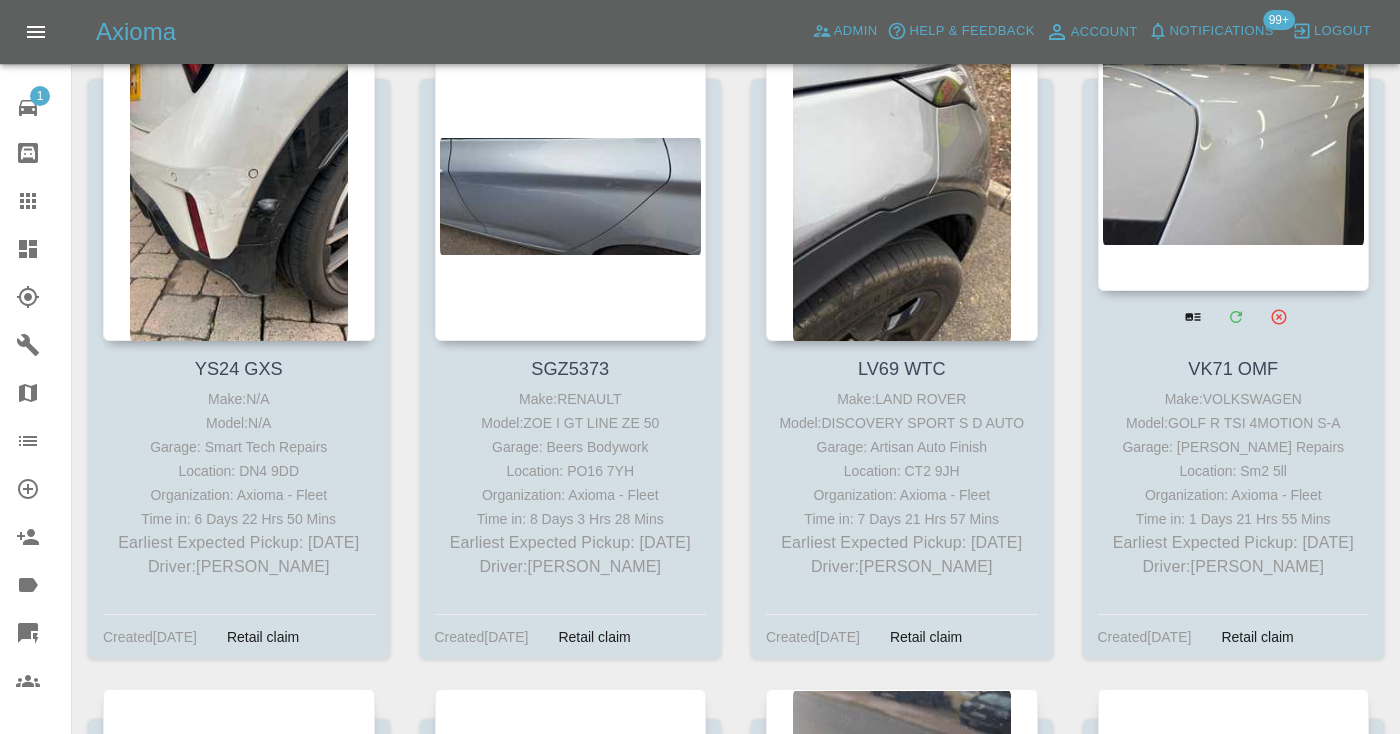 scroll, scrollTop: 336, scrollLeft: 0, axis: vertical 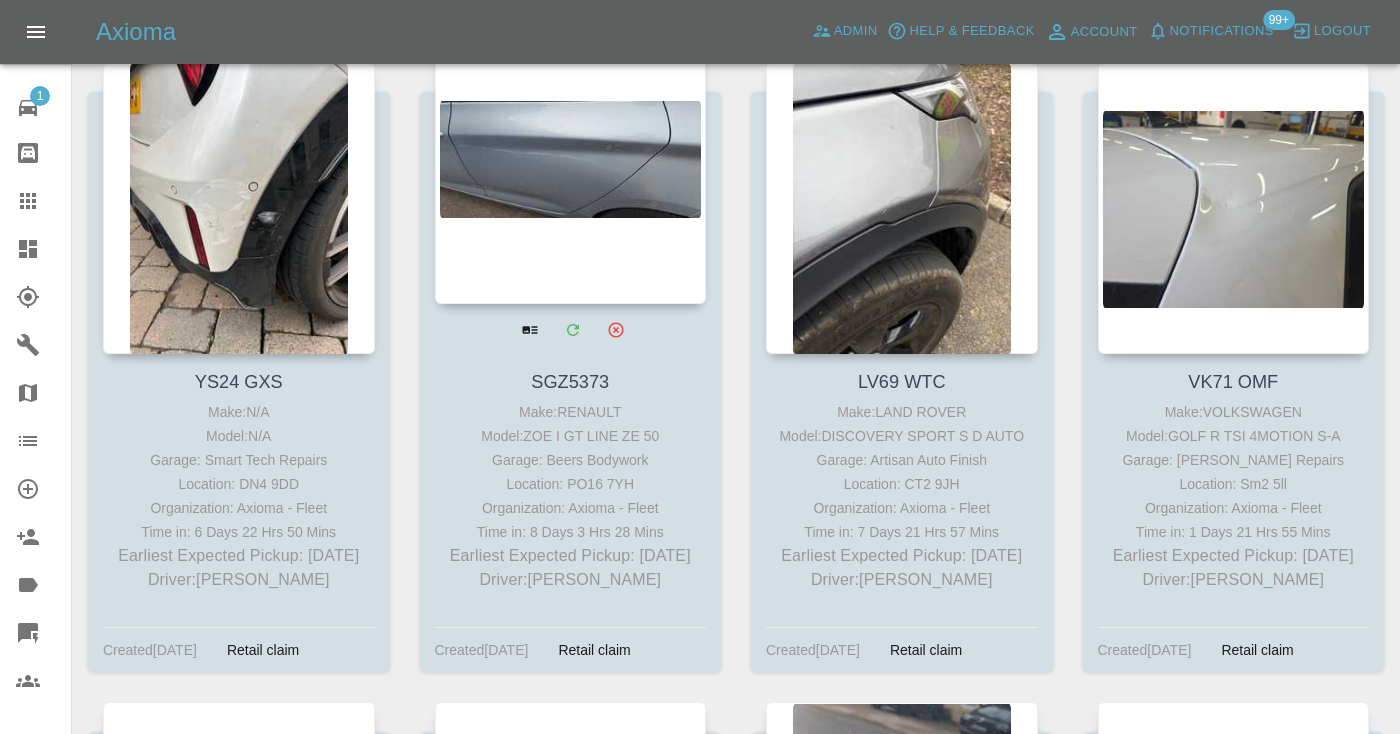 click at bounding box center (571, 158) 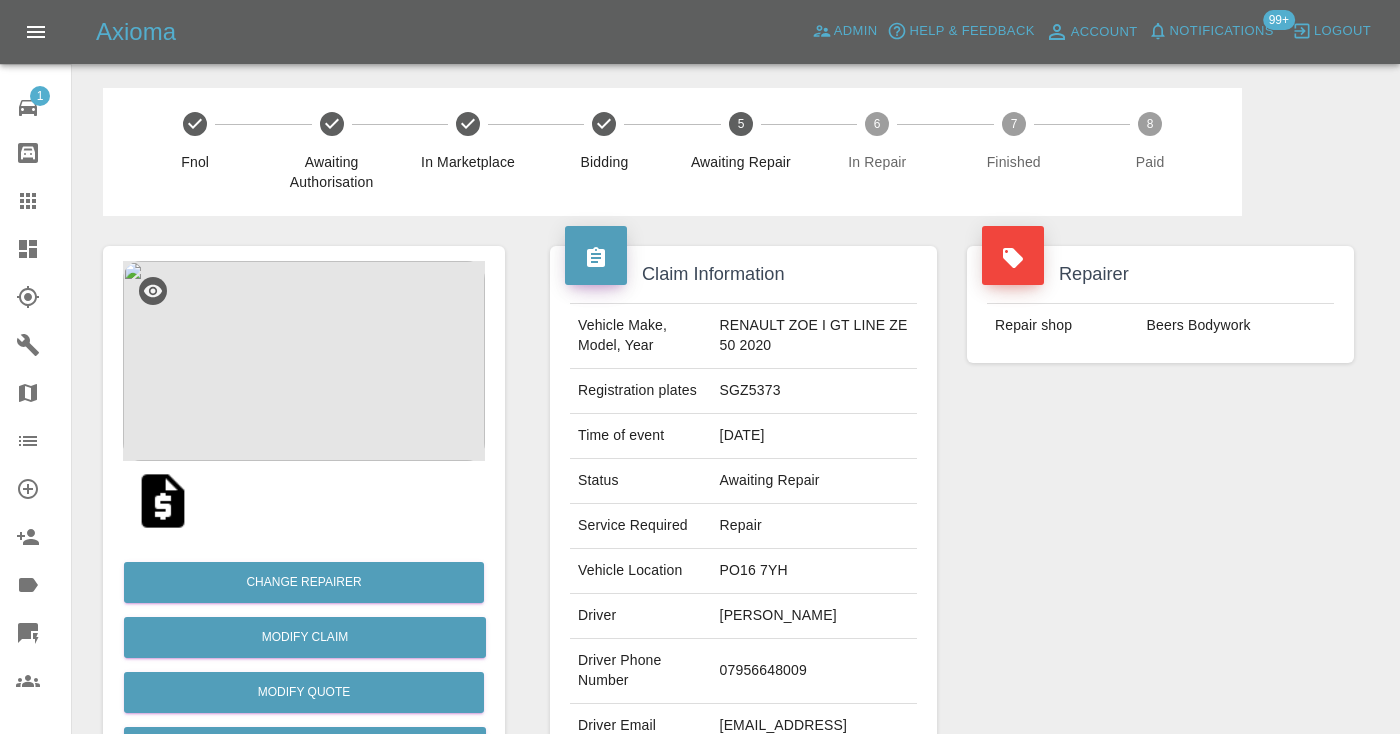click on "07956648009" at bounding box center [814, 671] 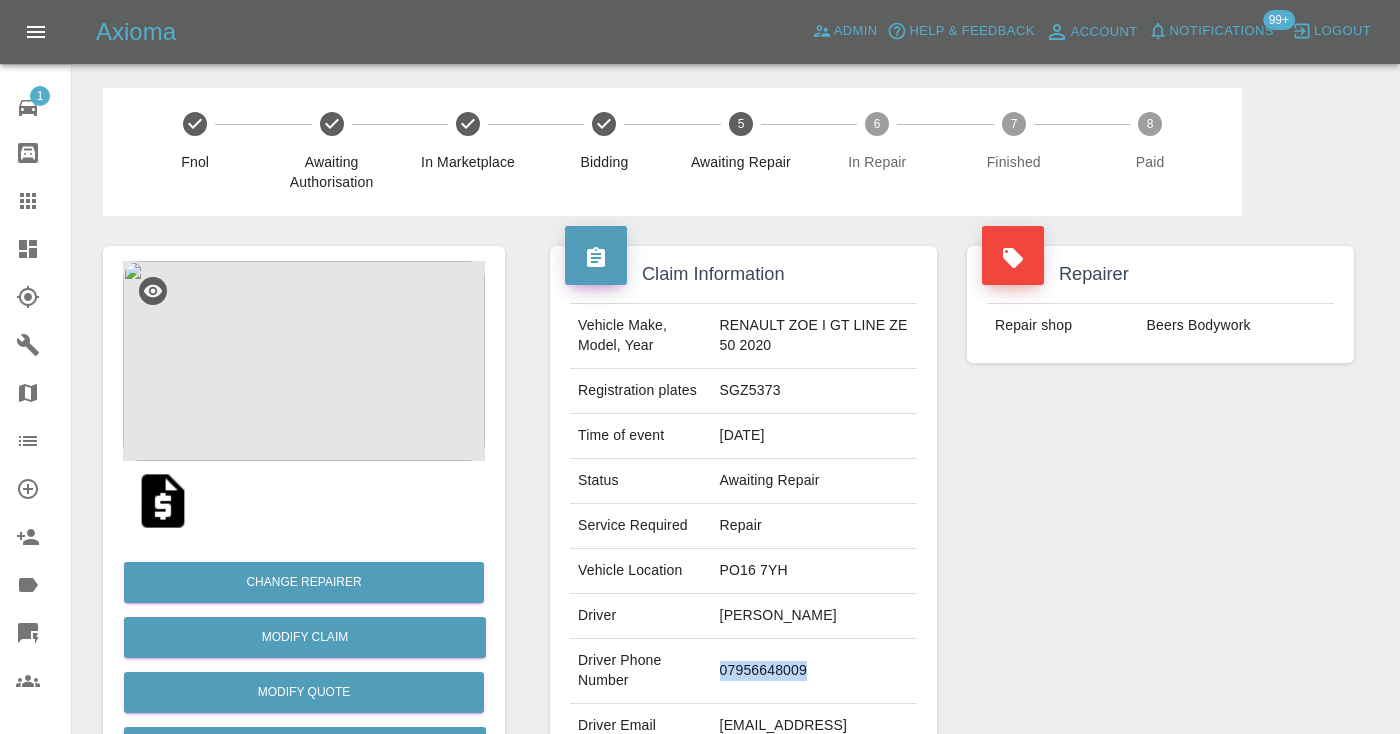 click on "07956648009" at bounding box center [814, 671] 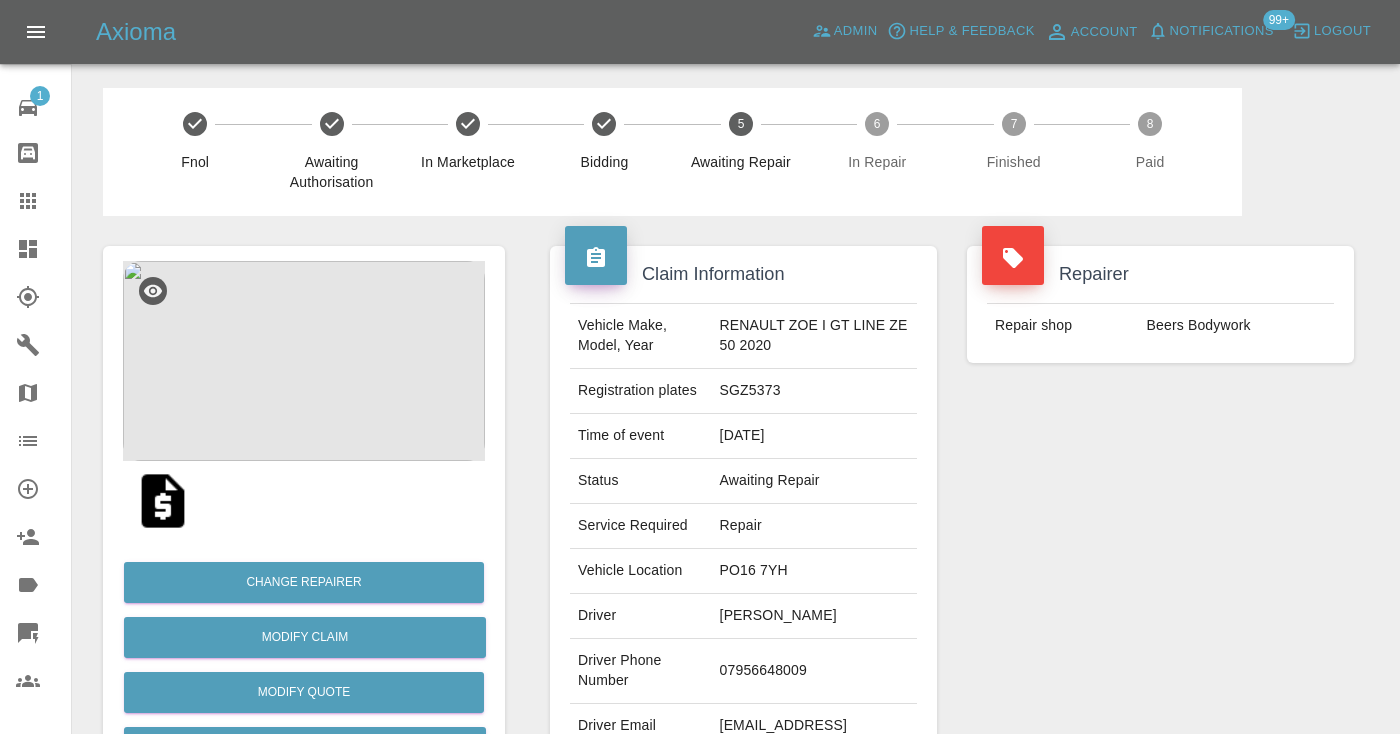click on "Repairer Repair shop Beers Bodywork" at bounding box center [1160, 514] 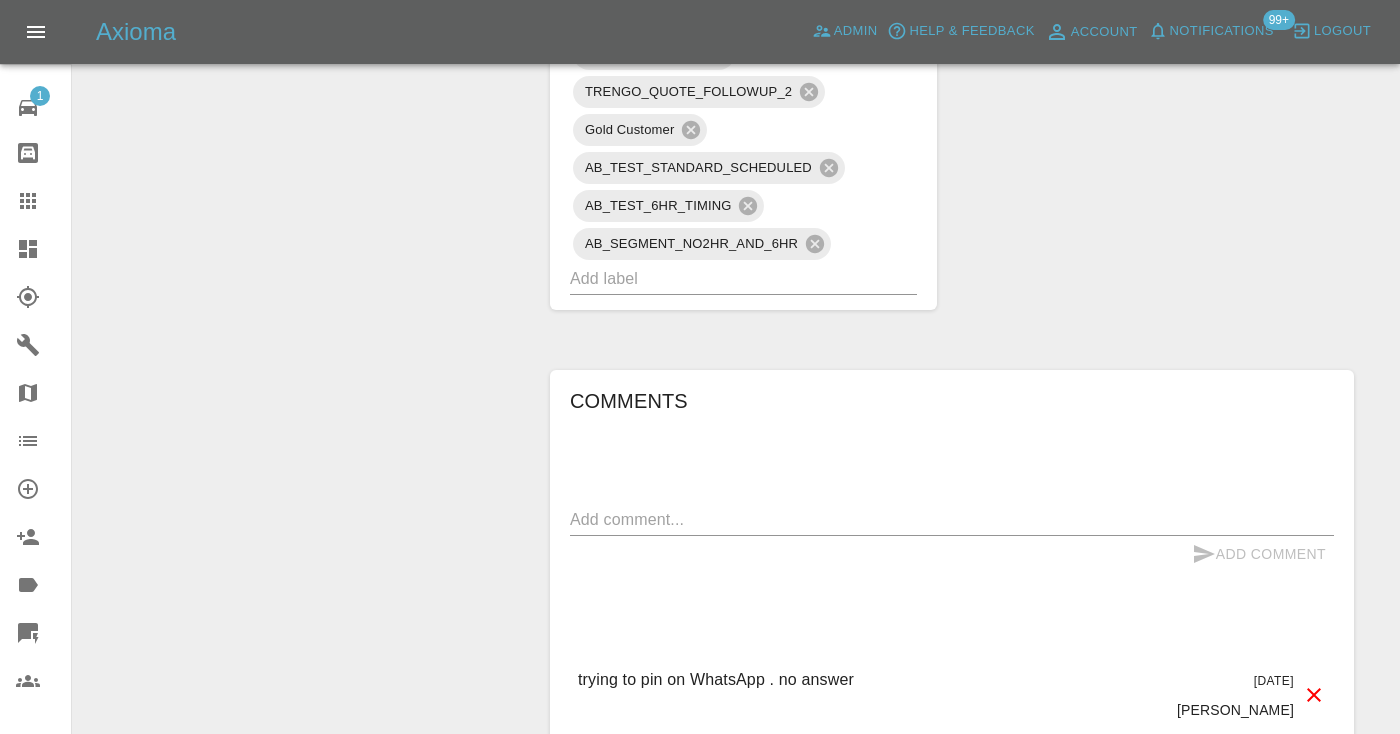 scroll, scrollTop: 1580, scrollLeft: 0, axis: vertical 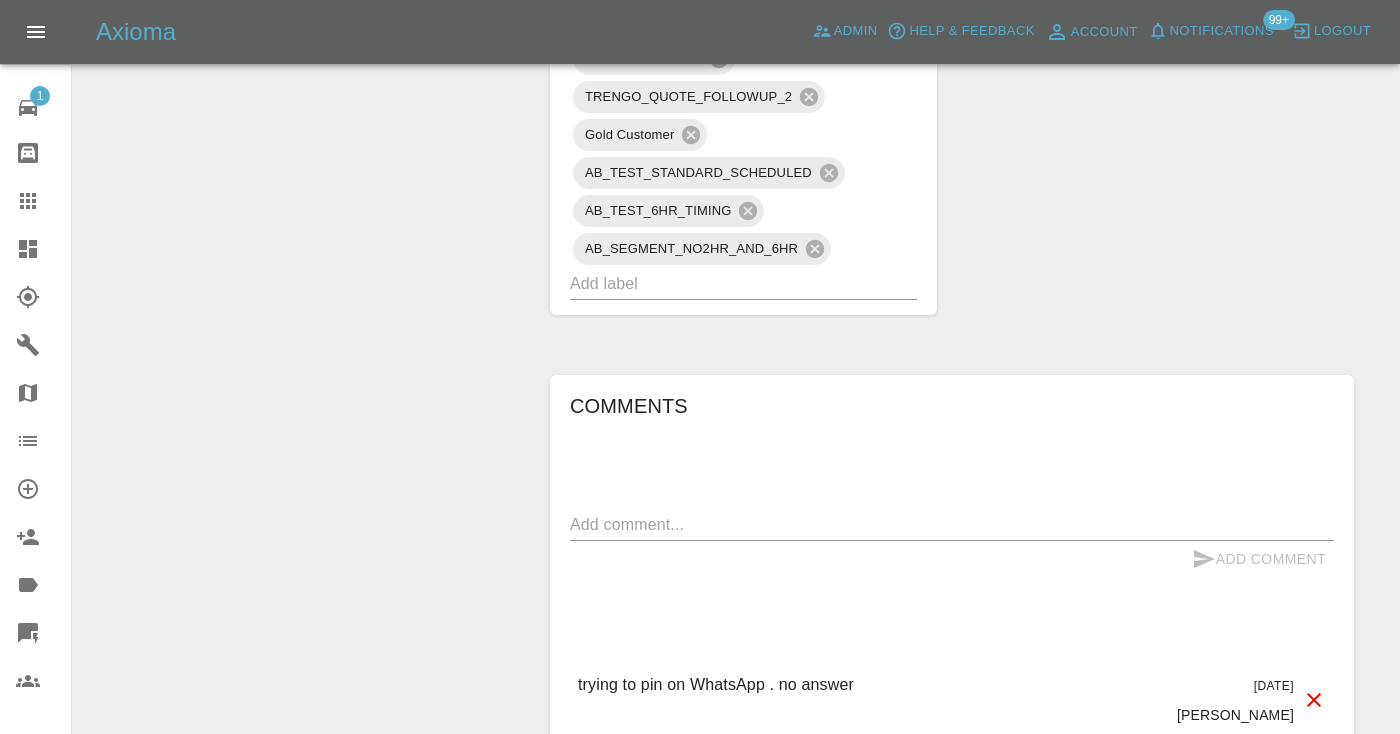 click at bounding box center (715, 283) 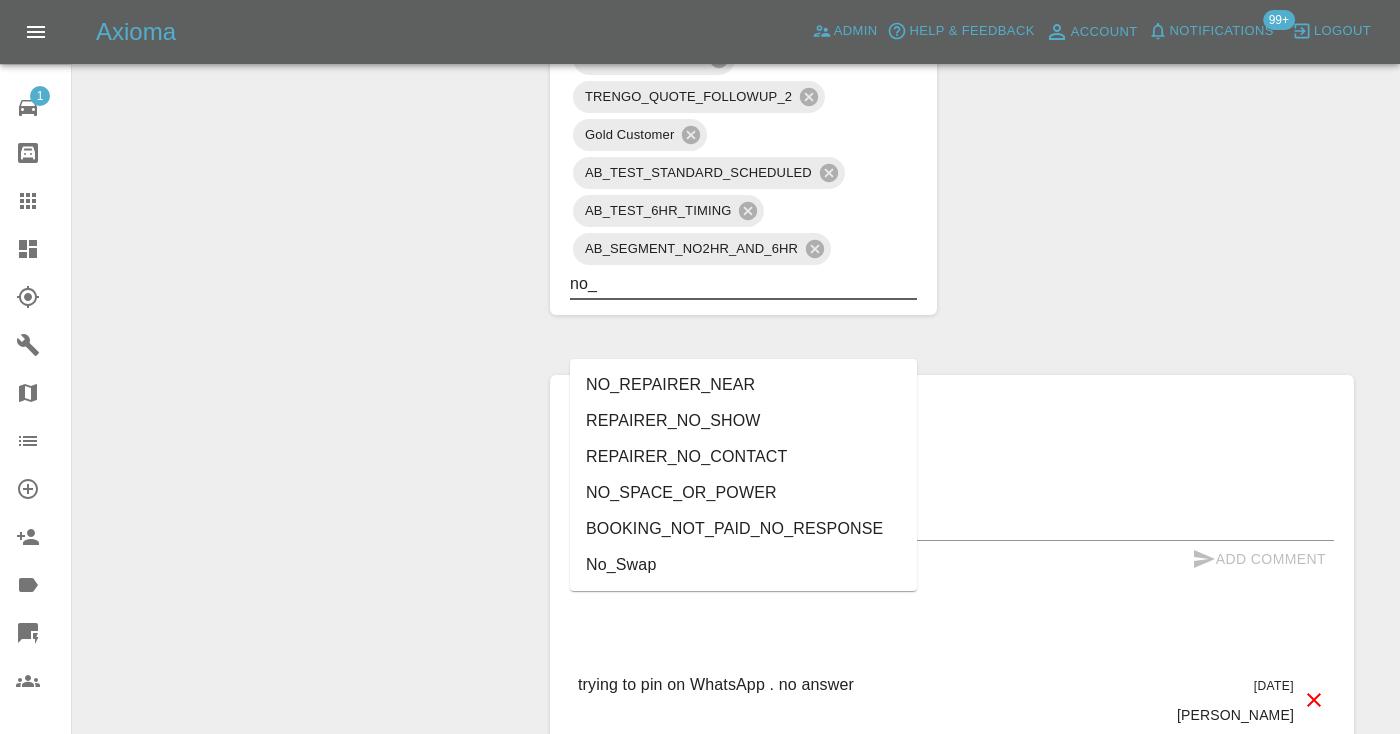 type on "no_" 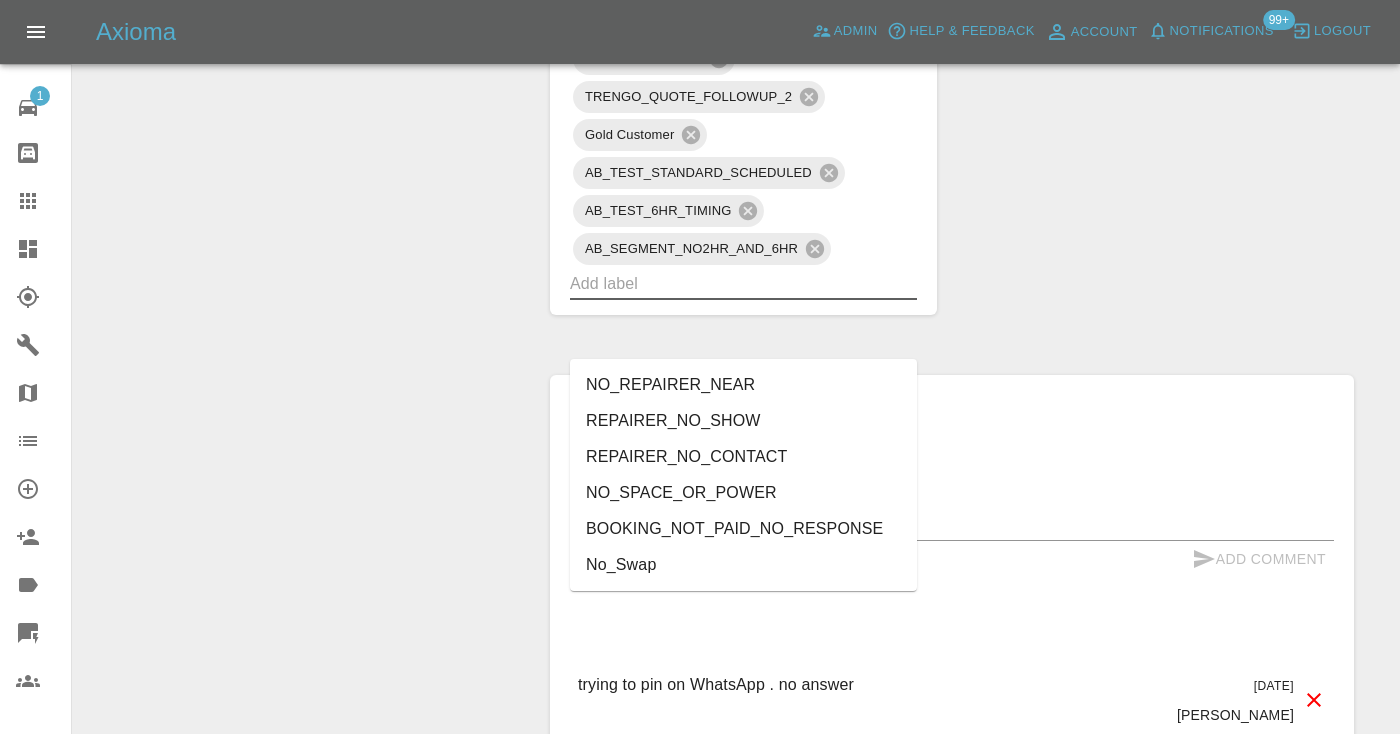 click on "Change Repairer Modify Claim Modify Quote Rollback Submit Payment Archive" at bounding box center (304, 28) 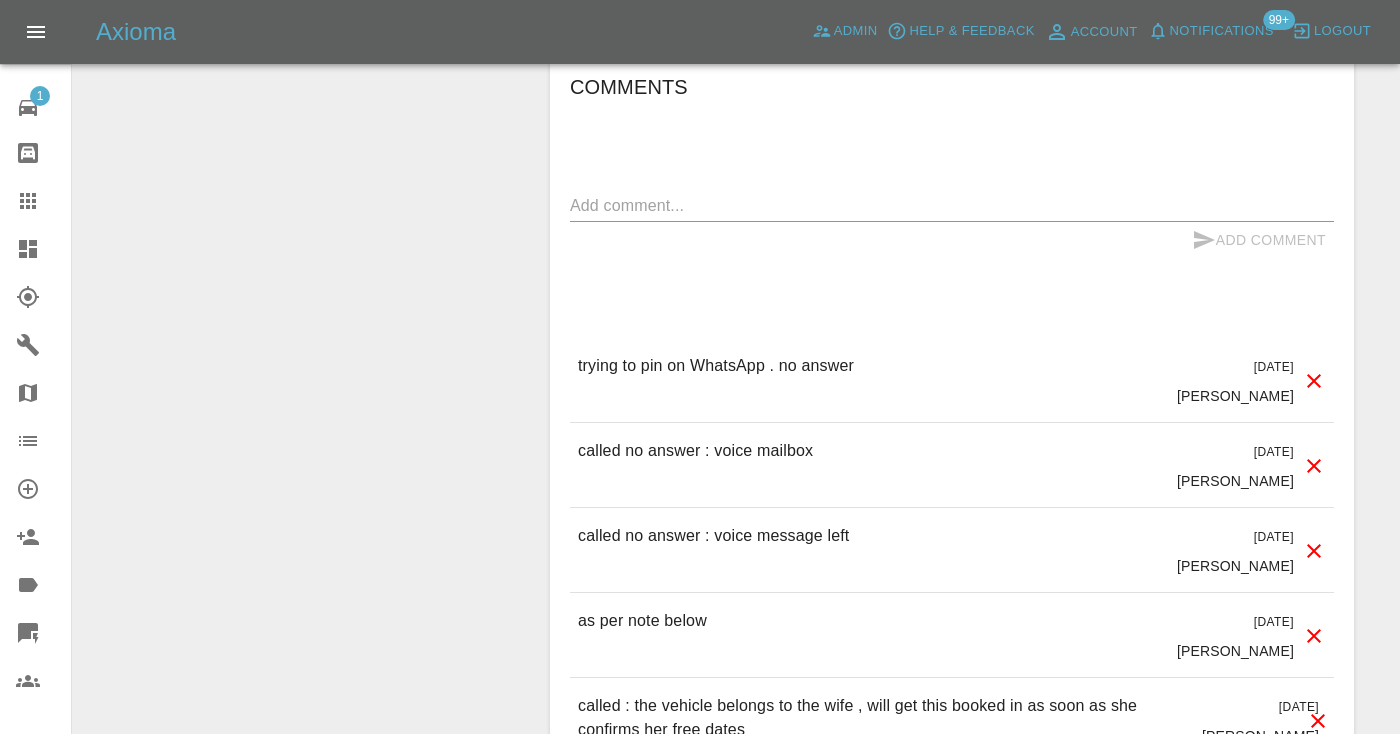 scroll, scrollTop: 1906, scrollLeft: 0, axis: vertical 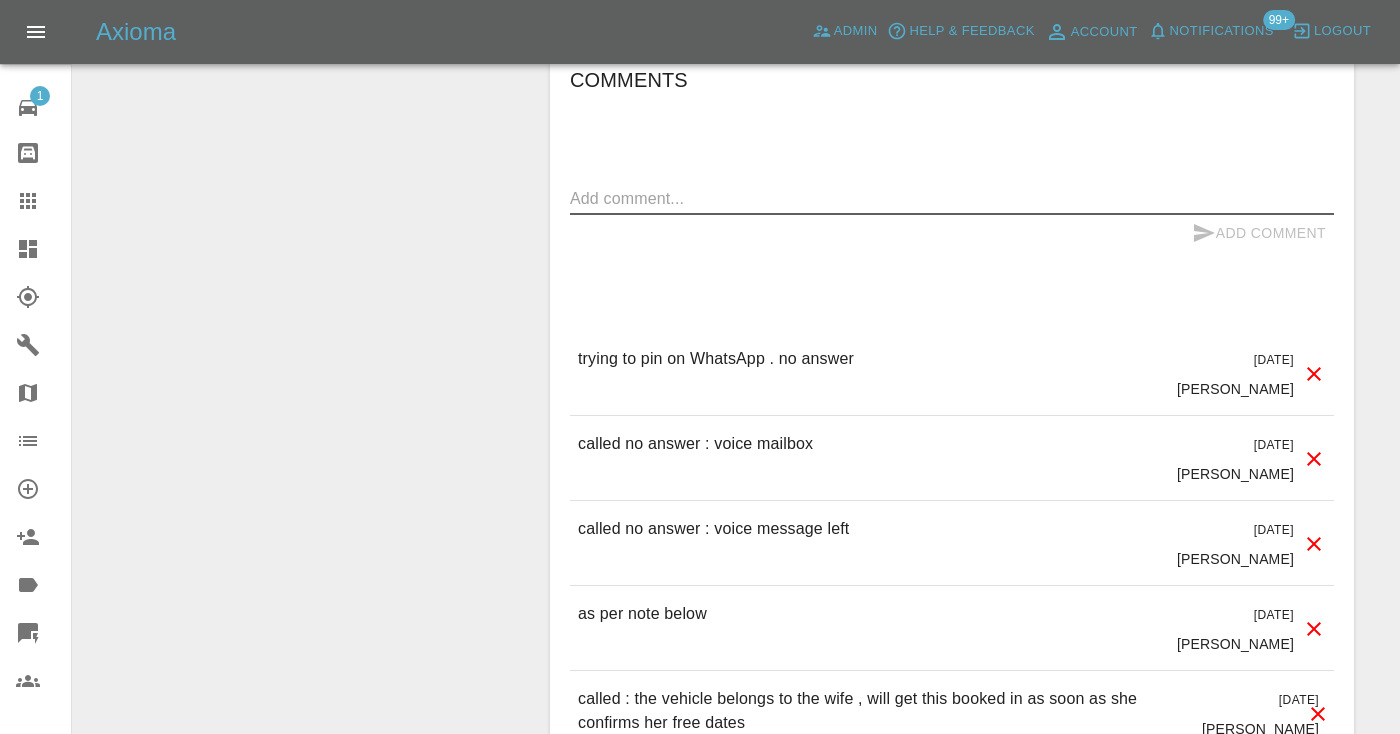 click at bounding box center [952, 198] 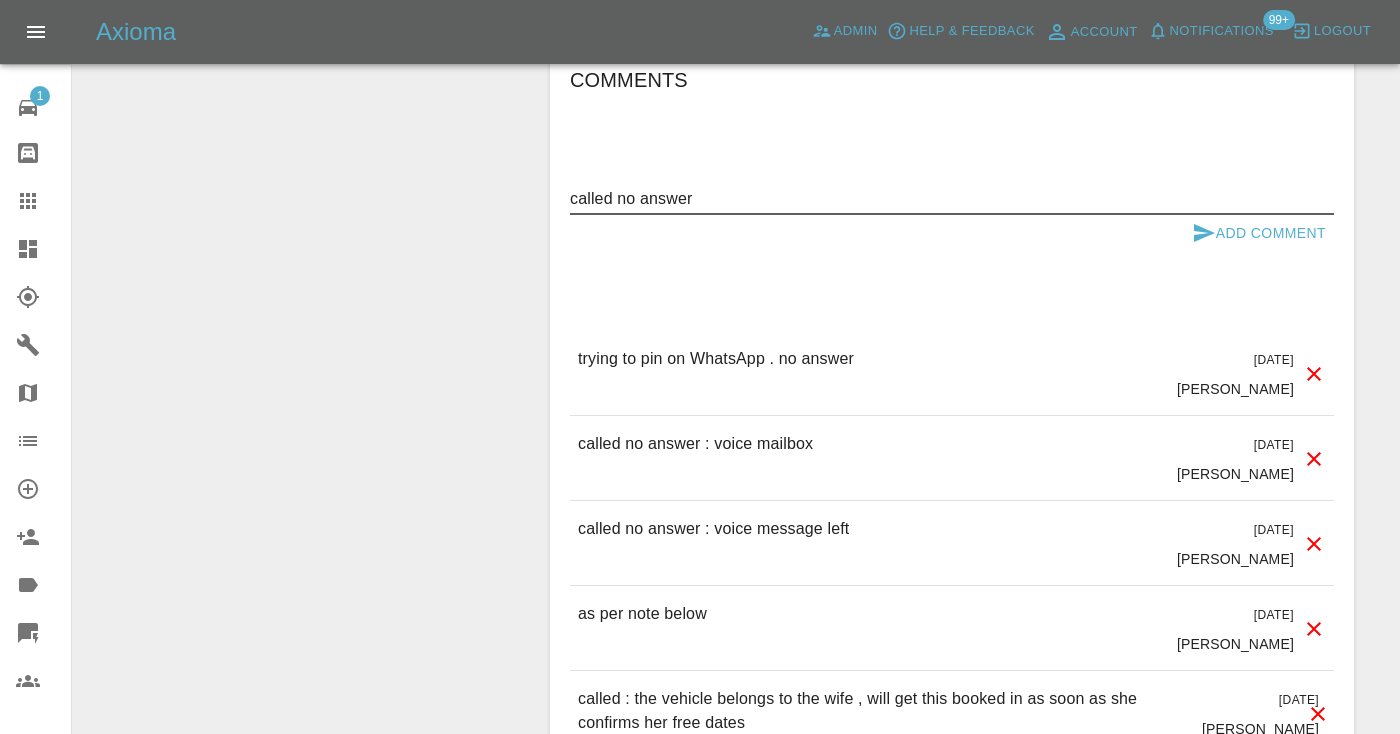 type on "called no answer" 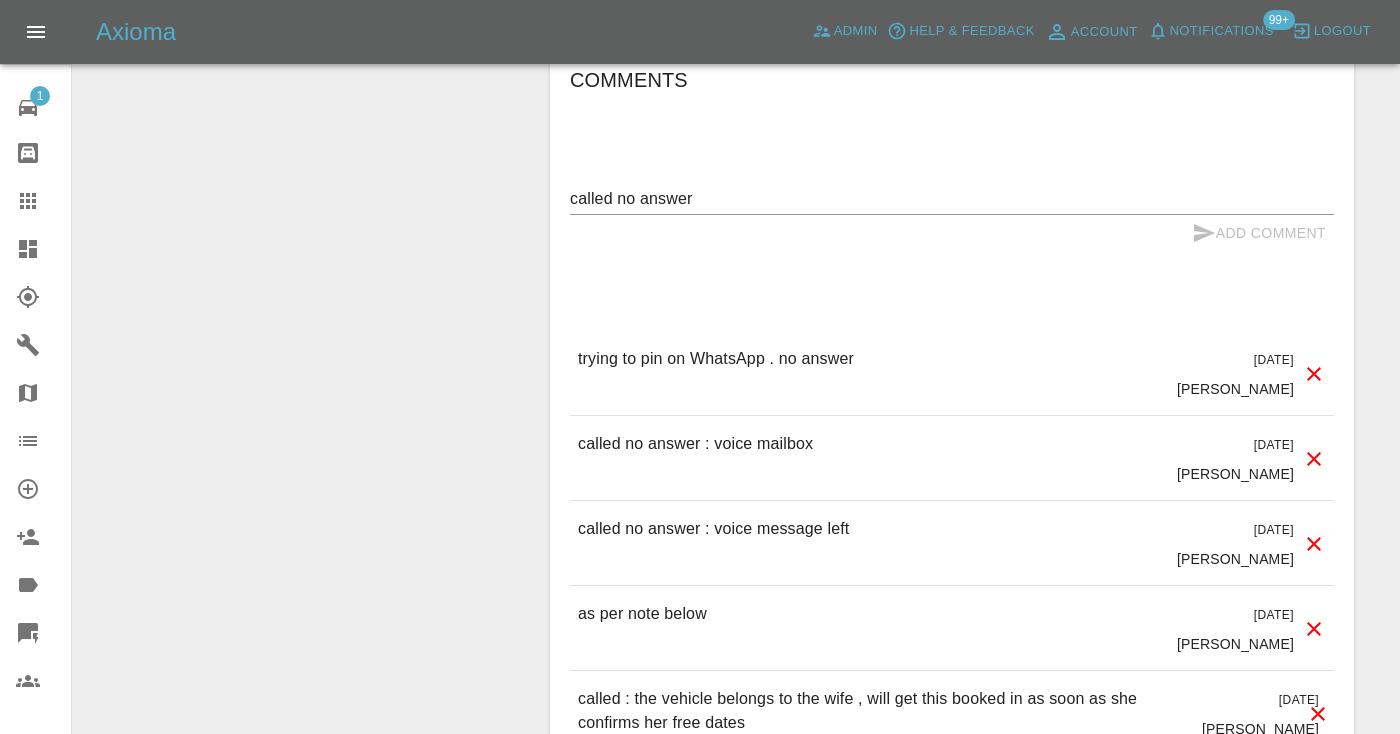 type 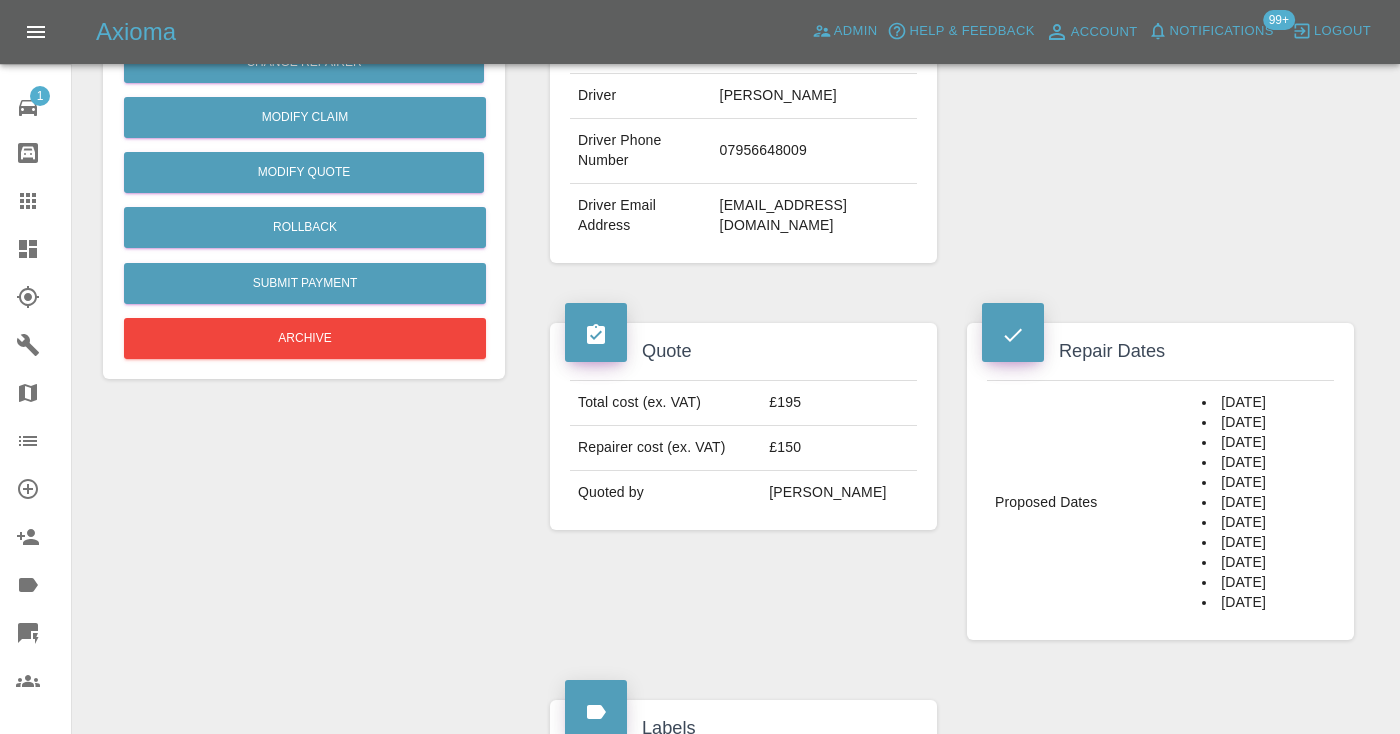 scroll, scrollTop: 525, scrollLeft: 0, axis: vertical 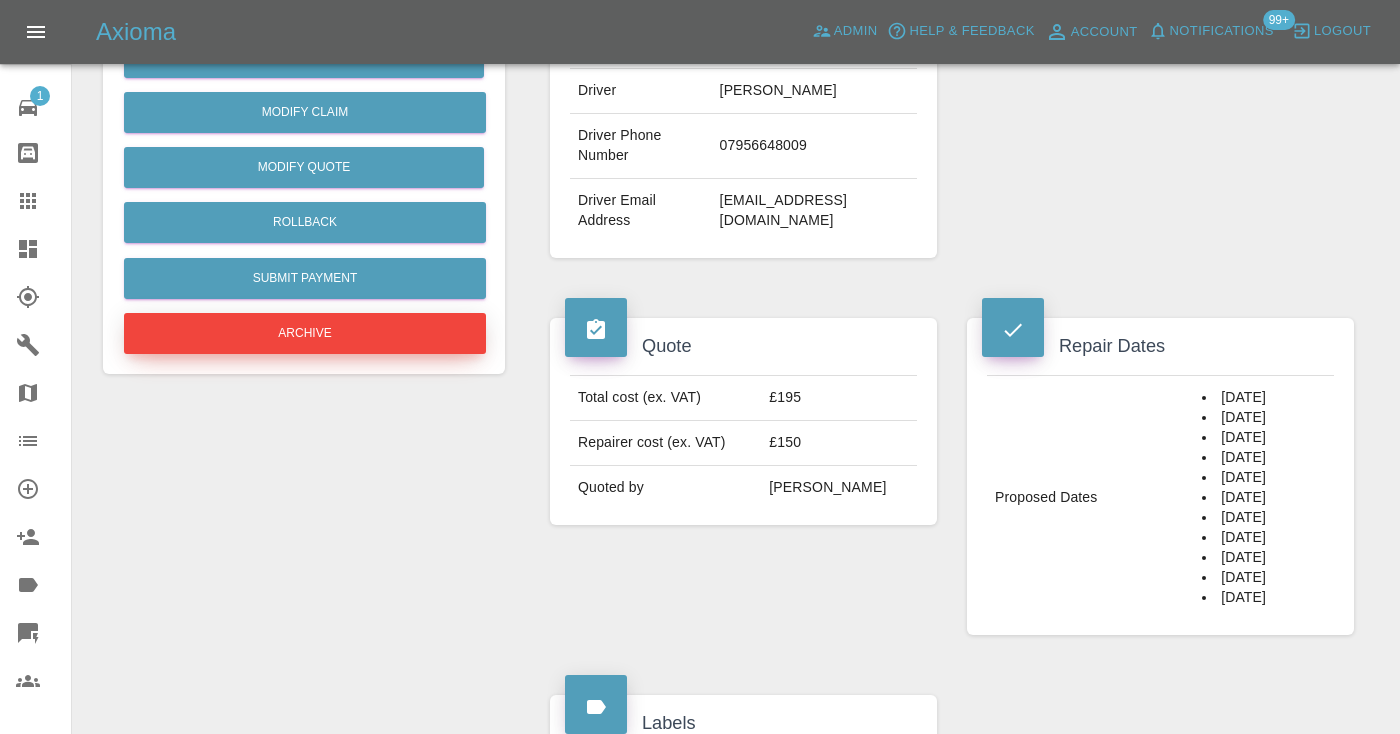click on "Archive" at bounding box center [305, 333] 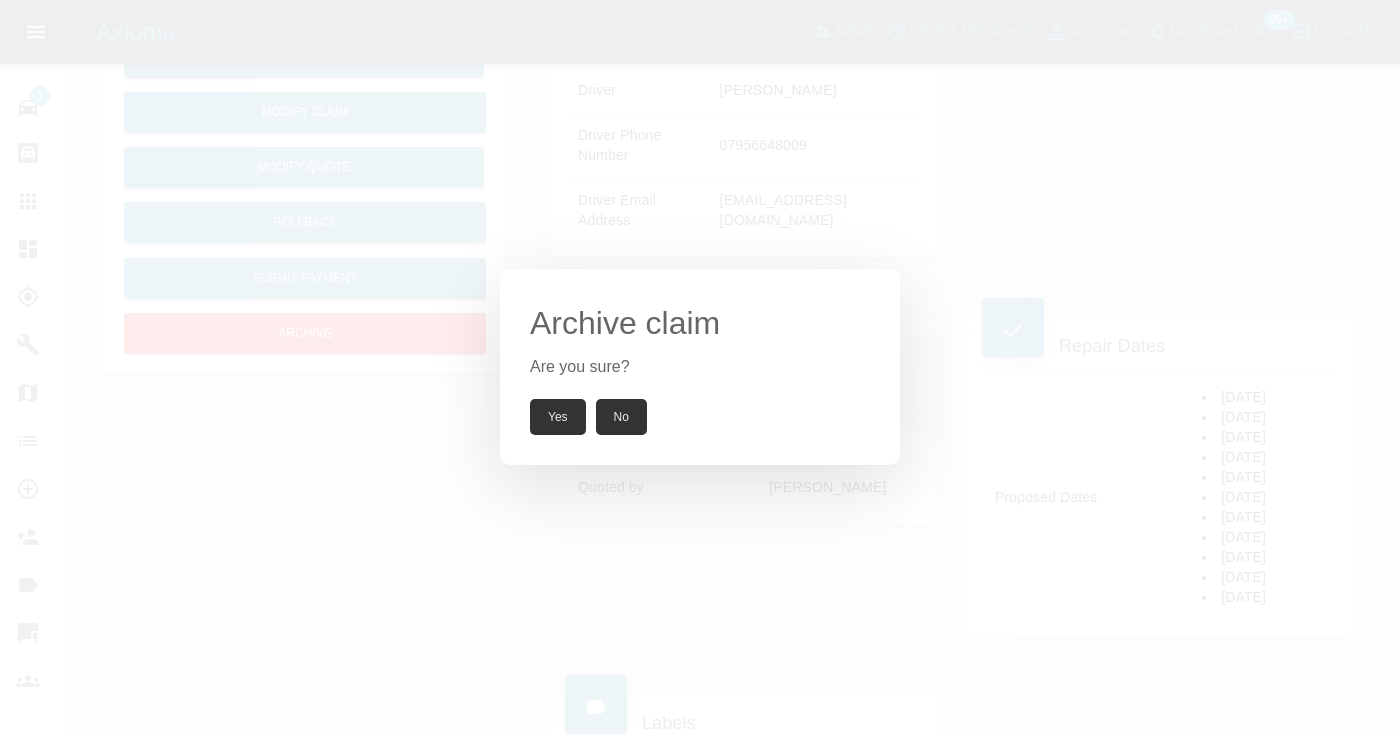 click on "Yes" at bounding box center [558, 417] 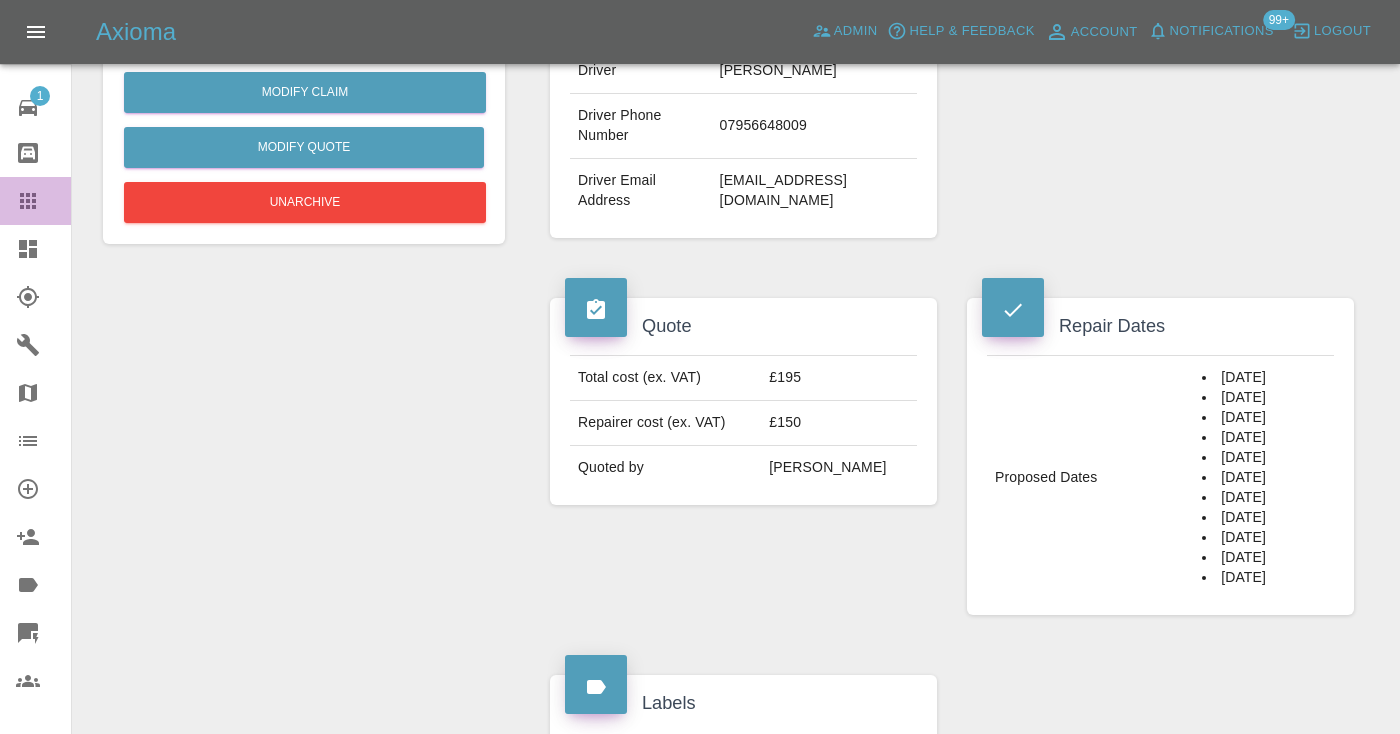click 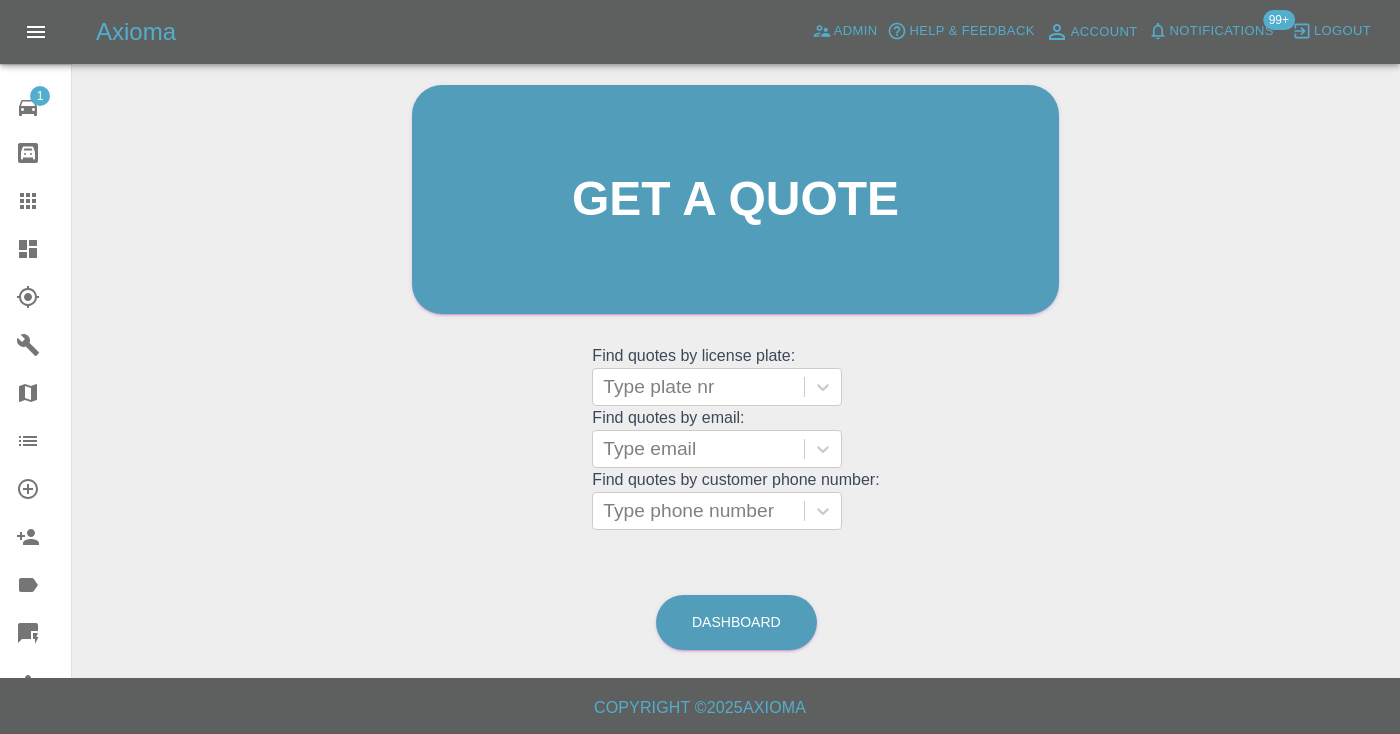 scroll, scrollTop: 201, scrollLeft: 0, axis: vertical 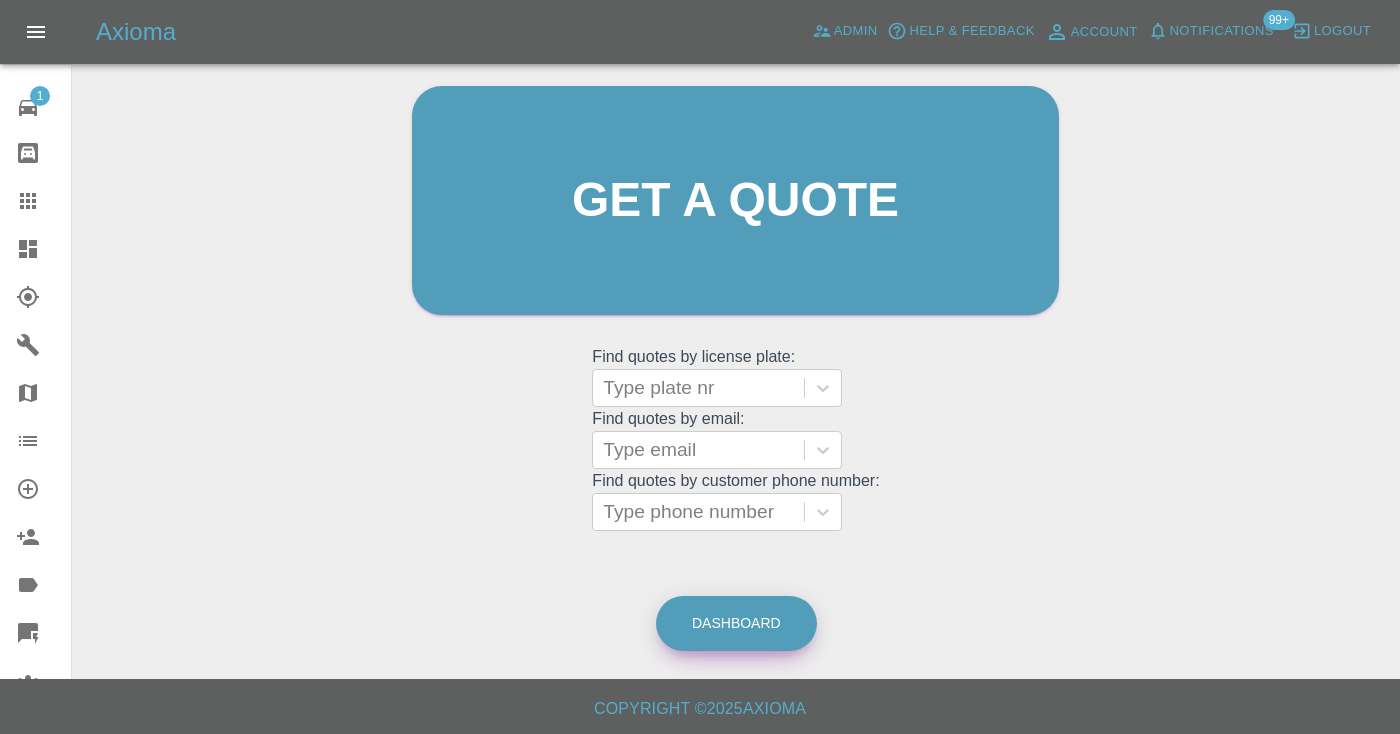 click on "Dashboard" at bounding box center (736, 623) 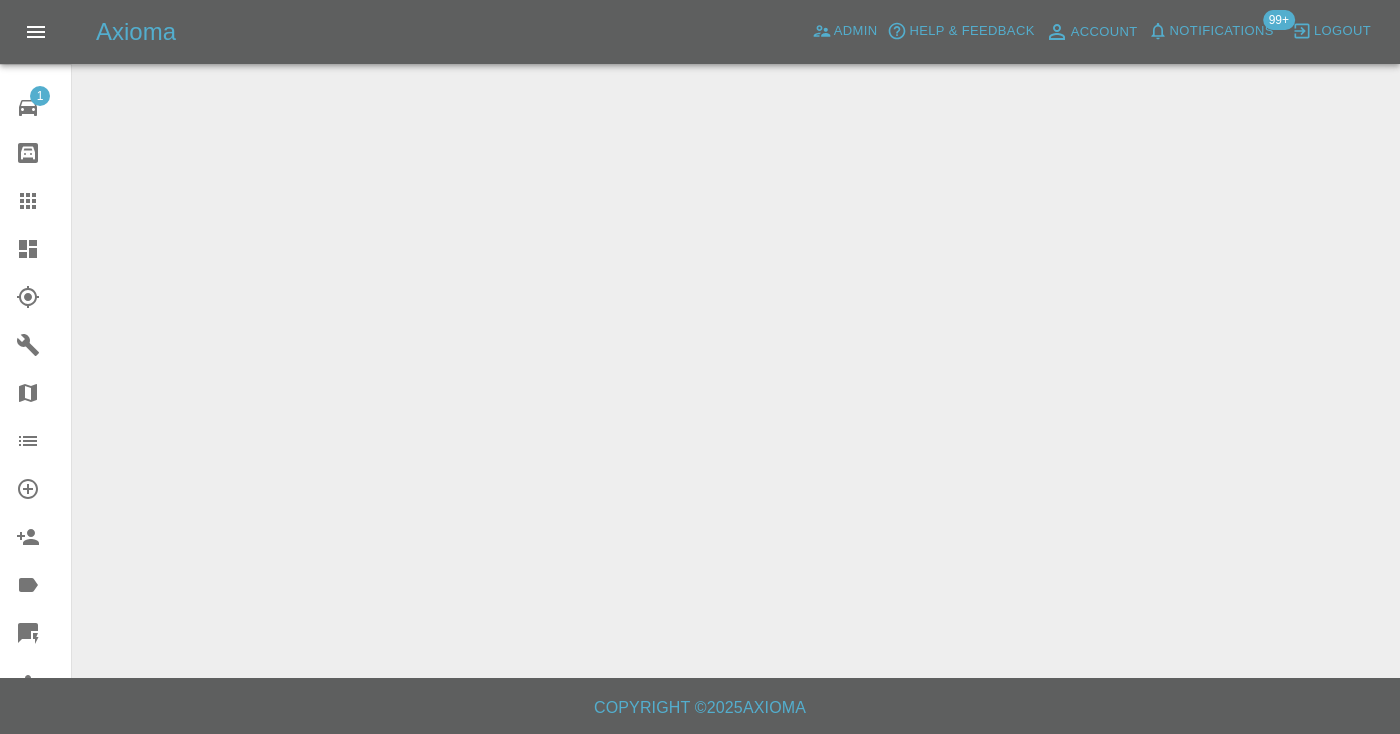 scroll, scrollTop: 0, scrollLeft: 0, axis: both 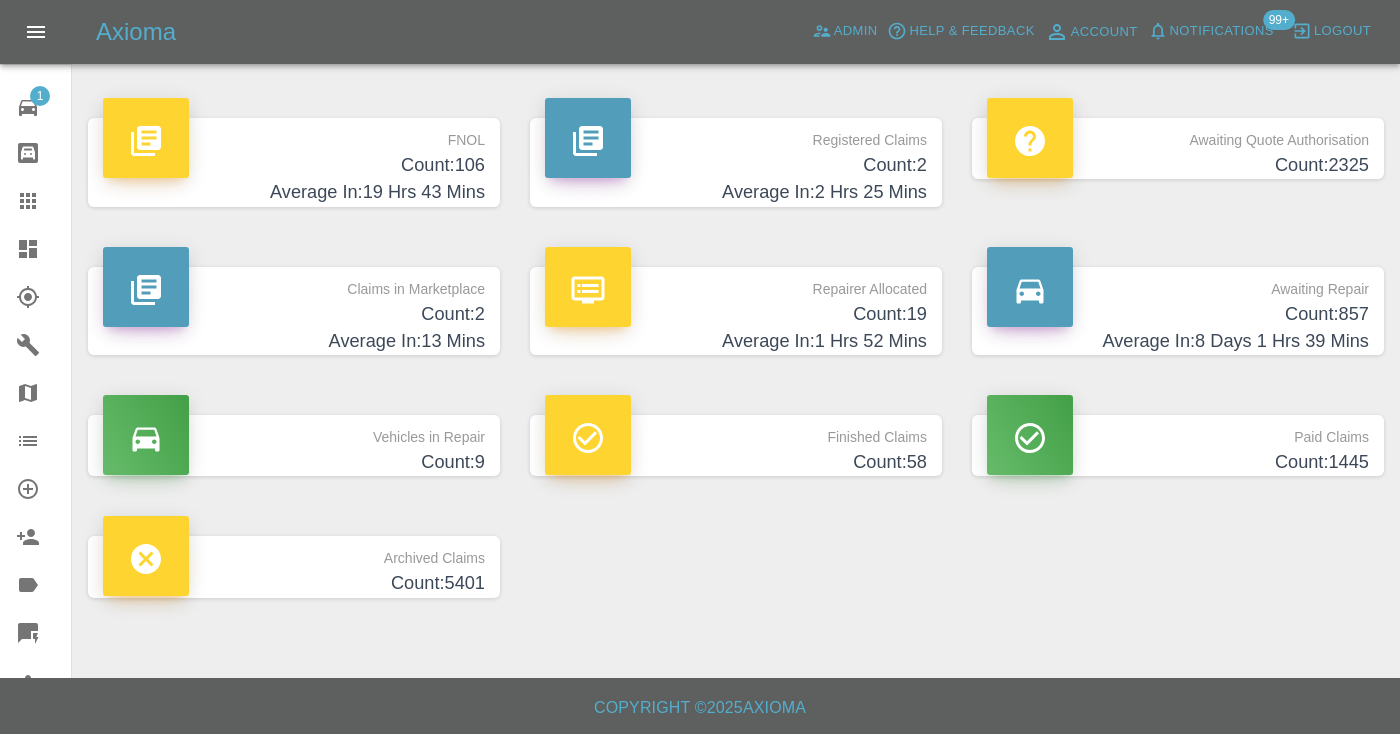 click on "Count:  857" at bounding box center [1178, 314] 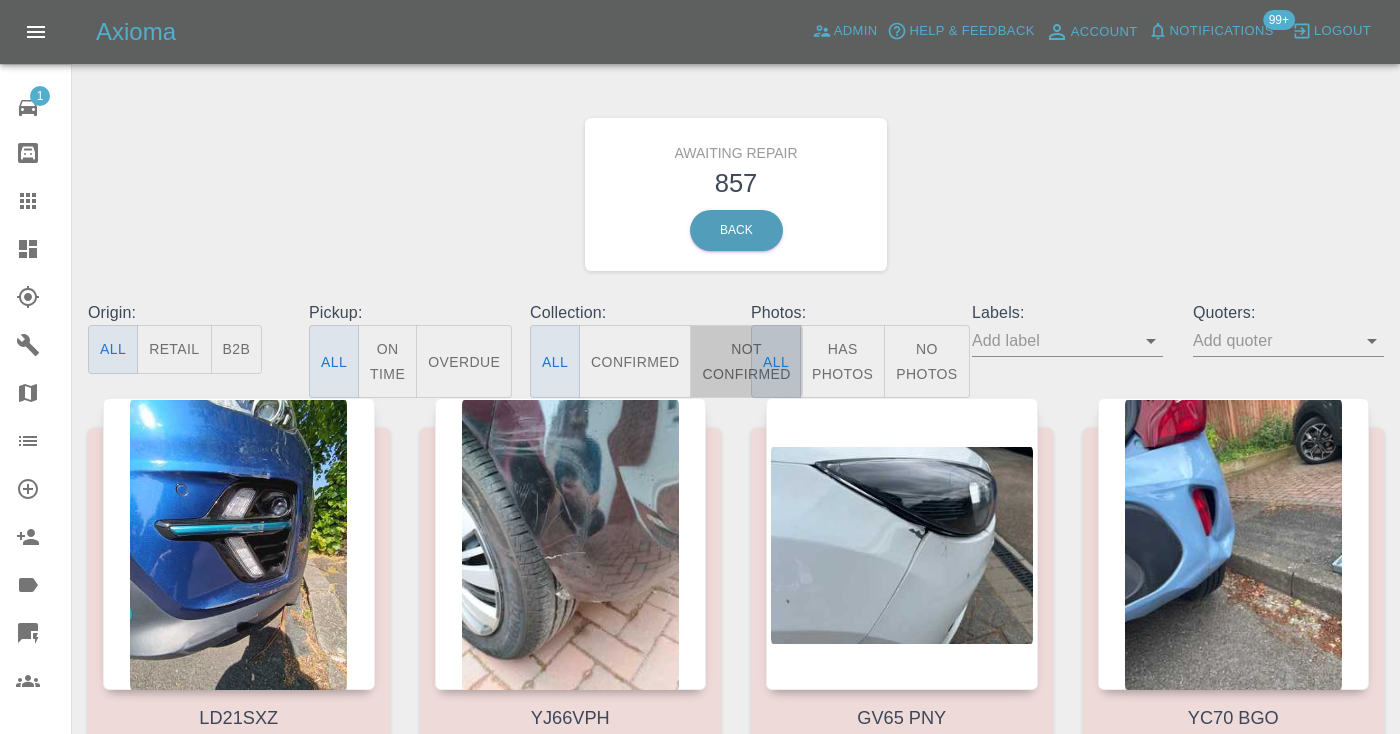 click on "Not Confirmed" at bounding box center [746, 361] 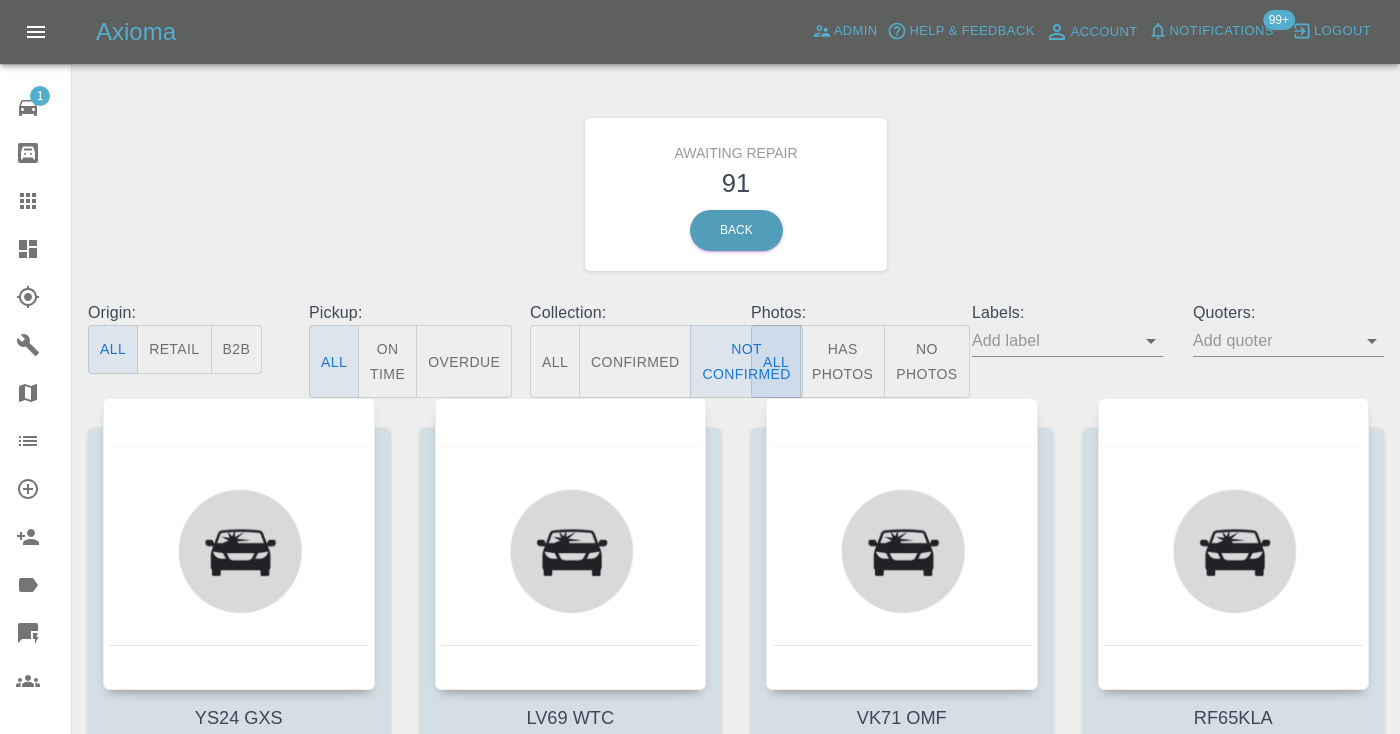 click on "Awaiting Repair 91 Back" at bounding box center (736, 194) 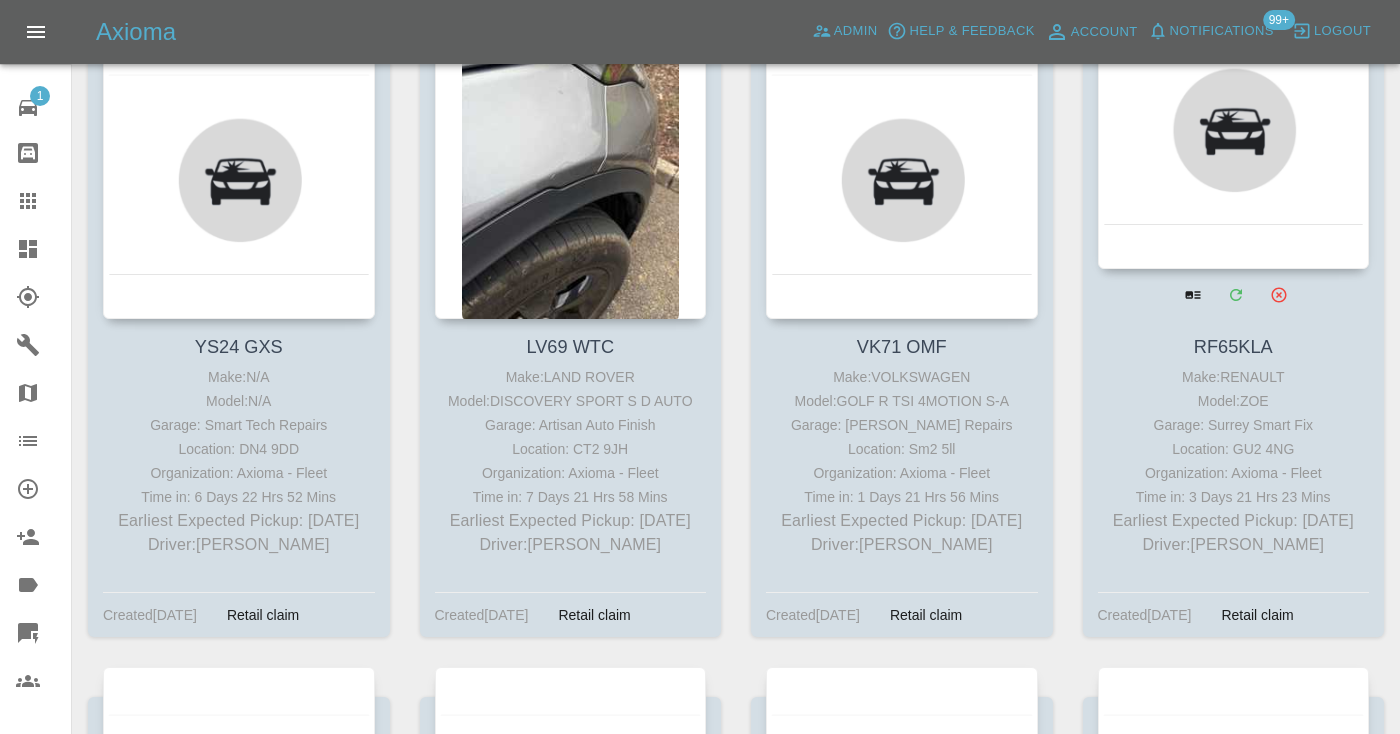 scroll, scrollTop: 362, scrollLeft: 0, axis: vertical 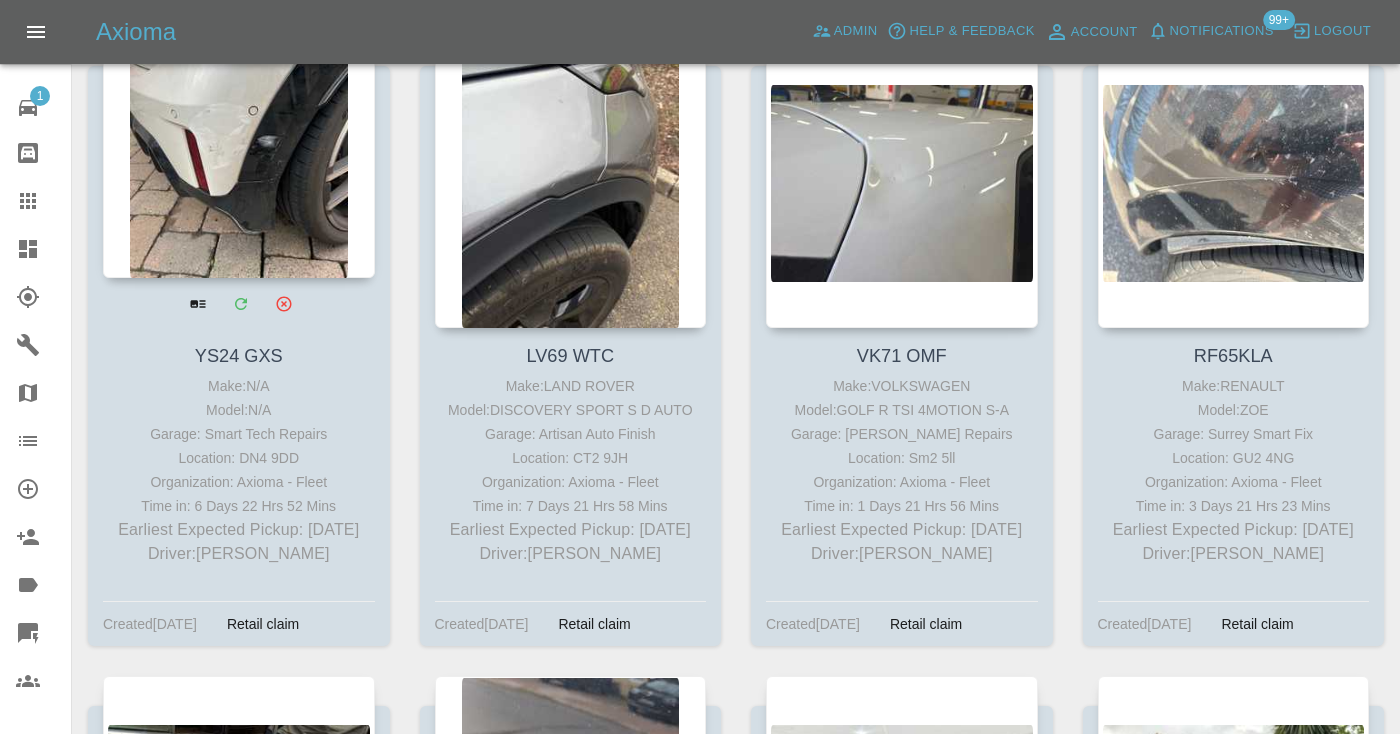 click at bounding box center [239, 132] 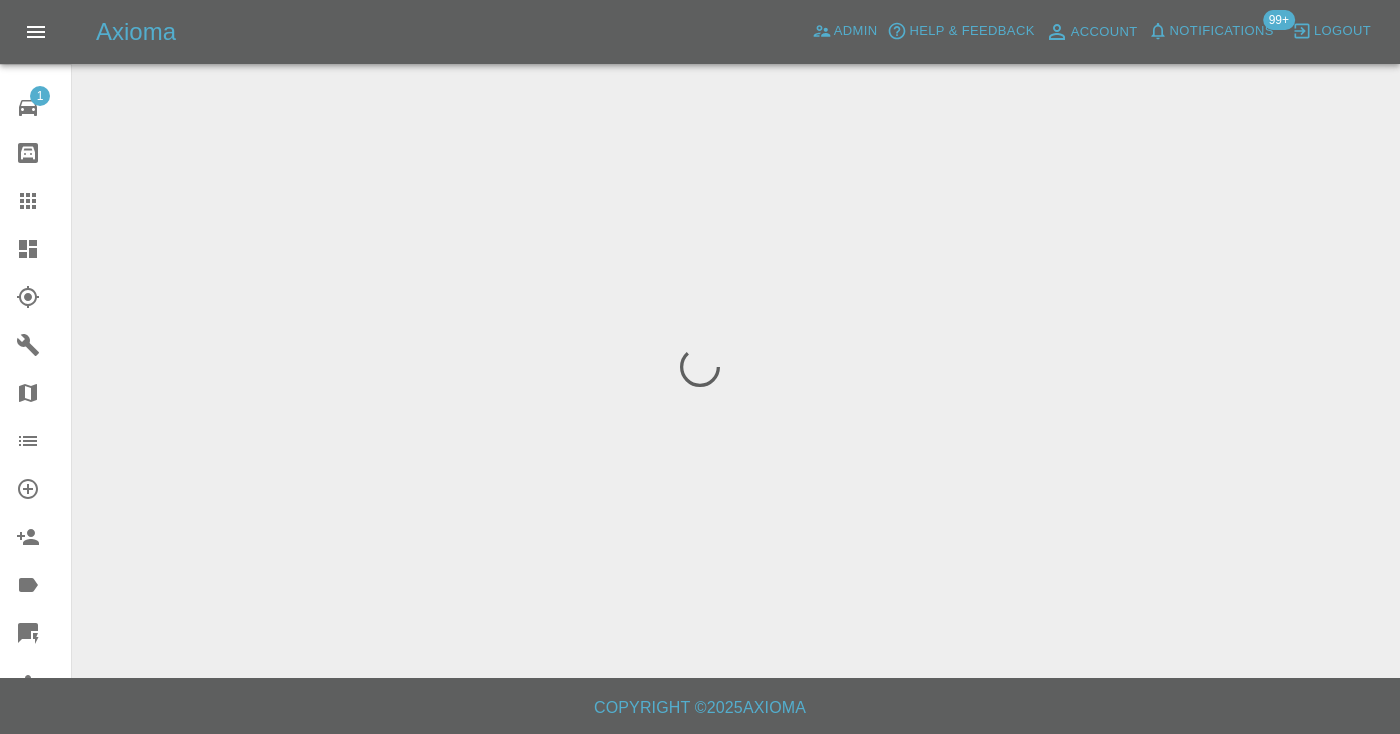 scroll, scrollTop: 0, scrollLeft: 0, axis: both 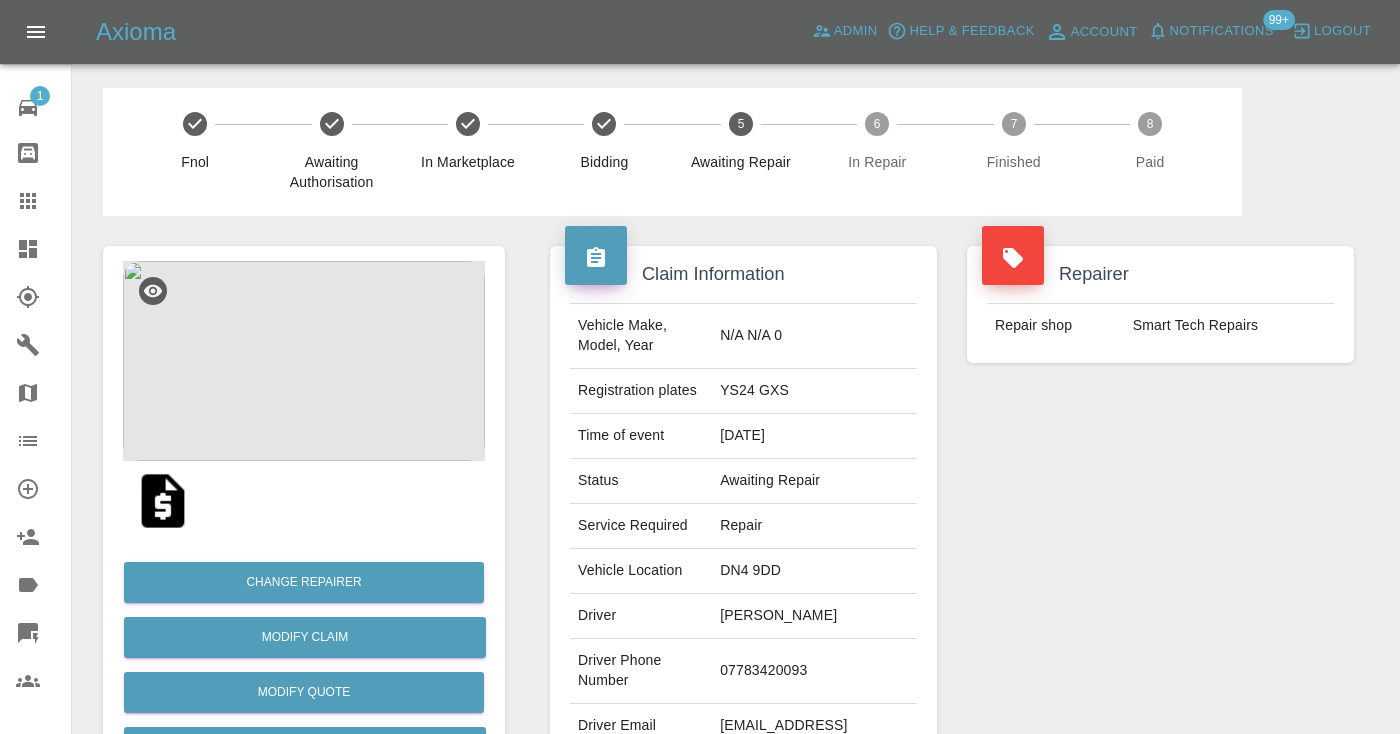 click on "07783420093" at bounding box center [814, 671] 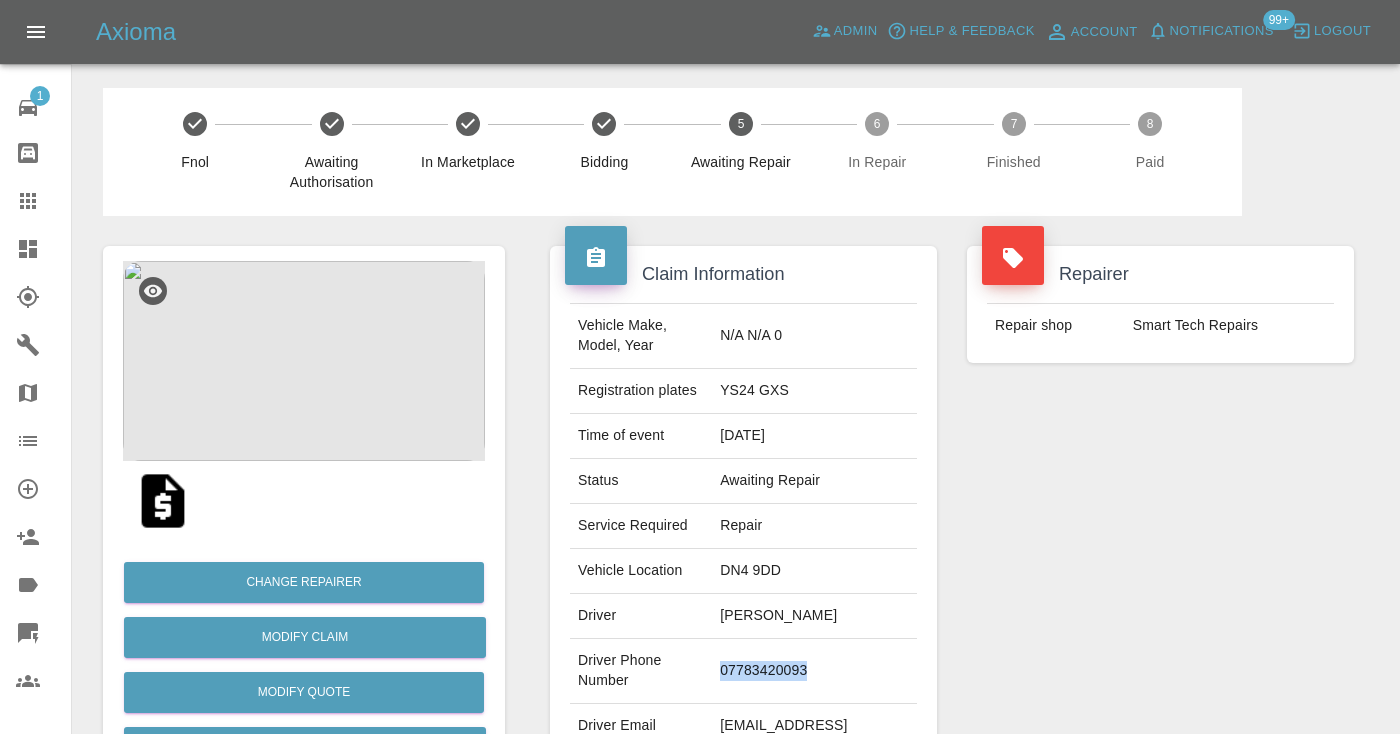 click on "07783420093" at bounding box center (814, 671) 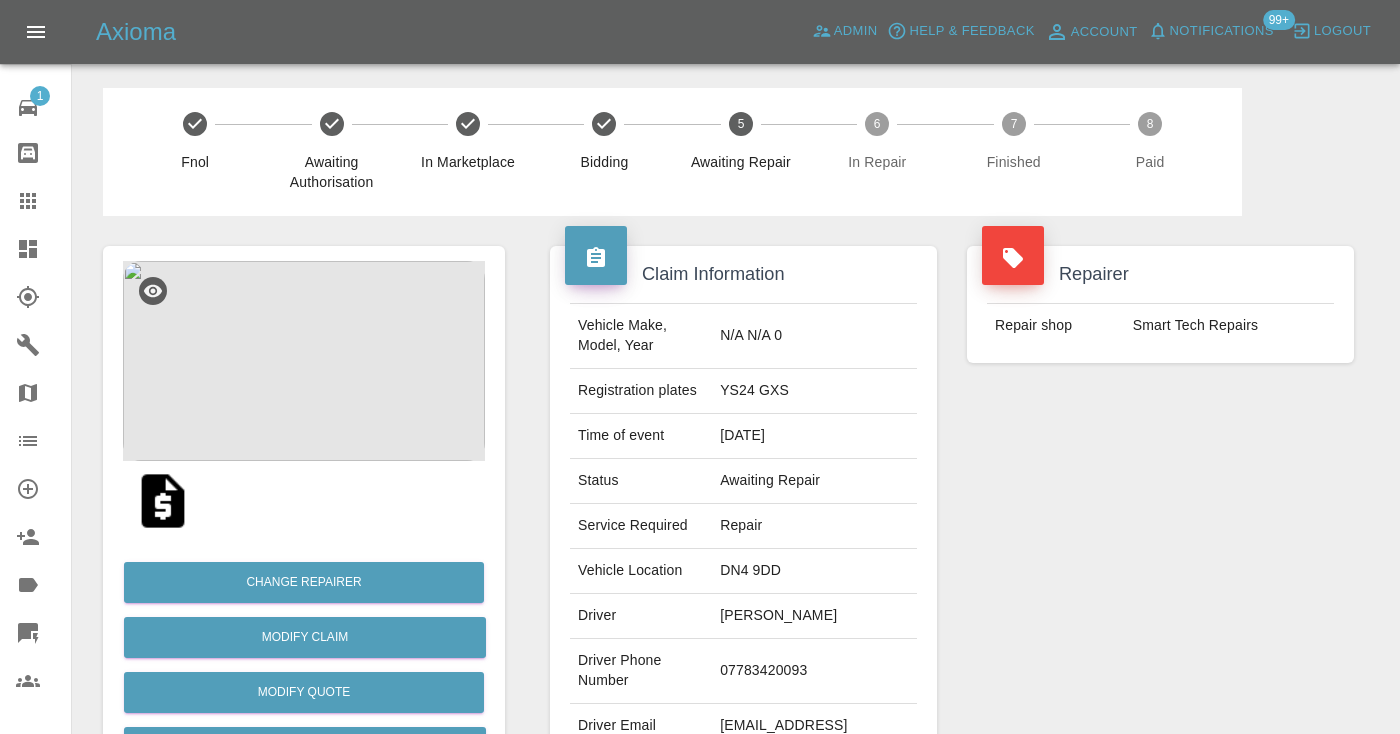 click on "Repairer Repair shop Smart Tech Repairs" at bounding box center (1160, 514) 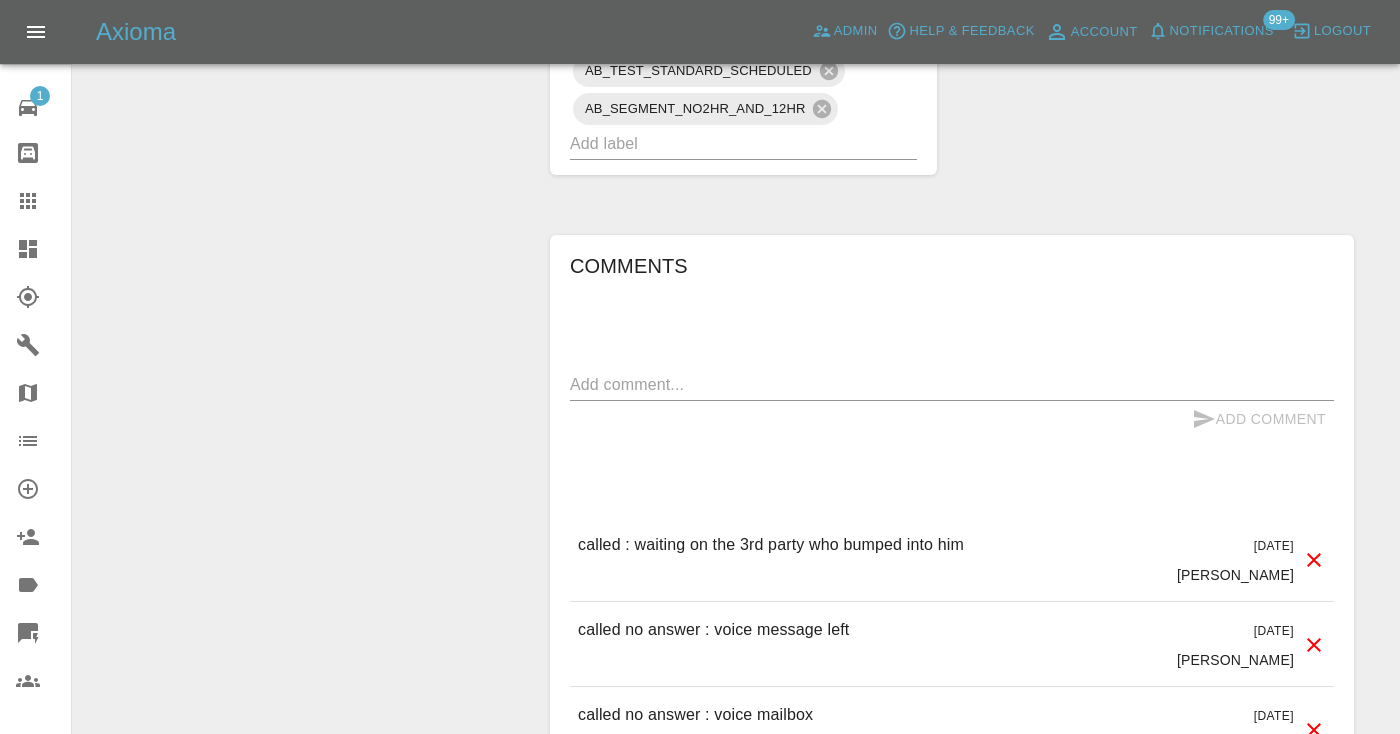 scroll, scrollTop: 1391, scrollLeft: 0, axis: vertical 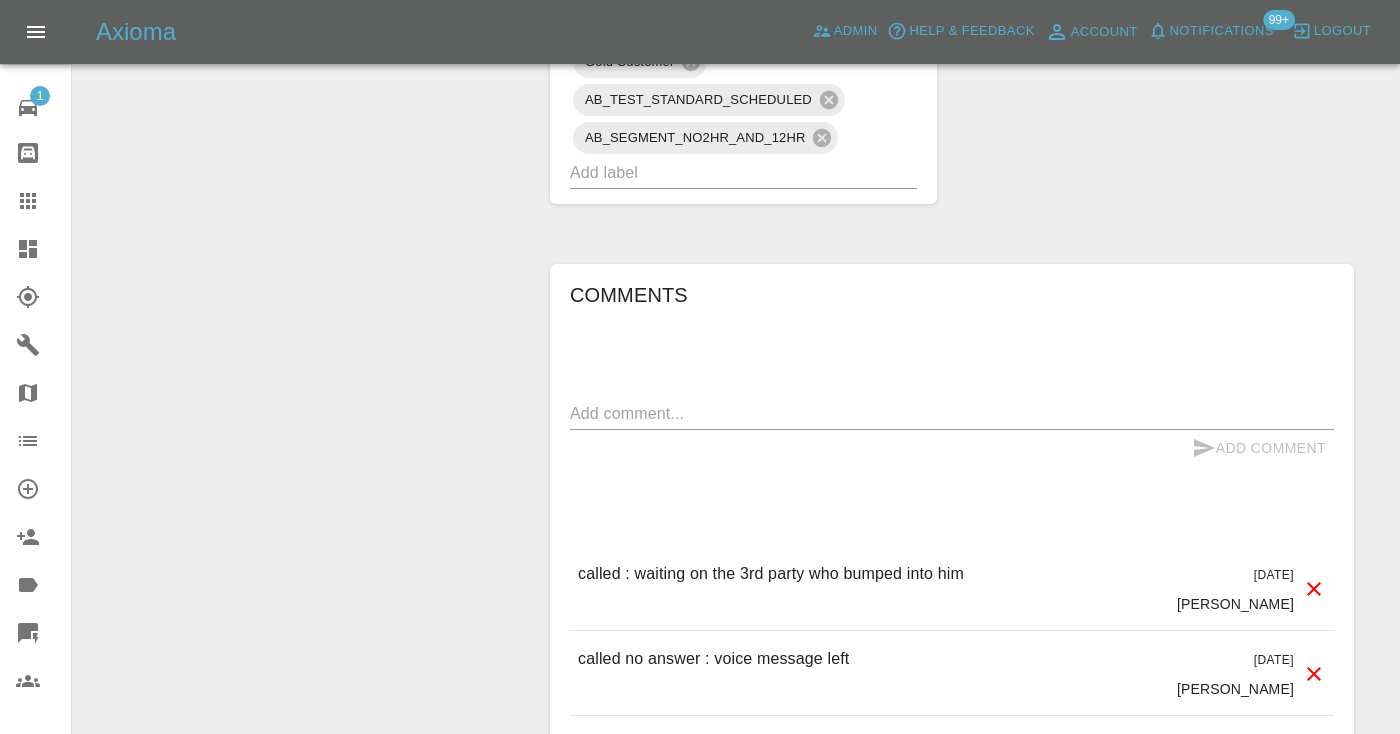 click at bounding box center (952, 413) 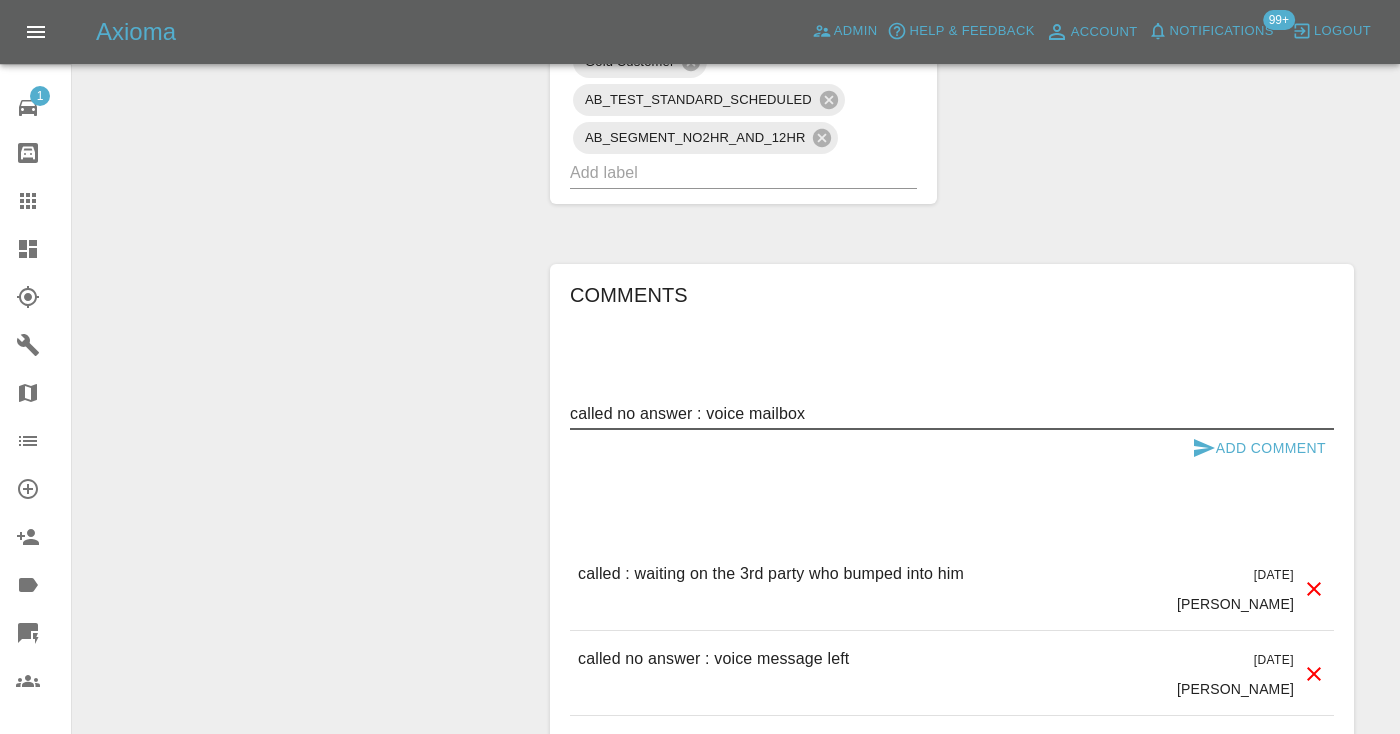 type on "called no answer : voice mailbox" 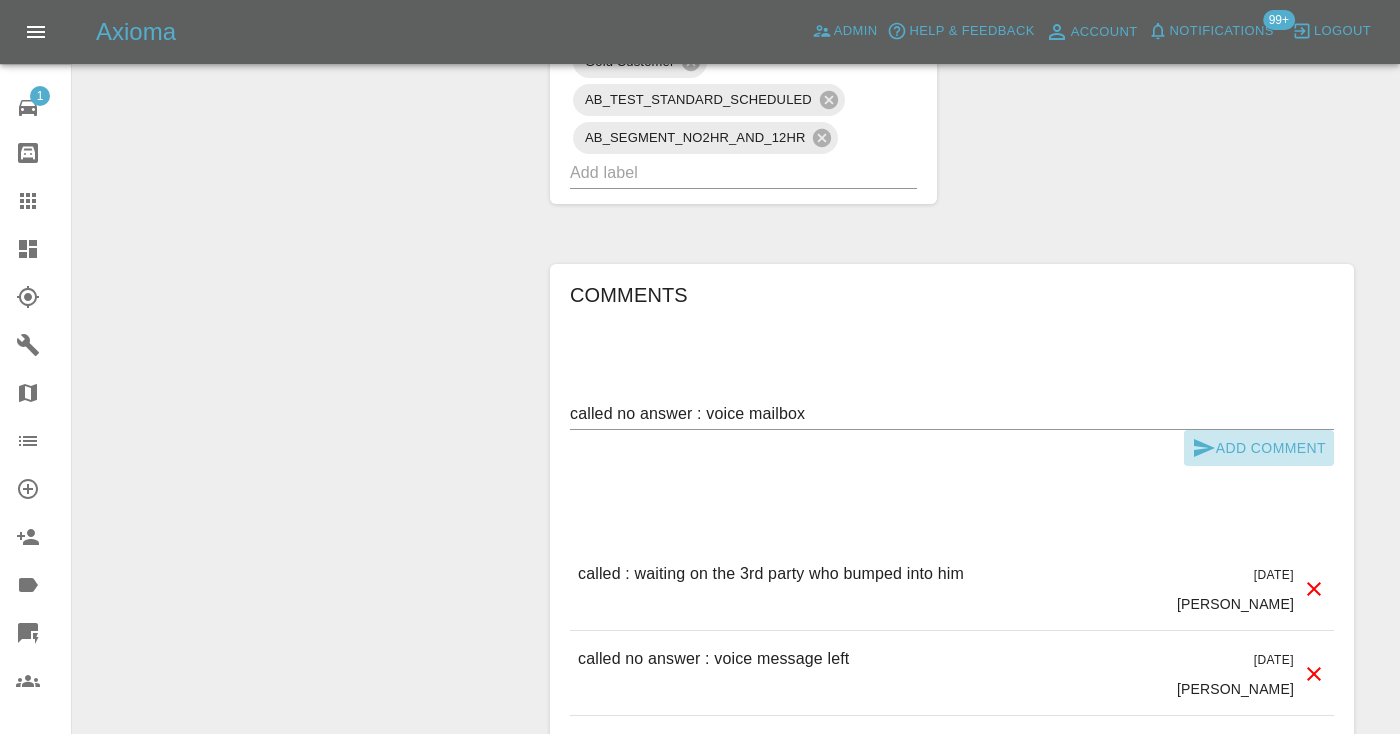 click 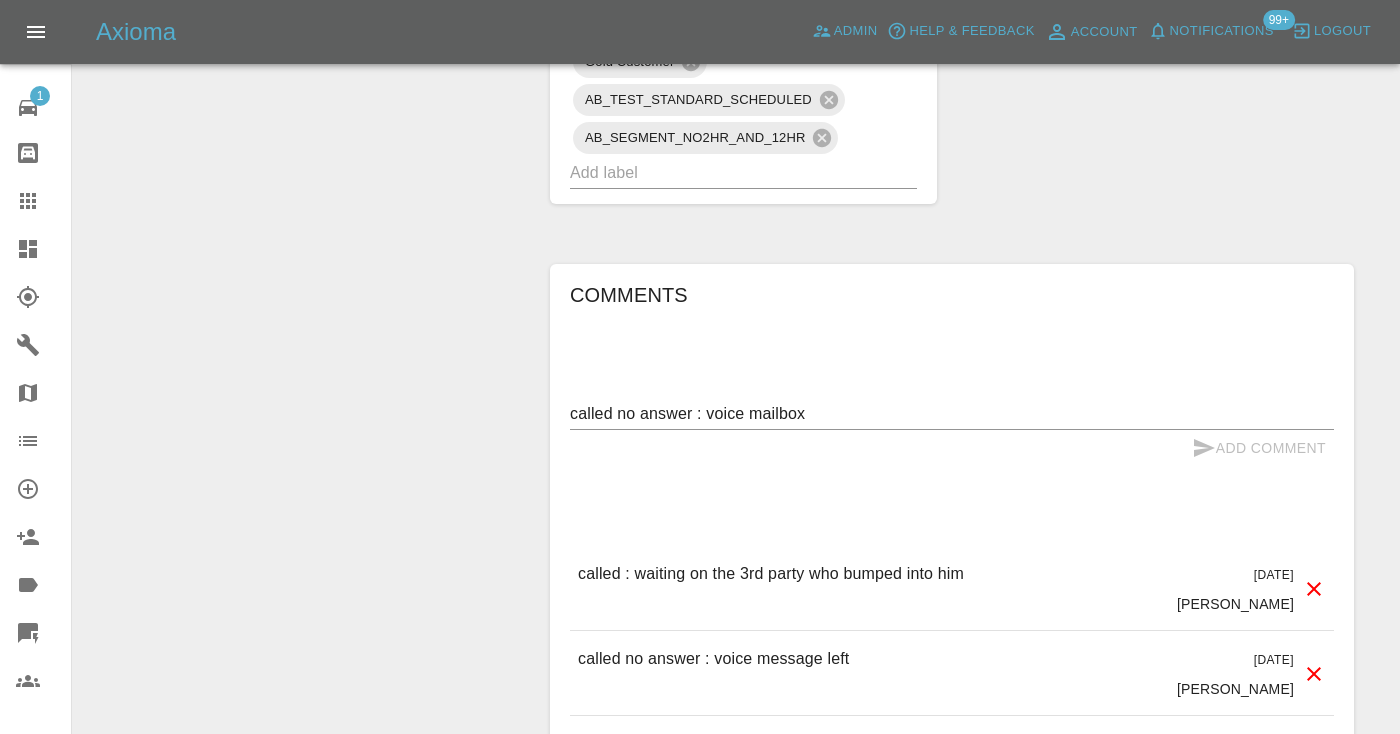type 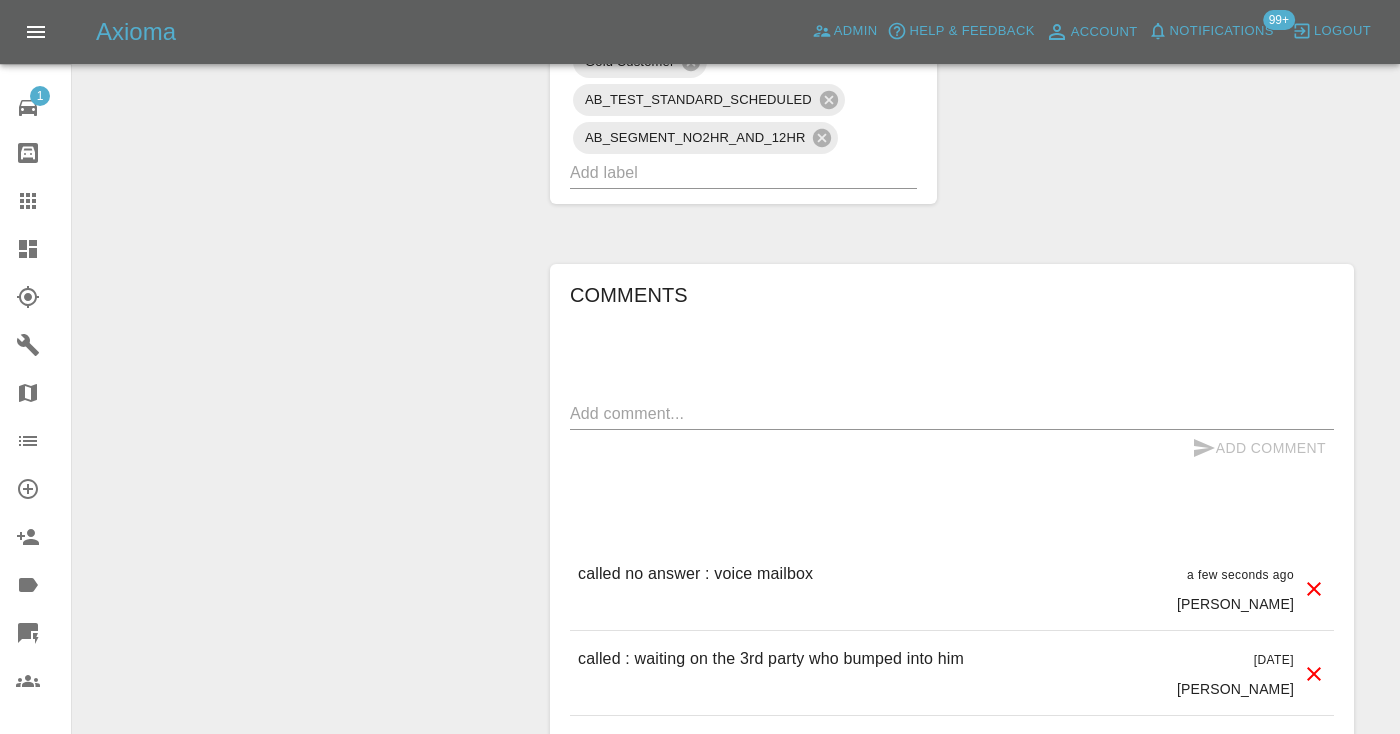 click 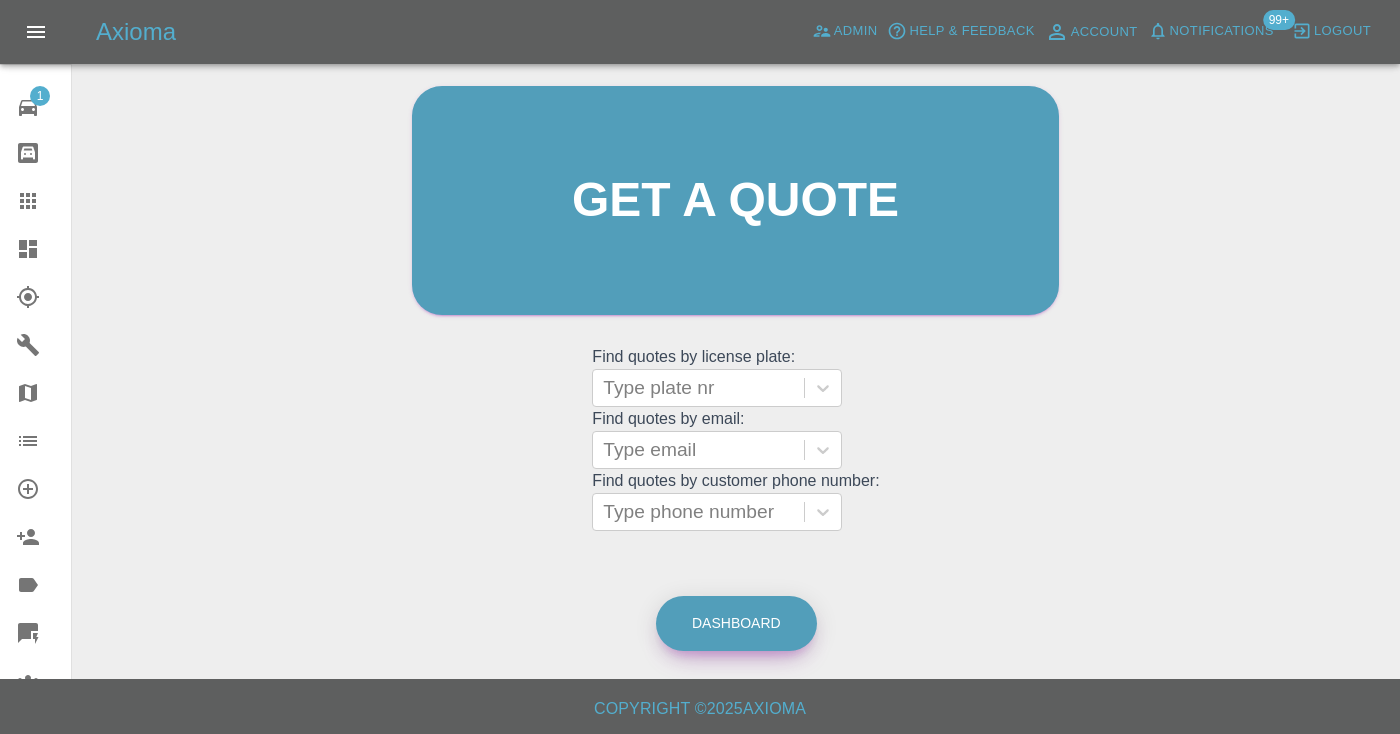 click on "Dashboard" at bounding box center [736, 623] 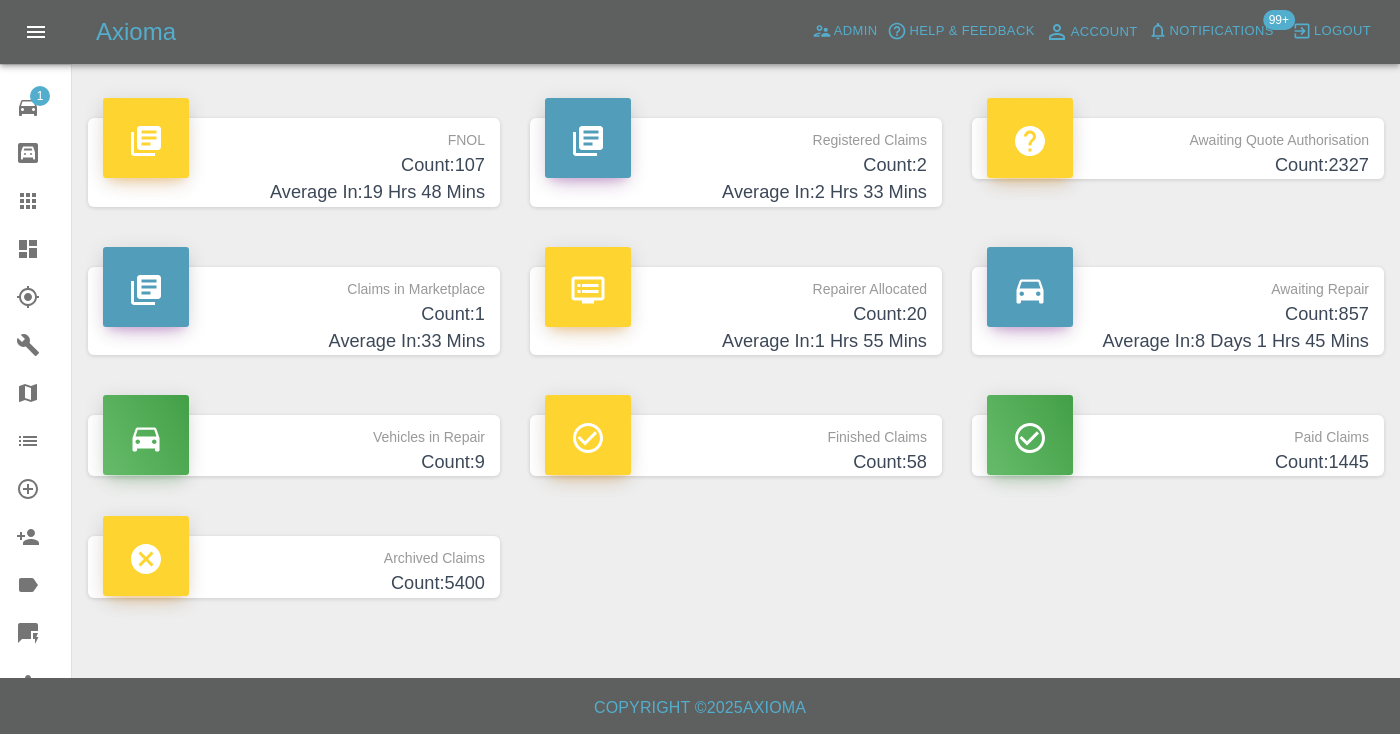 click on "Count:  857" at bounding box center [1178, 314] 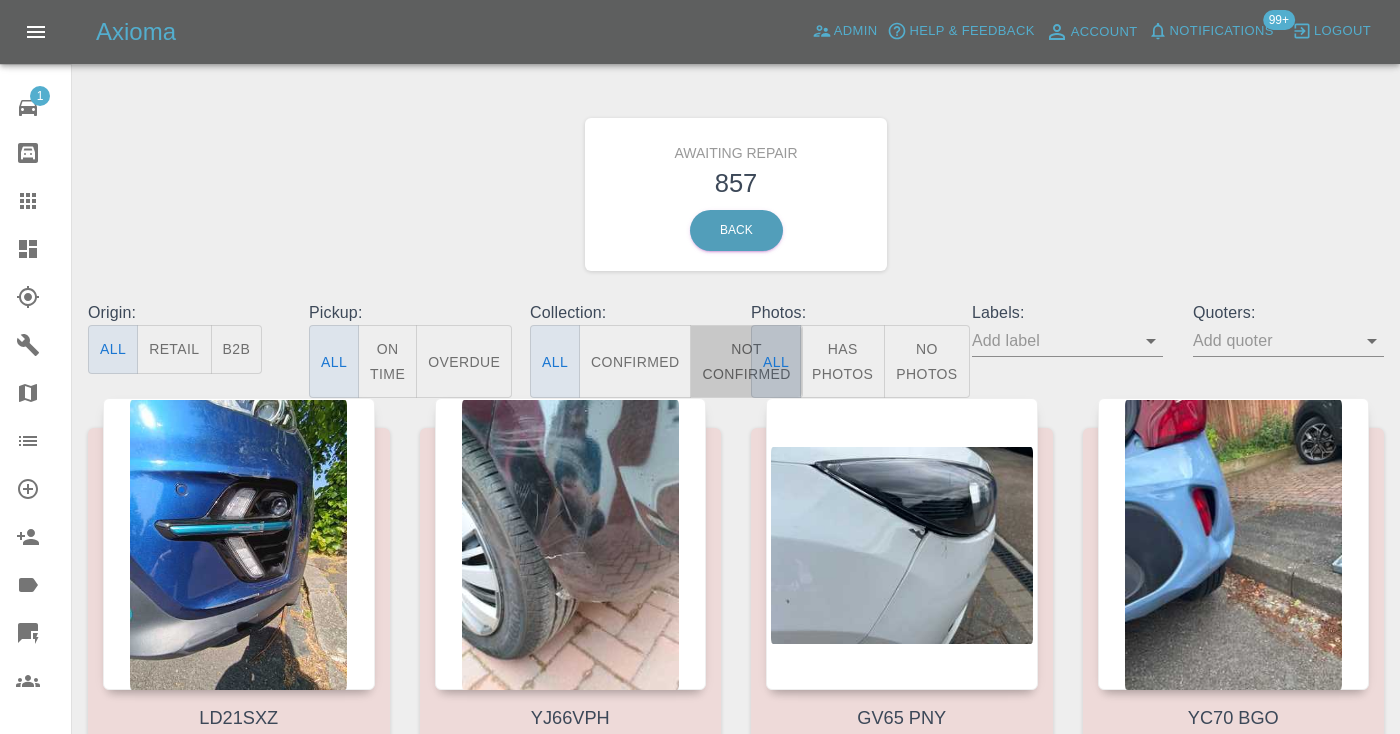 click on "Not Confirmed" at bounding box center (746, 361) 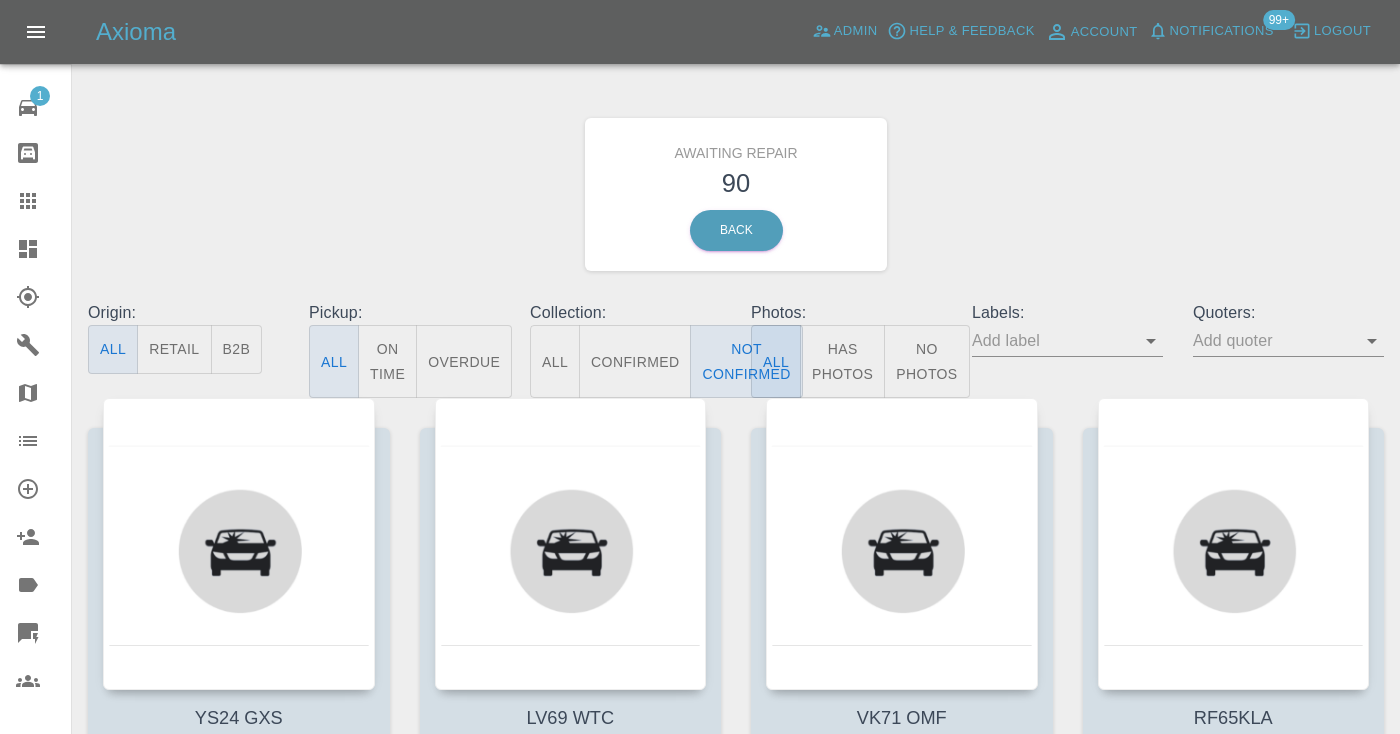 click on "Awaiting Repair 90 Back" at bounding box center [736, 194] 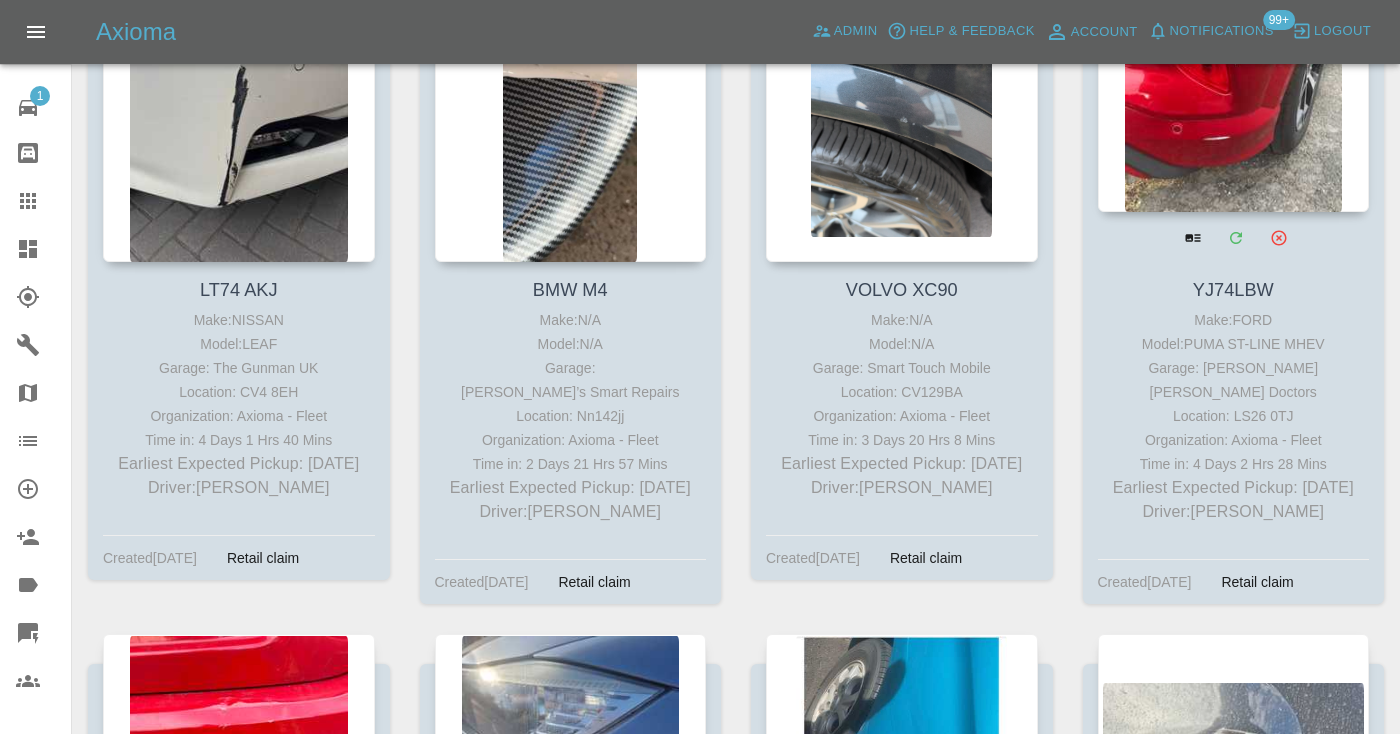 scroll, scrollTop: 8311, scrollLeft: 0, axis: vertical 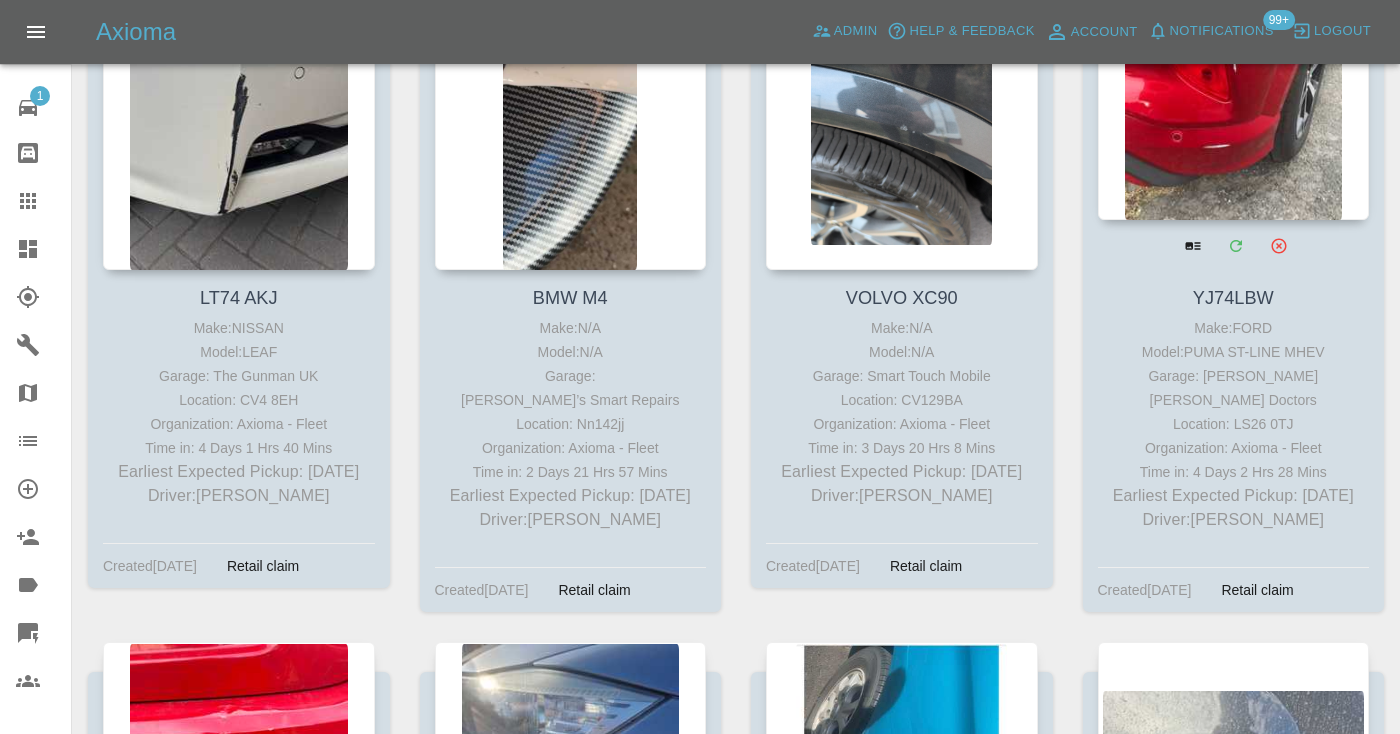click at bounding box center (1234, 74) 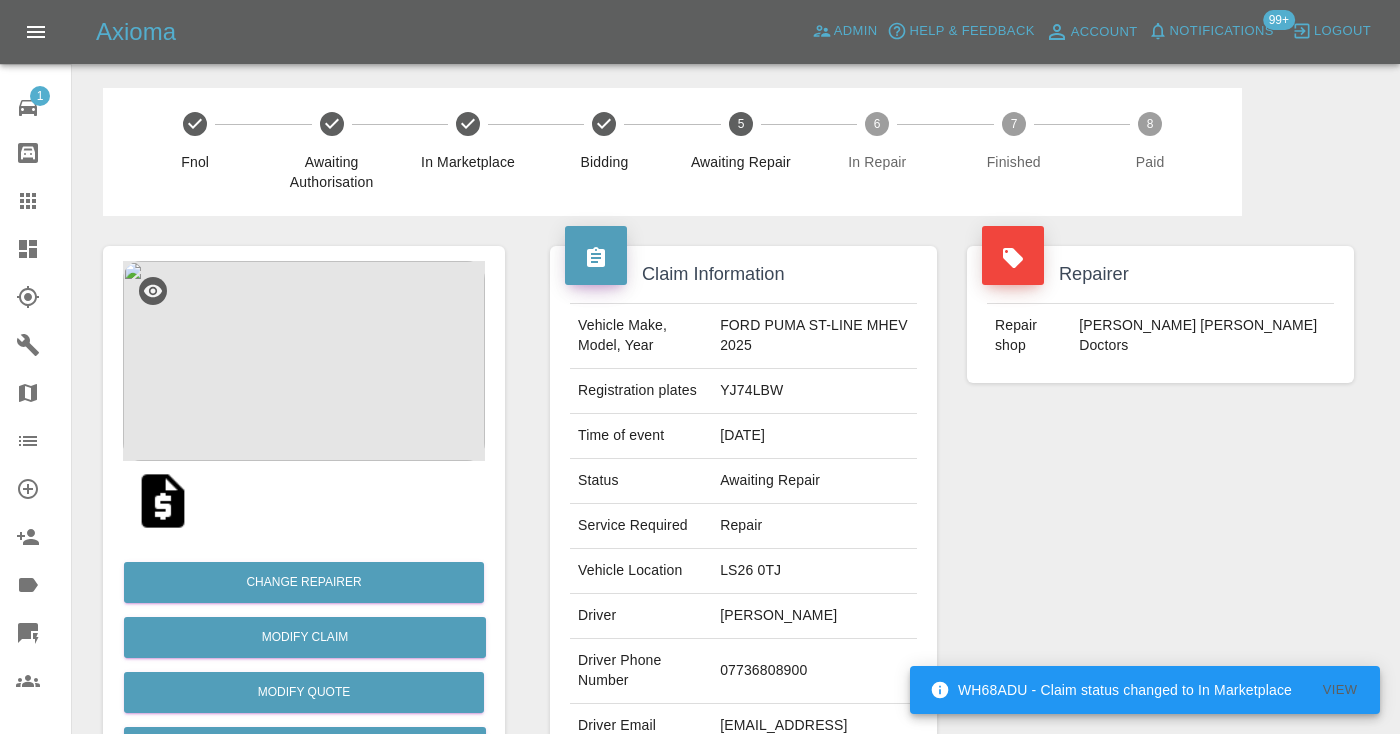 click on "07736808900" at bounding box center (814, 671) 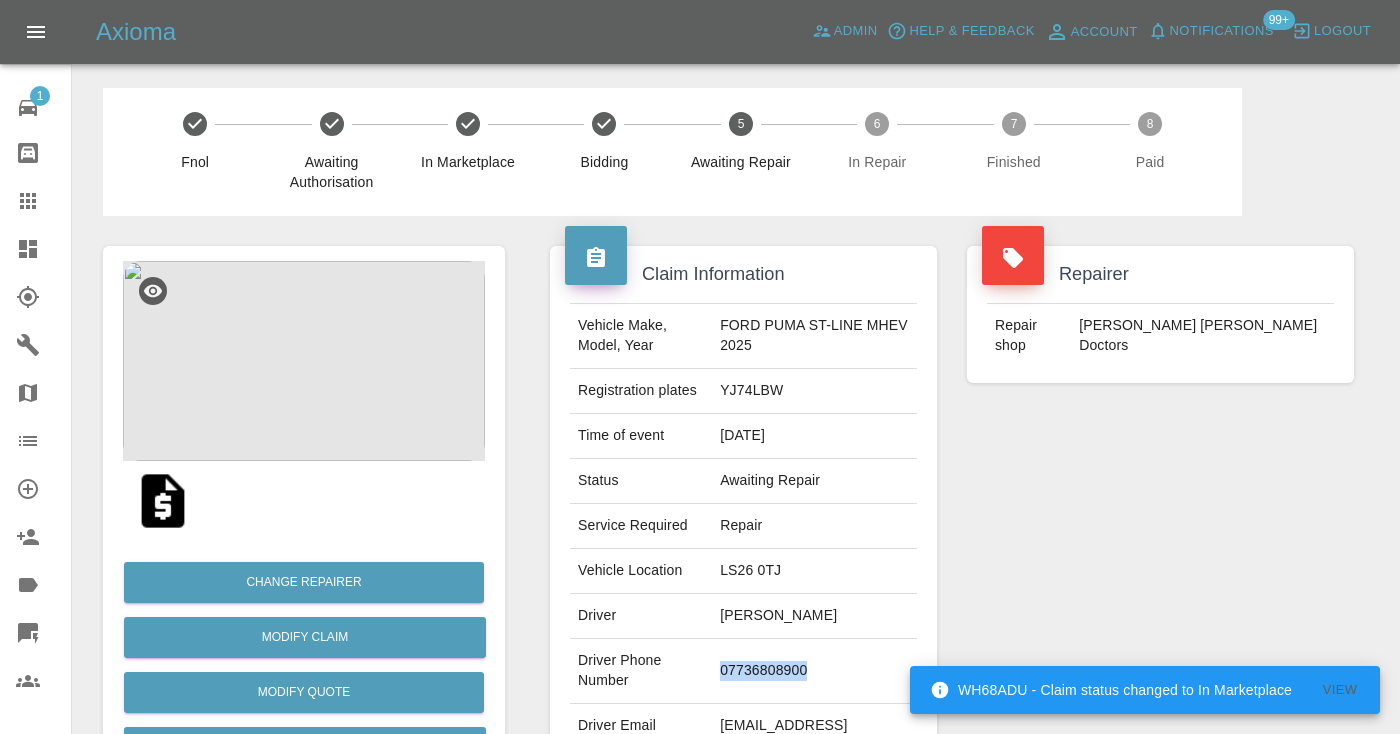 click on "07736808900" at bounding box center (814, 671) 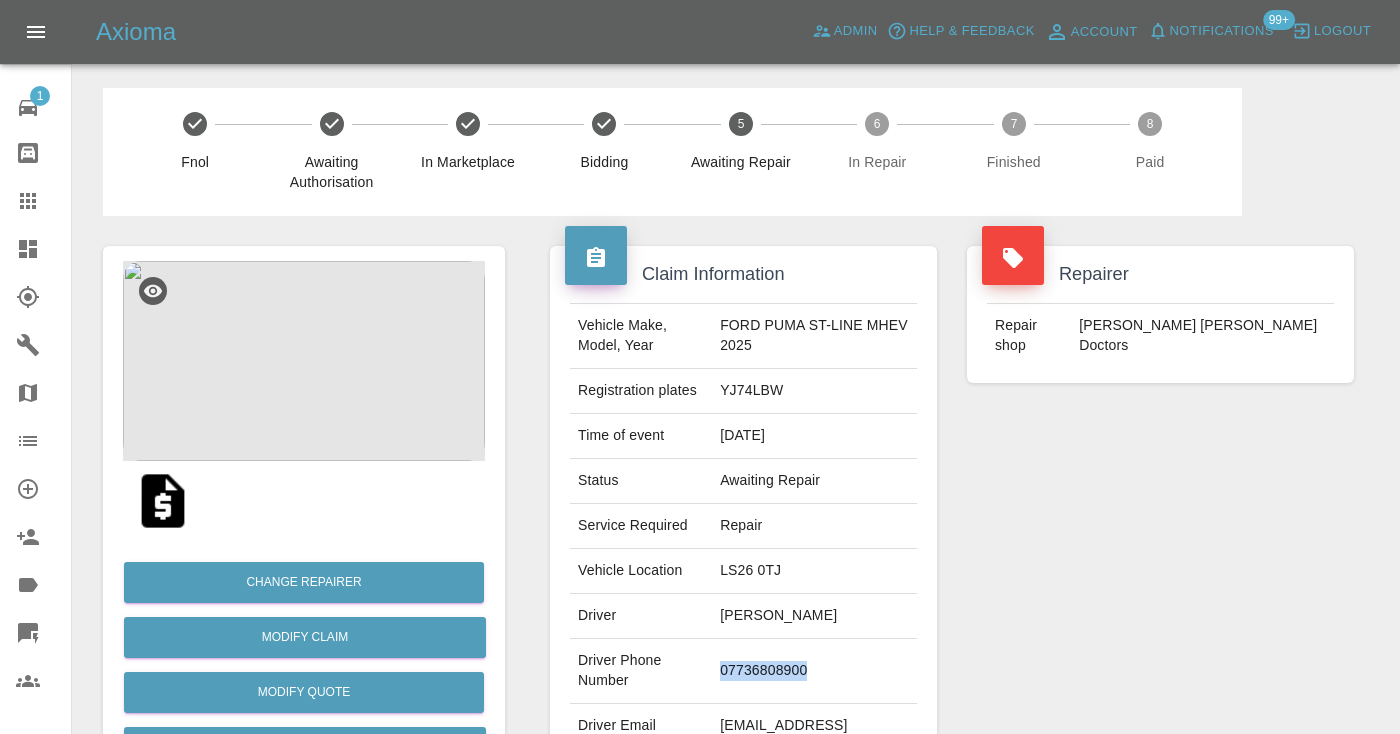 copy on "07736808900" 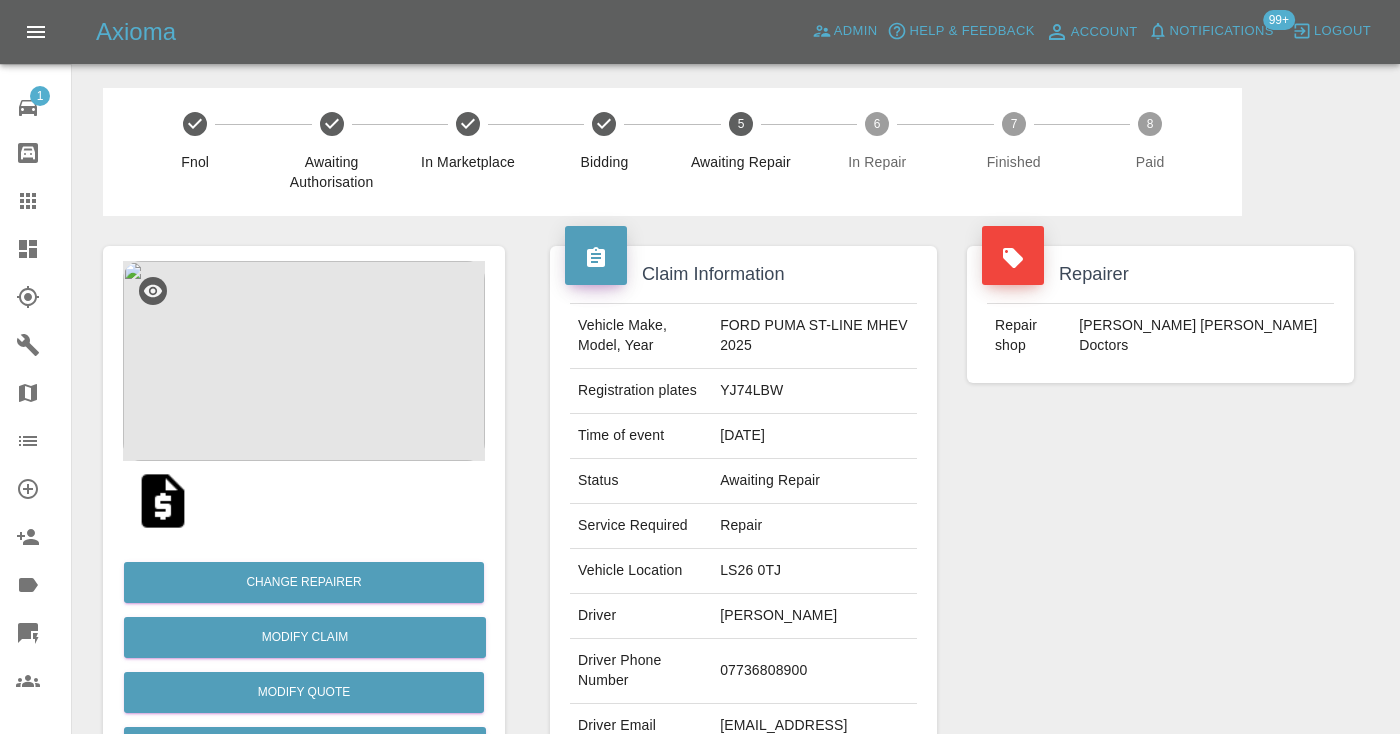 click on "Repairer Repair shop Davies Dent Doctors" at bounding box center [1160, 514] 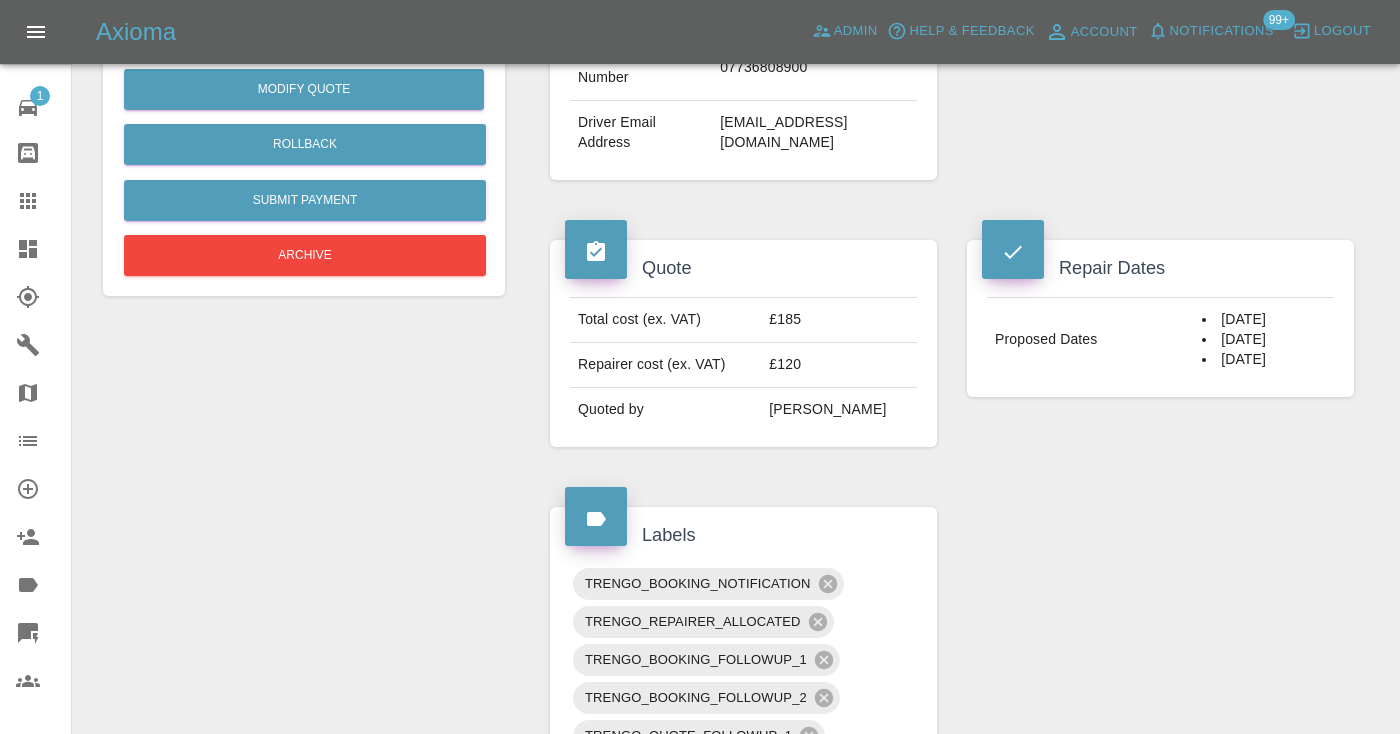 scroll, scrollTop: 598, scrollLeft: 0, axis: vertical 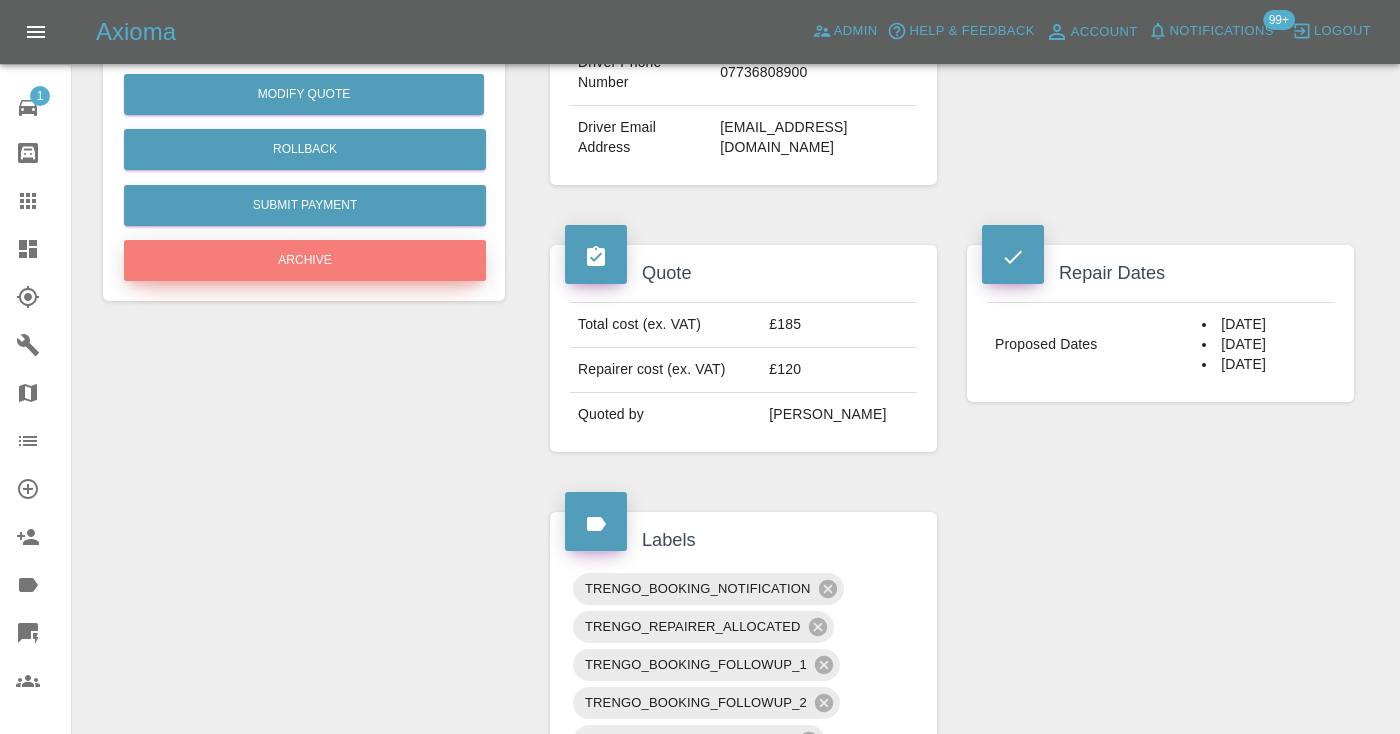 click on "Archive" at bounding box center (305, 260) 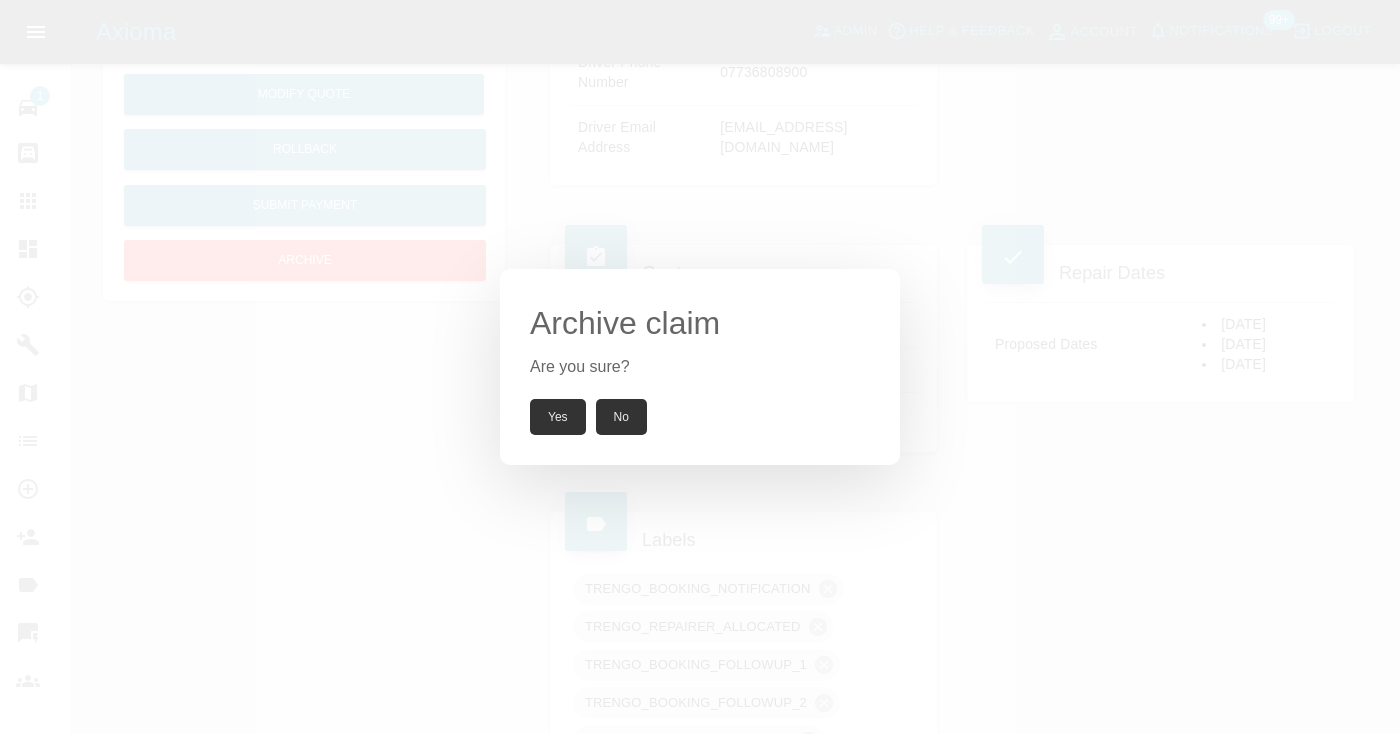 click on "Yes" at bounding box center (558, 417) 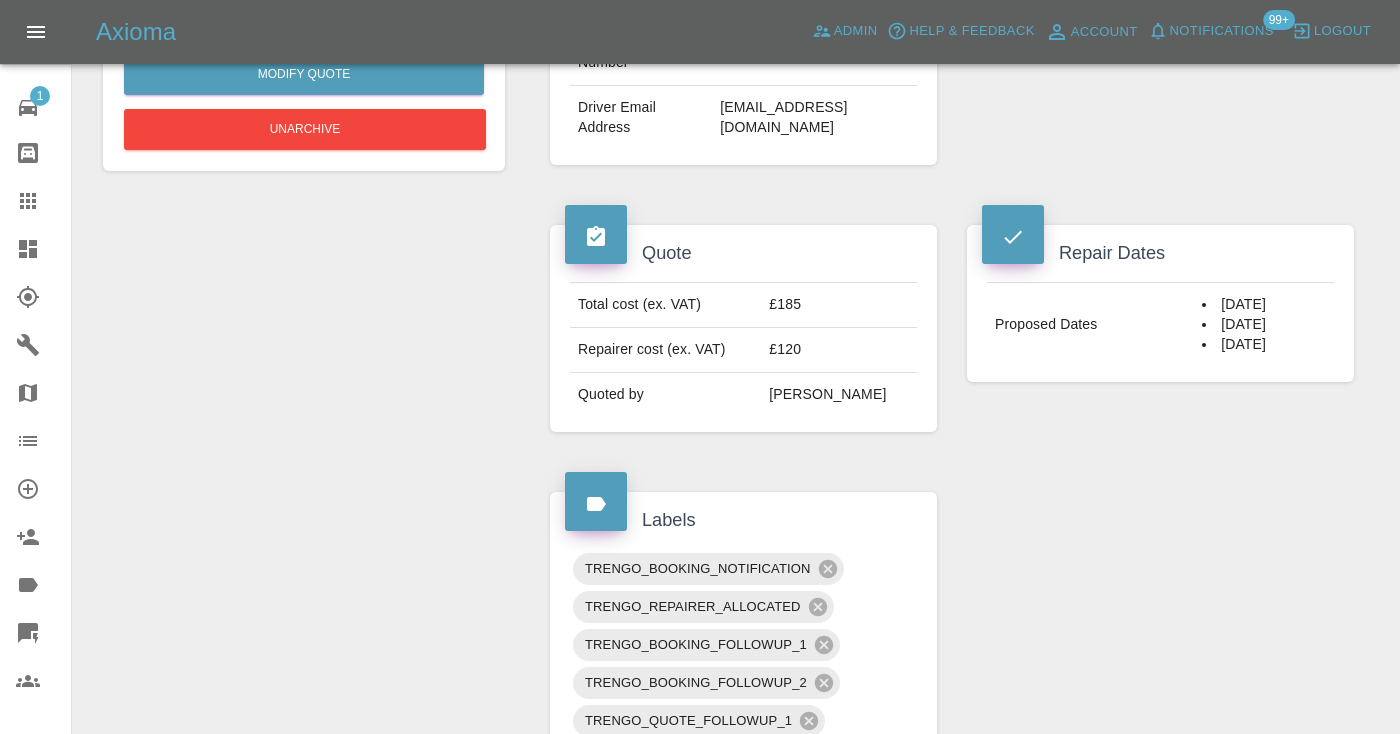 click 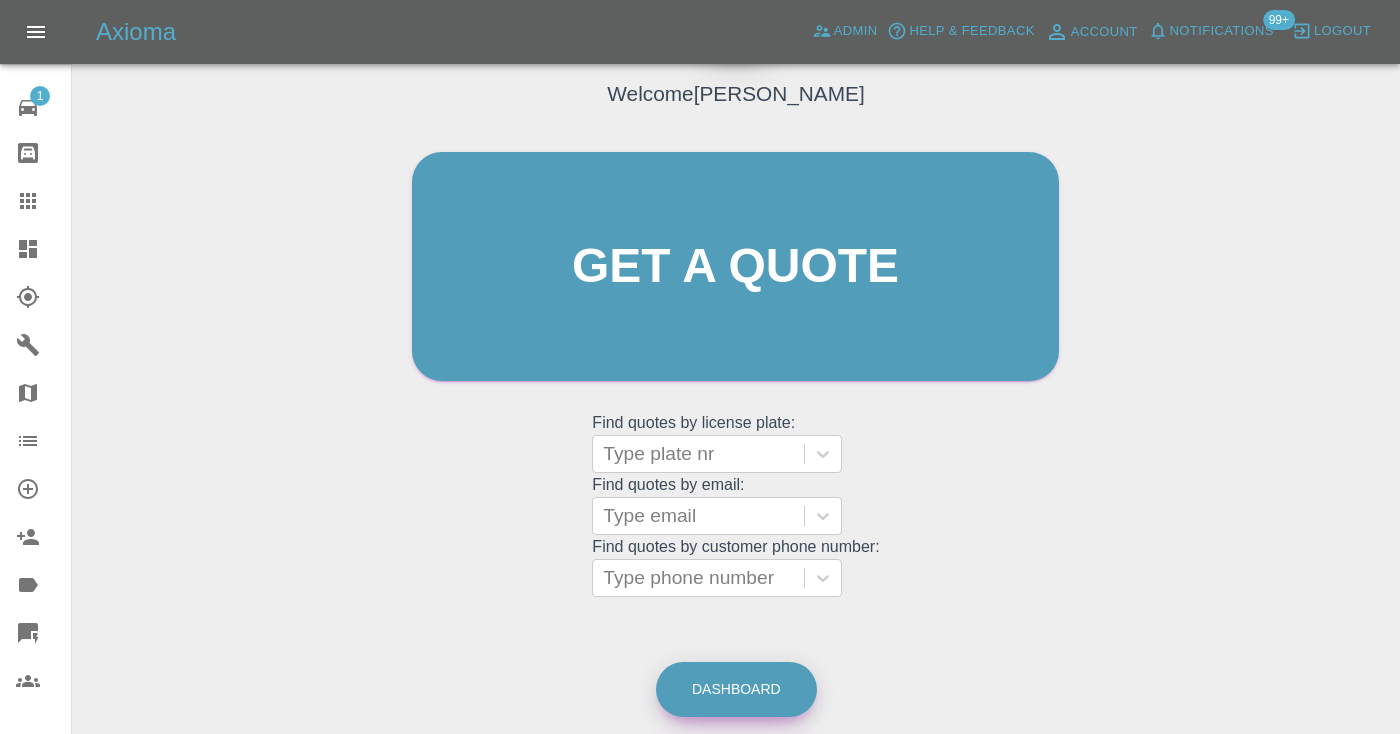 click on "Dashboard" at bounding box center [736, 689] 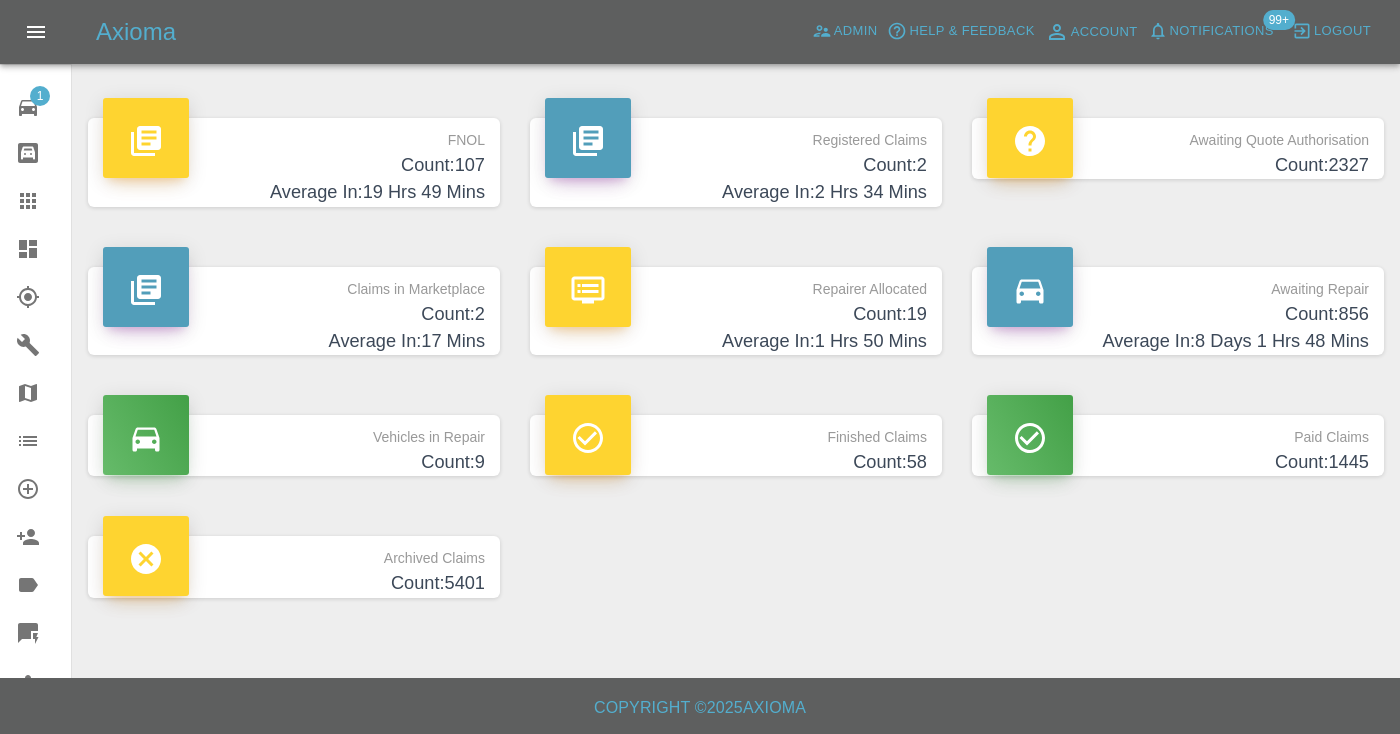 click on "Count:  856" at bounding box center [1178, 314] 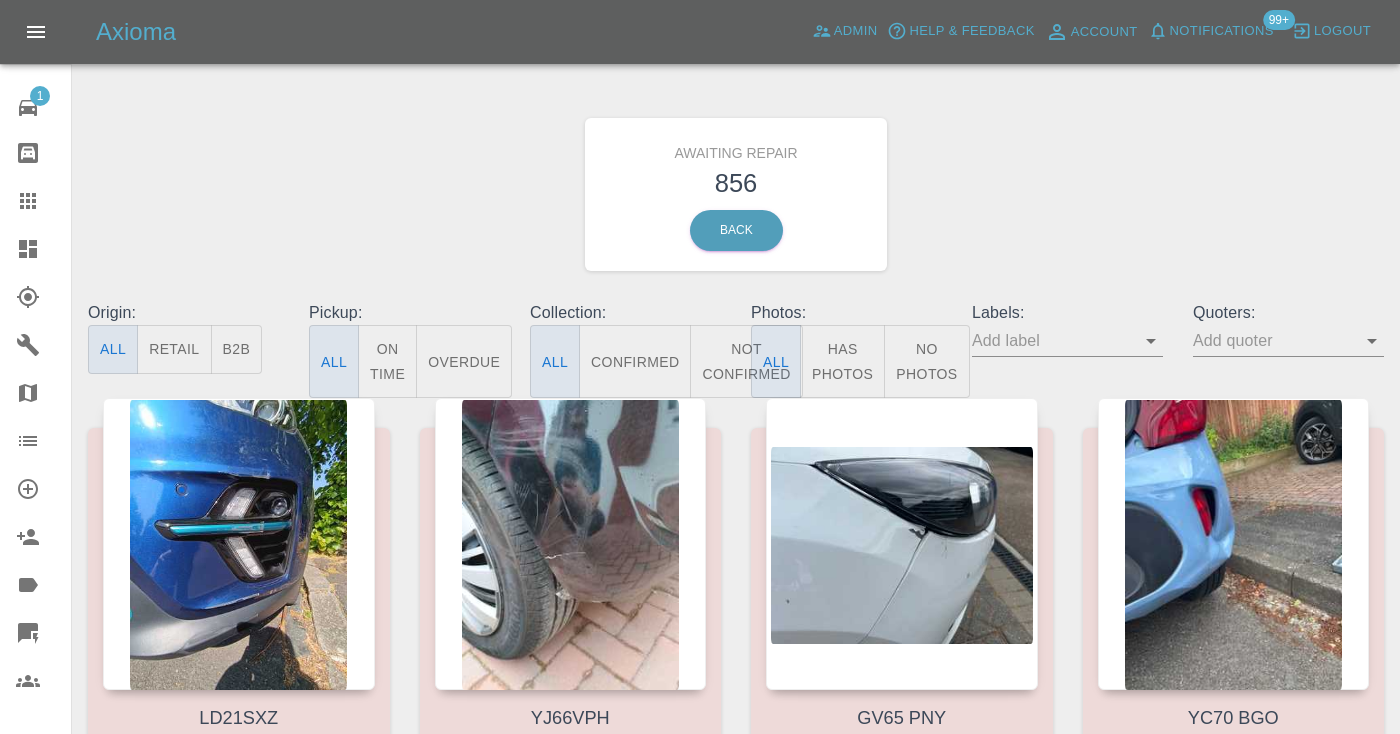 scroll, scrollTop: 0, scrollLeft: 0, axis: both 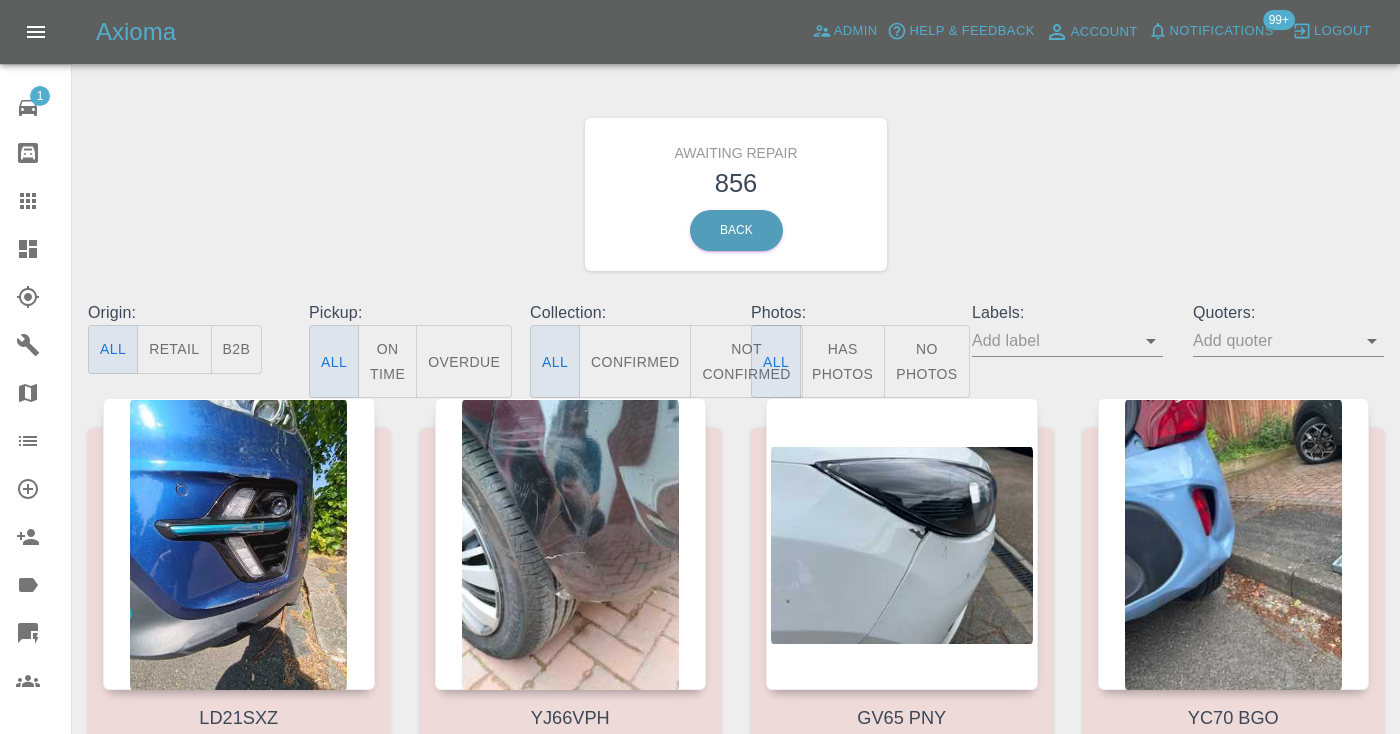 click on "Not Confirmed" at bounding box center [746, 361] 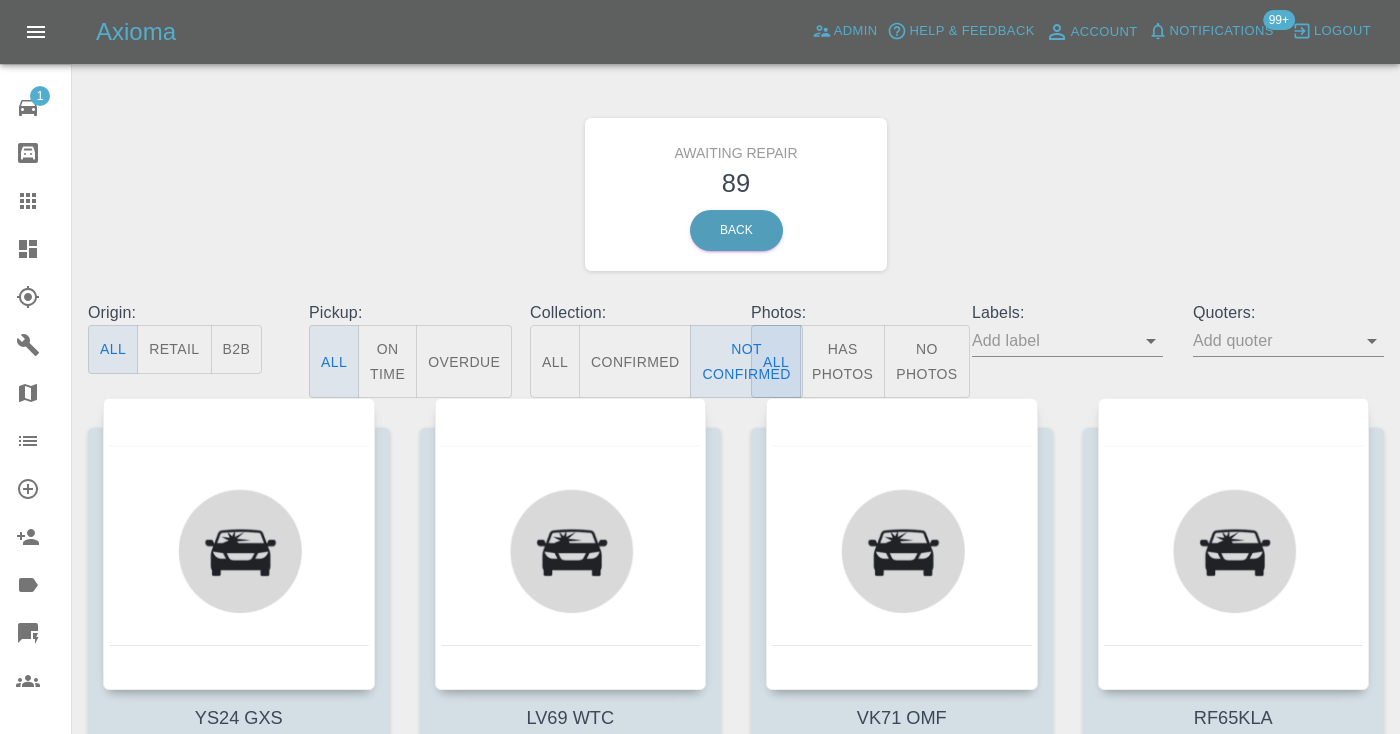 click on "Awaiting Repair 89 Back" at bounding box center [736, 194] 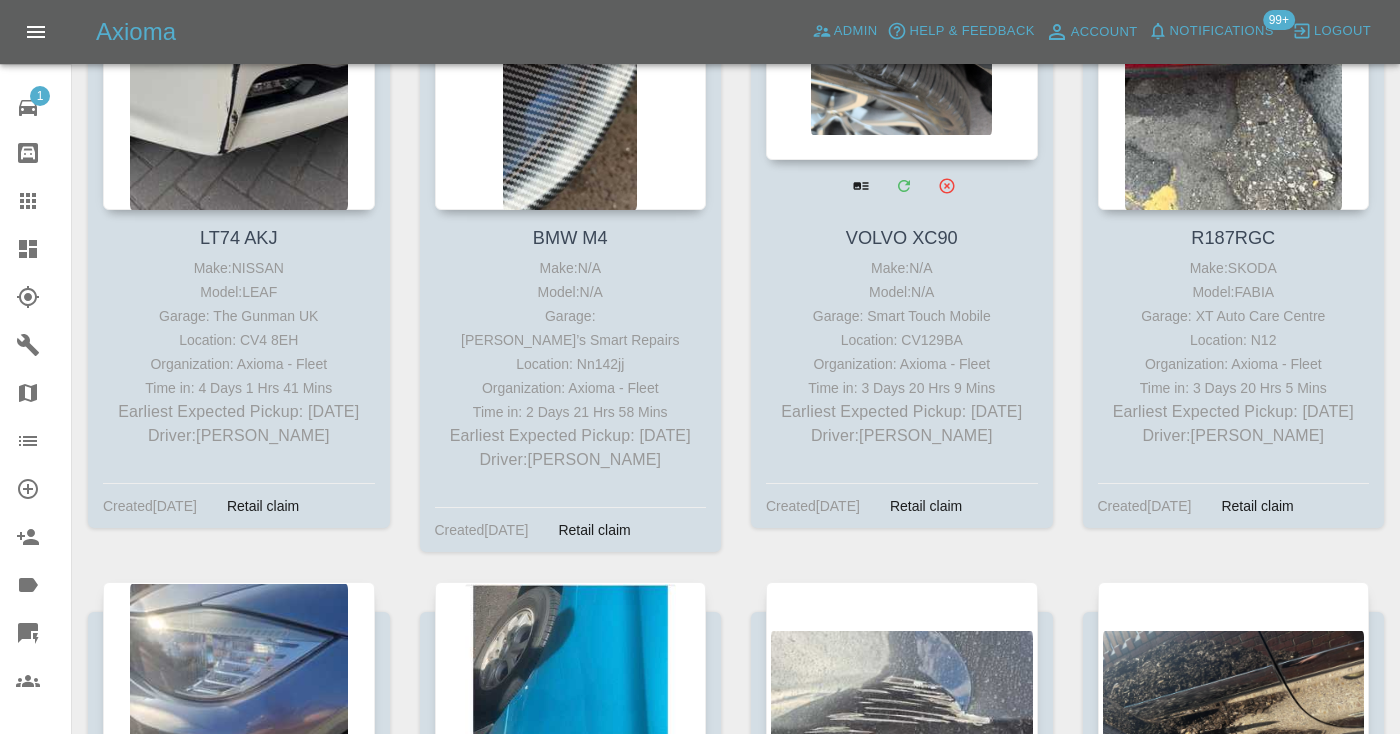 scroll, scrollTop: 8367, scrollLeft: 0, axis: vertical 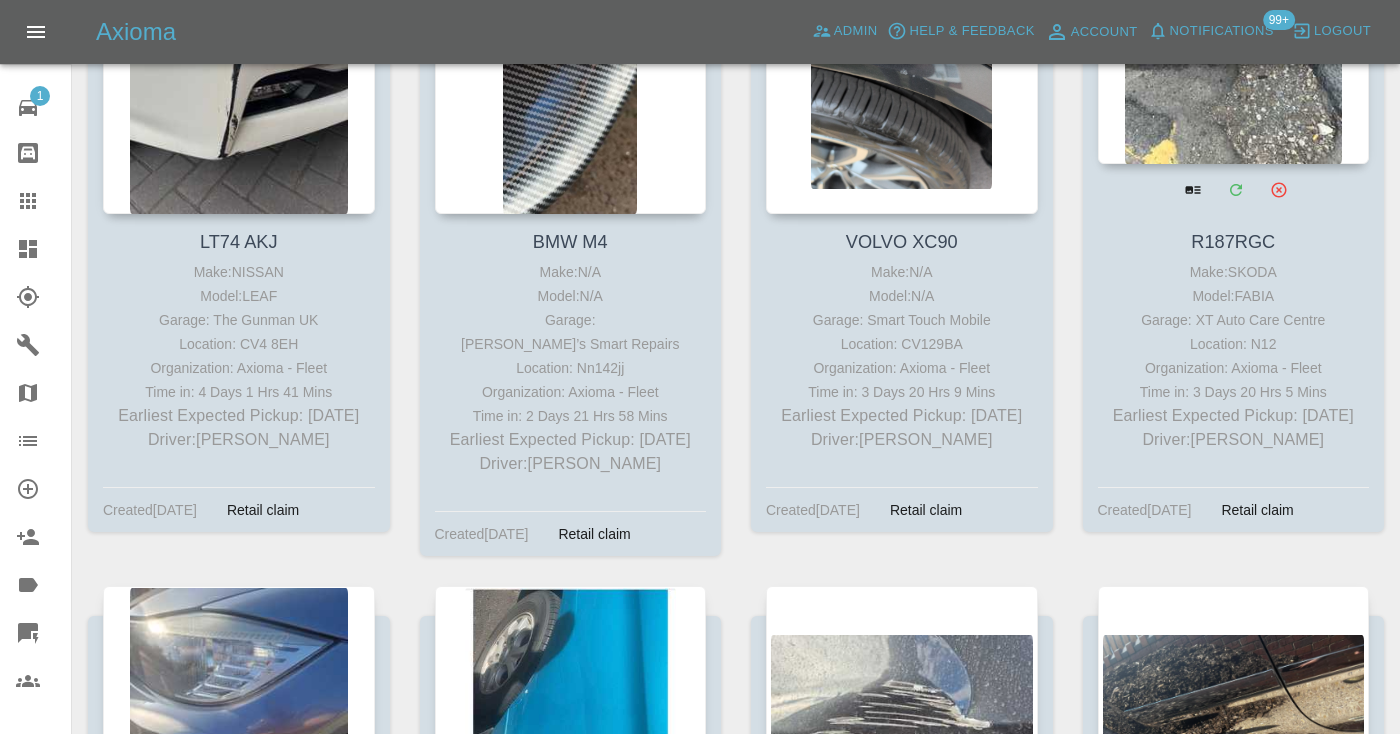 click at bounding box center [1234, 18] 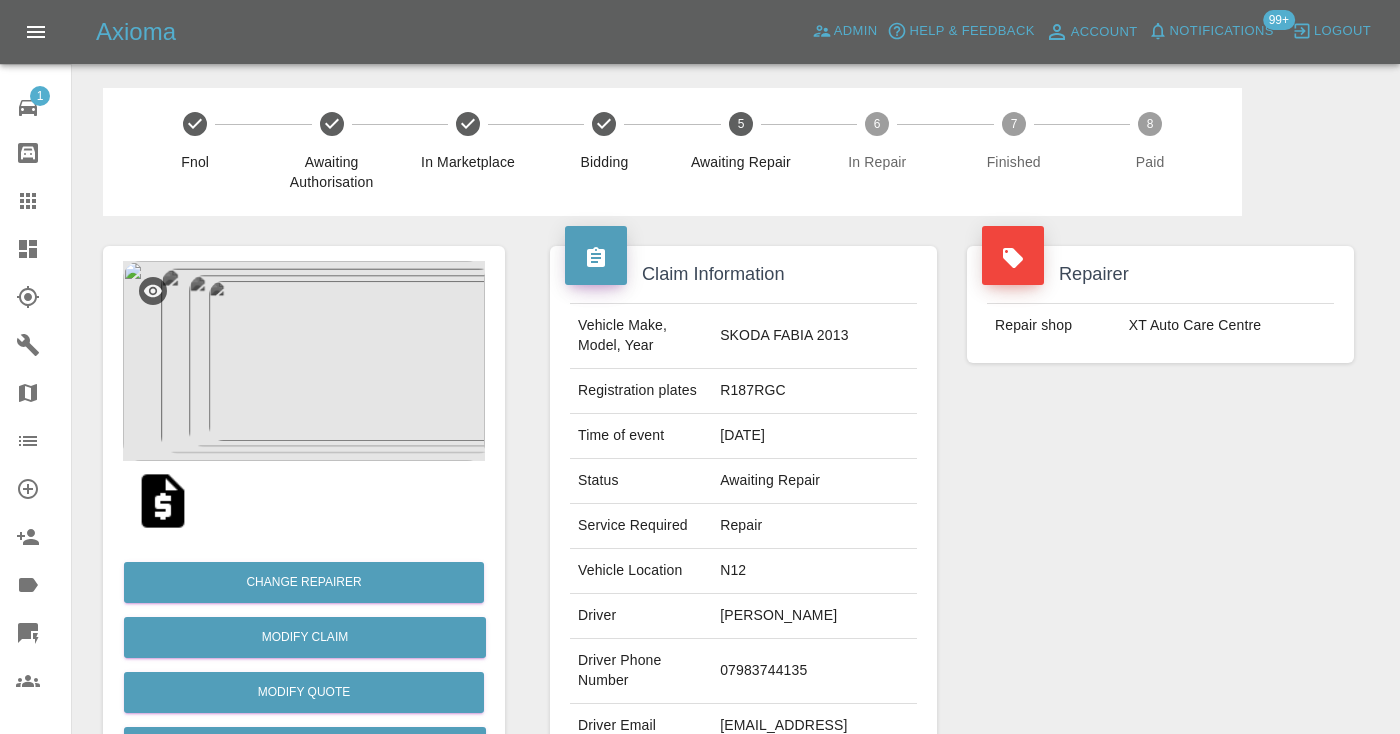 click on "07983744135" at bounding box center [814, 671] 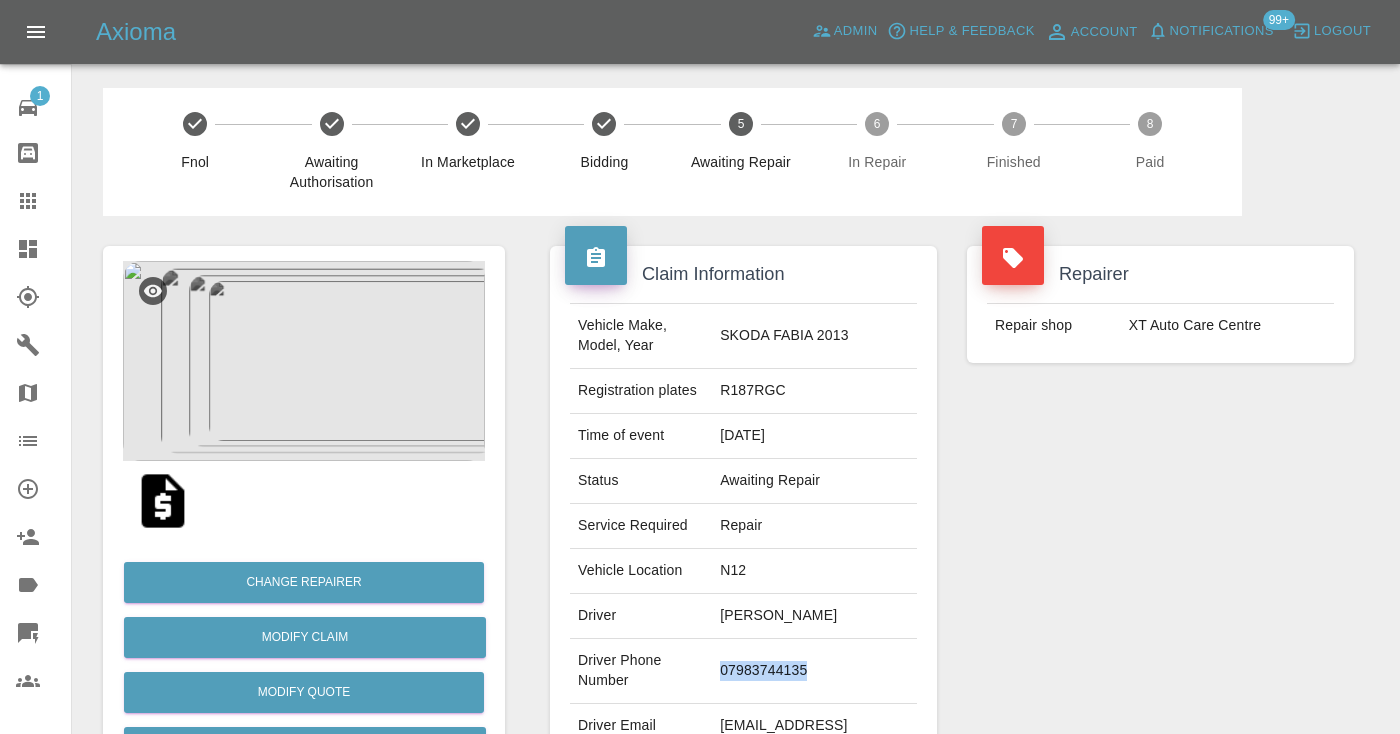 click on "07983744135" at bounding box center (814, 671) 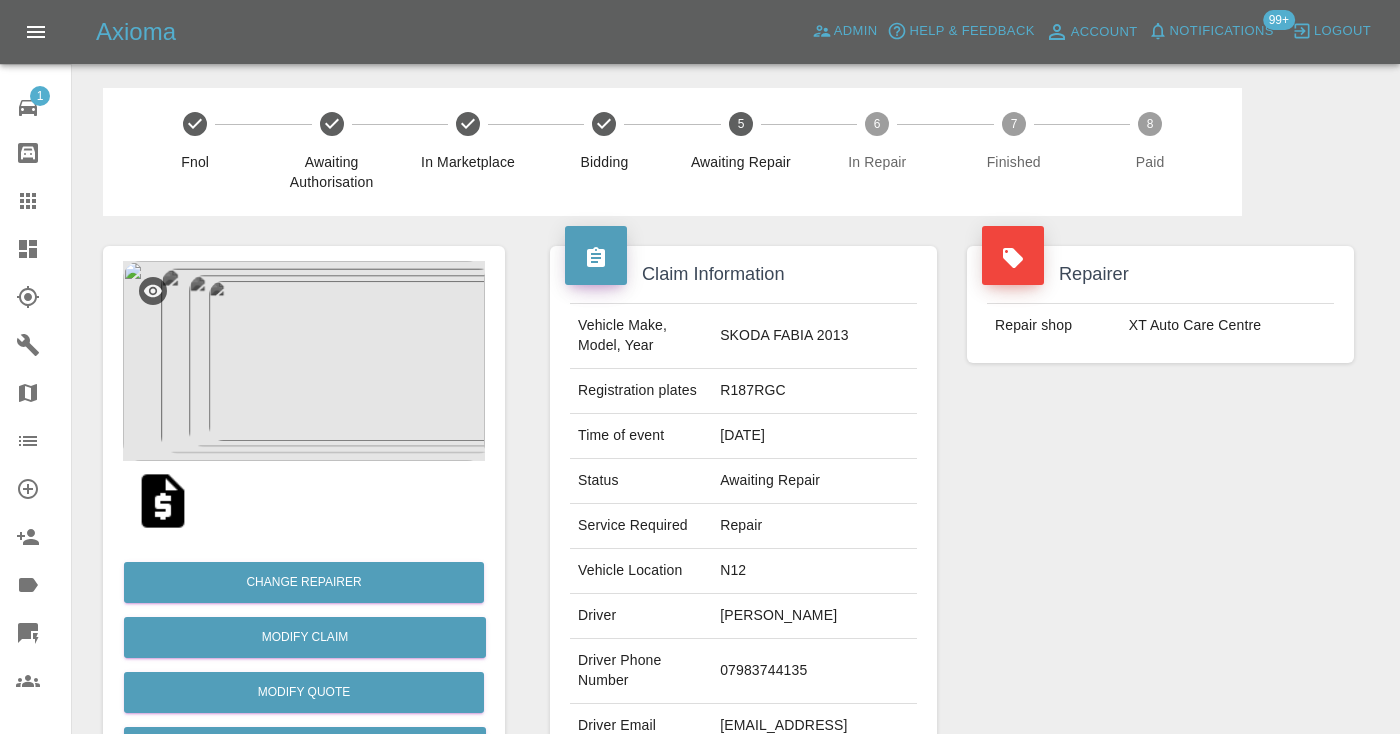 click on "Repairer Repair shop XT Auto Care Centre" at bounding box center (1160, 514) 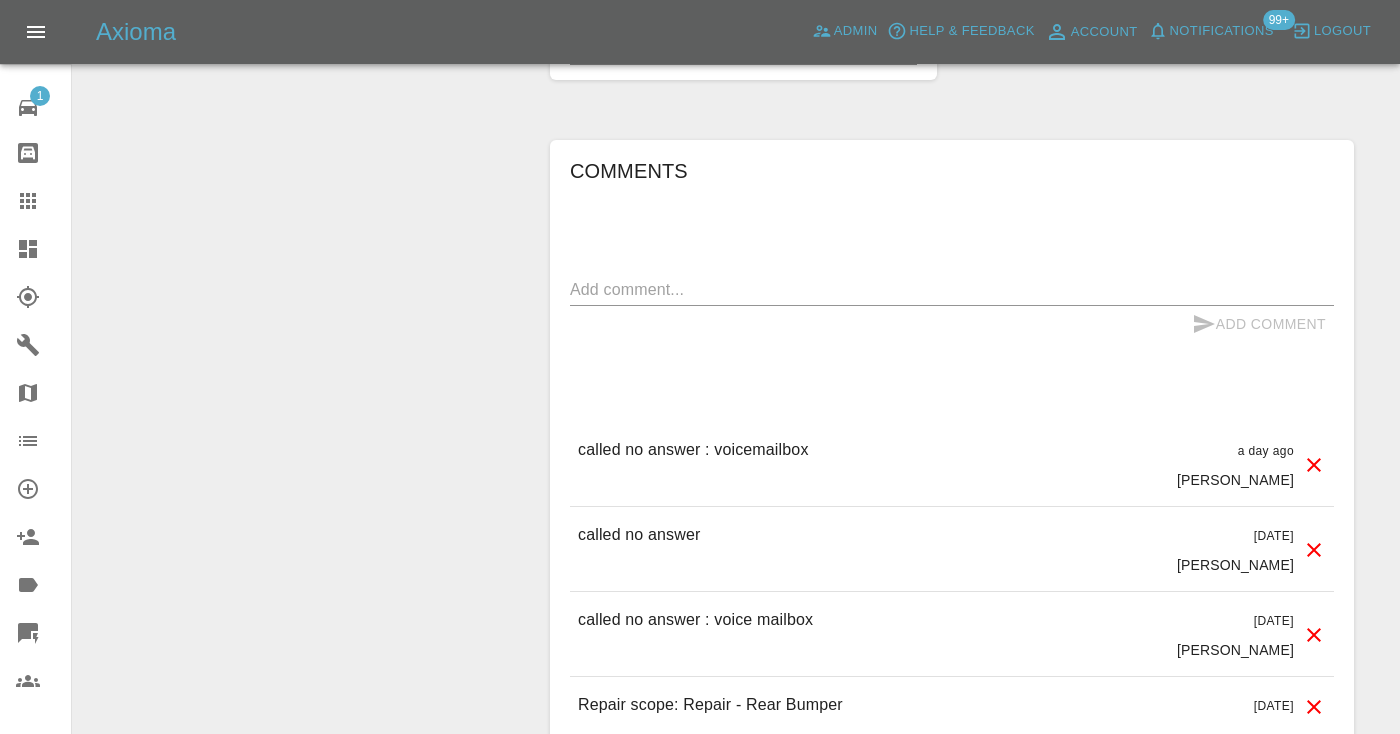 scroll, scrollTop: 1517, scrollLeft: 0, axis: vertical 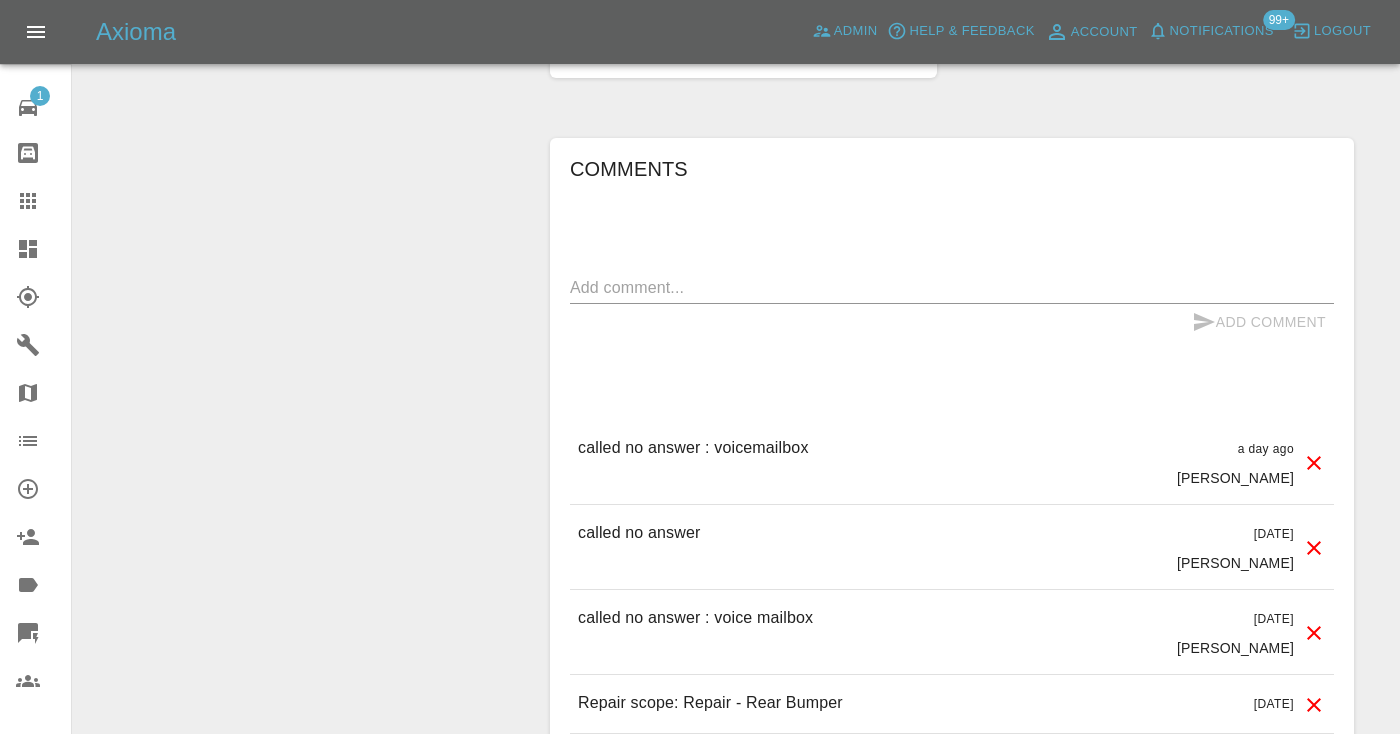 click at bounding box center (952, 287) 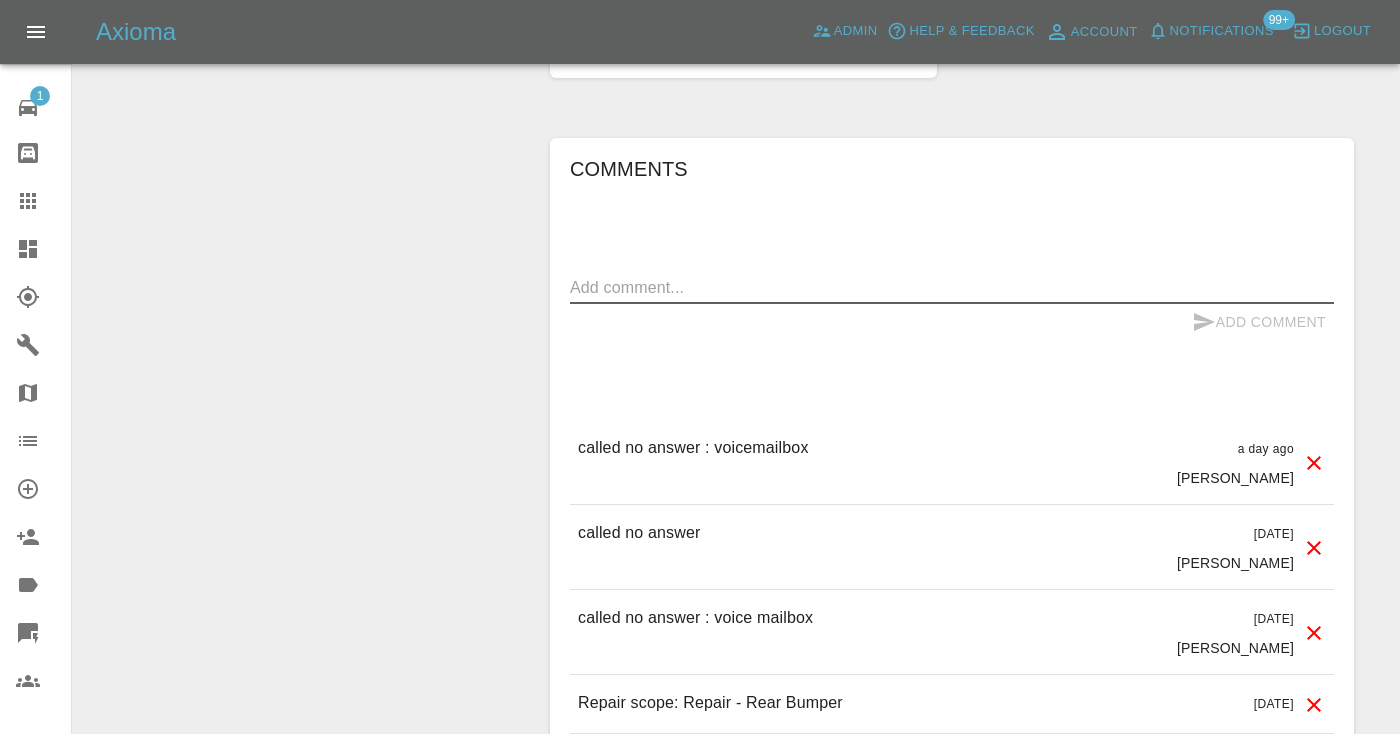 type on "a" 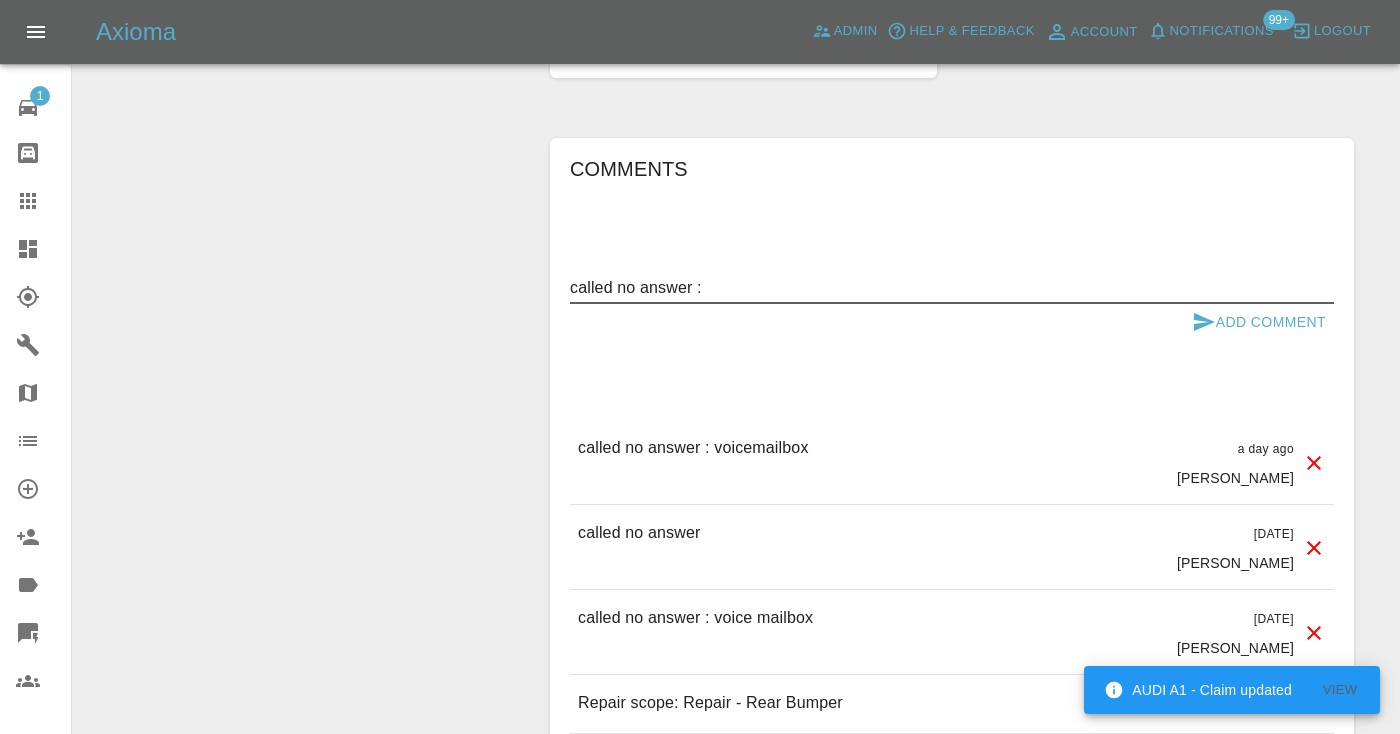 type on "called no answer :" 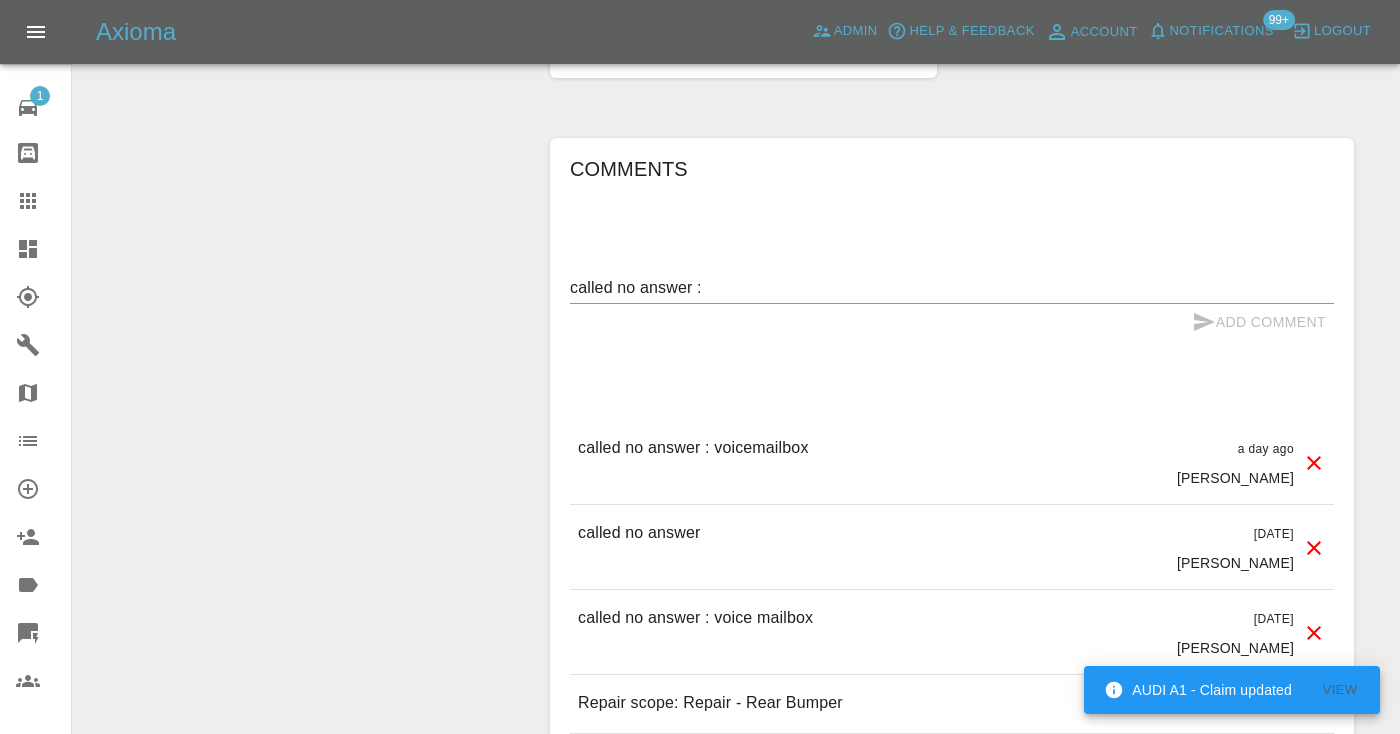 type 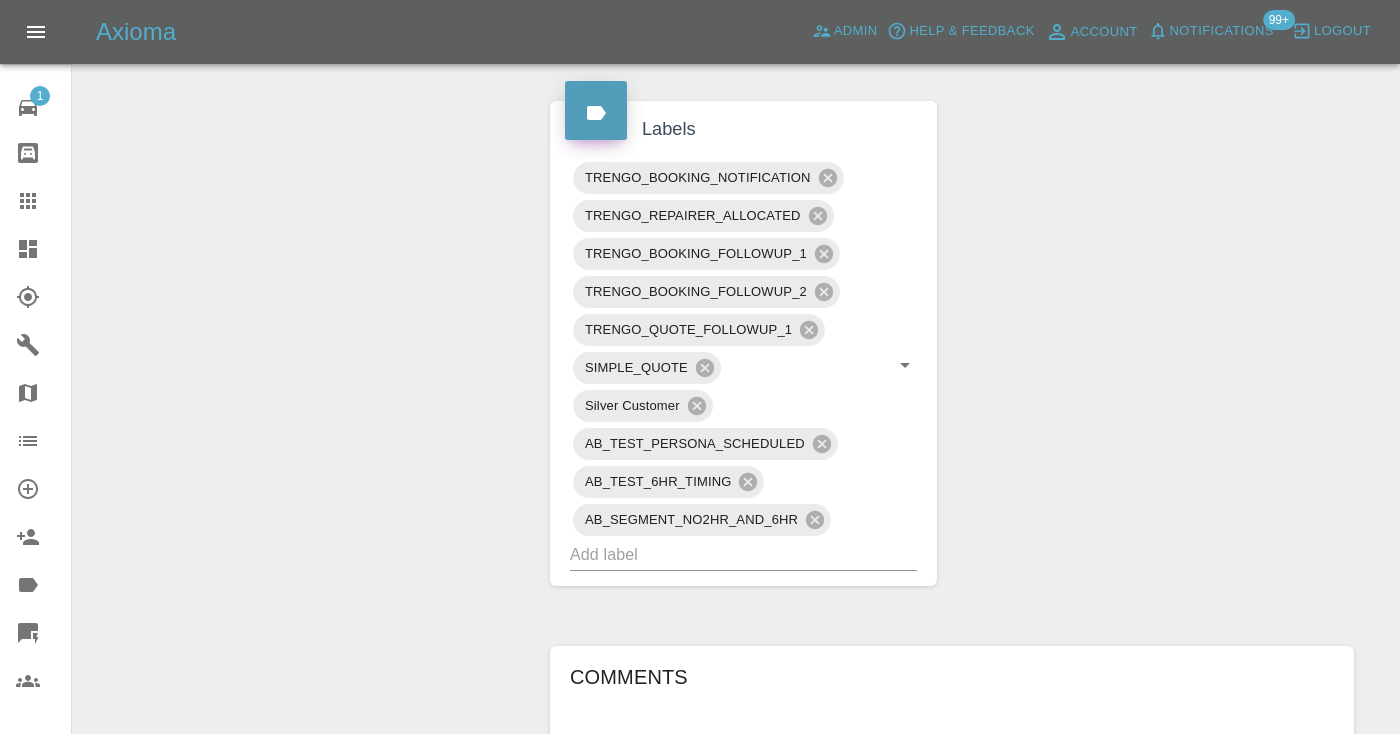 scroll, scrollTop: 992, scrollLeft: 0, axis: vertical 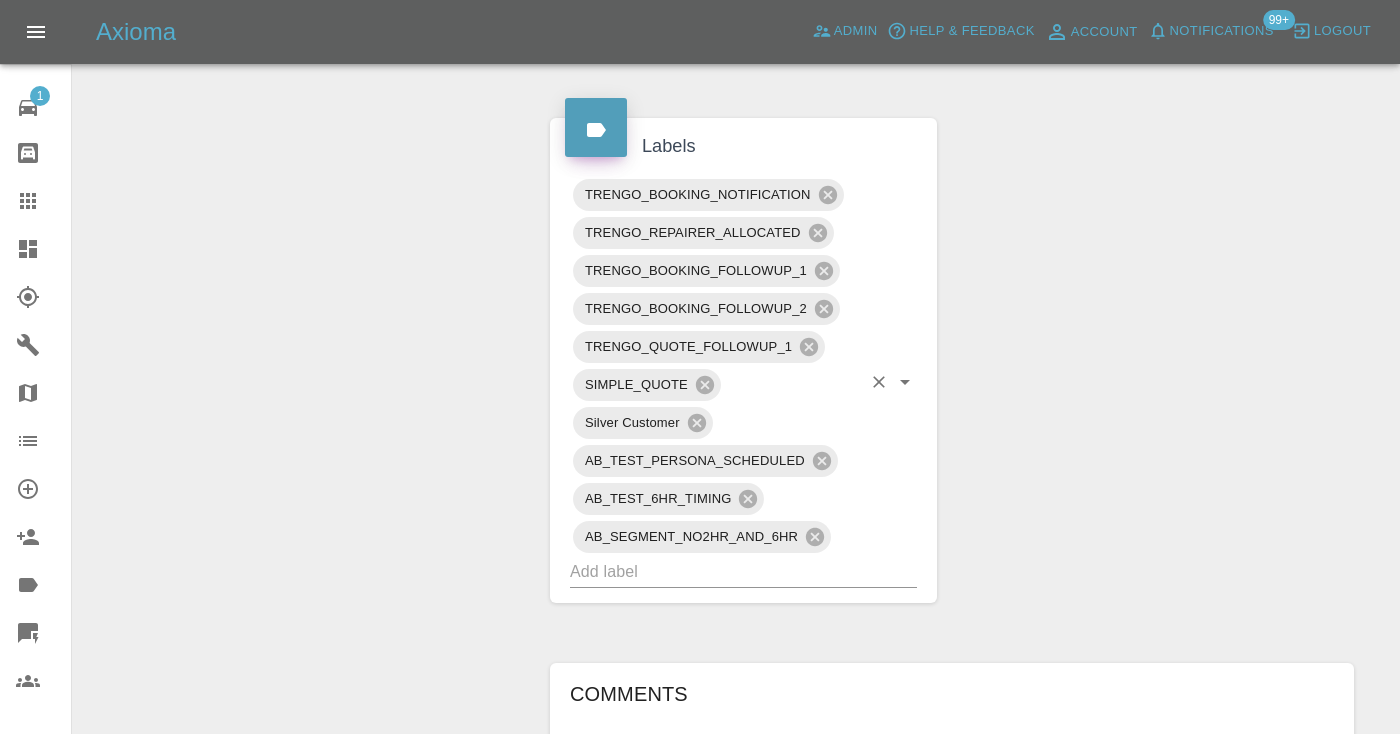 click at bounding box center (715, 571) 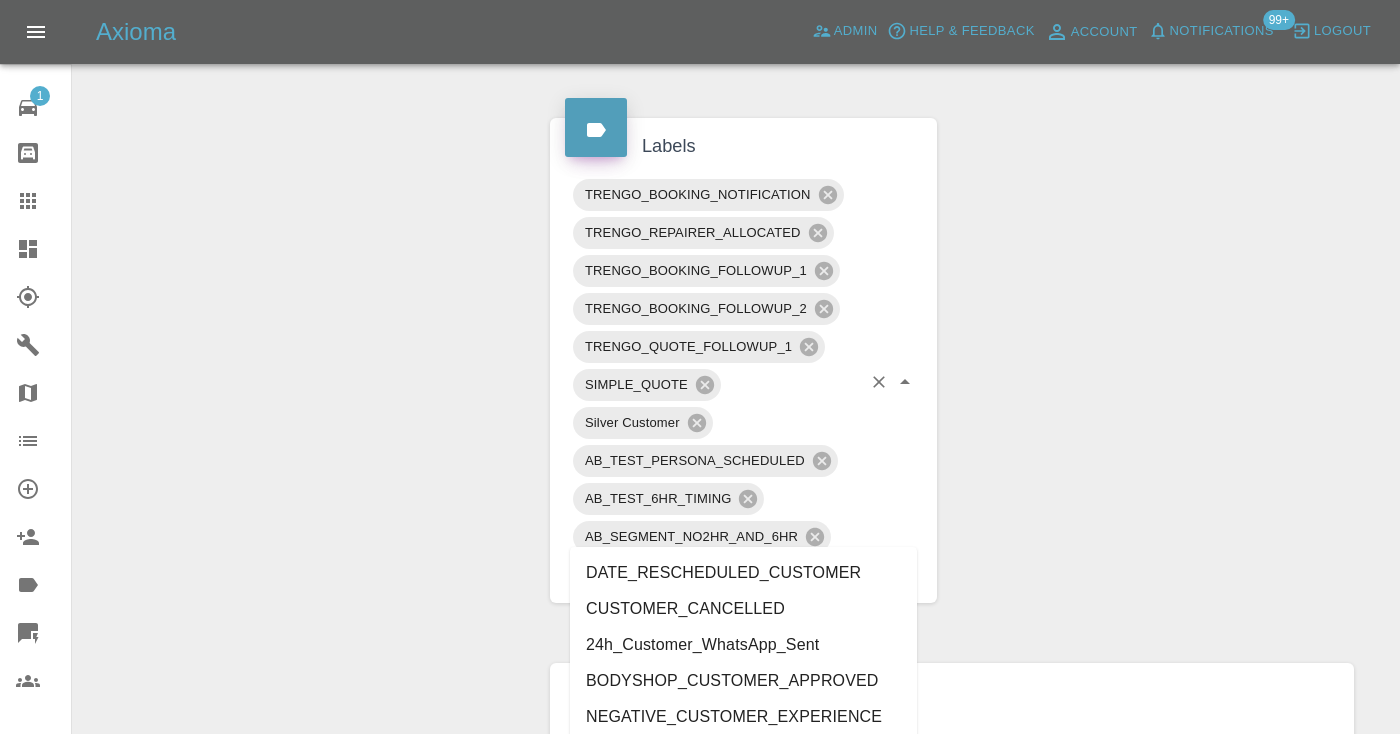 type on "cus" 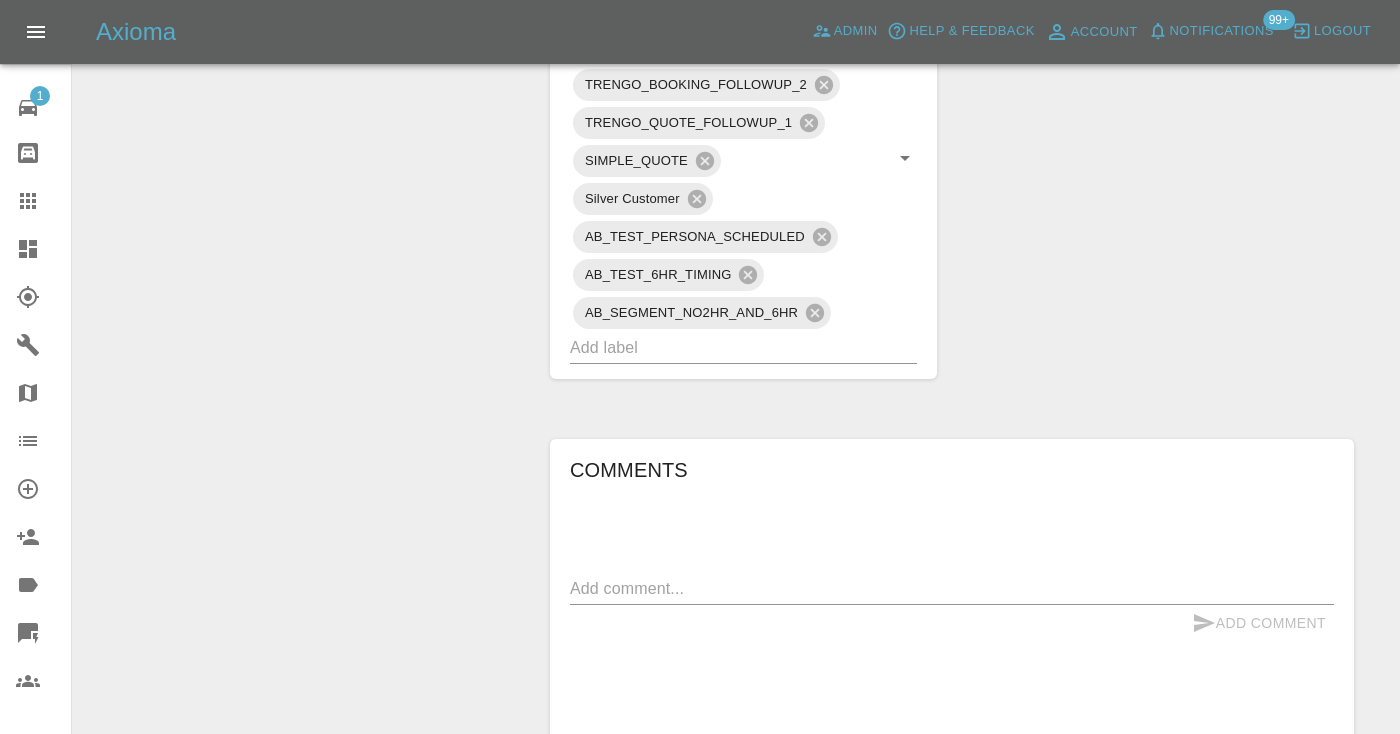 scroll, scrollTop: 1217, scrollLeft: 0, axis: vertical 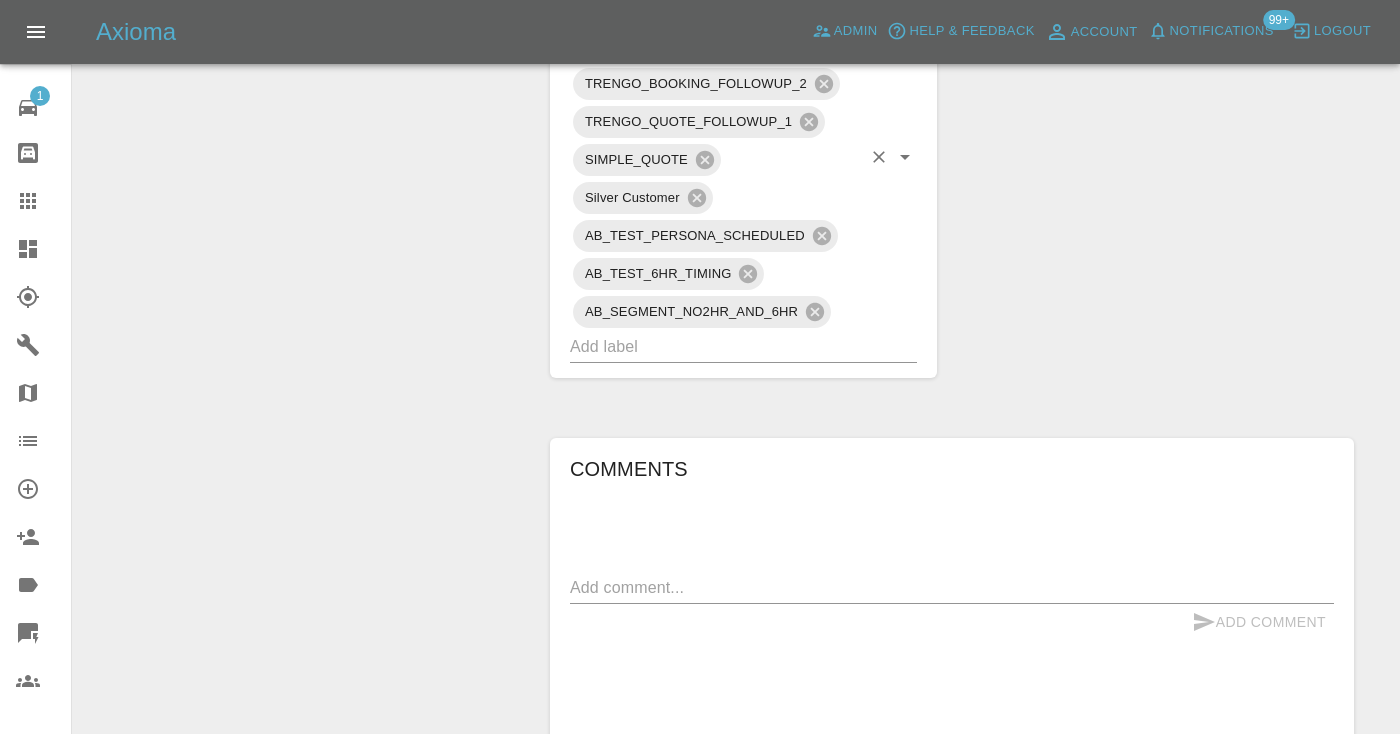 click at bounding box center [715, 346] 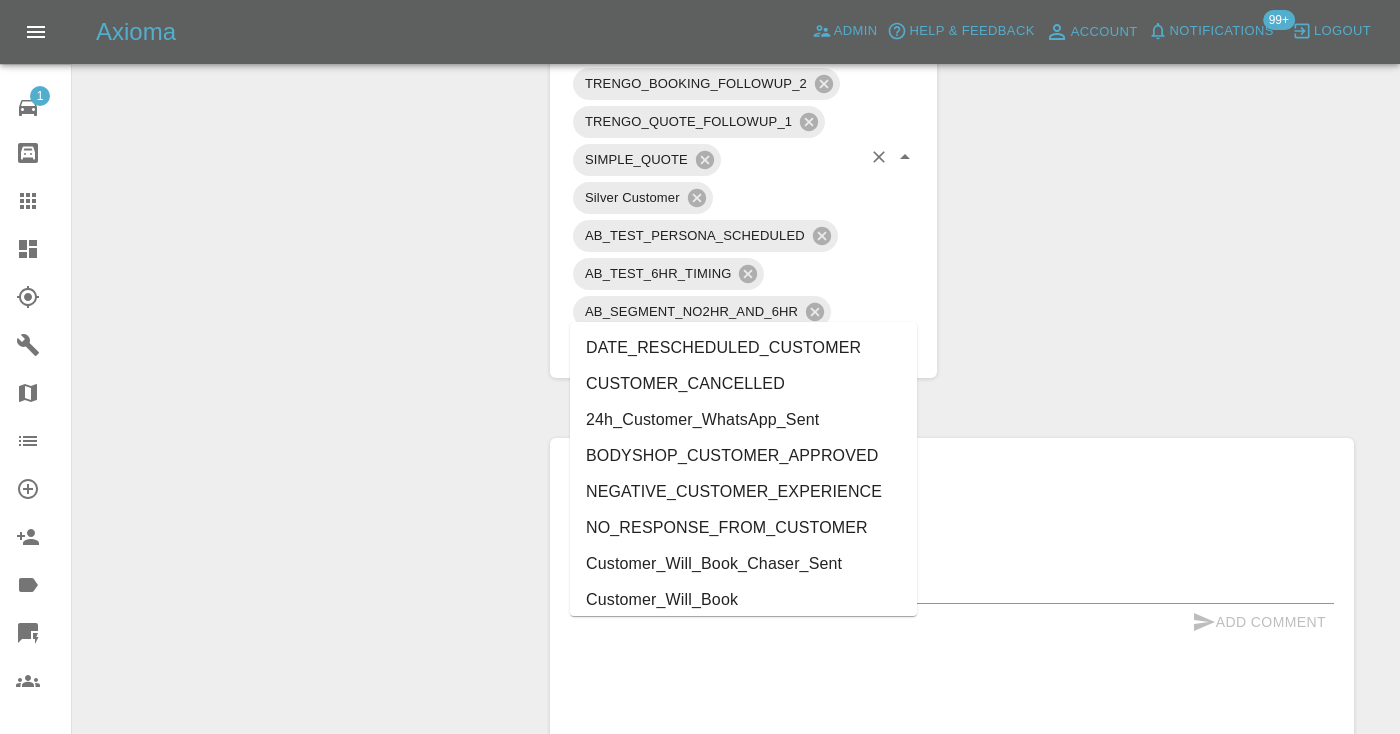 type on "cus" 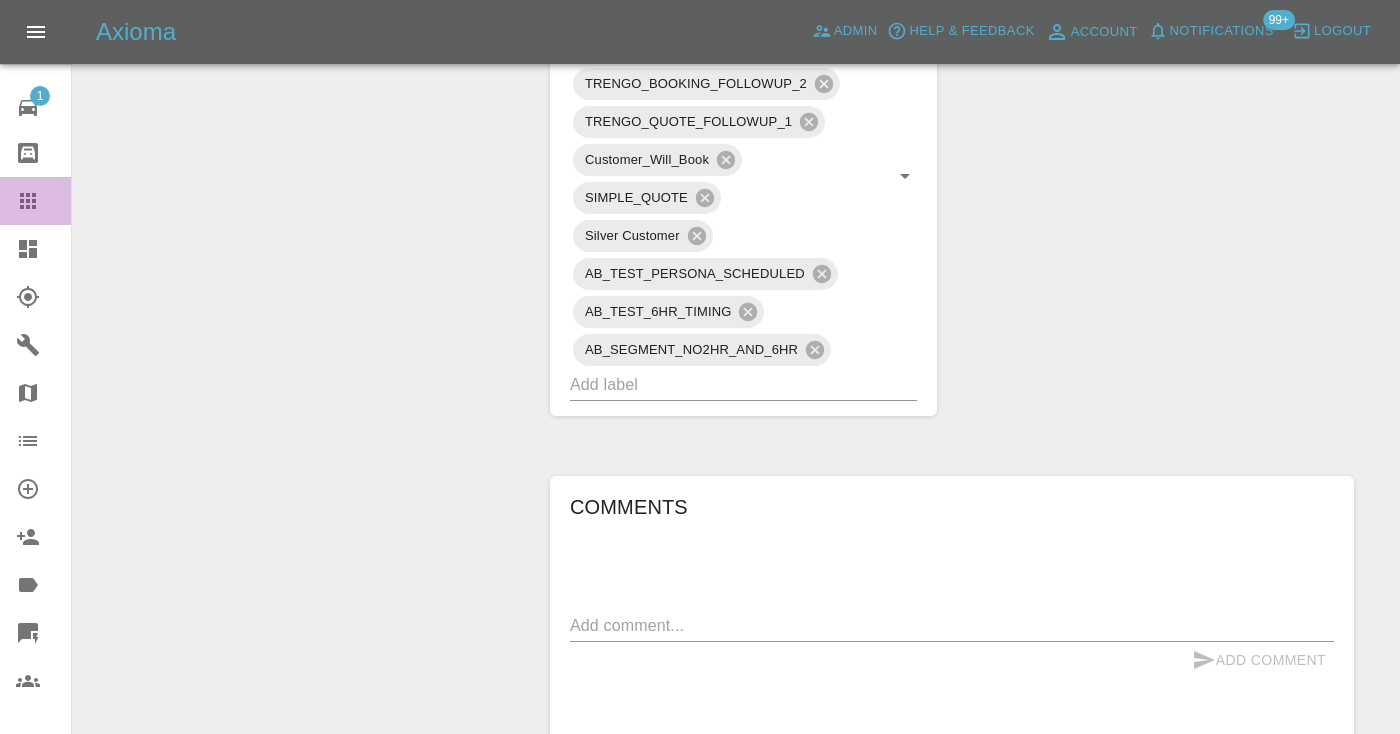 click on "Claims" at bounding box center [35, 201] 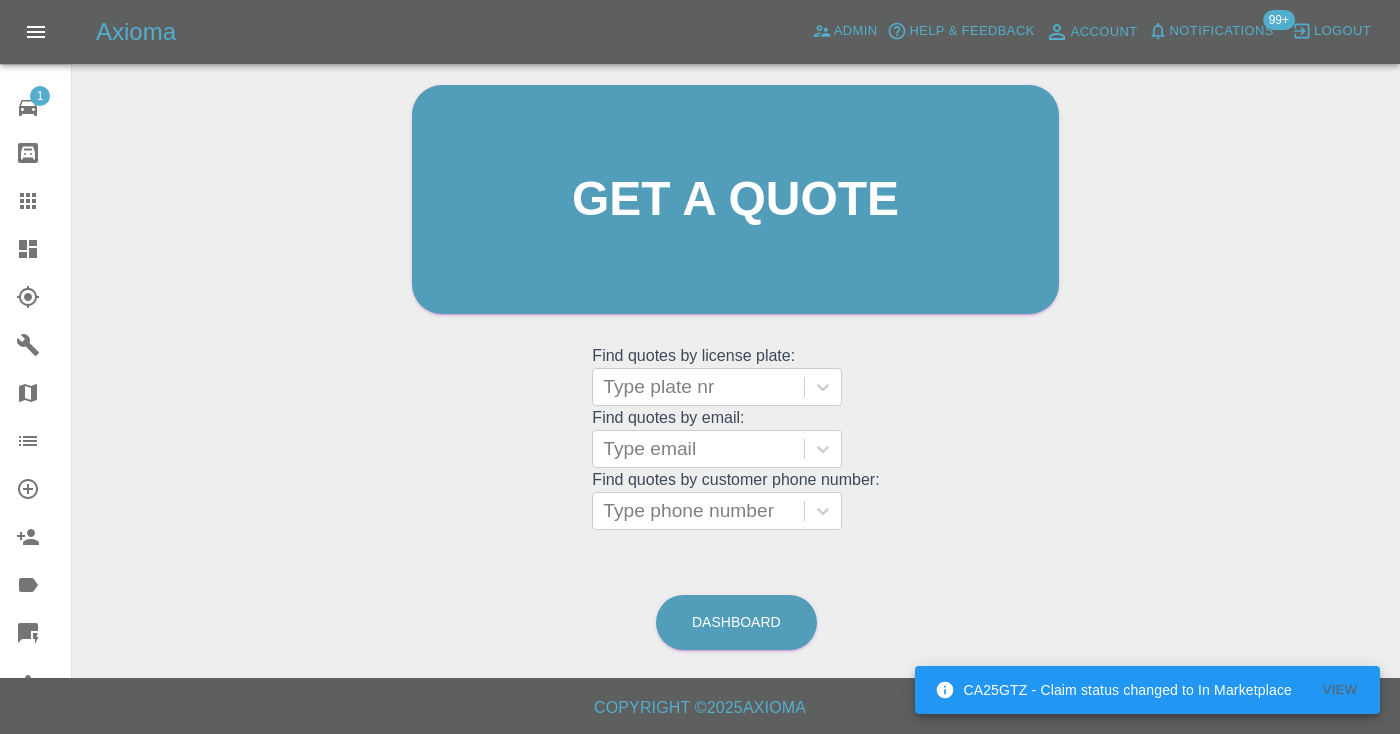 scroll, scrollTop: 201, scrollLeft: 0, axis: vertical 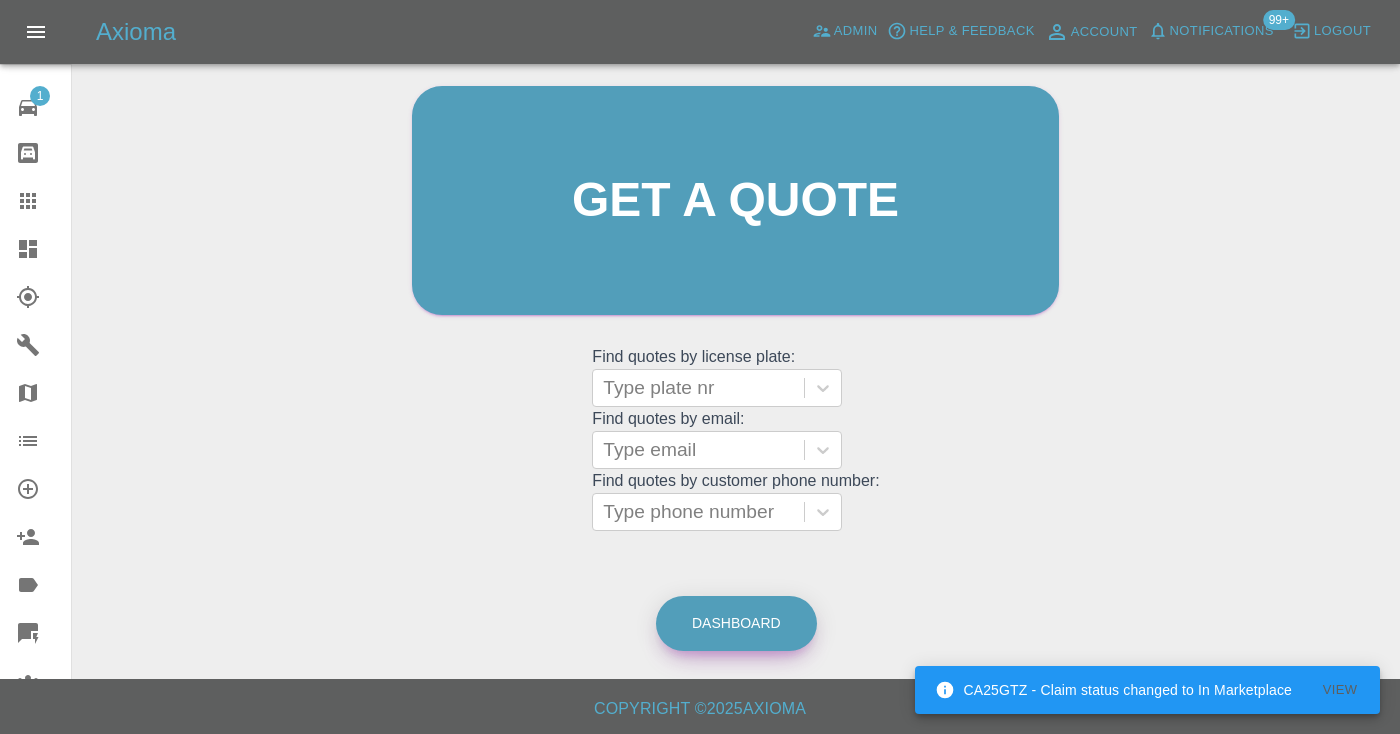 click on "Dashboard" at bounding box center [736, 623] 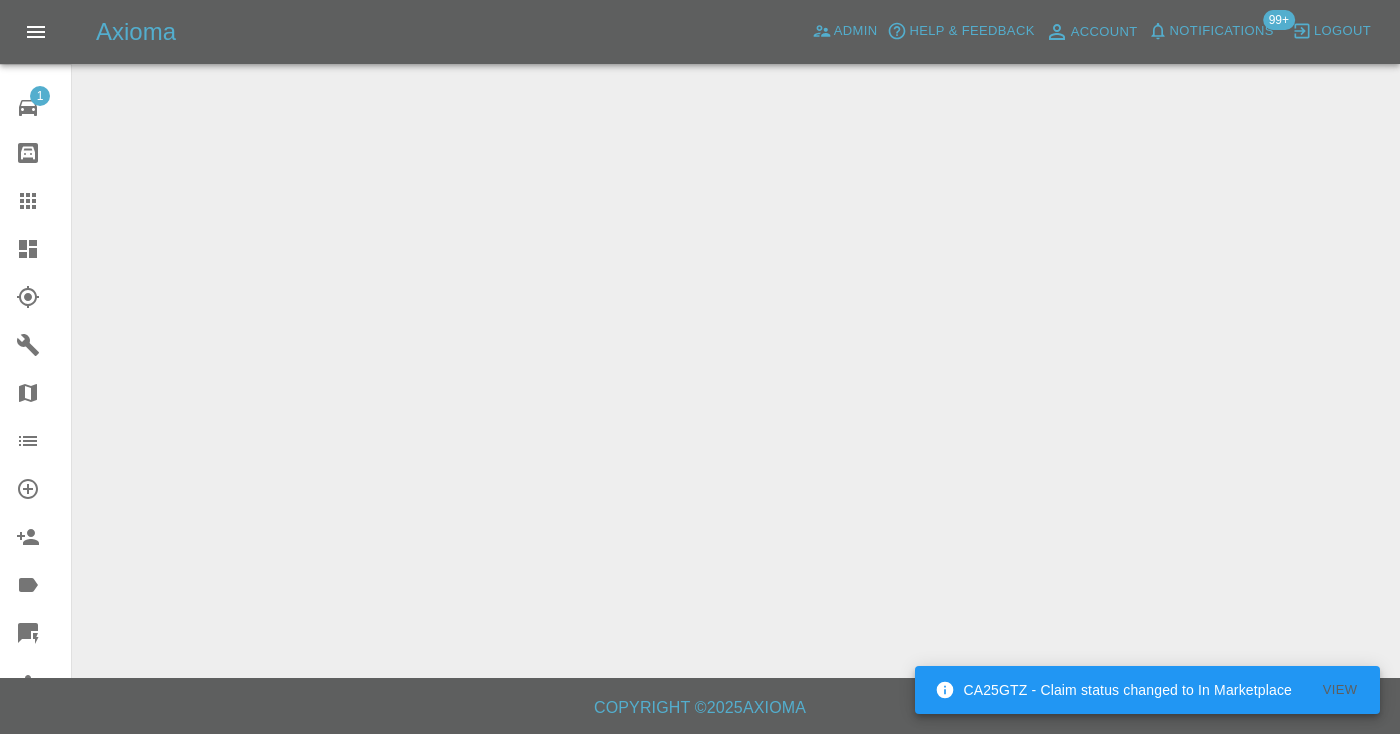scroll, scrollTop: 0, scrollLeft: 0, axis: both 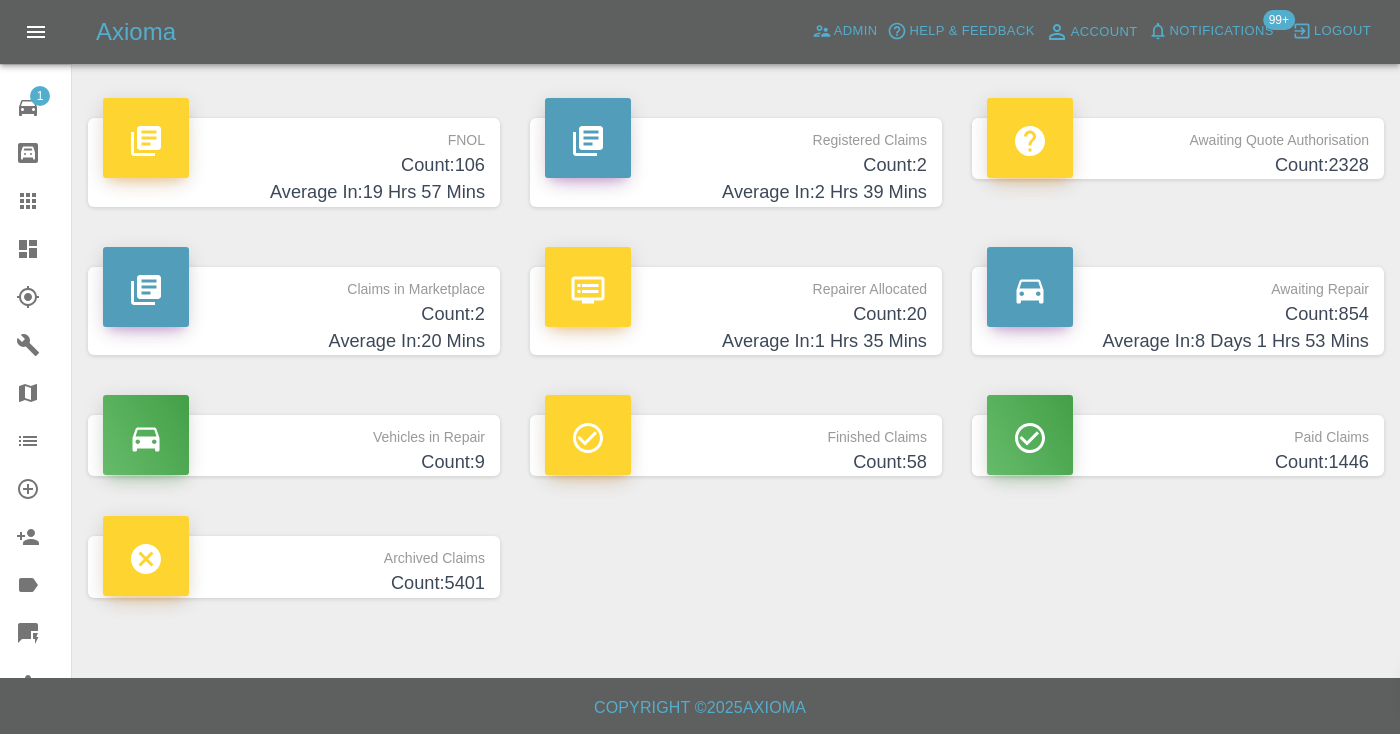 click on "Count:  854" at bounding box center (1178, 314) 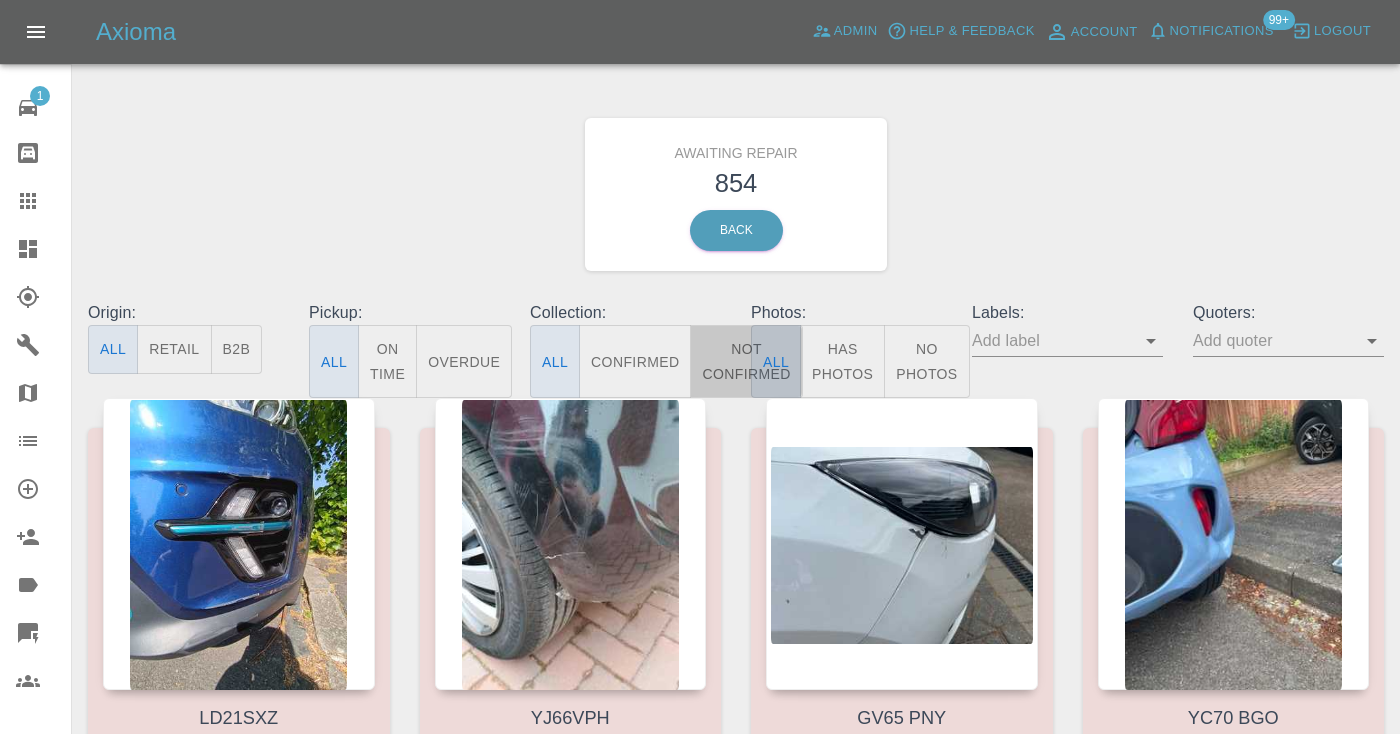 click on "Not Confirmed" at bounding box center [746, 361] 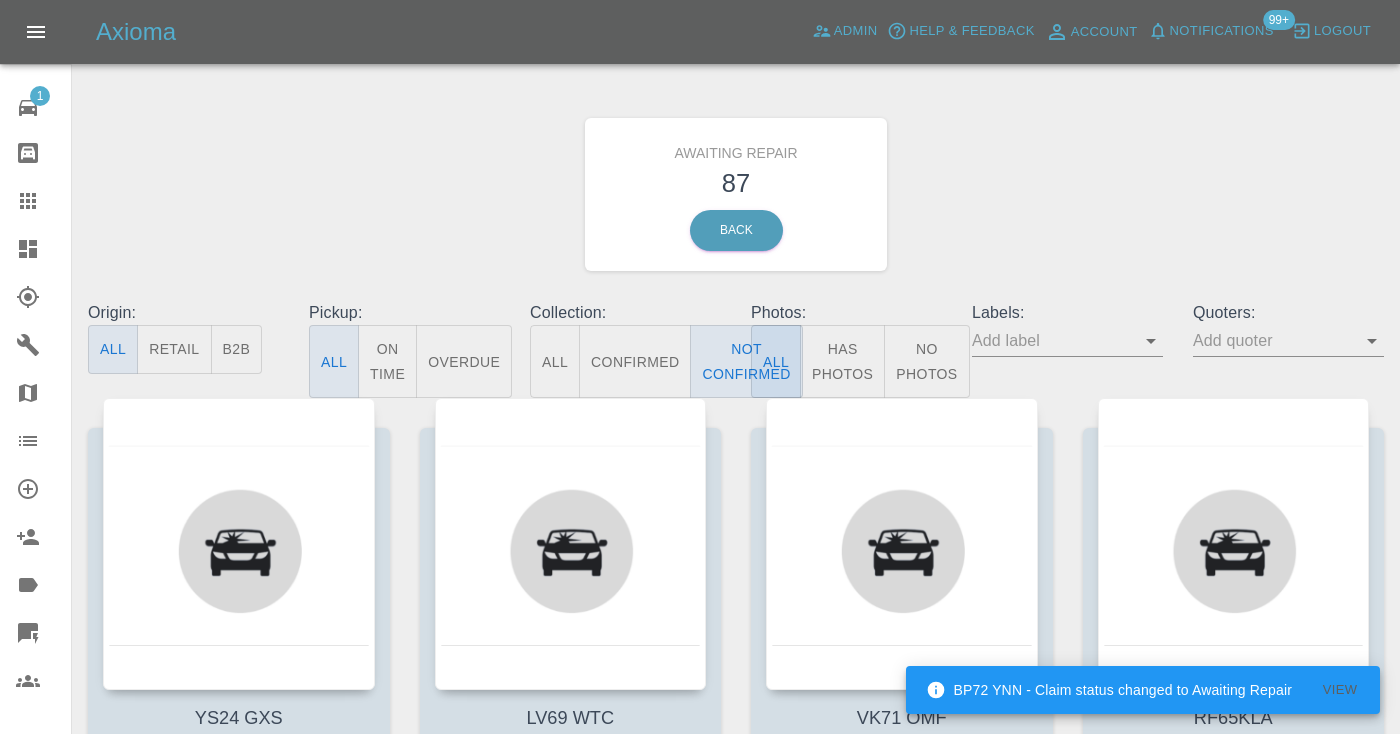 type on "false" 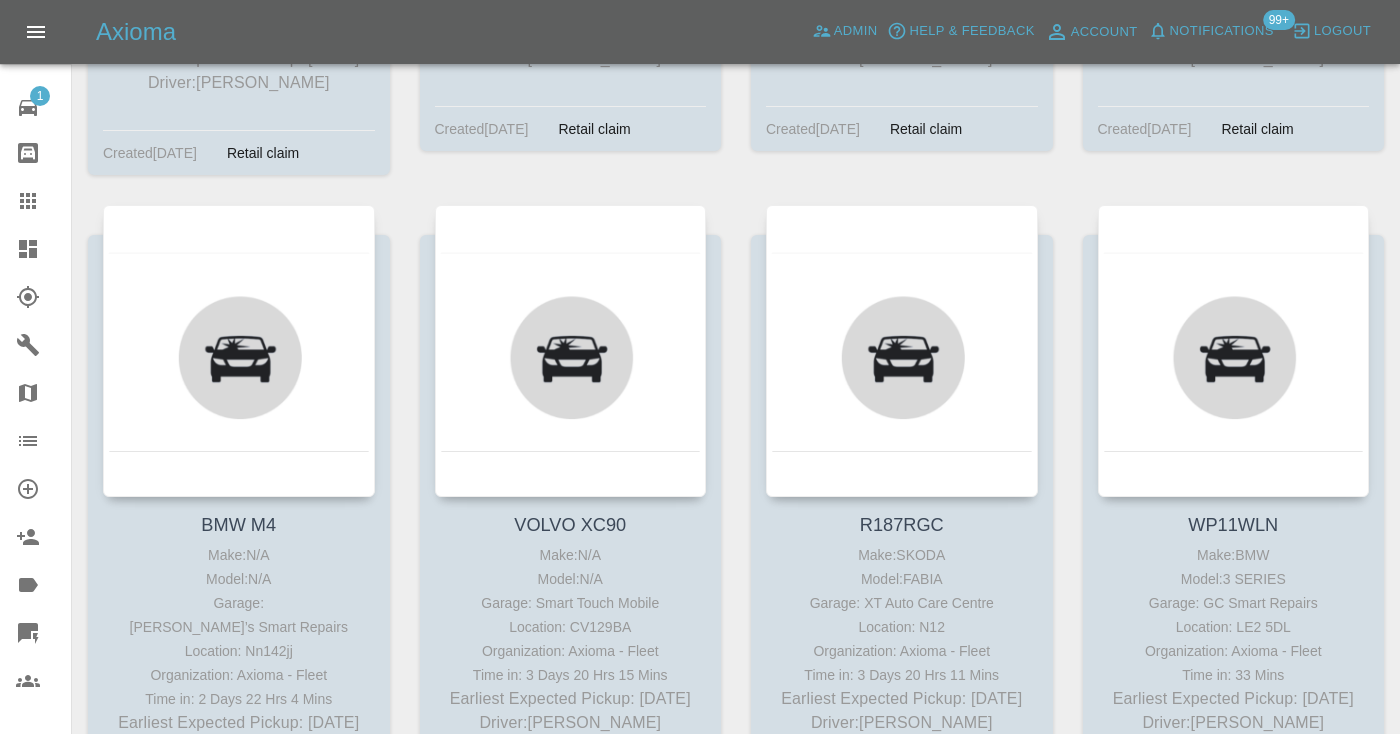 scroll, scrollTop: 8107, scrollLeft: 0, axis: vertical 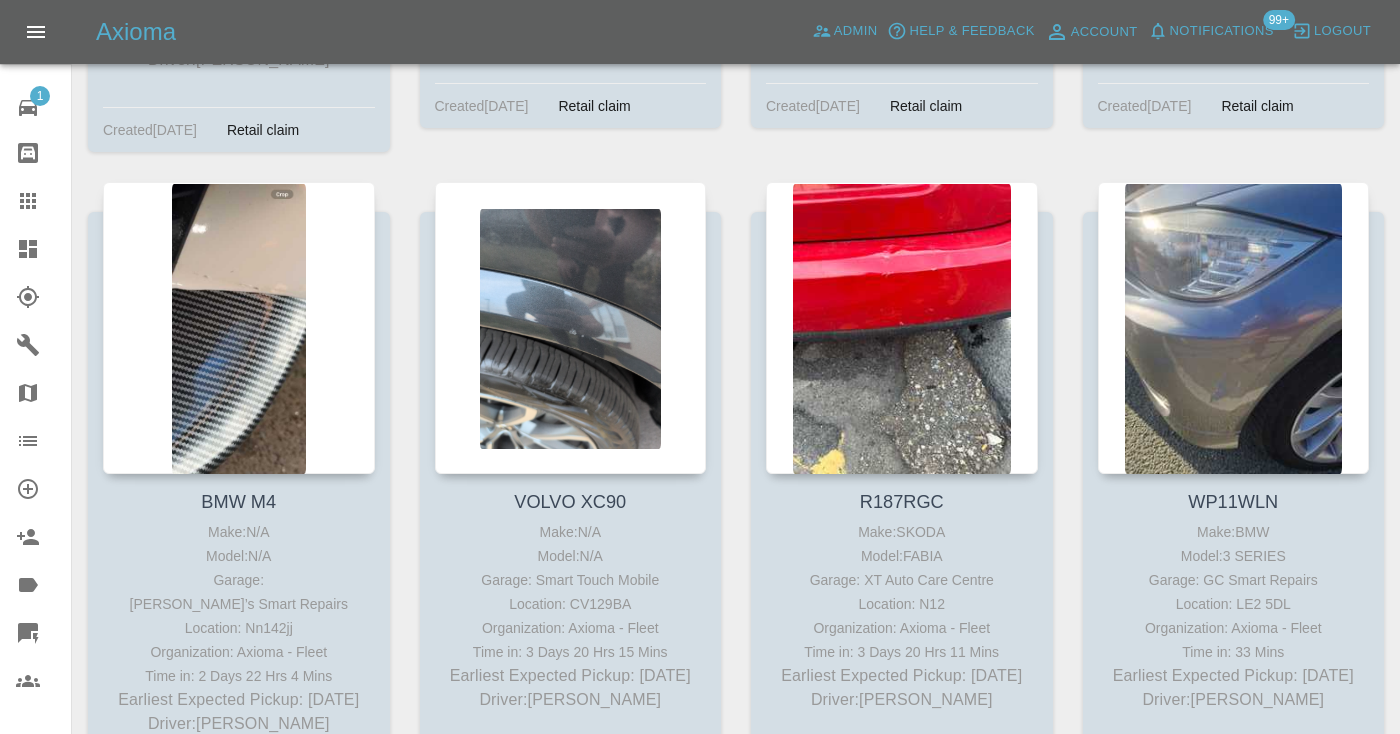click on "Not Confirmed" at bounding box center (746, -7746) 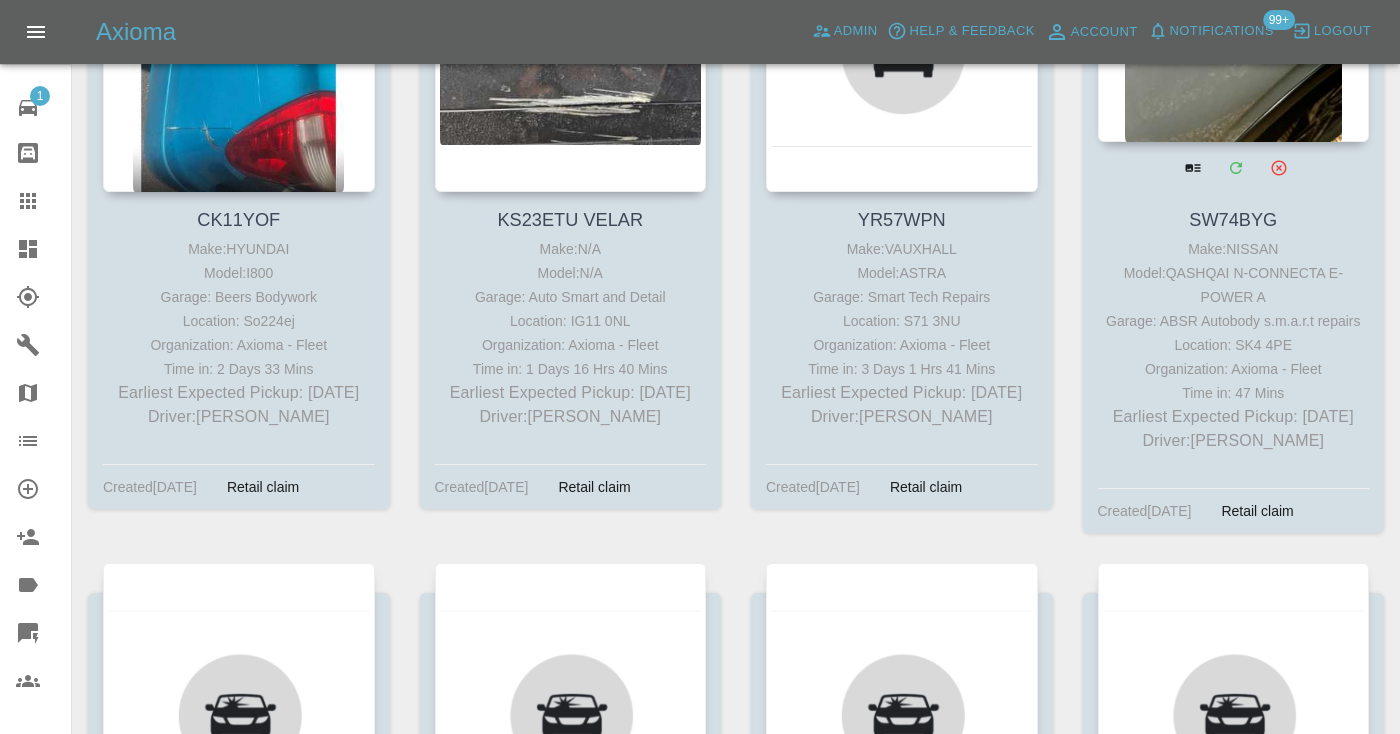 scroll, scrollTop: 9051, scrollLeft: 0, axis: vertical 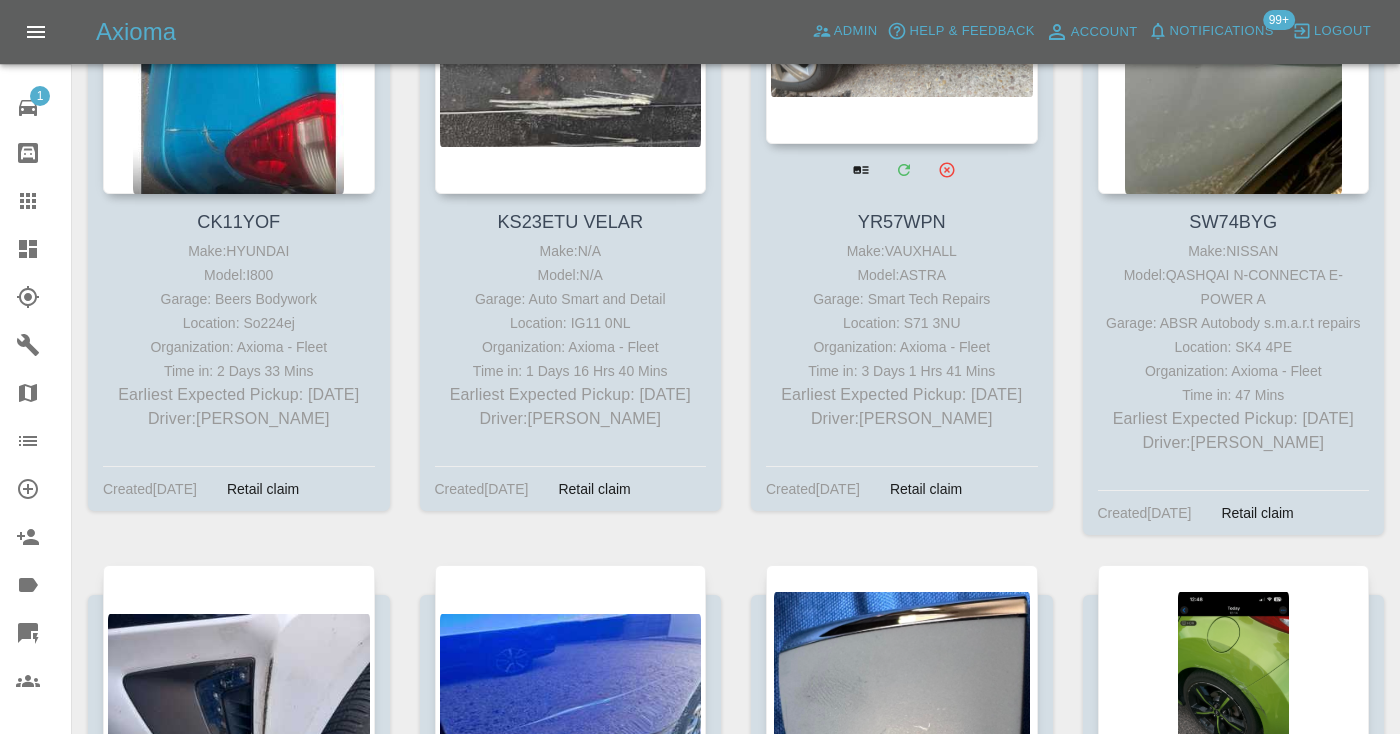 click at bounding box center (902, -2) 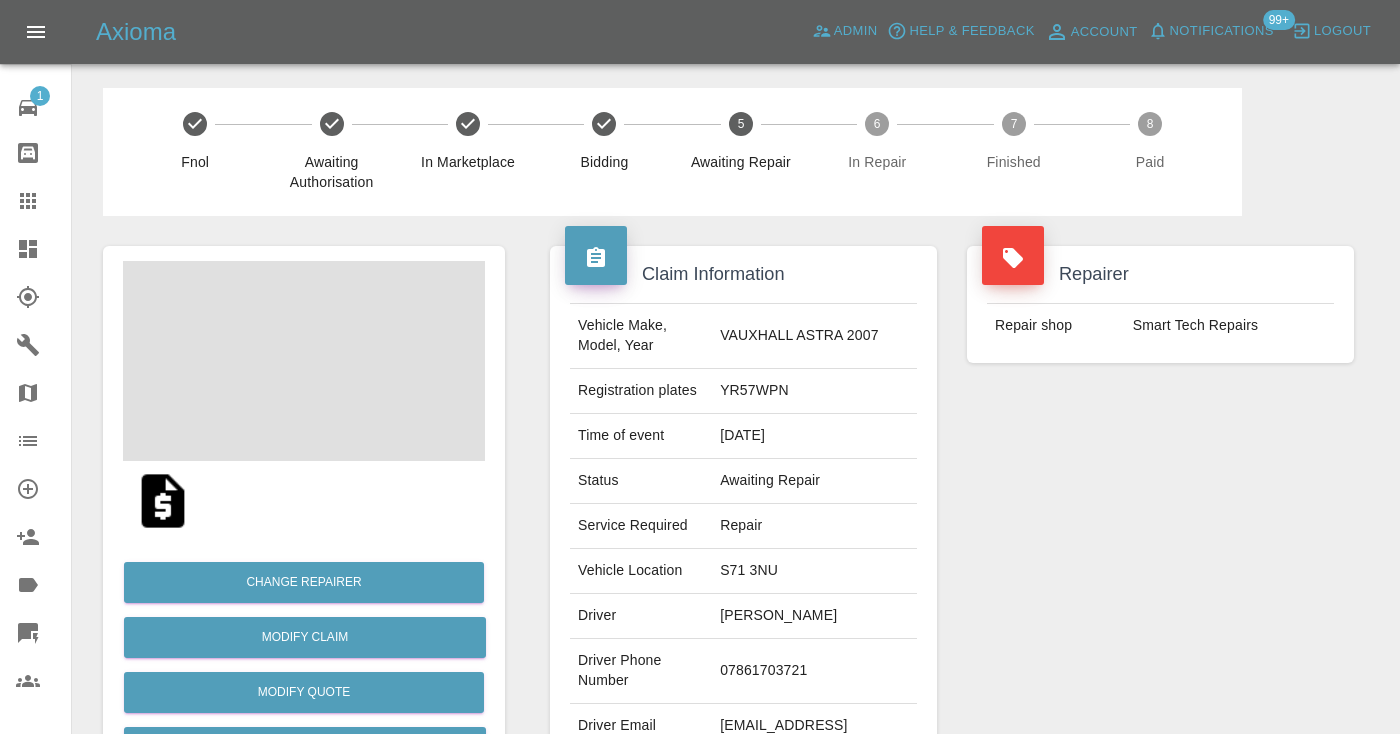 click on "07861703721" at bounding box center [814, 671] 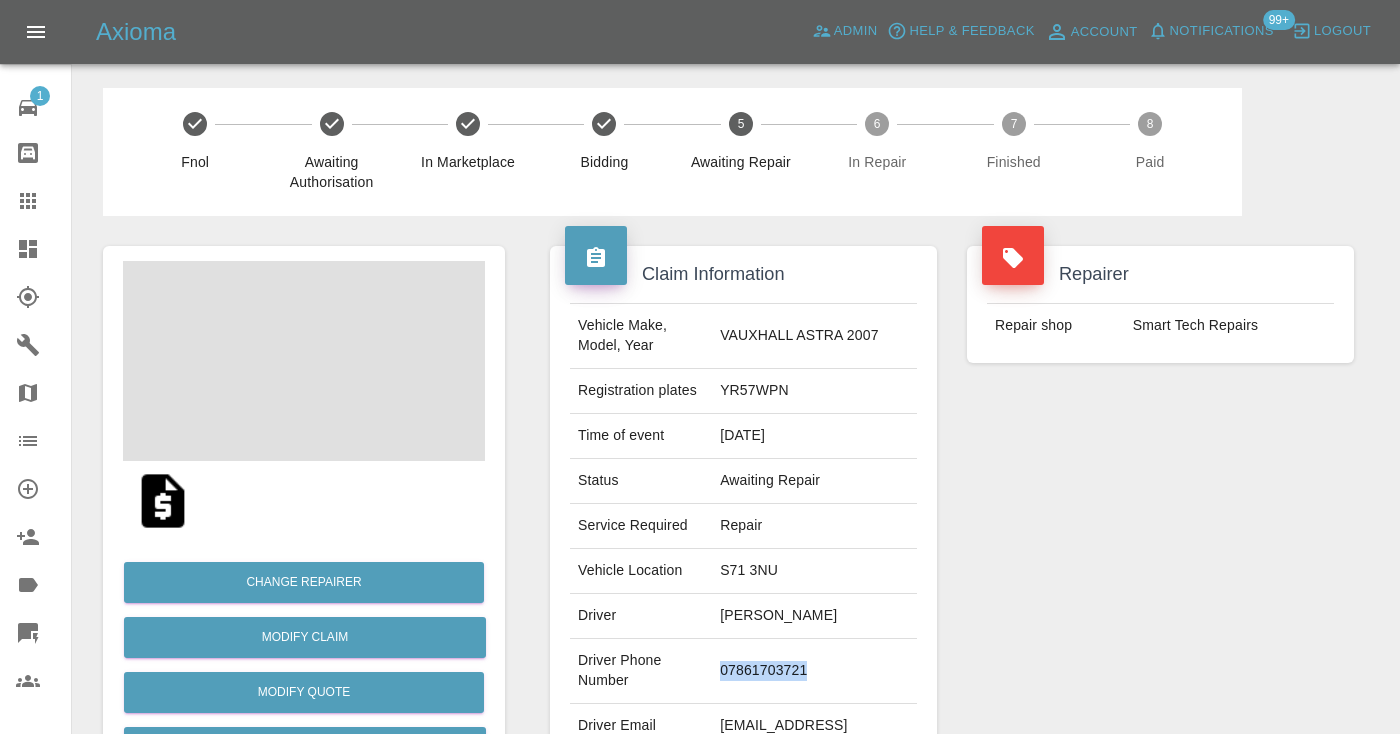 click on "07861703721" at bounding box center [814, 671] 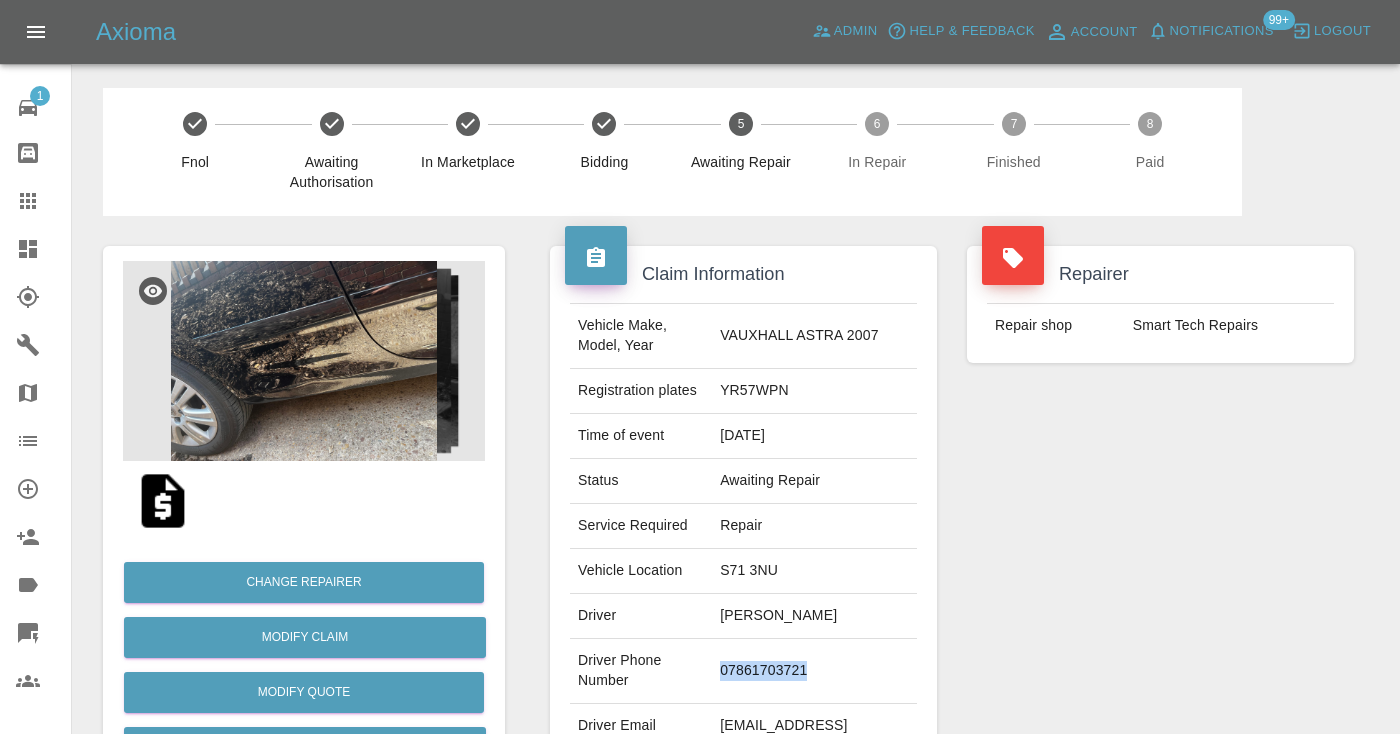 copy on "07861703721" 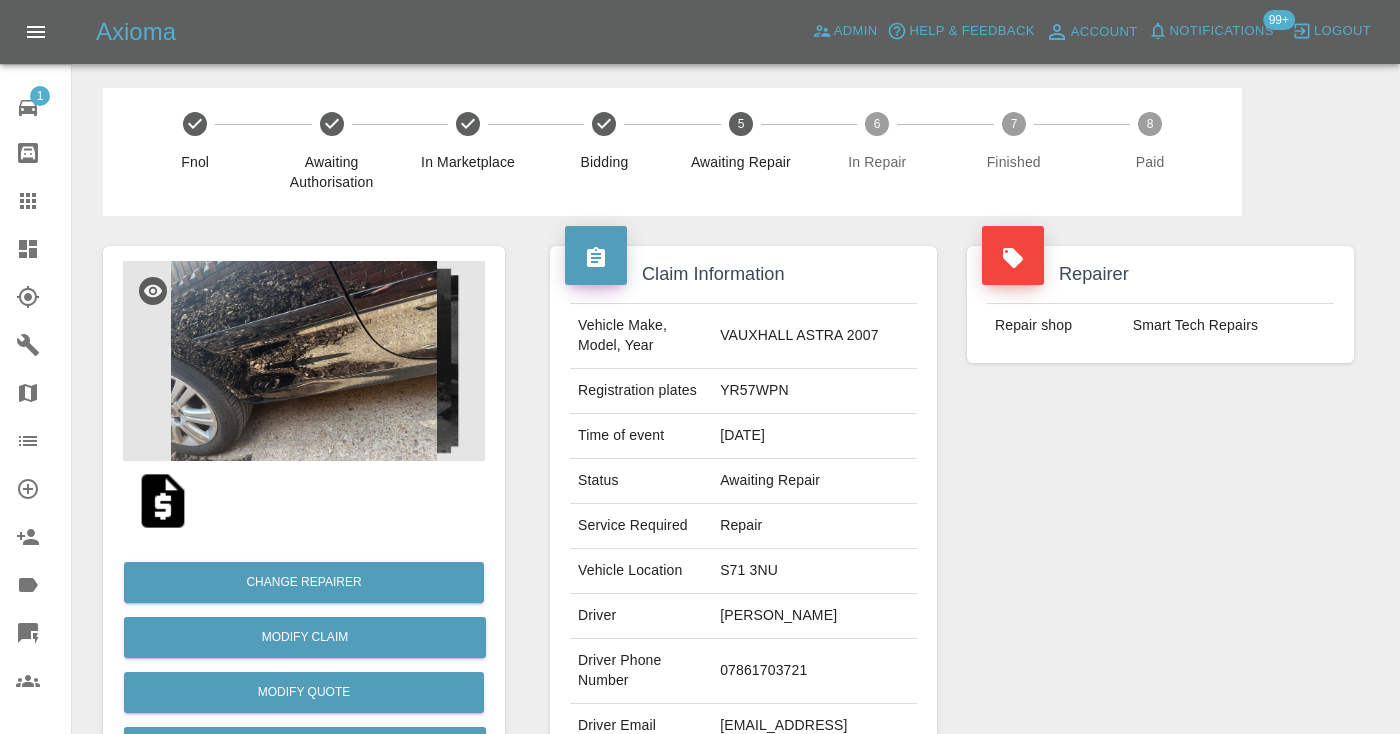 click on "Repairer Repair shop Smart Tech Repairs" at bounding box center [1160, 514] 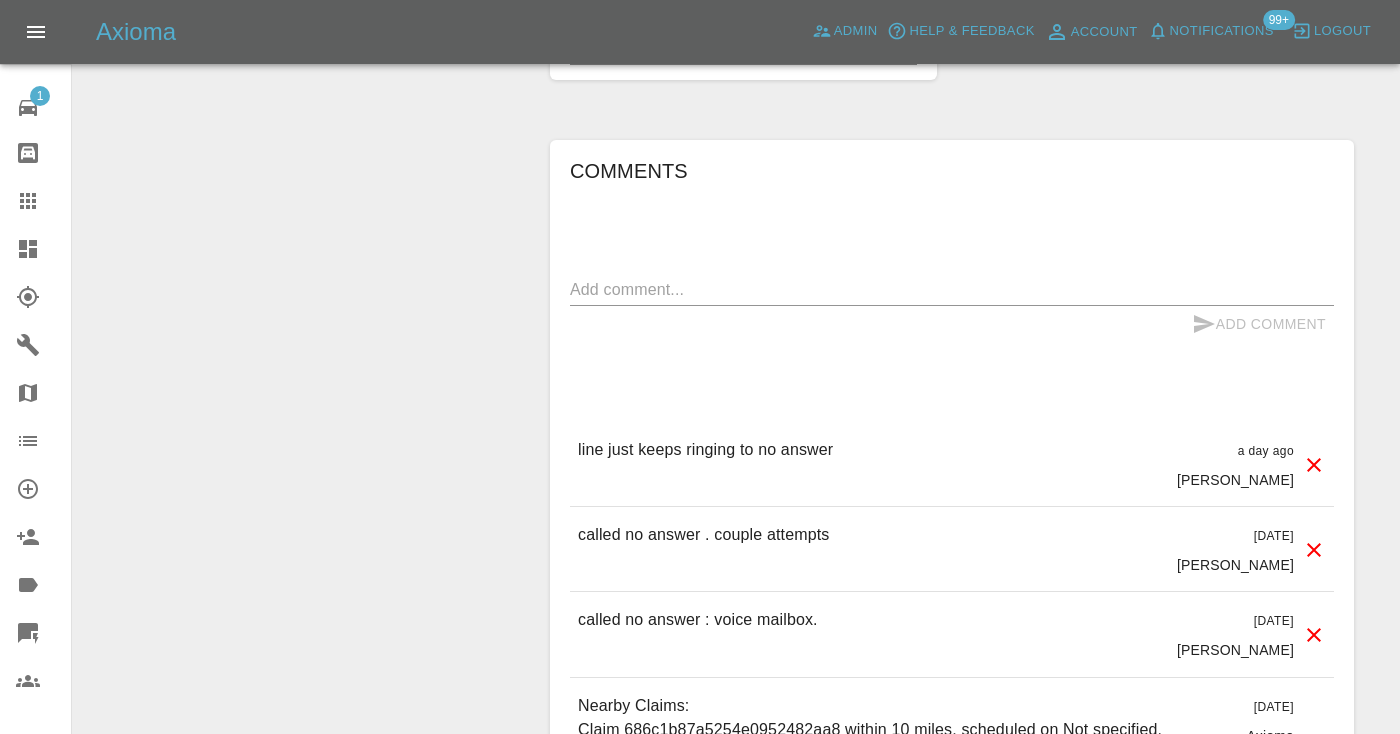 scroll, scrollTop: 1901, scrollLeft: 0, axis: vertical 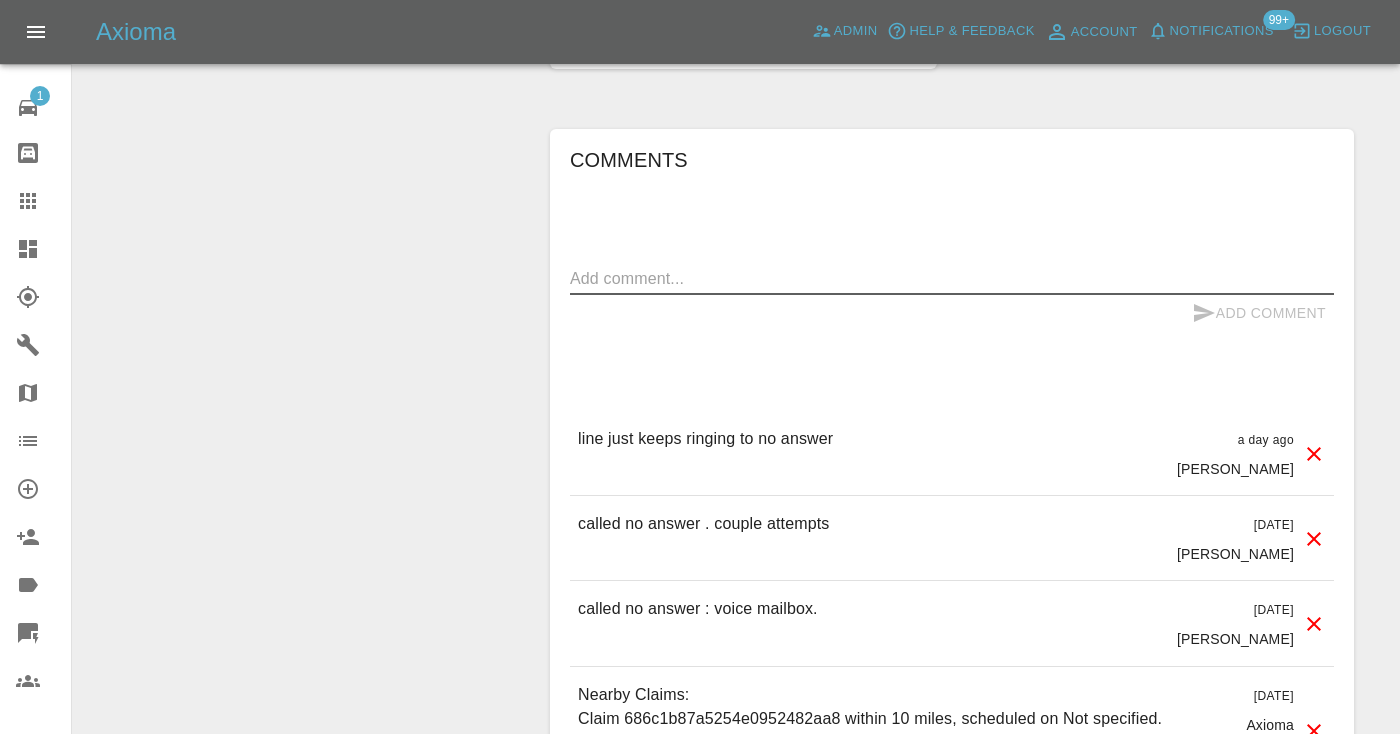 click at bounding box center (952, 278) 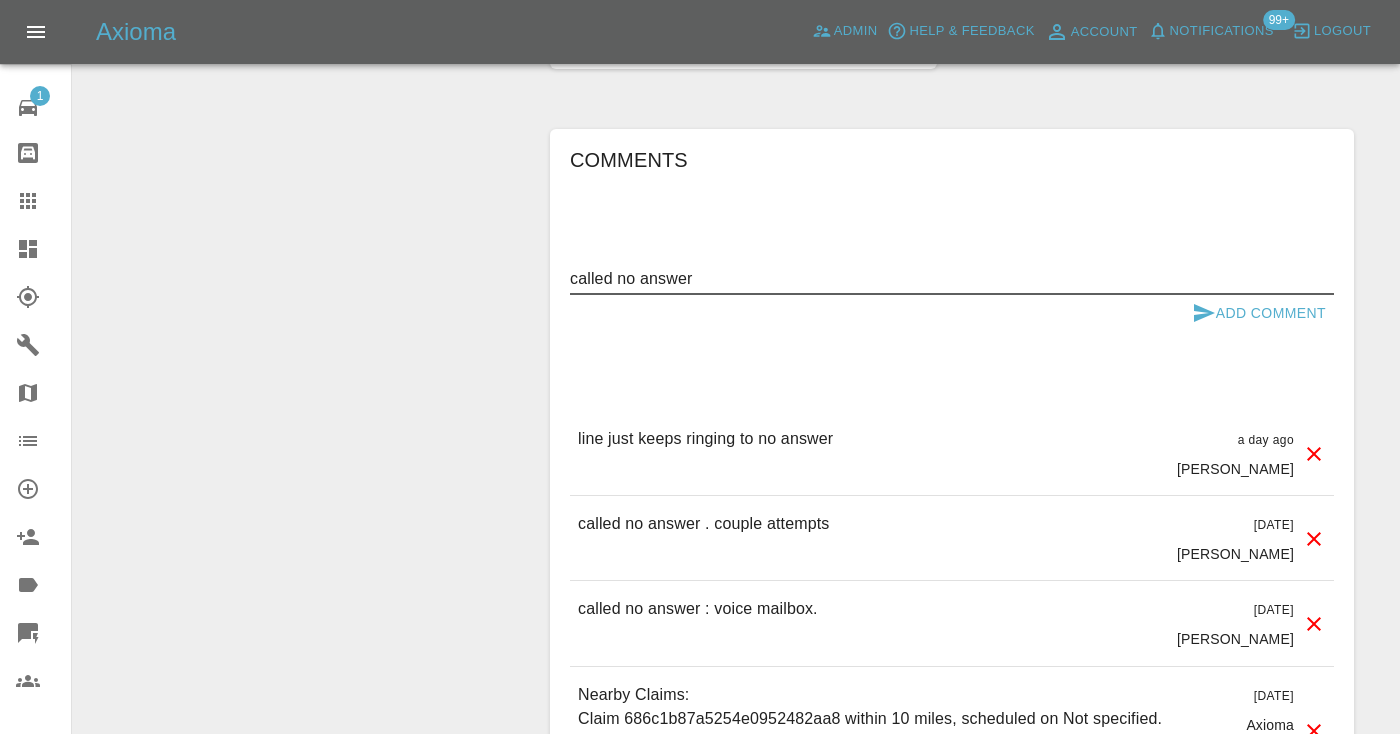 type on "called no answer" 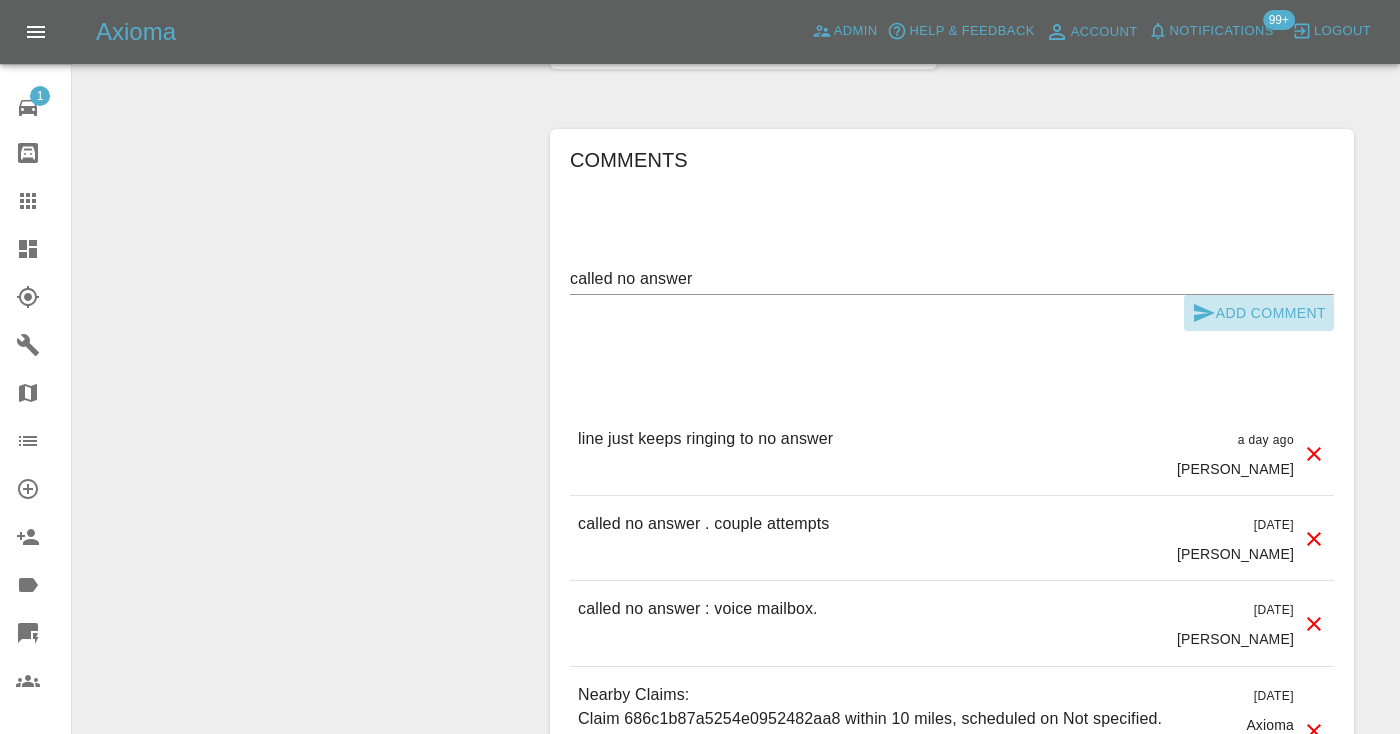 click 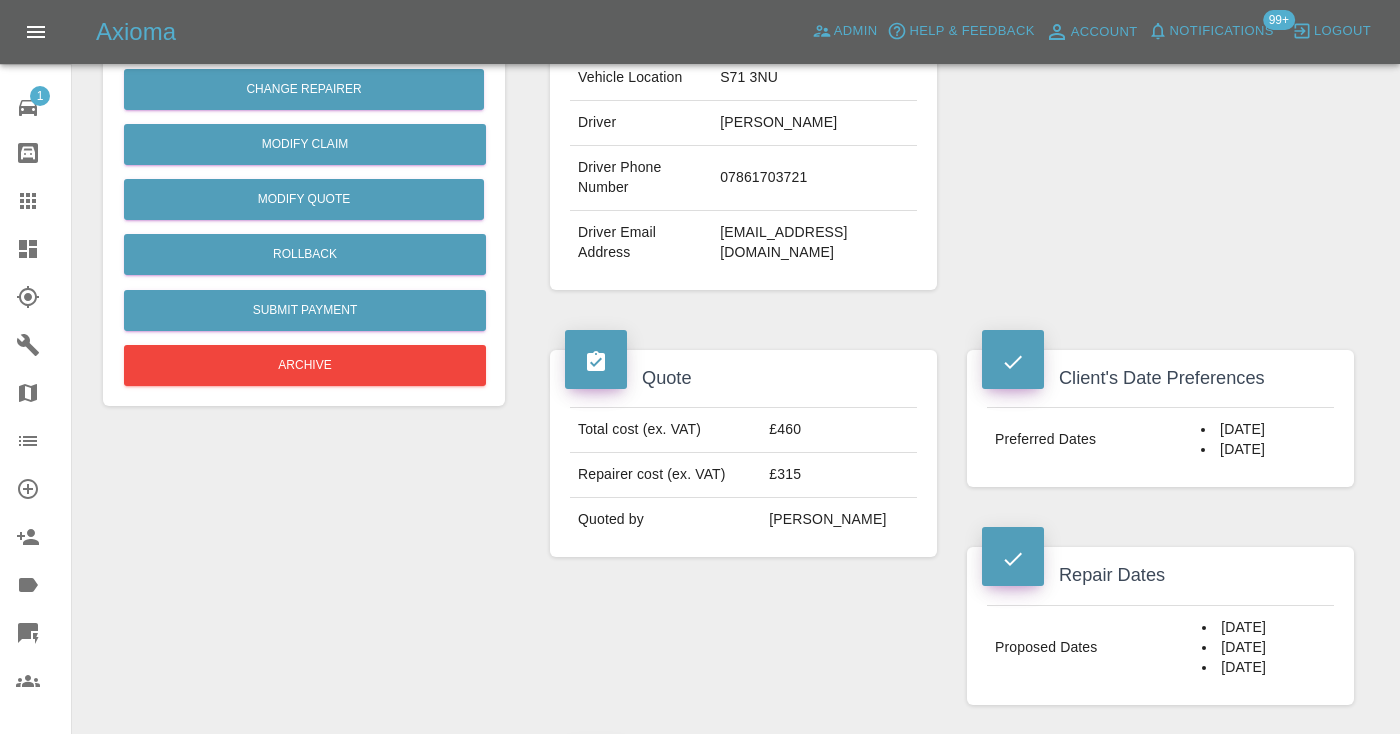 scroll, scrollTop: 498, scrollLeft: 0, axis: vertical 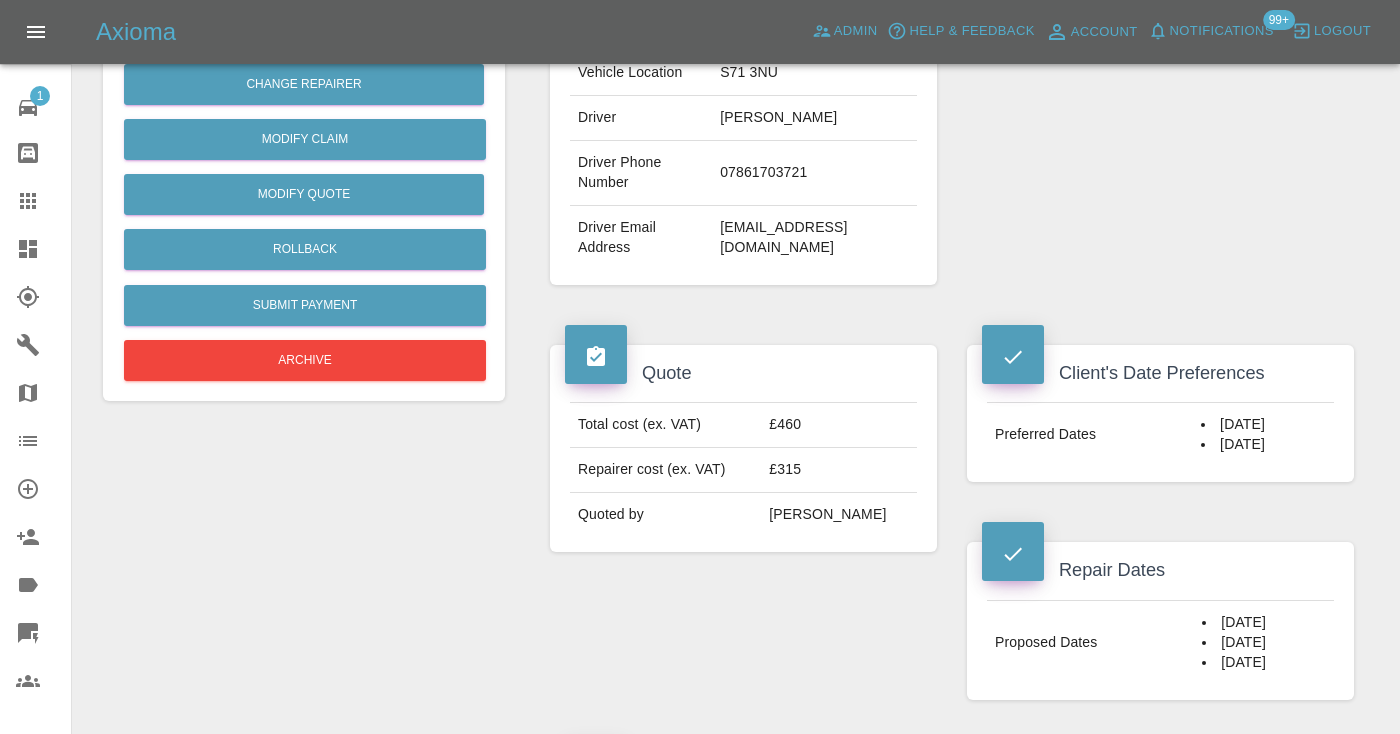 click on "Repairer Repair shop Smart Tech Repairs" at bounding box center (1160, 16) 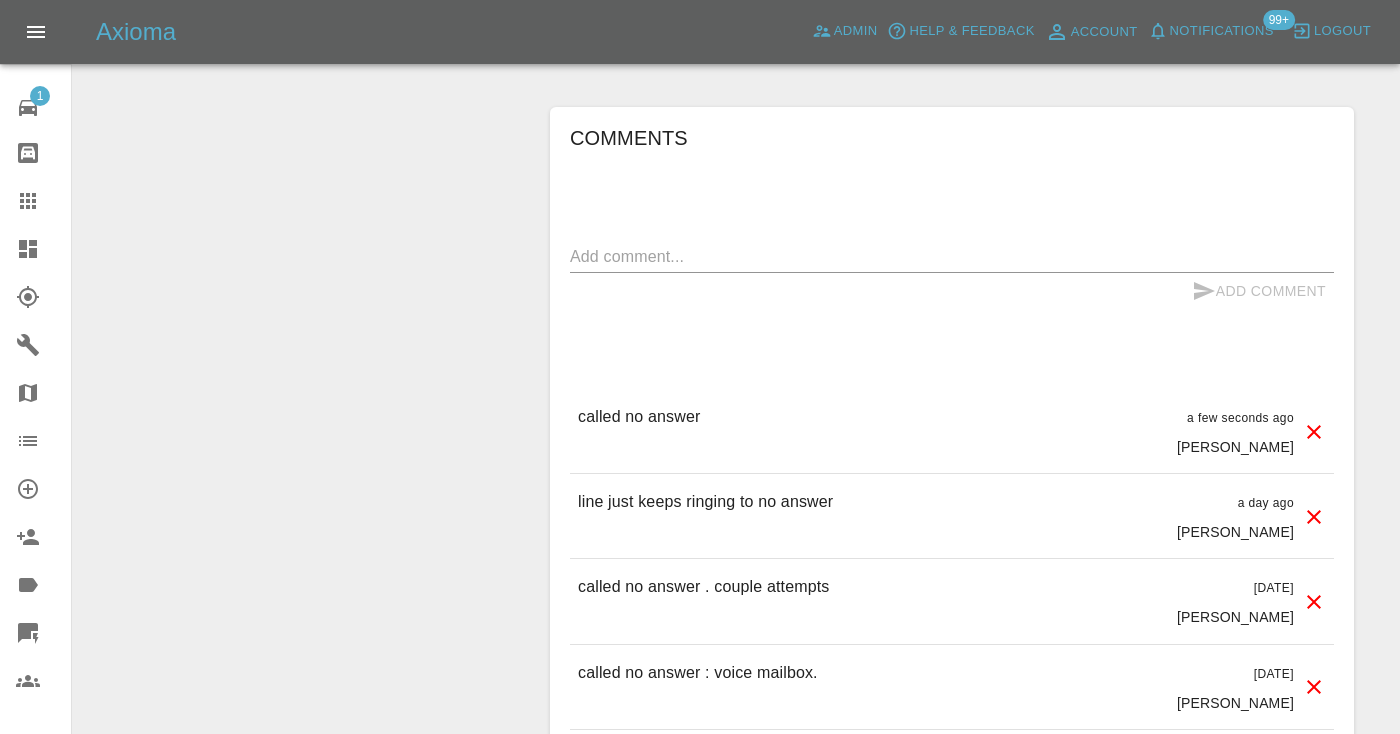 scroll, scrollTop: 1926, scrollLeft: 0, axis: vertical 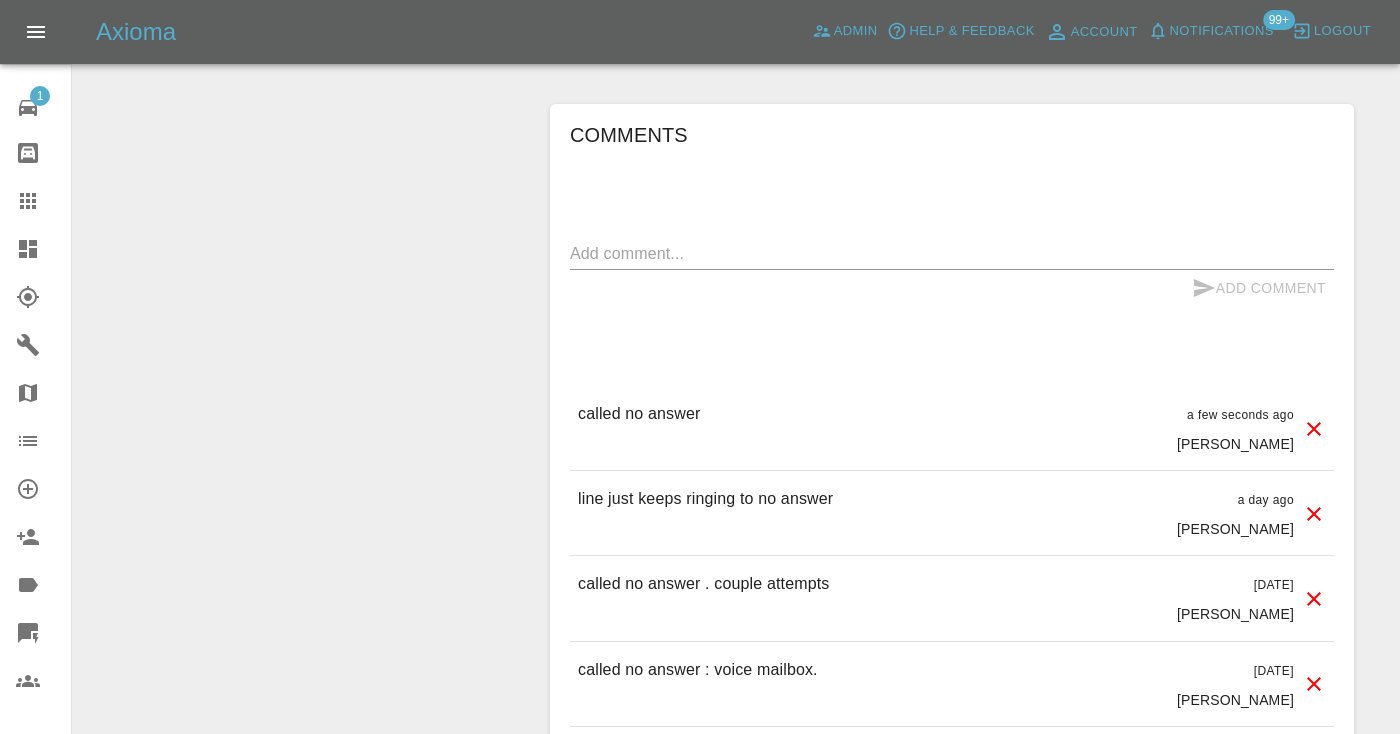 click at bounding box center (952, 253) 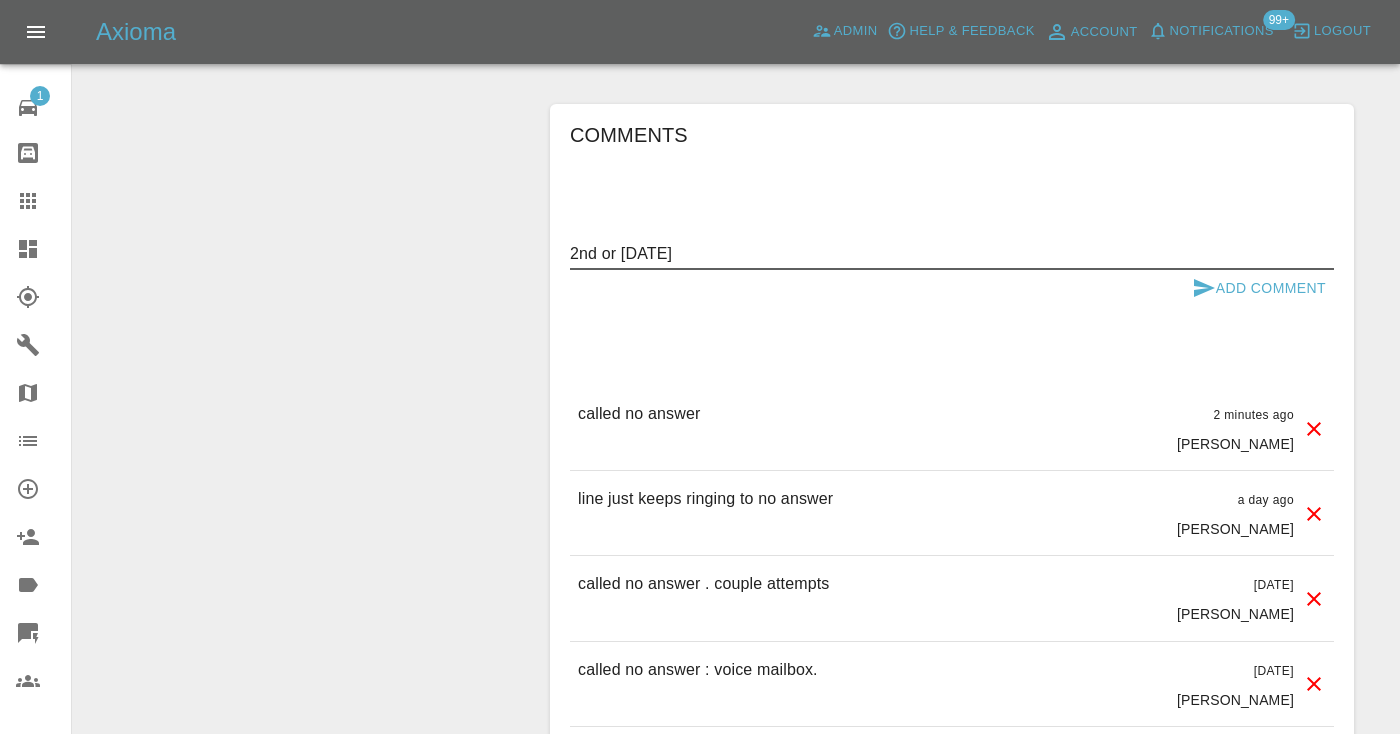 type on "2nd or 3rd August" 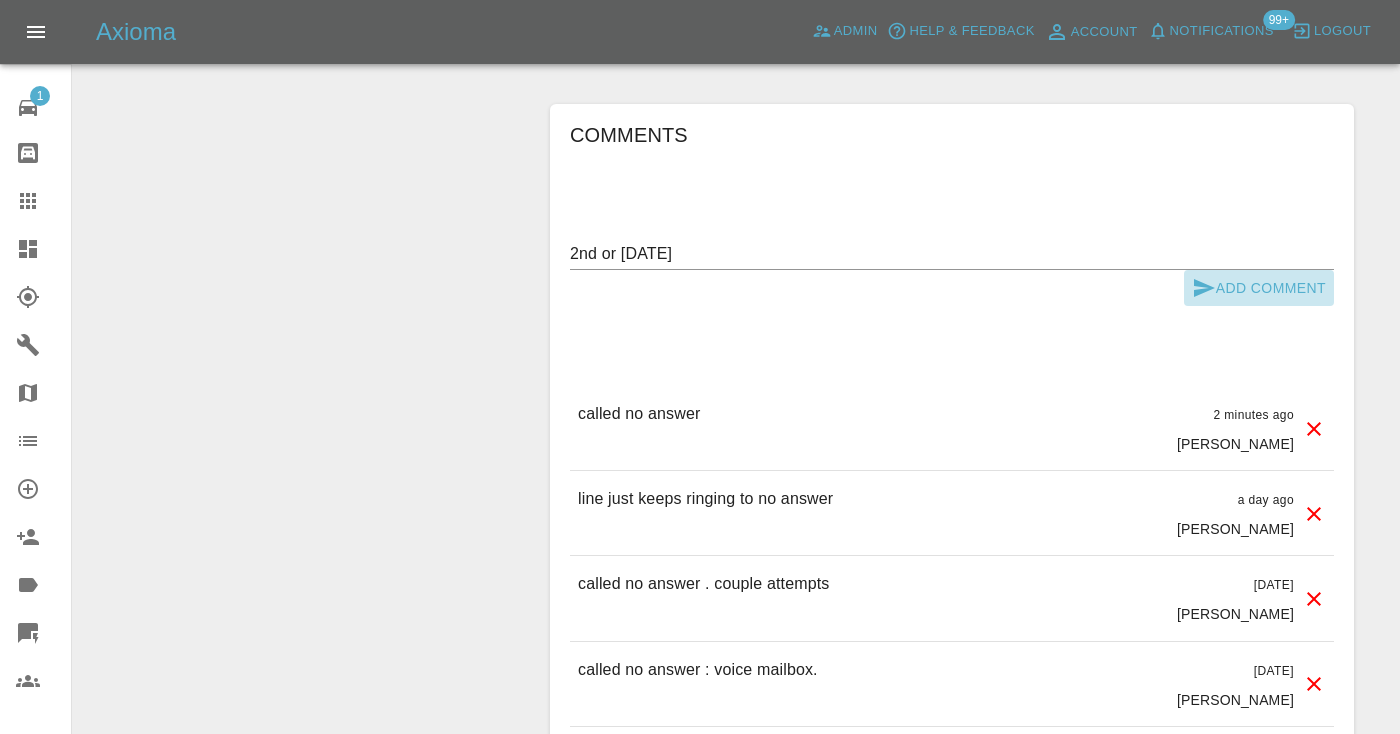 click 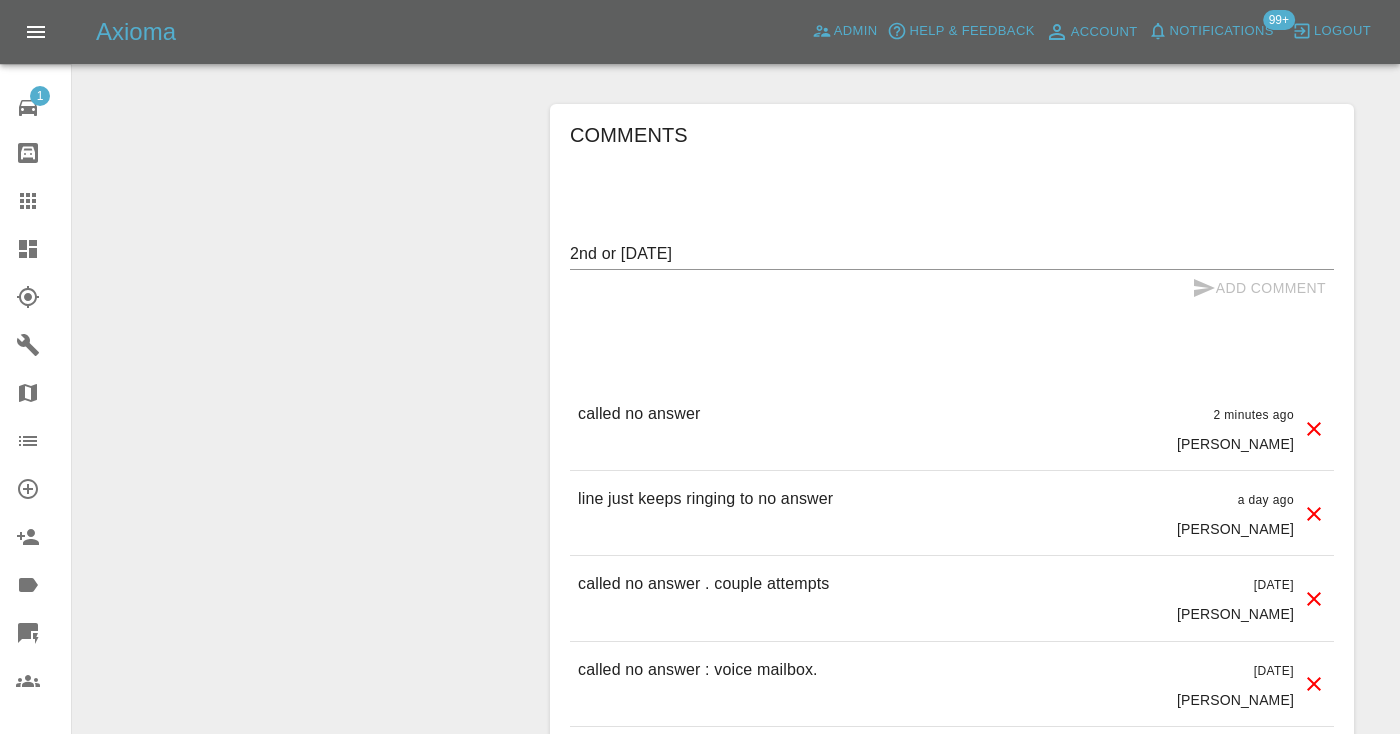 type 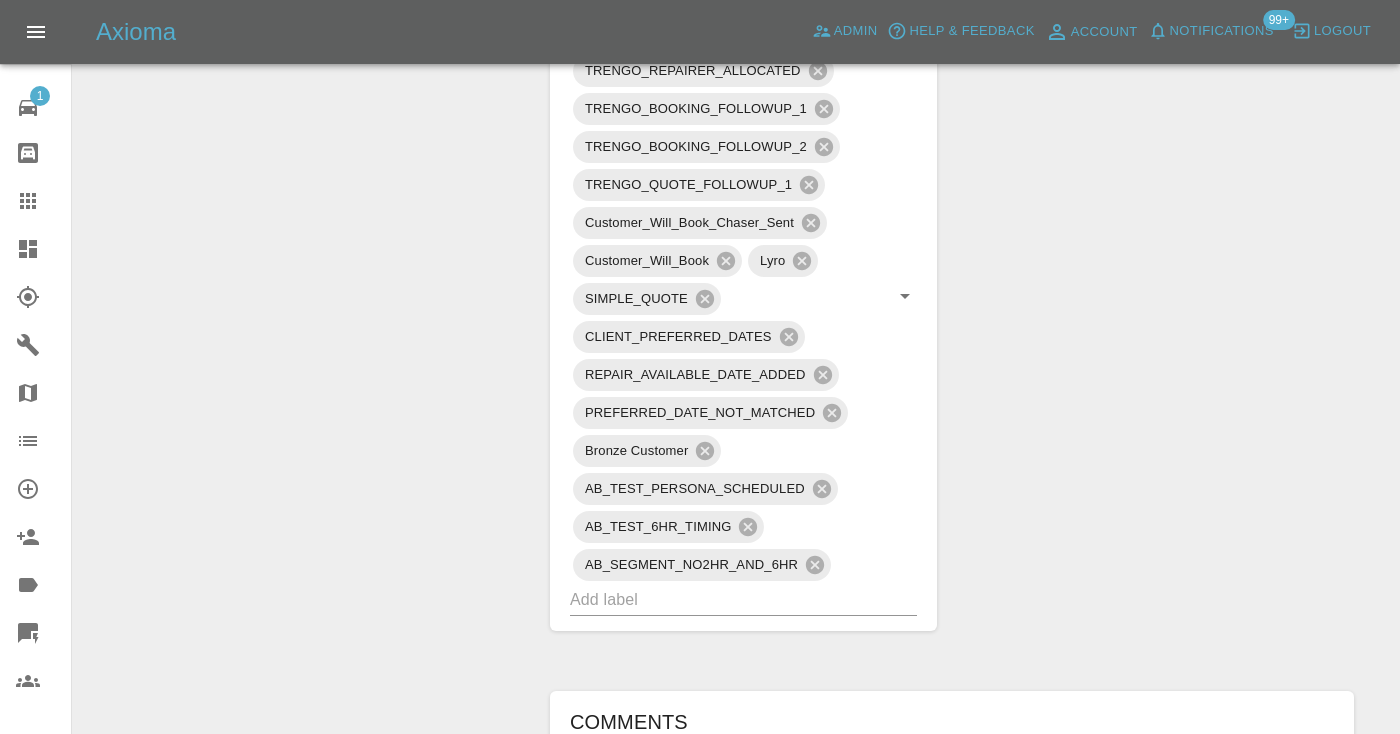 scroll, scrollTop: 1338, scrollLeft: 0, axis: vertical 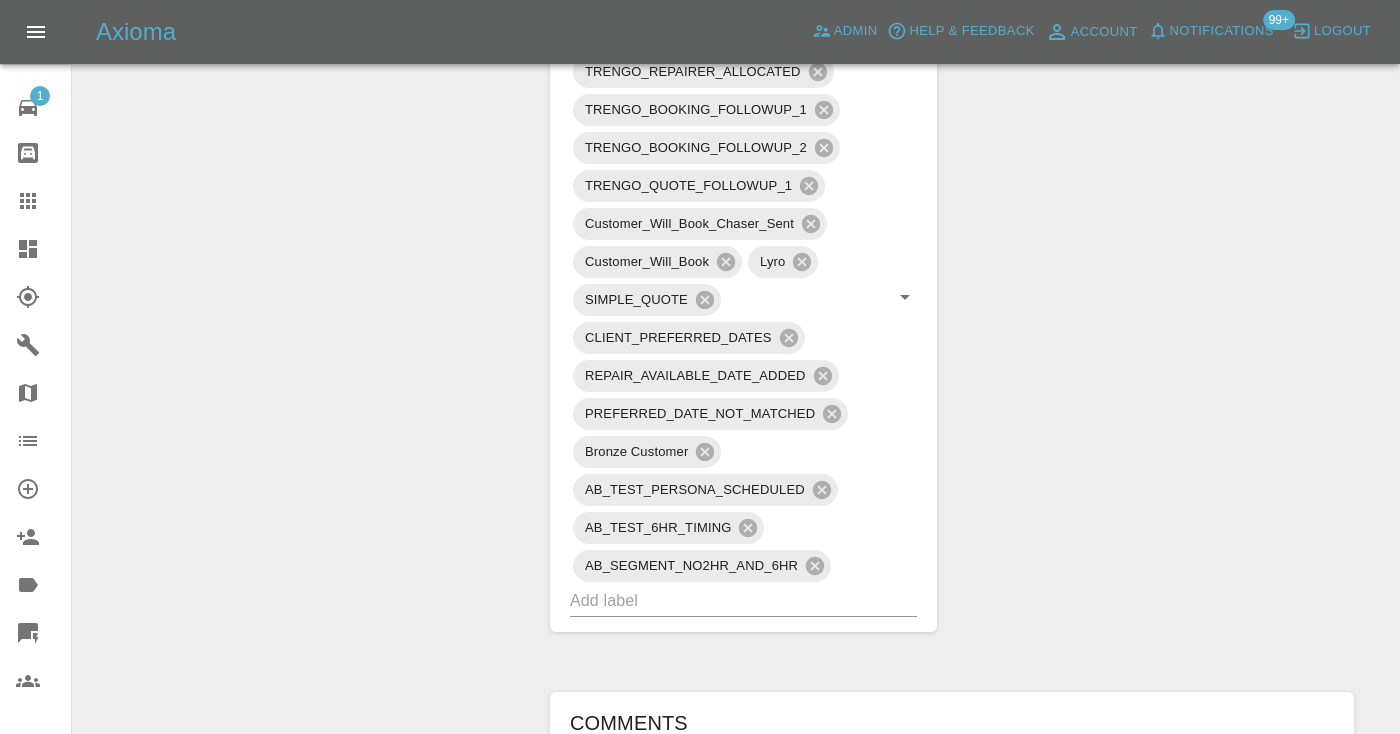 click 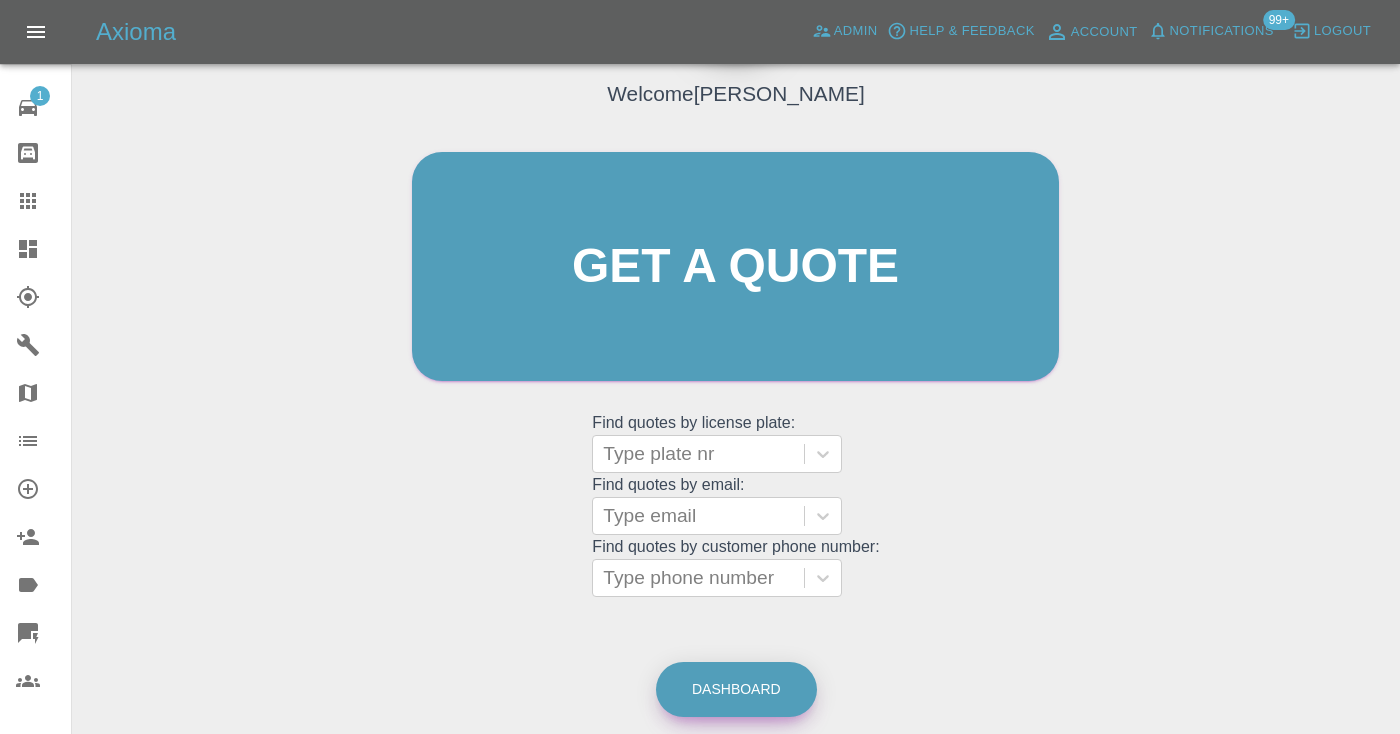 click on "Dashboard" at bounding box center (736, 689) 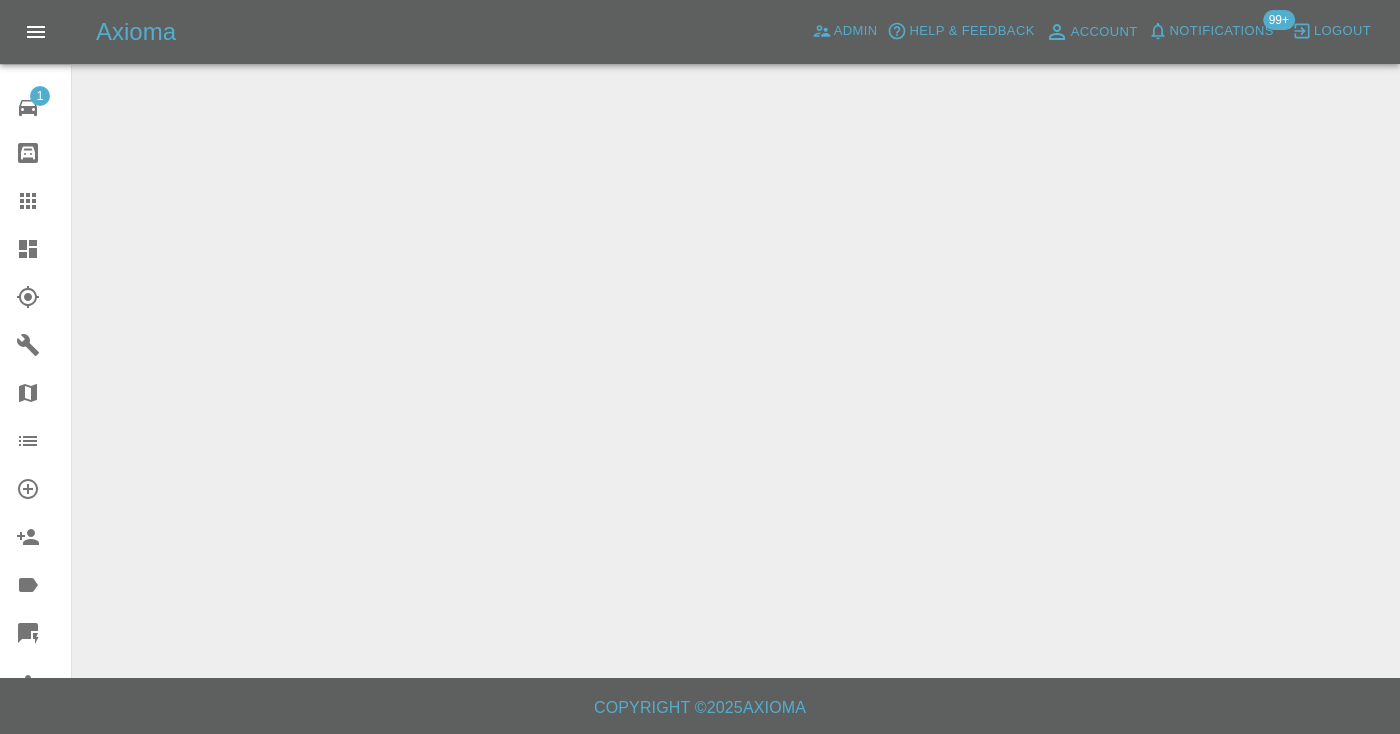 scroll, scrollTop: 0, scrollLeft: 0, axis: both 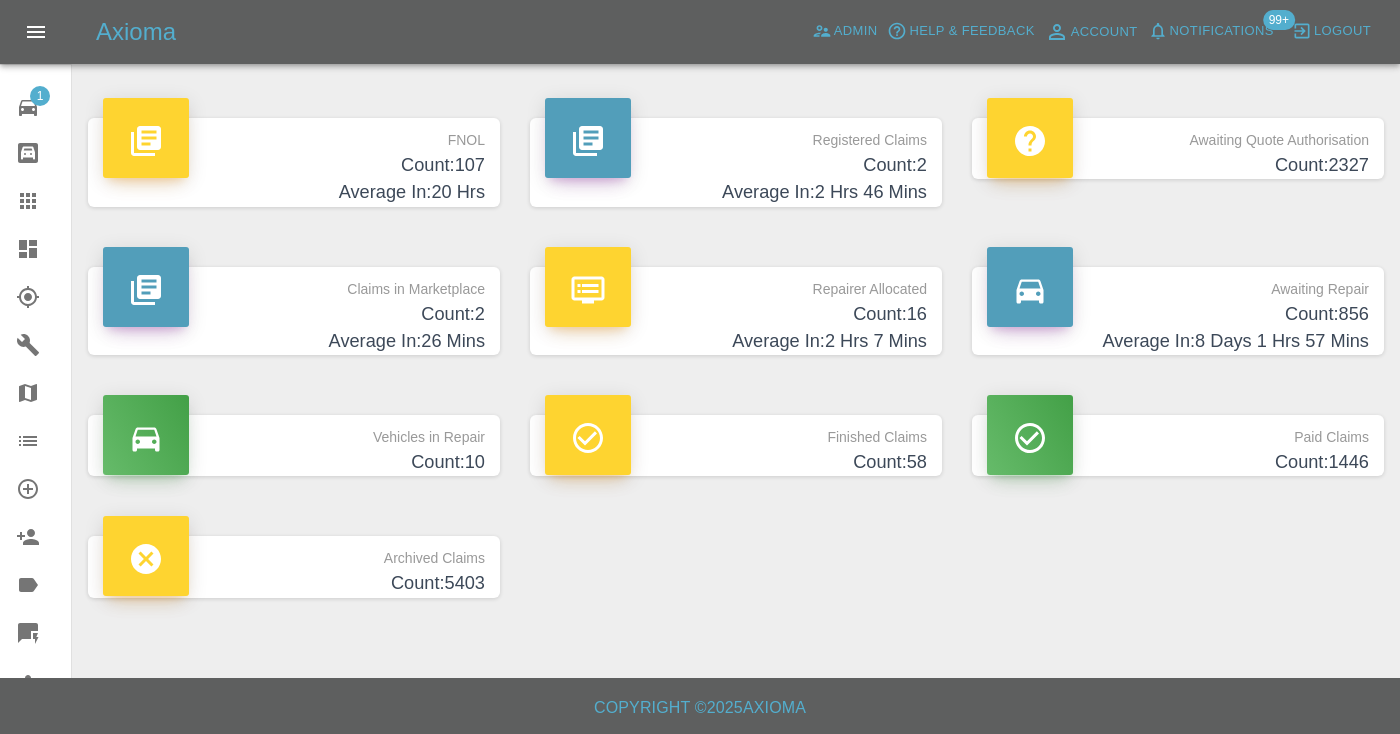 click on "Count:  856" at bounding box center (1178, 314) 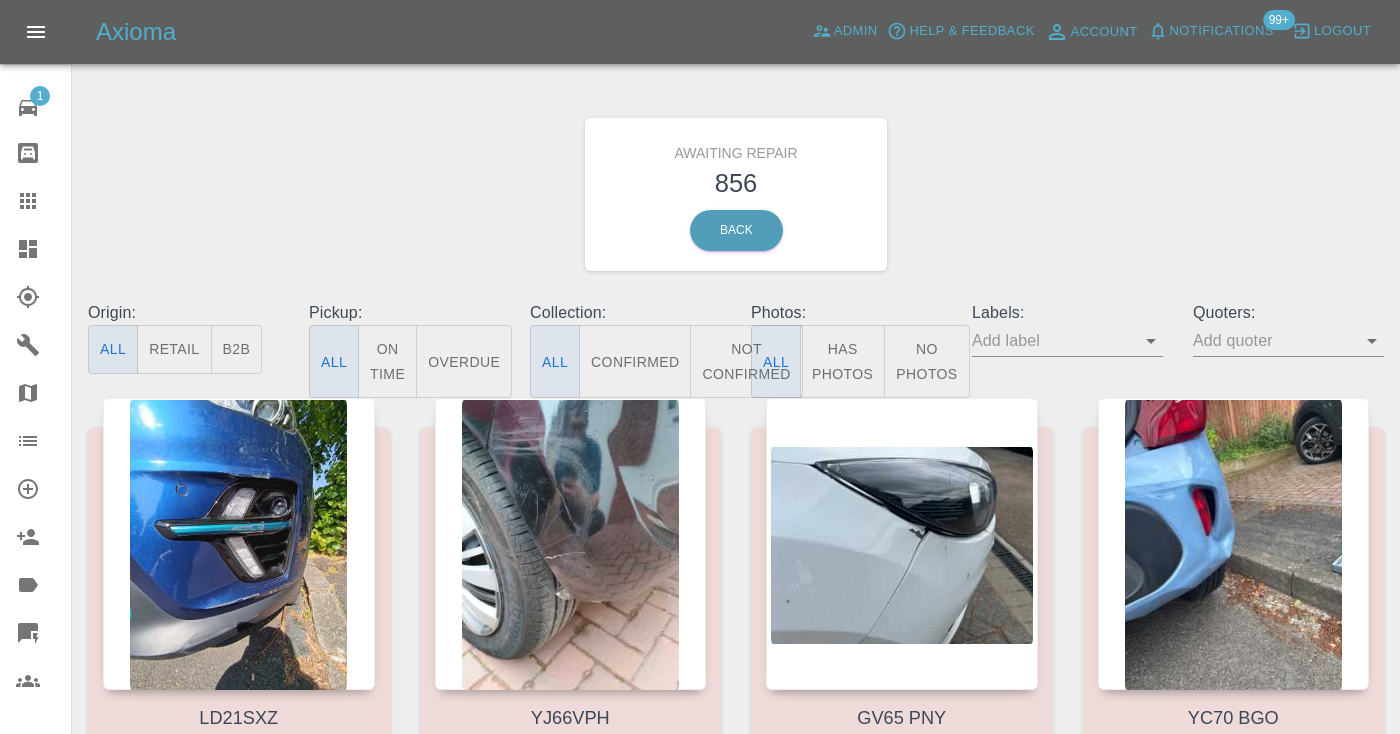 click on "Not Confirmed" at bounding box center [746, 361] 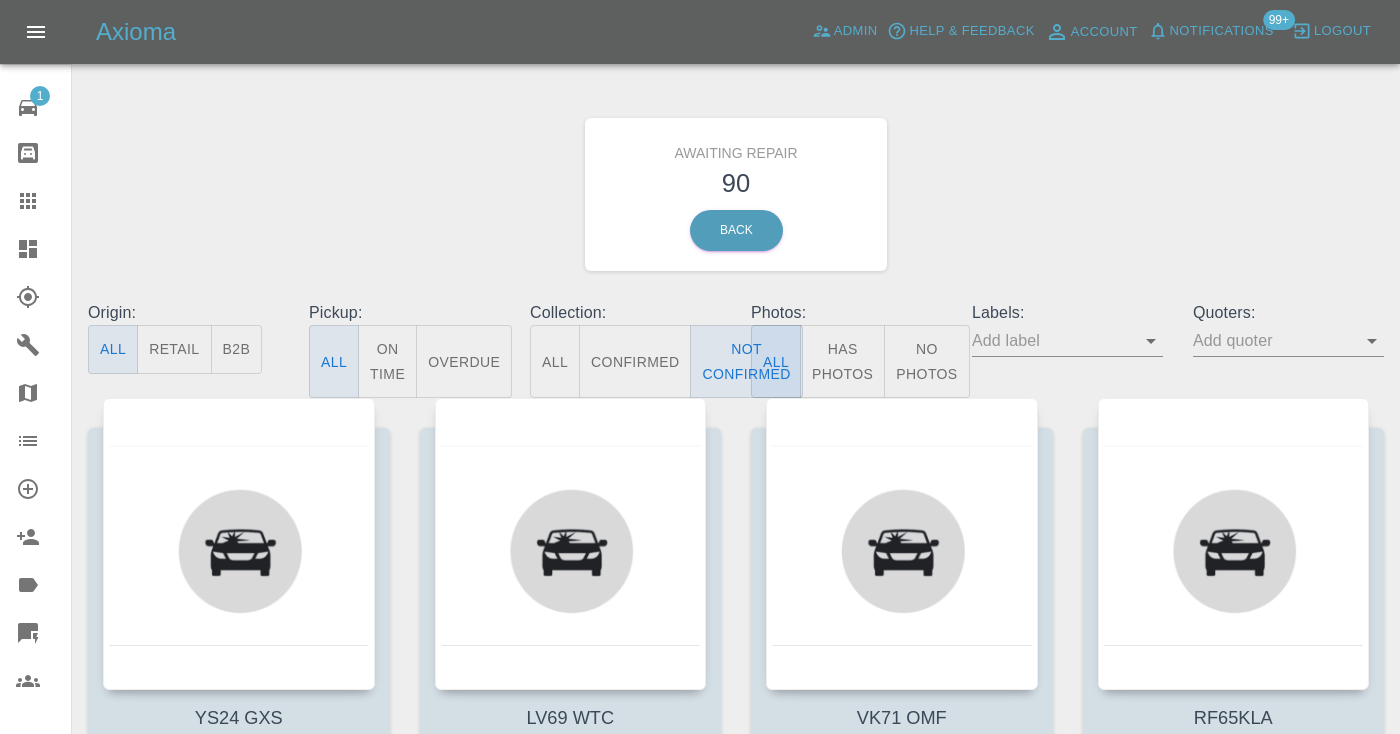 click on "Awaiting Repair 90 Back" at bounding box center (736, 194) 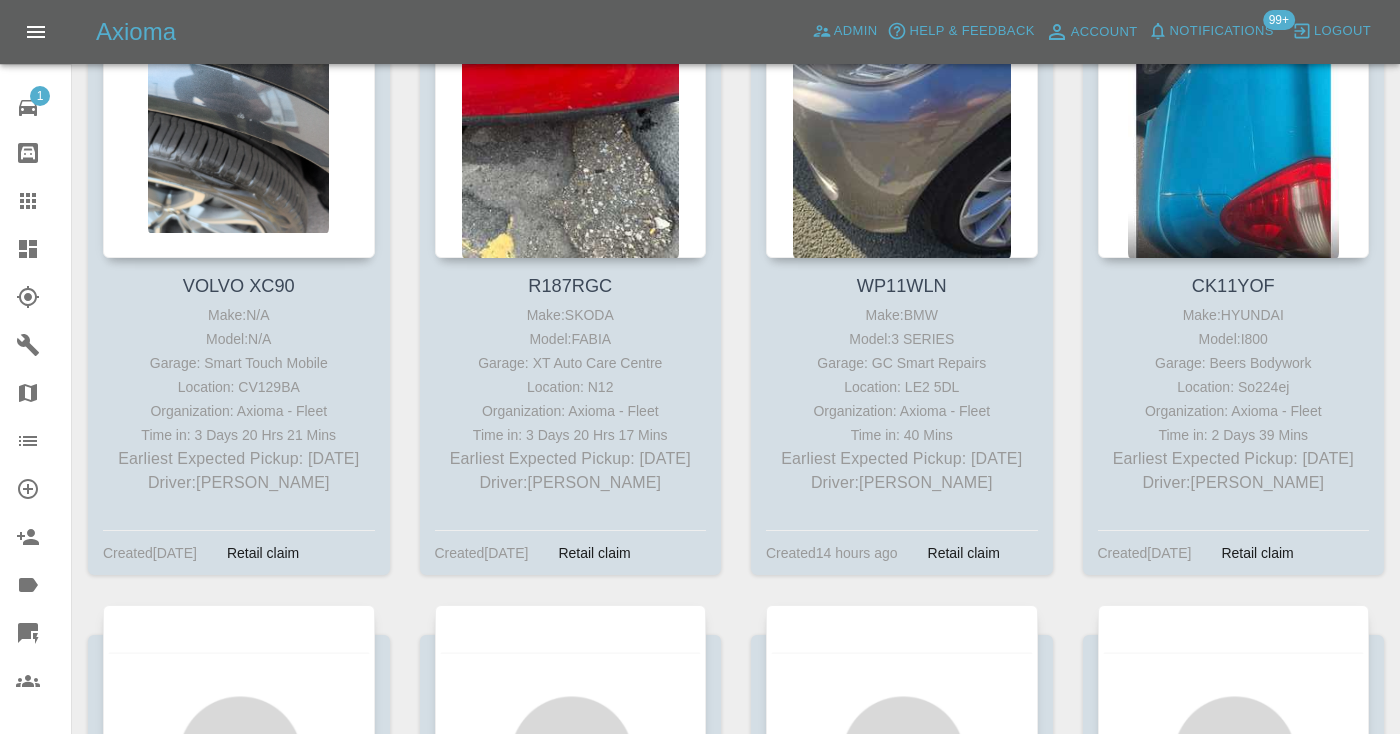 scroll, scrollTop: 8992, scrollLeft: 0, axis: vertical 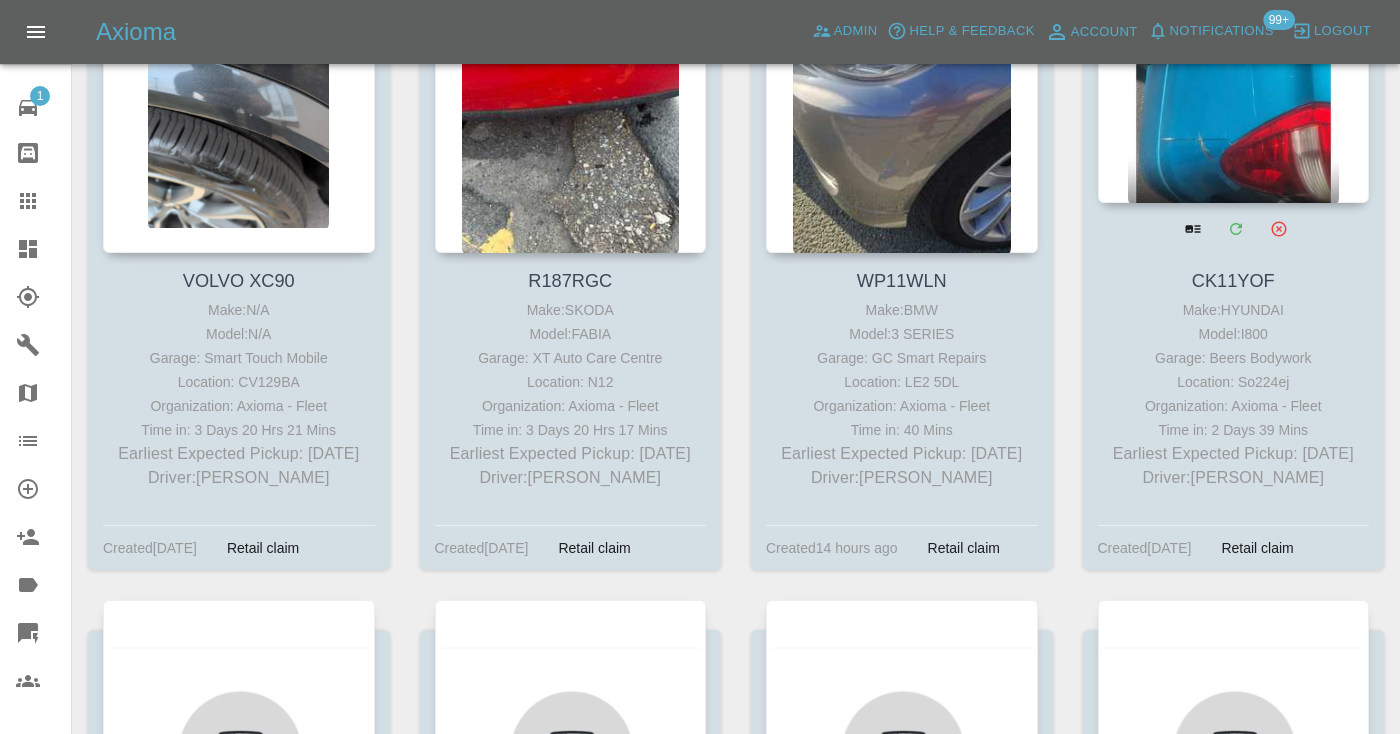 click at bounding box center (1234, 57) 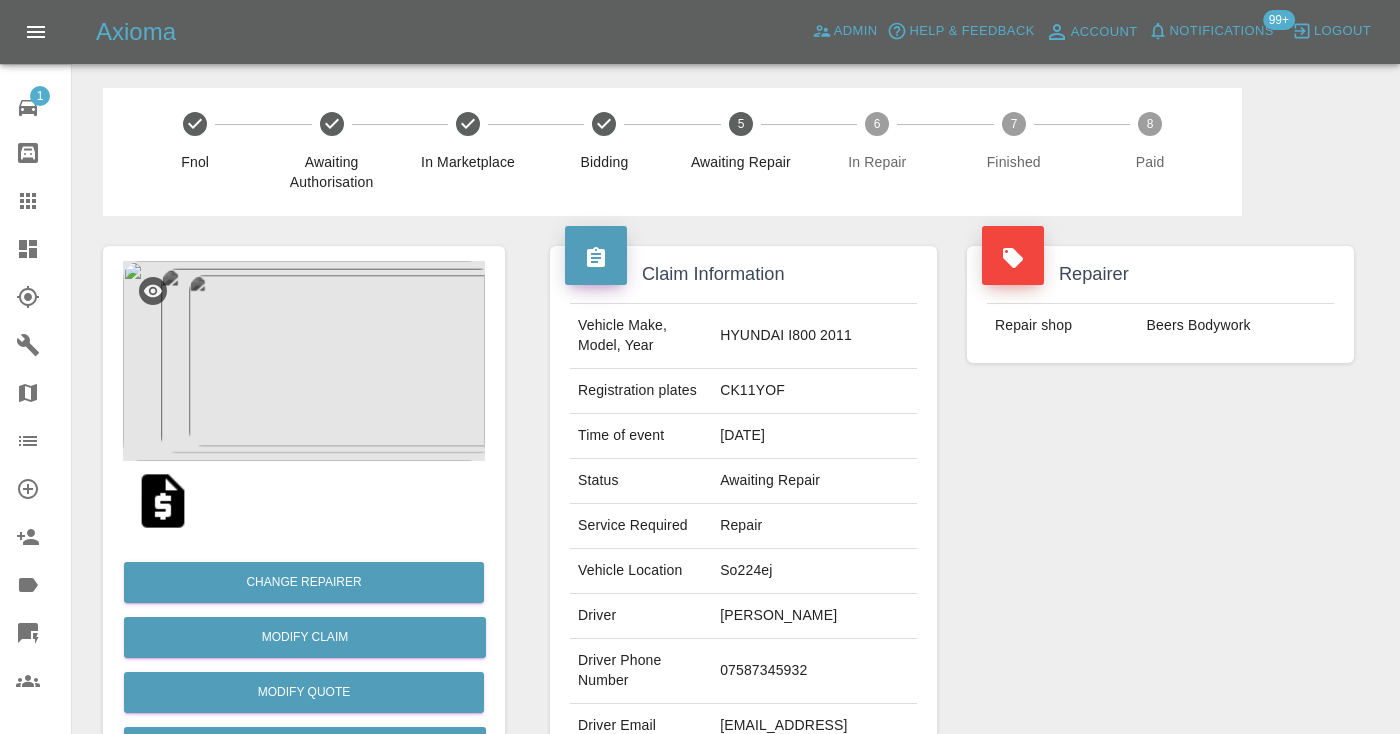 click on "07587345932" at bounding box center (814, 671) 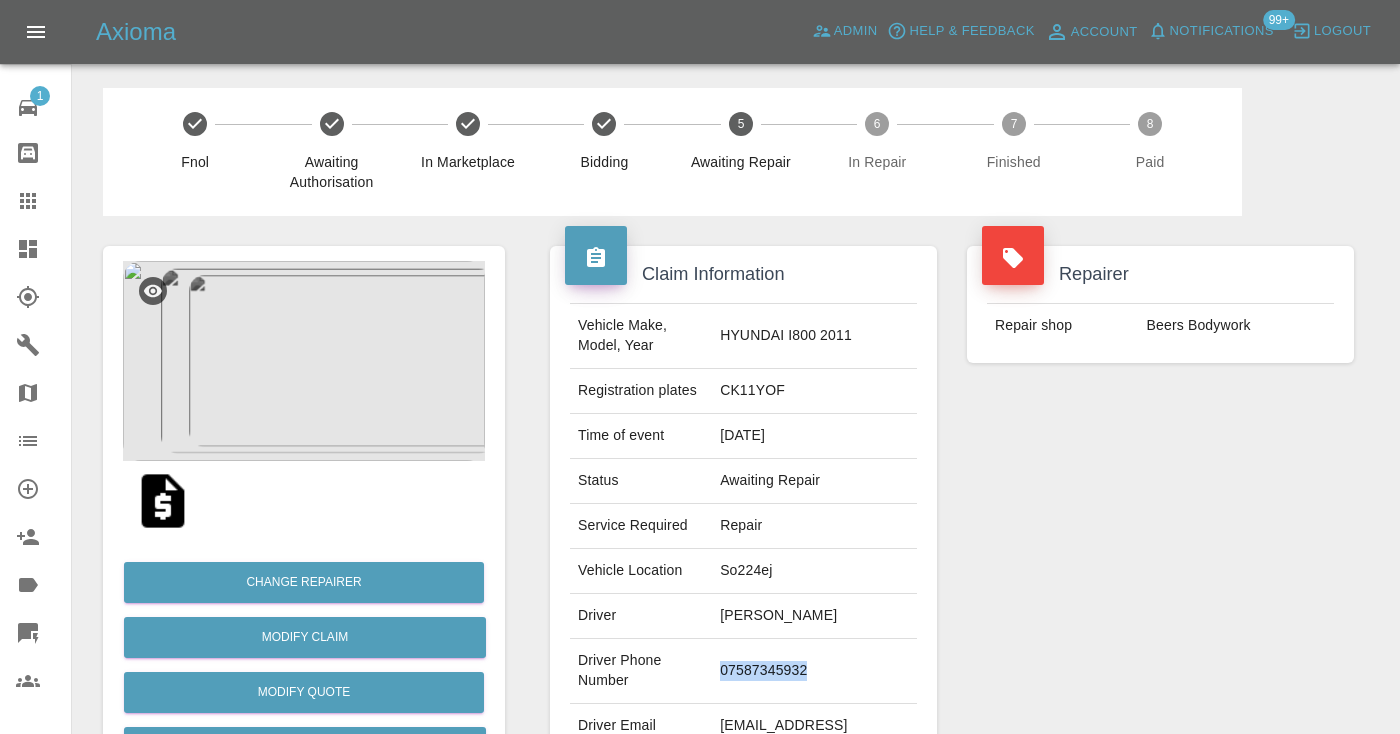 click on "07587345932" at bounding box center [814, 671] 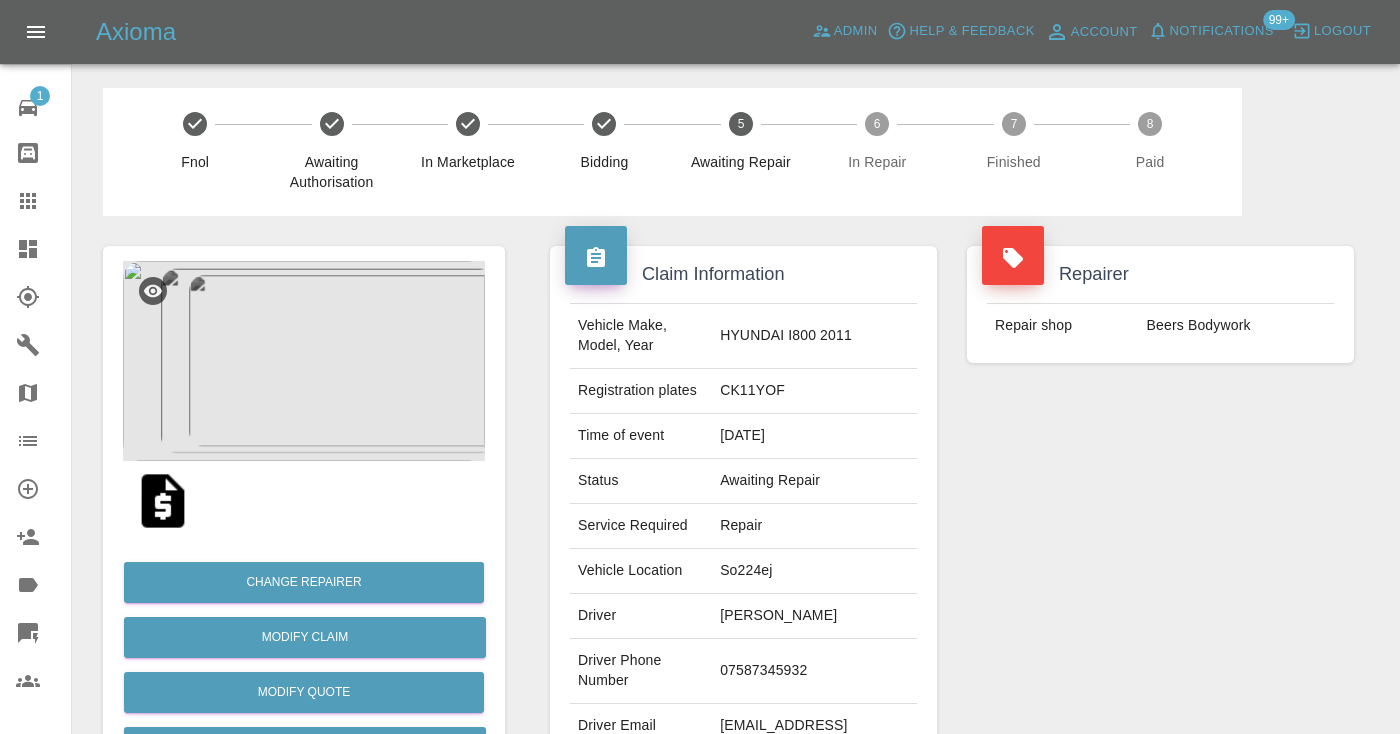 click on "Repairer Repair shop Beers Bodywork" at bounding box center (1160, 514) 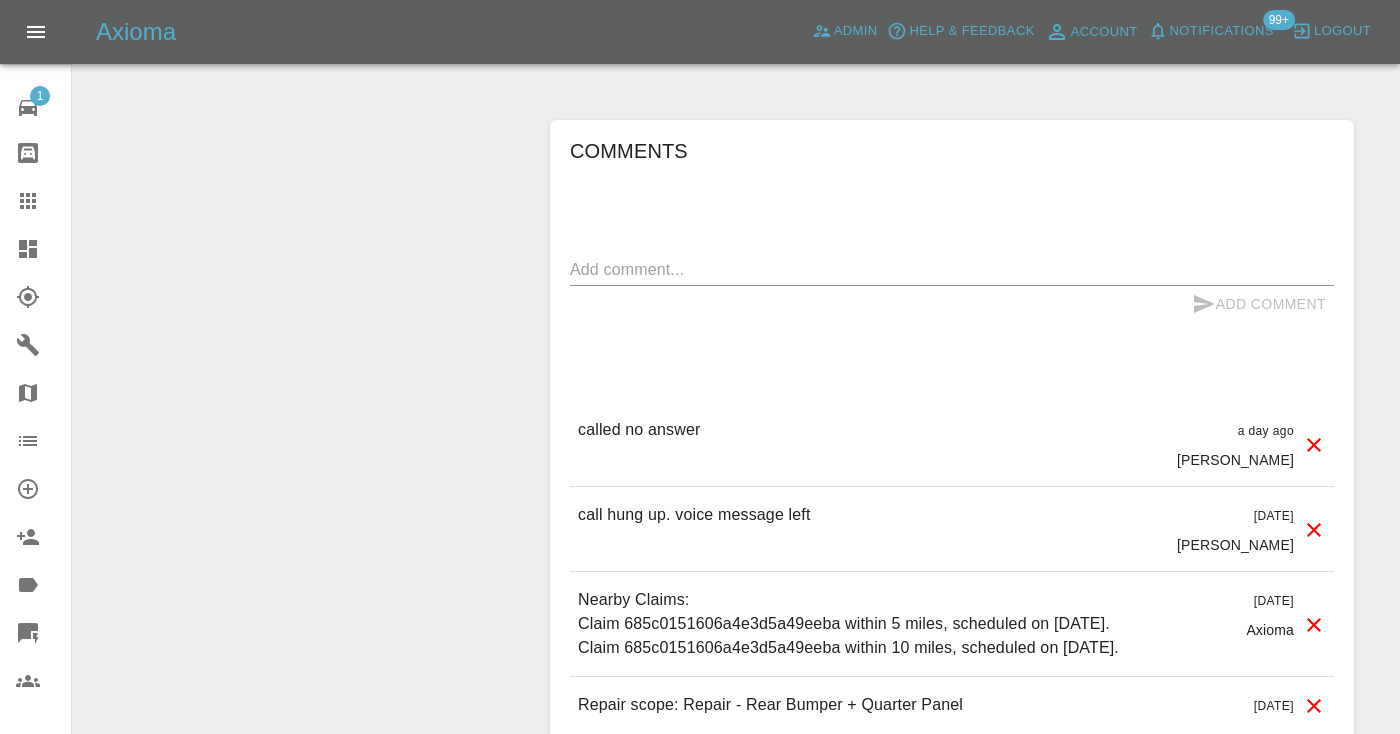 scroll, scrollTop: 1703, scrollLeft: 0, axis: vertical 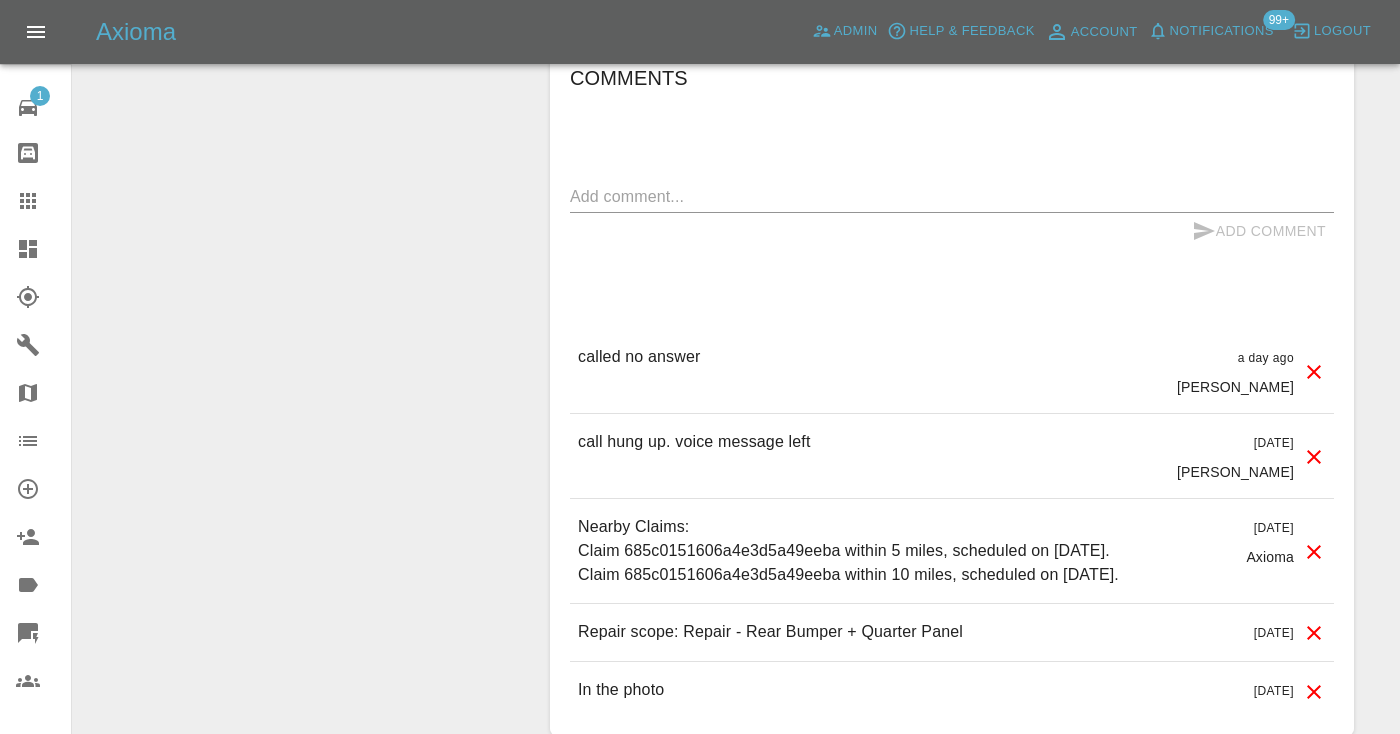 click on "Comments x Add Comment called no answer  a day ago Castro called no answer  a day ago Castro call hung up. voice message left  2 days ago Castro call hung up. voice message left  2 days ago Castro Nearby Claims:
Claim 685c0151606a4e3d5a49eeba within 5 miles, scheduled on July 16, 2025.
Claim 685c0151606a4e3d5a49eeba within 10 miles, scheduled on July 16, 2025. 2 days ago Axioma Nearby Claims:
Claim 685c0151606a4e3d5a49eeba within 5 miles, scheduled on July 16, 2025.
Claim 685c0151606a4e3d5a49eeba within 10 miles, scheduled on July 16, 2025. 2 days ago Axioma Repair scope: Repair - Rear Bumper + Quarter Panel 2 days ago Repair scope: Repair - Rear Bumper + Quarter Panel 2 days ago In the photo 2 days ago In the photo 2 days ago" at bounding box center [952, 391] 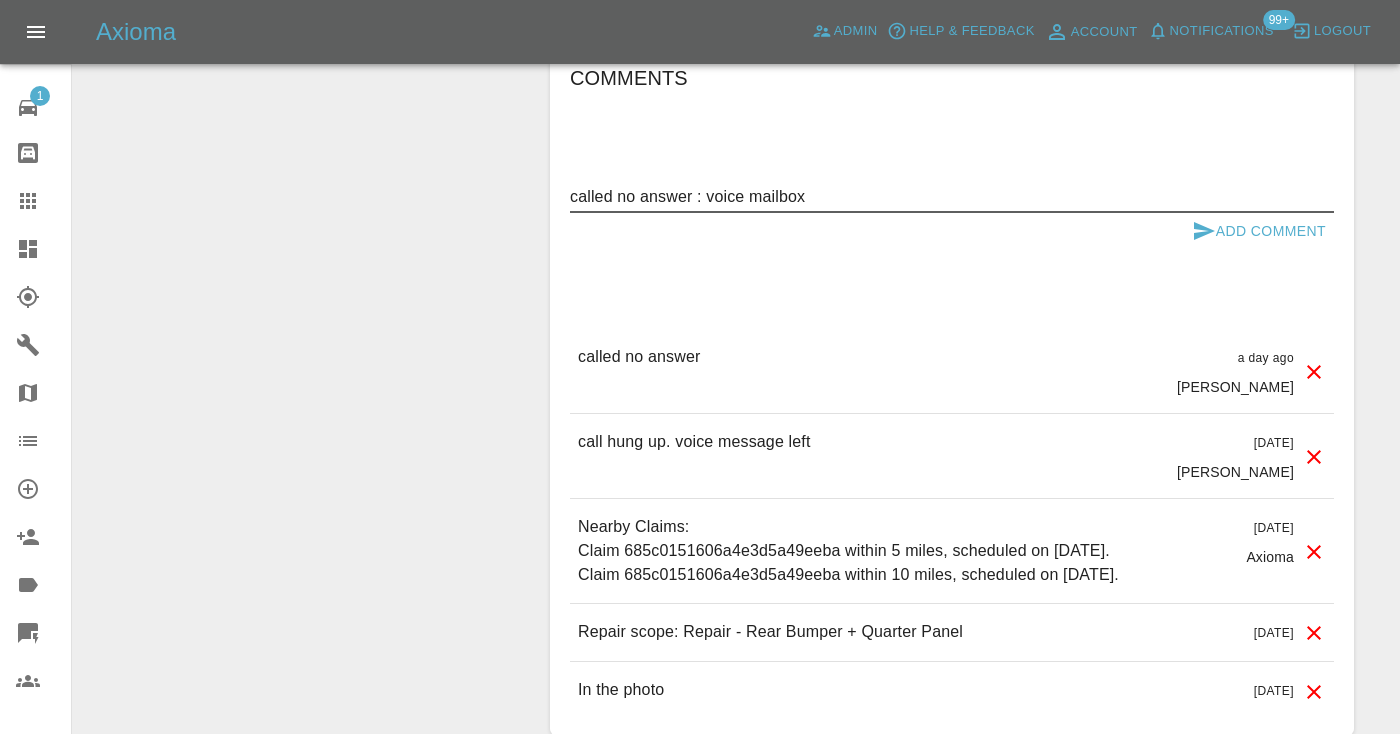 type on "called no answer : voice mailbox" 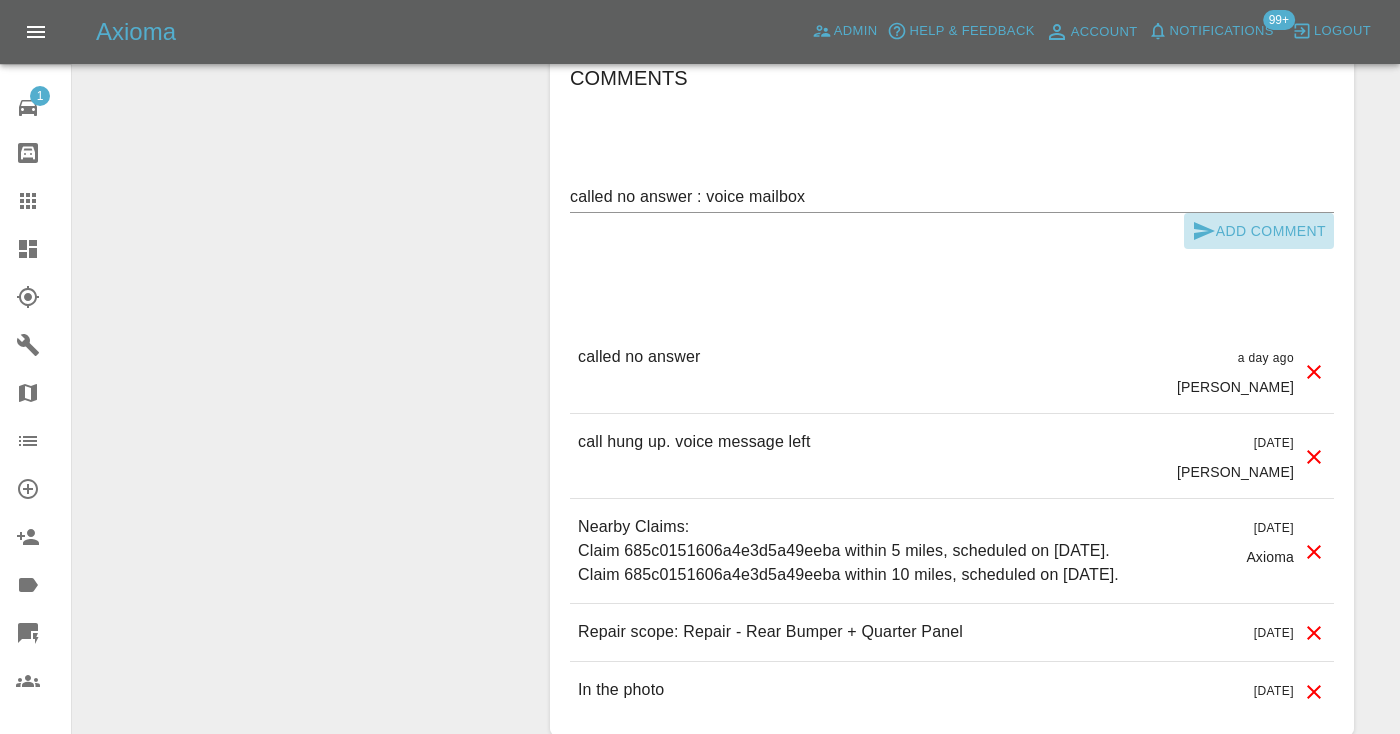click on "Add Comment" at bounding box center [1259, 231] 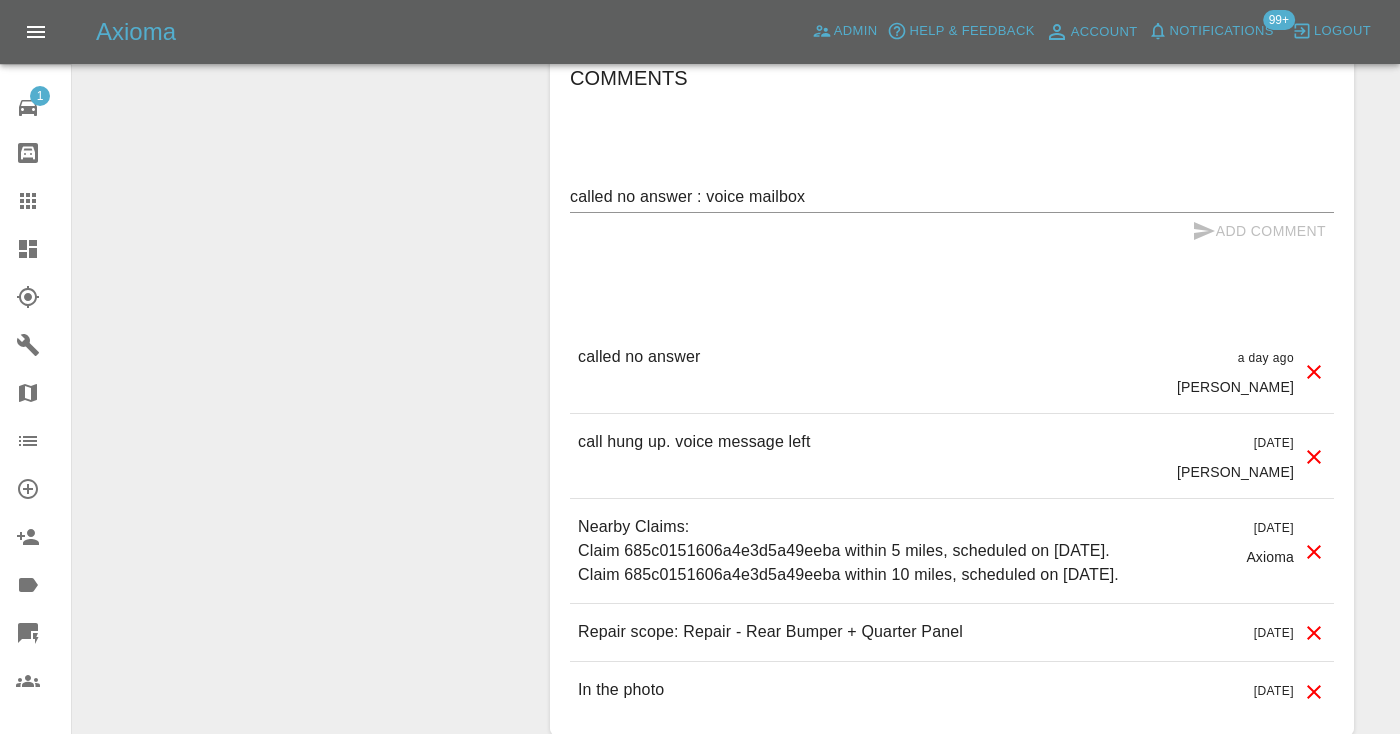 type 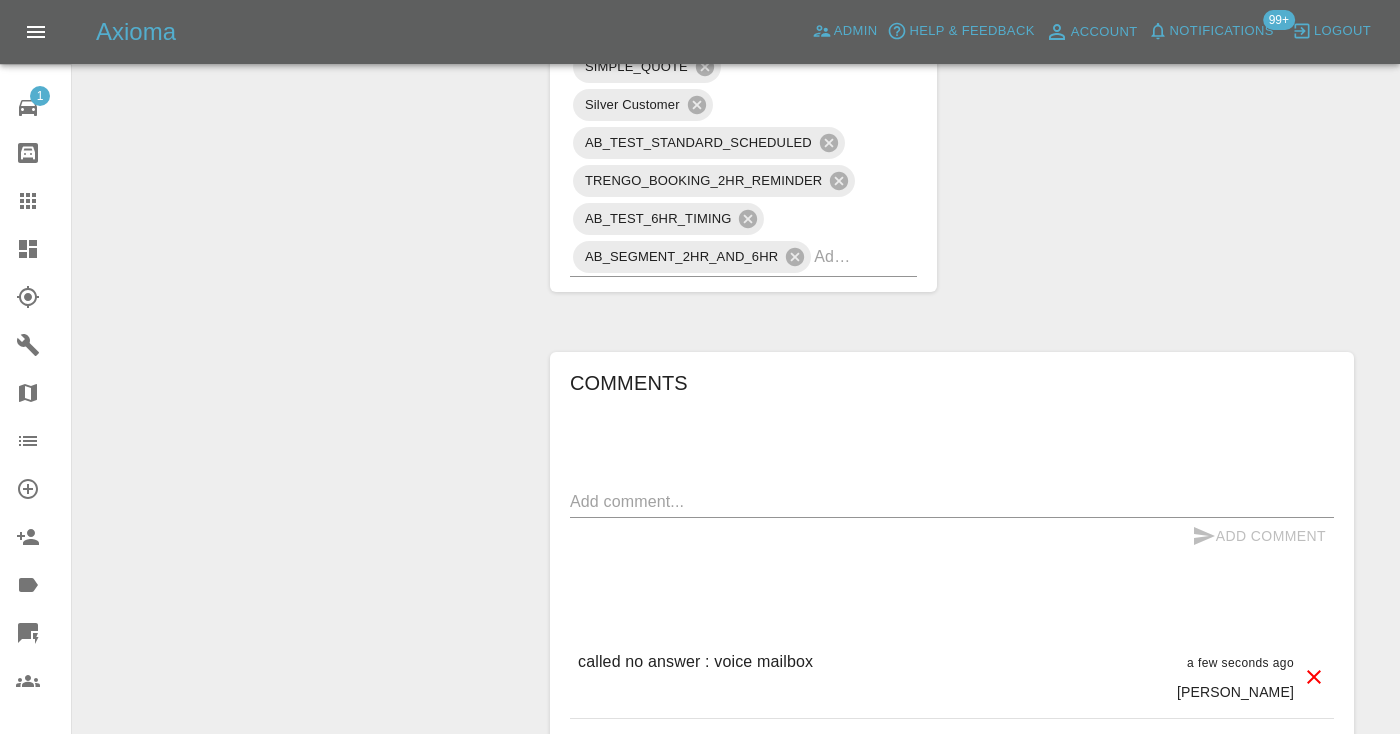 scroll, scrollTop: 1403, scrollLeft: 0, axis: vertical 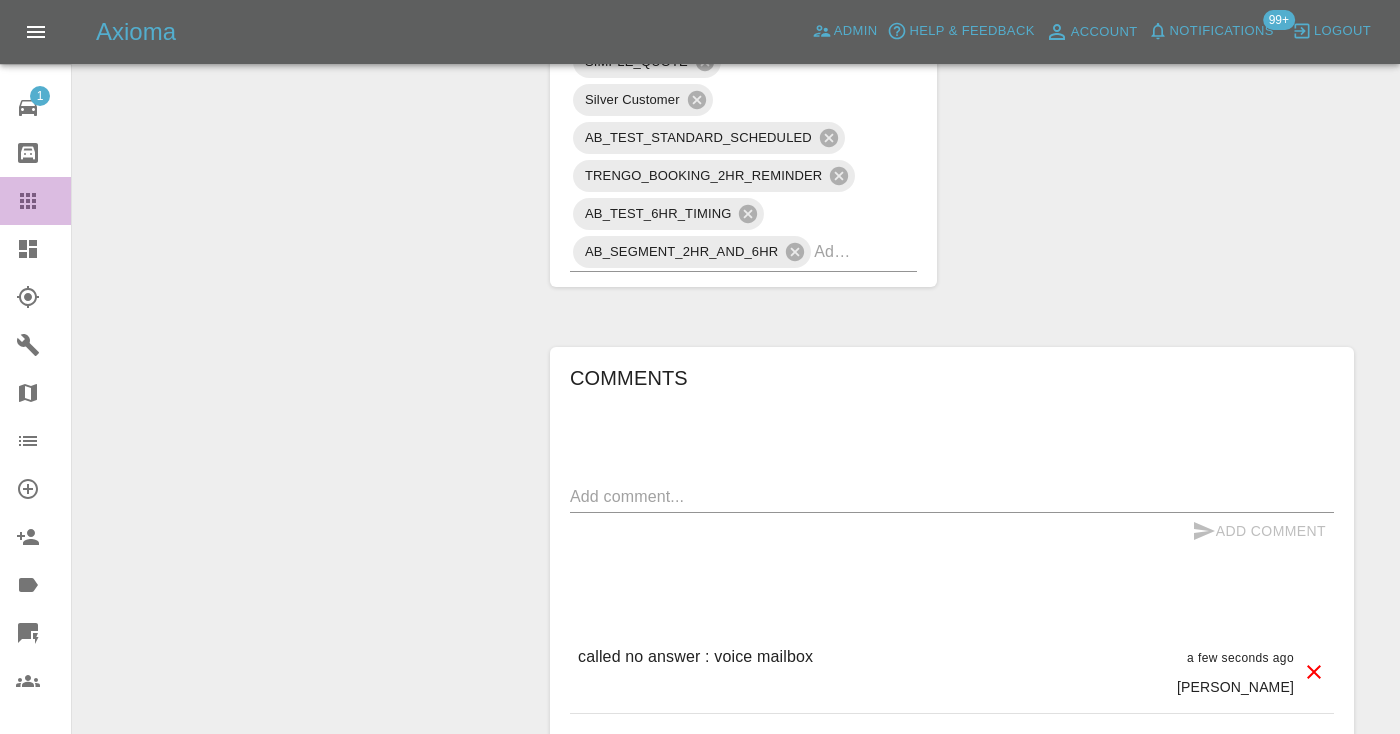 click 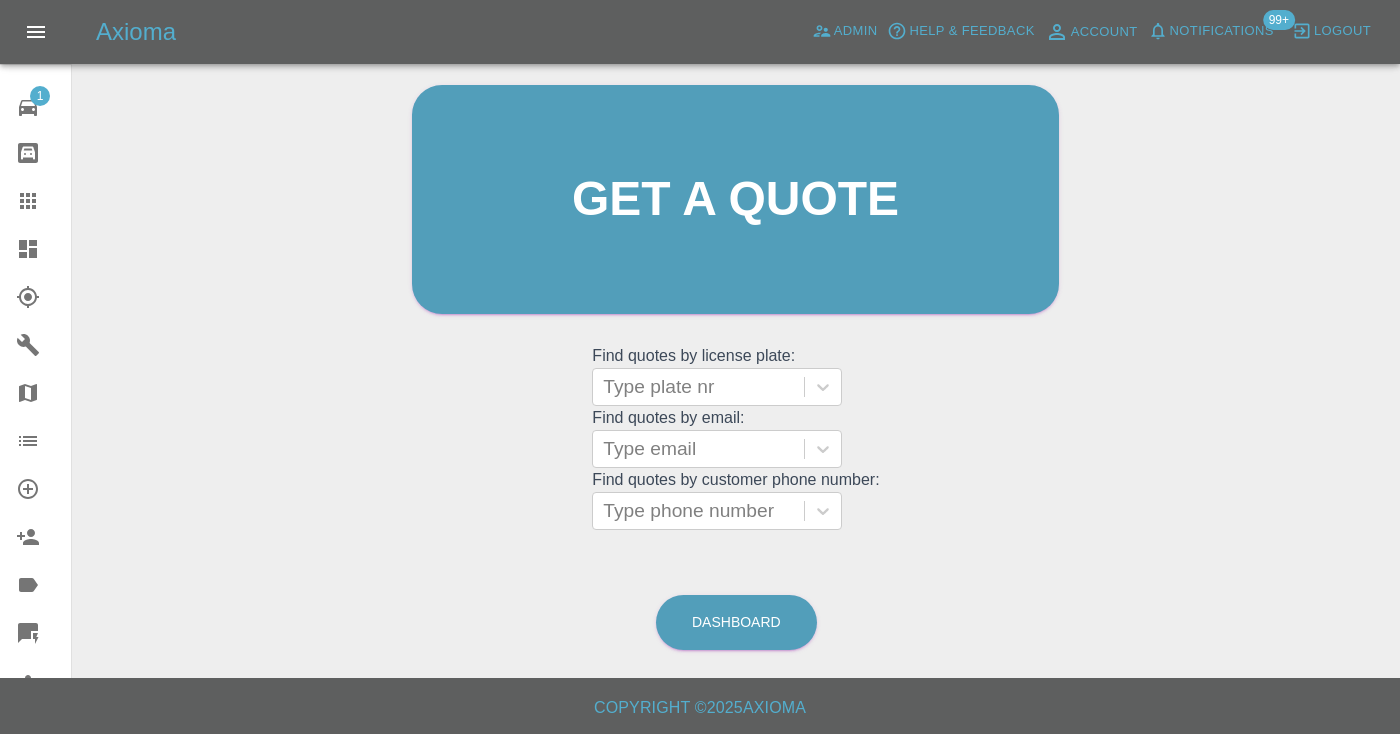 scroll, scrollTop: 201, scrollLeft: 0, axis: vertical 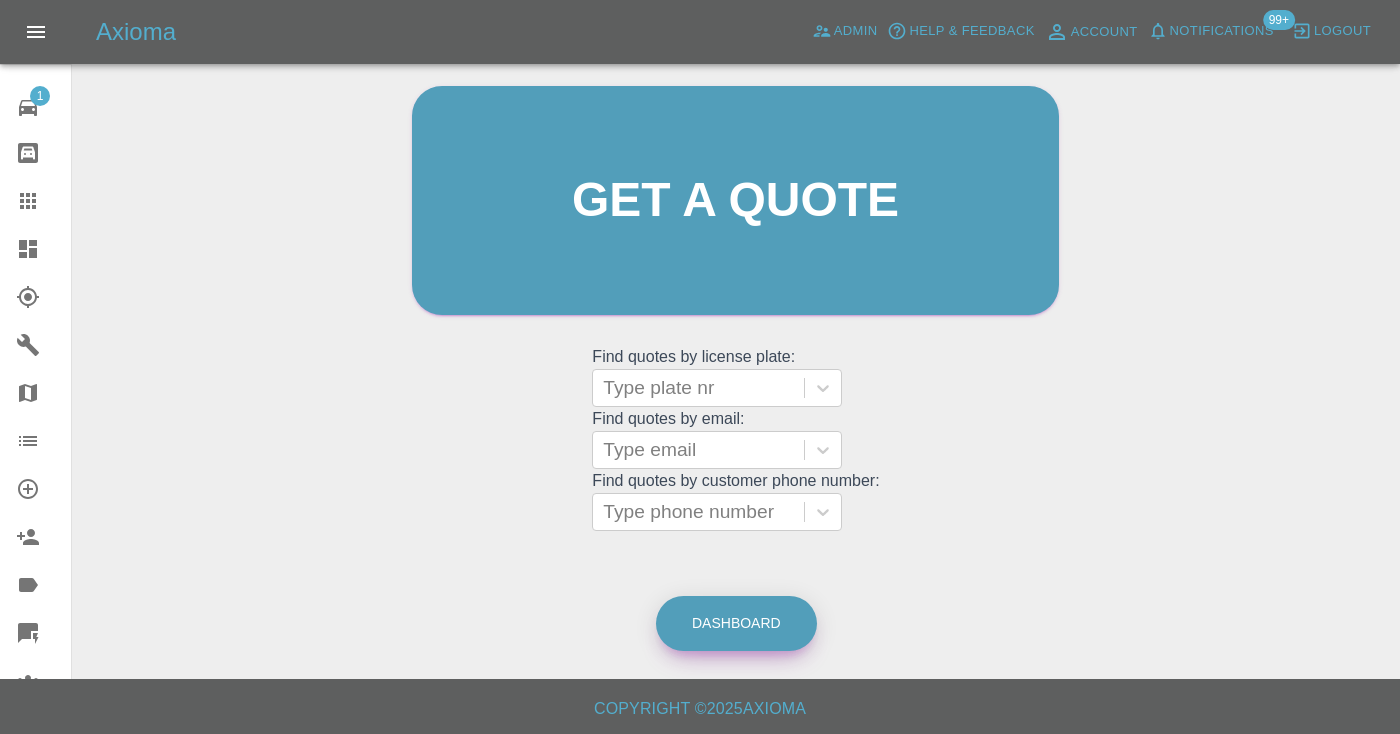 click on "Dashboard" at bounding box center (736, 623) 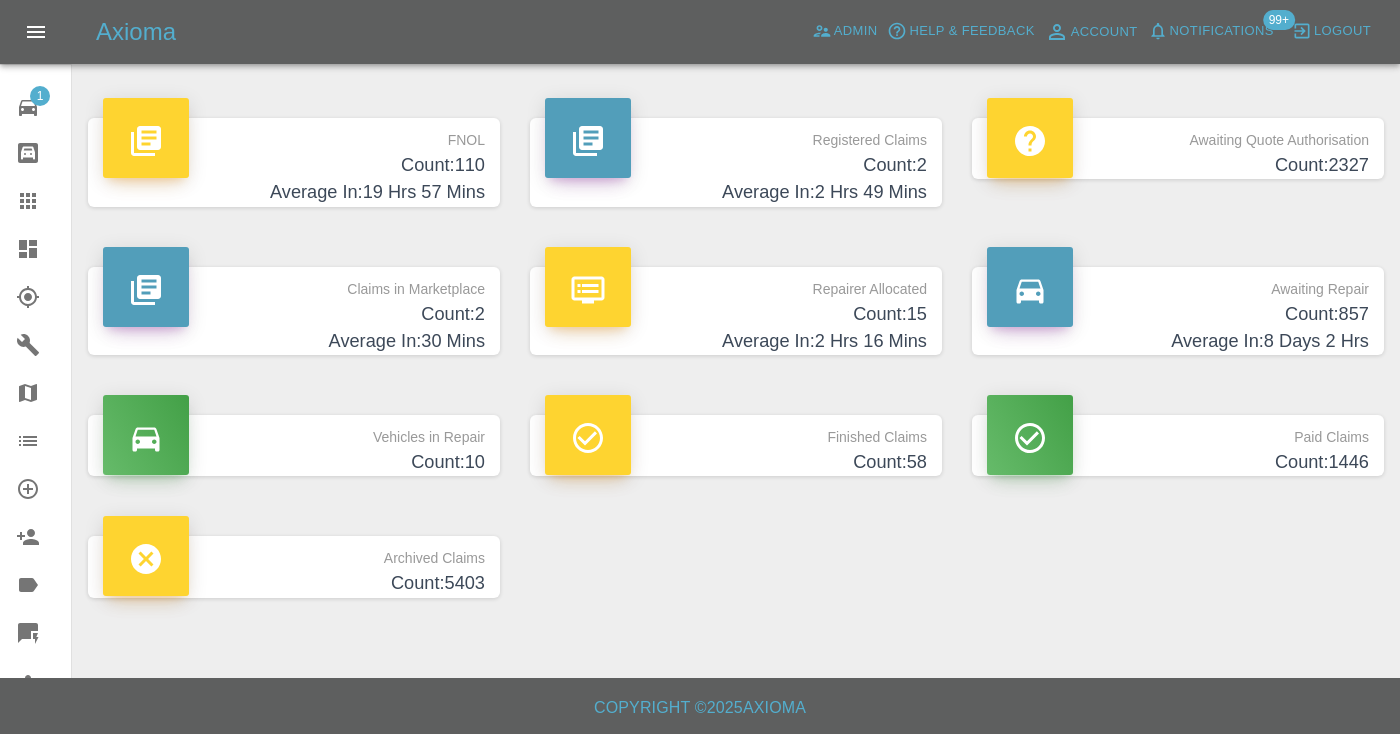 click on "Count:  857" at bounding box center (1178, 314) 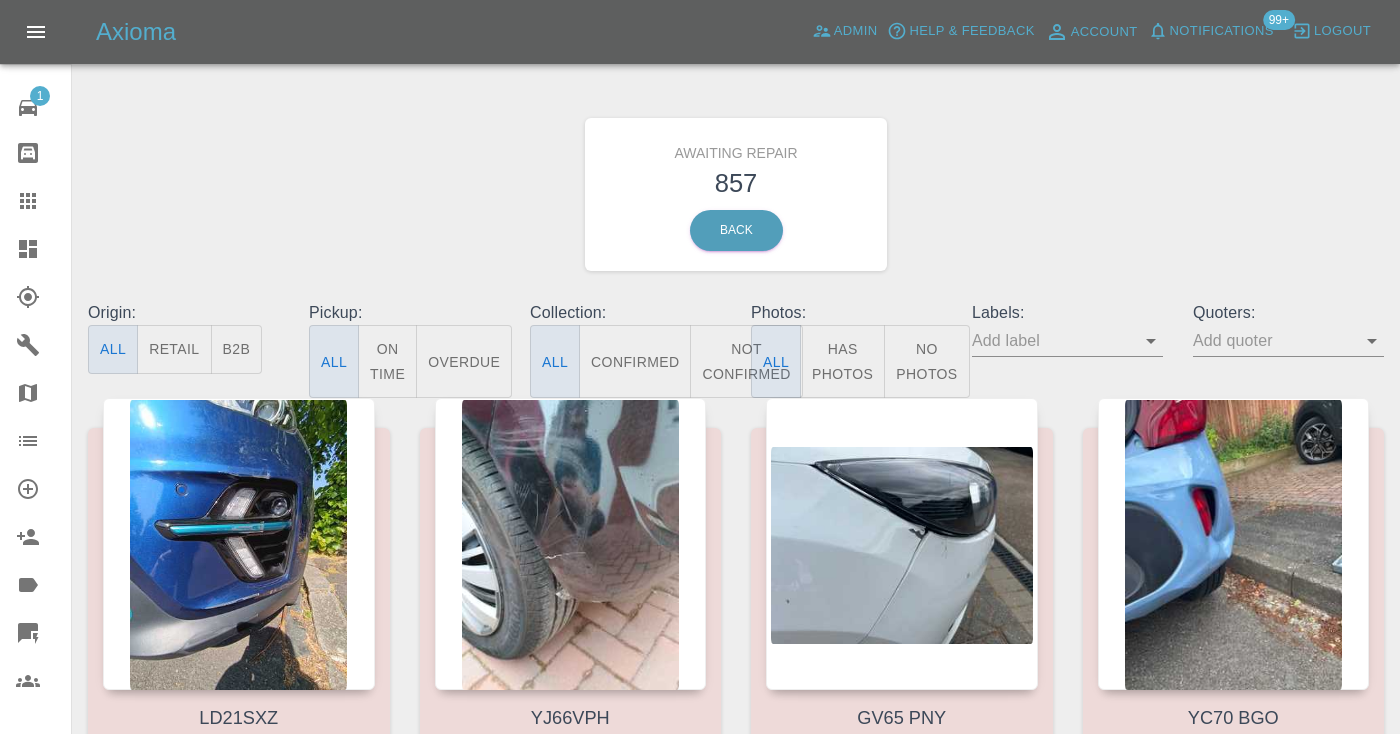 scroll, scrollTop: 0, scrollLeft: 0, axis: both 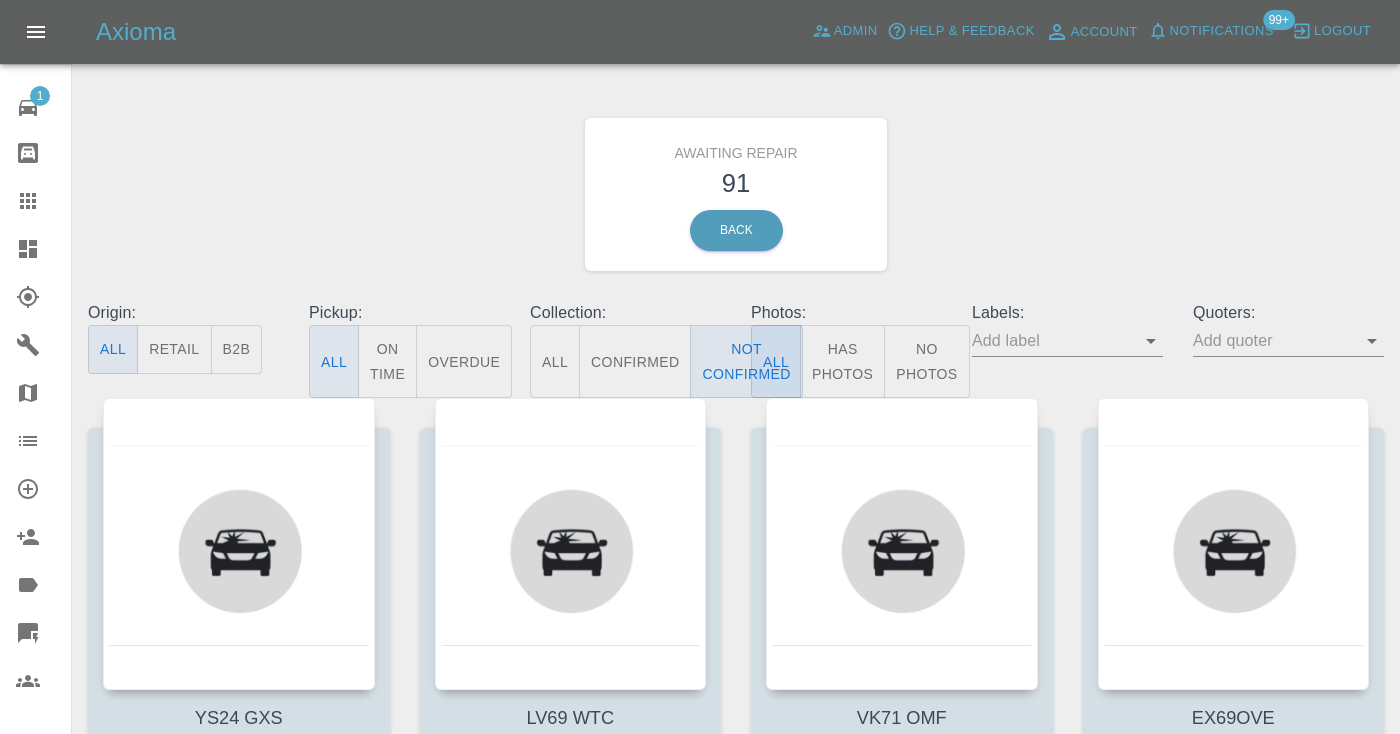 click on "Awaiting Repair 91 Back" at bounding box center [736, 194] 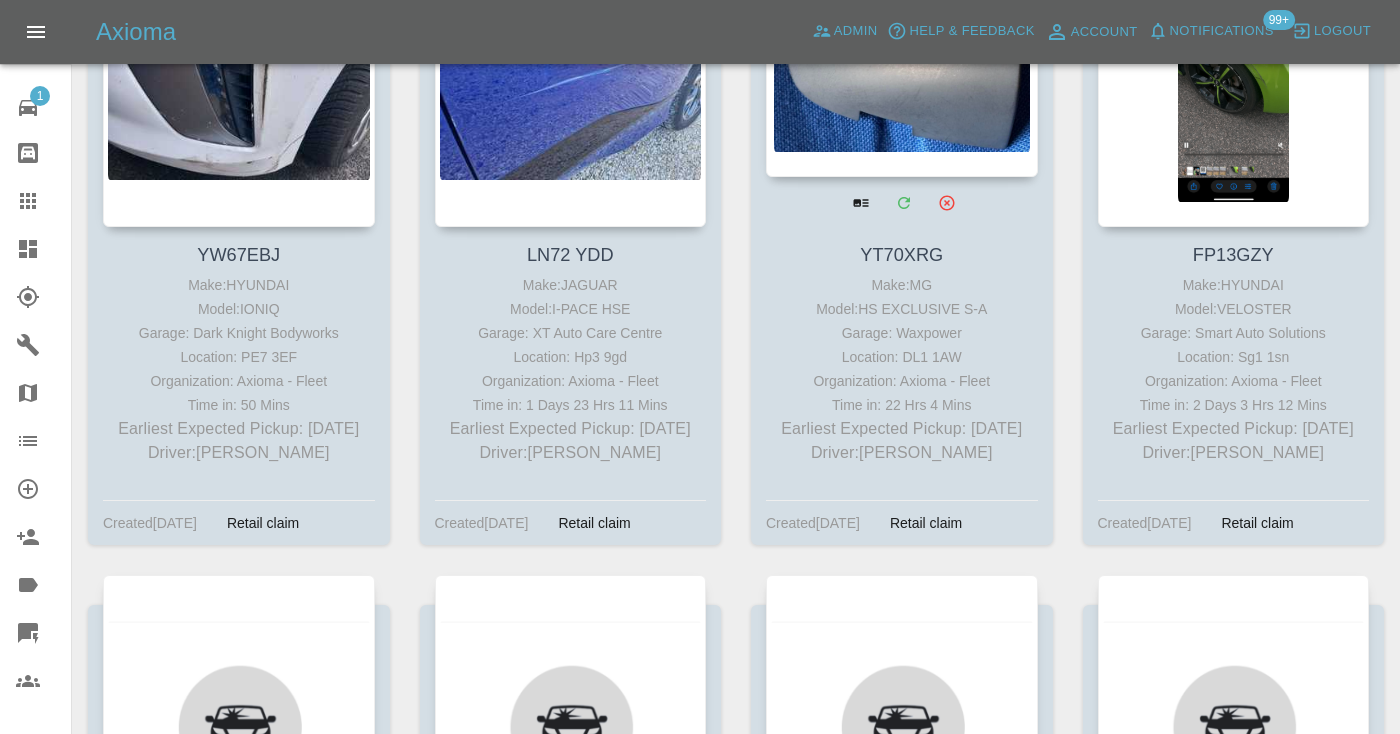 scroll, scrollTop: 10366, scrollLeft: 0, axis: vertical 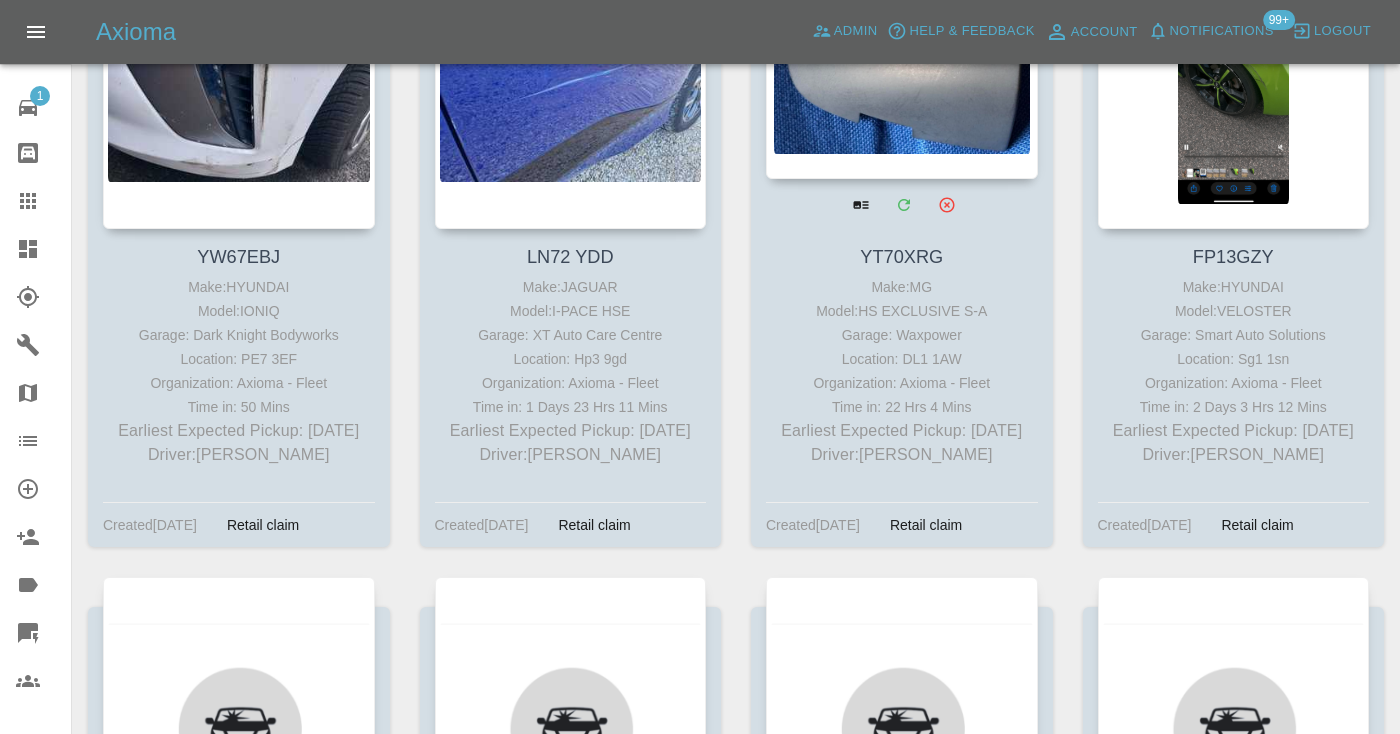 click at bounding box center [902, 33] 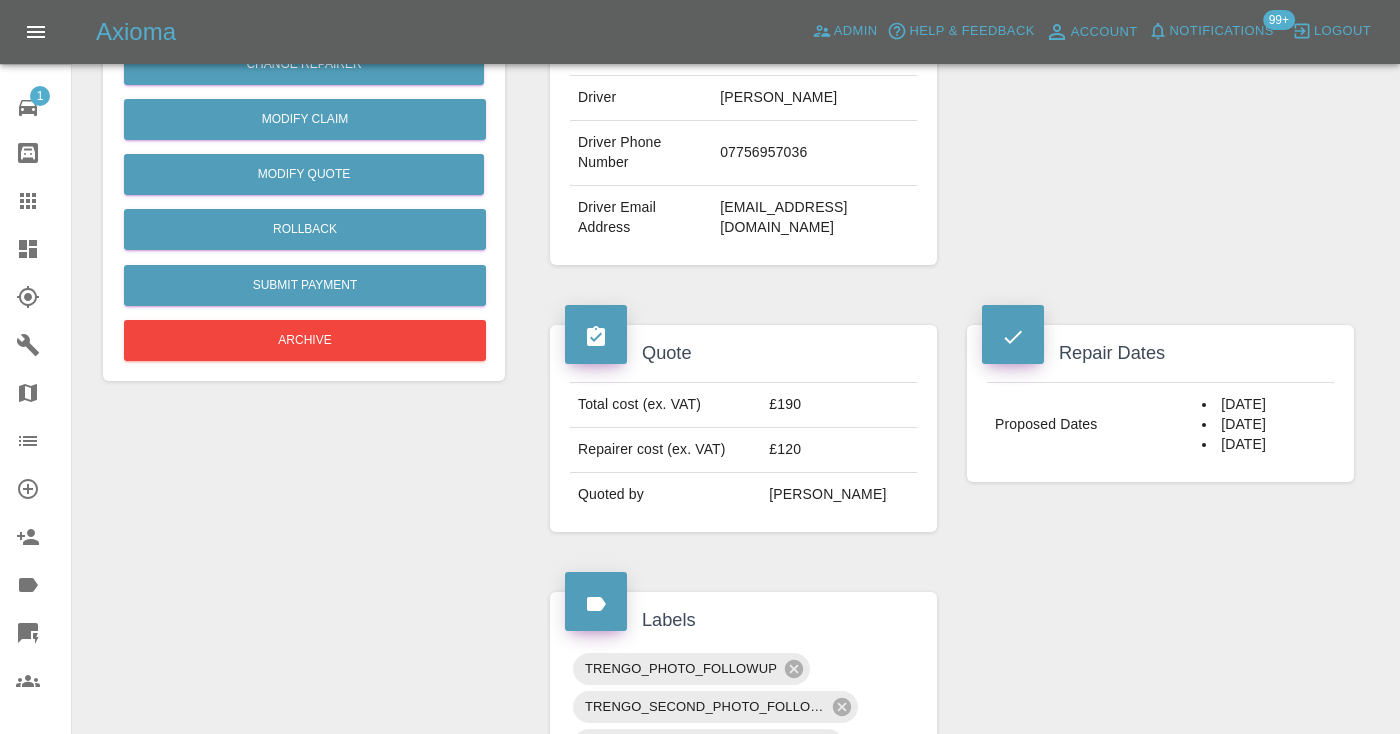 scroll, scrollTop: 579, scrollLeft: 0, axis: vertical 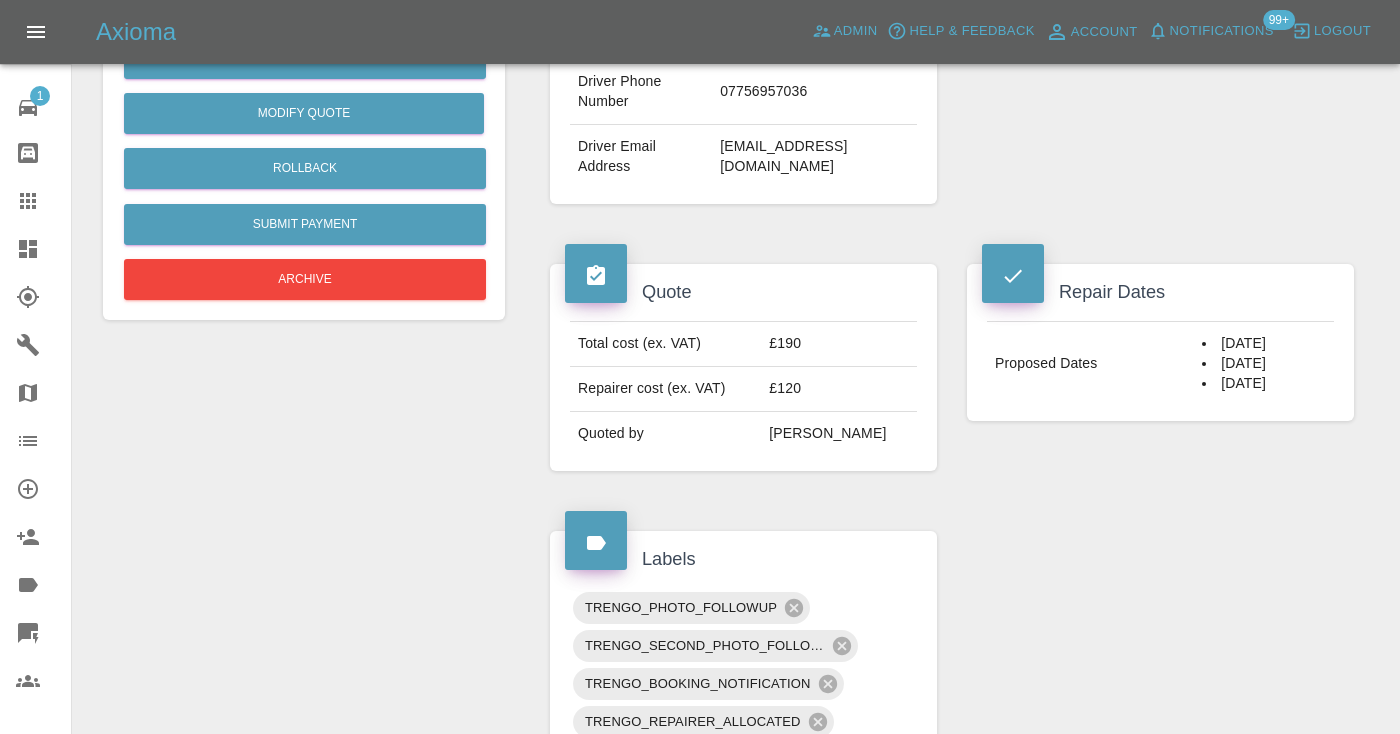 click on "07756957036" at bounding box center (814, 92) 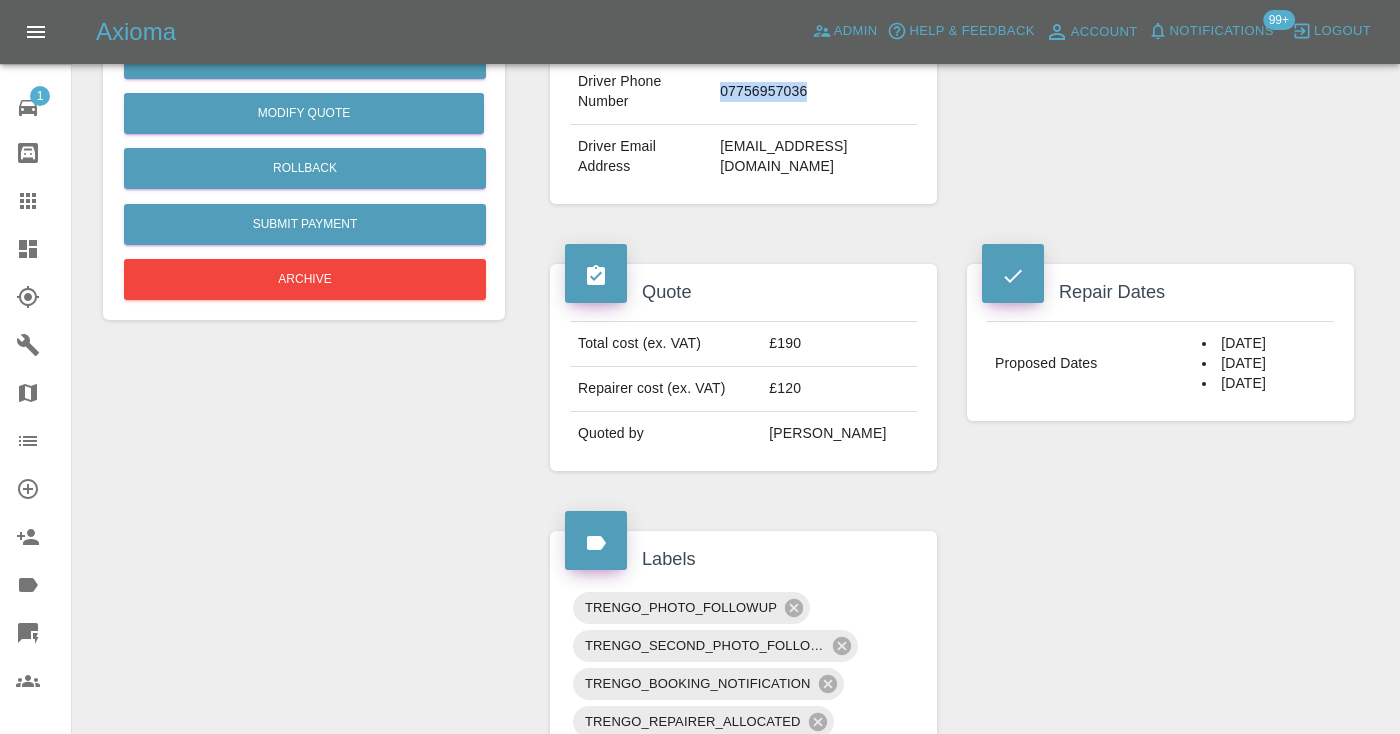 click on "07756957036" at bounding box center (814, 92) 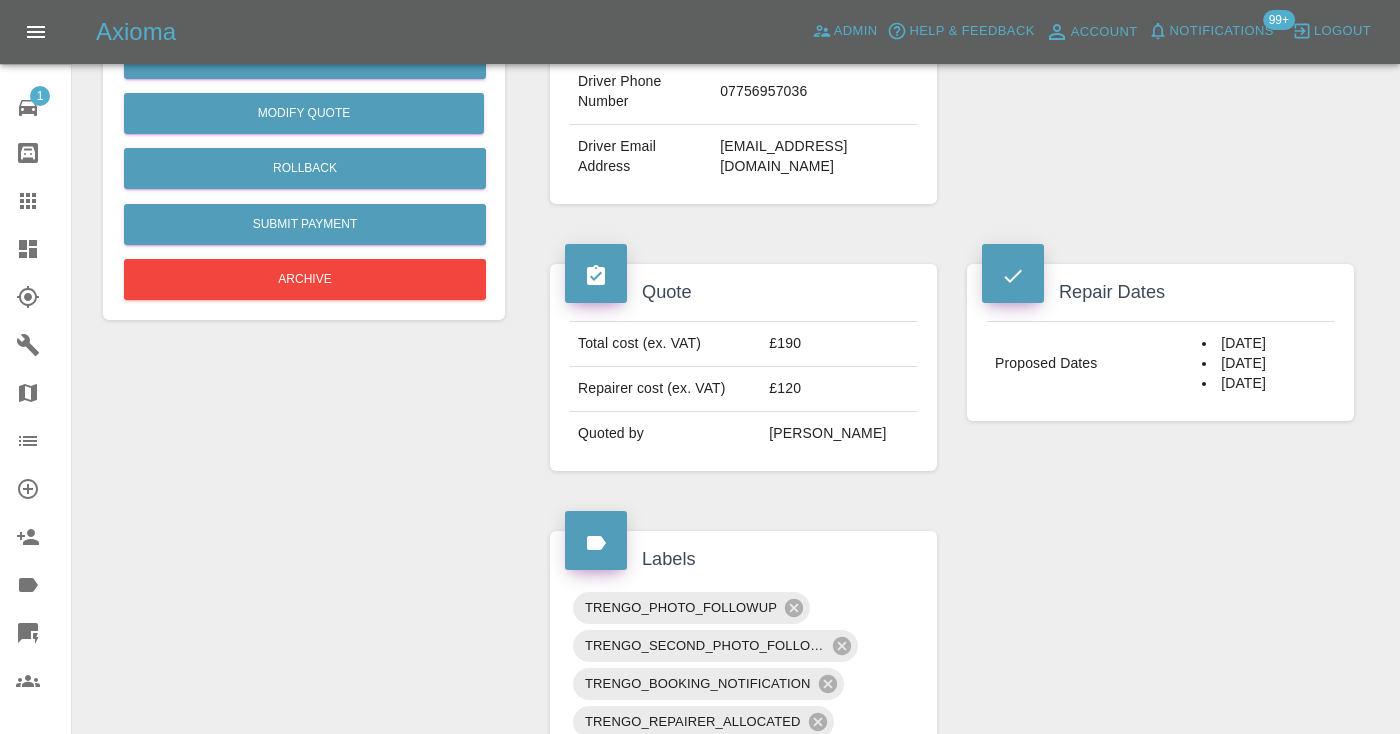 click on "Repairer Repair shop Waxpower" at bounding box center [1160, -65] 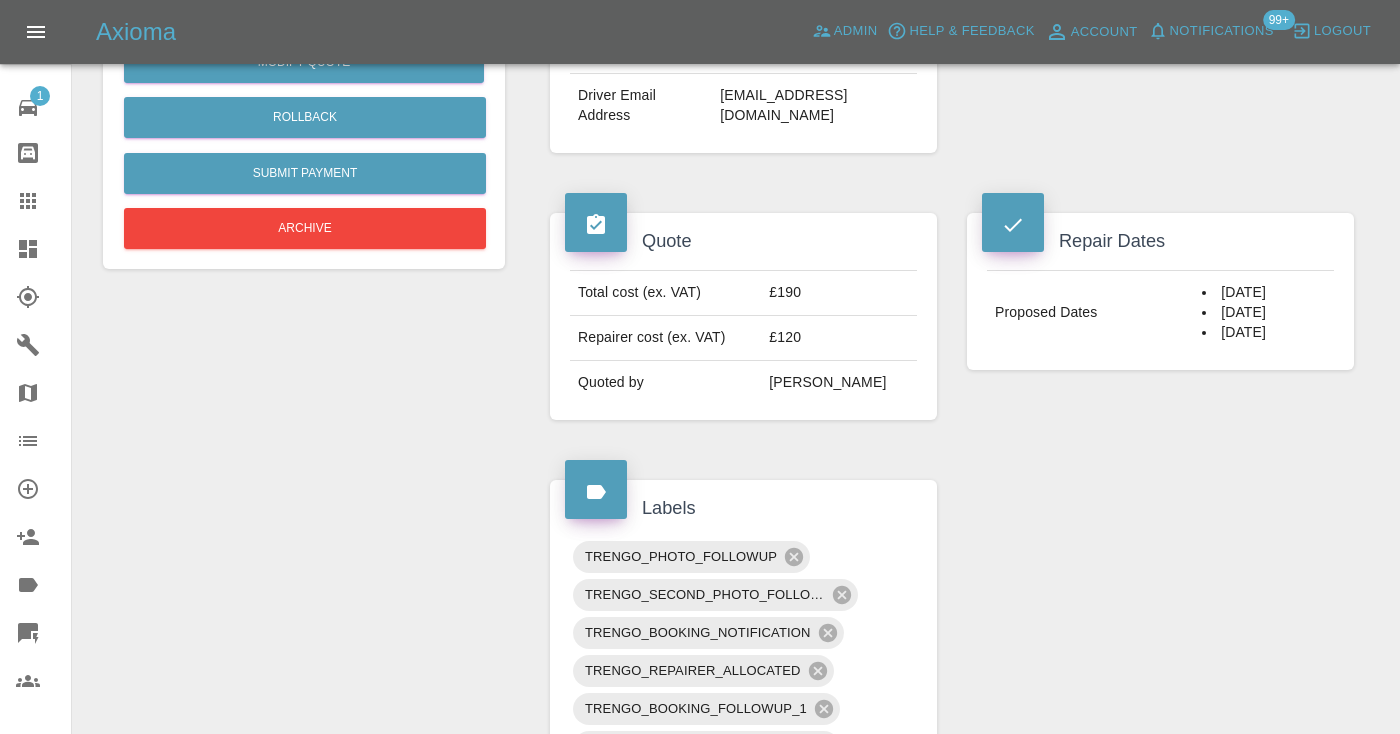 scroll, scrollTop: 614, scrollLeft: 0, axis: vertical 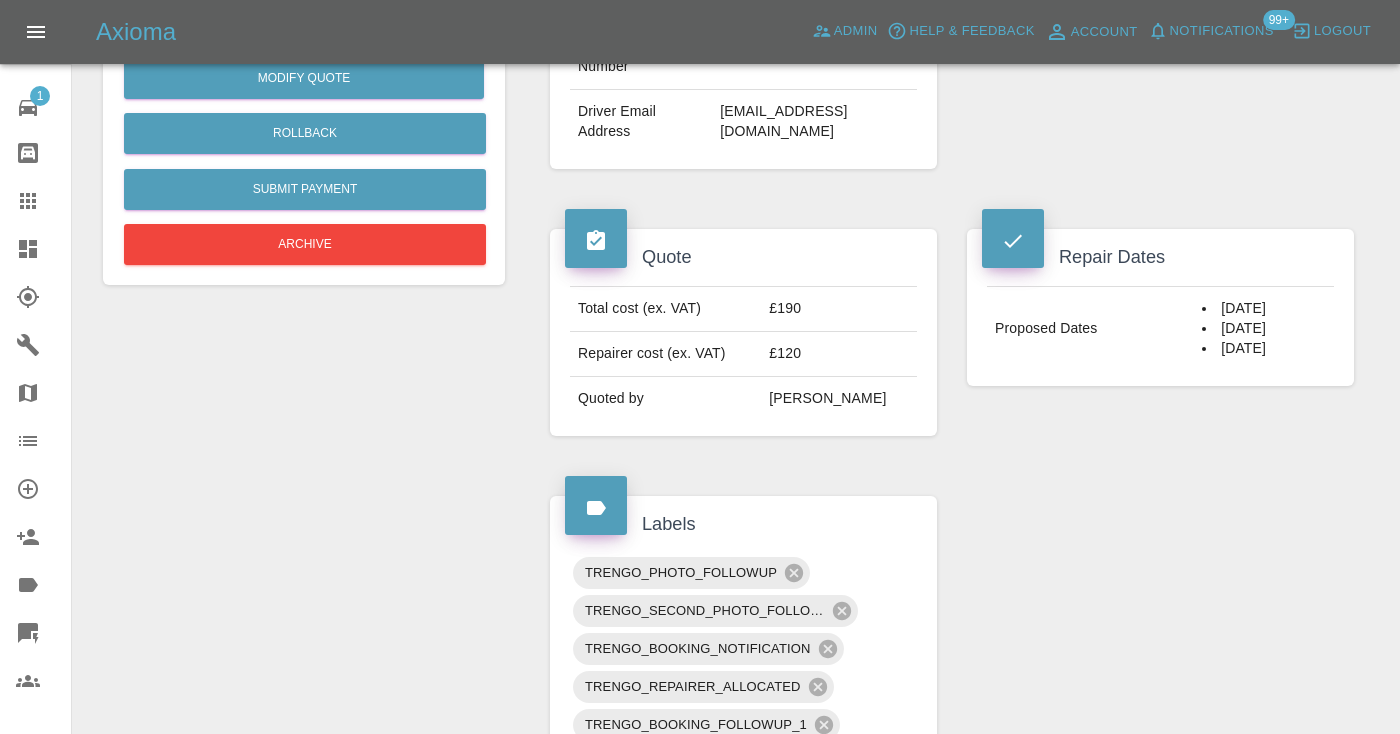click on "07756957036" at bounding box center (814, 57) 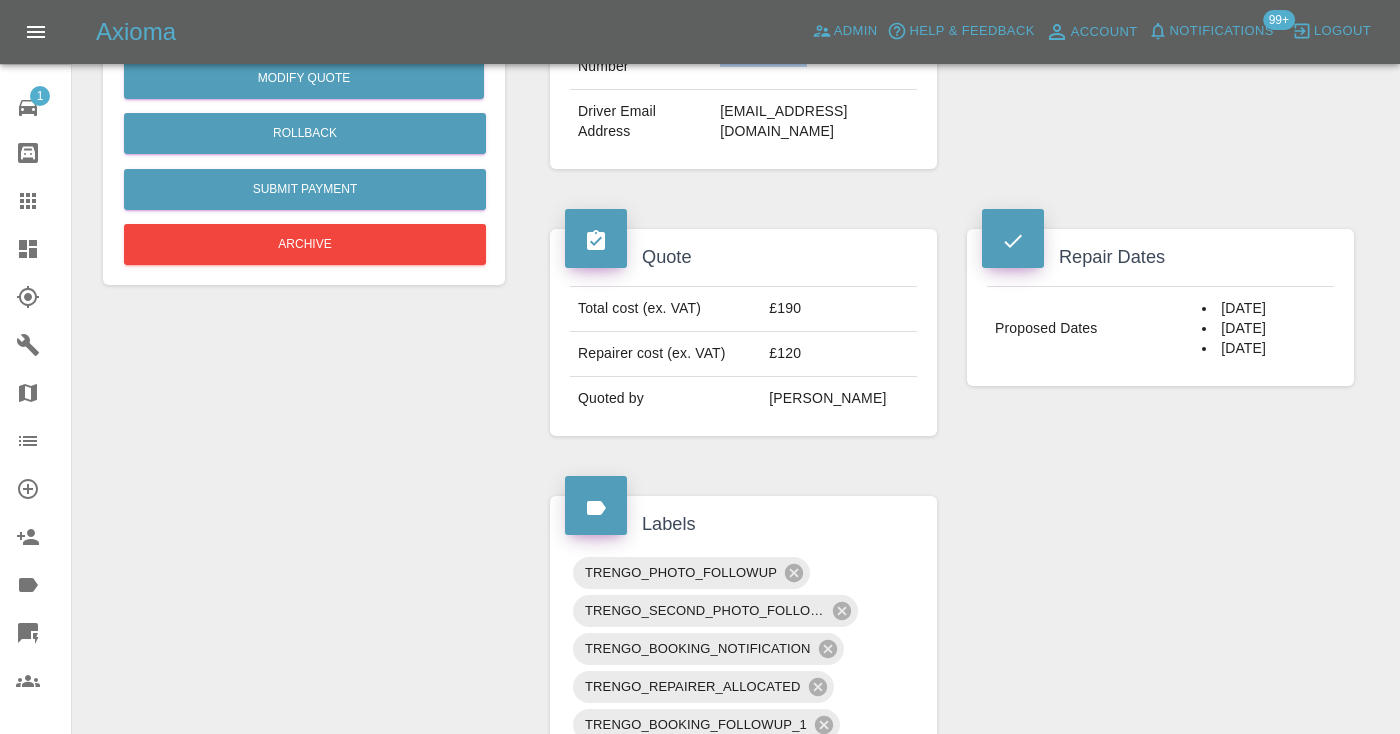 click on "07756957036" at bounding box center [814, 57] 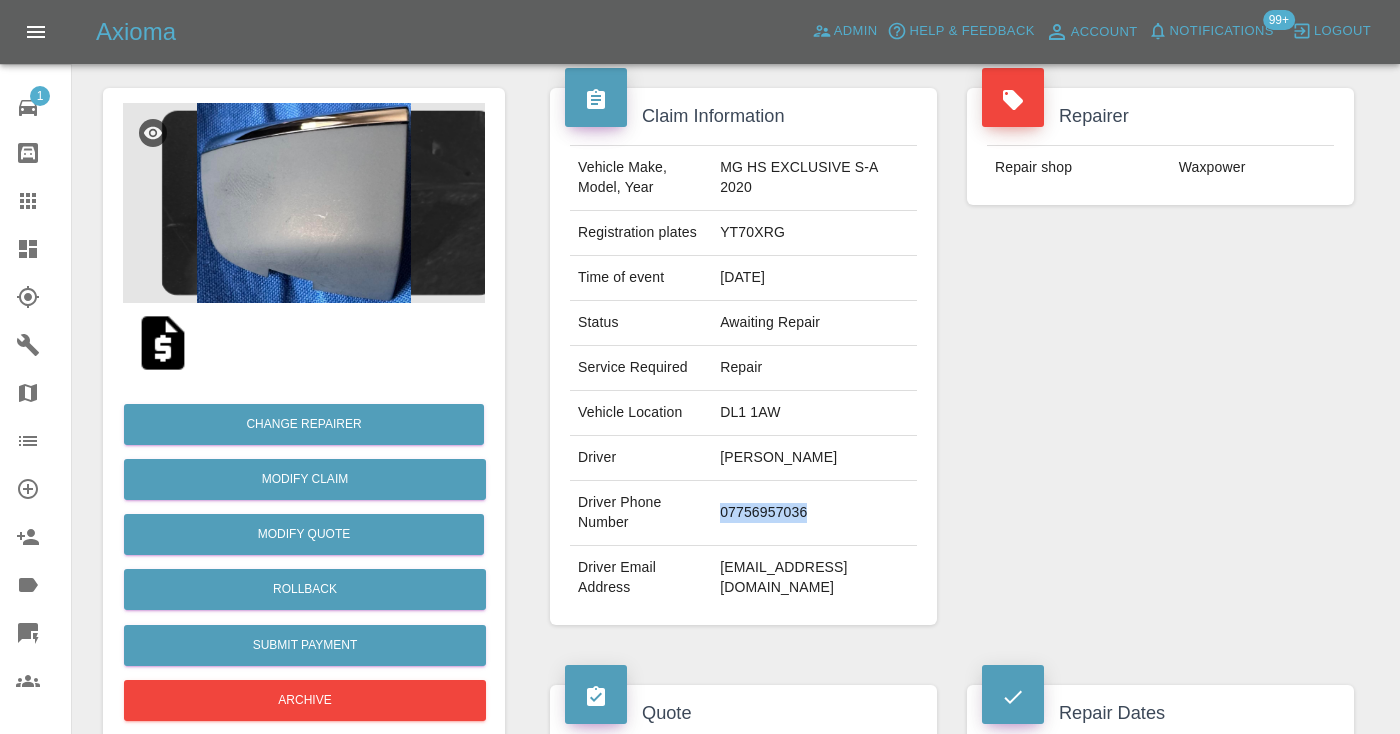 scroll, scrollTop: 143, scrollLeft: 0, axis: vertical 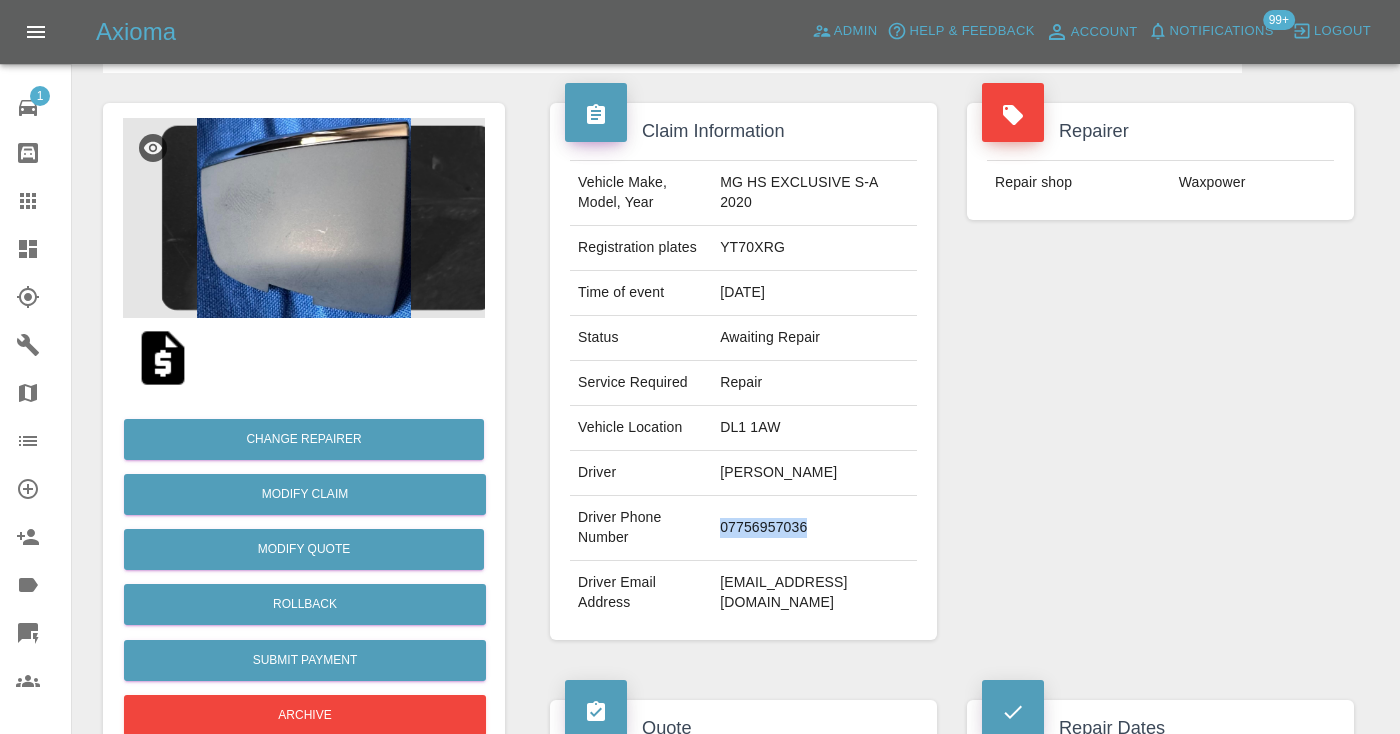 click at bounding box center [304, 218] 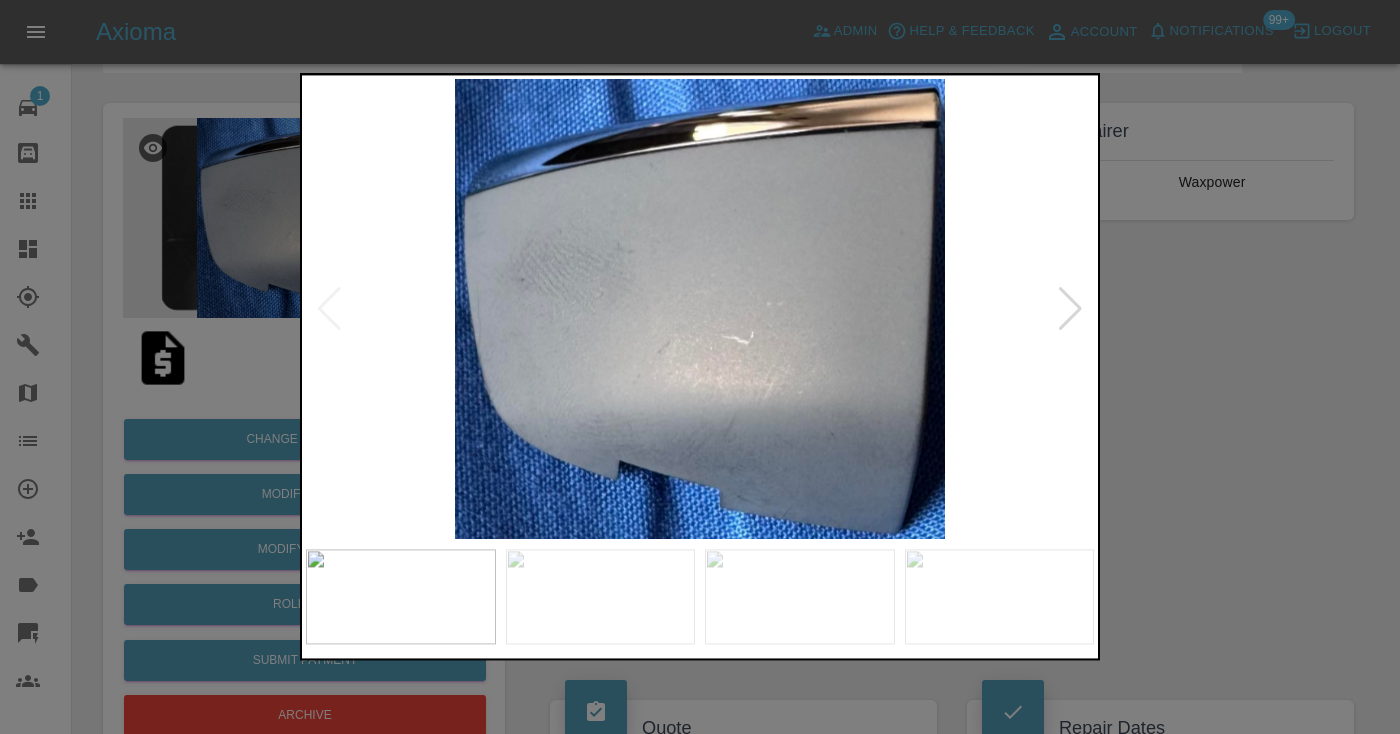 click at bounding box center (700, 367) 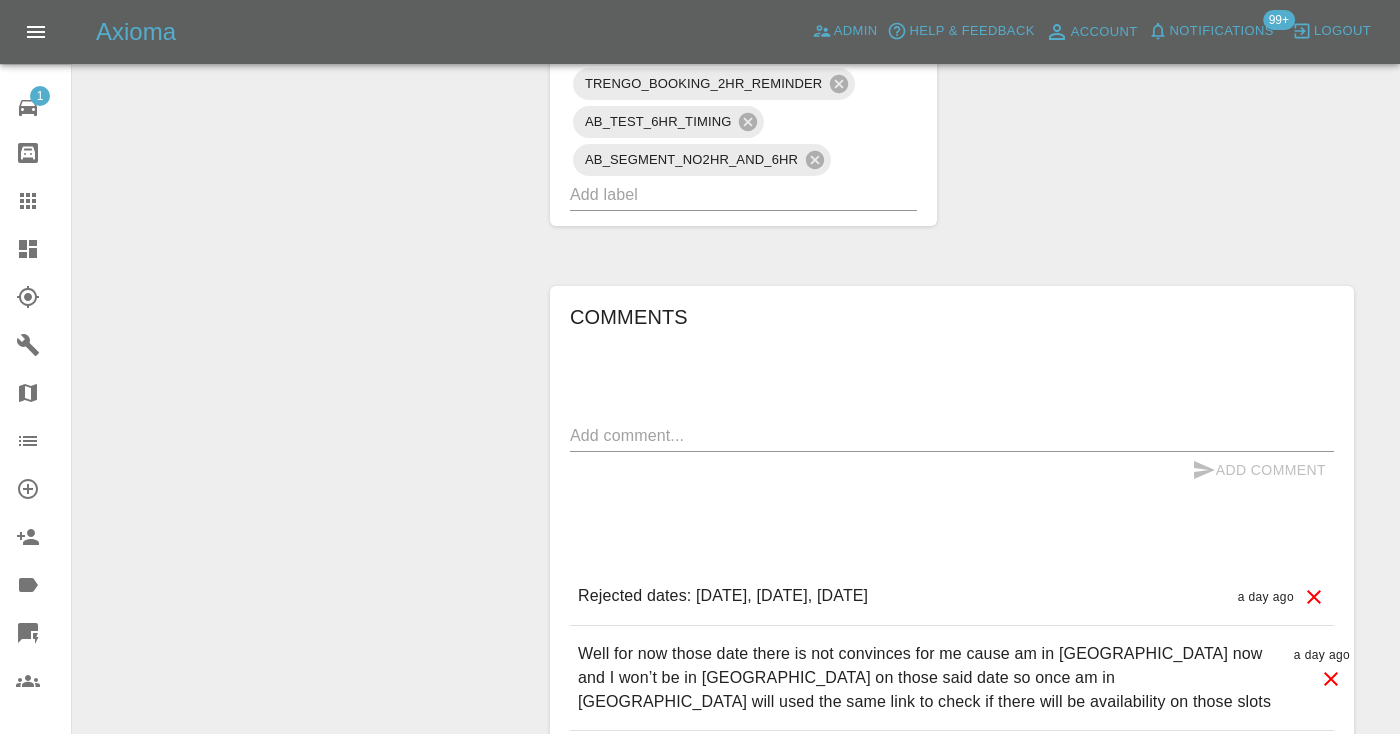 scroll, scrollTop: 1536, scrollLeft: 0, axis: vertical 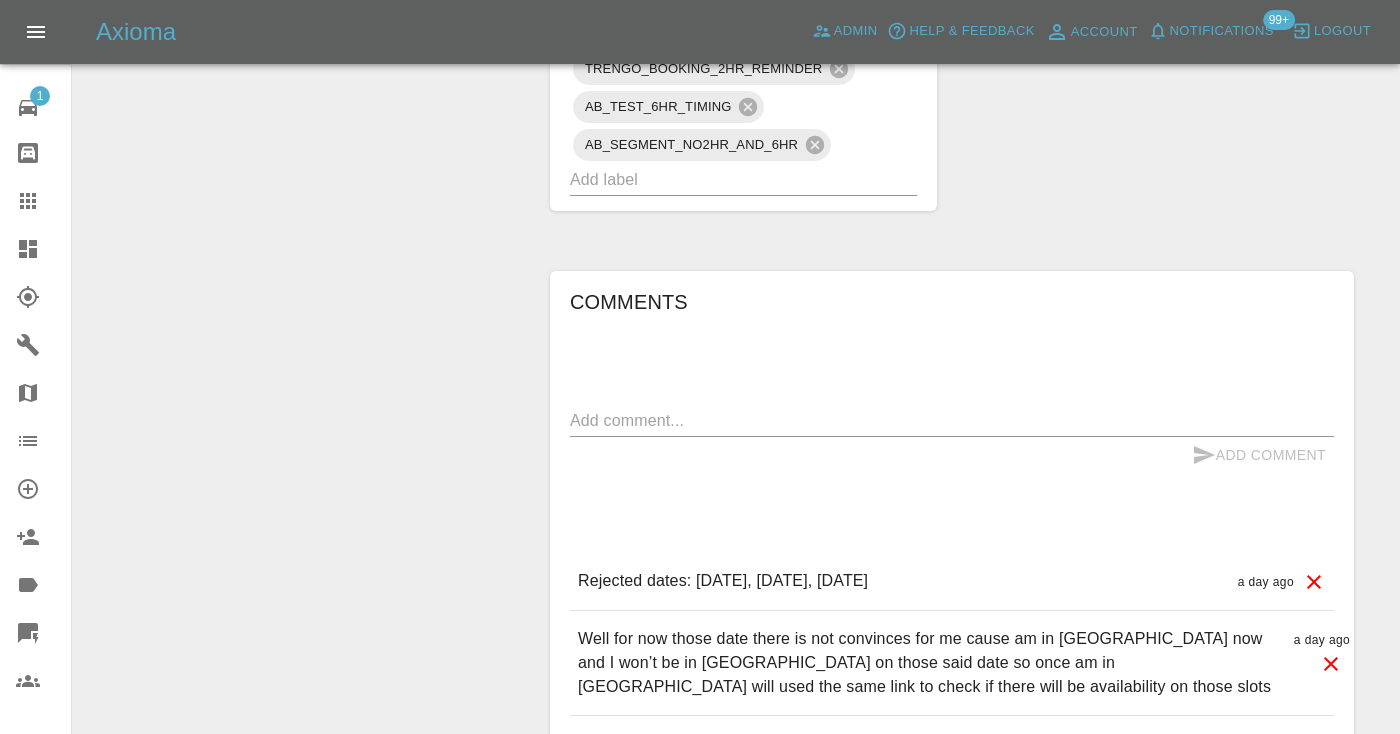 click at bounding box center (952, 420) 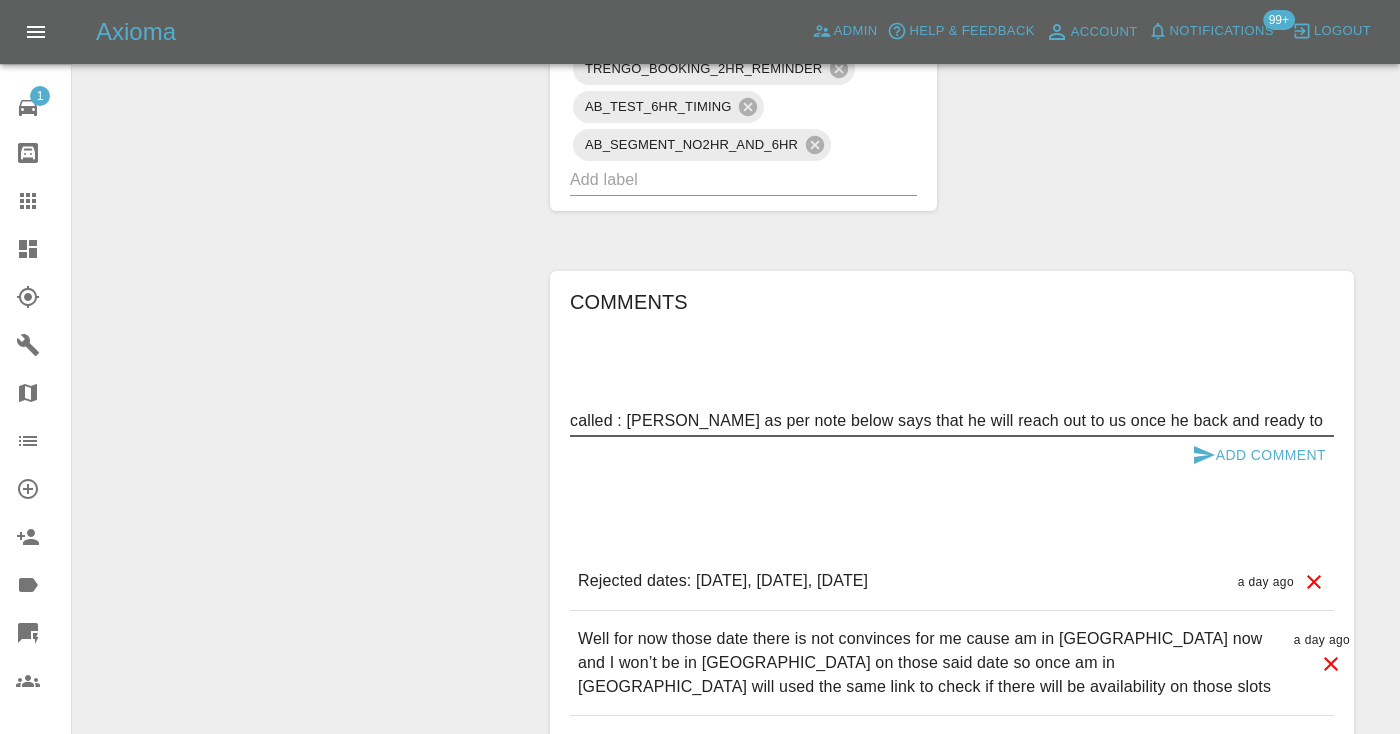 type on "called : Samuel as per note below says that he will reach out to us once he back and ready to book" 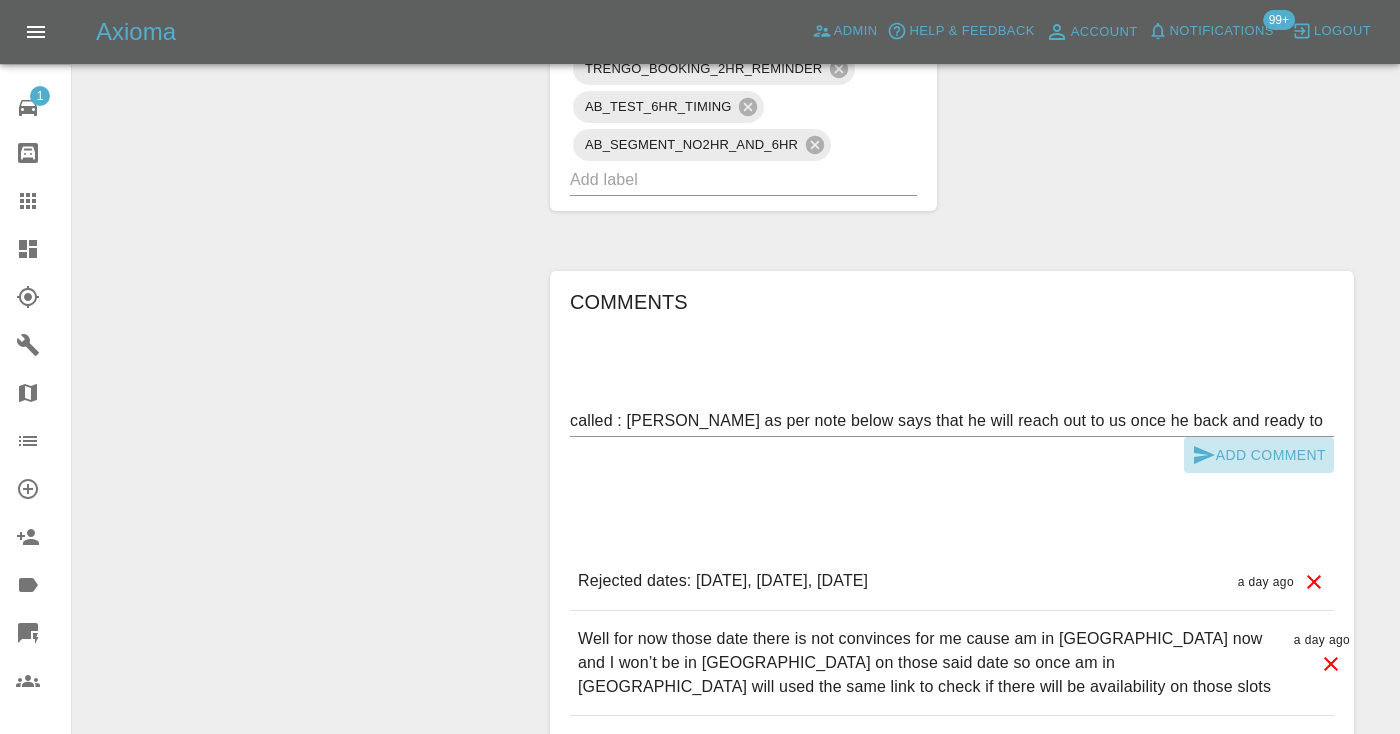 click 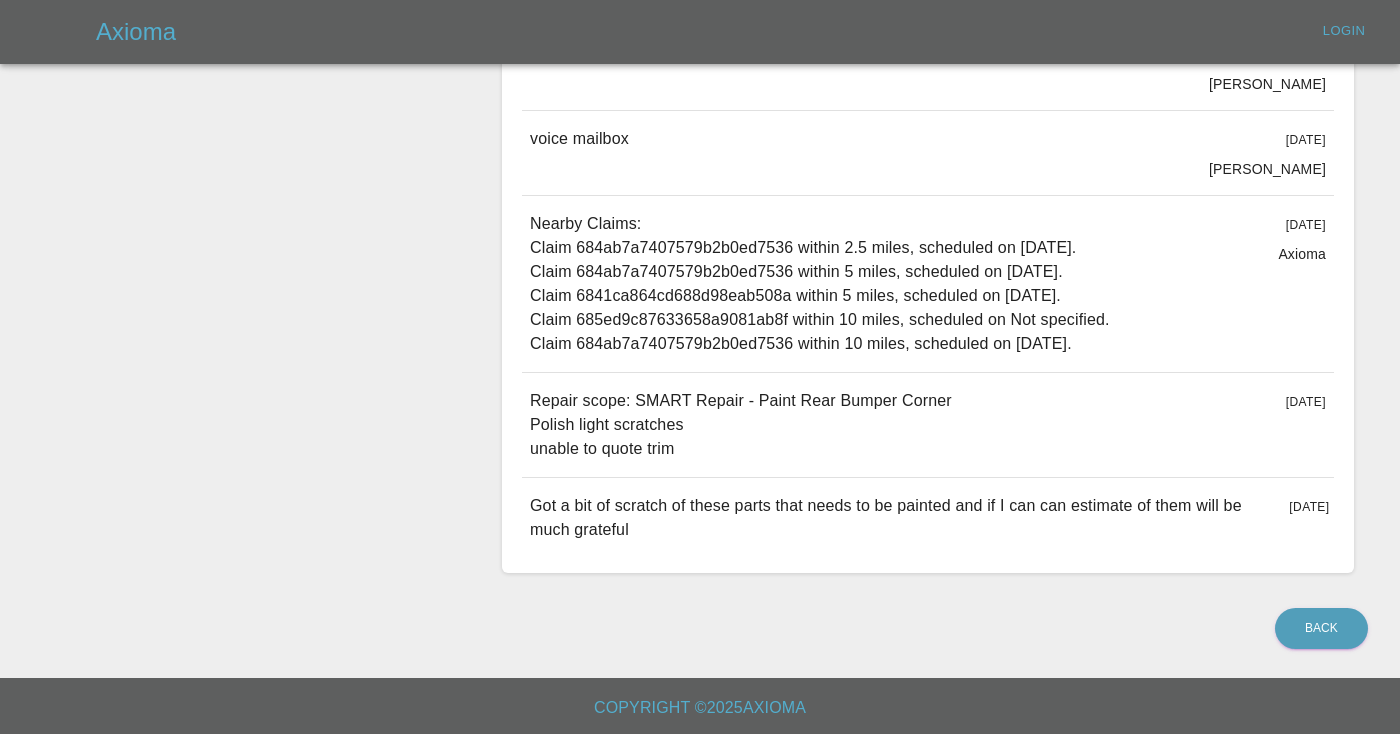 scroll, scrollTop: 0, scrollLeft: 0, axis: both 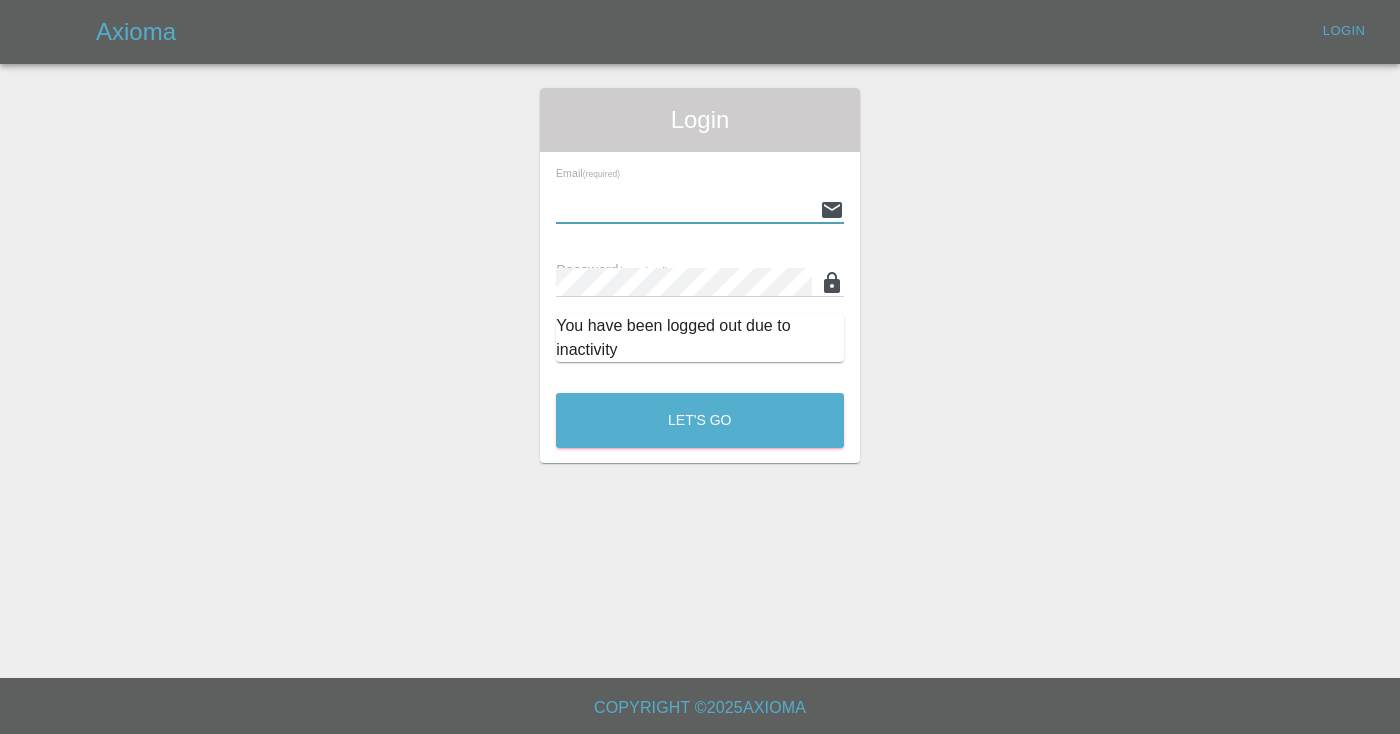 type on "Castrokhonqwana@gmail.com" 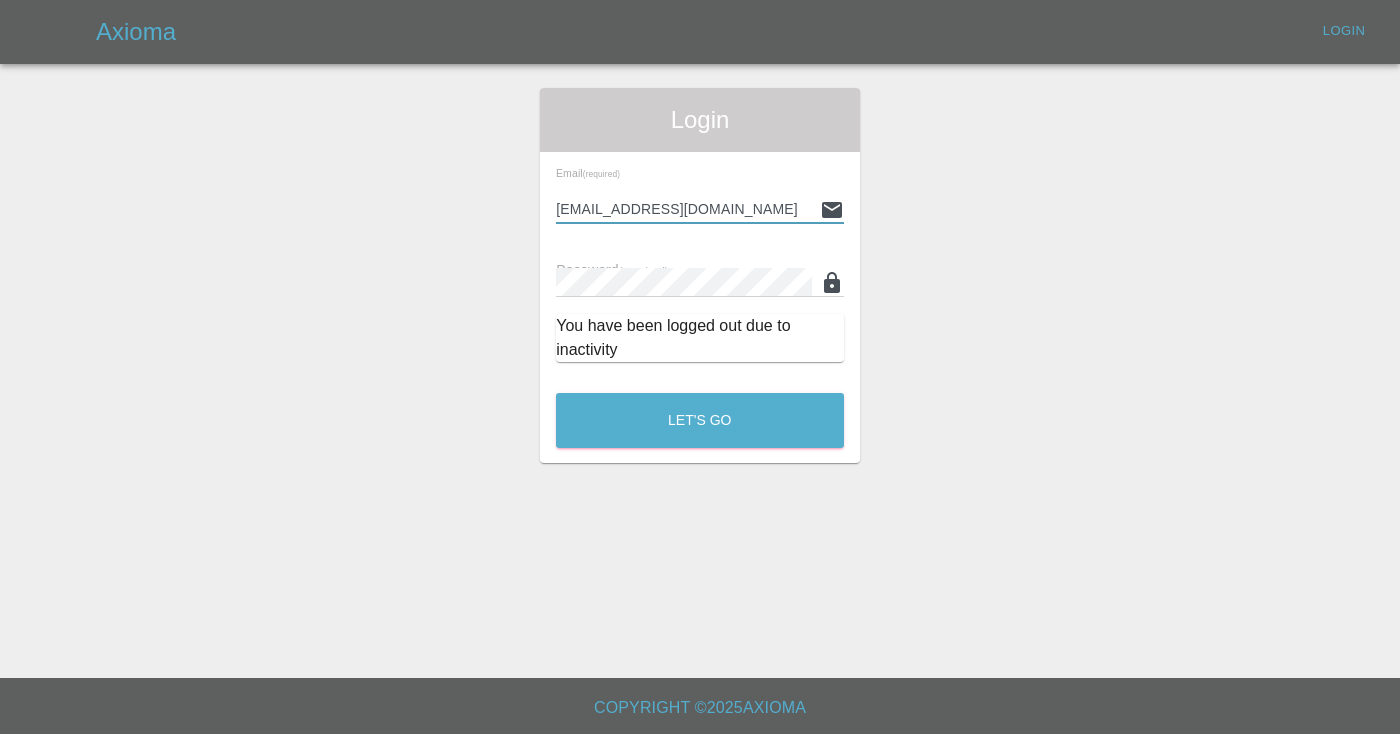 click on "Let's Go" at bounding box center [700, 420] 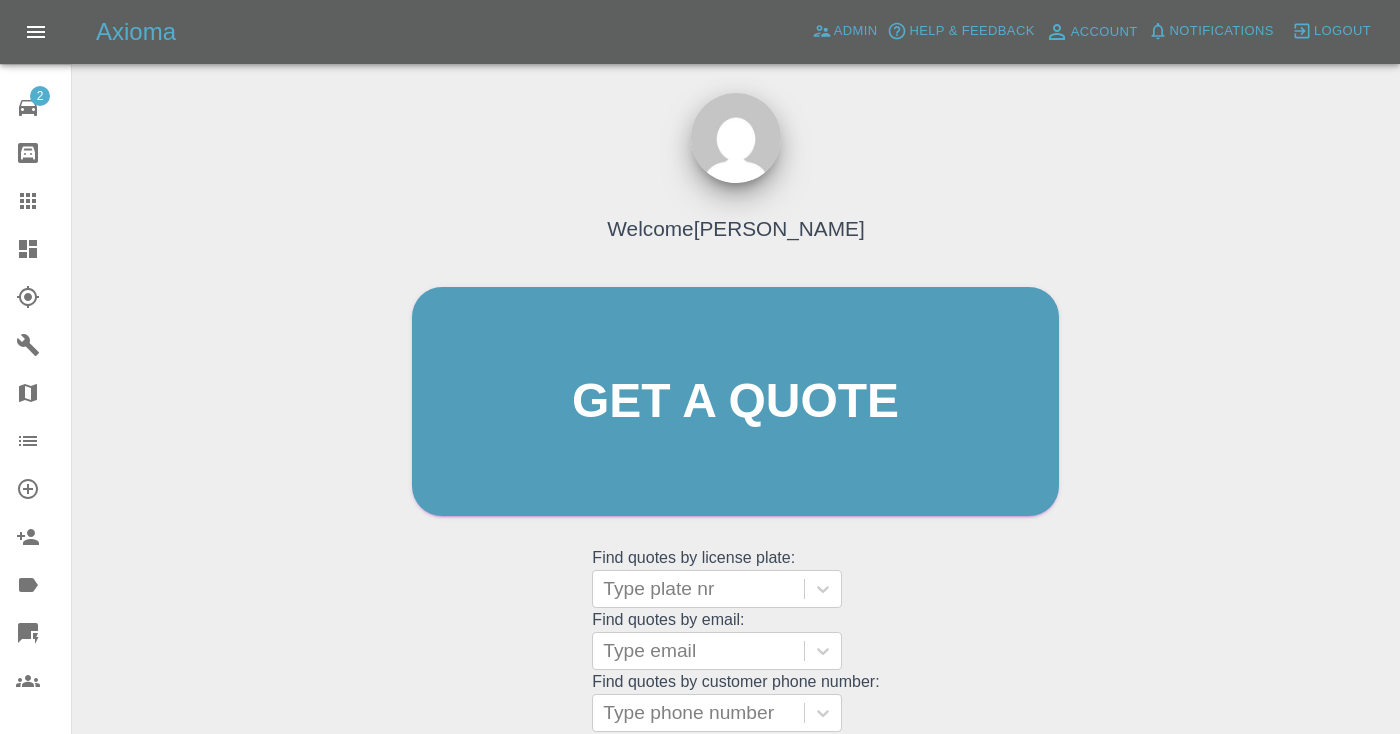 click on "Welcome  [PERSON_NAME] Get a quote Get a quote Find quotes by license plate: Type plate nr Find quotes by email: Type email Find quotes by customer phone number: Type phone number" at bounding box center [735, 440] 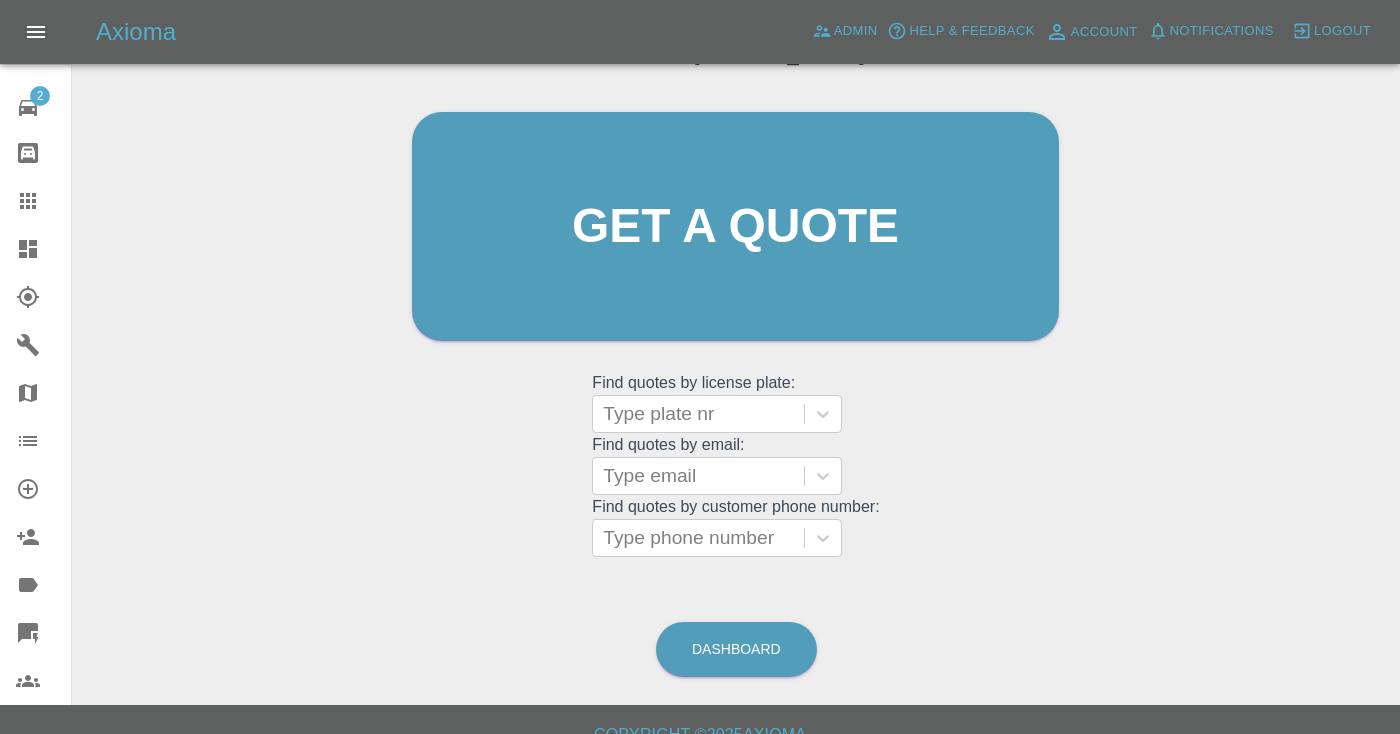 scroll, scrollTop: 201, scrollLeft: 0, axis: vertical 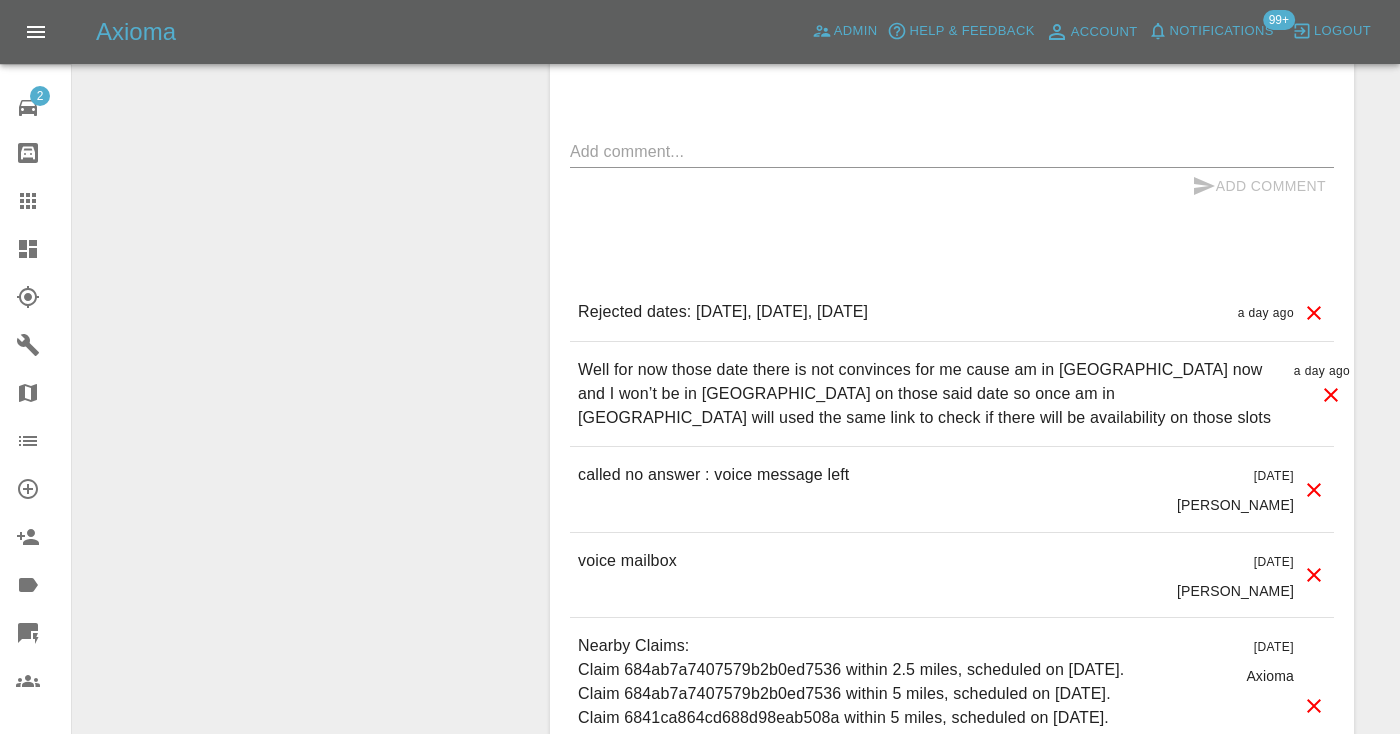 click on "Add Comment" at bounding box center (952, 186) 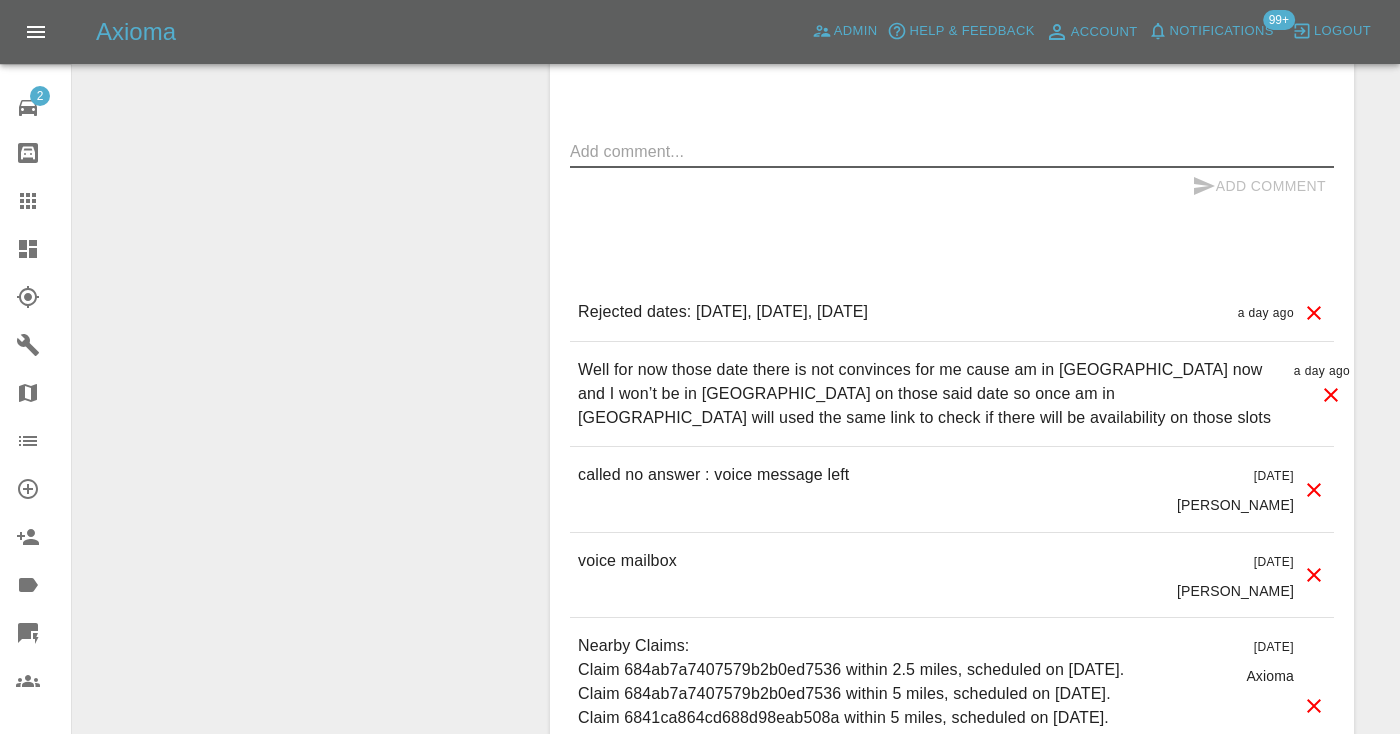 click at bounding box center (952, 151) 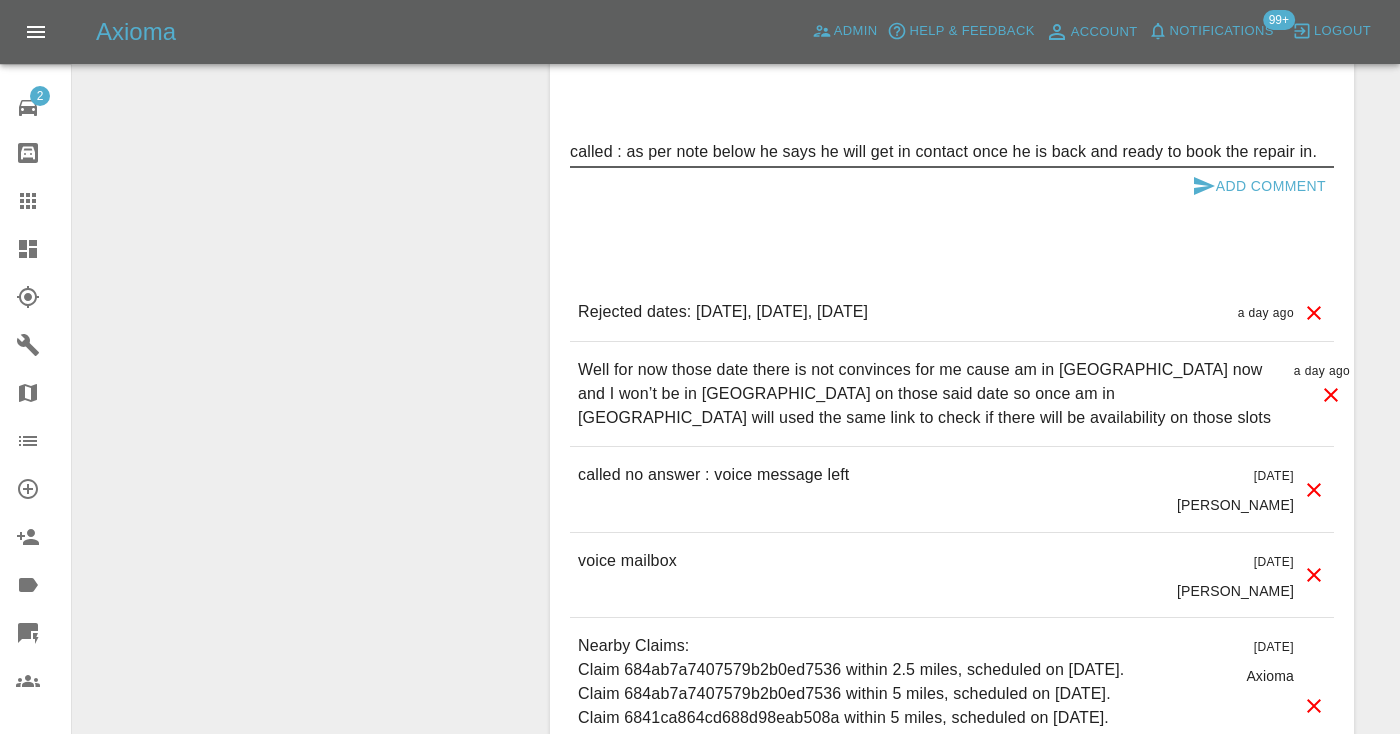 type on "called : as per note below he says he will get in contact once he is back and ready to book the repair in." 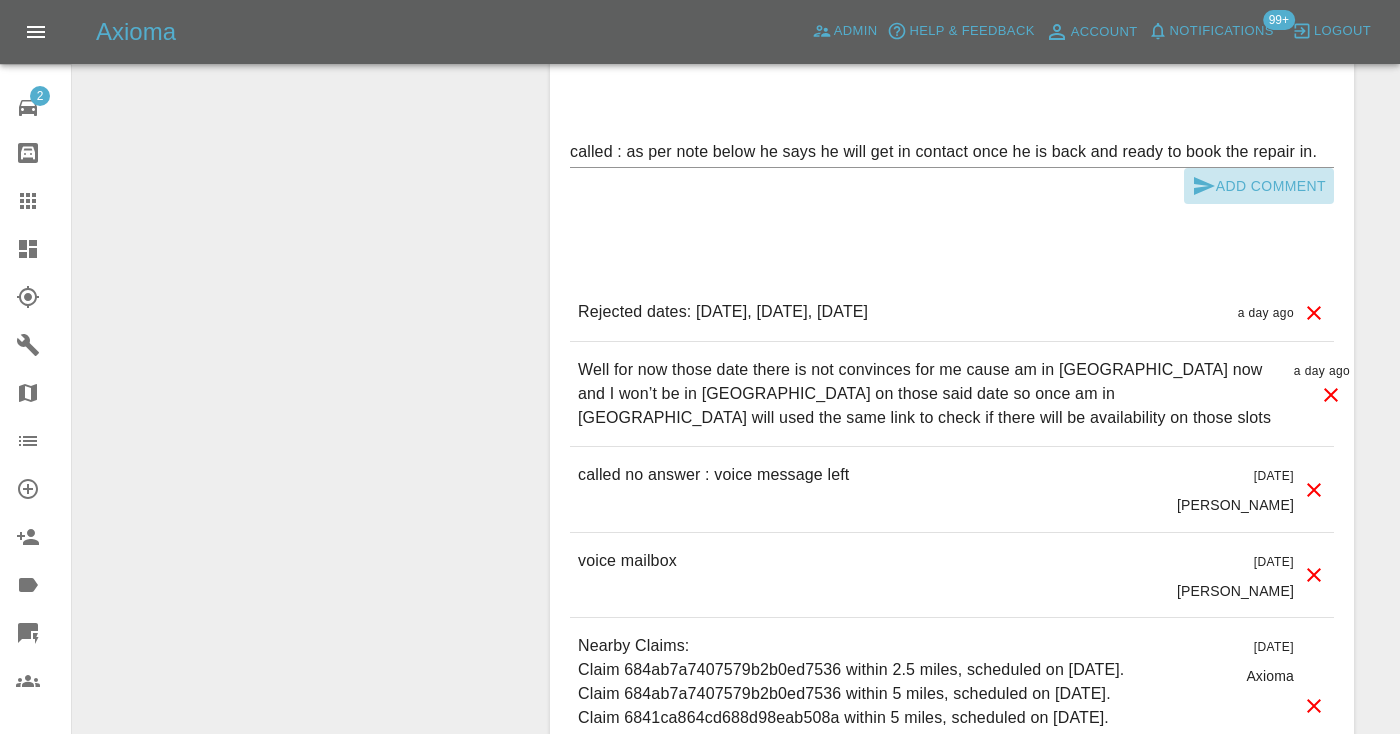 click 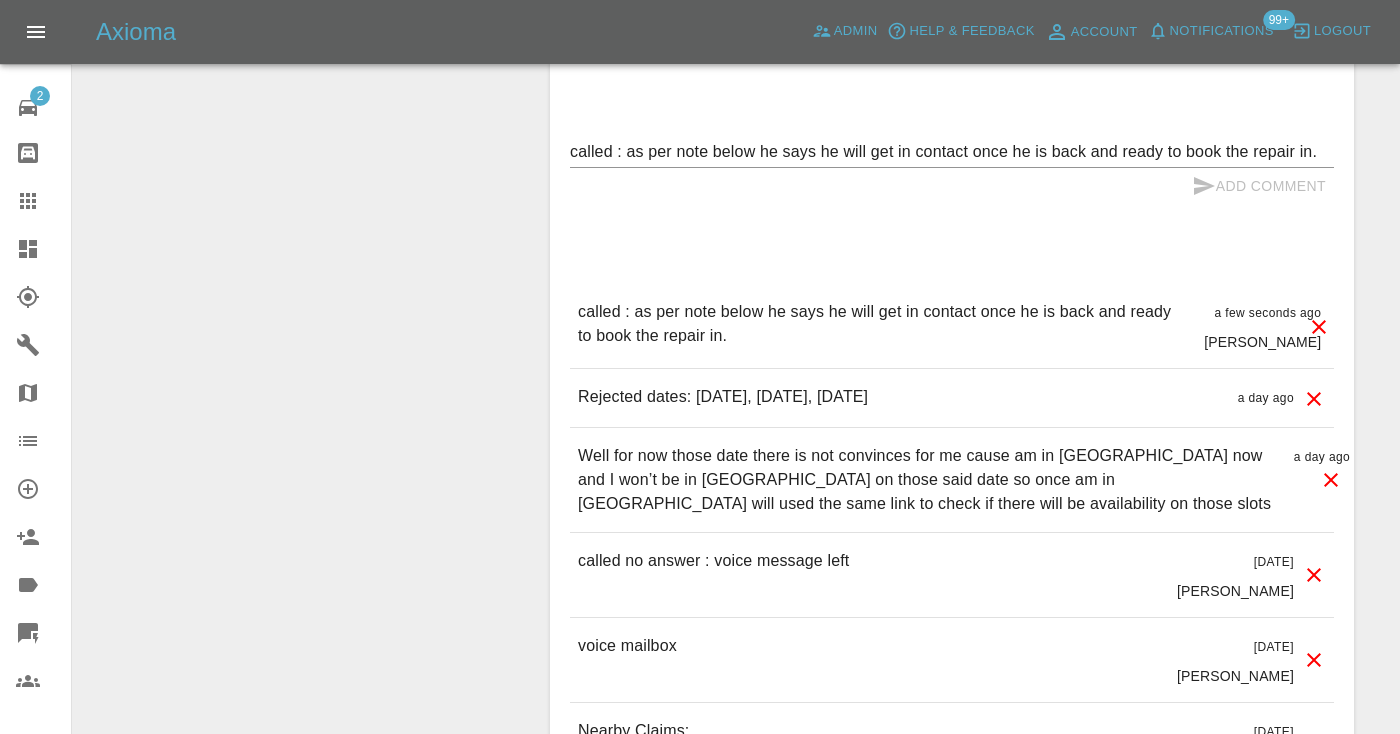 type 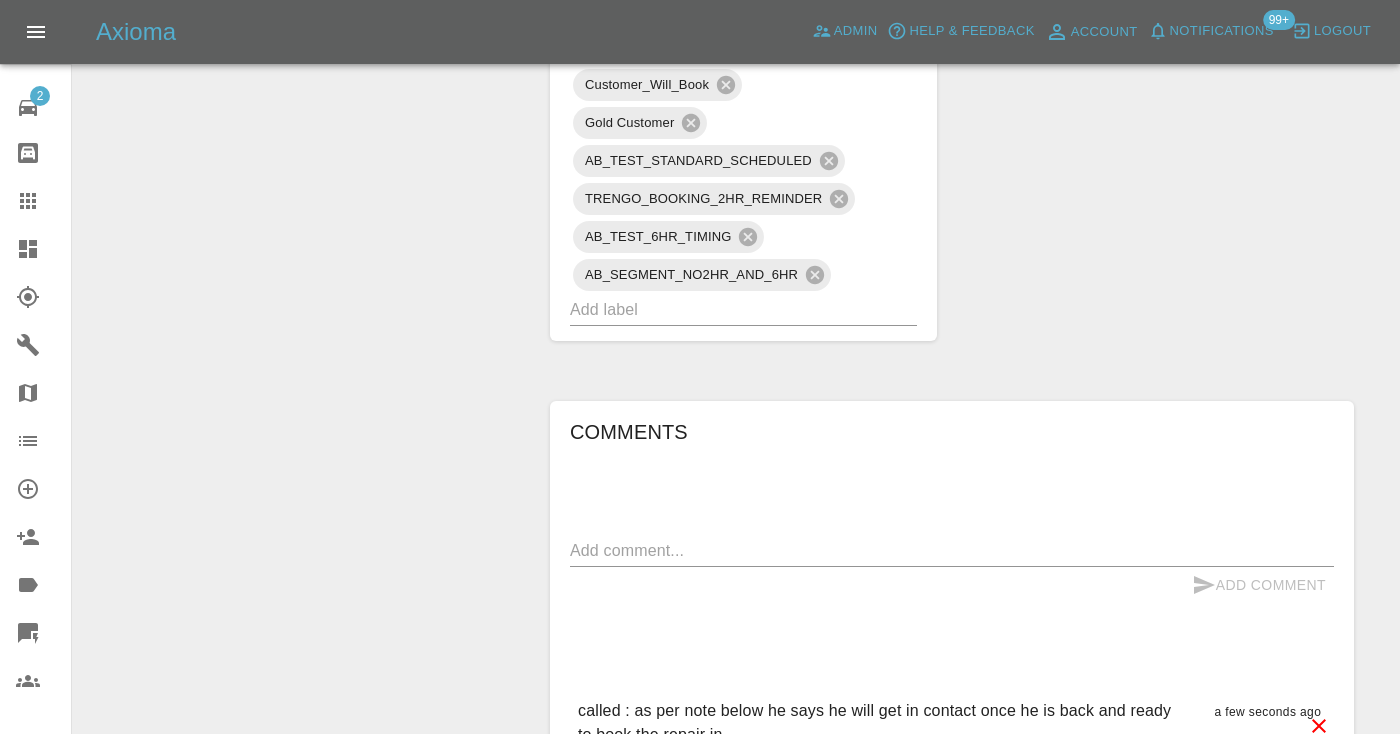 scroll, scrollTop: 1401, scrollLeft: 0, axis: vertical 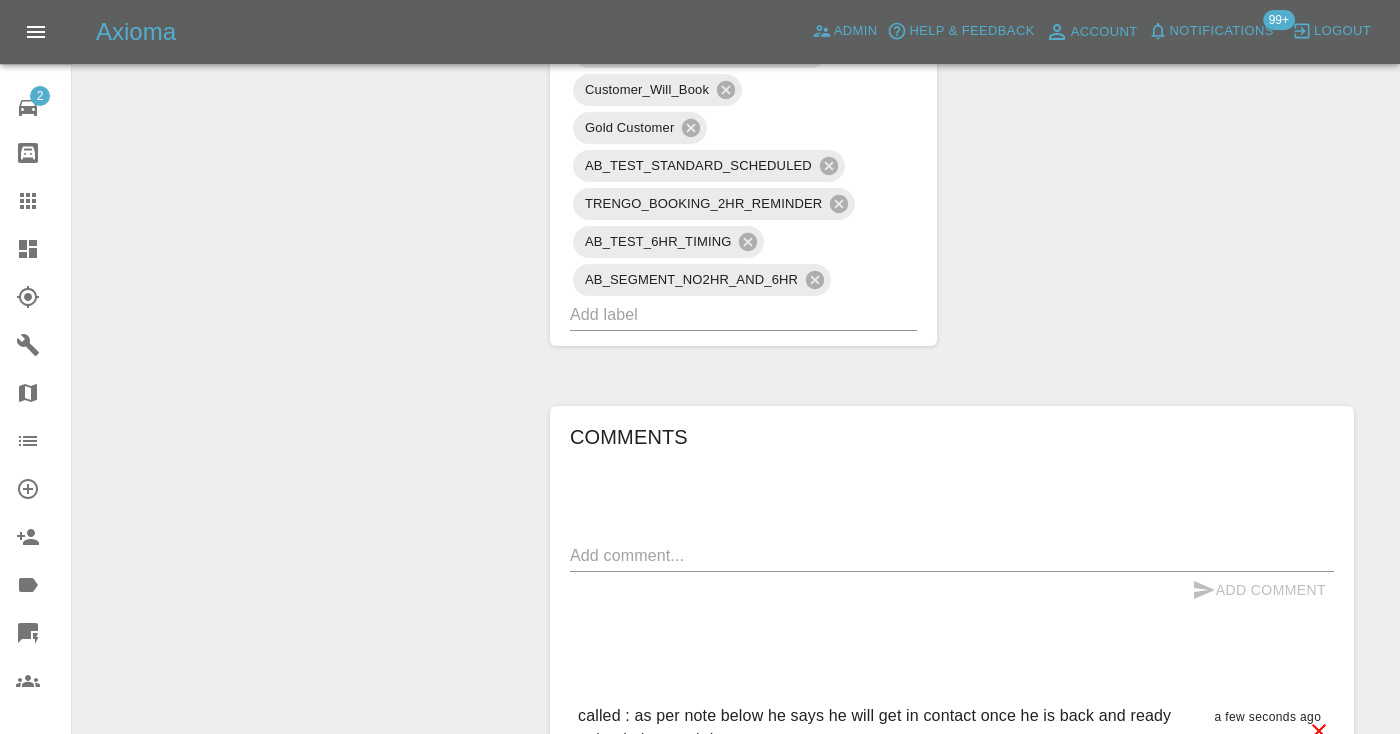 click 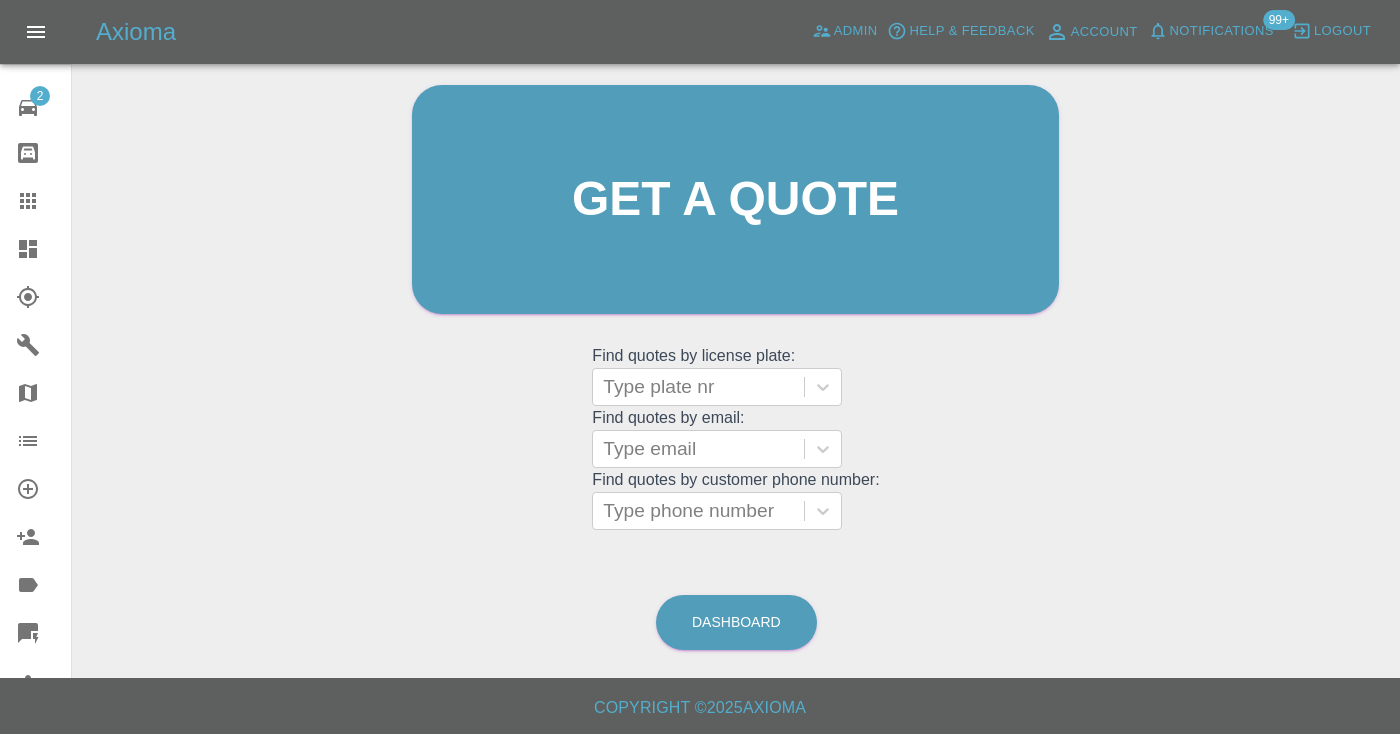 scroll, scrollTop: 201, scrollLeft: 0, axis: vertical 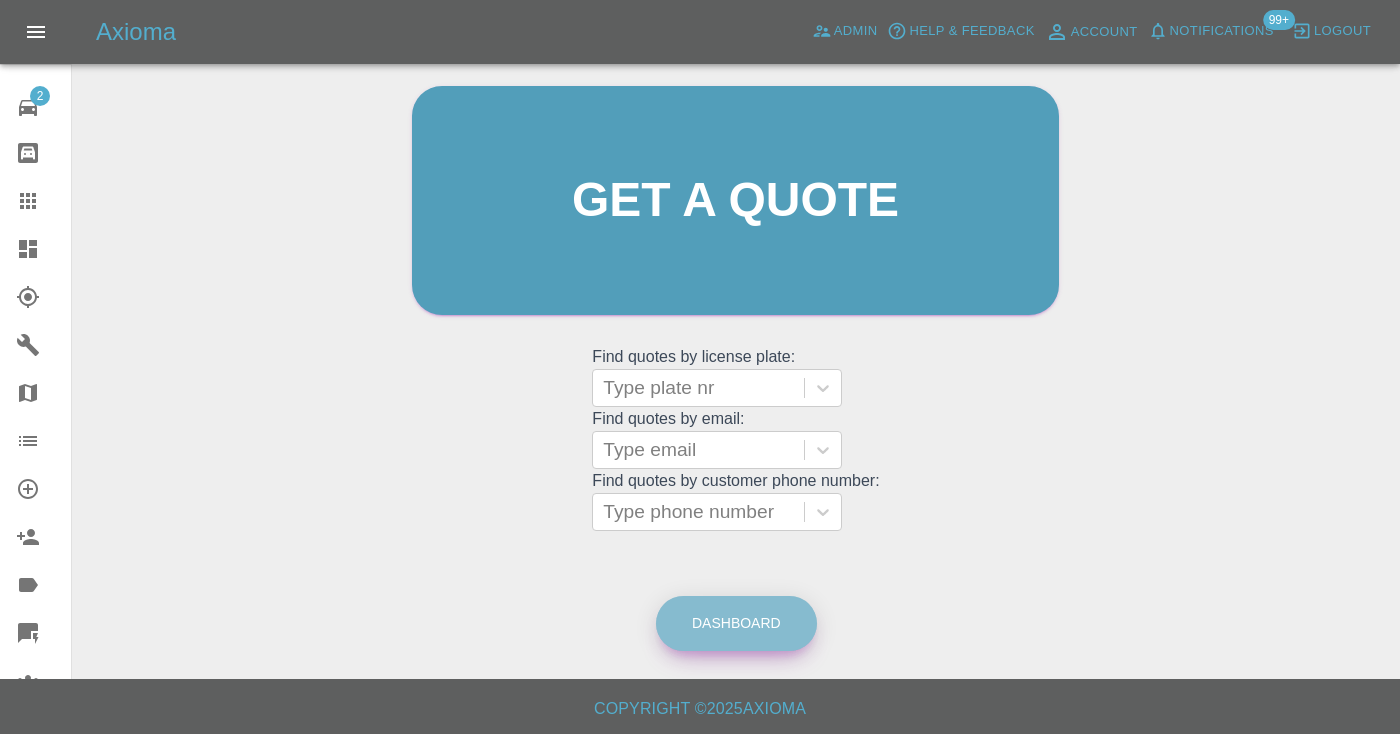 click on "Dashboard" at bounding box center (736, 623) 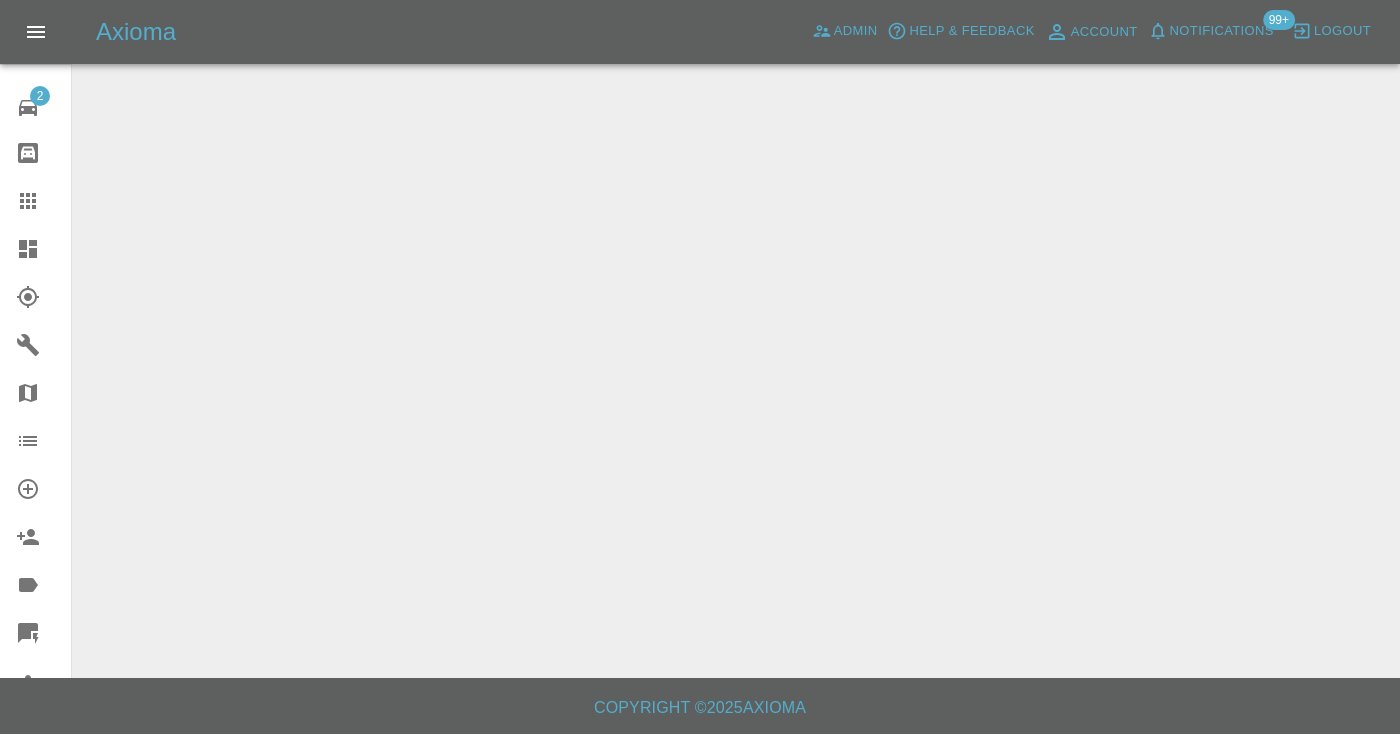 scroll, scrollTop: 0, scrollLeft: 0, axis: both 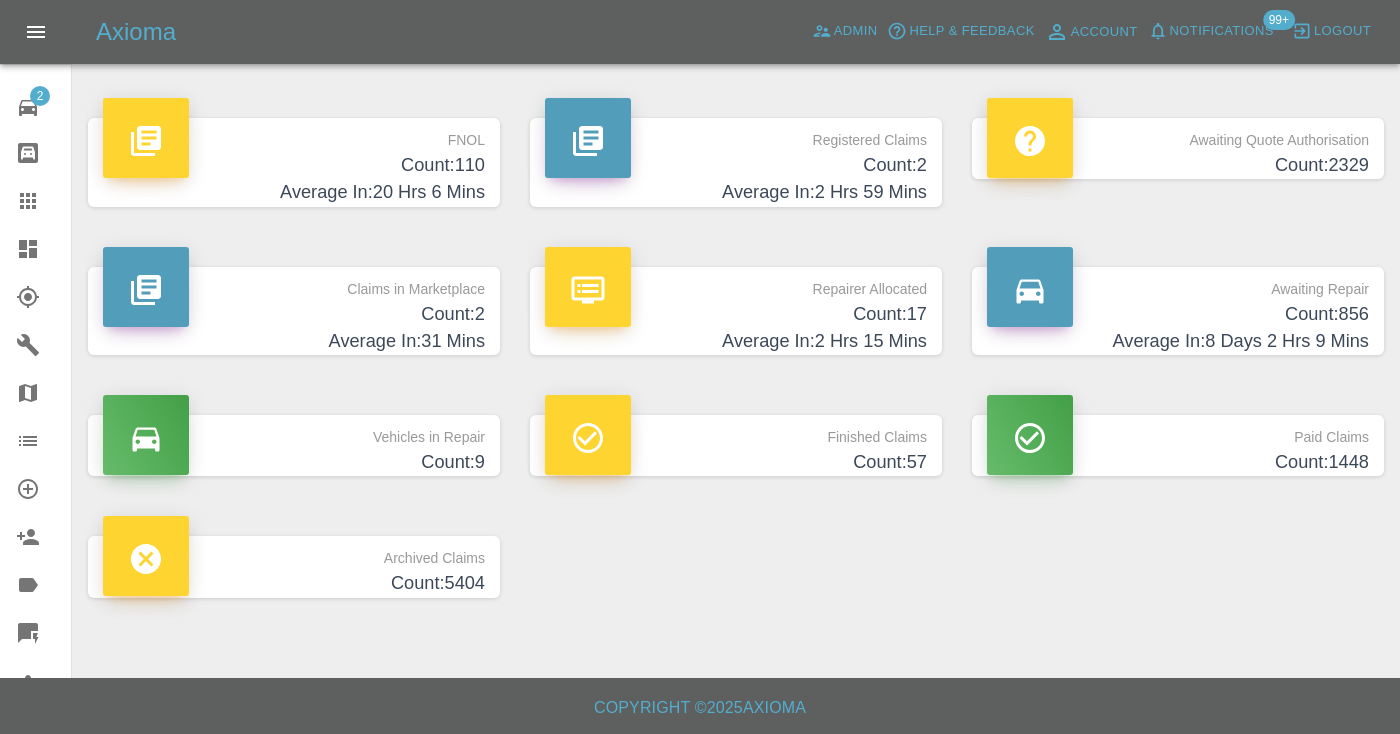 click on "Average In:  8 Days 2 Hrs 9 Mins" at bounding box center [1178, 341] 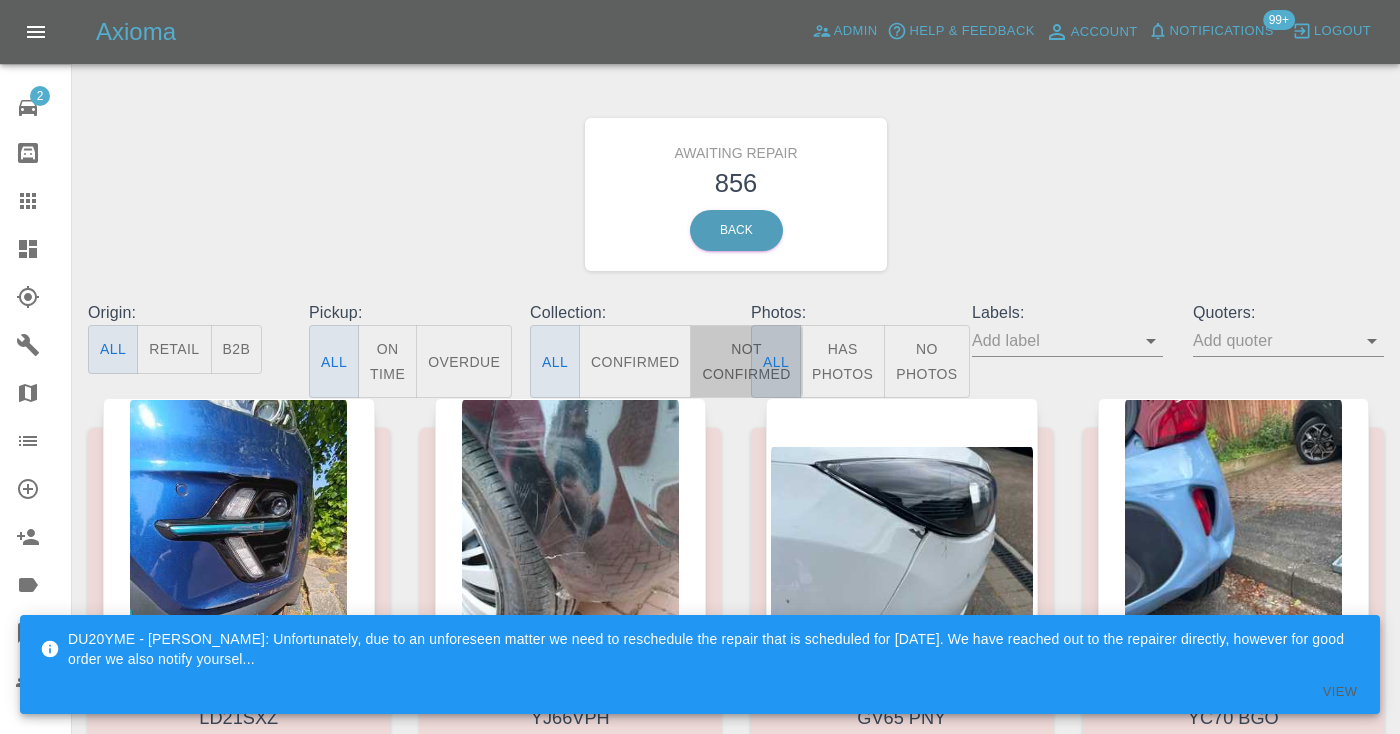 click on "Not Confirmed" at bounding box center (746, 361) 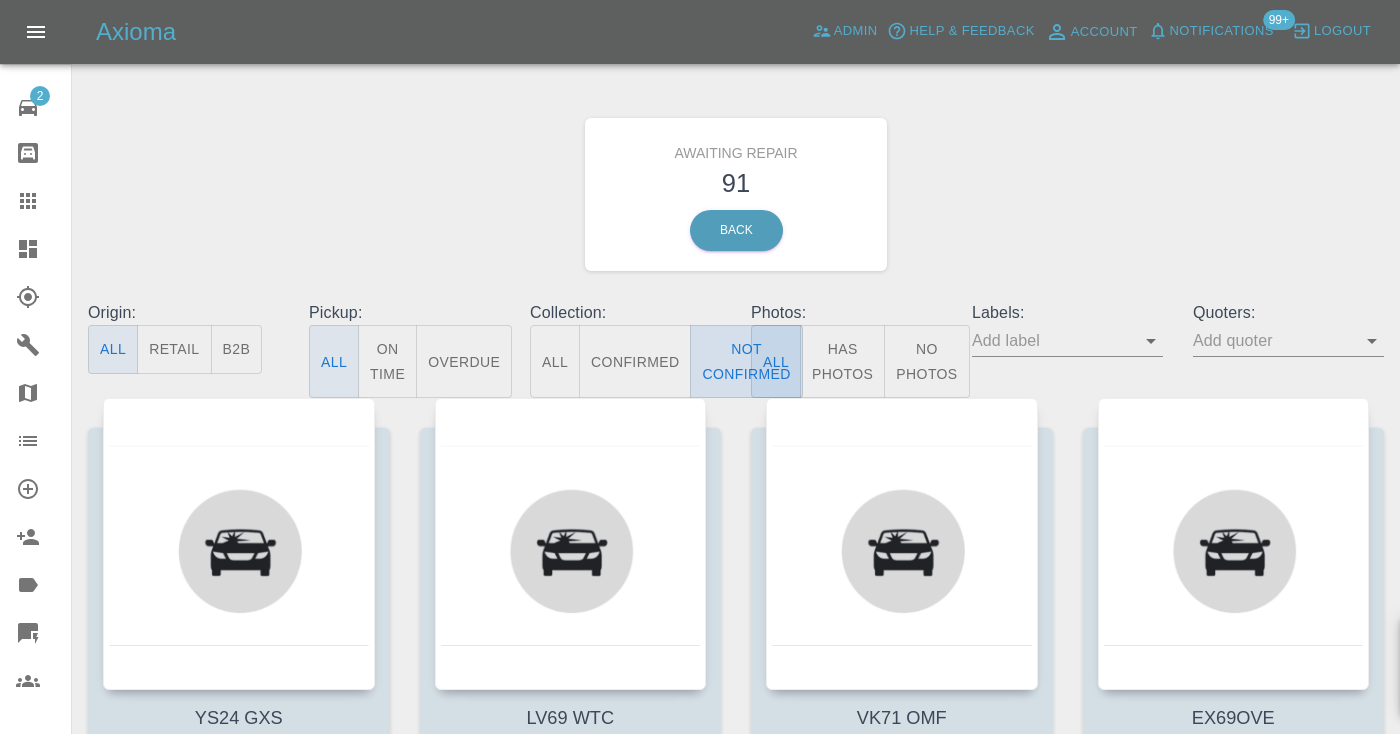 type on "false" 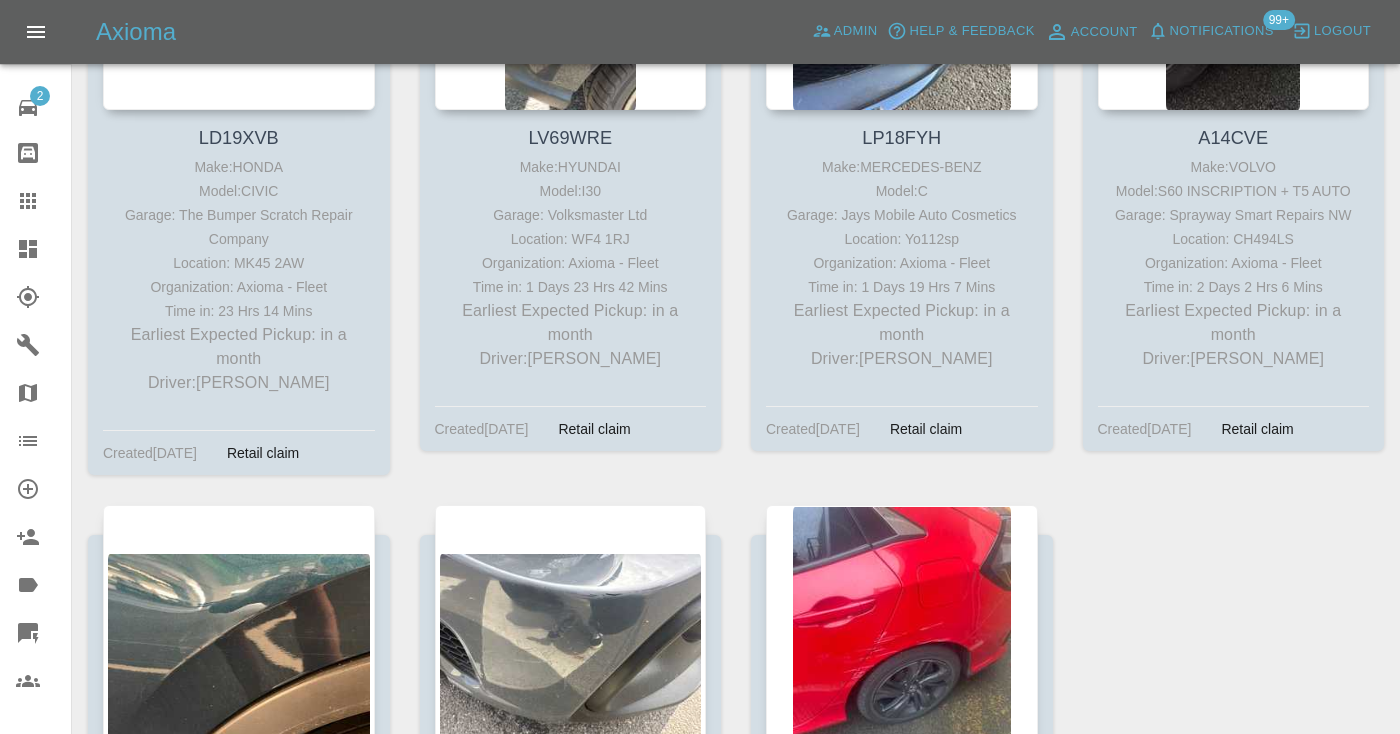 scroll, scrollTop: 14420, scrollLeft: 0, axis: vertical 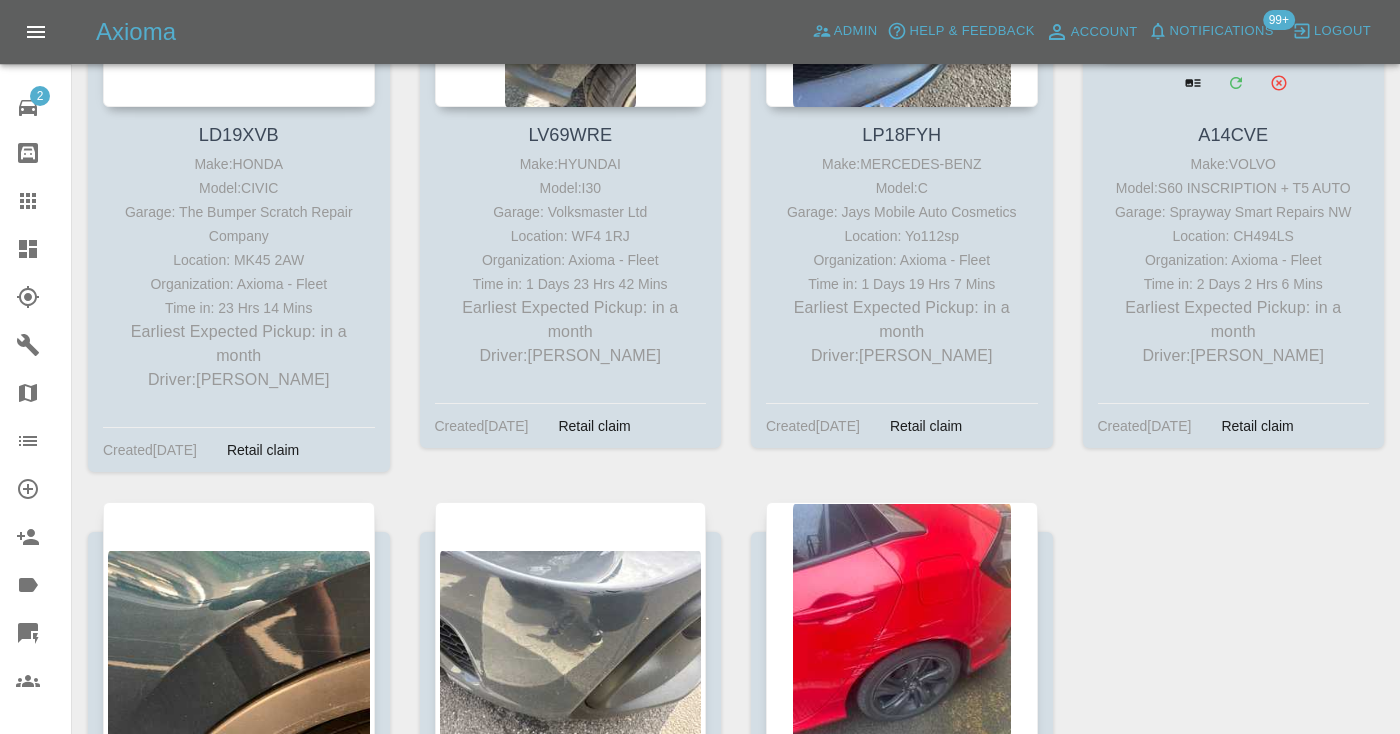 click at bounding box center [1234, -89] 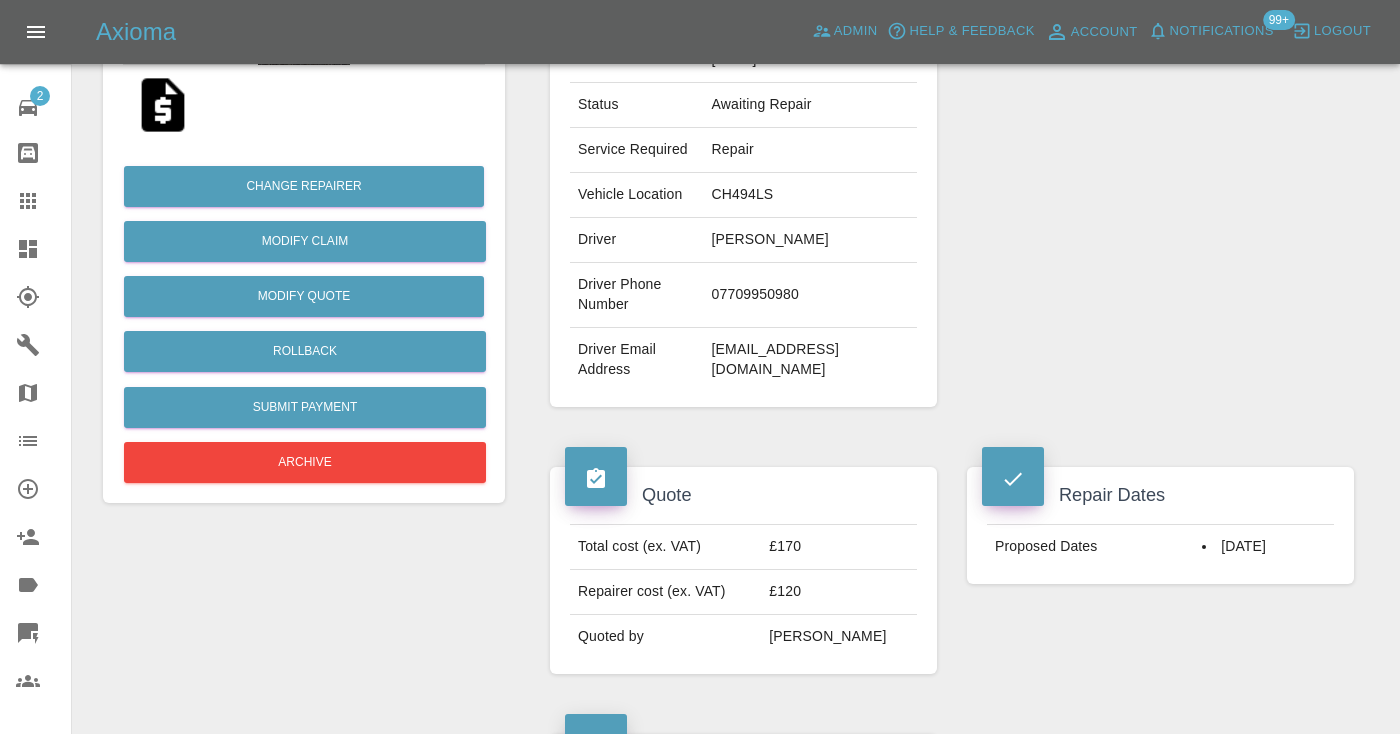 scroll, scrollTop: 385, scrollLeft: 0, axis: vertical 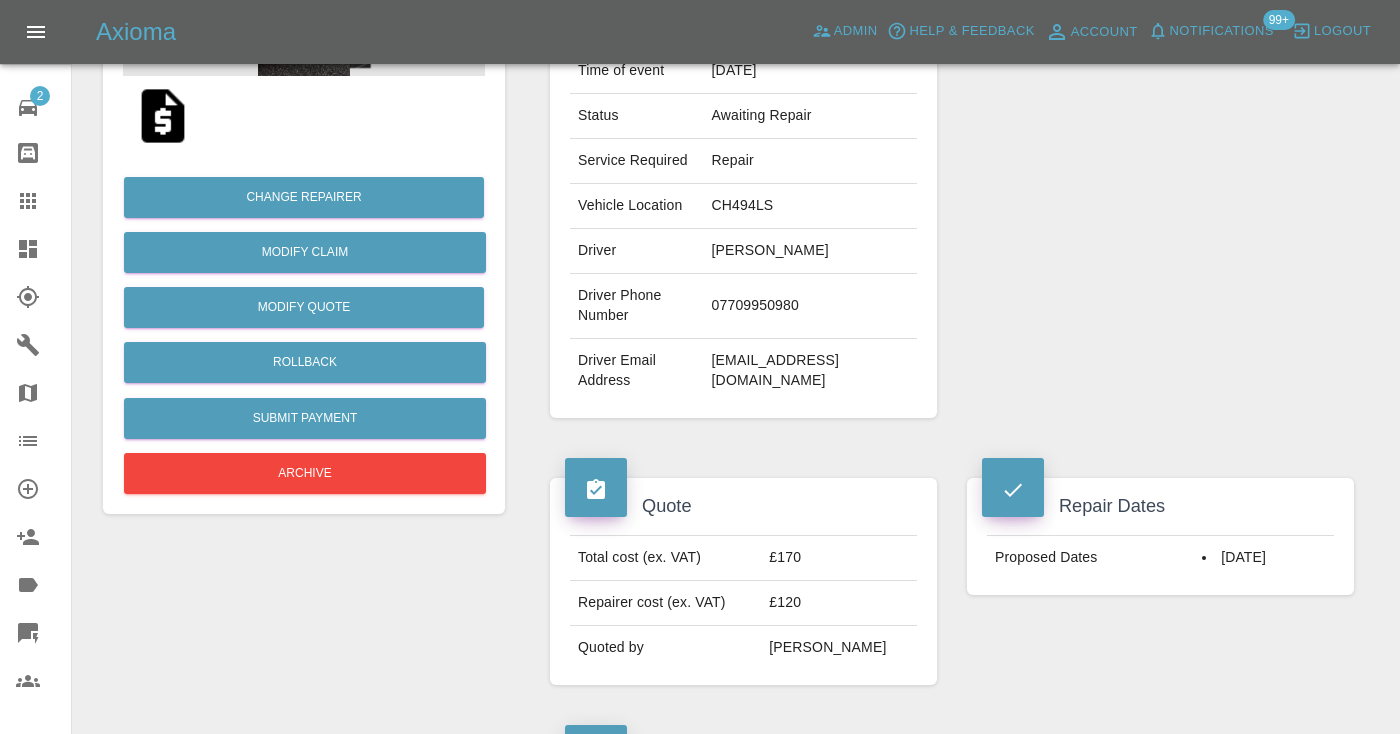 click on "07709950980" at bounding box center (810, 306) 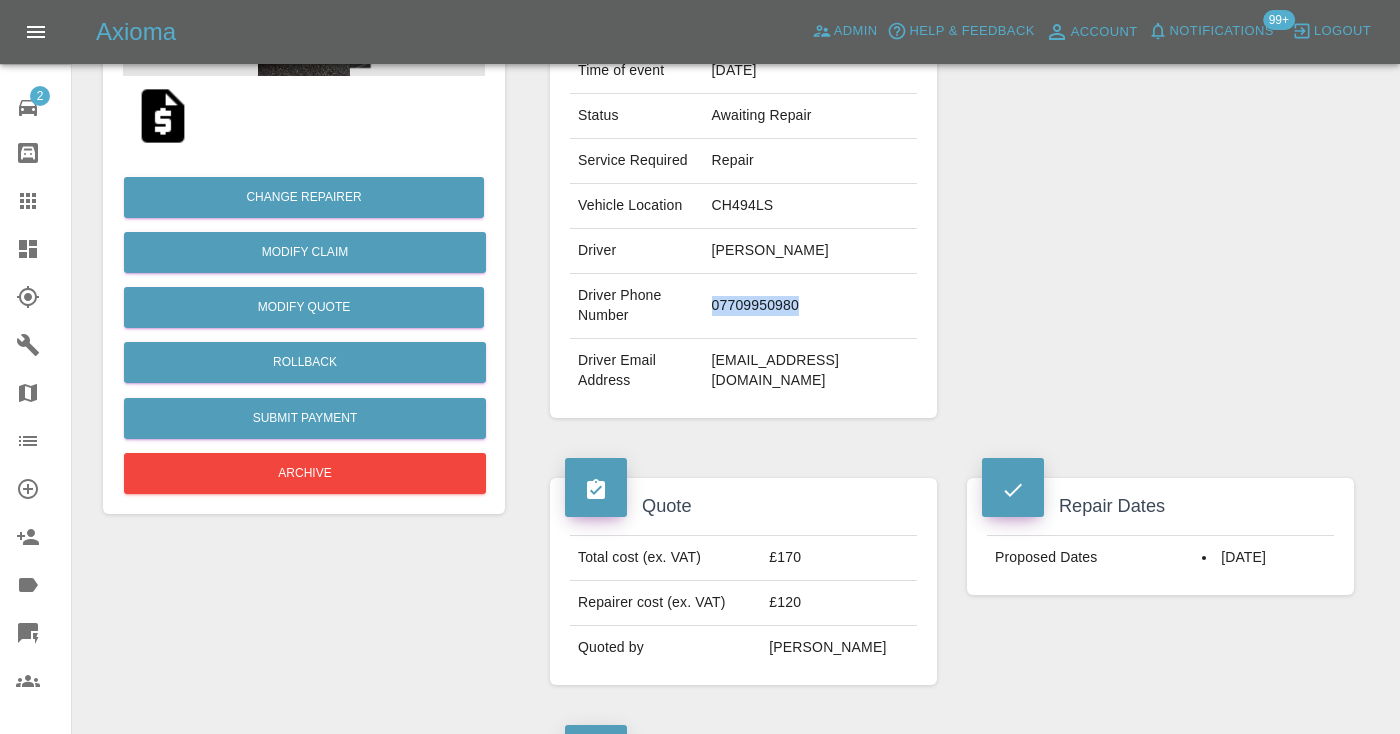 click on "07709950980" at bounding box center (810, 306) 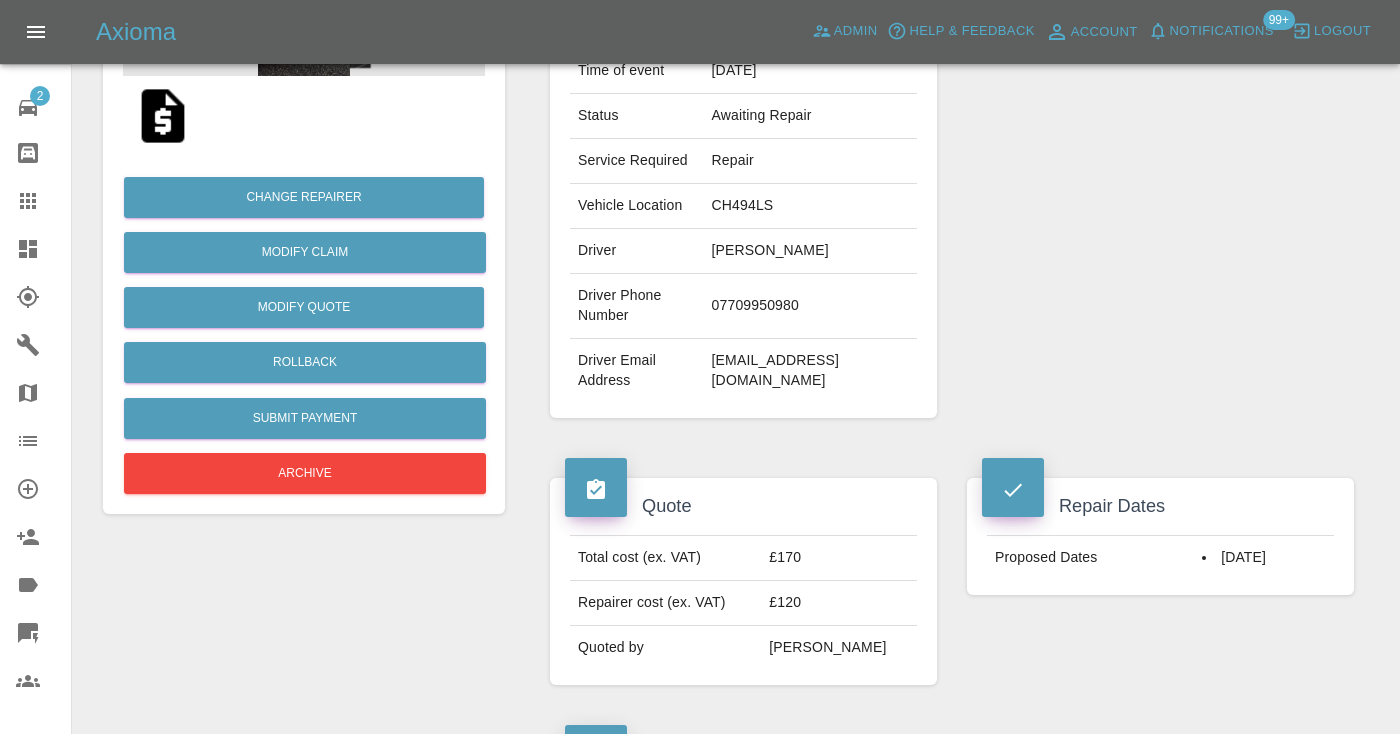 click on "Repairer Repair shop Sprayway Smart Repairs NW" at bounding box center (1160, 139) 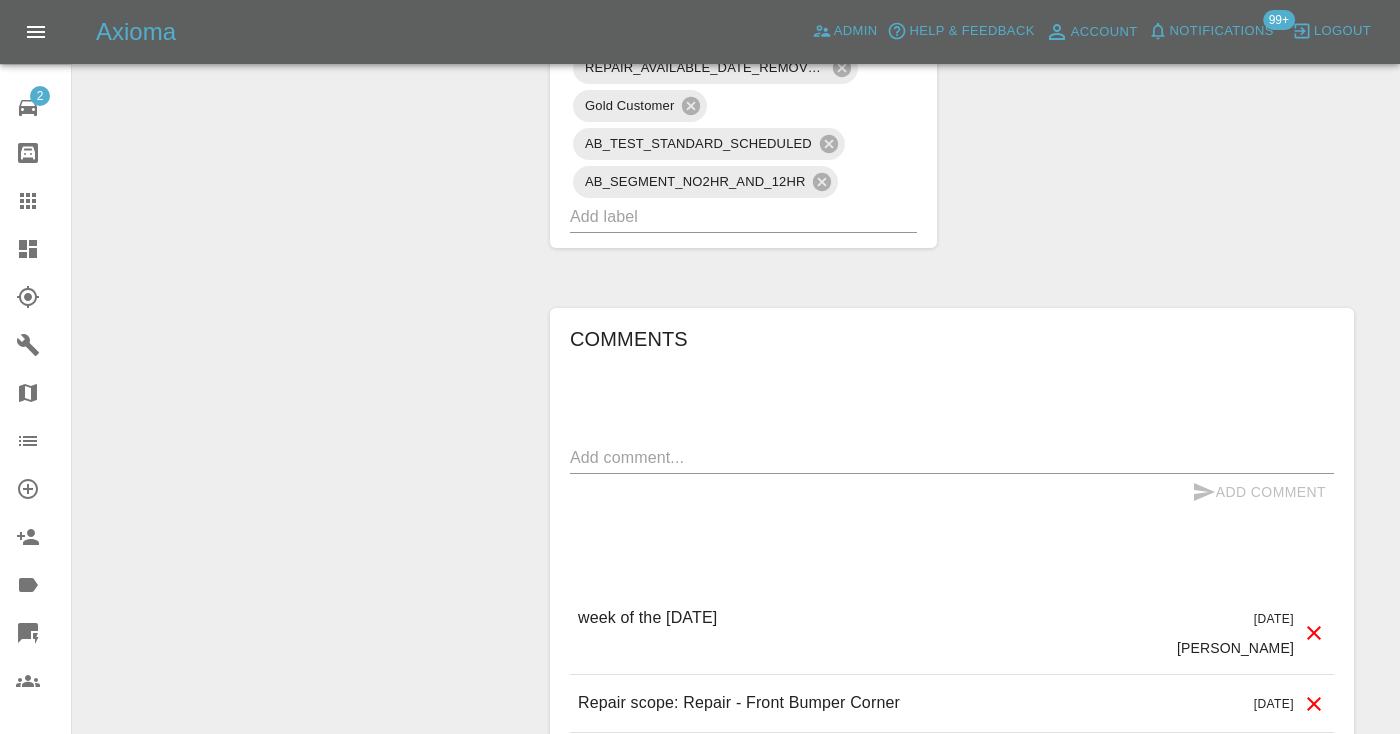scroll, scrollTop: 1478, scrollLeft: 0, axis: vertical 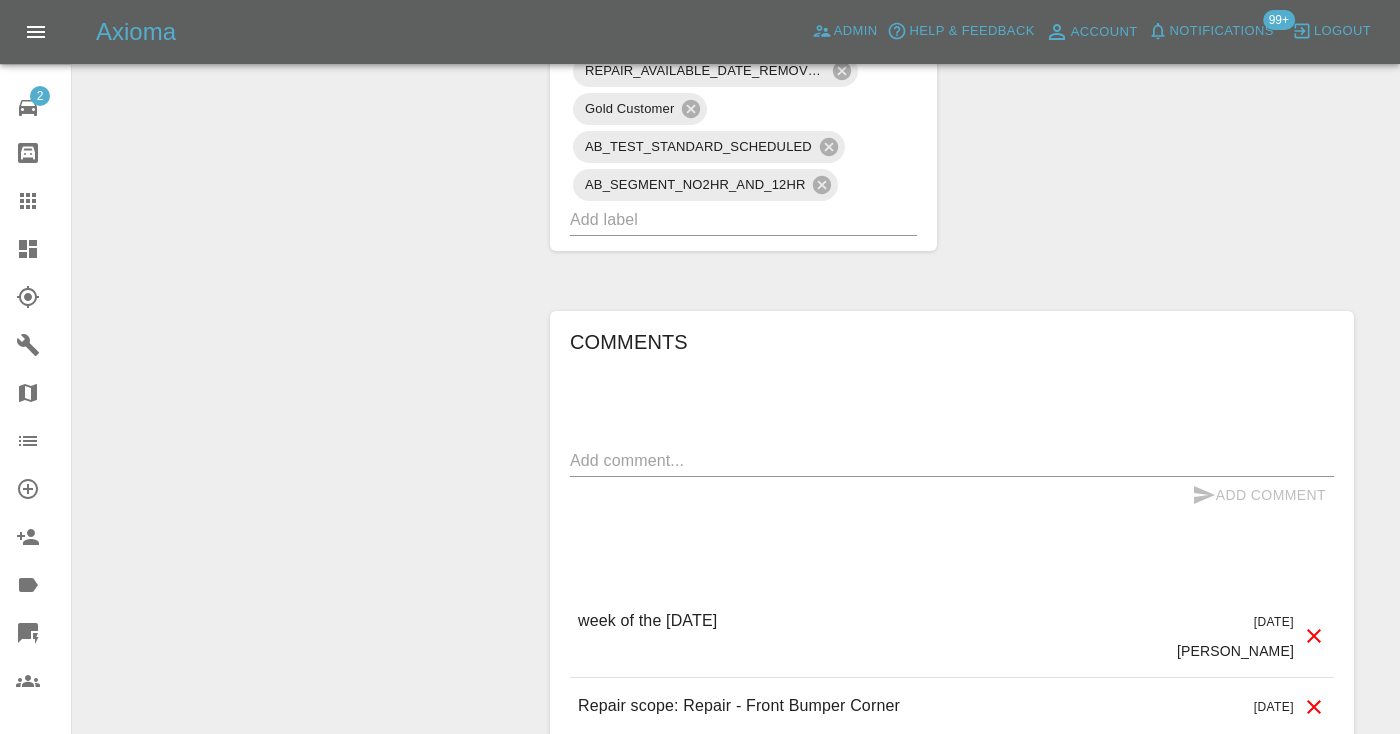 click on "x" at bounding box center (952, 461) 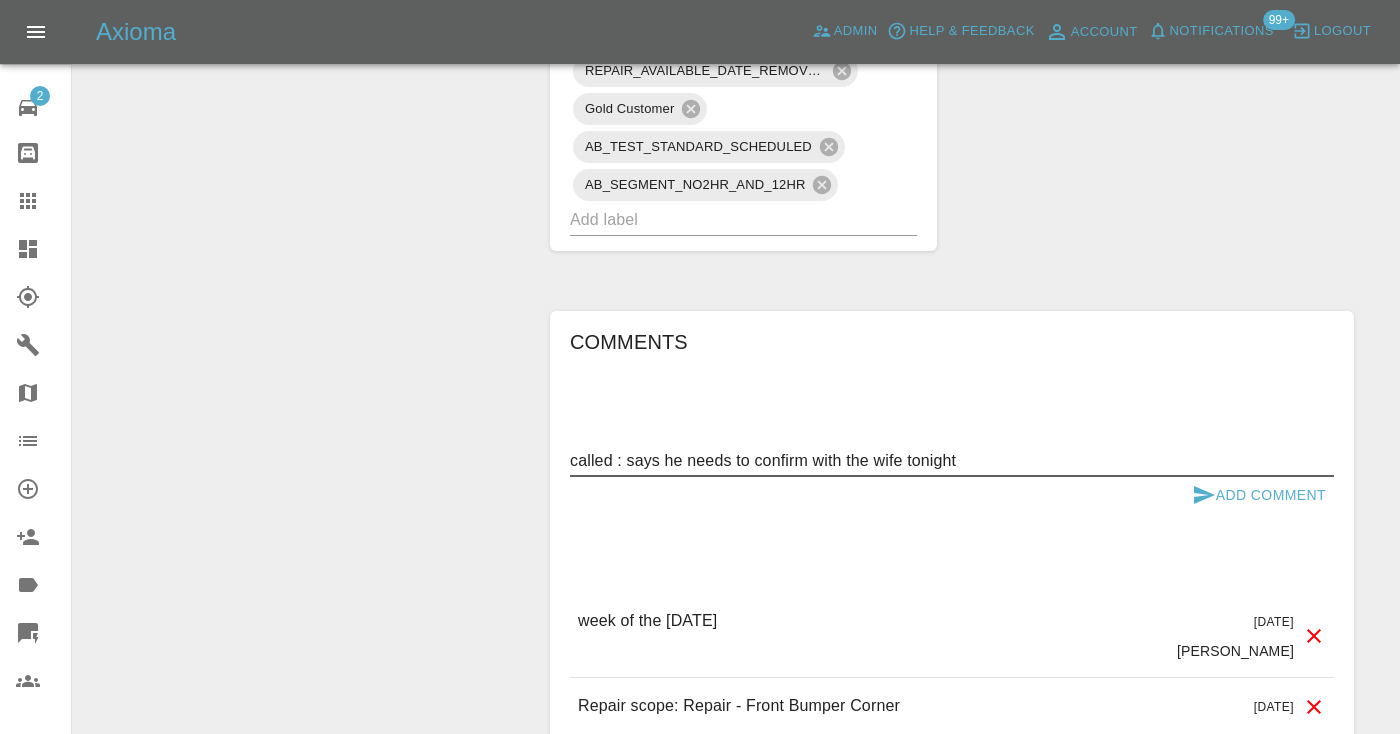 type on "called : says he needs to confirm with the wife tonight" 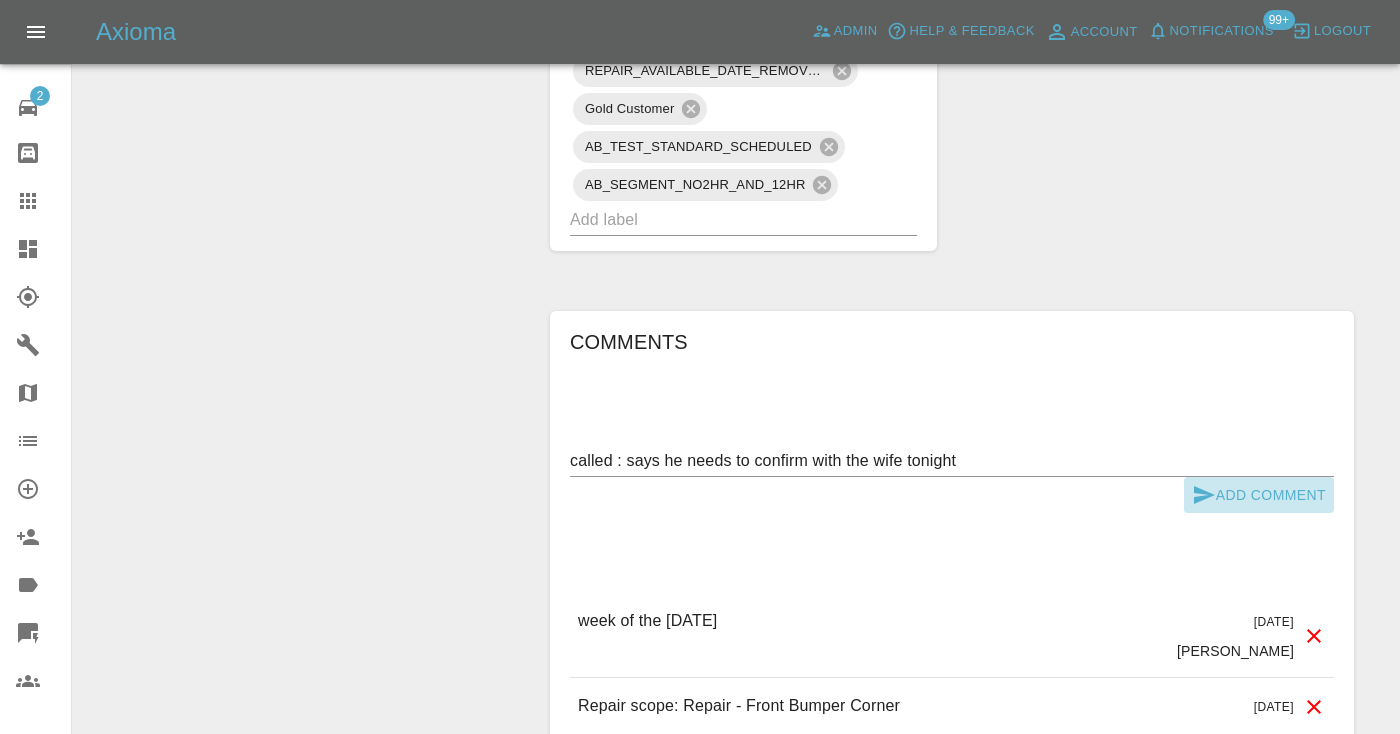 click on "Add Comment" at bounding box center (1259, 495) 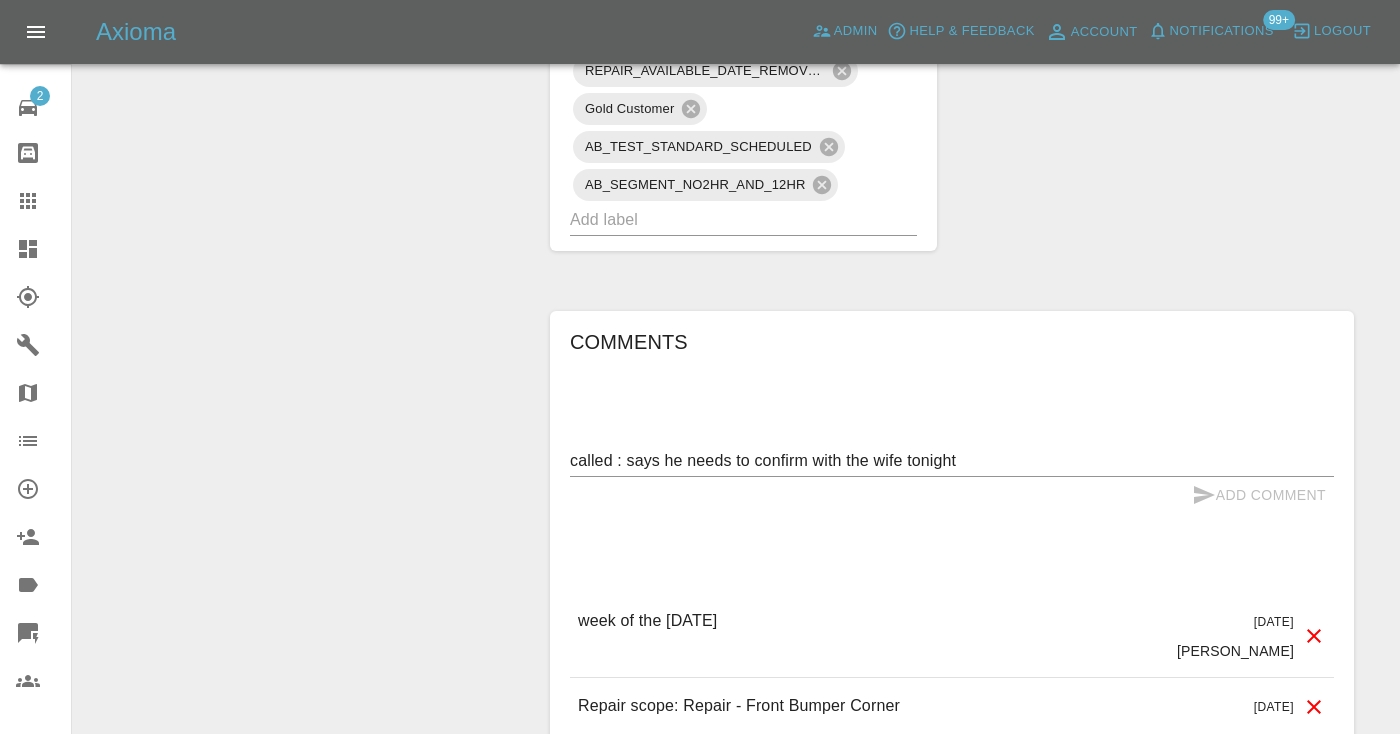 type 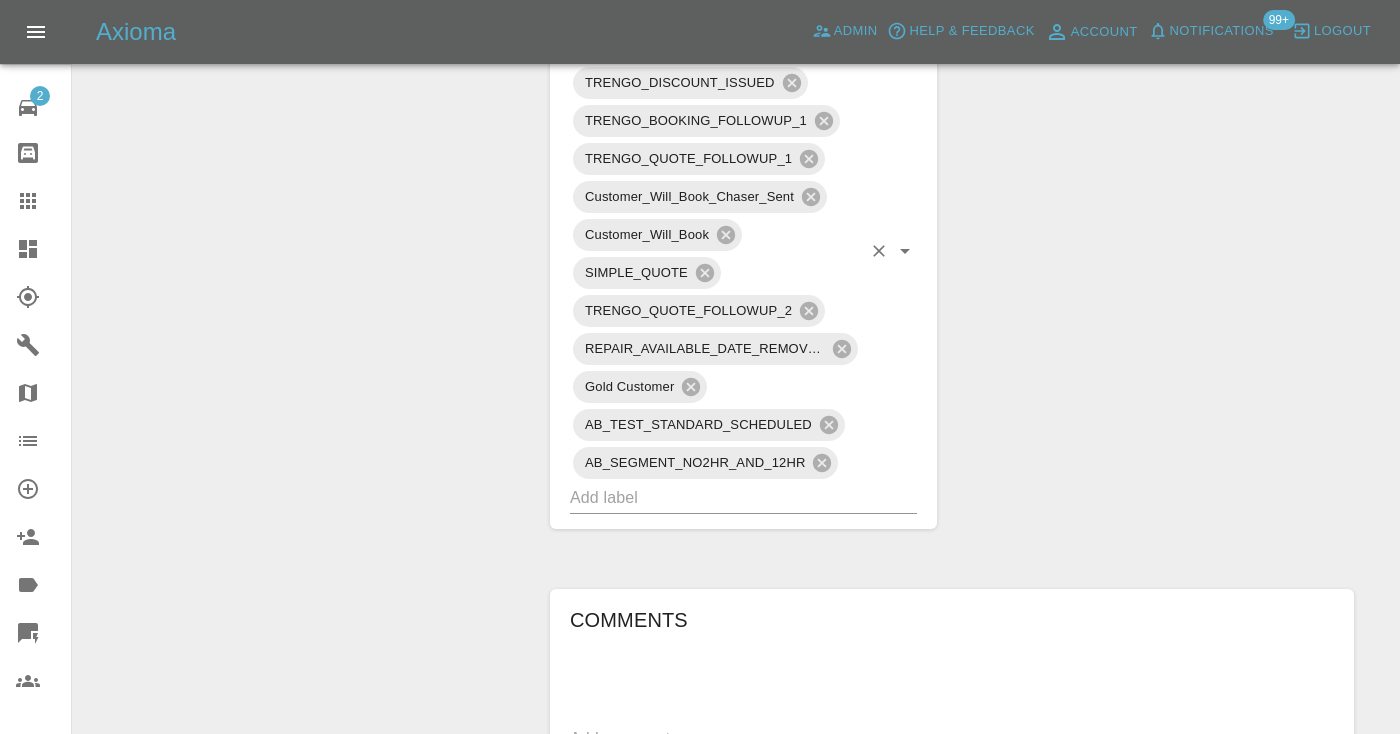 scroll, scrollTop: 1183, scrollLeft: 0, axis: vertical 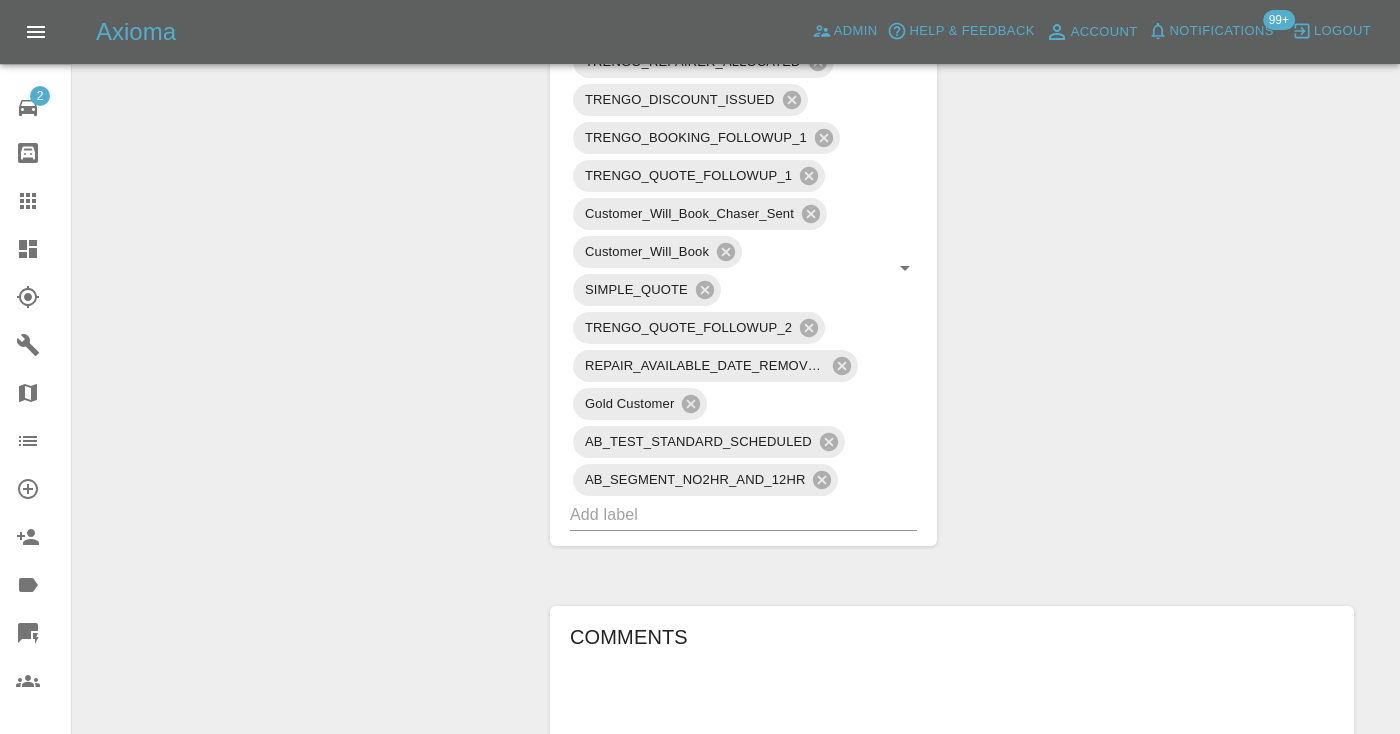click 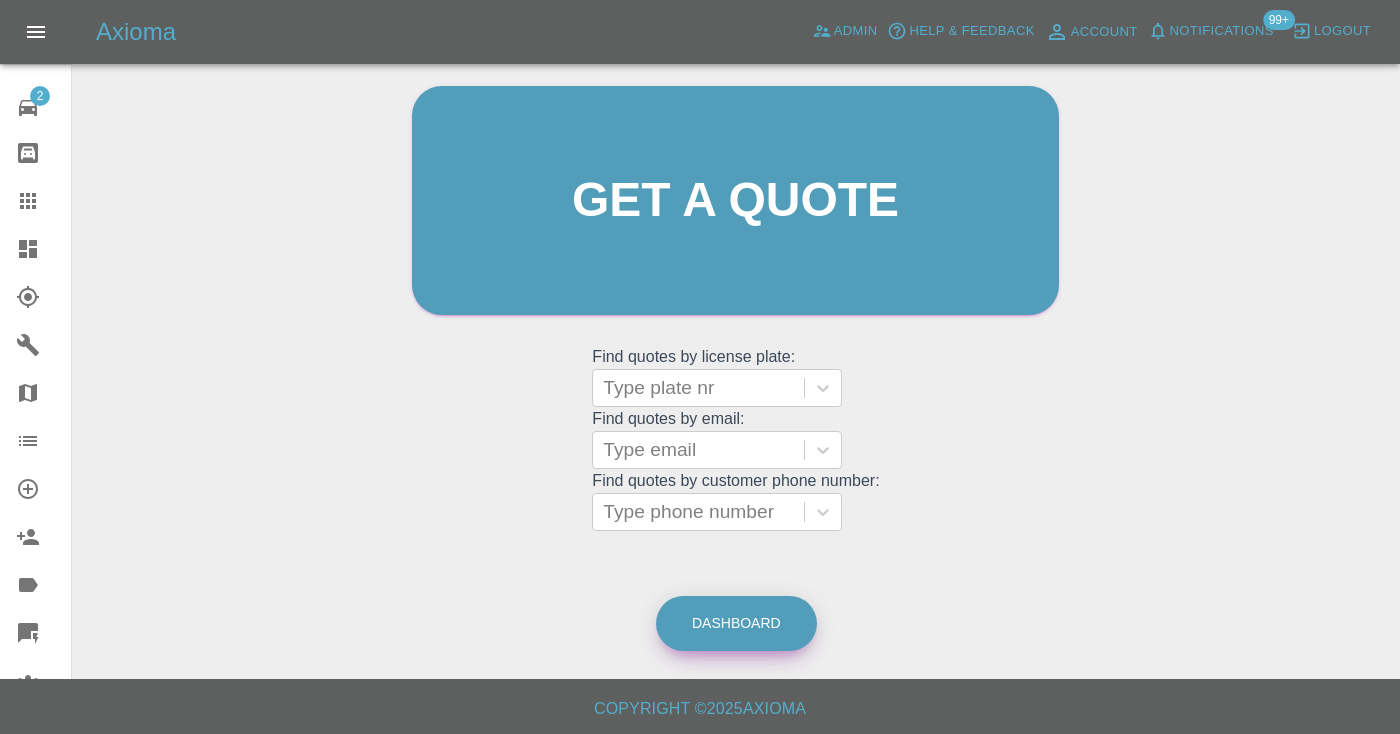 click on "Dashboard" at bounding box center (736, 623) 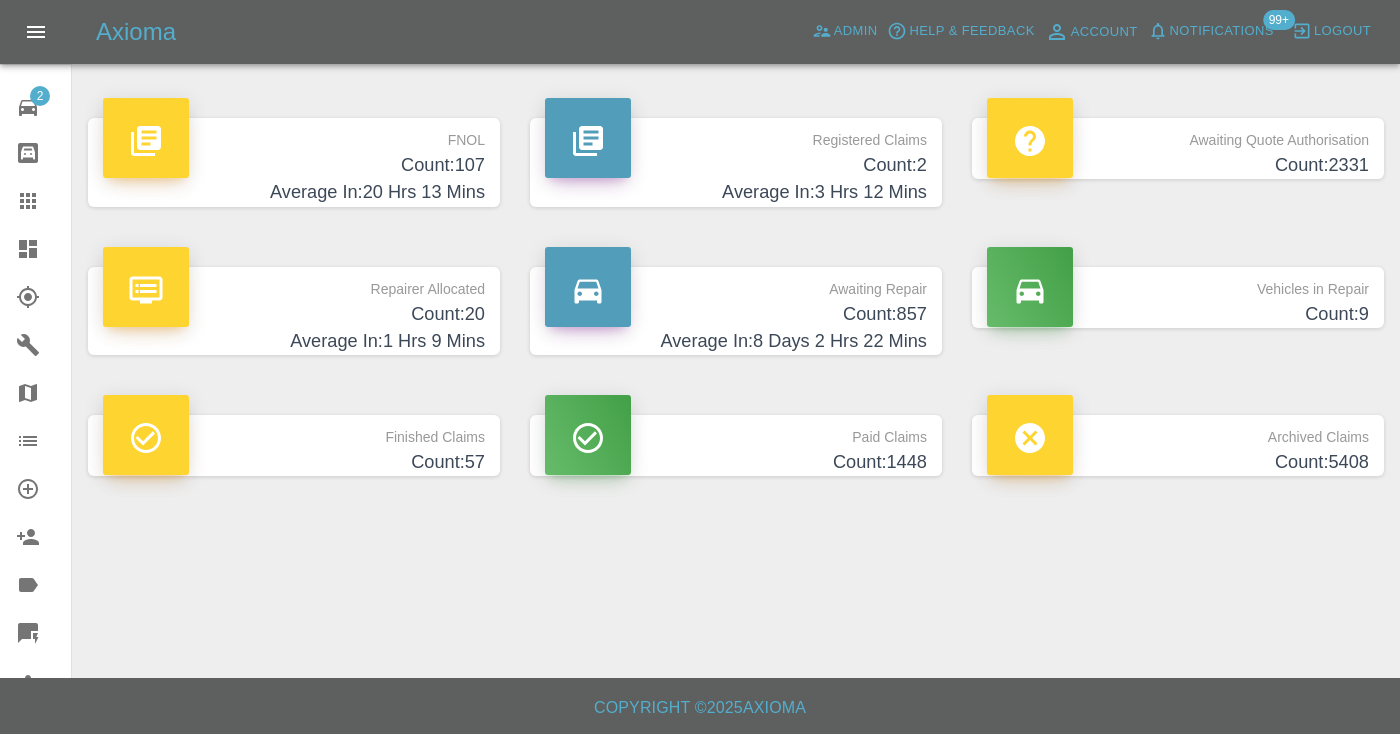 click on "Count:  857" at bounding box center [736, 314] 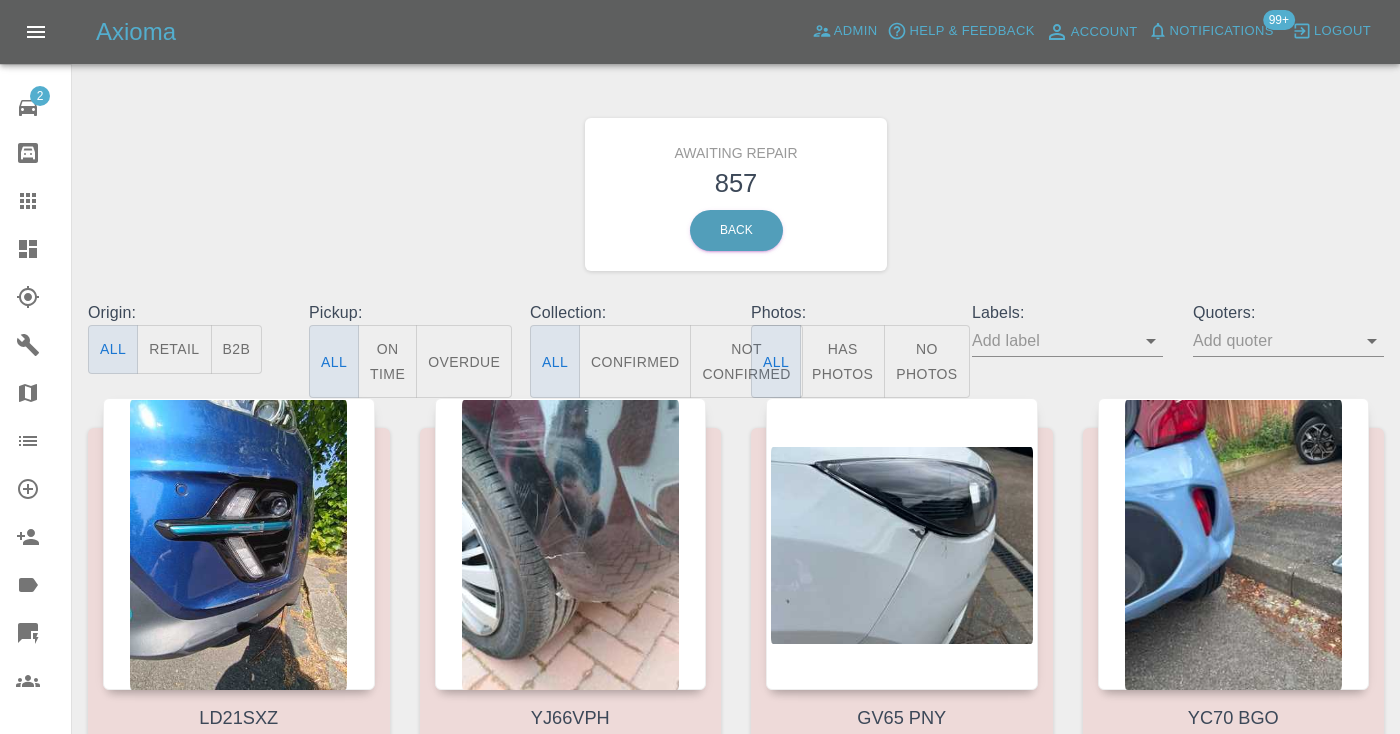 click on "Not Confirmed" at bounding box center (746, 361) 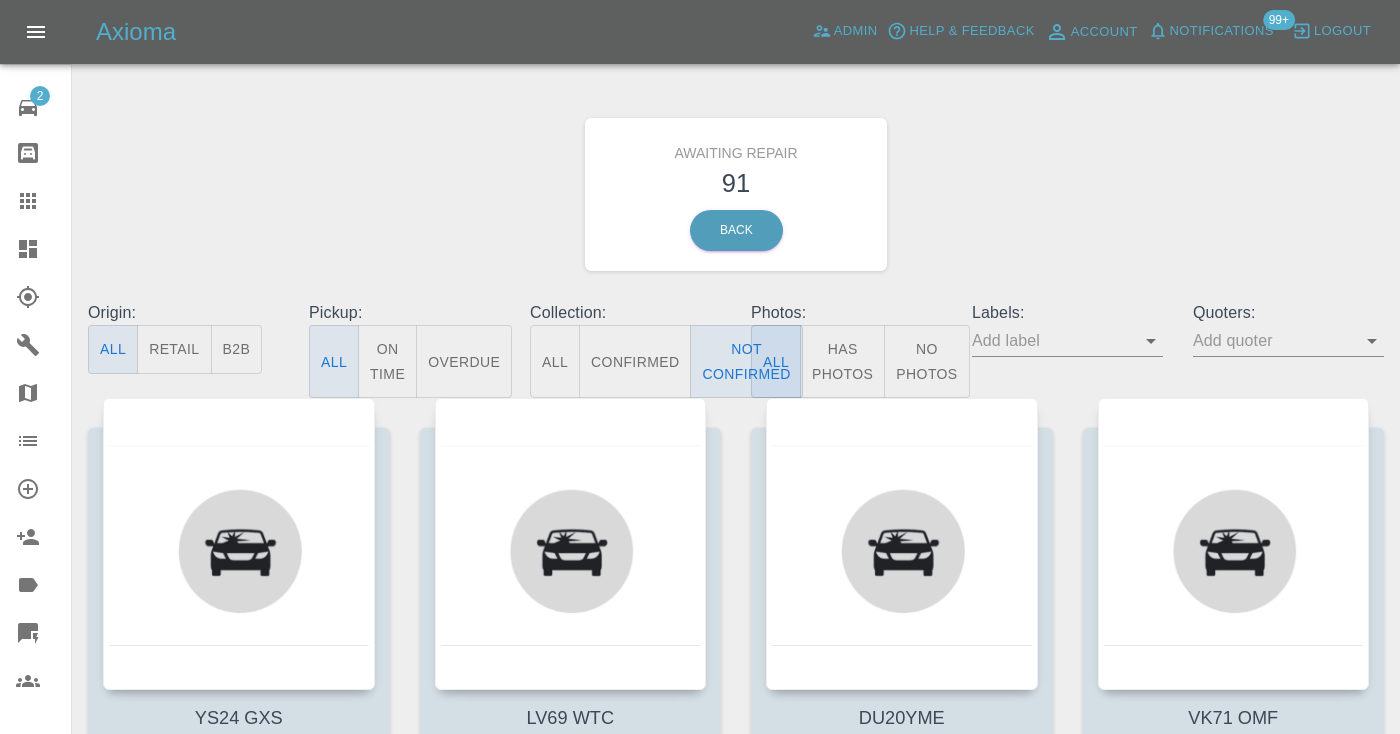 click on "Awaiting Repair 91 Back" at bounding box center (736, 194) 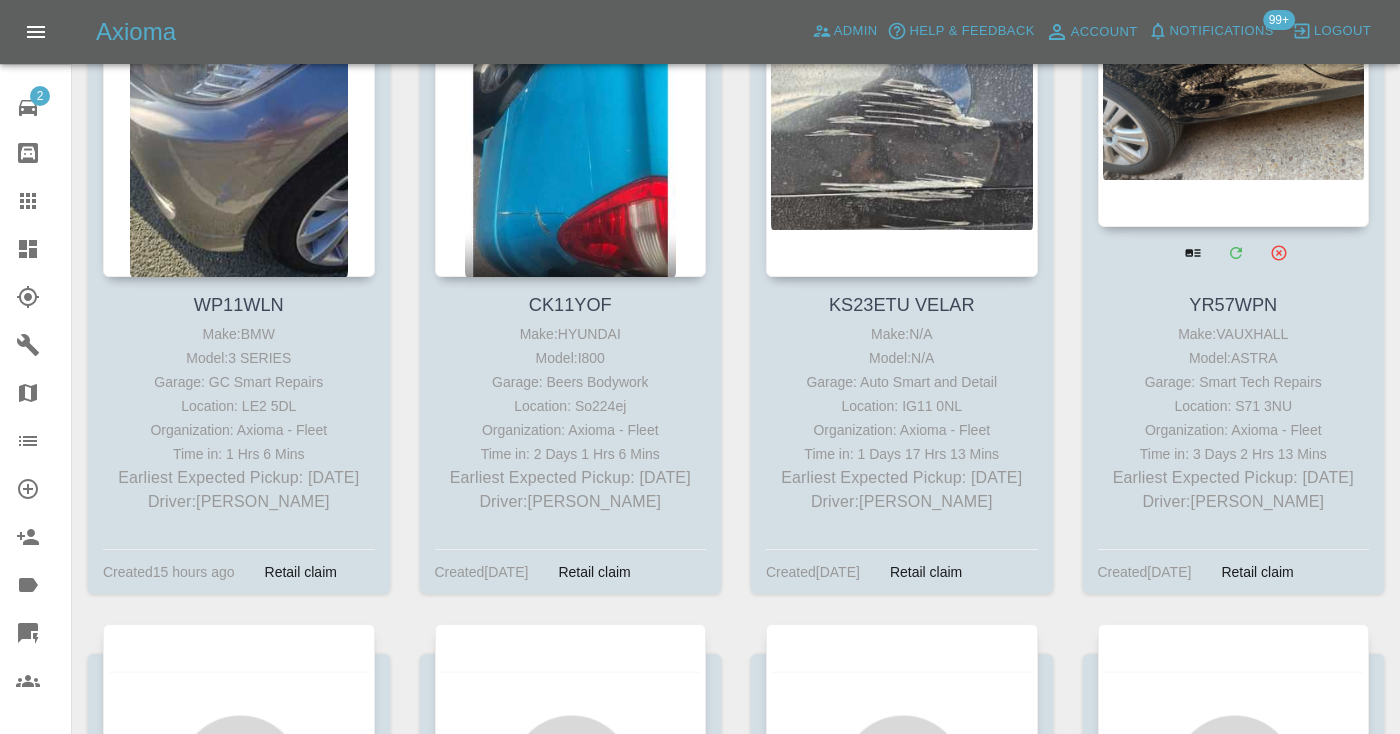 scroll, scrollTop: 9740, scrollLeft: 0, axis: vertical 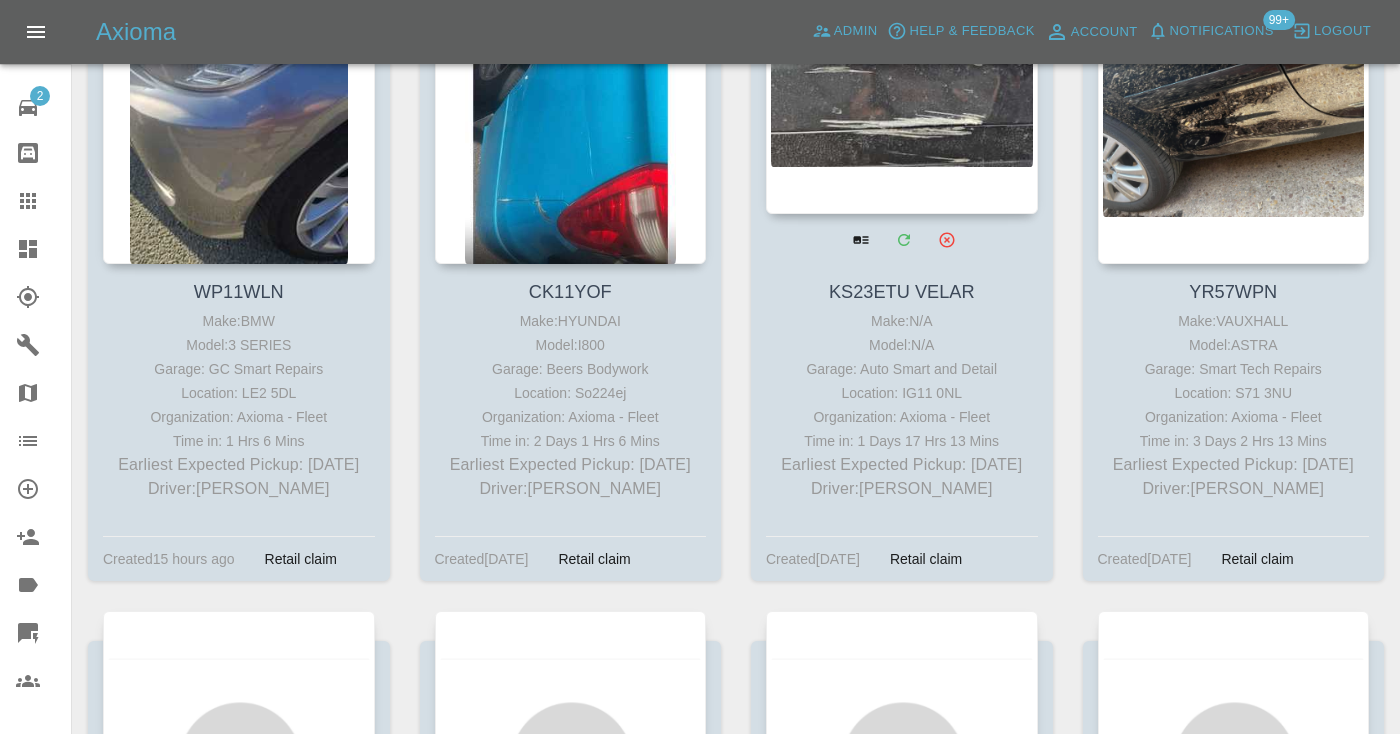 click at bounding box center (902, 68) 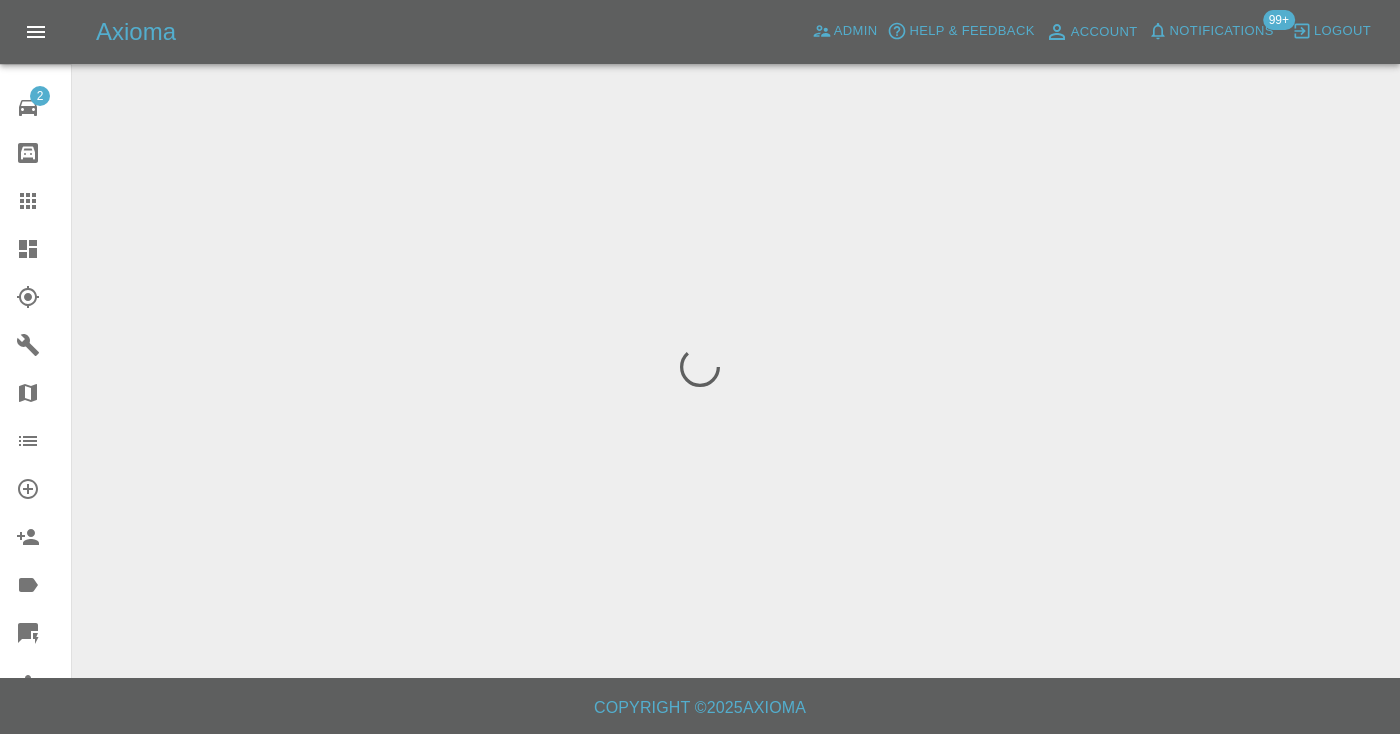 scroll, scrollTop: 0, scrollLeft: 0, axis: both 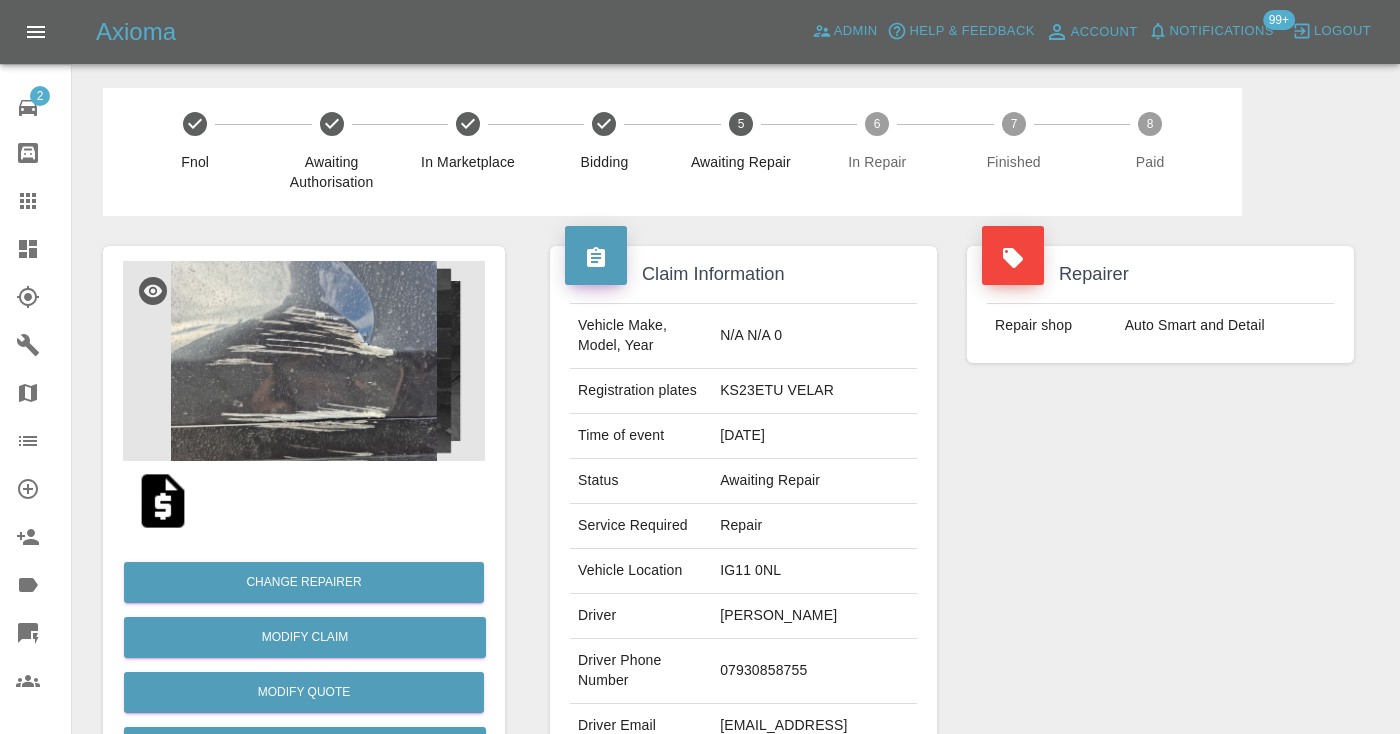 click on "07930858755" at bounding box center [814, 671] 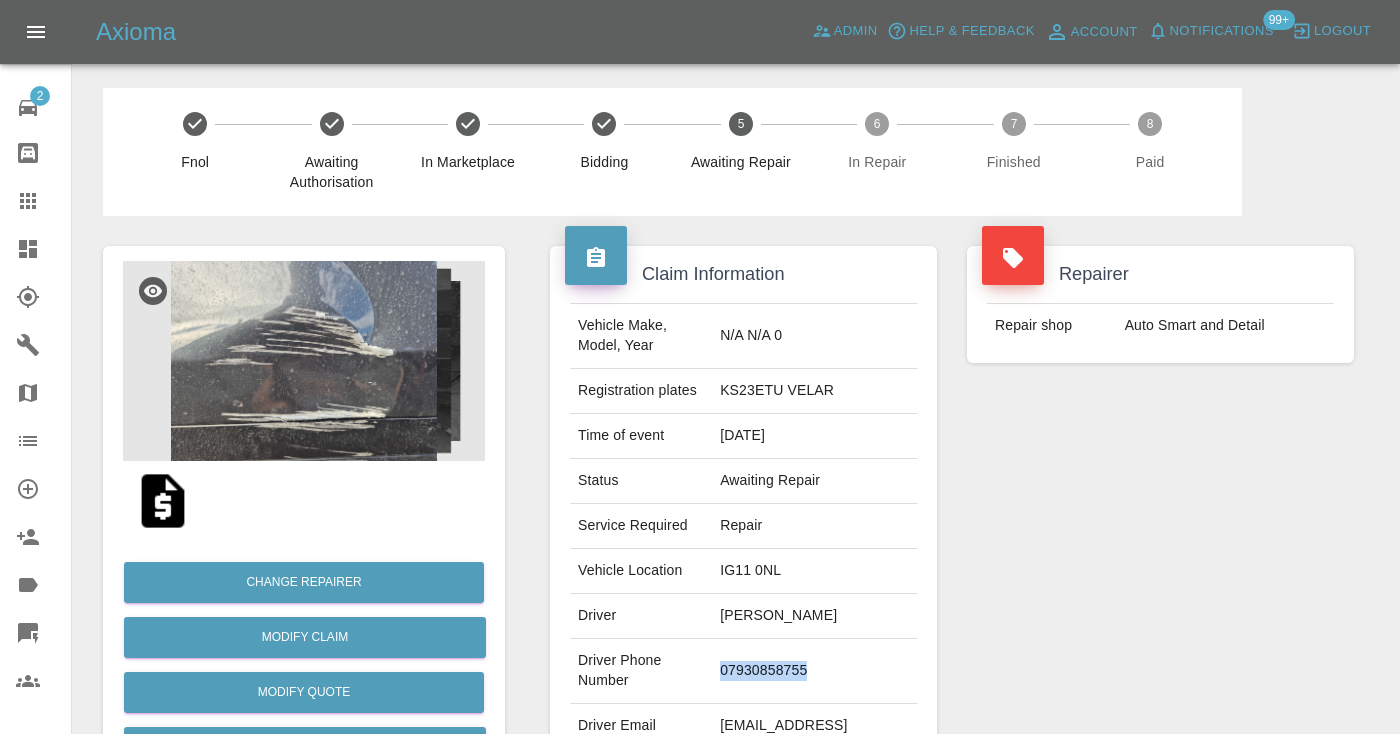 click on "07930858755" at bounding box center [814, 671] 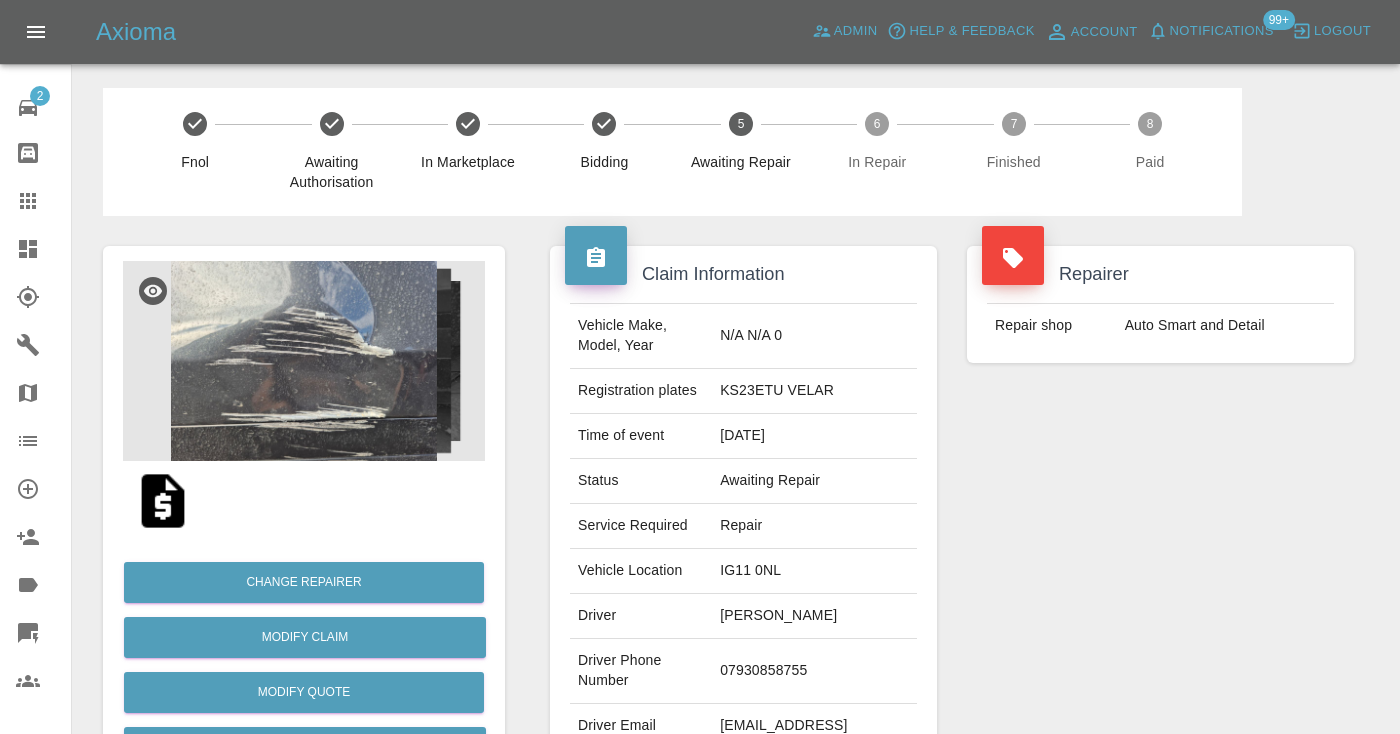 click on "Repairer Repair shop Auto Smart and Detail" at bounding box center (1160, 514) 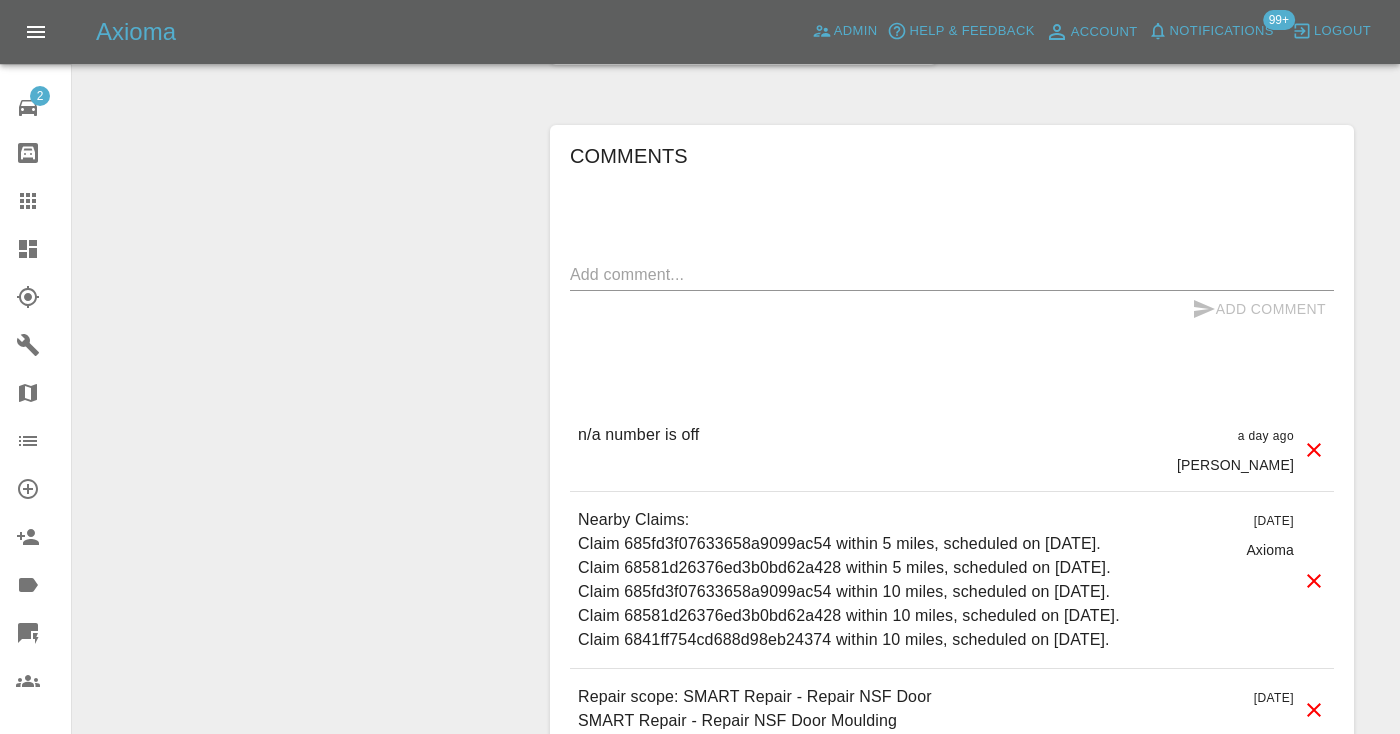 scroll, scrollTop: 1715, scrollLeft: 0, axis: vertical 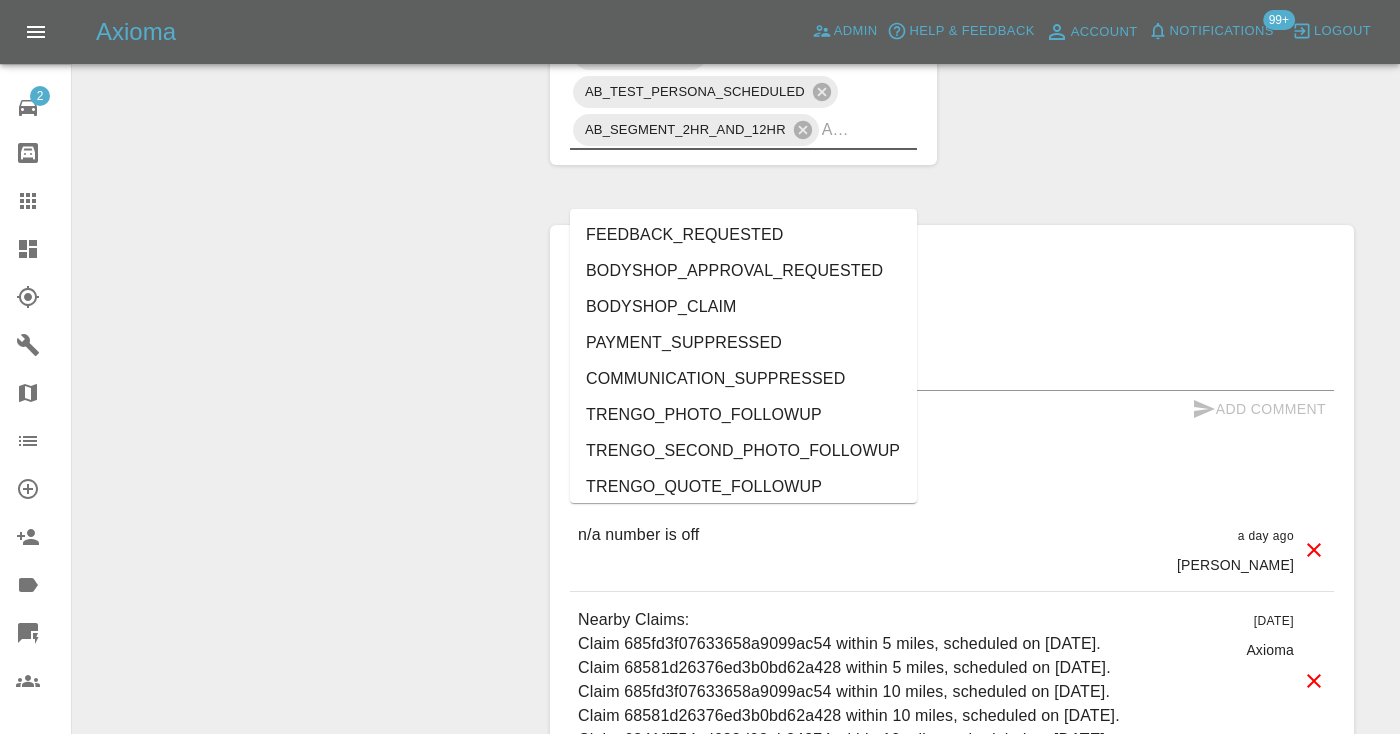 click at bounding box center [841, 129] 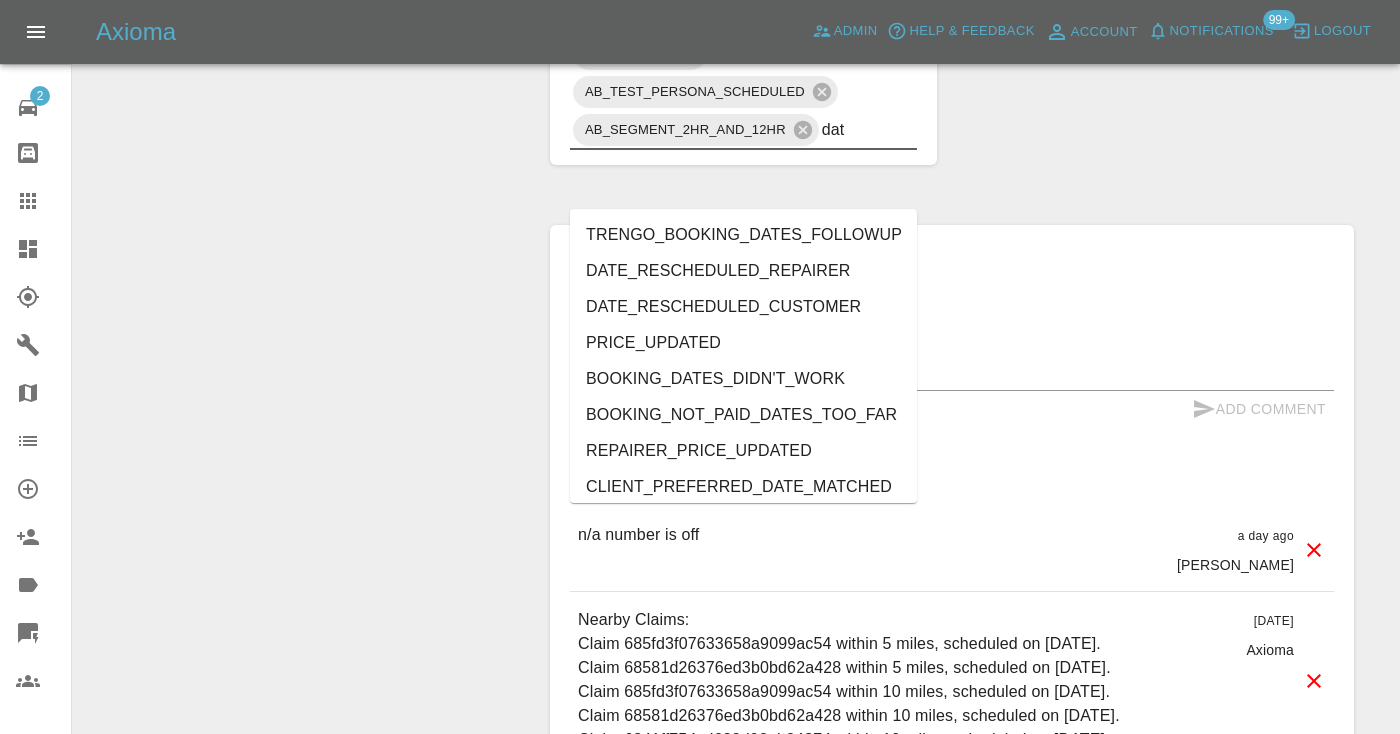 type on "date" 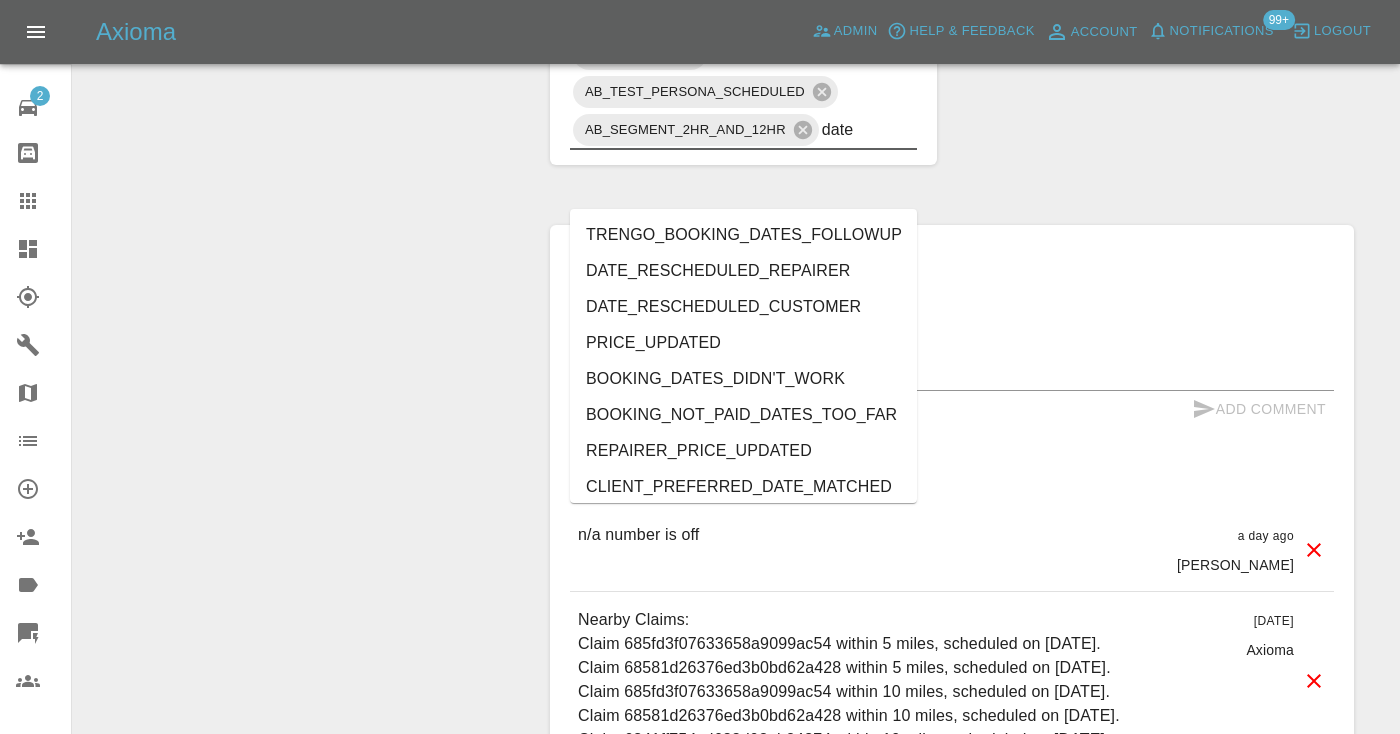 click on "BOOKING_NOT_PAID_DATES_TOO_FAR" at bounding box center [743, 415] 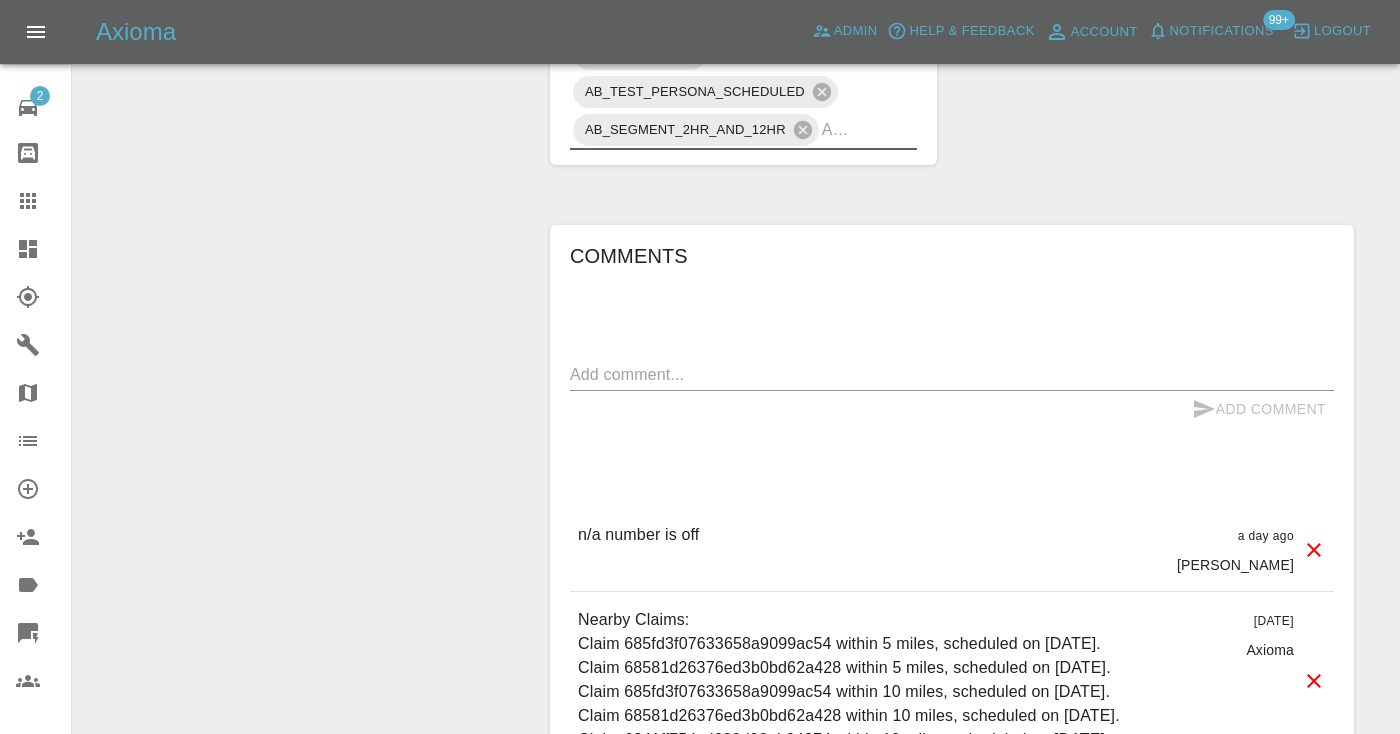 click on "x" at bounding box center (952, 375) 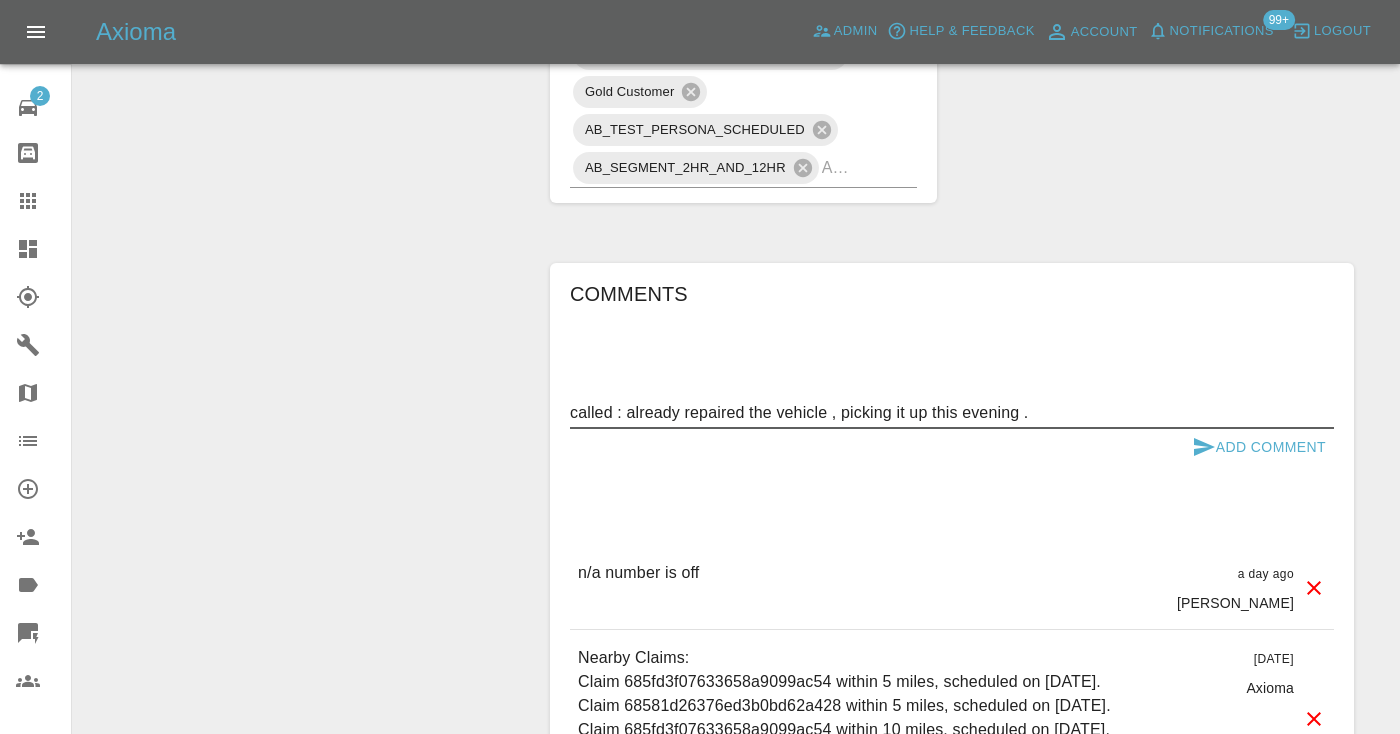 type on "called : already repaired the vehicle , picking it up this evening ." 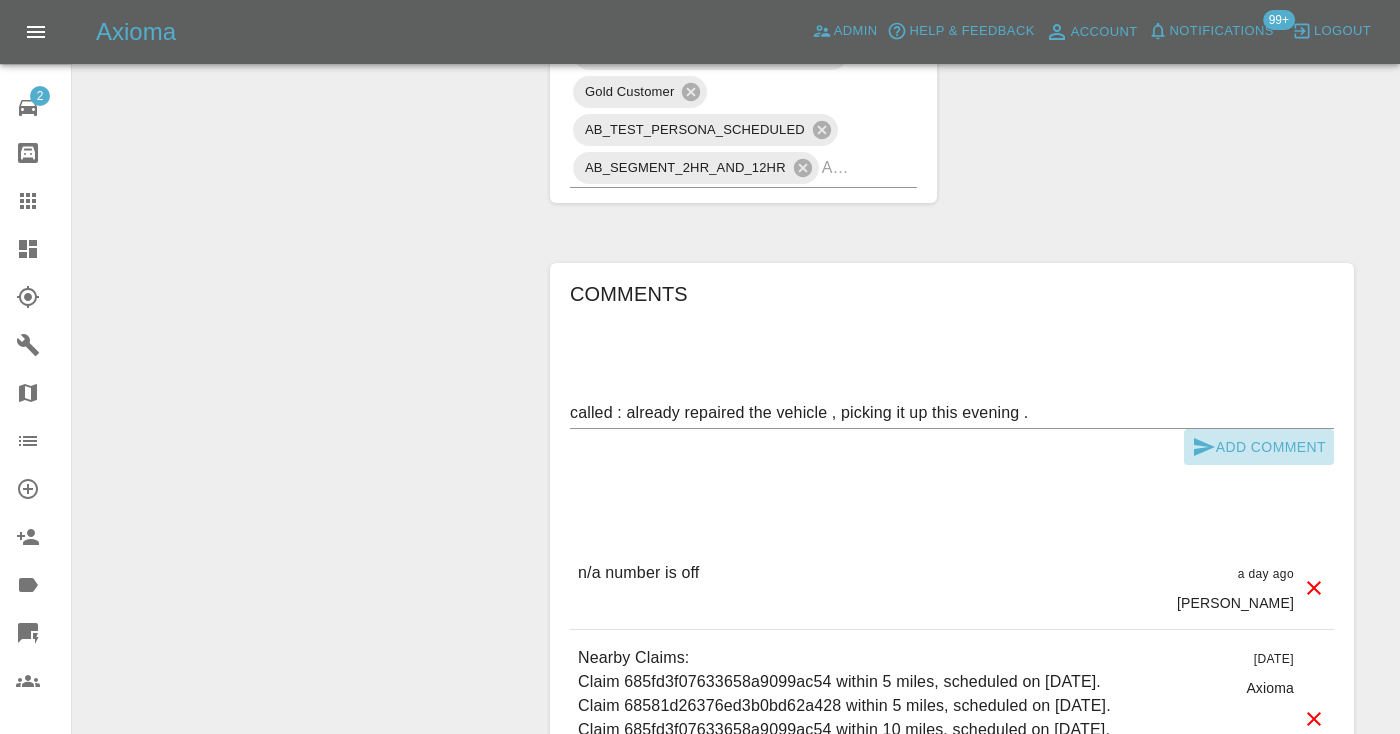 click on "Add Comment" at bounding box center (1259, 447) 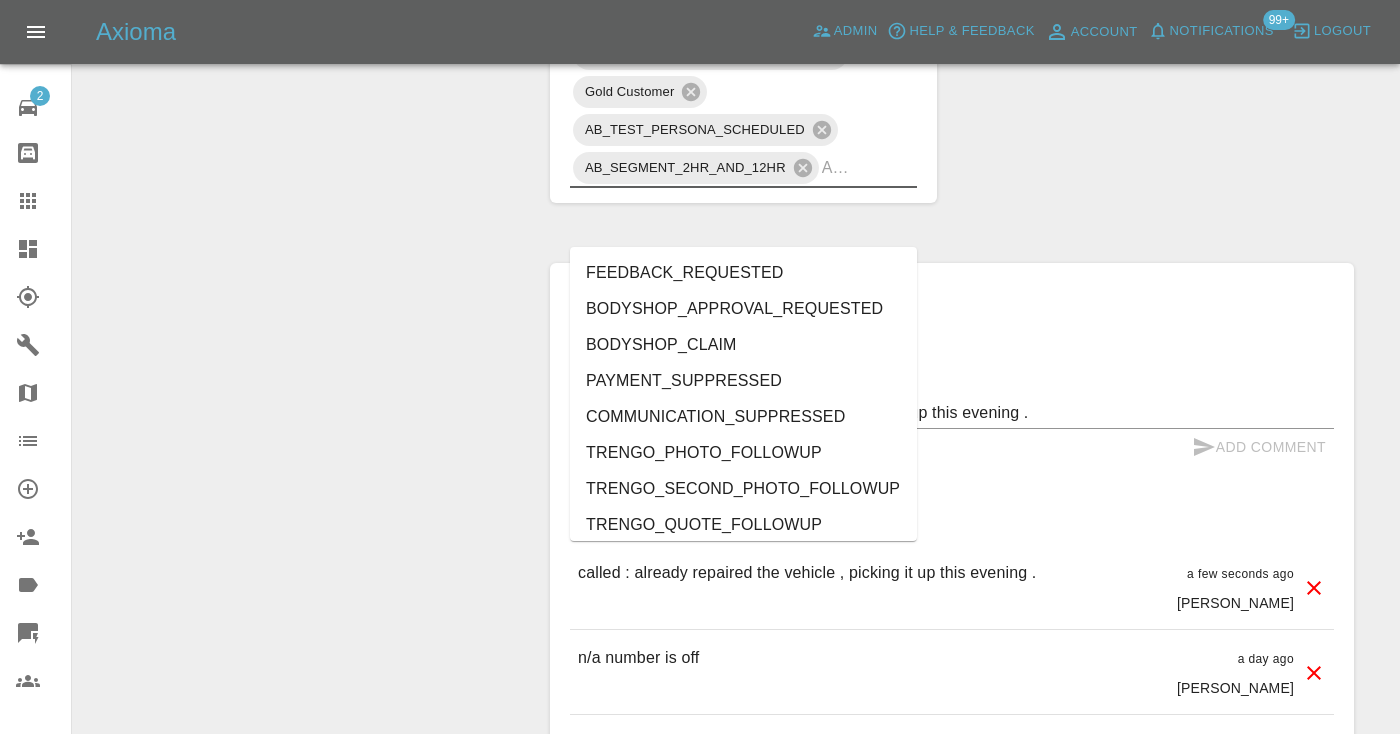 click at bounding box center (841, 167) 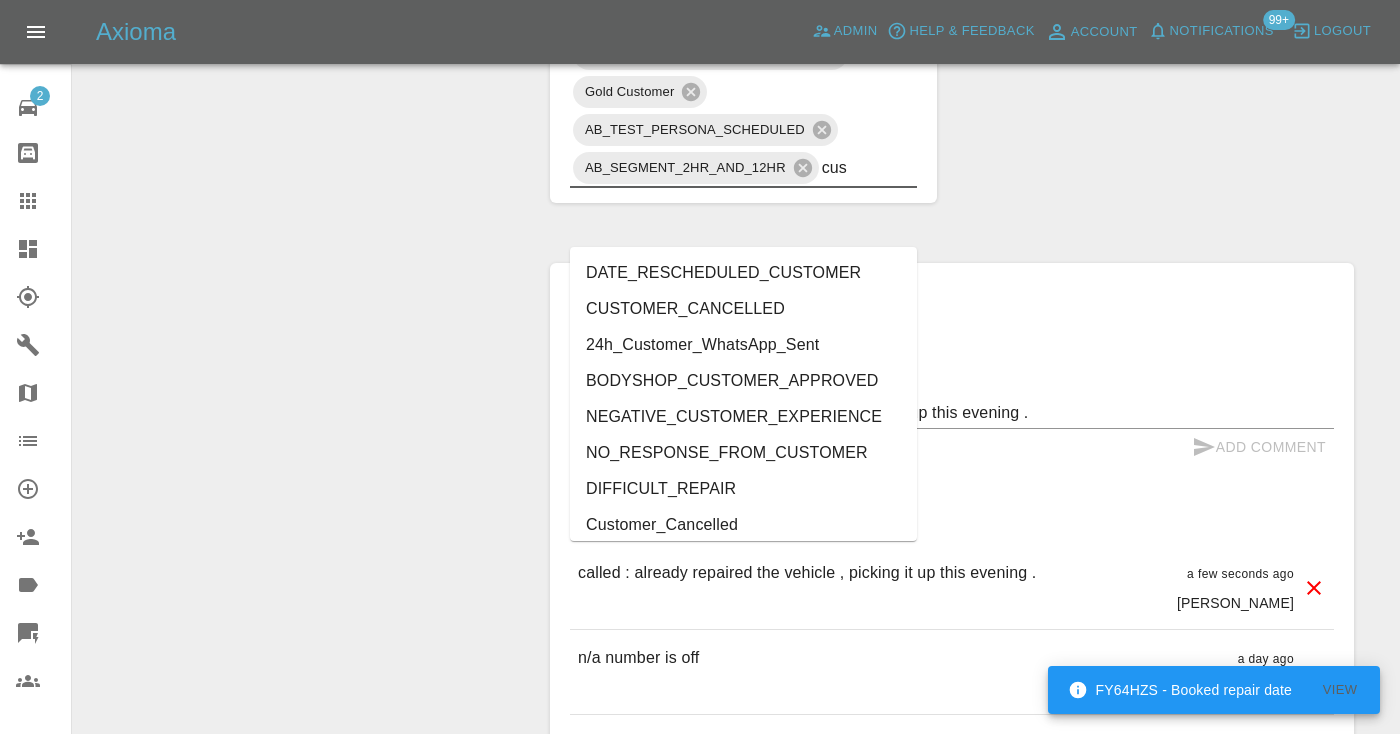 type on "cust" 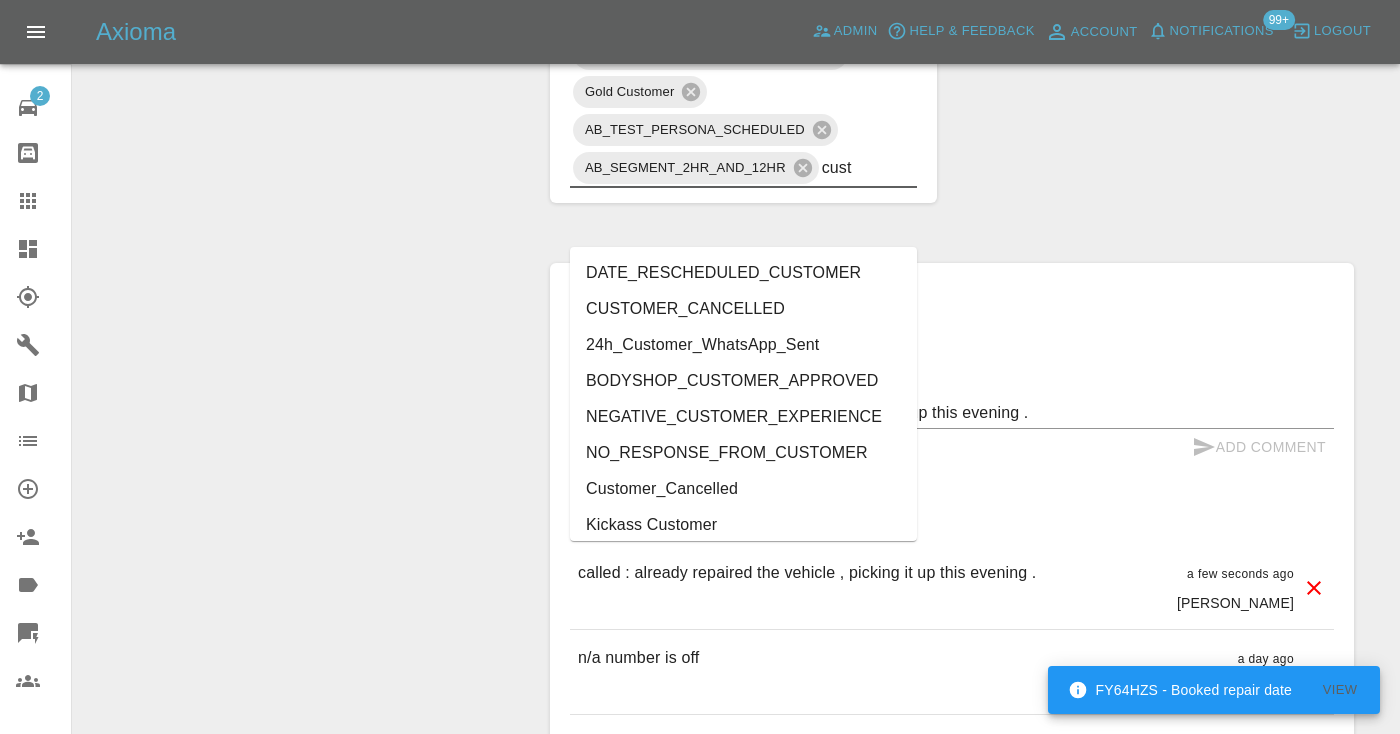 click on "Customer_Cancelled" at bounding box center (743, 489) 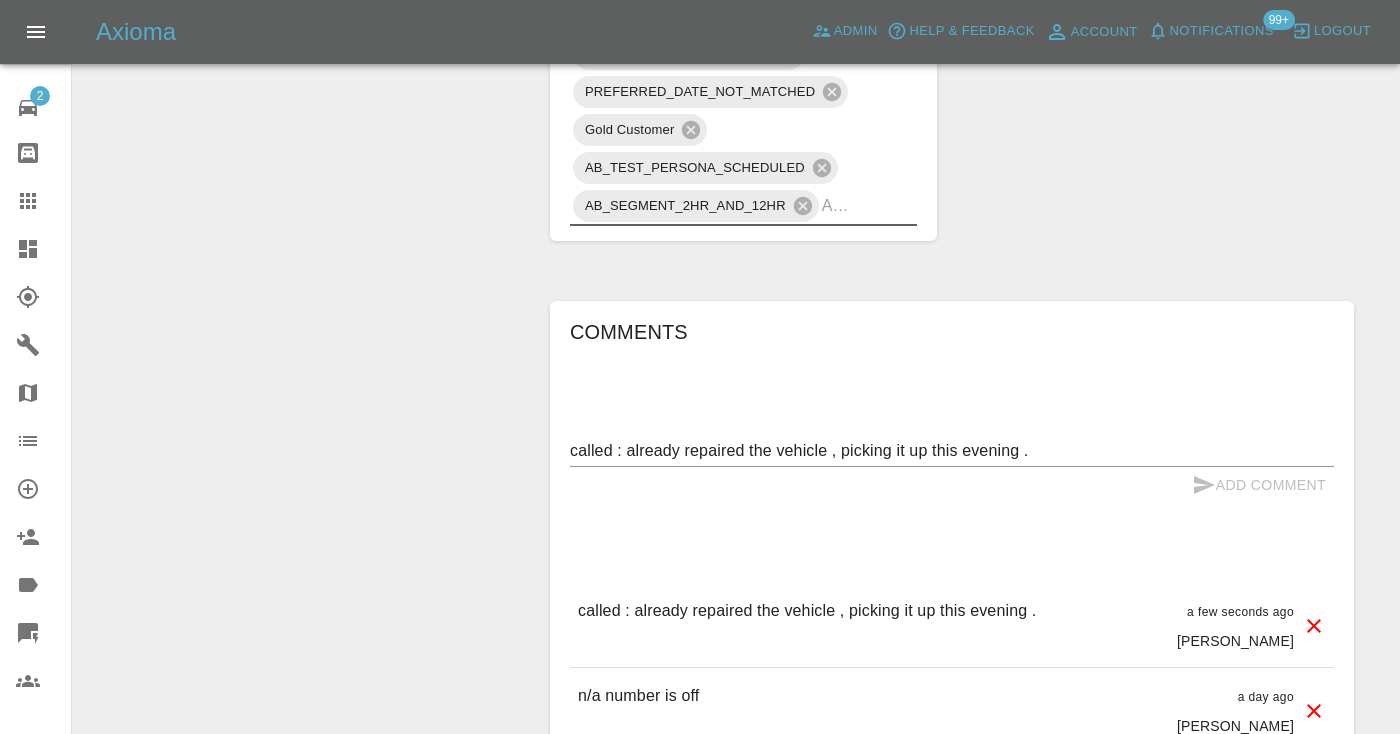 click on "Claim Information Vehicle Make, Model, Year N/A N/A 0 Registration plates KS23ETU VELAR Time of event [DATE] Status Awaiting Repair Service Required Repair Vehicle Location IG11 0NL Driver [PERSON_NAME] Driver Phone Number 07930858755 Driver Email Address [EMAIL_ADDRESS][DOMAIN_NAME] Repairer Repair shop Auto Smart and Detail Quote Total cost (ex. VAT) £400 Repairer cost (ex. VAT) £260 Quoted by [PERSON_NAME] Client's Date Preferences Preferred Dates [DATE] Repair Dates Proposed Dates [DATE] [DATE] [DATE] [DATE] [DATE] Labels TRENGO_BOOKING_NOTIFICATION BOOKING_NOT_PAID_DATES_TOO_FAR TRENGO_BOOKING_FOLLOWUP_1 TRENGO_QUOTE_FOLLOWUP_1 Customer_Will_Book_Chaser_Sent Customer_Will_Book Customer_Cancelled DVLA_LOOKUP_FAILED CLIENT_PREFERRED_DATES PREFERRED_DATE_NOT_MATCHED Gold Customer AB_TEST_PERSONA_SCHEDULED AB_SEGMENT_2HR_AND_12HR Comments called : already repaired the vehicle , picking it up this evening . x Add Comment a few seconds ago [PERSON_NAME] a few seconds ago [PERSON_NAME] a day ago" at bounding box center [952, -137] 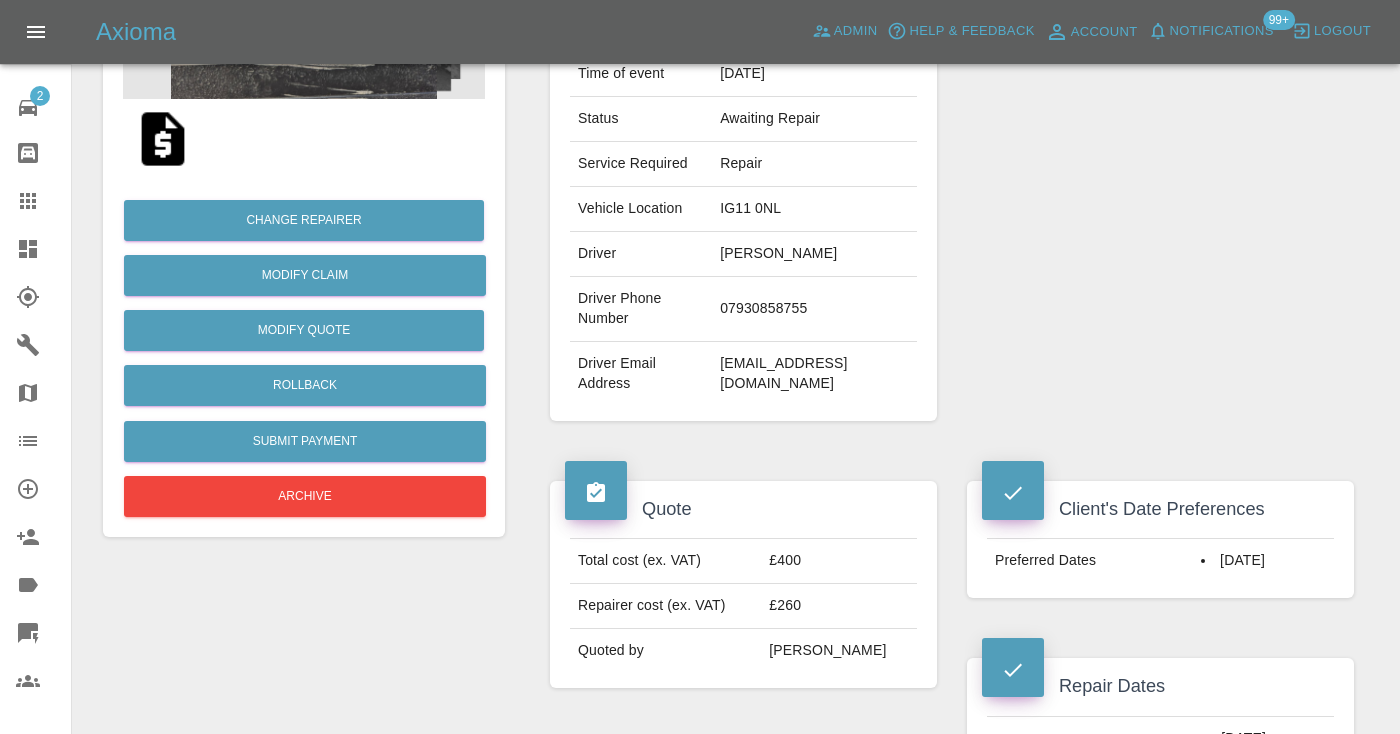 scroll, scrollTop: 361, scrollLeft: 0, axis: vertical 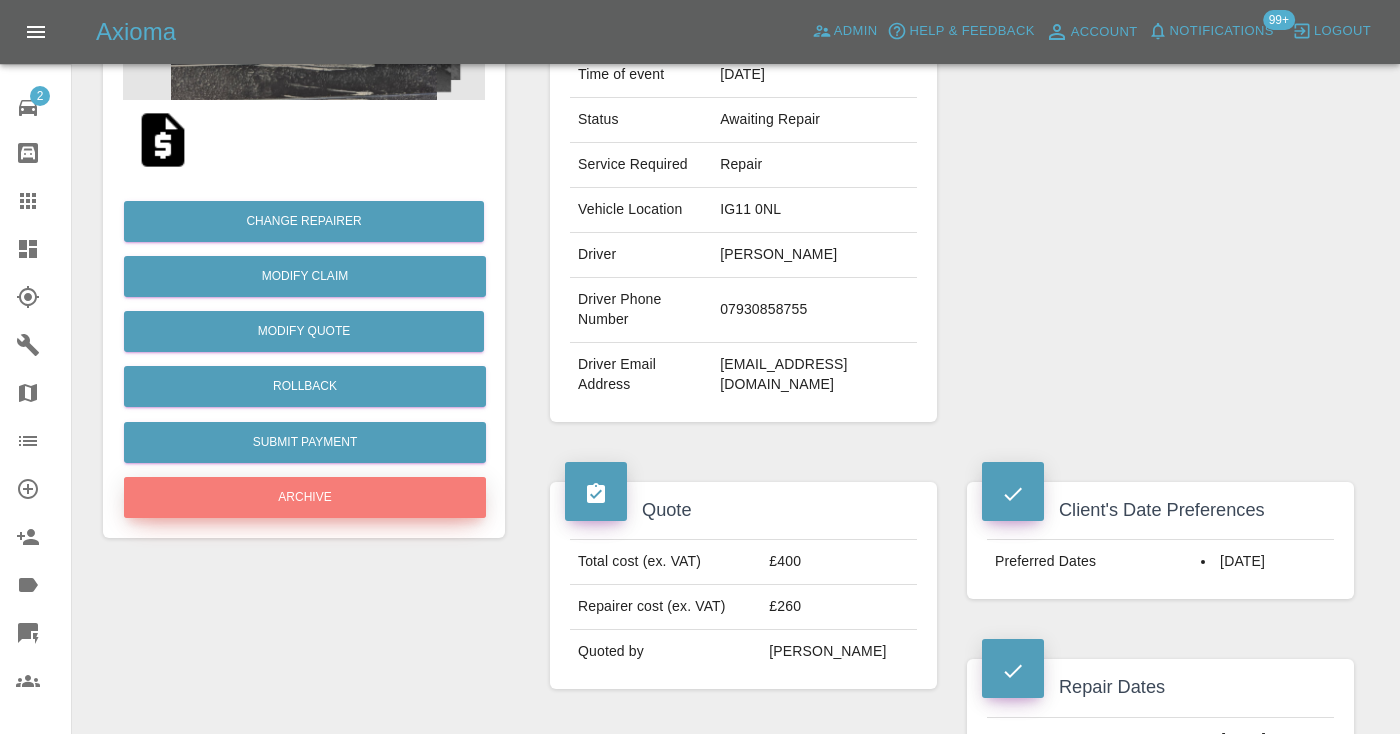 click on "Archive" at bounding box center (305, 497) 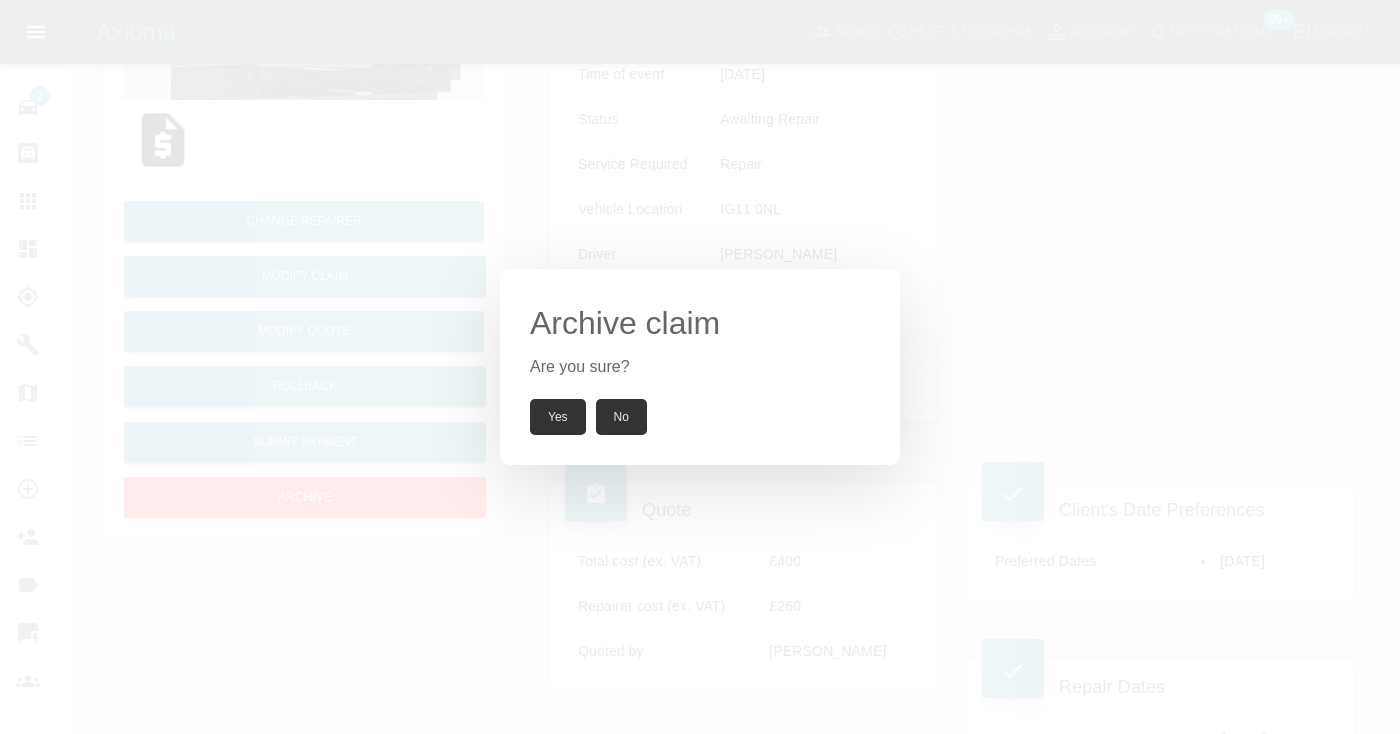 click on "Yes" at bounding box center [558, 417] 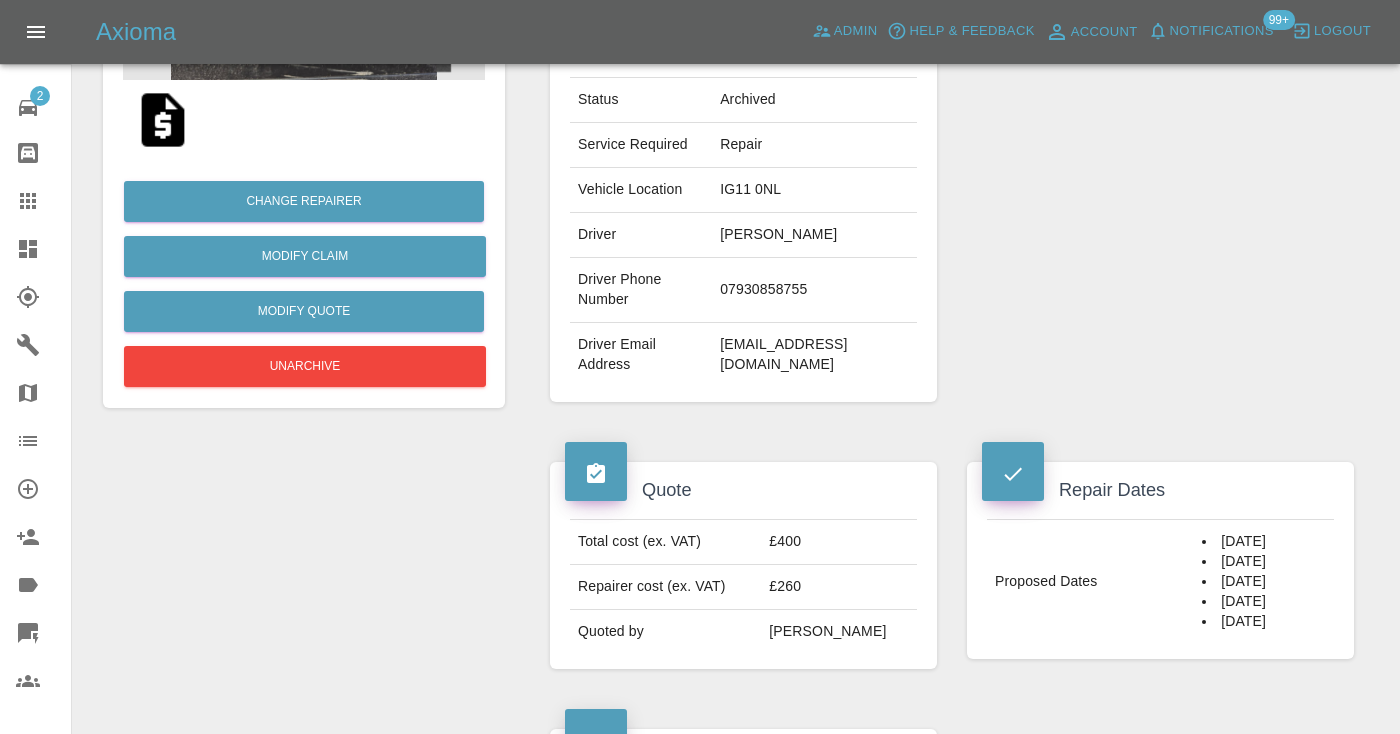 click 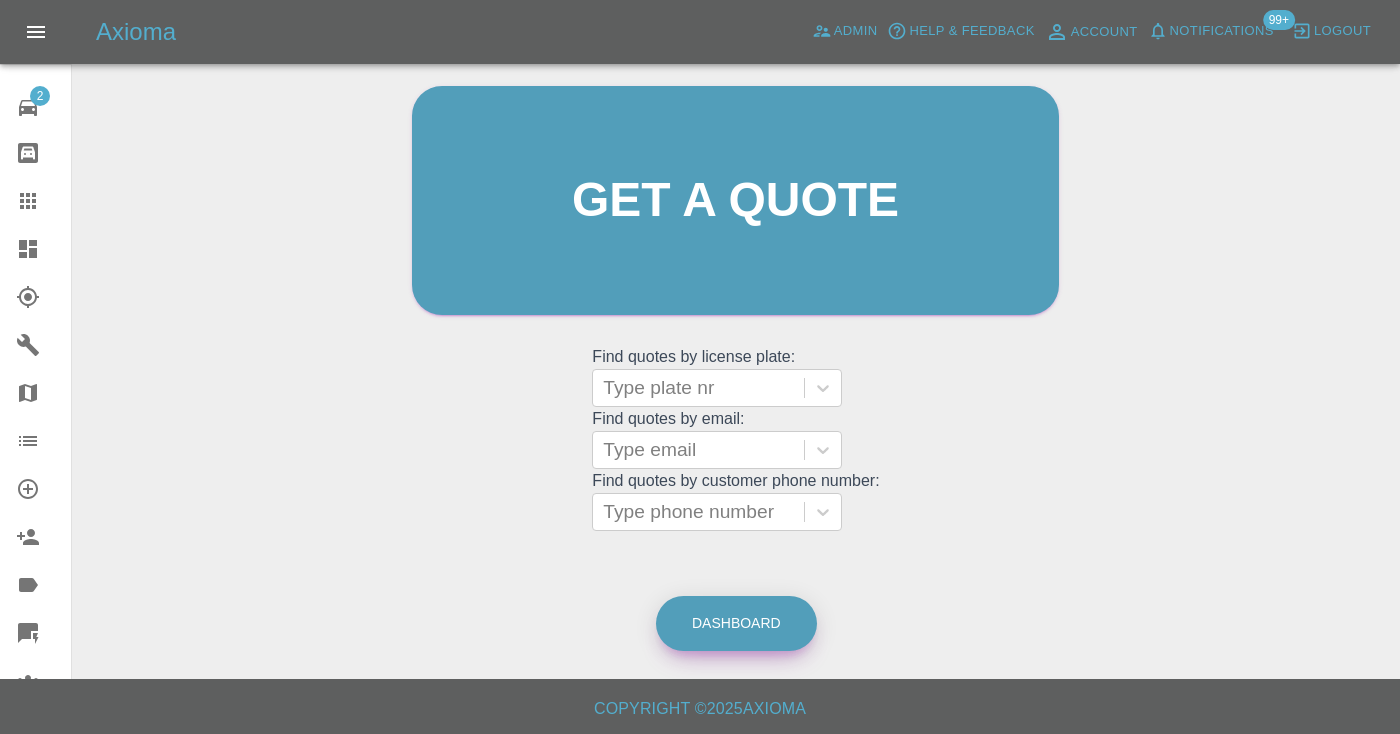 click on "Dashboard" at bounding box center (736, 623) 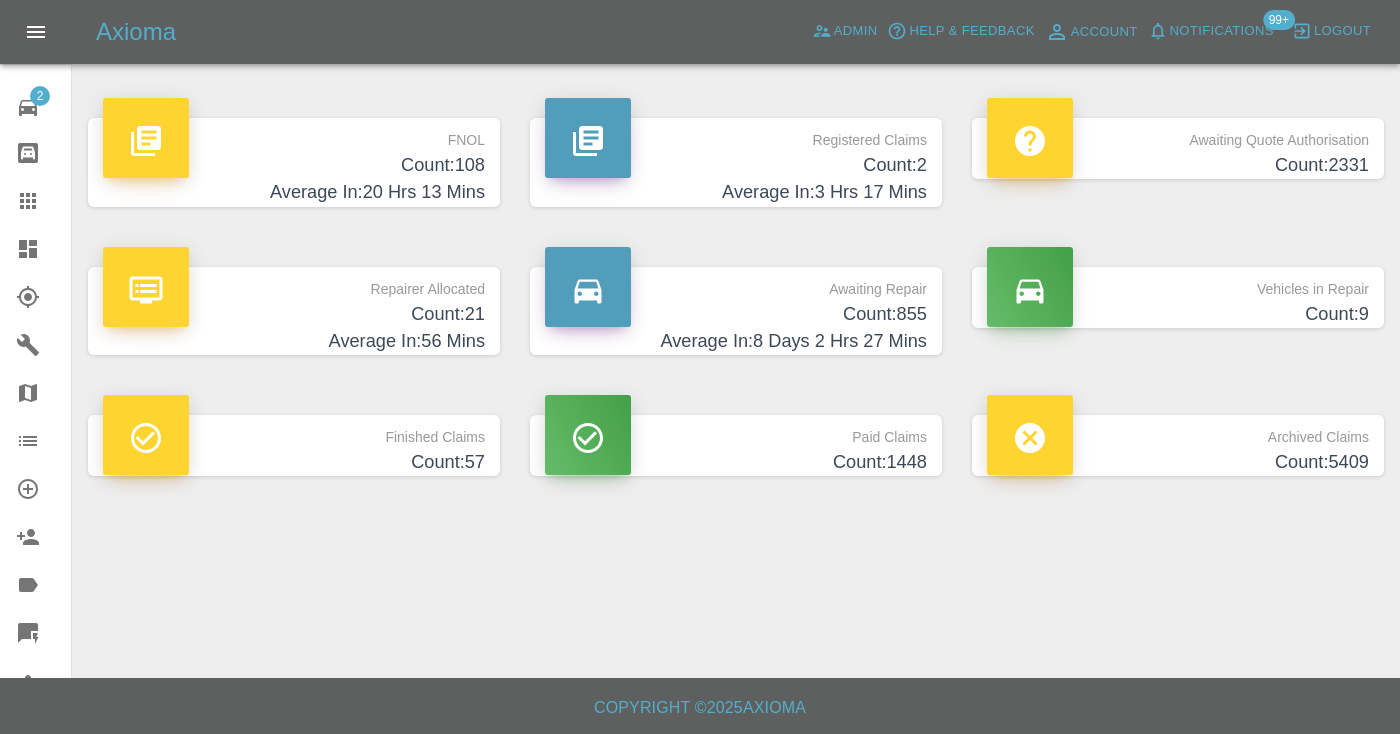 click on "Count:  855" at bounding box center (736, 314) 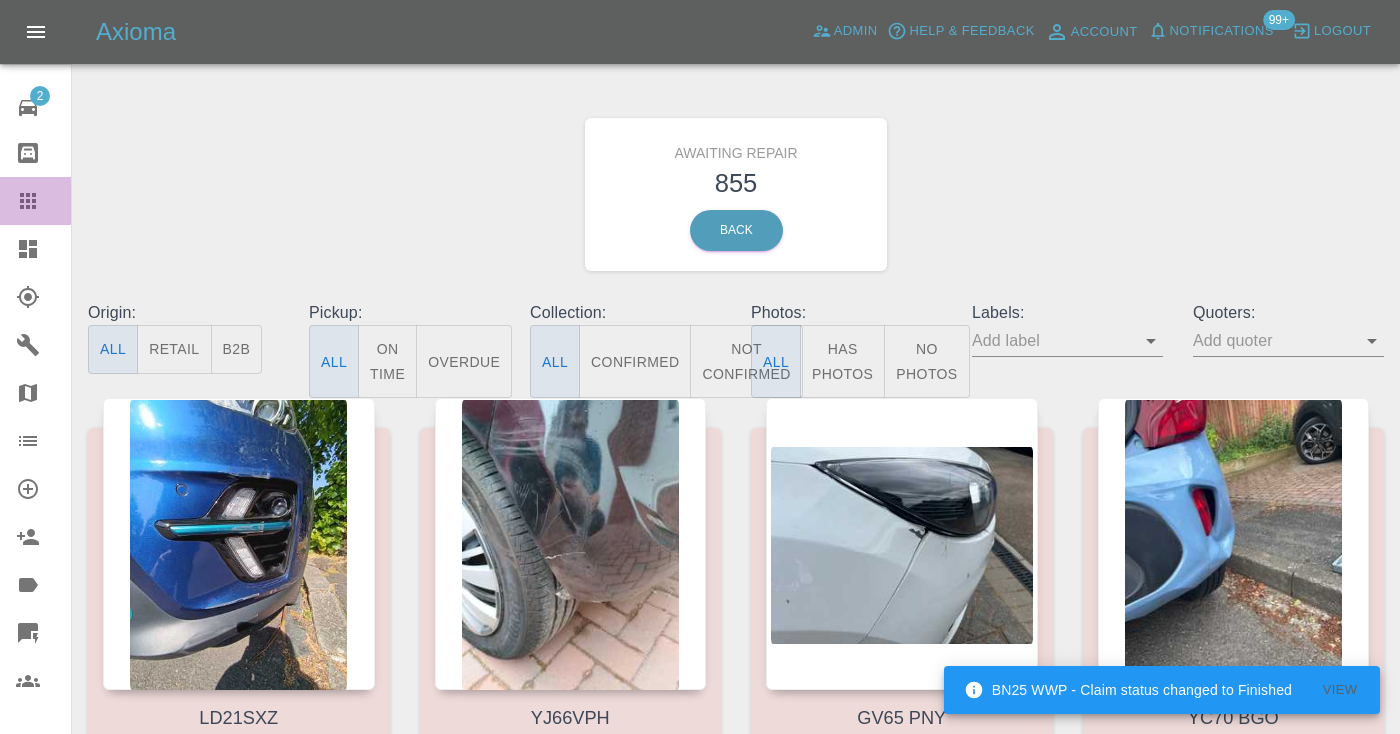 click 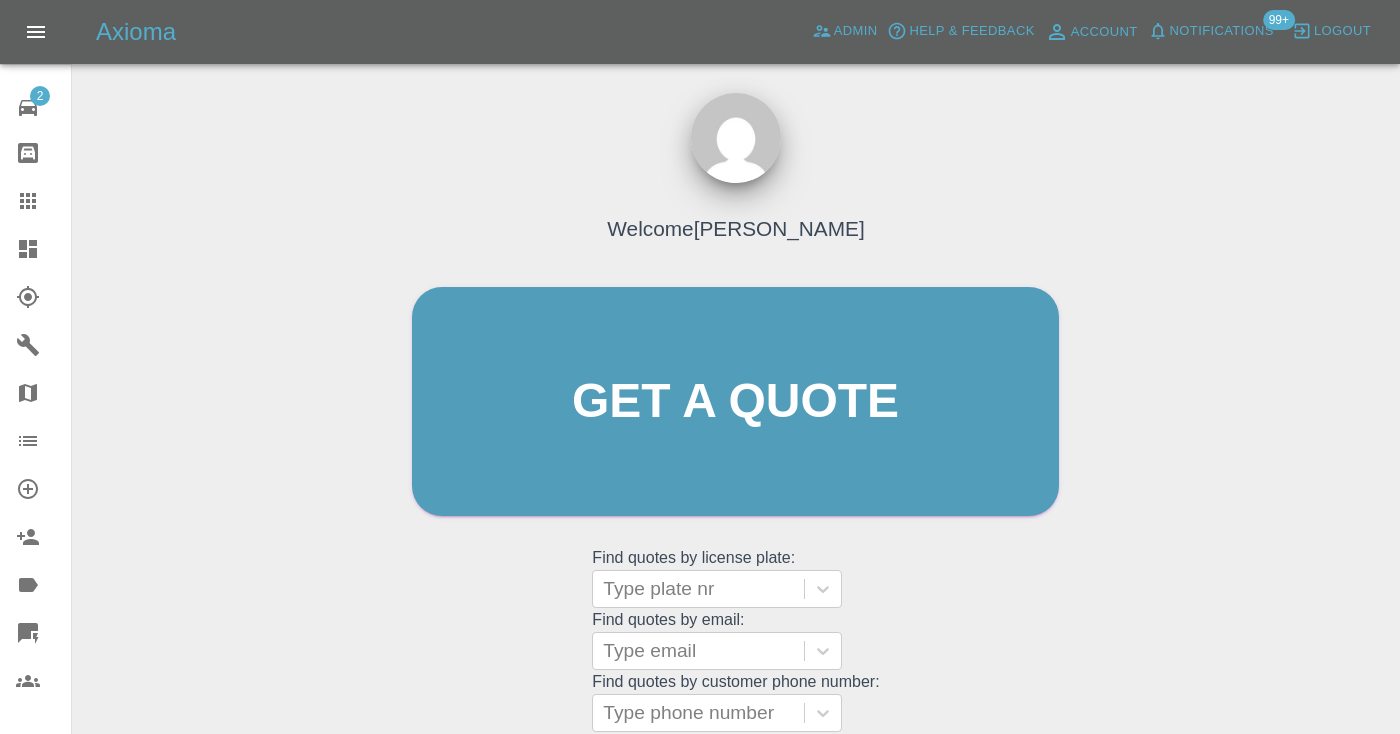 click on "Welcome  [PERSON_NAME] Get a quote Get a quote Find quotes by license plate: Type plate nr Find quotes by email: Type email Find quotes by customer phone number: Type phone number" at bounding box center (735, 440) 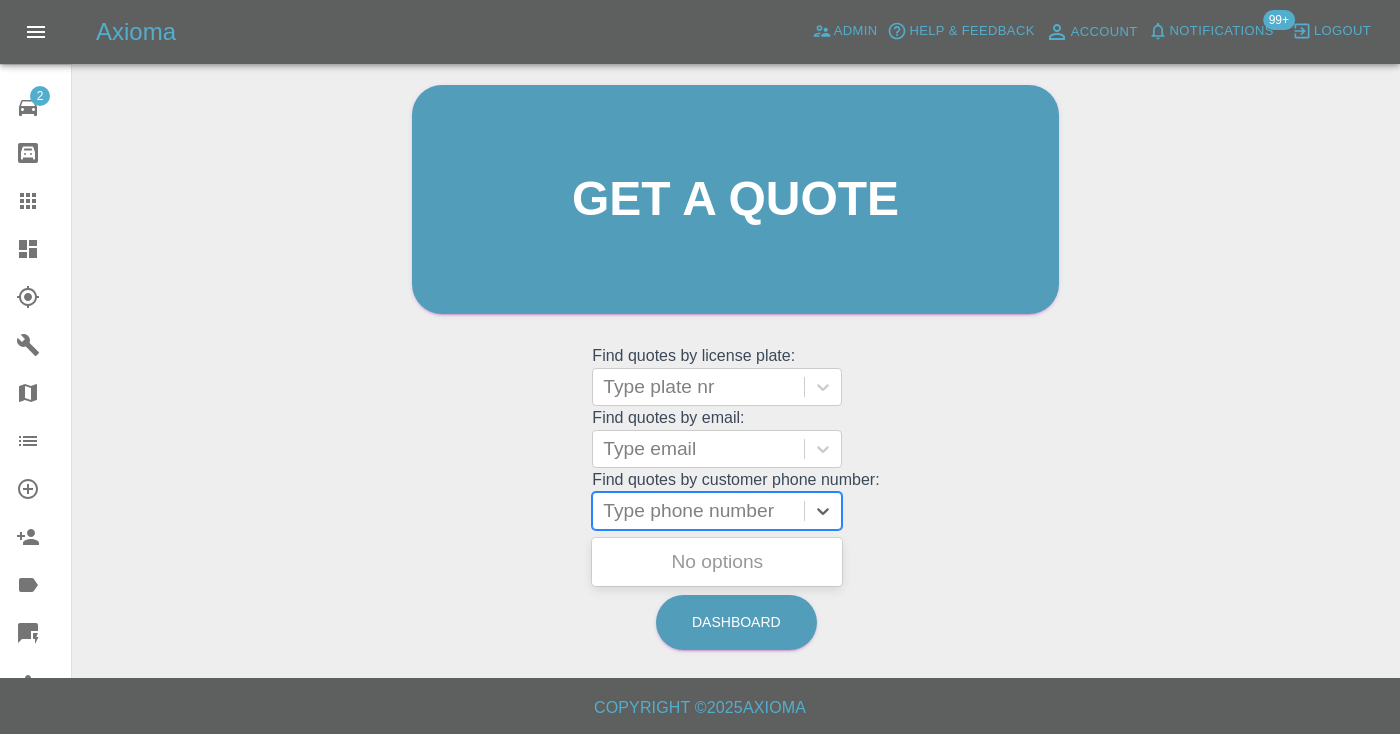 click on "Type phone number" at bounding box center [698, 511] 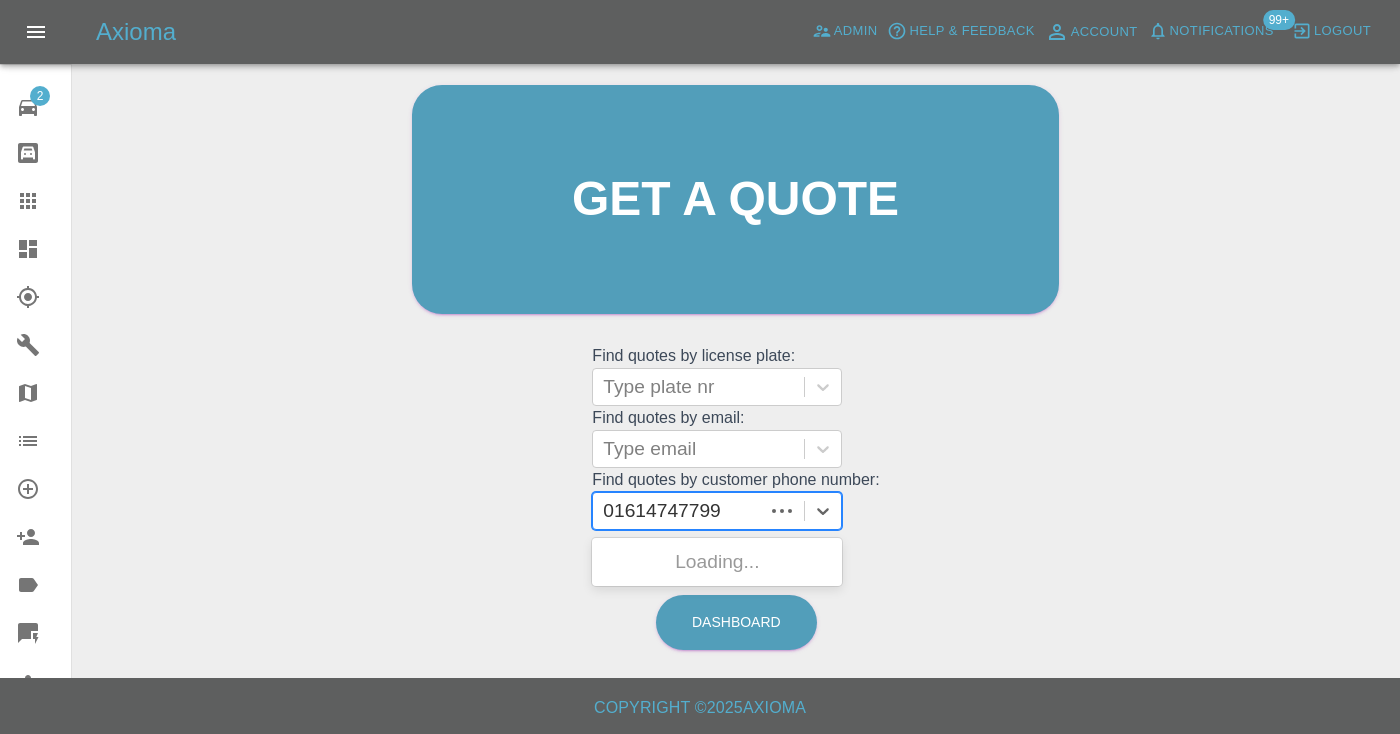scroll, scrollTop: 201, scrollLeft: 0, axis: vertical 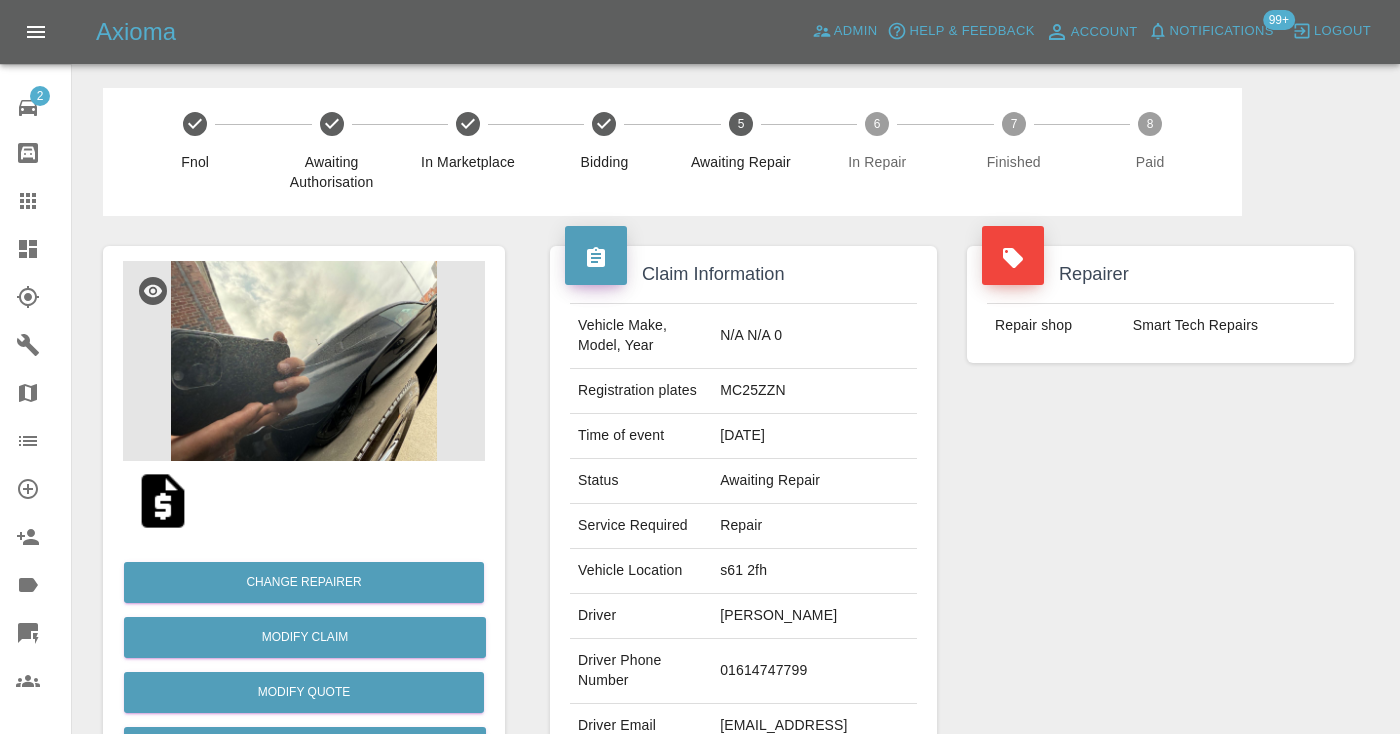 click on "Repairer Repair shop Smart Tech Repairs" at bounding box center [1160, 514] 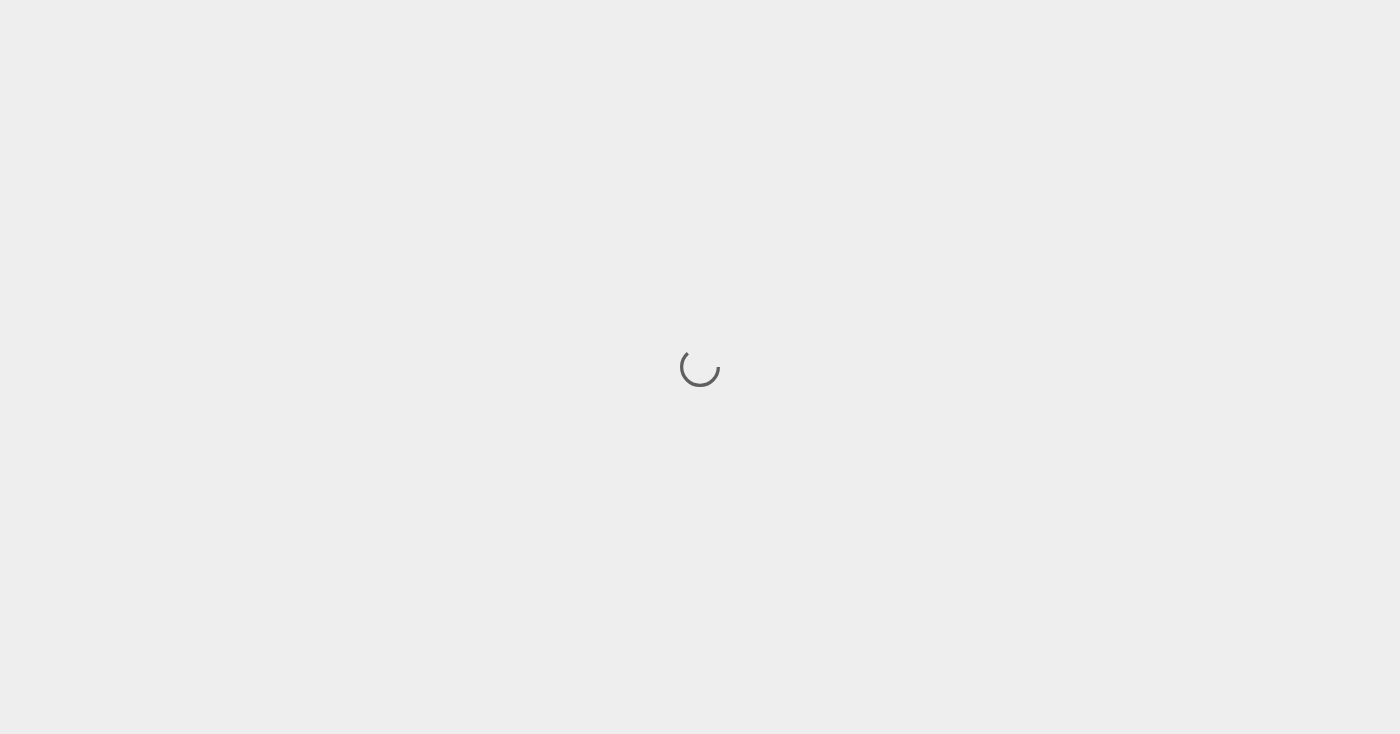 scroll, scrollTop: 0, scrollLeft: 0, axis: both 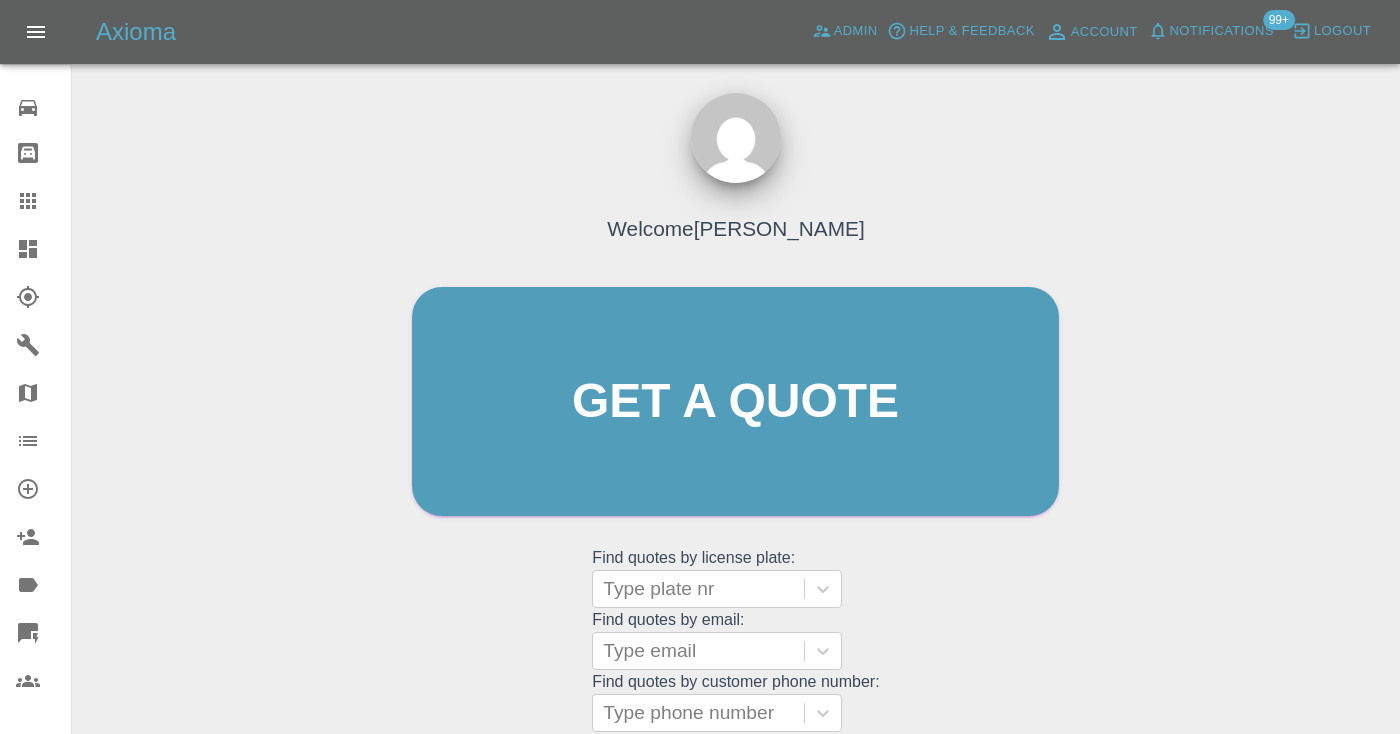 click on "Welcome  [PERSON_NAME] Get a quote Get a quote Find quotes by license plate: Type plate nr Find quotes by email: Type email Find quotes by customer phone number: Type phone number" at bounding box center [735, 440] 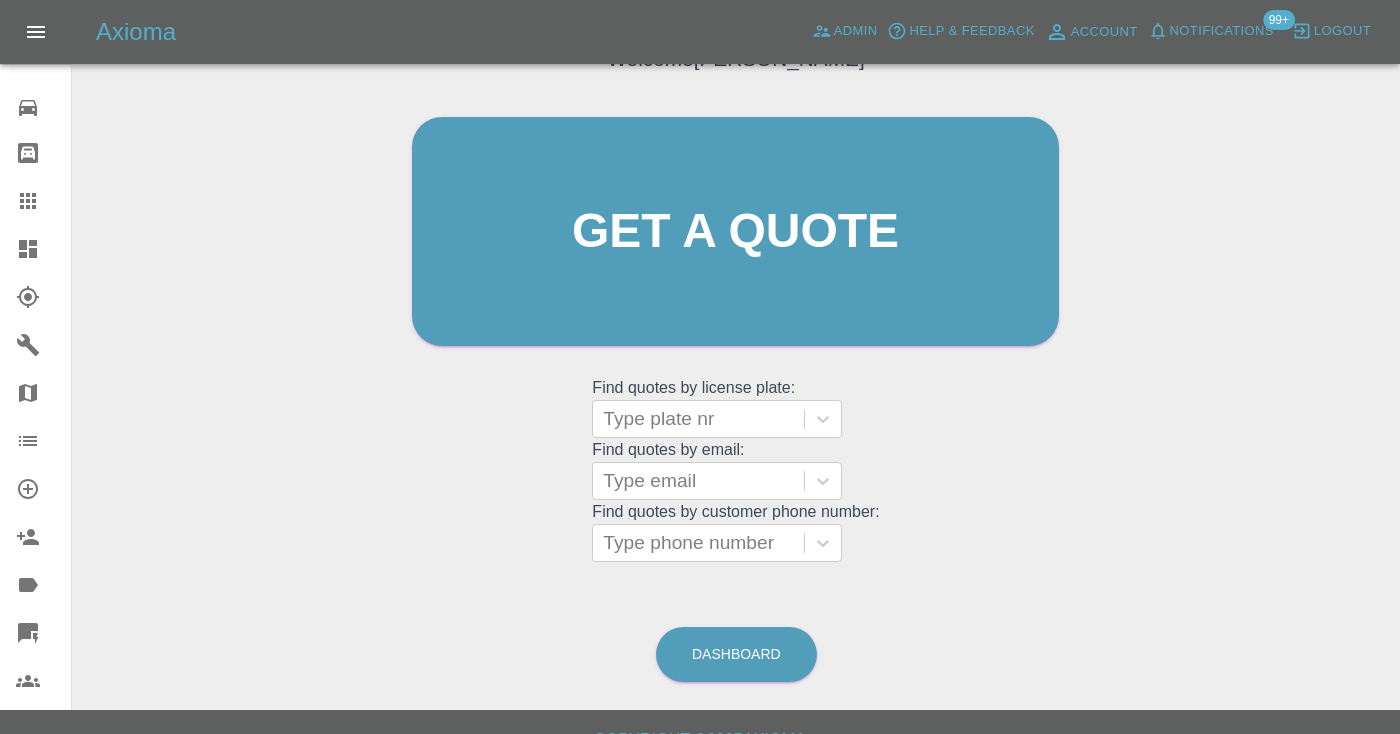scroll, scrollTop: 202, scrollLeft: 0, axis: vertical 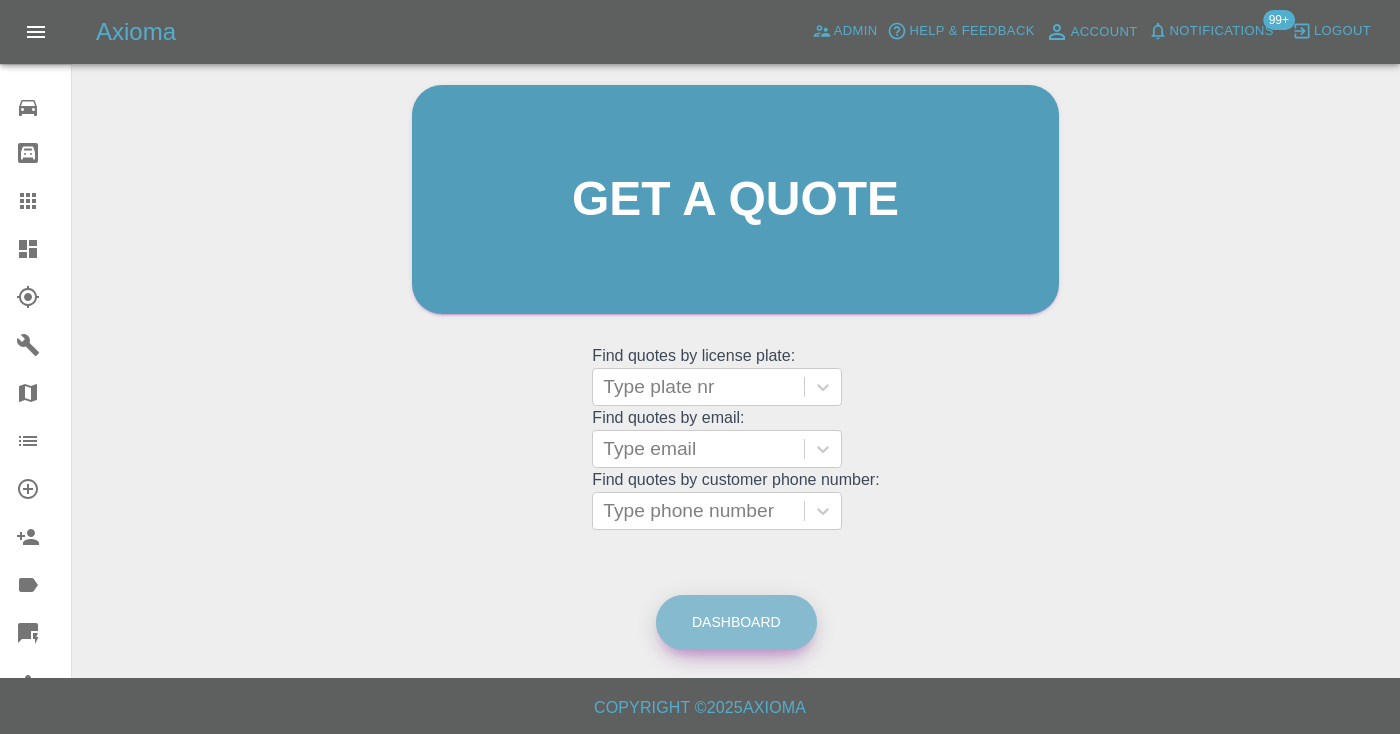 click on "Dashboard" at bounding box center (736, 622) 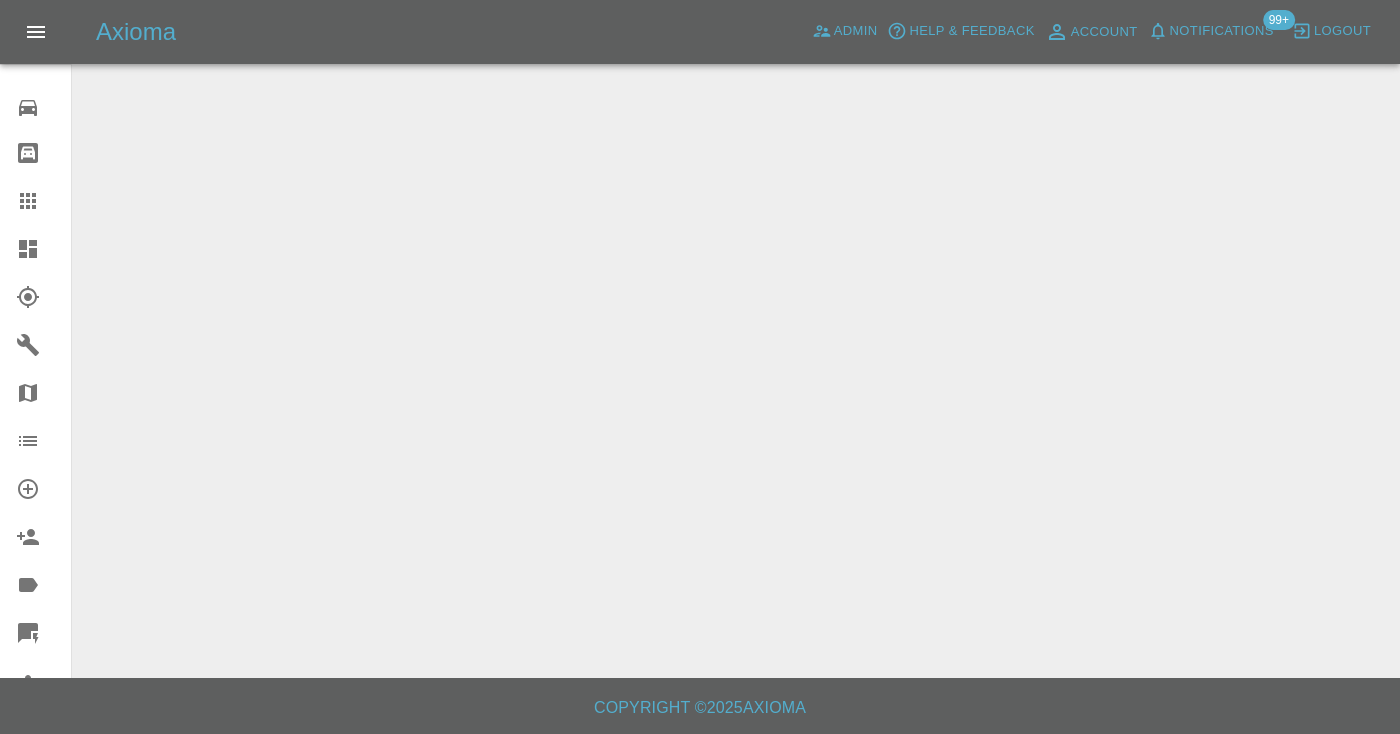 scroll, scrollTop: 0, scrollLeft: 0, axis: both 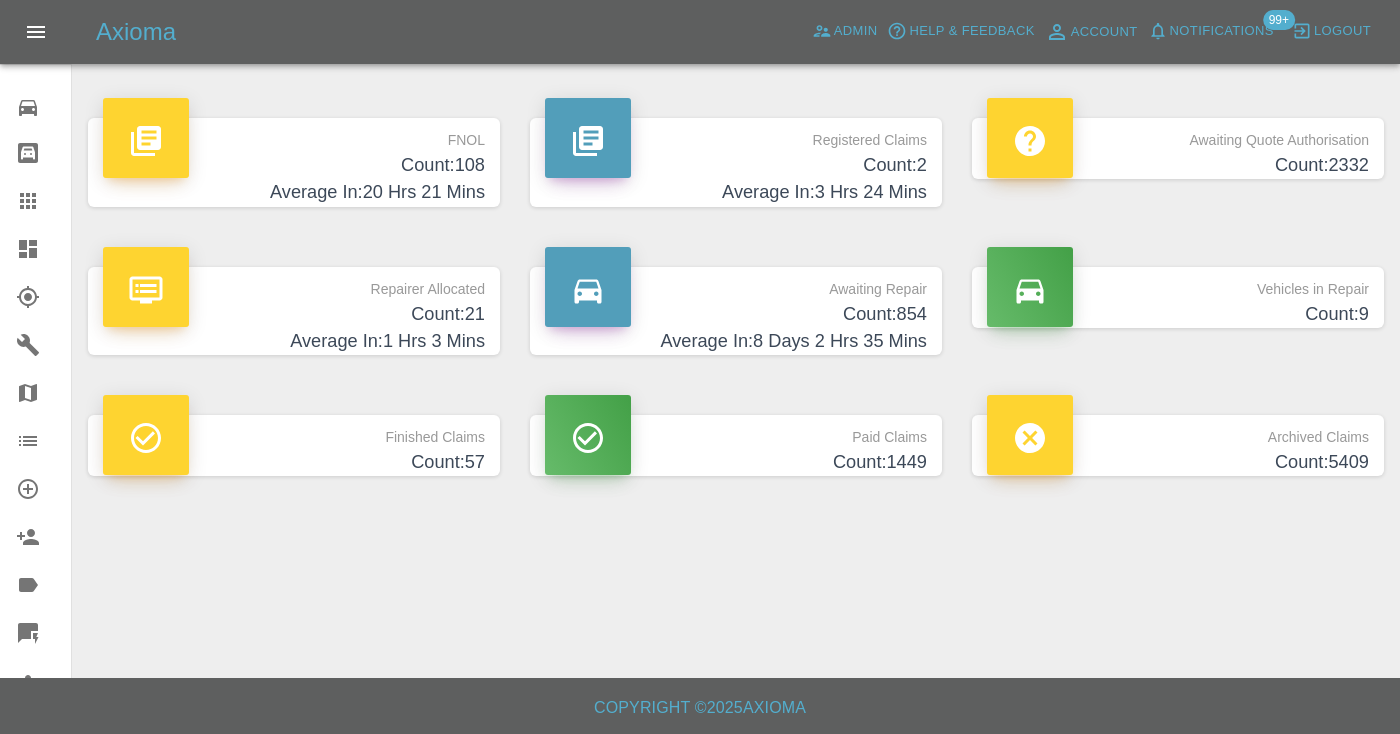 click on "Count:  854" at bounding box center [736, 314] 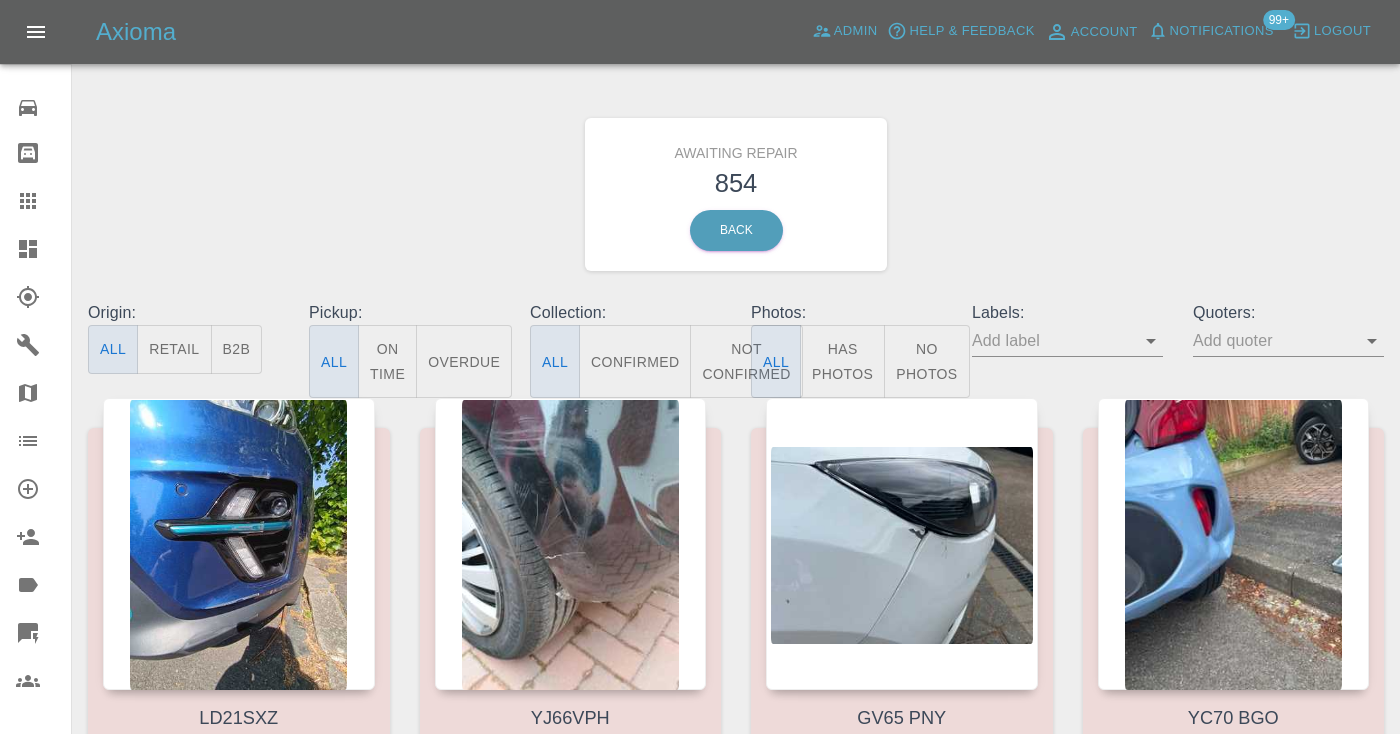 click on "Not Confirmed" at bounding box center [746, 361] 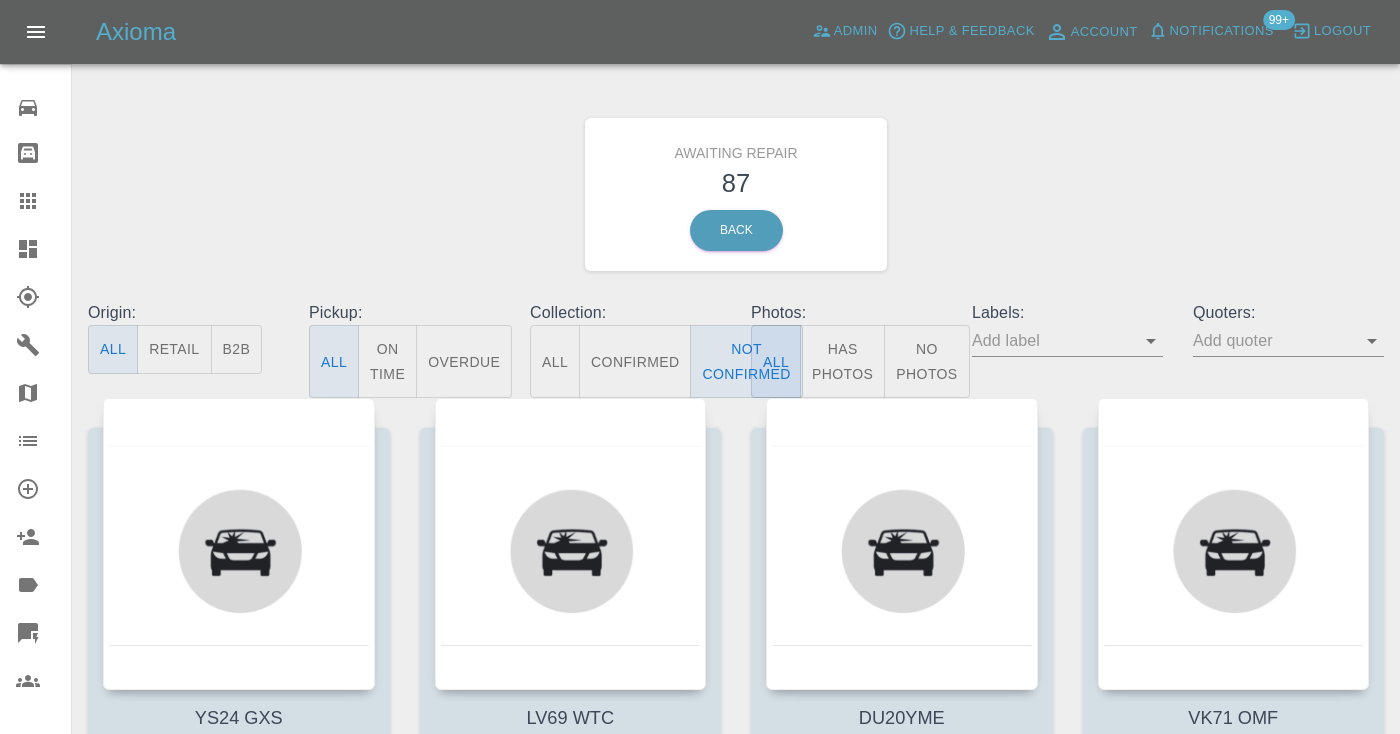 click on "Awaiting Repair 87 Back" at bounding box center [736, 194] 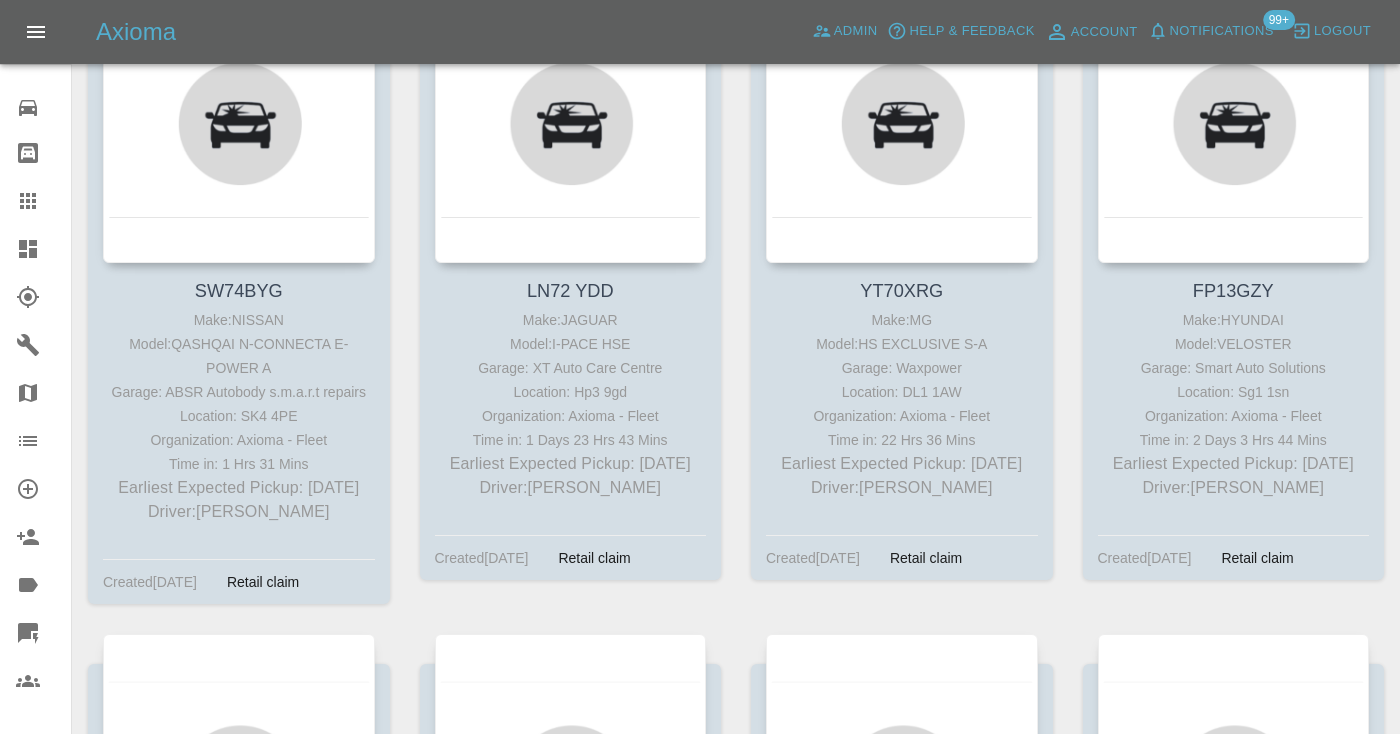 scroll, scrollTop: 9676, scrollLeft: 0, axis: vertical 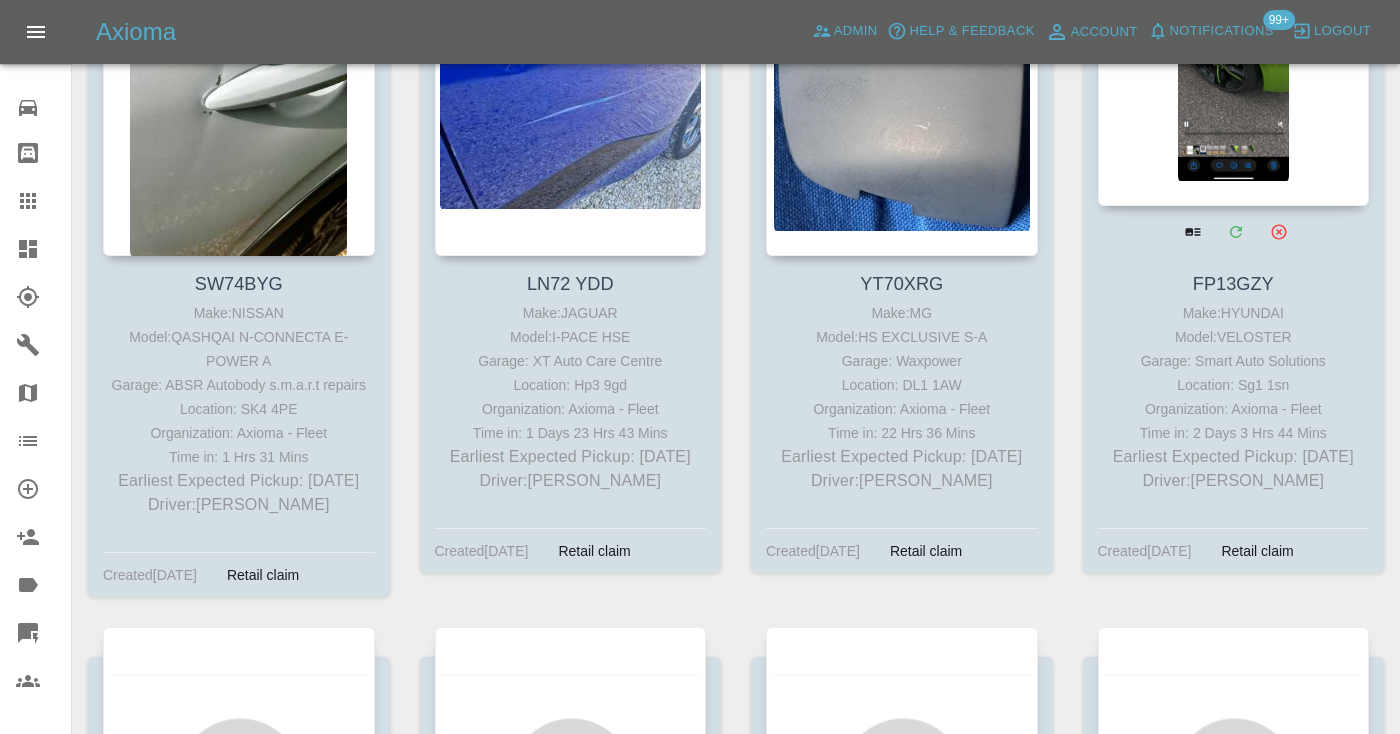 click at bounding box center [1234, 60] 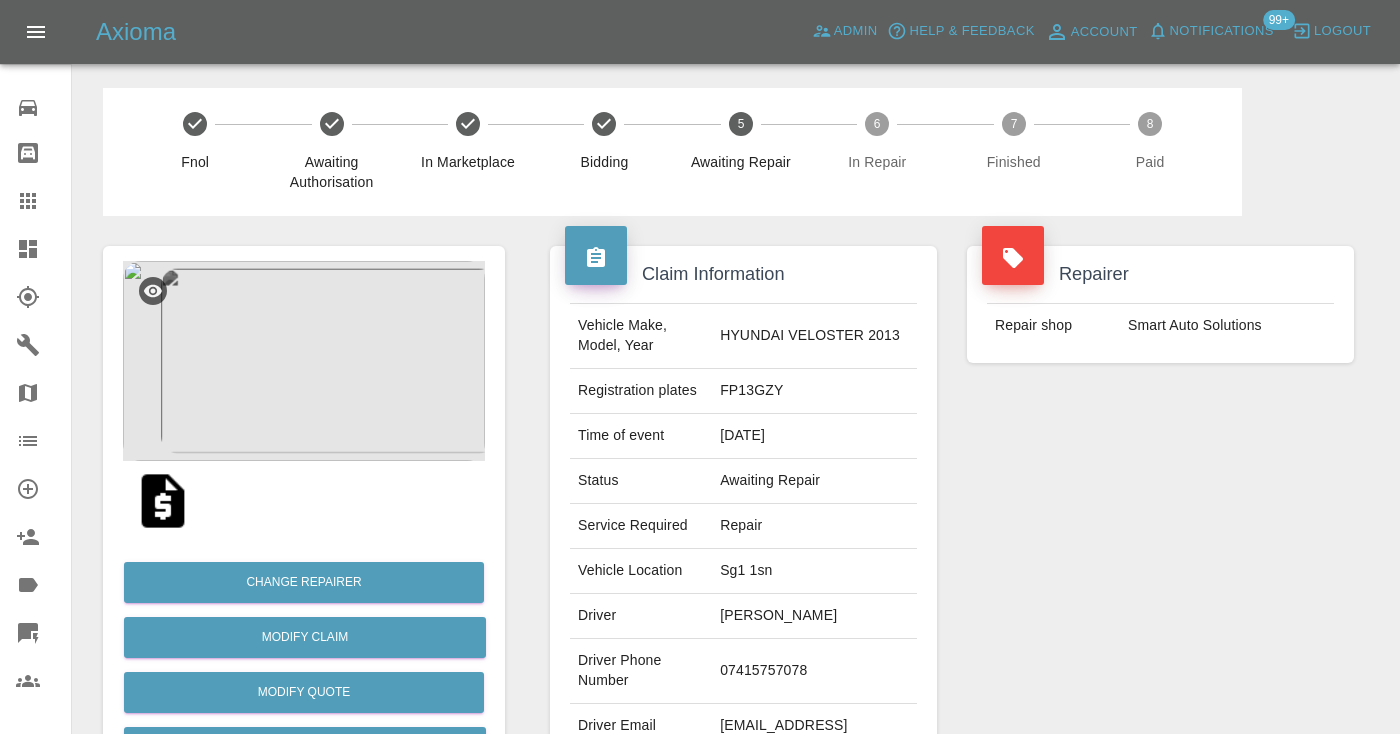 click on "07415757078" at bounding box center [814, 671] 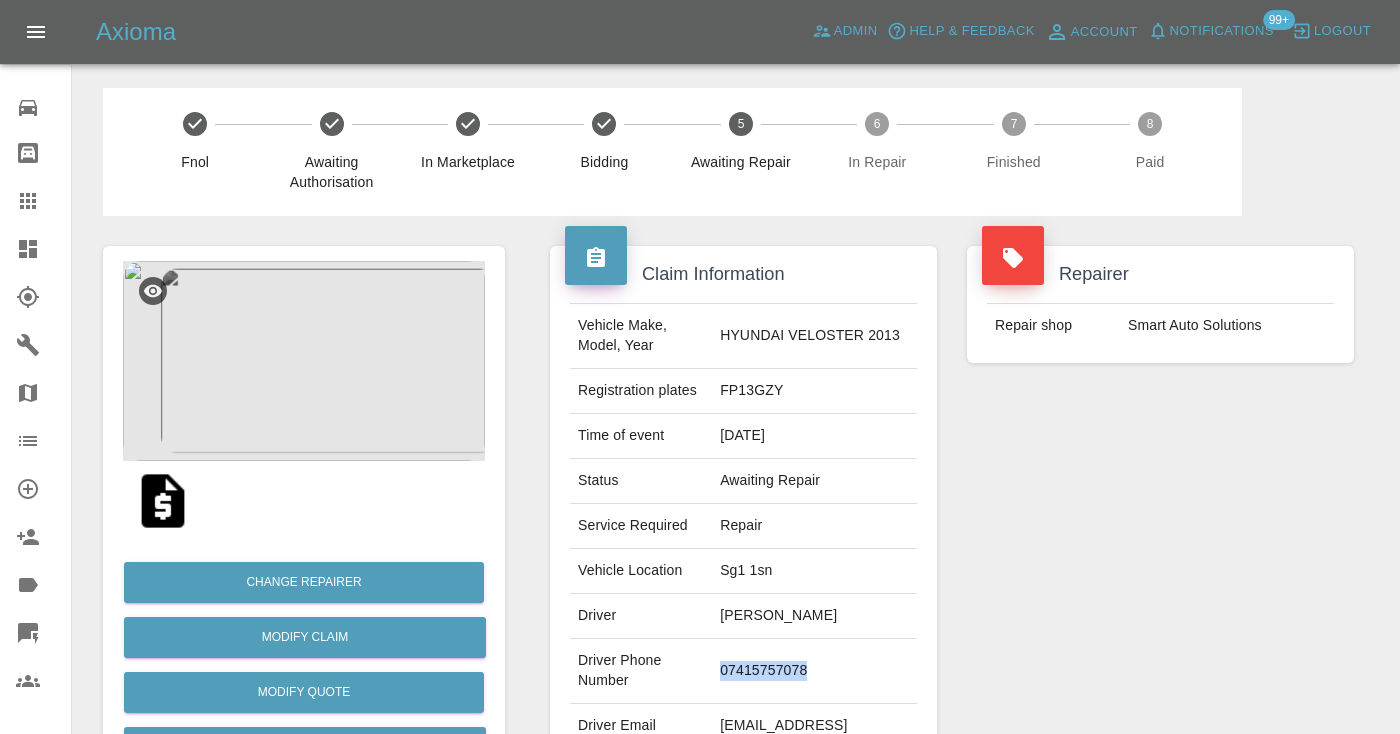 click on "07415757078" at bounding box center [814, 671] 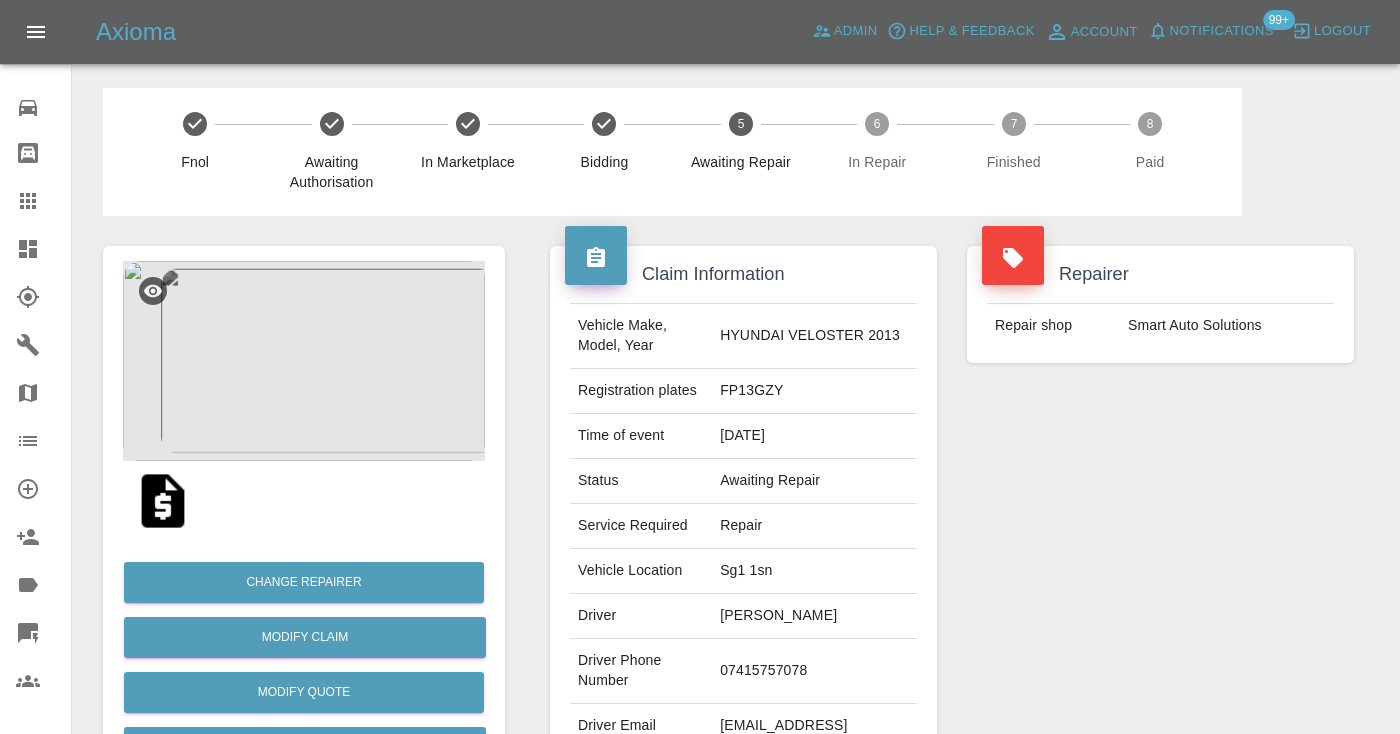 click on "Repairer Repair shop Smart Auto Solutions" at bounding box center (1160, 514) 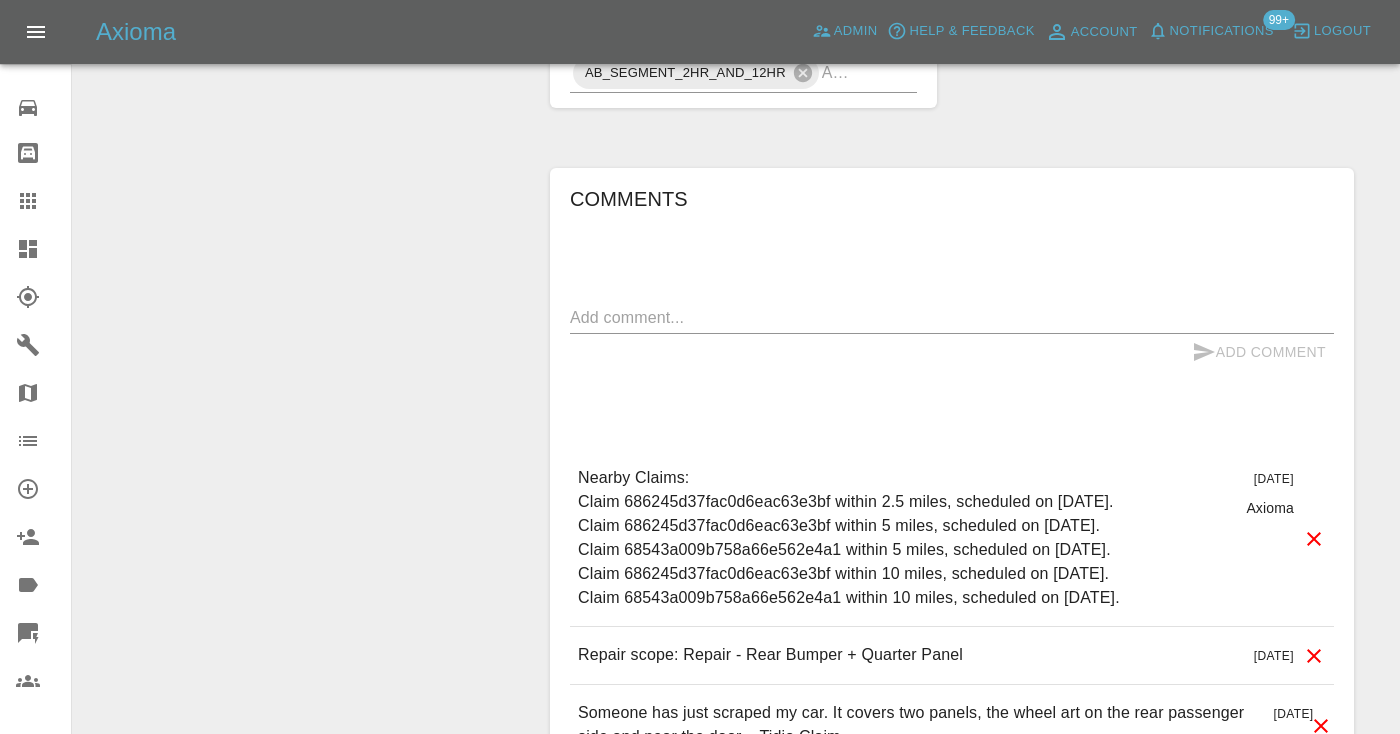 scroll, scrollTop: 1597, scrollLeft: 0, axis: vertical 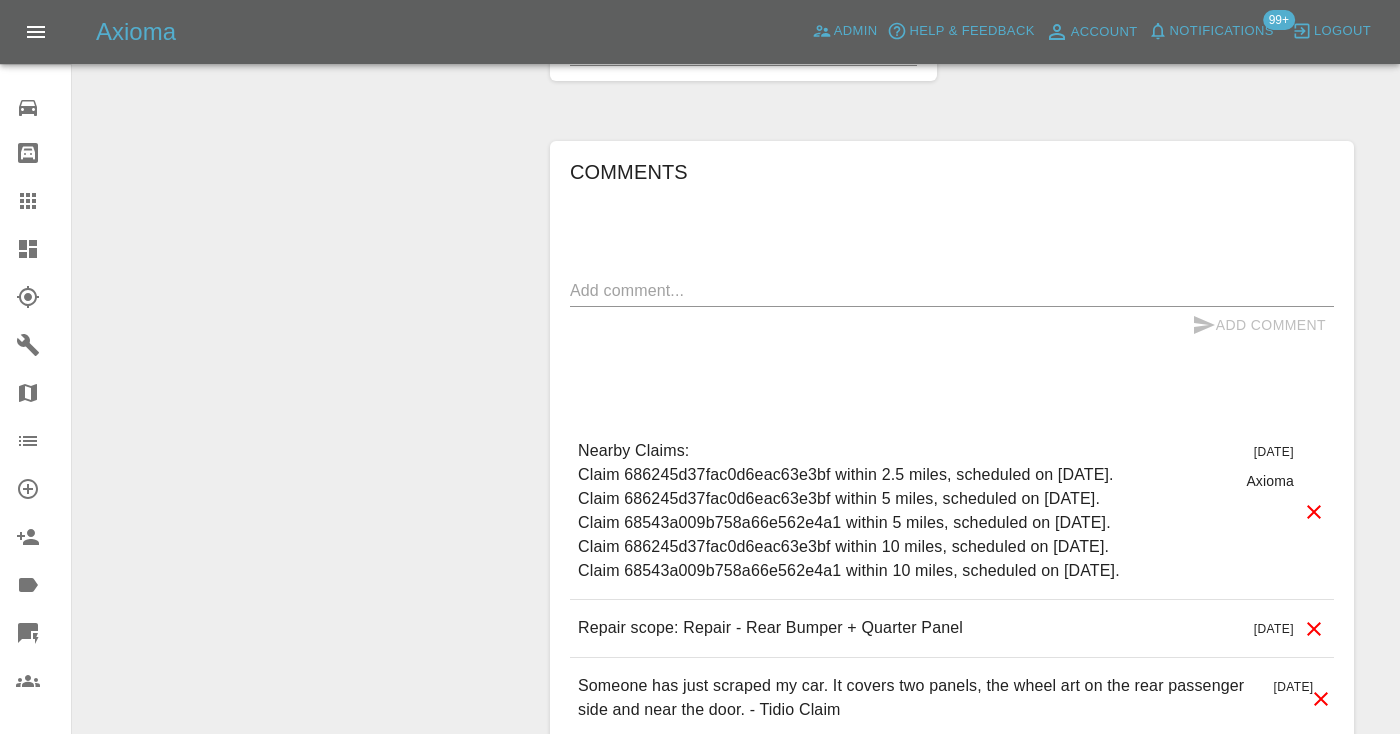 click at bounding box center (952, 290) 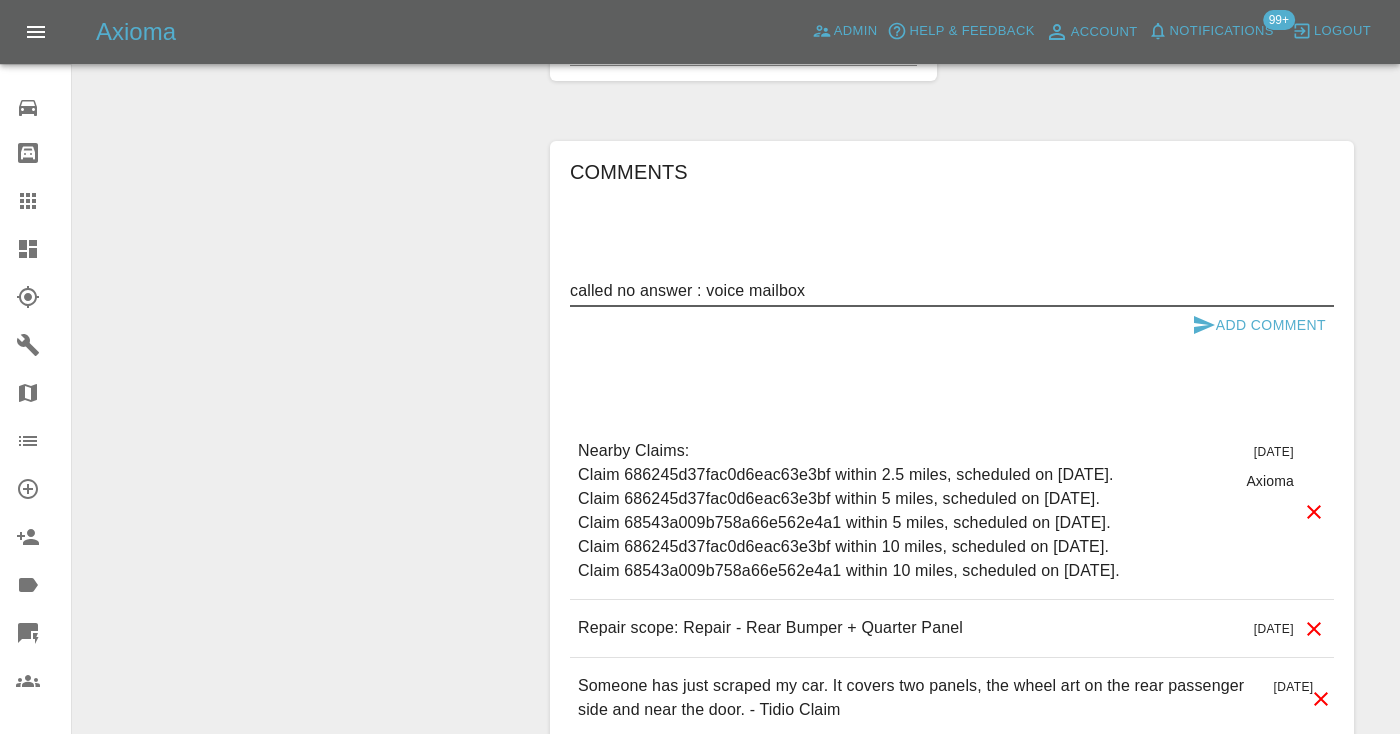 type on "called no answer : voice mailbox" 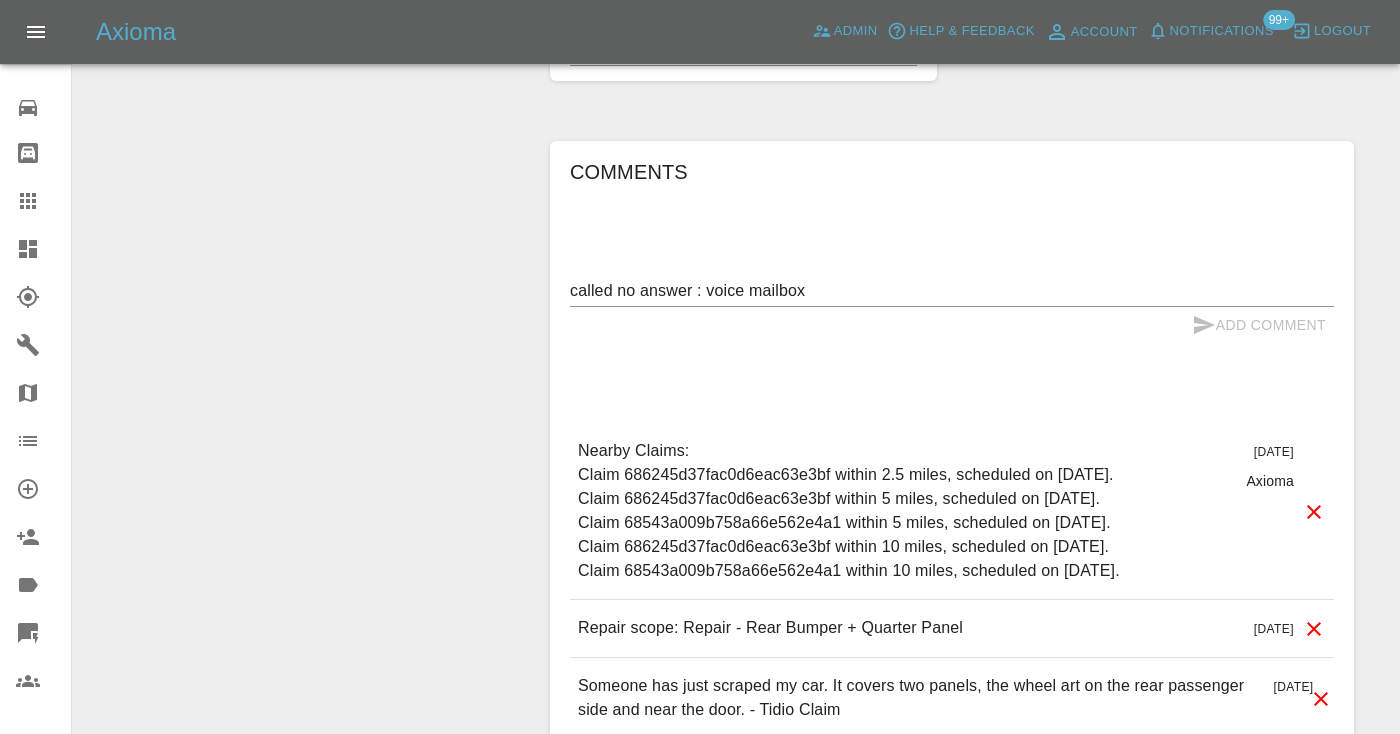 type 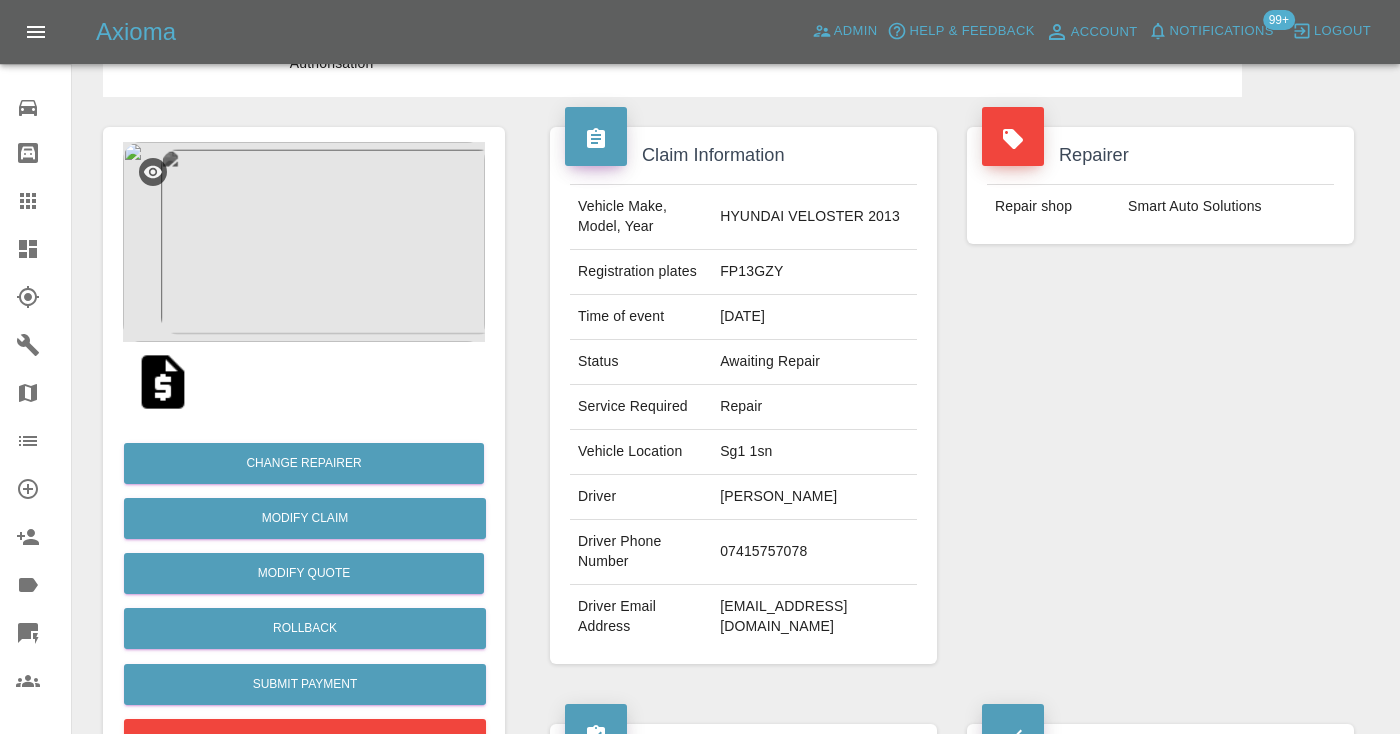 scroll, scrollTop: 116, scrollLeft: 0, axis: vertical 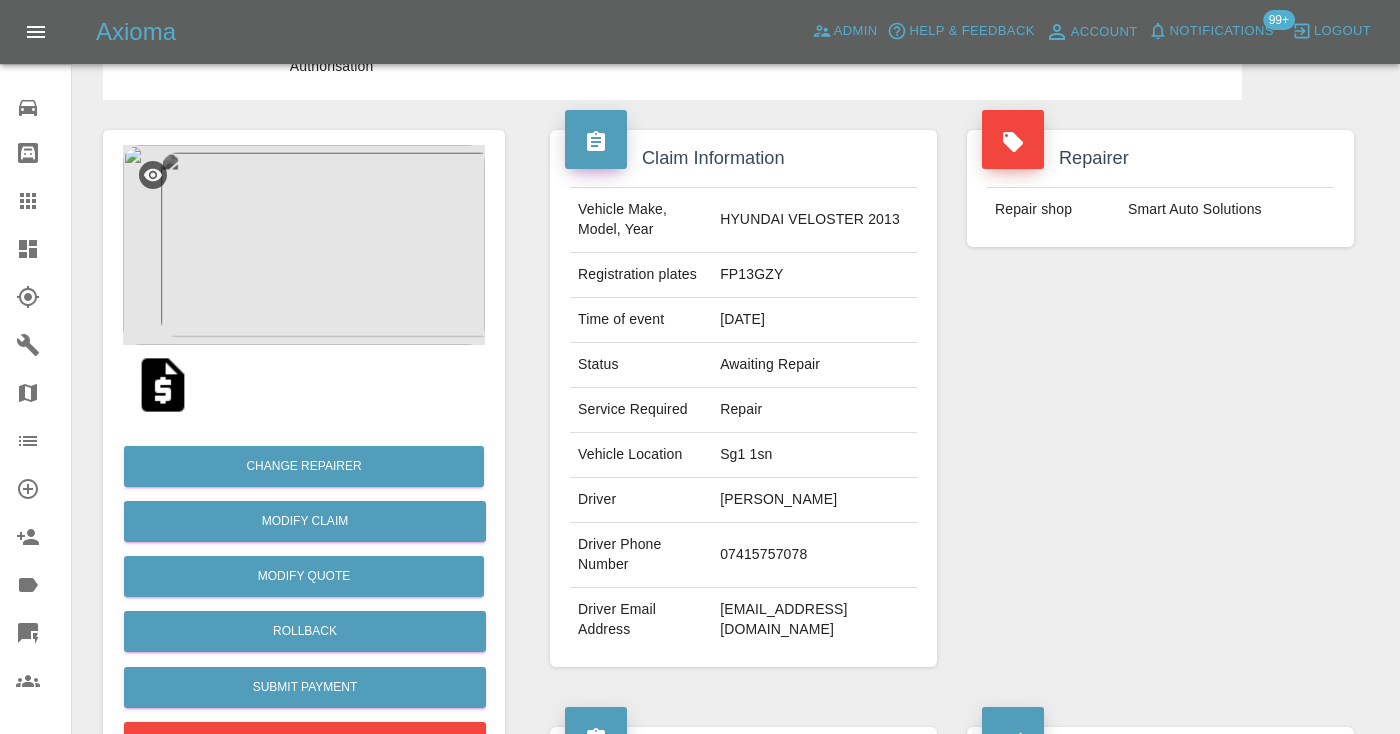 click 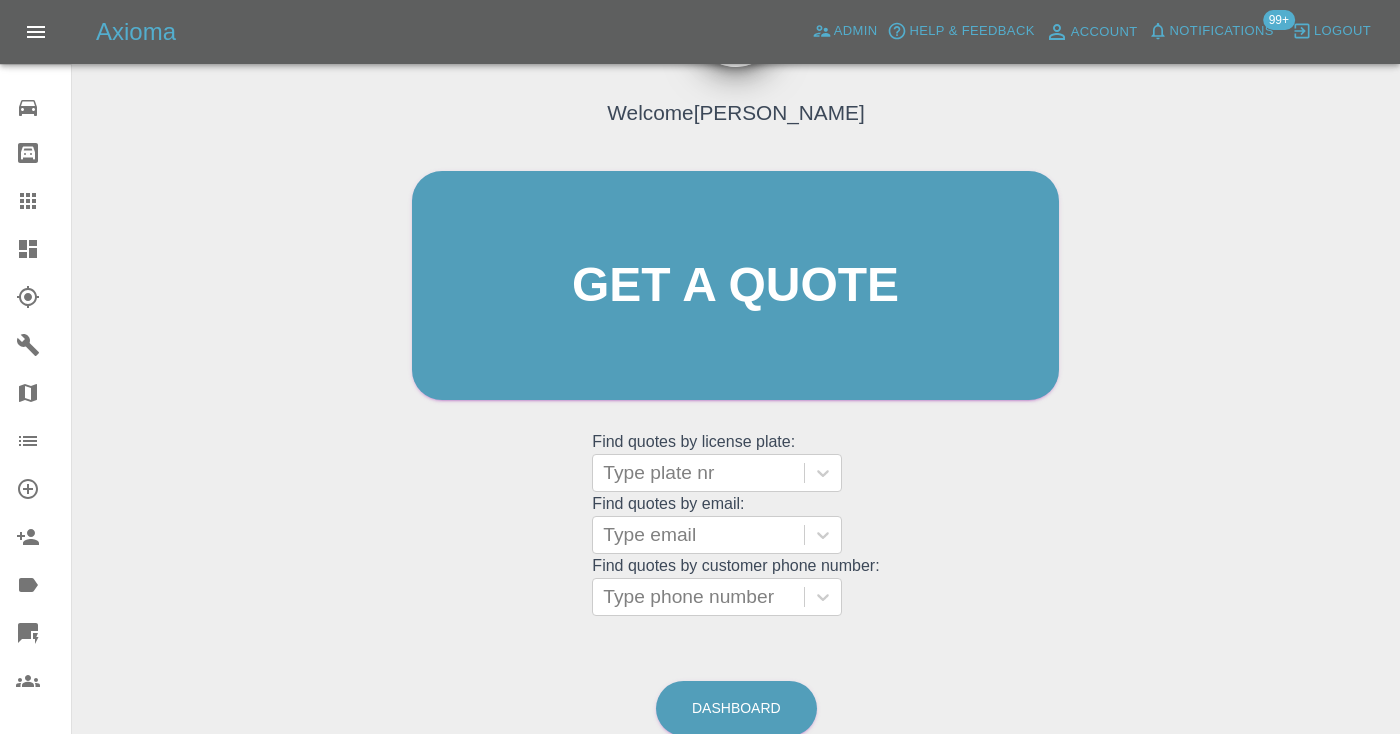 click on "Welcome  [PERSON_NAME] Get a quote Get a quote Find quotes by license plate: Type plate nr Find quotes by email: Type email Find quotes by customer phone number: Type phone number Dashboard" at bounding box center (736, 381) 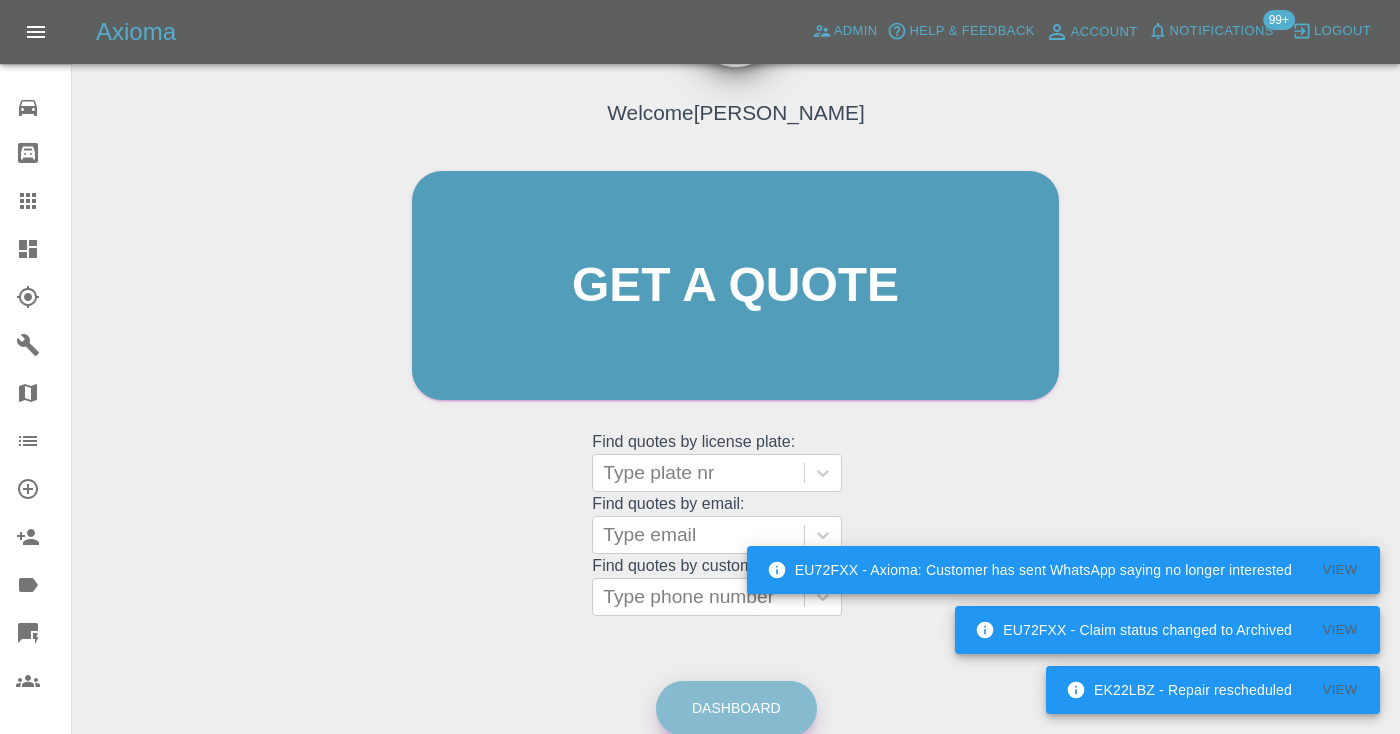 click on "Dashboard" at bounding box center (736, 708) 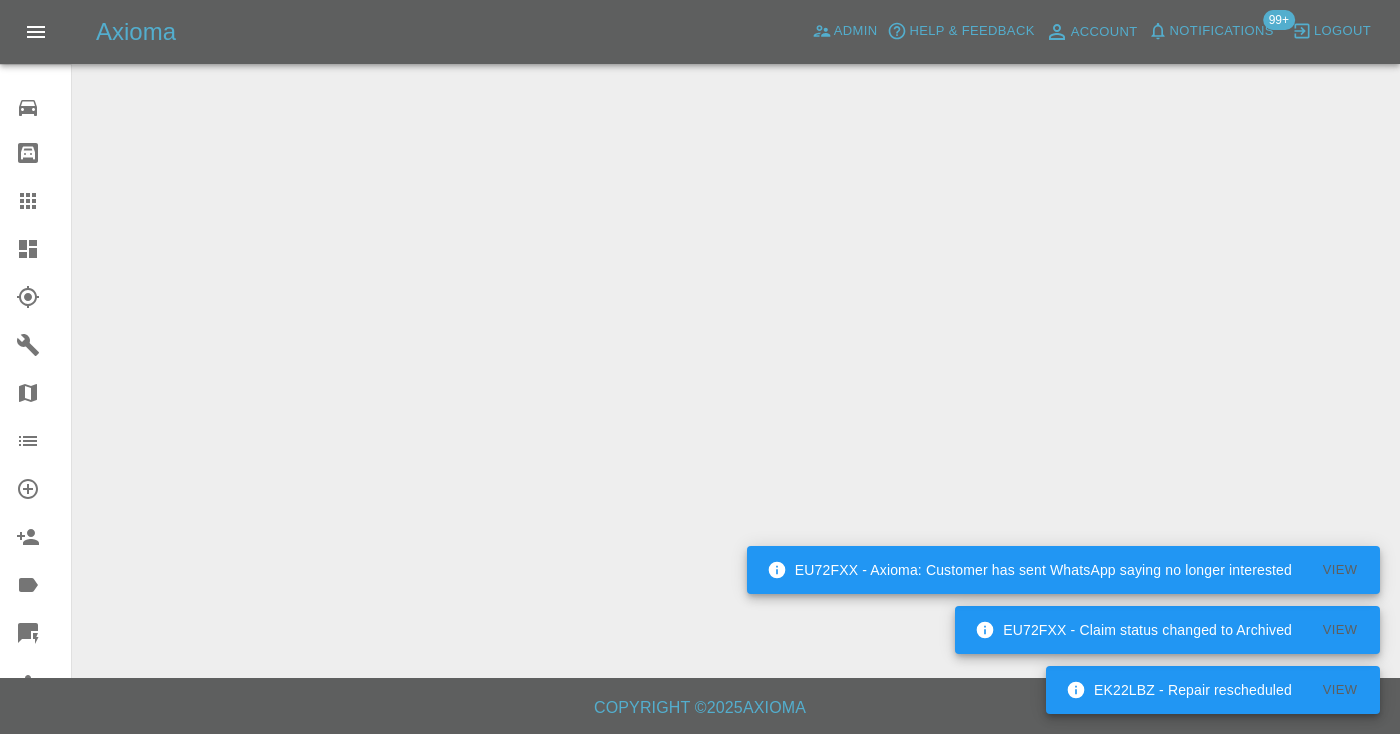 scroll, scrollTop: 0, scrollLeft: 0, axis: both 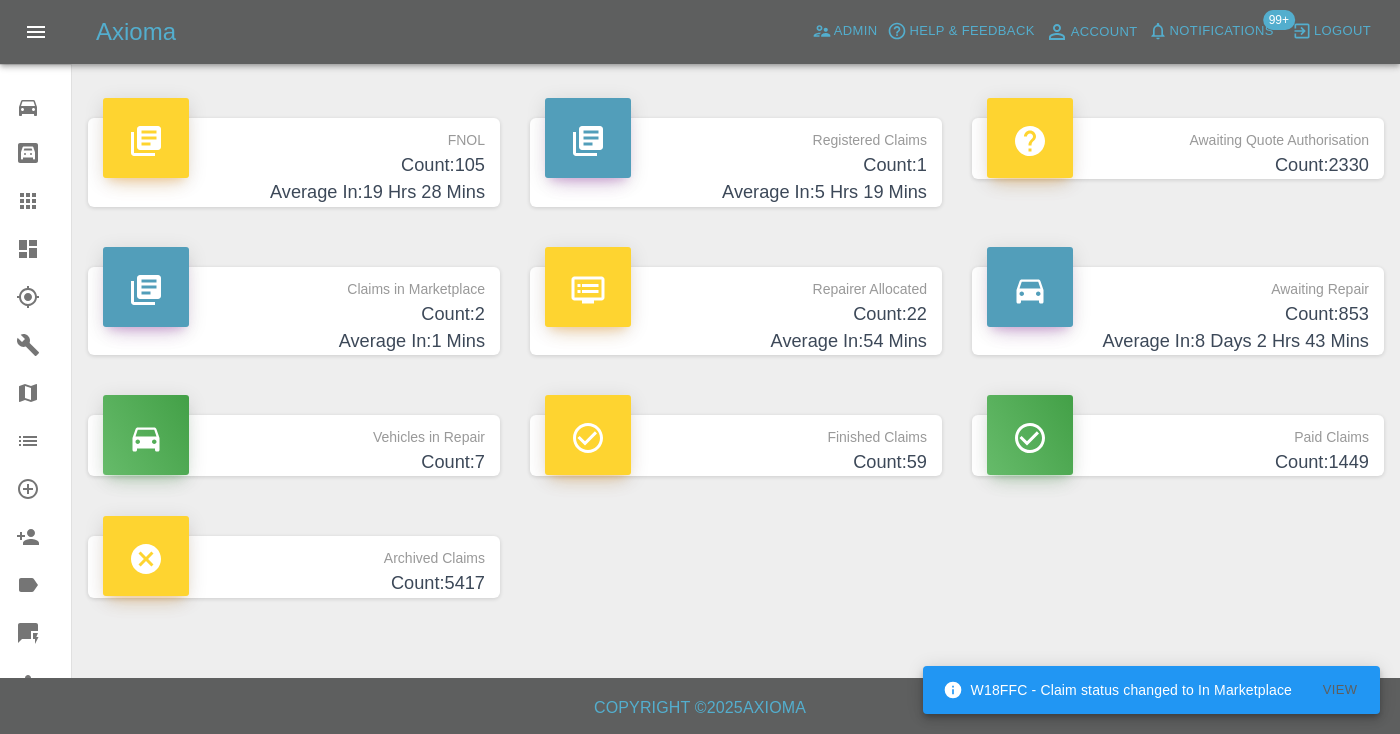 click on "Count:  853" at bounding box center (1178, 314) 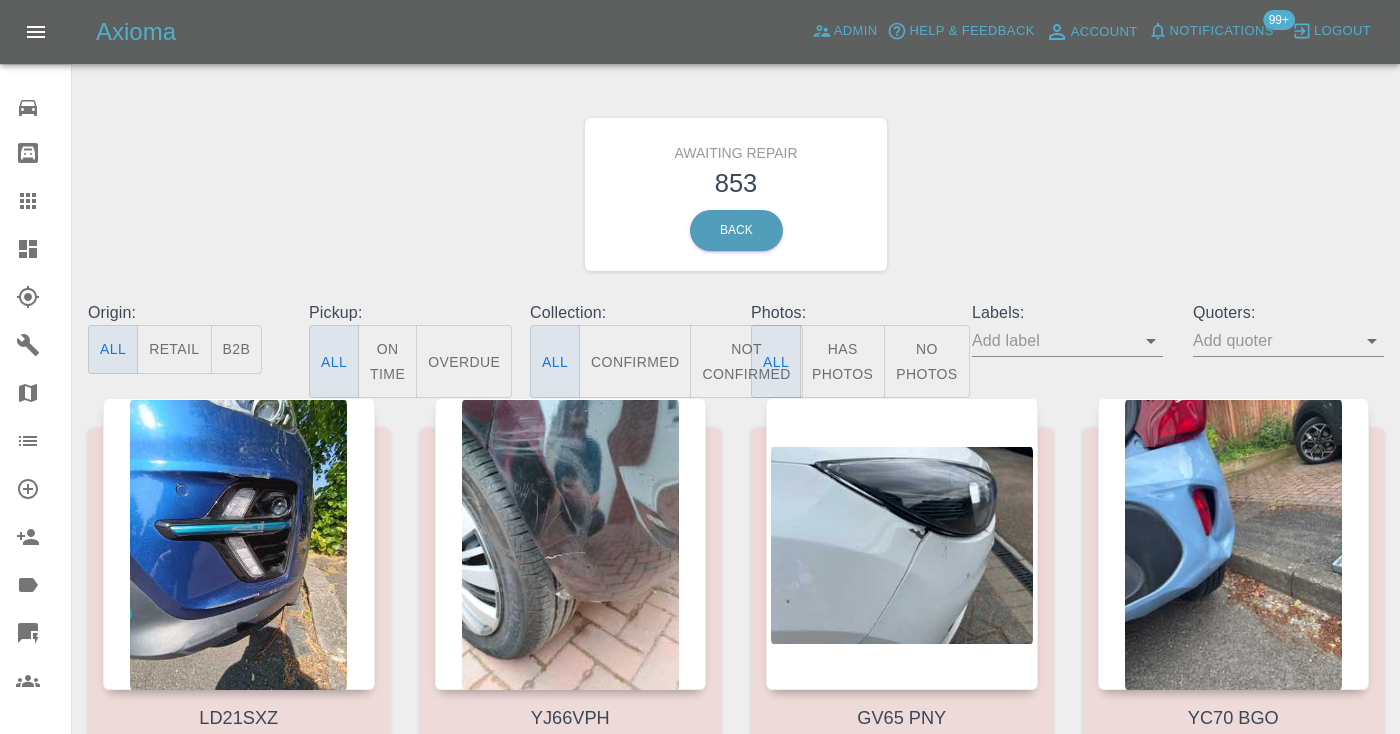 click on "Not Confirmed" at bounding box center [746, 361] 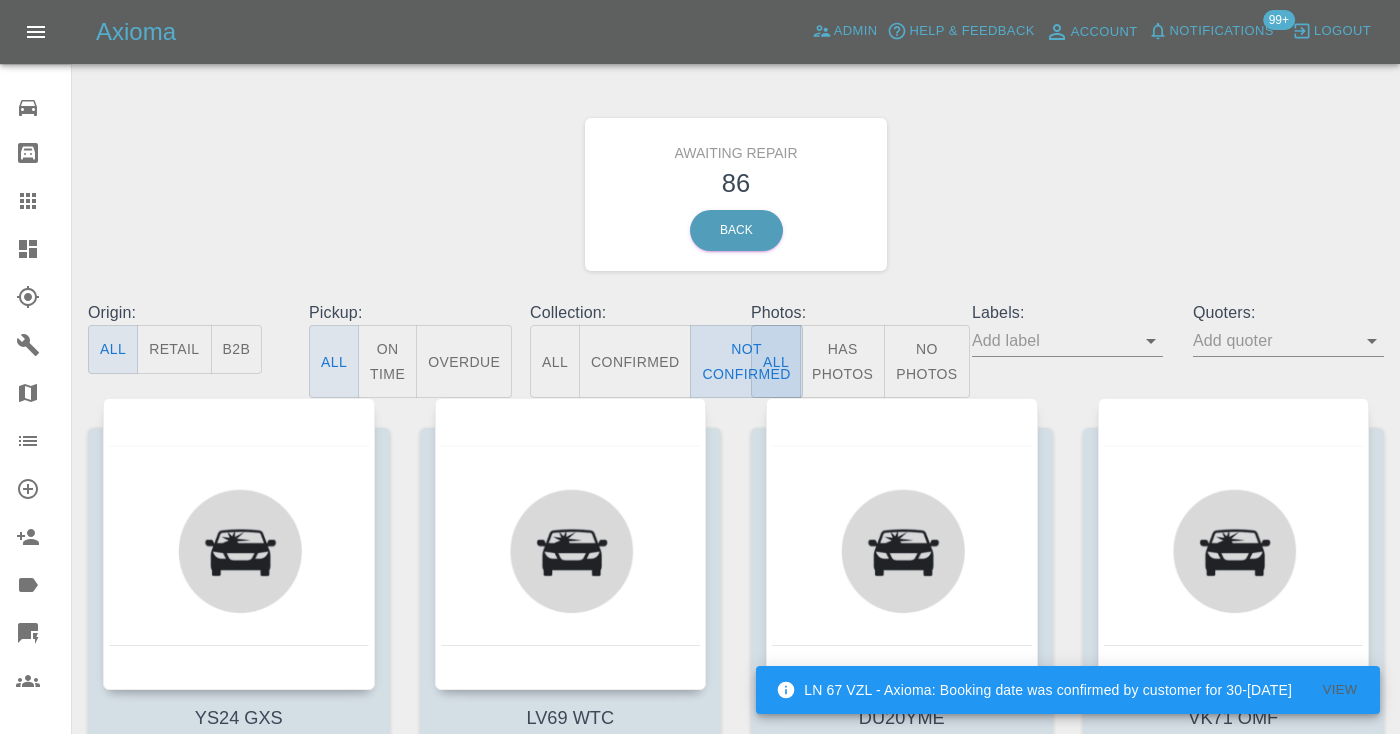 click on "Not Confirmed" at bounding box center (746, 361) 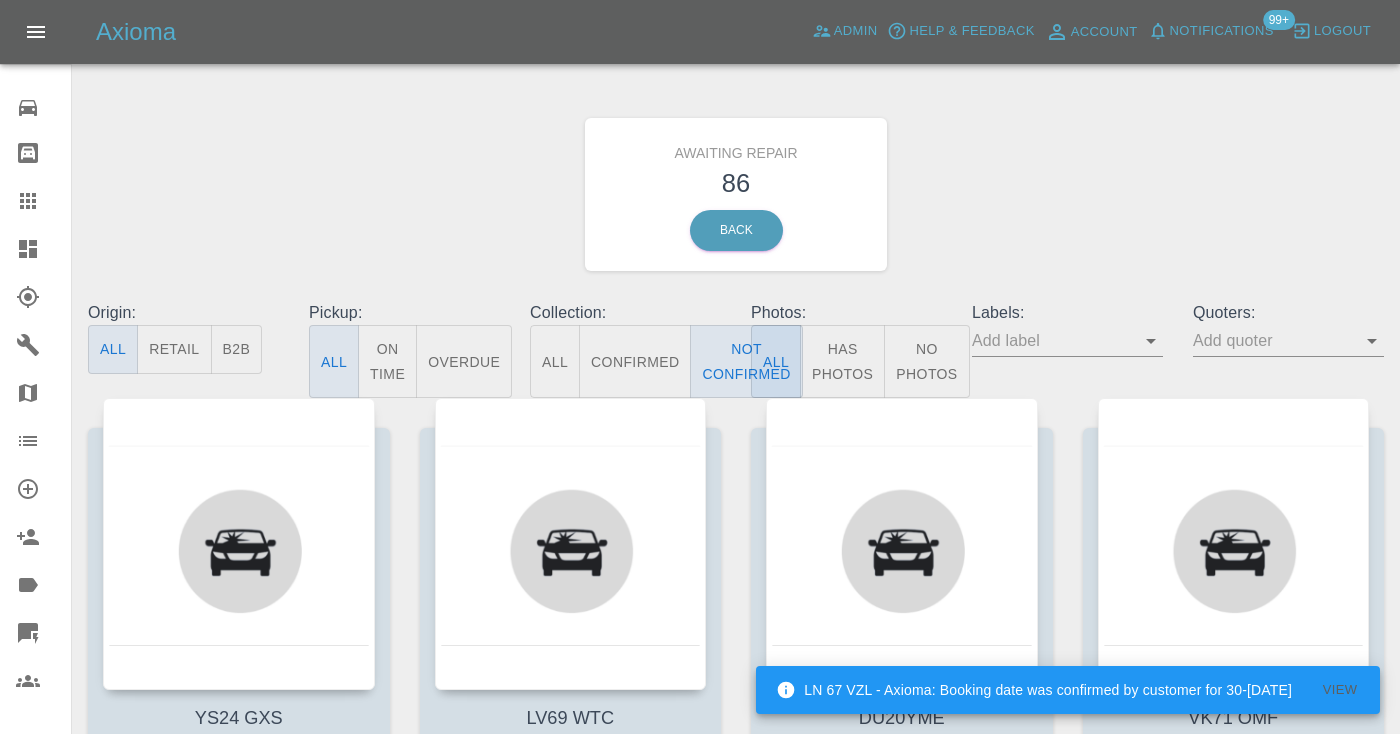 click on "Awaiting Repair 86 Back" at bounding box center [736, 194] 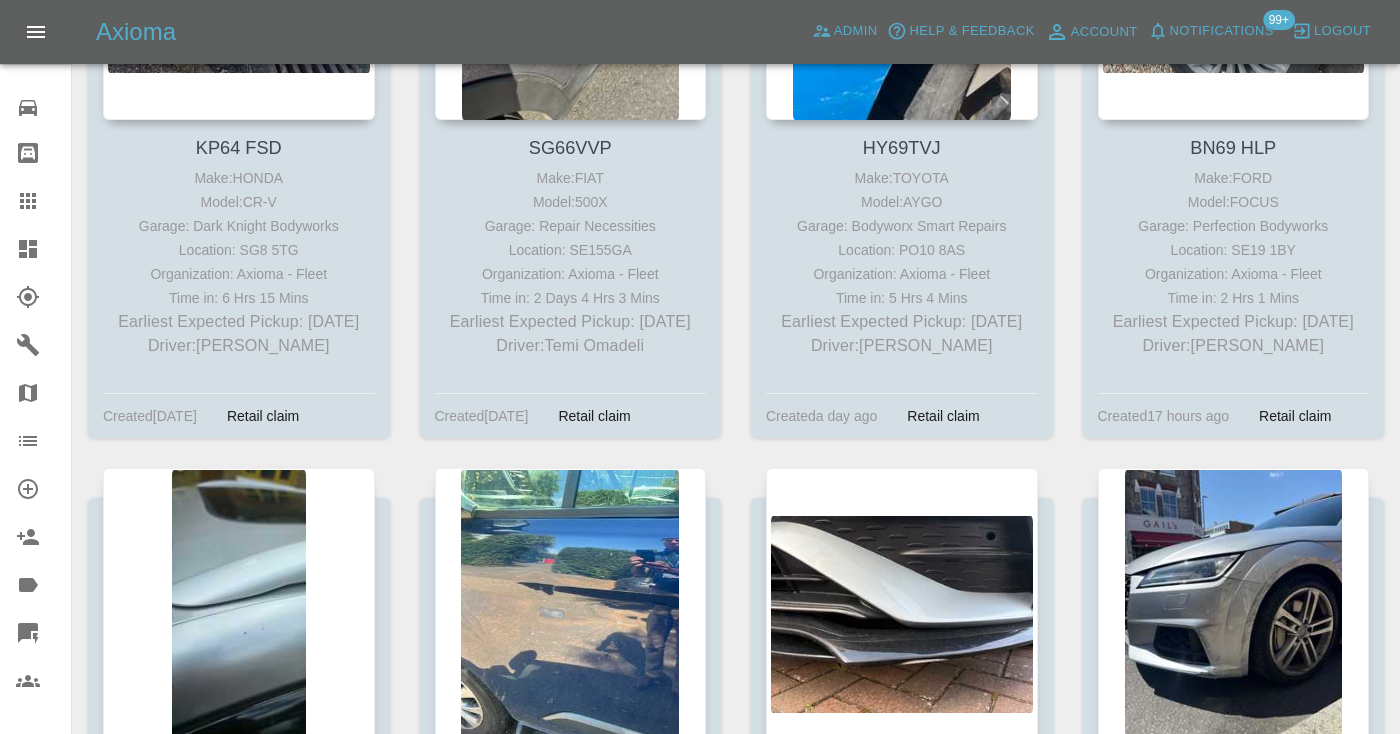 scroll, scrollTop: 10528, scrollLeft: 0, axis: vertical 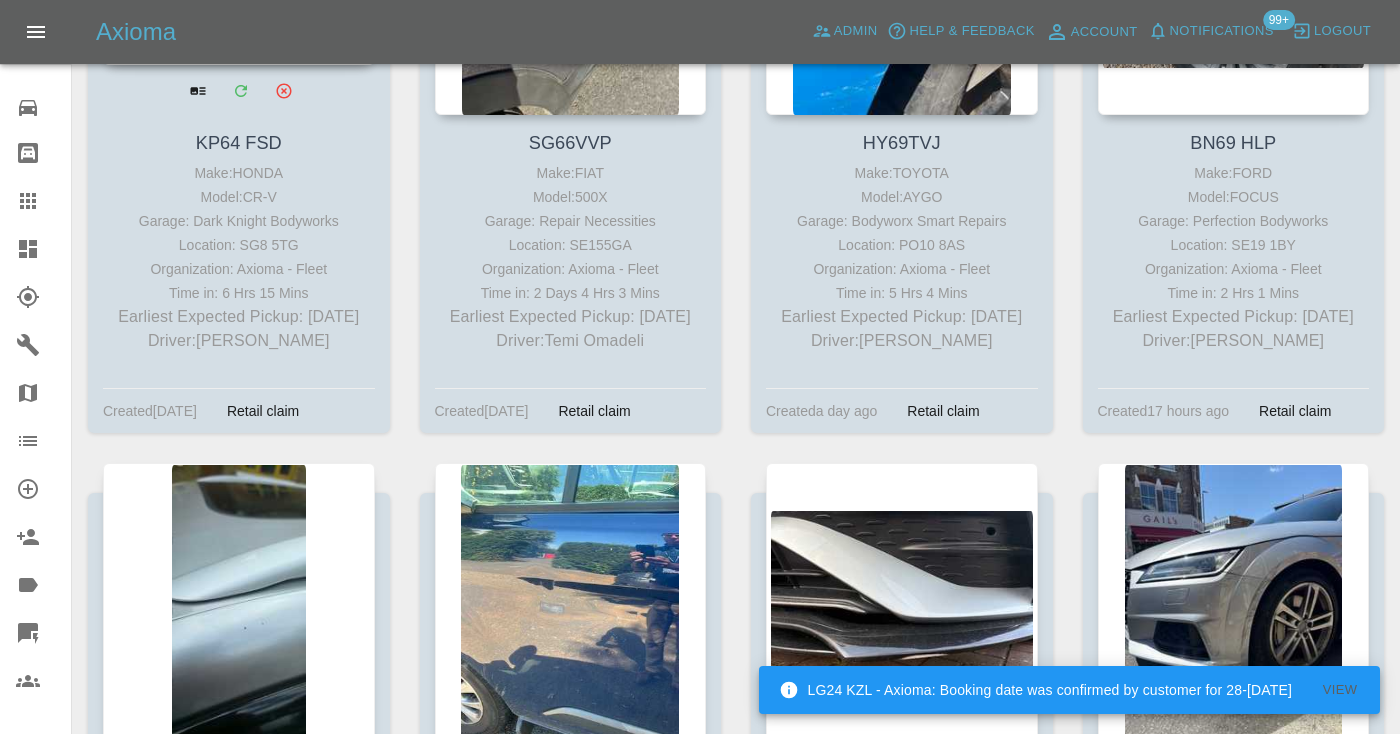 click at bounding box center (239, -81) 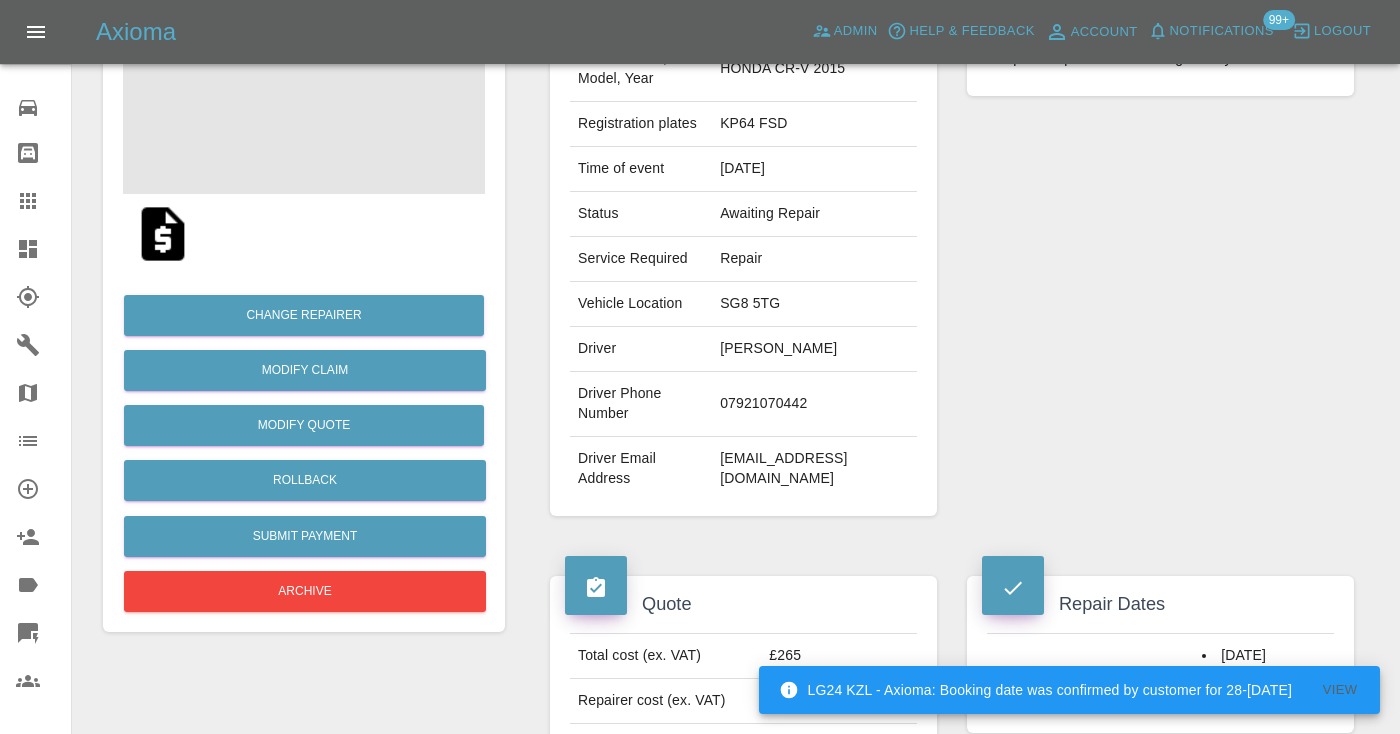 scroll, scrollTop: 270, scrollLeft: 0, axis: vertical 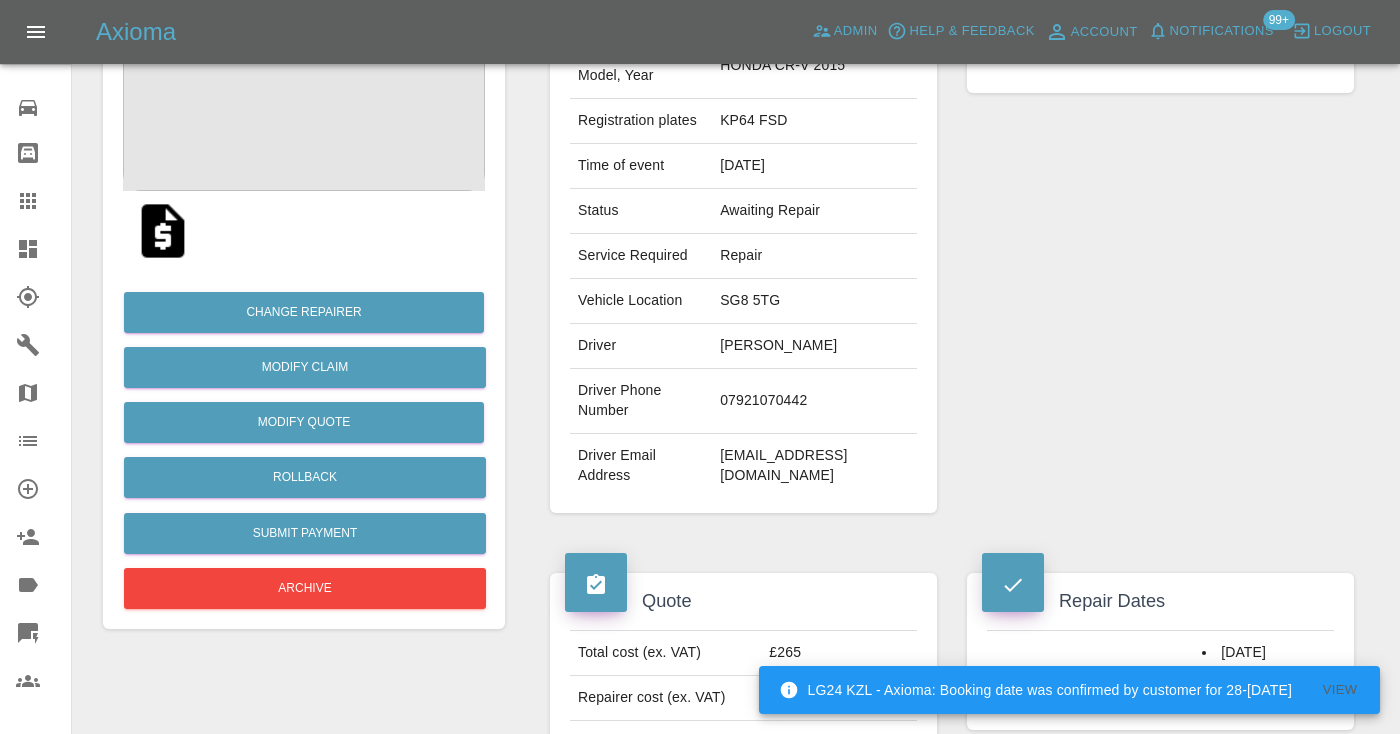 click on "07921070442" at bounding box center (814, 401) 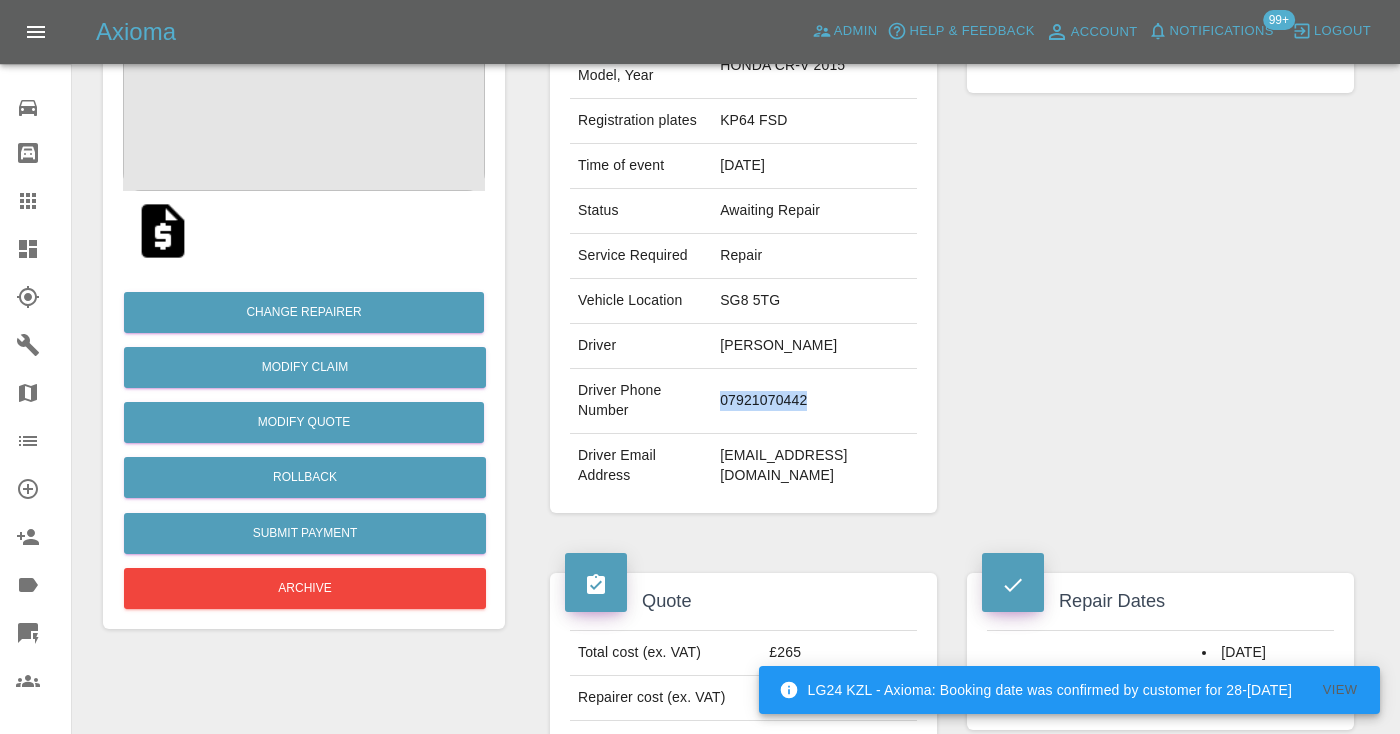 click on "07921070442" at bounding box center [814, 401] 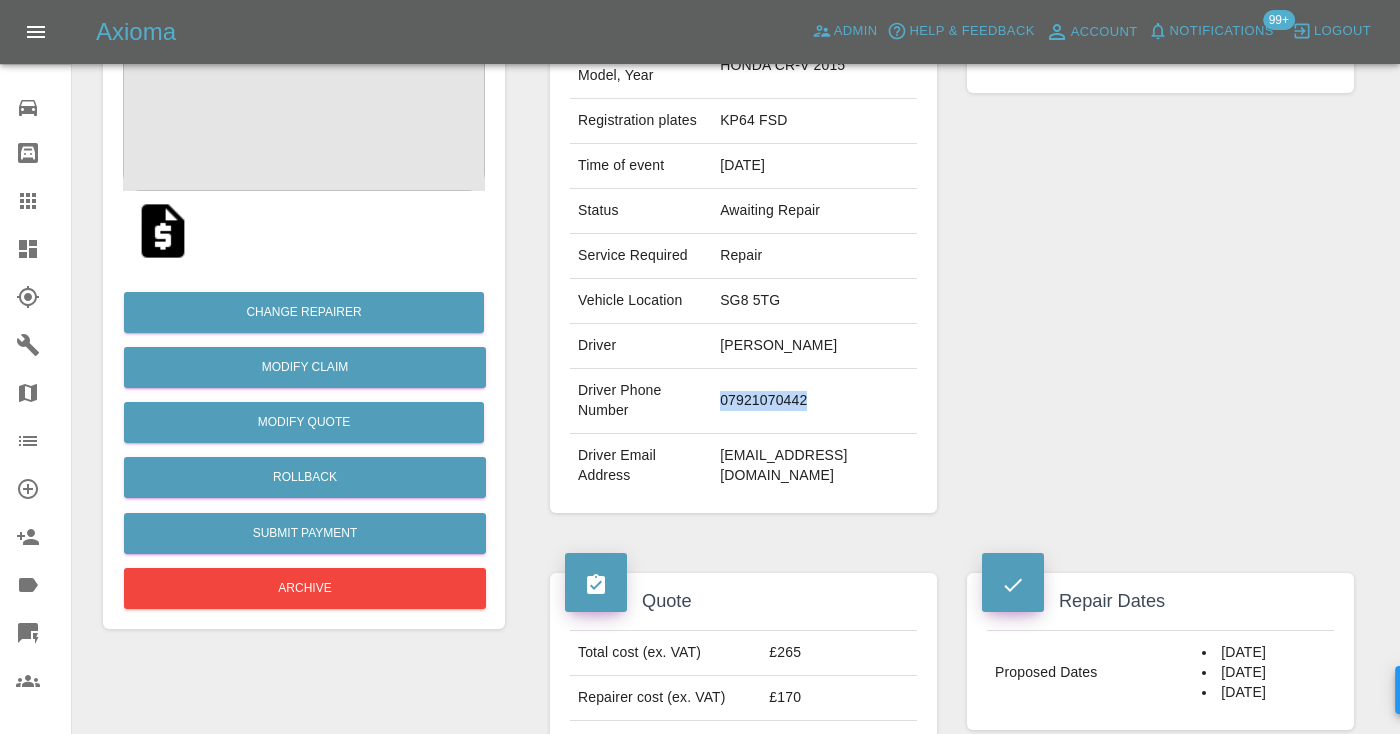 copy on "07921070442" 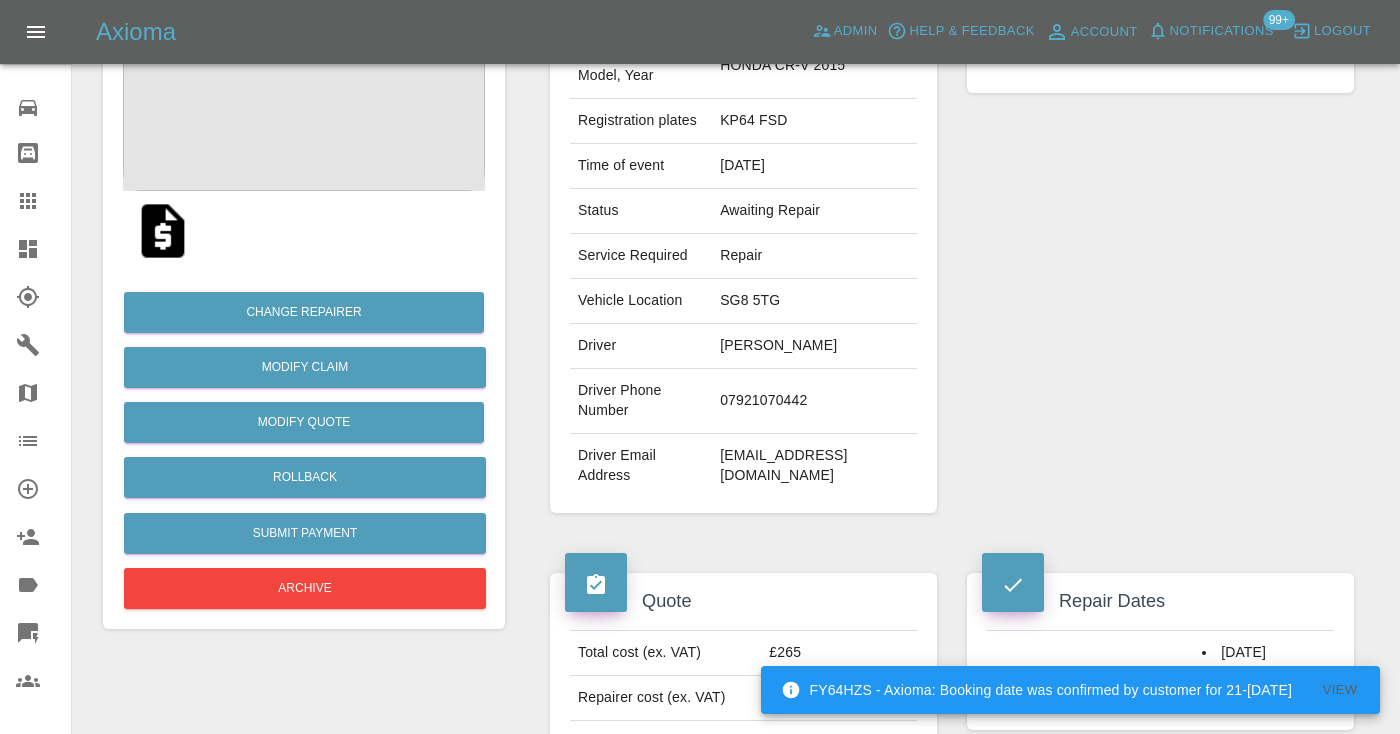 click on "Repairer Repair shop Dark Knight  Bodyworks" at bounding box center [1160, 244] 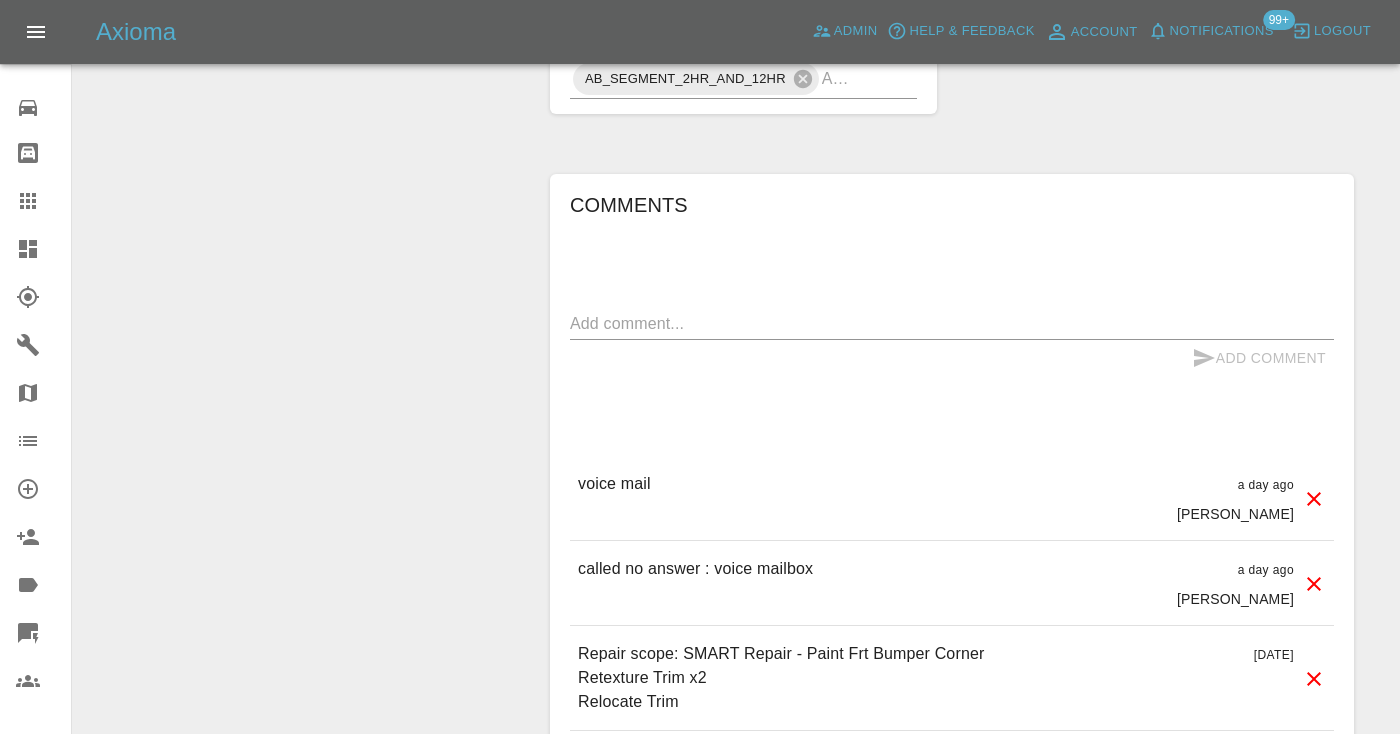 scroll, scrollTop: 1344, scrollLeft: 0, axis: vertical 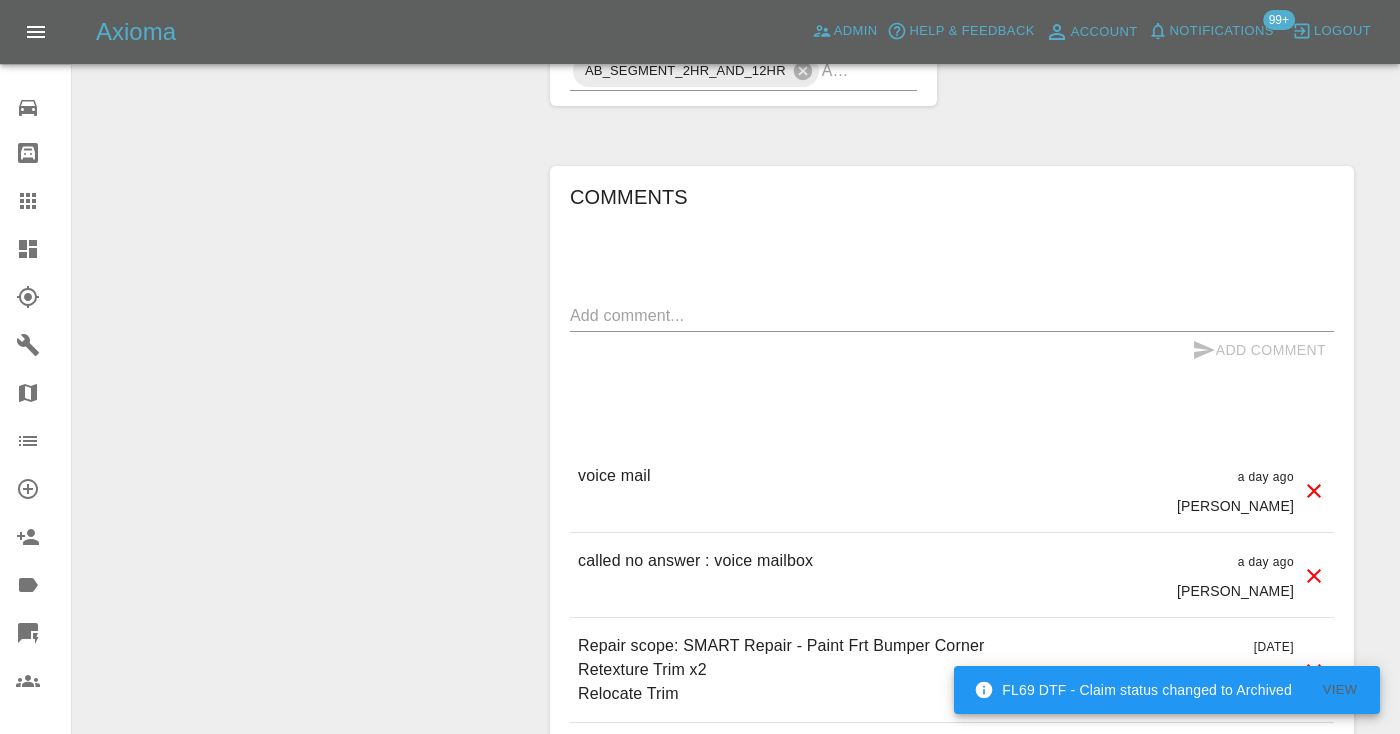 click at bounding box center [952, 315] 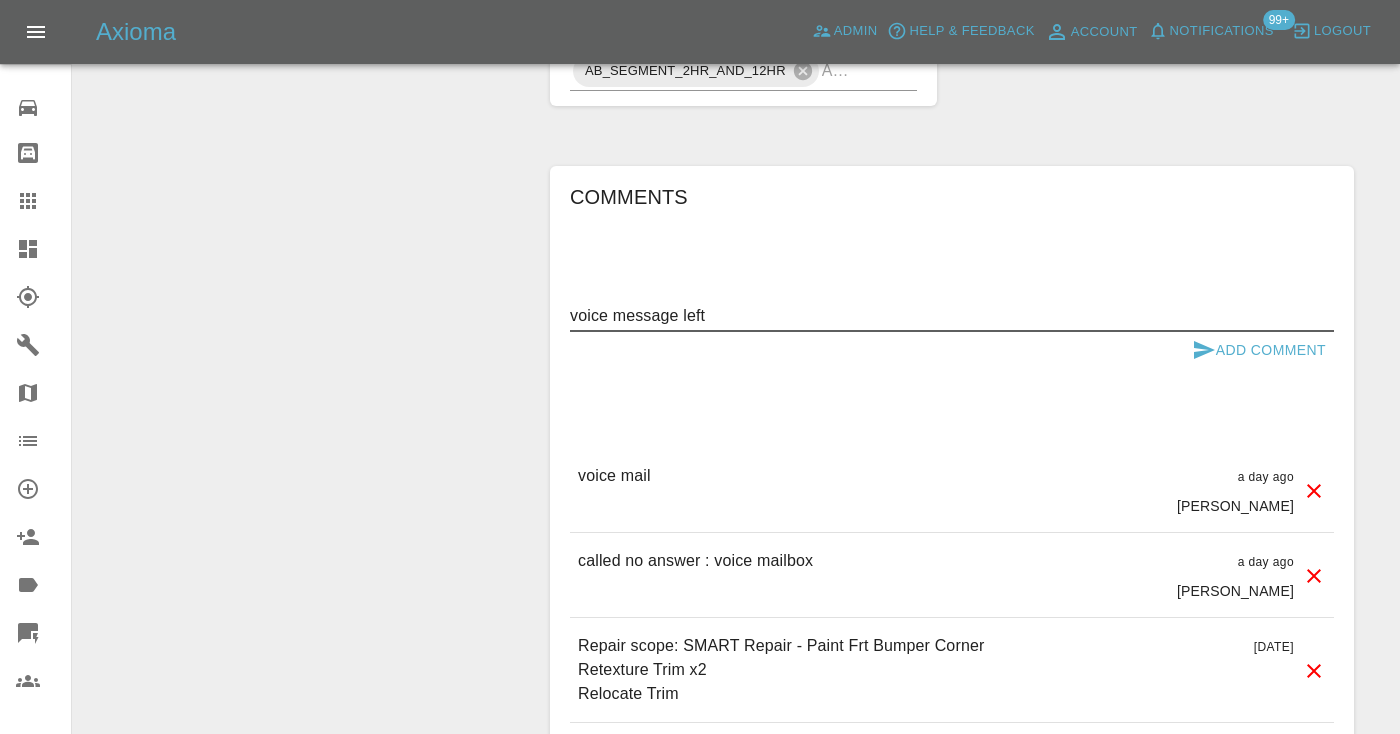 type on "voice message left" 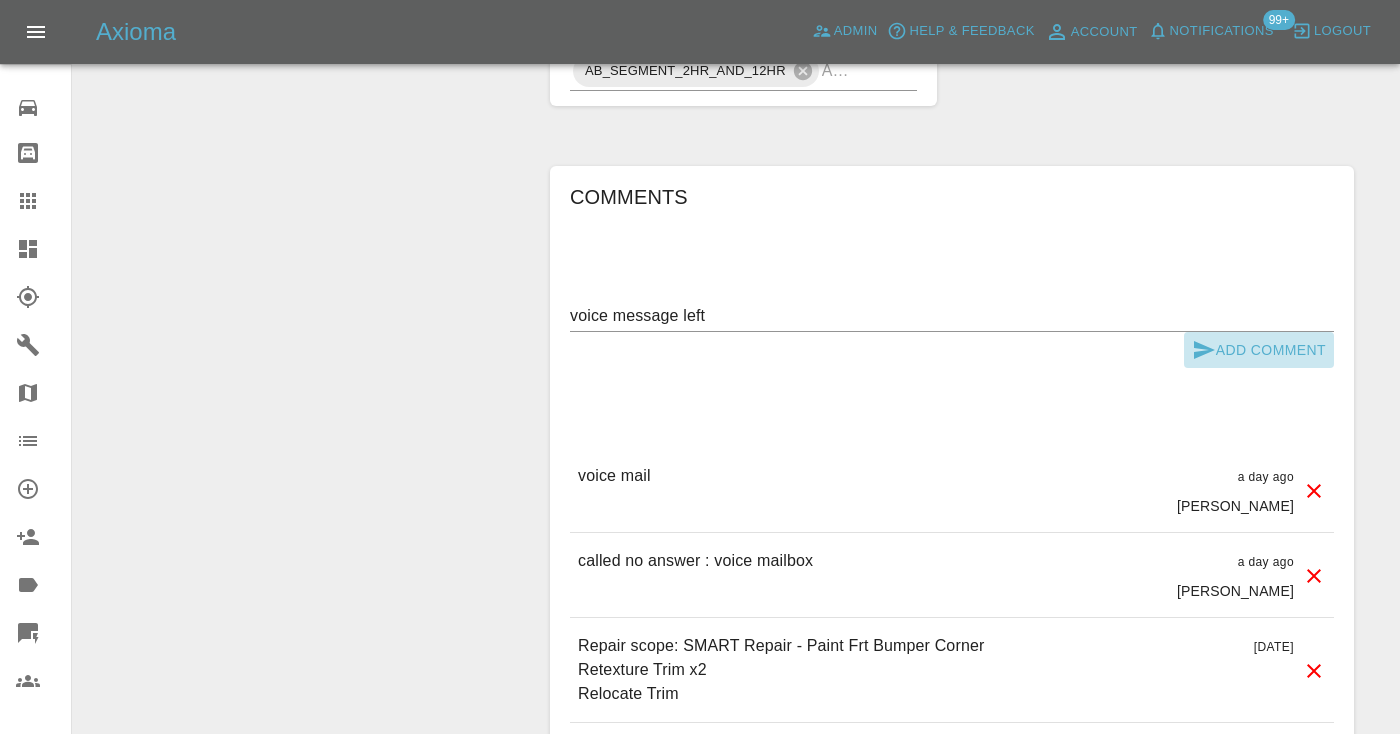 click 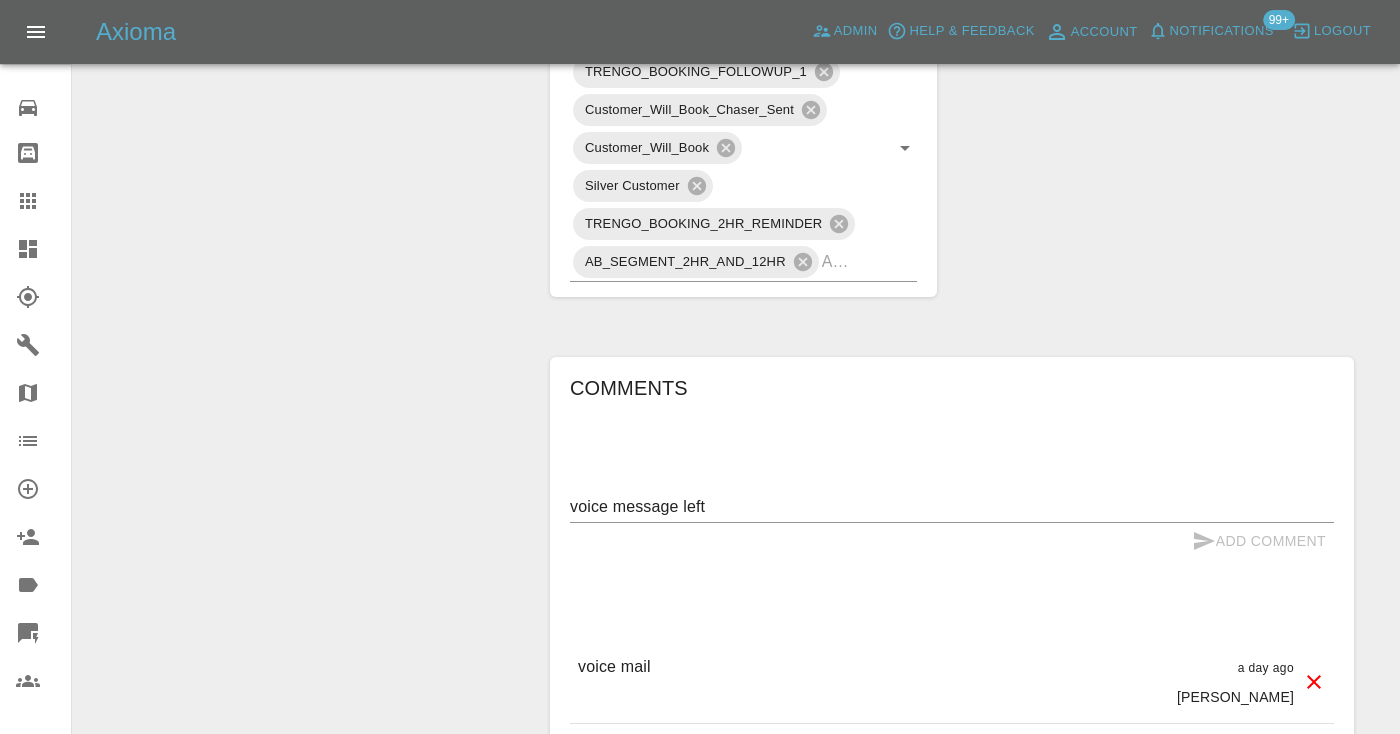 type 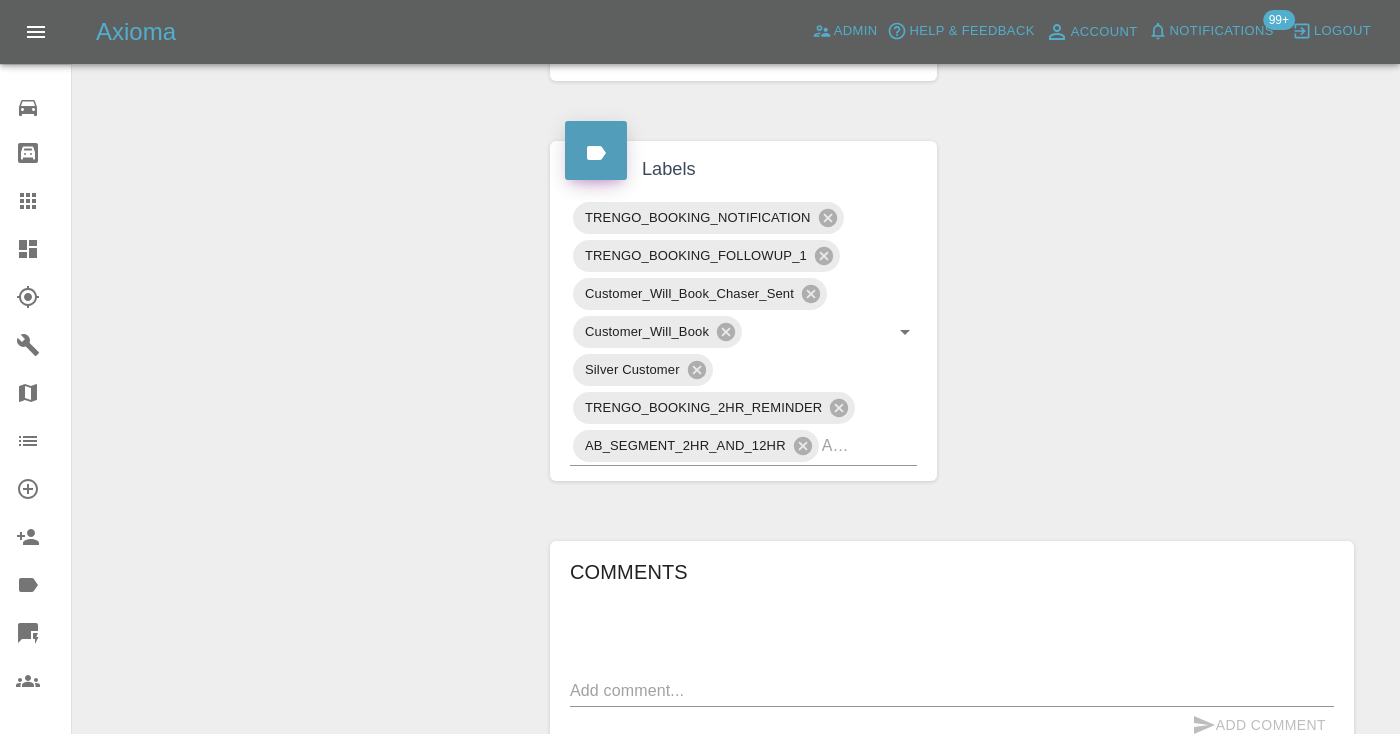 scroll, scrollTop: 966, scrollLeft: 0, axis: vertical 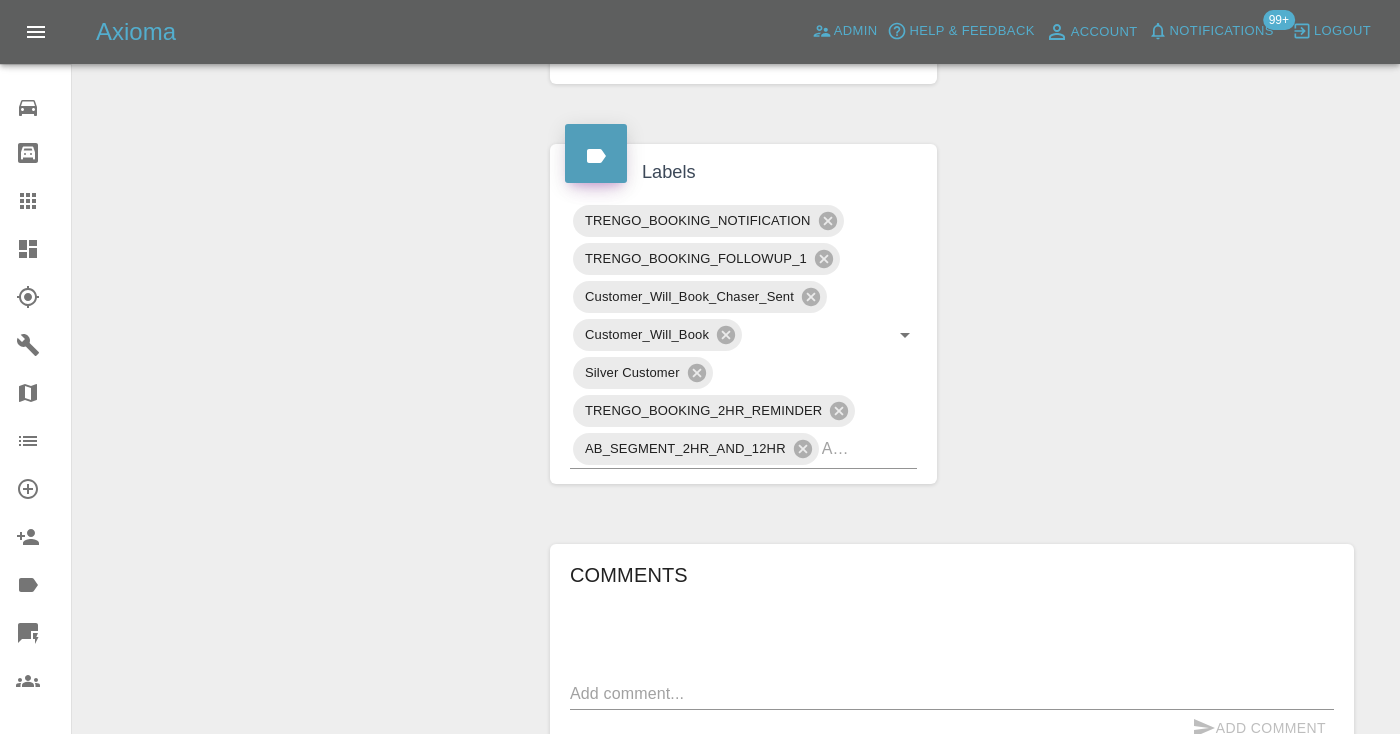 click on "Claims" at bounding box center [35, 201] 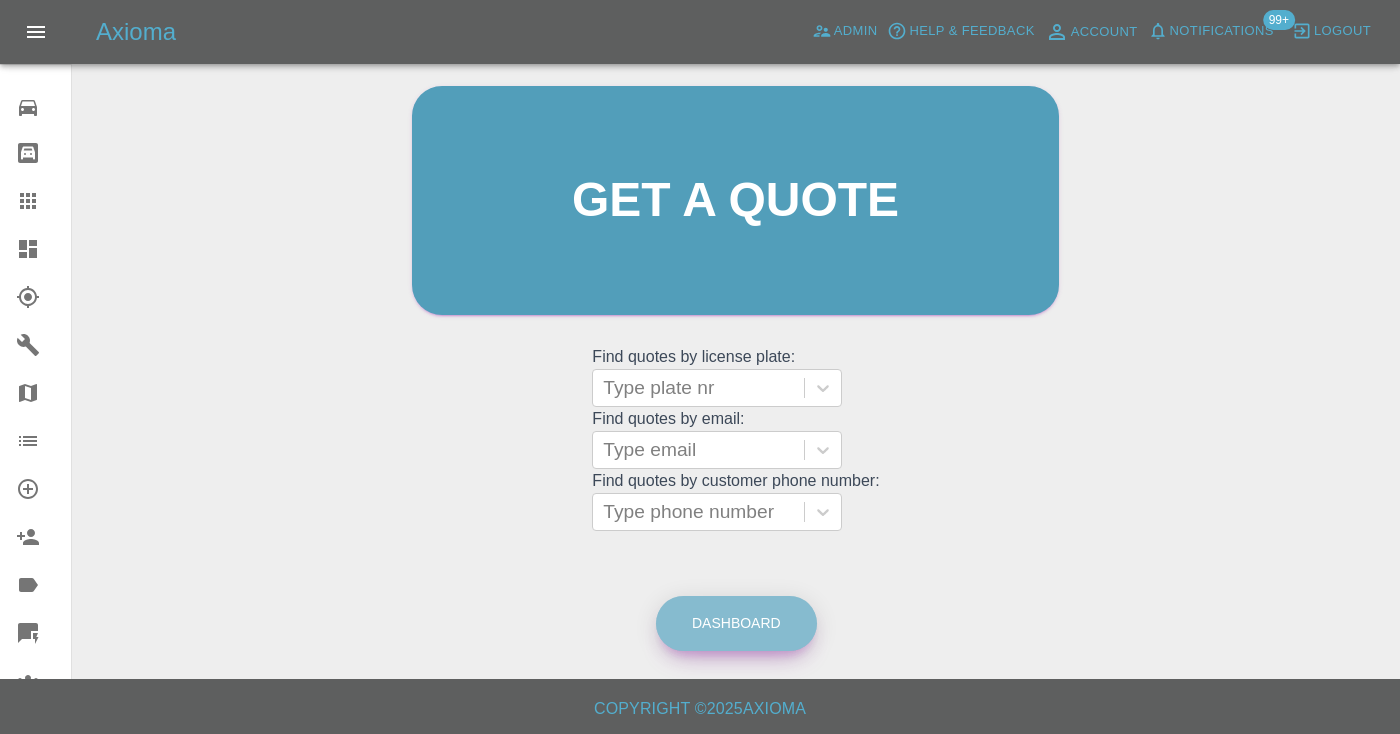 click on "Dashboard" at bounding box center (736, 623) 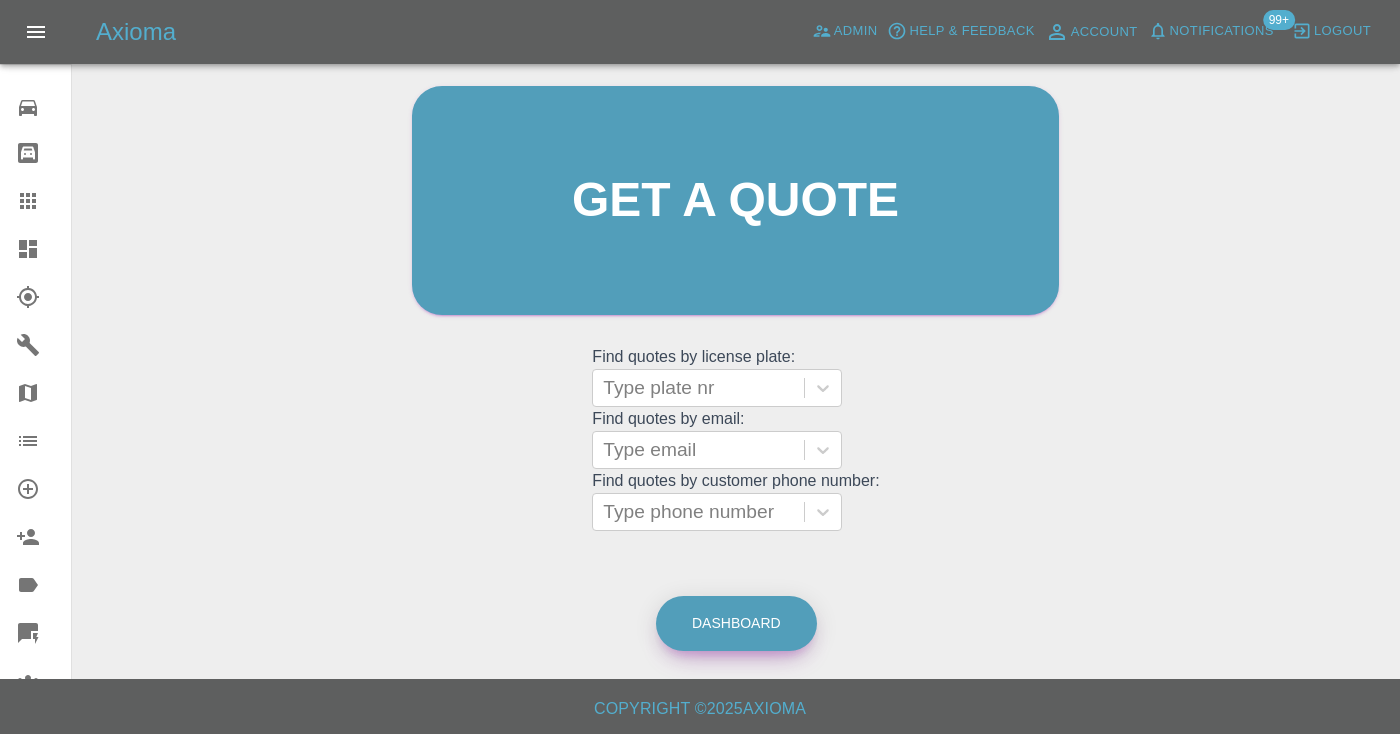 scroll, scrollTop: 0, scrollLeft: 0, axis: both 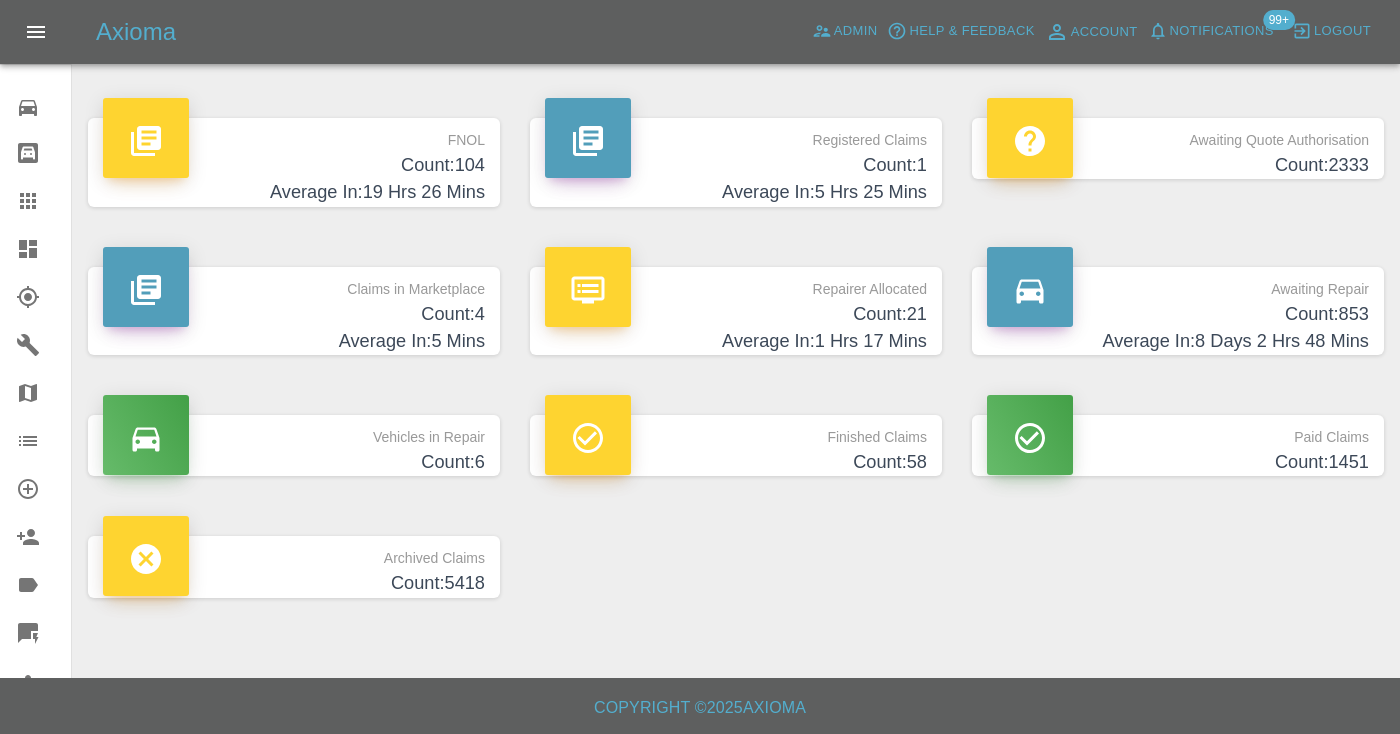 click on "Count:  853" at bounding box center [1178, 314] 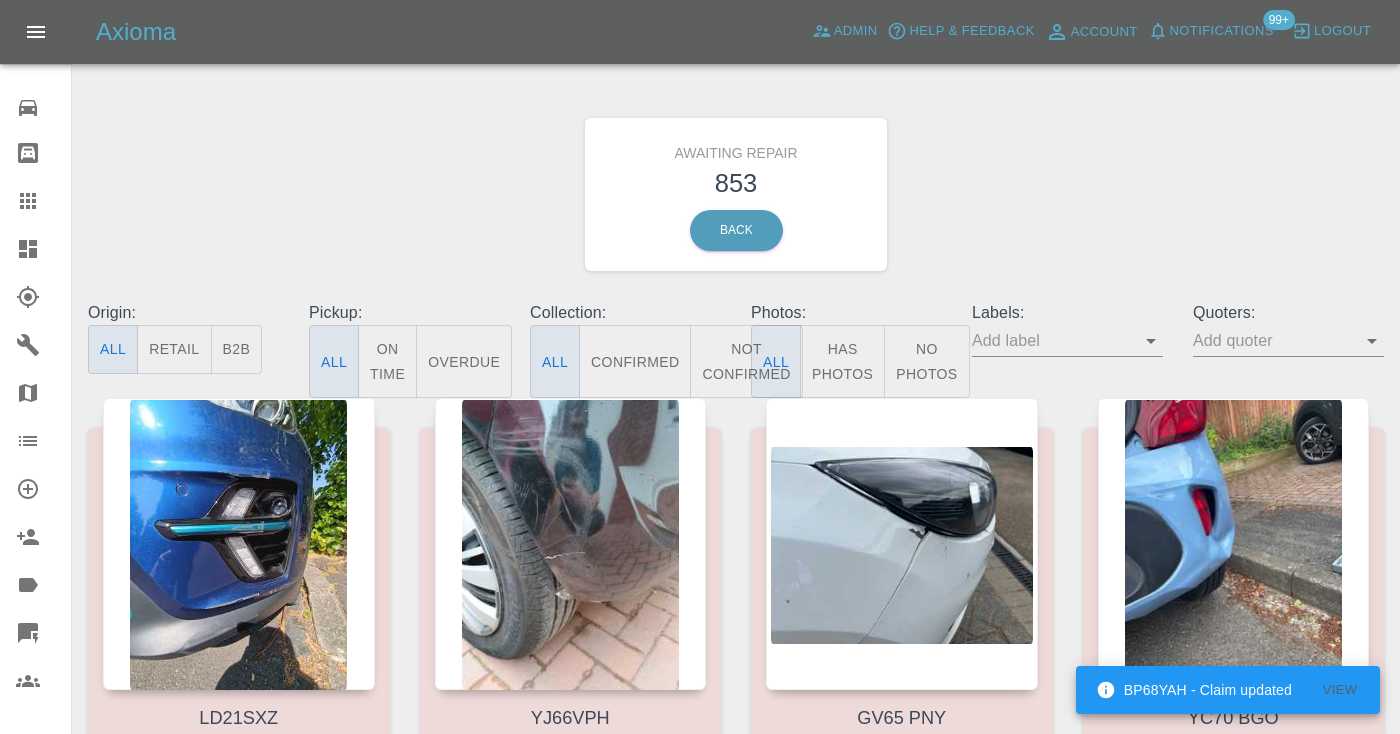click on "Not Confirmed" at bounding box center [746, 361] 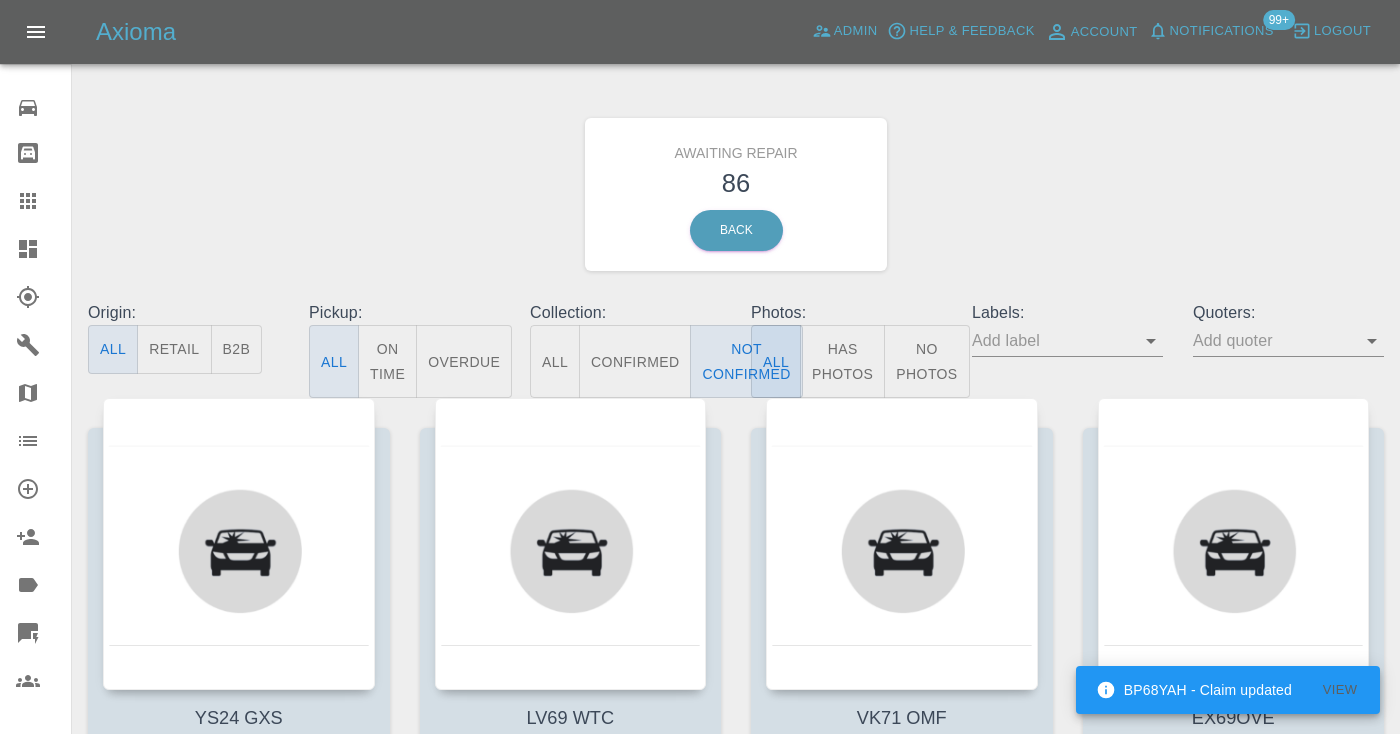 click on "Awaiting Repair 86 Back" at bounding box center [736, 194] 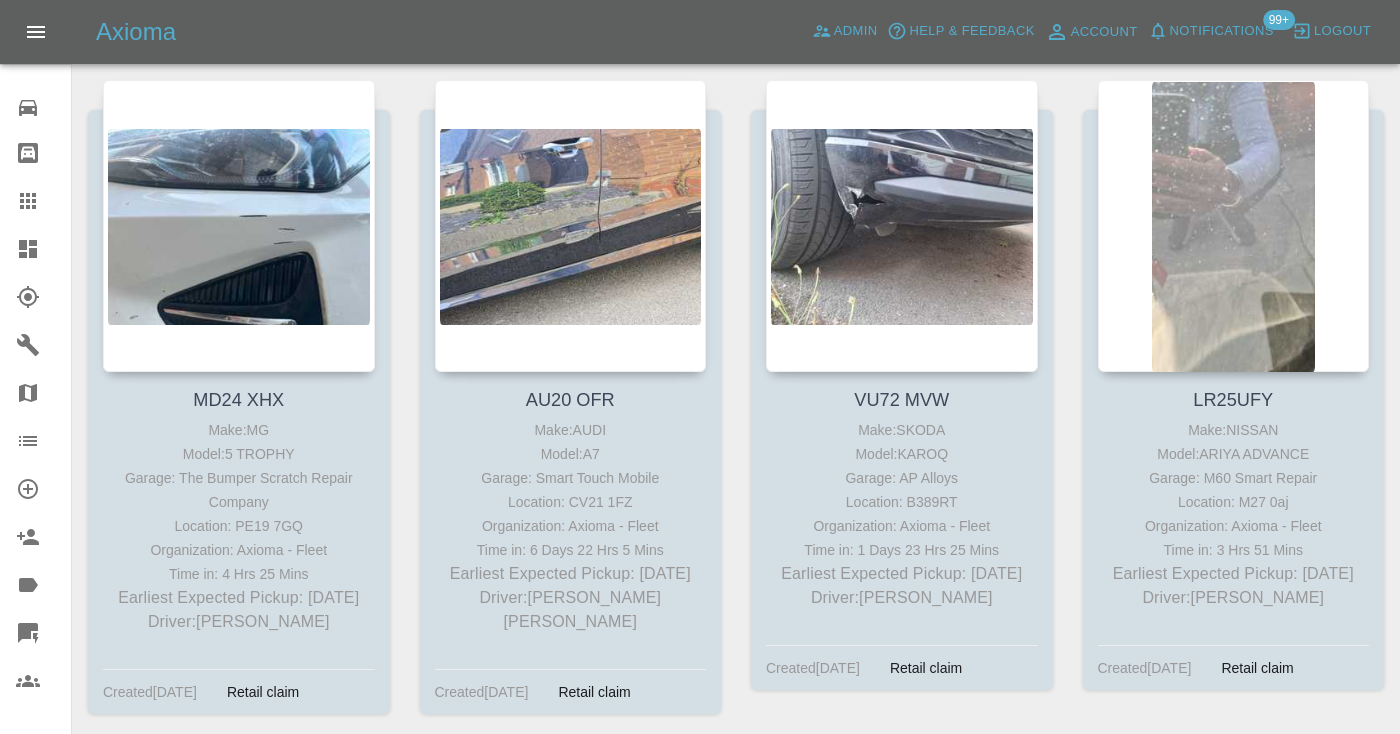 scroll, scrollTop: 2300, scrollLeft: 0, axis: vertical 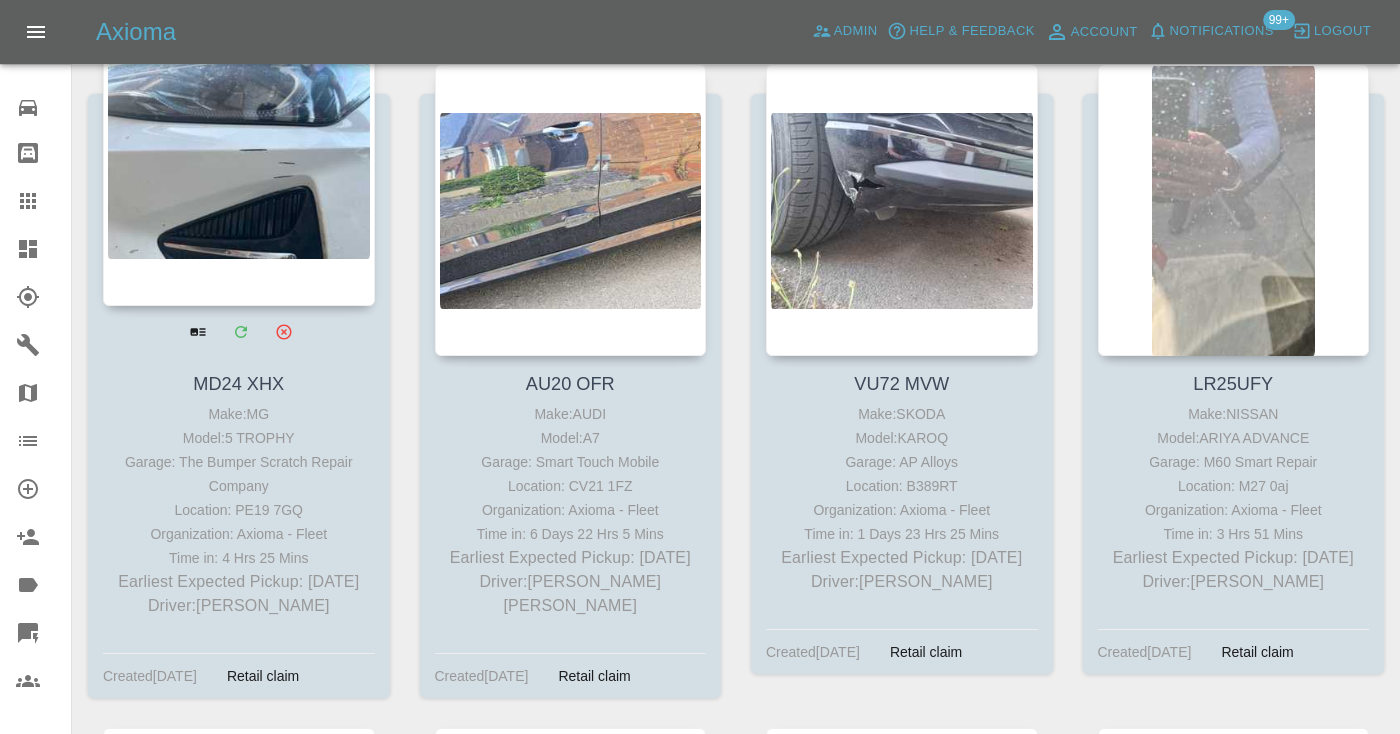 click at bounding box center (239, 160) 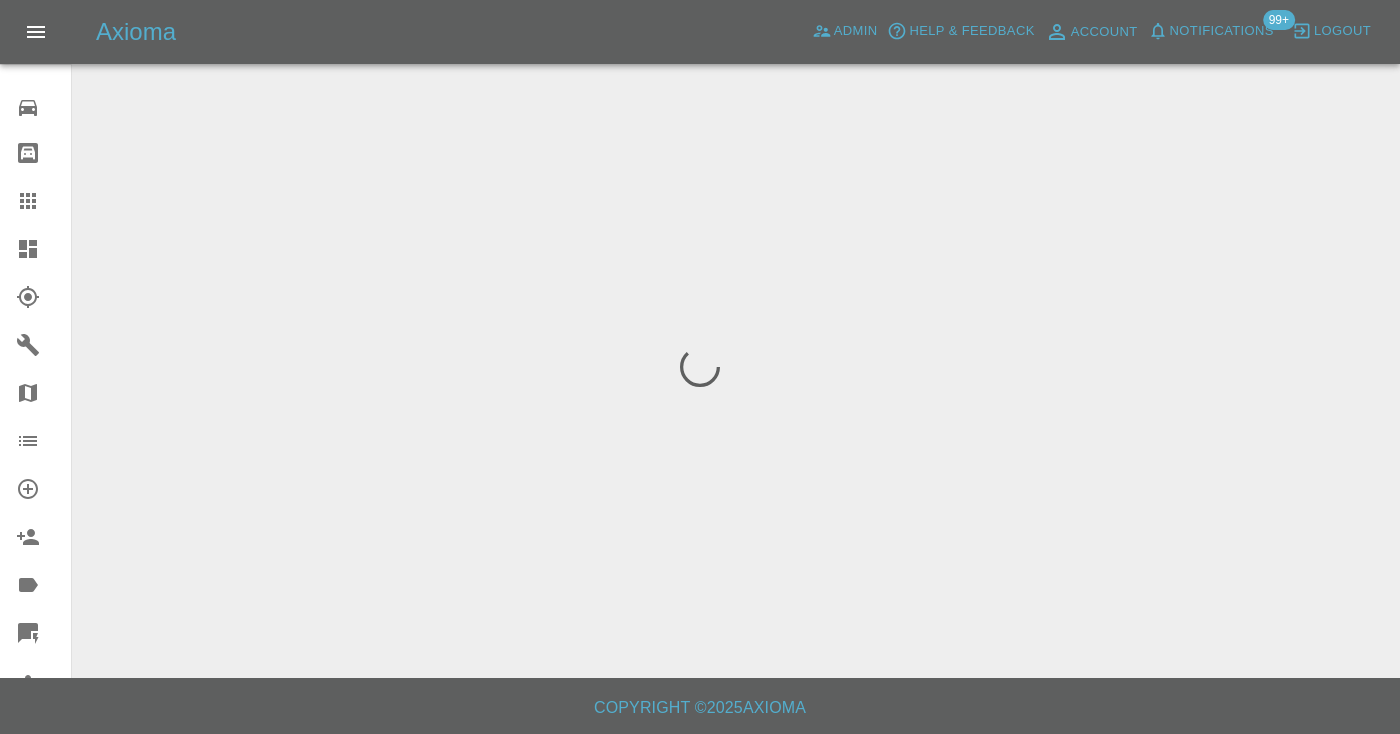 scroll, scrollTop: 0, scrollLeft: 0, axis: both 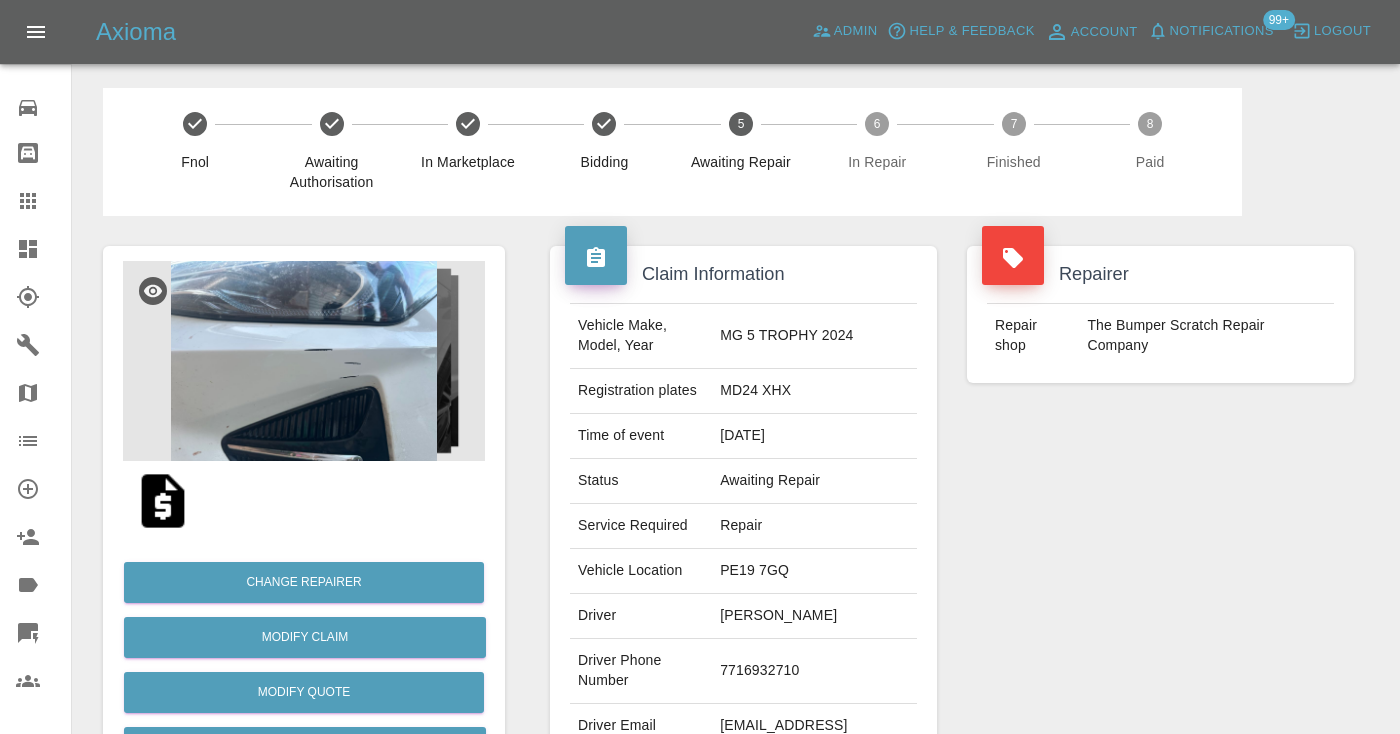 click on "7716932710" at bounding box center [814, 671] 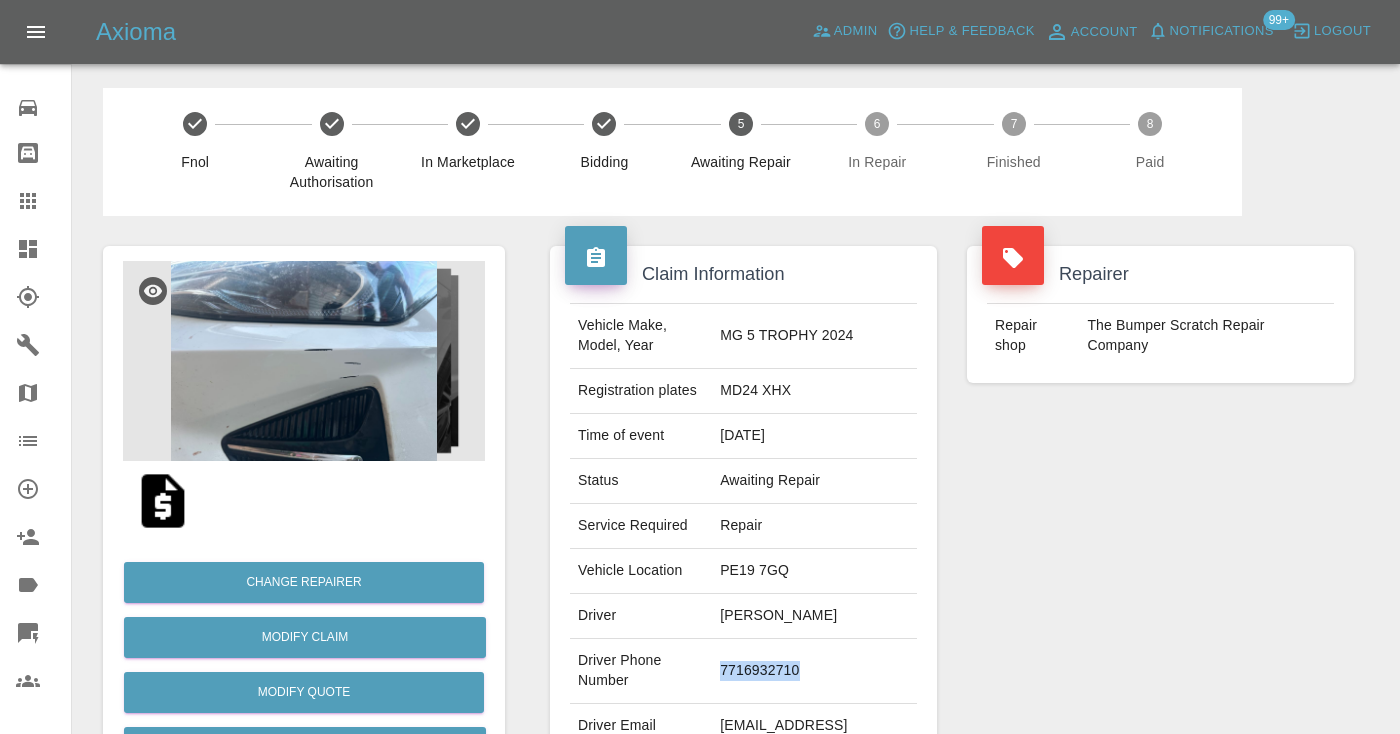 click on "7716932710" at bounding box center (814, 671) 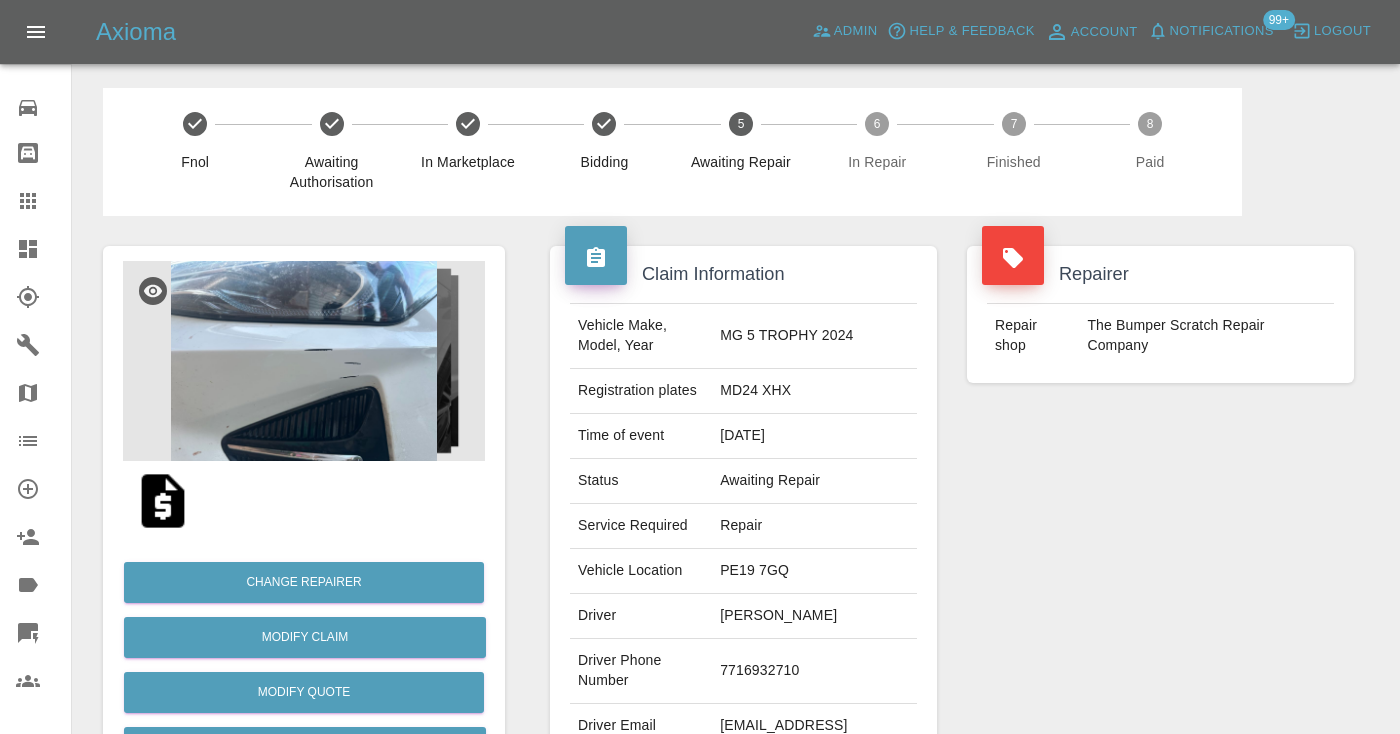 click on "Repairer Repair shop The Bumper Scratch Repair Company" at bounding box center (1160, 514) 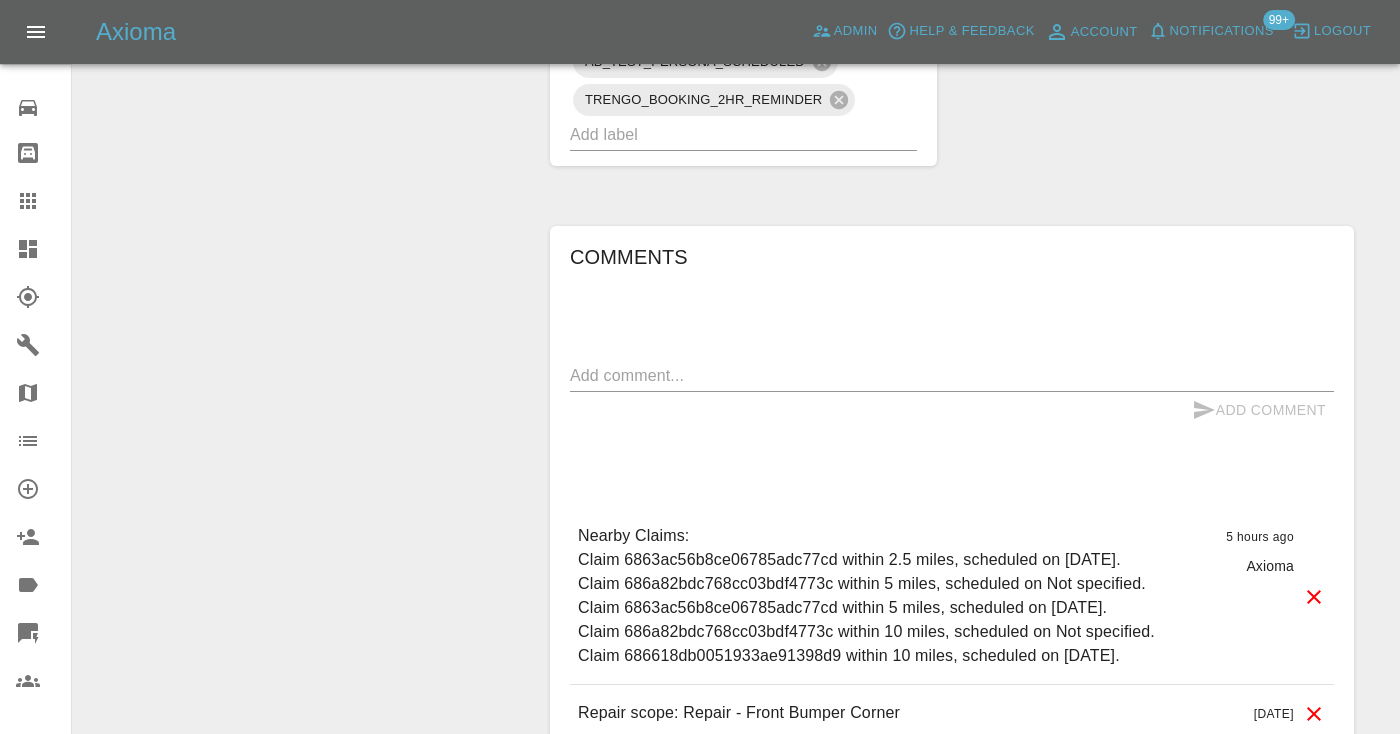 scroll, scrollTop: 1360, scrollLeft: 0, axis: vertical 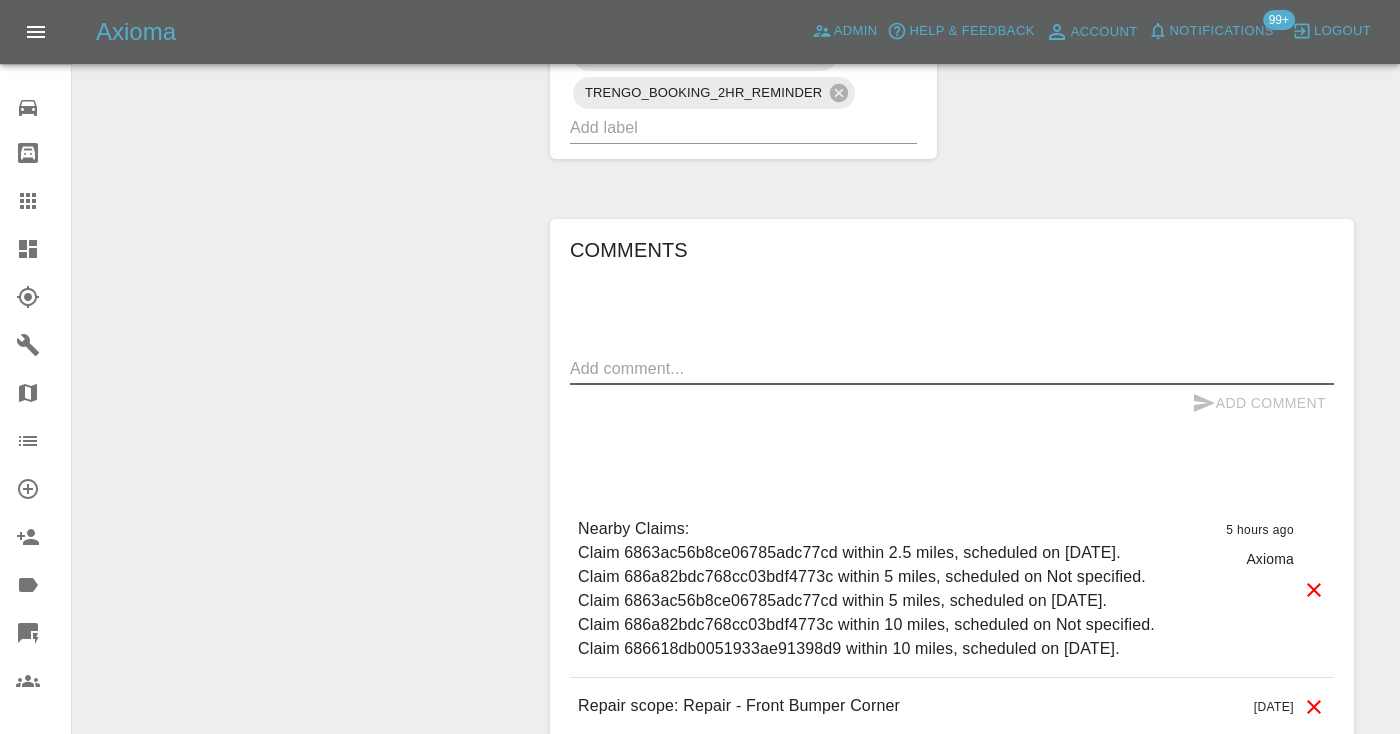 click at bounding box center (952, 368) 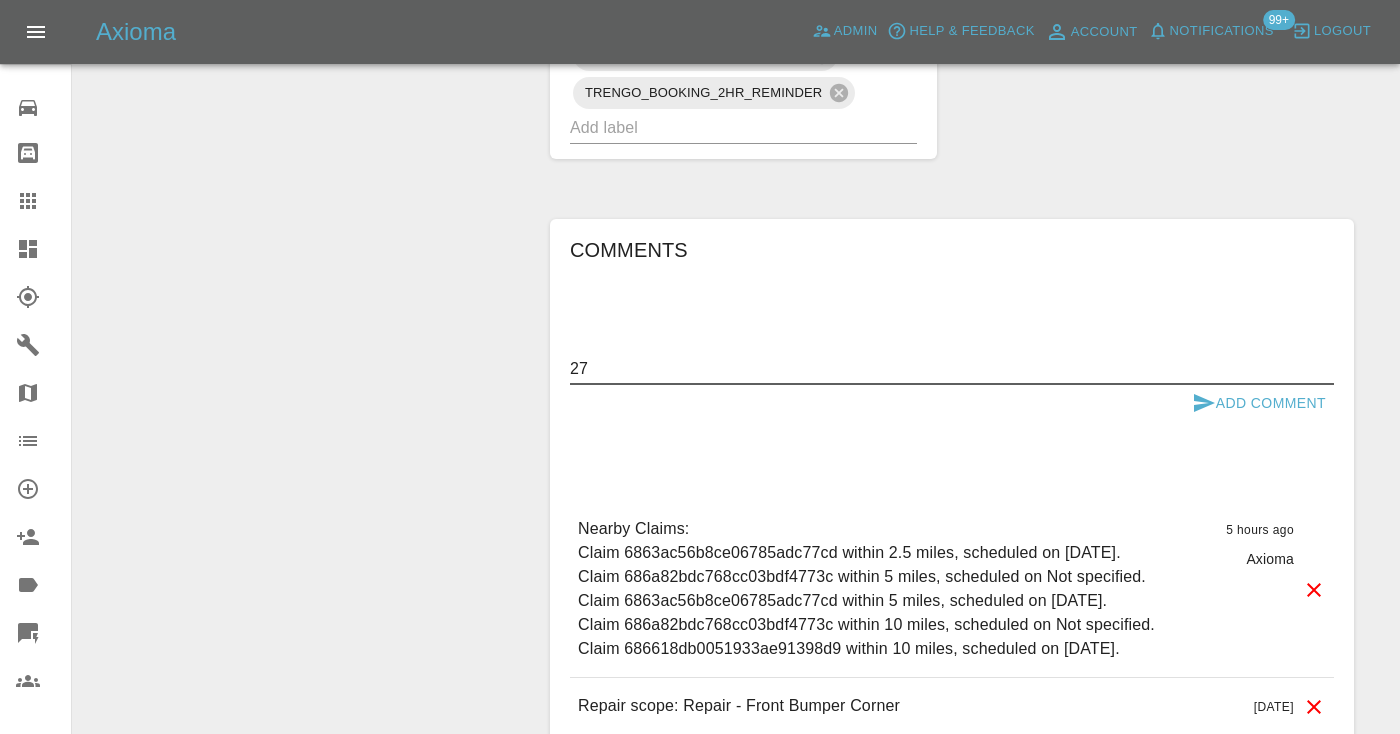 type on "2" 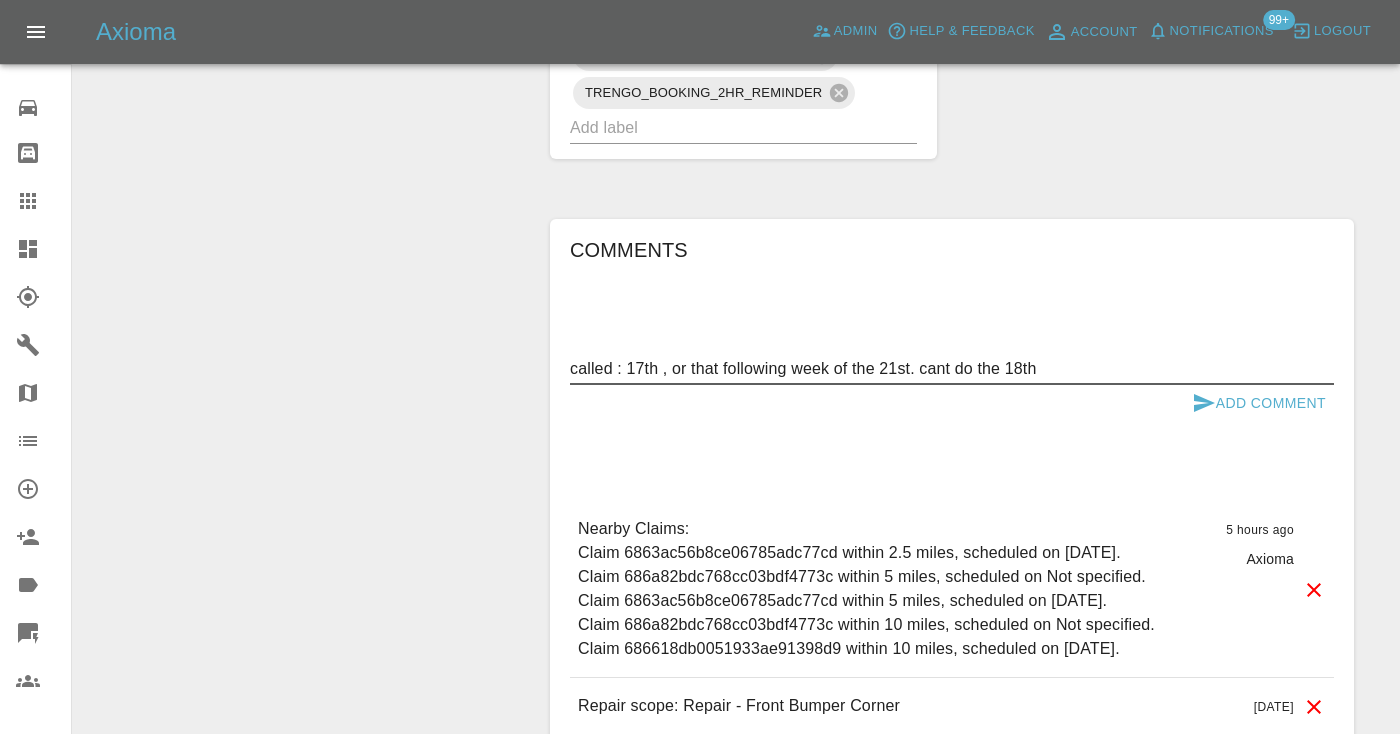 type on "called : 17th , or that following week of the 21st. cant do the 18th" 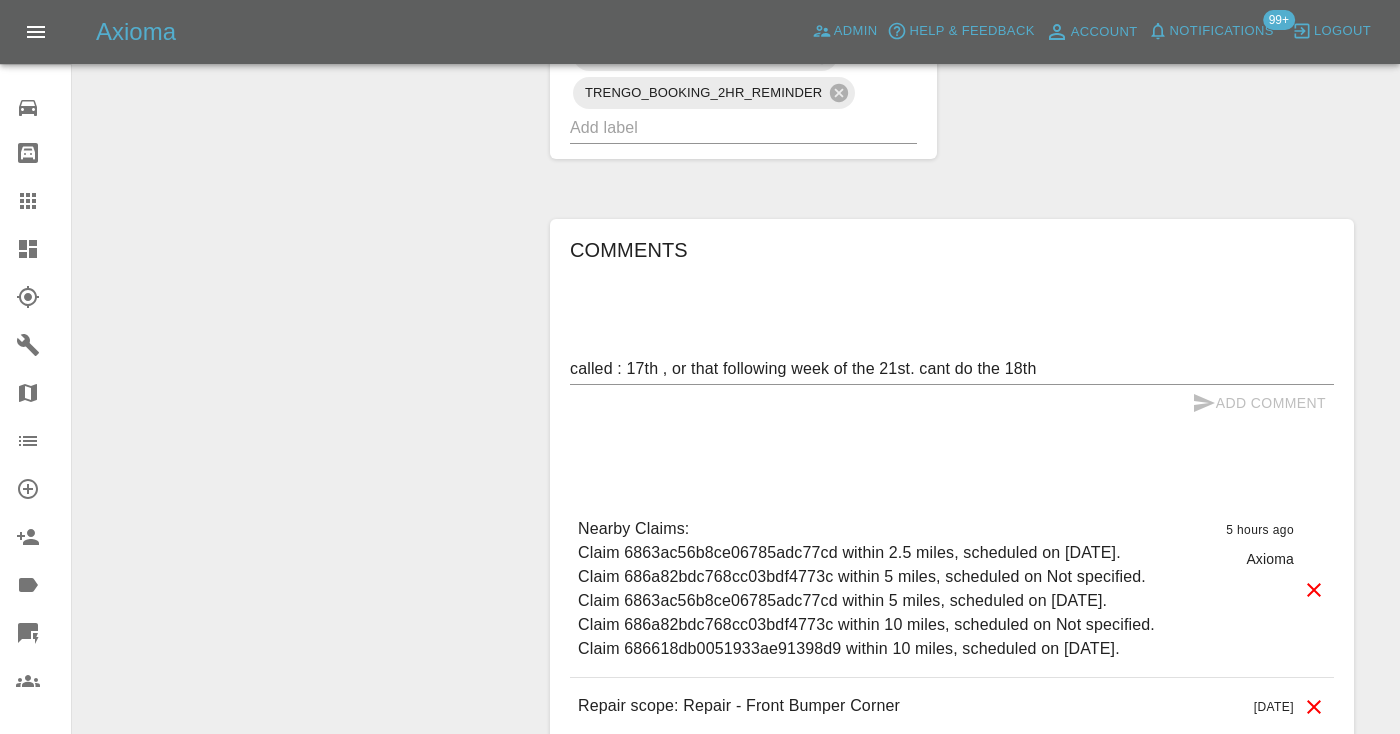 type 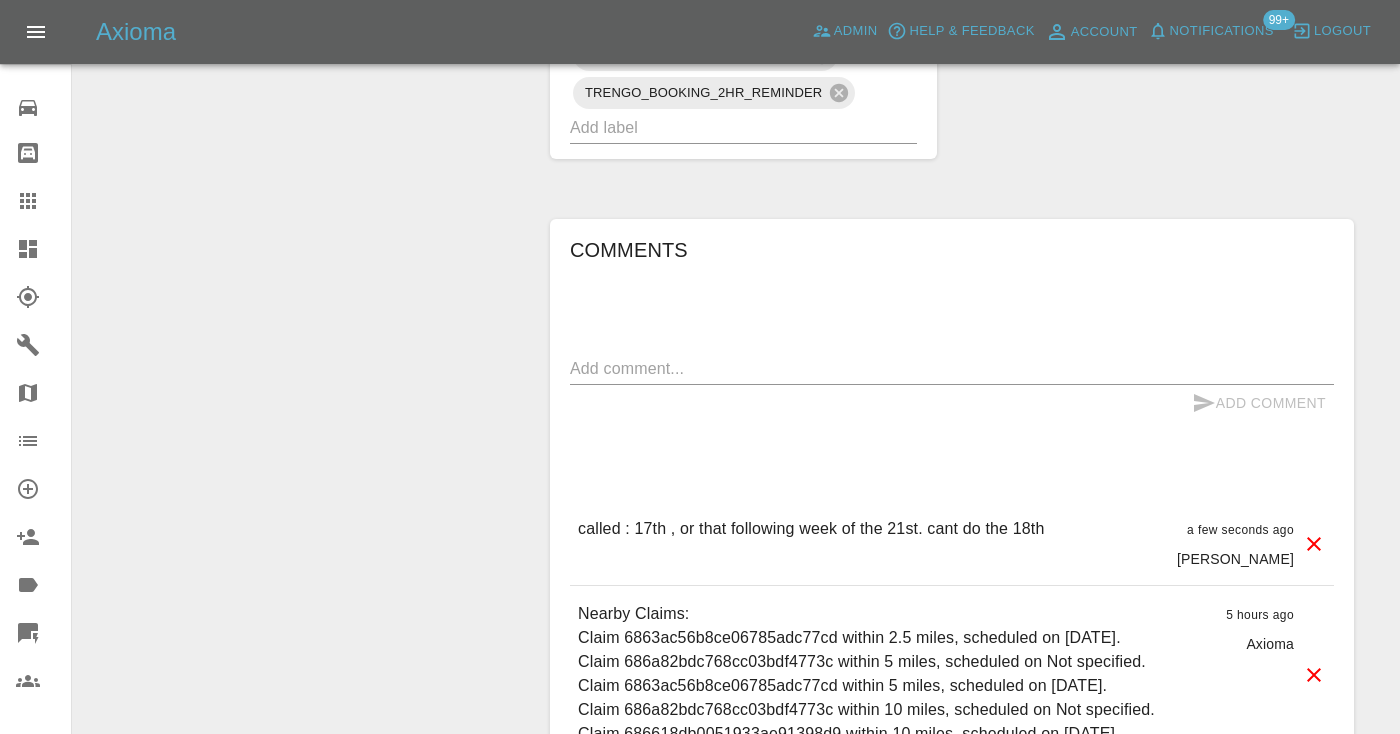 click on "Comments x Add Comment called : 17th , or that following week of the 21st. cant do the 18th a few seconds ago Castro called : 17th , or that following week of the 21st. cant do the 18th a few seconds ago Castro Nearby Claims:
Claim 6863ac56b8ce06785adc77cd within 2.5 miles, scheduled on July 31, 2025.
Claim 686a82bdc768cc03bdf4773c within 5 miles, scheduled on Not specified.
Claim 6863ac56b8ce06785adc77cd within 5 miles, scheduled on July 31, 2025.
Claim 686a82bdc768cc03bdf4773c within 10 miles, scheduled on Not specified.
Claim 686618db0051933ae91398d9 within 10 miles, scheduled on July 17, 2025. 5 hours ago Axioma Nearby Claims:
Claim 6863ac56b8ce06785adc77cd within 2.5 miles, scheduled on July 31, 2025.
Claim 686a82bdc768cc03bdf4773c within 5 miles, scheduled on Not specified.
Claim 6863ac56b8ce06785adc77cd within 5 miles, scheduled on July 31, 2025.
Claim 686a82bdc768cc03bdf4773c within 10 miles, scheduled on Not specified.
Claim 686618db0051933ae91398d9 within 10 miles, scheduled on July 17, 2025." at bounding box center (952, 599) 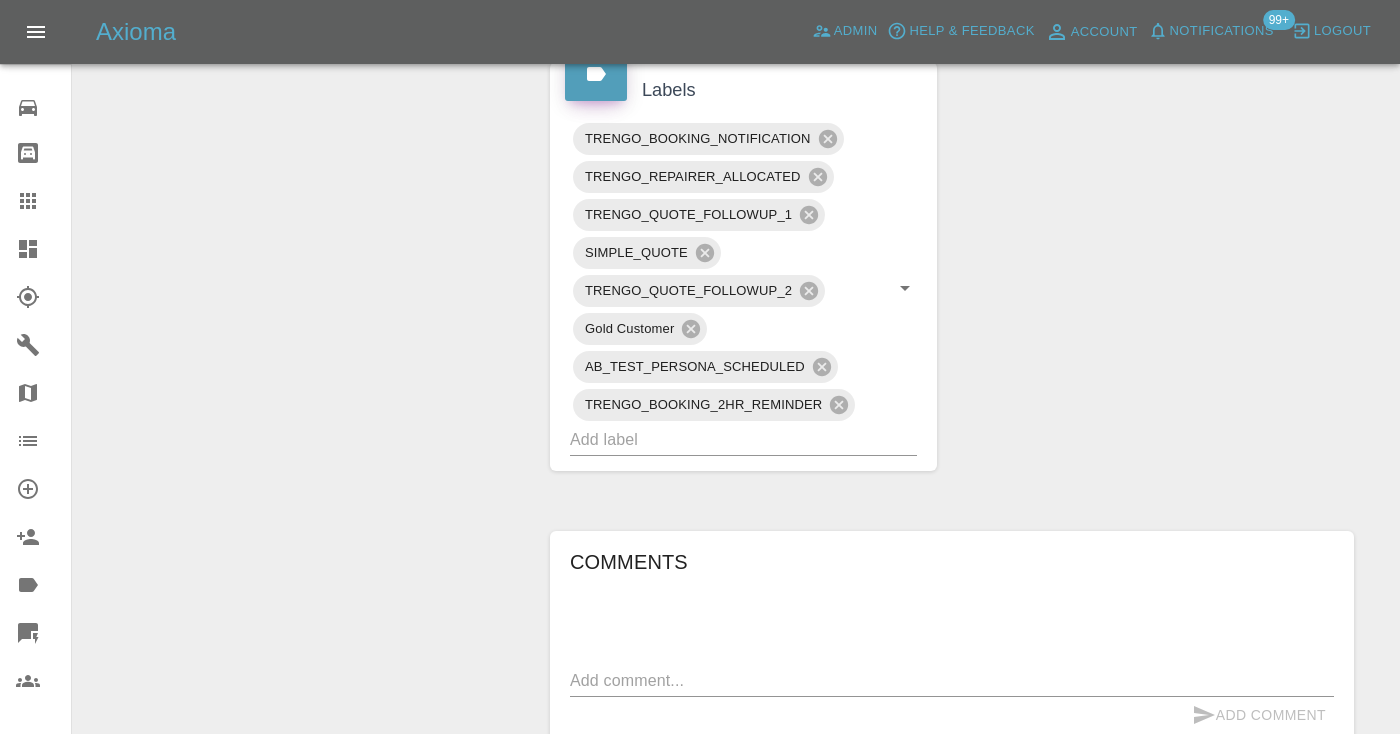 scroll, scrollTop: 1040, scrollLeft: 0, axis: vertical 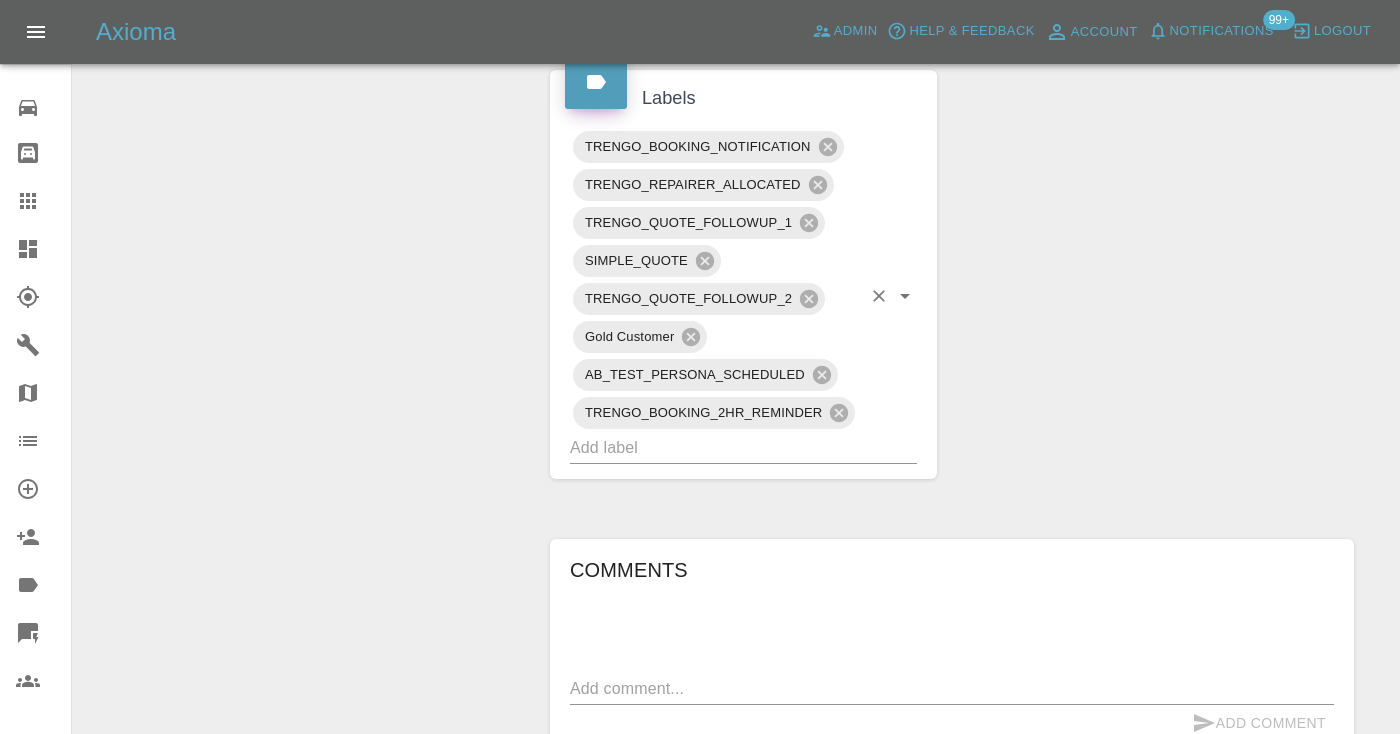 click at bounding box center [715, 447] 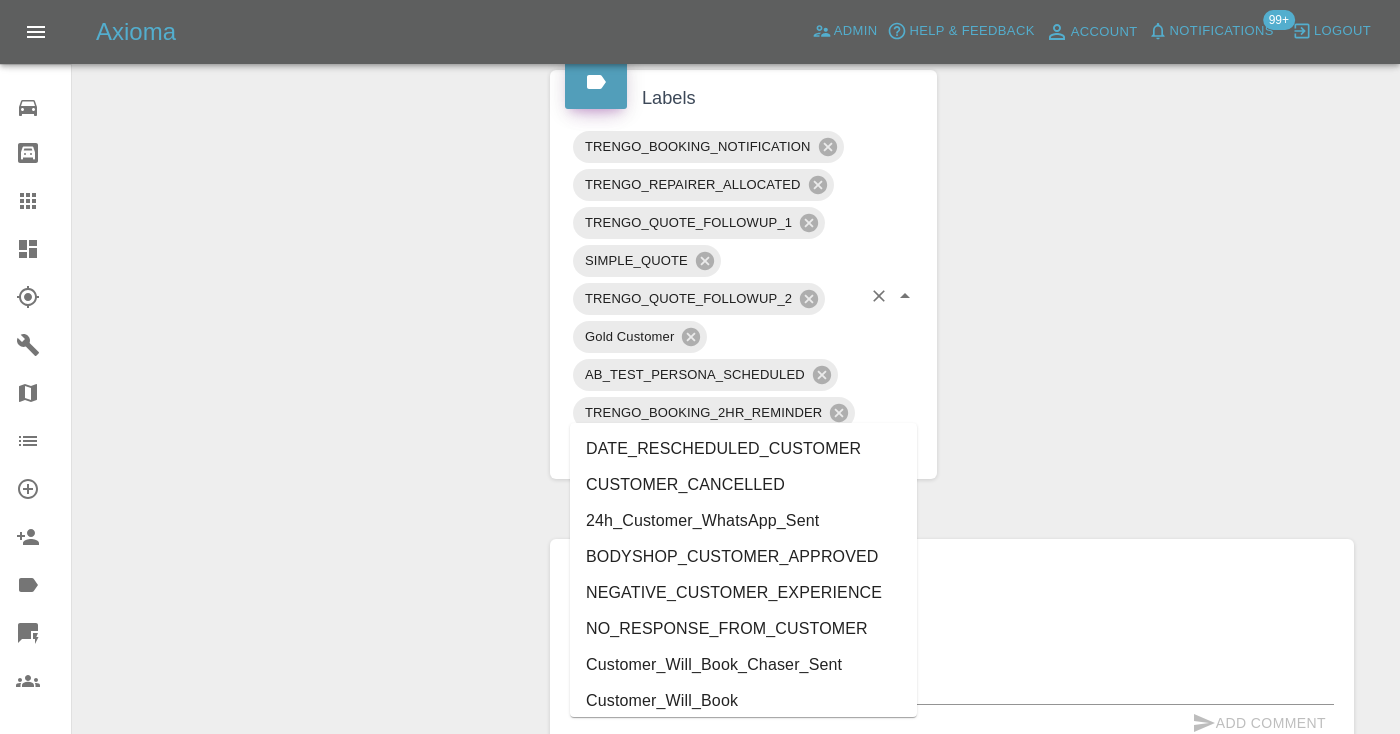 type on "cust" 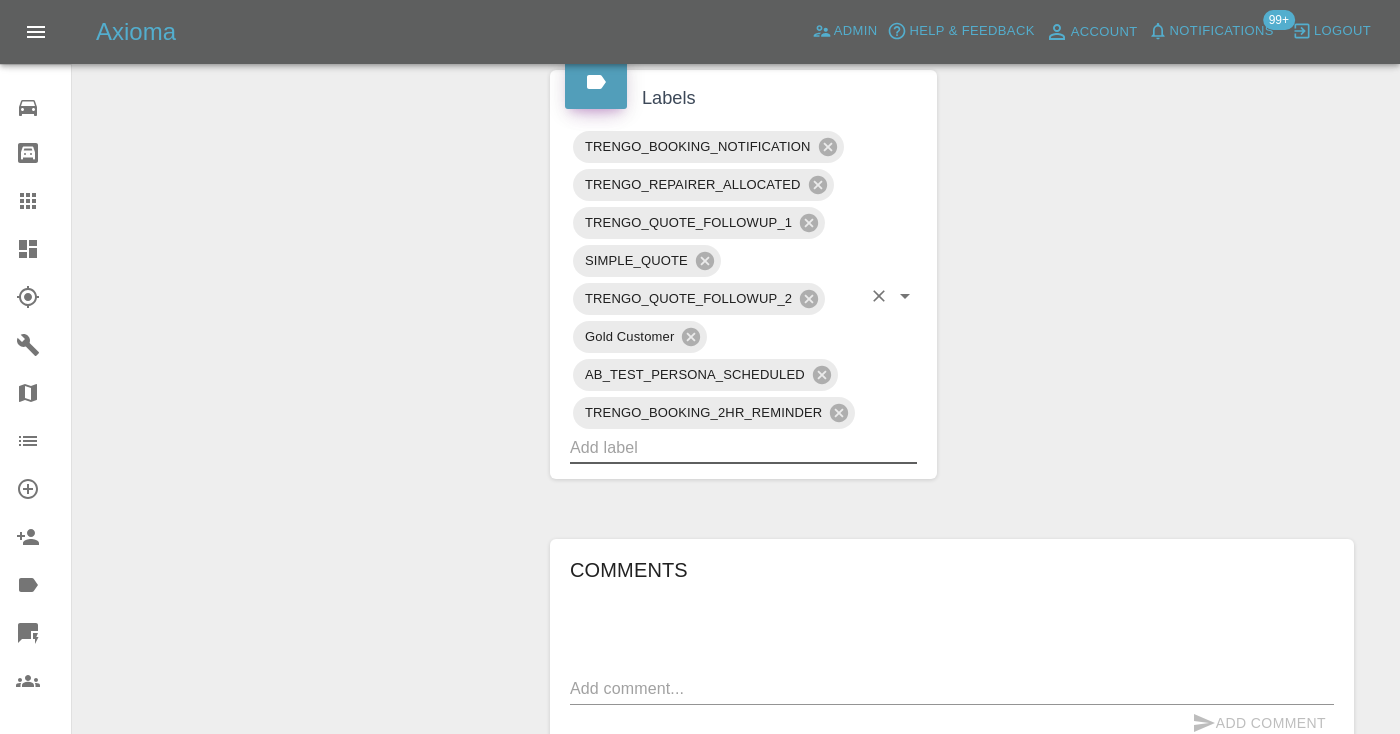 click on "Change Repairer Modify Claim Modify Quote Rollback Submit Payment Archive" at bounding box center [304, 252] 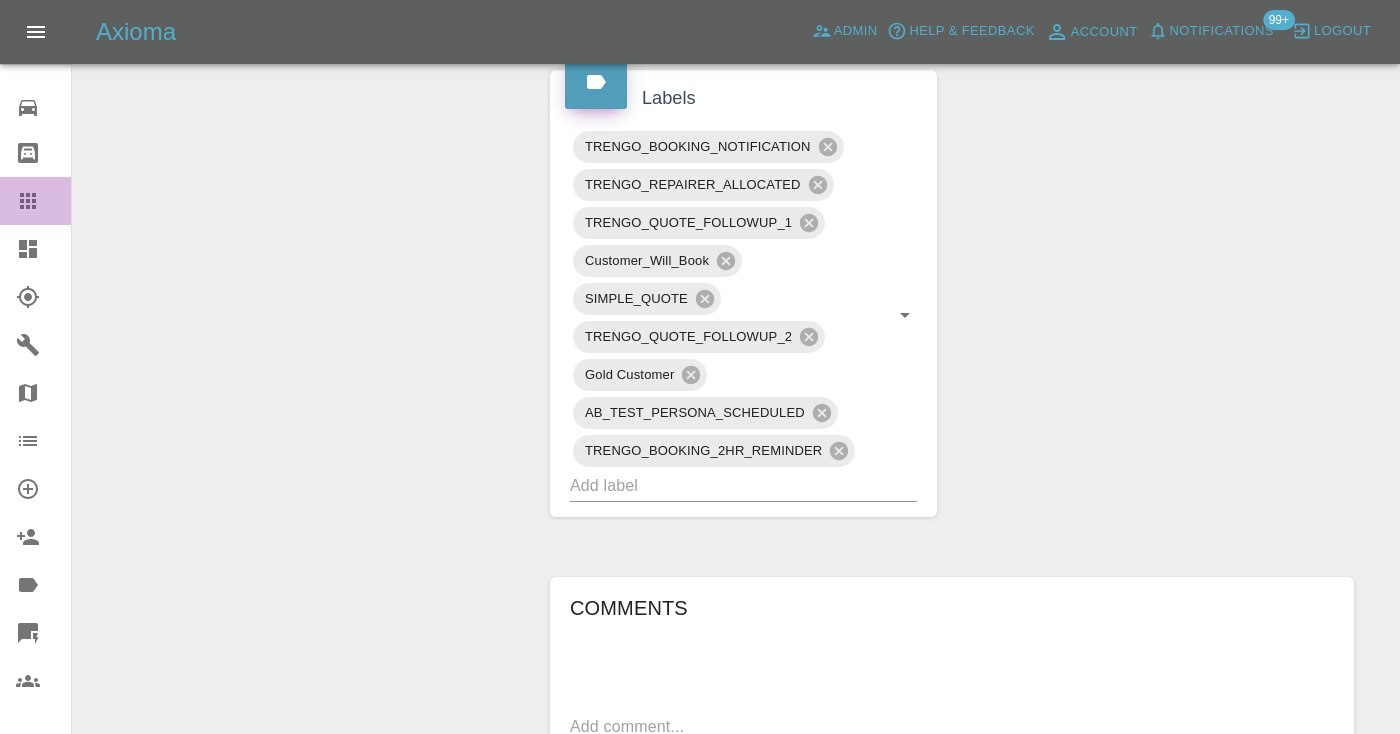 click at bounding box center [44, 201] 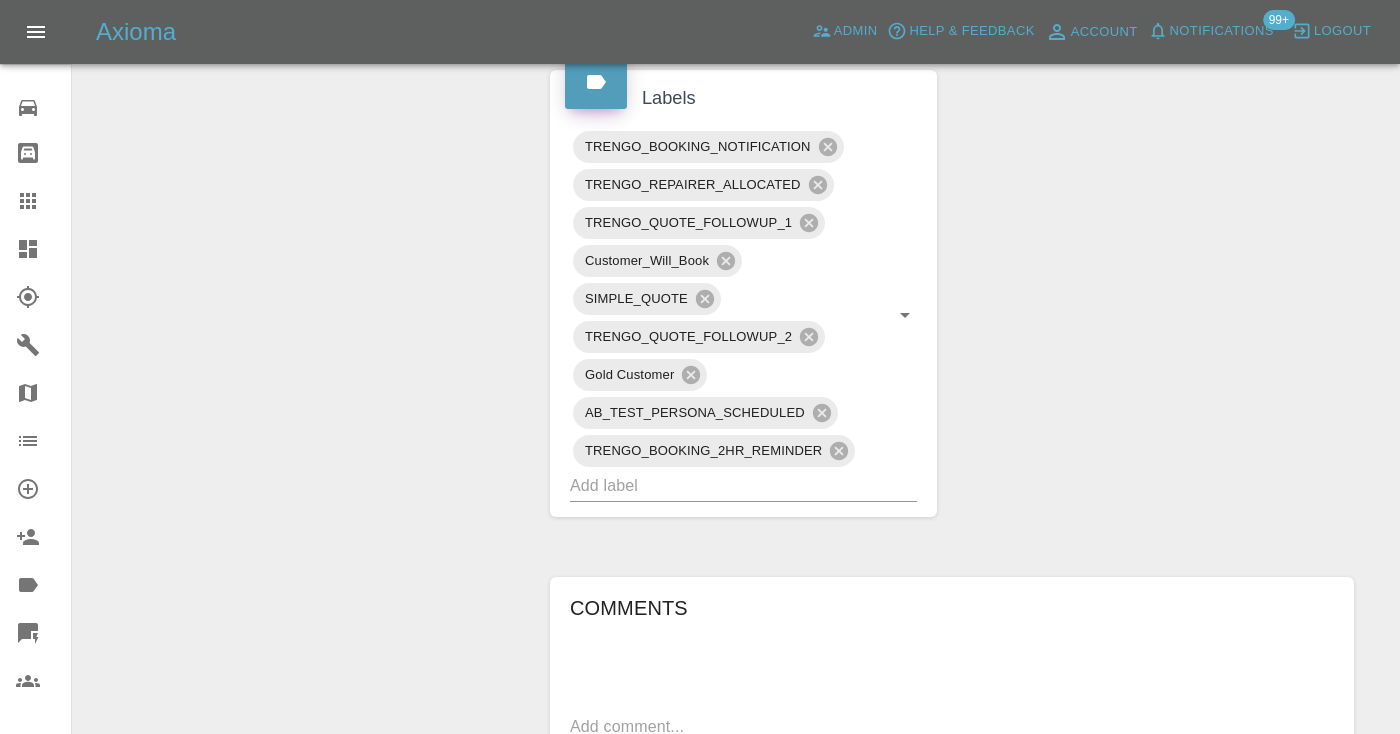 scroll, scrollTop: 151, scrollLeft: 0, axis: vertical 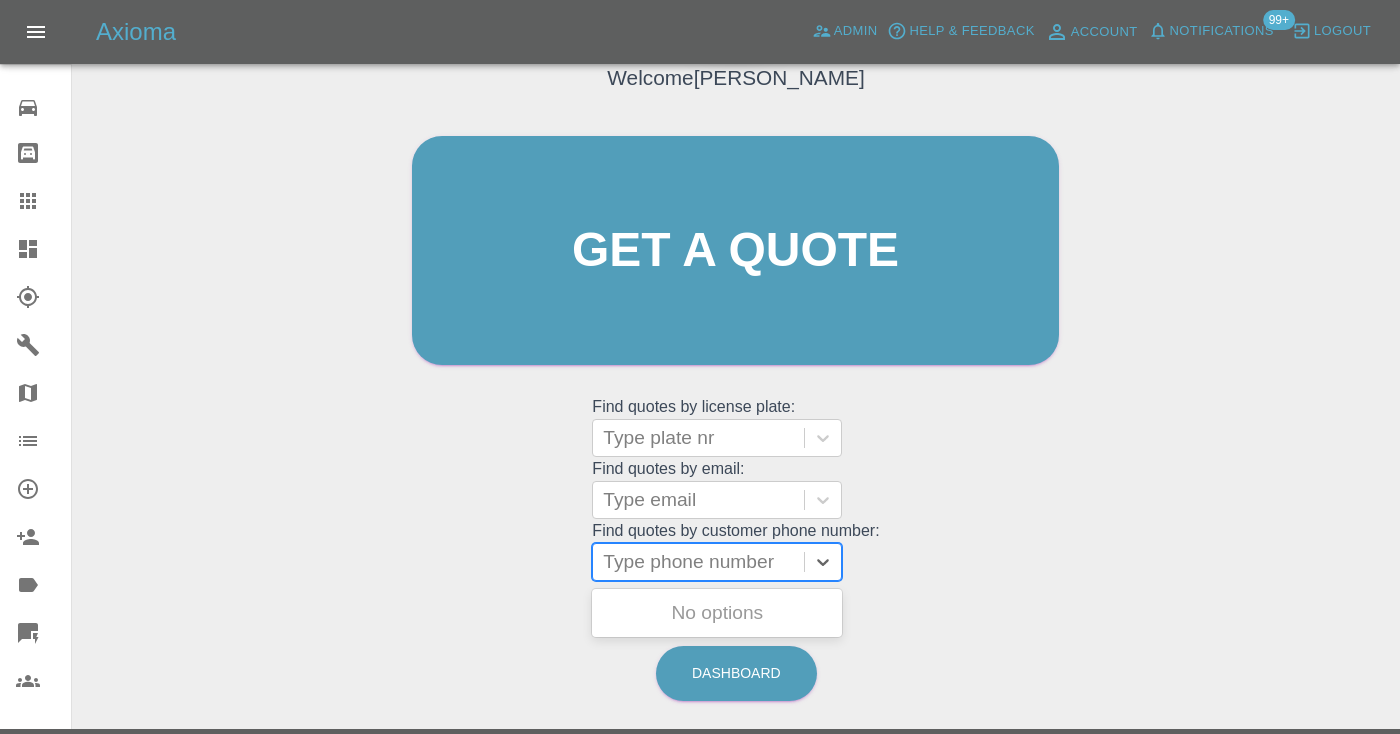 click on "Type phone number" at bounding box center [698, 562] 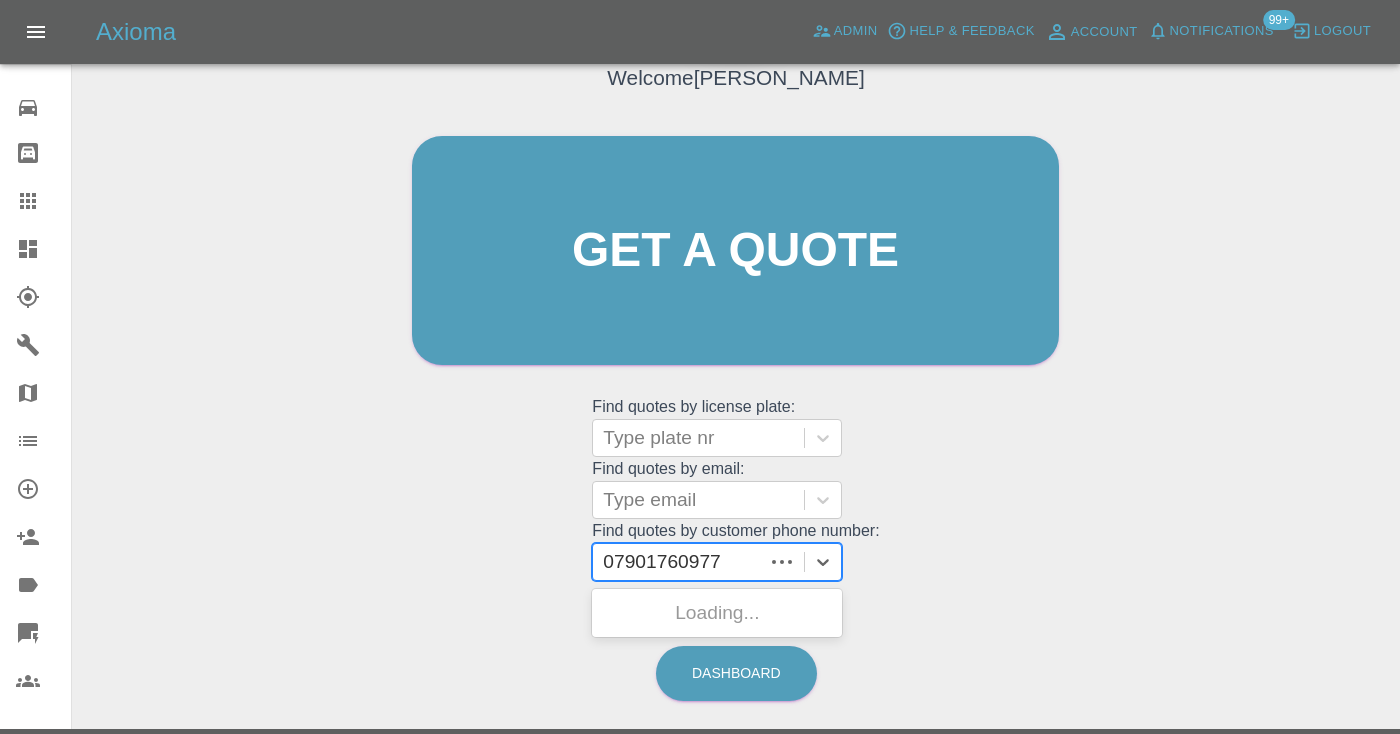 type on "07901760977" 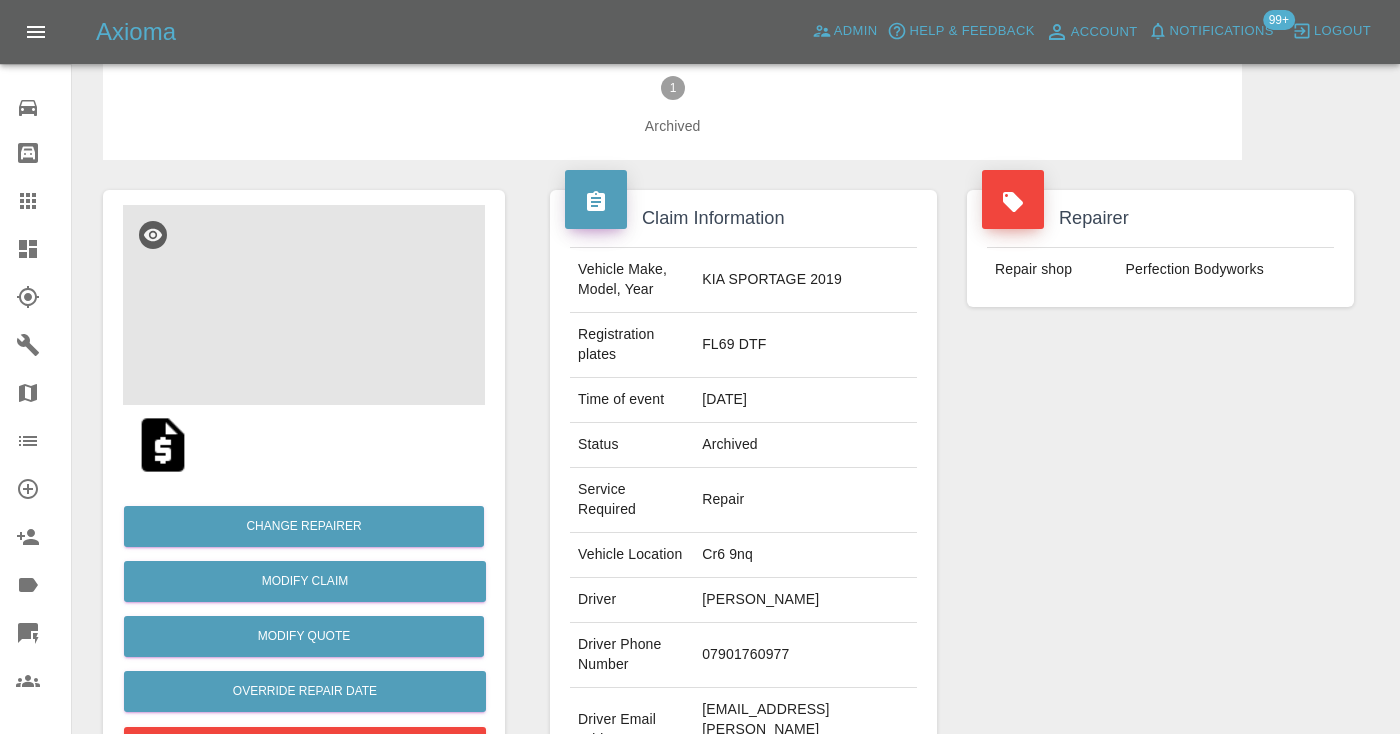 scroll, scrollTop: 33, scrollLeft: 0, axis: vertical 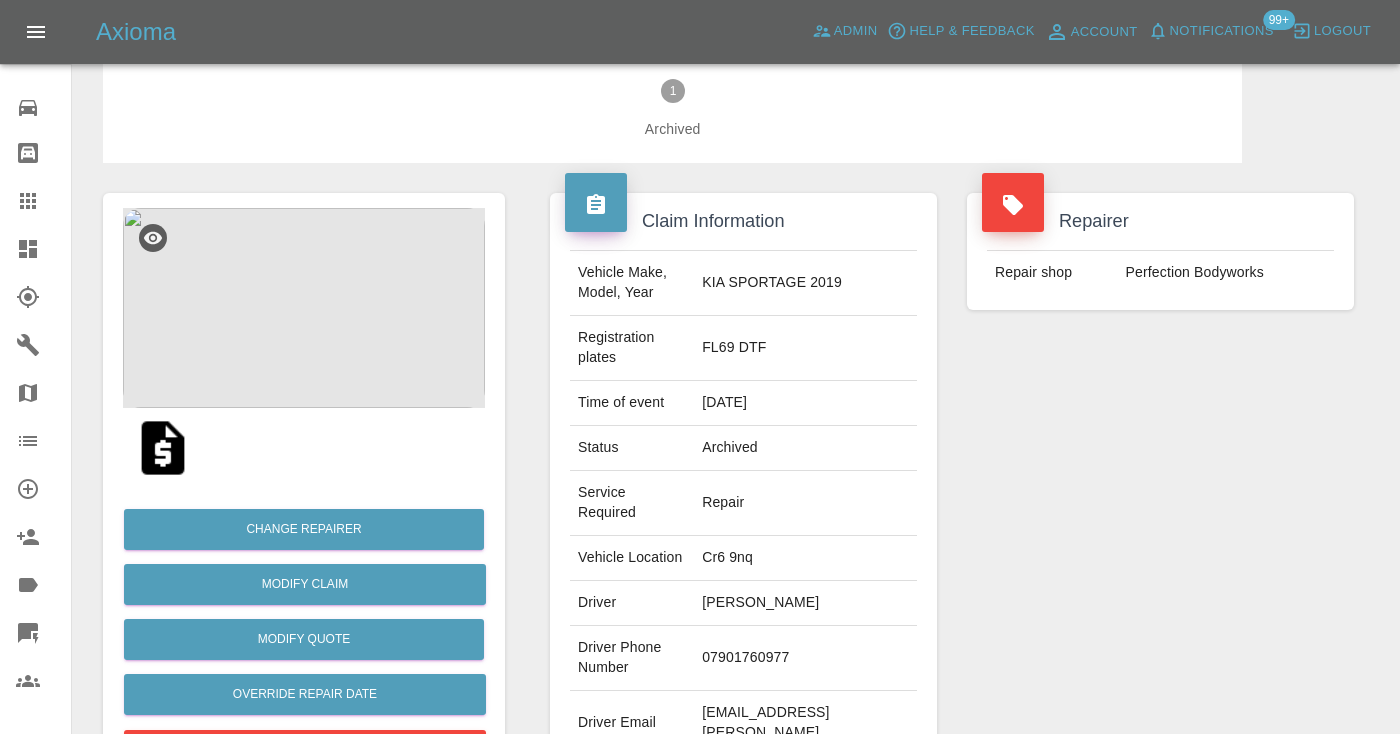 click at bounding box center [304, 308] 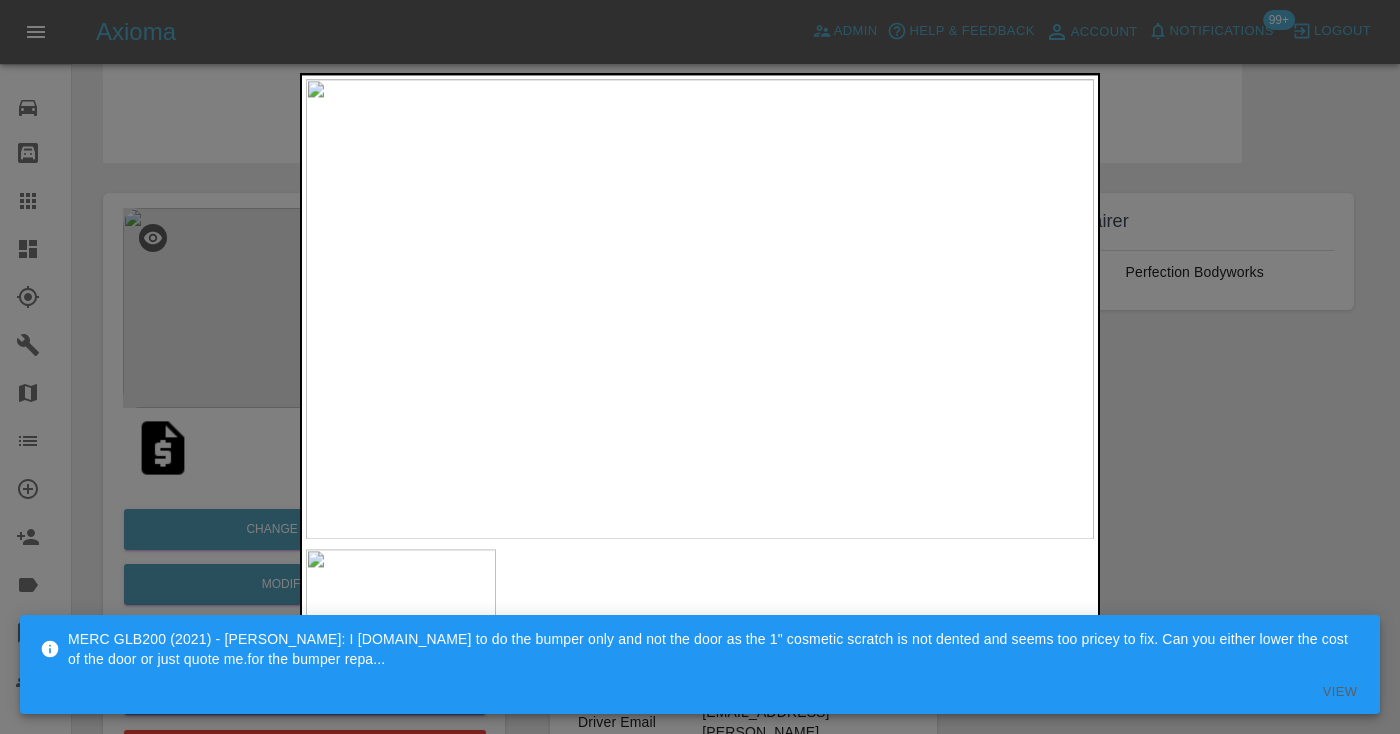 click at bounding box center [700, 367] 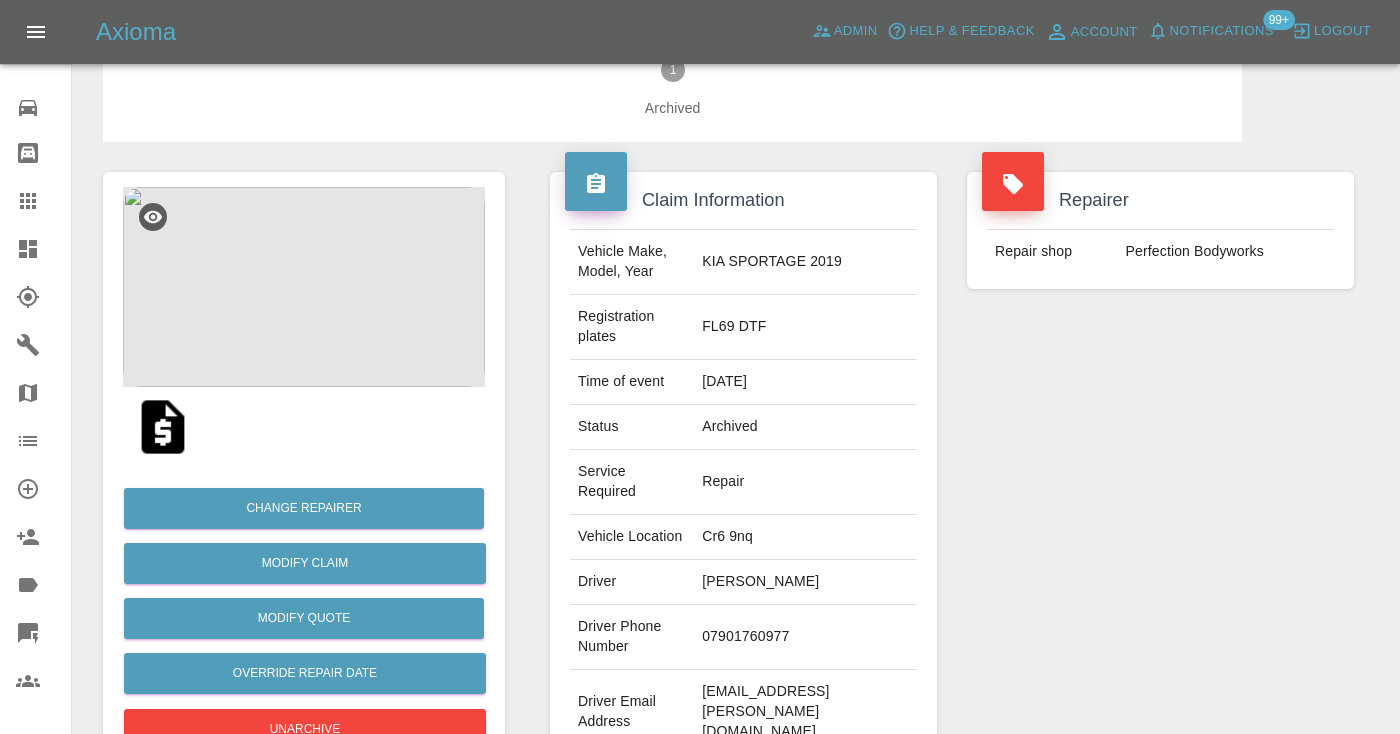 scroll, scrollTop: 50, scrollLeft: 0, axis: vertical 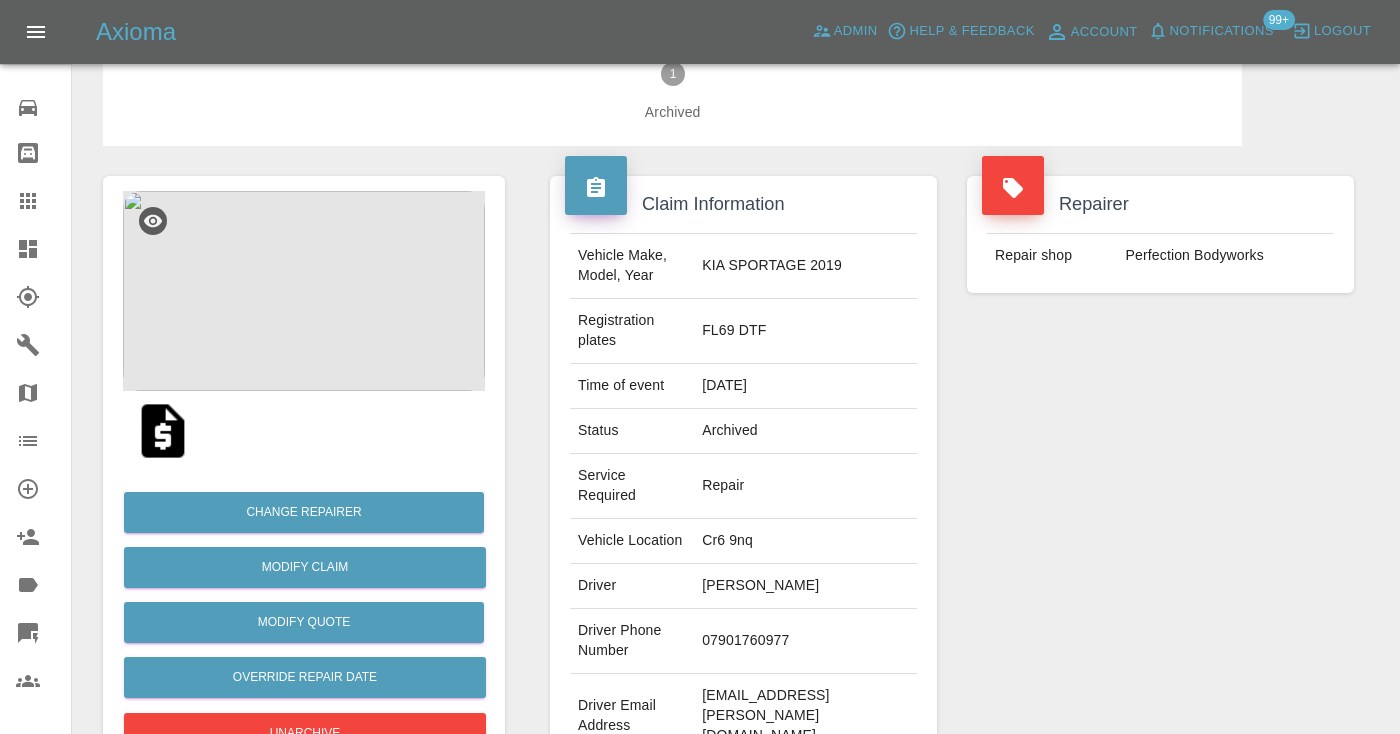 click at bounding box center (304, 291) 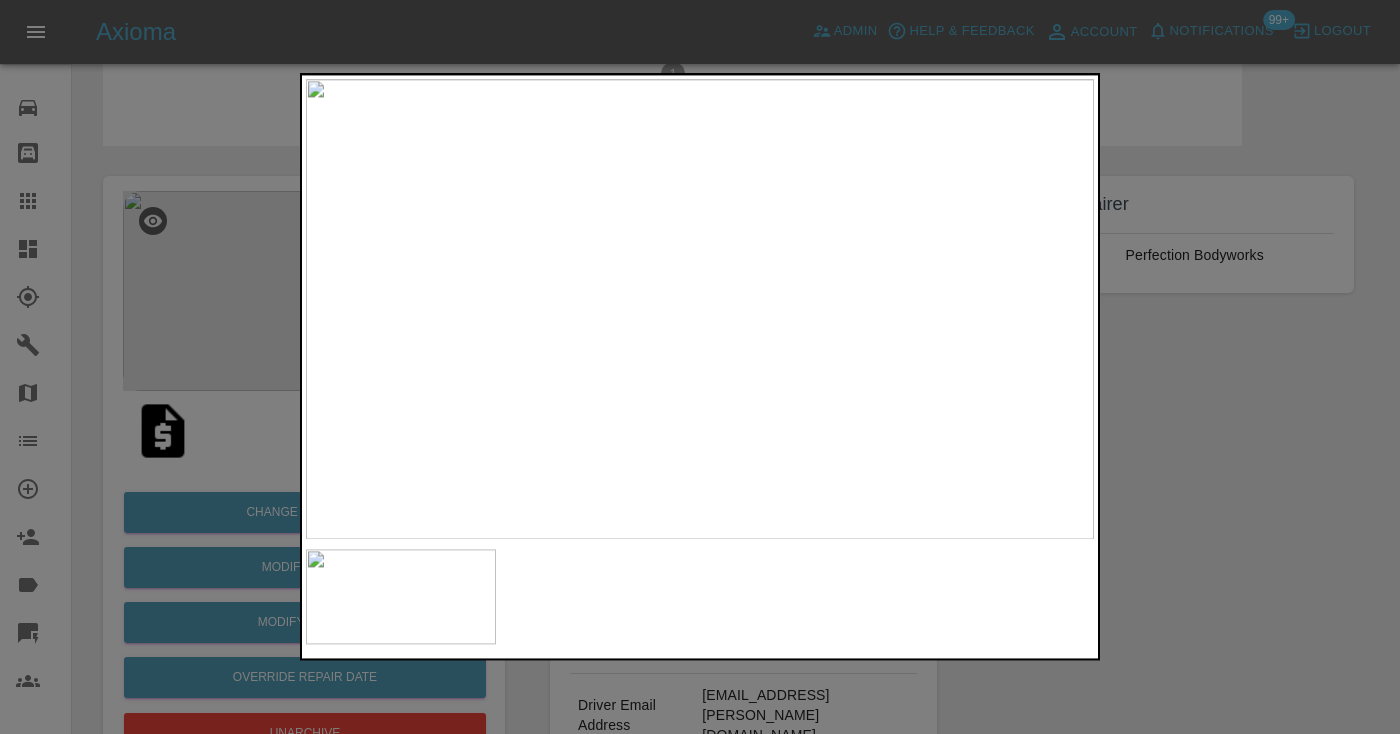 click at bounding box center (700, 367) 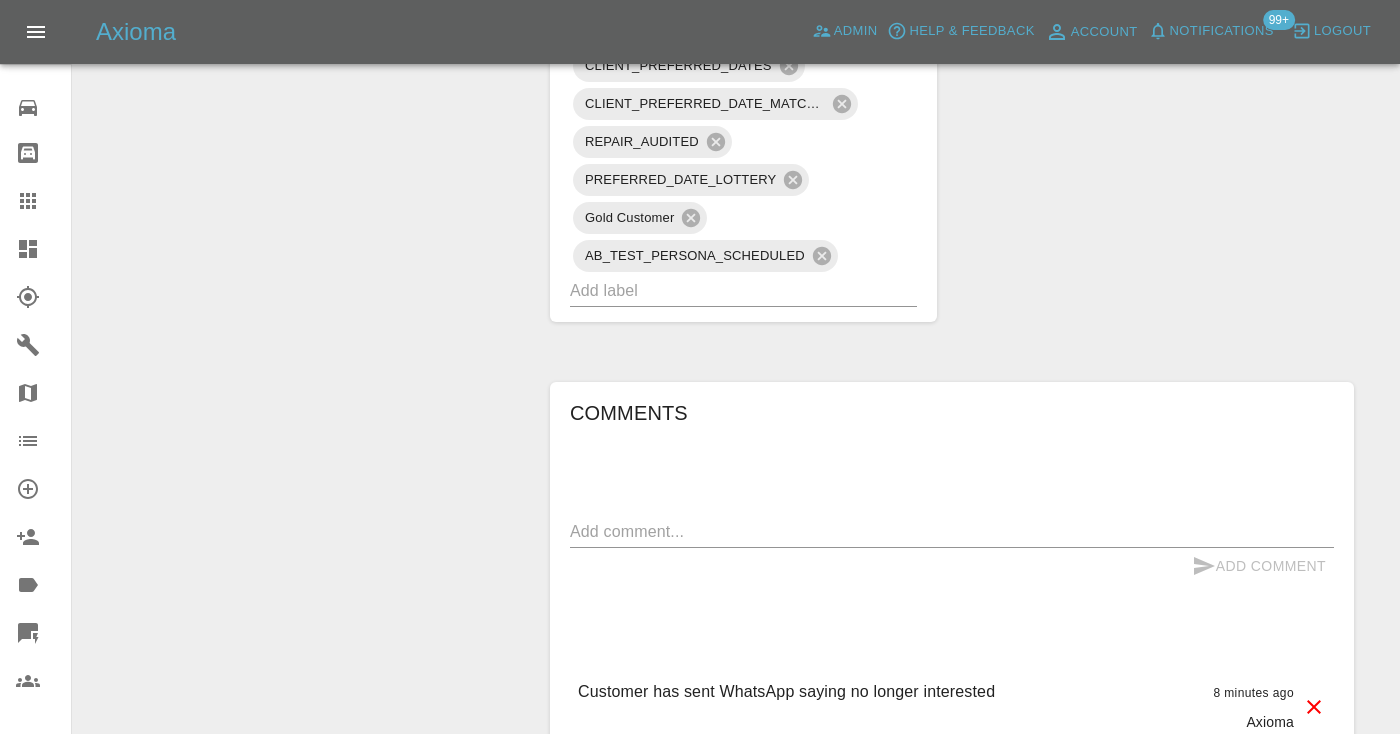 scroll, scrollTop: 1387, scrollLeft: 0, axis: vertical 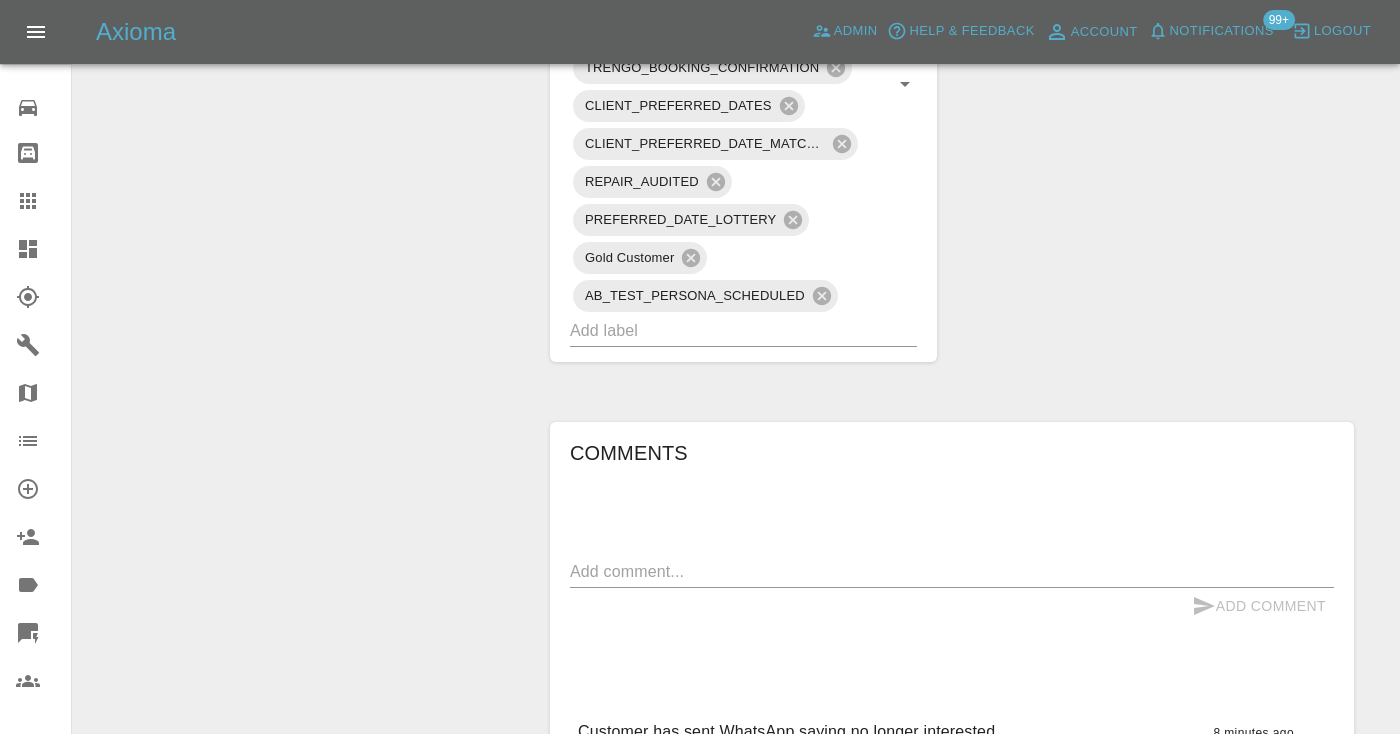 click at bounding box center [952, 571] 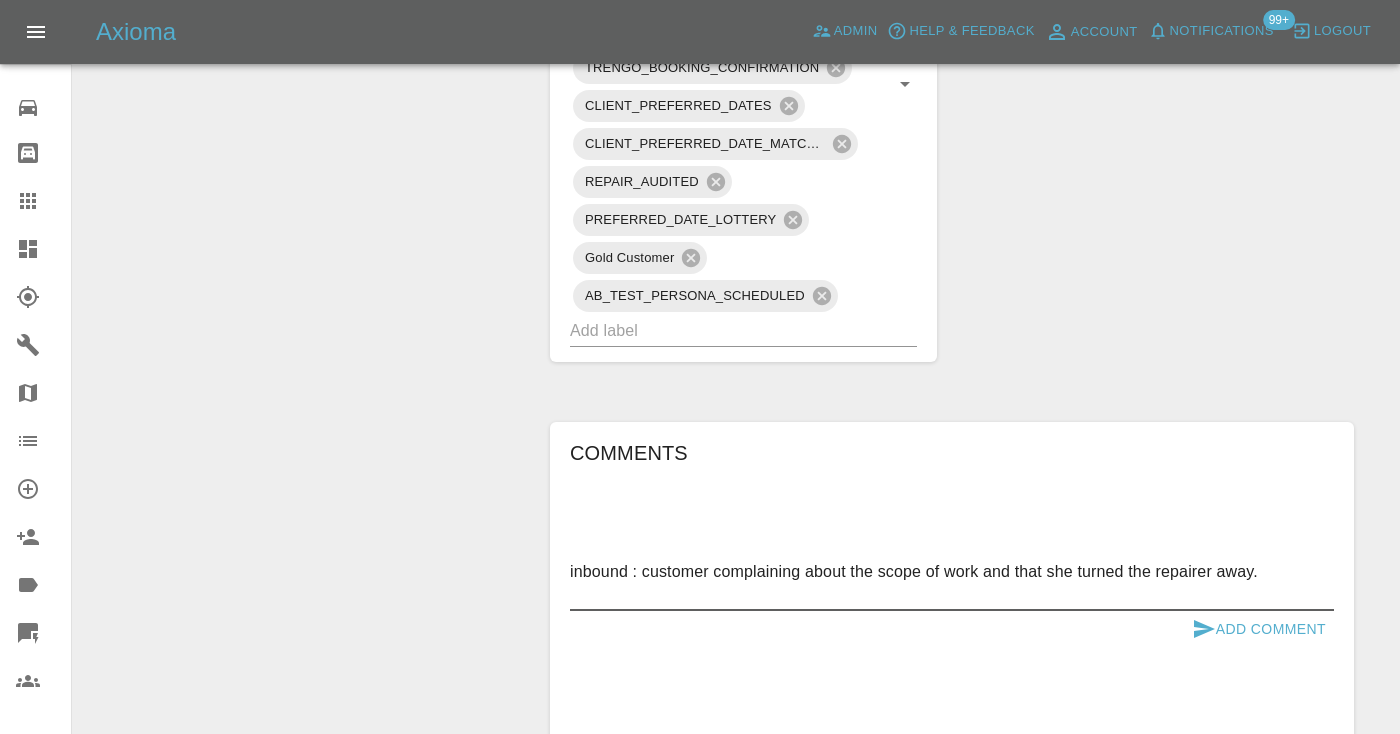 type on "inbound : customer complaining about the scope of work and that she turned the repairer away." 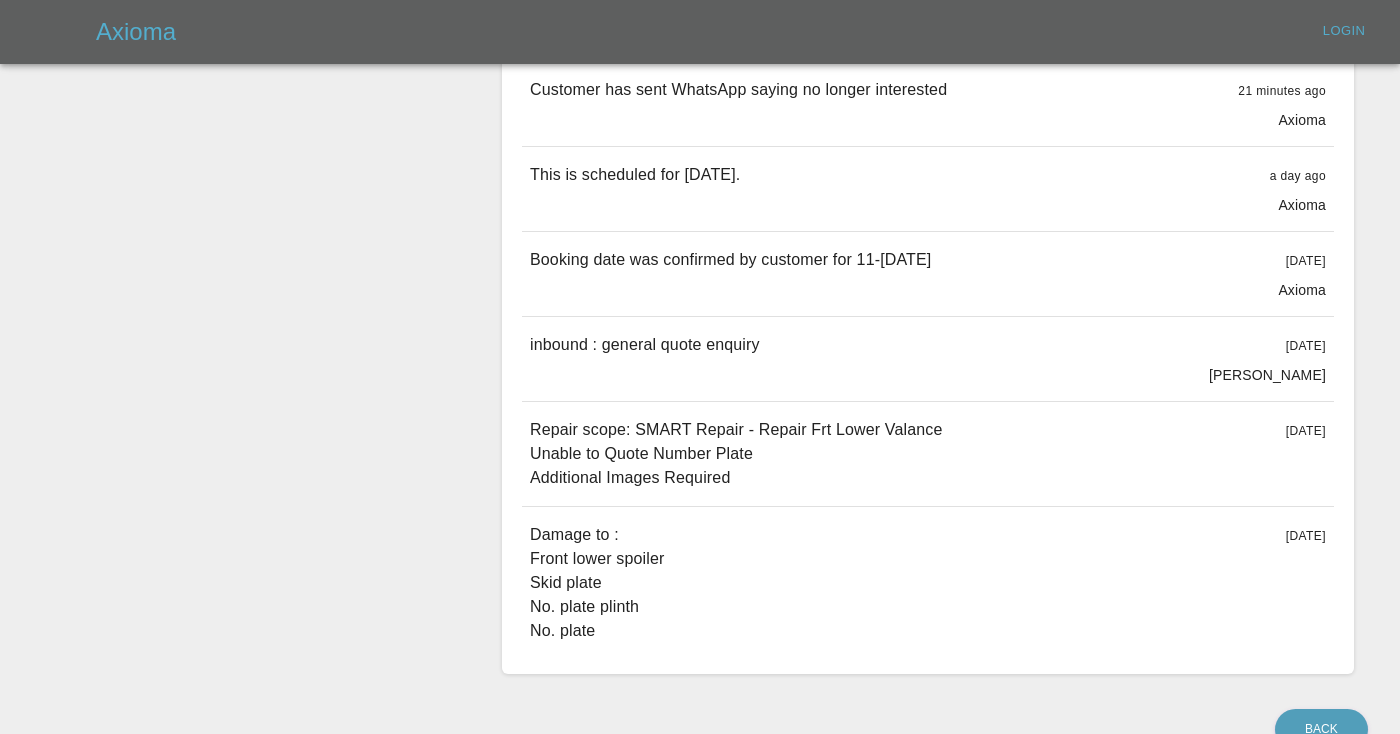 scroll, scrollTop: 0, scrollLeft: 0, axis: both 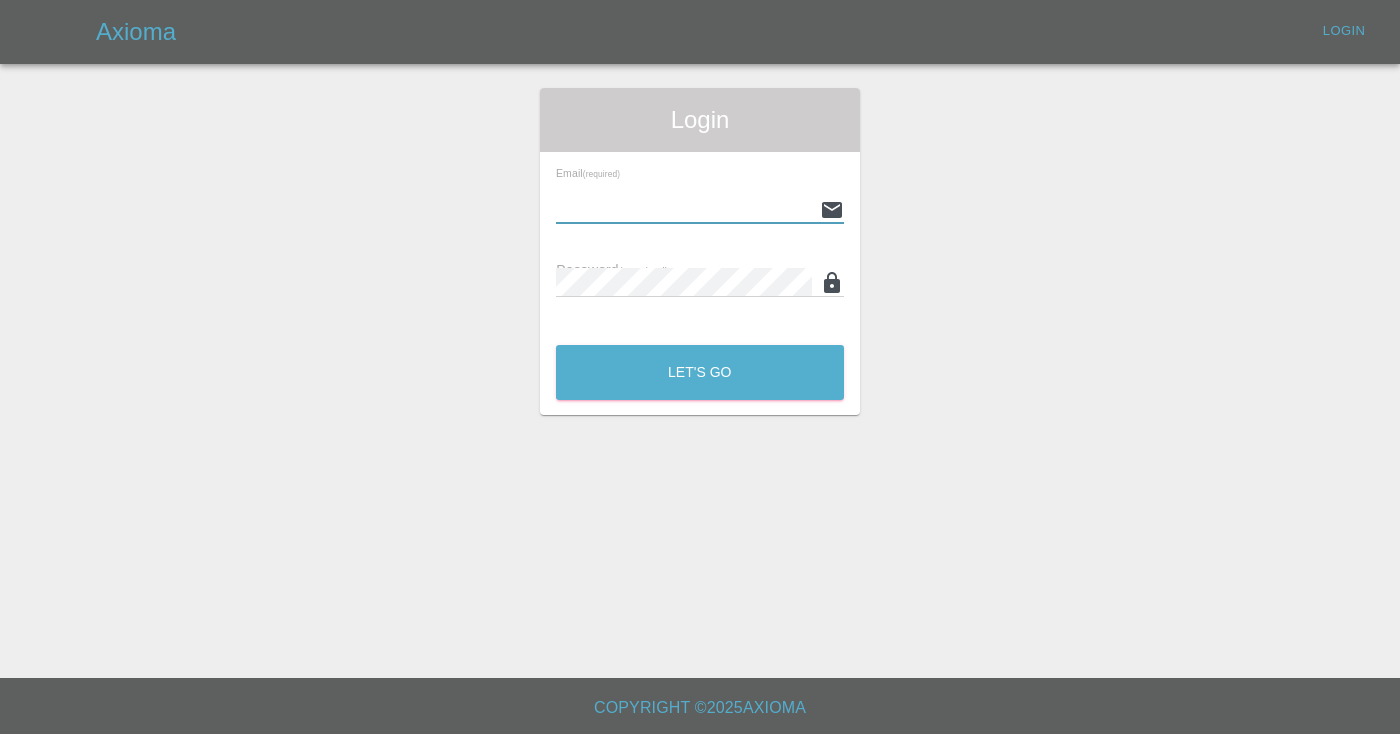 type on "[EMAIL_ADDRESS][DOMAIN_NAME]" 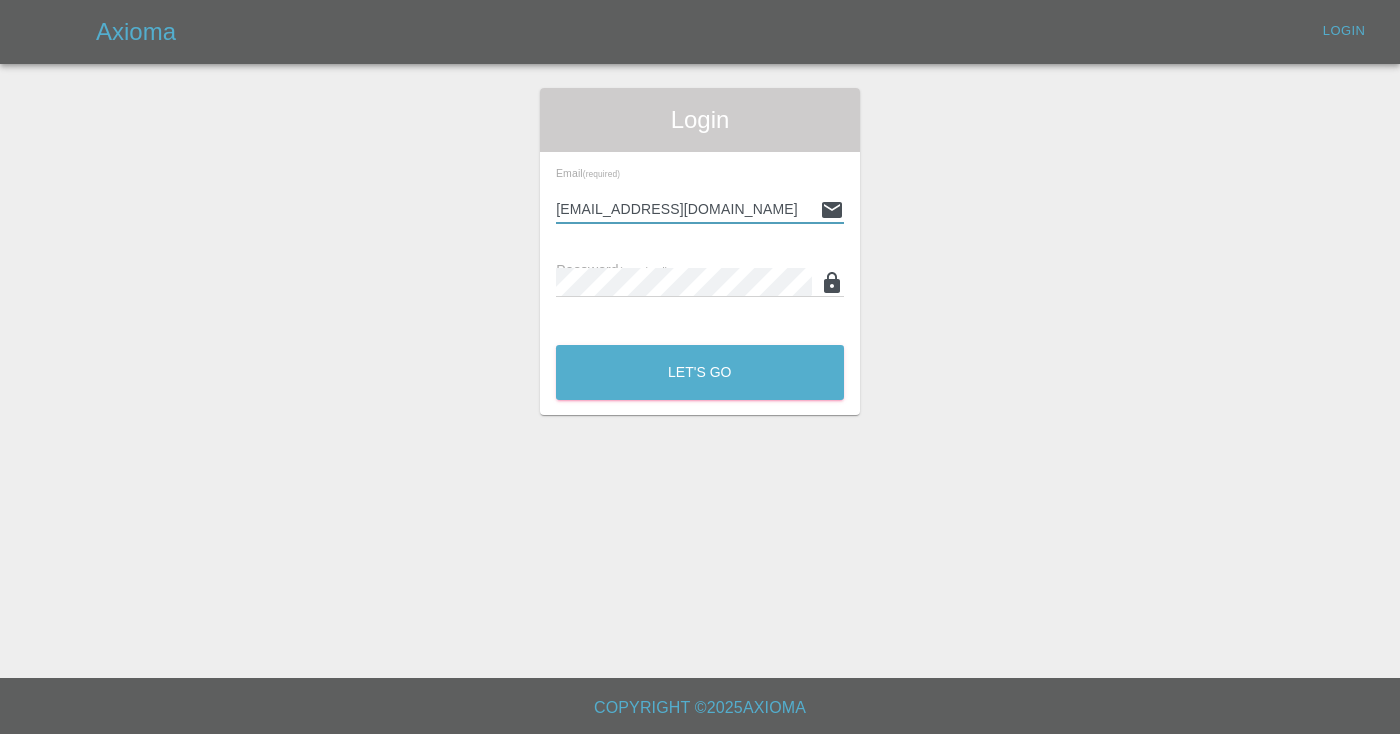 click on "Let's Go" at bounding box center [700, 372] 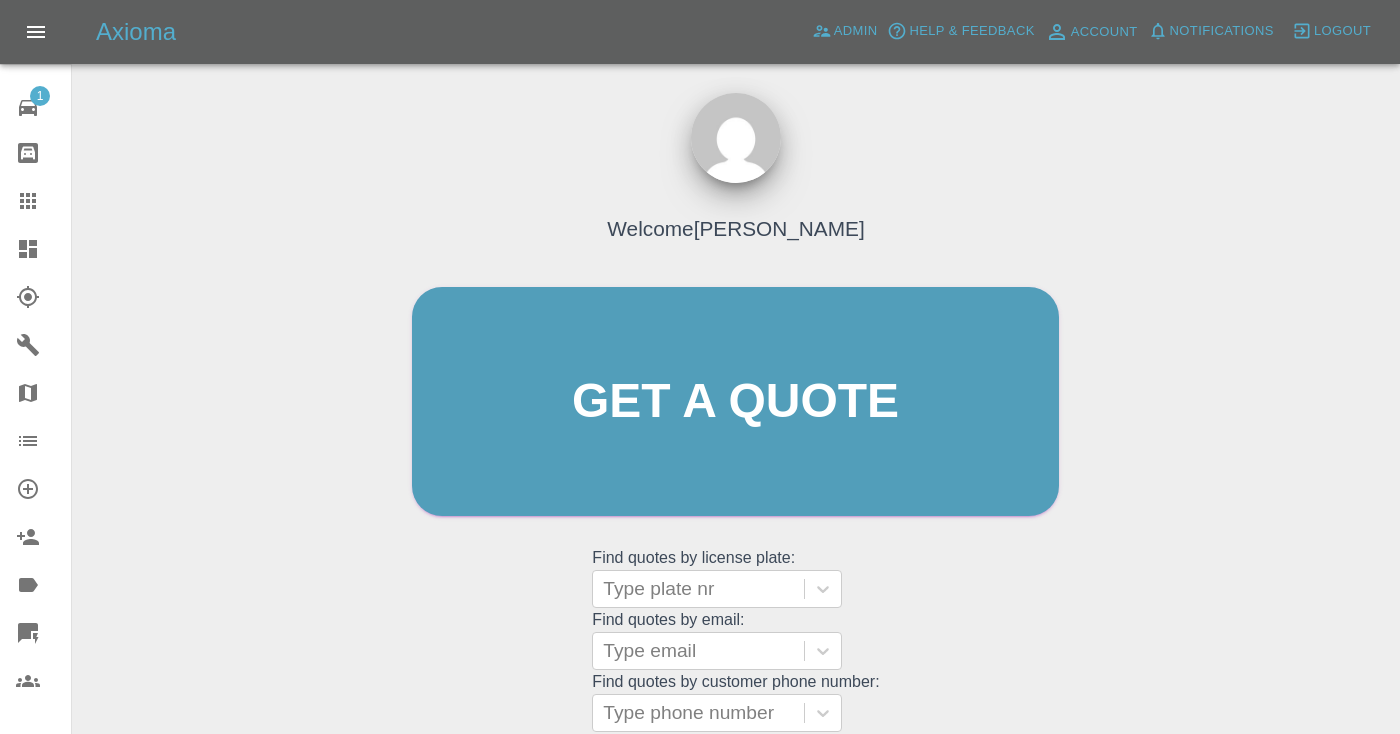 click on "Welcome  [PERSON_NAME] Get a quote Get a quote Find quotes by license plate: Type plate nr Find quotes by email: Type email Find quotes by customer phone number: Type phone number" at bounding box center [735, 440] 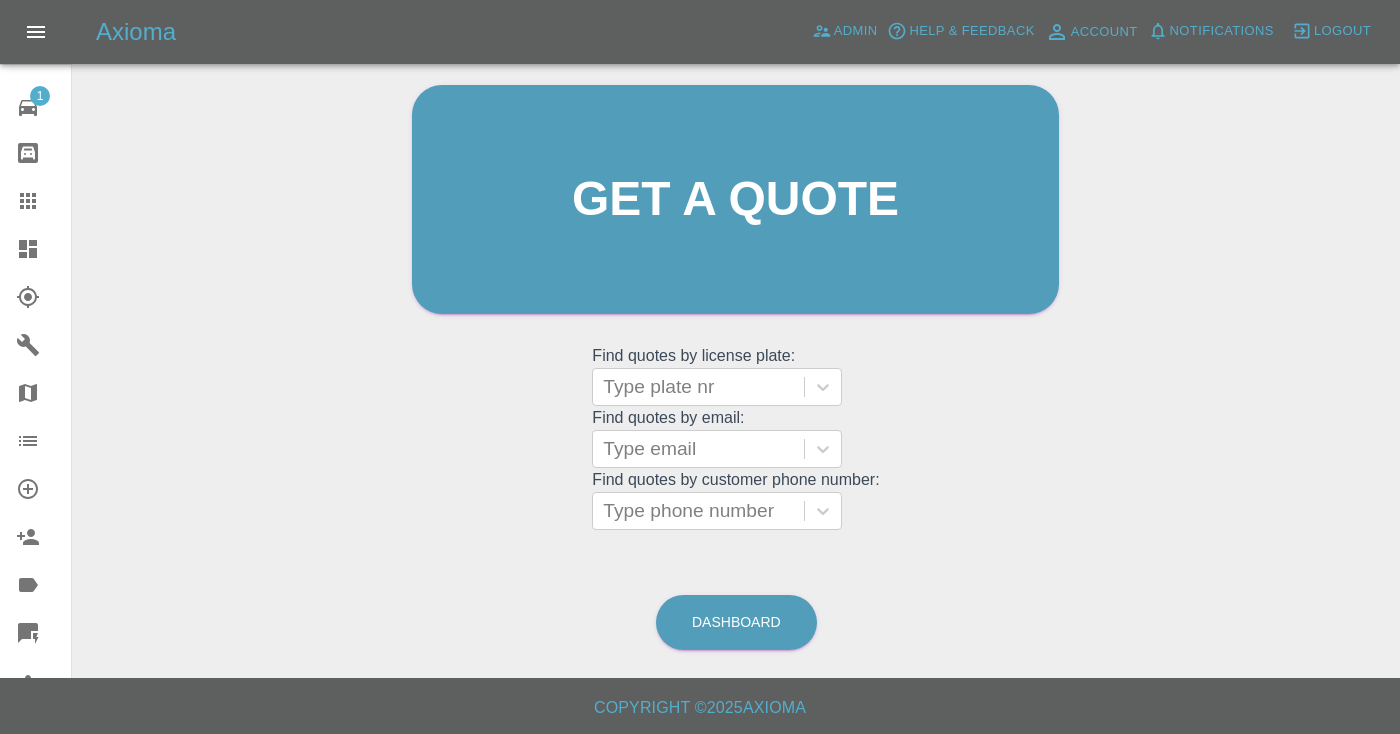 scroll, scrollTop: 201, scrollLeft: 0, axis: vertical 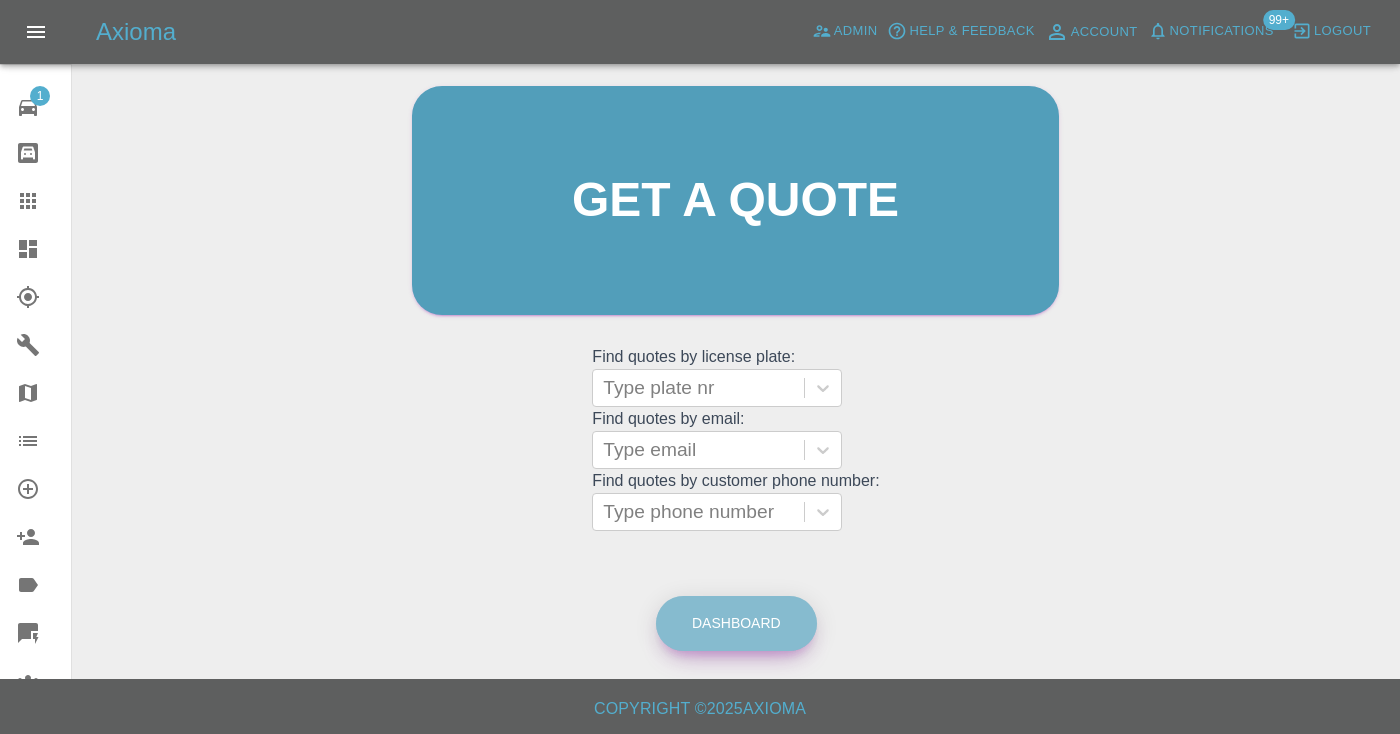 click on "Dashboard" at bounding box center (736, 623) 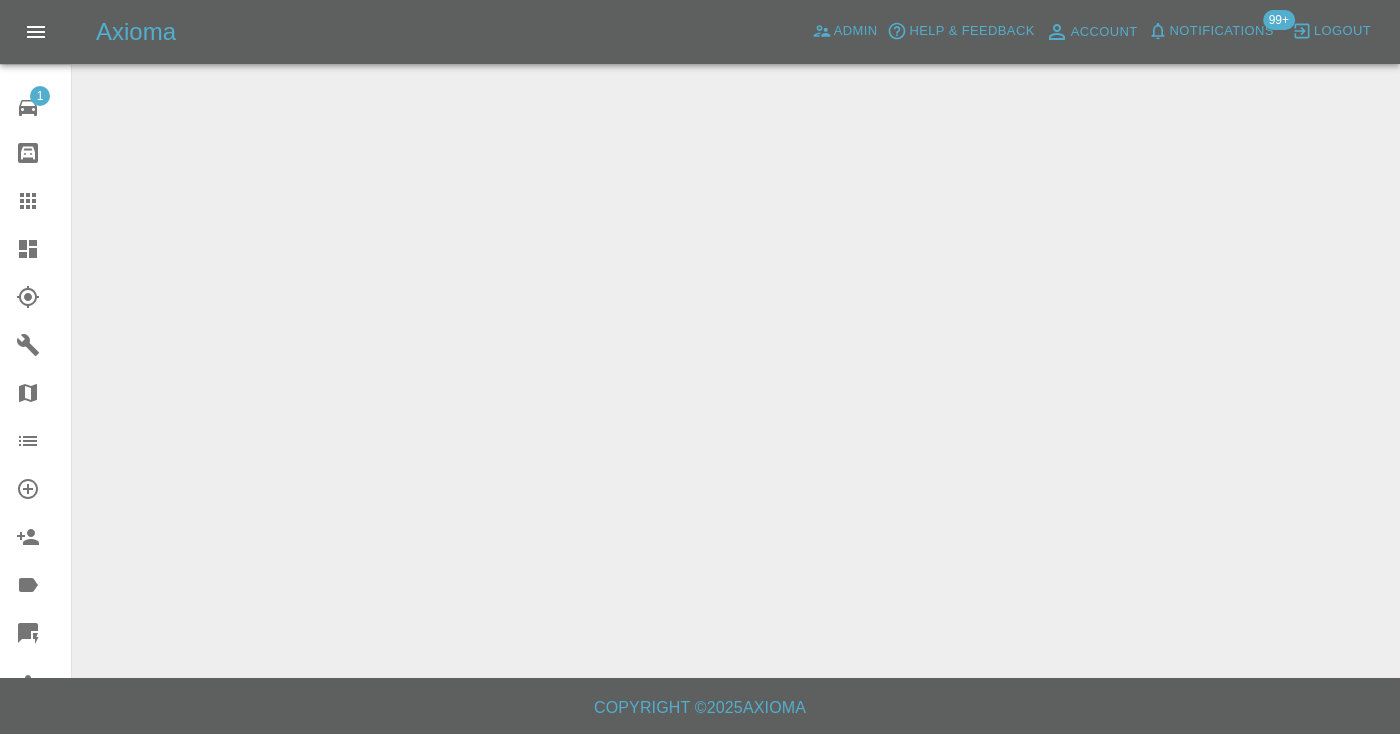scroll, scrollTop: 0, scrollLeft: 0, axis: both 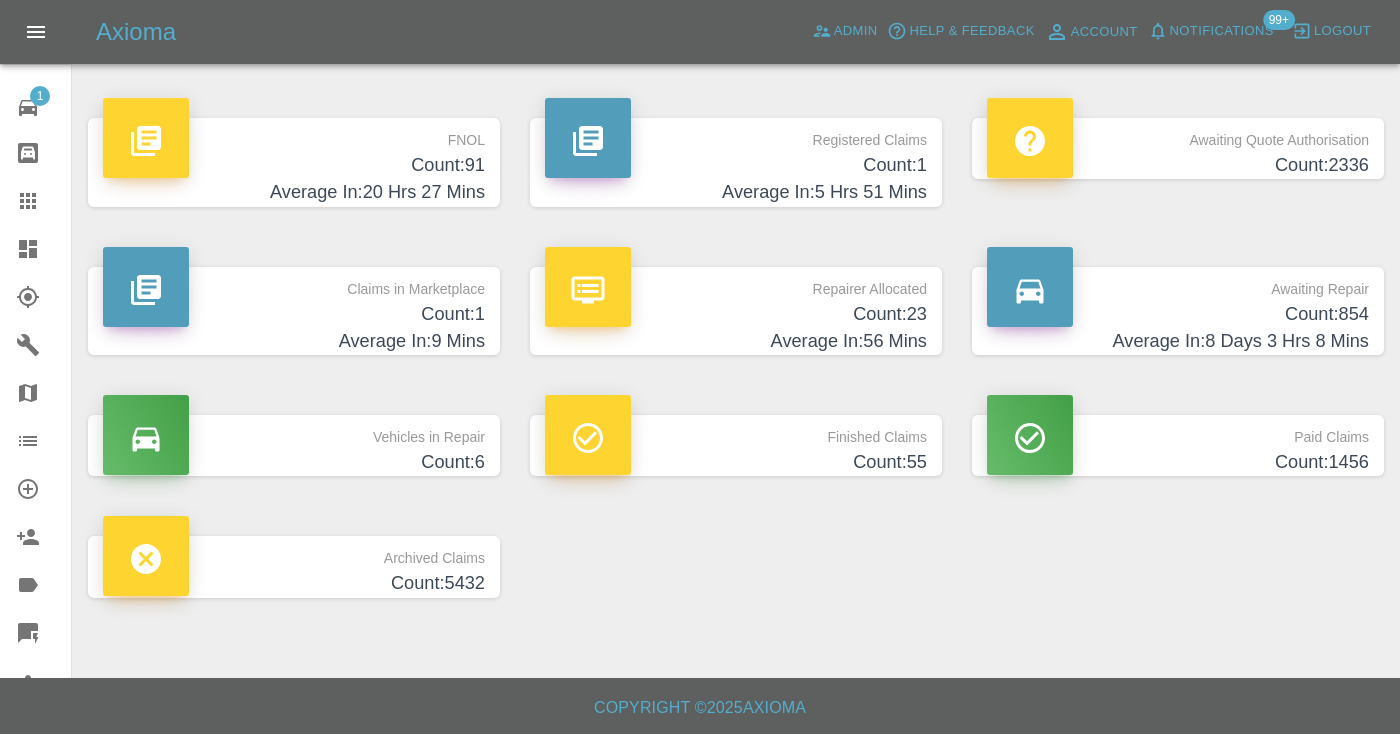 click on "Count:  854" at bounding box center (1178, 314) 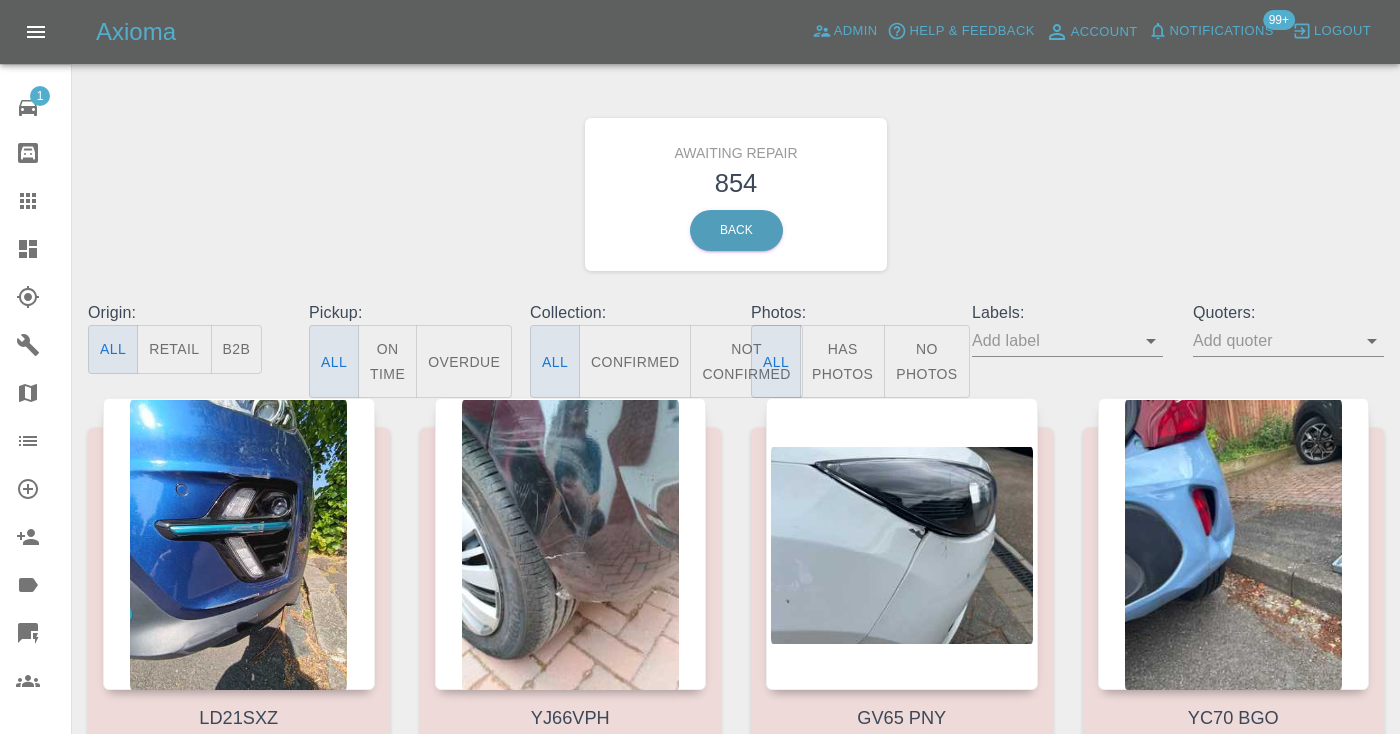 click on "Not Confirmed" at bounding box center (746, 361) 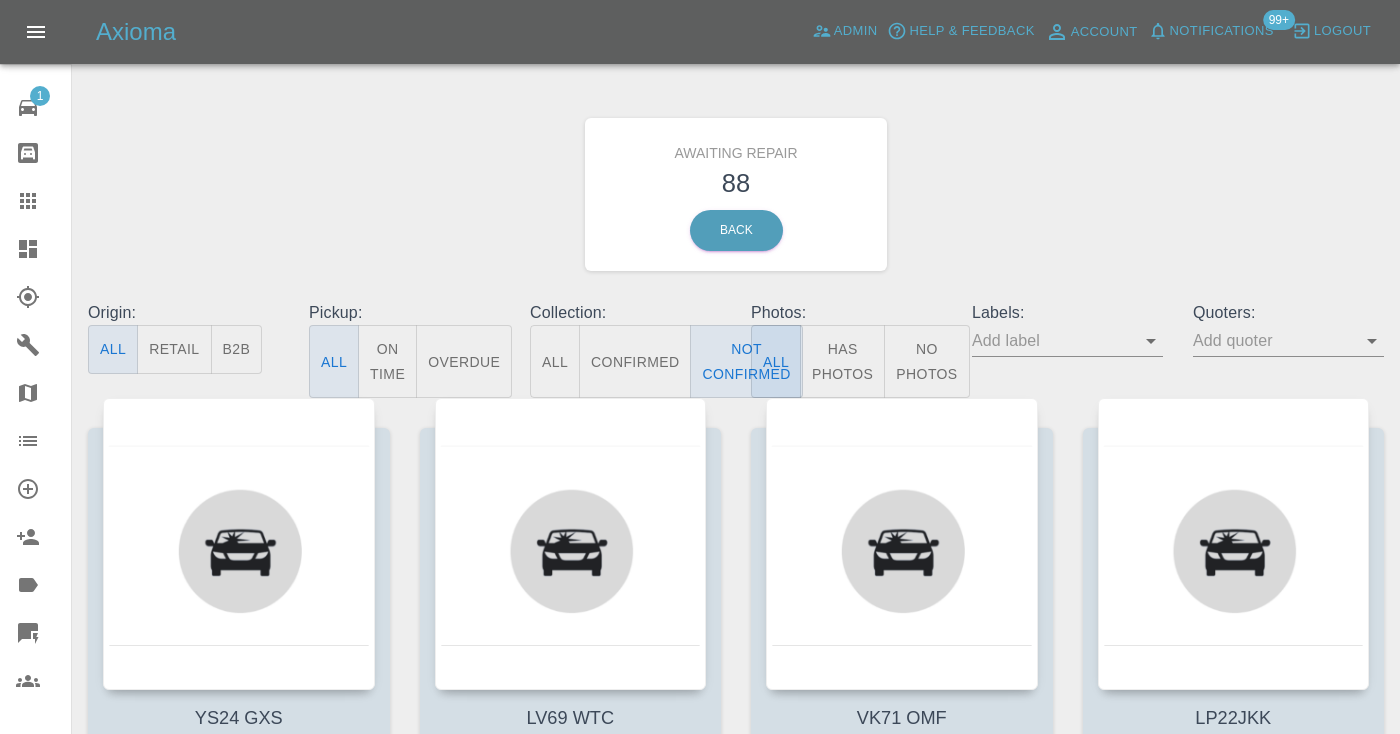 click on "Awaiting Repair 88 Back" at bounding box center (736, 194) 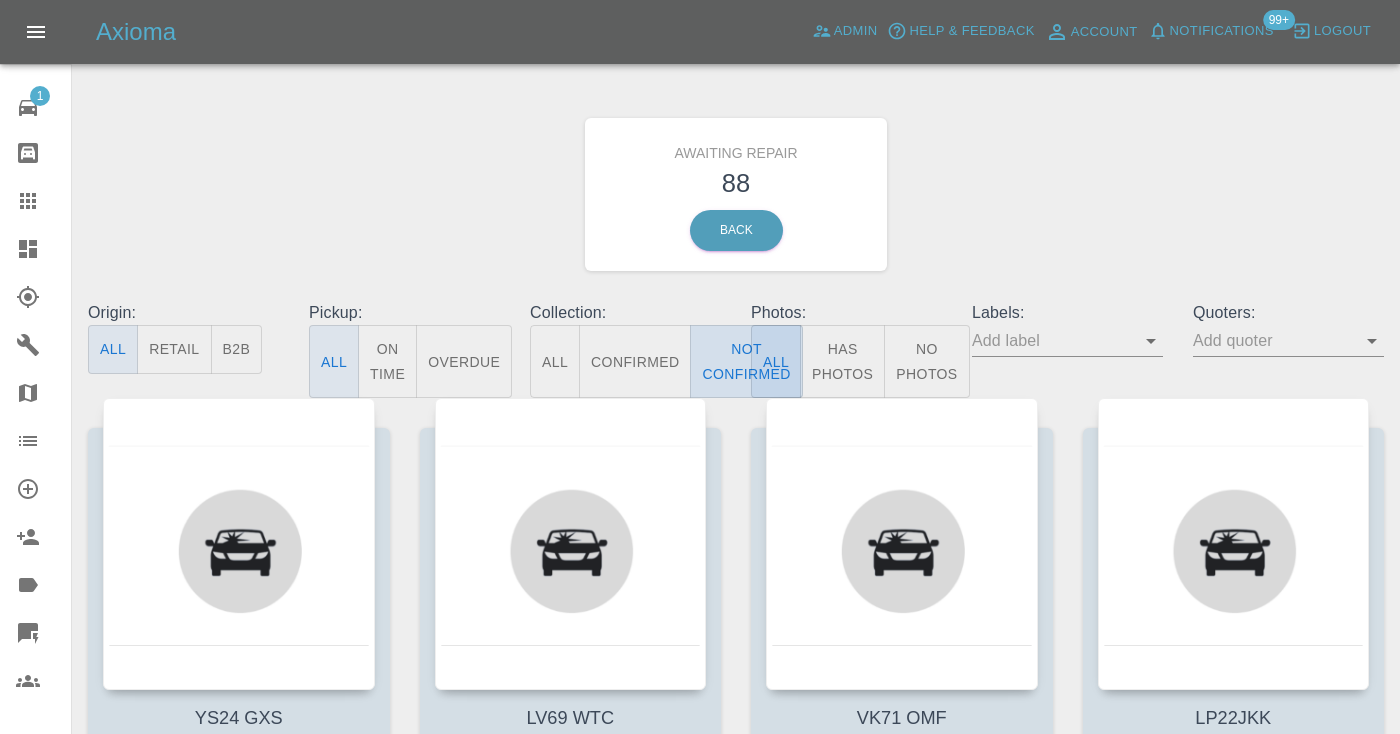 click on "Not Confirmed" at bounding box center (746, 361) 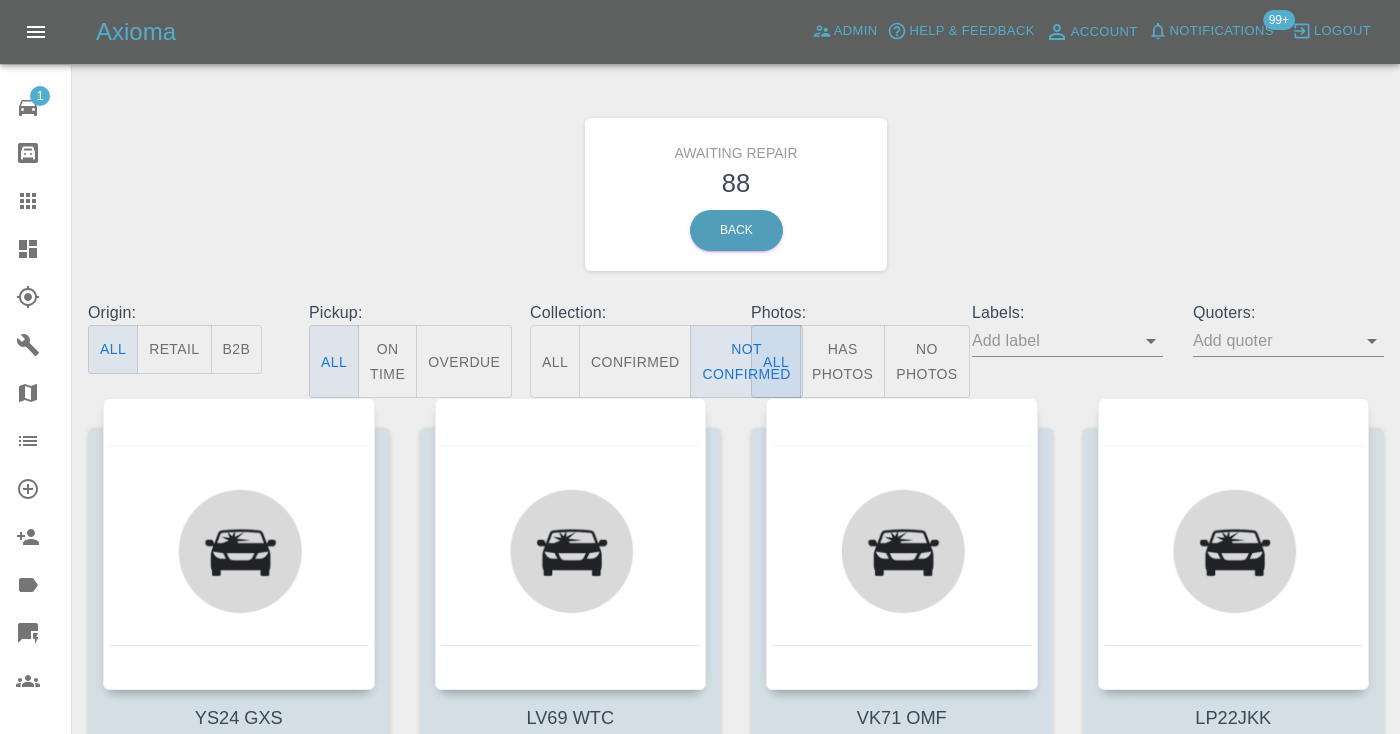 click on "Awaiting Repair 88 Back" at bounding box center (736, 194) 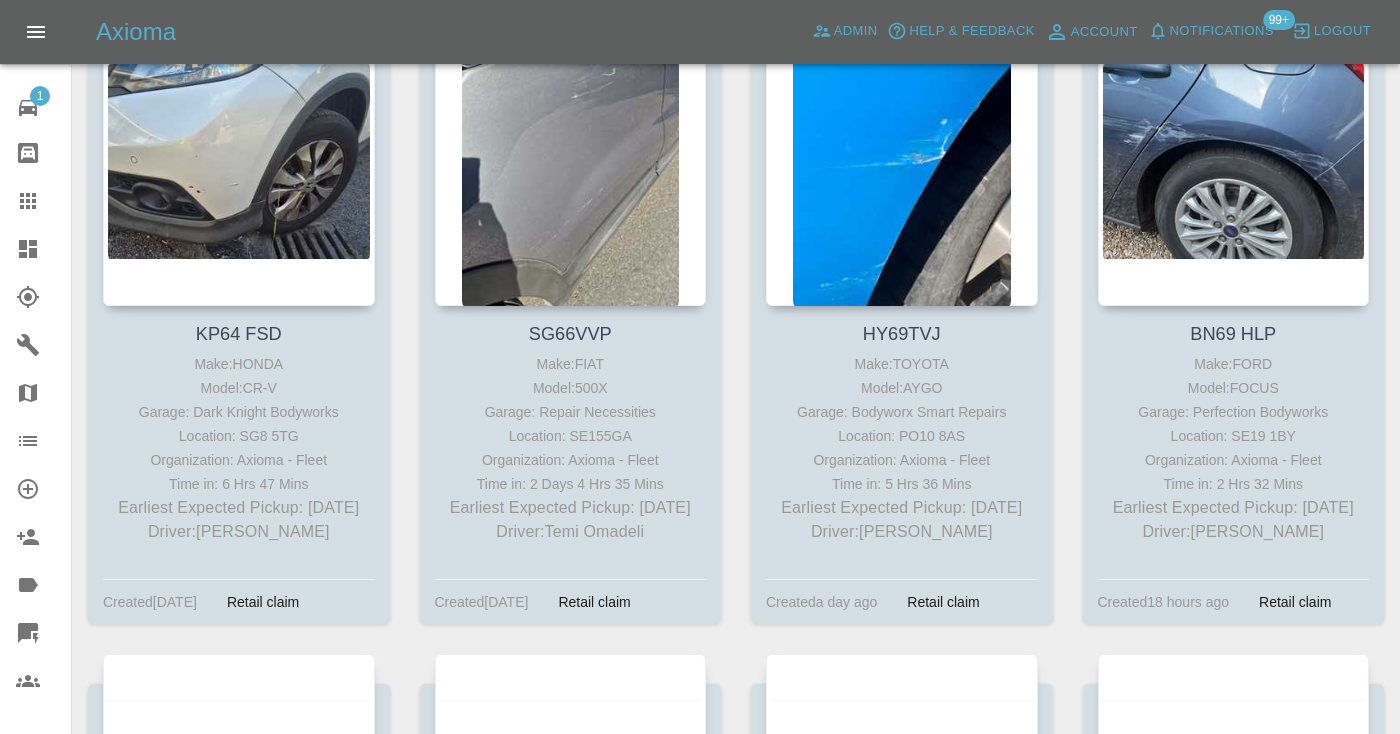 scroll, scrollTop: 10344, scrollLeft: 0, axis: vertical 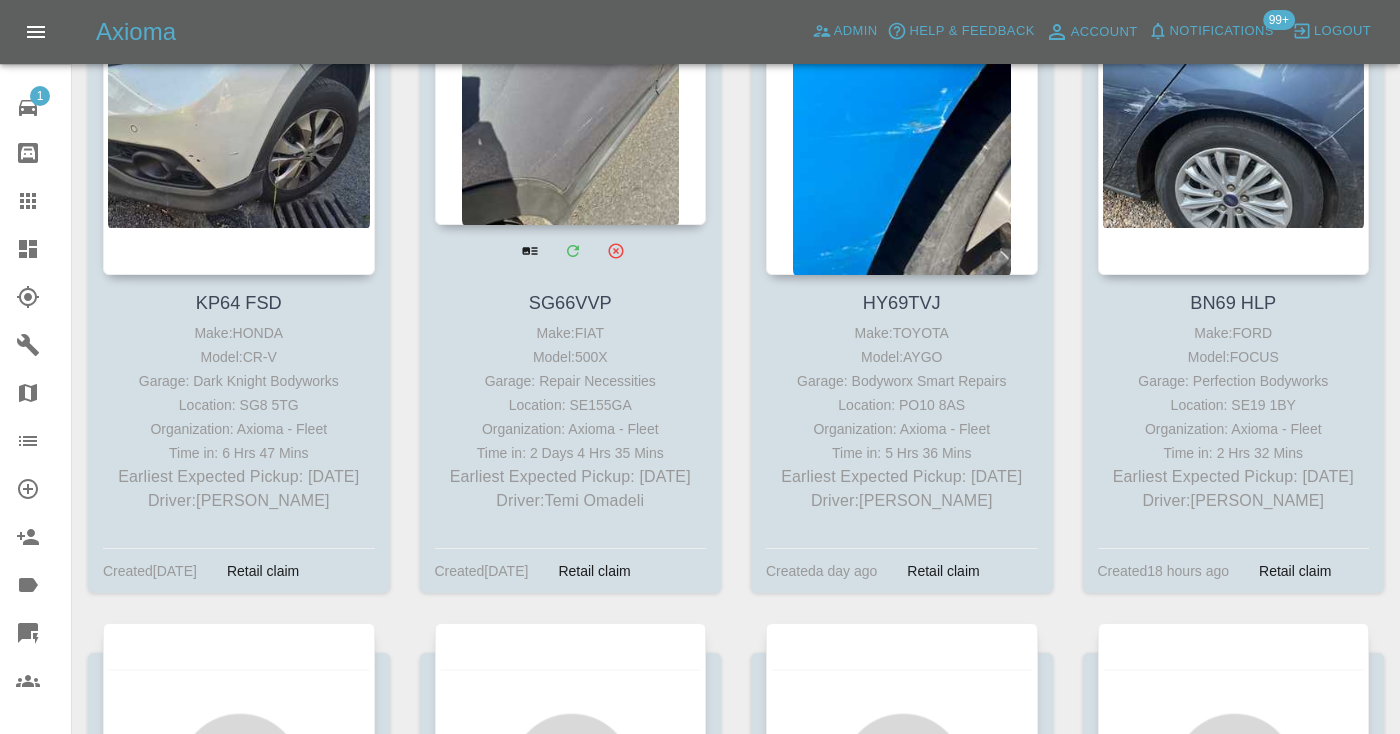 click at bounding box center [571, 79] 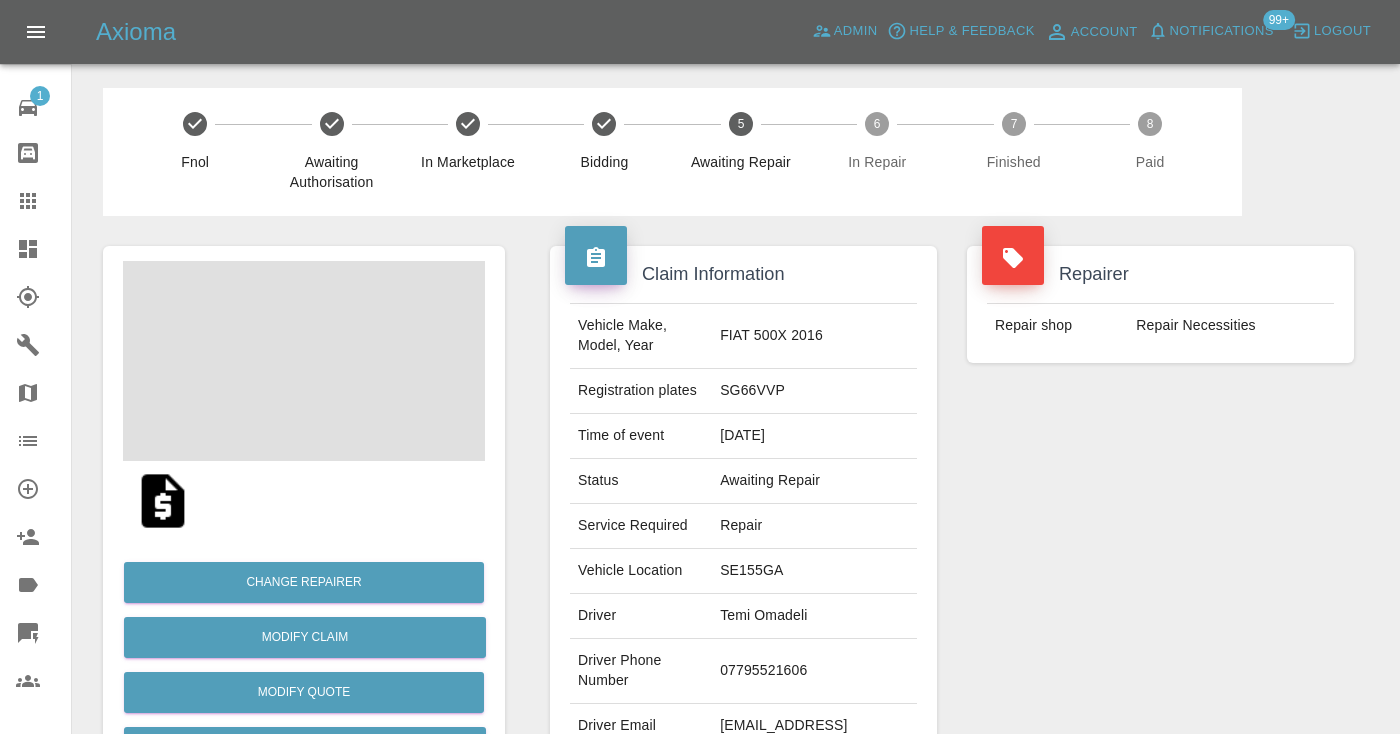 click on "07795521606" at bounding box center (814, 671) 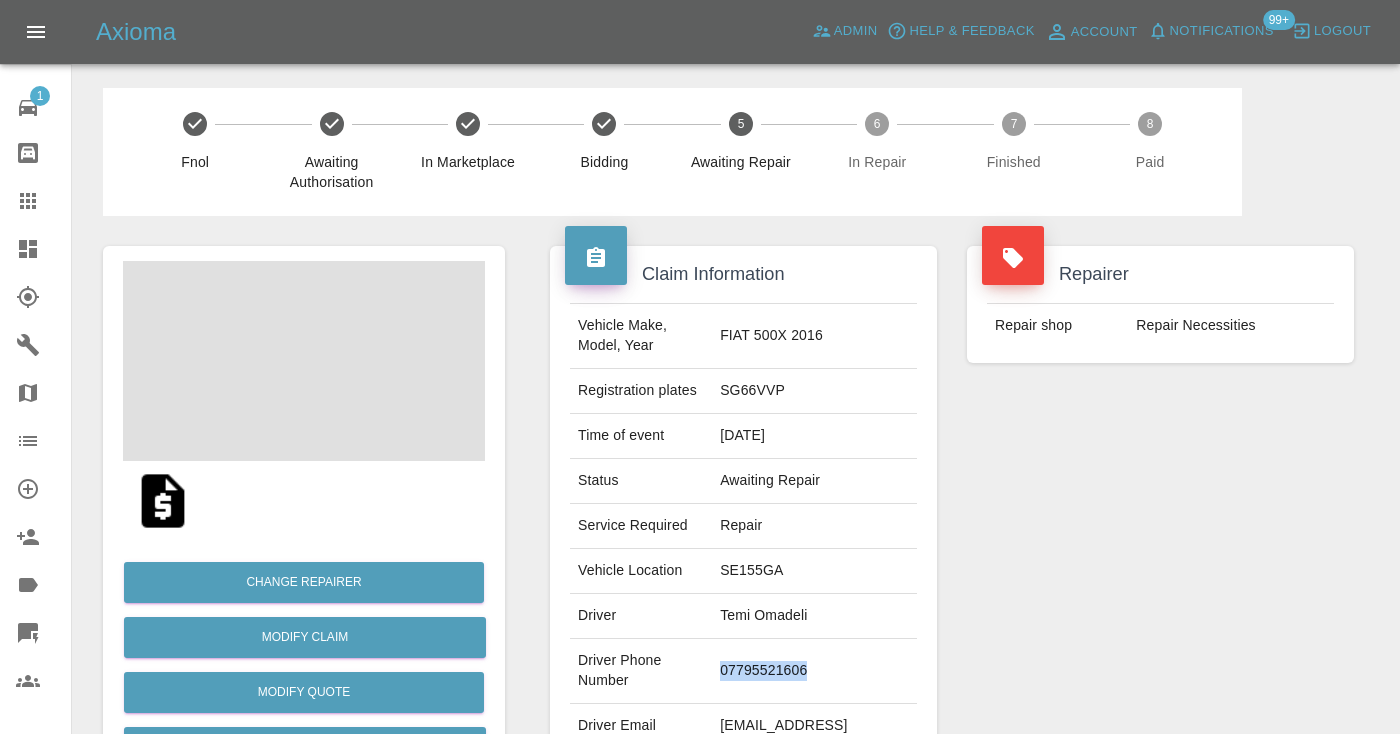 click on "07795521606" at bounding box center (814, 671) 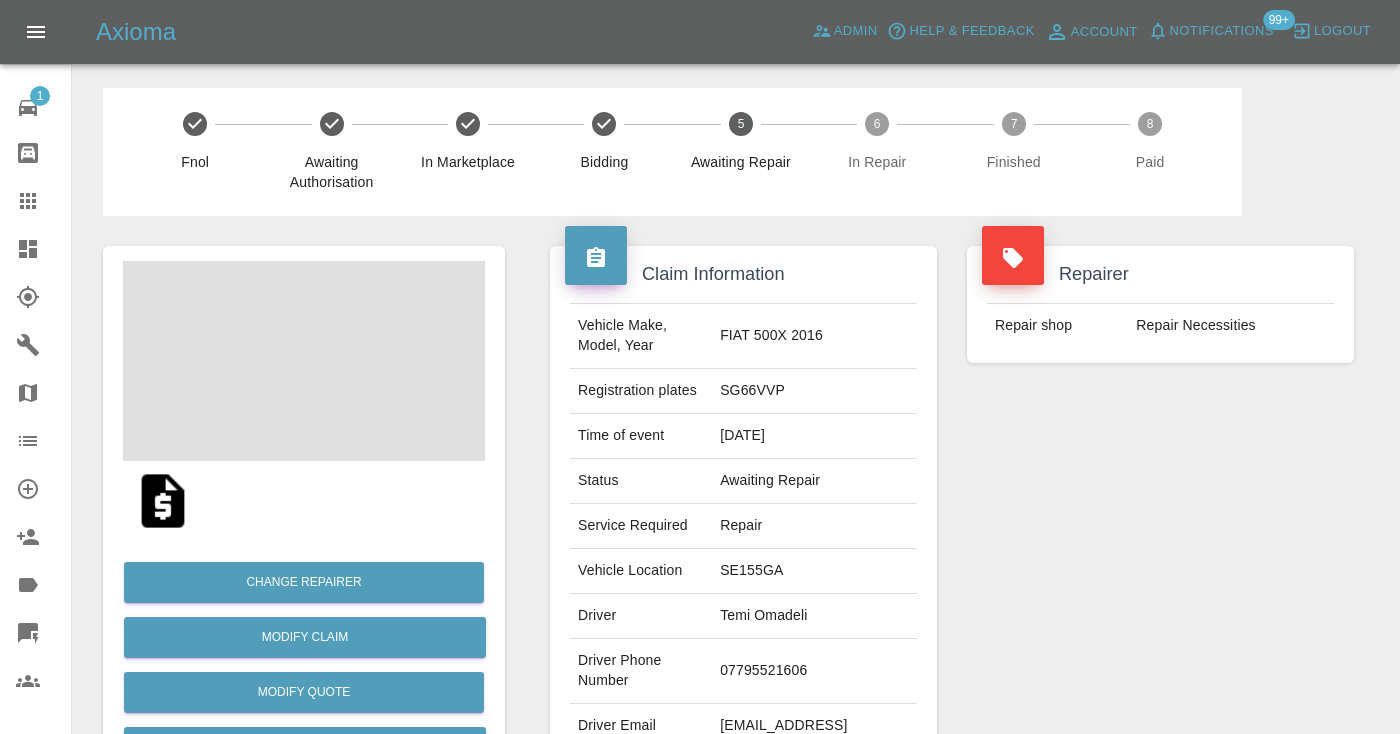 click on "Repairer Repair shop Repair Necessities" at bounding box center [1160, 514] 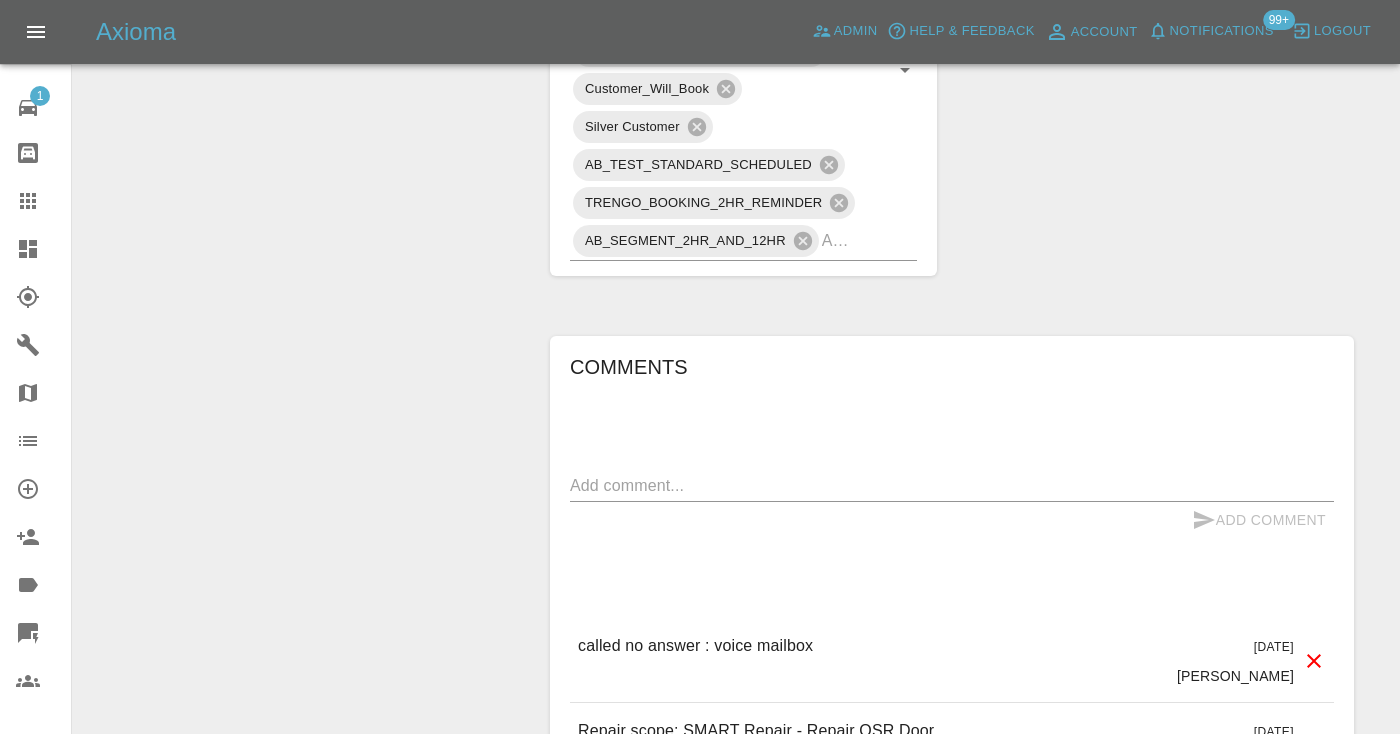 scroll, scrollTop: 1306, scrollLeft: 0, axis: vertical 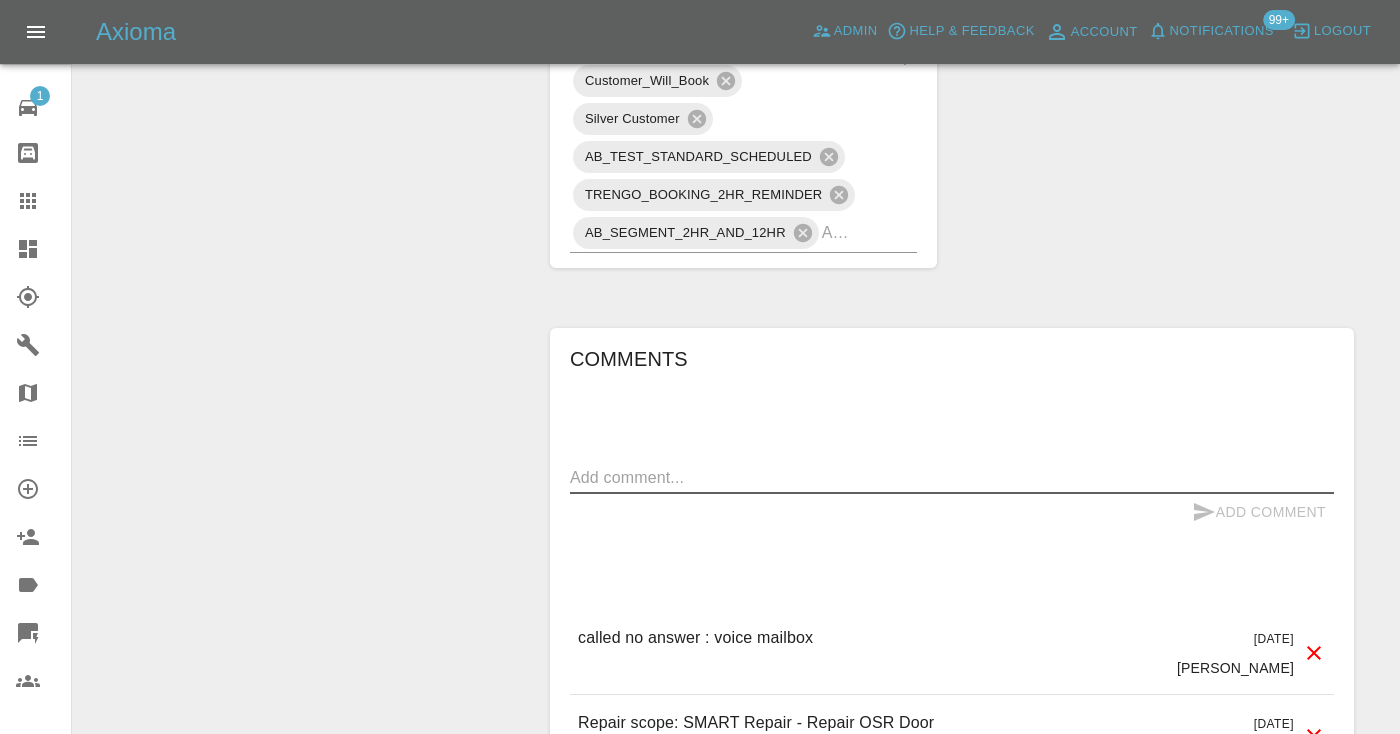 click at bounding box center (952, 477) 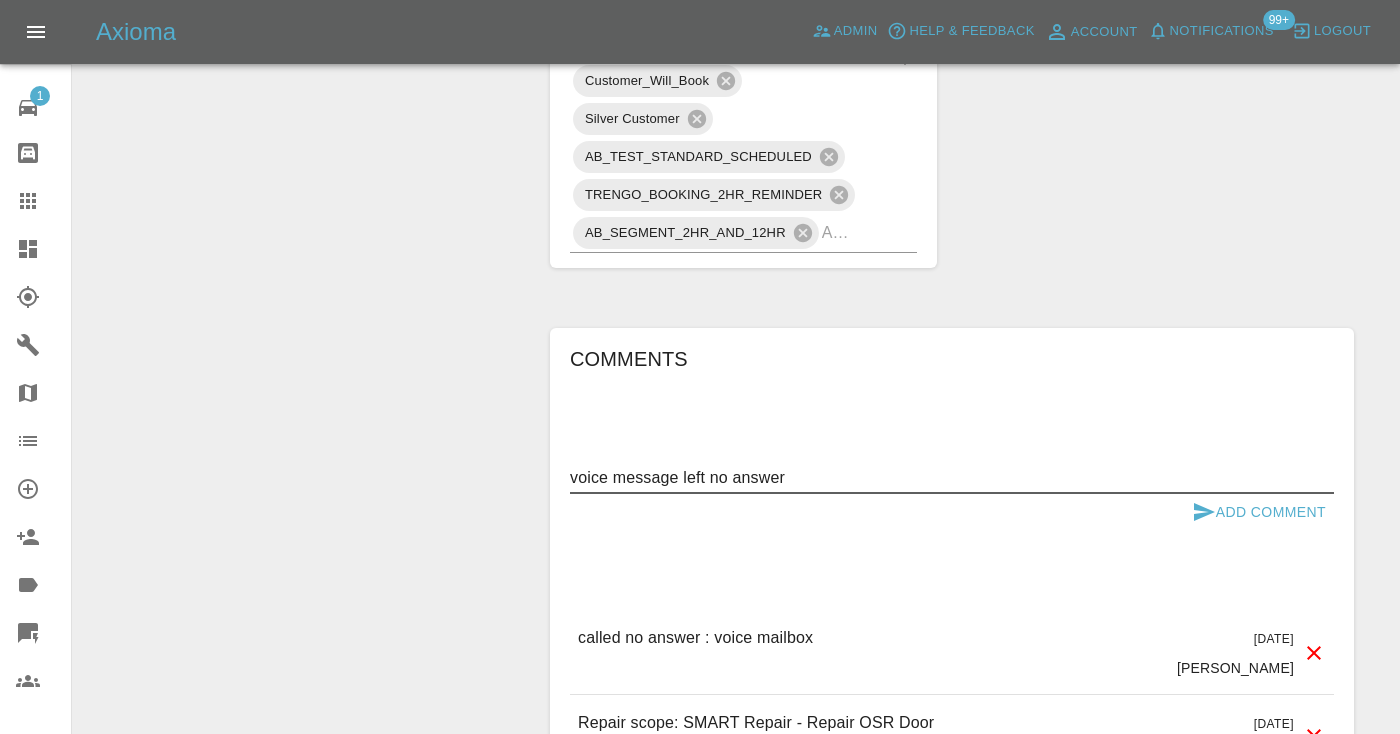 type on "voice message left no answer" 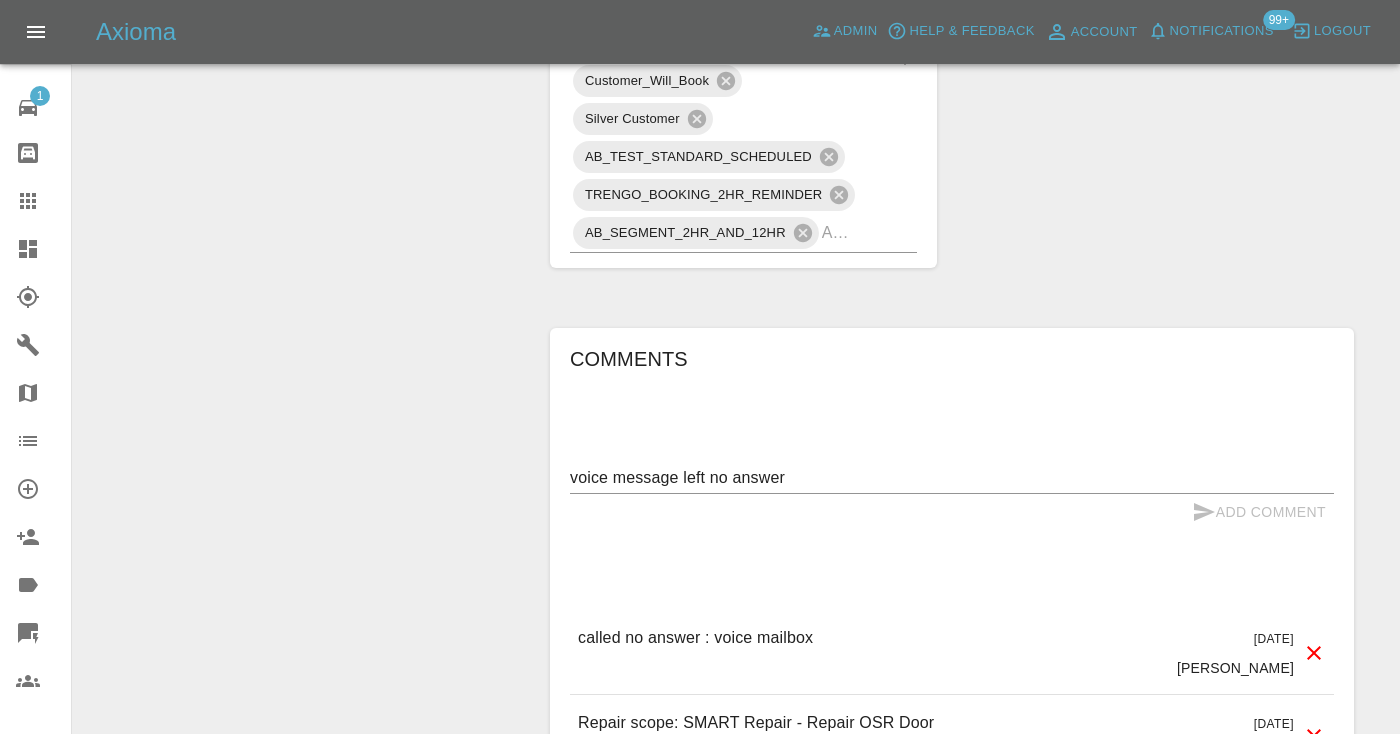 type 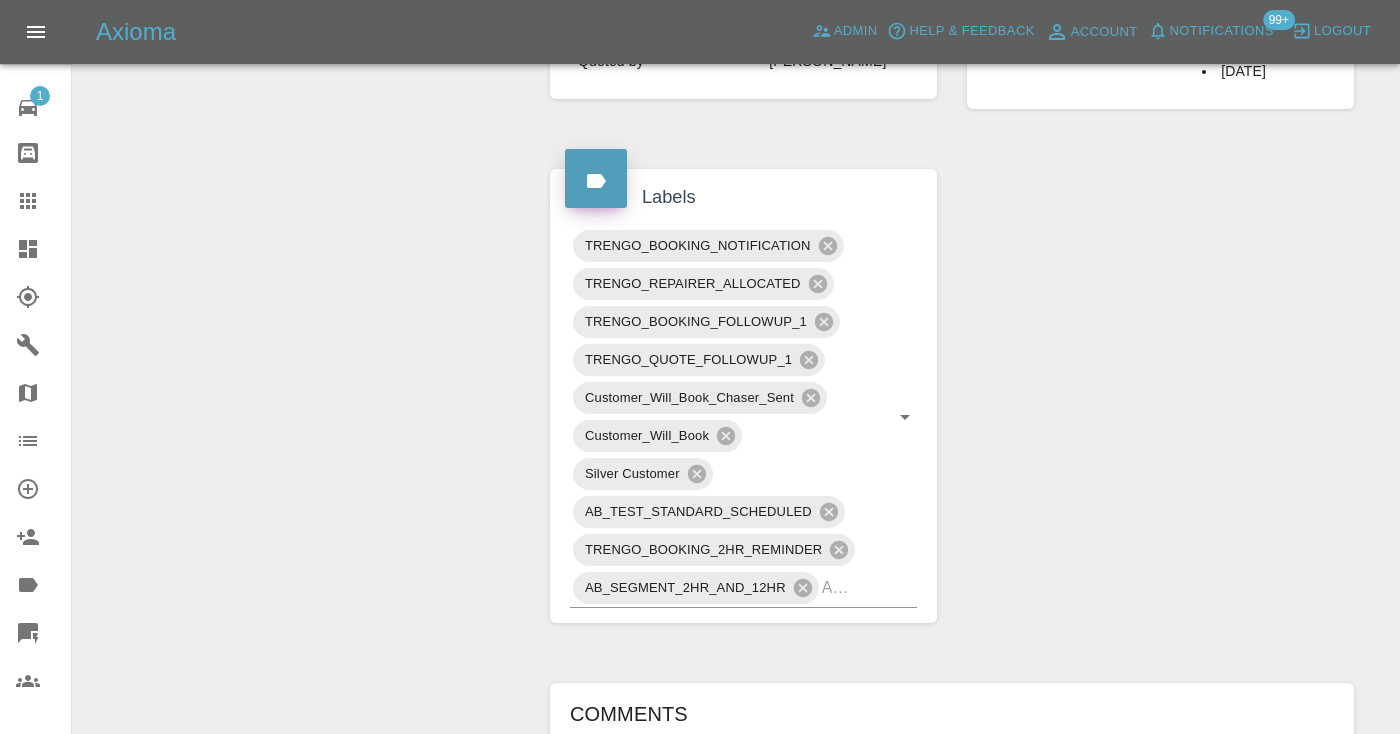 scroll, scrollTop: 935, scrollLeft: 0, axis: vertical 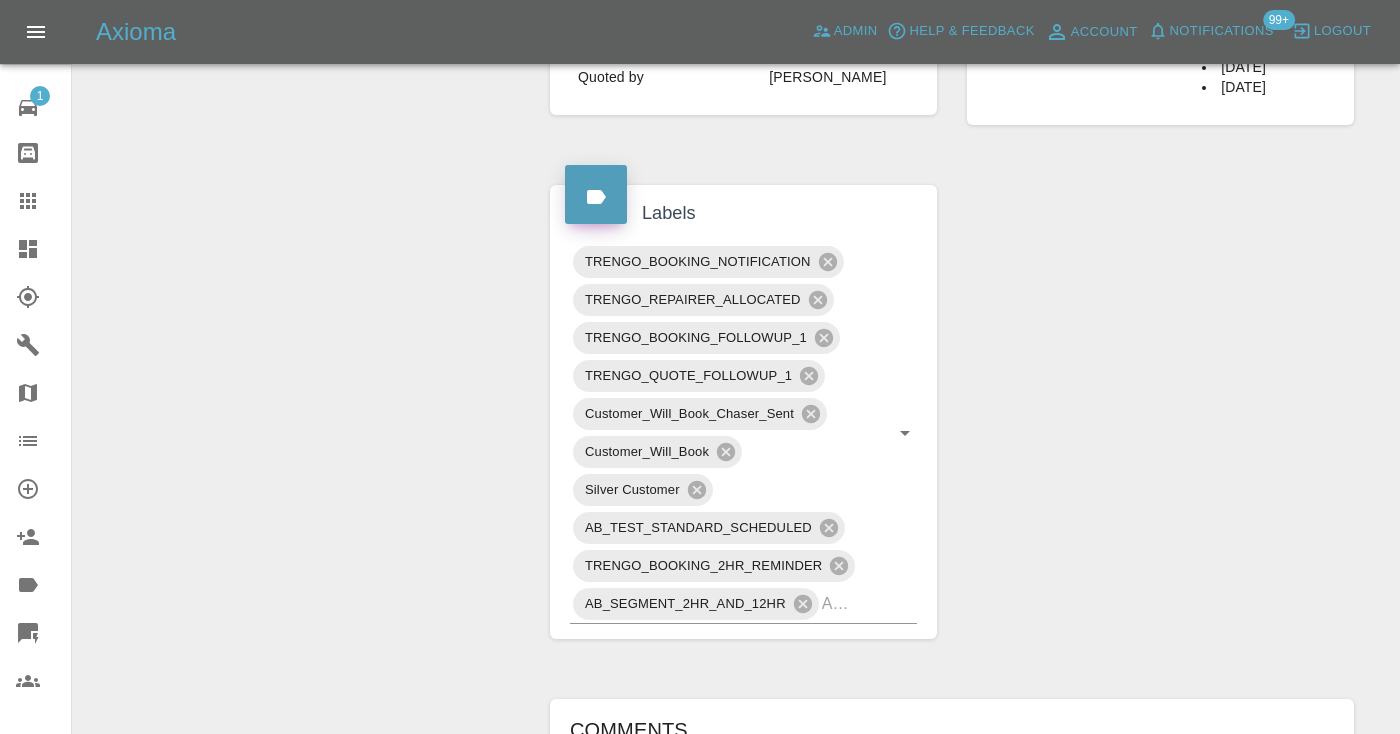 click 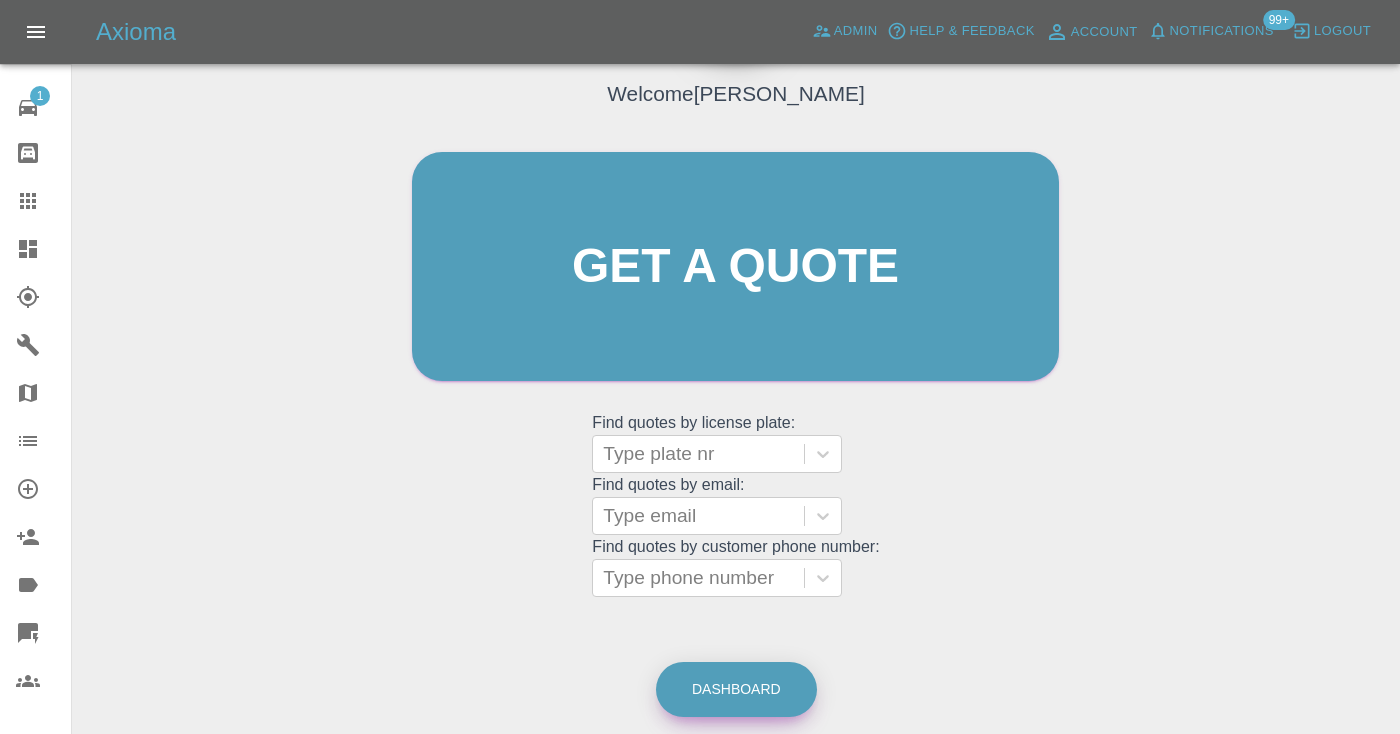 click on "Dashboard" at bounding box center [736, 689] 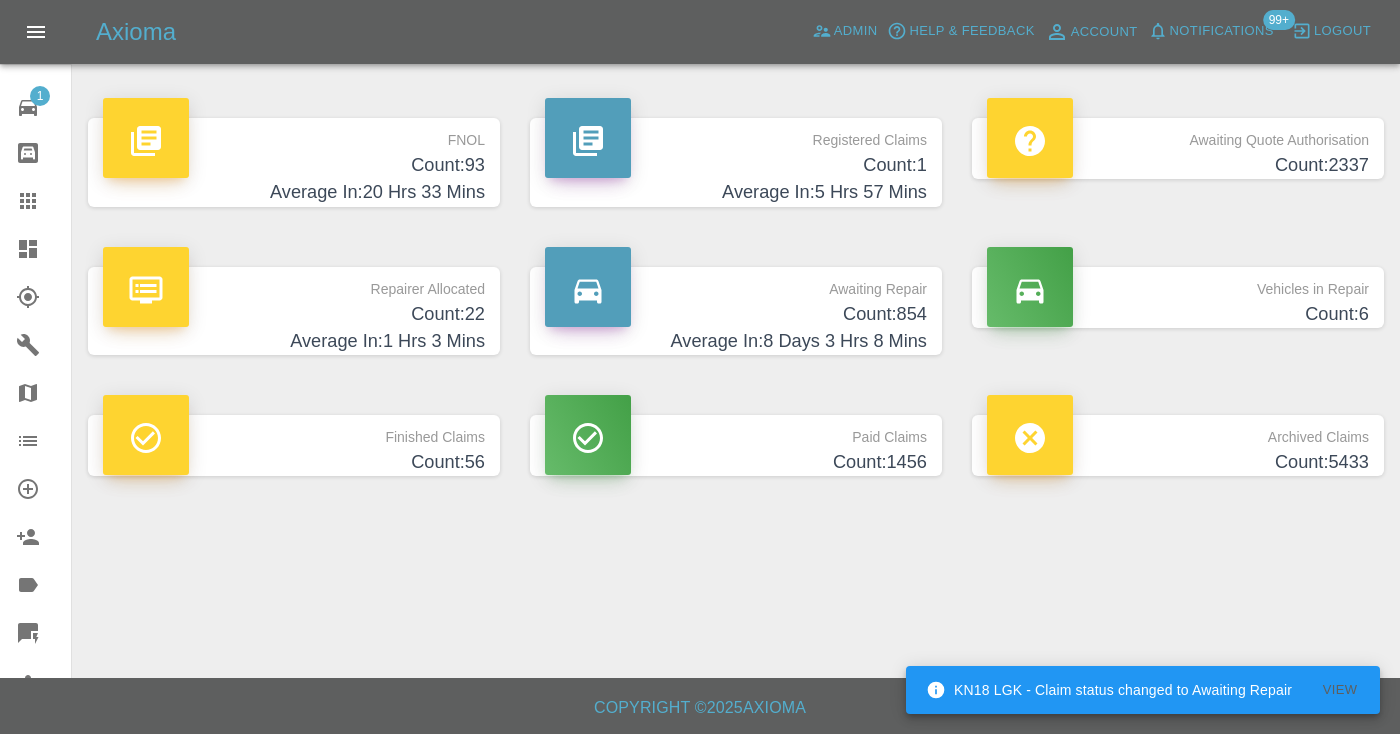 click on "Awaiting Repair Count:  854 Average In:  8 Days 3 Hrs 8 Mins" at bounding box center (736, 311) 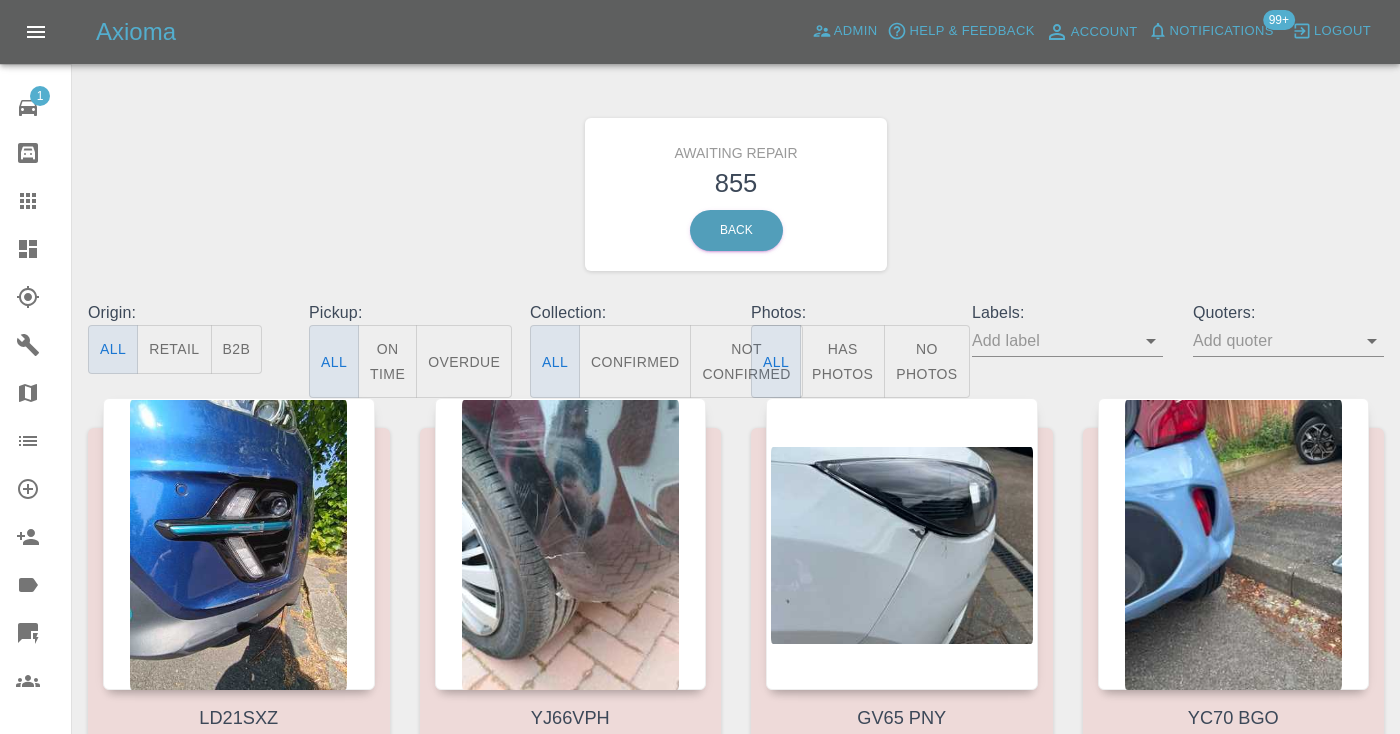 click on "Not Confirmed" at bounding box center (746, 361) 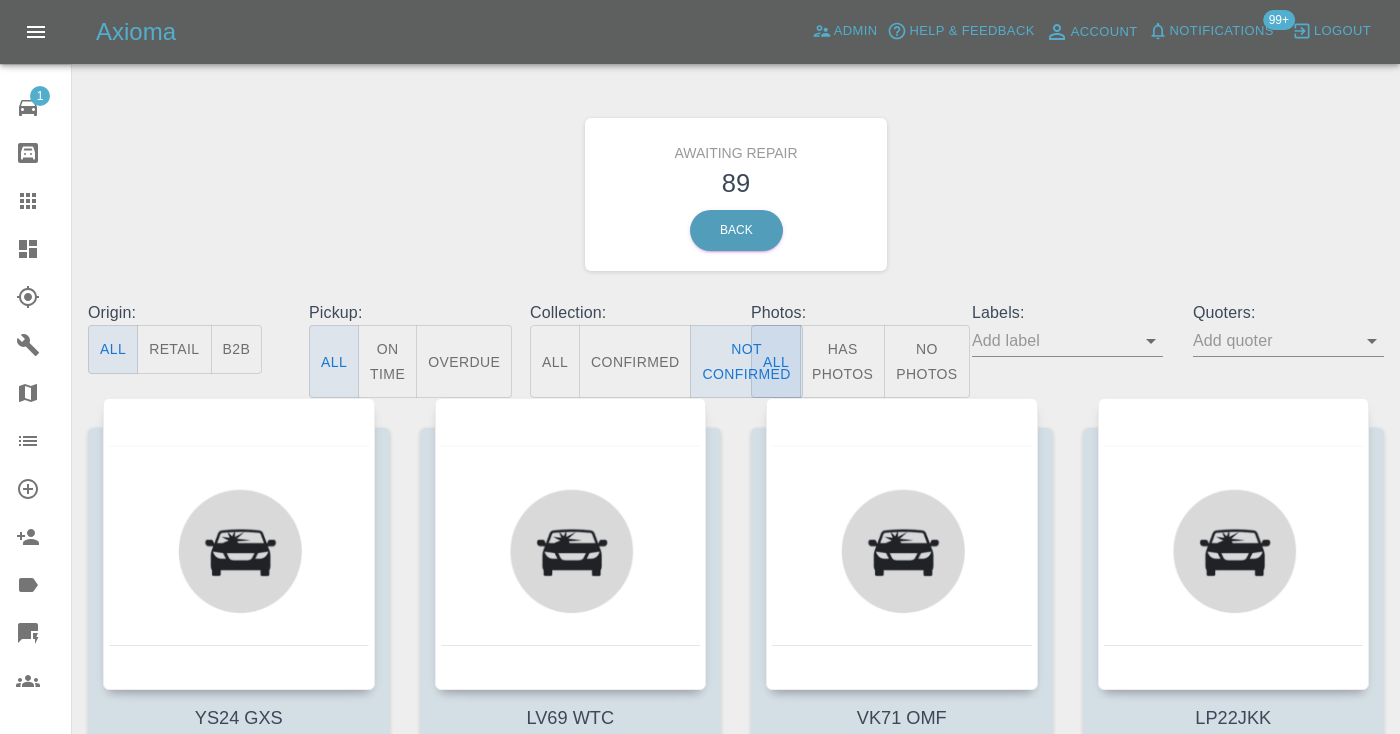 click on "Awaiting Repair 89 Back" at bounding box center (736, 194) 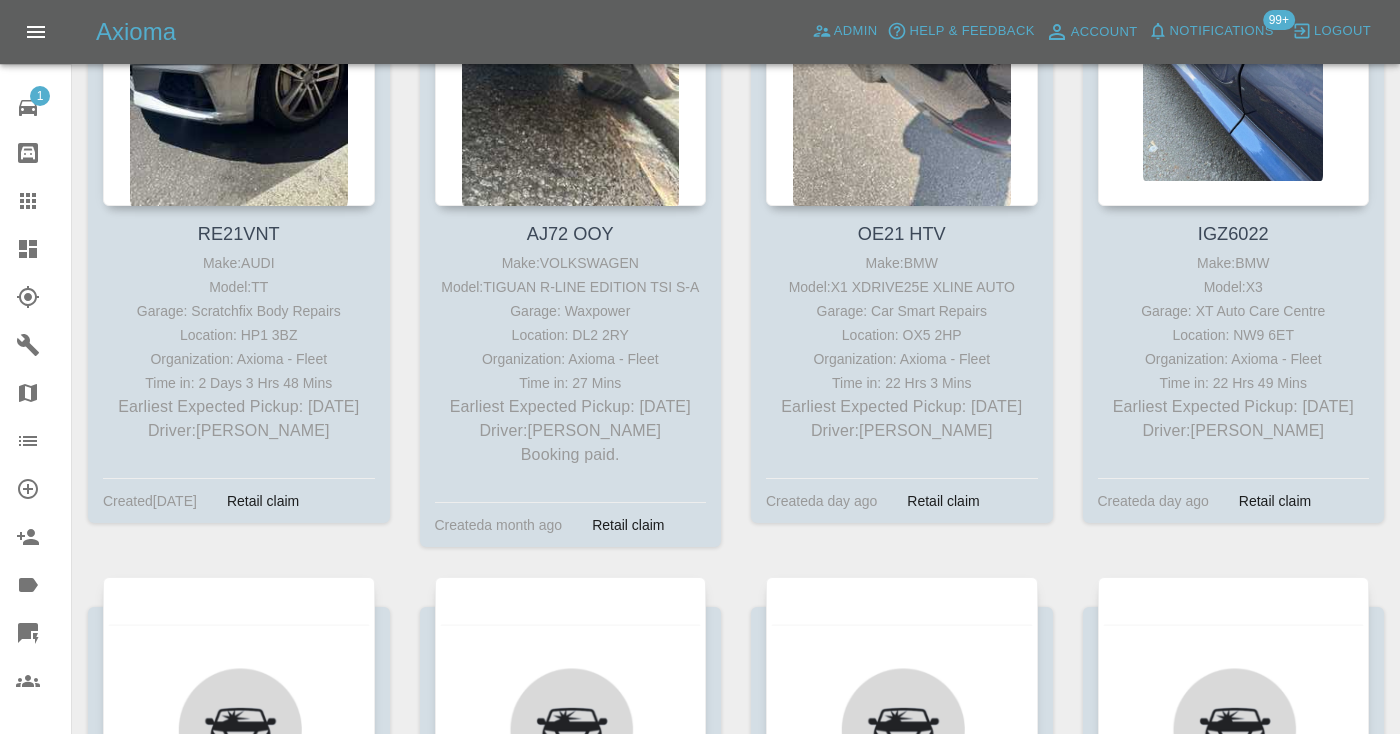 scroll, scrollTop: 11741, scrollLeft: 0, axis: vertical 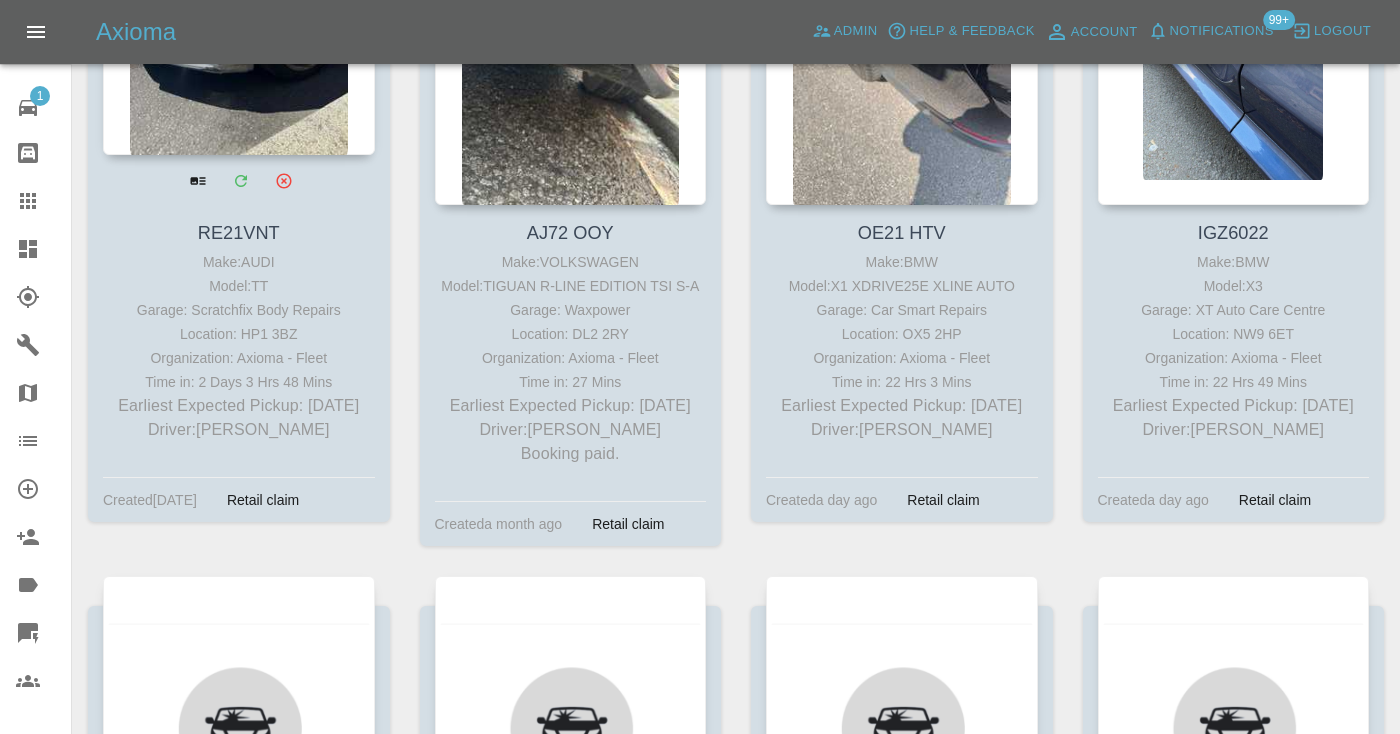 click at bounding box center (239, 9) 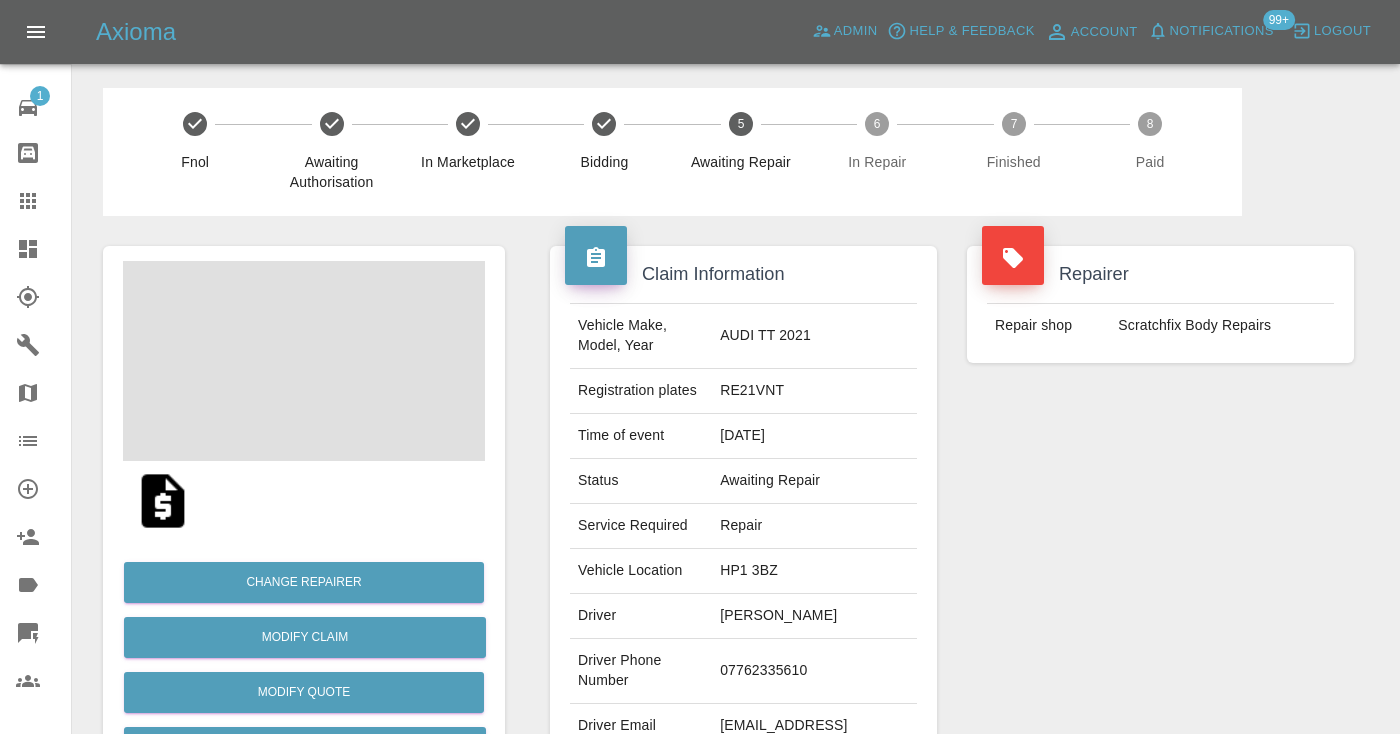 click on "07762335610" at bounding box center (814, 671) 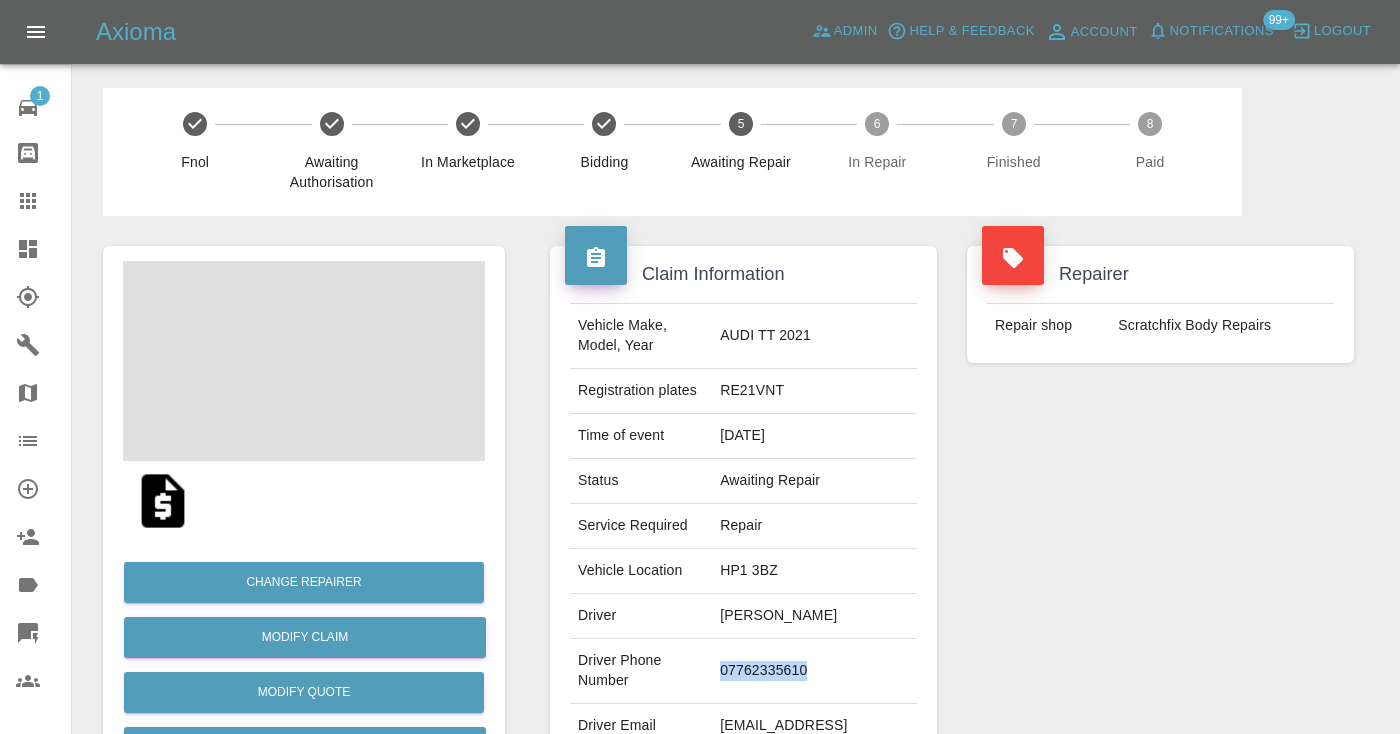 click on "07762335610" at bounding box center (814, 671) 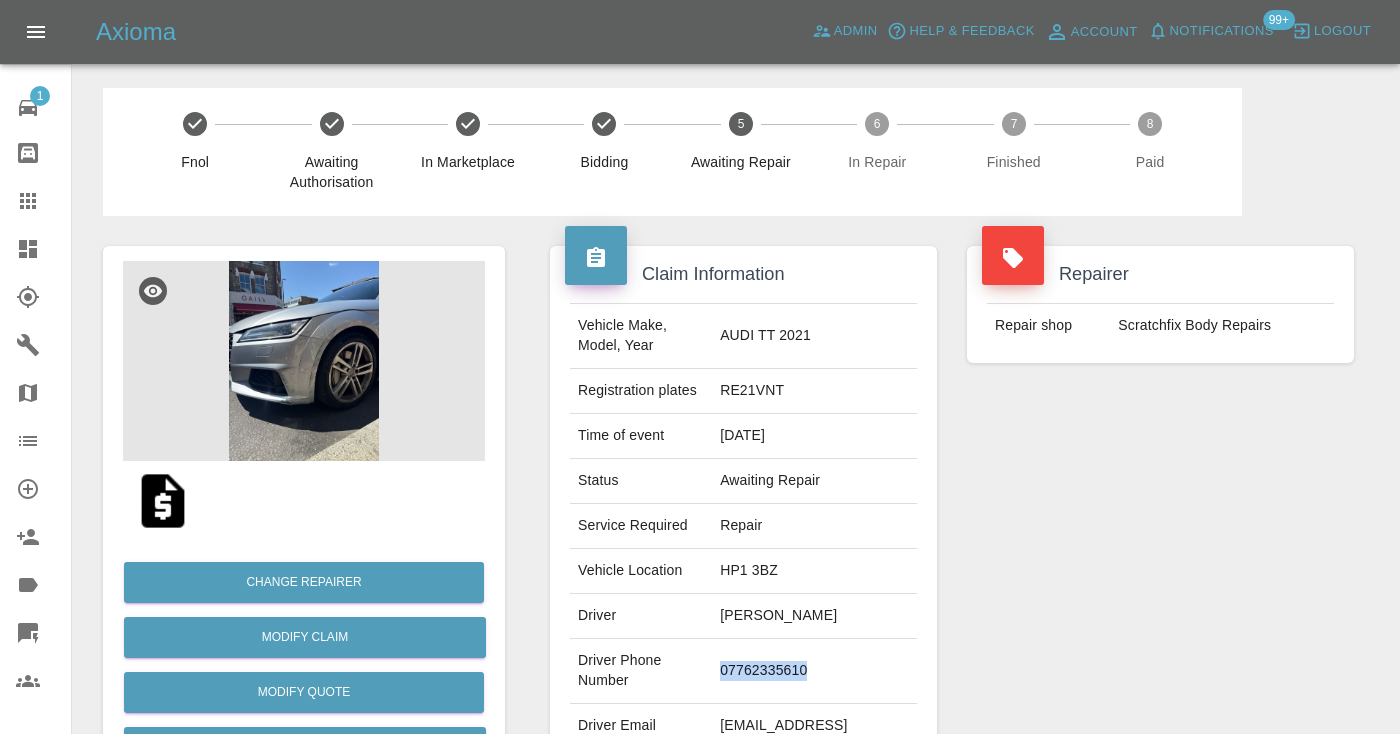 copy on "07762335610" 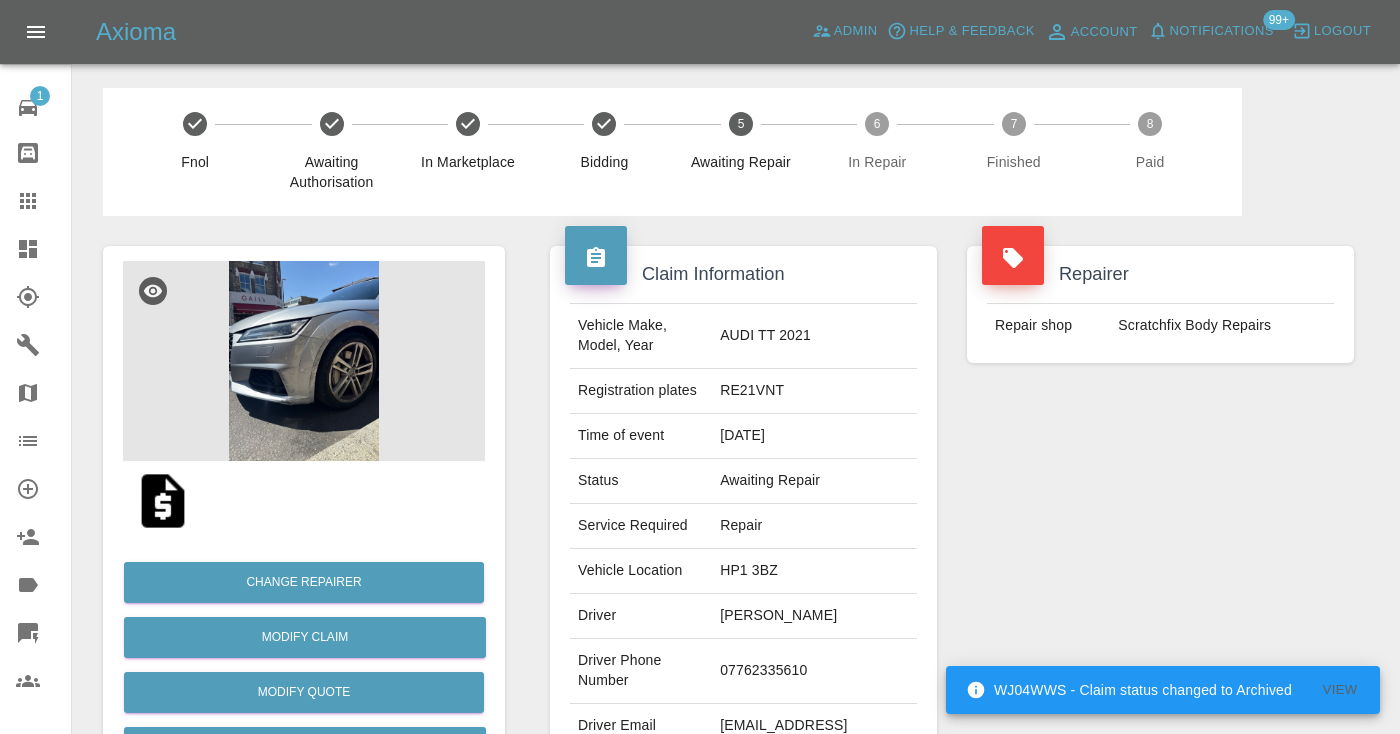 scroll, scrollTop: 0, scrollLeft: 0, axis: both 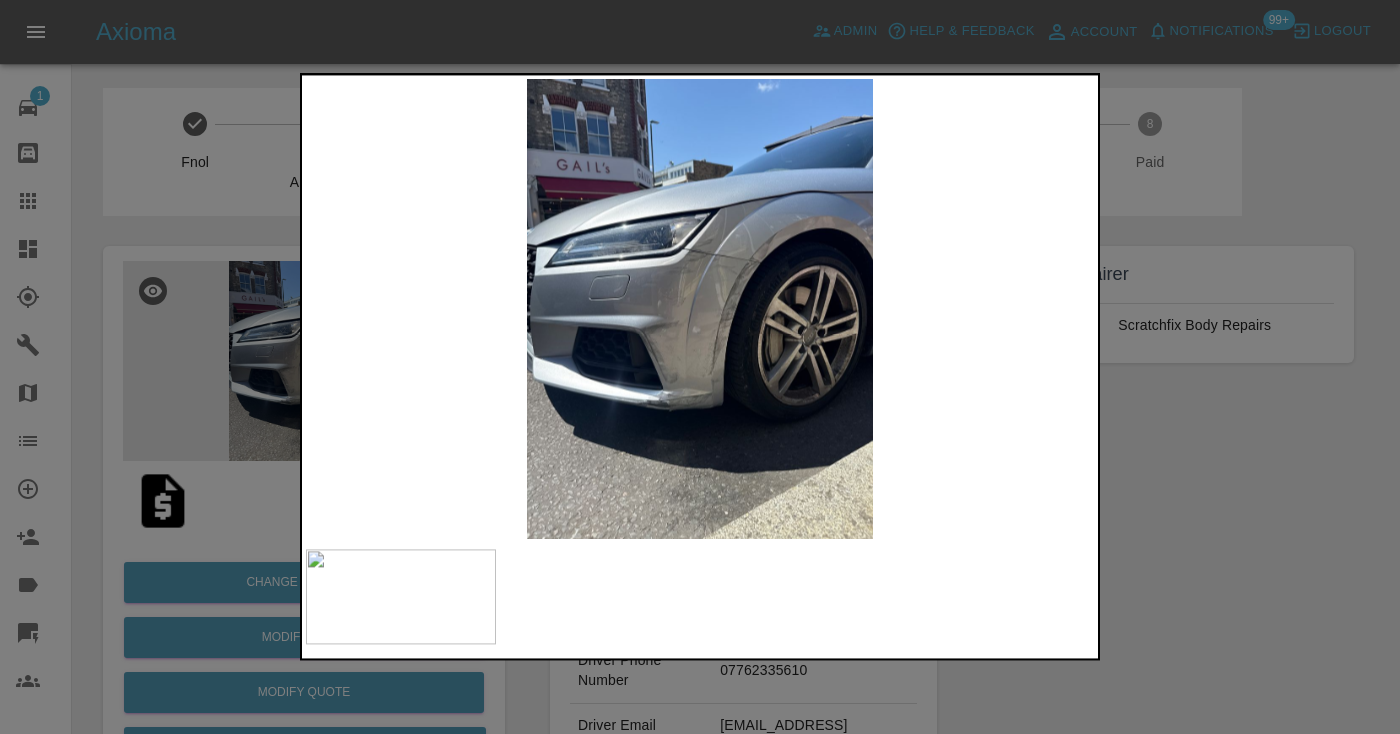 click at bounding box center (700, 367) 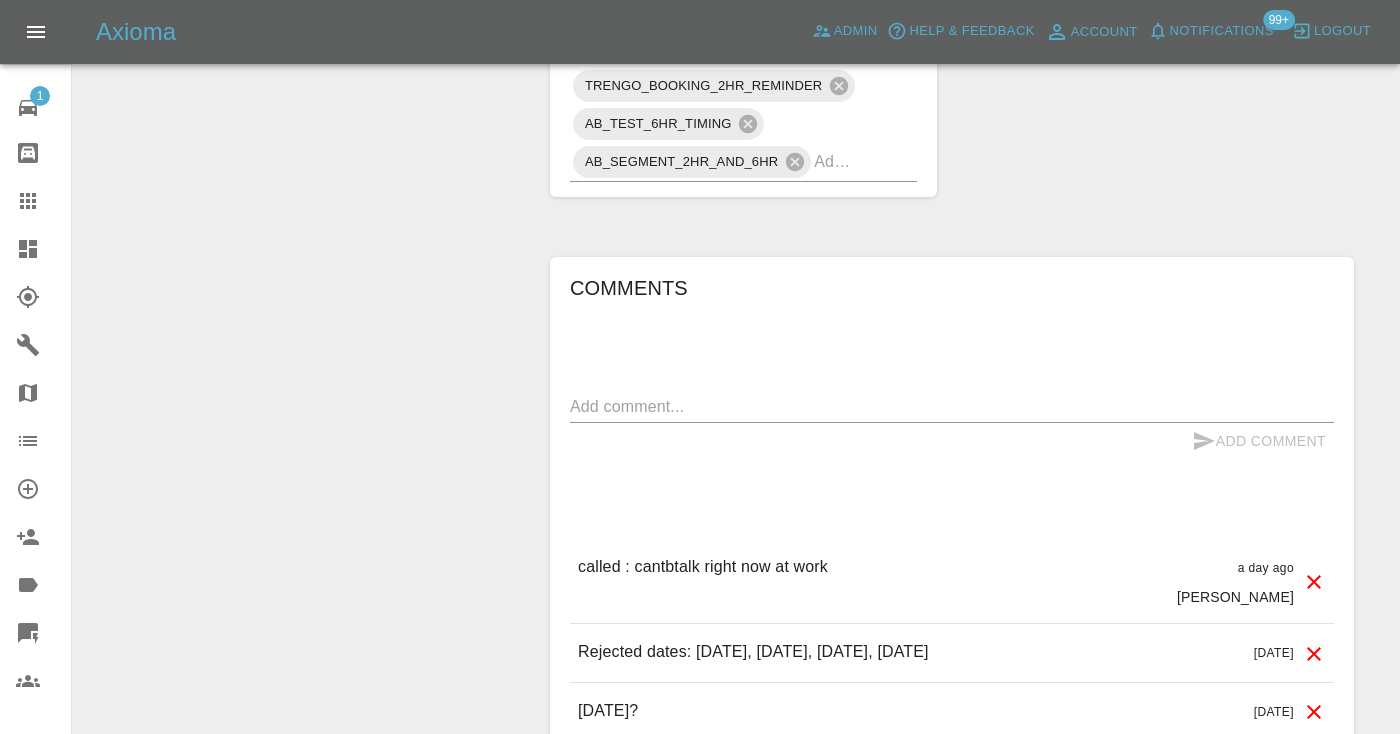 scroll, scrollTop: 1530, scrollLeft: 0, axis: vertical 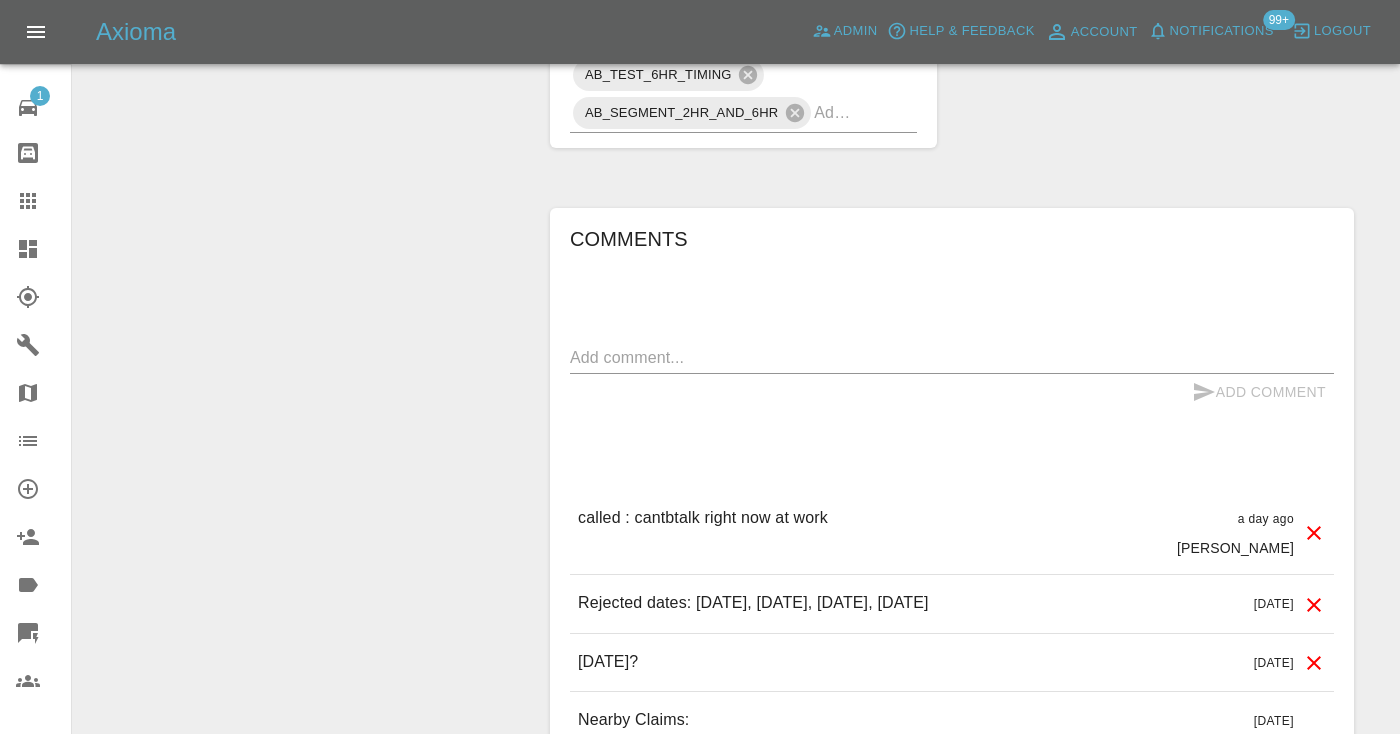 click at bounding box center [952, 357] 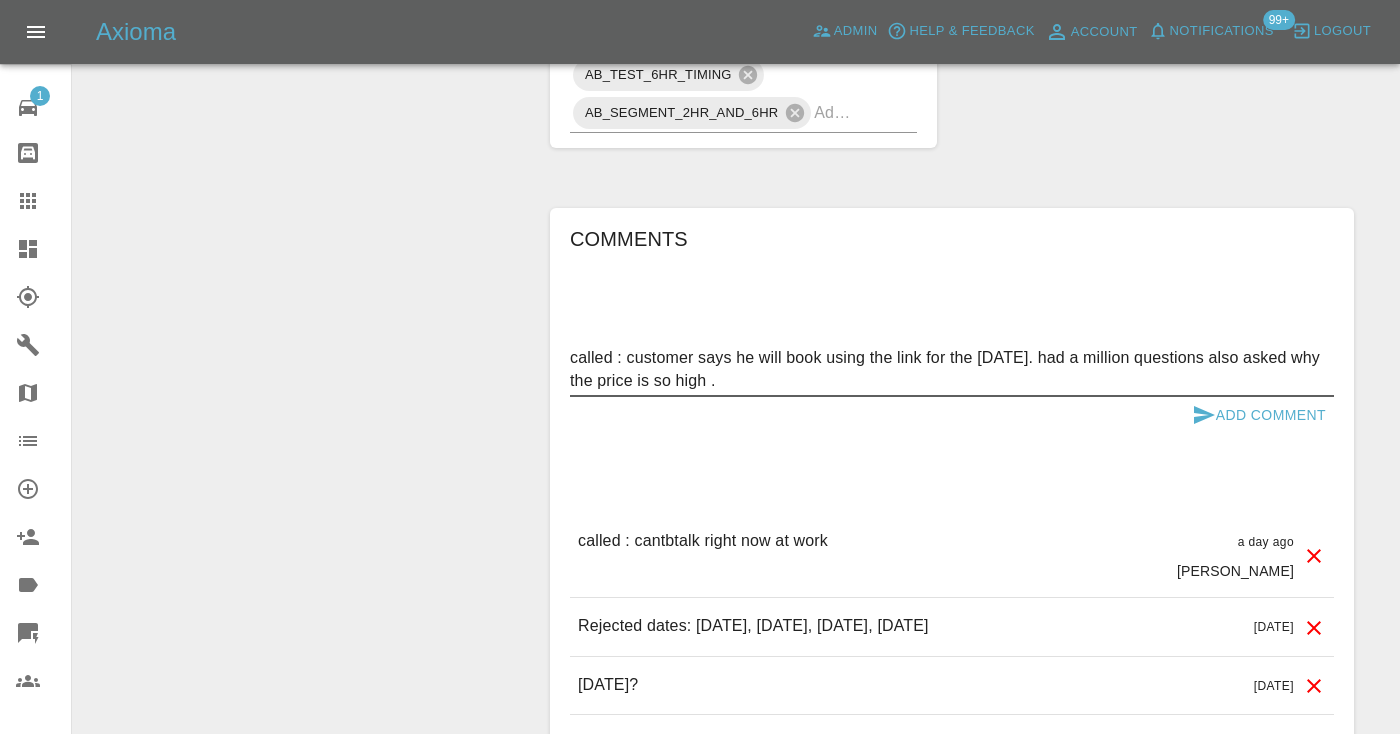 type on "called : customer says he will book using the link for the 2nd of August. had a million questions also asked why the price is so high ." 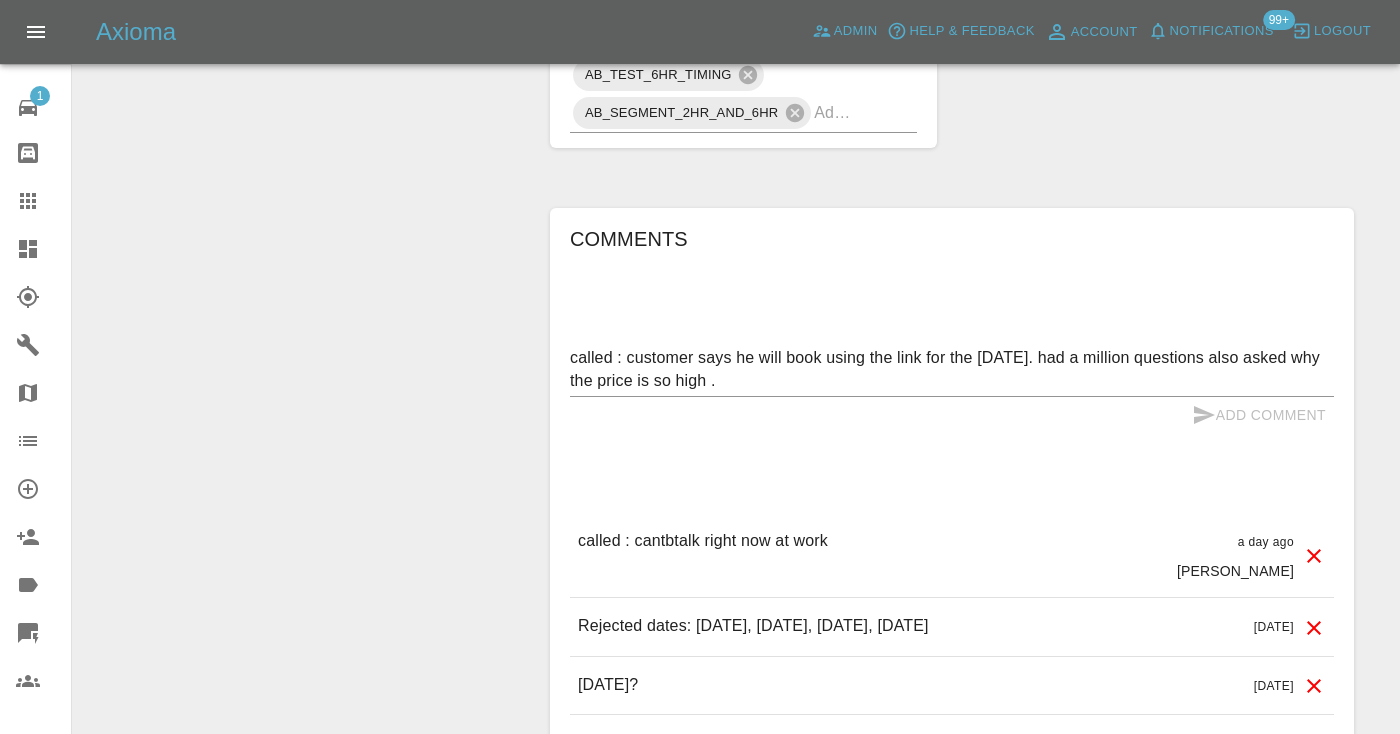 type 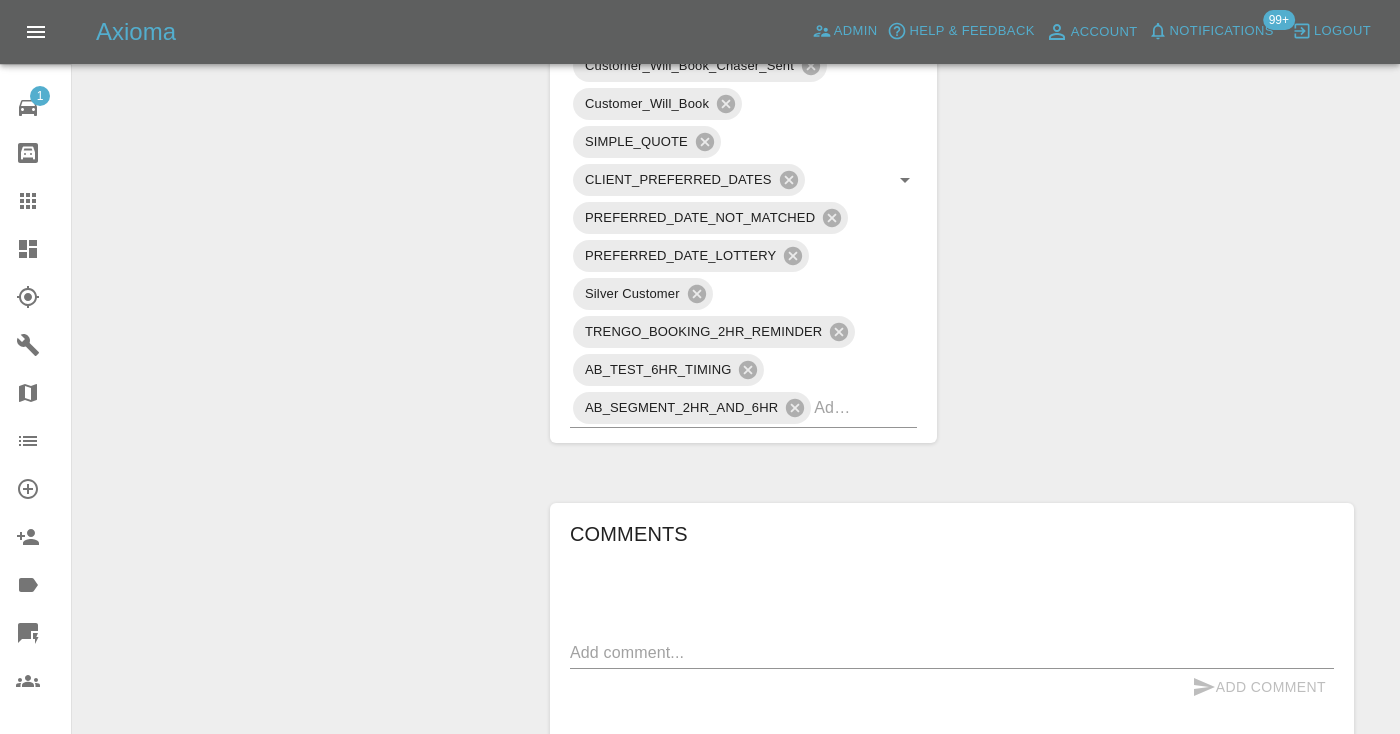 scroll, scrollTop: 1185, scrollLeft: 0, axis: vertical 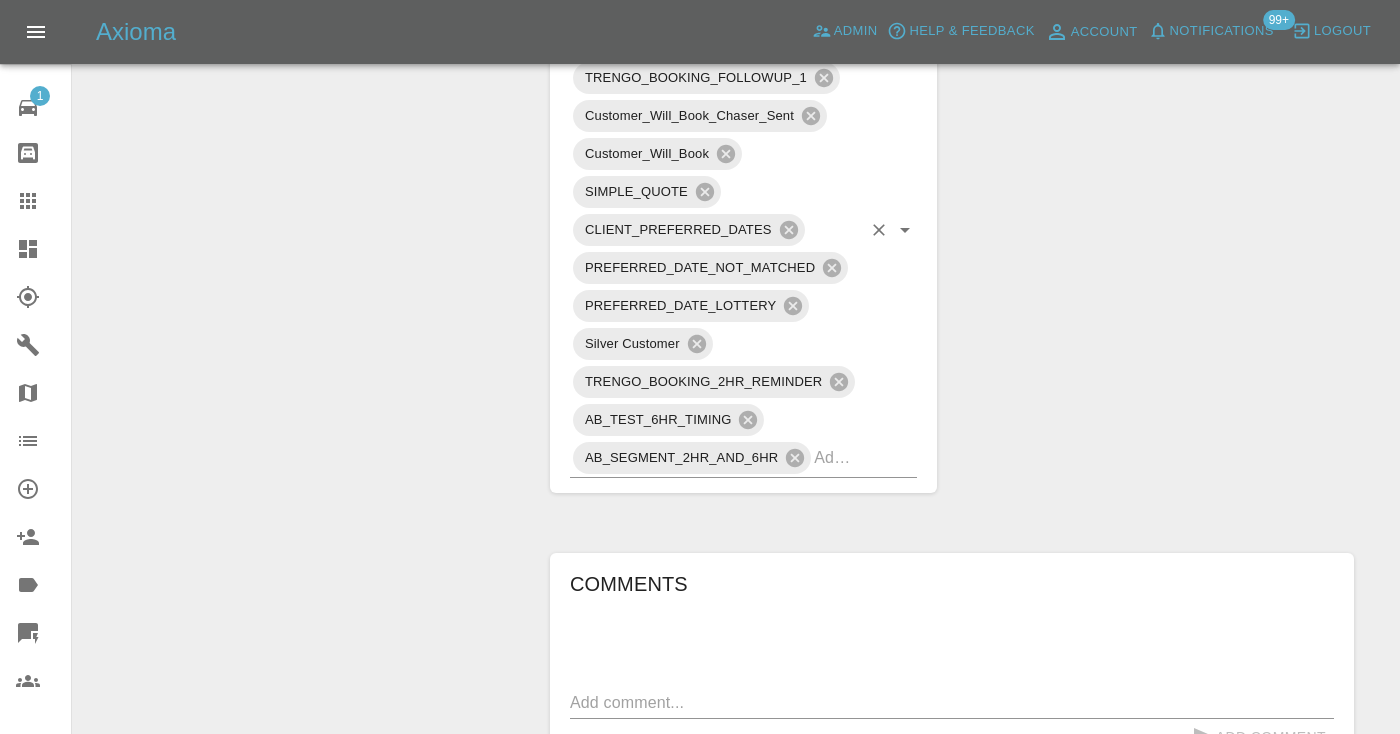 click on "TRENGO_BOOKING_NOTIFICATION TRENGO_REPAIRER_ALLOCATED TRENGO_BOOKING_FOLLOWUP_1 Customer_Will_Book_Chaser_Sent Customer_Will_Book SIMPLE_QUOTE CLIENT_PREFERRED_DATES PREFERRED_DATE_NOT_MATCHED PREFERRED_DATE_LOTTERY Silver Customer TRENGO_BOOKING_2HR_REMINDER AB_TEST_6HR_TIMING AB_SEGMENT_2HR_AND_6HR" at bounding box center (743, 230) 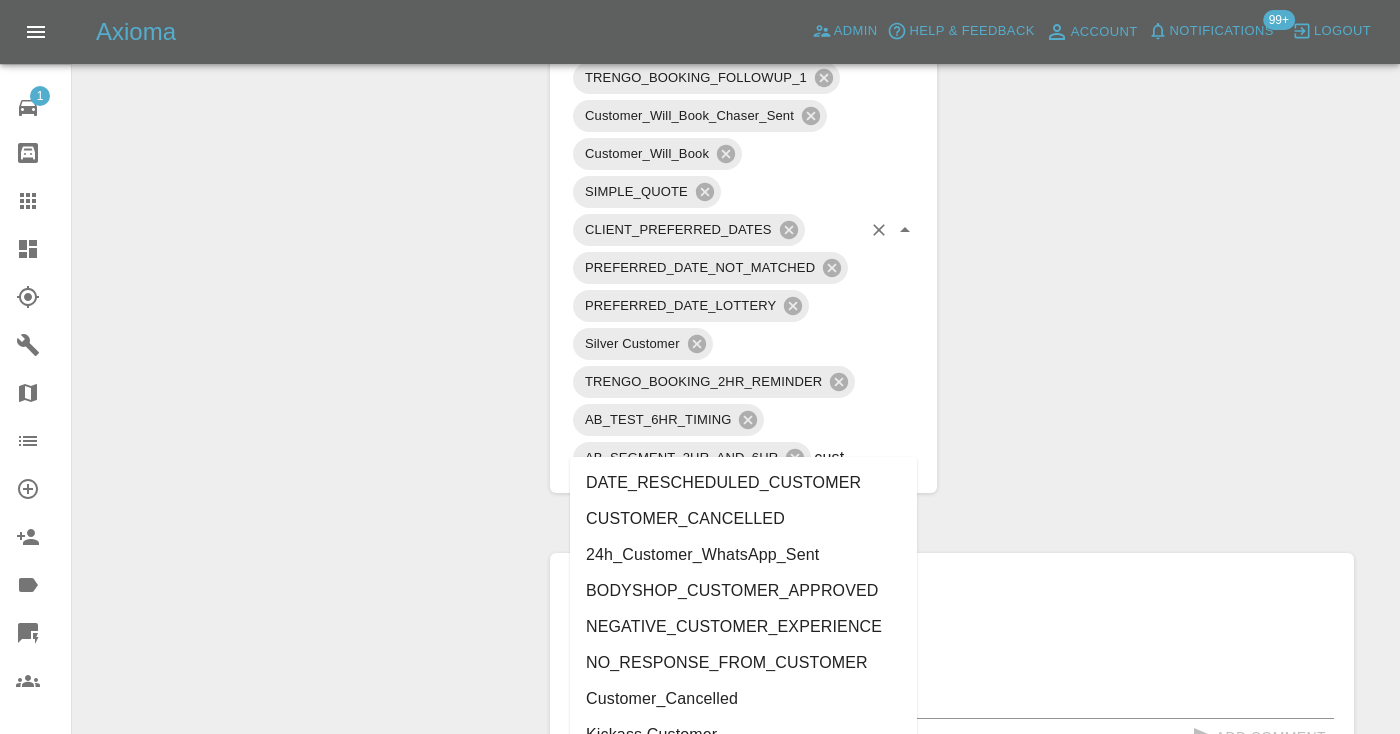 type on "cust" 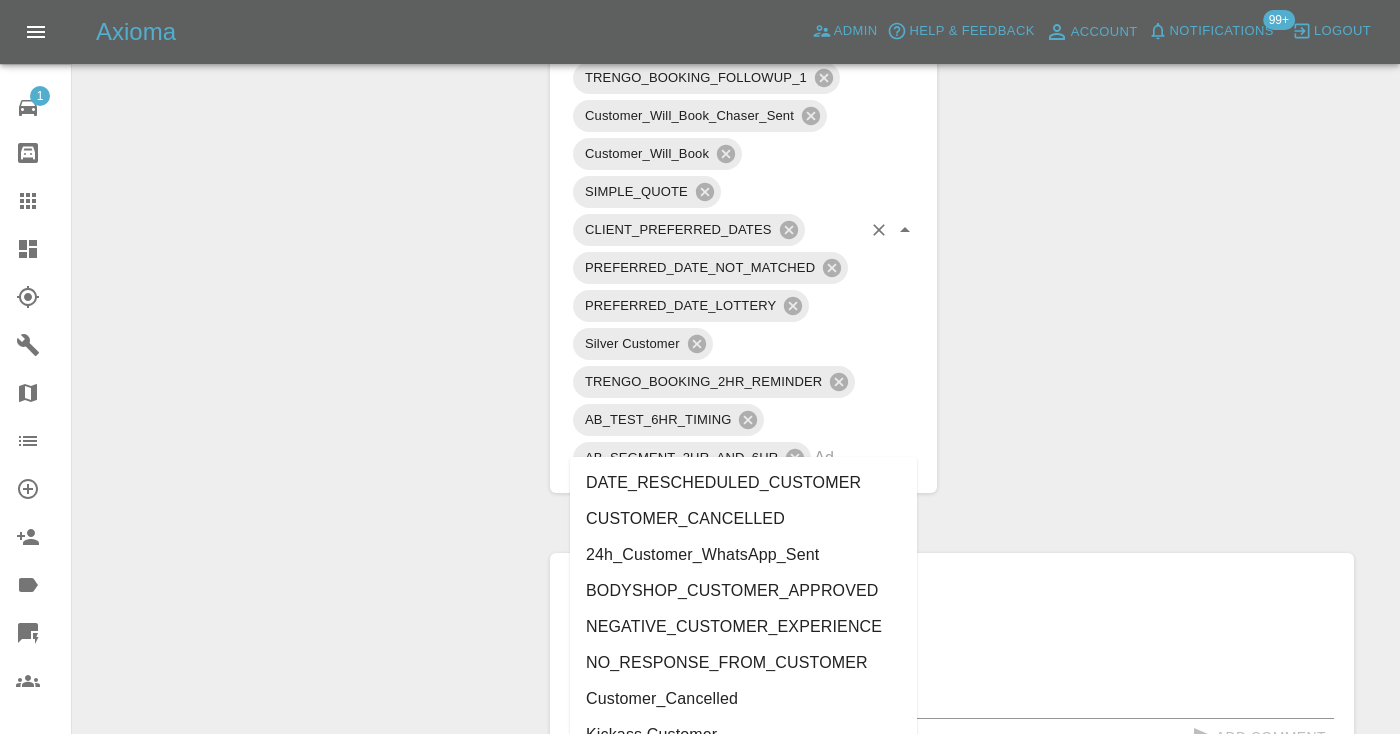 click on "Claim Information Vehicle Make, Model, Year AUDI TT 2021 Registration plates RE21VNT Time of event 08/07/2025 Status Awaiting Repair Service Required Repair Vehicle Location HP1 3BZ Driver David Lazarus Driver Phone Number 07762335610 Driver Email Address lazarus_david@hotmail.com Repairer Repair shop Scratchfix Body Repairs Quote Total cost (ex. VAT) £350 Repairer cost (ex. VAT) £225 Quoted by Eric Ordano Repair Dates Proposed Dates 02/08/2025 Labels TRENGO_BOOKING_NOTIFICATION TRENGO_REPAIRER_ALLOCATED TRENGO_BOOKING_FOLLOWUP_1 Customer_Will_Book_Chaser_Sent Customer_Will_Book SIMPLE_QUOTE CLIENT_PREFERRED_DATES PREFERRED_DATE_NOT_MATCHED PREFERRED_DATE_LOTTERY Silver Customer TRENGO_BOOKING_2HR_REMINDER AB_TEST_6HR_TIMING AB_SEGMENT_2HR_AND_6HR Comments x Add Comment called : customer says he will book using the link for the 2nd of August. had a million questions also asked why the price is so high . a few seconds ago Castro a few seconds ago Castro called : cantbtalk right now at work a day ago Castro" at bounding box center (952, 280) 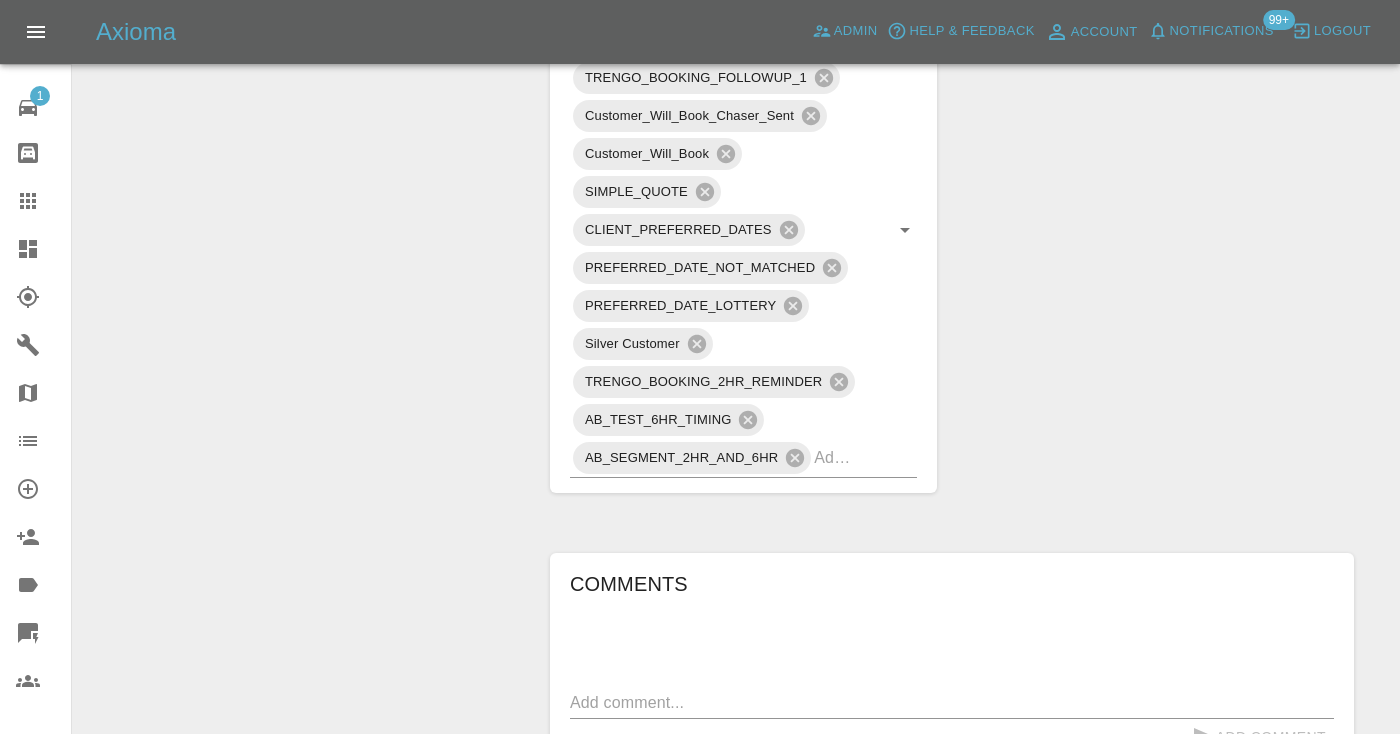click 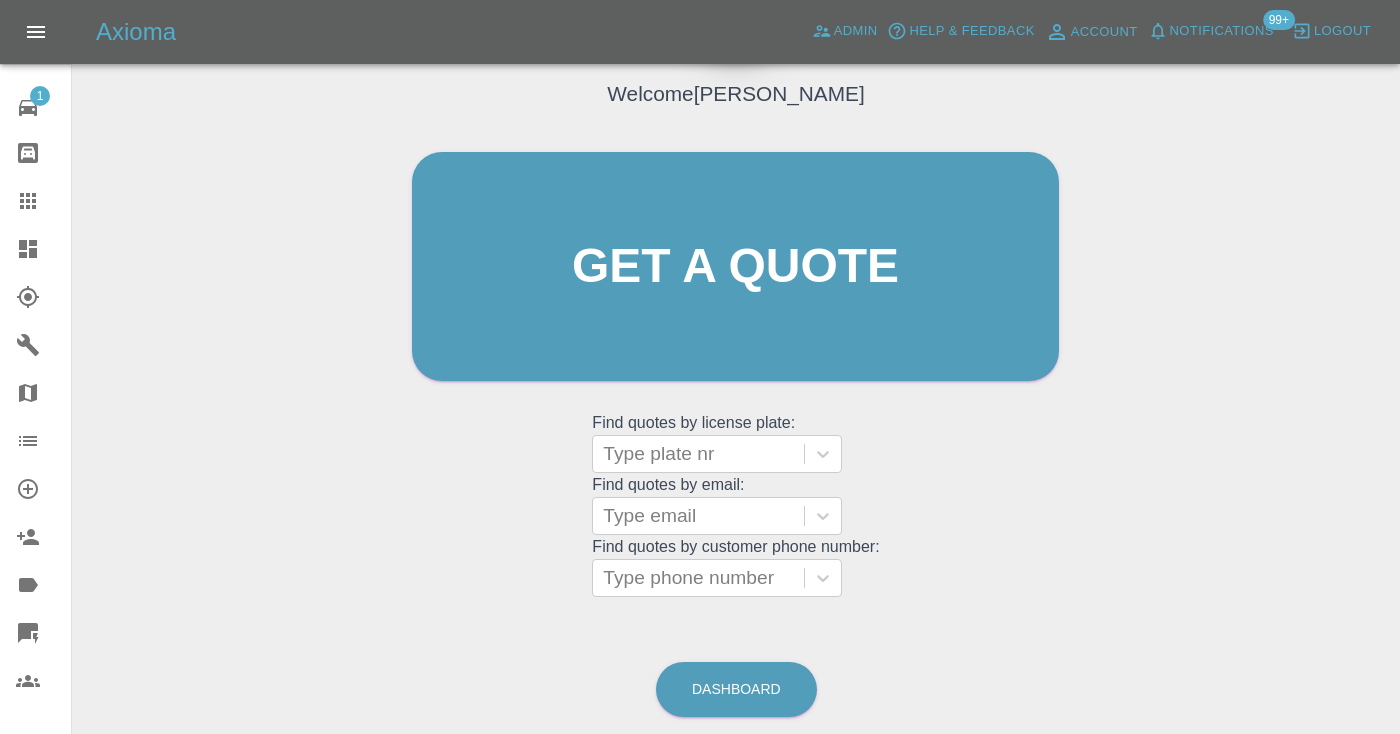 drag, startPoint x: 1050, startPoint y: 1, endPoint x: 611, endPoint y: 667, distance: 797.66974 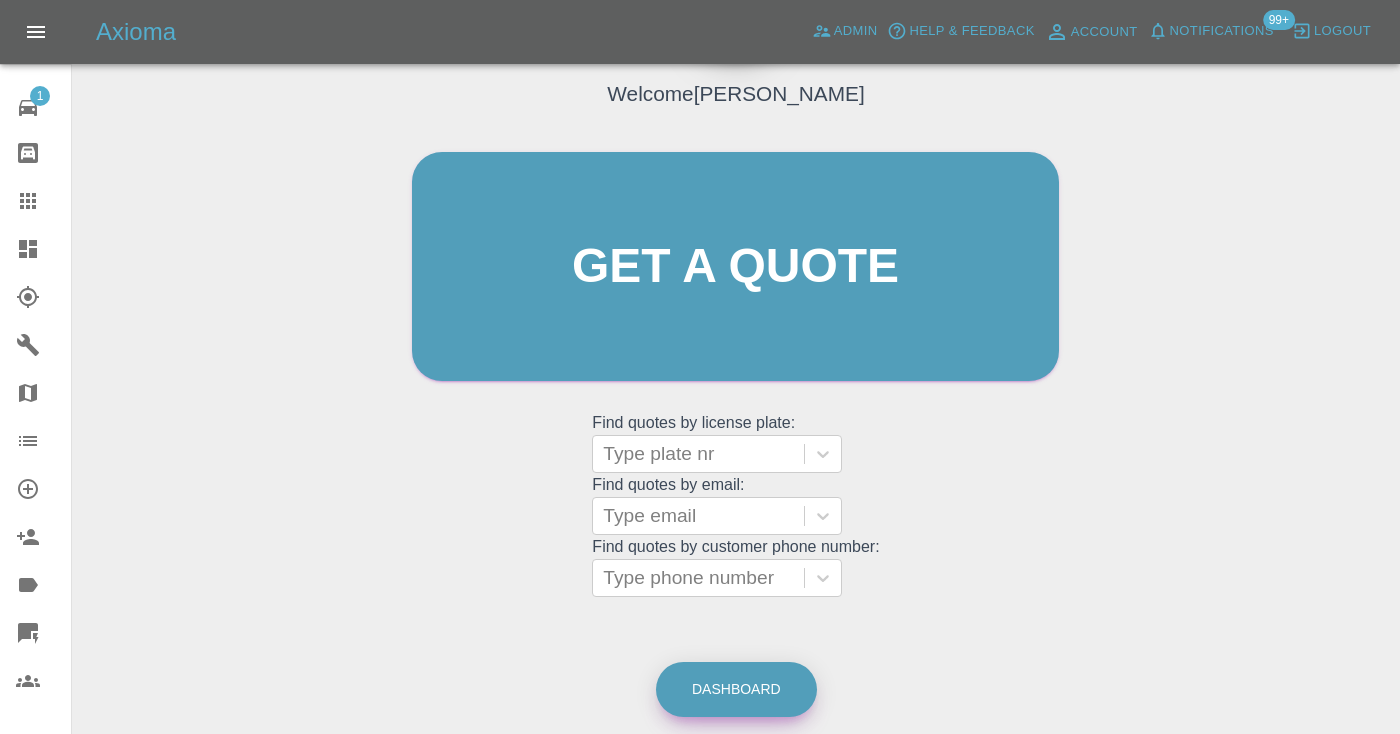 click on "Dashboard" at bounding box center (736, 689) 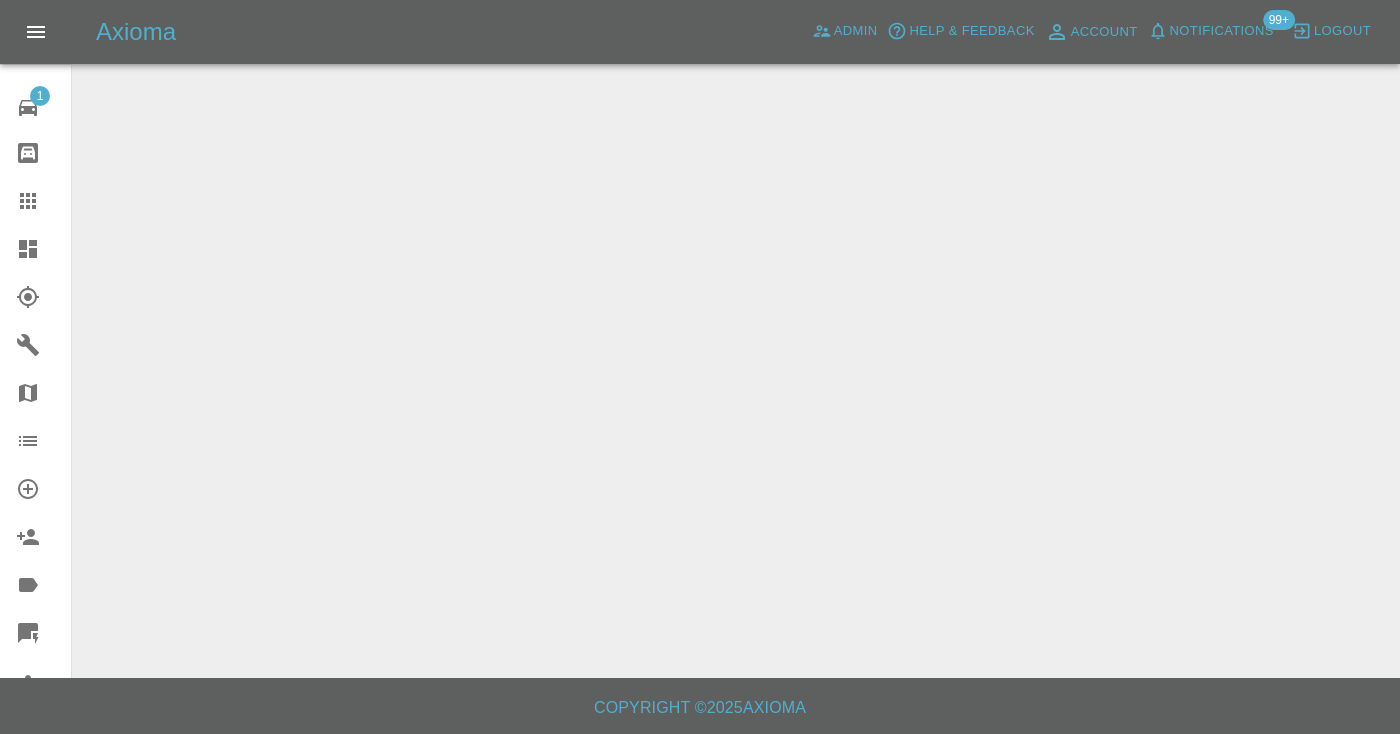scroll, scrollTop: 0, scrollLeft: 0, axis: both 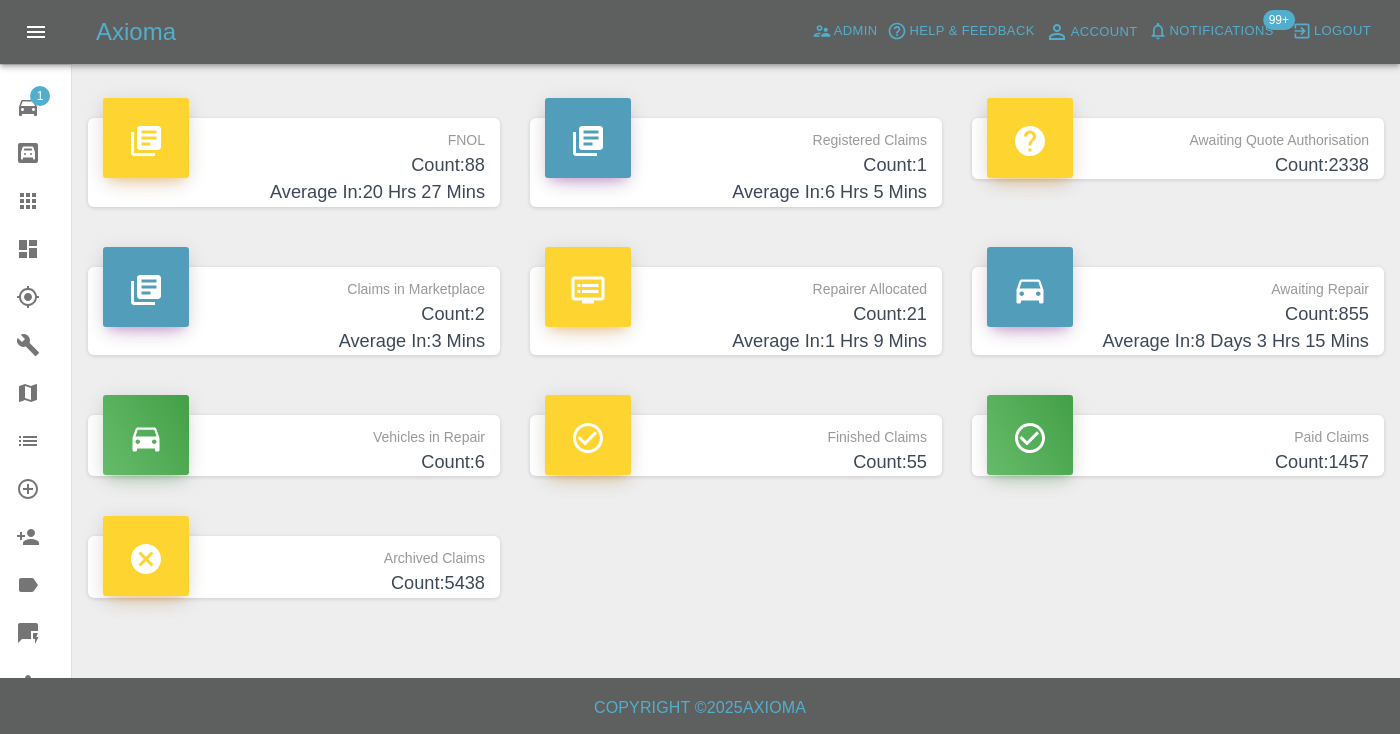 click on "Count:  855" at bounding box center (1178, 314) 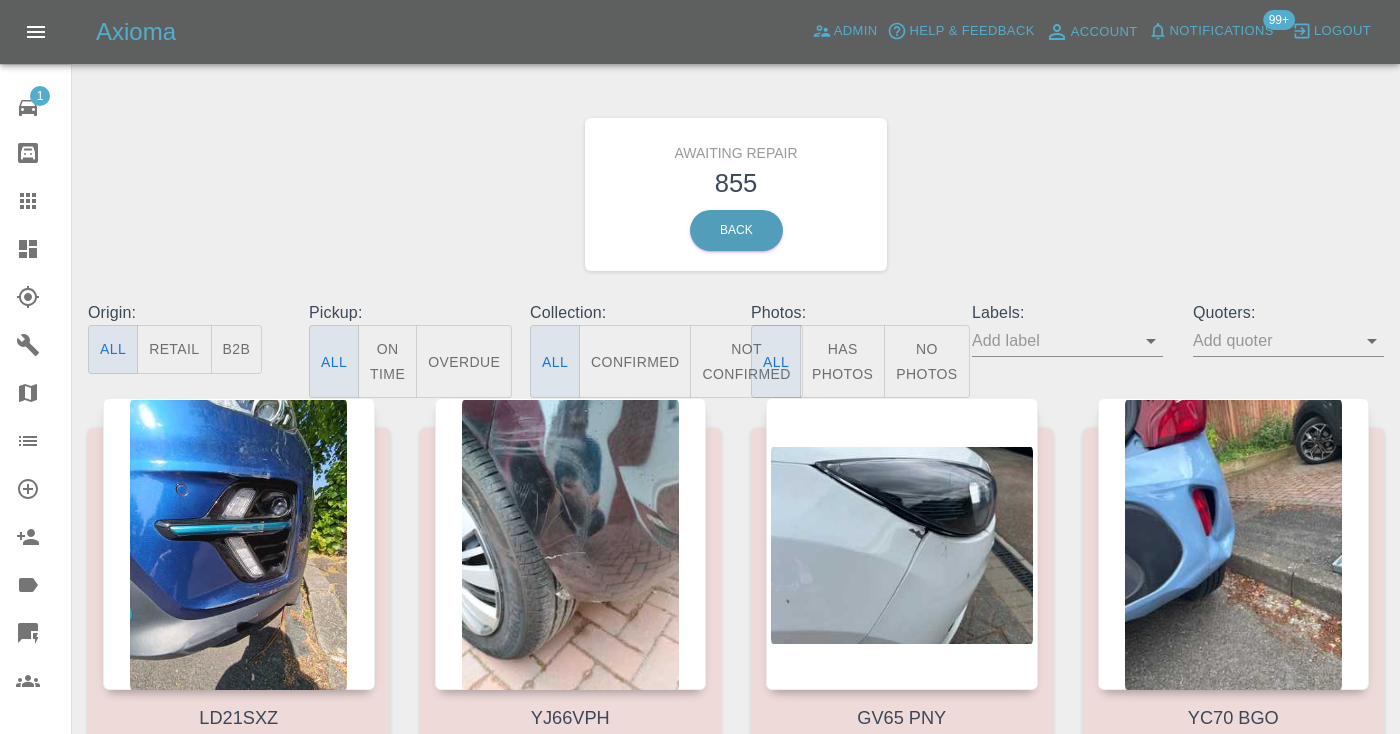 click on "Not Confirmed" at bounding box center [746, 361] 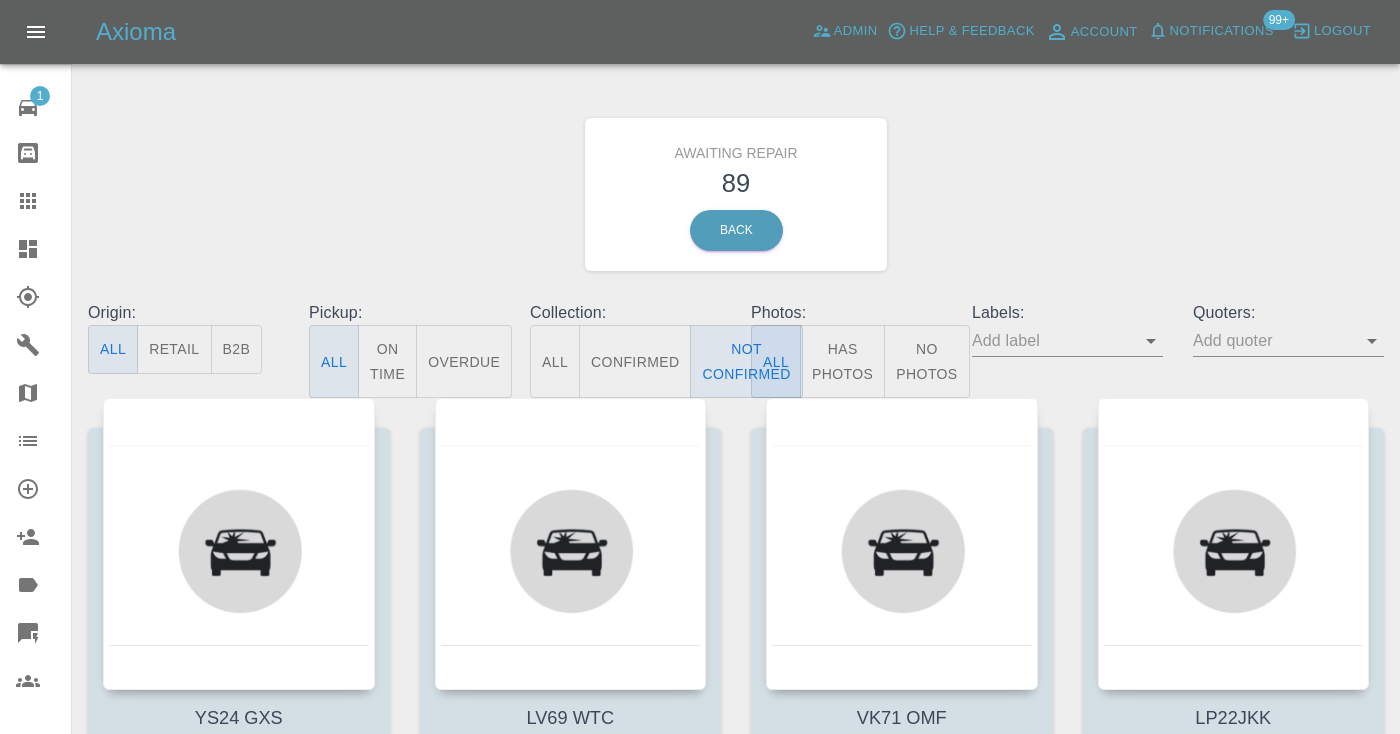 click on "Awaiting Repair 89 Back" at bounding box center [736, 194] 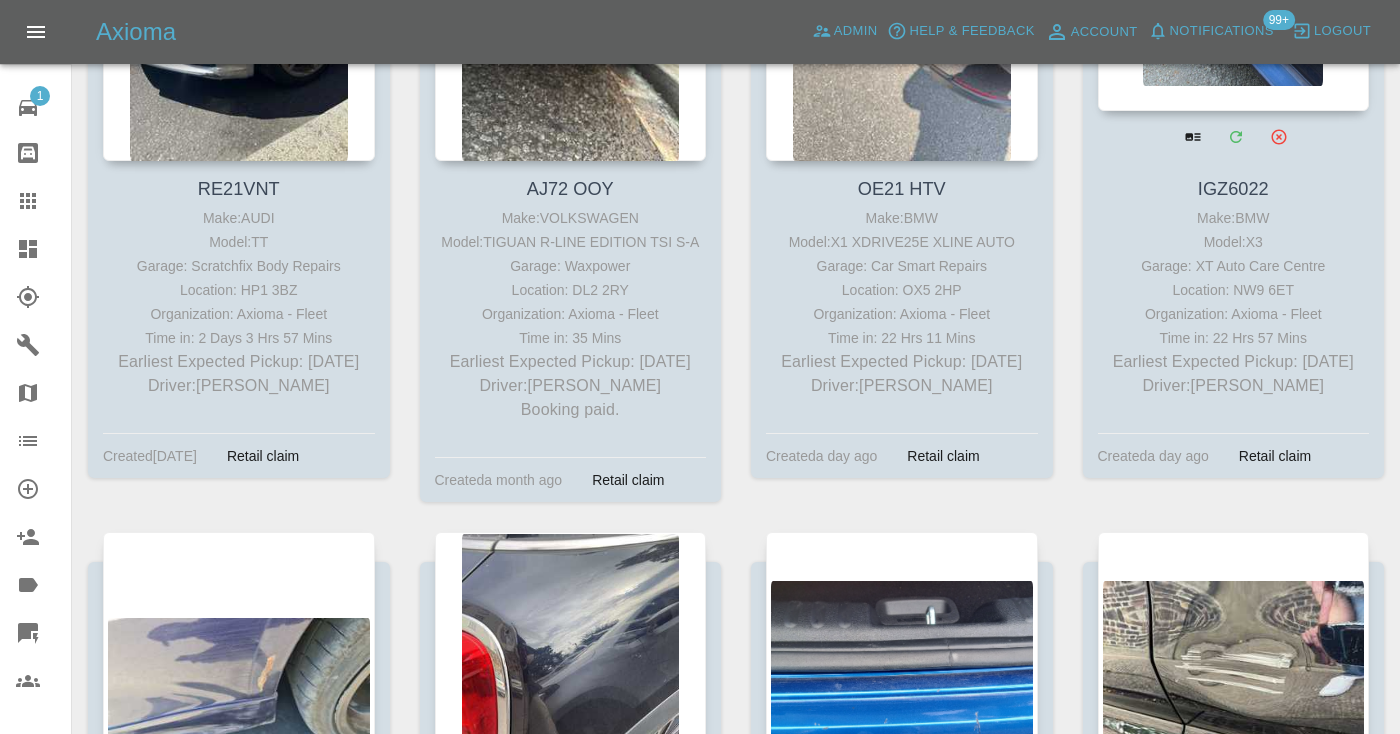 scroll, scrollTop: 11732, scrollLeft: 0, axis: vertical 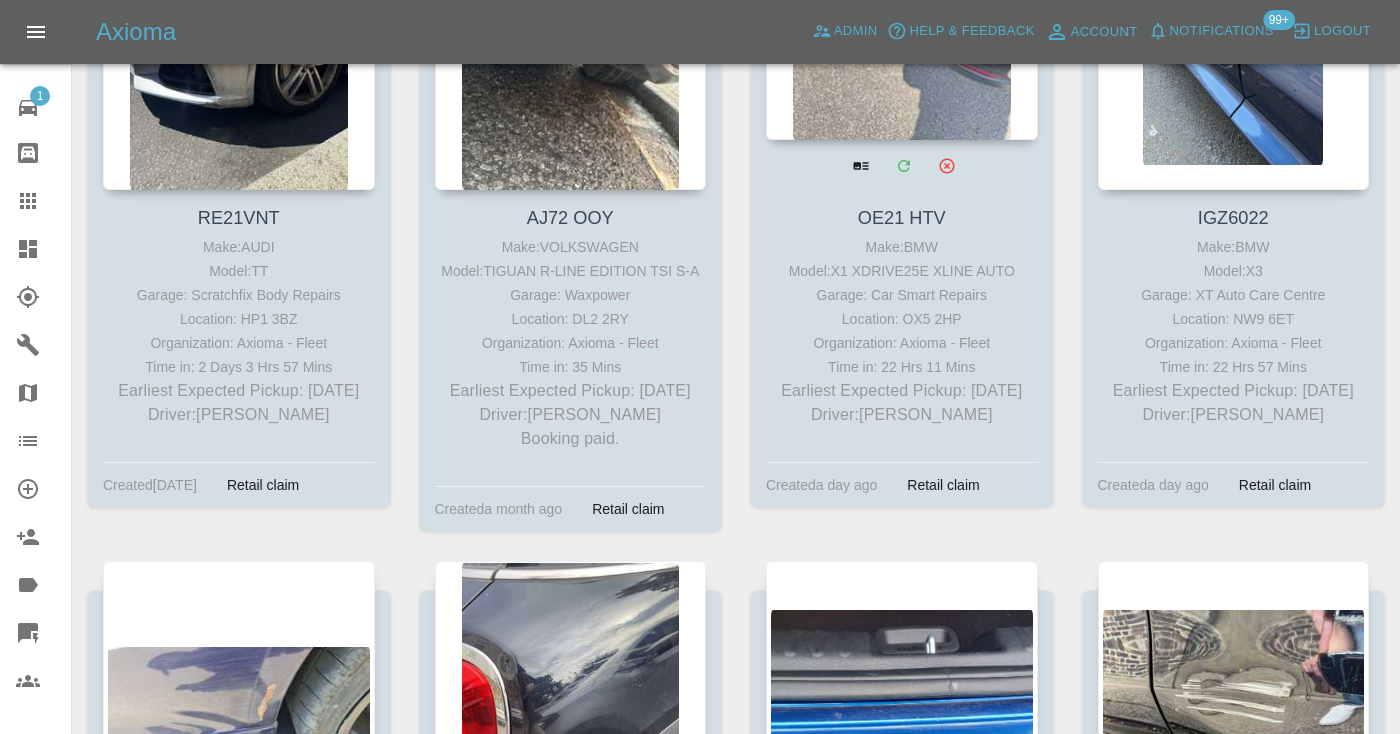 click at bounding box center (902, -6) 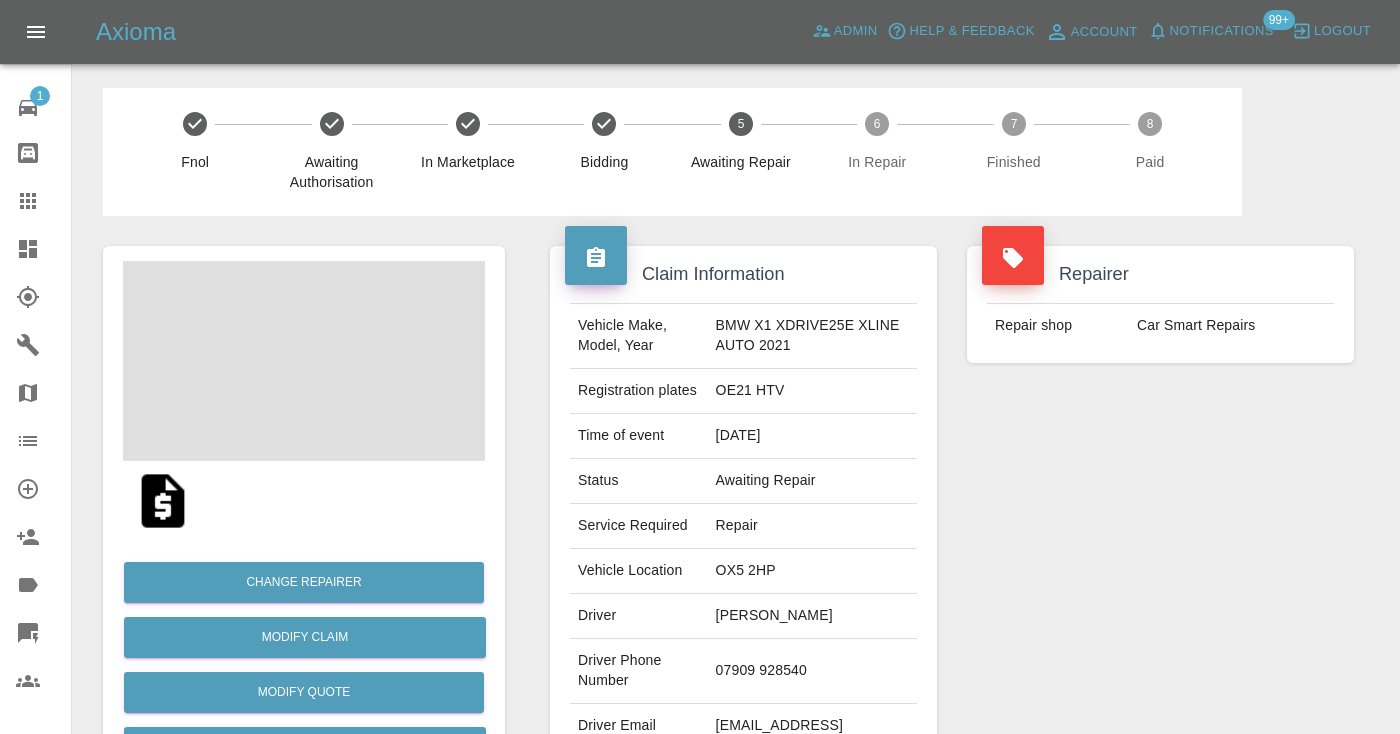 scroll, scrollTop: 0, scrollLeft: 0, axis: both 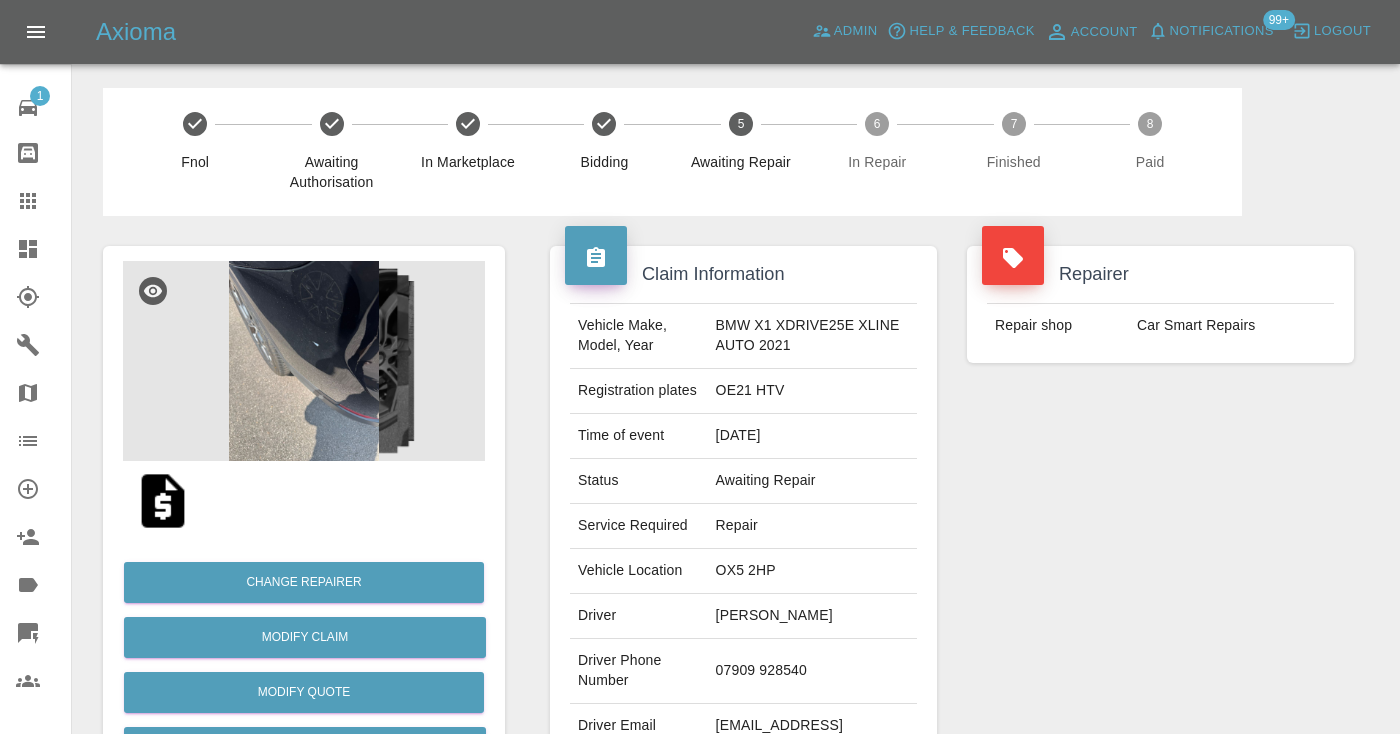 click on "07909 928540" at bounding box center (812, 671) 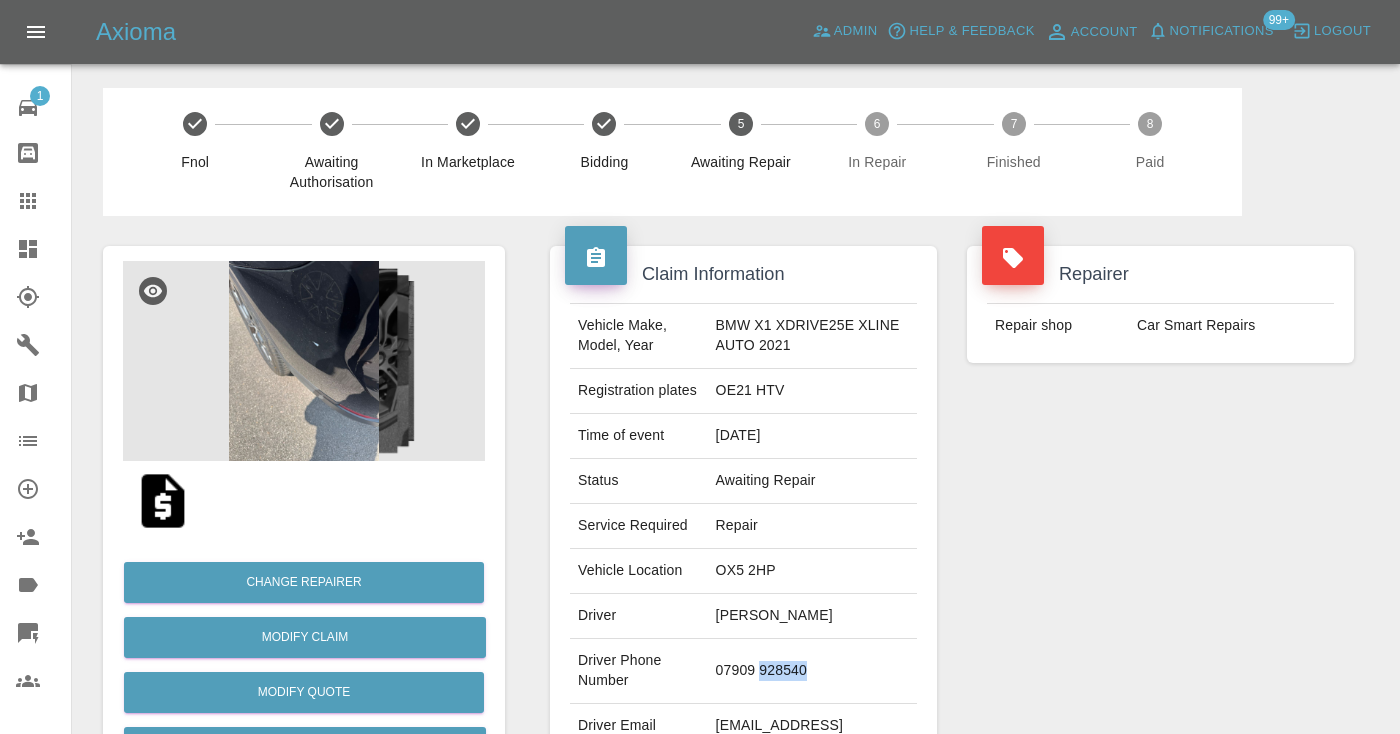 click on "07909 928540" at bounding box center [812, 671] 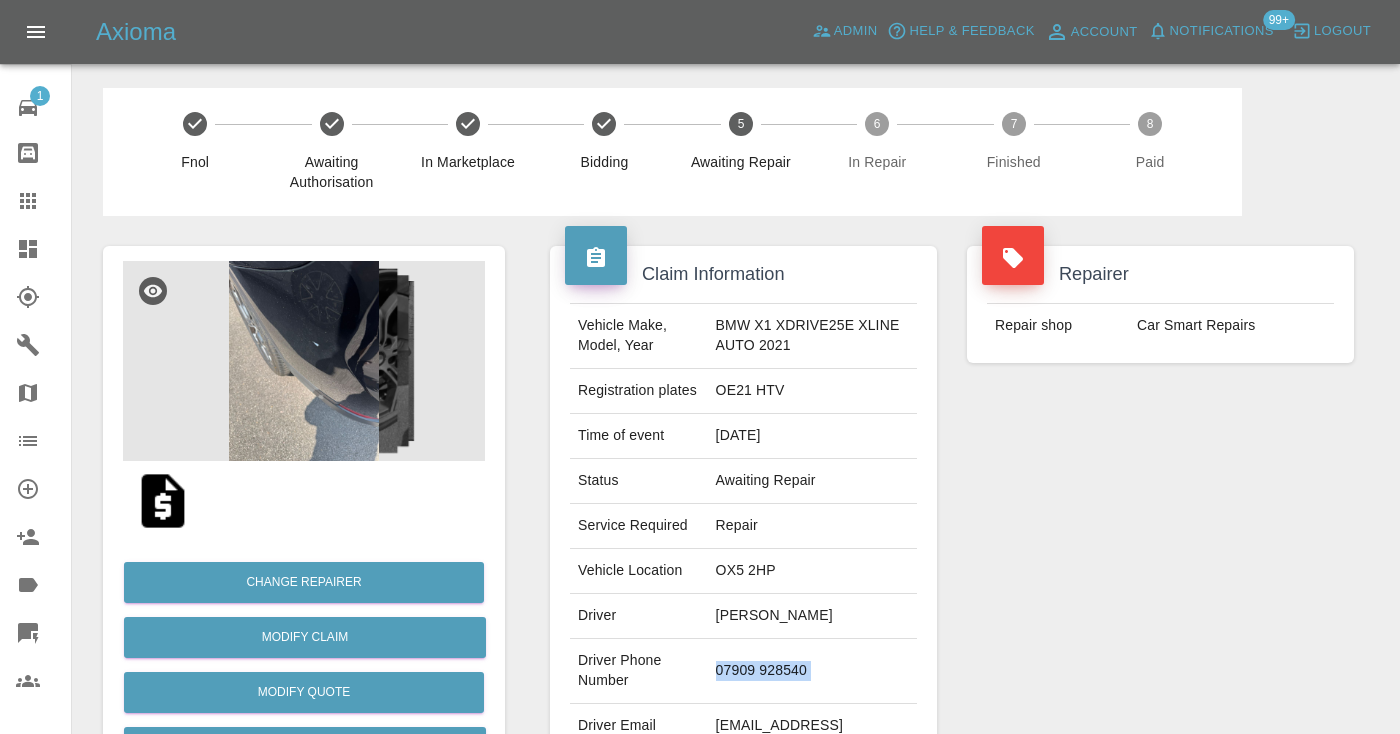 click on "07909 928540" at bounding box center [812, 671] 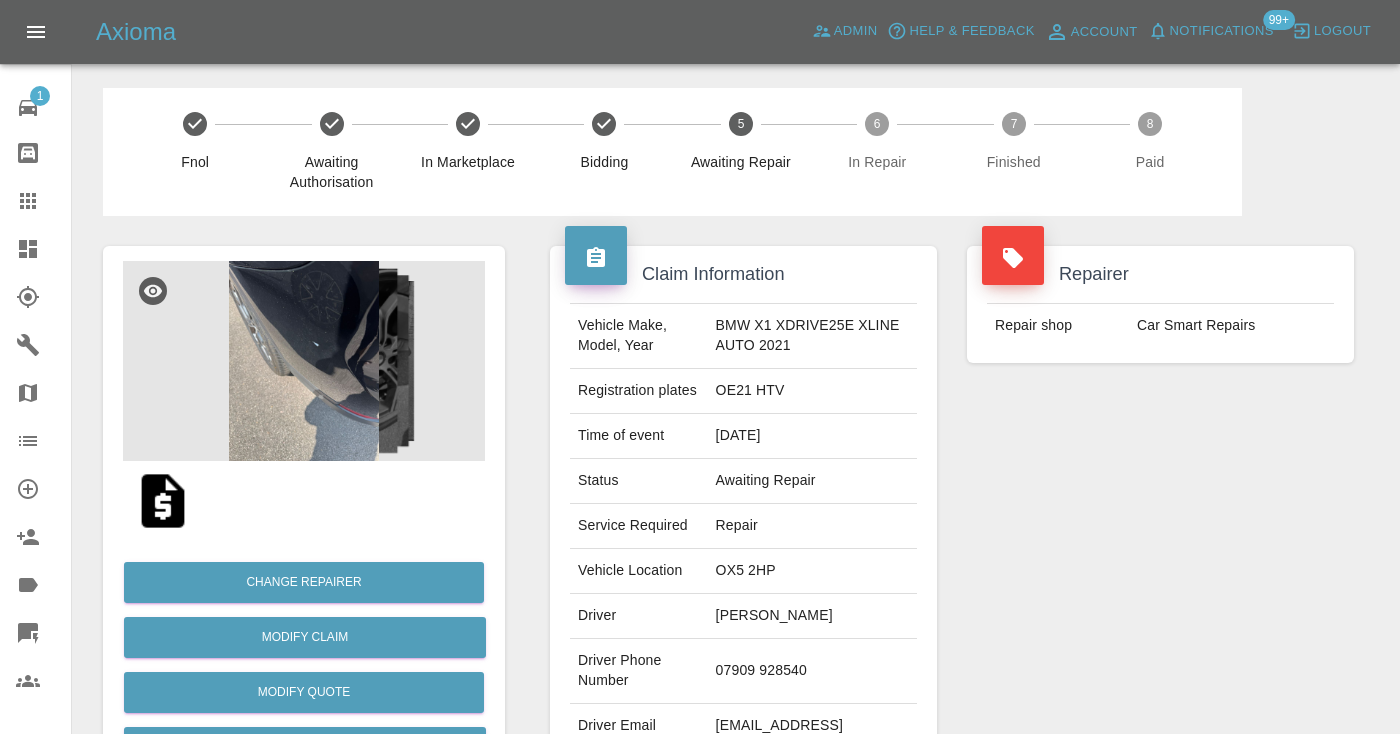 click on "Repairer Repair shop Car Smart Repairs" at bounding box center [1160, 514] 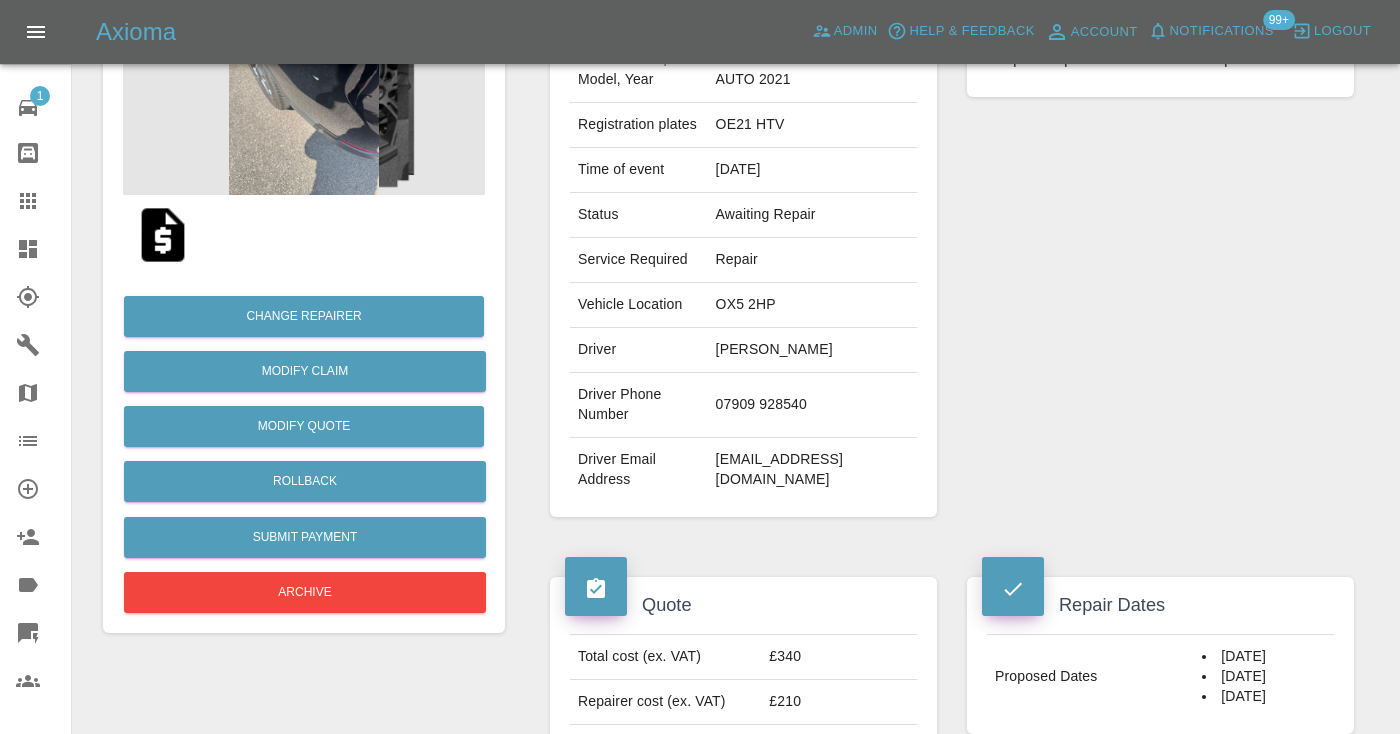scroll, scrollTop: 252, scrollLeft: 0, axis: vertical 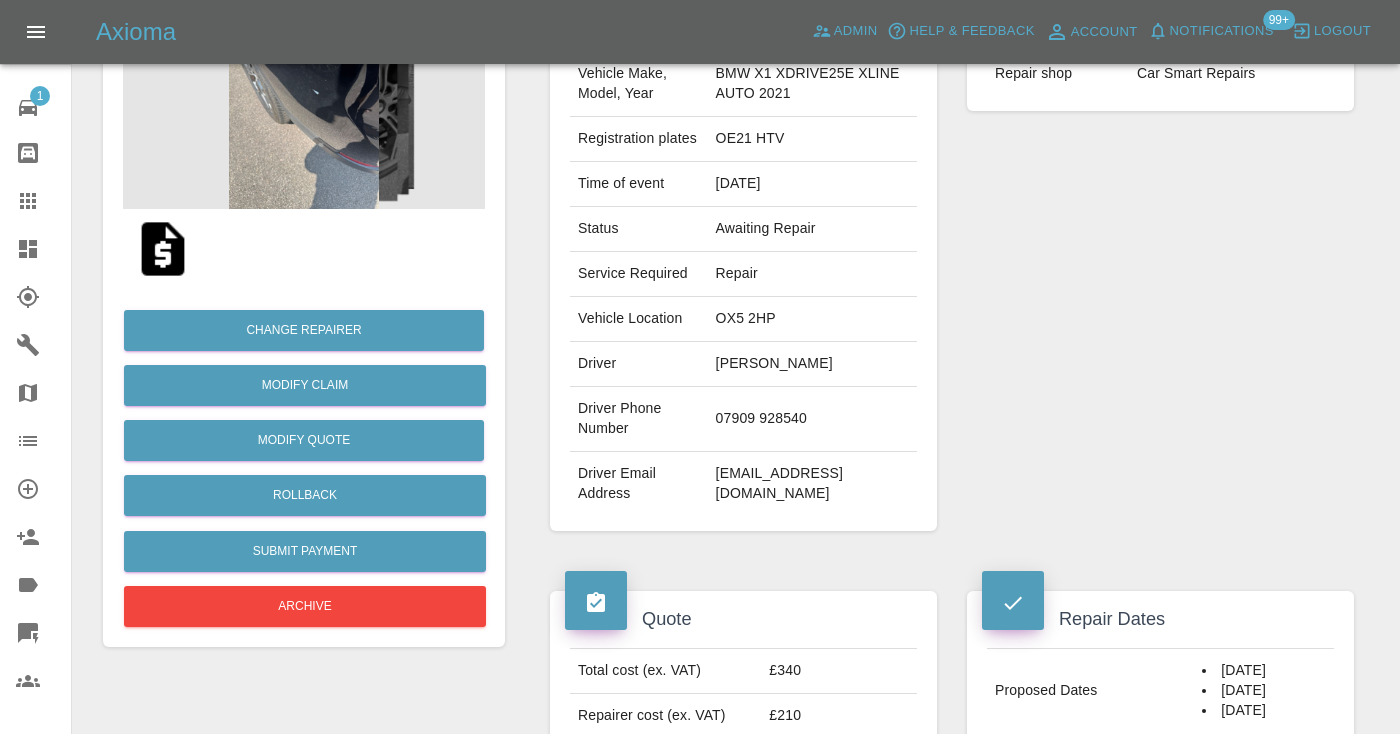 click on "07909 928540" at bounding box center [812, 419] 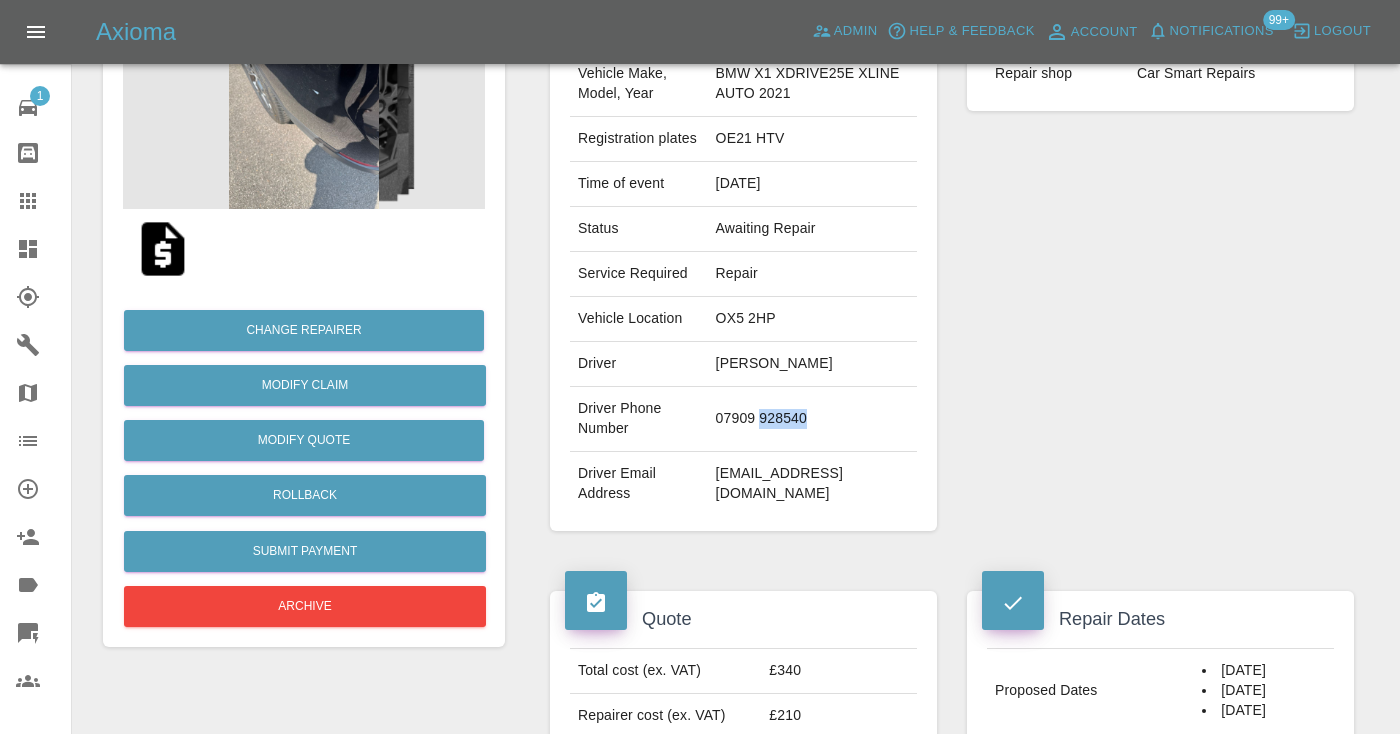 click on "07909 928540" at bounding box center [812, 419] 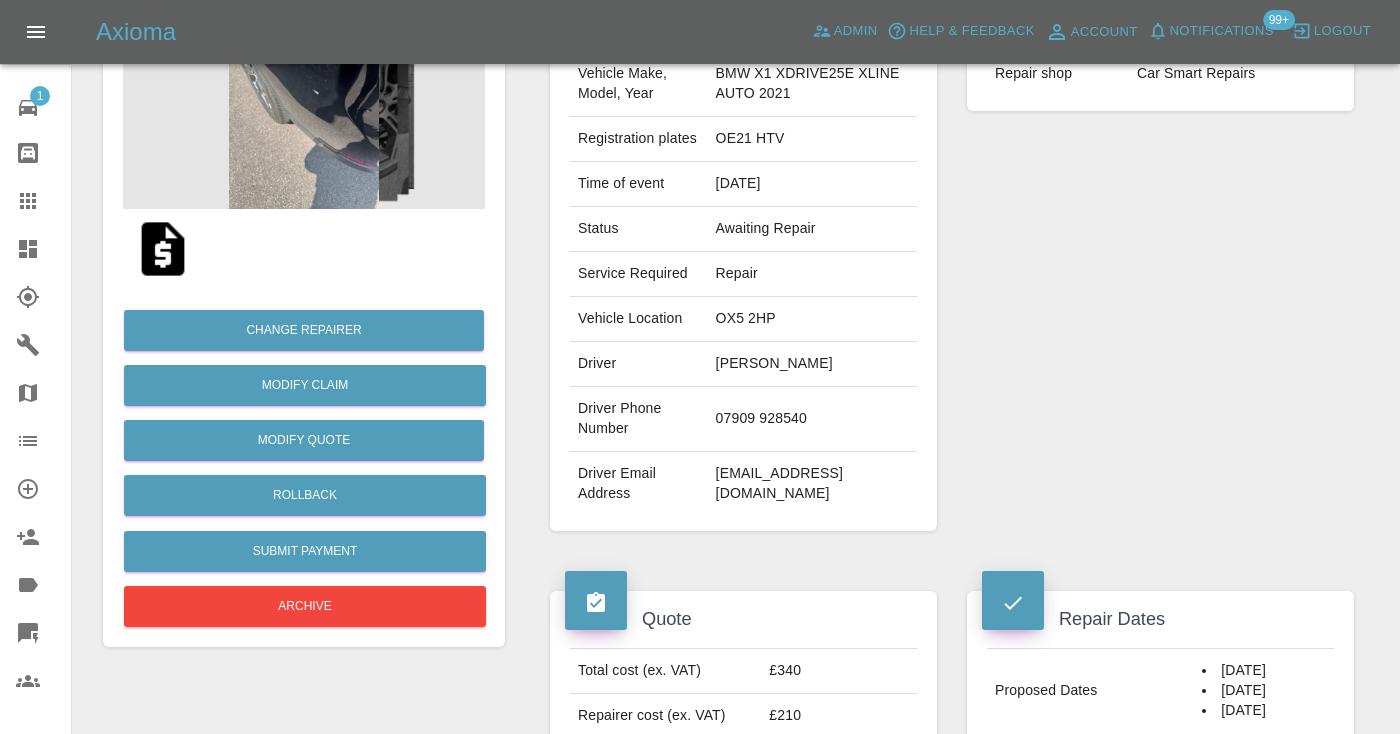 click on "07909 928540" at bounding box center [812, 419] 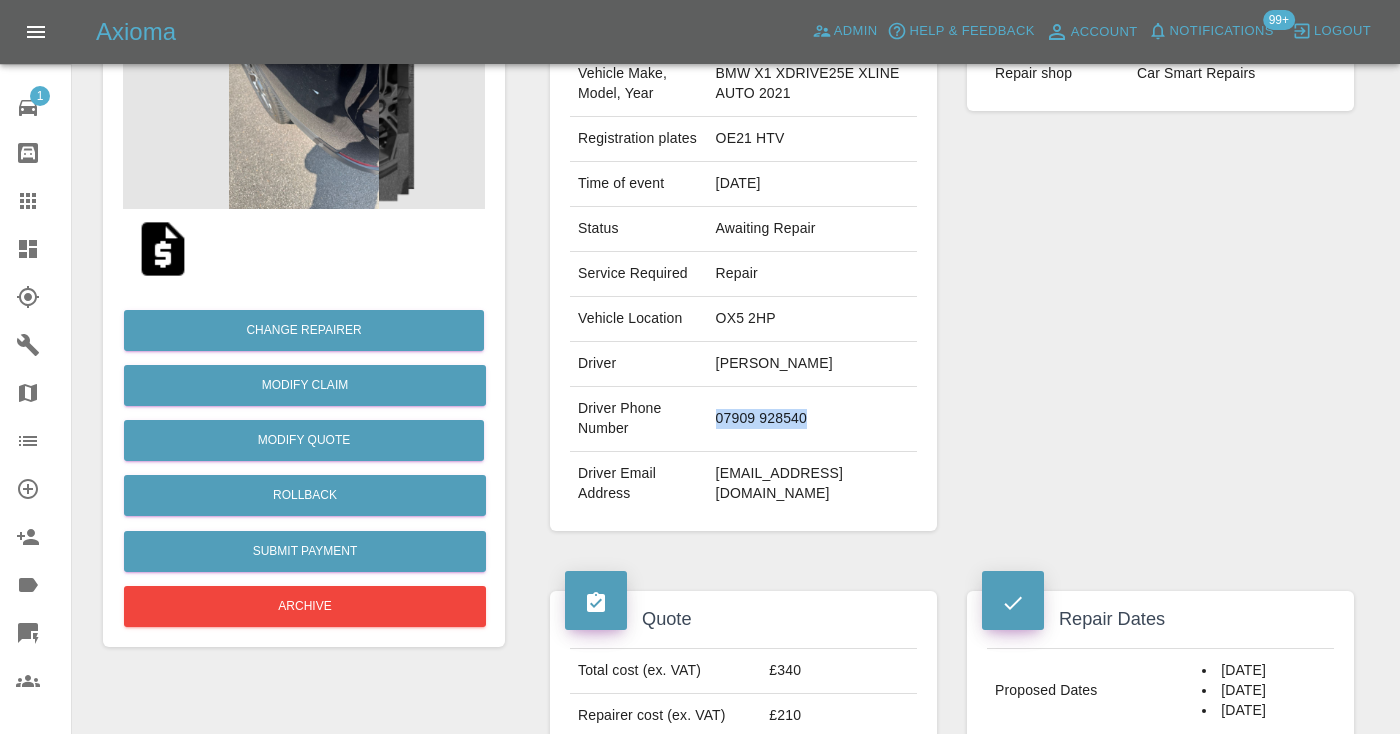 drag, startPoint x: 816, startPoint y: 440, endPoint x: 715, endPoint y: 444, distance: 101.07918 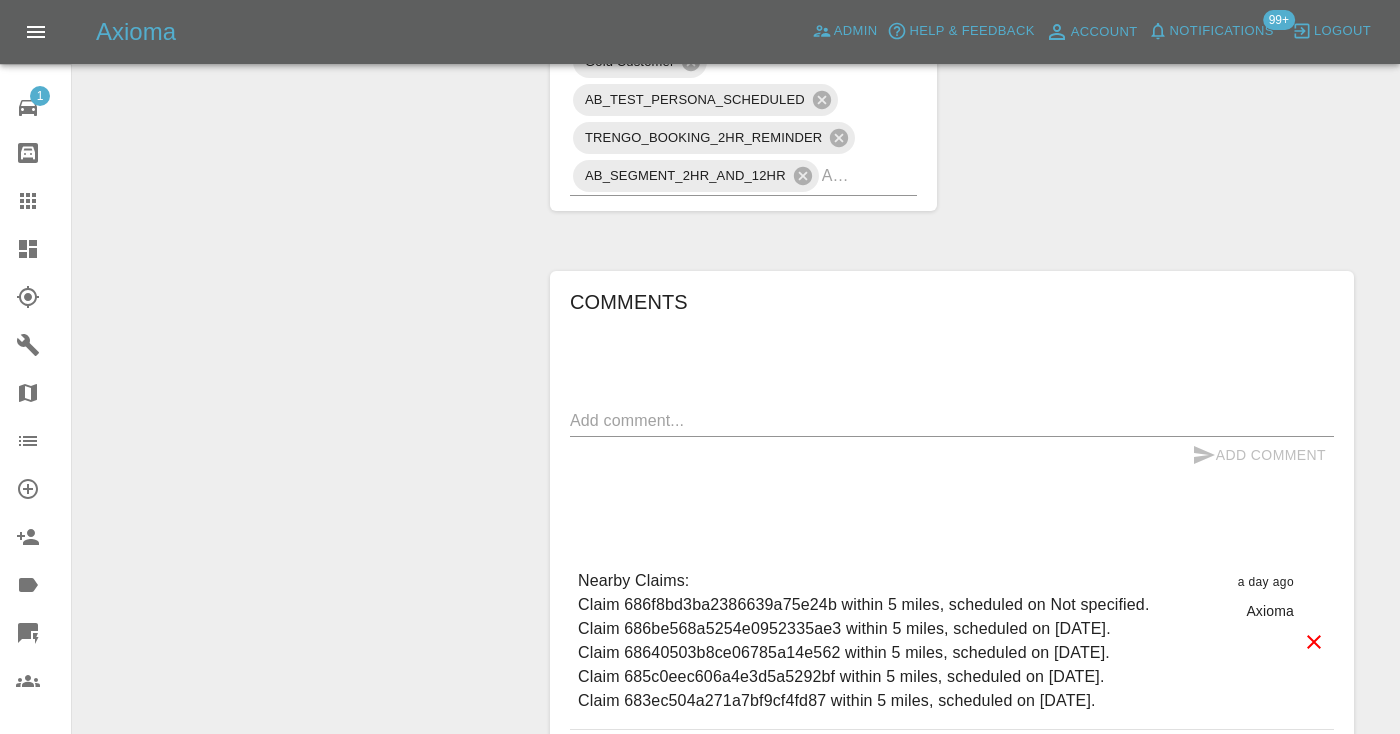 scroll, scrollTop: 1285, scrollLeft: 0, axis: vertical 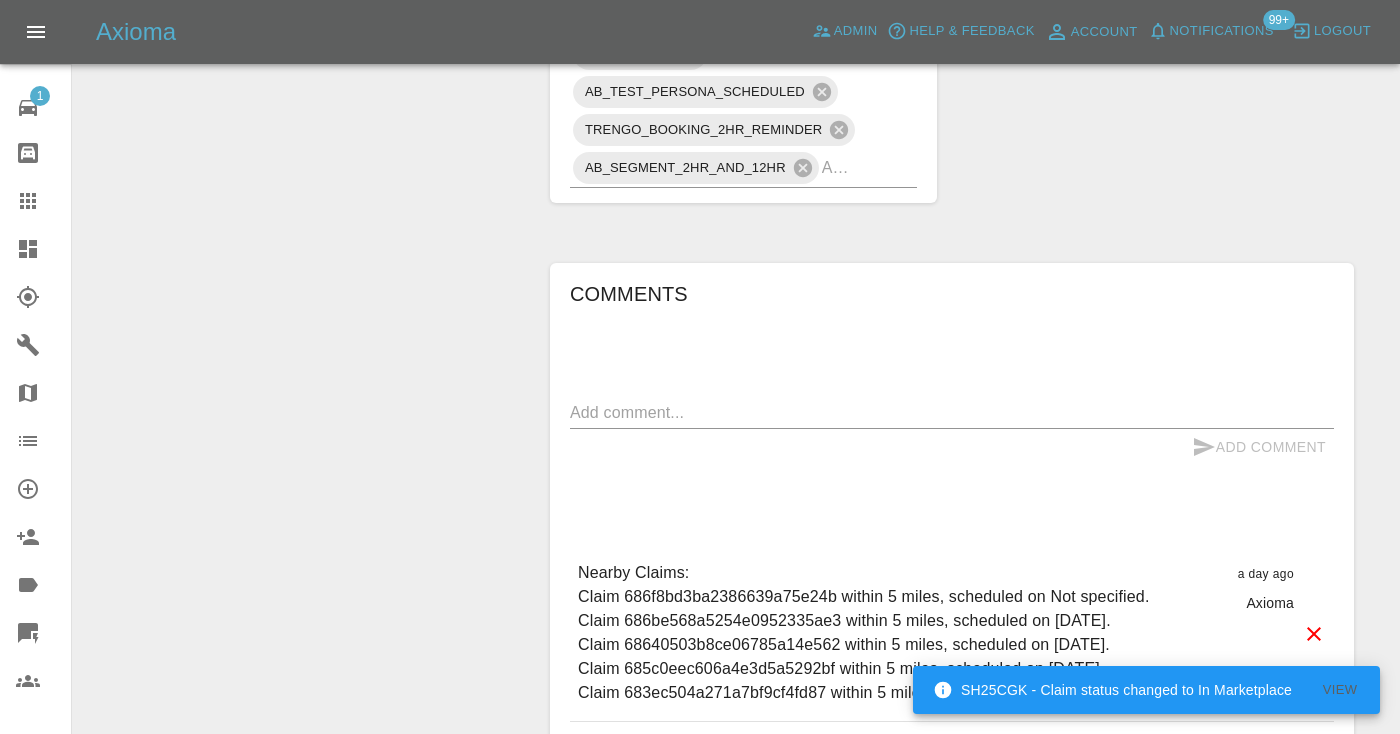 click on "x" at bounding box center (952, 413) 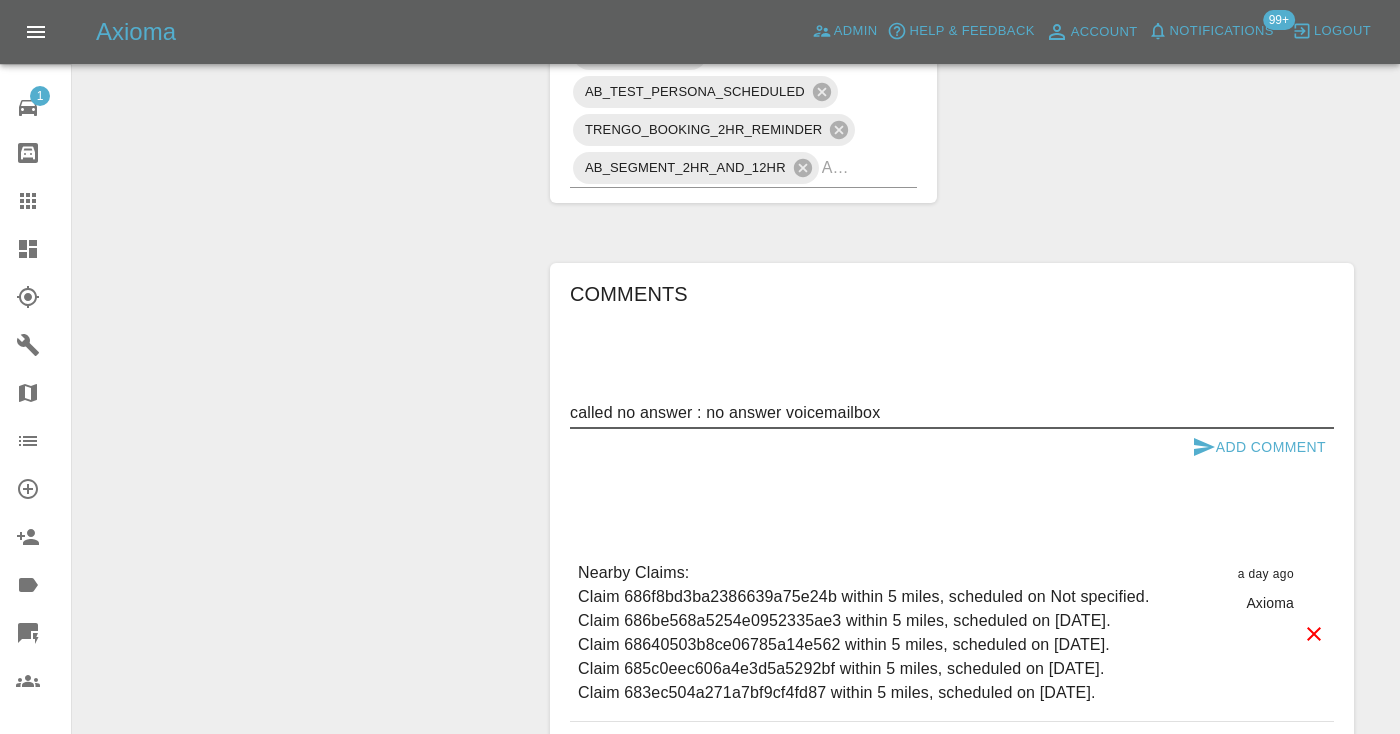 type on "called no answer : no answer voicemailbox" 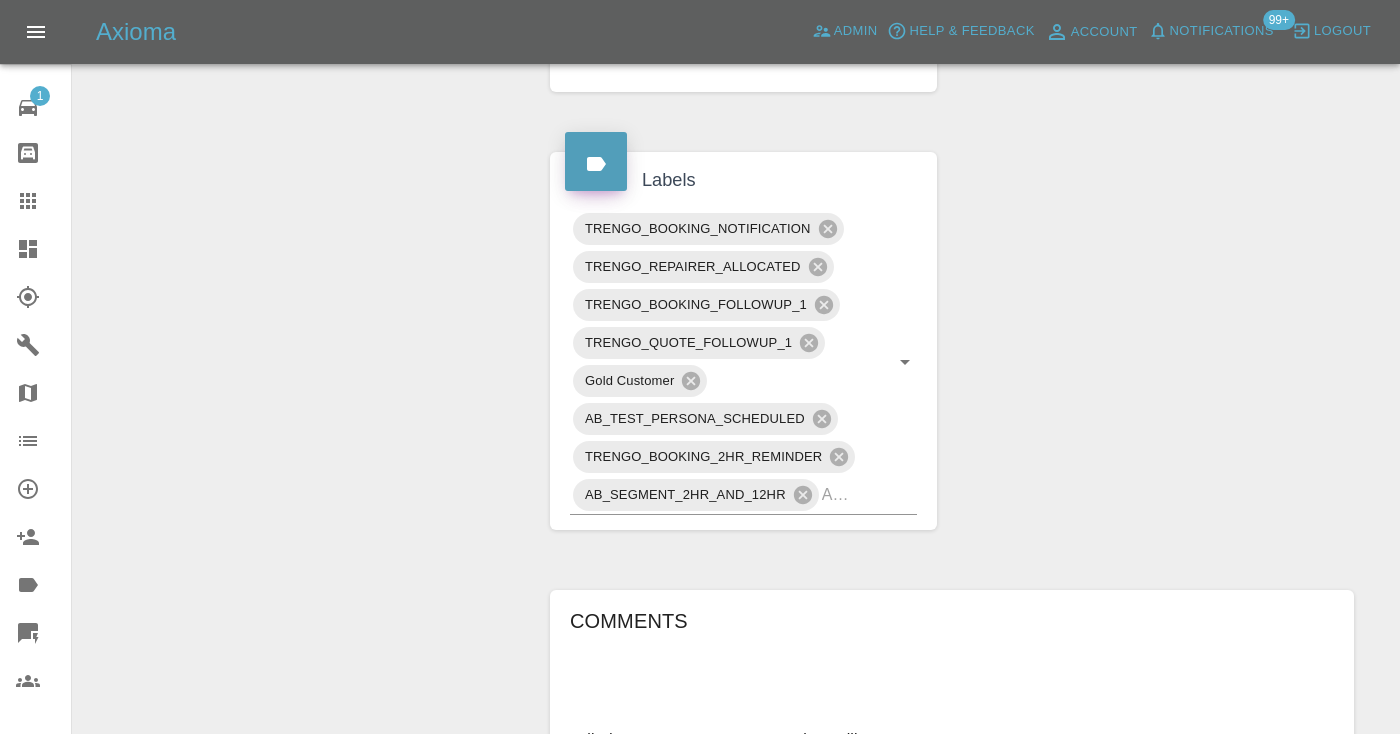 scroll, scrollTop: 950, scrollLeft: 0, axis: vertical 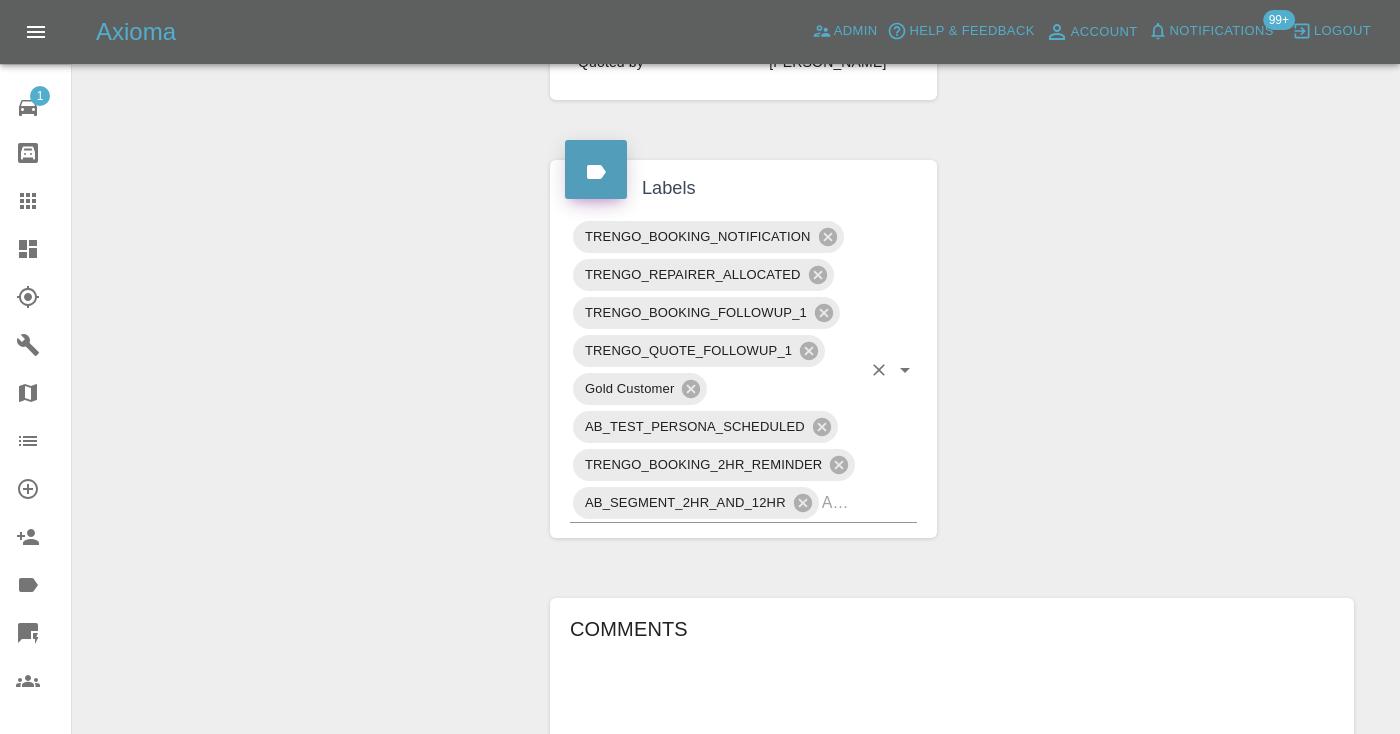 click at bounding box center (841, 502) 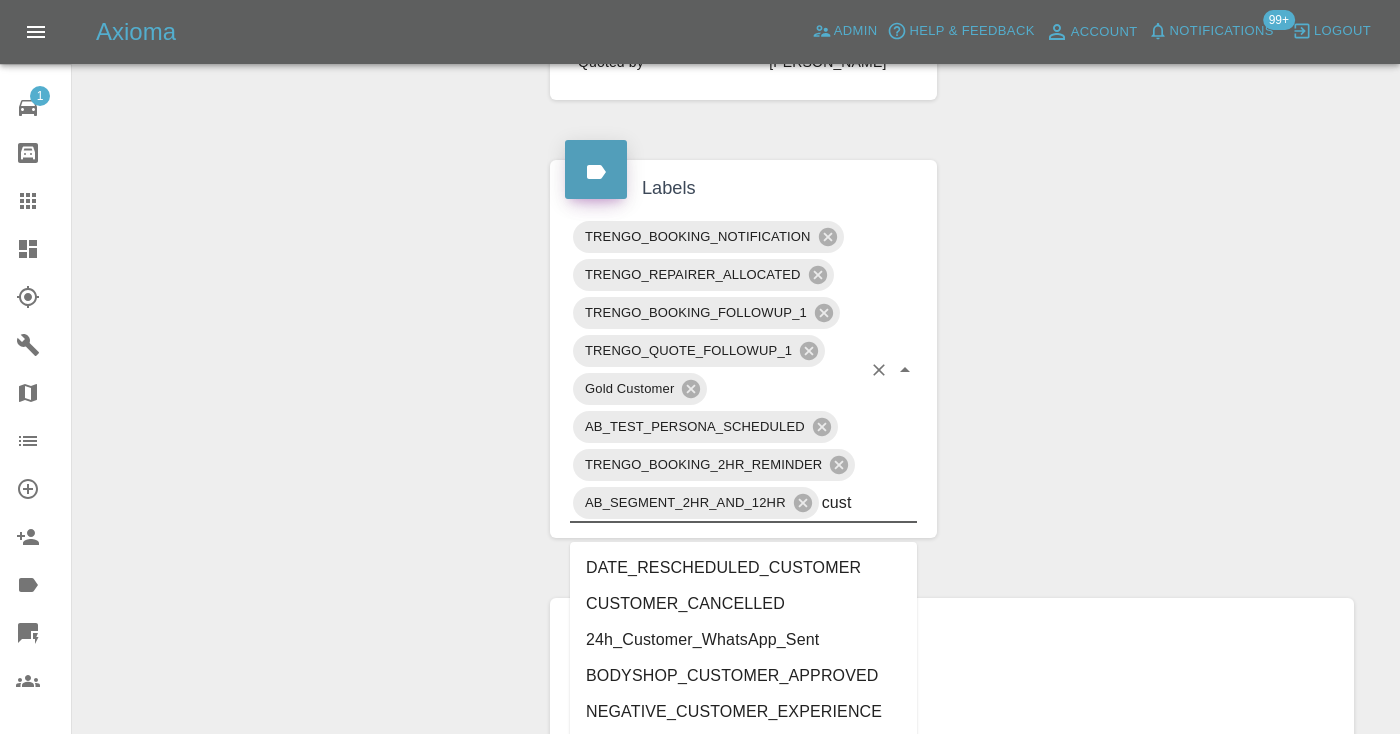 type on "cust" 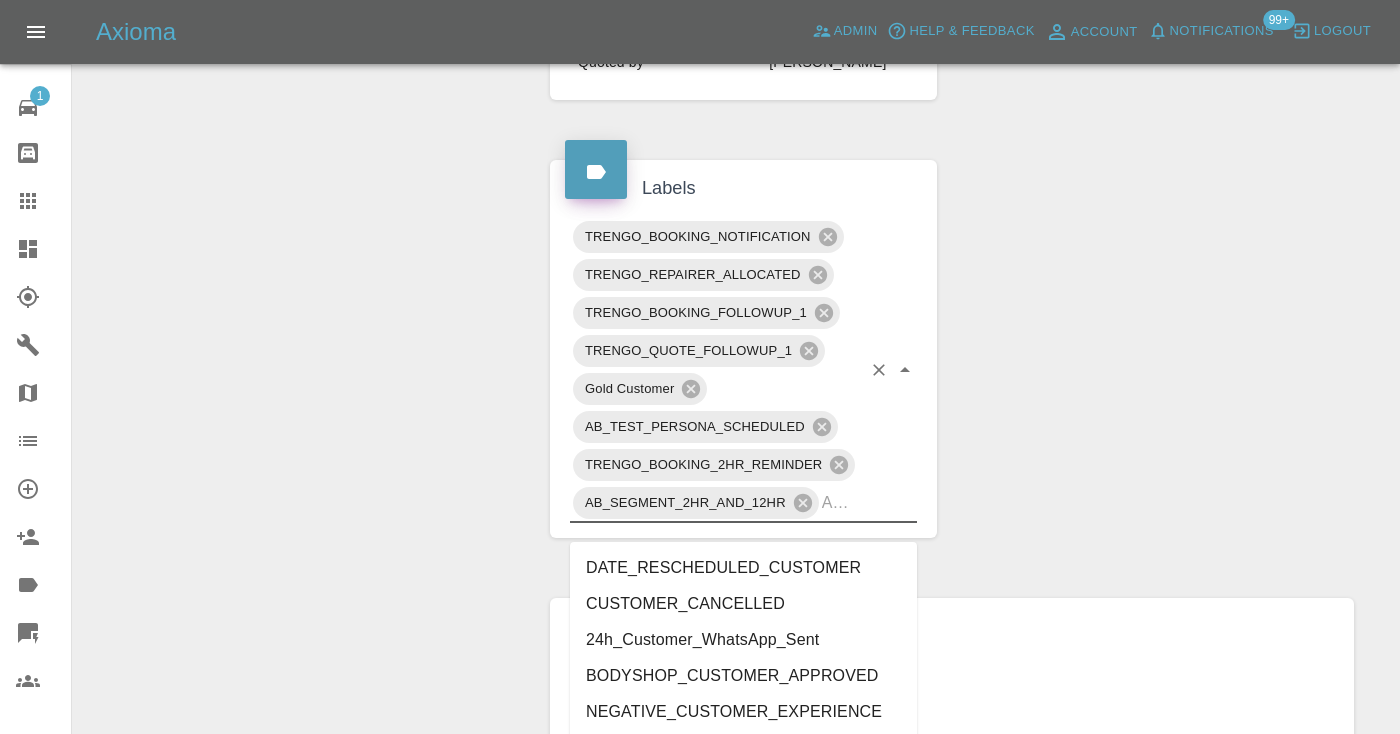 click on "Claim Information Vehicle Make, Model, Year BMW X1 XDRIVE25E XLINE AUTO 2021 Registration plates OE21 HTV Time of event [DATE] Status Awaiting Repair Service Required Repair Vehicle Location OX5 2HP Driver [PERSON_NAME] Driver Phone Number [PHONE_NUMBER][DRIVERS_LICENSE_NUMBER] Driver Email Address [EMAIL_ADDRESS][DOMAIN_NAME] Repairer Repair shop Car Smart Repairs Quote Total cost (ex. VAT) £340 Repairer cost (ex. VAT) £210 Quoted by [PERSON_NAME] Repair Dates Proposed Dates [DATE] [DATE] [DATE] Labels TRENGO_BOOKING_NOTIFICATION TRENGO_REPAIRER_ALLOCATED TRENGO_BOOKING_FOLLOWUP_1 TRENGO_QUOTE_FOLLOWUP_1 Gold Customer AB_TEST_PERSONA_SCHEDULED TRENGO_BOOKING_2HR_REMINDER AB_SEGMENT_2HR_AND_12HR Comments called no answer : no answer voicemailbox x Add Comment called no answer : no answer voicemailbox  a few seconds ago [PERSON_NAME] called no answer : no answer voicemailbox  a few seconds ago [PERSON_NAME] a day ago Axioma a day ago Axioma Repair scope: SMART Repair - Repair Rear Bumper Corner
SMART Repair - Repair Rear Lower Valance" at bounding box center [952, 307] 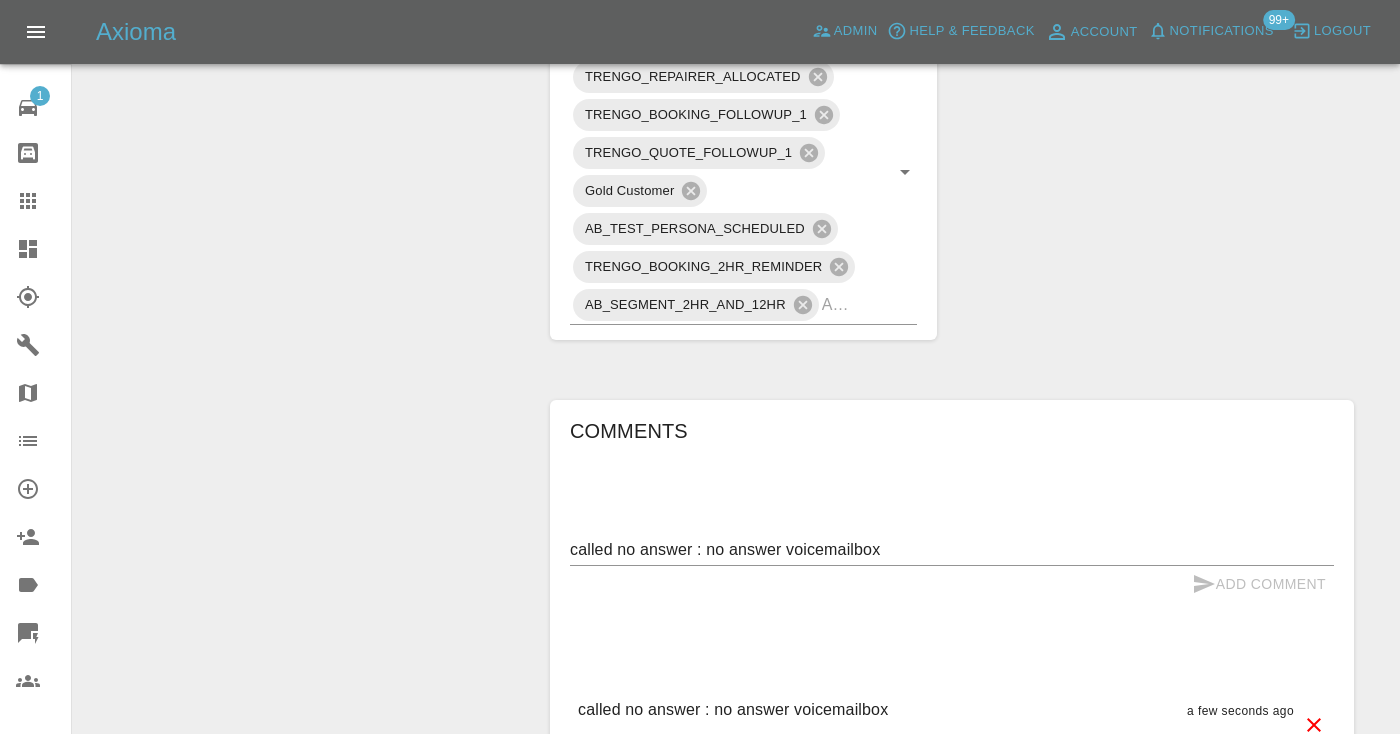 scroll, scrollTop: 1164, scrollLeft: 0, axis: vertical 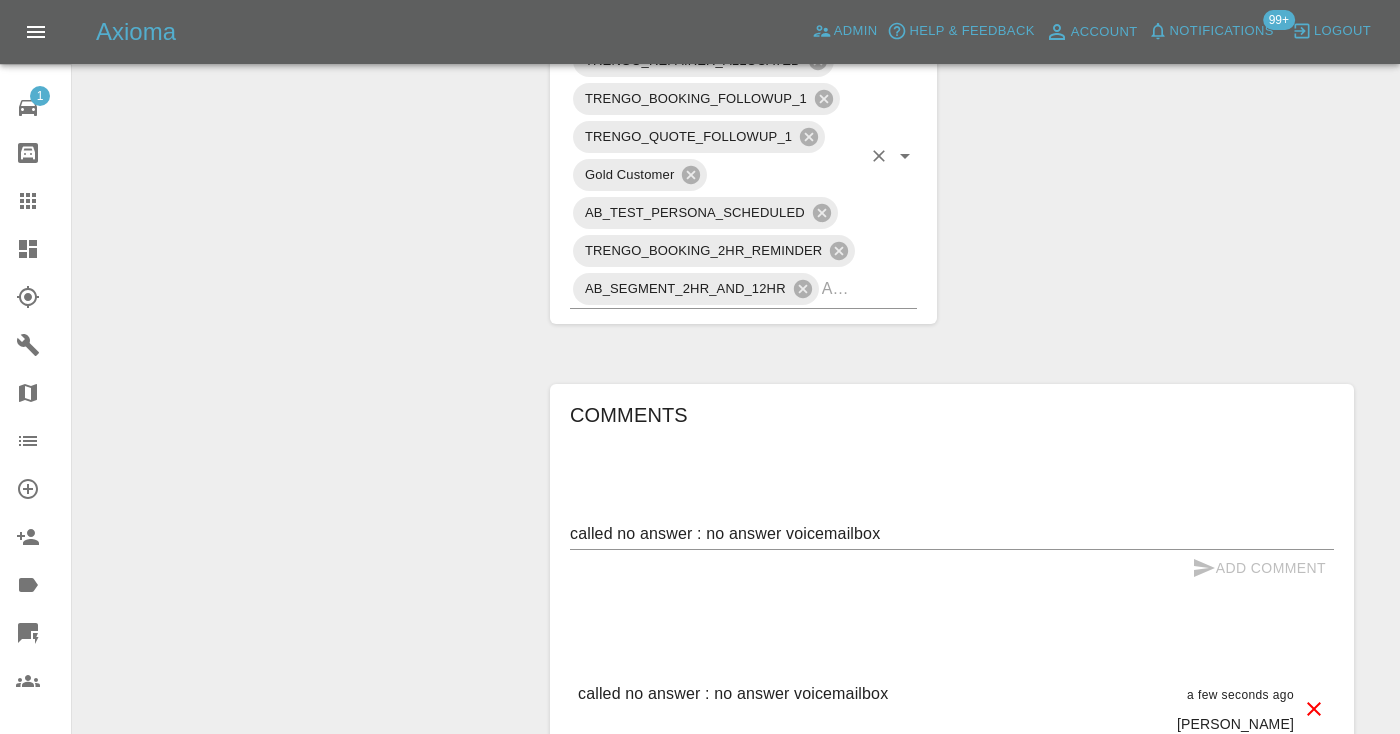 click at bounding box center (841, 288) 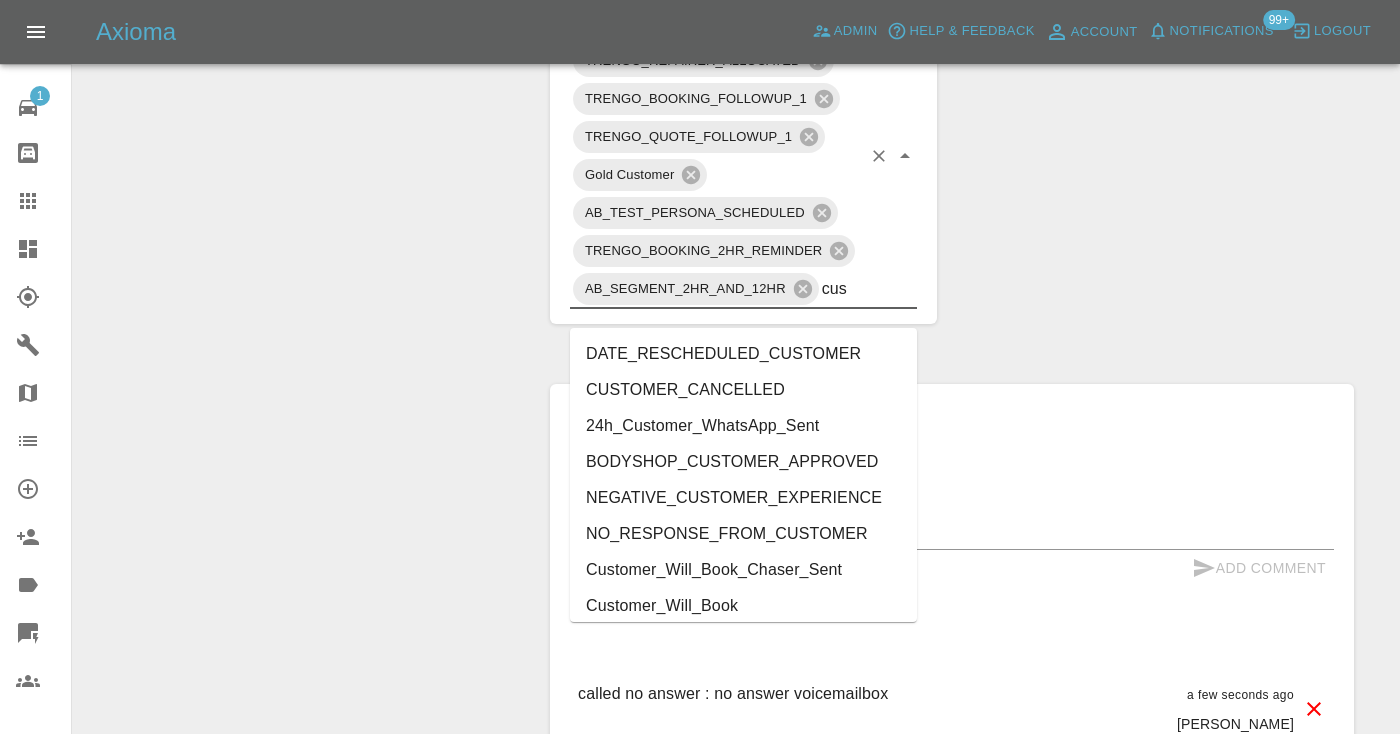 type on "cust" 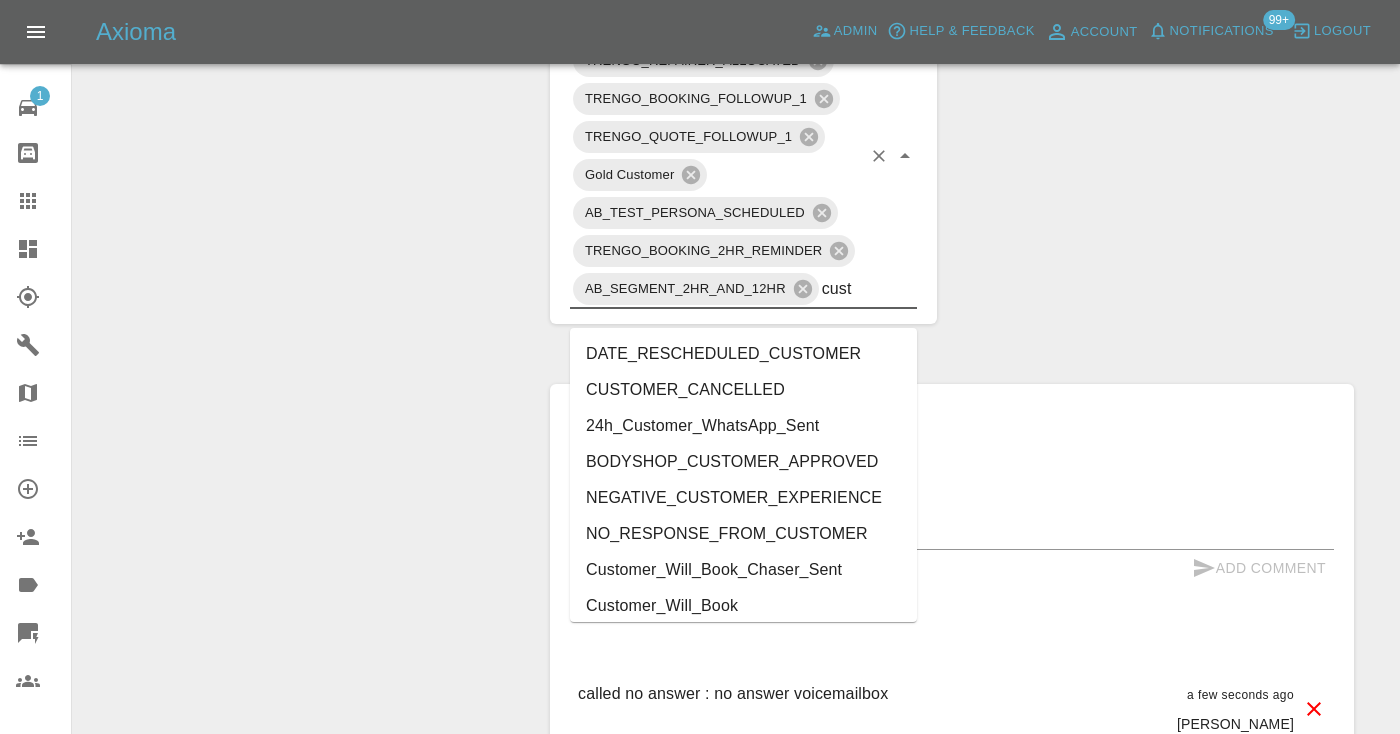 click on "Customer_Will_Book" at bounding box center [743, 606] 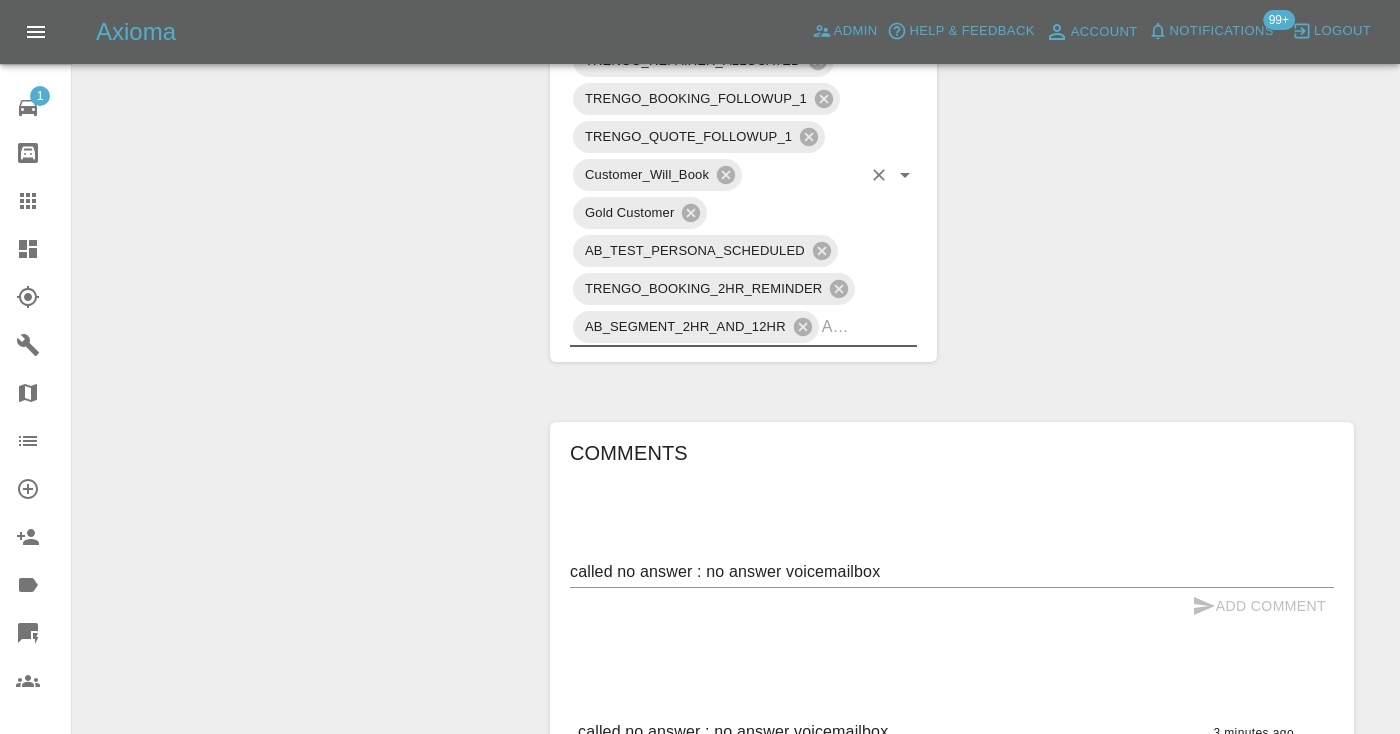 click 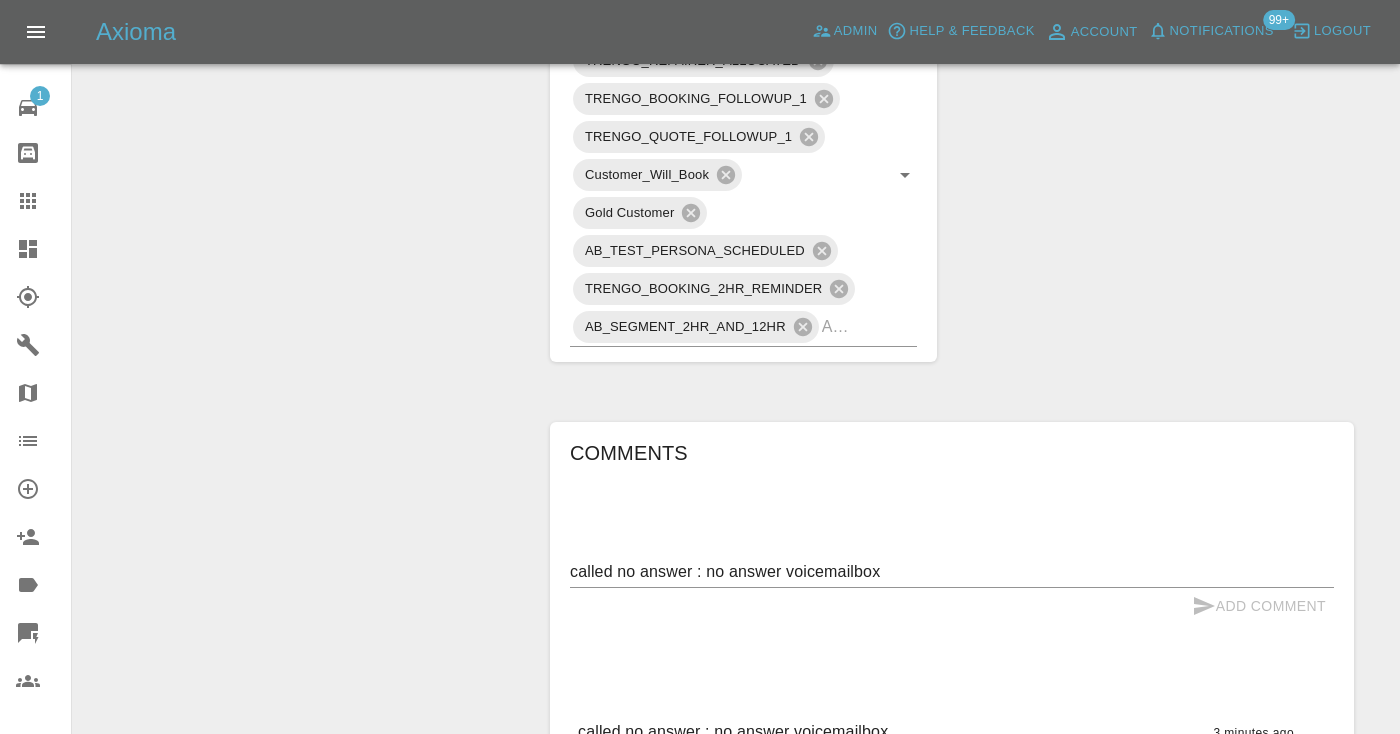 scroll, scrollTop: 135, scrollLeft: 0, axis: vertical 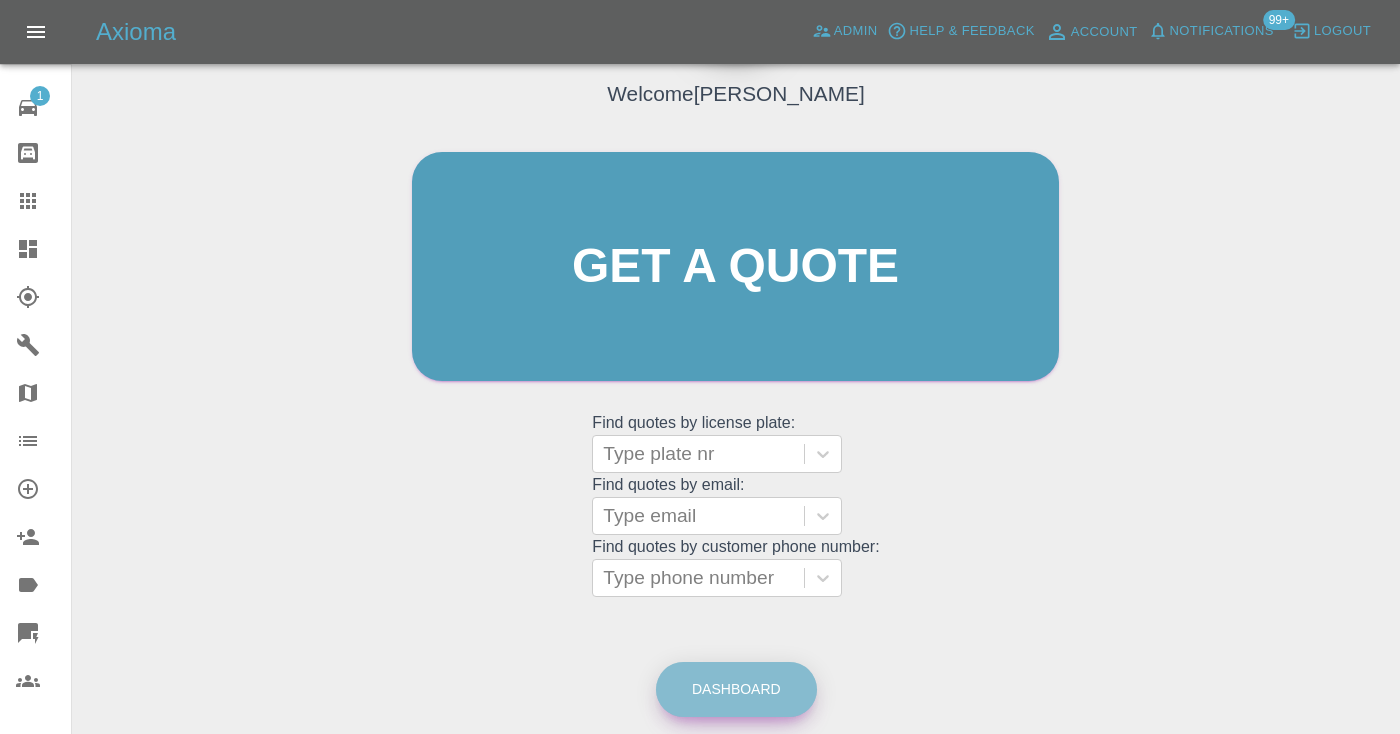 click on "Dashboard" at bounding box center [736, 689] 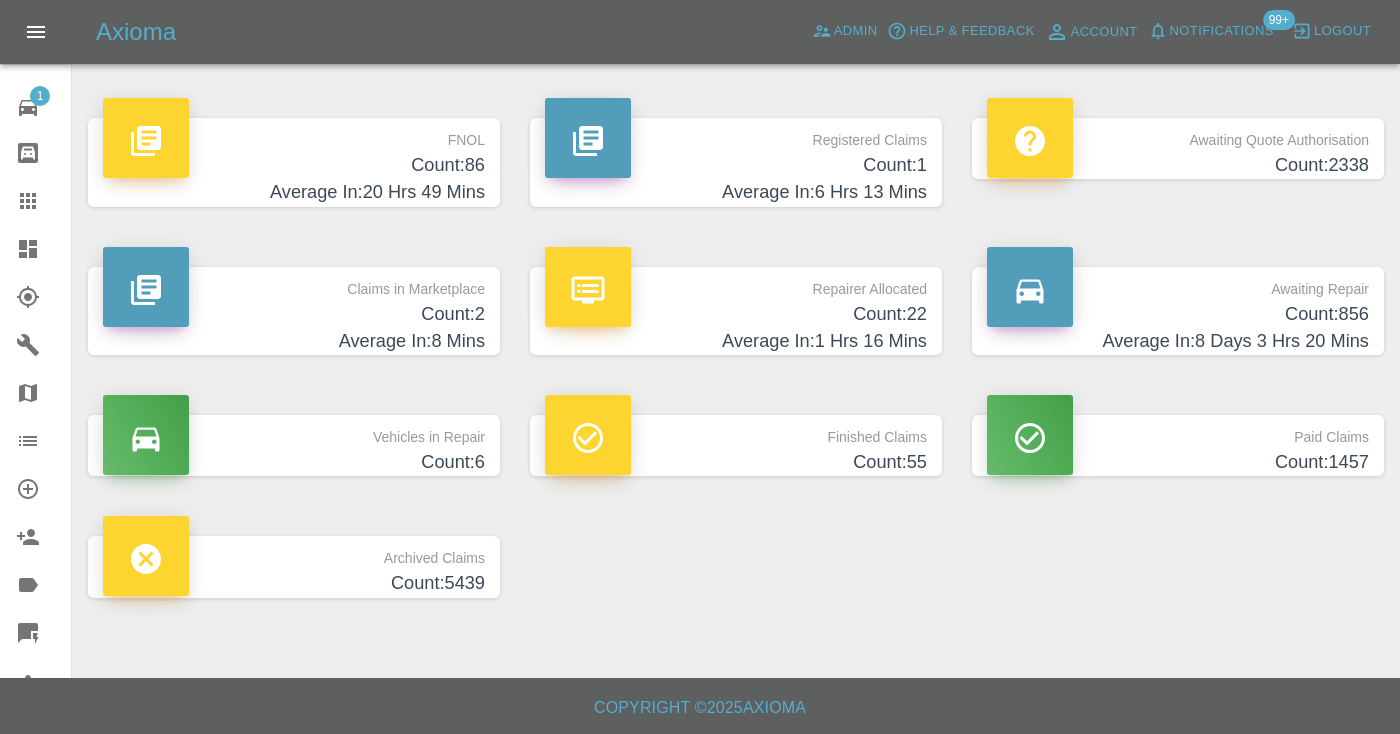 click on "Awaiting Repair" at bounding box center [1178, 284] 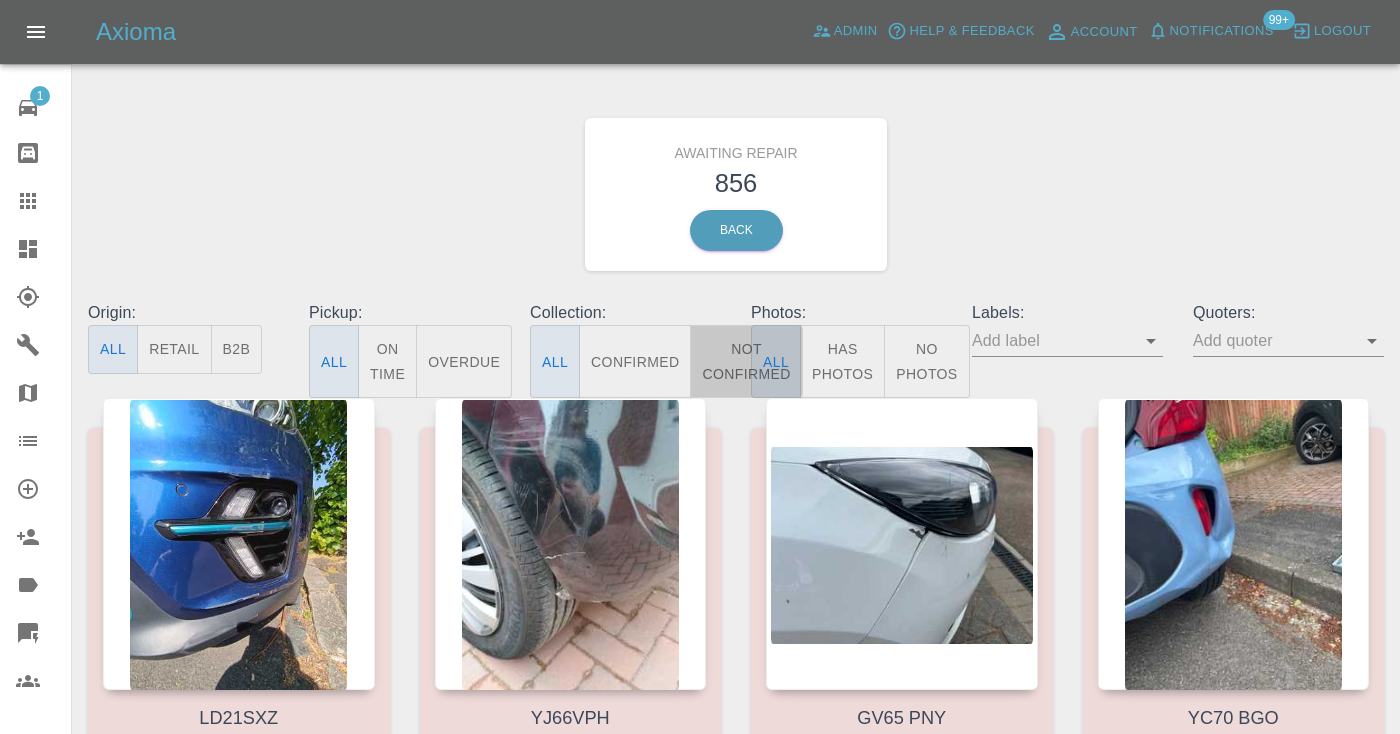 click on "Not Confirmed" at bounding box center [746, 361] 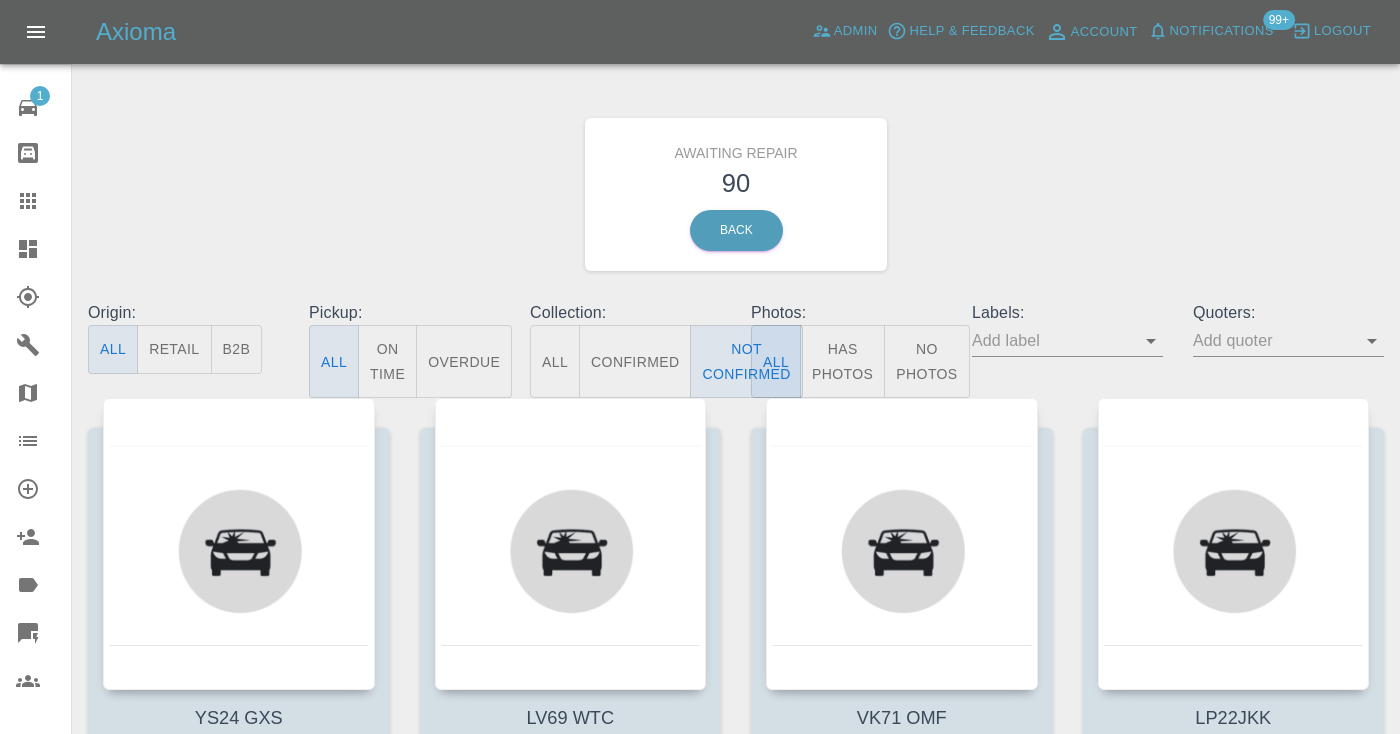 click on "Awaiting Repair 90 Back" at bounding box center [736, 194] 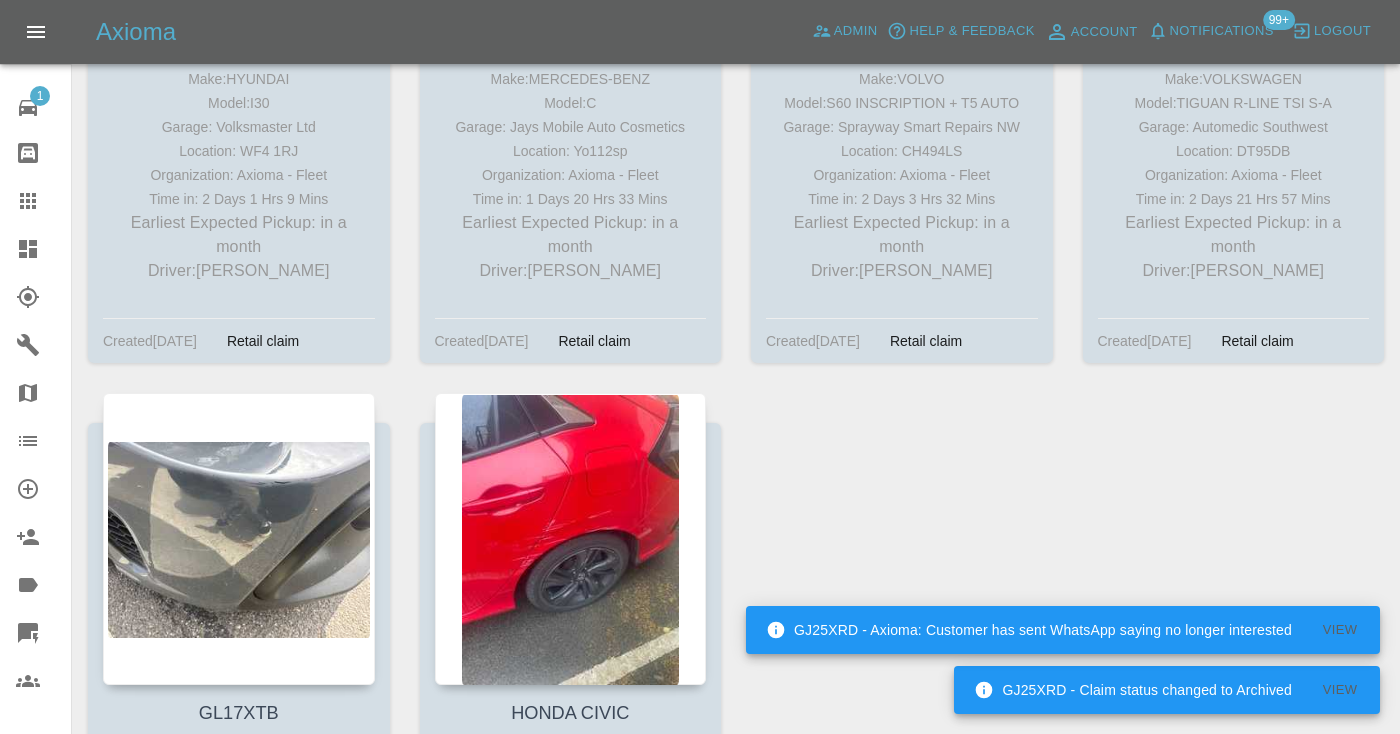 scroll, scrollTop: 14554, scrollLeft: 0, axis: vertical 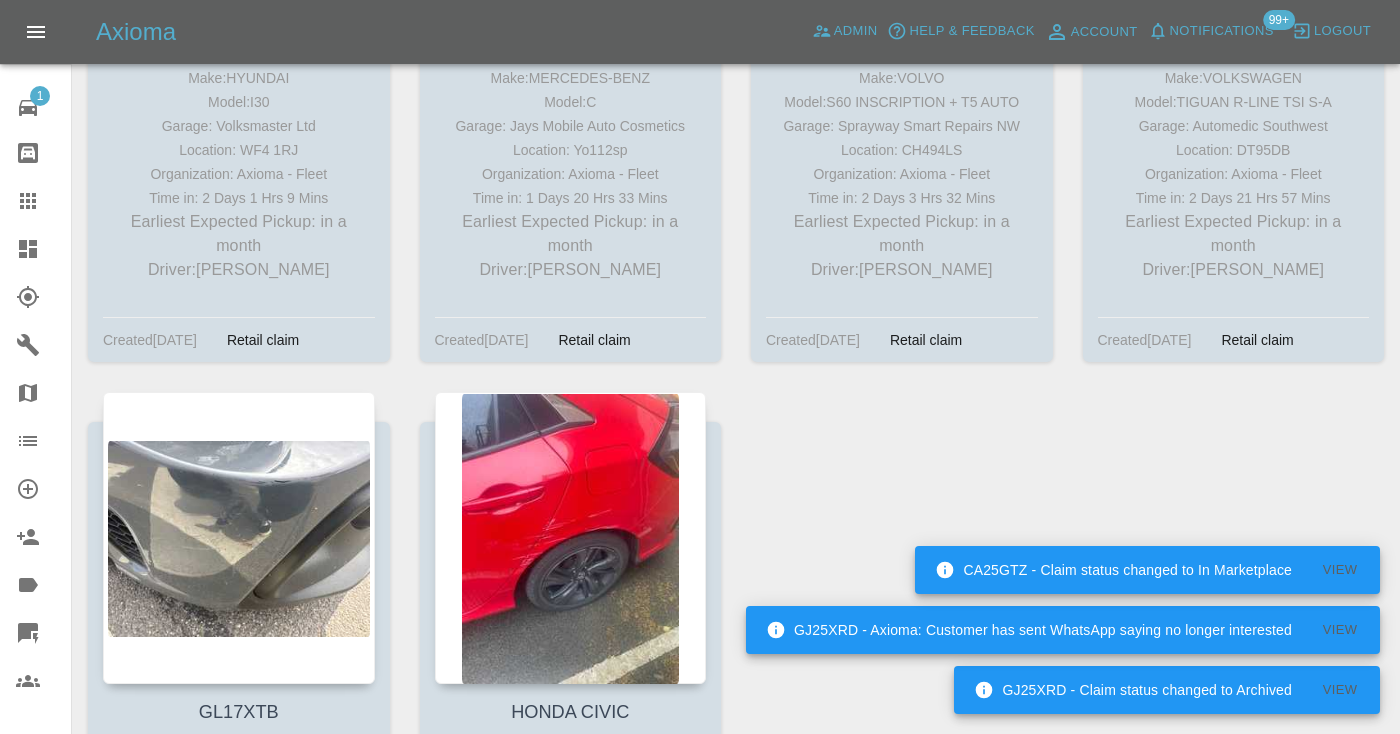 click at bounding box center [571, -175] 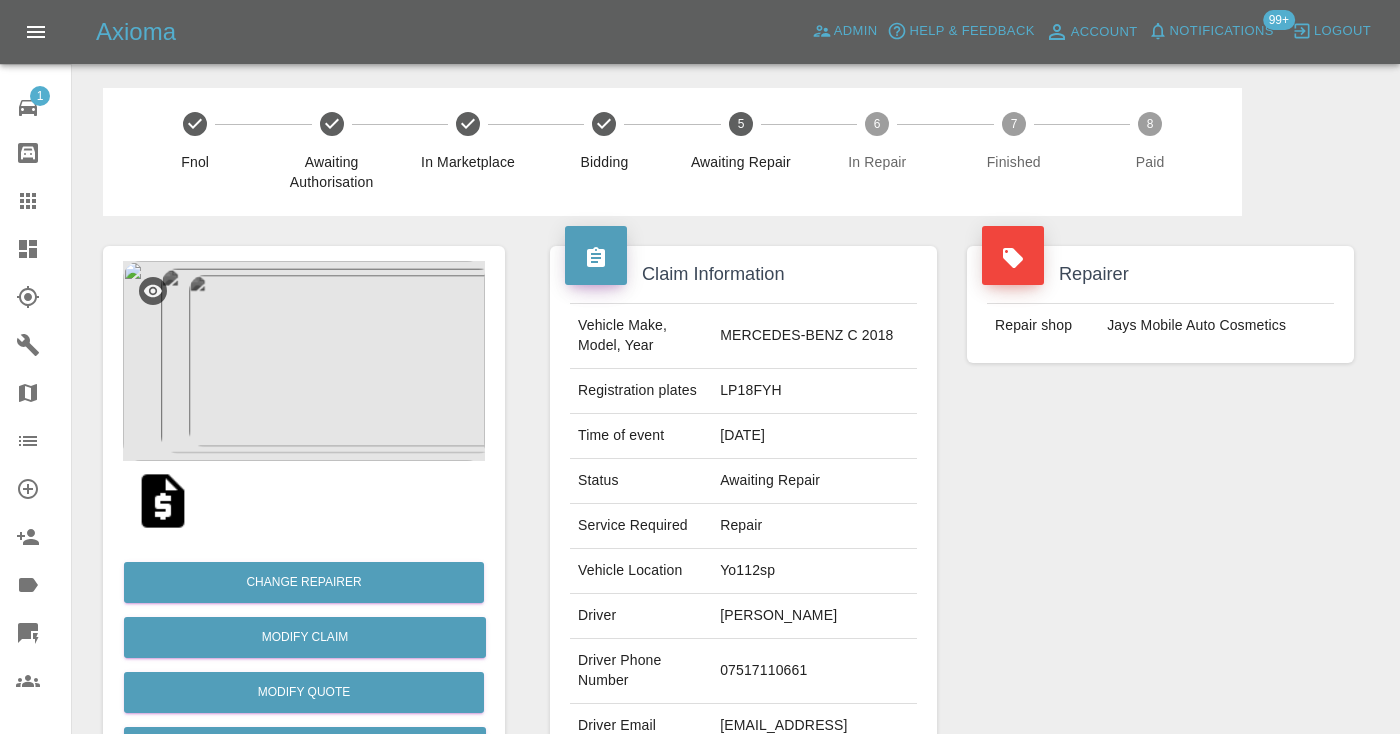 click on "07517110661" at bounding box center [814, 671] 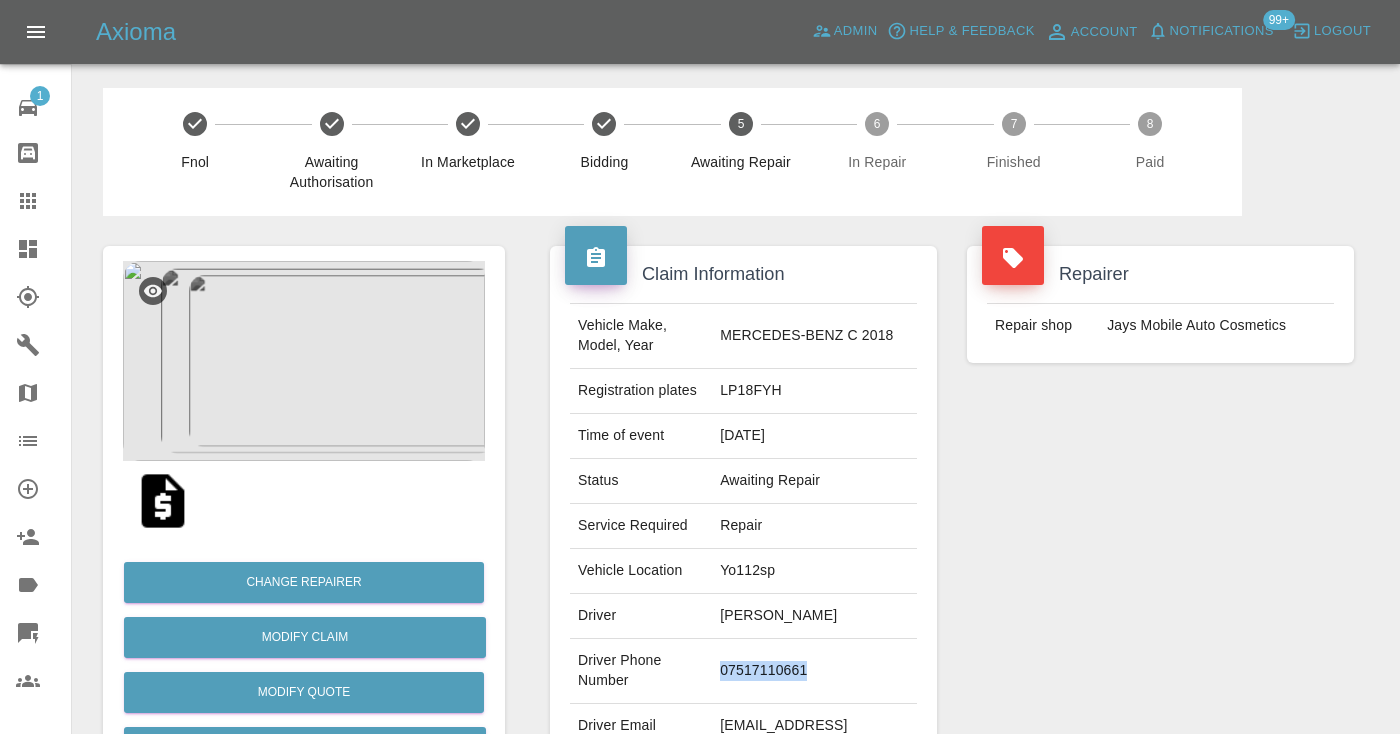 click on "07517110661" at bounding box center [814, 671] 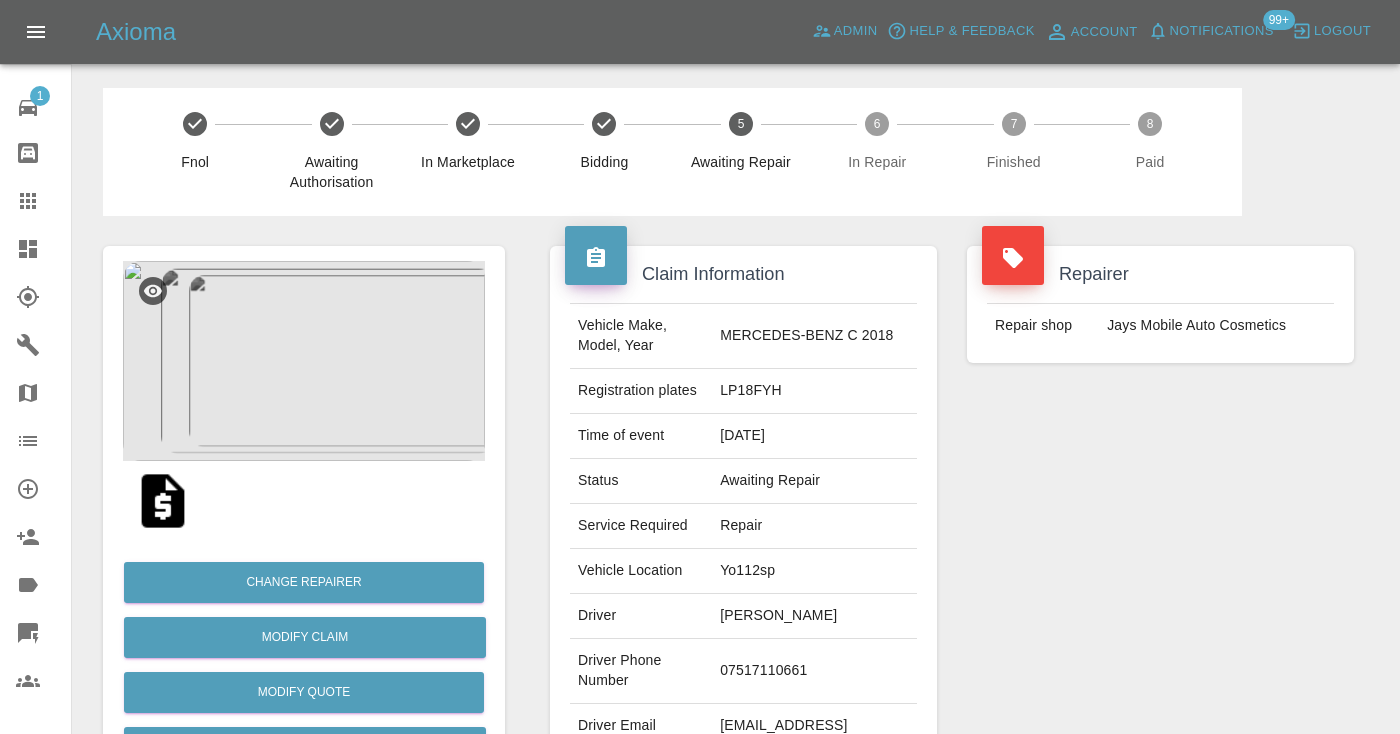 click on "Repairer Repair shop Jays Mobile Auto Cosmetics" at bounding box center (1160, 514) 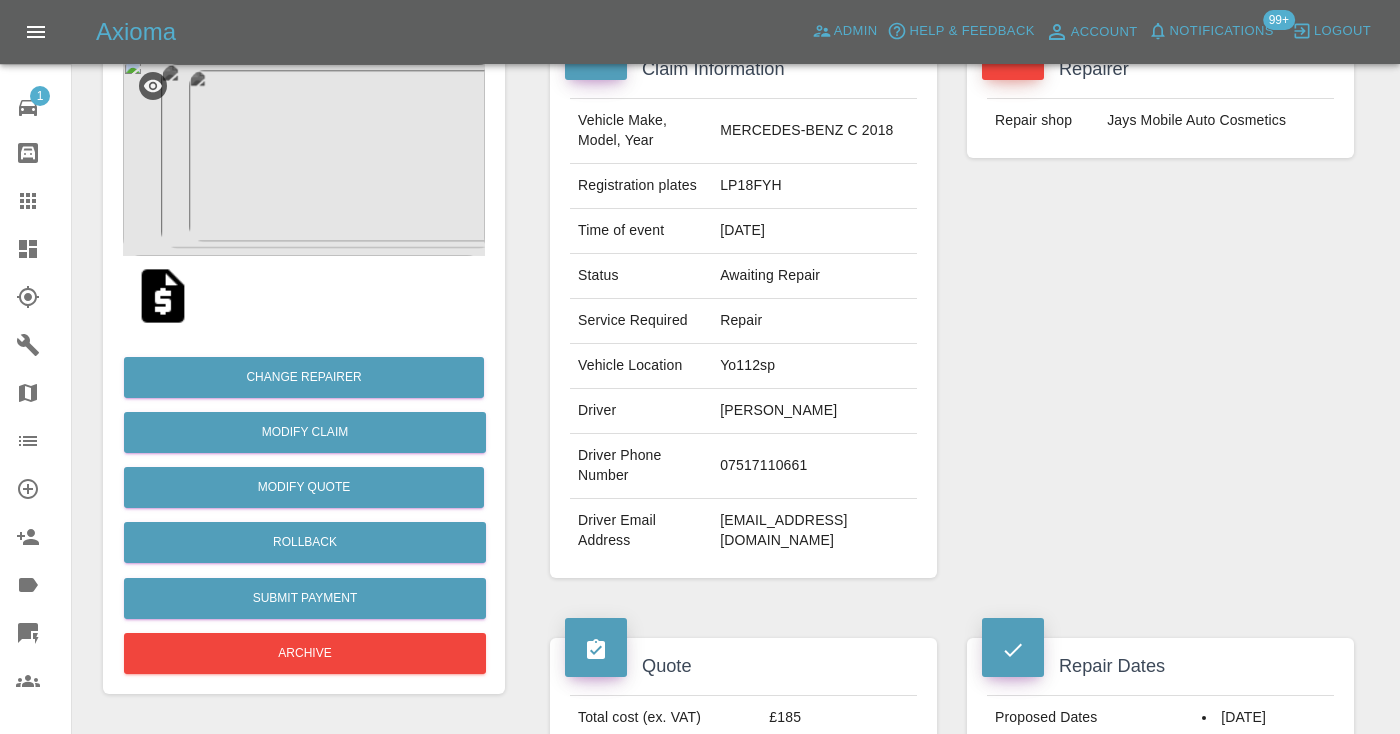 scroll, scrollTop: 190, scrollLeft: 0, axis: vertical 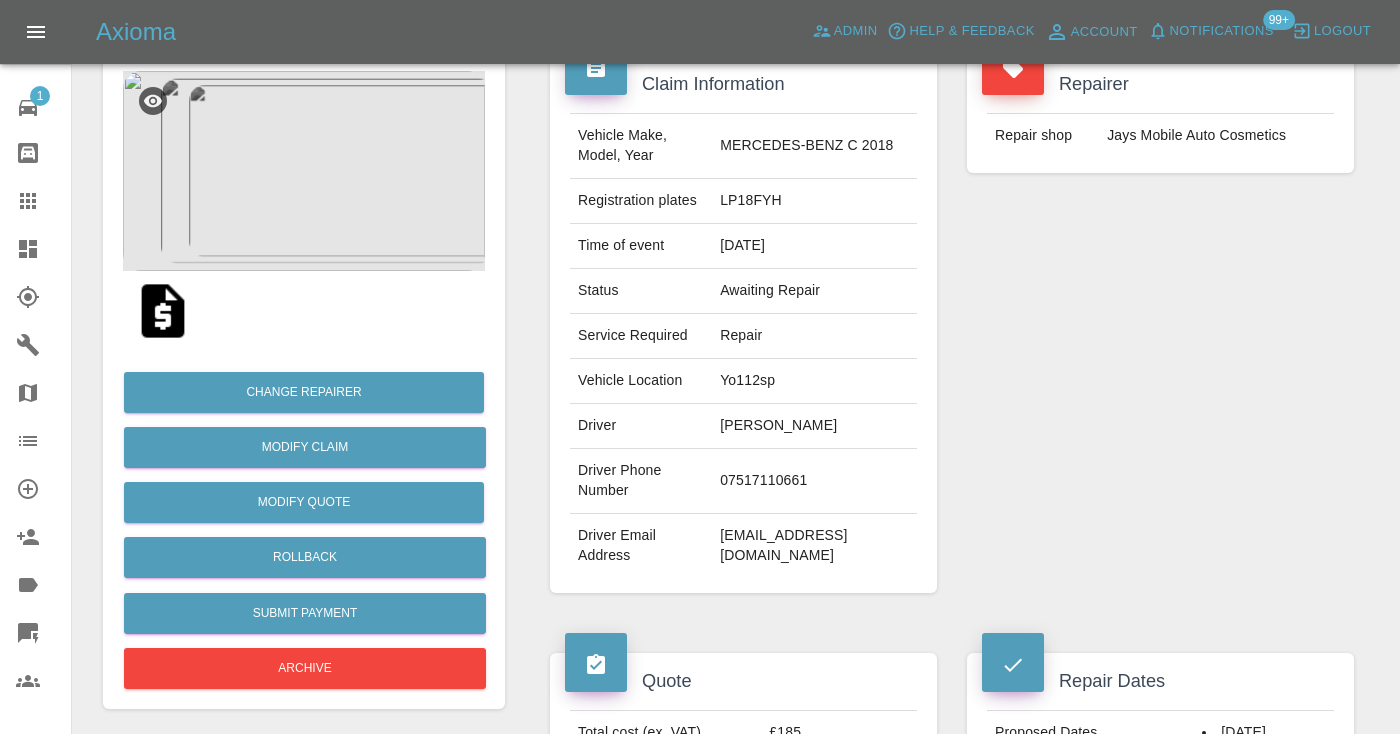 click on "Repairer Repair shop Jays Mobile Auto Cosmetics" at bounding box center [1160, 324] 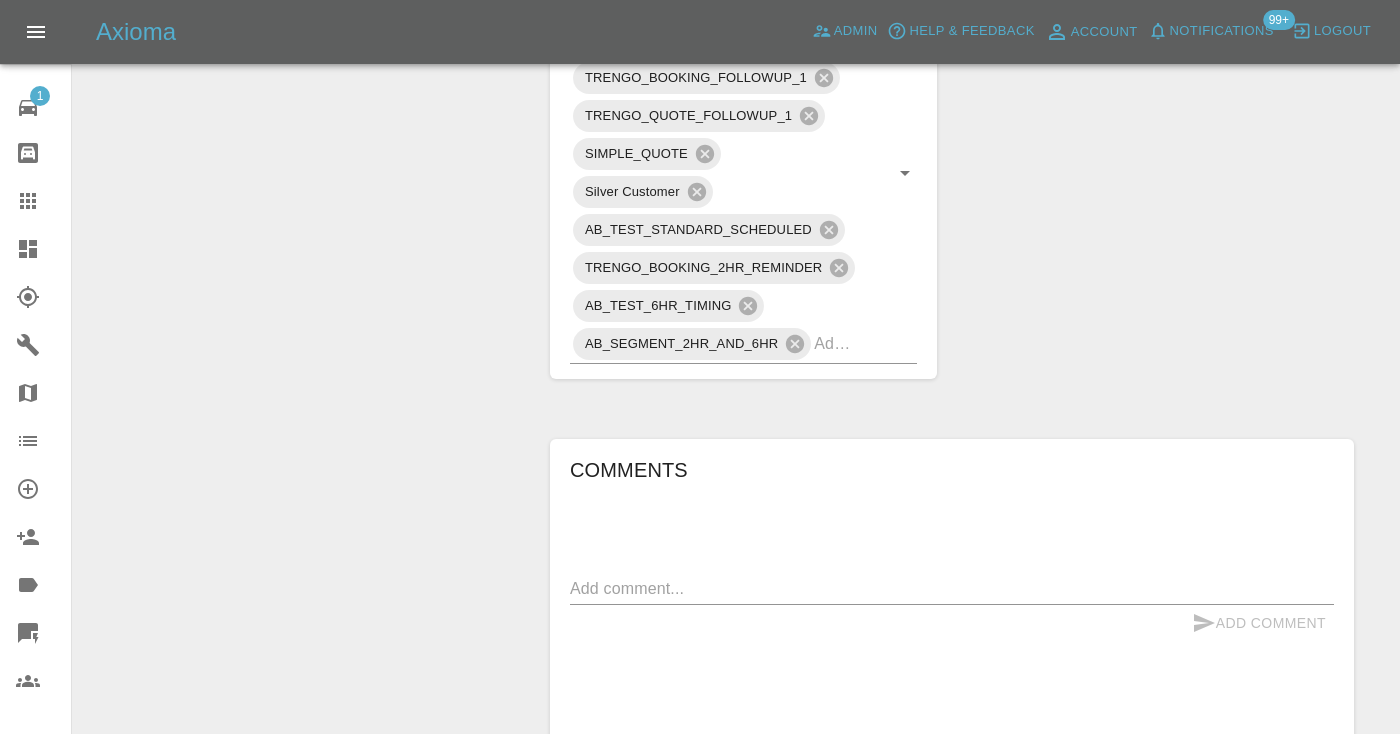 scroll, scrollTop: 1193, scrollLeft: 0, axis: vertical 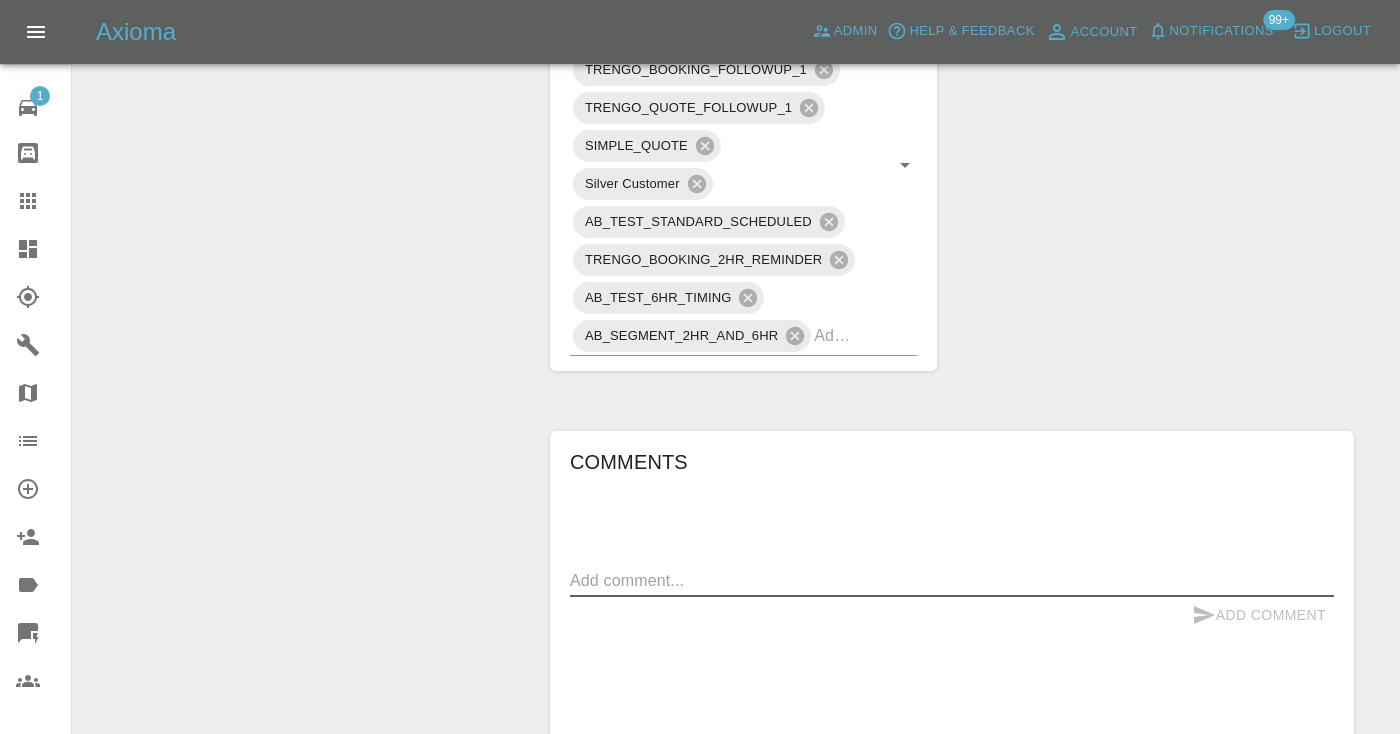 click at bounding box center (952, 580) 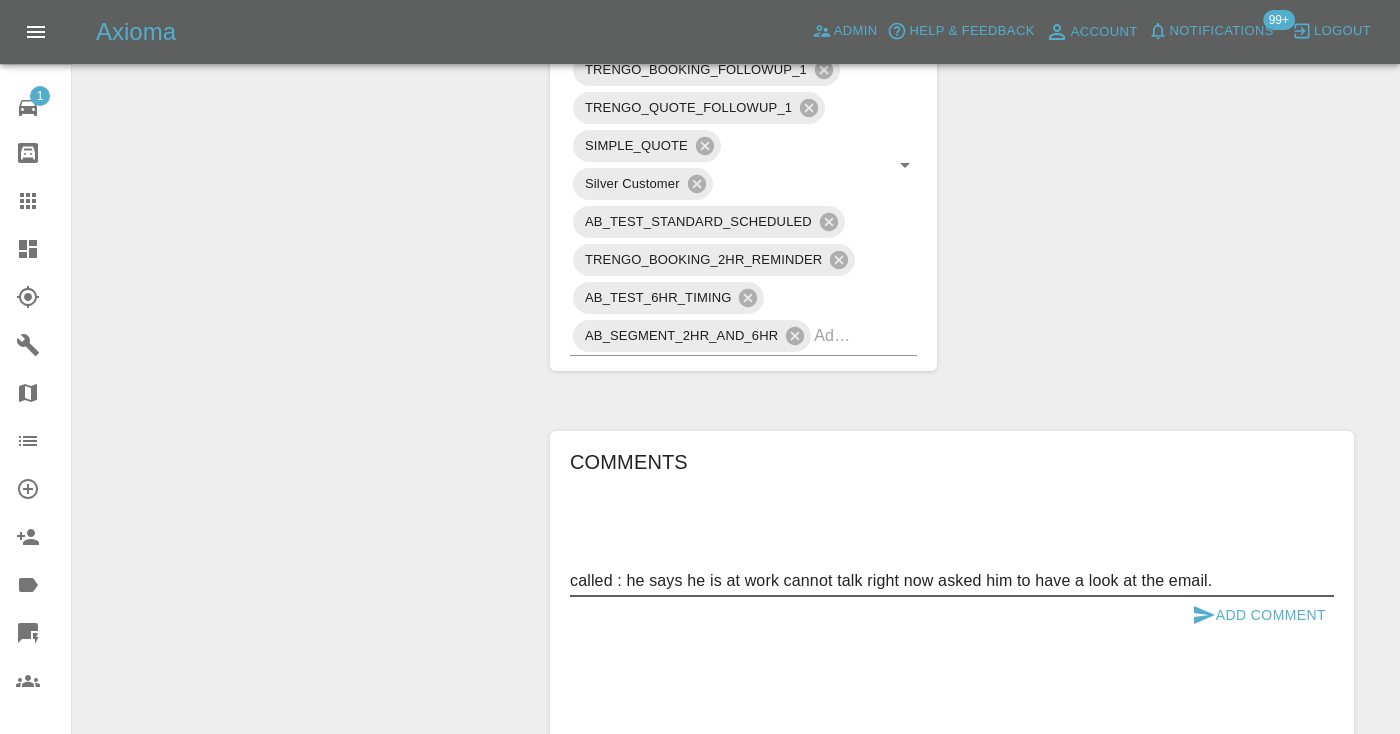 type on "called : he says he is at work cannot talk right now asked him to have a look at the email." 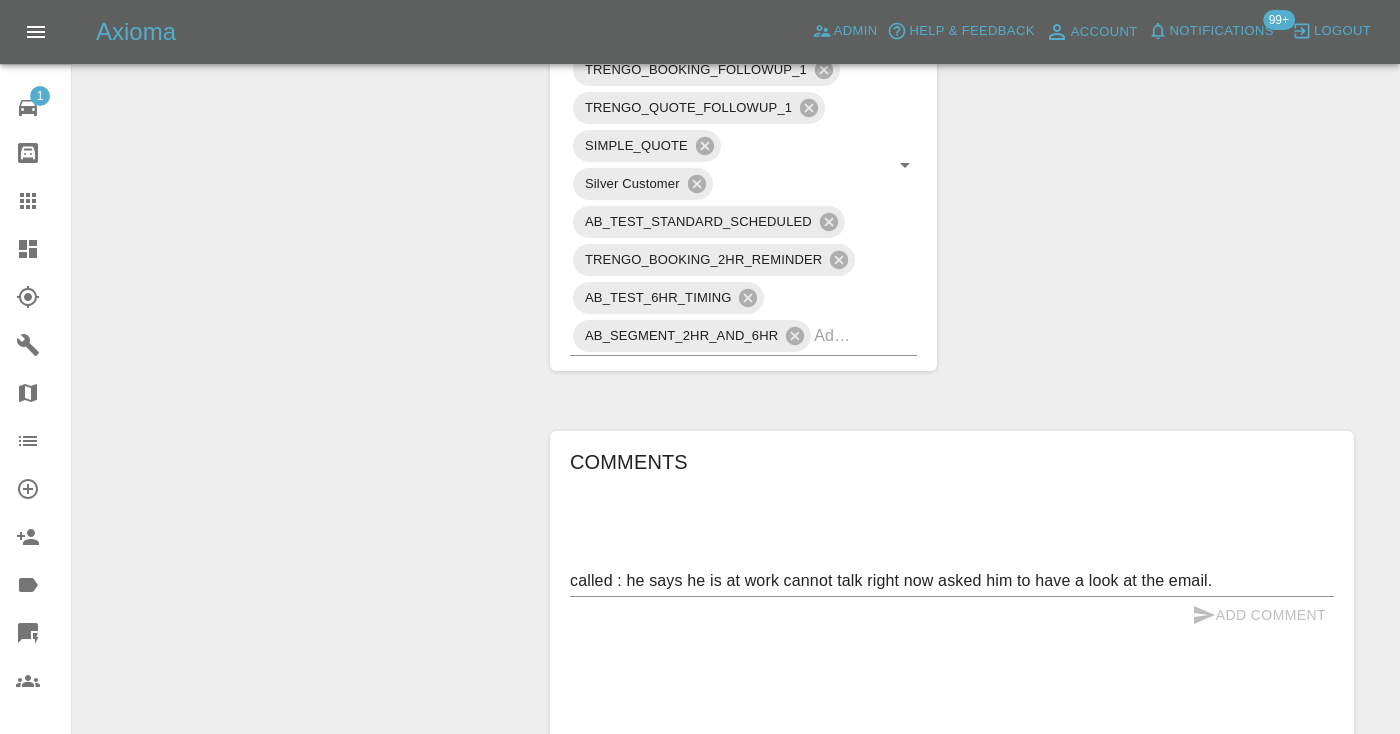 type 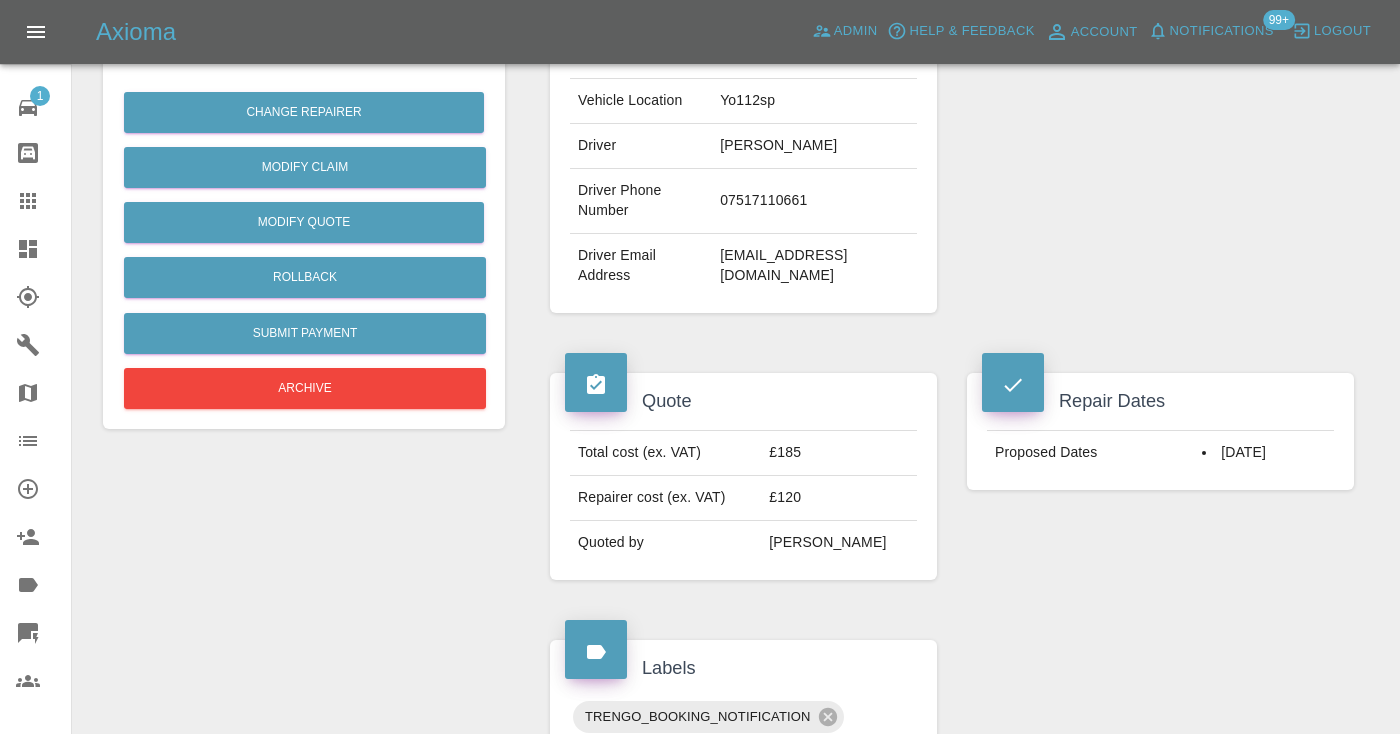 scroll, scrollTop: 462, scrollLeft: 0, axis: vertical 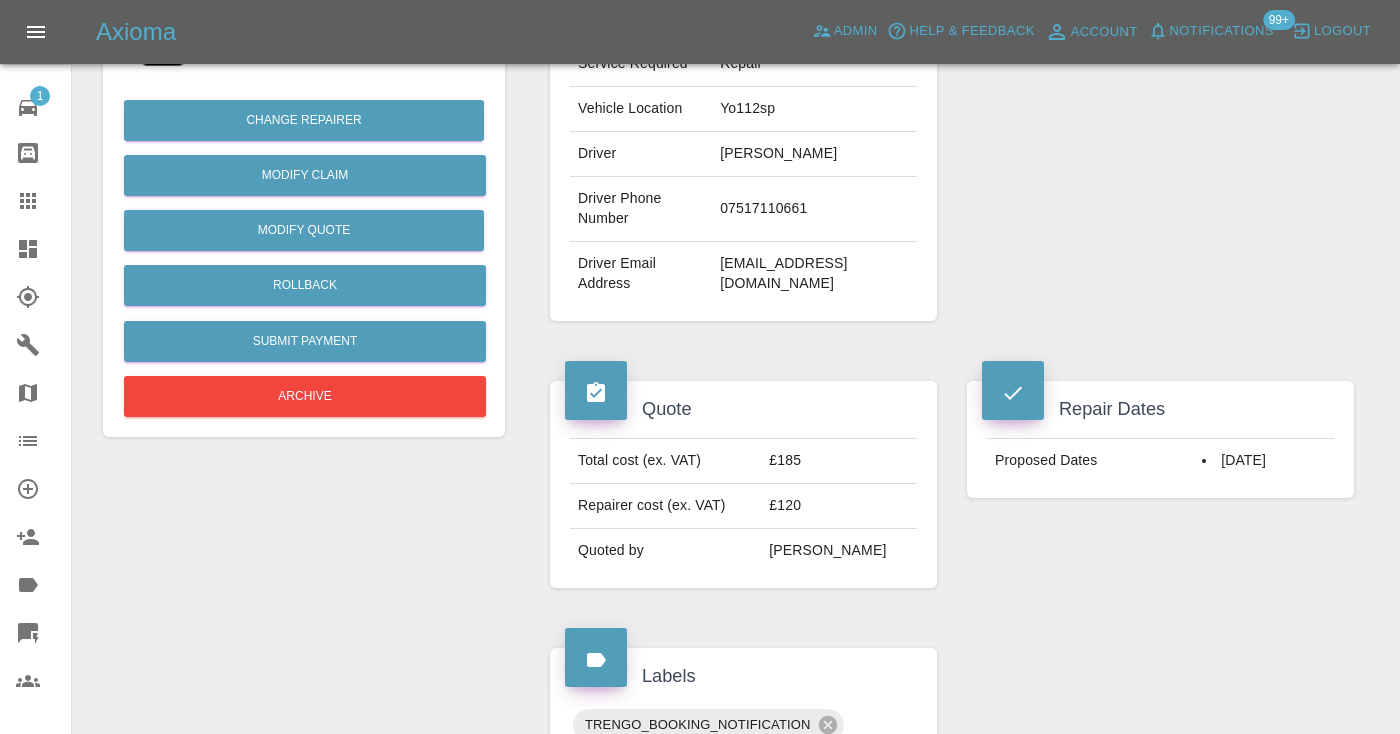 click on "Claim Information Vehicle Make, Model, Year MERCEDES-BENZ C 2018 Registration plates LP18FYH Time of event 09/07/2025 Status Awaiting Repair Service Required Repair Vehicle Location Yo112sp Driver Jameel Suhotoo Driver Phone Number 07517110661 Driver Email Address jameelsuhotoo@yahoo.com Repairer Repair shop Jays Mobile Auto Cosmetics Quote Total cost (ex. VAT) £185 Repairer cost (ex. VAT) £120 Quoted by Eric Ordano Repair Dates Proposed Dates 18/08/2025 Labels TRENGO_BOOKING_NOTIFICATION TRENGO_REPAIRER_ALLOCATED TRENGO_BOOKING_FOLLOWUP_1 TRENGO_QUOTE_FOLLOWUP_1 SIMPLE_QUOTE Silver Customer AB_TEST_STANDARD_SCHEDULED TRENGO_BOOKING_2HR_REMINDER AB_TEST_6HR_TIMING AB_SEGMENT_2HR_AND_6HR Comments x Add Comment called : he says he is at work cannot talk right now asked him to have a look at the email. a few seconds ago Castro called : he says he is at work cannot talk right now asked him to have a look at the email. a few seconds ago Castro Repair scope: Repair - Front Bumper Corner 2 days ago 2 days ago" at bounding box center (952, 722) 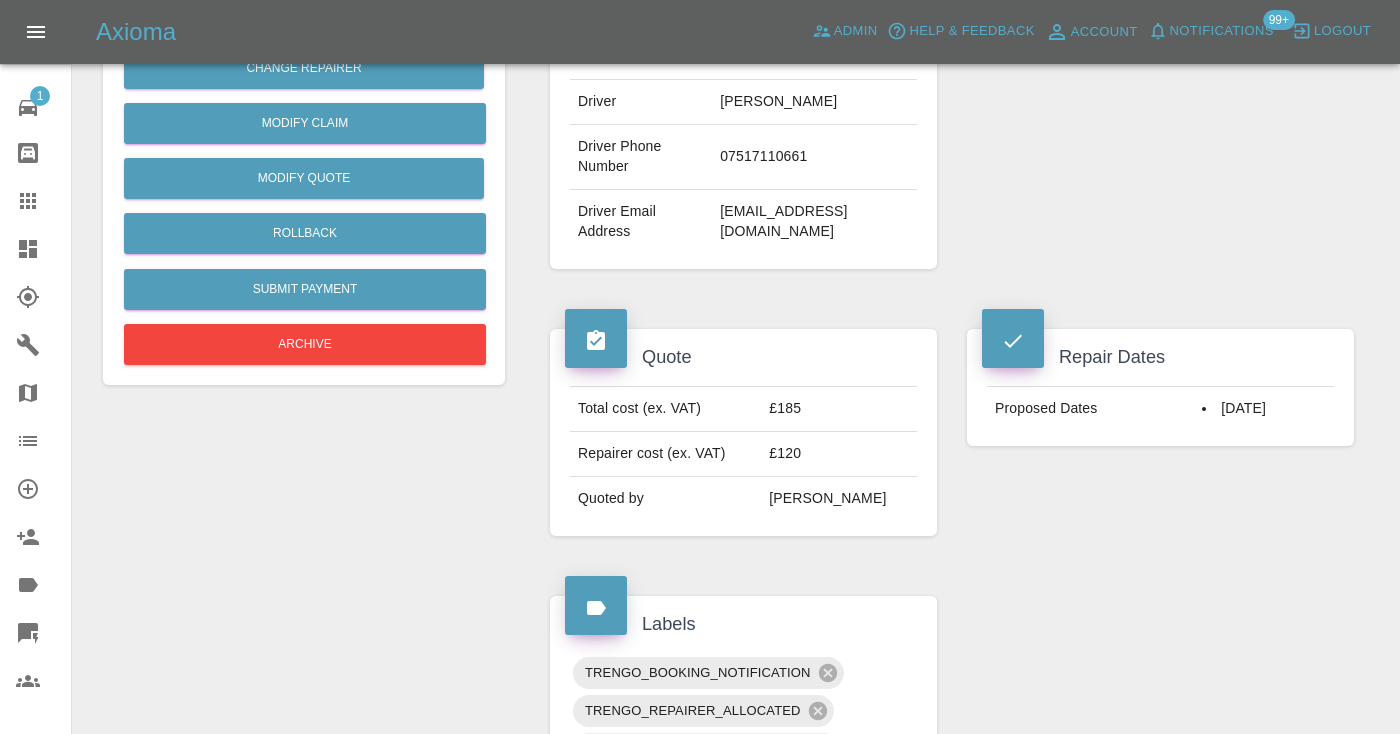 scroll, scrollTop: 528, scrollLeft: 0, axis: vertical 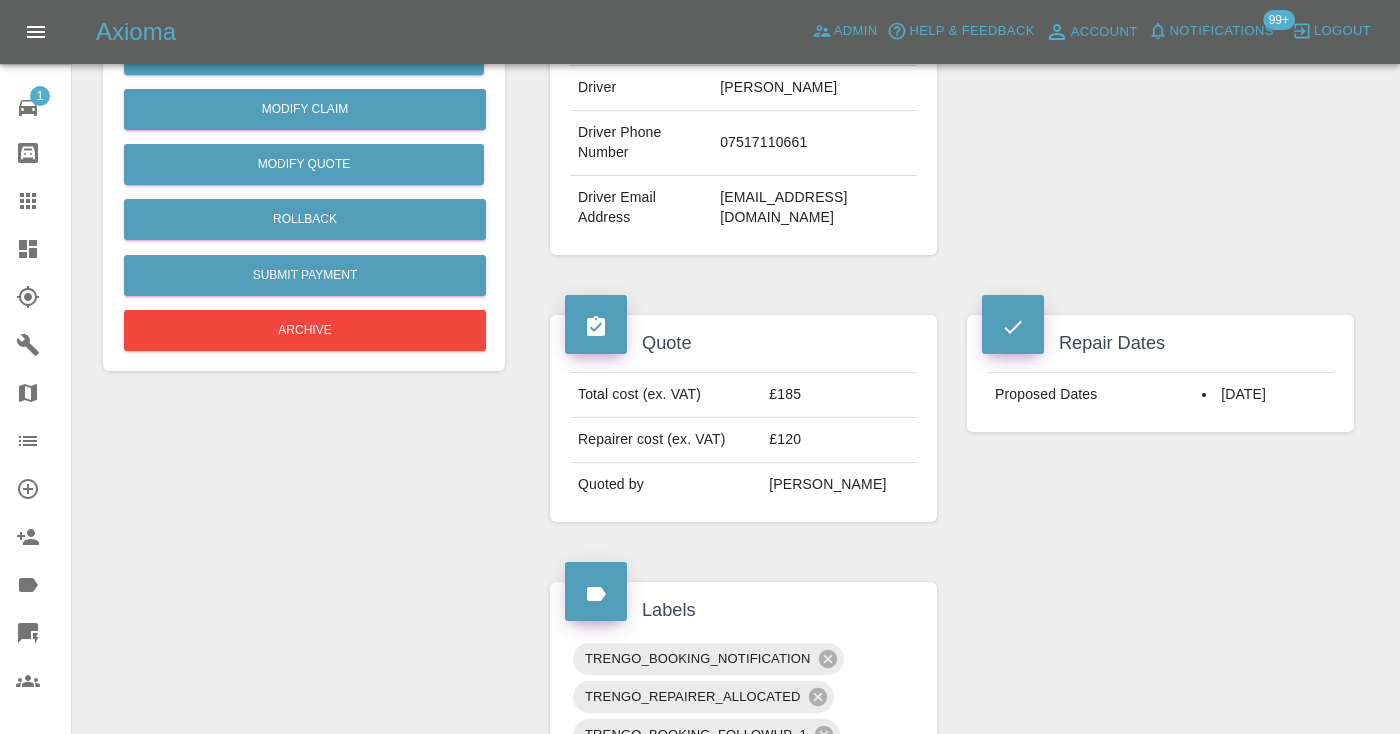 click on "Claim Information Vehicle Make, Model, Year MERCEDES-BENZ C 2018 Registration plates LP18FYH Time of event 09/07/2025 Status Awaiting Repair Service Required Repair Vehicle Location Yo112sp Driver Jameel Suhotoo Driver Phone Number 07517110661 Driver Email Address jameelsuhotoo@yahoo.com Repairer Repair shop Jays Mobile Auto Cosmetics Quote Total cost (ex. VAT) £185 Repairer cost (ex. VAT) £120 Quoted by Eric Ordano Repair Dates Proposed Dates 18/08/2025 Labels TRENGO_BOOKING_NOTIFICATION TRENGO_REPAIRER_ALLOCATED TRENGO_BOOKING_FOLLOWUP_1 TRENGO_QUOTE_FOLLOWUP_1 SIMPLE_QUOTE Silver Customer AB_TEST_STANDARD_SCHEDULED TRENGO_BOOKING_2HR_REMINDER AB_TEST_6HR_TIMING AB_SEGMENT_2HR_AND_6HR Comments x Add Comment called : he says he is at work cannot talk right now asked him to have a look at the email. a few seconds ago Castro called : he says he is at work cannot talk right now asked him to have a look at the email. a few seconds ago Castro Repair scope: Repair - Front Bumper Corner 2 days ago 2 days ago" at bounding box center (952, 656) 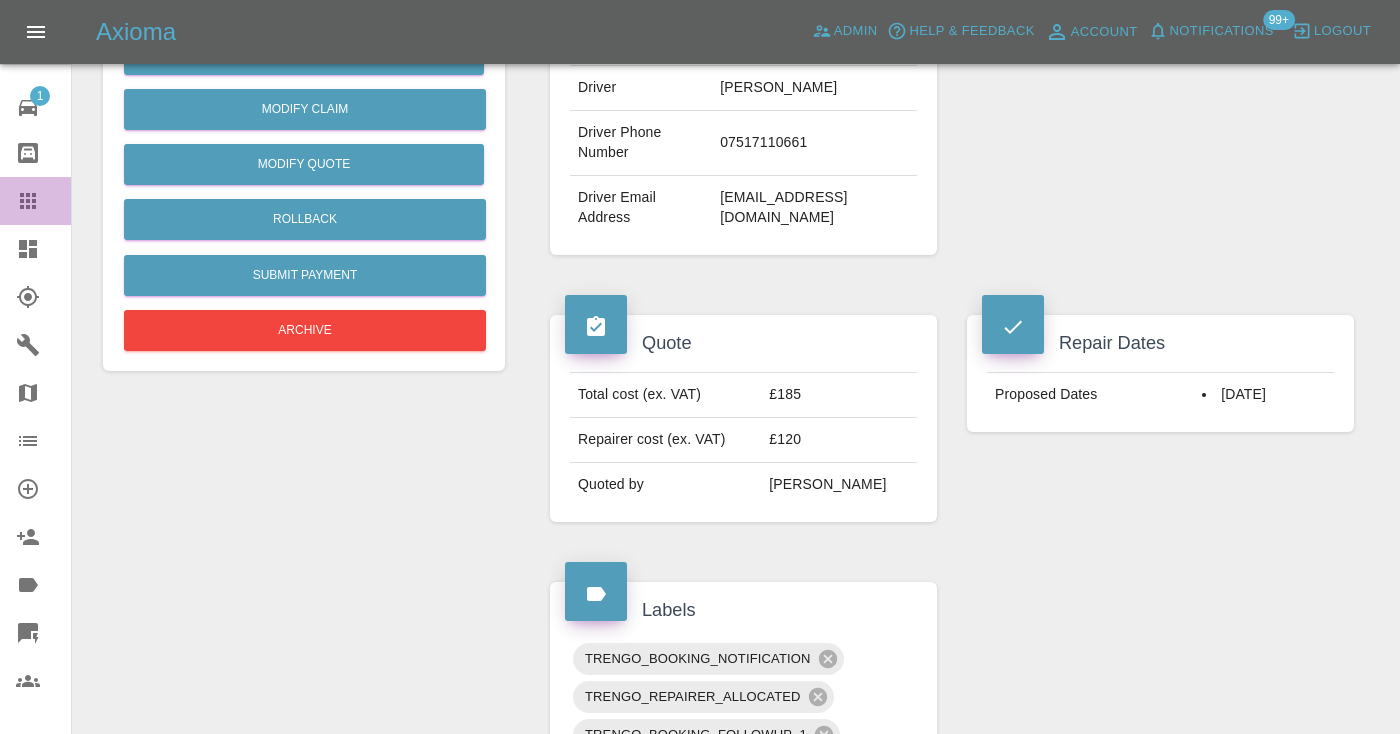 click 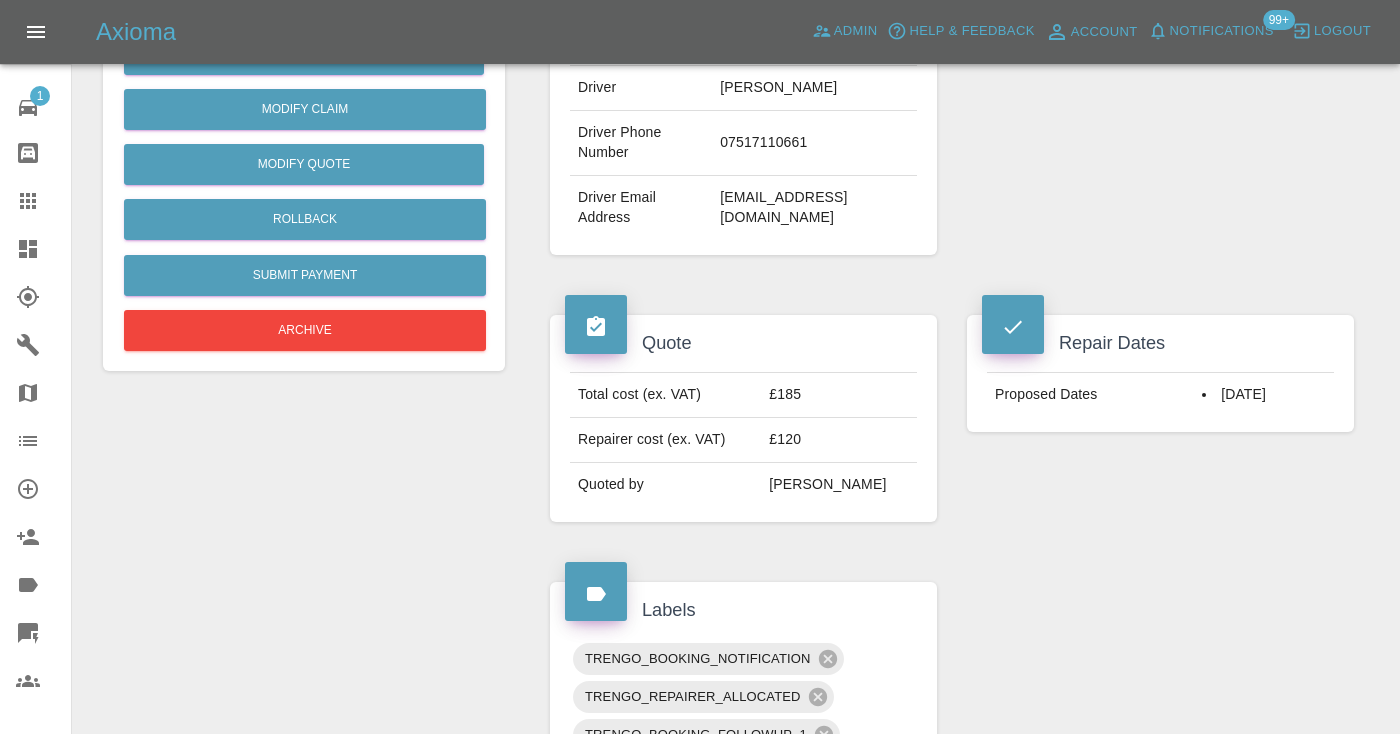scroll, scrollTop: 135, scrollLeft: 0, axis: vertical 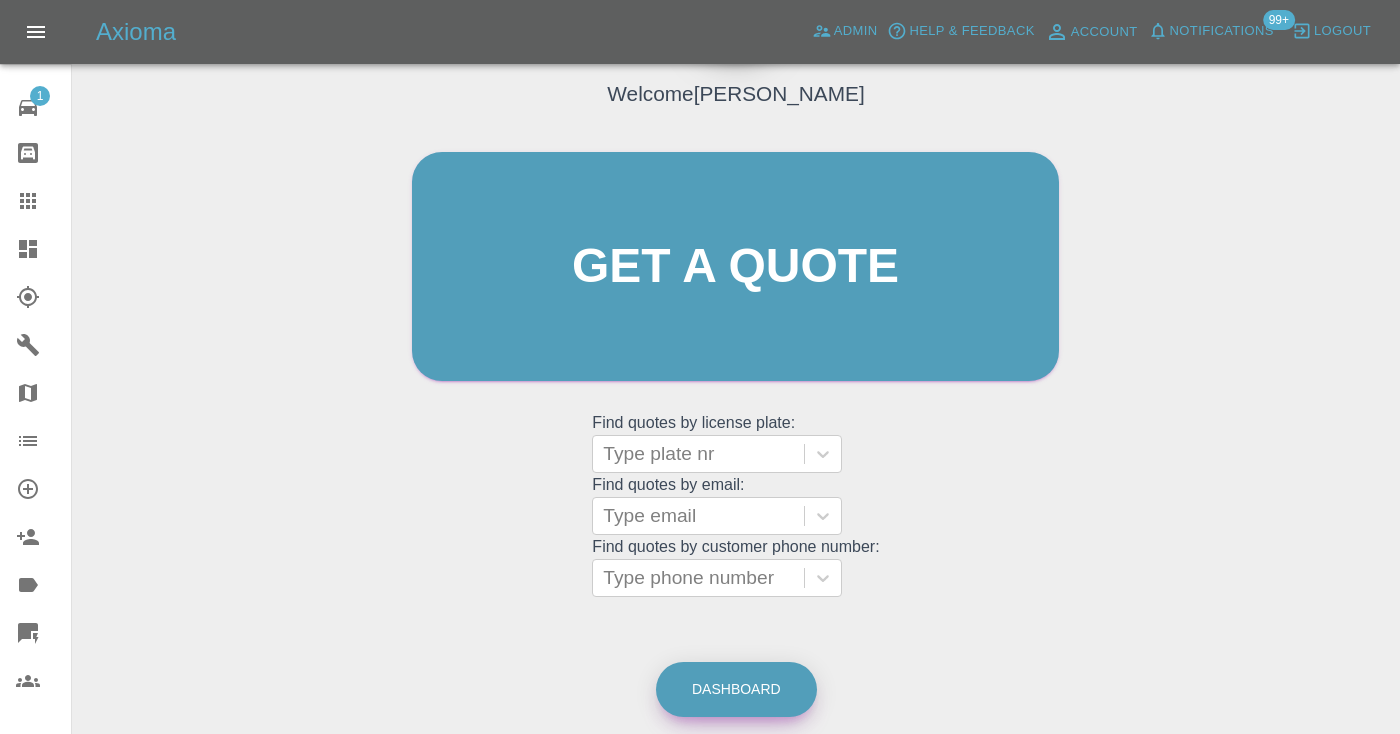 click on "Dashboard" at bounding box center (736, 689) 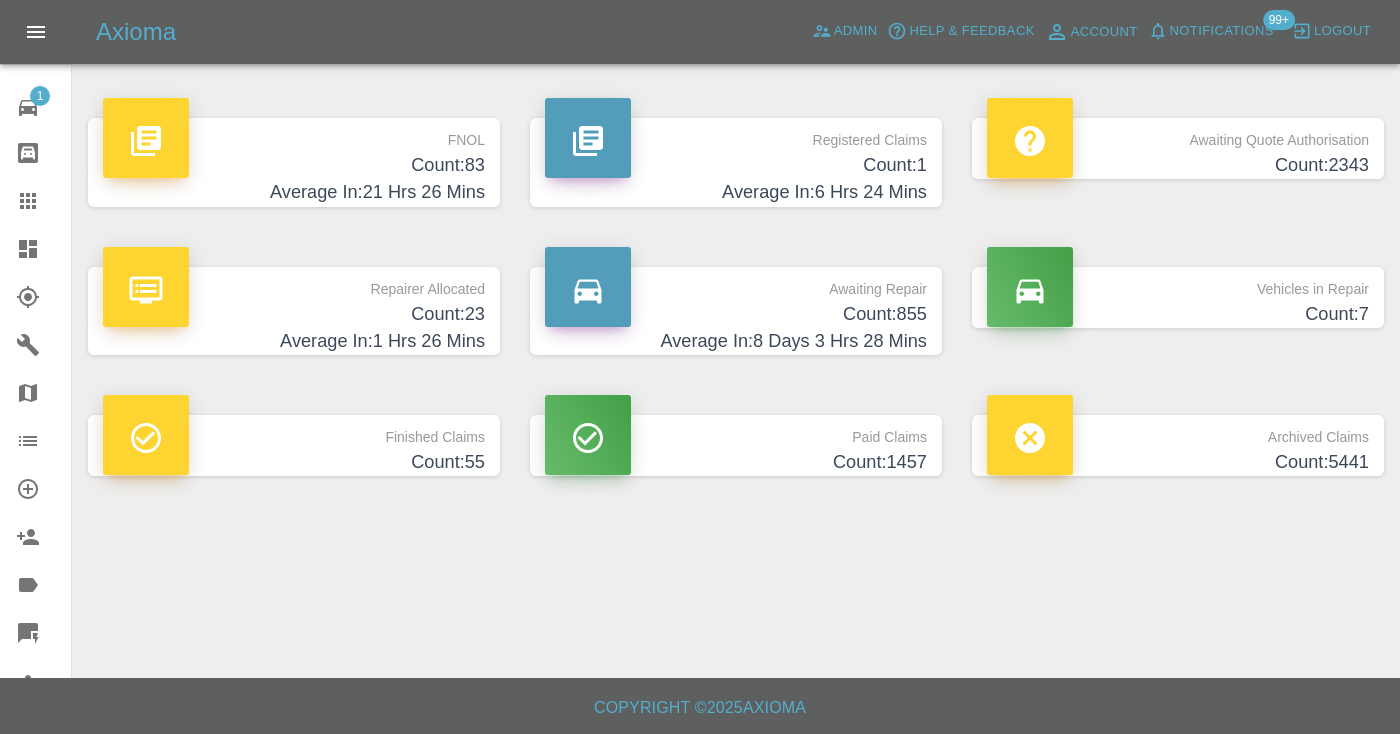 click on "Count:  855" at bounding box center (736, 314) 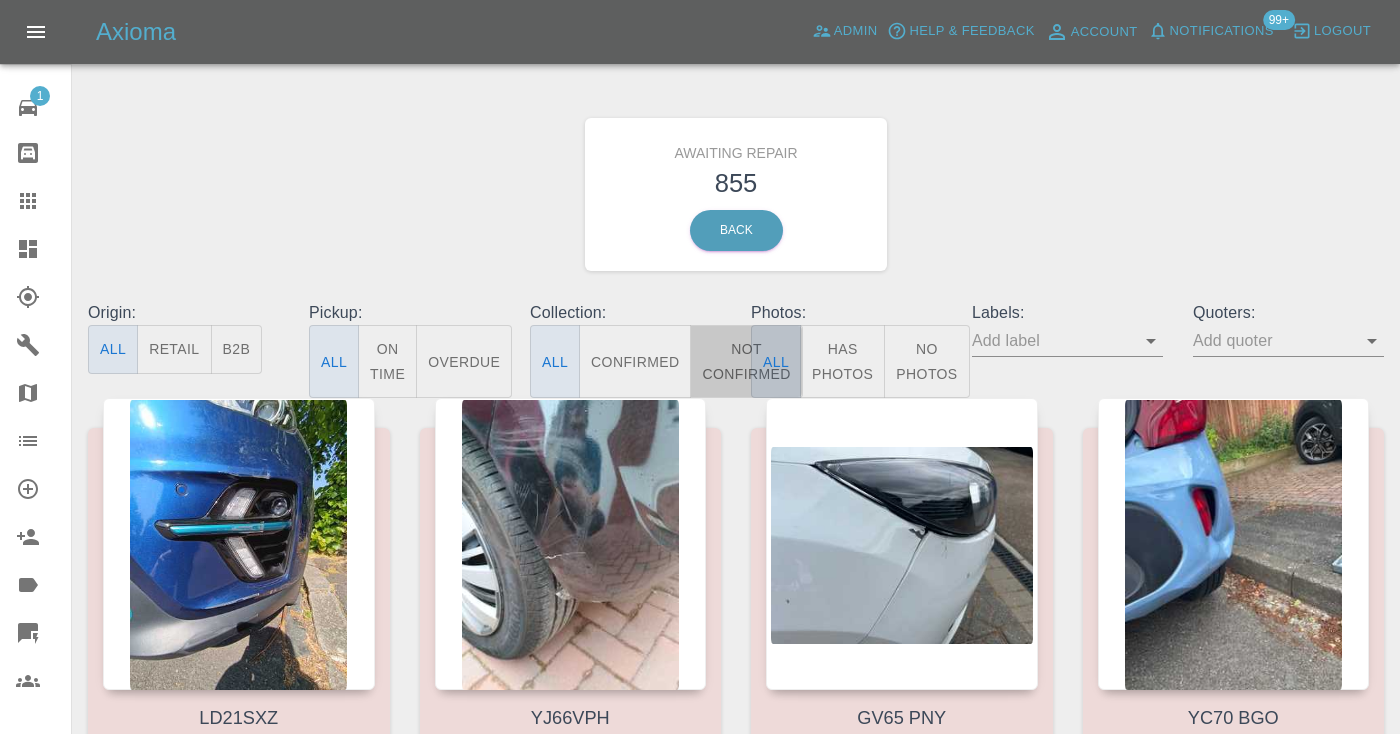 click on "Not Confirmed" at bounding box center (746, 361) 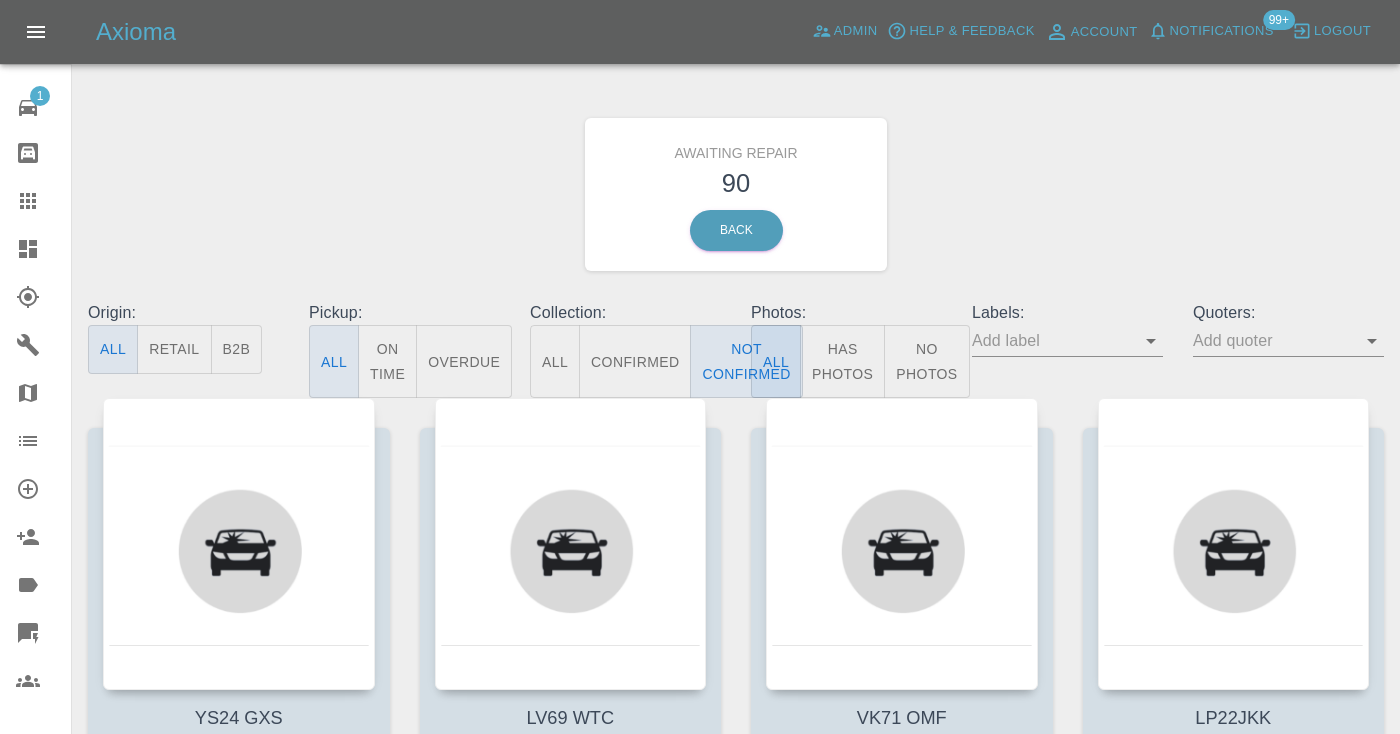 click on "Awaiting Repair 90 Back" at bounding box center (736, 194) 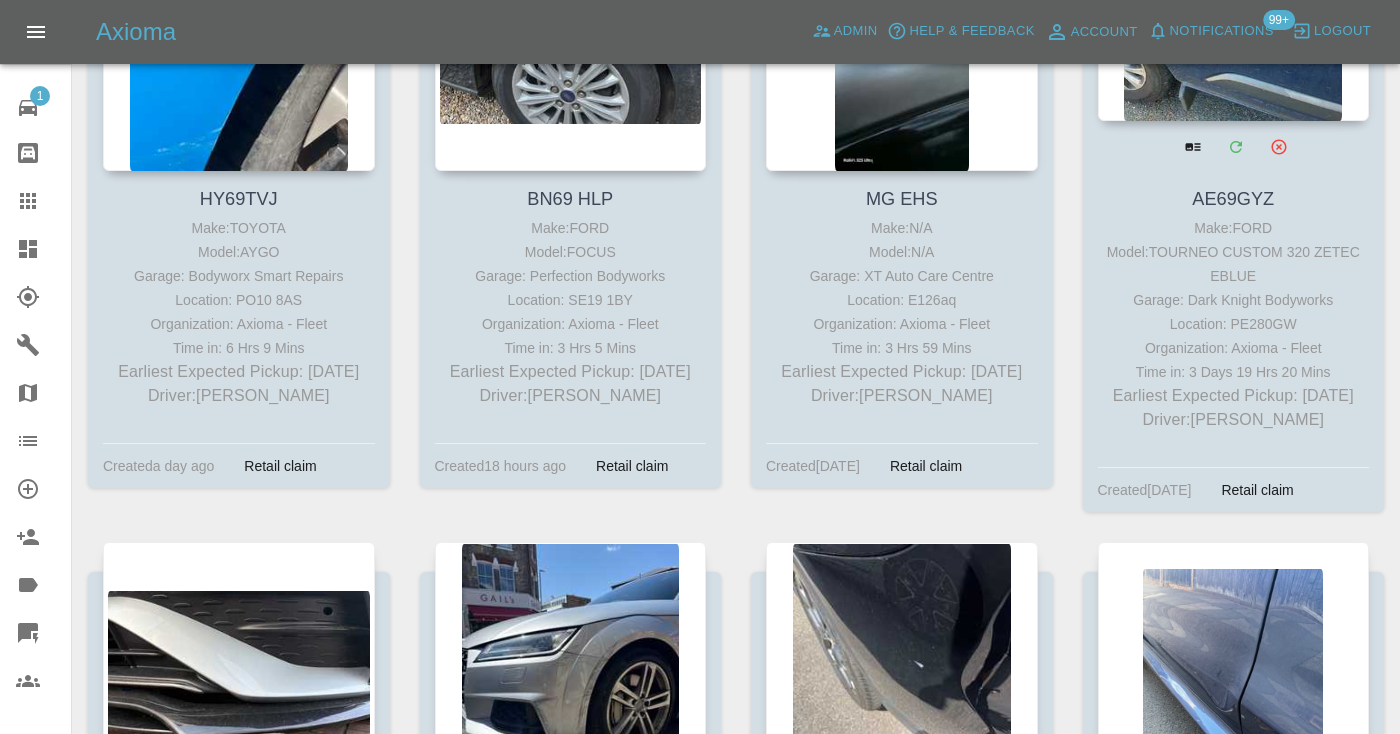 scroll, scrollTop: 11081, scrollLeft: 0, axis: vertical 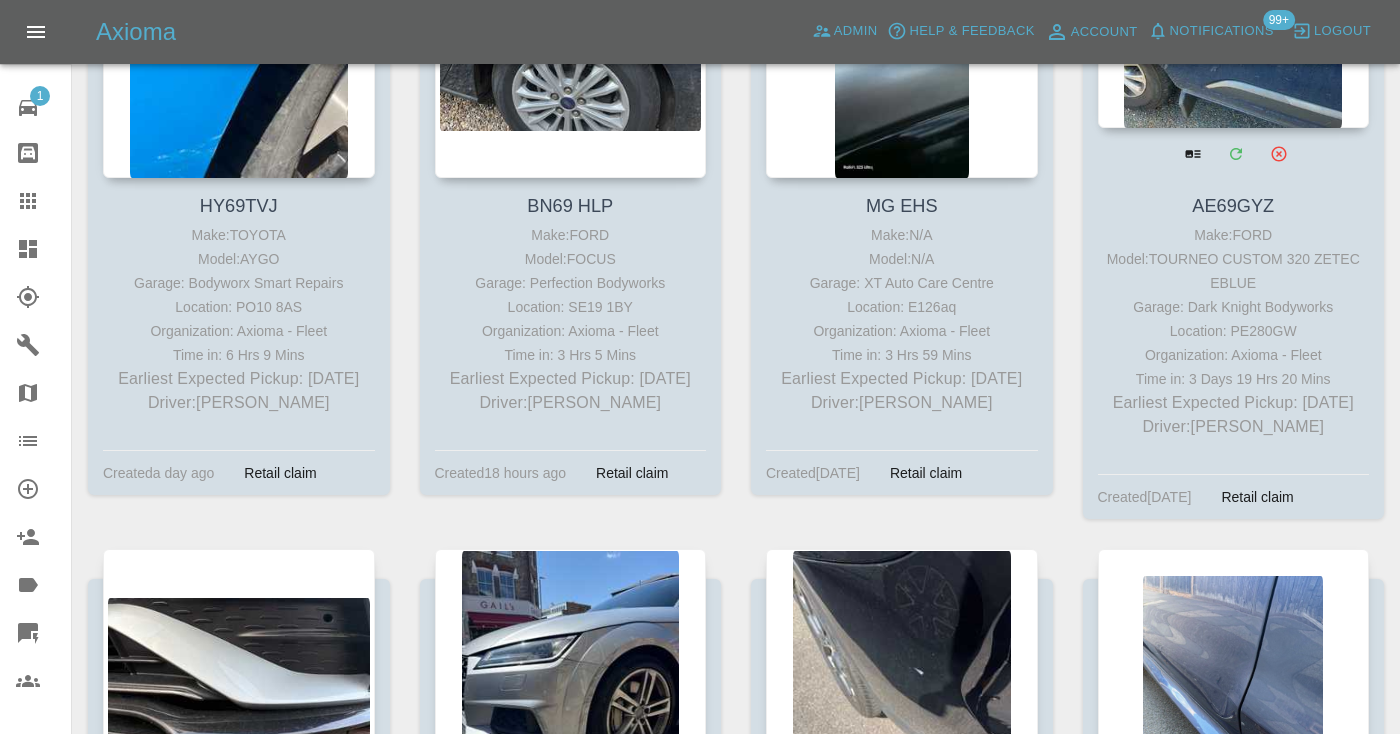 click at bounding box center (1234, -18) 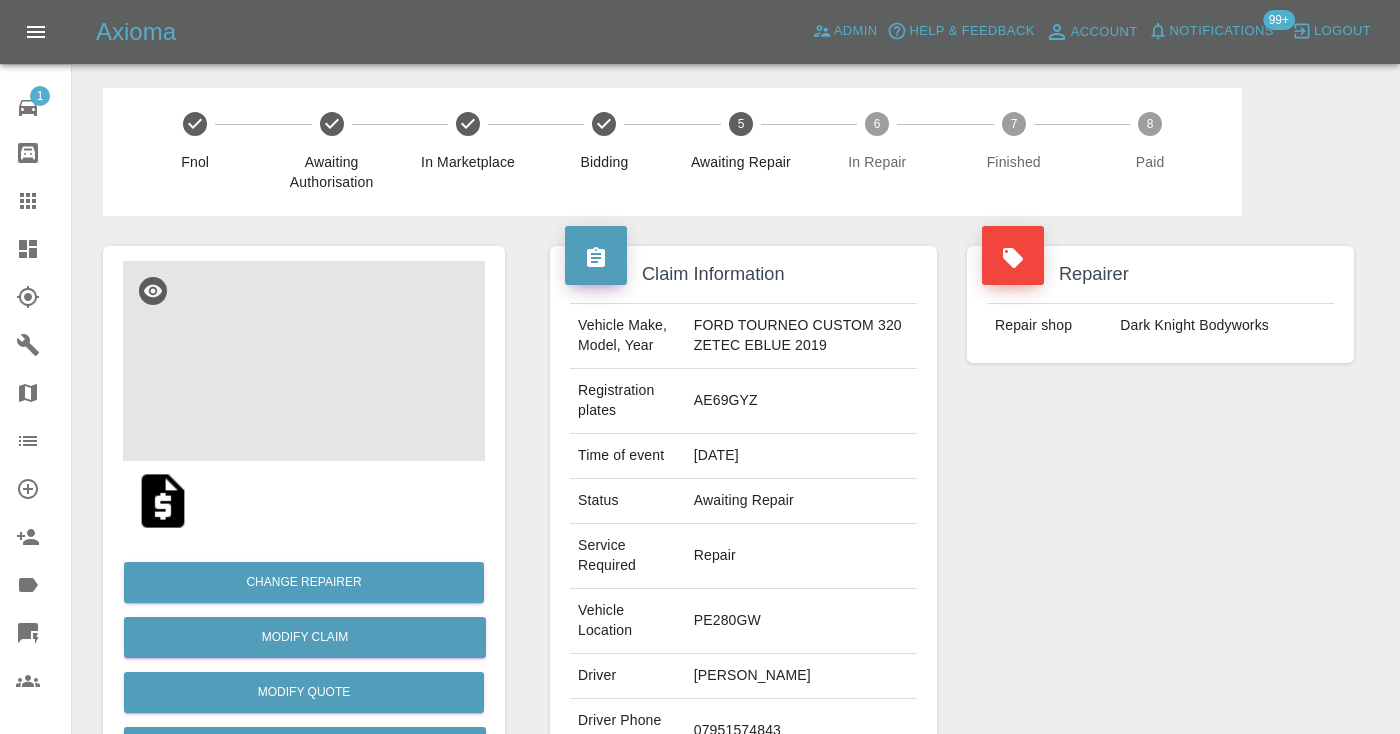 scroll, scrollTop: 1, scrollLeft: 0, axis: vertical 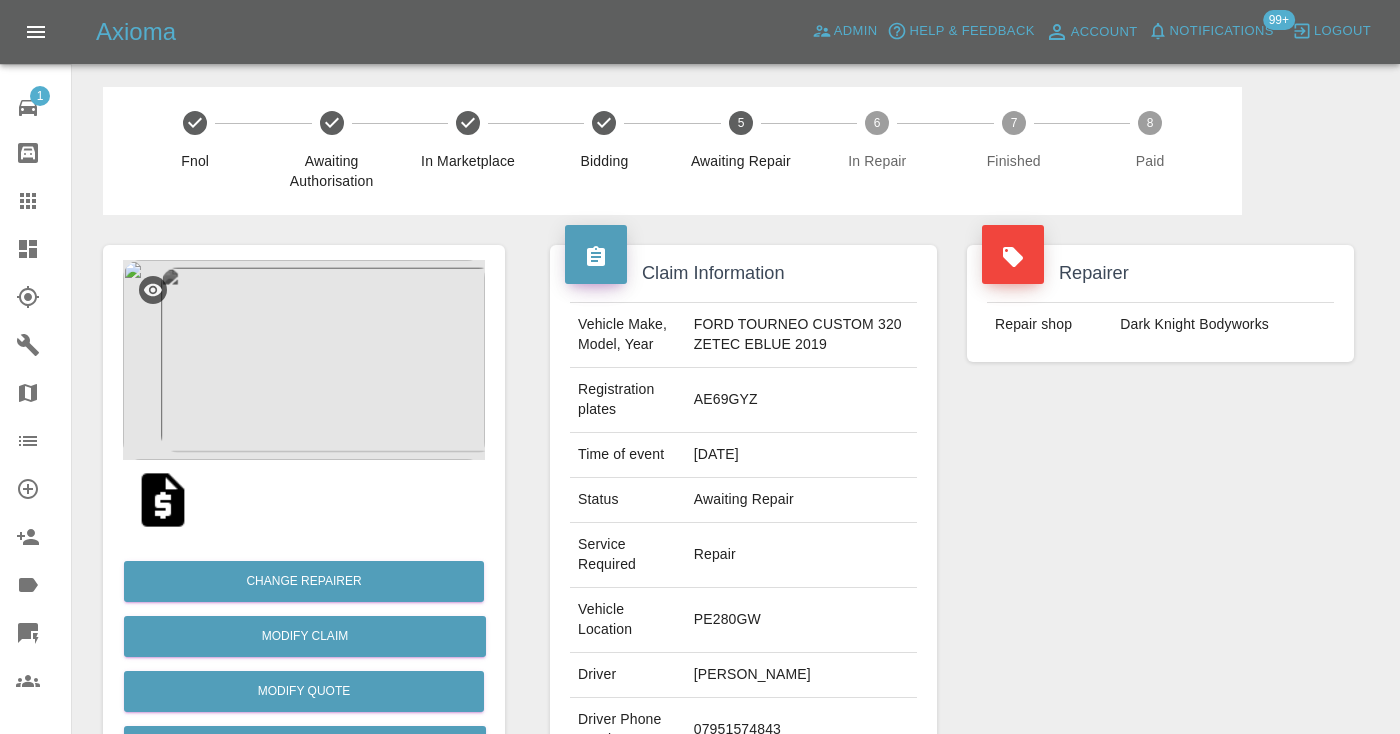 click on "Repairer Repair shop Dark Knight  Bodyworks" at bounding box center (1160, 563) 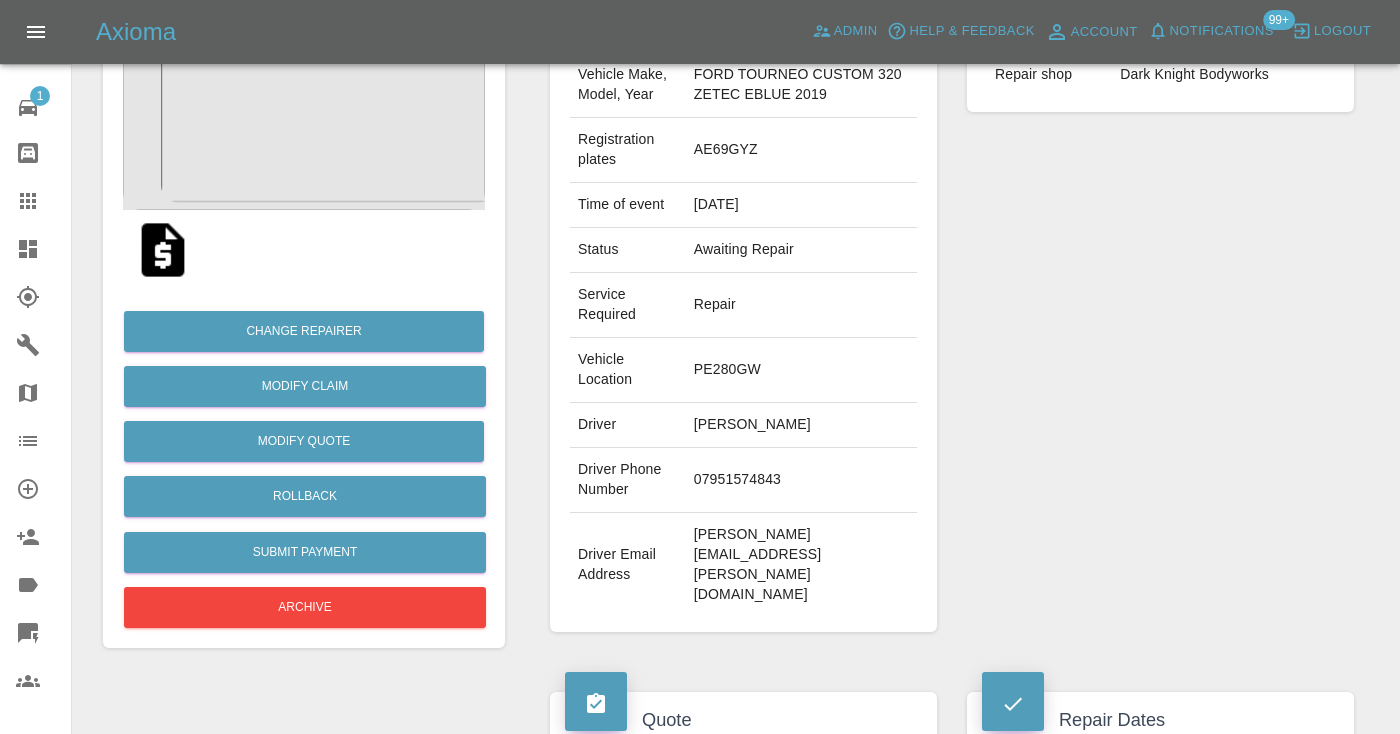 scroll, scrollTop: 302, scrollLeft: 0, axis: vertical 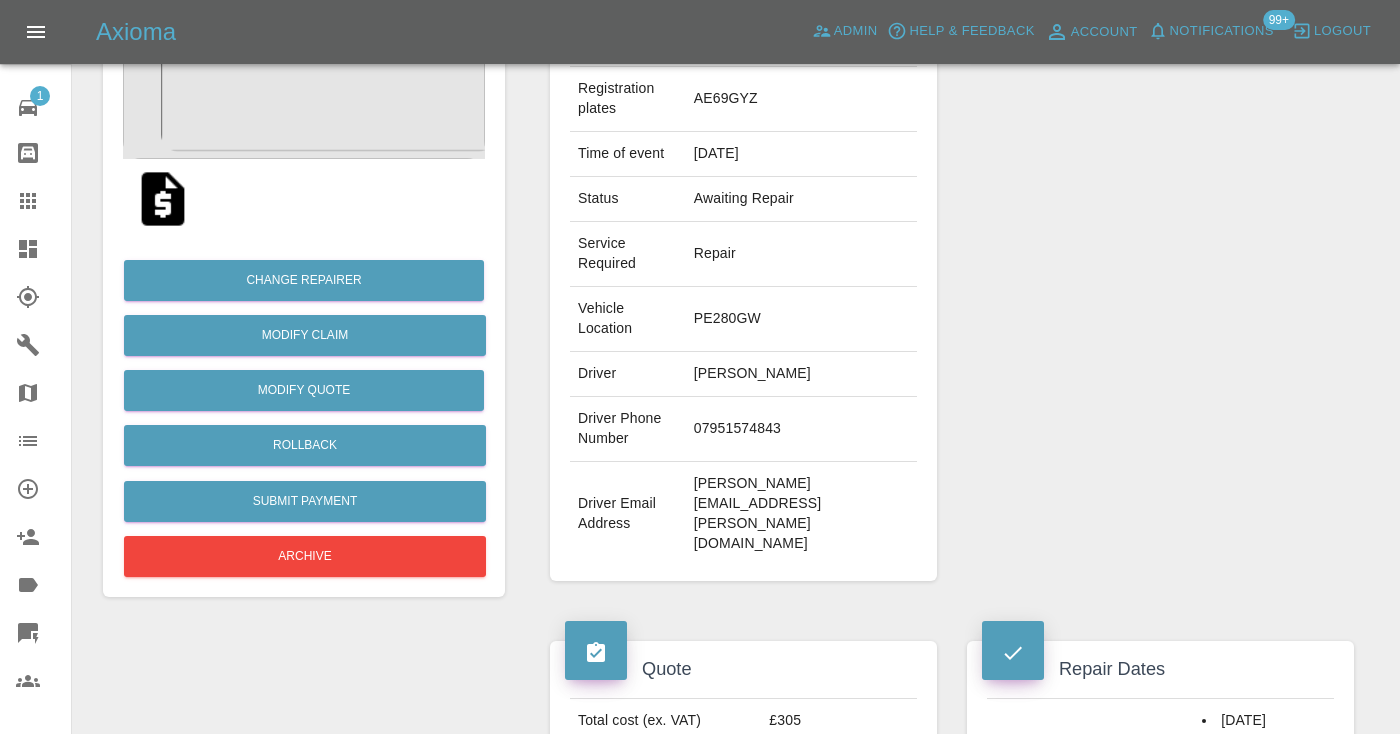 click on "07951574843" at bounding box center [801, 429] 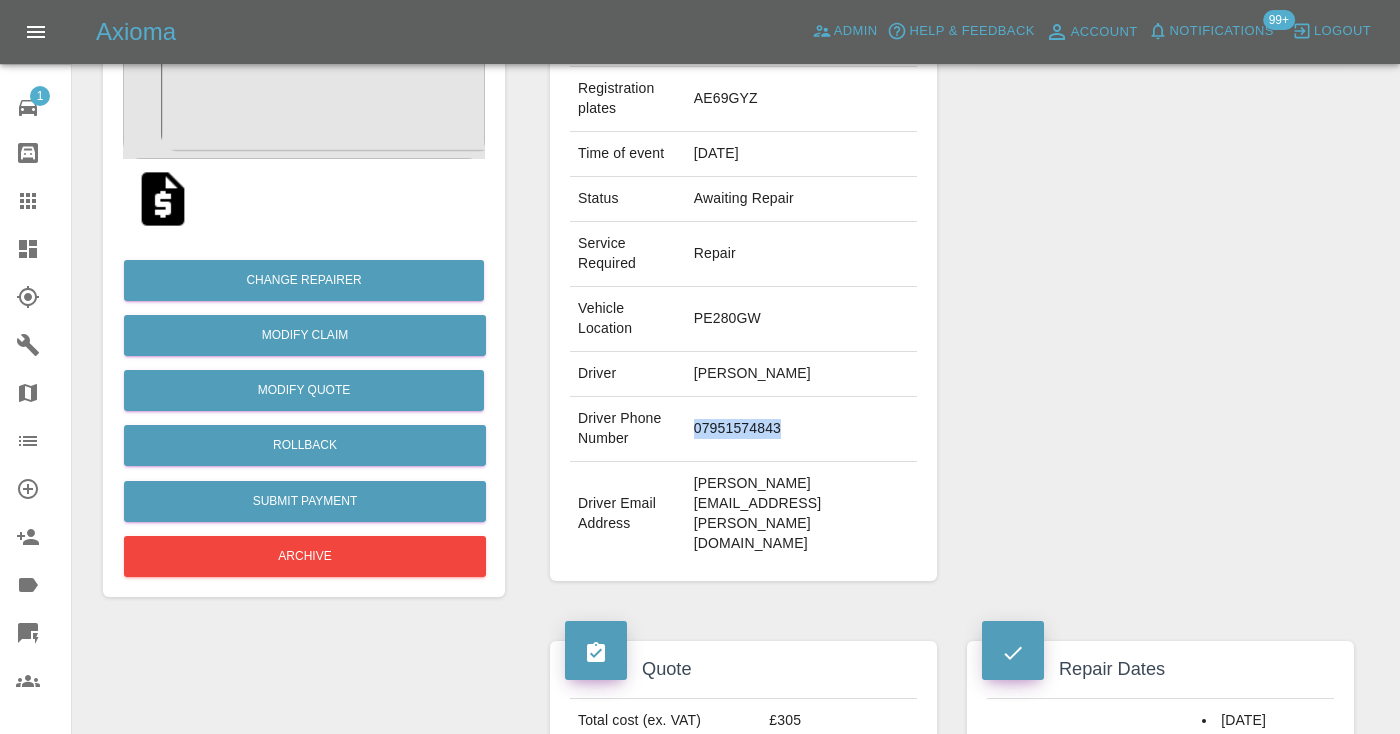 click on "07951574843" at bounding box center (801, 429) 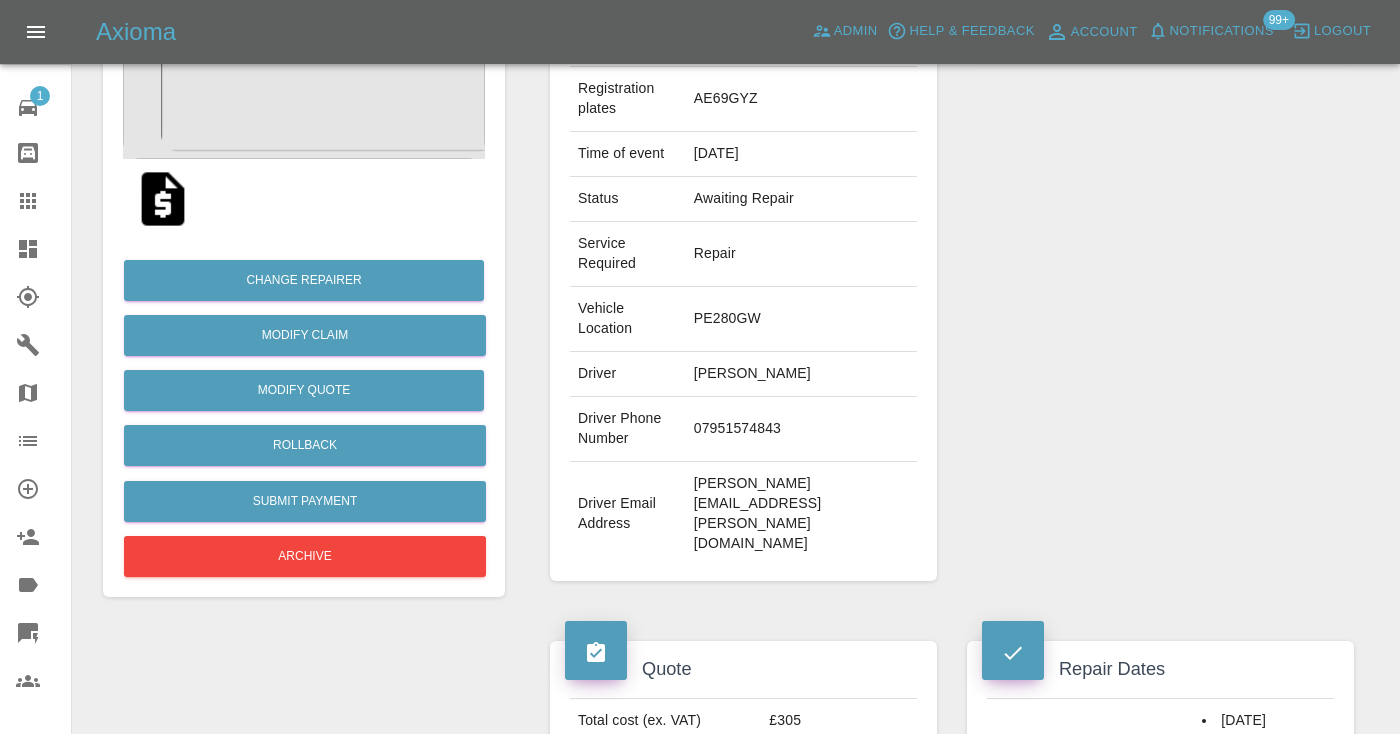 click on "Repairer Repair shop Dark Knight  Bodyworks" at bounding box center [1160, 262] 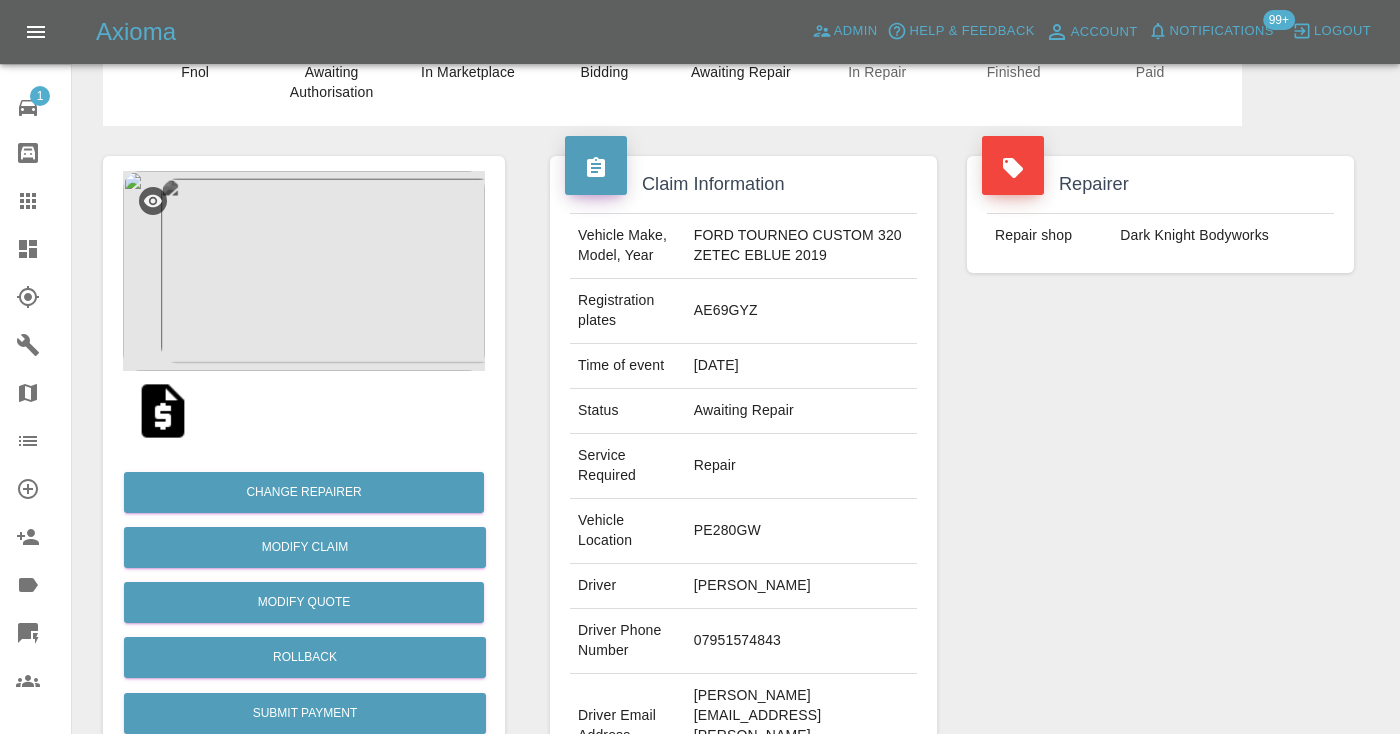 scroll, scrollTop: 82, scrollLeft: 0, axis: vertical 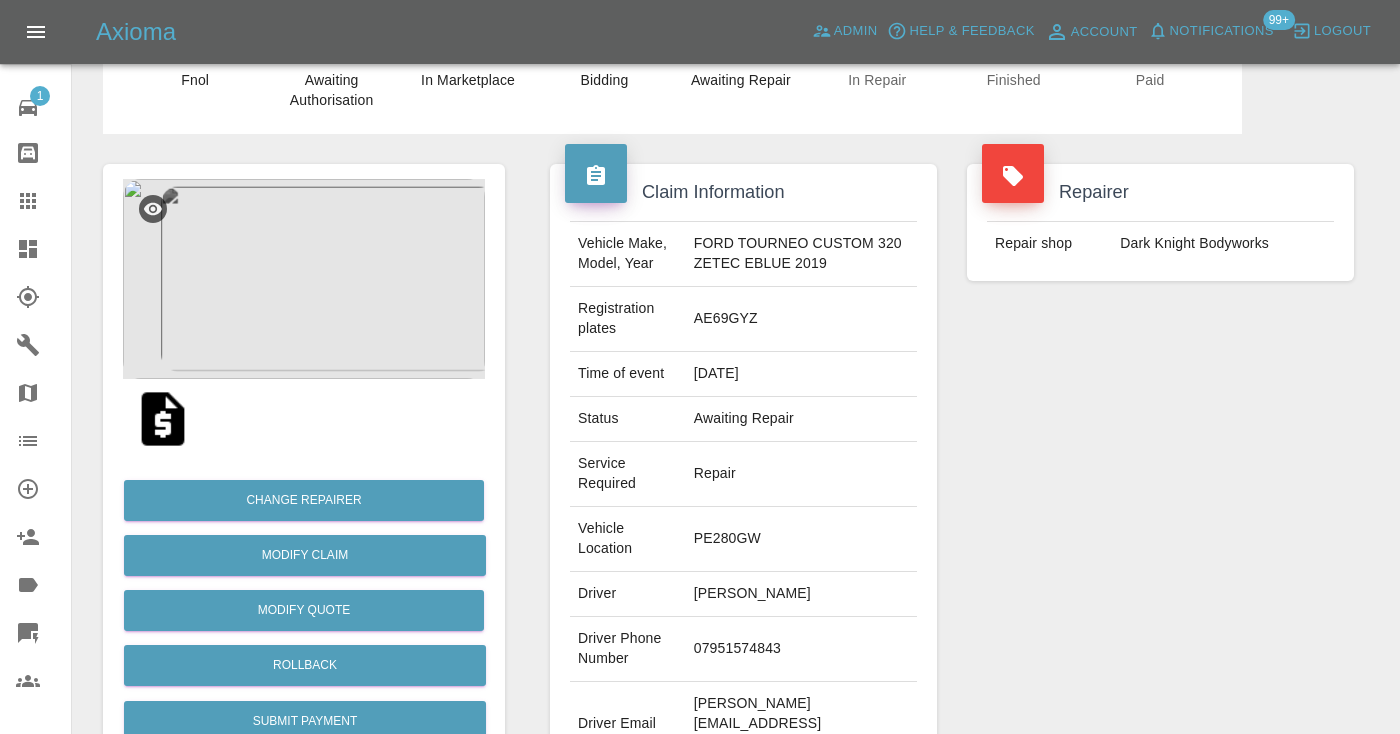 click on "07951574843" at bounding box center (801, 649) 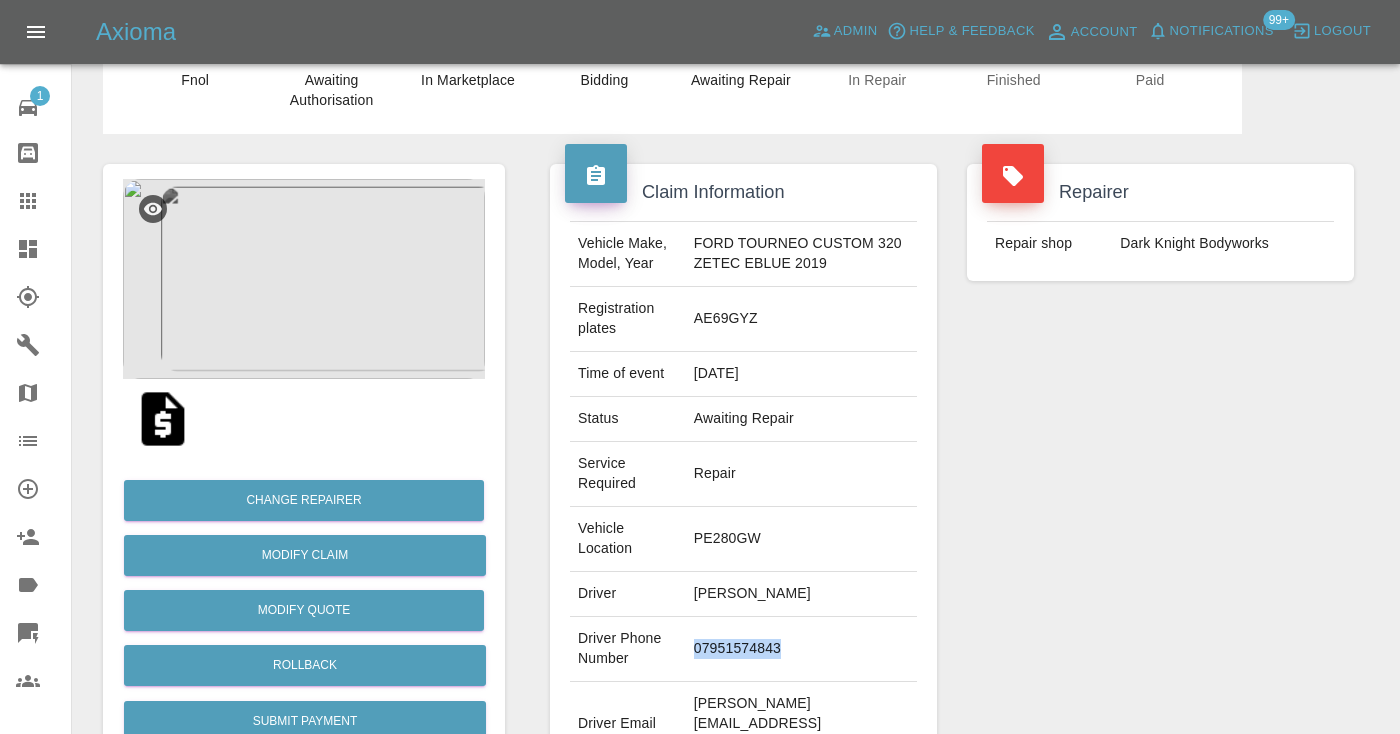 click on "07951574843" at bounding box center (801, 649) 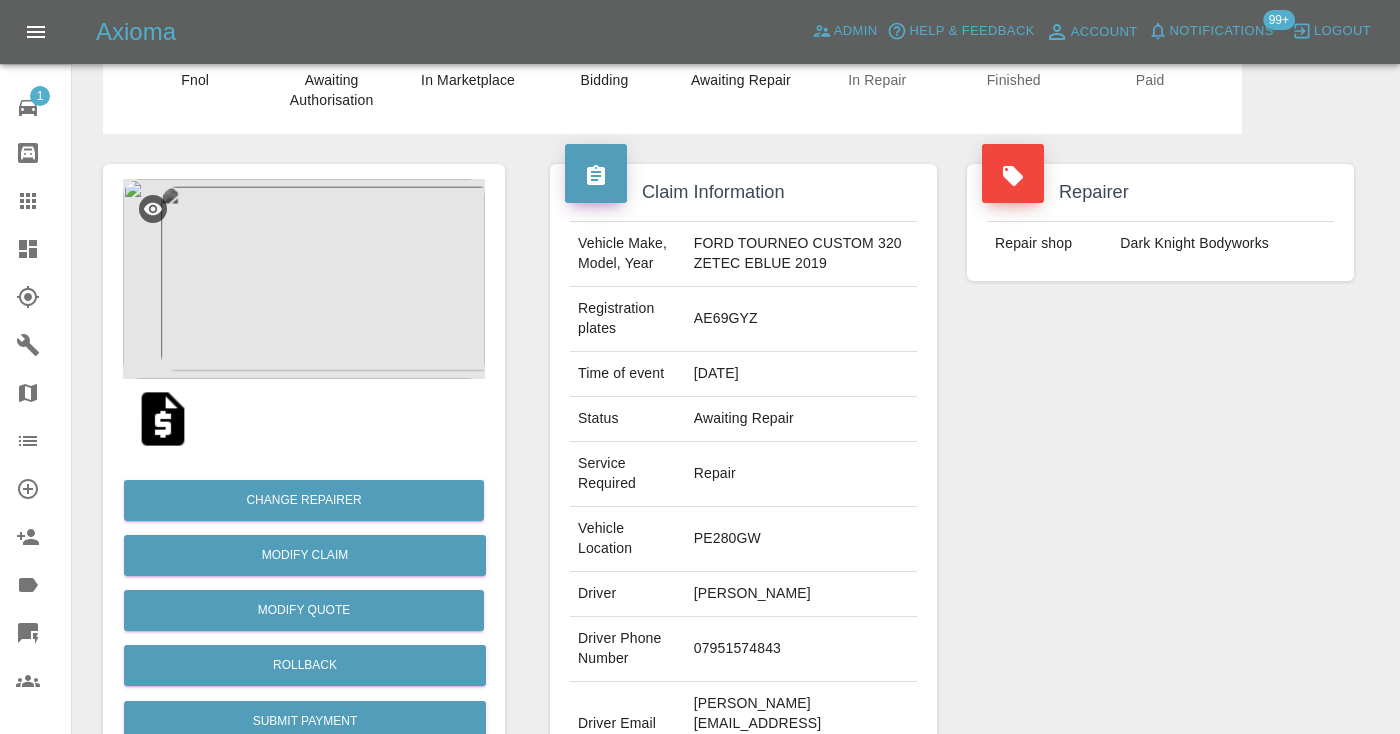 click on "Repairer Repair shop Dark Knight  Bodyworks" at bounding box center [1160, 482] 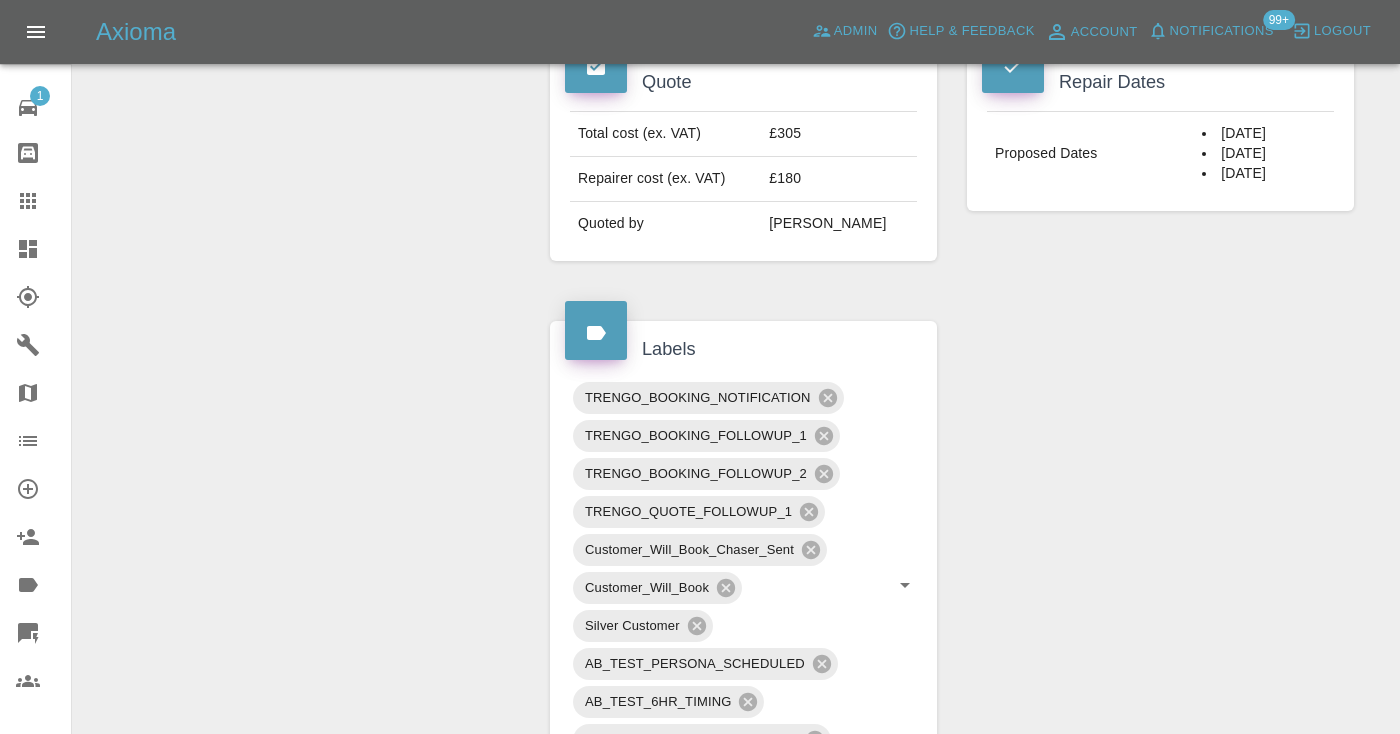 scroll, scrollTop: 875, scrollLeft: 0, axis: vertical 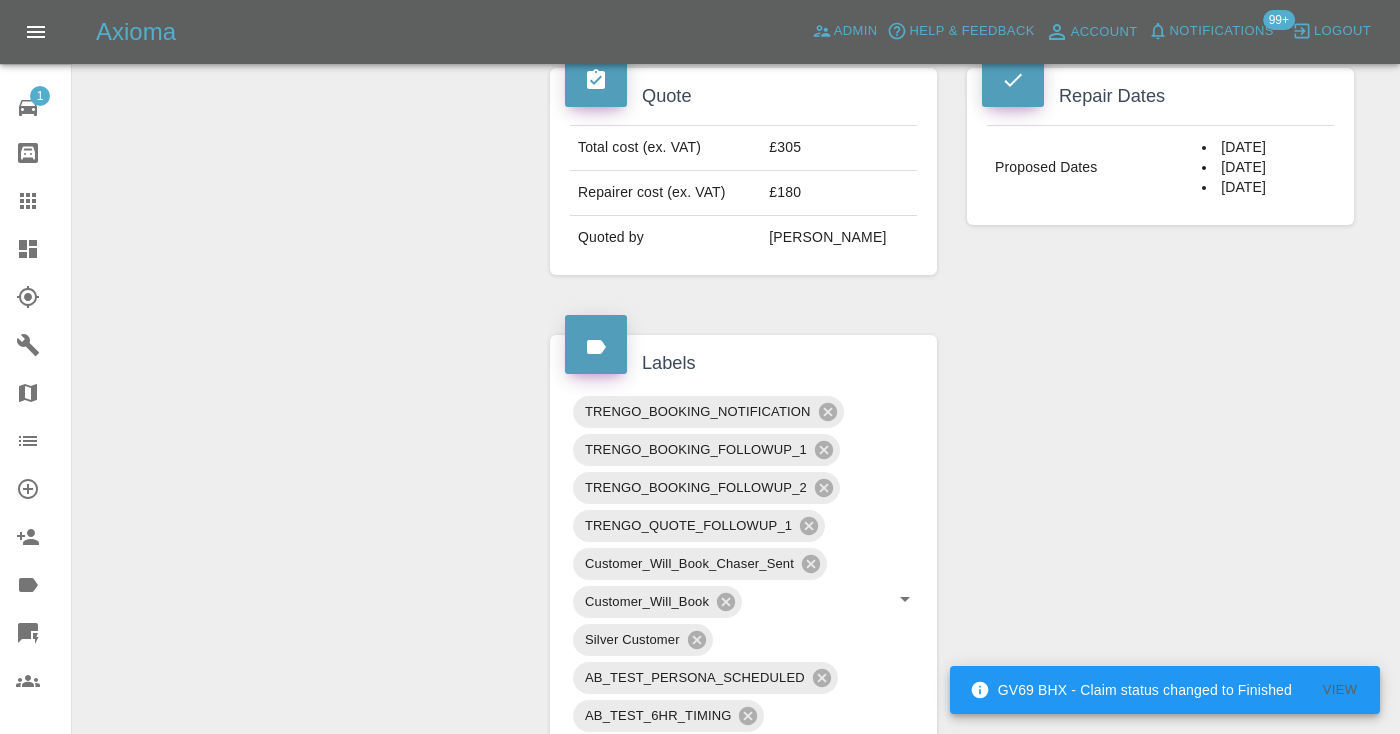 click on "Claim Information Vehicle Make, Model, Year FORD TOURNEO CUSTOM 320 ZETEC EBLUE 2019 Registration plates AE69GYZ Time of event 06/07/2025 Status Awaiting Repair Service Required Repair Vehicle Location PE280GW Driver Daniel Playford Driver Phone Number 07951574843 Driver Email Address daniel.playford@cambridgeshire.gov.uk Repairer Repair shop Dark Knight  Bodyworks Quote Total cost (ex. VAT) £305 Repairer cost (ex. VAT) £180 Quoted by Ankur Mehta Repair Dates Proposed Dates 01/08/2025 04/08/2025 06/08/2025 Labels TRENGO_BOOKING_NOTIFICATION TRENGO_BOOKING_FOLLOWUP_1 TRENGO_BOOKING_FOLLOWUP_2 TRENGO_QUOTE_FOLLOWUP_1 Customer_Will_Book_Chaser_Sent Customer_Will_Book Silver Customer AB_TEST_PERSONA_SCHEDULED AB_TEST_6HR_TIMING AB_SEGMENT_NO2HR_AND_6HR Comments x Add Comment called no answer : voice mailbox  2 days ago Castro called no answer : voice mailbox  2 days ago Castro 4 days ago Axioma 4 days ago Axioma Repair scope: SMART Repair - Repair OSR Door
unable to quote badge 4 days ago 4 days ago 5 days ago" at bounding box center [952, 497] 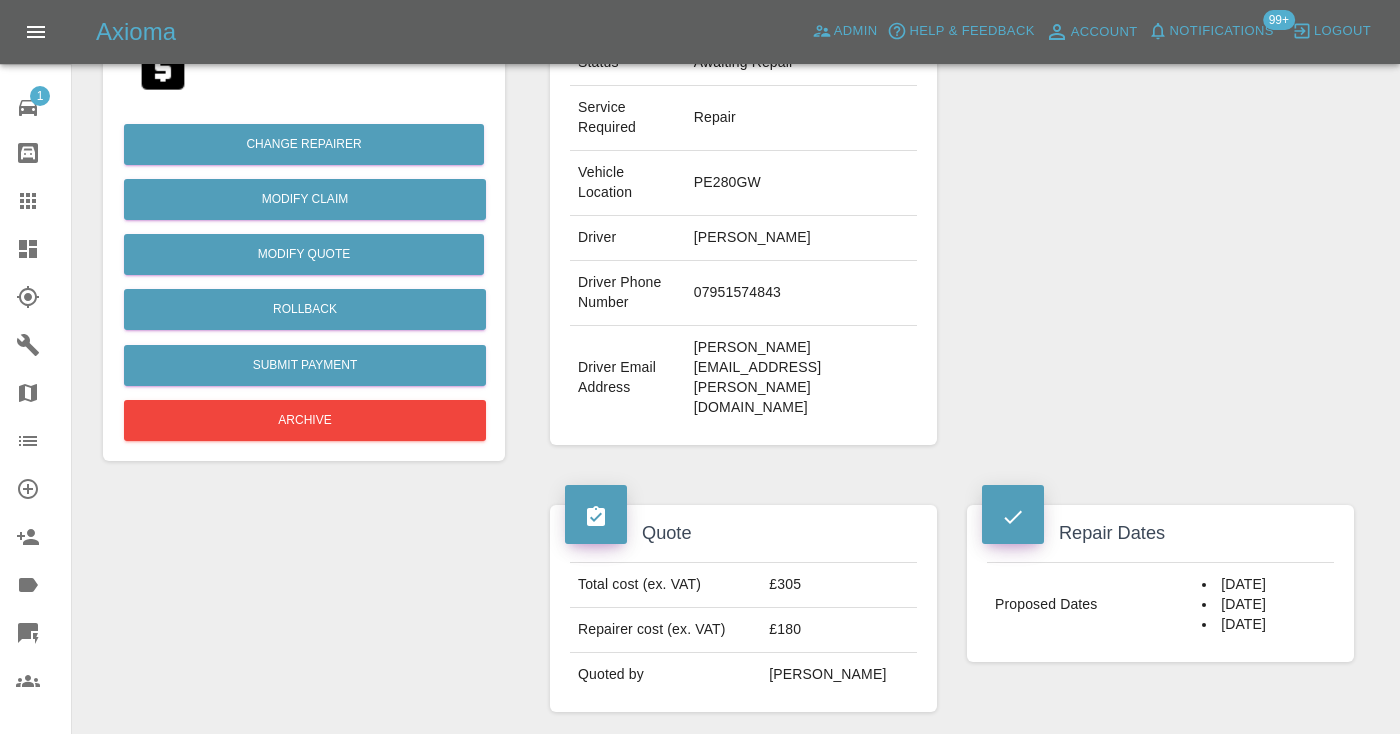 scroll, scrollTop: 435, scrollLeft: 0, axis: vertical 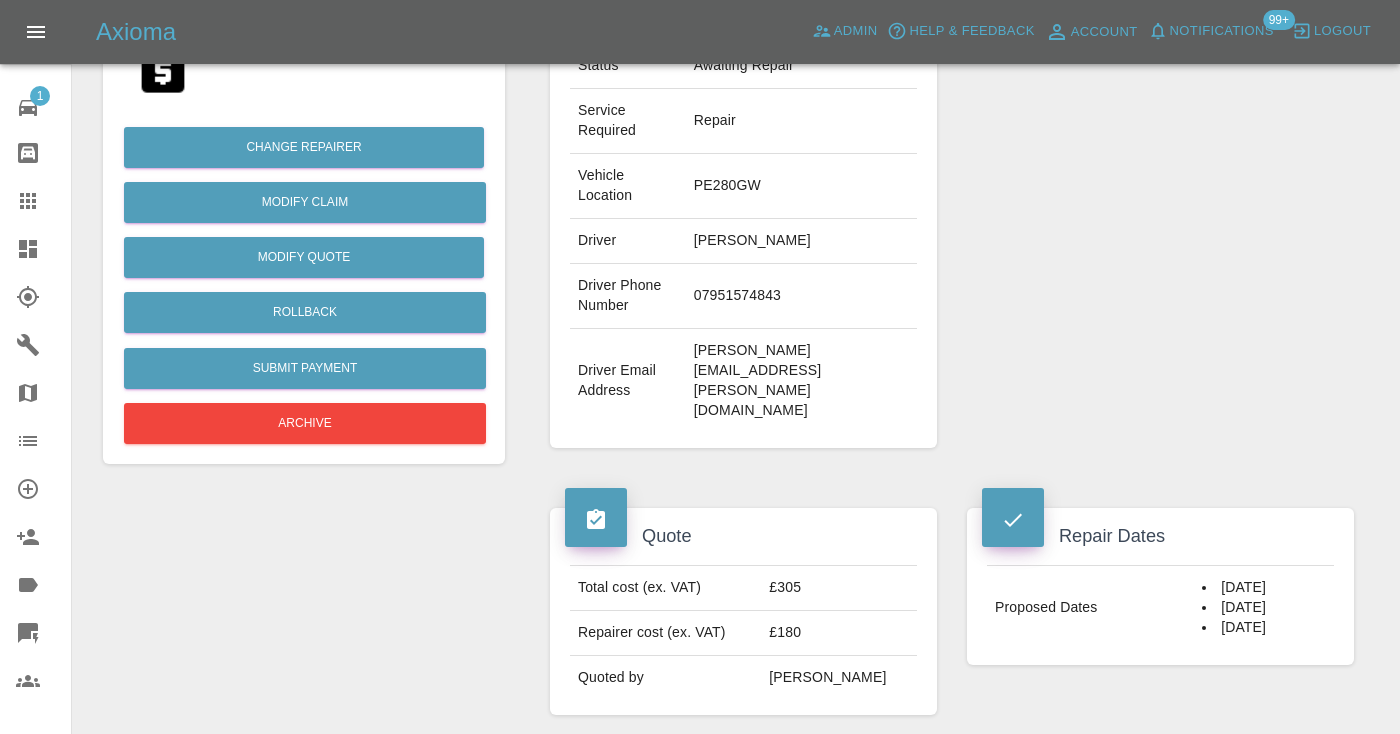 click on "07951574843" at bounding box center (801, 296) 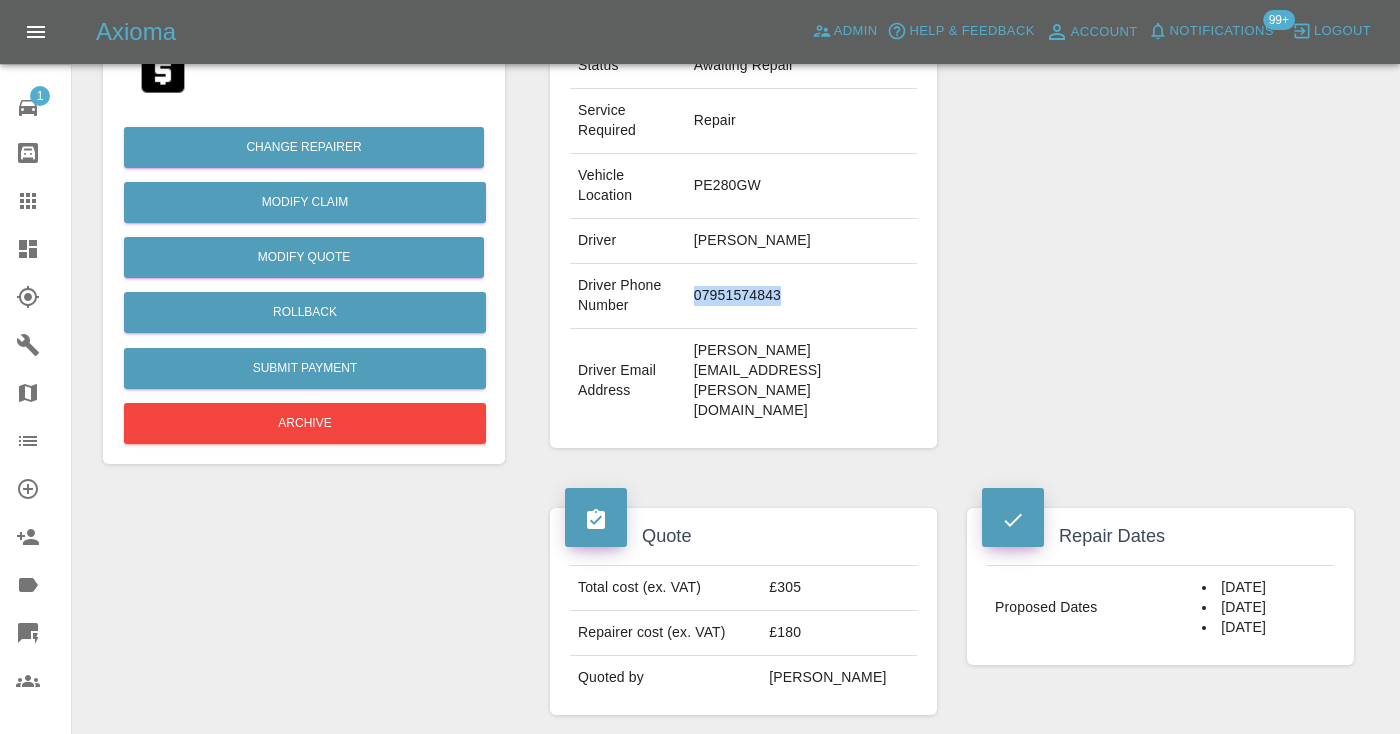 click on "07951574843" at bounding box center (801, 296) 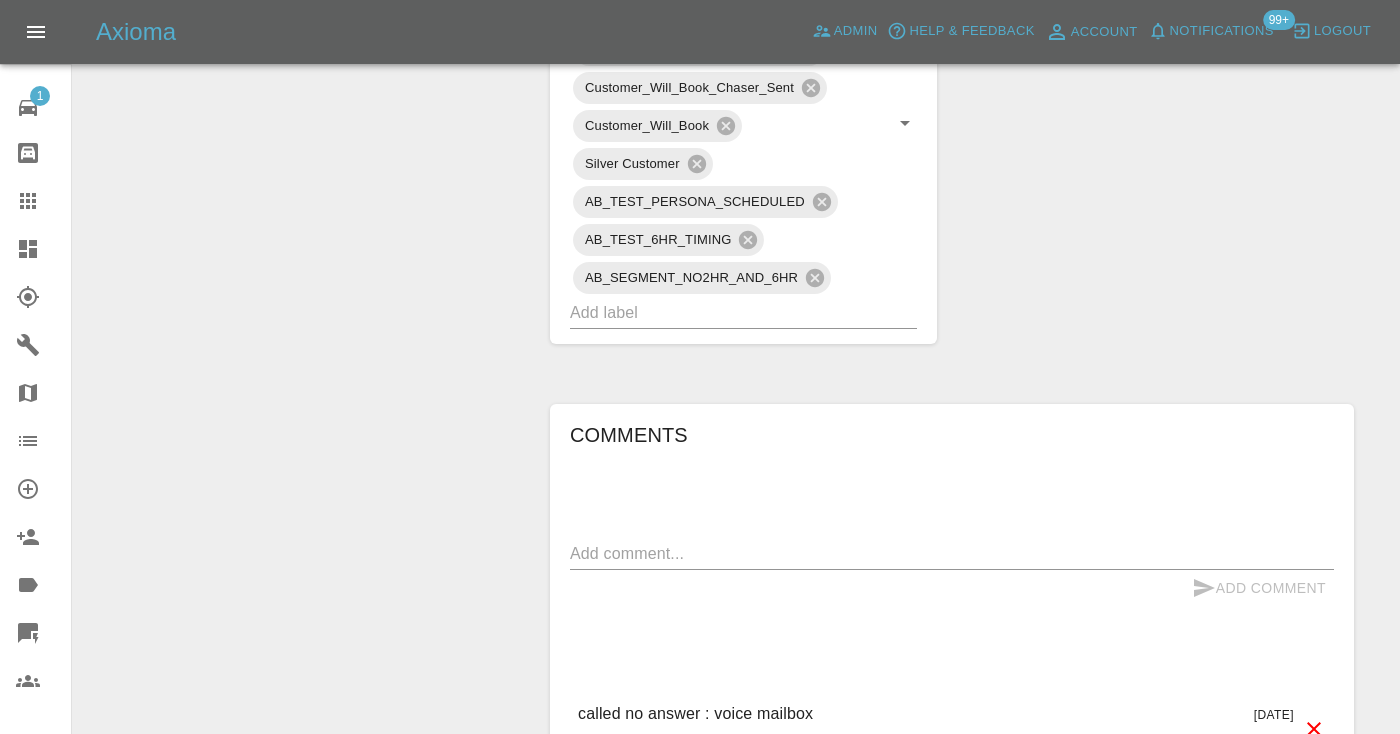 scroll, scrollTop: 1401, scrollLeft: 0, axis: vertical 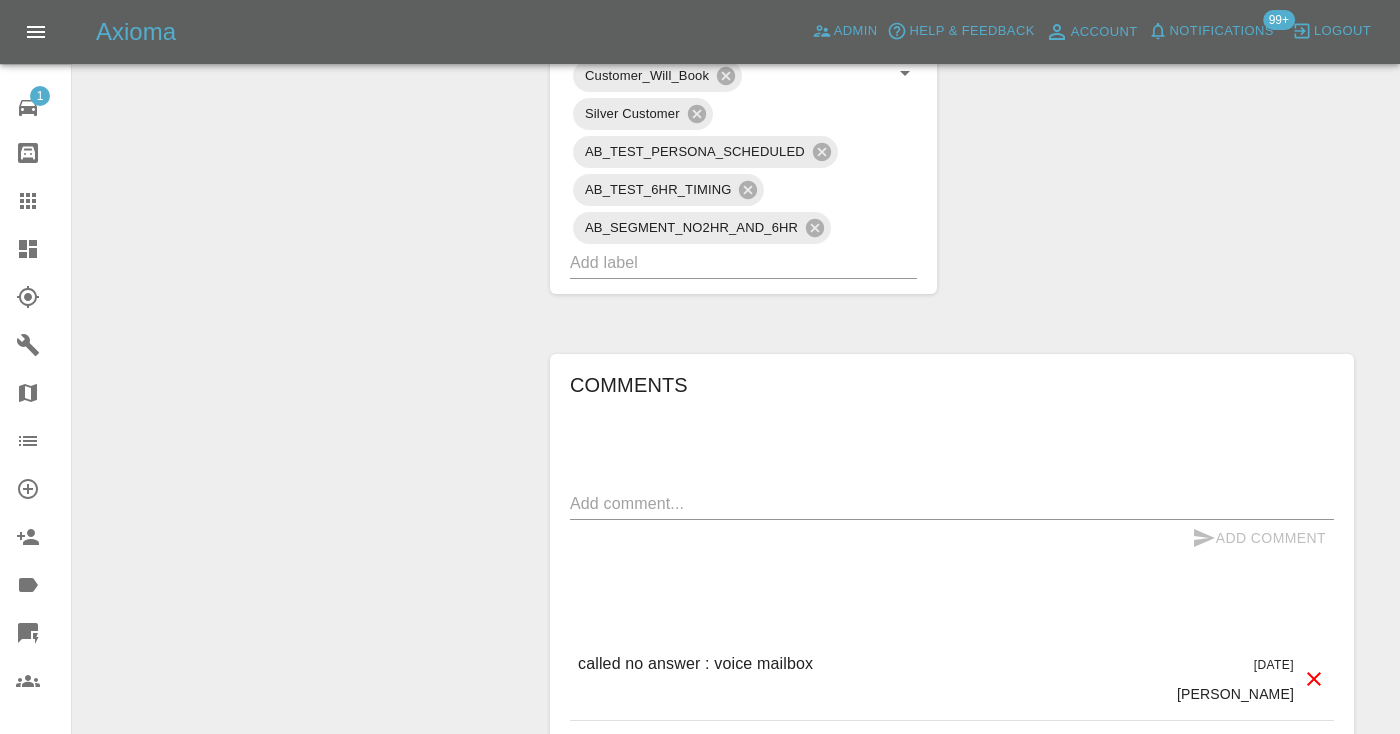 click at bounding box center (952, 503) 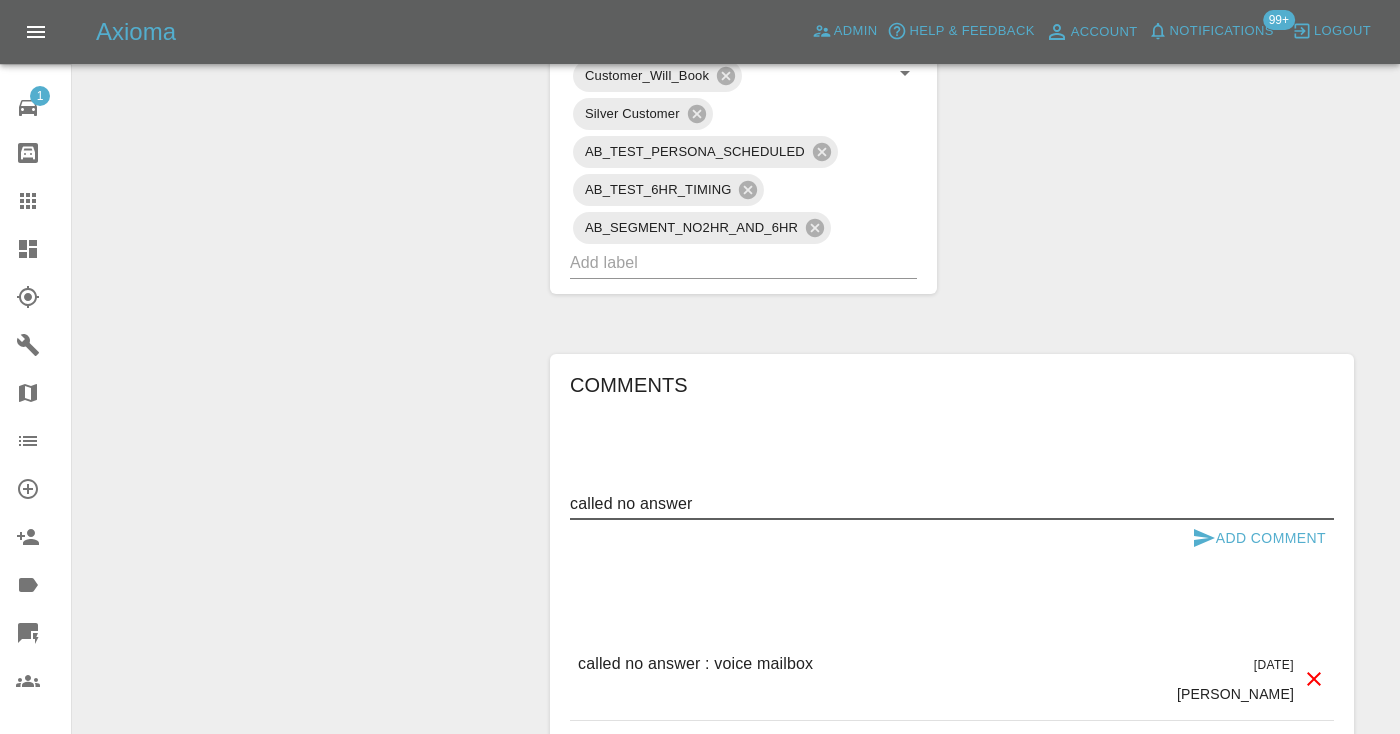 type on "called no answer" 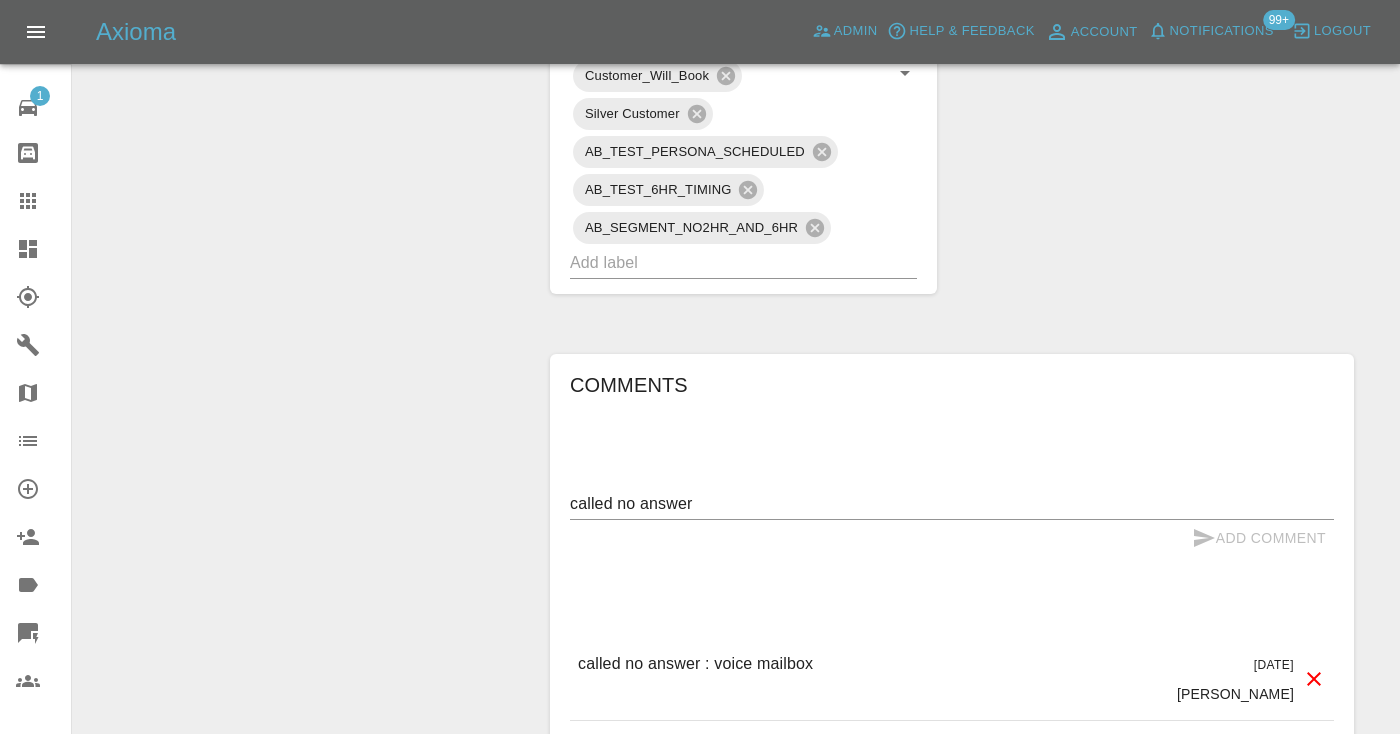 type 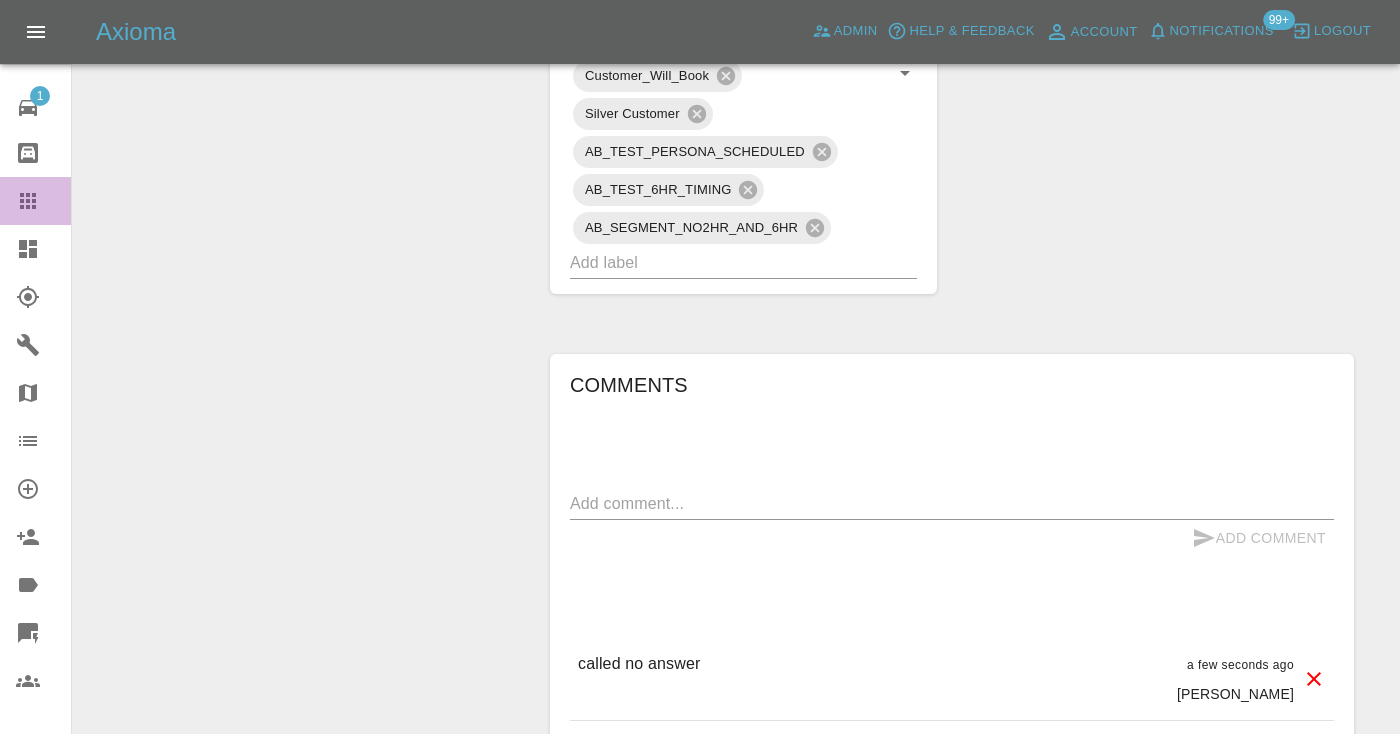click 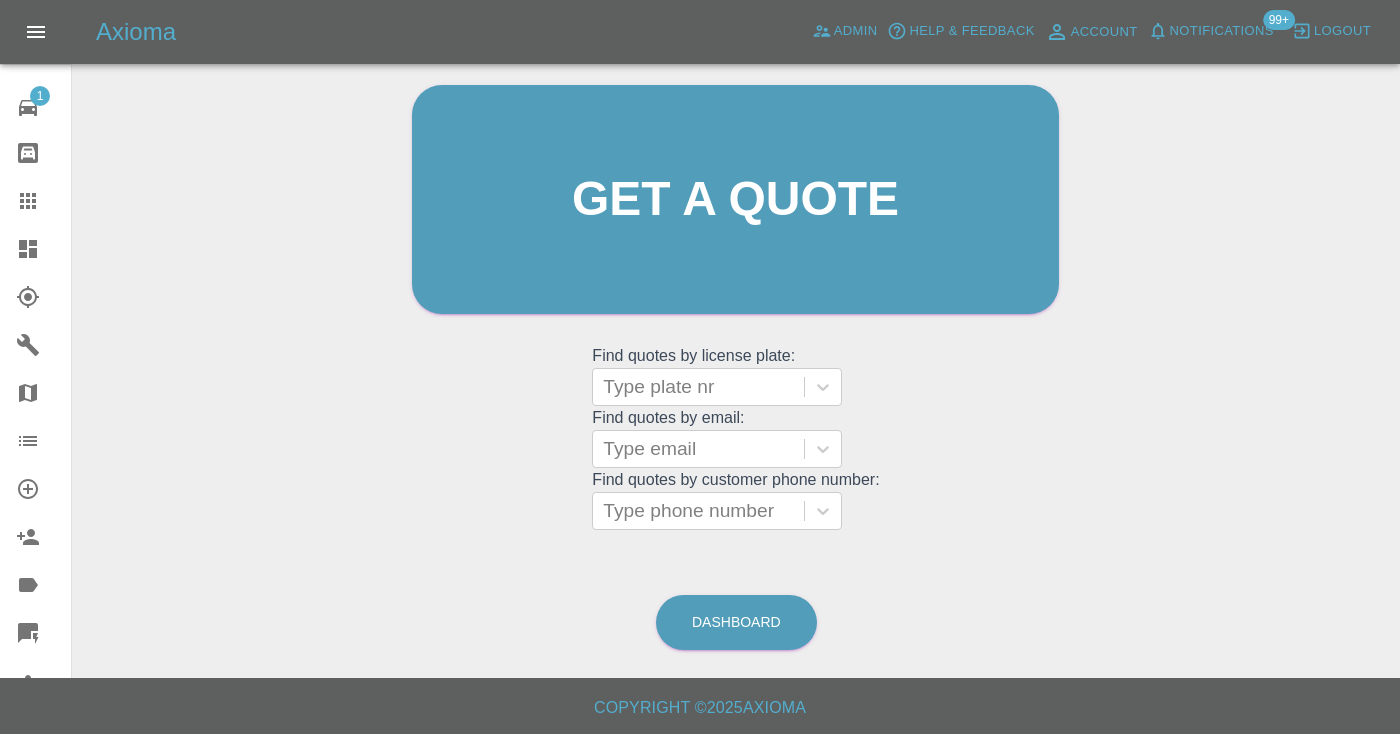 scroll, scrollTop: 201, scrollLeft: 0, axis: vertical 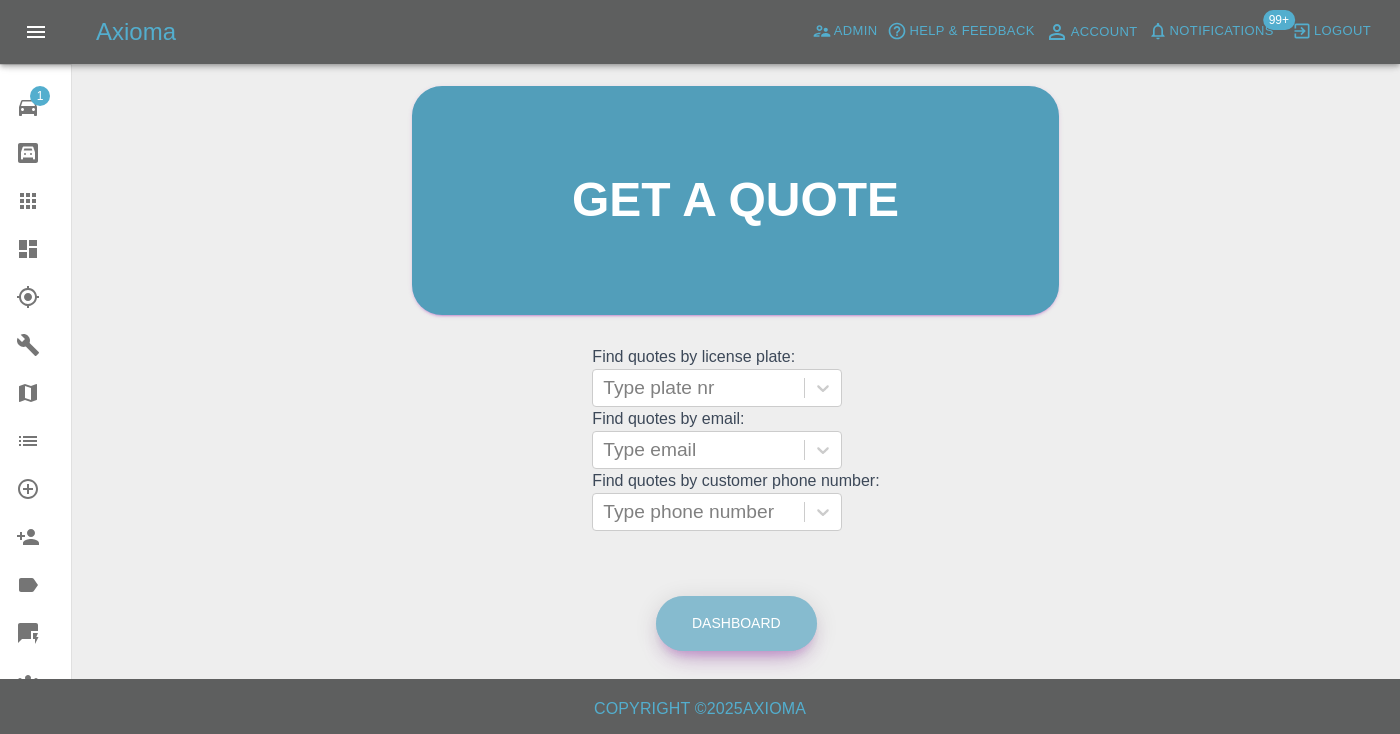 click on "Dashboard" at bounding box center (736, 623) 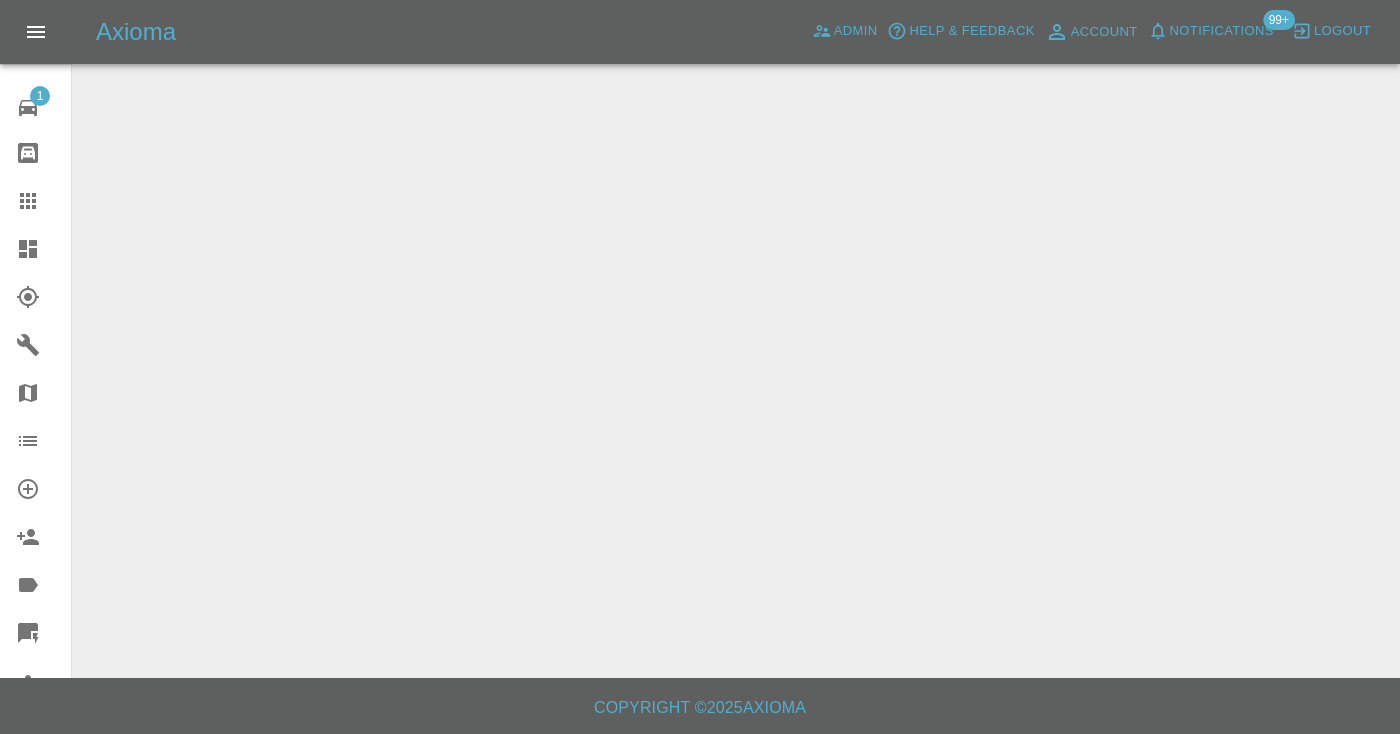 scroll, scrollTop: 0, scrollLeft: 0, axis: both 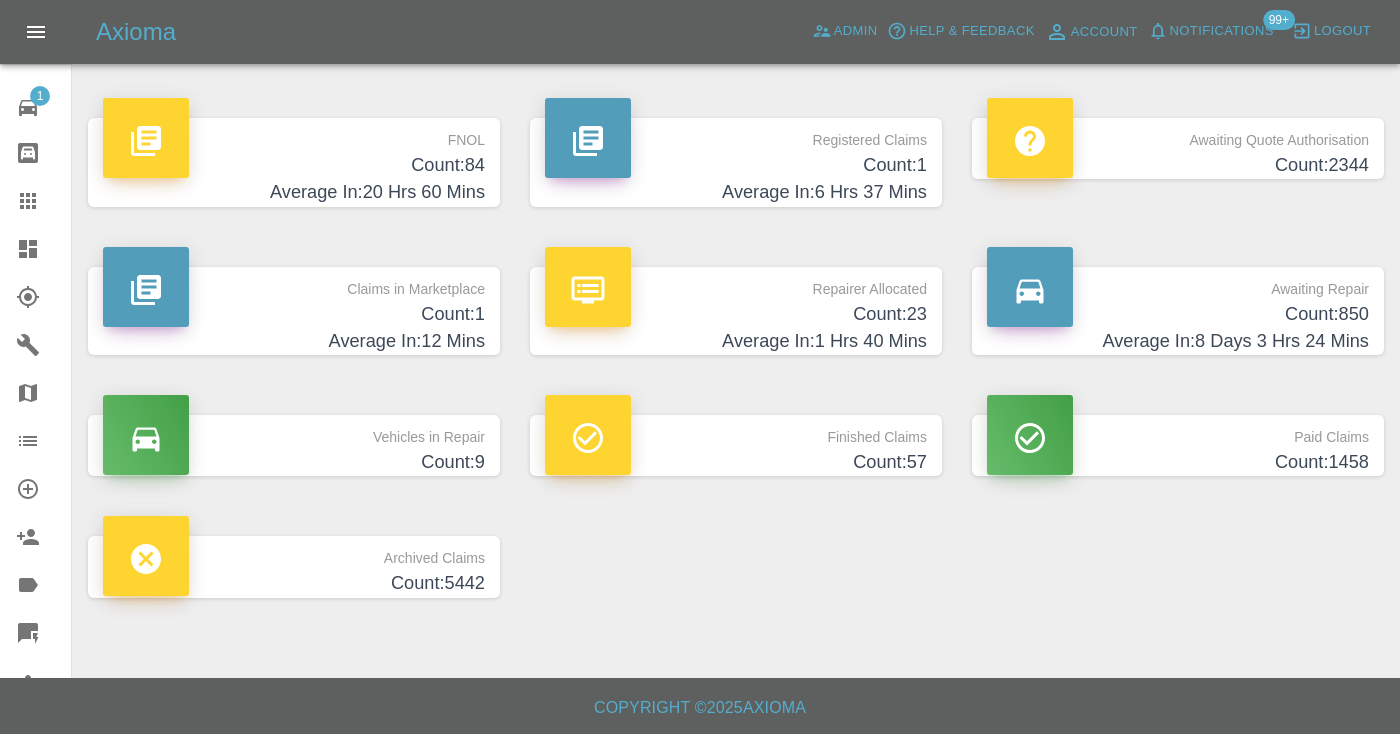 click on "Count:  850" at bounding box center (1178, 314) 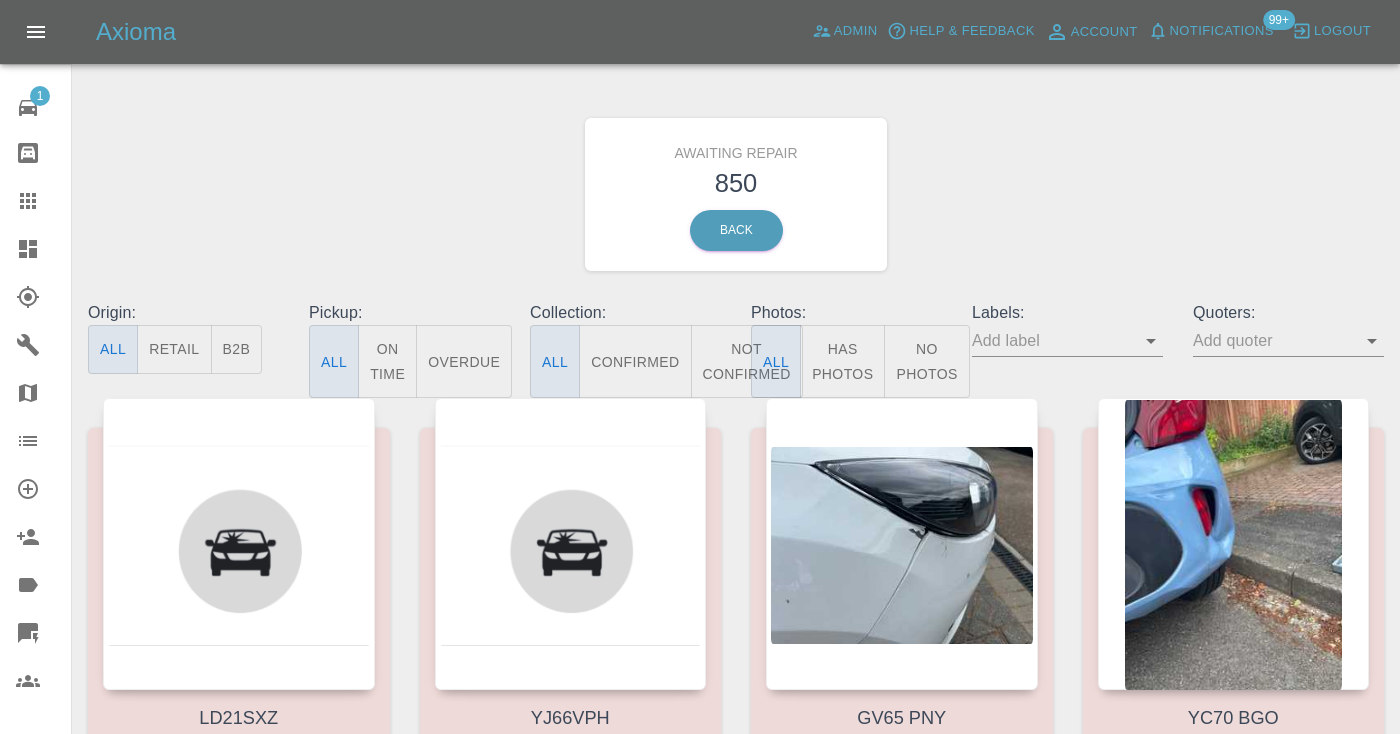 click on "Not Confirmed" at bounding box center [747, 361] 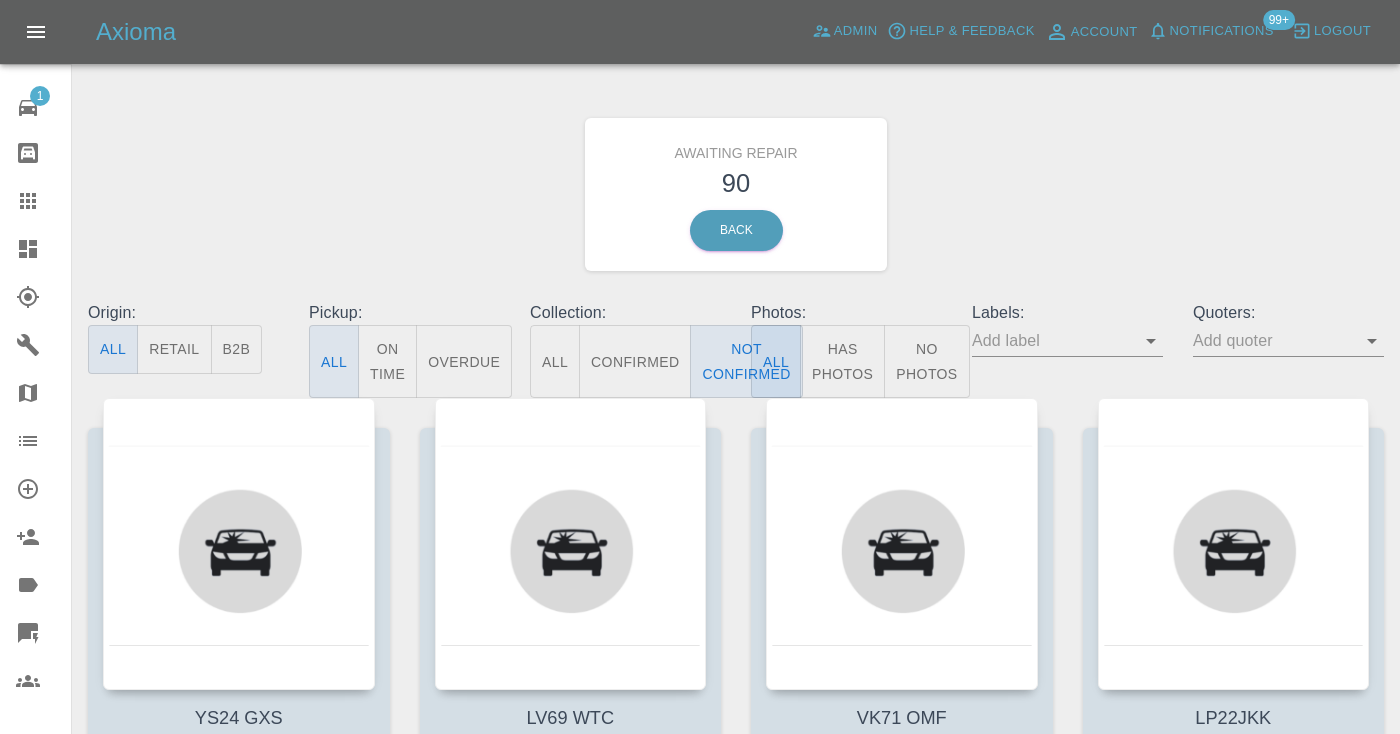 click on "Awaiting Repair 90 Back" at bounding box center [736, 194] 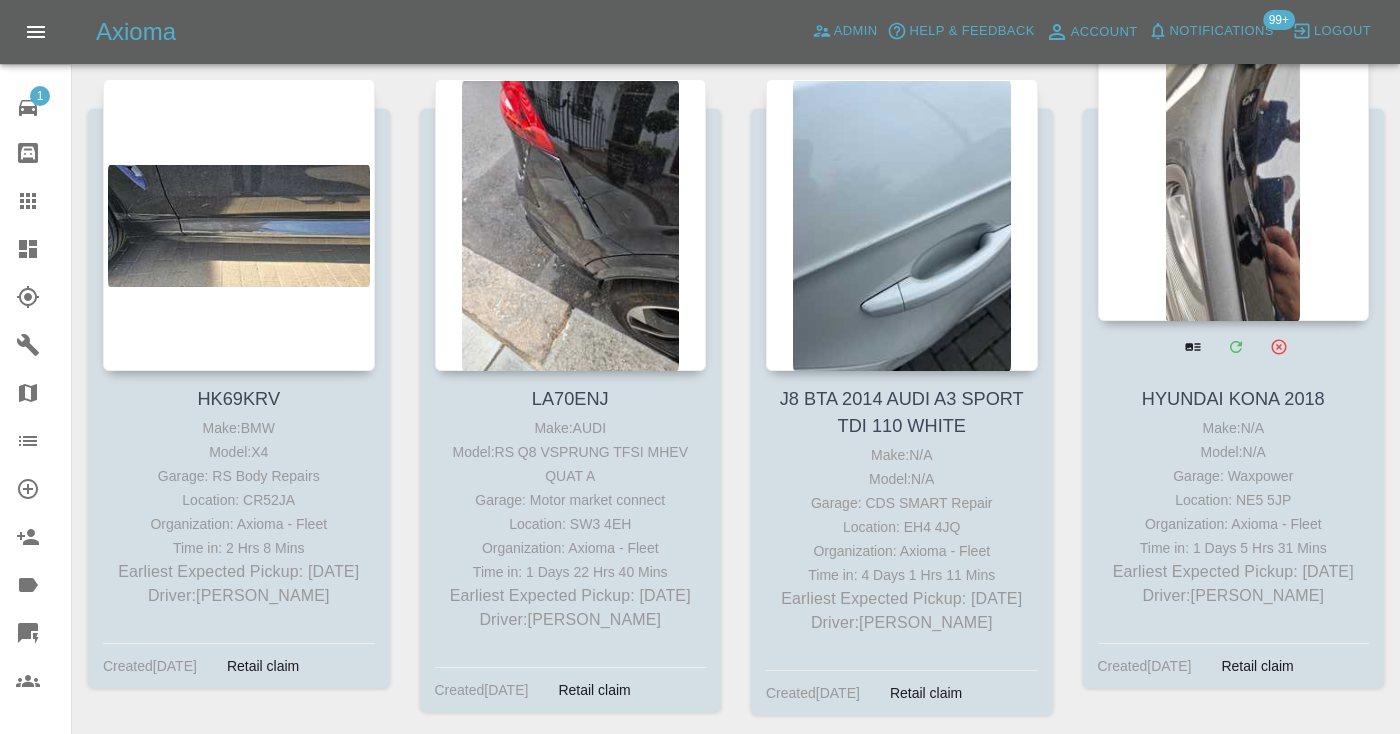 scroll, scrollTop: 2938, scrollLeft: 0, axis: vertical 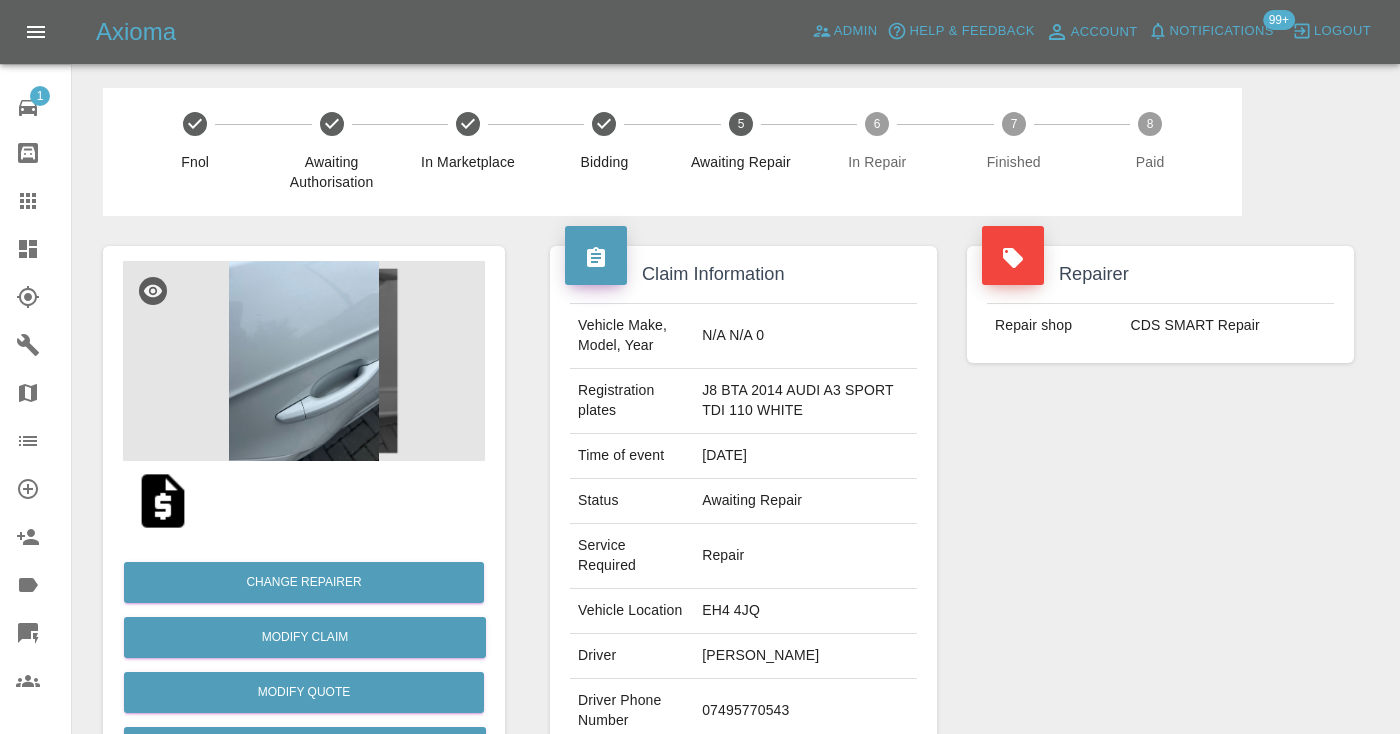 click on "07495770543" at bounding box center (805, 711) 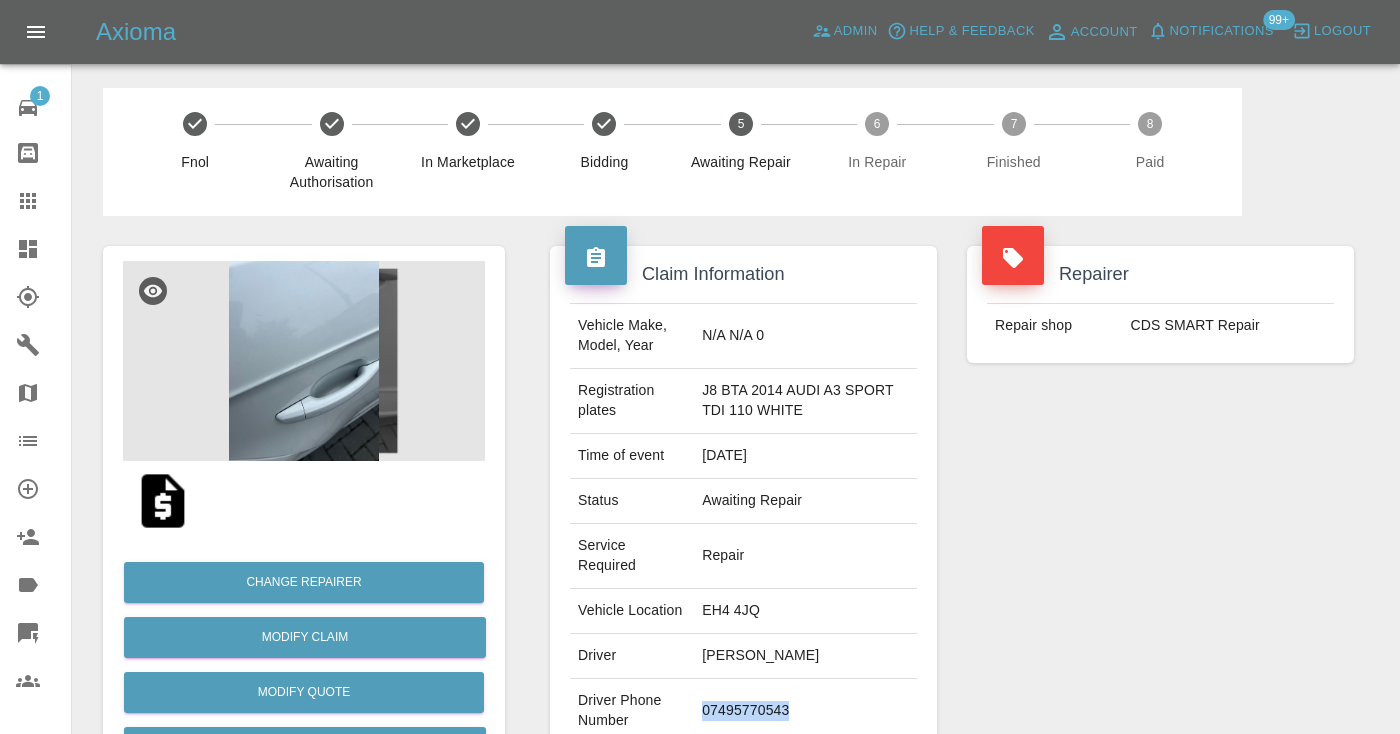 click on "07495770543" at bounding box center (805, 711) 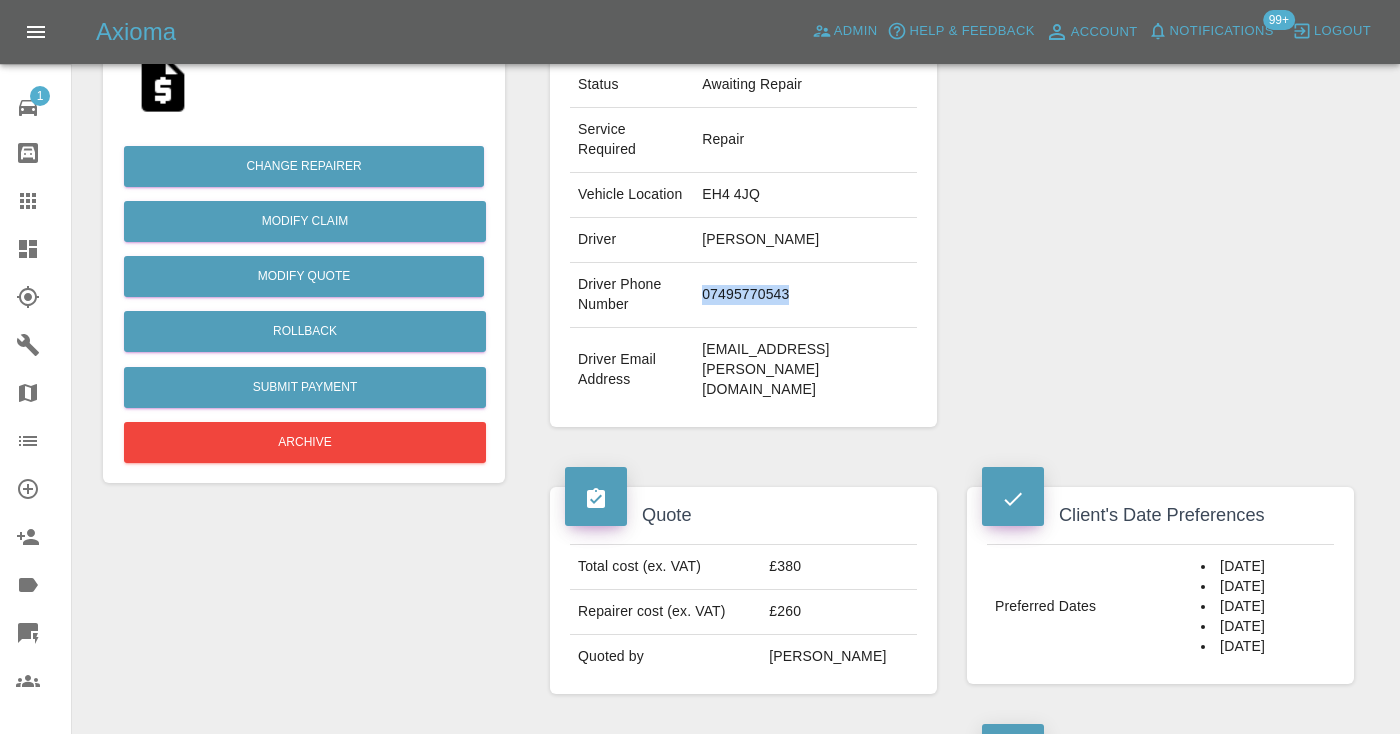 scroll, scrollTop: 386, scrollLeft: 0, axis: vertical 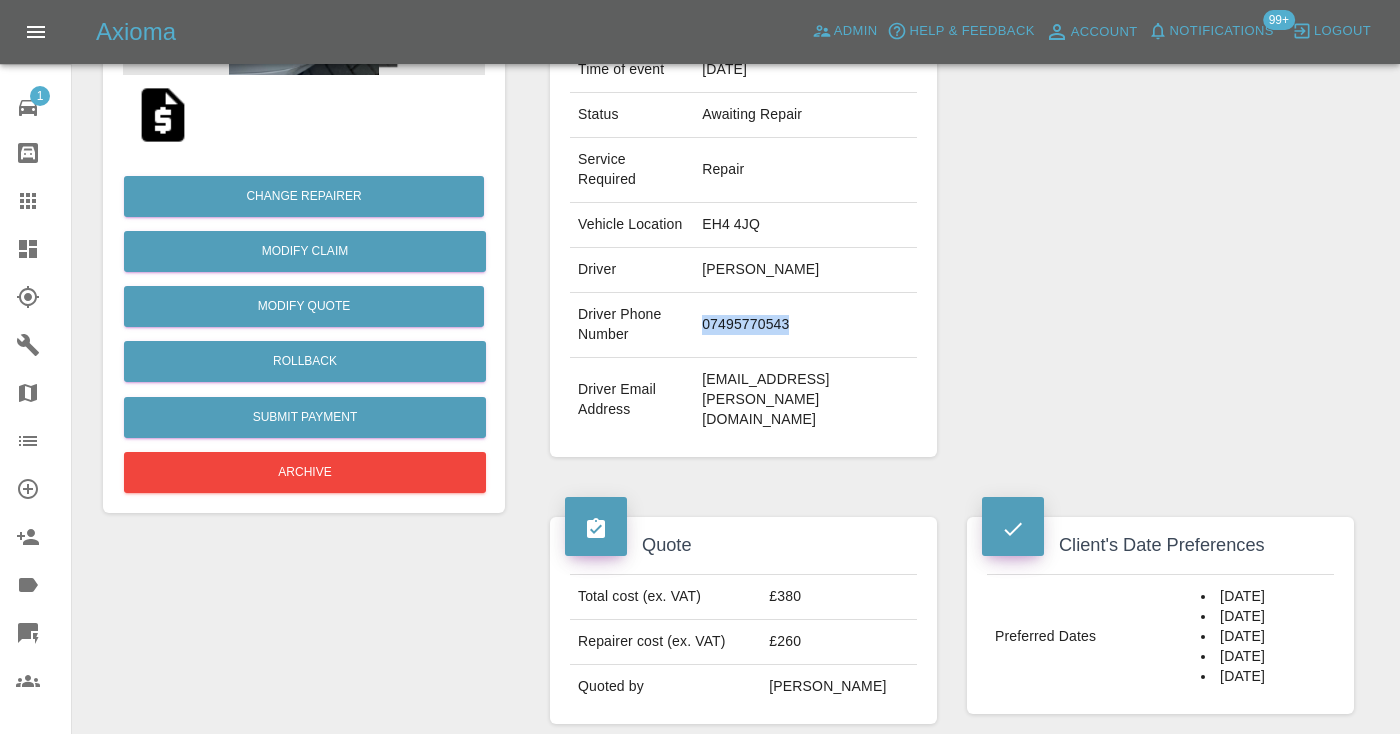 click on "07495770543" at bounding box center [805, 325] 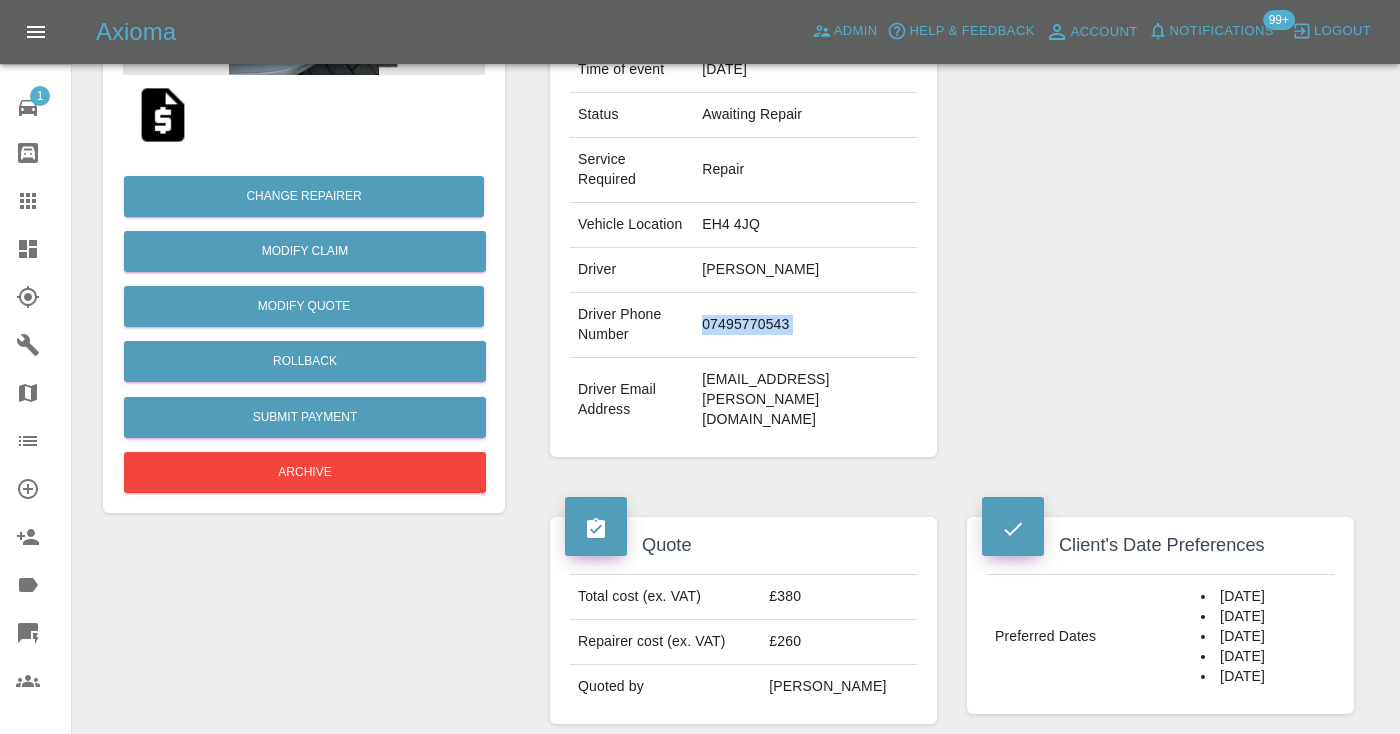 click on "07495770543" at bounding box center (805, 325) 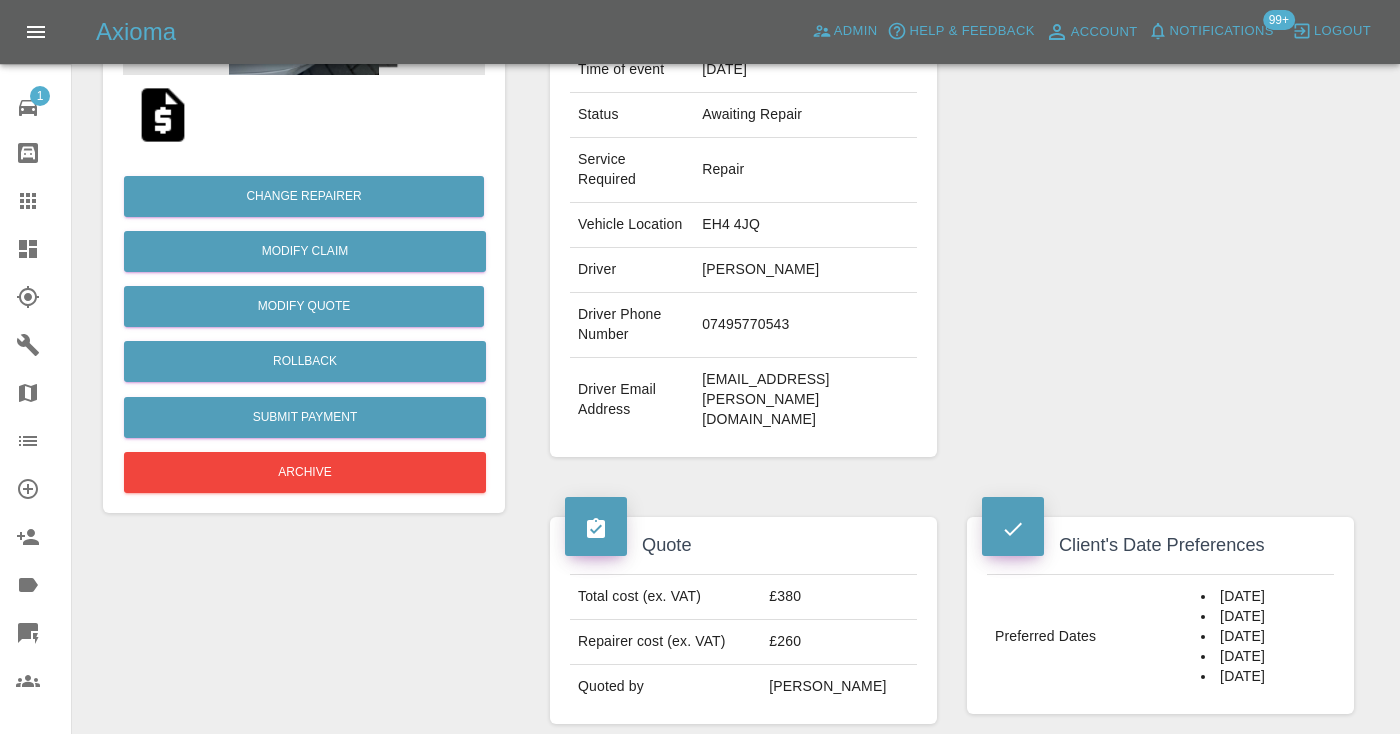 click on "Repairer Repair shop CDS SMART Repair" at bounding box center (1160, 158) 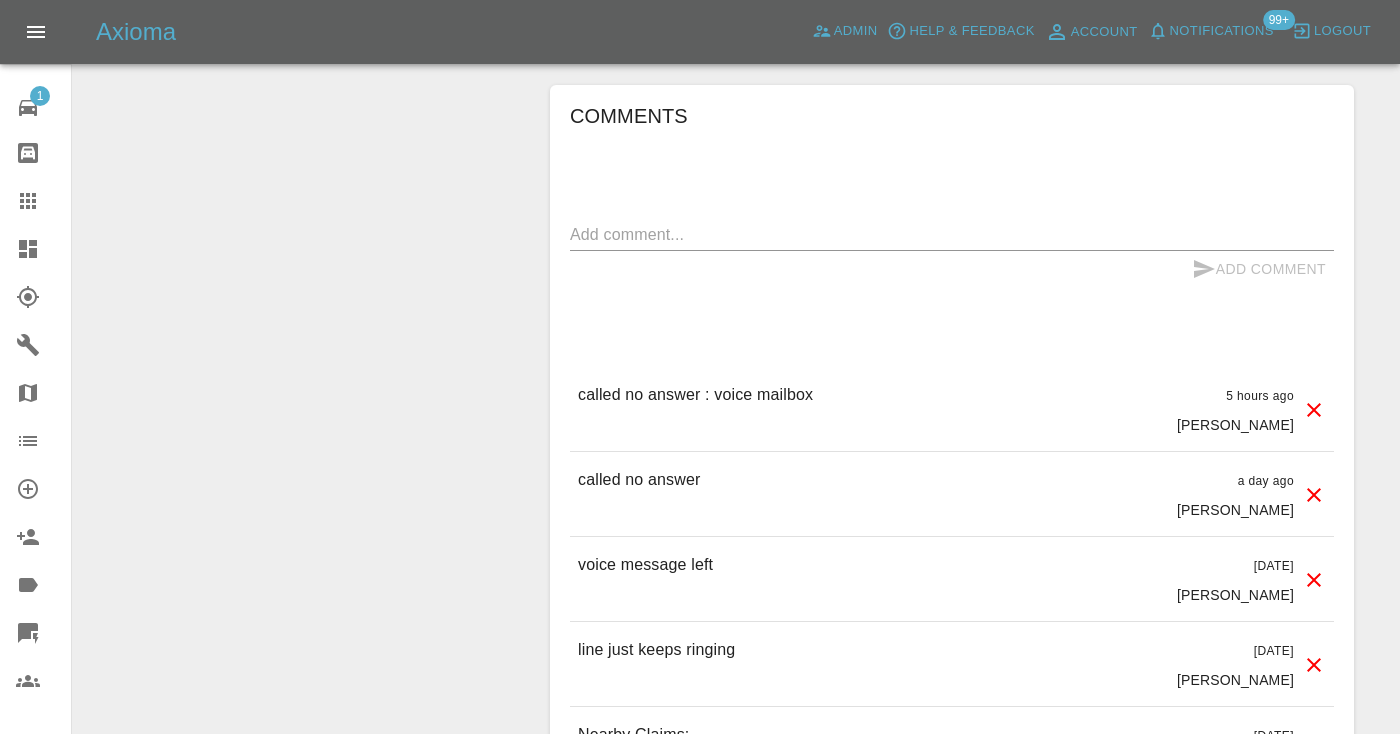 scroll, scrollTop: 1883, scrollLeft: 0, axis: vertical 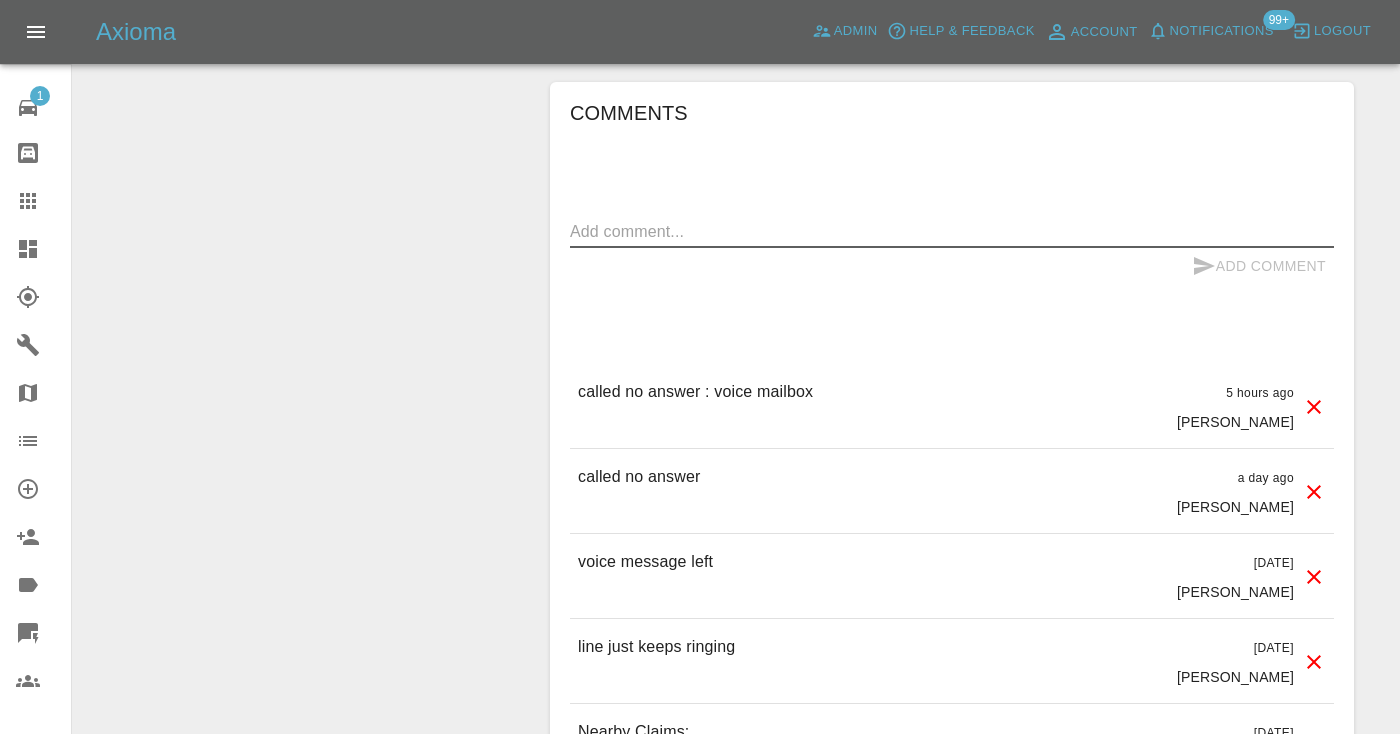 click at bounding box center (952, 231) 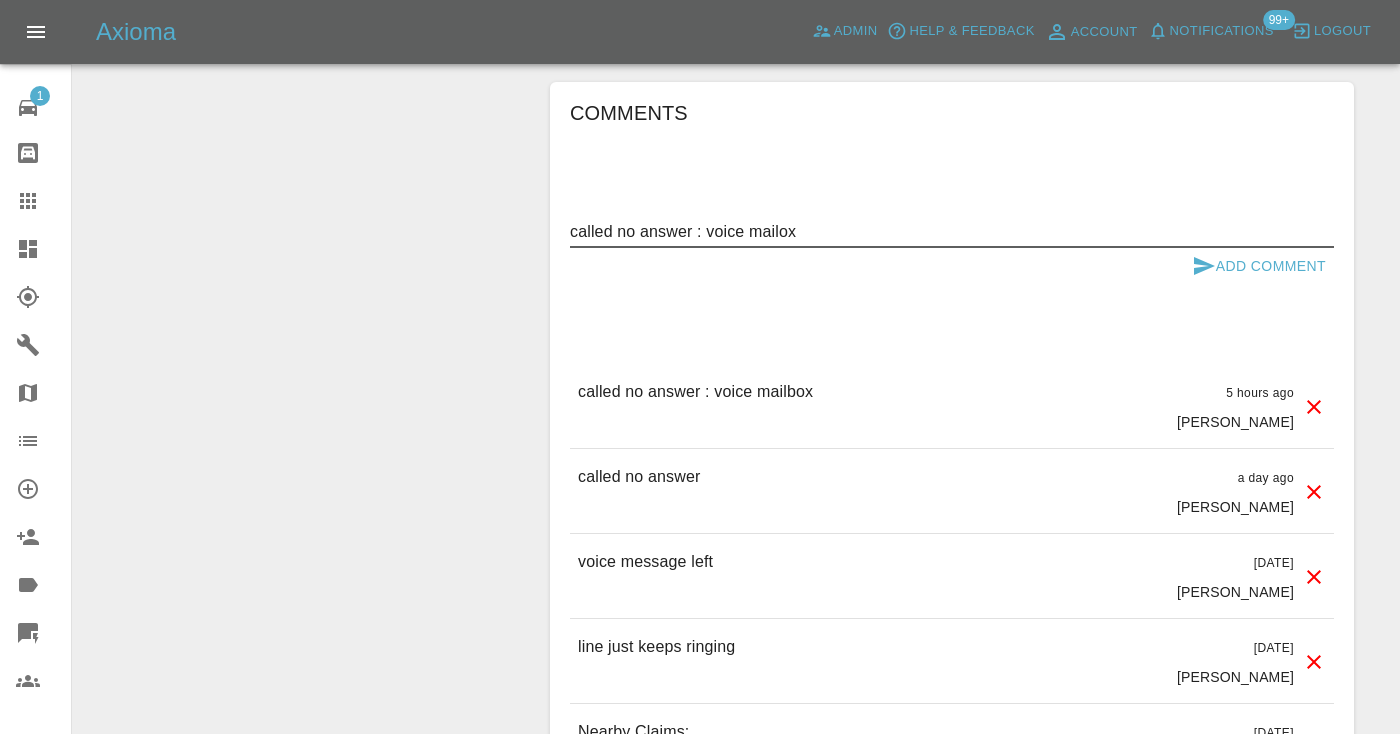 type on "called no answer : voice mailbox" 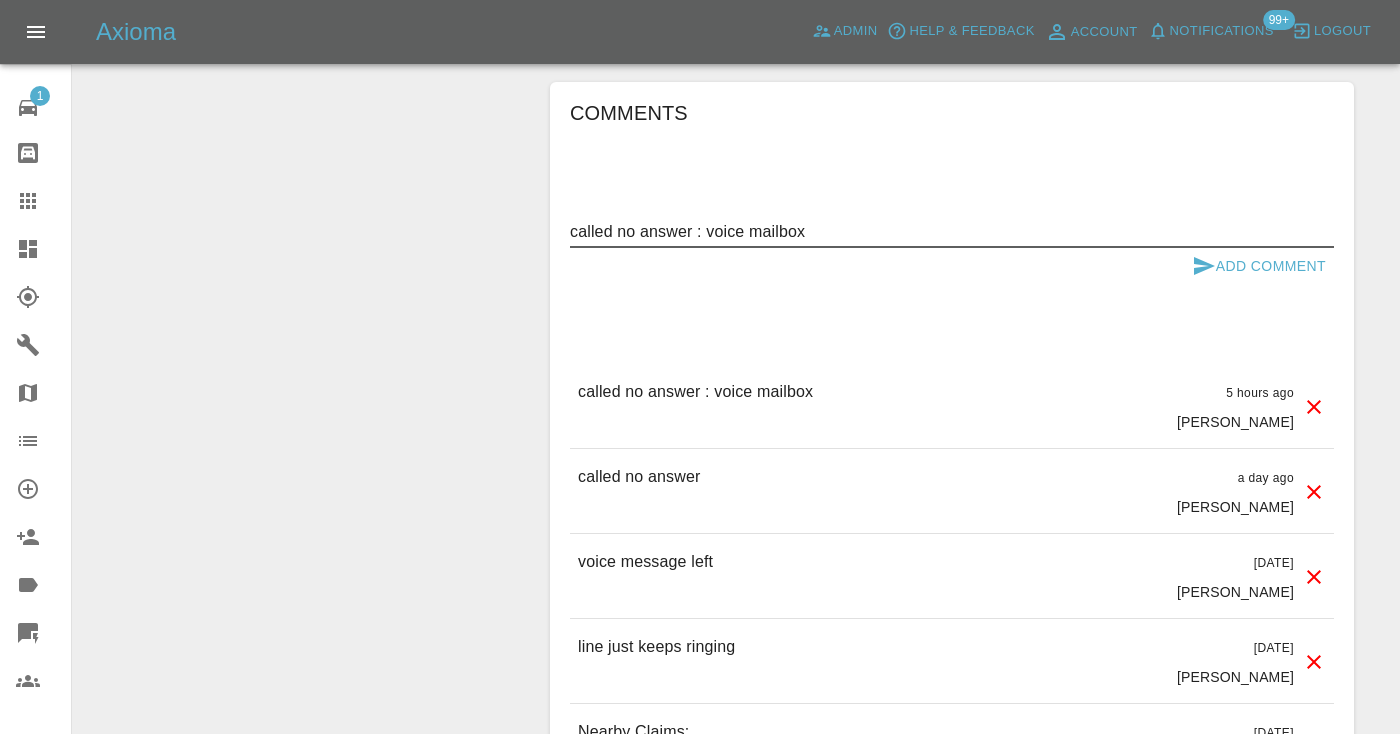 drag, startPoint x: 844, startPoint y: 186, endPoint x: 552, endPoint y: 181, distance: 292.04282 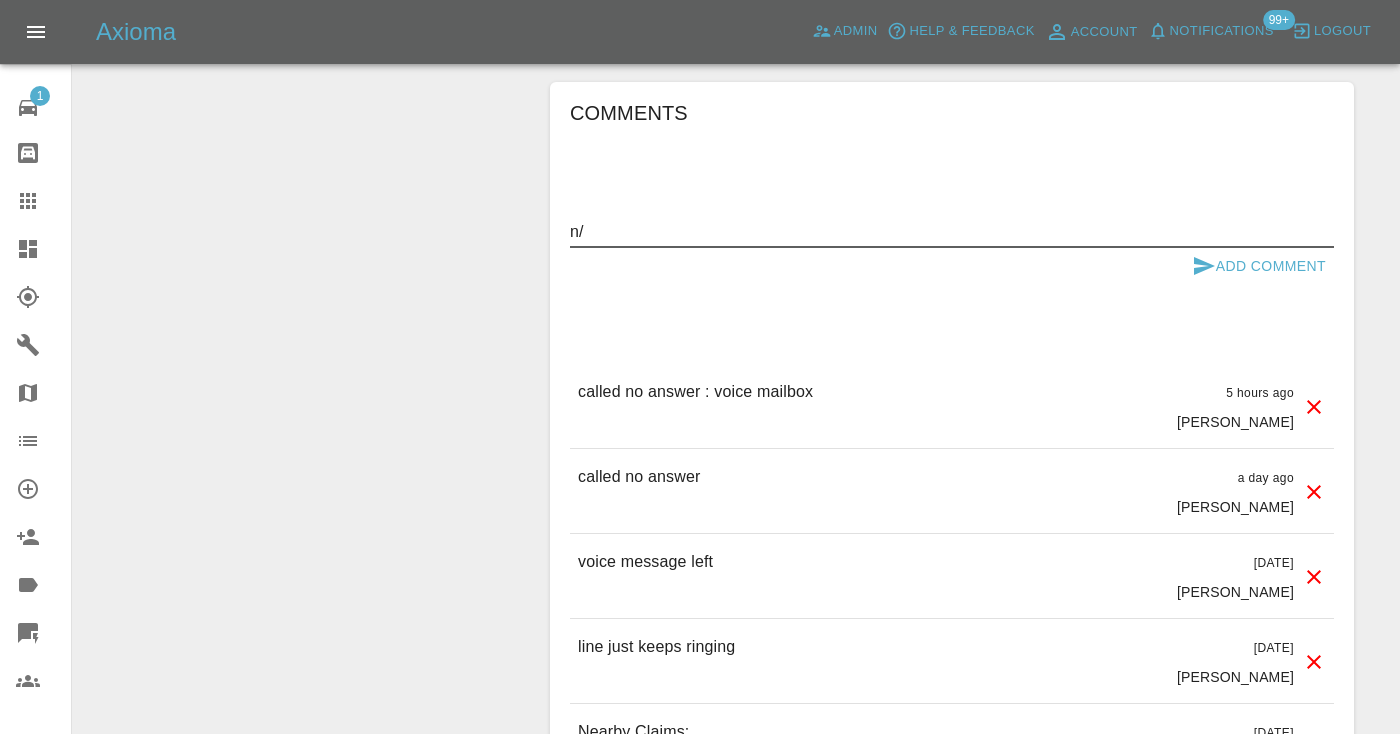 type on "n" 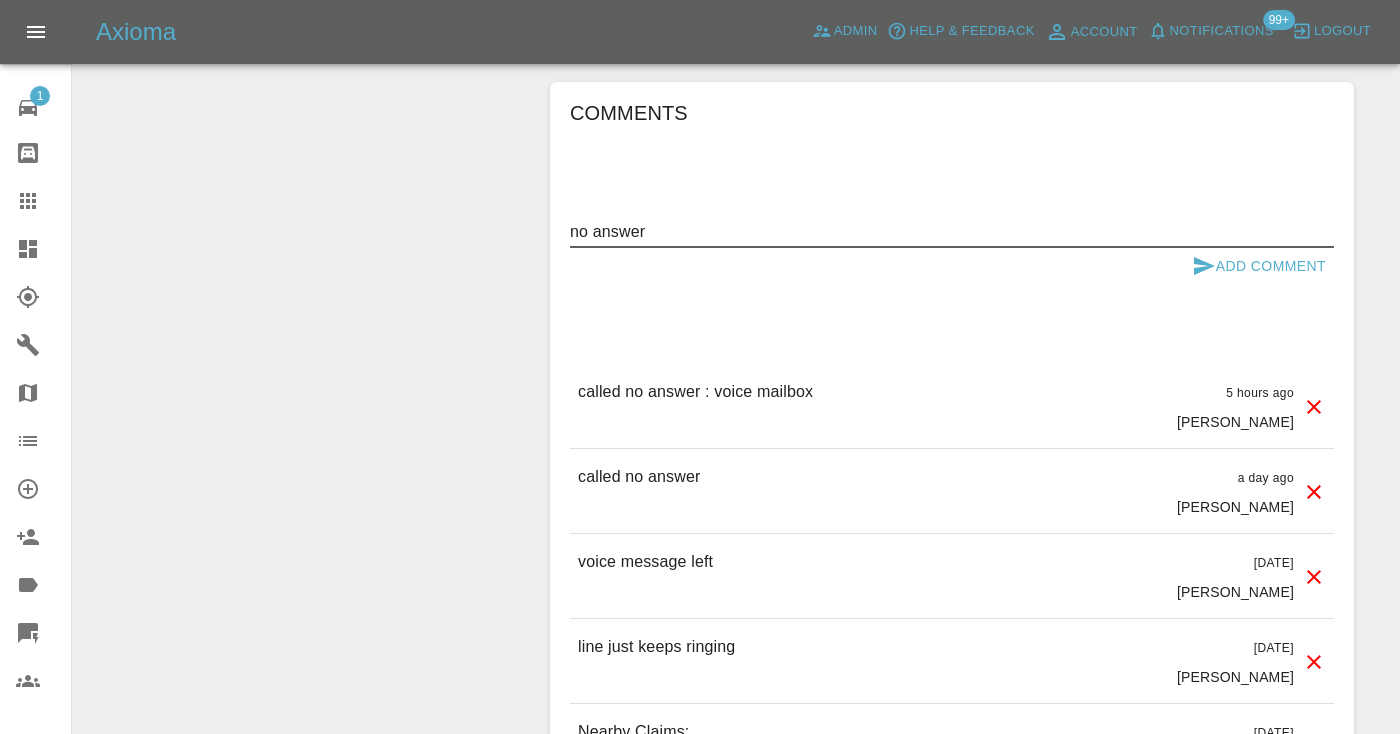 type on "no answer" 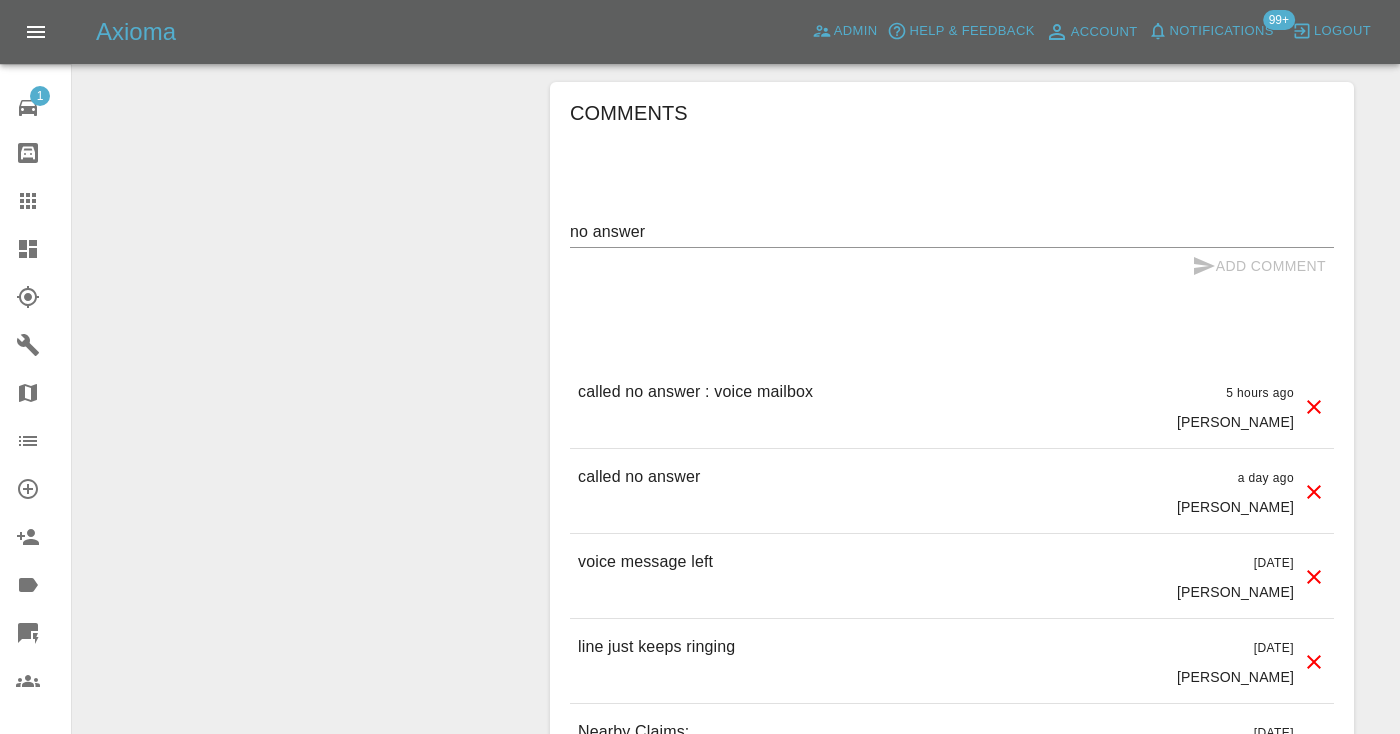type 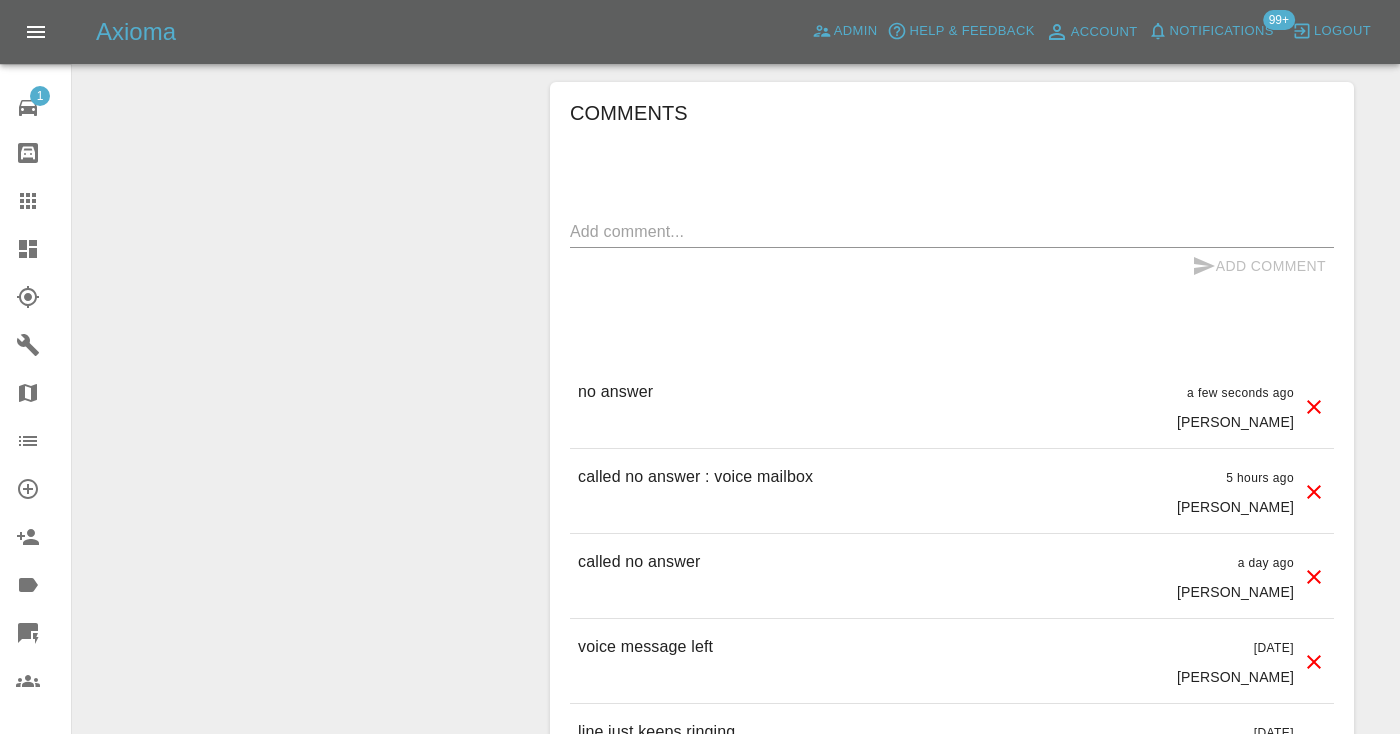 click at bounding box center [44, 201] 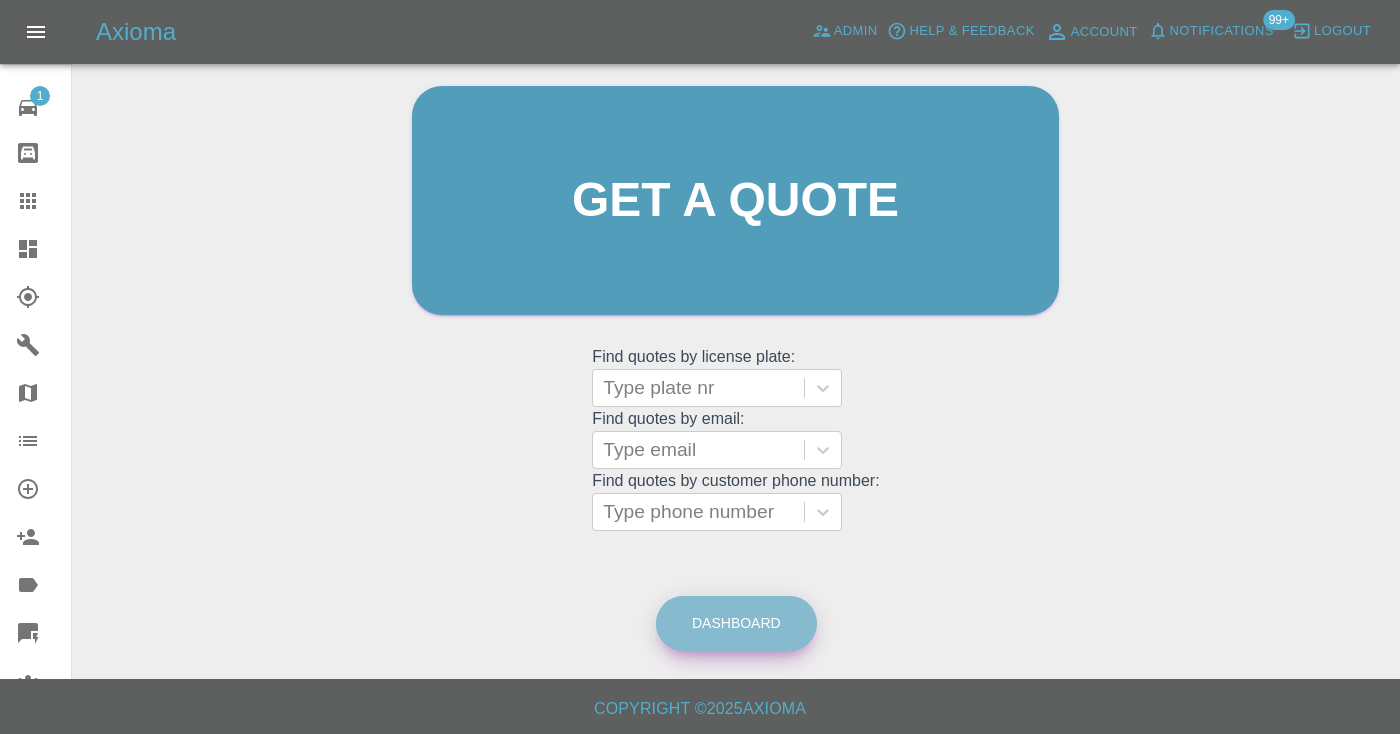 click on "Dashboard" at bounding box center (736, 623) 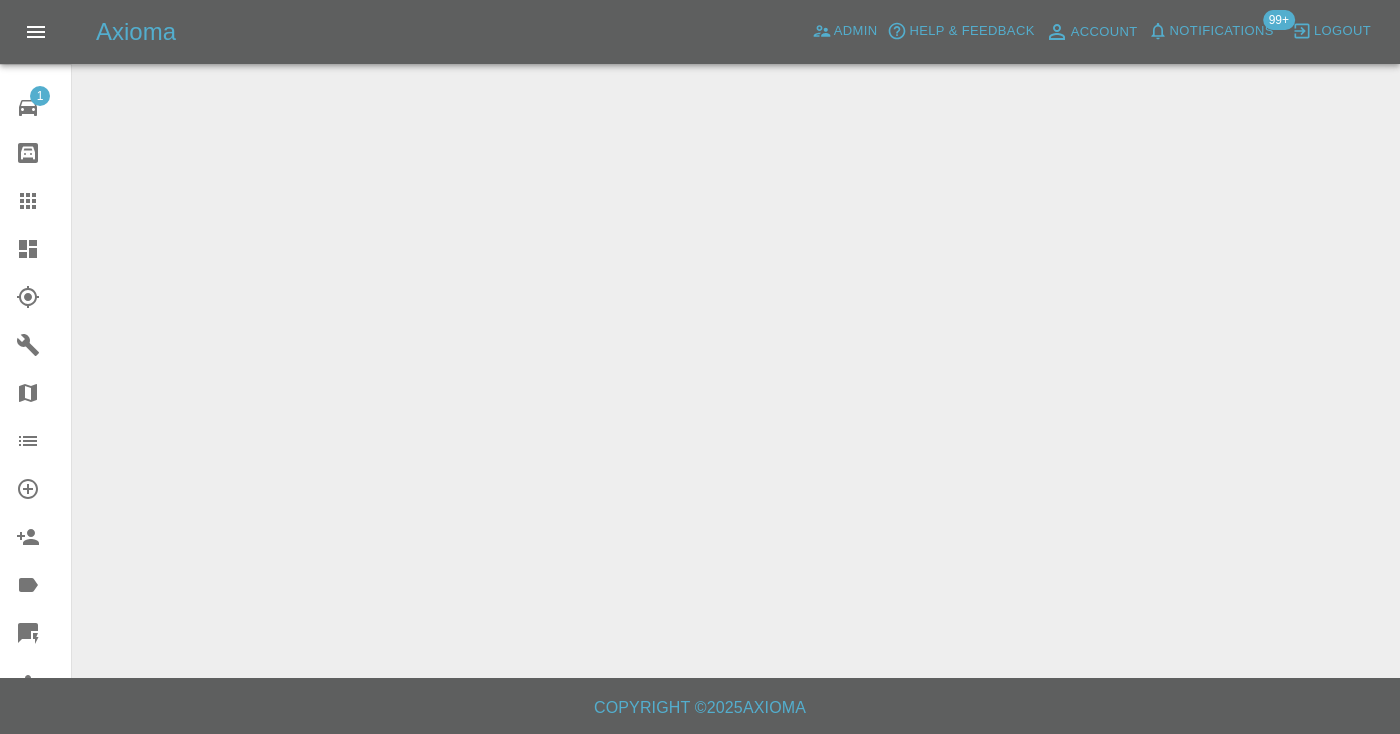 scroll, scrollTop: 0, scrollLeft: 0, axis: both 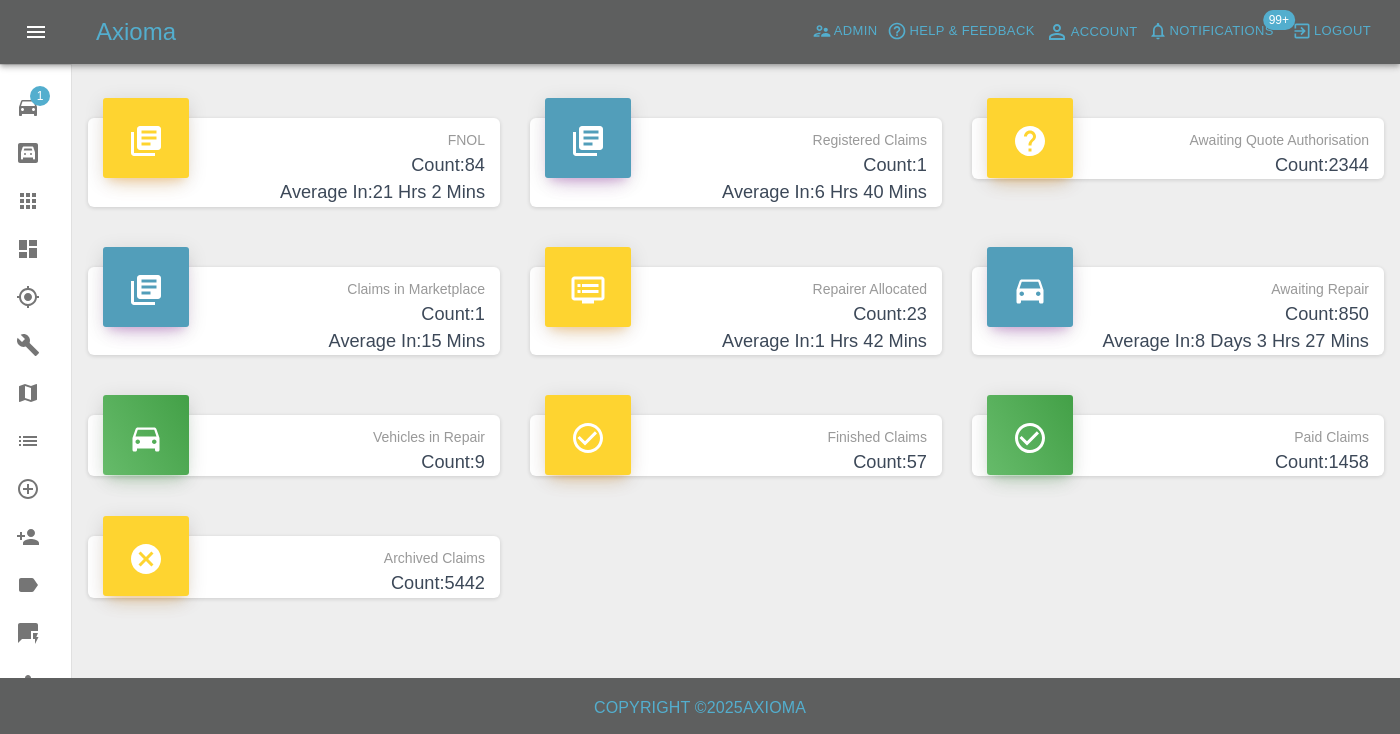 click on "Count:  850" at bounding box center [1178, 314] 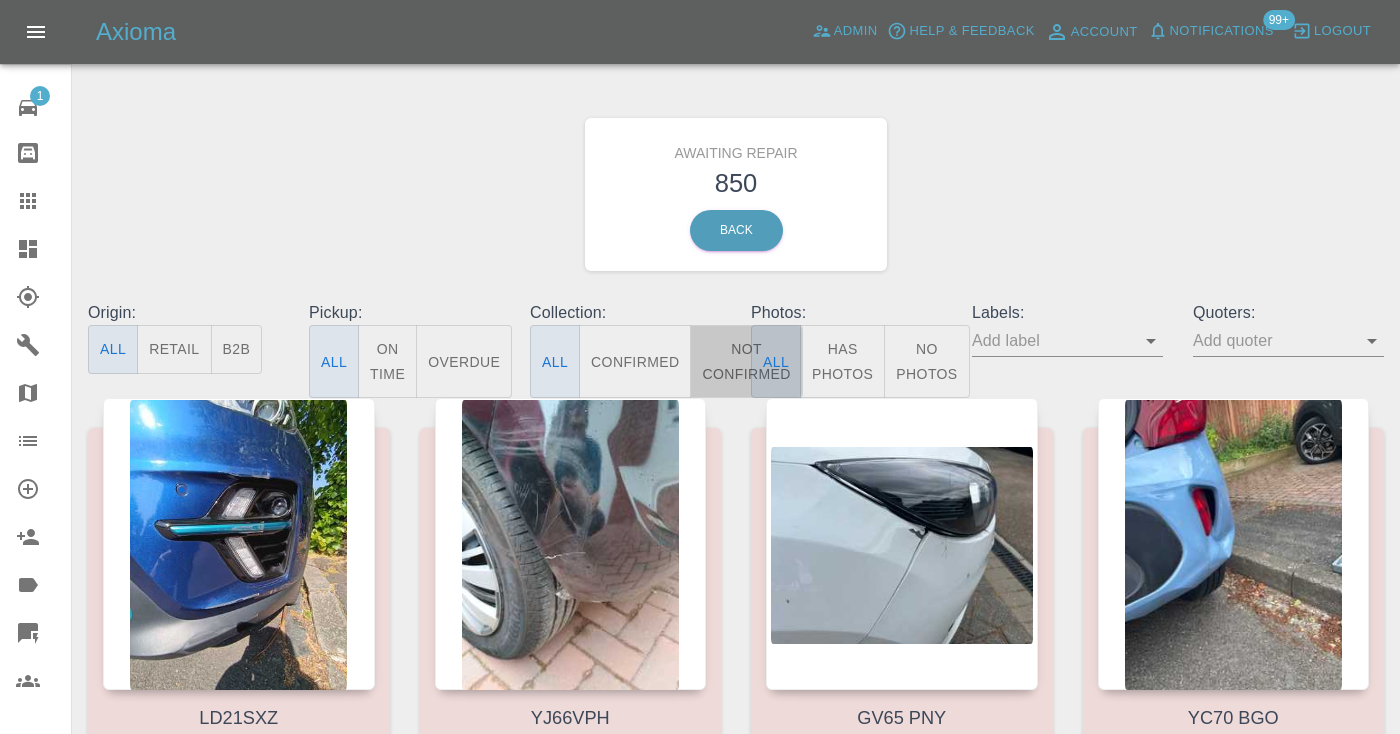 click on "Not Confirmed" at bounding box center (746, 361) 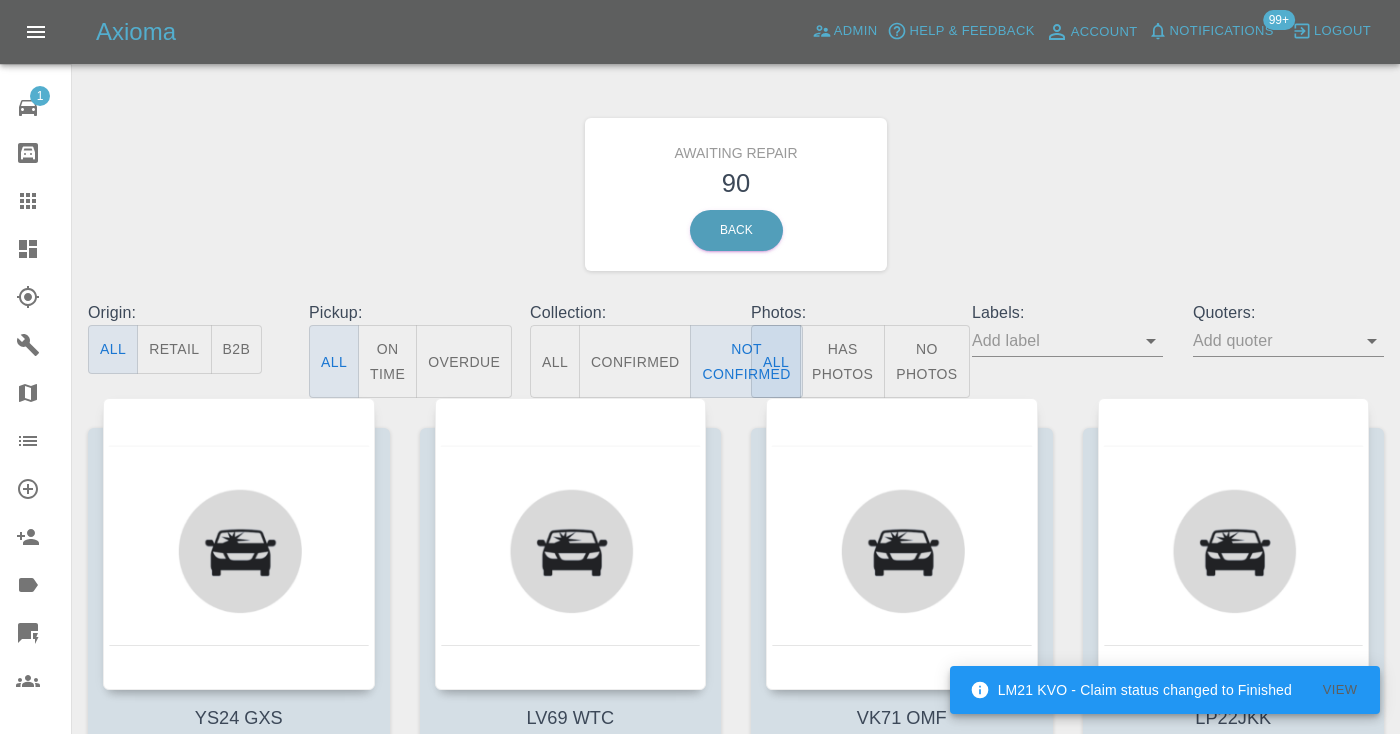 click on "Awaiting Repair 90 Back" at bounding box center (736, 194) 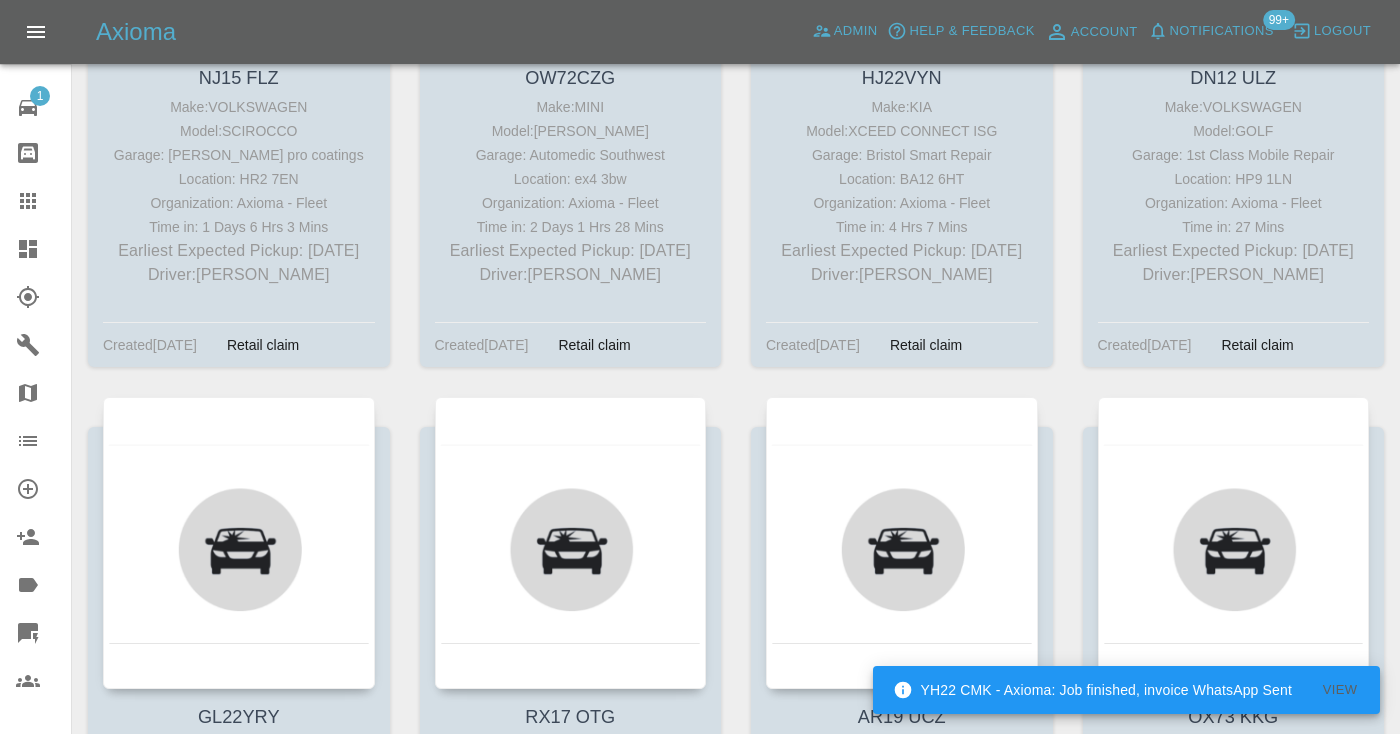 scroll, scrollTop: 12540, scrollLeft: 0, axis: vertical 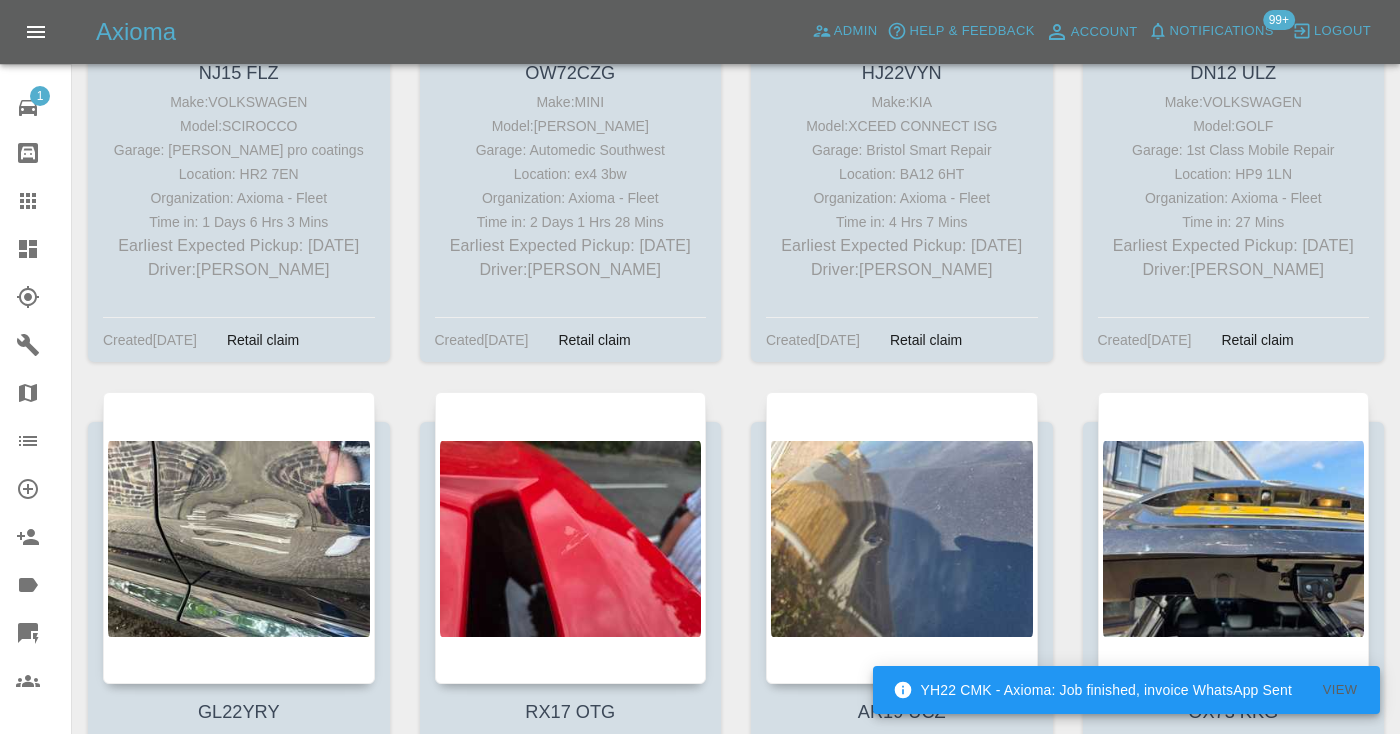 click at bounding box center [239, -151] 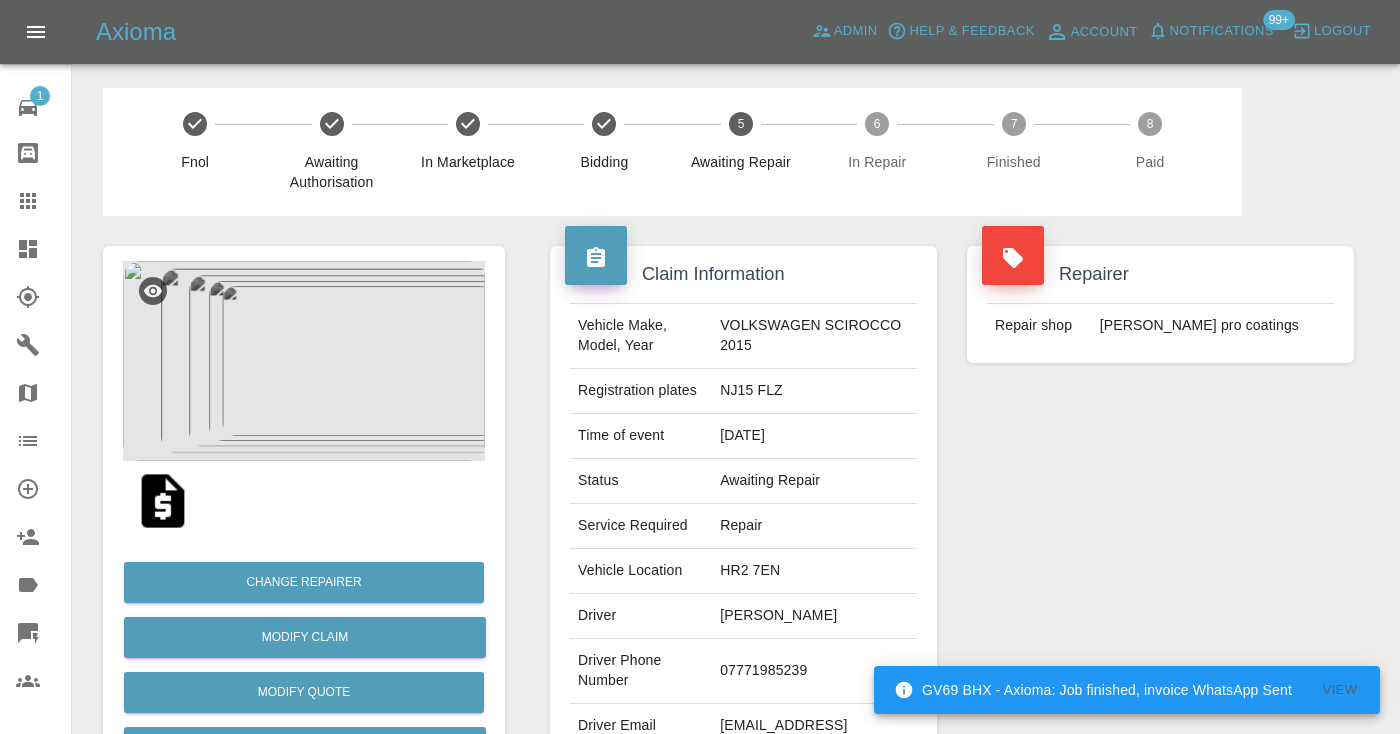 click on "07771985239" at bounding box center (814, 671) 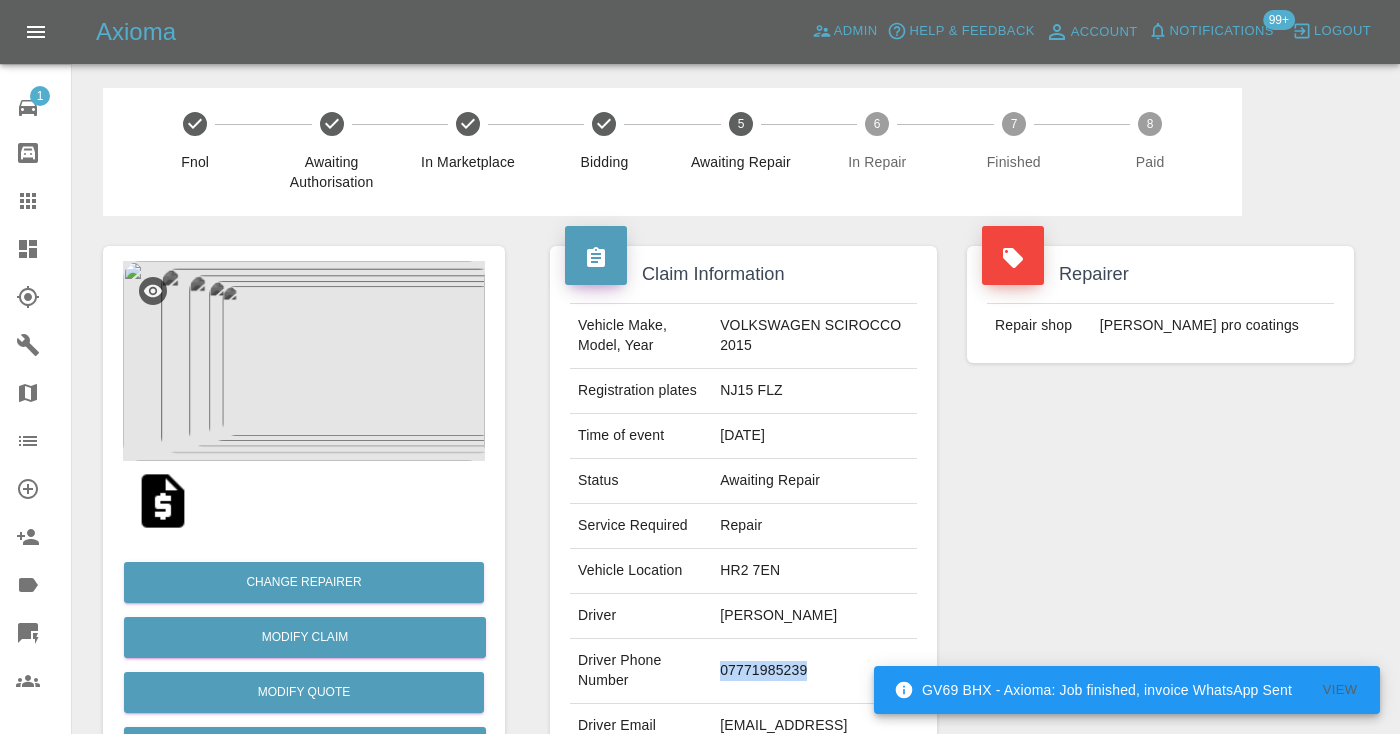 click on "07771985239" at bounding box center [814, 671] 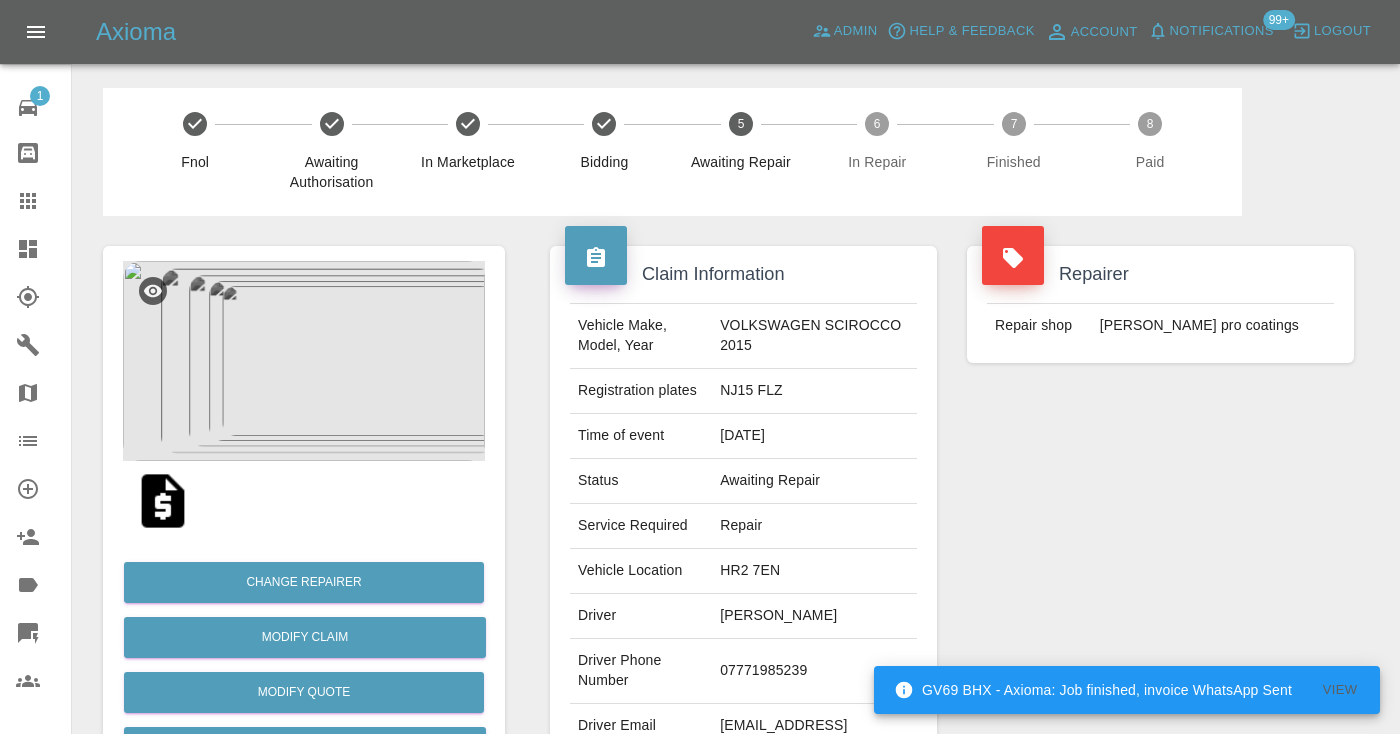 drag, startPoint x: 1248, startPoint y: 601, endPoint x: 1258, endPoint y: 592, distance: 13.453624 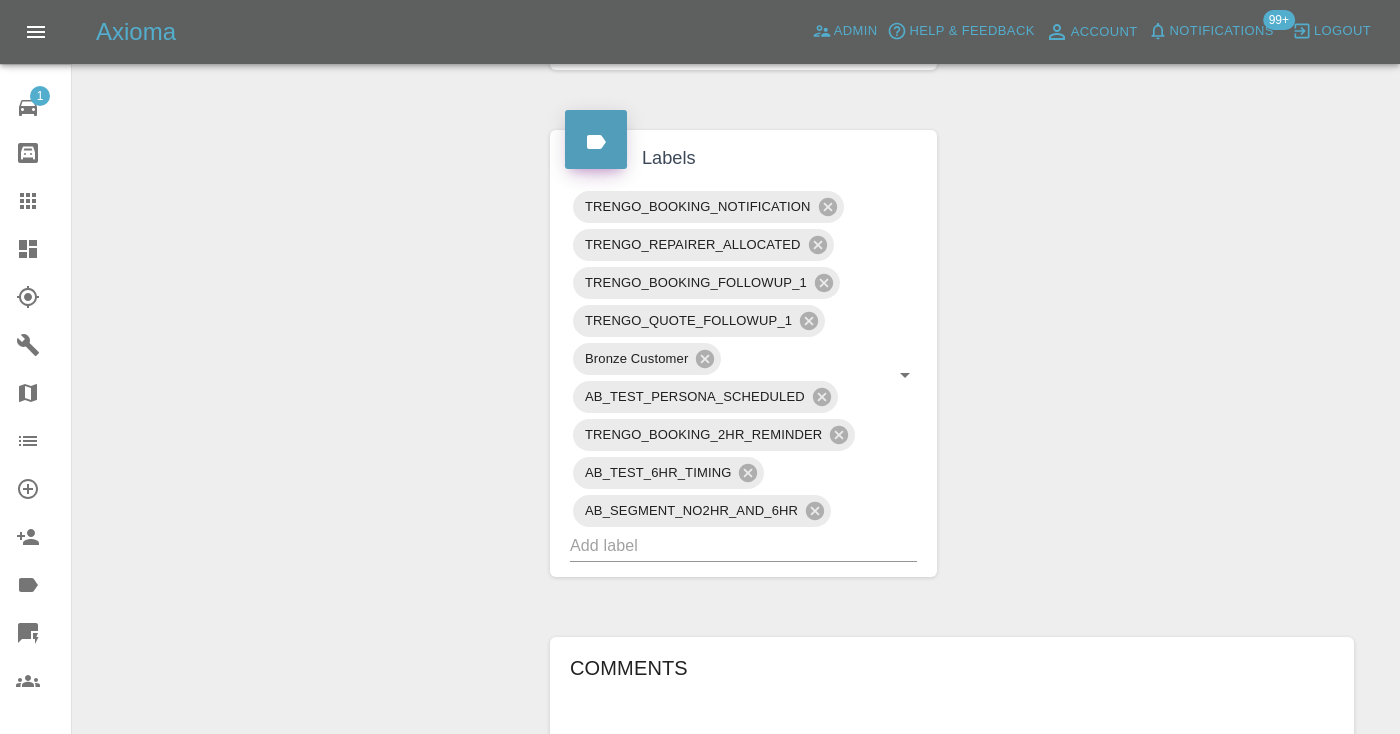 scroll, scrollTop: 948, scrollLeft: 0, axis: vertical 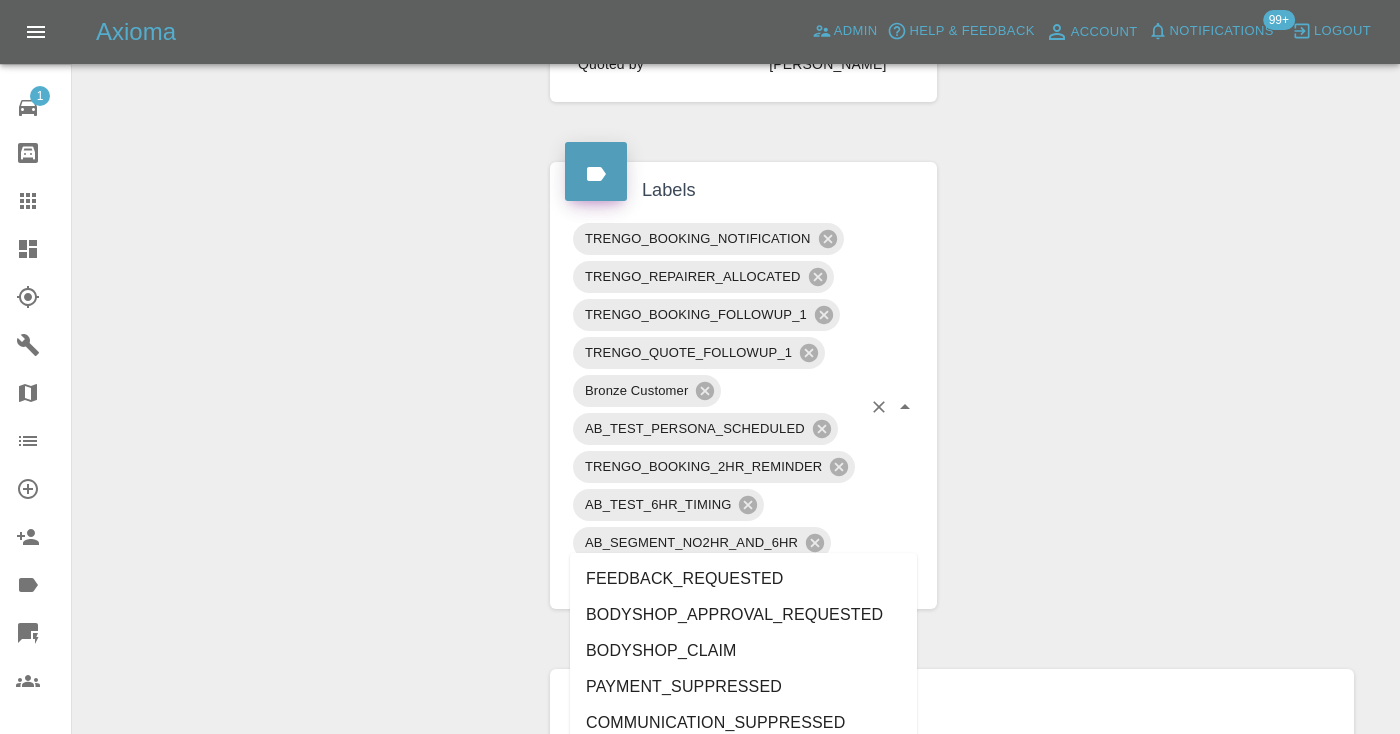 click at bounding box center (715, 577) 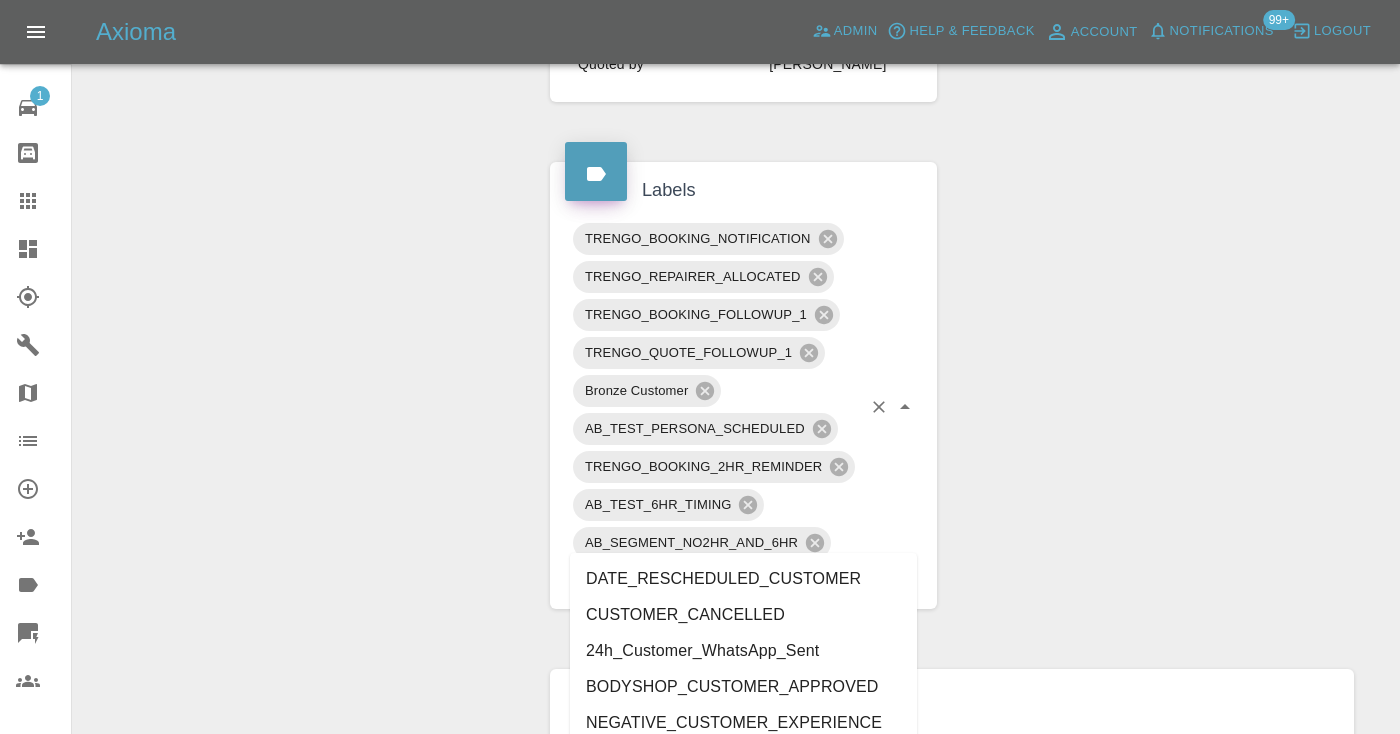 type on "cust" 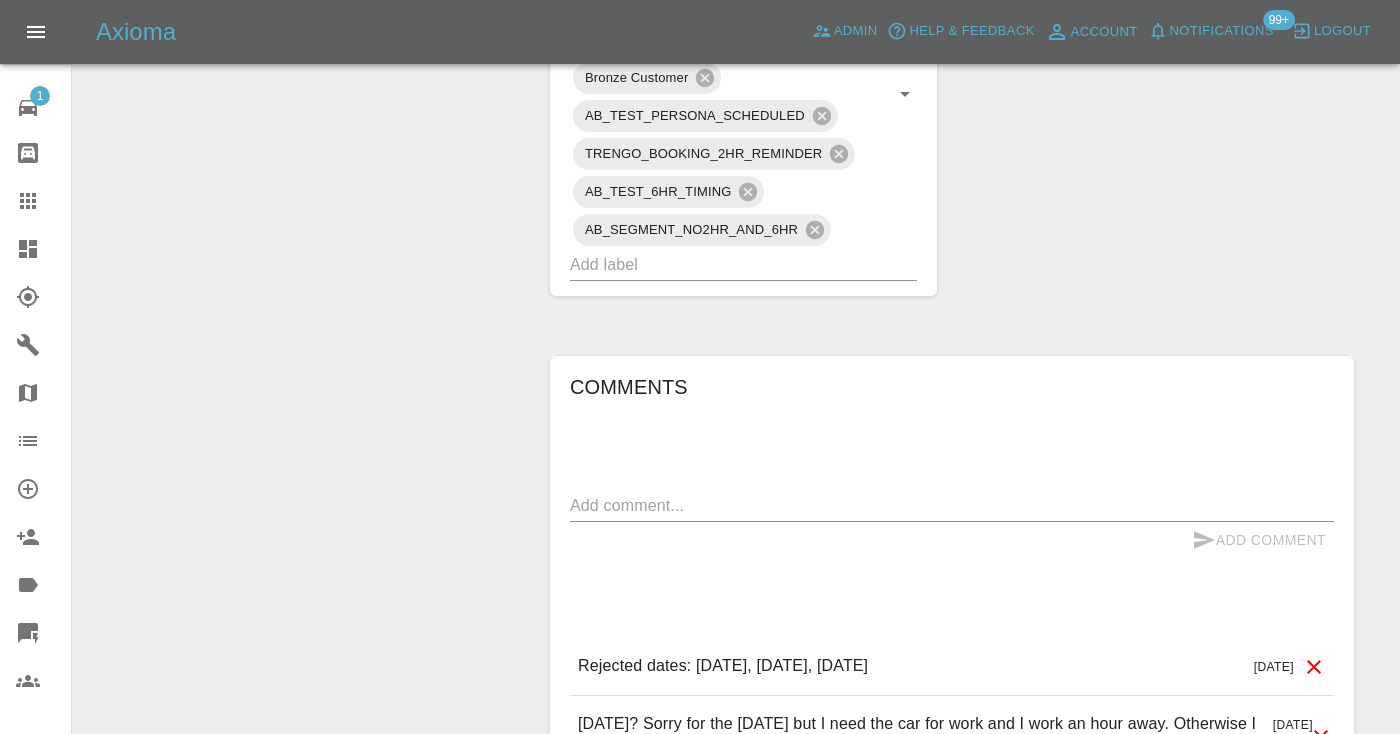 scroll, scrollTop: 1278, scrollLeft: 0, axis: vertical 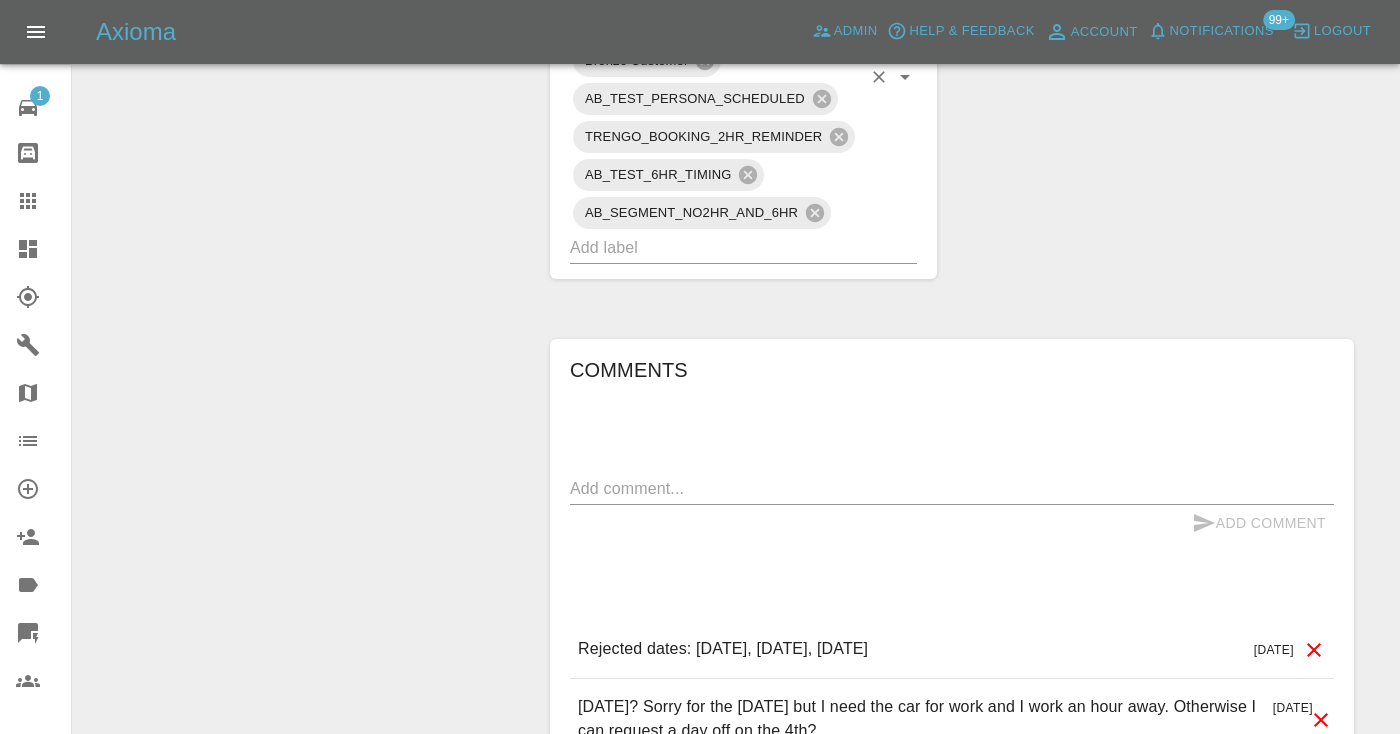 click at bounding box center [715, 247] 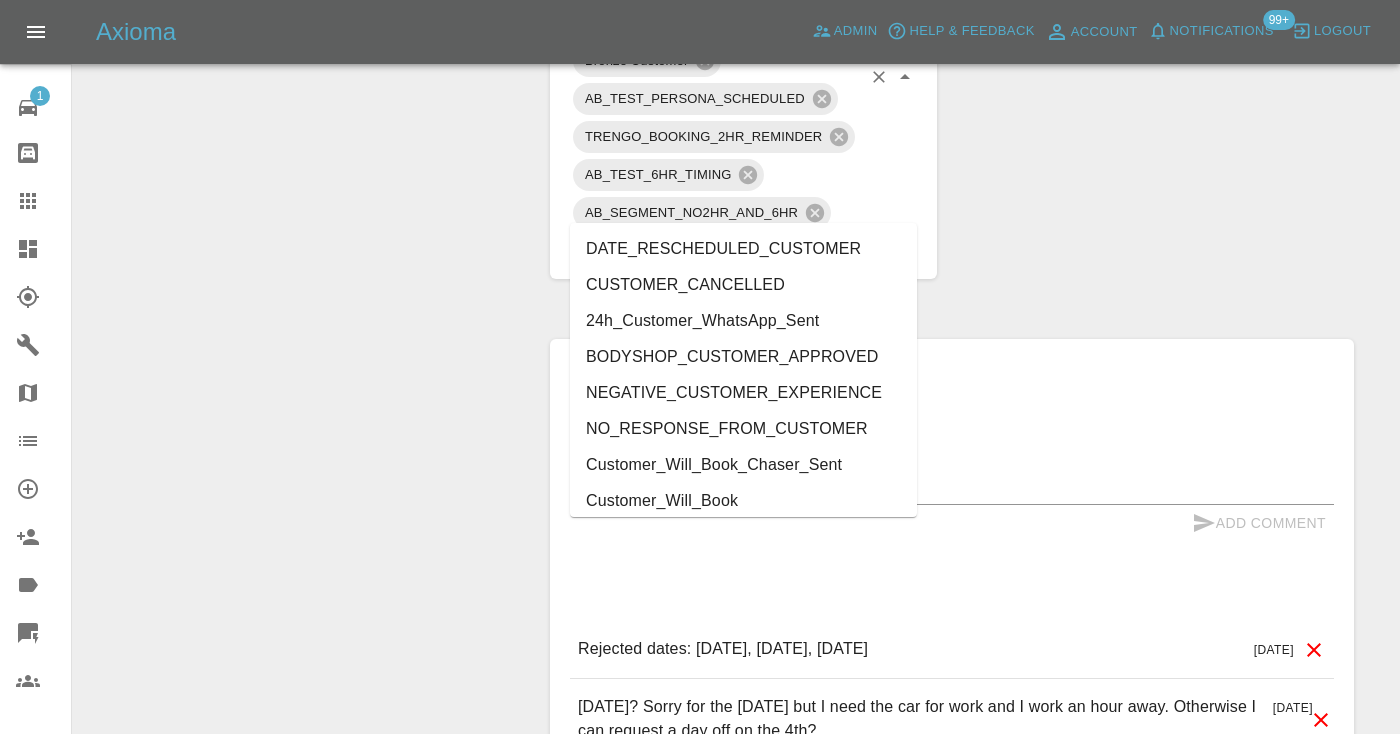 type on "cust" 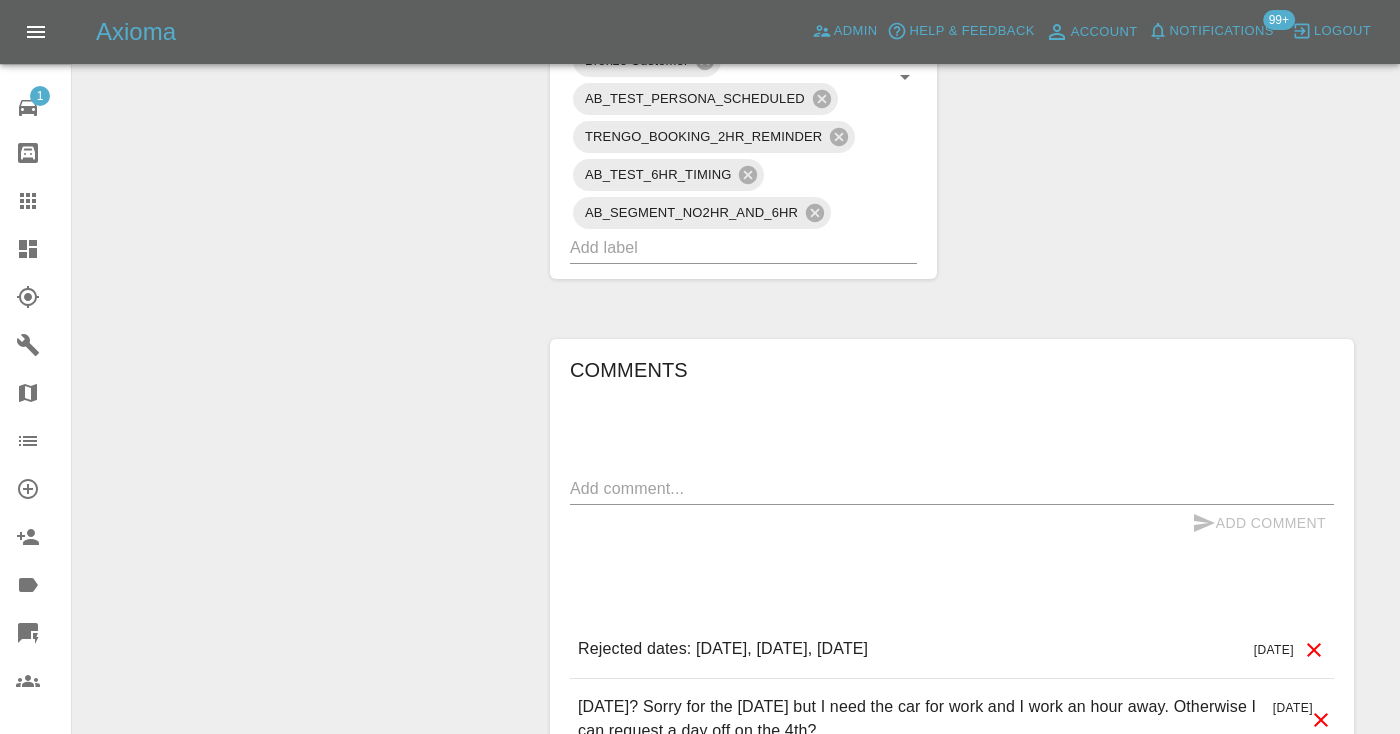 click on "Change Repairer Modify Claim Modify Quote Rollback Submit Payment Archive" at bounding box center [304, -17] 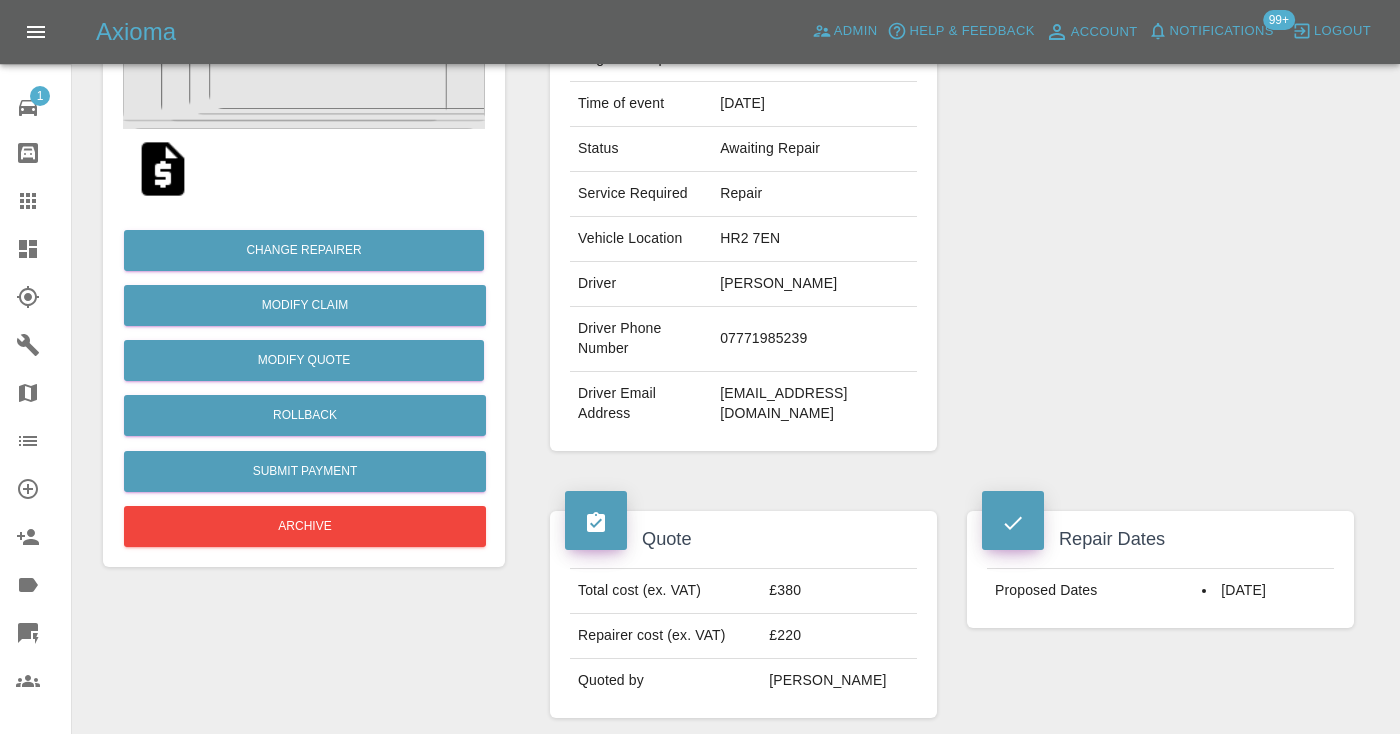scroll, scrollTop: 315, scrollLeft: 0, axis: vertical 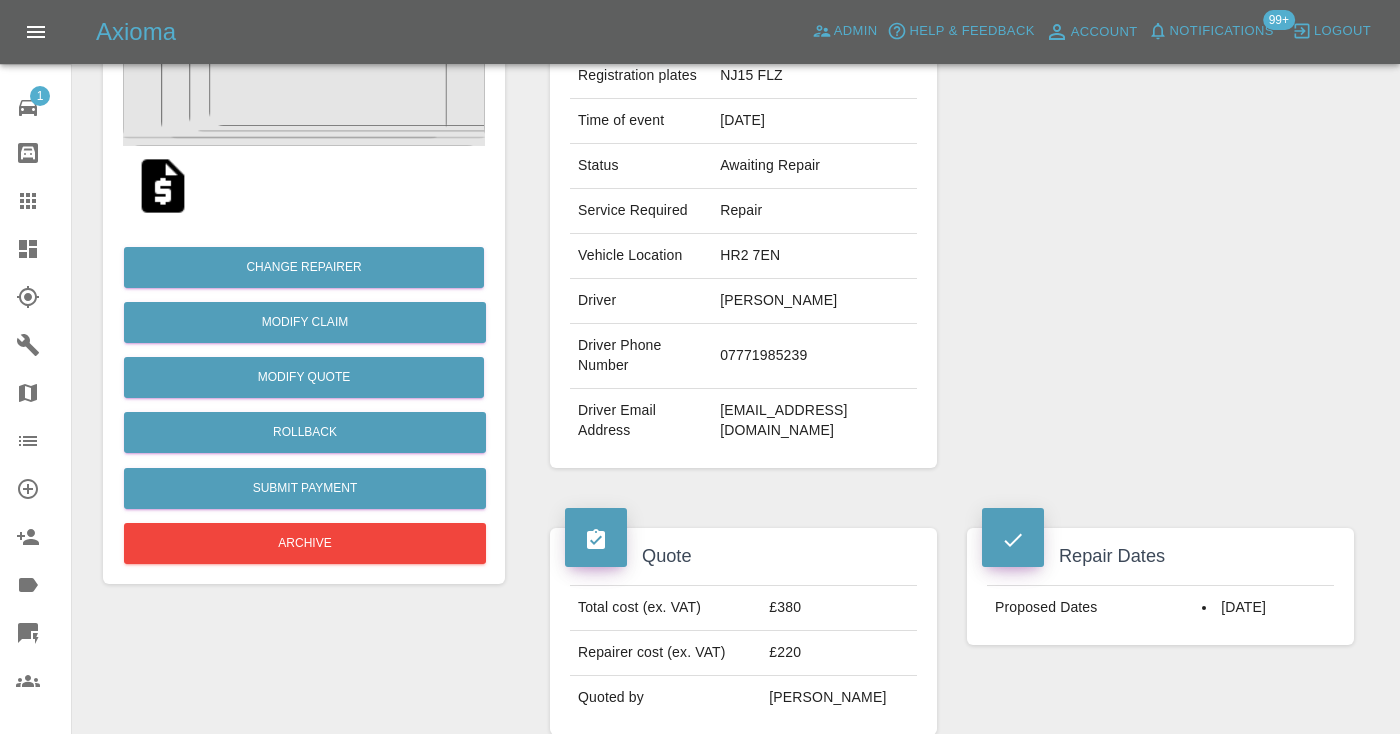 click on "07771985239" at bounding box center (814, 356) 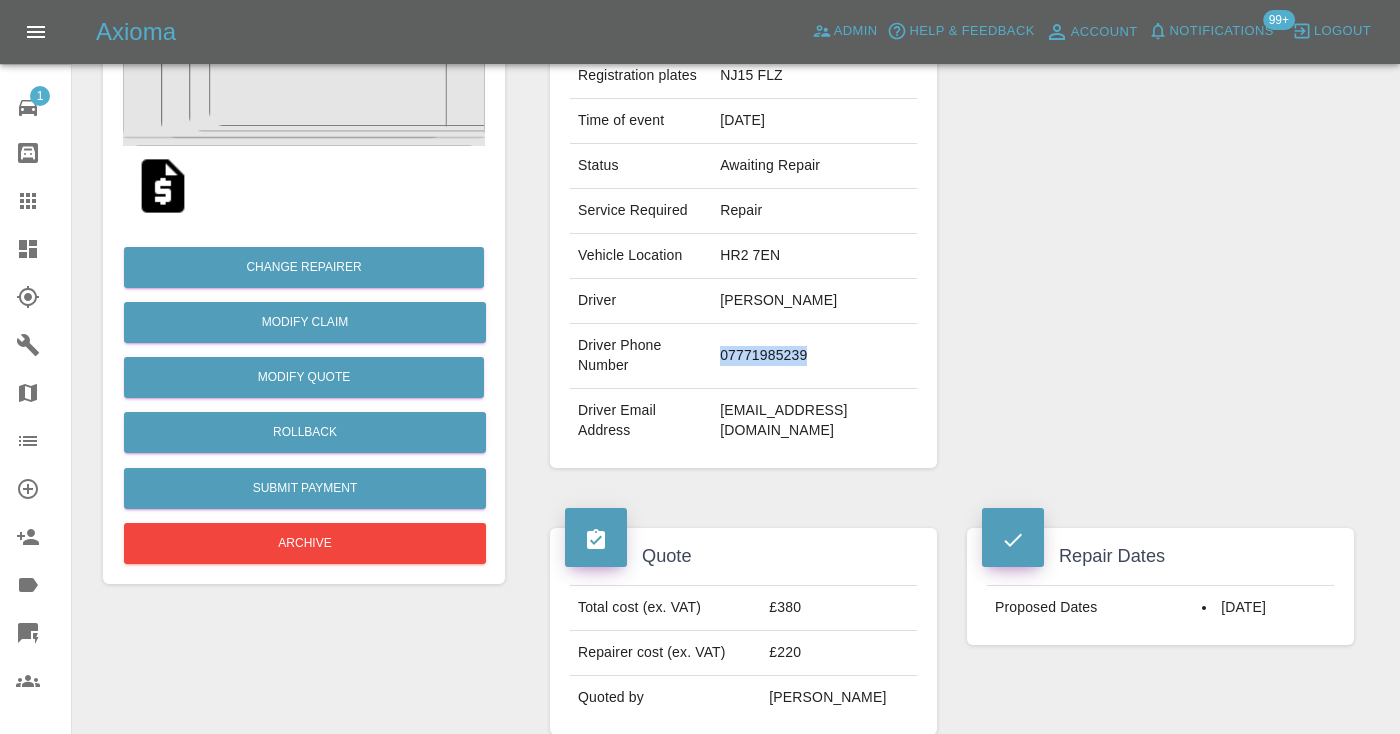 click on "07771985239" at bounding box center [814, 356] 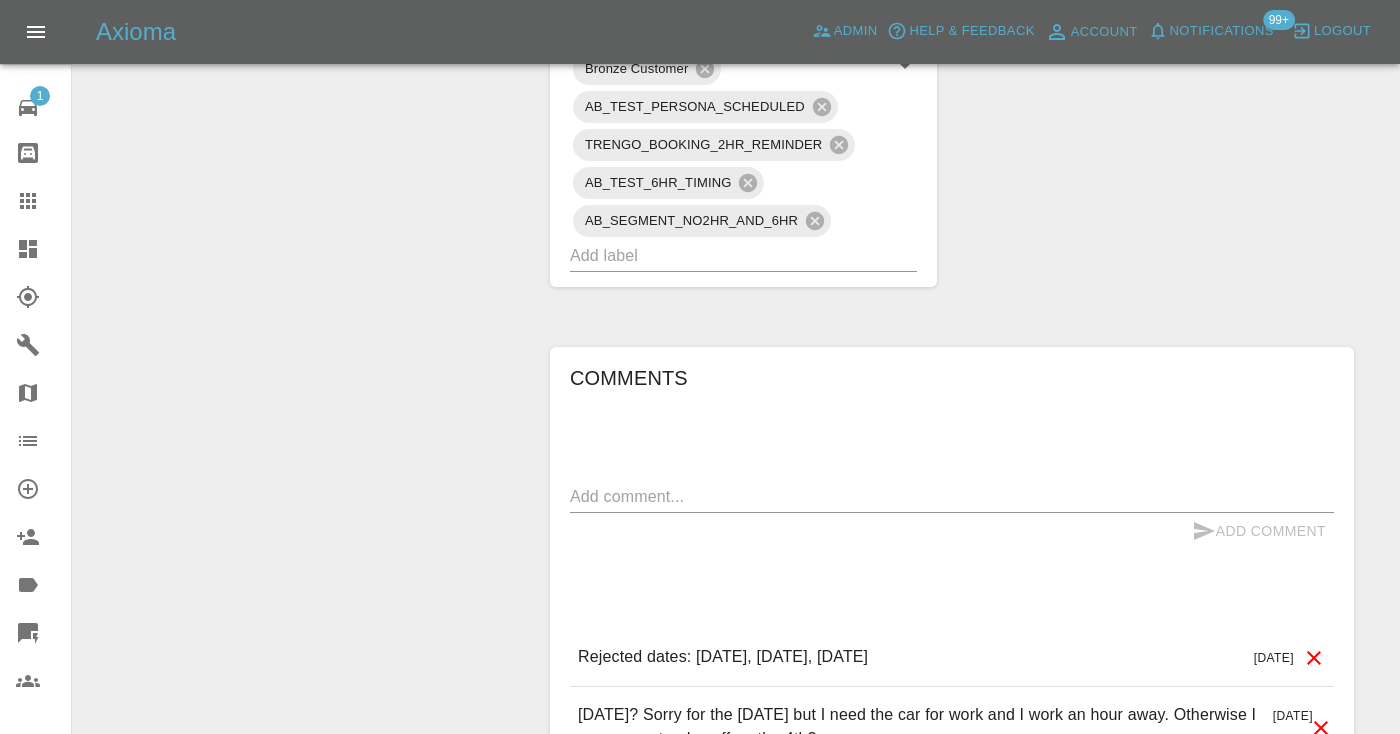 scroll, scrollTop: 1360, scrollLeft: 0, axis: vertical 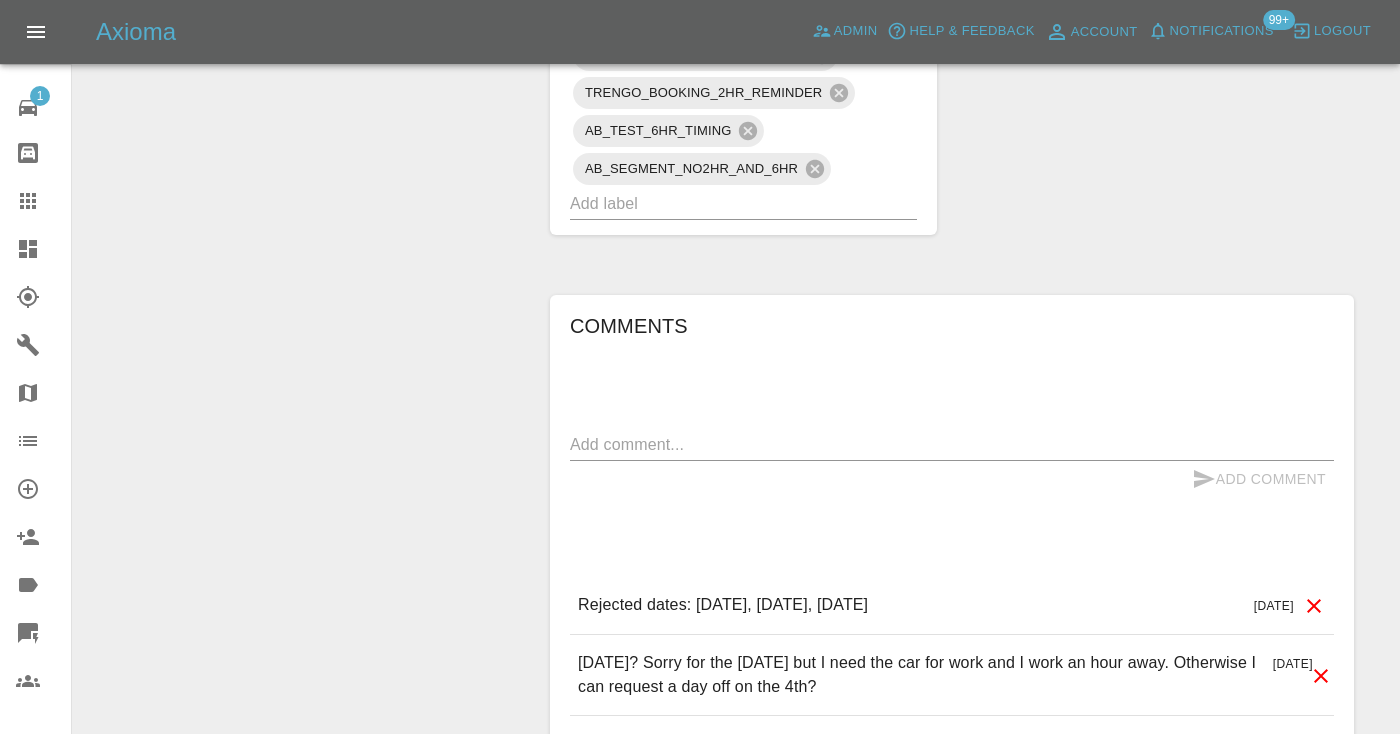 click at bounding box center (952, 444) 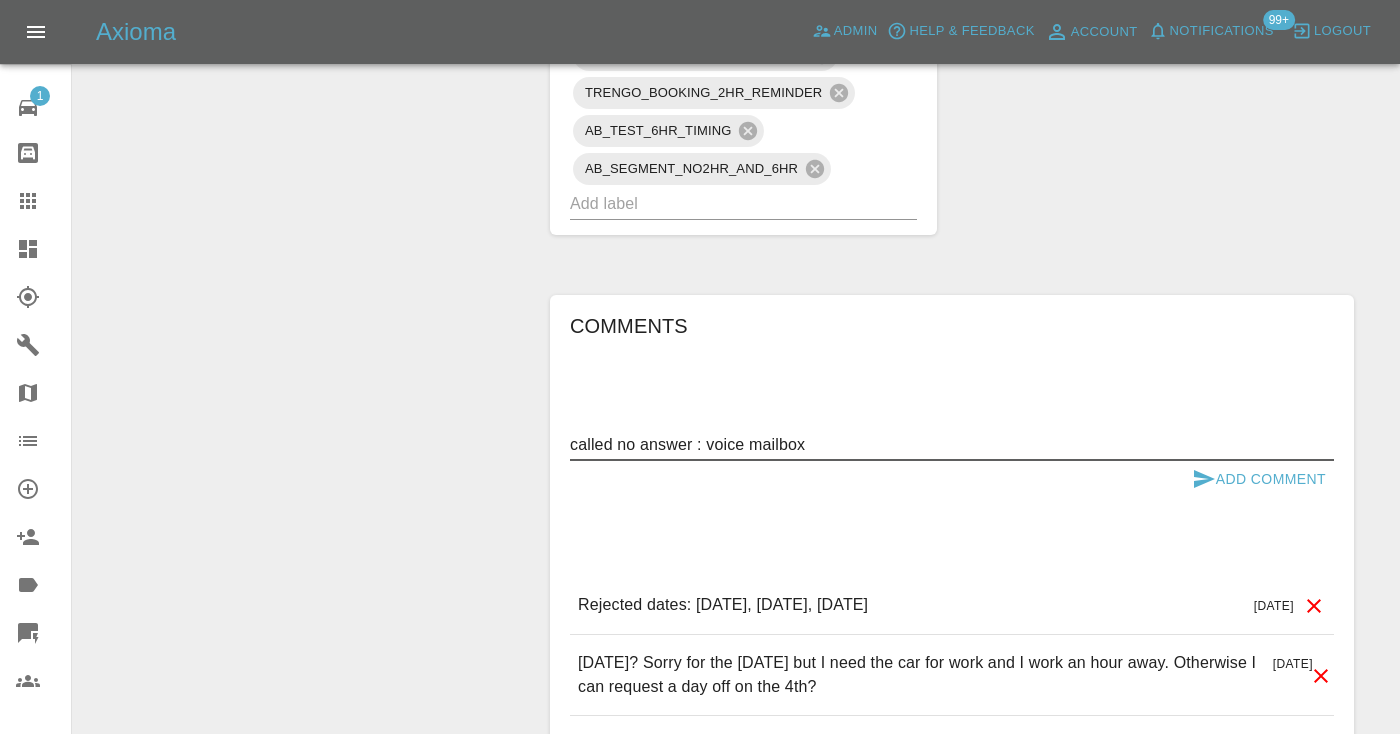 type on "called no answer : voice mailbox" 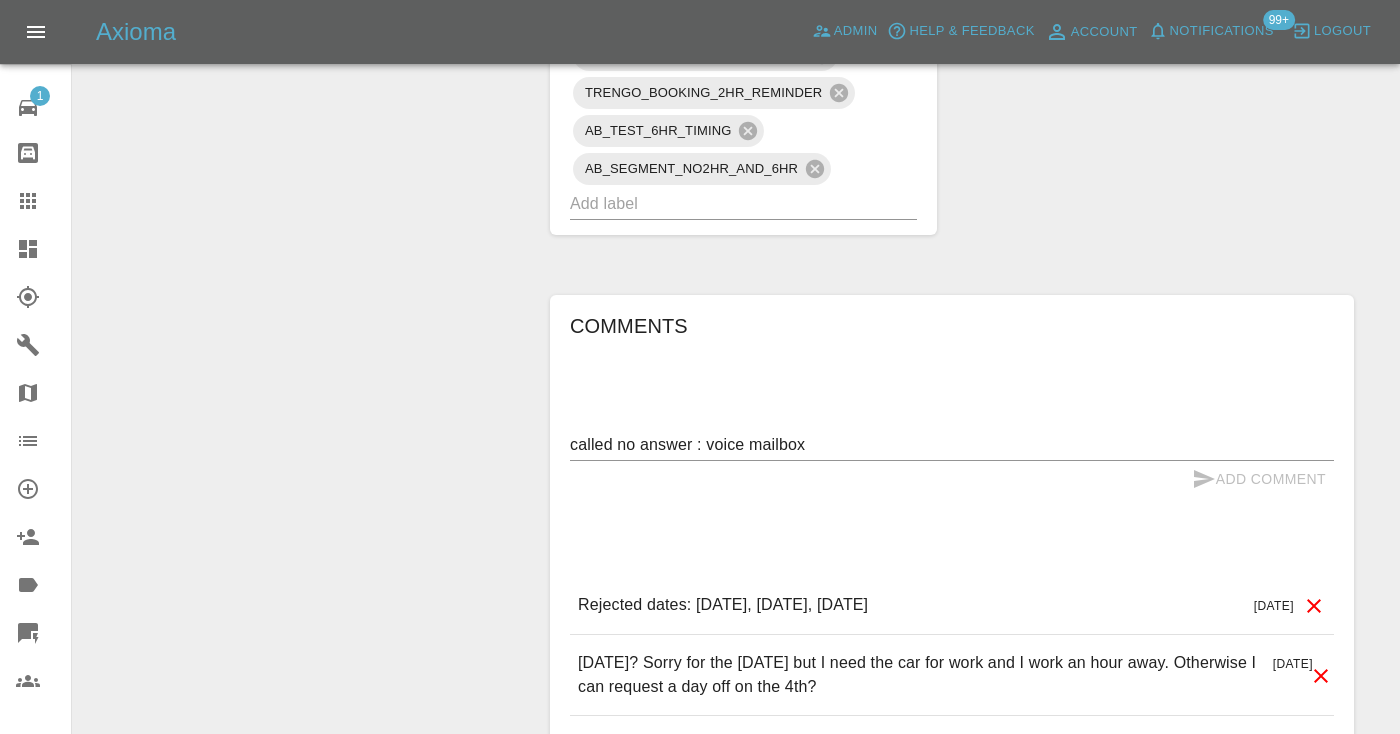 type 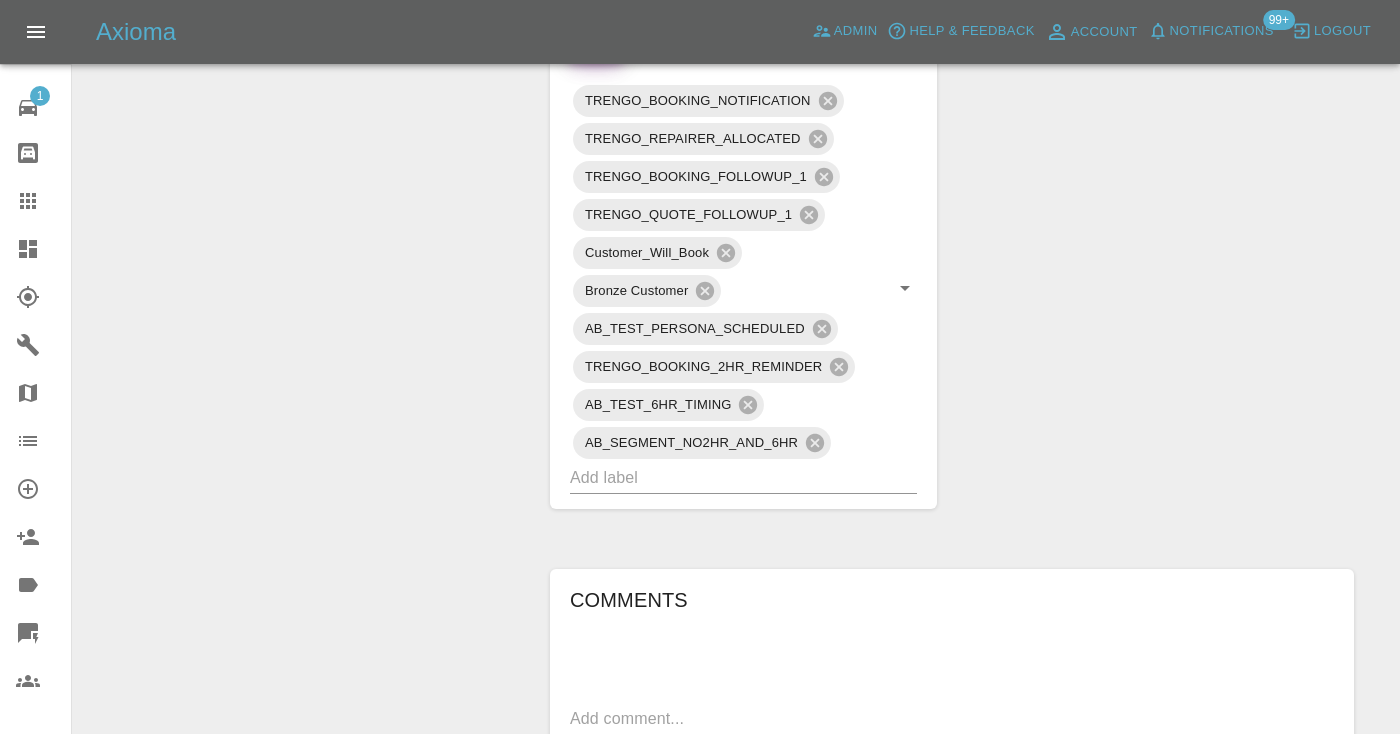 scroll, scrollTop: 1033, scrollLeft: 0, axis: vertical 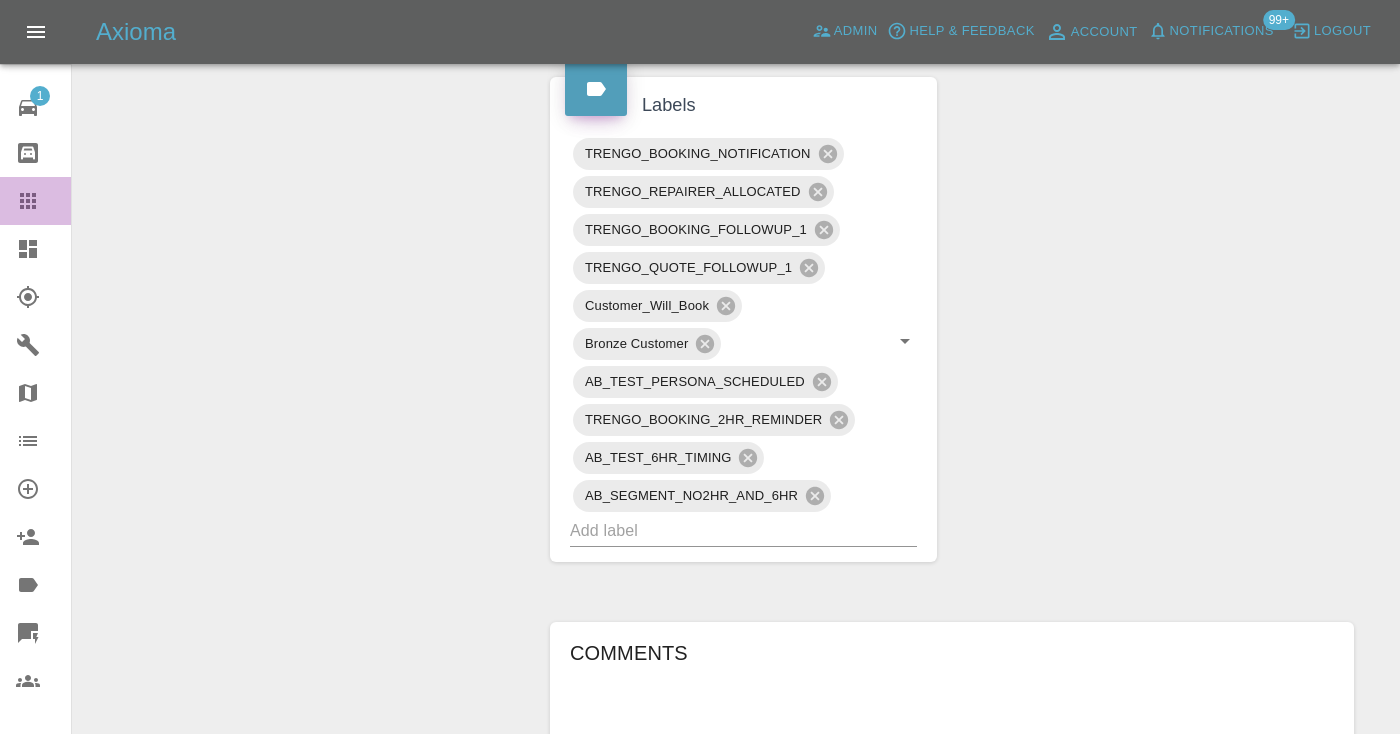 click 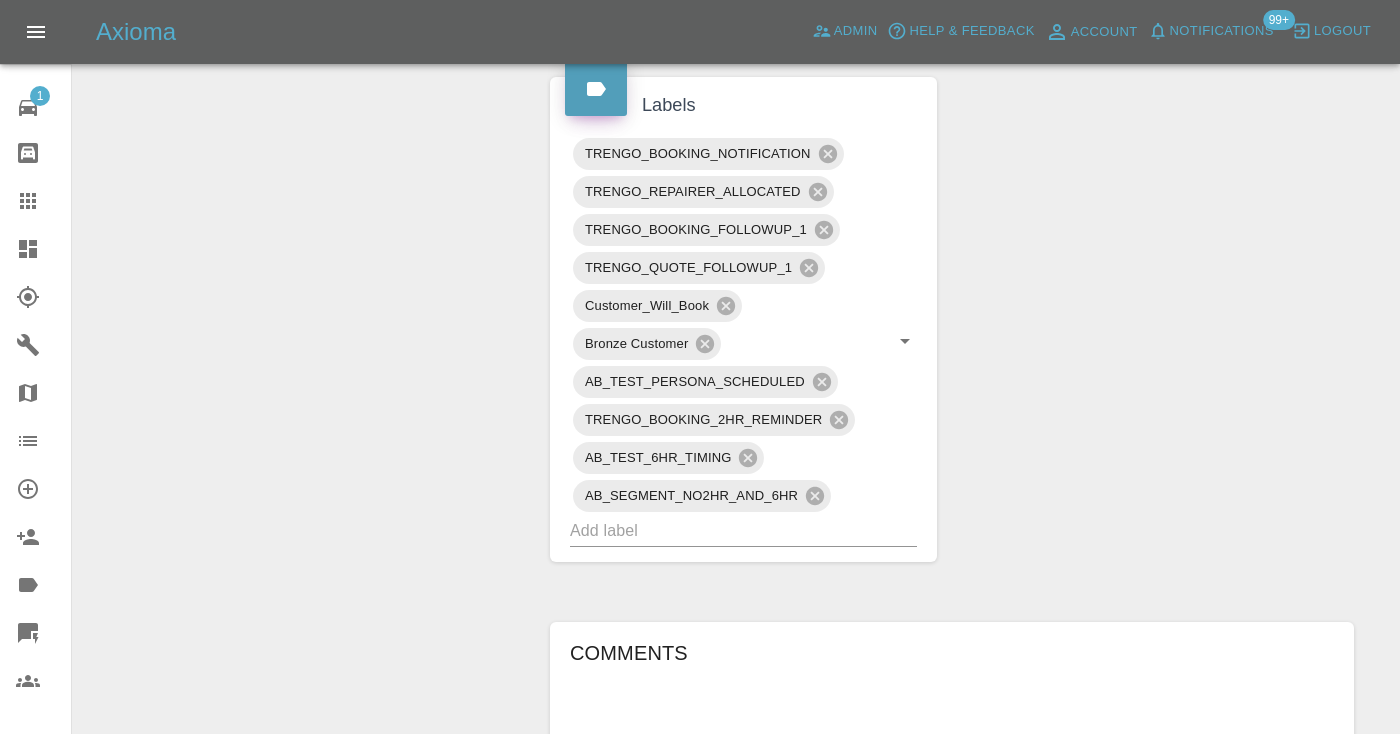 scroll, scrollTop: 201, scrollLeft: 0, axis: vertical 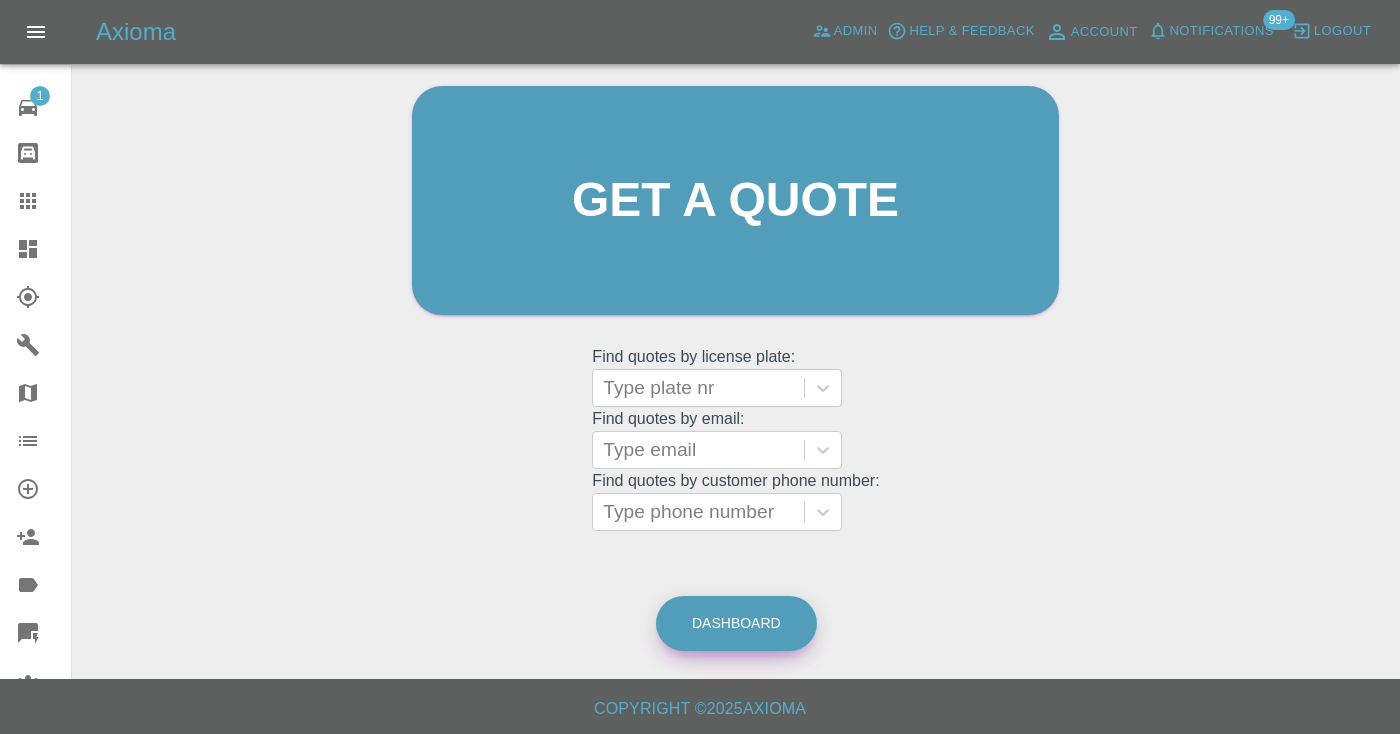 click on "Dashboard" at bounding box center (736, 623) 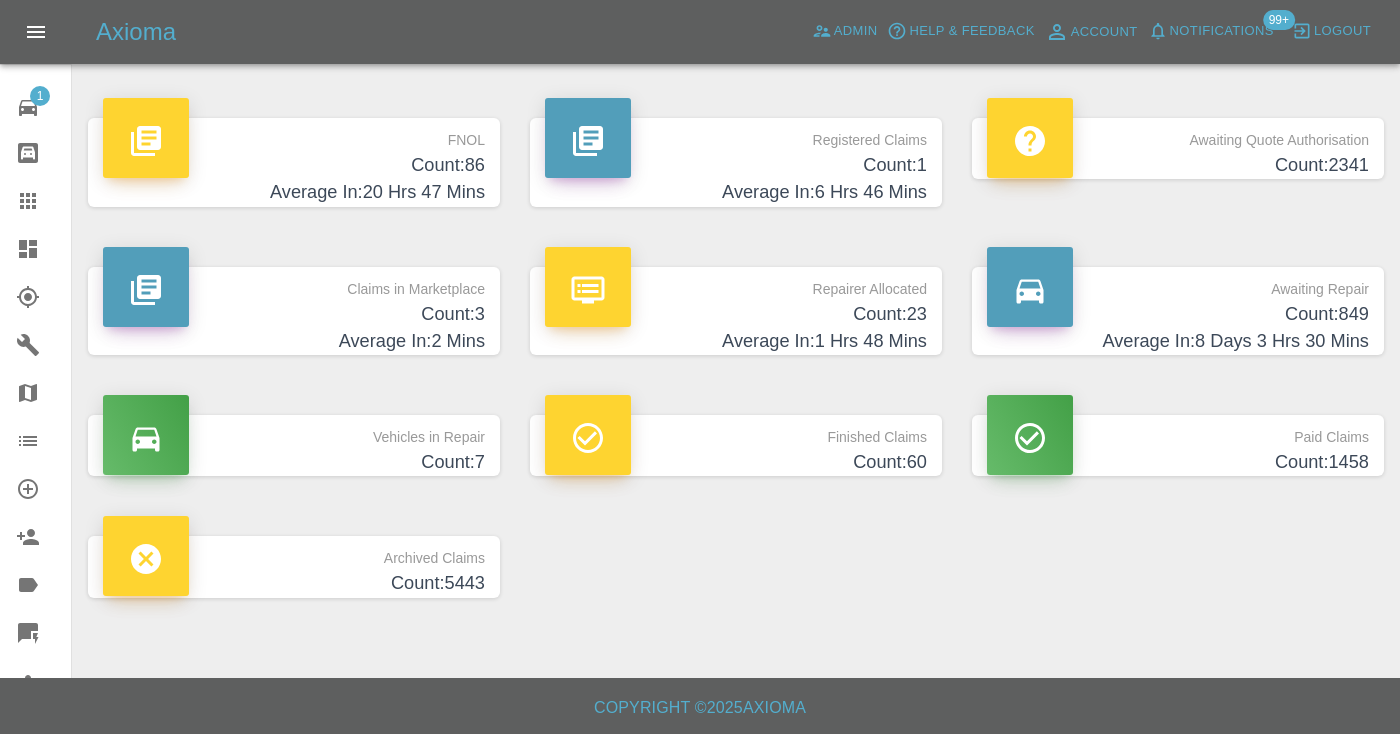 click on "Count:  849" at bounding box center (1178, 314) 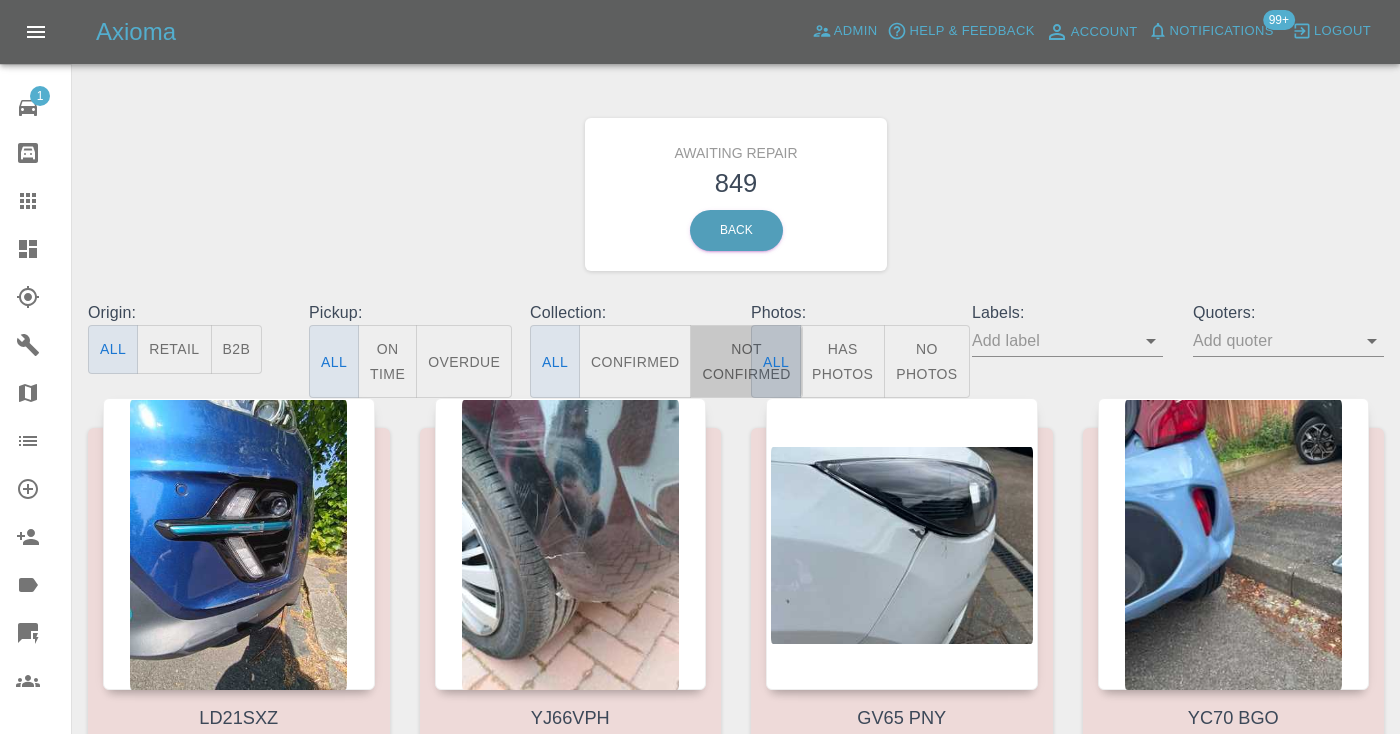 click on "Not Confirmed" at bounding box center (746, 361) 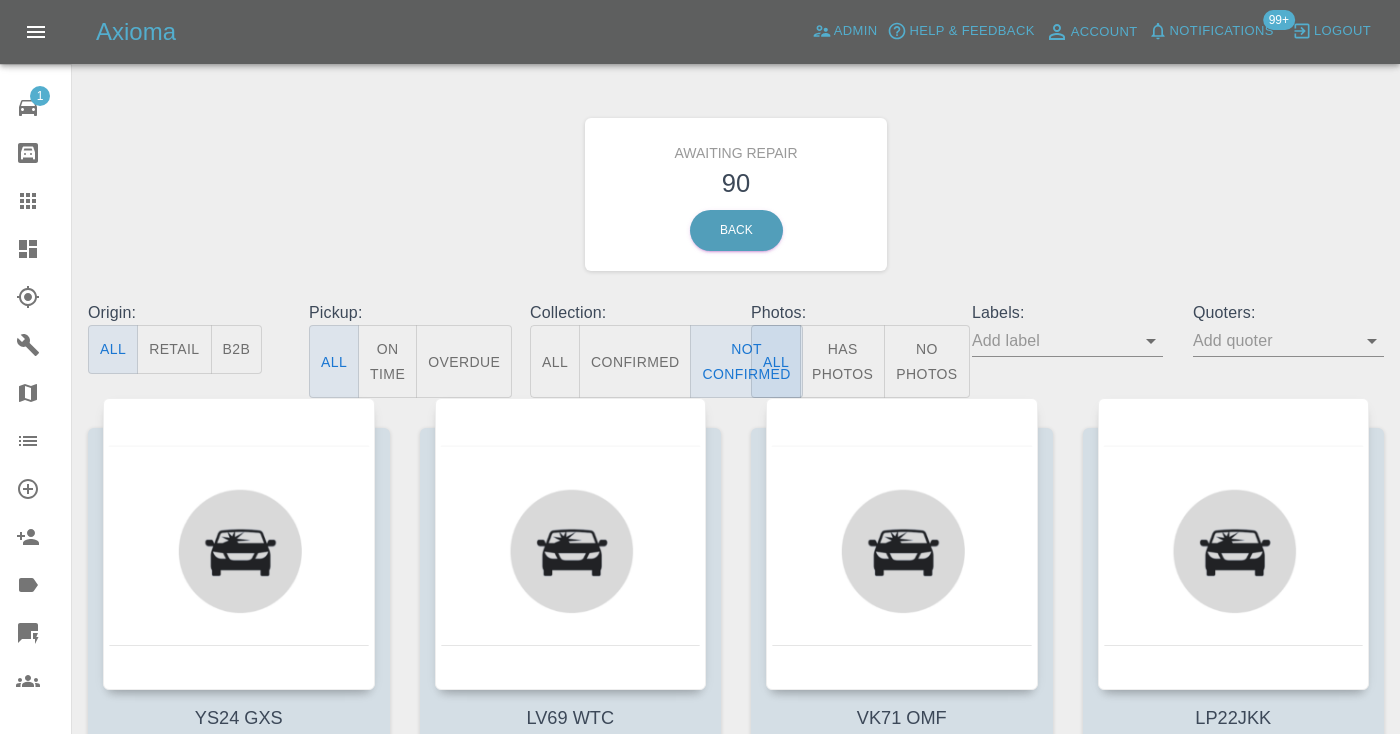 click on "Awaiting Repair 90 Back" at bounding box center (736, 194) 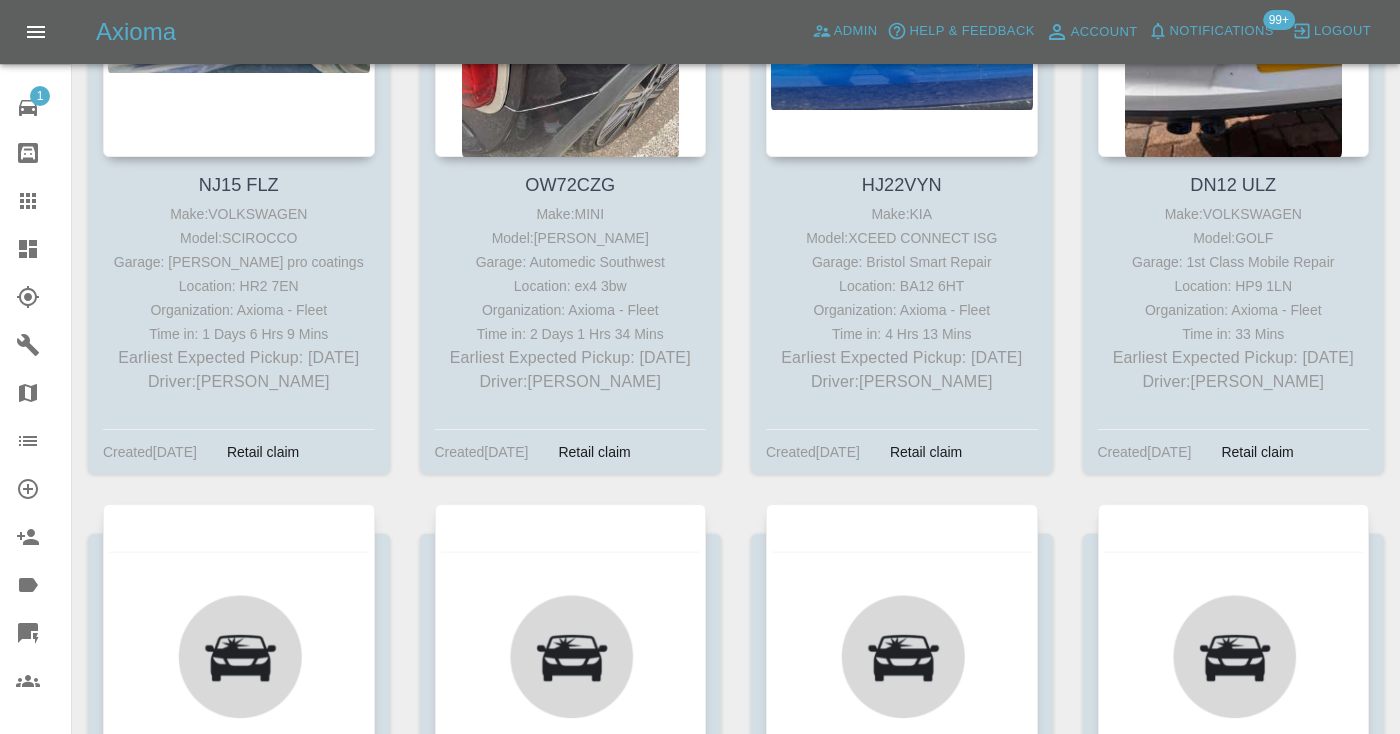 scroll, scrollTop: 12410, scrollLeft: 0, axis: vertical 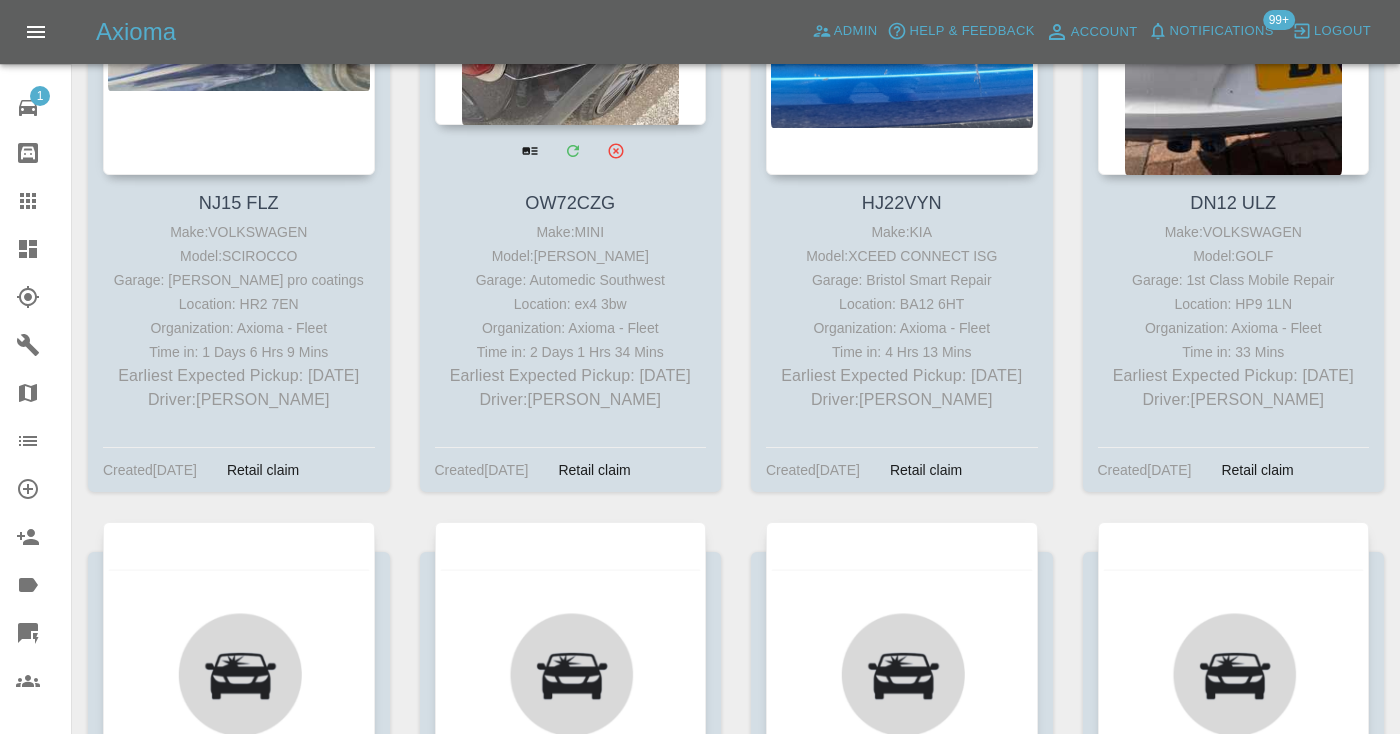 click at bounding box center [571, -21] 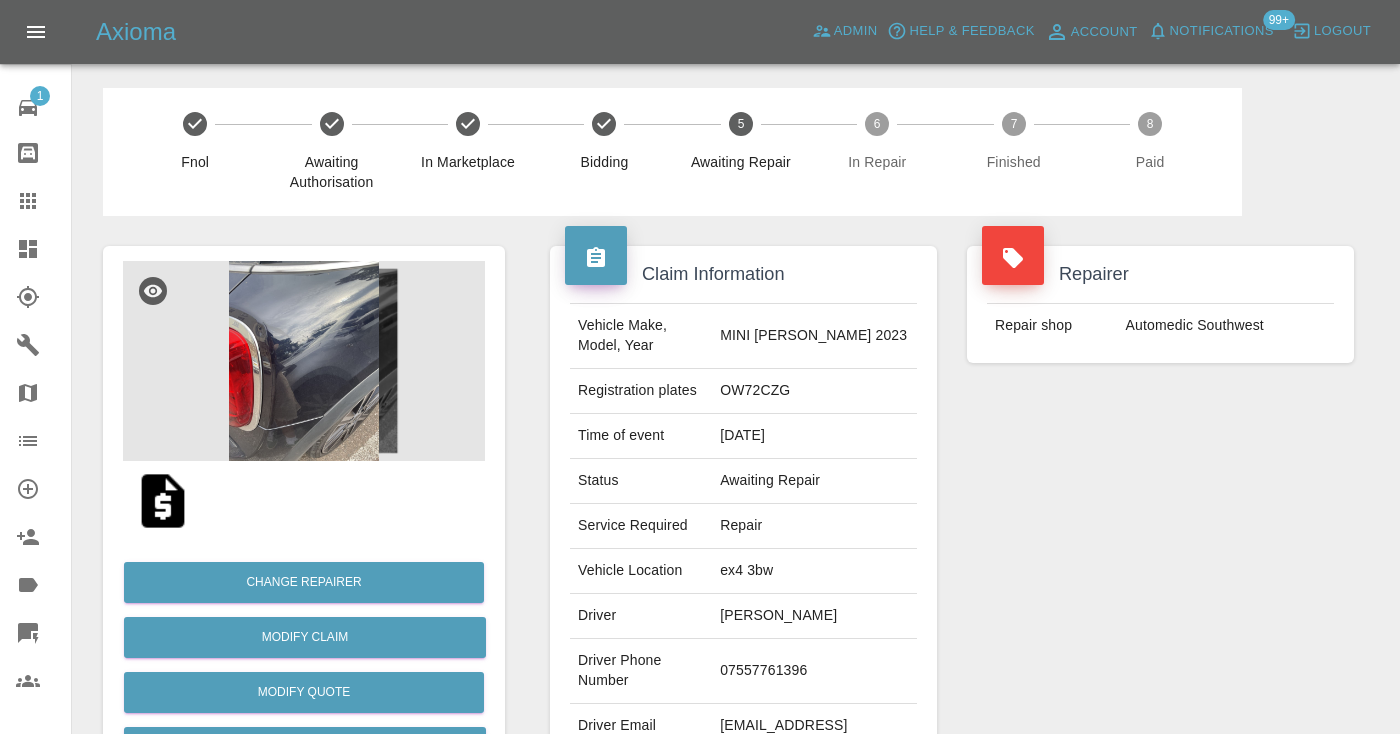 click on "07557761396" at bounding box center [814, 671] 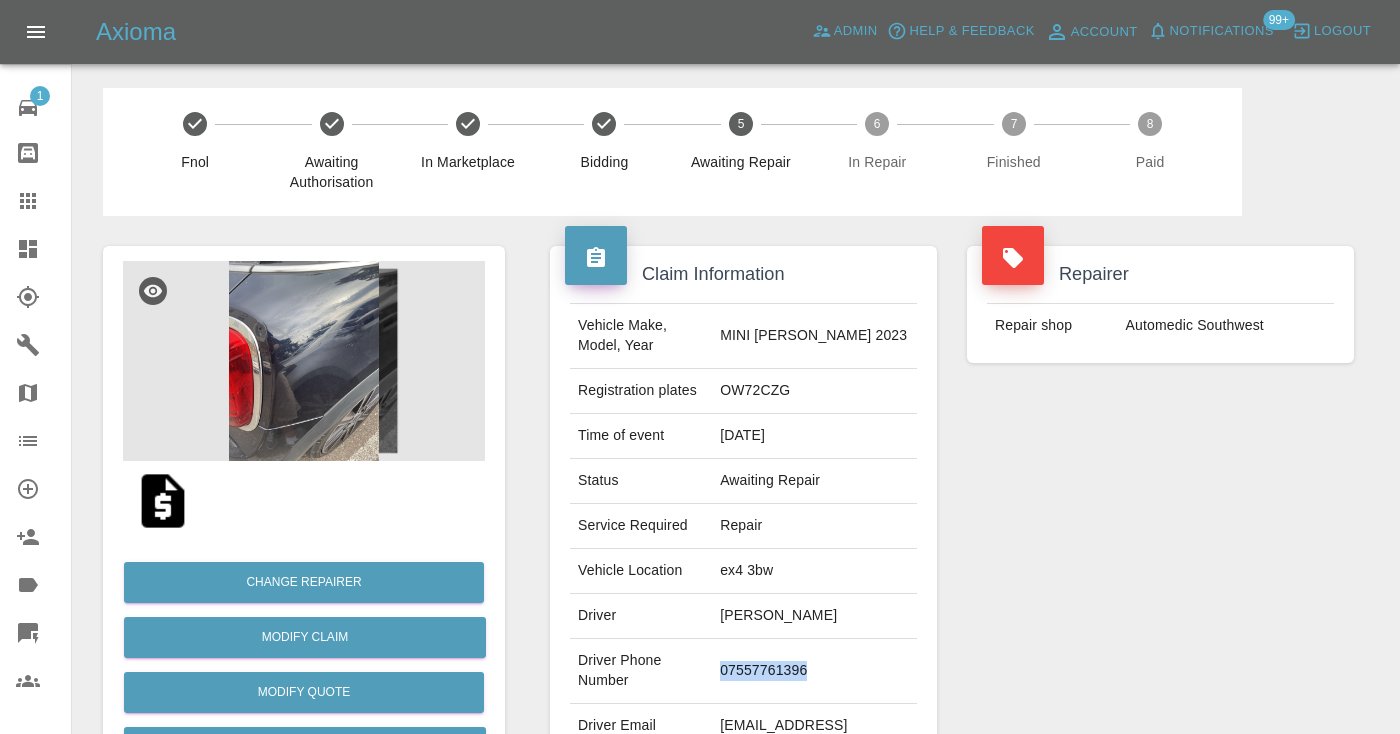 click on "07557761396" at bounding box center (814, 671) 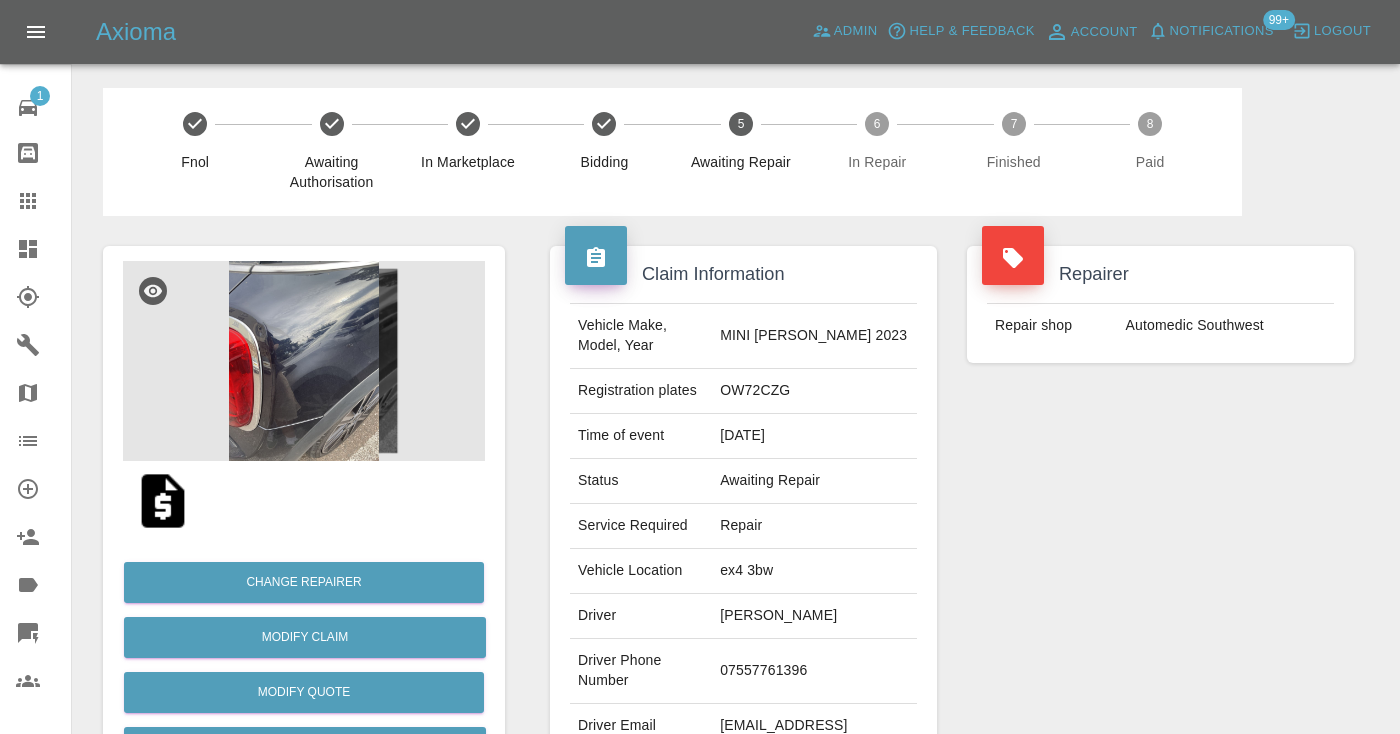 click on "Repairer Repair shop Automedic Southwest" at bounding box center [1160, 514] 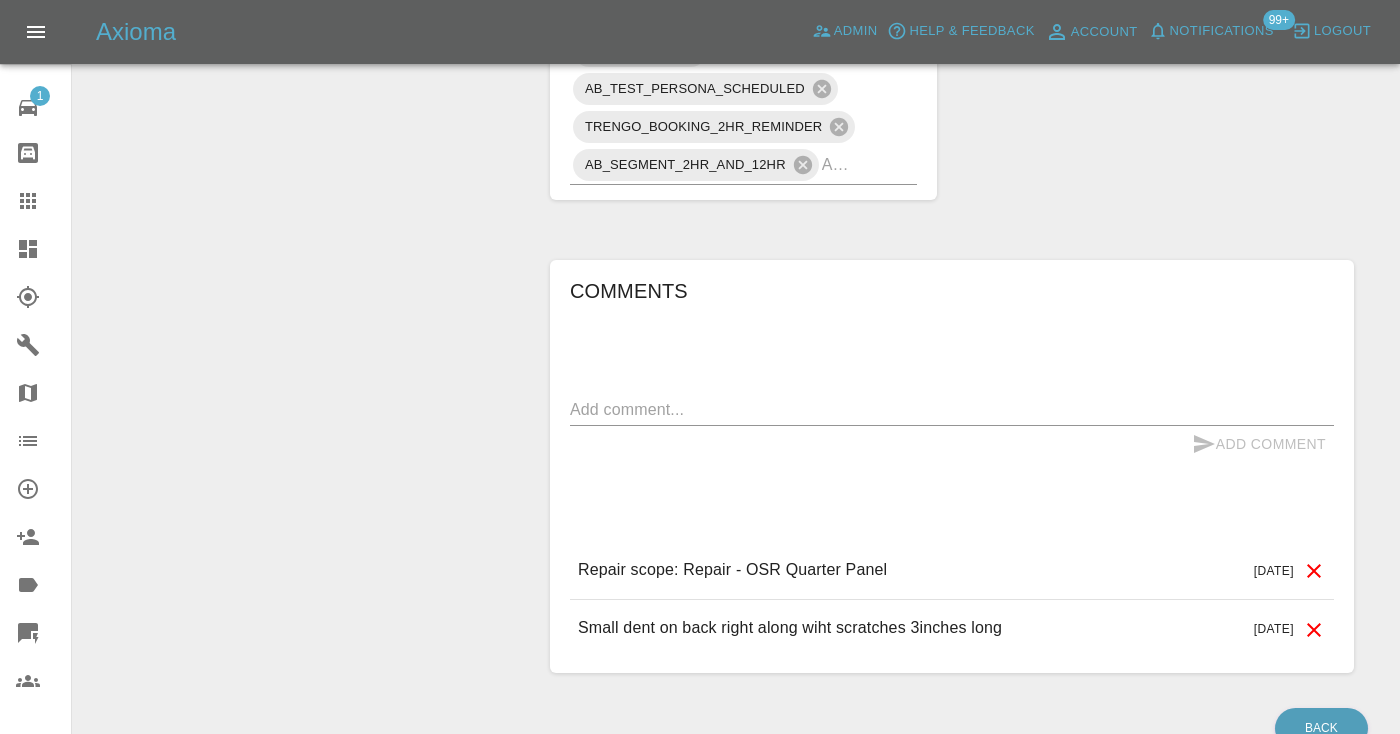 scroll, scrollTop: 1448, scrollLeft: 0, axis: vertical 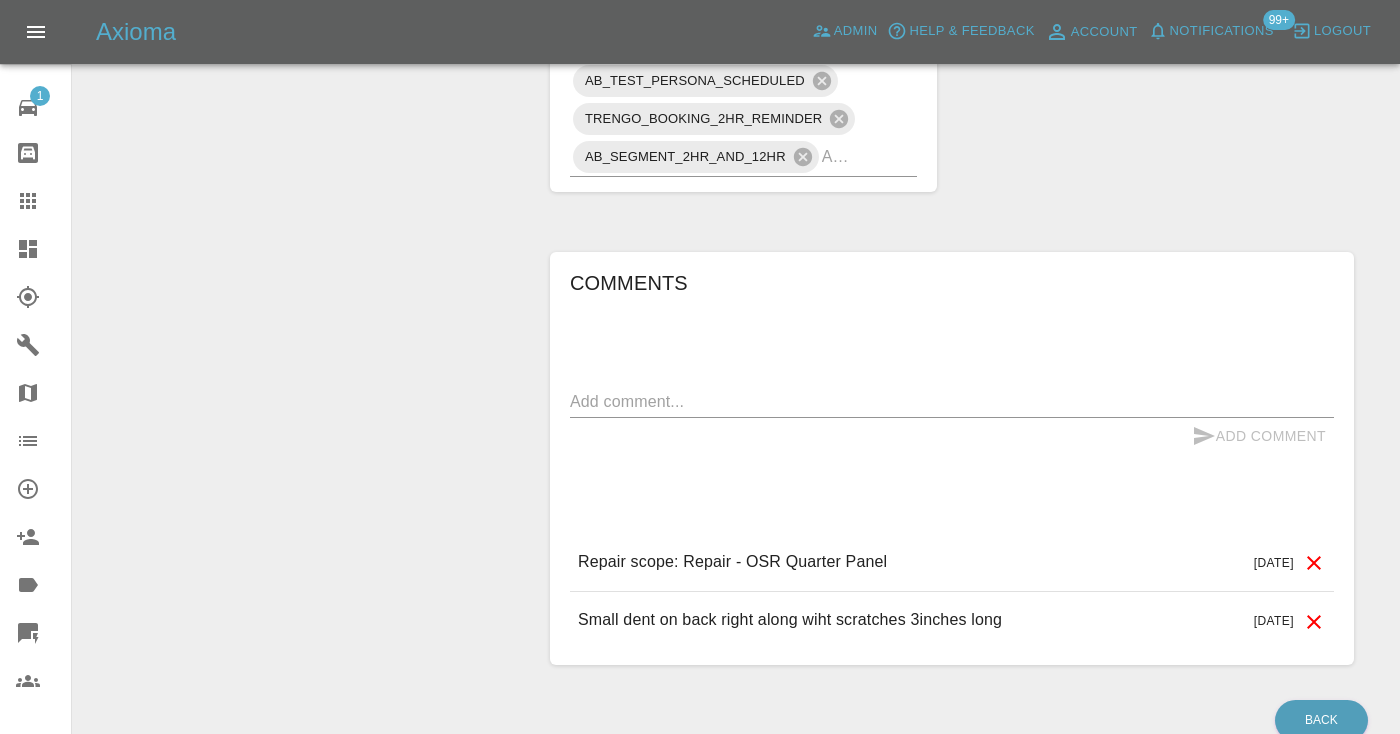 click at bounding box center [952, 401] 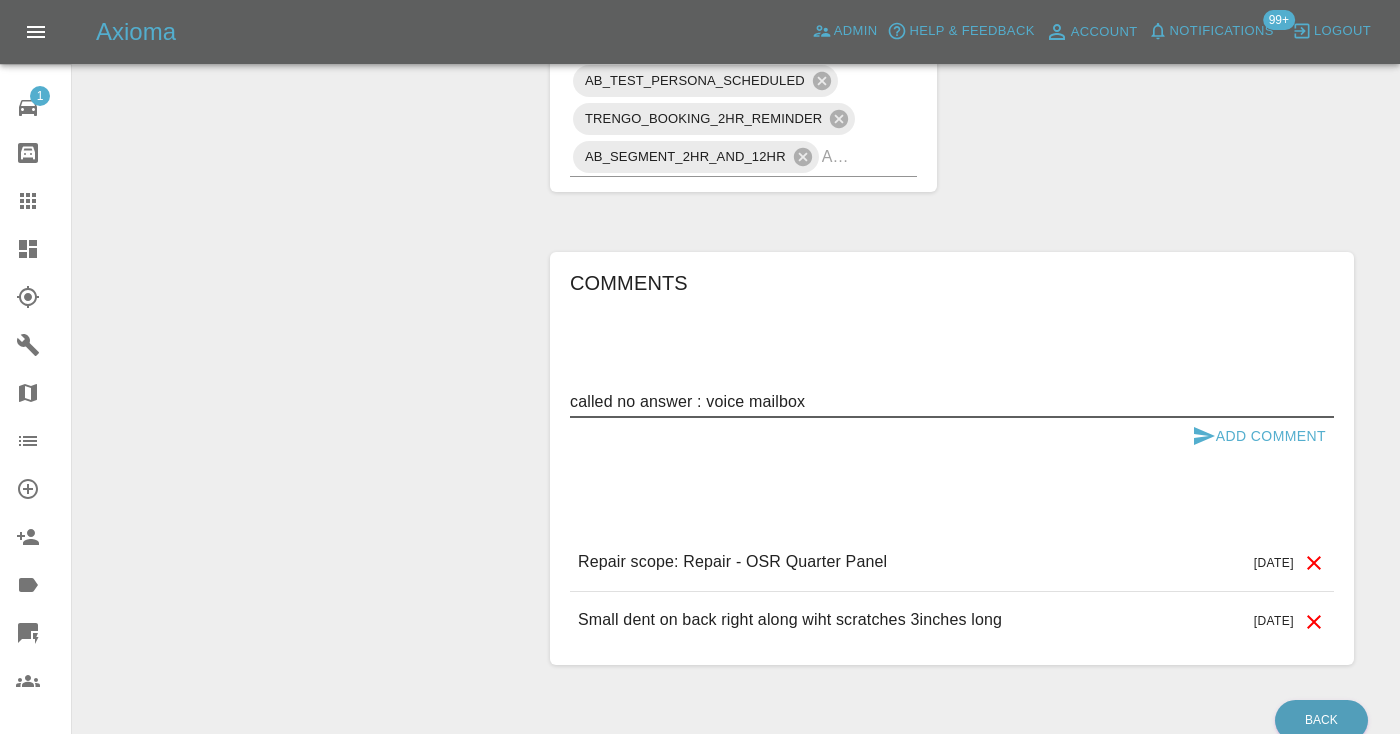 type on "called no answer : voice mailbox" 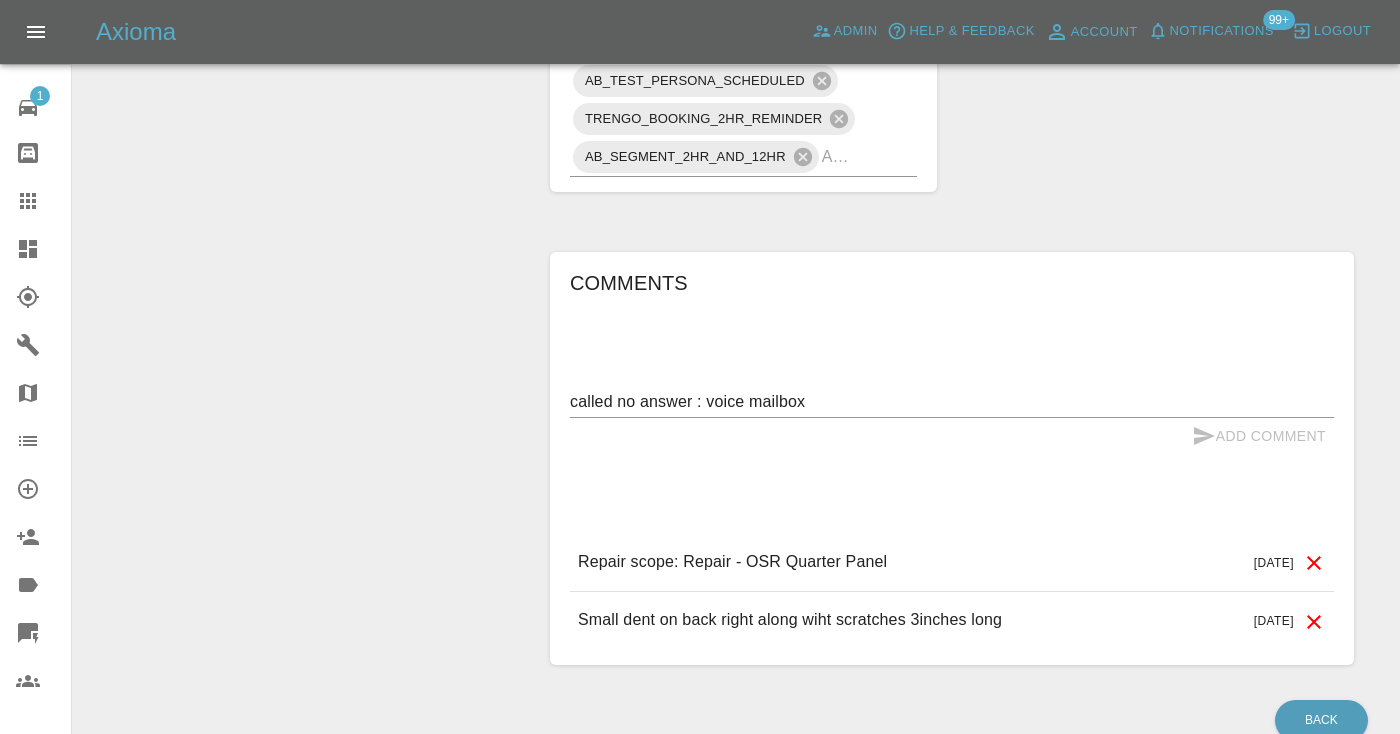 type 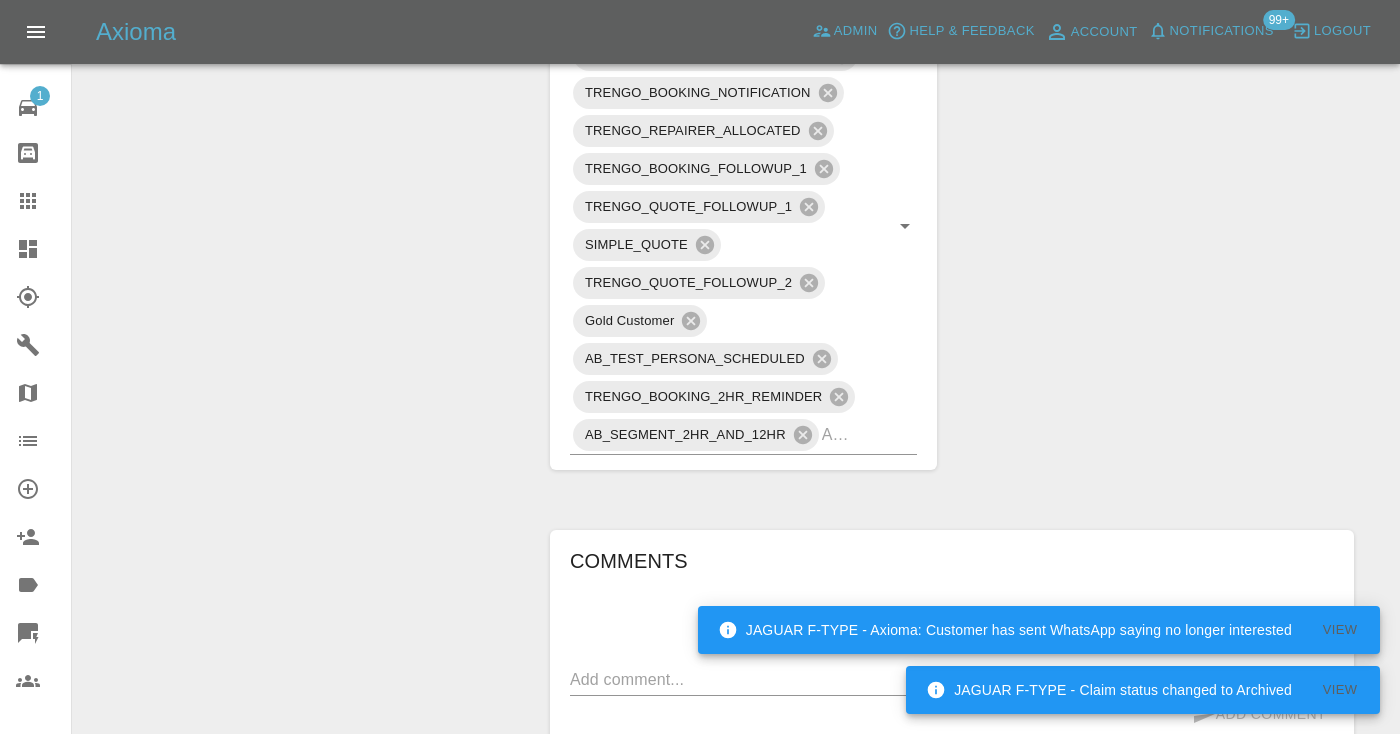 scroll, scrollTop: 1177, scrollLeft: 0, axis: vertical 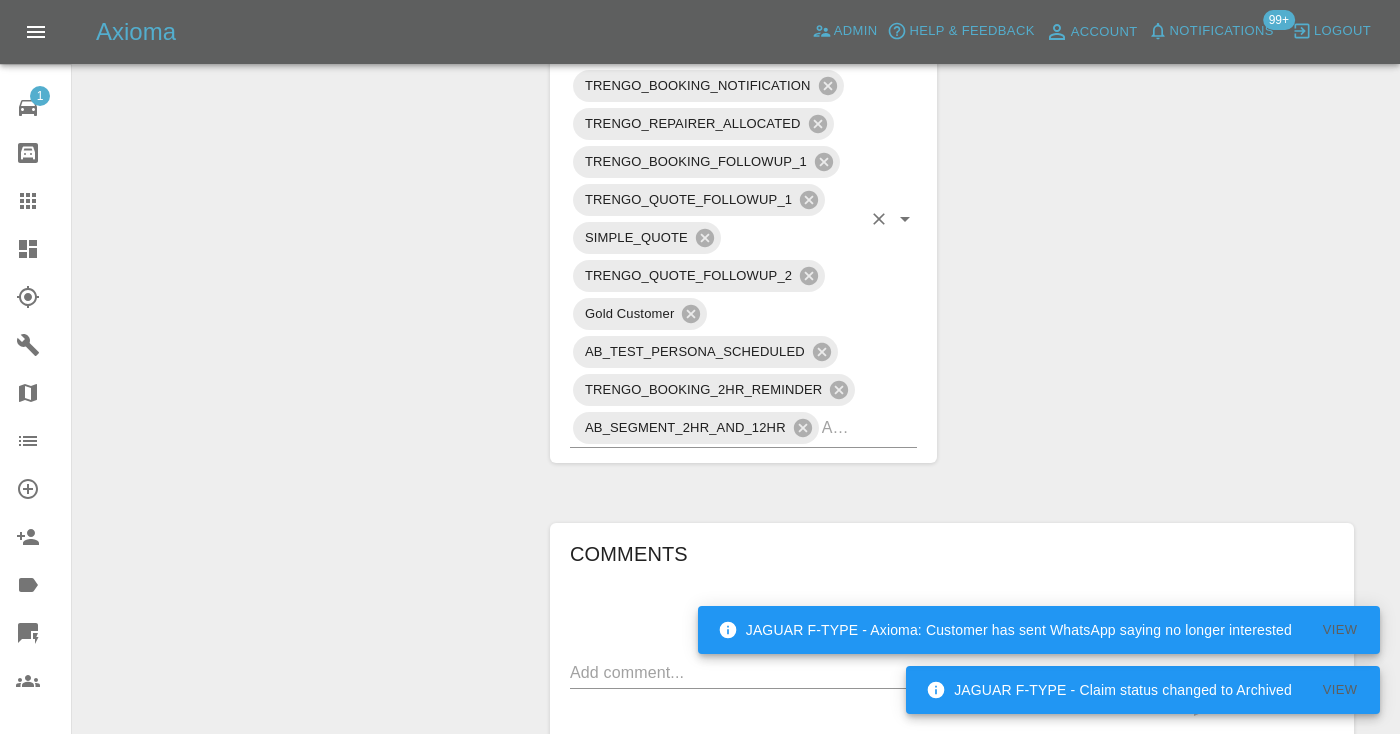 click at bounding box center (841, 427) 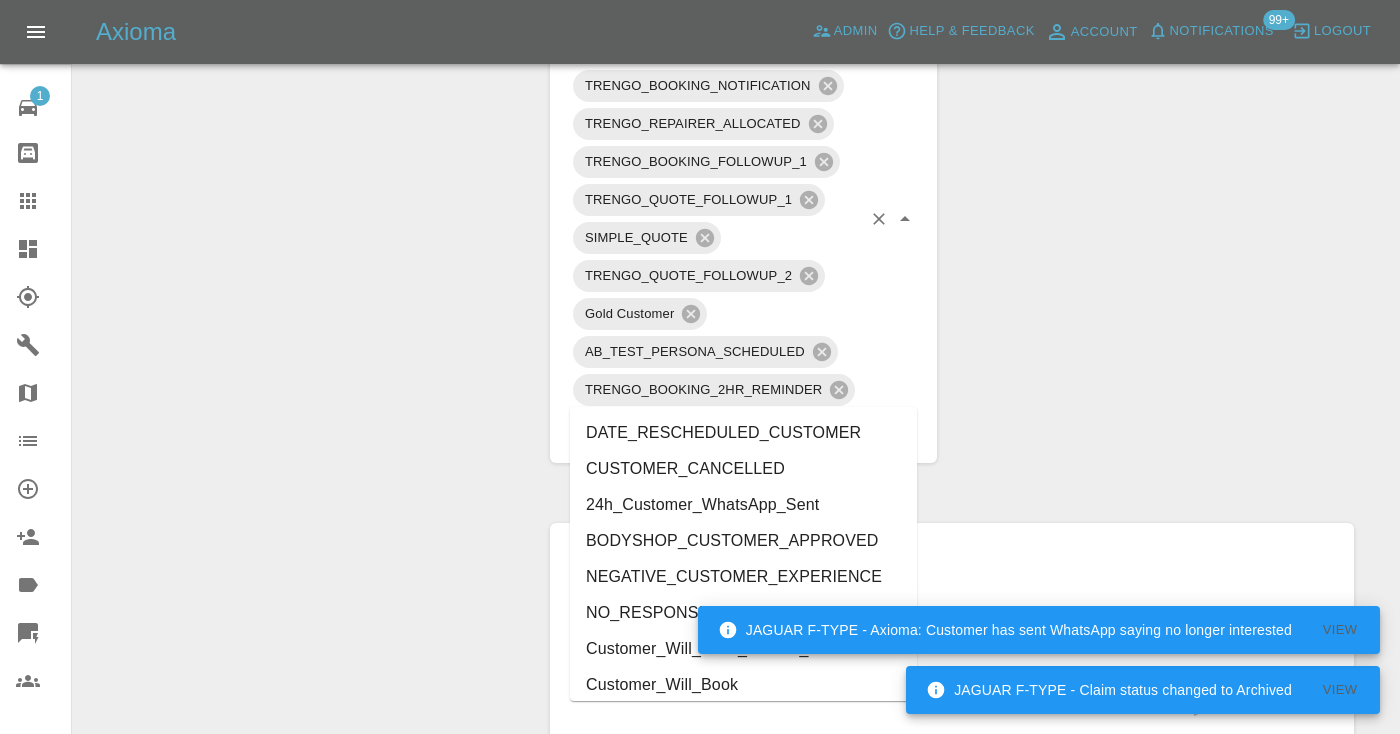 type on "cust" 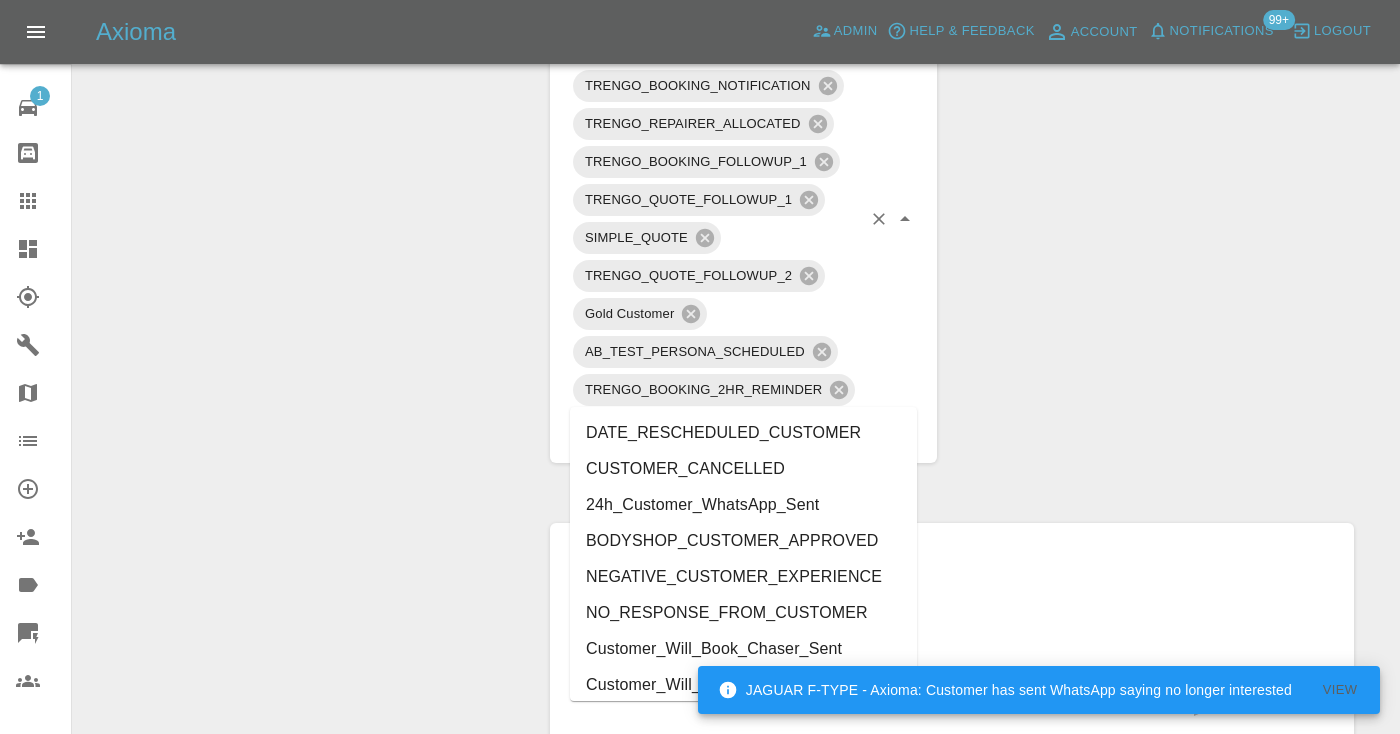click on "Customer_Will_Book" at bounding box center [743, 685] 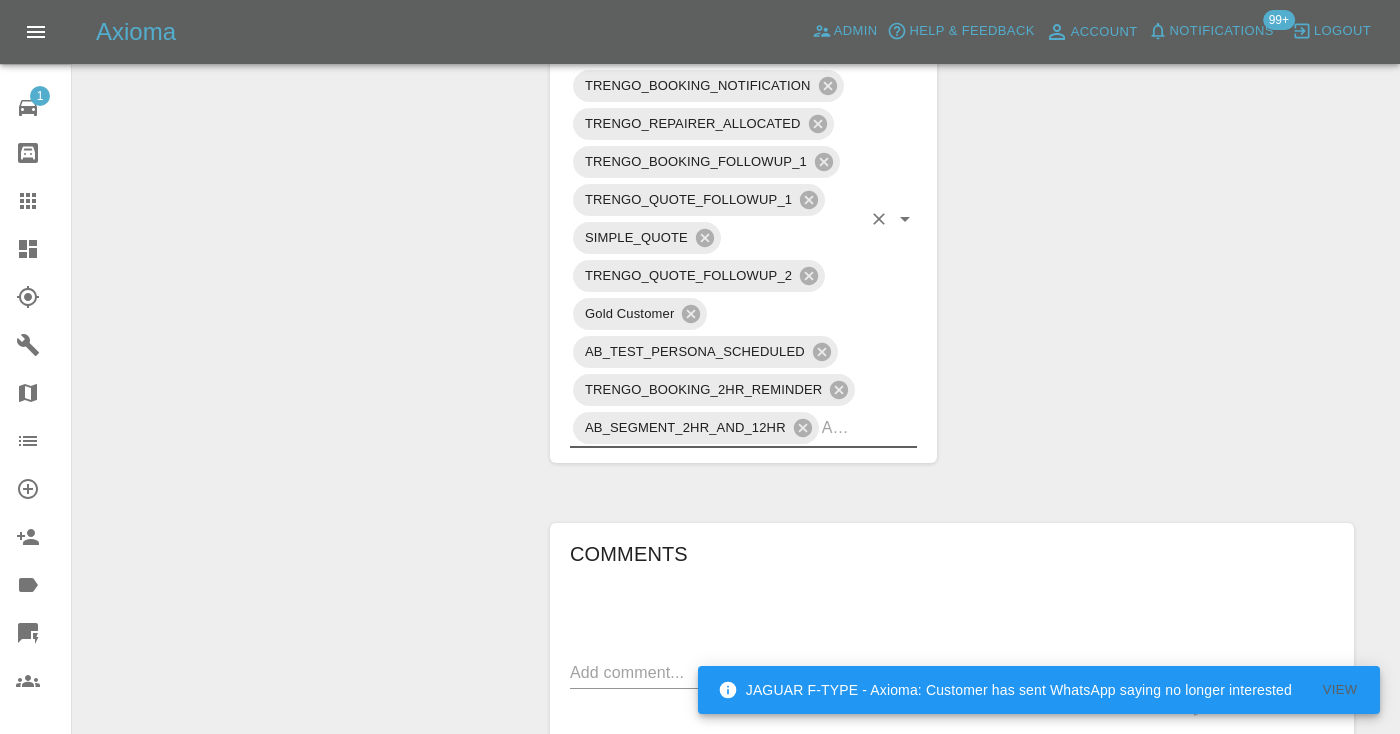 click on "Change Repairer Modify Claim Modify Quote Rollback Submit Payment Archive" at bounding box center (304, 45) 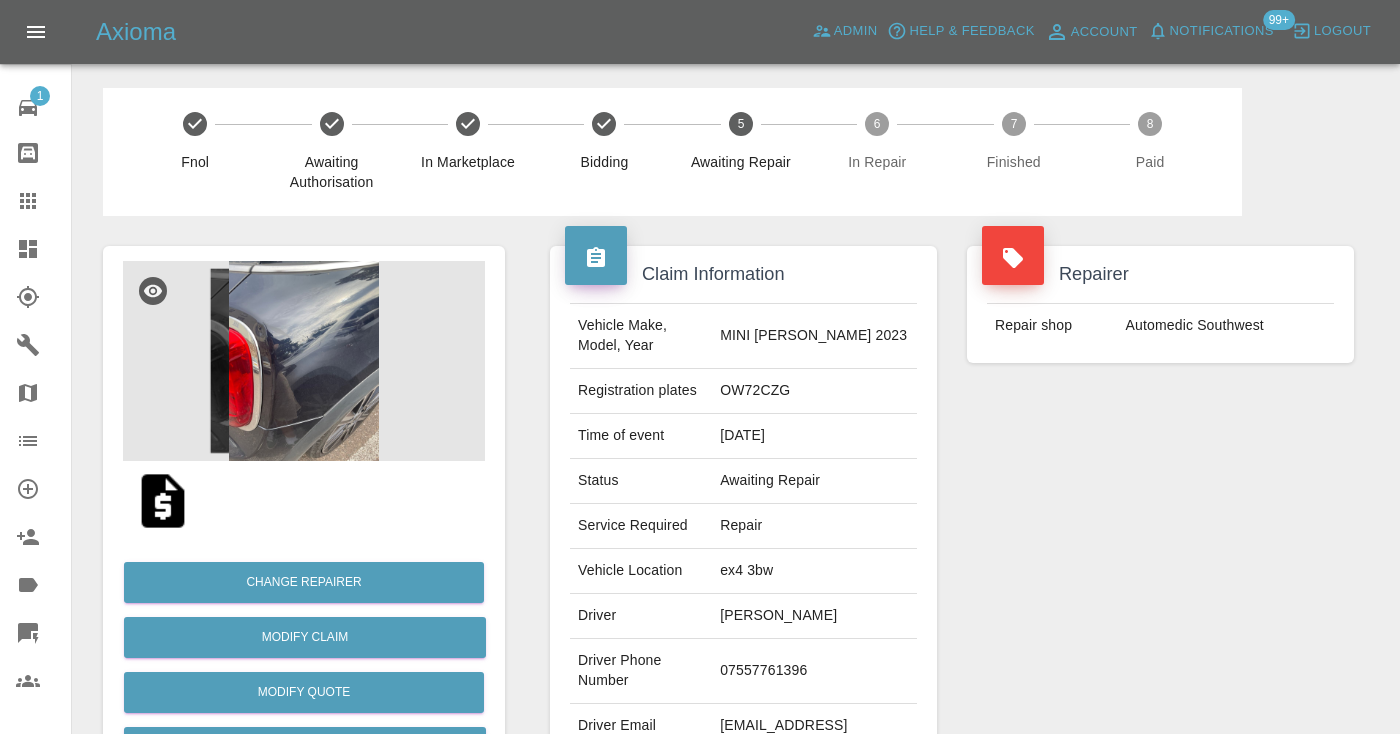 scroll, scrollTop: 0, scrollLeft: 0, axis: both 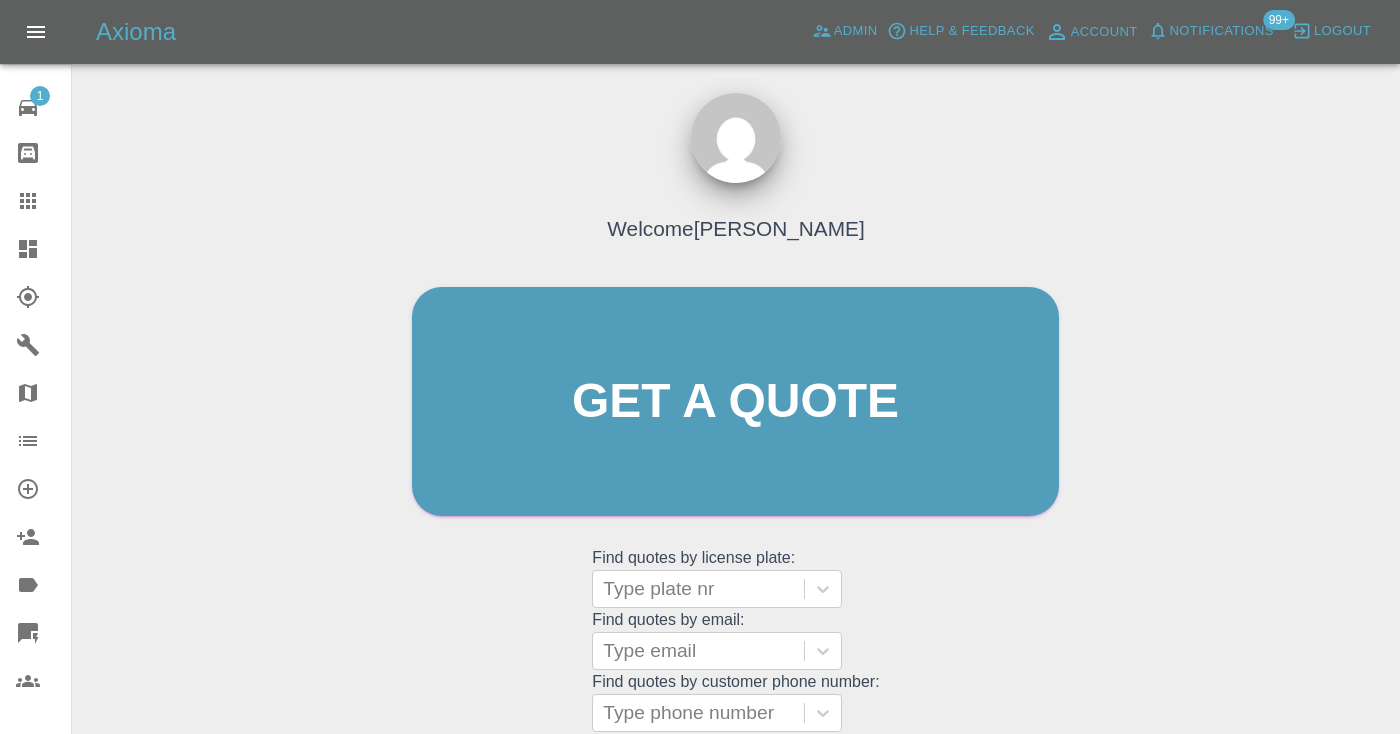 click on "Welcome  Castro Get a quote Get a quote Find quotes by license plate: Type plate nr Find quotes by email: Type email Find quotes by customer phone number: Type phone number" at bounding box center (735, 440) 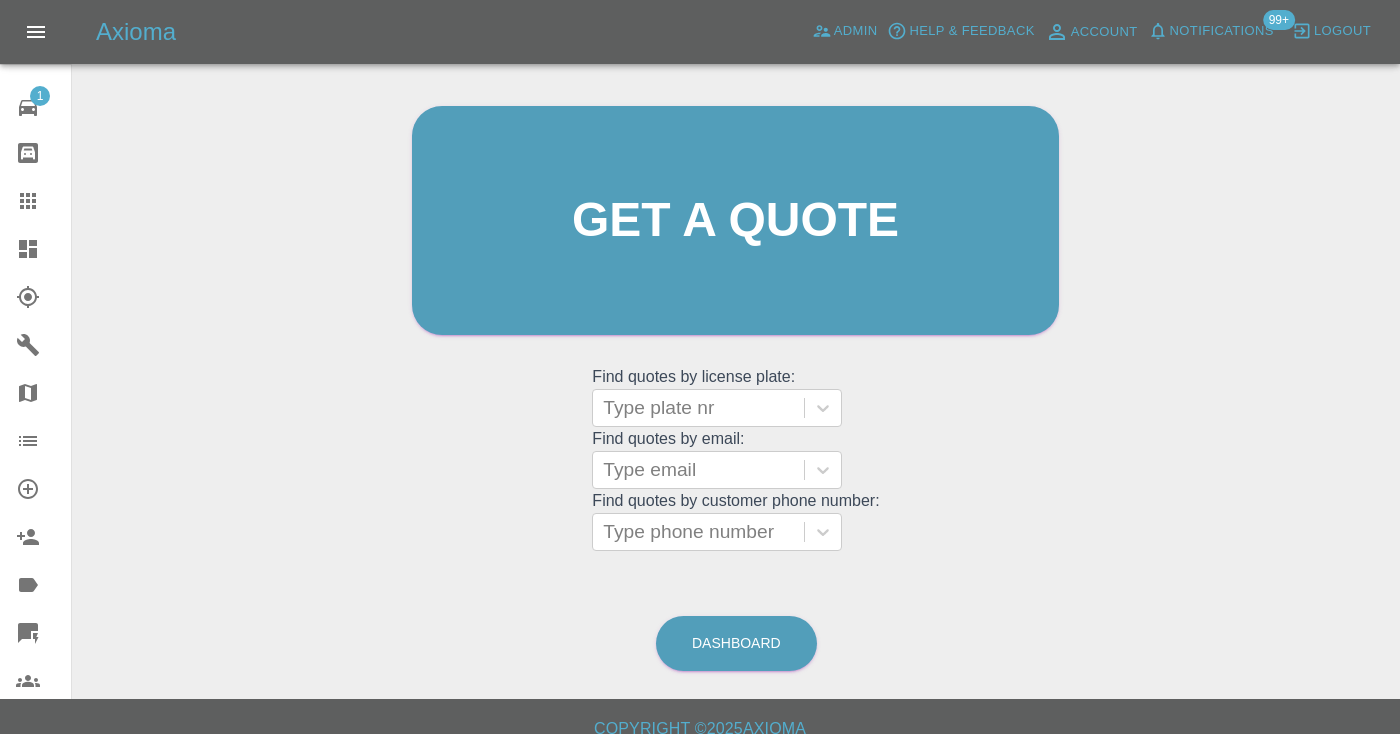 scroll, scrollTop: 203, scrollLeft: 0, axis: vertical 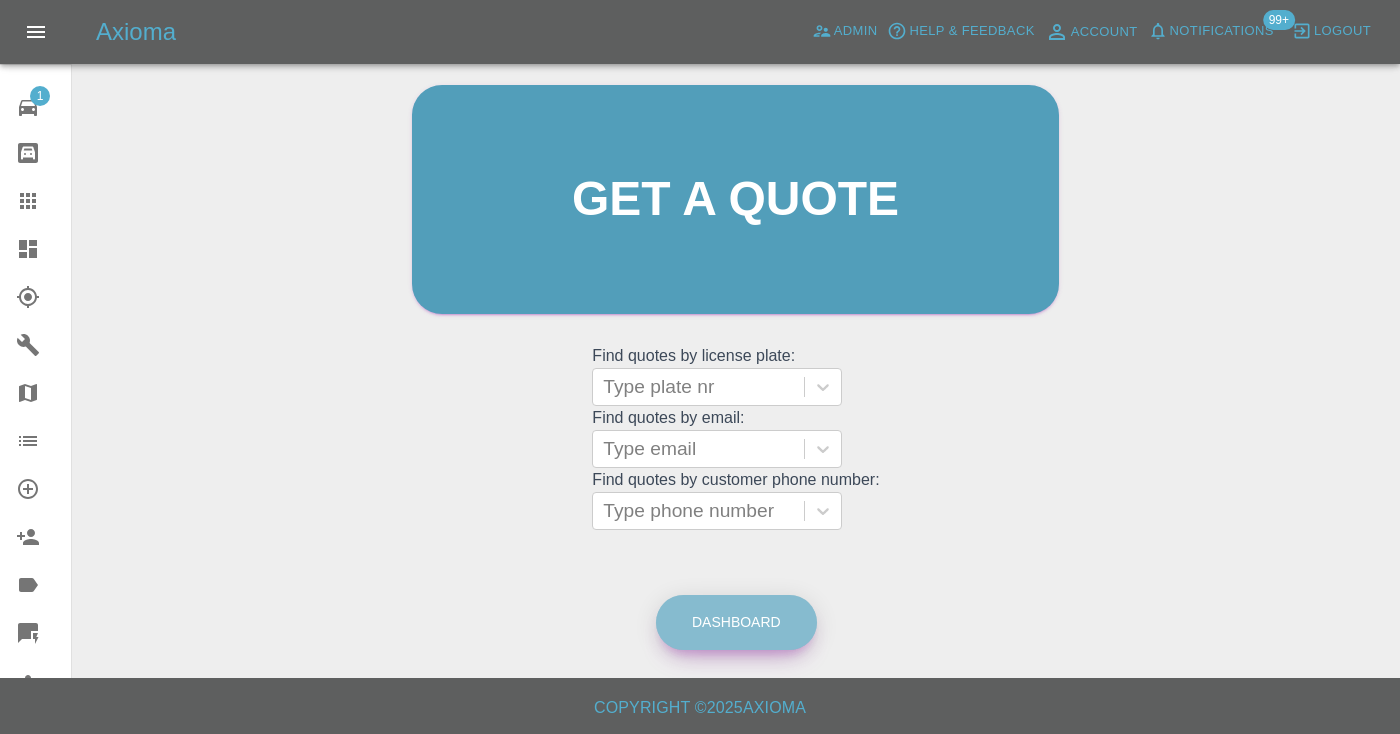 click on "Dashboard" at bounding box center (736, 622) 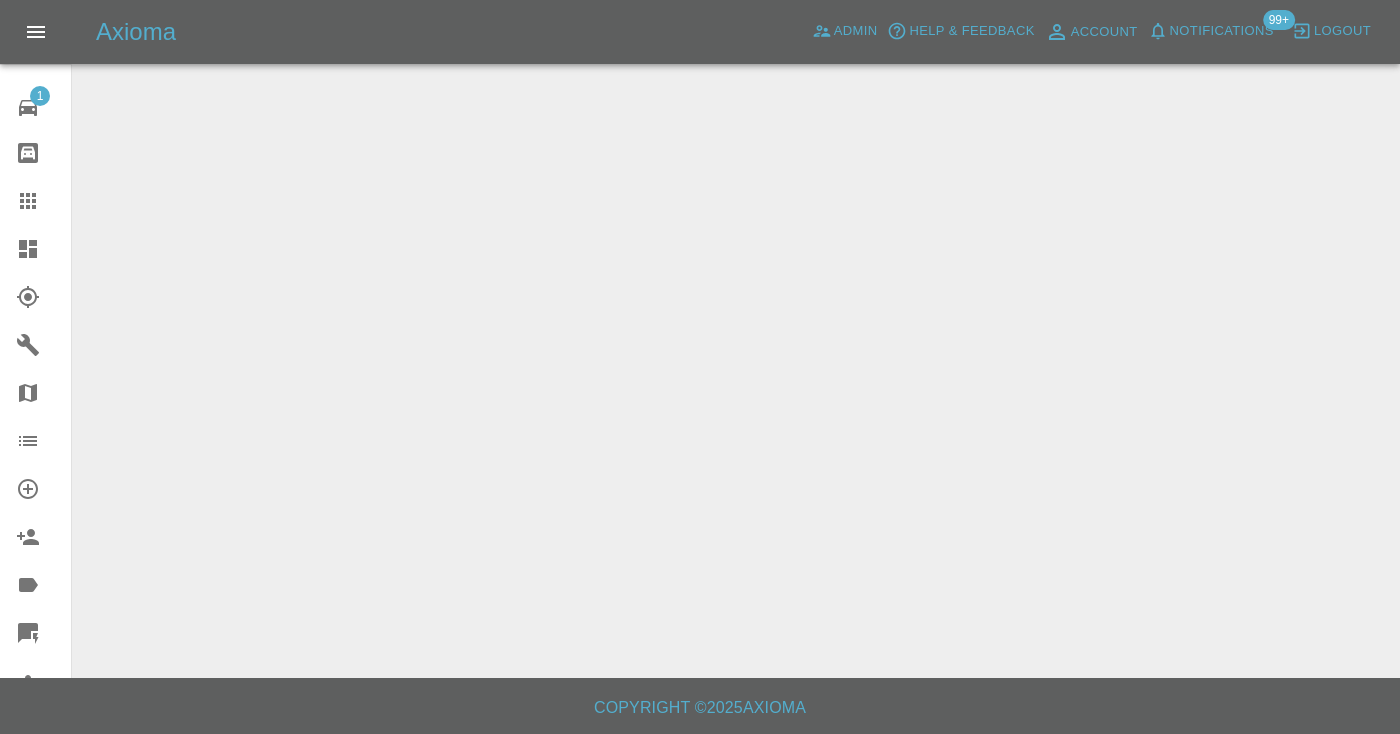 scroll, scrollTop: 0, scrollLeft: 0, axis: both 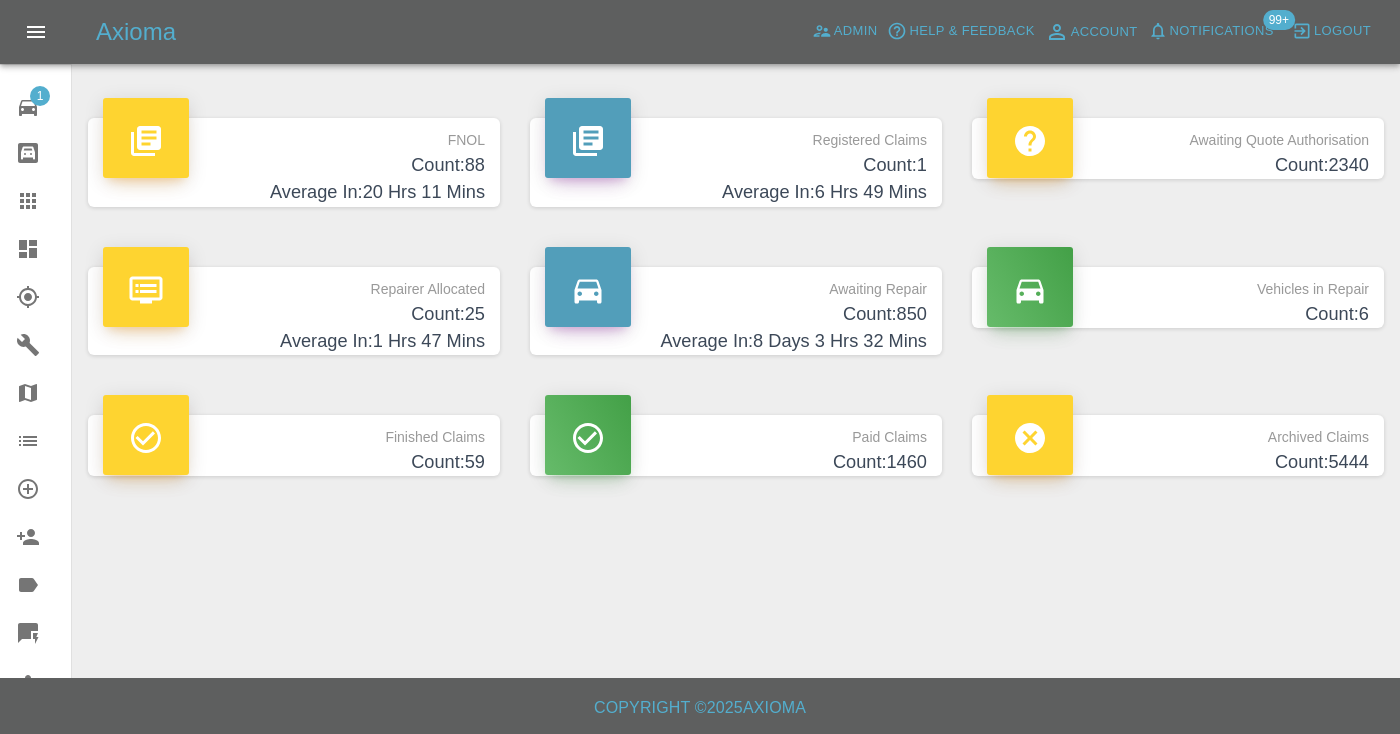 click on "Count:  850" at bounding box center (736, 314) 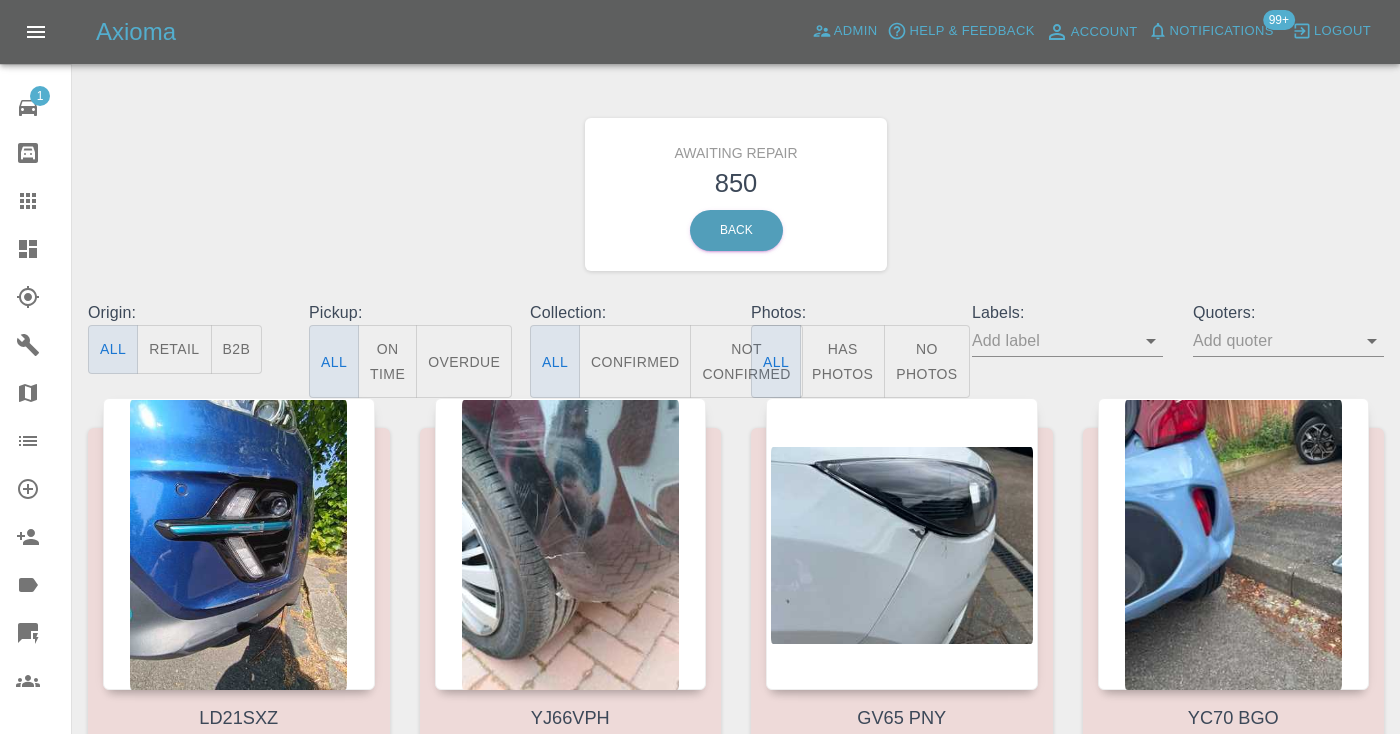 click on "Not Confirmed" at bounding box center (746, 361) 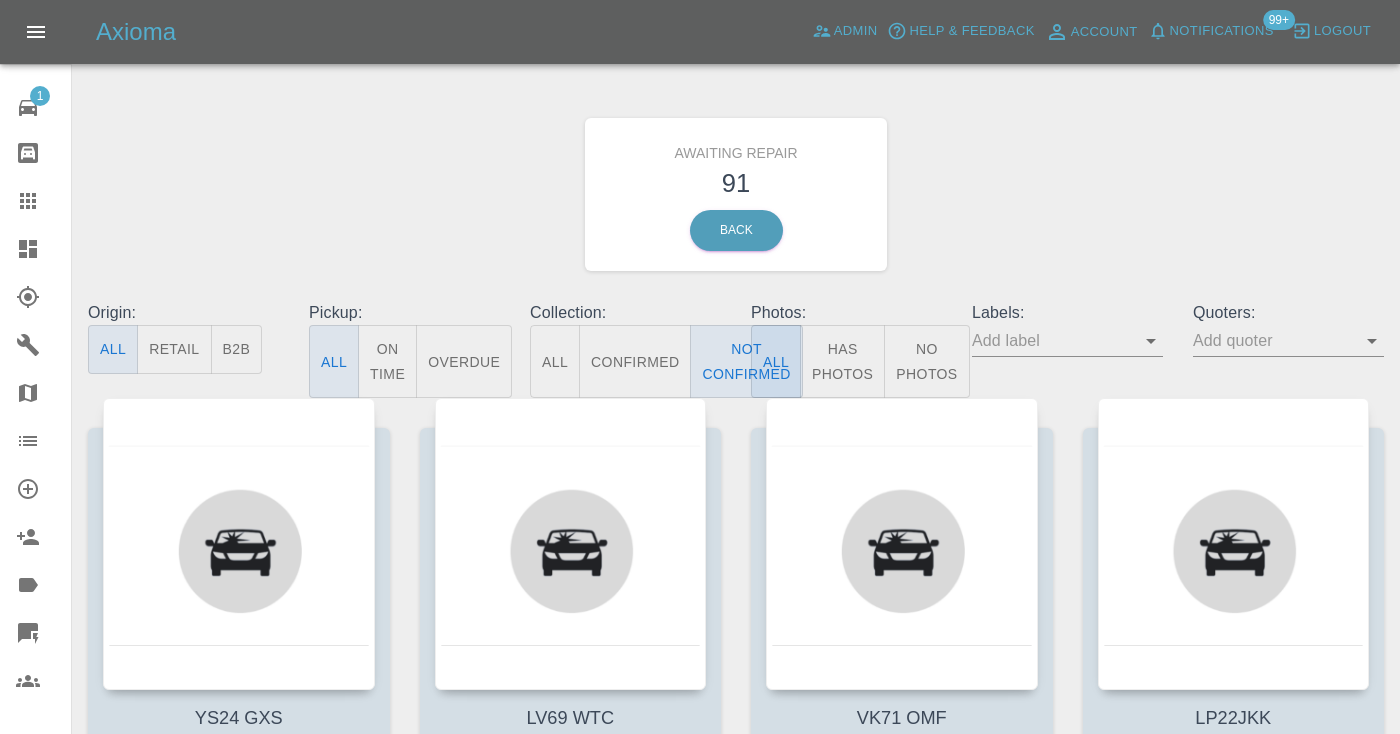 click on "Awaiting Repair 91 Back" at bounding box center (736, 194) 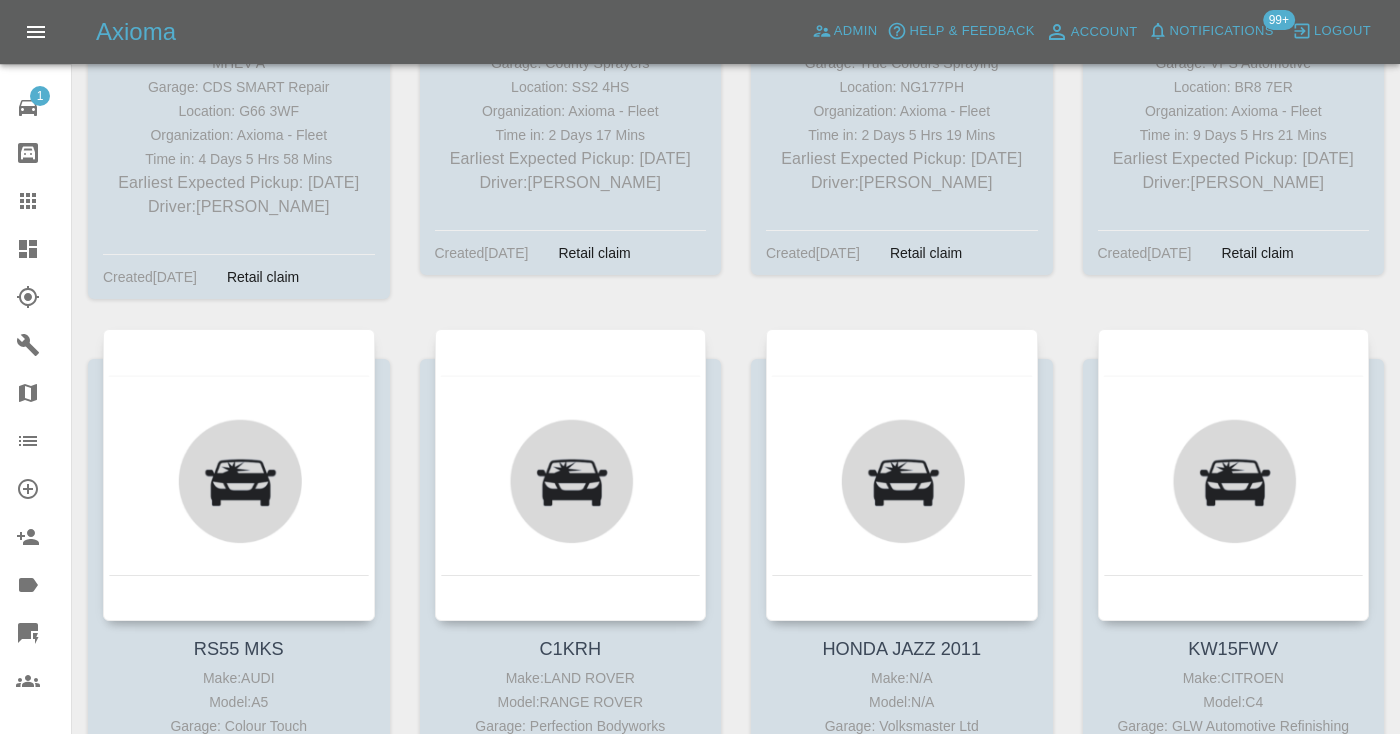 scroll, scrollTop: 4228, scrollLeft: 0, axis: vertical 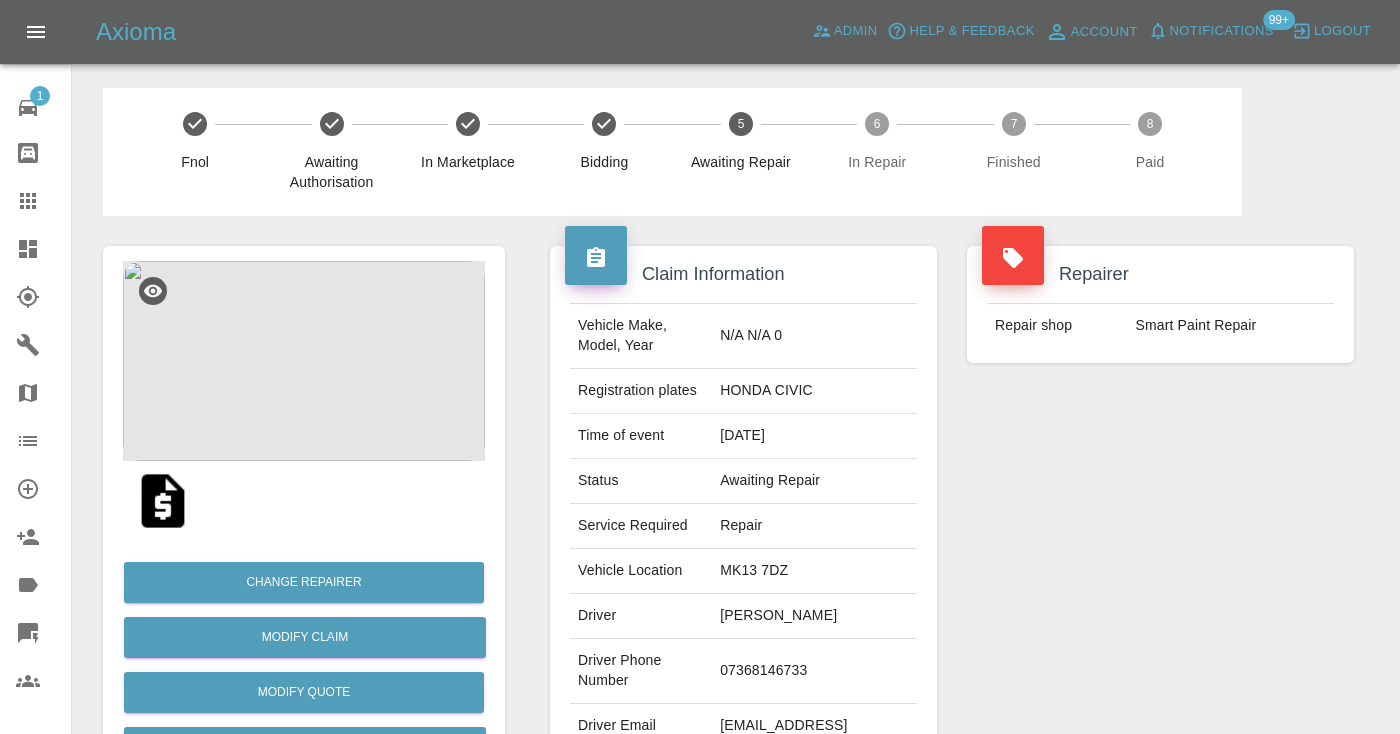click on "07368146733" at bounding box center [814, 671] 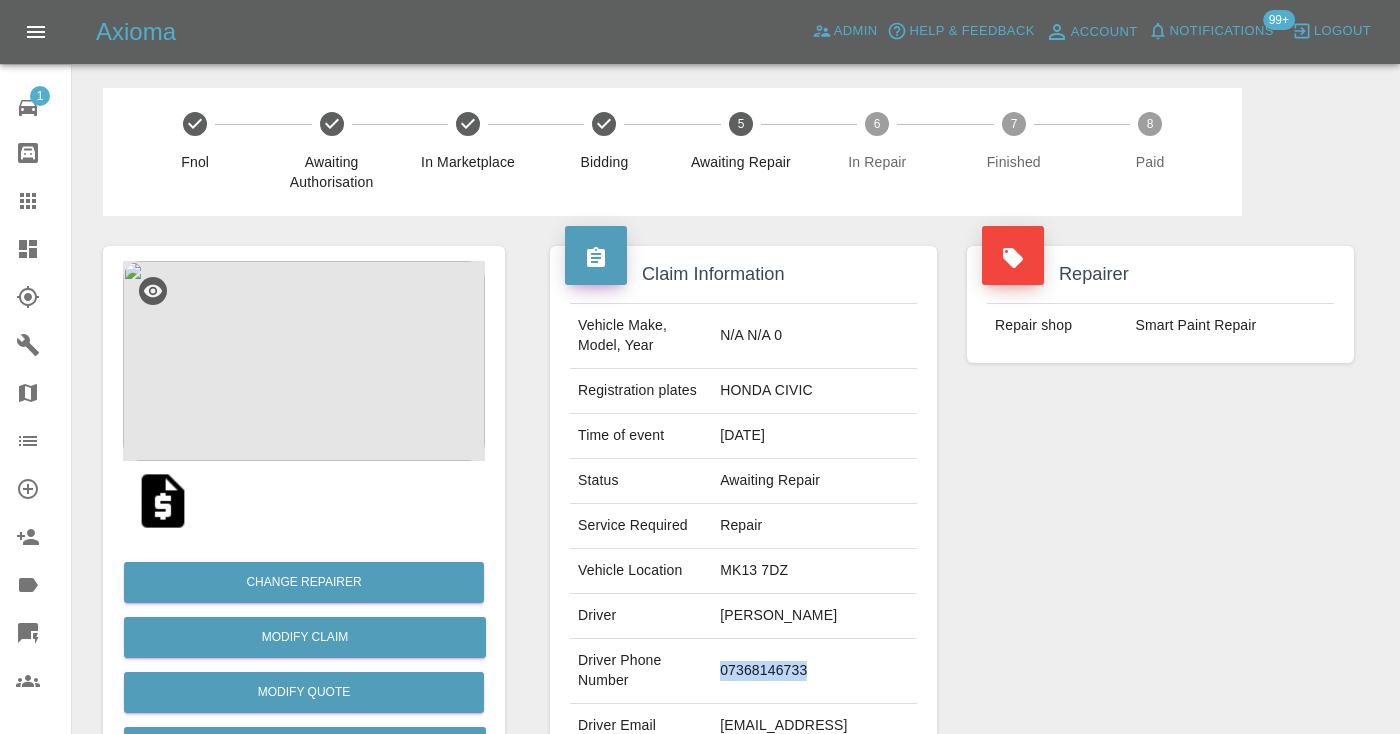 click on "07368146733" at bounding box center (814, 671) 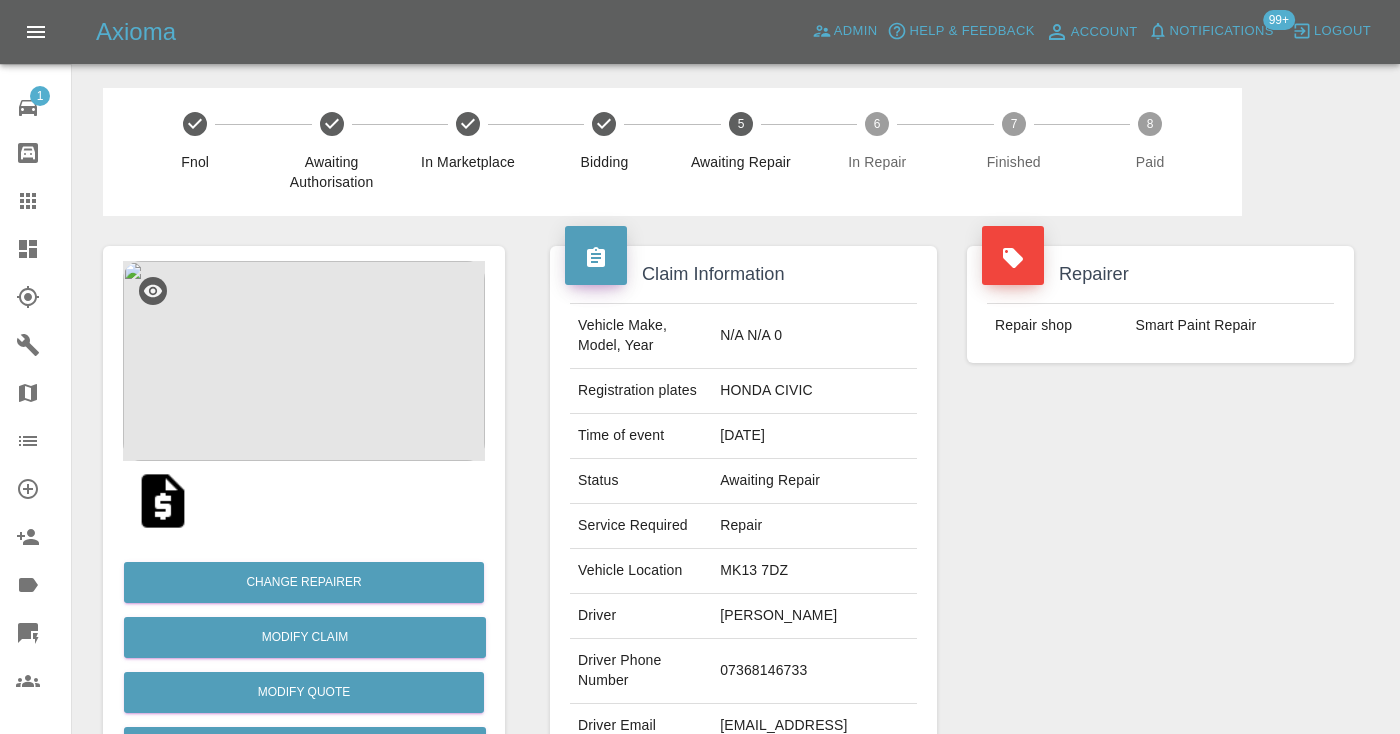 click on "Repairer Repair shop Smart Paint Repair" at bounding box center [1160, 514] 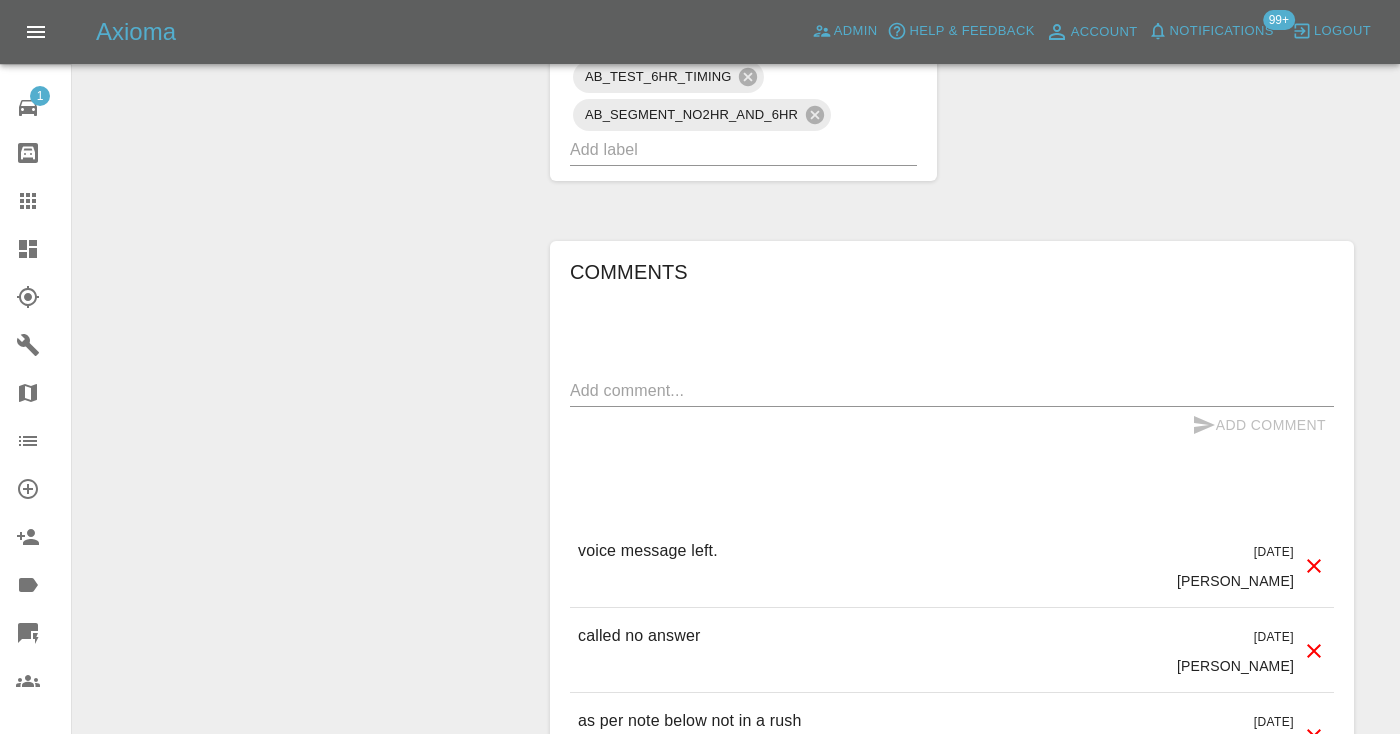 scroll, scrollTop: 1625, scrollLeft: 0, axis: vertical 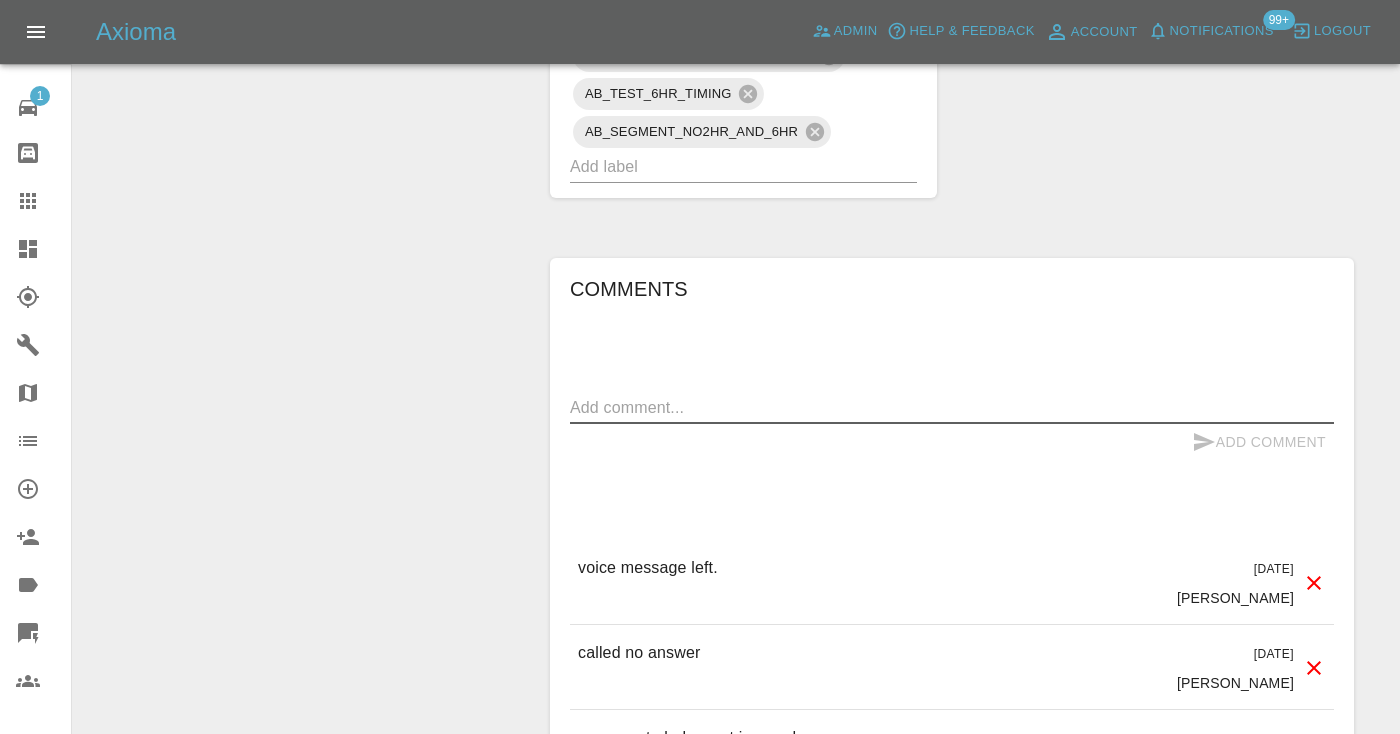 click at bounding box center [952, 407] 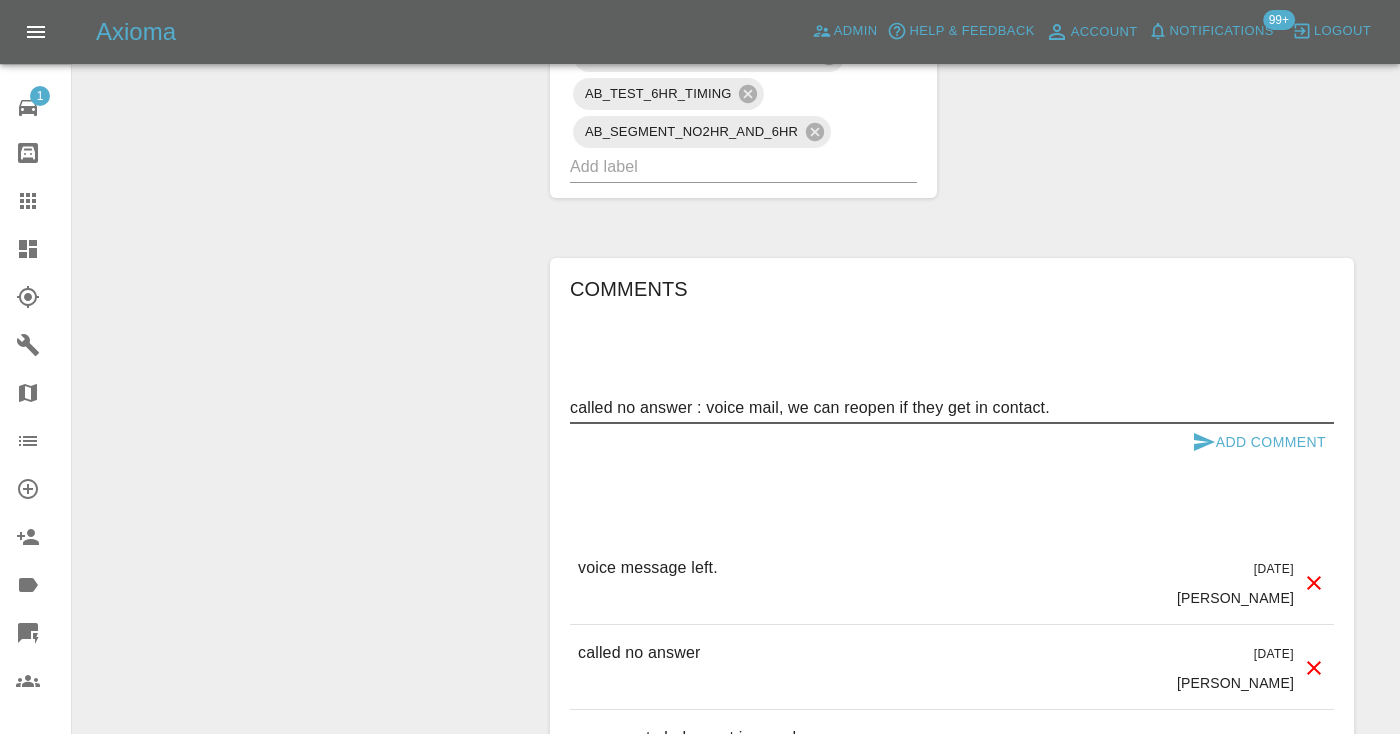 type on "called no answer : voice mail, we can reopen if they get in contact." 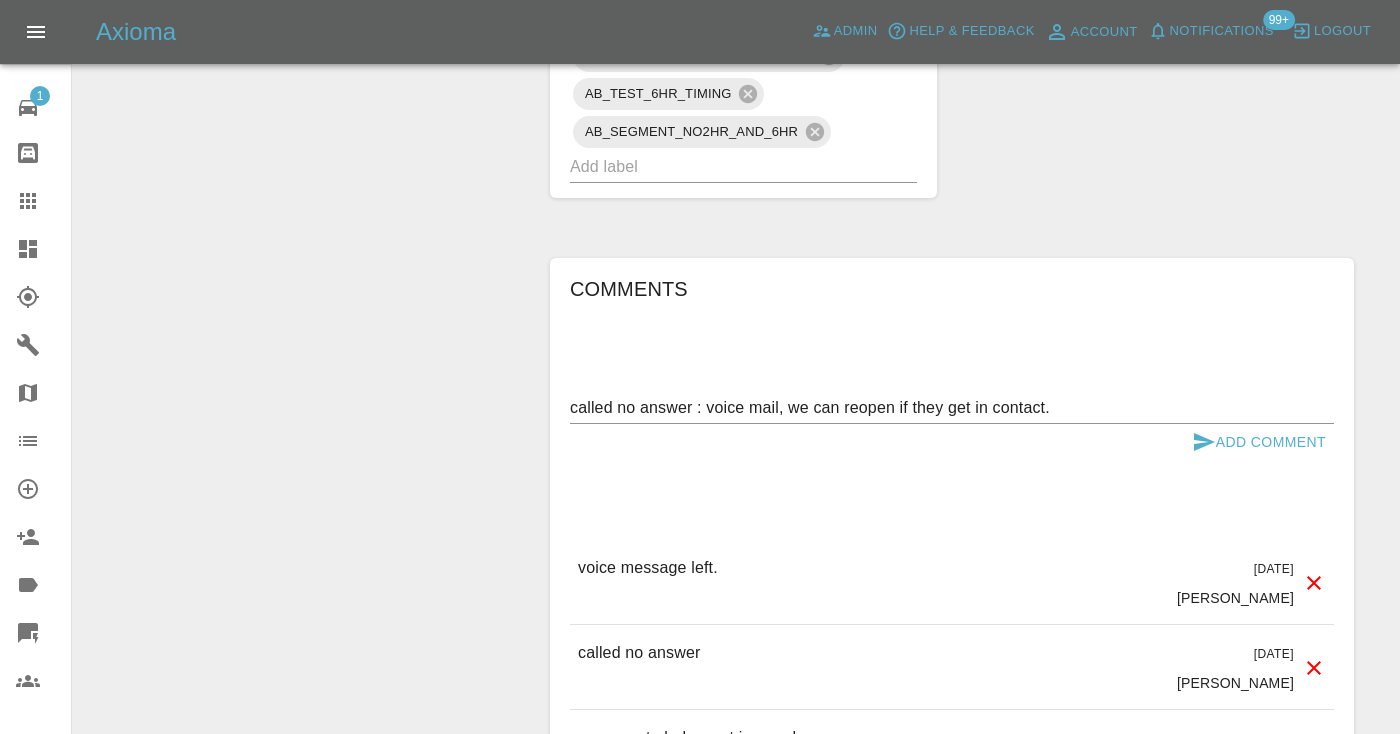 scroll, scrollTop: 0, scrollLeft: 0, axis: both 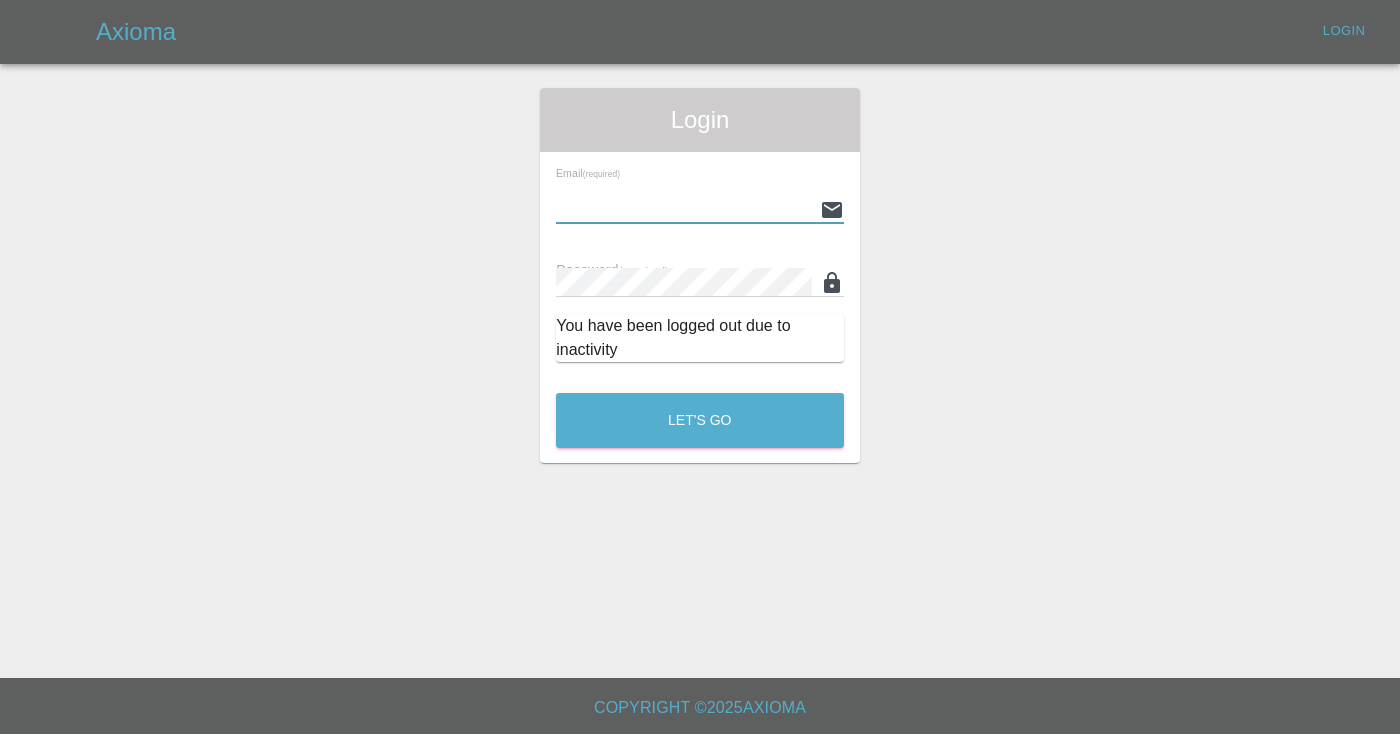 type on "[EMAIL_ADDRESS][DOMAIN_NAME]" 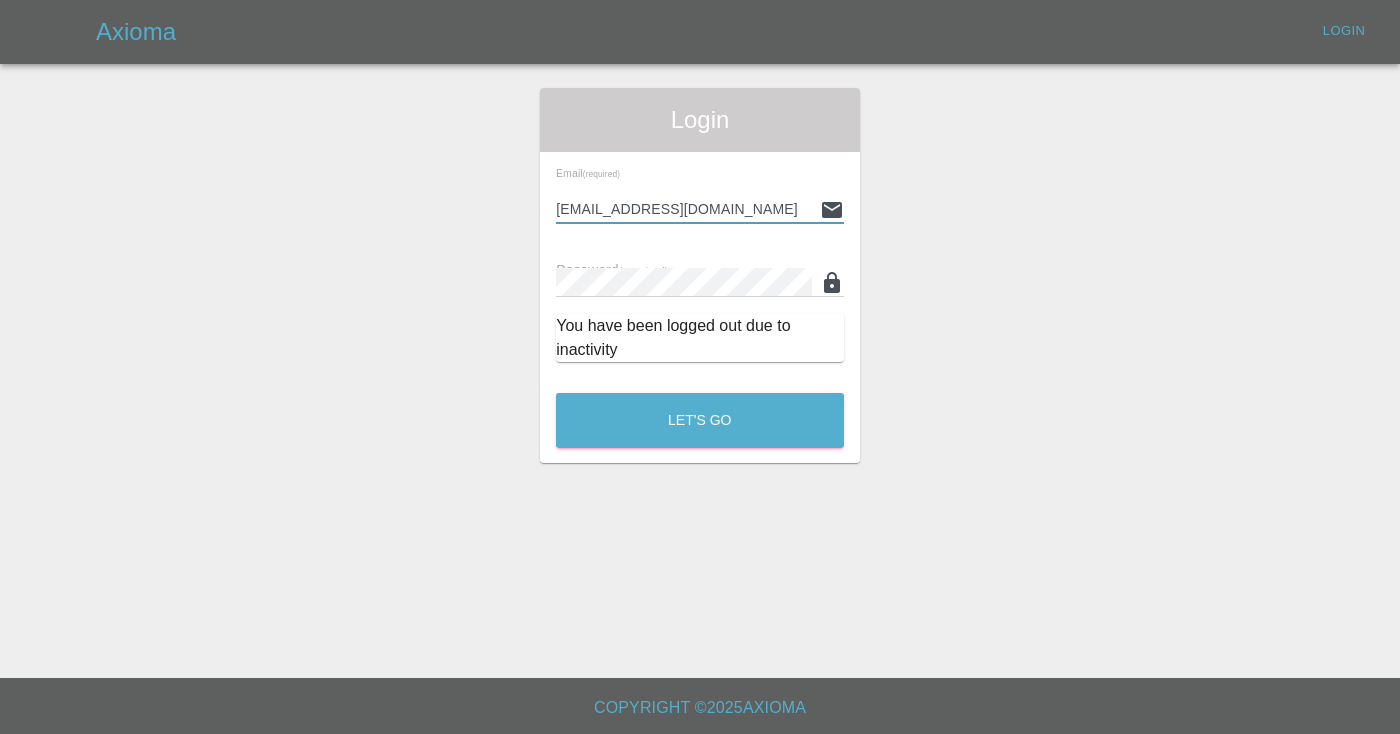 click on "Let's Go" at bounding box center (700, 420) 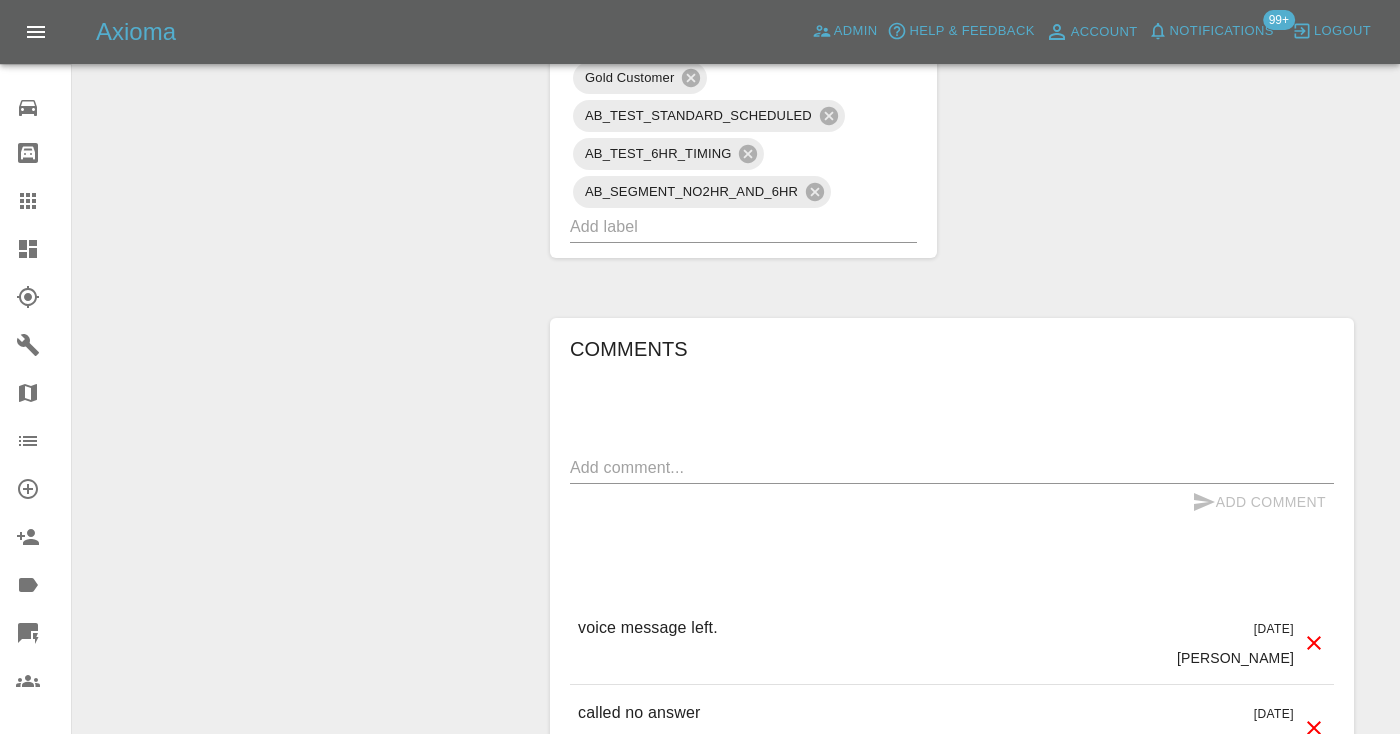 scroll, scrollTop: 1581, scrollLeft: 0, axis: vertical 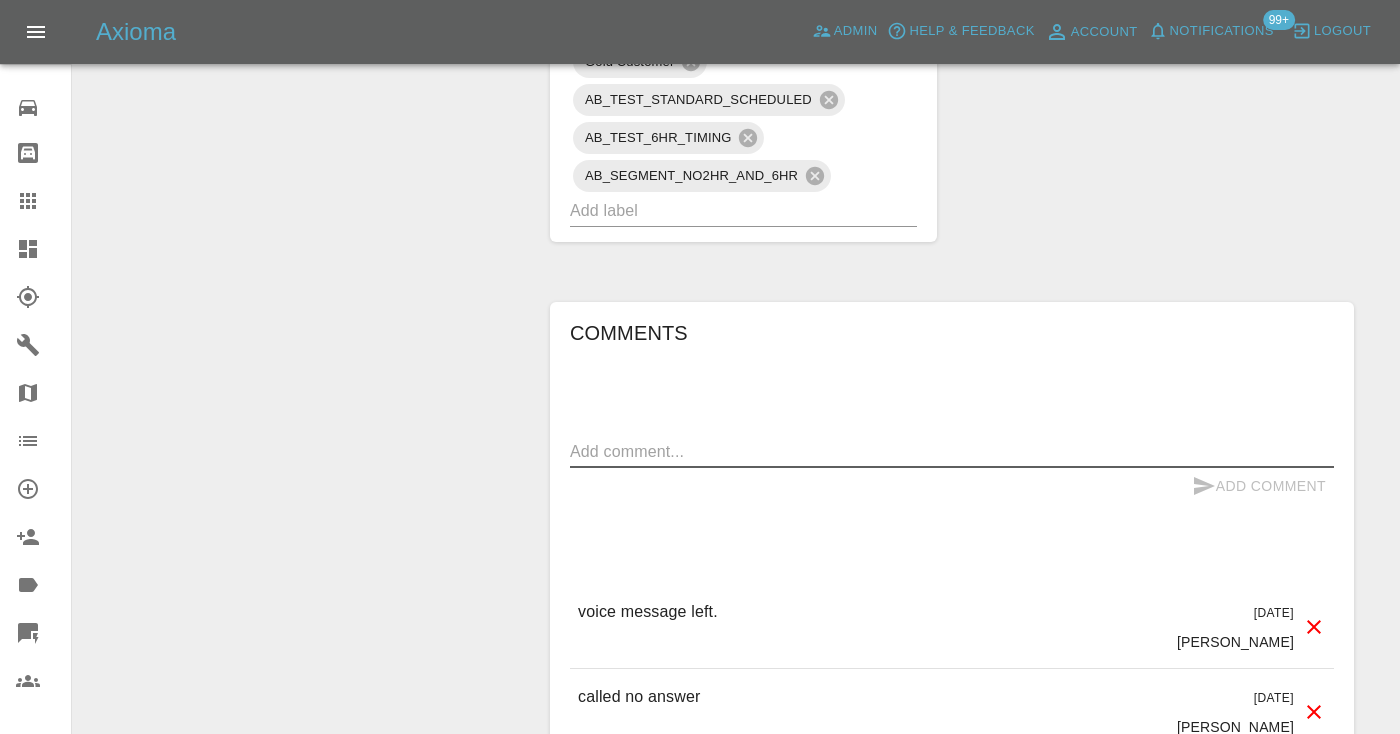 click at bounding box center (952, 451) 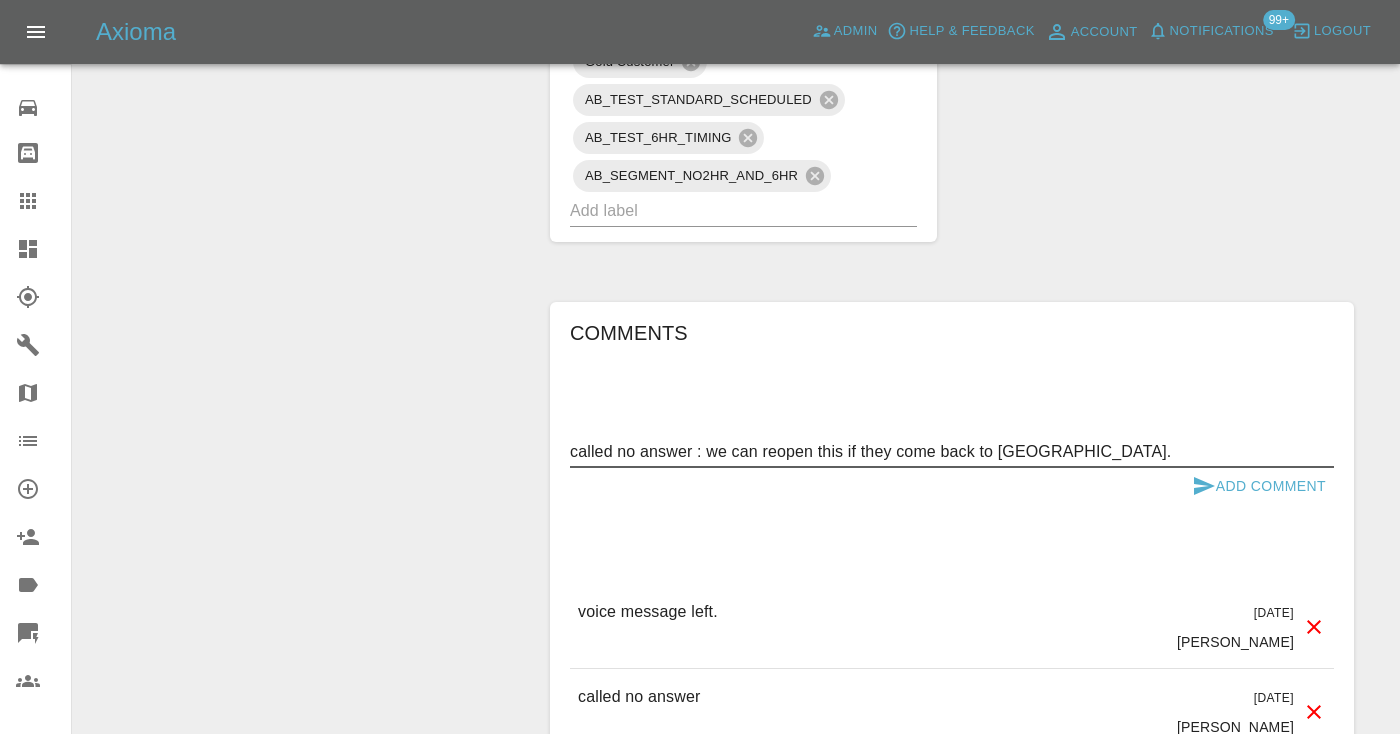 type on "called no answer : we can reopen this if they come back to [GEOGRAPHIC_DATA]." 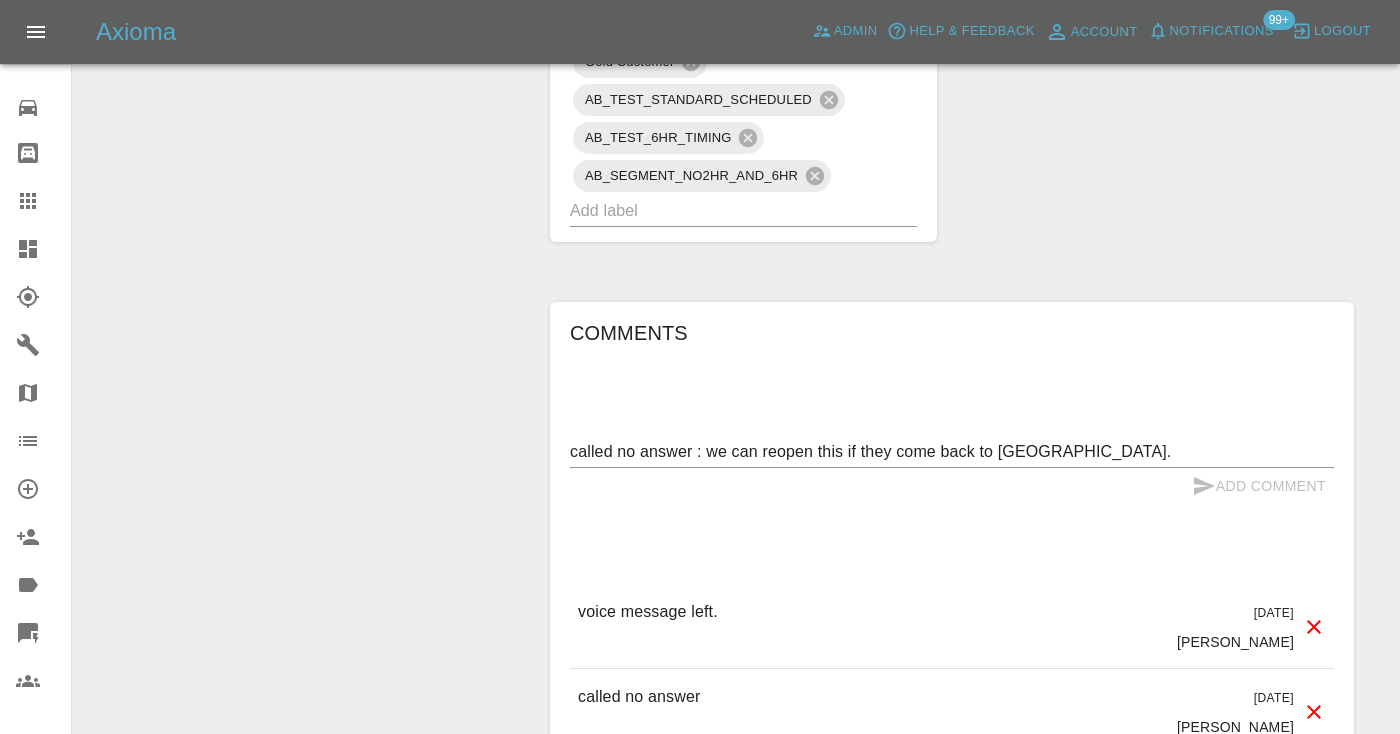 type 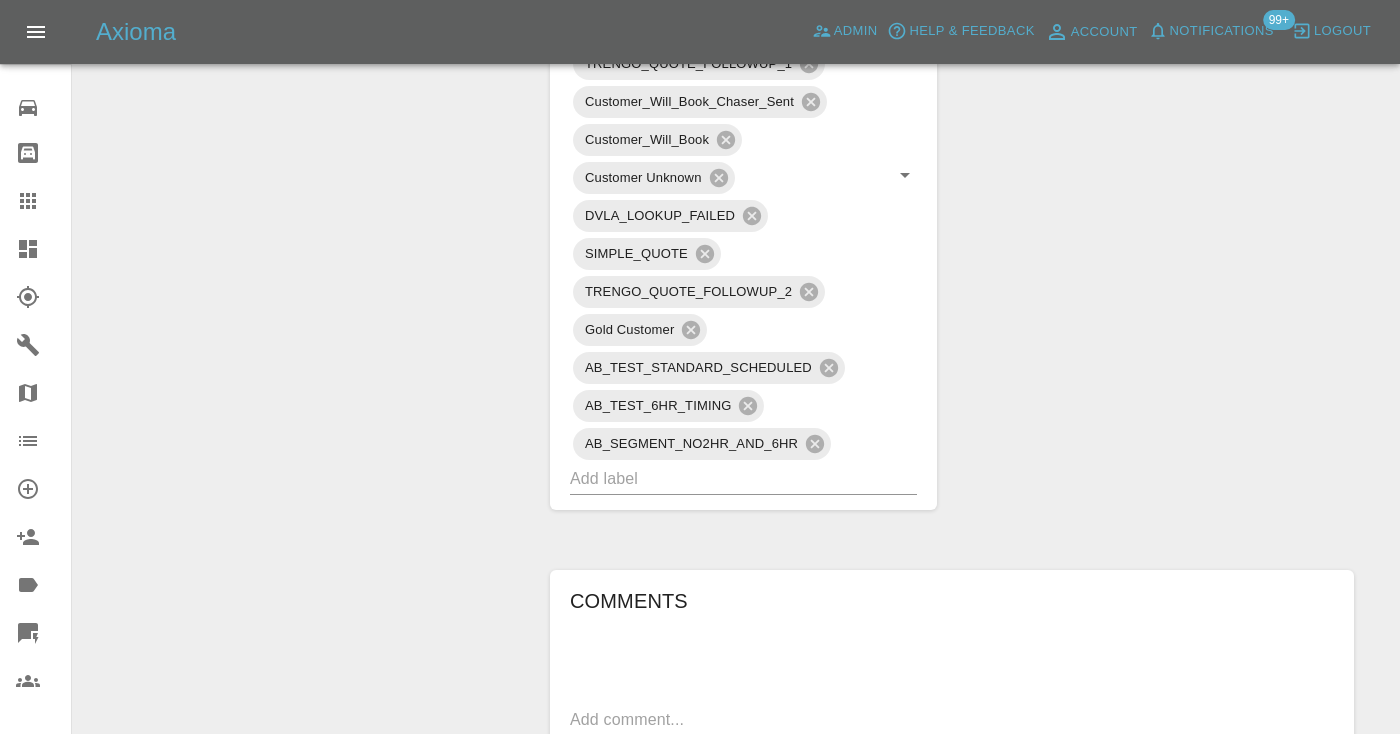scroll, scrollTop: 1321, scrollLeft: 0, axis: vertical 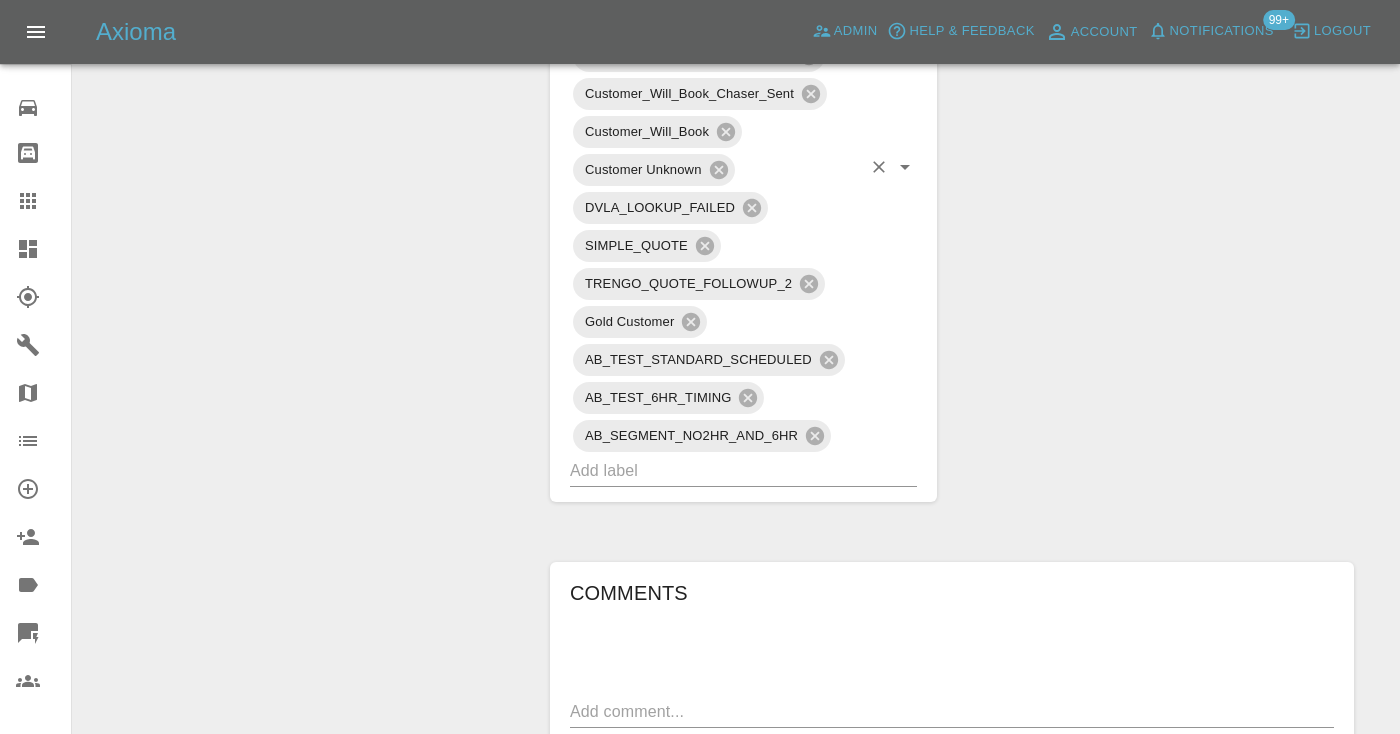 click at bounding box center [715, 470] 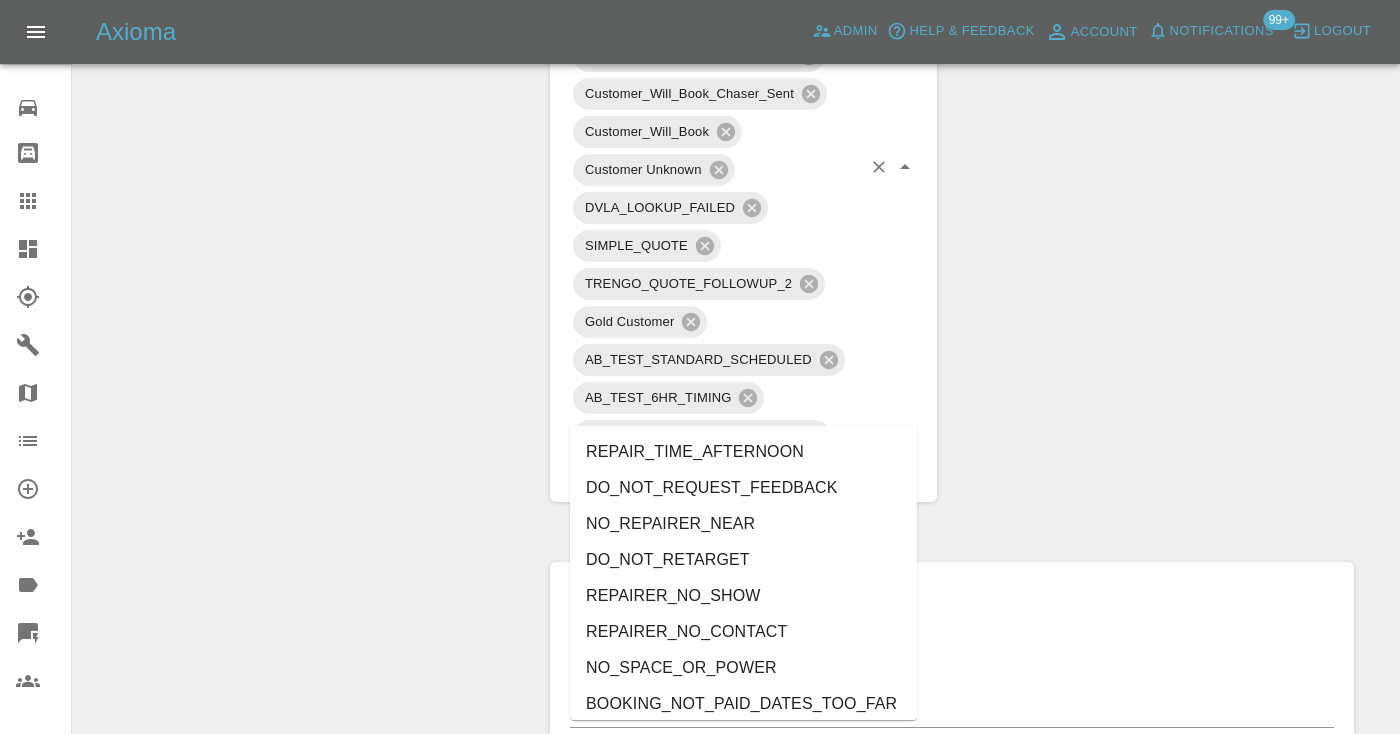 type on "no_" 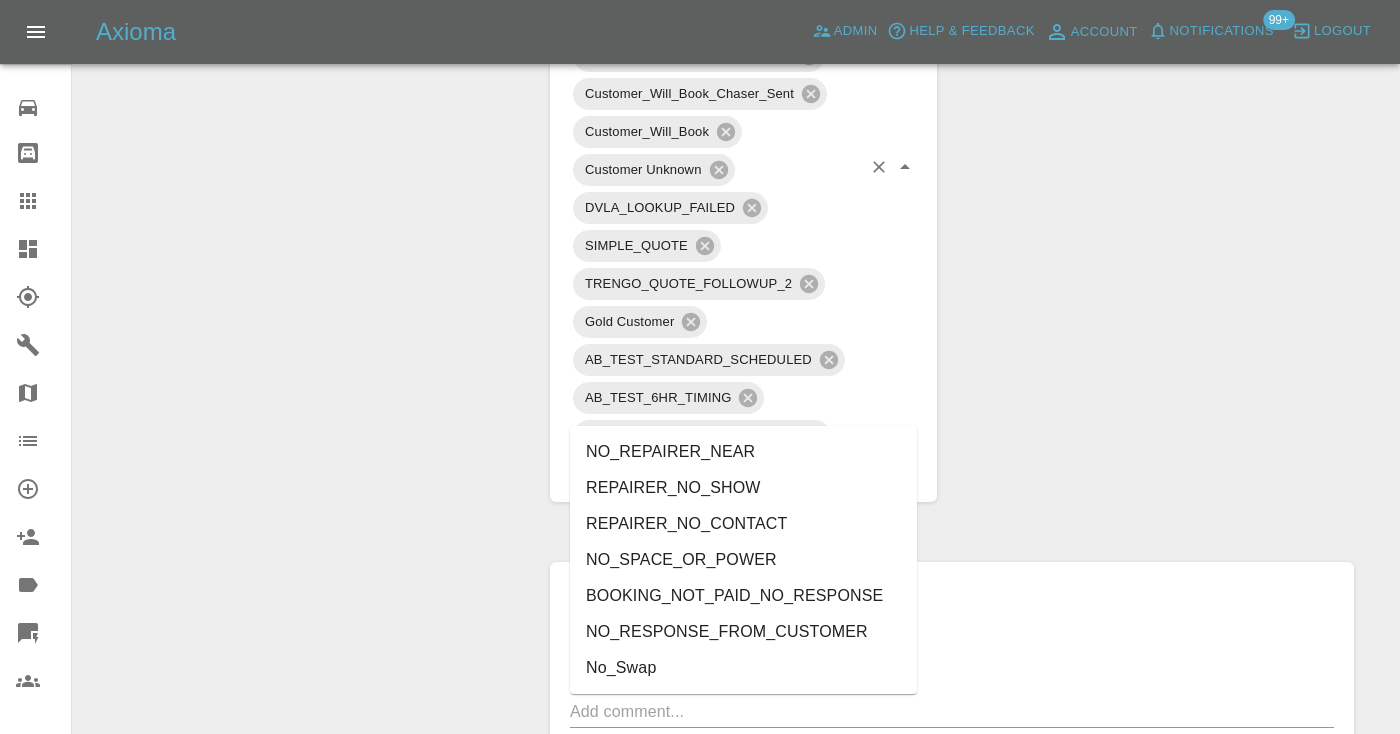 click on "NO_RESPONSE_FROM_CUSTOMER" at bounding box center (743, 632) 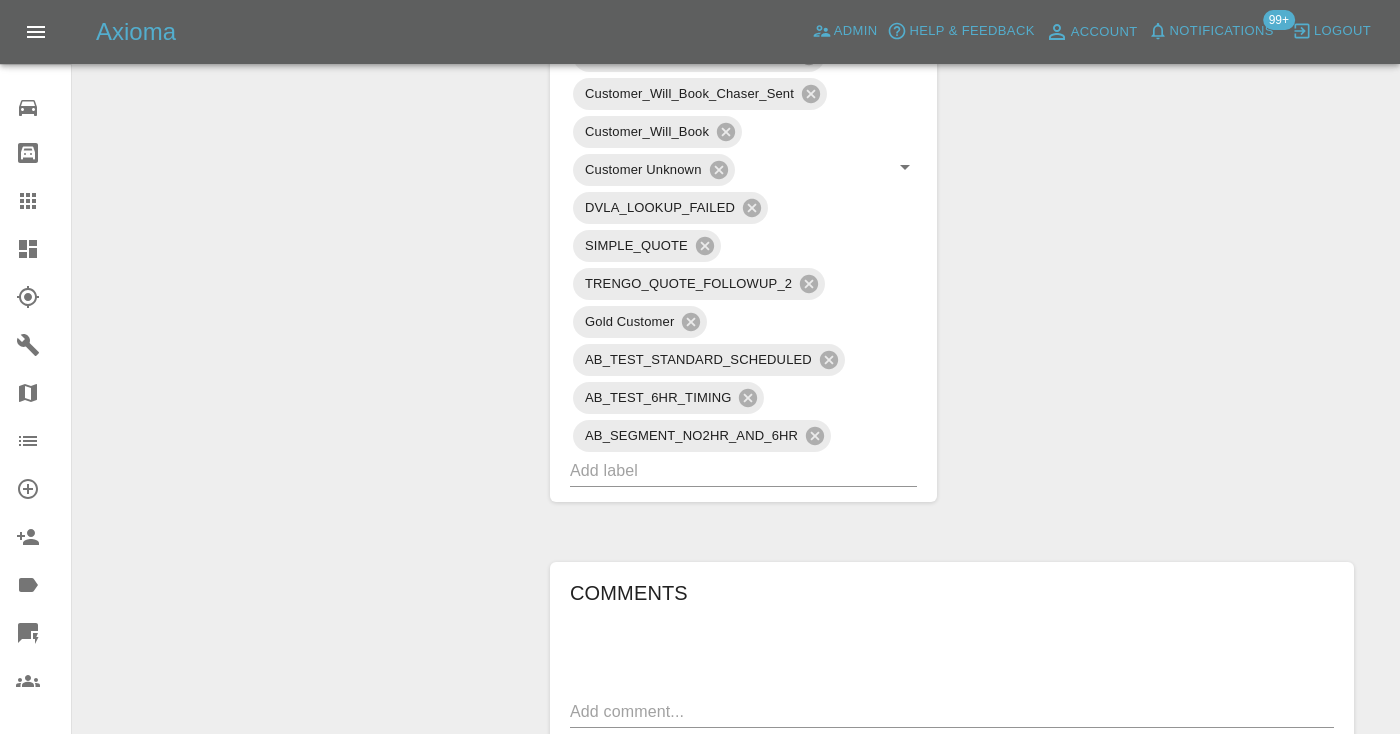 click on "Change Repairer Modify Claim Modify Quote Rollback Submit Payment Archive" at bounding box center (304, 336) 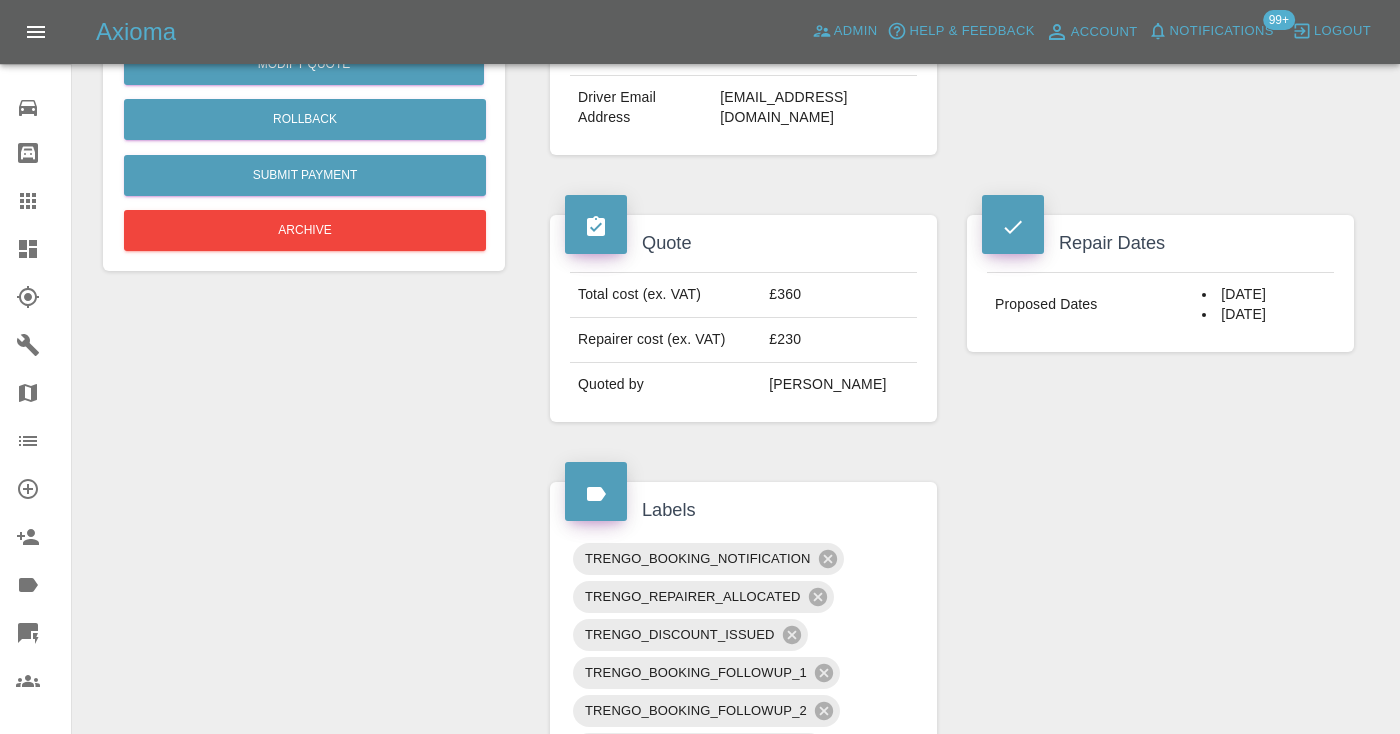 scroll, scrollTop: 620, scrollLeft: 0, axis: vertical 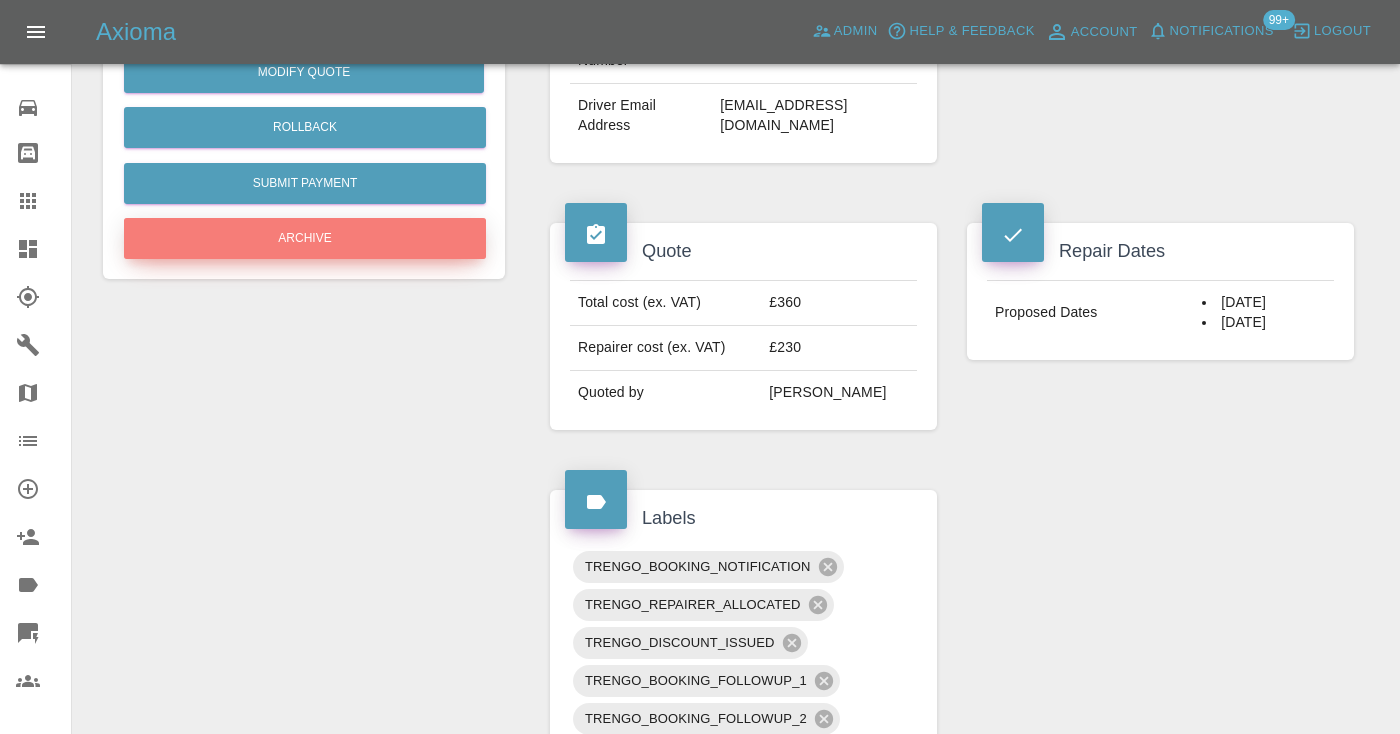 click on "Archive" at bounding box center [305, 238] 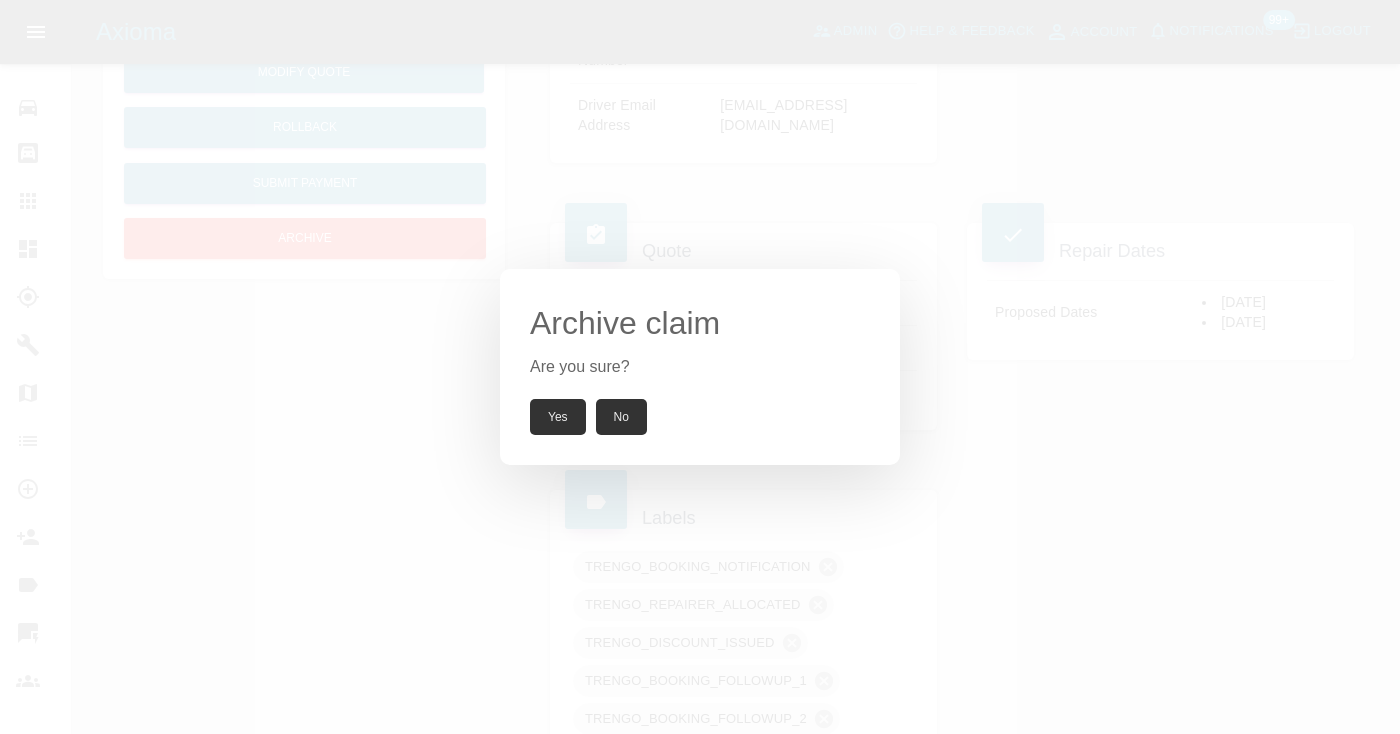 click on "Archive claim Are you sure? Yes No" at bounding box center [700, 367] 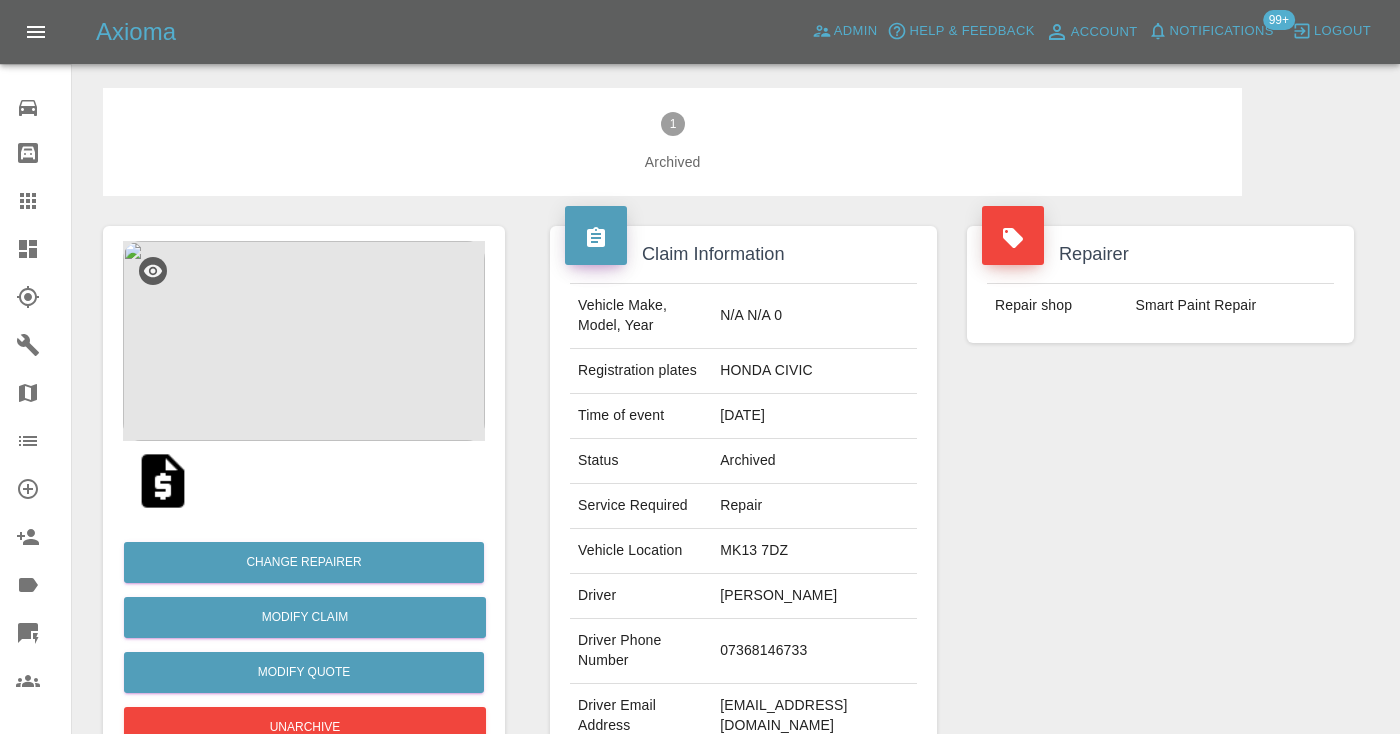 scroll, scrollTop: 0, scrollLeft: 0, axis: both 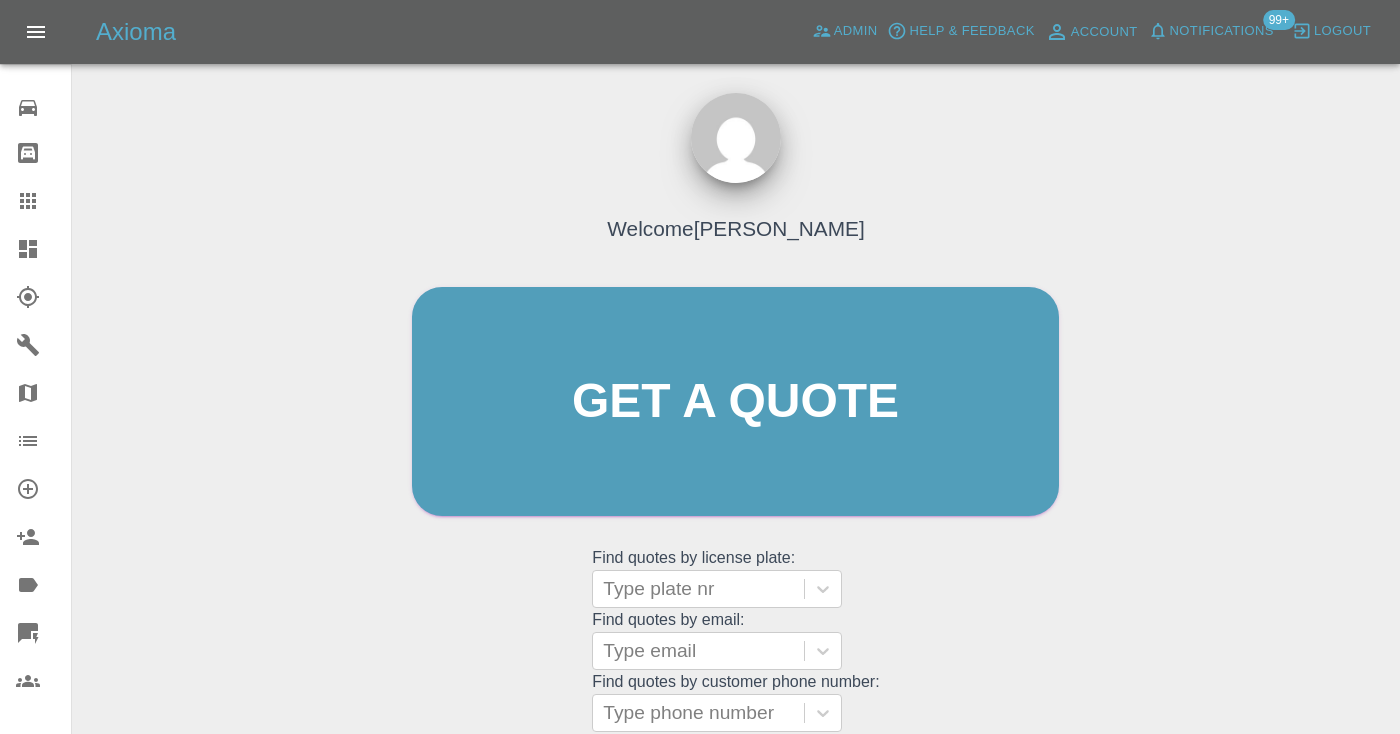 click on "Welcome  [PERSON_NAME] Get a quote Get a quote Find quotes by license plate: Type plate nr Find quotes by email: Type email Find quotes by customer phone number: Type phone number" at bounding box center [735, 440] 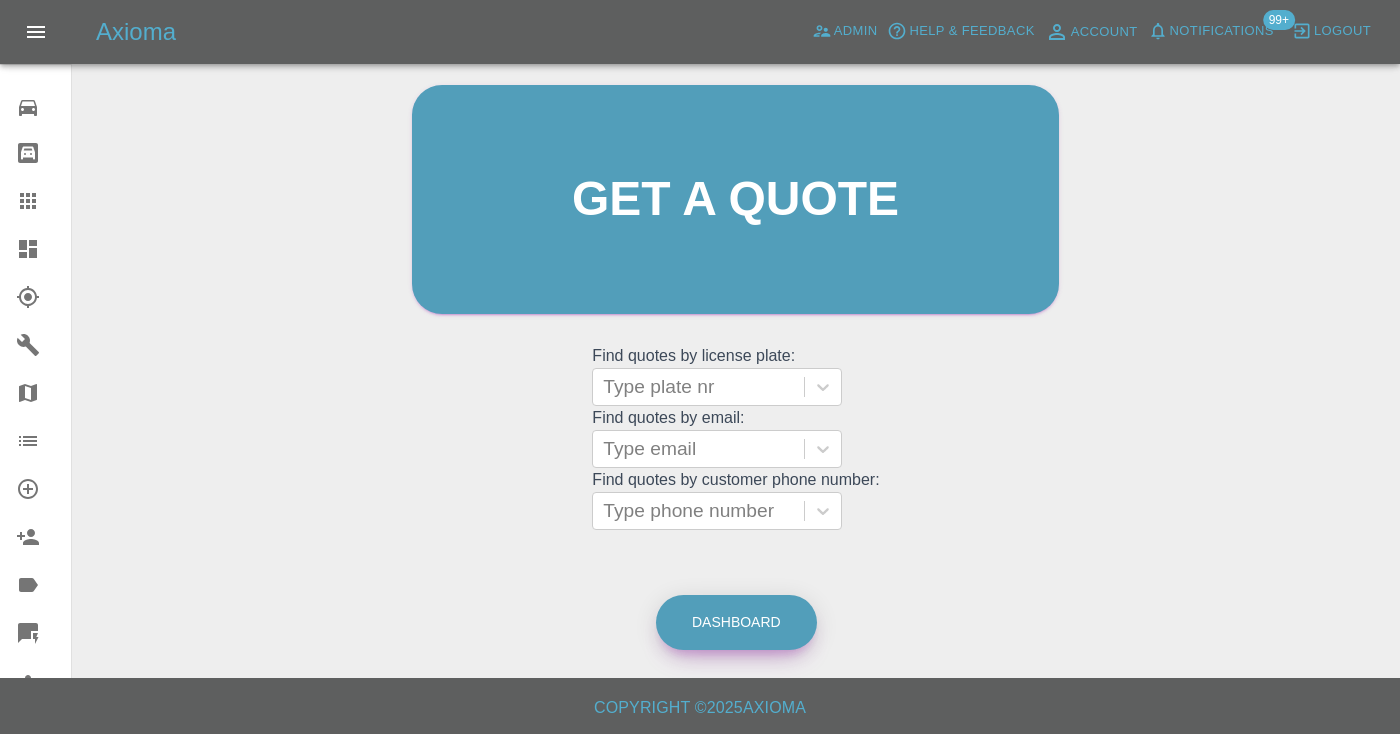 scroll, scrollTop: 201, scrollLeft: 0, axis: vertical 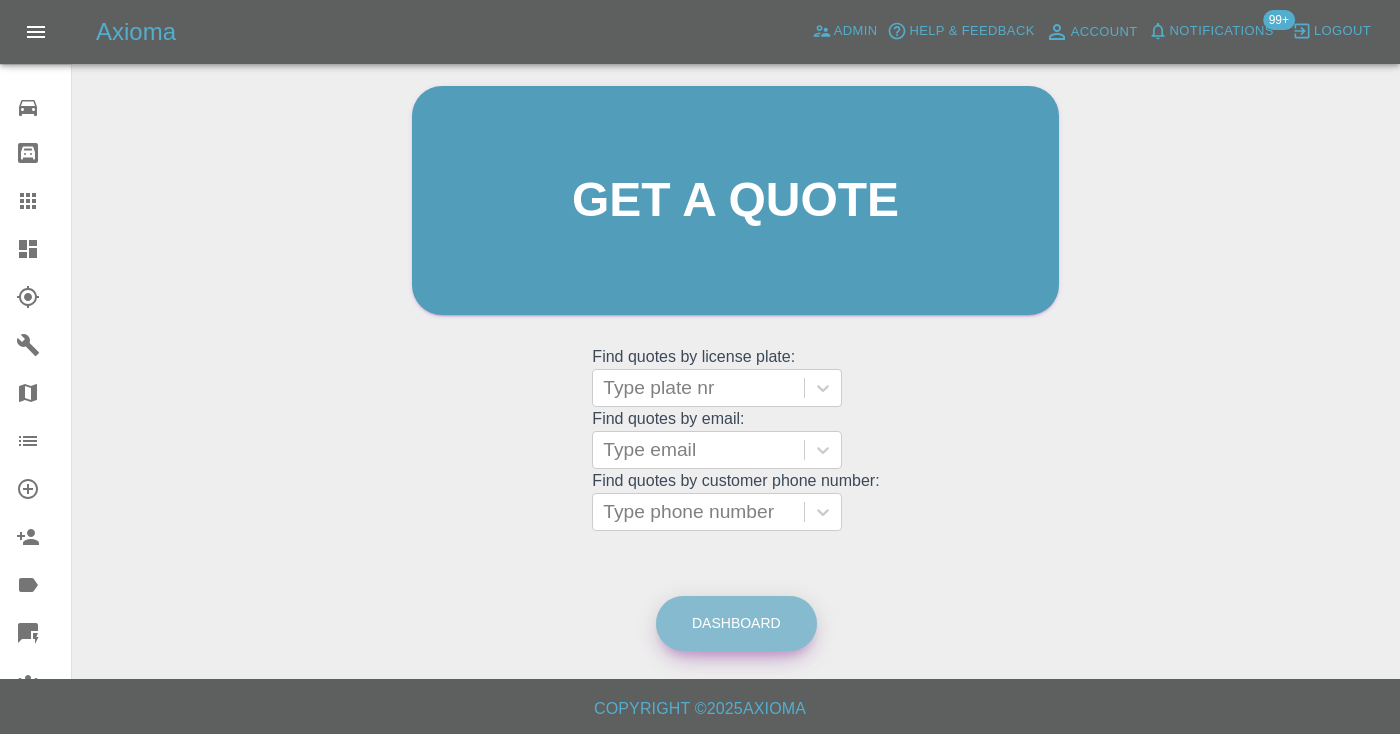 click on "Dashboard" at bounding box center (736, 623) 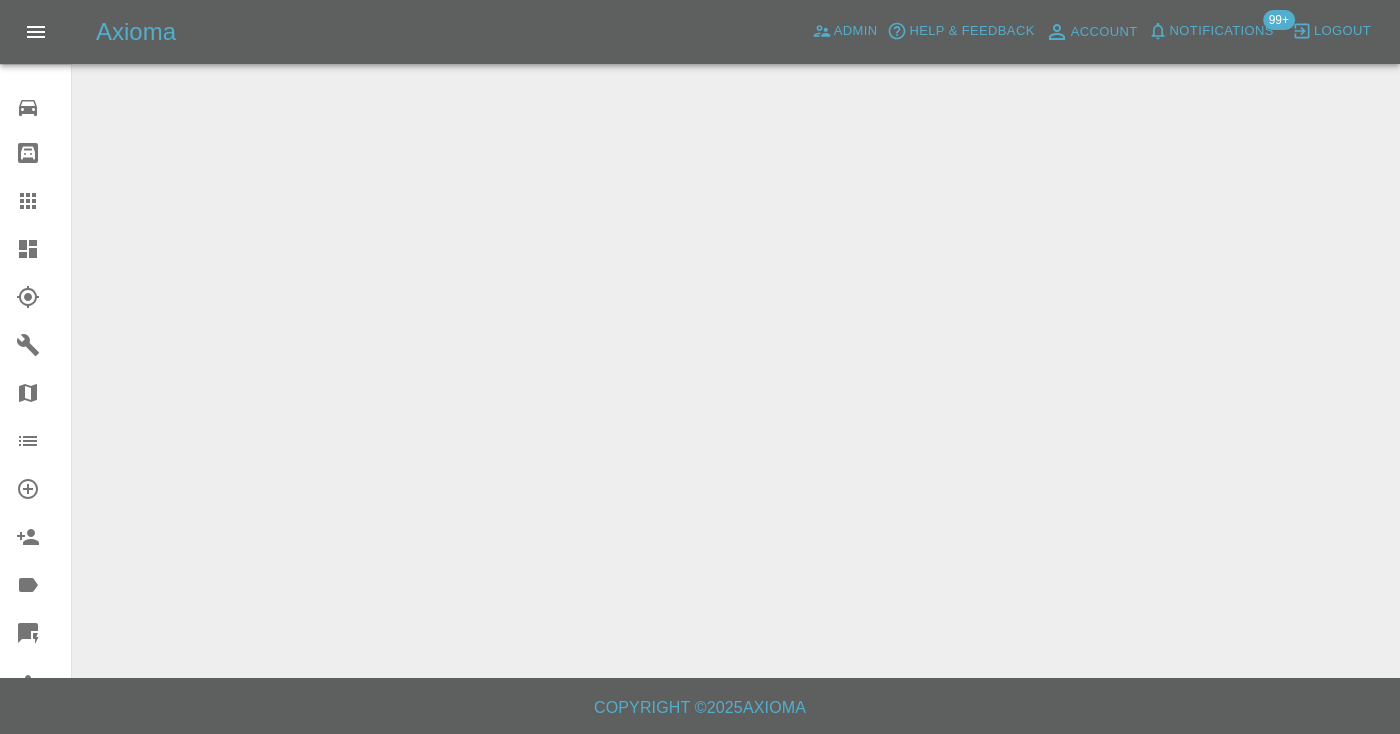 scroll, scrollTop: 0, scrollLeft: 0, axis: both 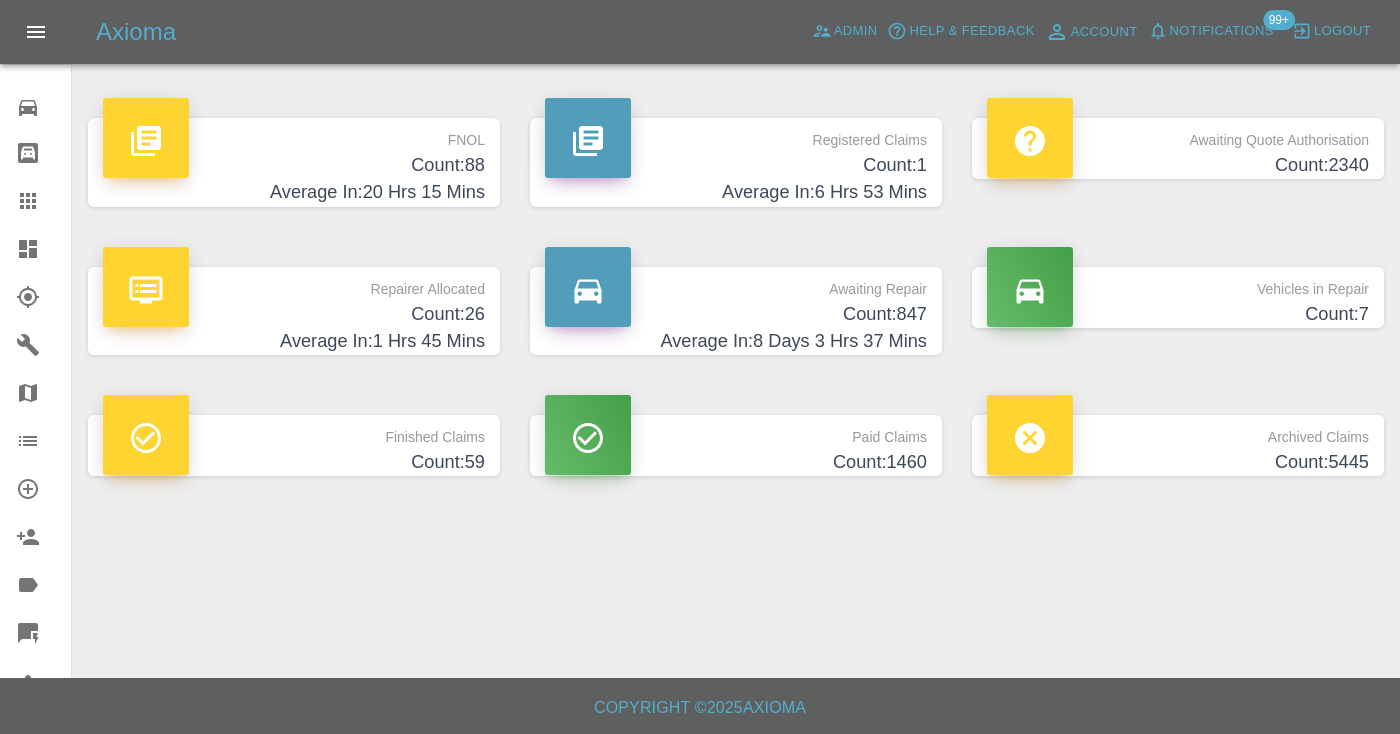 click on "Count:  847" at bounding box center (736, 314) 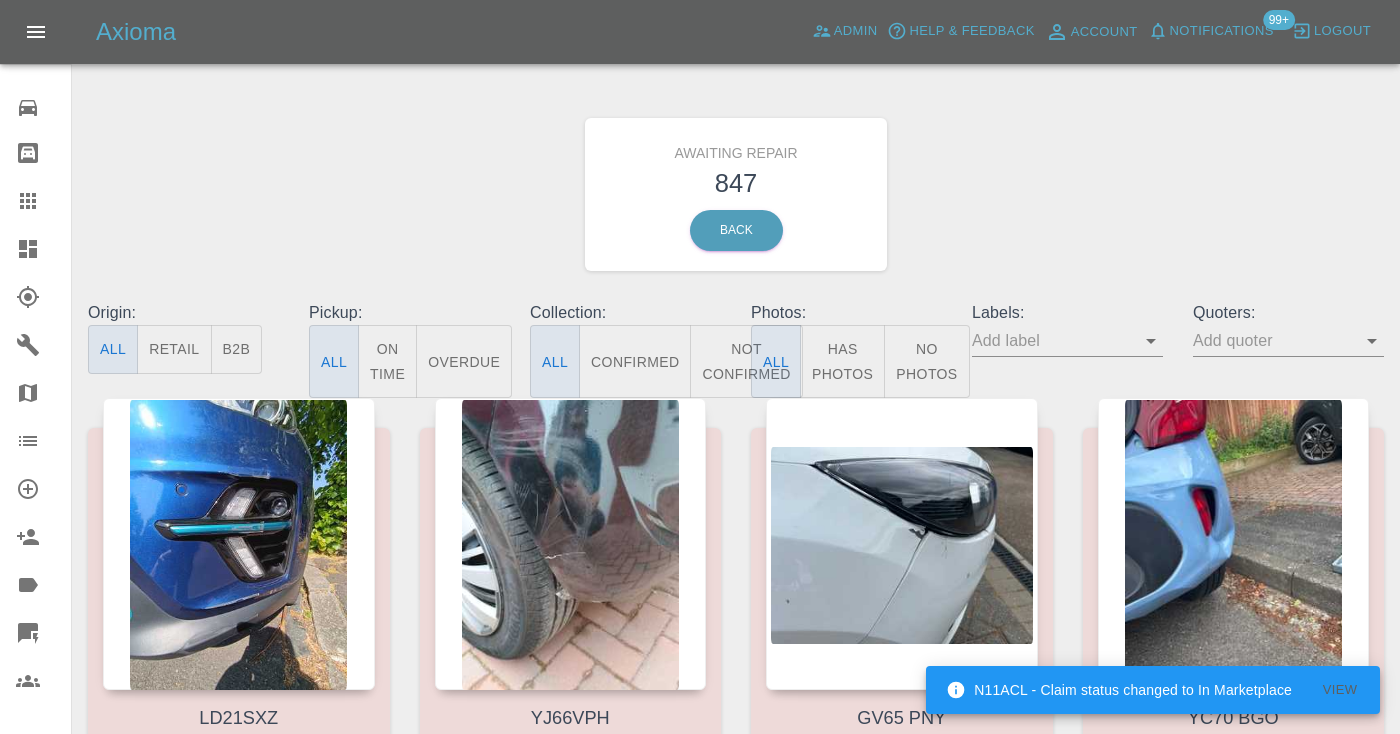 click on "Not Confirmed" at bounding box center (746, 361) 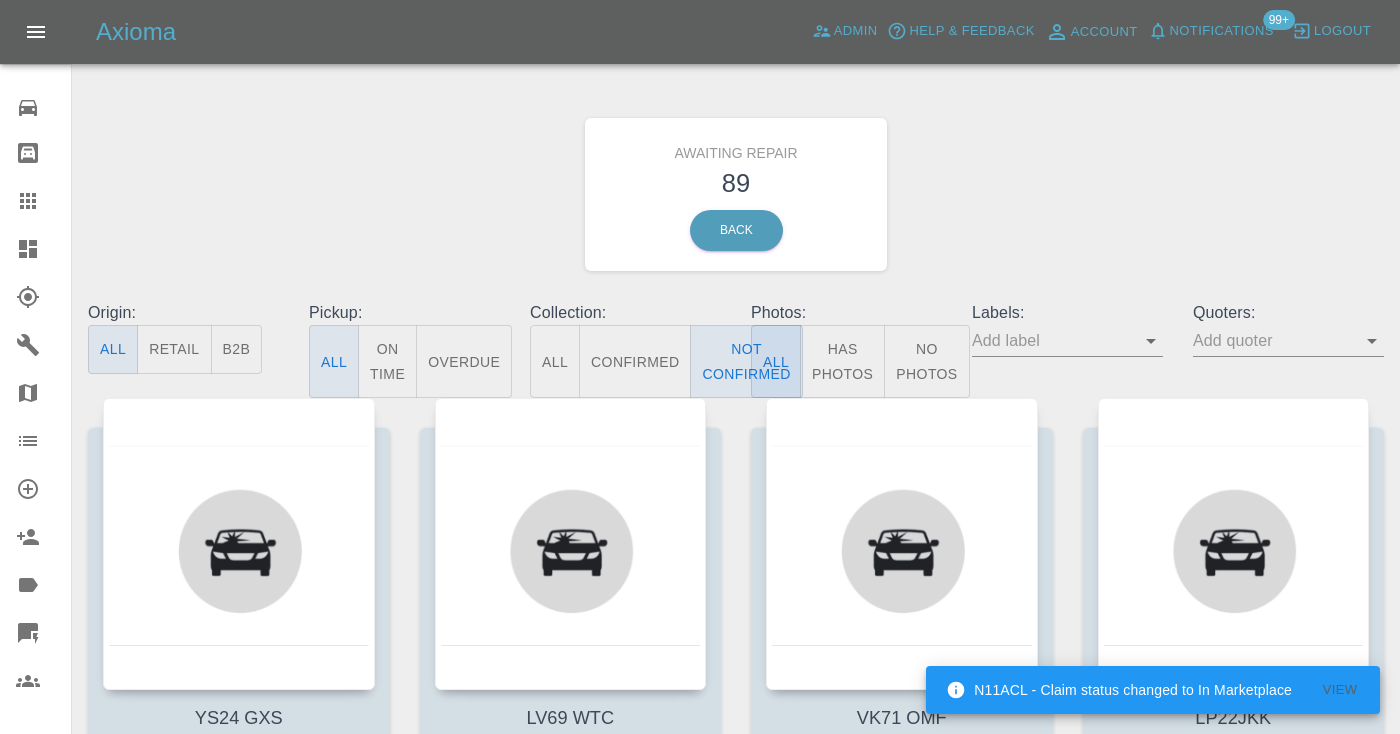 click on "Awaiting Repair 89 Back" at bounding box center (736, 194) 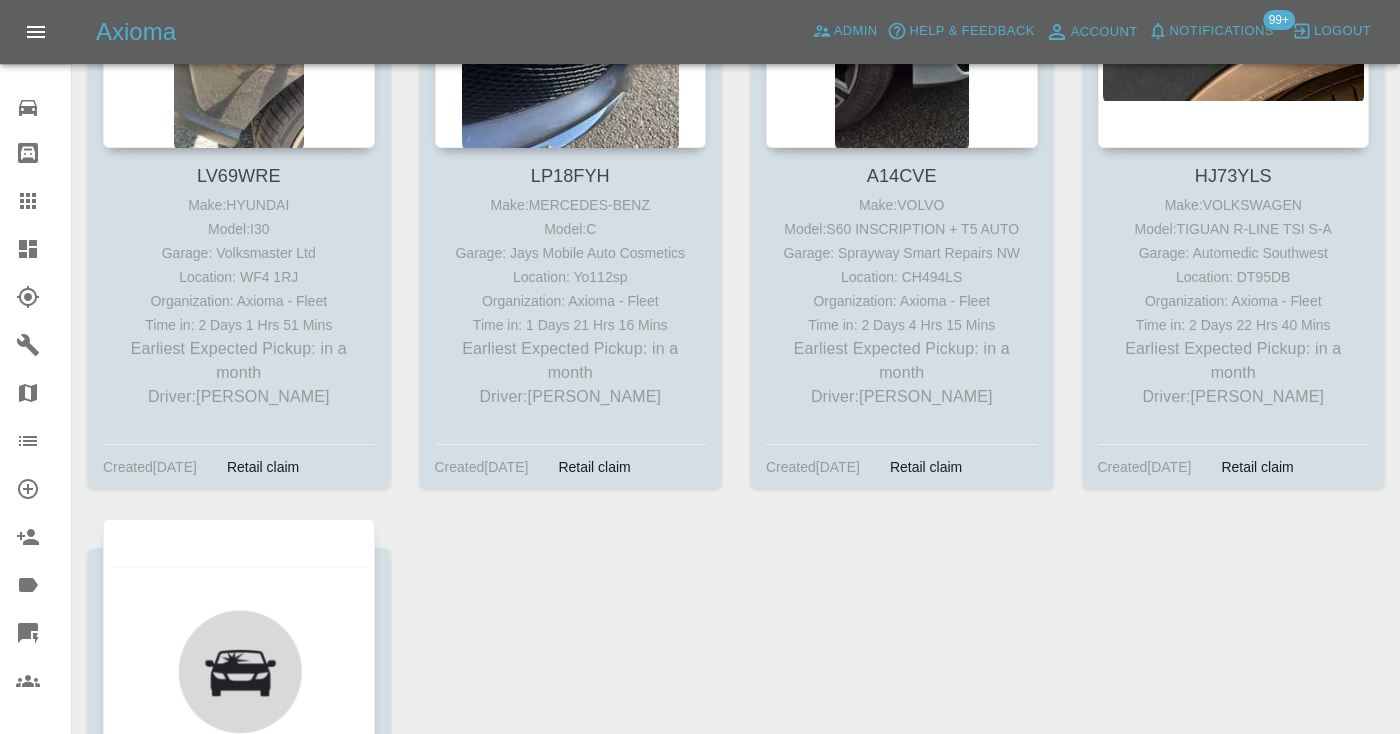 scroll, scrollTop: 14426, scrollLeft: 0, axis: vertical 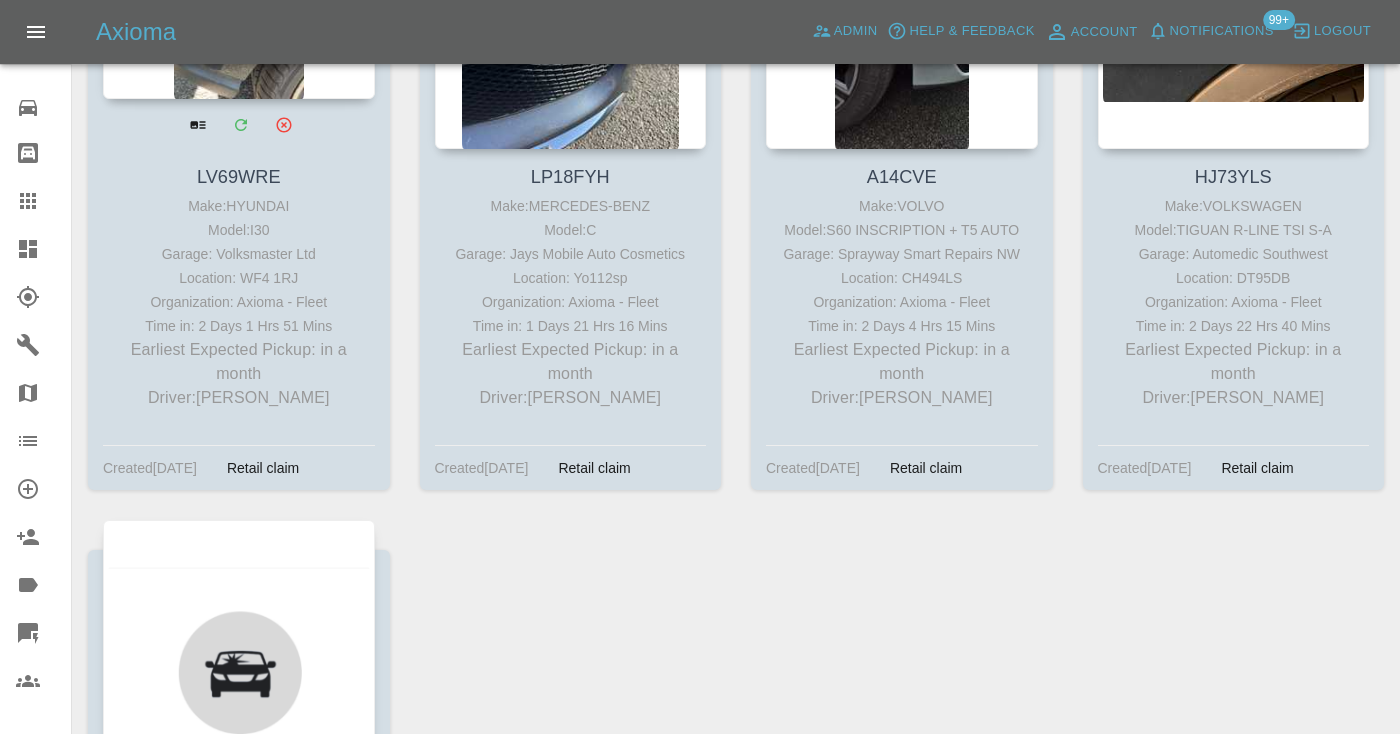 click at bounding box center [239, -47] 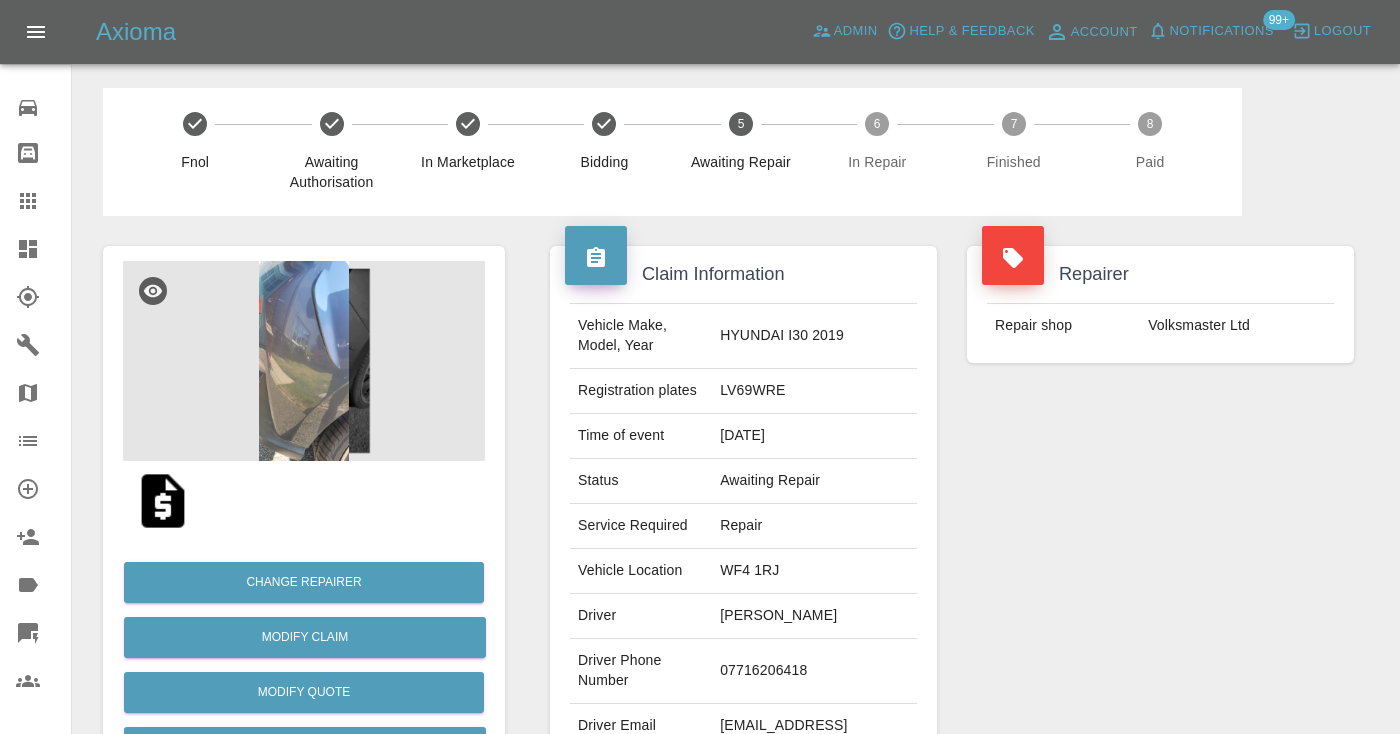click on "07716206418" at bounding box center [814, 671] 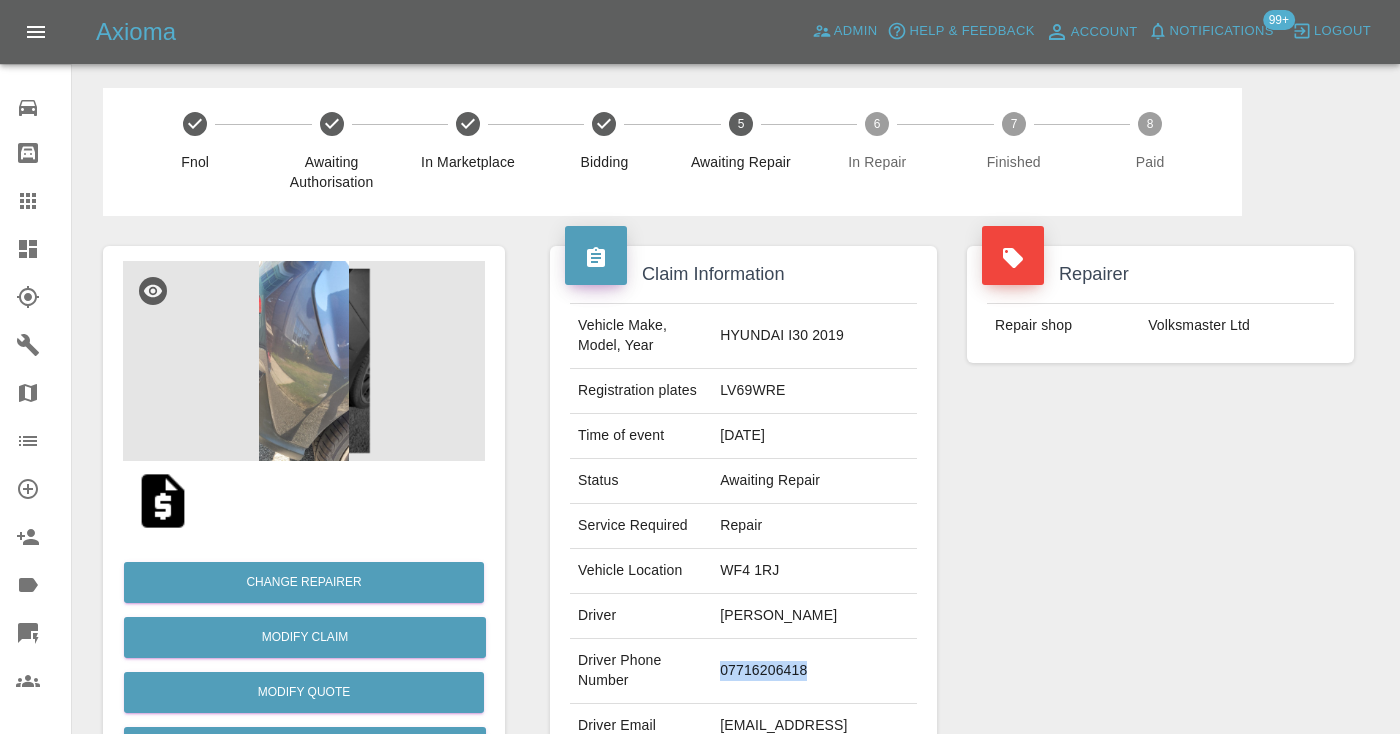 click on "07716206418" at bounding box center [814, 671] 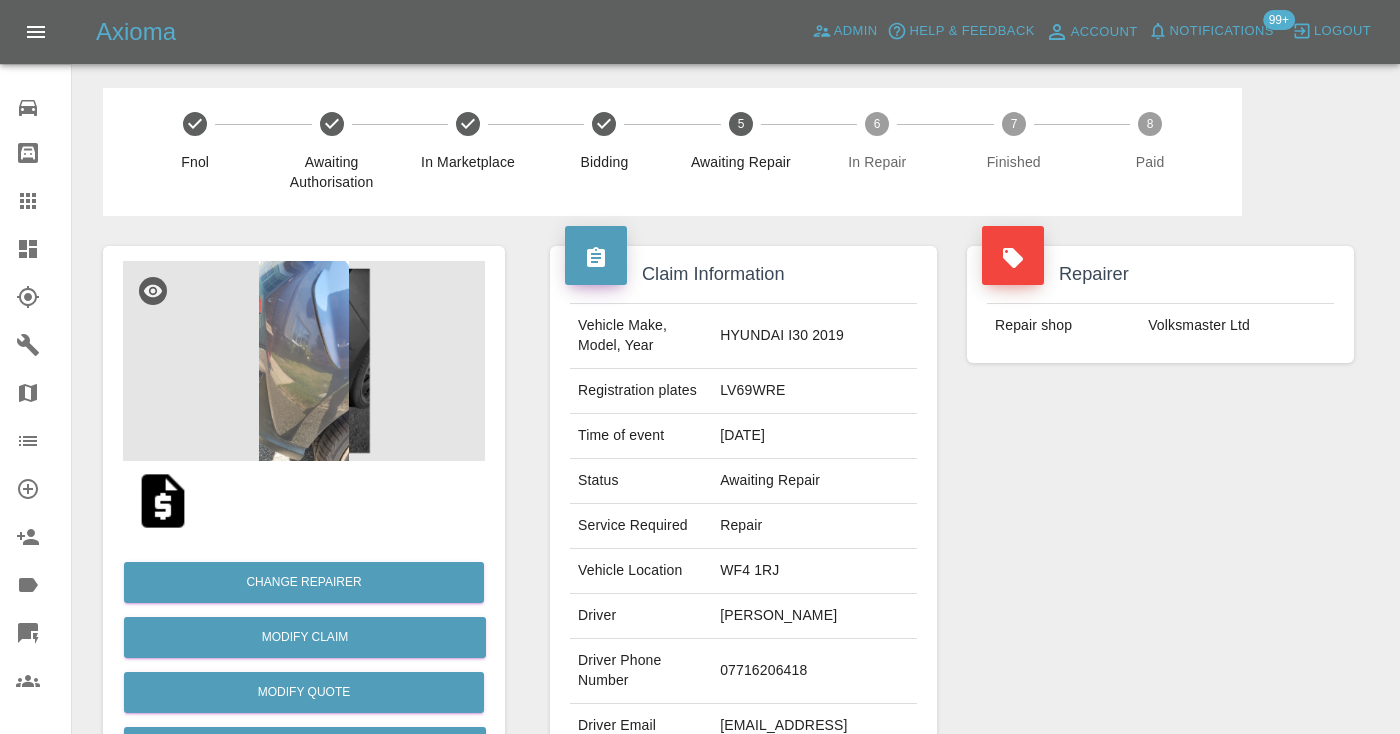 click on "Repairer Repair shop Volksmaster Ltd" at bounding box center [1160, 514] 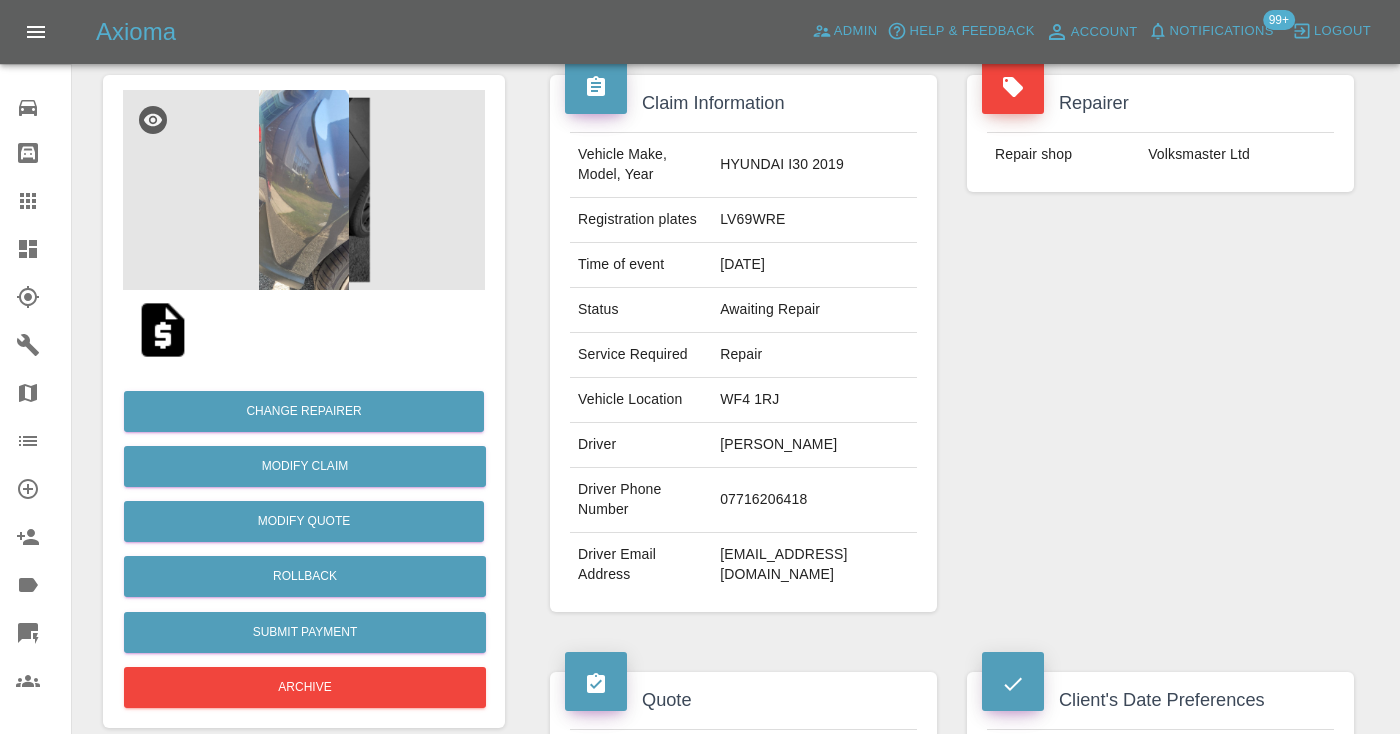 scroll, scrollTop: 118, scrollLeft: 0, axis: vertical 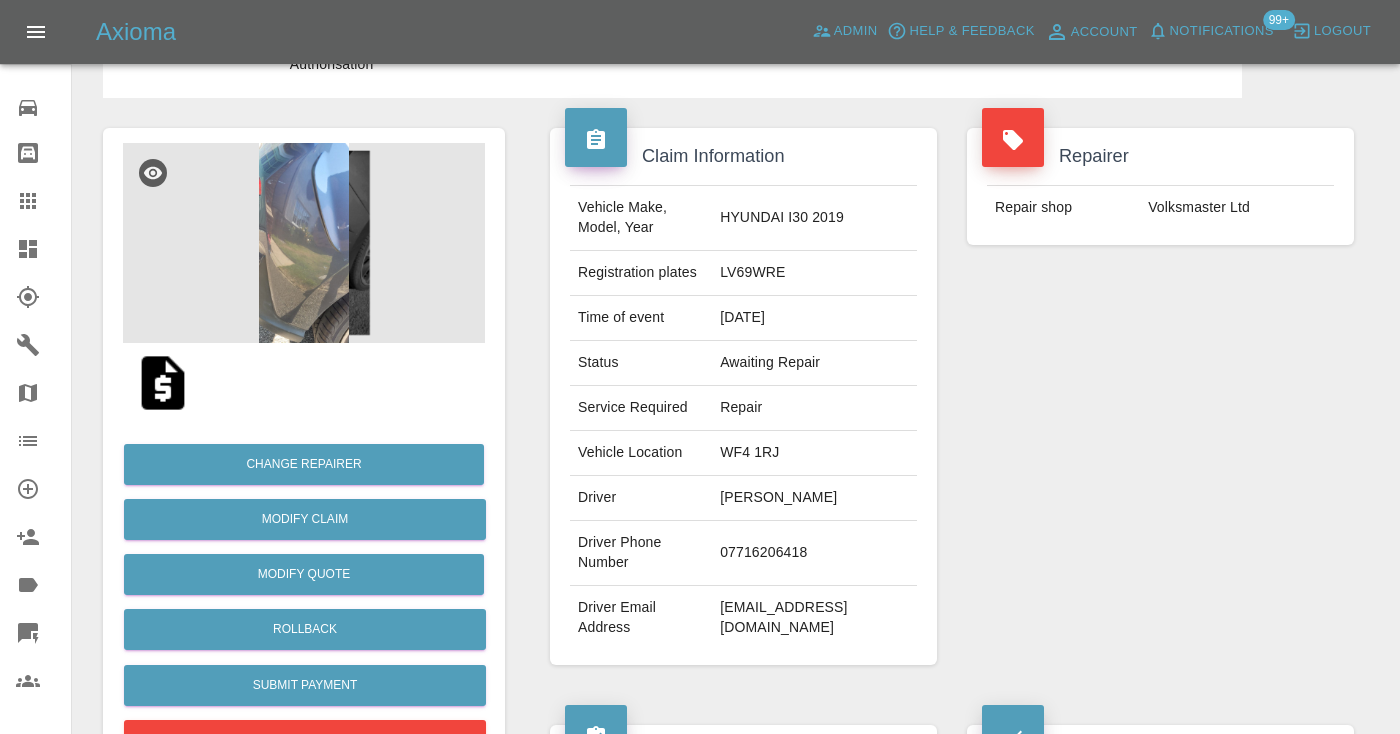 click on "07716206418" at bounding box center [814, 553] 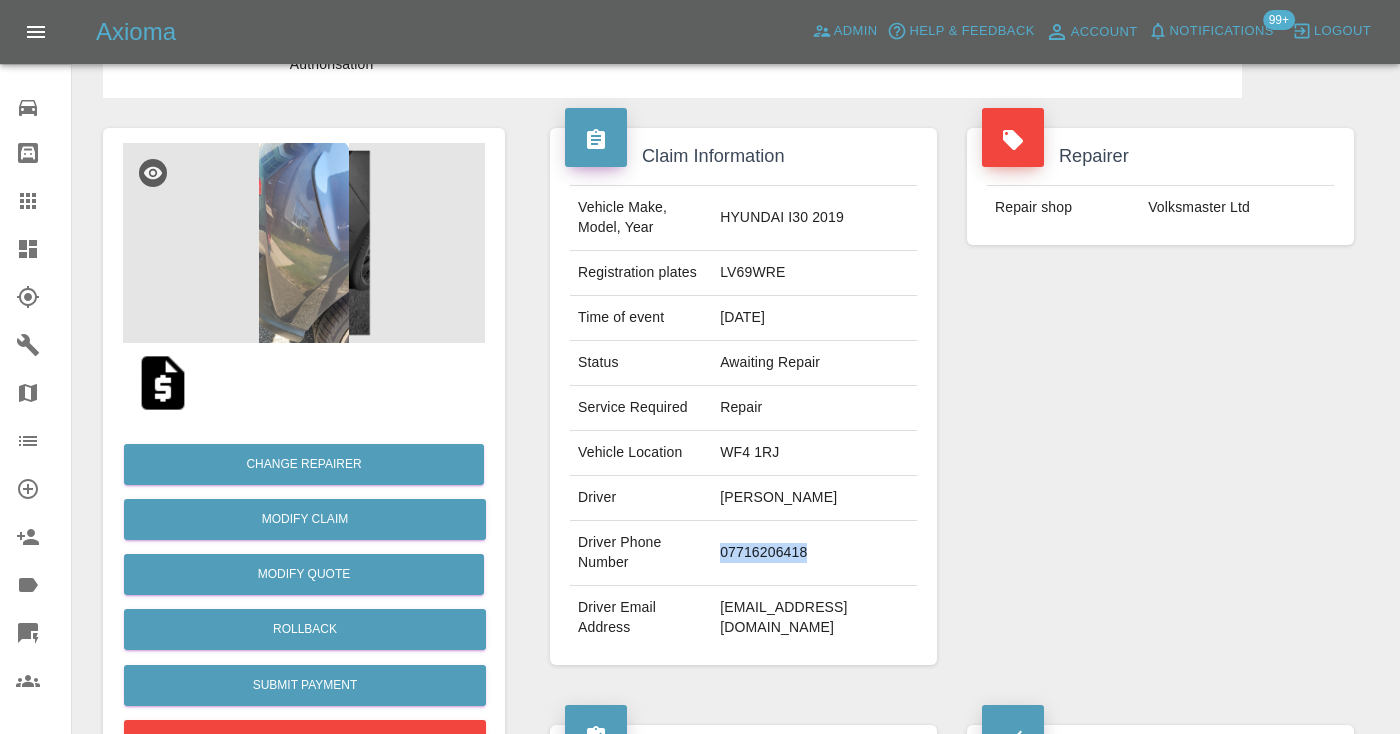 click on "07716206418" at bounding box center [814, 553] 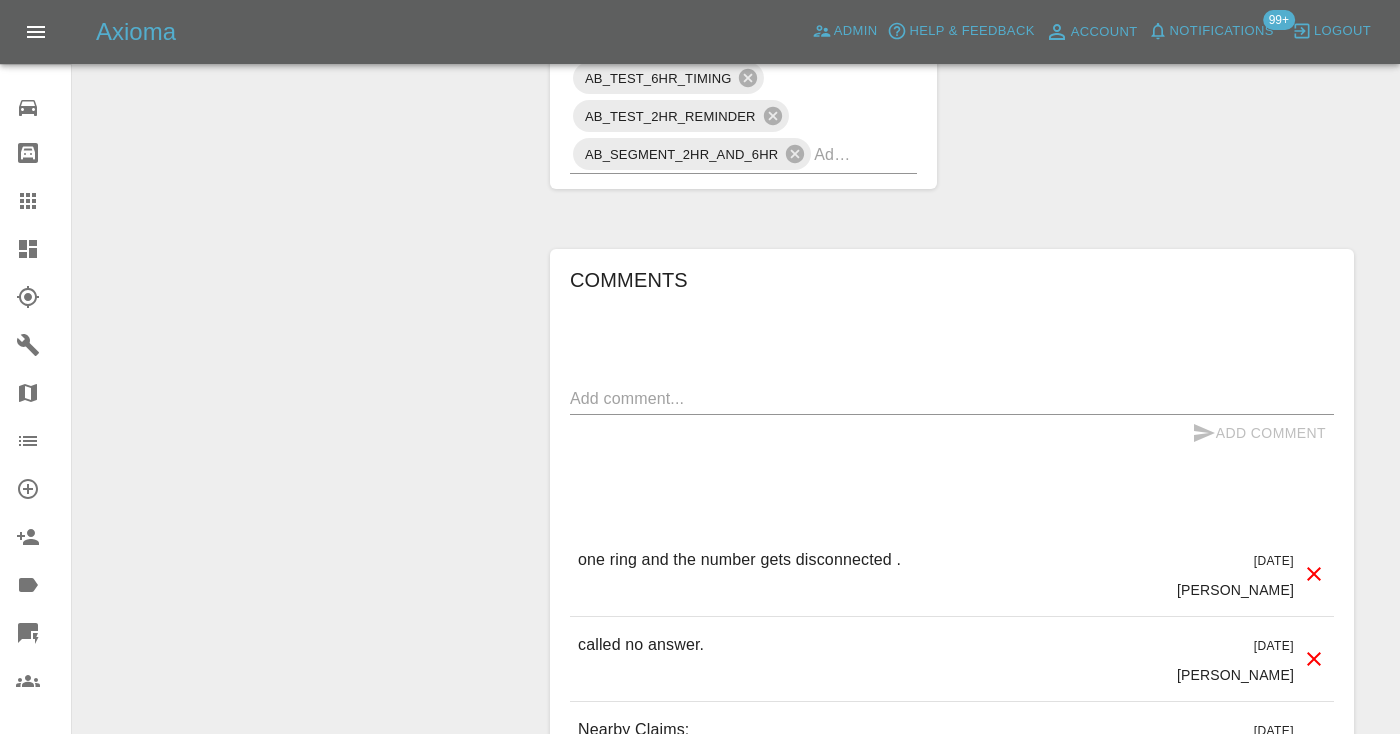 scroll, scrollTop: 1605, scrollLeft: 0, axis: vertical 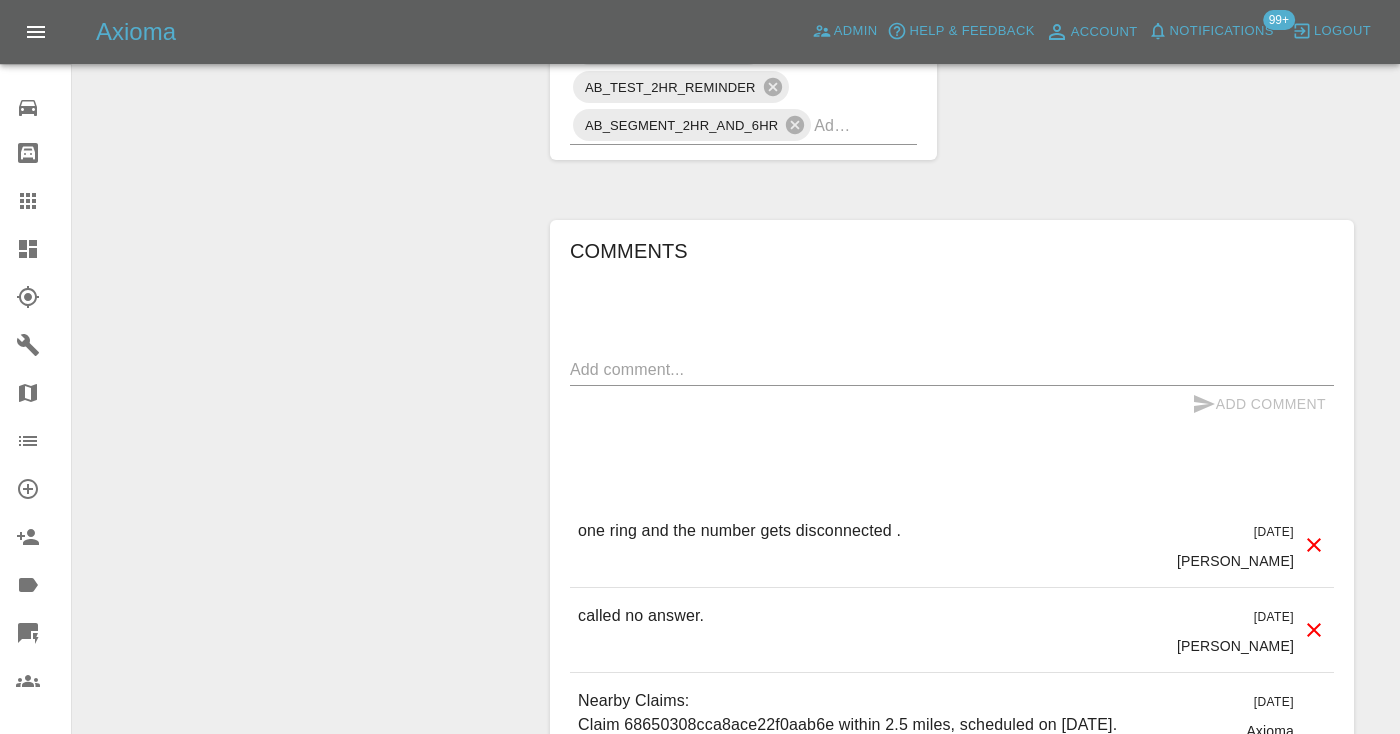 click at bounding box center [952, 369] 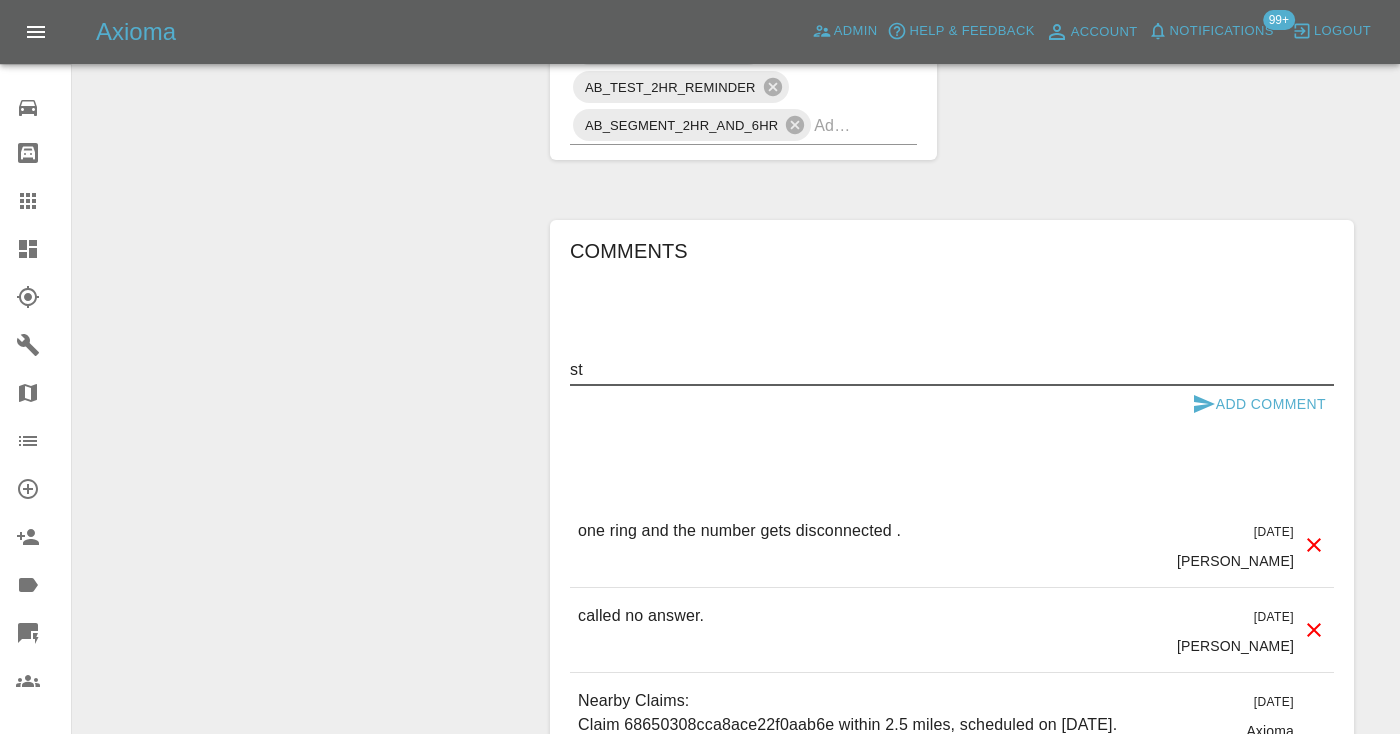 type on "s" 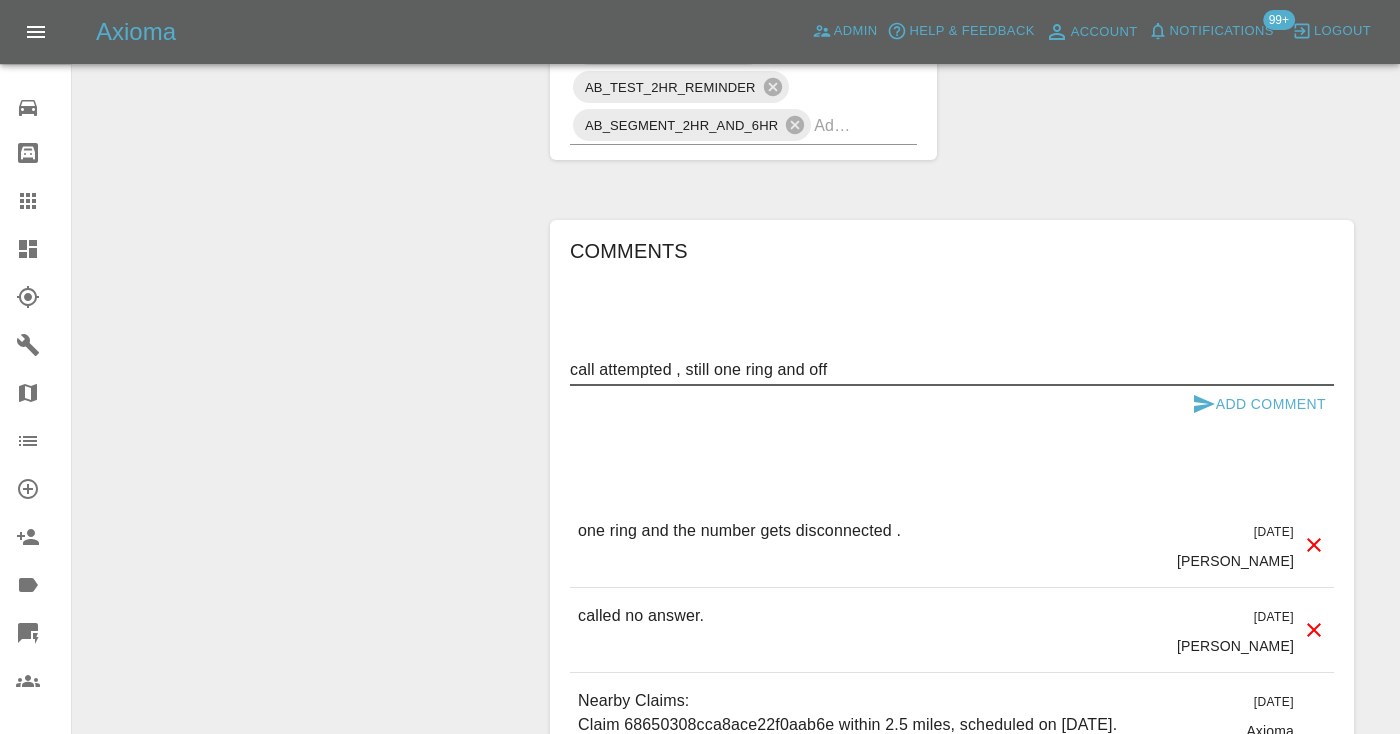 type on "call attempted , still one ring and off" 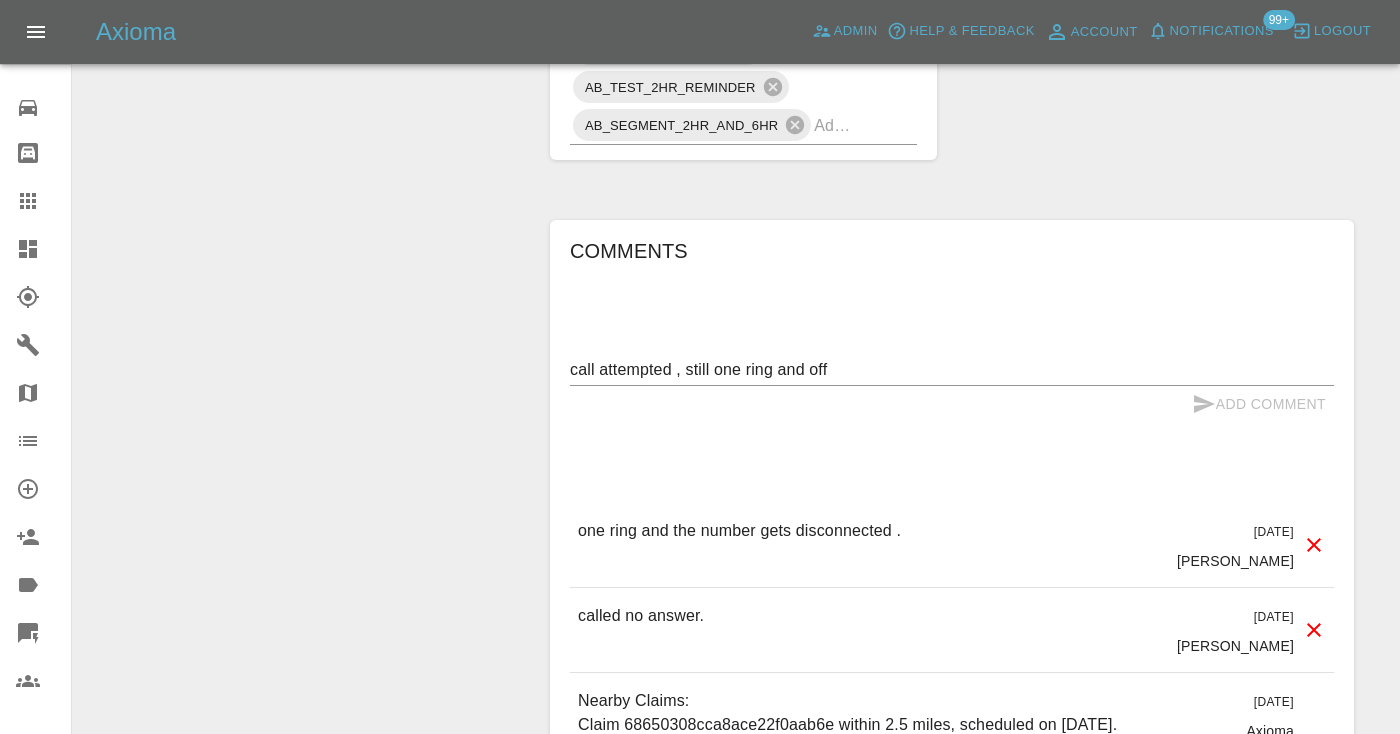 type 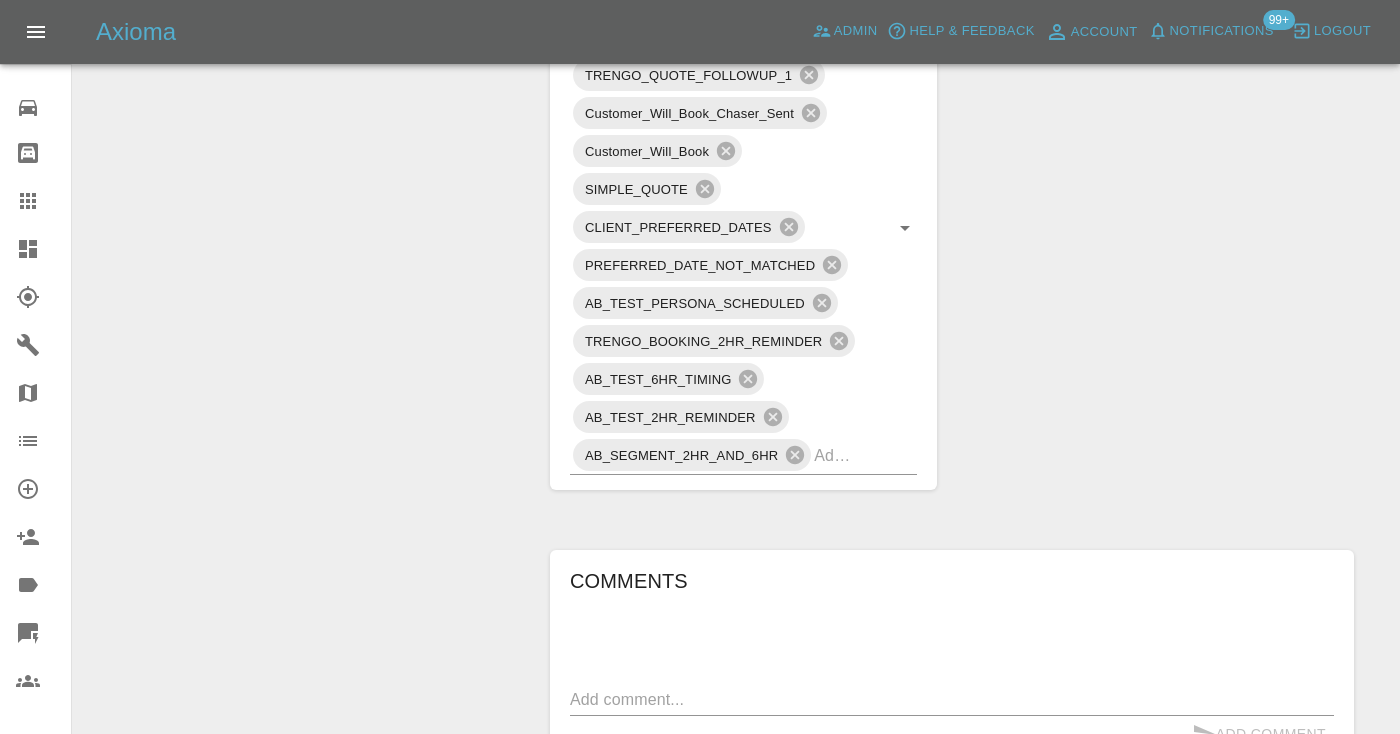 scroll, scrollTop: 1267, scrollLeft: 0, axis: vertical 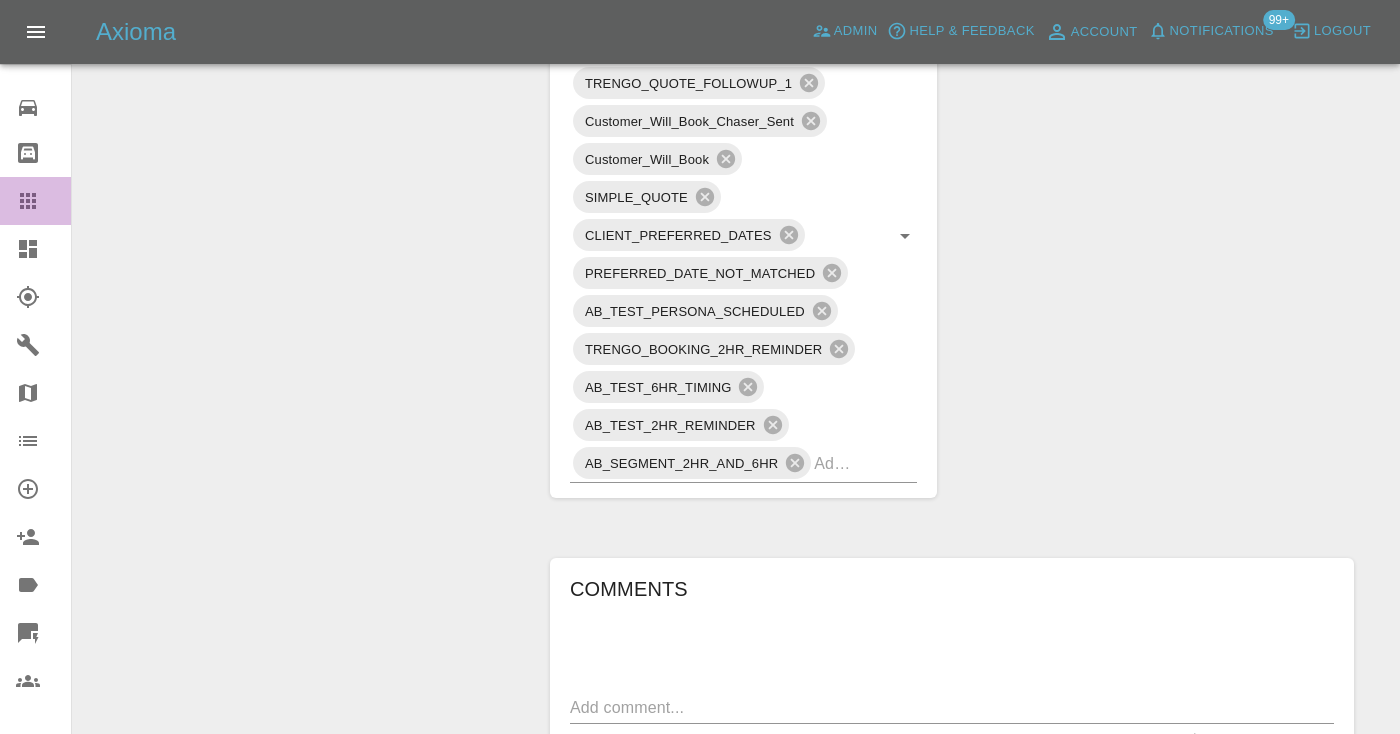 click at bounding box center [44, 201] 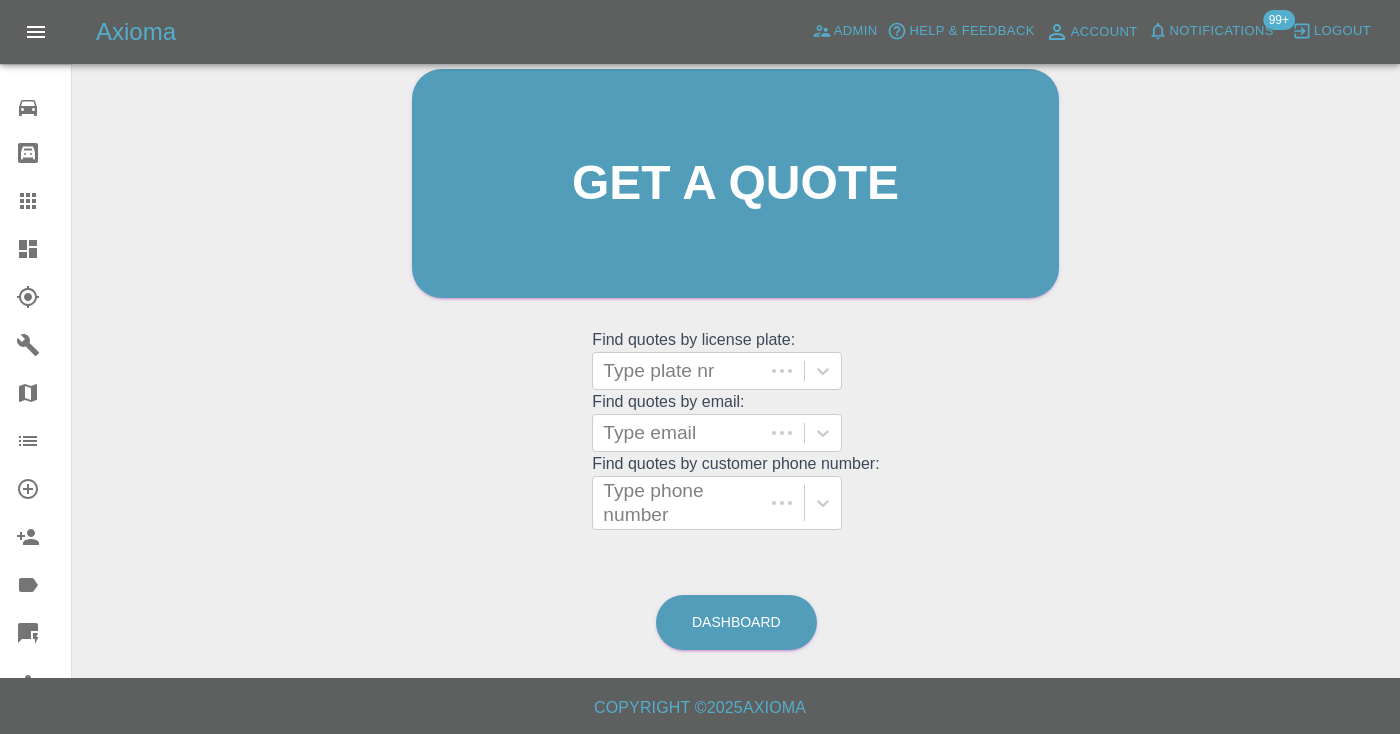 scroll, scrollTop: 151, scrollLeft: 0, axis: vertical 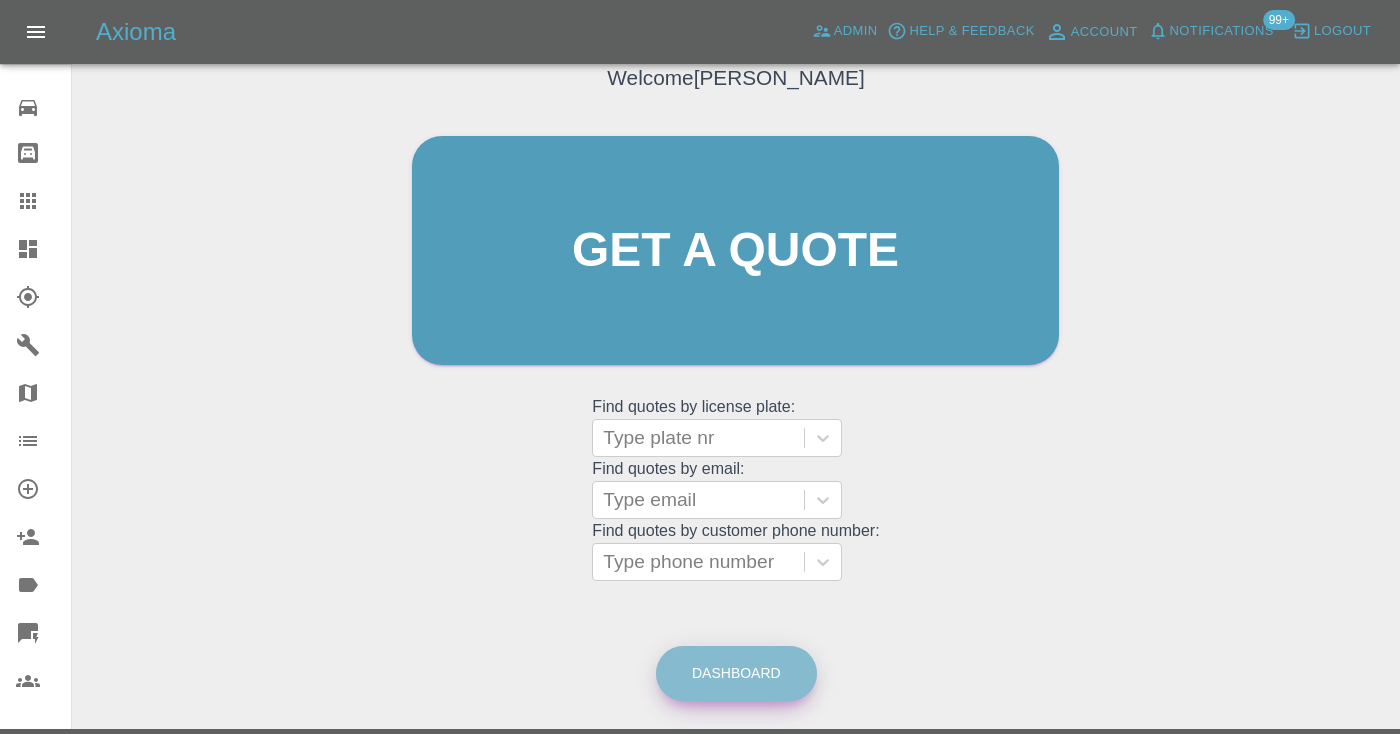 click on "Dashboard" at bounding box center (736, 673) 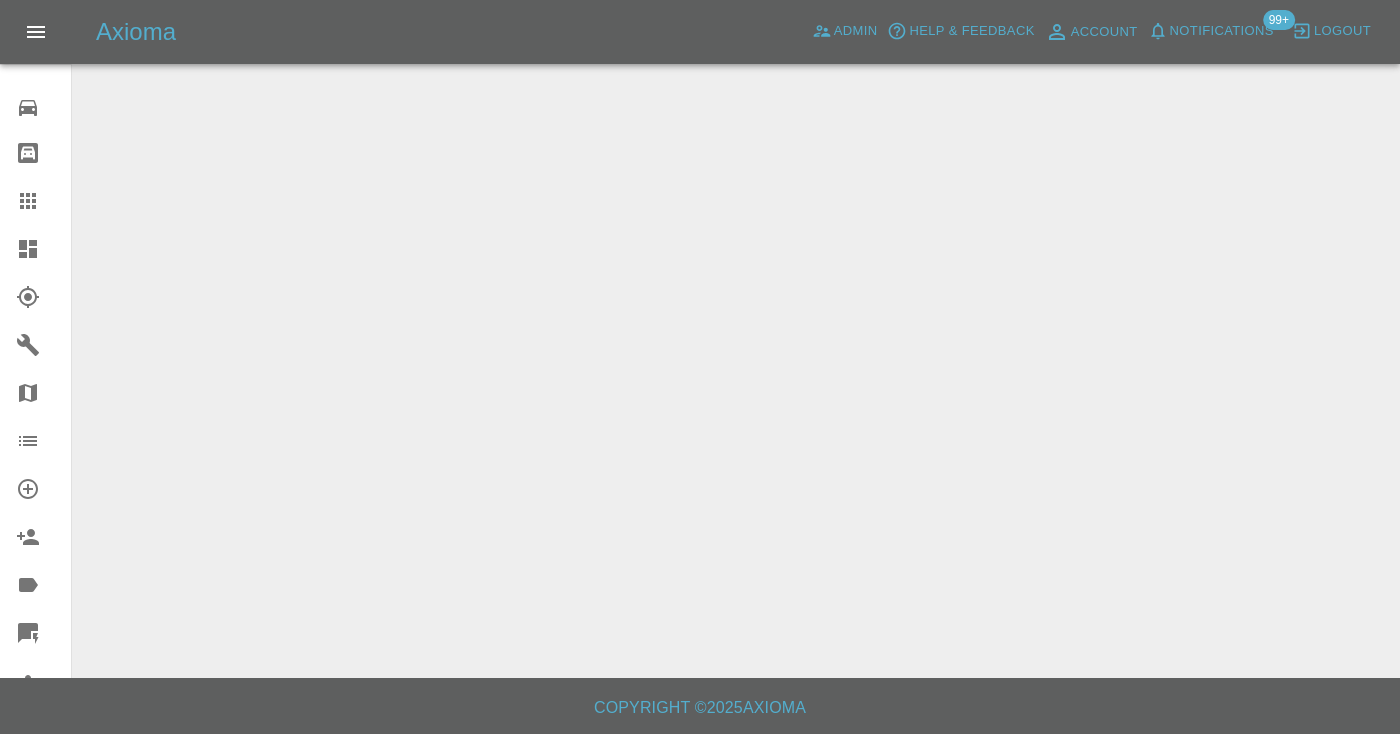 scroll, scrollTop: 0, scrollLeft: 0, axis: both 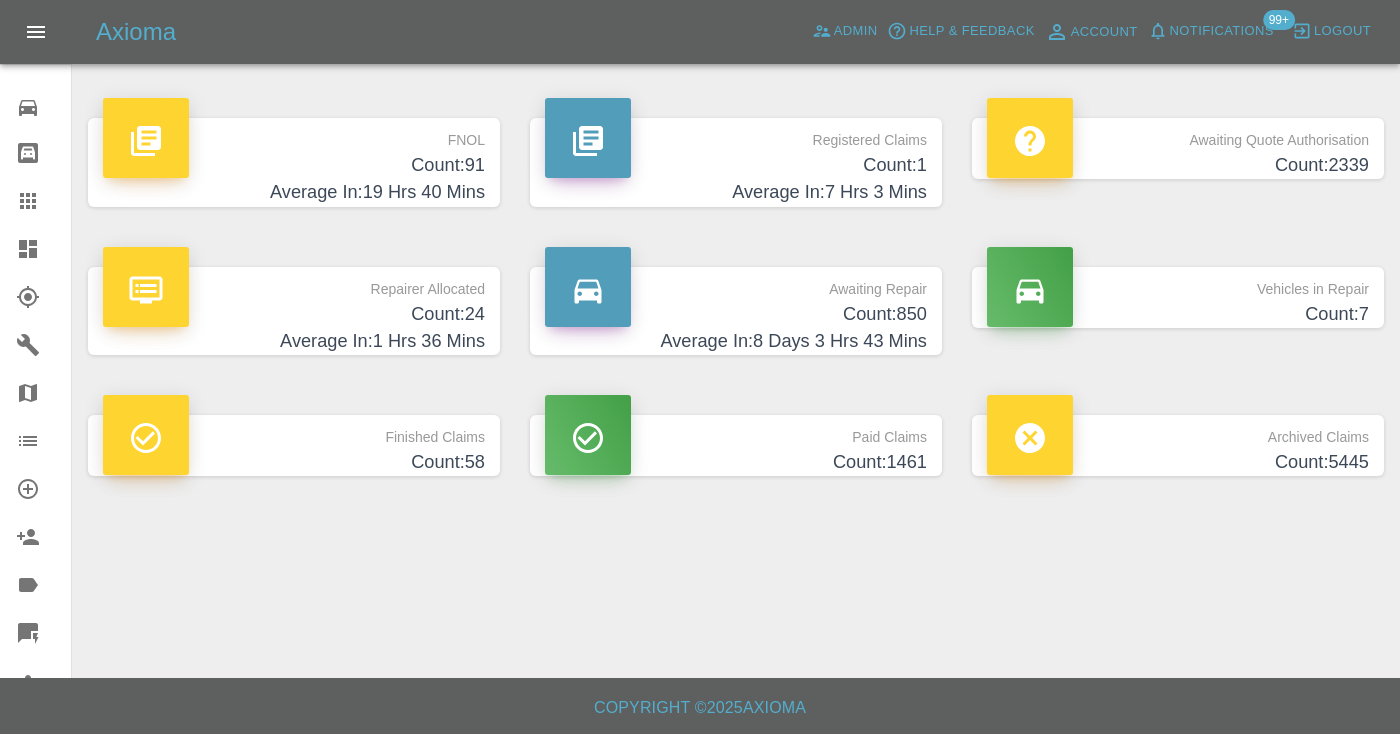 click on "Count:  850" at bounding box center (736, 314) 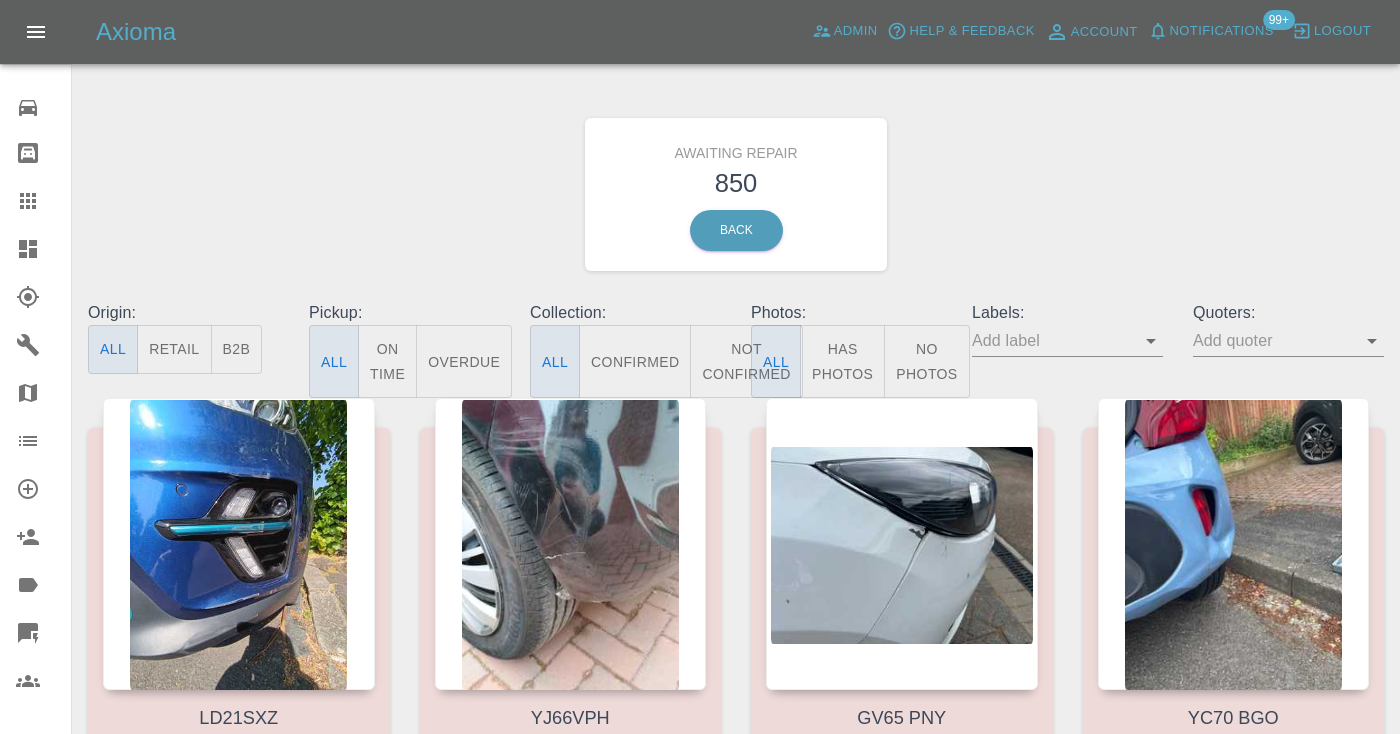 click on "Not Confirmed" at bounding box center [746, 361] 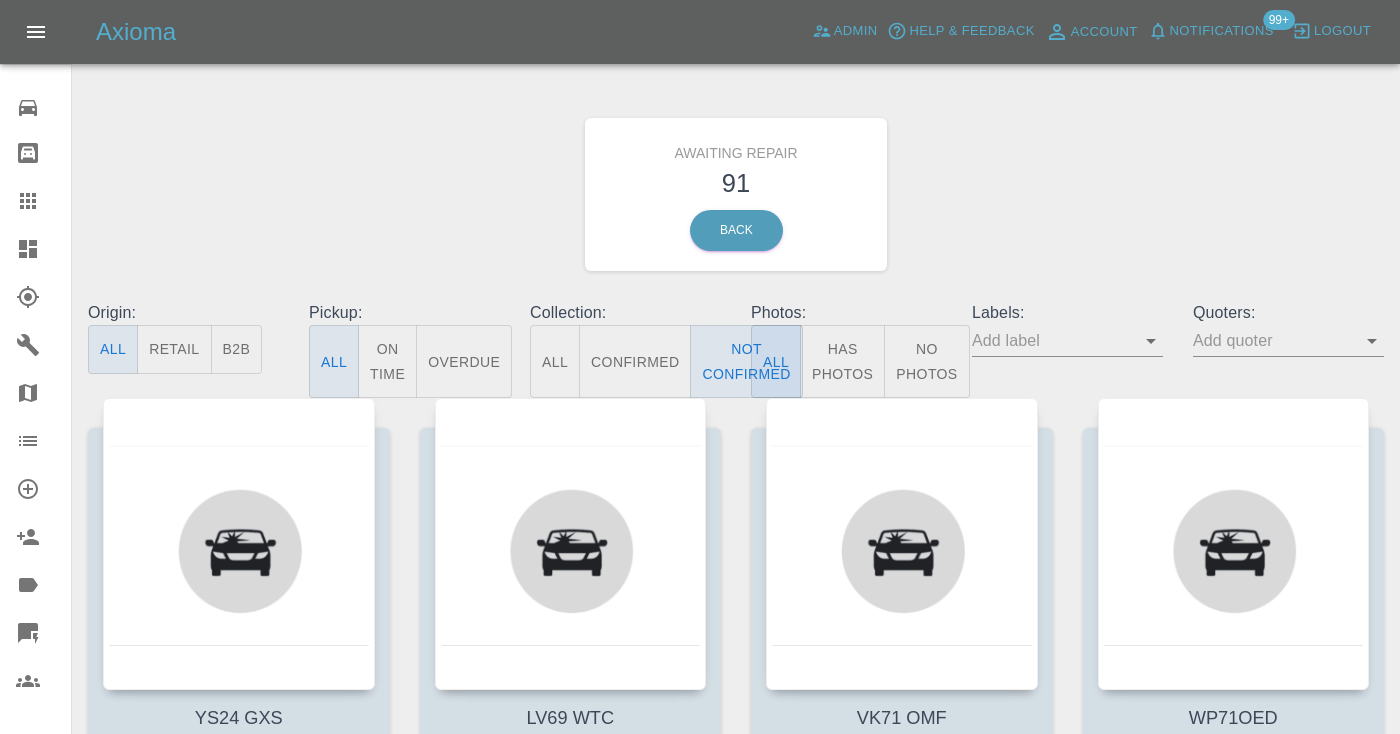 click on "Awaiting Repair 91 Back" at bounding box center (736, 194) 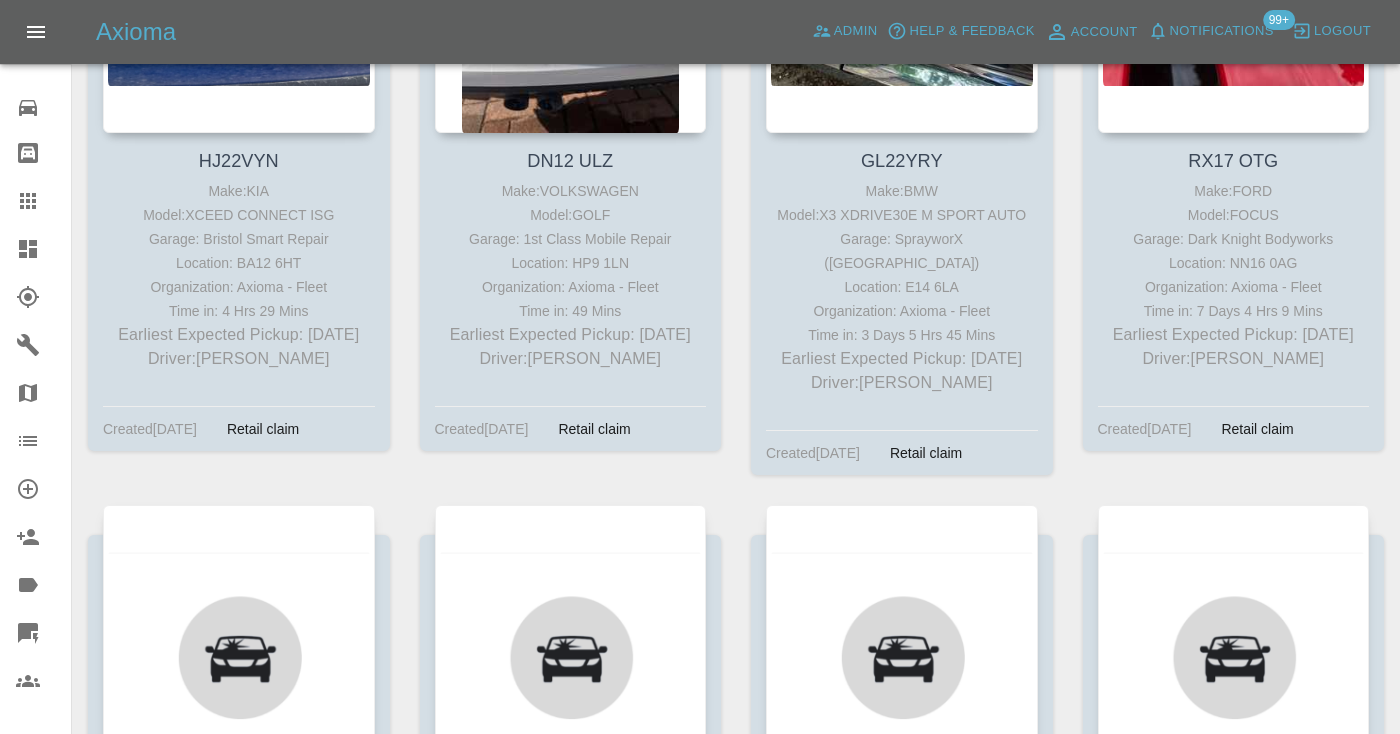 scroll, scrollTop: 13083, scrollLeft: 0, axis: vertical 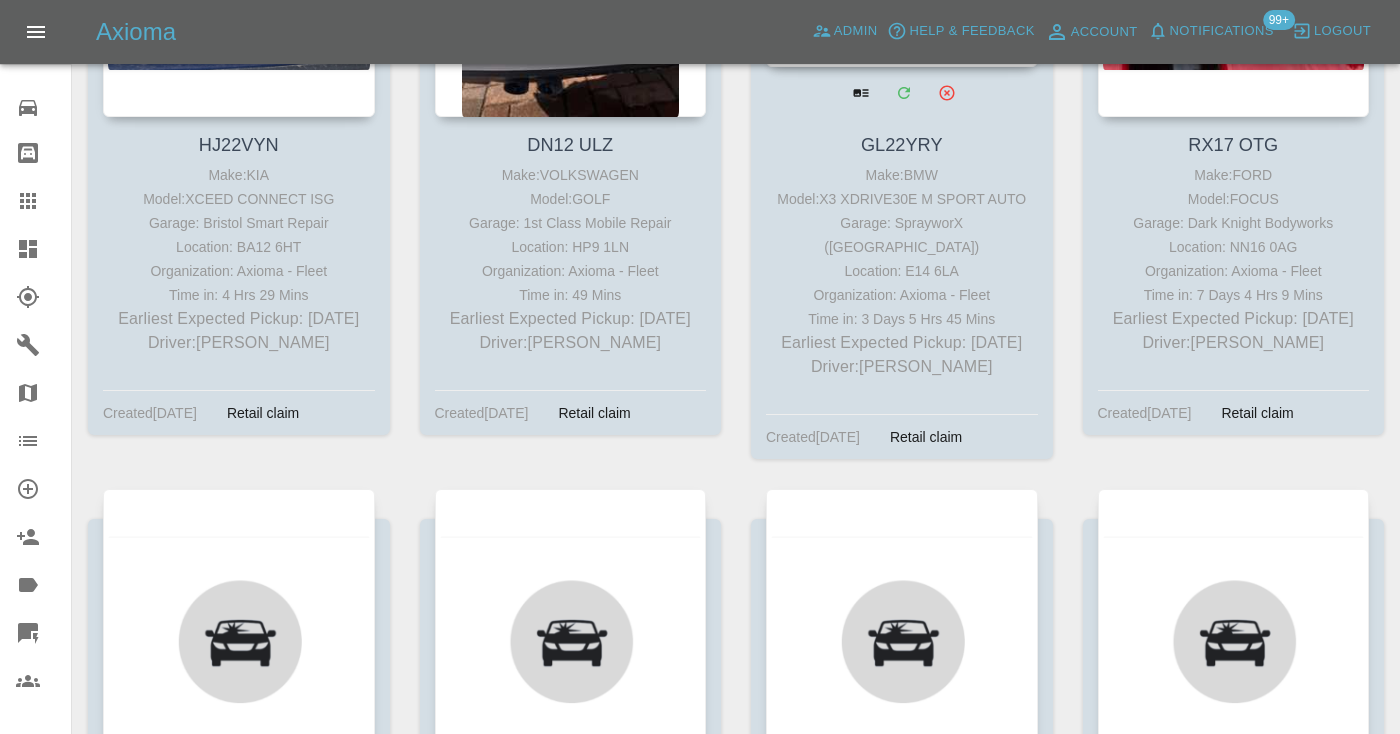 click at bounding box center [902, -79] 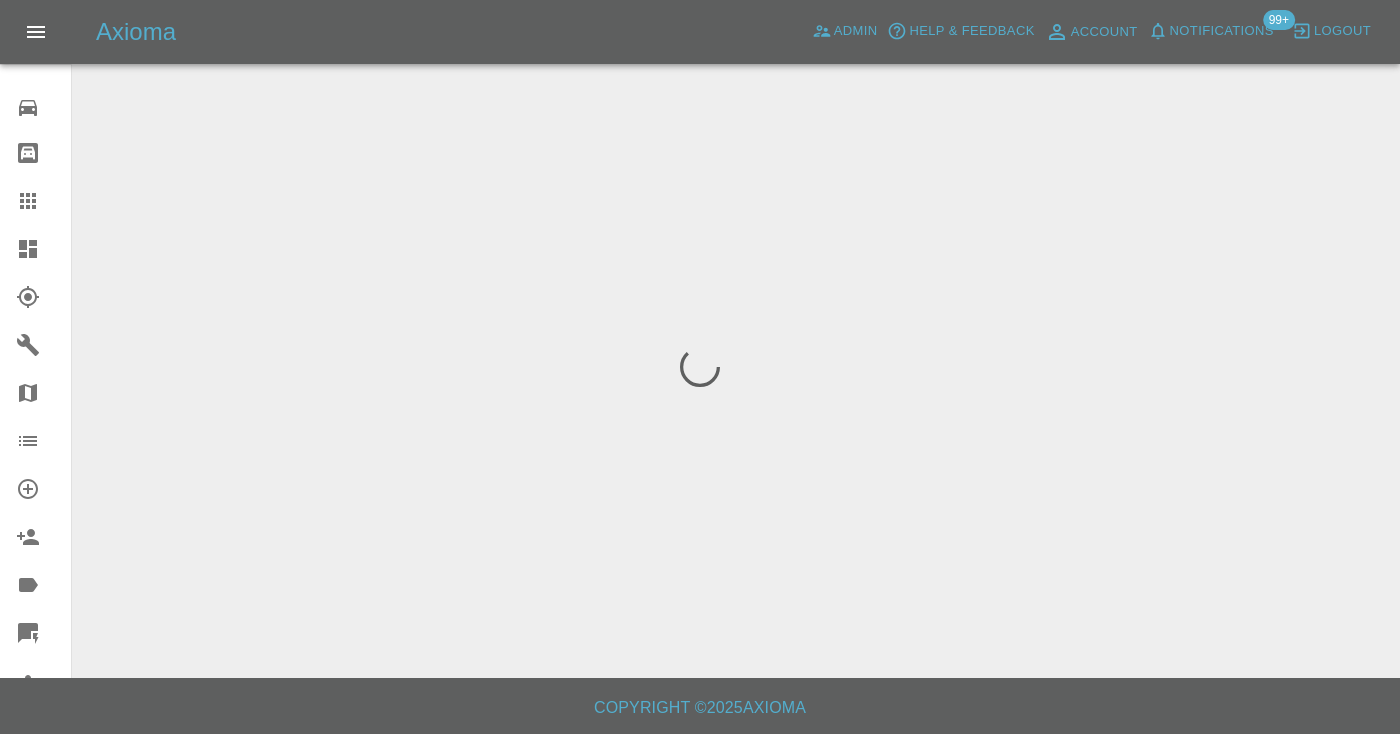 scroll, scrollTop: 0, scrollLeft: 0, axis: both 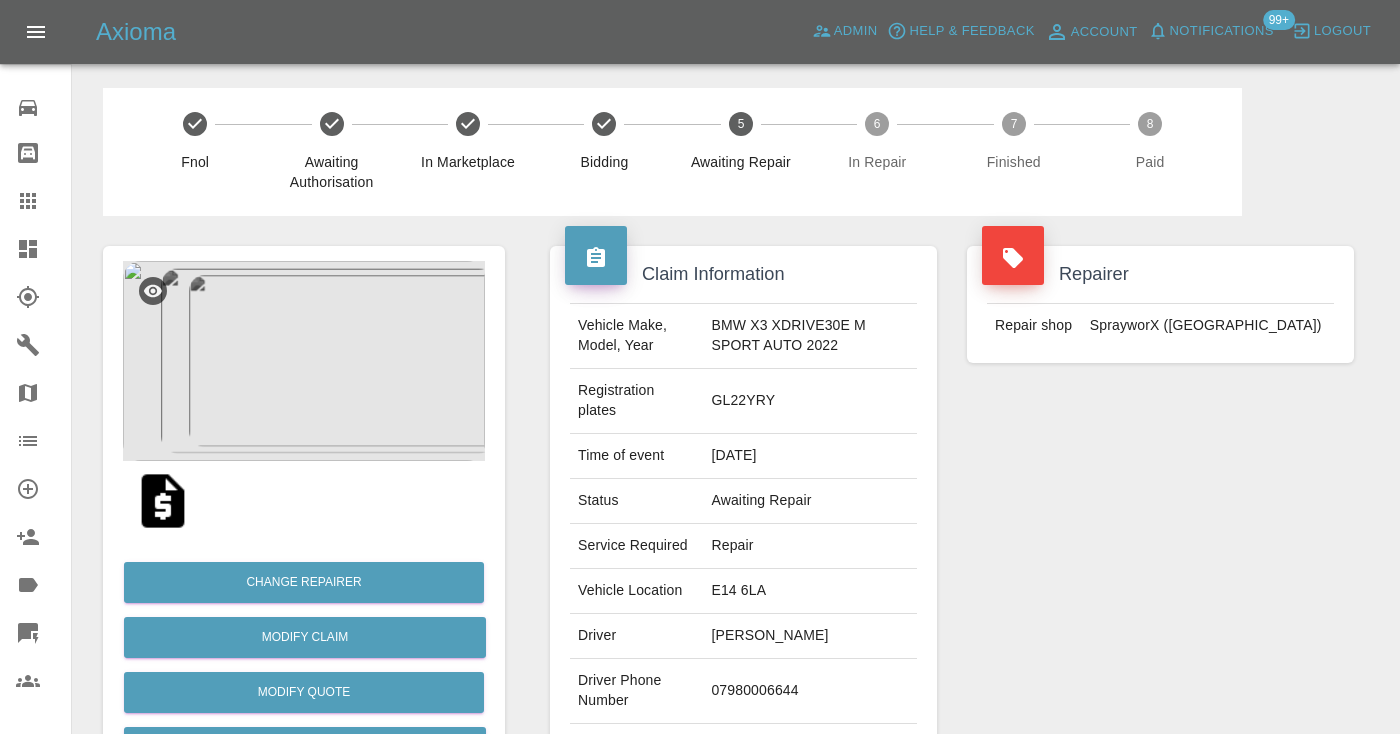 click on "07980006644" at bounding box center (810, 691) 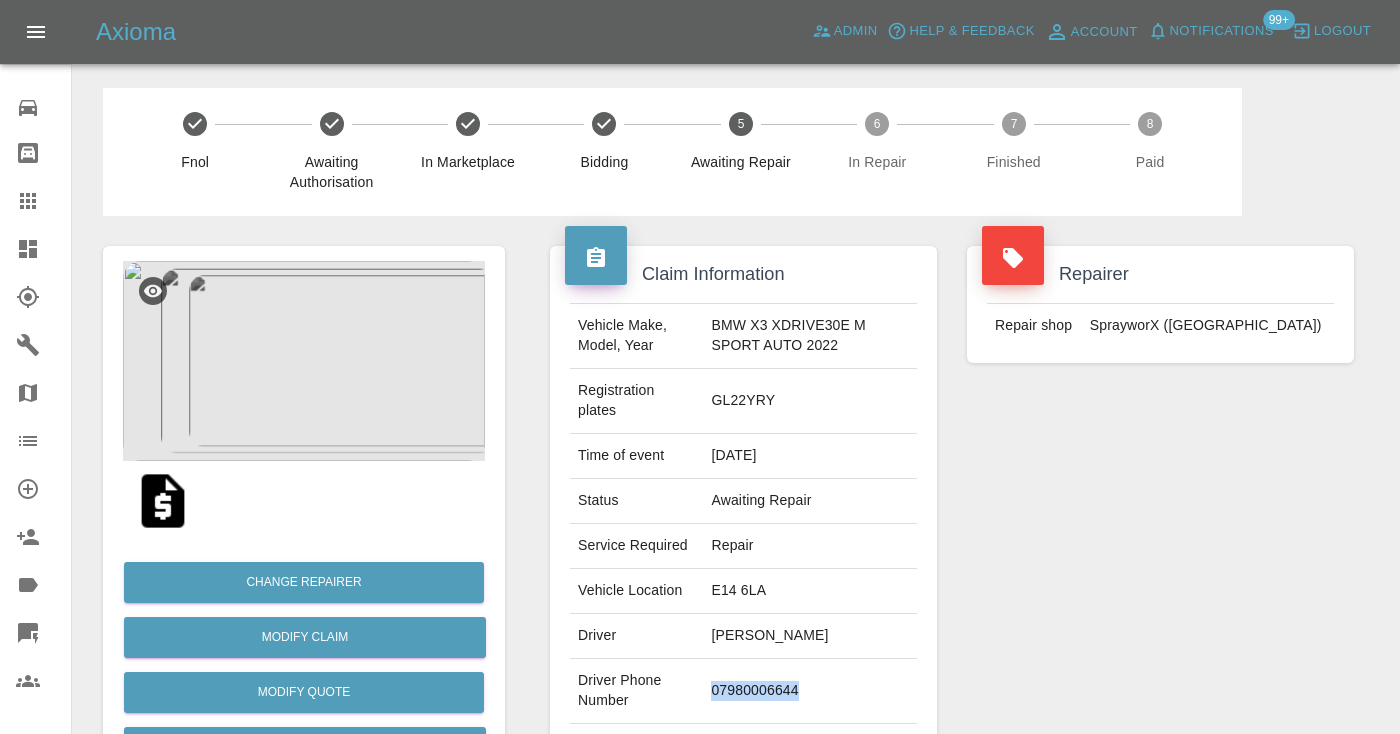 click on "07980006644" at bounding box center [810, 691] 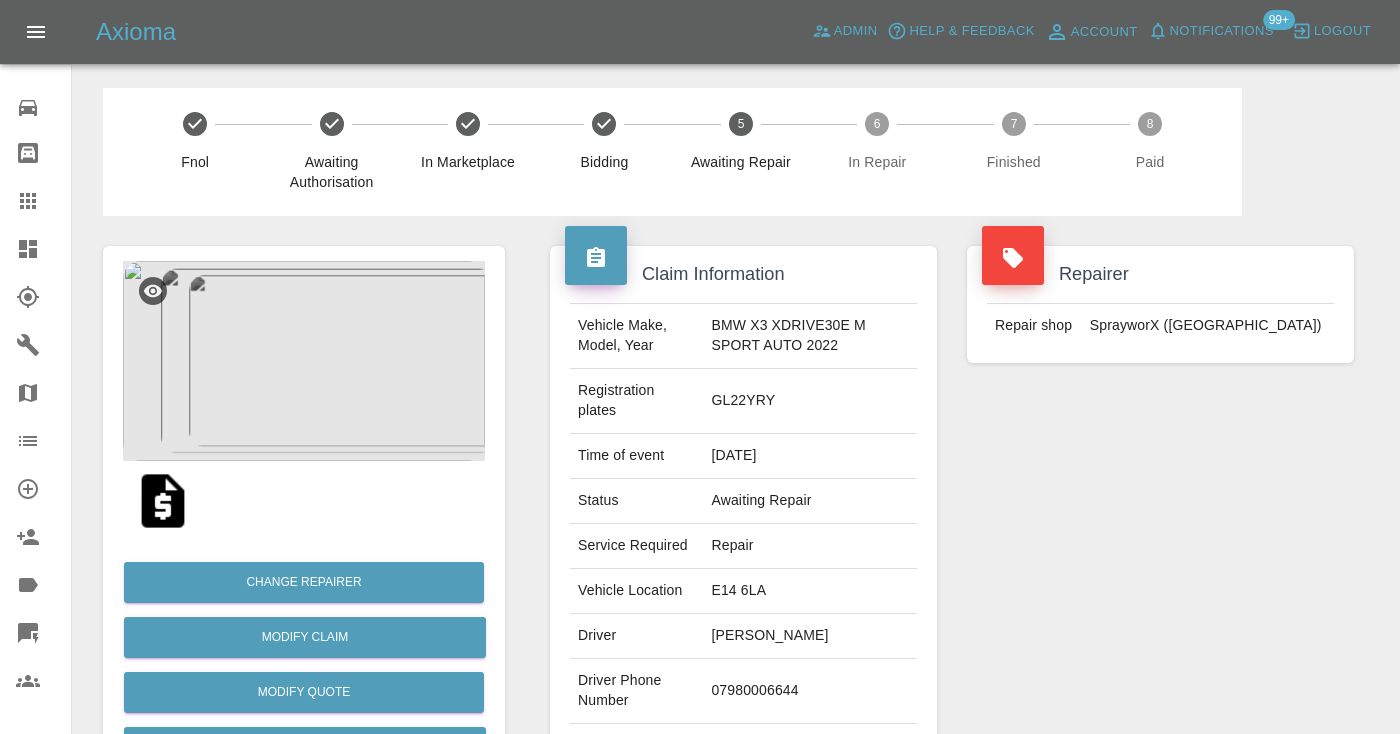 click on "Repairer Repair shop SprayworX ([GEOGRAPHIC_DATA])" at bounding box center (1160, 524) 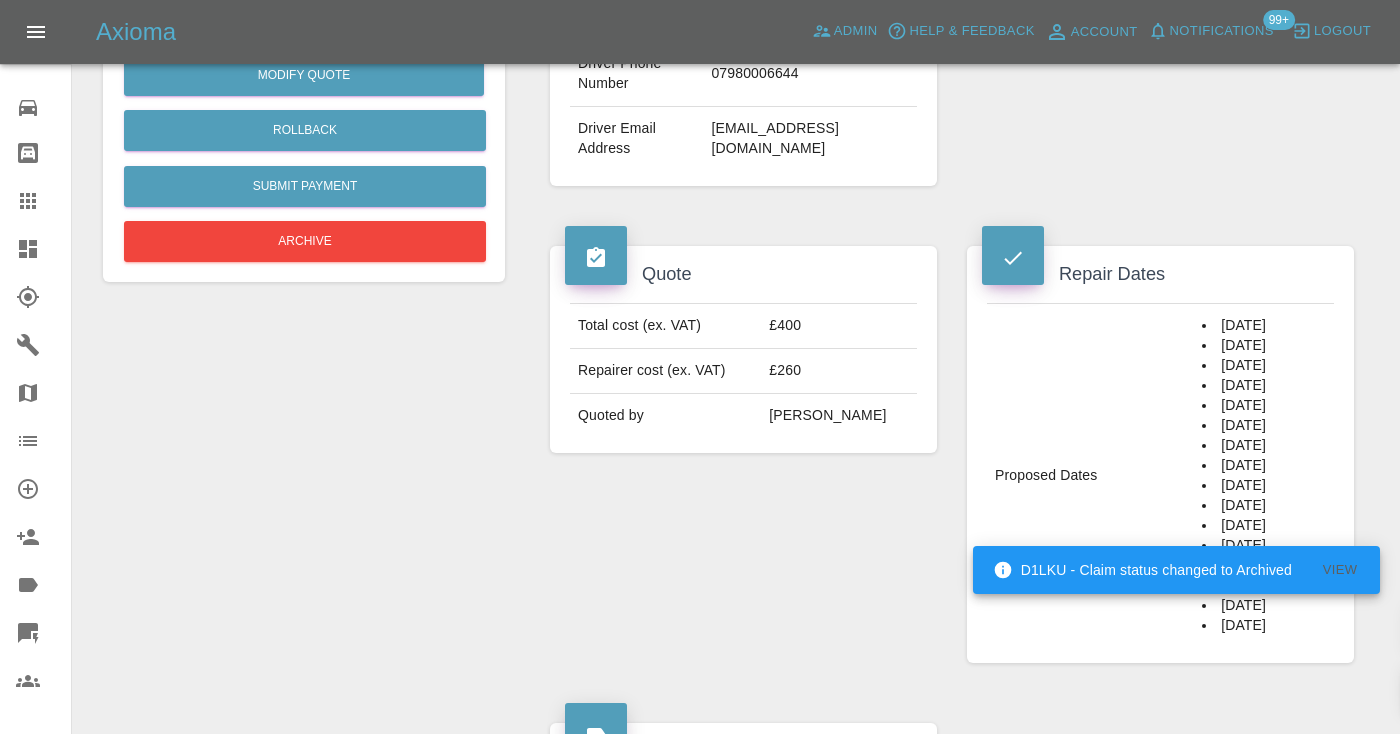 scroll, scrollTop: 646, scrollLeft: 0, axis: vertical 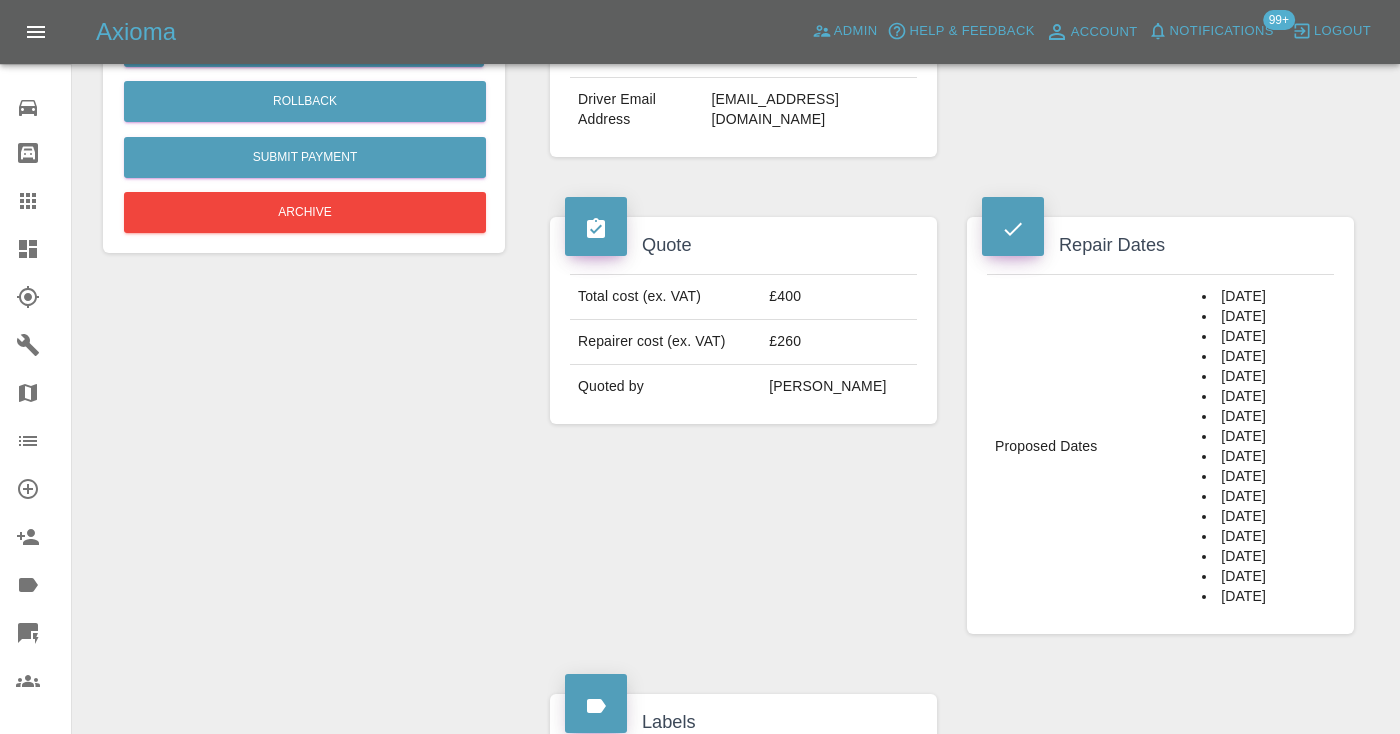 click on "Quote Total cost (ex. VAT) £400 Repairer cost (ex. VAT) £260 Quoted by [PERSON_NAME]" at bounding box center [743, 320] 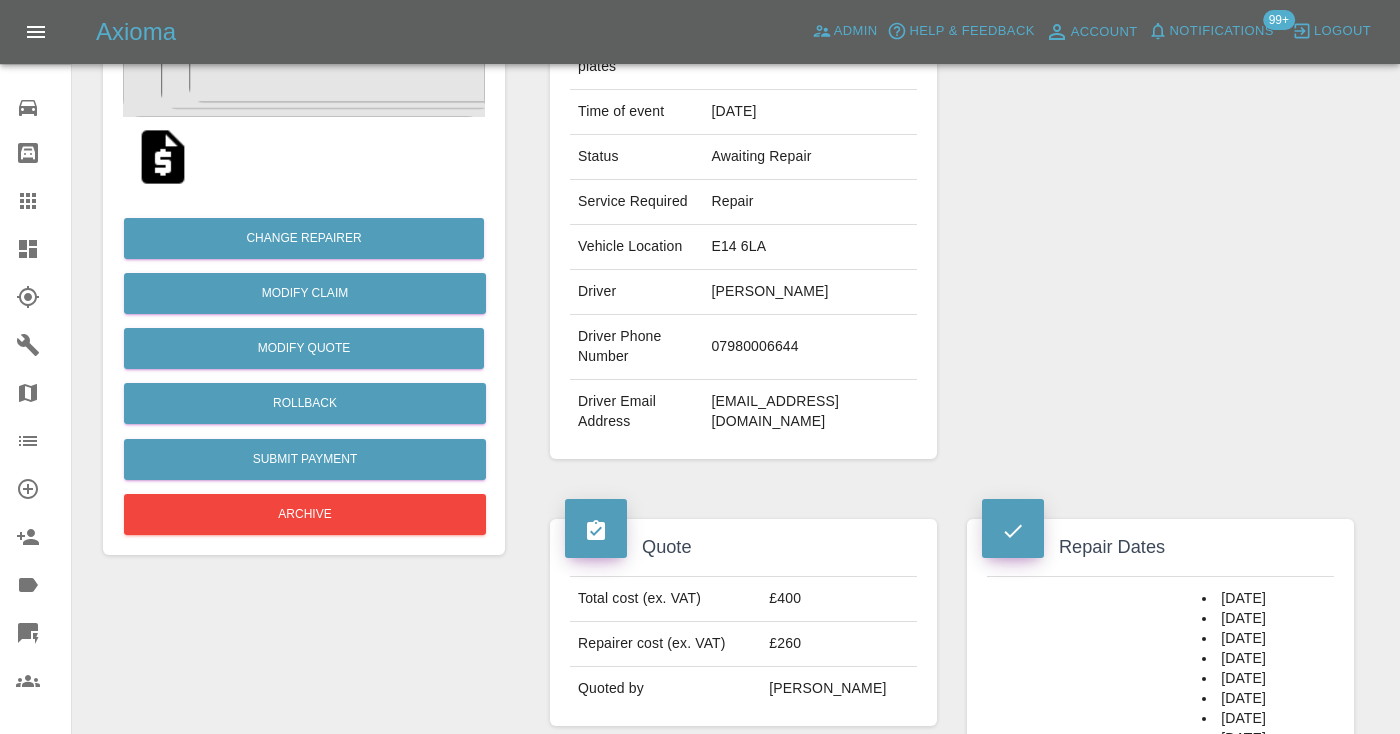 scroll, scrollTop: 341, scrollLeft: 0, axis: vertical 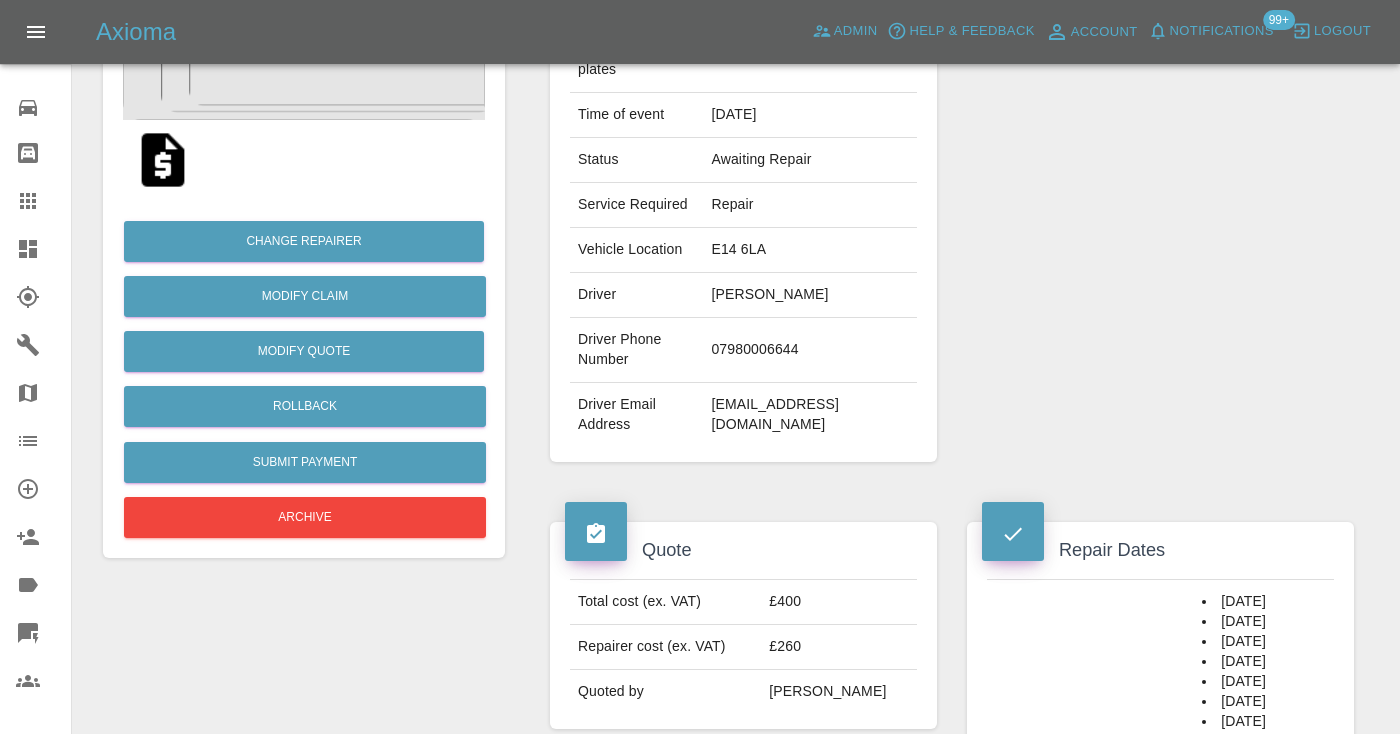 click on "07980006644" at bounding box center (810, 350) 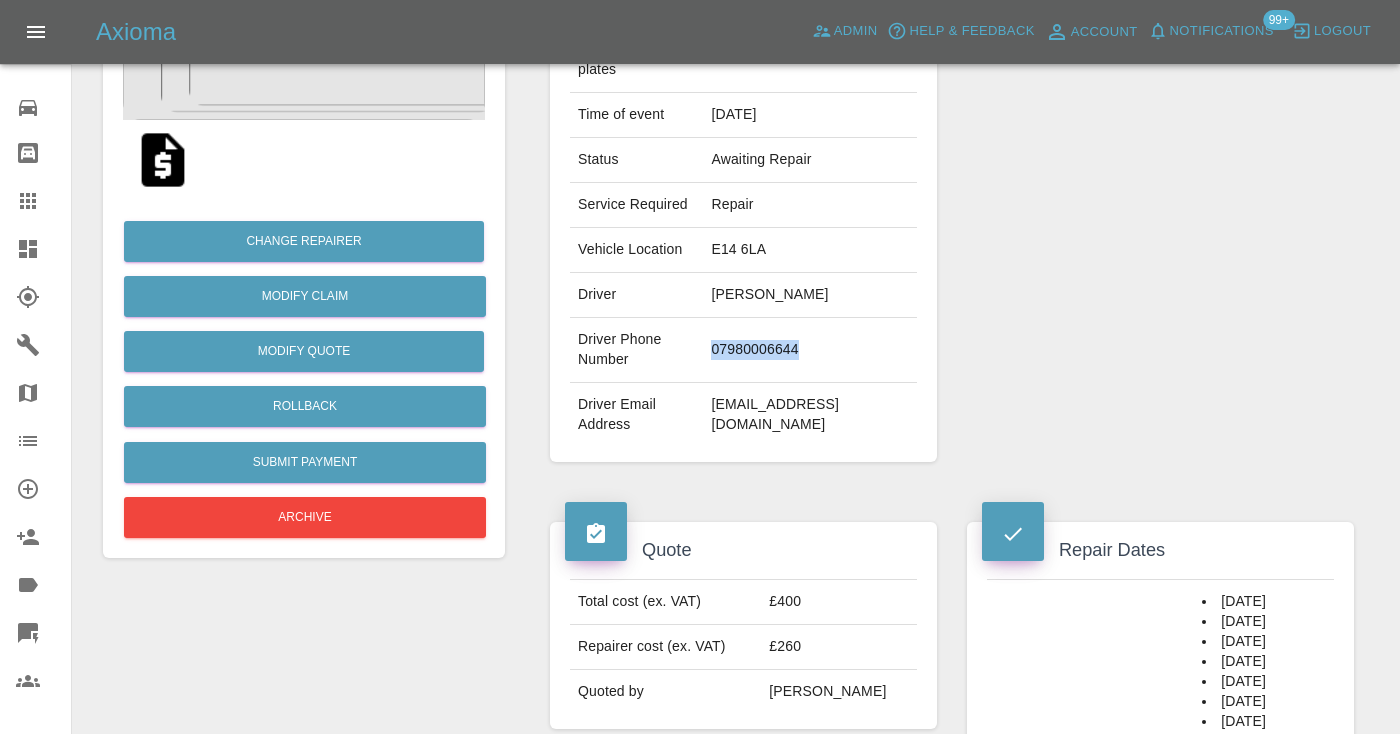 click on "07980006644" at bounding box center [810, 350] 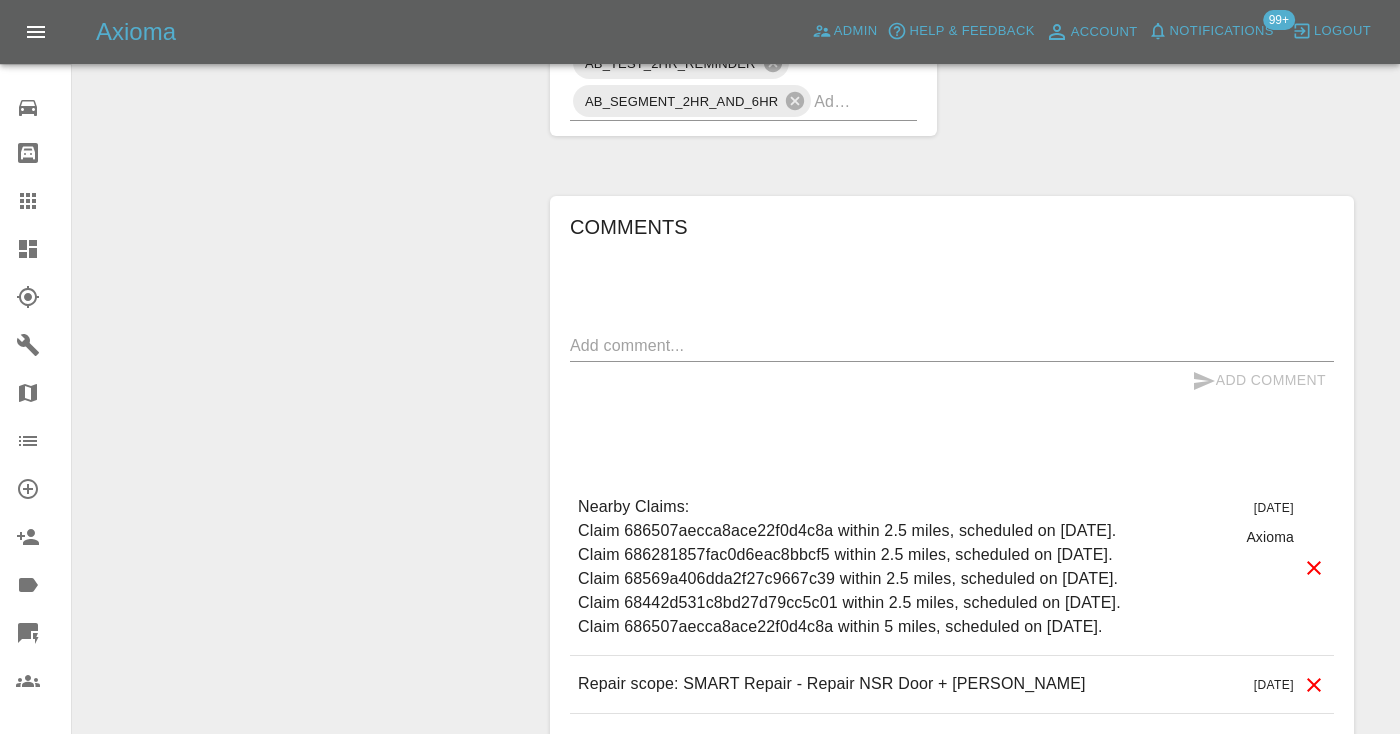 scroll, scrollTop: 1725, scrollLeft: 0, axis: vertical 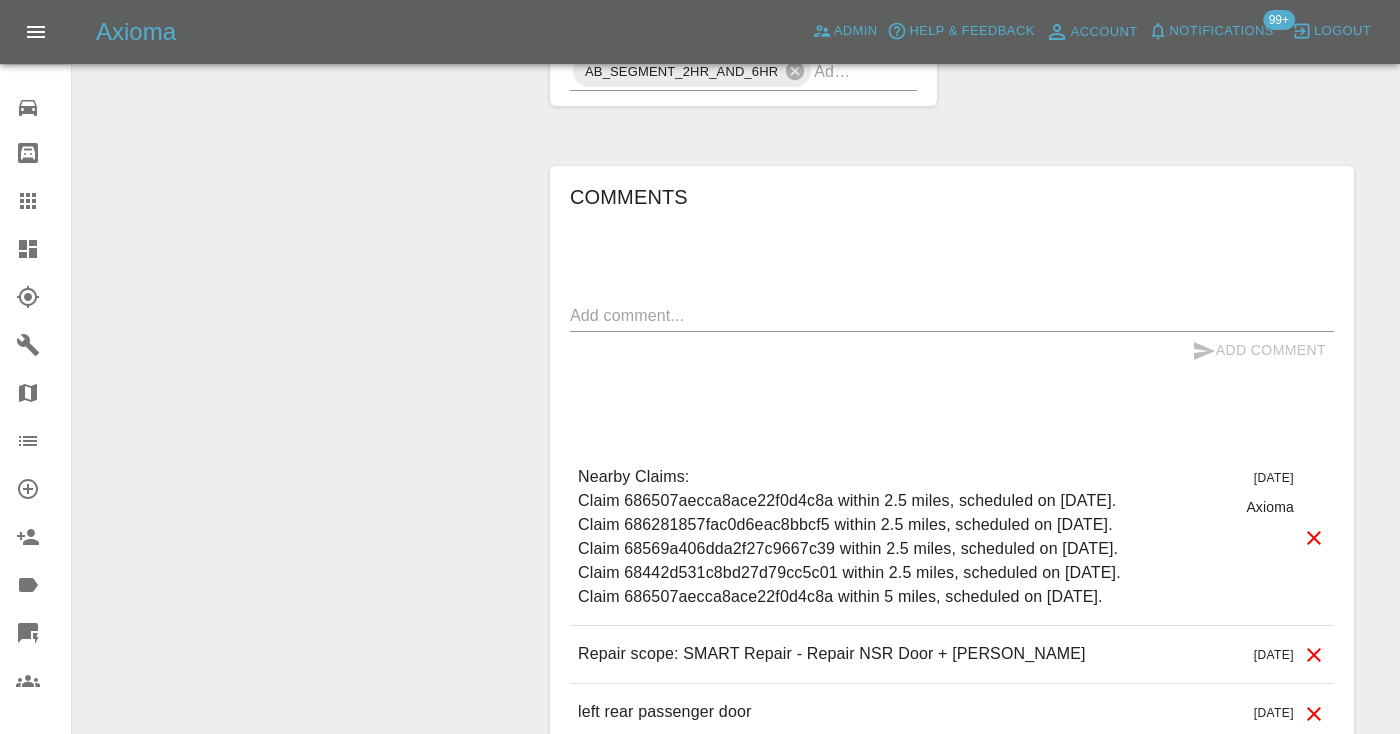 click on "Add Comment" at bounding box center [952, 350] 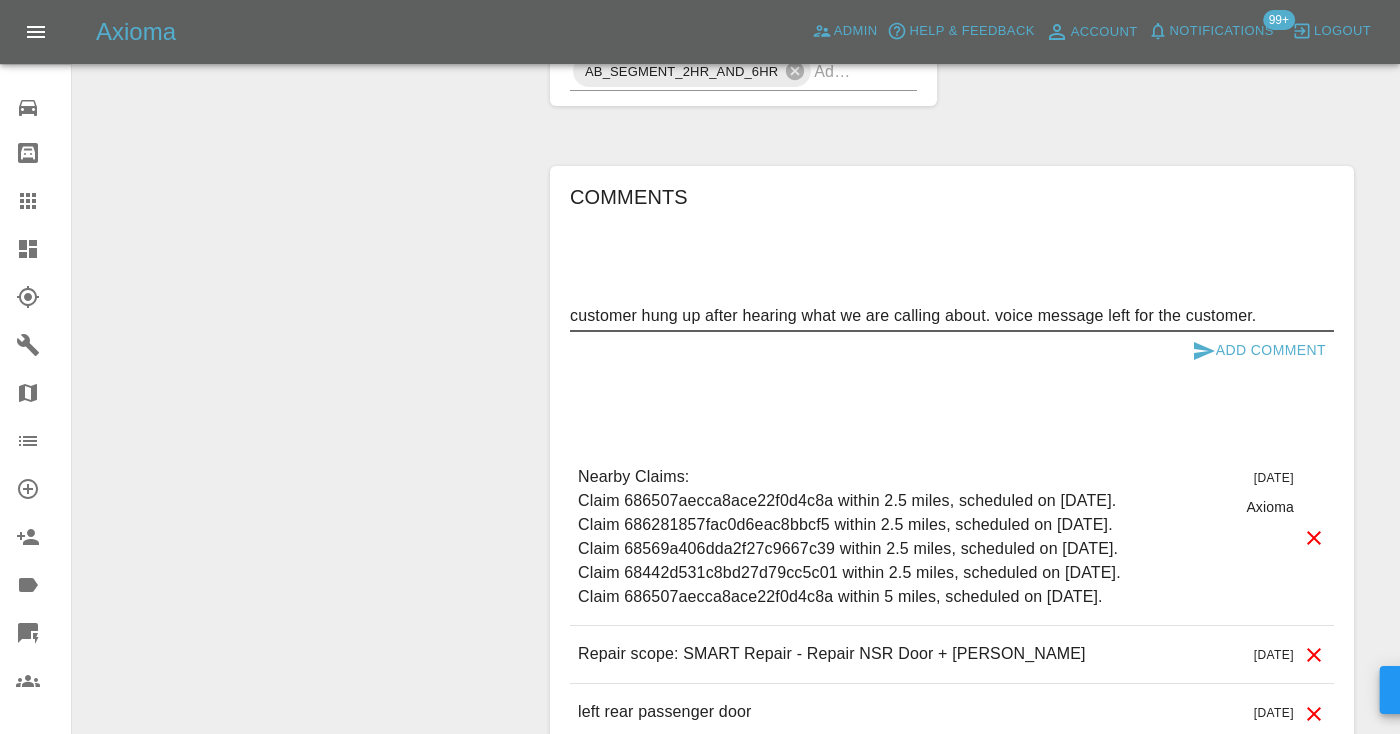 type on "customer hung up after hearing what we are calling about. voice message left for the customer." 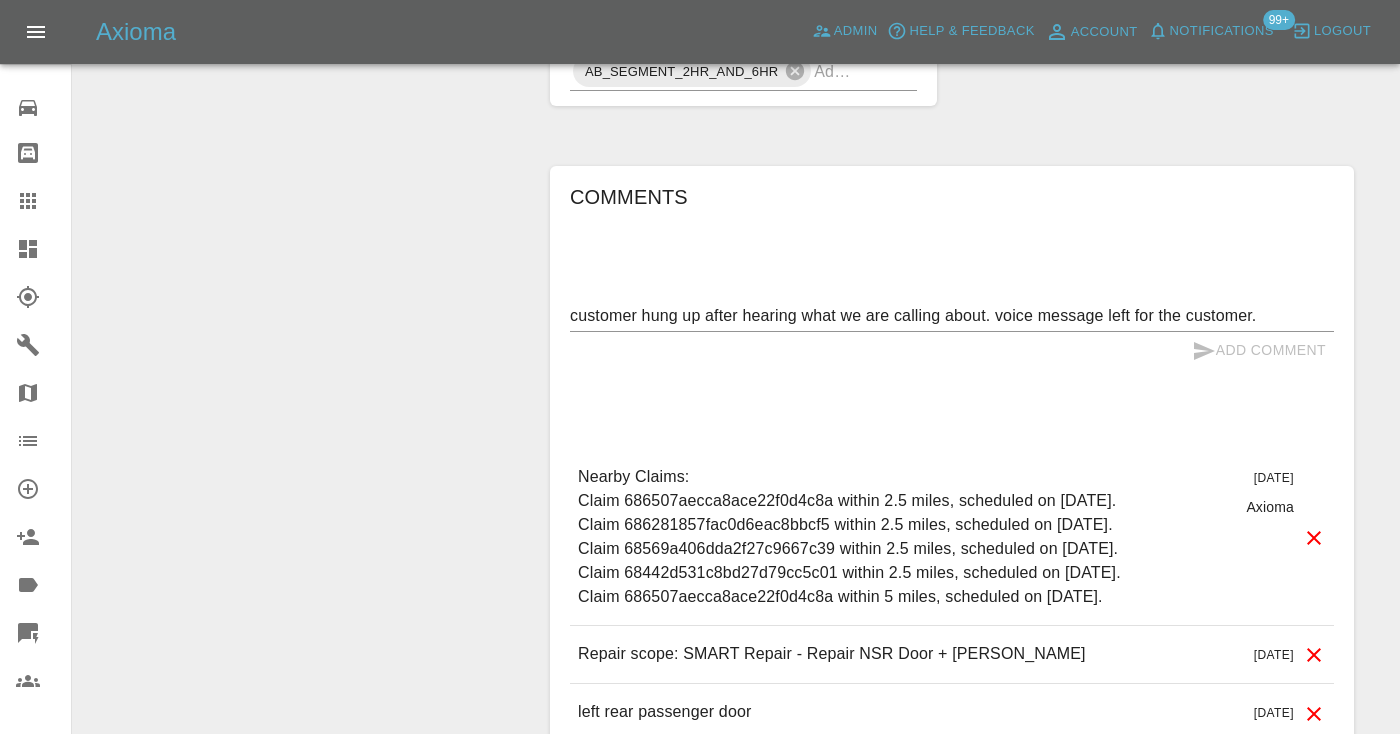 type 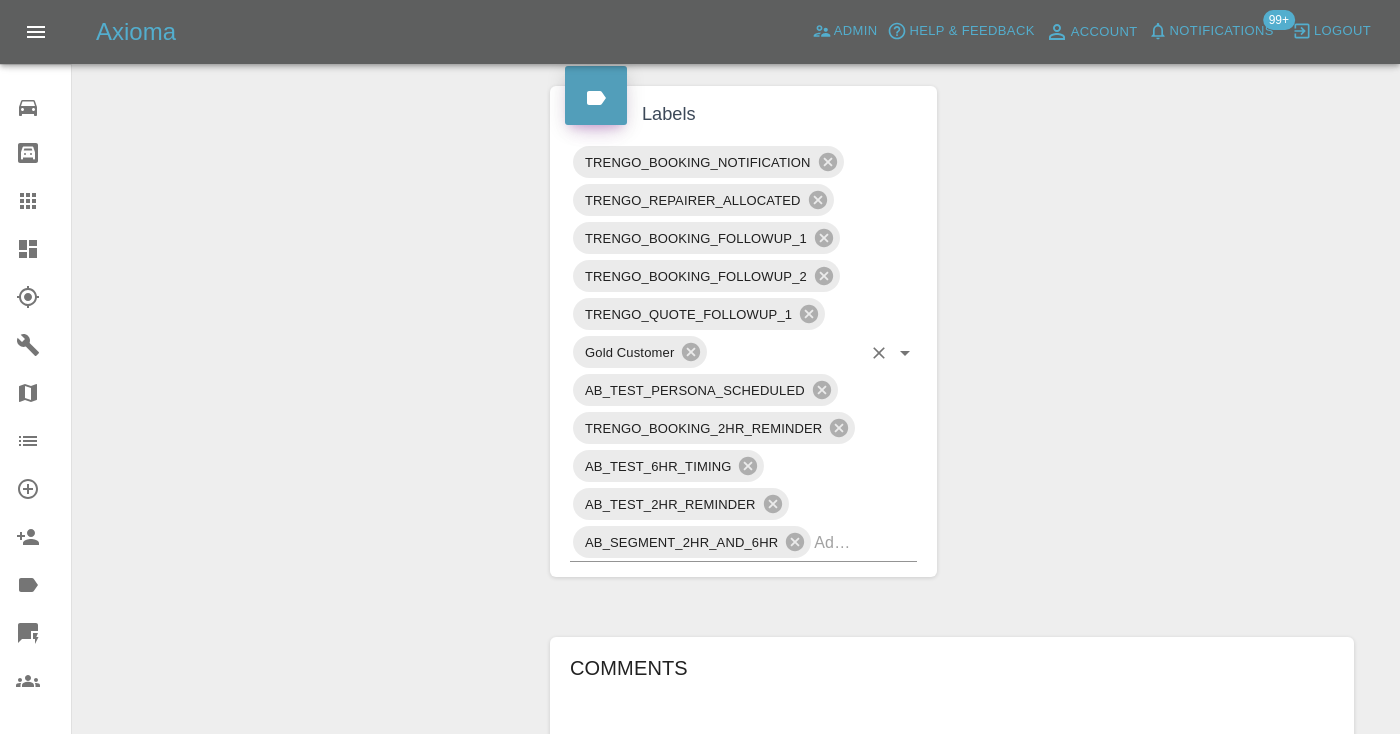 scroll, scrollTop: 1249, scrollLeft: 0, axis: vertical 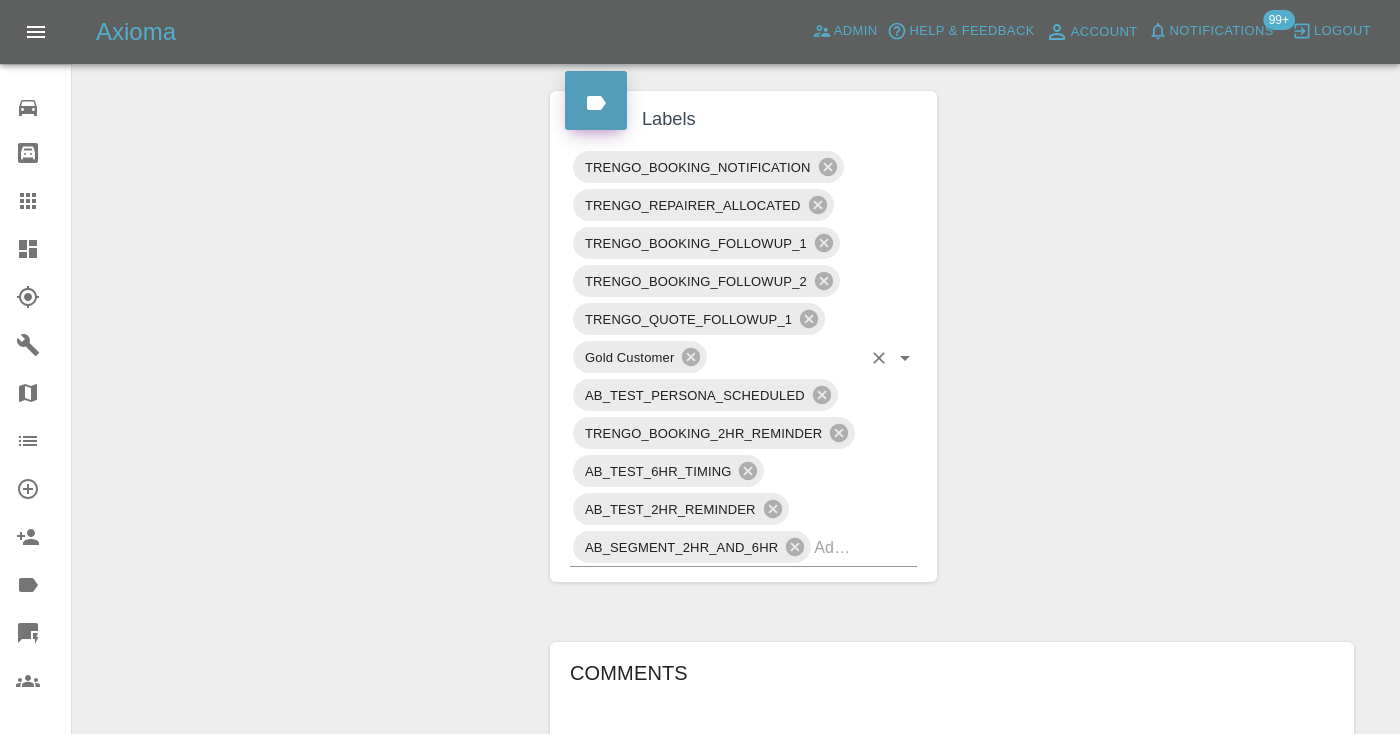 click at bounding box center (837, 547) 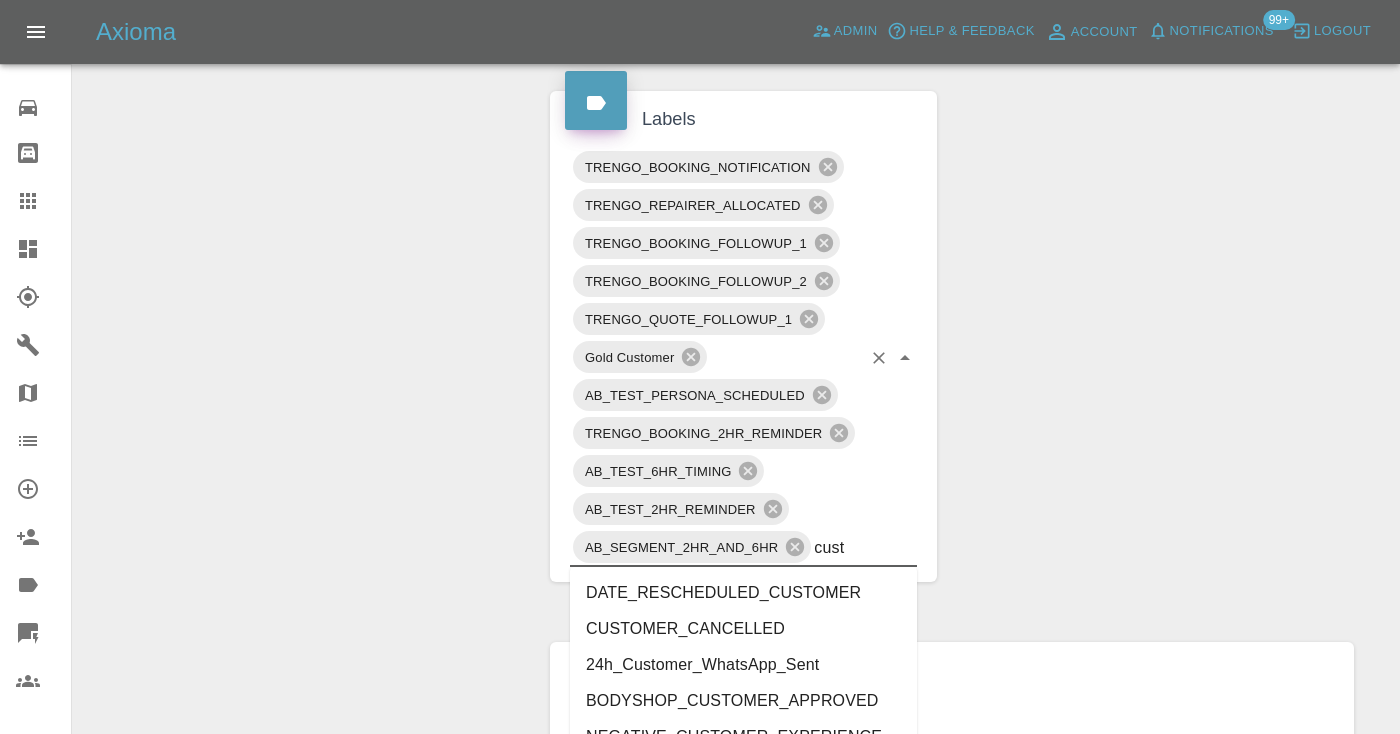 type on "cust" 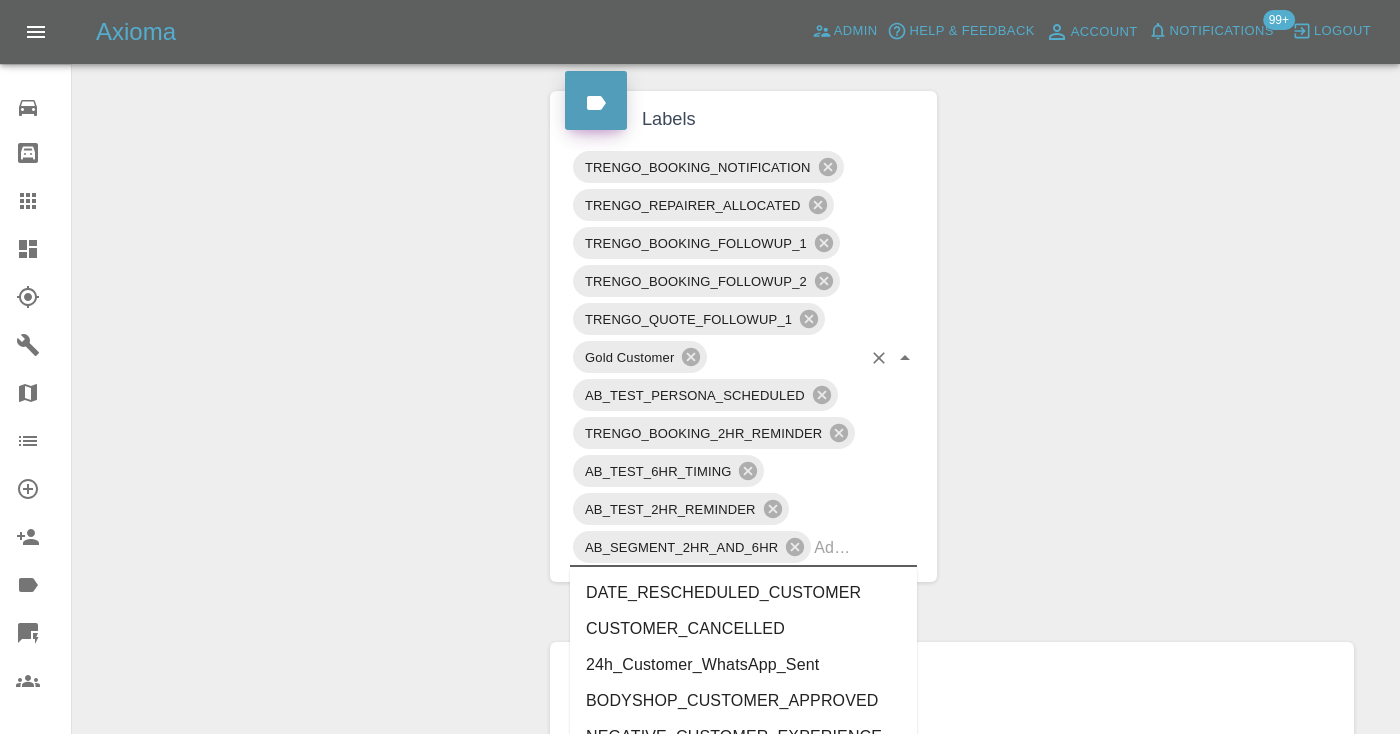 click on "Claim Information Vehicle Make, Model, Year BMW X3 XDRIVE30E M SPORT AUTO 2022 Registration plates GL22YRY Time of event [DATE] Status Awaiting Repair Service Required Repair Vehicle Location E14 6LA Driver [PERSON_NAME] Driver Phone Number 07980006644 Driver Email Address [EMAIL_ADDRESS][DOMAIN_NAME] Repairer Repair shop SprayworX ([GEOGRAPHIC_DATA]) Quote Total cost (ex. VAT) £400 Repairer cost (ex. VAT) £260 Quoted by [PERSON_NAME] Repair Dates Proposed Dates [DATE] [DATE] [DATE] [DATE] [DATE] [DATE] [DATE] [DATE] [DATE] [DATE] [DATE] [DATE] [DATE] [DATE] [DATE] [DATE] Labels TRENGO_BOOKING_NOTIFICATION TRENGO_REPAIRER_ALLOCATED TRENGO_BOOKING_FOLLOWUP_1 TRENGO_BOOKING_FOLLOWUP_2 TRENGO_QUOTE_FOLLOWUP_1 Gold Customer AB_TEST_PERSONA_SCHEDULED TRENGO_BOOKING_2HR_REMINDER AB_TEST_6HR_TIMING AB_TEST_2HR_REMINDER AB_SEGMENT_2HR_AND_6HR Comments x Add Comment customer hung up after hearing what we are calling about. voice message left for the customer. [GEOGRAPHIC_DATA]" at bounding box center [952, 157] 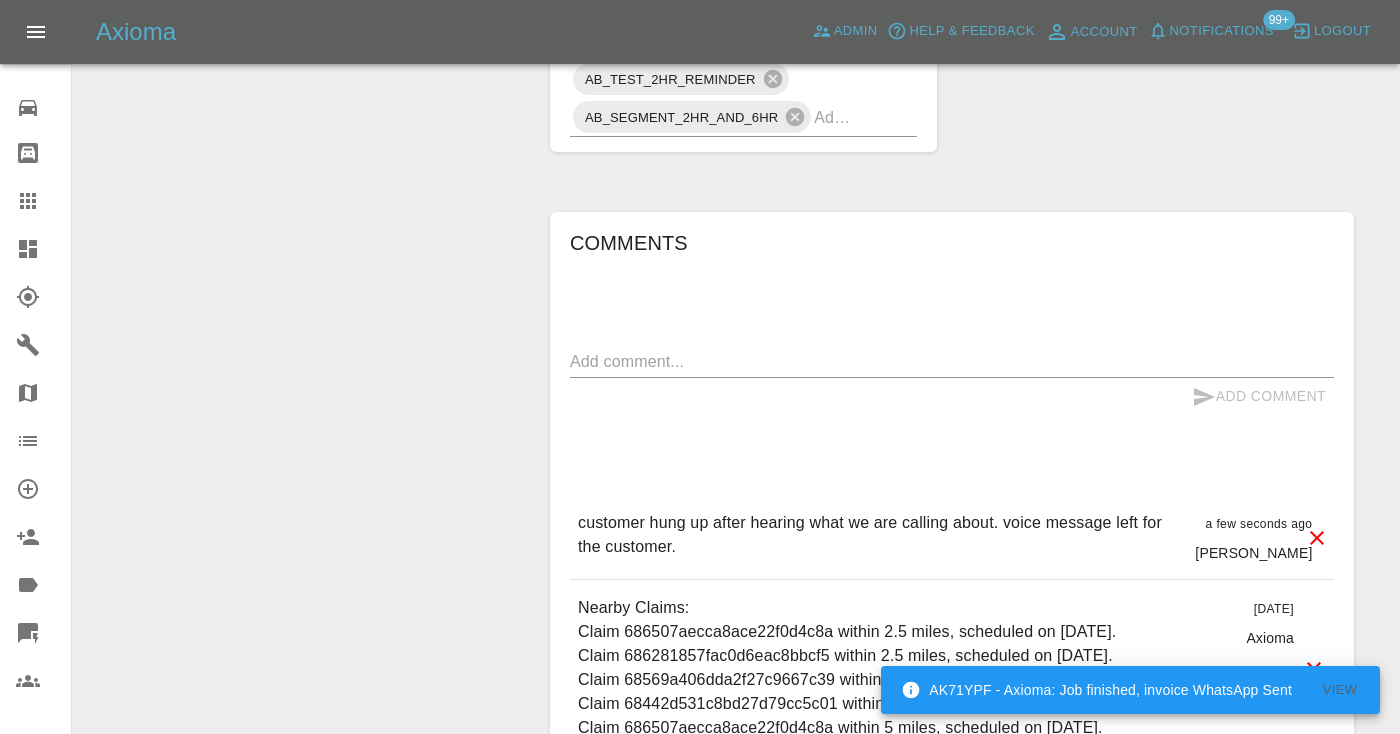 scroll, scrollTop: 1695, scrollLeft: 0, axis: vertical 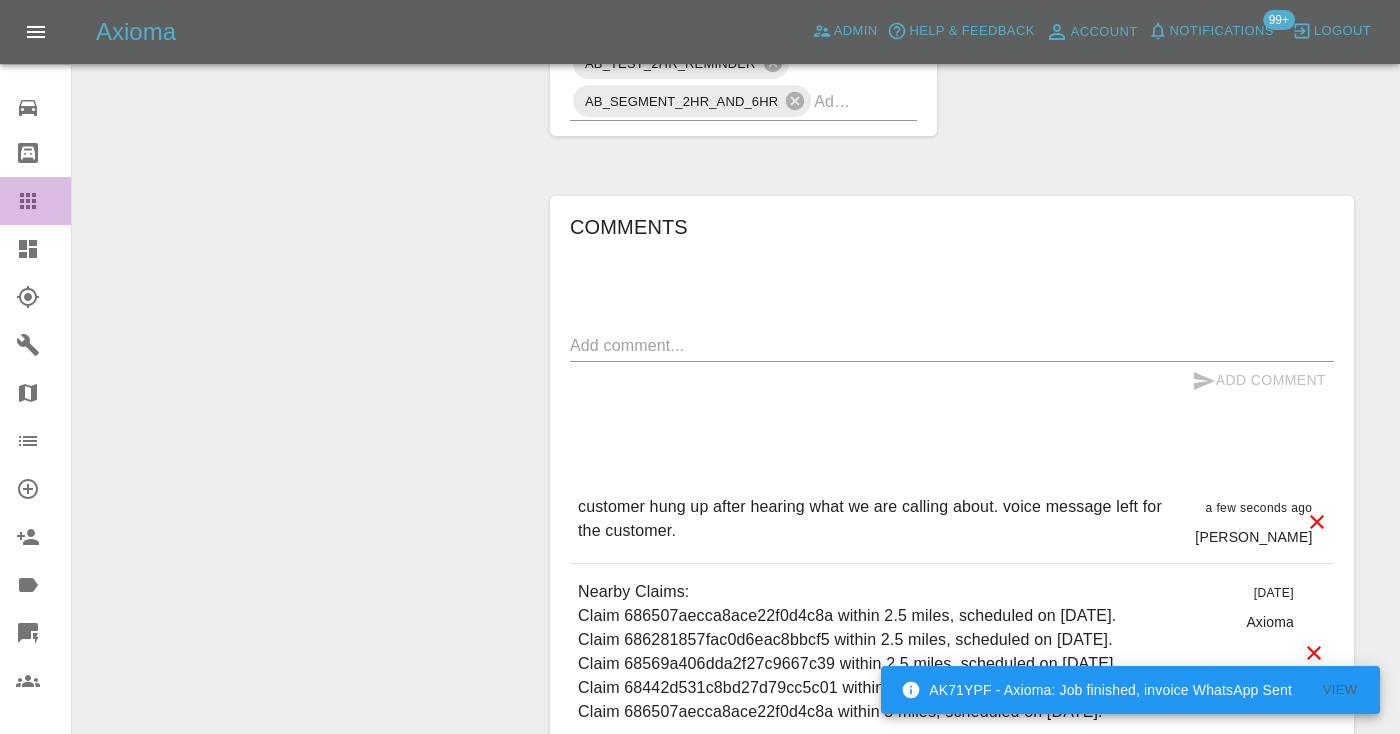 click 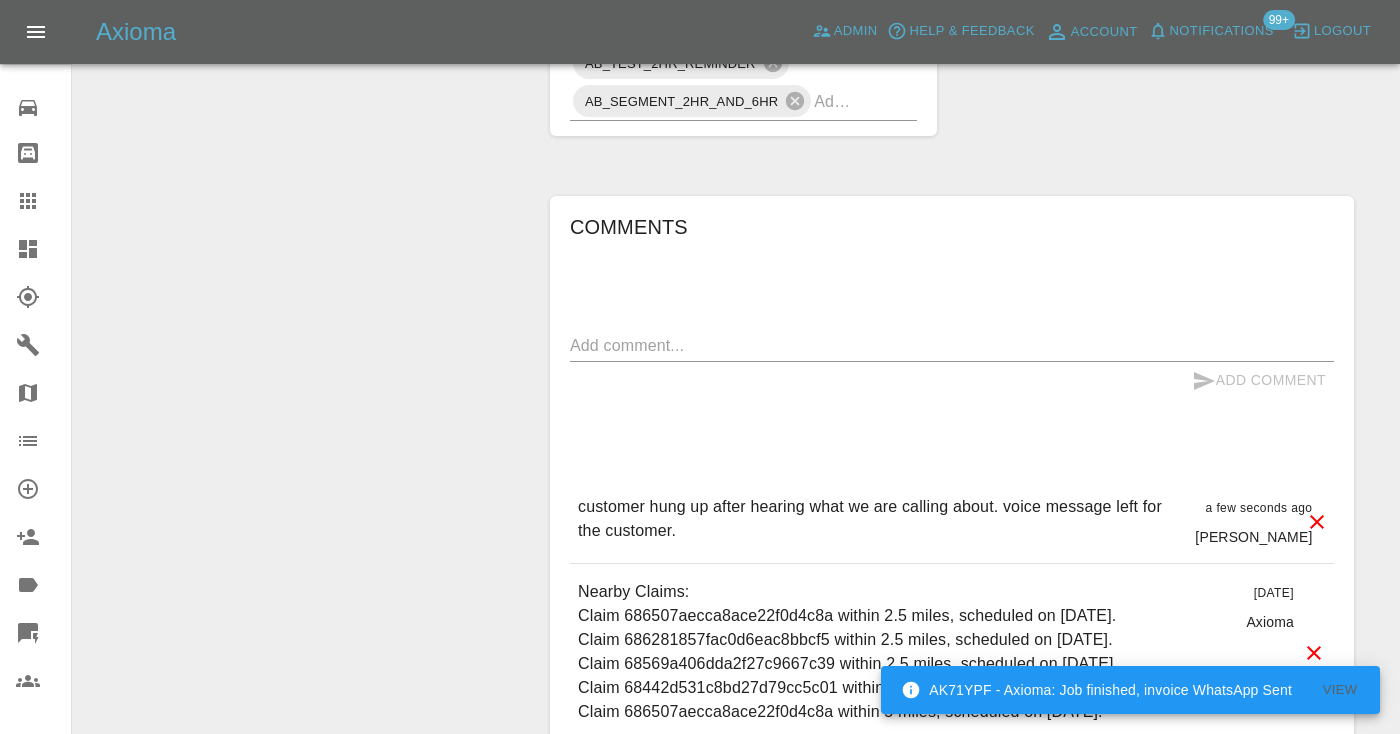 scroll, scrollTop: 201, scrollLeft: 0, axis: vertical 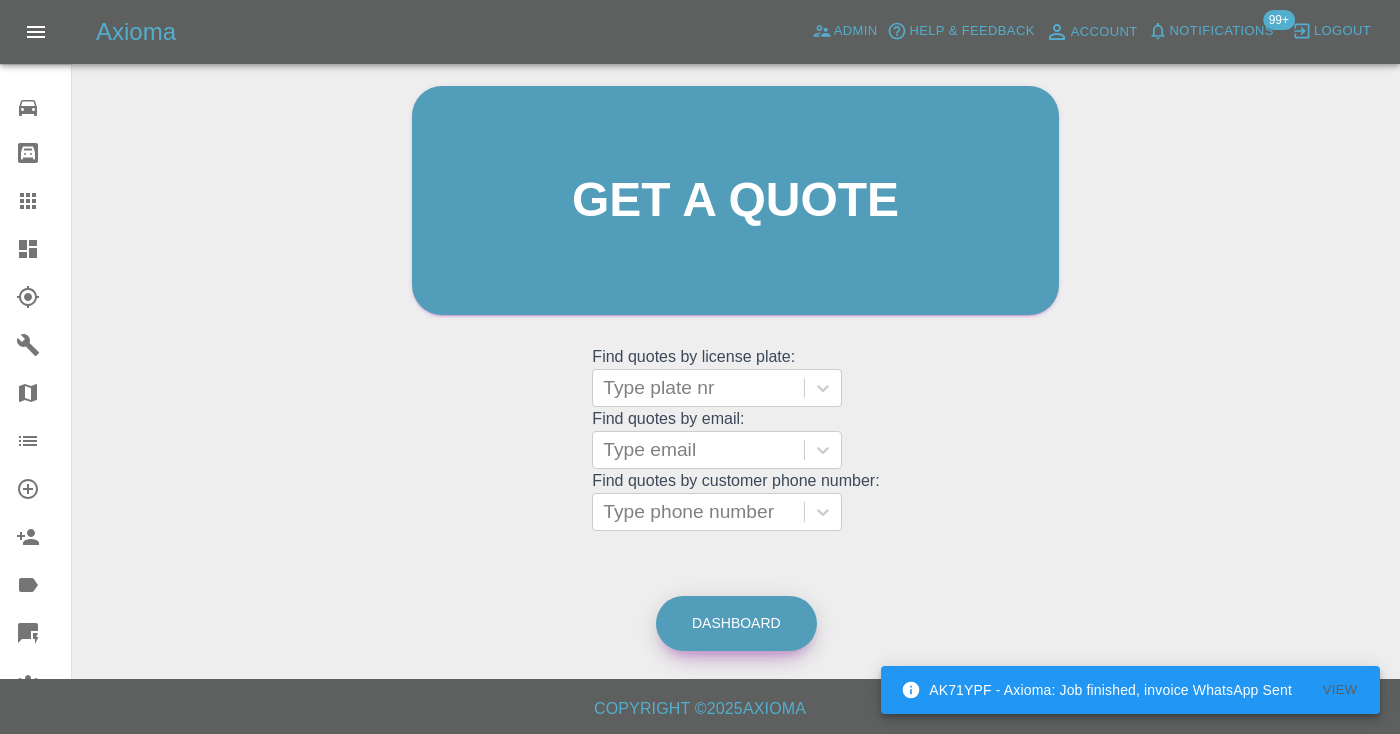 click on "Dashboard" at bounding box center (736, 623) 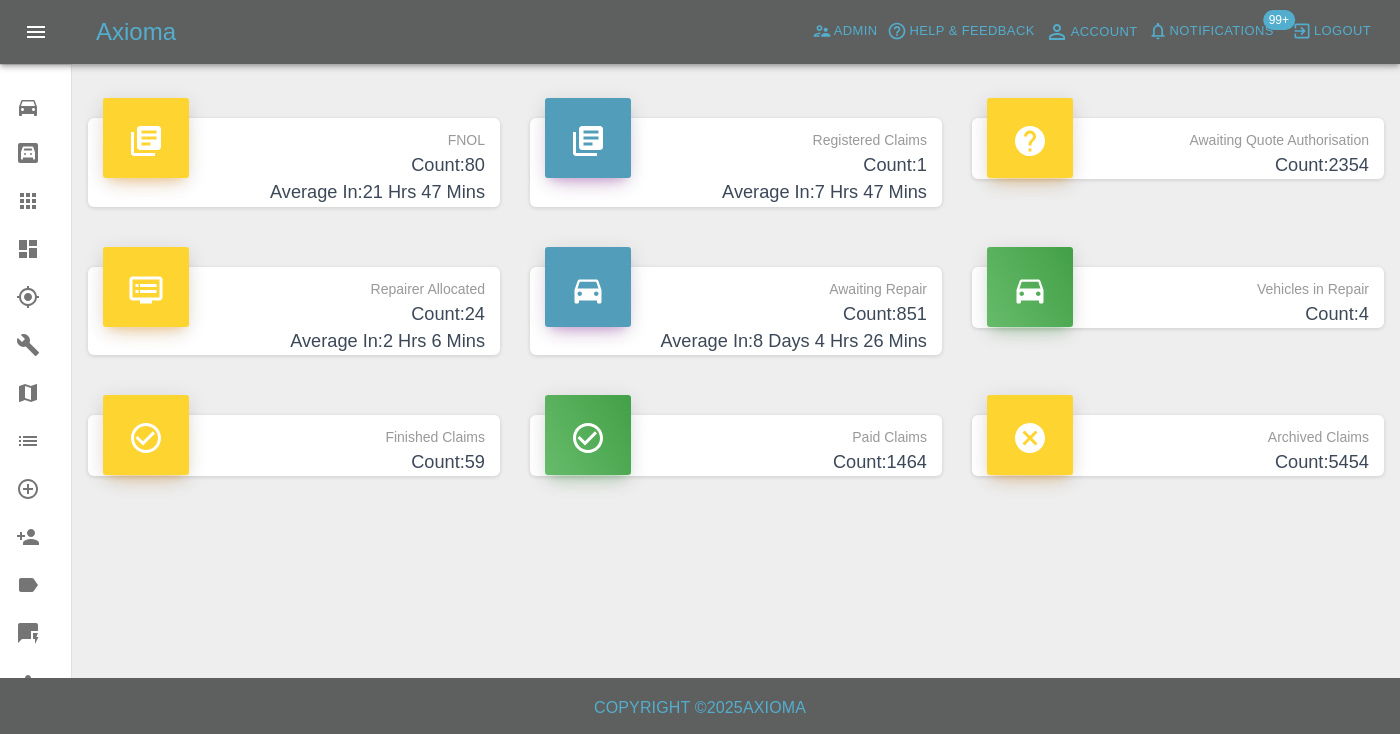 click on "Count:  851" at bounding box center [736, 314] 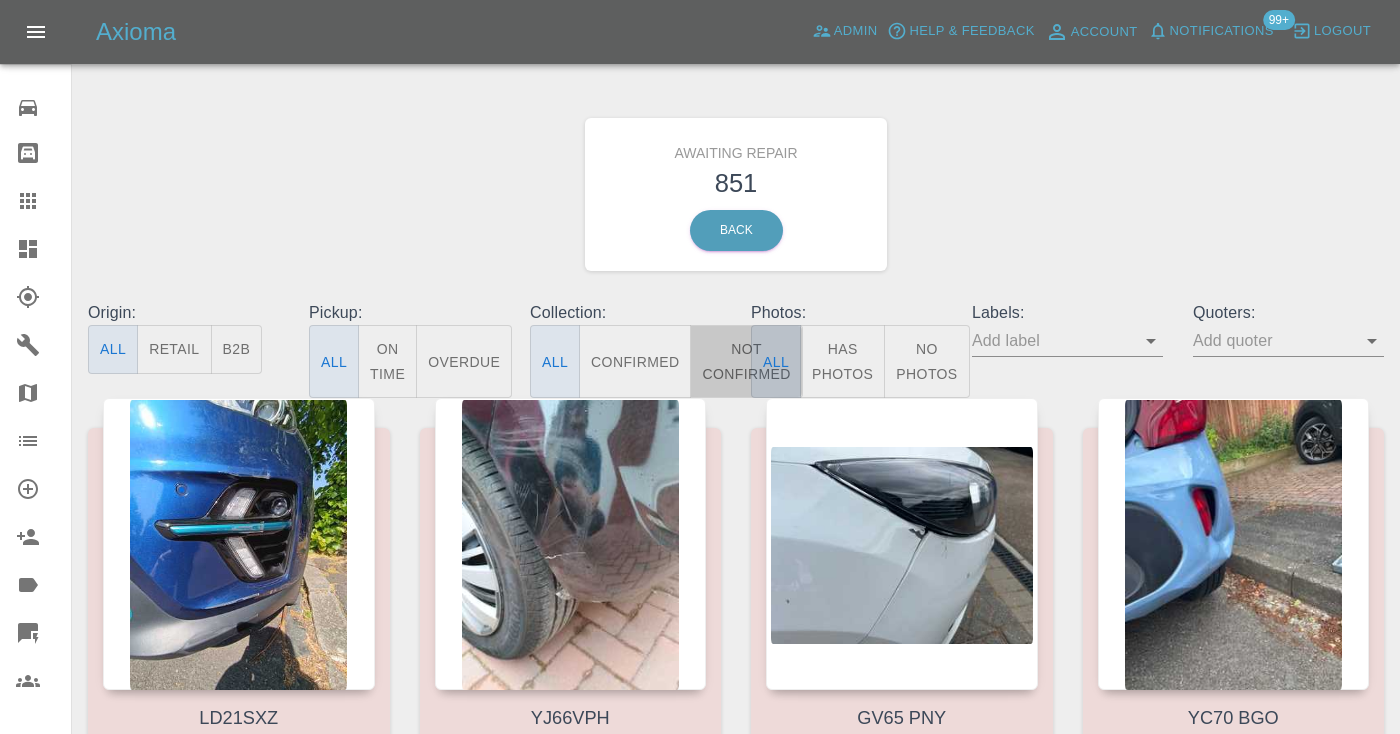 click on "Not Confirmed" at bounding box center (746, 361) 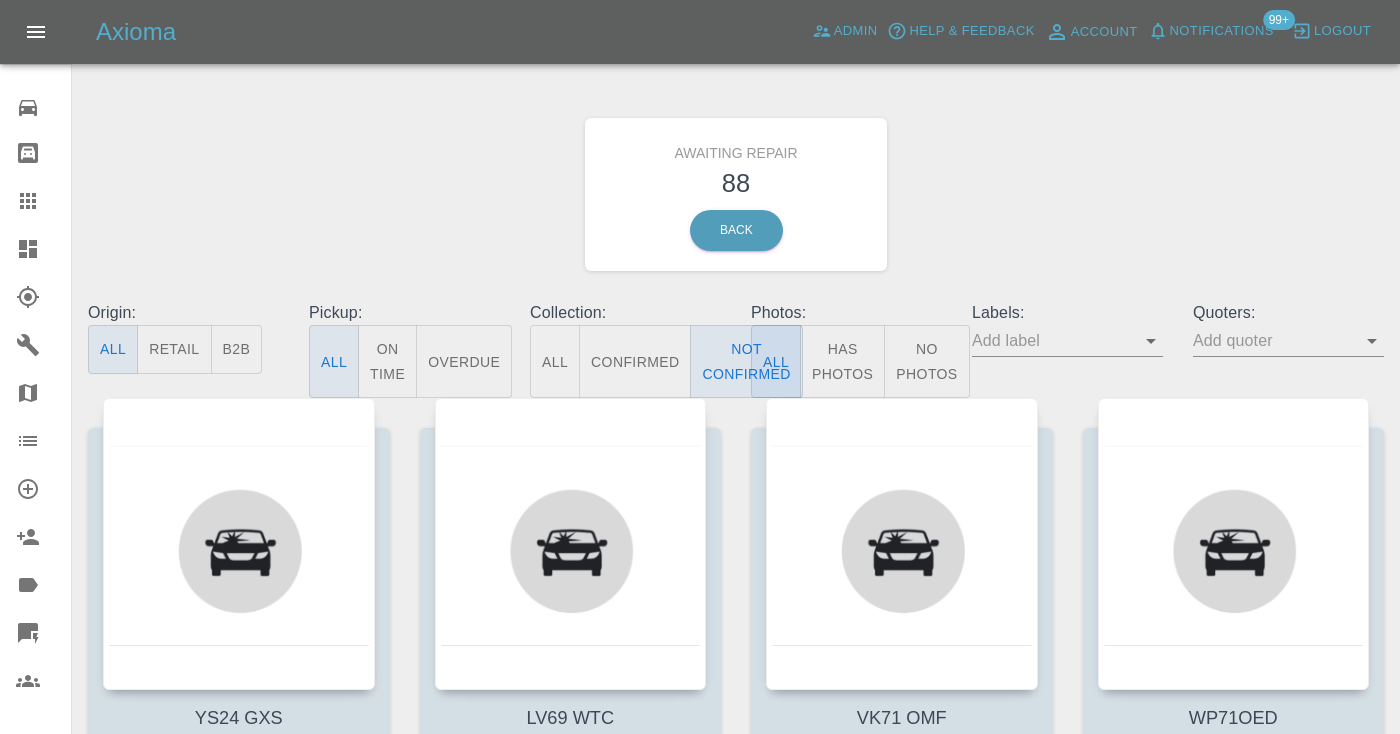 click on "Awaiting Repair 88 Back" at bounding box center (736, 194) 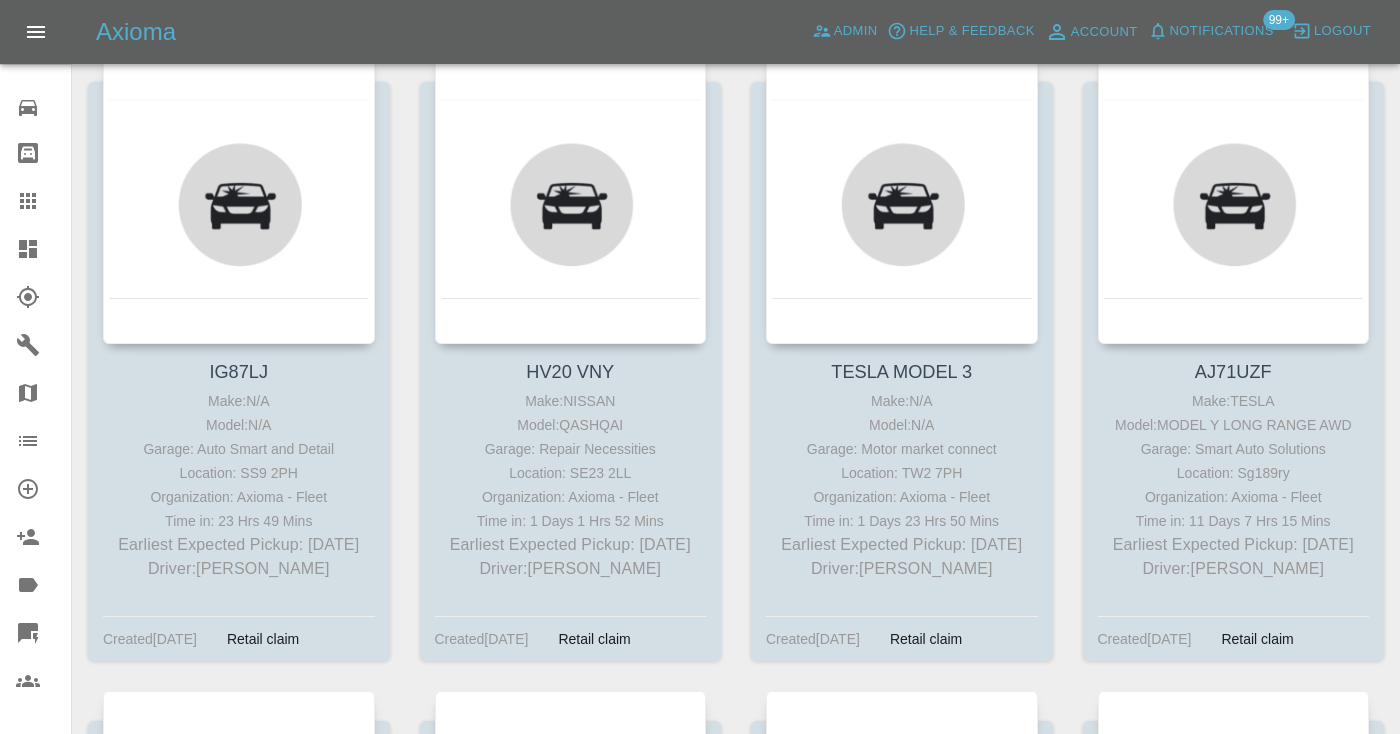 scroll, scrollTop: 6967, scrollLeft: 0, axis: vertical 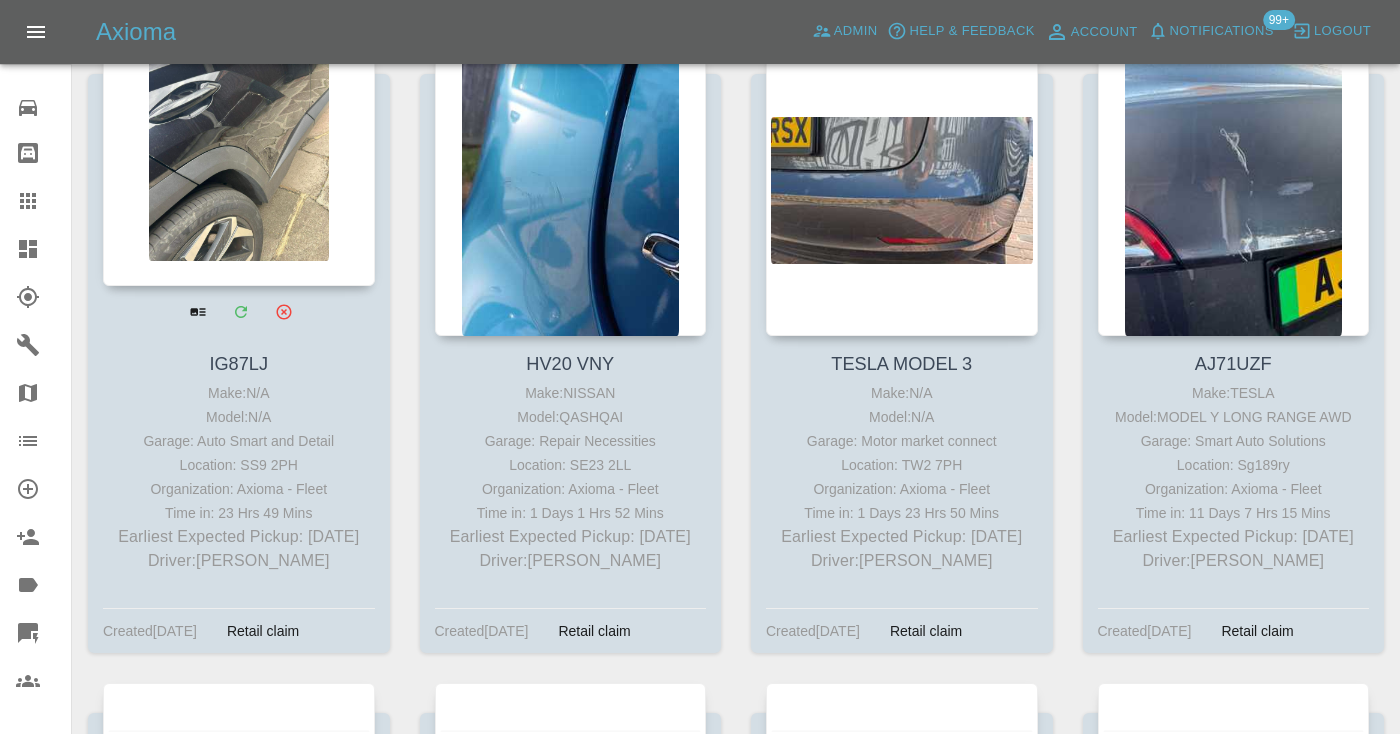 click at bounding box center (239, 140) 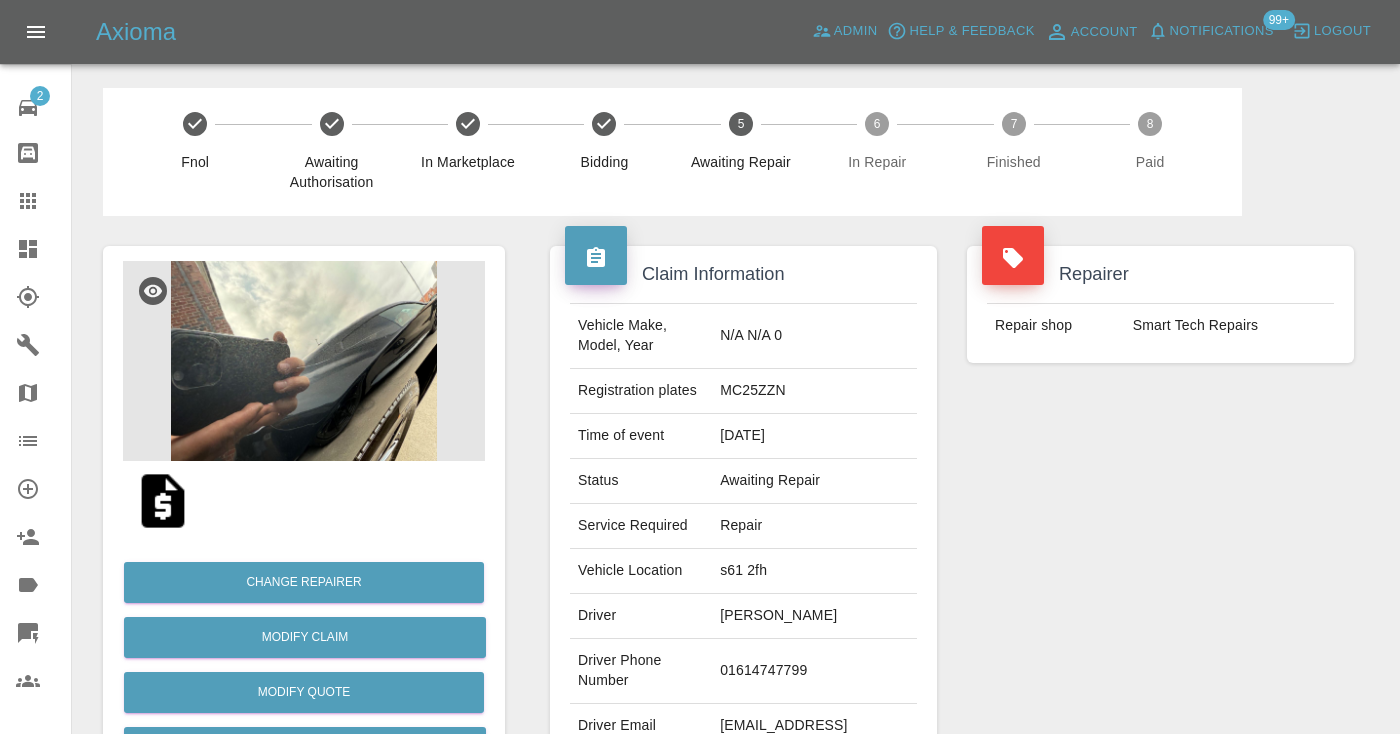 scroll, scrollTop: 0, scrollLeft: 0, axis: both 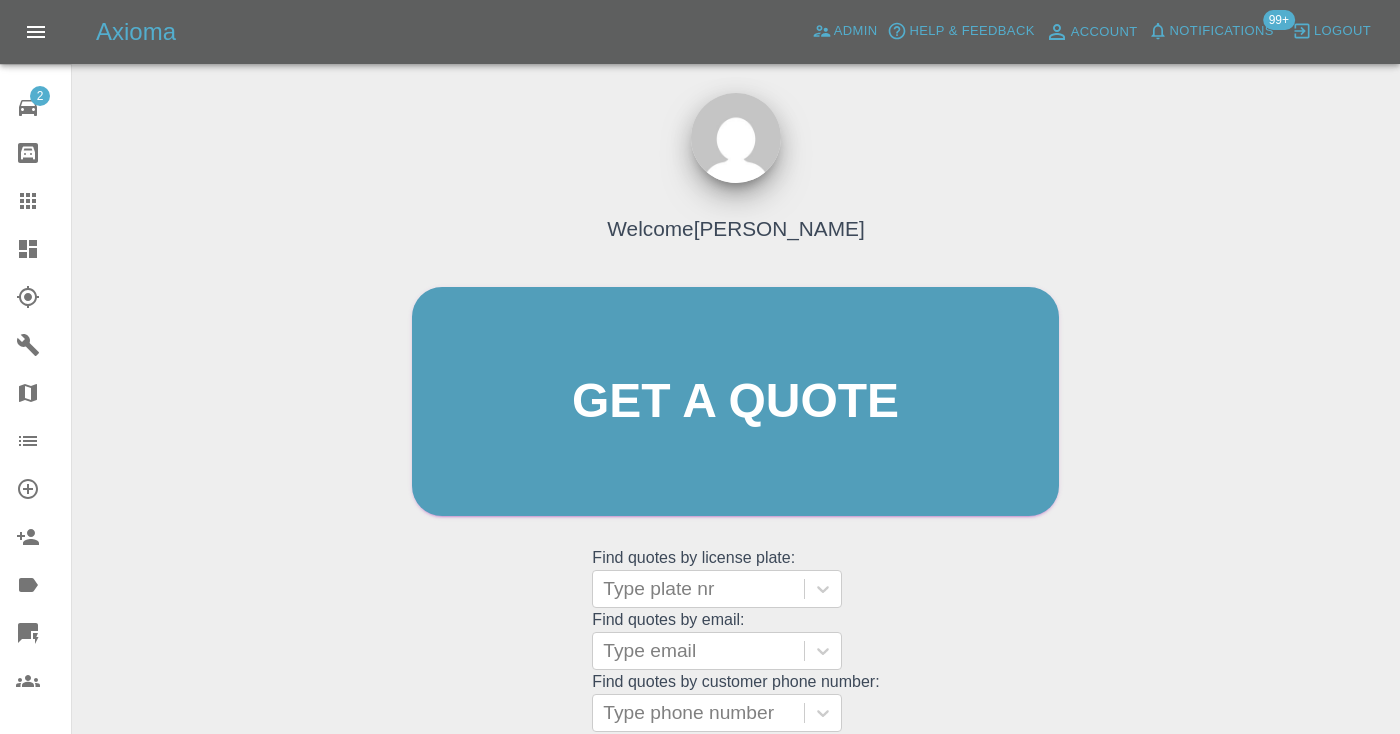 click on "Welcome  [PERSON_NAME] Get a quote Get a quote Find quotes by license plate: Type plate nr Find quotes by email: Type email Find quotes by customer phone number: Type phone number" at bounding box center [735, 440] 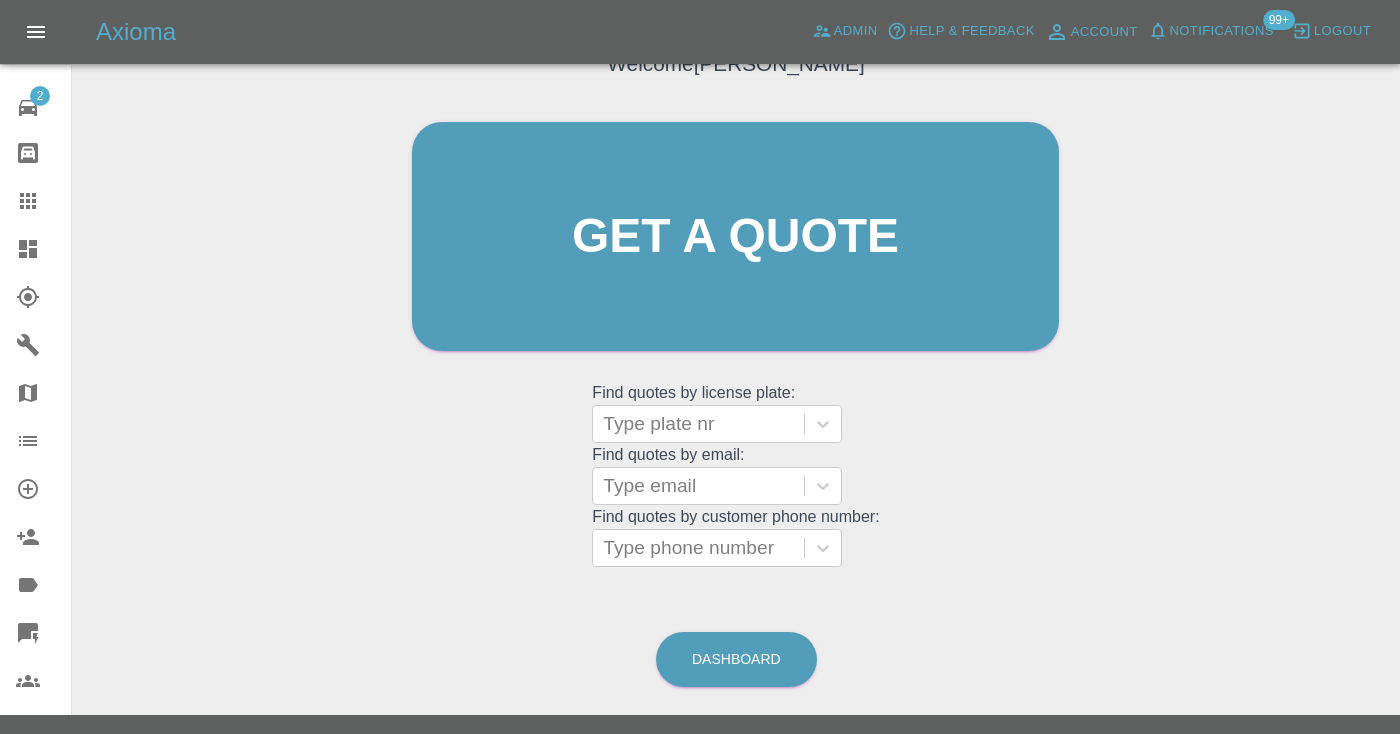 scroll, scrollTop: 180, scrollLeft: 0, axis: vertical 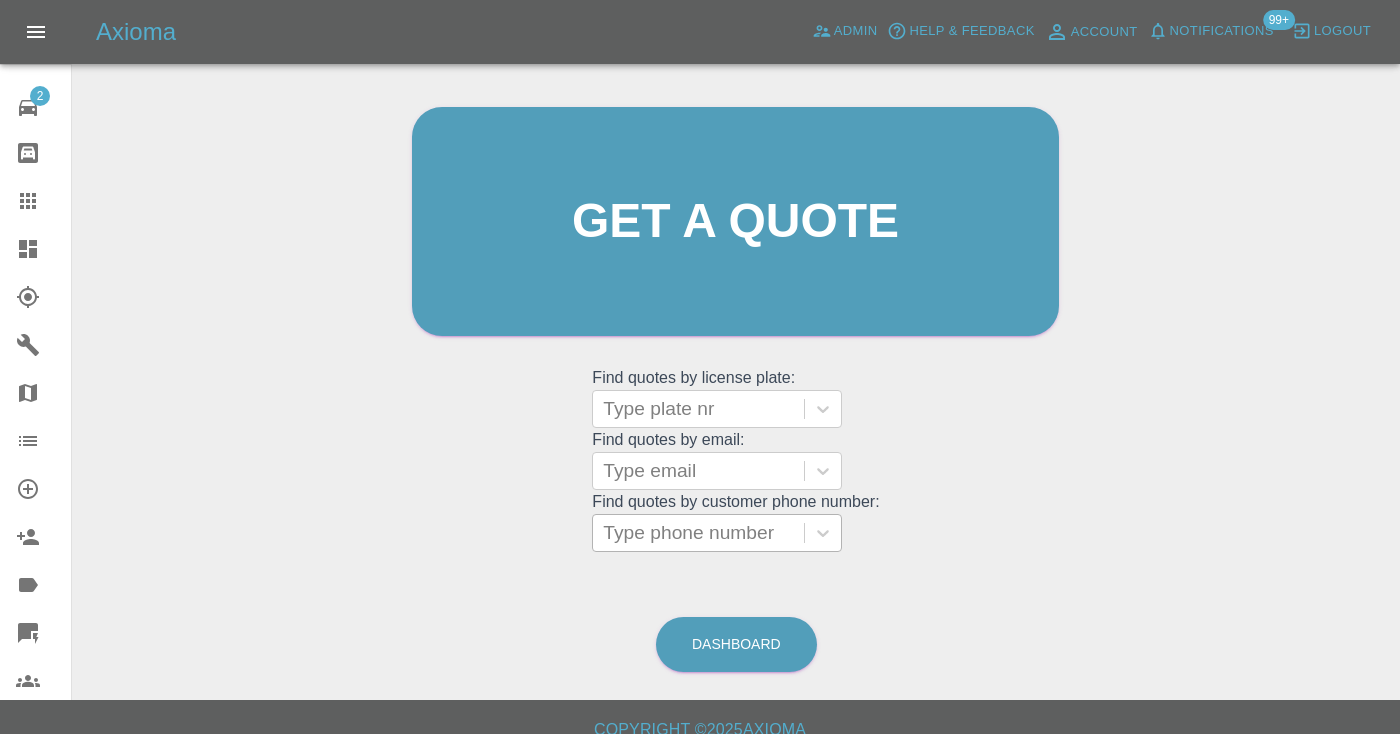click on "Type phone number" at bounding box center (698, 533) 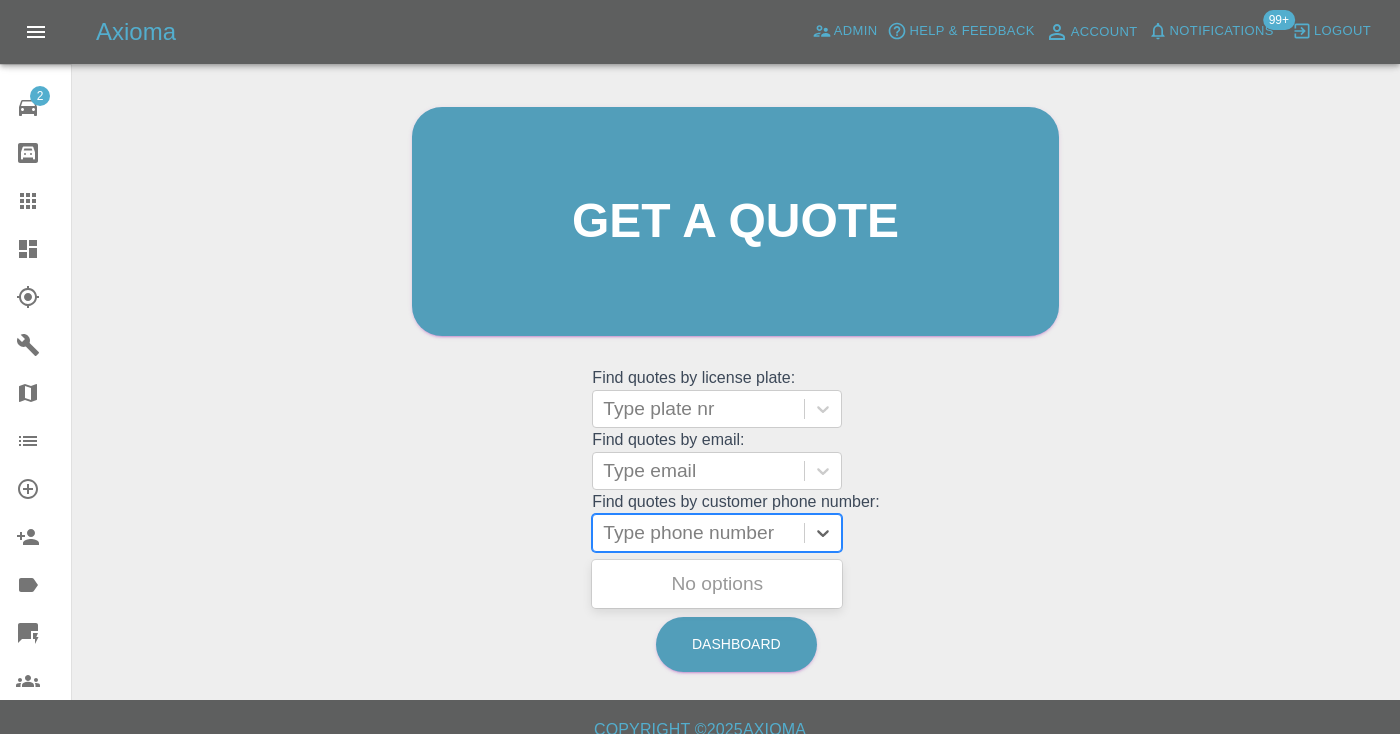paste on "07967677295" 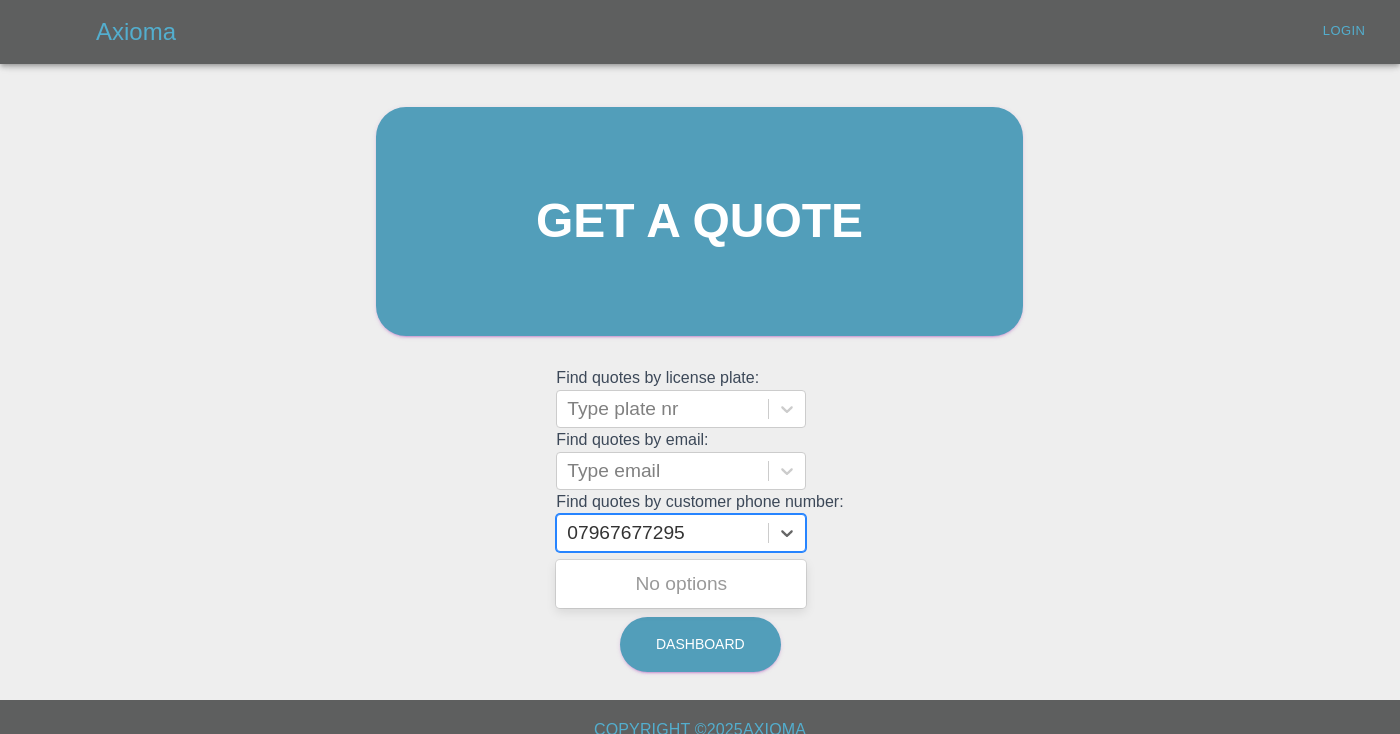 scroll, scrollTop: 0, scrollLeft: 0, axis: both 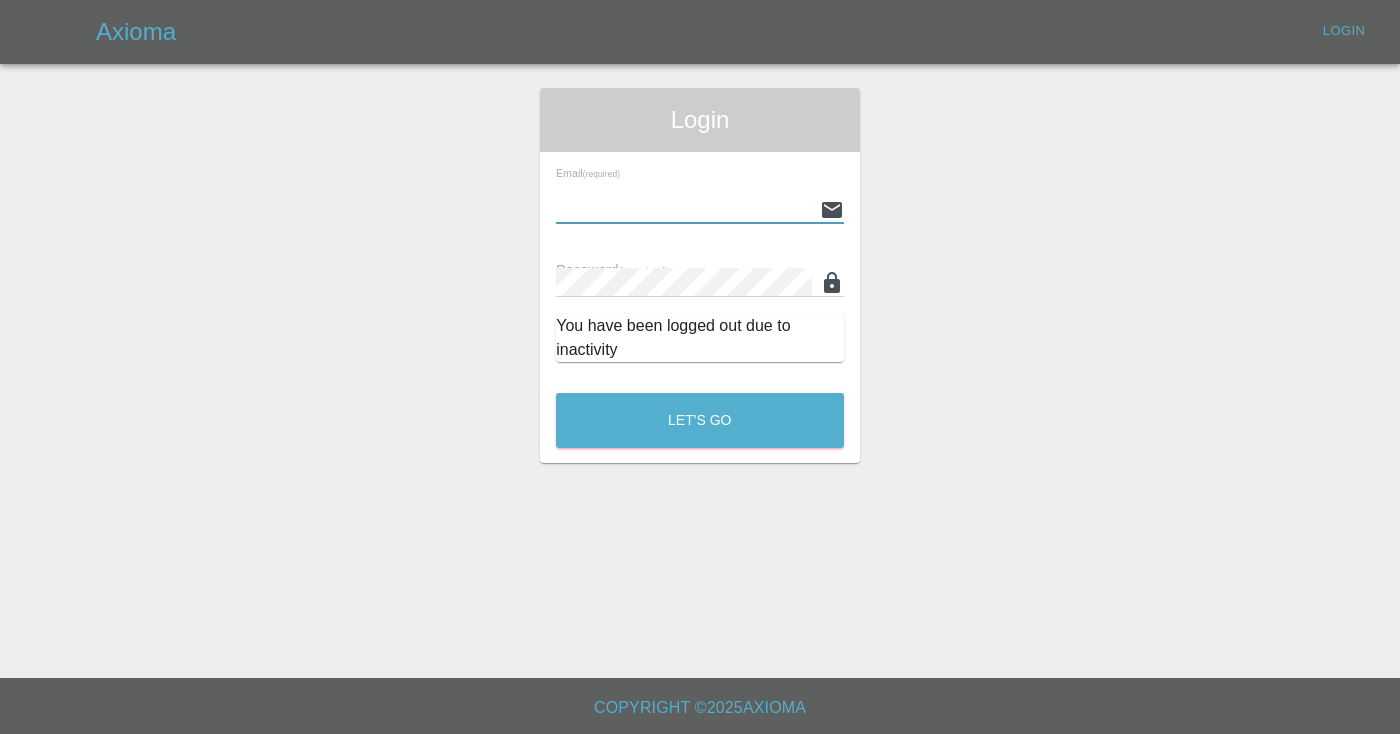 type on "[EMAIL_ADDRESS][DOMAIN_NAME]" 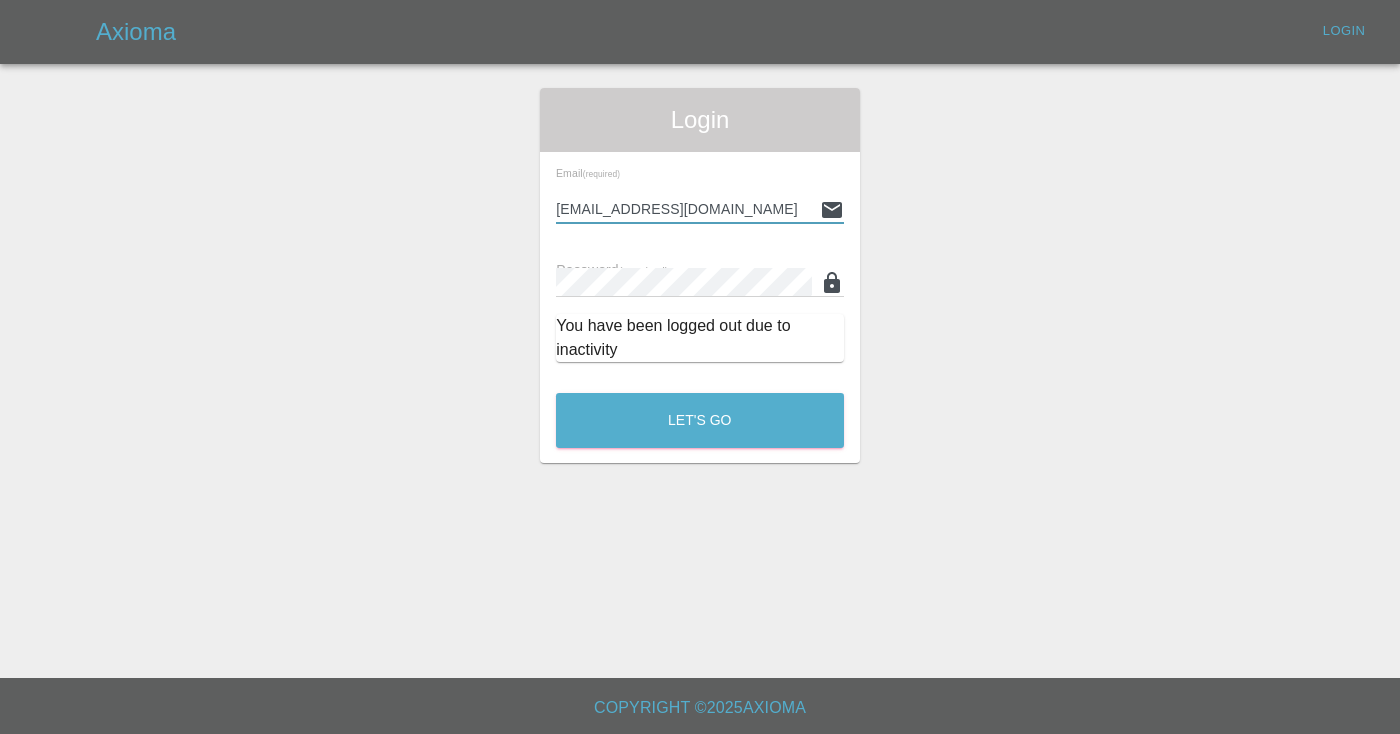 click on "Let's Go" at bounding box center (700, 420) 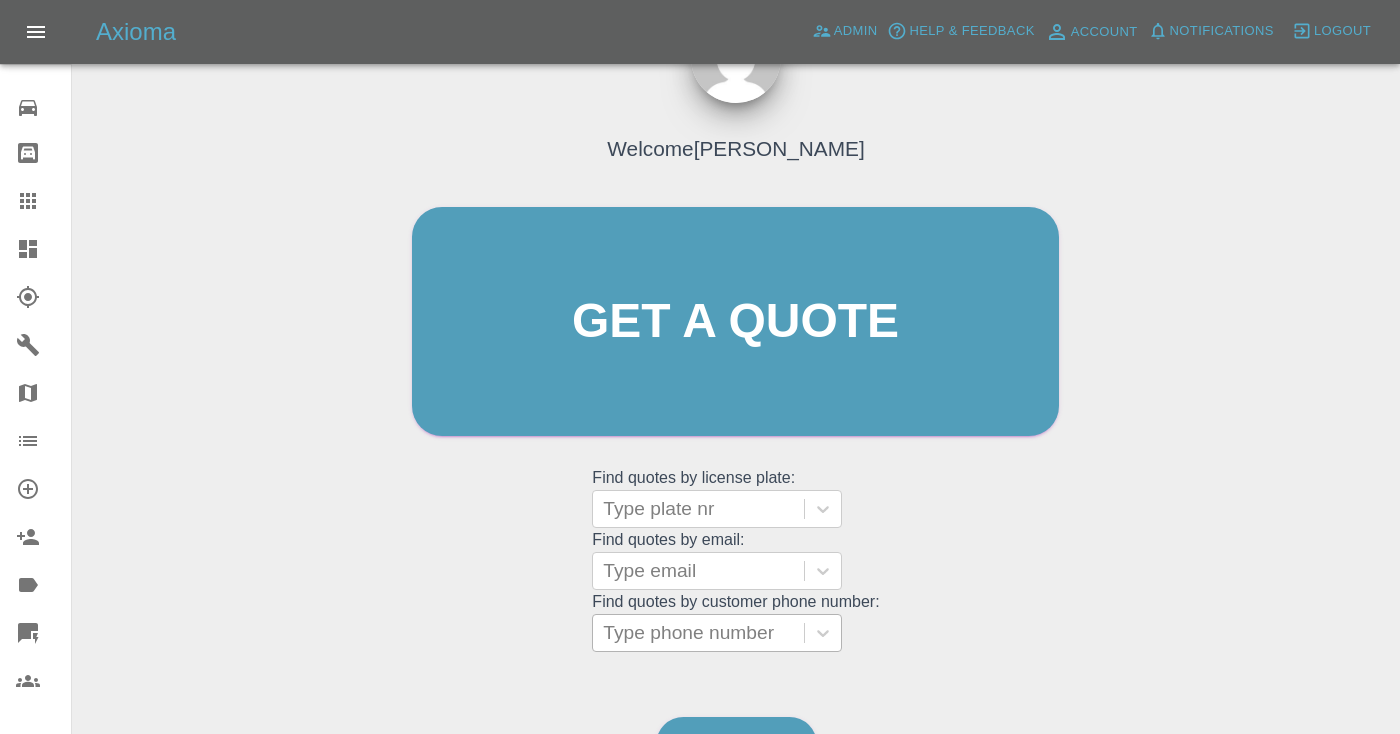 scroll, scrollTop: 202, scrollLeft: 0, axis: vertical 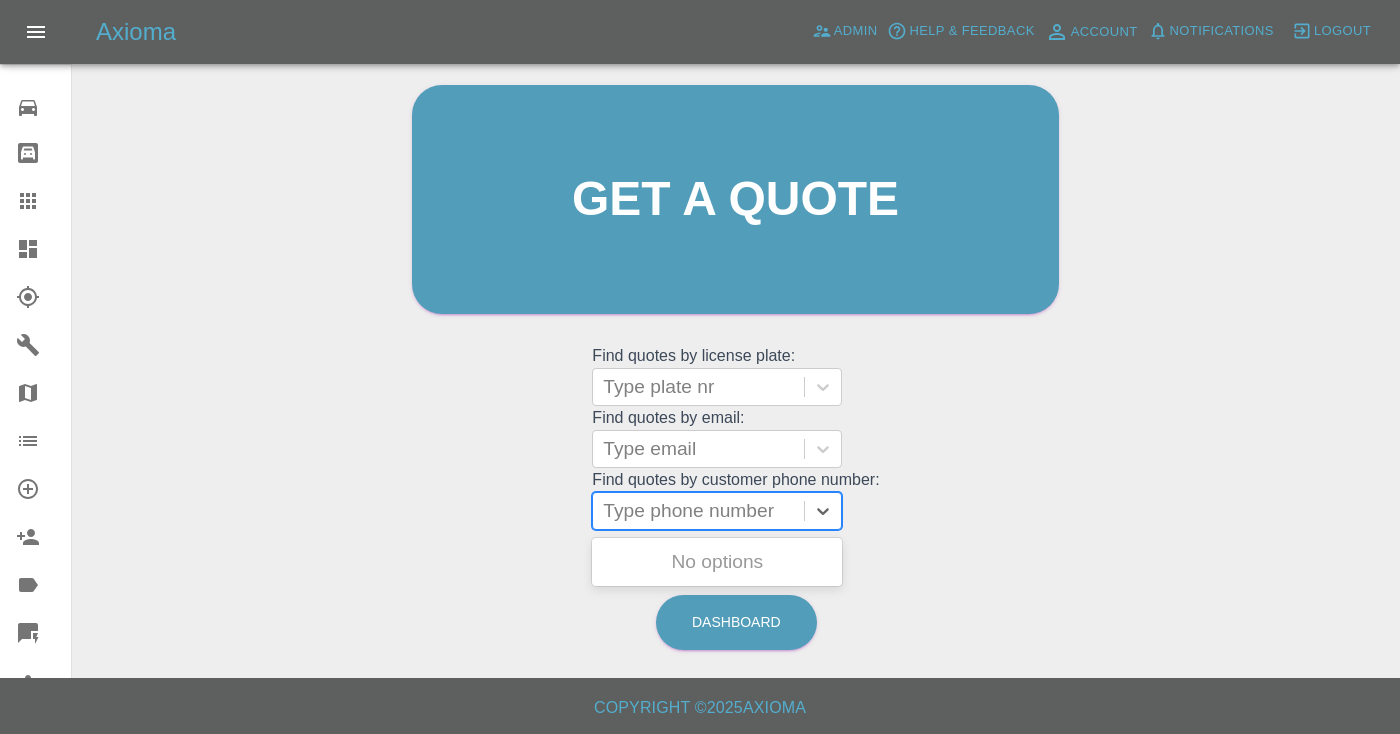 click on "Type phone number" at bounding box center [698, 511] 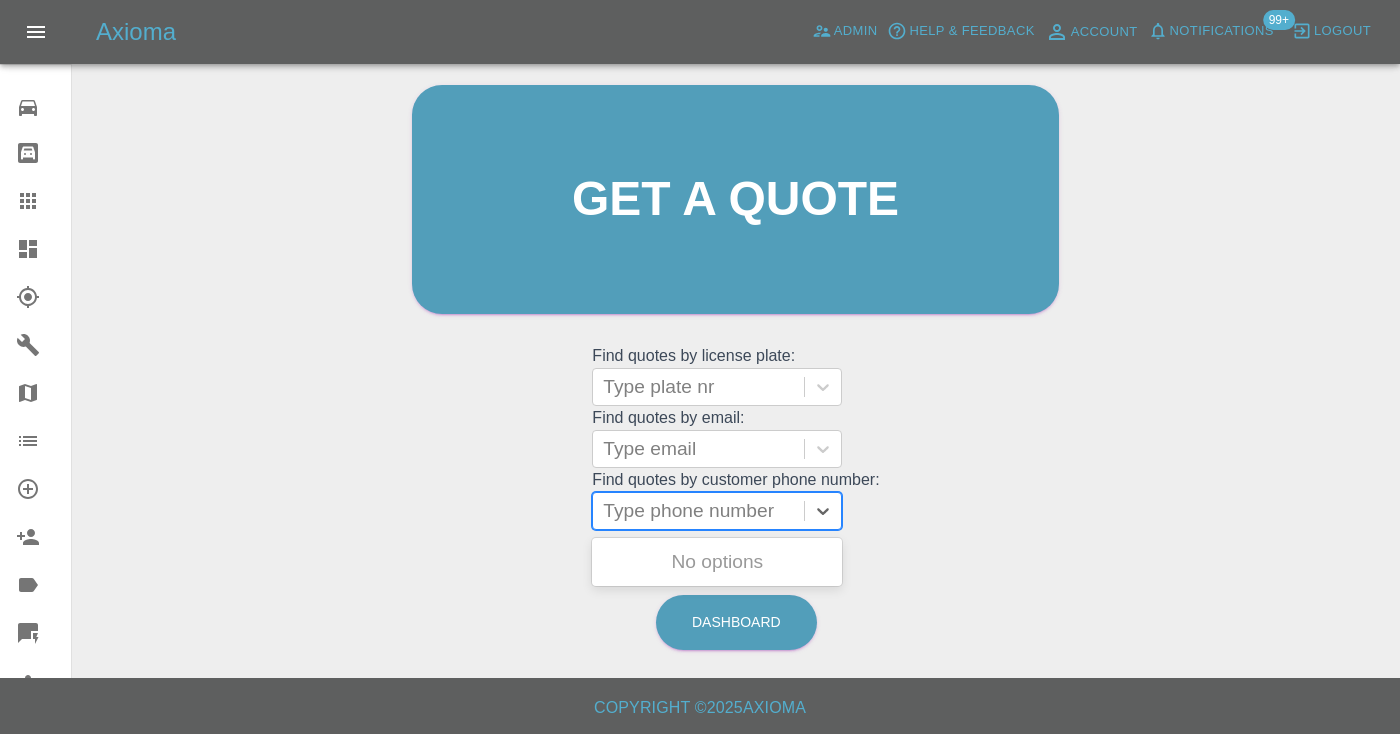 paste on "07967677295" 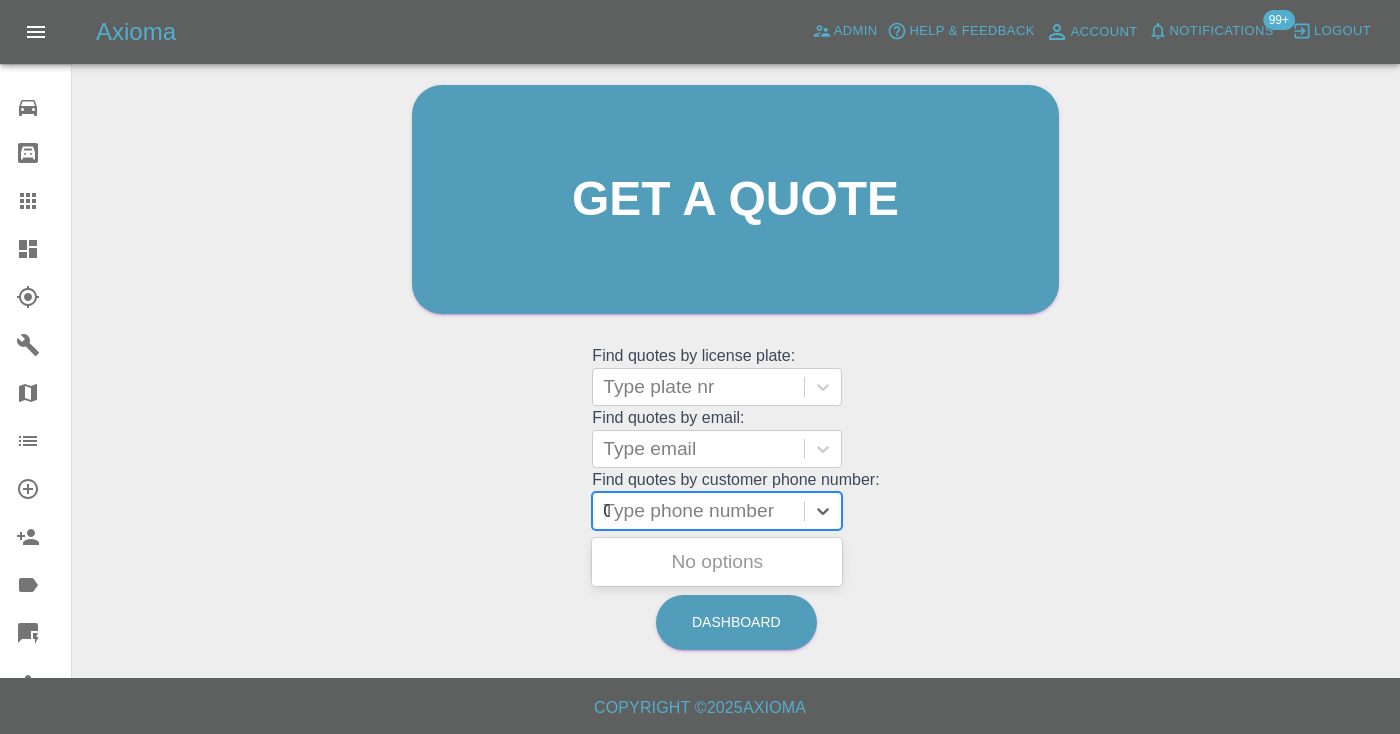 scroll, scrollTop: 201, scrollLeft: 0, axis: vertical 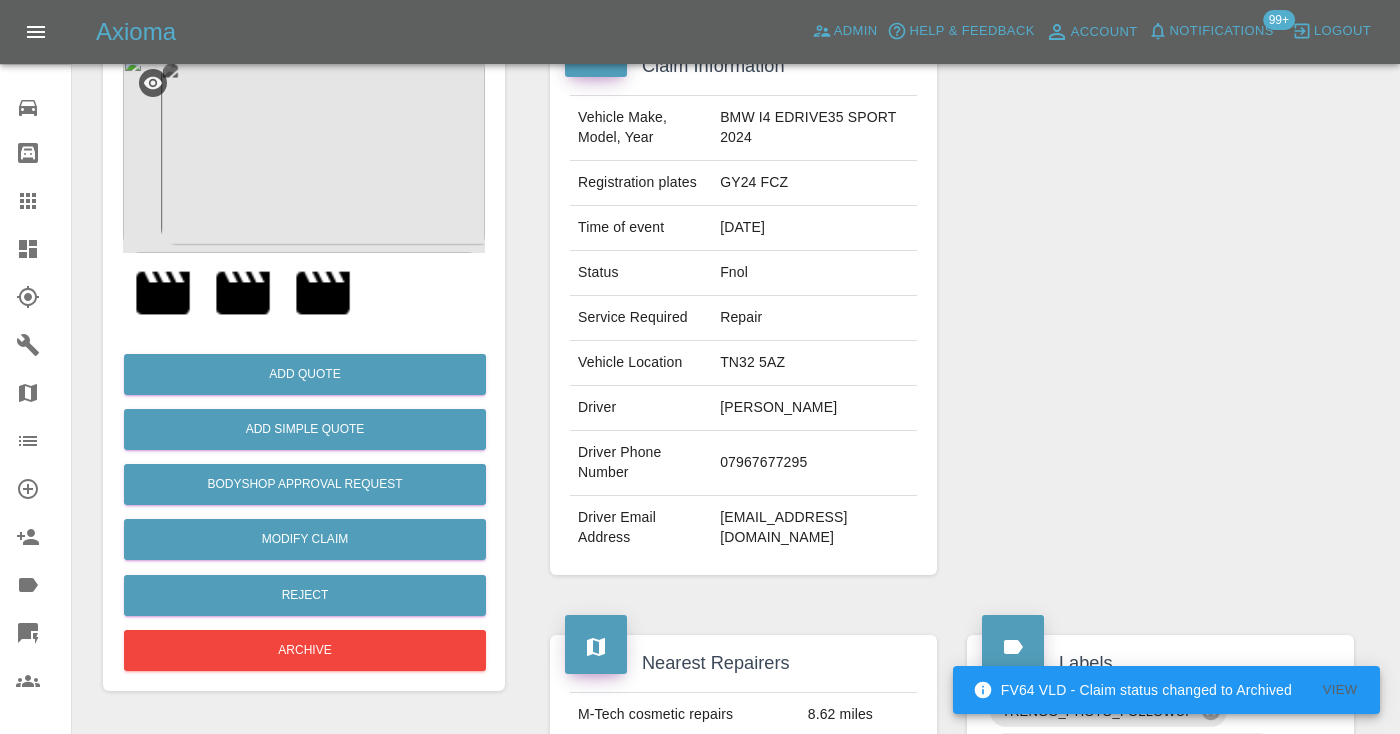 click at bounding box center (1160, 306) 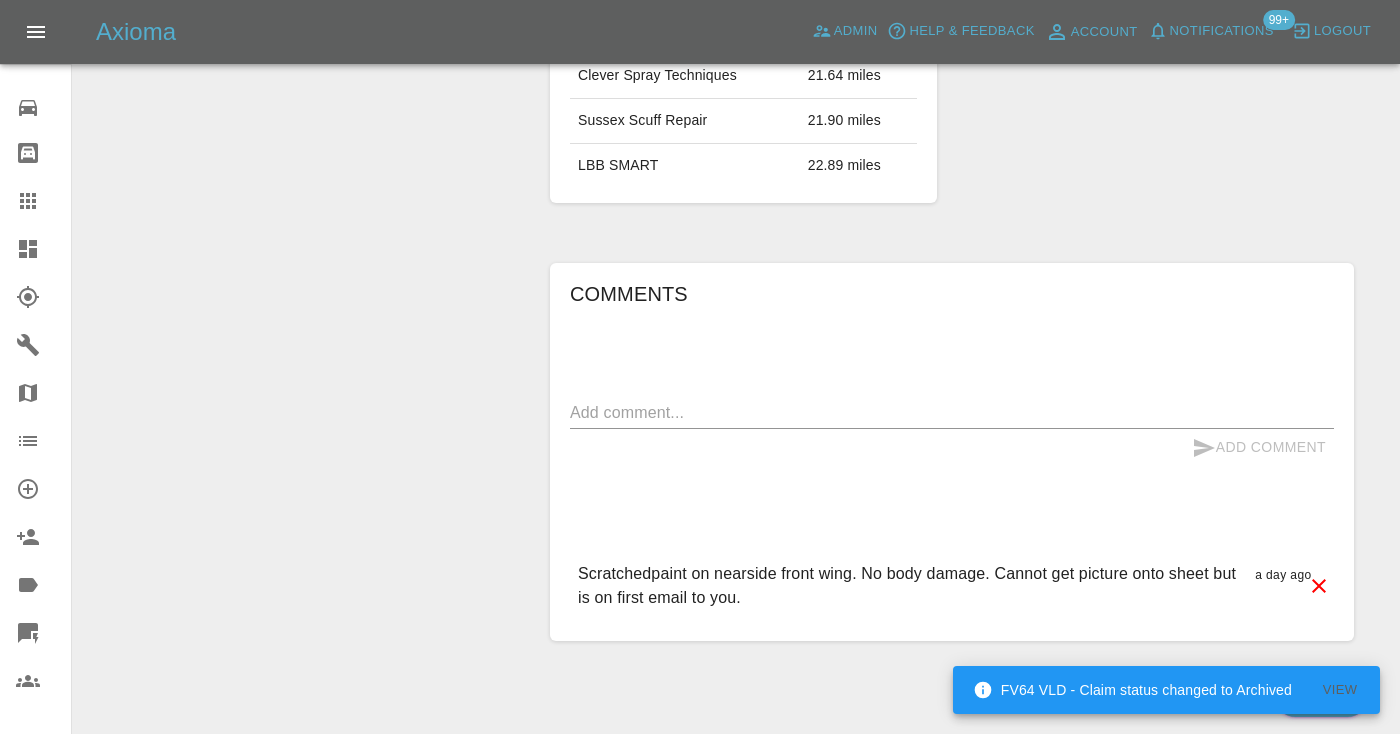 scroll, scrollTop: 1189, scrollLeft: 0, axis: vertical 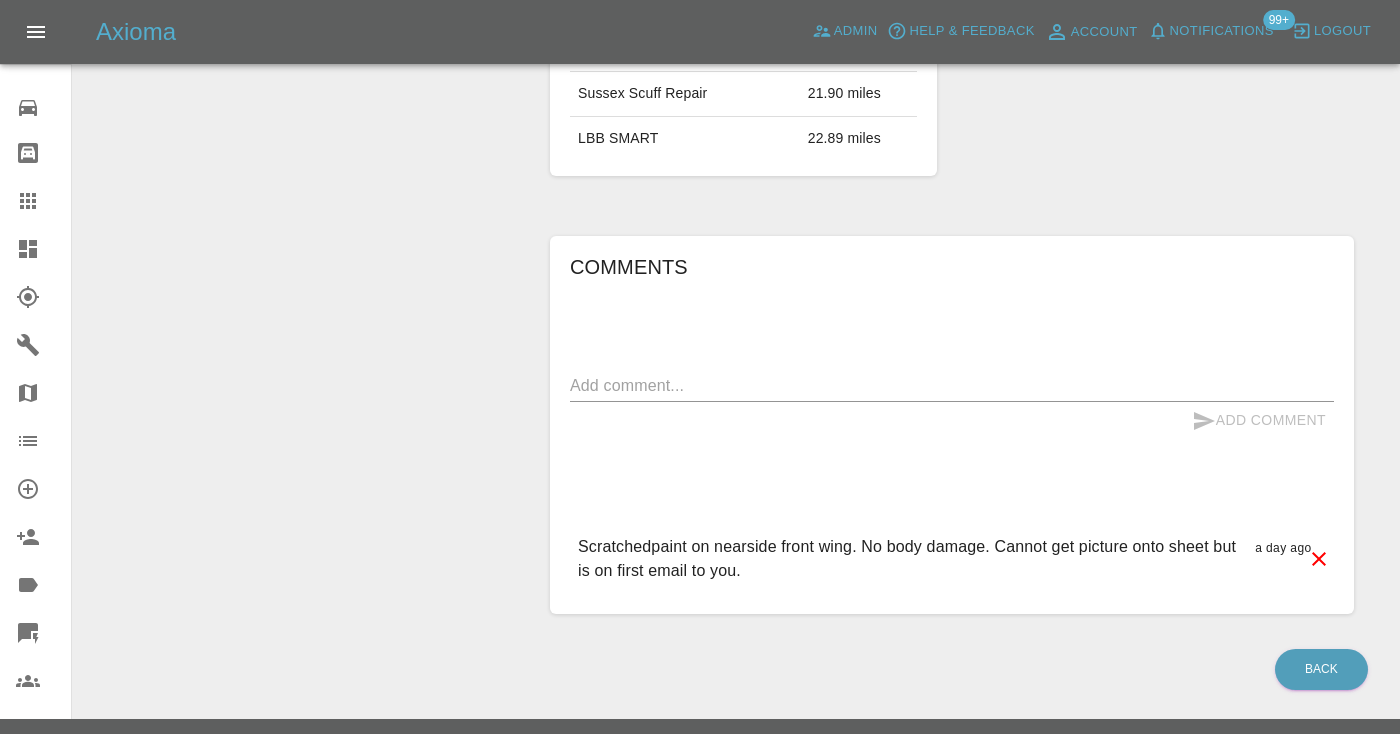 click at bounding box center (952, 385) 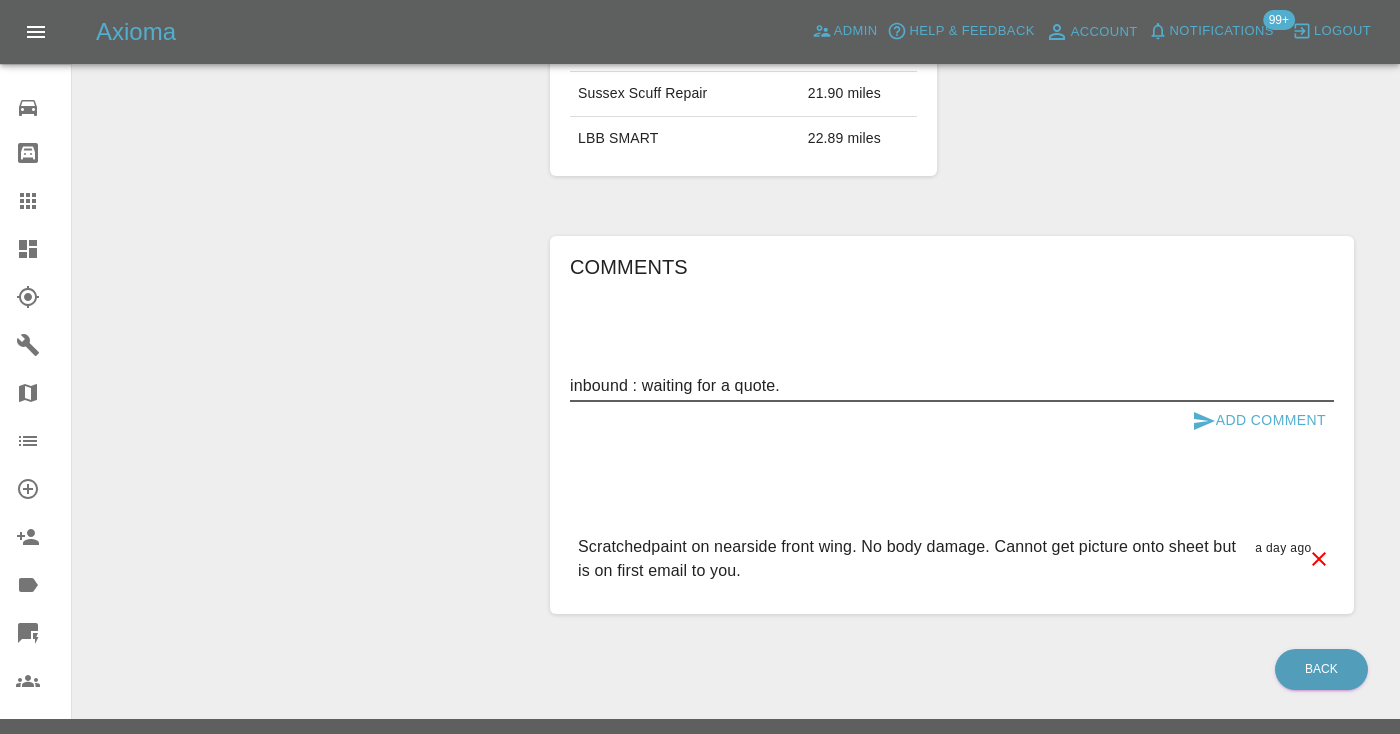 type on "inbound : waiting for a quote." 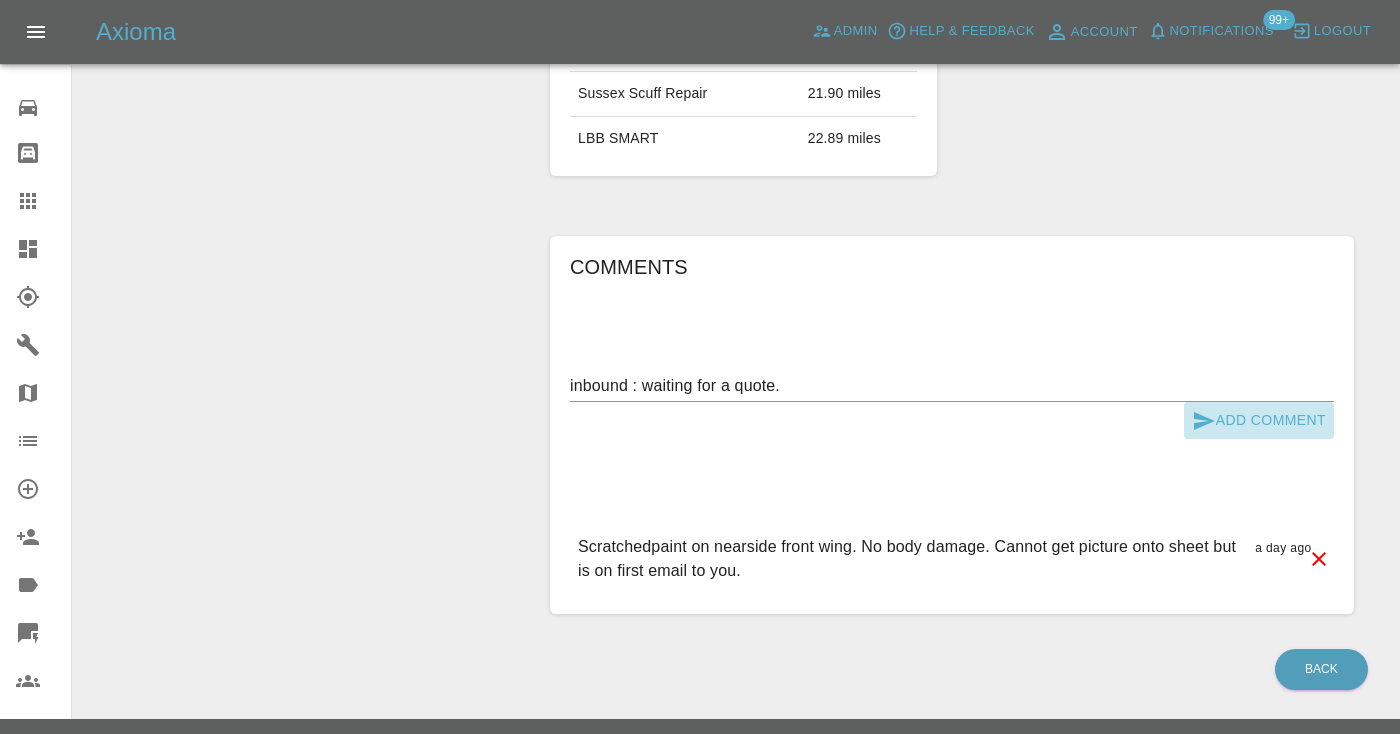 click 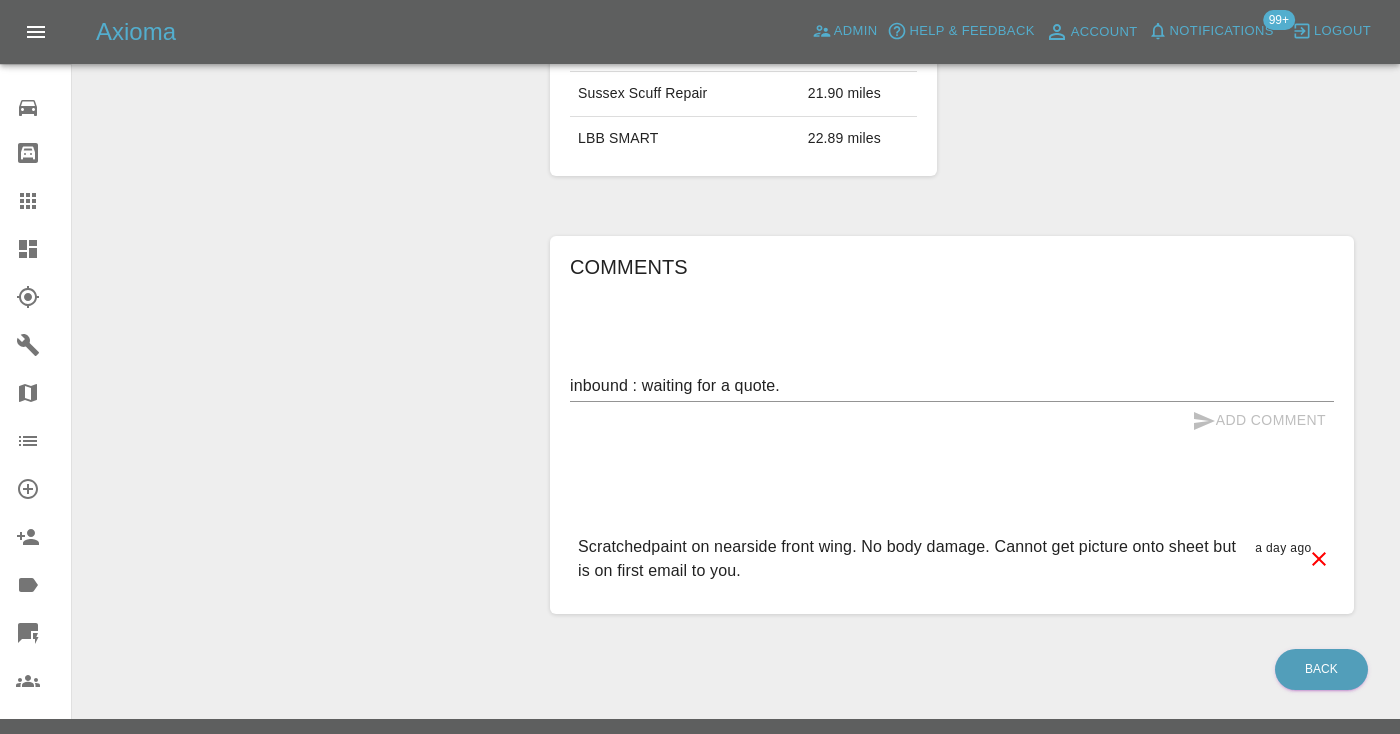 type 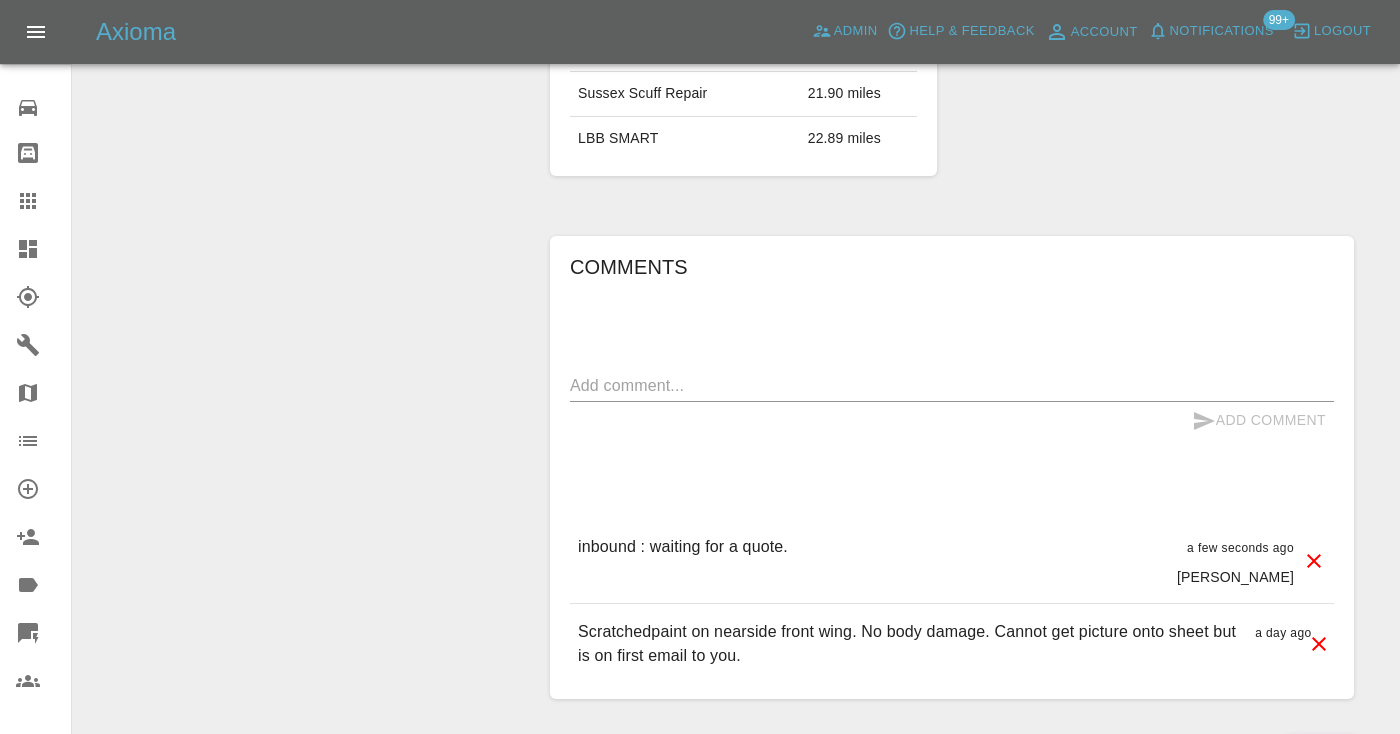 click at bounding box center [44, 201] 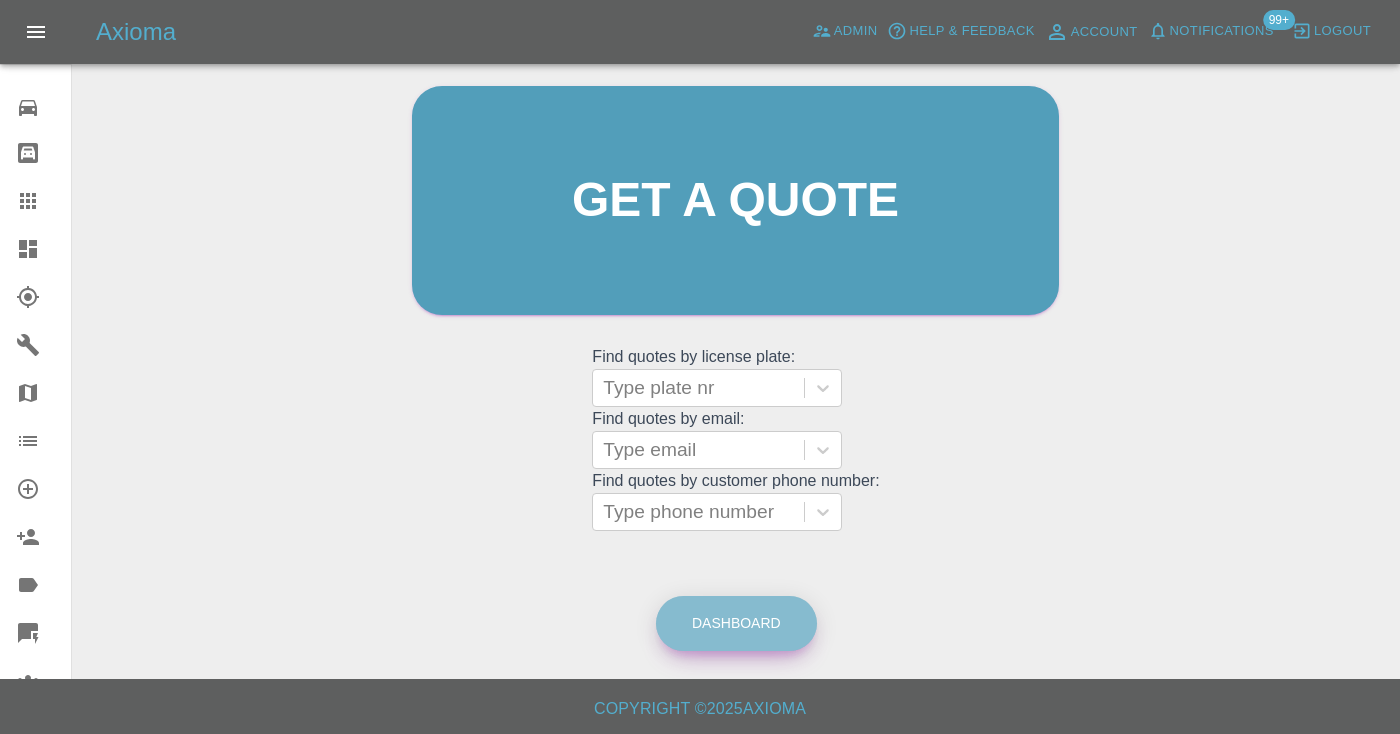 click on "Dashboard" at bounding box center (736, 623) 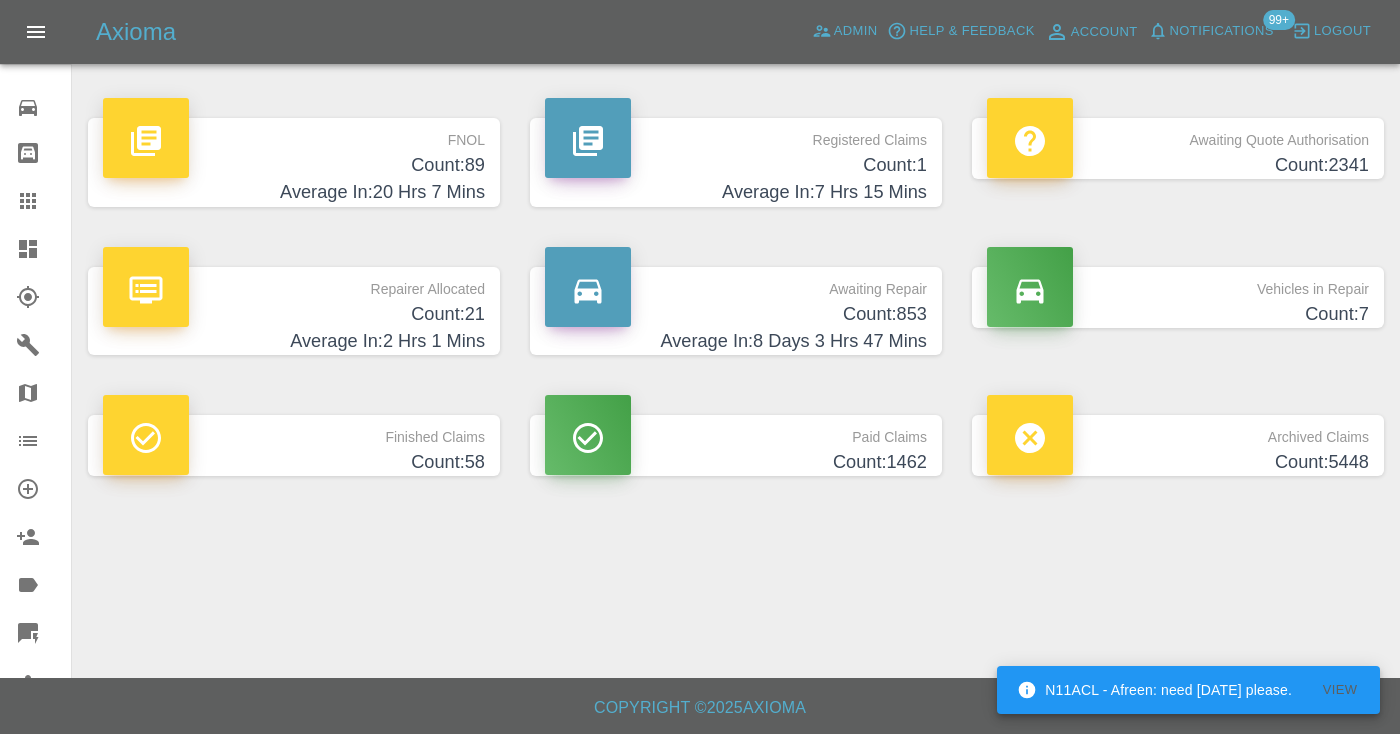 click on "Count:  853" at bounding box center [736, 314] 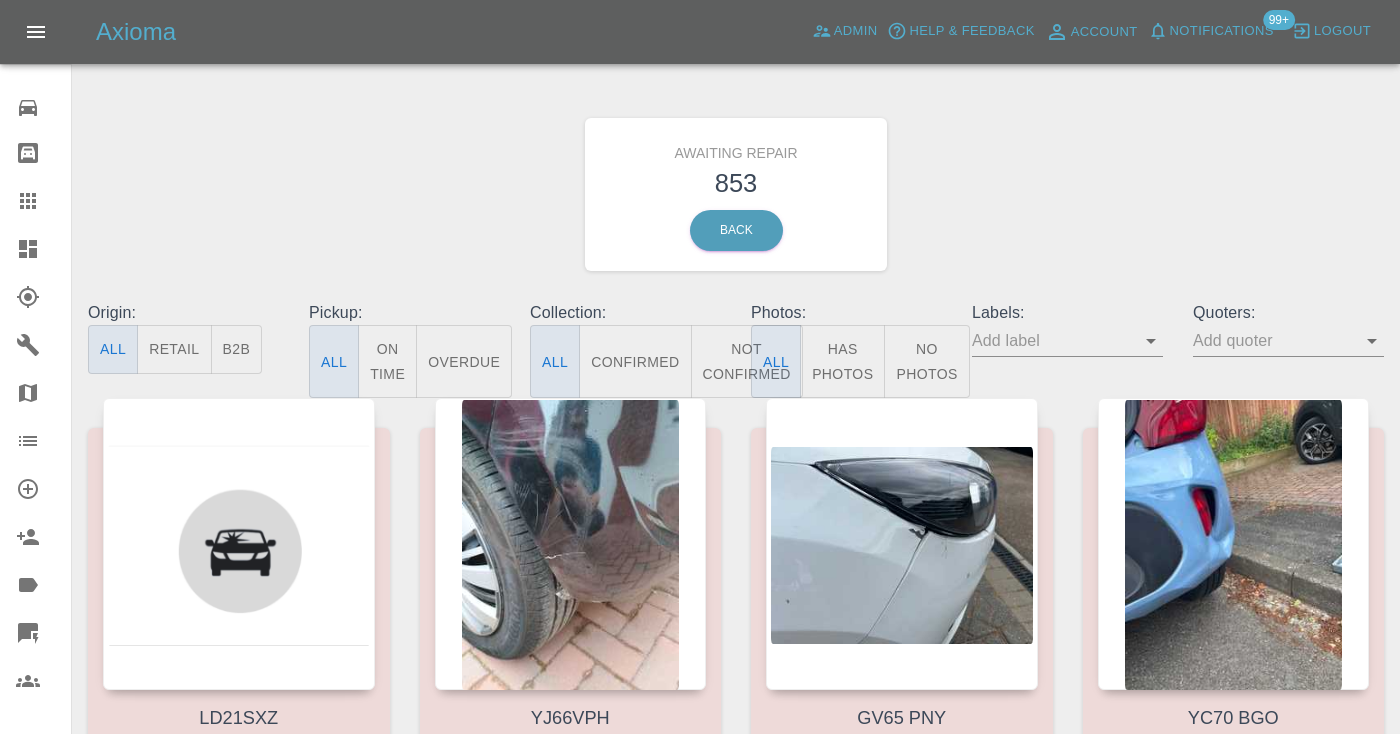 click on "Not Confirmed" at bounding box center (747, 361) 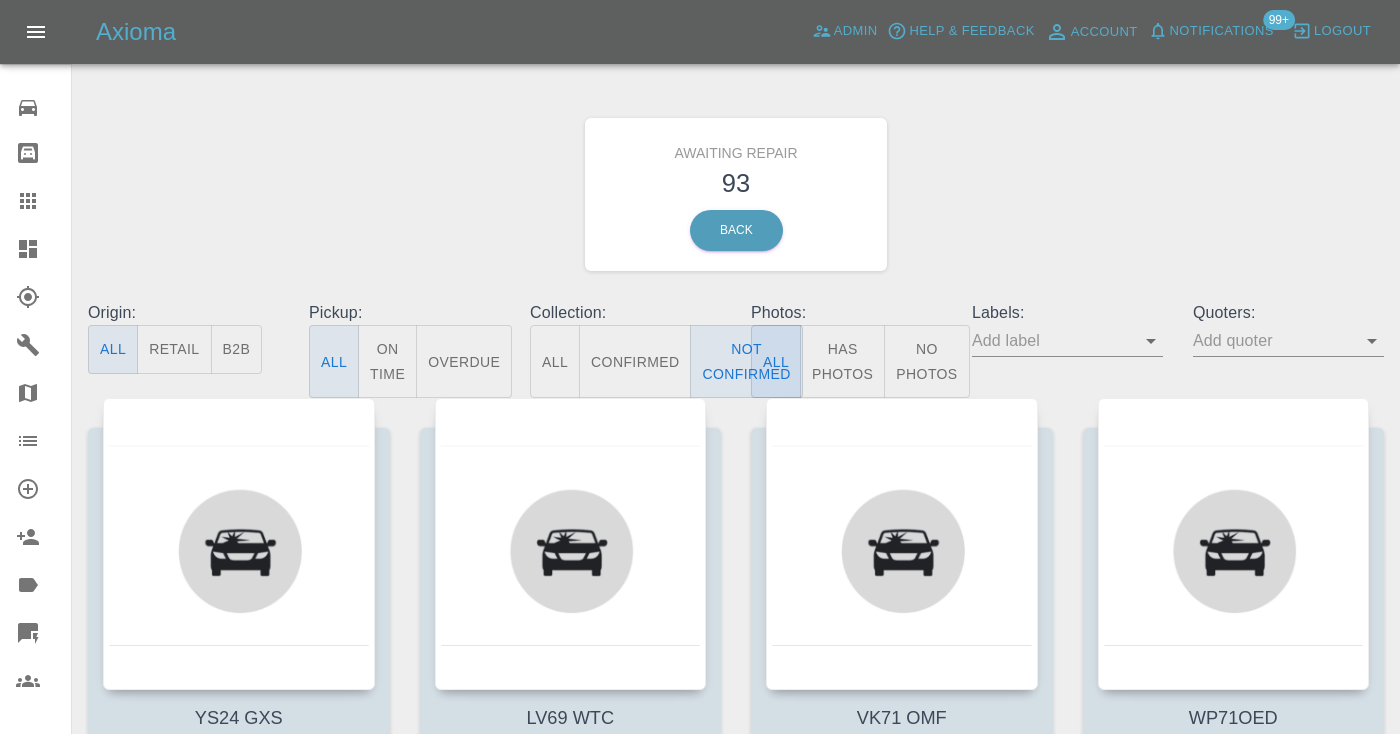 click on "Awaiting Repair 93 Back" at bounding box center (736, 194) 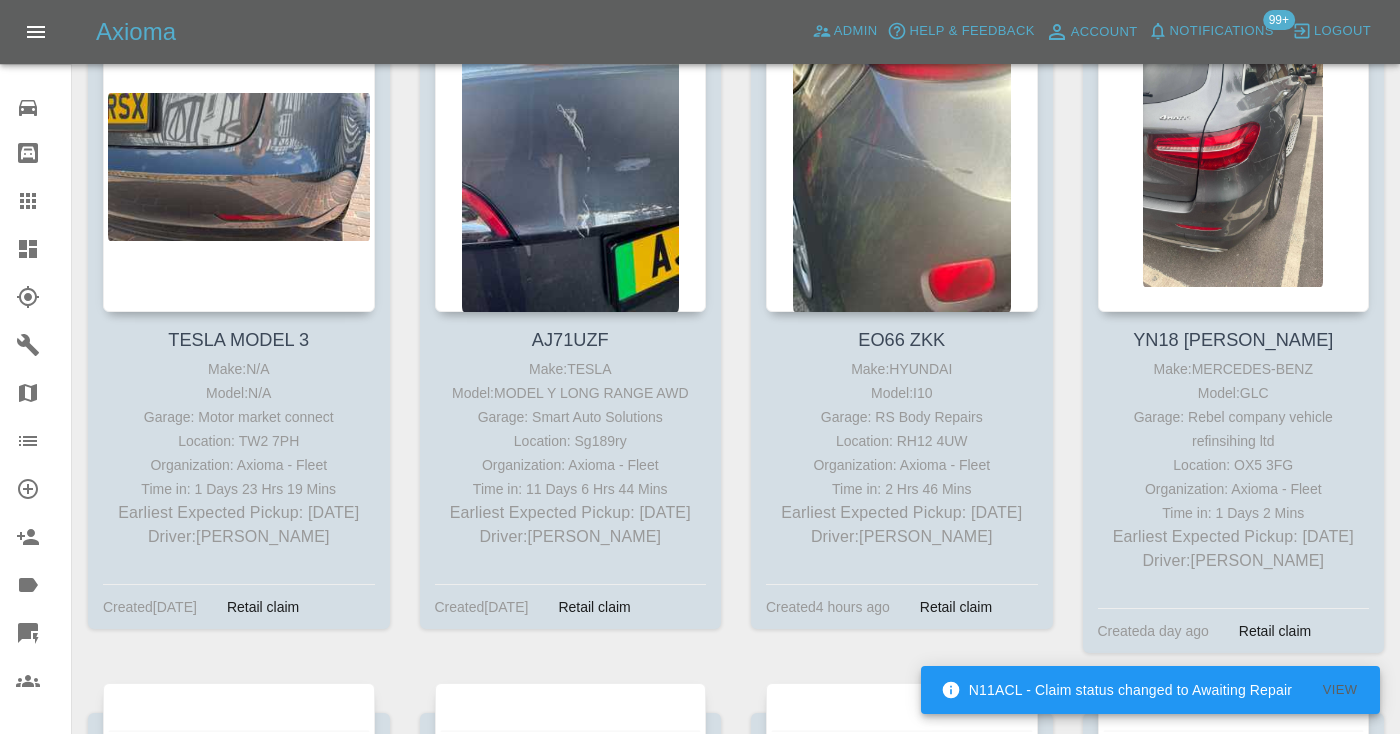 scroll, scrollTop: 7620, scrollLeft: 0, axis: vertical 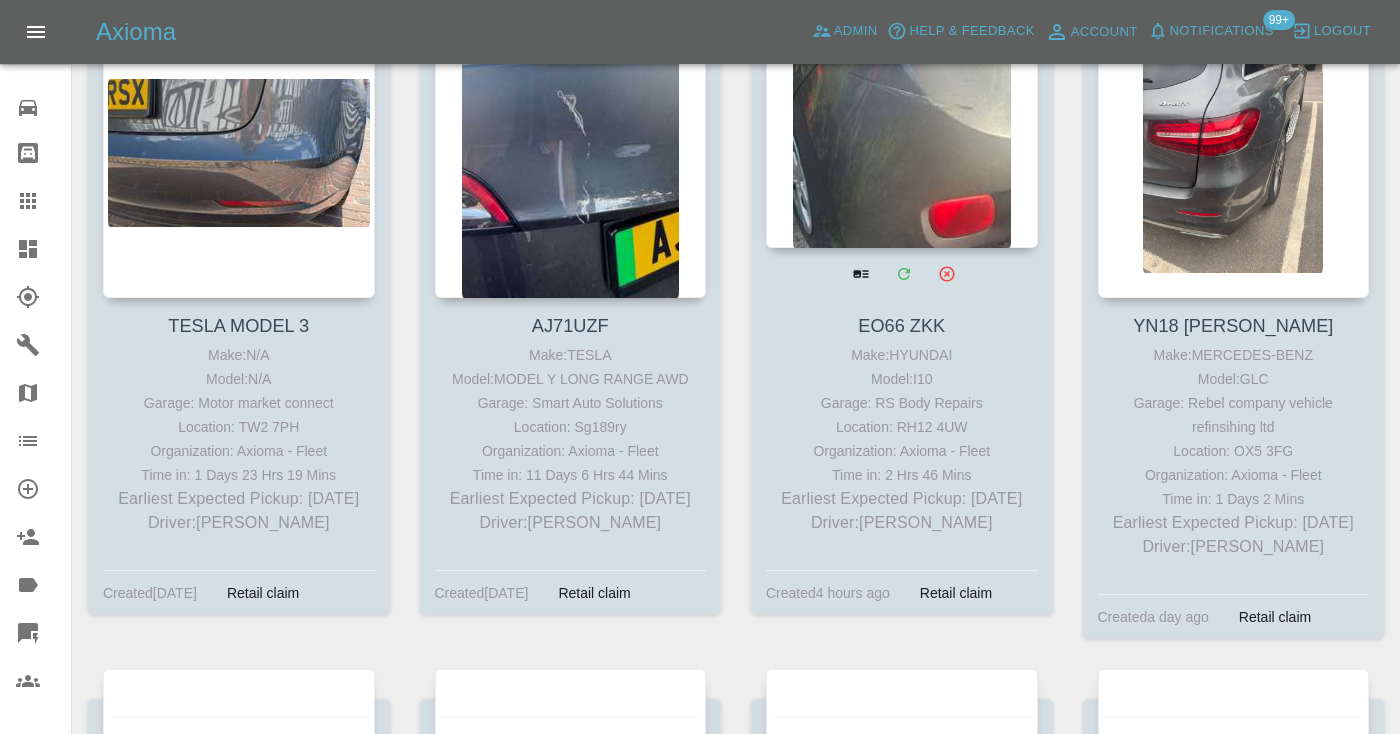 click at bounding box center (902, 102) 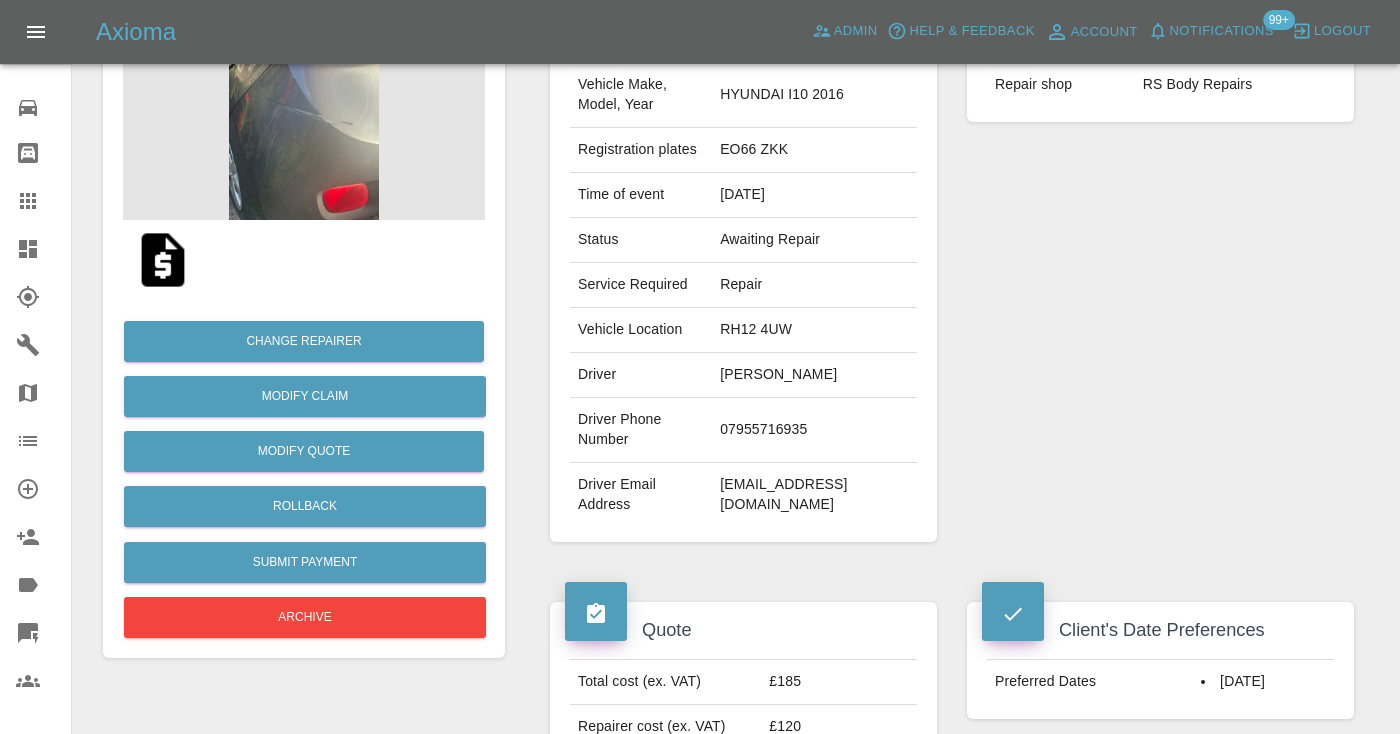 scroll, scrollTop: 238, scrollLeft: 0, axis: vertical 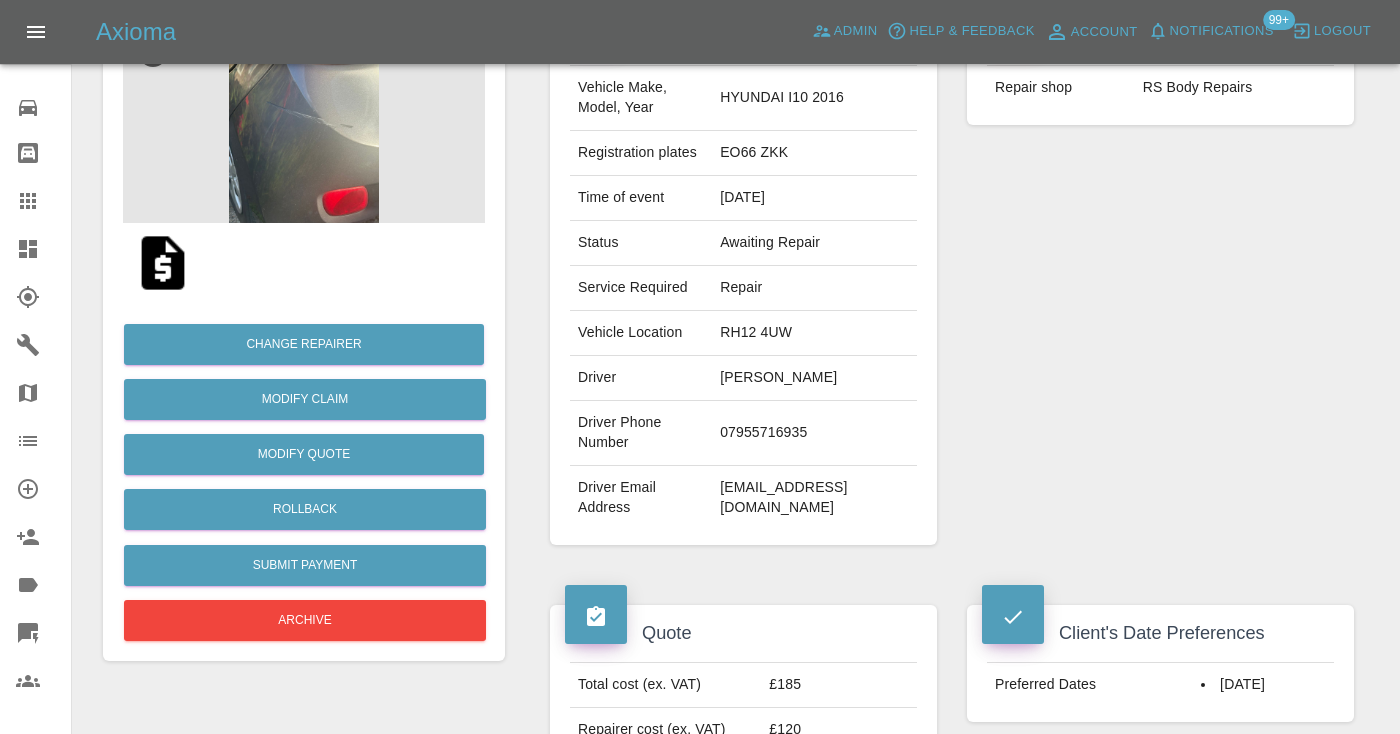 click on "07955716935" at bounding box center [814, 433] 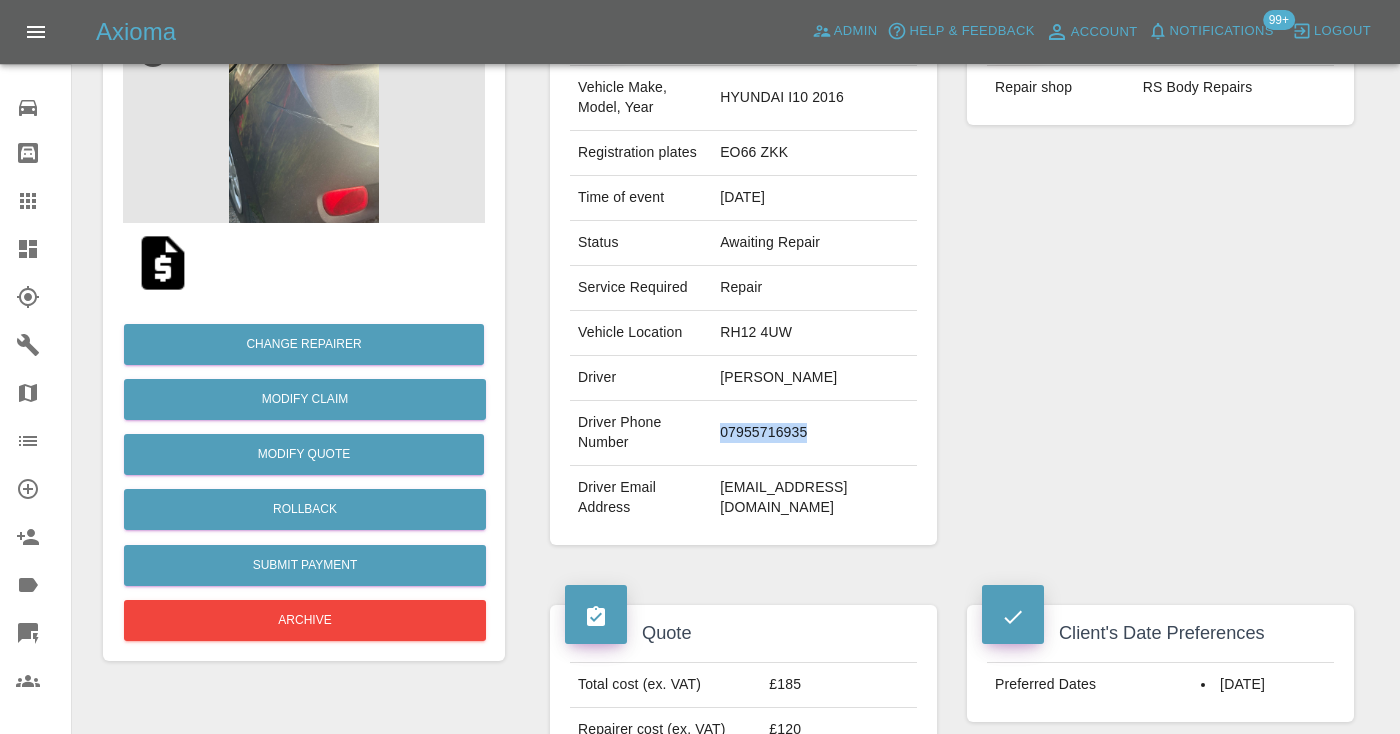 click on "07955716935" at bounding box center [814, 433] 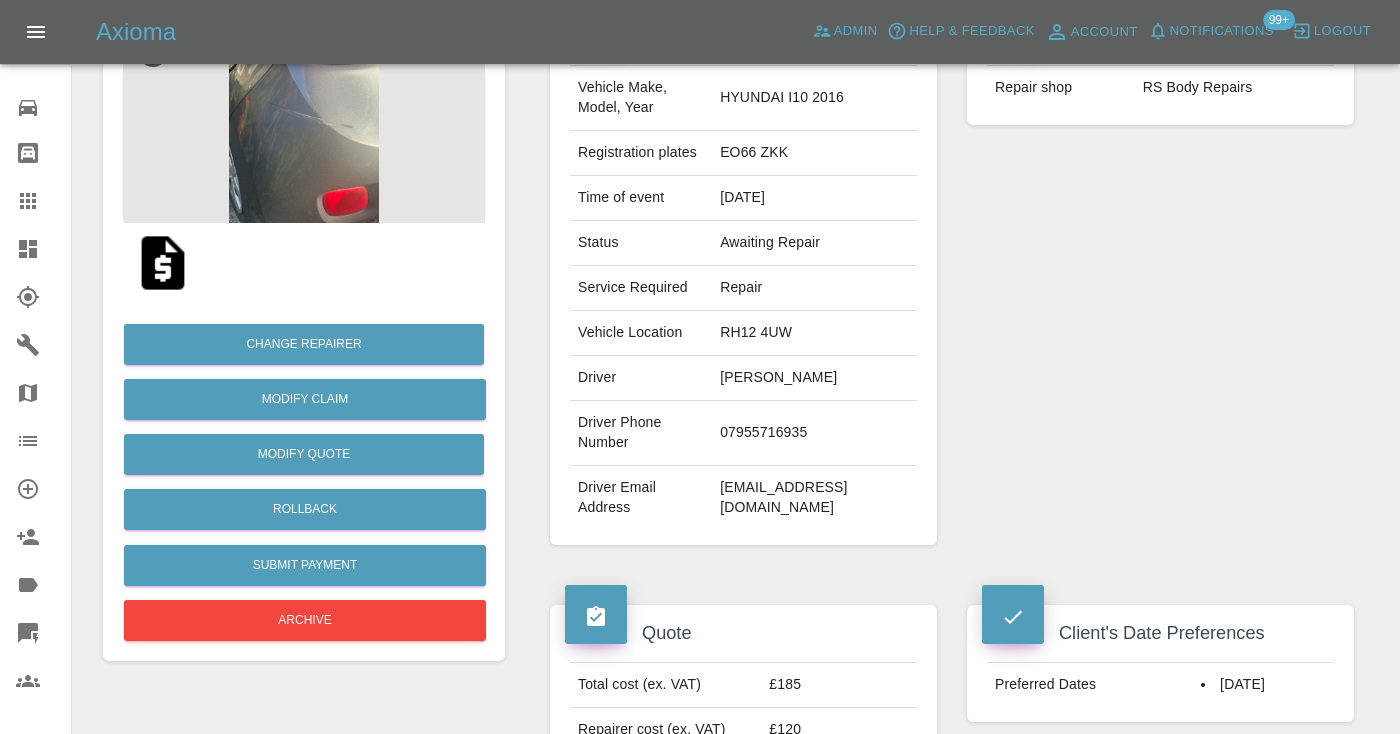 click on "Repairer Repair shop RS Body Repairs" at bounding box center (1160, 276) 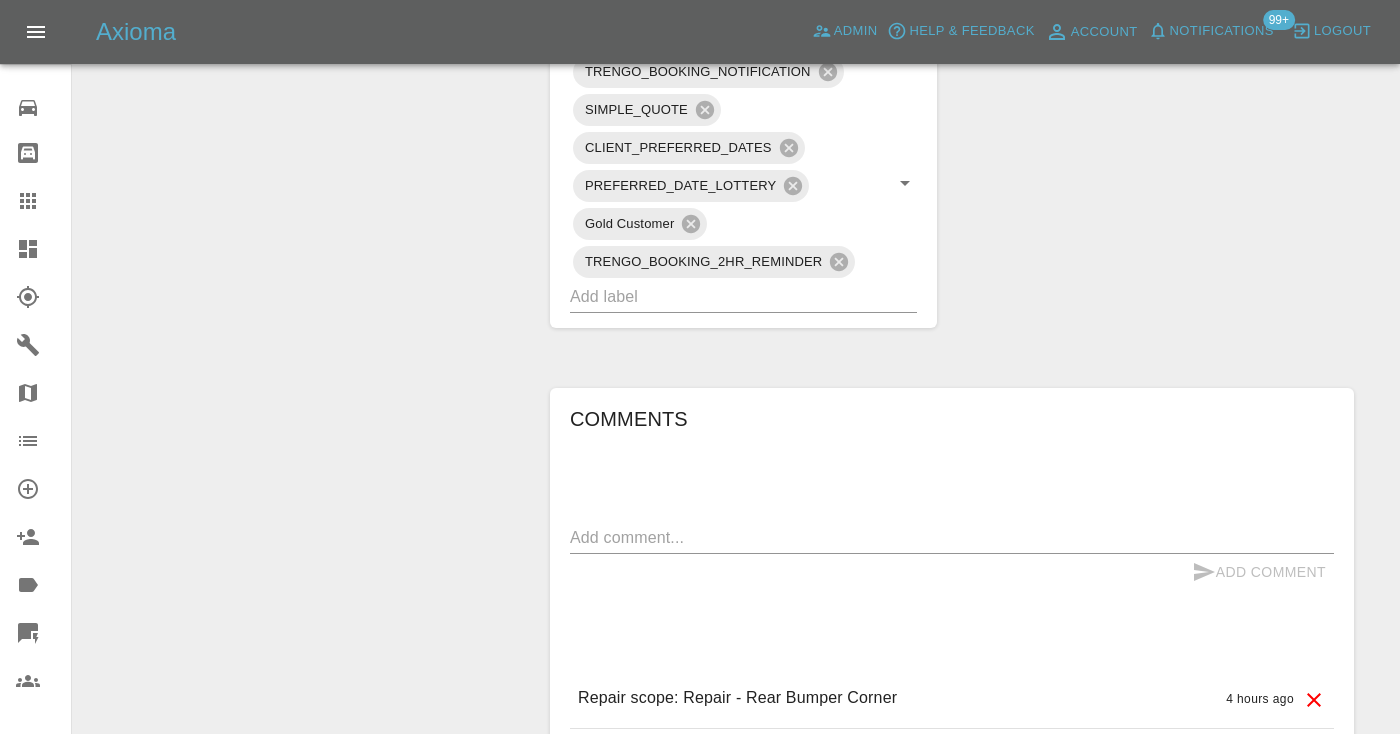 scroll, scrollTop: 1291, scrollLeft: 0, axis: vertical 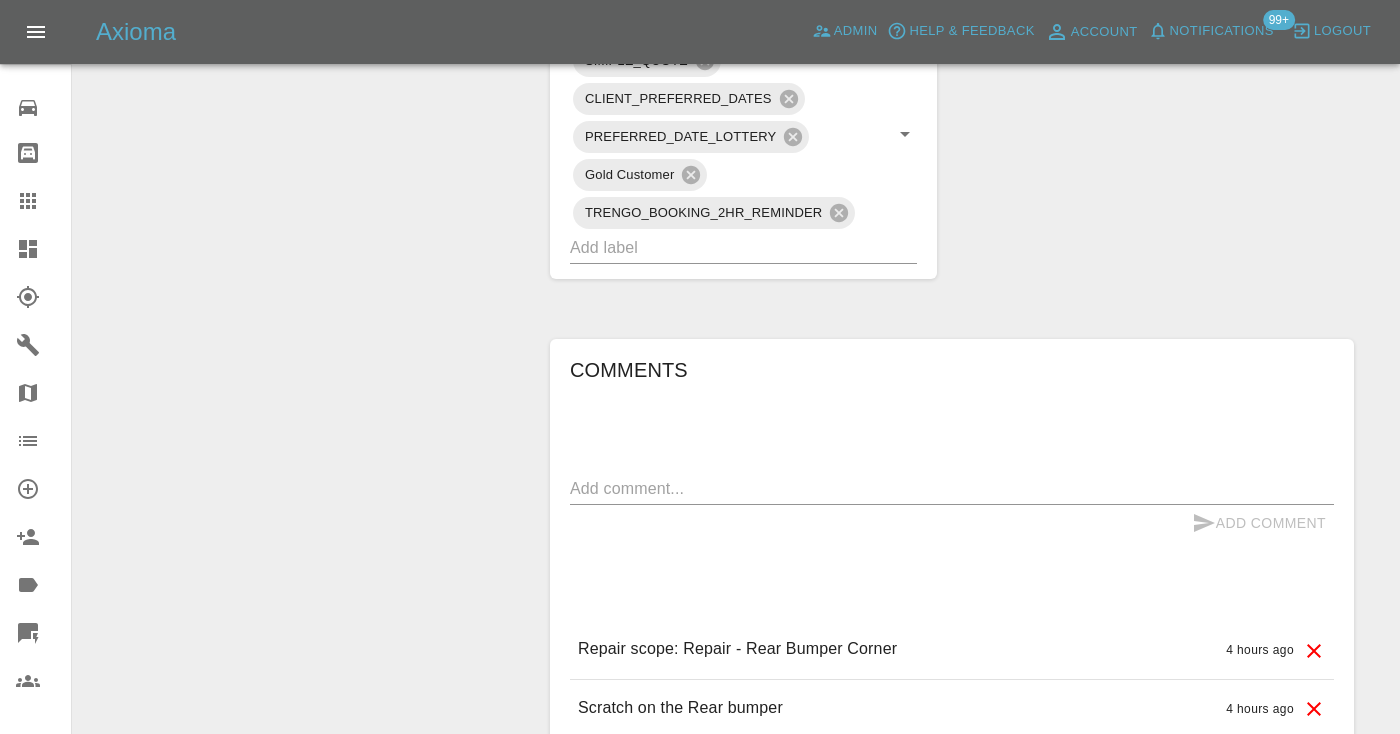 click at bounding box center (952, 488) 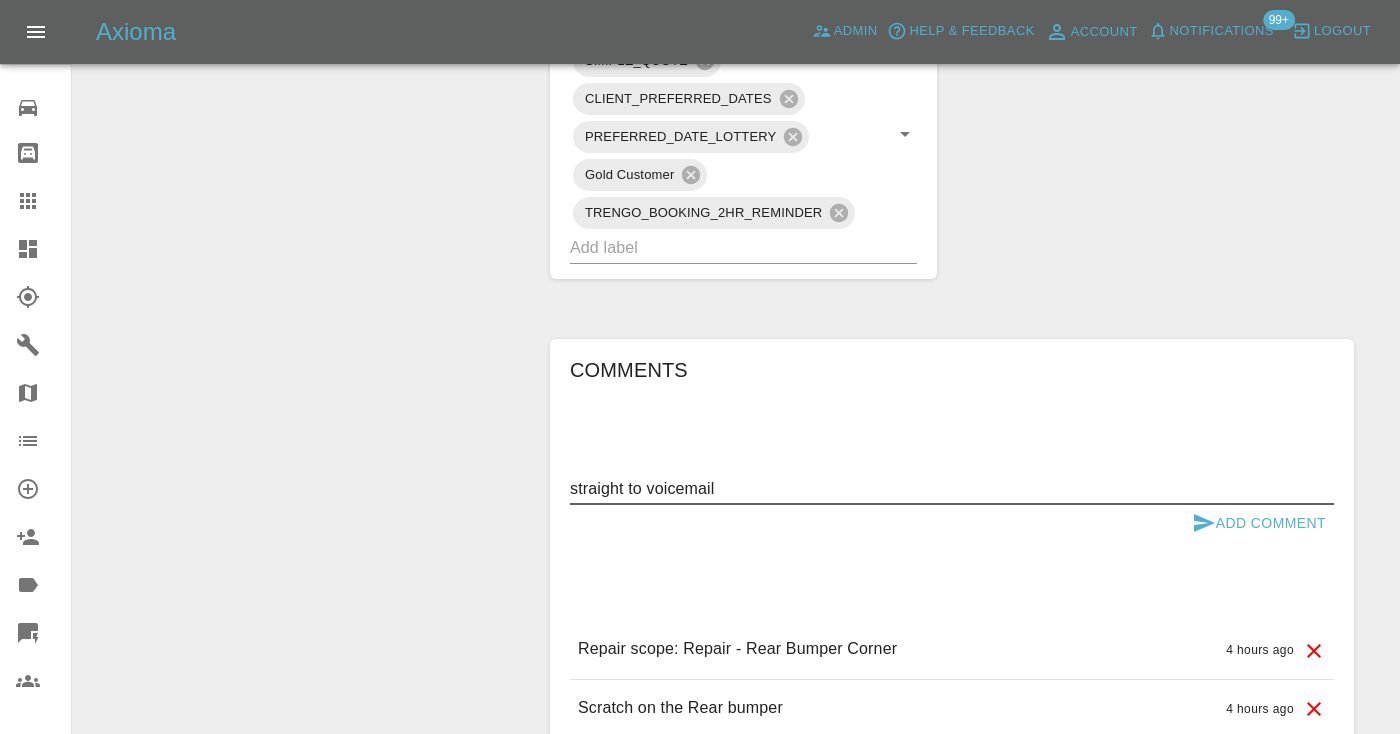 type on "straight to voicemail" 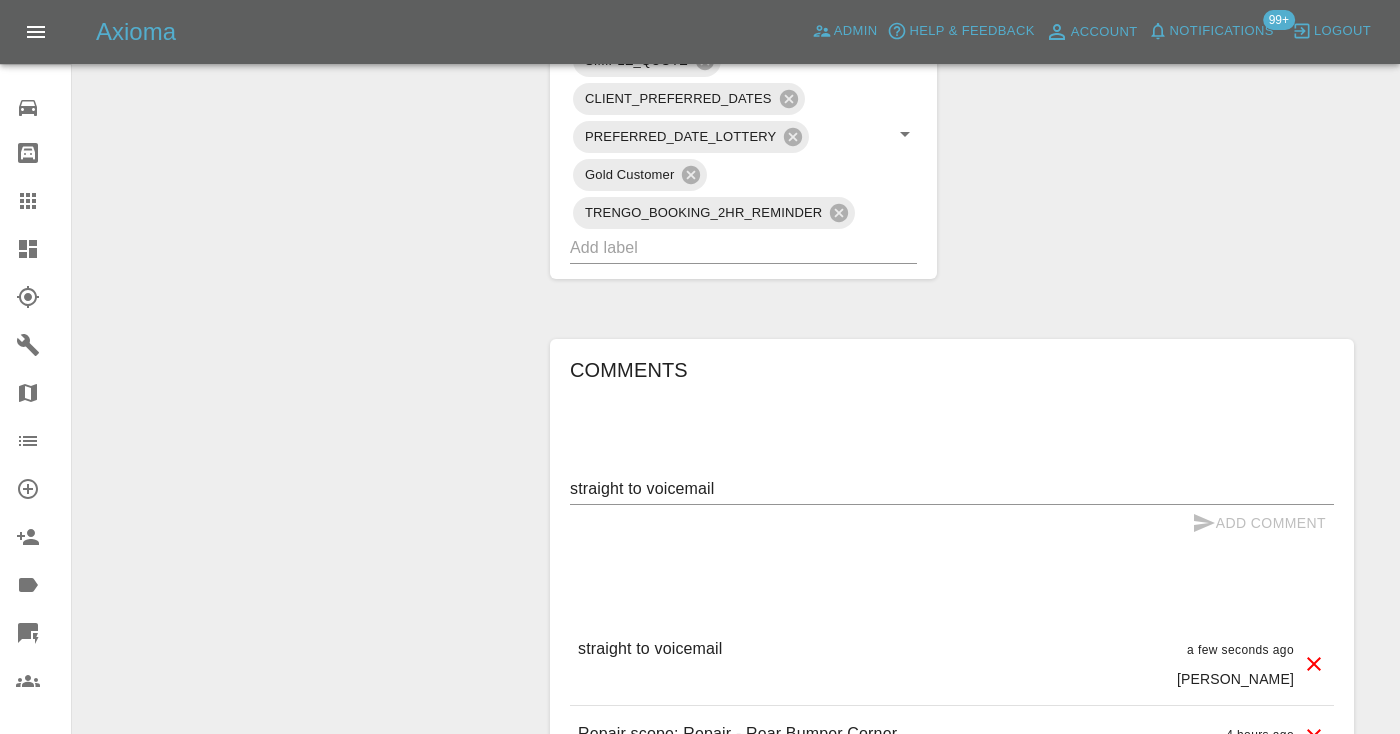 type 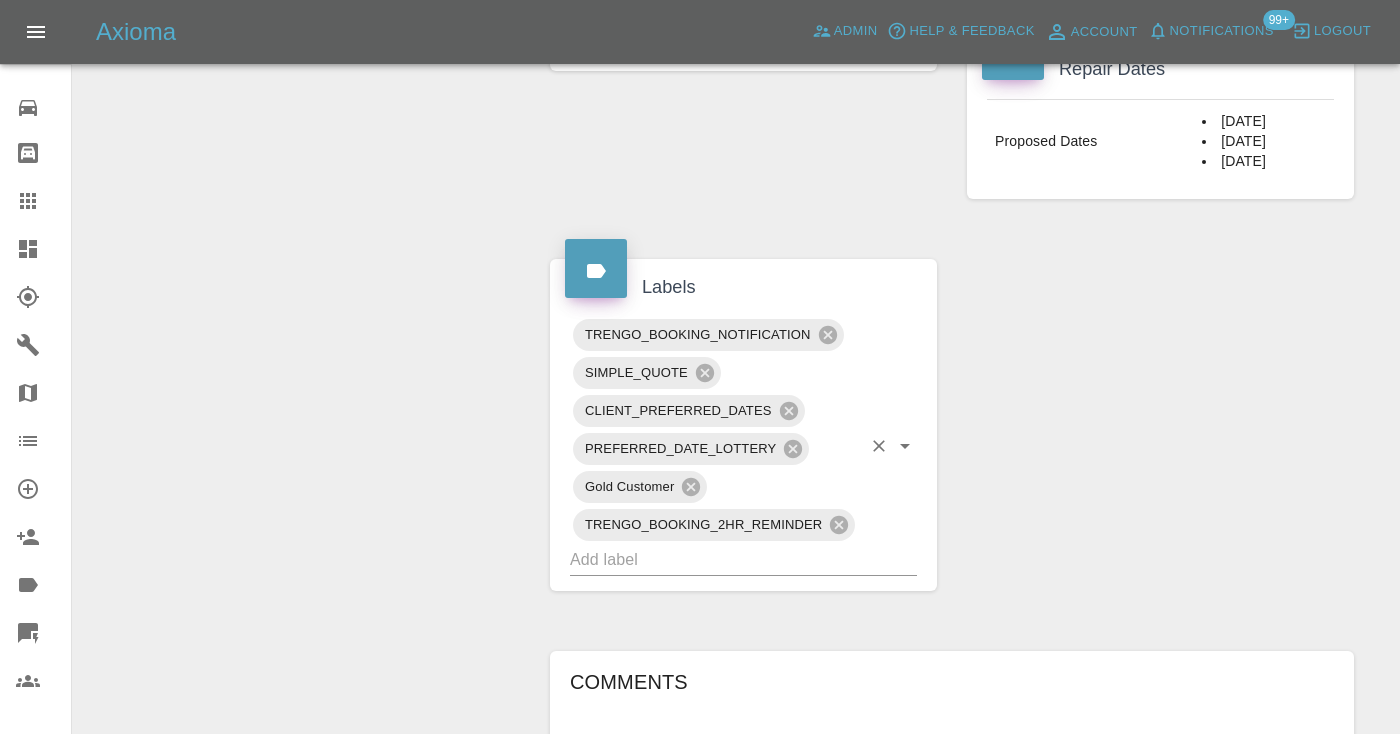 scroll, scrollTop: 976, scrollLeft: 0, axis: vertical 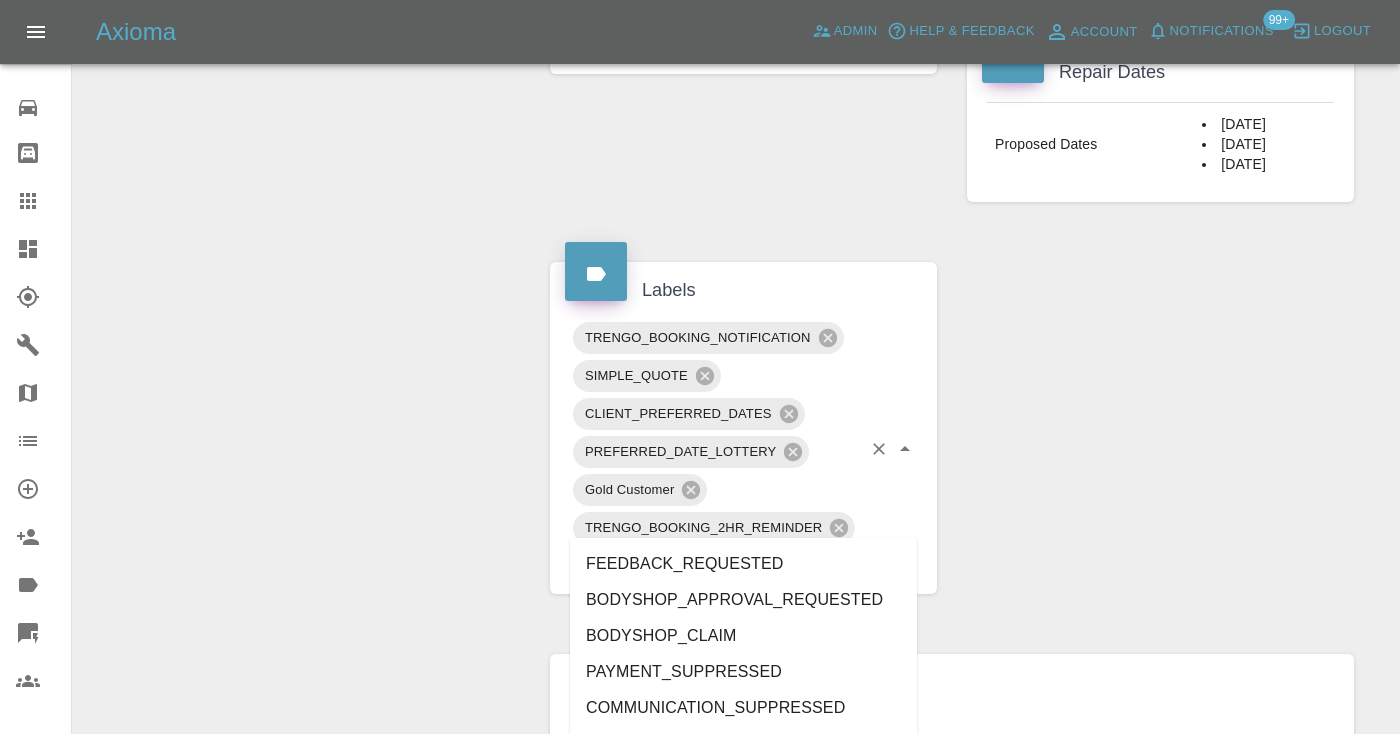 click at bounding box center [715, 562] 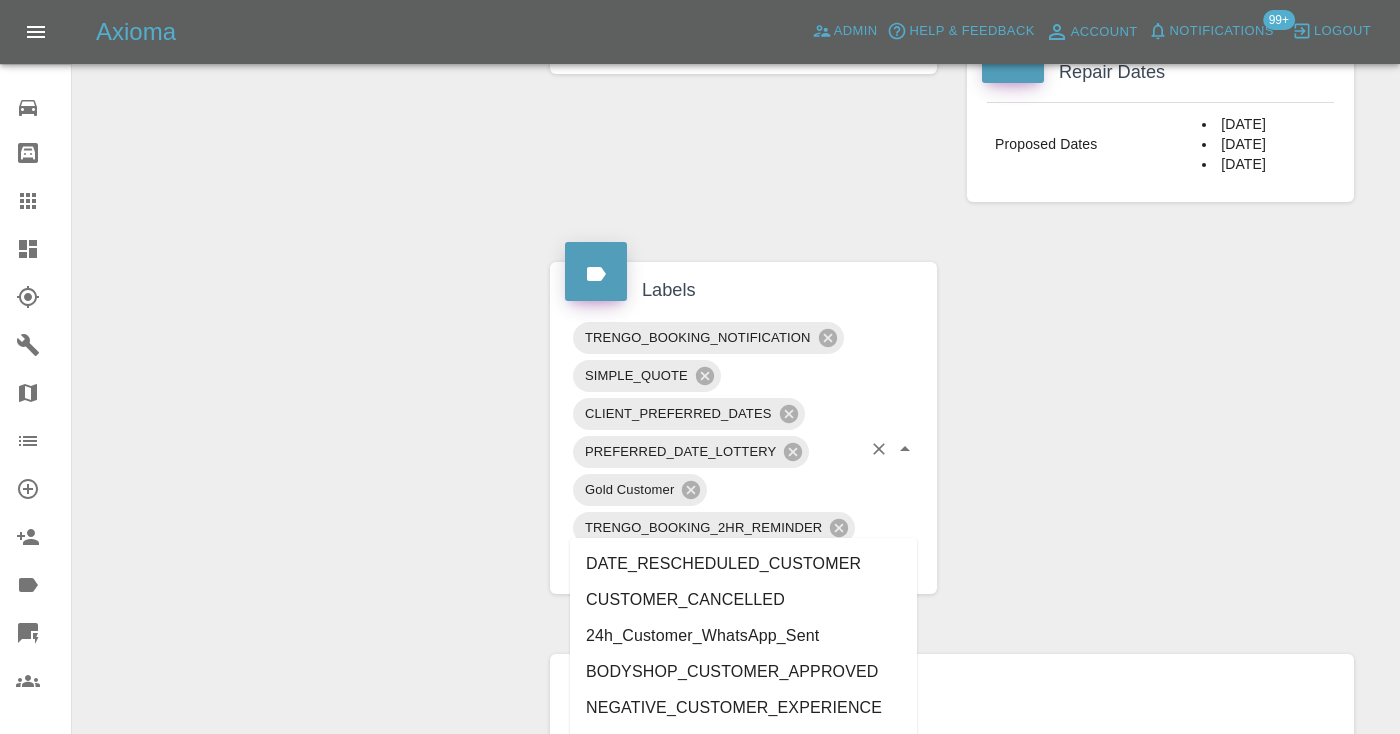 type on "cust" 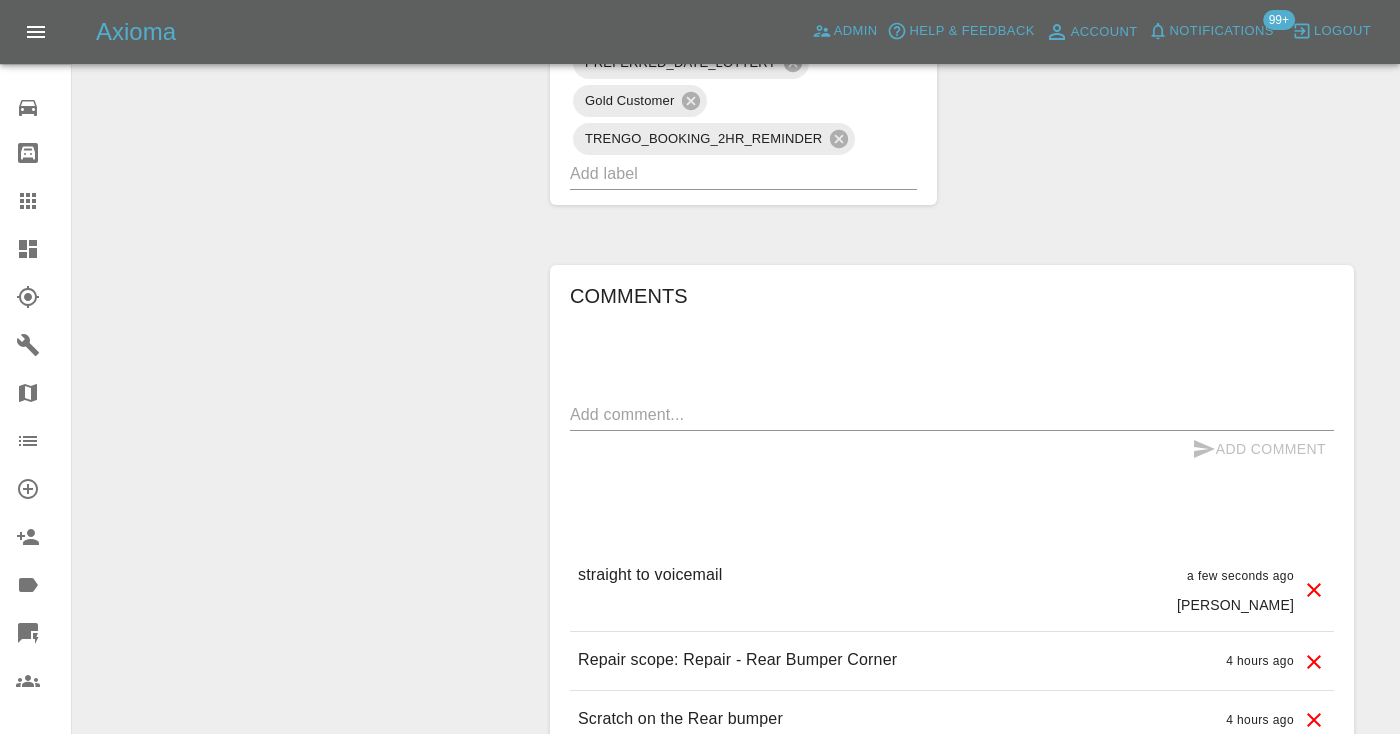 scroll, scrollTop: 1381, scrollLeft: 0, axis: vertical 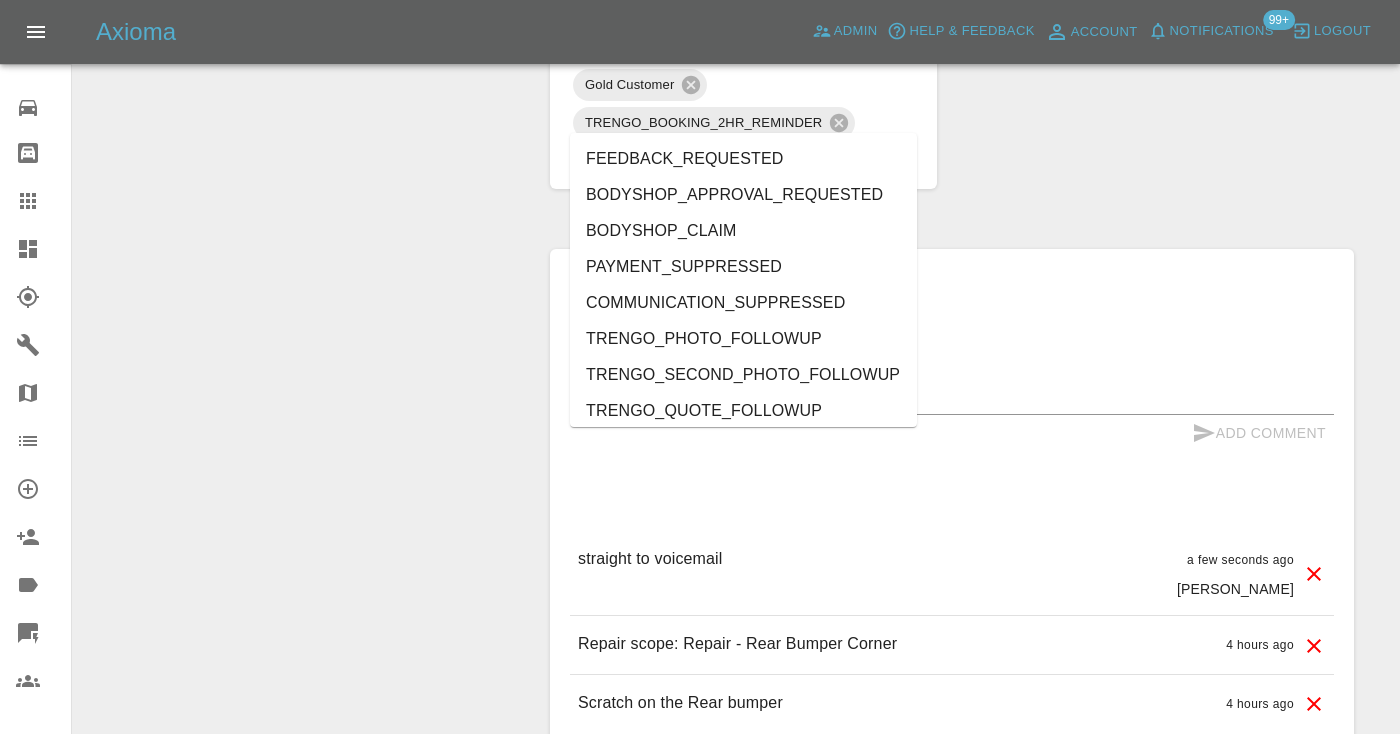 click at bounding box center (715, 157) 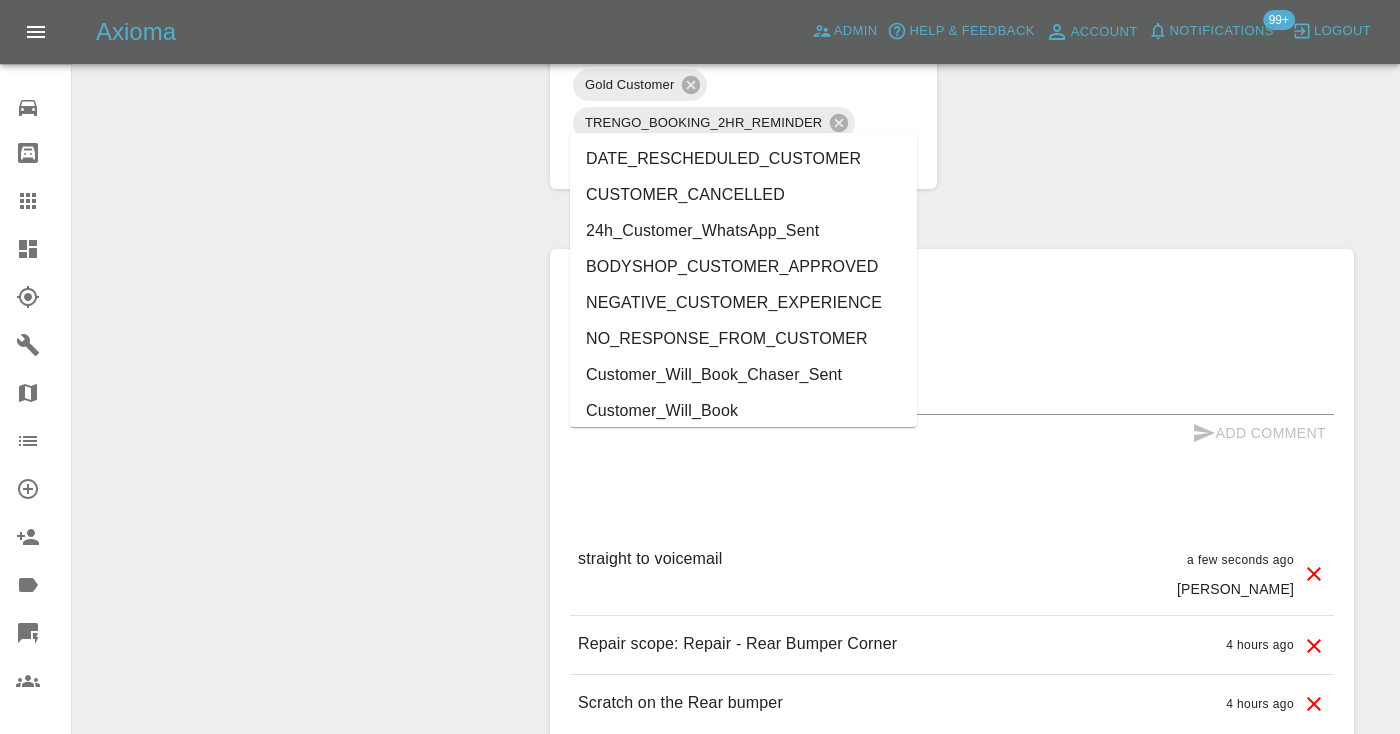 type on "cust" 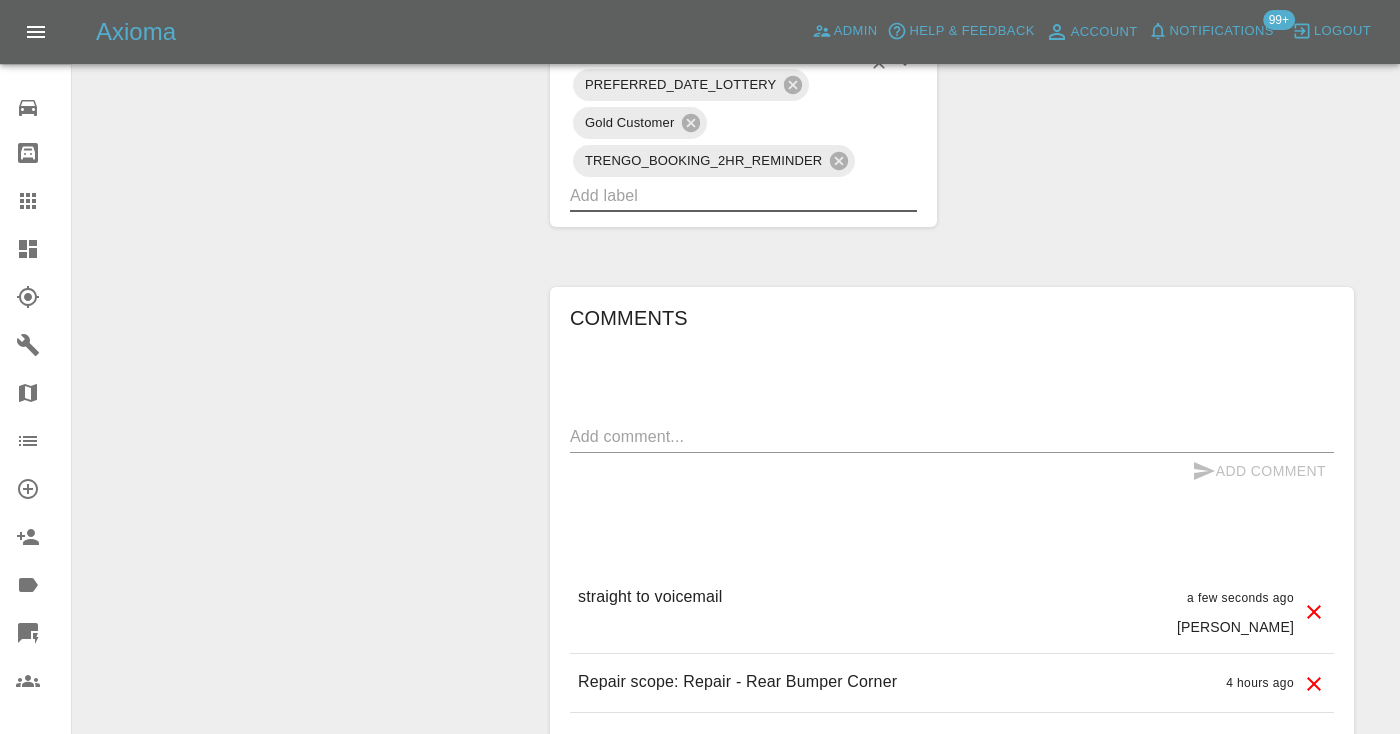 click at bounding box center [44, 201] 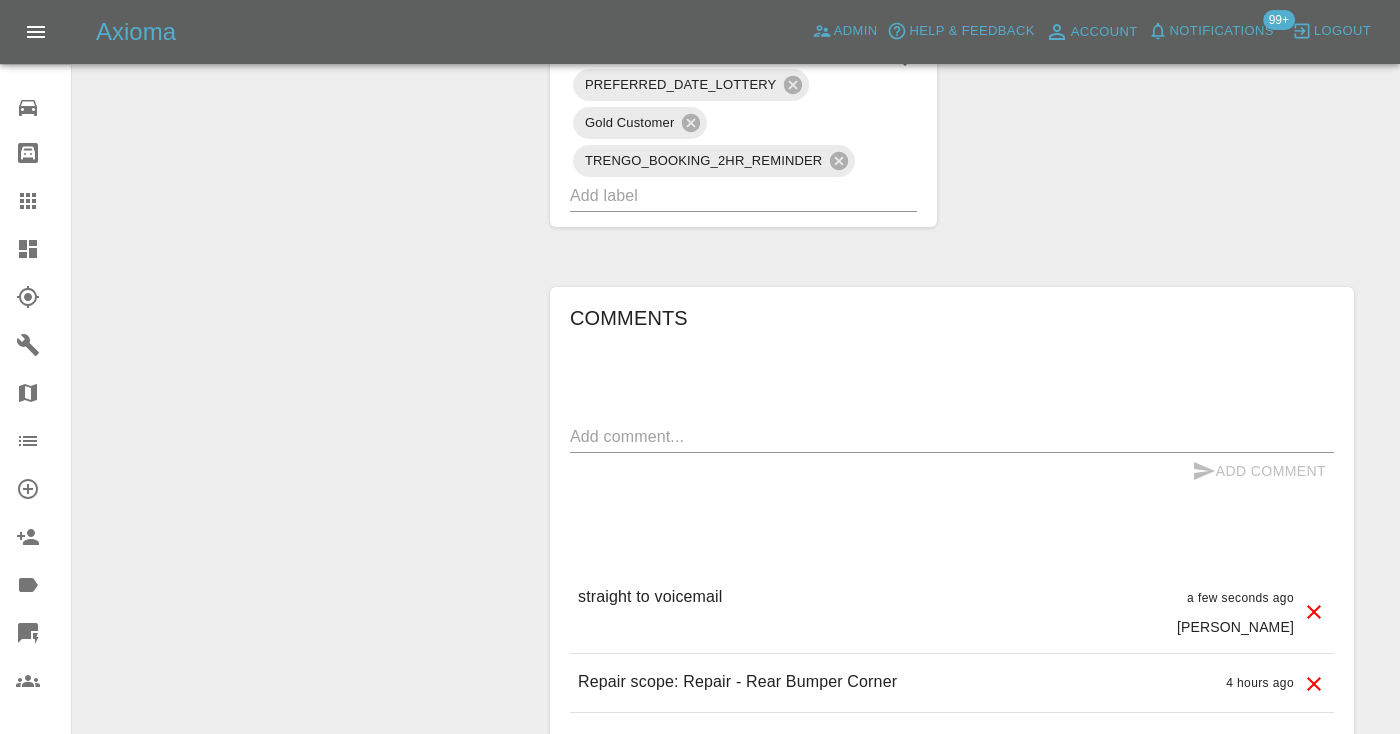 scroll, scrollTop: 135, scrollLeft: 0, axis: vertical 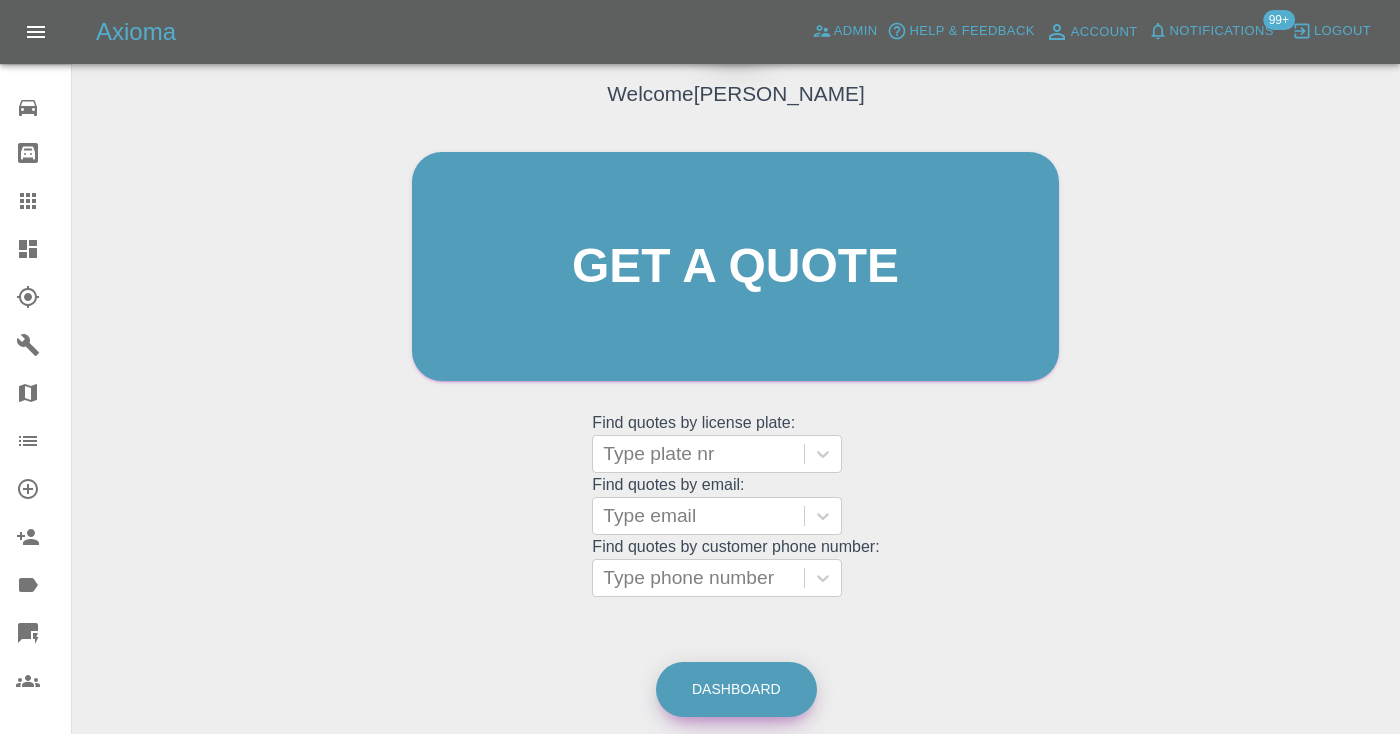 click on "Dashboard" at bounding box center [736, 689] 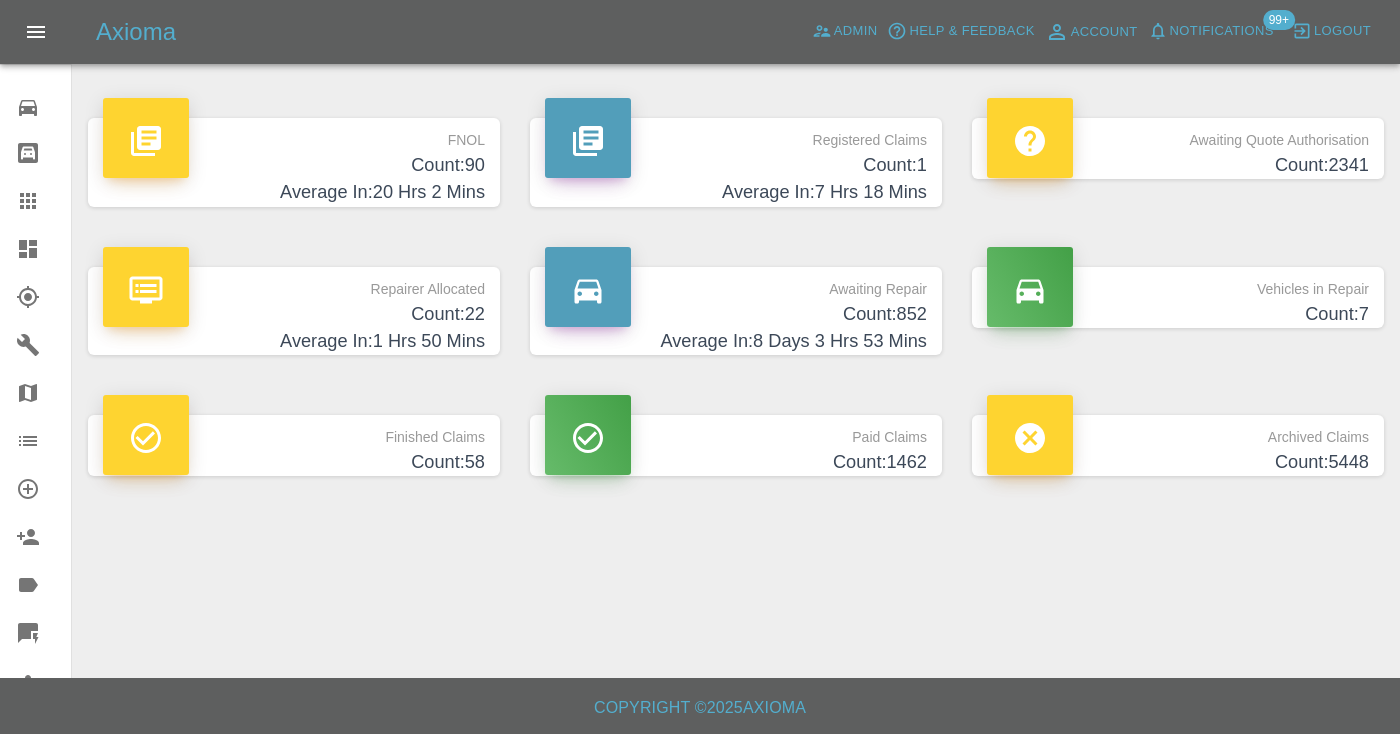 click on "Count:  852" at bounding box center (736, 314) 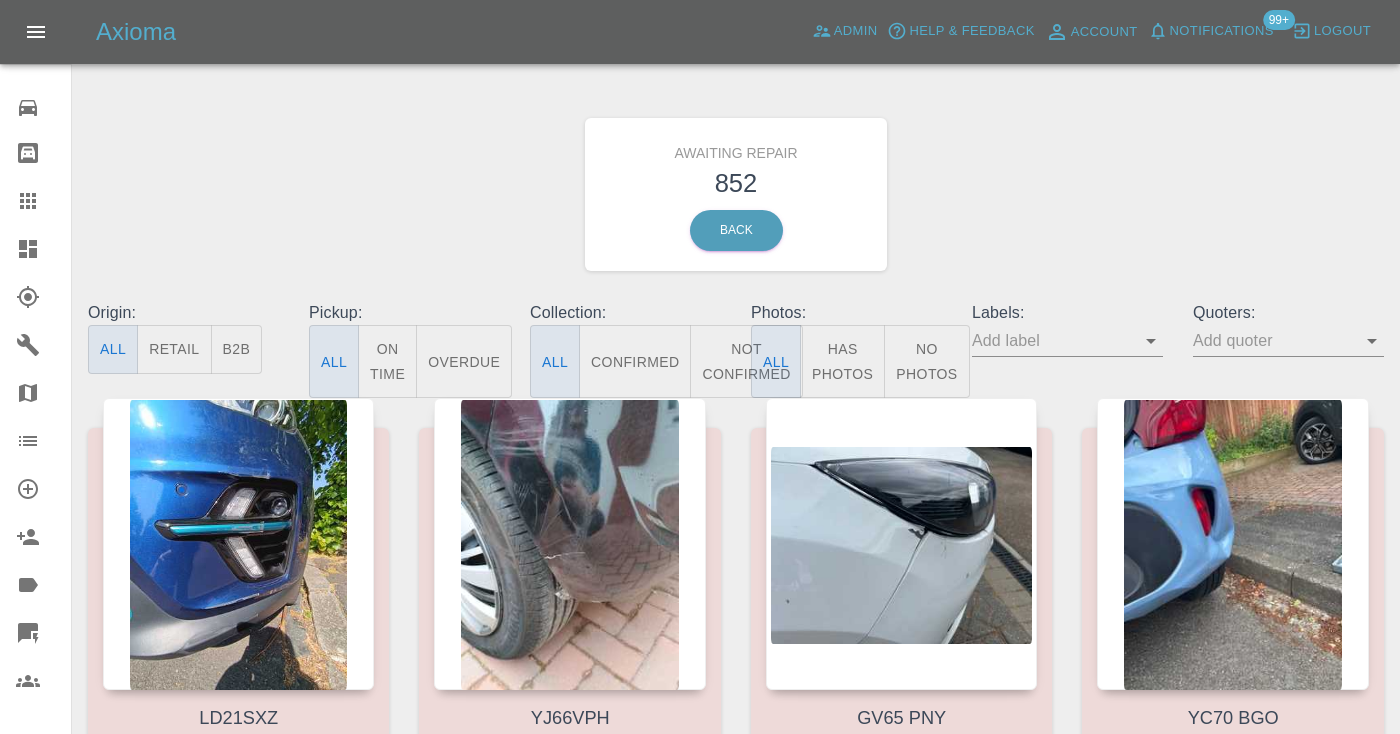 click on "Not Confirmed" at bounding box center (746, 361) 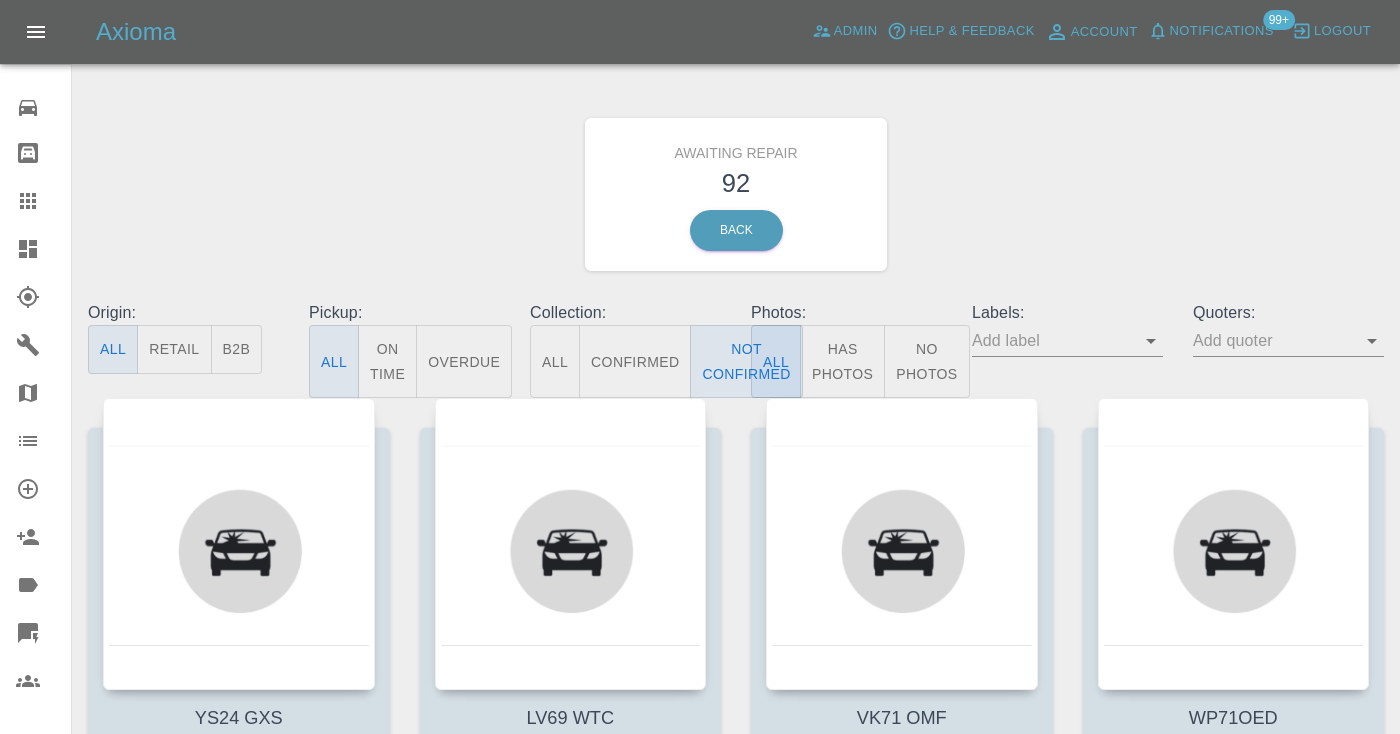 click on "Awaiting Repair 92 Back" at bounding box center [736, 194] 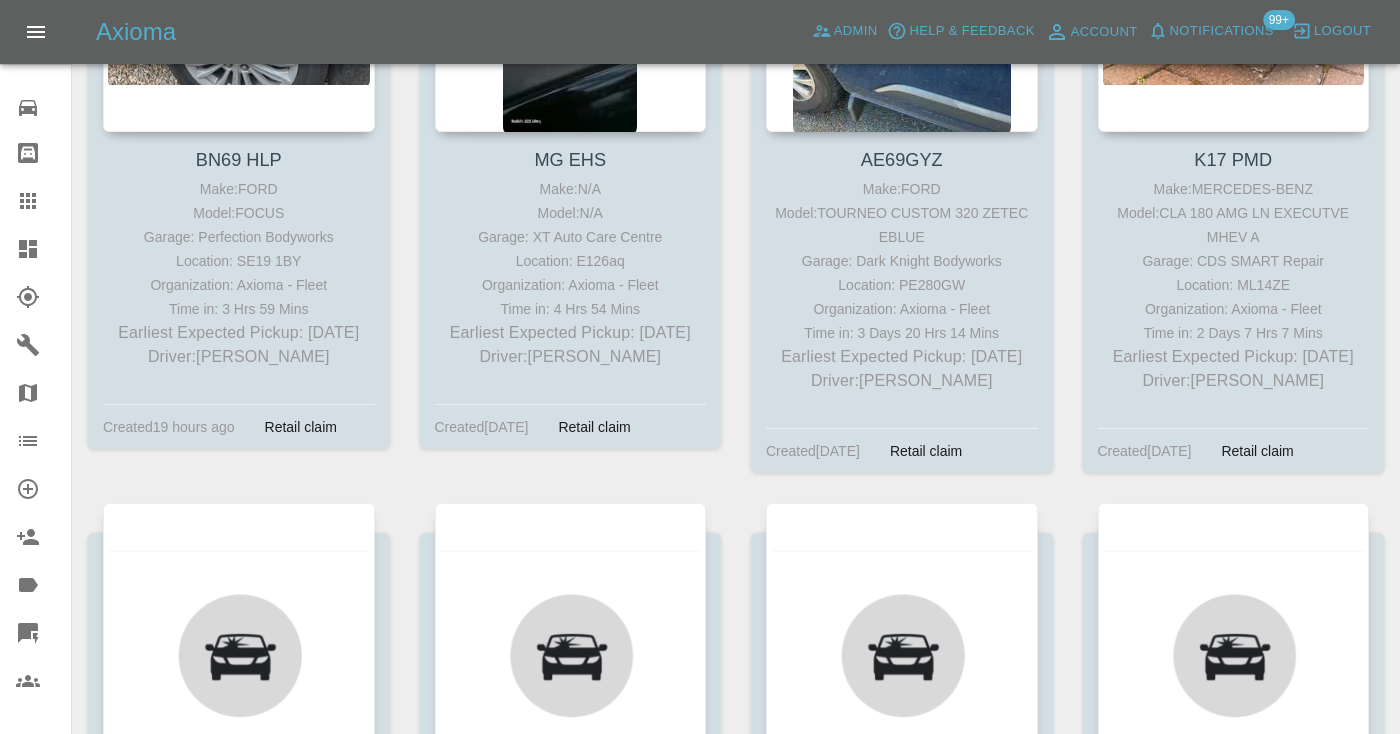 scroll, scrollTop: 11725, scrollLeft: 0, axis: vertical 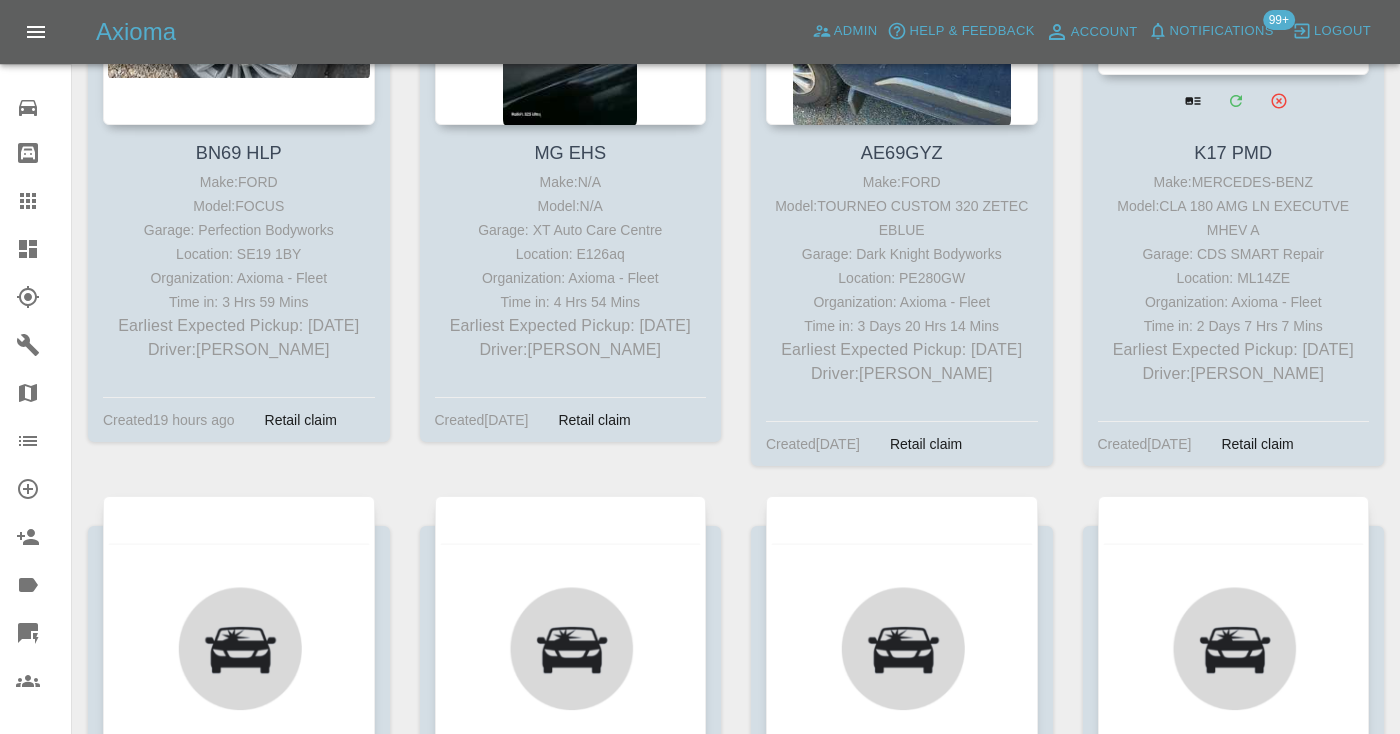 click at bounding box center [1234, -71] 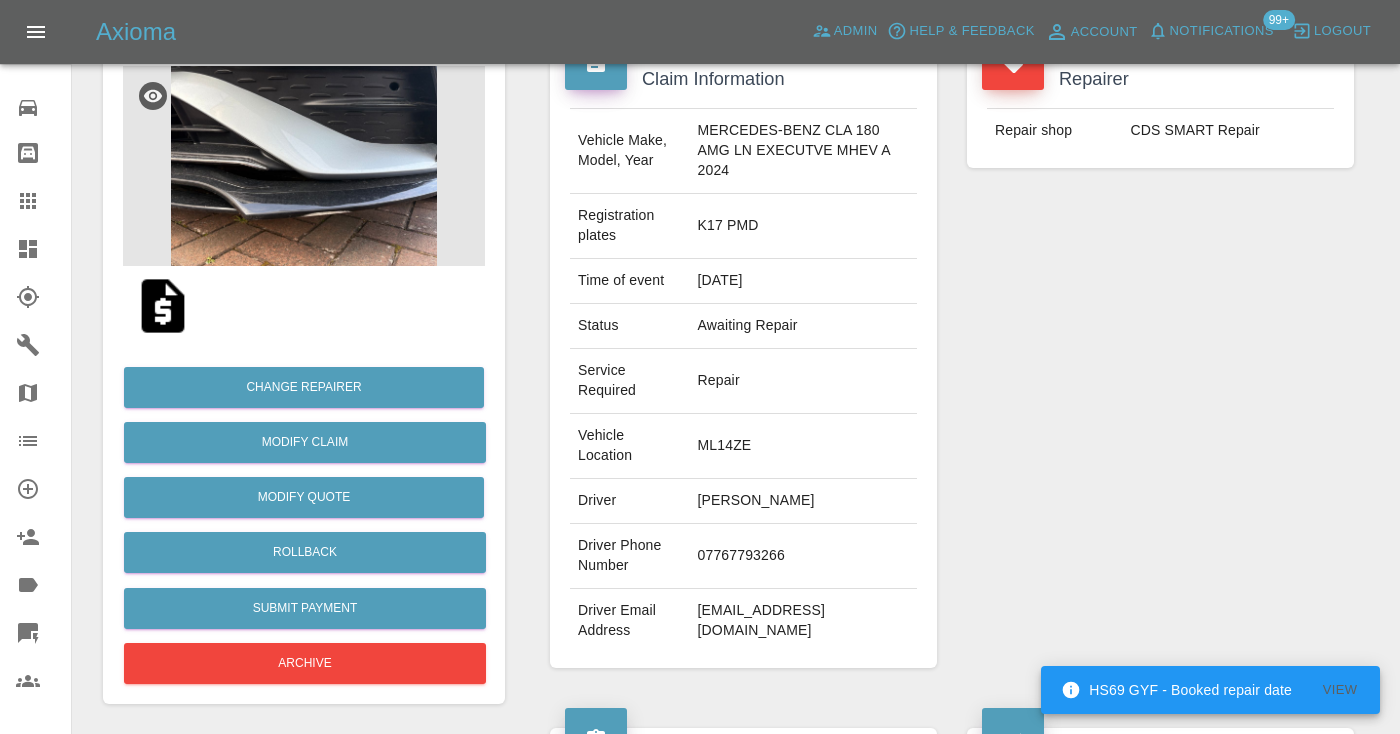 scroll, scrollTop: 226, scrollLeft: 0, axis: vertical 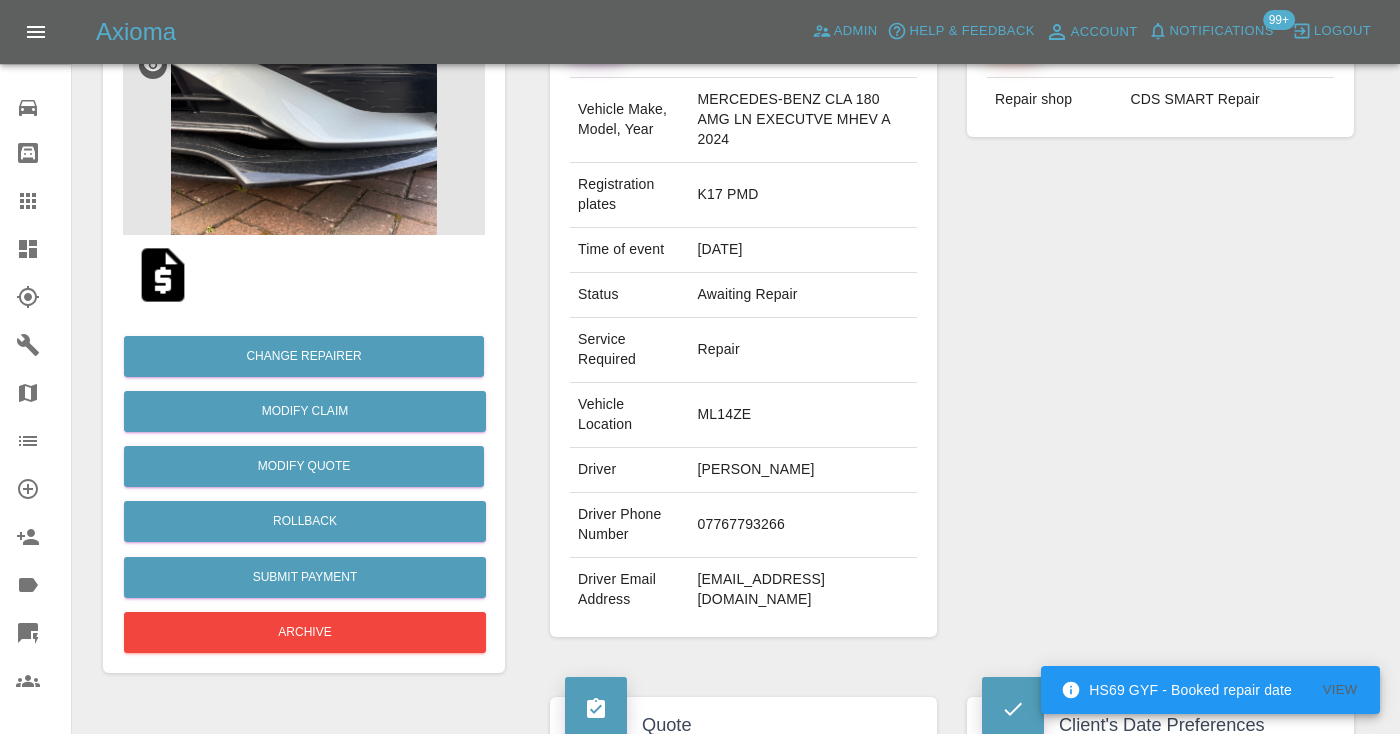 click on "07767793266" at bounding box center [803, 525] 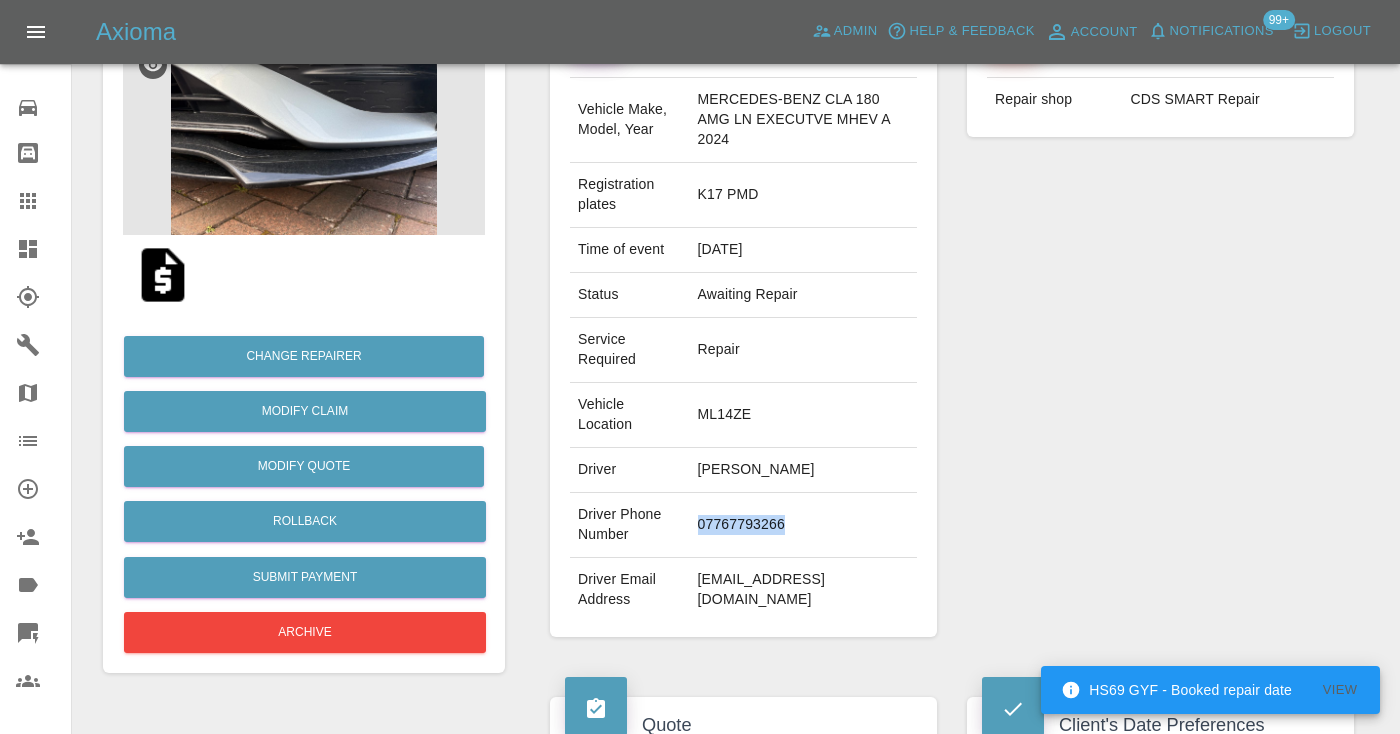 click on "07767793266" at bounding box center [803, 525] 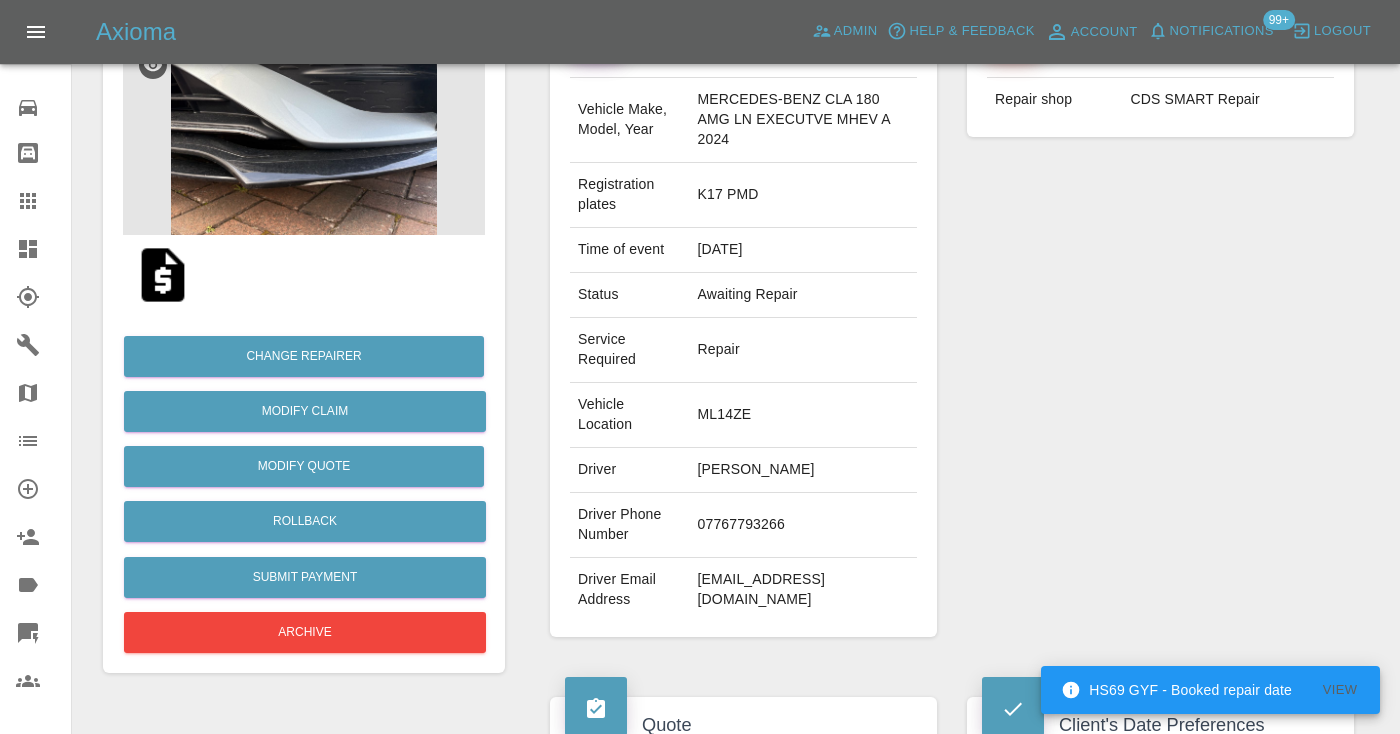 click on "Repairer Repair shop CDS SMART Repair" at bounding box center [1160, 328] 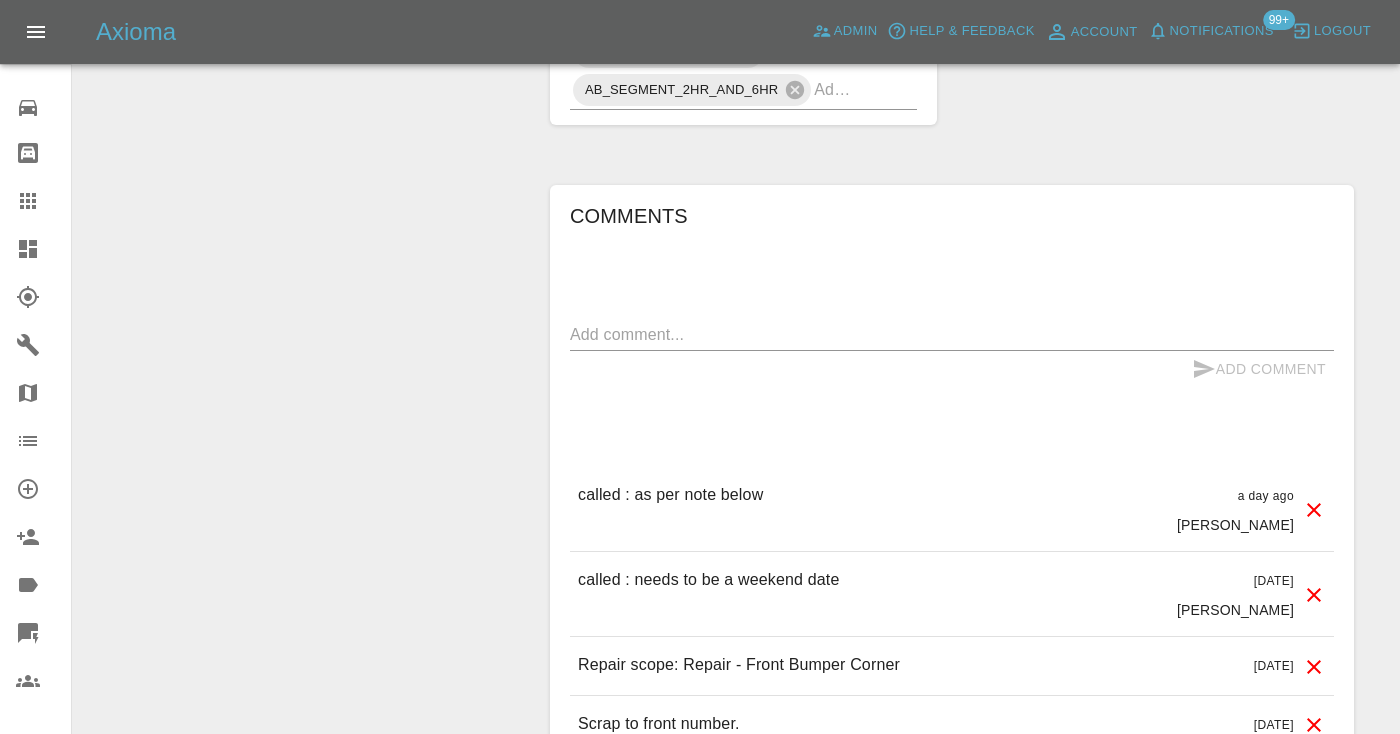 scroll, scrollTop: 1882, scrollLeft: 0, axis: vertical 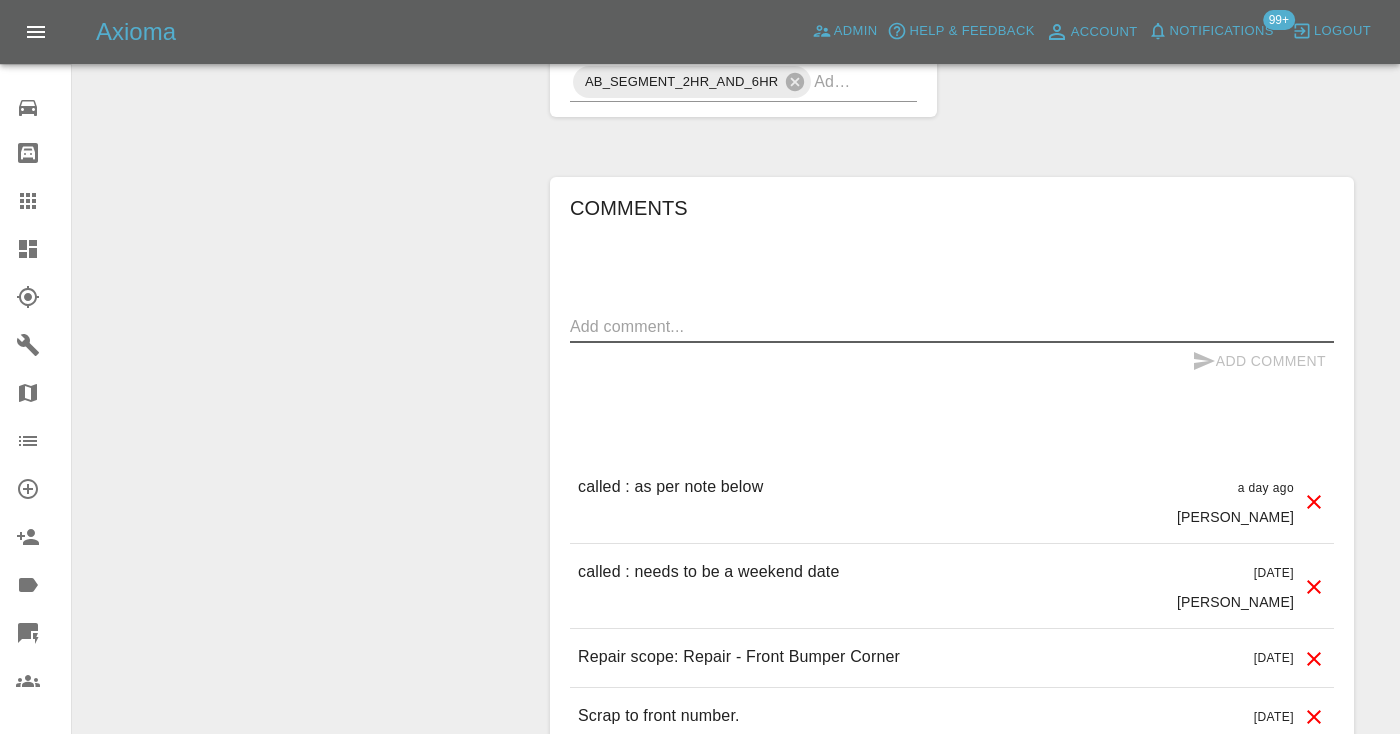 click at bounding box center [952, 326] 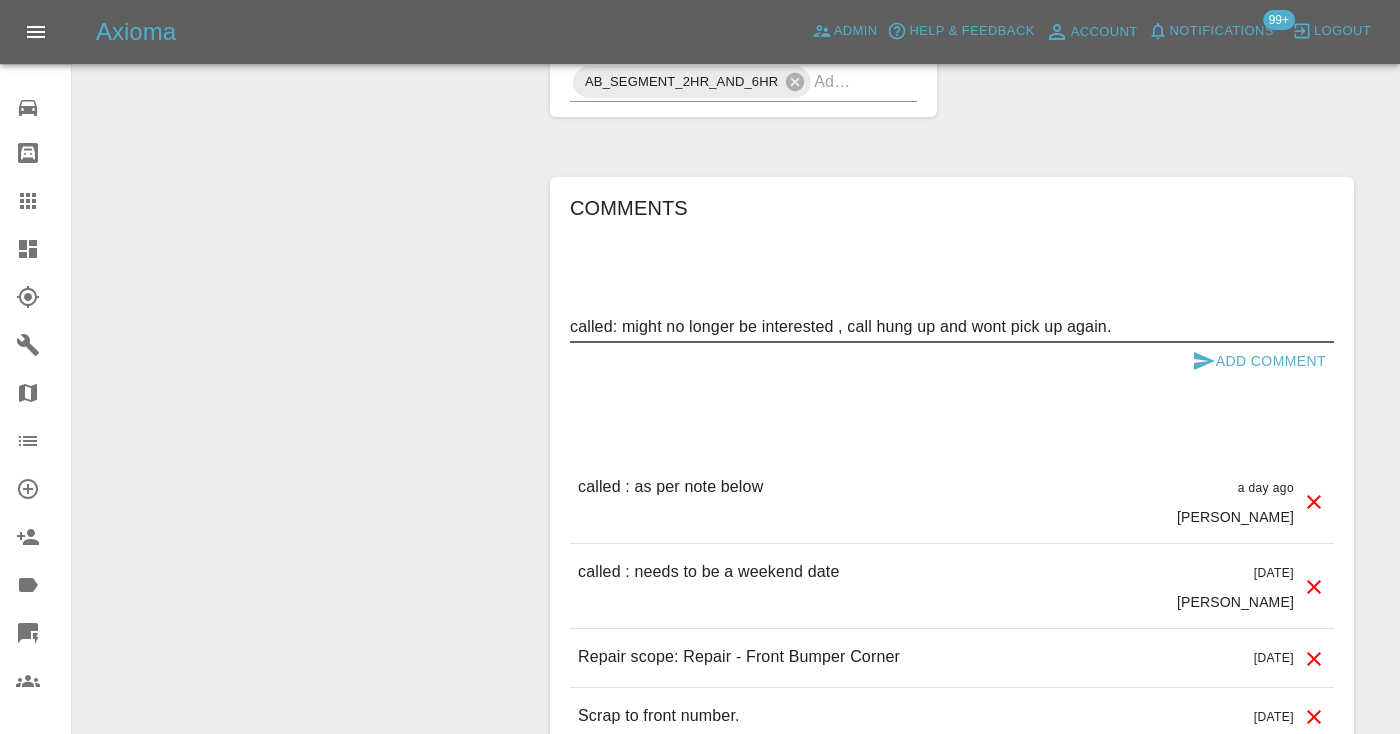 type on "called: might no longer be interested , call hung up and wont pick up again." 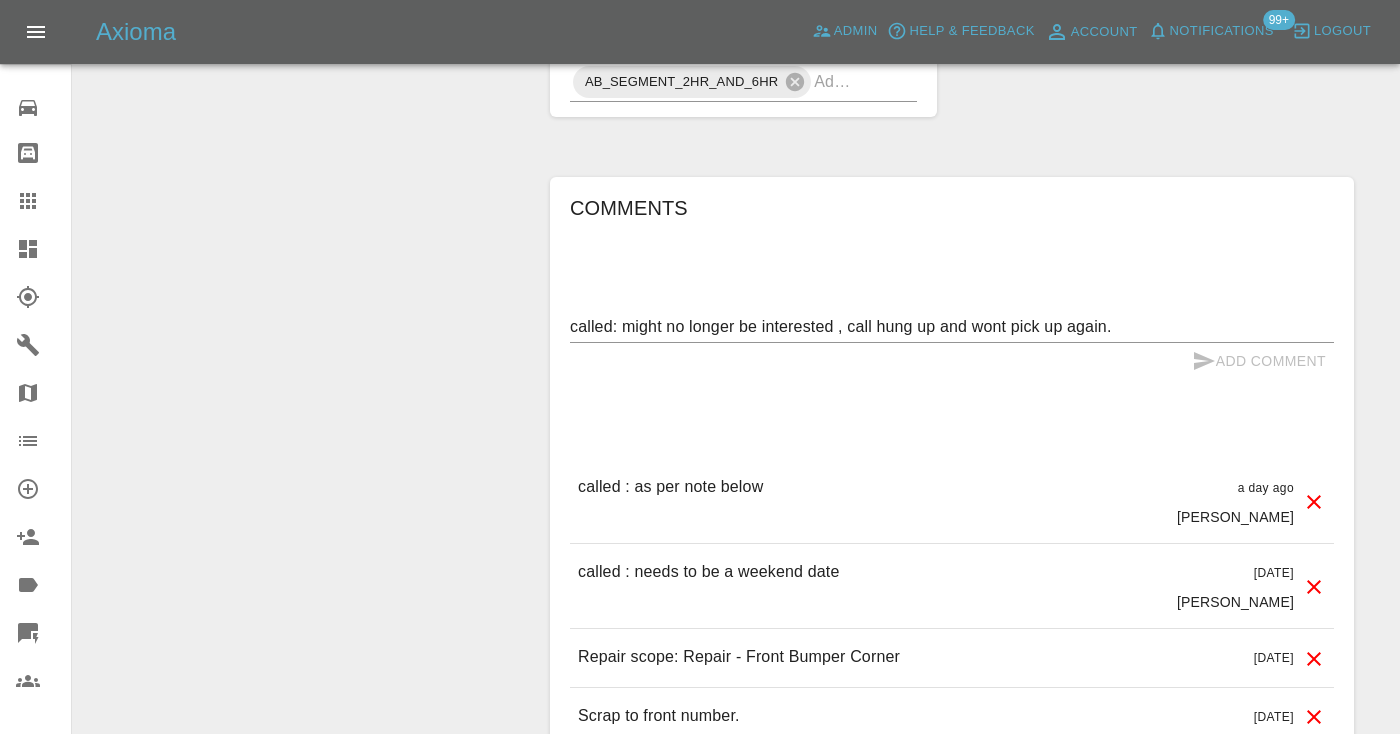 type 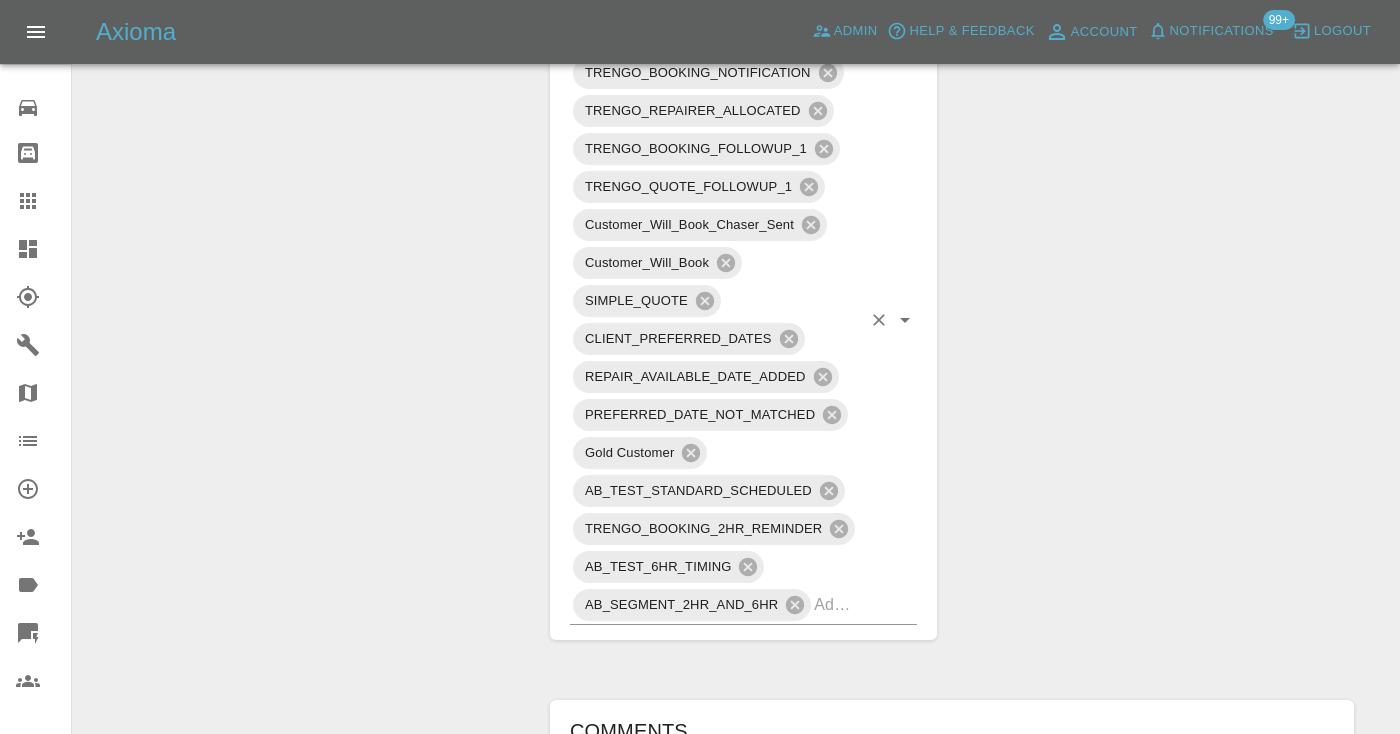 scroll, scrollTop: 1343, scrollLeft: 0, axis: vertical 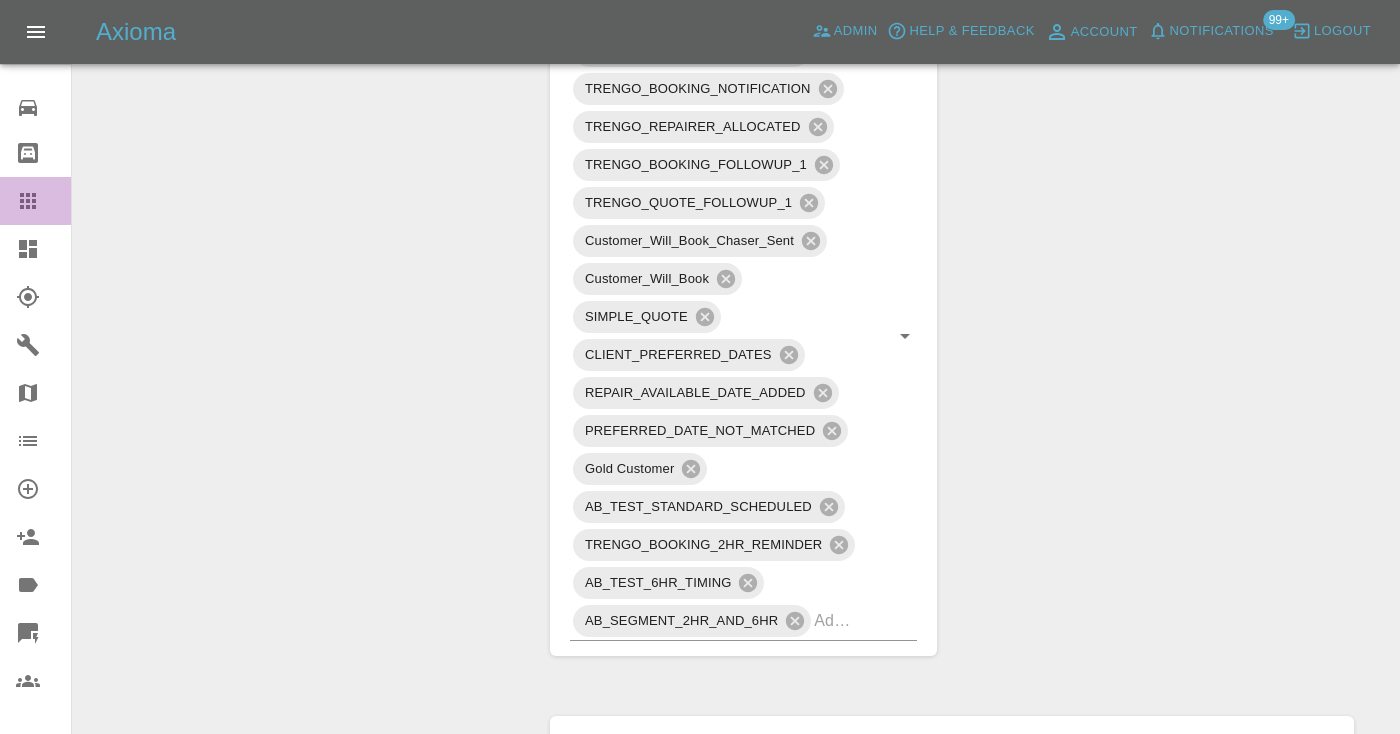 click 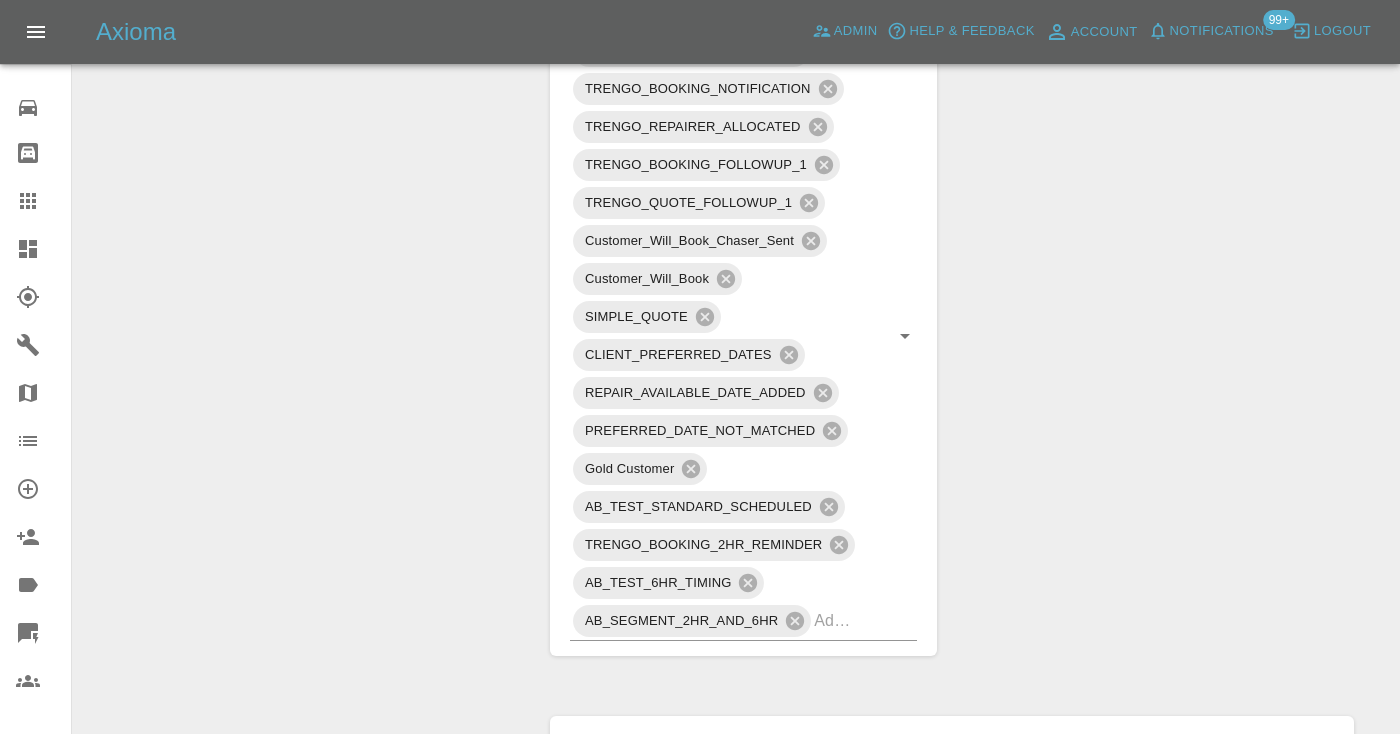 scroll, scrollTop: 135, scrollLeft: 0, axis: vertical 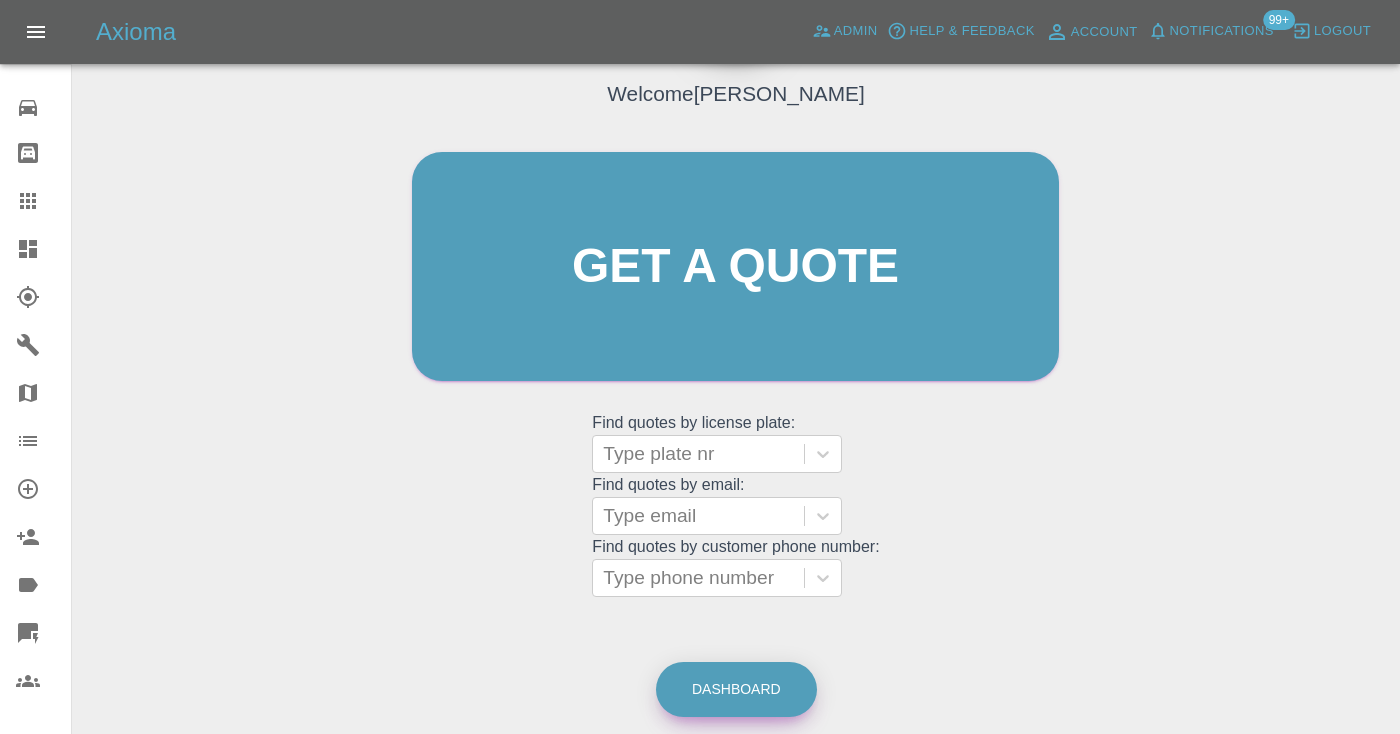 click on "Dashboard" at bounding box center (736, 689) 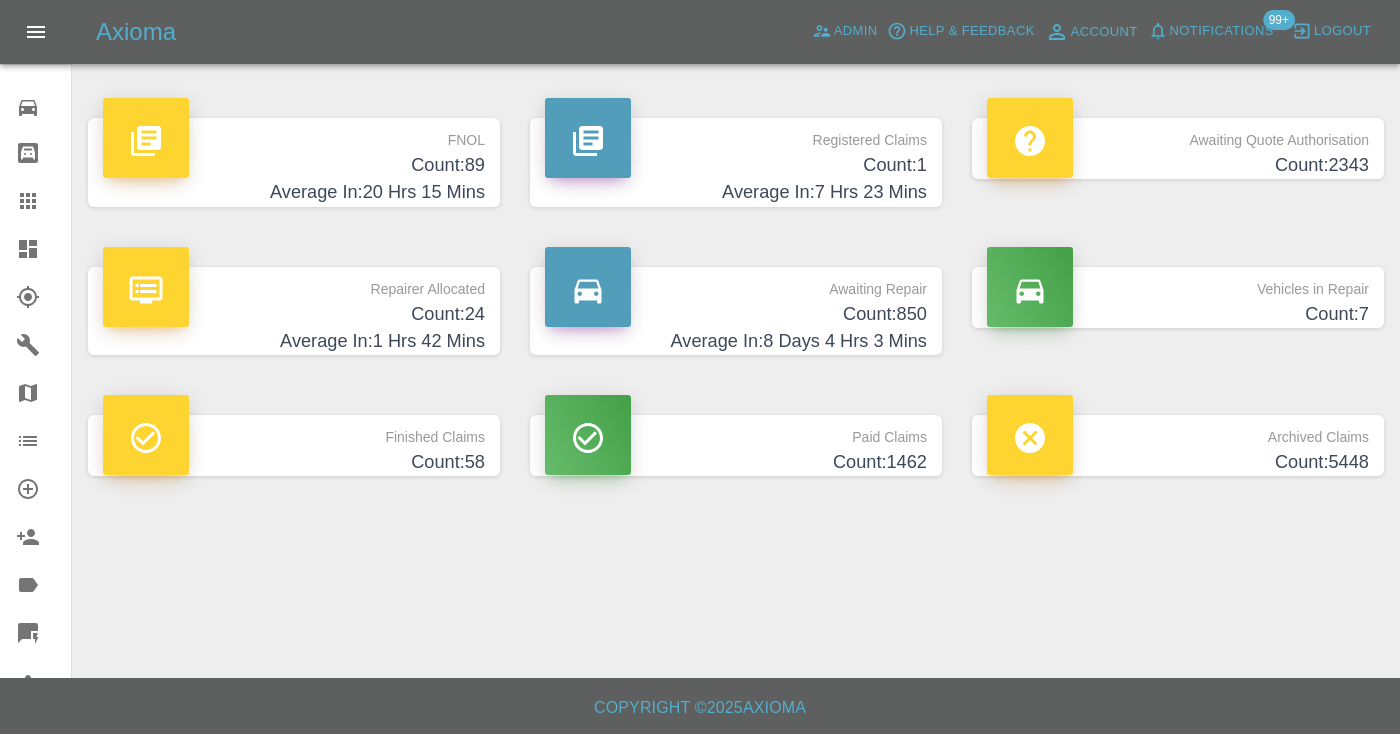 click on "Count:  850" at bounding box center [736, 314] 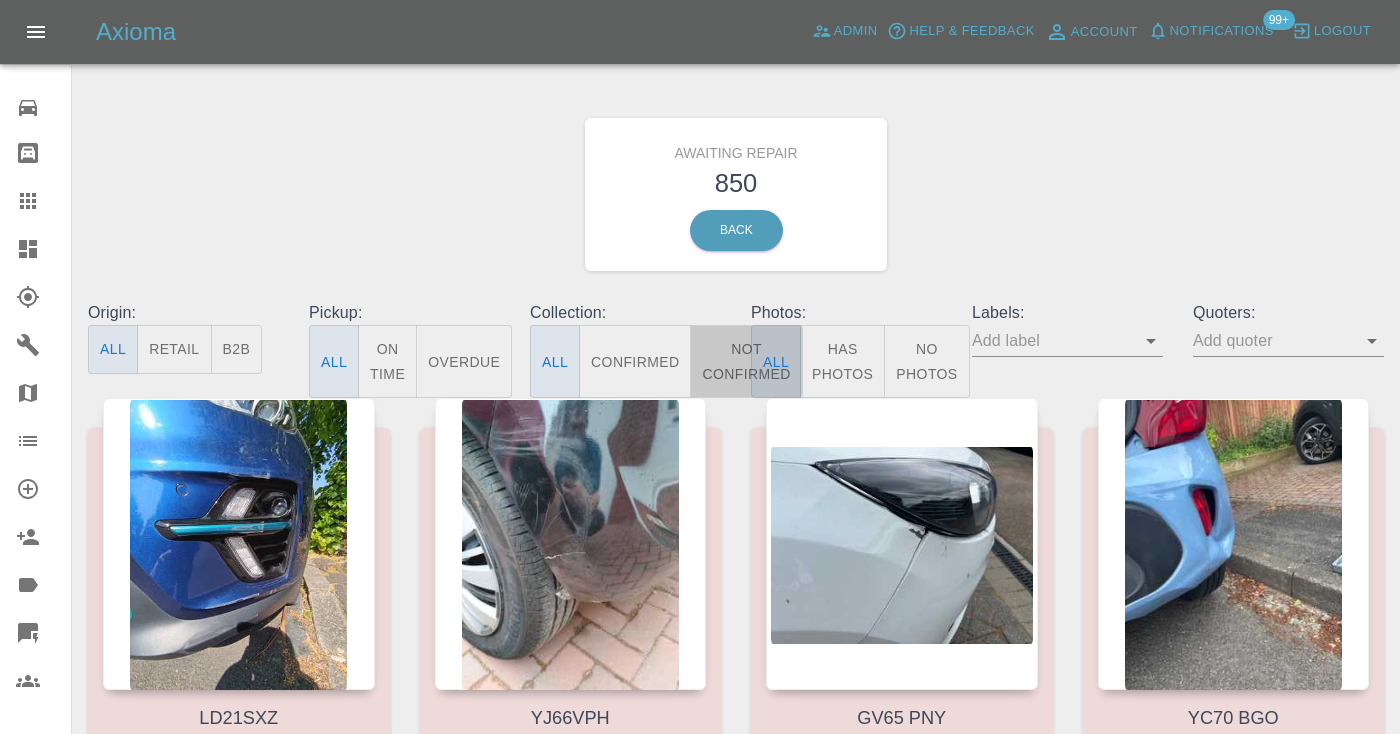 click on "Not Confirmed" at bounding box center (746, 361) 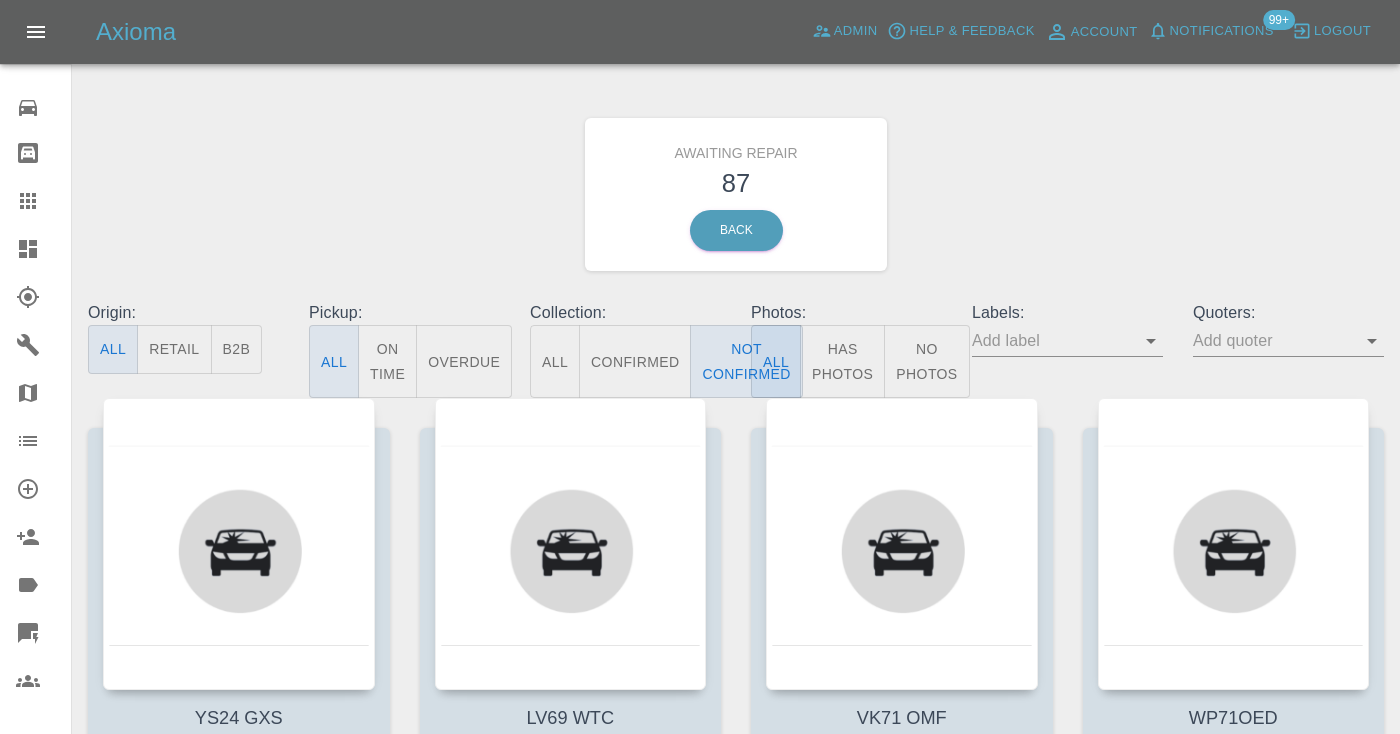 click on "Awaiting Repair 87 Back" at bounding box center [736, 194] 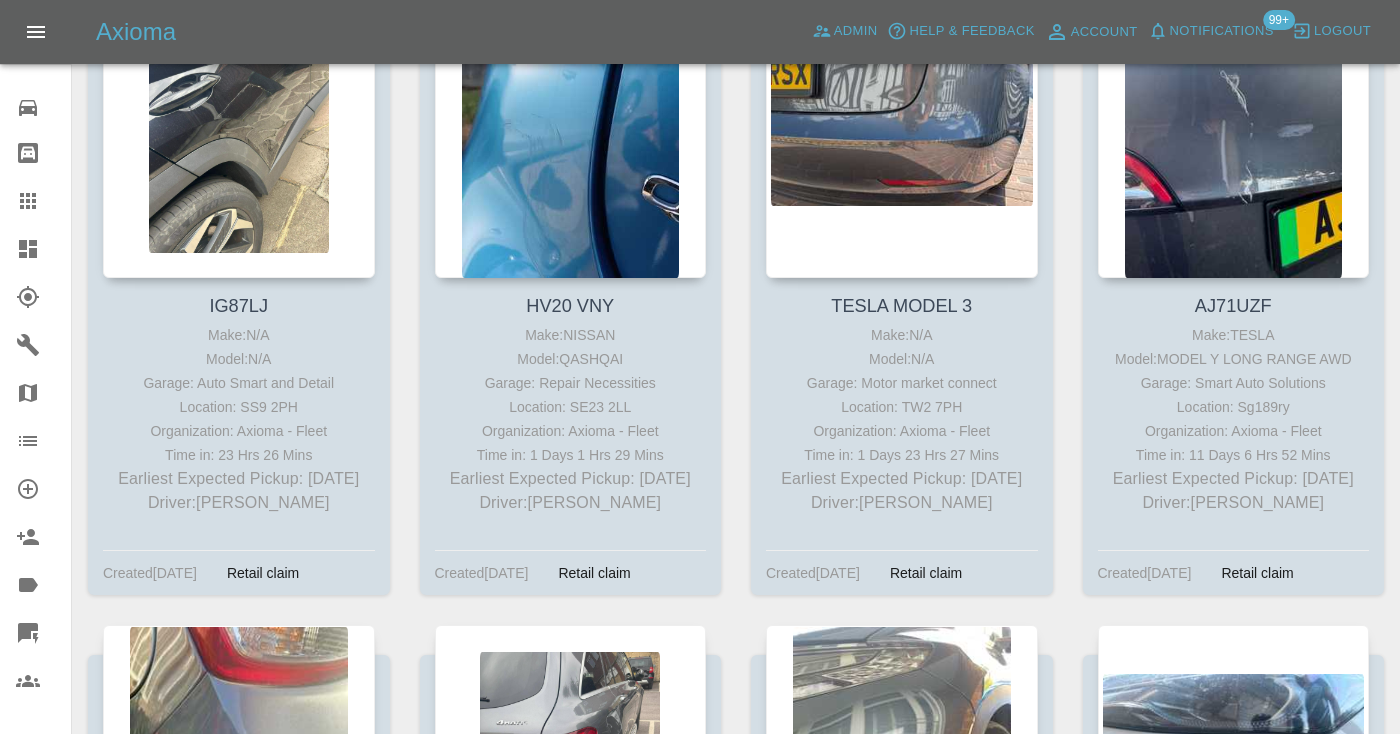 scroll, scrollTop: 7023, scrollLeft: 0, axis: vertical 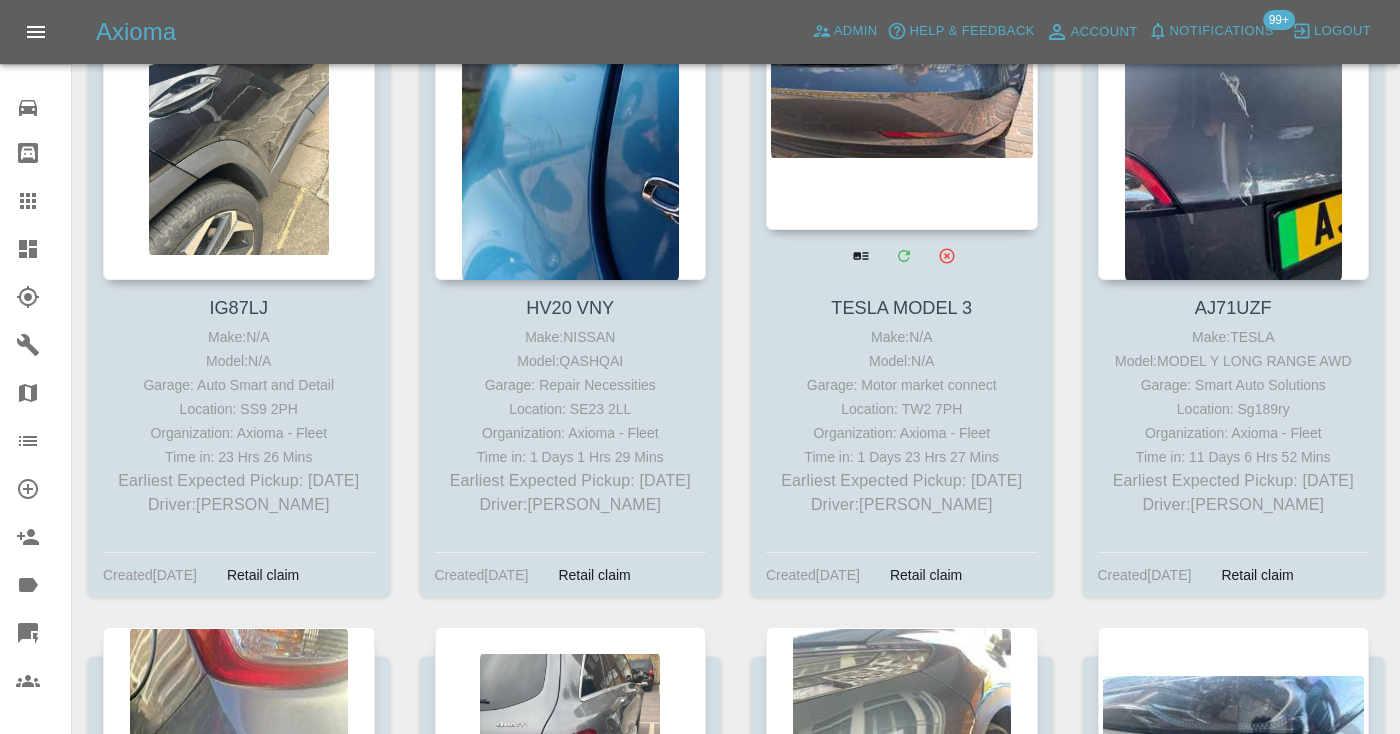 click at bounding box center [902, 84] 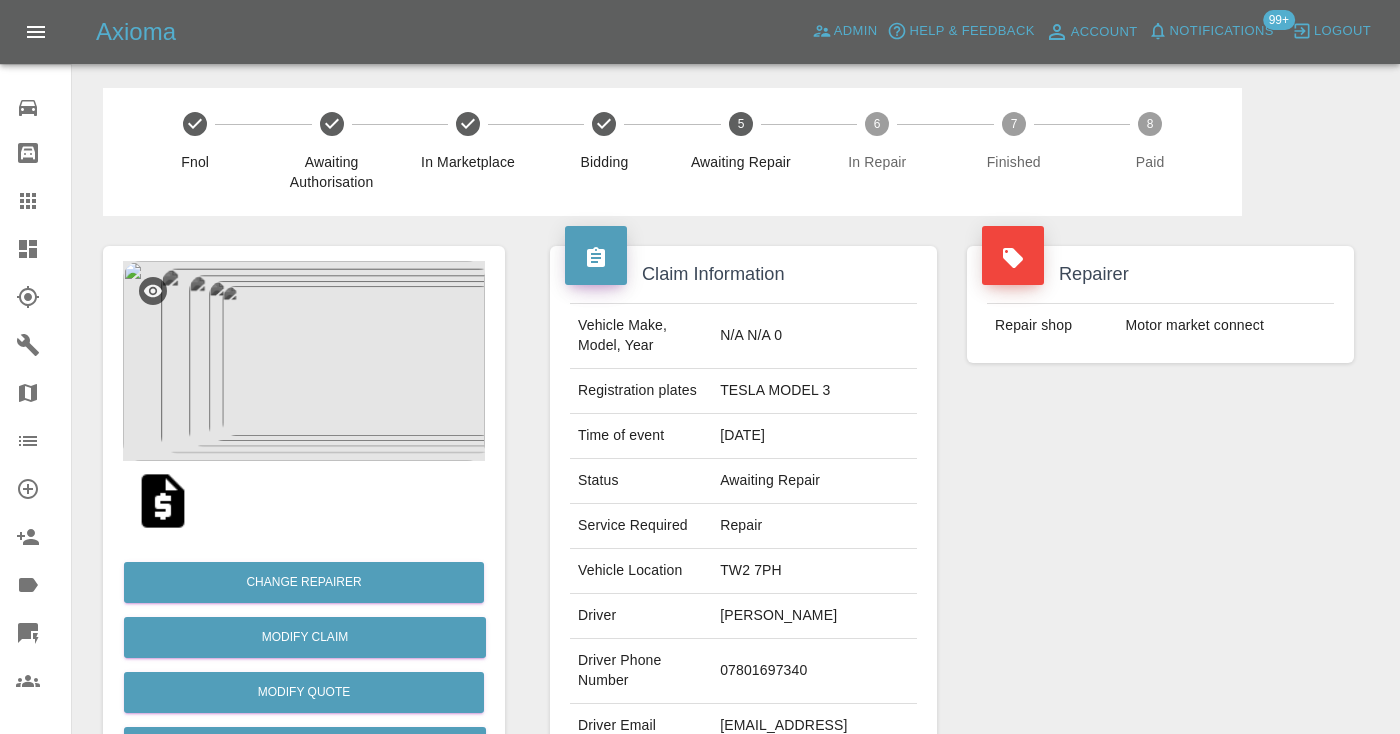 click on "Repairer Repair shop Motor market connect" at bounding box center [1160, 514] 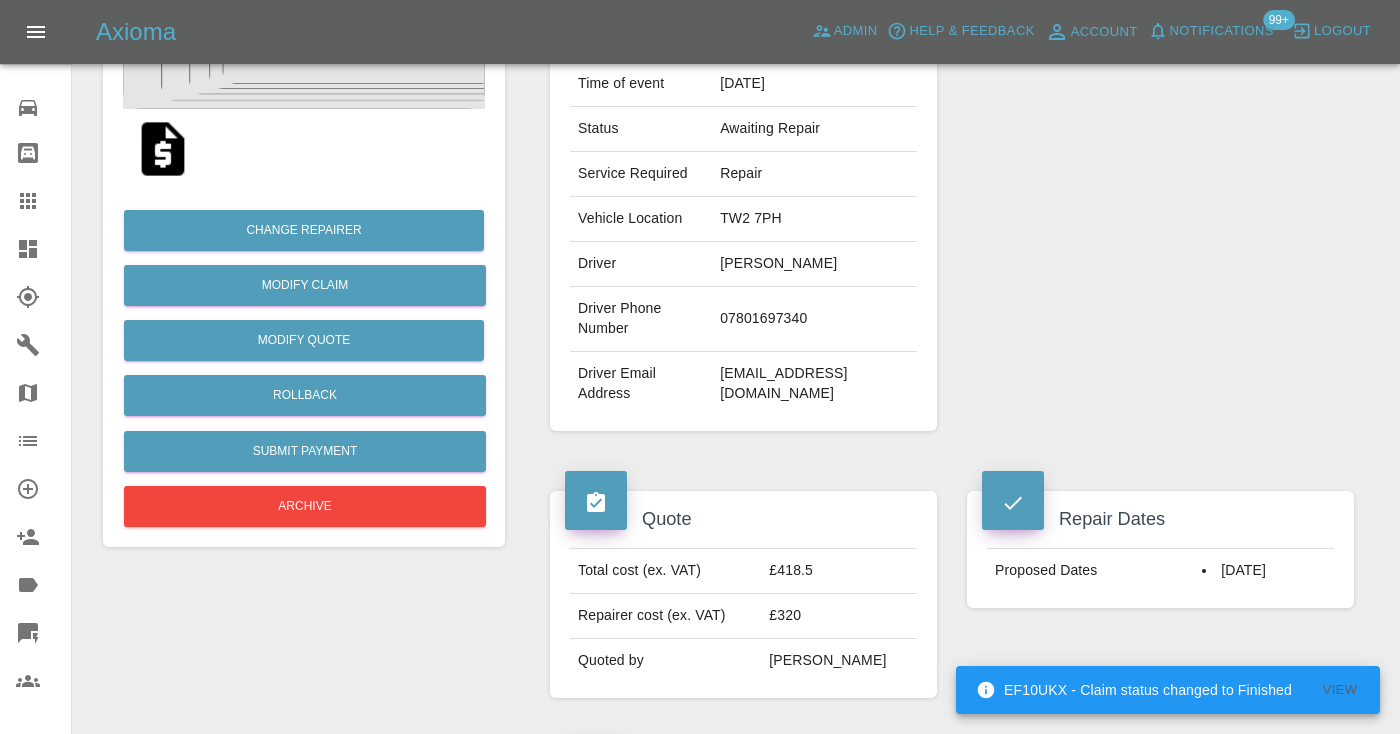 scroll, scrollTop: 344, scrollLeft: 0, axis: vertical 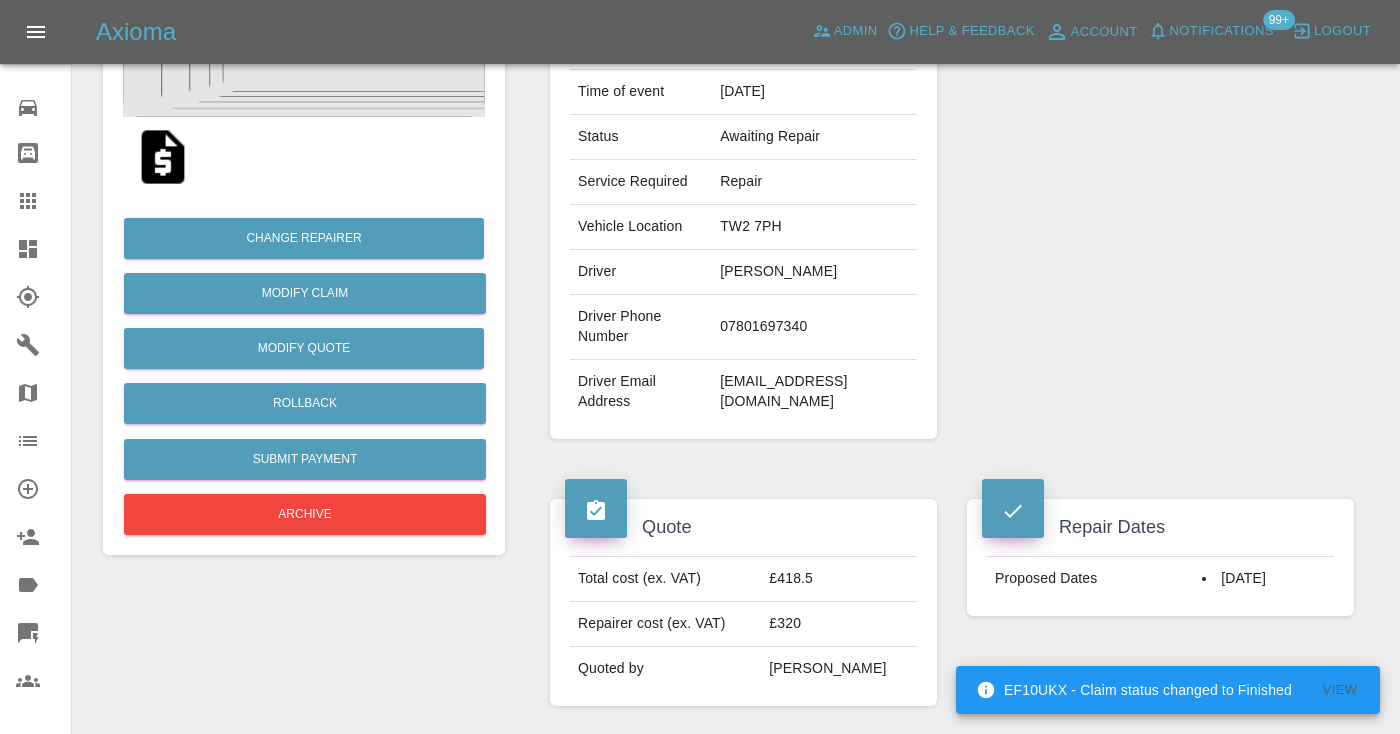 click on "07801697340" at bounding box center [814, 327] 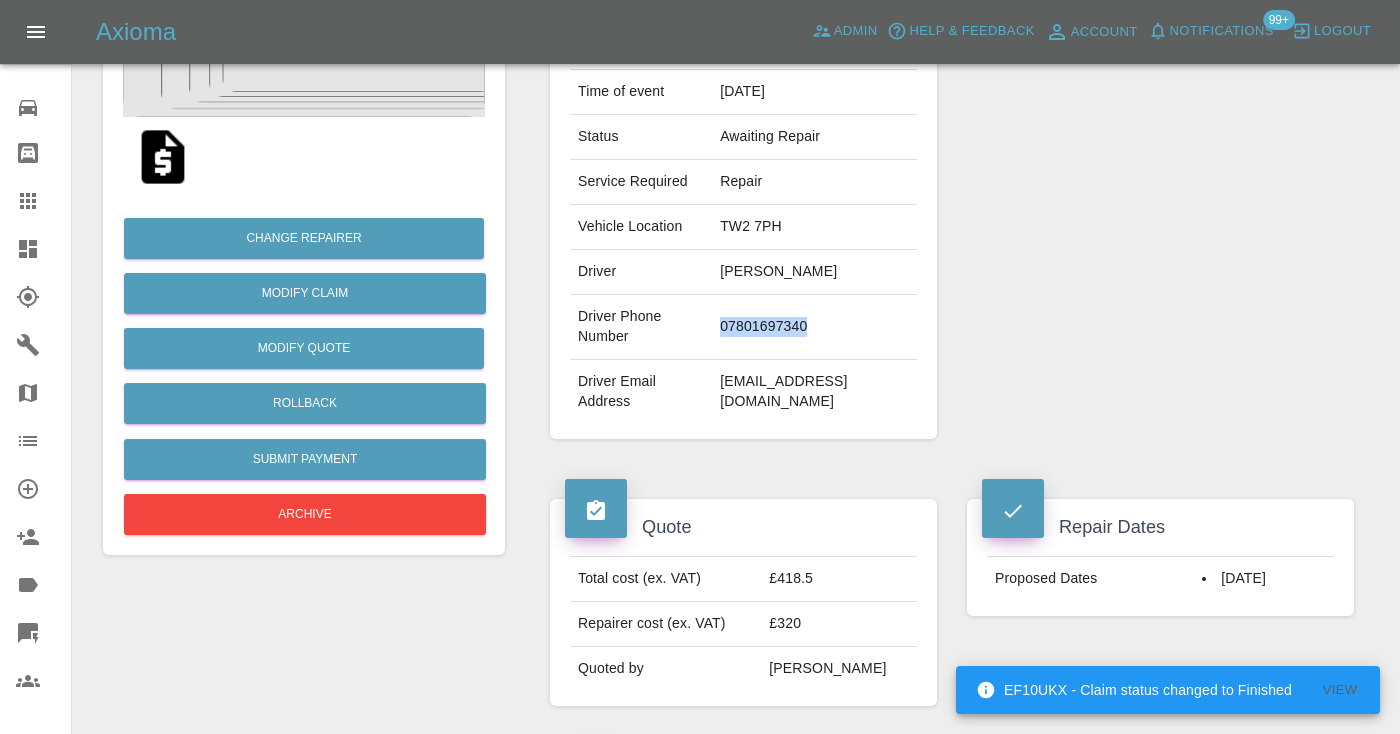 click on "07801697340" at bounding box center [814, 327] 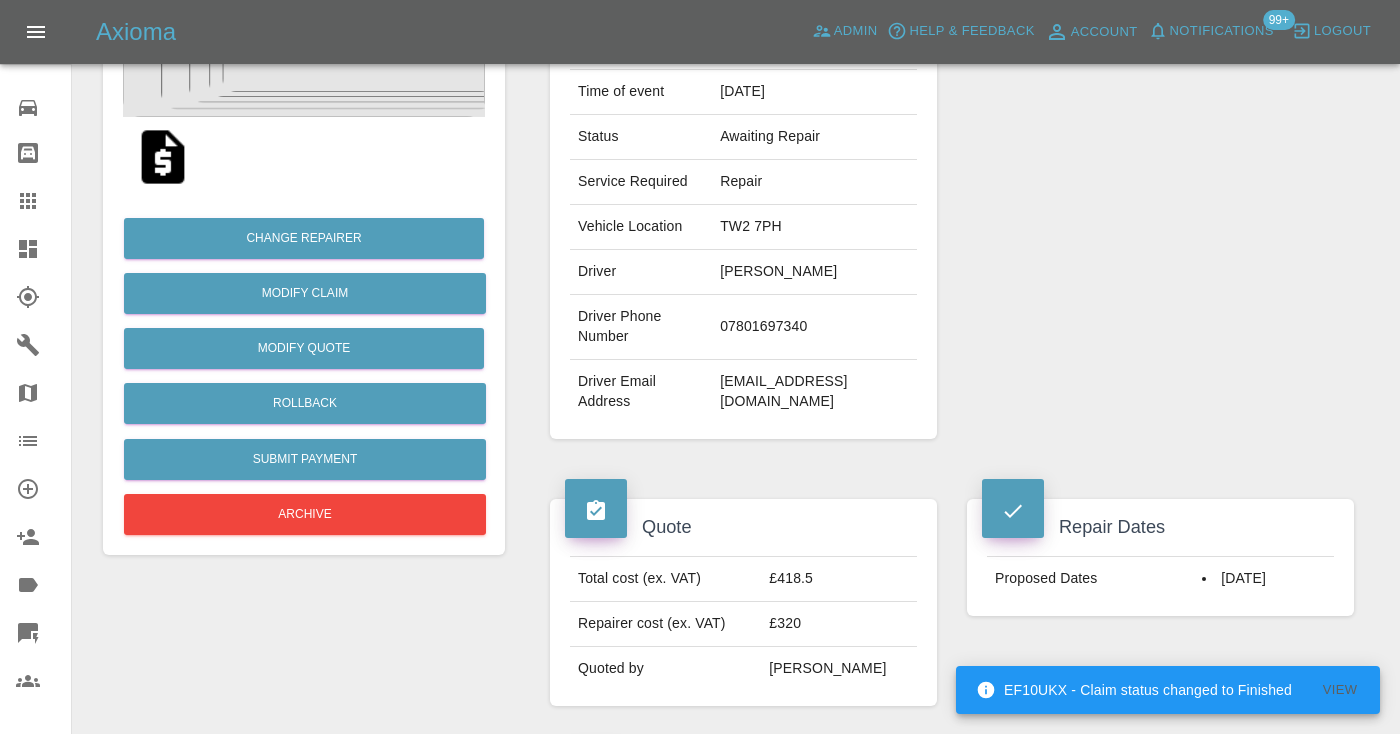 click on "Repairer Repair shop Motor market connect" at bounding box center (1160, 170) 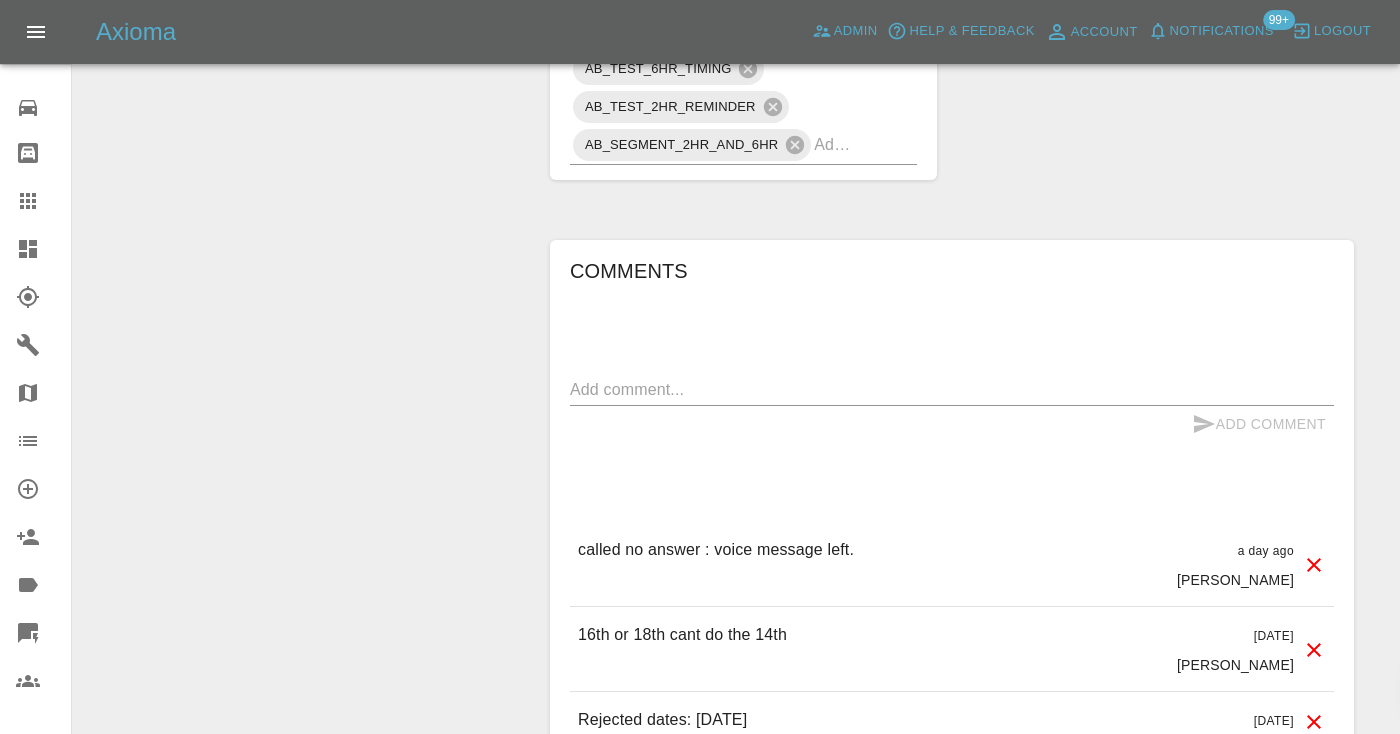 scroll, scrollTop: 1807, scrollLeft: 0, axis: vertical 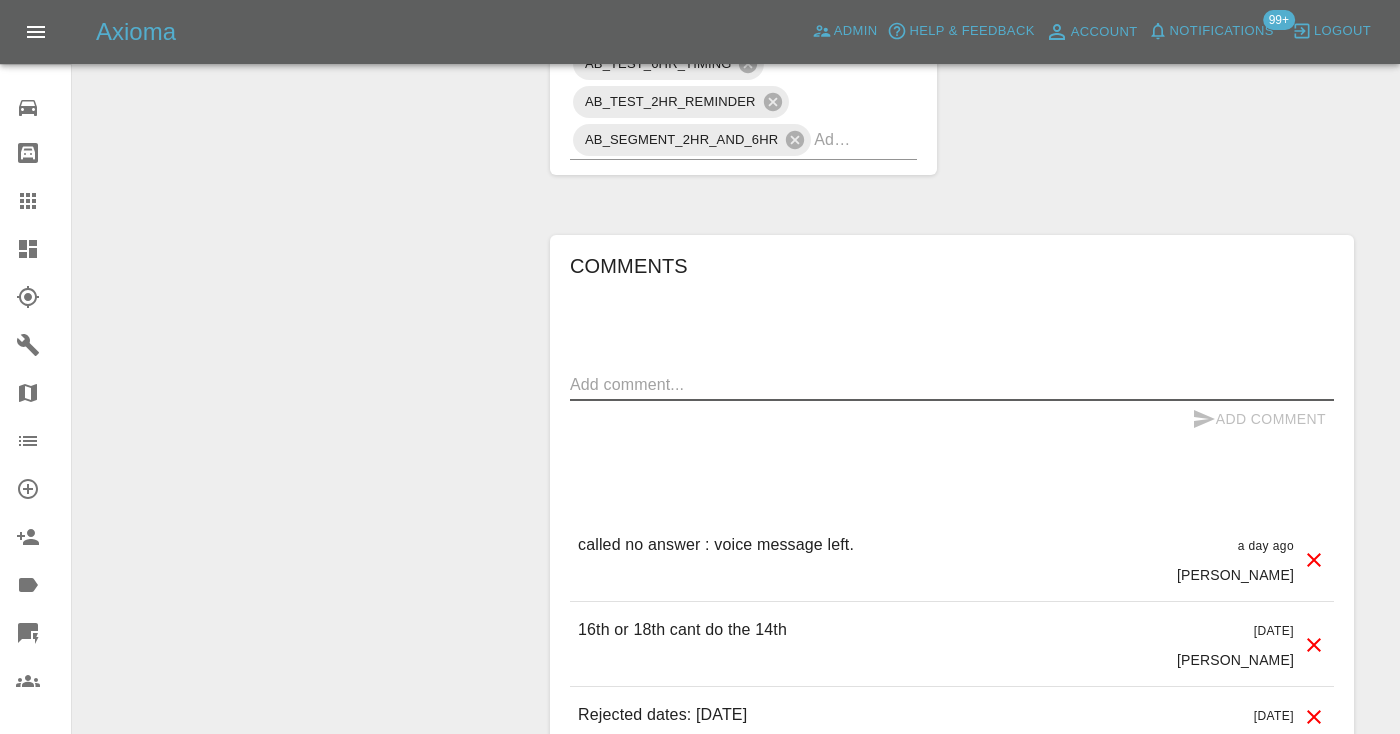 click at bounding box center [952, 384] 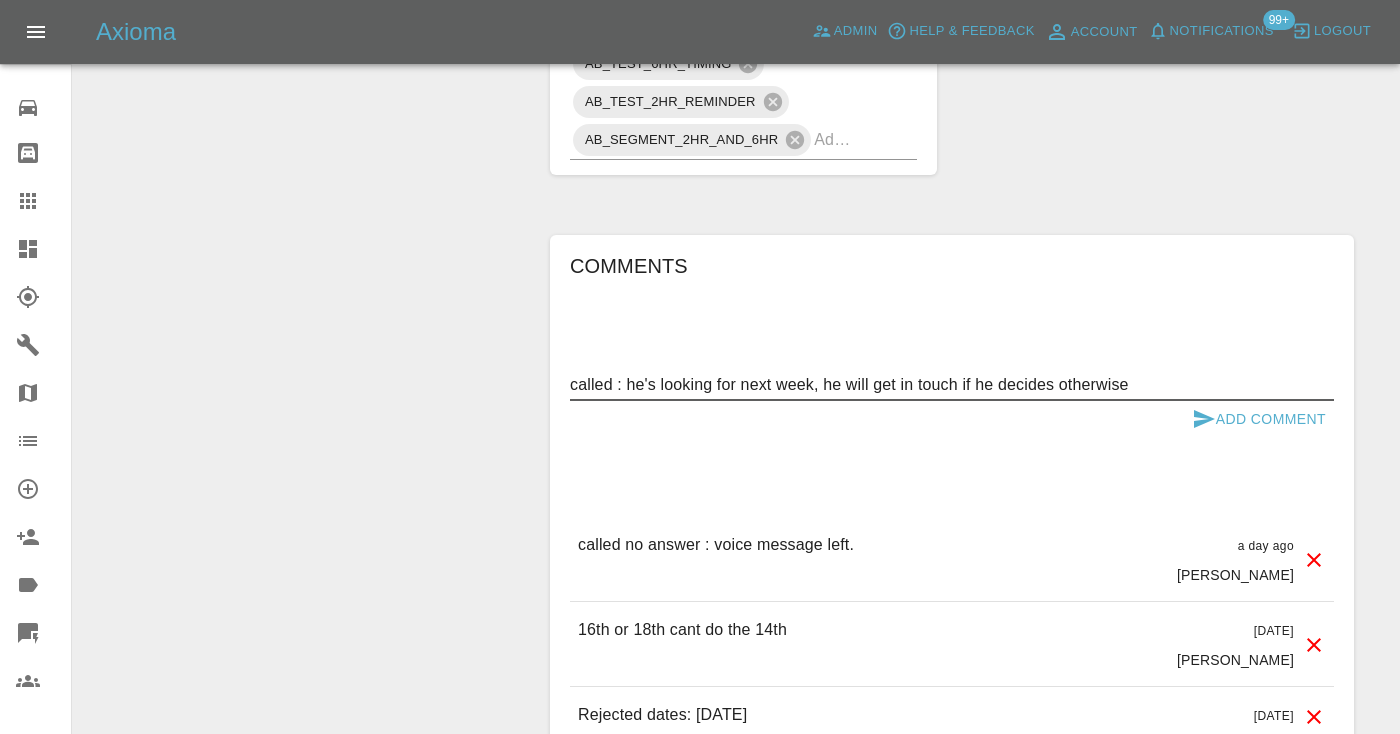 click on "called : he's looking for next week, he will get in touch if he decides otherwise" at bounding box center (952, 384) 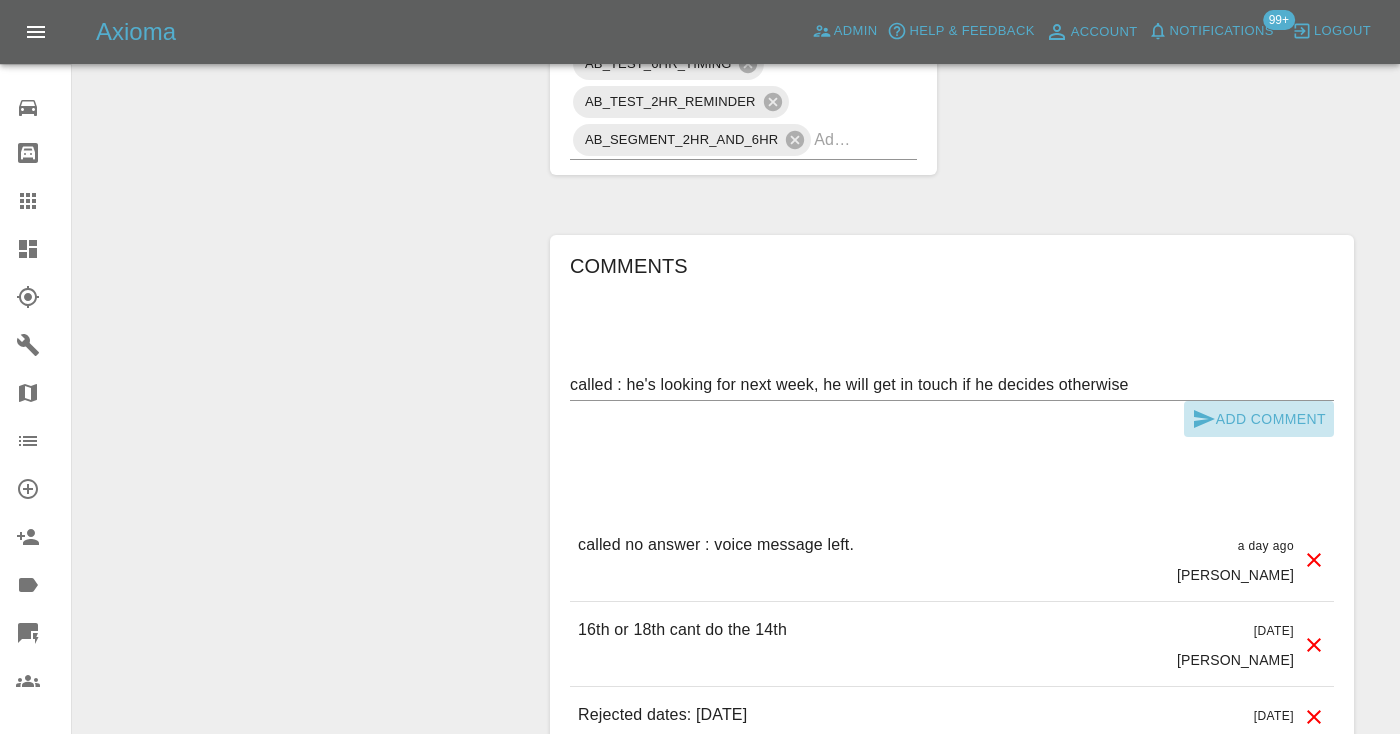 click 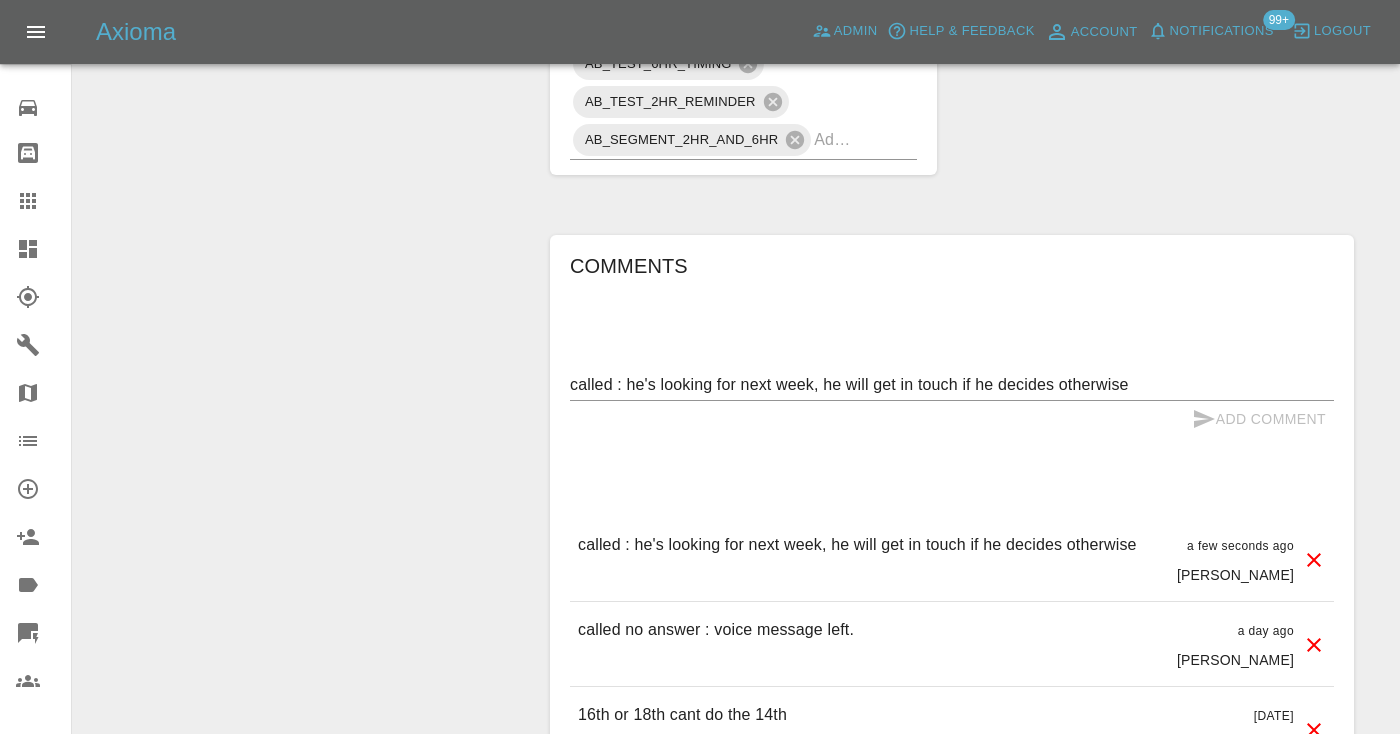 type 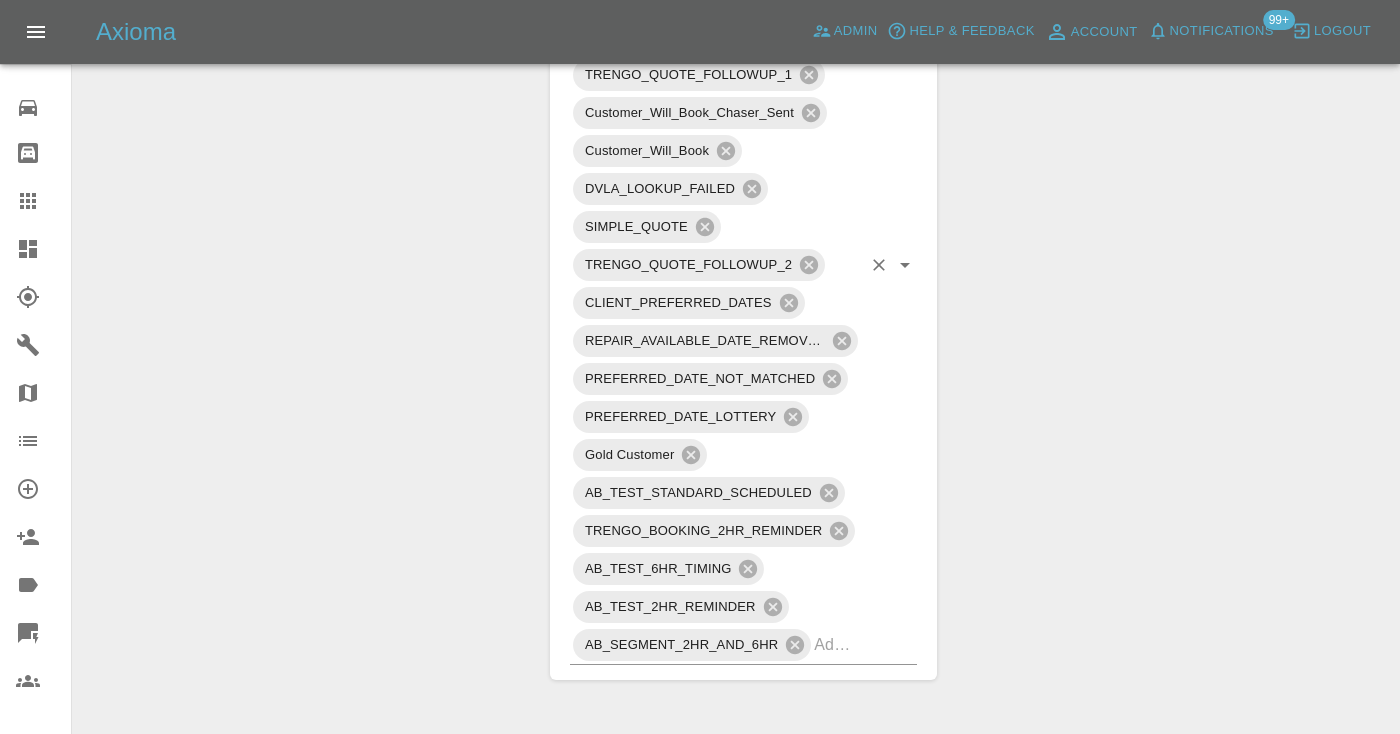 scroll, scrollTop: 1249, scrollLeft: 0, axis: vertical 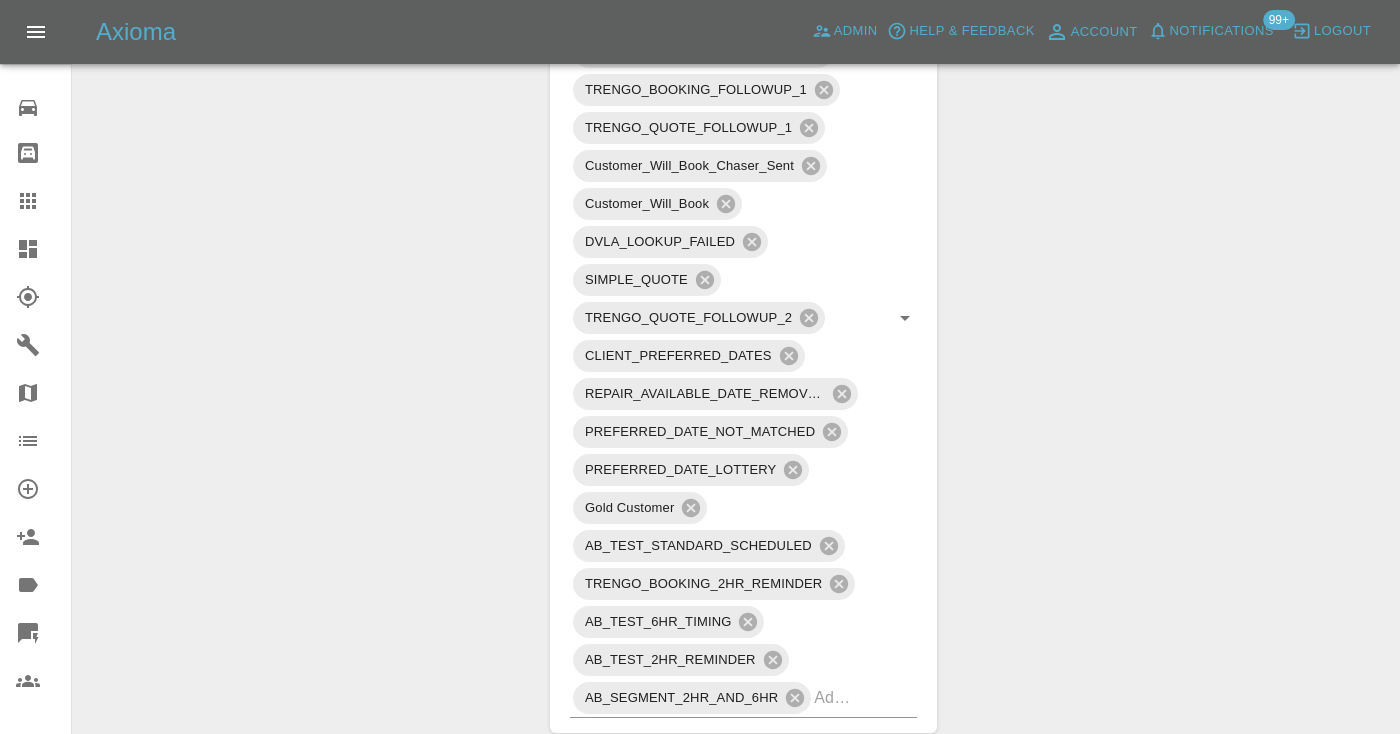 click on "Claims" at bounding box center [35, 201] 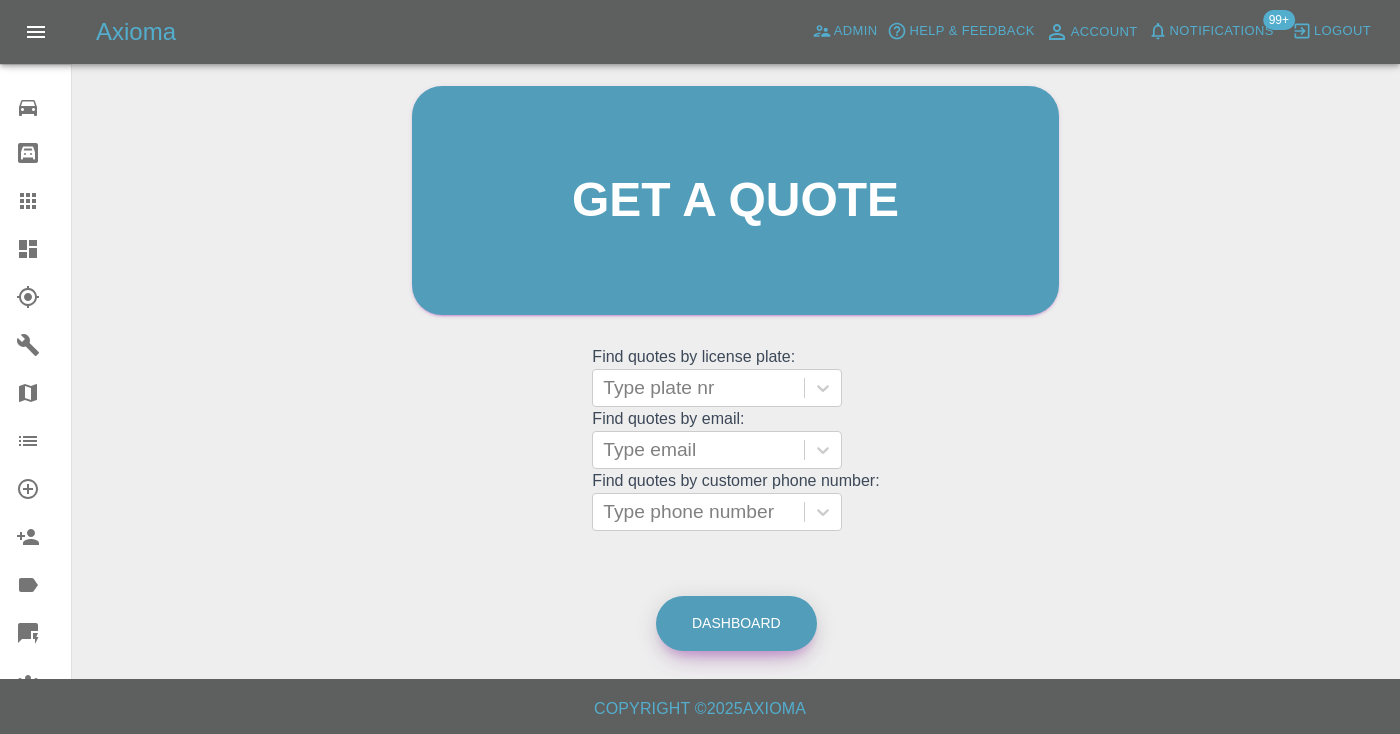 click on "Dashboard" at bounding box center [736, 623] 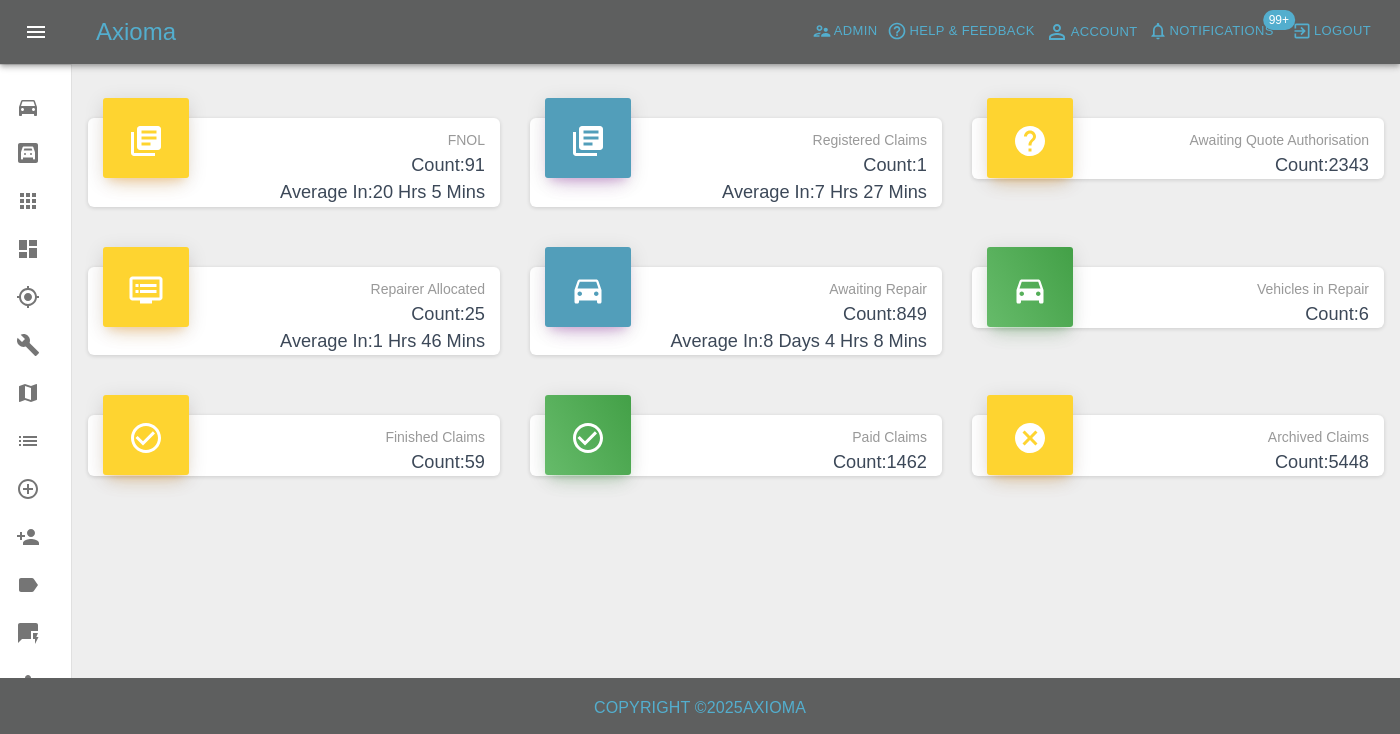 click on "Average In:  8 Days 4 Hrs 8 Mins" at bounding box center [736, 341] 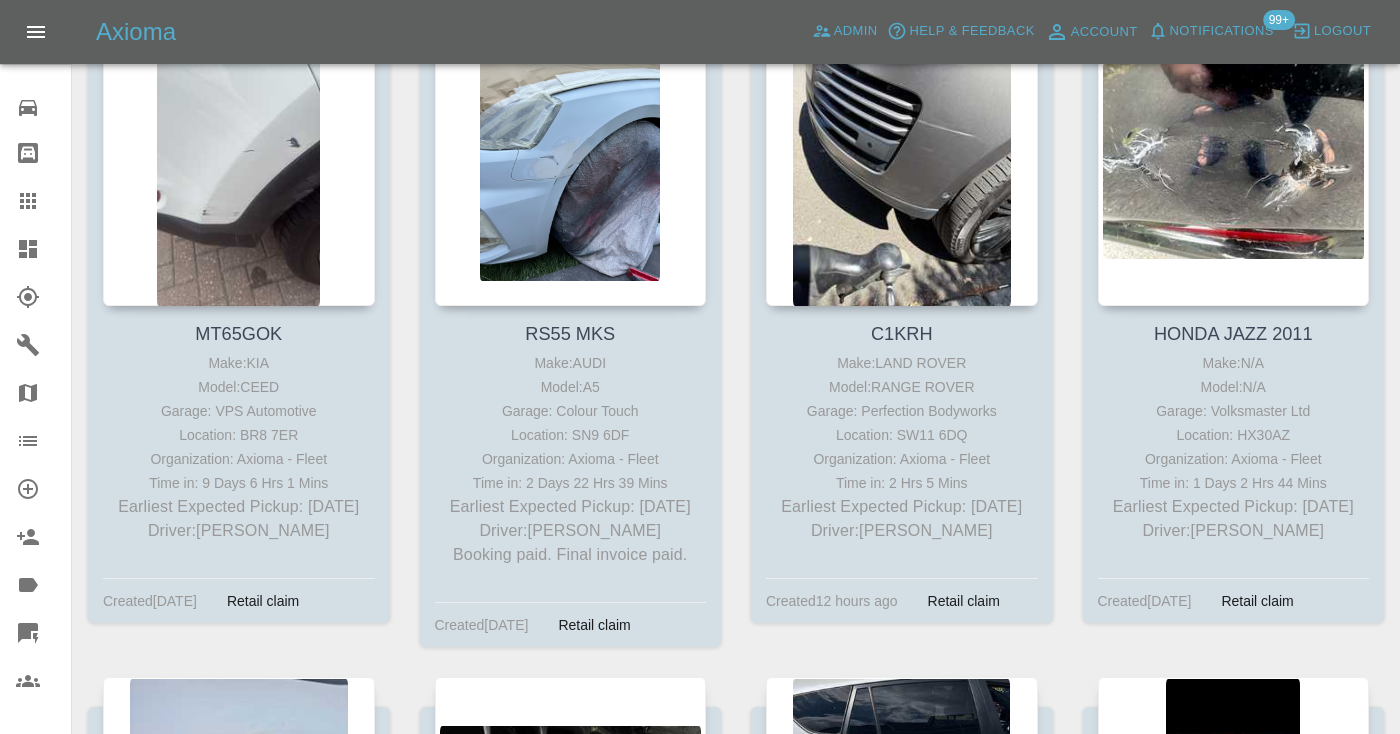 scroll, scrollTop: 4354, scrollLeft: 0, axis: vertical 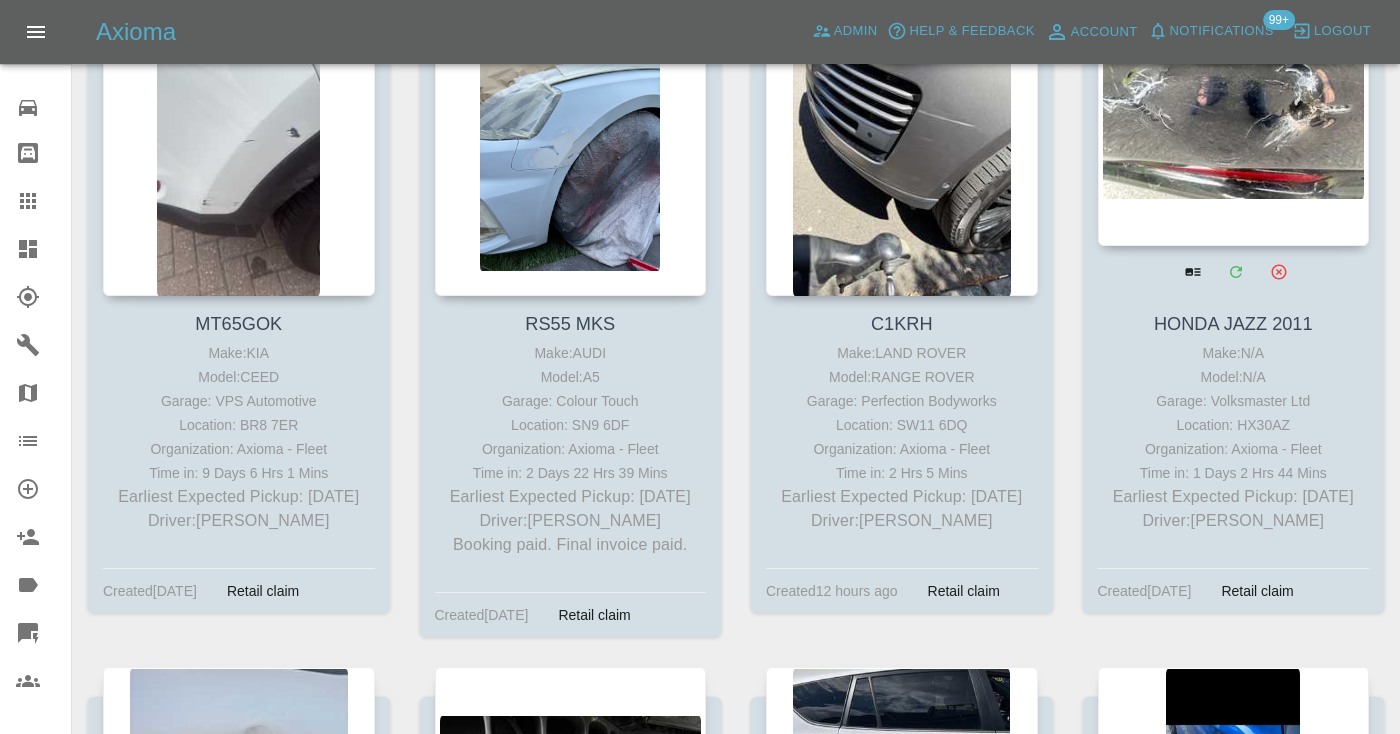 click at bounding box center [1234, 100] 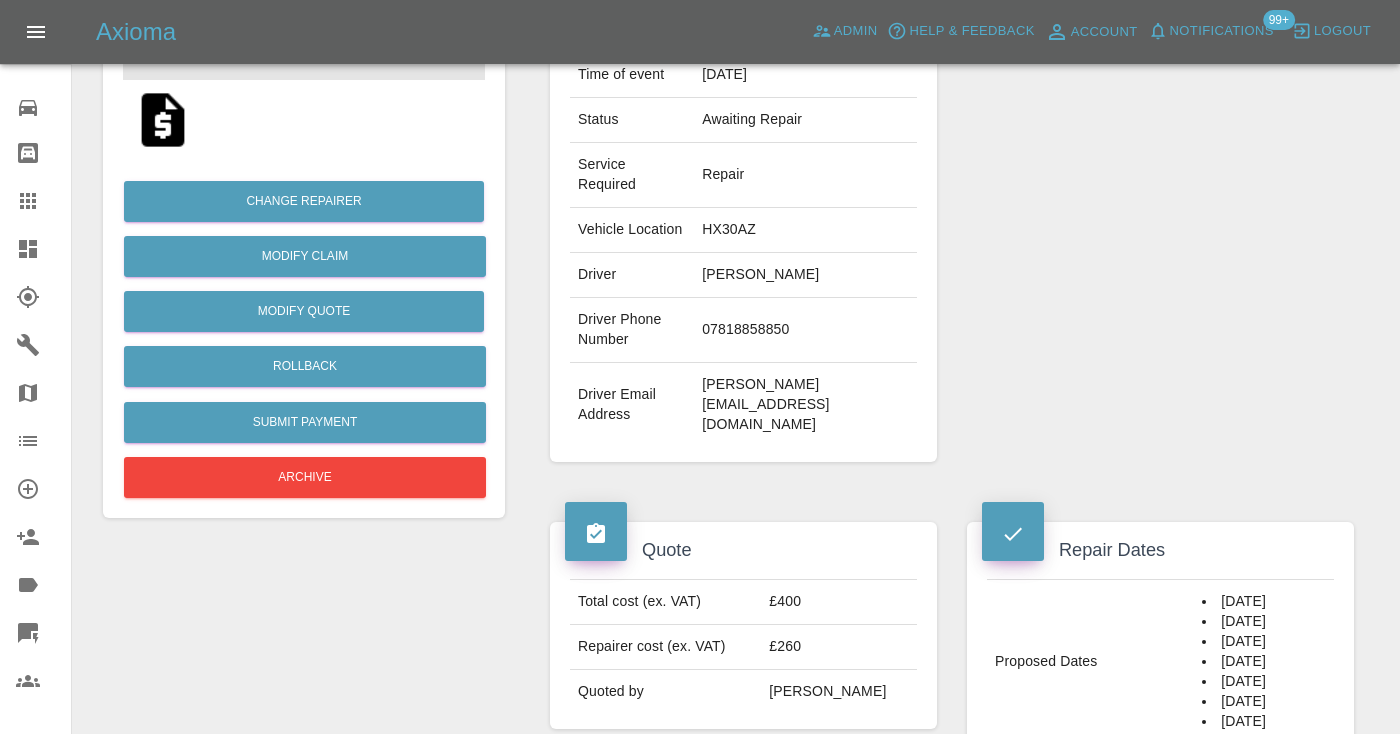 scroll, scrollTop: 372, scrollLeft: 0, axis: vertical 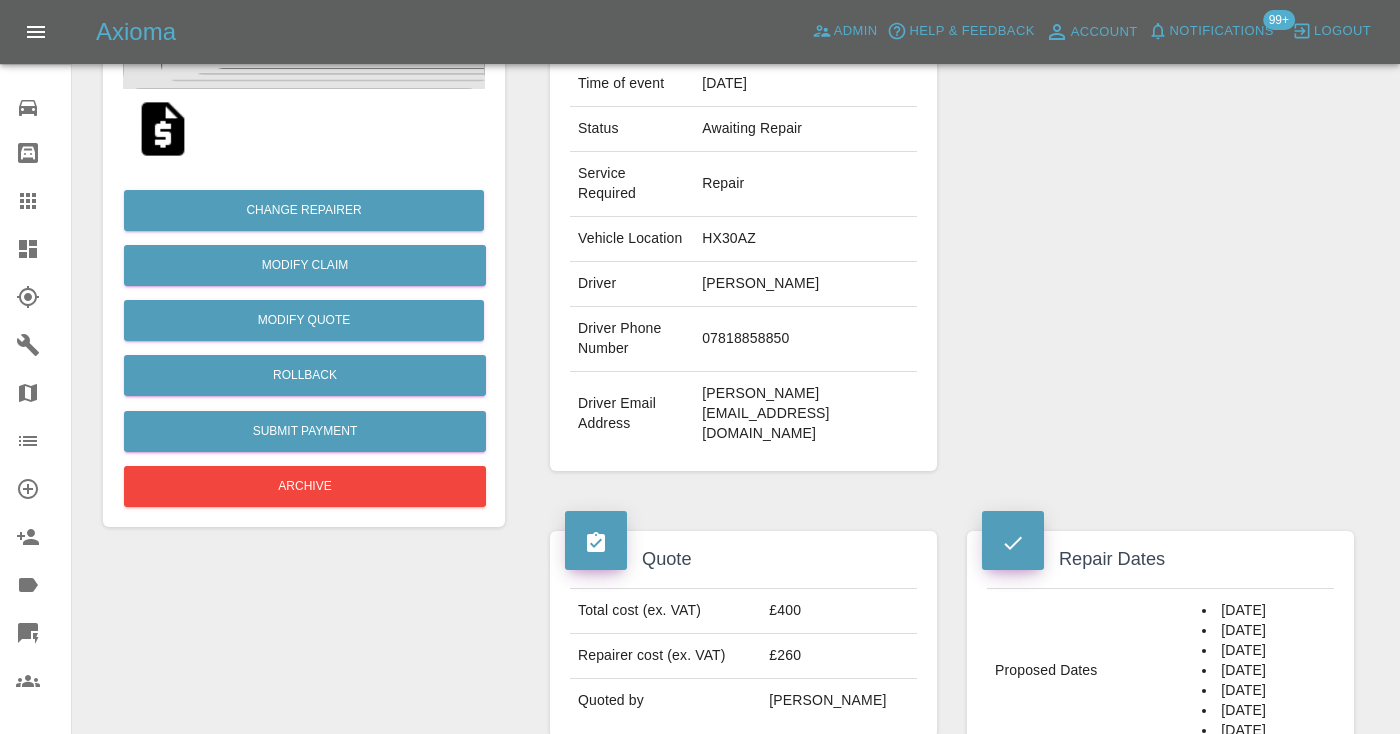 click on "07818858850" at bounding box center [805, 339] 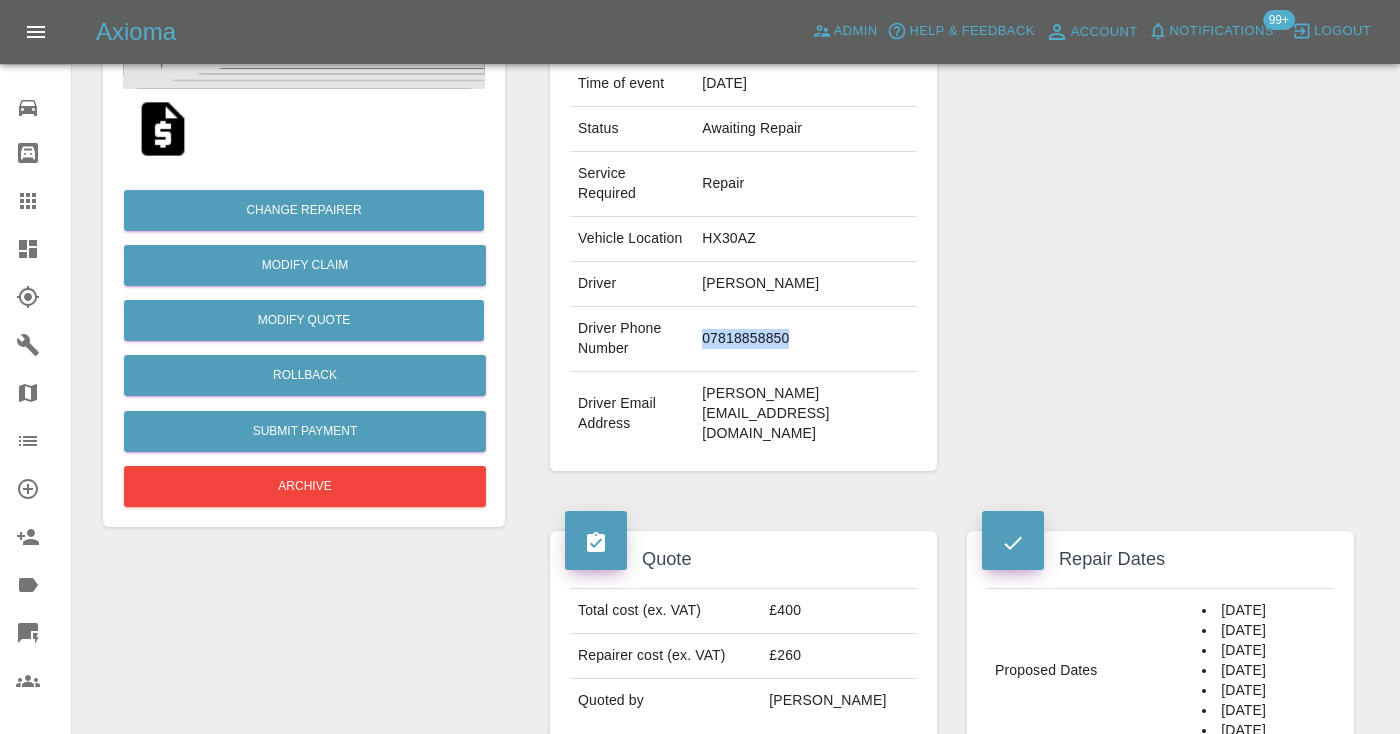 click on "07818858850" at bounding box center [805, 339] 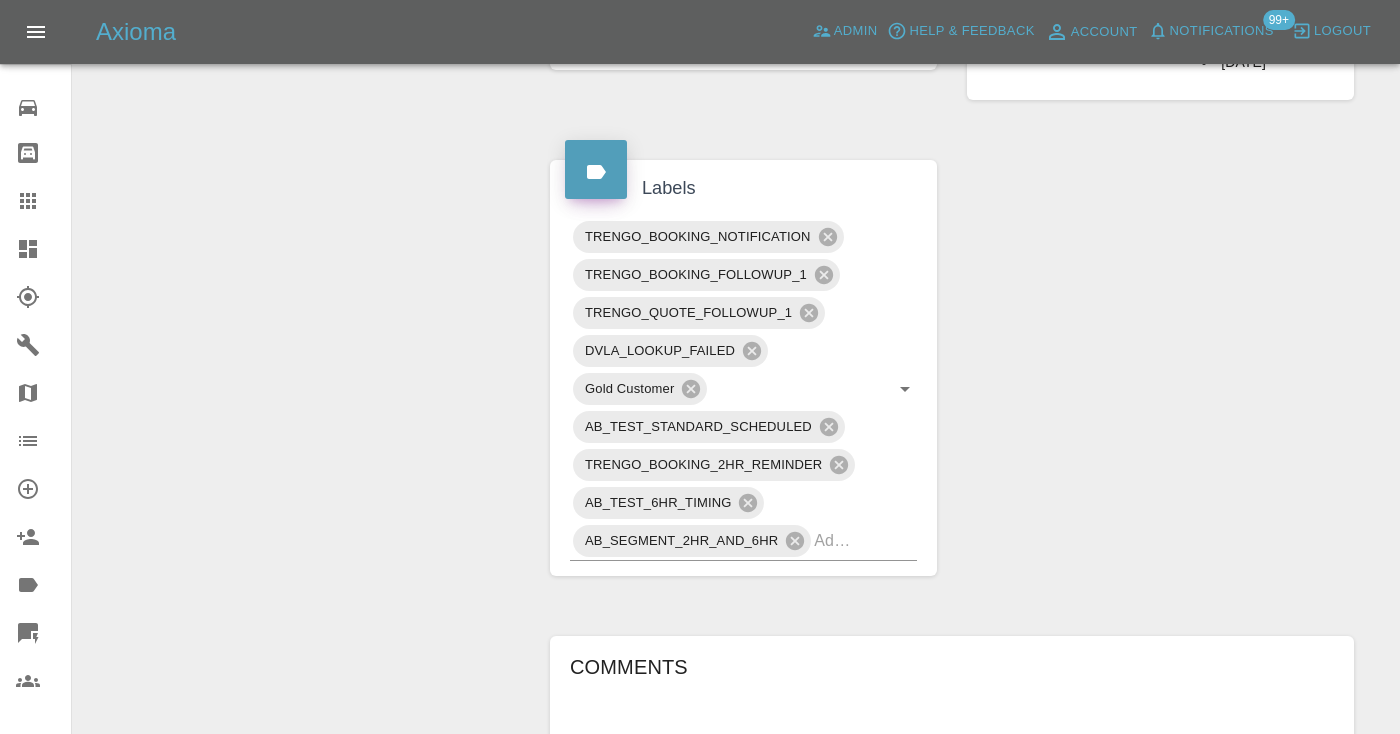scroll, scrollTop: 1056, scrollLeft: 0, axis: vertical 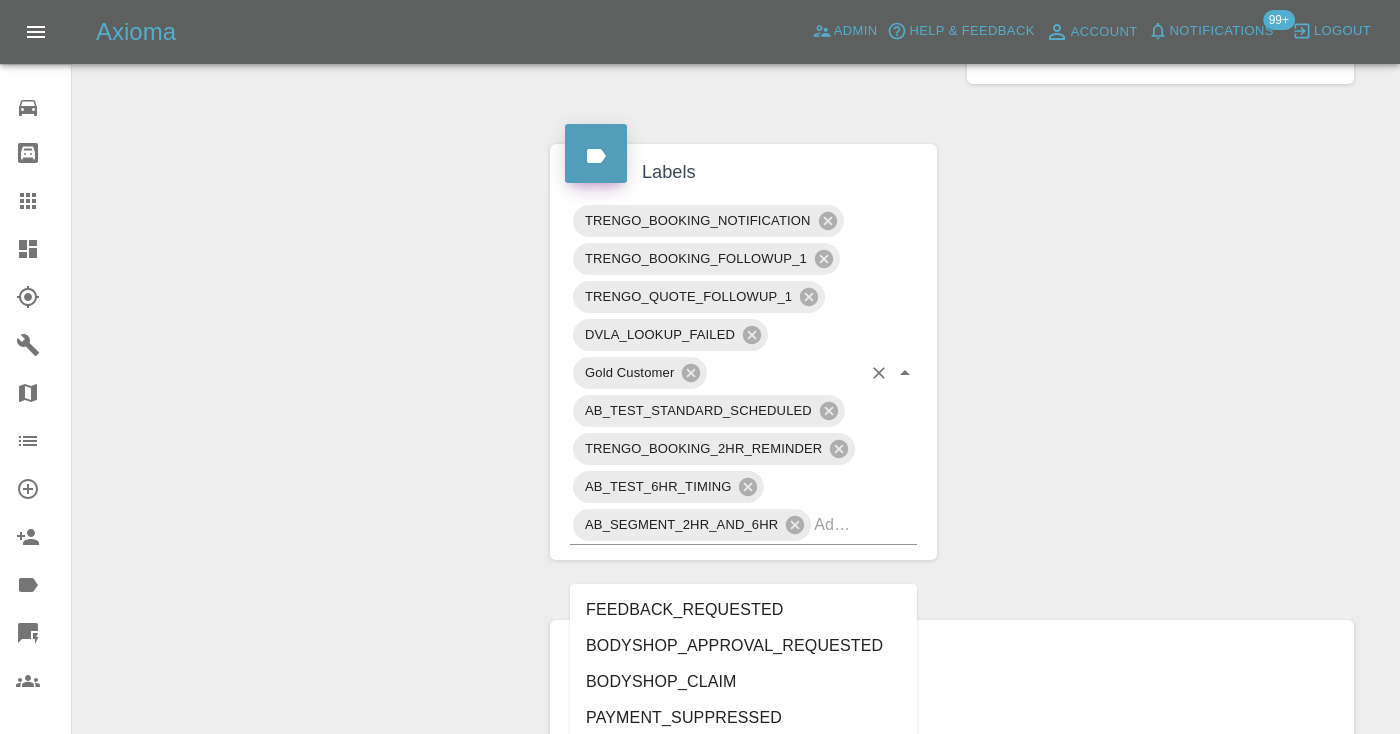 click on "TRENGO_BOOKING_NOTIFICATION TRENGO_BOOKING_FOLLOWUP_1 TRENGO_QUOTE_FOLLOWUP_1 DVLA_LOOKUP_FAILED Gold Customer AB_TEST_STANDARD_SCHEDULED TRENGO_BOOKING_2HR_REMINDER AB_TEST_6HR_TIMING AB_SEGMENT_2HR_AND_6HR" at bounding box center [743, 373] 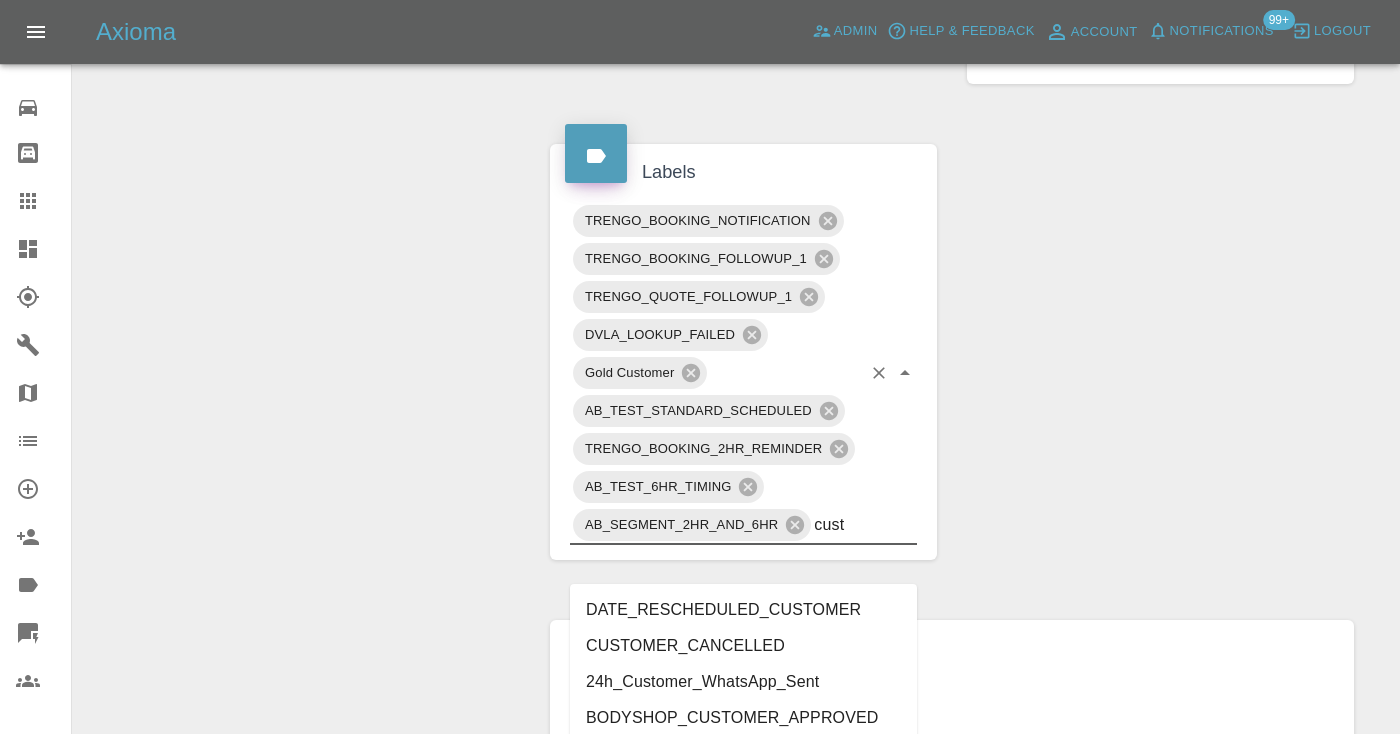 type on "cust" 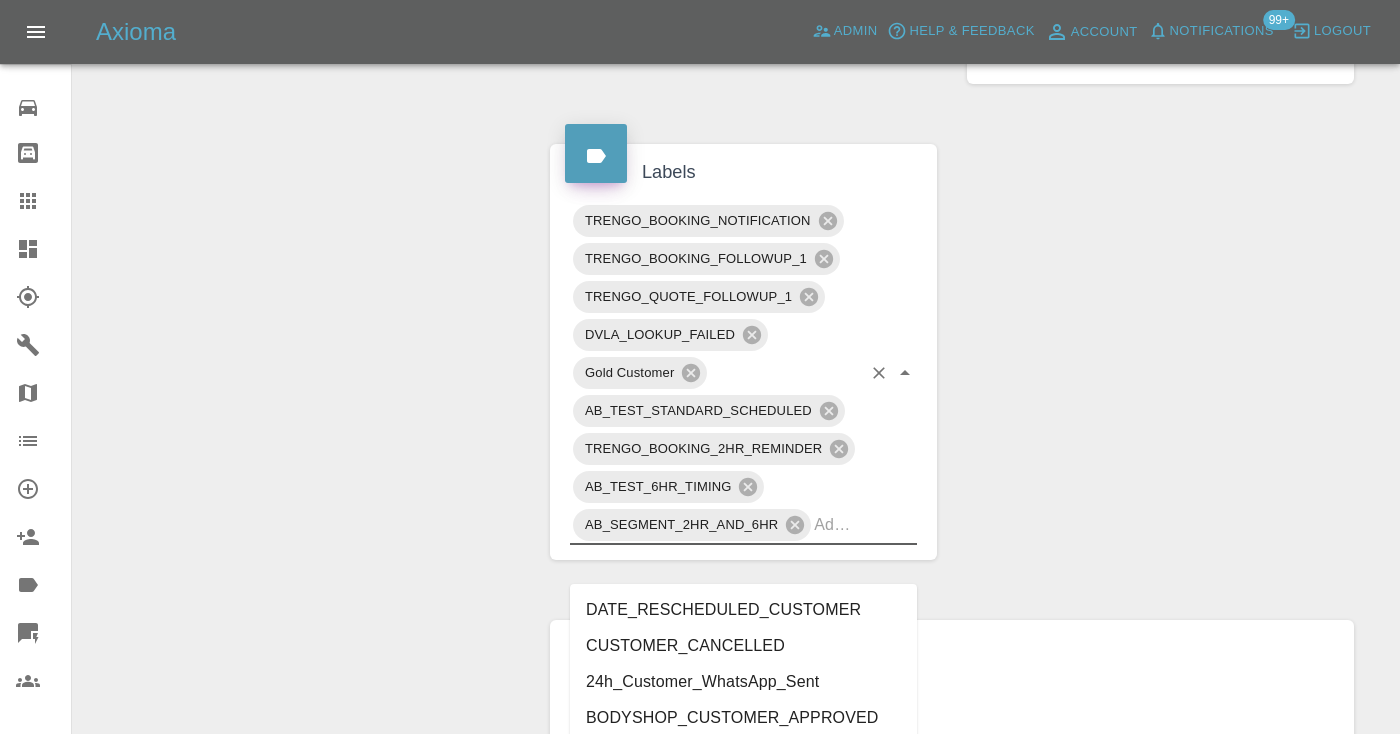 click on "Claim Information Vehicle Make, Model, Year N/A N/A 0 Registration plates HONDA JAZZ 2011 Time of event [DATE] Status Awaiting Repair Service Required Repair Vehicle Location HX30AZ Driver [PERSON_NAME] Driver Phone Number 07818858850 Driver Email Address [PERSON_NAME][EMAIL_ADDRESS][DOMAIN_NAME] Repairer Repair shop Volksmaster Ltd Quote Total cost (ex. VAT) £400 Repairer cost (ex. VAT) £260 Quoted by [PERSON_NAME] Repair Dates Proposed Dates [DATE] [DATE] [DATE] [DATE] [DATE] [DATE] [DATE] Labels TRENGO_BOOKING_NOTIFICATION TRENGO_BOOKING_FOLLOWUP_1 TRENGO_QUOTE_FOLLOWUP_1 DVLA_LOOKUP_FAILED Gold Customer AB_TEST_STANDARD_SCHEDULED TRENGO_BOOKING_2HR_REMINDER AB_TEST_6HR_TIMING AB_SEGMENT_2HR_AND_6HR Comments x Add Comment Nearby Claims:
Claim 686772ec0b537d8b69ad88c1 within 2.5 miles, scheduled on [DATE].
Claim 686772ec0b537d8b69ad88c1 within 5 miles, scheduled on [DATE].
Claim 686772ec0b537d8b69ad88c1 within 10 miles, scheduled on [DATE]. a day ago Axioma Axioma" at bounding box center (952, 198) 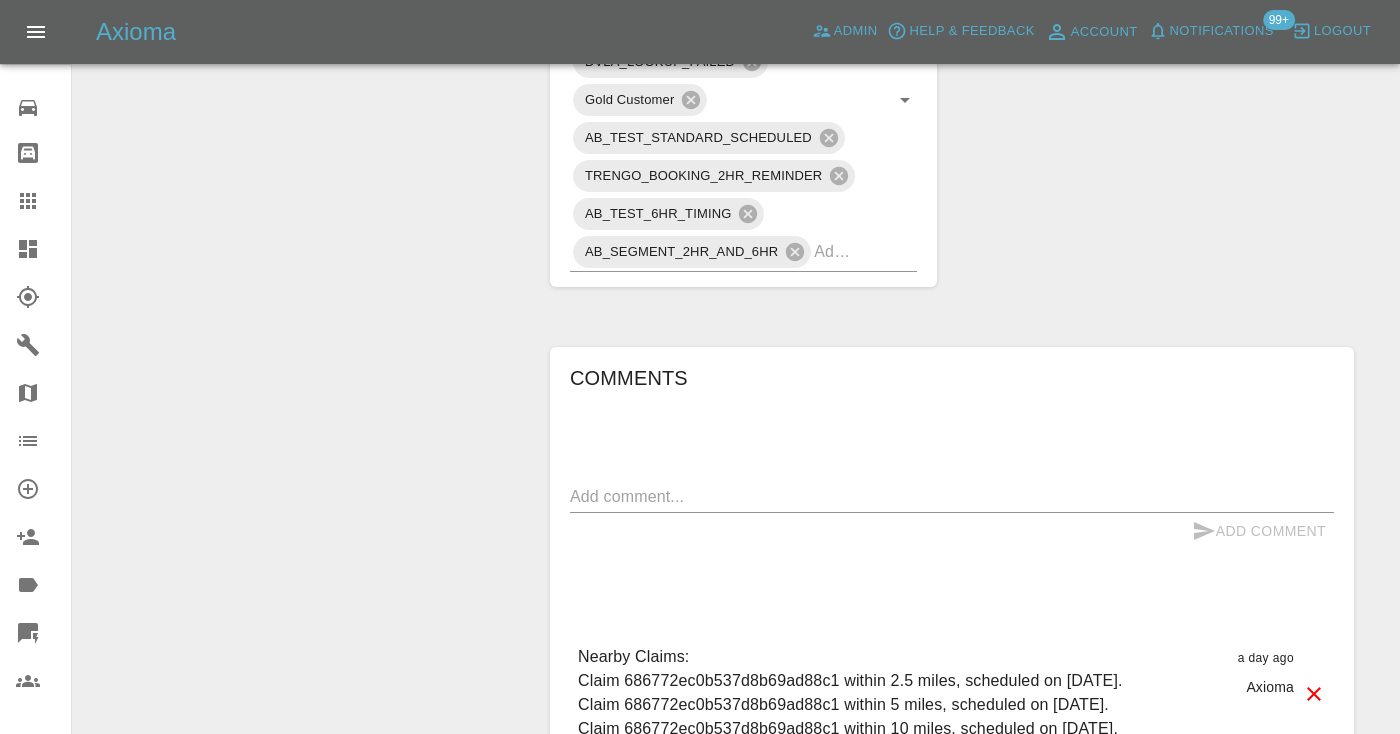 scroll, scrollTop: 1332, scrollLeft: 0, axis: vertical 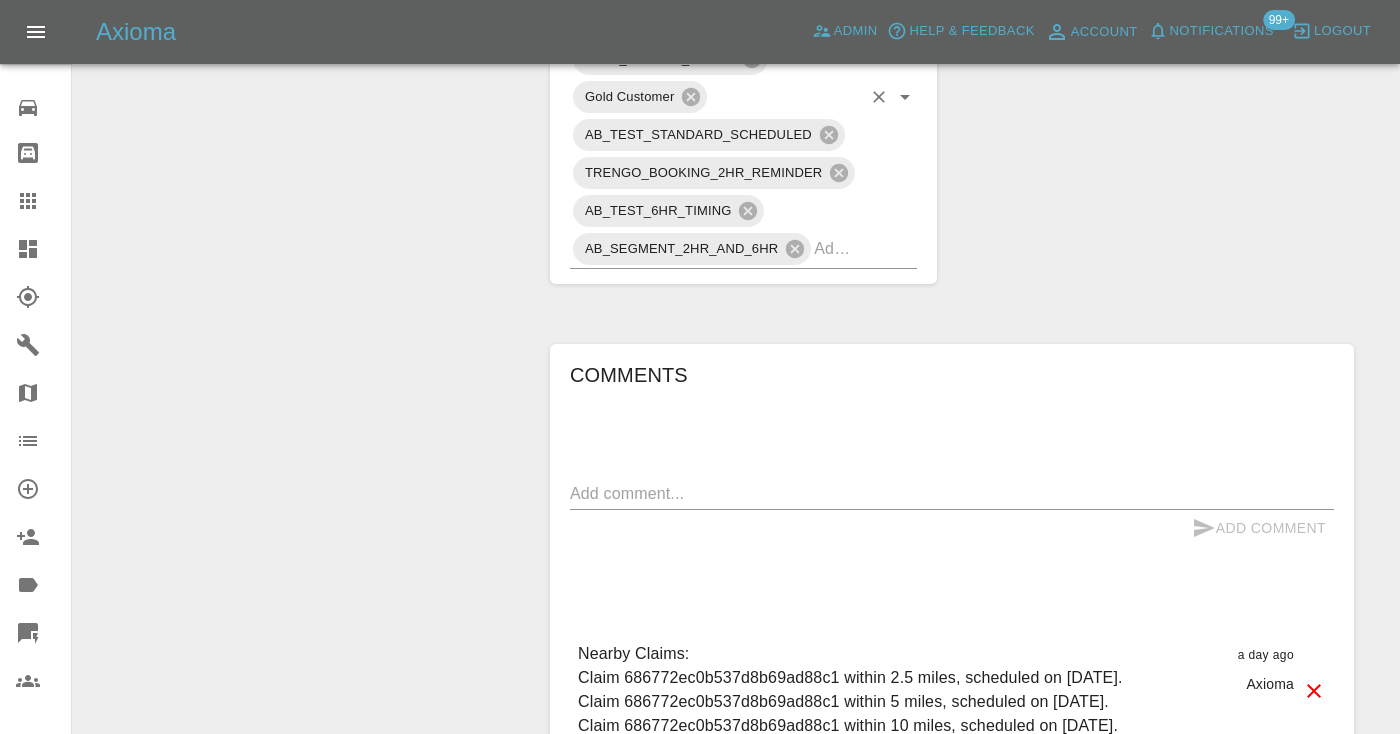 click at bounding box center [837, 248] 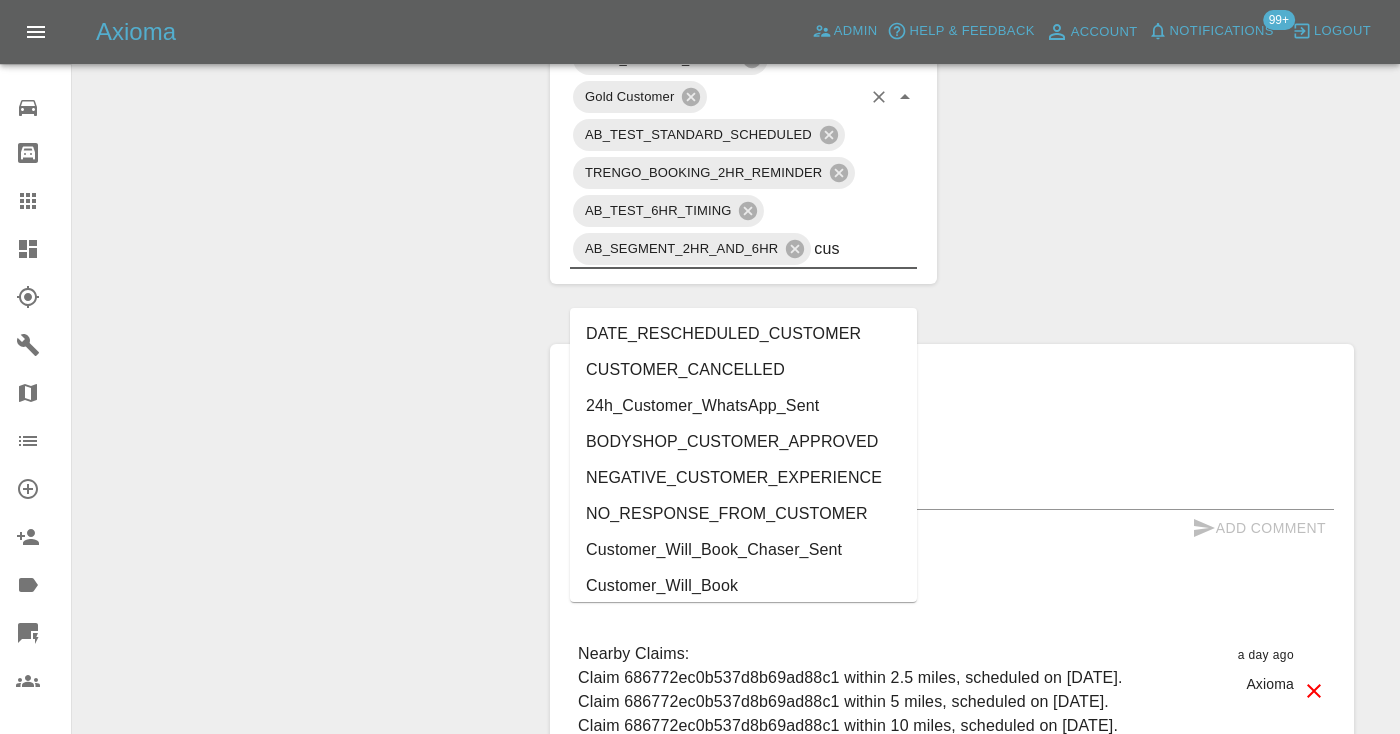 type on "cust" 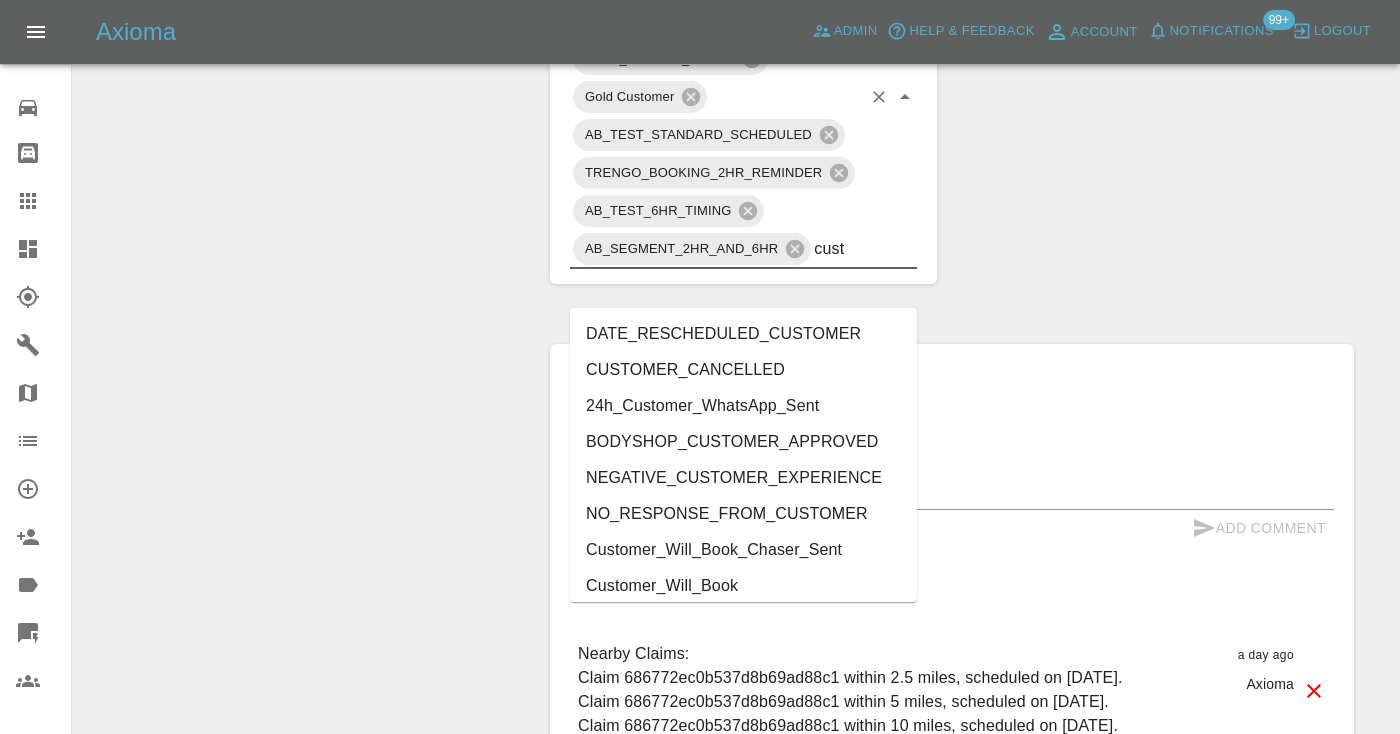 click on "Customer_Will_Book" at bounding box center [743, 586] 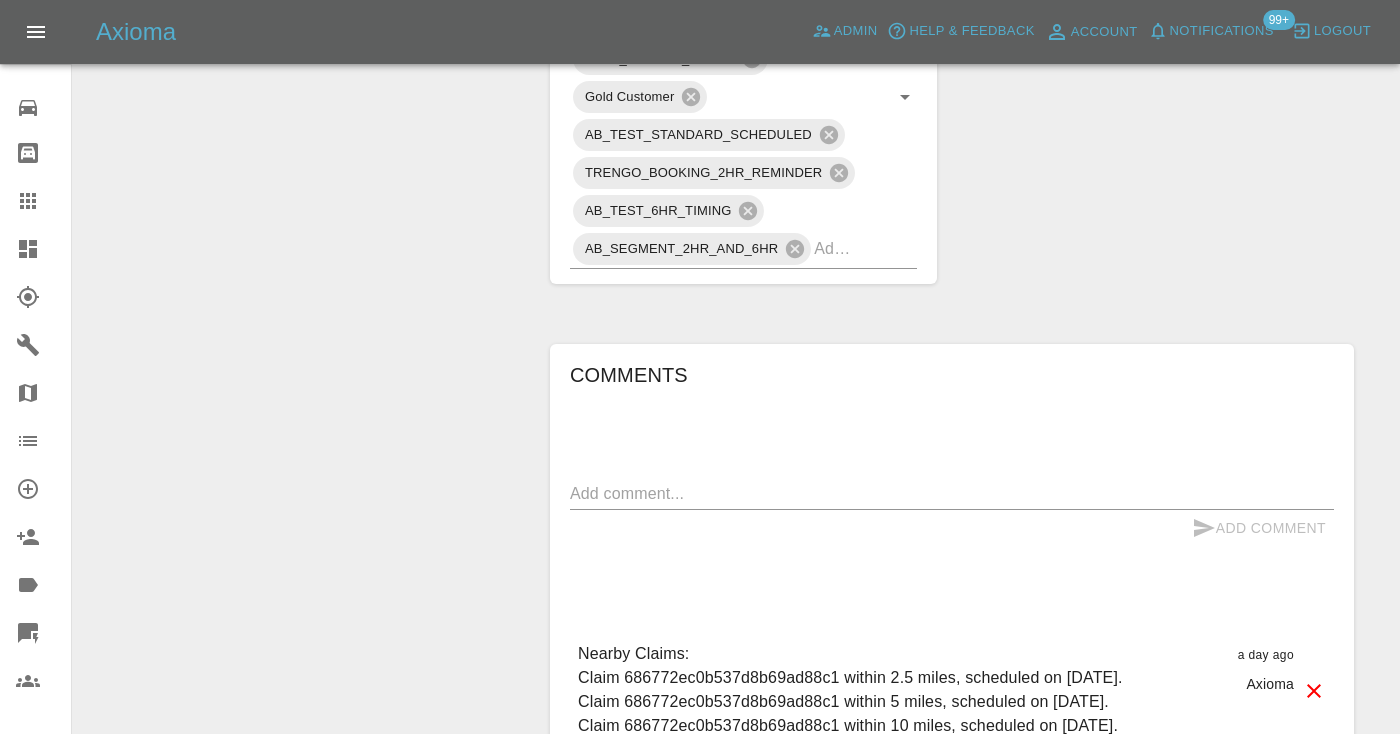 click on "Claim Information Vehicle Make, Model, Year N/A N/A 0 Registration plates HONDA JAZZ 2011 Time of event [DATE] Status Awaiting Repair Service Required Repair Vehicle Location HX30AZ Driver [PERSON_NAME] Driver Phone Number 07818858850 Driver Email Address [PERSON_NAME][EMAIL_ADDRESS][DOMAIN_NAME] Repairer Repair shop Volksmaster Ltd Quote Total cost (ex. VAT) £400 Repairer cost (ex. VAT) £260 Quoted by [PERSON_NAME] Repair Dates Proposed Dates [DATE] [DATE] [DATE] [DATE] [DATE] [DATE] [DATE] Labels TRENGO_BOOKING_NOTIFICATION TRENGO_BOOKING_FOLLOWUP_1 TRENGO_QUOTE_FOLLOWUP_1 DVLA_LOOKUP_FAILED Gold Customer AB_TEST_STANDARD_SCHEDULED TRENGO_BOOKING_2HR_REMINDER AB_TEST_6HR_TIMING AB_SEGMENT_2HR_AND_6HR Comments x Add Comment Nearby Claims:
Claim 686772ec0b537d8b69ad88c1 within 2.5 miles, scheduled on [DATE].
Claim 686772ec0b537d8b69ad88c1 within 5 miles, scheduled on [DATE].
Claim 686772ec0b537d8b69ad88c1 within 10 miles, scheduled on [DATE]. a day ago Axioma Axioma" at bounding box center (952, -78) 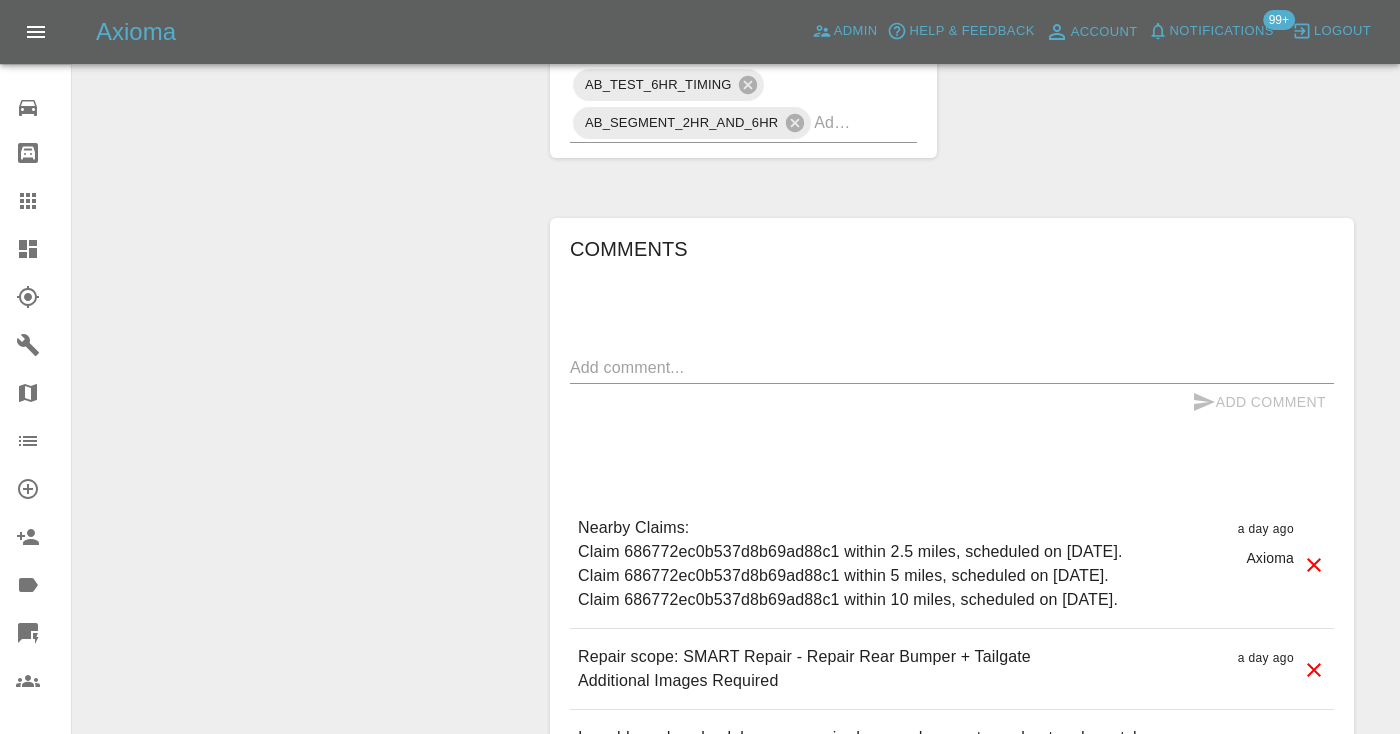 scroll, scrollTop: 1502, scrollLeft: 0, axis: vertical 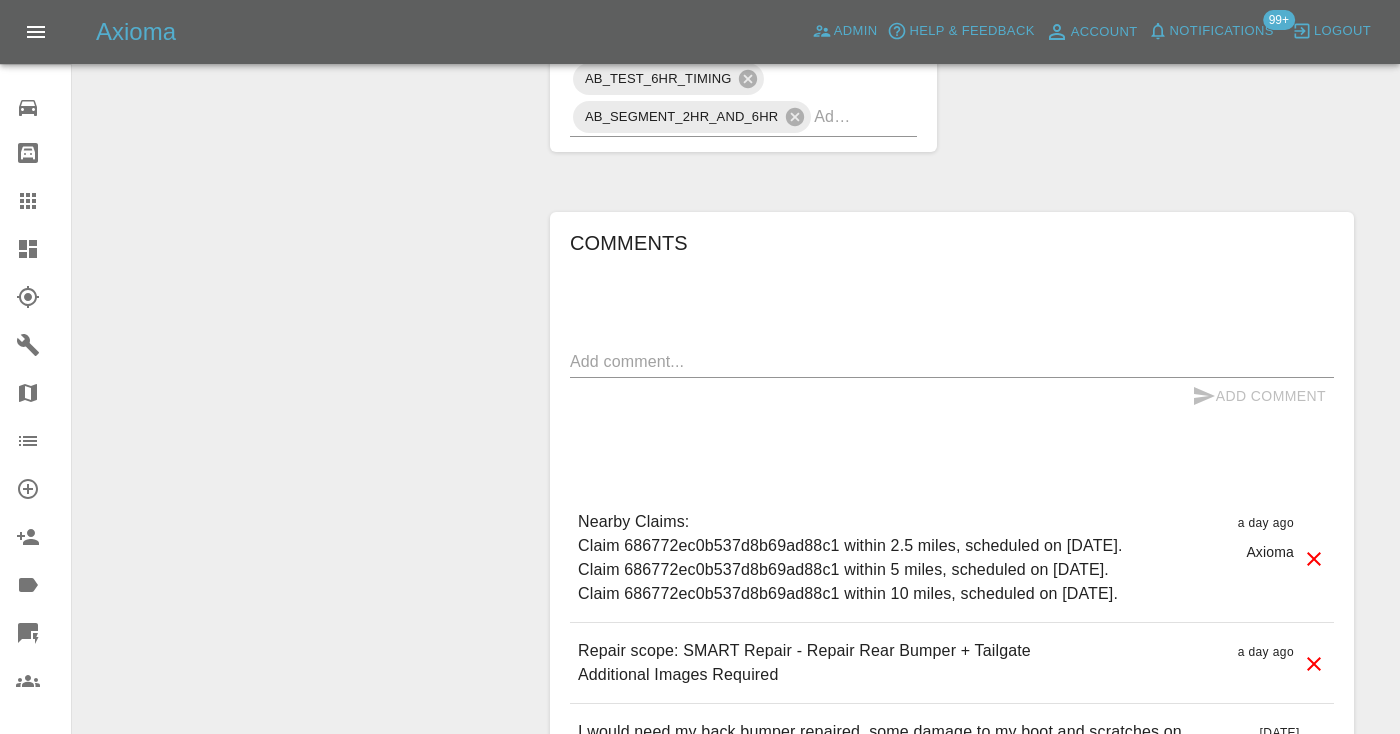 click at bounding box center [952, 361] 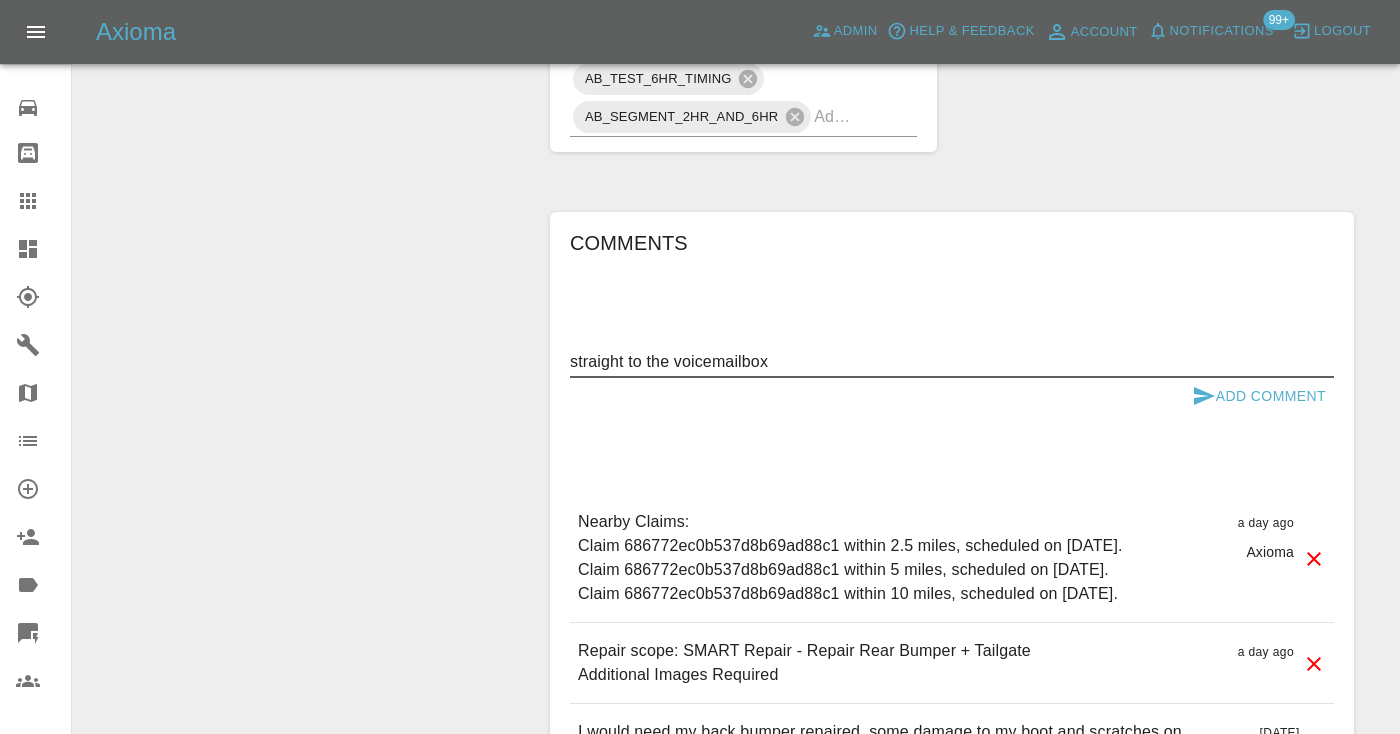 type on "straight to the voicemailbox" 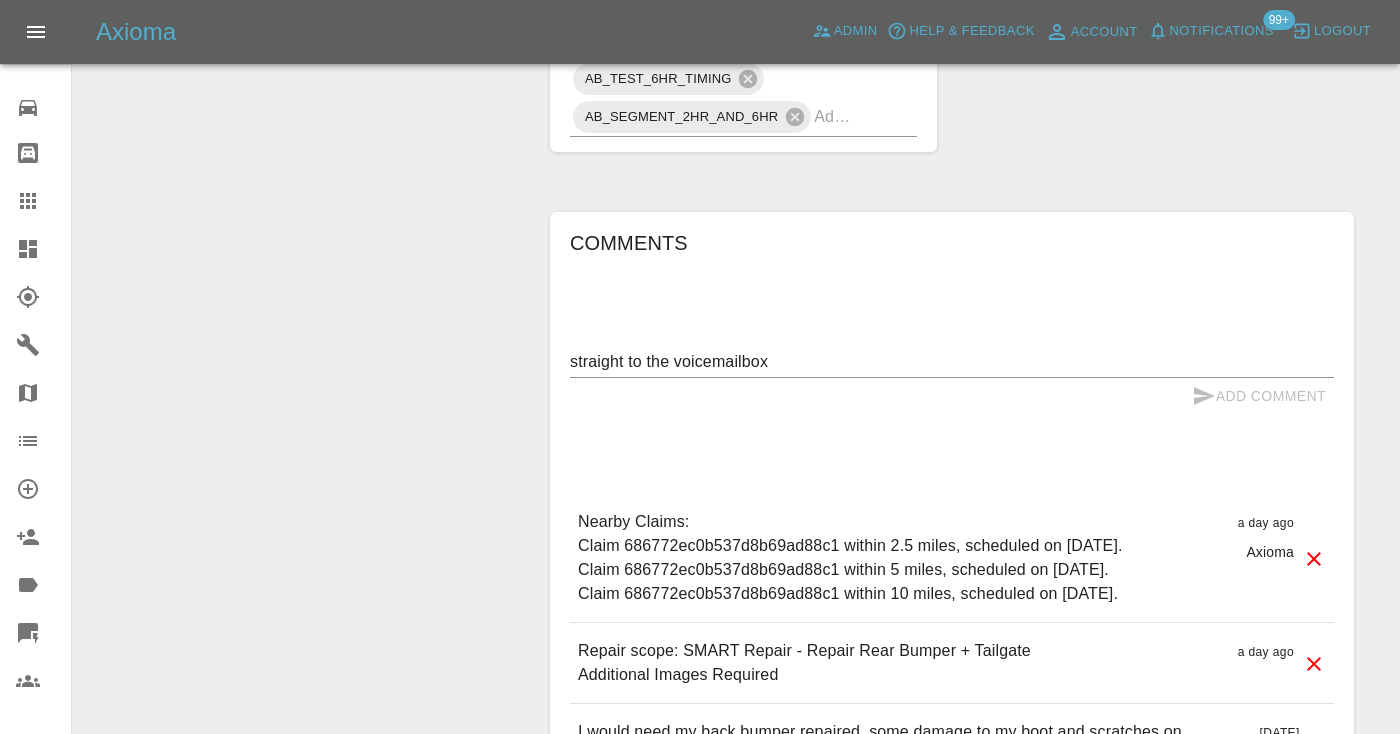 type 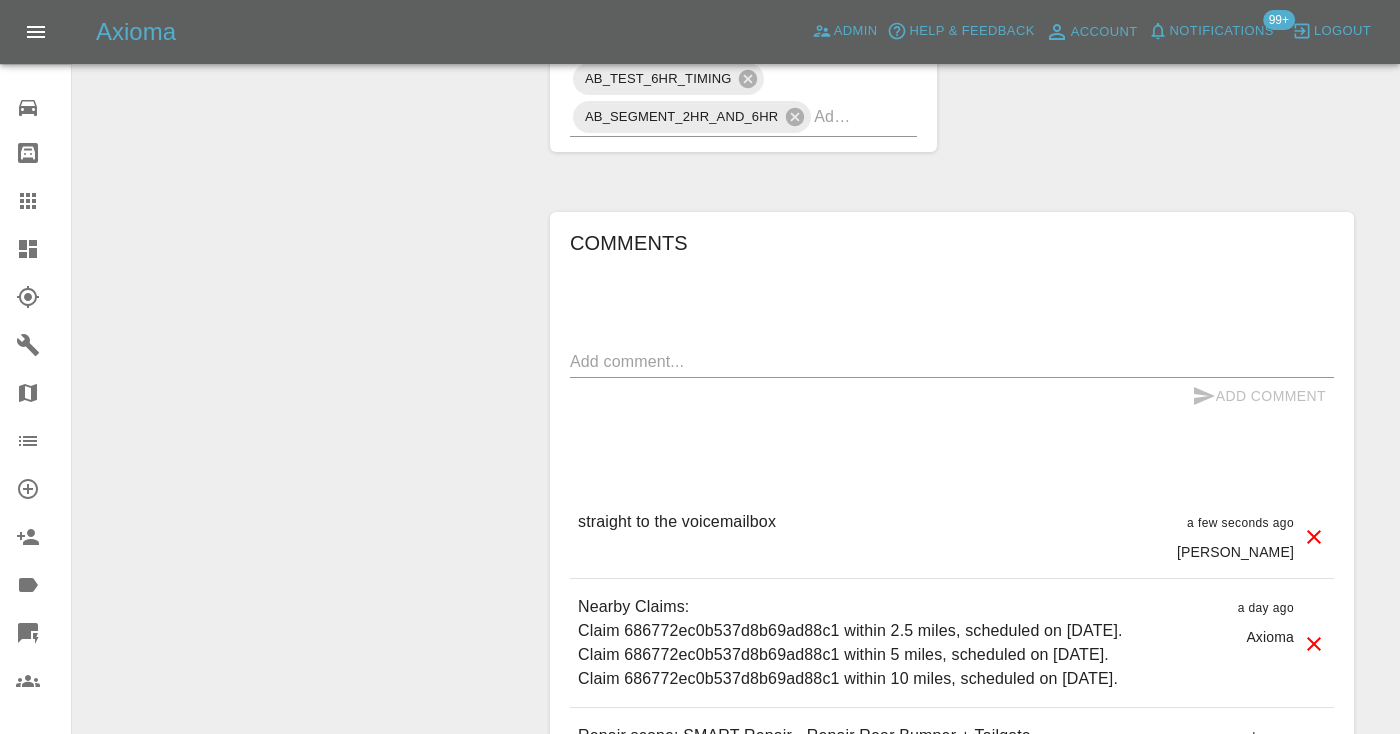 click 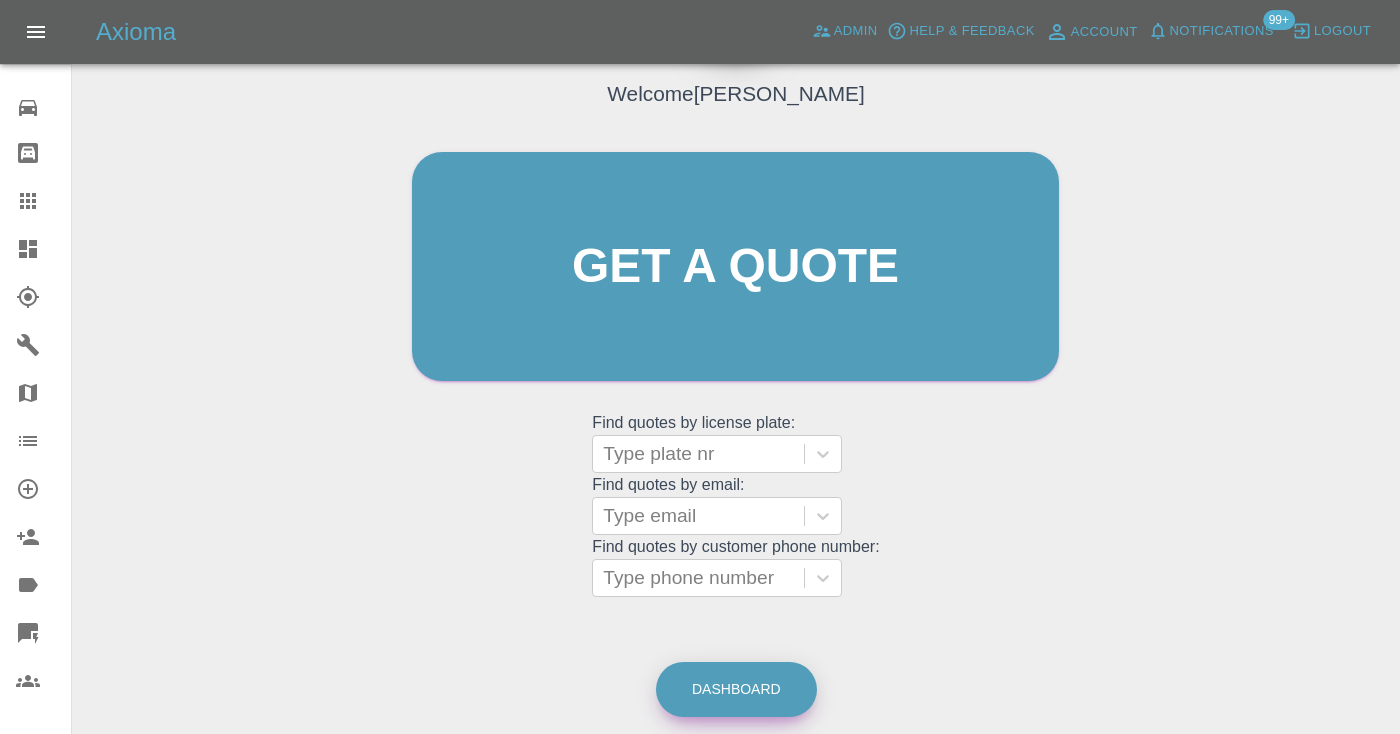 click on "Dashboard" at bounding box center (736, 689) 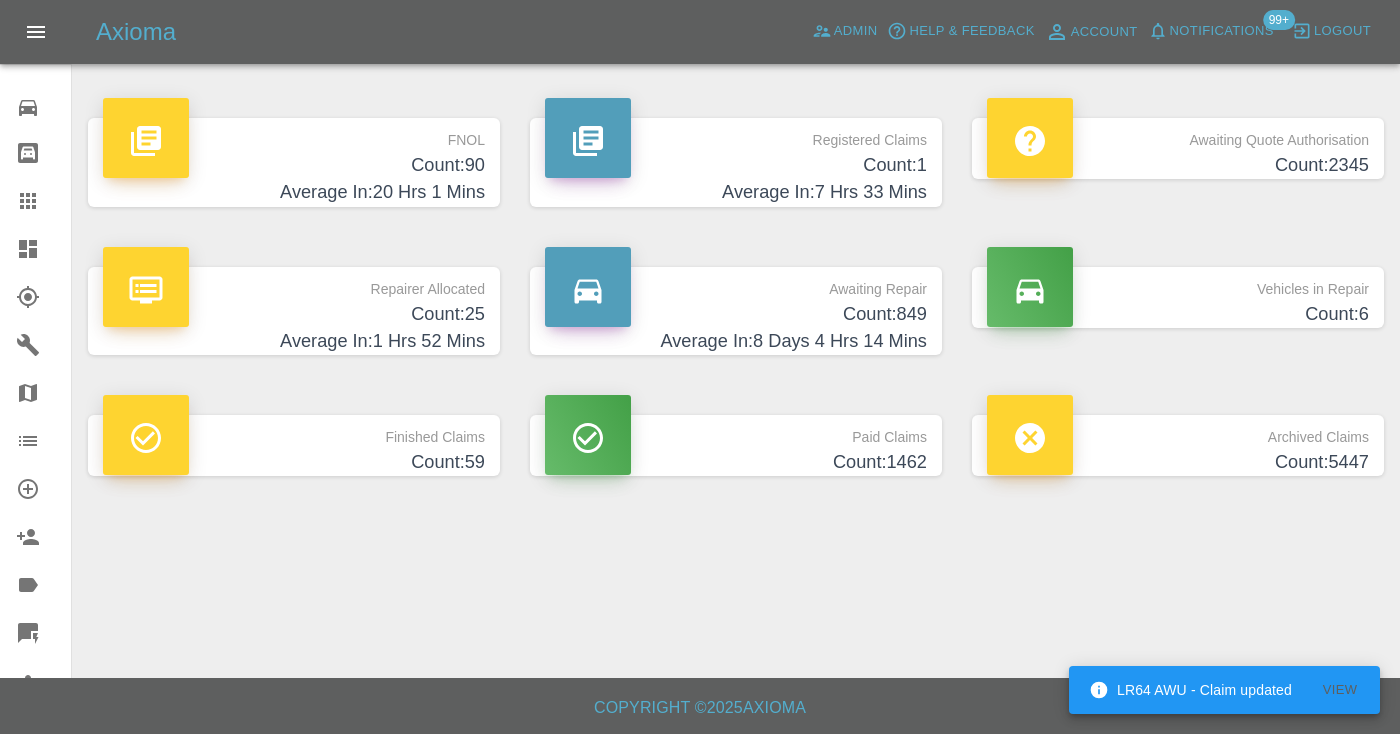 click on "Average In:  8 Days 4 Hrs 14 Mins" at bounding box center [736, 341] 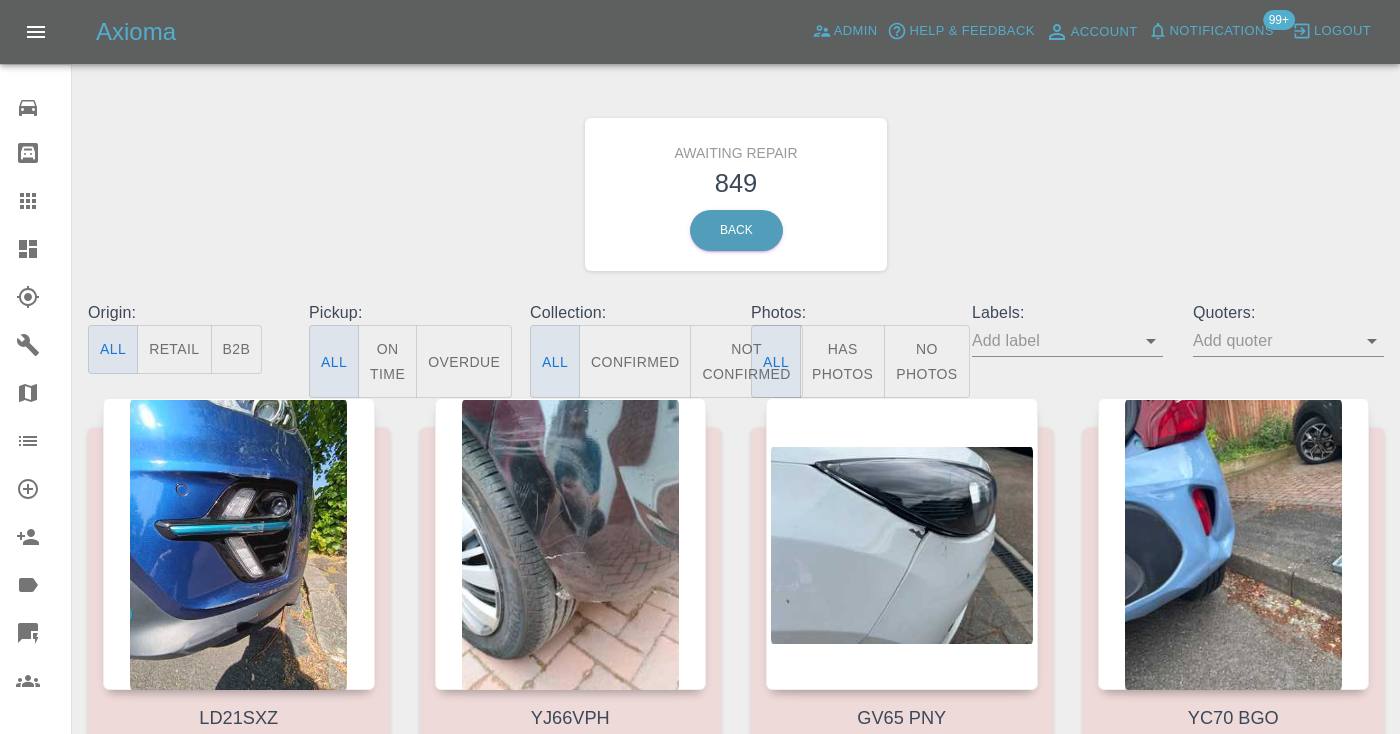 click on "Not Confirmed" at bounding box center [746, 361] 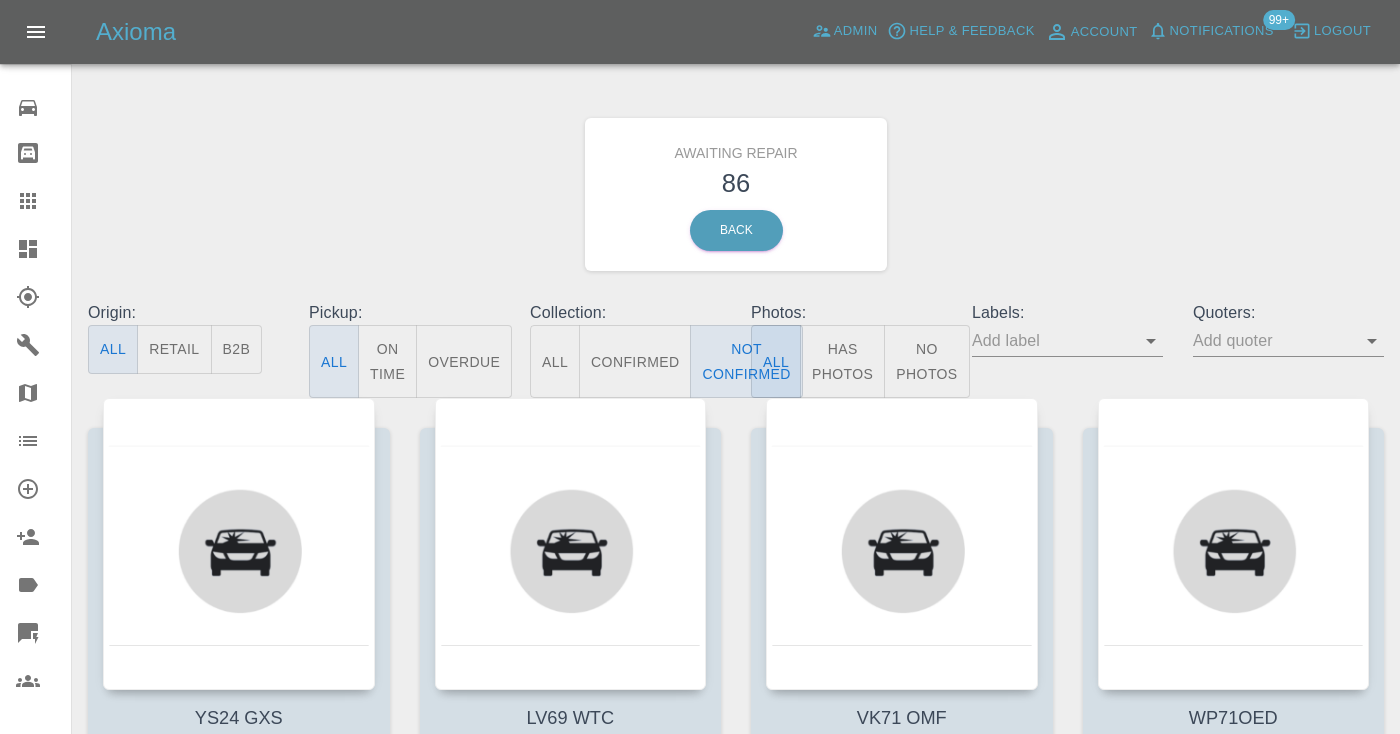 click on "Awaiting Repair 86 Back" at bounding box center [736, 194] 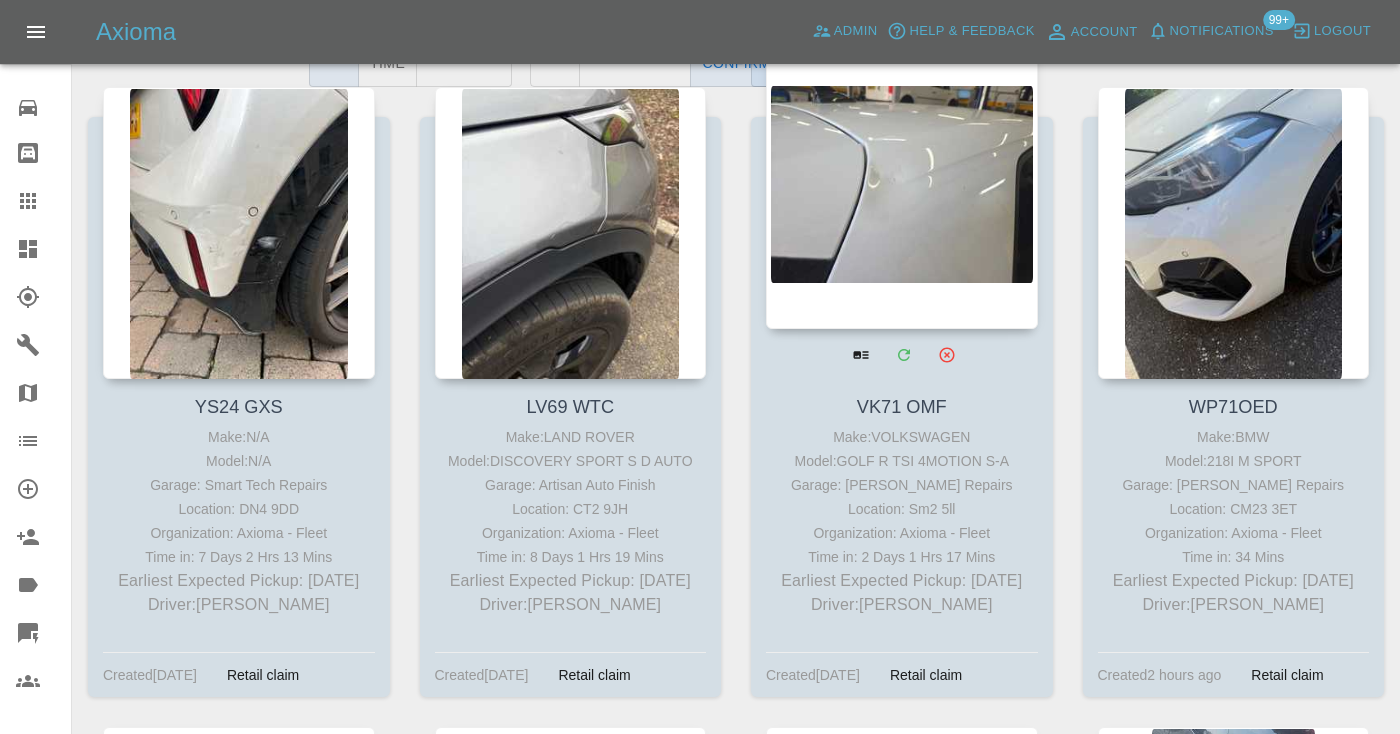 scroll, scrollTop: 306, scrollLeft: 0, axis: vertical 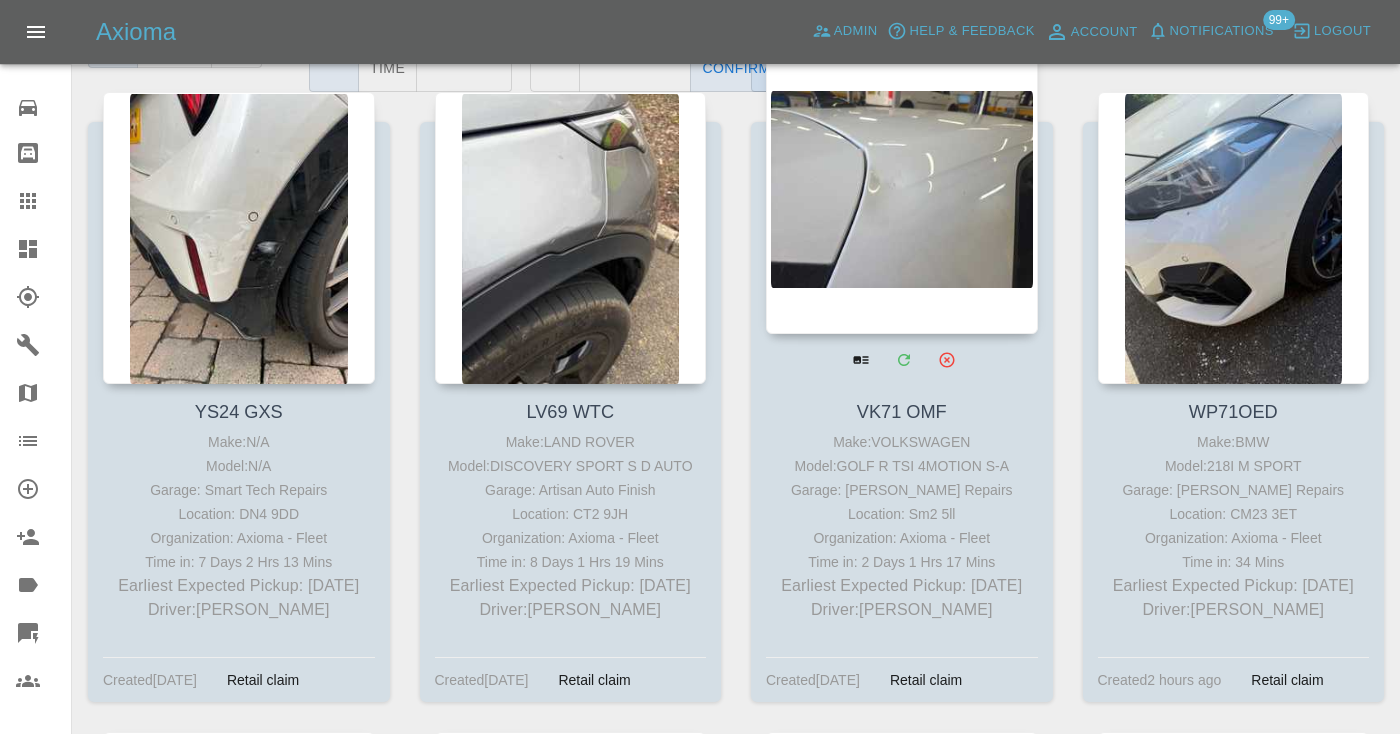 click at bounding box center (902, 188) 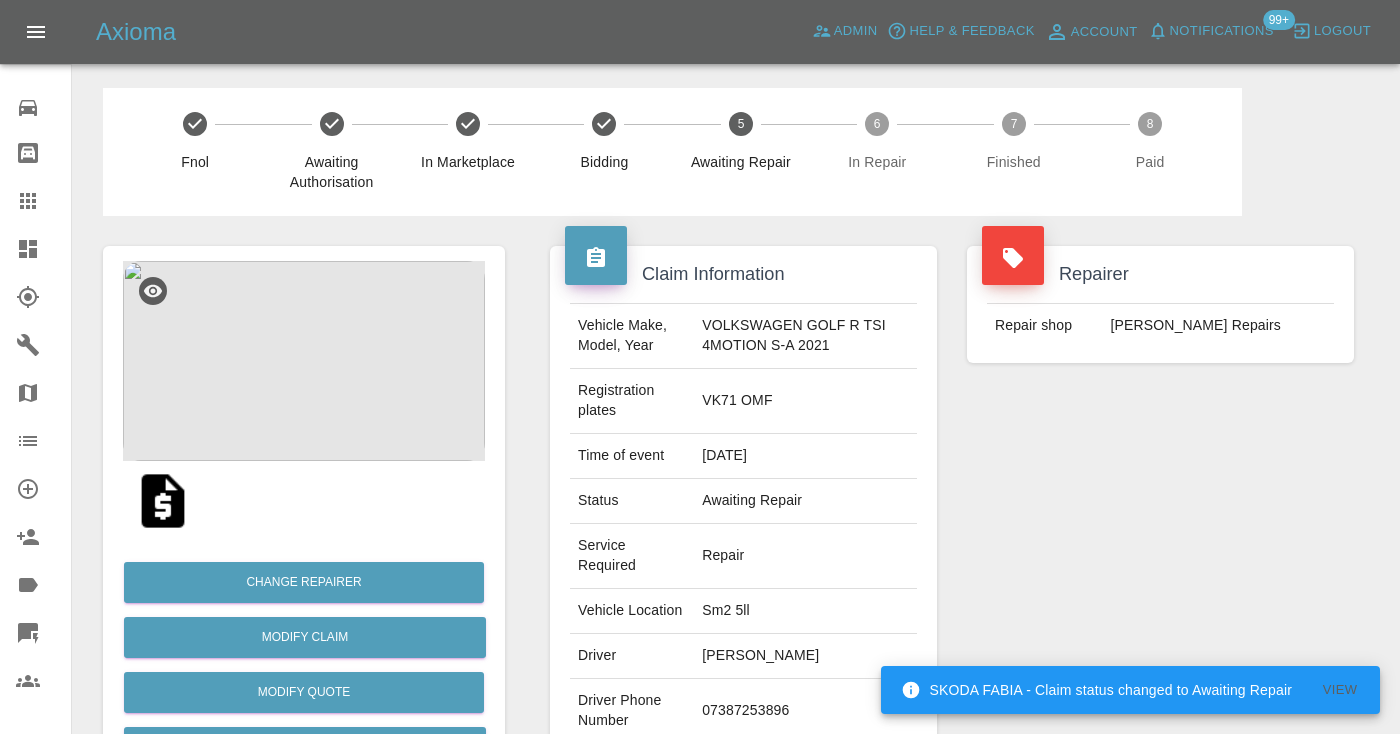 click on "07387253896" at bounding box center [805, 711] 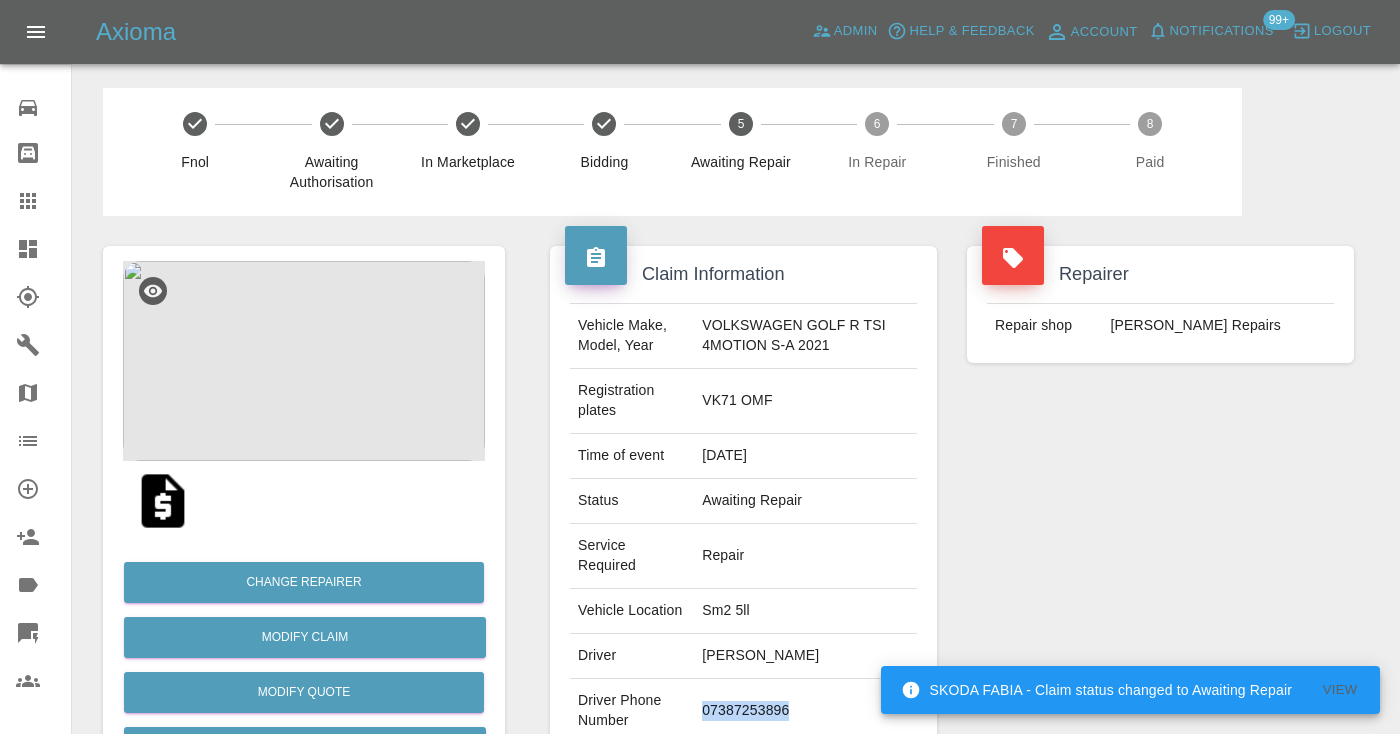 click on "07387253896" at bounding box center [805, 711] 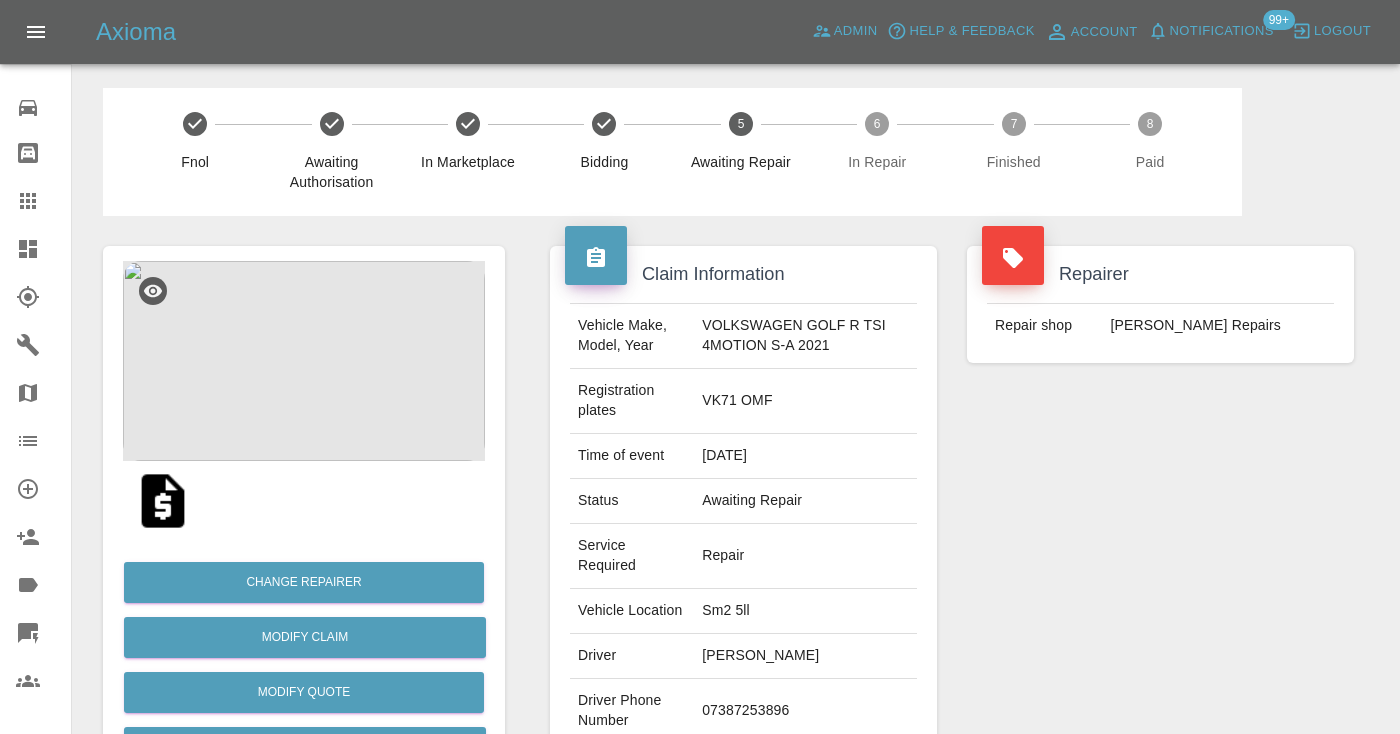 click on "Repairer Repair shop J E Smart Repairs" at bounding box center [1160, 544] 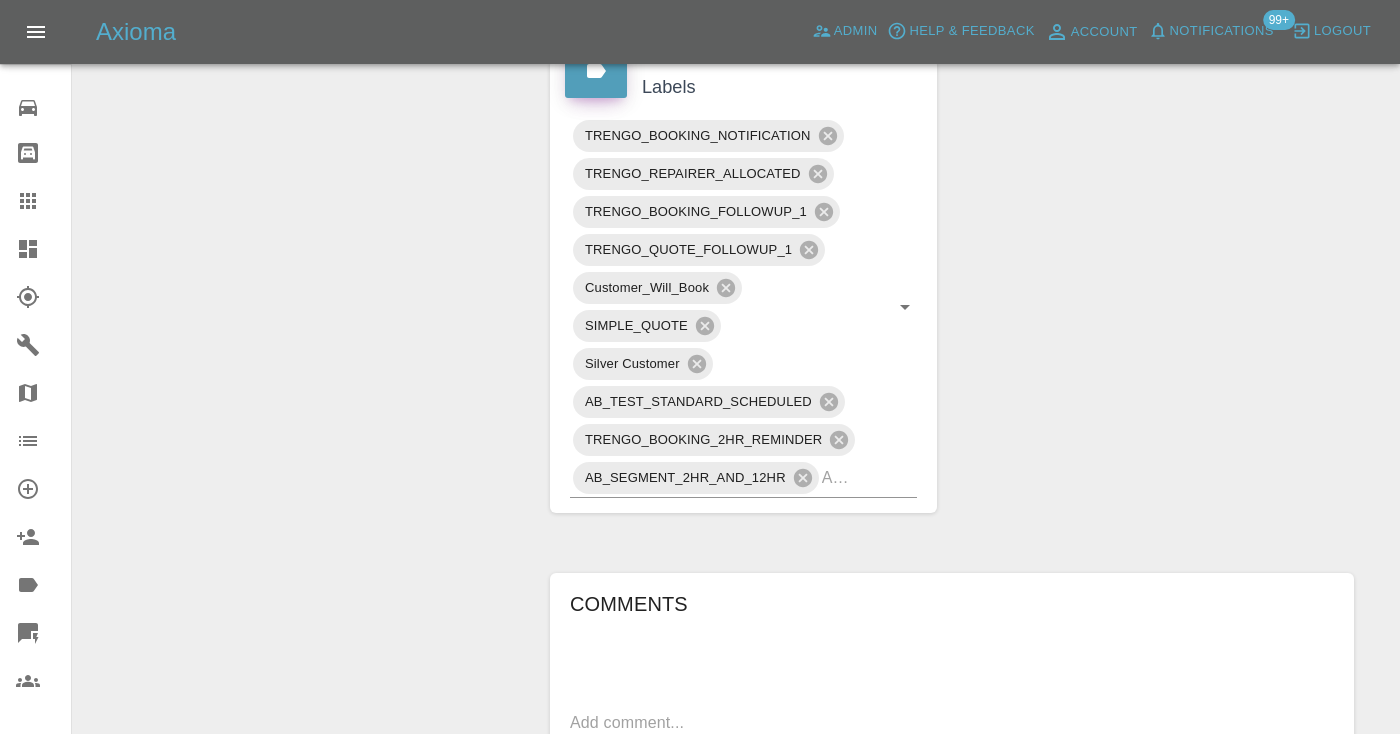 scroll, scrollTop: 1060, scrollLeft: 0, axis: vertical 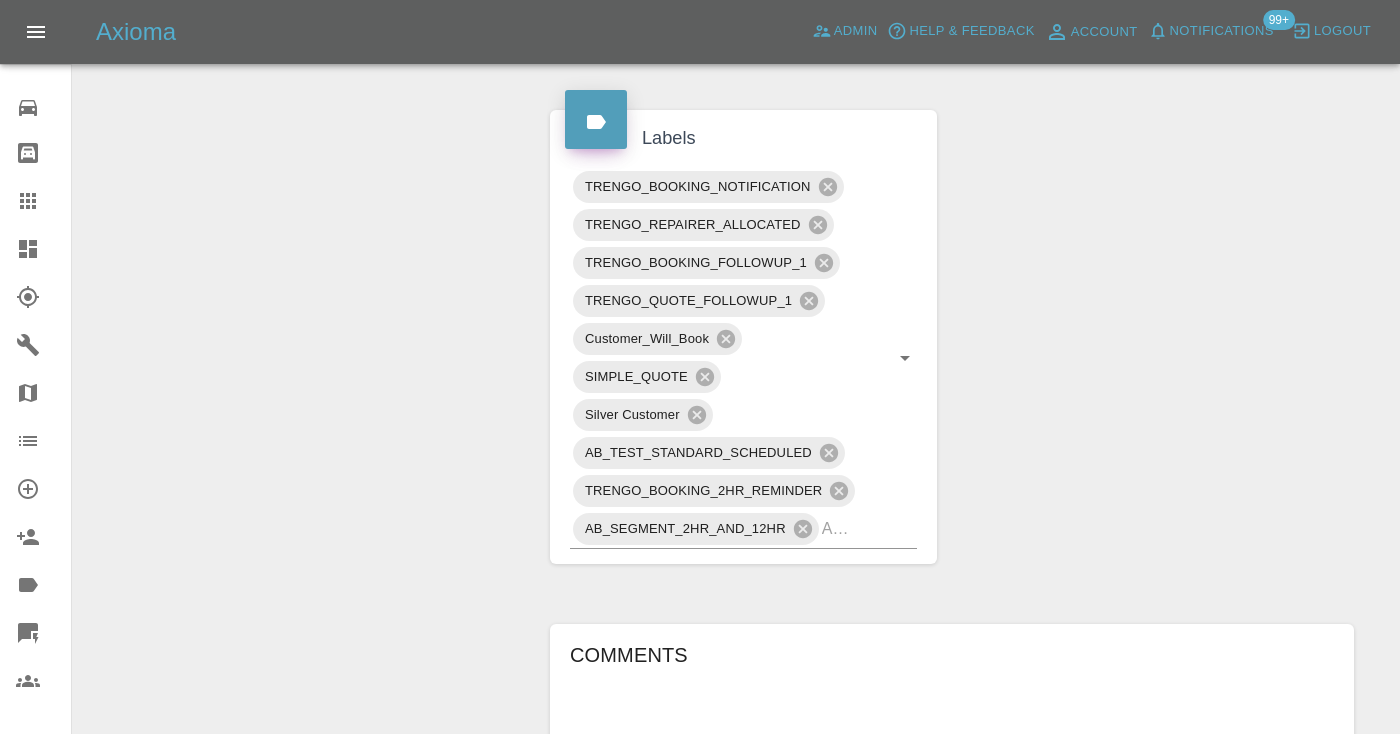 click on "Change Repairer Modify Claim Modify Quote Rollback Submit Payment Archive" at bounding box center [304, 239] 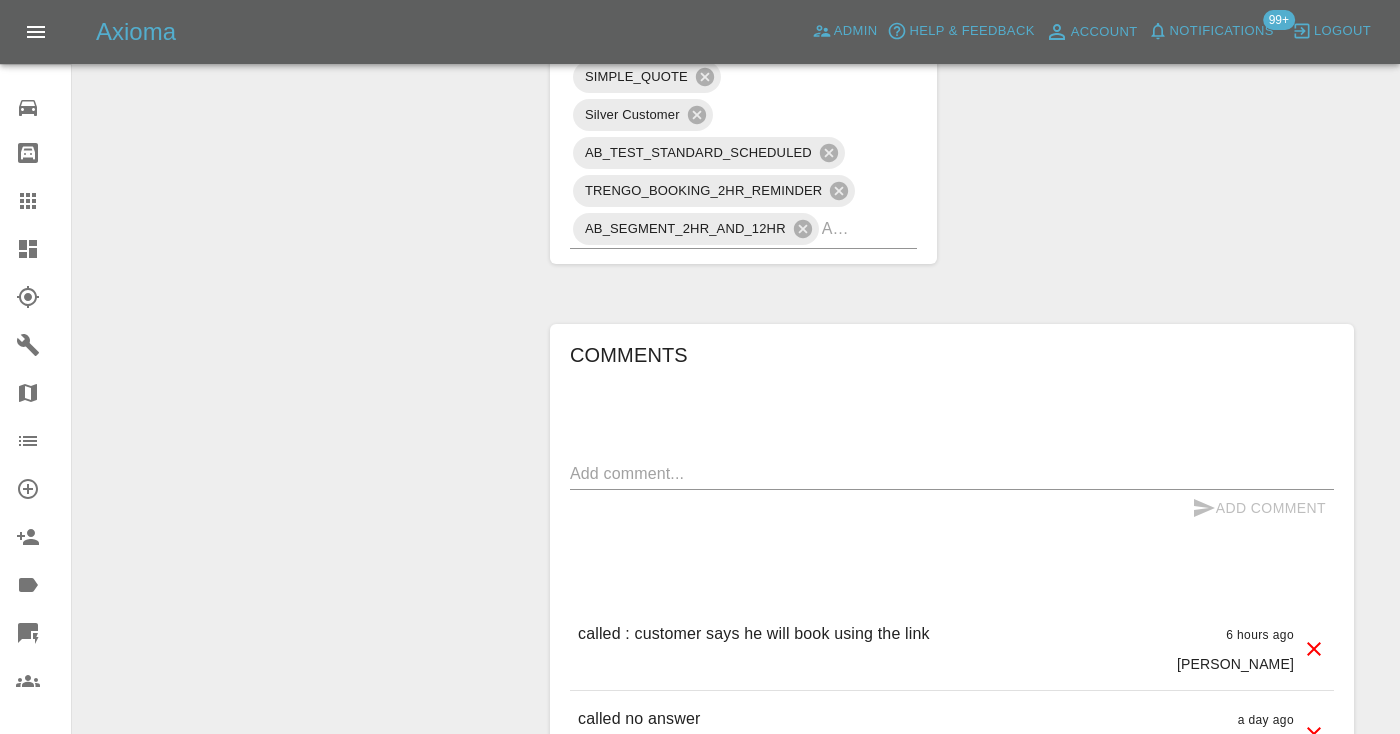scroll, scrollTop: 1390, scrollLeft: 0, axis: vertical 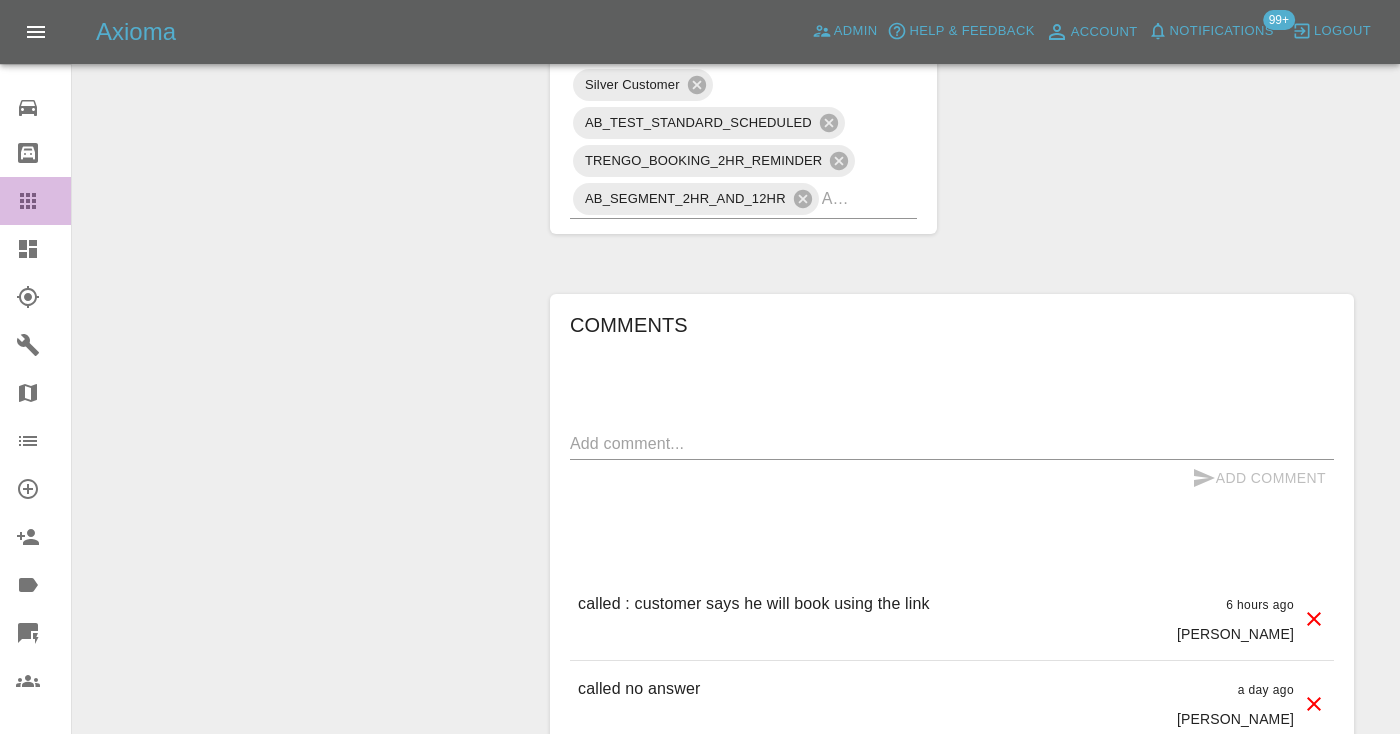click on "Claims" at bounding box center [35, 201] 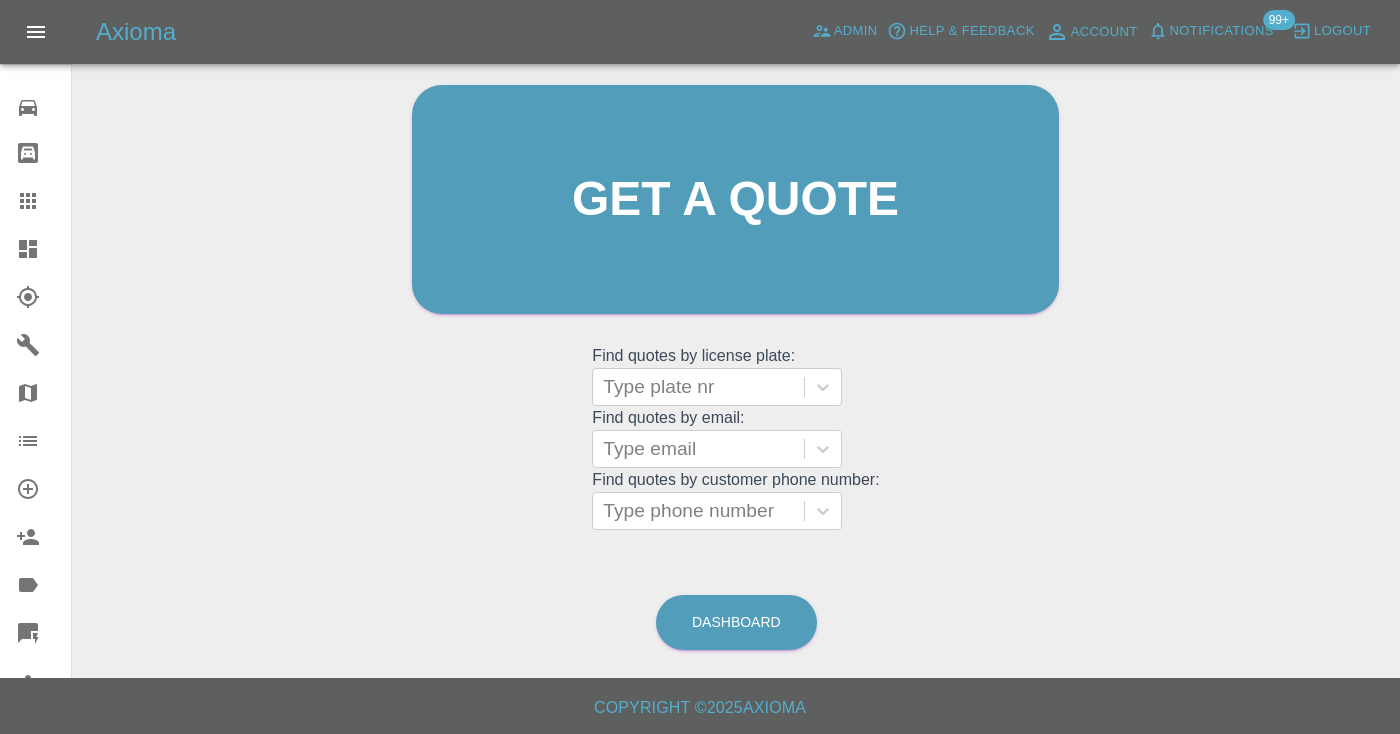 scroll, scrollTop: 135, scrollLeft: 0, axis: vertical 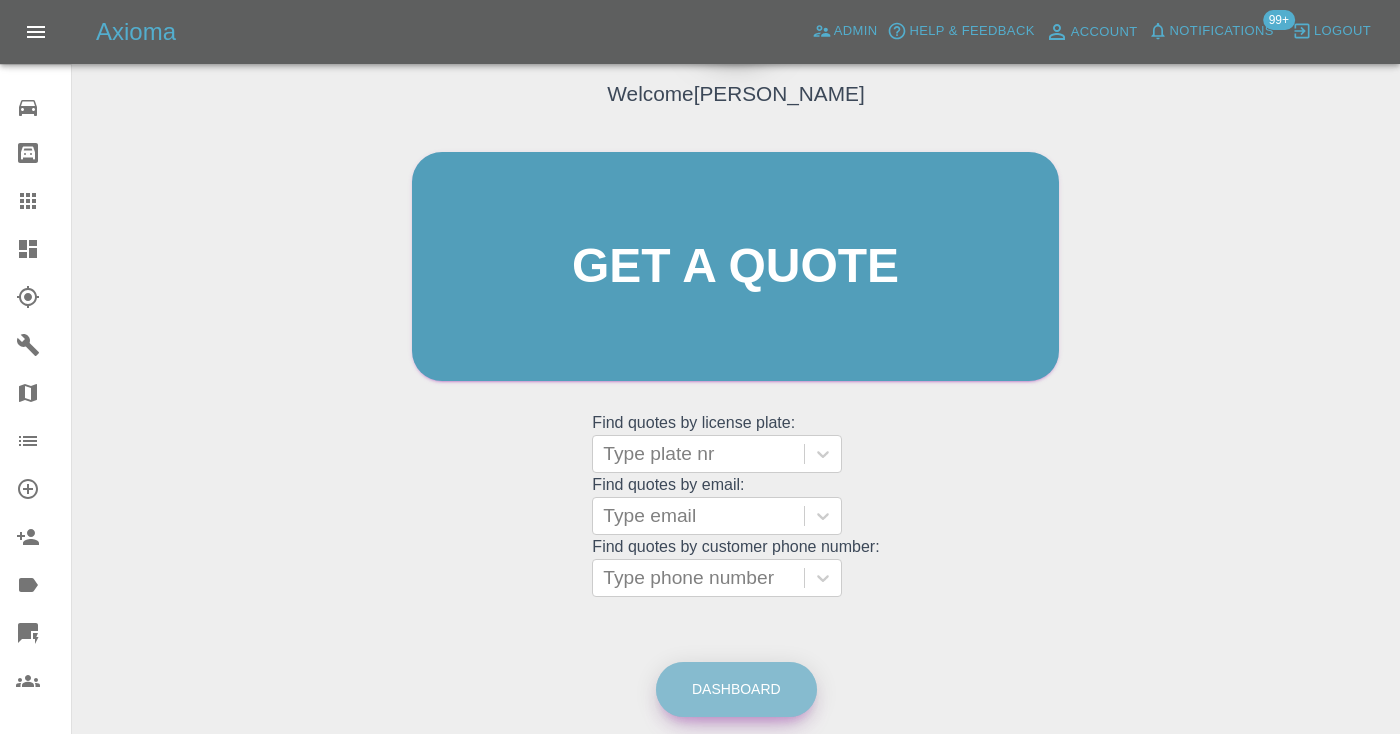 click on "Dashboard" at bounding box center [736, 689] 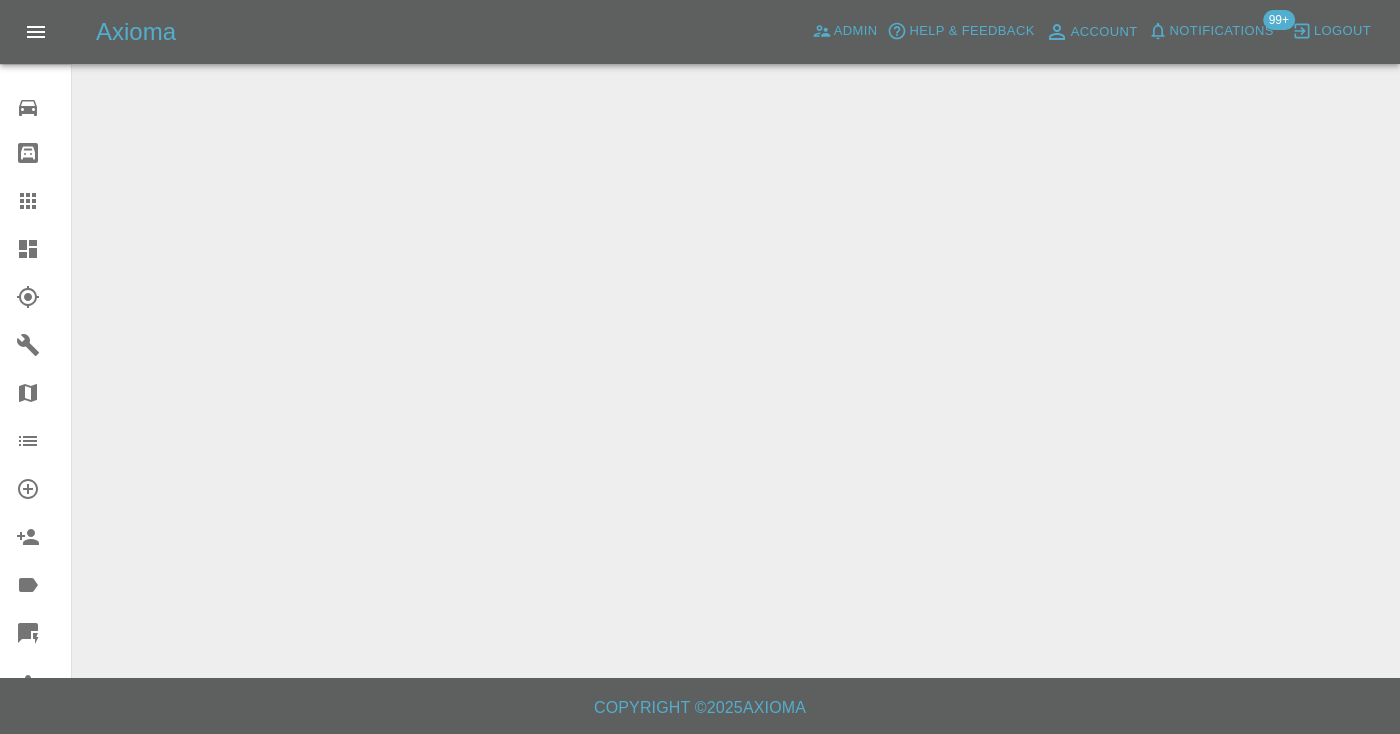 scroll, scrollTop: 0, scrollLeft: 0, axis: both 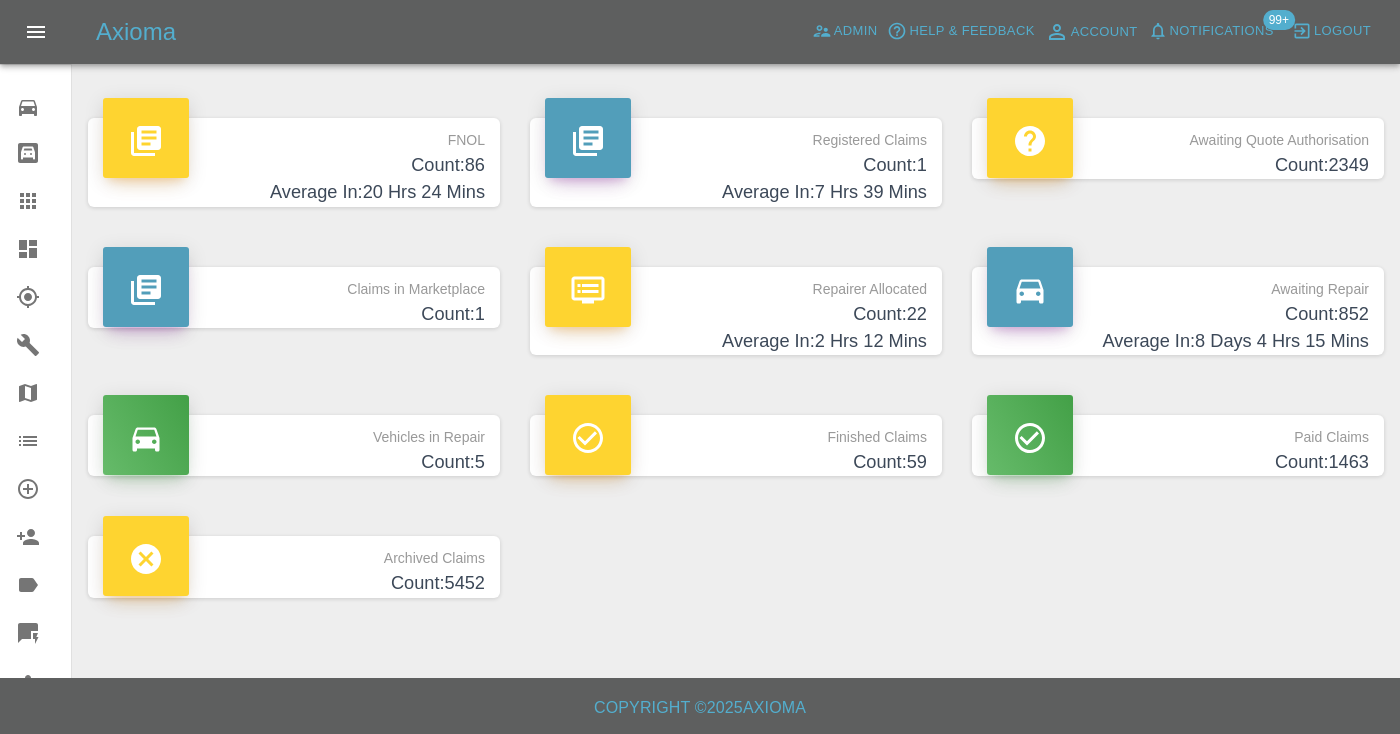 click on "Count:  852" at bounding box center (1178, 314) 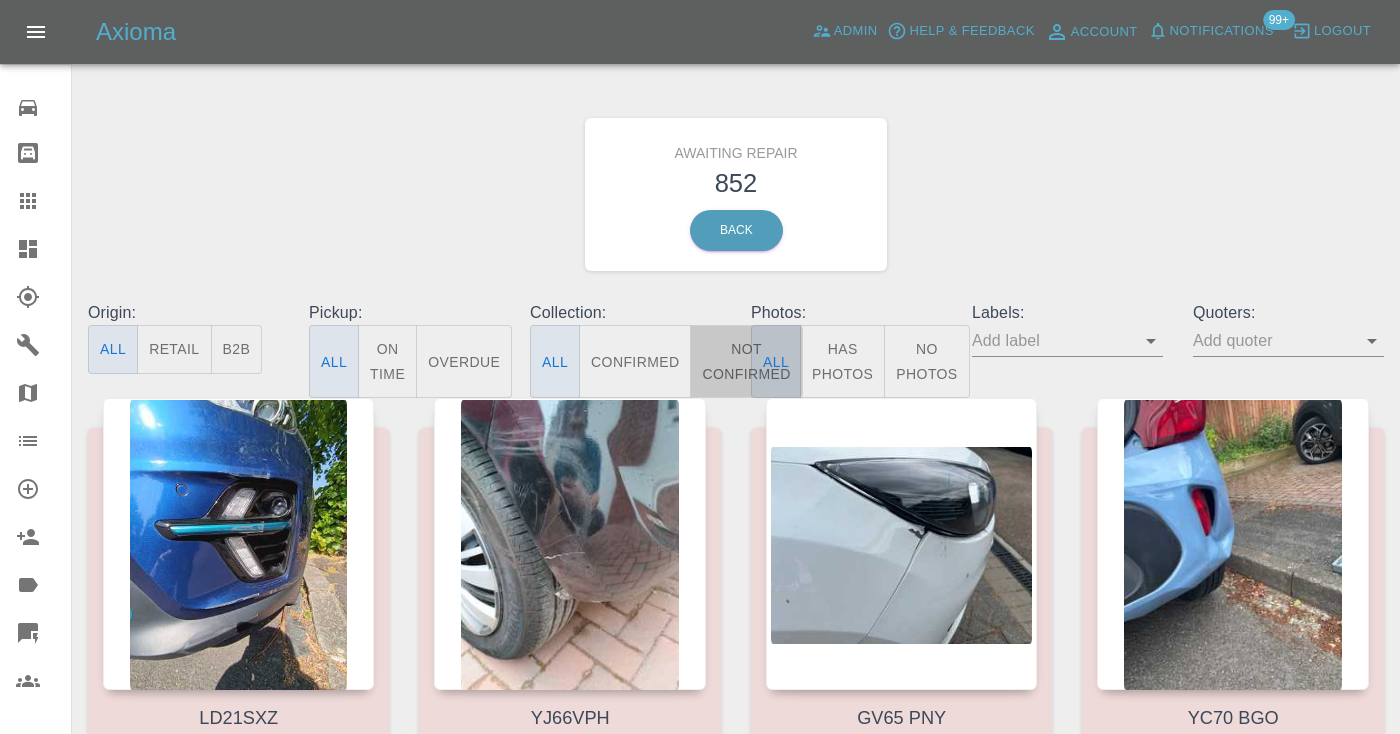 click on "Not Confirmed" at bounding box center (746, 361) 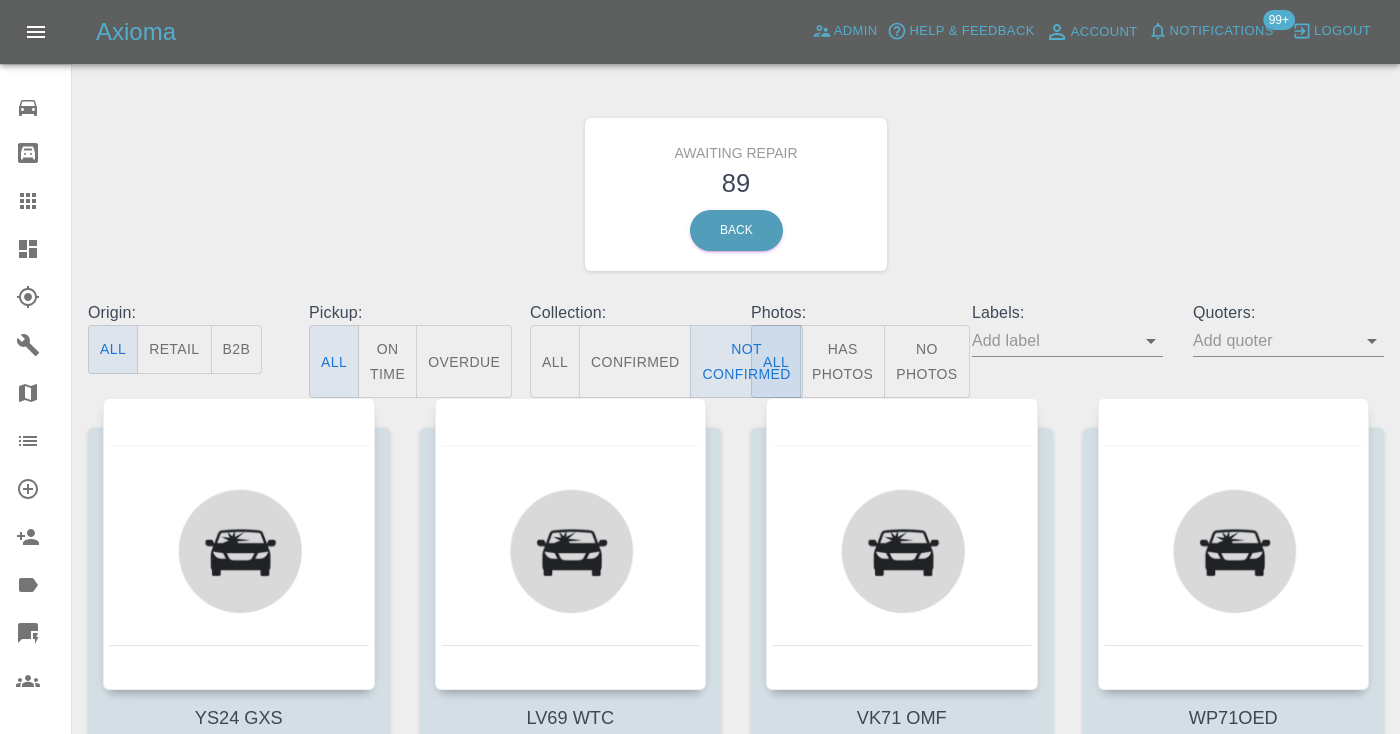 click on "Awaiting Repair 89 Back" at bounding box center (736, 194) 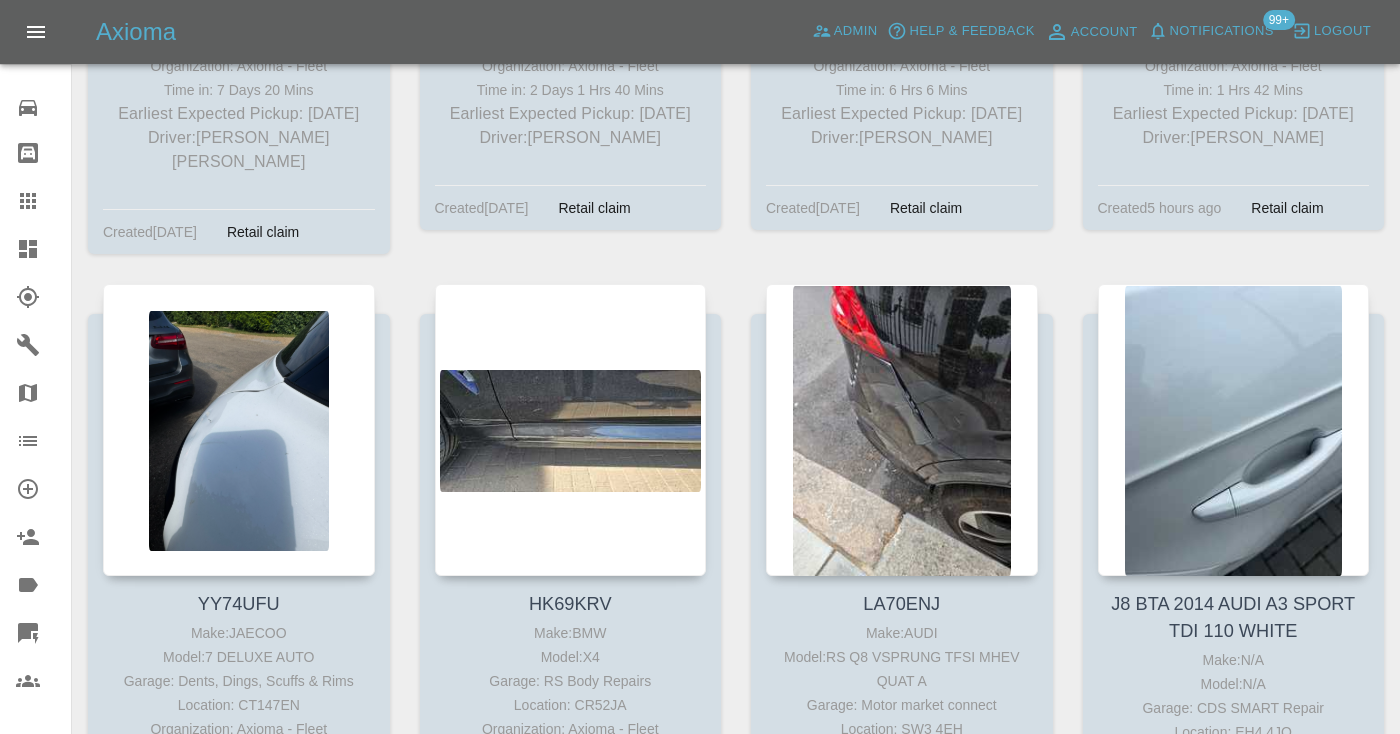scroll, scrollTop: 2752, scrollLeft: 0, axis: vertical 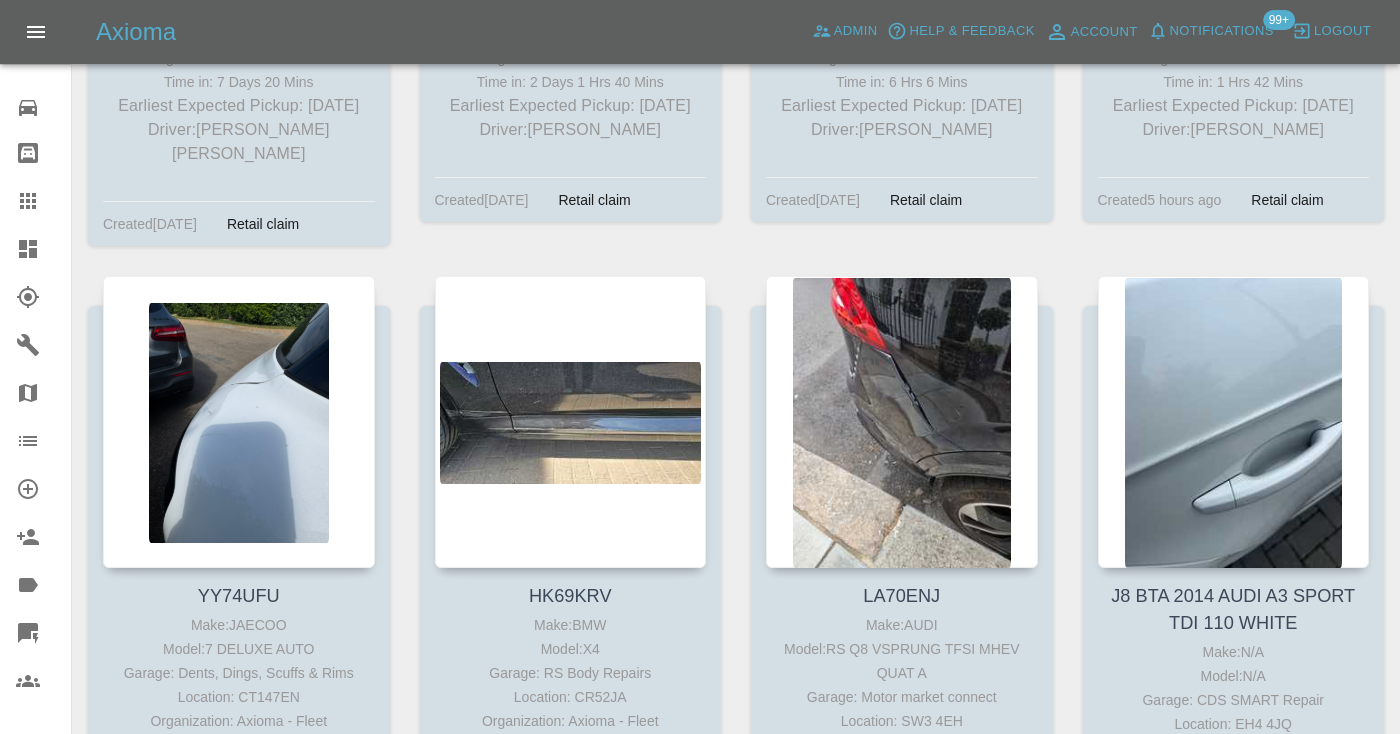 click 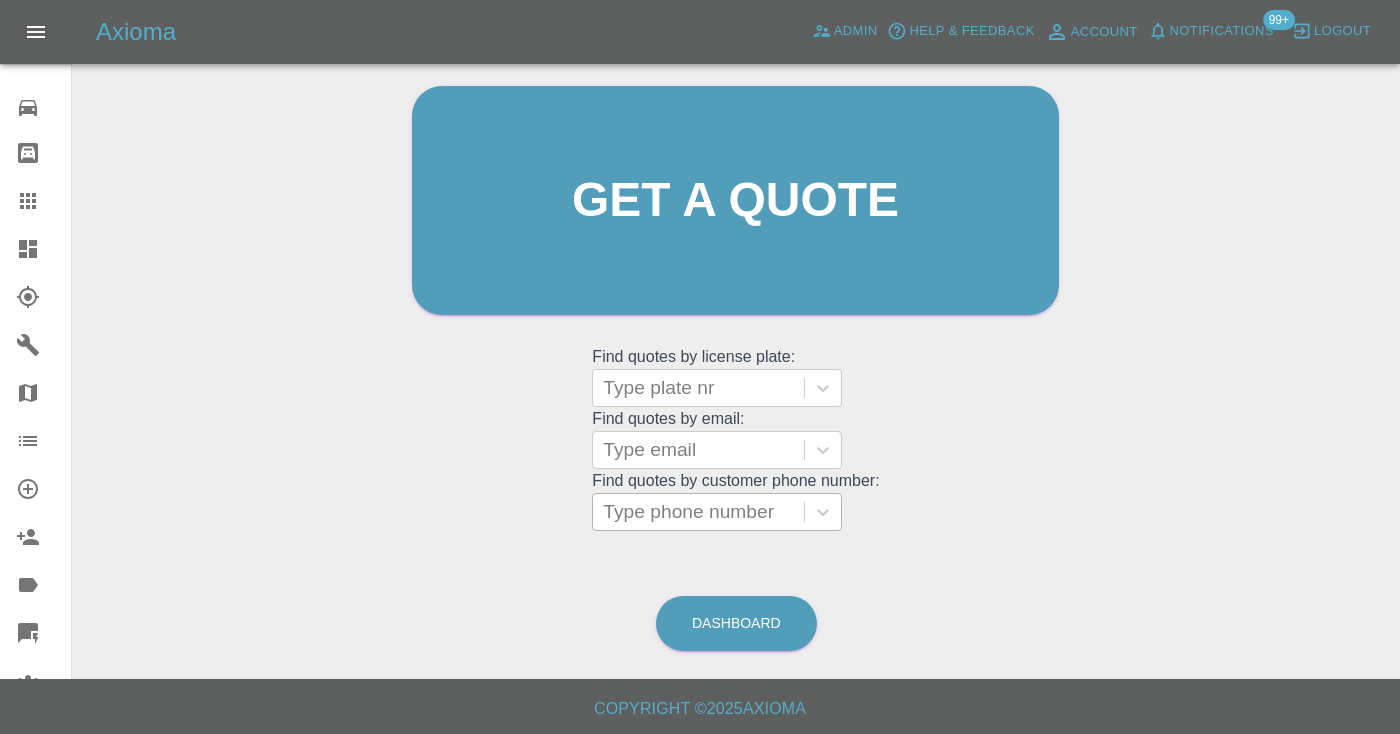 click on "Type phone number" at bounding box center (698, 512) 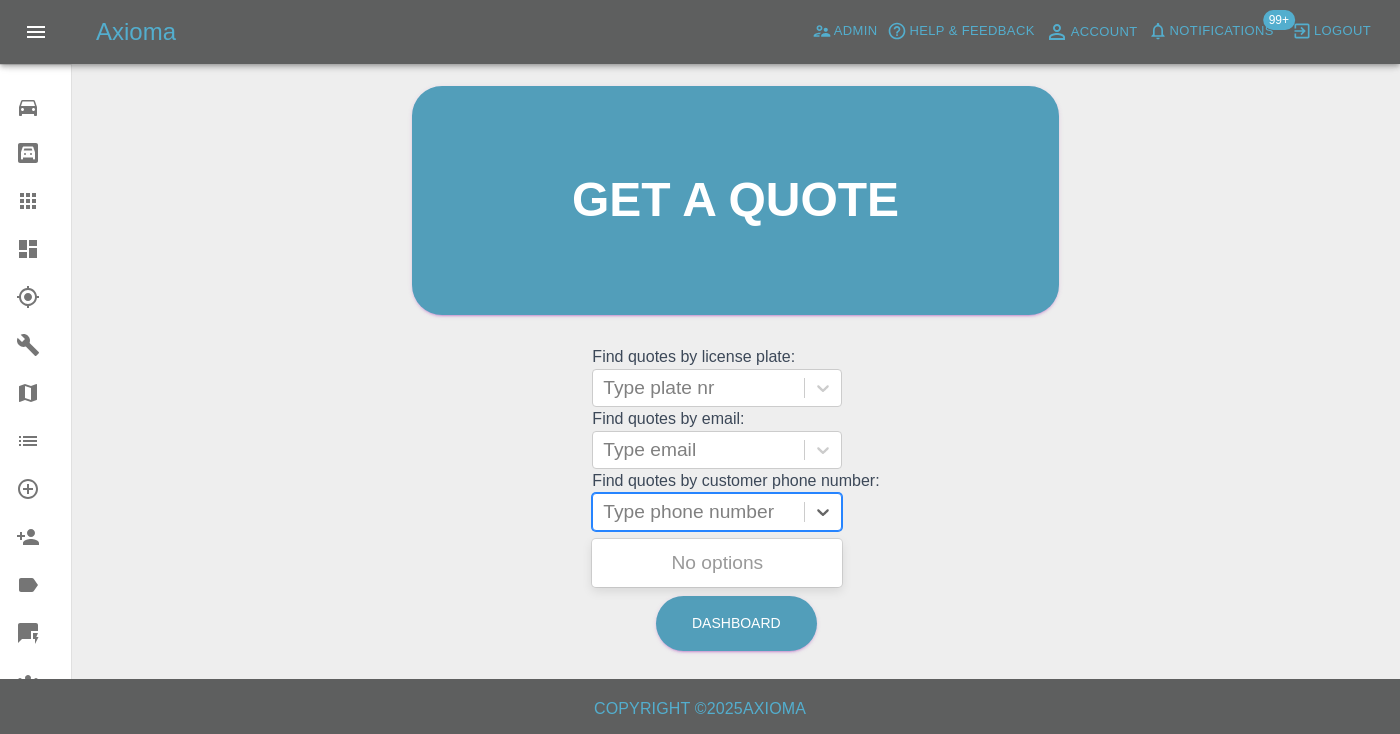 paste on "01614747799" 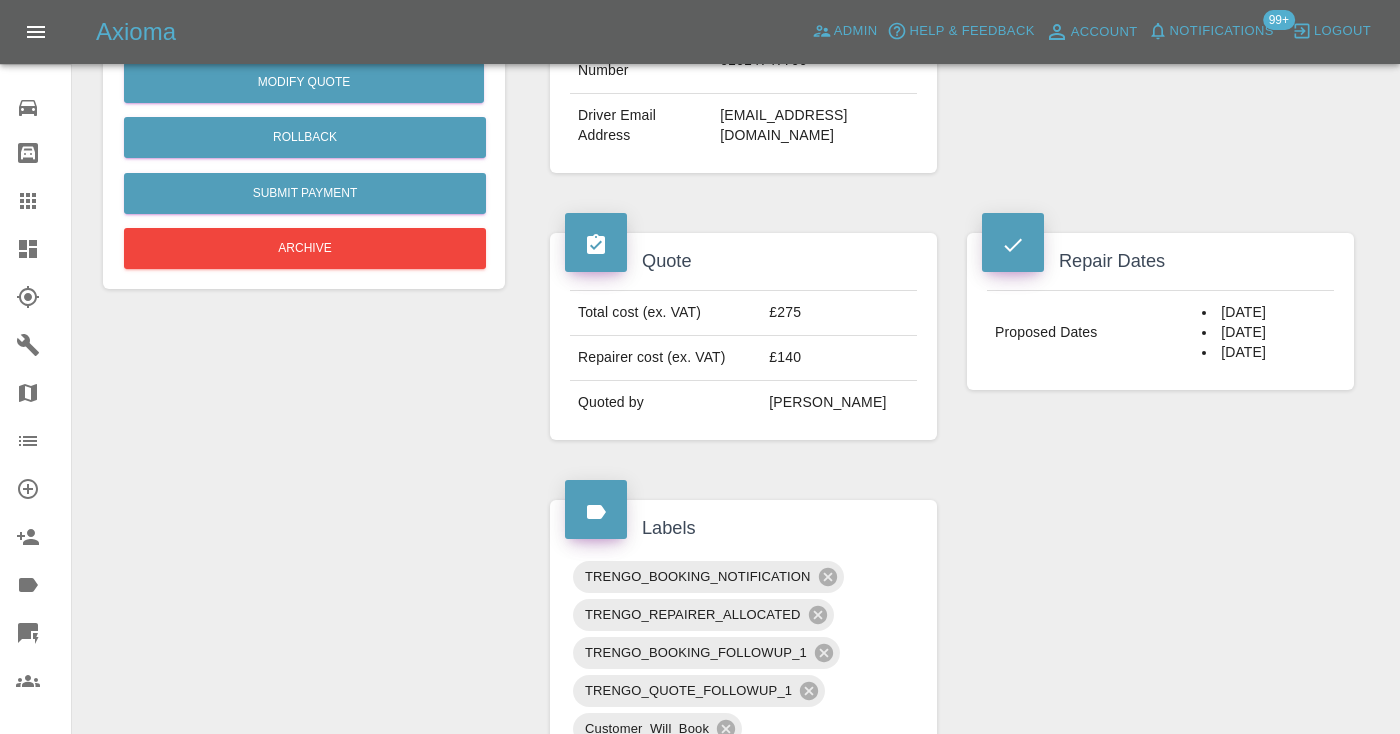 scroll, scrollTop: 607, scrollLeft: 0, axis: vertical 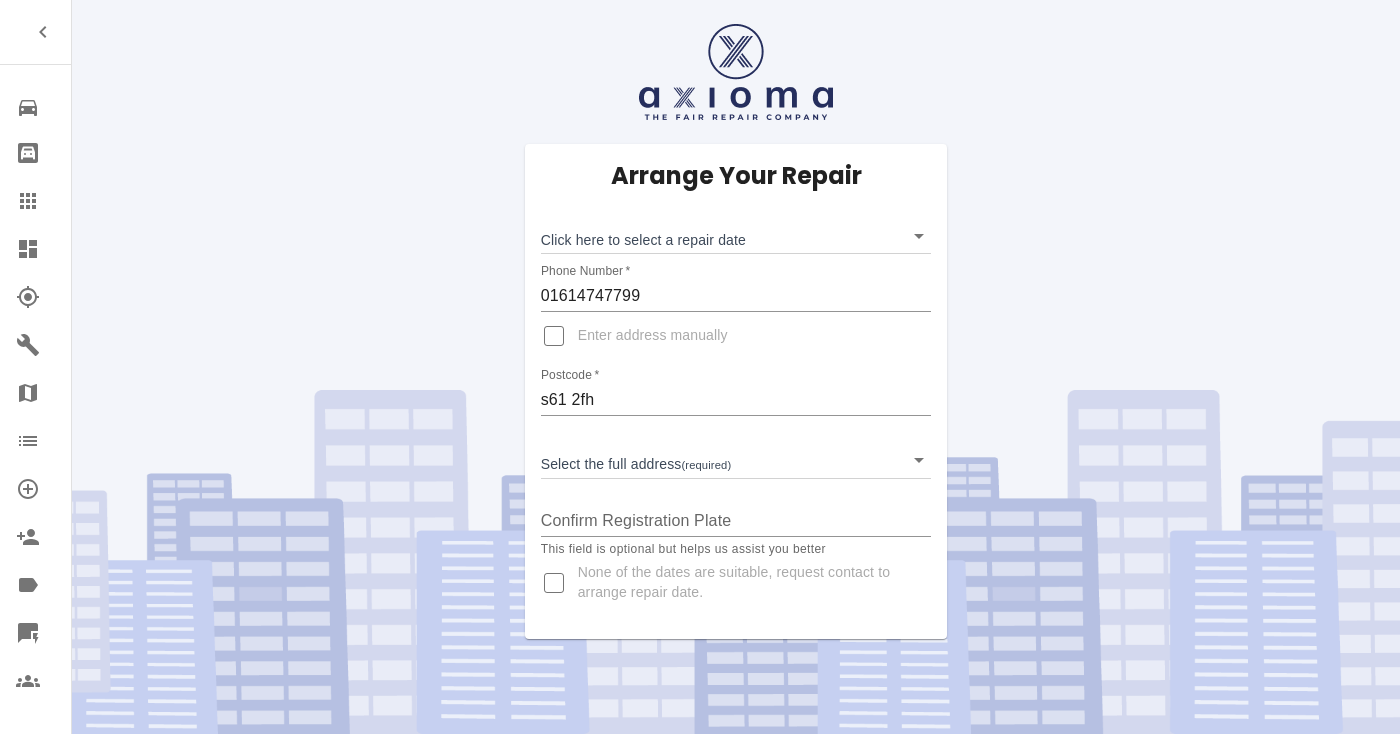 click on "Repair home Bodyshop home Claims Dashboard Explorer Garages Map Organization Create Organization Invite Admin Labels Quick Quote Users Arrange Your Repair Click here to select a repair date ​ Phone Number   * 01614747799 Enter address manually Postcode   * s61 2fh Select the full address  (required) ​ Confirm Registration Plate This field is optional but helps us assist you better None of the dates are suitable, request contact to arrange repair date." at bounding box center [700, 367] 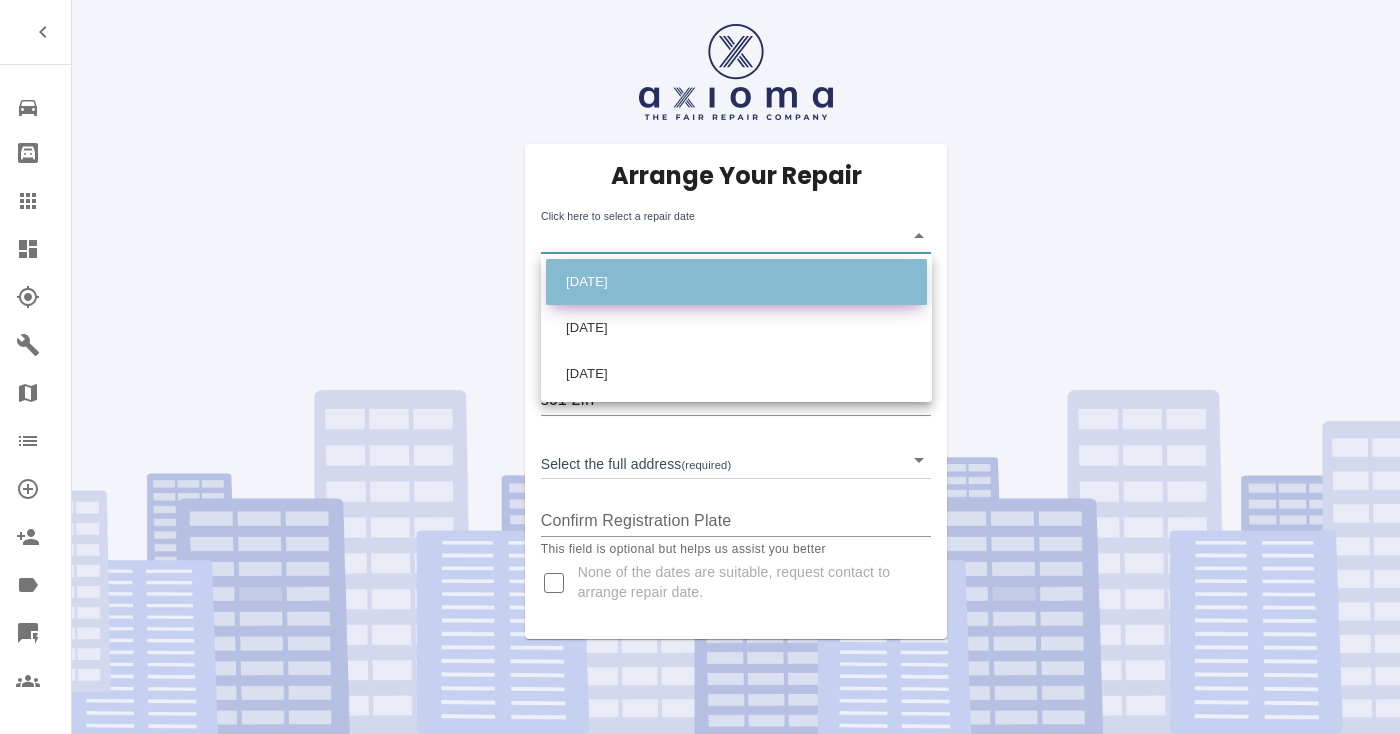 click on "[DATE]" at bounding box center [736, 282] 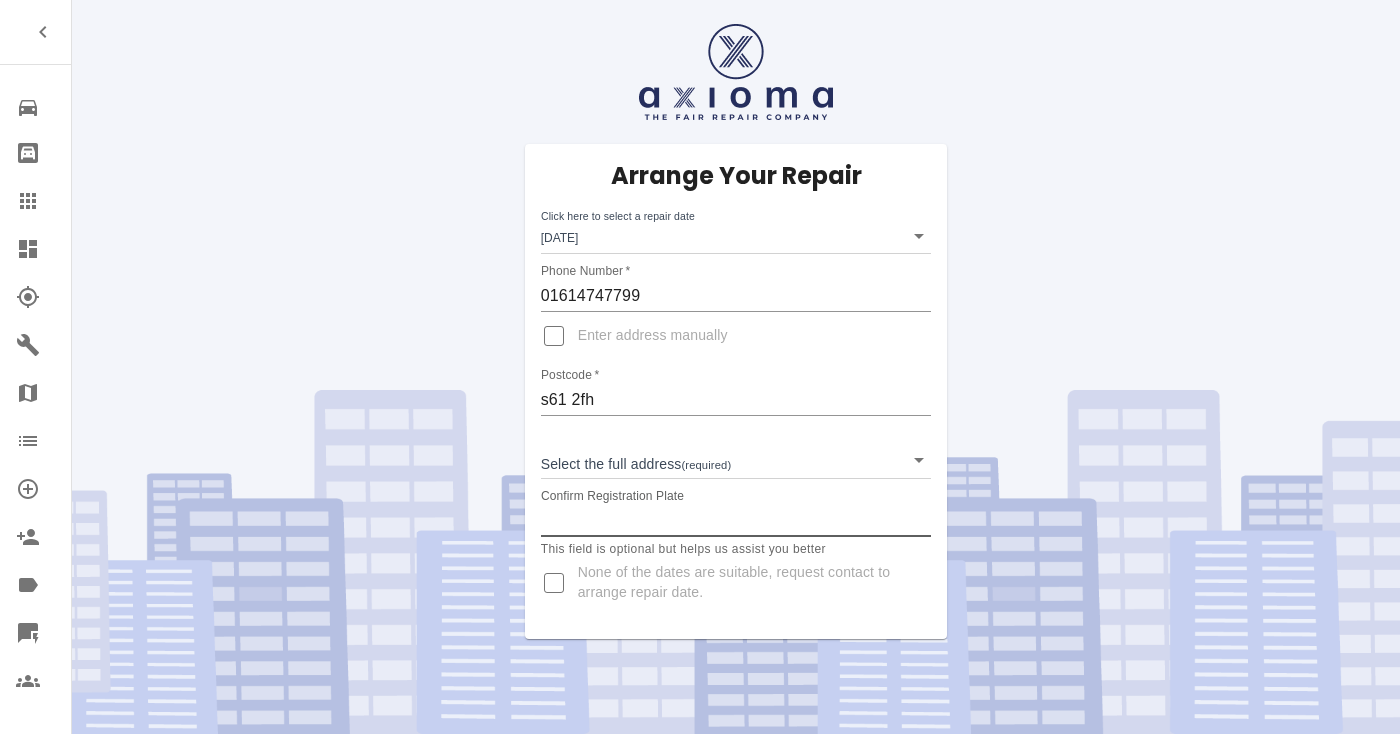 click on "Confirm Registration Plate" at bounding box center (736, 521) 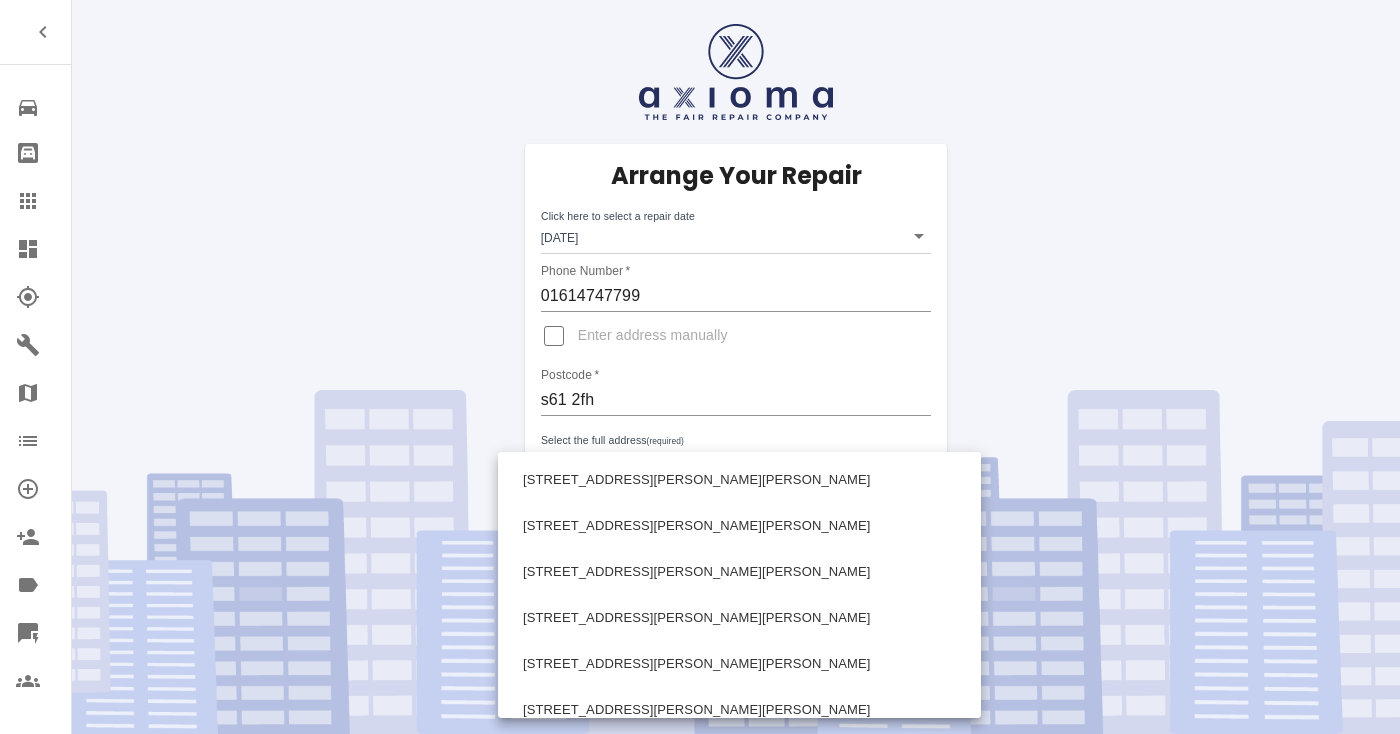 click on "Repair home Bodyshop home Claims Dashboard Explorer Garages Map Organization Create Organization Invite Admin Labels Quick Quote Users Arrange Your Repair Click here to select a repair date [DATE] [DATE]T00:00:00.000Z Phone Number   * 01614747799 Enter address manually Postcode   * s61 2fh Select the full address  (required) ​ Confirm Registration Plate This field is optional but helps us assist you better None of the dates are suitable, request contact to arrange repair date.
[GEOGRAPHIC_DATA][PERSON_NAME][PERSON_NAME] [GEOGRAPHIC_DATA][PERSON_NAME][PERSON_NAME] [GEOGRAPHIC_DATA][PERSON_NAME][PERSON_NAME] [GEOGRAPHIC_DATA][PERSON_NAME][PERSON_NAME] [GEOGRAPHIC_DATA][PERSON_NAME][PERSON_NAME] [GEOGRAPHIC_DATA] [GEOGRAPHIC_DATA][PERSON_NAME][PERSON_NAME] [GEOGRAPHIC_DATA] [GEOGRAPHIC_DATA][PERSON_NAME][PERSON_NAME] [GEOGRAPHIC_DATA] [GEOGRAPHIC_DATA][PERSON_NAME][PERSON_NAME], [GEOGRAPHIC_DATA]" at bounding box center (700, 367) 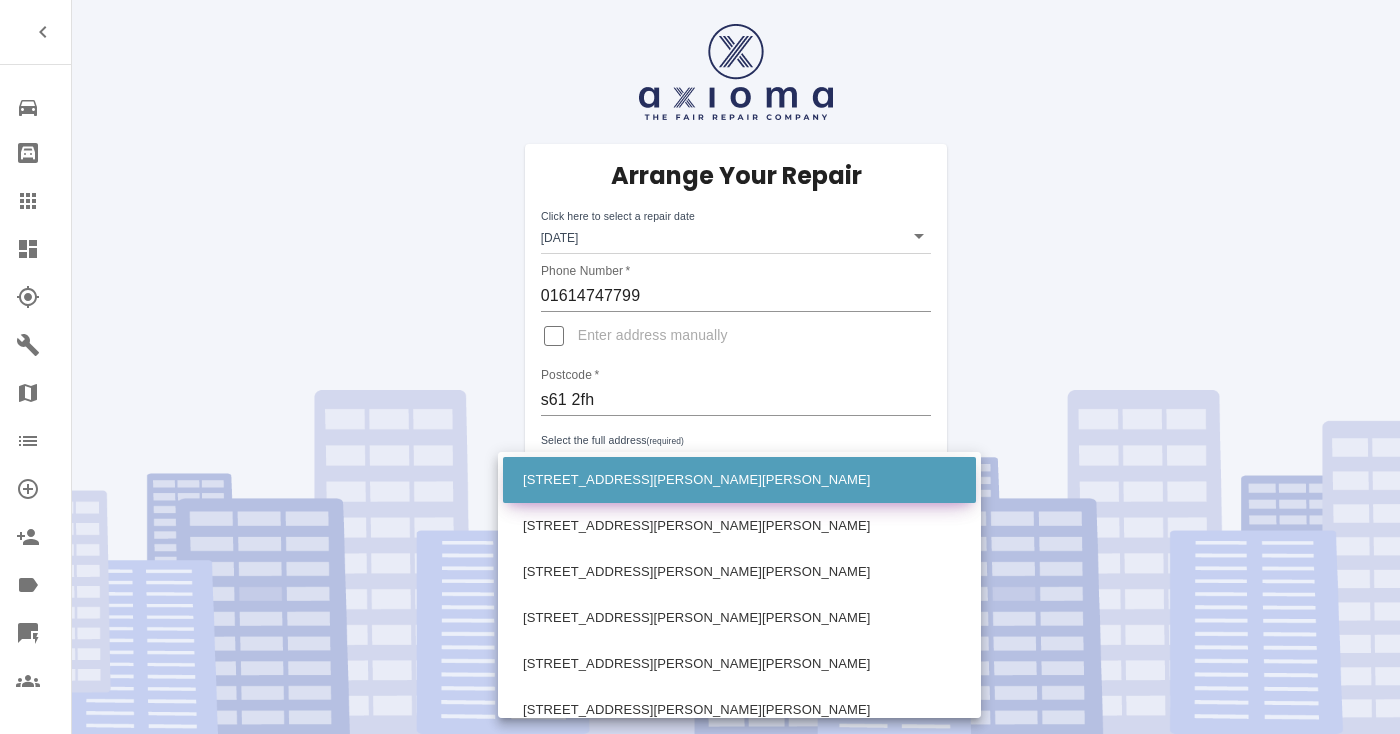 click on "[STREET_ADDRESS][PERSON_NAME][PERSON_NAME]" at bounding box center (739, 480) 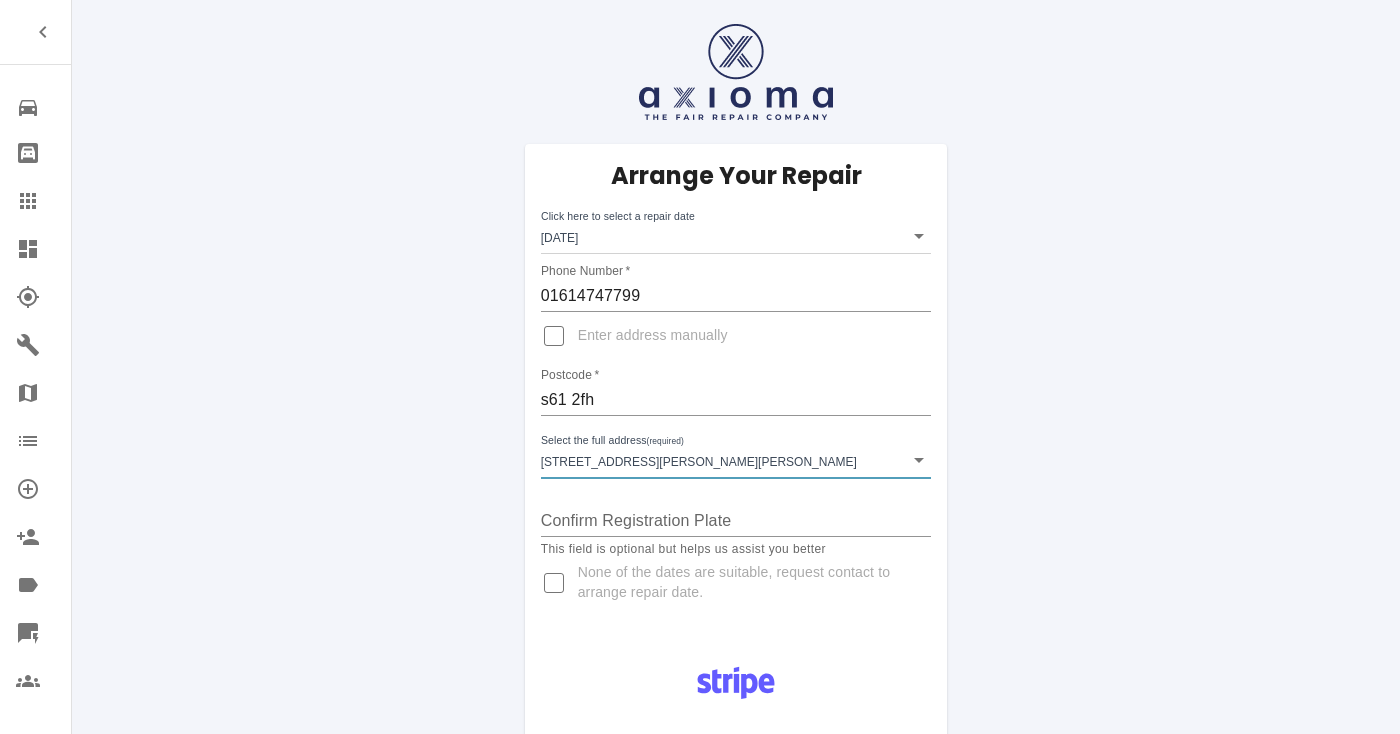 click on "Arrange Your Repair Click here to select a repair date [DATE] [DATE]T00:00:00.000Z Phone Number   * 01614747799 Enter address manually Postcode   * s61 2fh Select the full address  (required) [STREET_ADDRESS][GEOGRAPHIC_DATA][PERSON_NAME][PERSON_NAME][STREET_ADDRESS][PERSON_NAME][PERSON_NAME] Confirm Registration Plate This field is optional but helps us assist you better None of the dates are suitable, request contact to arrange repair date. Pay £38 Booking Fee Why we ask for a booking fee: Your body repair specialist will have booked out time for you and your vehicle in their working day and they need to make a living. If you decide to cancel your booking we will use this booking fee to reimburse the repairer for the time they lost making themselves available for you. This £38 fee will be deducted from your final bill upon completion of the works." at bounding box center [736, 756] 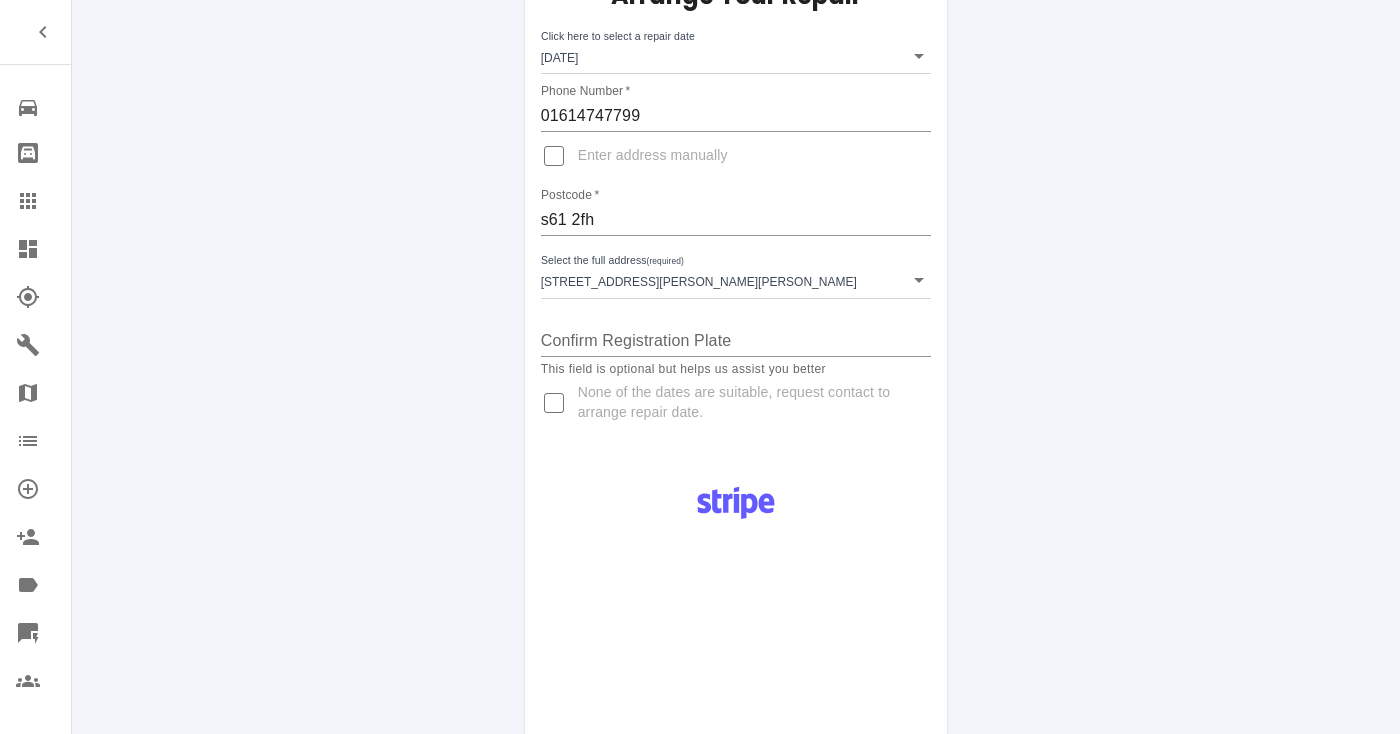 scroll, scrollTop: 187, scrollLeft: 0, axis: vertical 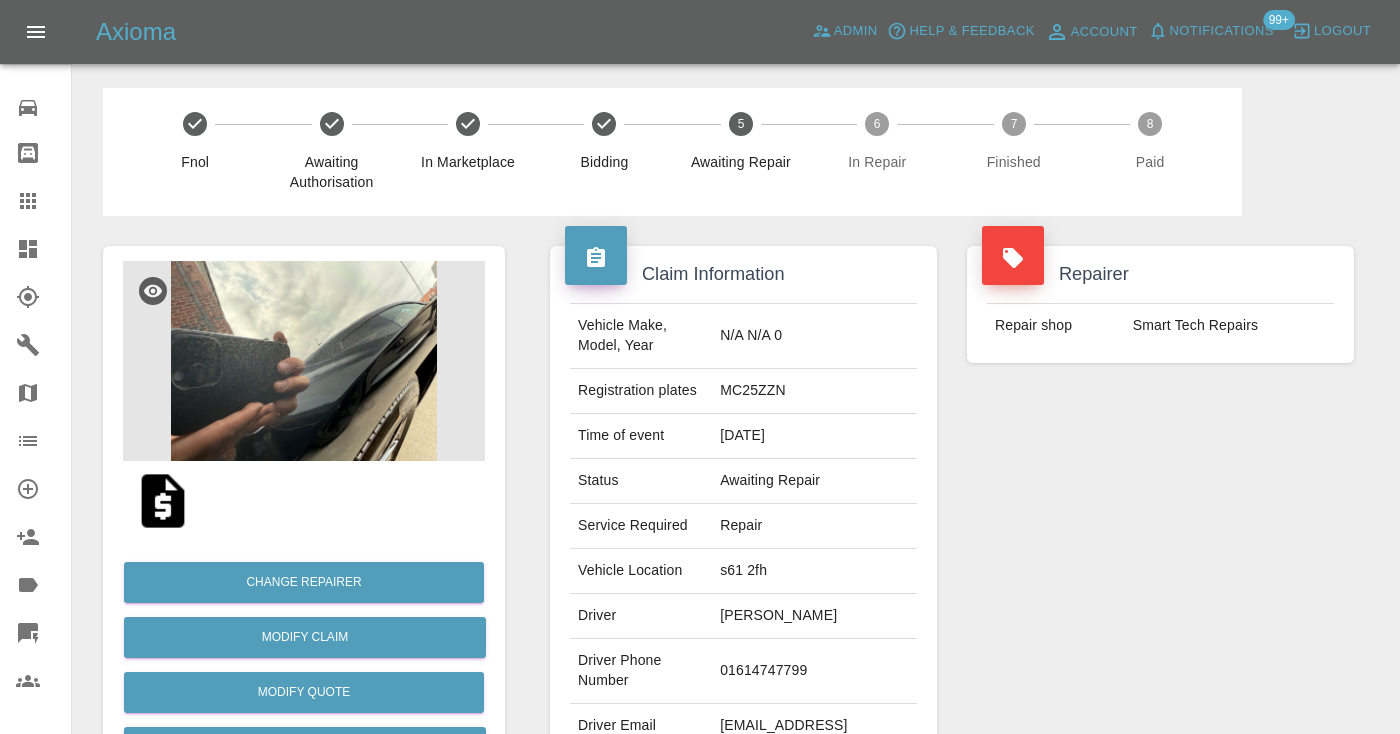 click on "Repairer Repair shop Smart Tech Repairs" at bounding box center (1160, 514) 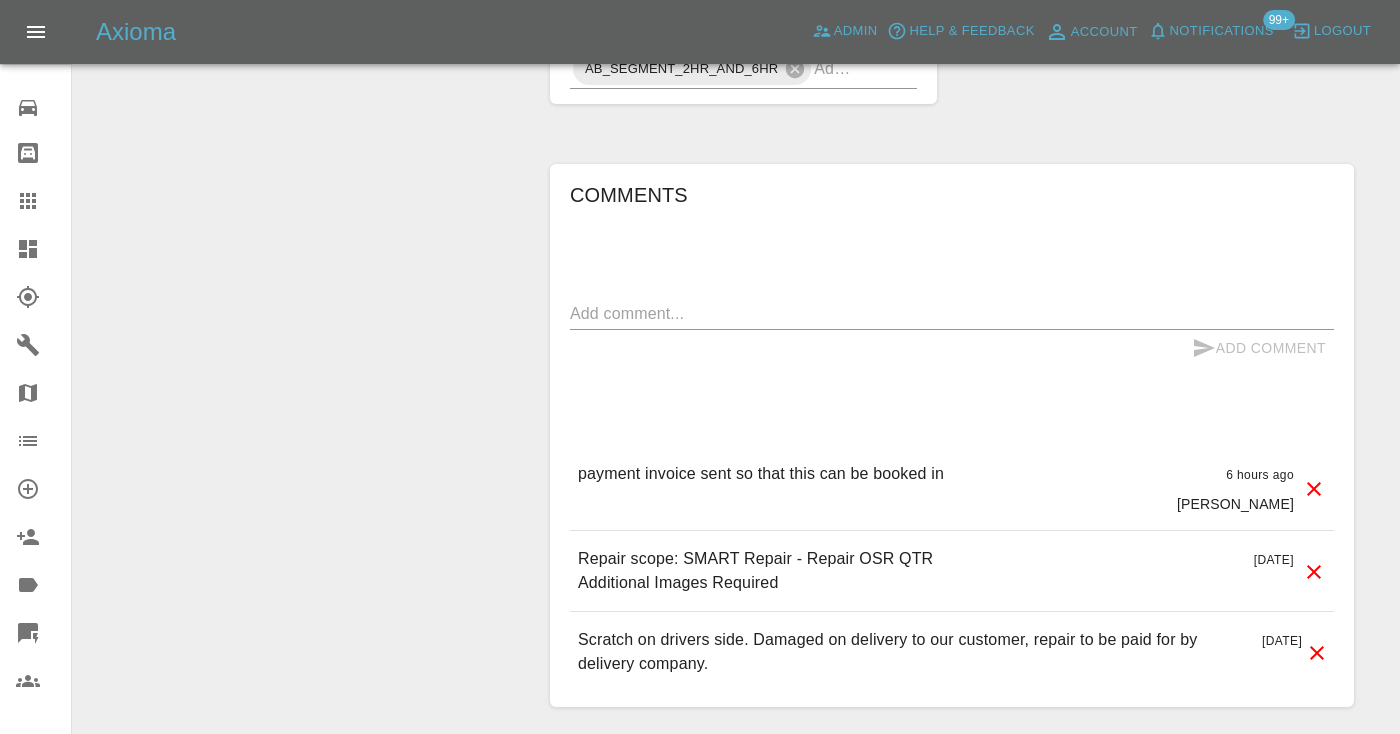 scroll, scrollTop: 1484, scrollLeft: 0, axis: vertical 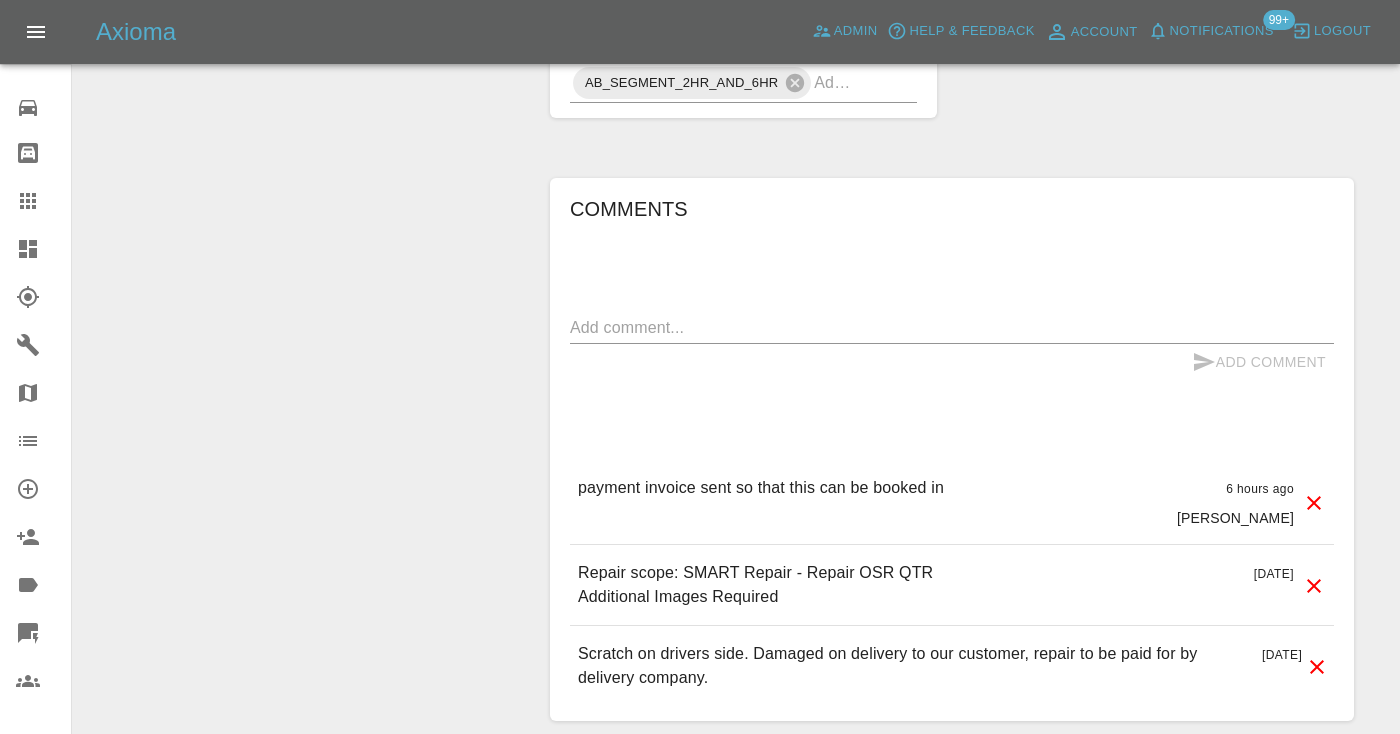 click 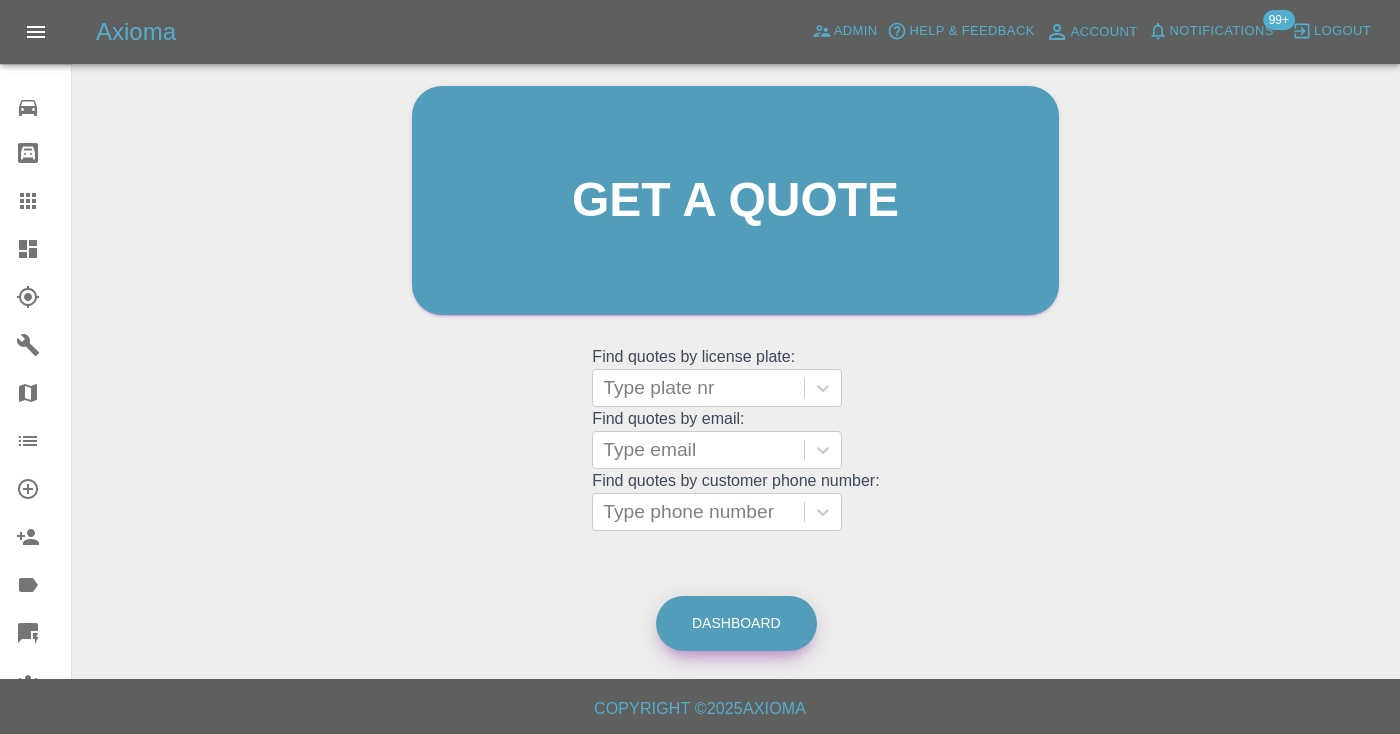 click on "Dashboard" at bounding box center [736, 623] 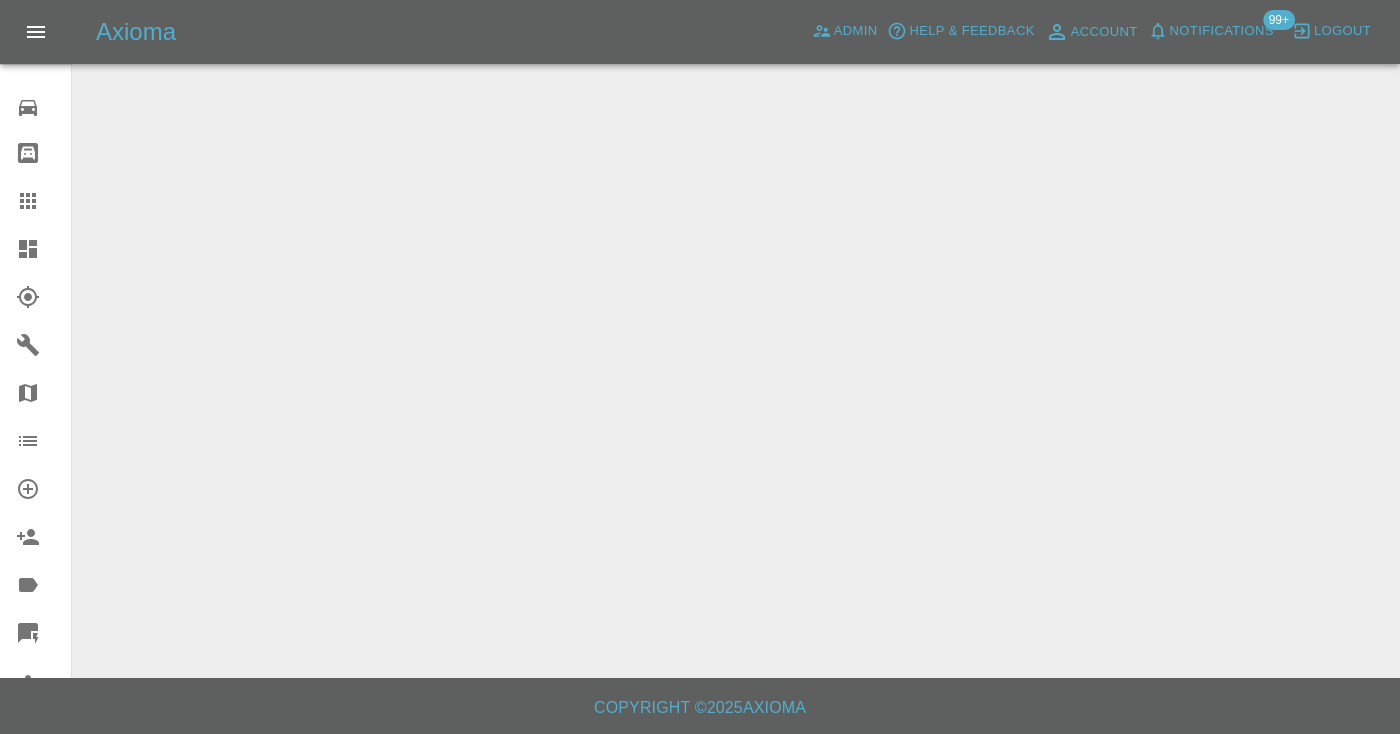 scroll, scrollTop: 0, scrollLeft: 0, axis: both 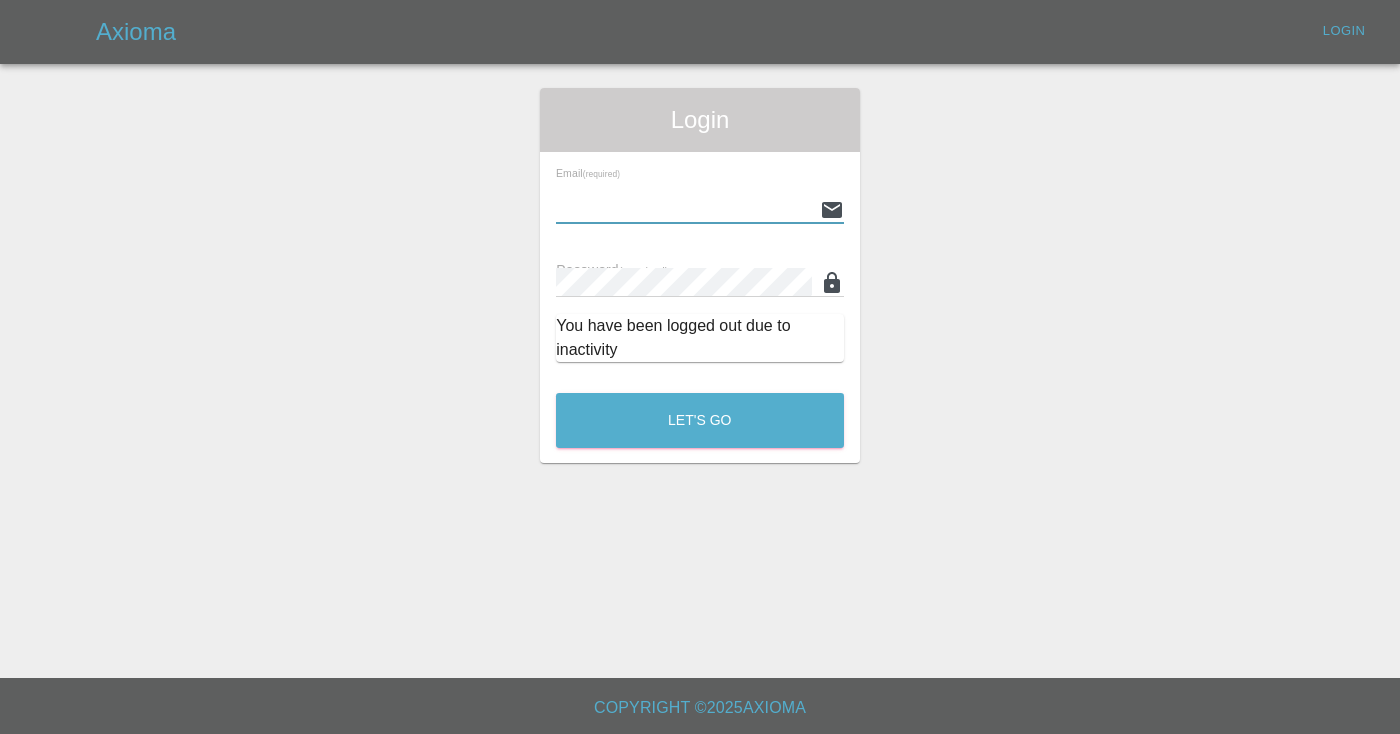 type on "[EMAIL_ADDRESS][DOMAIN_NAME]" 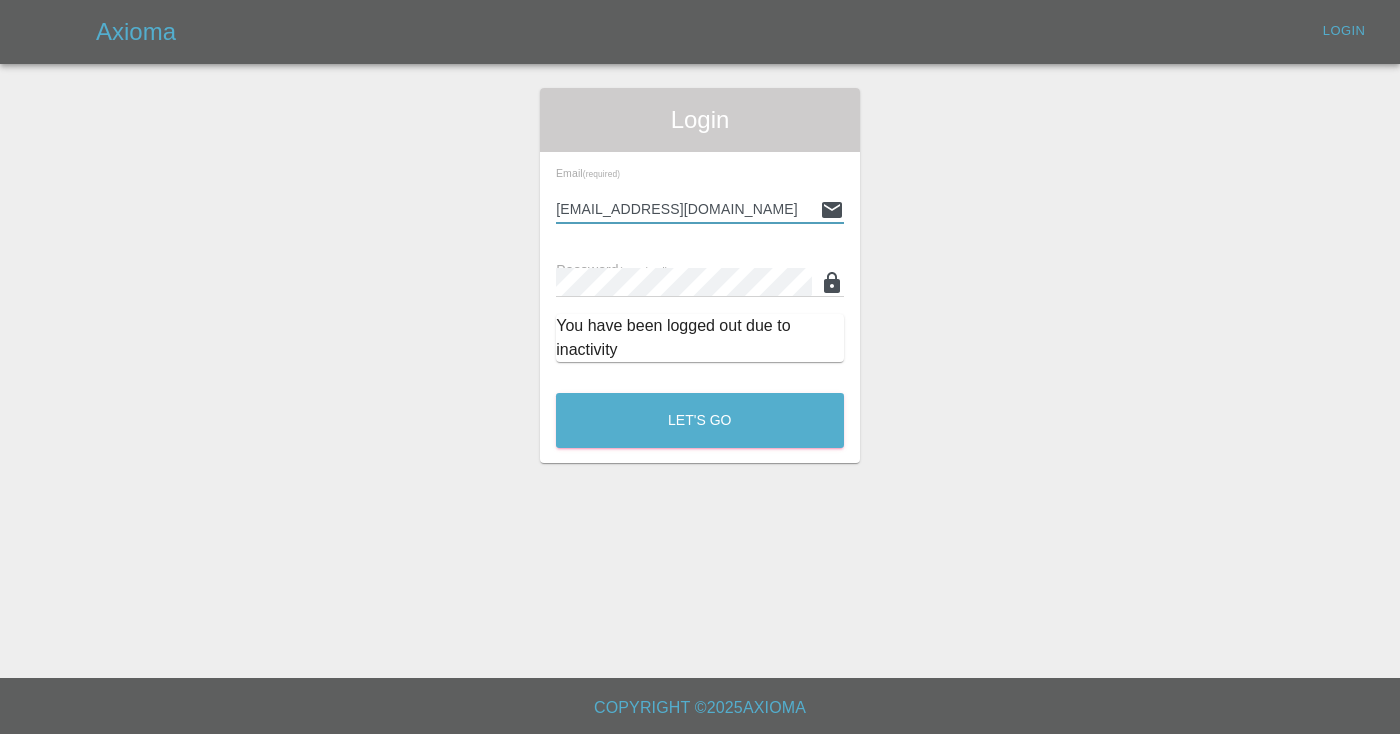 click on "Let's Go" at bounding box center (700, 420) 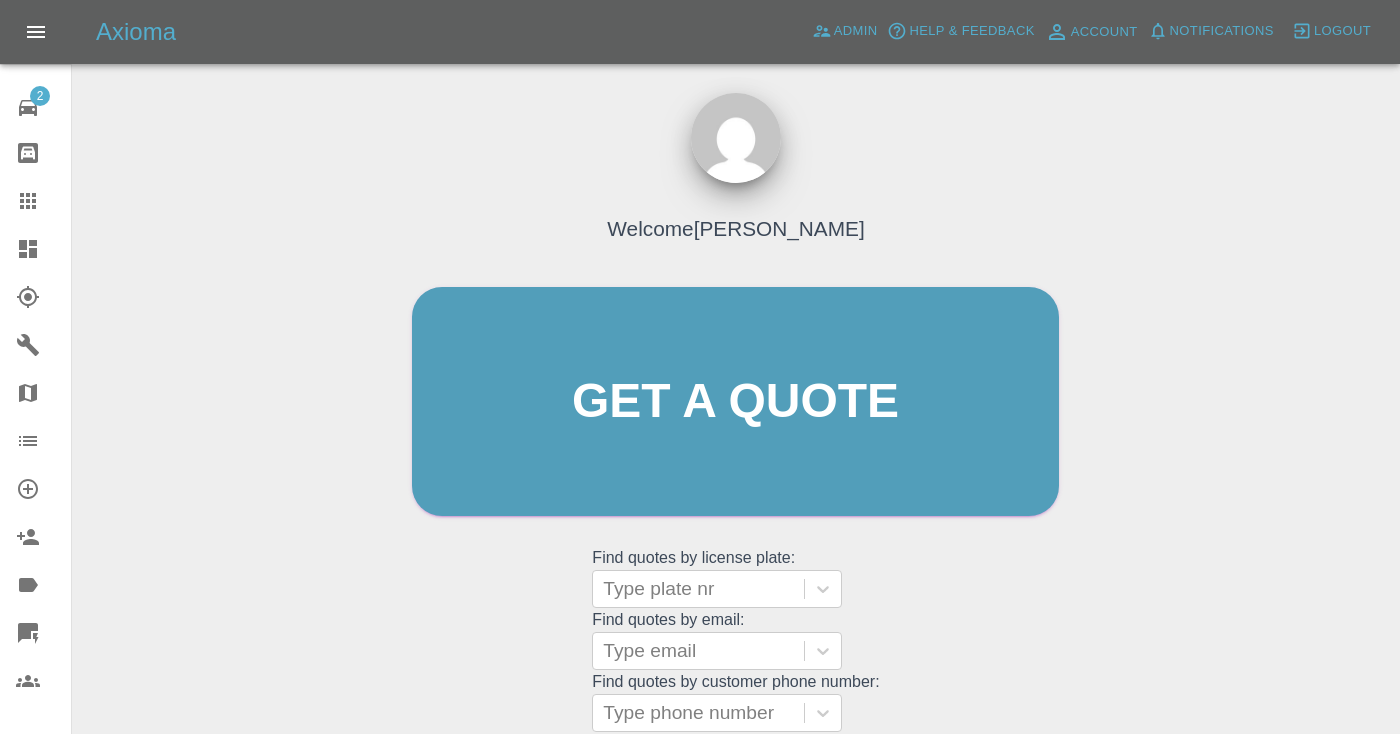 click on "Welcome  [PERSON_NAME] Get a quote Get a quote Find quotes by license plate: Type plate nr Find quotes by email: Type email Find quotes by customer phone number: Type phone number" at bounding box center [735, 440] 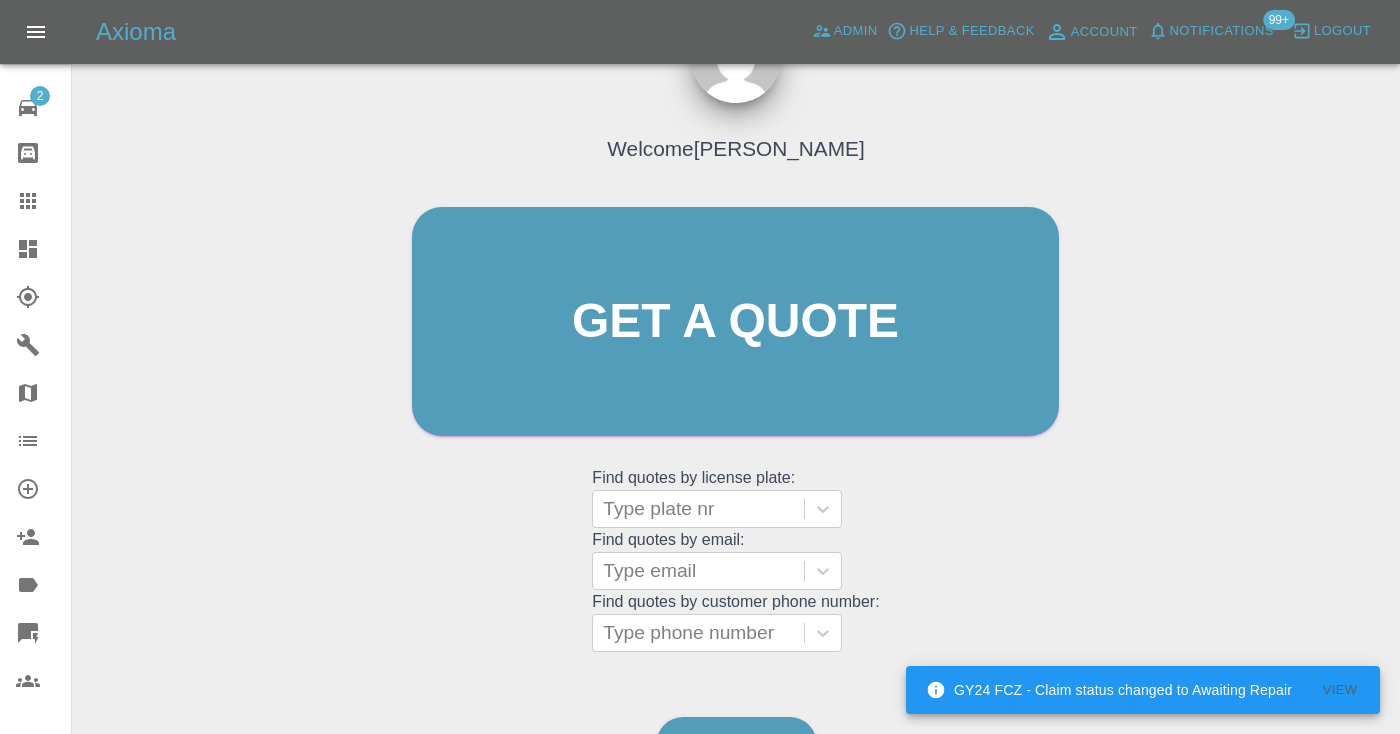 scroll, scrollTop: 206, scrollLeft: 0, axis: vertical 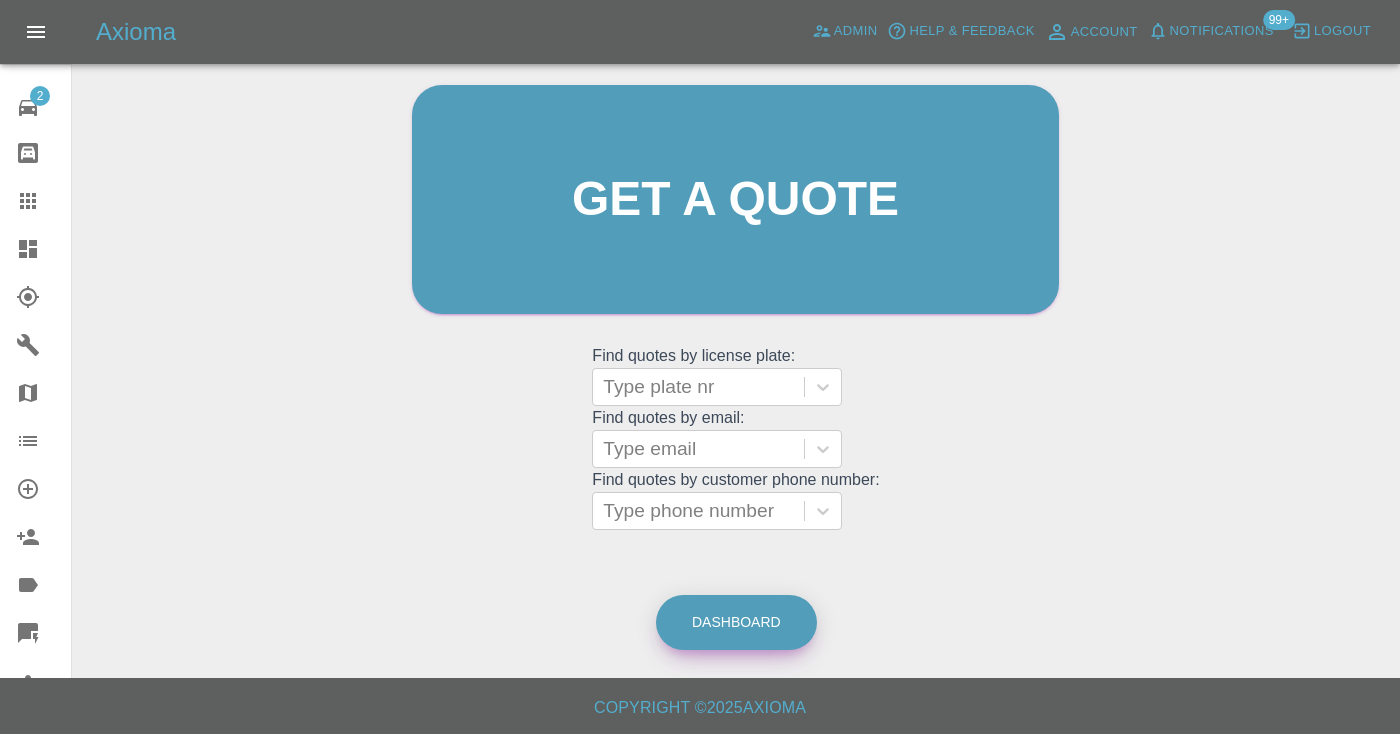 click on "Dashboard" at bounding box center [736, 622] 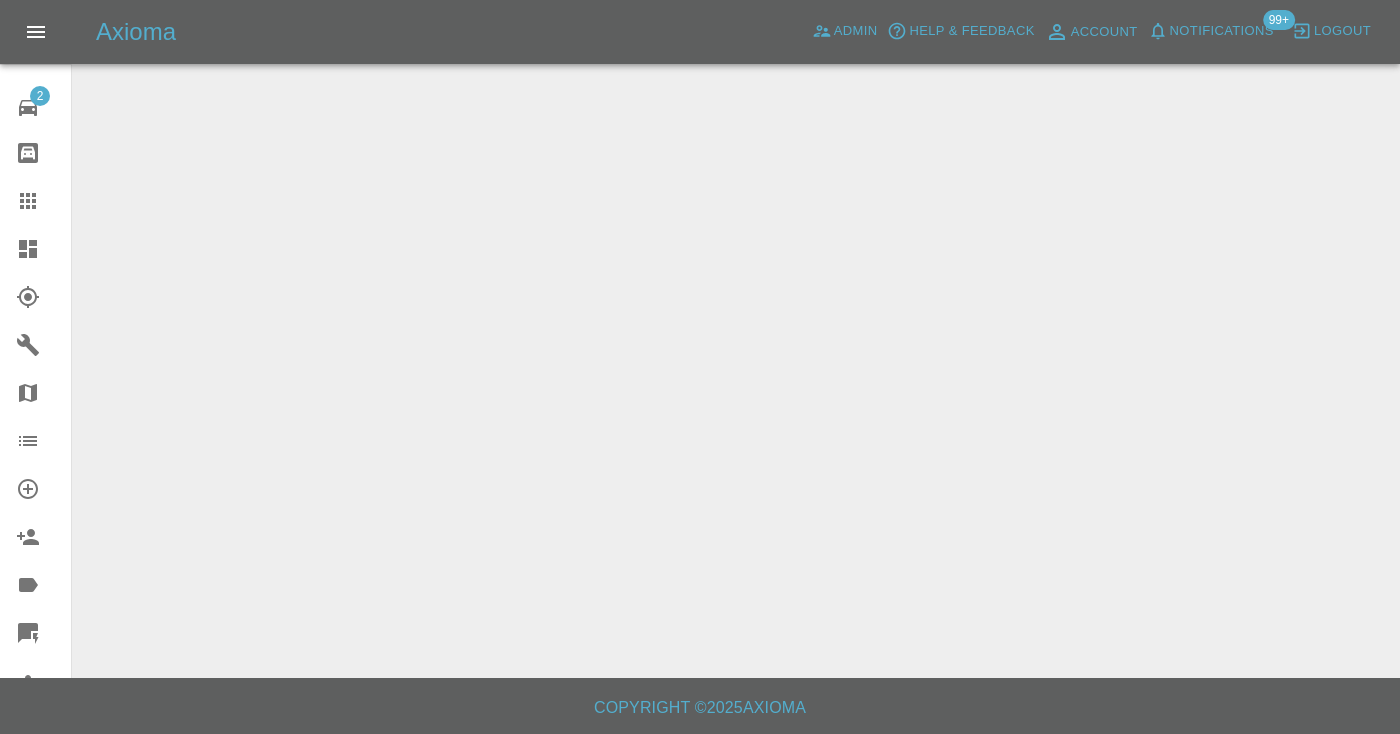 scroll, scrollTop: 0, scrollLeft: 0, axis: both 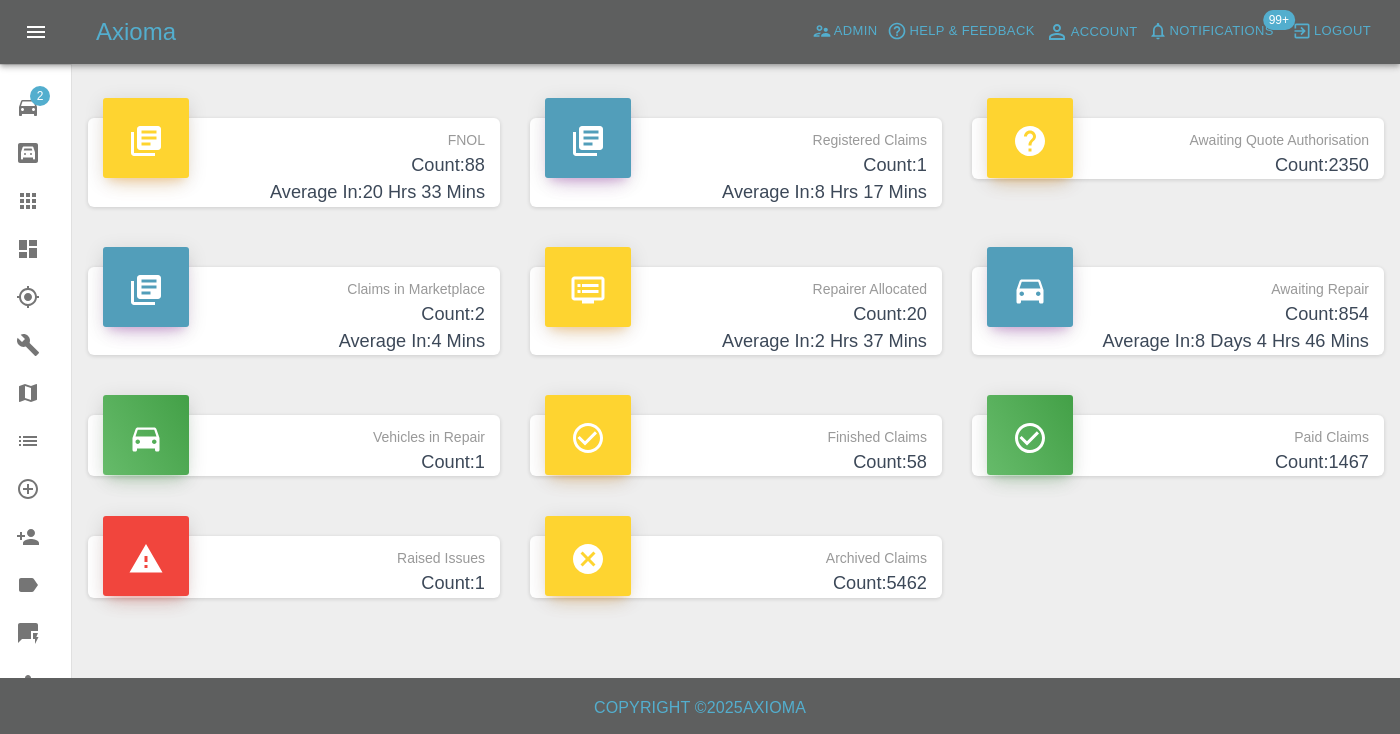 click on "Count:  854" at bounding box center [1178, 314] 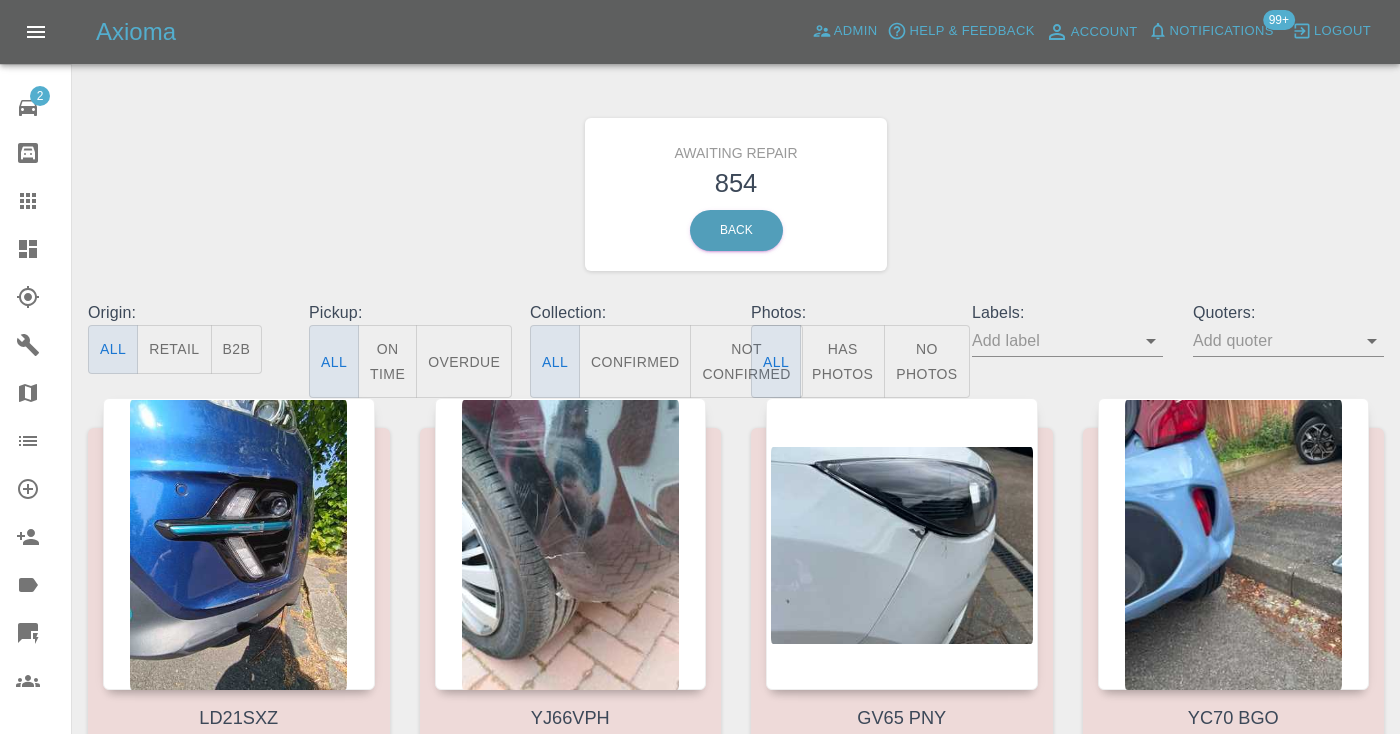 click on "Not Confirmed" at bounding box center [746, 361] 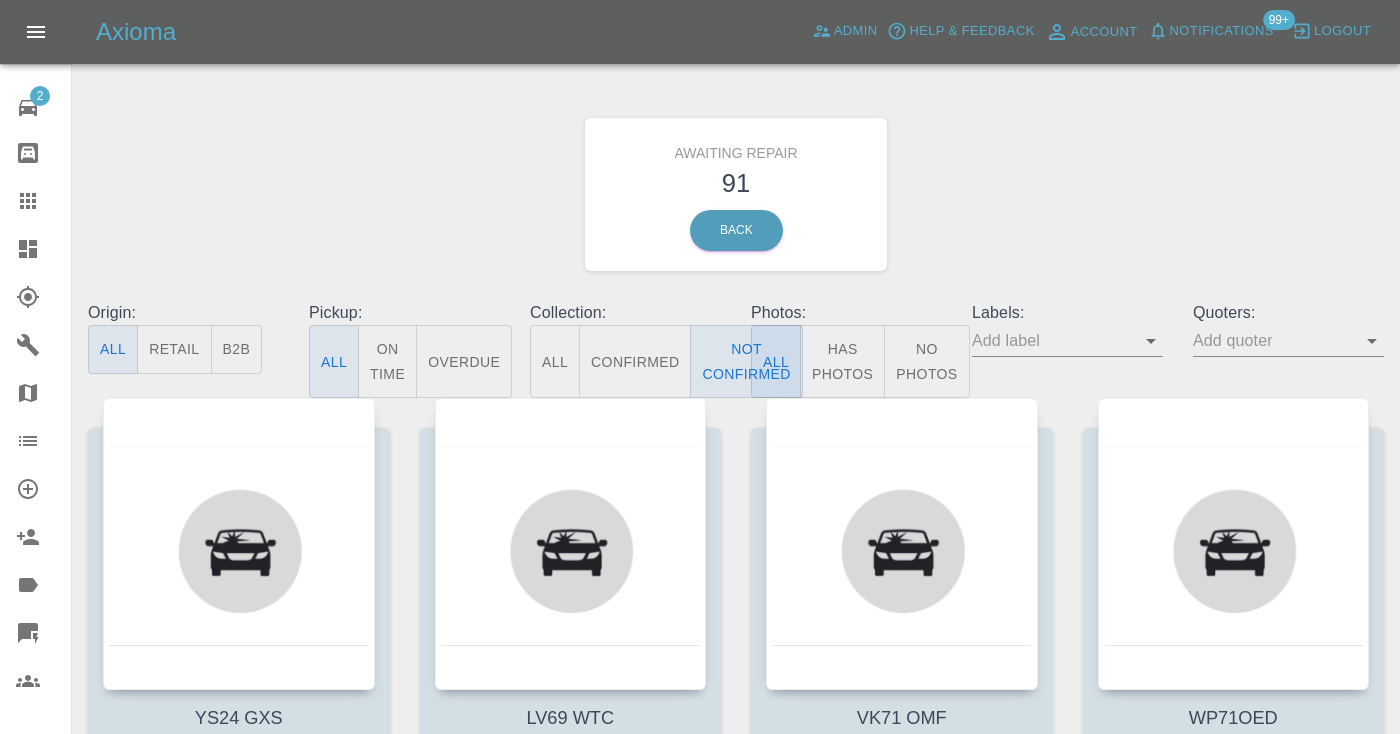 click on "Awaiting Repair 91 Back" at bounding box center [736, 194] 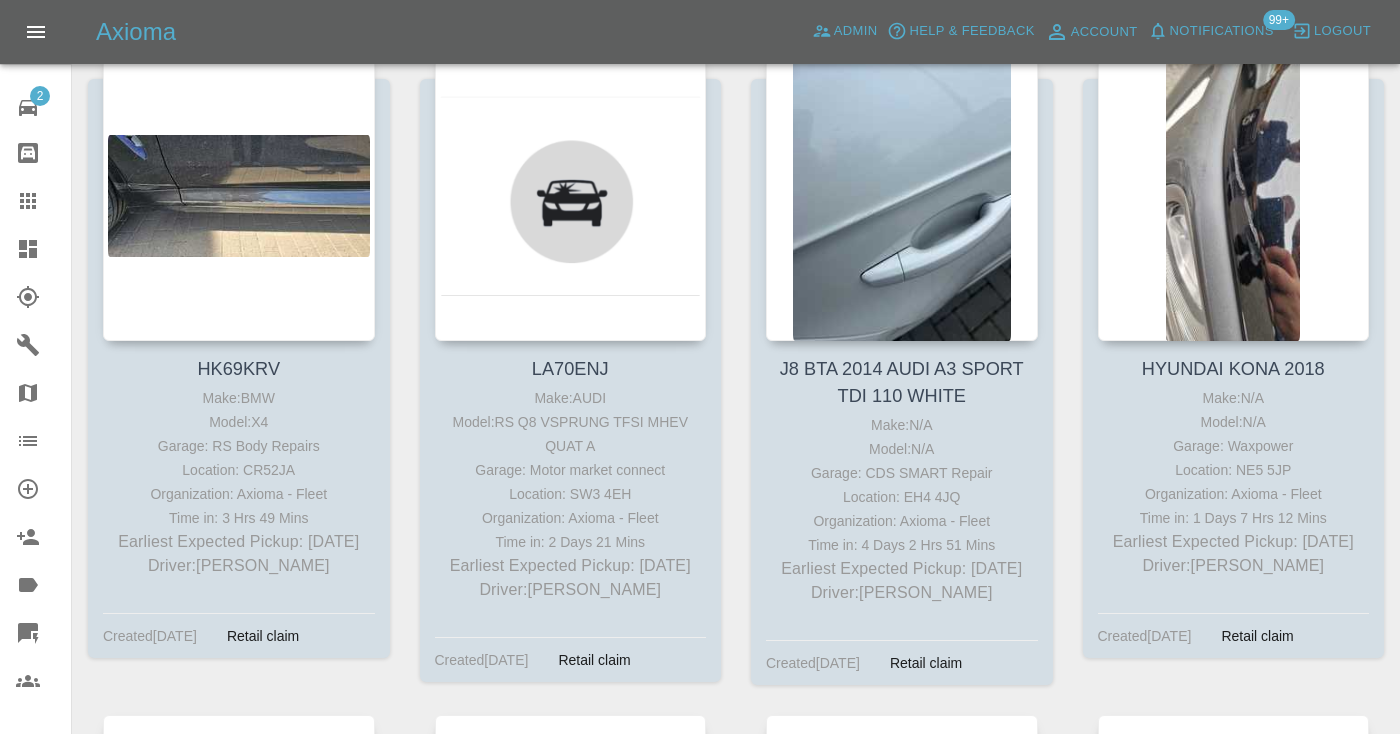 scroll, scrollTop: 2991, scrollLeft: 0, axis: vertical 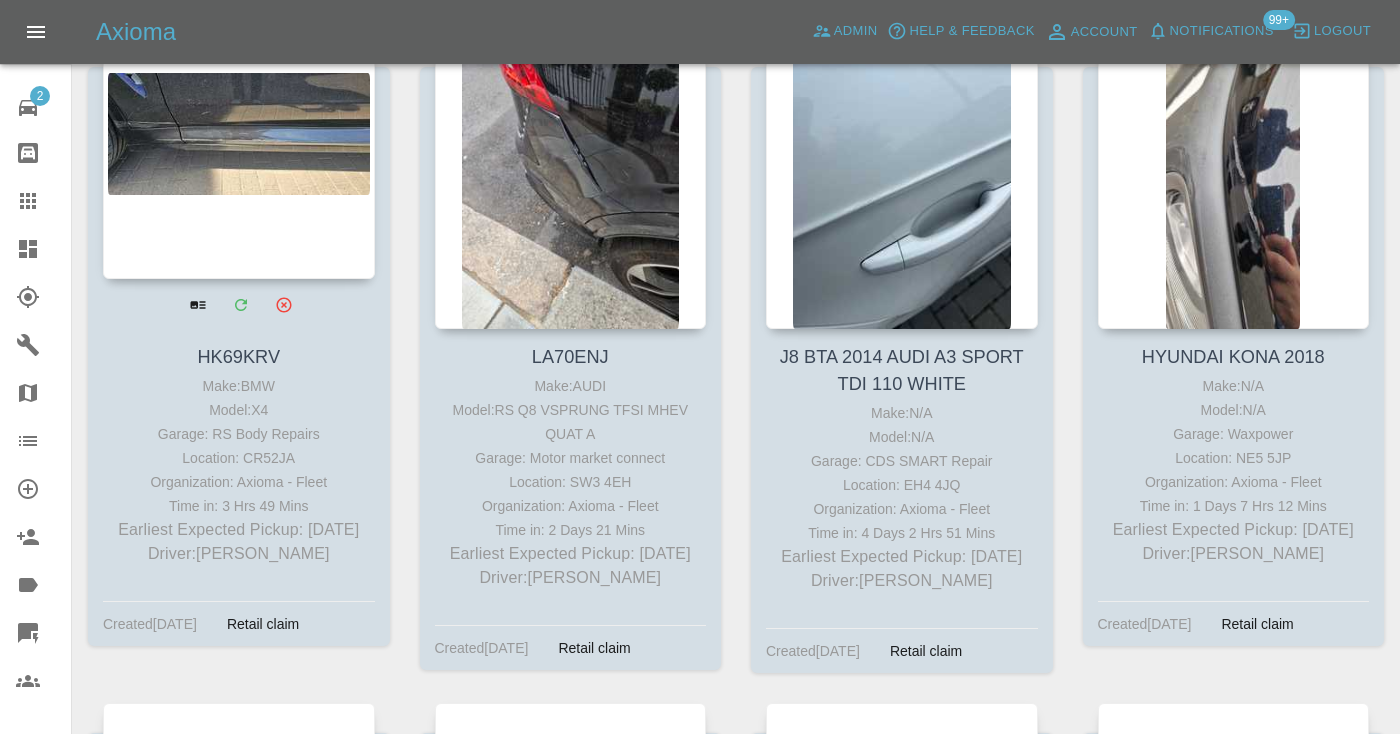 click at bounding box center [239, 133] 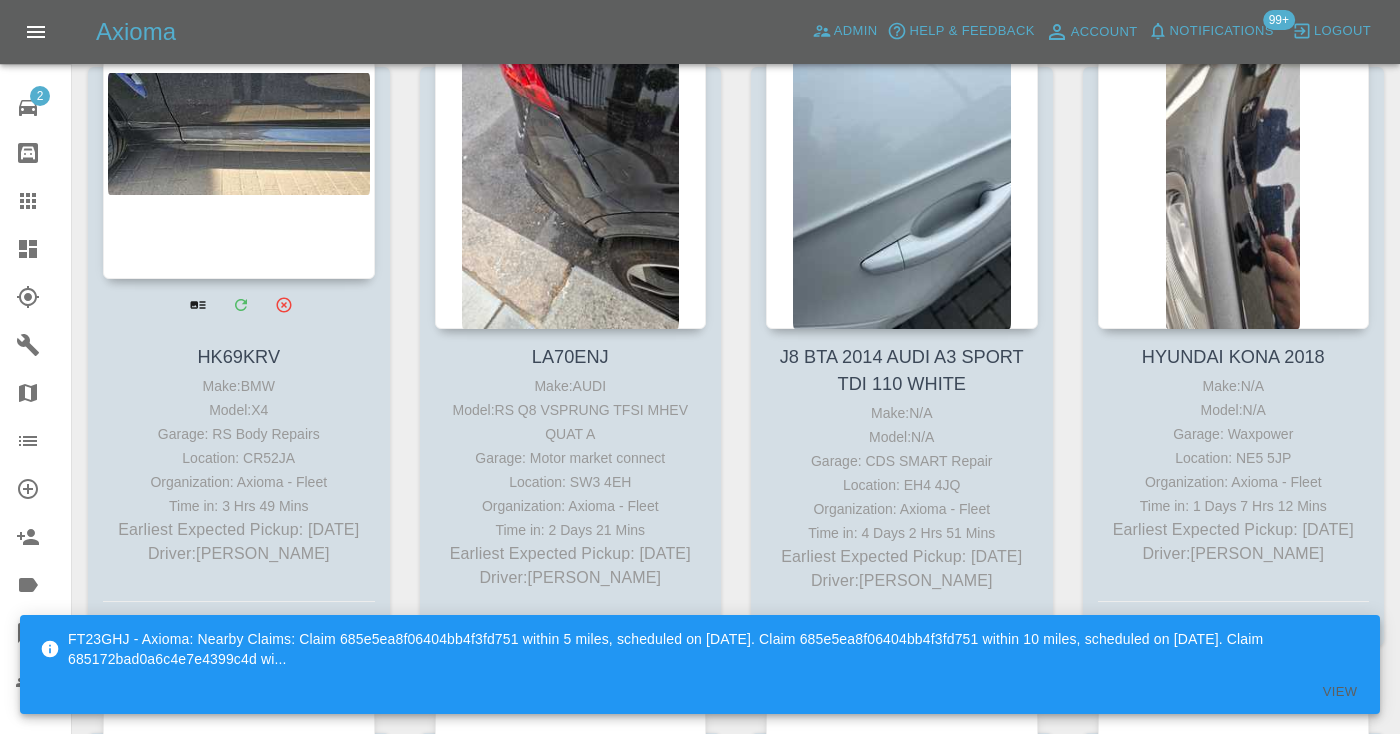 scroll, scrollTop: 0, scrollLeft: 0, axis: both 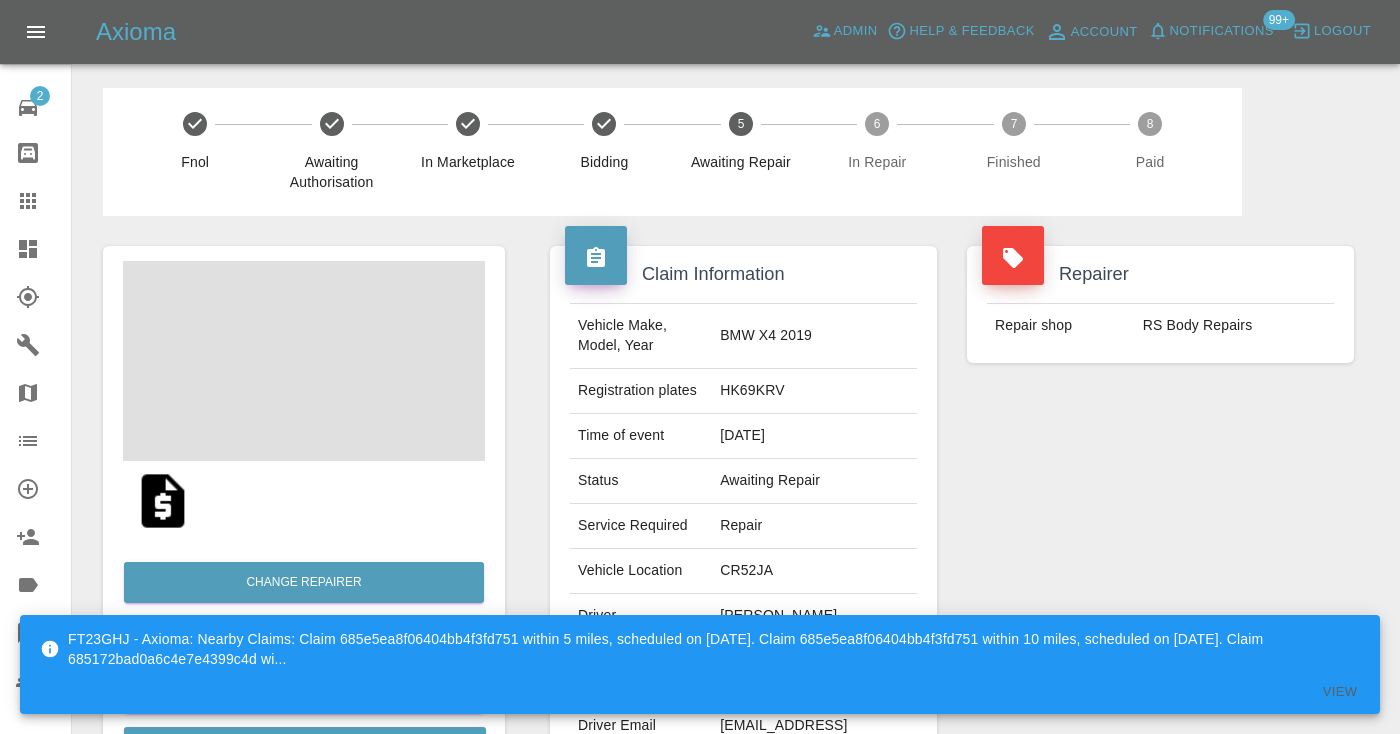 click on "Repairer Repair shop RS Body Repairs" at bounding box center [1160, 514] 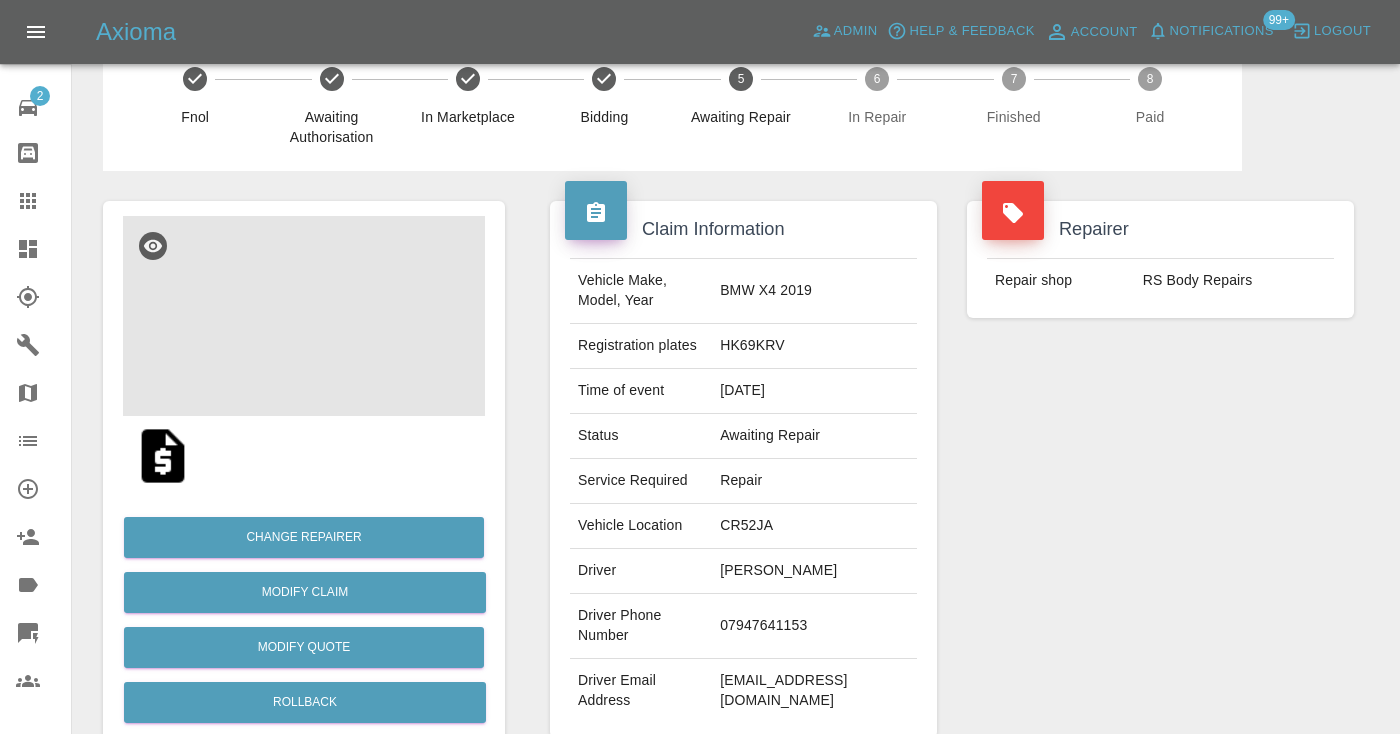 scroll, scrollTop: 70, scrollLeft: 0, axis: vertical 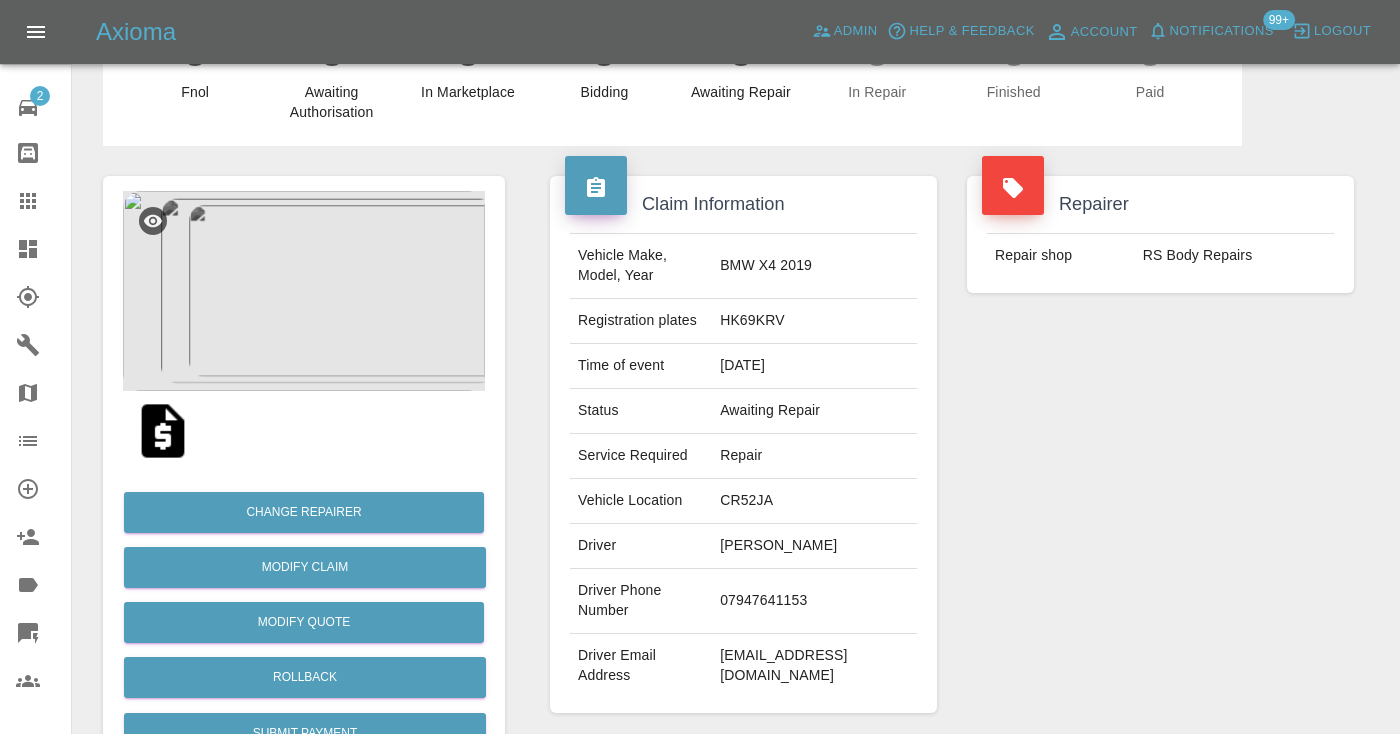 click on "07947641153" at bounding box center [814, 601] 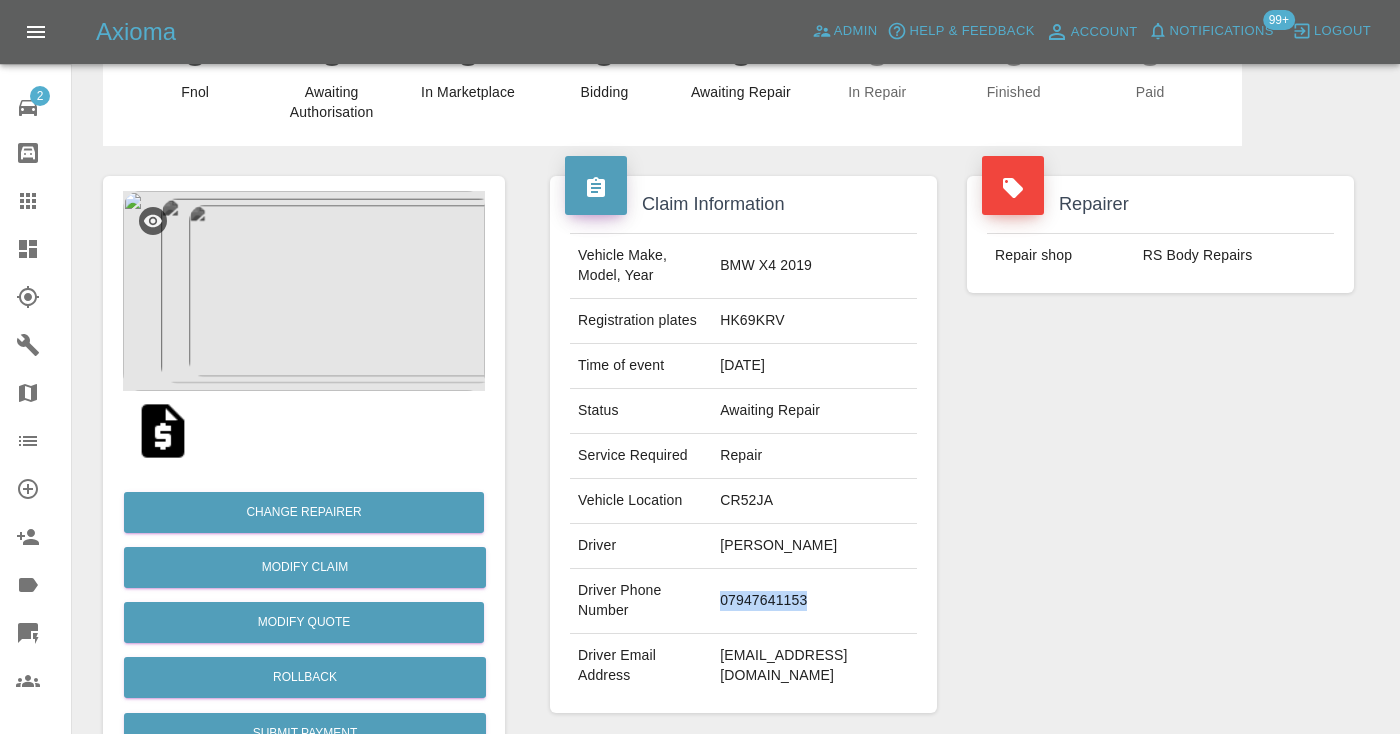 click on "07947641153" at bounding box center [814, 601] 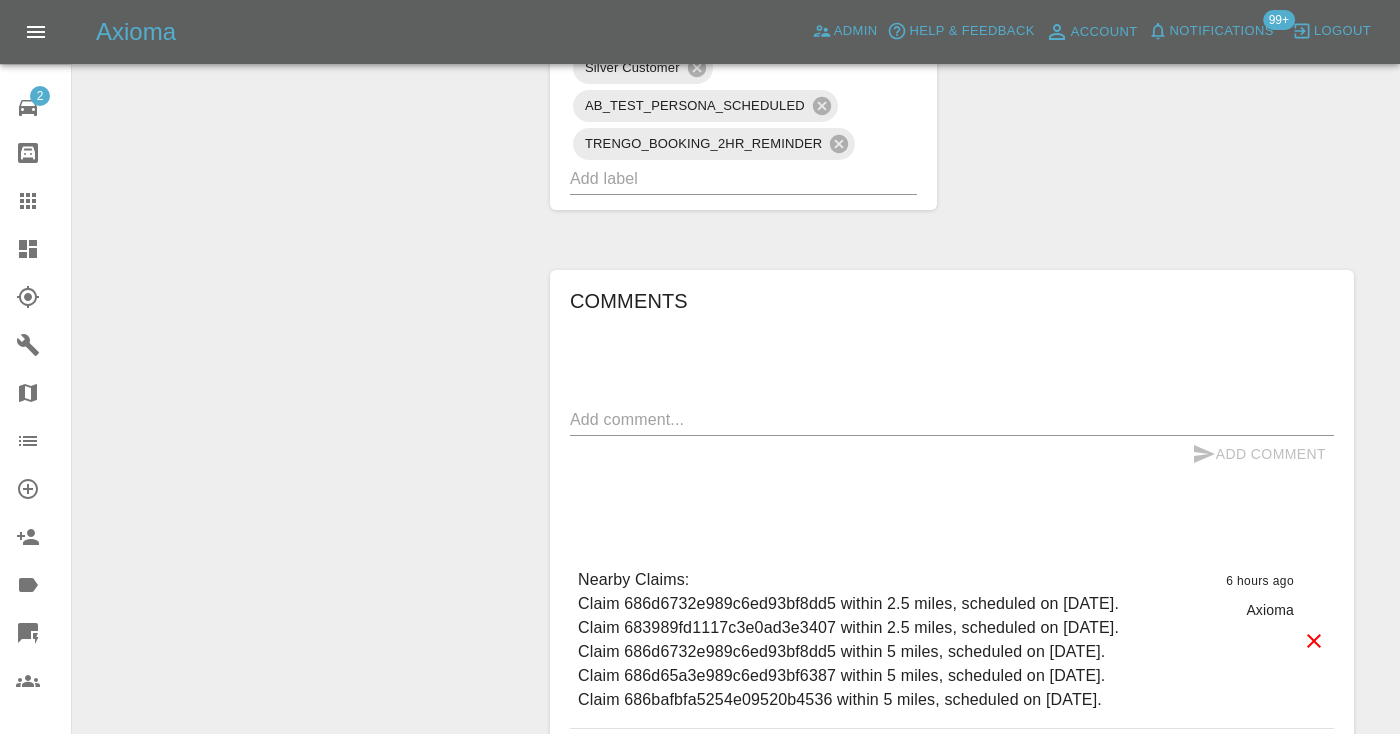 scroll, scrollTop: 1274, scrollLeft: 0, axis: vertical 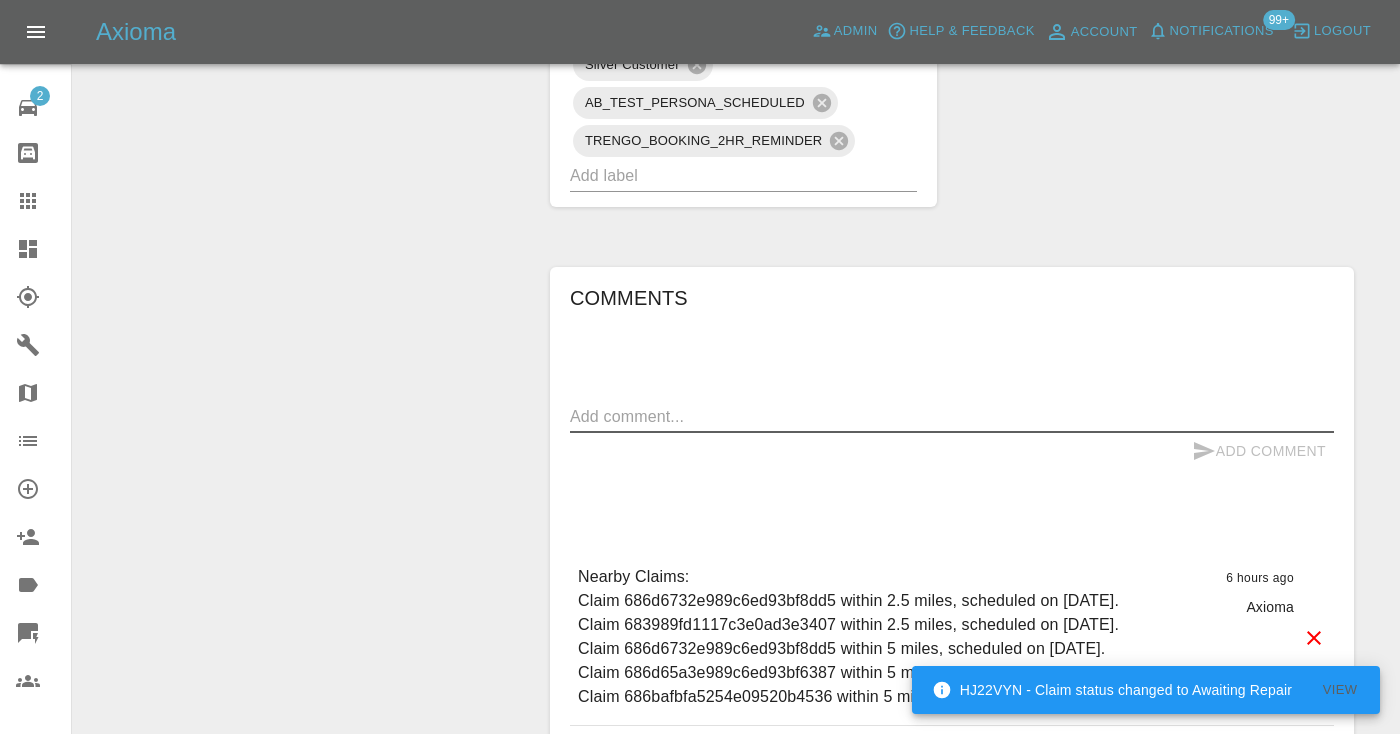 click at bounding box center (952, 416) 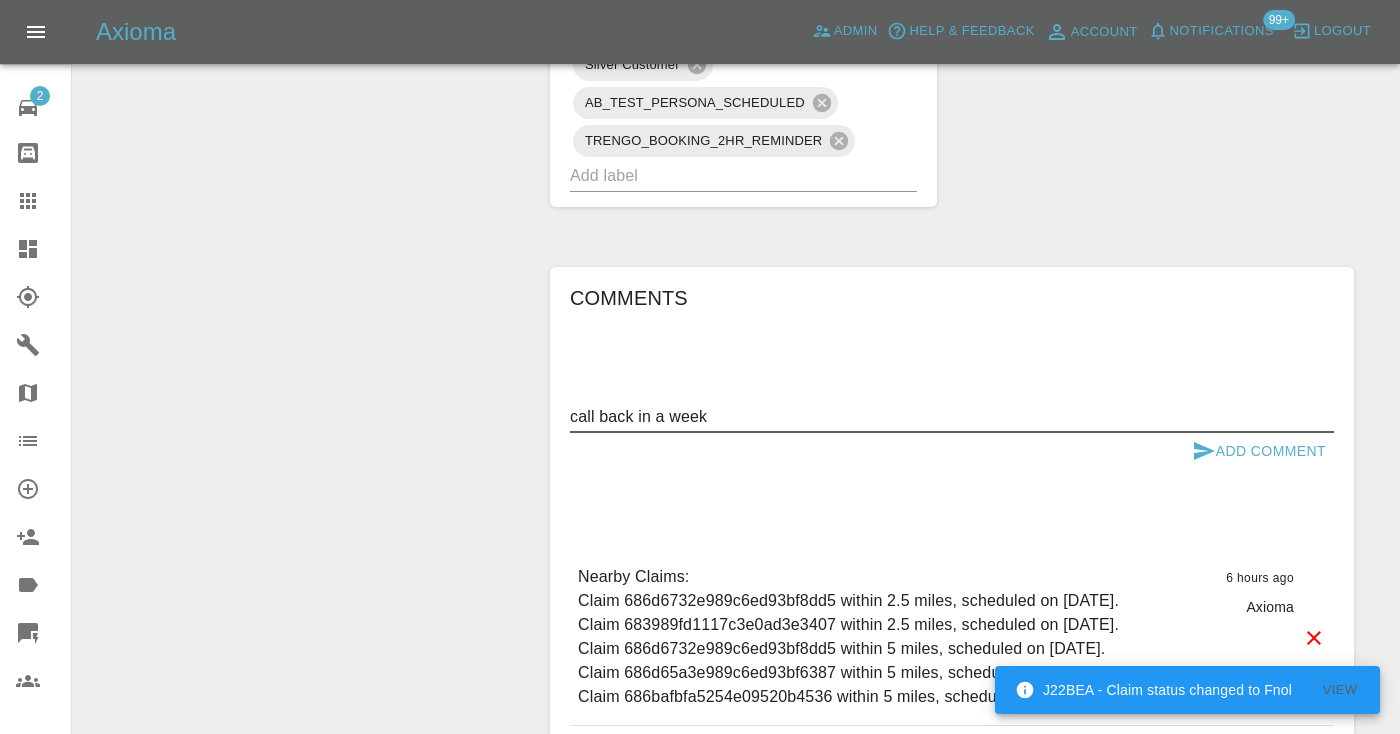 type on "call back in a week" 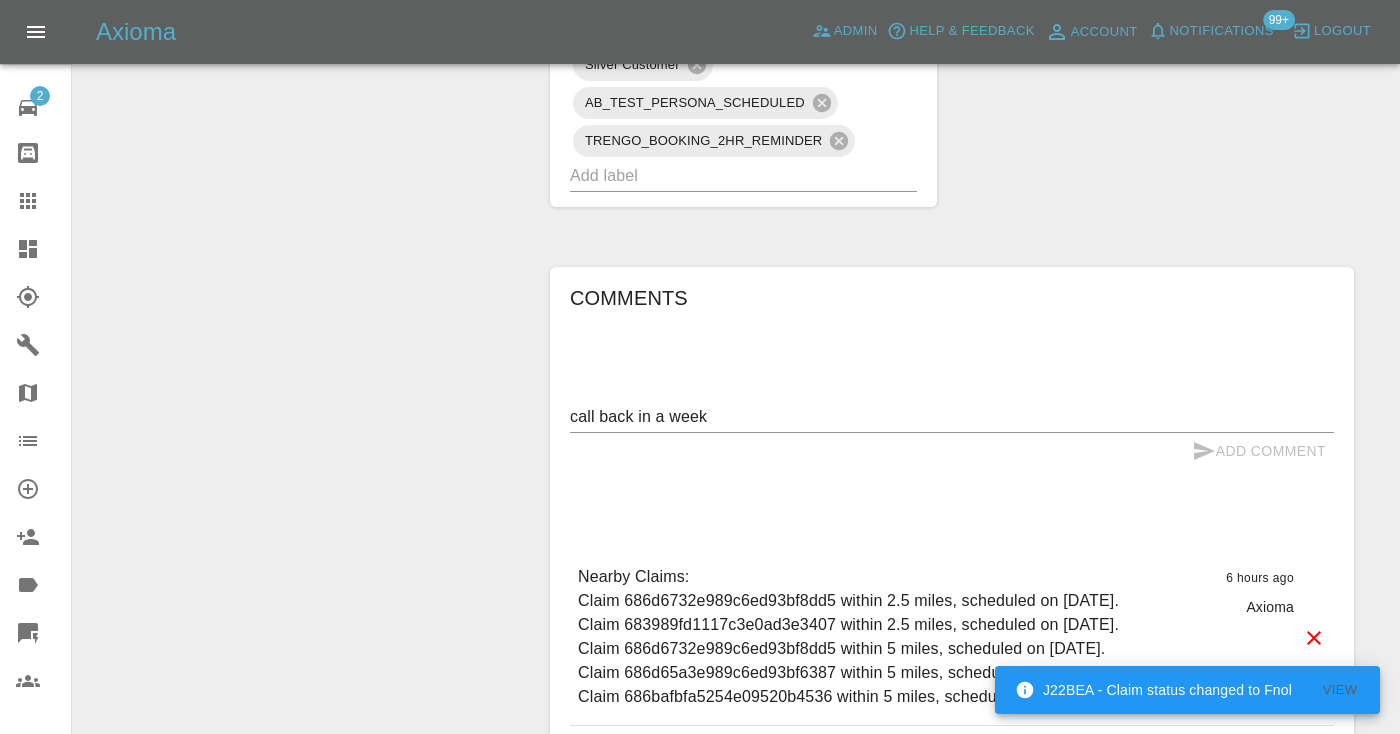 type 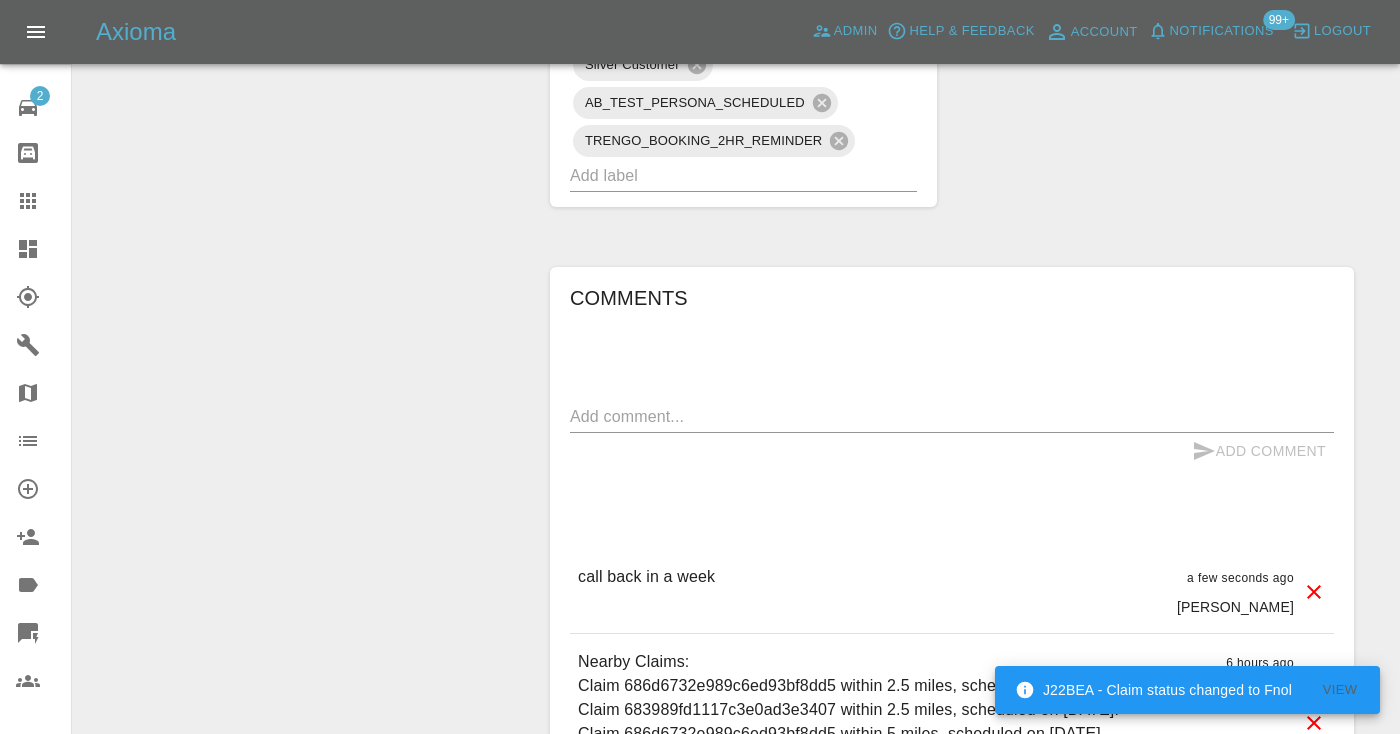 click on "Claims" at bounding box center (35, 201) 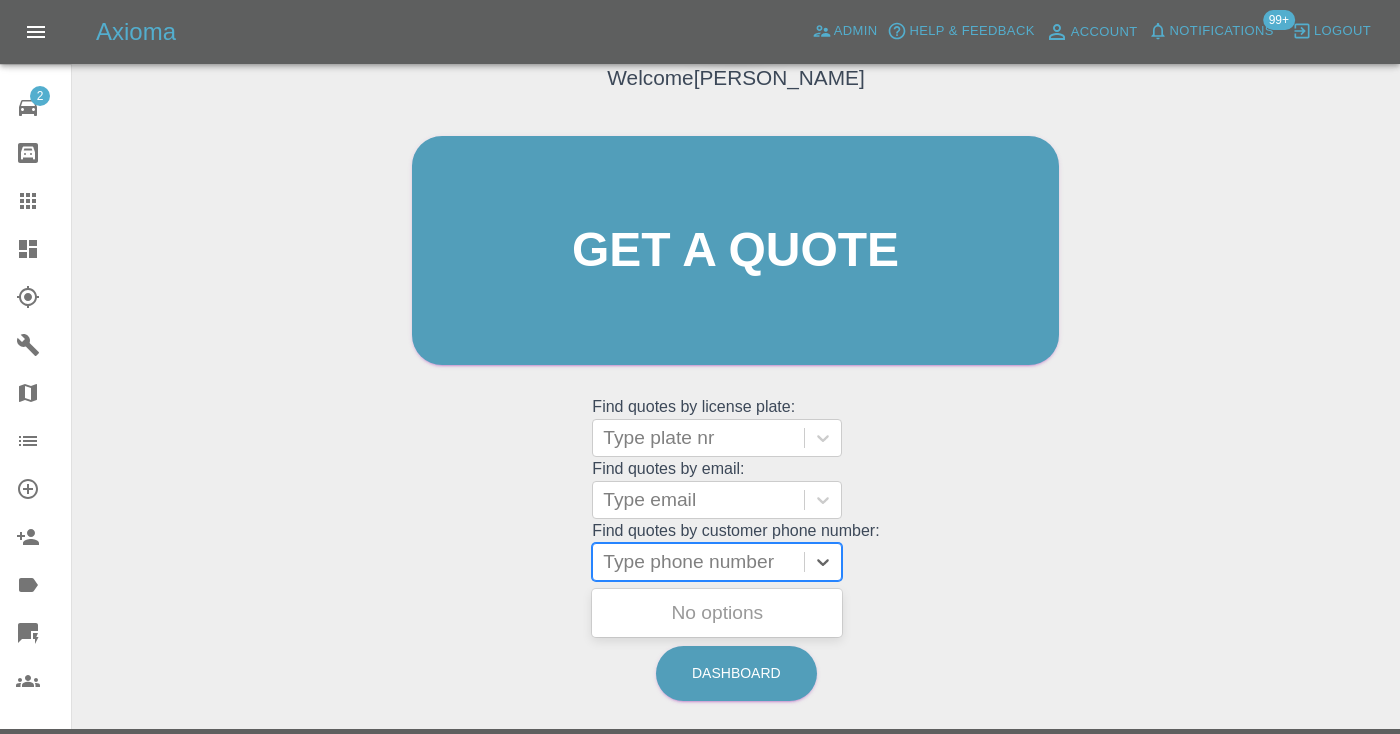 click on "Type phone number" at bounding box center (698, 562) 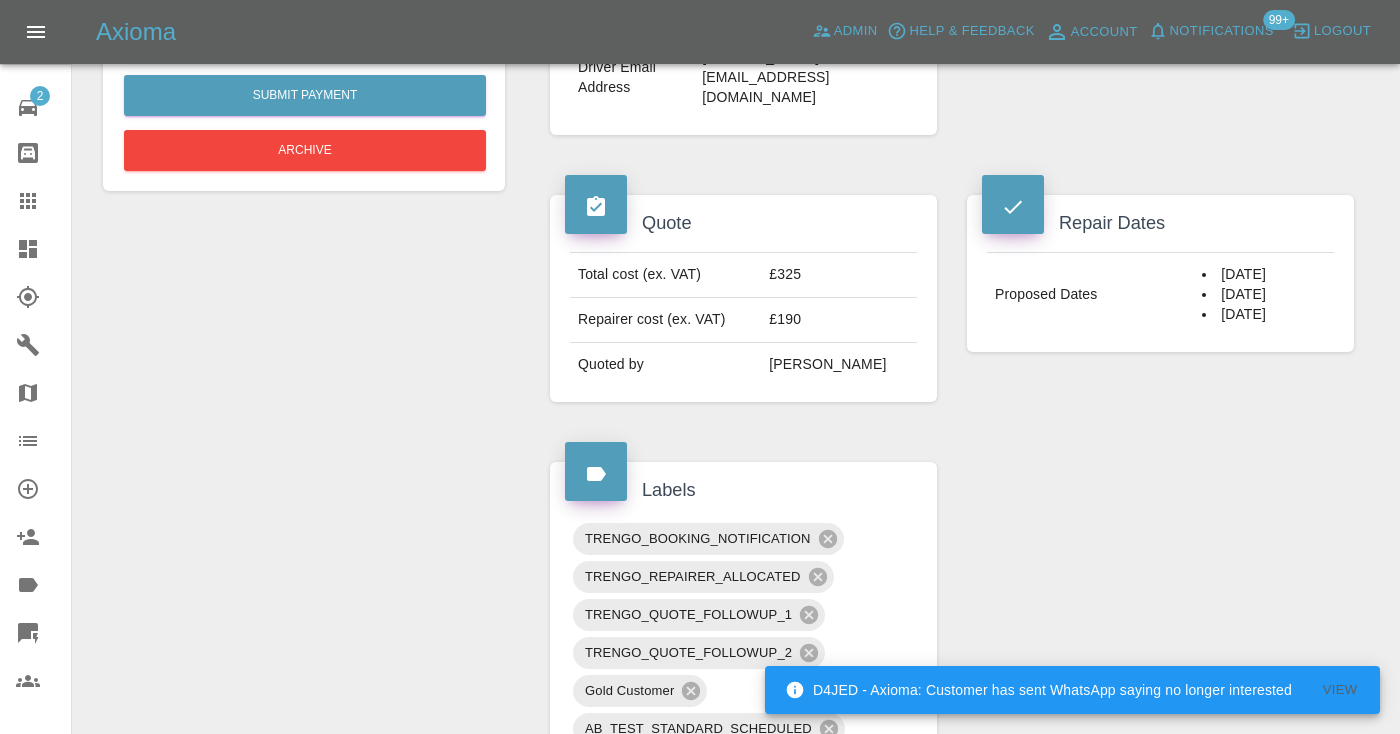 scroll, scrollTop: 0, scrollLeft: 0, axis: both 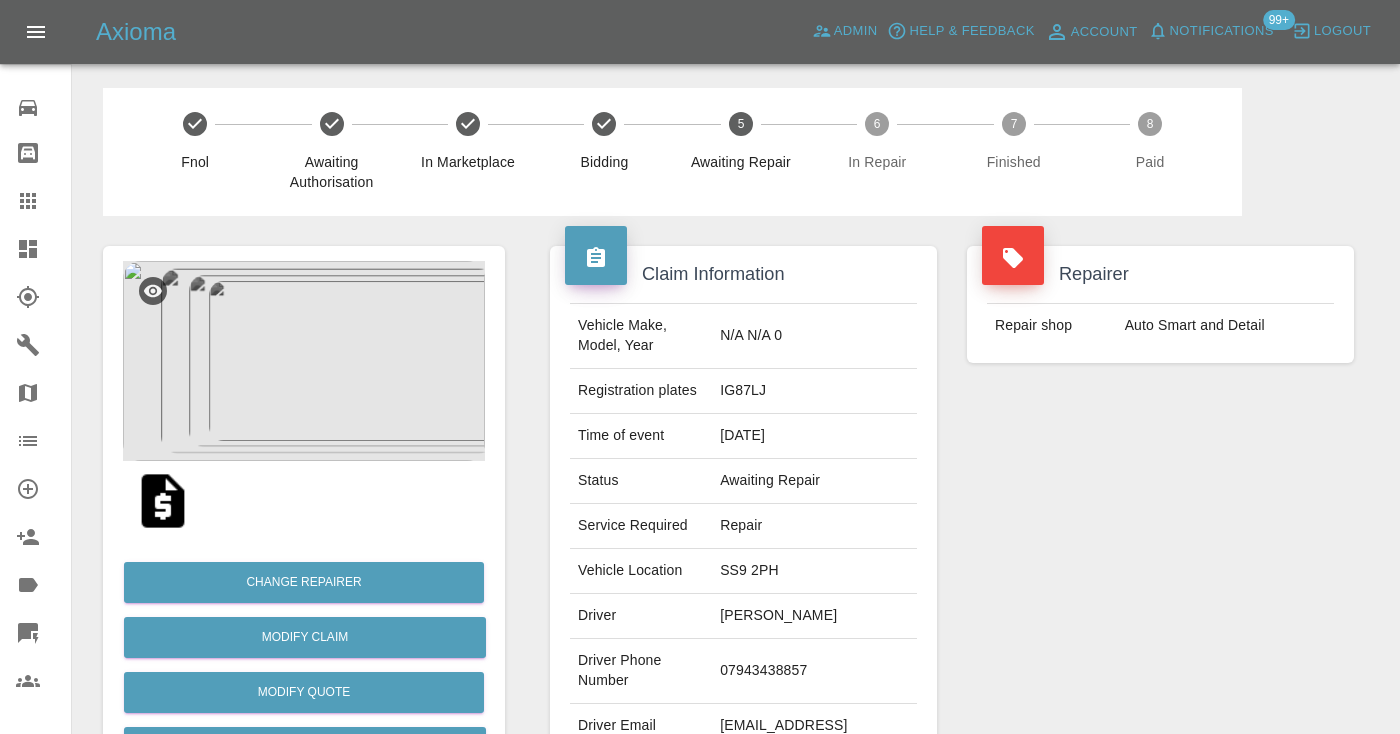click on "Repairer Repair shop Auto Smart and Detail" at bounding box center (1160, 514) 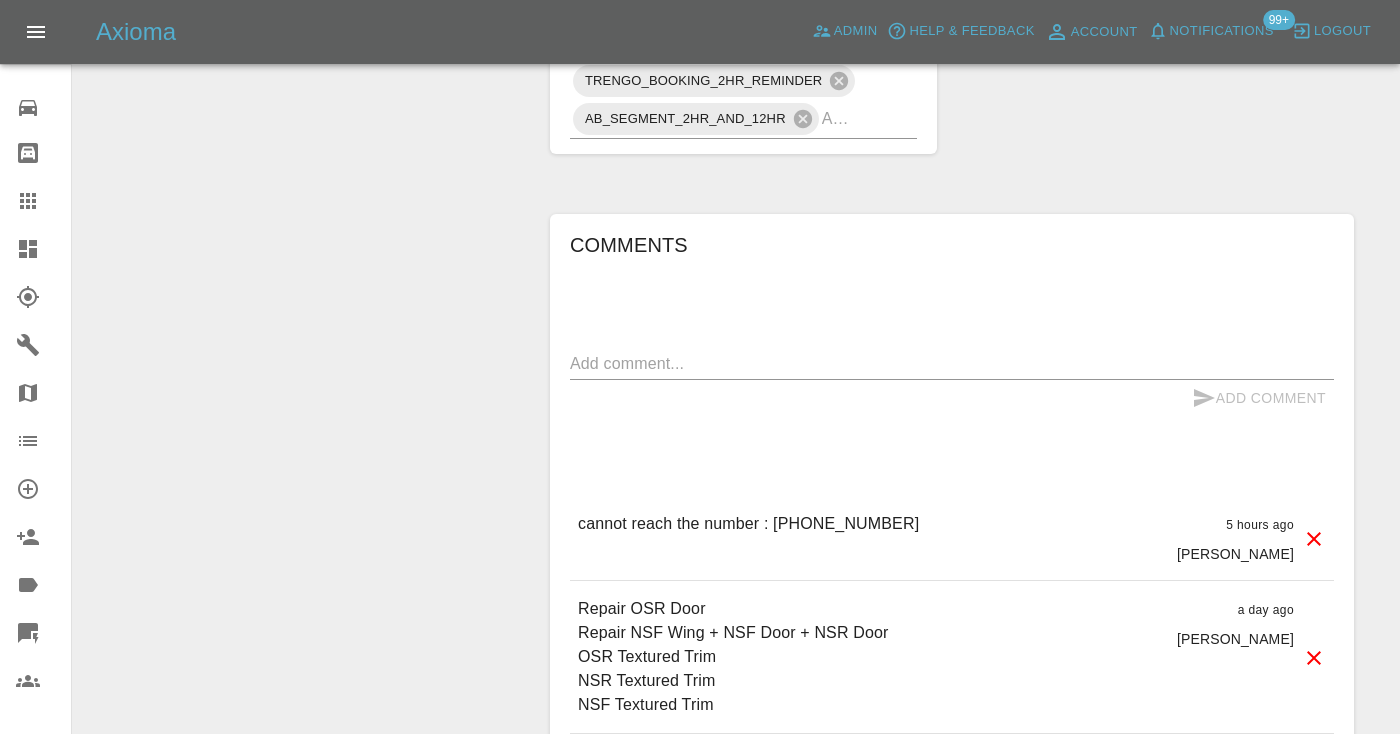scroll, scrollTop: 1576, scrollLeft: 0, axis: vertical 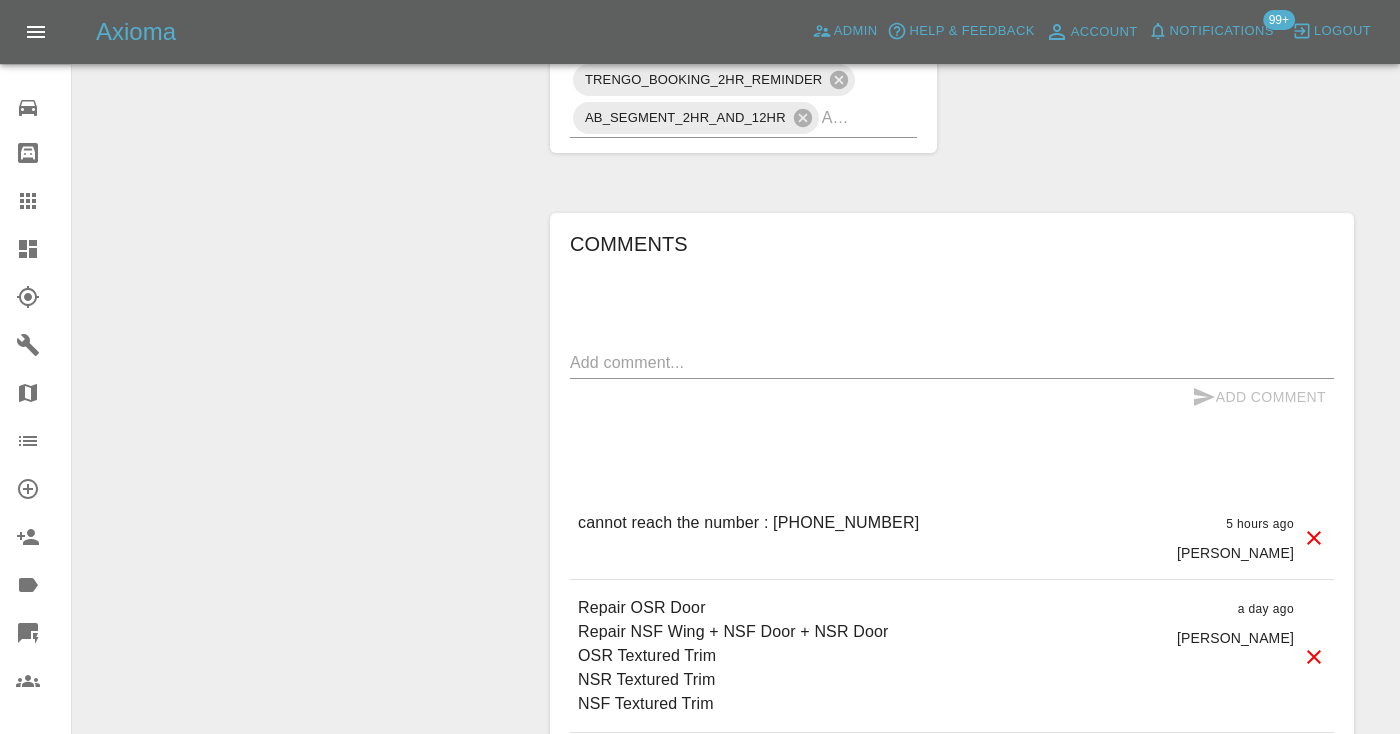 click on "Claim Information Vehicle Make, Model, Year N/A N/A 0 Registration plates IG87LJ Time of event 07/07/2025 Status Awaiting Repair Service Required Repair Vehicle Location SS9 2PH Driver Georgina Burden Driver Phone Number 07943438857 Driver Email Address georgina1303@hotmail.co.uk Repairer Repair shop Auto Smart and Detail Quote Total cost (ex. VAT) £715 Repairer cost (ex. VAT) £485 Quoted by Ankur Mehta Client's Date Preferences Preferred Dates 18/07/2025 Repair Dates Proposed Dates 23/07/2025 25/07/2025 28/07/2025 Labels TRENGO_PHOTO_FOLLOWUP TRENGO_SECOND_PHOTO_FOLLOWUP TRENGO_BOOKING_NOTIFICATION TRENGO_REPAIRER_ALLOCATED TRENGO_BOOKING_FOLLOWUP_1 DVLA_LOOKUP_FAILED CLIENT_PREFERRED_DATES PREFERRED_DATE_NOT_MATCHED Gold Customer TRENGO_BOOKING_2HR_REMINDER AB_SEGMENT_2HR_AND_12HR Comments x Add Comment cannot reach the number : 07943438857 5 hours ago Castro cannot reach the number : 07943438857 5 hours ago Castro a day ago George Creedon a day ago George Creedon a day ago Axioma a day ago Axioma" at bounding box center [952, -186] 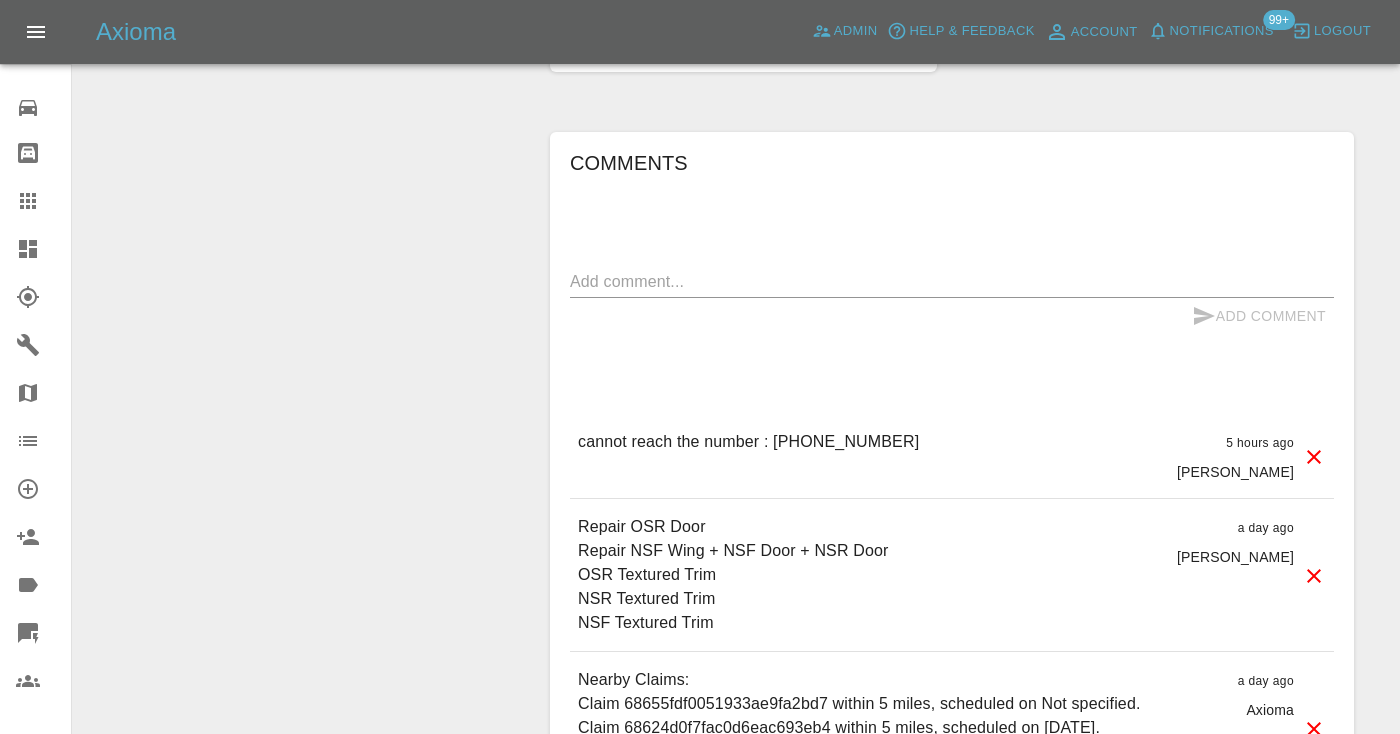 scroll, scrollTop: 1650, scrollLeft: 0, axis: vertical 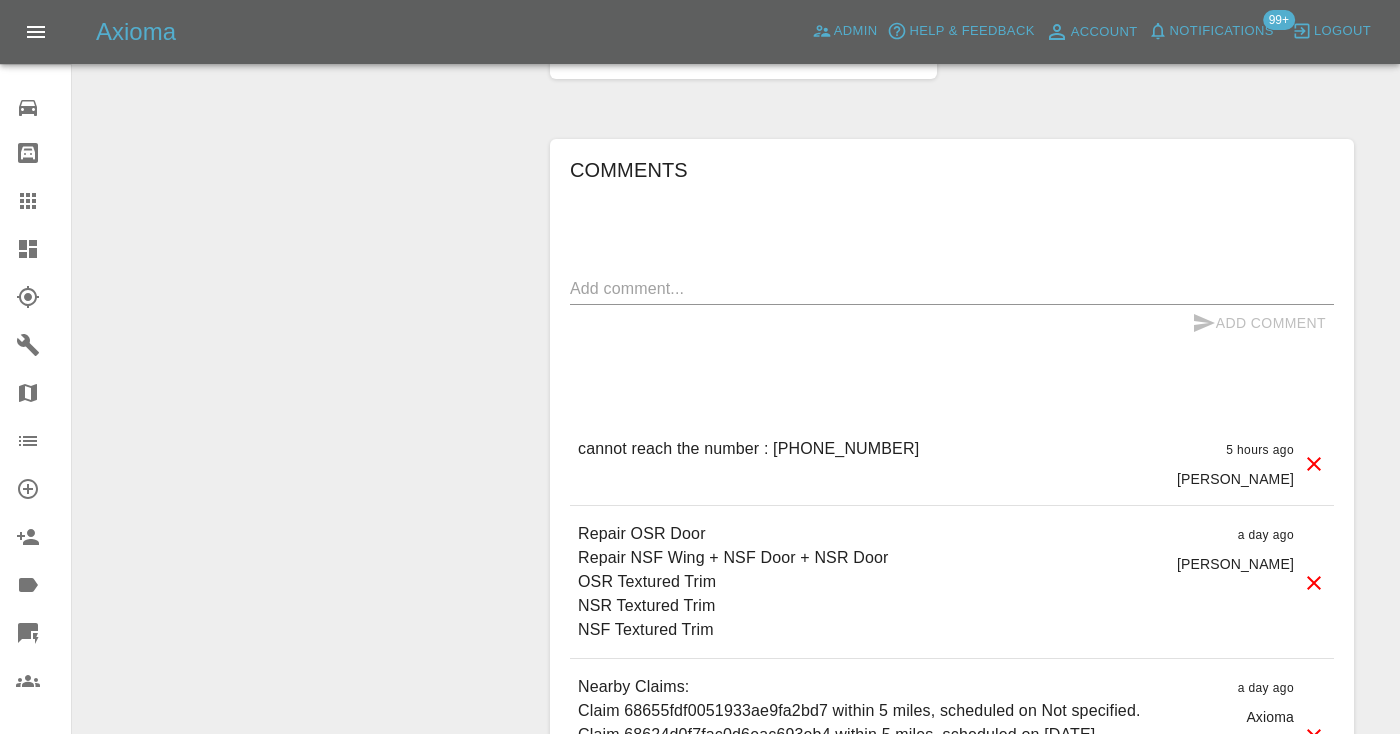 click at bounding box center [952, 288] 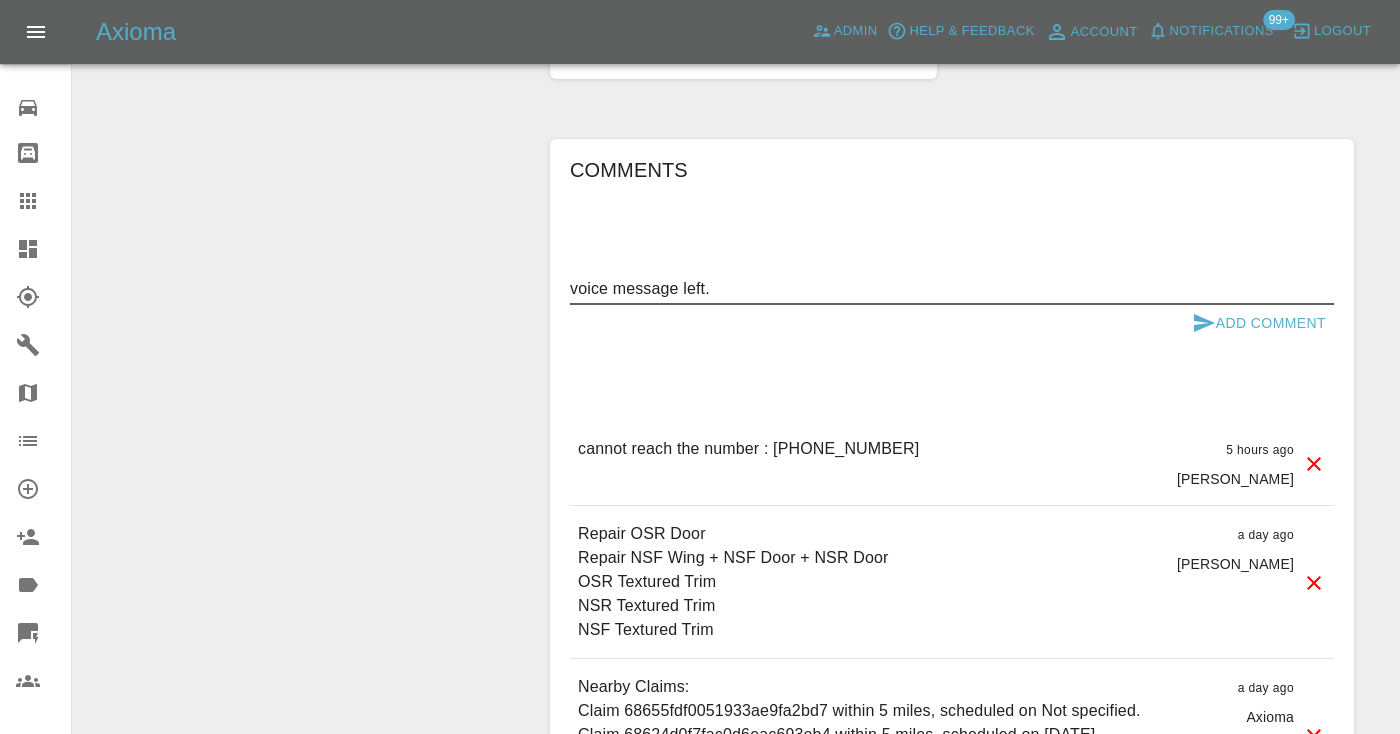 type on "voice message left." 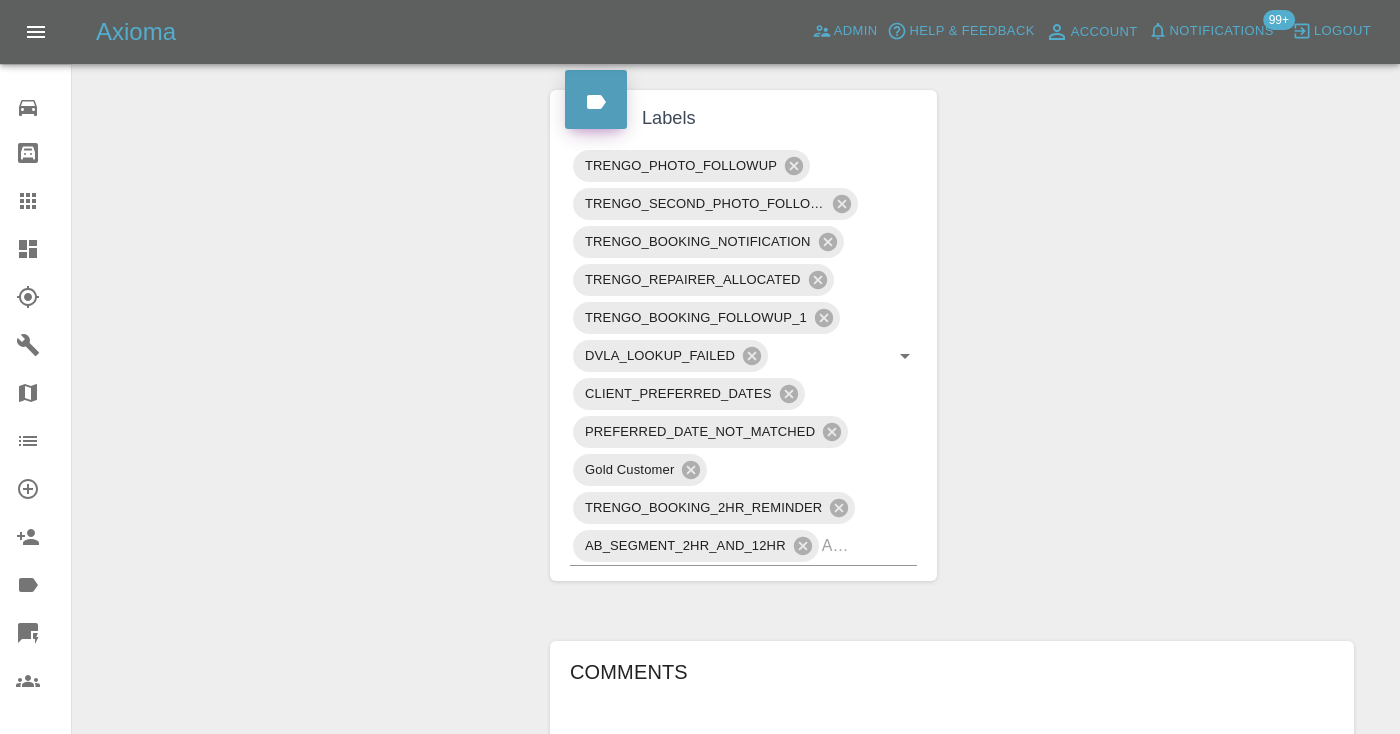 scroll, scrollTop: 1118, scrollLeft: 0, axis: vertical 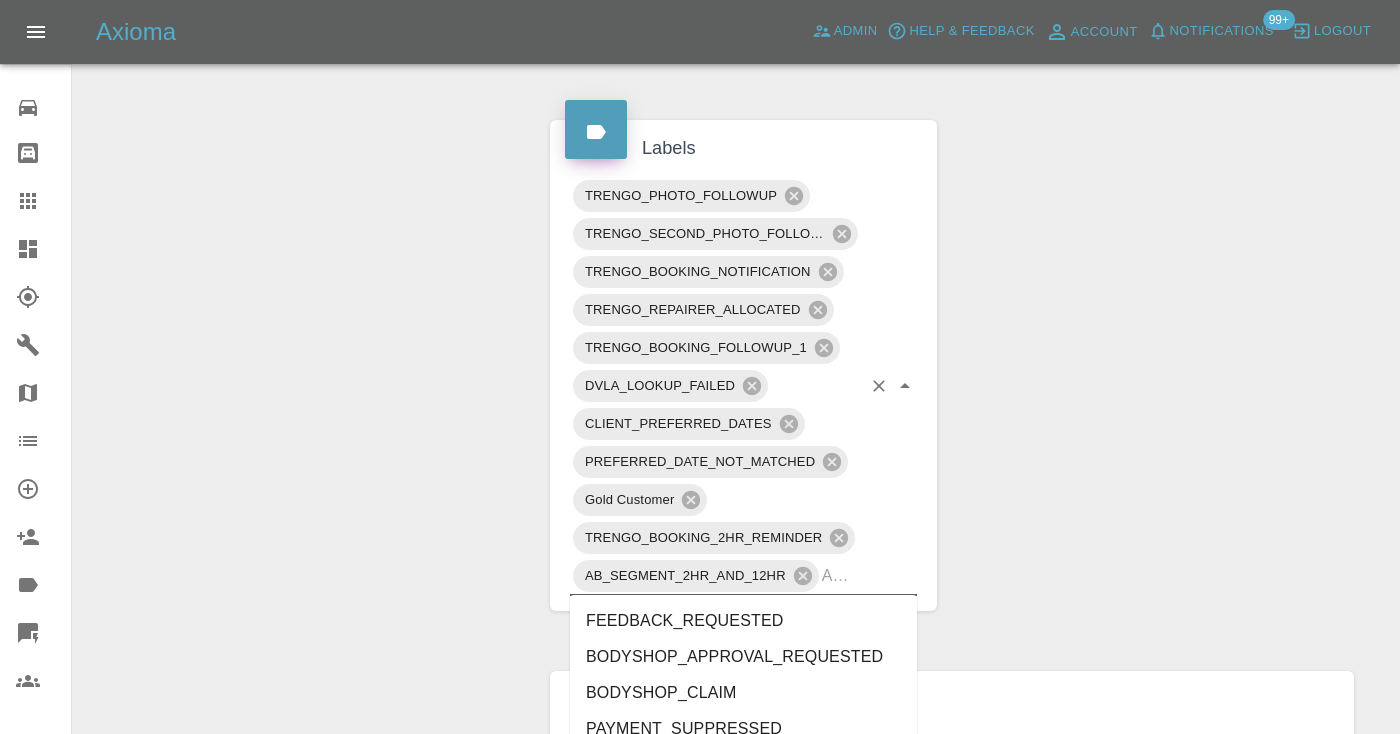 click at bounding box center [841, 575] 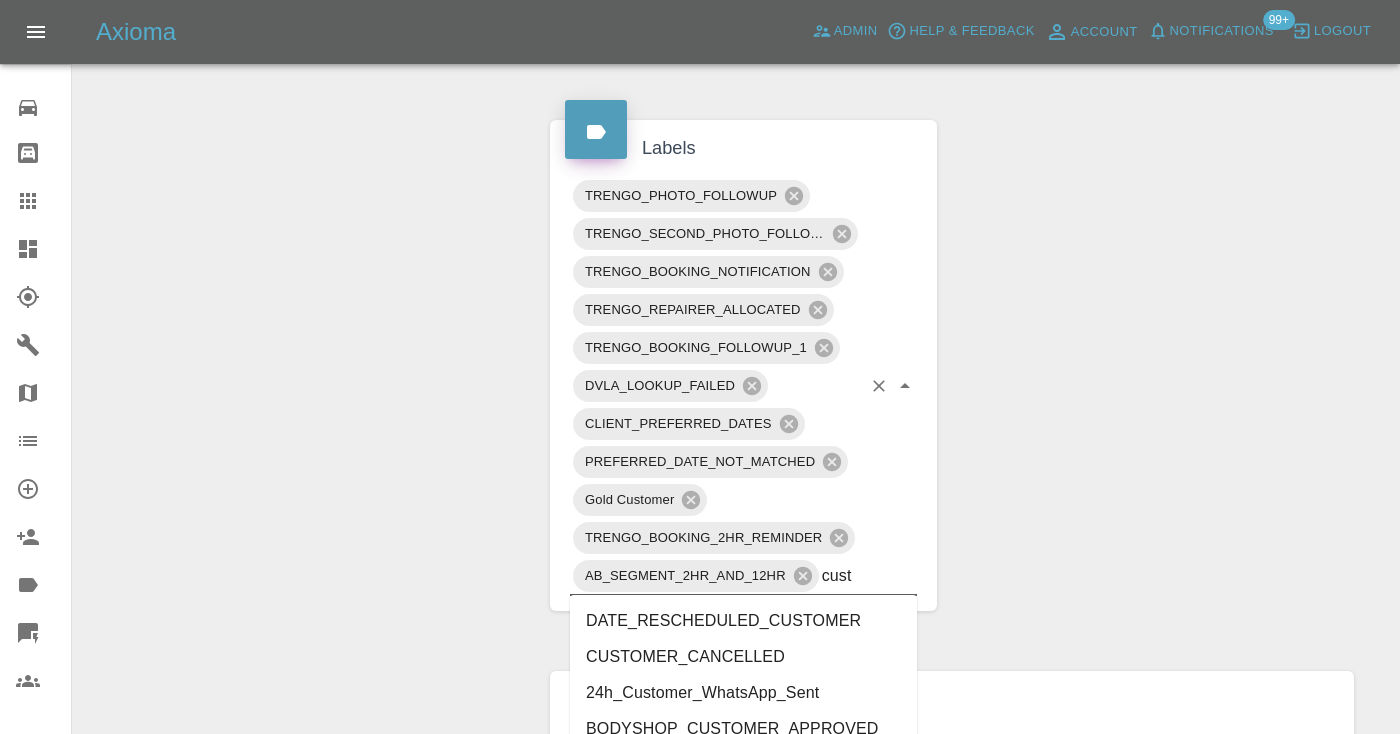 type on "cust" 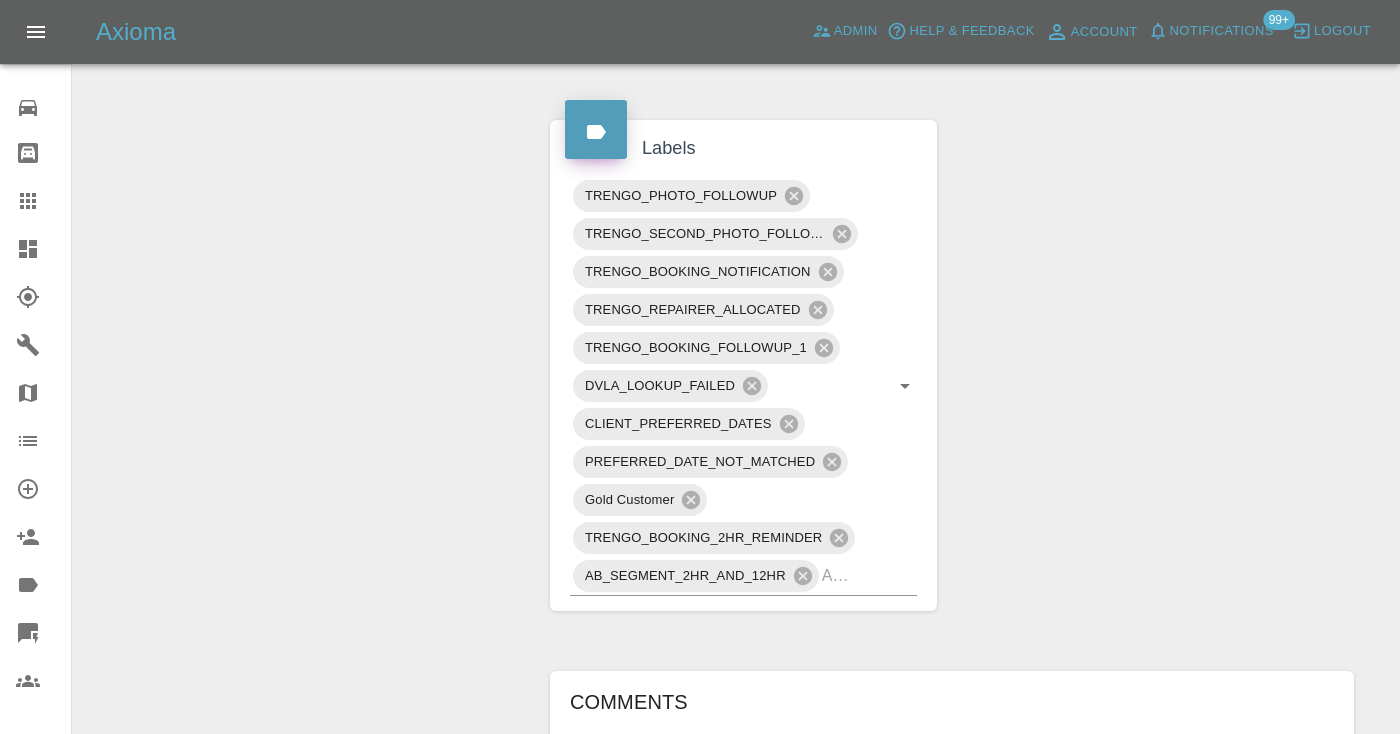 click on "Claim Information Vehicle Make, Model, Year N/A N/A 0 Registration plates IG87LJ Time of event 07/07/2025 Status Awaiting Repair Service Required Repair Vehicle Location SS9 2PH Driver Georgina Burden Driver Phone Number 07943438857 Driver Email Address georgina1303@hotmail.co.uk Repairer Repair shop Auto Smart and Detail Quote Total cost (ex. VAT) £715 Repairer cost (ex. VAT) £485 Quoted by Ankur Mehta Client's Date Preferences Preferred Dates 18/07/2025 Repair Dates Proposed Dates 23/07/2025 25/07/2025 28/07/2025 Labels TRENGO_PHOTO_FOLLOWUP TRENGO_SECOND_PHOTO_FOLLOWUP TRENGO_BOOKING_NOTIFICATION TRENGO_REPAIRER_ALLOCATED TRENGO_BOOKING_FOLLOWUP_1 DVLA_LOOKUP_FAILED CLIENT_PREFERRED_DATES PREFERRED_DATE_NOT_MATCHED Gold Customer TRENGO_BOOKING_2HR_REMINDER AB_SEGMENT_2HR_AND_12HR Comments voice message left. x Add Comment voice message left. a few seconds ago Castro voice message left. a few seconds ago Castro cannot reach the number : 07943438857 5 hours ago Castro cannot reach the number : 07943438857" at bounding box center [952, 315] 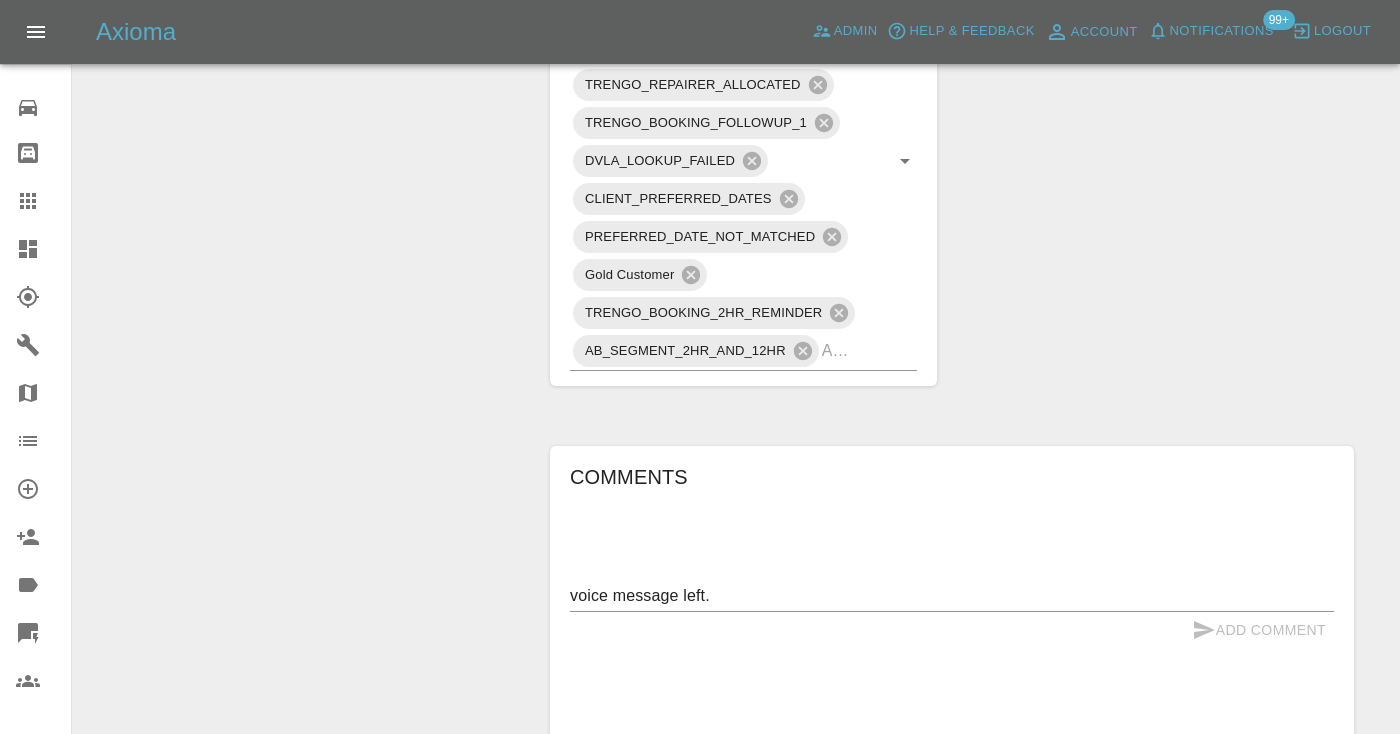 scroll, scrollTop: 1392, scrollLeft: 0, axis: vertical 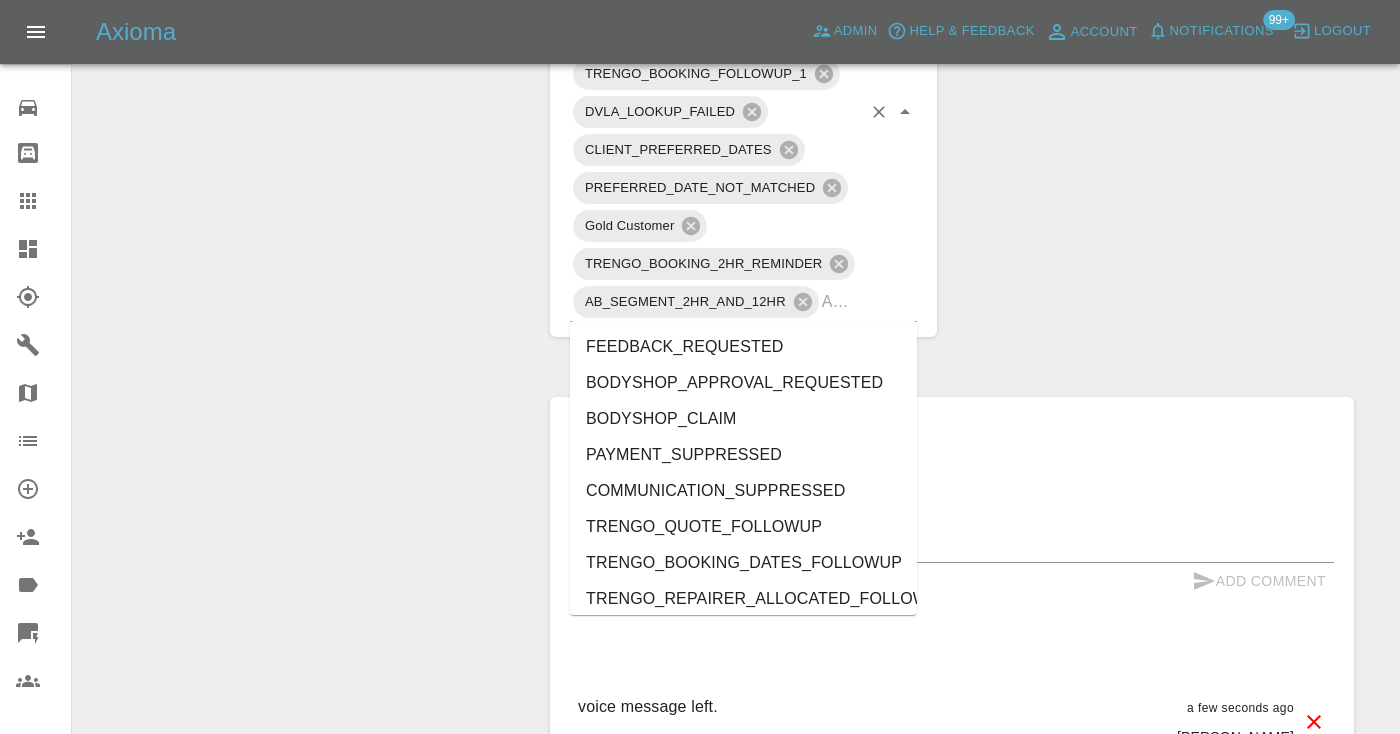click on "TRENGO_PHOTO_FOLLOWUP TRENGO_SECOND_PHOTO_FOLLOWUP TRENGO_BOOKING_NOTIFICATION TRENGO_REPAIRER_ALLOCATED TRENGO_BOOKING_FOLLOWUP_1 DVLA_LOOKUP_FAILED CLIENT_PREFERRED_DATES PREFERRED_DATE_NOT_MATCHED Gold Customer TRENGO_BOOKING_2HR_REMINDER AB_SEGMENT_2HR_AND_12HR" at bounding box center (743, 112) 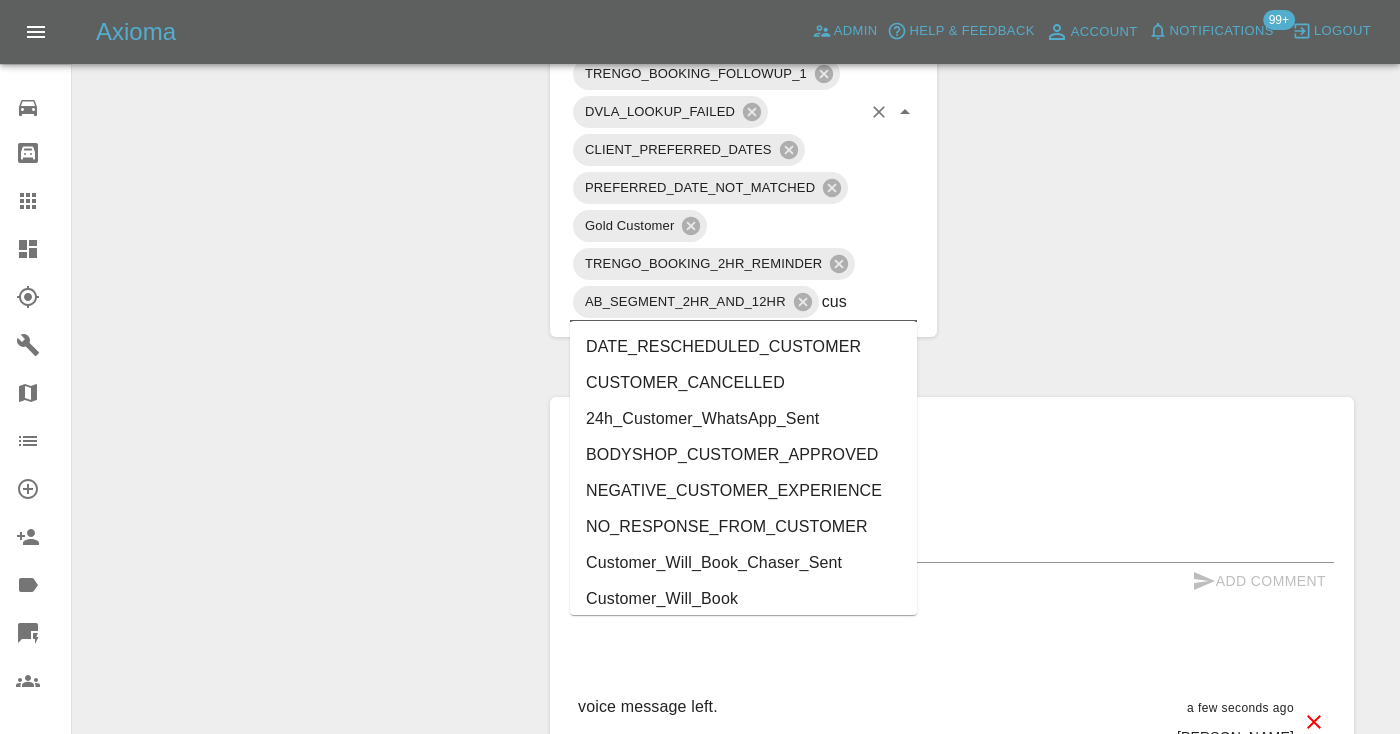 type on "cust" 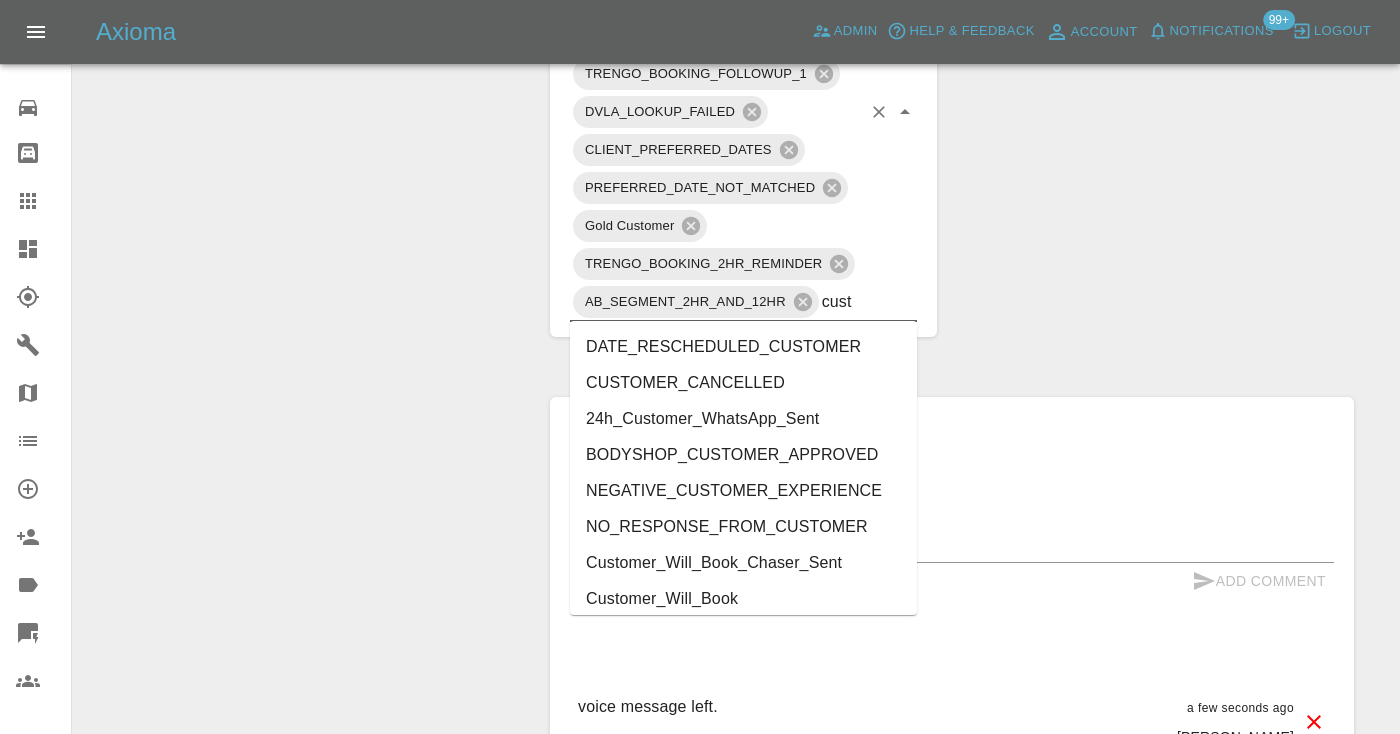 click on "Customer_Will_Book" at bounding box center (743, 599) 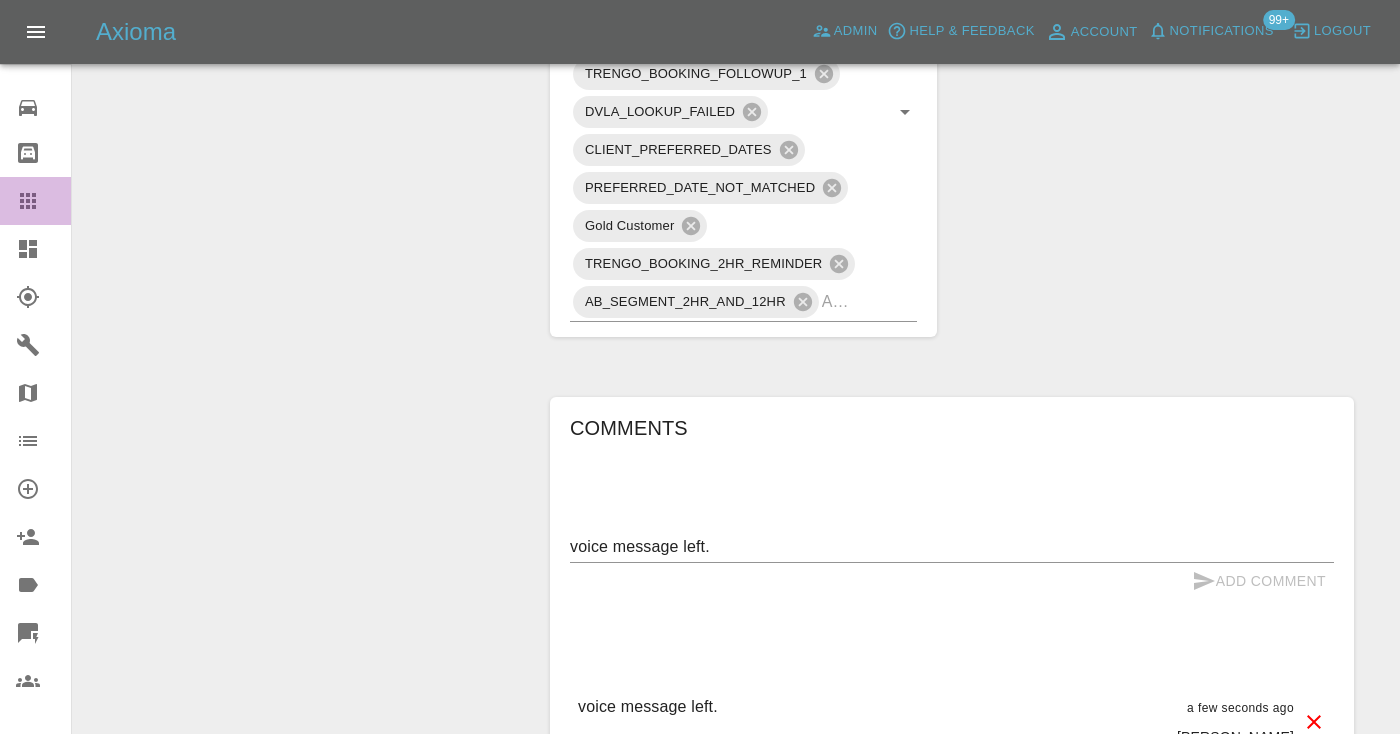 click 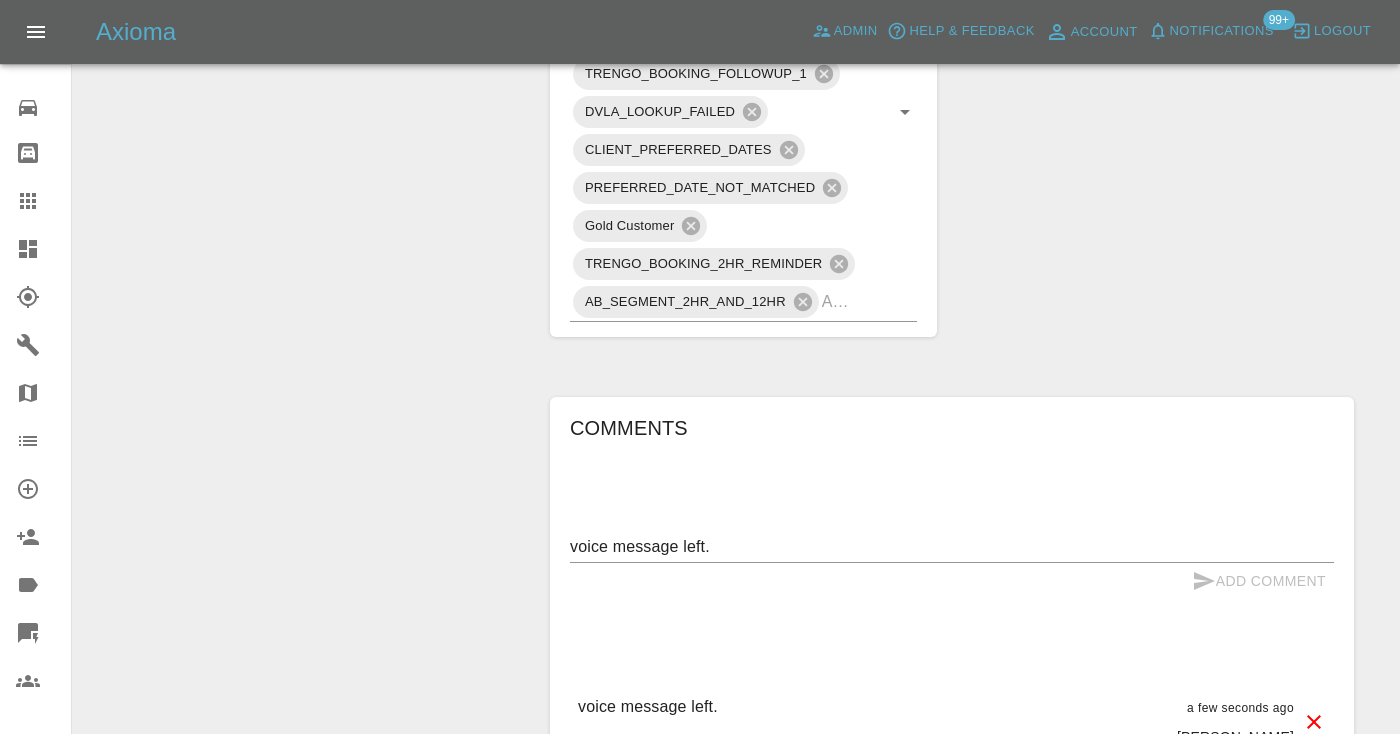 scroll, scrollTop: 201, scrollLeft: 0, axis: vertical 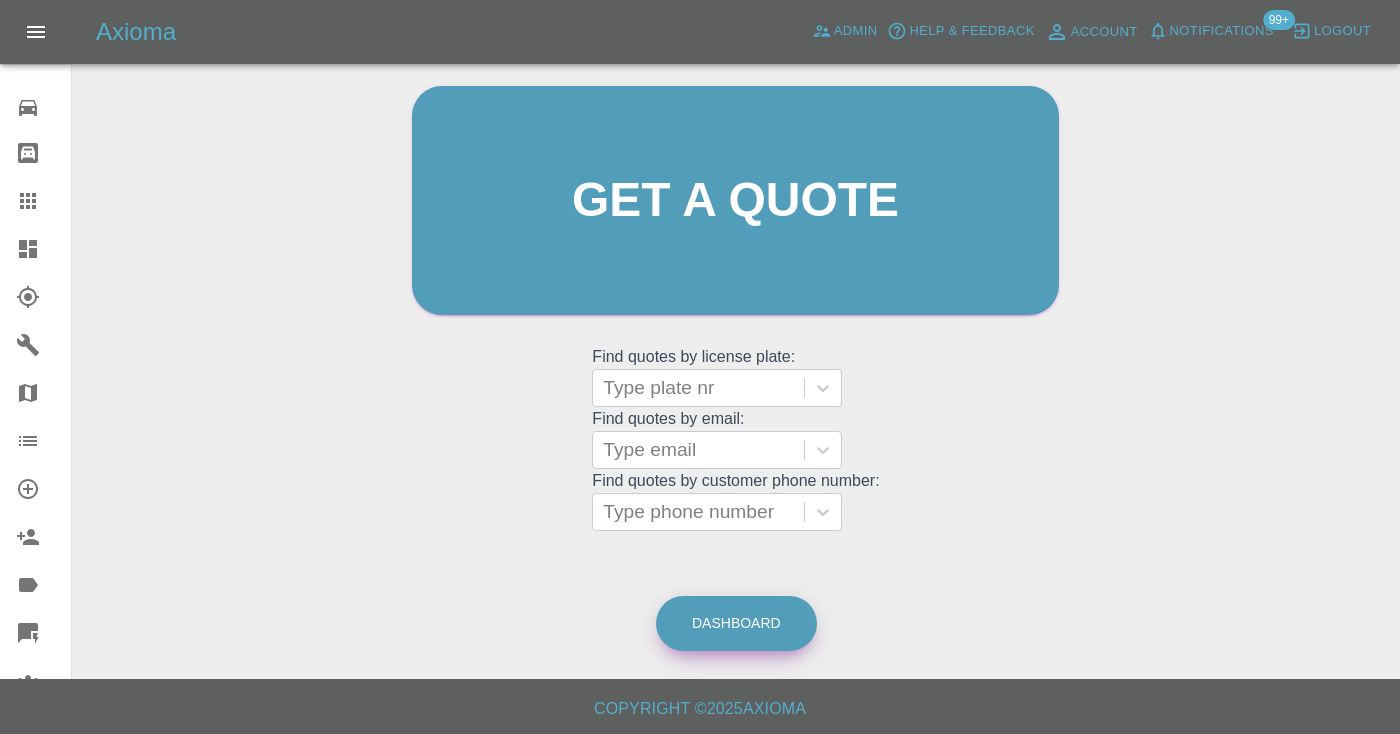 click on "Dashboard" at bounding box center (736, 623) 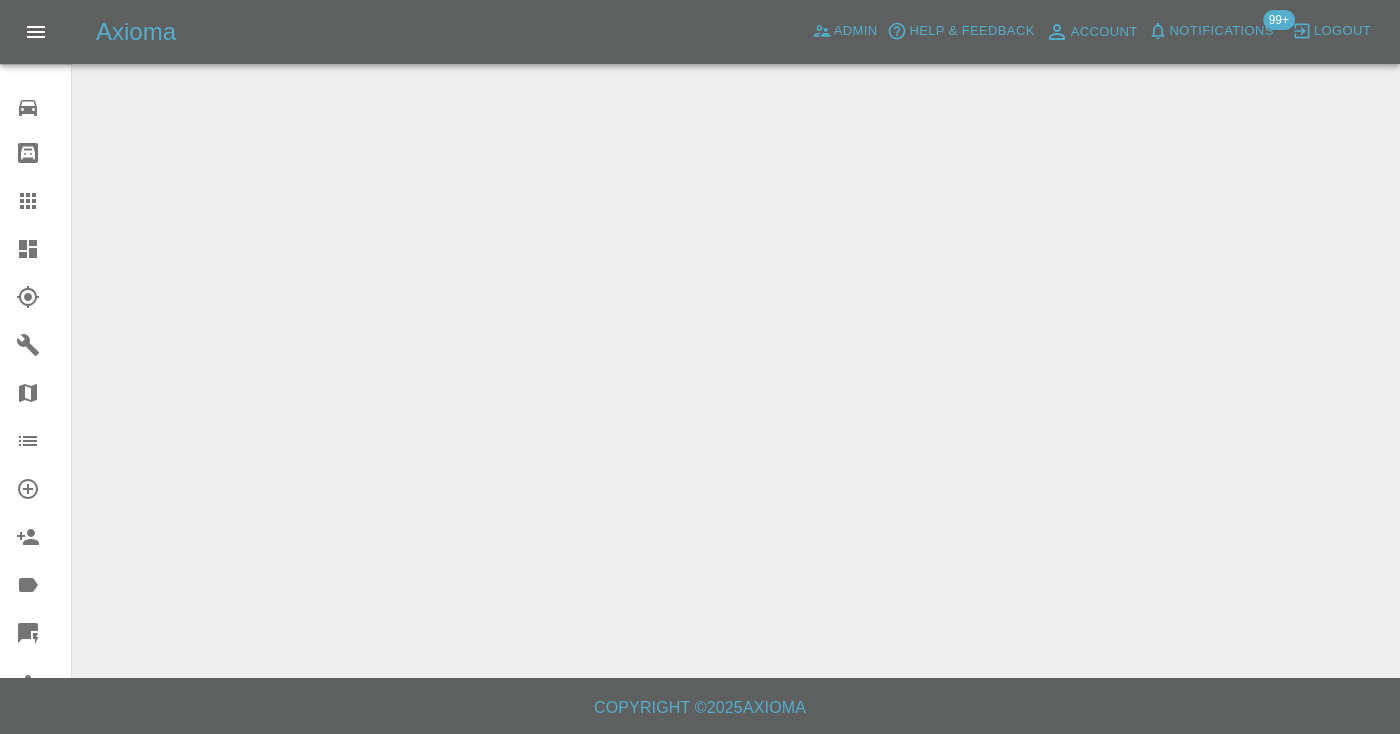 scroll, scrollTop: 0, scrollLeft: 0, axis: both 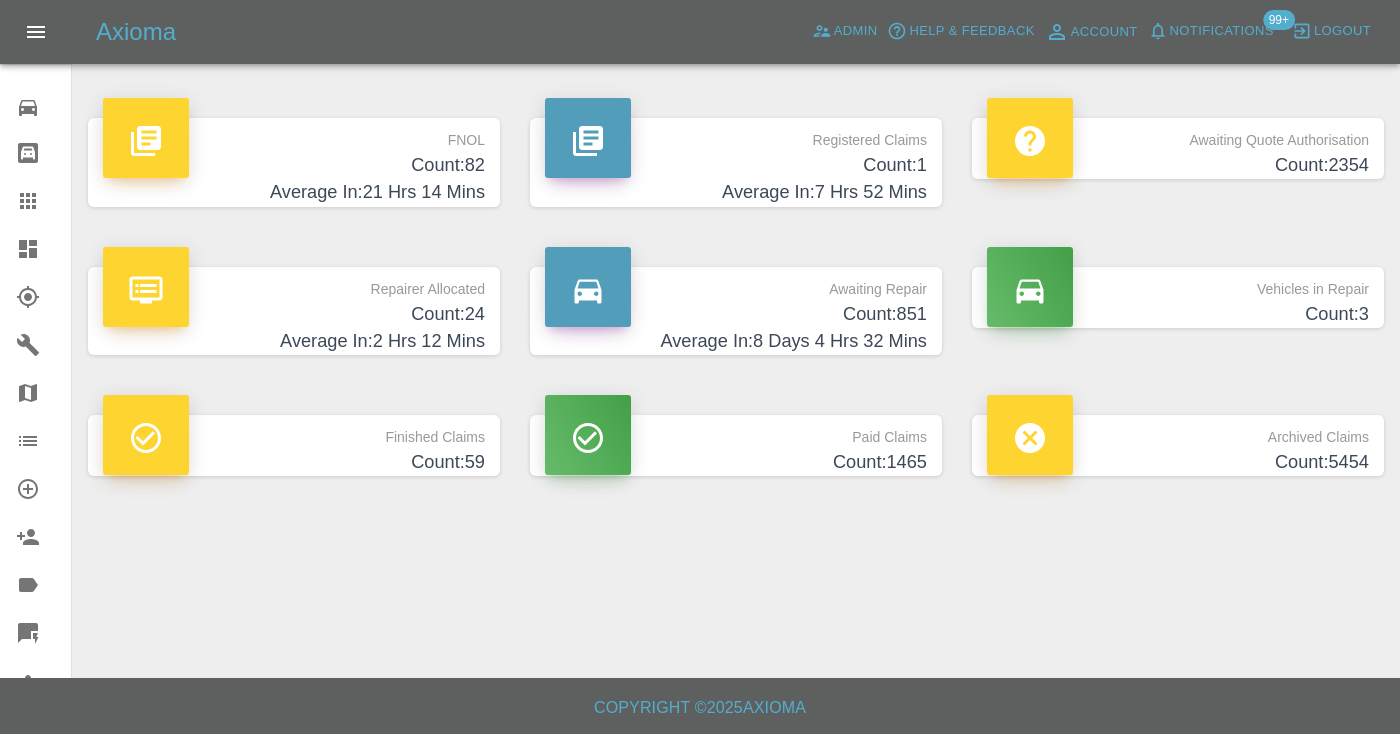 click on "Count:  851" at bounding box center (736, 314) 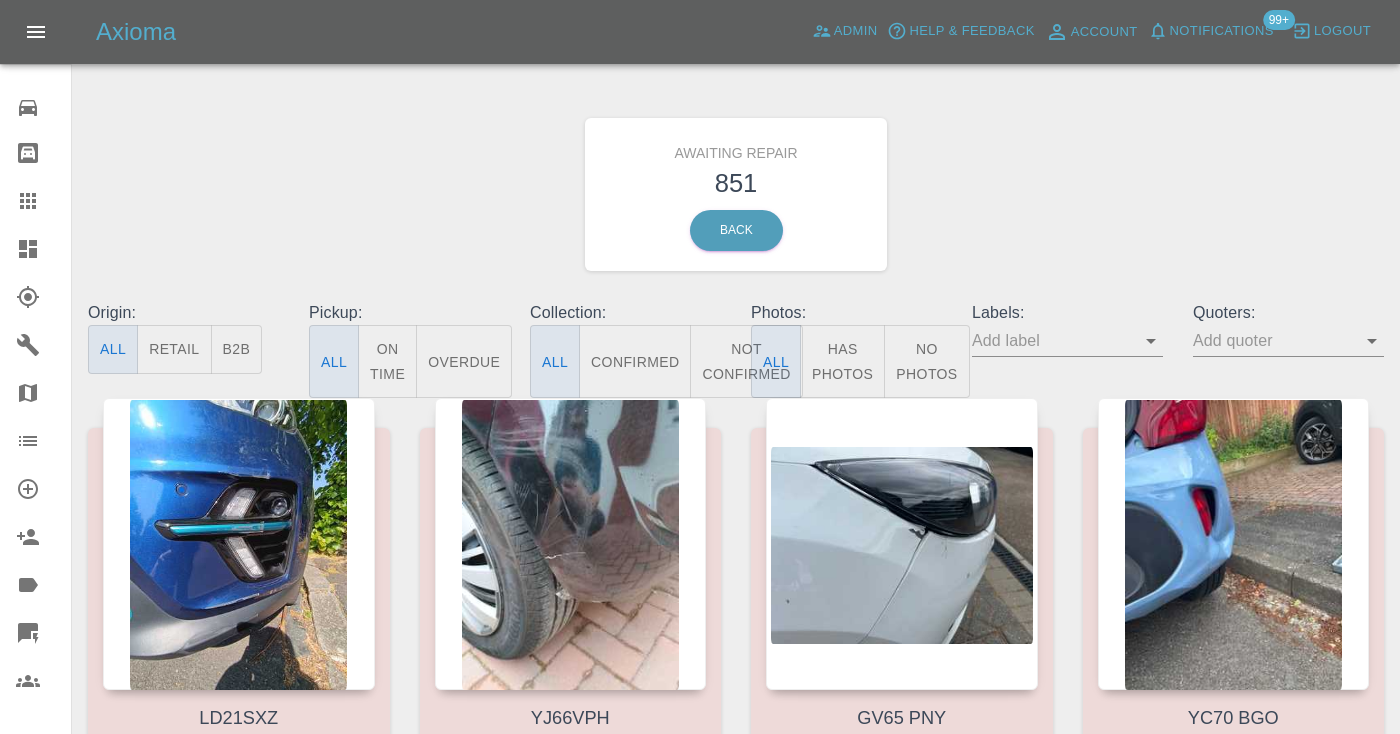 click on "Not Confirmed" at bounding box center [746, 361] 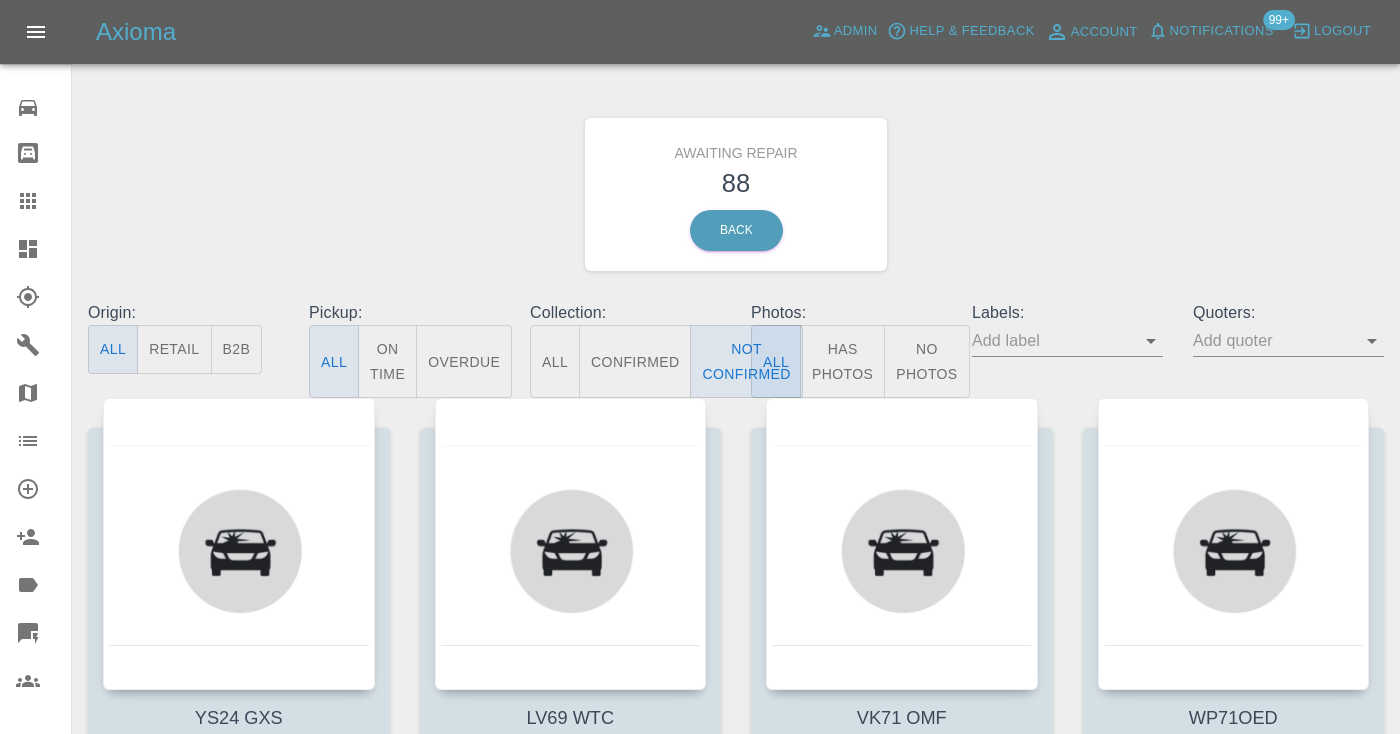 click on "Awaiting Repair 88 Back" at bounding box center [736, 194] 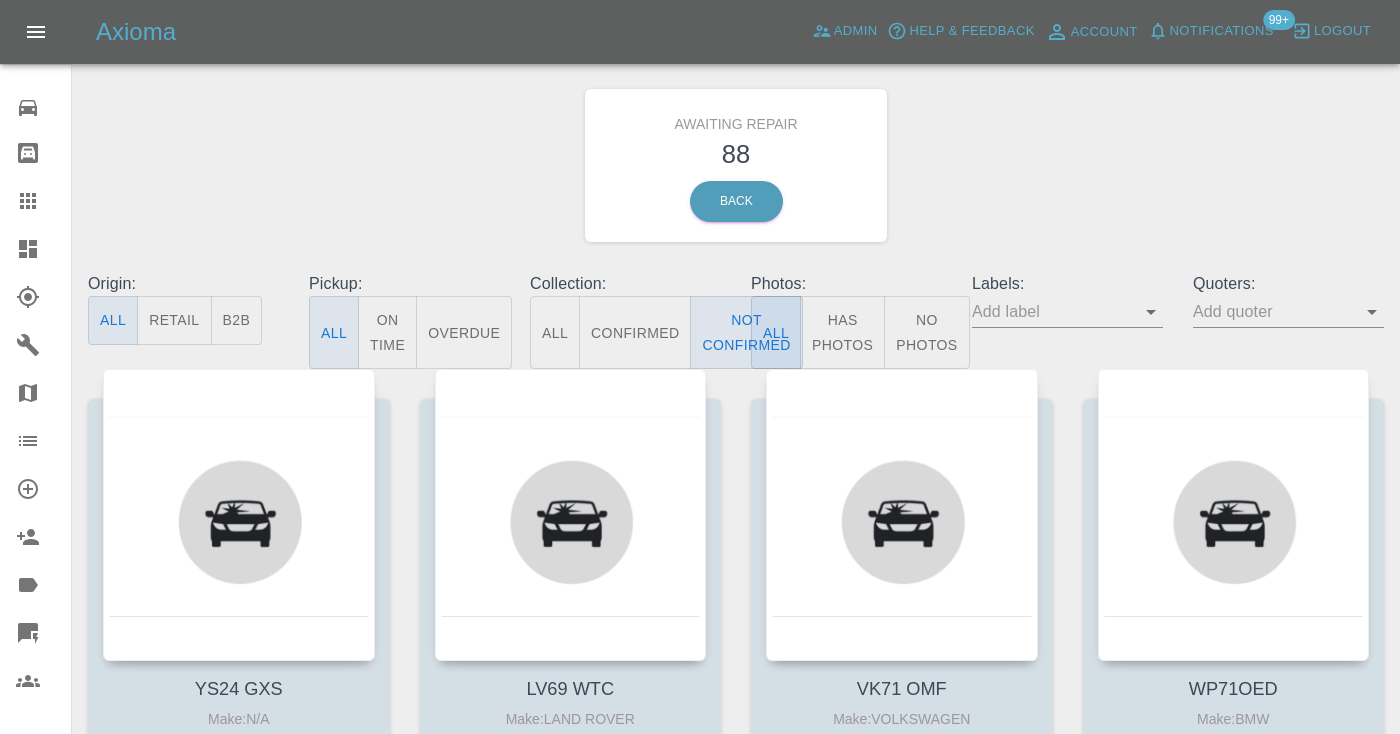 scroll, scrollTop: 40, scrollLeft: 0, axis: vertical 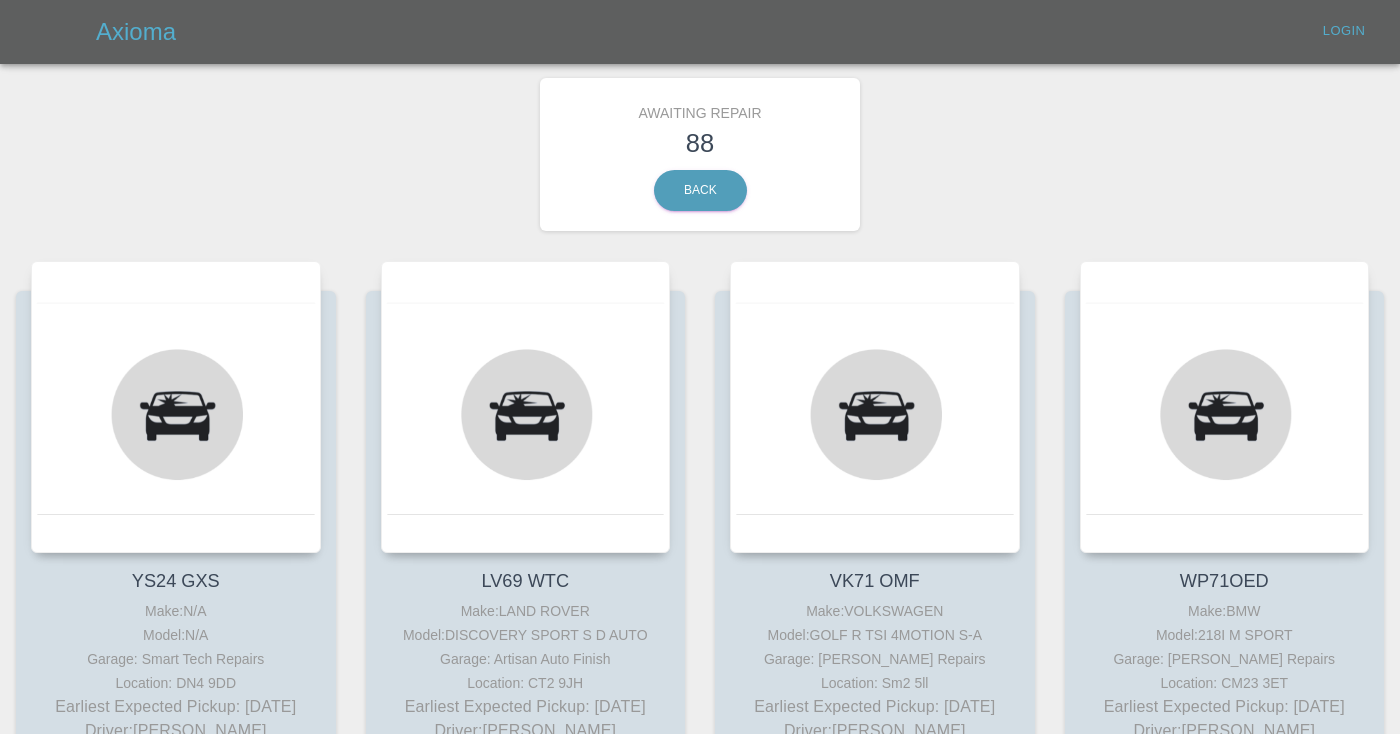 click on "YS24 GXS Make:  N/A Model:  N/A Garage: Smart Tech Repairs Location: DN4 9DD Earliest Expected Pickup:   4 days ago Driver:  Christopher Baxter   Created  8 days ago Retail claim LV69 WTC Make:  LAND ROVER Model:  DISCOVERY SPORT S D AUTO Garage: Artisan Auto Finish Location: CT2 9JH Earliest Expected Pickup:   2 days ago Driver:  Paul Thompson   Created  24 days ago Retail claim VK71 OMF Make:  VOLKSWAGEN Model:  GOLF R TSI 4MOTION S-A Garage: J E Smart Repairs Location: Sm2 5ll Earliest Expected Pickup:   in 2 days Driver:  Daniel Errington   Created  6 days ago Retail claim WP71OED Make:  BMW Model:  218I M SPORT Garage: J Freeman SMART Repairs Location: CM23 3ET Earliest Expected Pickup:   in 3 days Driver:  Sam Horvath   Created  3 hours ago Retail claim LP22JKK Make:  FORD Model:  FOCUS Garage: Motor market connect  Location: sw113hx Earliest Expected Pickup:   in 3 days Driver:  Matthew collington Booking paid.   Created  a month ago Retail claim AF68XBW Make:  LAND ROVER Model:  RANGE ROVER VELAR" at bounding box center [700, 6959] 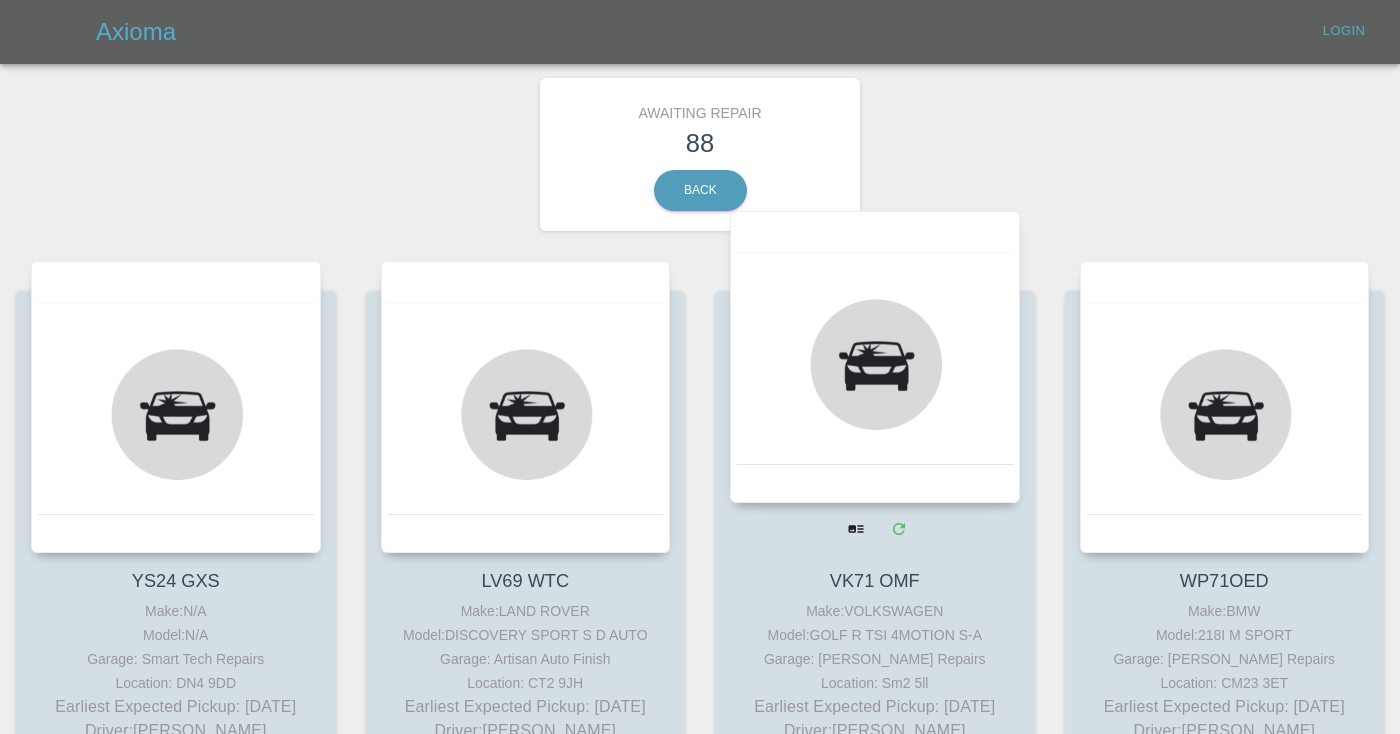 scroll, scrollTop: 0, scrollLeft: 0, axis: both 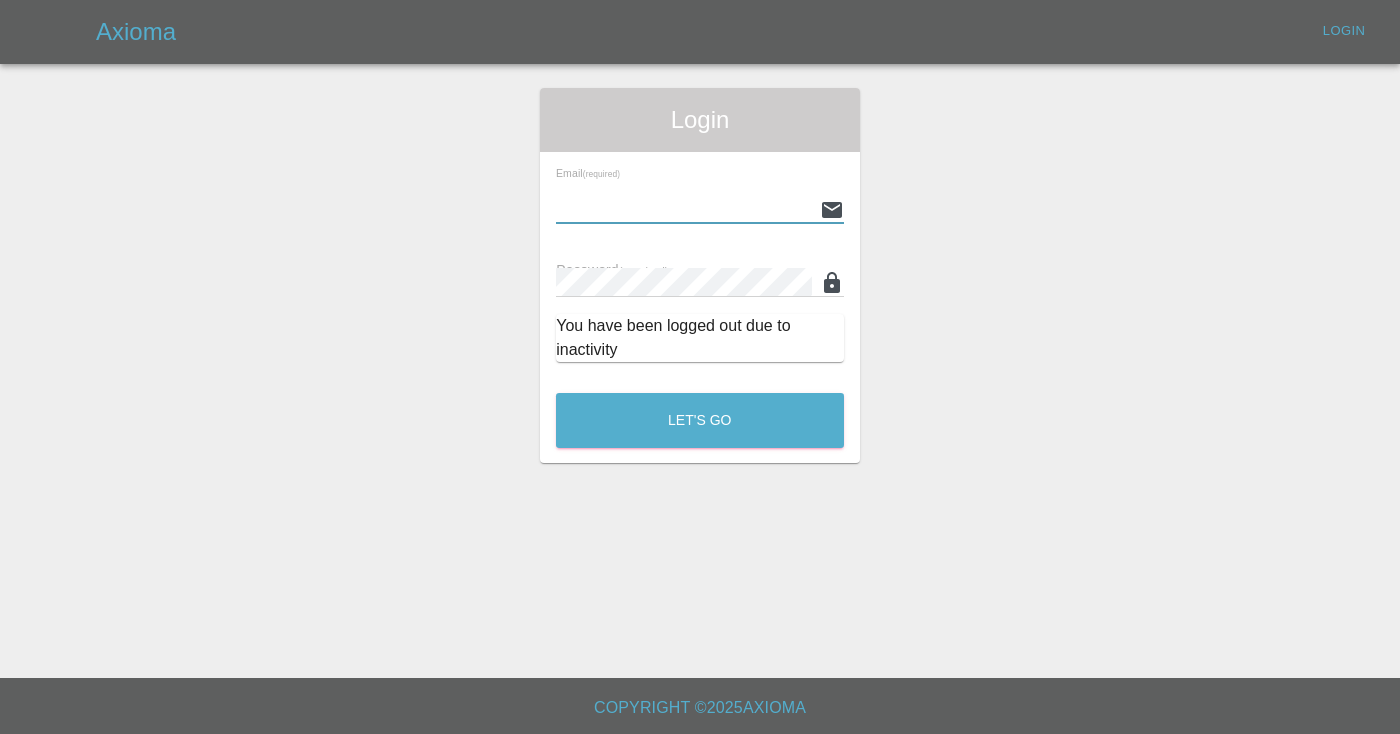 type on "Castrokhonqwana@gmail.com" 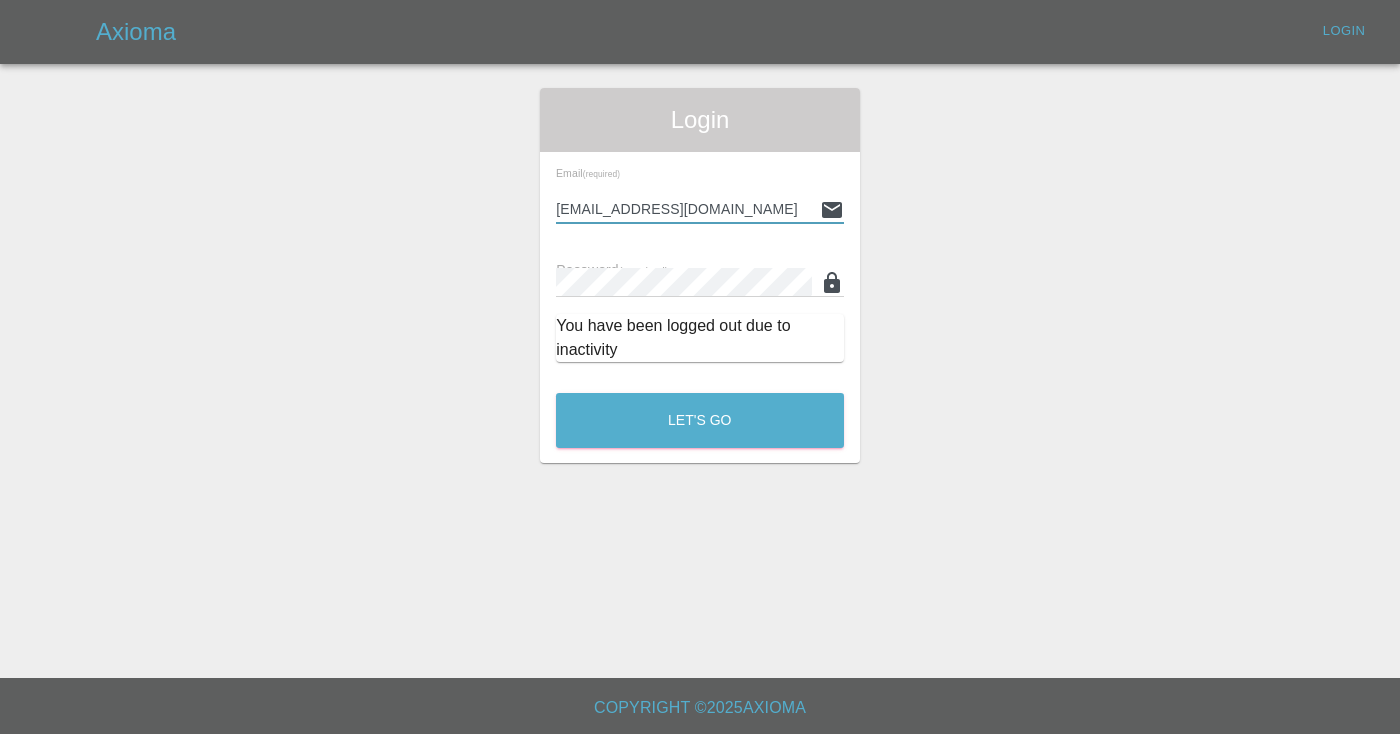 click on "Let's Go" at bounding box center [700, 420] 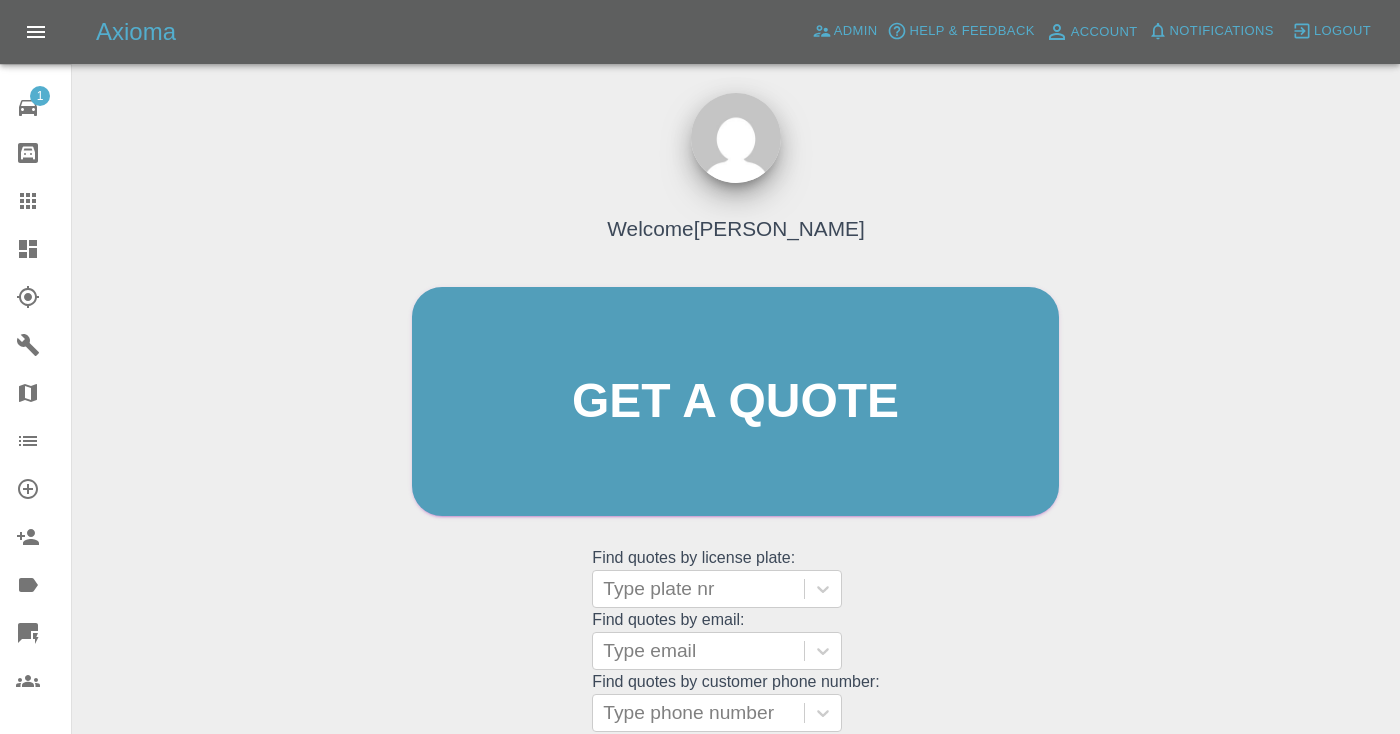 click on "Welcome  Castro Get a quote Get a quote Find quotes by license plate: Type plate nr Find quotes by email: Type email Find quotes by customer phone number: Type phone number" at bounding box center [735, 440] 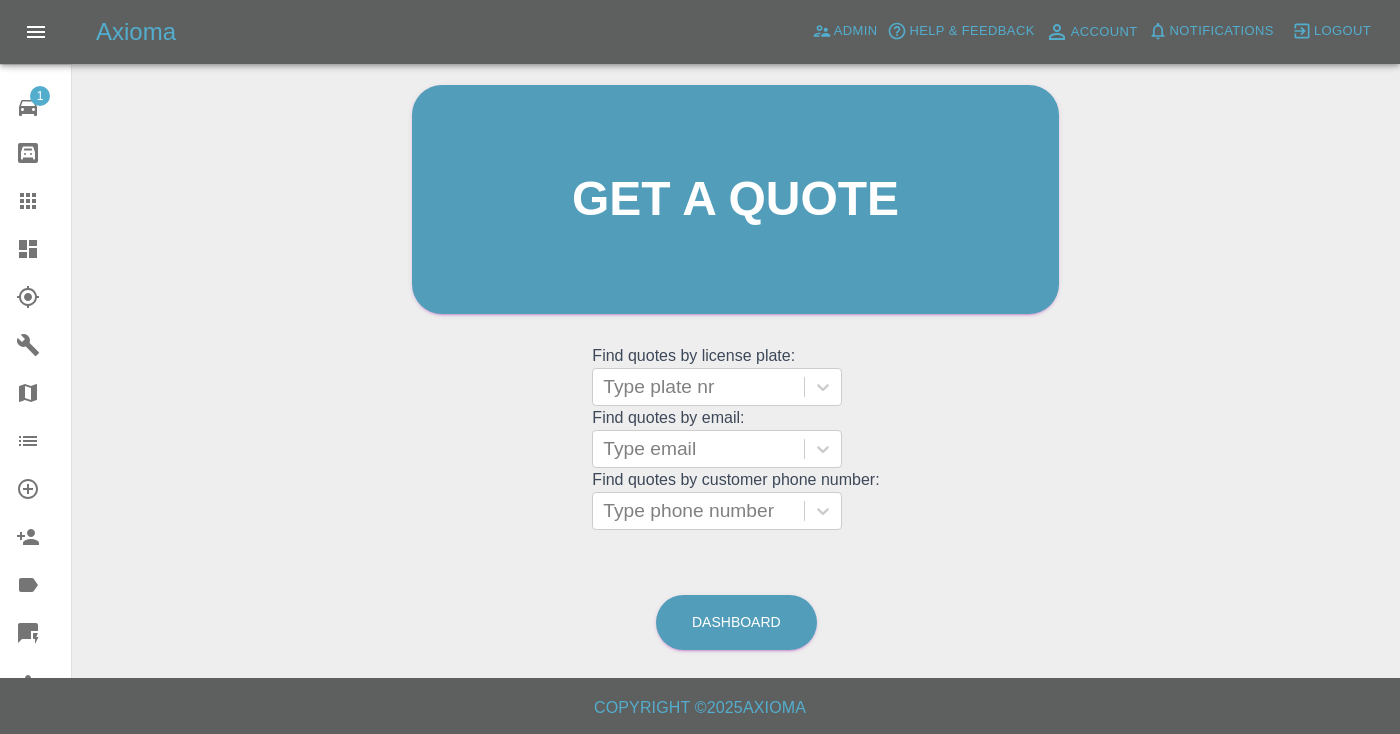 scroll, scrollTop: 235, scrollLeft: 0, axis: vertical 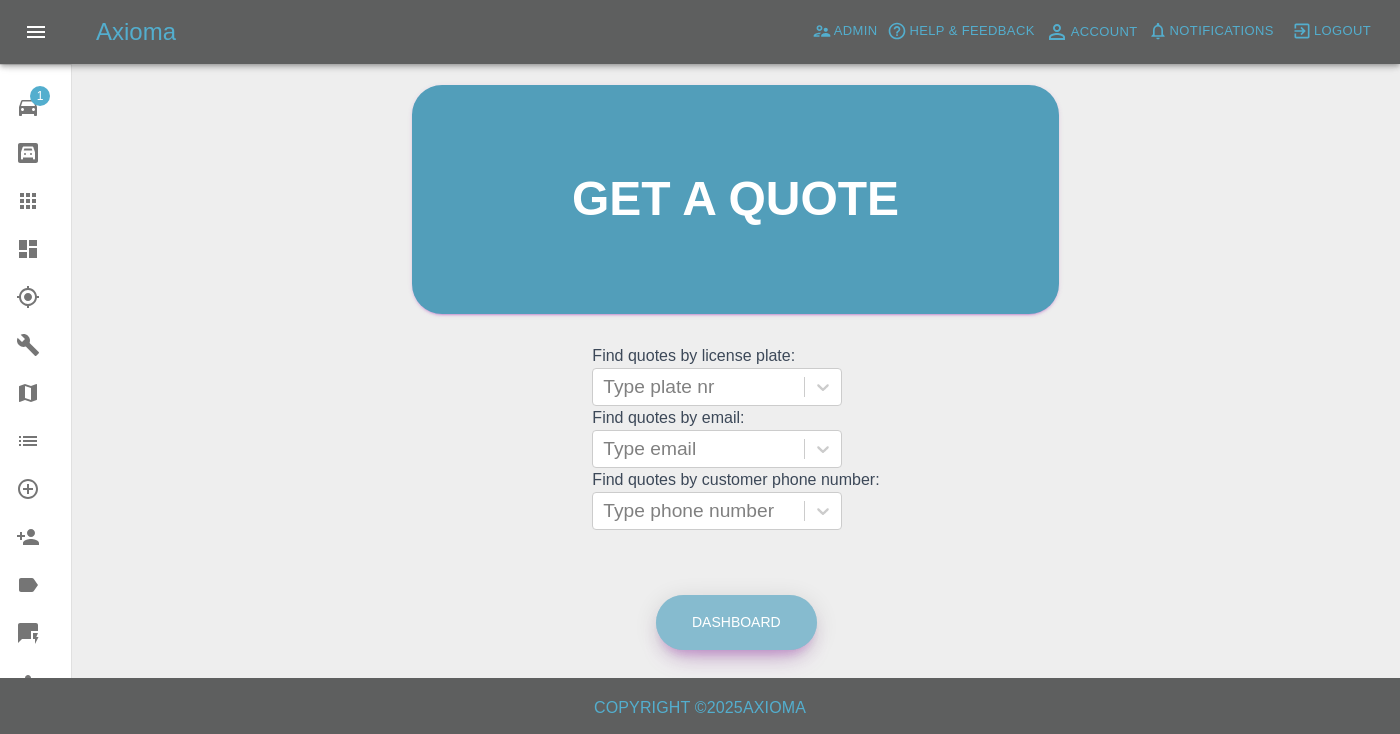 click on "Dashboard" at bounding box center (736, 622) 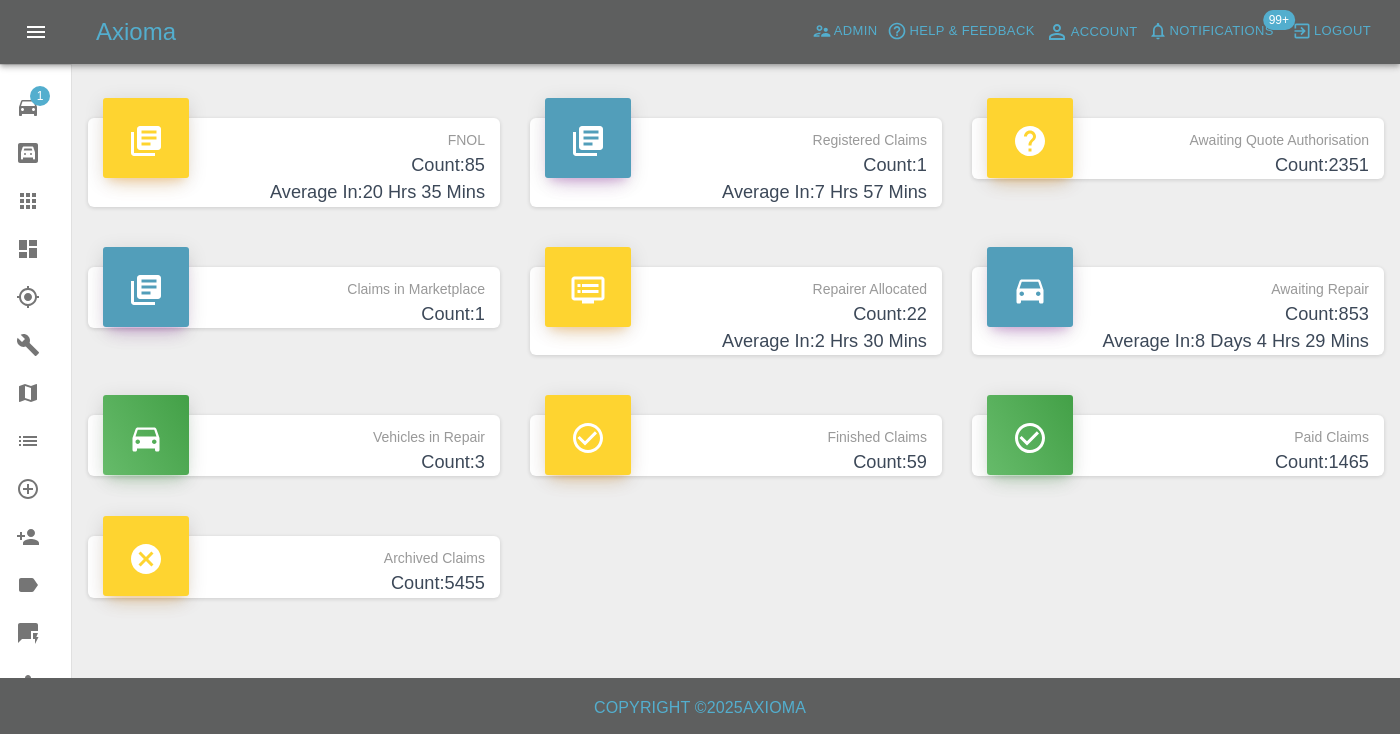 click on "Count:  853" at bounding box center (1178, 314) 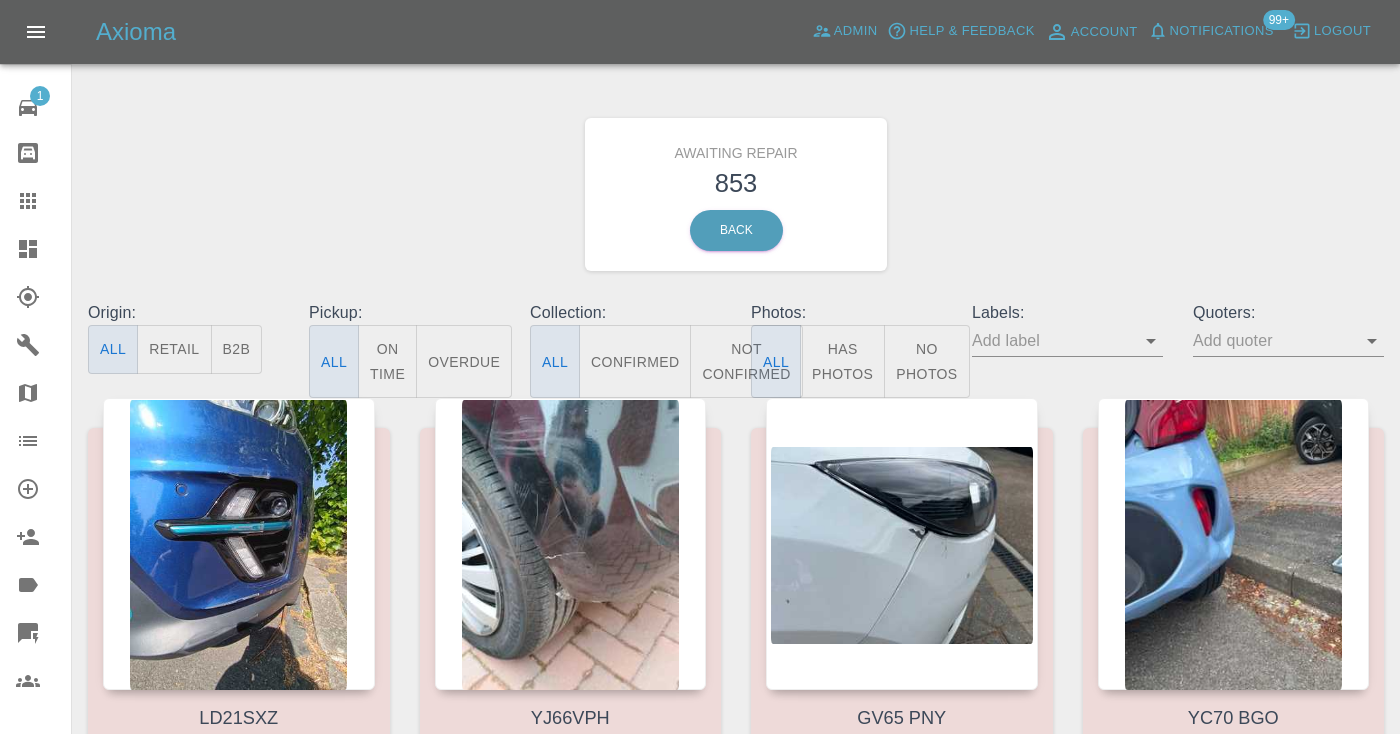 scroll, scrollTop: 0, scrollLeft: 0, axis: both 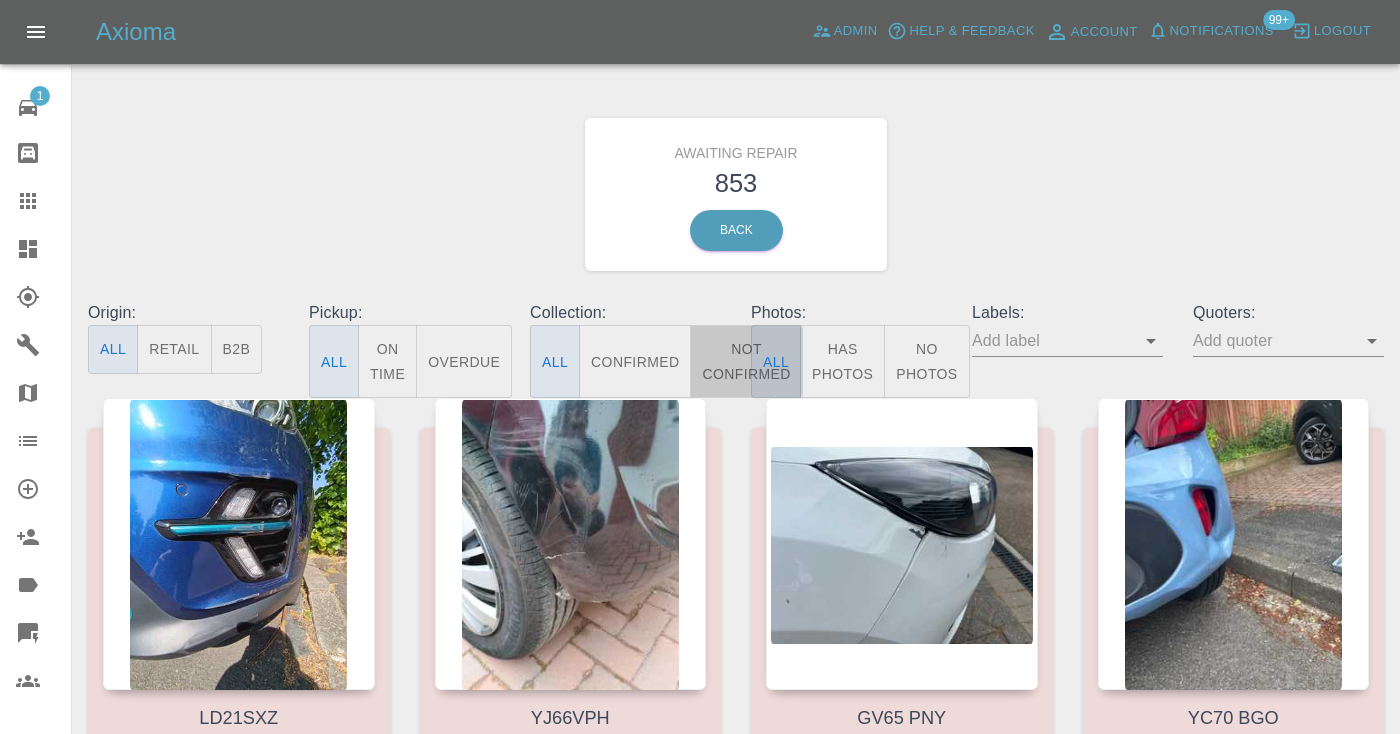 click on "Not Confirmed" at bounding box center [746, 361] 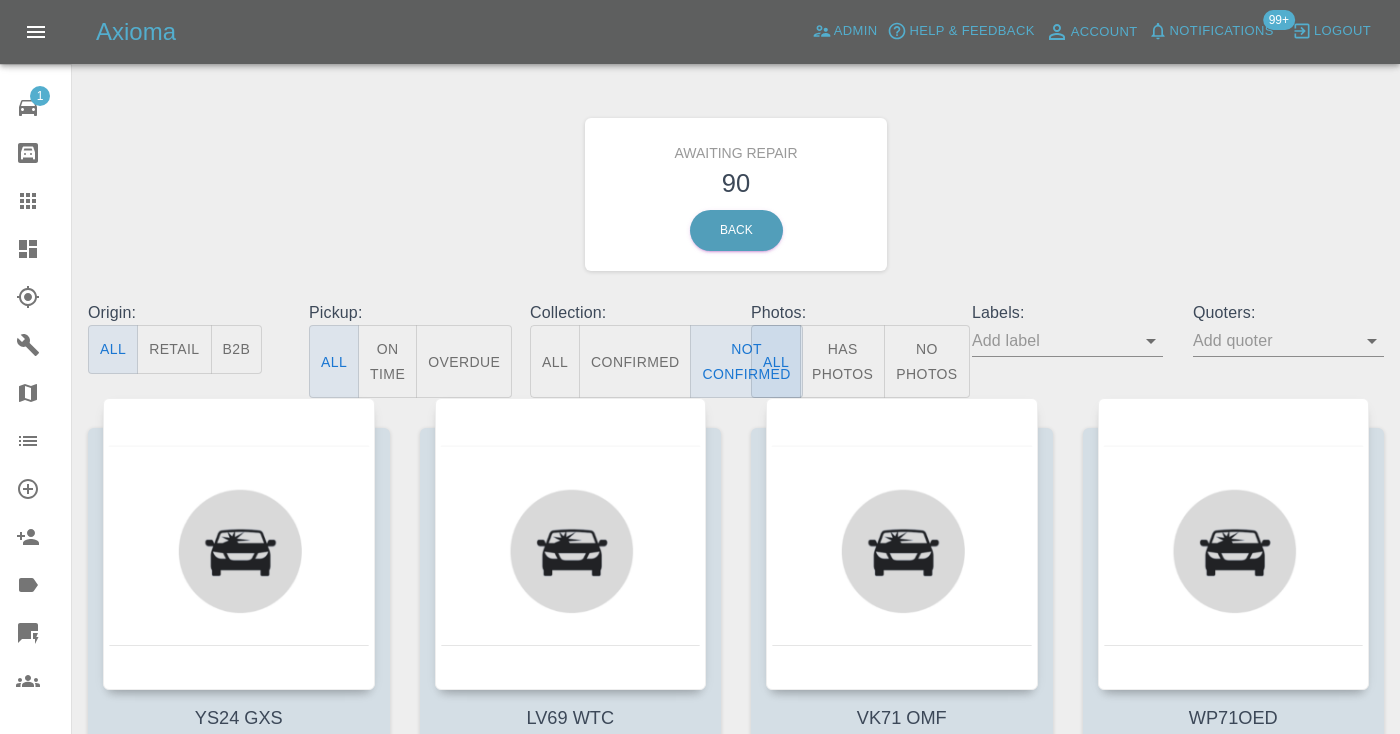 click on "Awaiting Repair 90 Back" at bounding box center [736, 194] 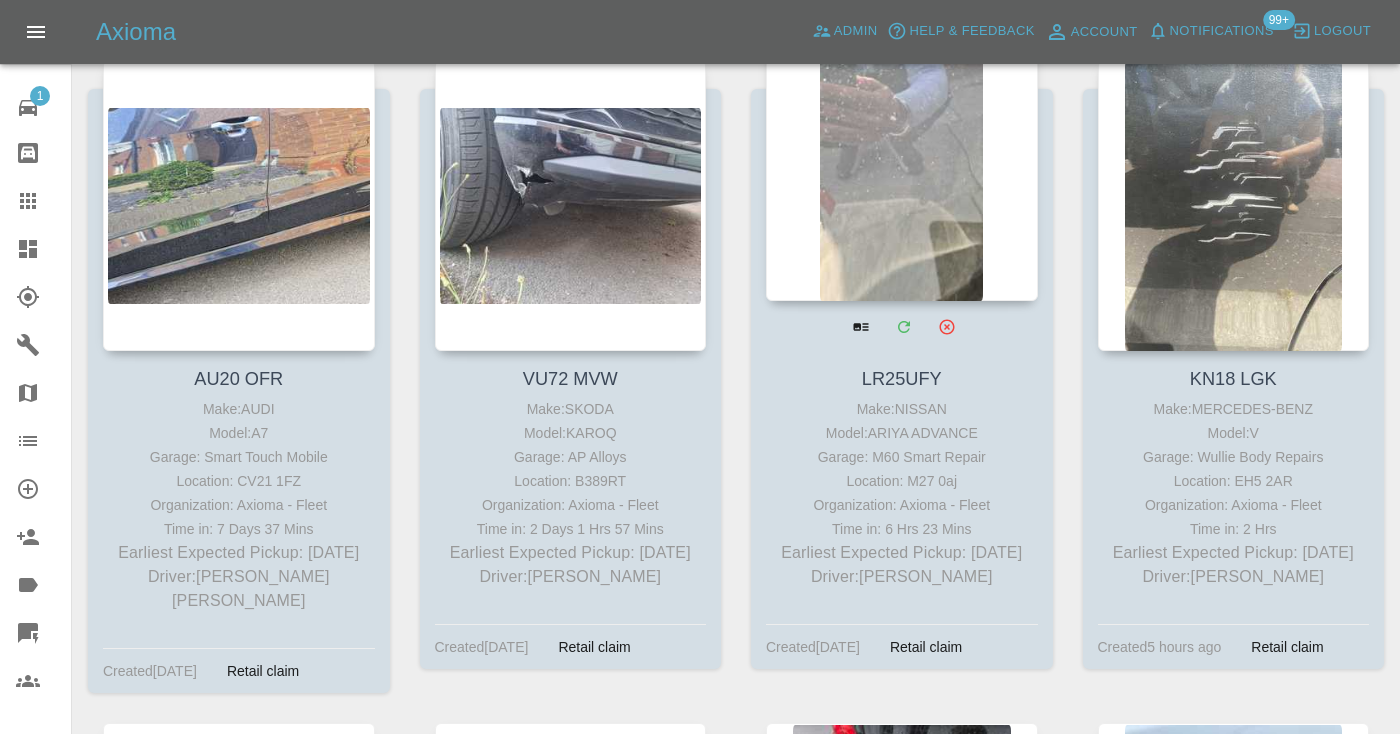 scroll, scrollTop: 2304, scrollLeft: 0, axis: vertical 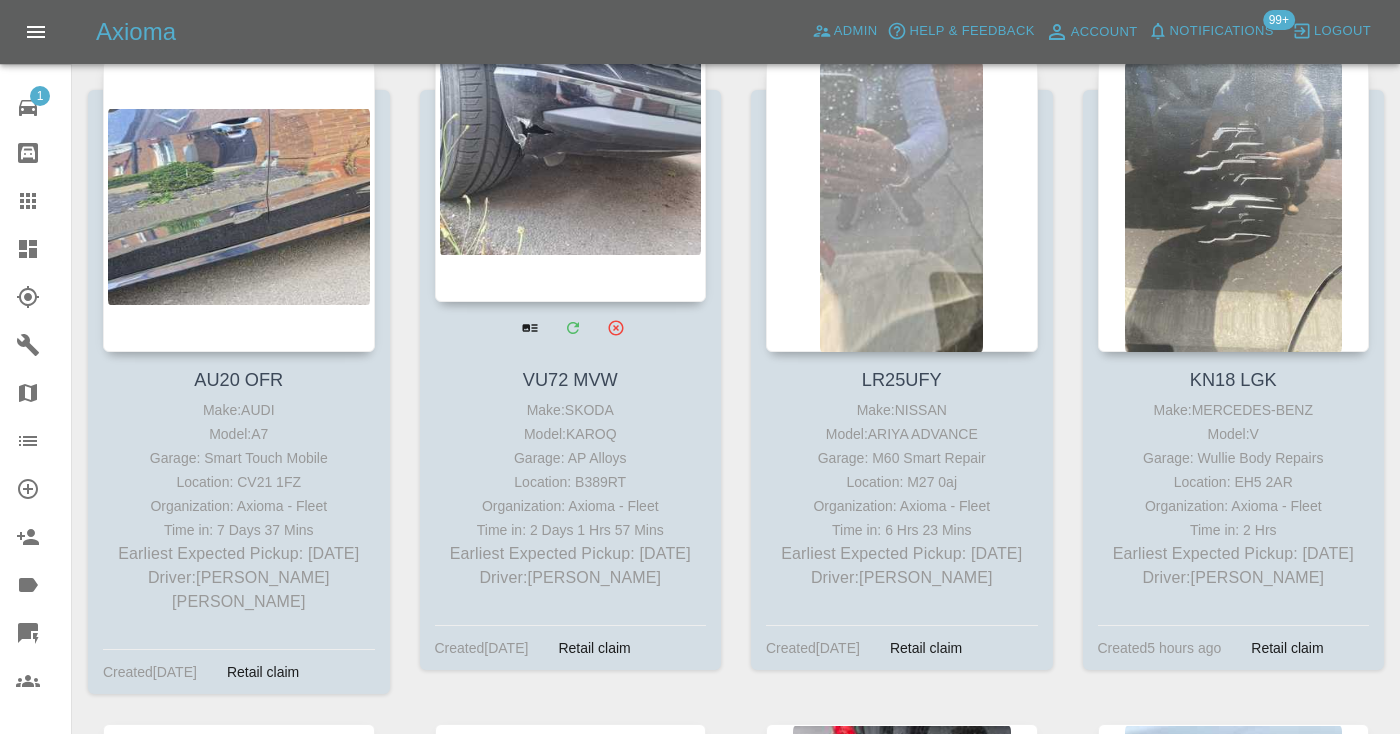 click at bounding box center (571, 156) 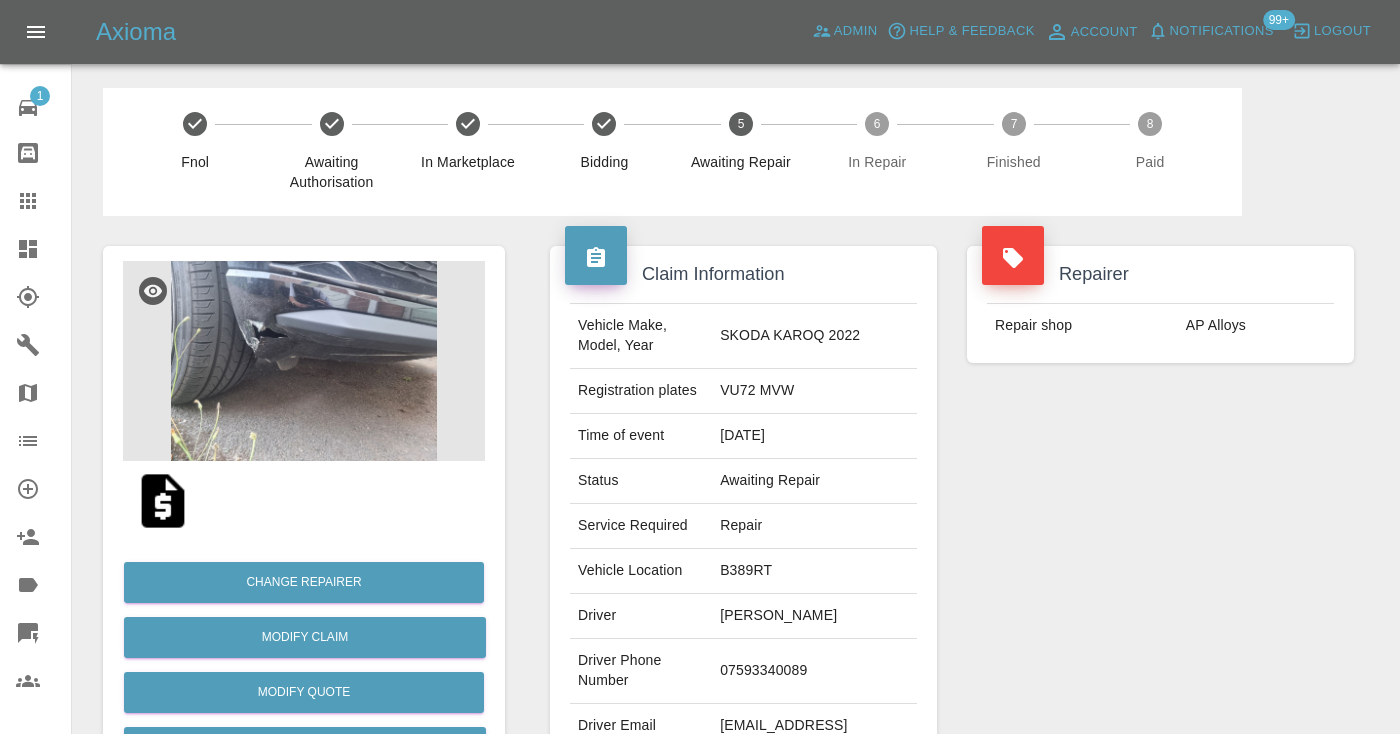 click on "07593340089" at bounding box center (814, 671) 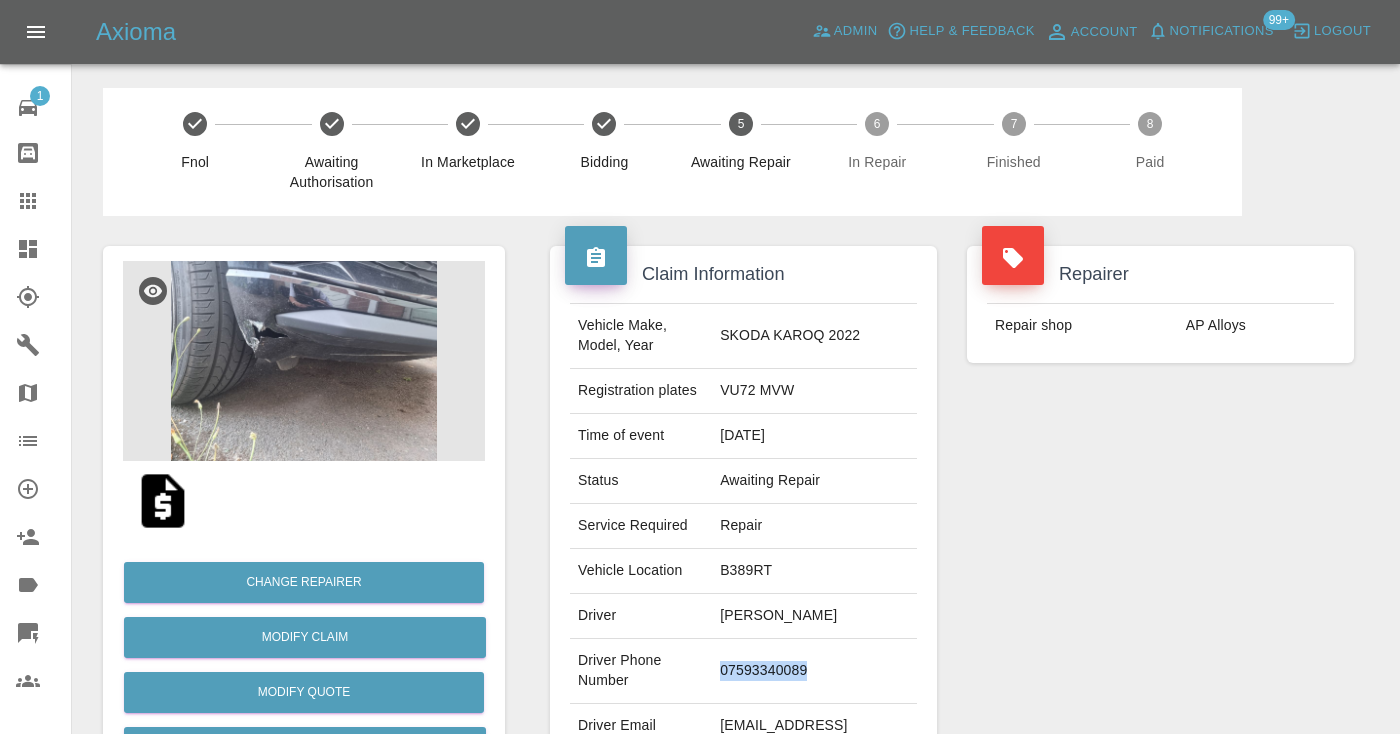 click on "07593340089" at bounding box center [814, 671] 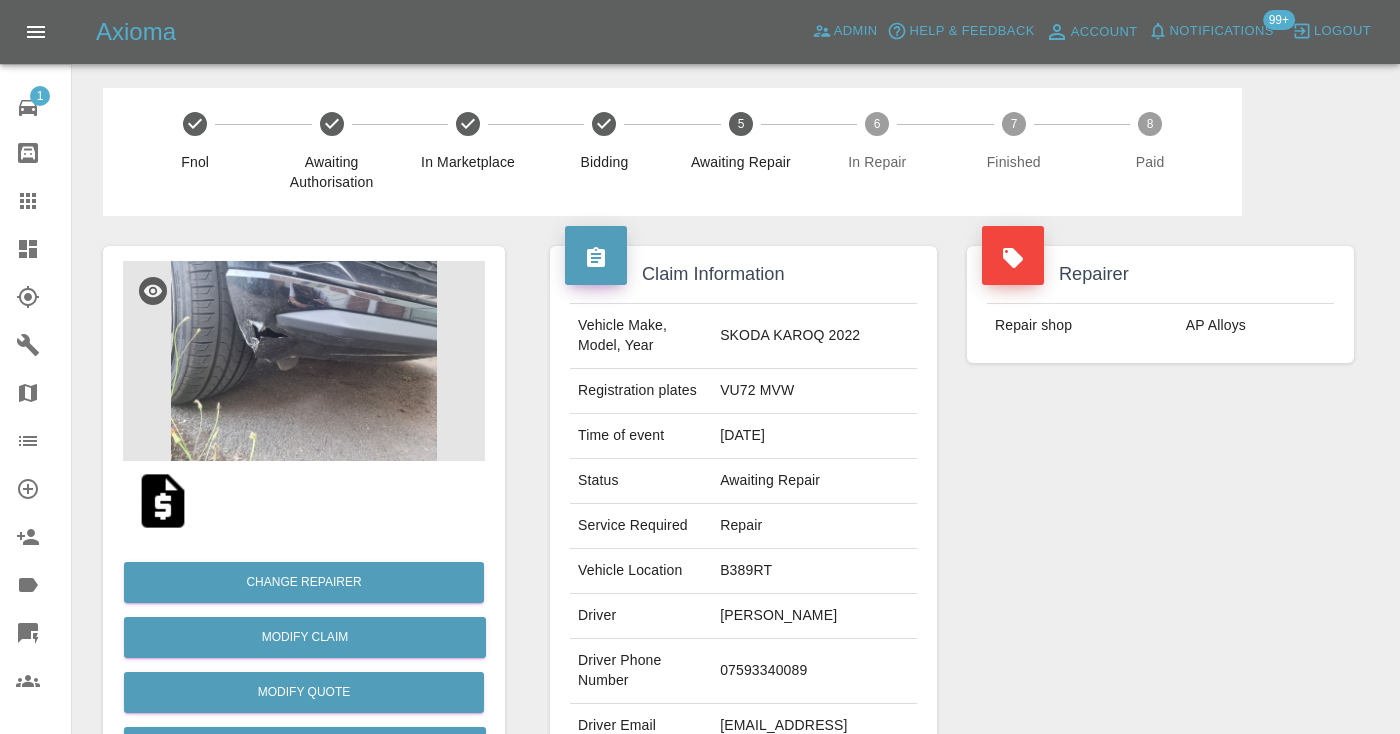 click on "Repairer Repair shop AP Alloys" at bounding box center [1160, 514] 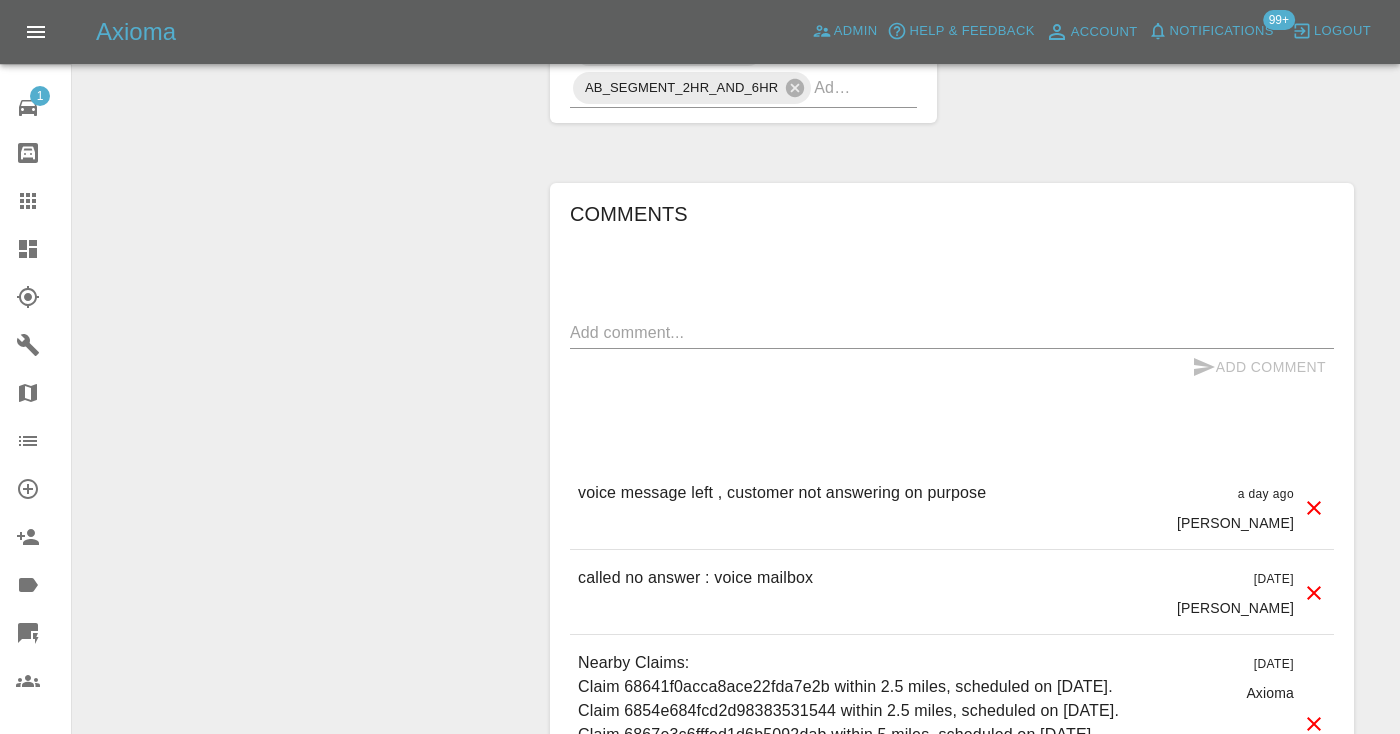 scroll, scrollTop: 1458, scrollLeft: 0, axis: vertical 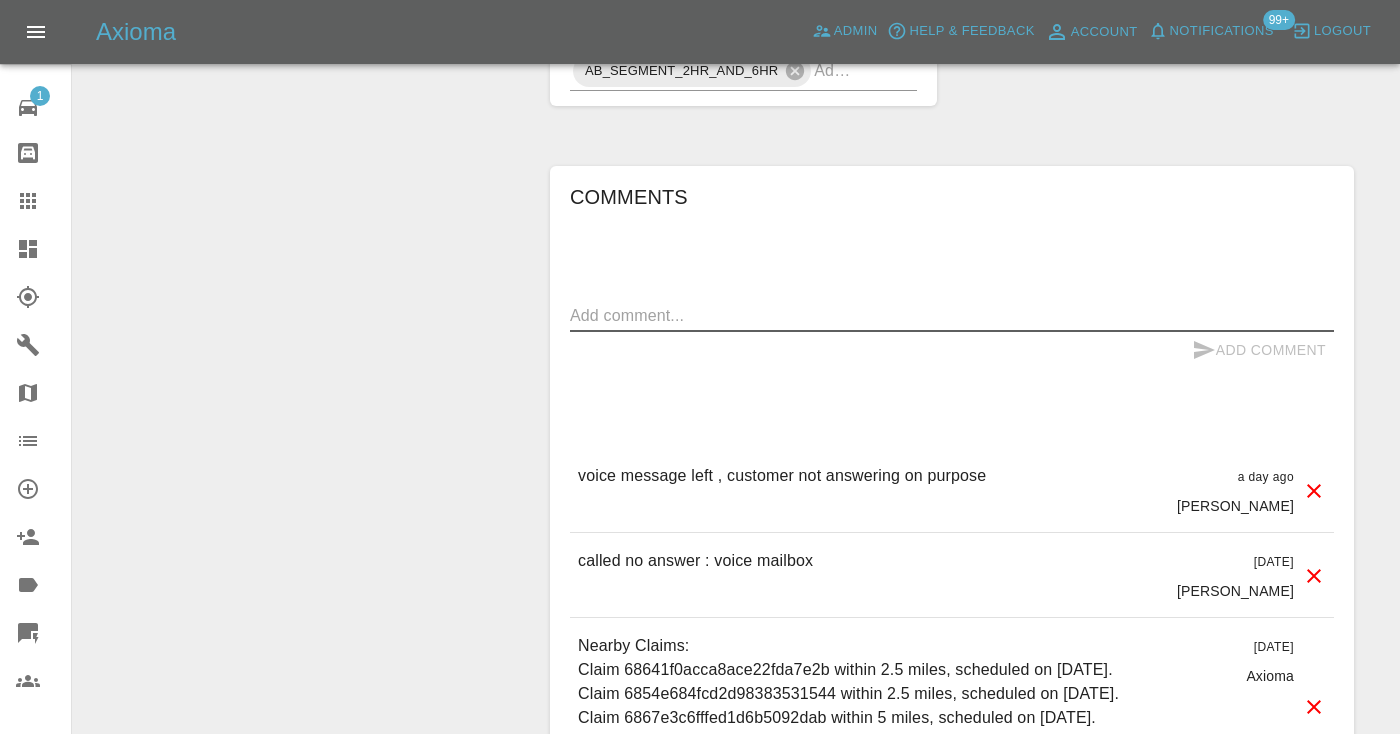 click at bounding box center (952, 315) 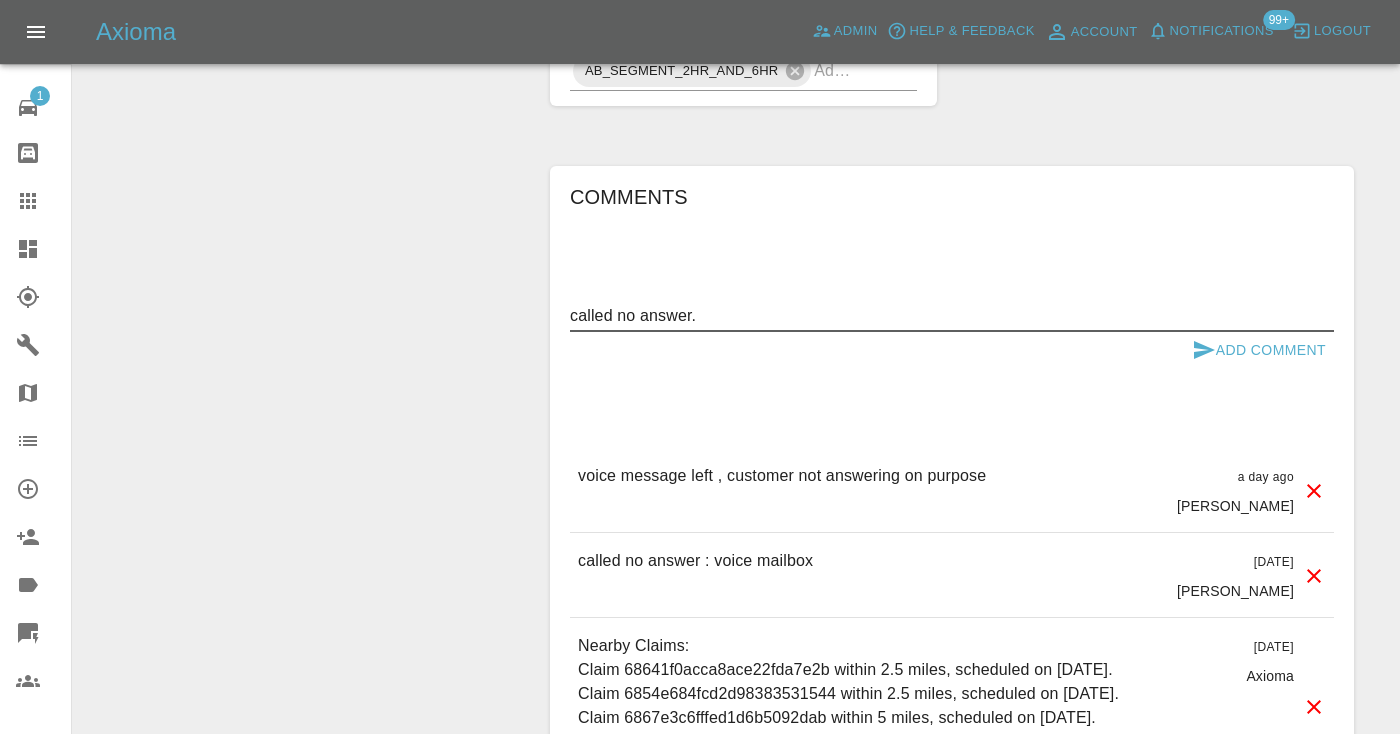 type on "called no answer." 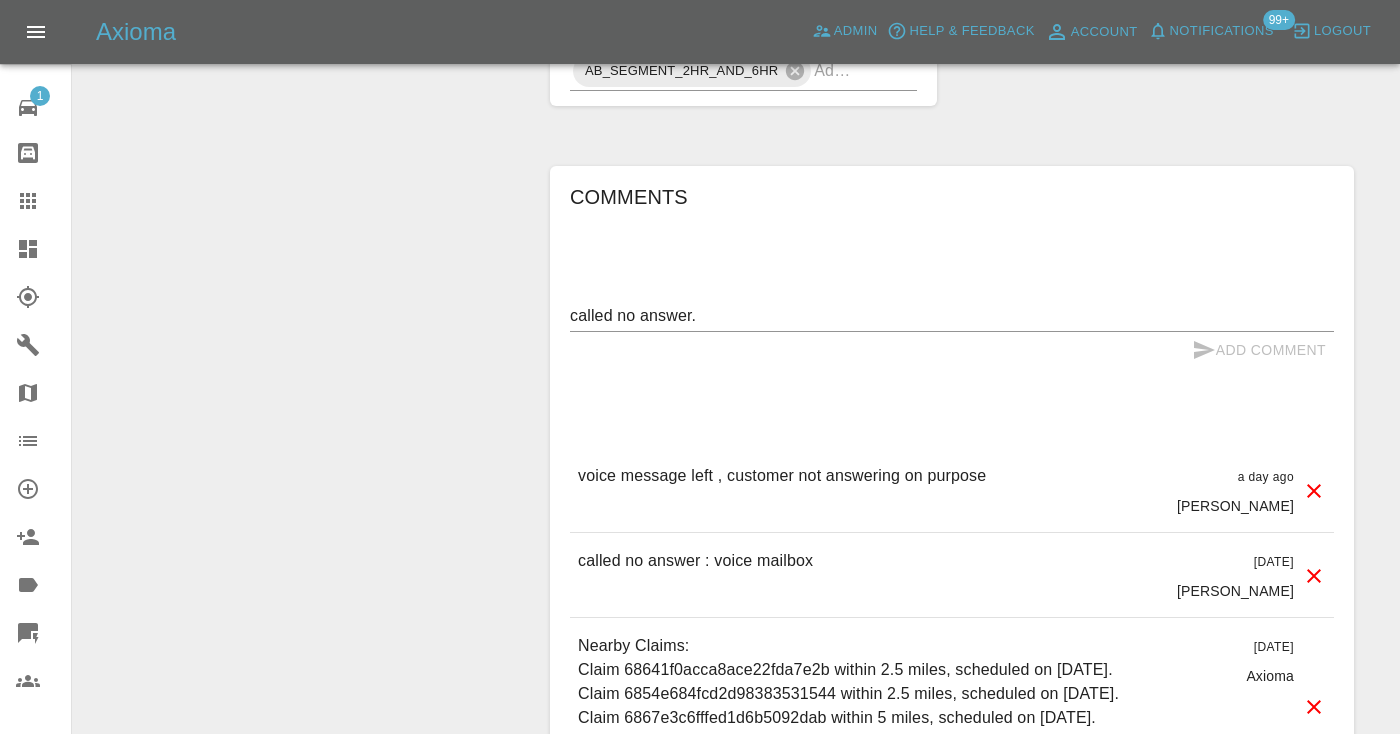 type 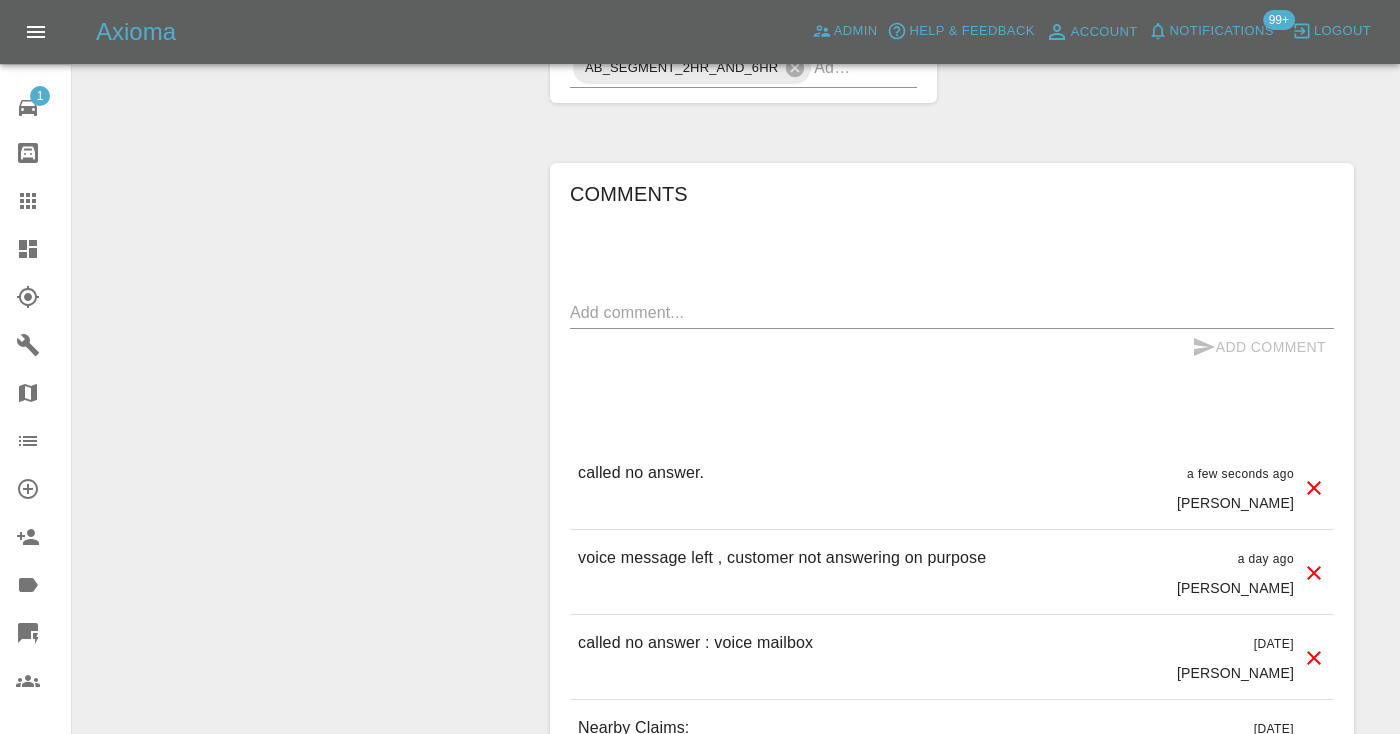 scroll, scrollTop: 1477, scrollLeft: 0, axis: vertical 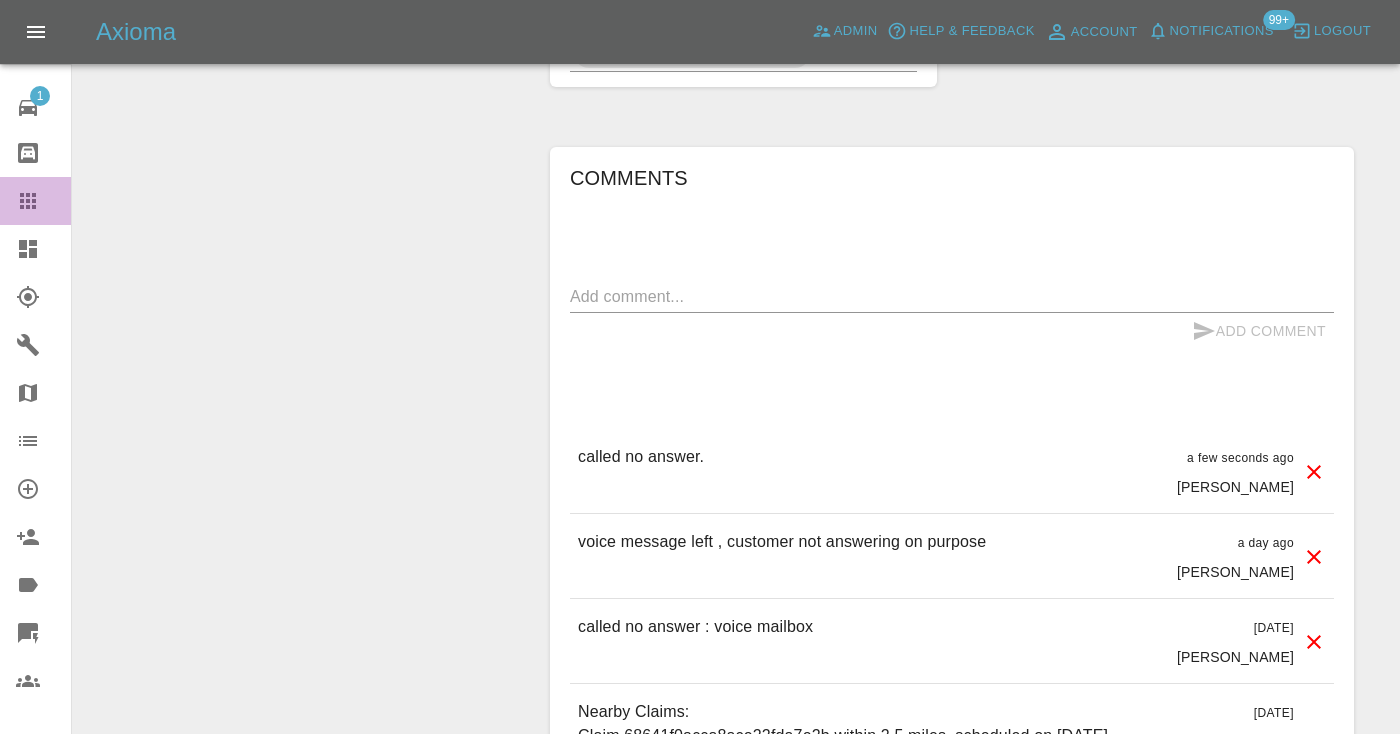 click 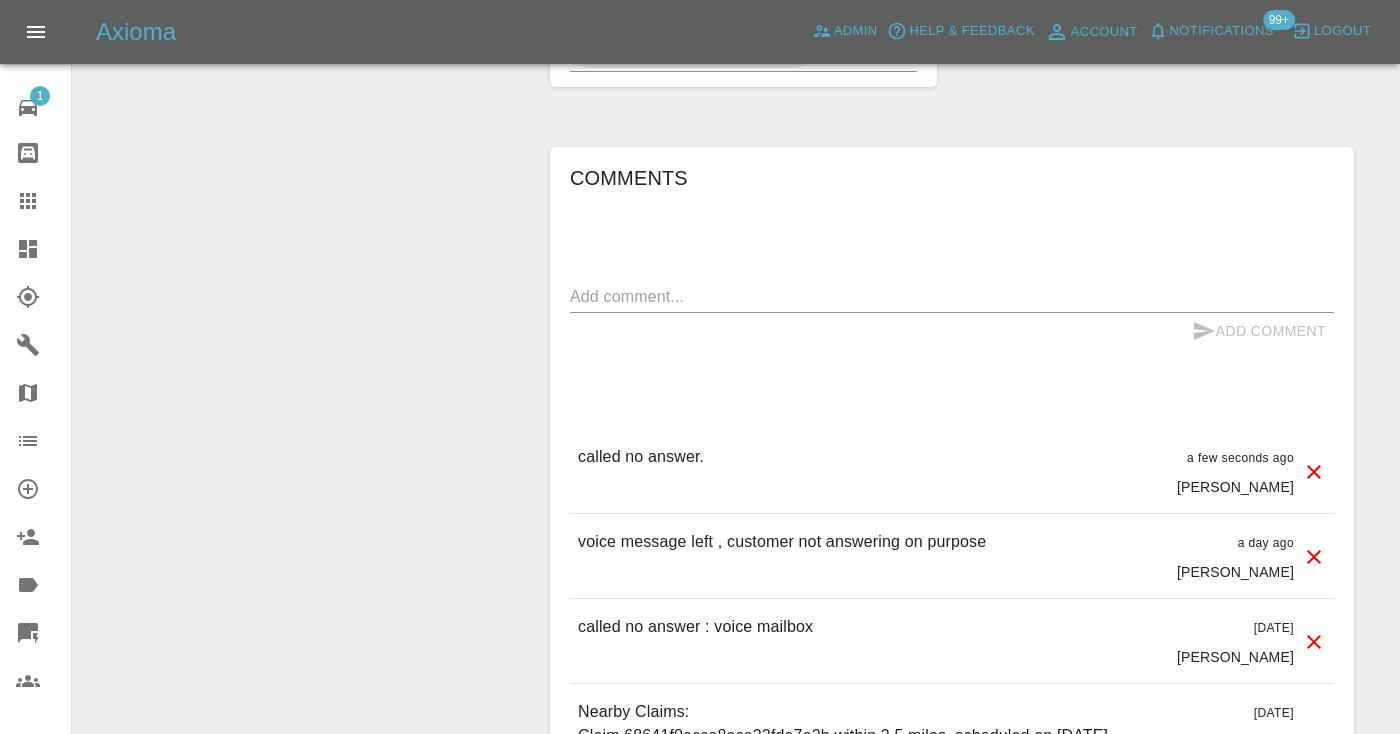 scroll, scrollTop: 201, scrollLeft: 0, axis: vertical 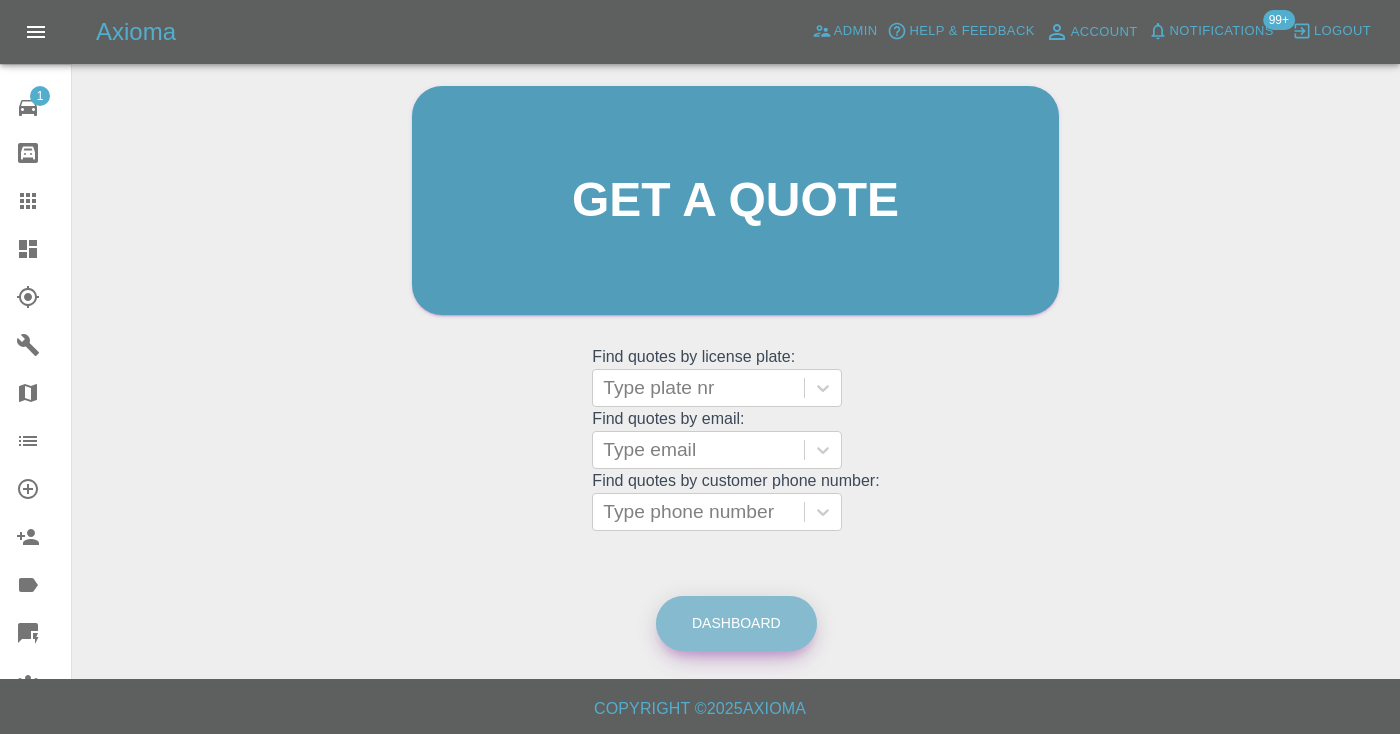 click on "Dashboard" at bounding box center (736, 623) 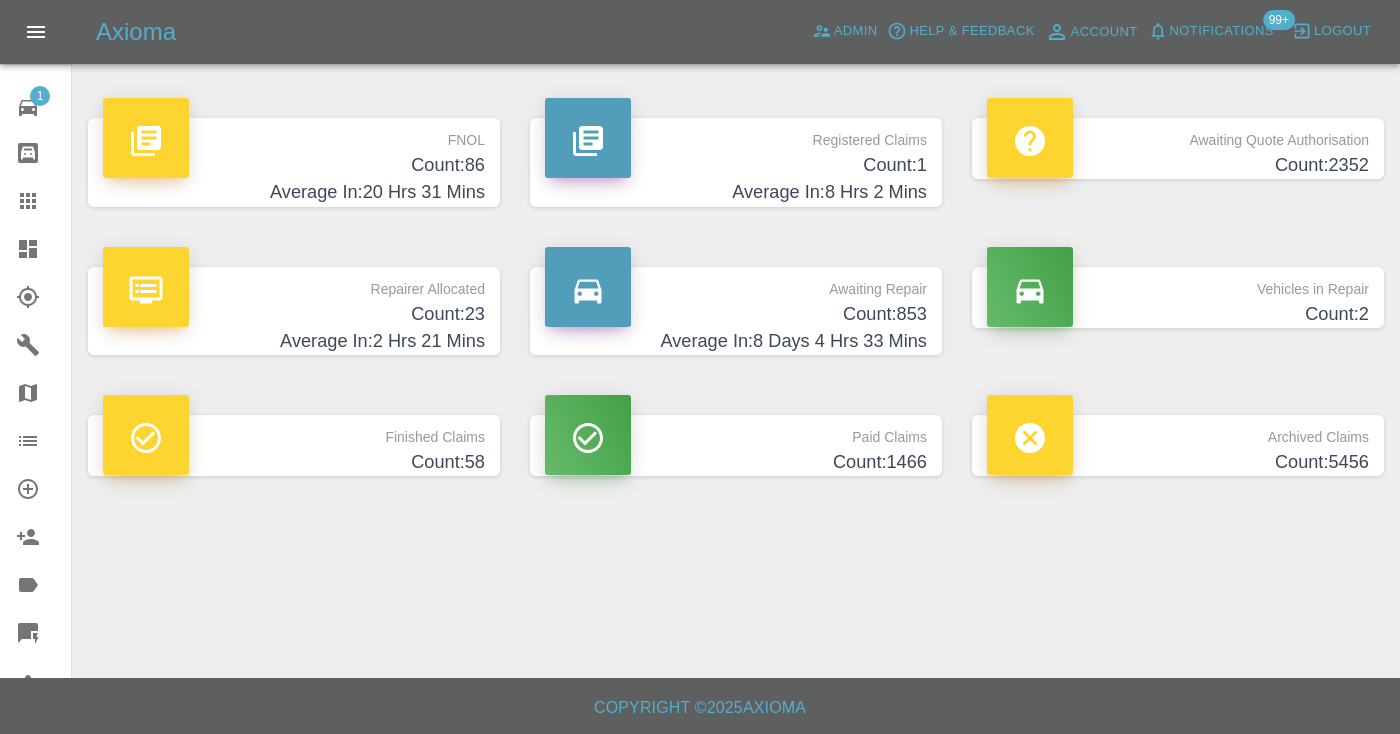 click on "Awaiting Repair Count:  853 Average In:  8 Days 4 Hrs 33 Mins" at bounding box center (736, 311) 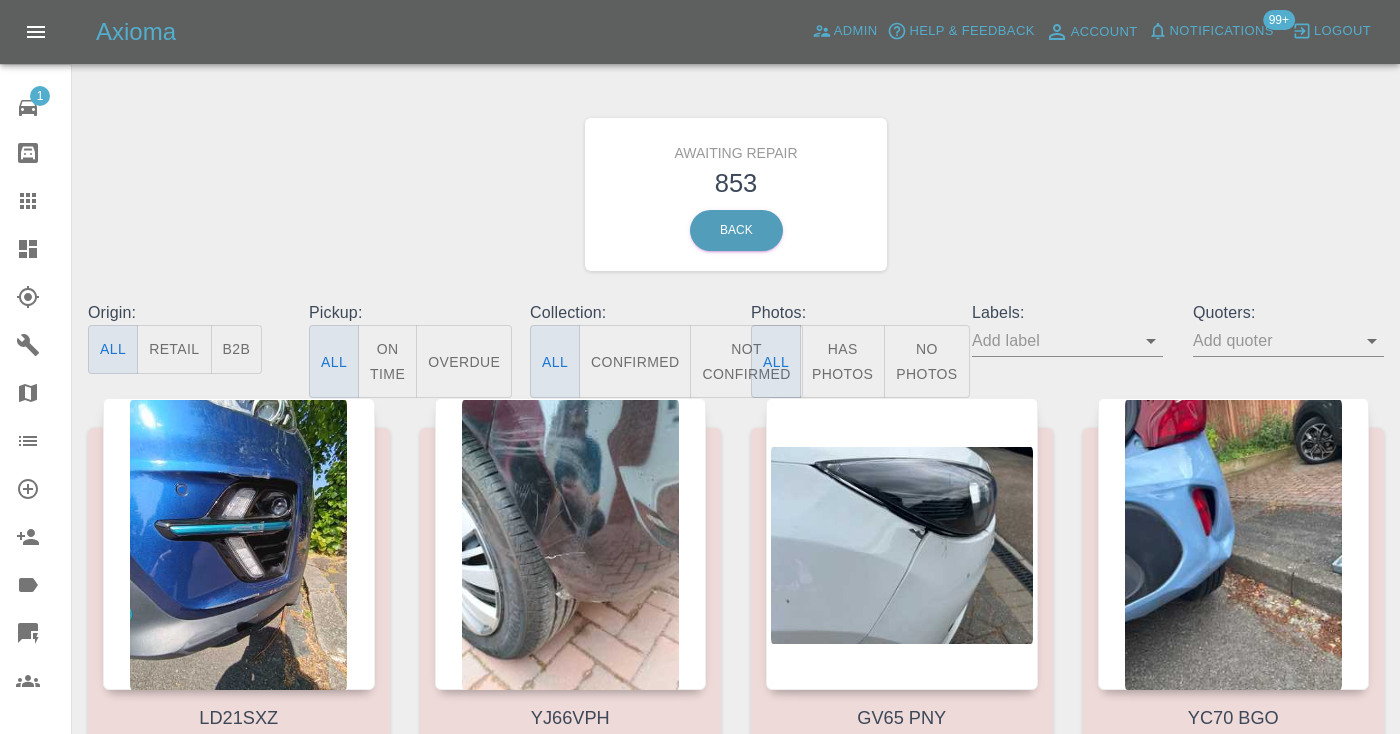 drag, startPoint x: 1374, startPoint y: 9, endPoint x: 491, endPoint y: 175, distance: 898.46814 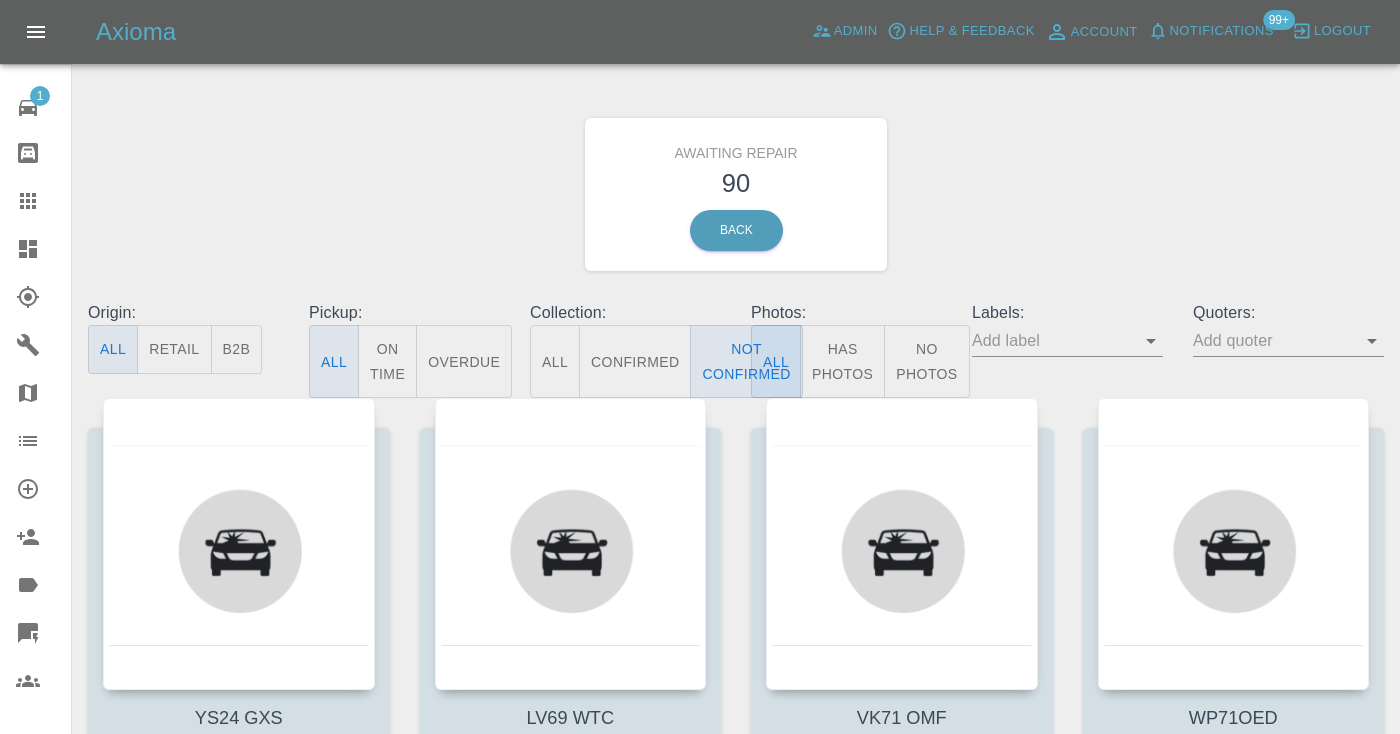 click on "Awaiting Repair 90 Back" at bounding box center [736, 194] 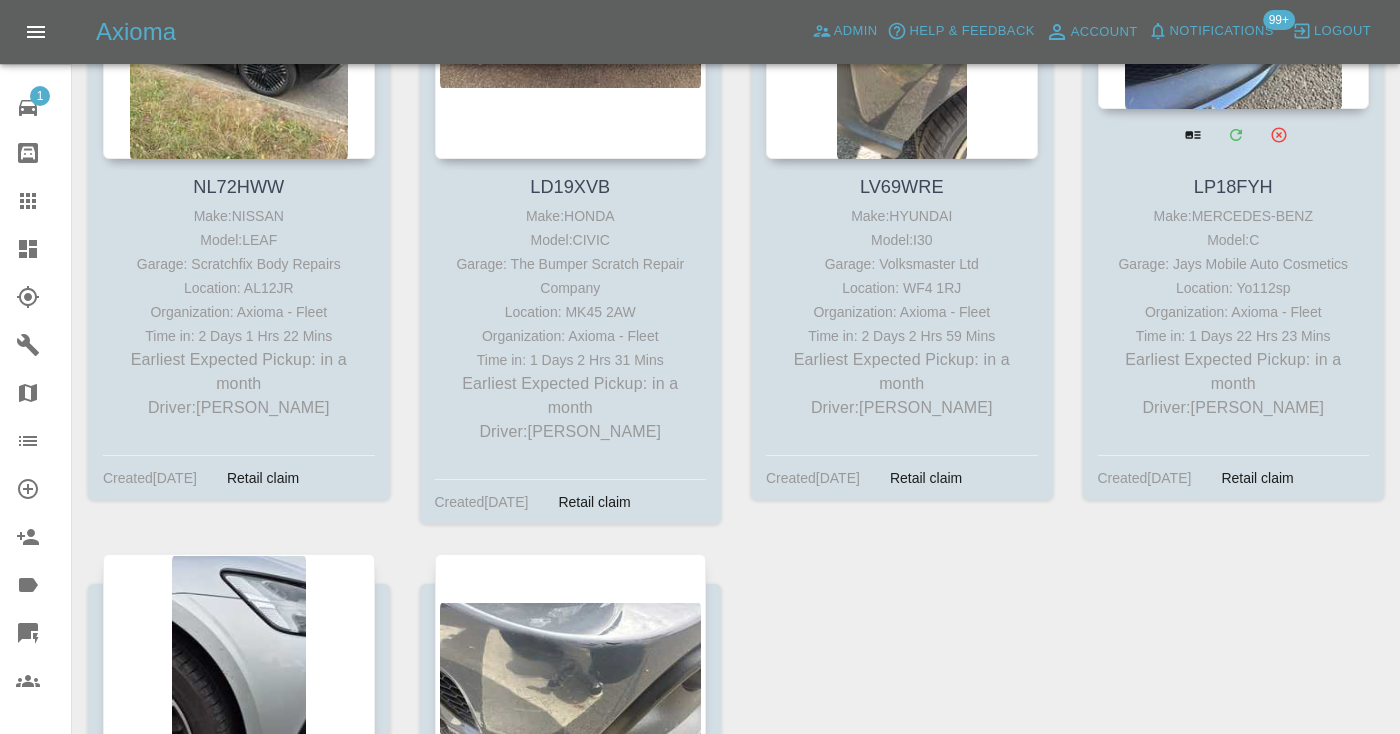 scroll, scrollTop: 14316, scrollLeft: 0, axis: vertical 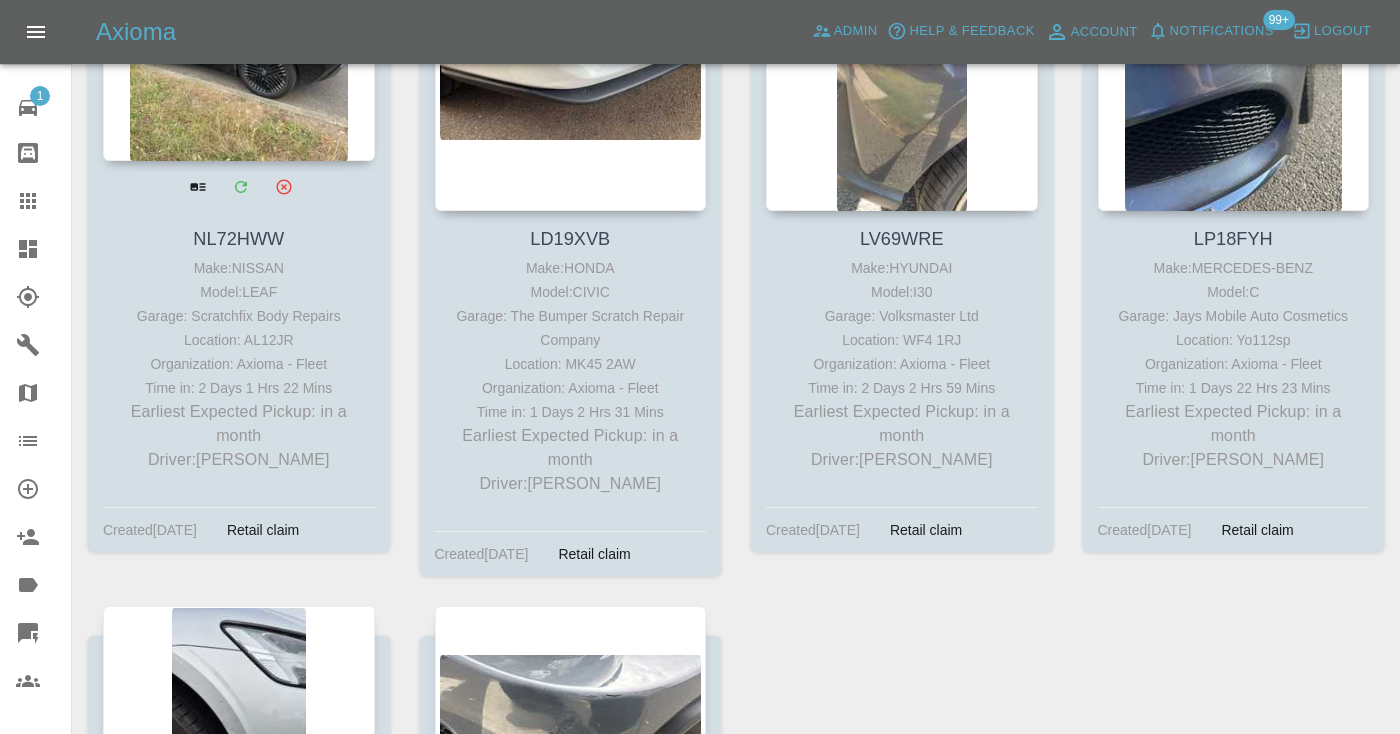 click at bounding box center (239, 15) 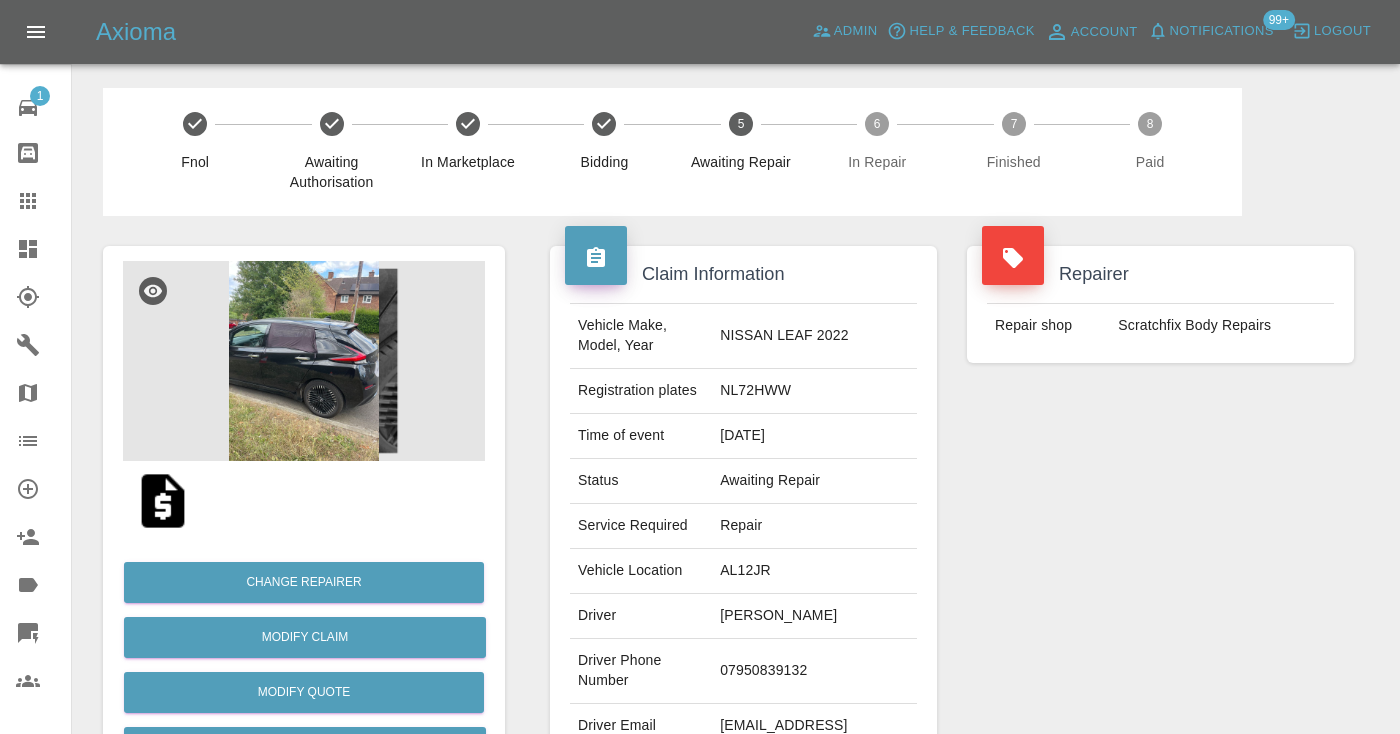click on "07950839132" at bounding box center (814, 671) 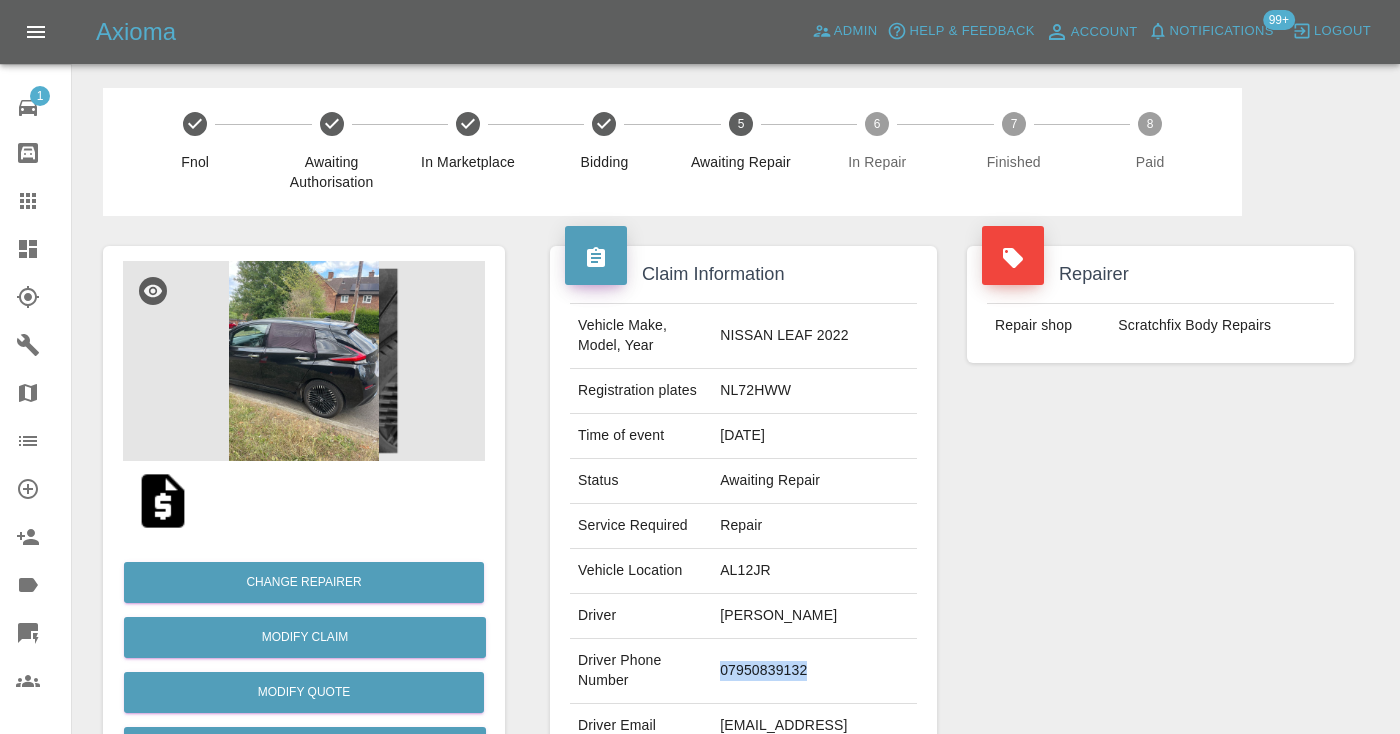 click on "07950839132" at bounding box center [814, 671] 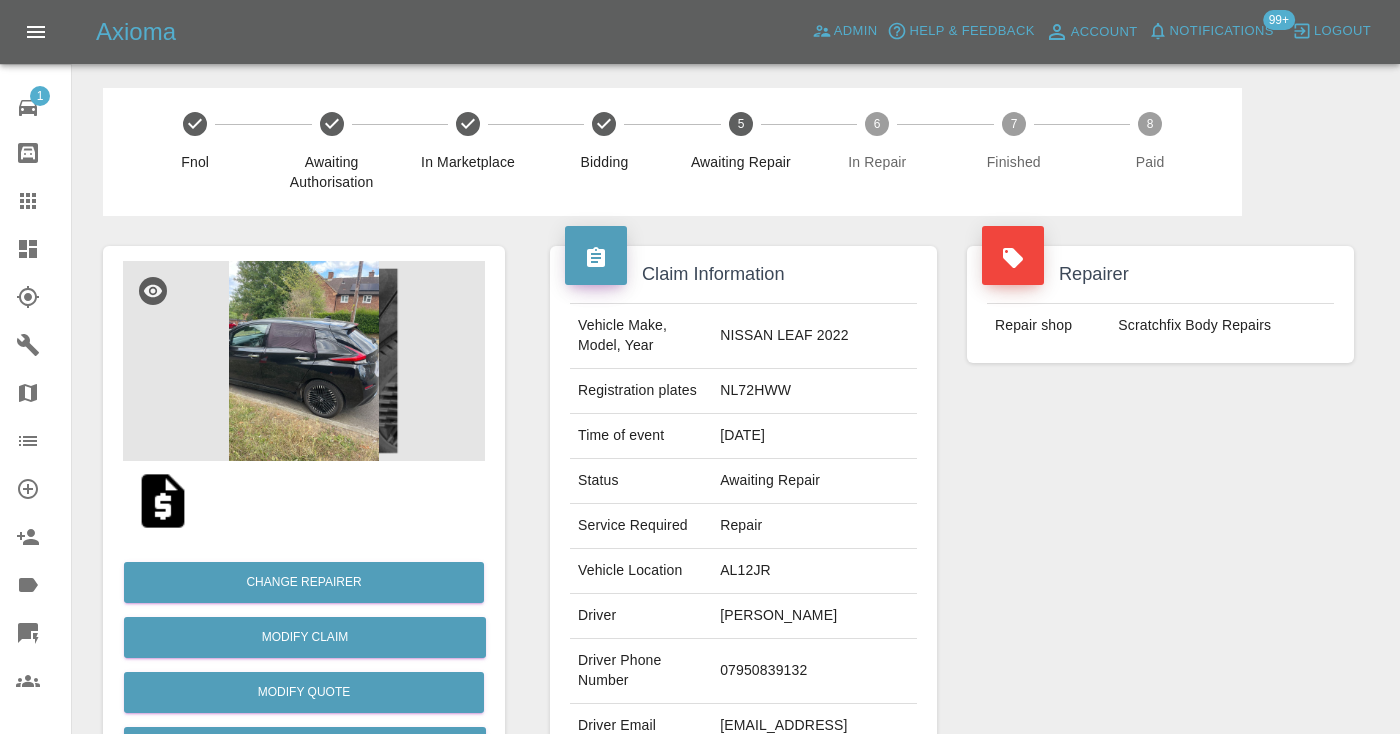 click on "Repairer Repair shop Scratchfix Body Repairs" at bounding box center [1160, 514] 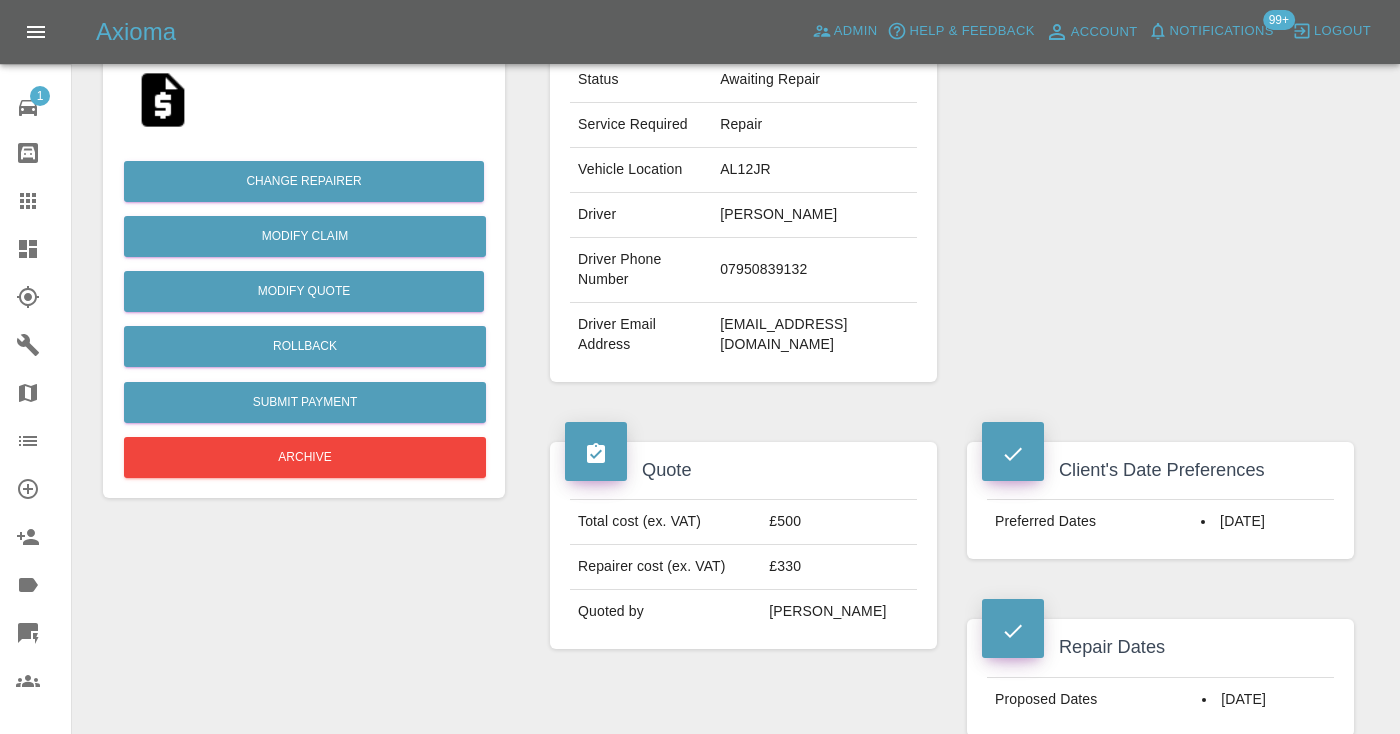 scroll, scrollTop: 398, scrollLeft: 0, axis: vertical 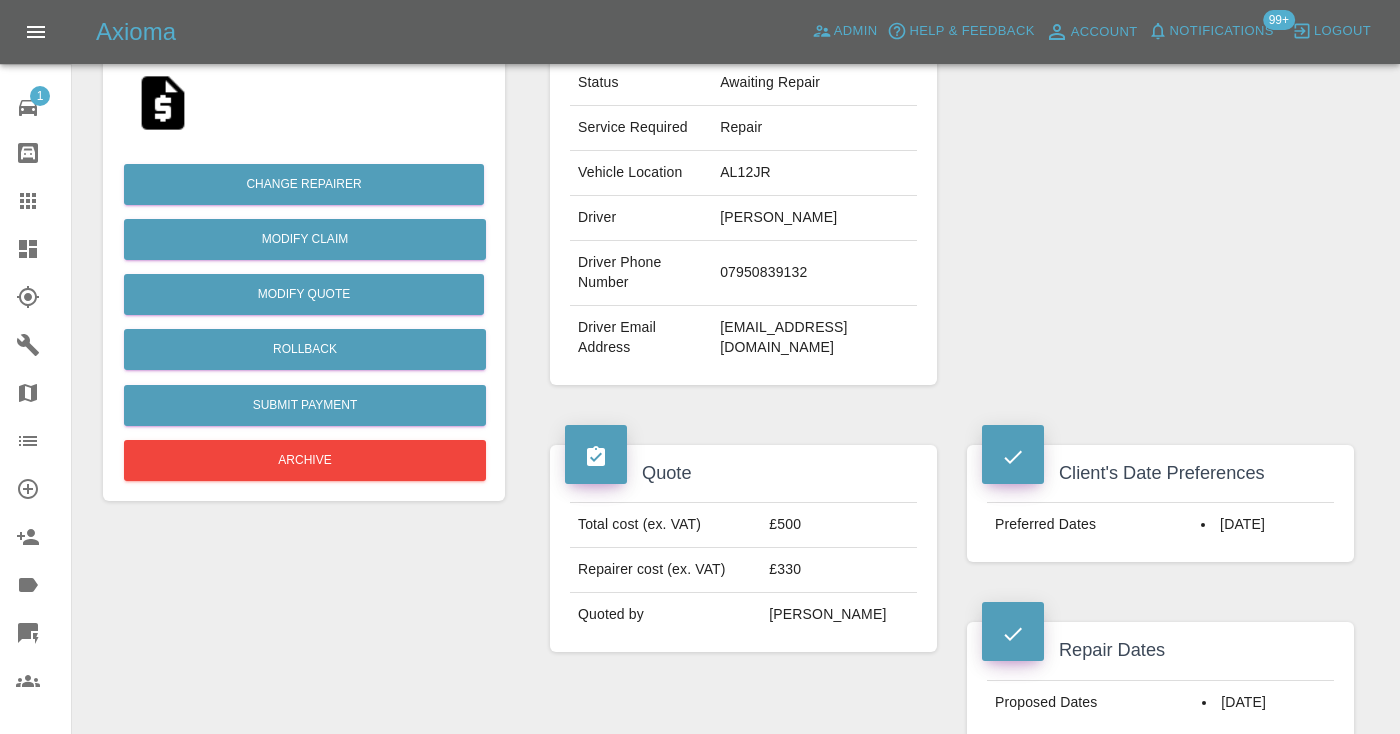 click on "07950839132" at bounding box center (814, 273) 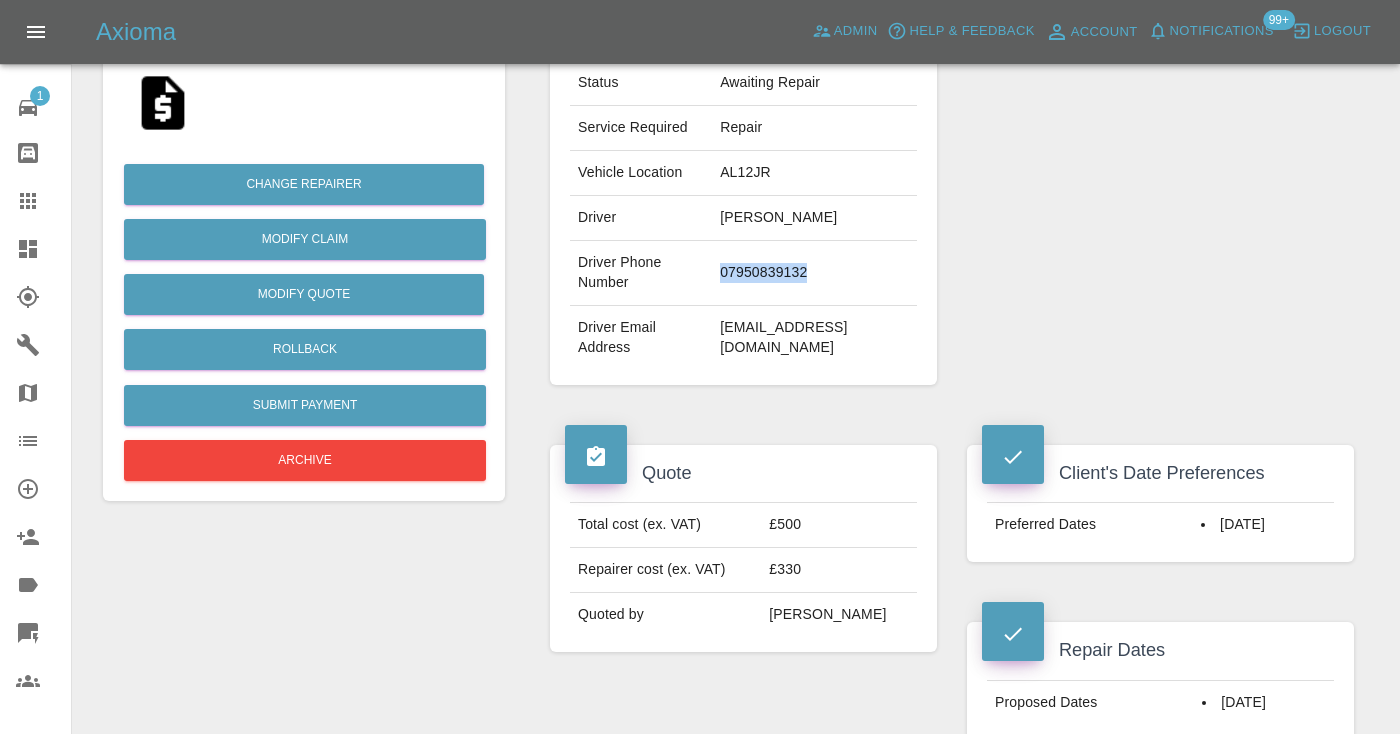 click on "07950839132" at bounding box center (814, 273) 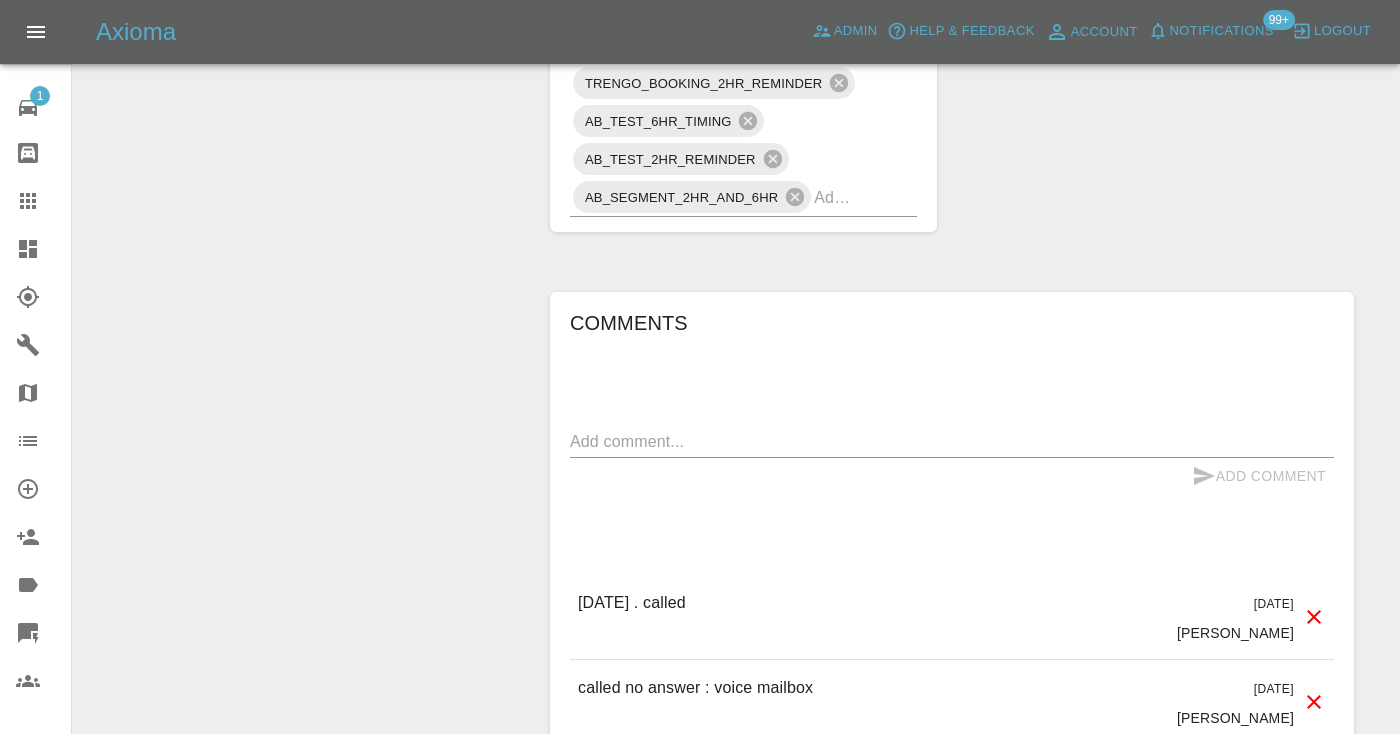 scroll, scrollTop: 1701, scrollLeft: 0, axis: vertical 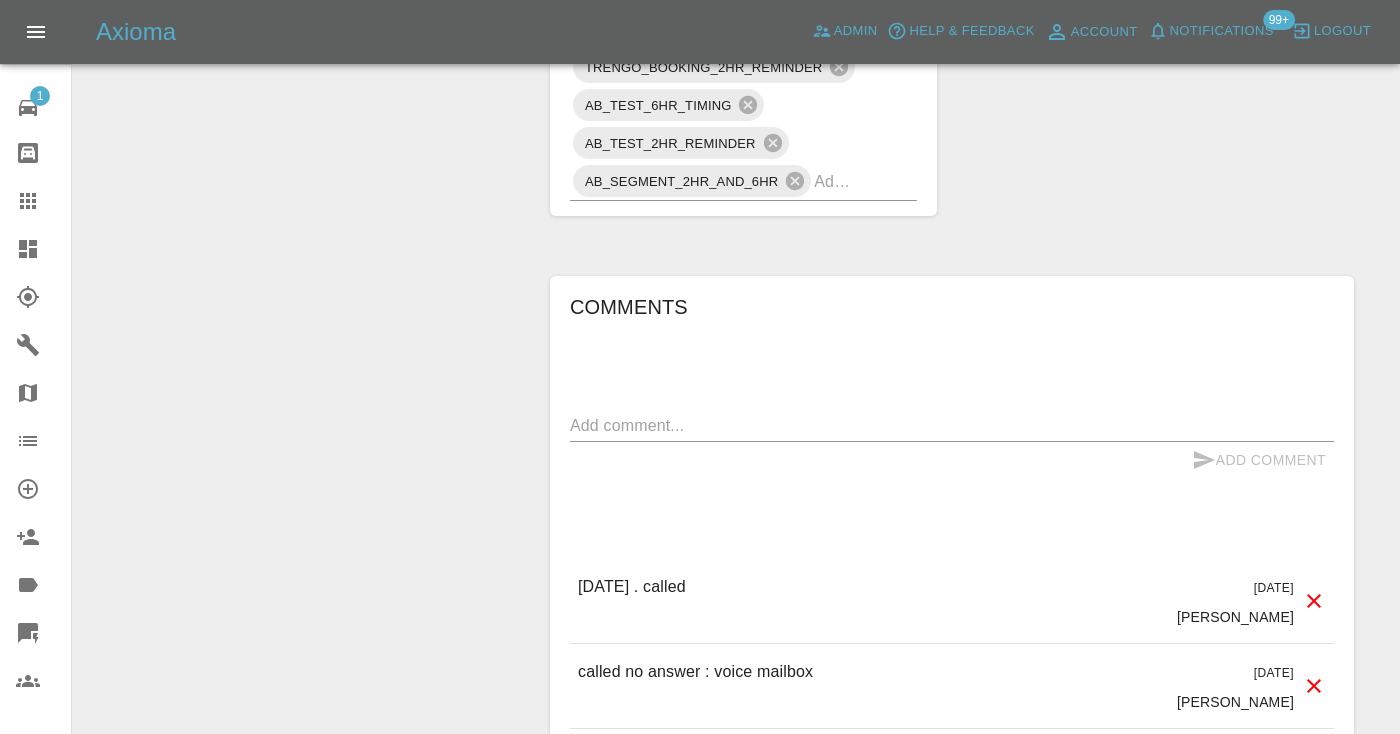 click at bounding box center [952, 425] 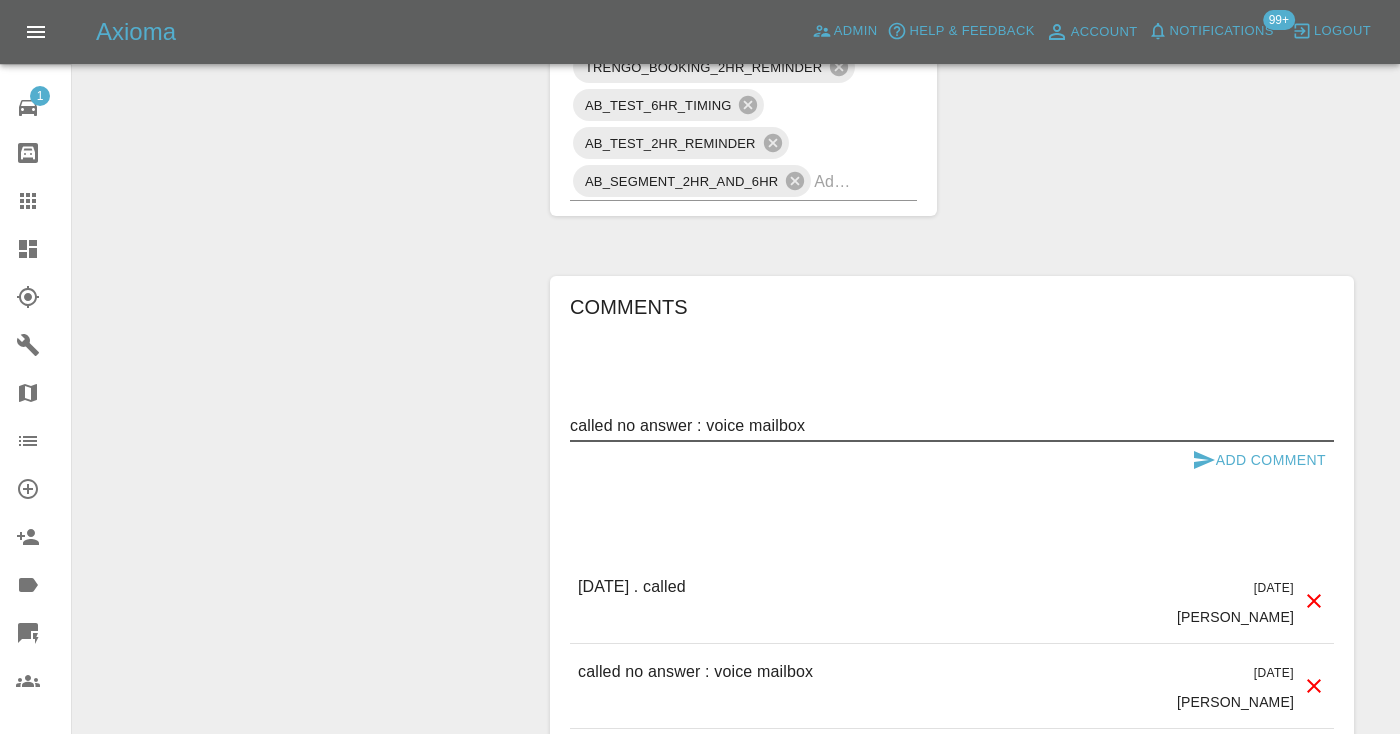 type on "called no answer : voice mailbox" 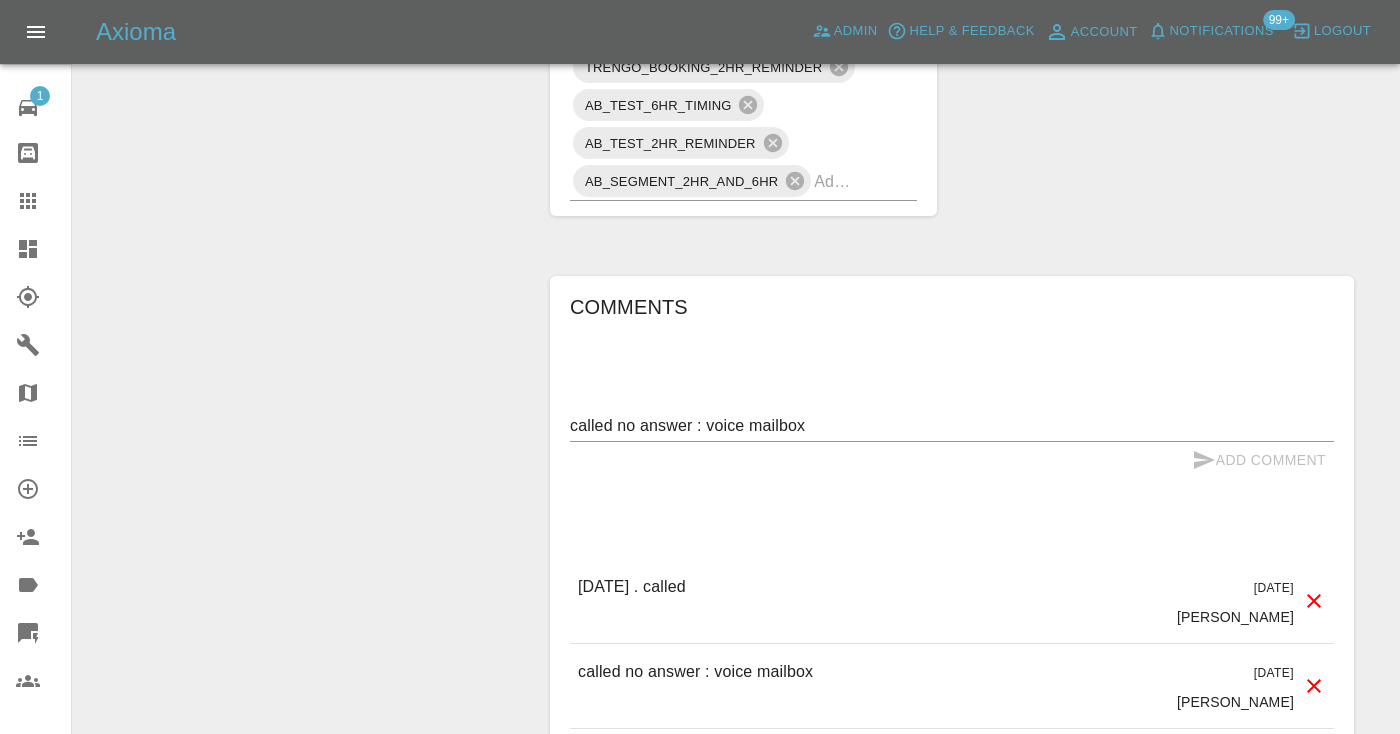 type 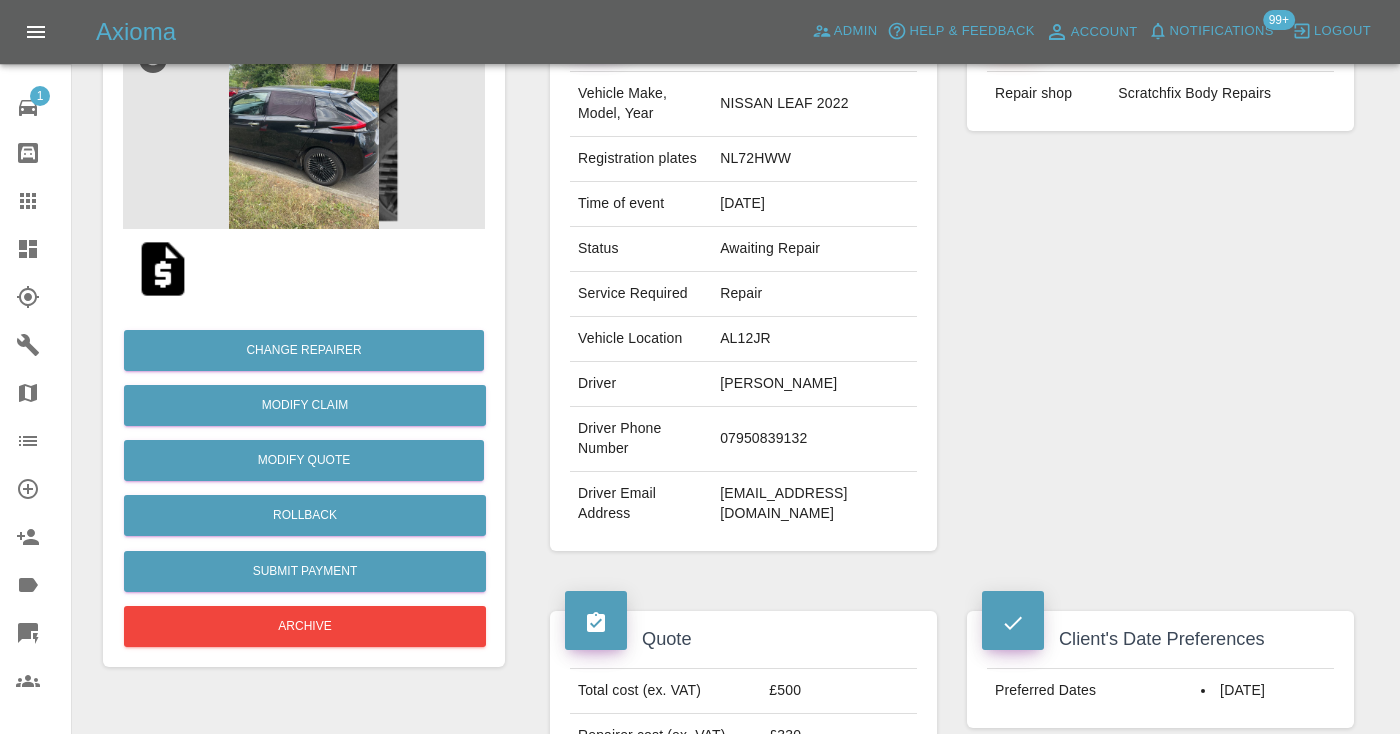 scroll, scrollTop: 181, scrollLeft: 0, axis: vertical 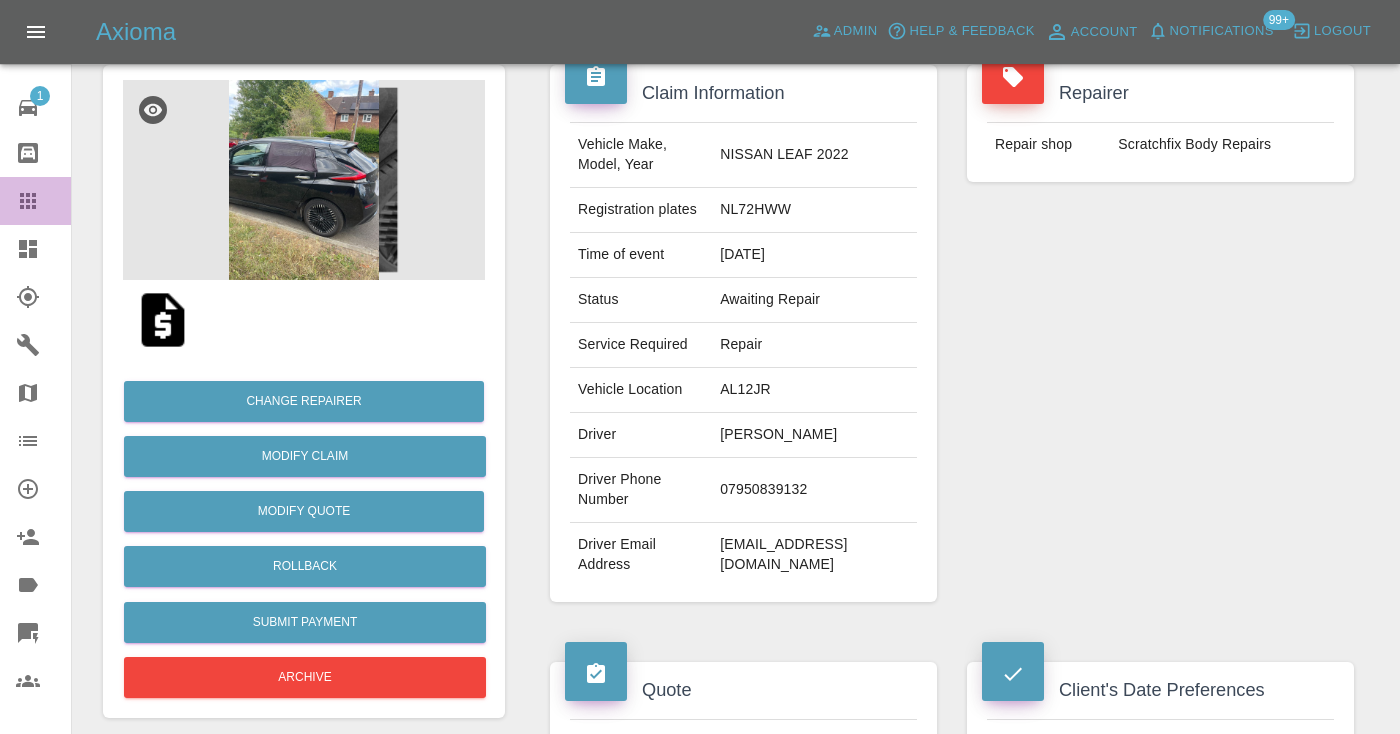 click on "Claims" at bounding box center (35, 201) 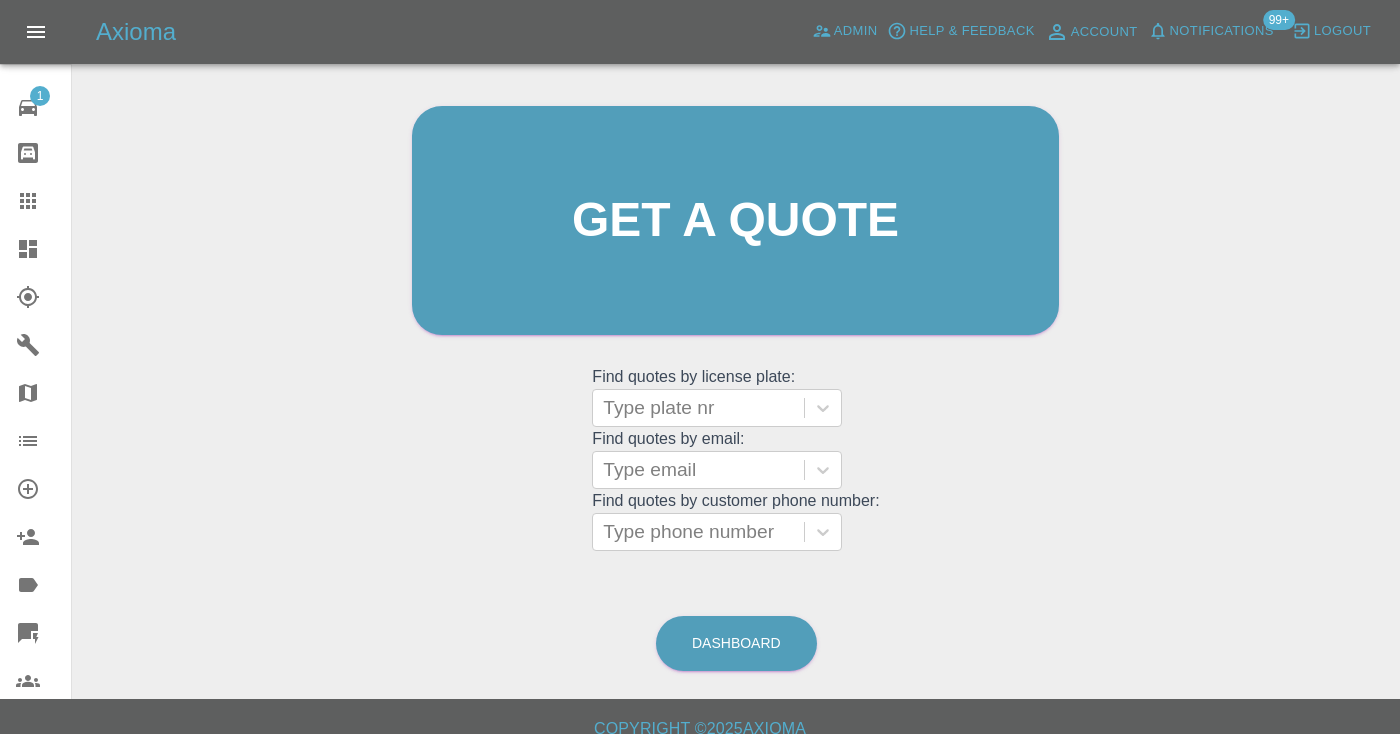 scroll, scrollTop: 135, scrollLeft: 0, axis: vertical 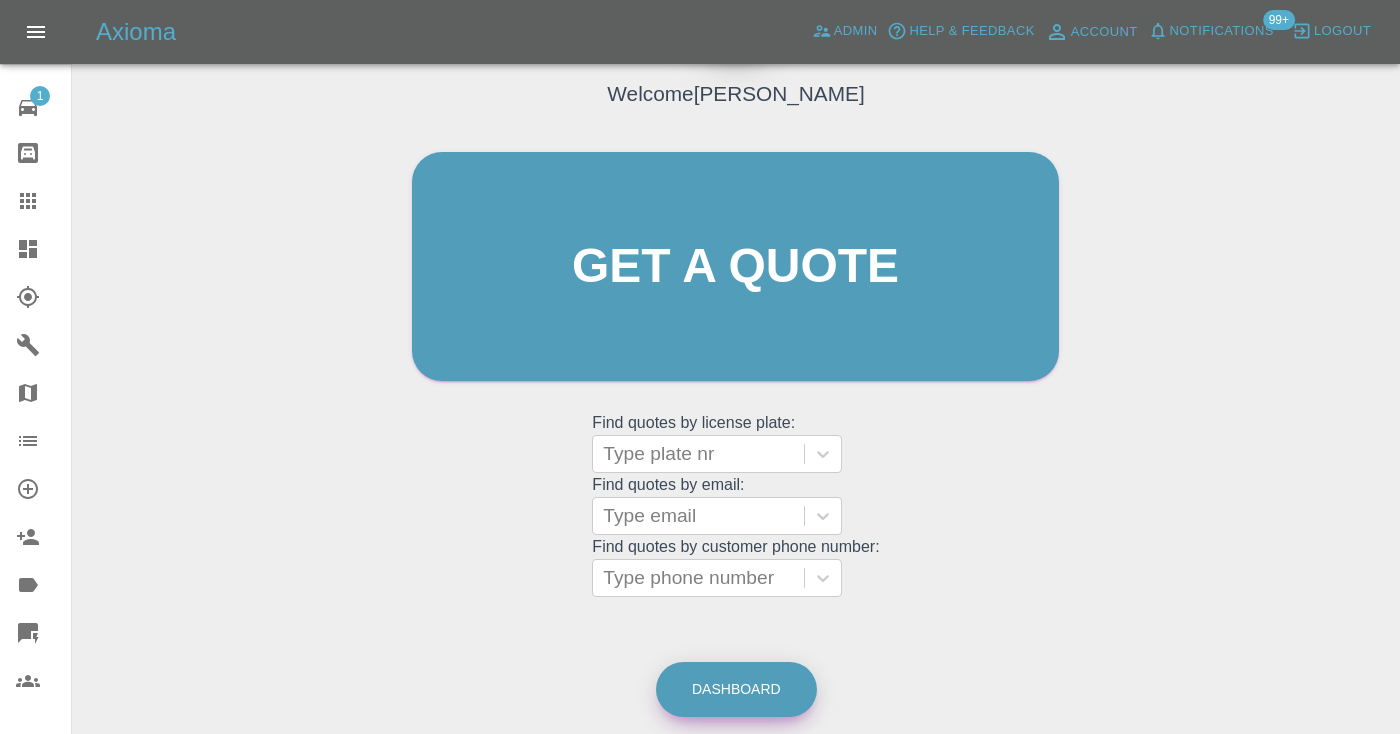 click on "Dashboard" at bounding box center [736, 689] 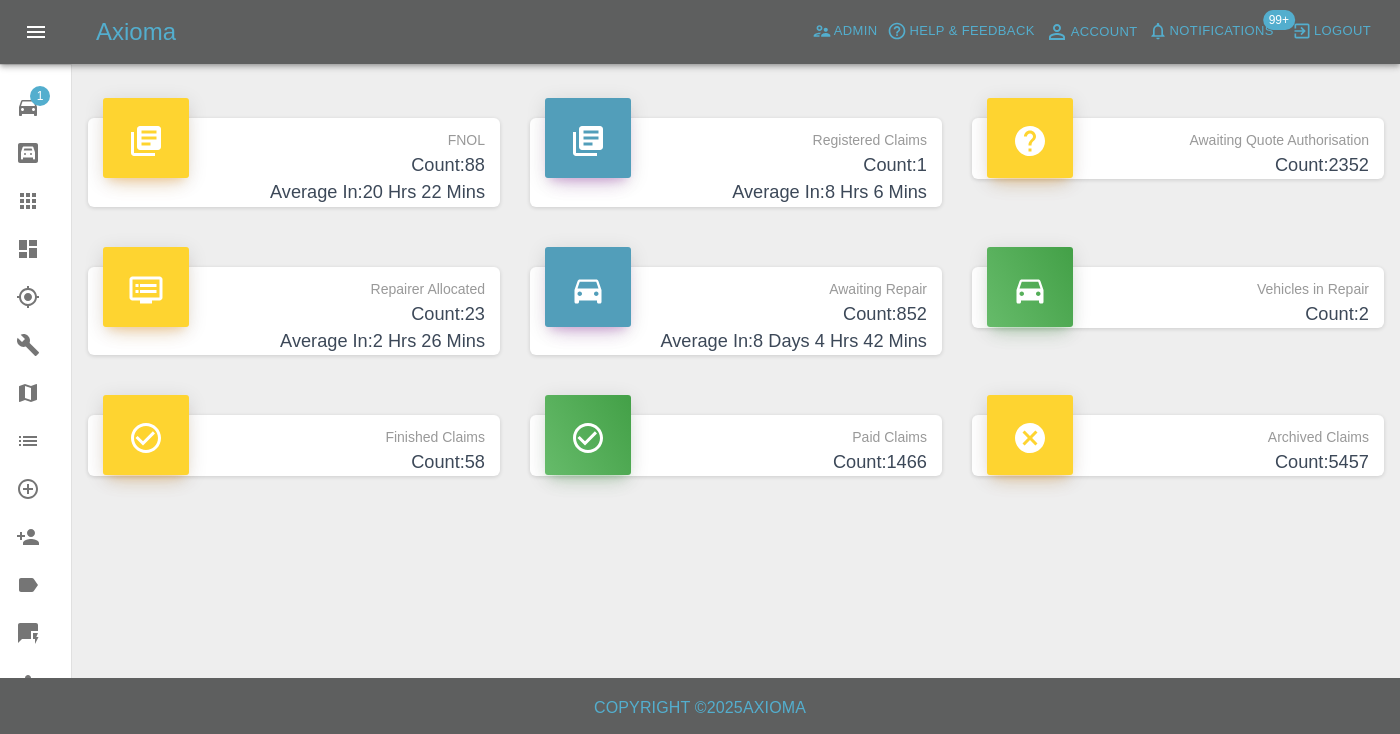 click on "Count:  852" at bounding box center [736, 314] 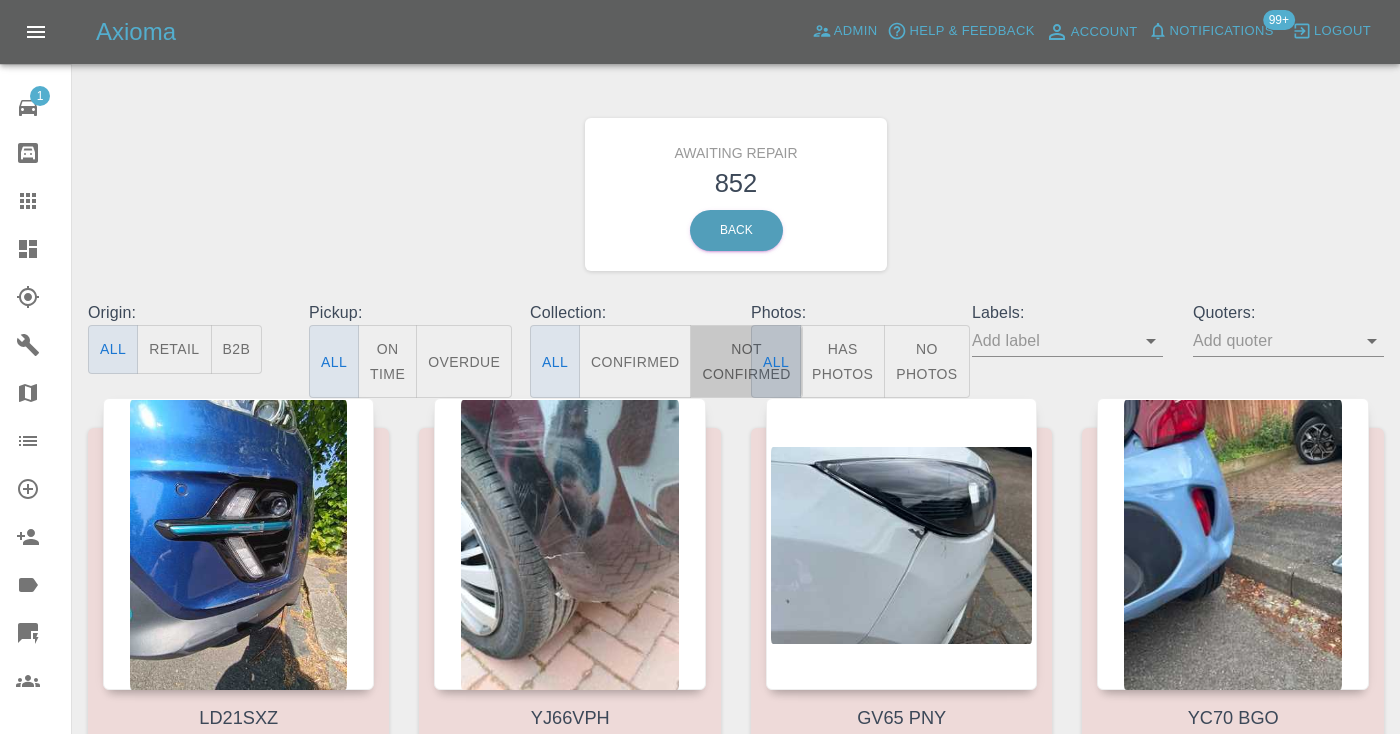 click on "Not Confirmed" at bounding box center (746, 361) 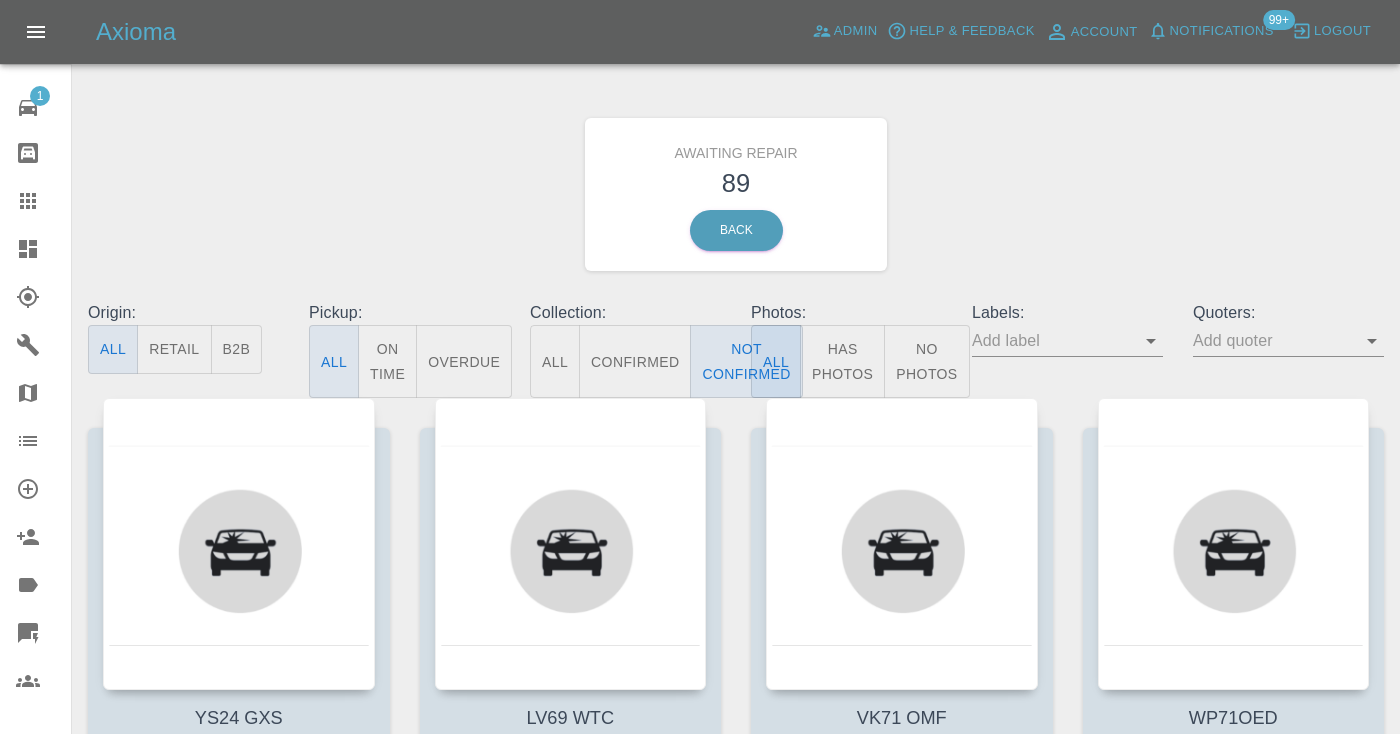click on "Awaiting Repair 89 Back" at bounding box center (736, 194) 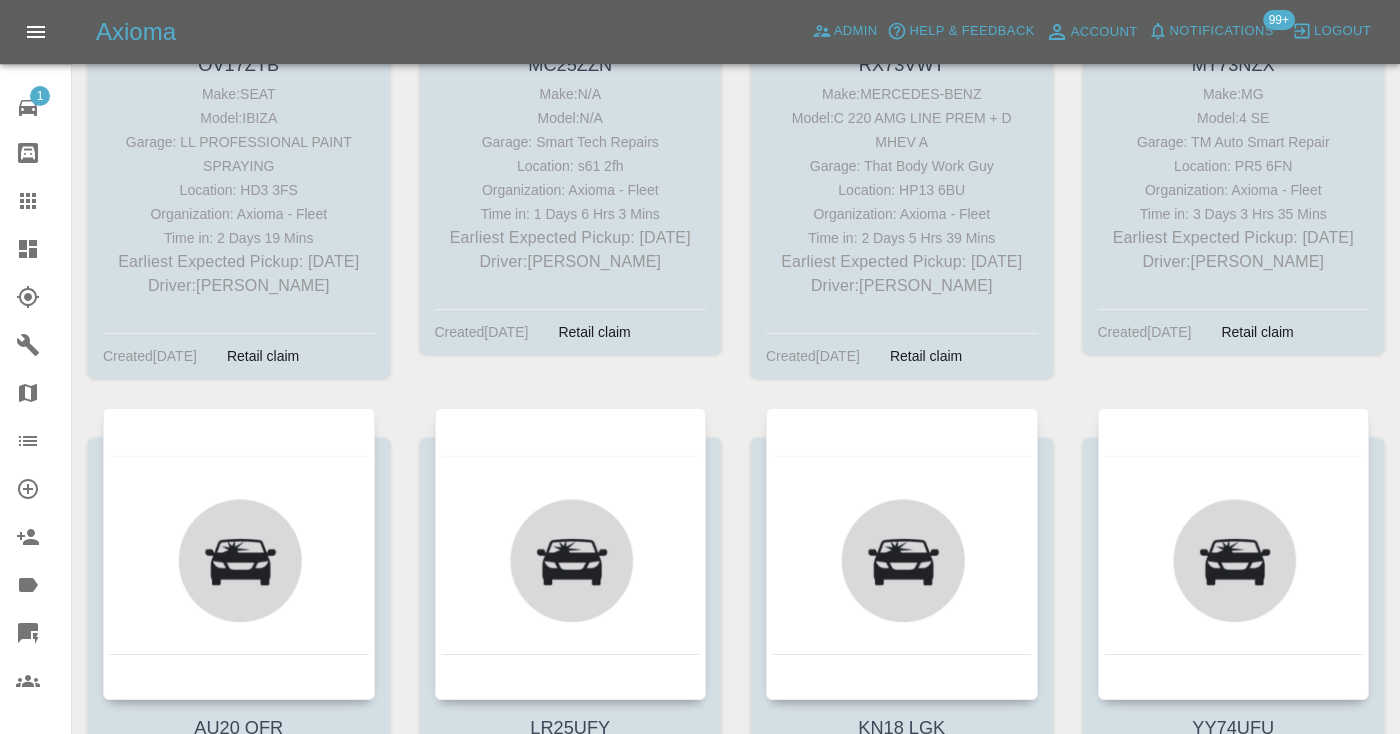 scroll, scrollTop: 1973, scrollLeft: 0, axis: vertical 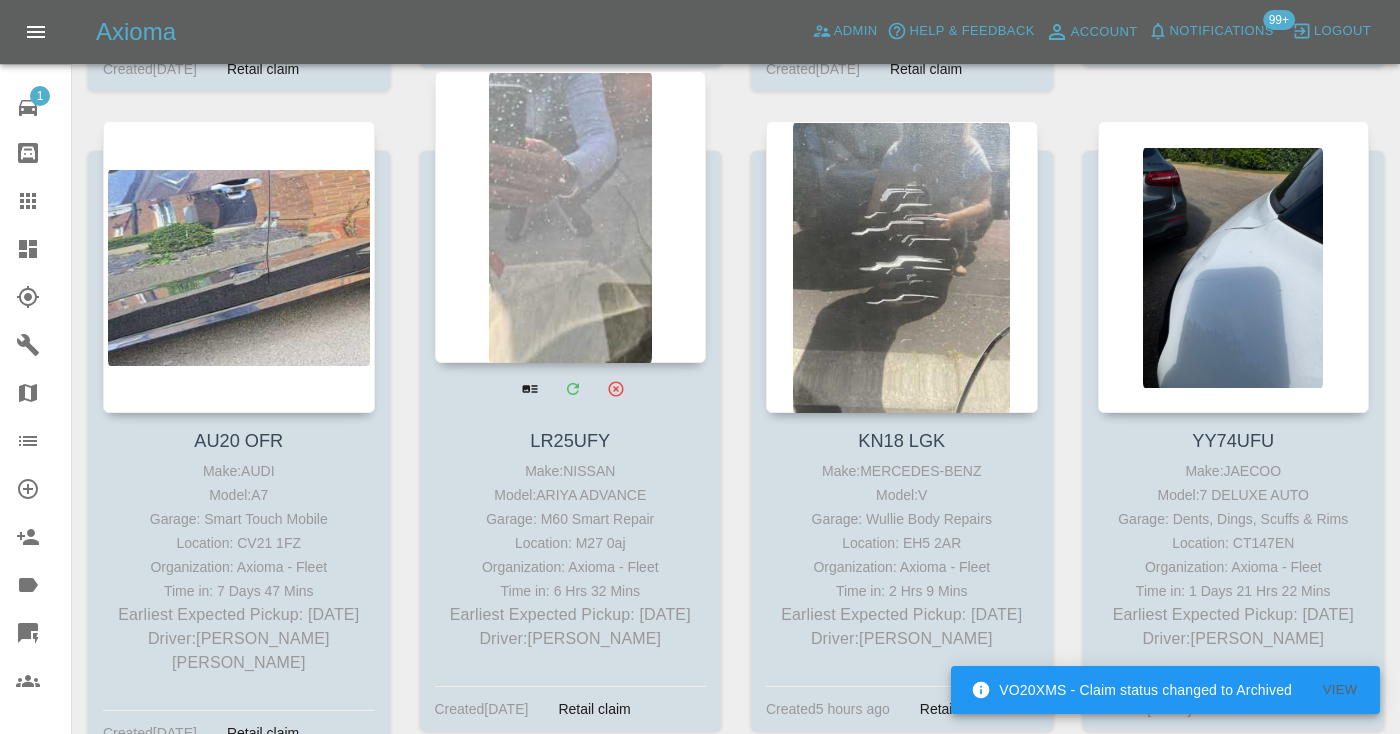 click at bounding box center [571, 217] 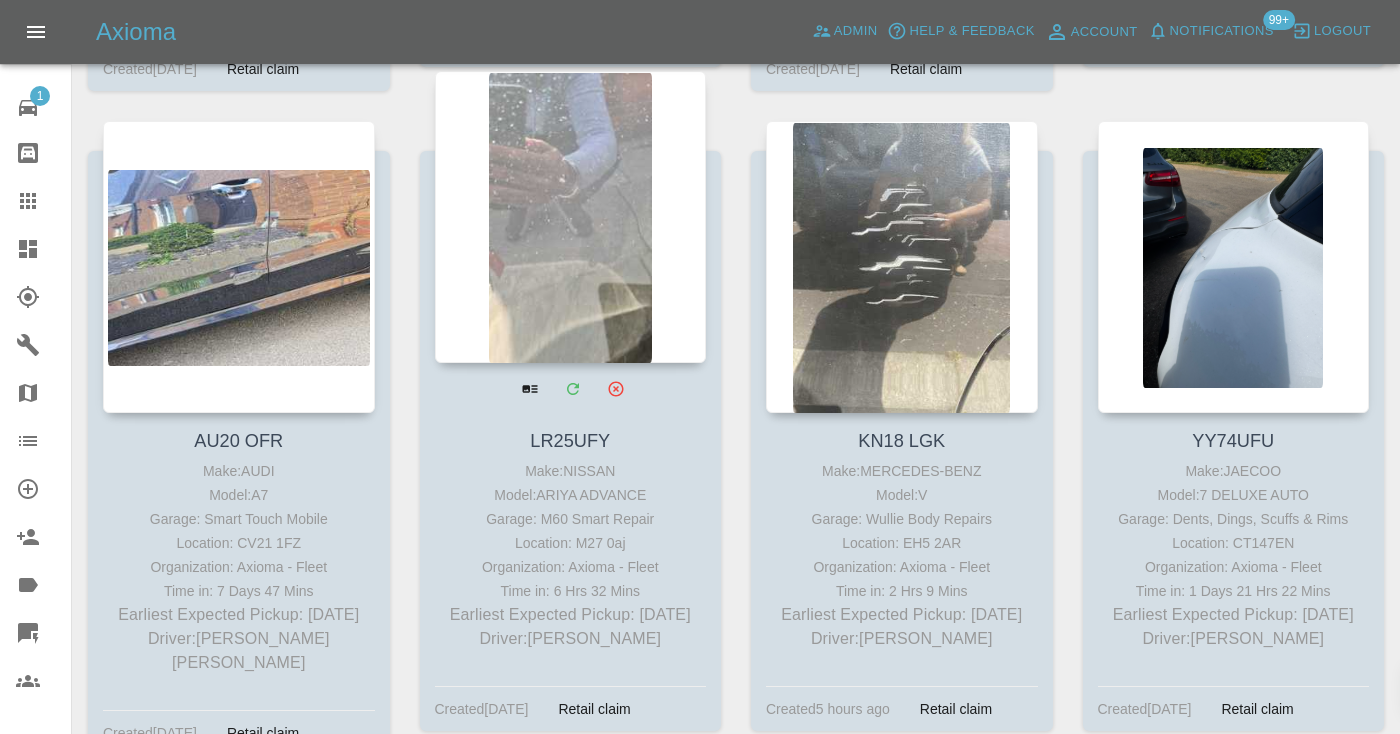 scroll, scrollTop: 0, scrollLeft: 0, axis: both 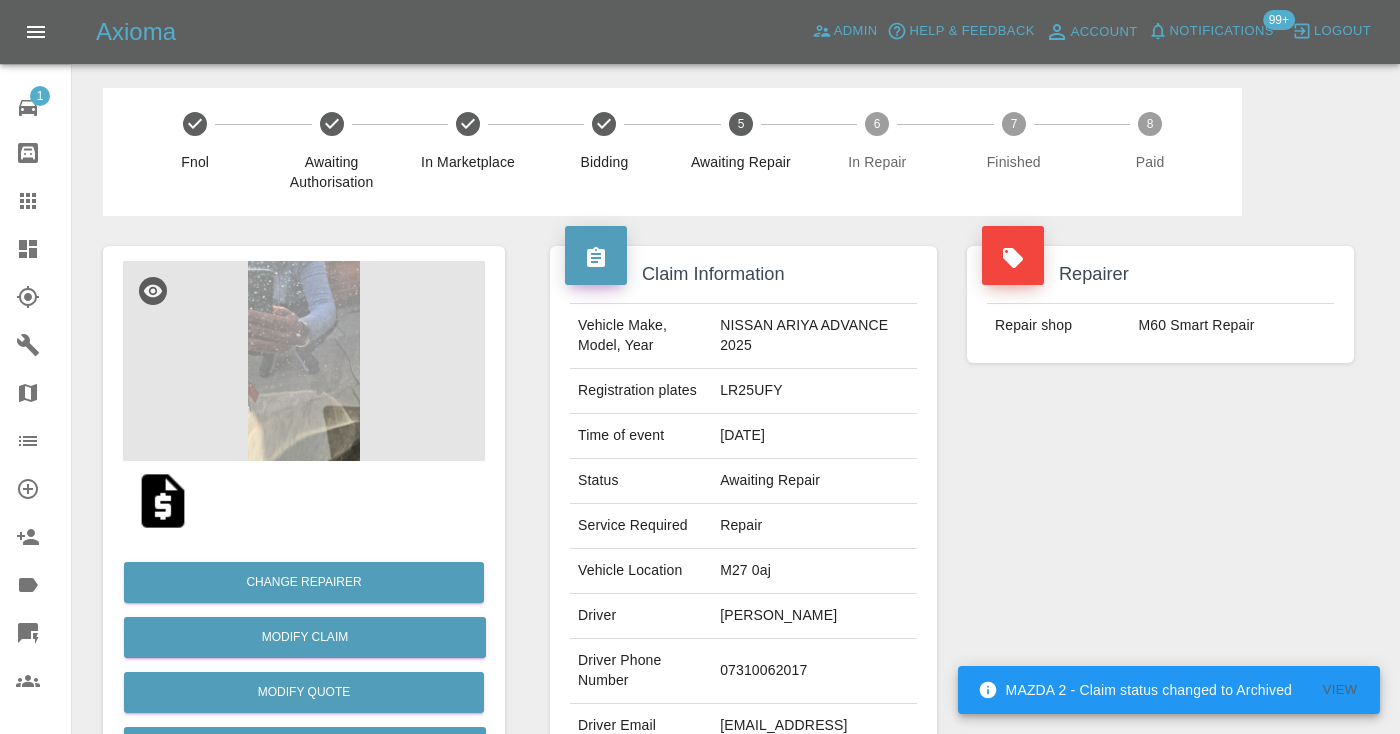 click on "07310062017" at bounding box center [814, 671] 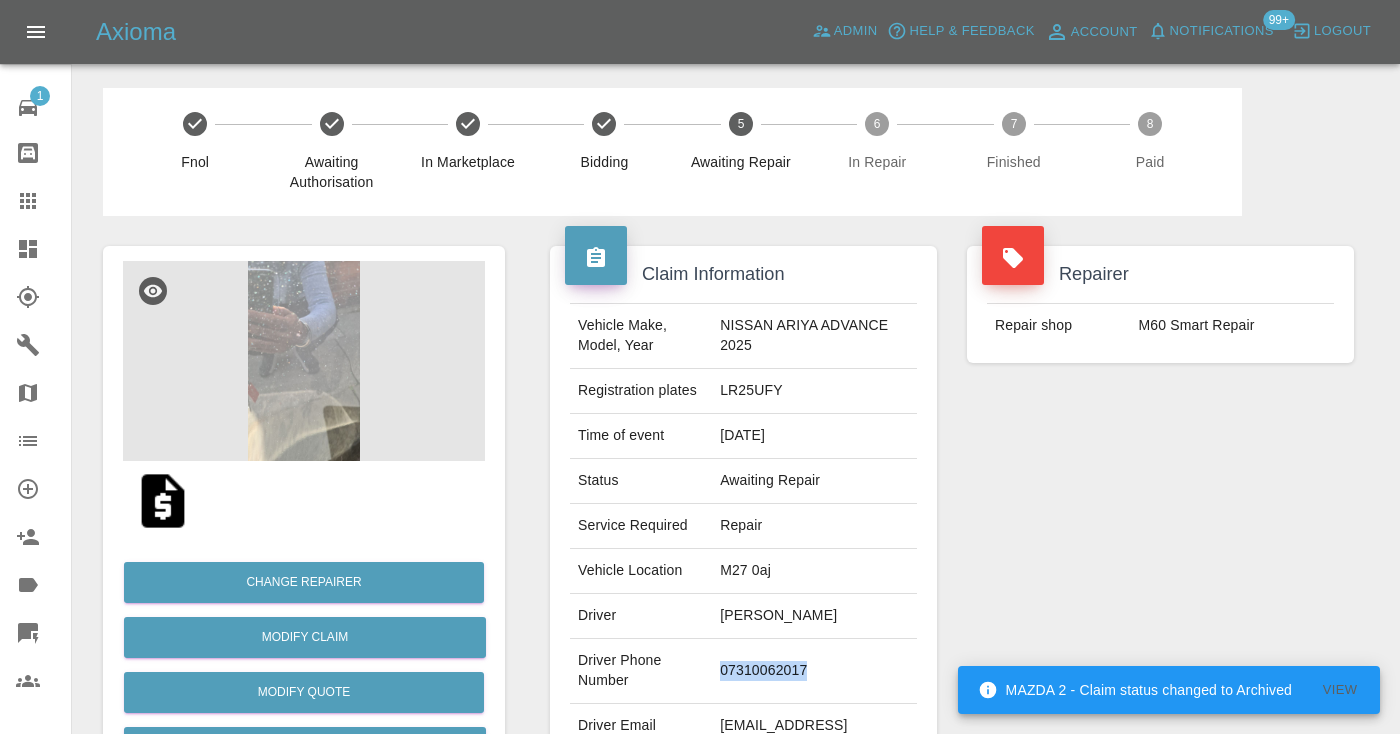 click on "07310062017" at bounding box center [814, 671] 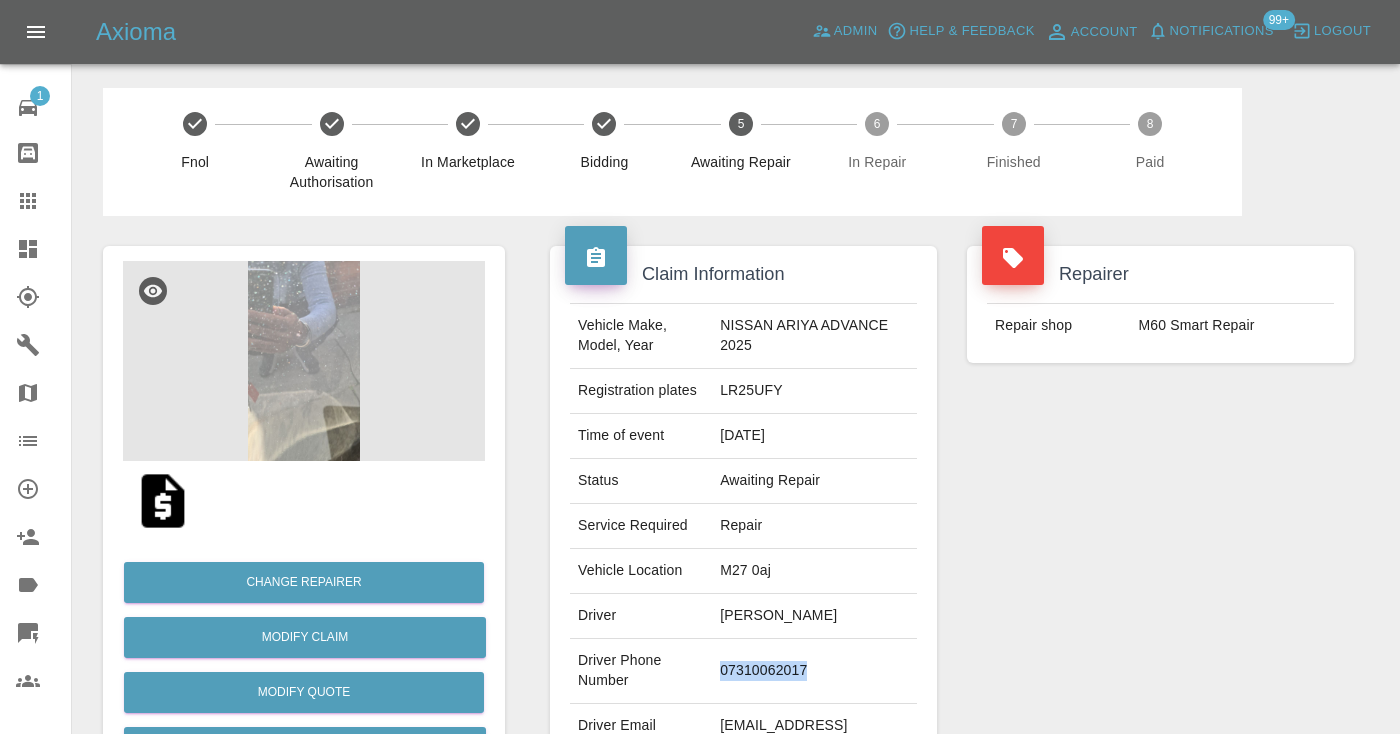 copy on "07310062017" 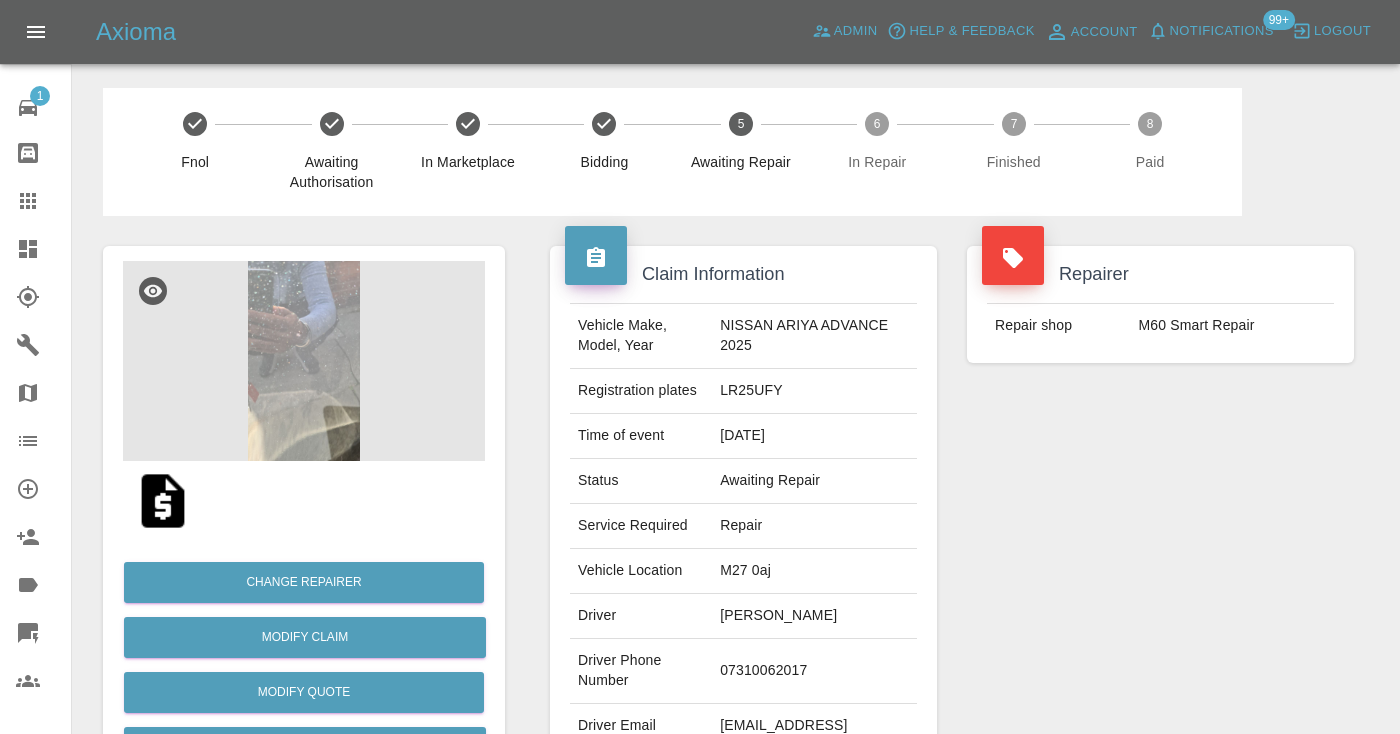 click on "07310062017" at bounding box center (814, 671) 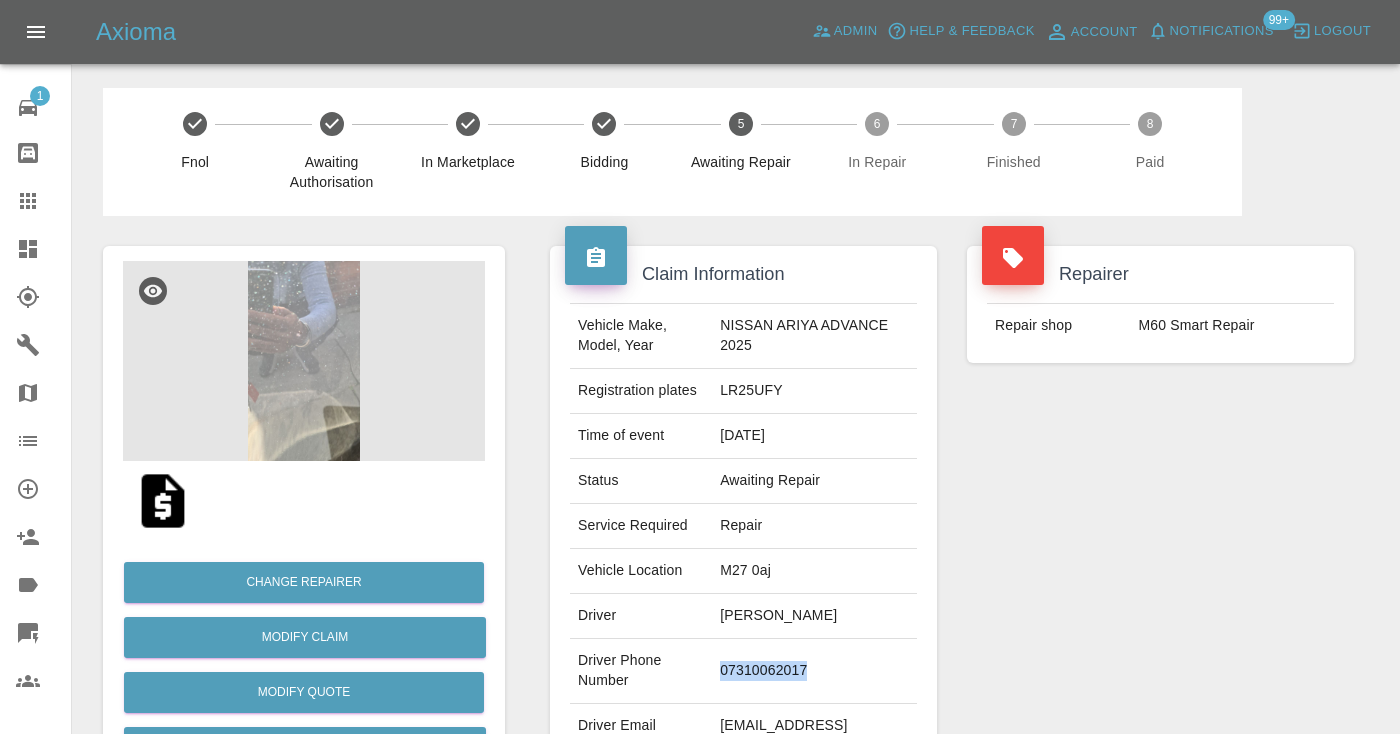 click on "07310062017" at bounding box center (814, 671) 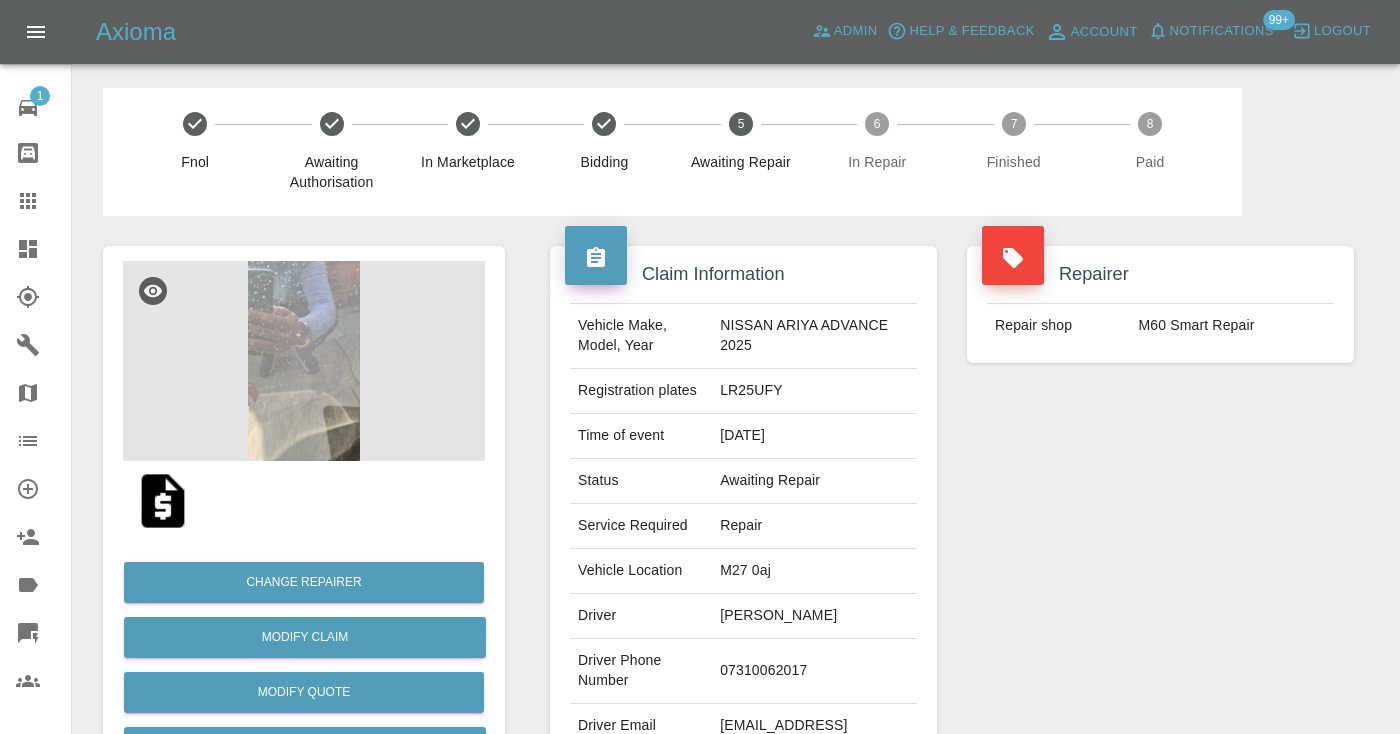click on "Repairer Repair shop M60 Smart Repair" at bounding box center (1160, 514) 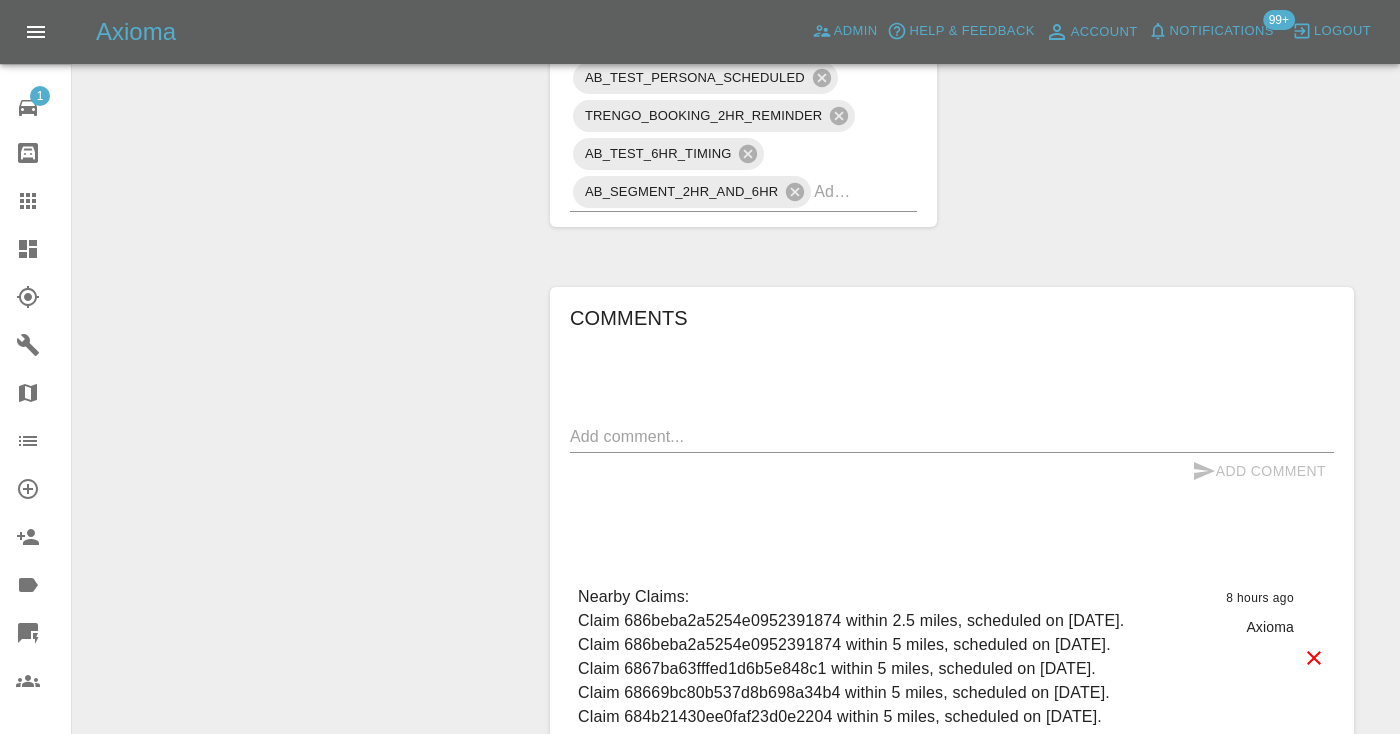 scroll, scrollTop: 1378, scrollLeft: 0, axis: vertical 